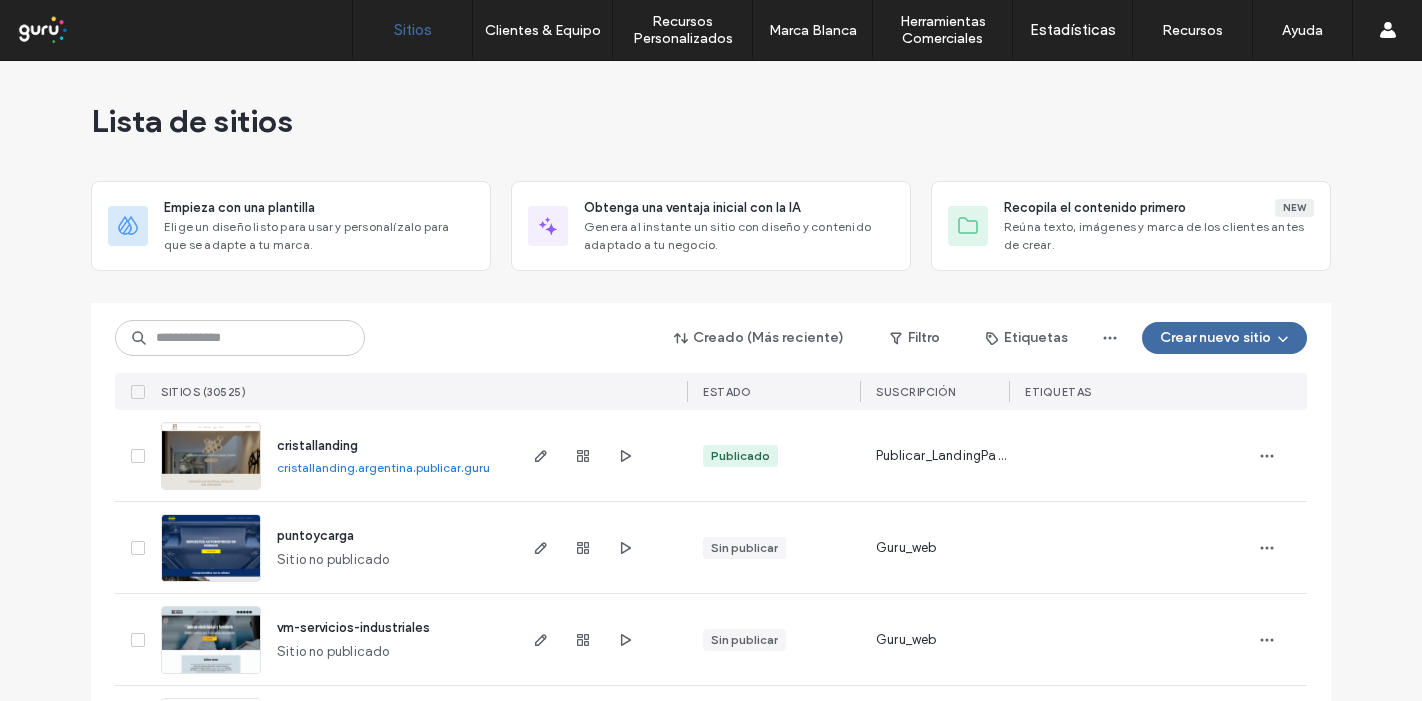 scroll, scrollTop: 0, scrollLeft: 0, axis: both 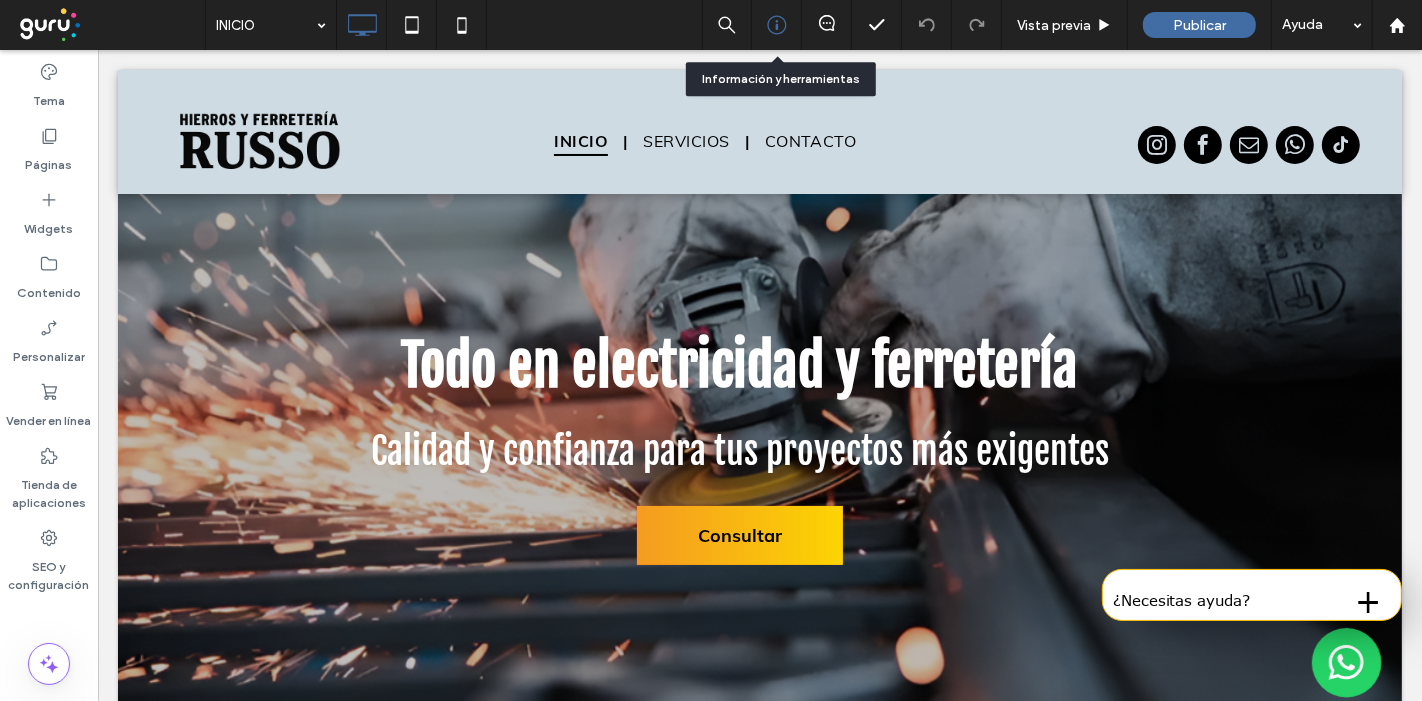 click at bounding box center [776, 25] 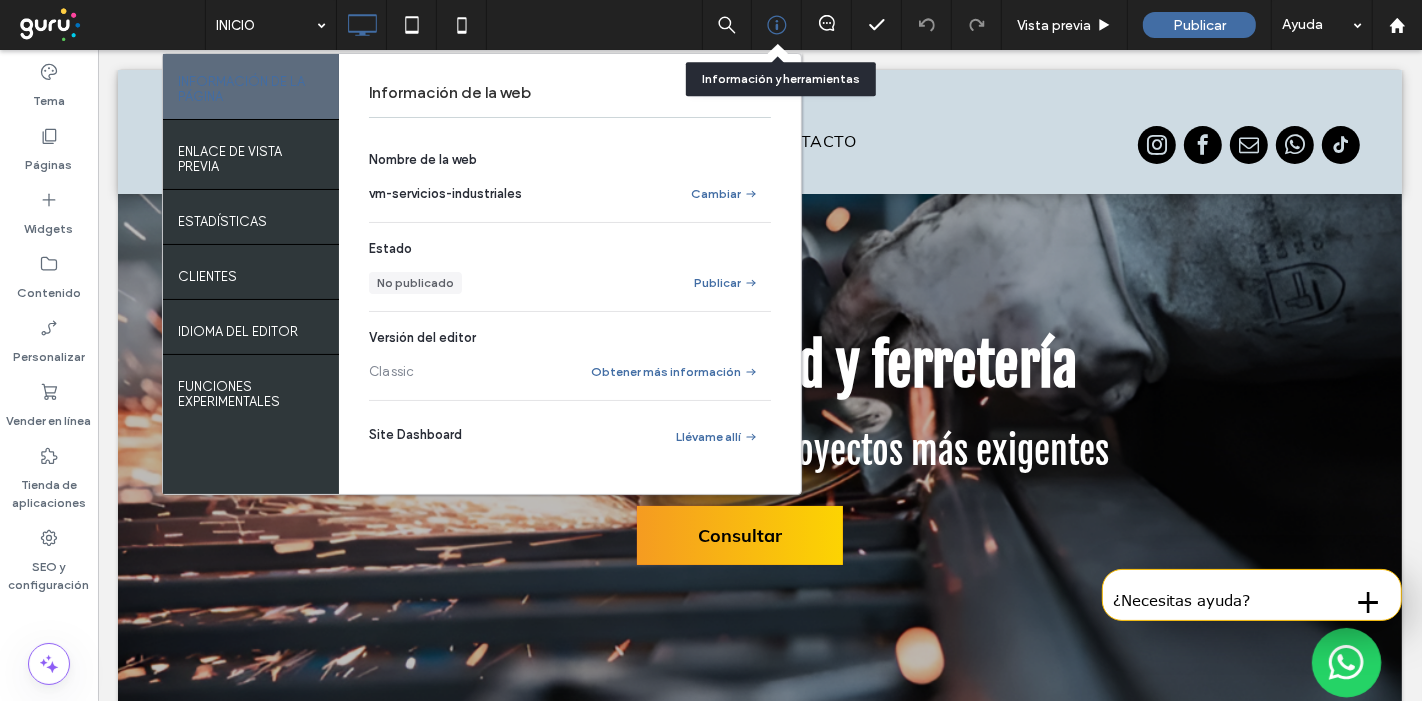 click 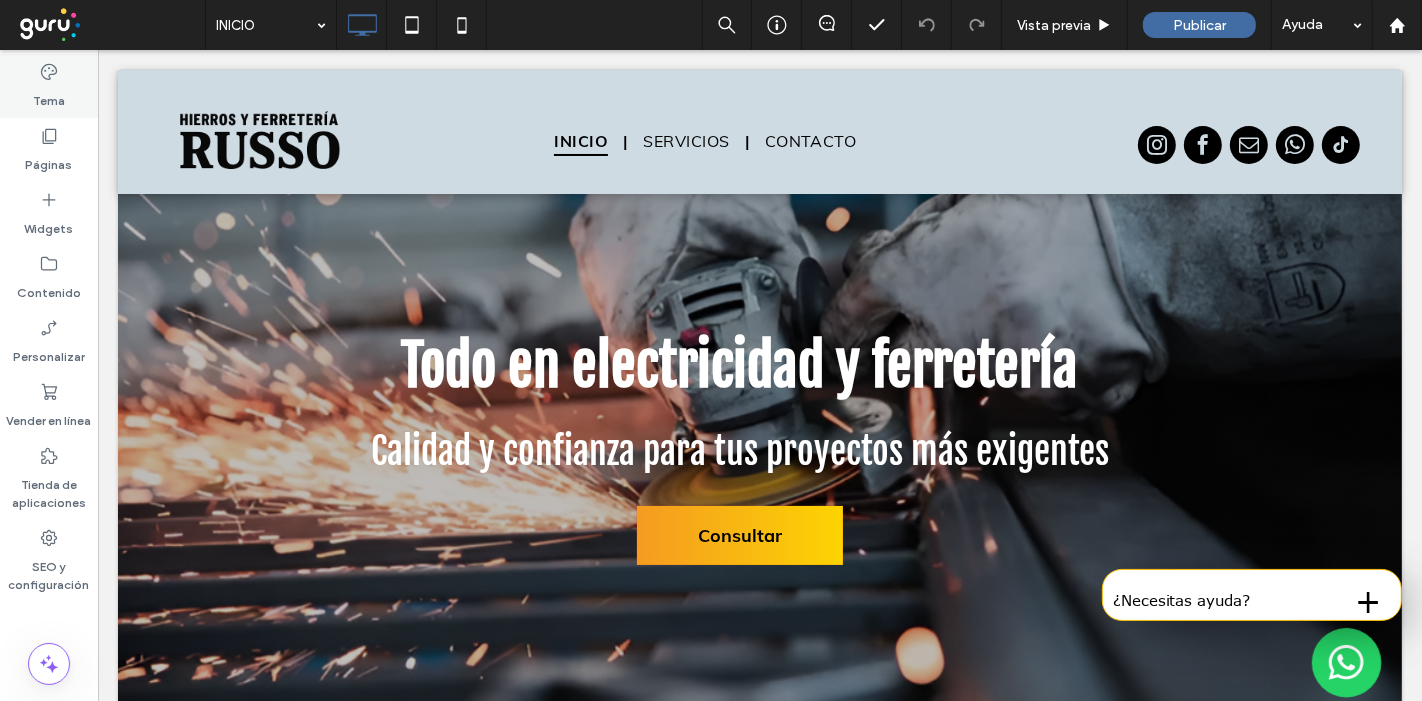 drag, startPoint x: 56, startPoint y: 78, endPoint x: 545, endPoint y: 158, distance: 495.50076 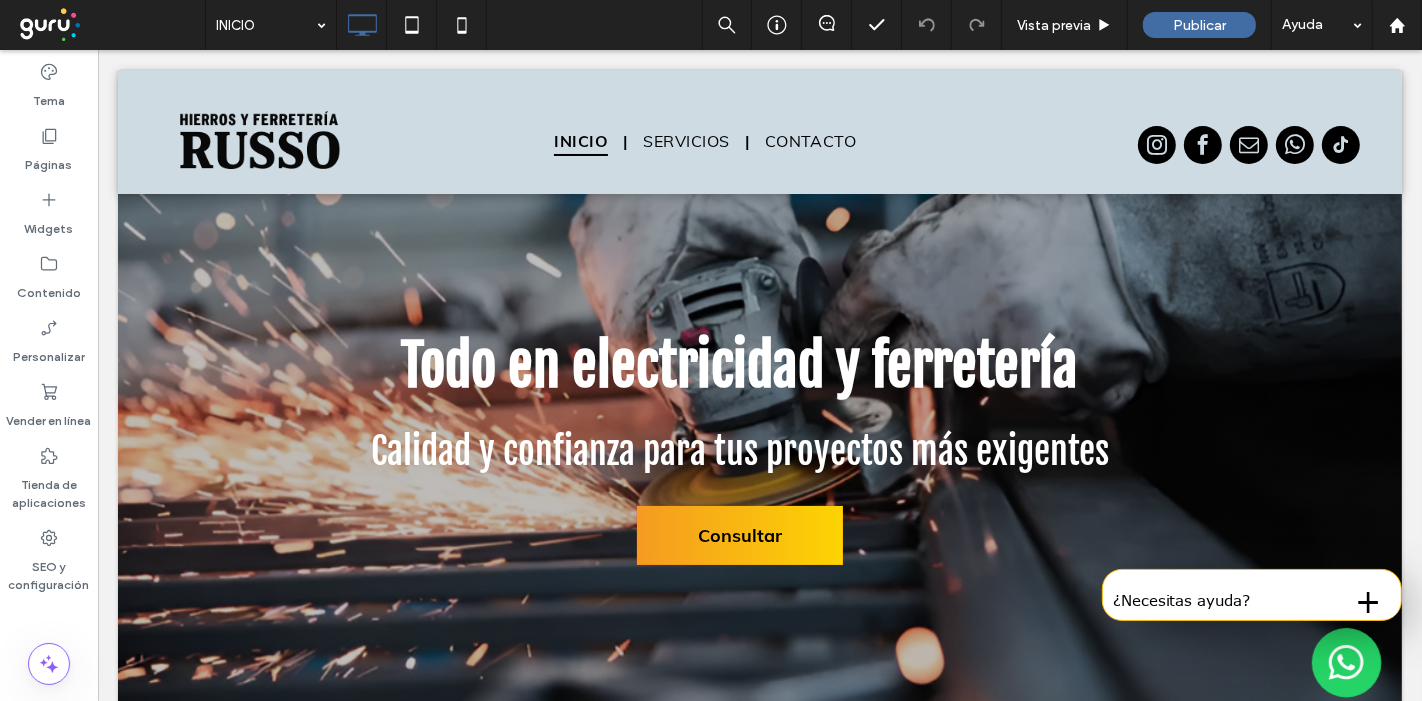 click 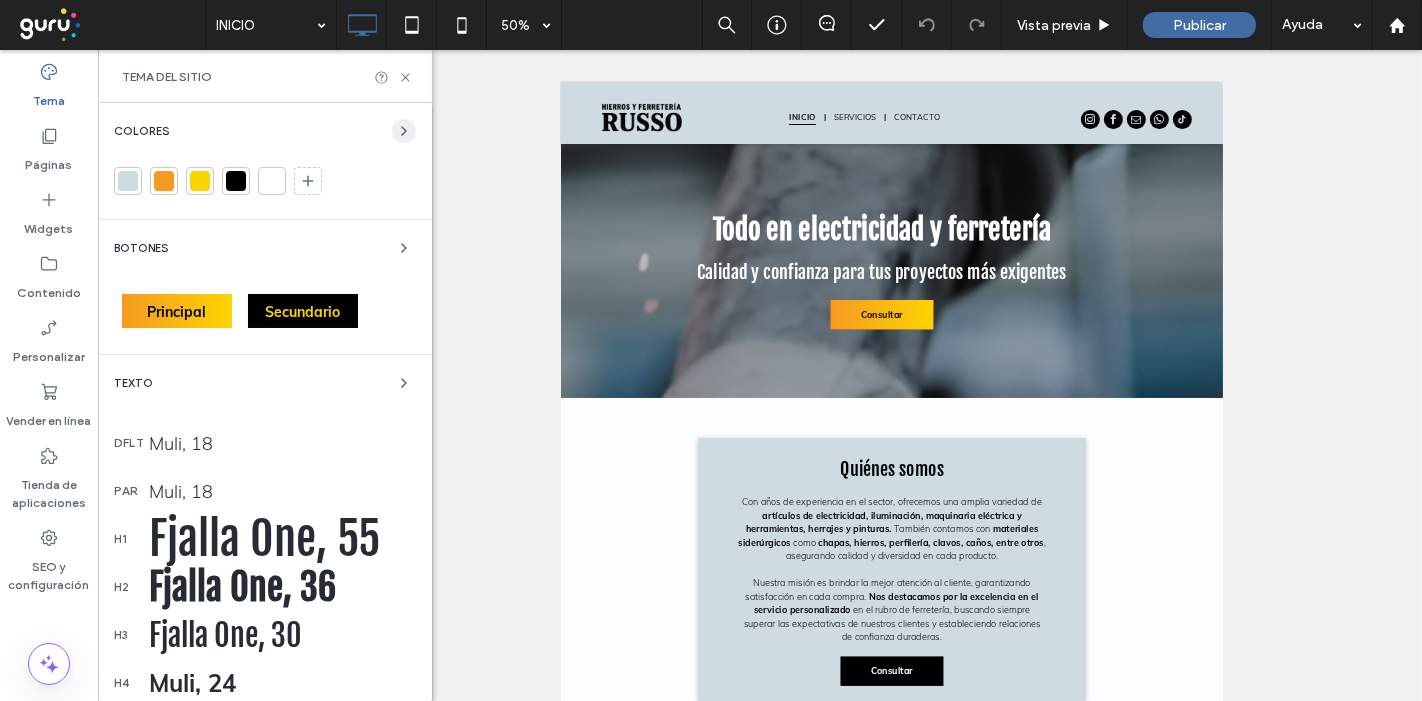 click 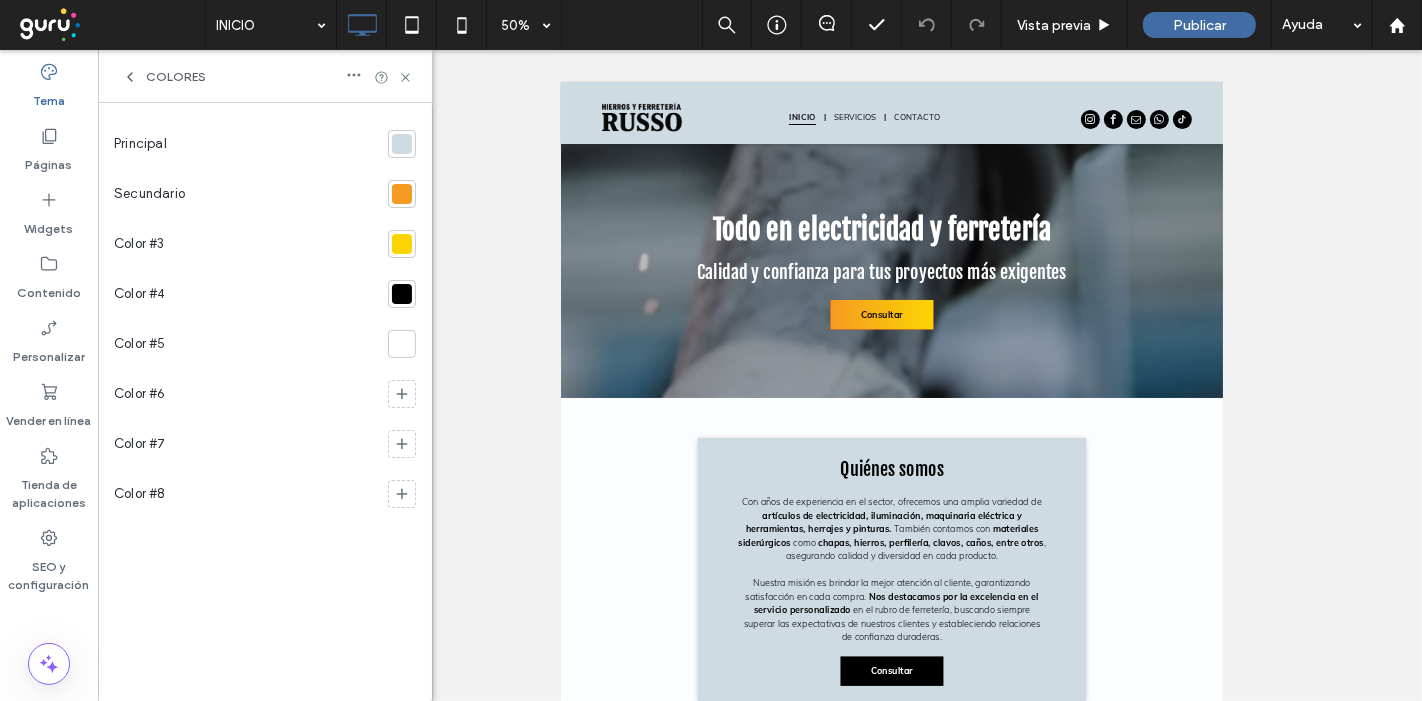 click at bounding box center [402, 144] 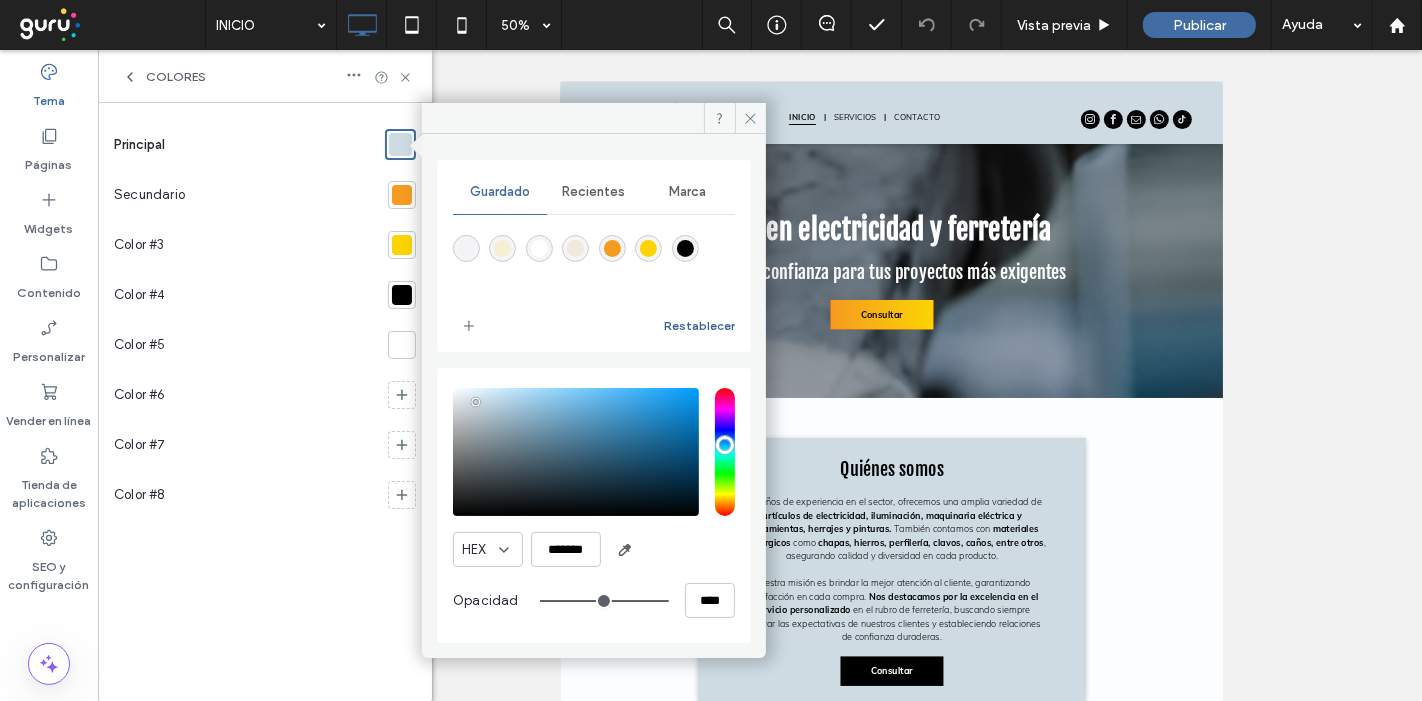 click on "Restablecer" at bounding box center (699, 326) 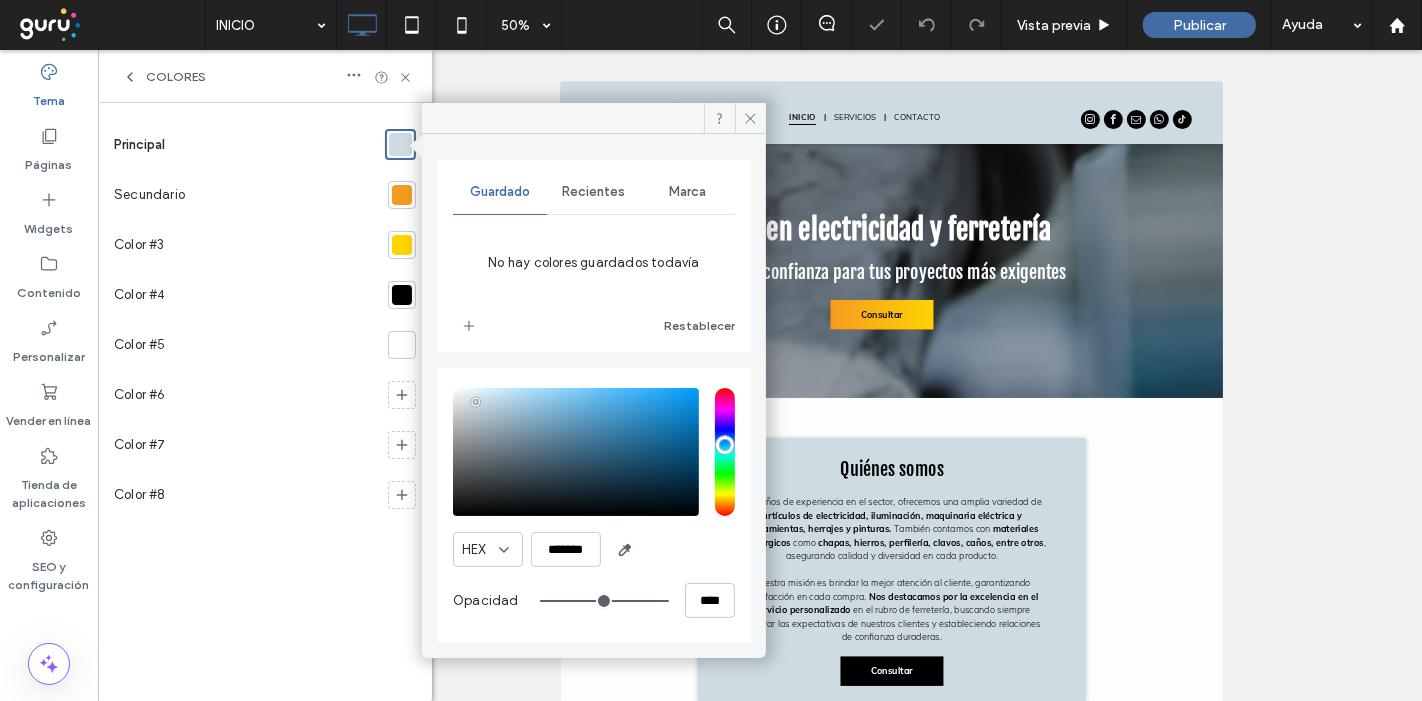 click on "Recientes" at bounding box center [593, 192] 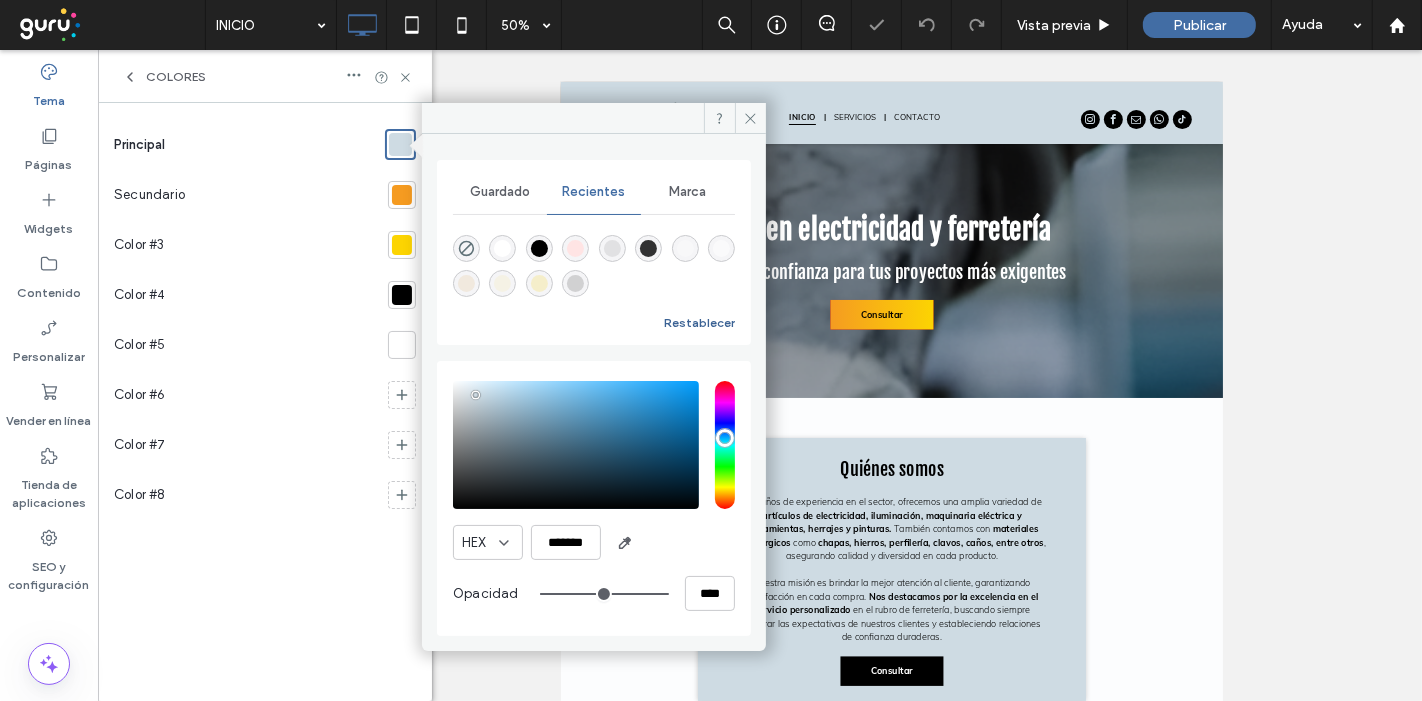click on "Restablecer" at bounding box center (699, 323) 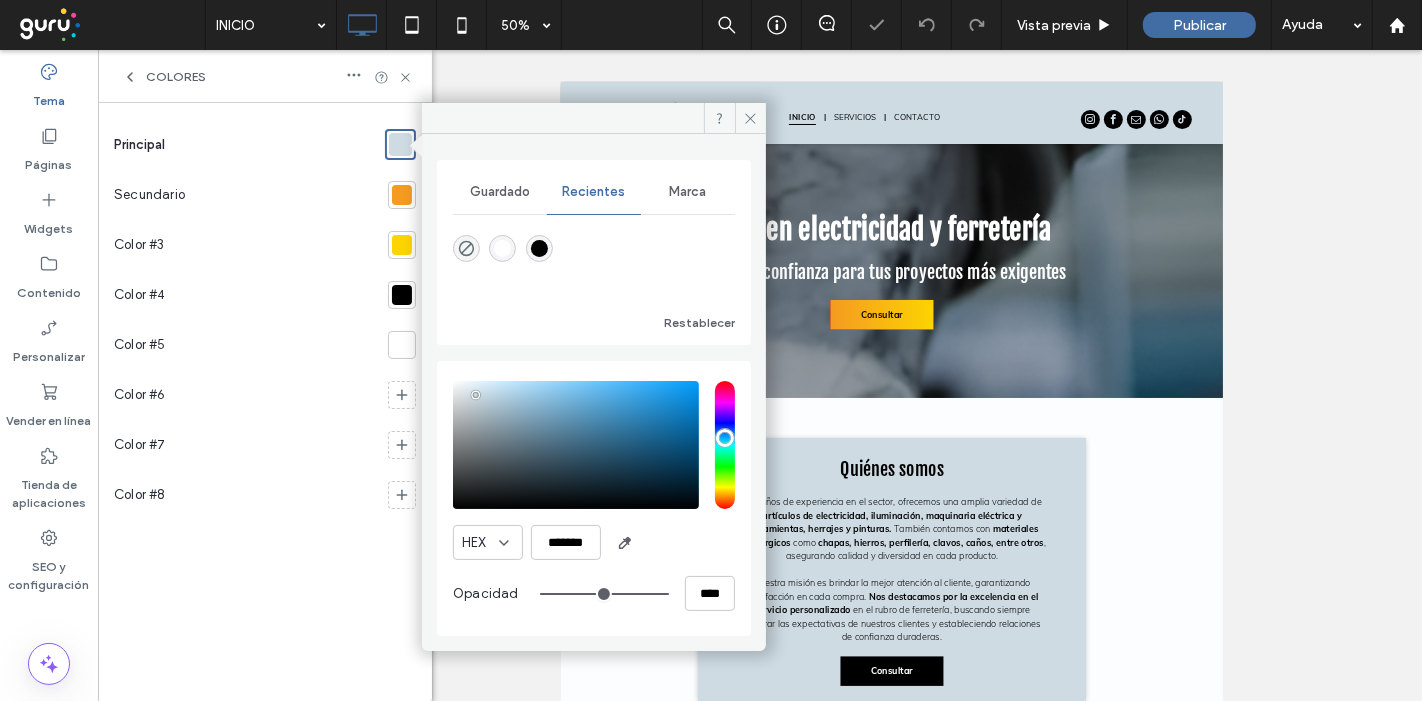 click on "Guardado" at bounding box center [500, 192] 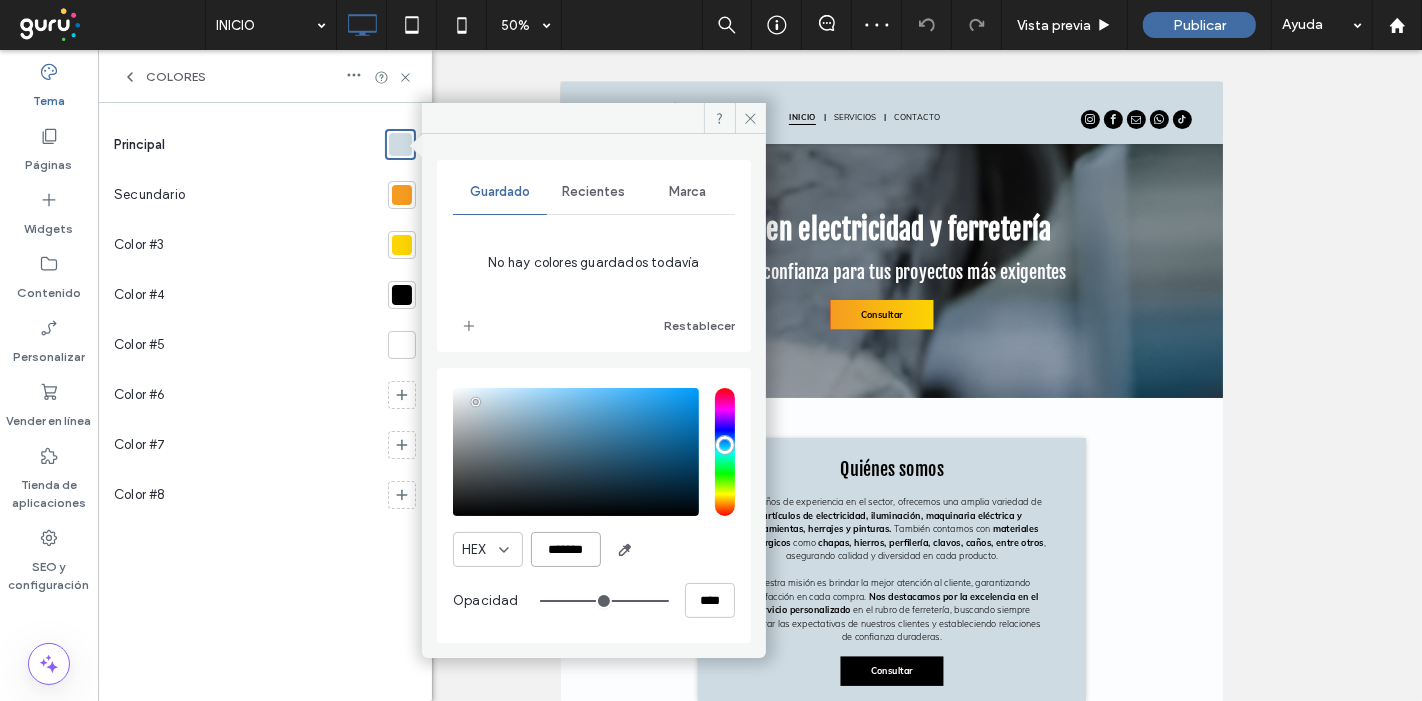 click on "*******" at bounding box center (566, 549) 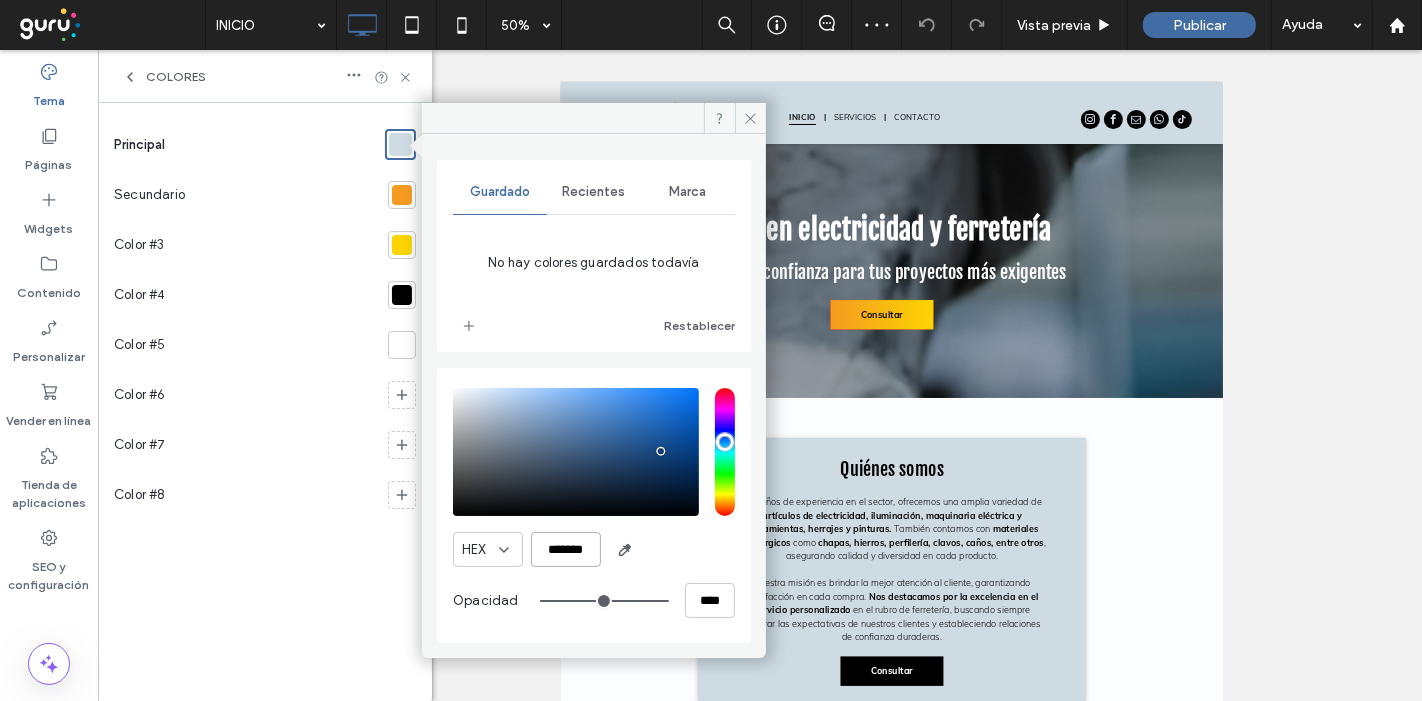 type on "*******" 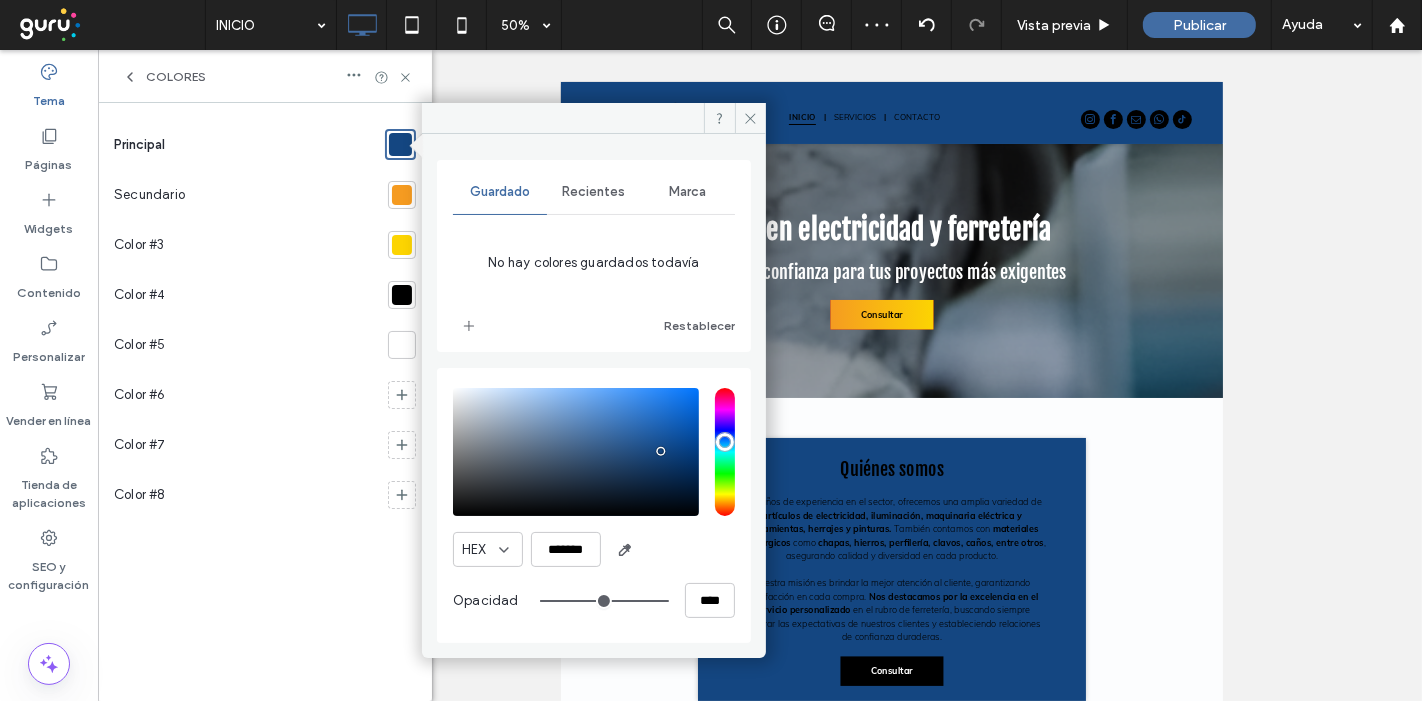 click at bounding box center (402, 195) 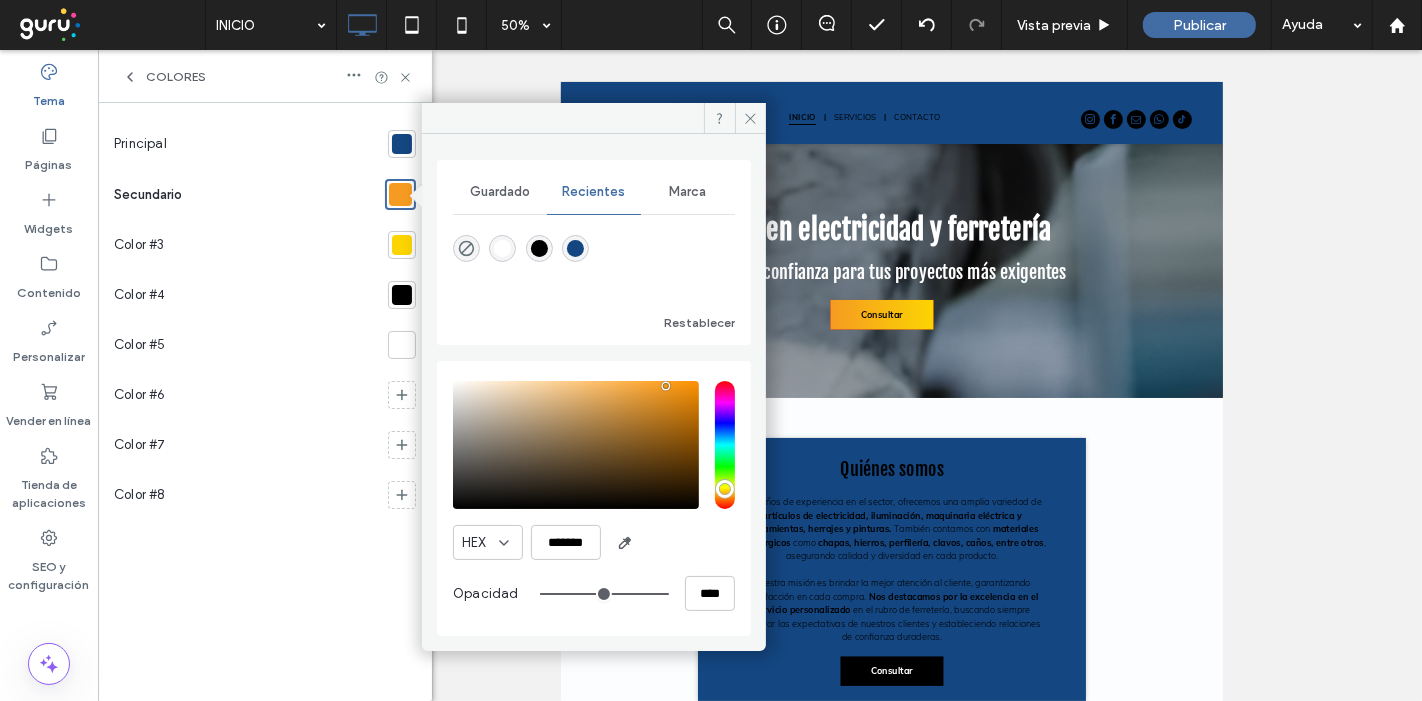click at bounding box center (502, 248) 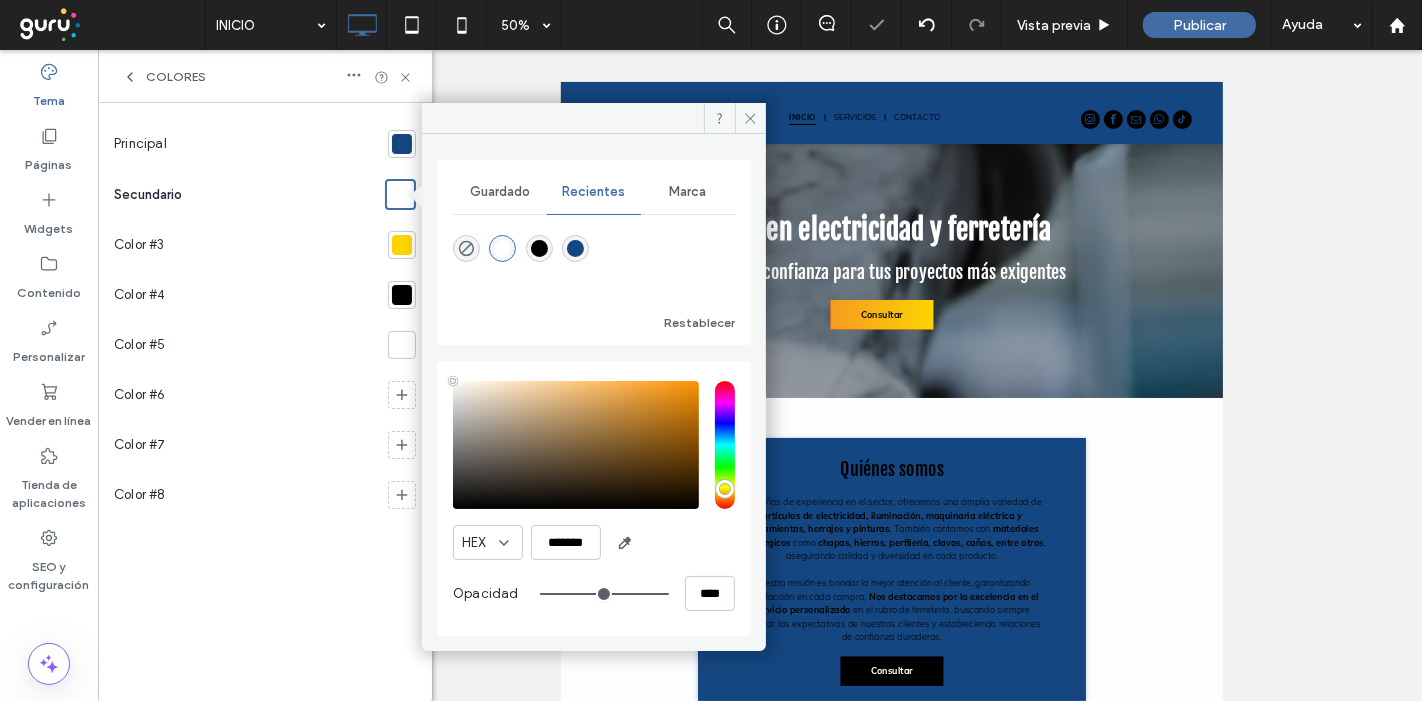click at bounding box center (402, 245) 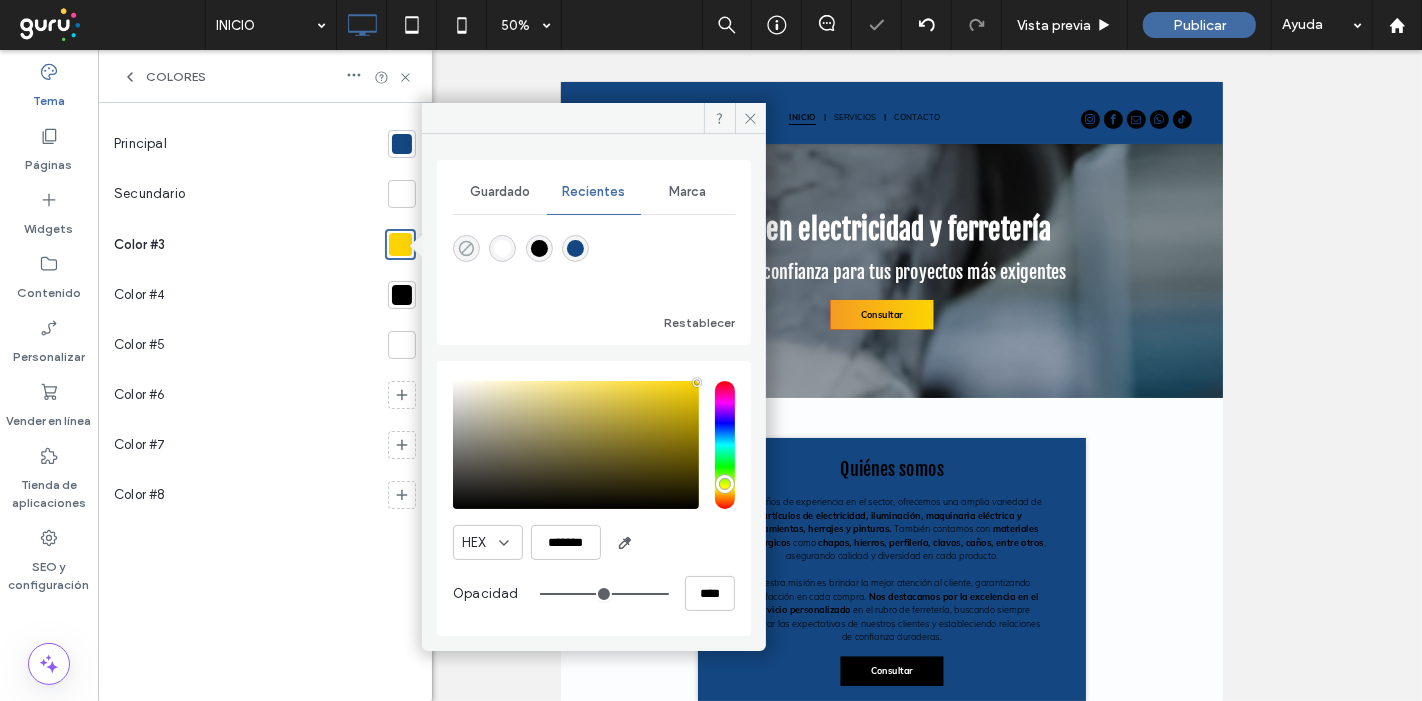drag, startPoint x: 482, startPoint y: 251, endPoint x: 470, endPoint y: 250, distance: 12.0415945 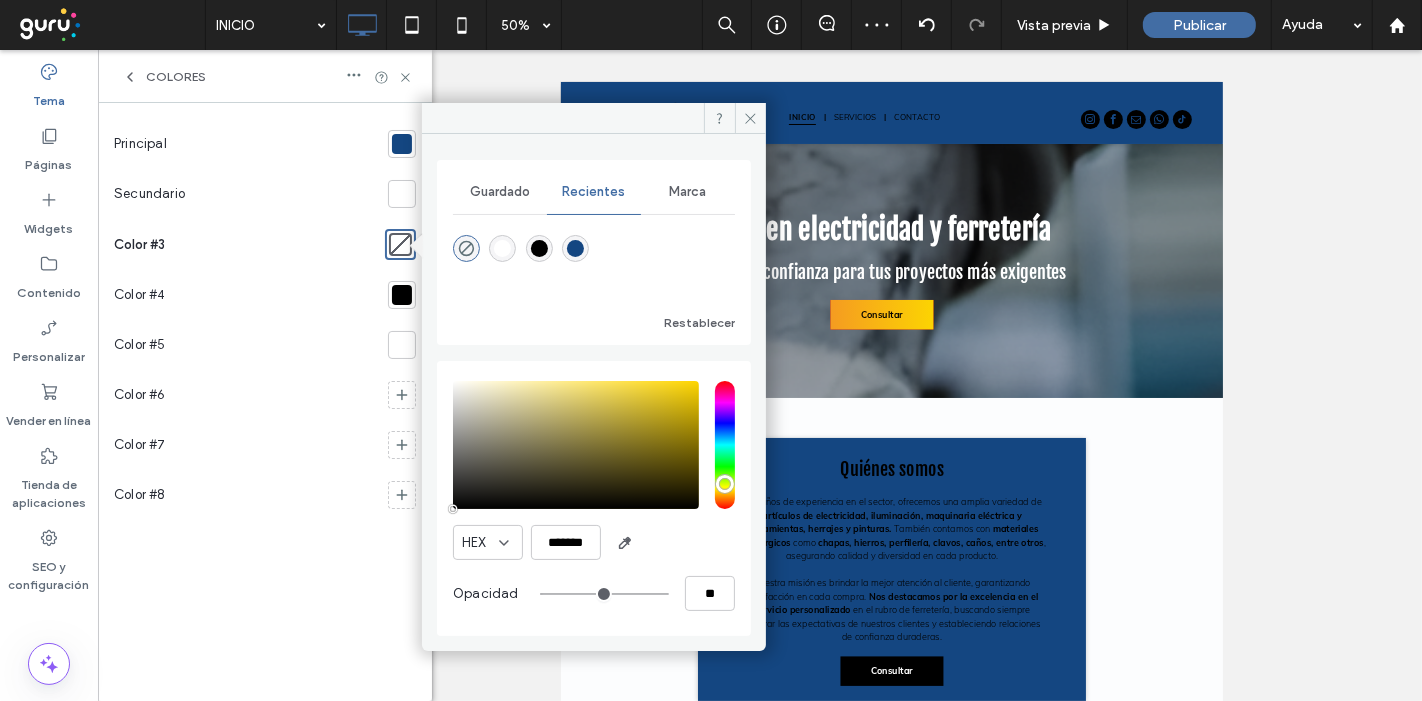 click at bounding box center [402, 295] 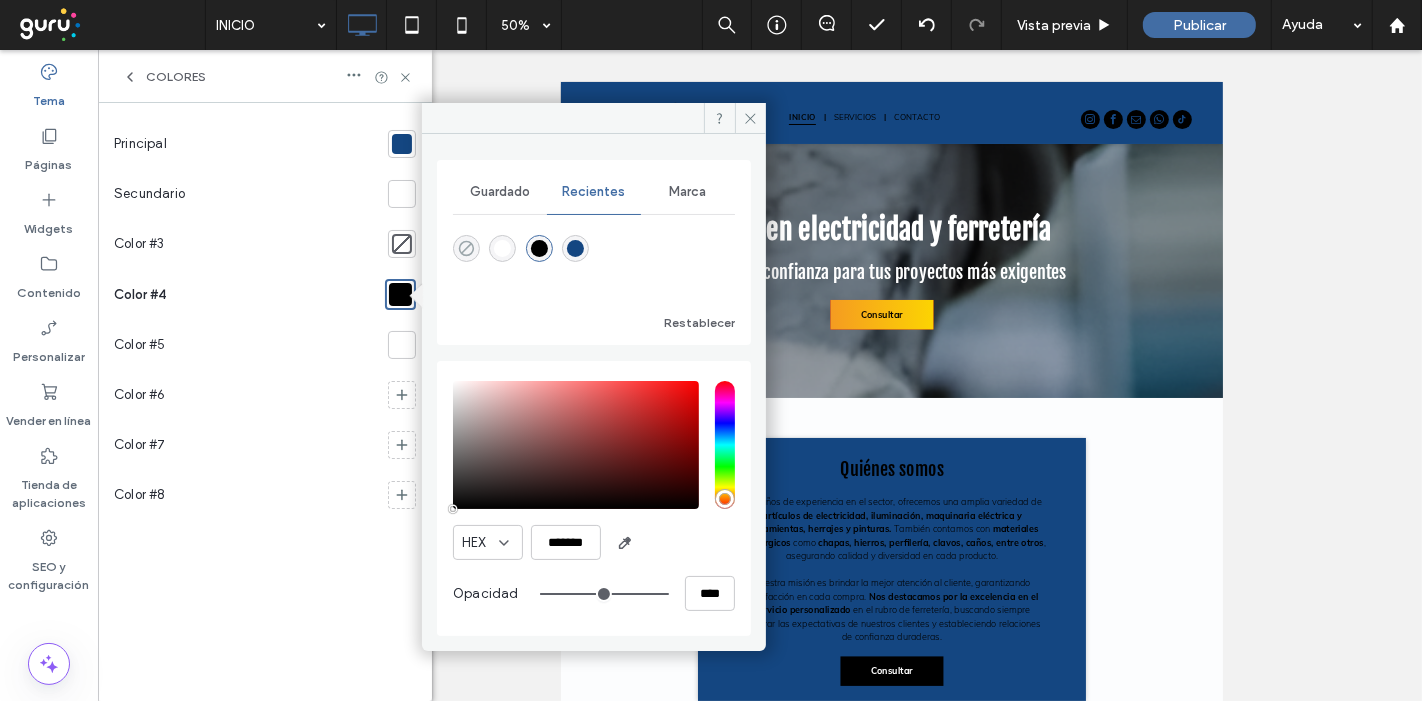click 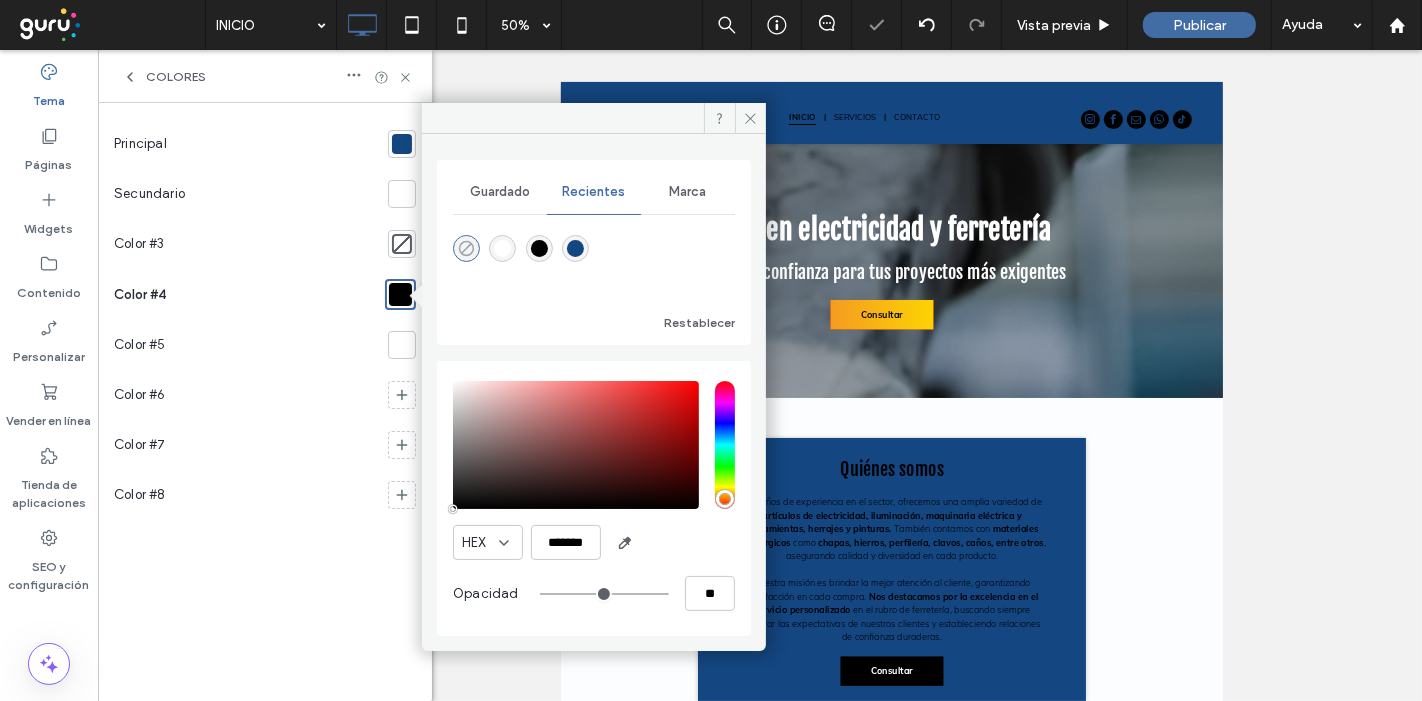 type on "*" 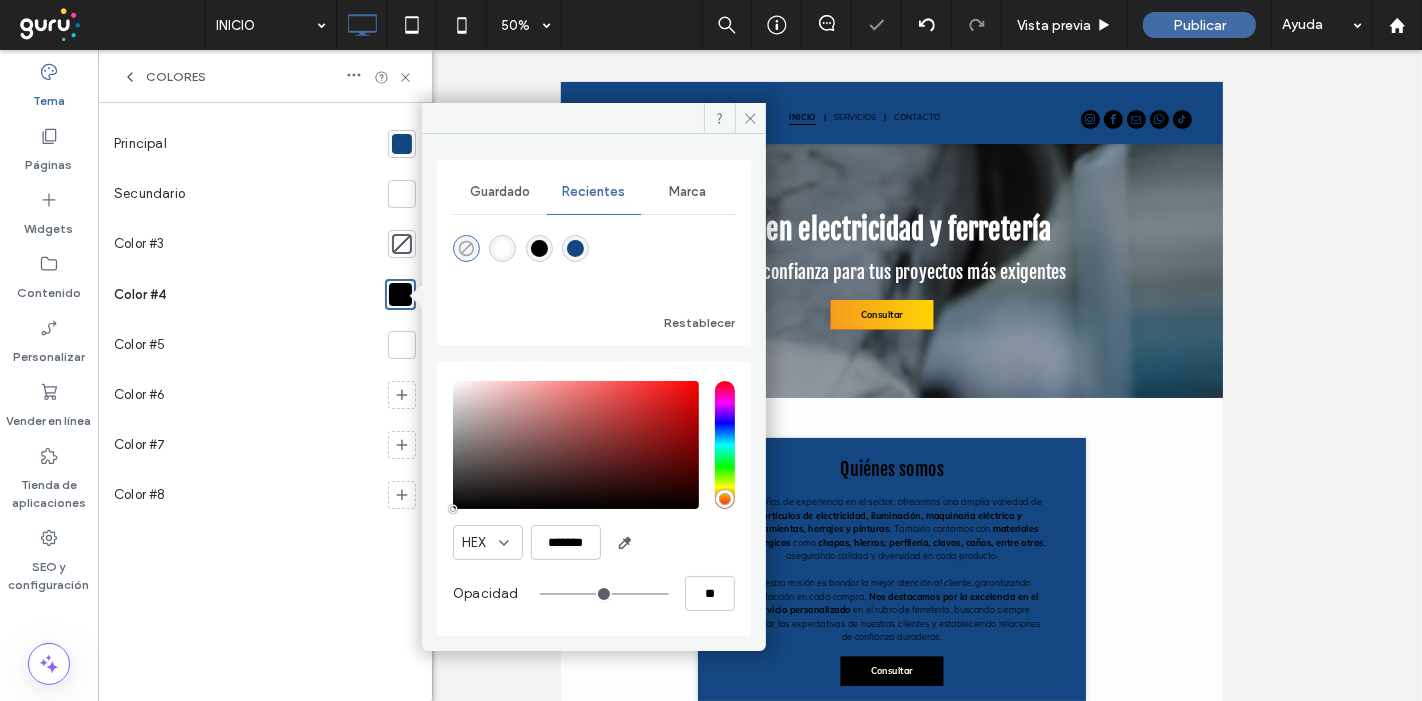 type on "**" 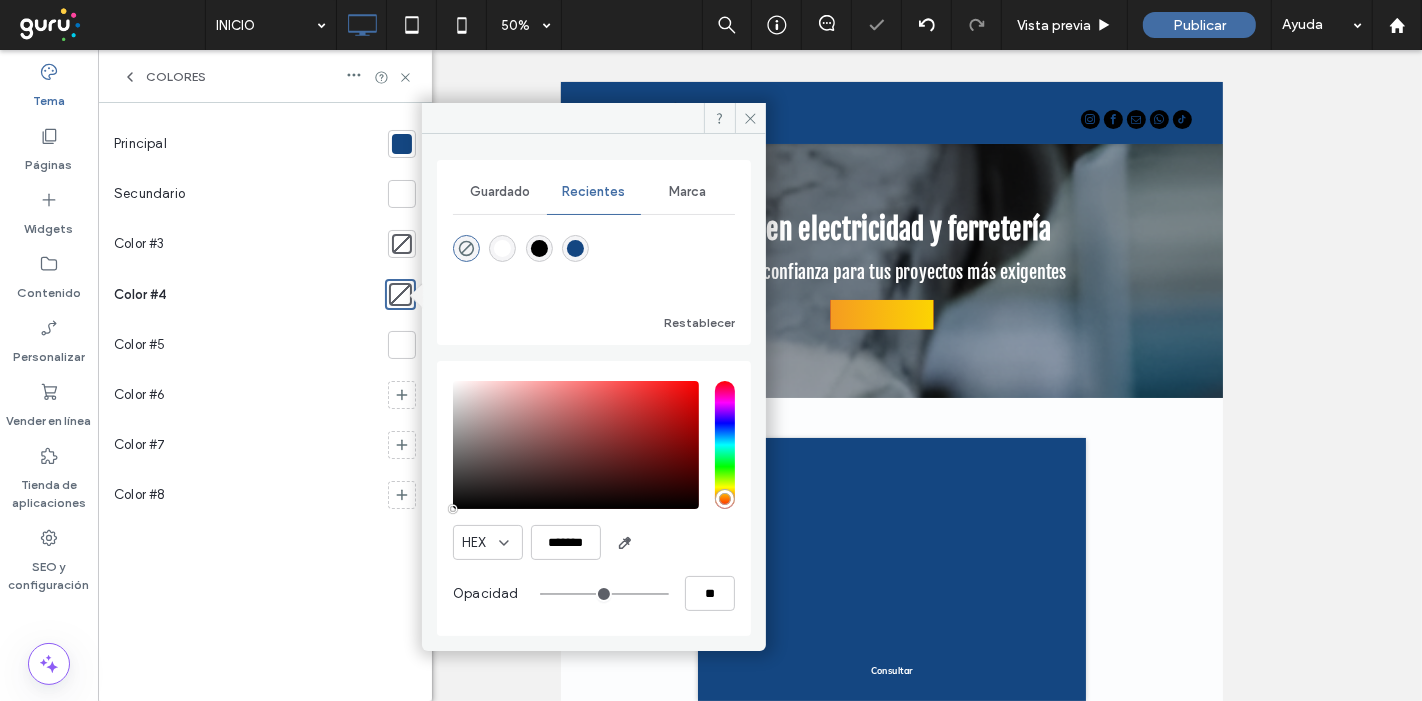 click on "Colores" at bounding box center [265, 76] 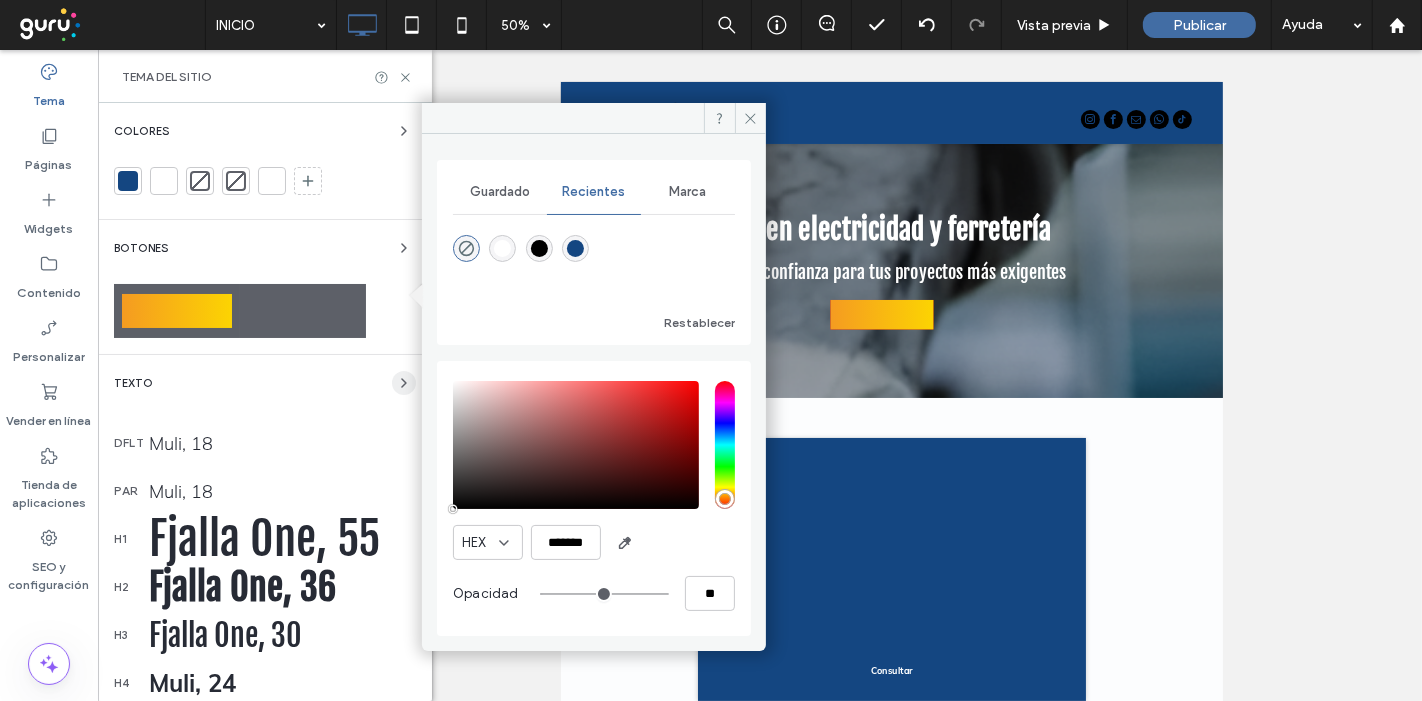 click on "Texto" at bounding box center (265, 383) 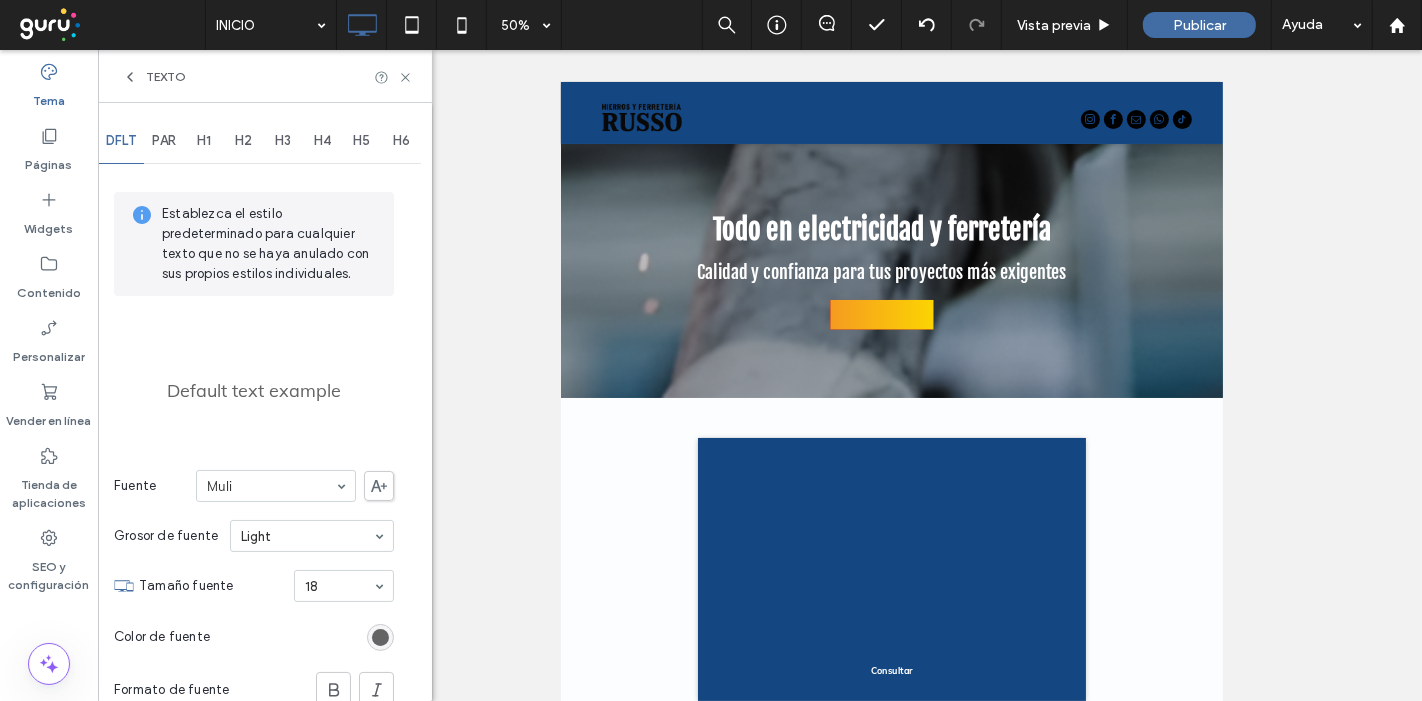 click on "DFLT PAR H1 H2 H3 H4 H5 H6 Establezca el estilo predeterminado para cualquier texto que no se haya anulado con sus propios estilos individuales. Default text example Fuente Muli Grosor de fuente Light   Tamaño fuente 18 Color de fuente Formato de fuente Orientación del texto Default Link State Enlace al pasar el ratón por encima Enlace clicado Más opciones Colores Botones Principal Secundario Texto dflt Muli, 18 par Muli, 18 h1 Fjalla One, 55 h2 Fjalla One, 36 h3 Fjalla One, 30 h4 Muli, 24 h5 Muli, 18 h6 Muli, 18 Imágenes  Filas y columnas Fondos Diseño del sitio" at bounding box center (265, 402) 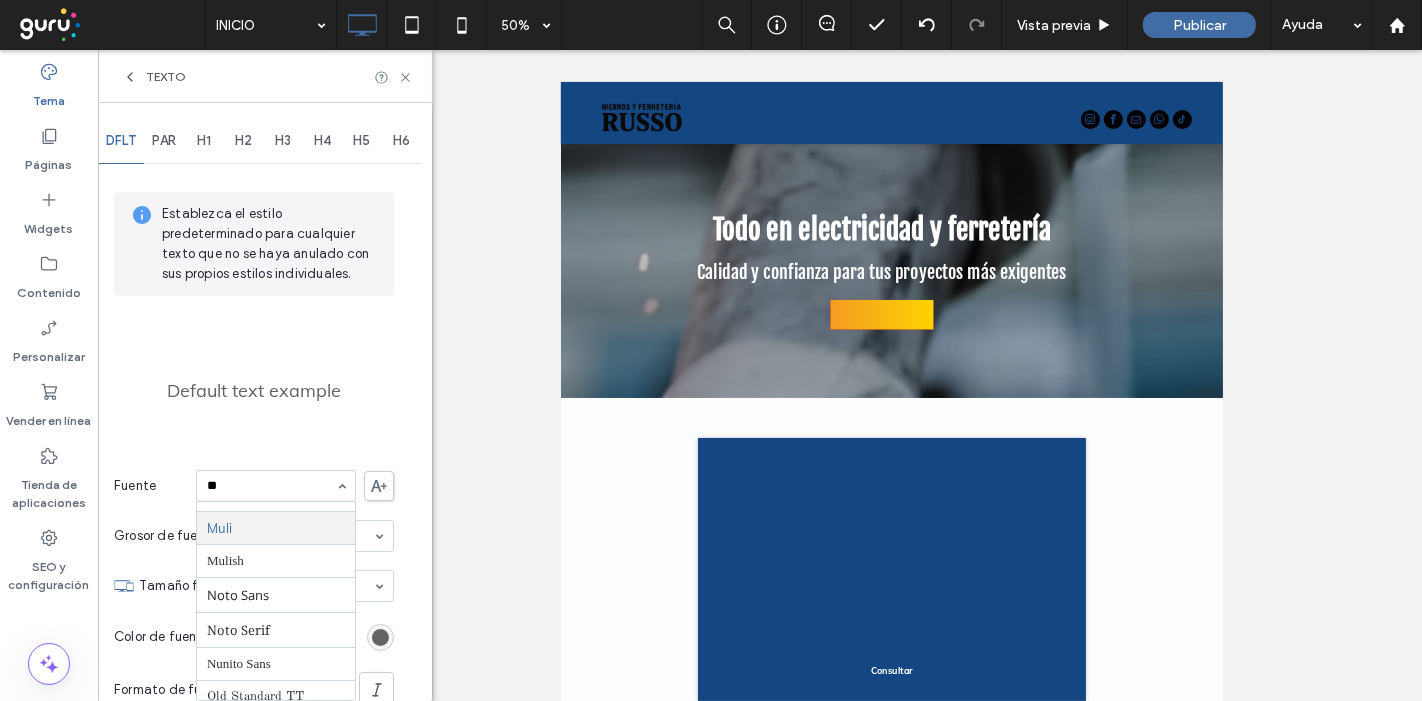 scroll, scrollTop: 0, scrollLeft: 0, axis: both 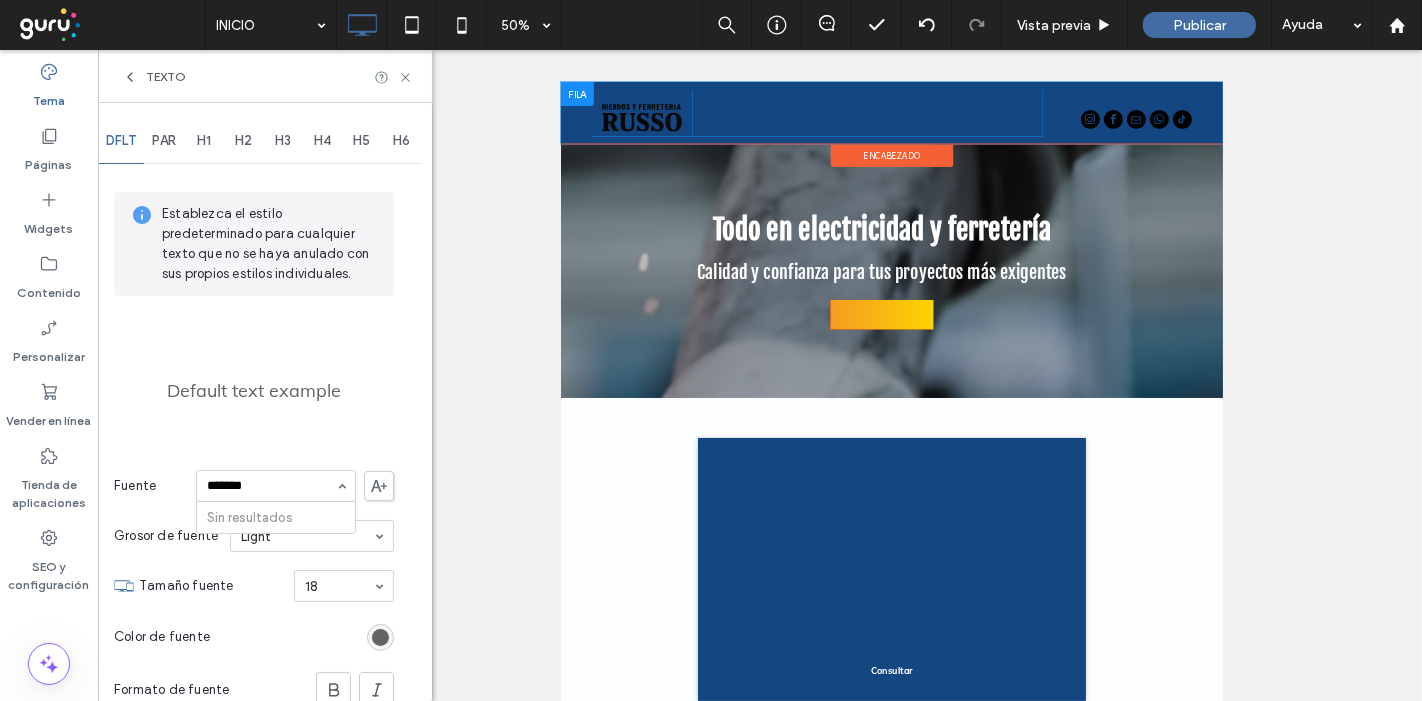 type on "*******" 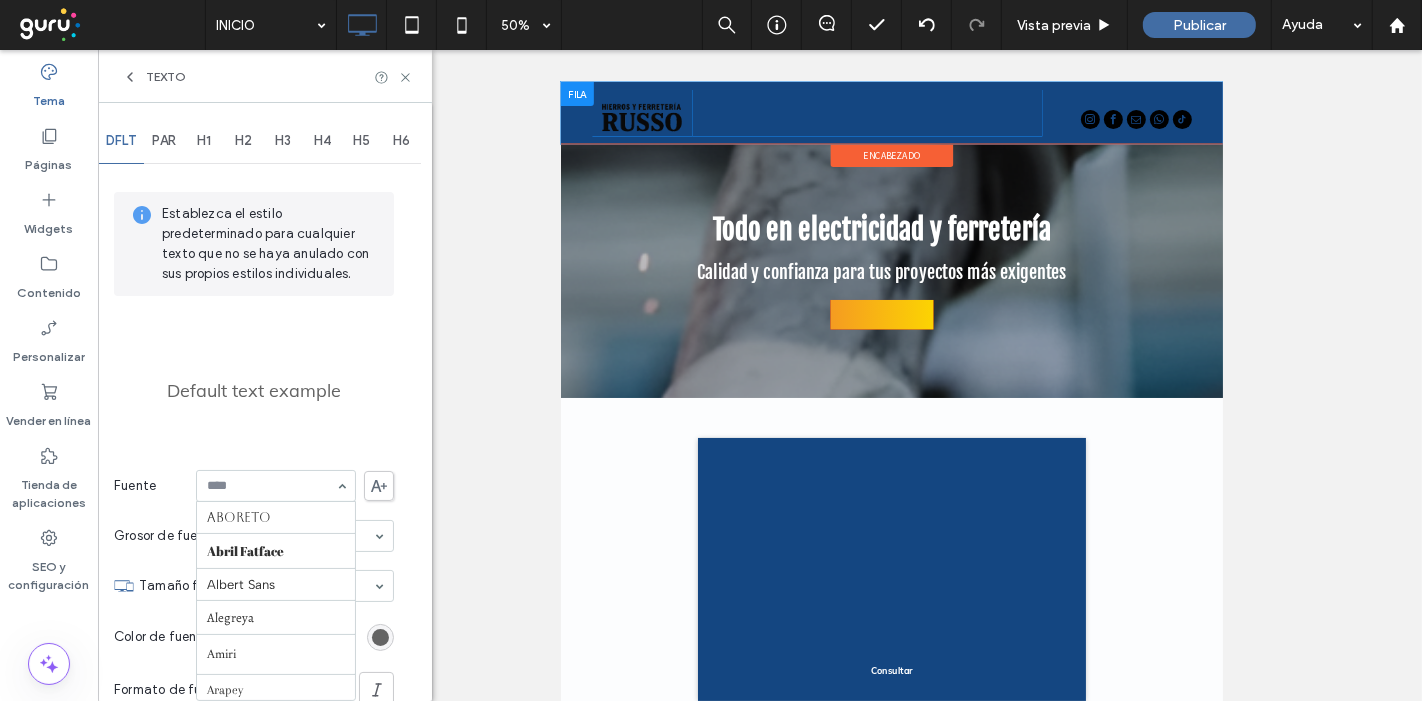 scroll, scrollTop: 1094, scrollLeft: 0, axis: vertical 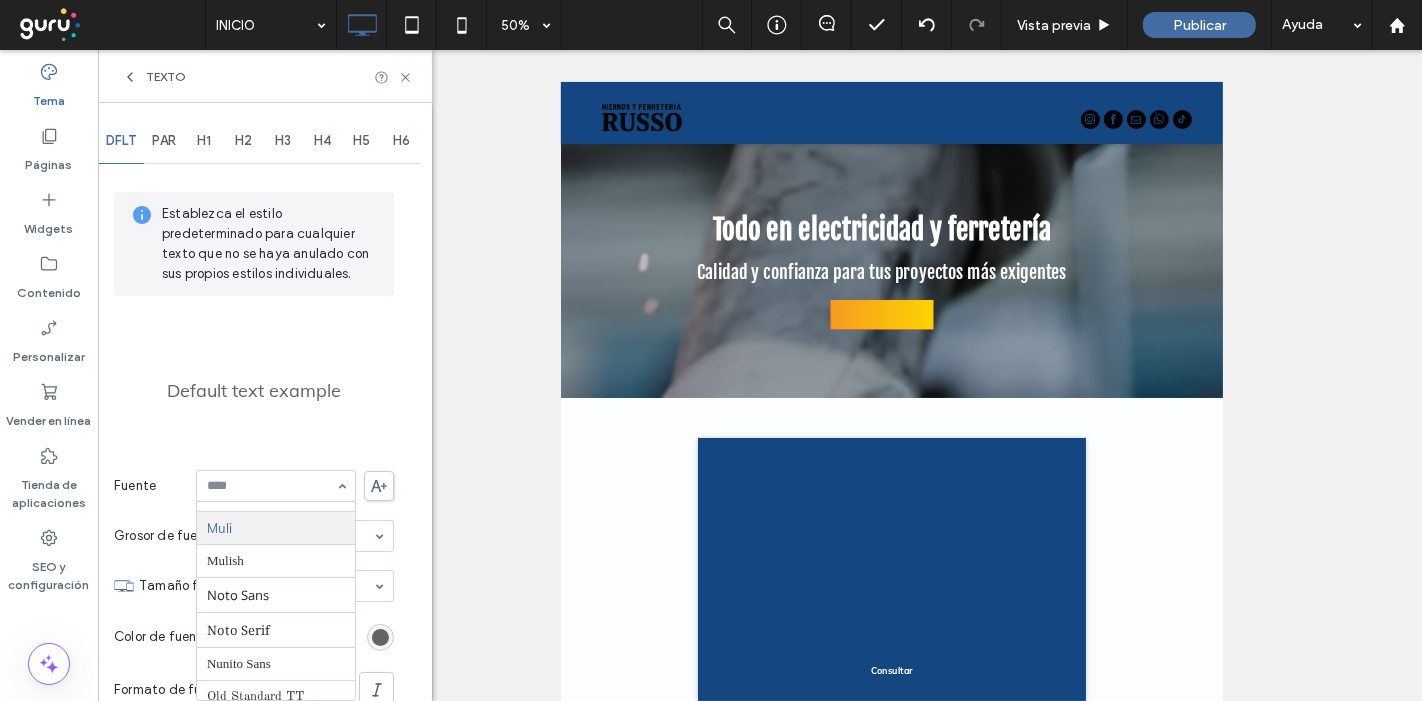 click at bounding box center (379, 486) 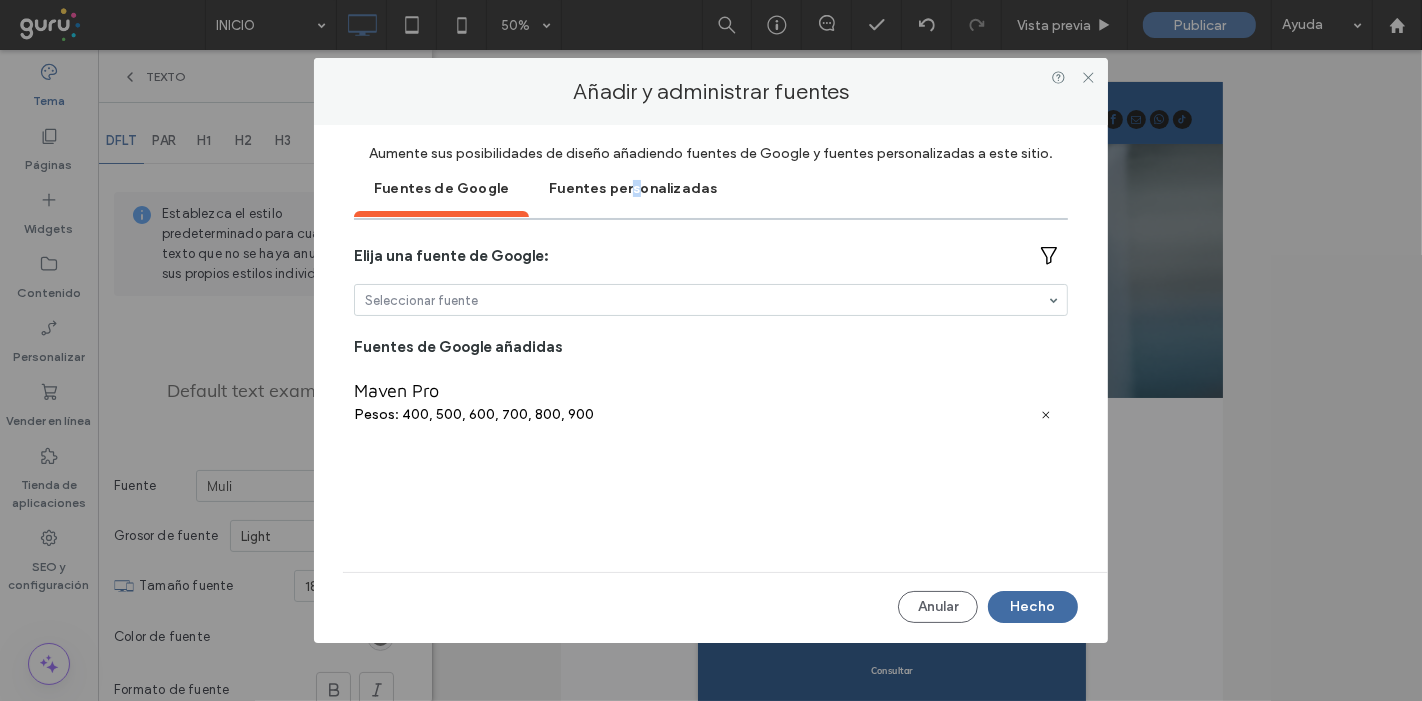 click on "Fuentes personalizadas" at bounding box center [633, 187] 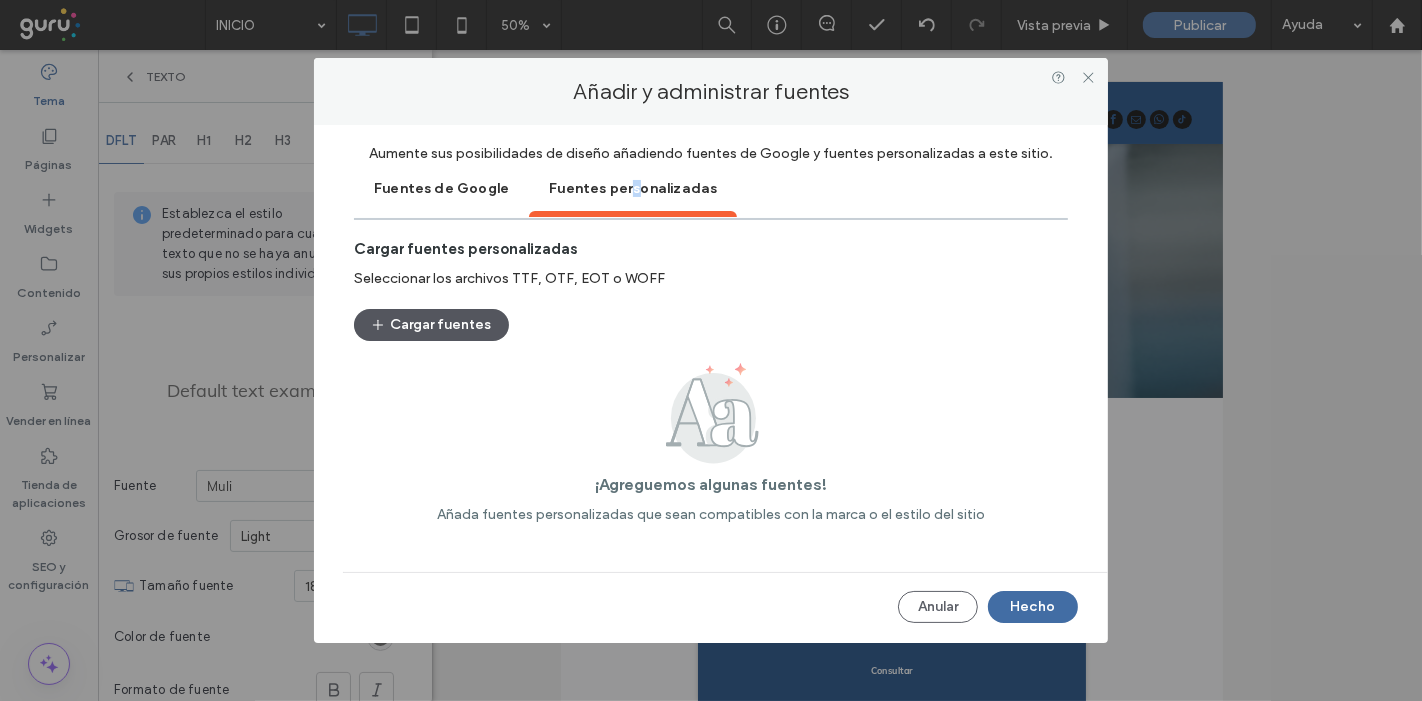 click on "Cargar fuentes" at bounding box center [431, 325] 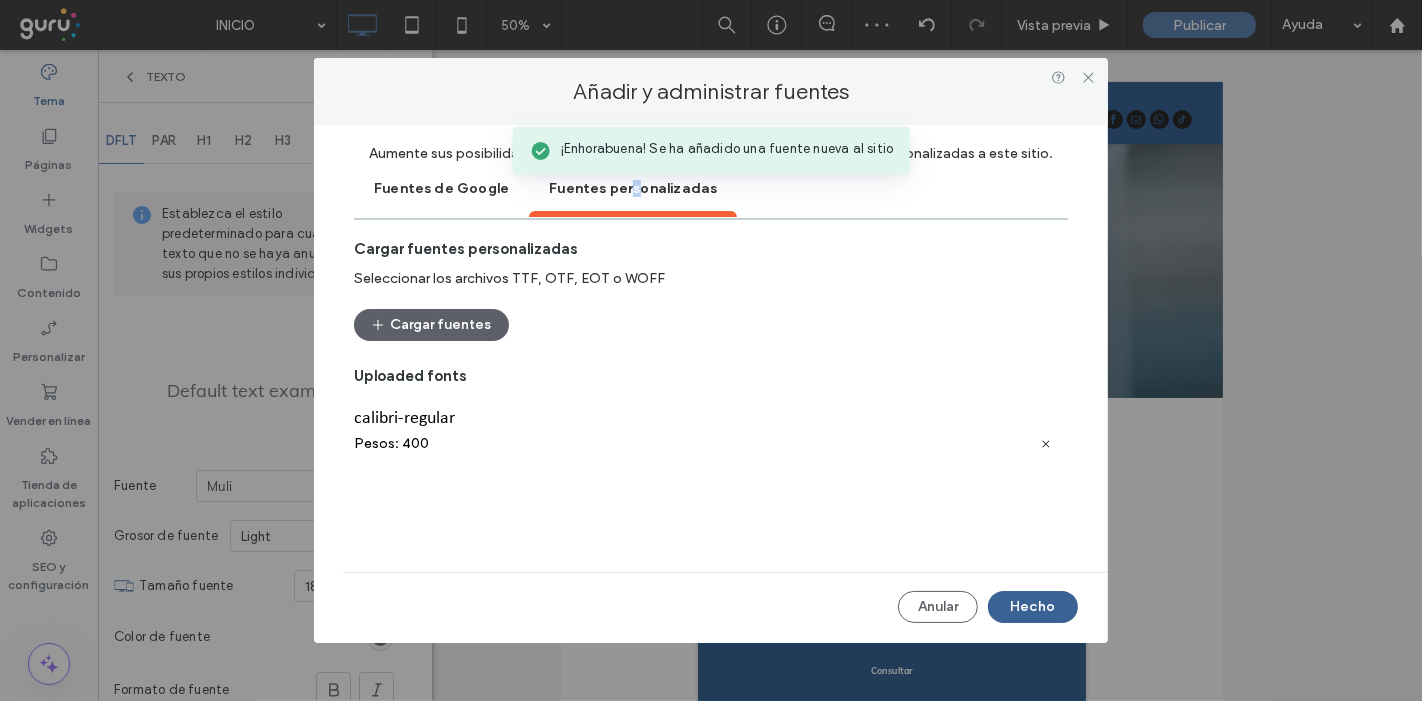 click on "Hecho" at bounding box center [1033, 607] 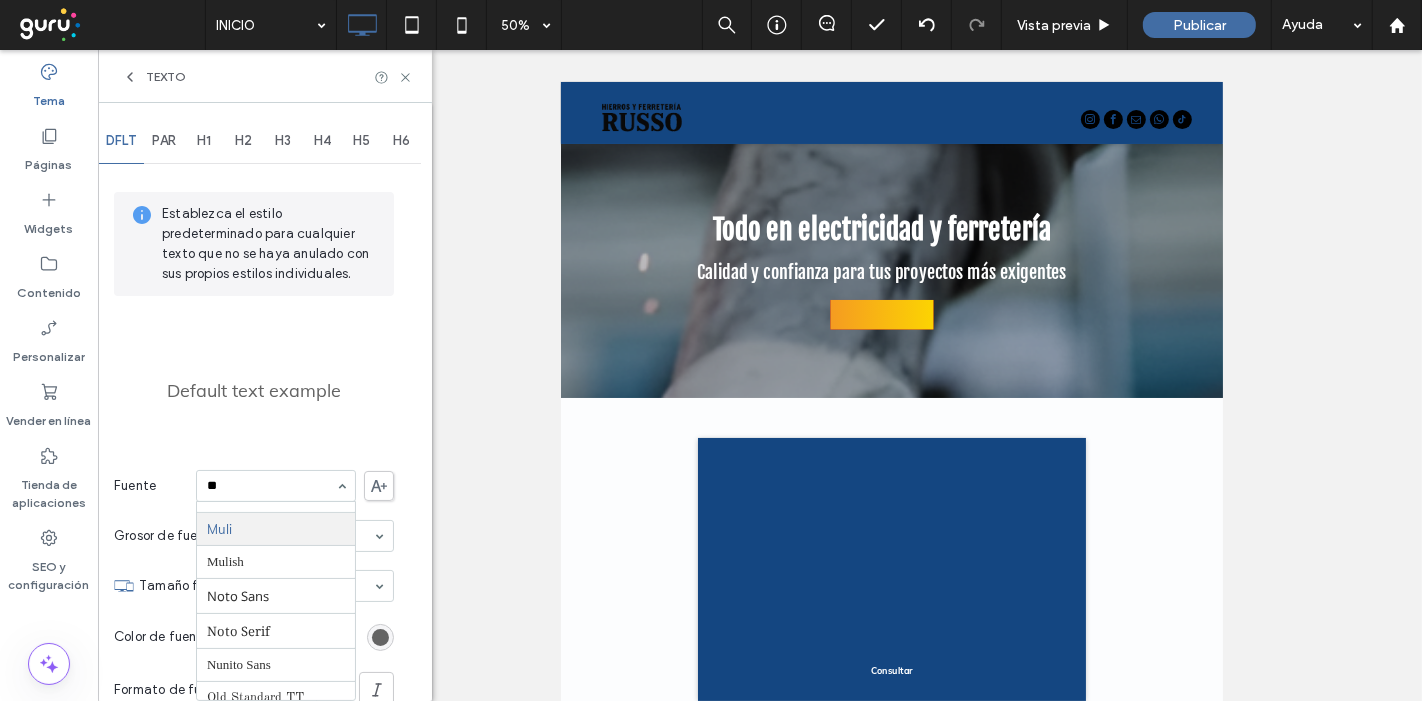 scroll, scrollTop: 0, scrollLeft: 0, axis: both 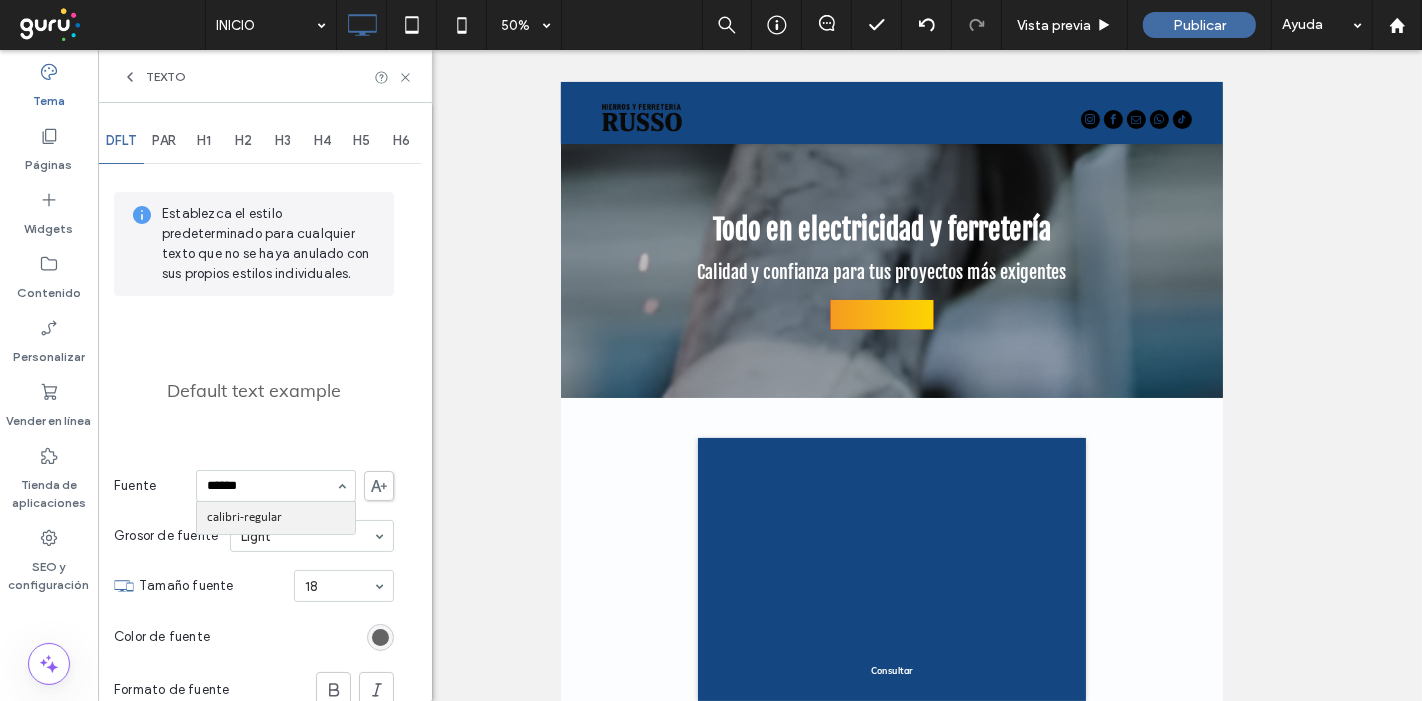 type on "*******" 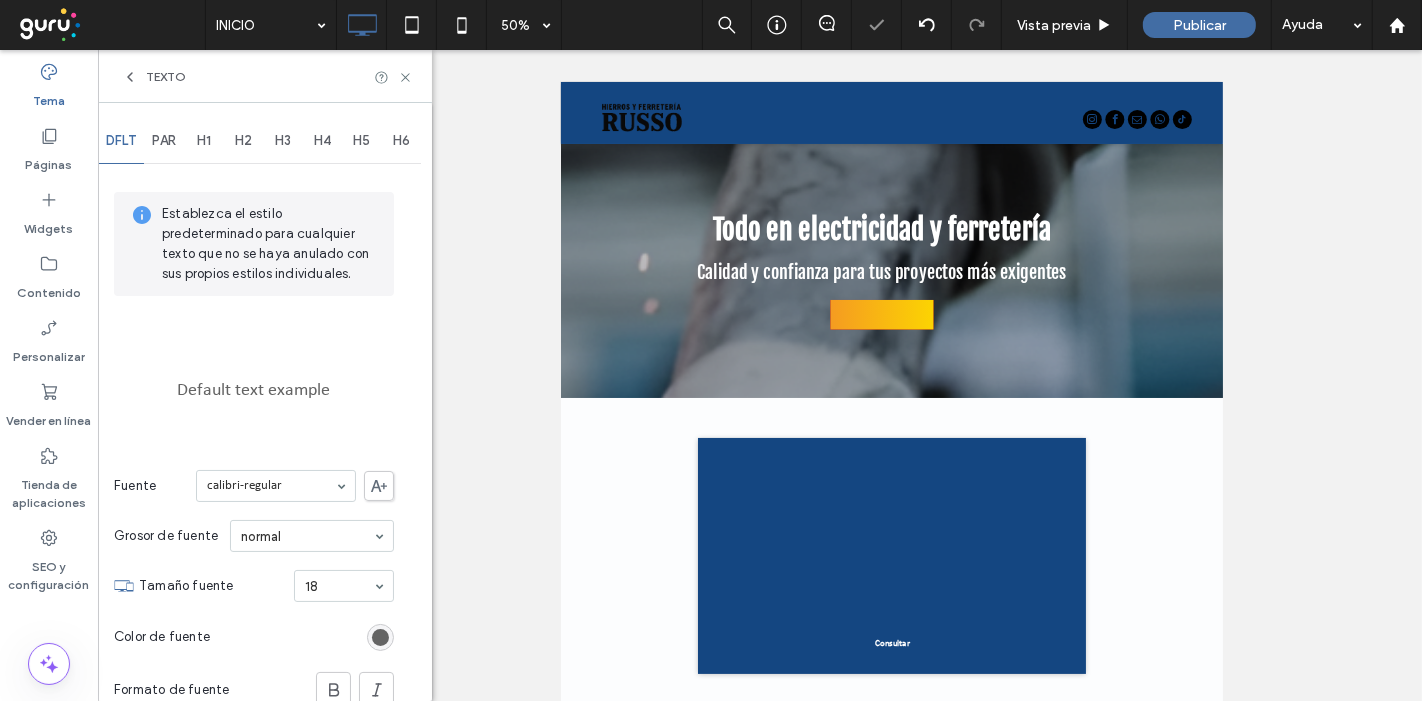 click on "DFLT" at bounding box center [121, 141] 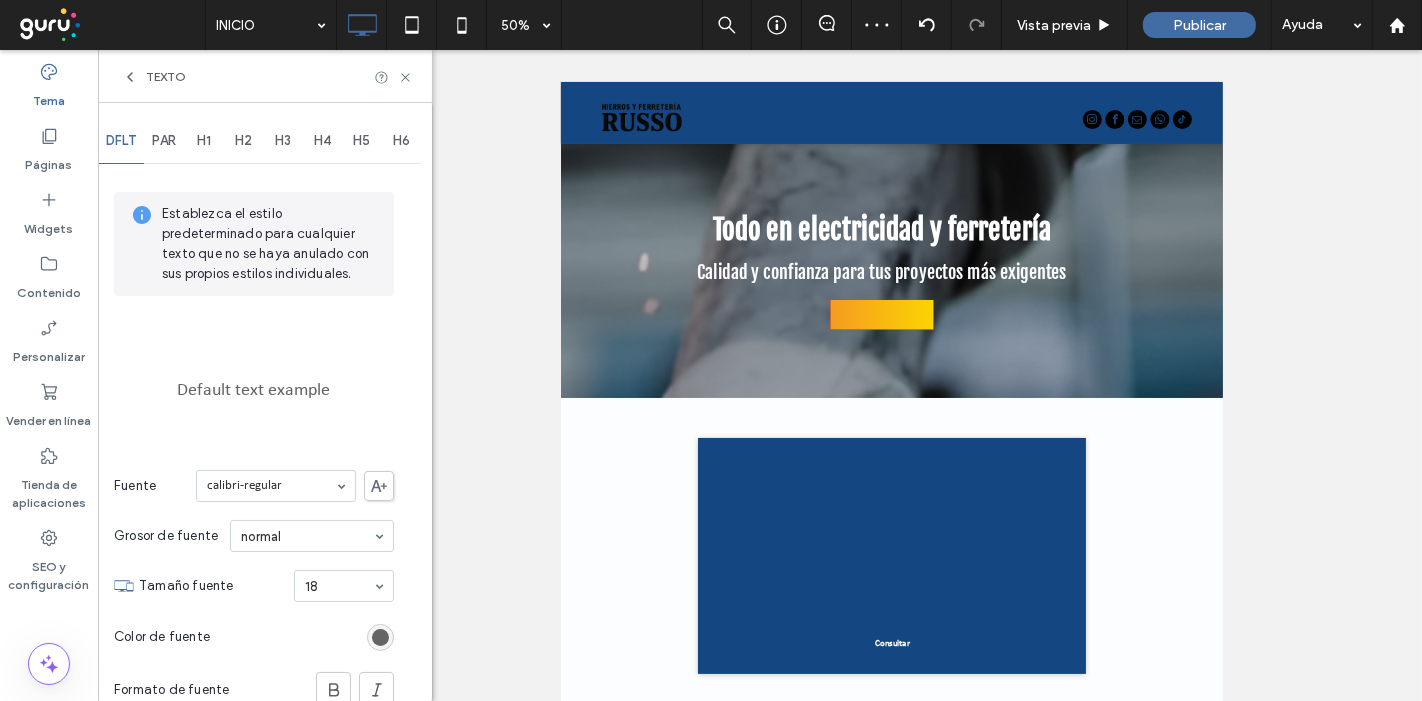 click on "PAR" at bounding box center (164, 141) 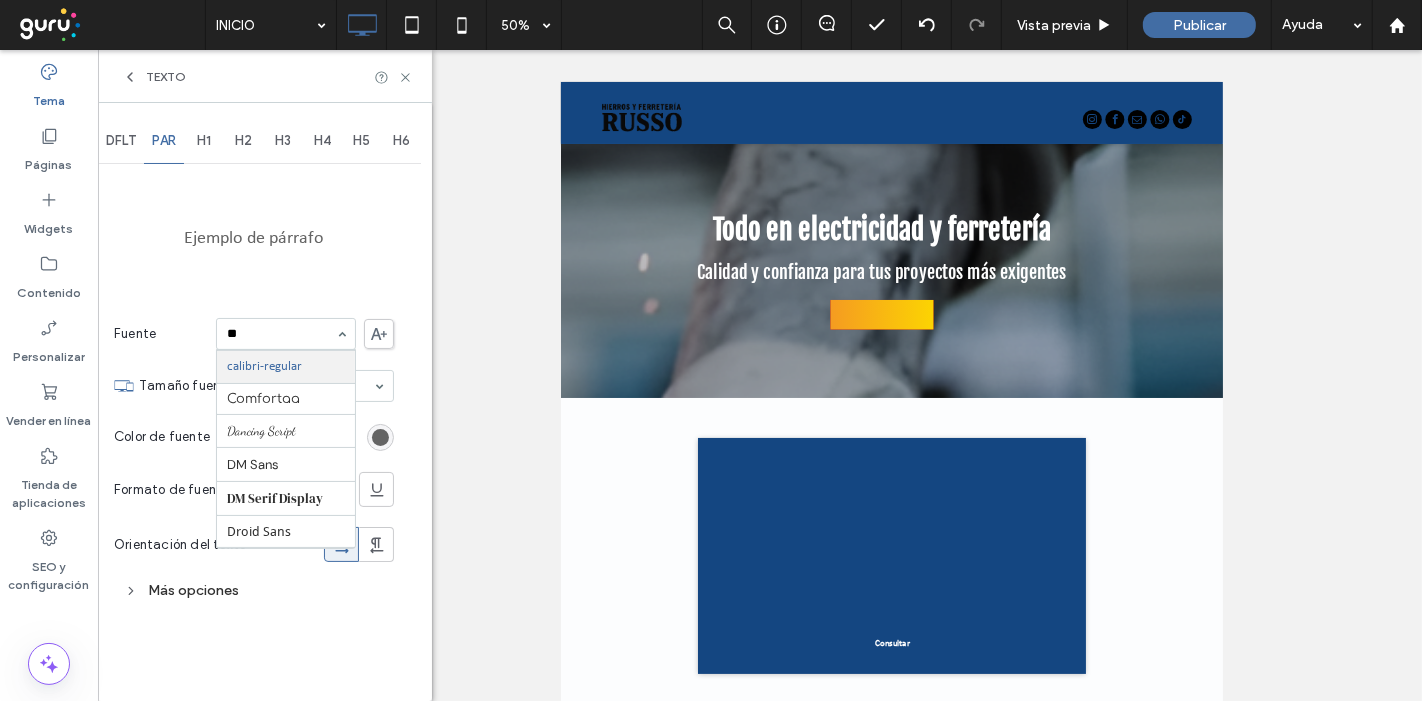 scroll, scrollTop: 0, scrollLeft: 0, axis: both 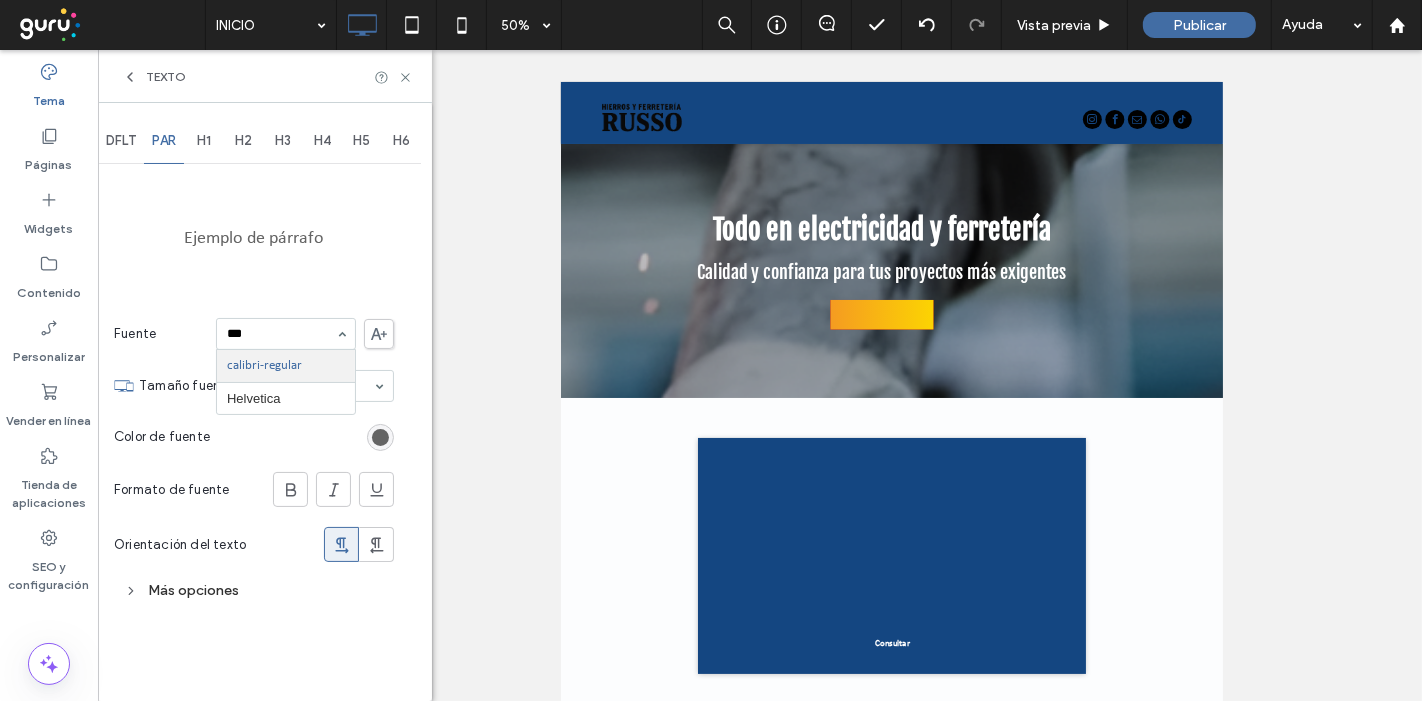 type on "****" 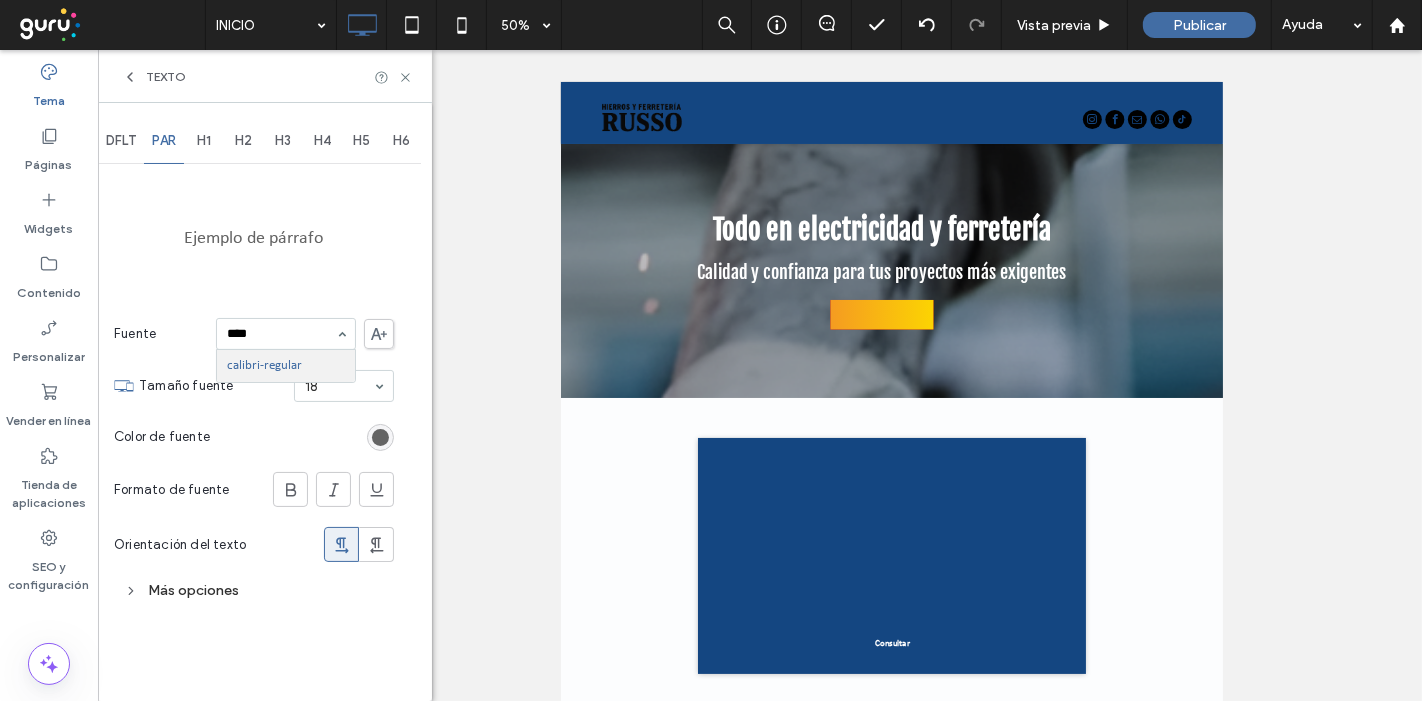 type 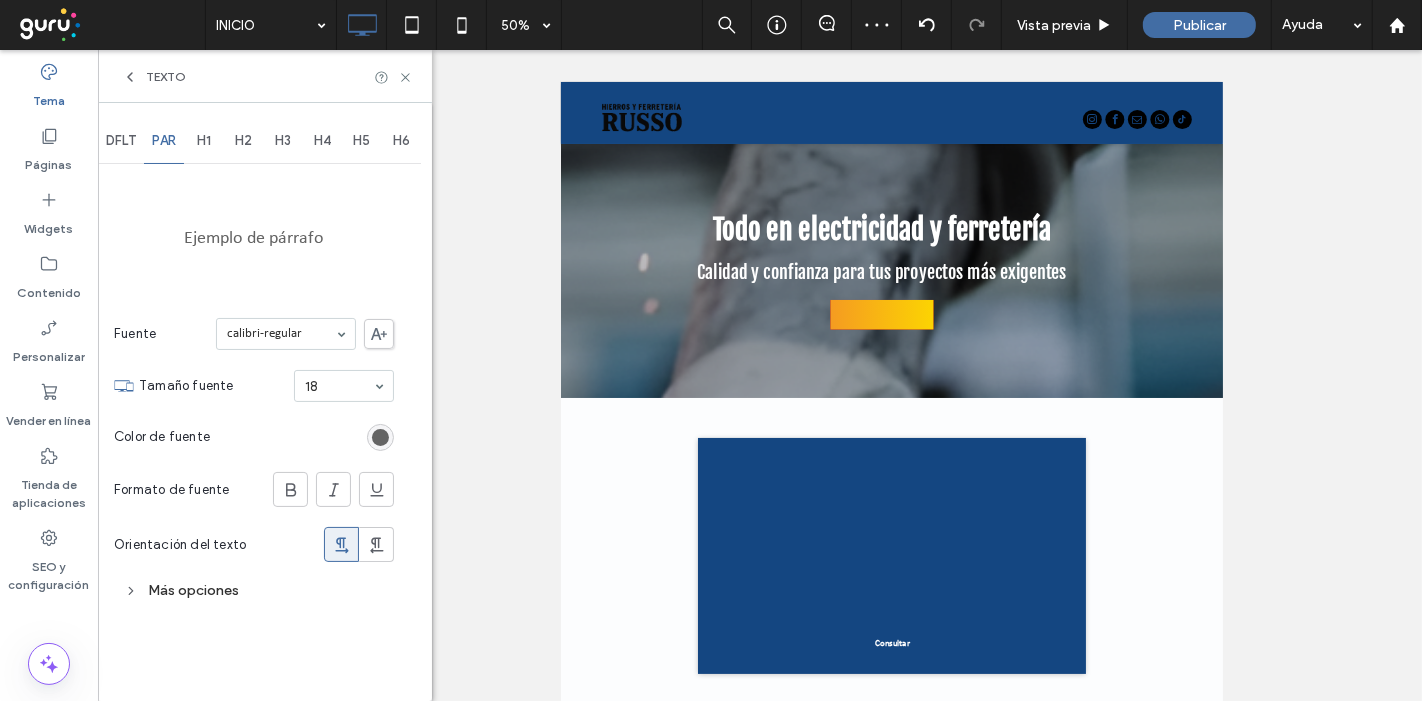 click on "H1" at bounding box center [204, 141] 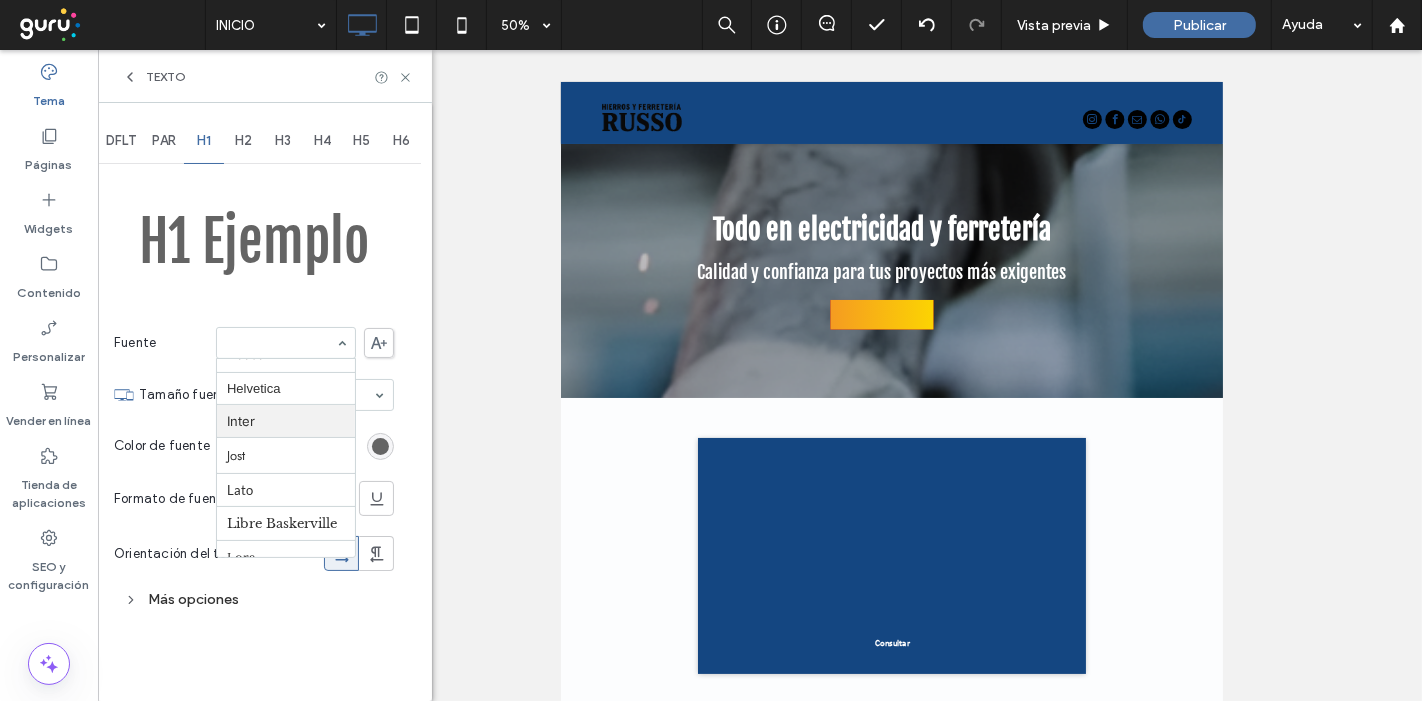 scroll, scrollTop: 870, scrollLeft: 0, axis: vertical 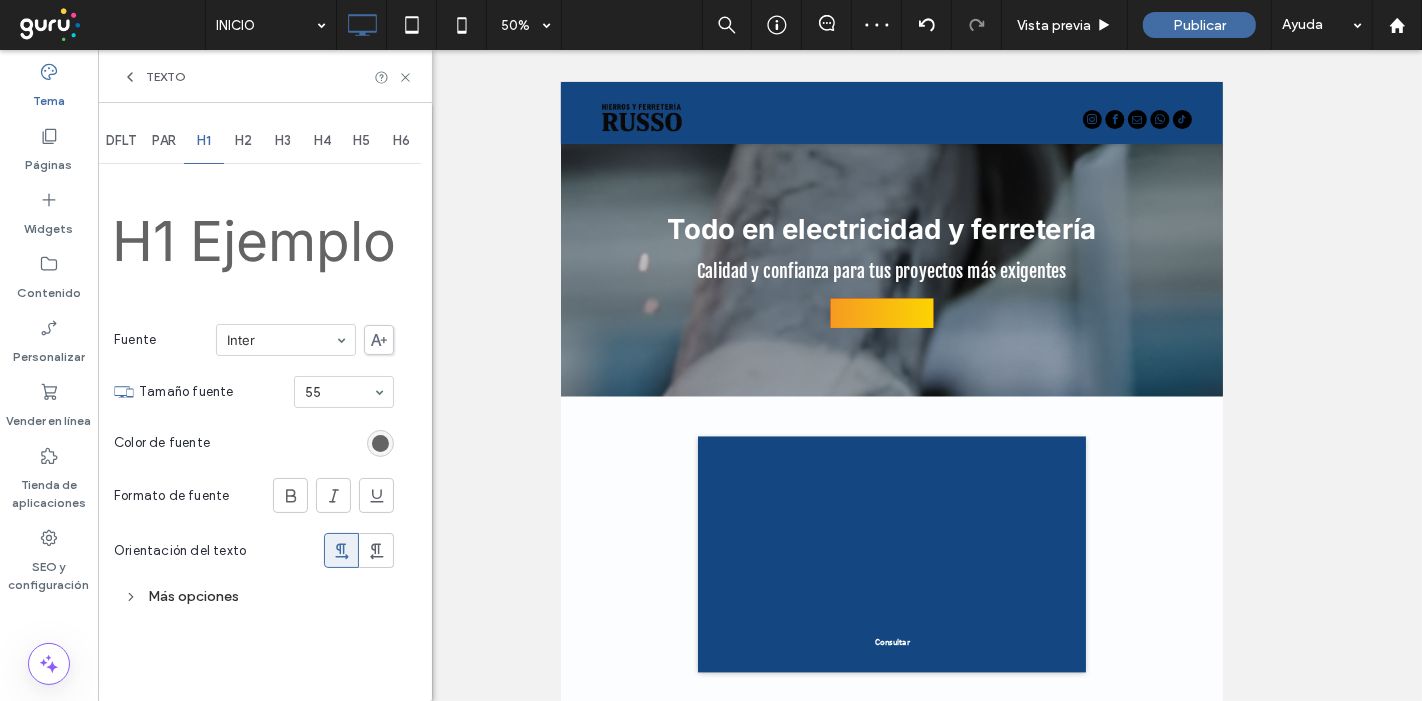 click at bounding box center (281, 340) 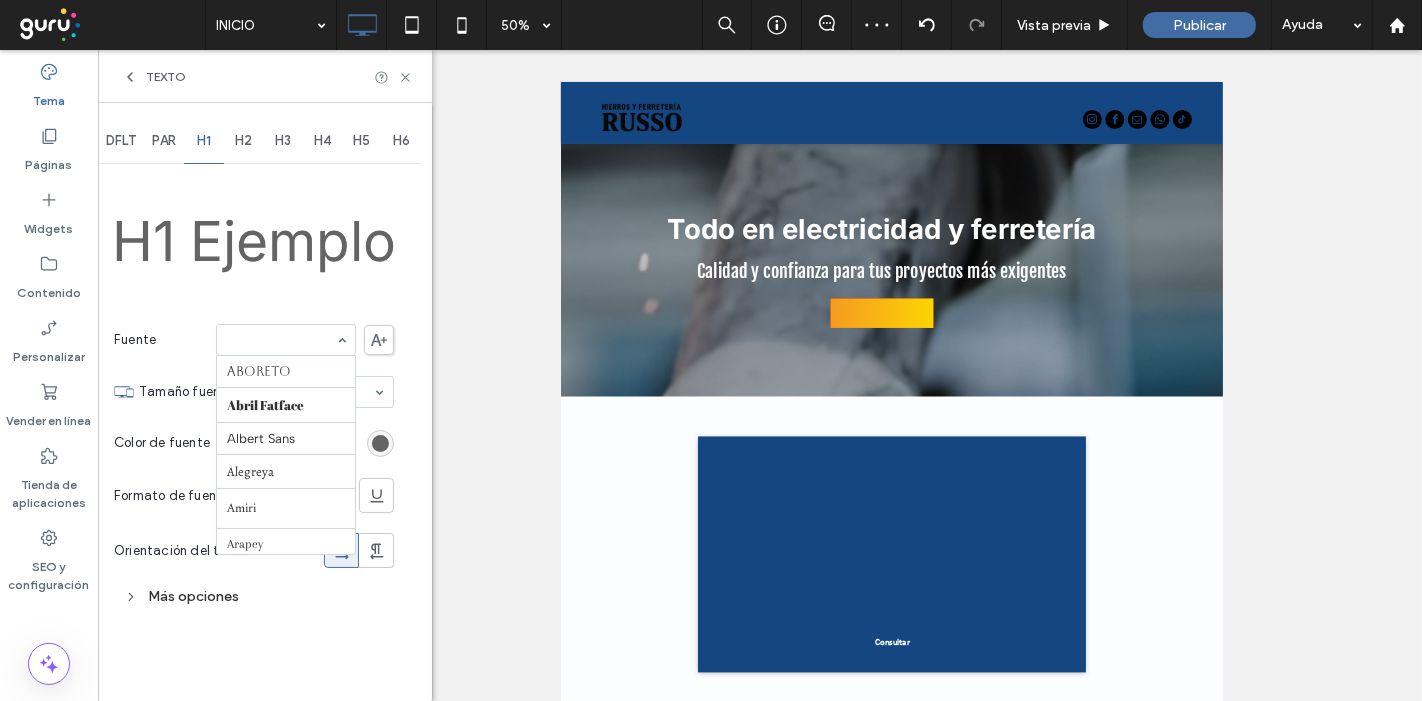 scroll, scrollTop: 863, scrollLeft: 0, axis: vertical 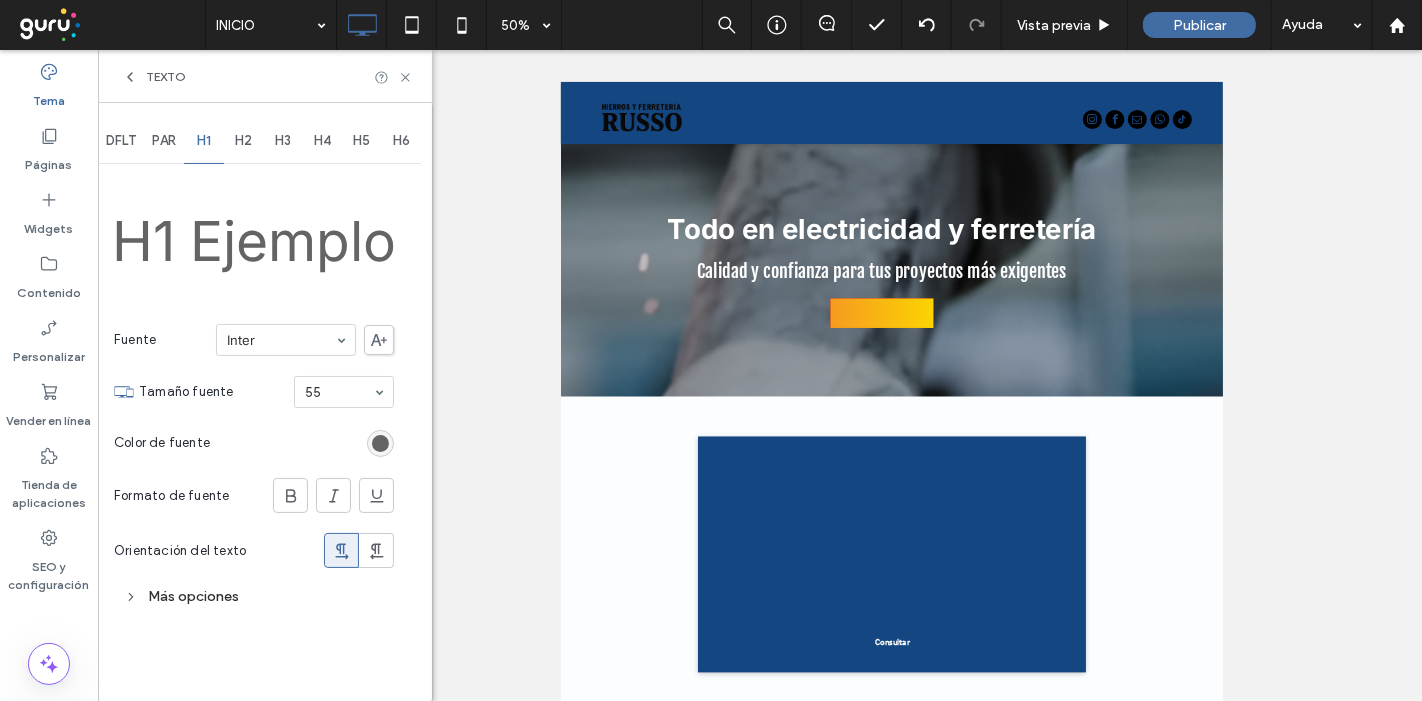 click on "H2" at bounding box center (243, 141) 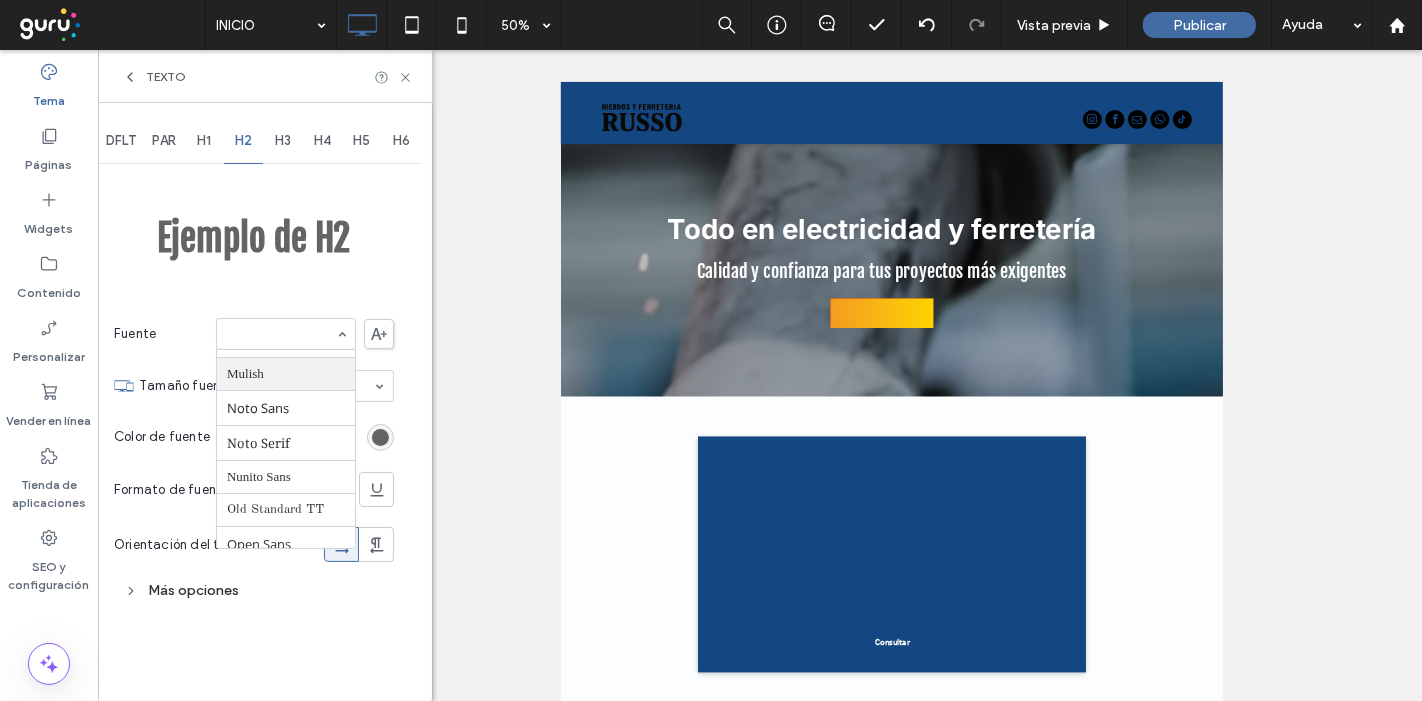 scroll, scrollTop: 1085, scrollLeft: 0, axis: vertical 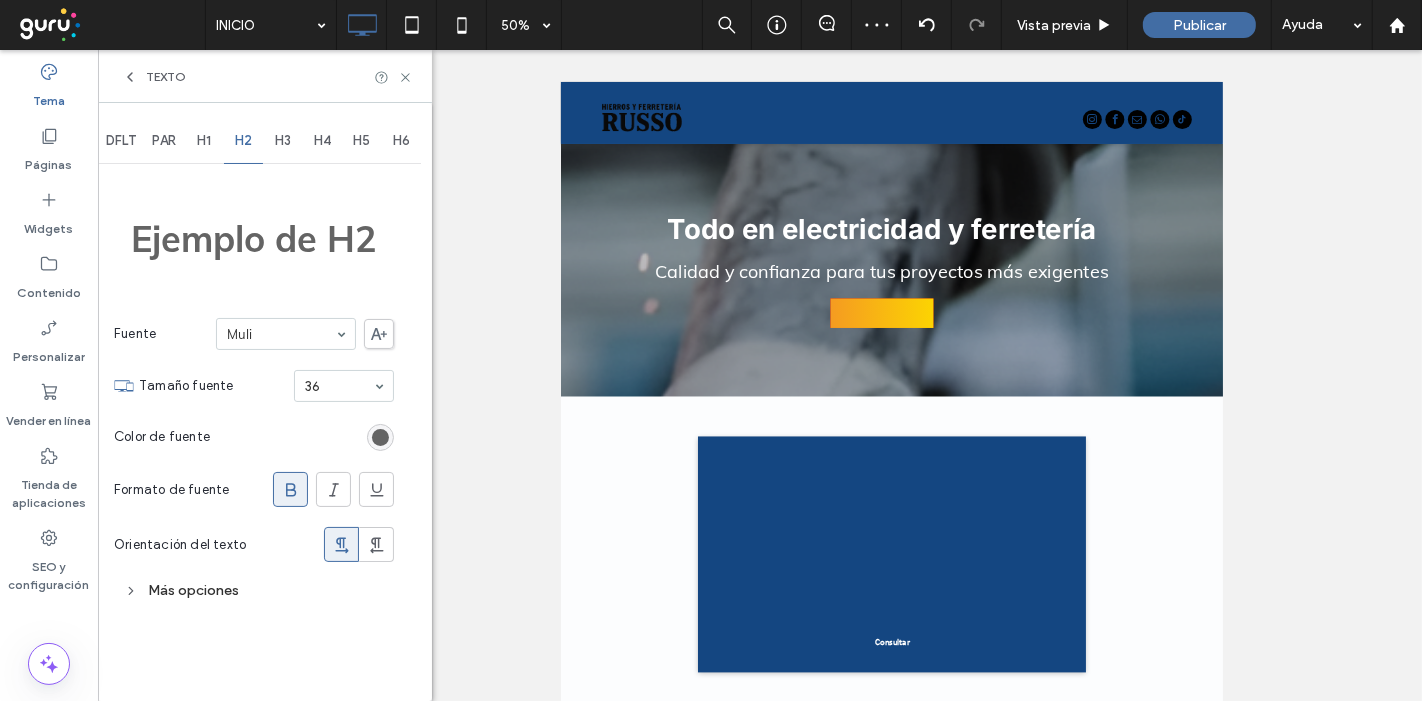 click on "H1" at bounding box center (204, 141) 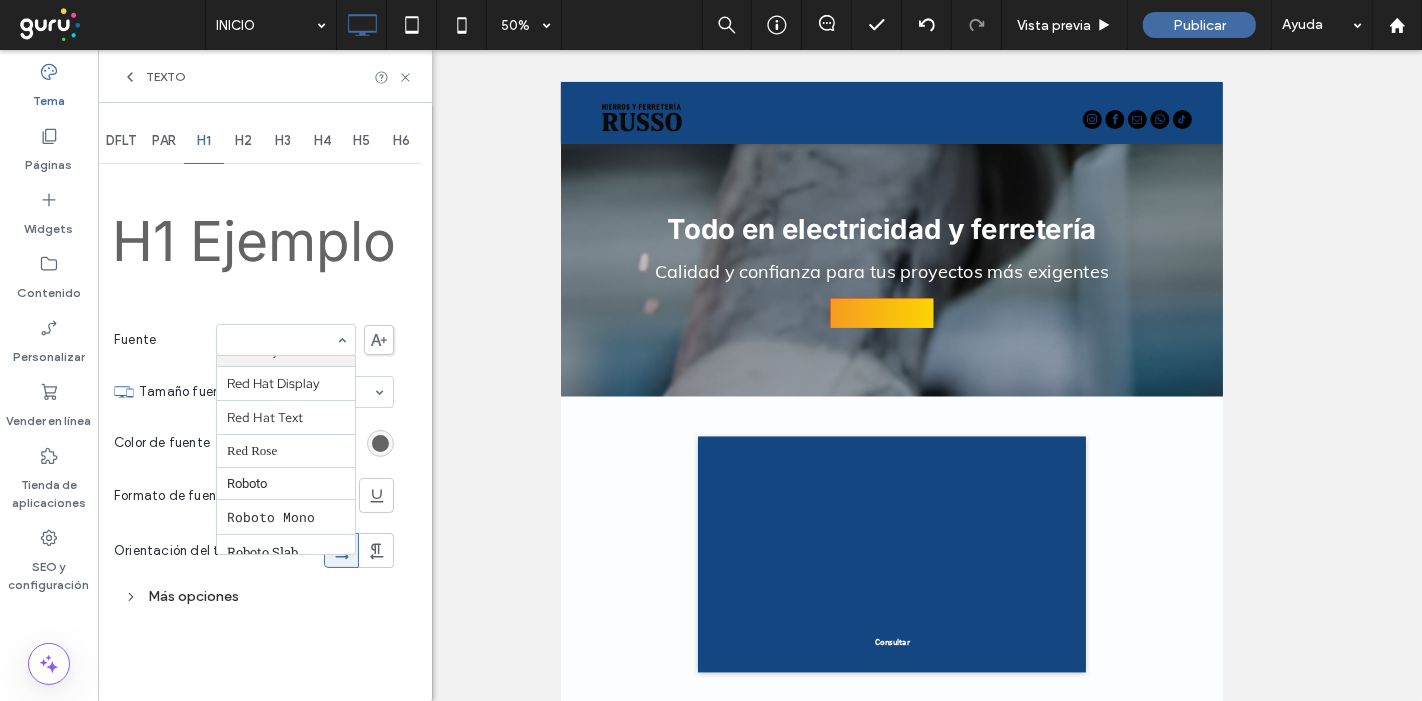 scroll, scrollTop: 1845, scrollLeft: 0, axis: vertical 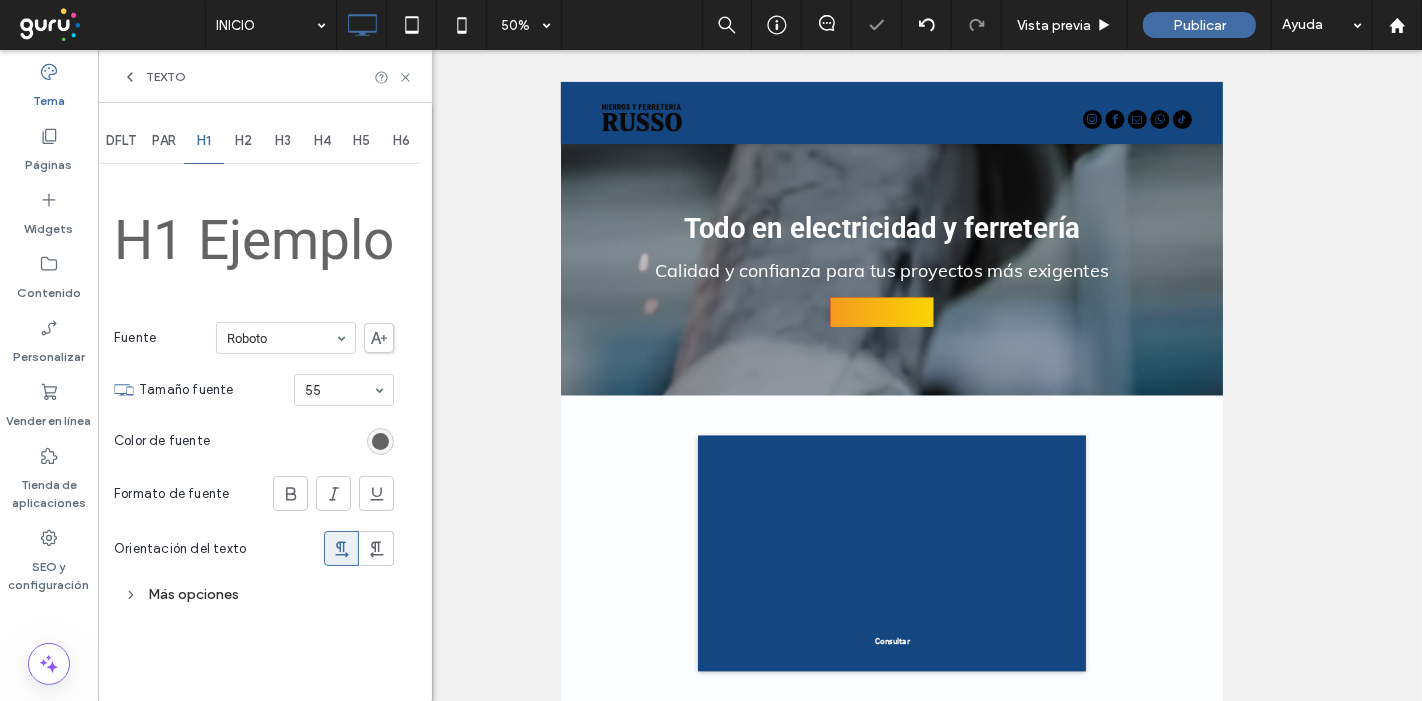 click at bounding box center [286, 338] 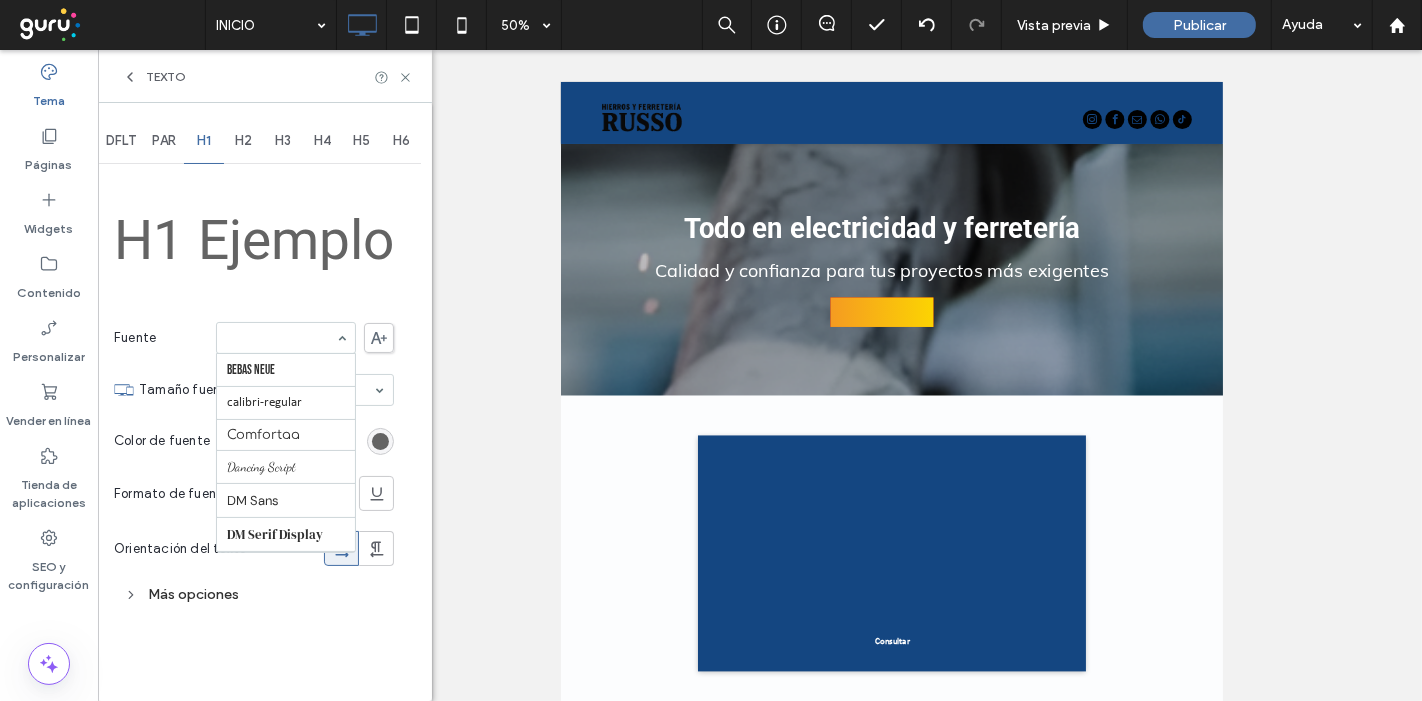 scroll, scrollTop: 333, scrollLeft: 0, axis: vertical 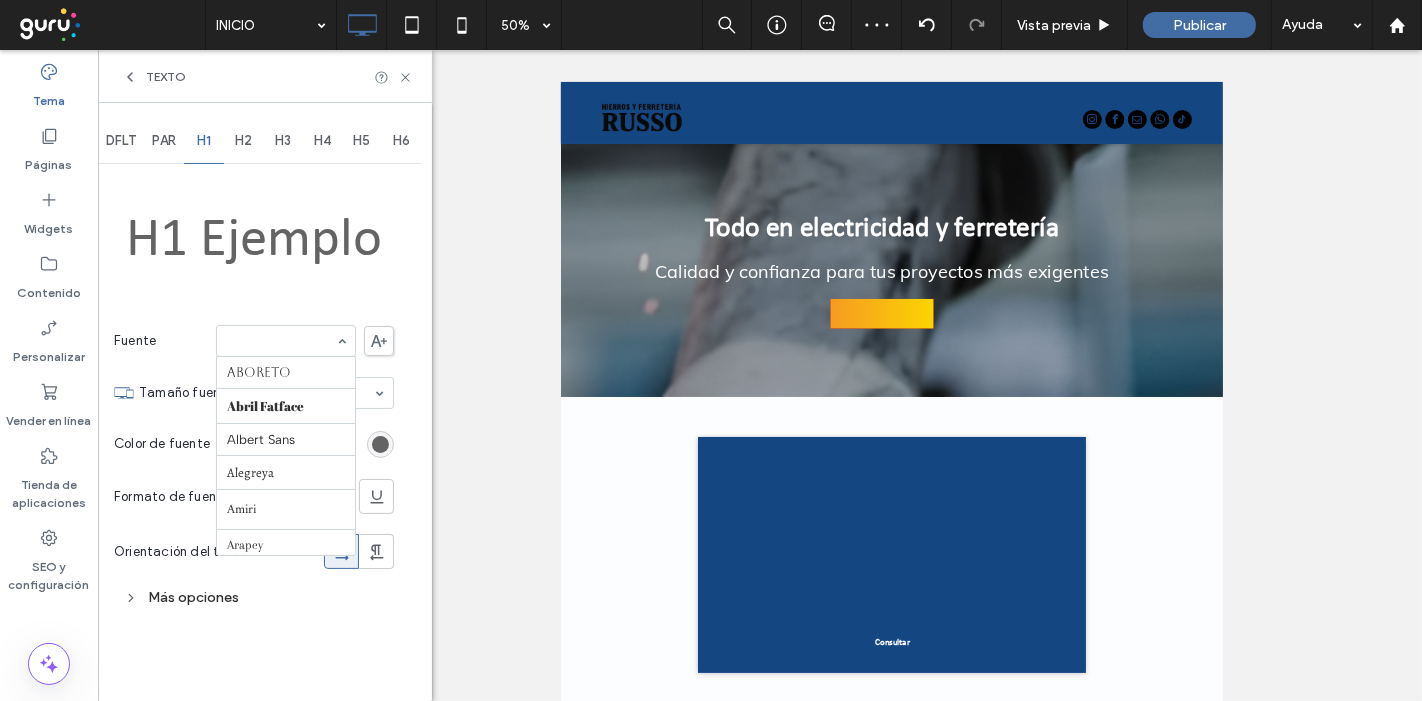 click at bounding box center (281, 341) 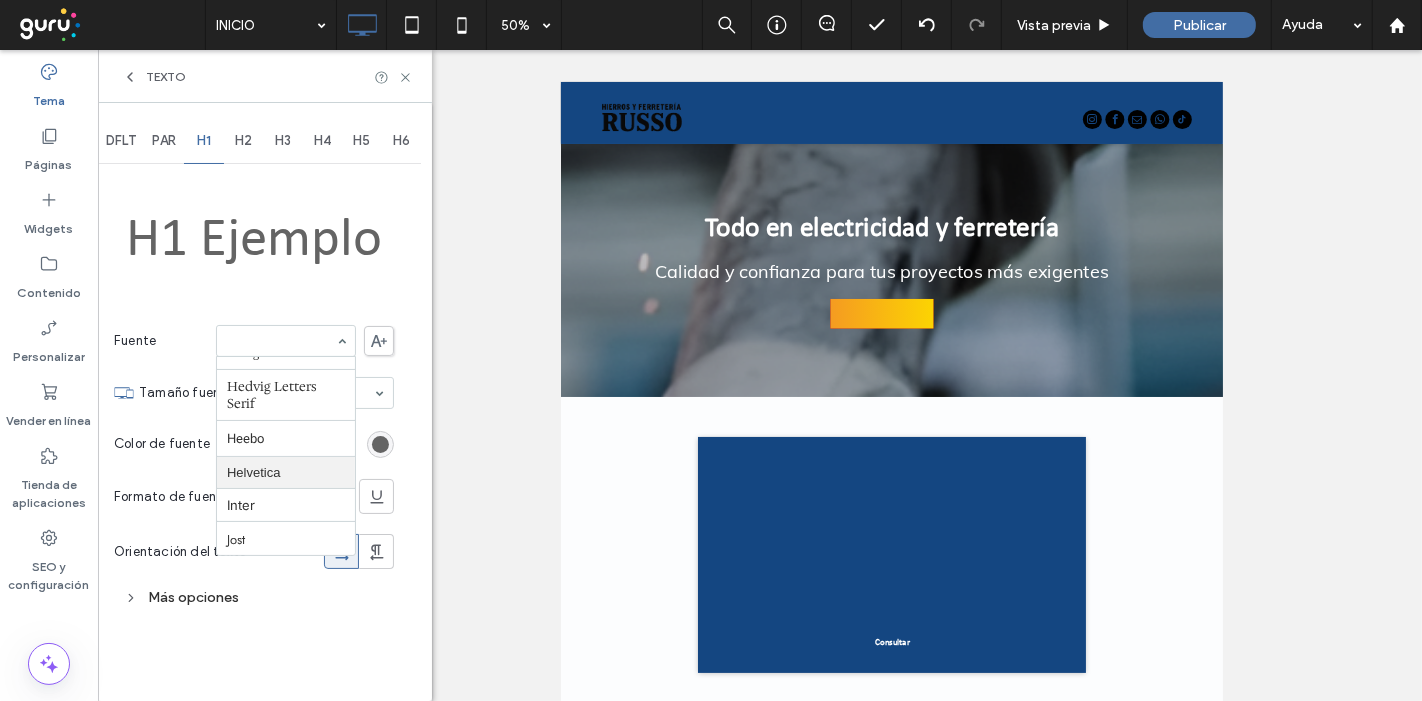 scroll, scrollTop: 782, scrollLeft: 0, axis: vertical 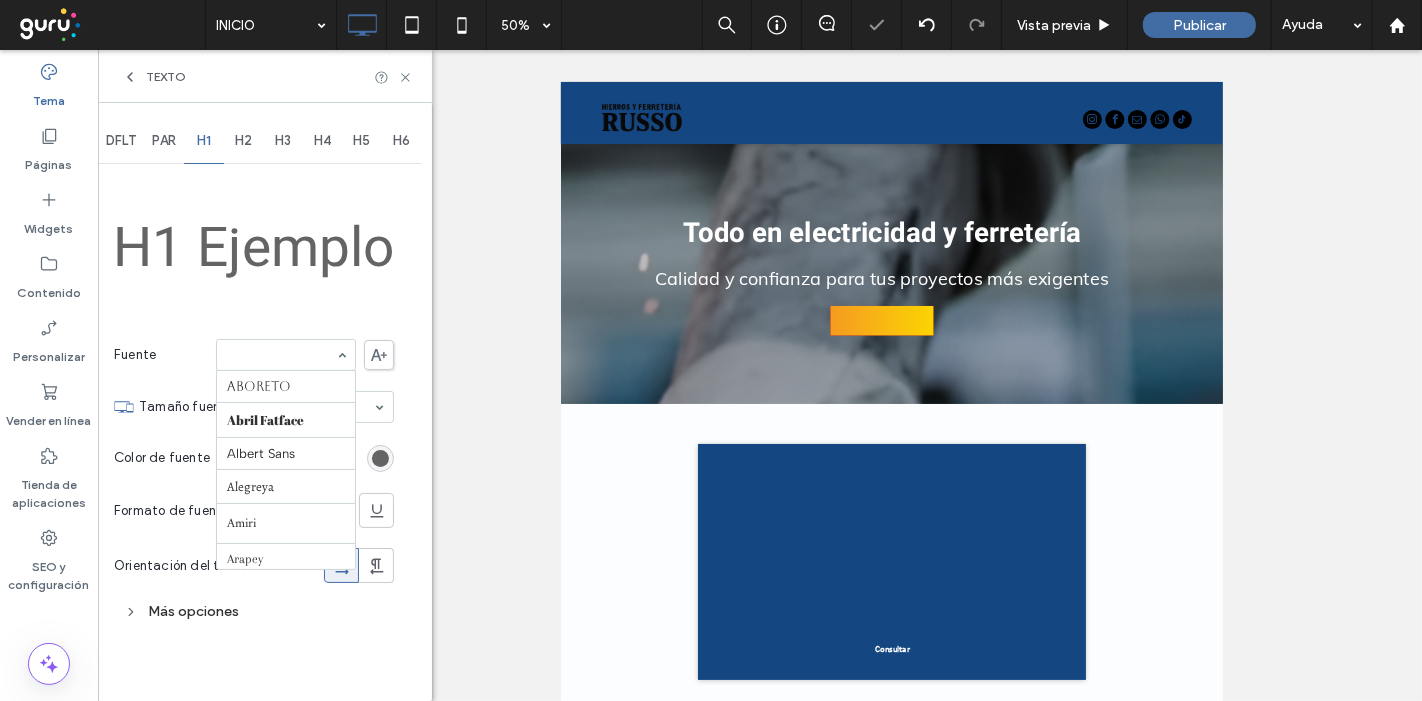 click at bounding box center (281, 355) 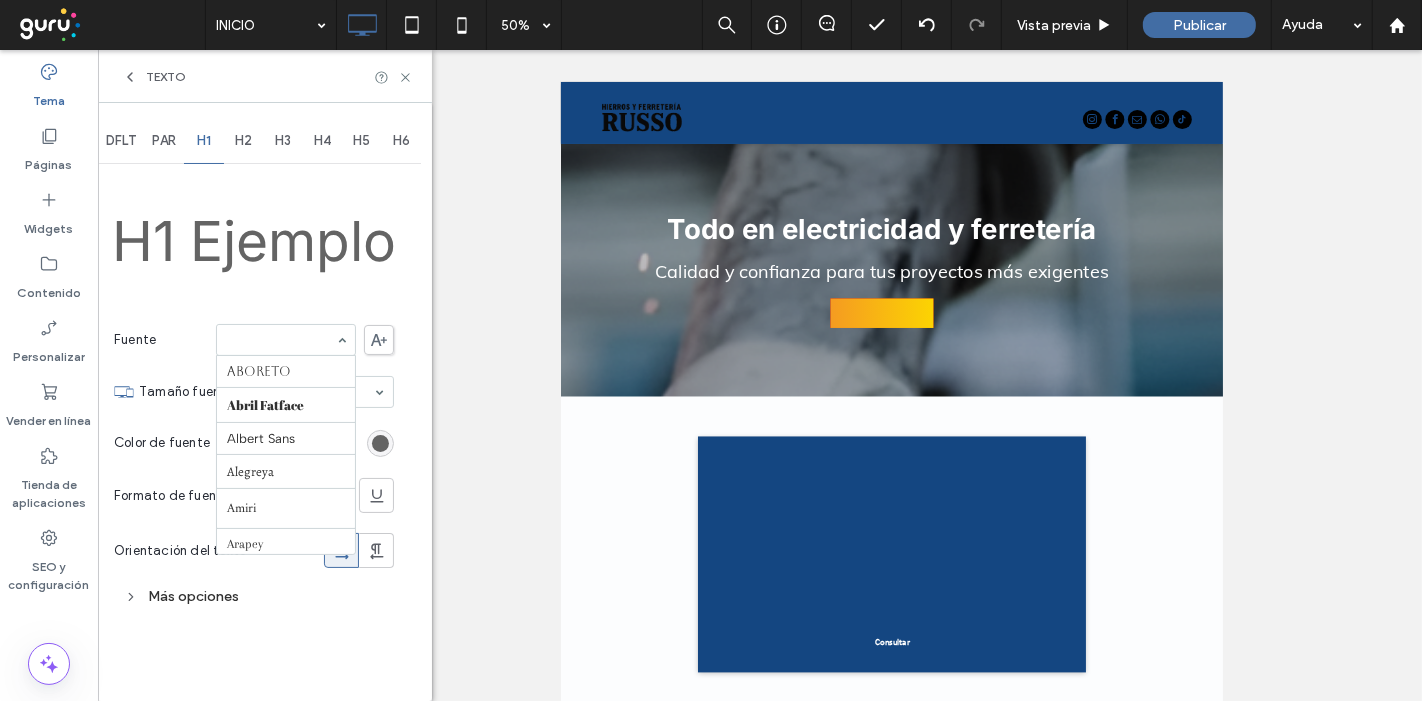 click at bounding box center [281, 340] 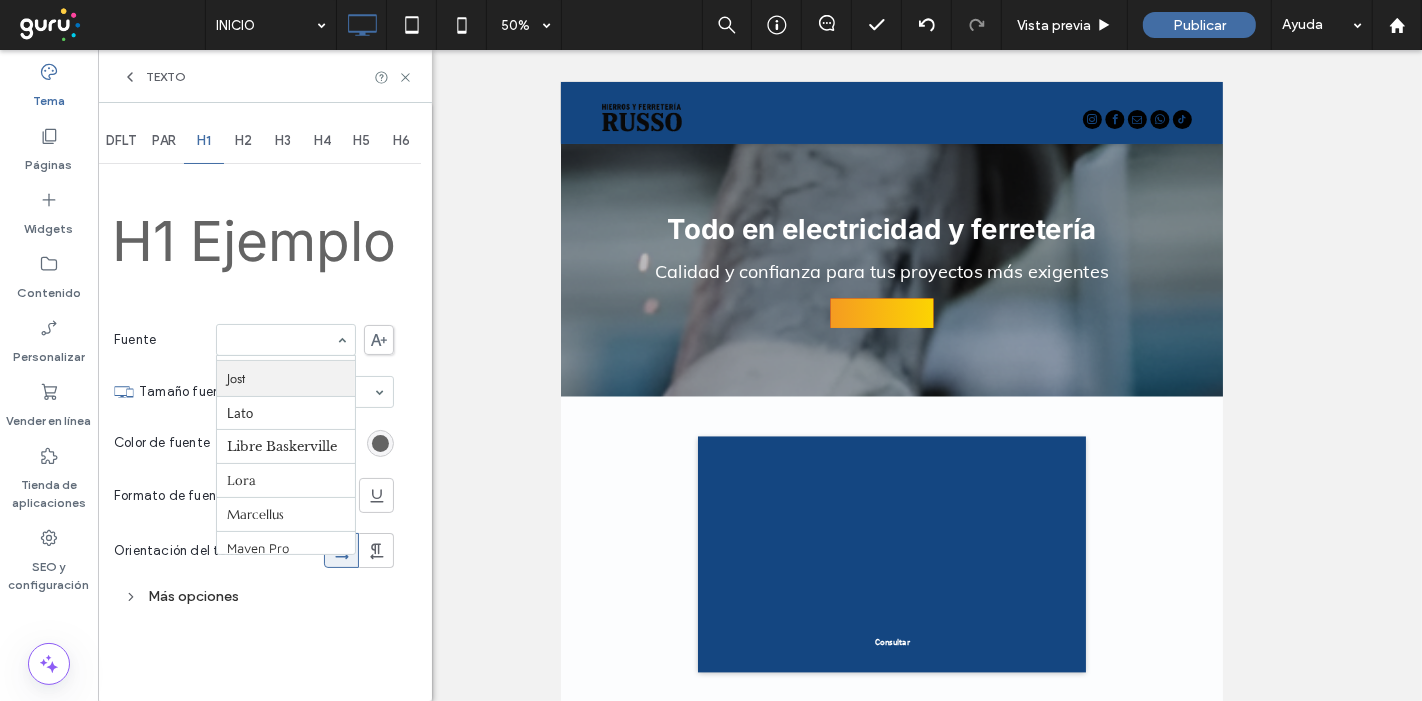 scroll, scrollTop: 863, scrollLeft: 0, axis: vertical 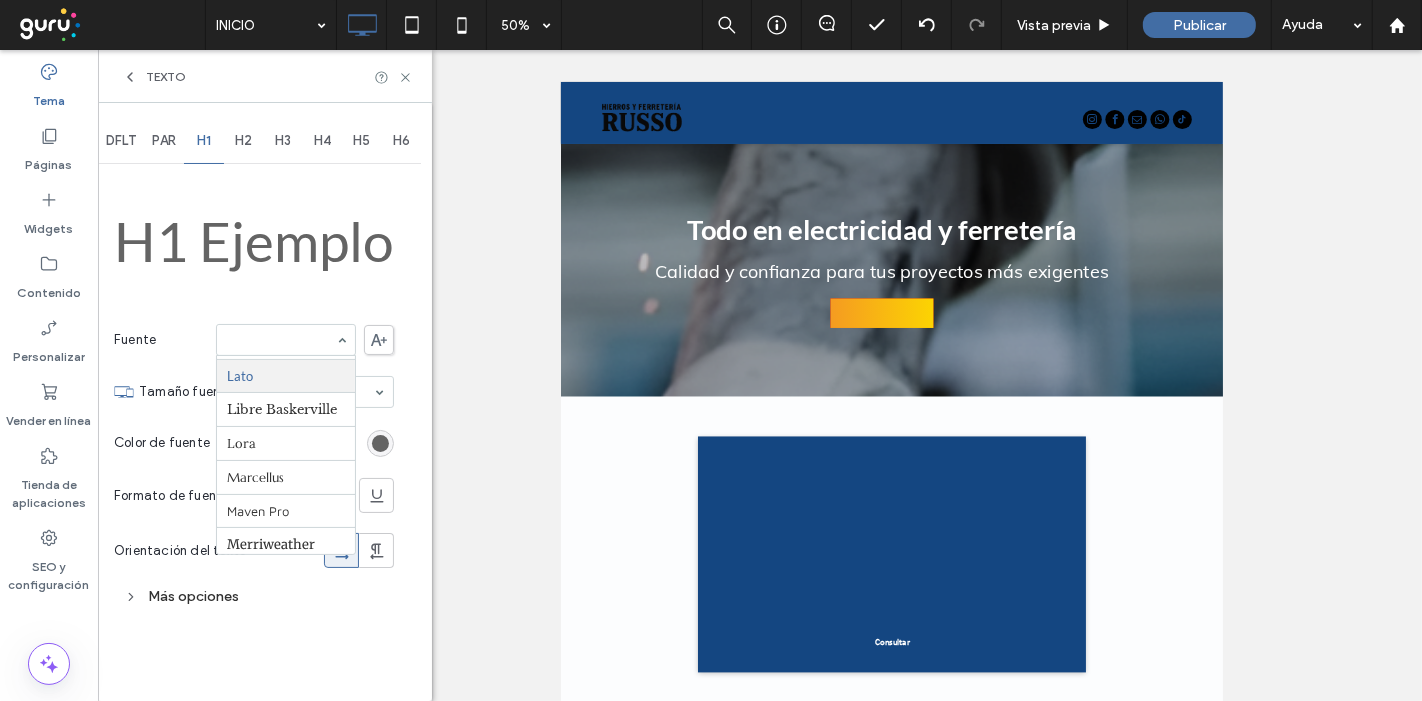 click on "H1 Ejemplo Fuente Aboreto Abril Fatface Albert Sans Alegreya Amiri Arapey Arial Barlow Be Vietnam Bebas Neue calibri-regular Comfortaa Dancing Script DM Sans DM Serif Display Droid Sans Droid Sans Mono Droid Serif Epilogue Fjalla One Fraunces Georgia Hedvig Letters Serif Heebo Helvetica Inter Jost Lato Libre Baskerville Lora Marcellus Maven Pro Merriweather Montserrat Muli Mulish Noto Sans Noto Serif Nunito Sans Old Standard TT Open Sans Oswald Outfit Petit Formal Script Playfair Display Poppins Prata Prompt PT Sans Quattrocento Sans Questrial Quicksand Raleway Red Hat Display Red Hat Text Red Rose Roboto Roboto Mono Roboto Slab Rock Salt Rubik Shadows Into Light Slabo 27px Source Sans Pro Space Grotesk Spartan Sulphur Point Tahoma Ubuntu Verdana Vidaloka Work Sans Yeseva One   Tamaño fuente 55 Color de fuente   Formato de fuente Orientación del texto Más opciones" at bounding box center [254, 391] 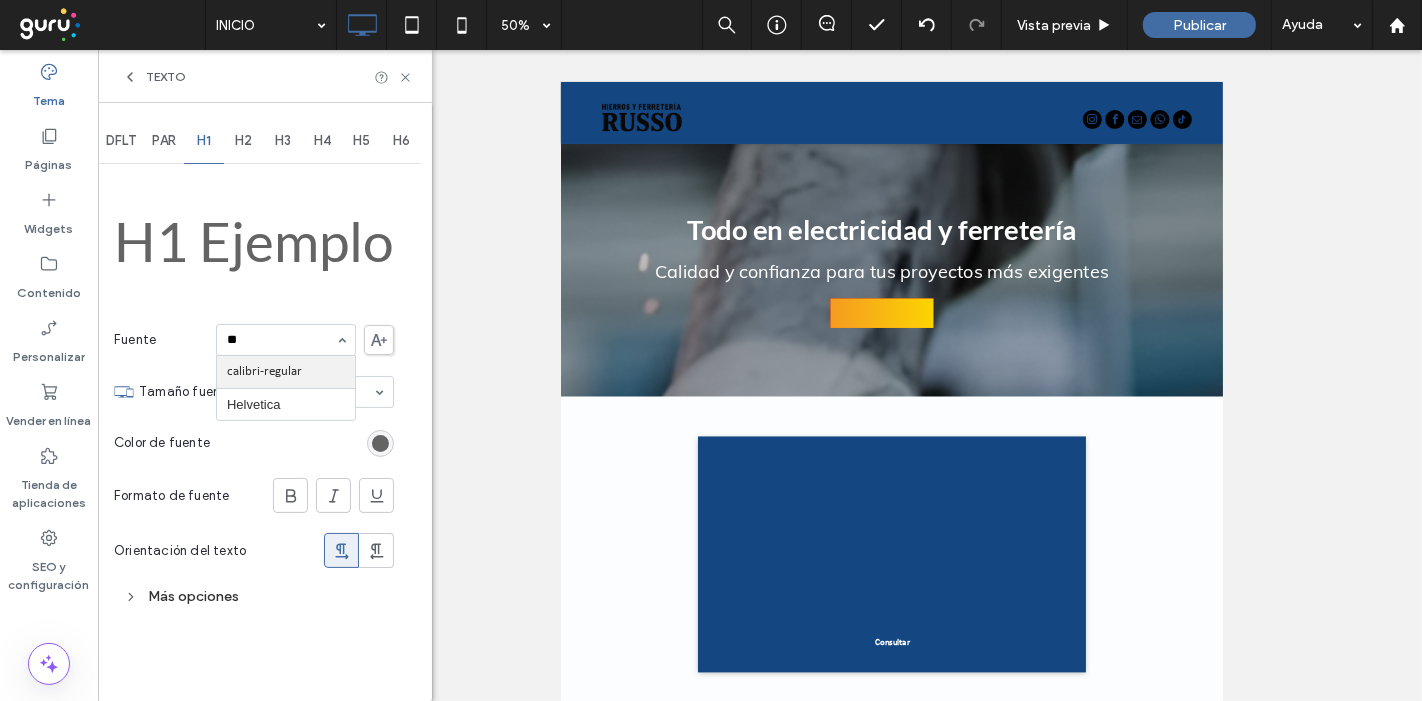 scroll, scrollTop: 0, scrollLeft: 0, axis: both 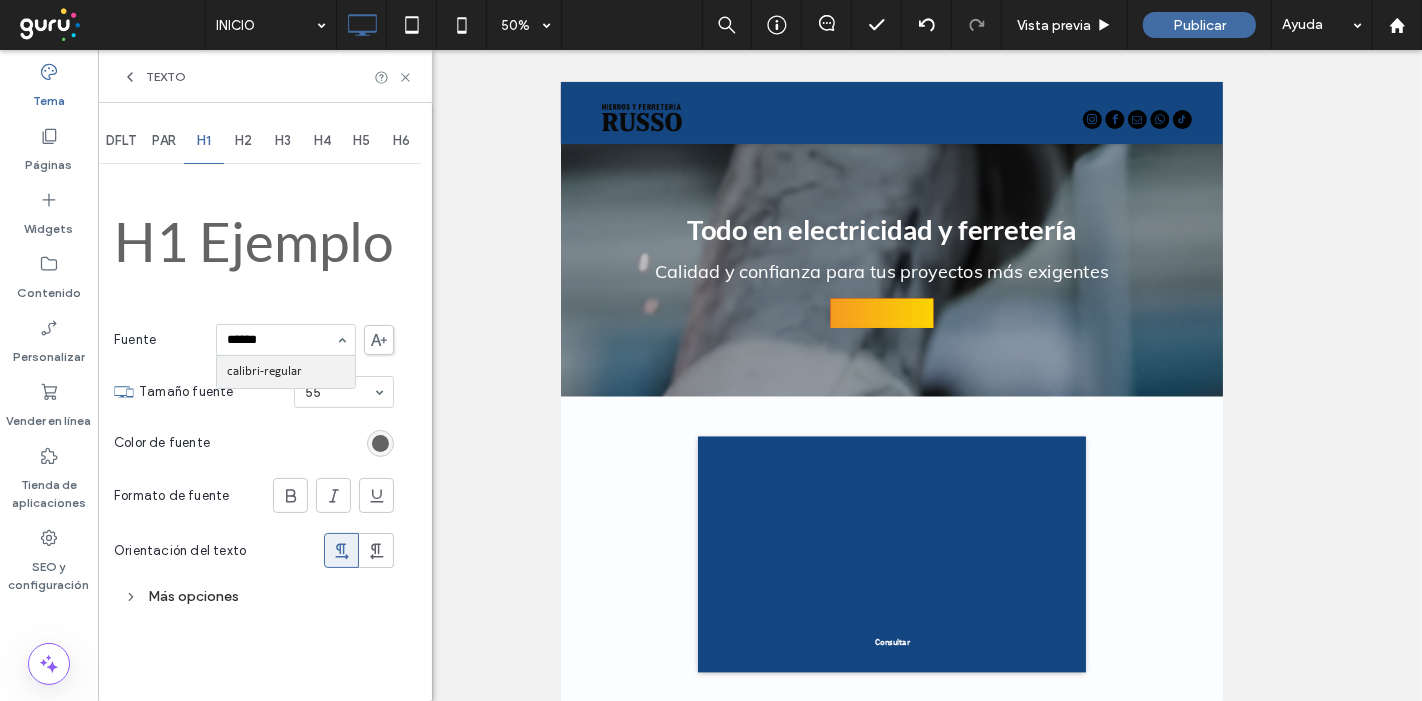 type on "*******" 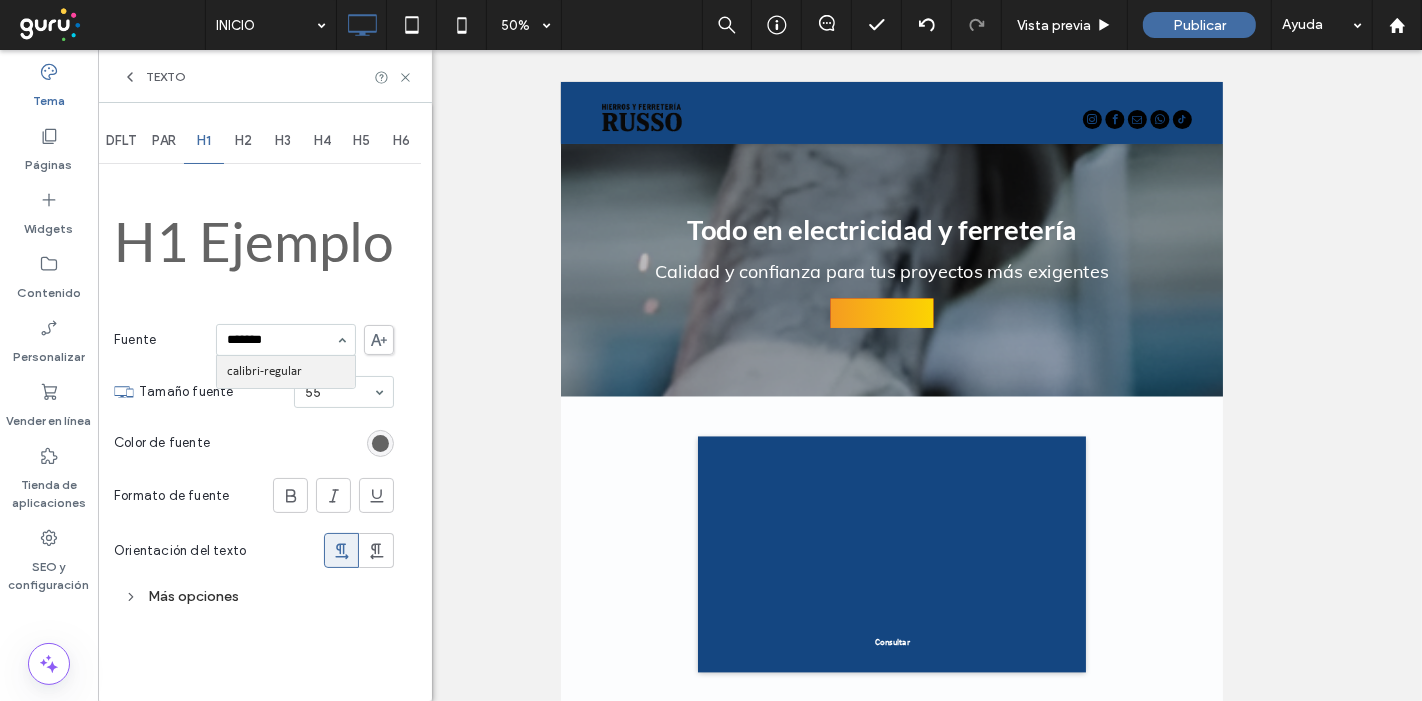 type 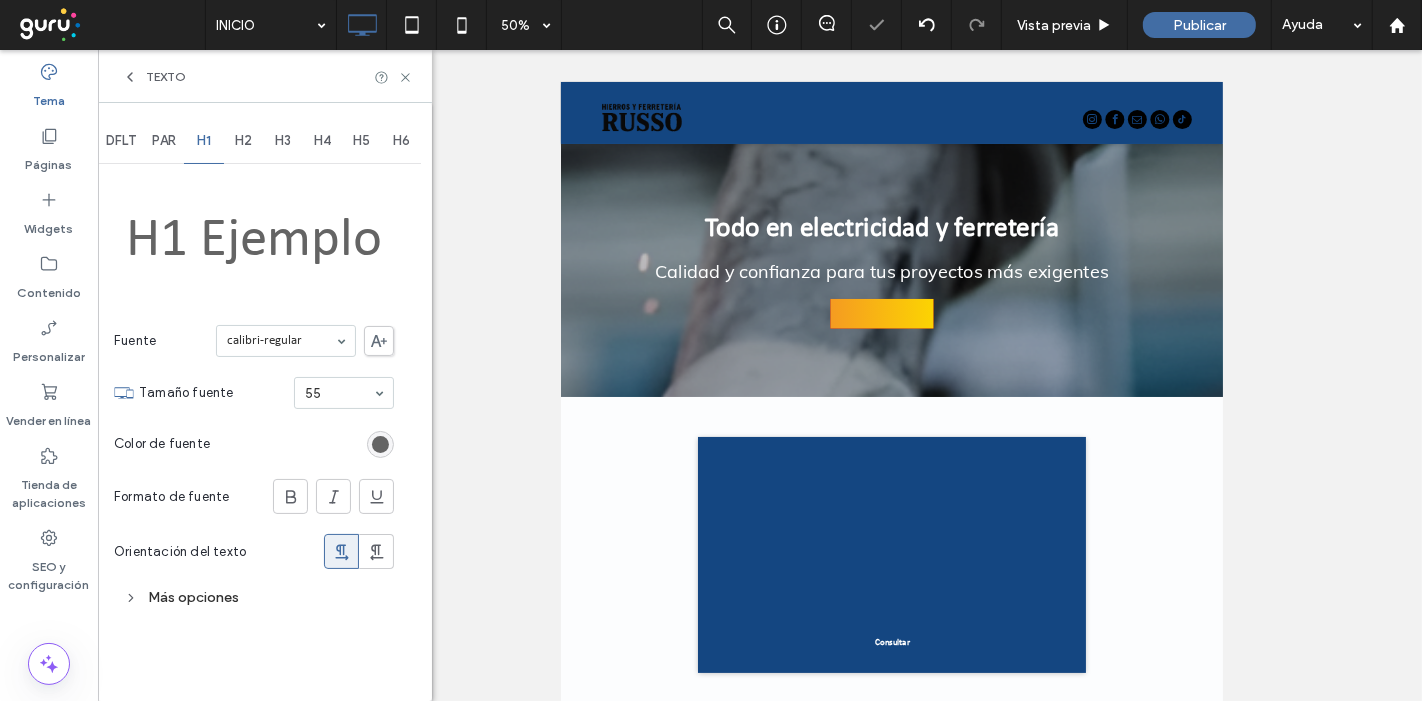 drag, startPoint x: 235, startPoint y: 598, endPoint x: 264, endPoint y: 564, distance: 44.687805 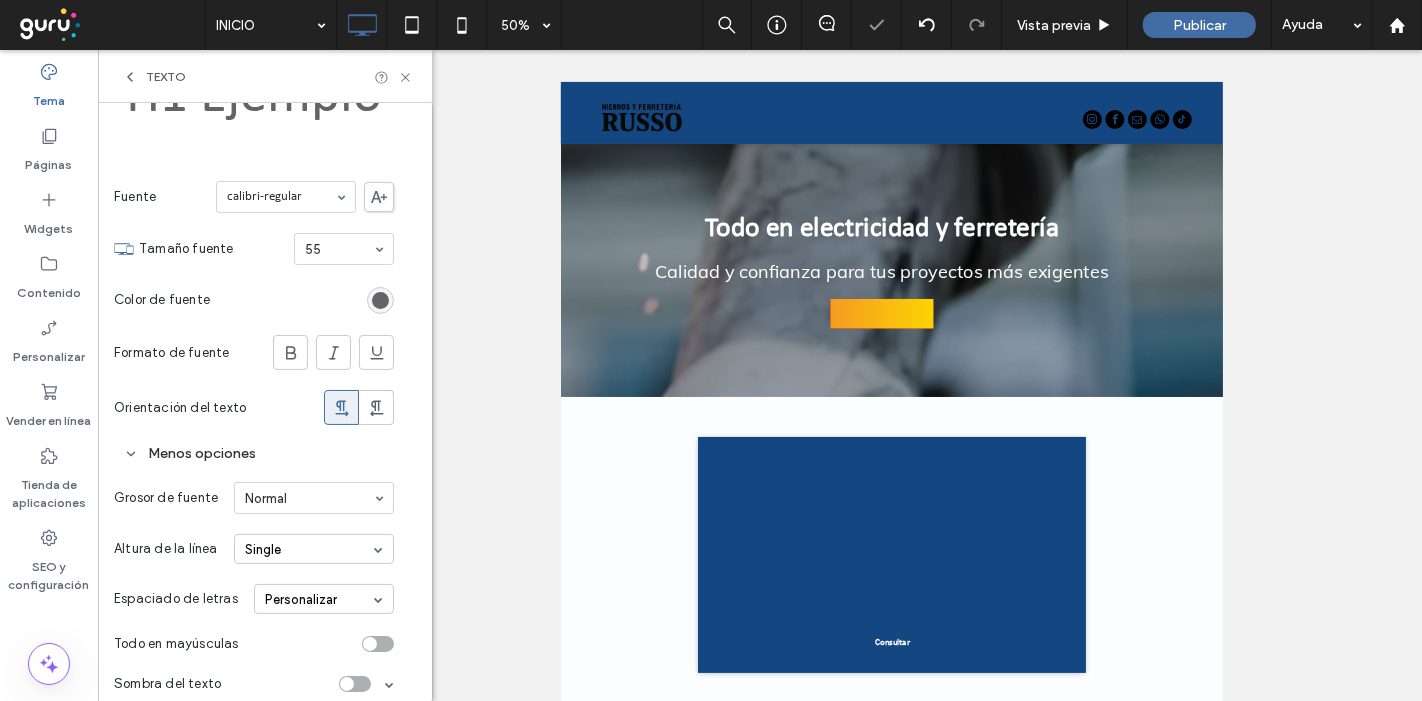 scroll, scrollTop: 160, scrollLeft: 0, axis: vertical 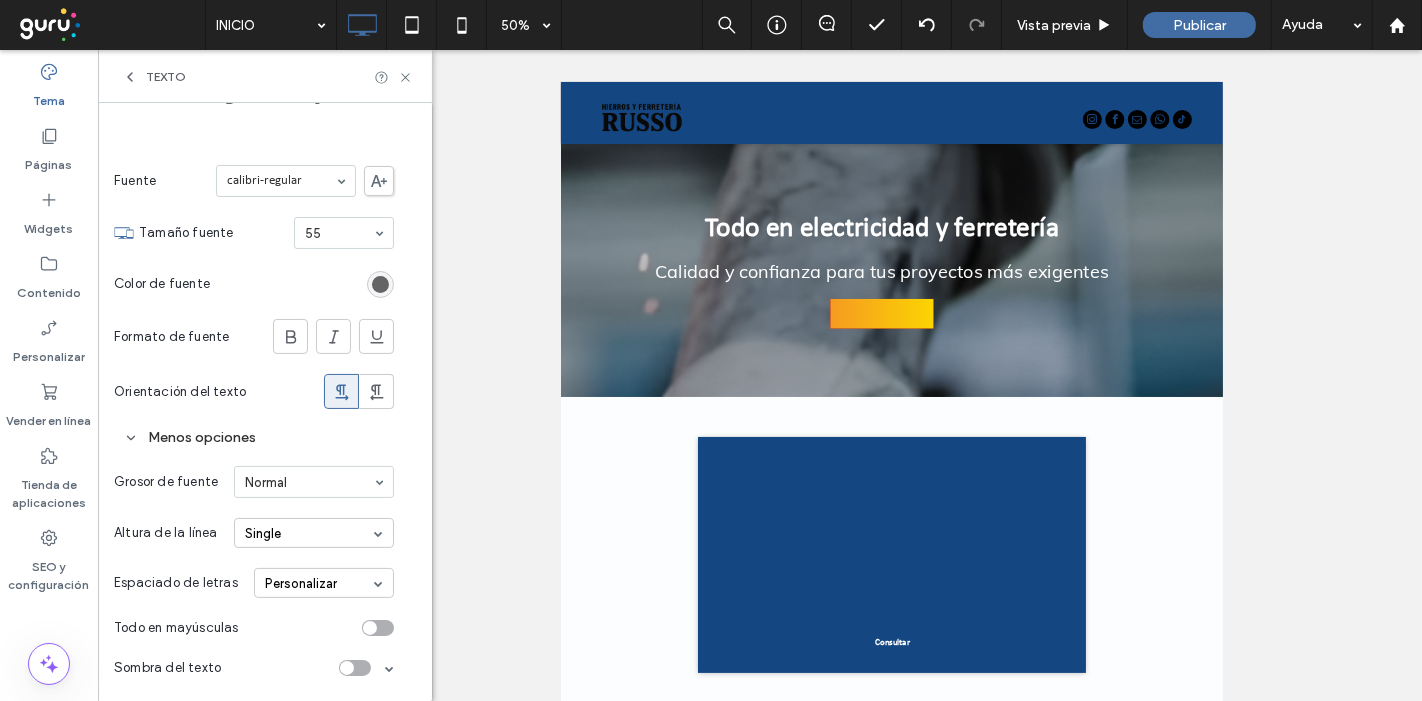 click at bounding box center (370, 628) 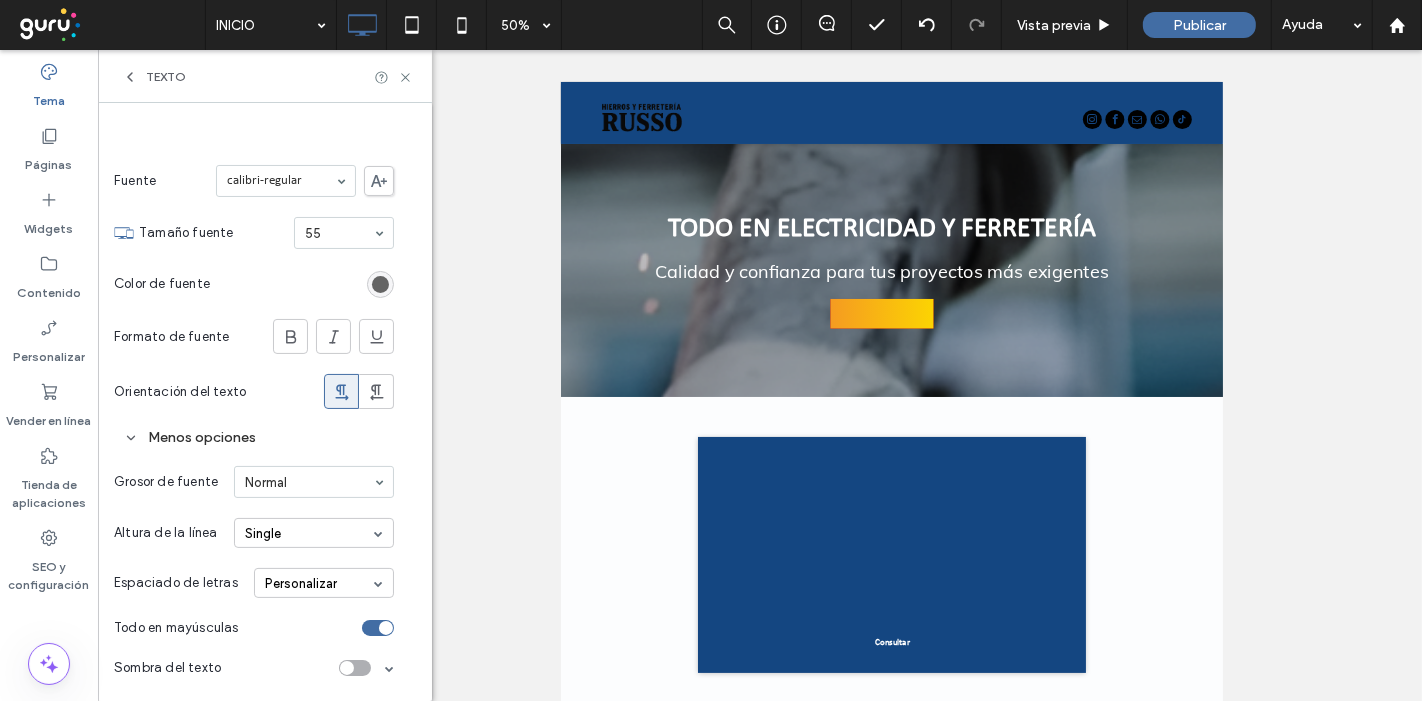 click on "Personalizar" at bounding box center [324, 583] 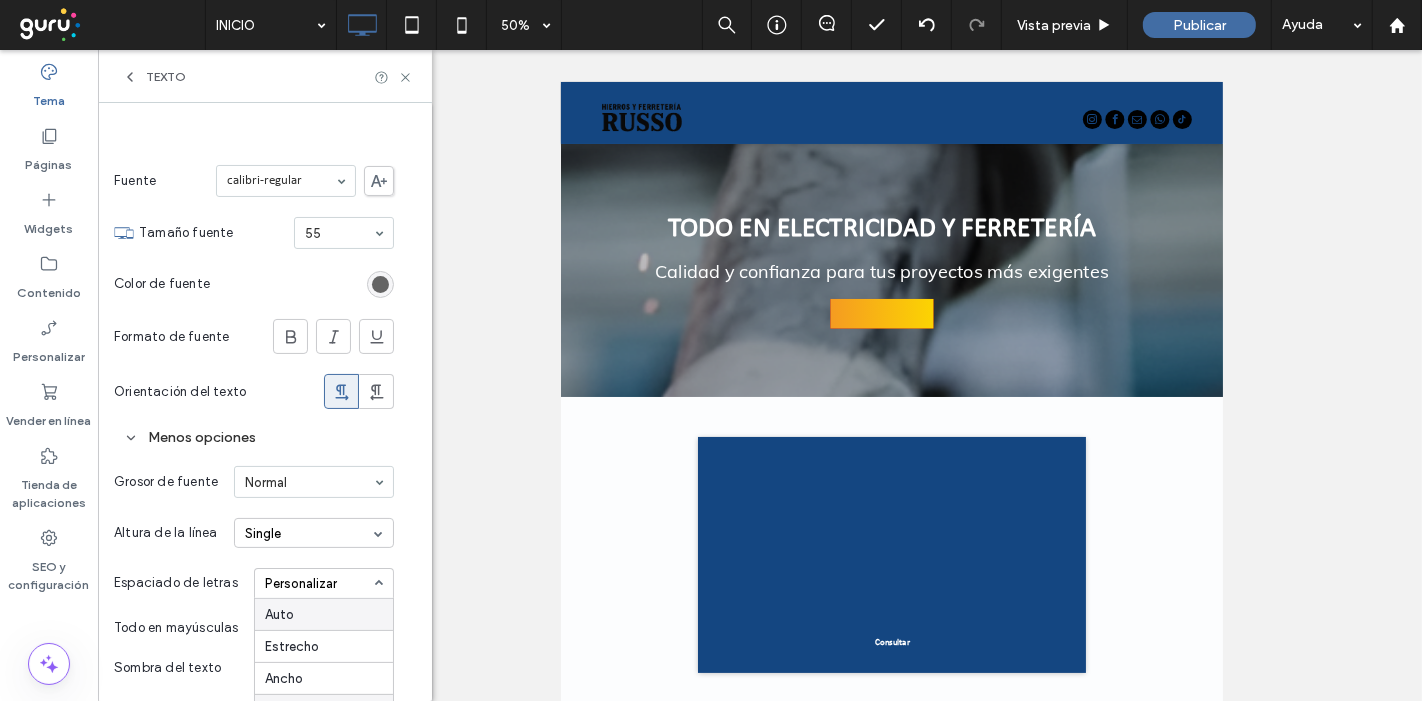 click on "Auto" at bounding box center (324, 614) 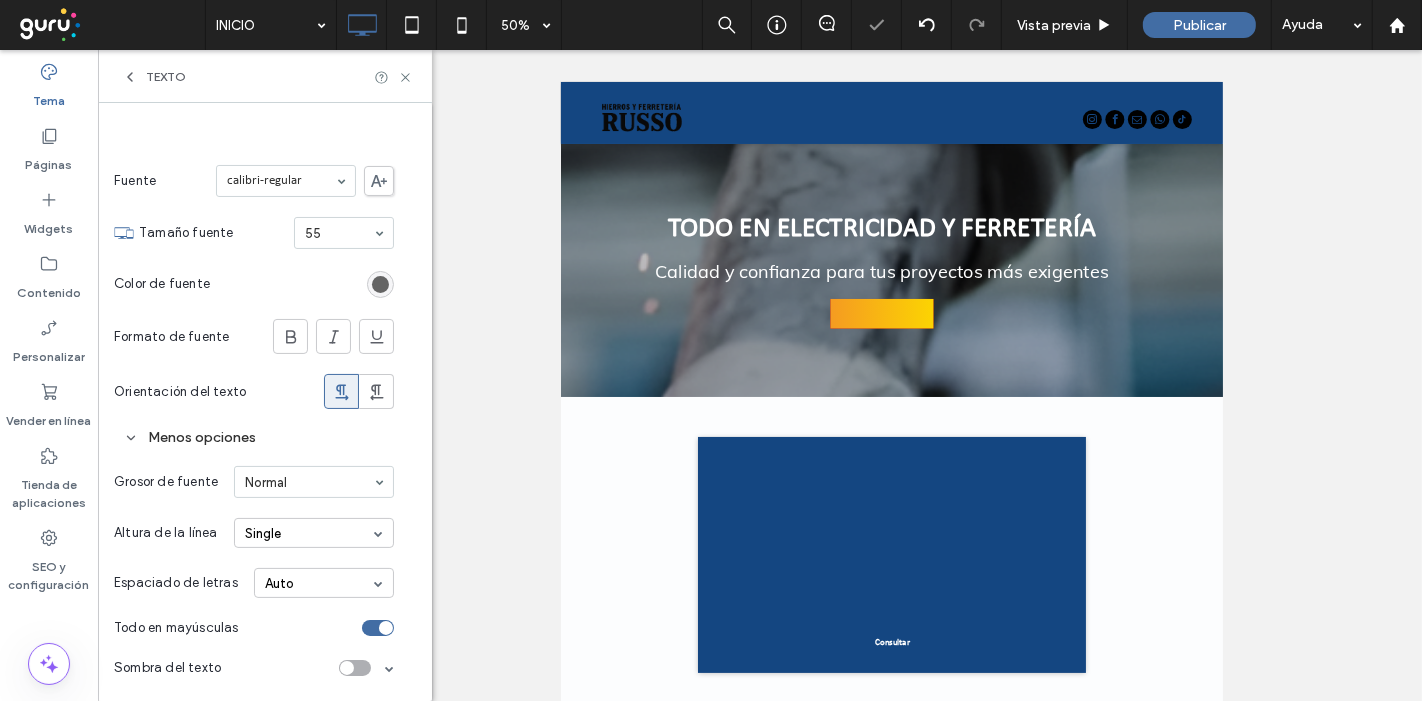click on "Auto" at bounding box center (324, 583) 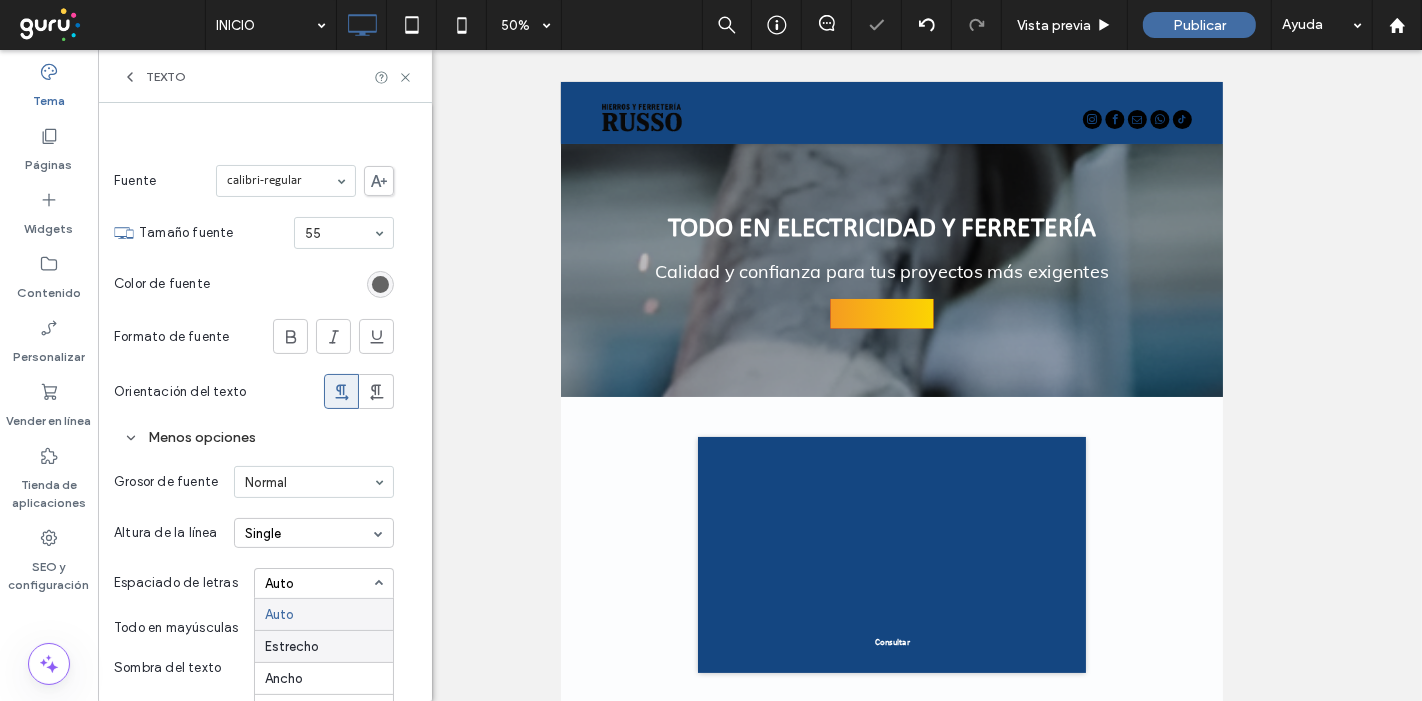 click on "Estrecho" at bounding box center [324, 646] 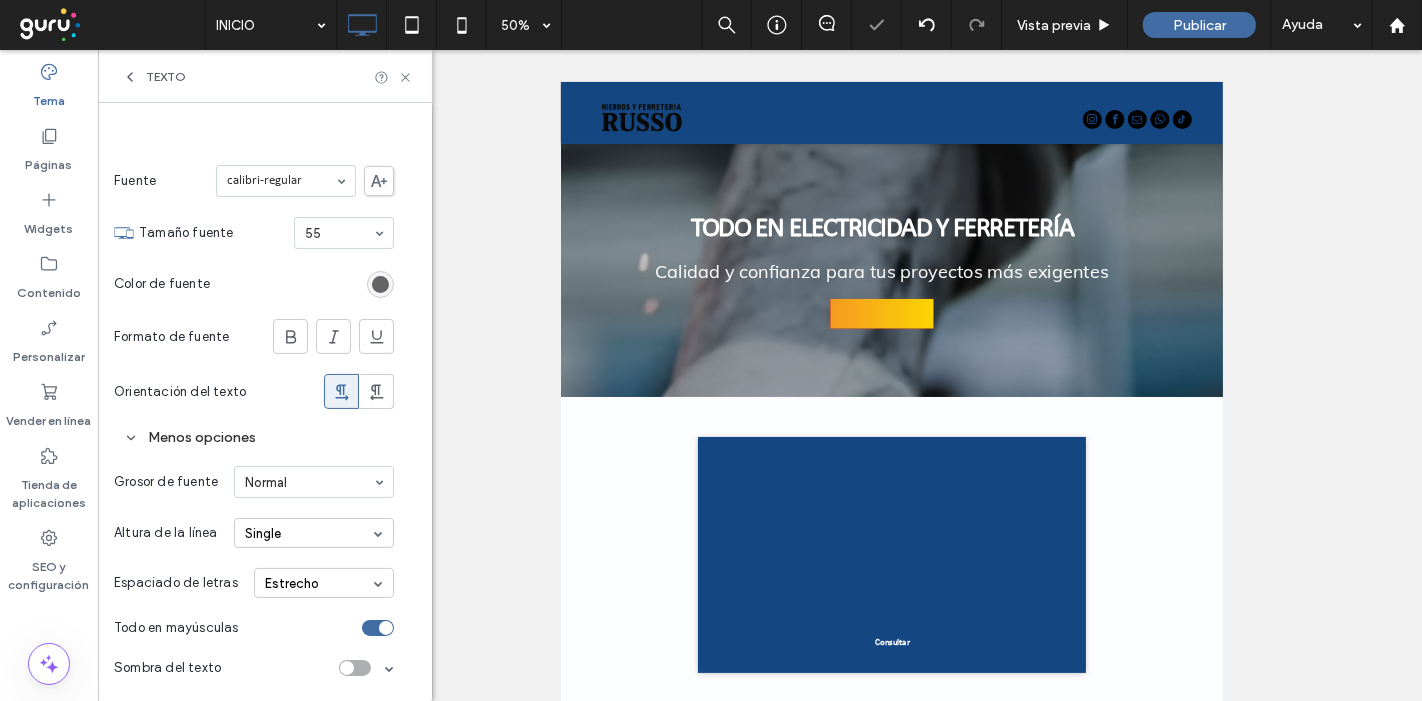 click on "Estrecho" at bounding box center (324, 583) 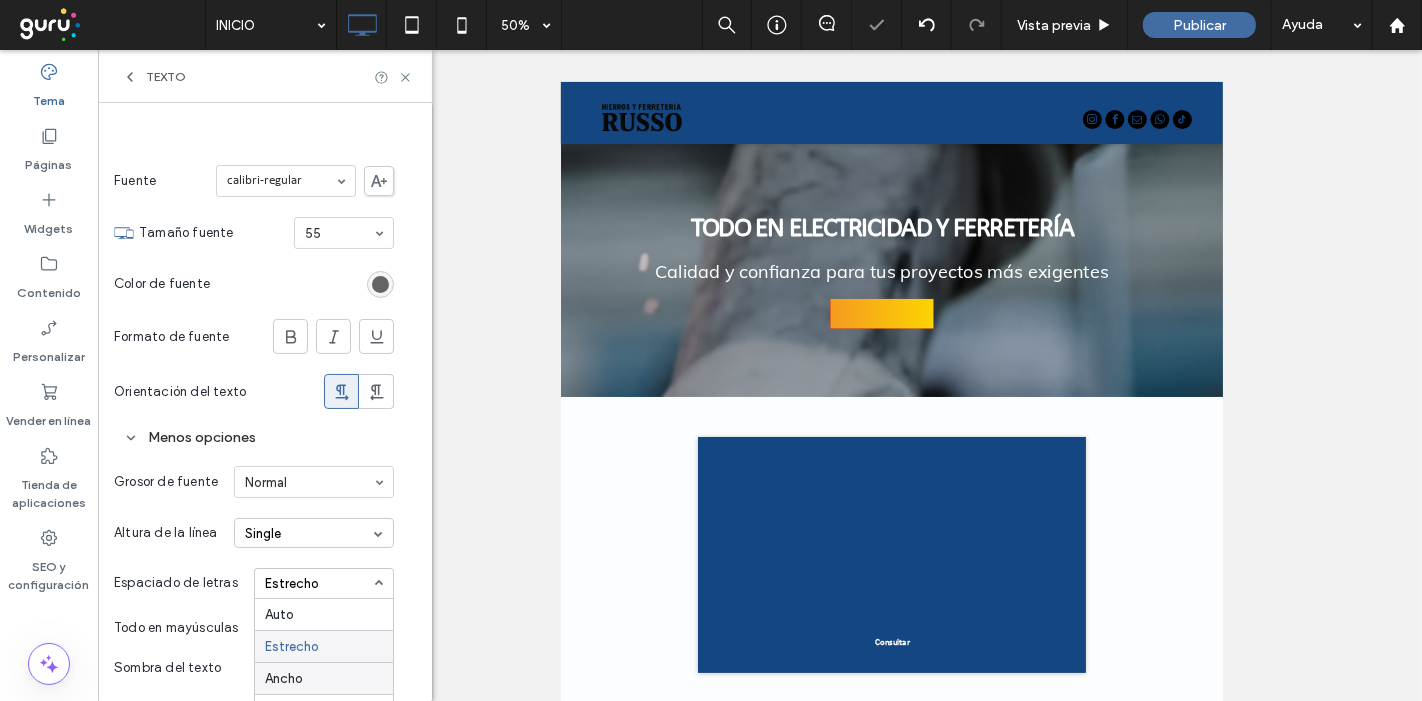 click on "Ancho" at bounding box center [324, 678] 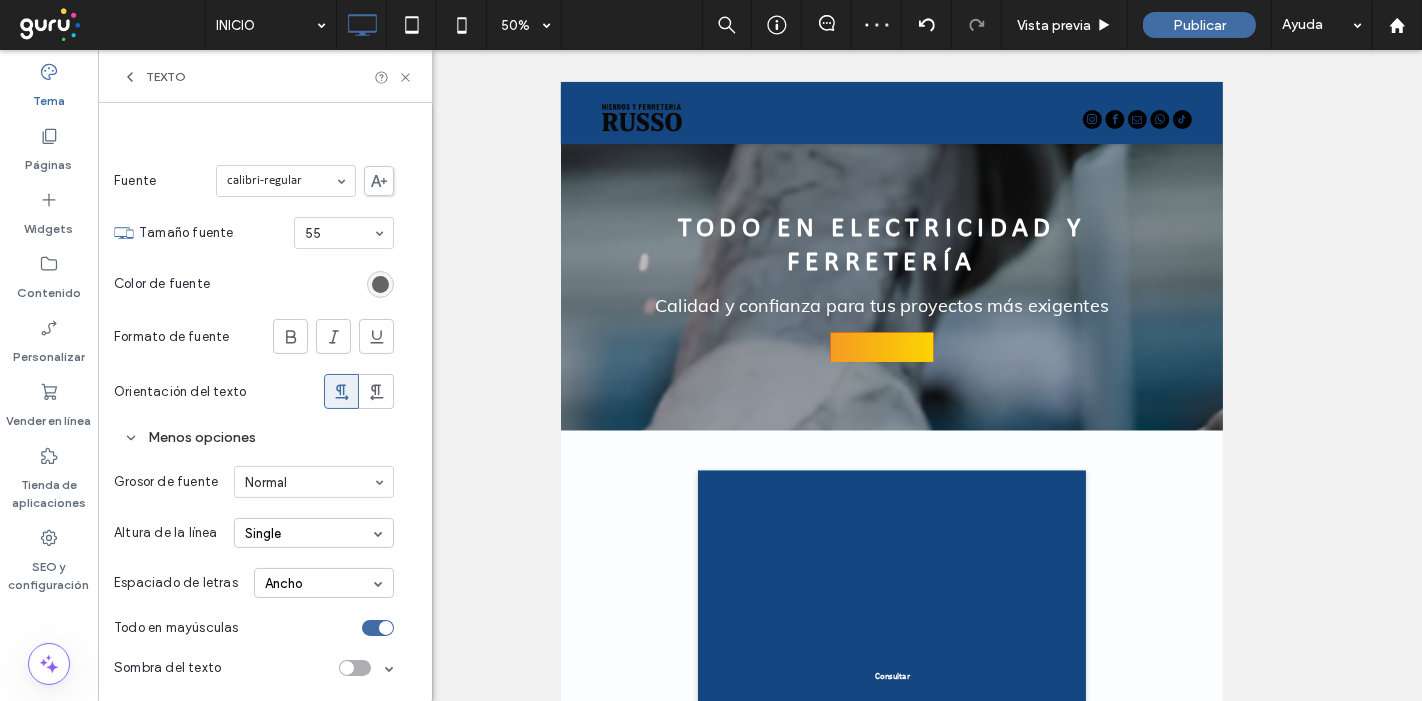 click on "Ancho" at bounding box center (324, 583) 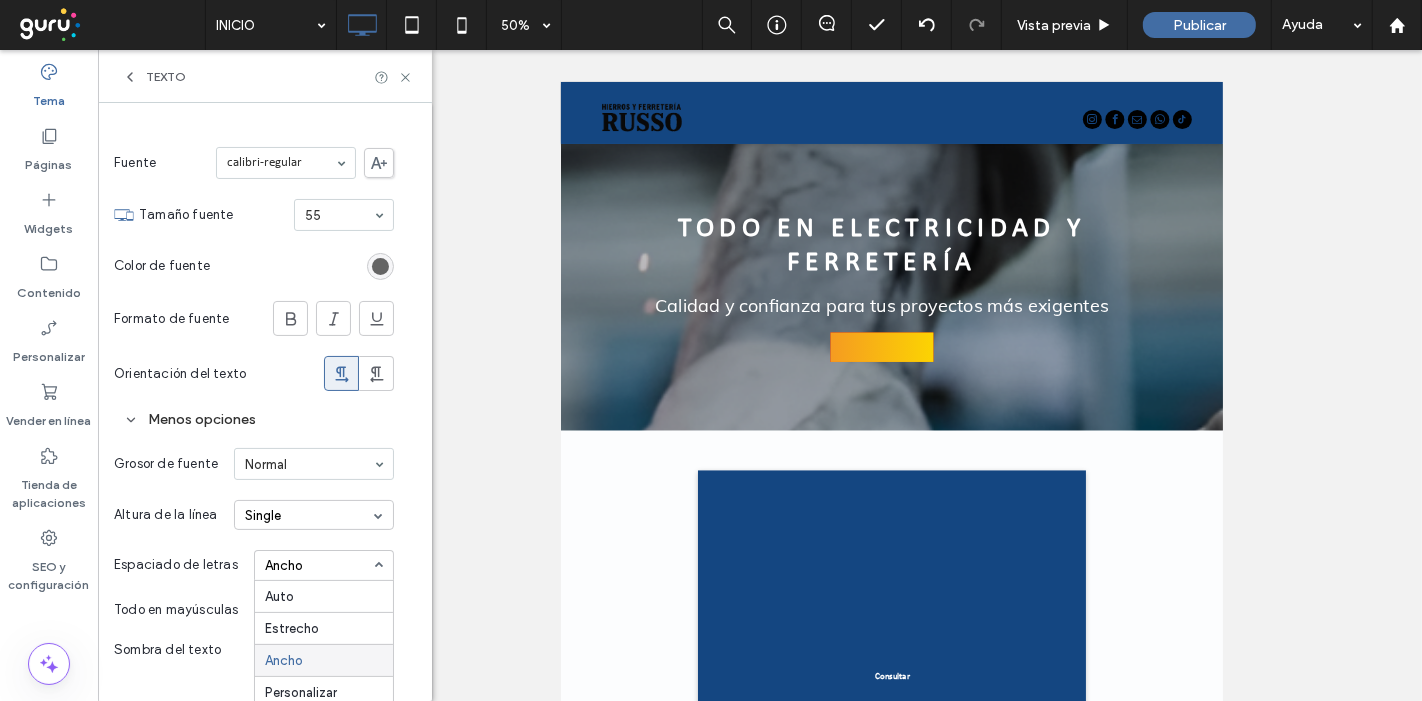 scroll, scrollTop: 184, scrollLeft: 0, axis: vertical 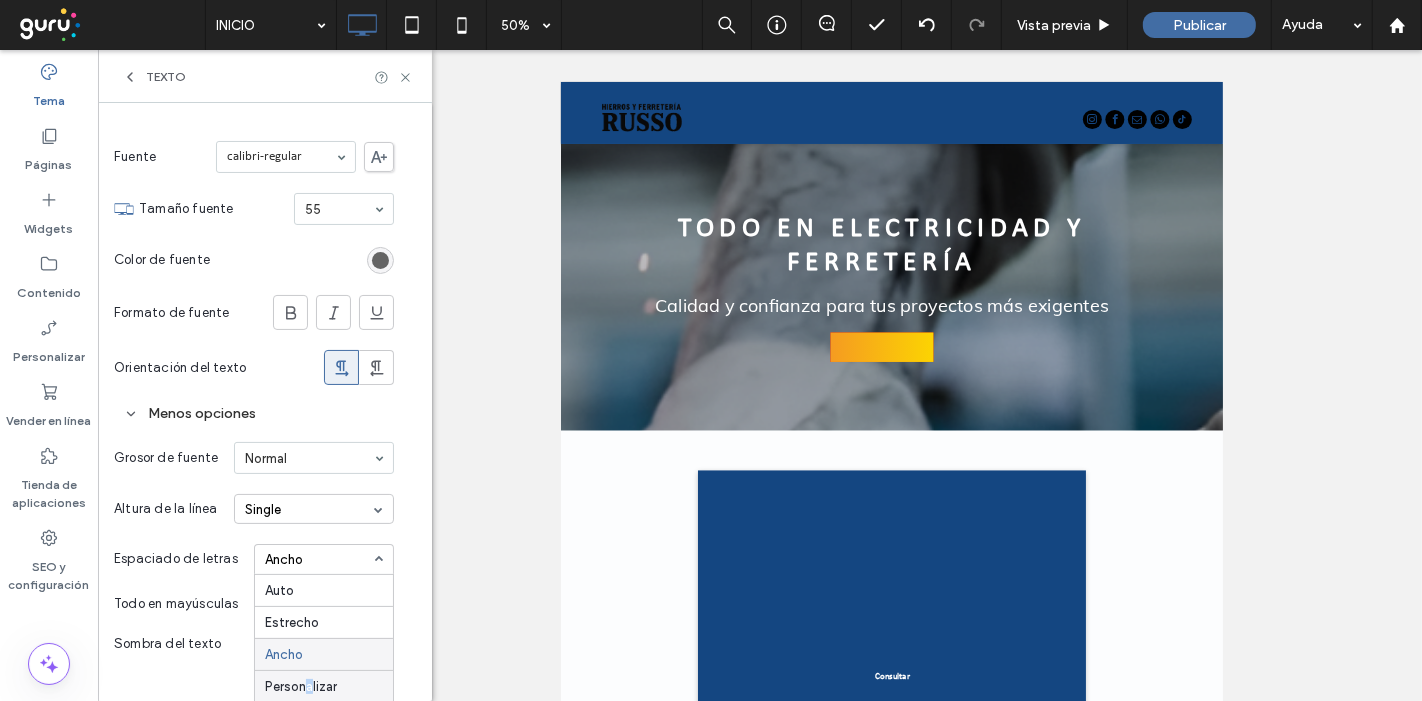 click on "Personalizar" at bounding box center (301, 686) 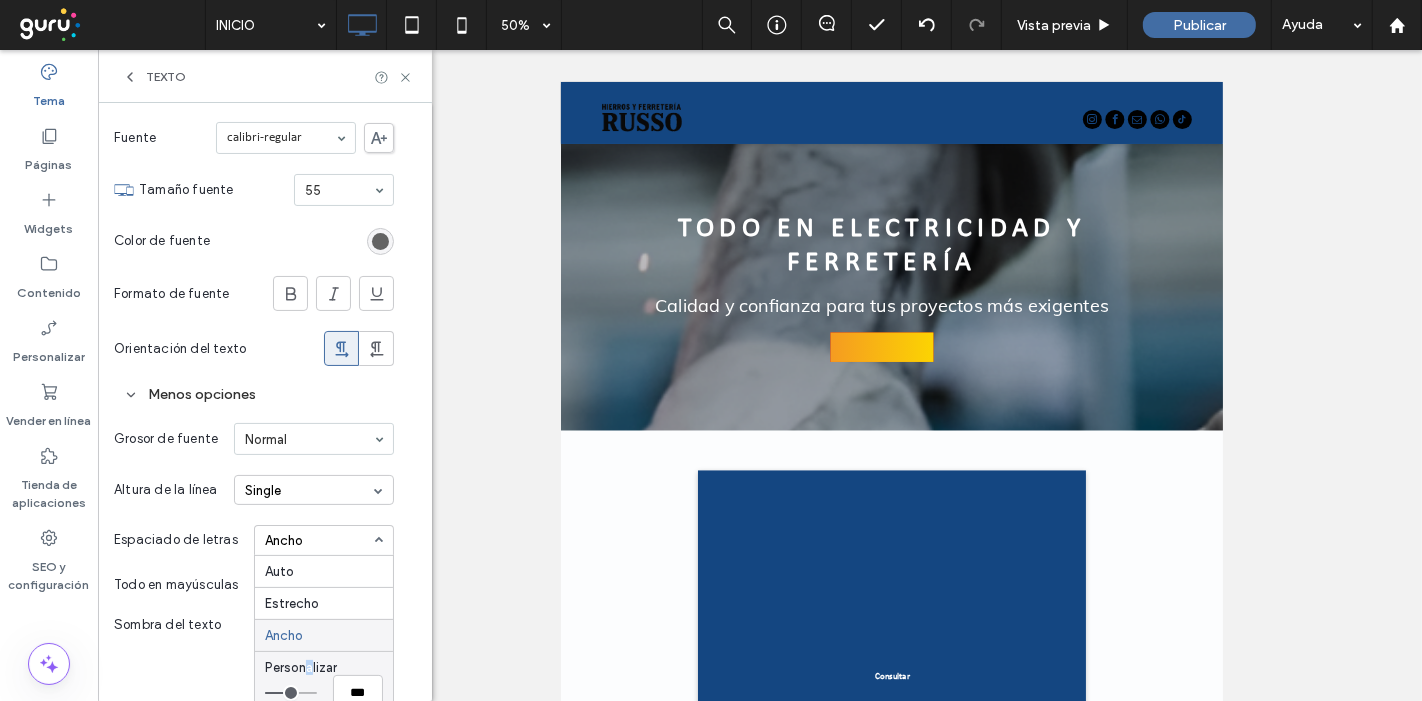 scroll, scrollTop: 219, scrollLeft: 0, axis: vertical 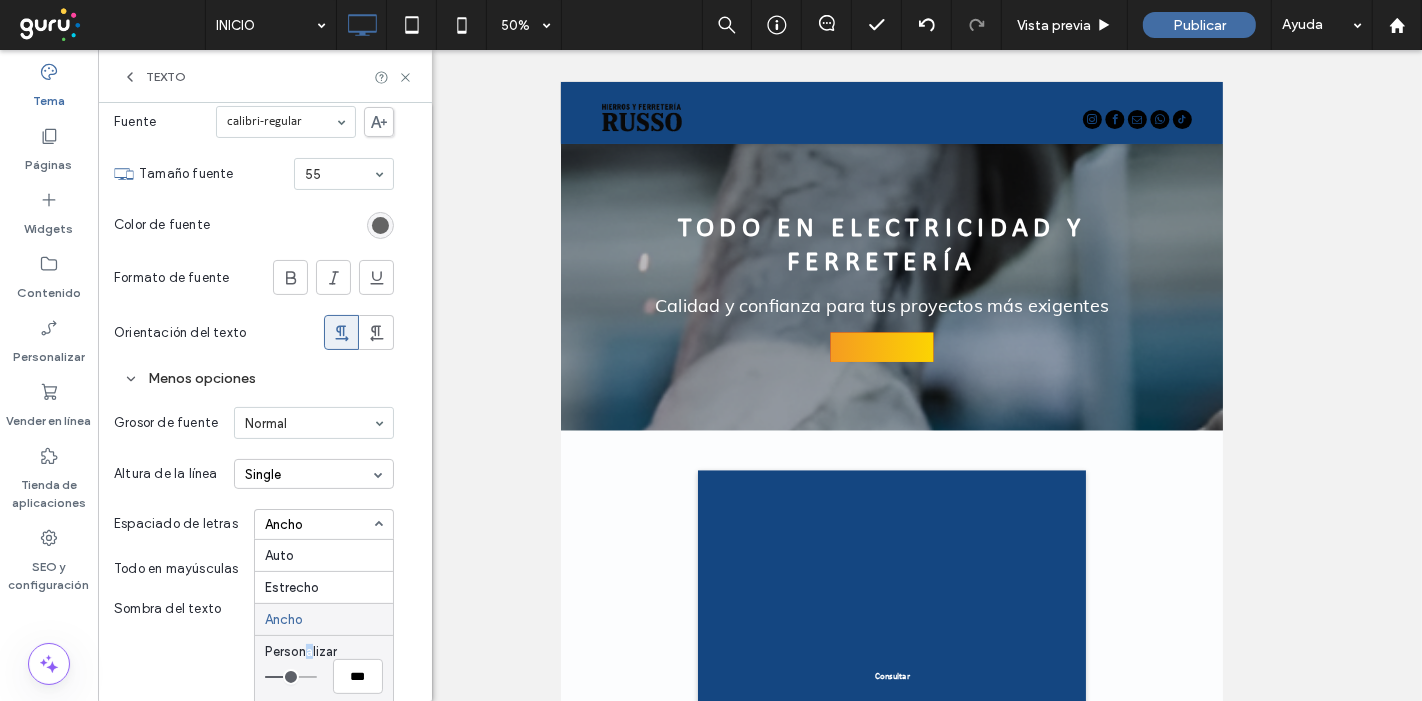 type on "***" 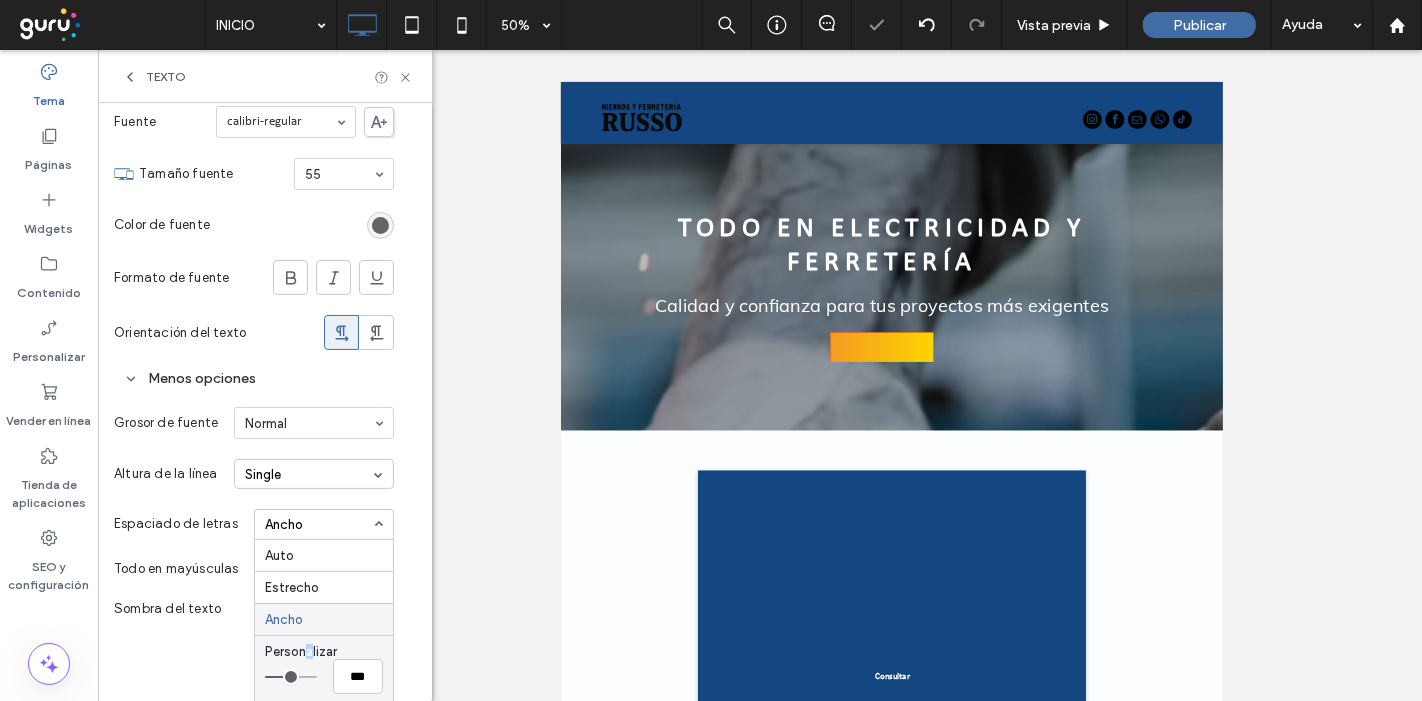 type on "*" 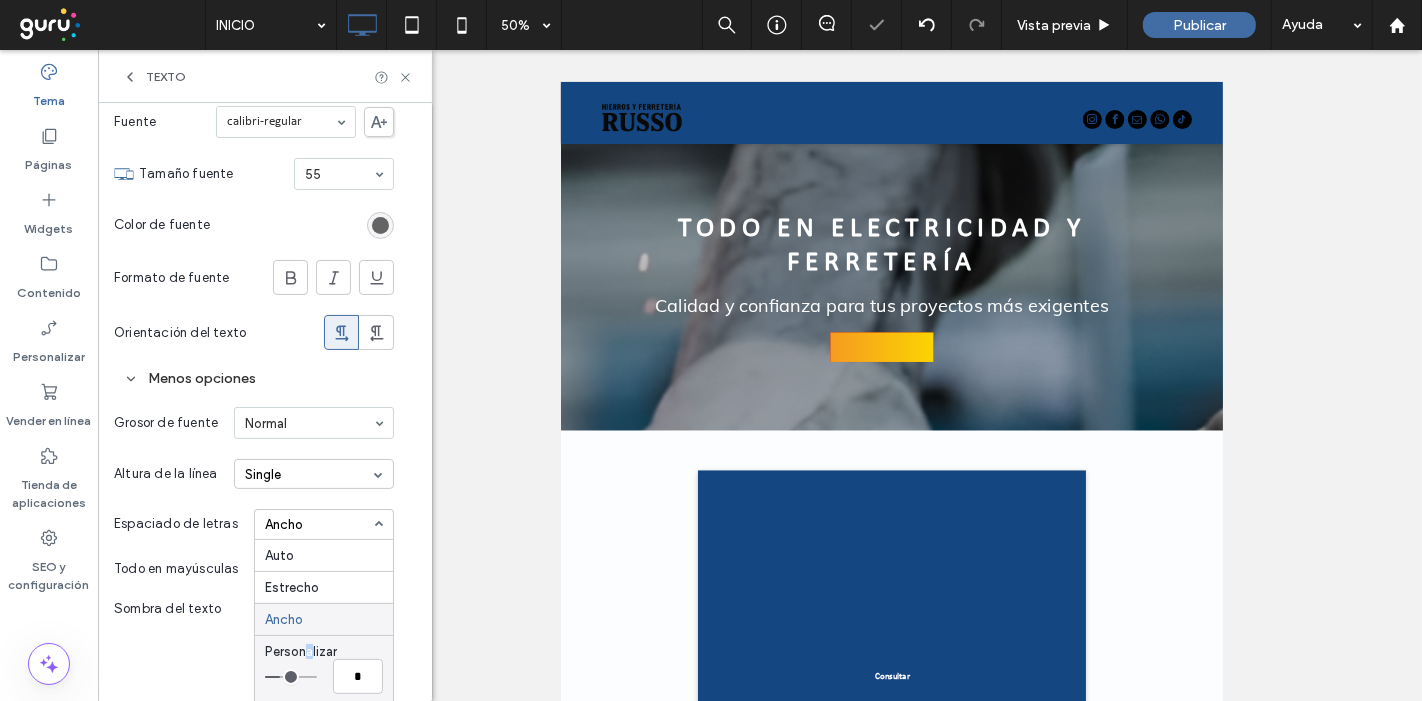 type on "****" 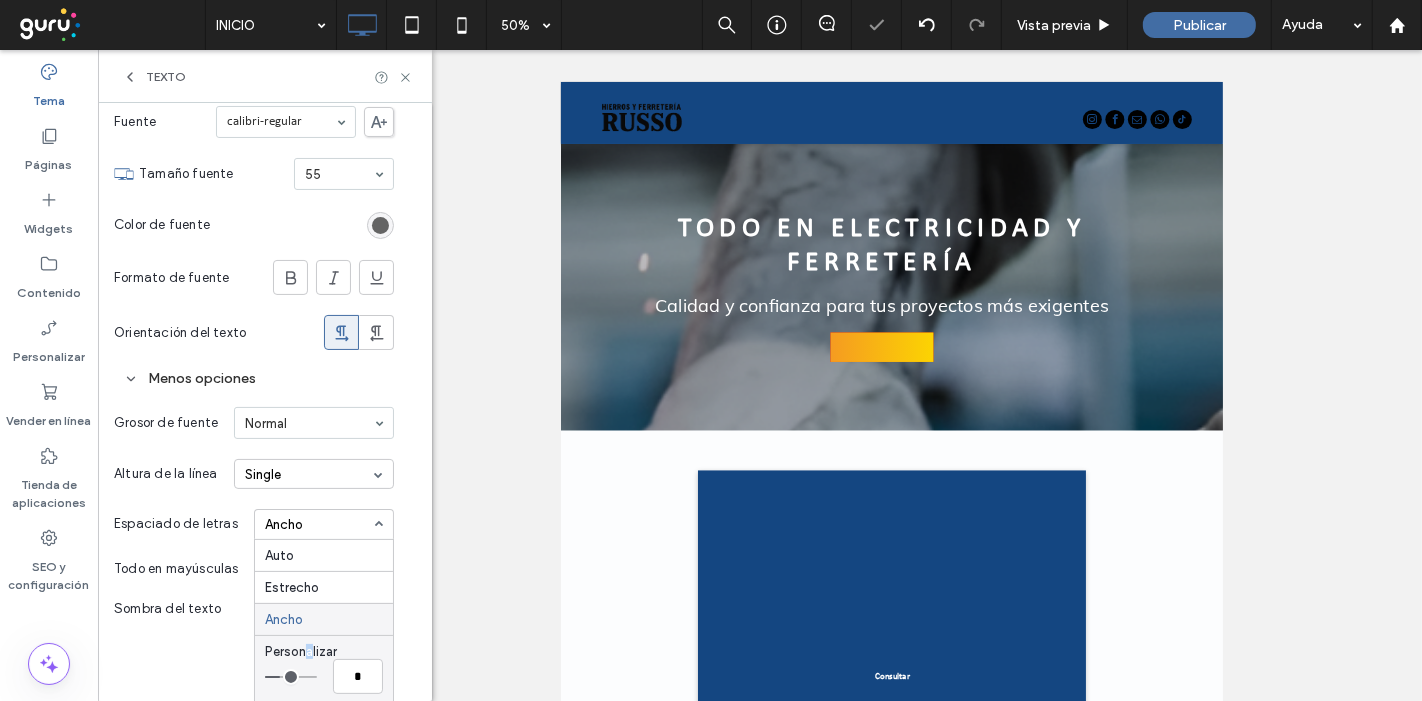 type on "****" 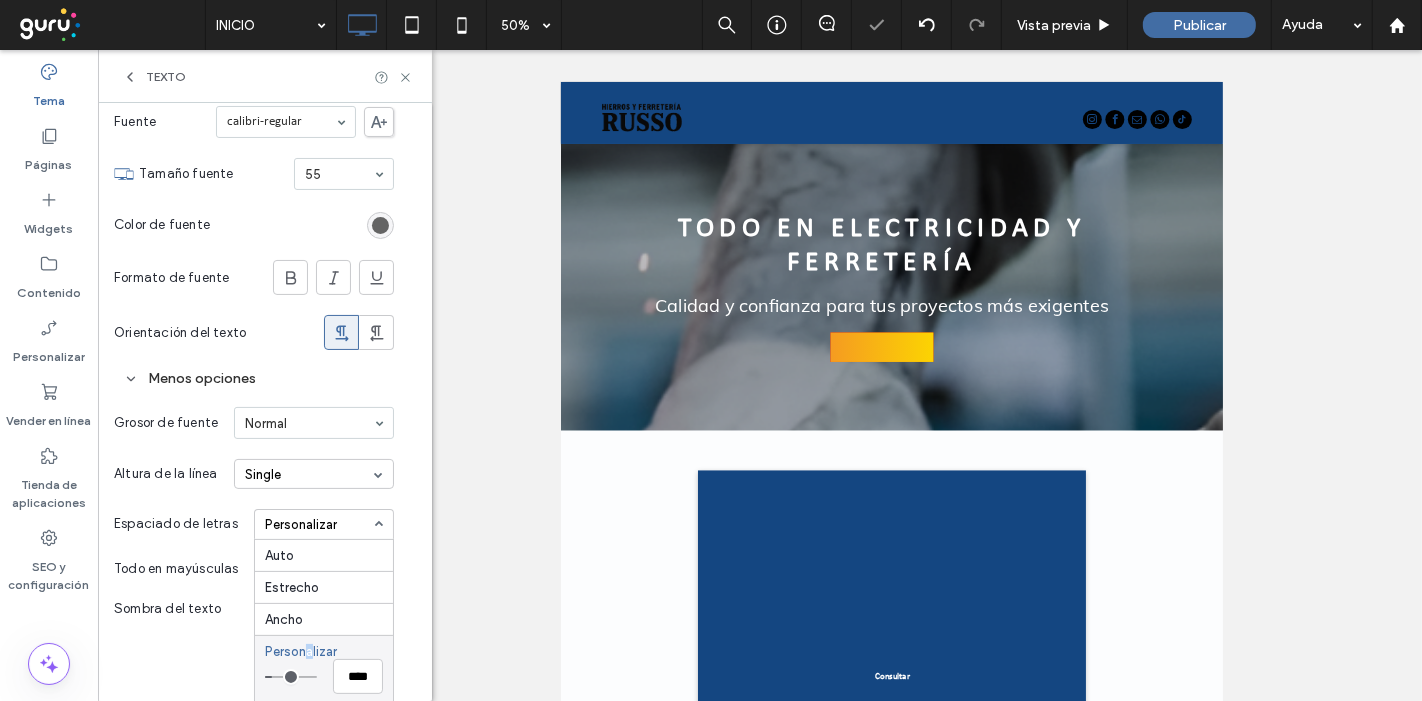 type on "*" 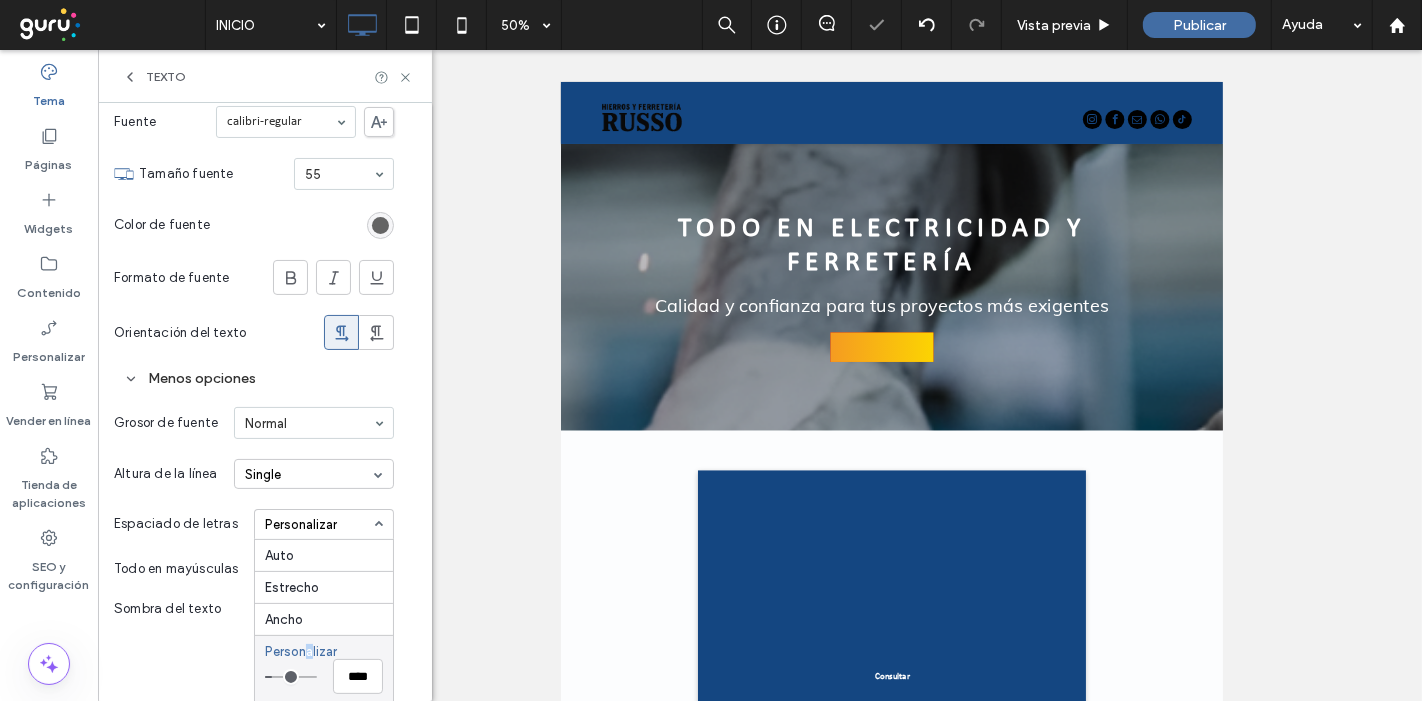type on "*" 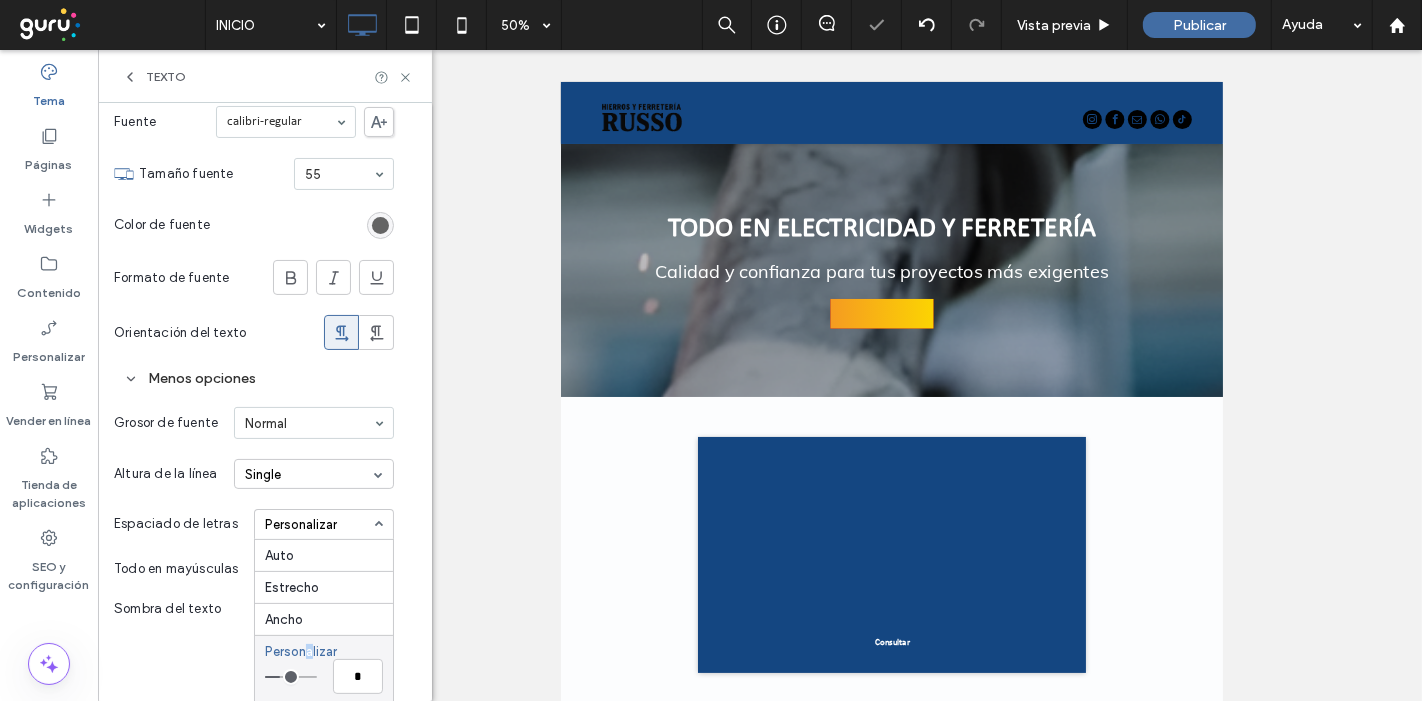 drag, startPoint x: 292, startPoint y: 673, endPoint x: 277, endPoint y: 674, distance: 15.033297 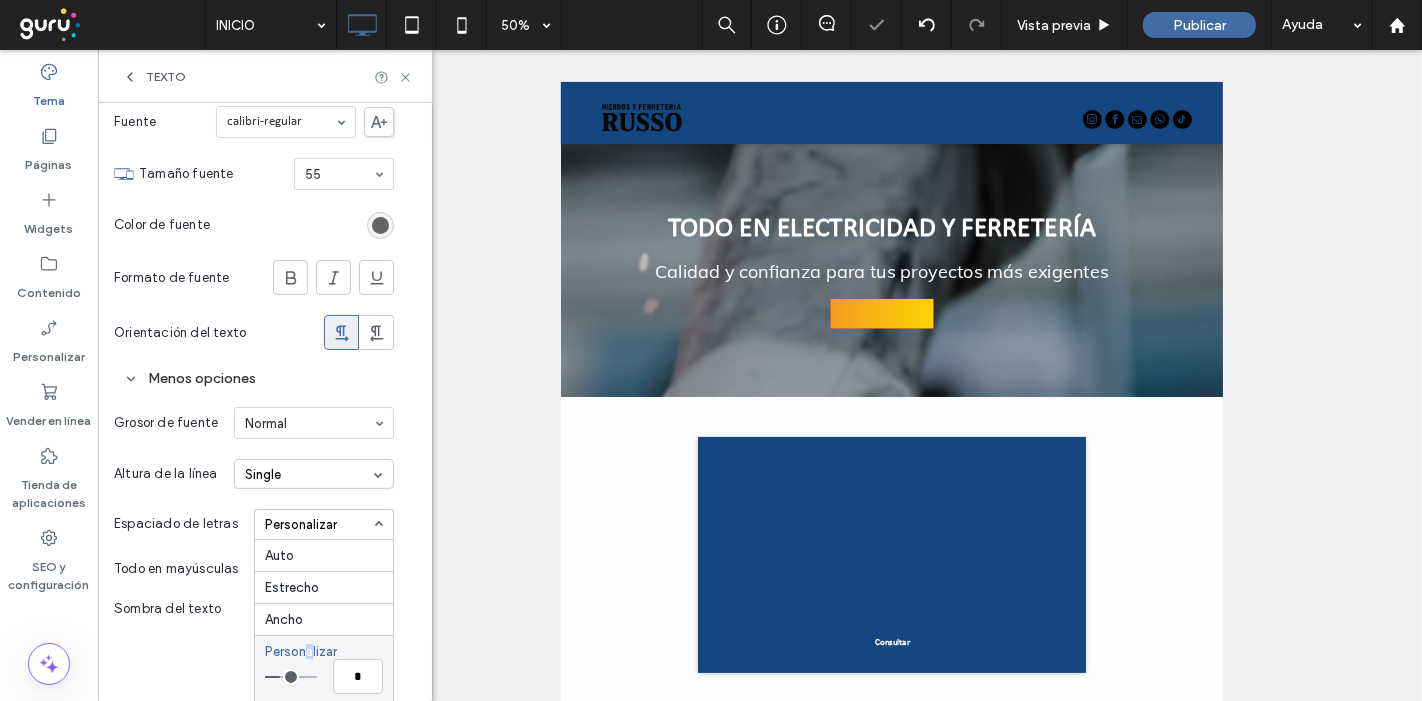 type on "*" 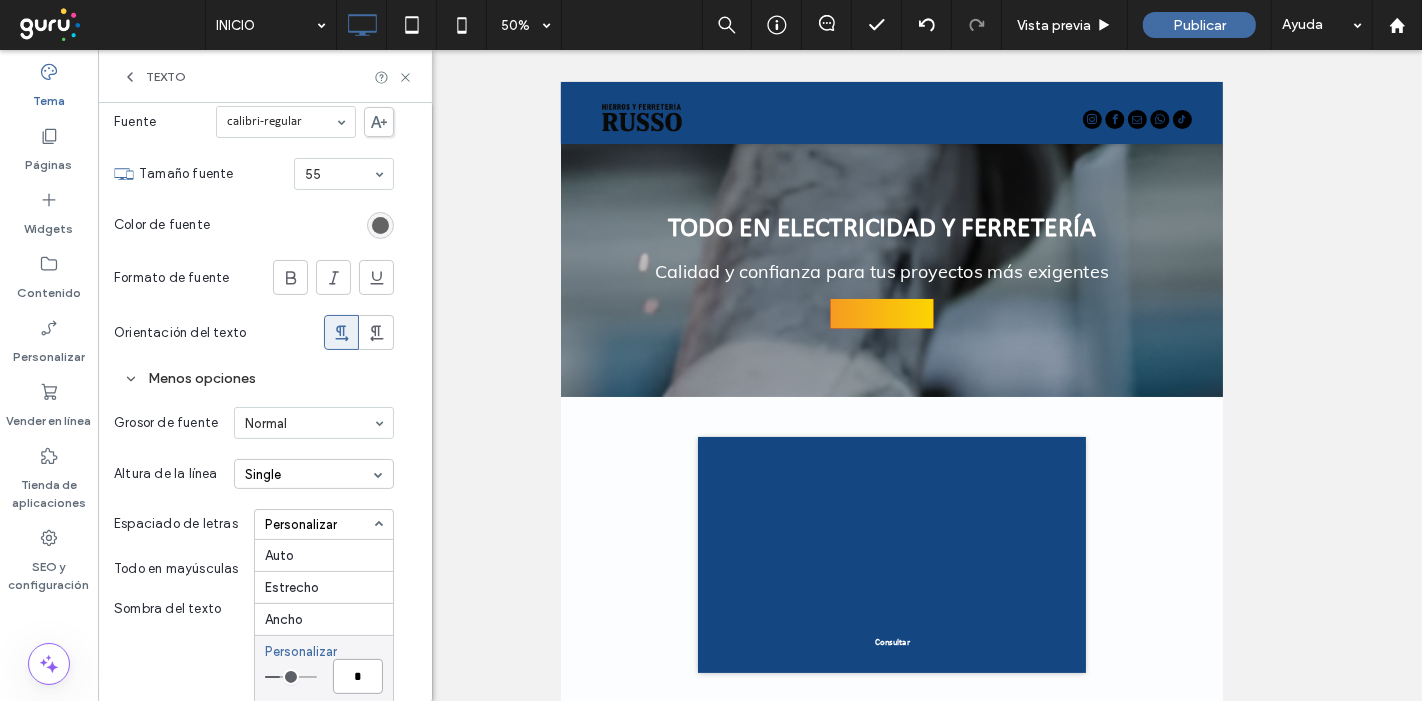 click on "*" at bounding box center (358, 676) 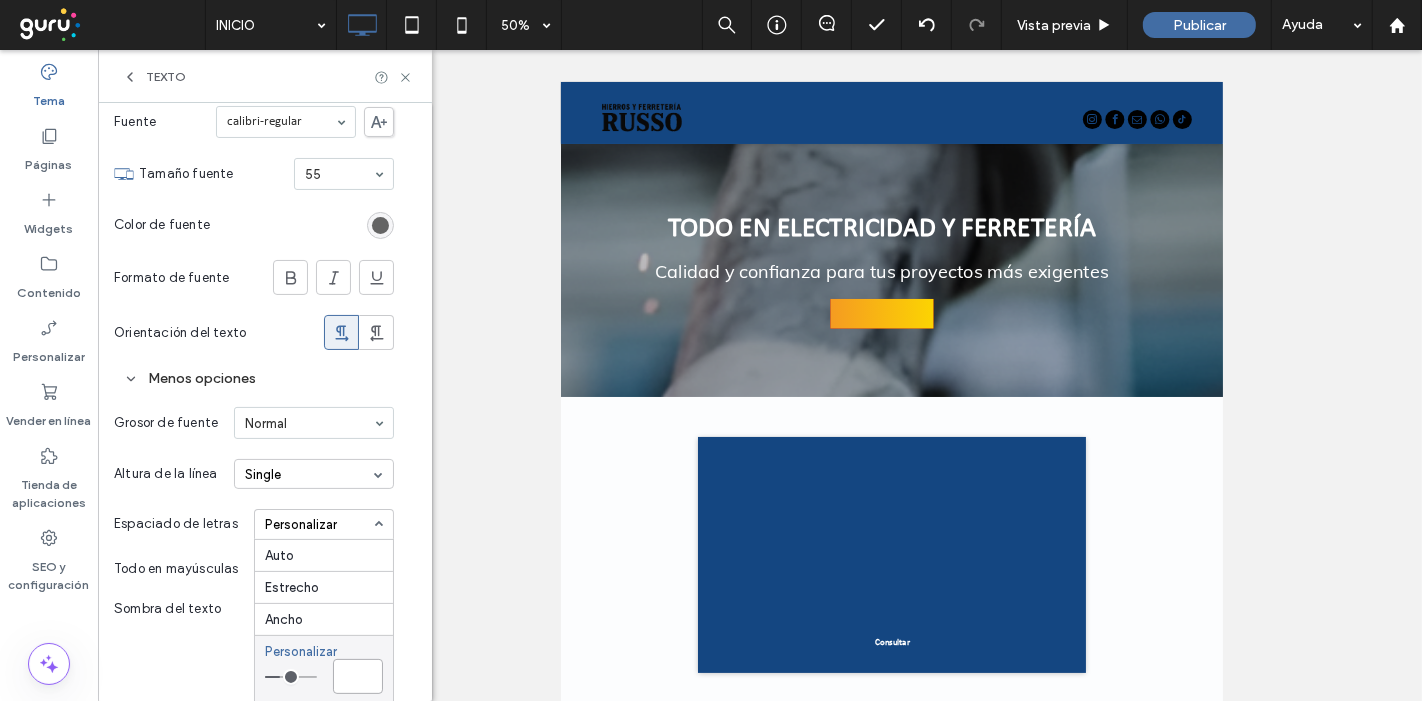 type on "***" 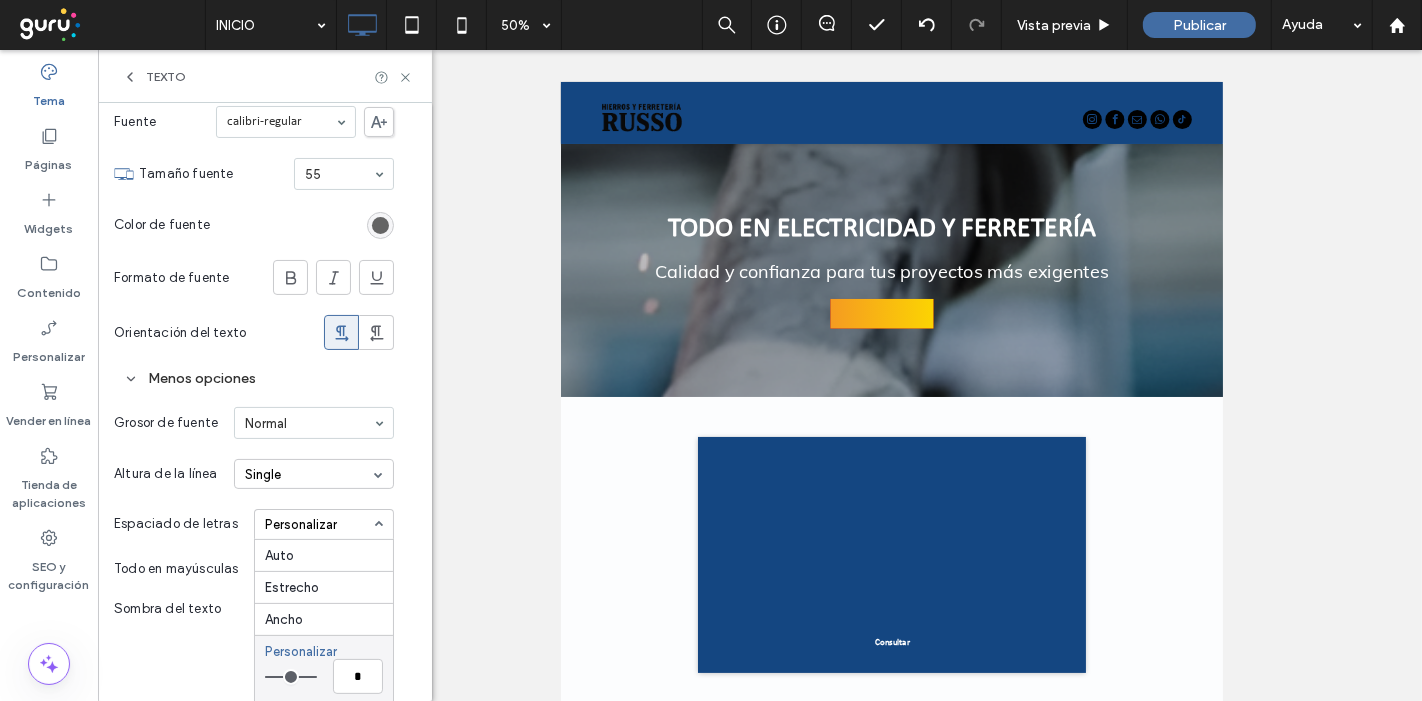 type on "***" 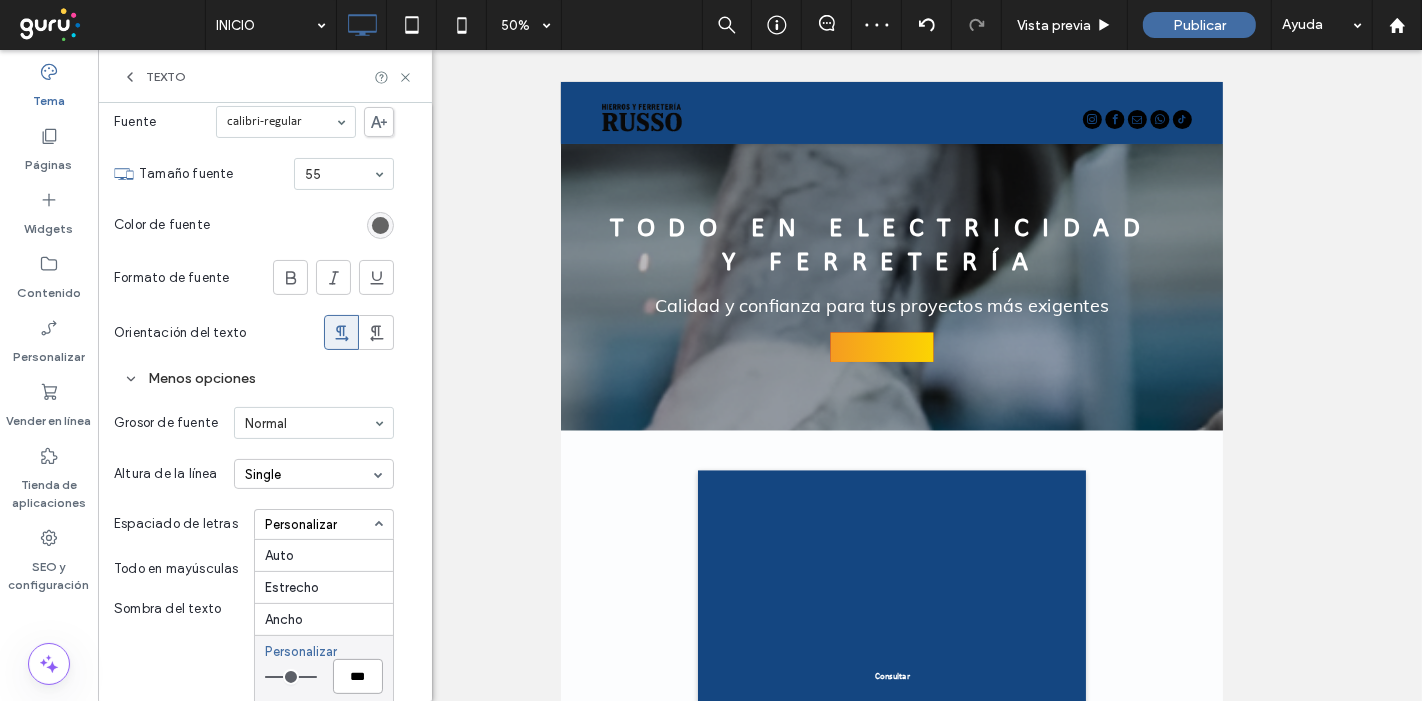 click on "***" at bounding box center [358, 676] 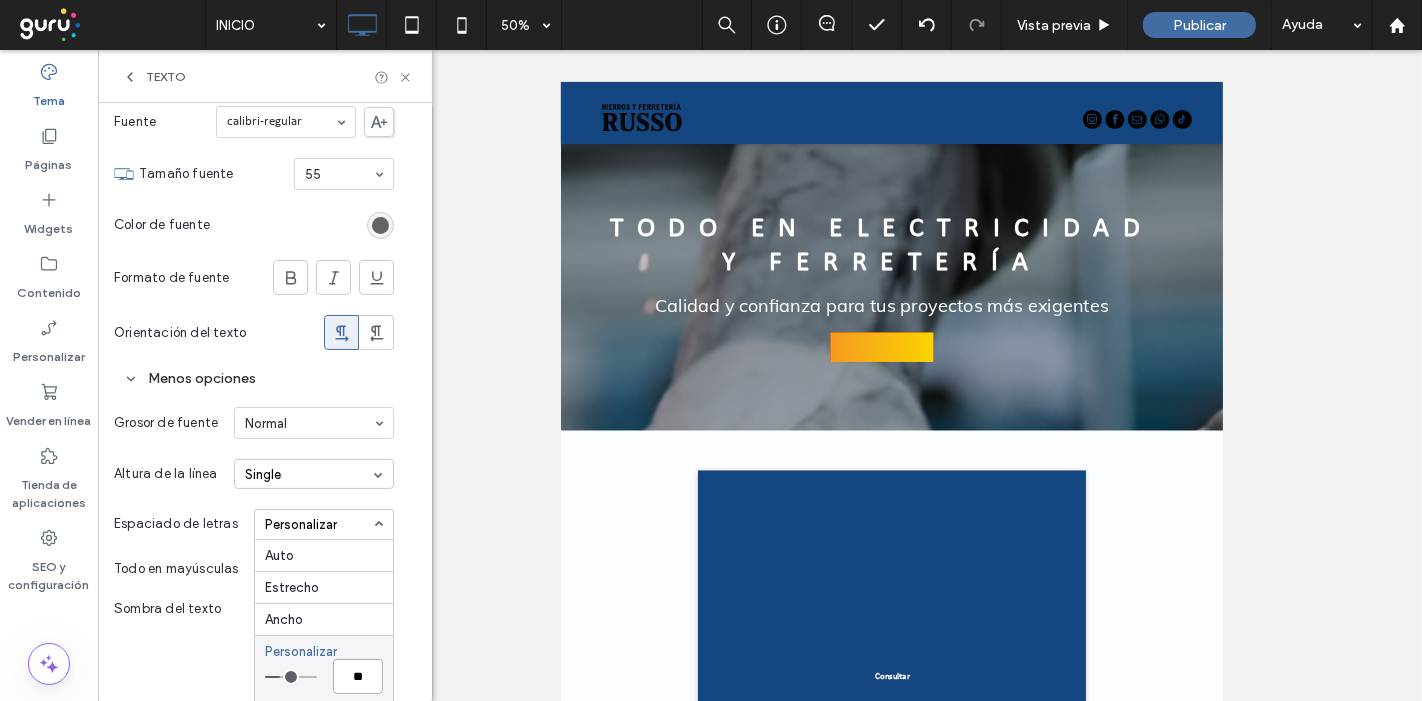 type on "***" 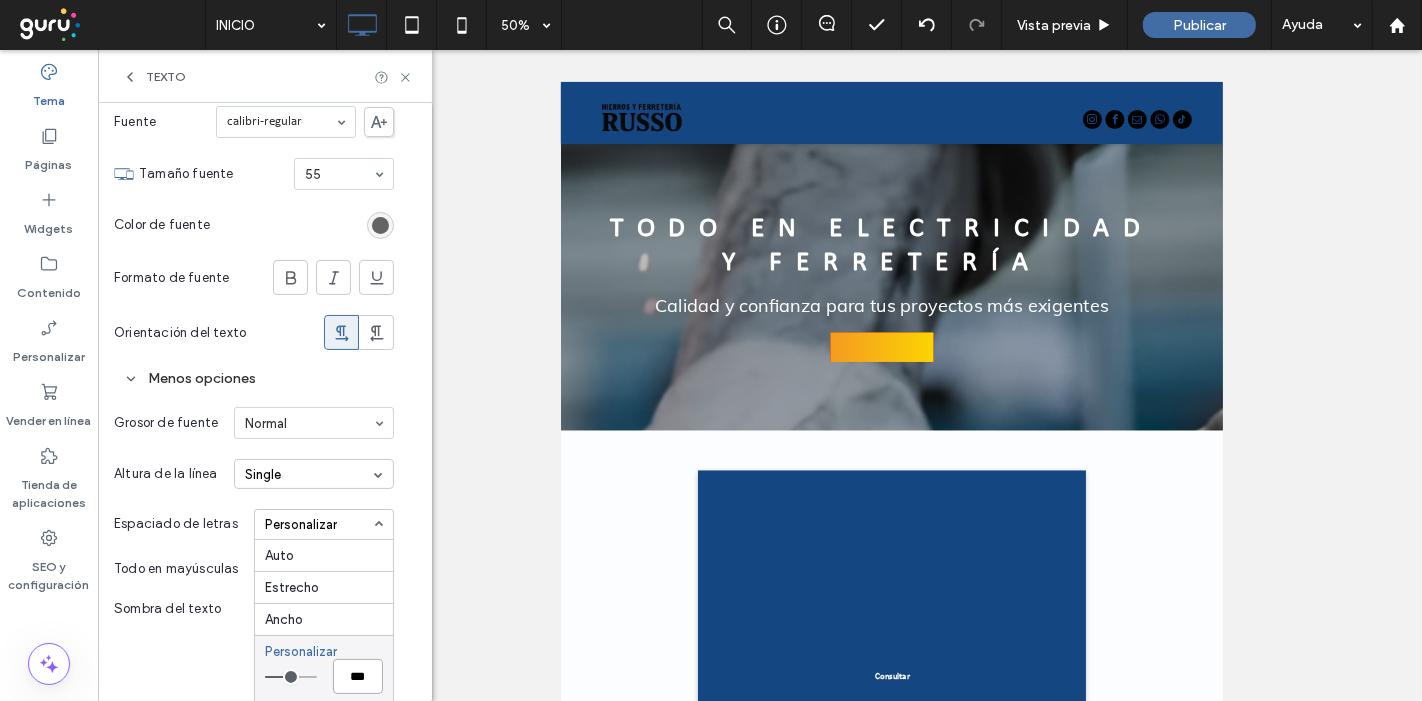 type on "***" 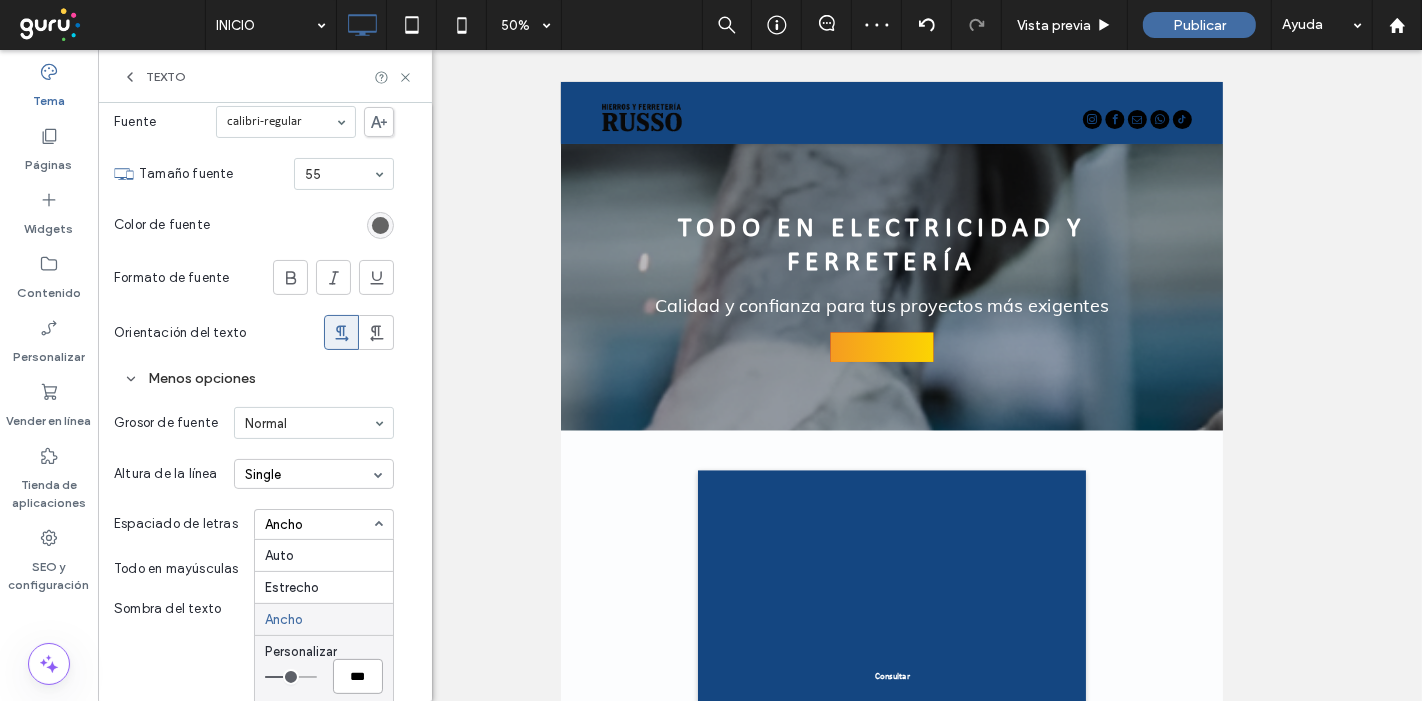 click on "***" at bounding box center (358, 676) 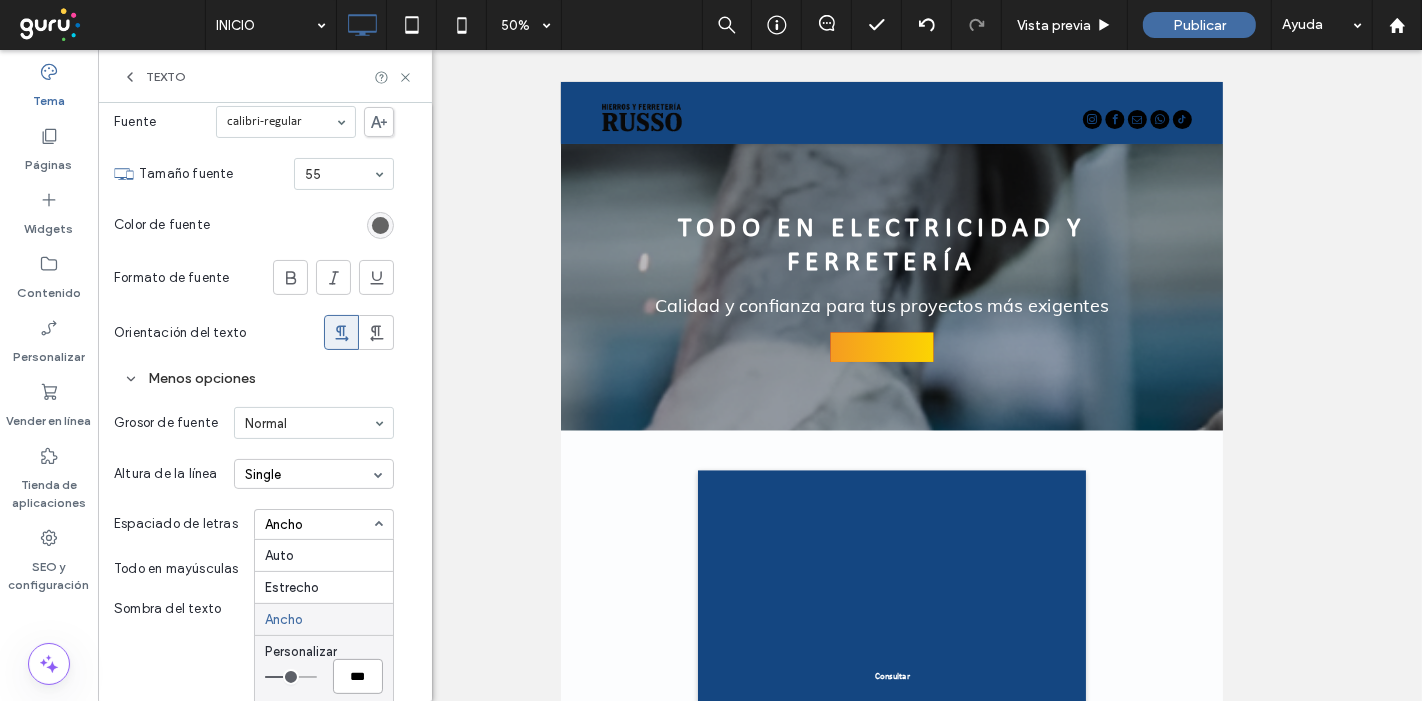 type on "*" 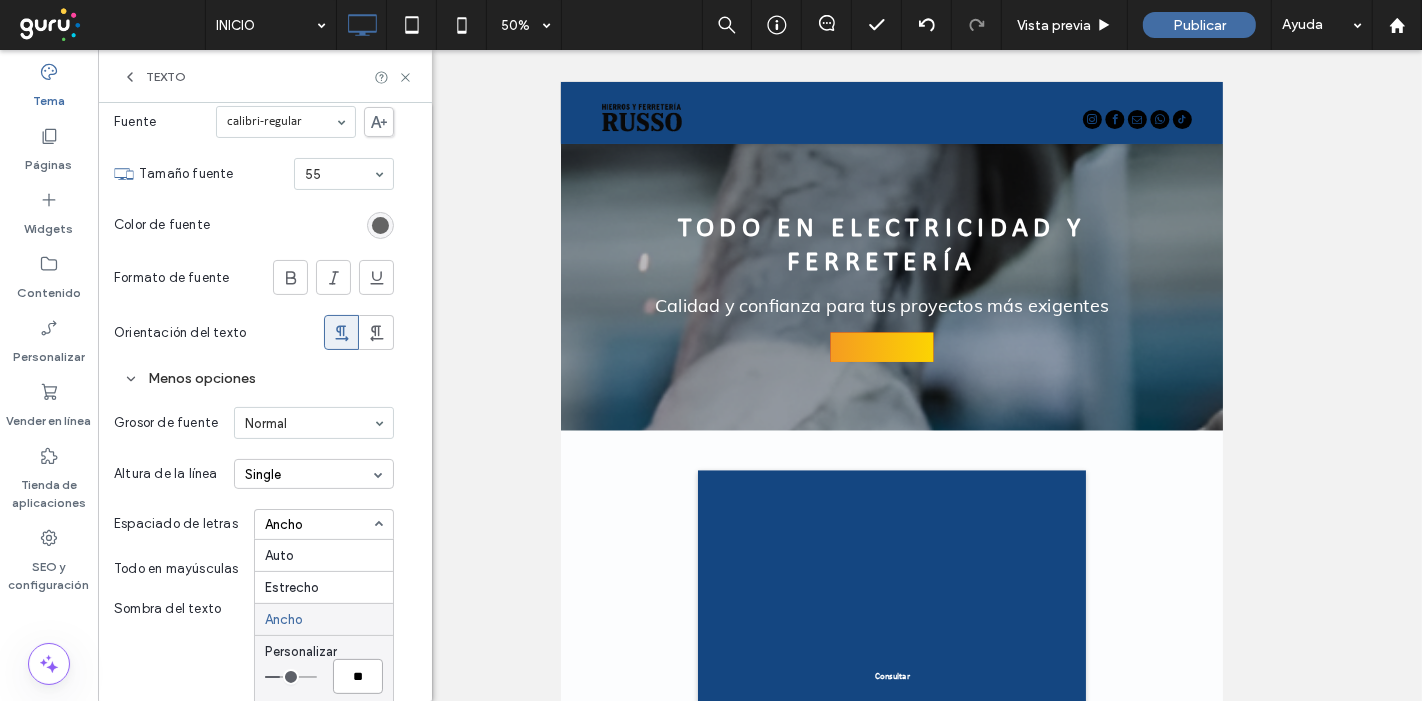 type on "***" 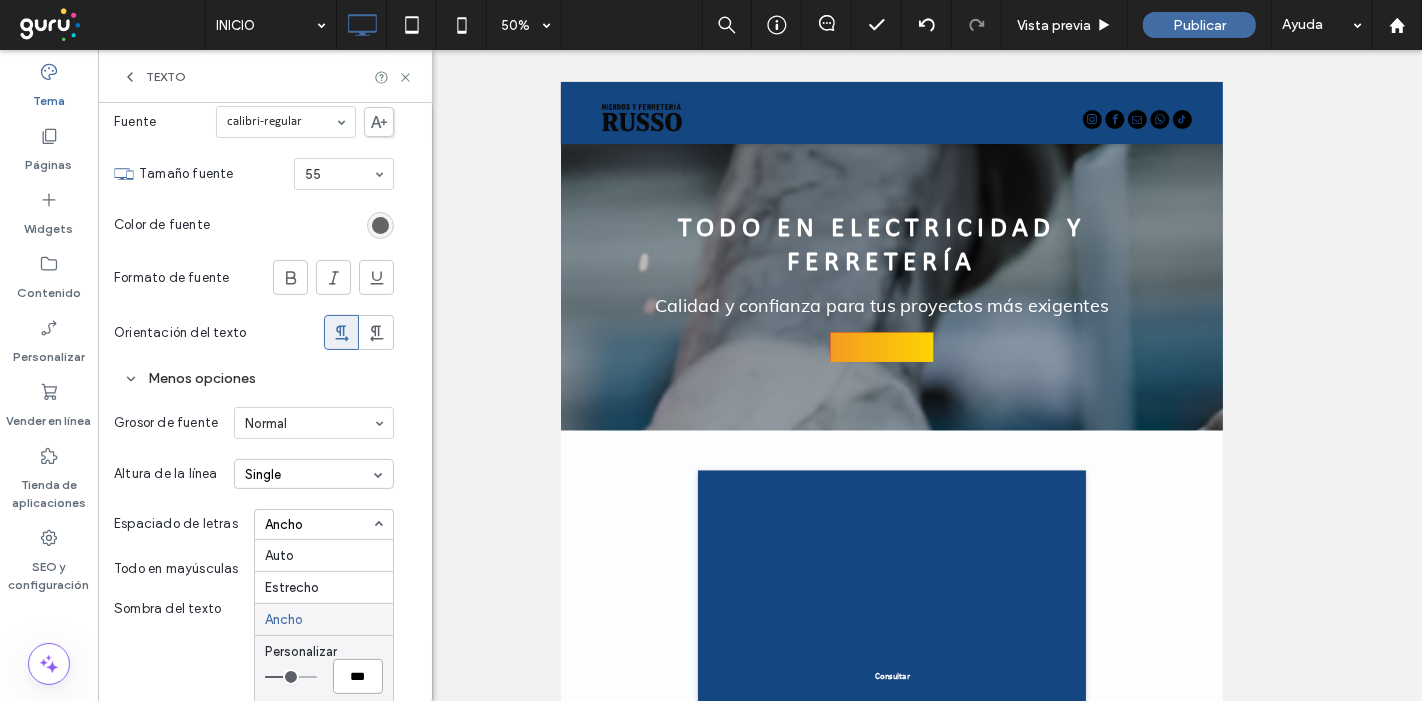 type on "***" 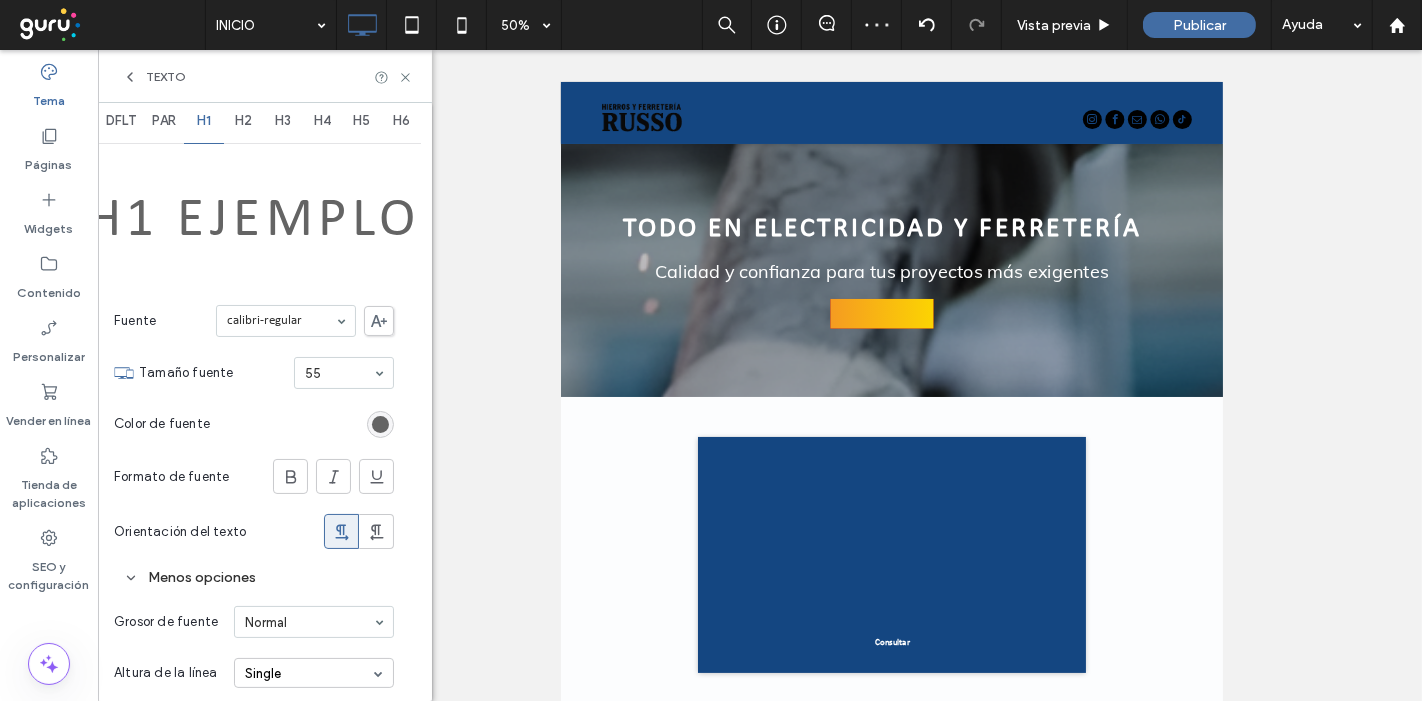 scroll, scrollTop: 0, scrollLeft: 0, axis: both 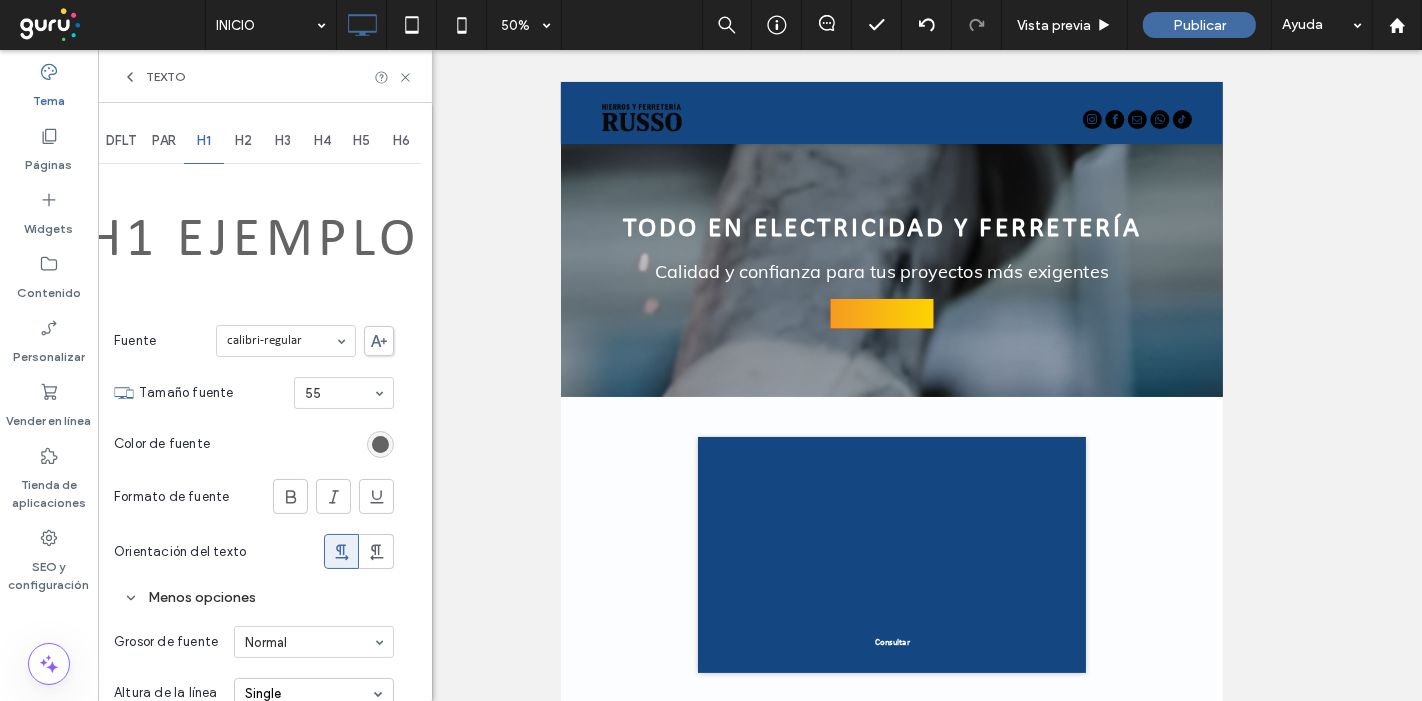 click on "H2" at bounding box center (243, 141) 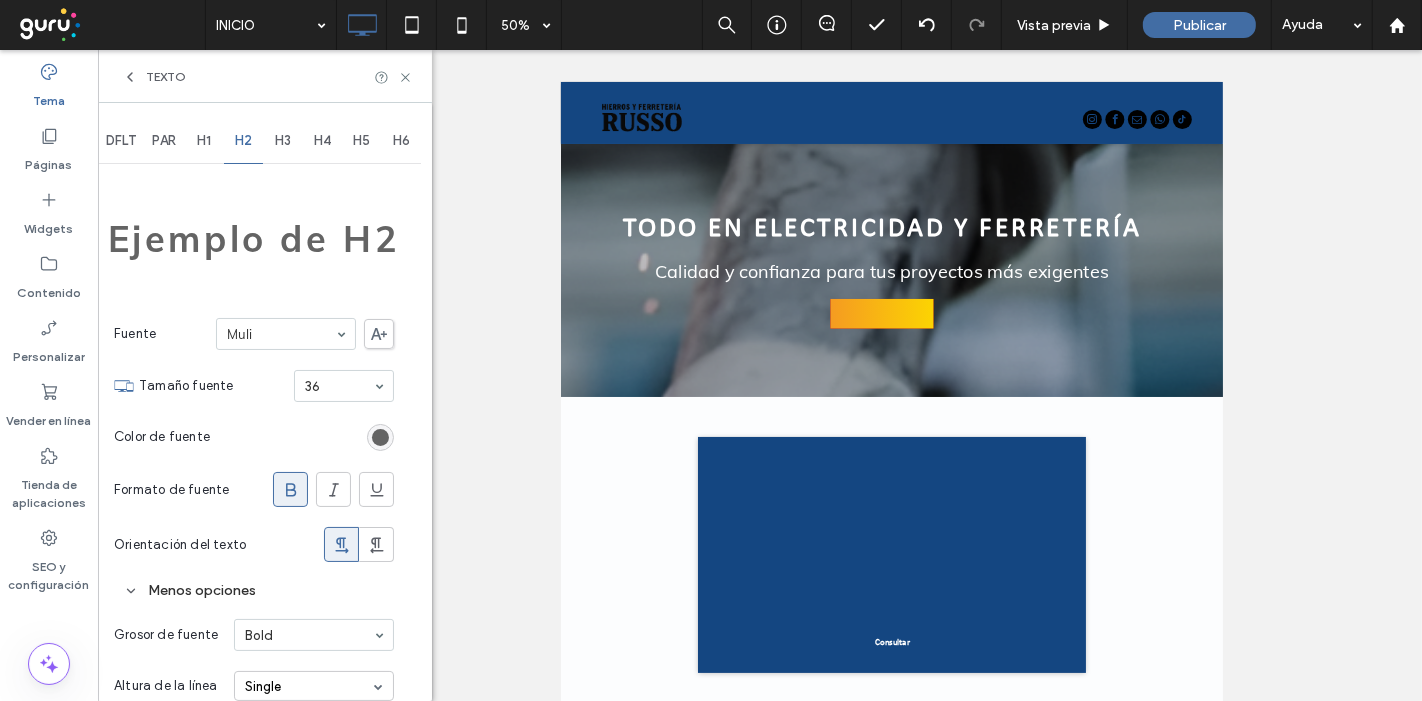 click on "H1" at bounding box center [204, 141] 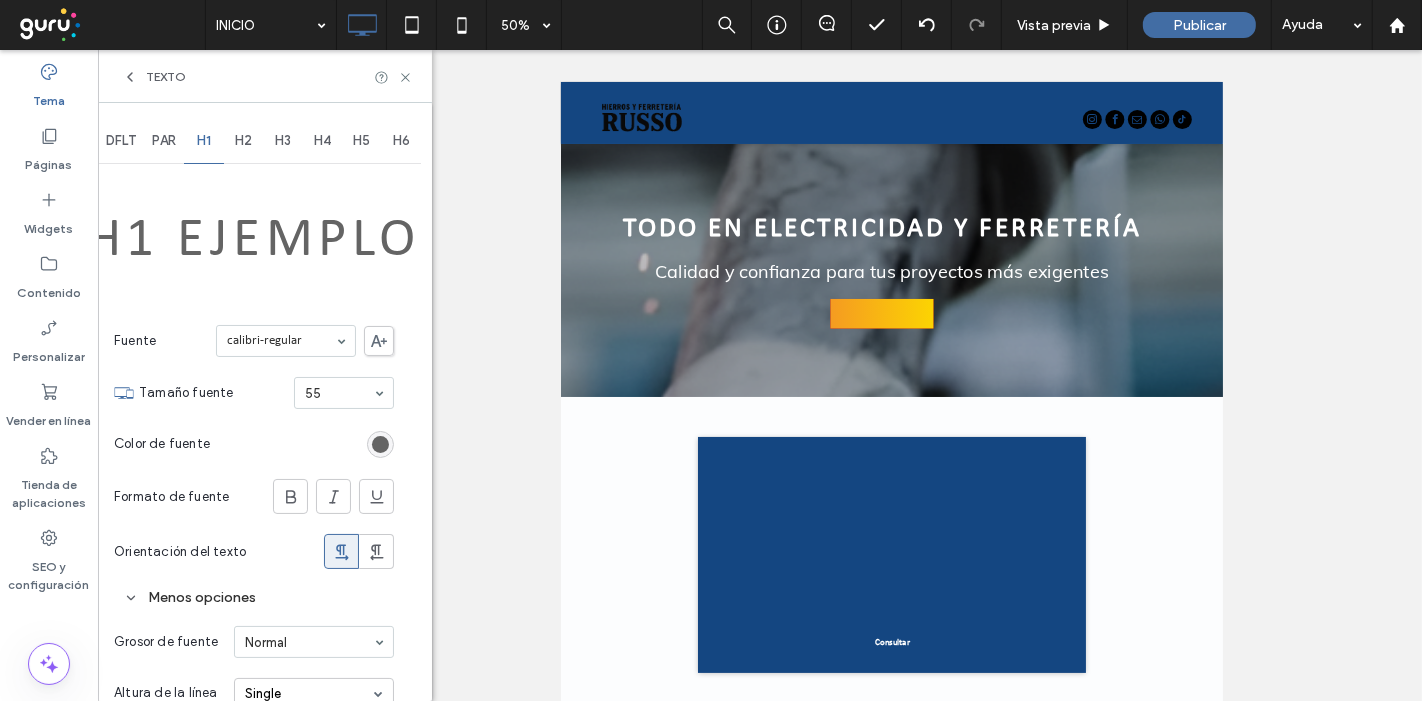 drag, startPoint x: 249, startPoint y: 138, endPoint x: 242, endPoint y: 201, distance: 63.387695 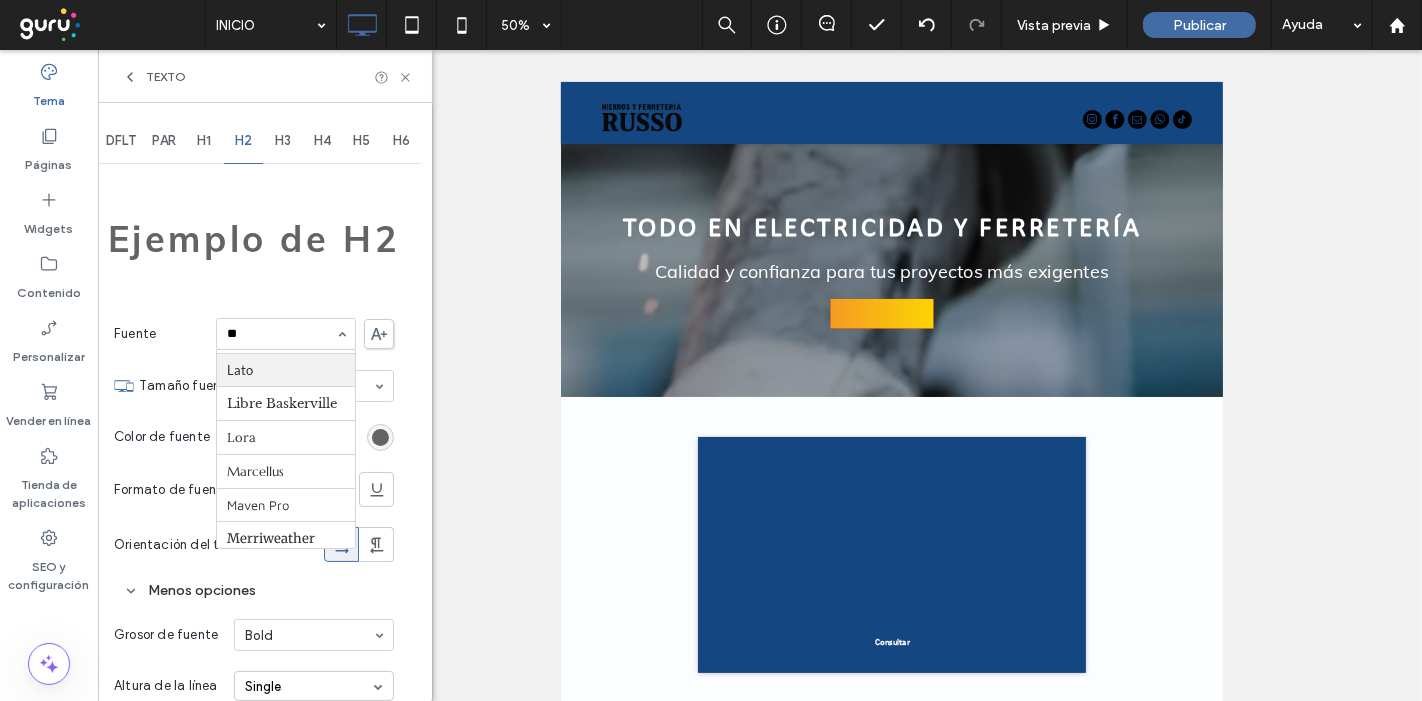 scroll, scrollTop: 0, scrollLeft: 0, axis: both 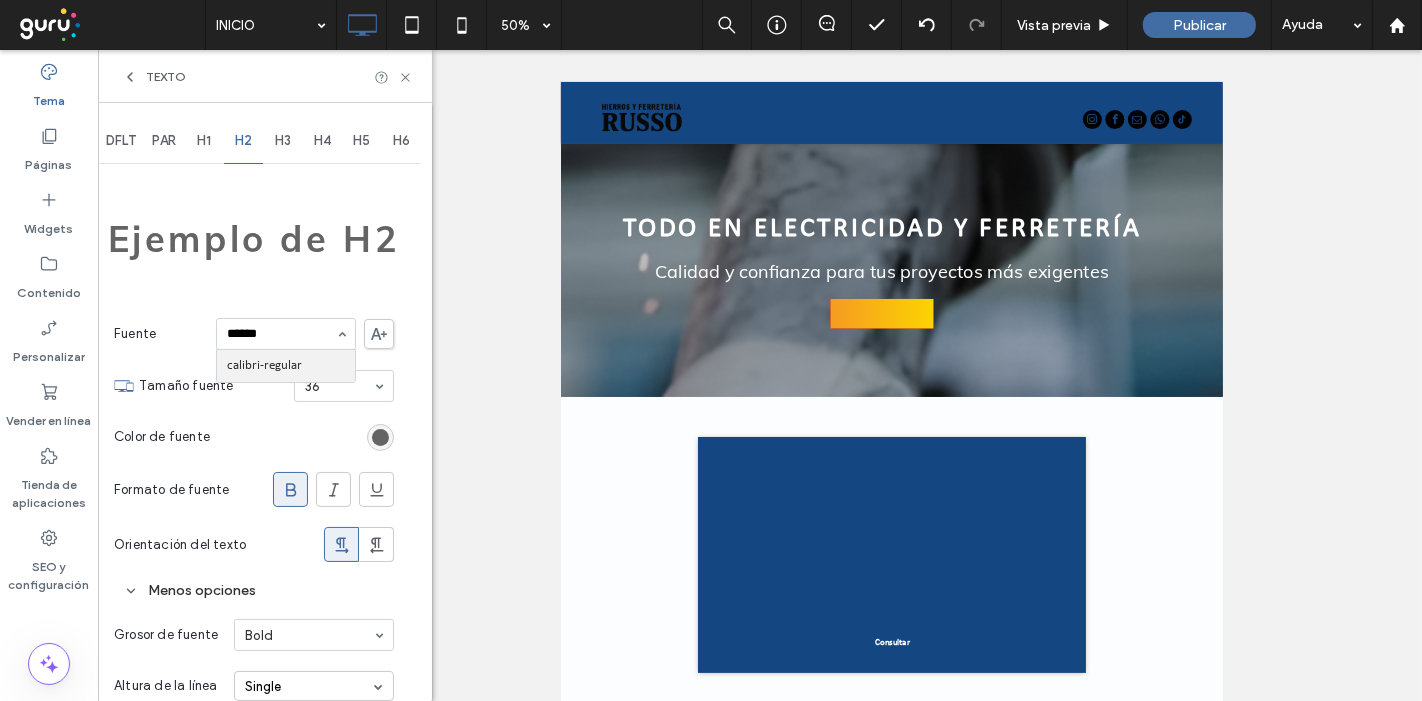 type on "*******" 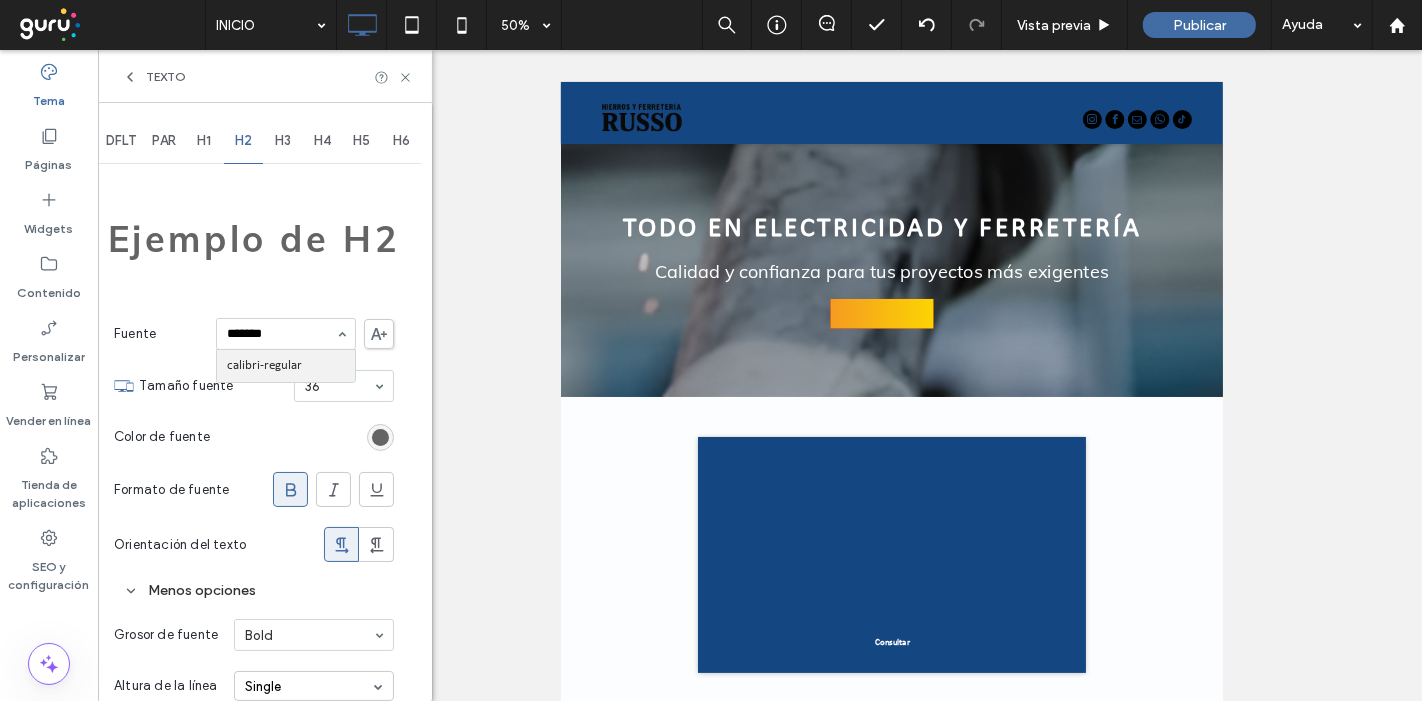 type 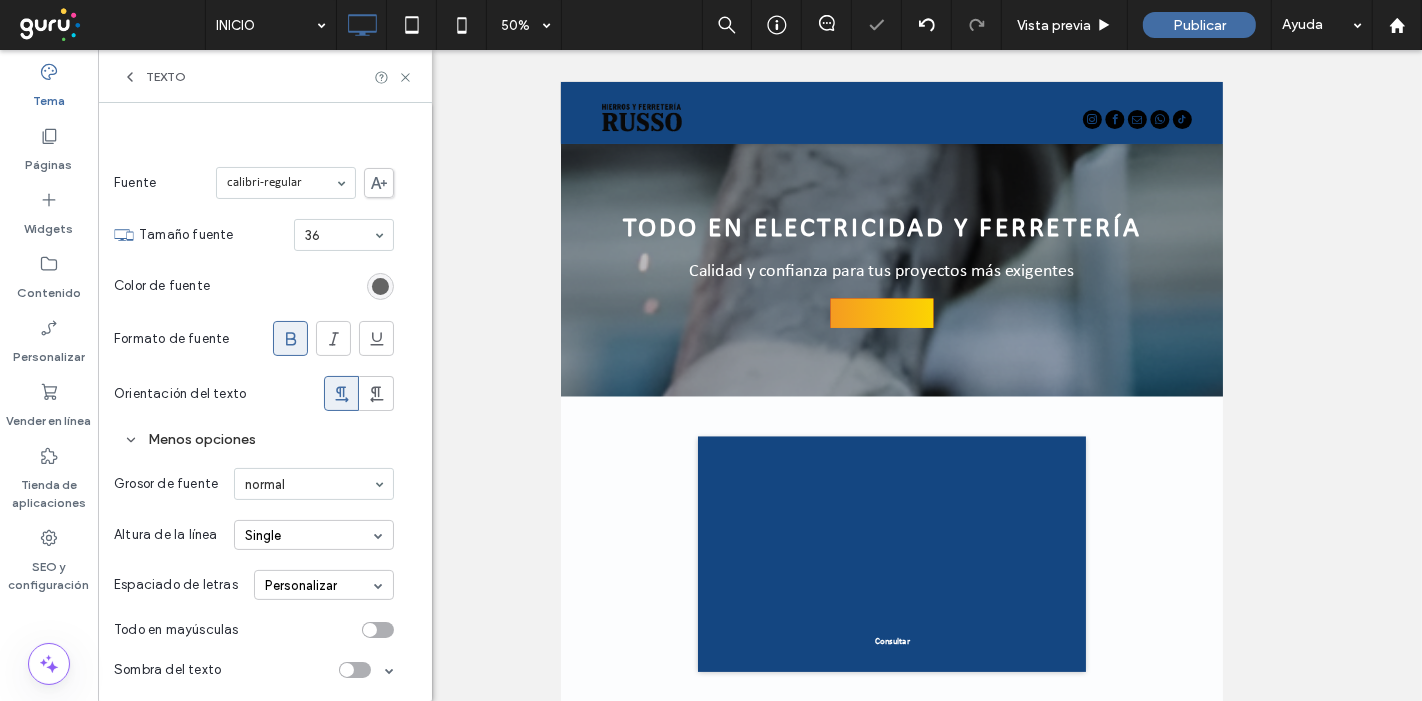 scroll, scrollTop: 152, scrollLeft: 0, axis: vertical 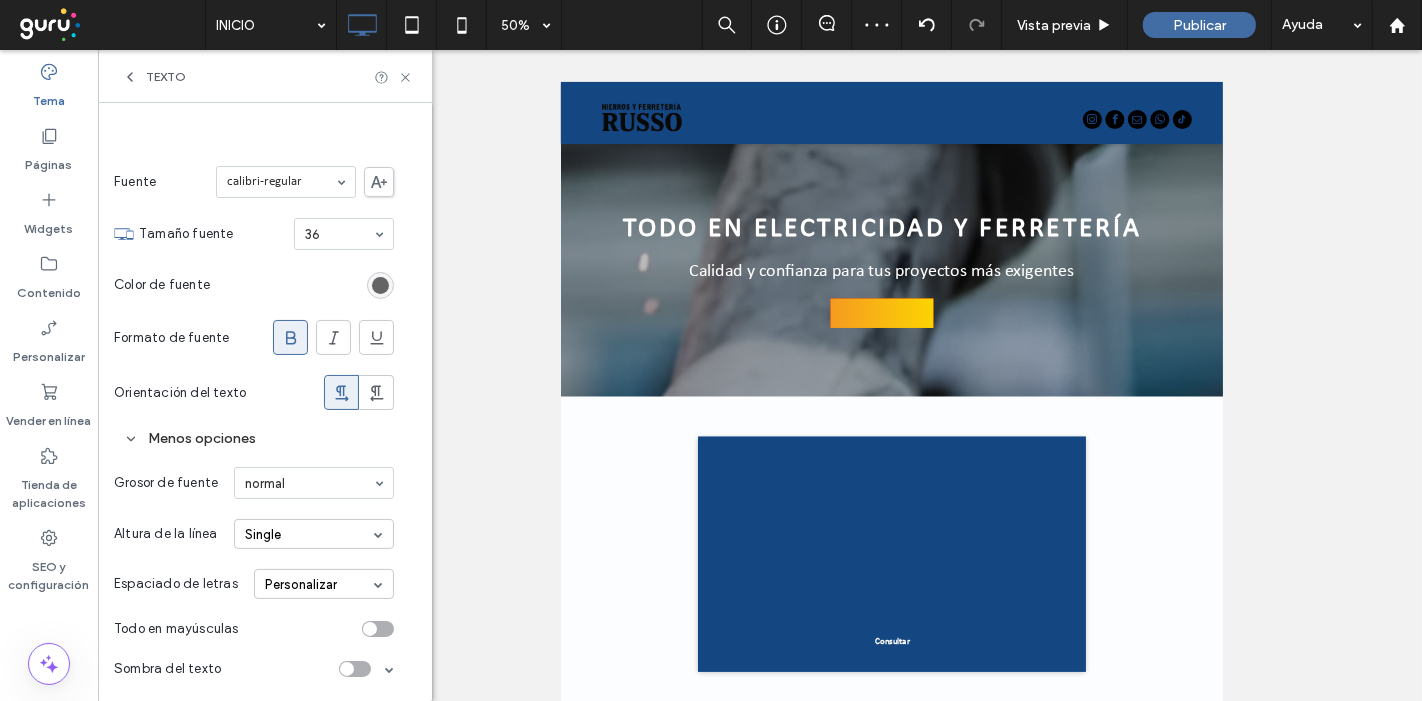 click on "Personalizar" at bounding box center [324, 584] 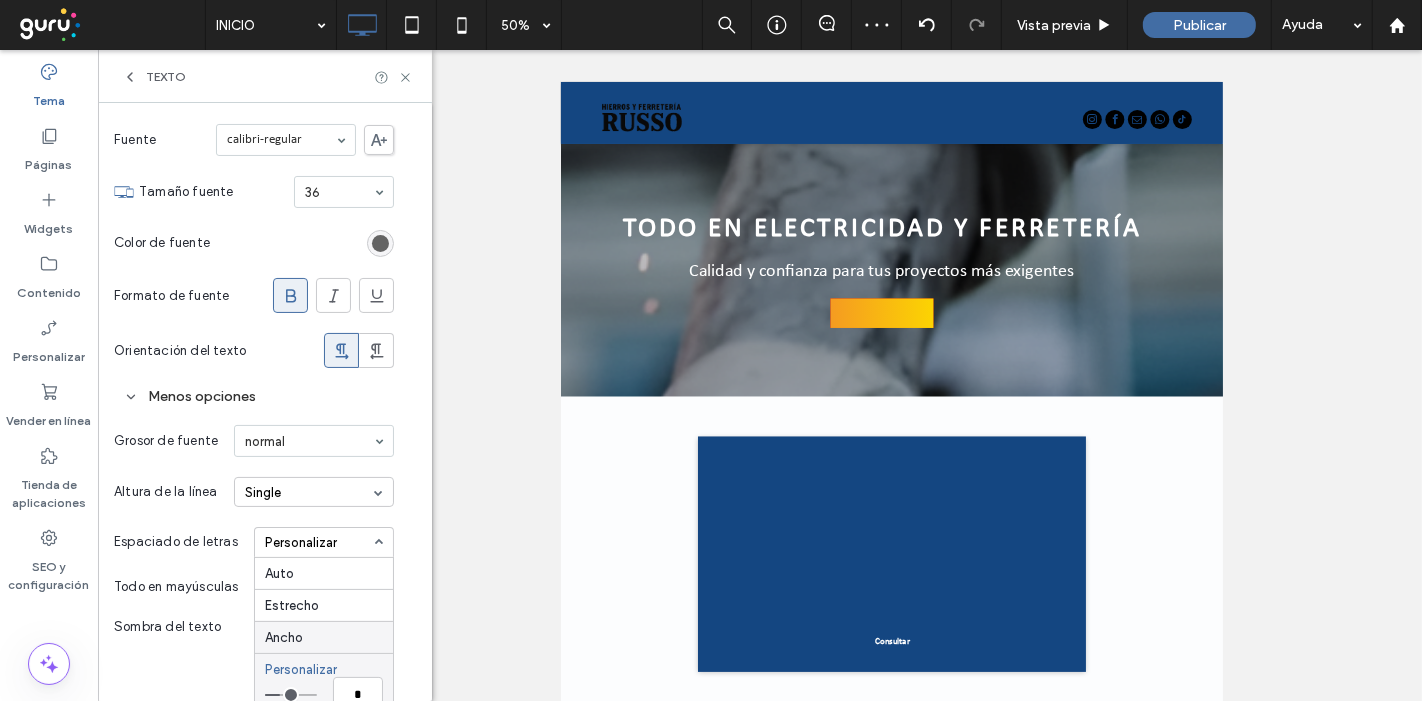 scroll, scrollTop: 211, scrollLeft: 0, axis: vertical 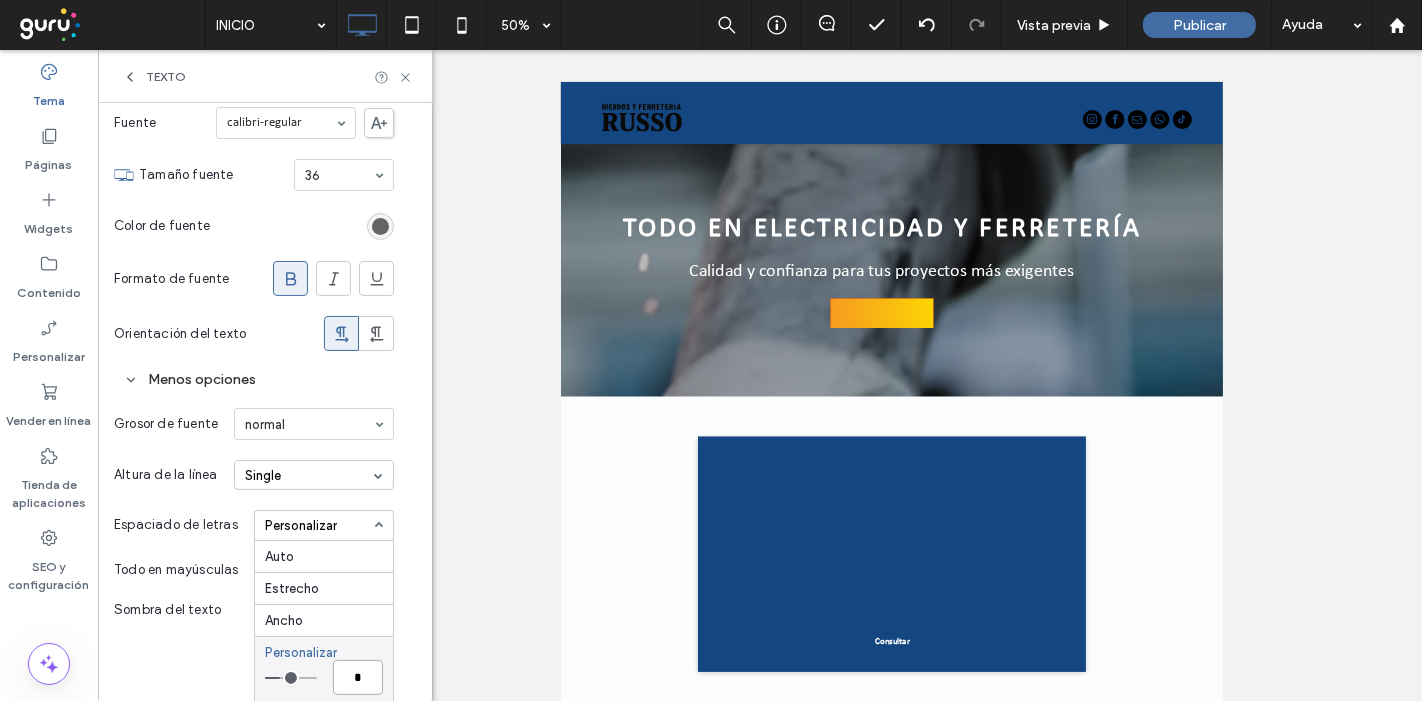 click on "*" at bounding box center [358, 677] 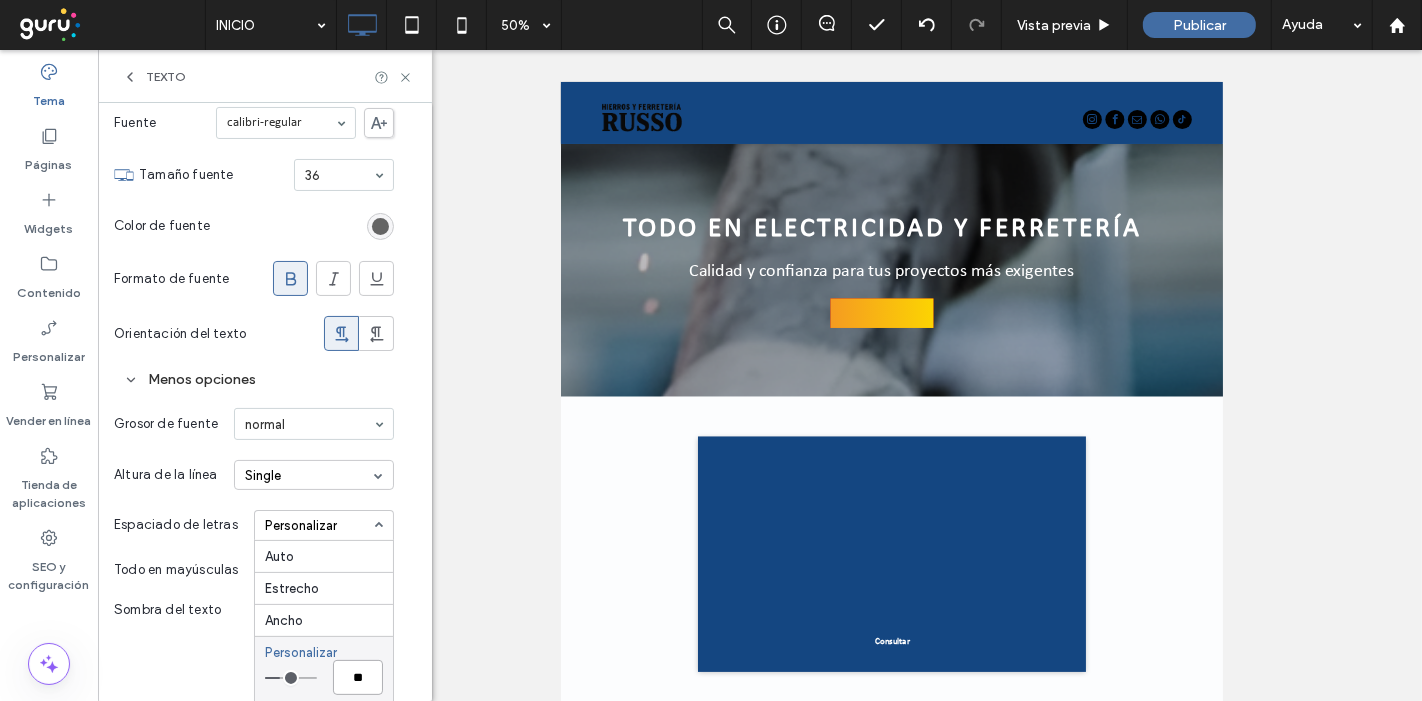 type on "***" 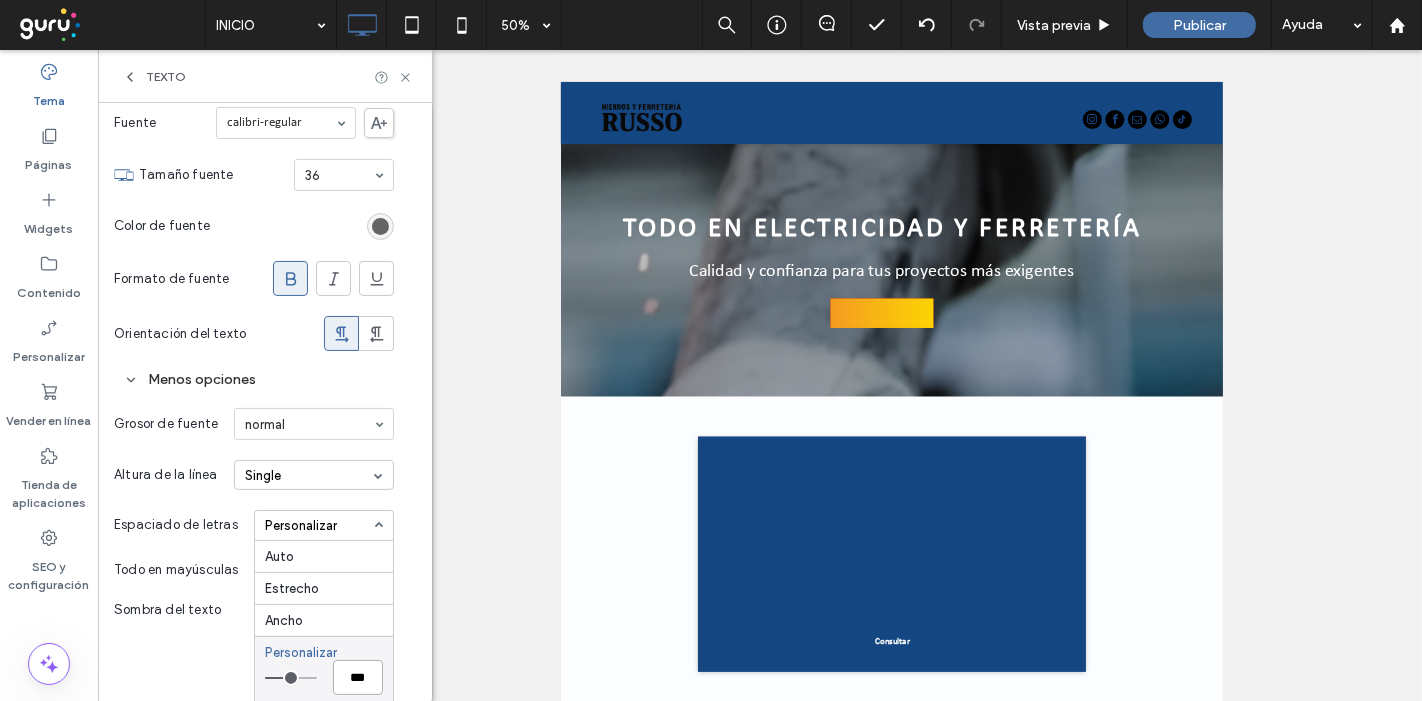 type on "***" 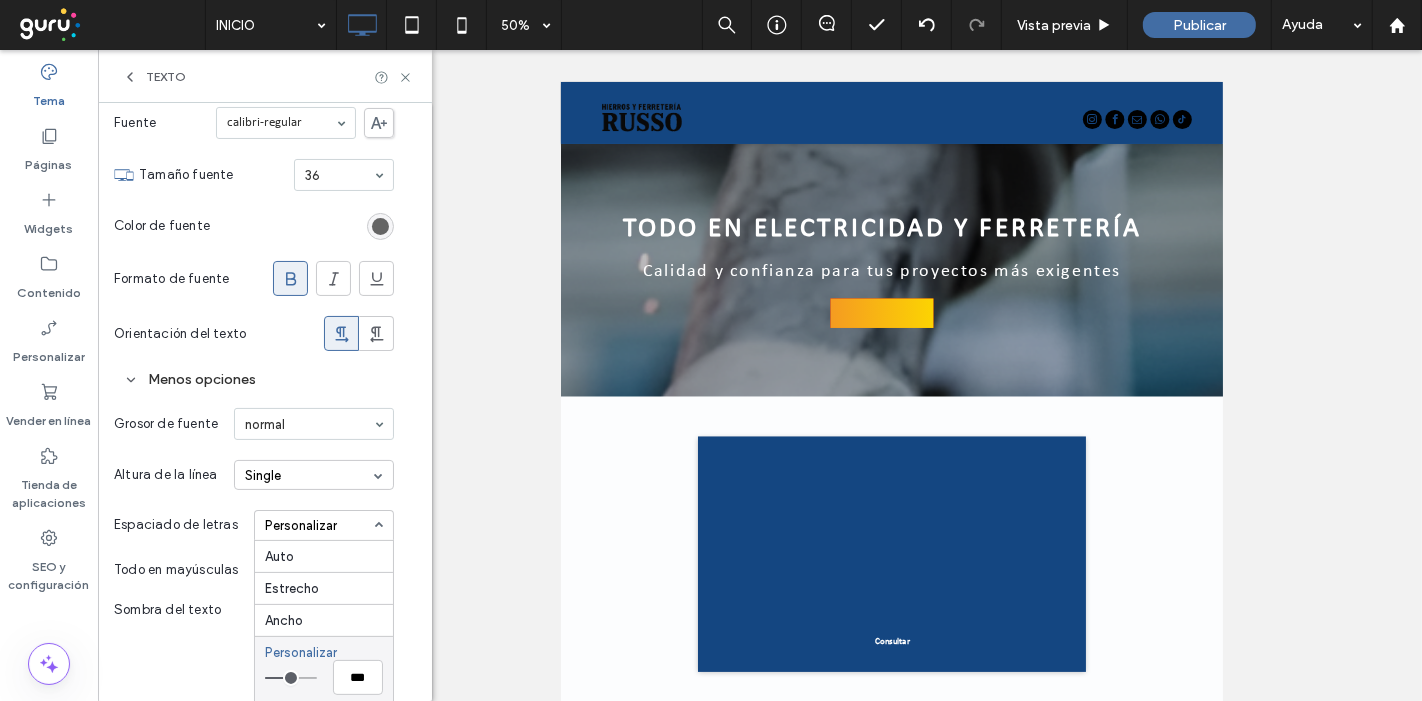 click on "Todo en mayúsculas" at bounding box center [176, 570] 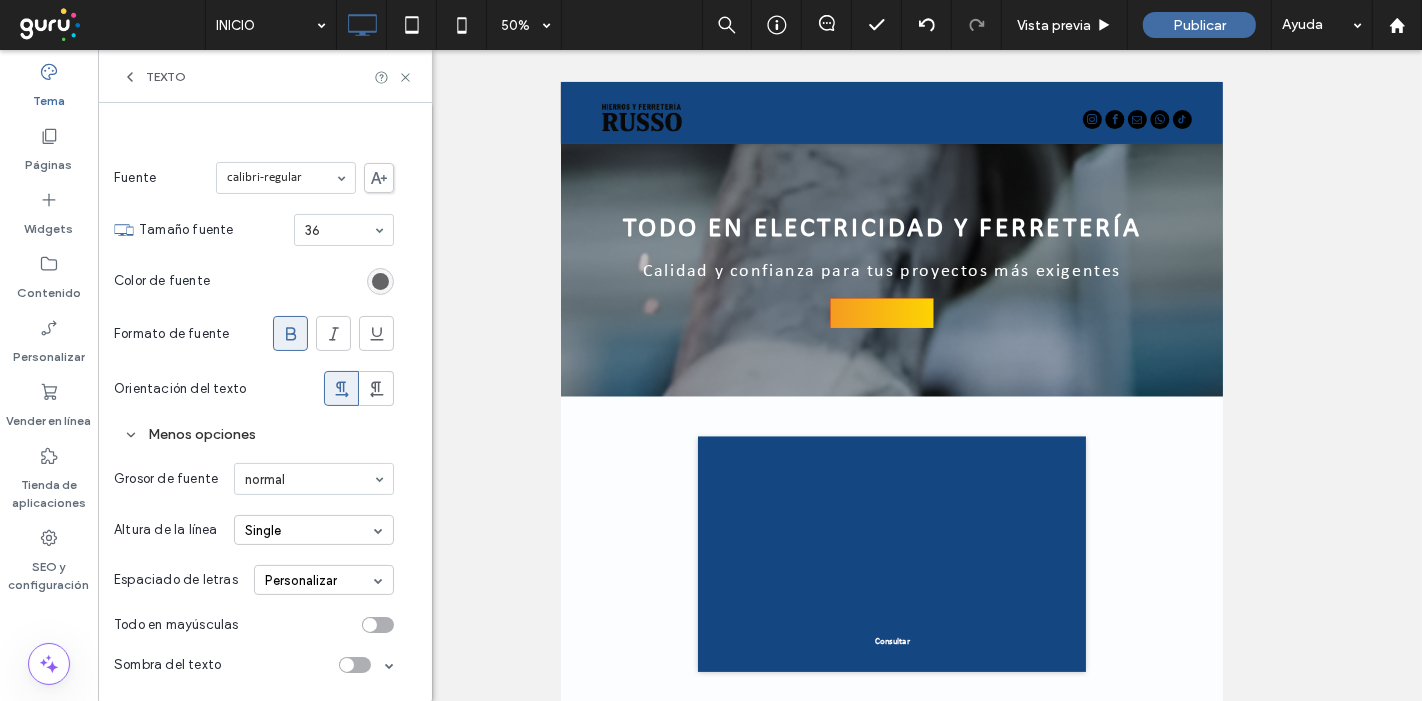 scroll, scrollTop: 153, scrollLeft: 0, axis: vertical 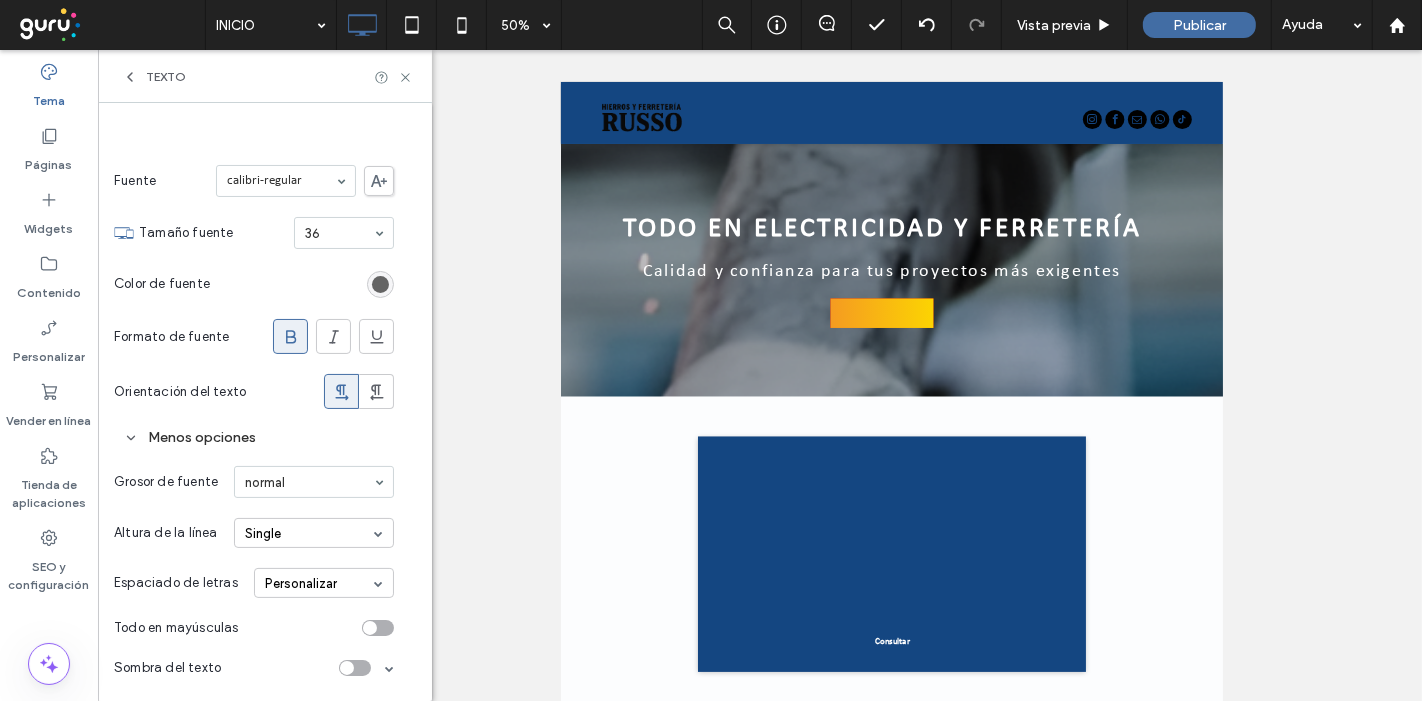 click on "Personalizar" at bounding box center (324, 583) 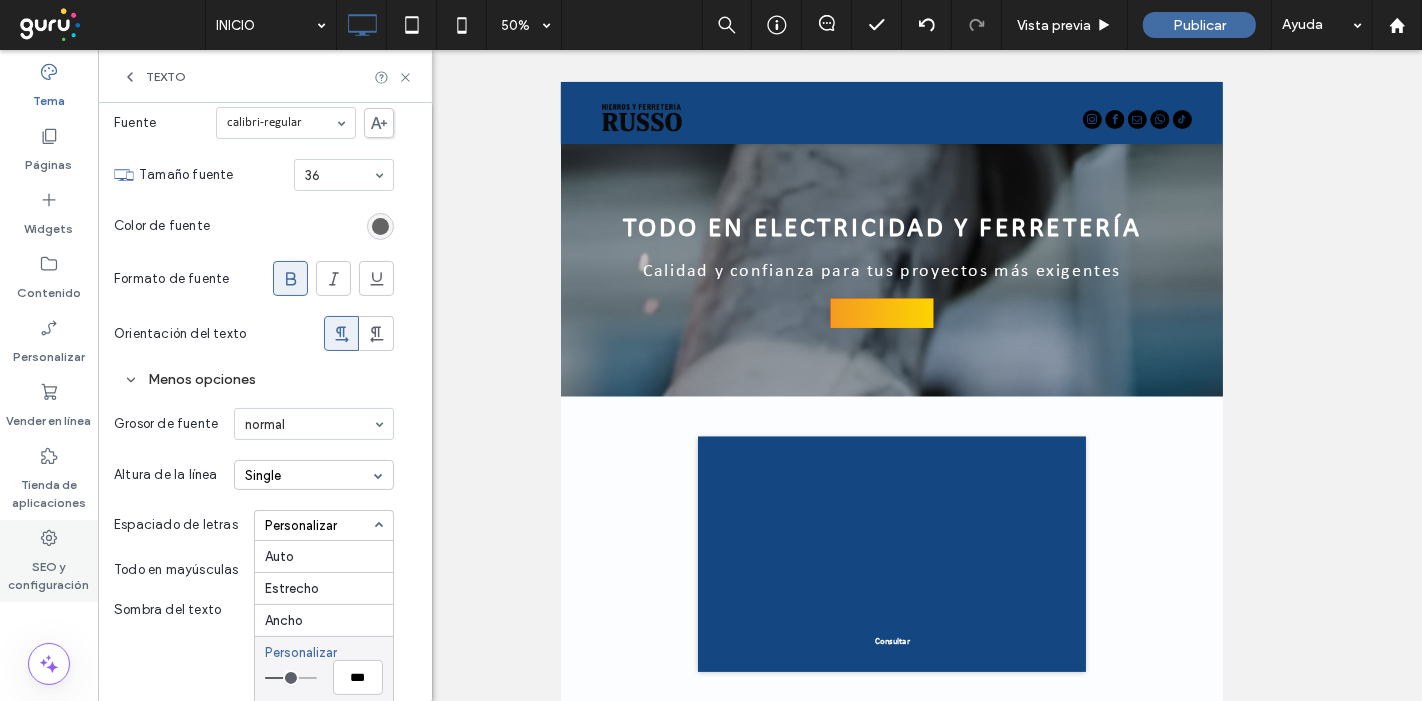 click on "SEO y configuración" at bounding box center [49, 571] 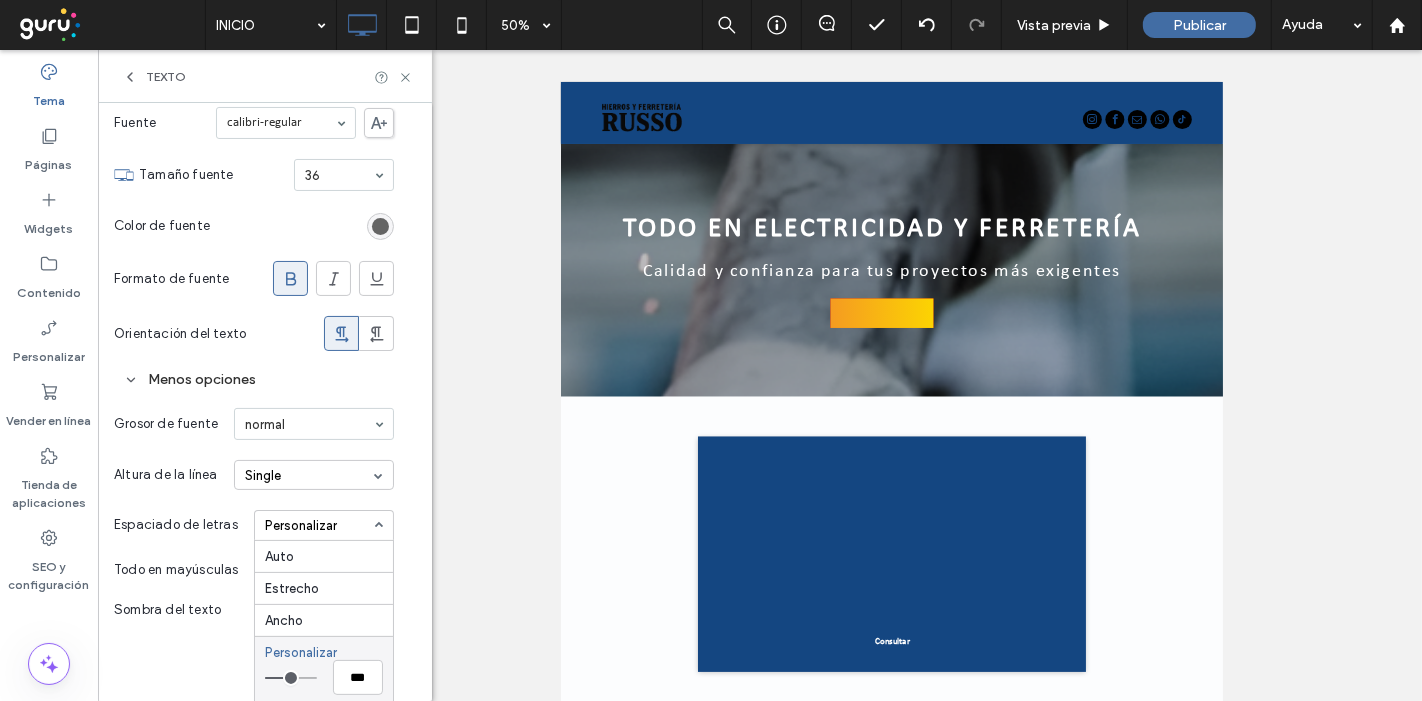 click on "Espaciado de letras Personalizar Auto Estrecho Ancho Personalizar ***" at bounding box center [254, 525] 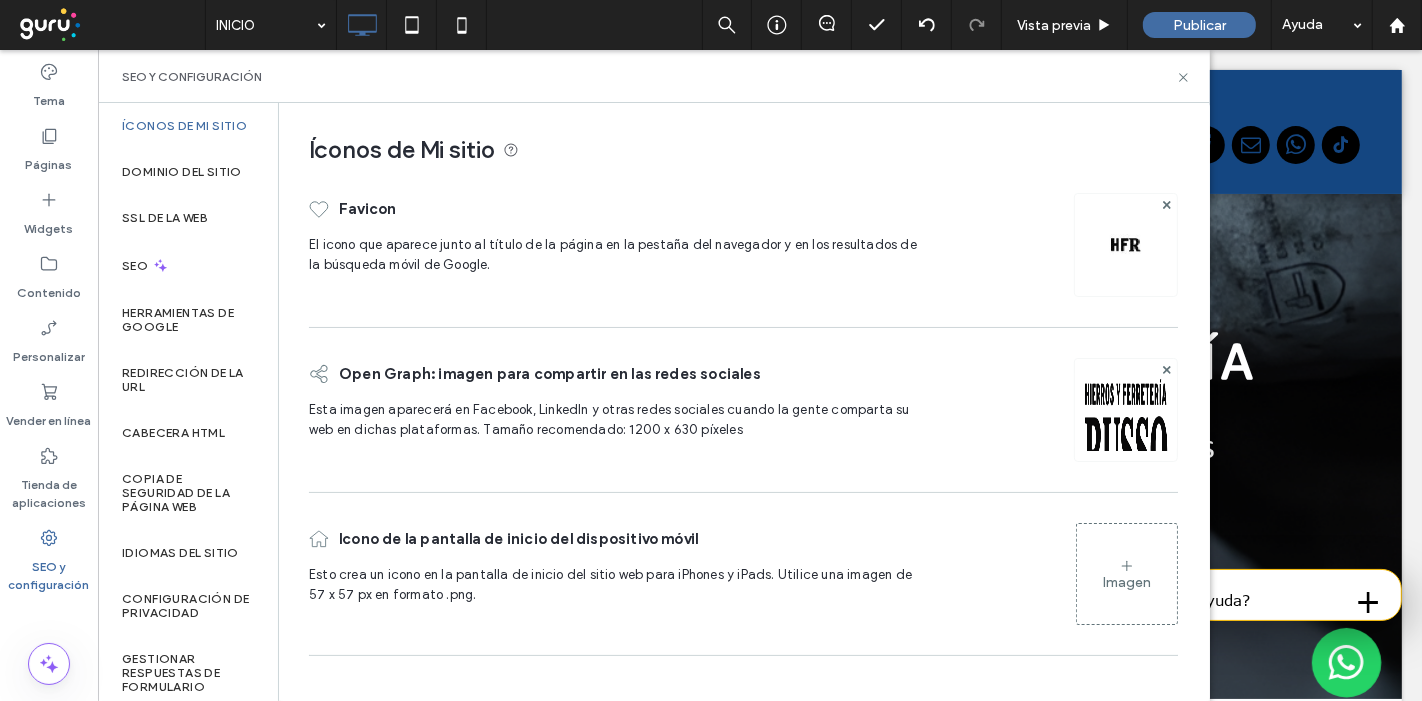 scroll, scrollTop: 153, scrollLeft: 0, axis: vertical 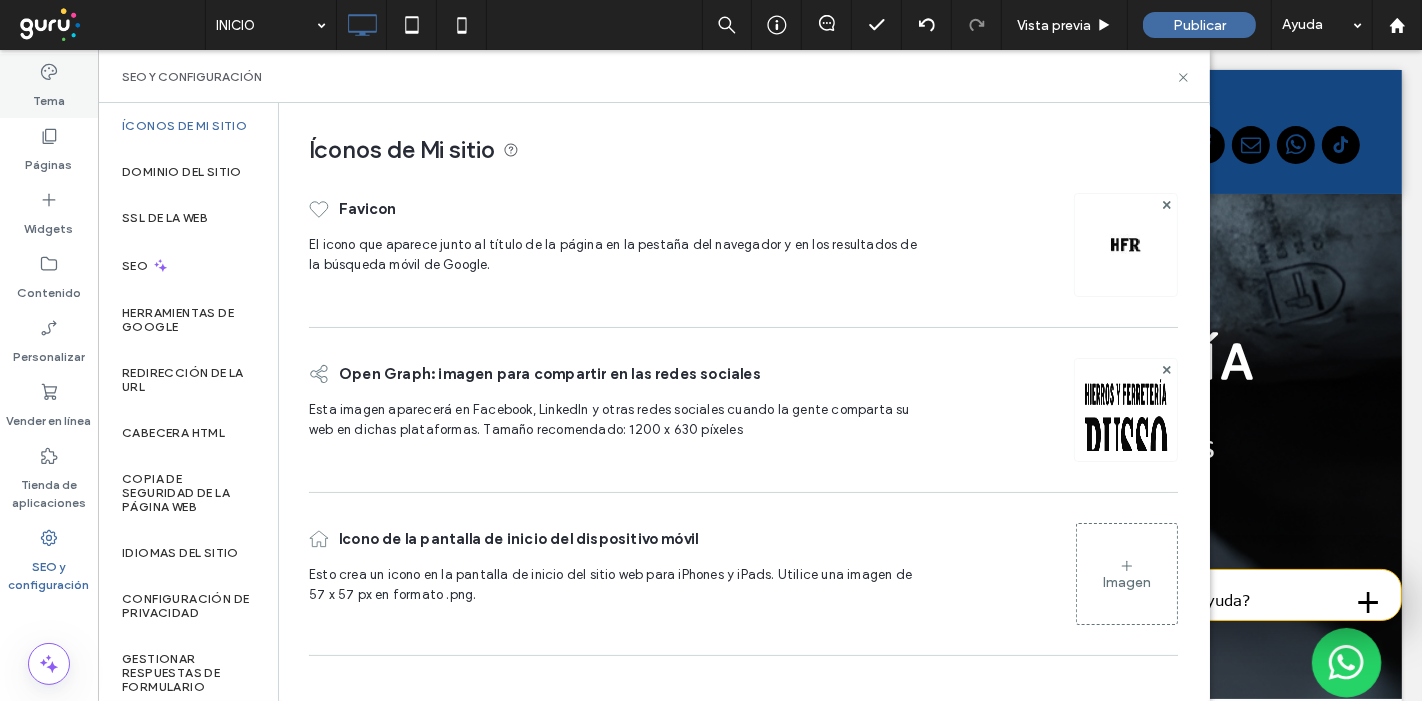 click on "Tema" at bounding box center [49, 96] 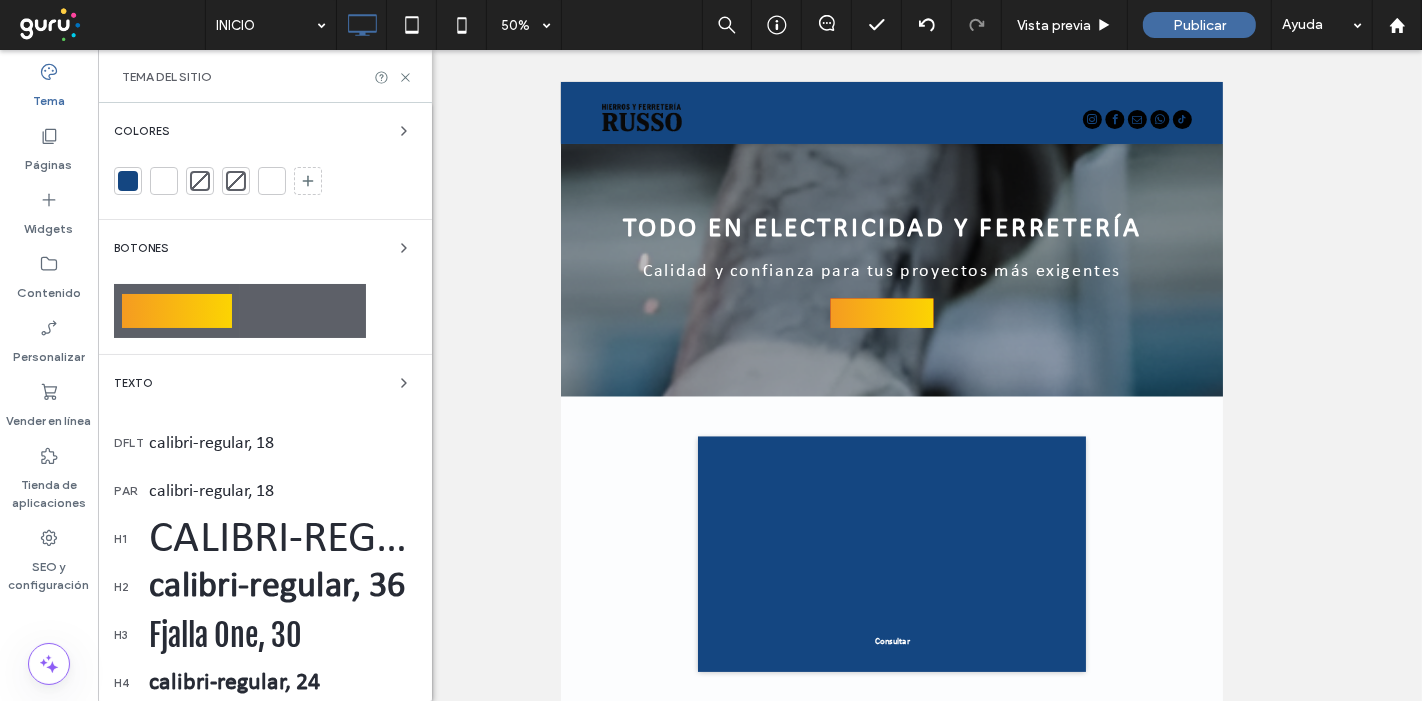 click on "Texto" at bounding box center [265, 383] 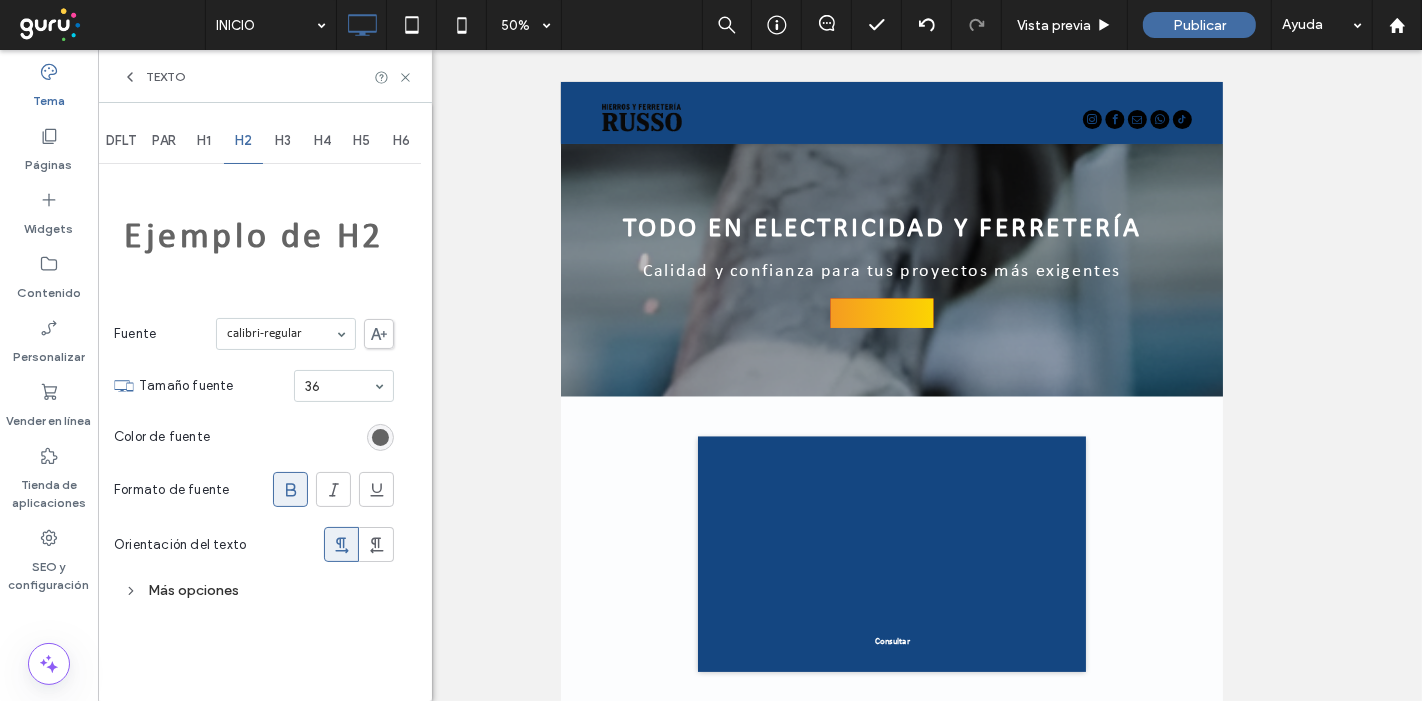 click on "Orientación del texto" at bounding box center [254, 544] 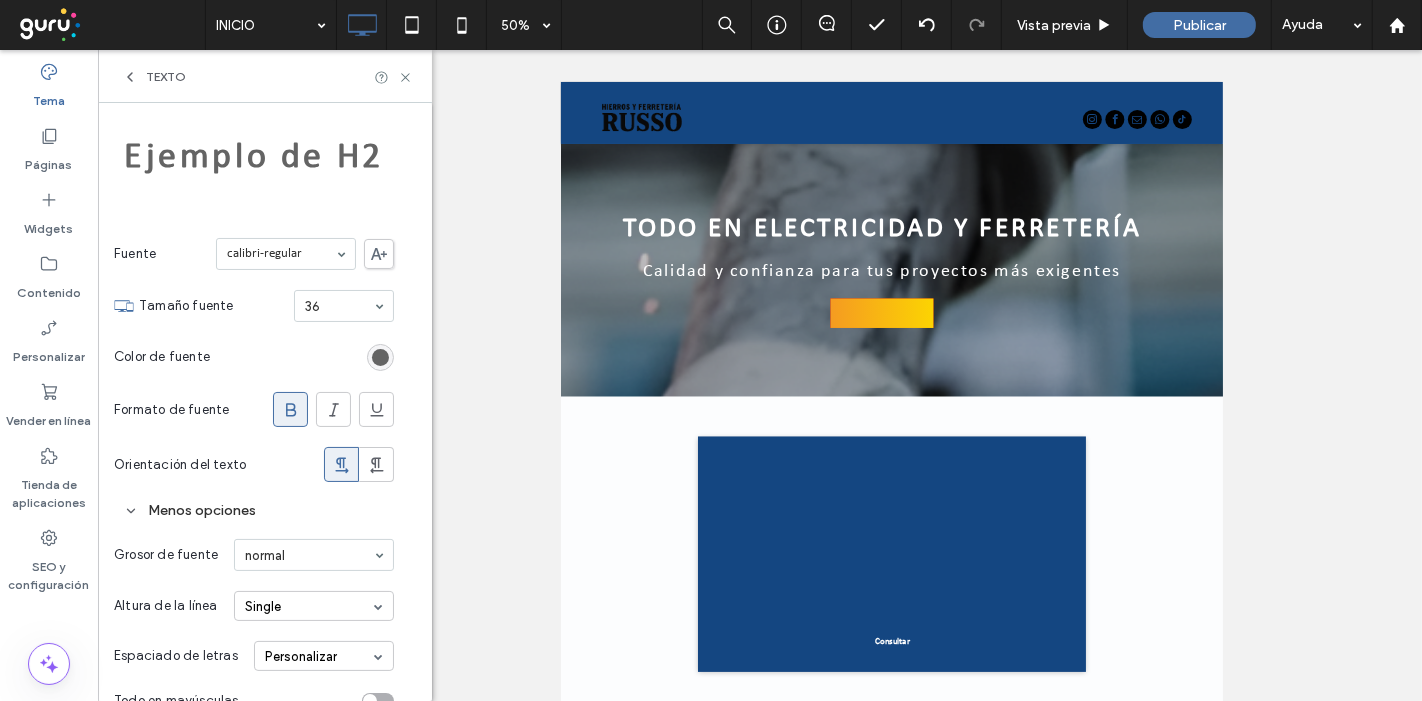 scroll, scrollTop: 152, scrollLeft: 0, axis: vertical 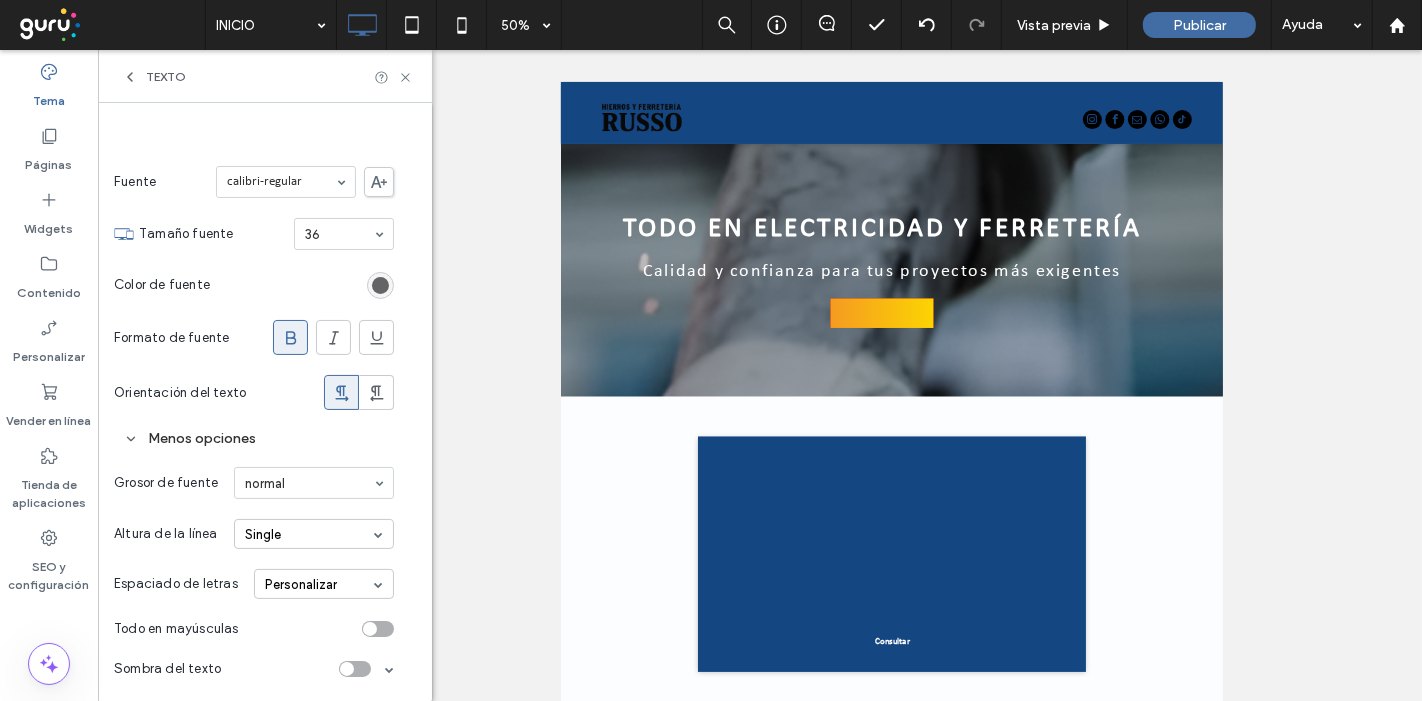 click at bounding box center [378, 629] 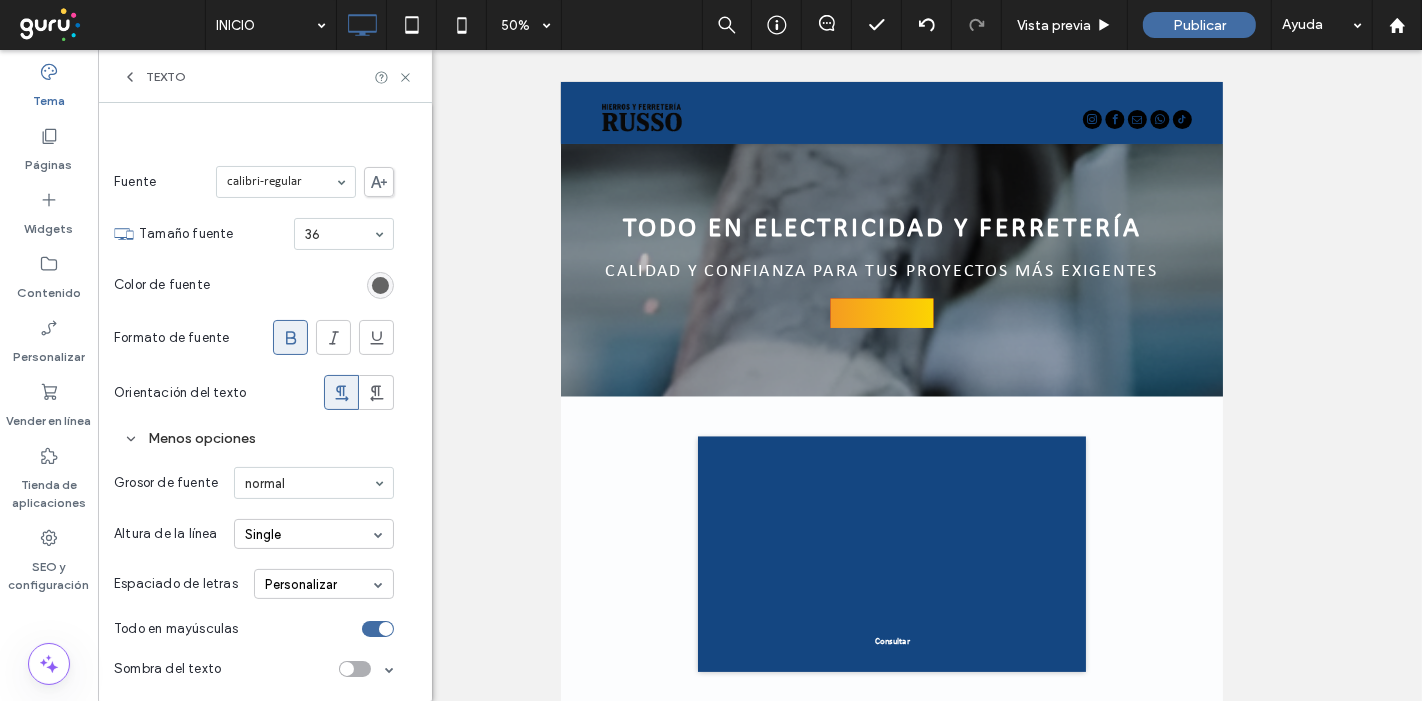 click on "Personalizar" at bounding box center (324, 584) 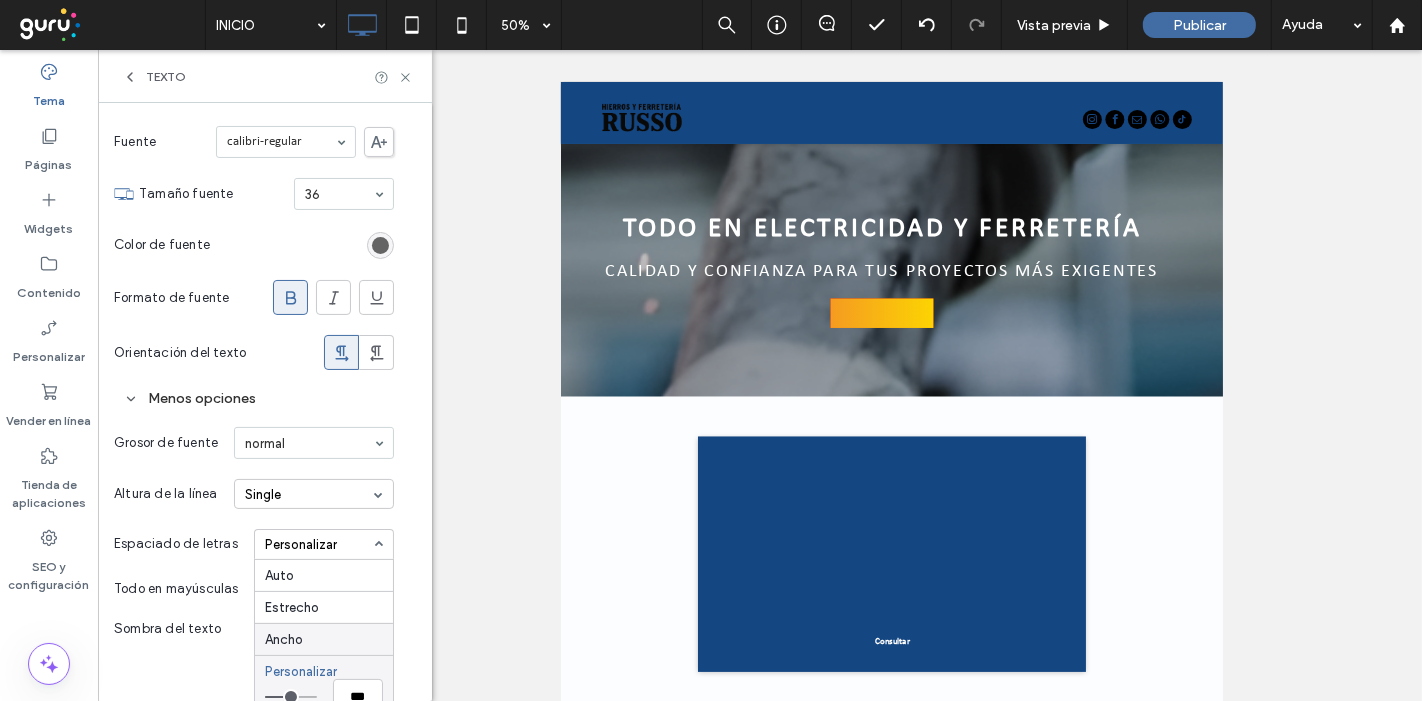 scroll, scrollTop: 211, scrollLeft: 0, axis: vertical 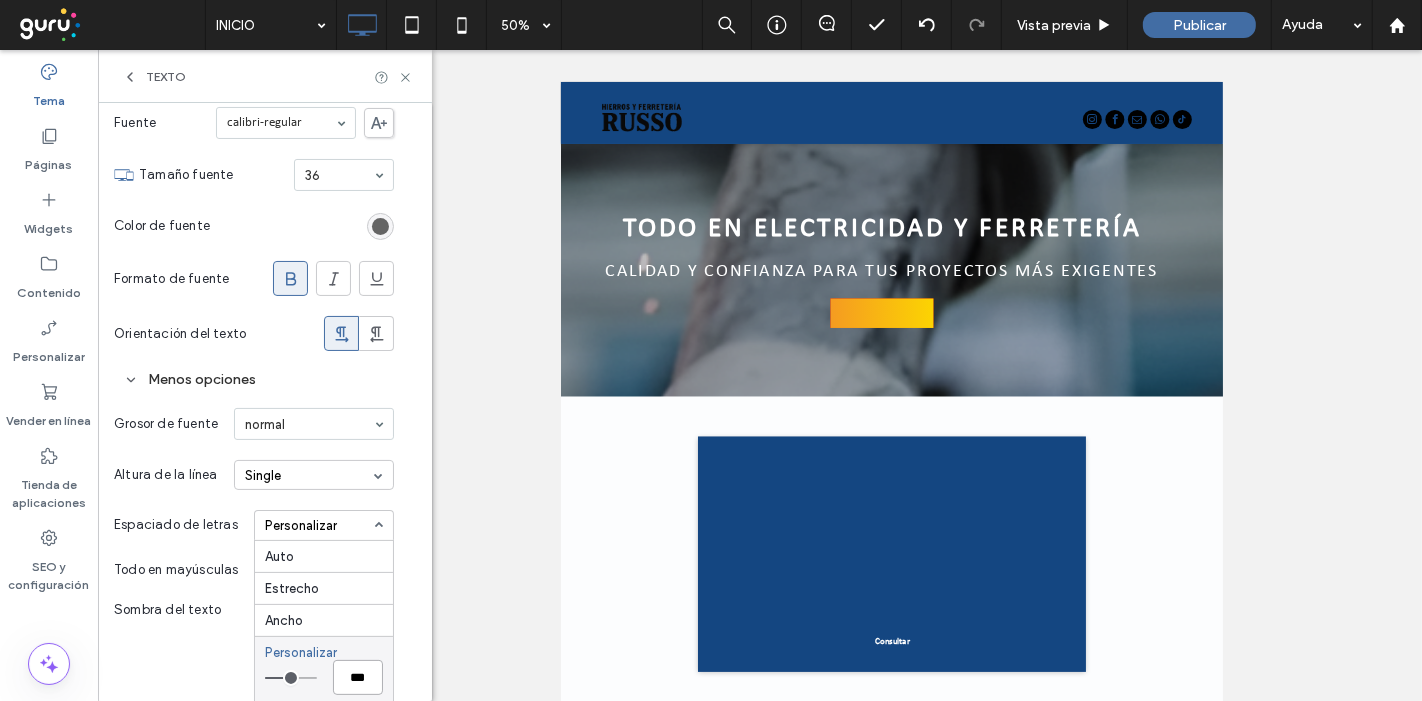 click on "***" at bounding box center [358, 677] 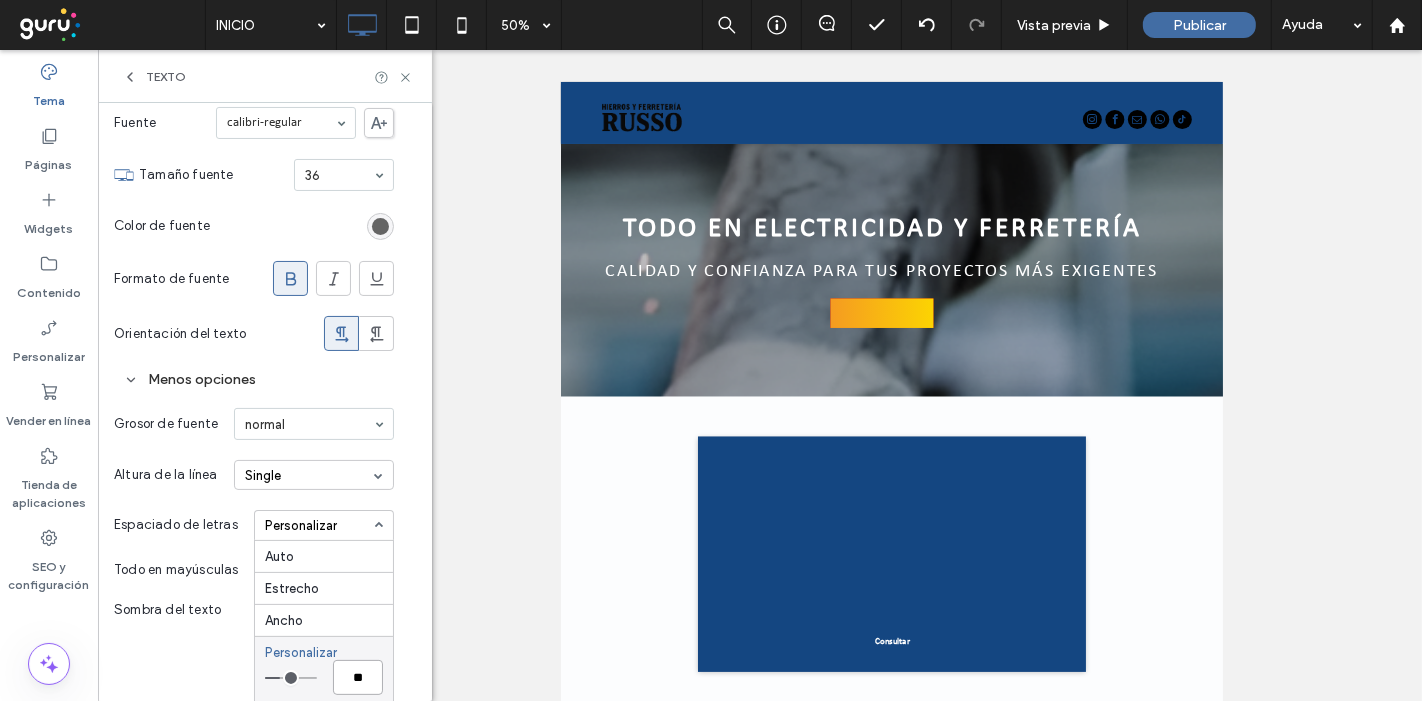 type on "*" 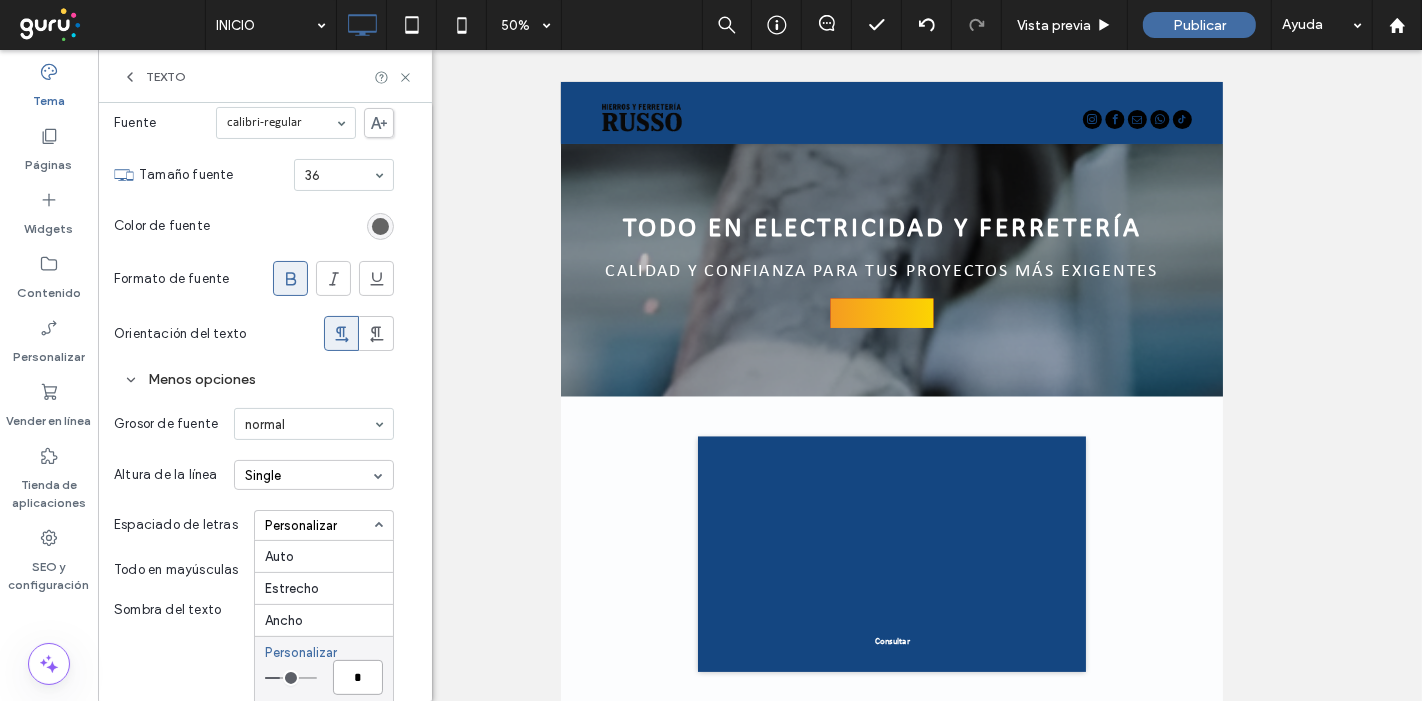 type on "*" 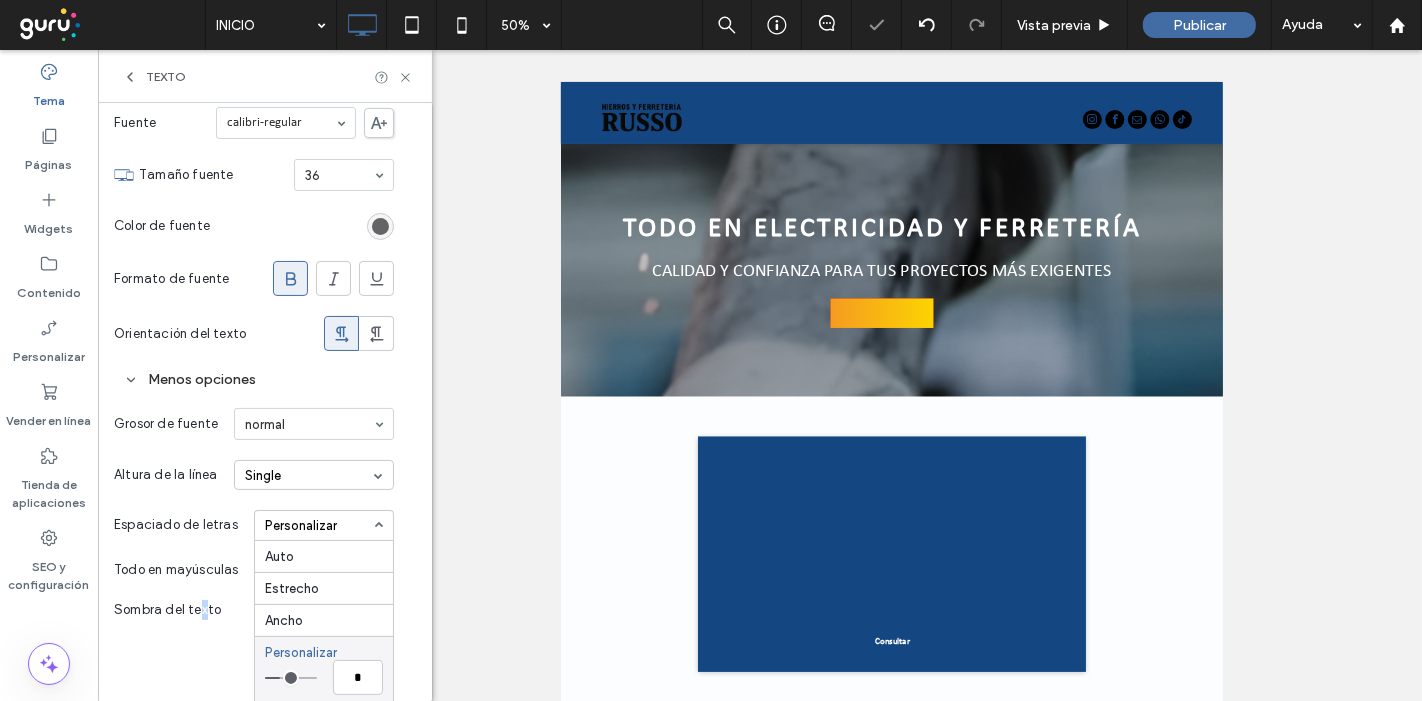 click on "DFLT PAR H1 H2 H3 H4 H5 H6 Ejemplo de H2 Fuente calibri-regular   Tamaño fuente 36 Color de fuente   Formato de fuente Orientación del texto Menos opciones Grosor de fuente normal Altura de la línea Single Espaciado de letras Personalizar Auto Estrecho Ancho Personalizar * Todo en mayúsculas Sombra del texto" at bounding box center (265, 402) 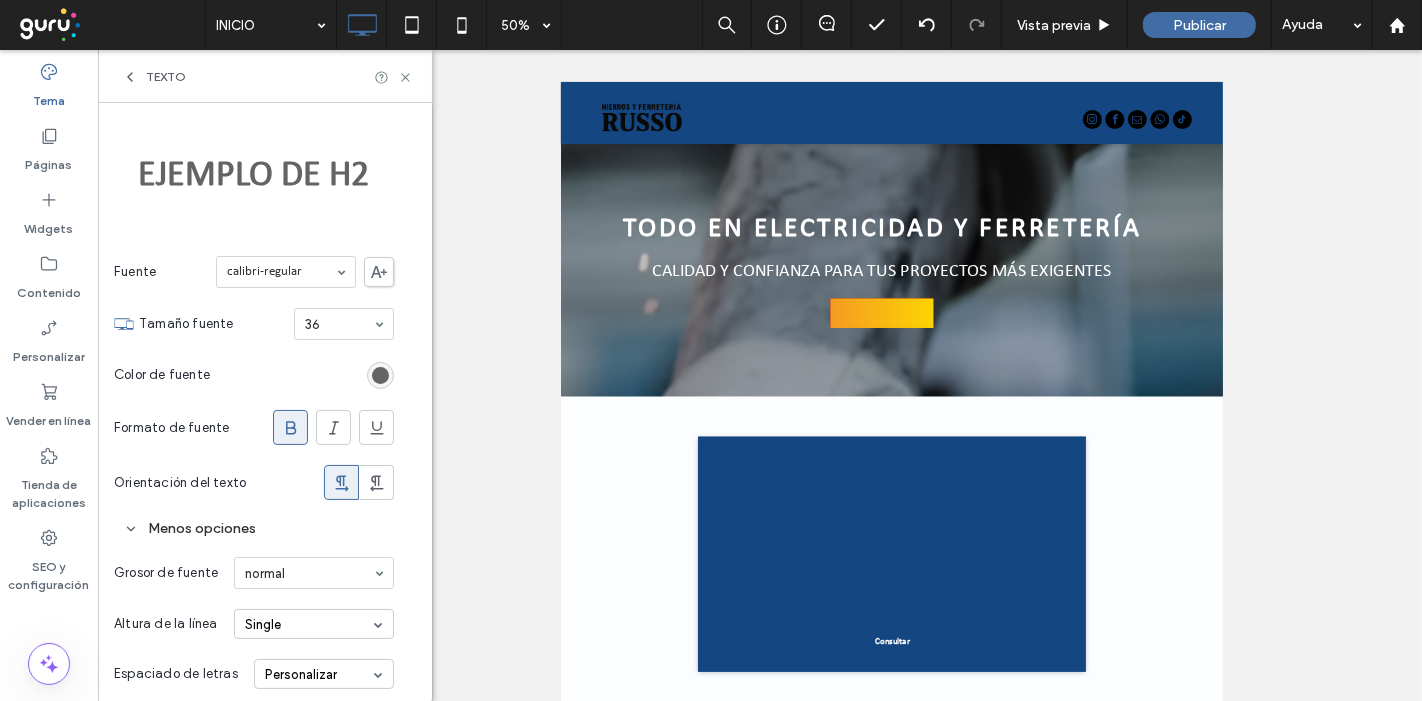 scroll, scrollTop: 0, scrollLeft: 0, axis: both 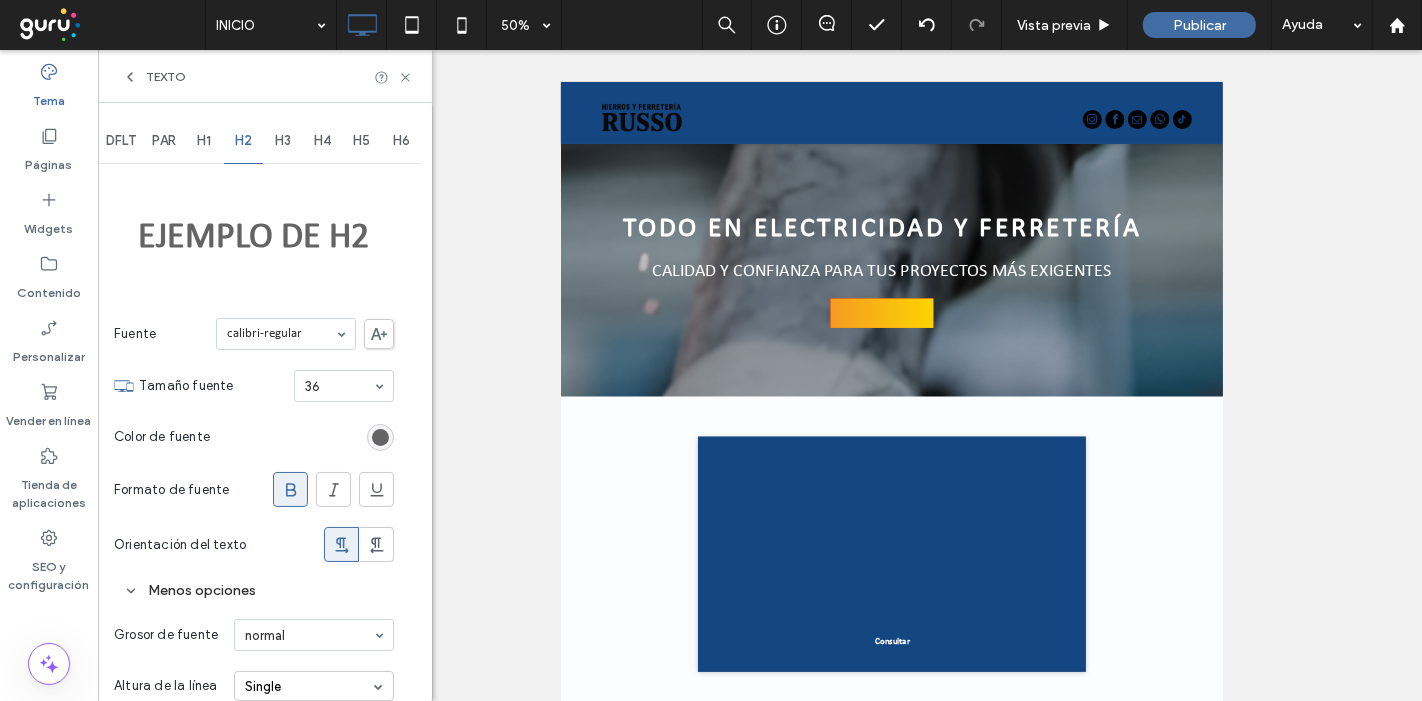 click on "H3" at bounding box center (283, 141) 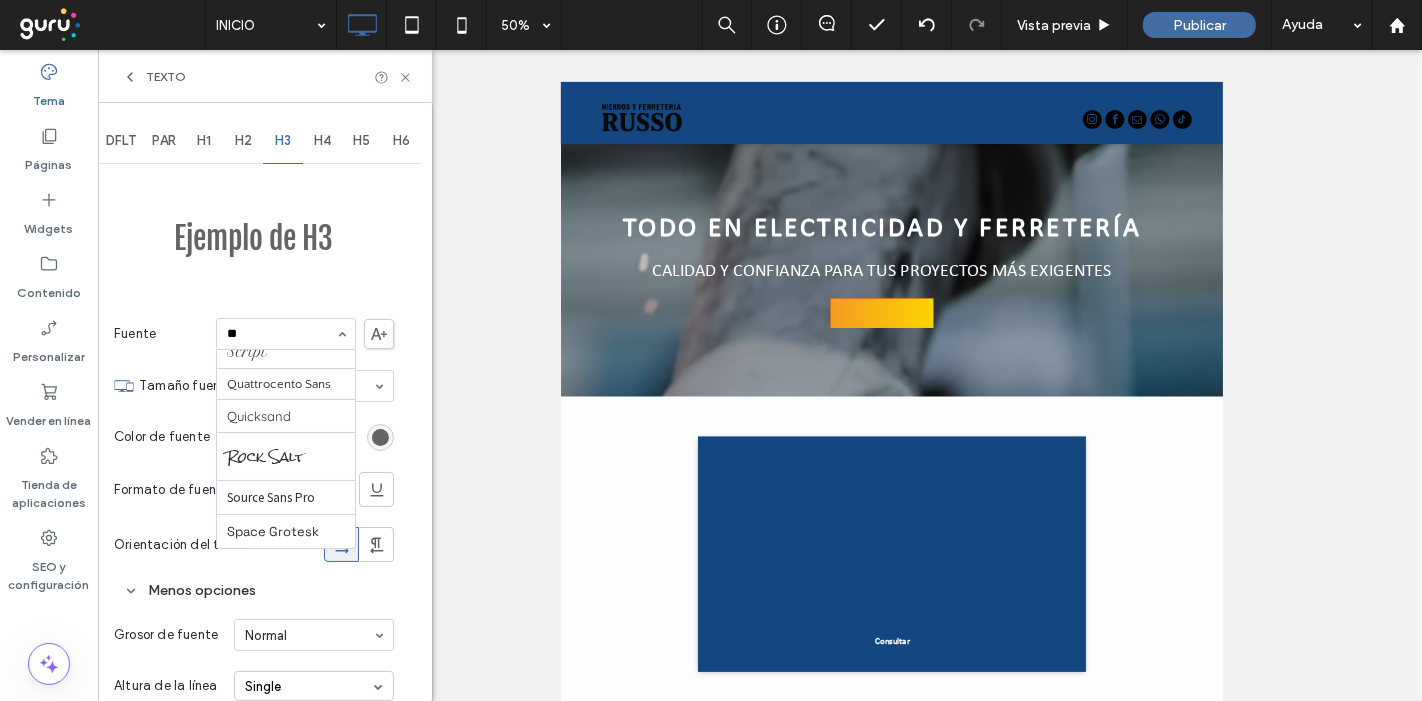 scroll, scrollTop: 0, scrollLeft: 0, axis: both 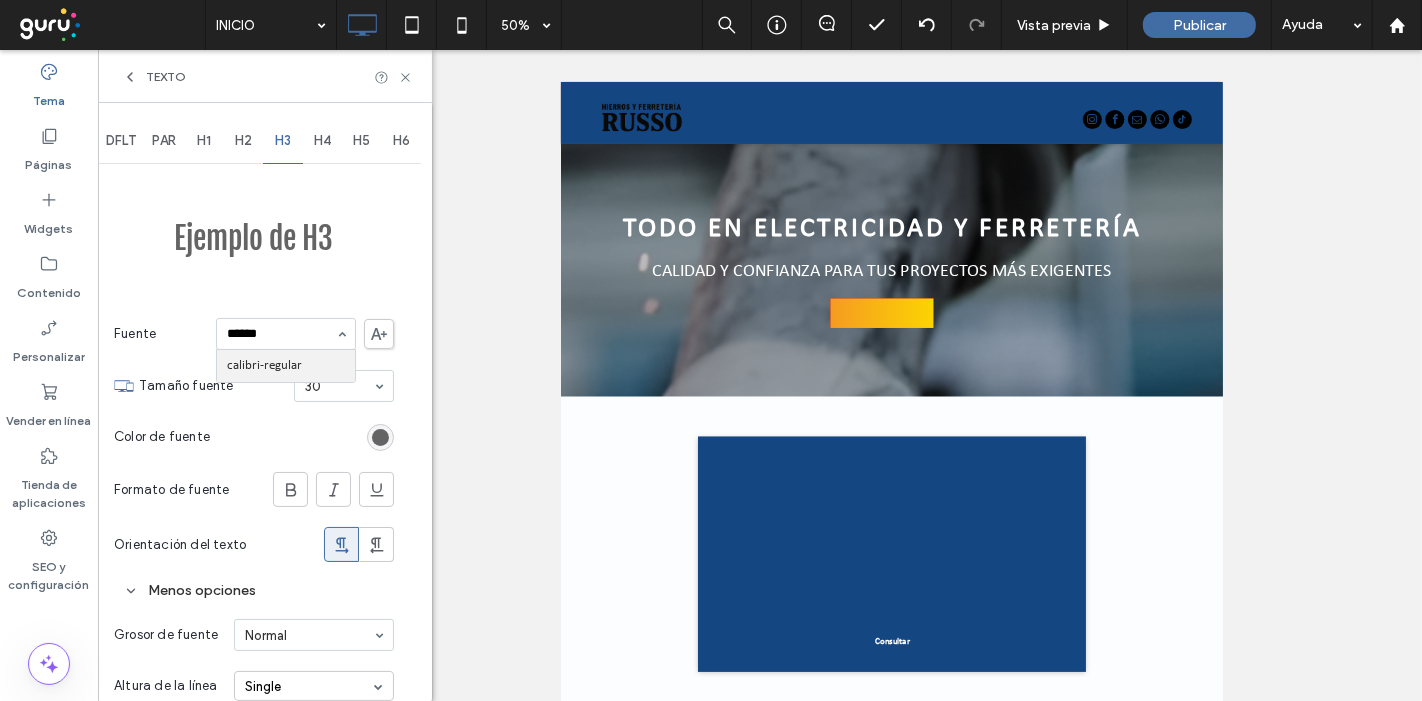 type on "*******" 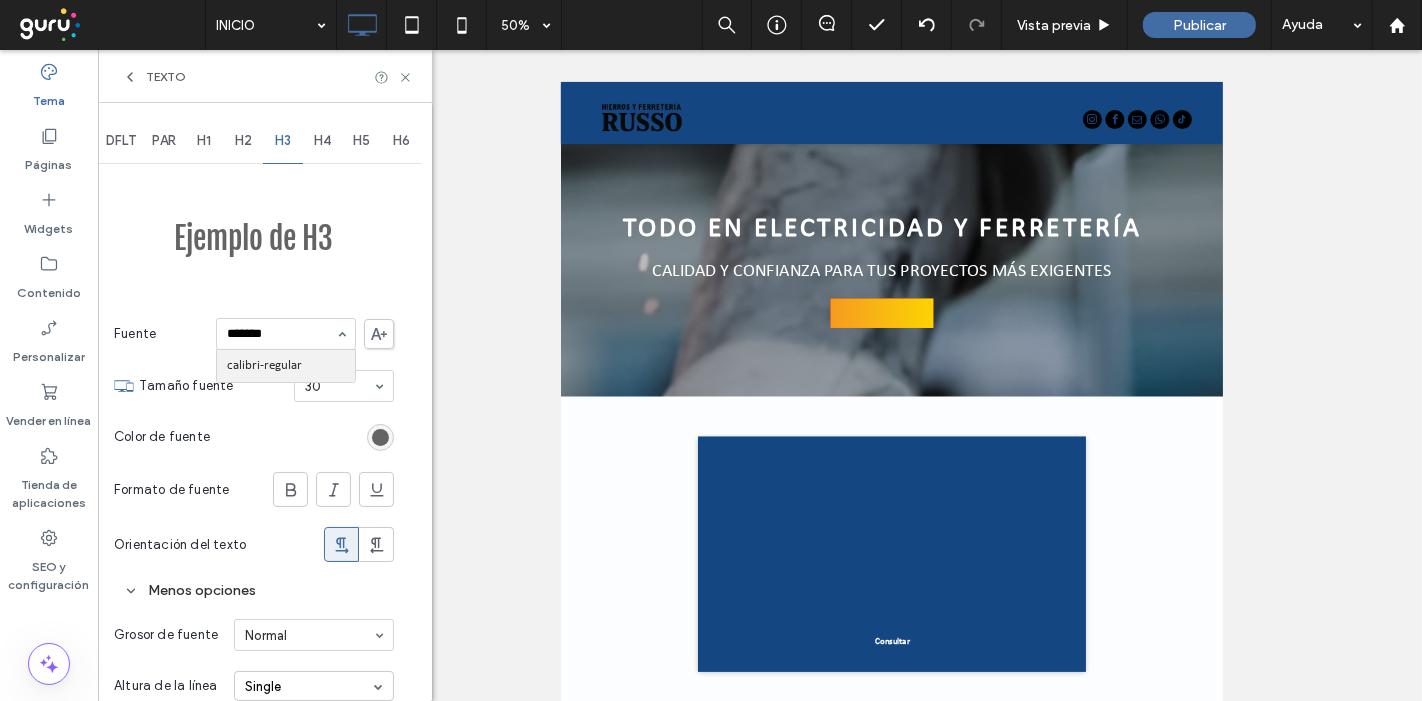 type 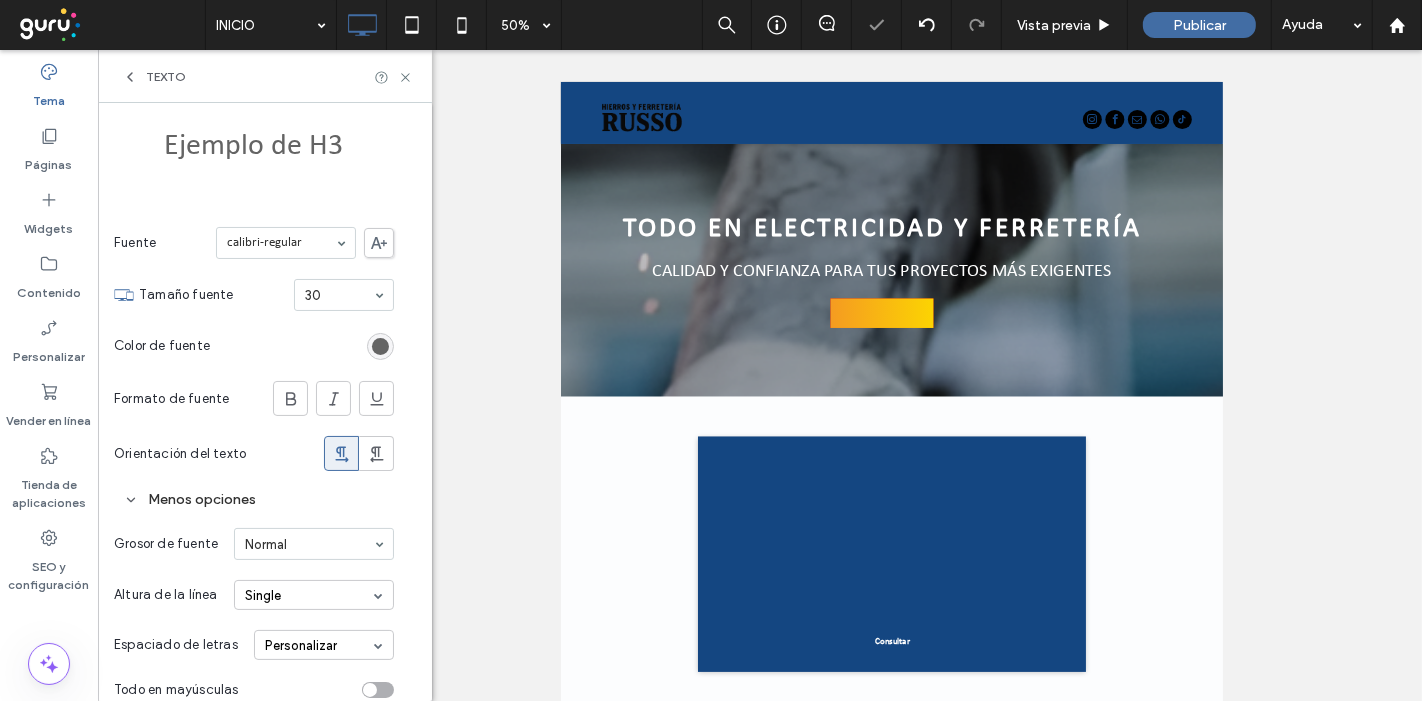 scroll, scrollTop: 152, scrollLeft: 0, axis: vertical 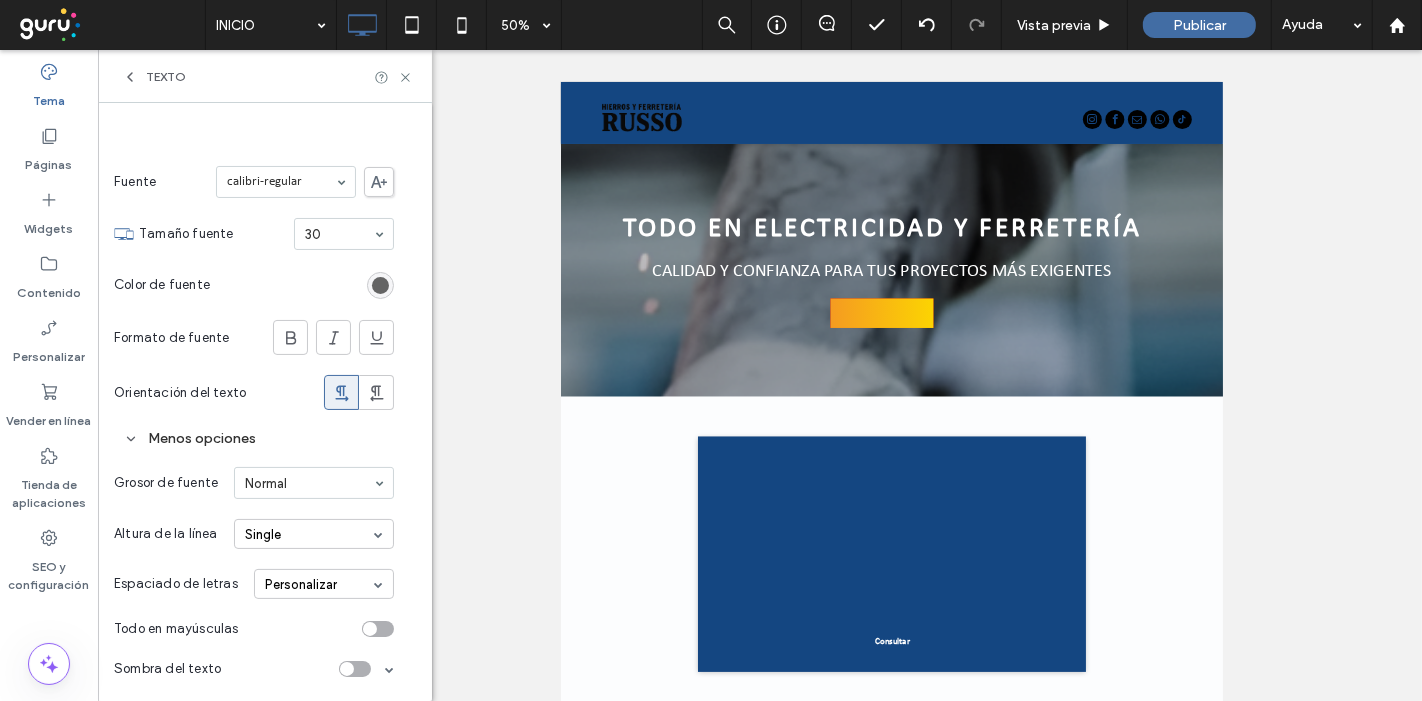 click at bounding box center [370, 629] 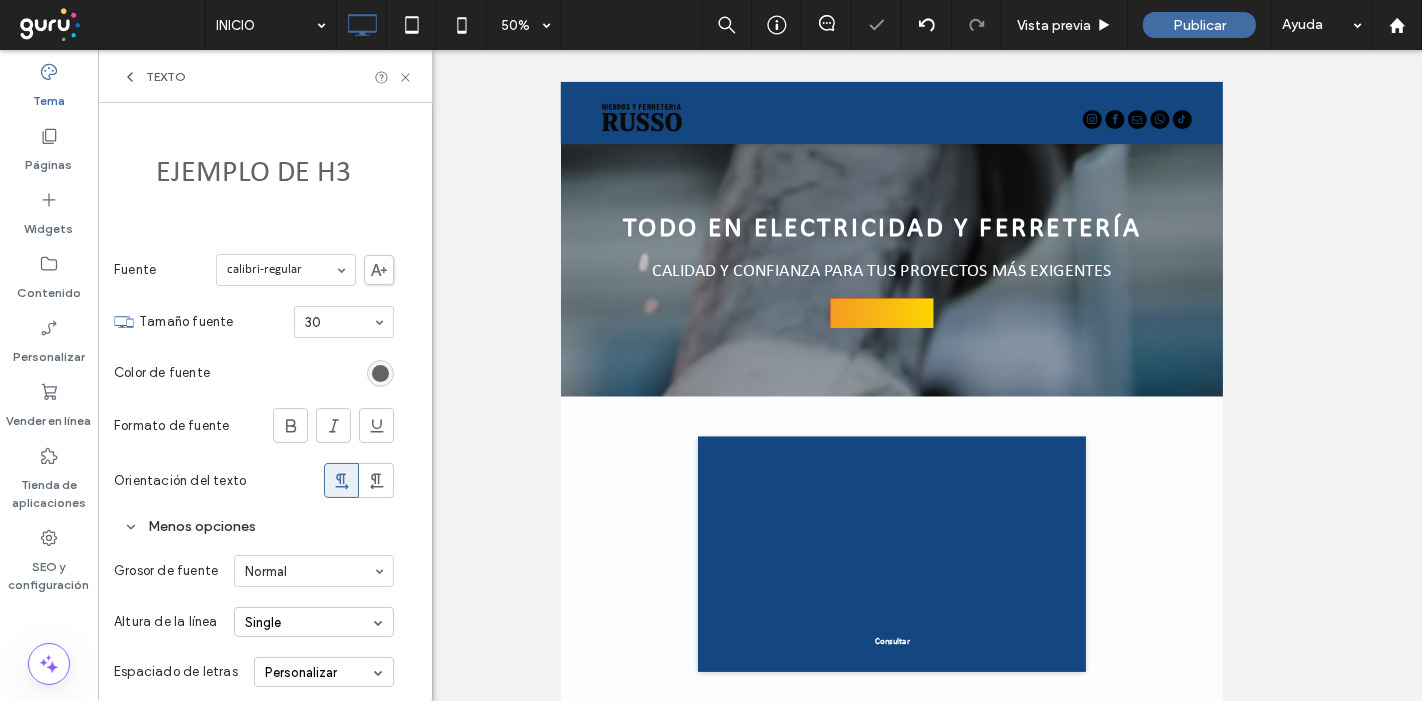 scroll, scrollTop: 0, scrollLeft: 0, axis: both 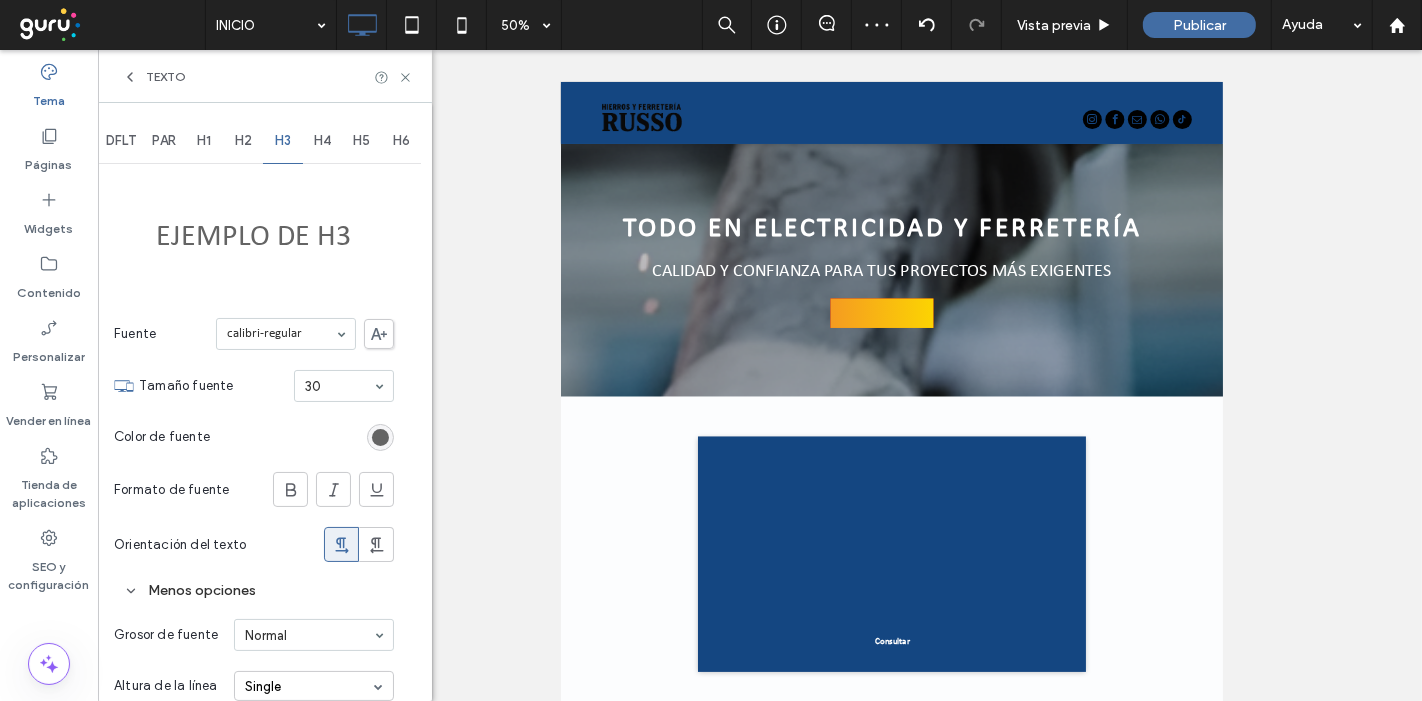 click on "H4" at bounding box center (322, 141) 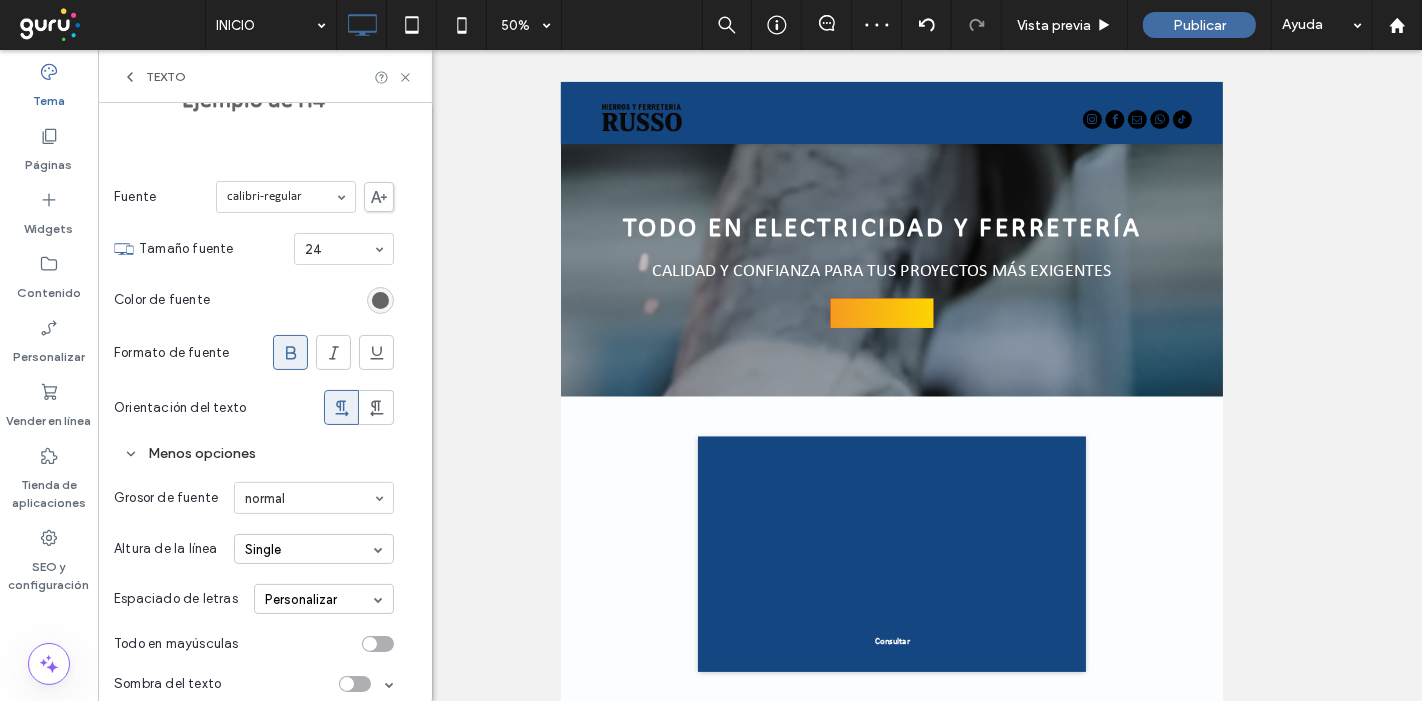 scroll, scrollTop: 152, scrollLeft: 0, axis: vertical 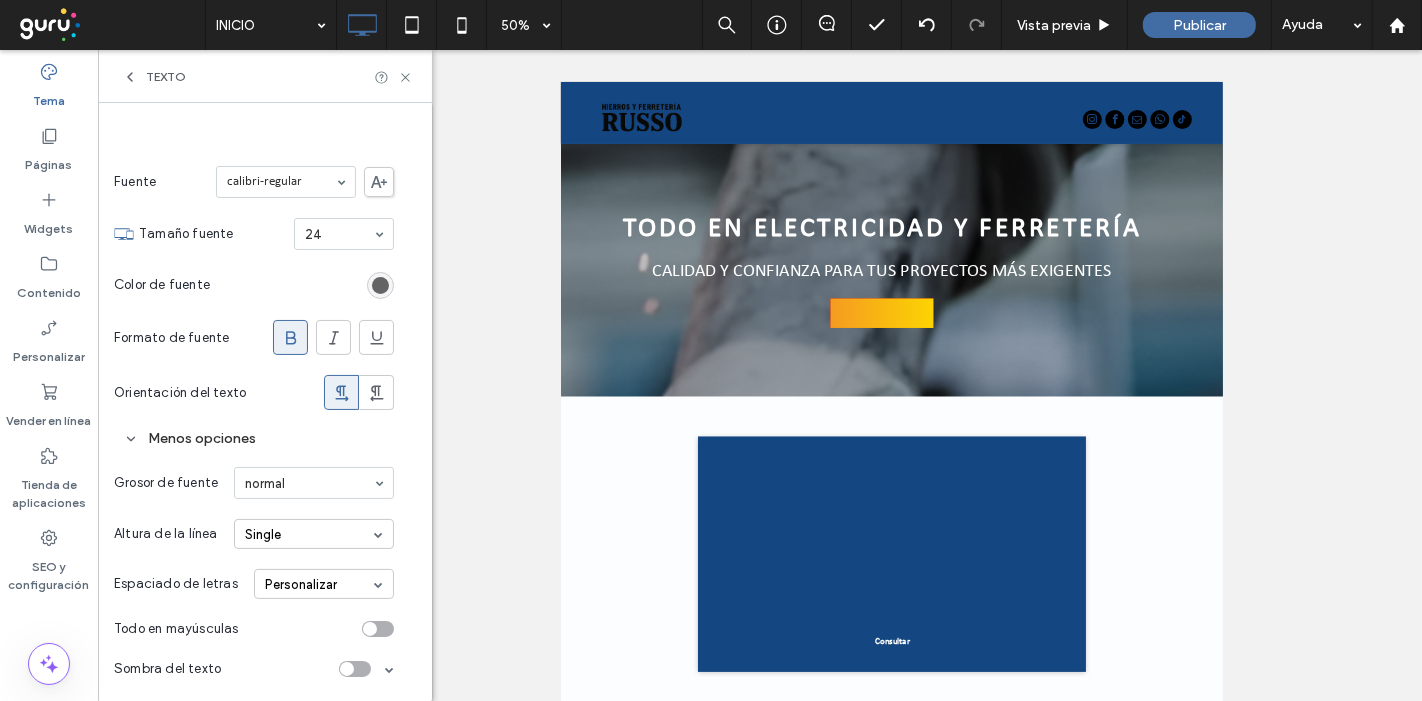 click on "Personalizar" at bounding box center (324, 584) 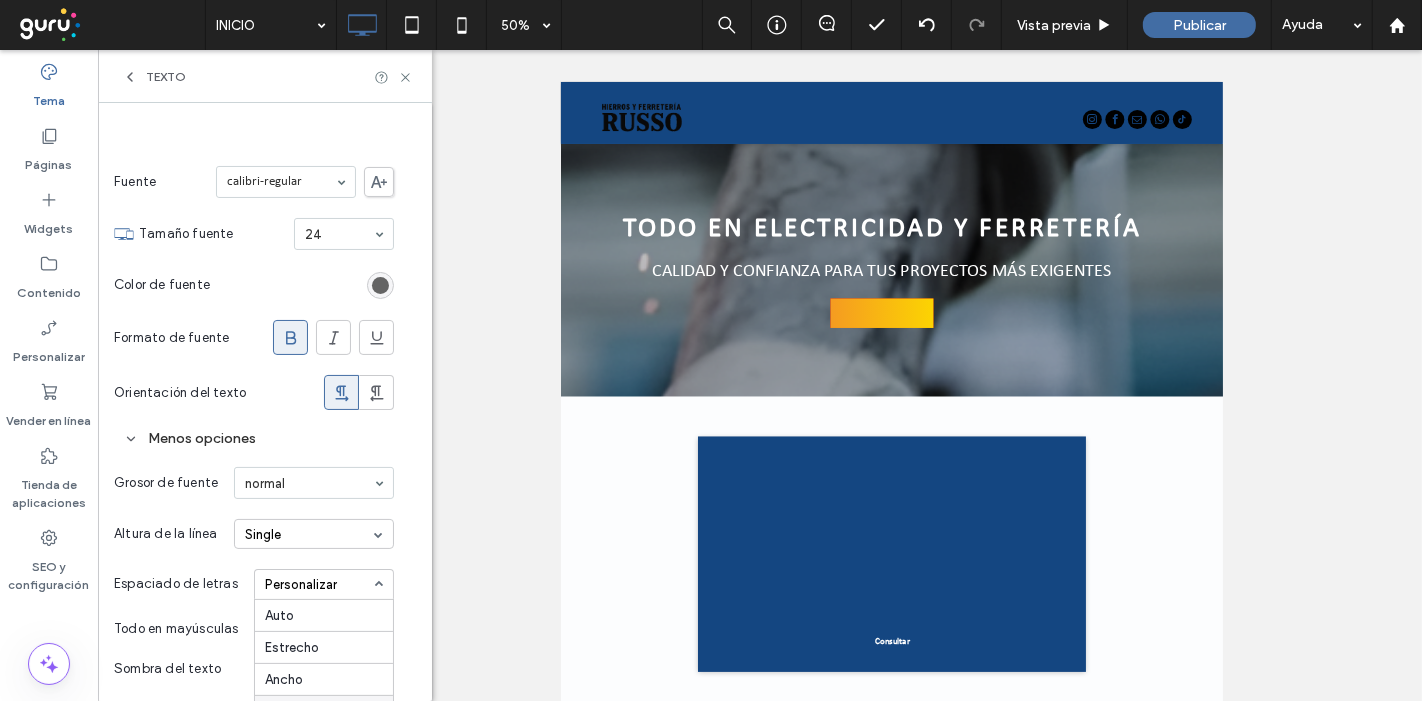 click on "Altura de la línea Single" at bounding box center (254, 534) 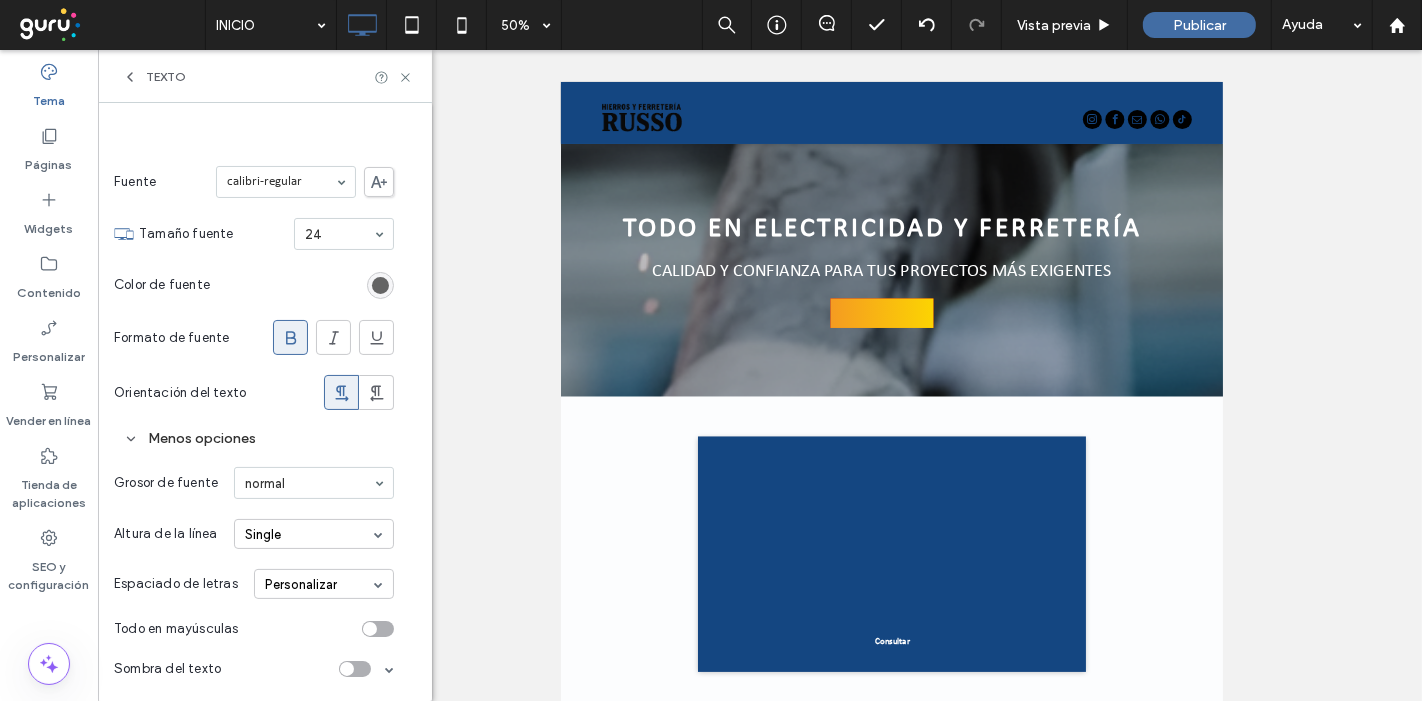 click at bounding box center [378, 629] 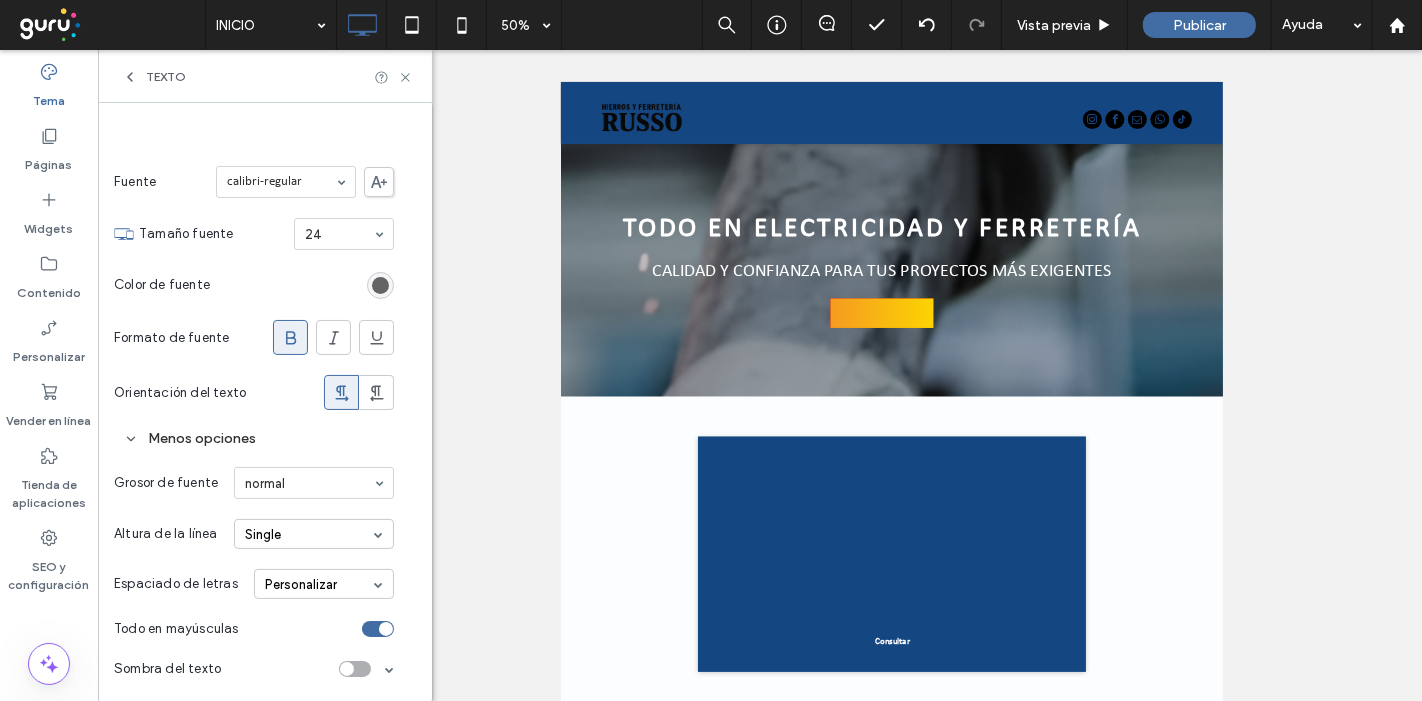 click 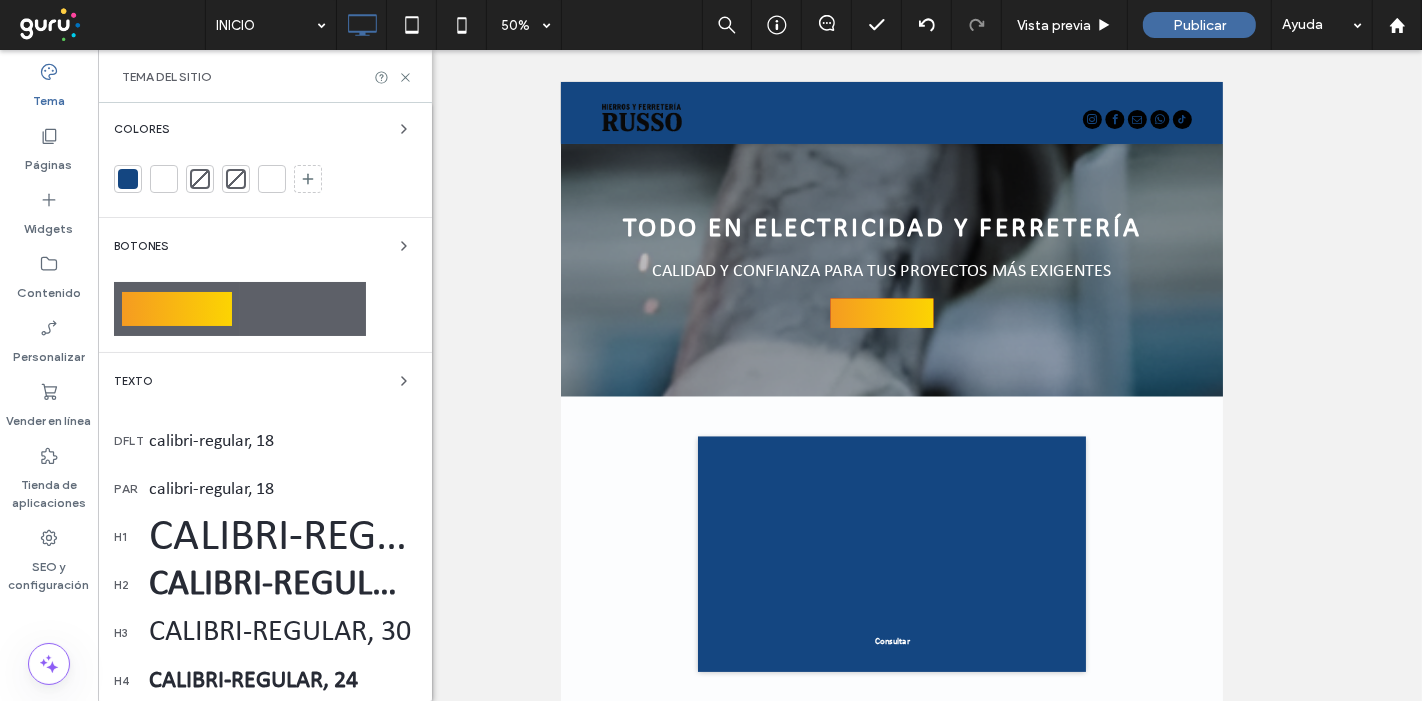 scroll, scrollTop: 0, scrollLeft: 0, axis: both 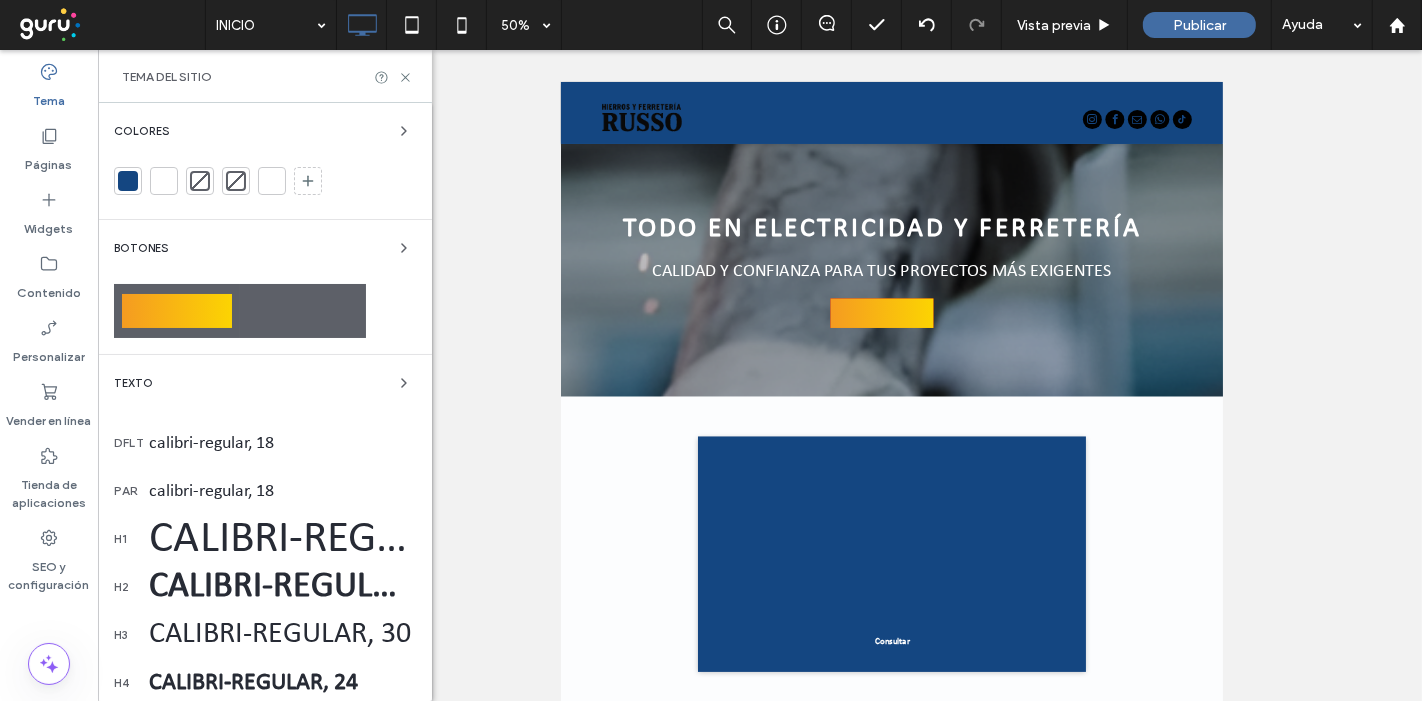 drag, startPoint x: 397, startPoint y: 237, endPoint x: 358, endPoint y: 272, distance: 52.40229 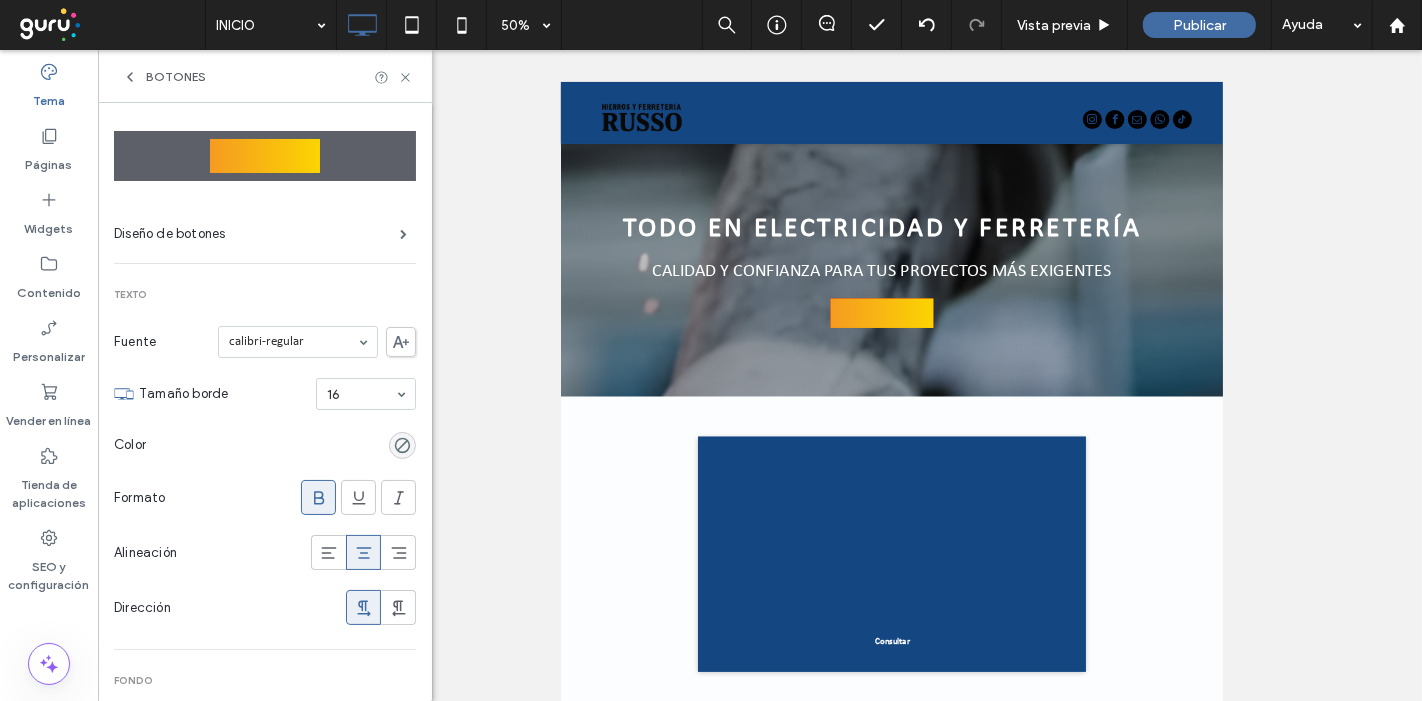 scroll, scrollTop: 222, scrollLeft: 0, axis: vertical 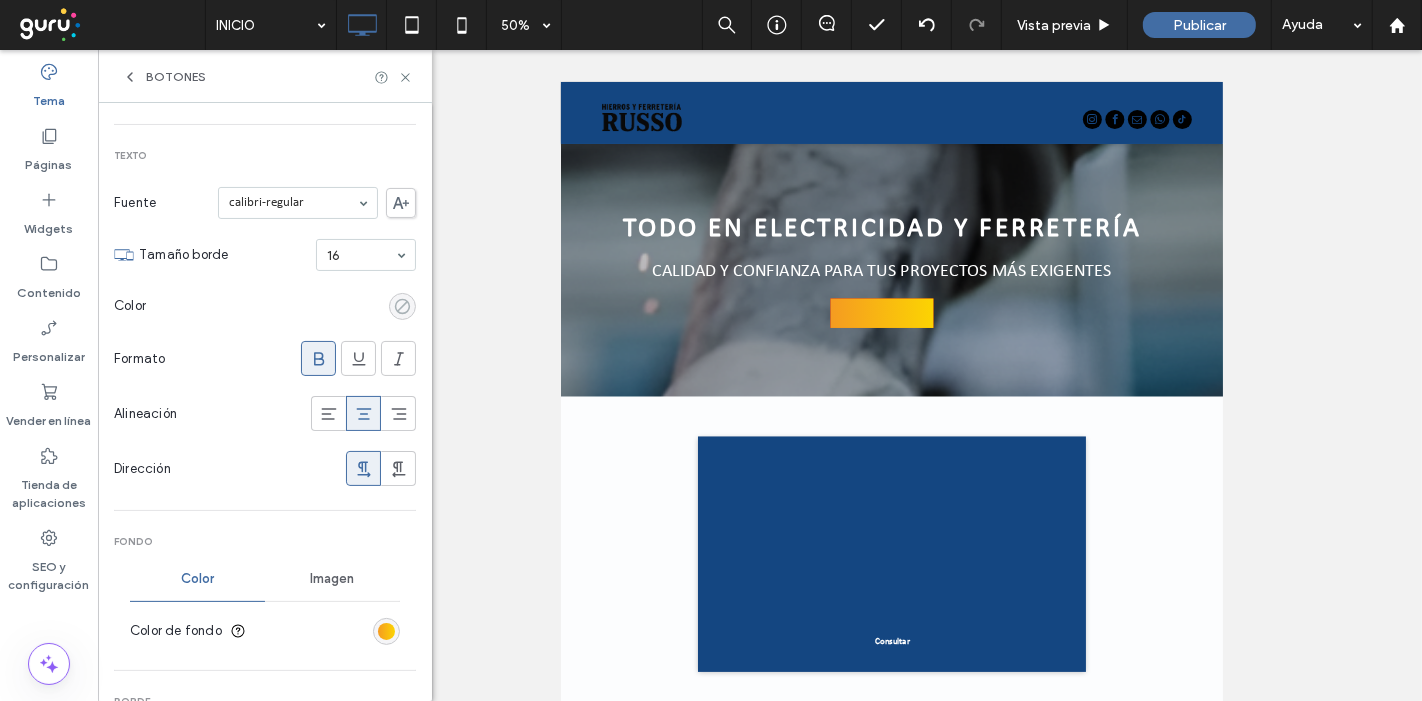 click at bounding box center (402, 306) 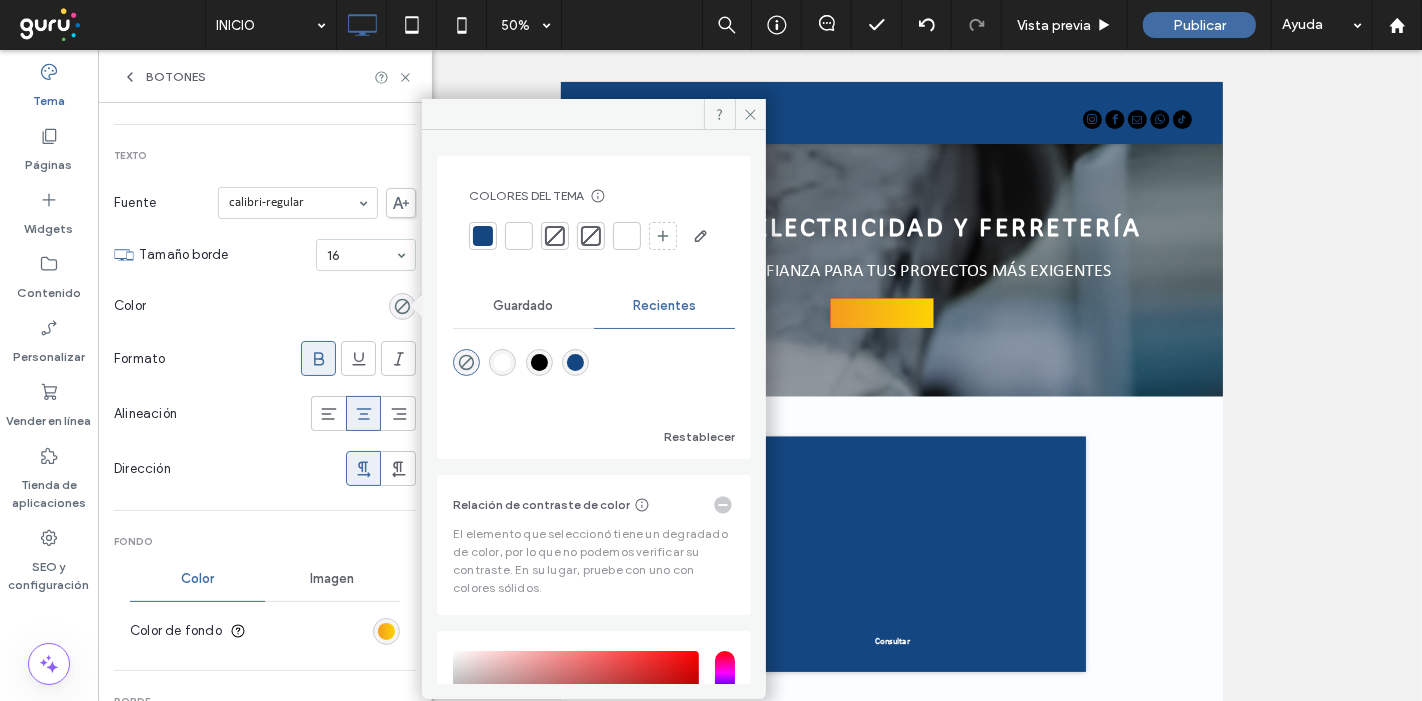 drag, startPoint x: 520, startPoint y: 229, endPoint x: 493, endPoint y: 250, distance: 34.20526 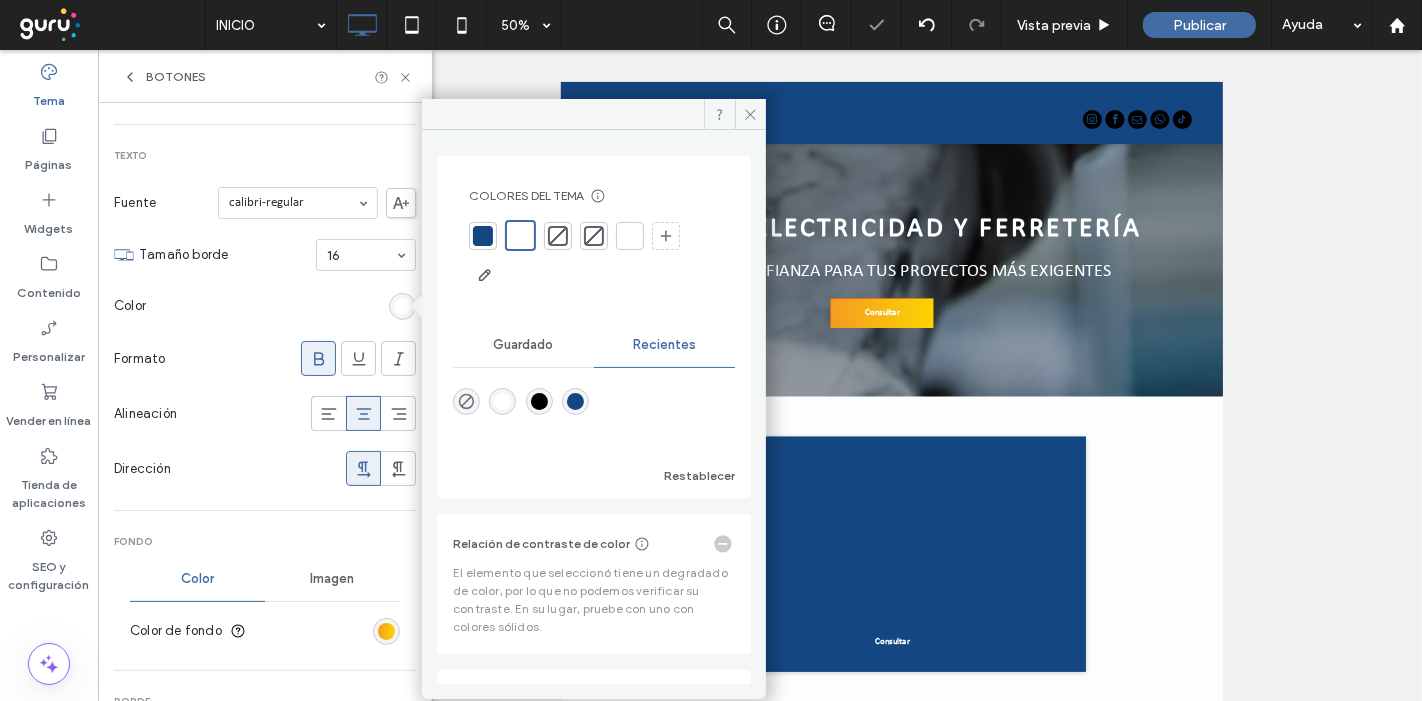 click at bounding box center [386, 631] 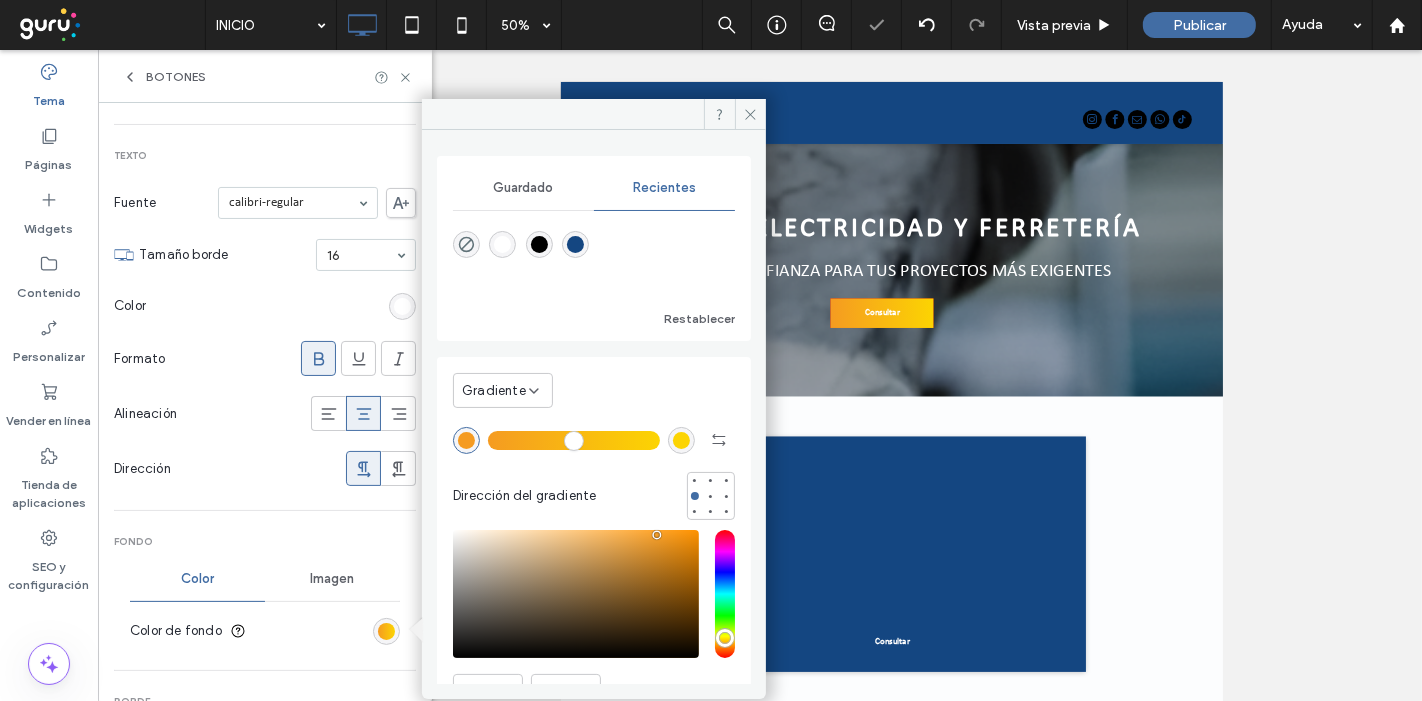 click at bounding box center [575, 244] 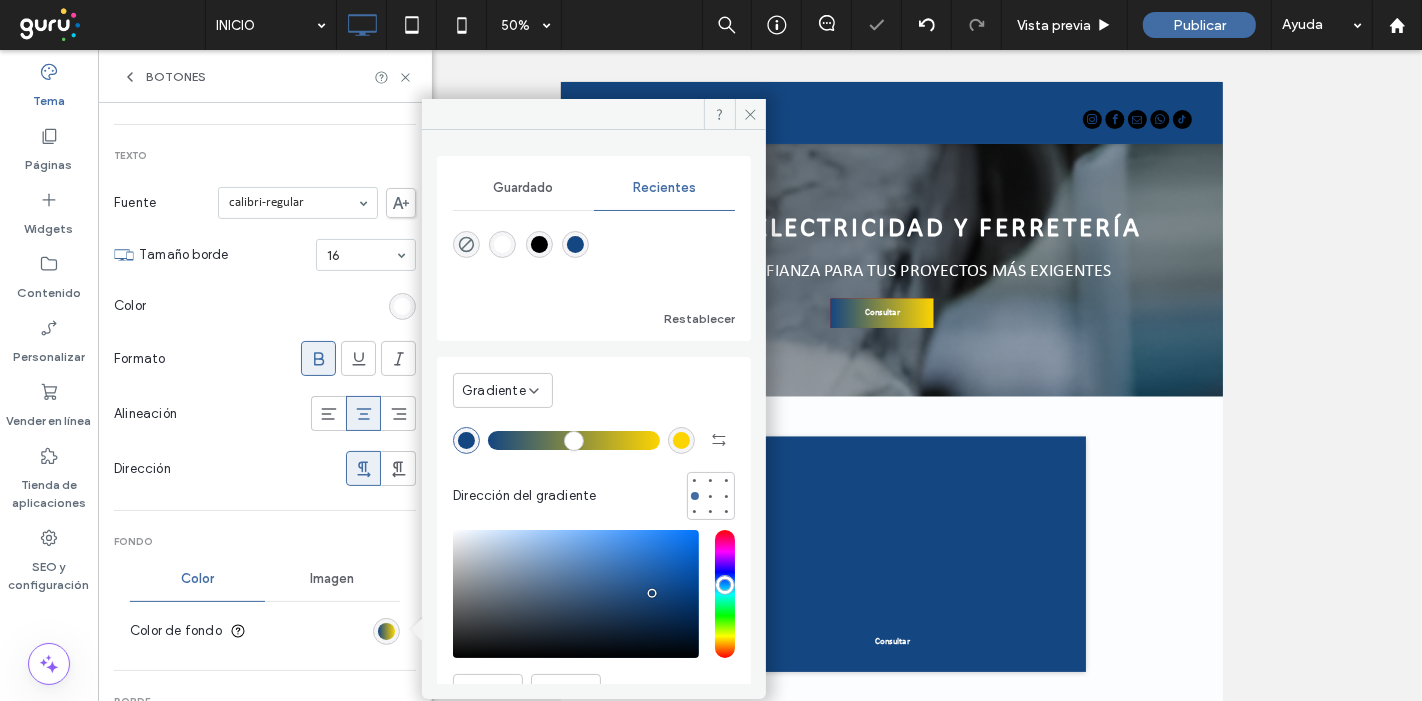 type on "*******" 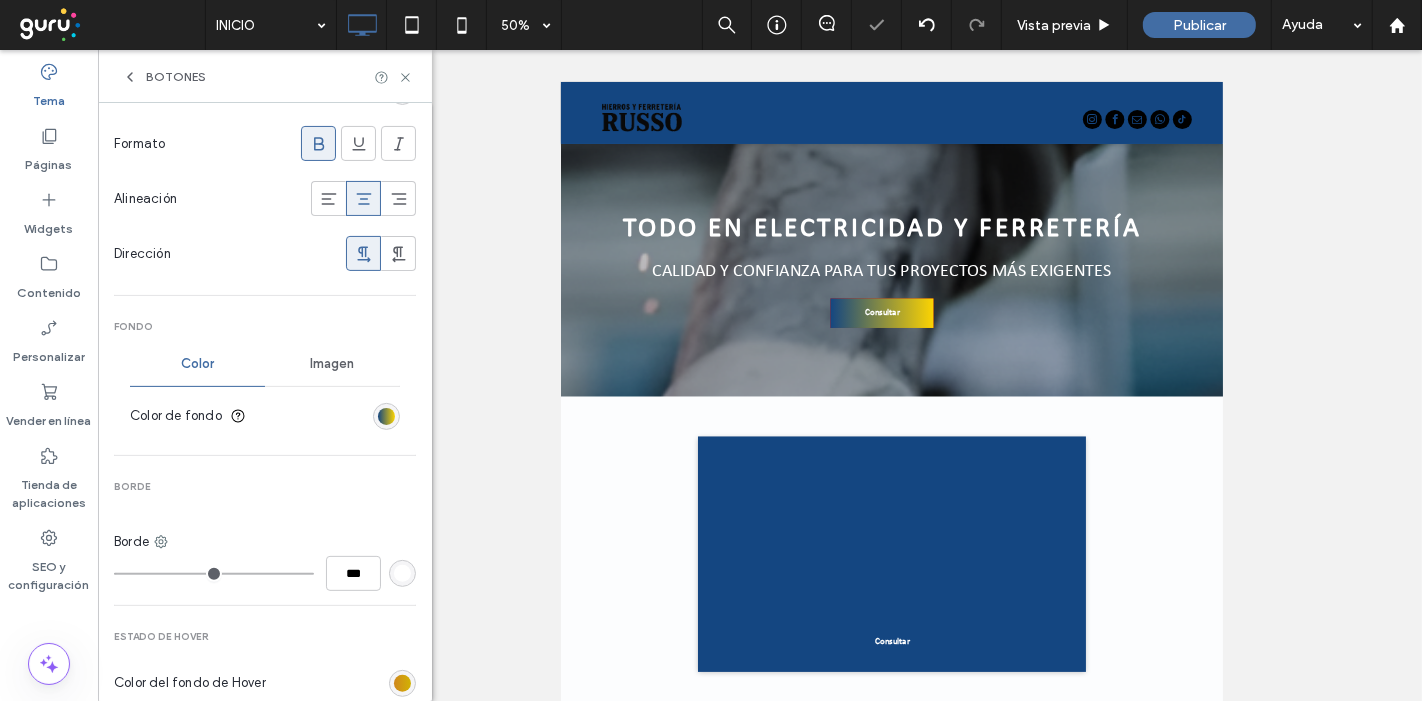 scroll, scrollTop: 444, scrollLeft: 0, axis: vertical 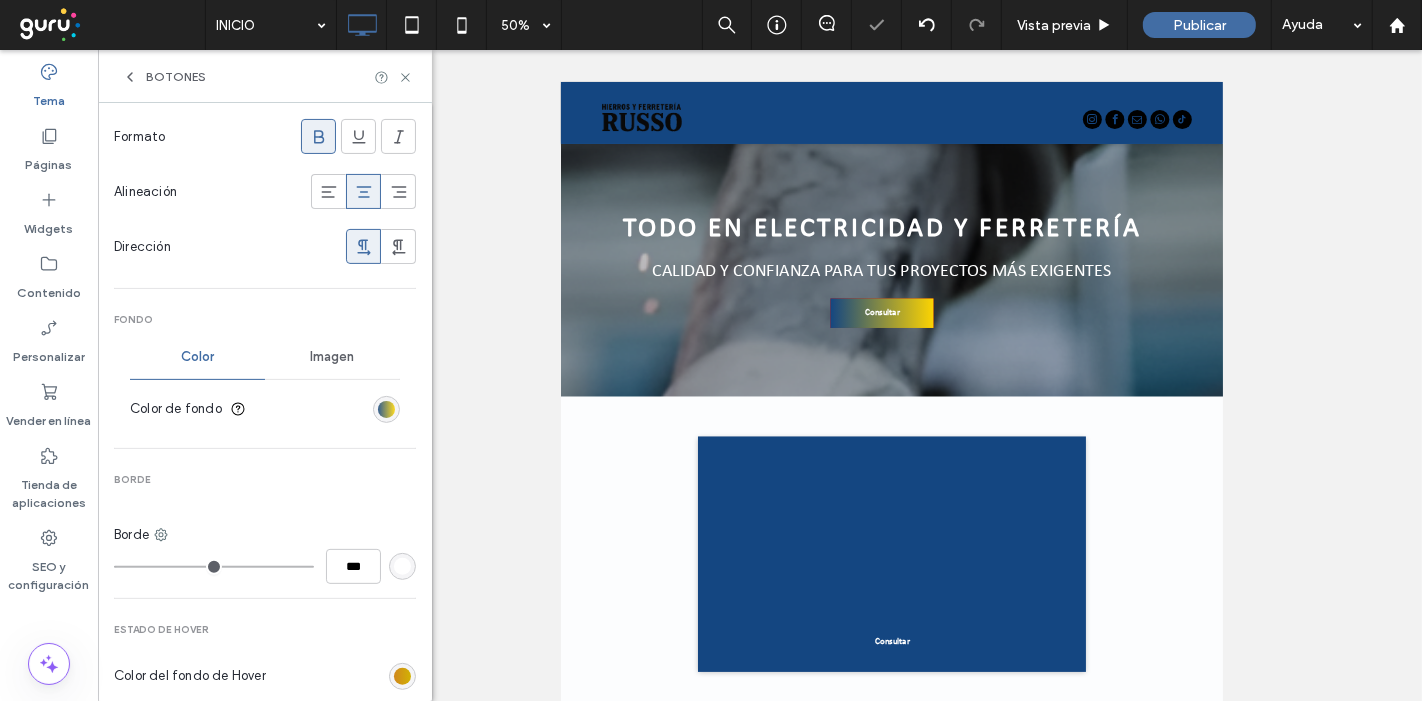click at bounding box center (386, 409) 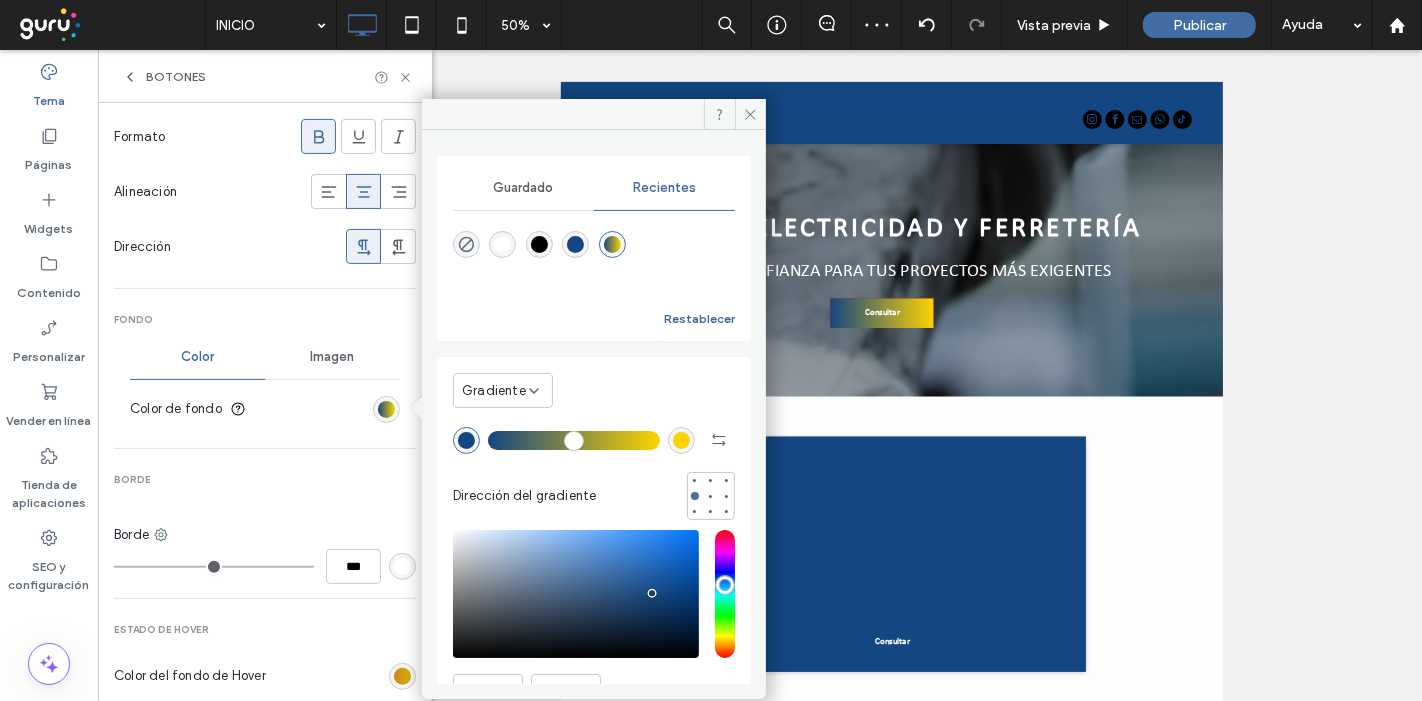 click on "Restablecer" at bounding box center (699, 319) 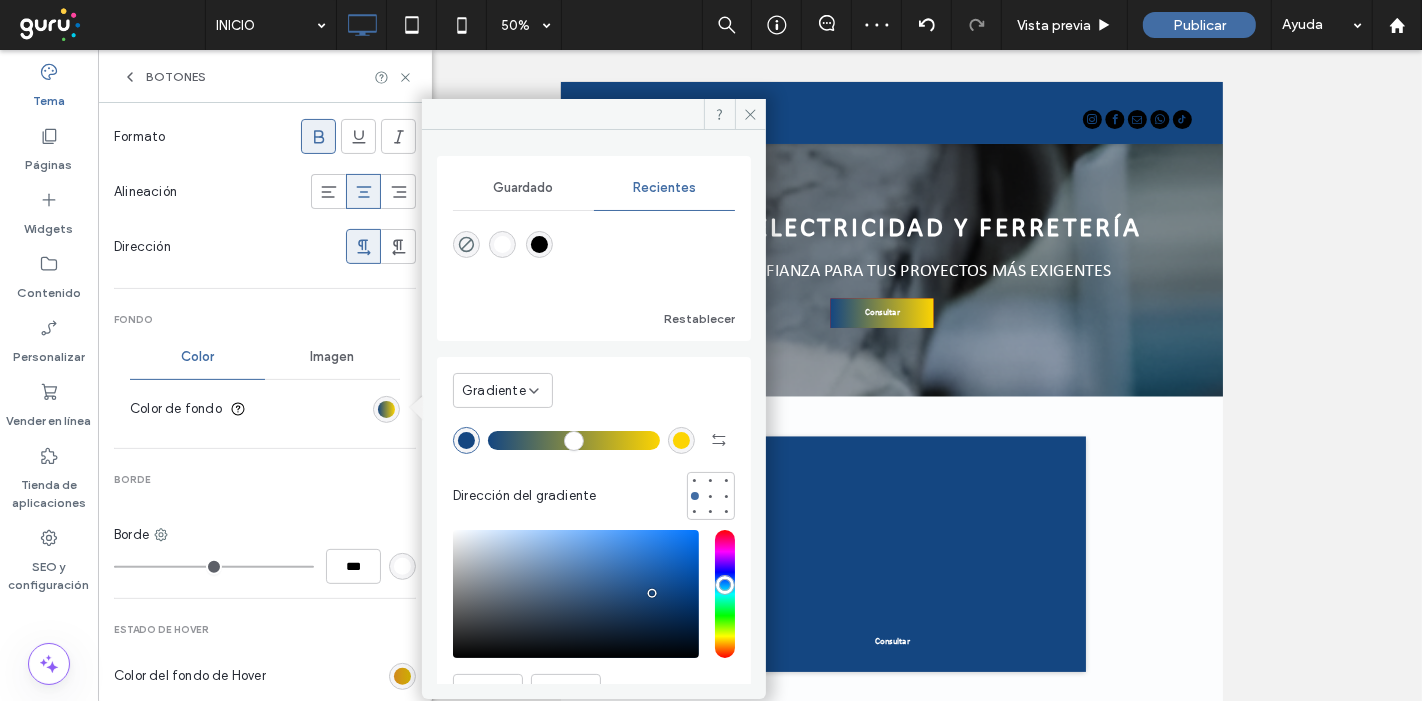 click on "Gradiente" at bounding box center (494, 391) 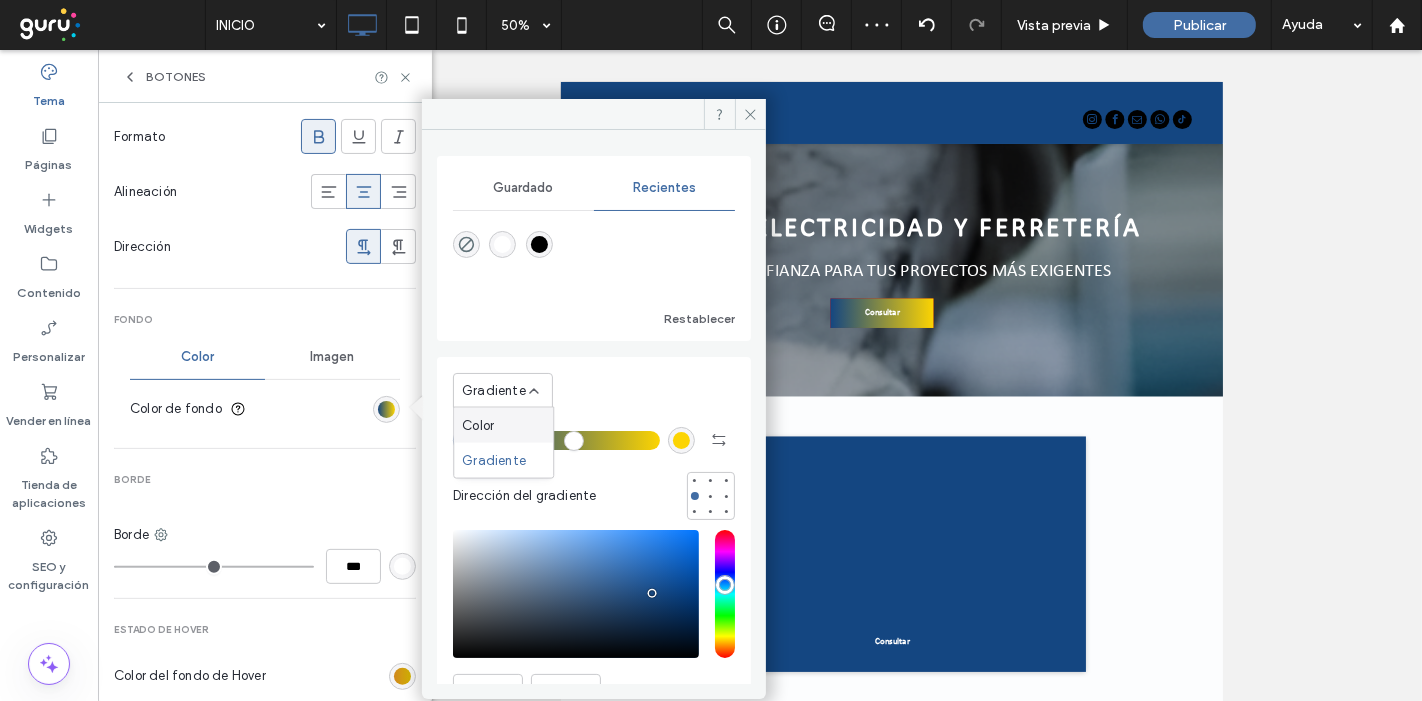 click on "Color" at bounding box center (478, 425) 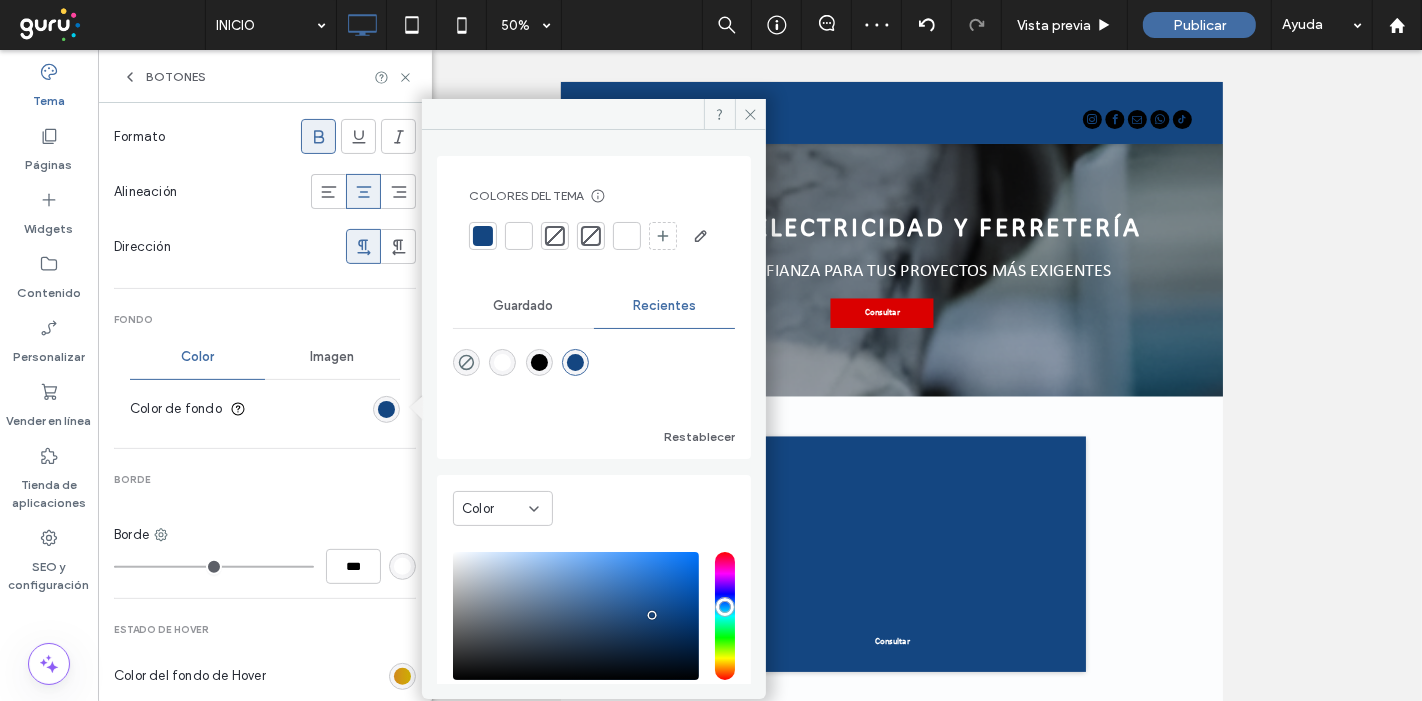 click at bounding box center (483, 236) 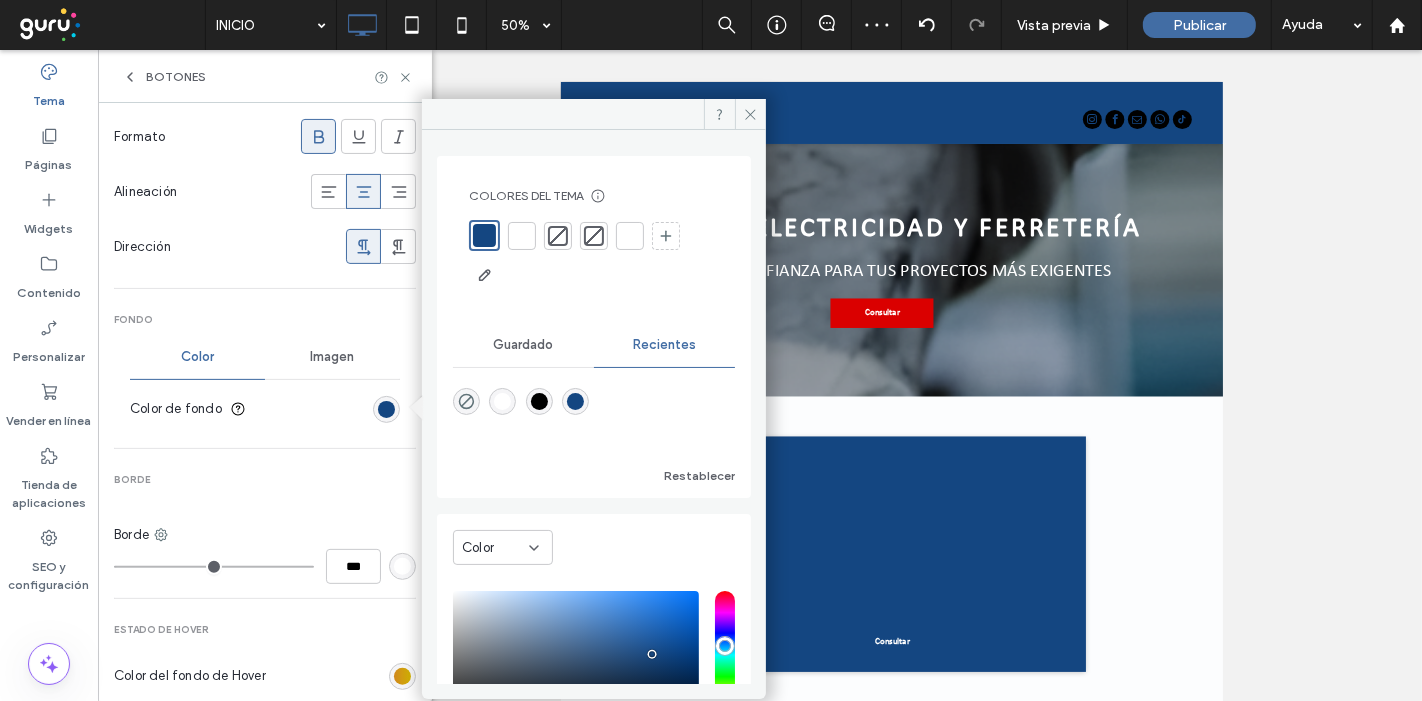 click on "Principal Diseño de botones Texto Fuente calibri-regular Tamaño borde 16 Color Formato Alineación Dirección Fondo Color Imagen Color de fondo Borde Borde *** Estado de hover Color del fondo de Hover Color del borde de Hover Color de la fuente de Hover Formato de la fuente de Hover Esquinas y sombras Radio de la esquina * px Sombra" at bounding box center [265, 383] 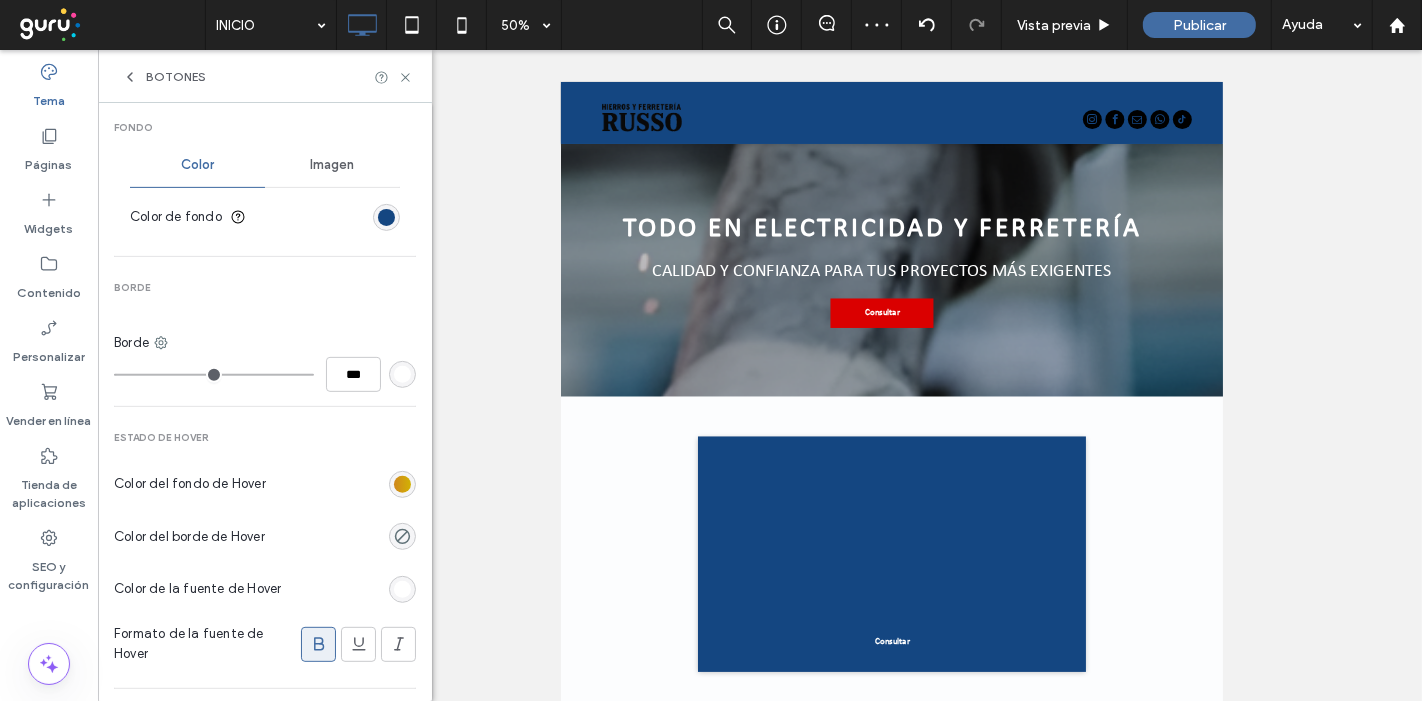 scroll, scrollTop: 666, scrollLeft: 0, axis: vertical 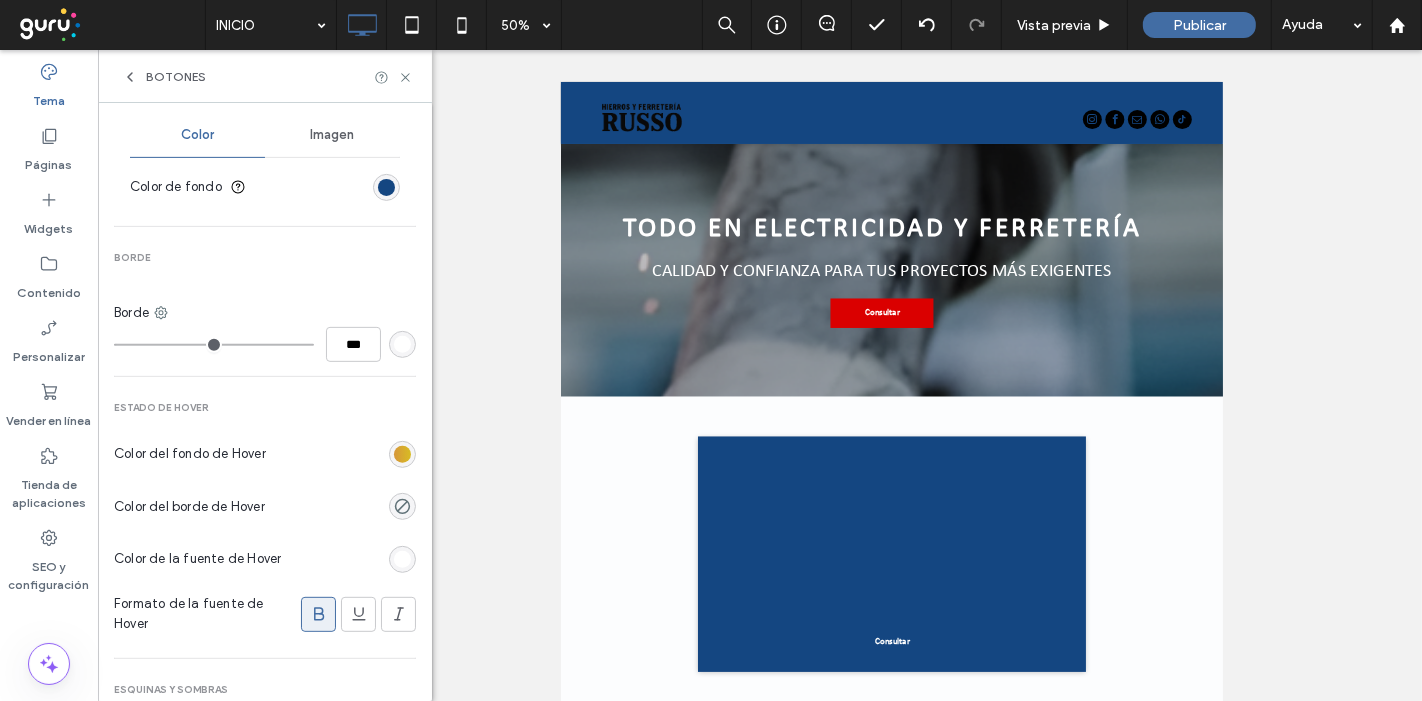 click at bounding box center (402, 454) 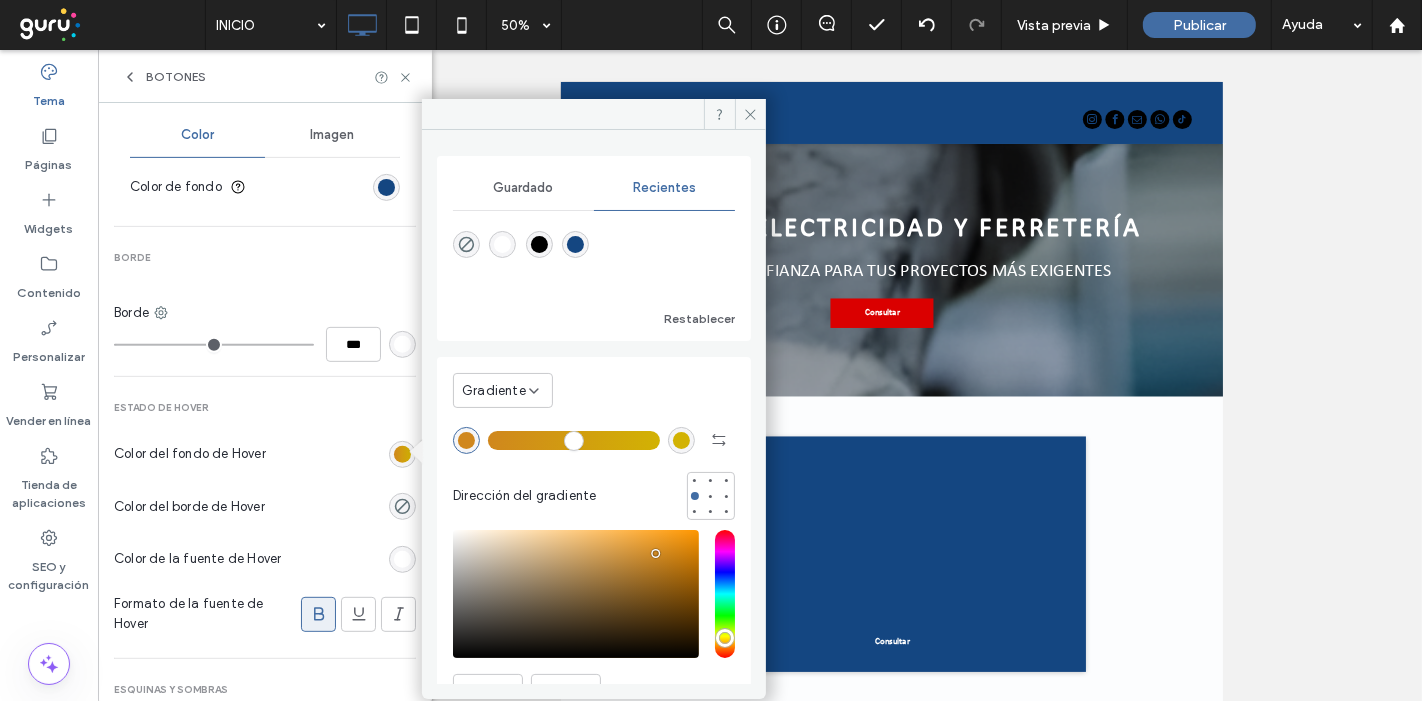 click on "Gradiente" at bounding box center (494, 391) 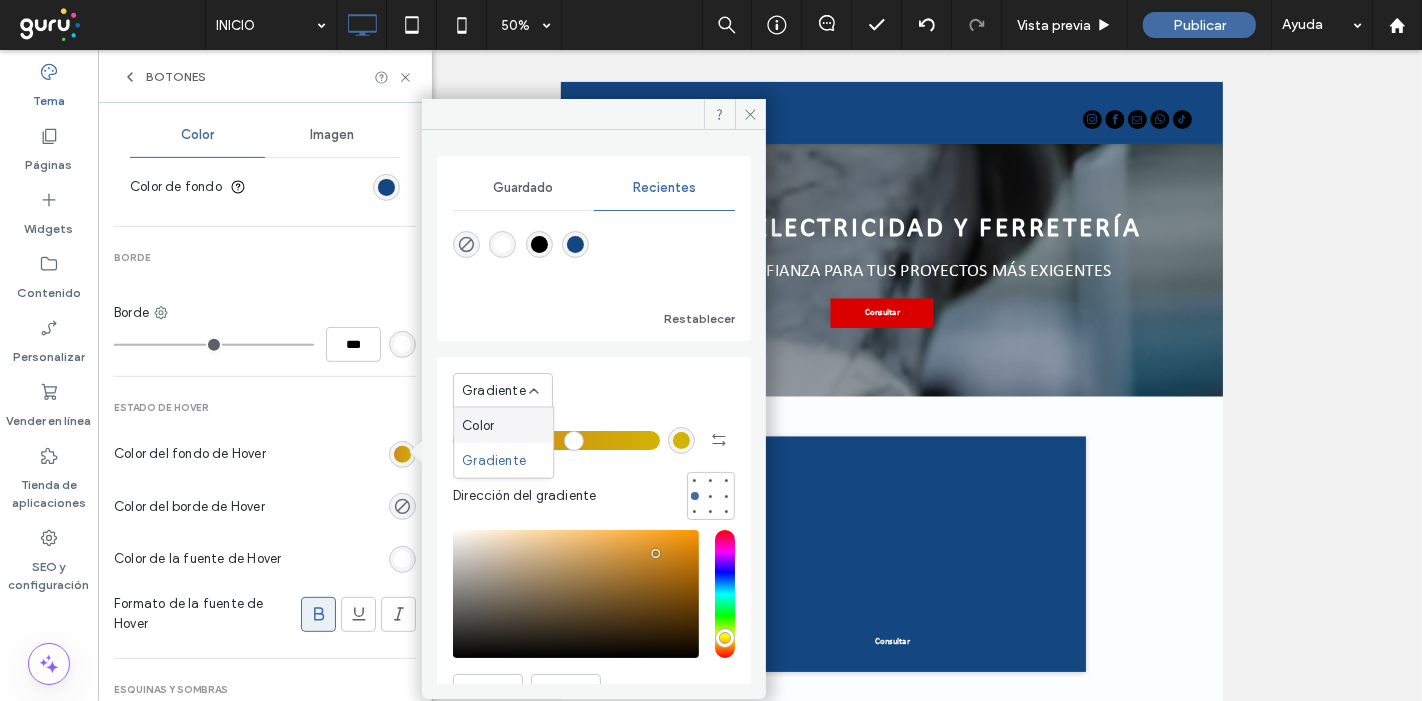 click on "Color" at bounding box center [503, 425] 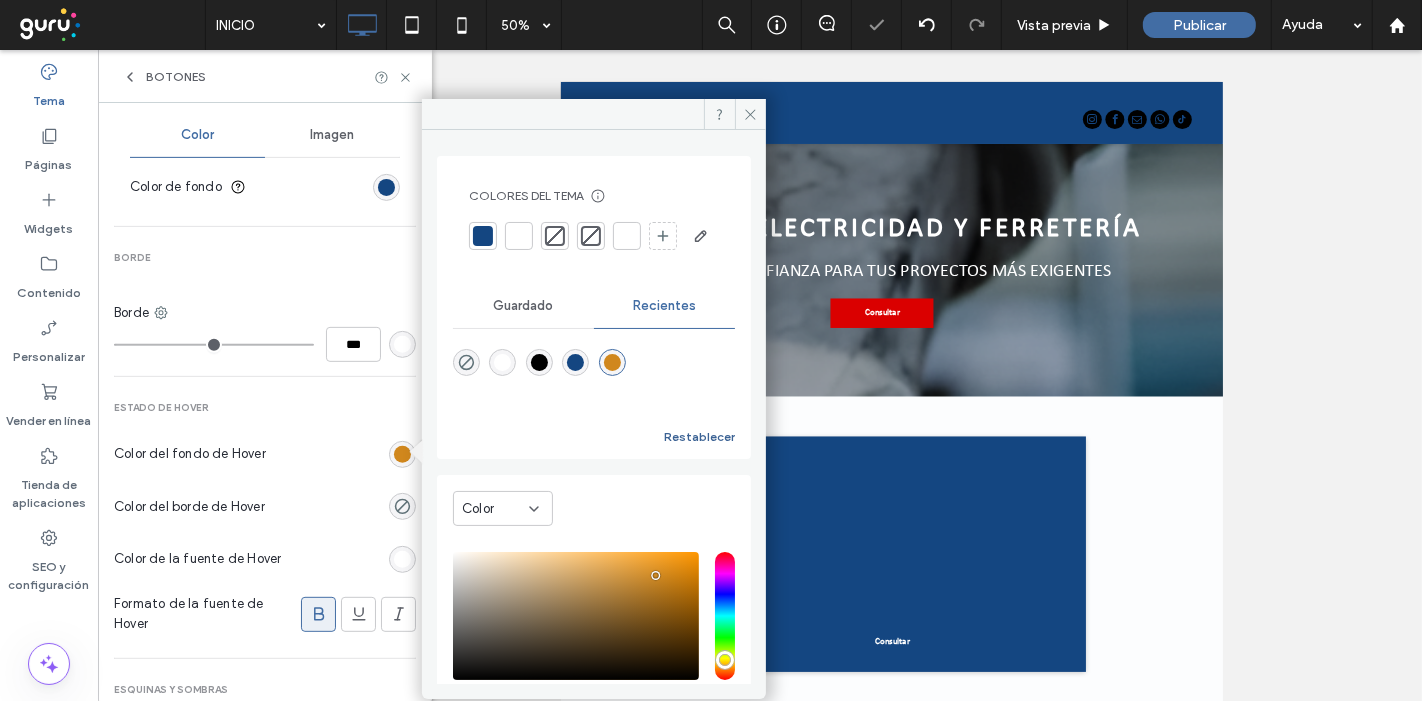 click on "Restablecer" at bounding box center (699, 437) 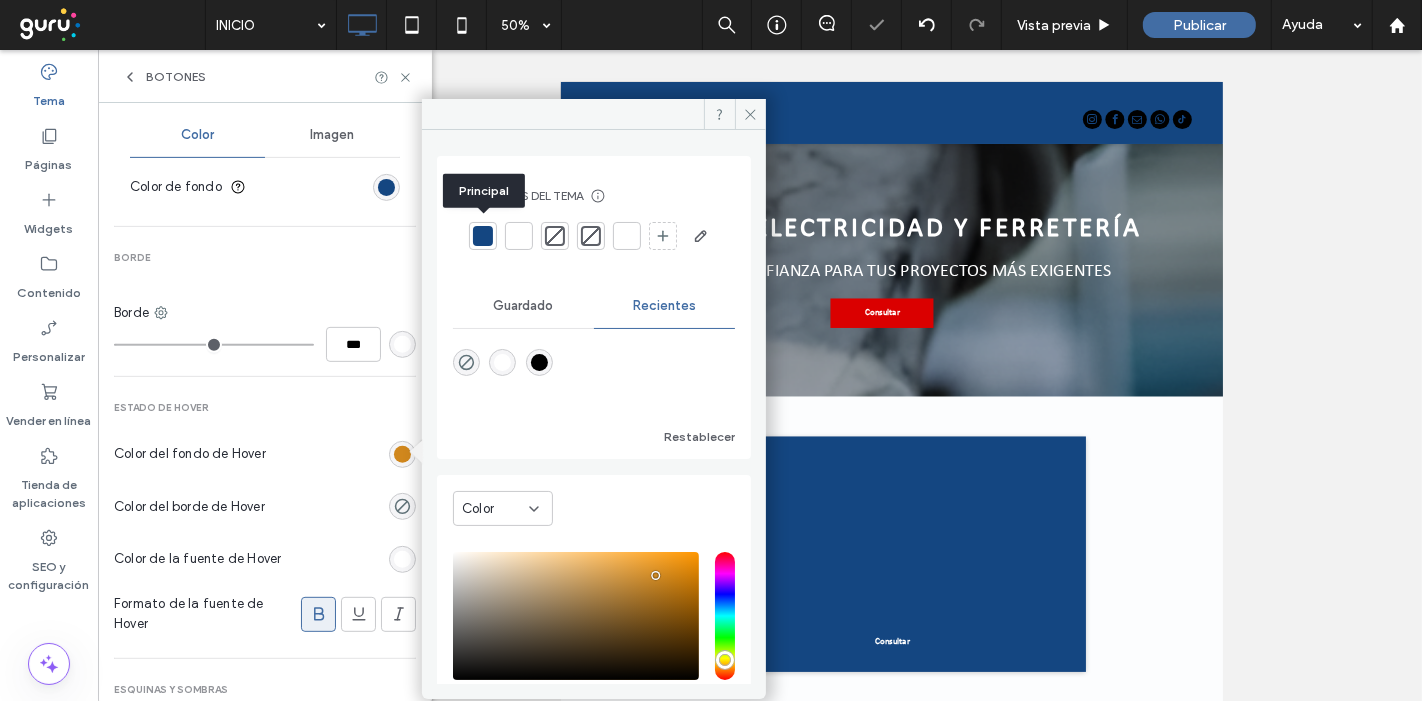click at bounding box center [483, 236] 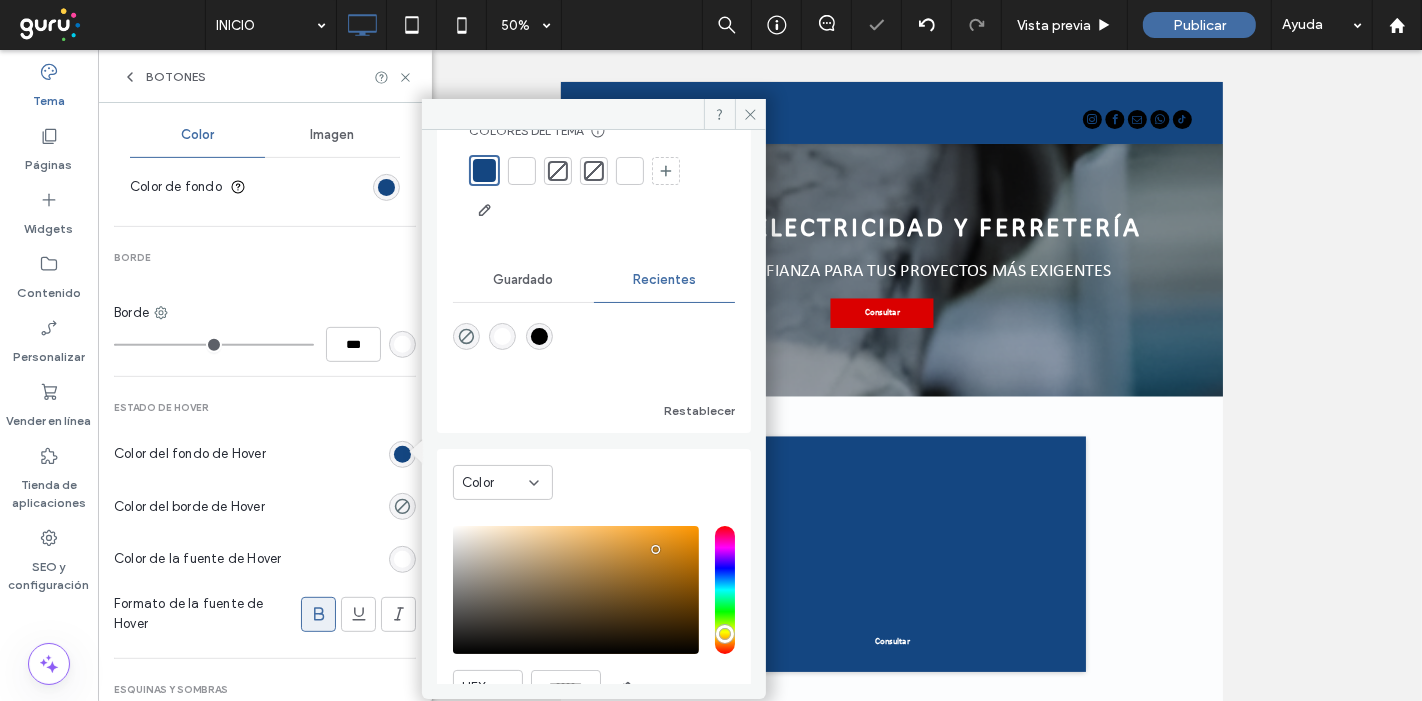 scroll, scrollTop: 111, scrollLeft: 0, axis: vertical 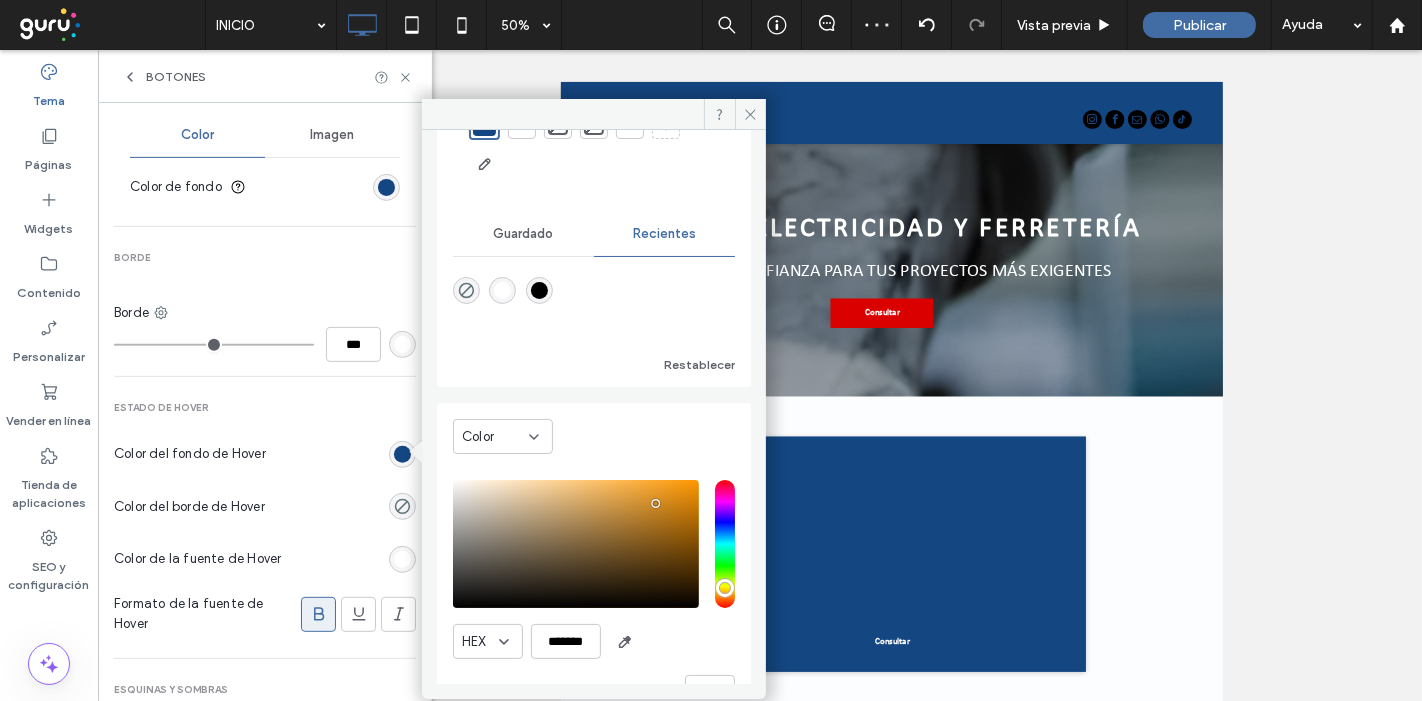 click on "Guardado" at bounding box center [523, 234] 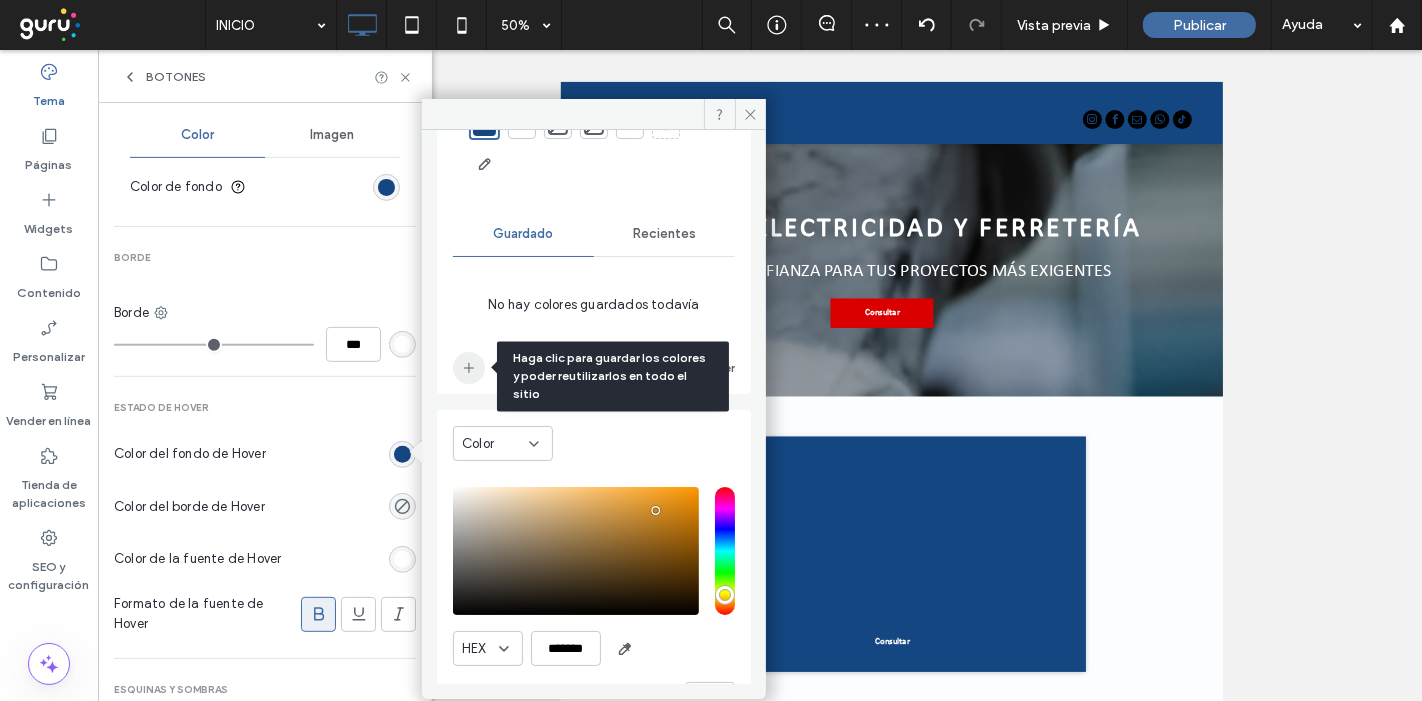 click 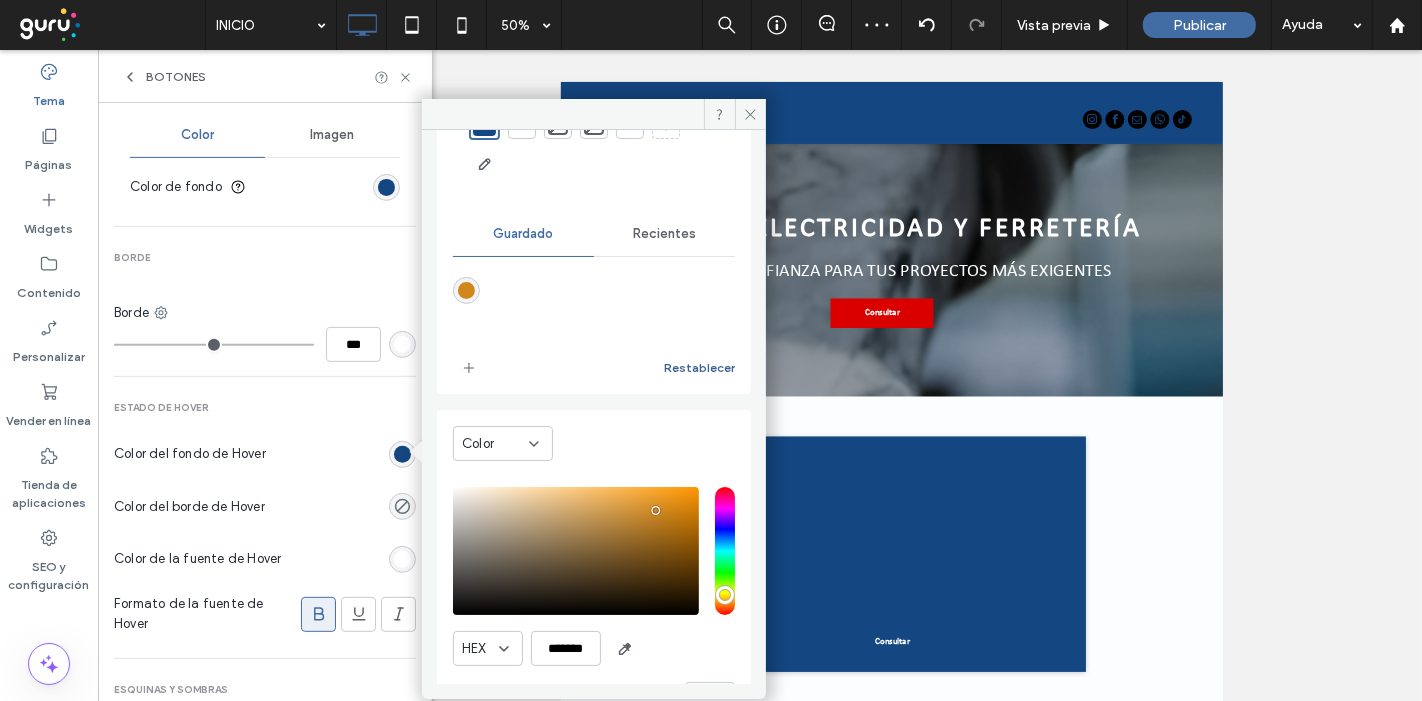 click on "Restablecer" at bounding box center [699, 368] 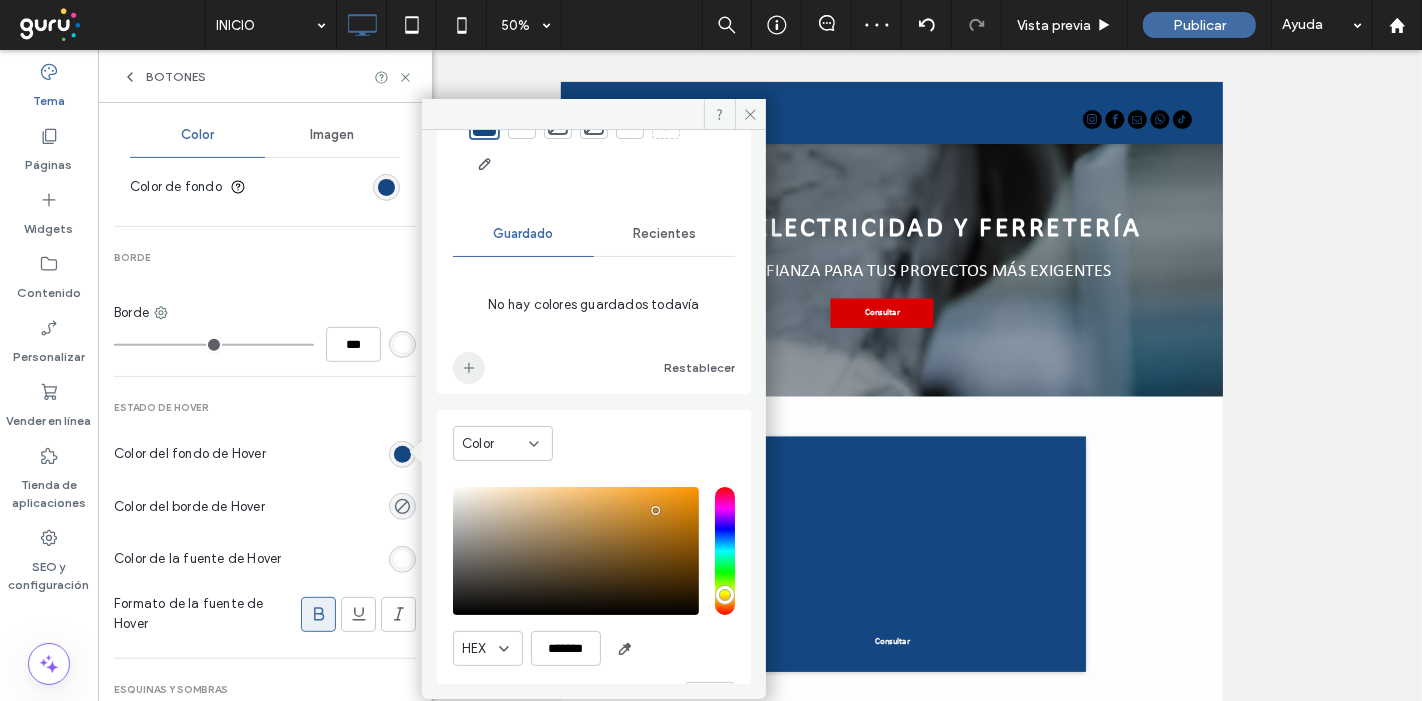 click 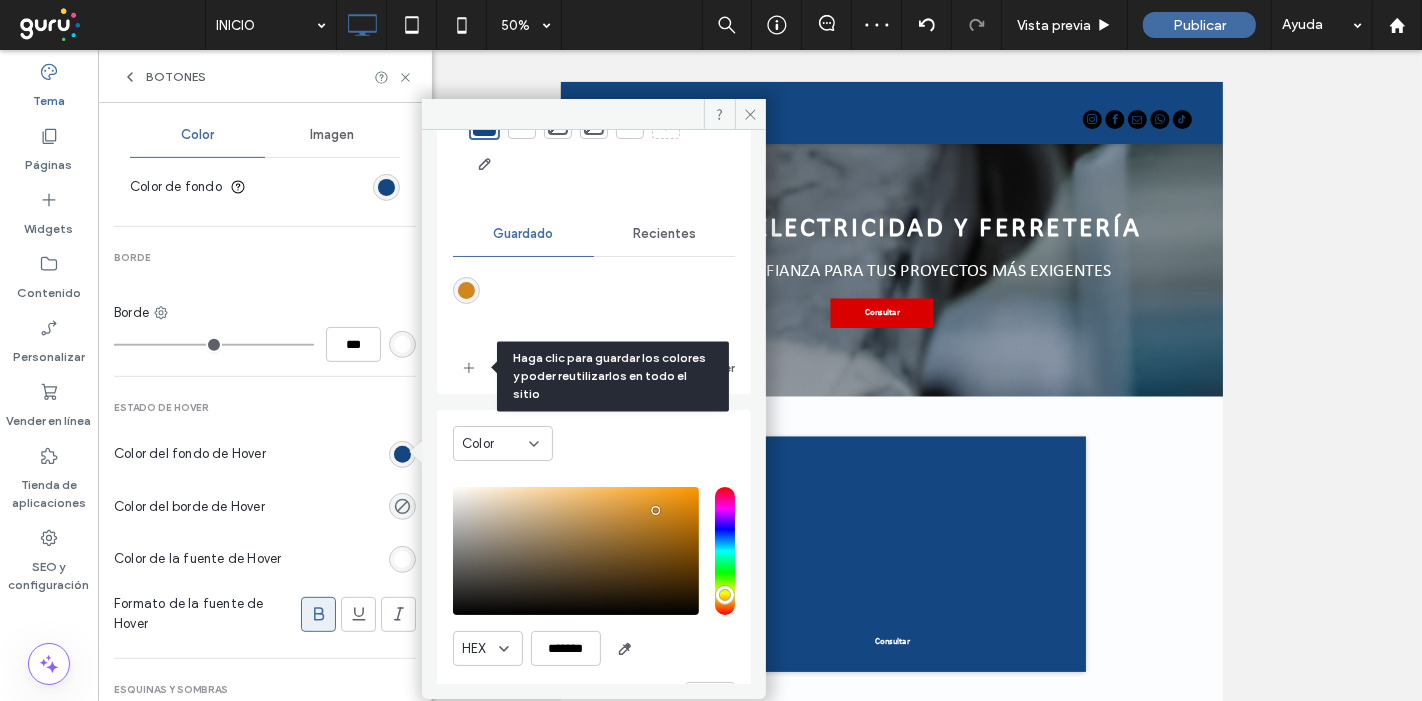 click on "Haga clic para guardar los colores y poder reutilizarlos en todo el sitio" at bounding box center [613, 376] 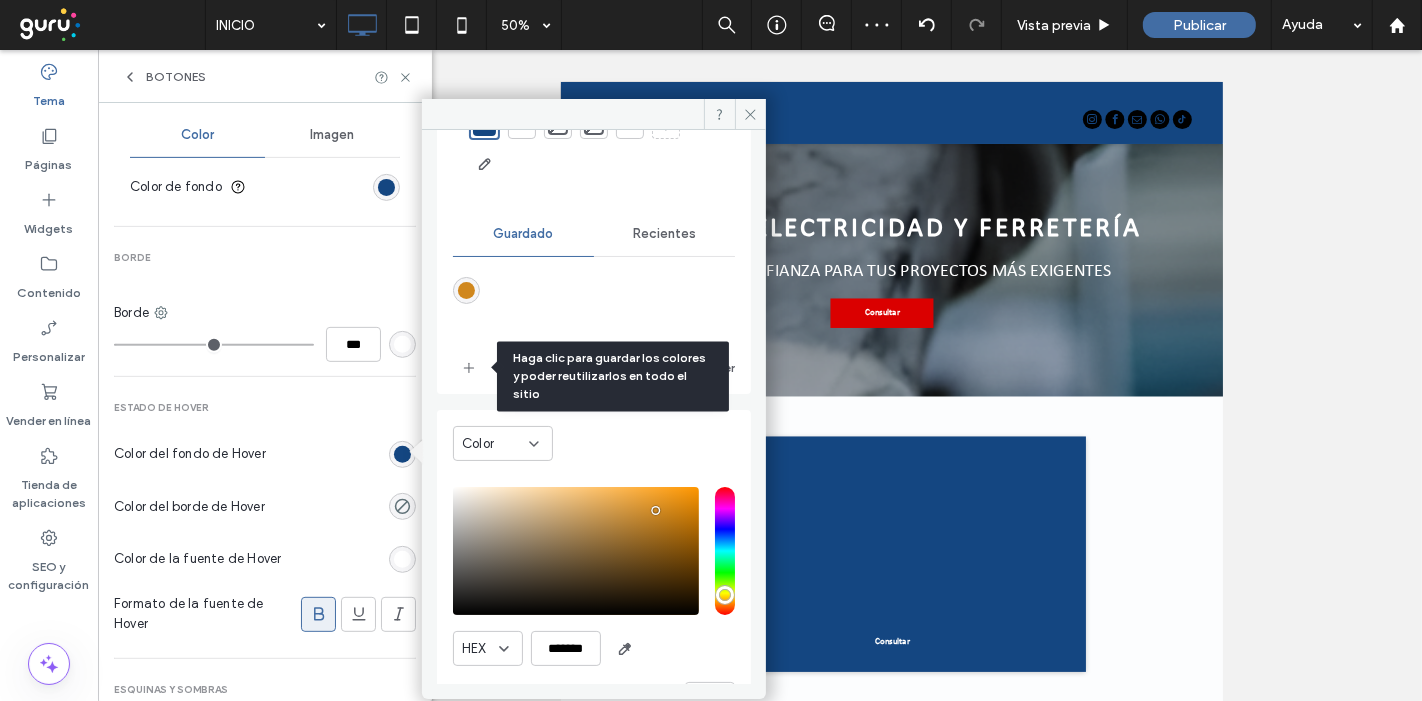 click at bounding box center [594, 304] 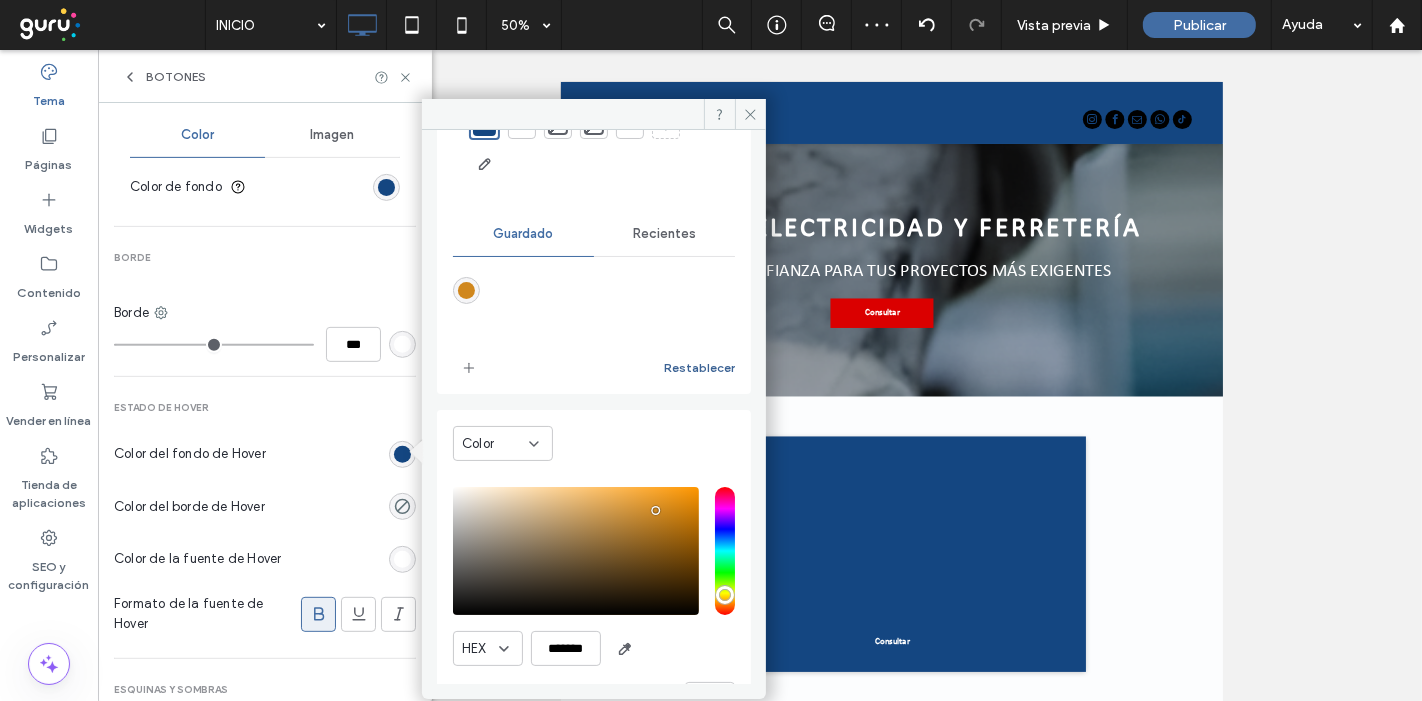 click on "Restablecer" at bounding box center [699, 368] 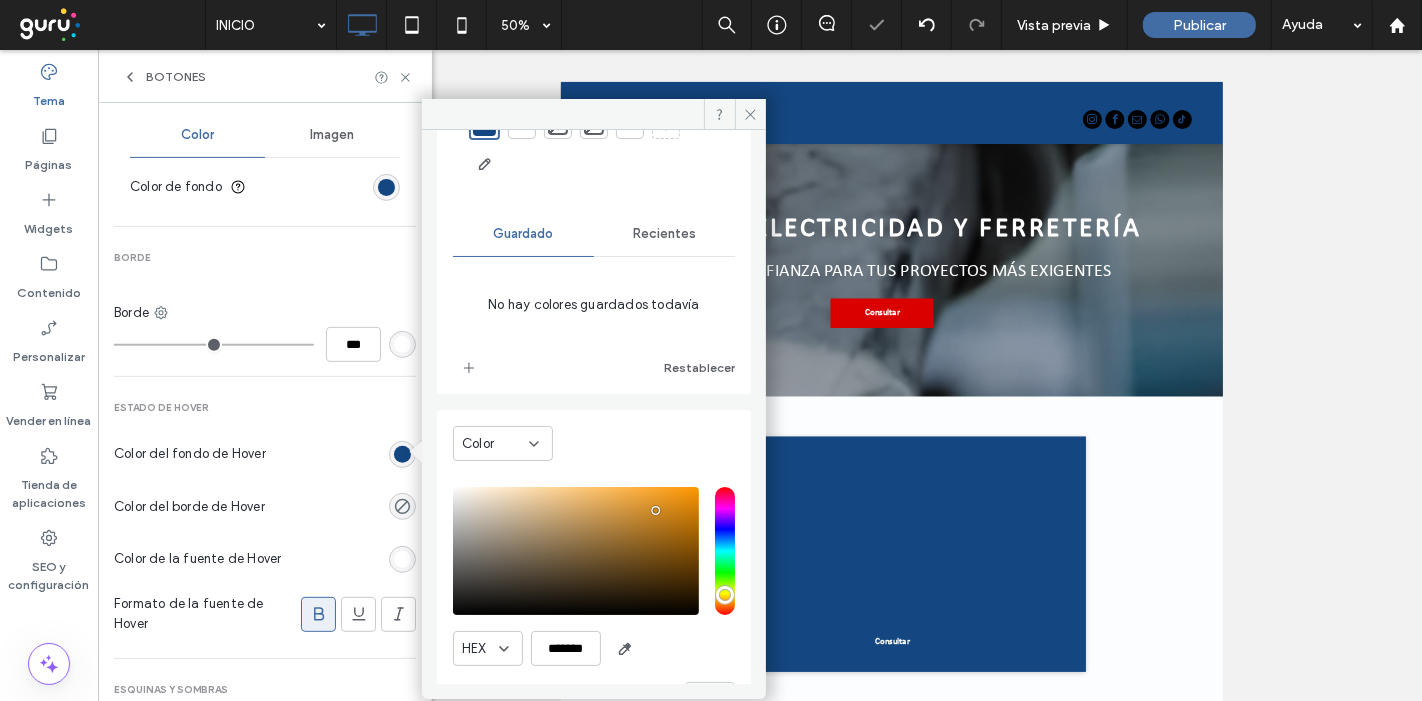 click at bounding box center [402, 454] 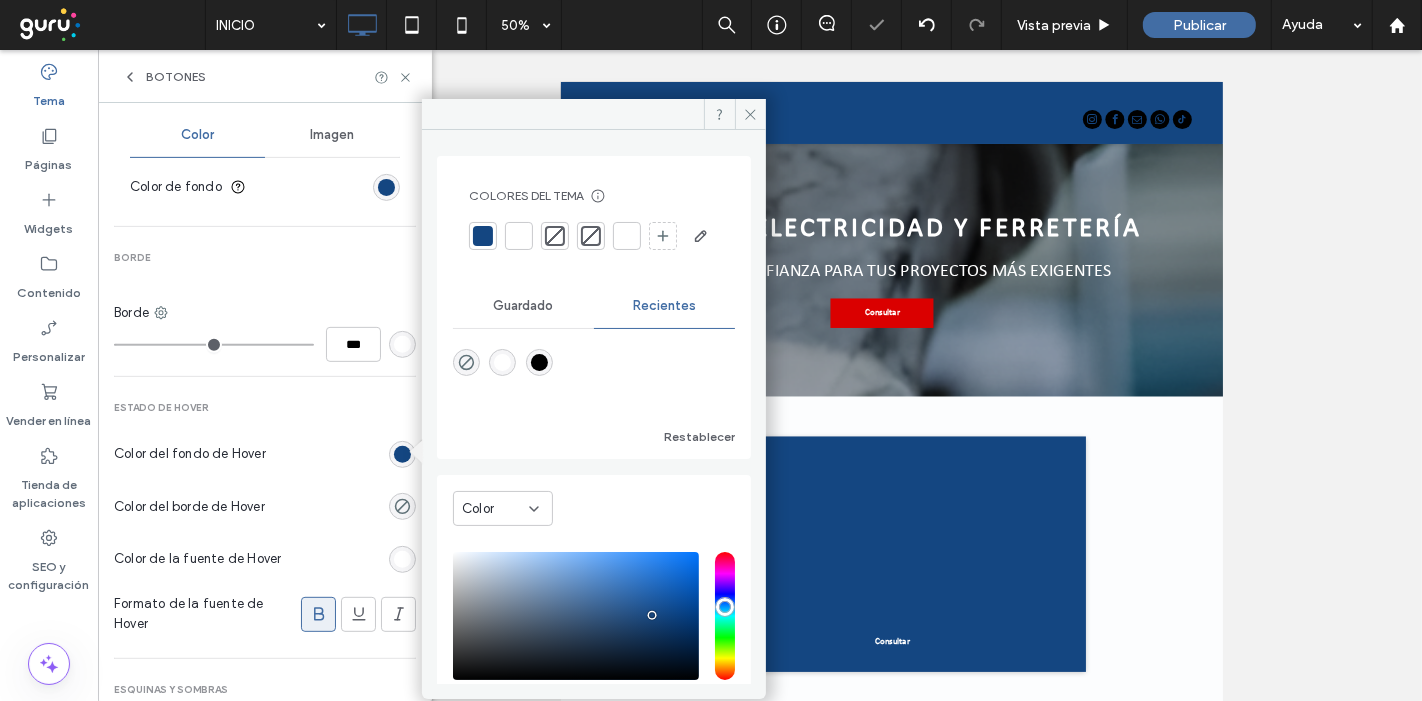 click at bounding box center (402, 454) 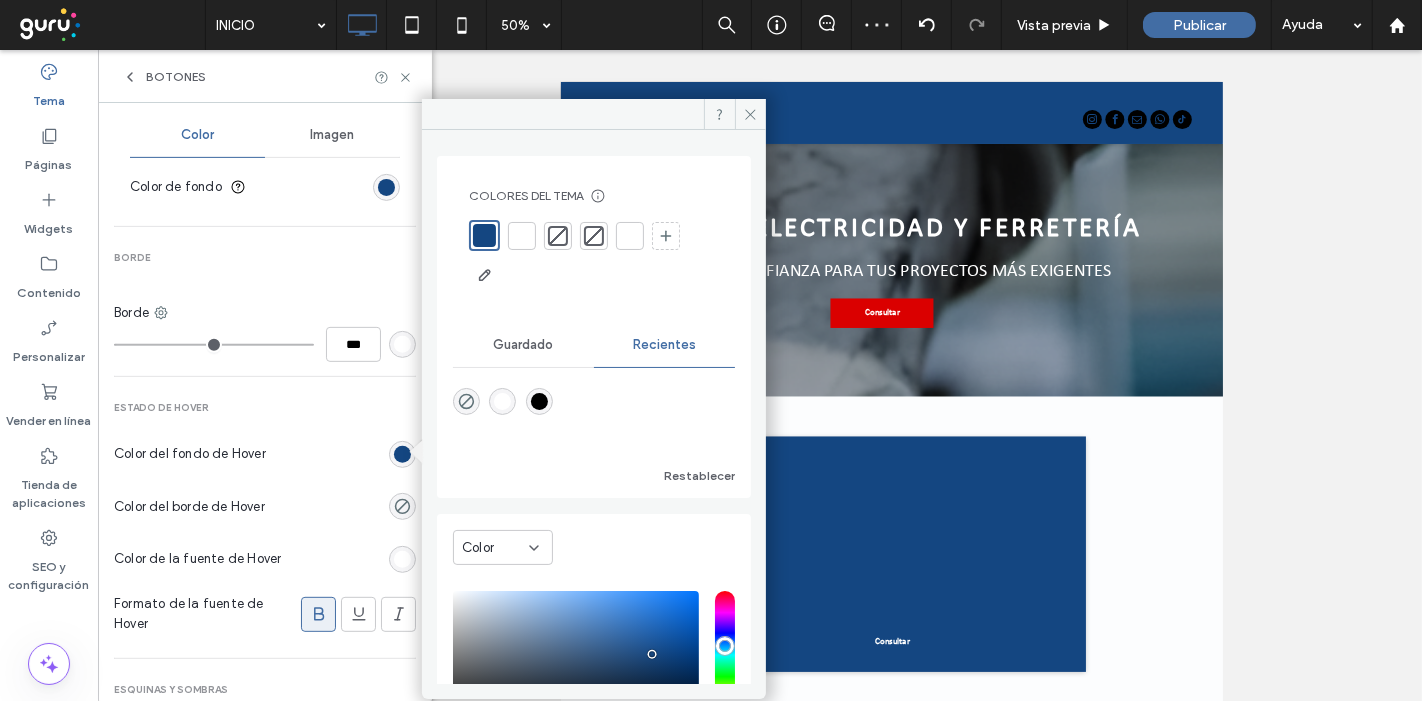 drag, startPoint x: 542, startPoint y: 342, endPoint x: 541, endPoint y: 355, distance: 13.038404 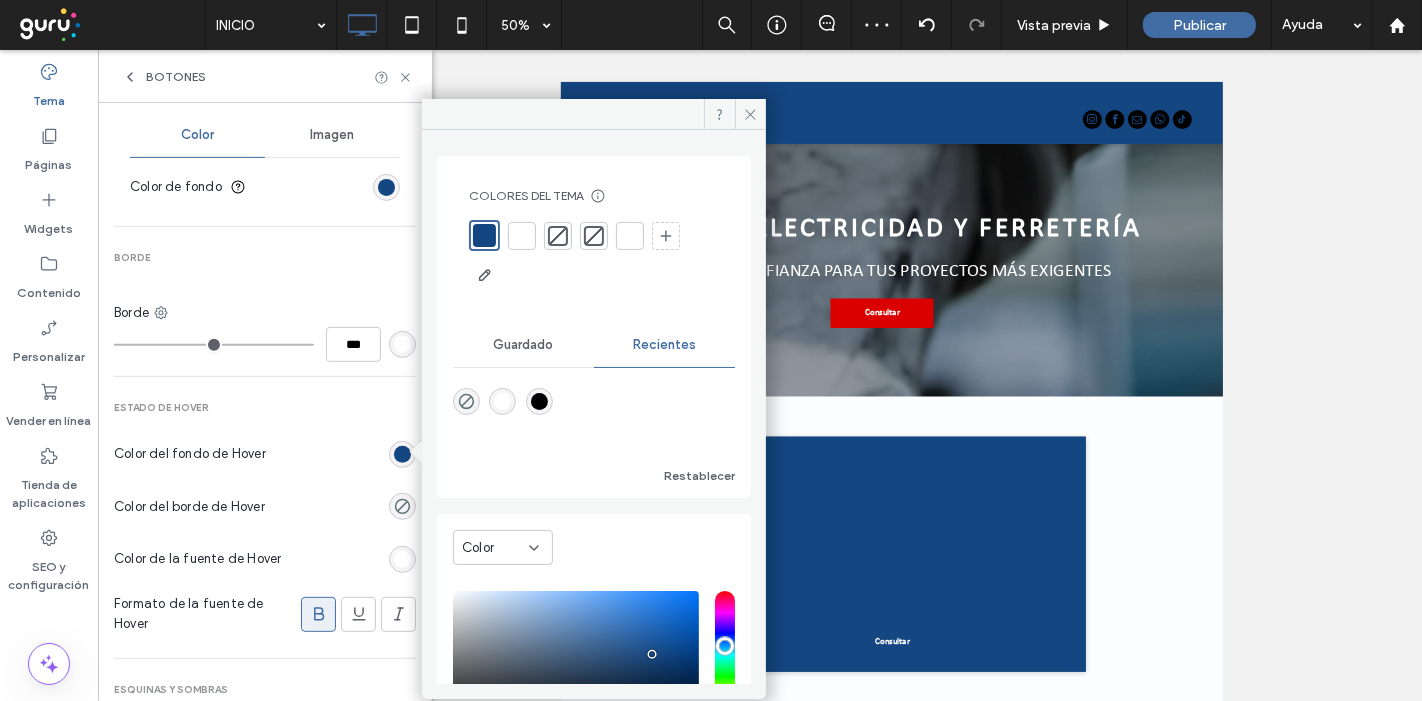 click on "Guardado" at bounding box center (523, 345) 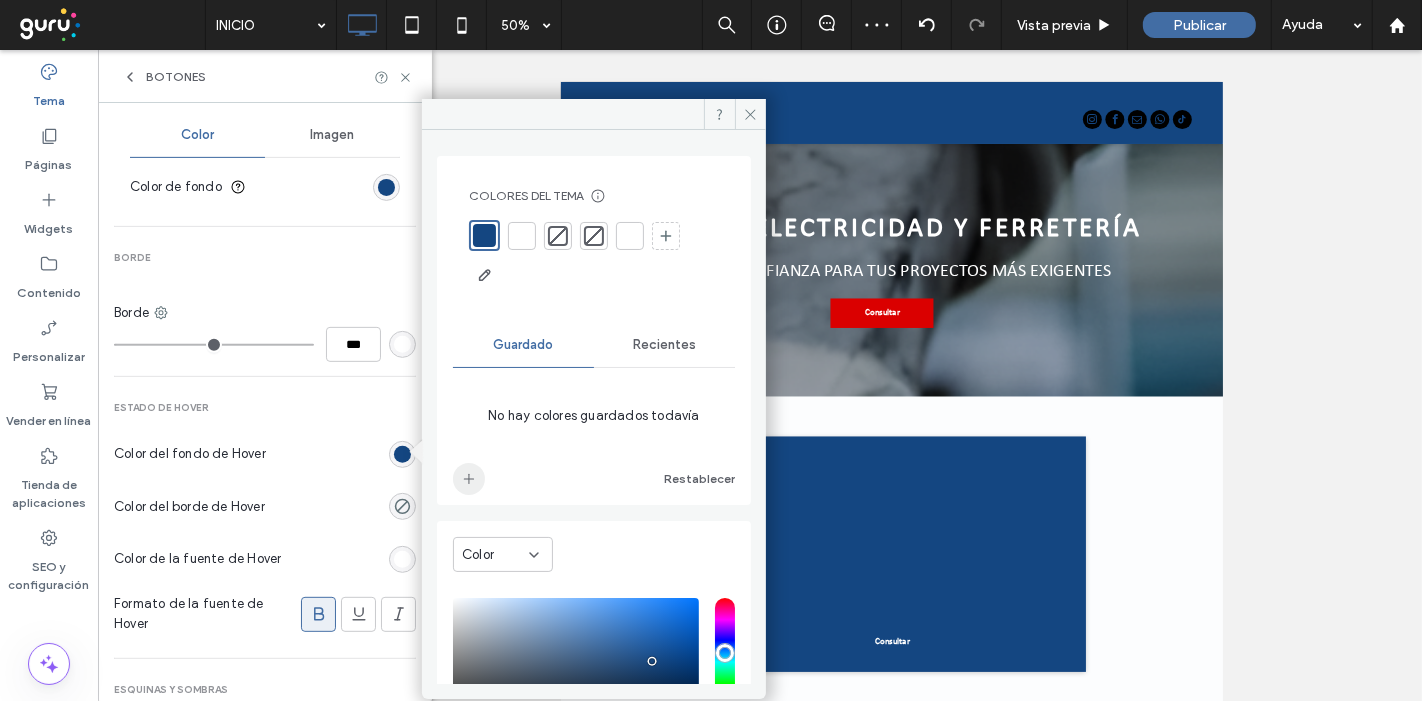 click 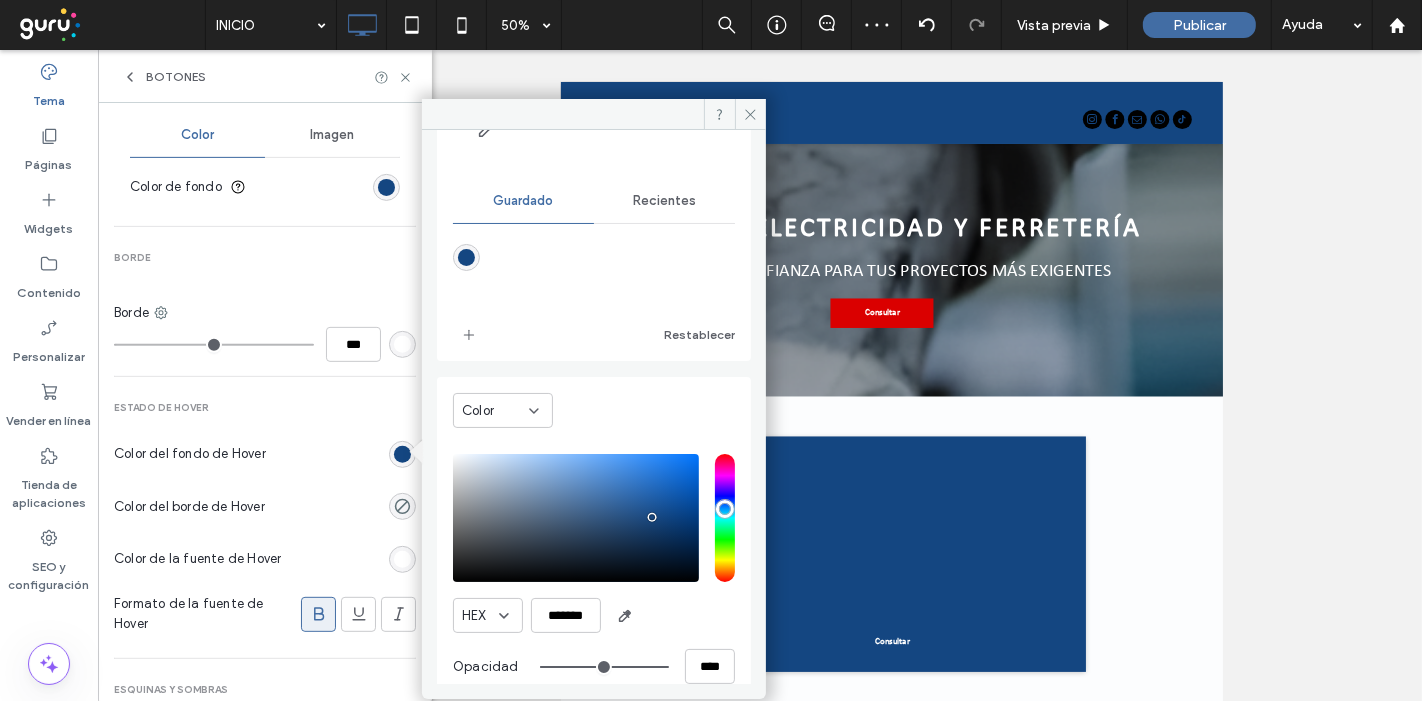 scroll, scrollTop: 168, scrollLeft: 0, axis: vertical 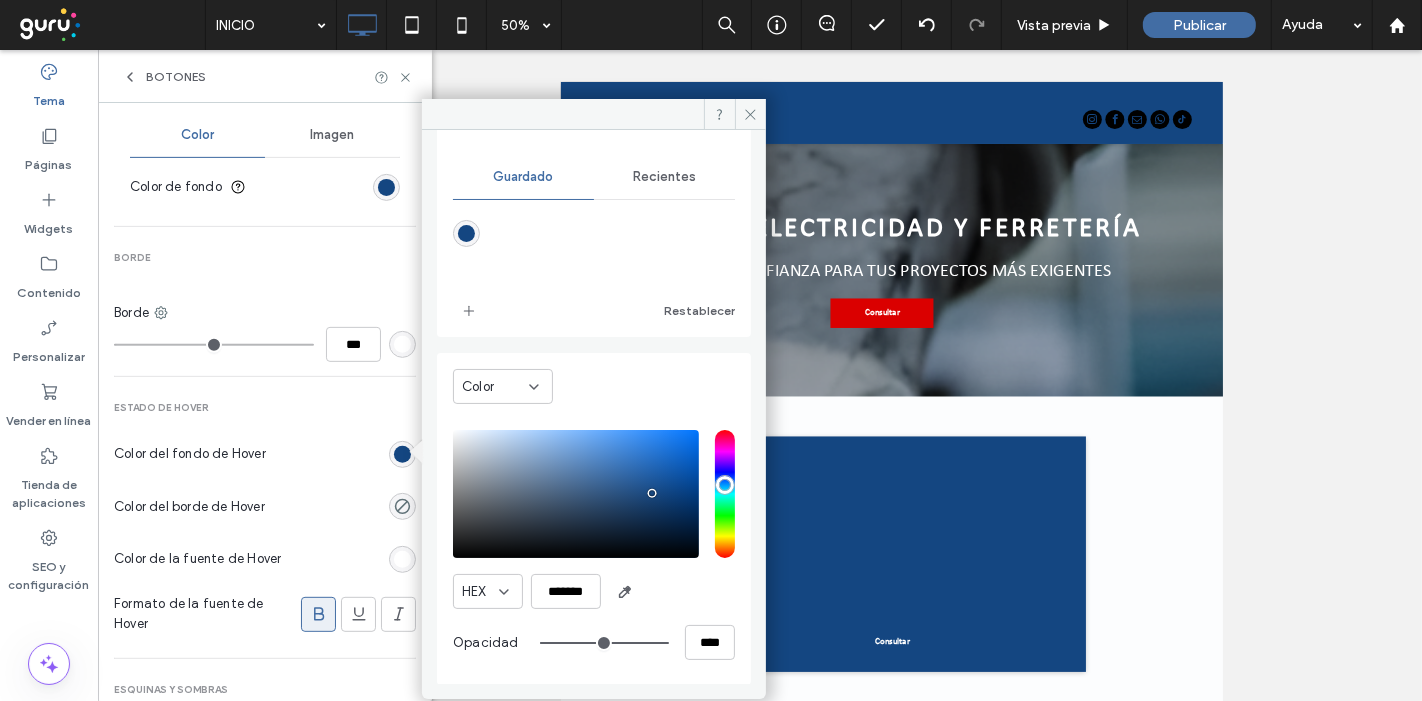 click at bounding box center (576, 494) 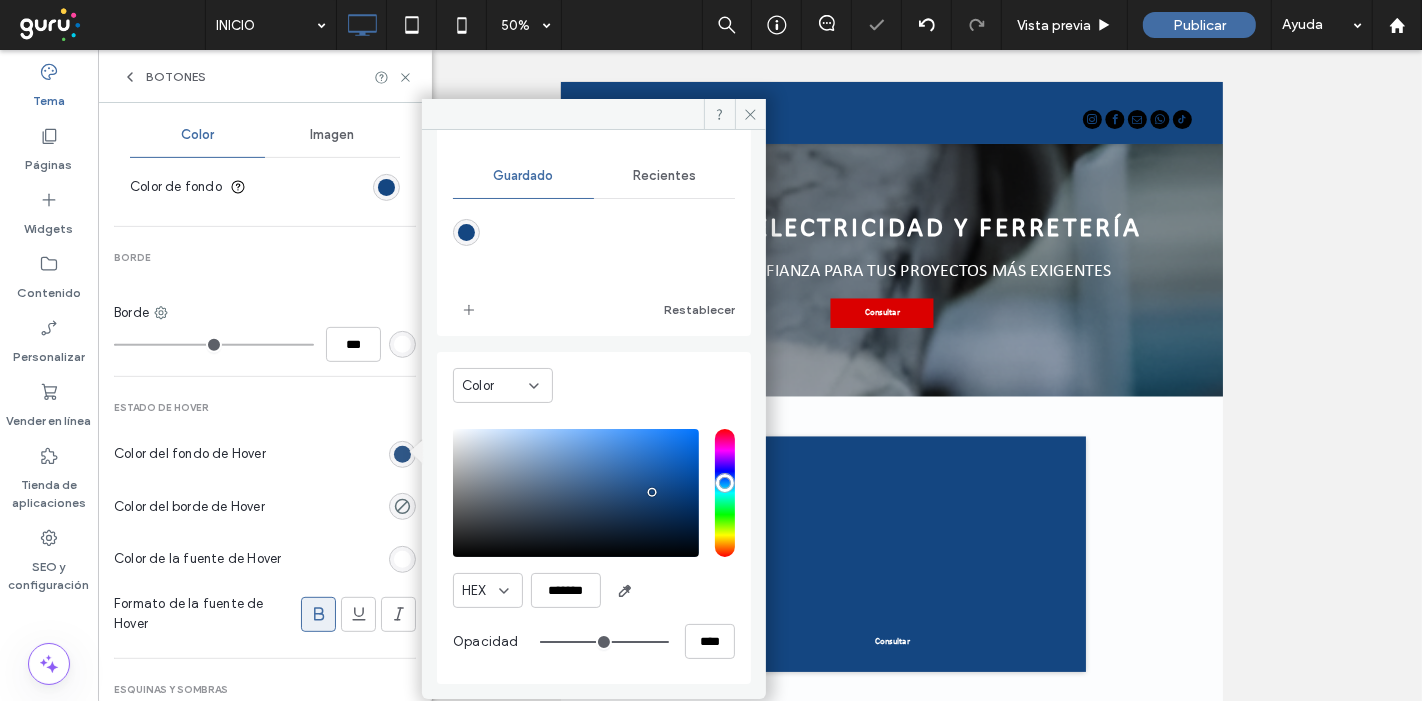 type on "*******" 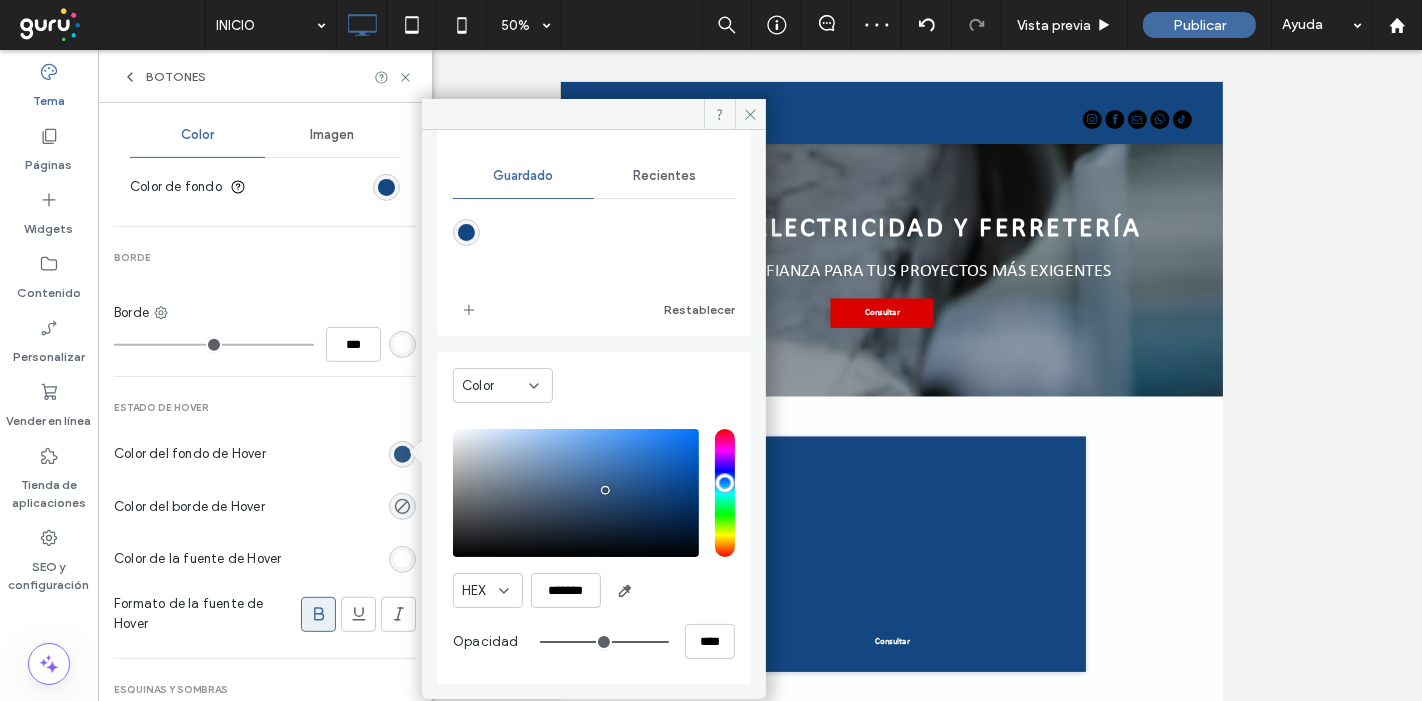 click at bounding box center [344, 506] 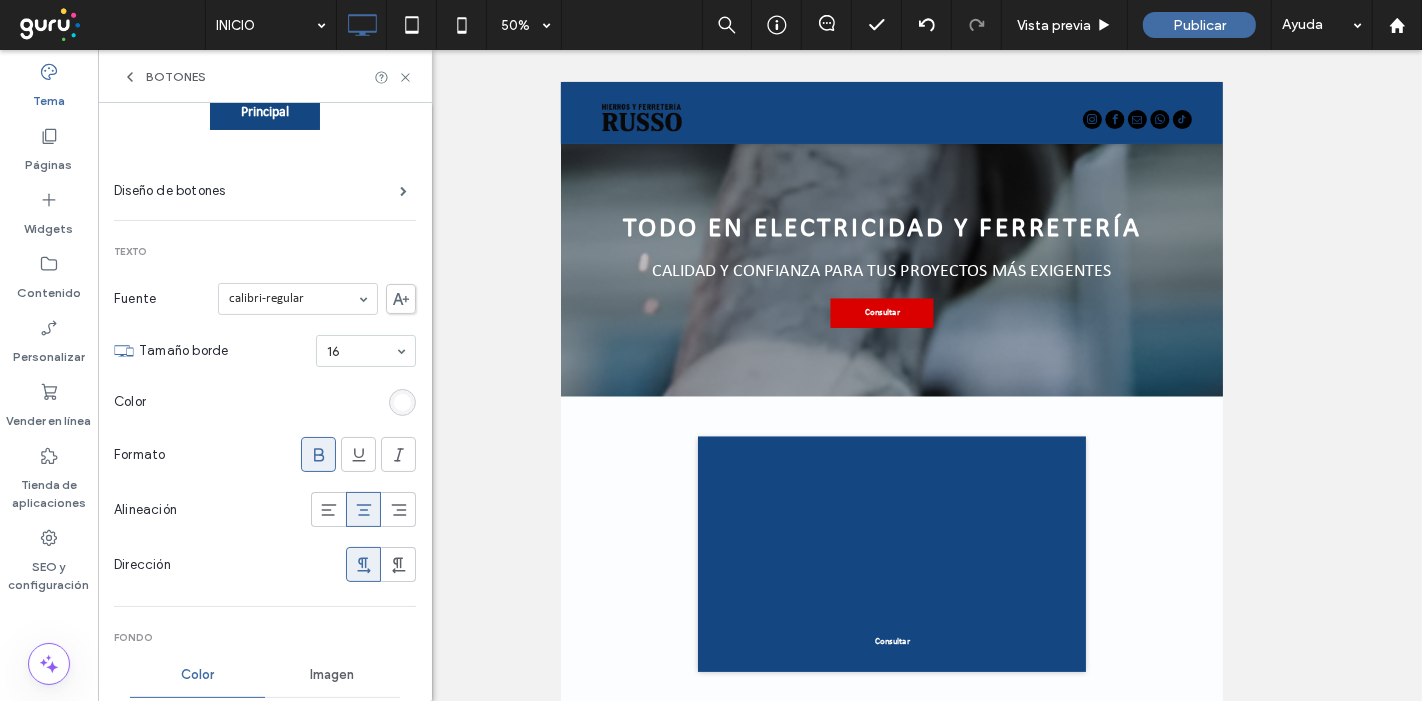 scroll, scrollTop: 0, scrollLeft: 0, axis: both 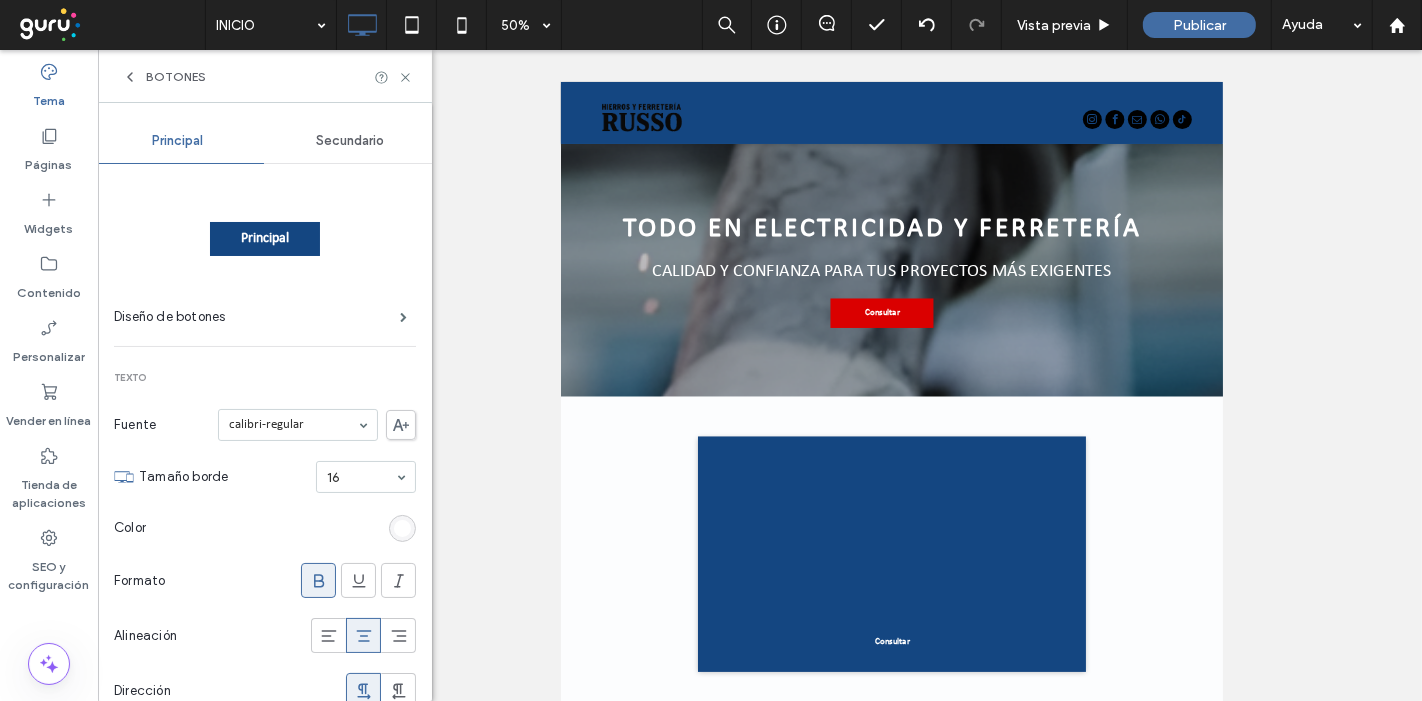 click on "Secundario" at bounding box center [350, 141] 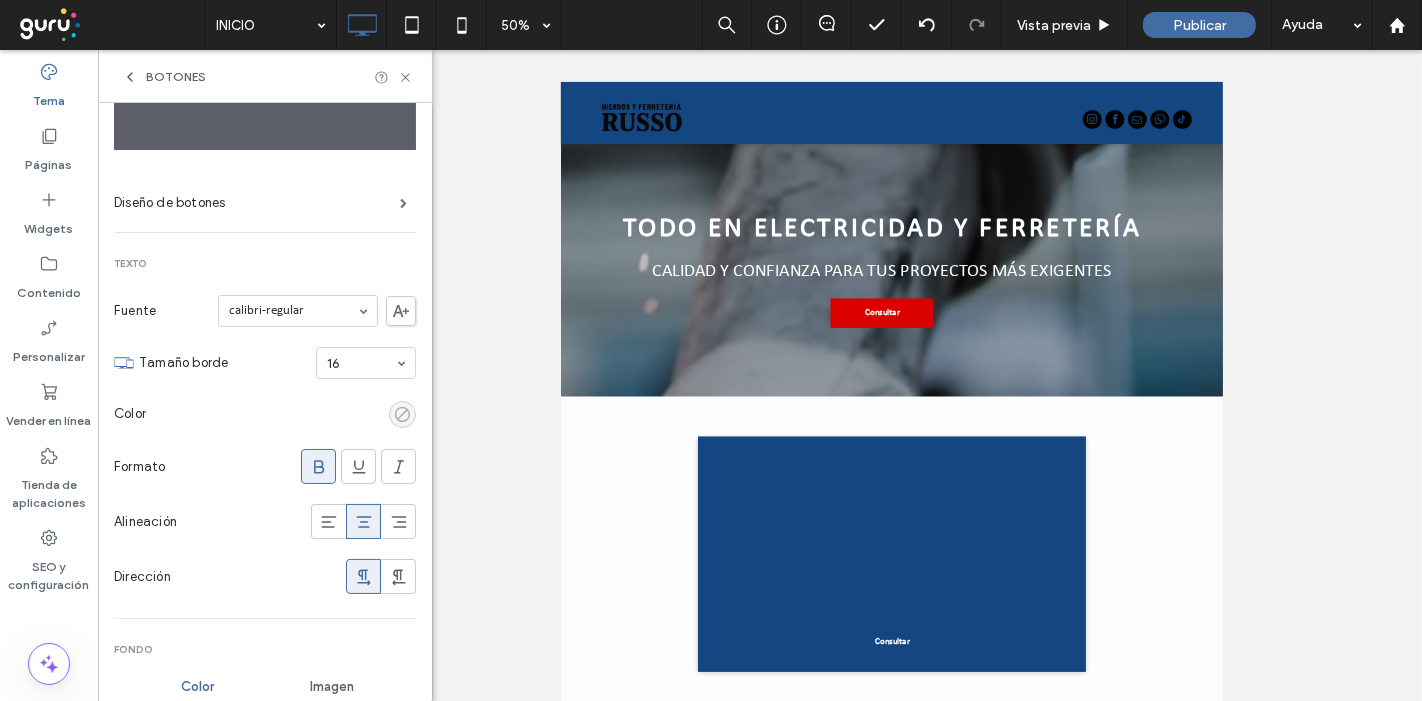 scroll, scrollTop: 111, scrollLeft: 0, axis: vertical 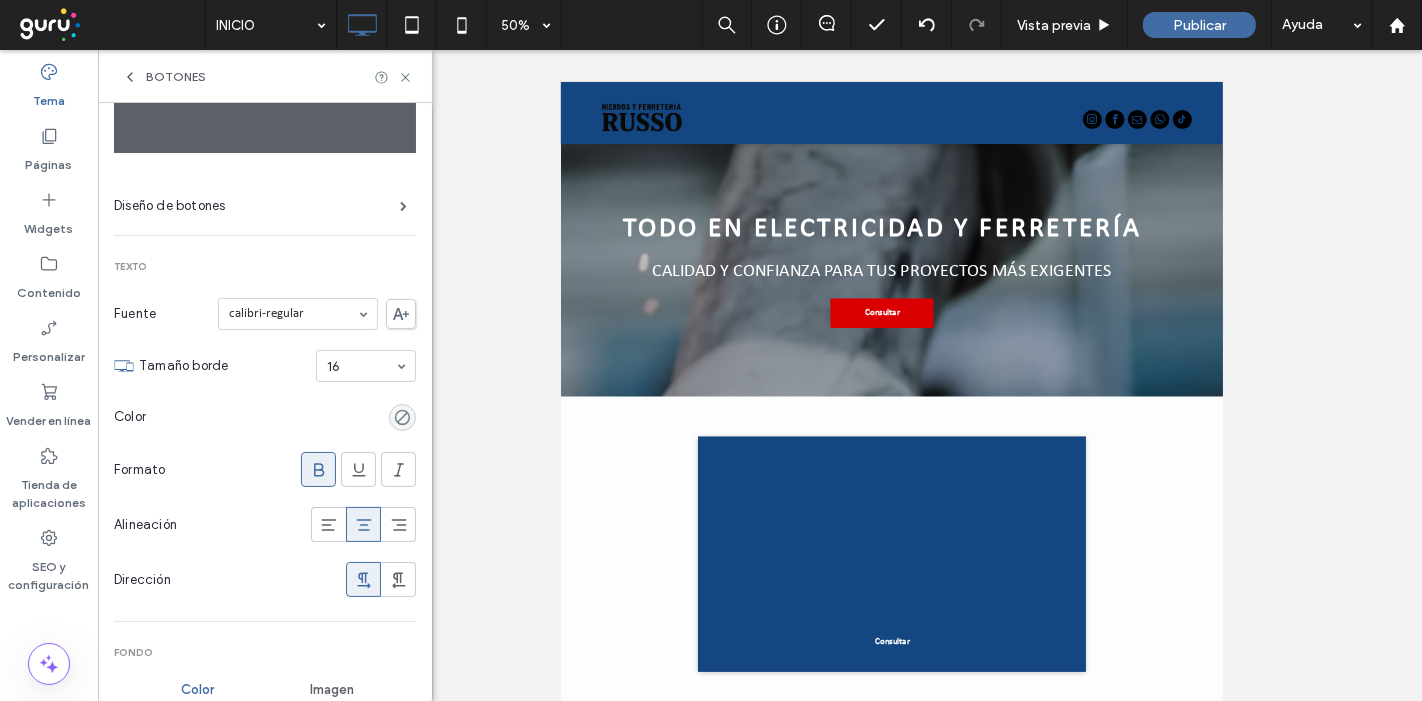 click at bounding box center (402, 417) 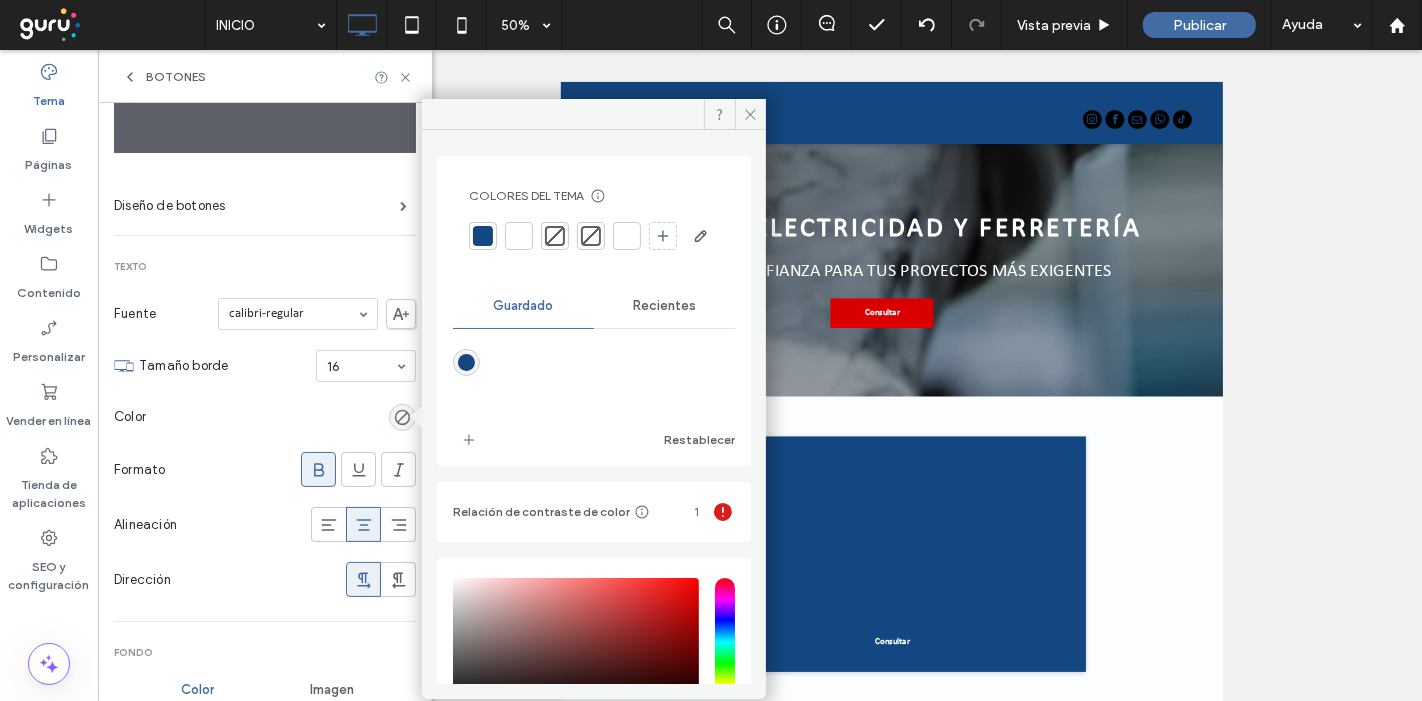 click at bounding box center [519, 236] 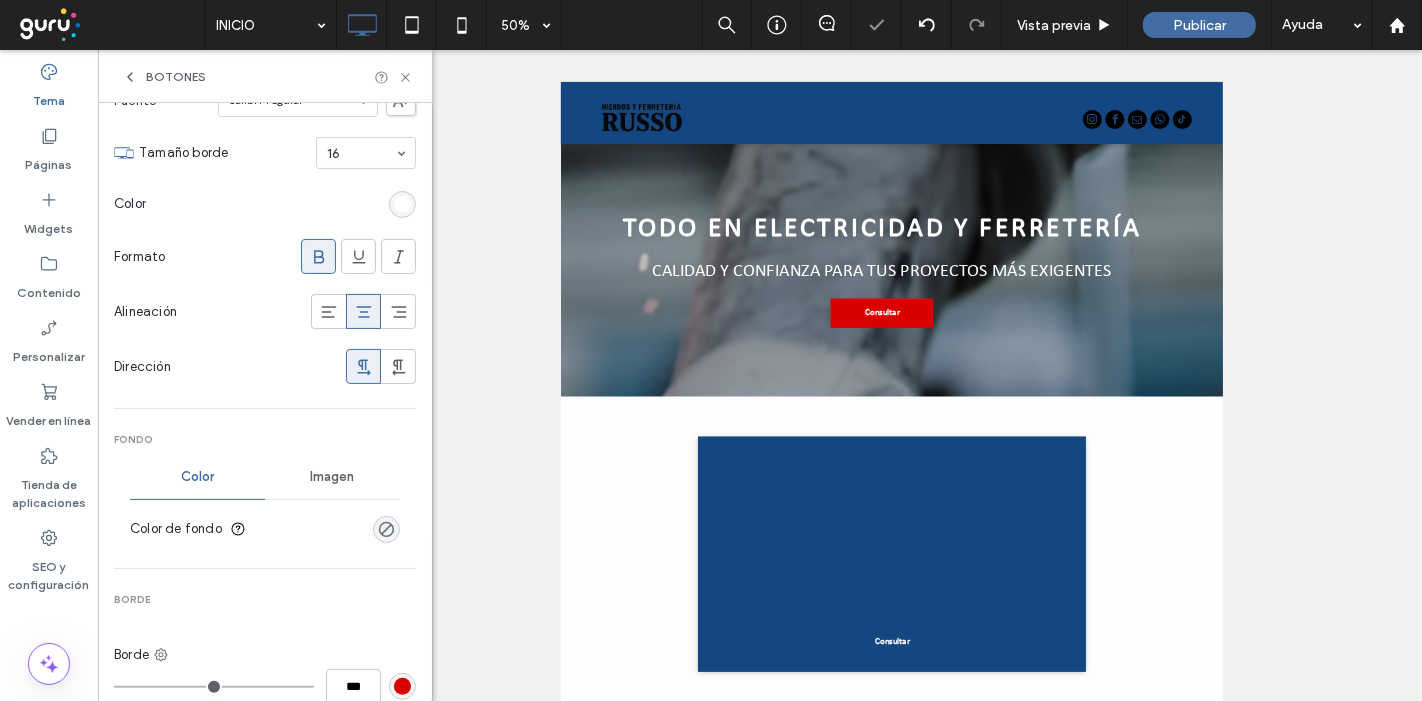 scroll, scrollTop: 333, scrollLeft: 0, axis: vertical 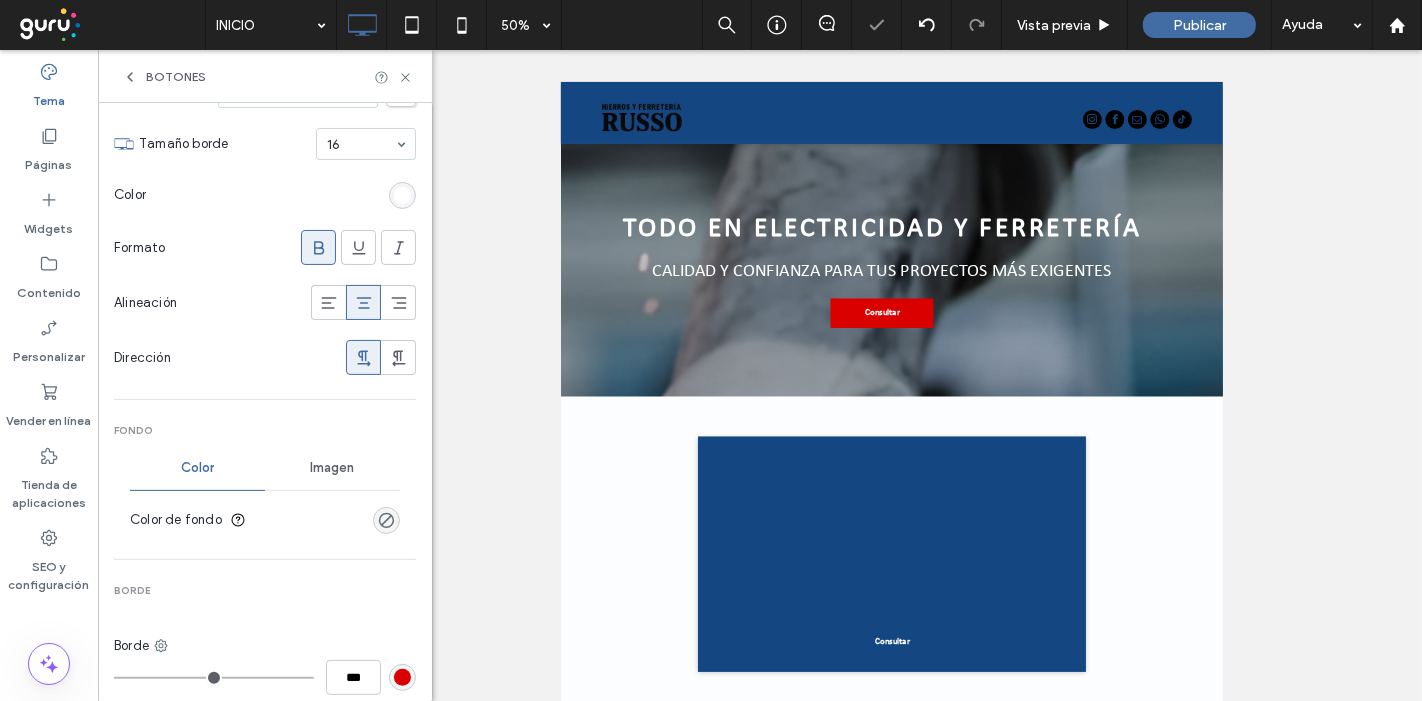 click at bounding box center (386, 520) 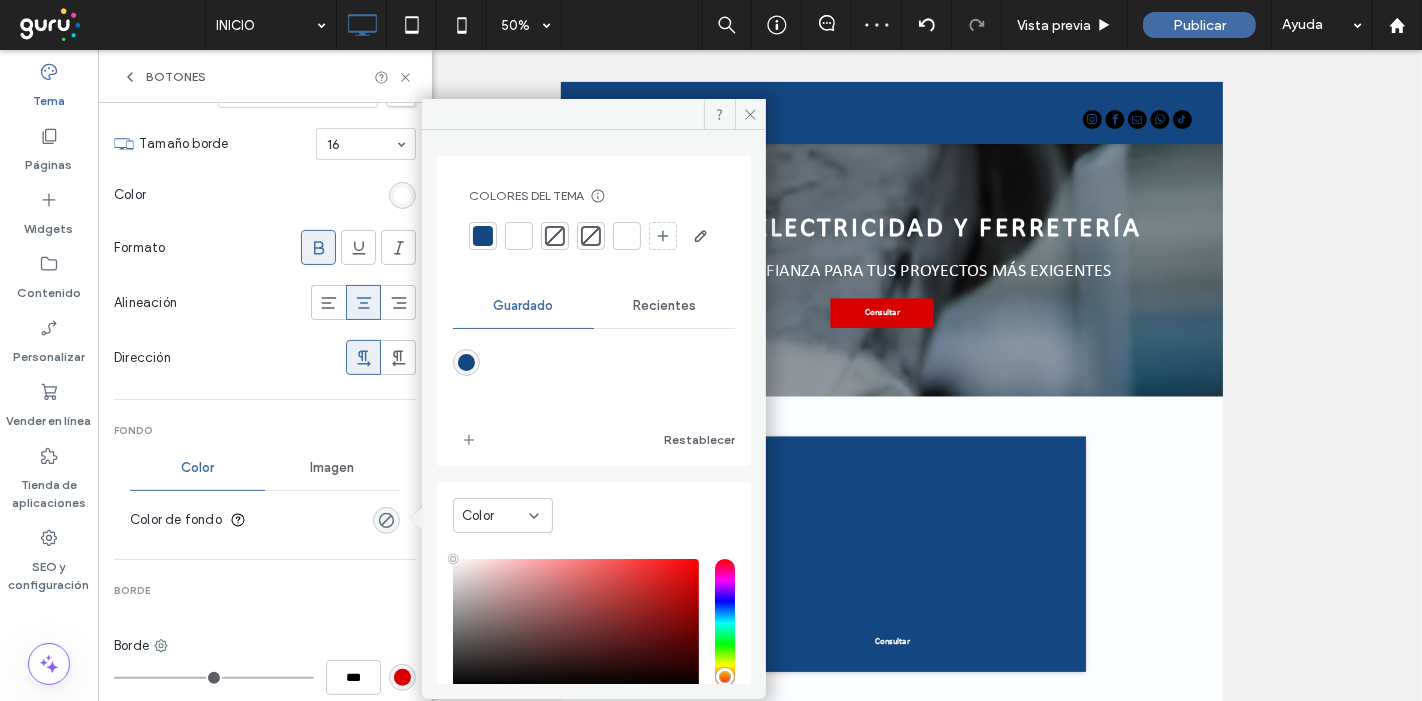 type on "**" 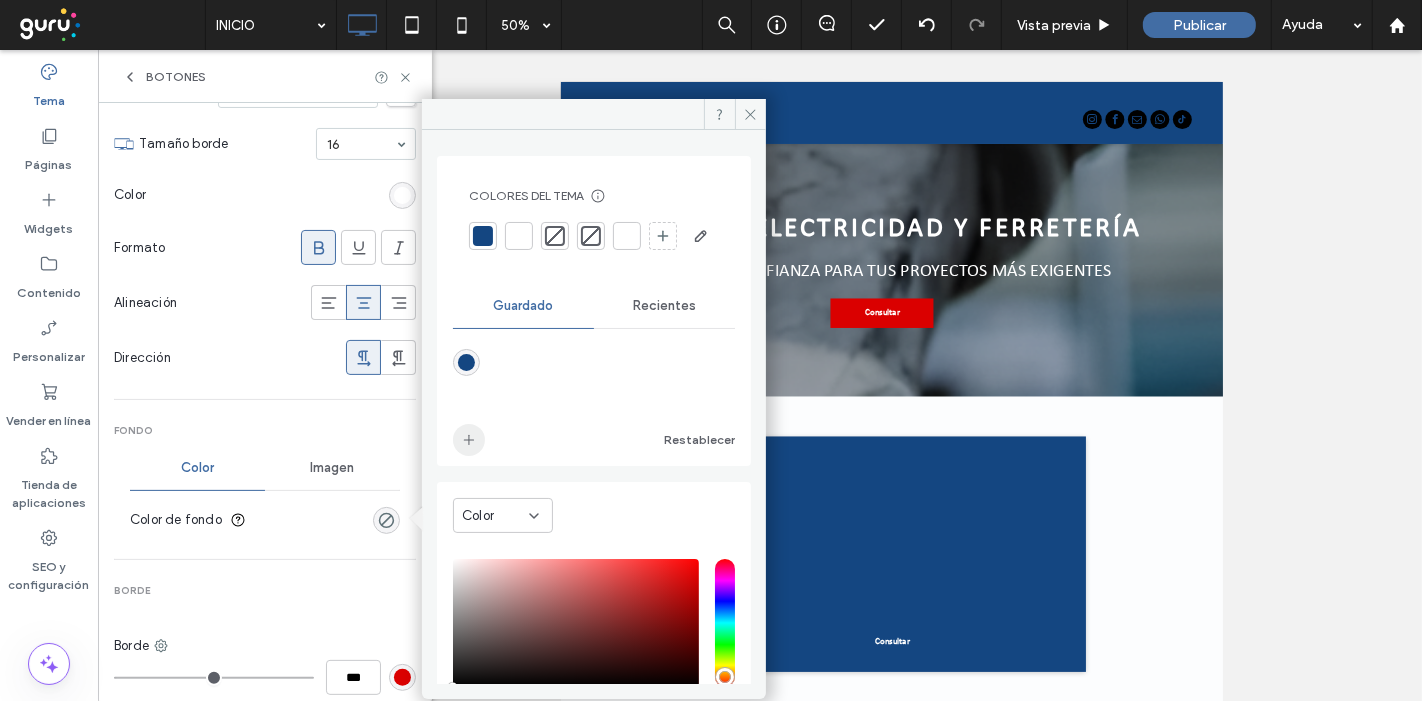 click at bounding box center (469, 440) 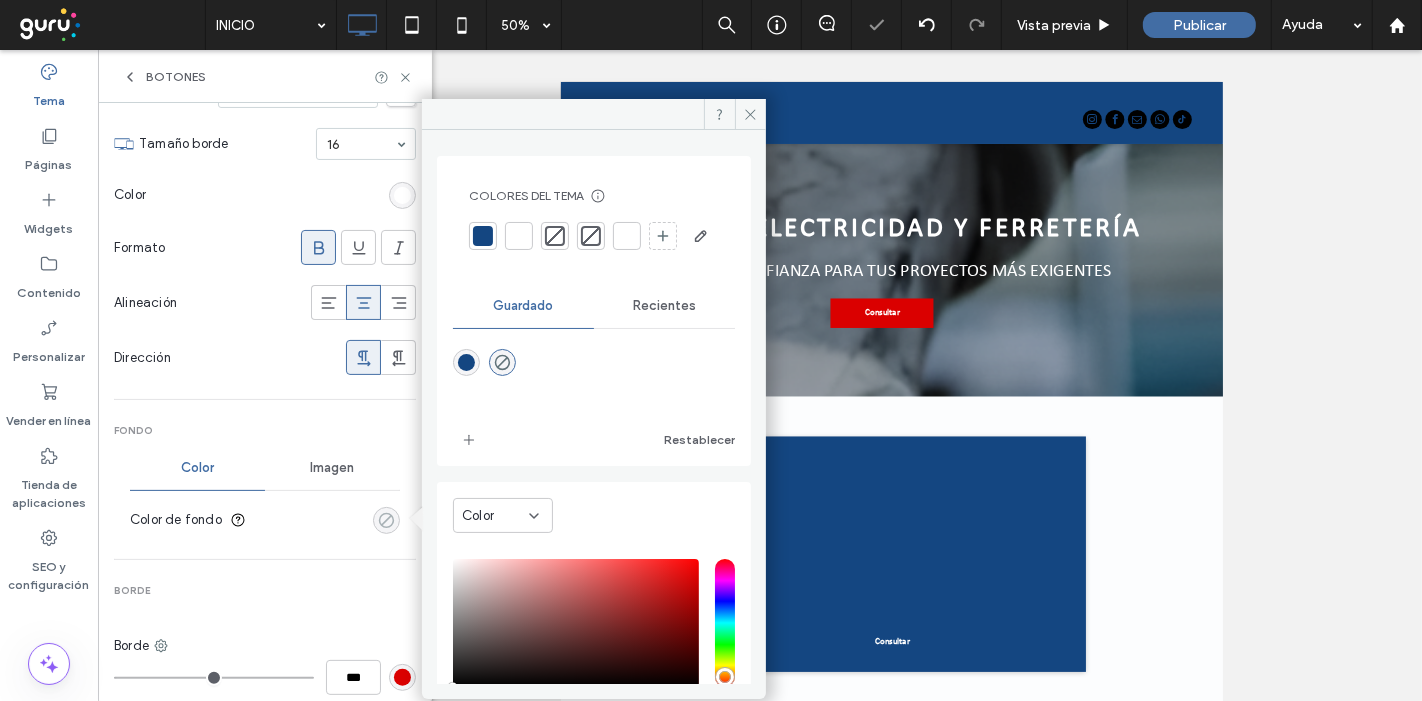 click at bounding box center [386, 520] 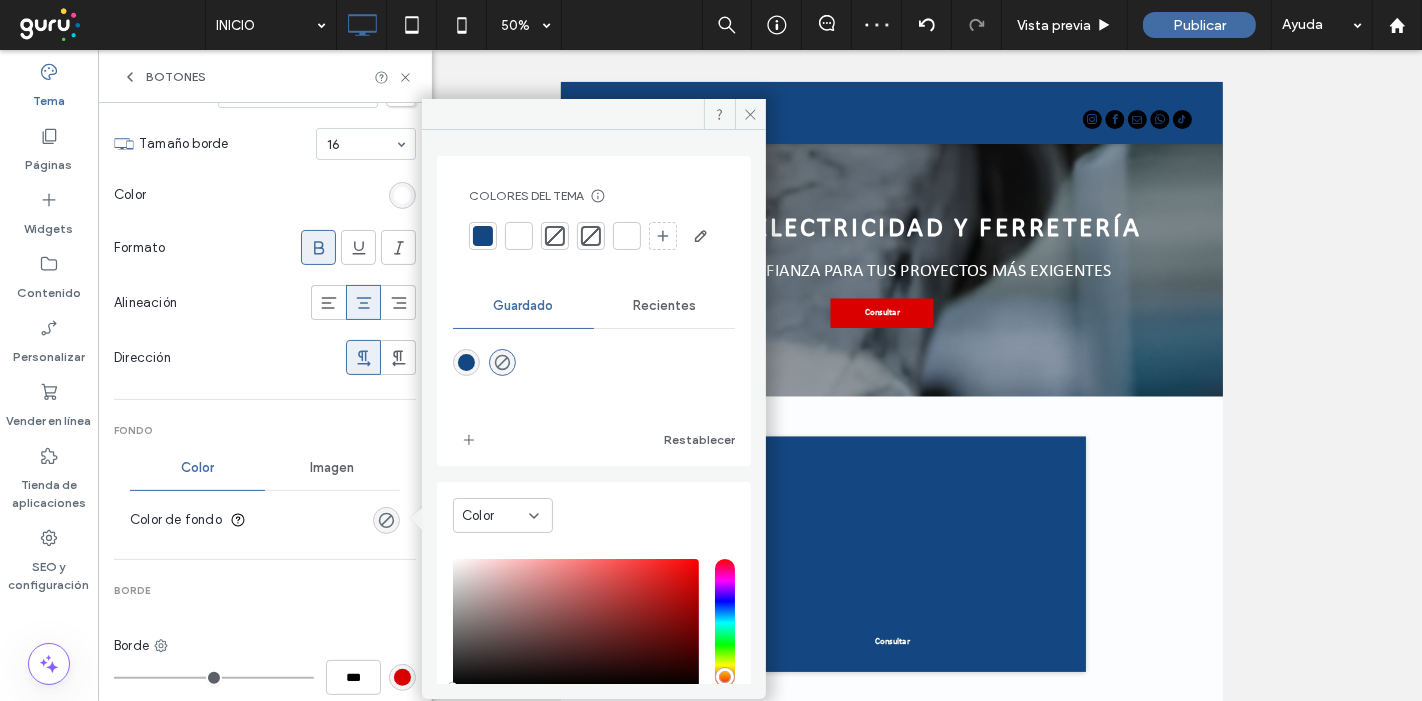 click on "Colores del tema Ahorre tiempo con los colores del tema Cree una paleta de colores para añadir o cambiar al instante los colores de los elementos conectados del sitio.    Obtener más información" at bounding box center (594, 220) 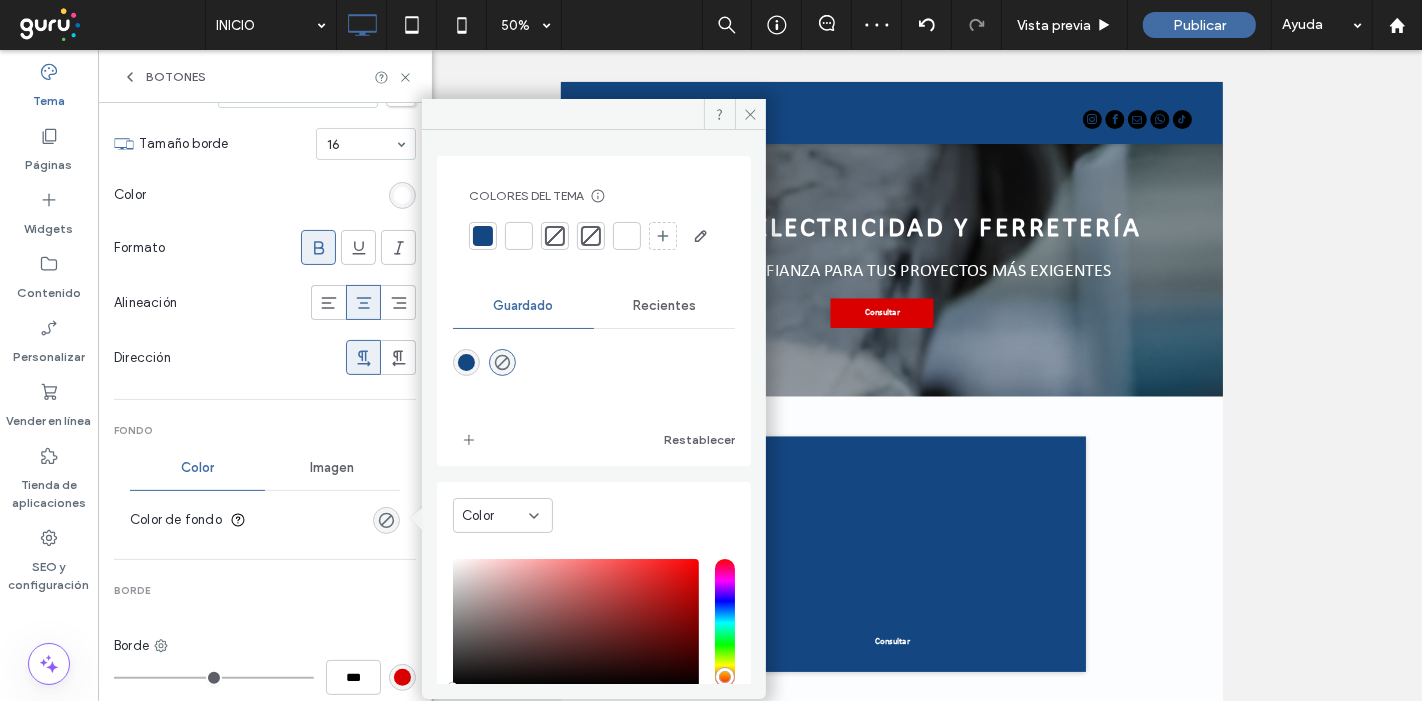 drag, startPoint x: 525, startPoint y: 224, endPoint x: 524, endPoint y: 253, distance: 29.017237 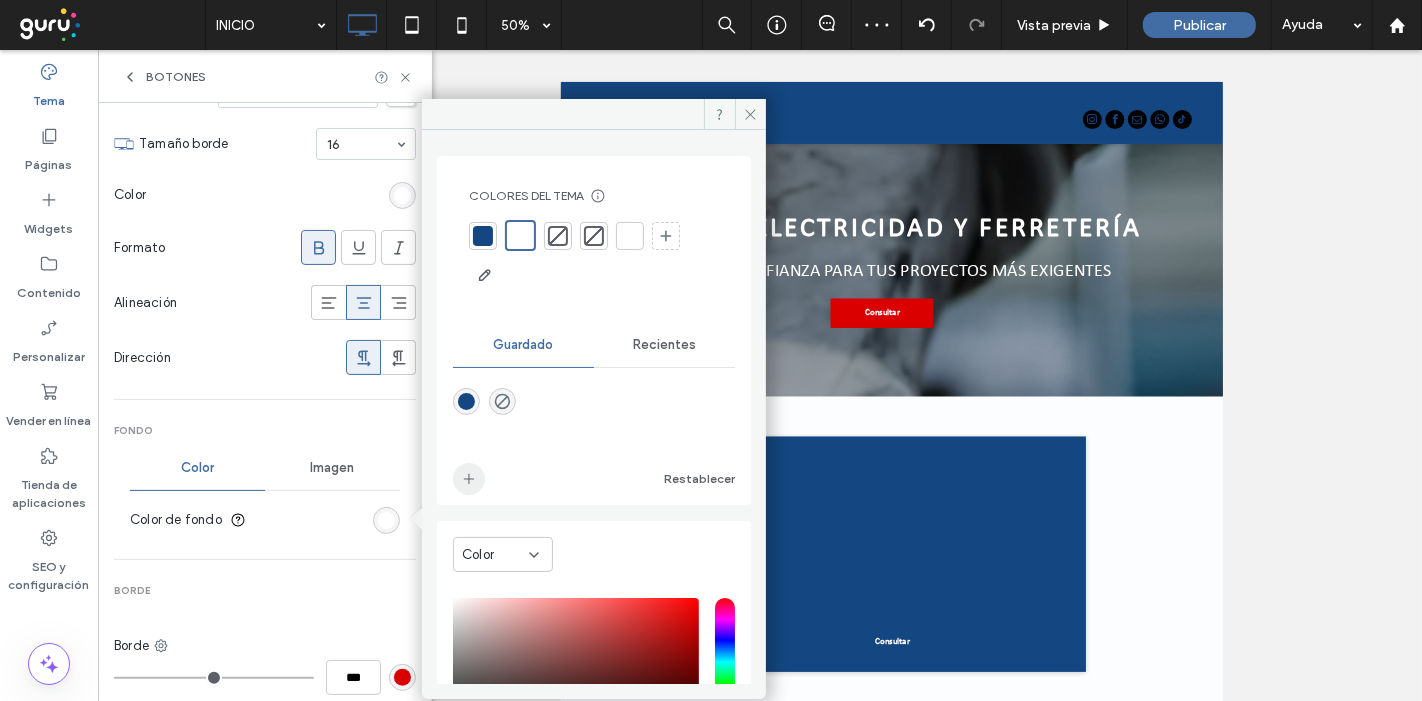 click at bounding box center [469, 479] 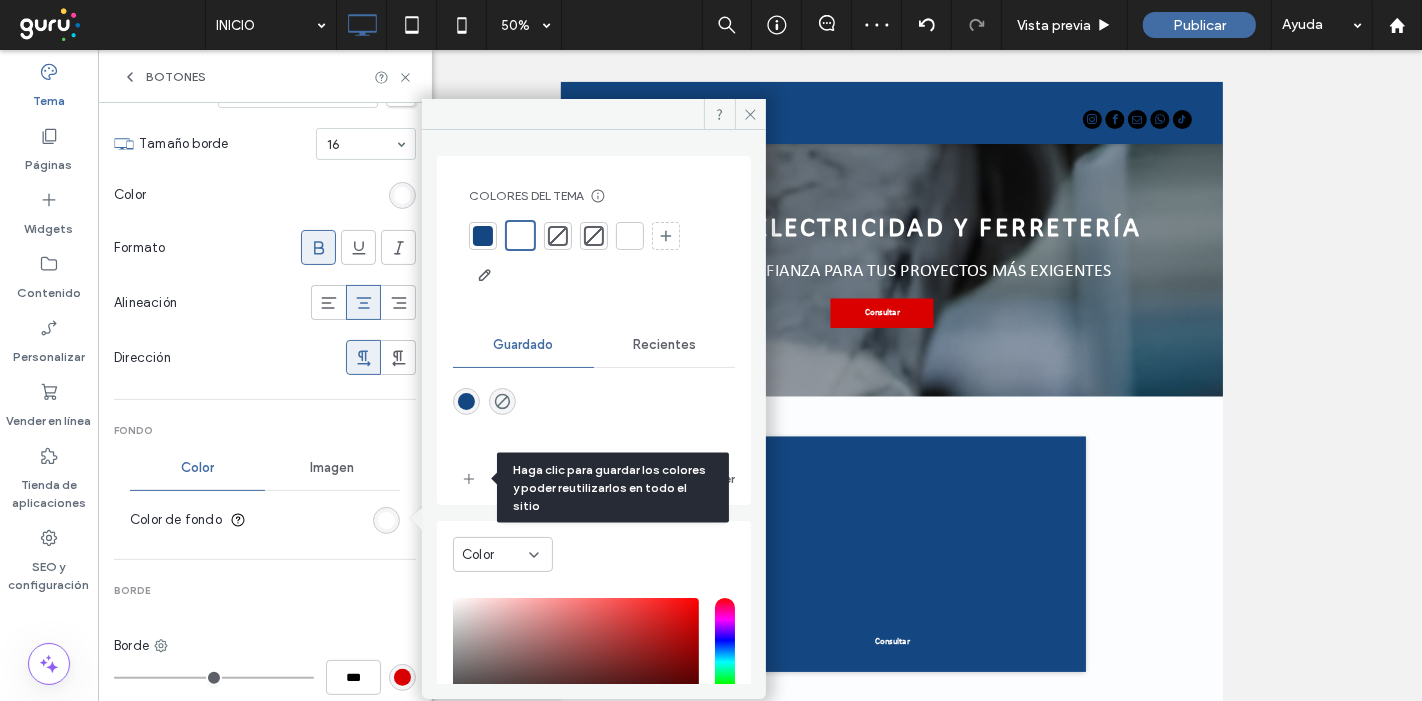 click at bounding box center [594, 415] 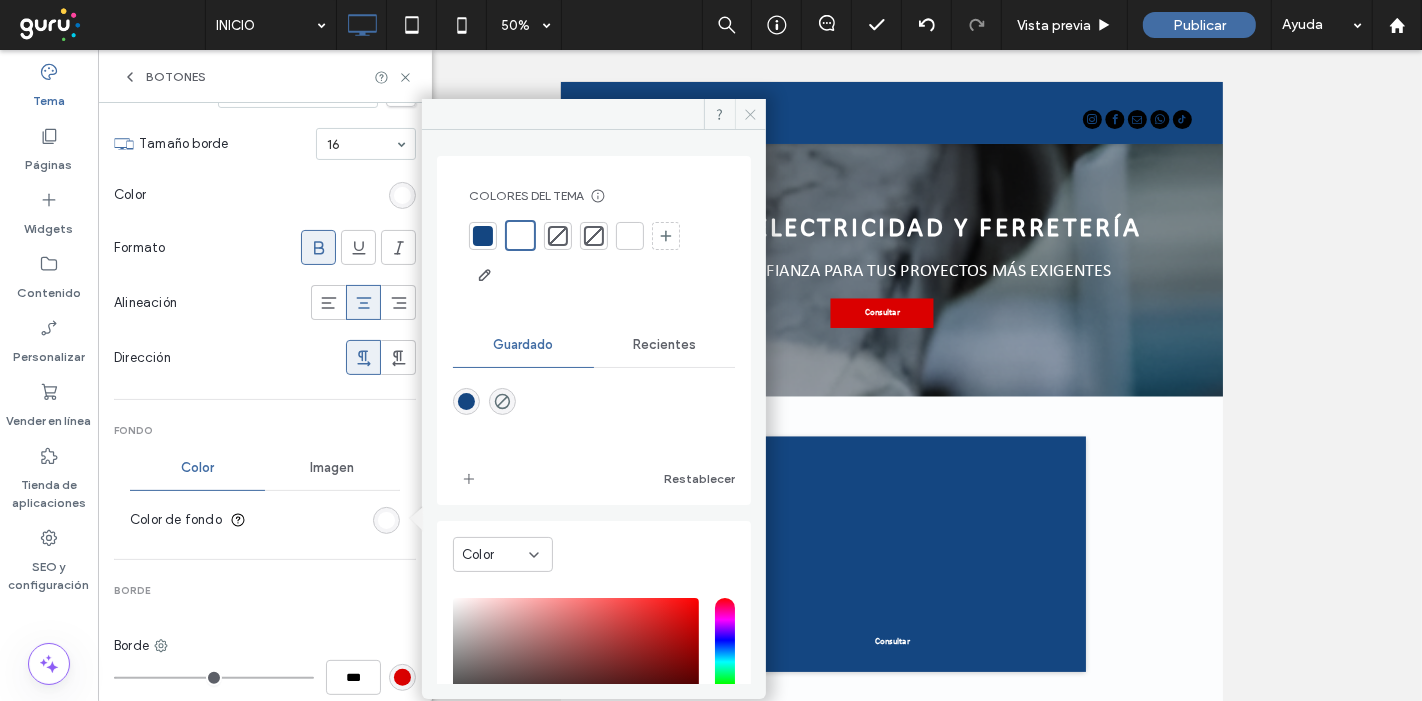 click 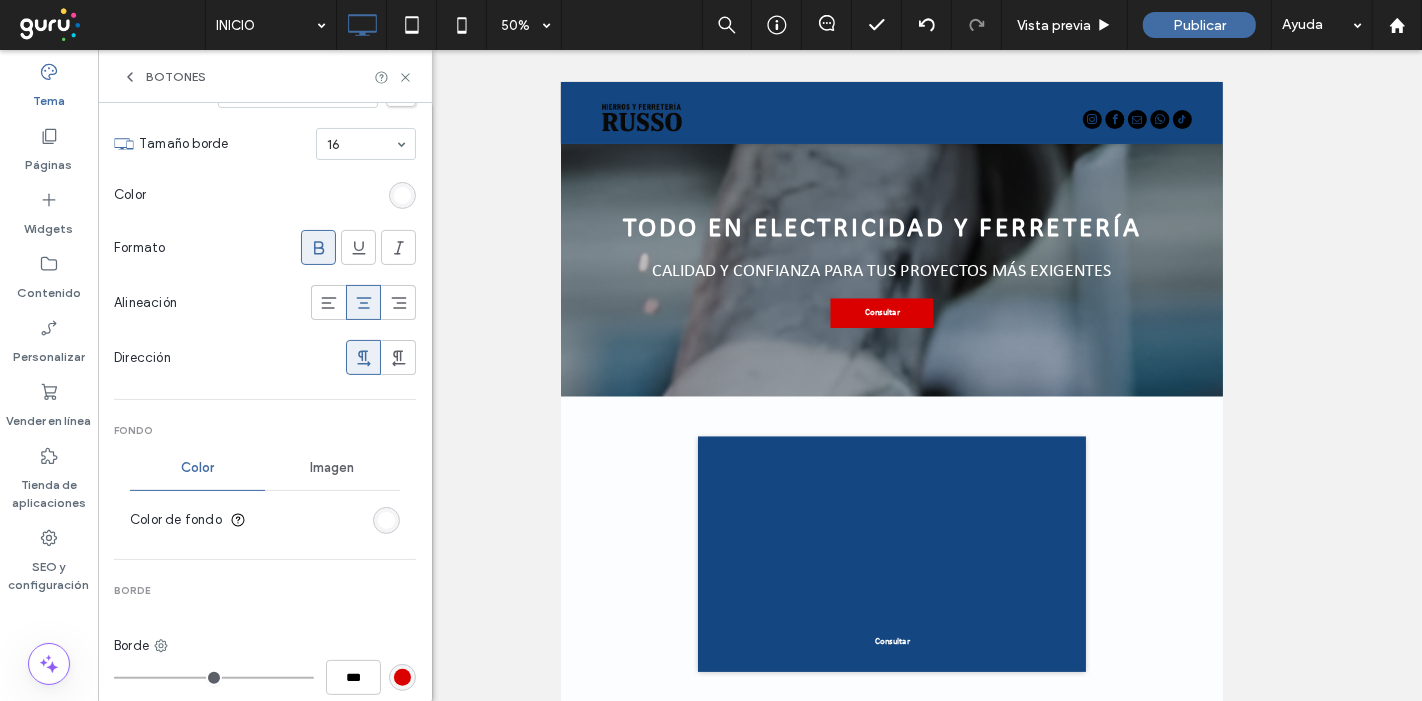 click at bounding box center (386, 520) 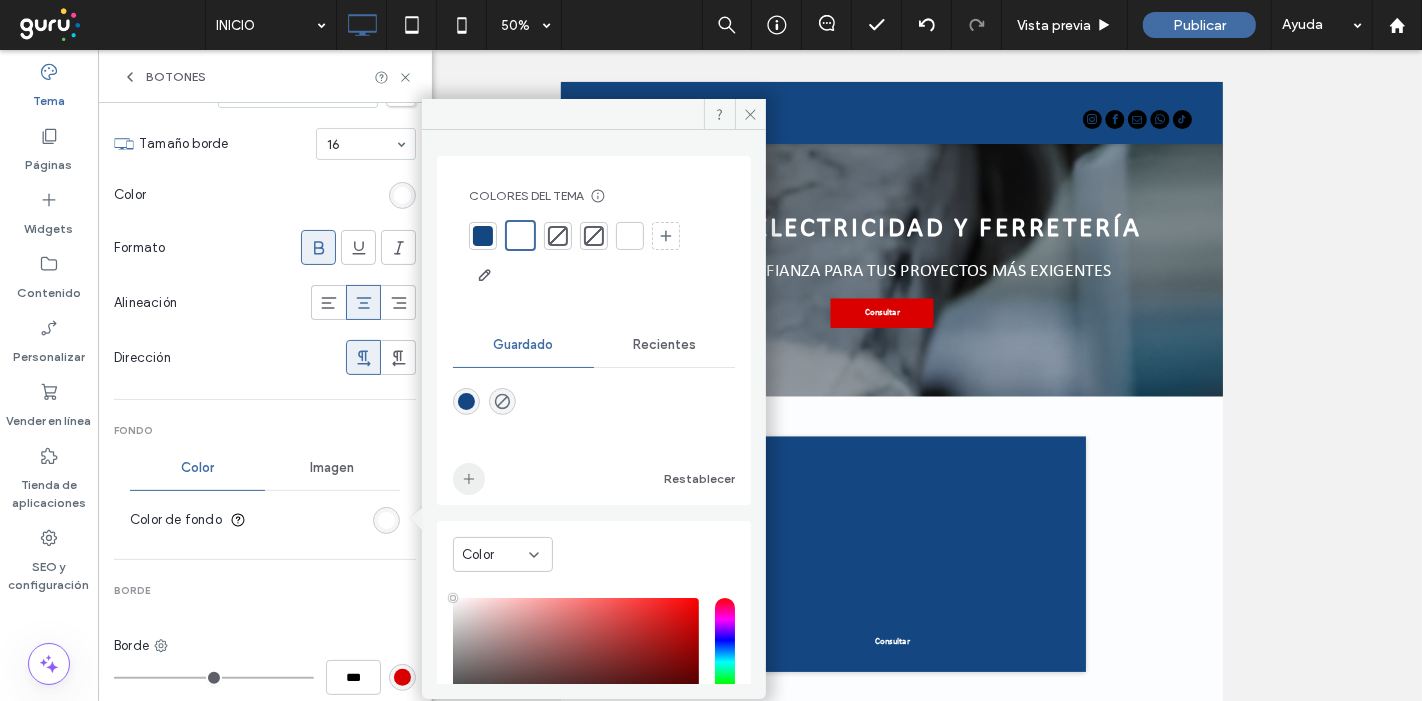 click 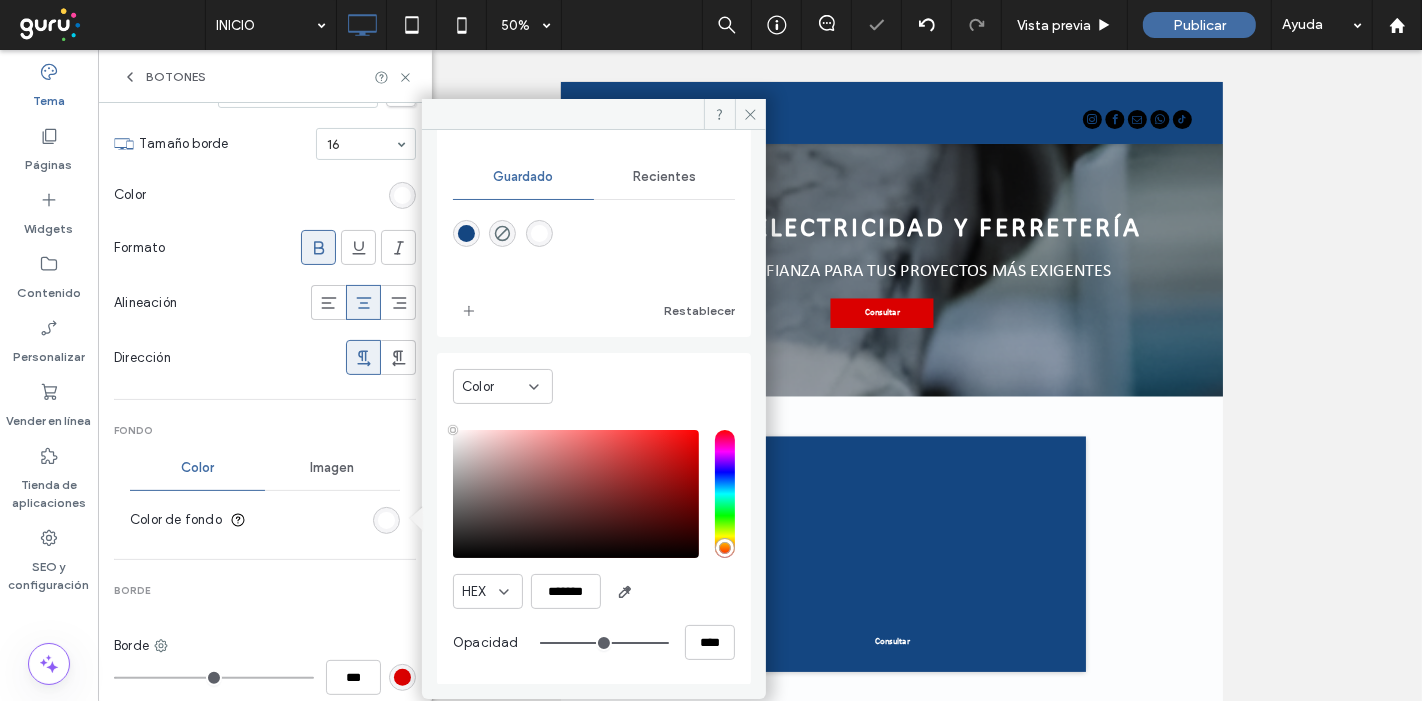 click at bounding box center (539, 233) 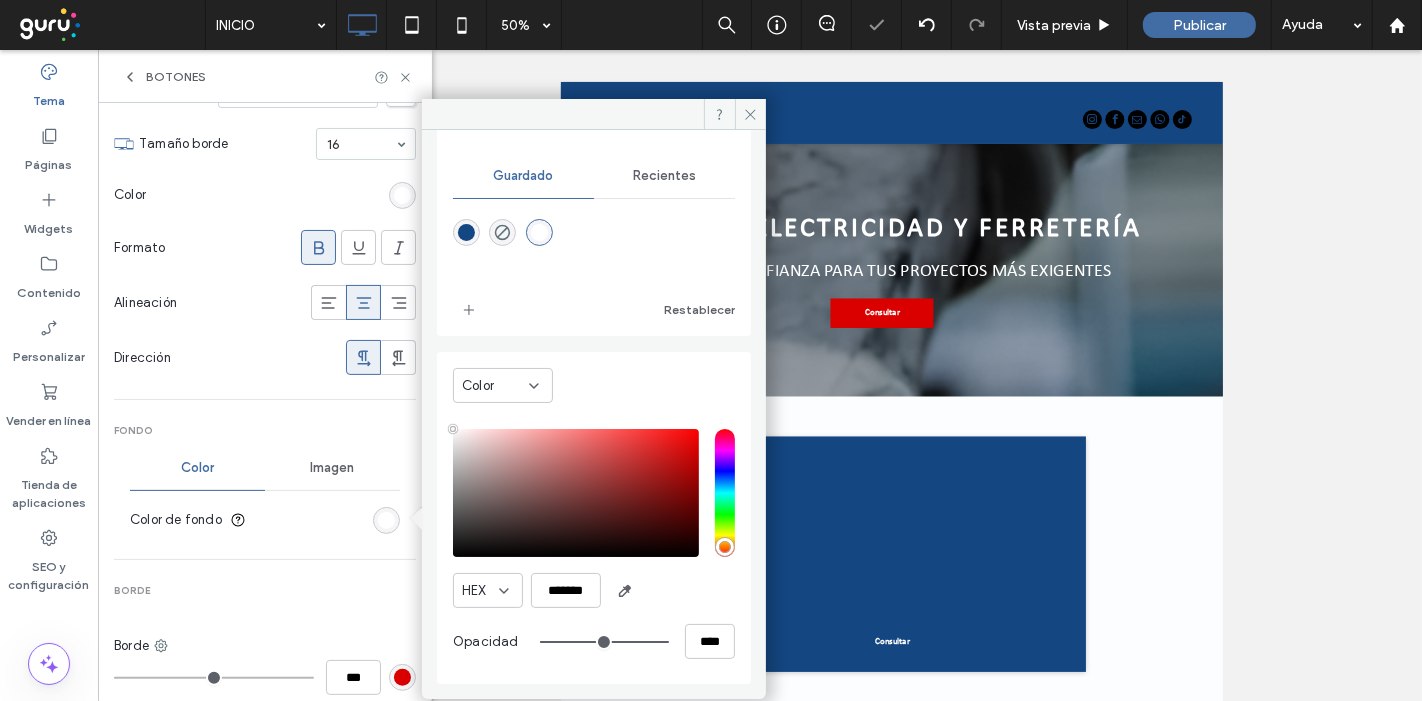 scroll, scrollTop: 165, scrollLeft: 0, axis: vertical 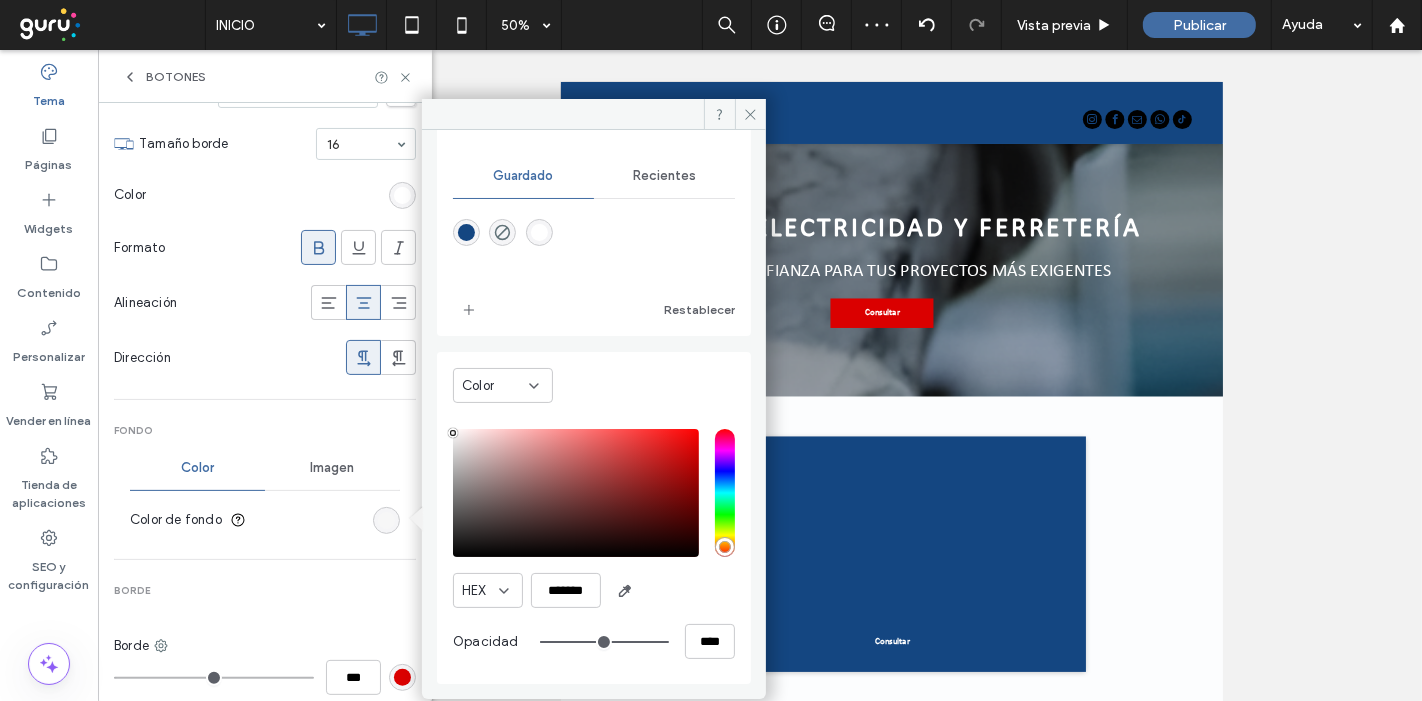 type on "*******" 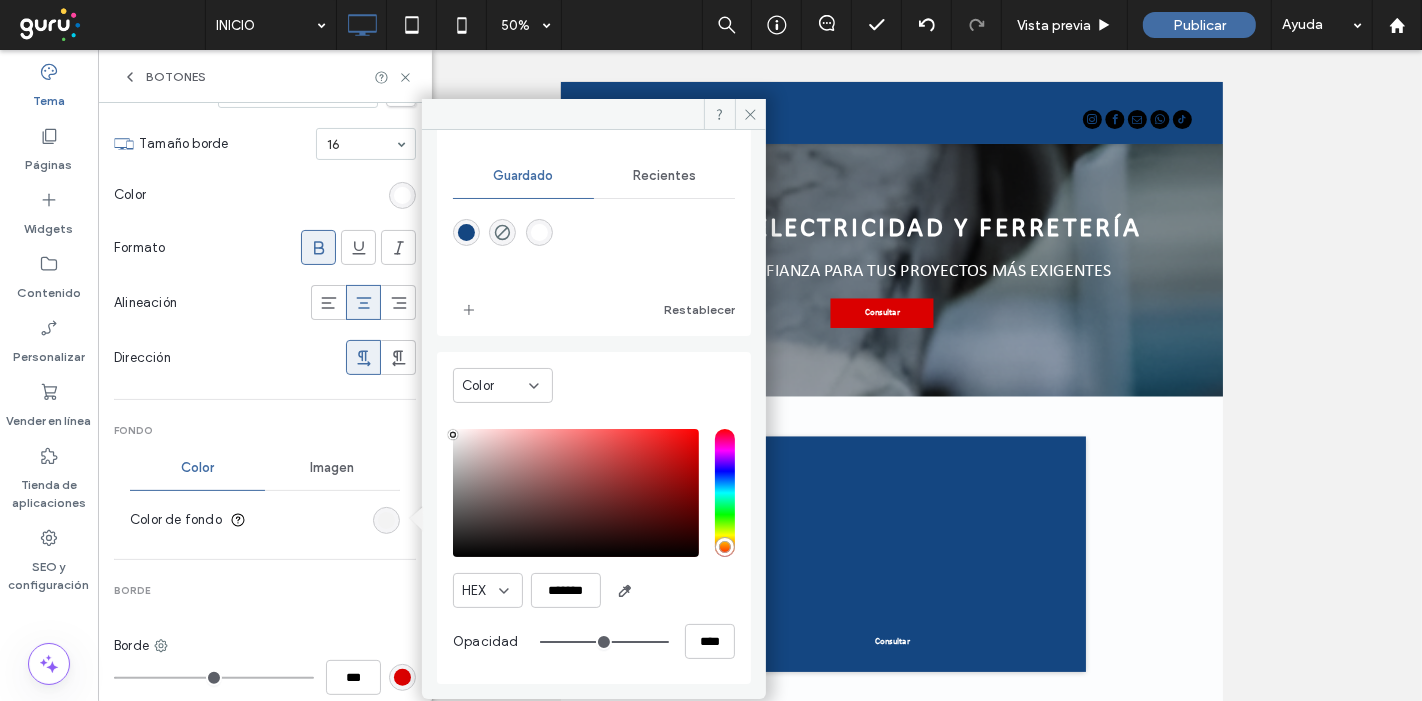 click at bounding box center (453, 435) 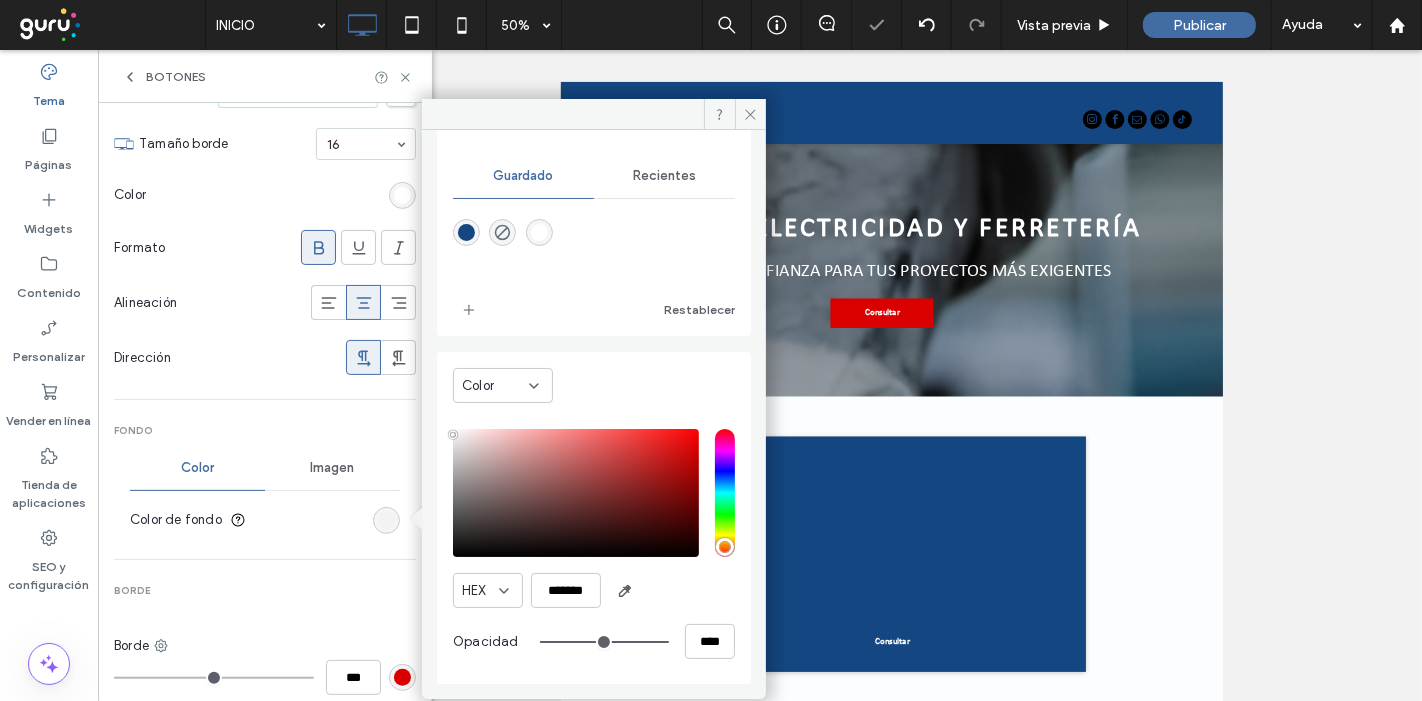 click on "Secundario Diseño de botones Texto Fuente calibri-regular Tamaño borde 16 Color Formato Alineación Dirección Fondo Color Imagen Color de fondo Borde Borde *** Estado de hover Color del fondo de Hover Color del borde de Hover Color de la fuente de Hover Formato de la fuente de Hover Esquinas y sombras Radio de la esquina * px Sombra" at bounding box center (265, 494) 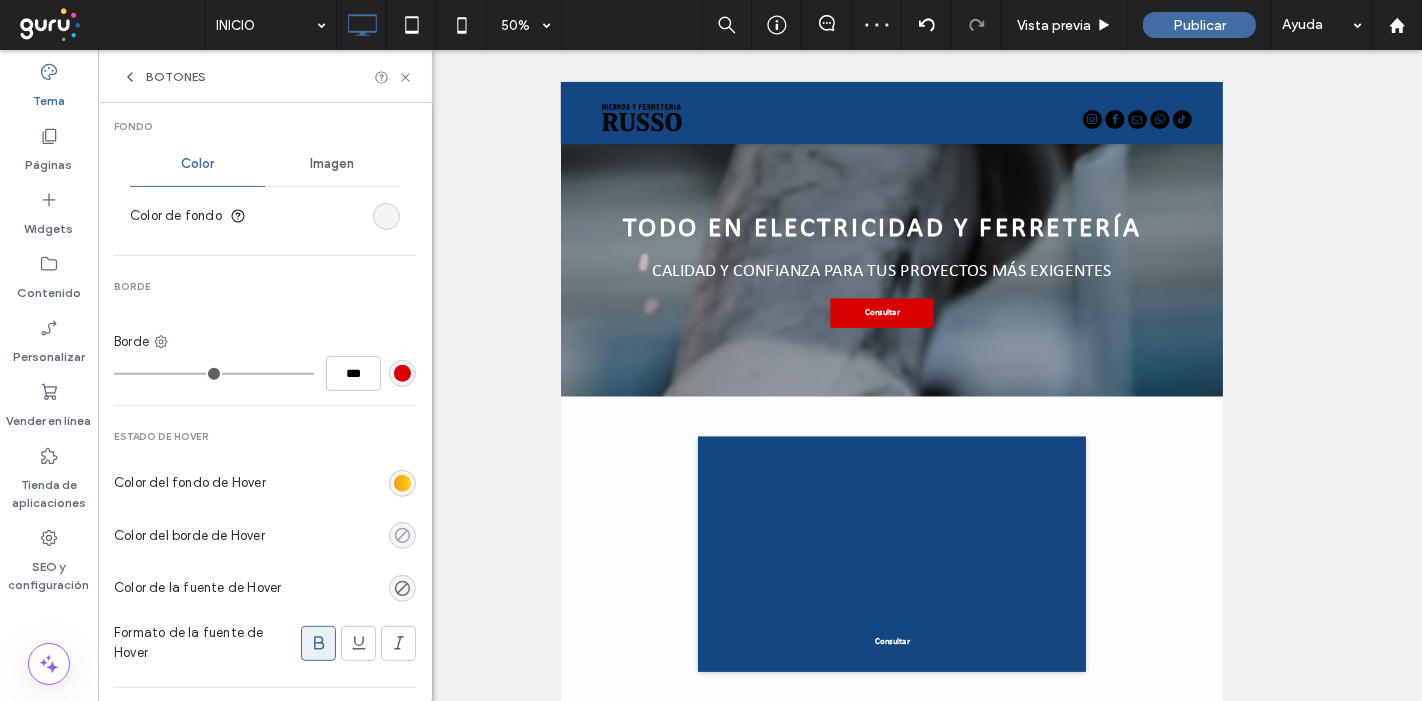 scroll, scrollTop: 666, scrollLeft: 0, axis: vertical 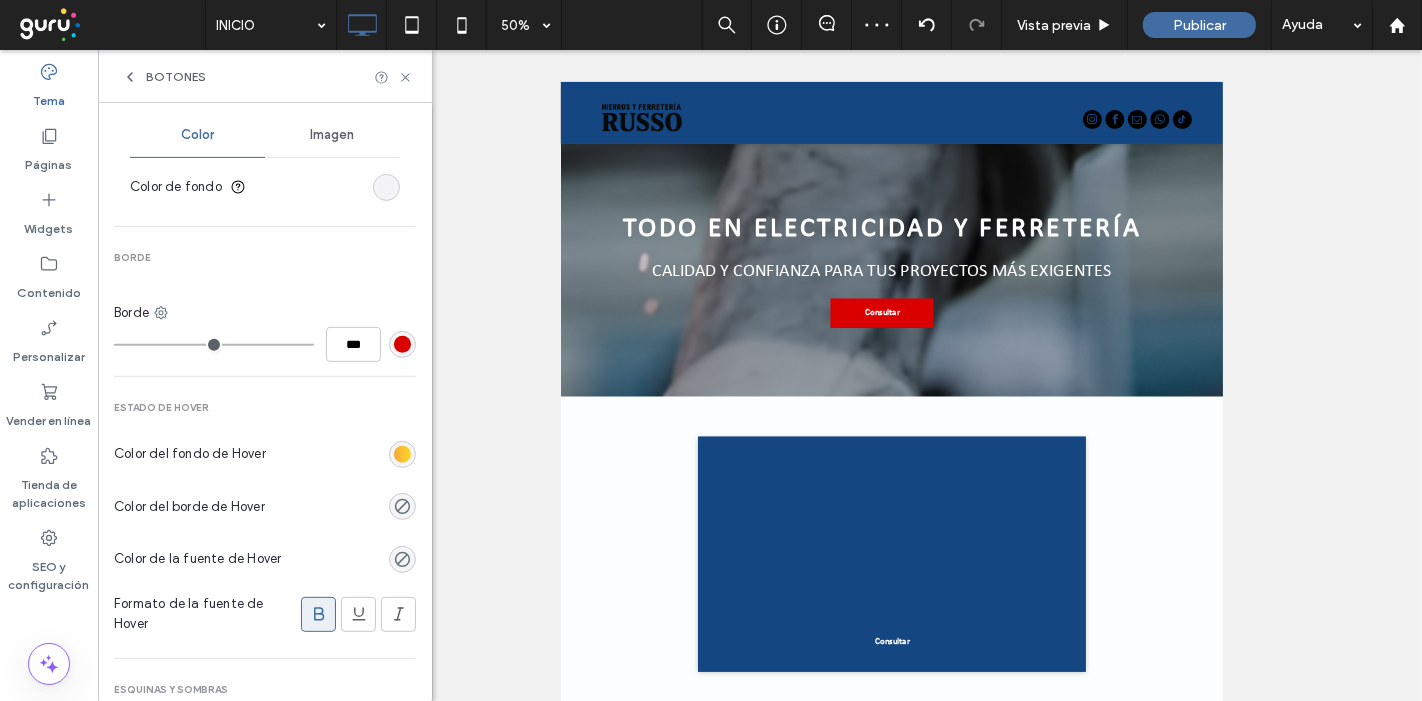 click at bounding box center (402, 454) 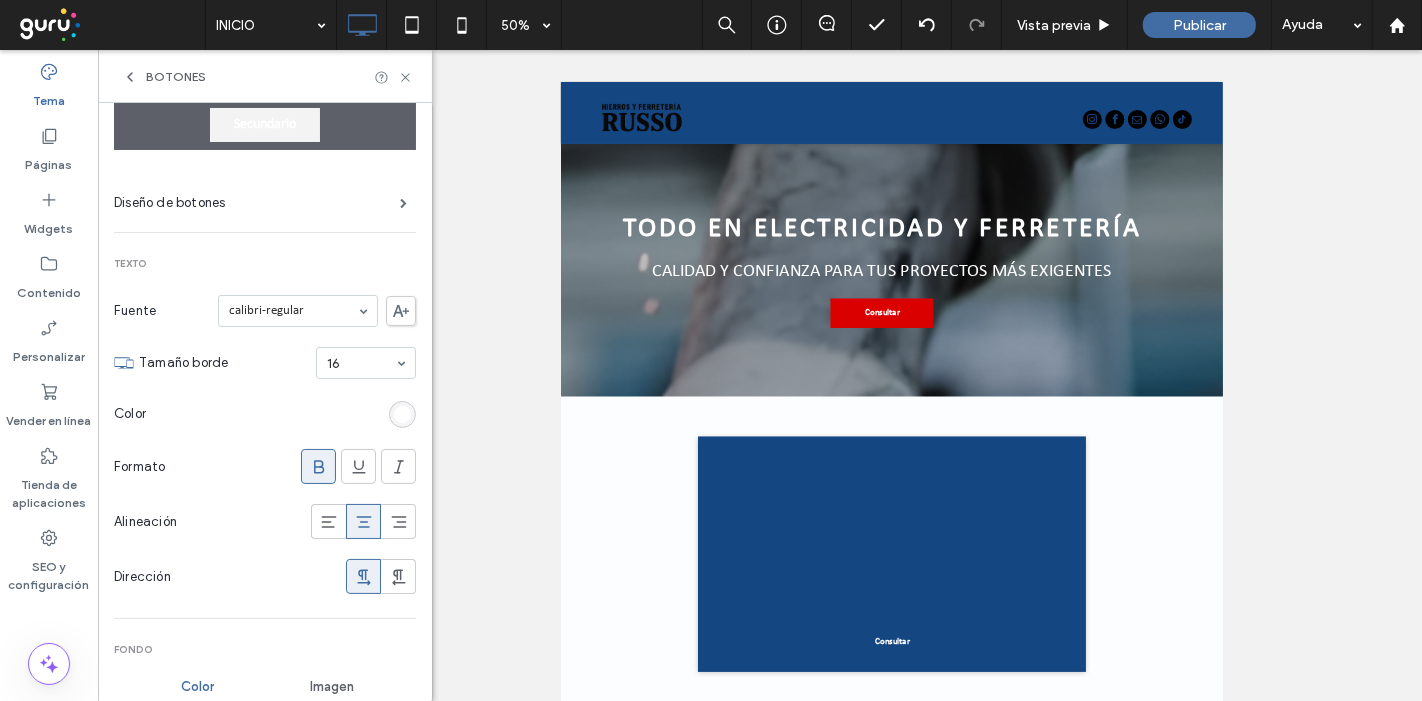 scroll, scrollTop: 111, scrollLeft: 0, axis: vertical 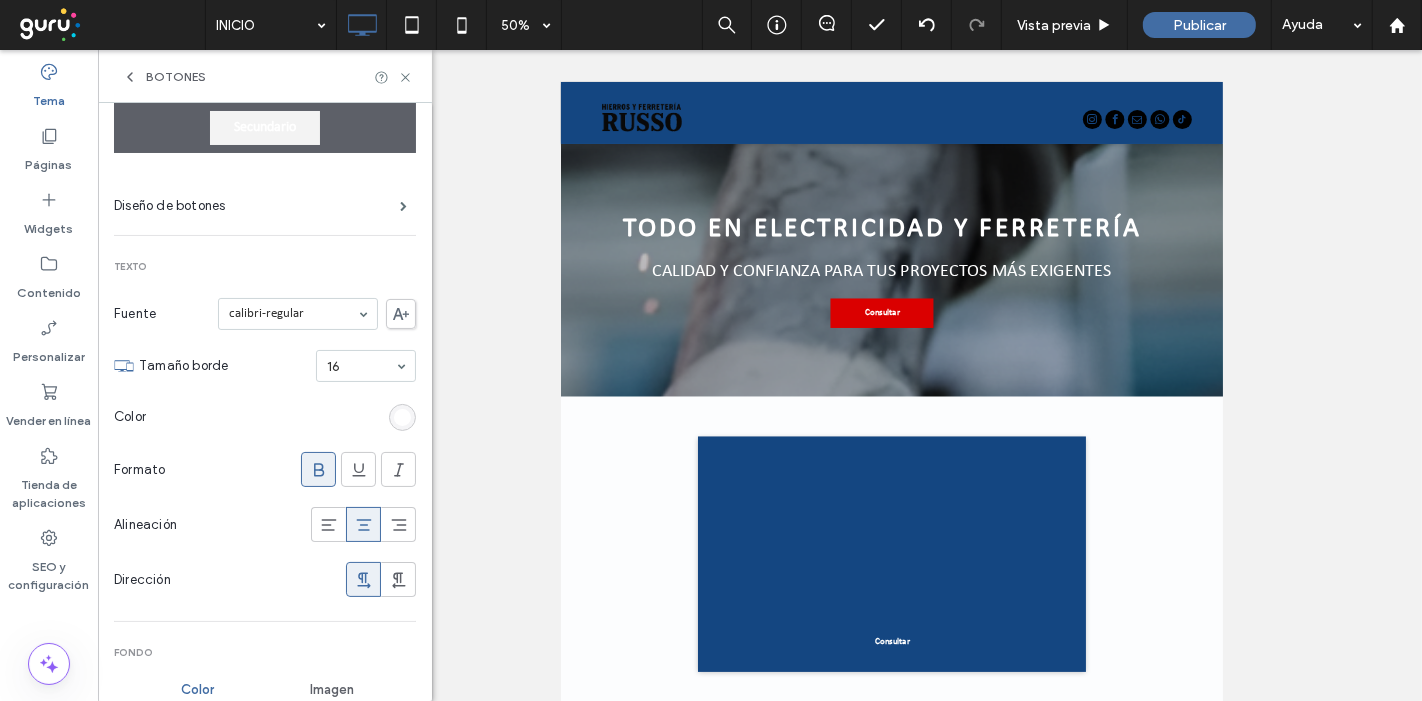 click on "Color" at bounding box center (265, 417) 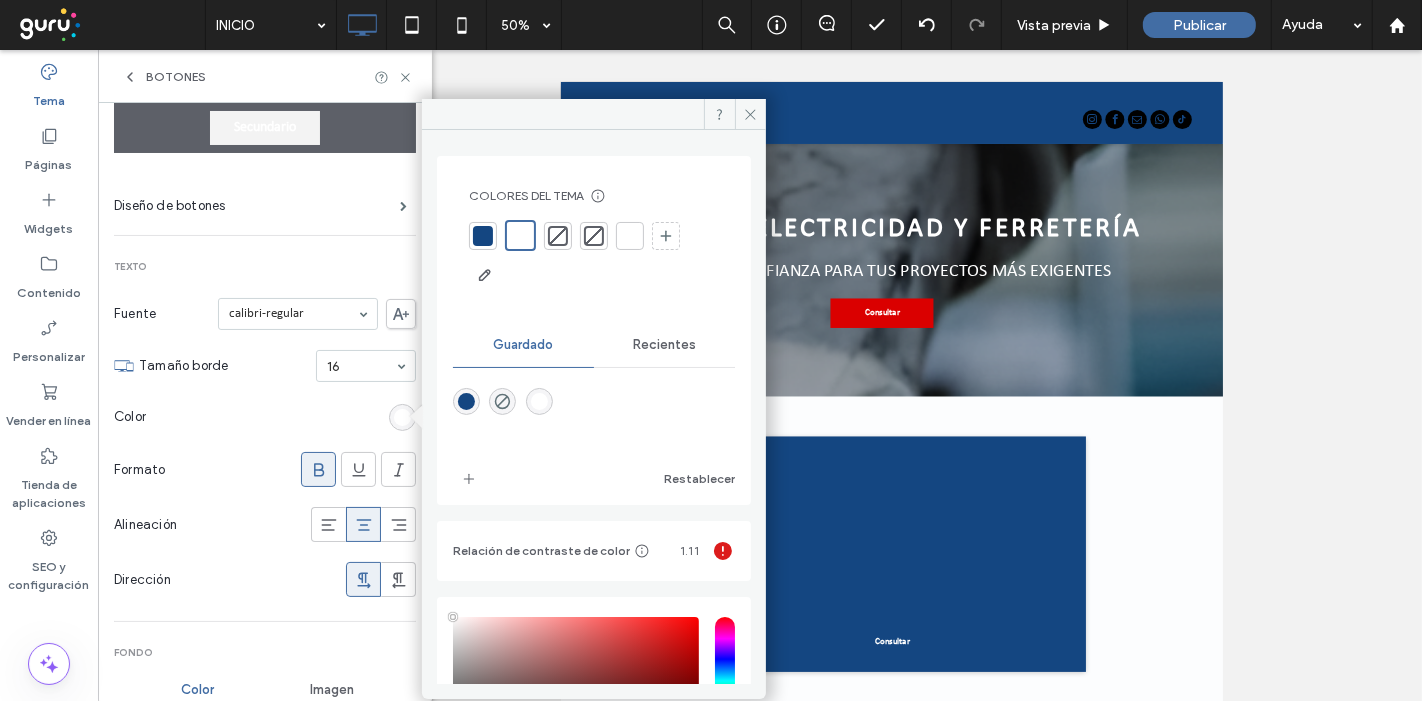click at bounding box center (483, 236) 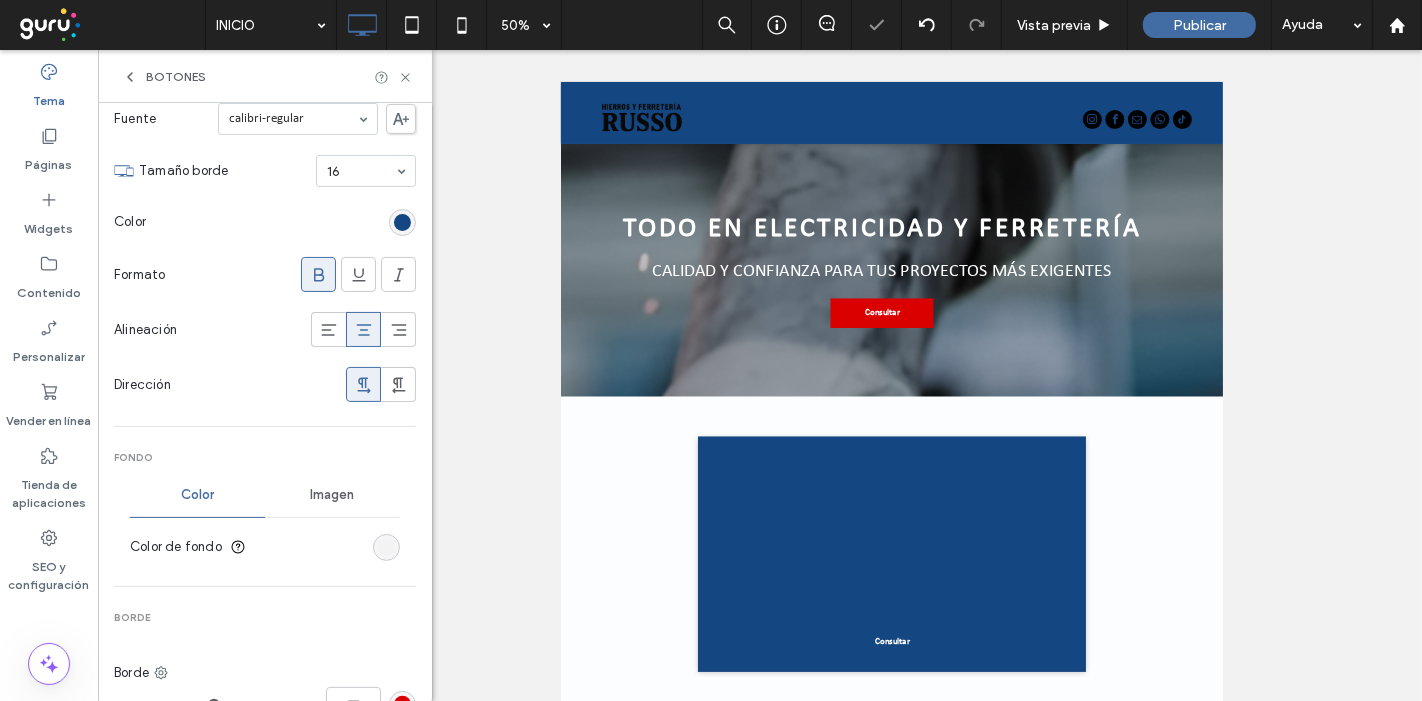 scroll, scrollTop: 555, scrollLeft: 0, axis: vertical 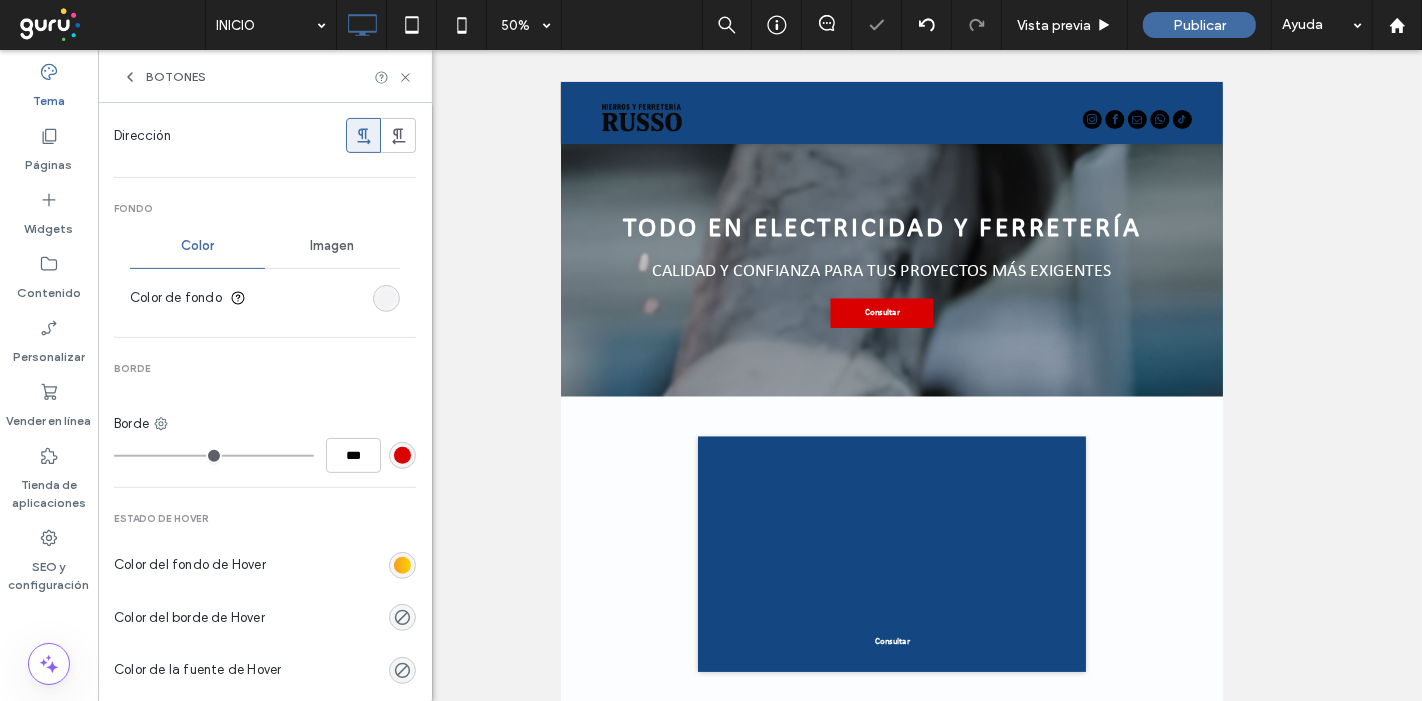 click at bounding box center (386, 298) 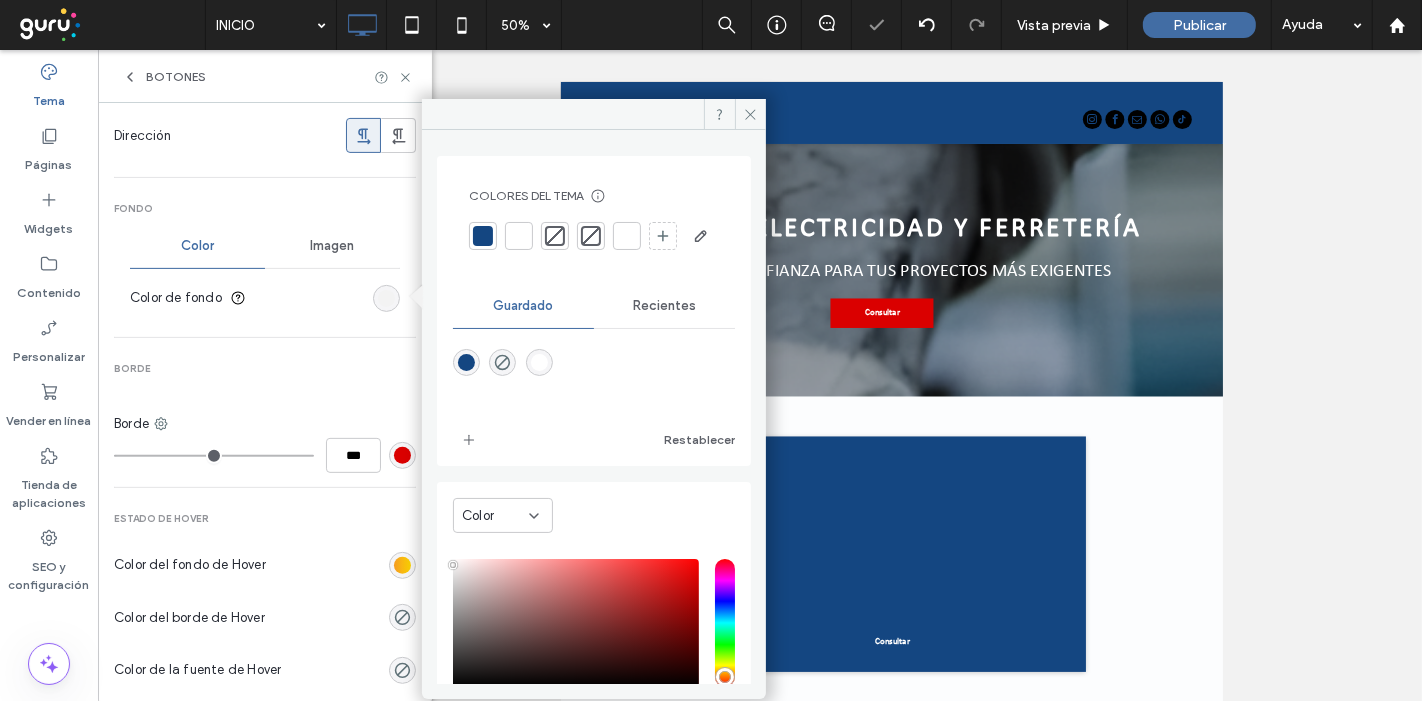 click at bounding box center (483, 236) 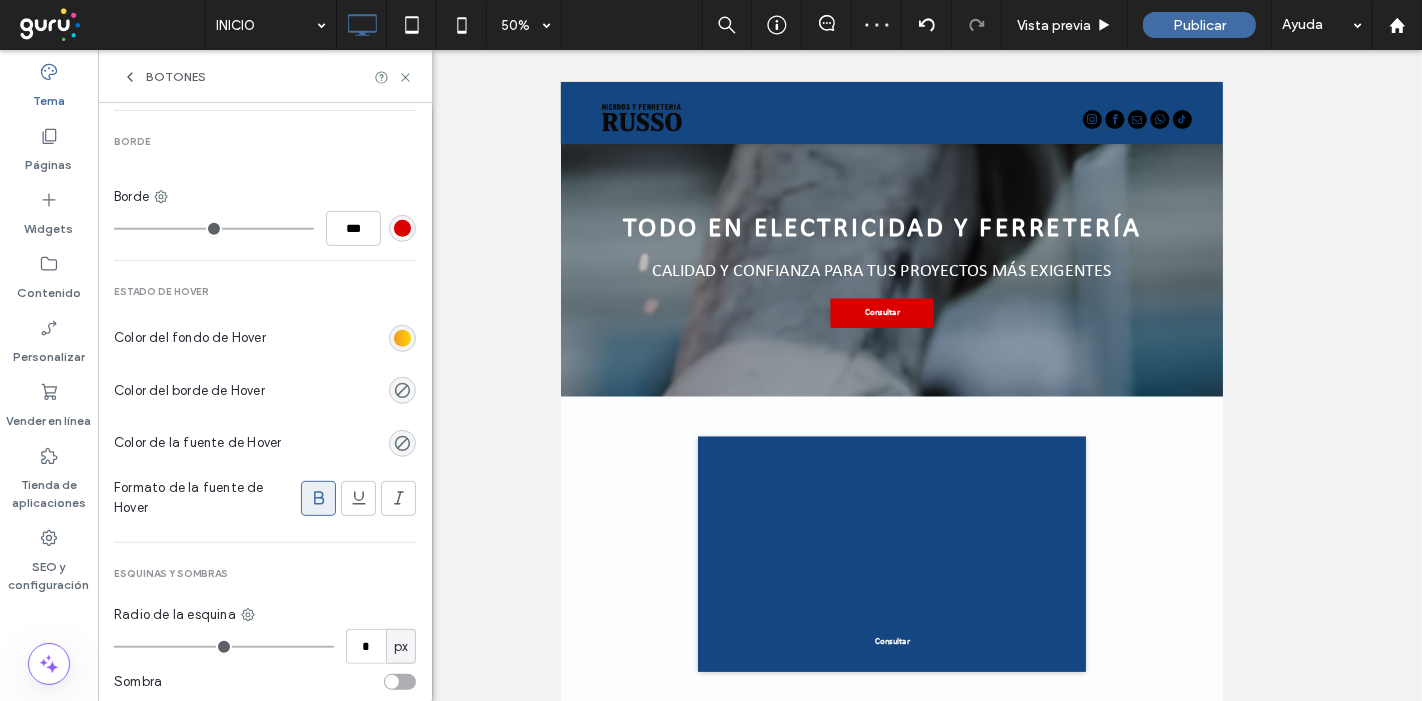 scroll, scrollTop: 825, scrollLeft: 0, axis: vertical 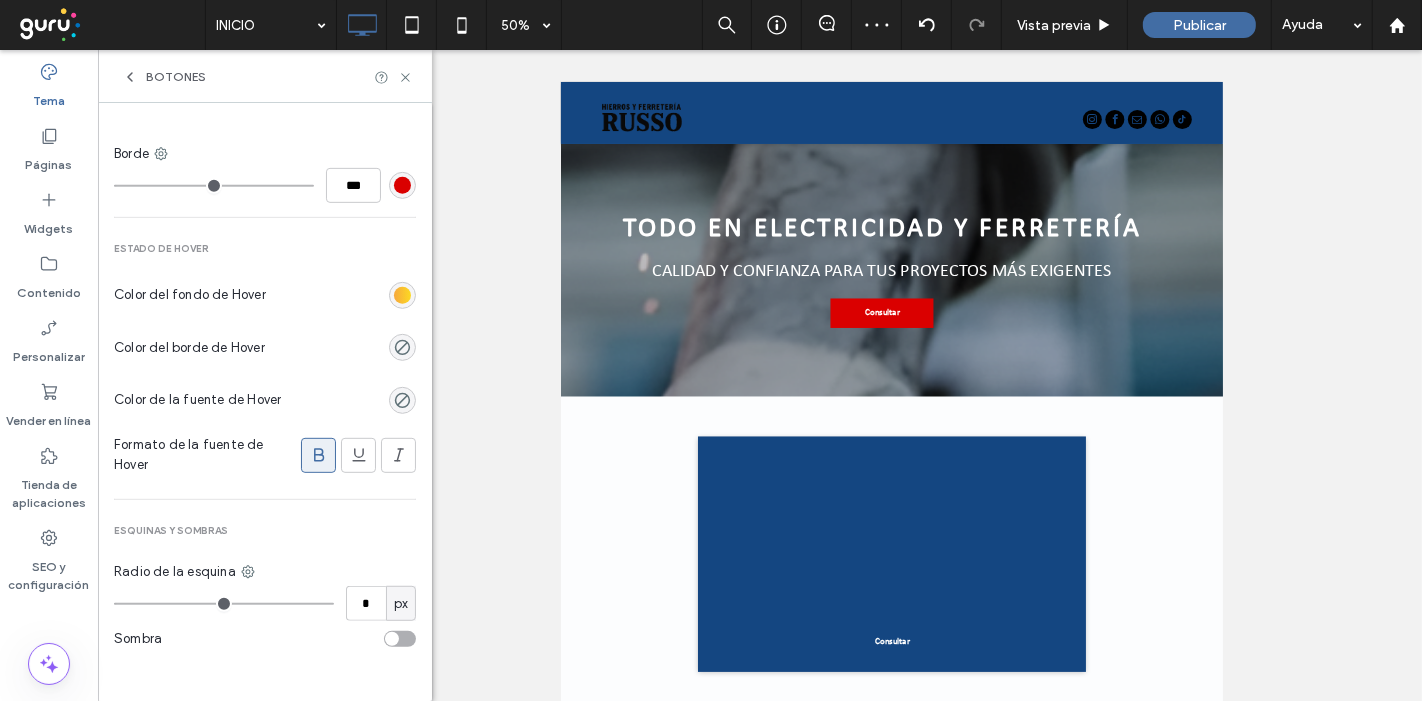 click at bounding box center (402, 295) 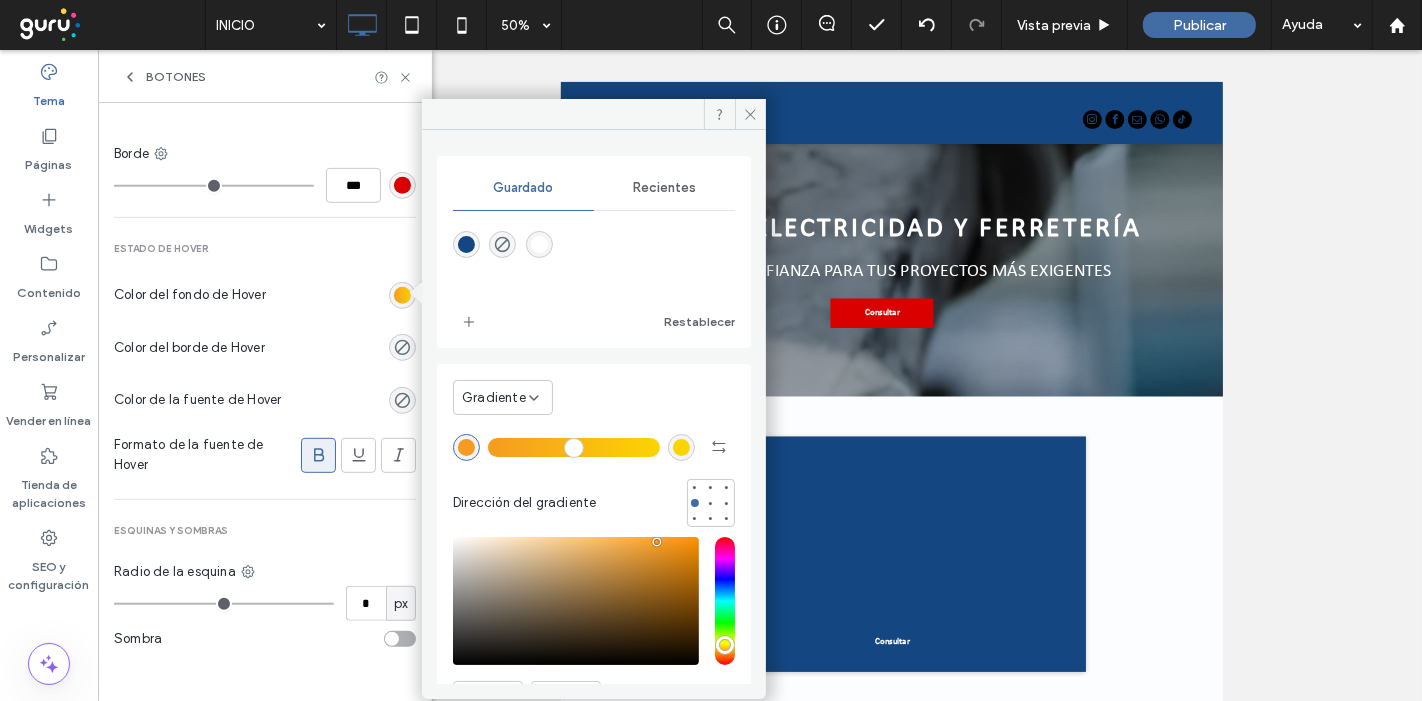 click on "Gradiente" at bounding box center (494, 398) 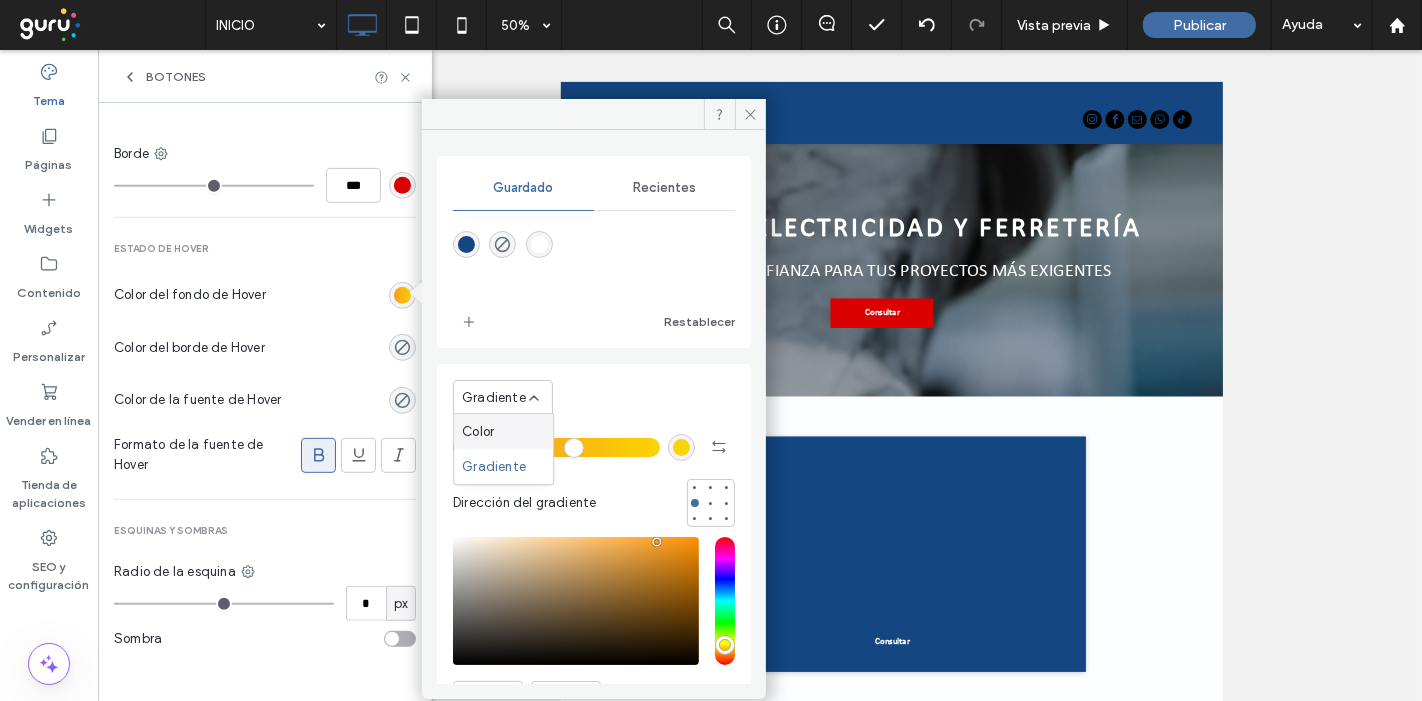 click on "Color" at bounding box center (478, 432) 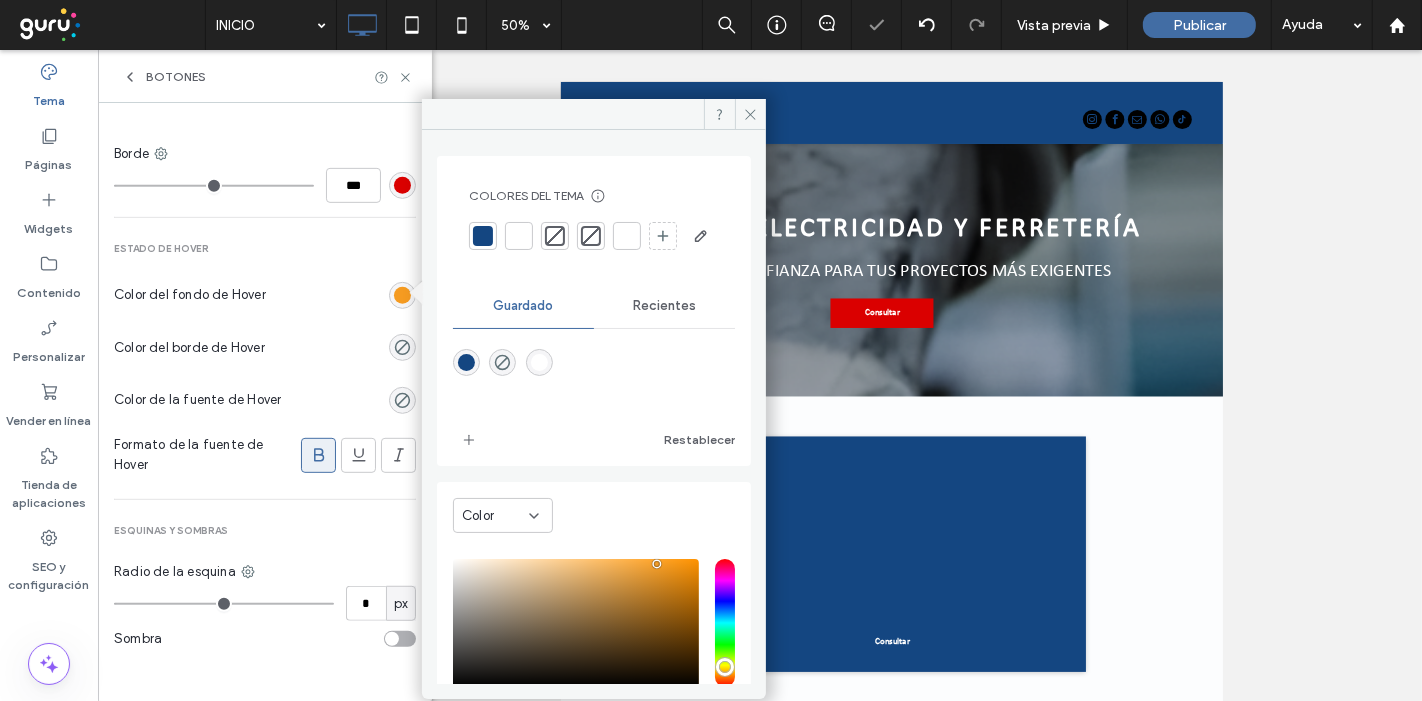 click at bounding box center (539, 362) 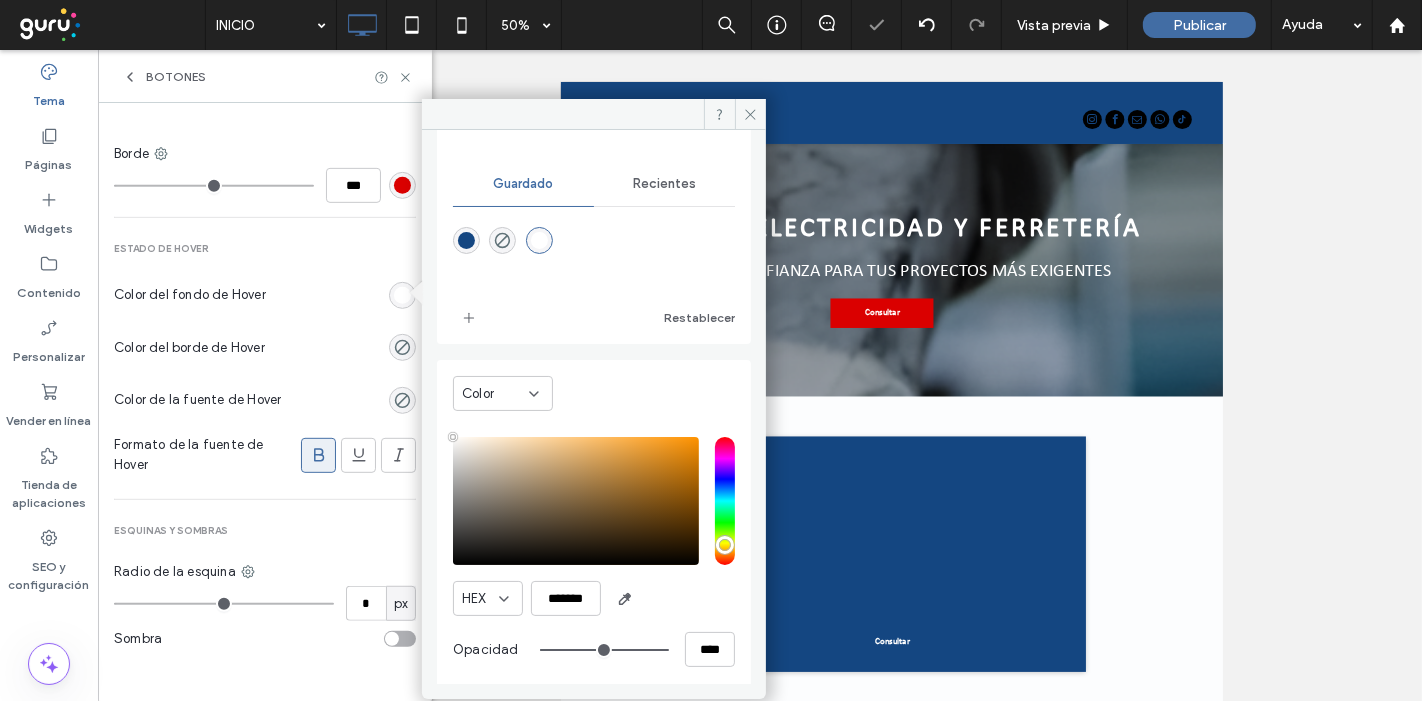 scroll, scrollTop: 165, scrollLeft: 0, axis: vertical 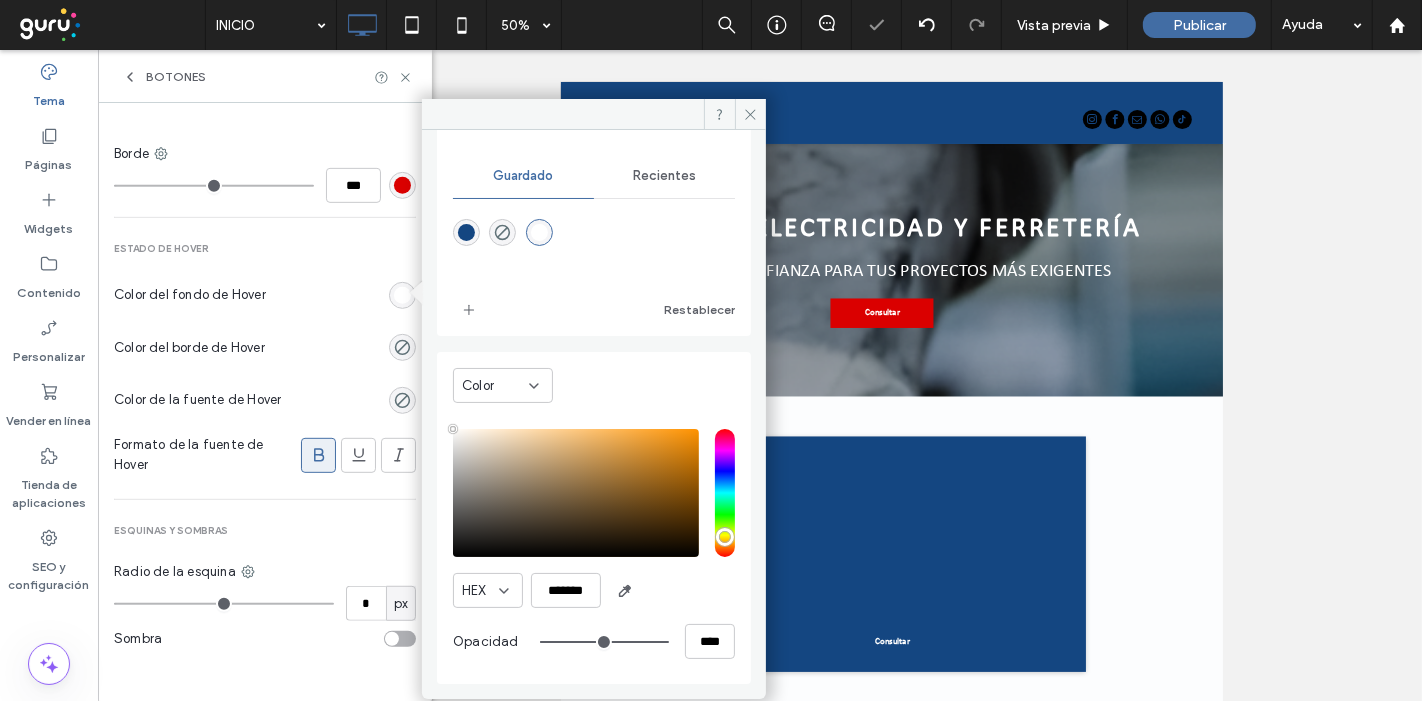 click at bounding box center [576, 493] 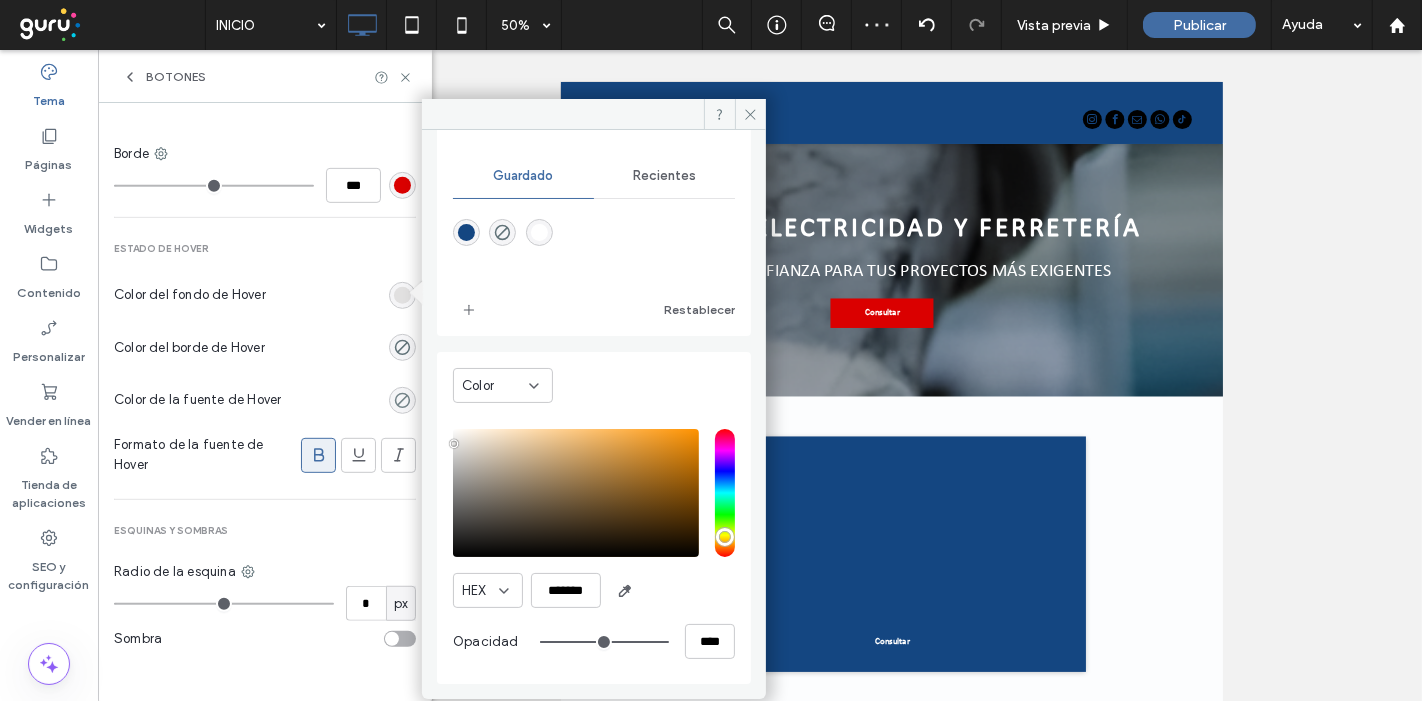 click at bounding box center (402, 400) 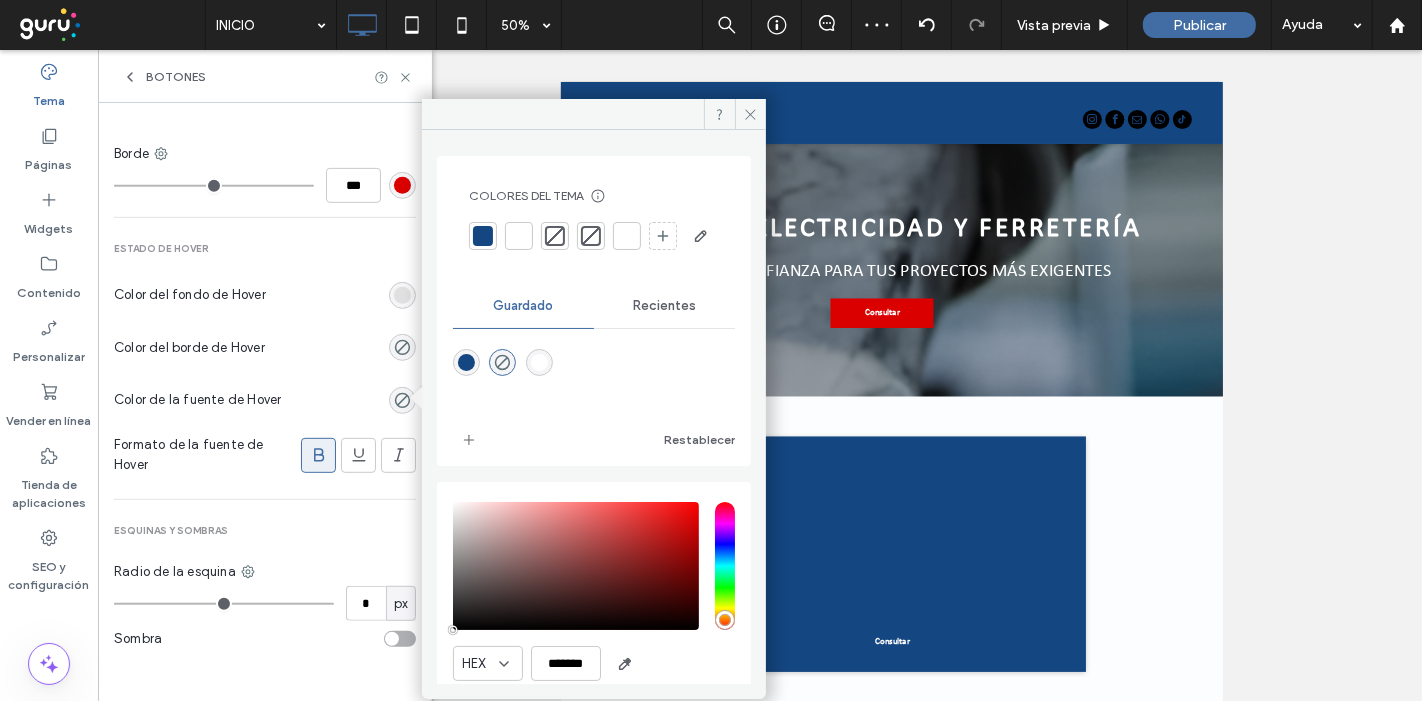 click at bounding box center (483, 236) 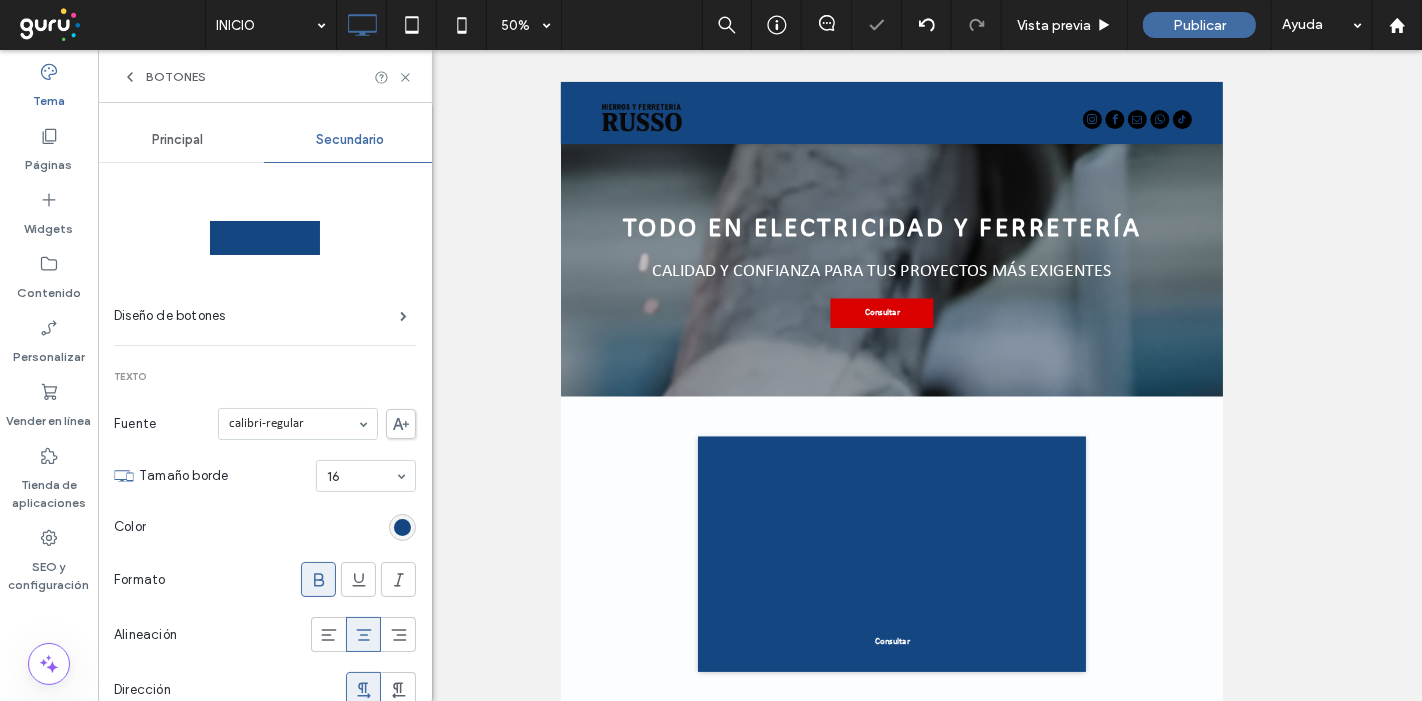 scroll, scrollTop: 0, scrollLeft: 0, axis: both 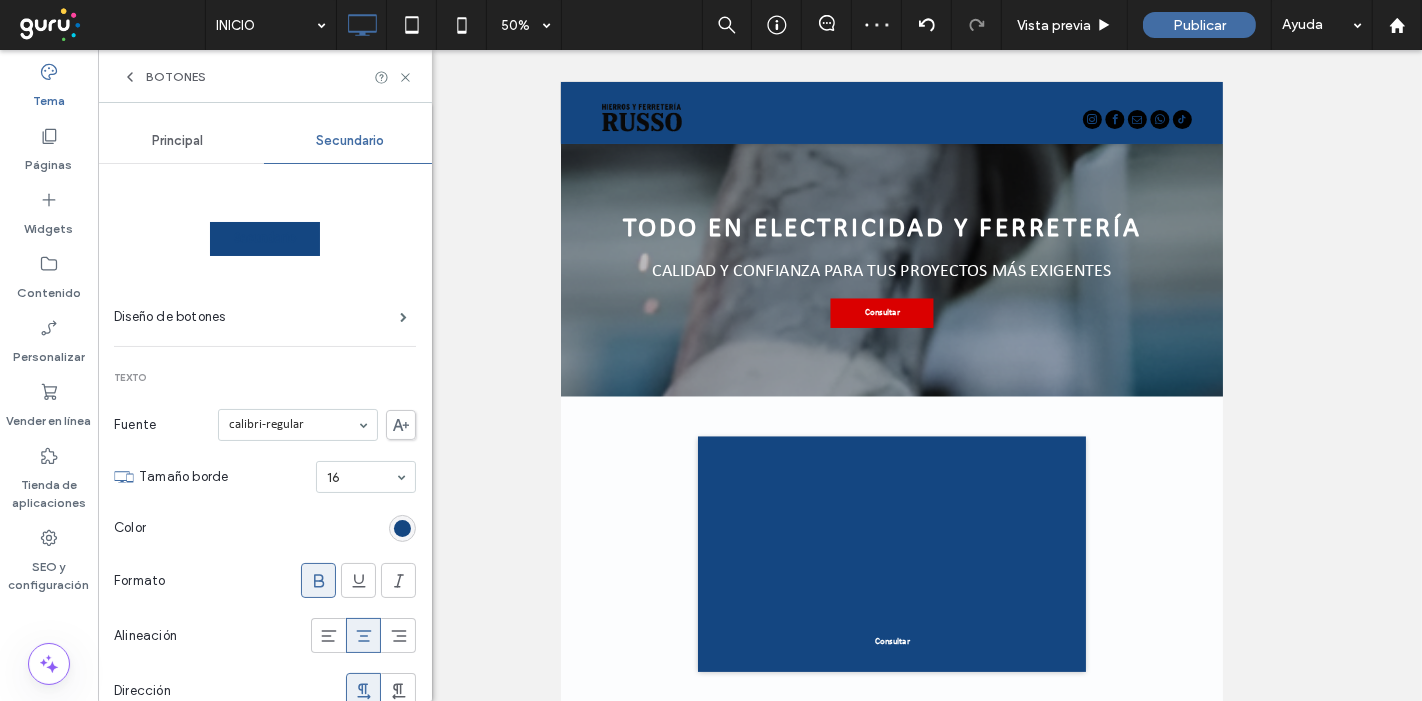 click on "Botones" at bounding box center [164, 77] 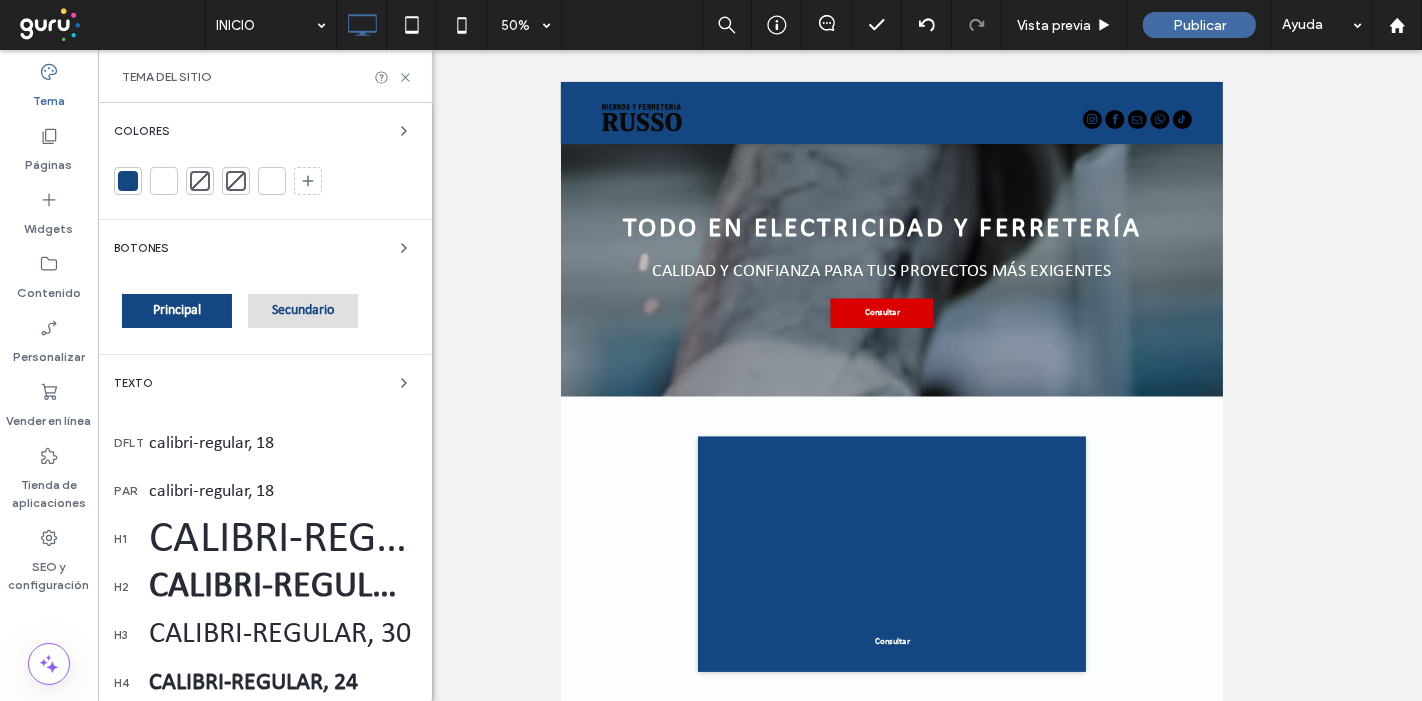 click on "Secundario" at bounding box center [303, 310] 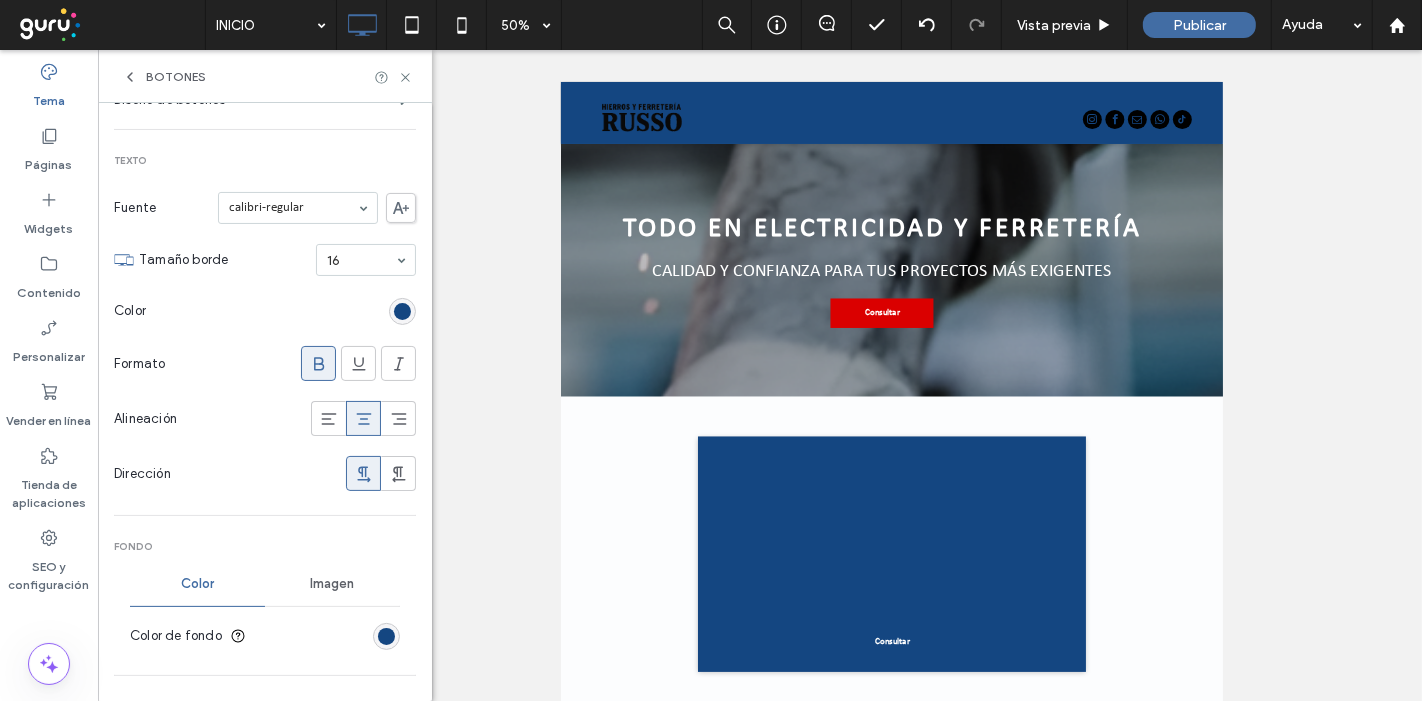 scroll, scrollTop: 333, scrollLeft: 0, axis: vertical 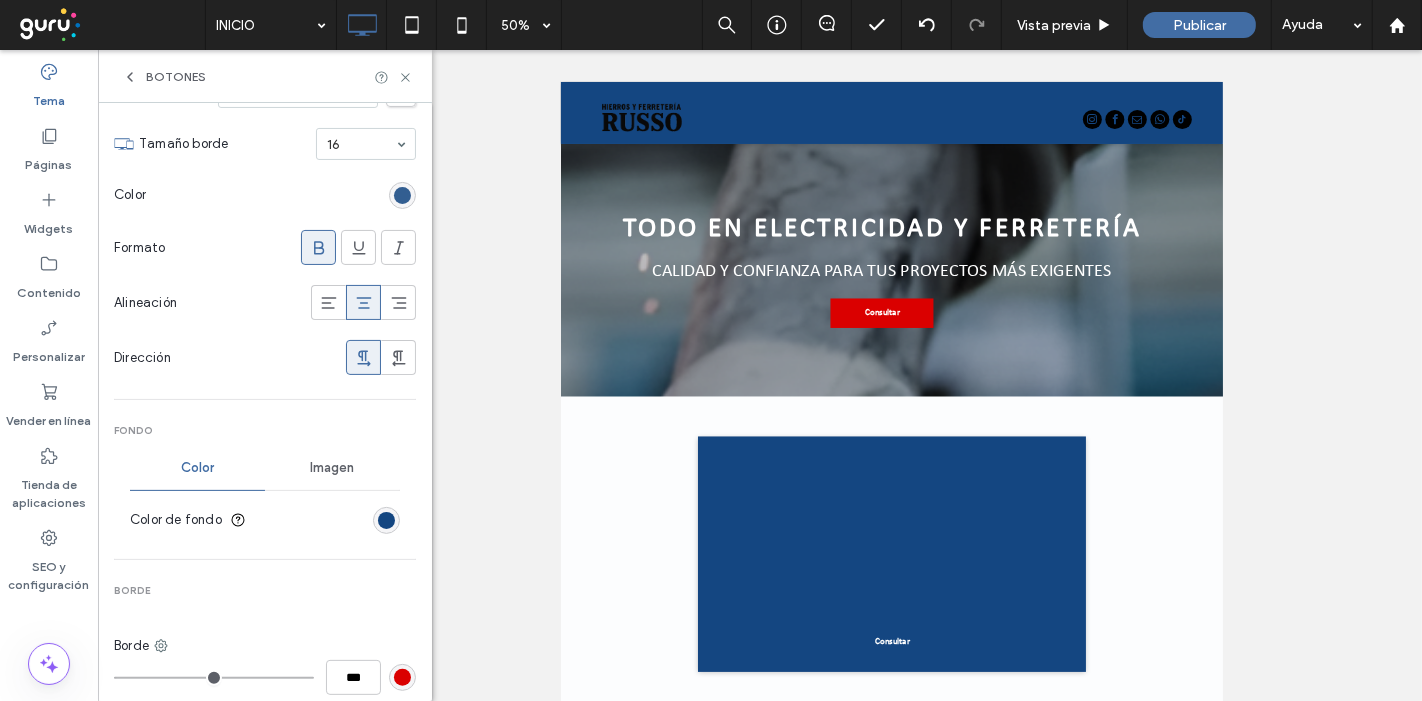 click at bounding box center (402, 195) 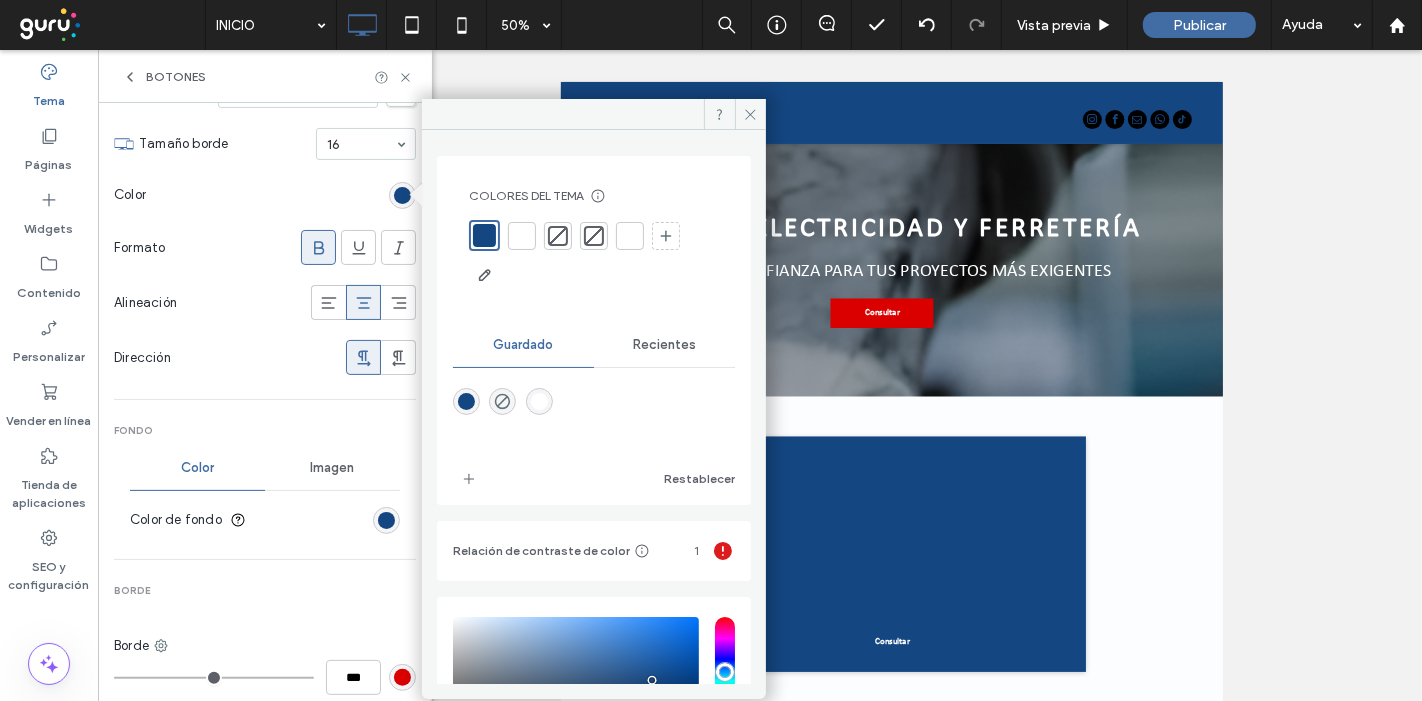 click at bounding box center (522, 236) 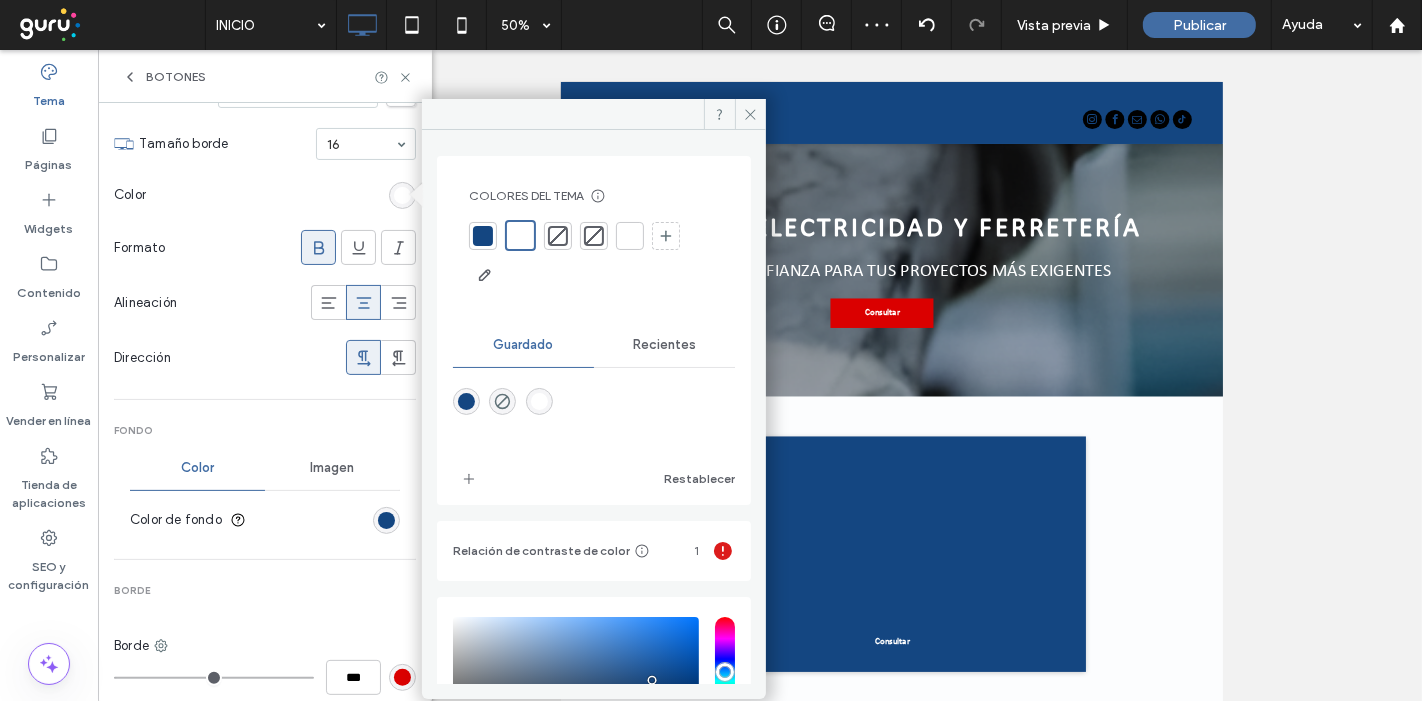 drag, startPoint x: 477, startPoint y: 215, endPoint x: 485, endPoint y: 232, distance: 18.788294 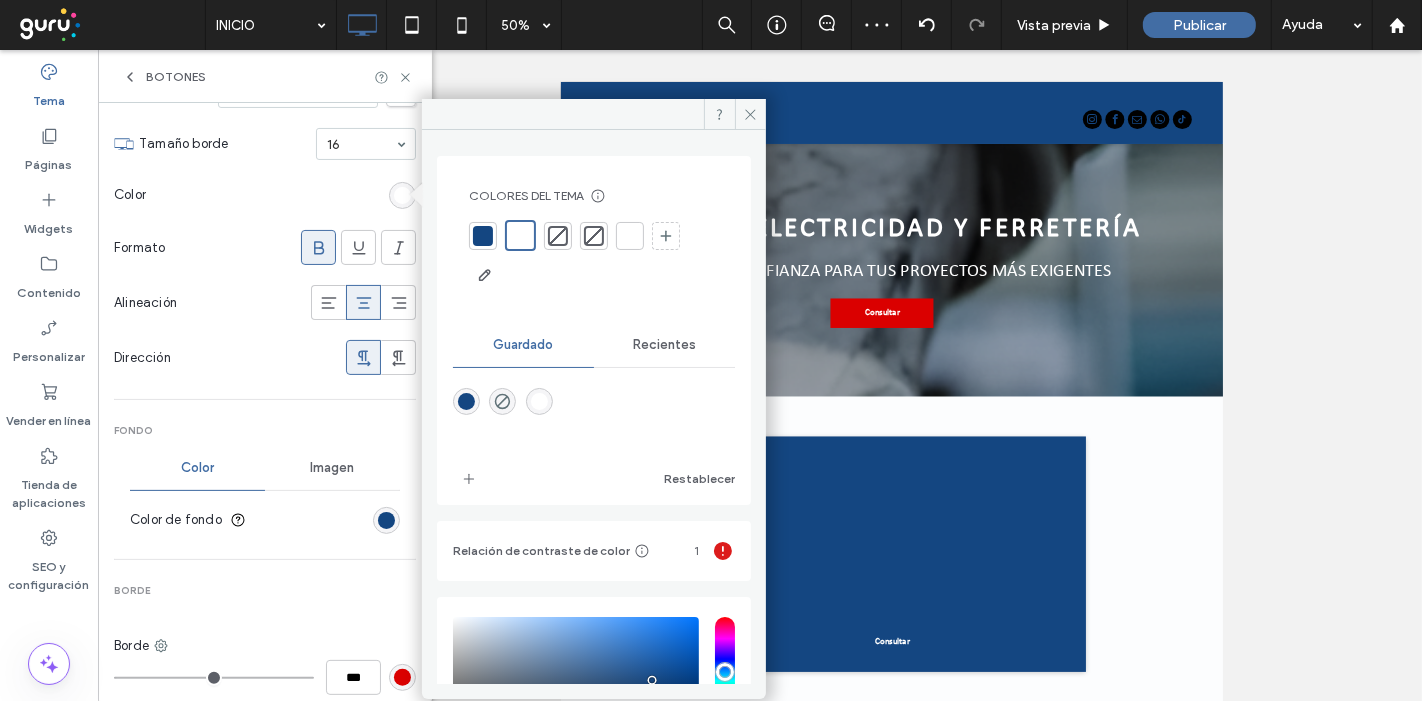 click on "Colores del tema Ahorre tiempo con los colores del tema Cree una paleta de colores para añadir o cambiar al instante los colores de los elementos conectados del sitio.    Obtener más información" at bounding box center (594, 239) 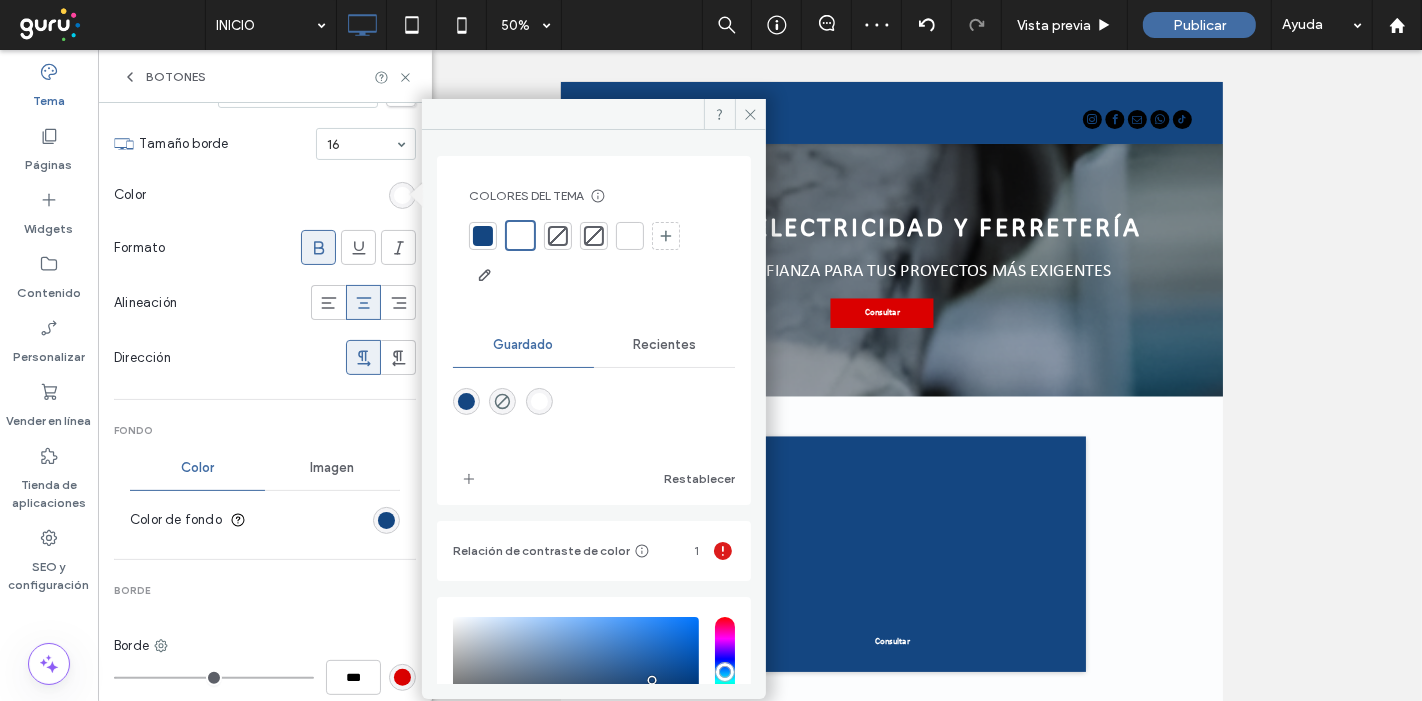 click at bounding box center [483, 236] 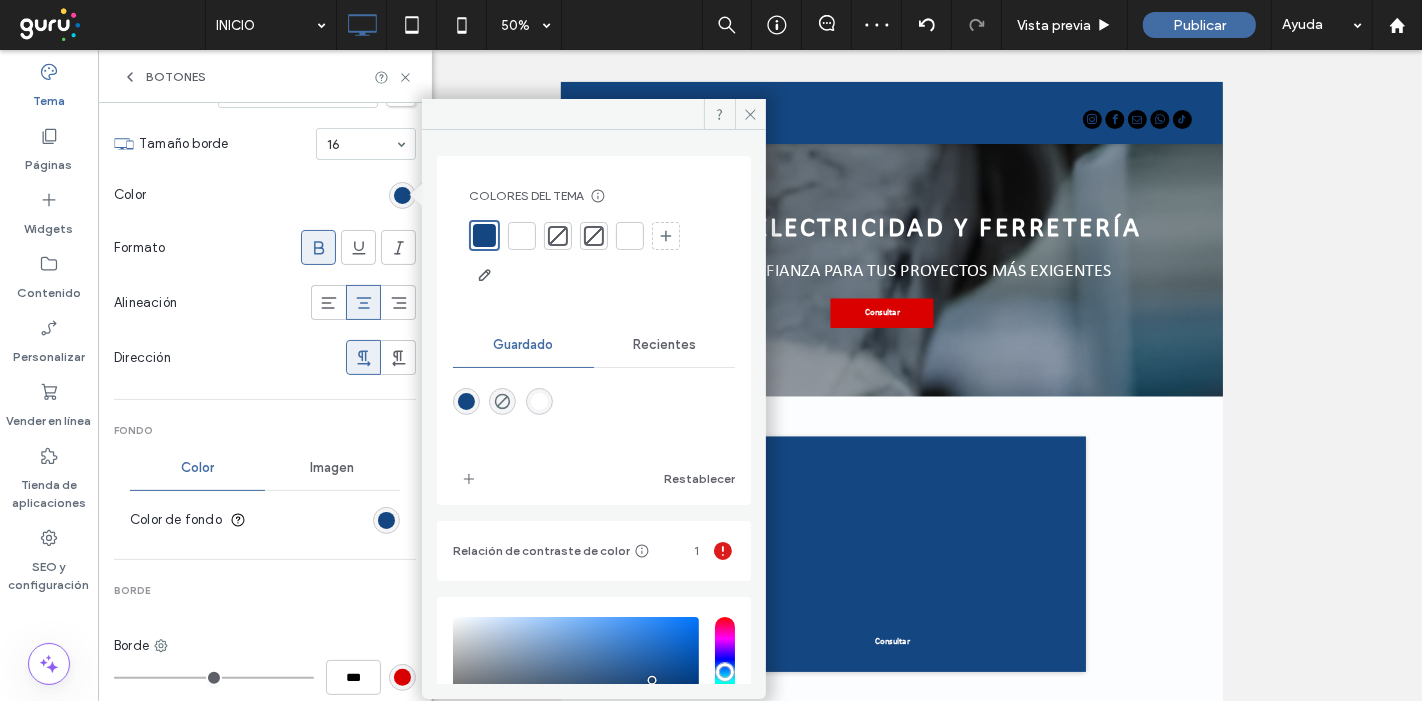 click at bounding box center [386, 520] 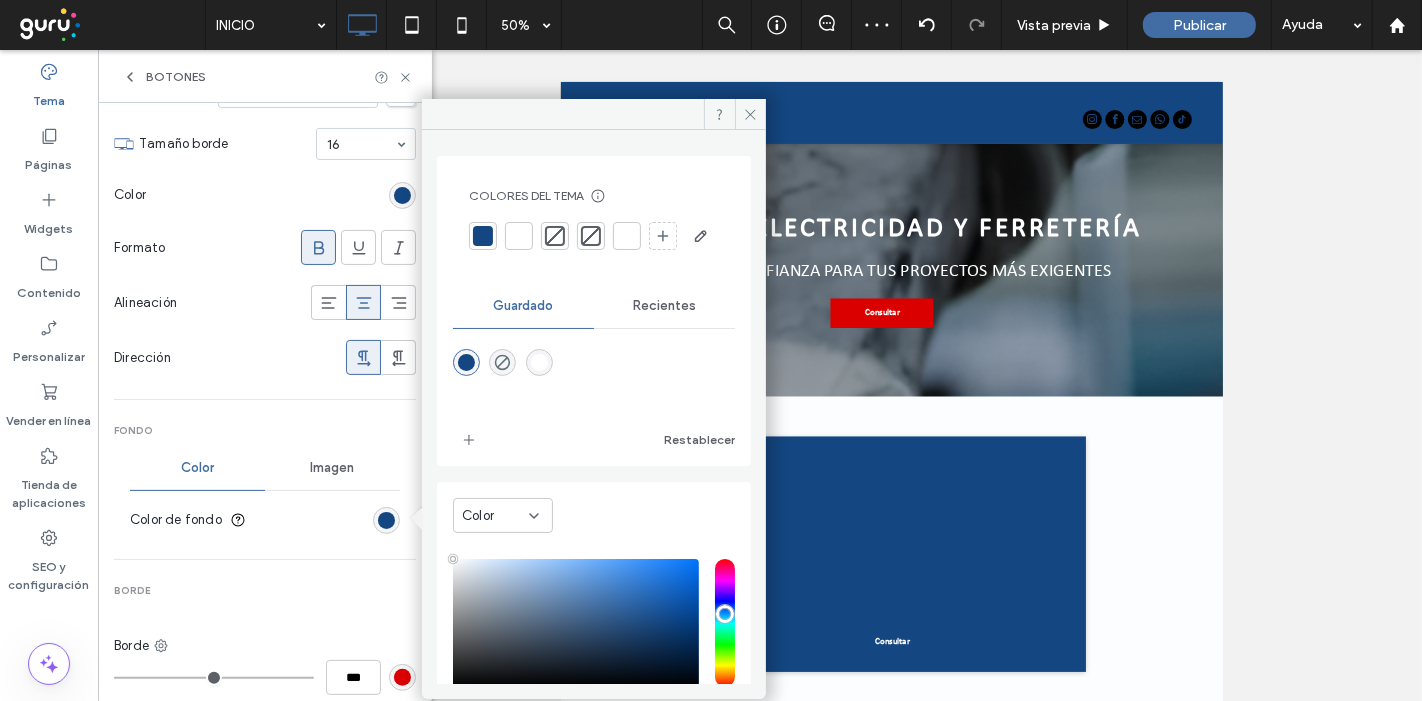 type on "****" 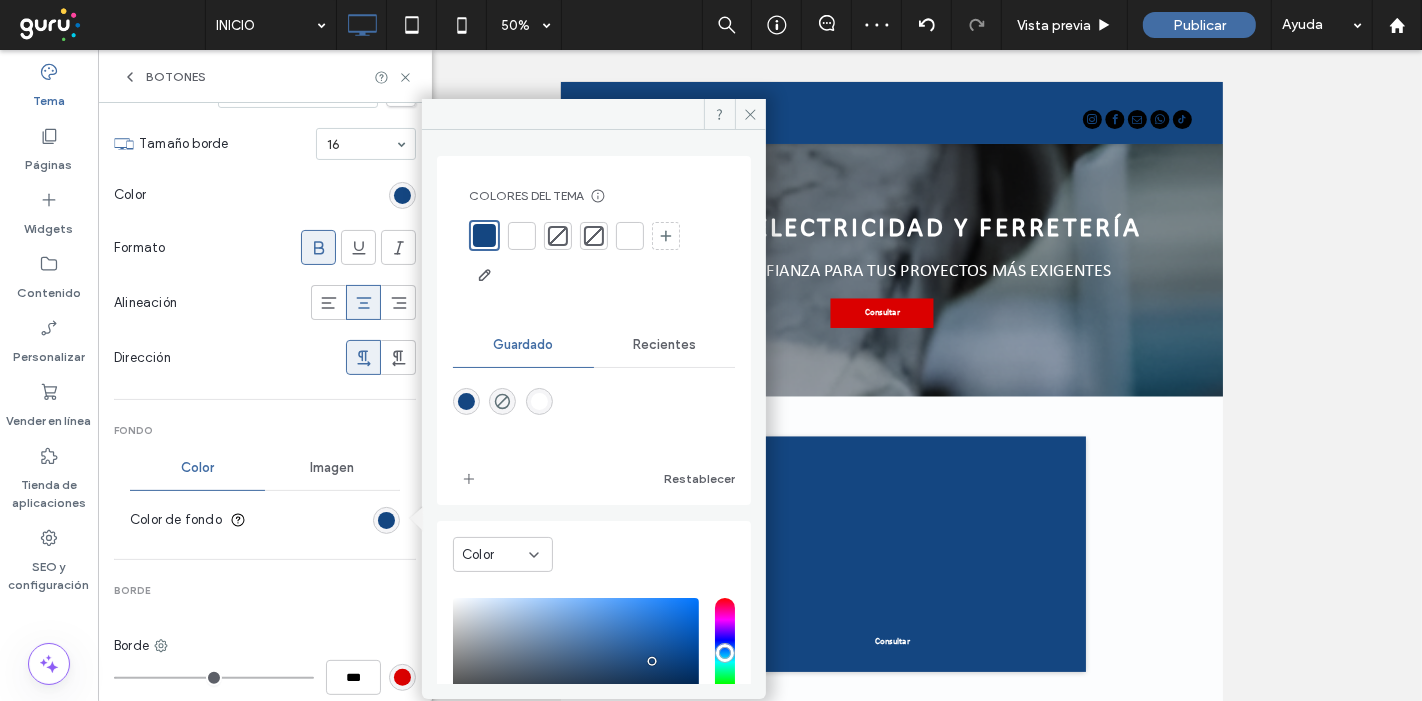 click at bounding box center (522, 236) 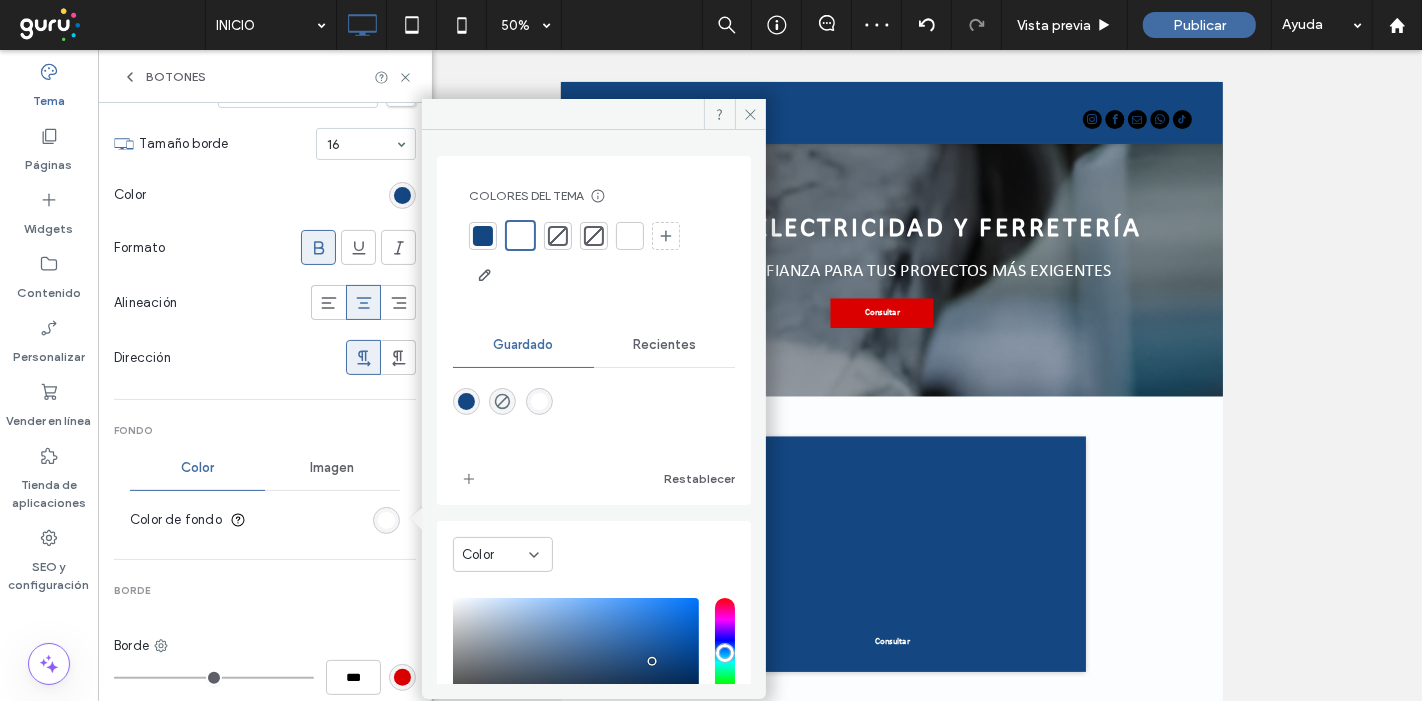 click on "Botones" at bounding box center (265, 76) 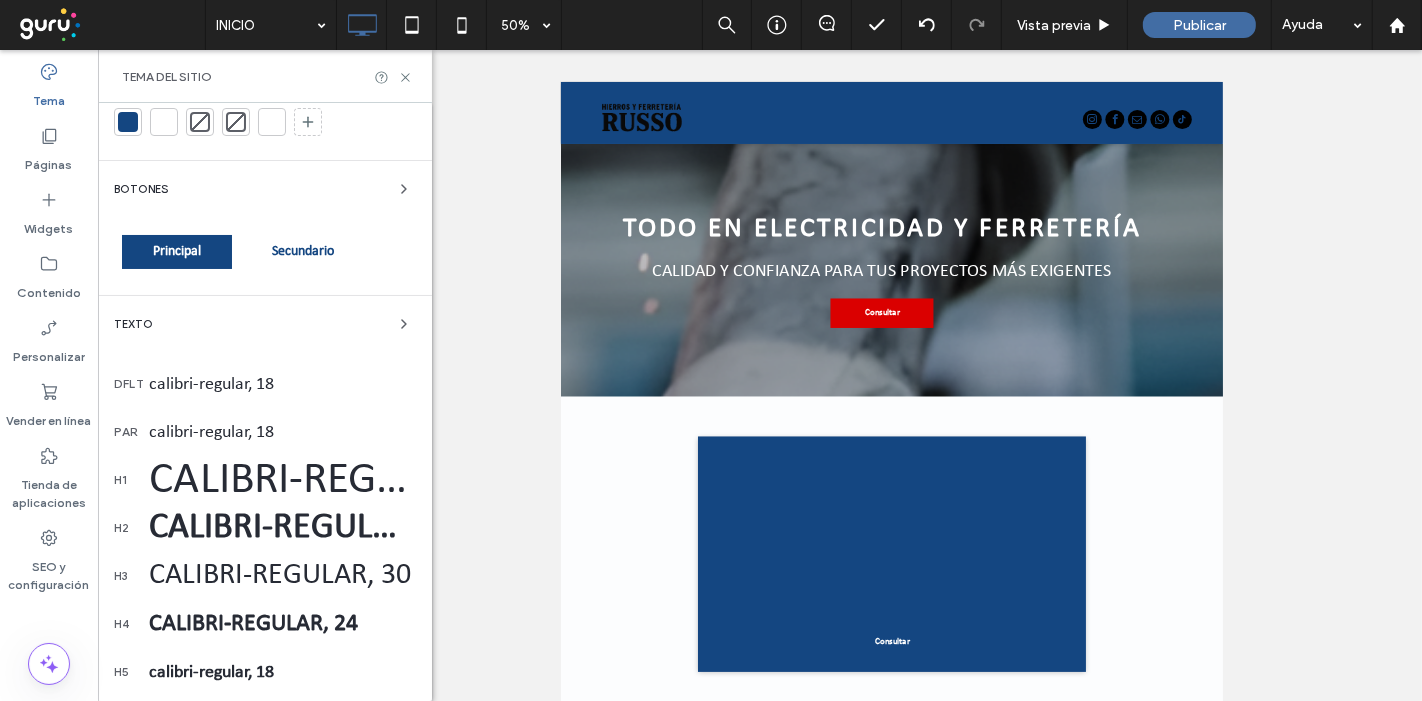 scroll, scrollTop: 0, scrollLeft: 0, axis: both 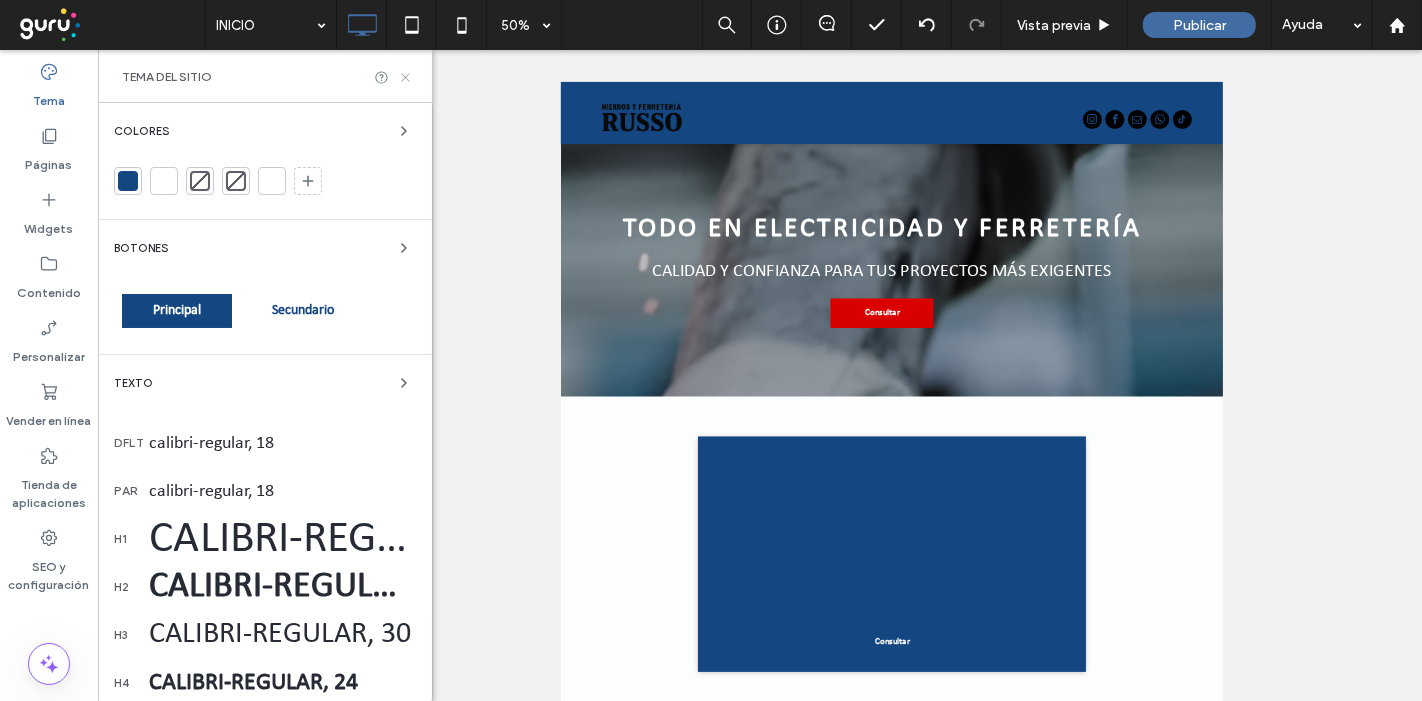 click 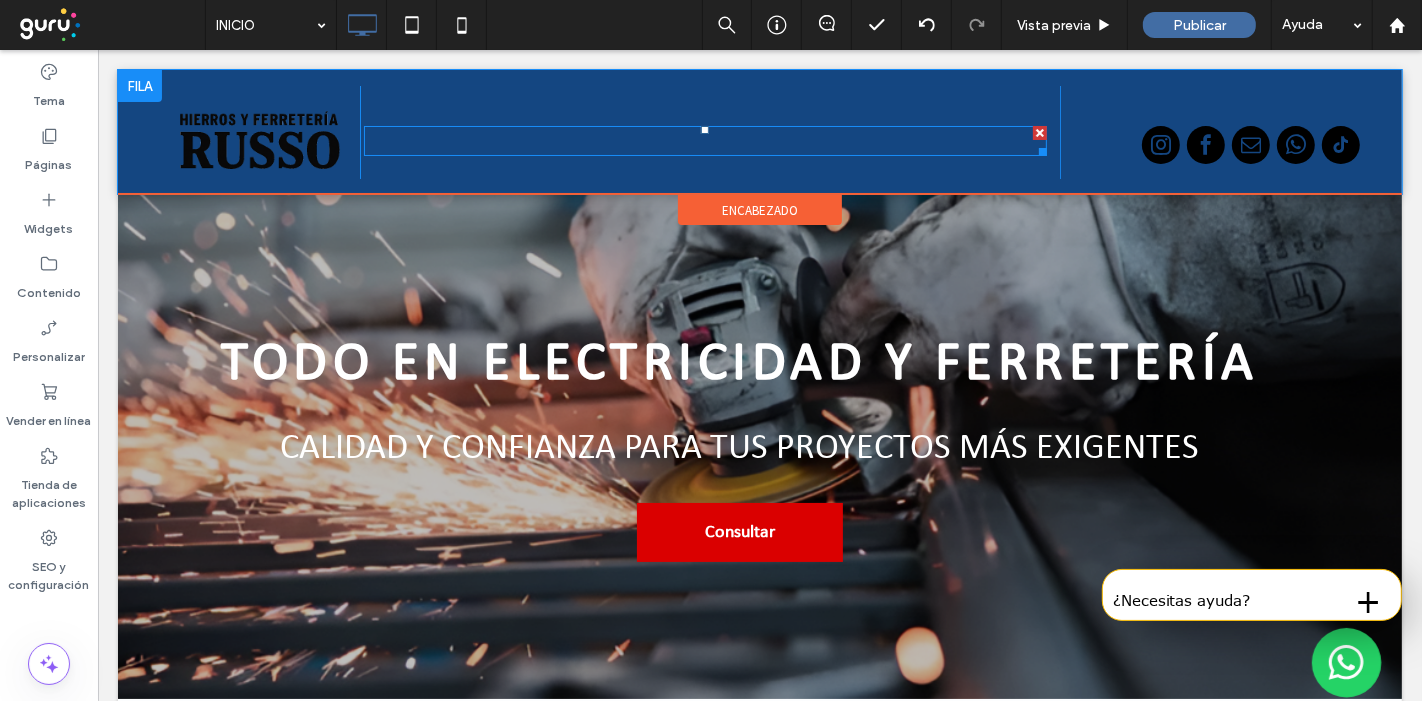 click on "INICIO" at bounding box center [592, 141] 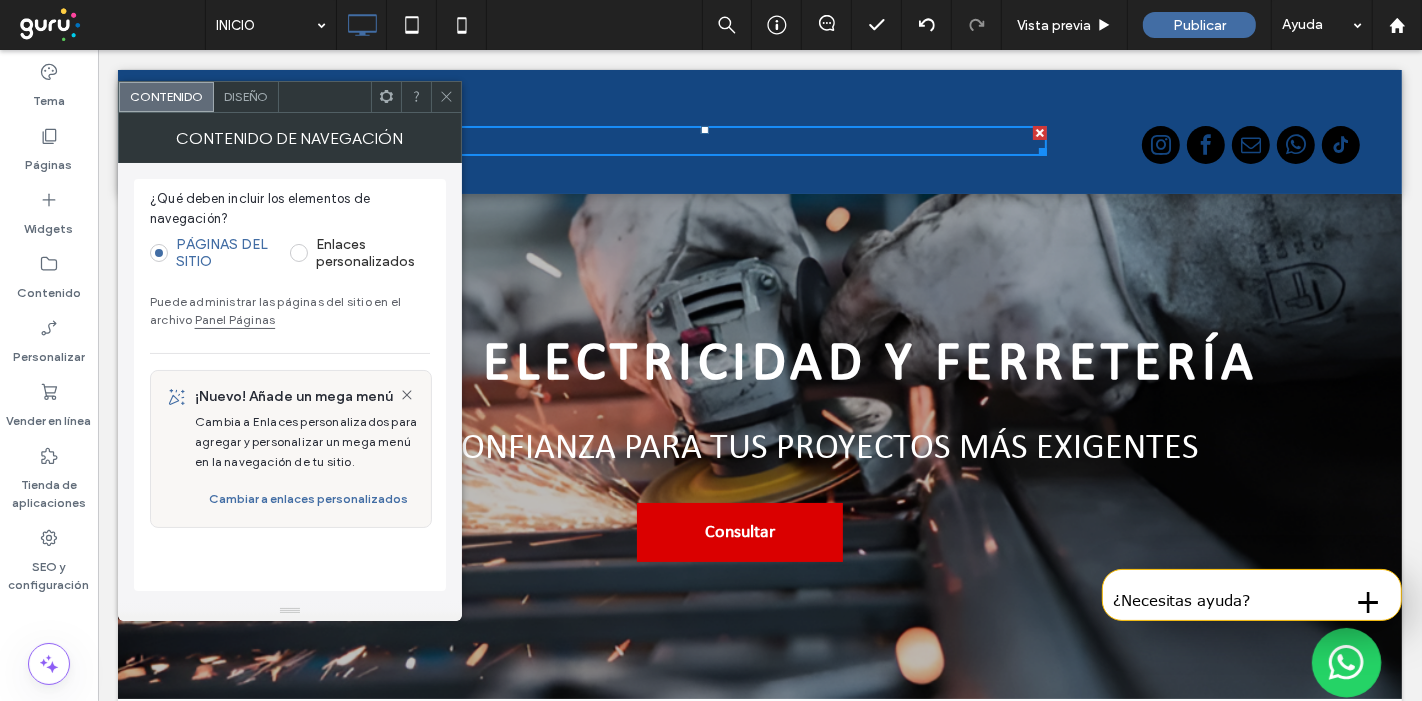 click on "Diseño" at bounding box center [246, 97] 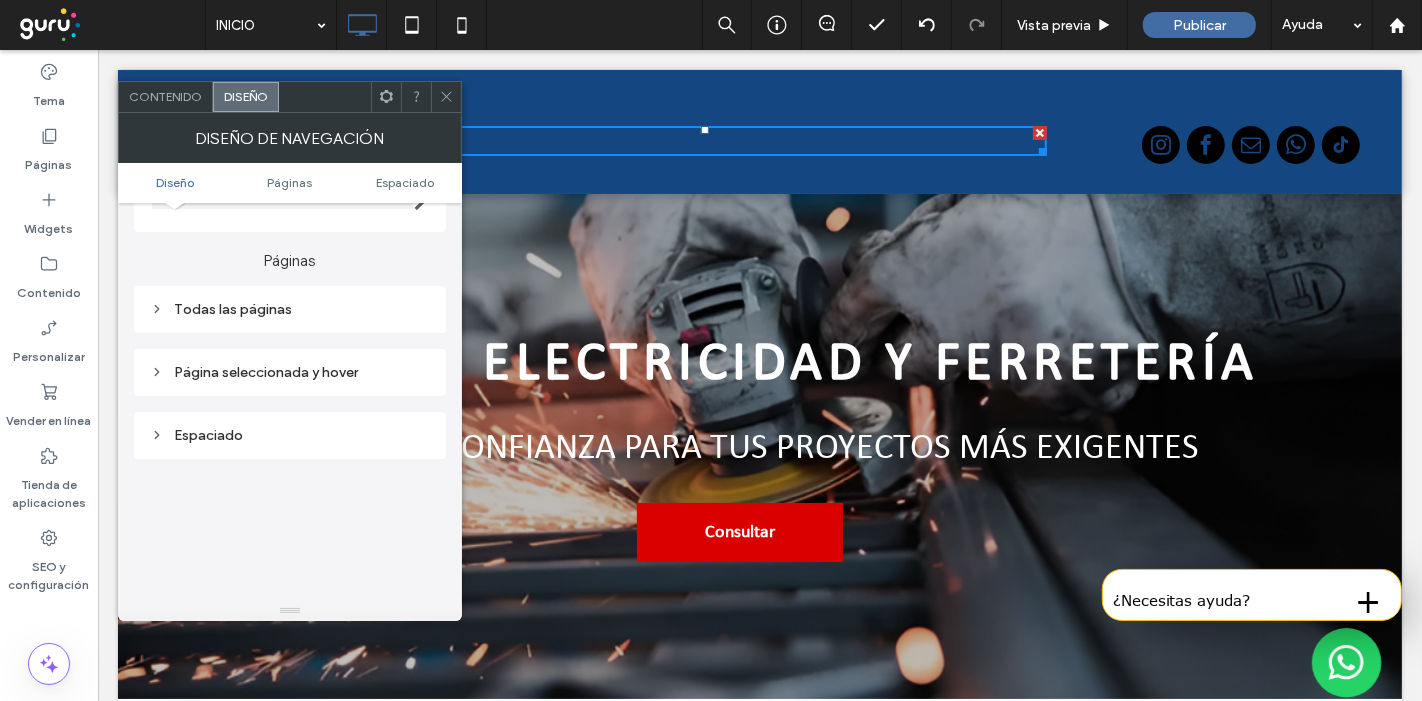scroll, scrollTop: 333, scrollLeft: 0, axis: vertical 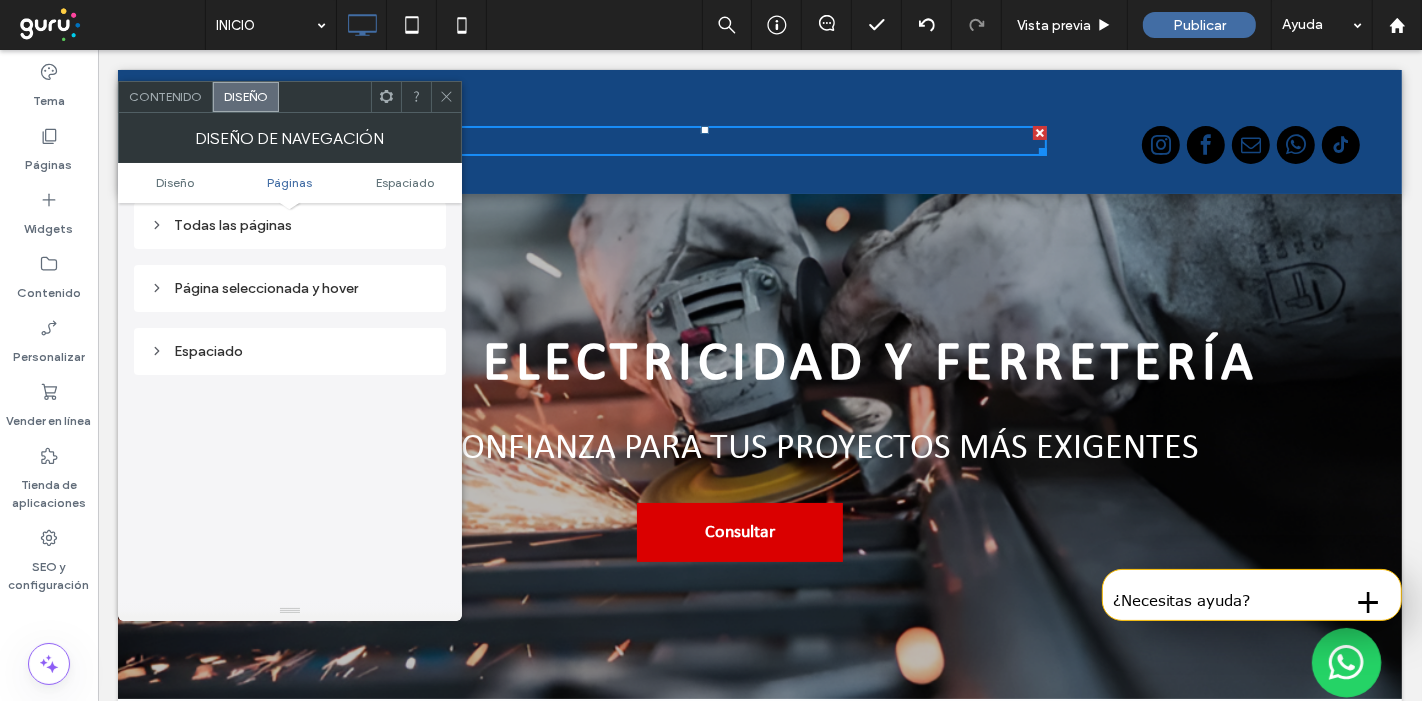 click on "Todas las páginas" at bounding box center (290, 225) 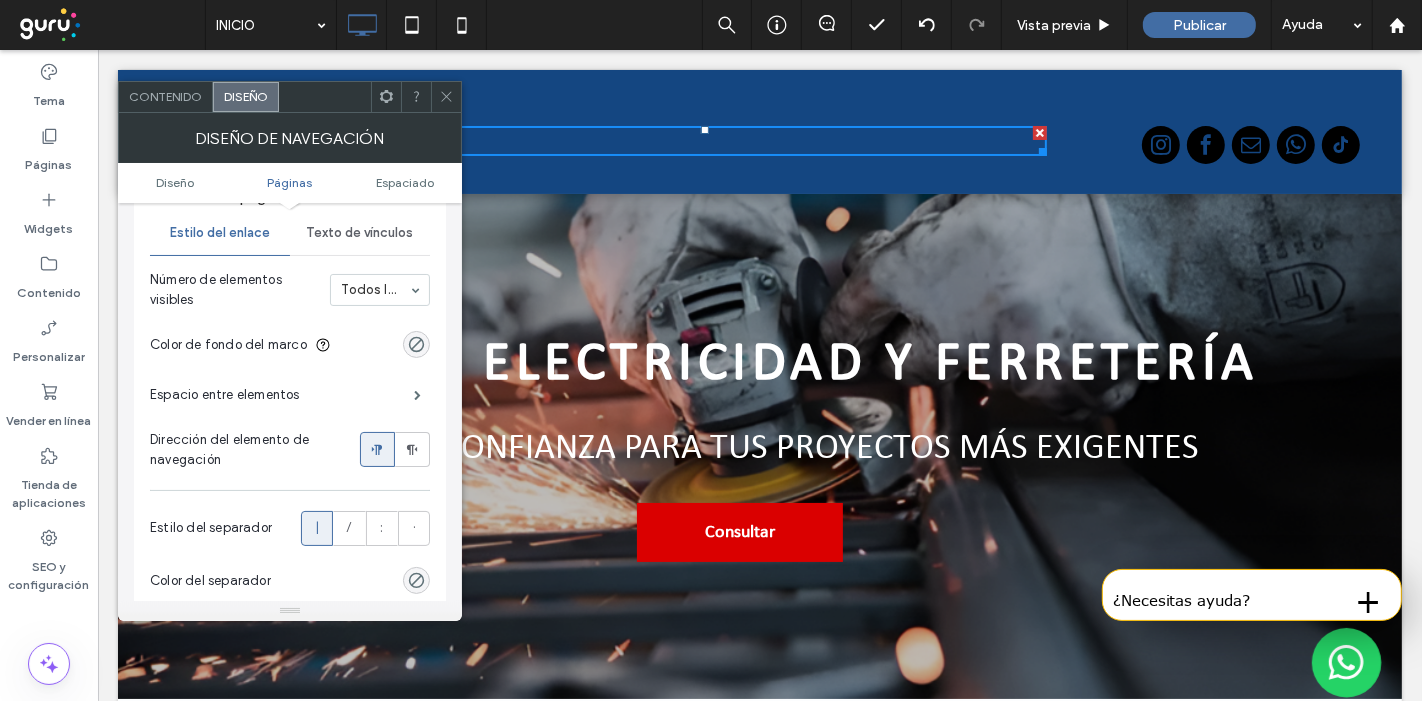 scroll, scrollTop: 333, scrollLeft: 0, axis: vertical 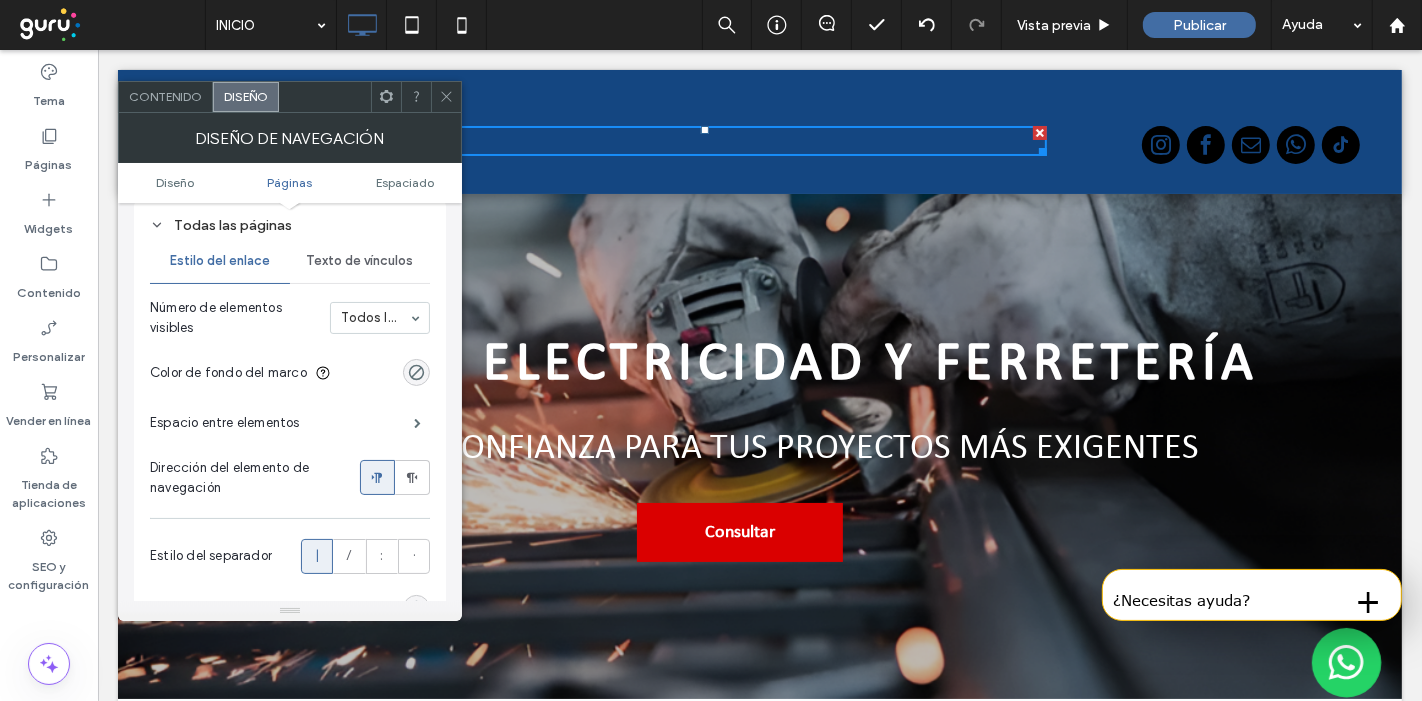 click on "Texto de vínculos" at bounding box center [359, 261] 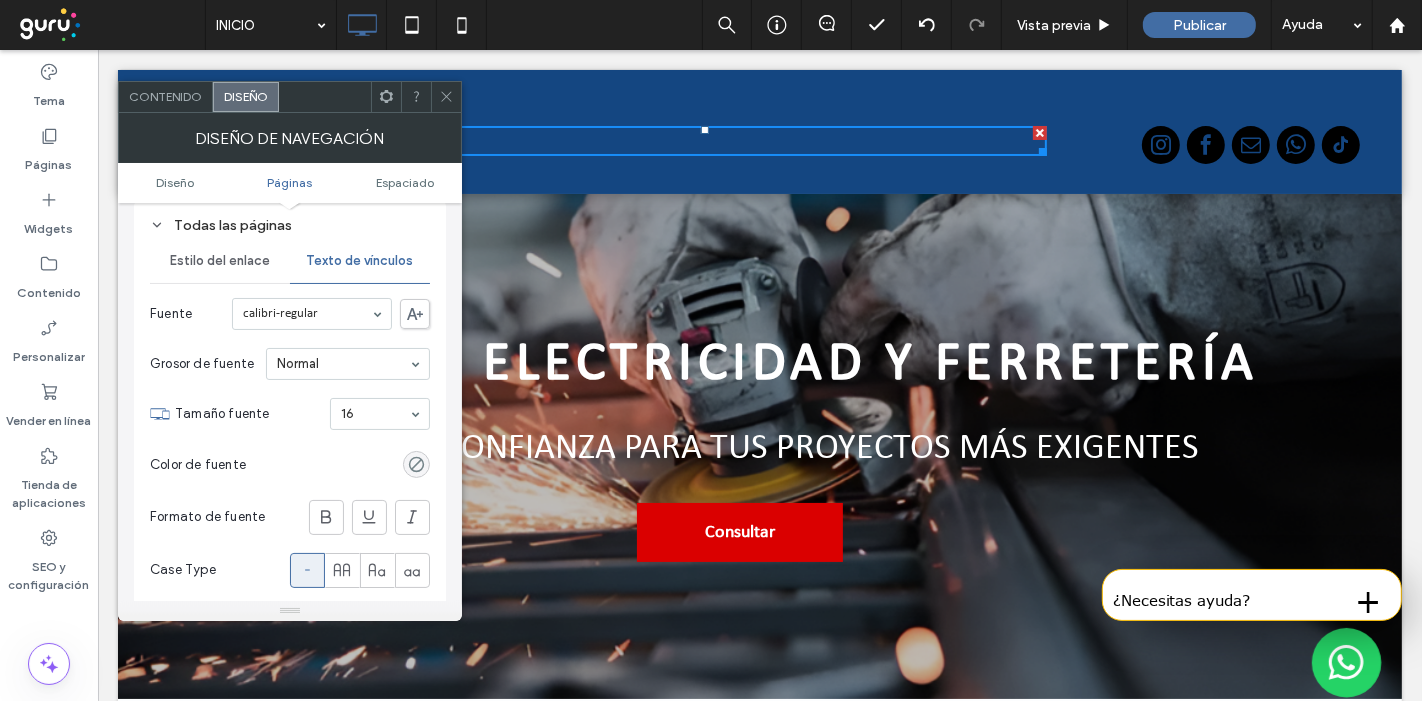 click at bounding box center (416, 464) 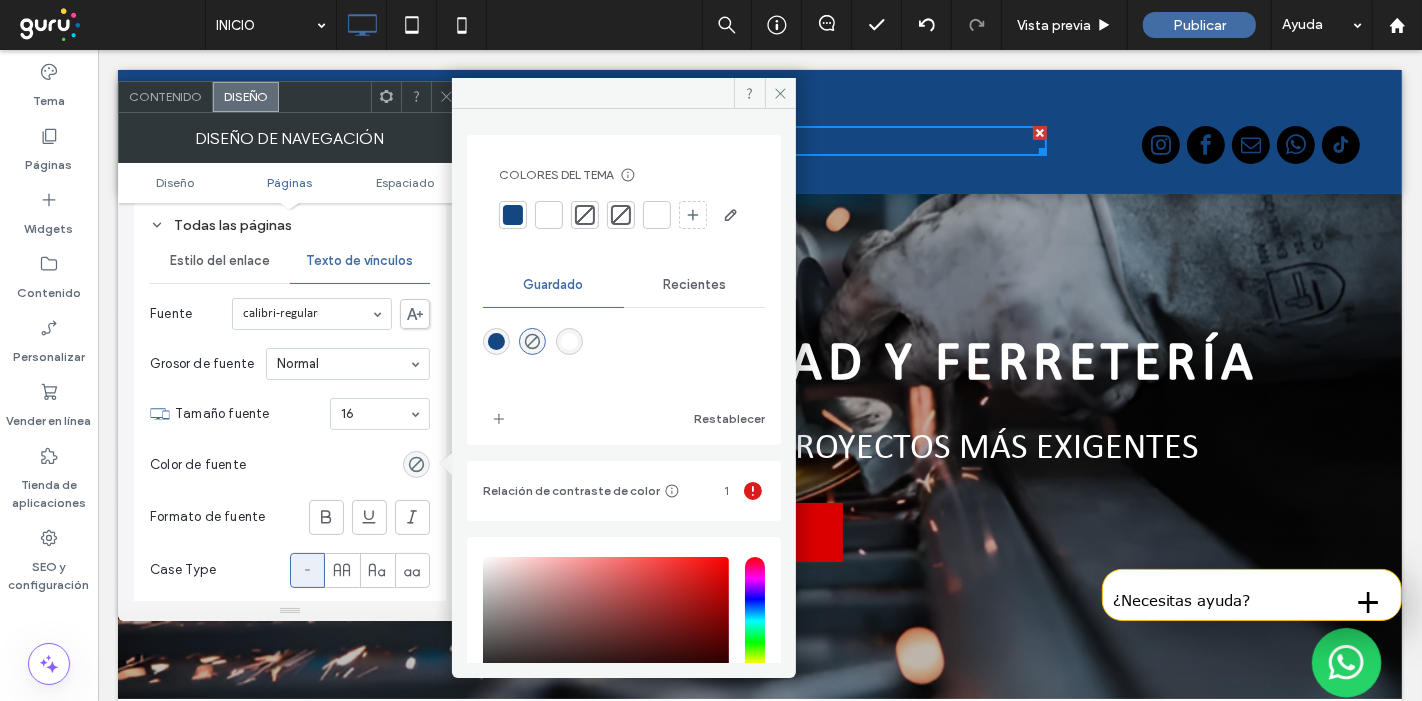 click at bounding box center [549, 215] 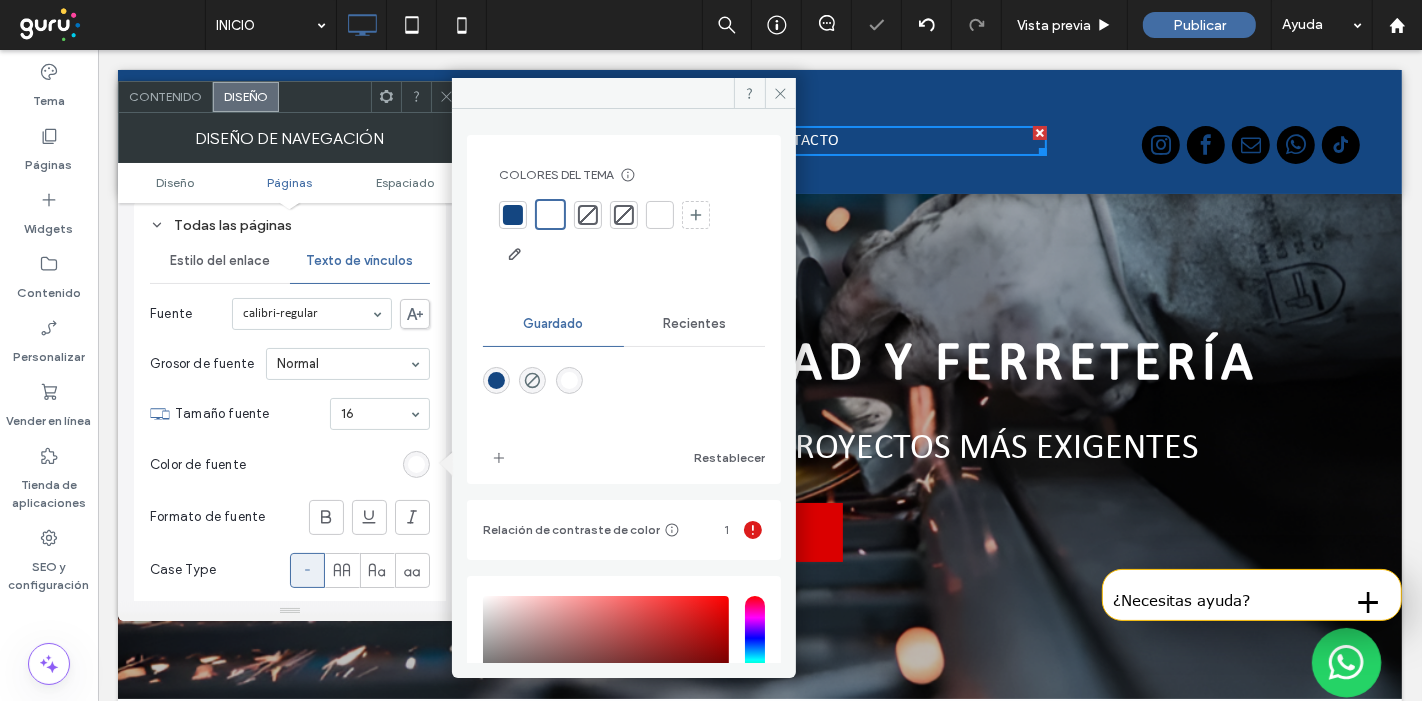 click 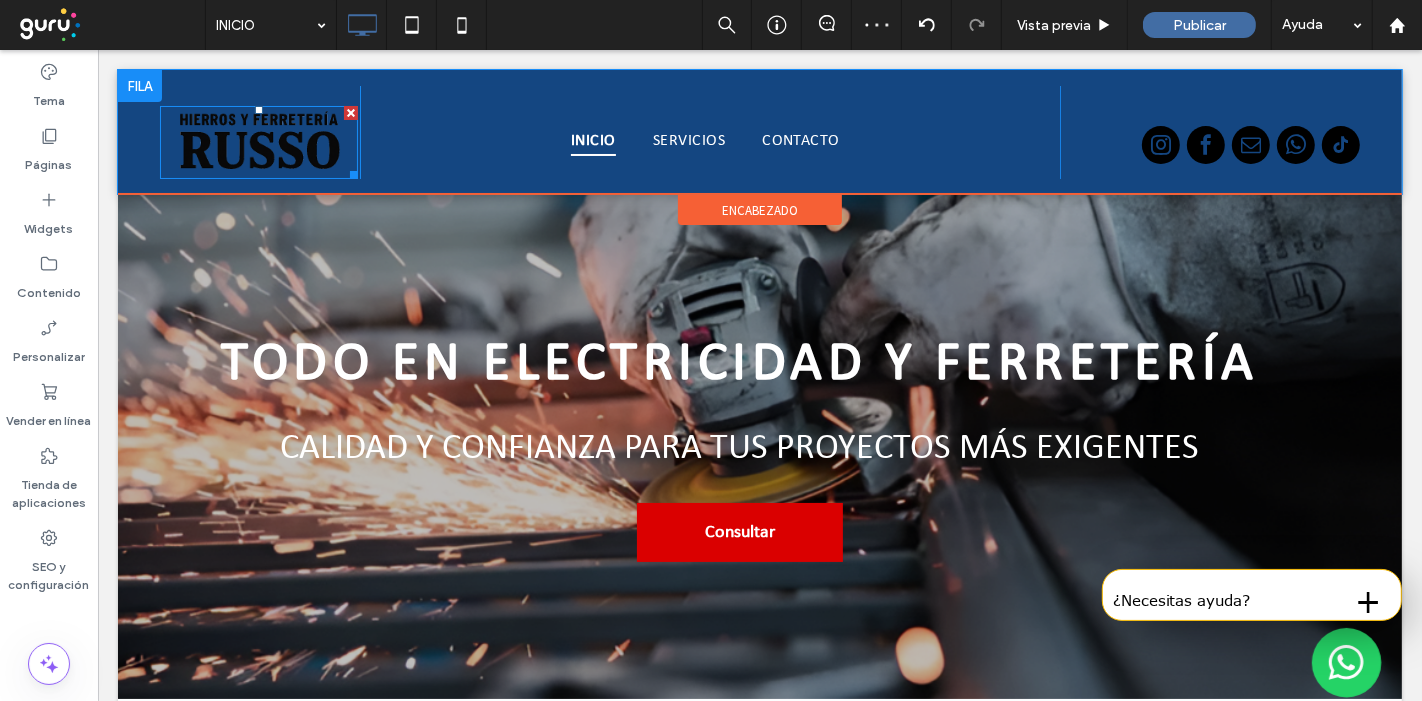 click at bounding box center [258, 142] 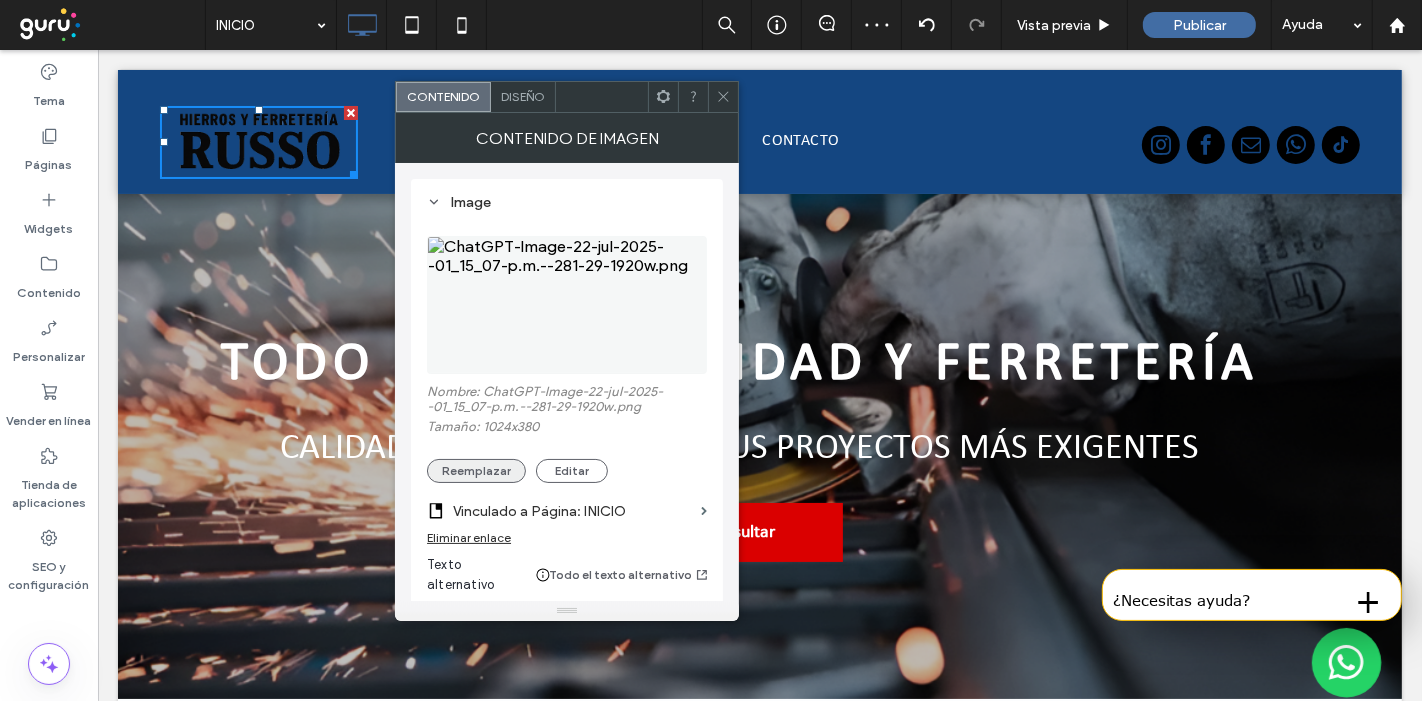 click on "Reemplazar" at bounding box center (476, 471) 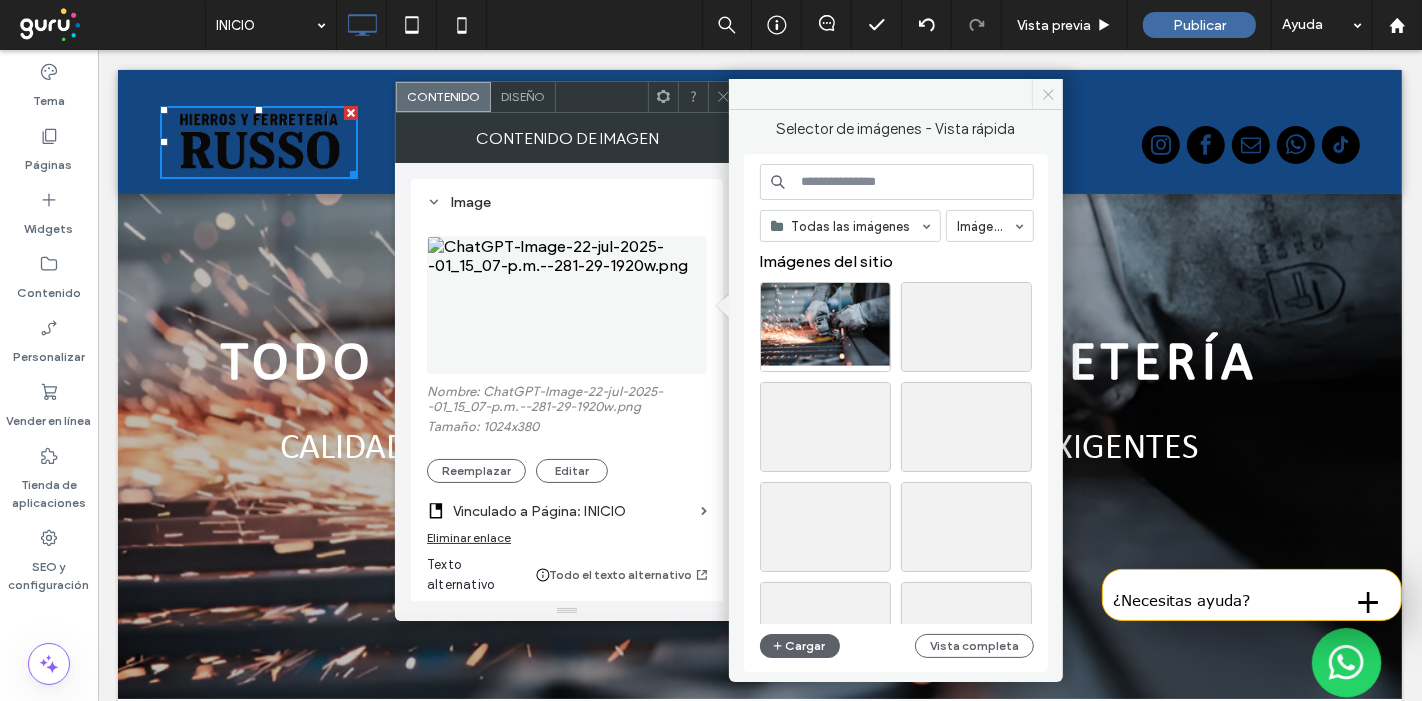 drag, startPoint x: 1048, startPoint y: 87, endPoint x: 946, endPoint y: 38, distance: 113.15918 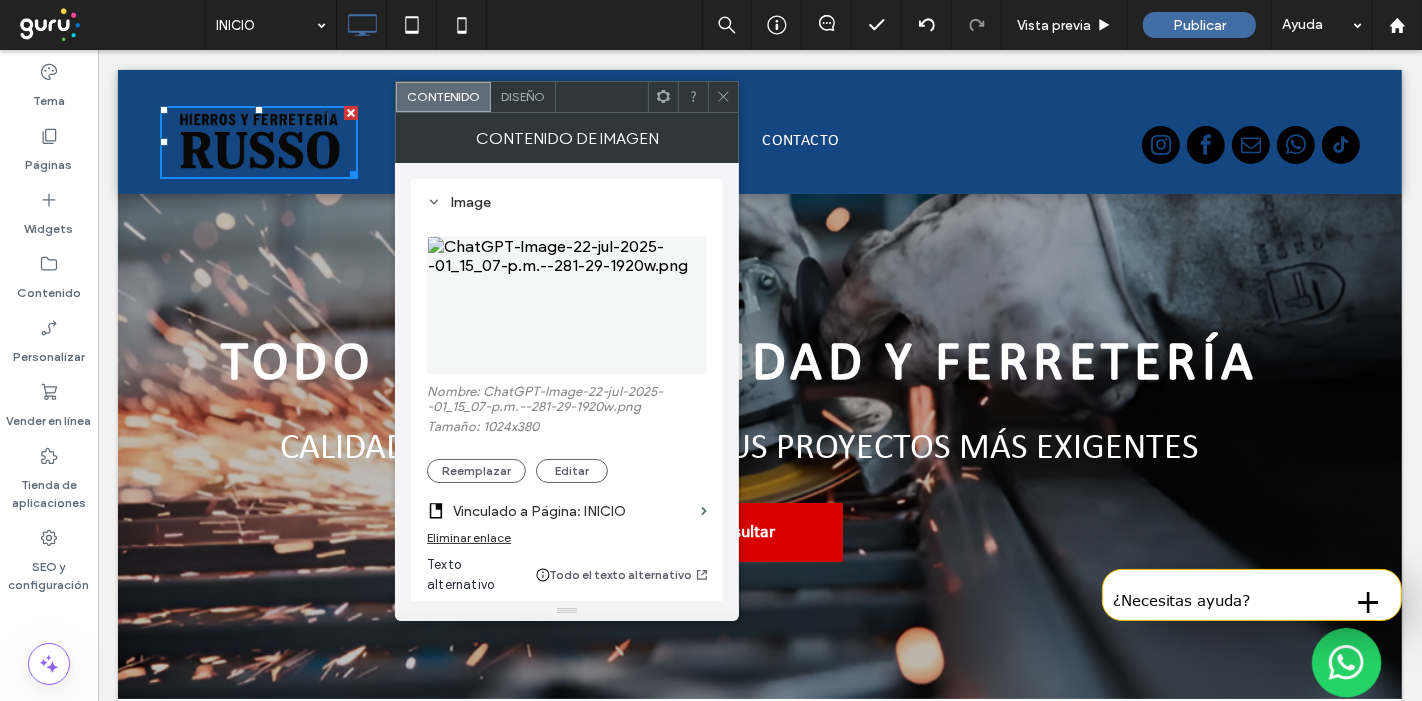 click 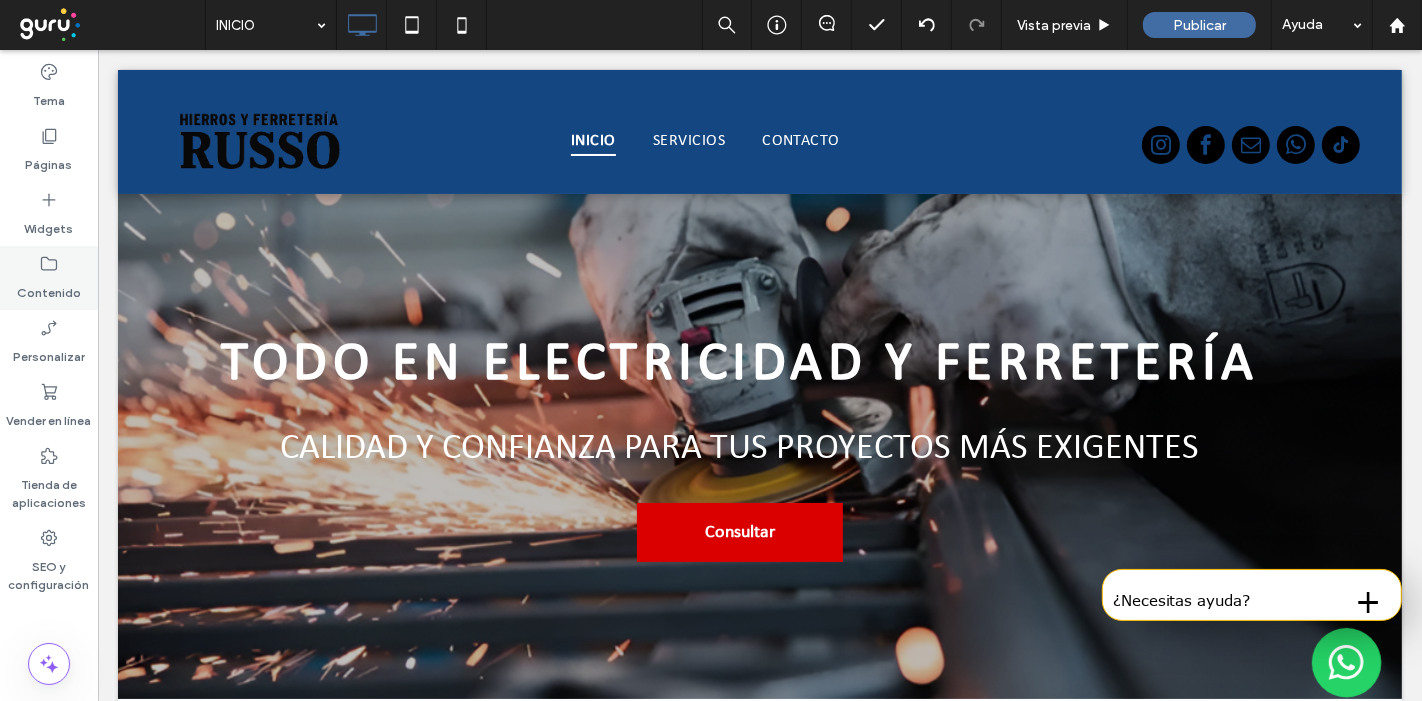 click 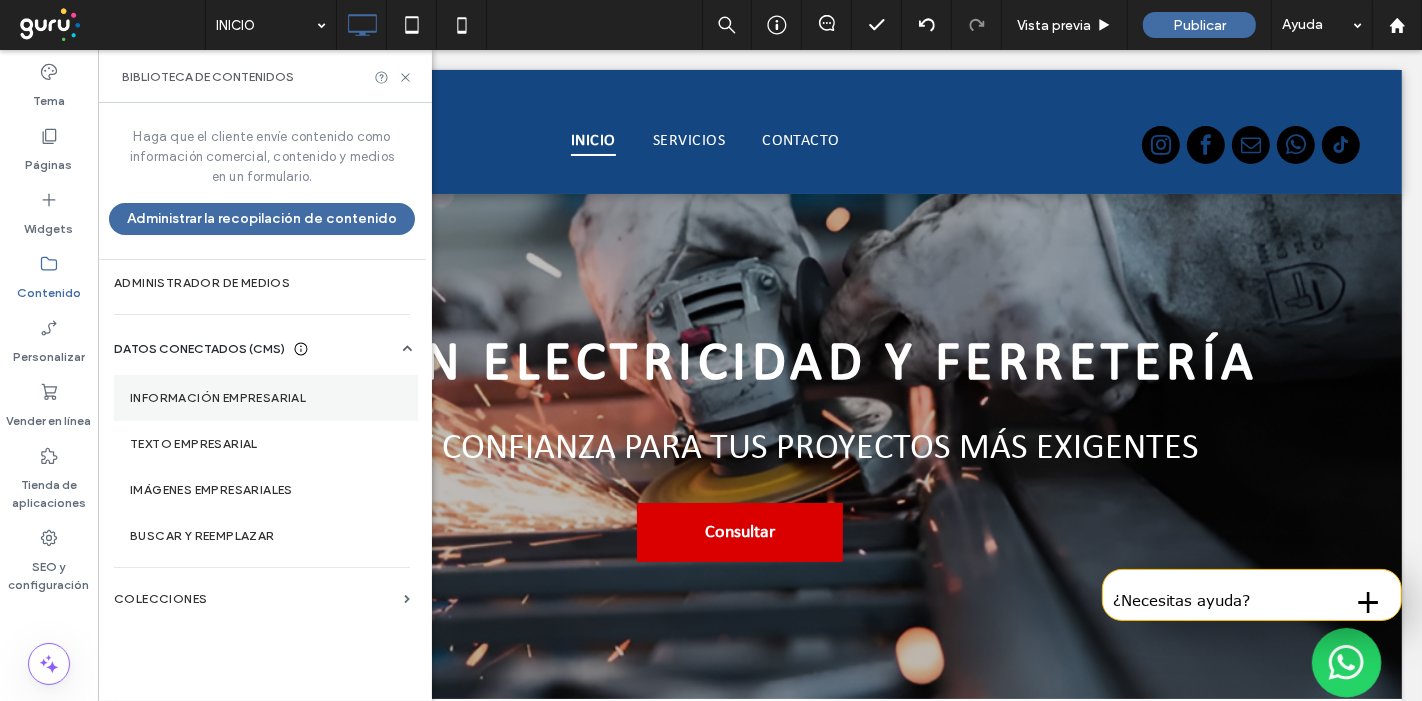 click on "Información empresarial" at bounding box center (266, 398) 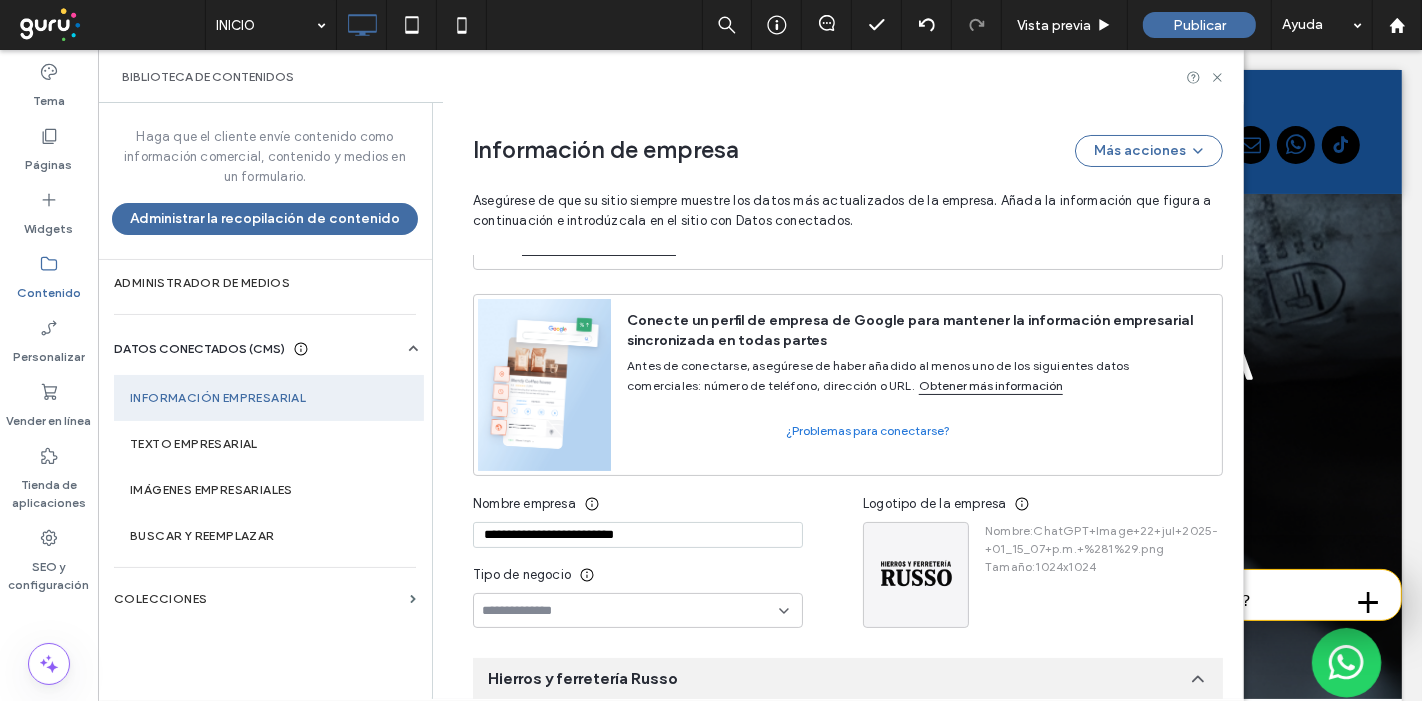 scroll, scrollTop: 2, scrollLeft: 0, axis: vertical 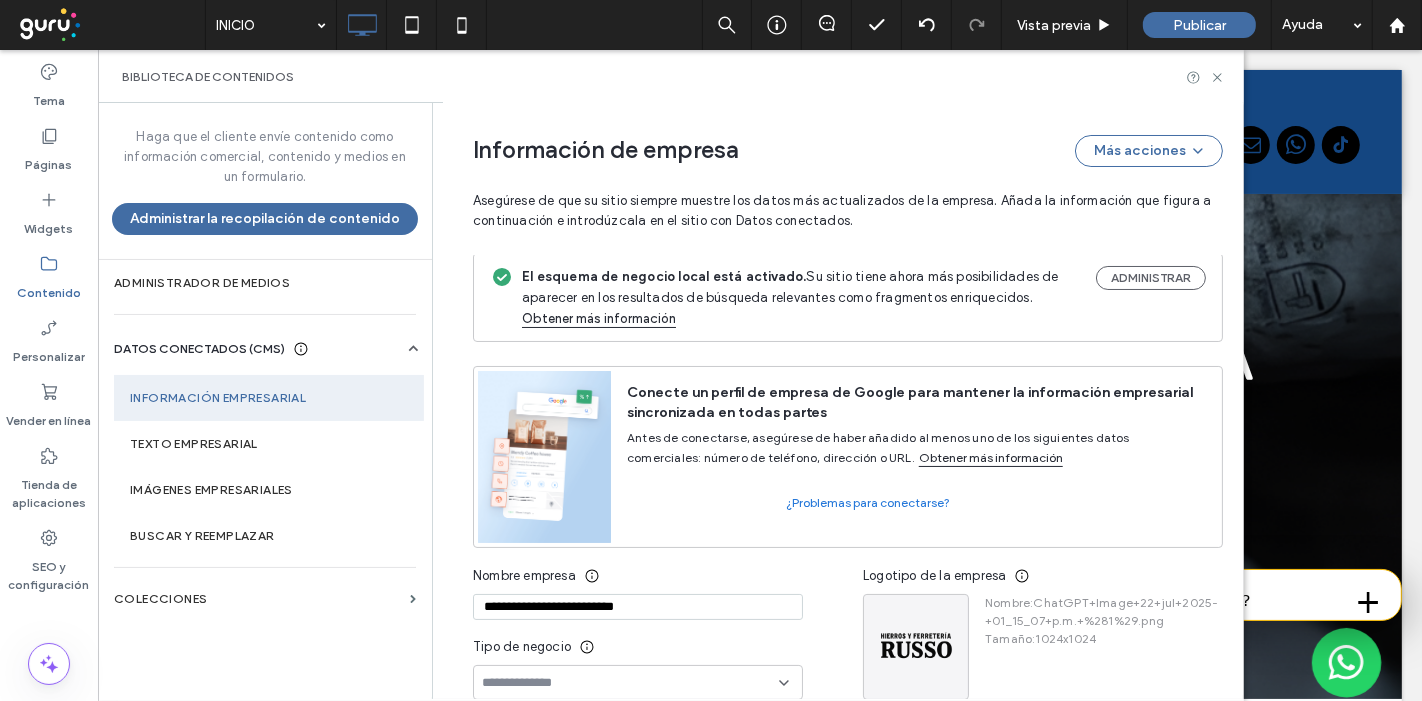 drag, startPoint x: 655, startPoint y: 607, endPoint x: 424, endPoint y: 584, distance: 232.1422 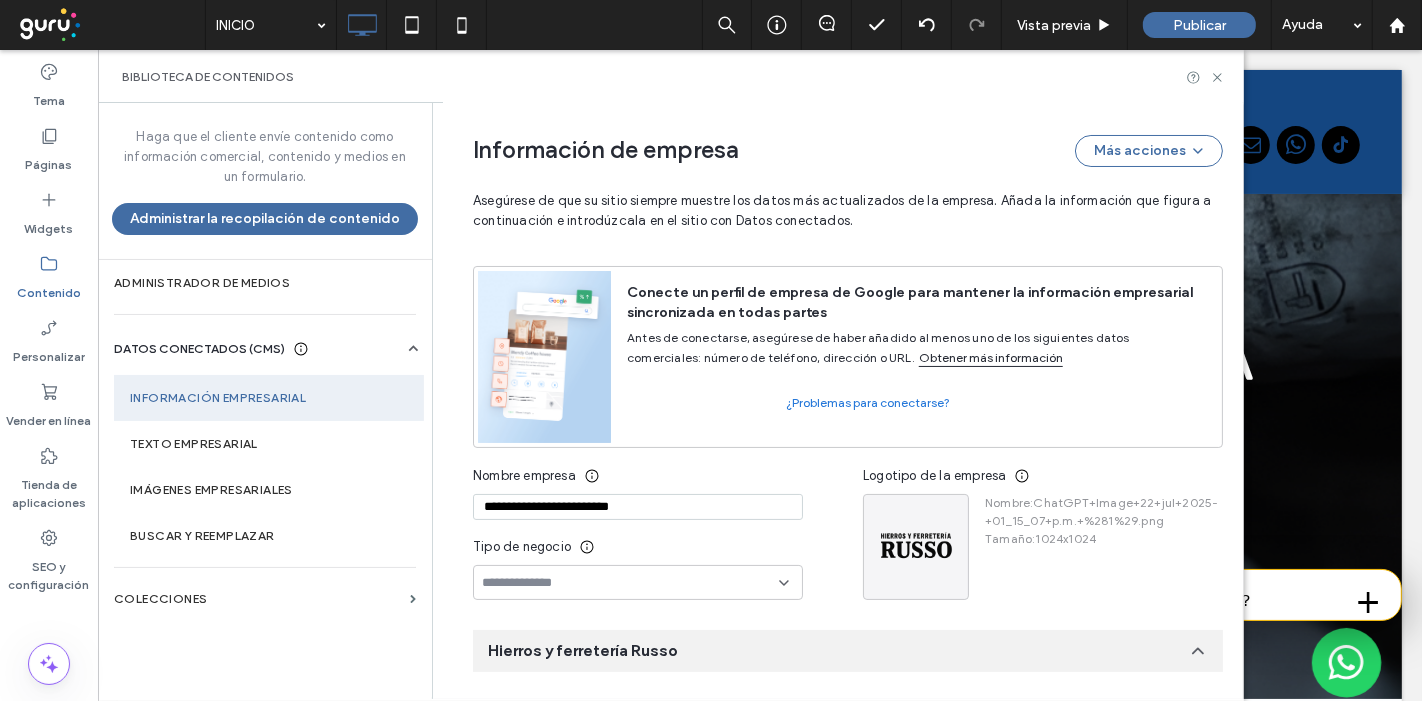 scroll, scrollTop: 224, scrollLeft: 0, axis: vertical 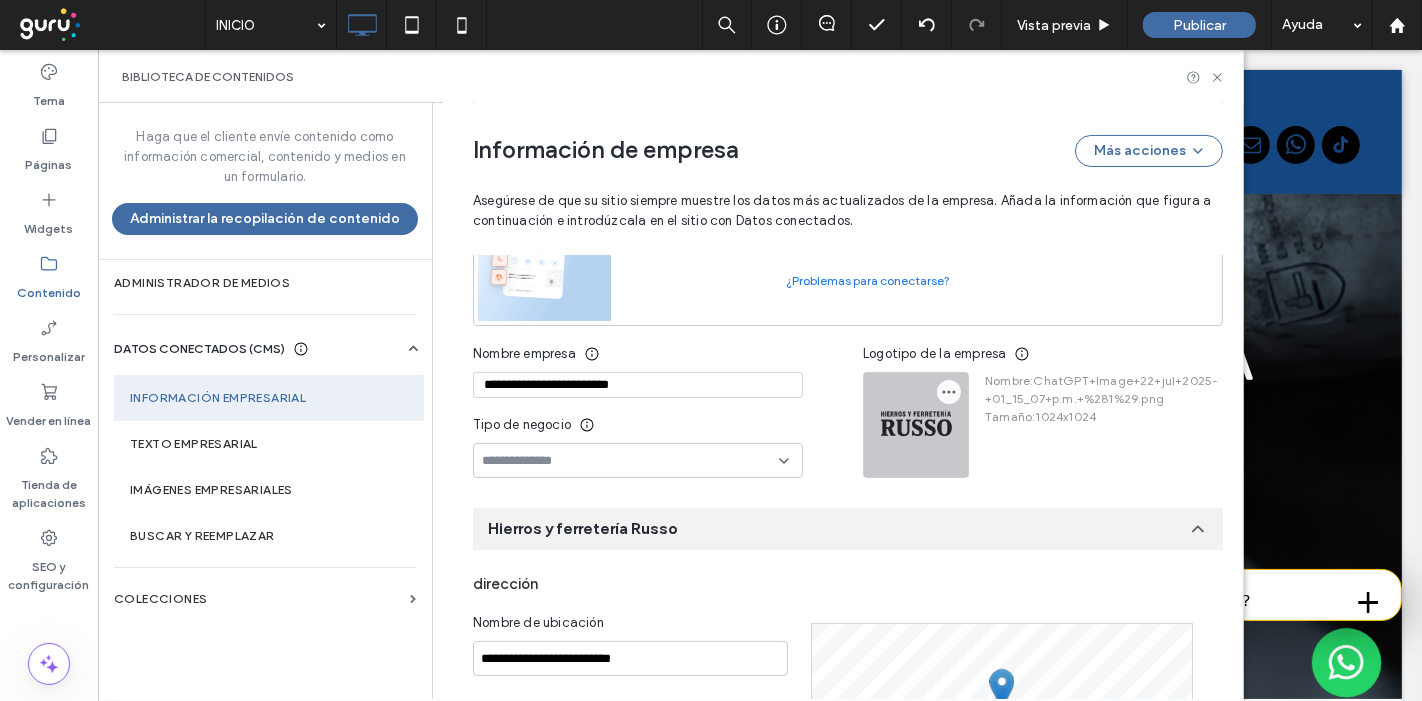 type on "**********" 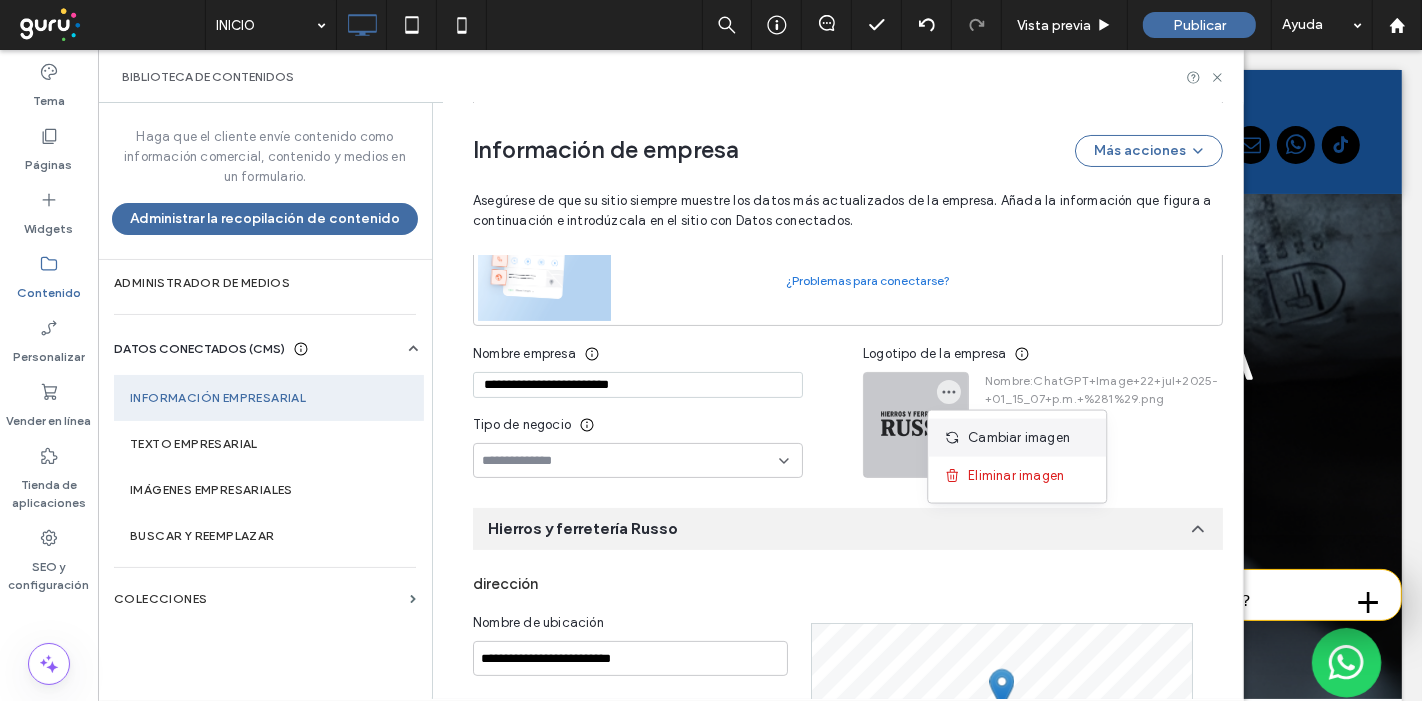 click on "Cambiar imagen" at bounding box center (1019, 438) 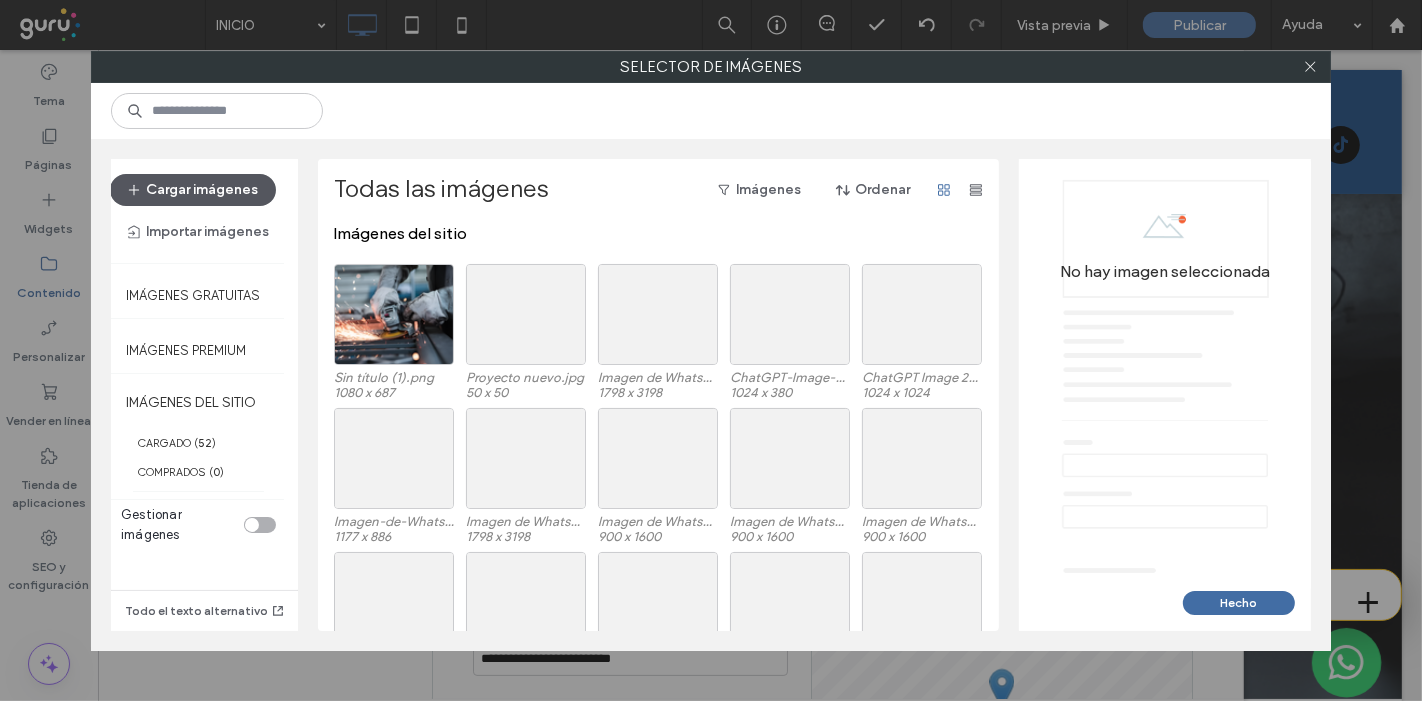 click on "Cargar imágenes" at bounding box center [193, 190] 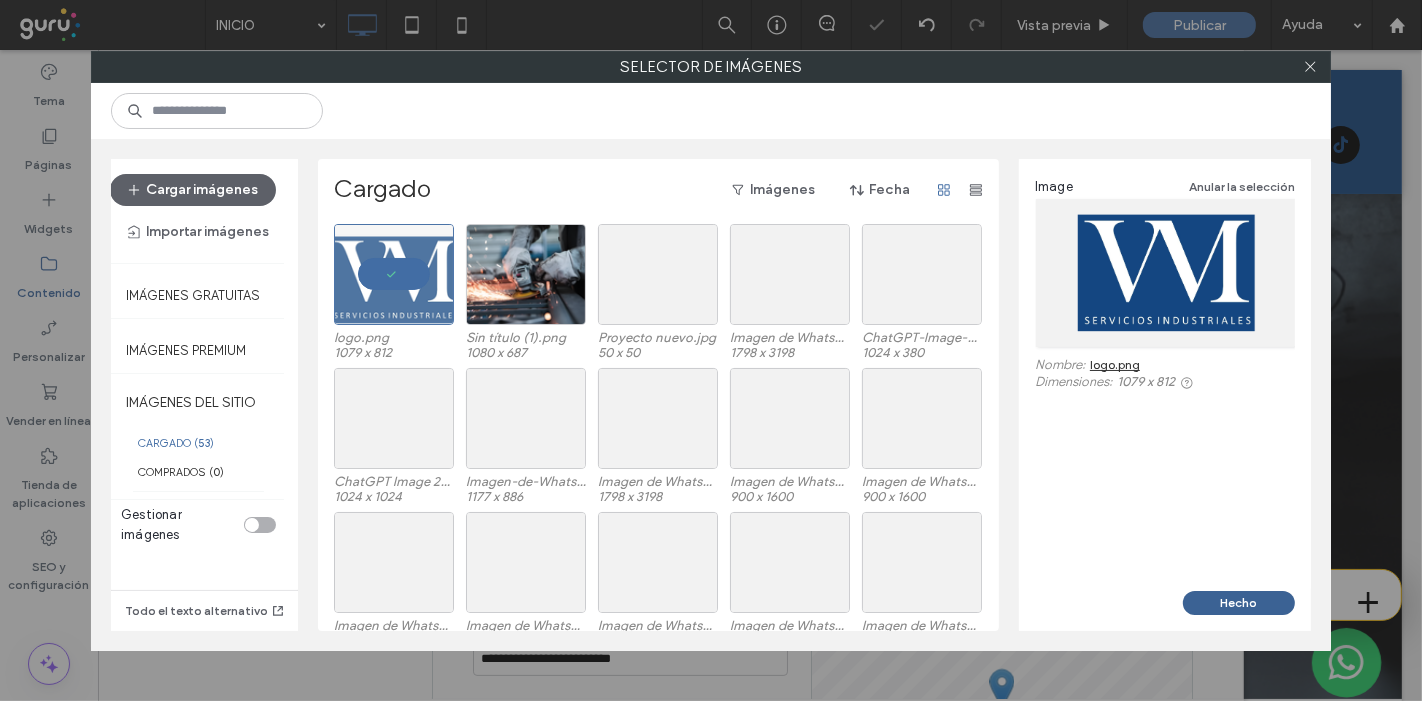 click on "Hecho" at bounding box center (1239, 603) 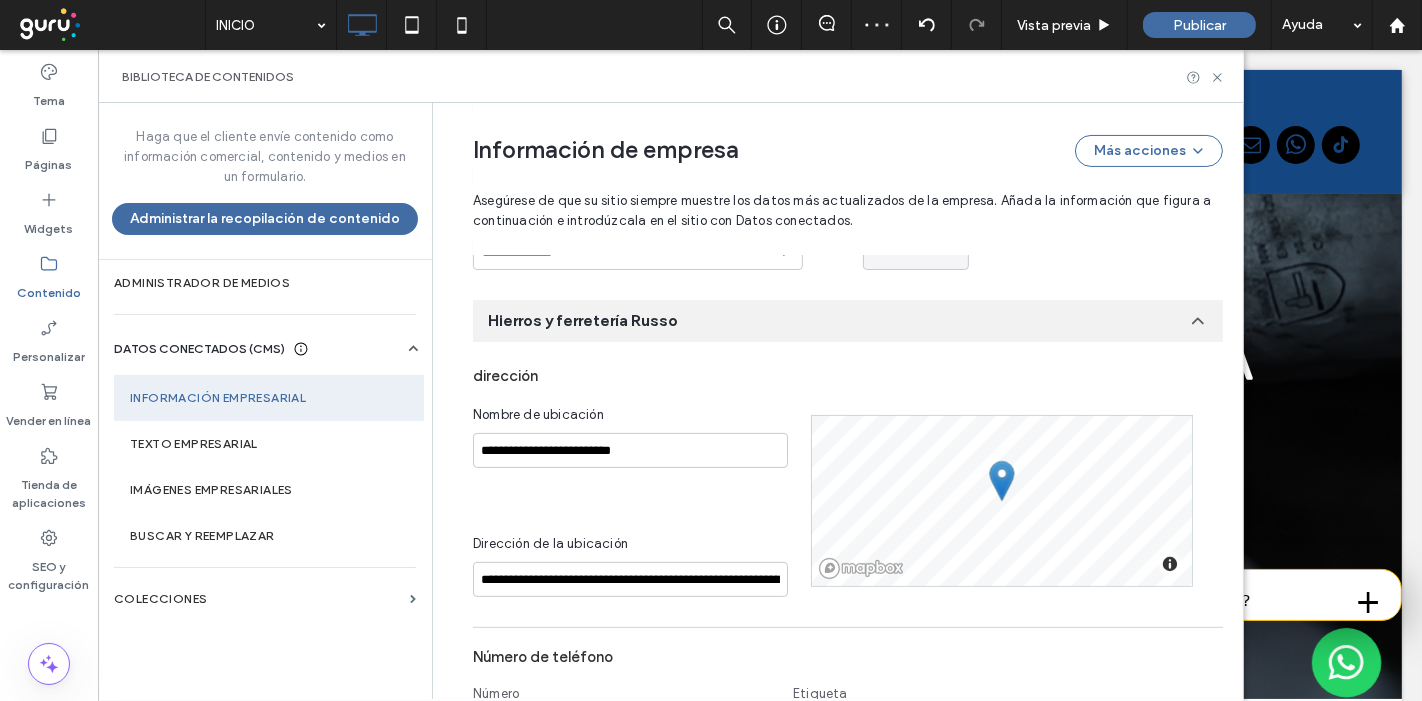 scroll, scrollTop: 446, scrollLeft: 0, axis: vertical 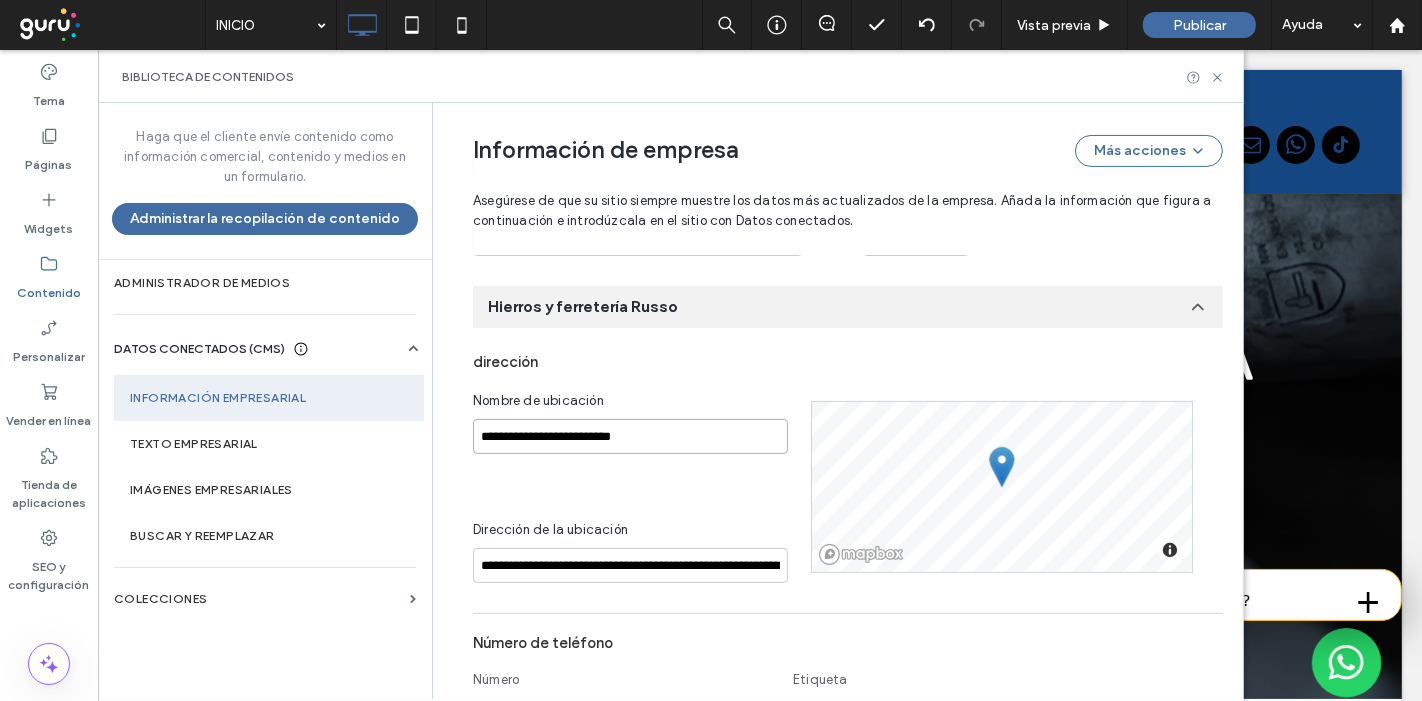 drag, startPoint x: 483, startPoint y: 433, endPoint x: 451, endPoint y: 433, distance: 32 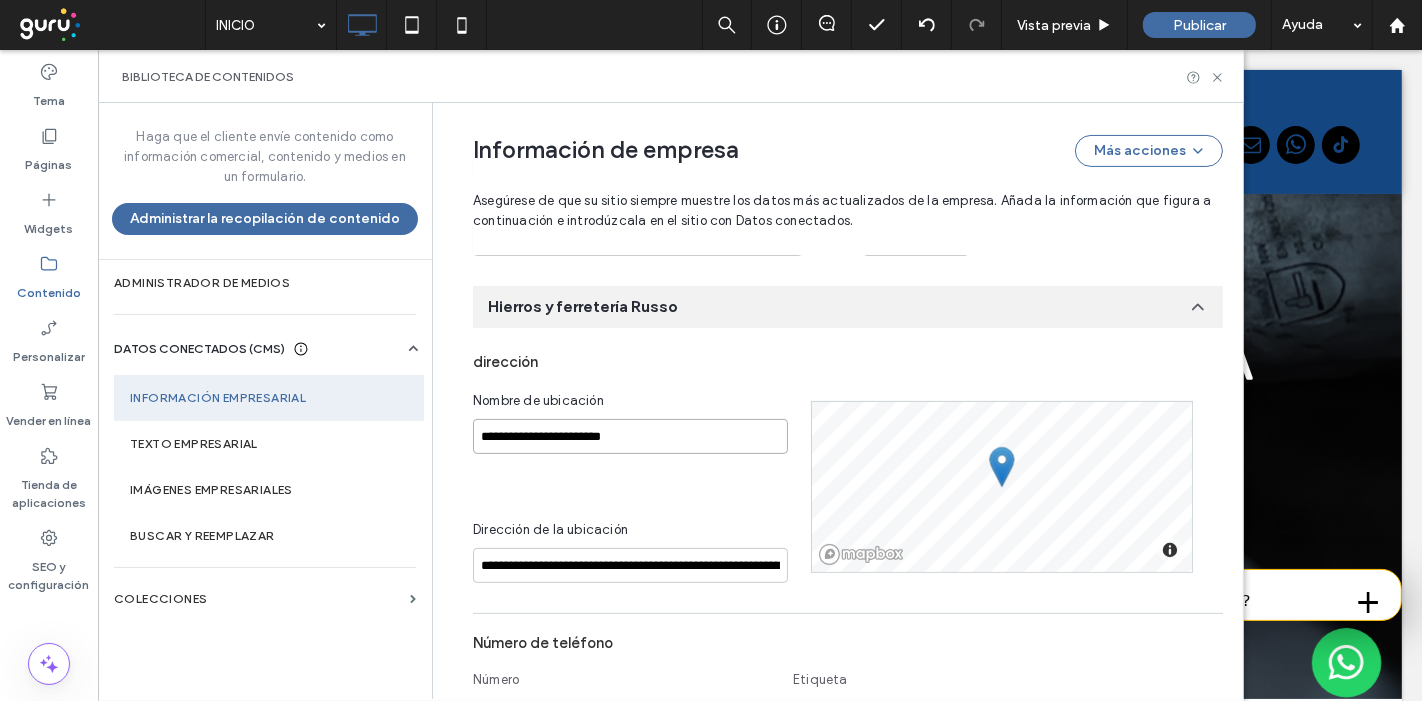 type on "**********" 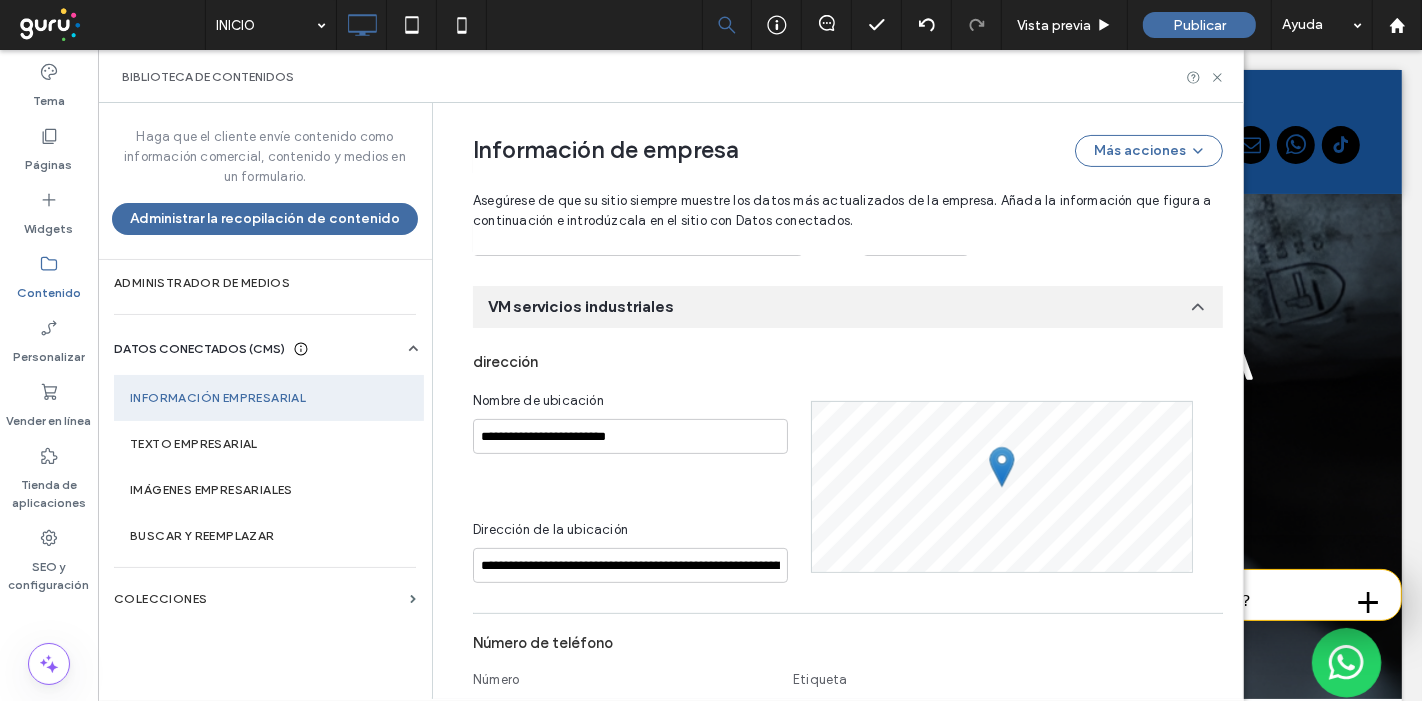 scroll, scrollTop: 541, scrollLeft: 0, axis: vertical 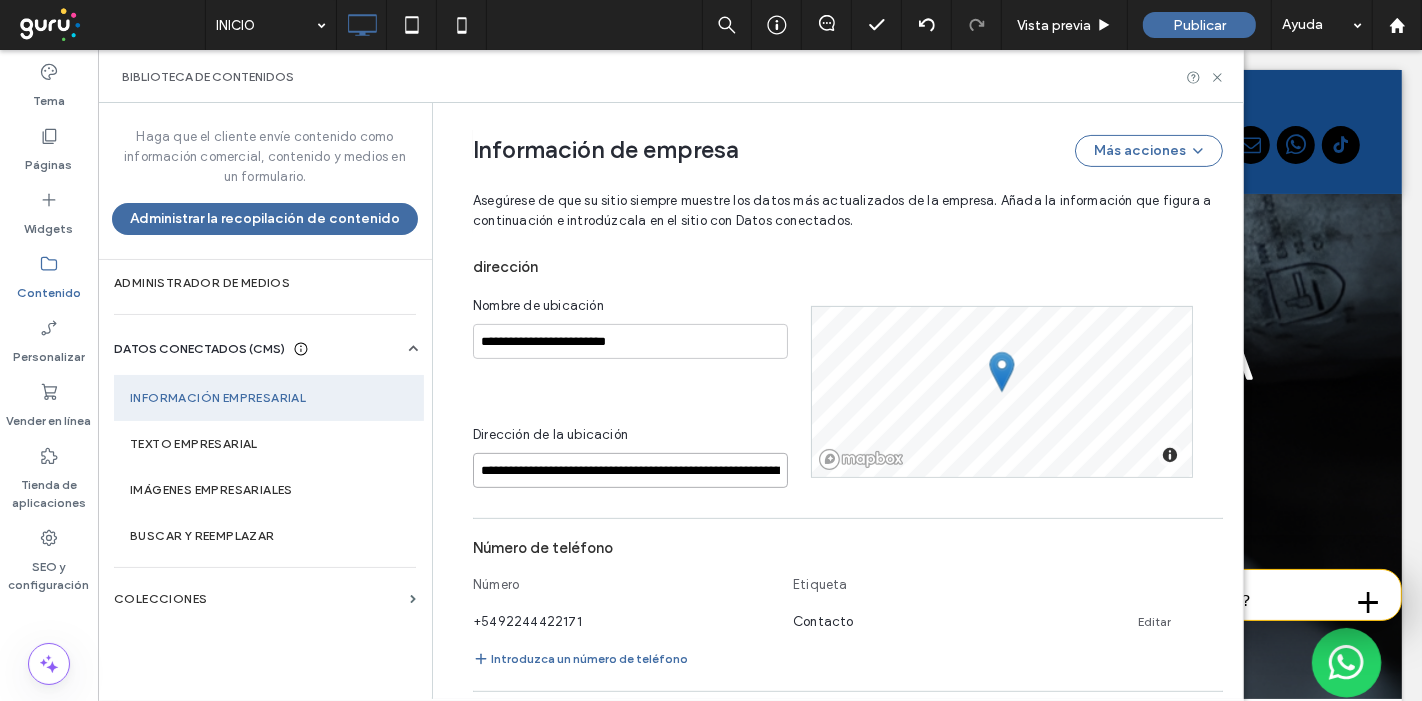 click on "**********" at bounding box center [630, 470] 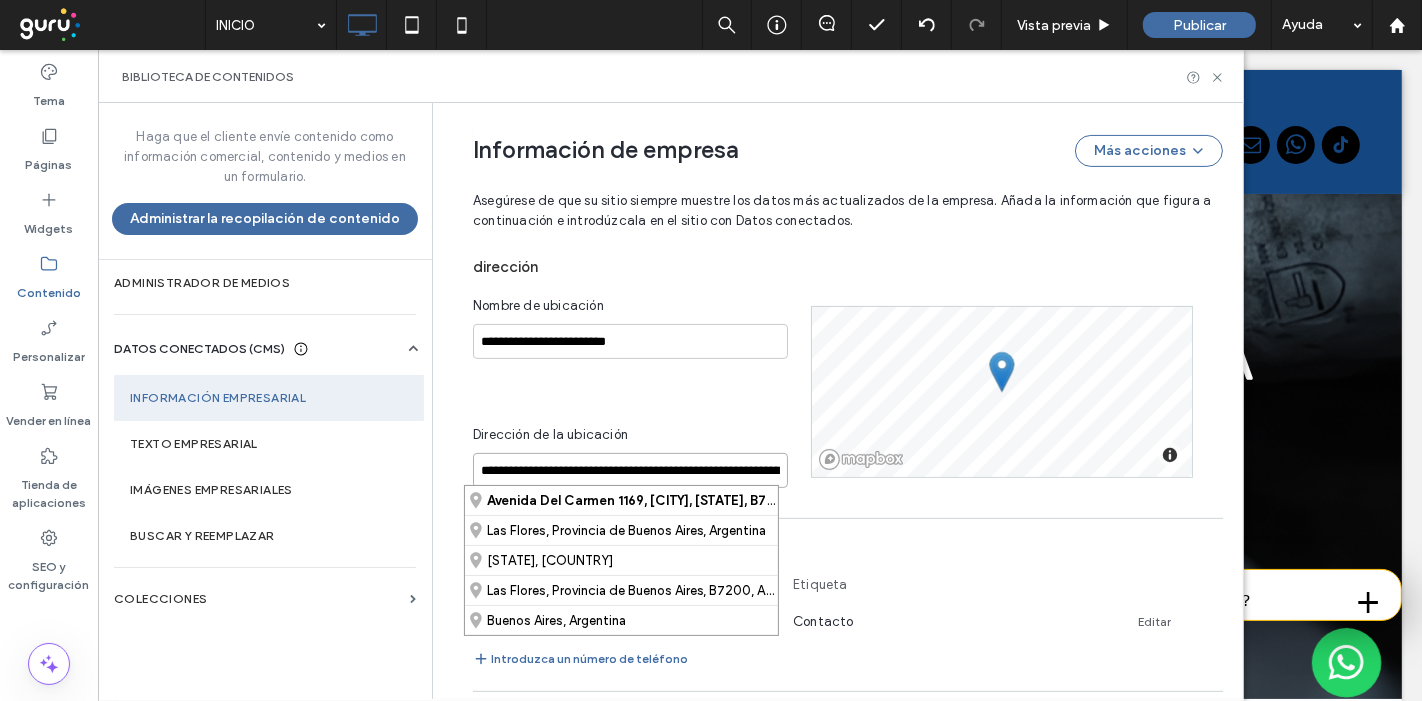 click on "**********" at bounding box center (630, 470) 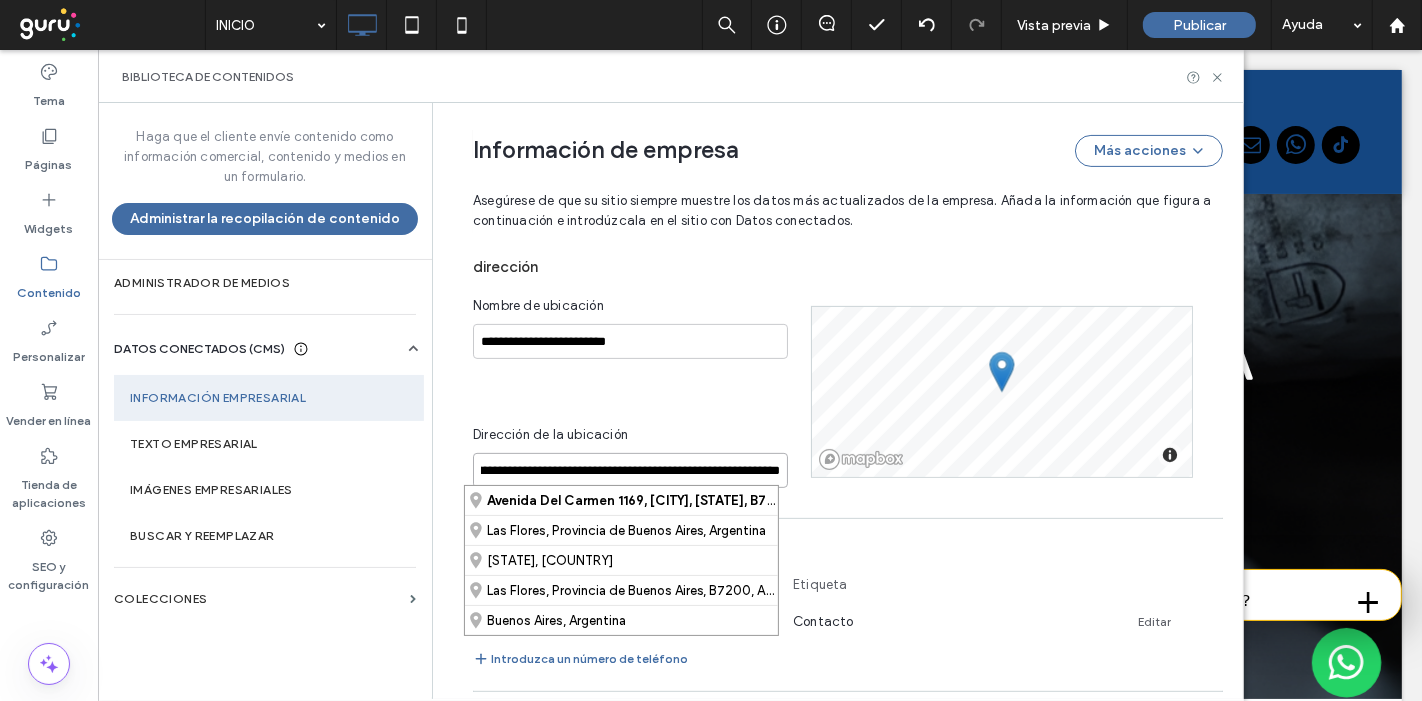 drag, startPoint x: 468, startPoint y: 461, endPoint x: 898, endPoint y: 475, distance: 430.22784 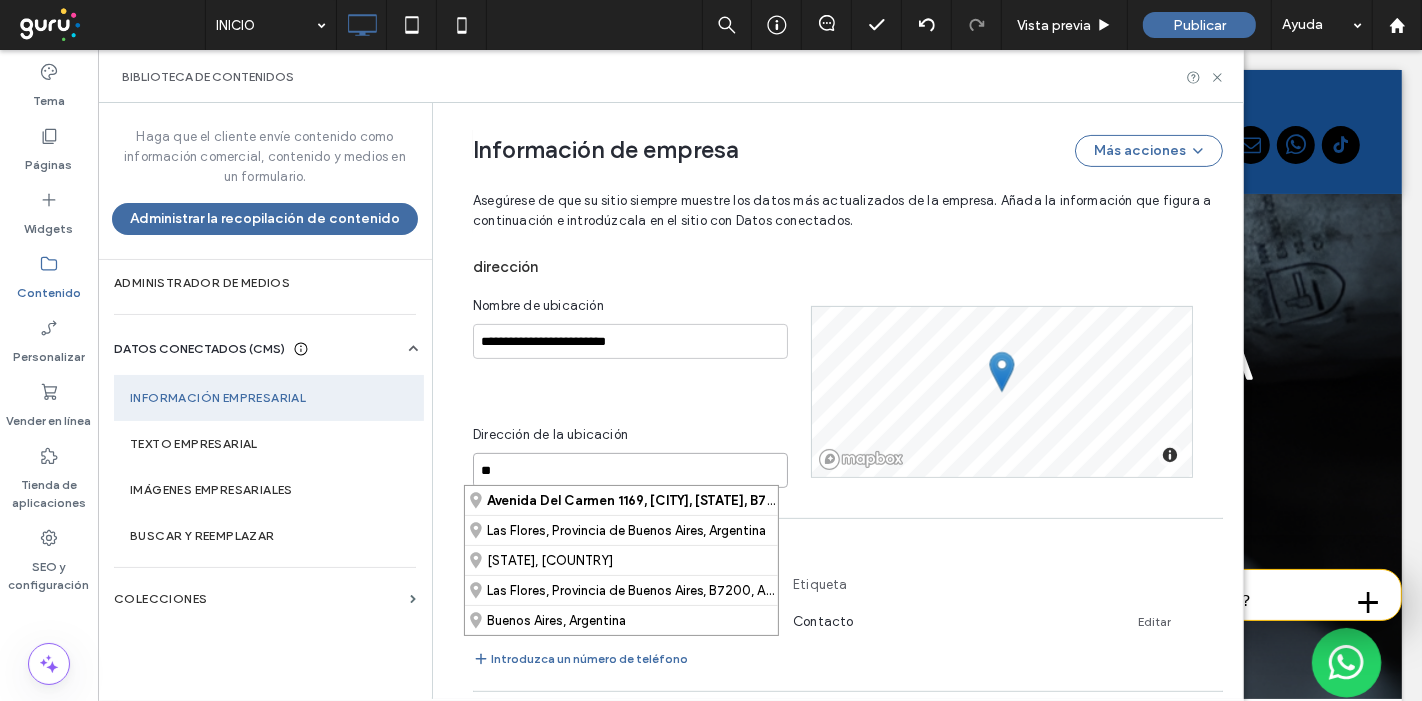 scroll, scrollTop: 0, scrollLeft: 0, axis: both 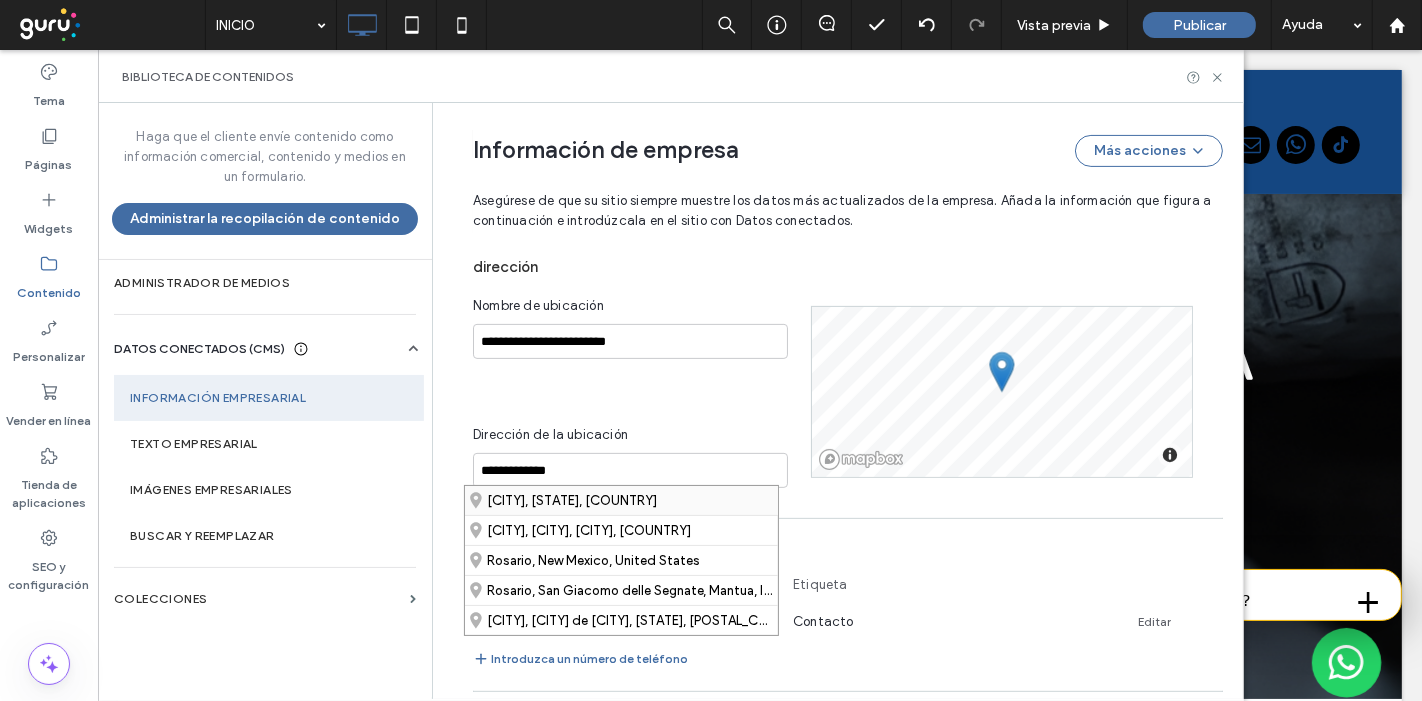 click on "[CITY], [STATE], [COUNTRY]" at bounding box center (621, 500) 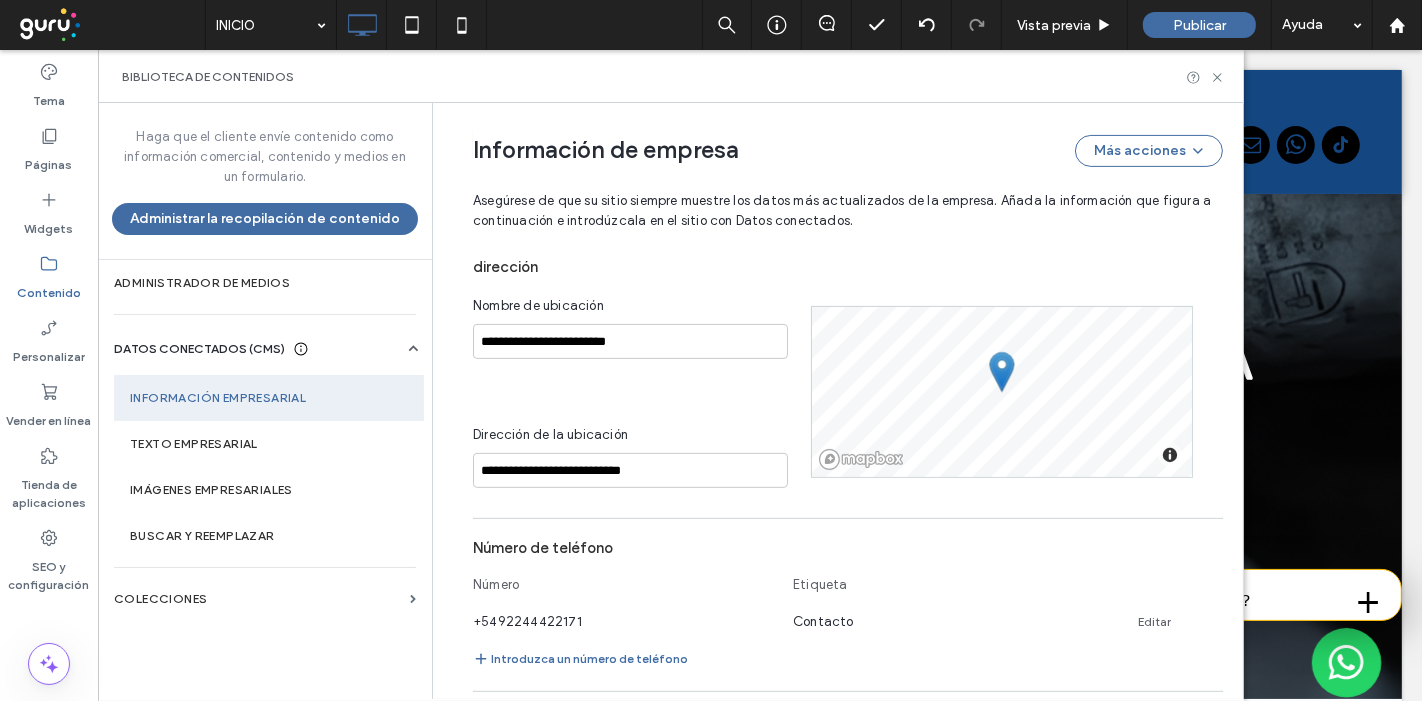 scroll, scrollTop: 652, scrollLeft: 0, axis: vertical 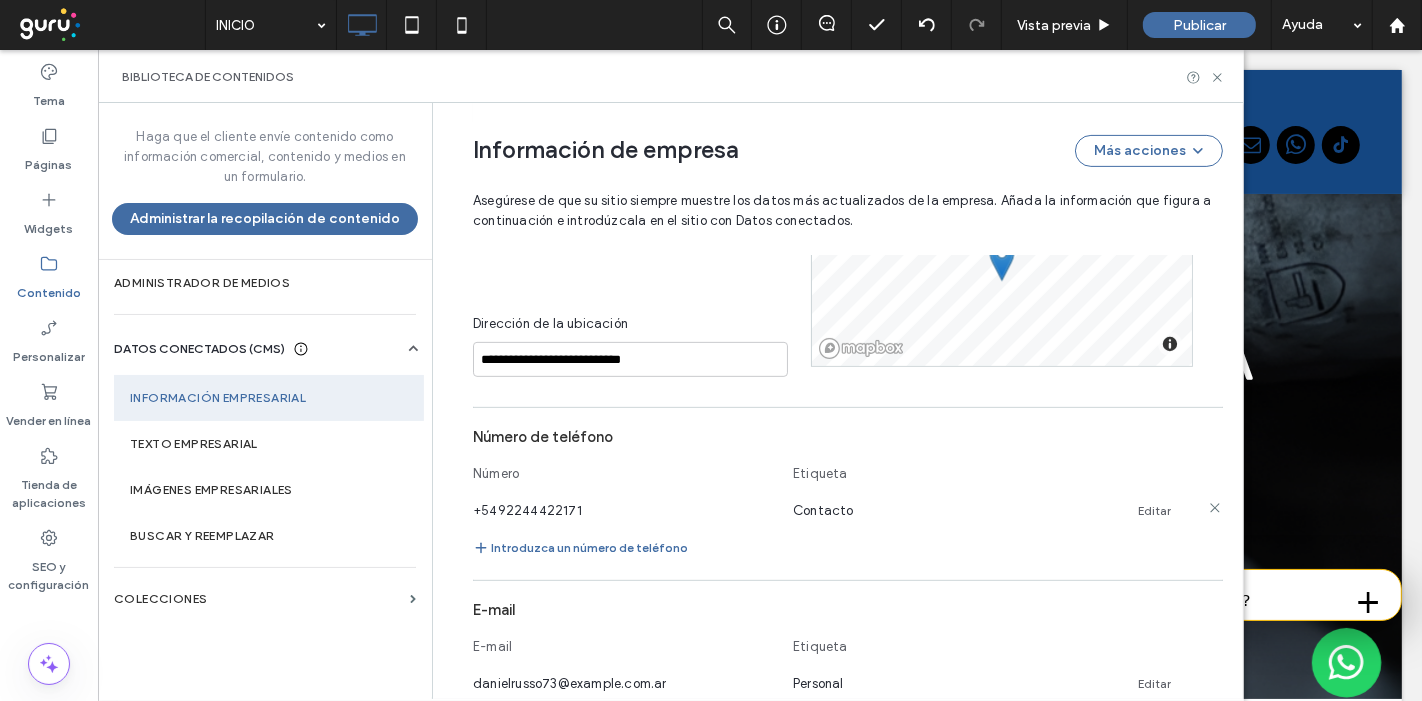 click 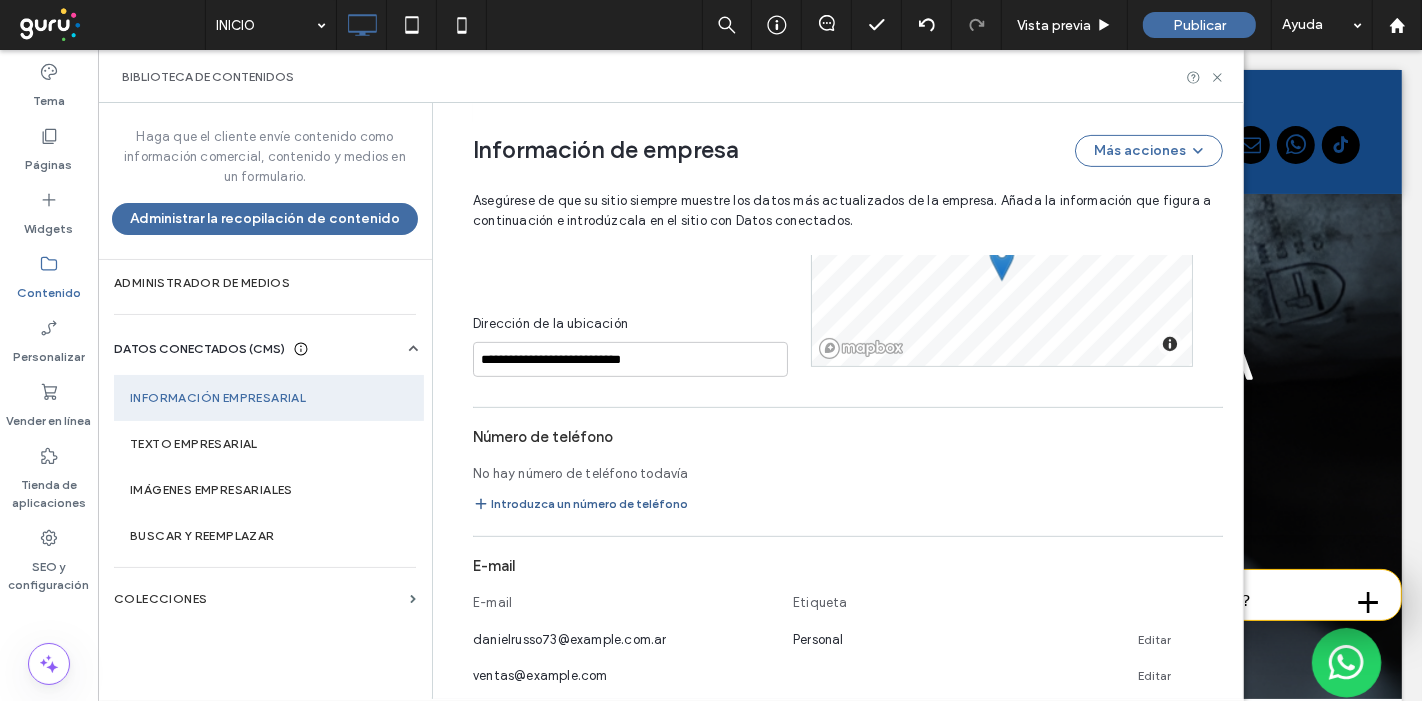 click on "Introduzca un número de teléfono" at bounding box center (580, 504) 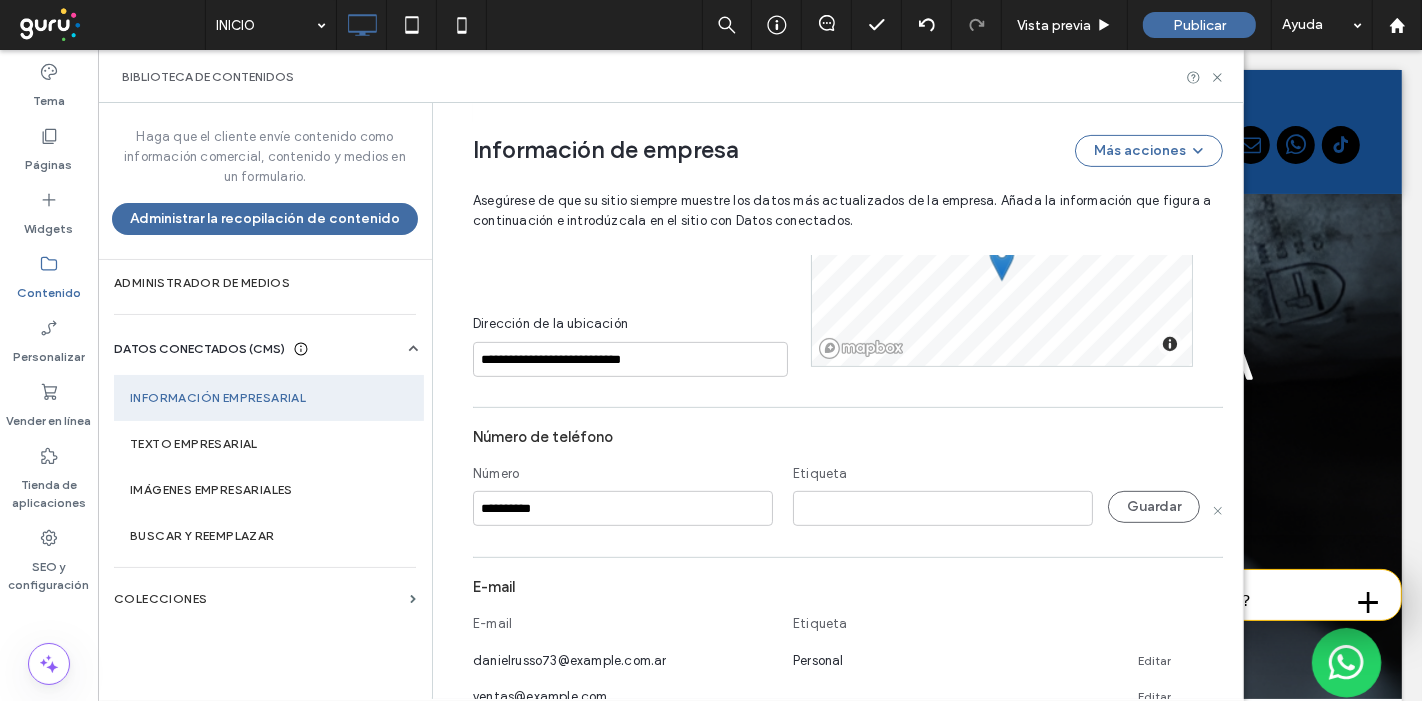 click on "**********" at bounding box center (623, 508) 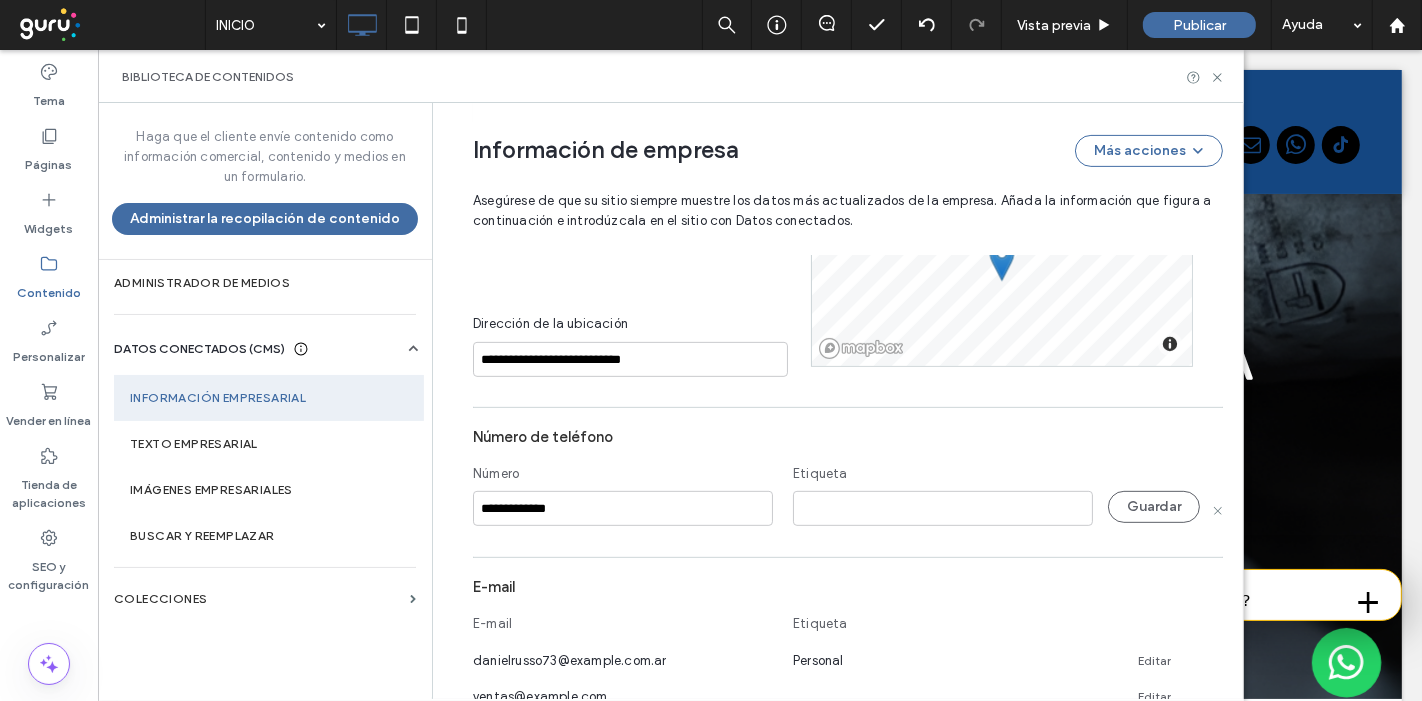 type on "**********" 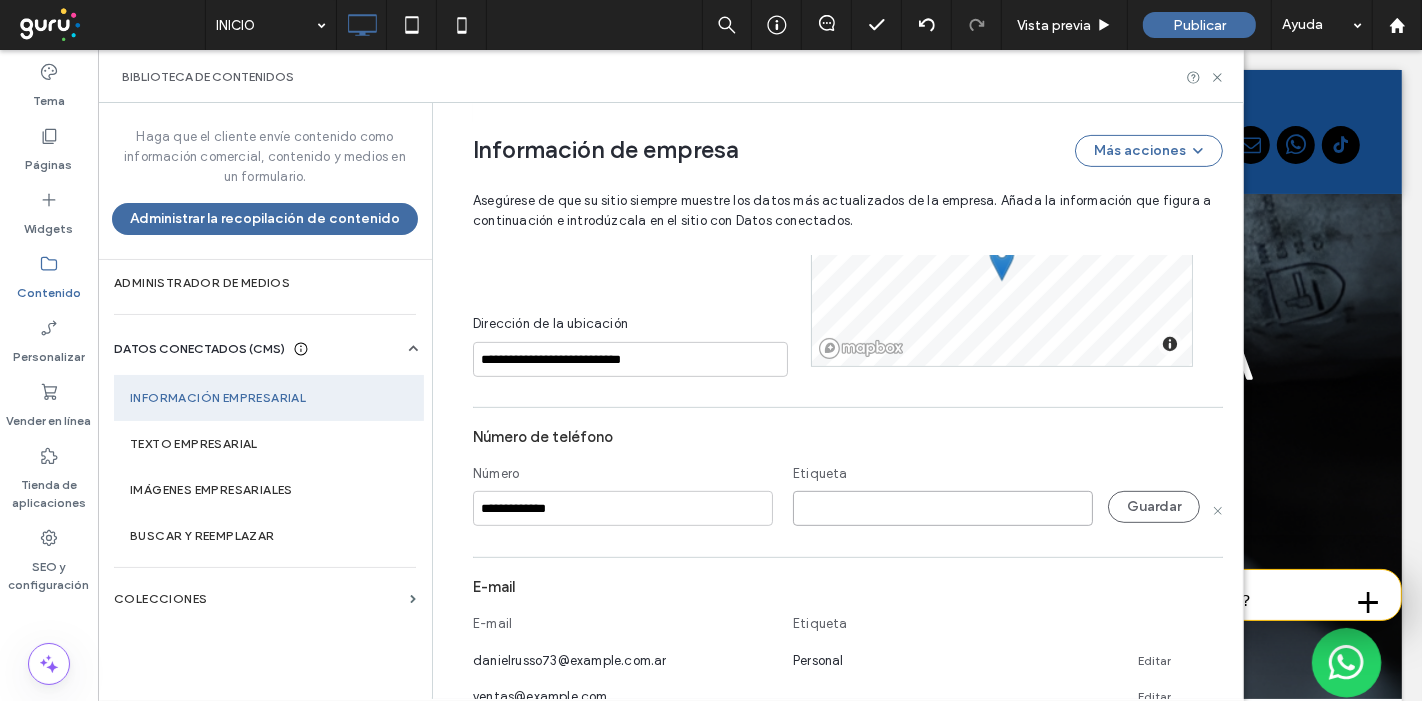 click at bounding box center (943, 508) 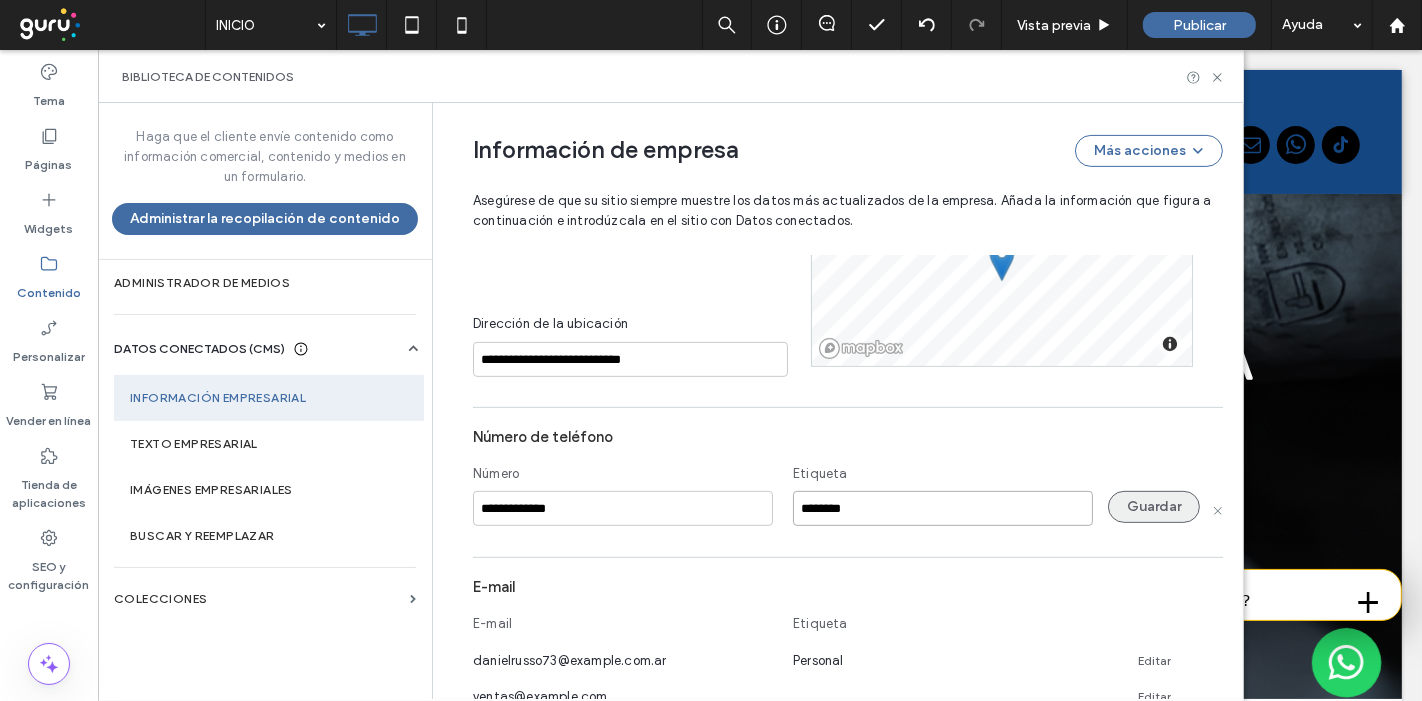 type on "********" 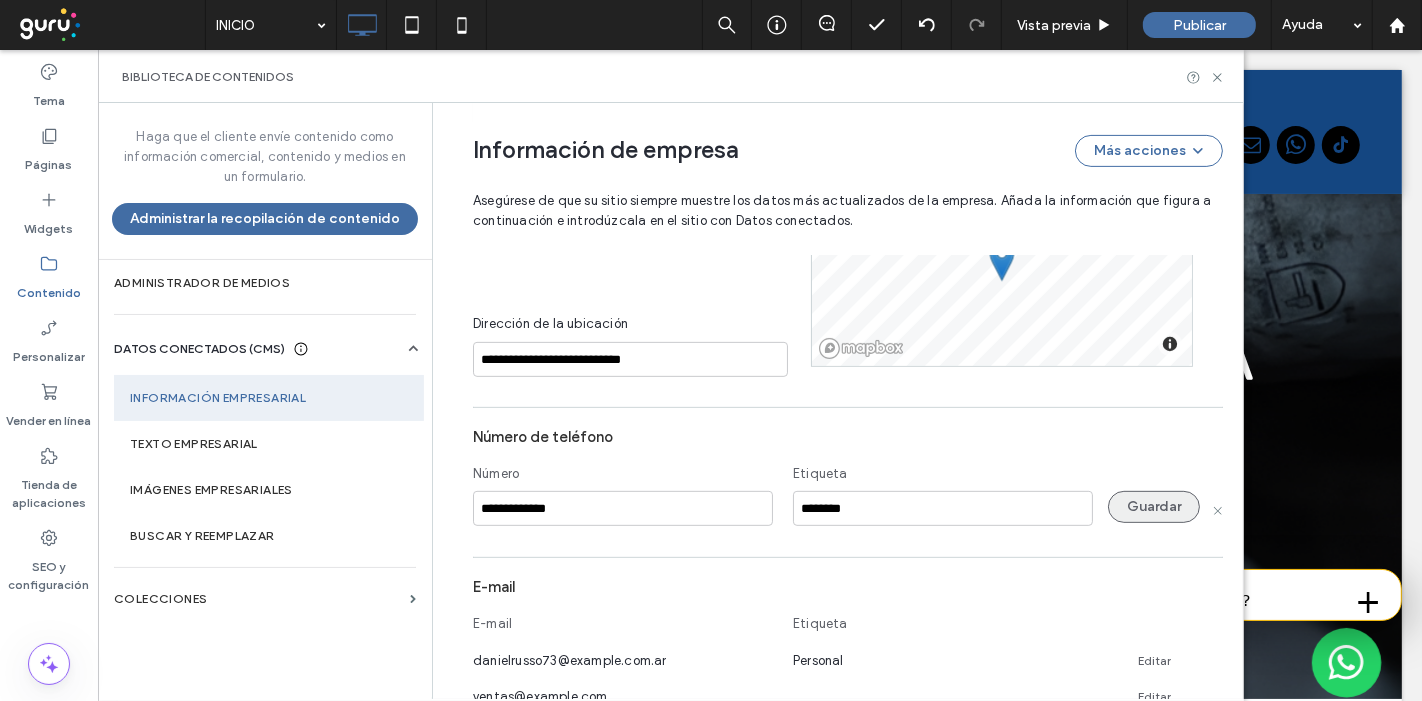 click on "Guardar" at bounding box center [1154, 507] 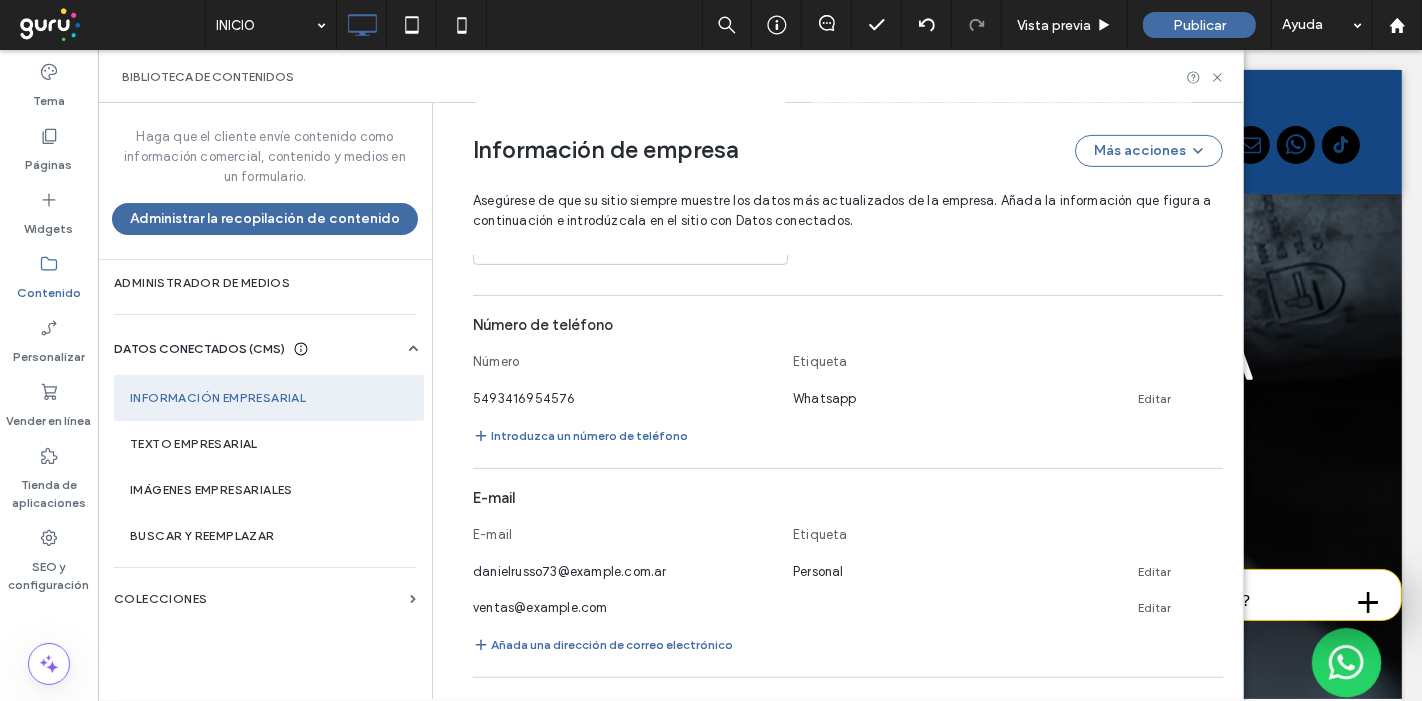 scroll, scrollTop: 874, scrollLeft: 0, axis: vertical 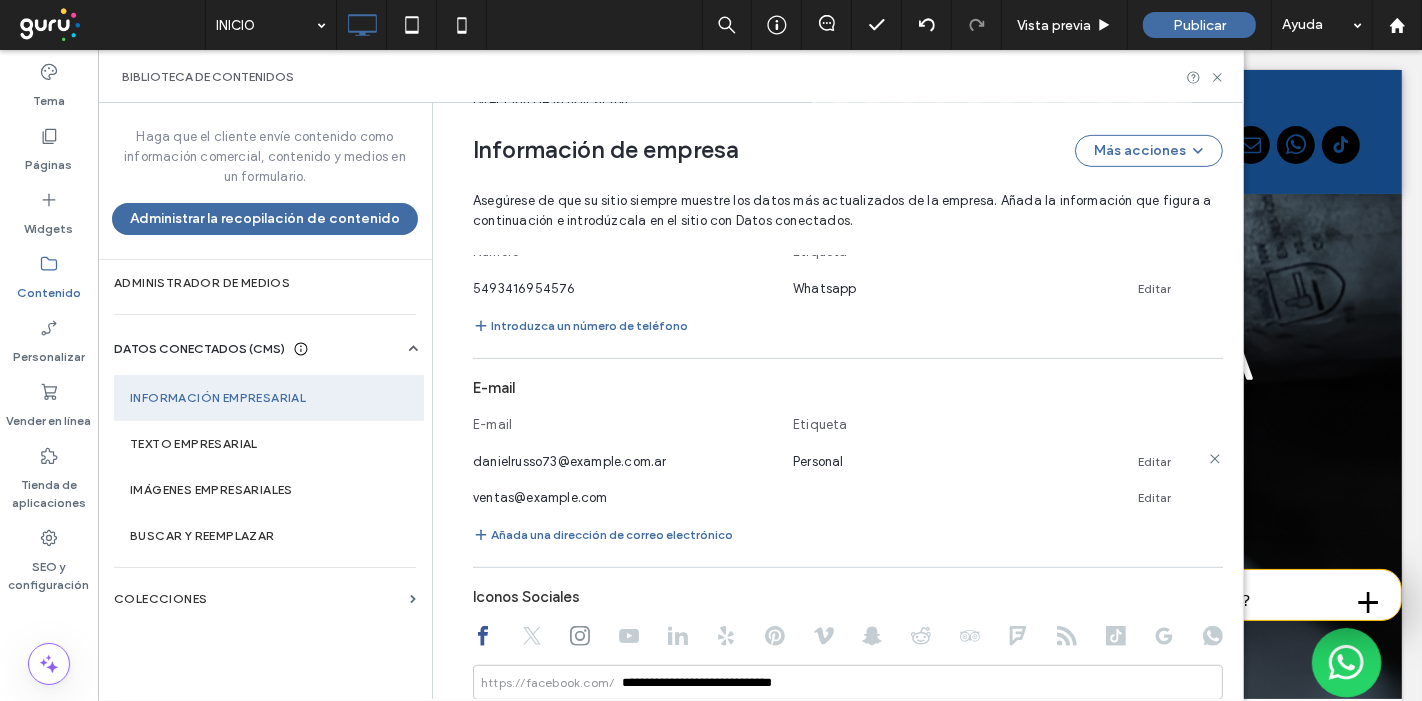 click 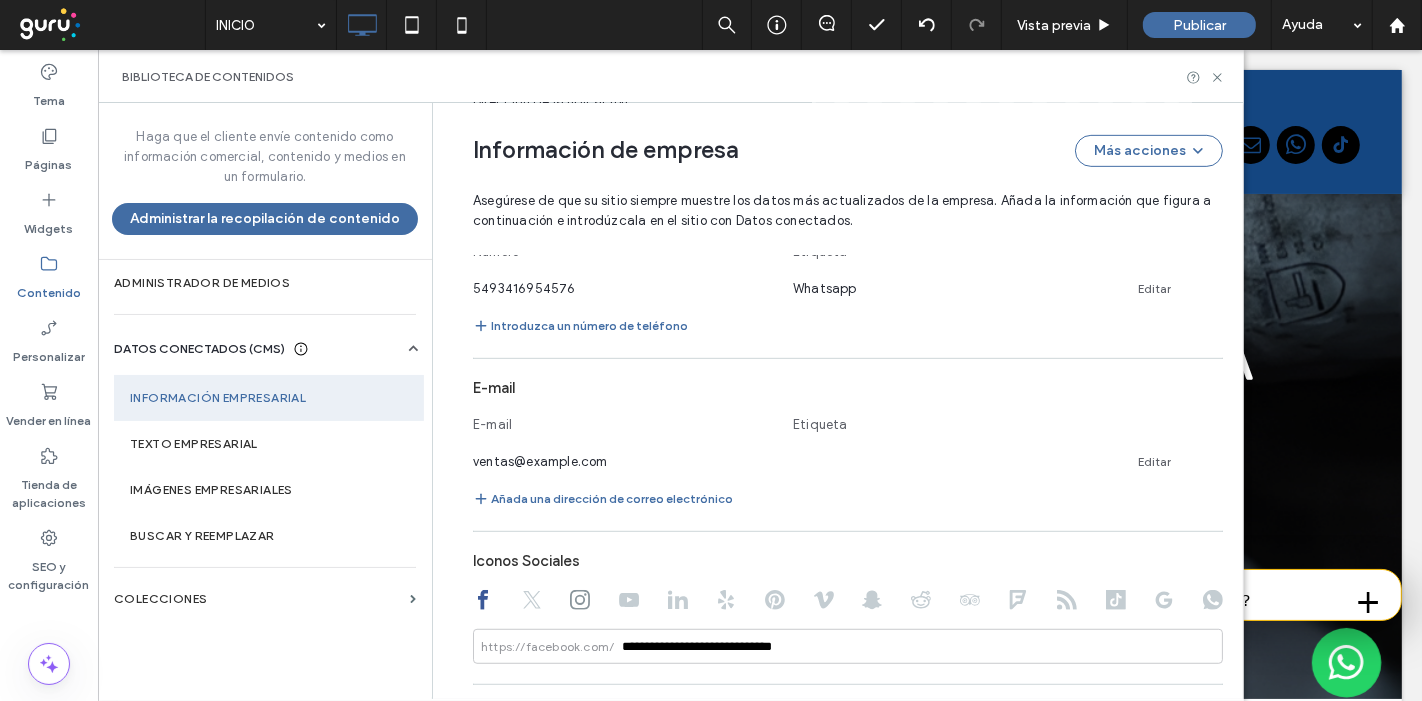 click 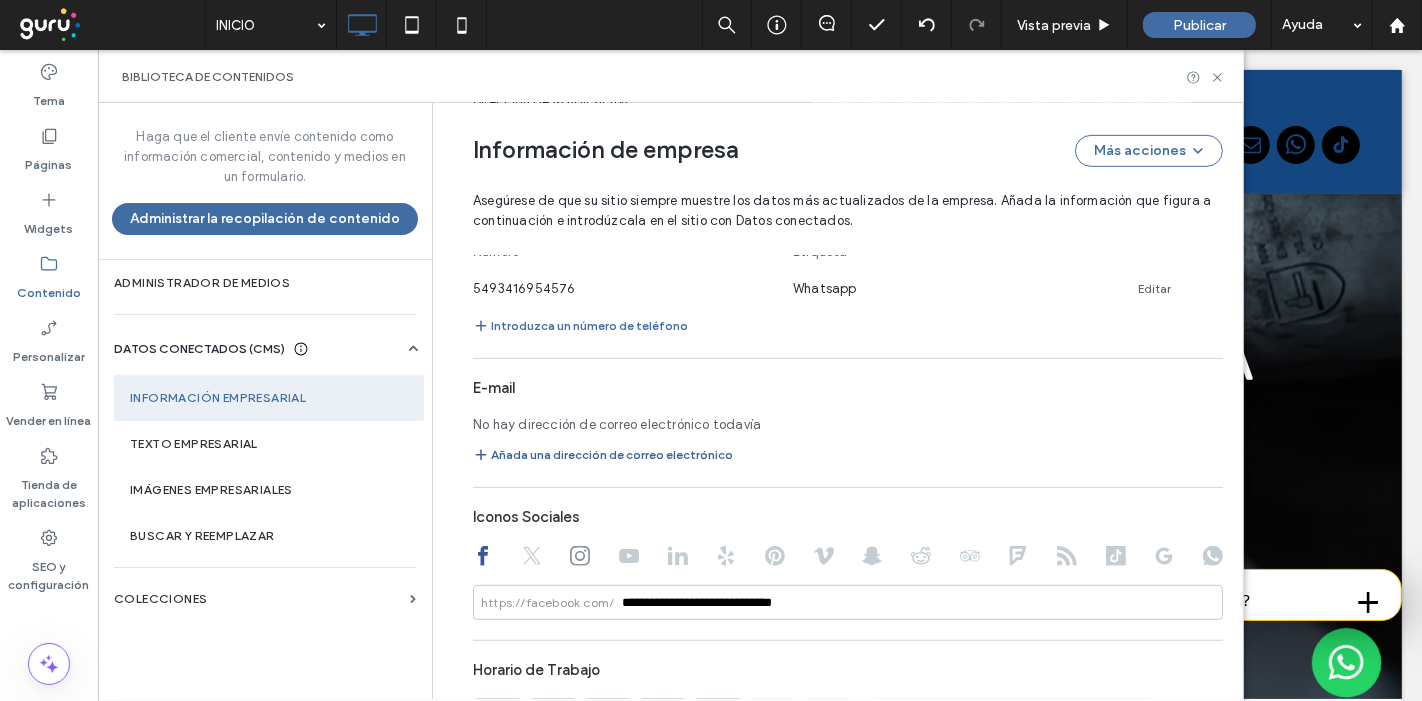 click on "Añada una dirección de correo electrónico" at bounding box center [603, 455] 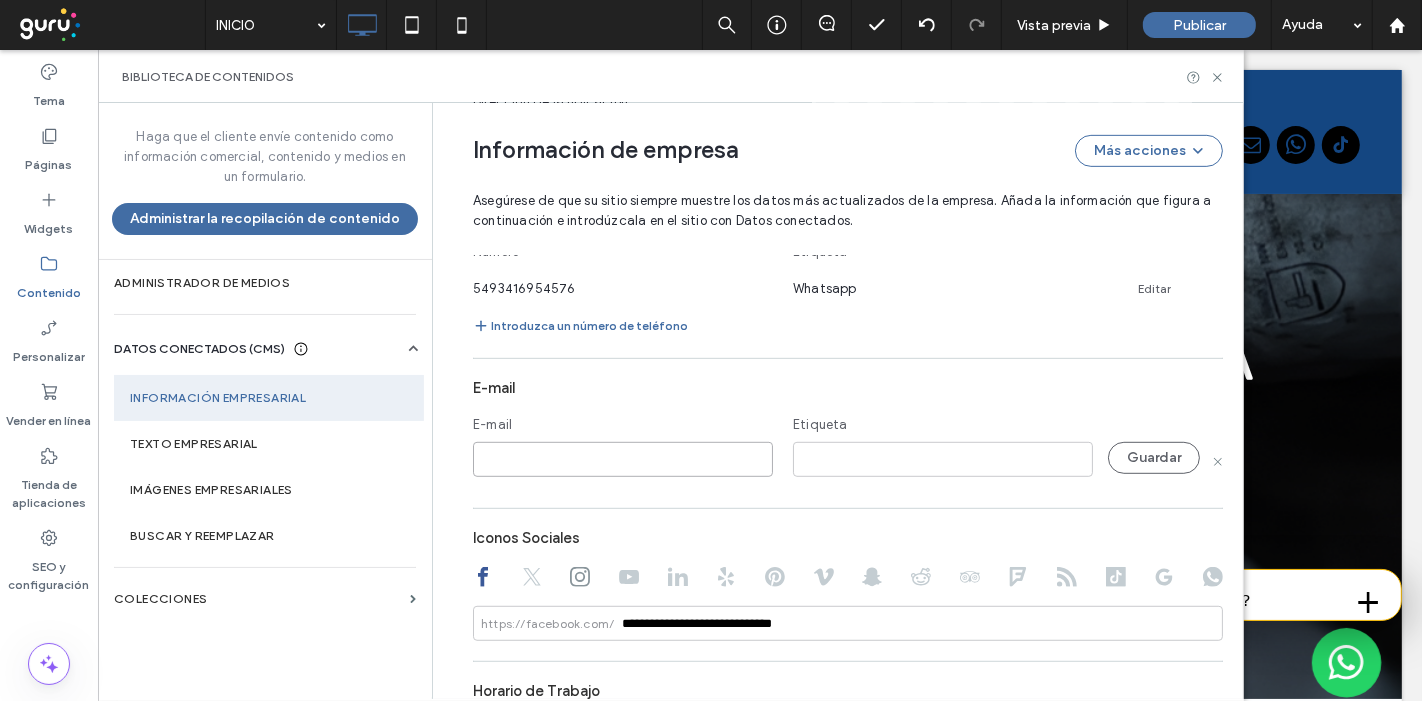 paste on "**********" 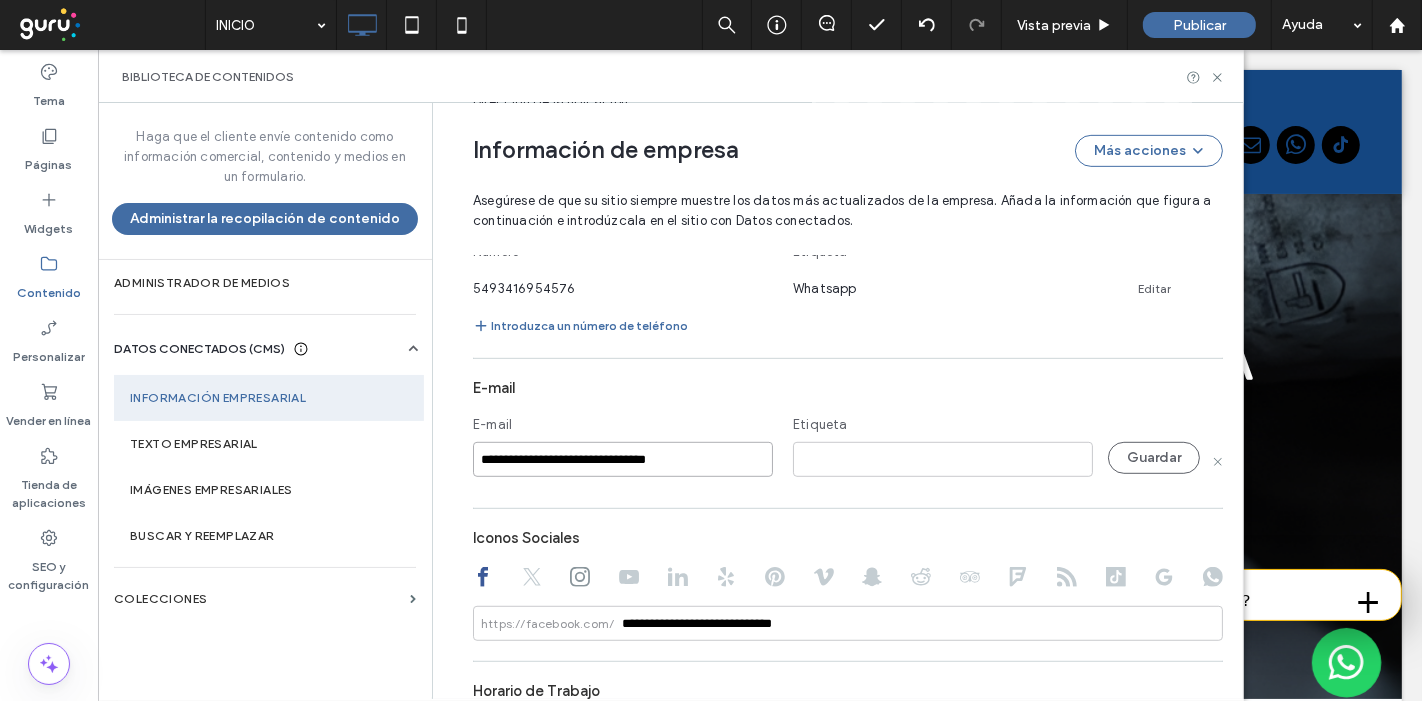 type on "**********" 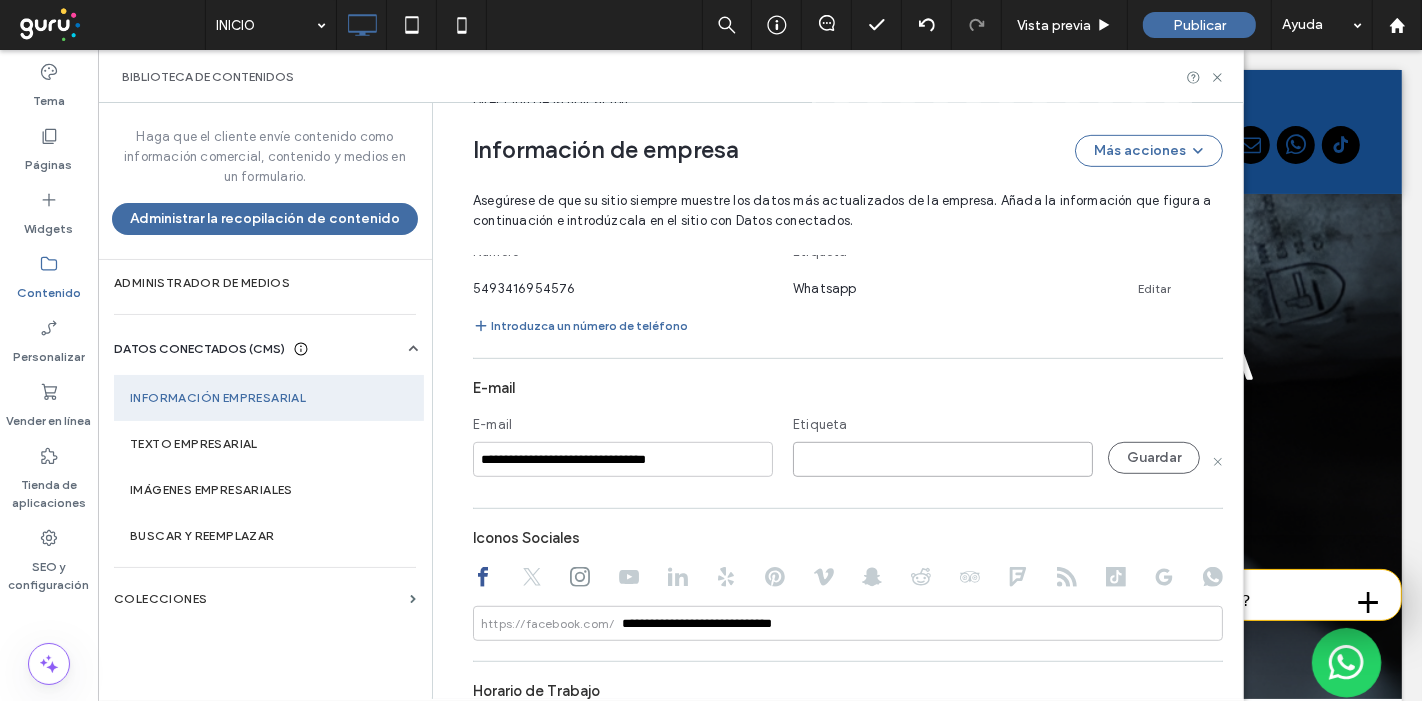 click at bounding box center (943, 459) 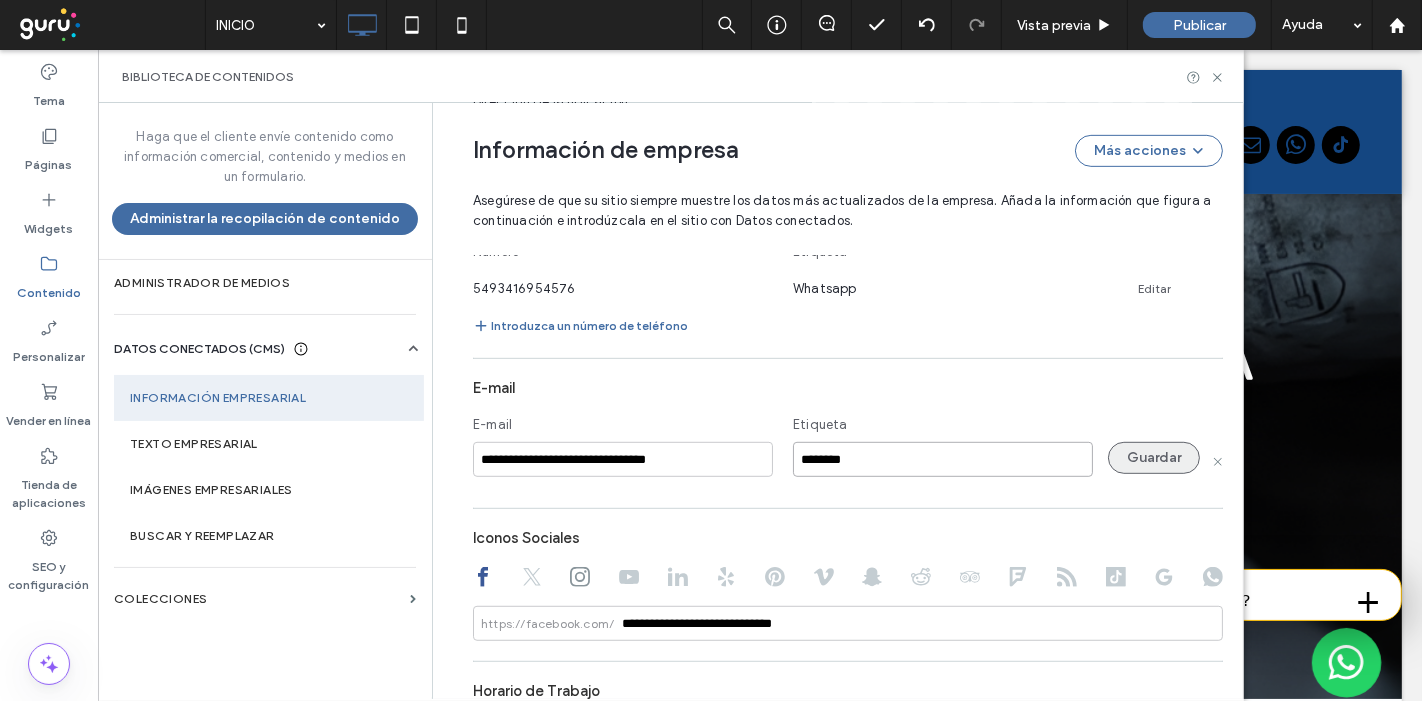 type on "********" 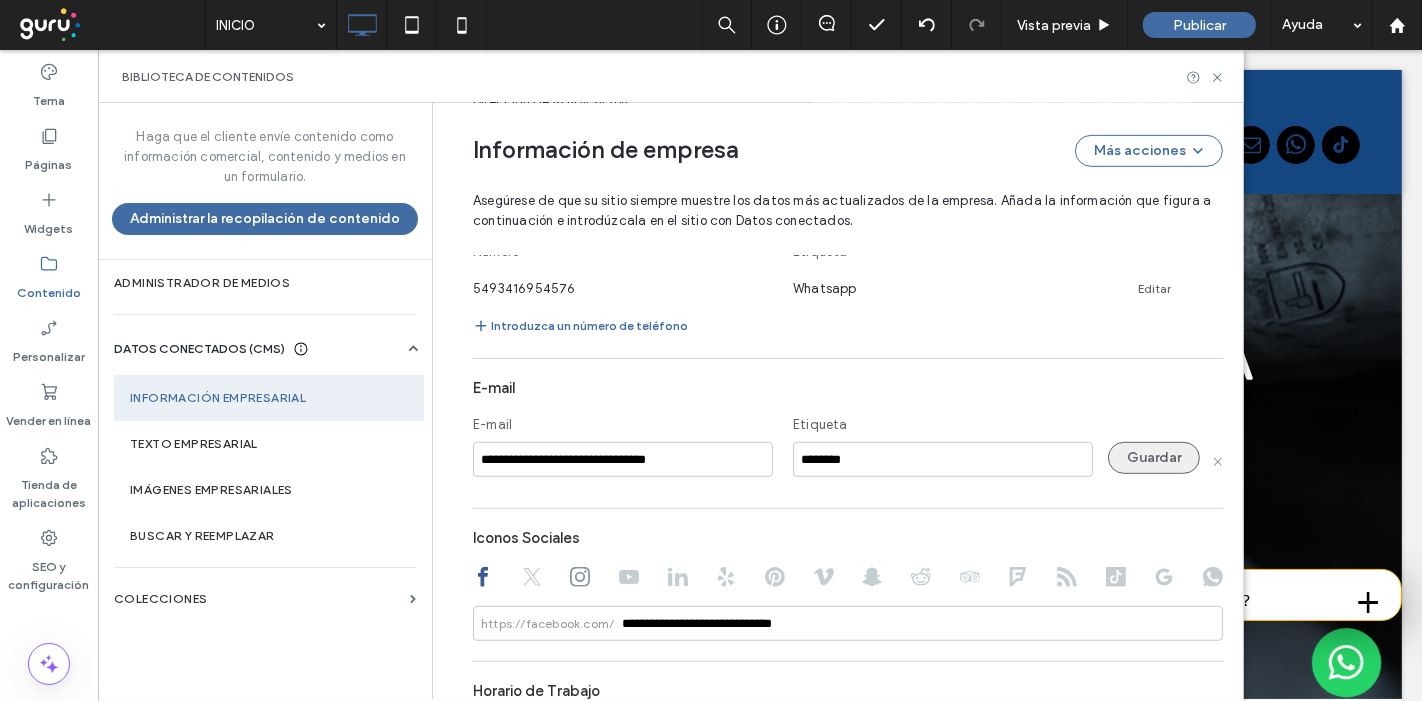 click on "Guardar" at bounding box center [1154, 458] 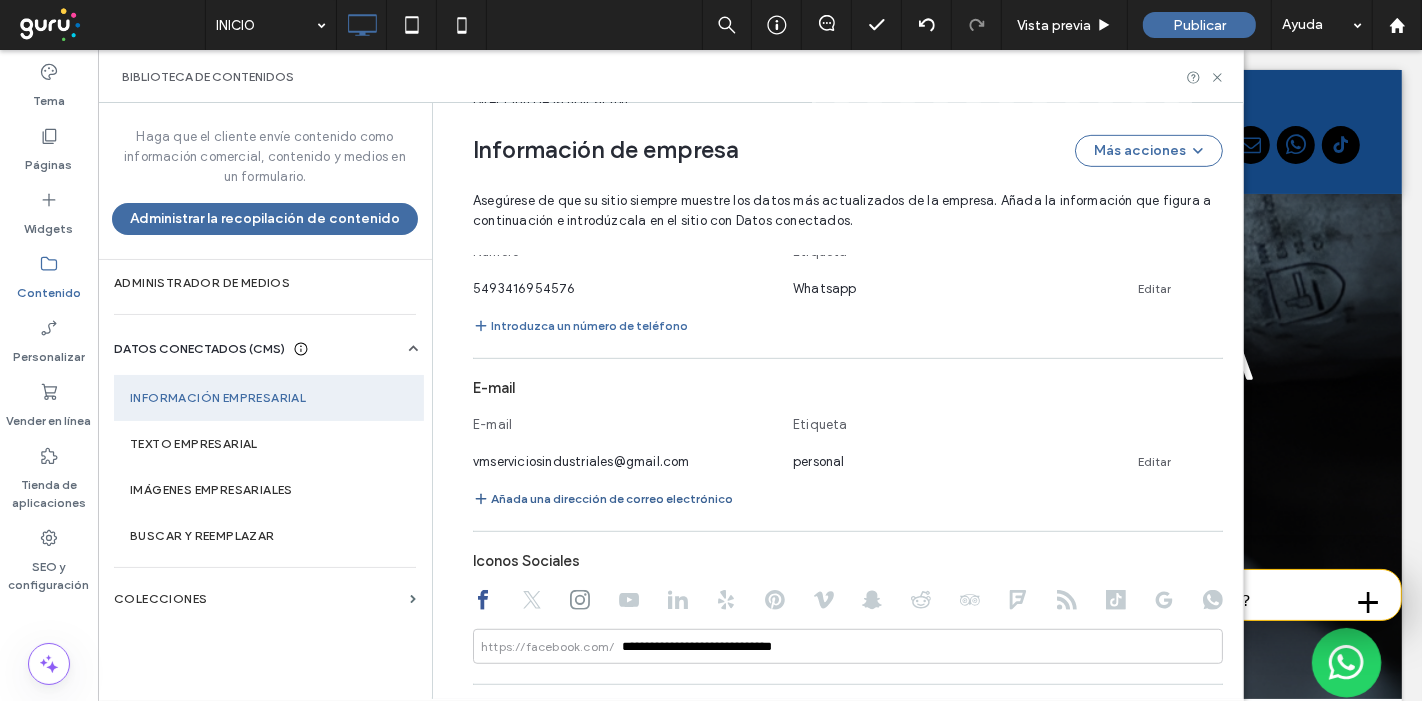 click on "Añada una dirección de correo electrónico" at bounding box center [603, 499] 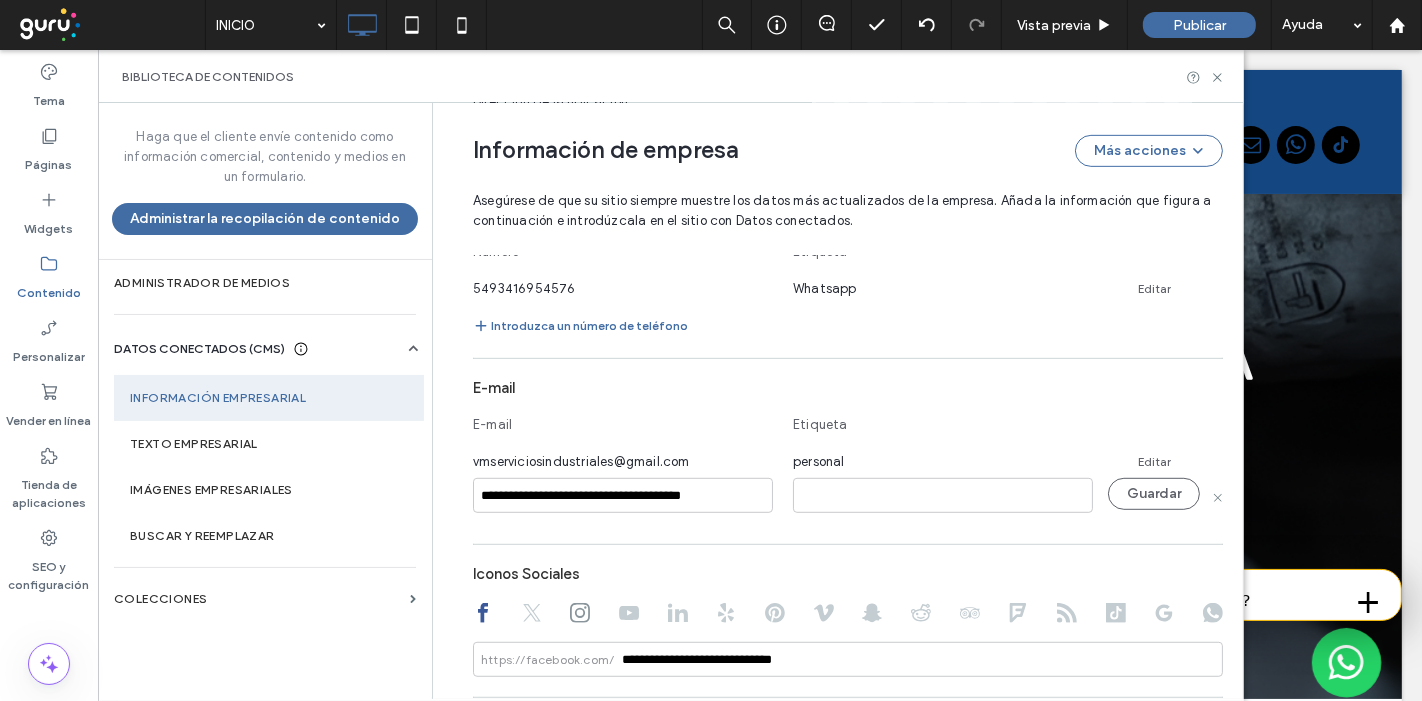 type on "**********" 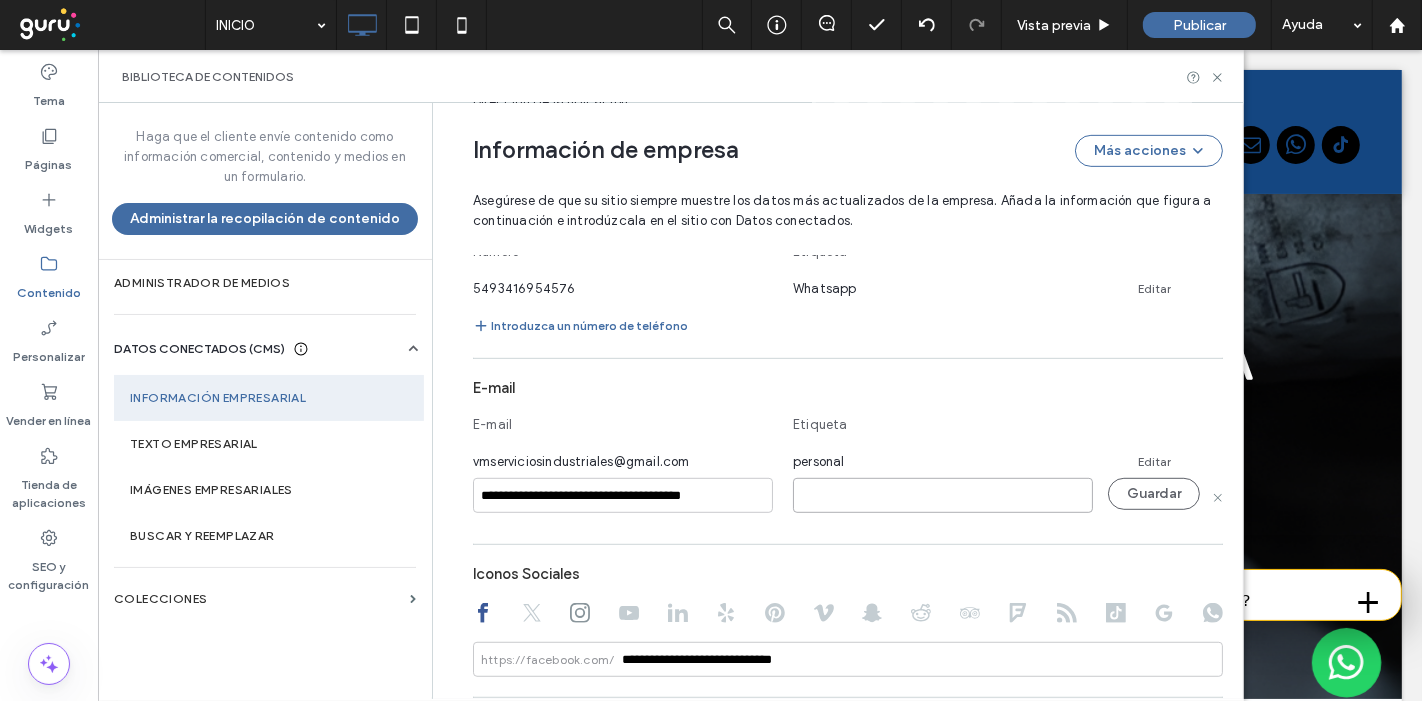 click at bounding box center (943, 495) 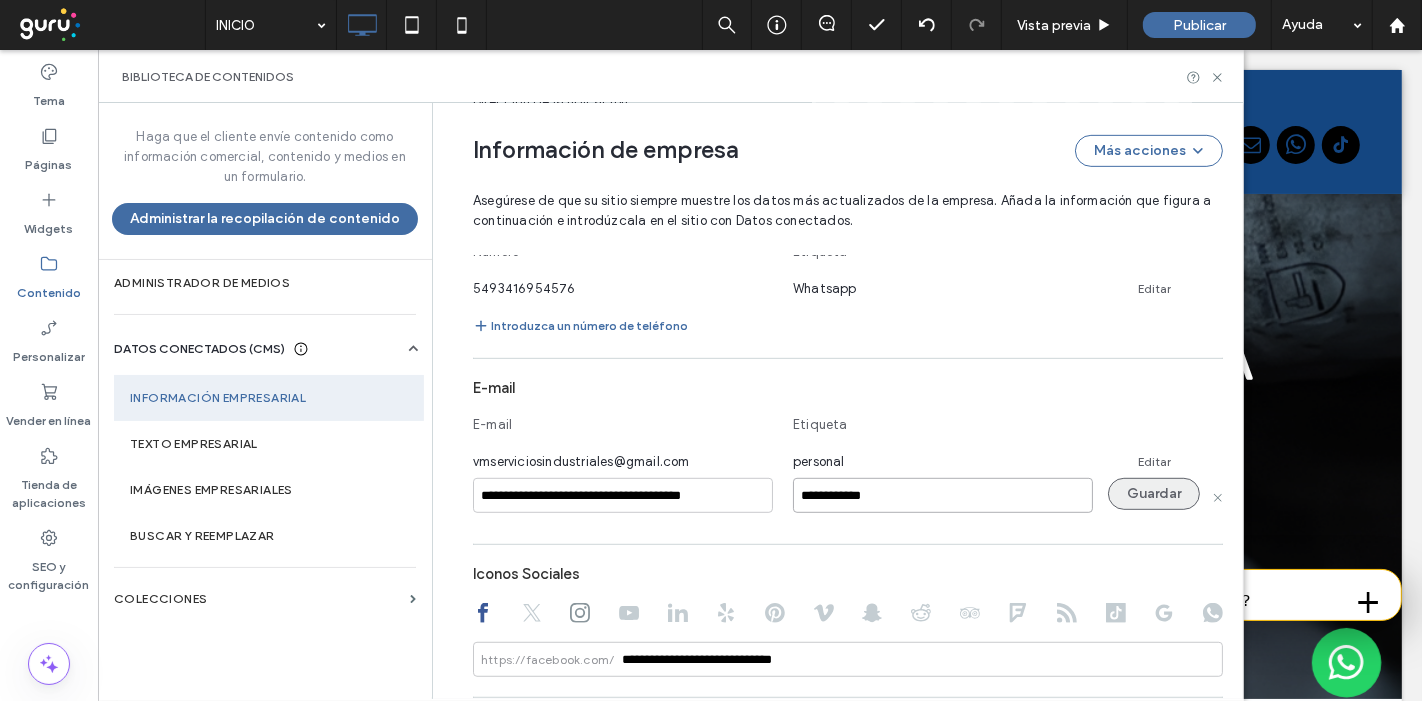 type on "**********" 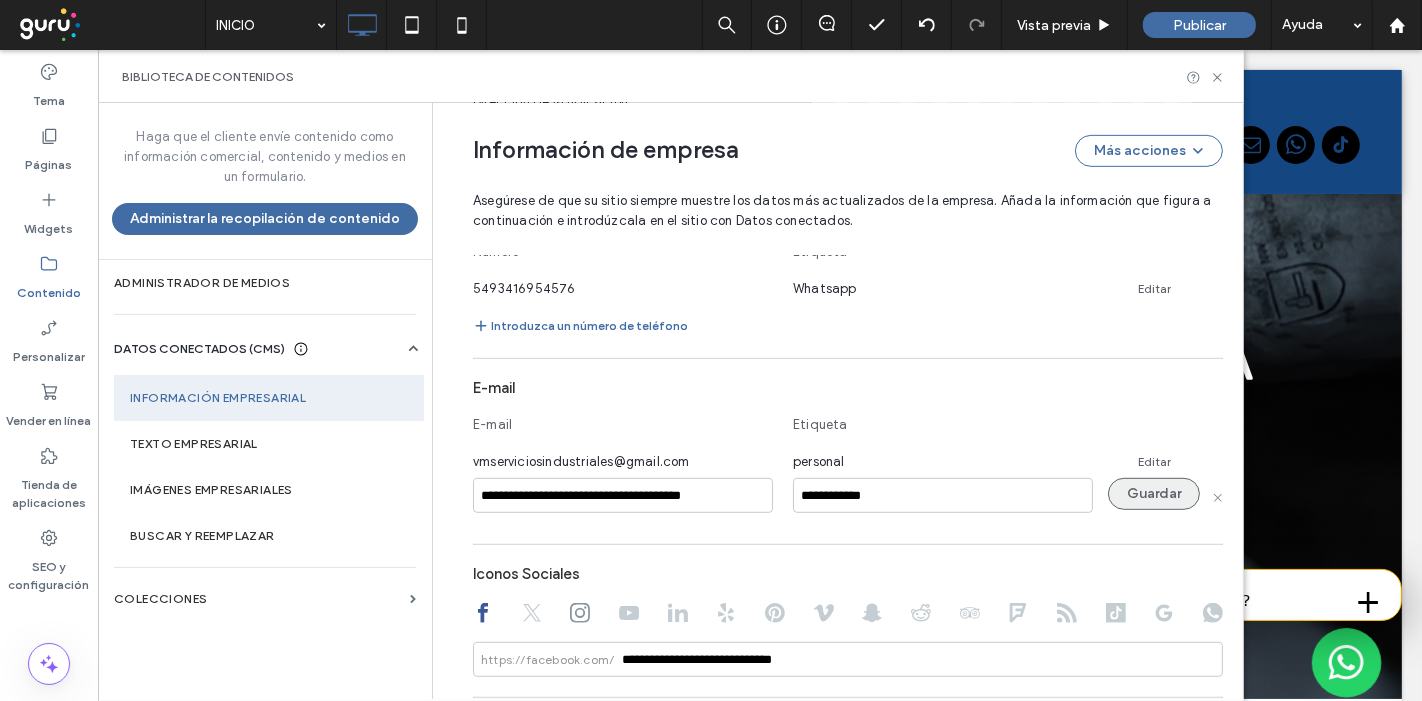 click on "Guardar" at bounding box center [1154, 494] 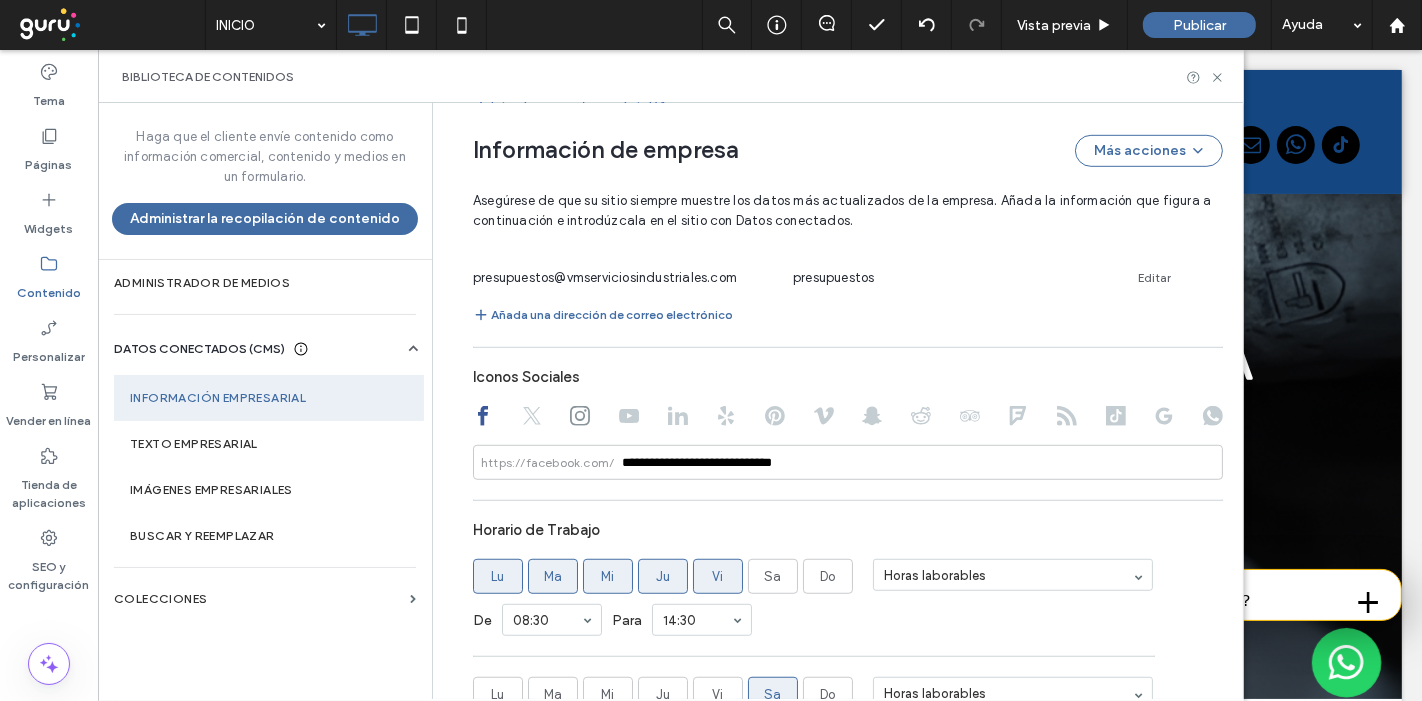 scroll, scrollTop: 1097, scrollLeft: 0, axis: vertical 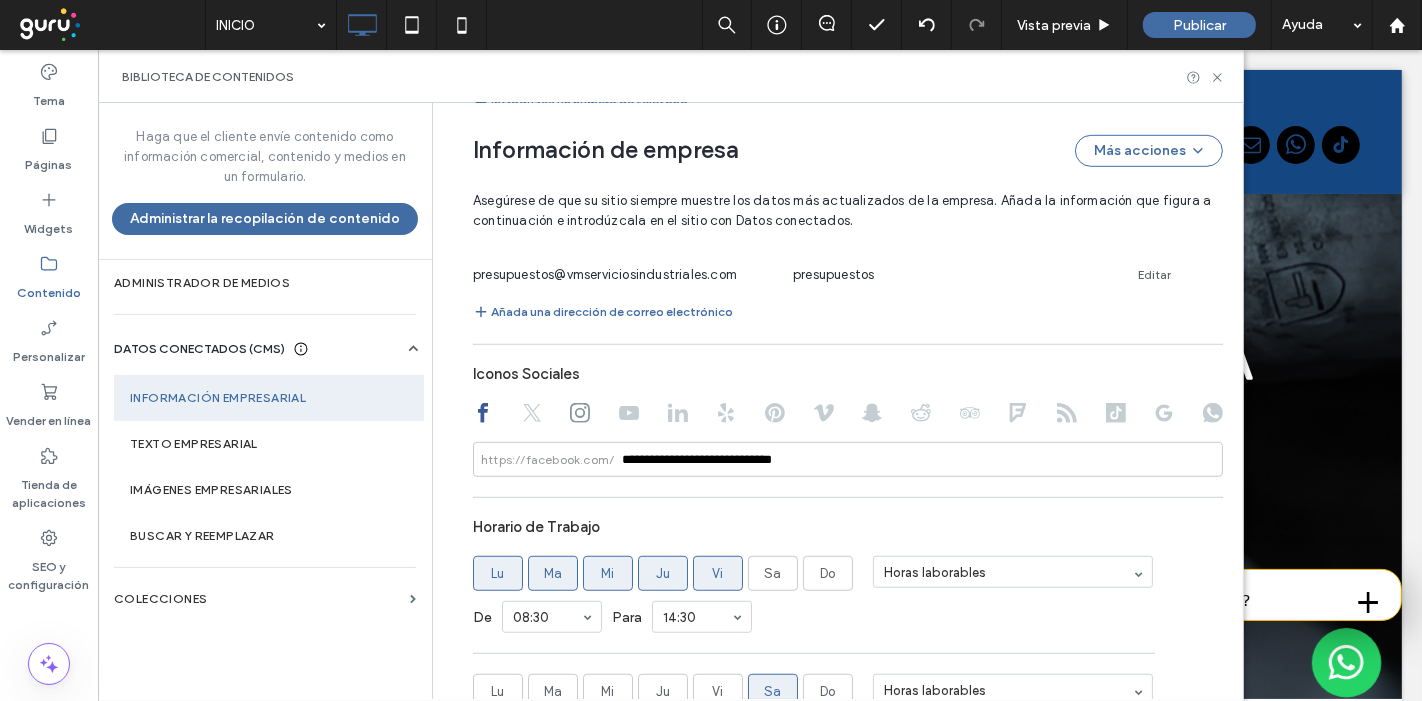 click 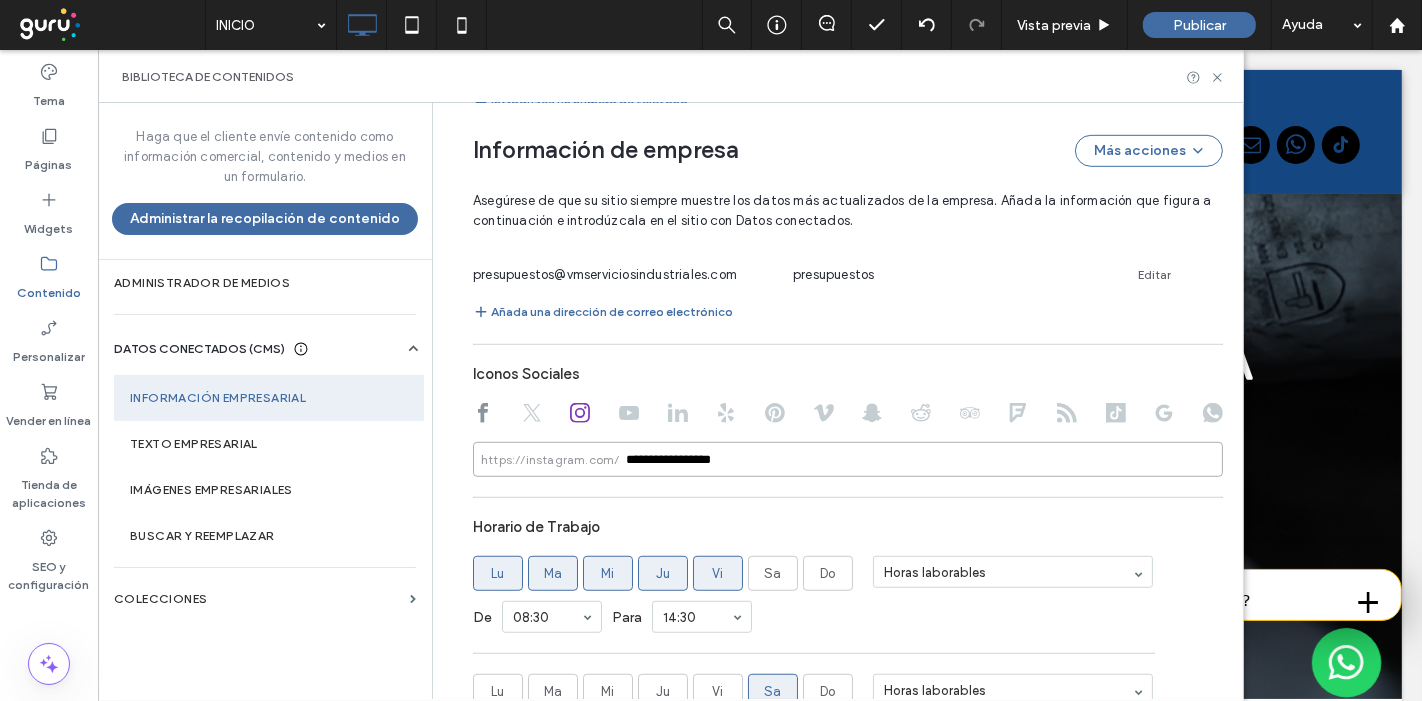 click on "**********" at bounding box center (848, 459) 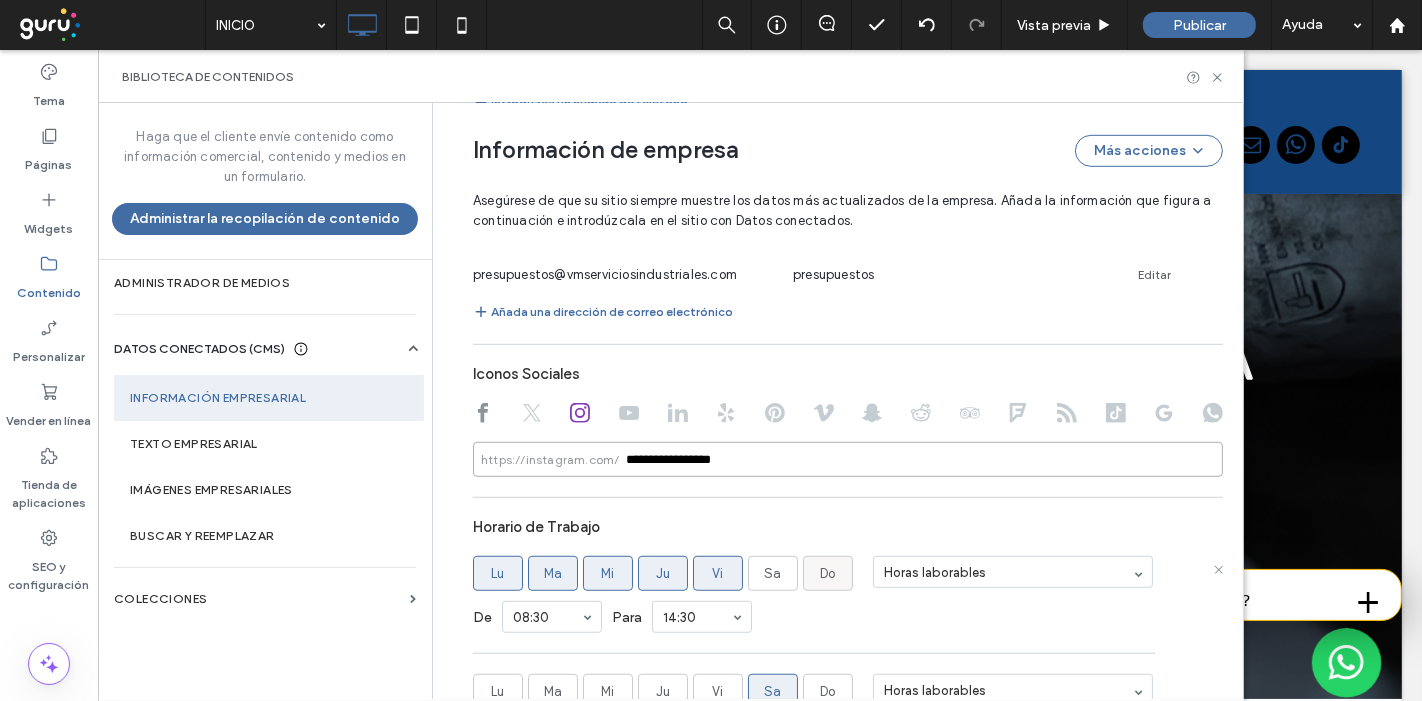paste on "**********" 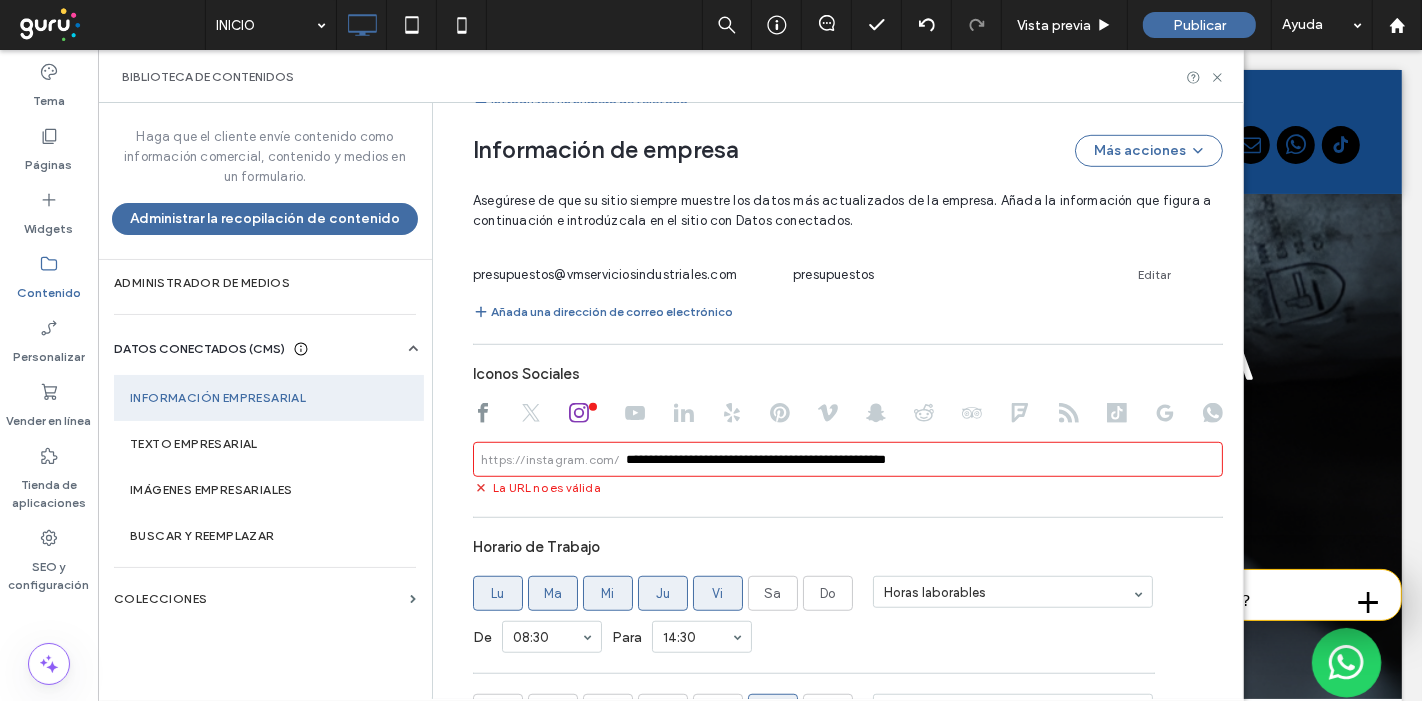 drag, startPoint x: 788, startPoint y: 455, endPoint x: 647, endPoint y: 452, distance: 141.0319 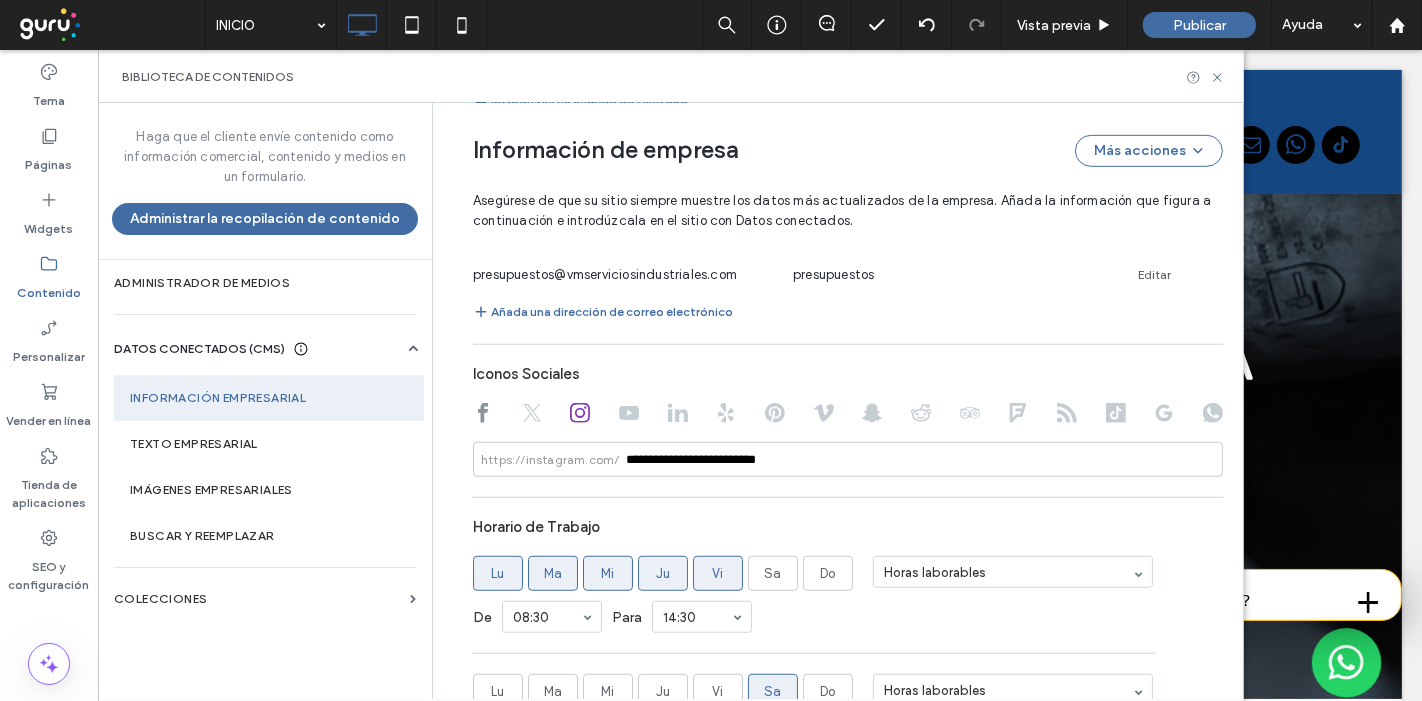 click on "Horario de Trabajo" at bounding box center (848, 527) 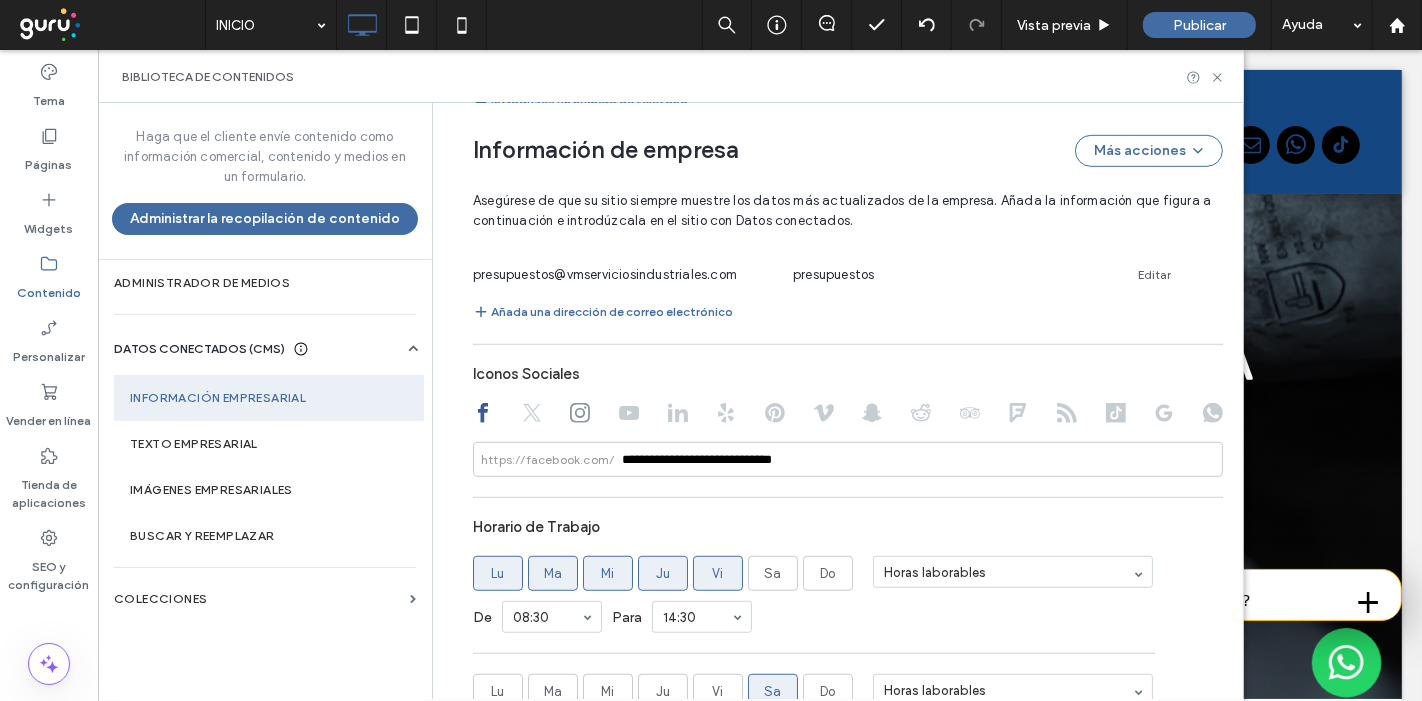 click 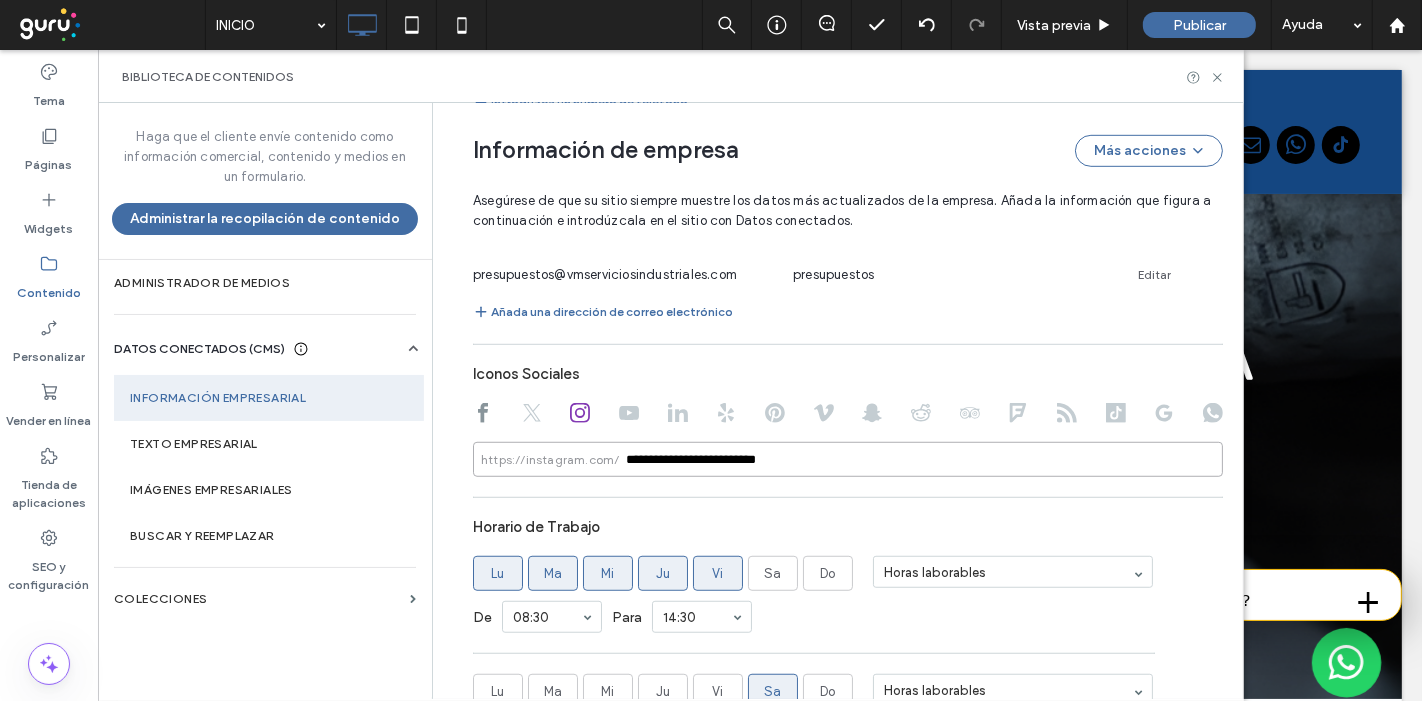 drag, startPoint x: 823, startPoint y: 461, endPoint x: 742, endPoint y: 460, distance: 81.00617 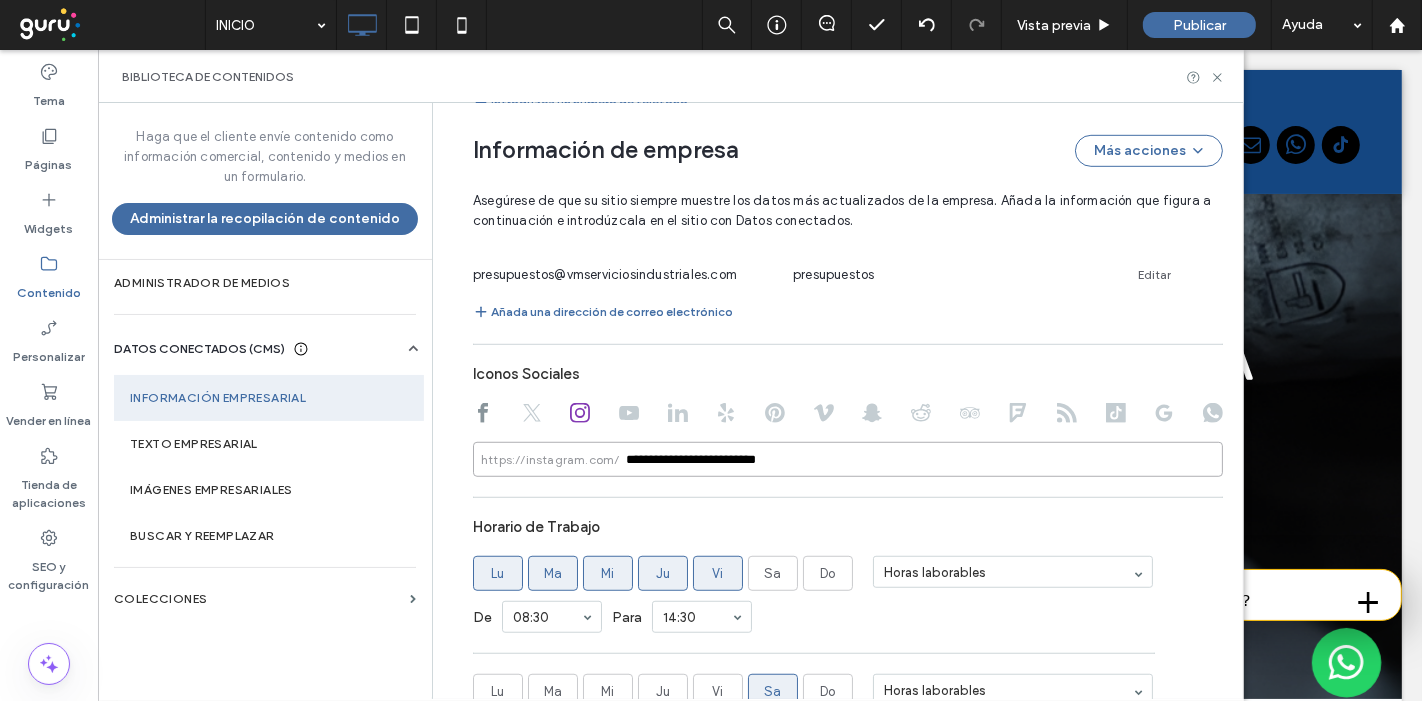 click on "**********" at bounding box center [848, 459] 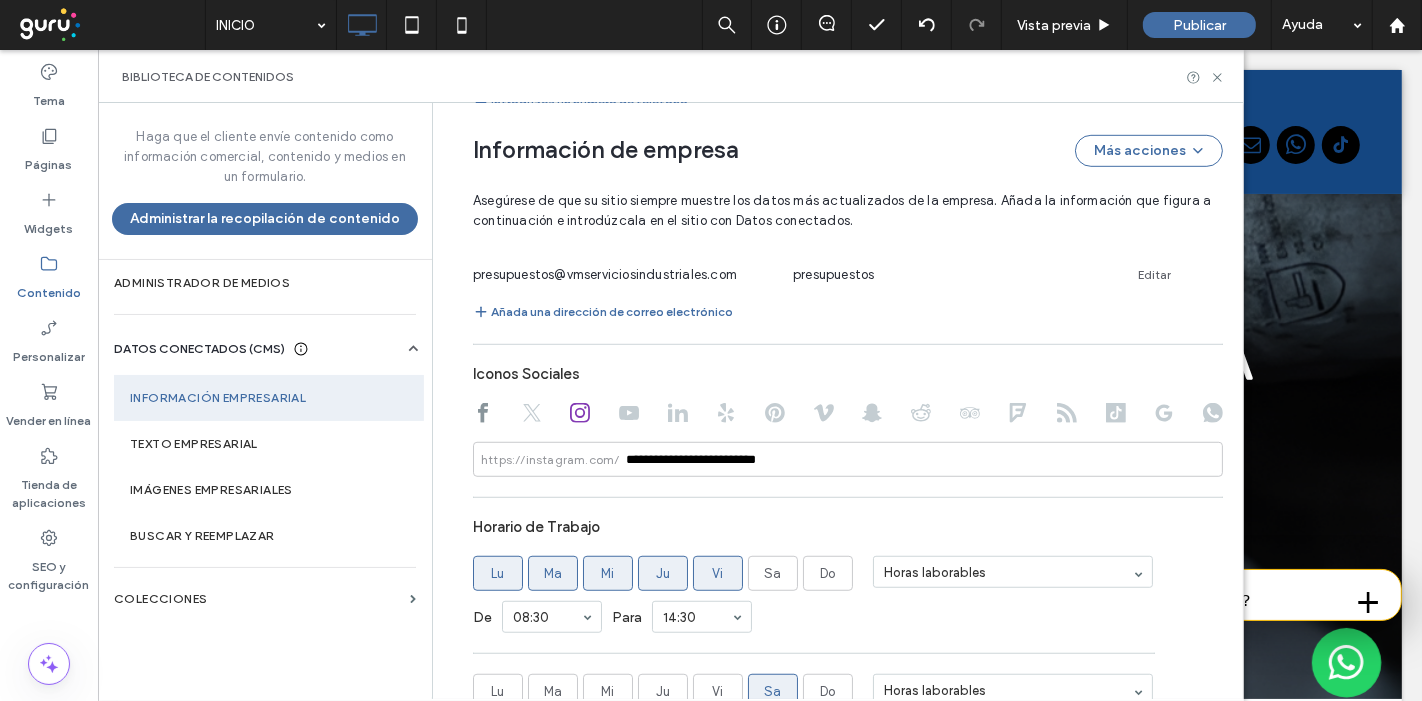 click 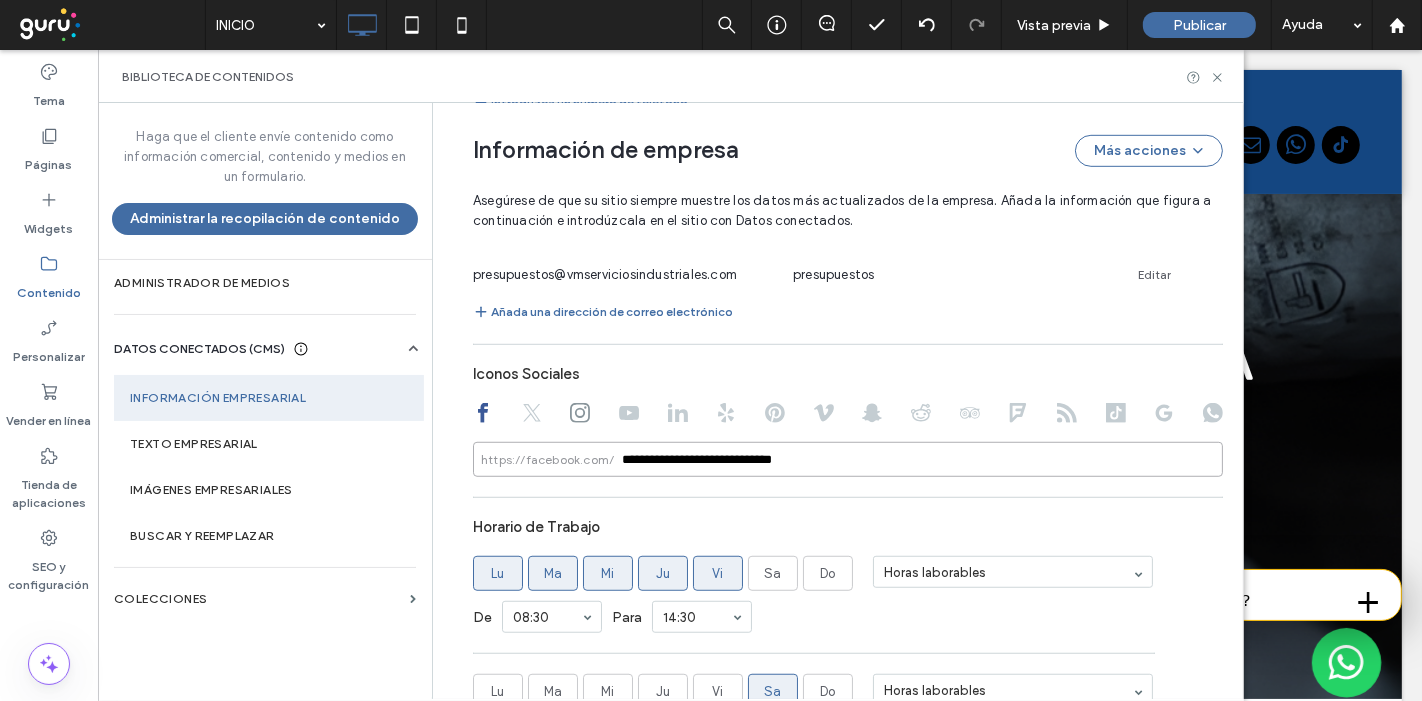 drag, startPoint x: 782, startPoint y: 452, endPoint x: 537, endPoint y: 451, distance: 245.00204 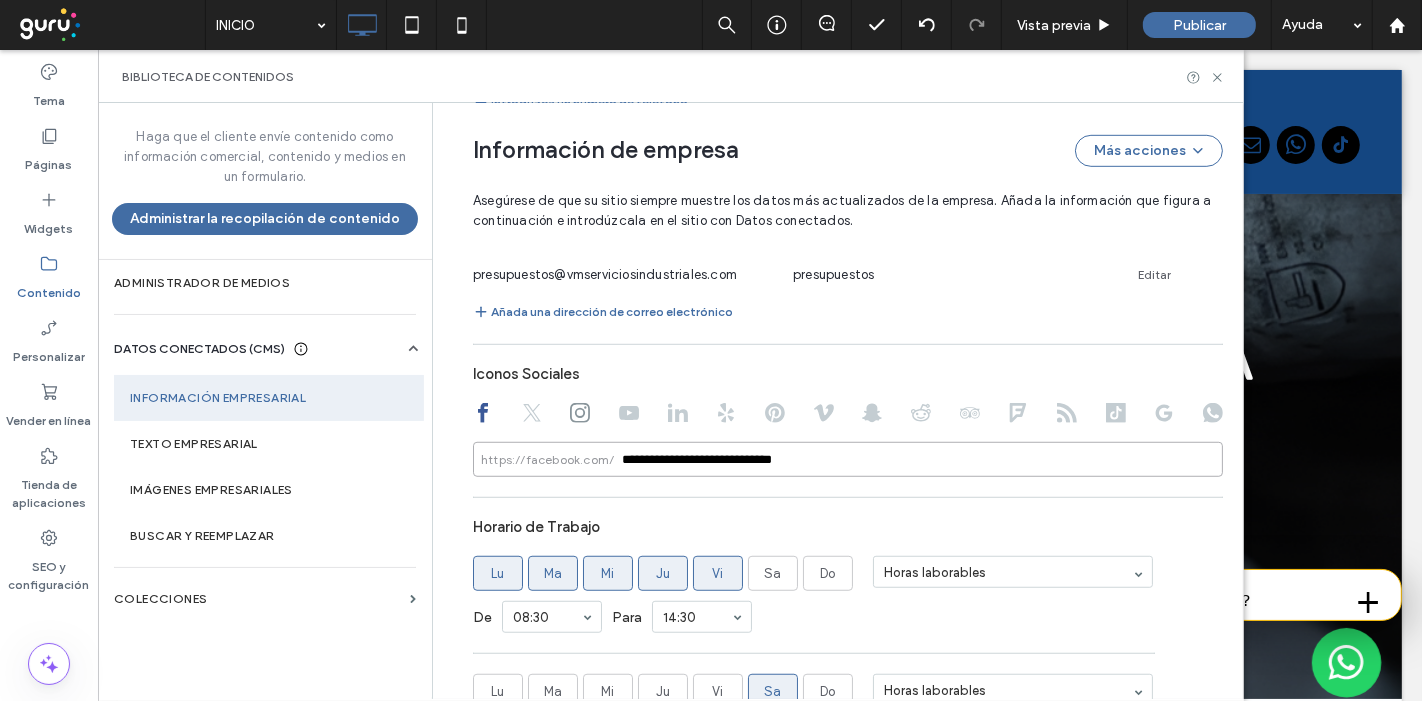click on "**********" at bounding box center (848, 459) 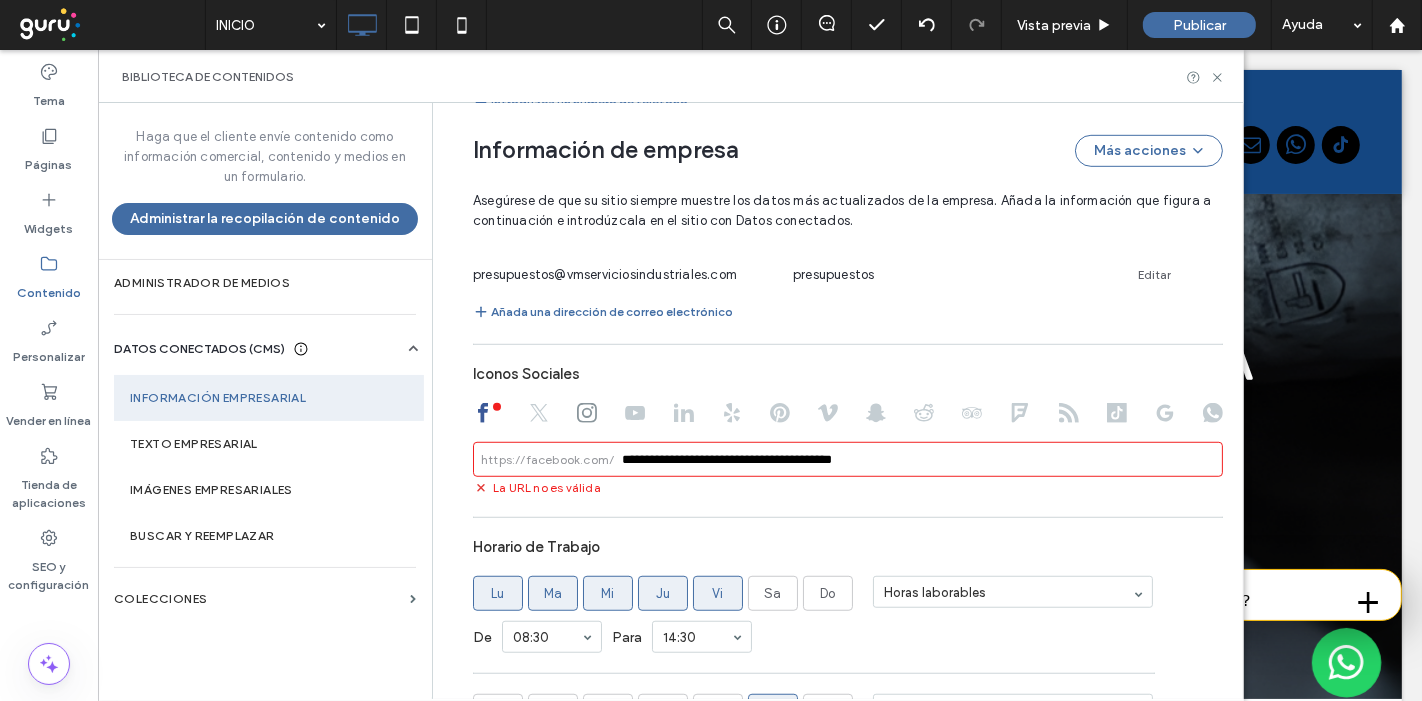 drag, startPoint x: 784, startPoint y: 452, endPoint x: 452, endPoint y: 455, distance: 332.01355 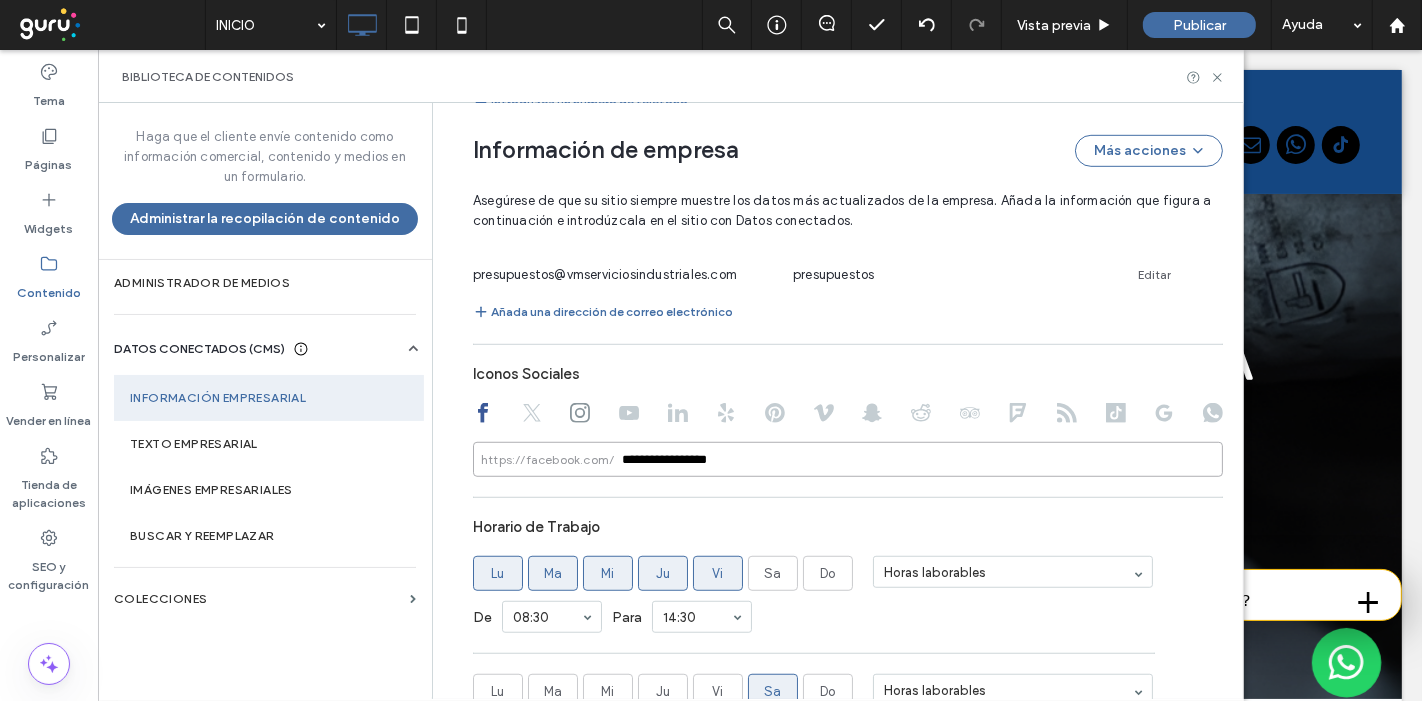 type on "**********" 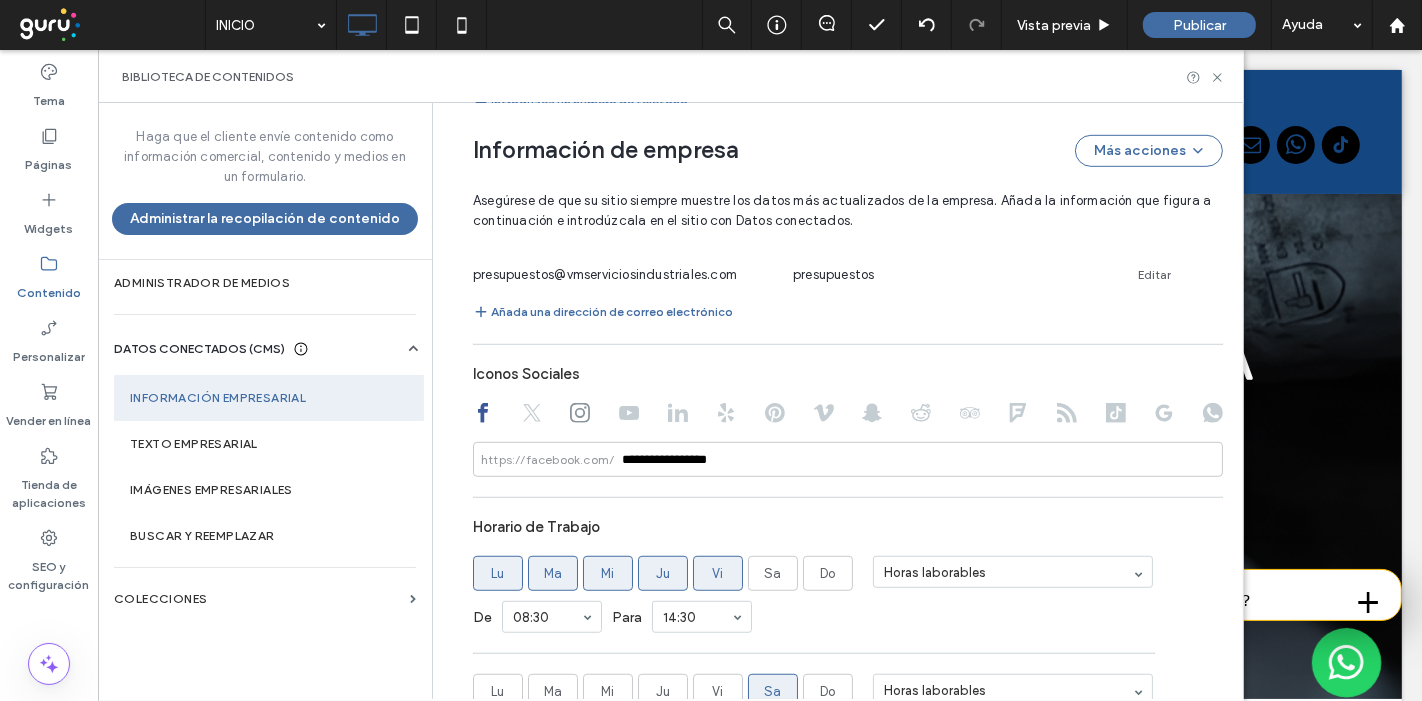 click on "**********" at bounding box center (848, 330) 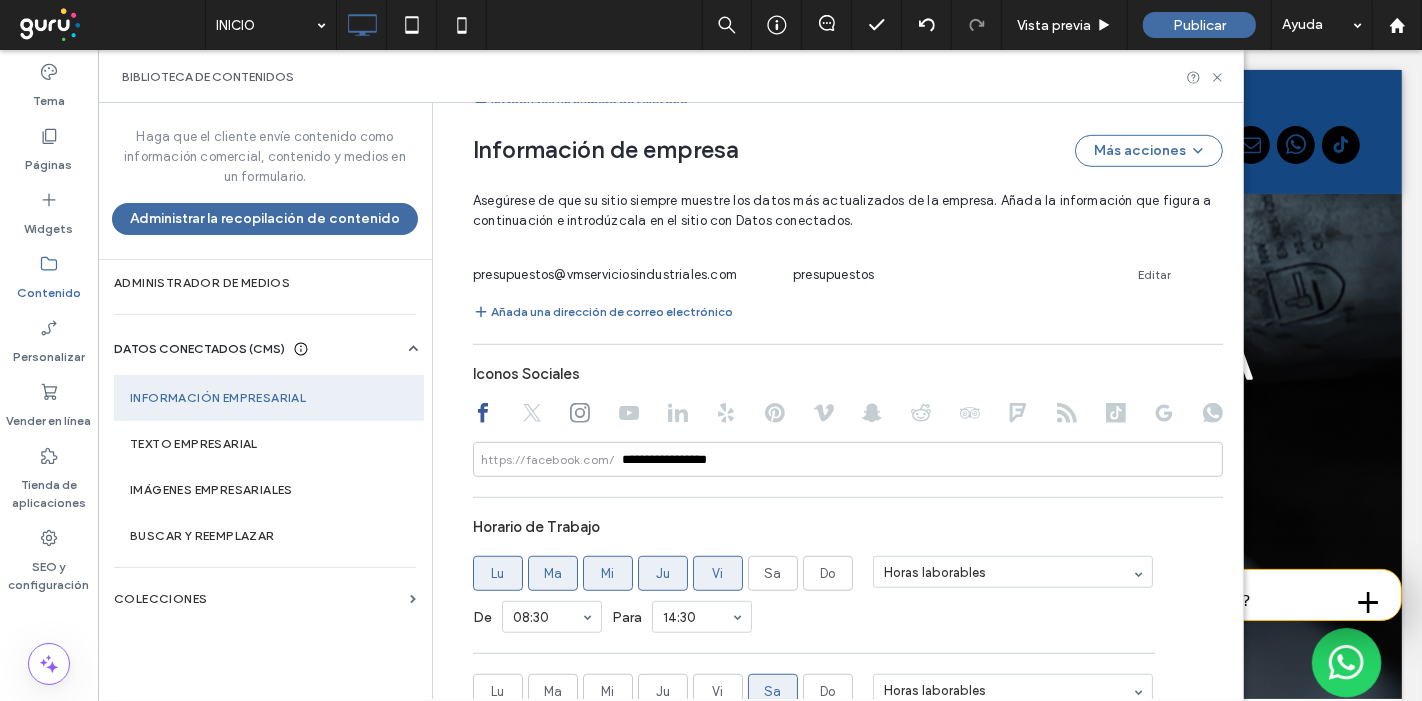 click 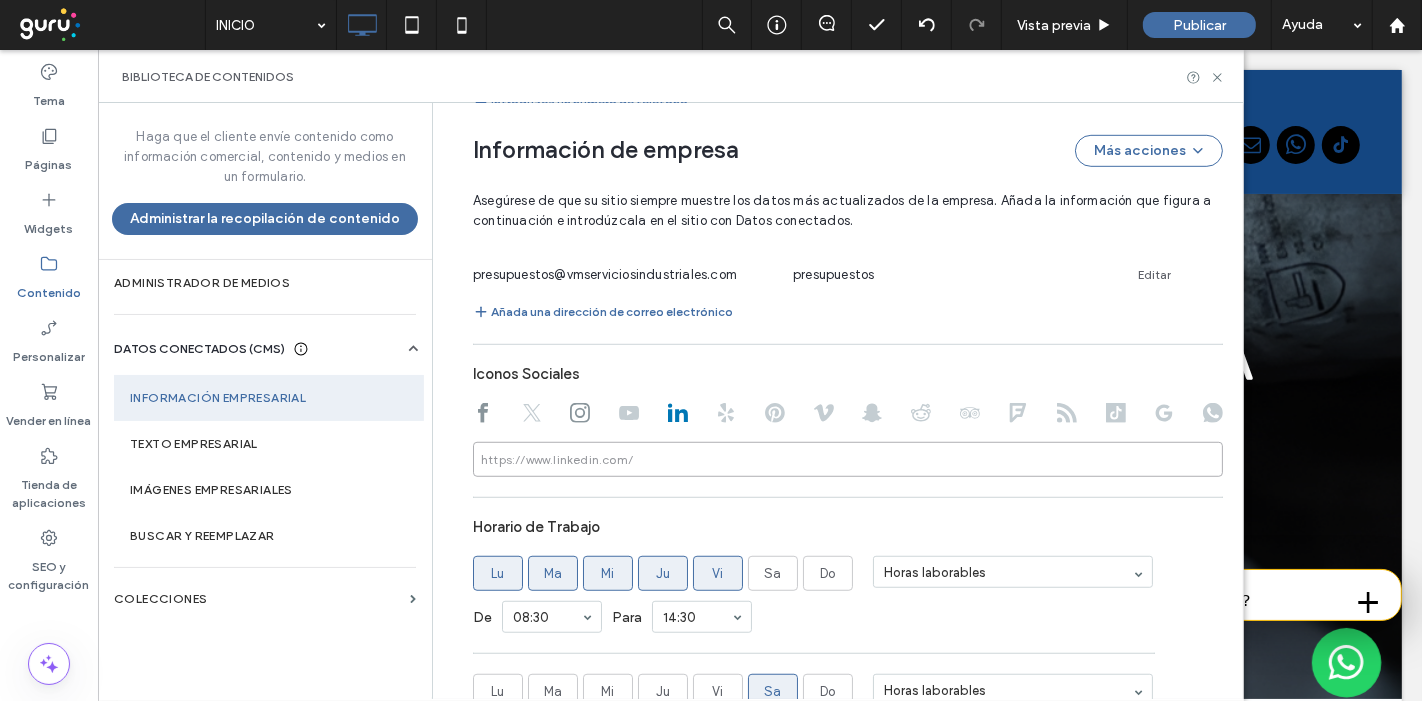 click at bounding box center (848, 459) 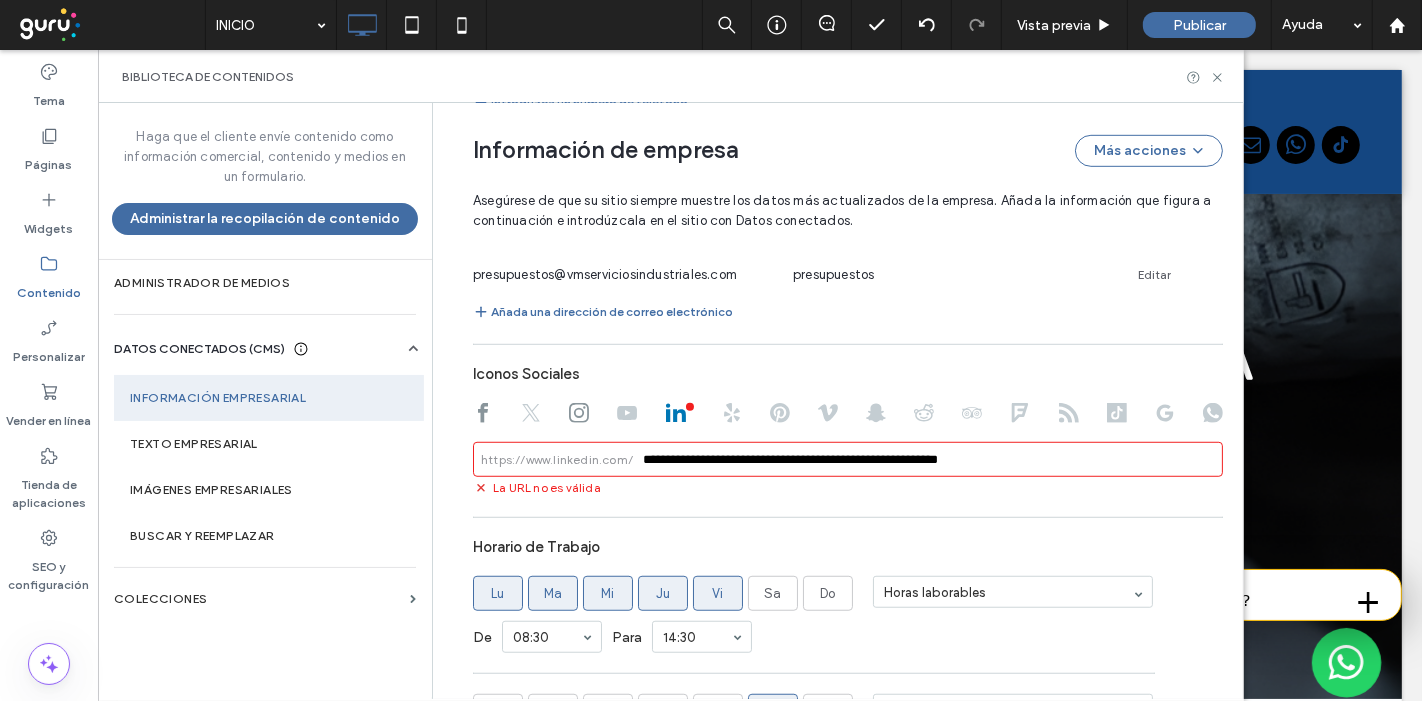 click on "**********" at bounding box center [848, 459] 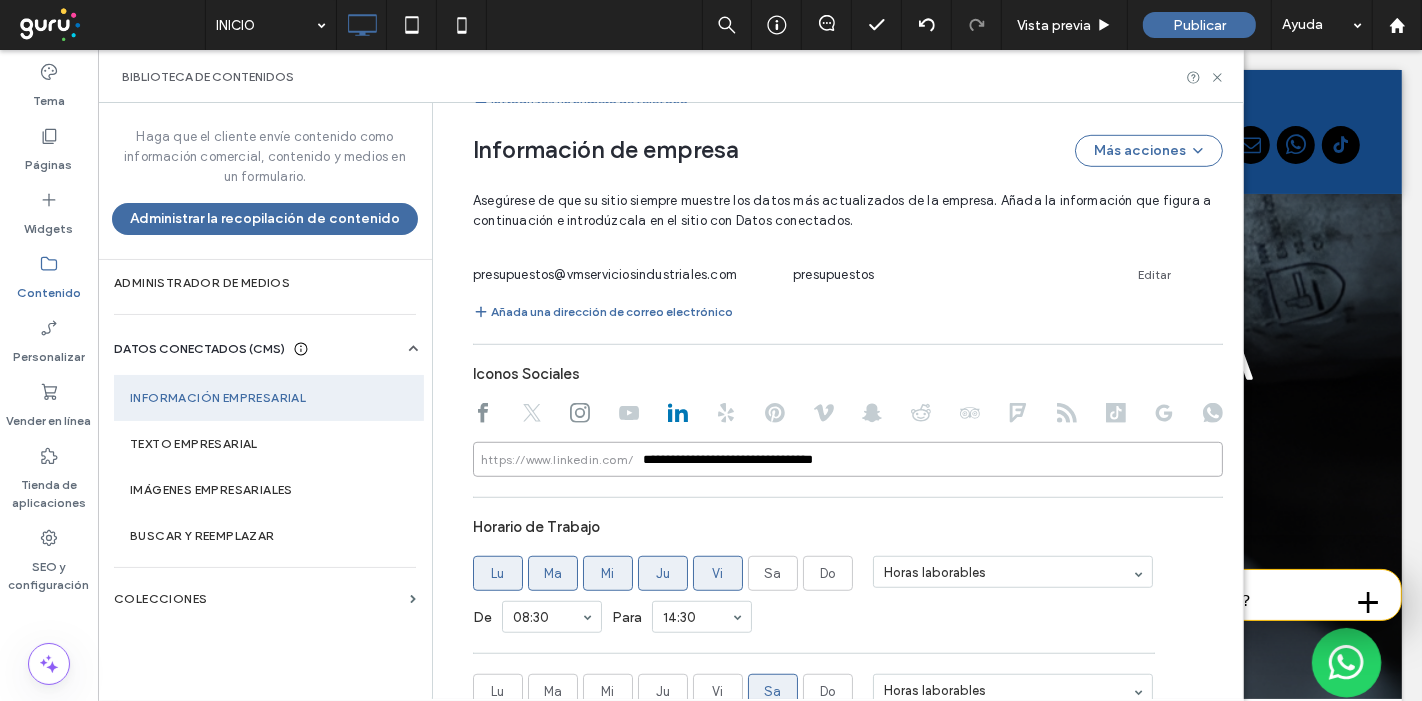 type on "**********" 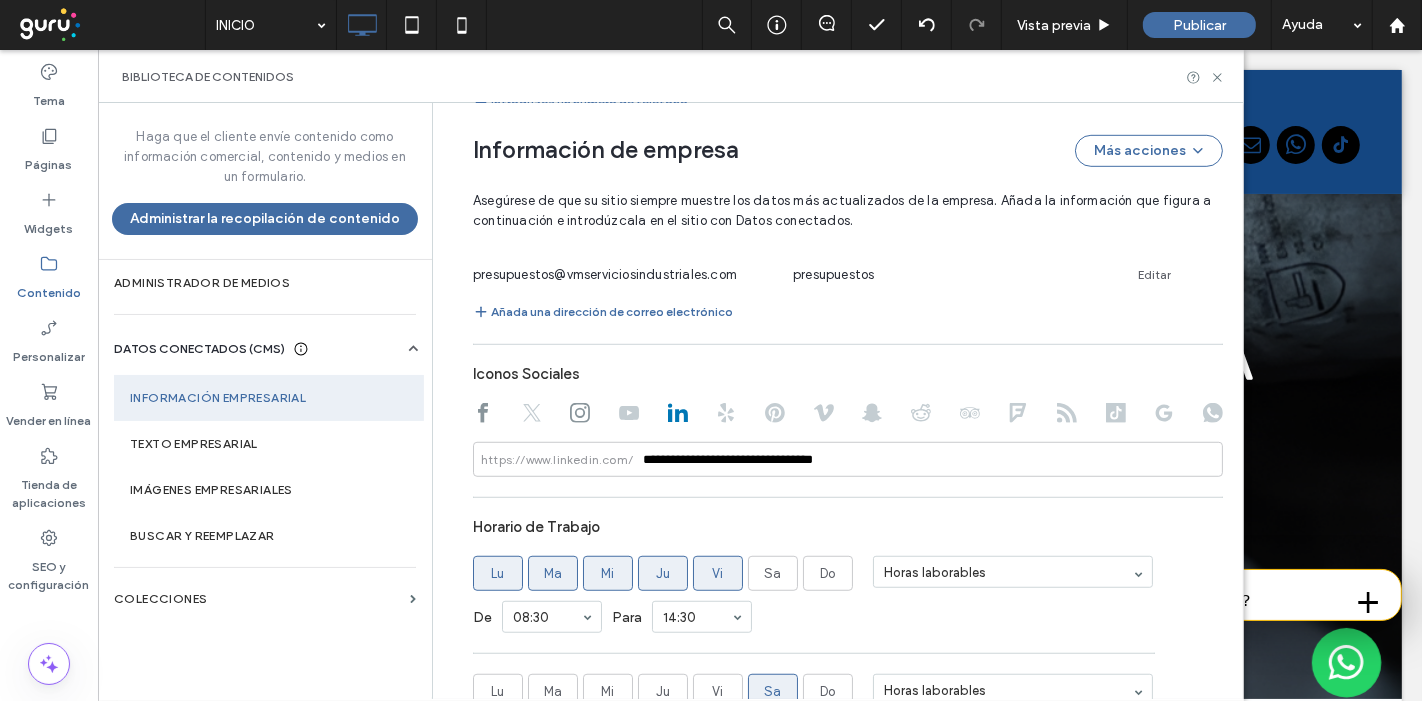 click on "**********" at bounding box center (848, 330) 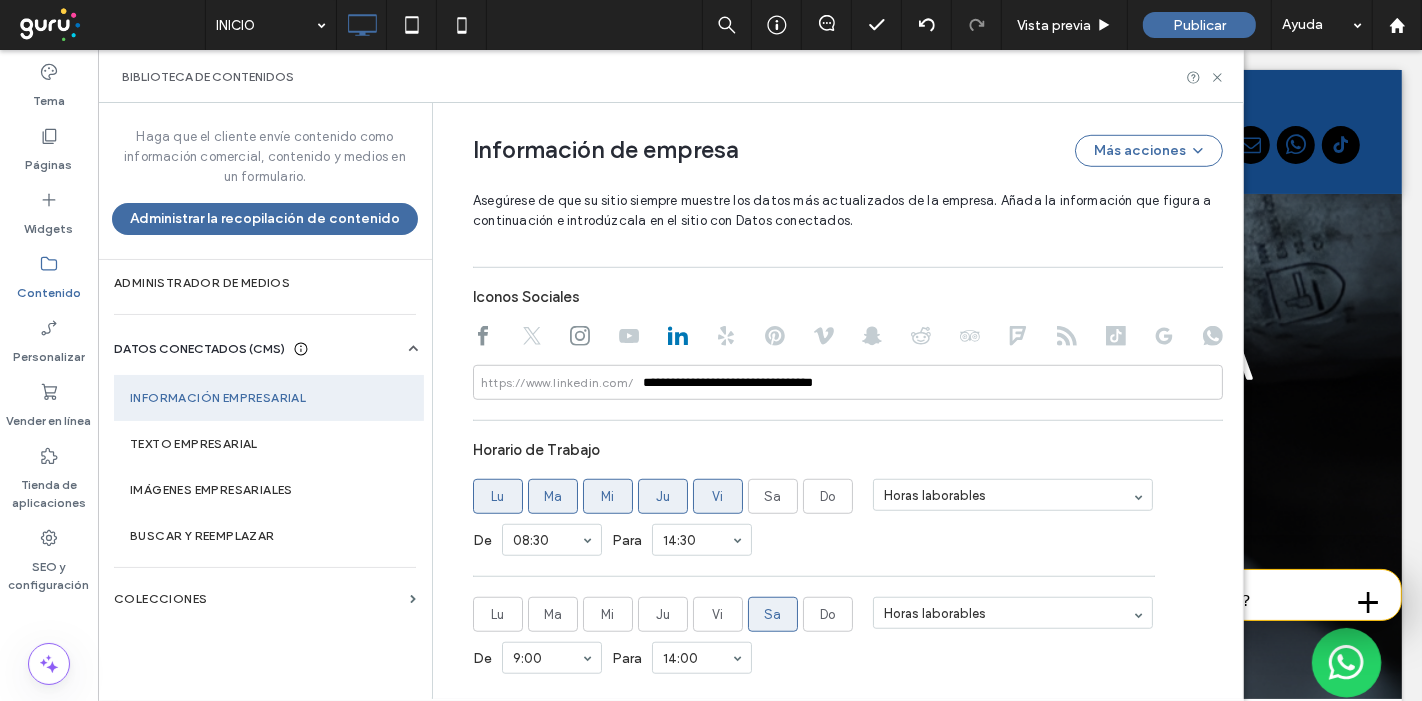 scroll, scrollTop: 1208, scrollLeft: 0, axis: vertical 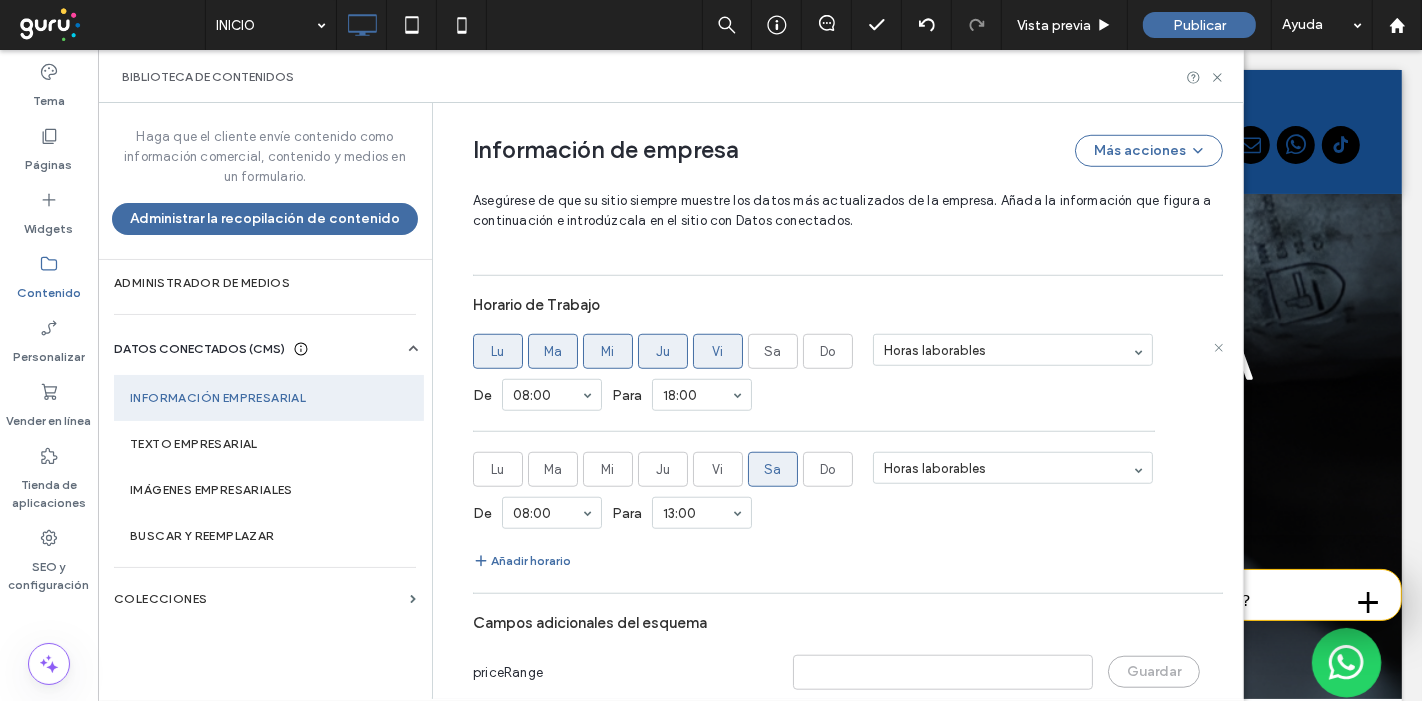 click on "Horario de Trabajo Lu Ma Mi Ju Vi Sa Do Horas laborables De 08:00 Para 18:00 Lu Ma Mi Ju Vi Sa Do Horas laborables De 08:00 Para 13:00 Añadir horario" at bounding box center [848, 429] 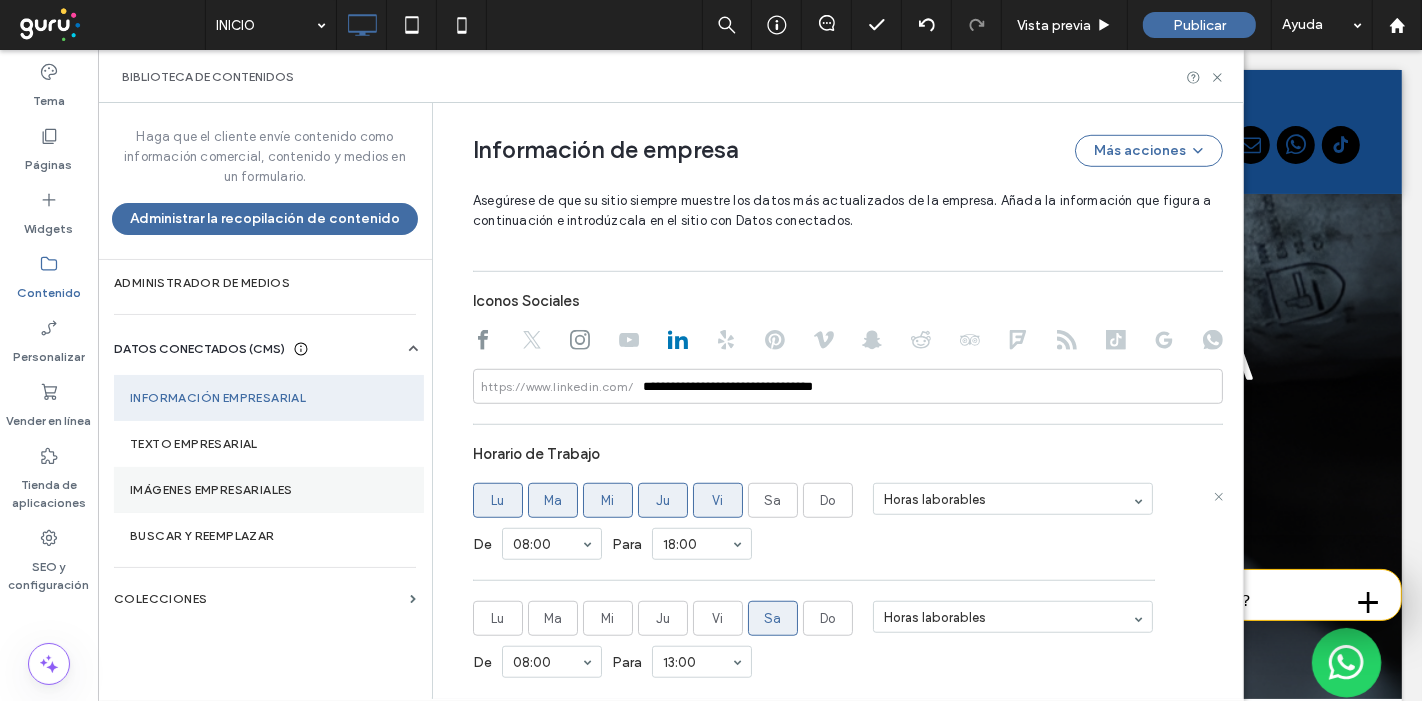 scroll, scrollTop: 1160, scrollLeft: 0, axis: vertical 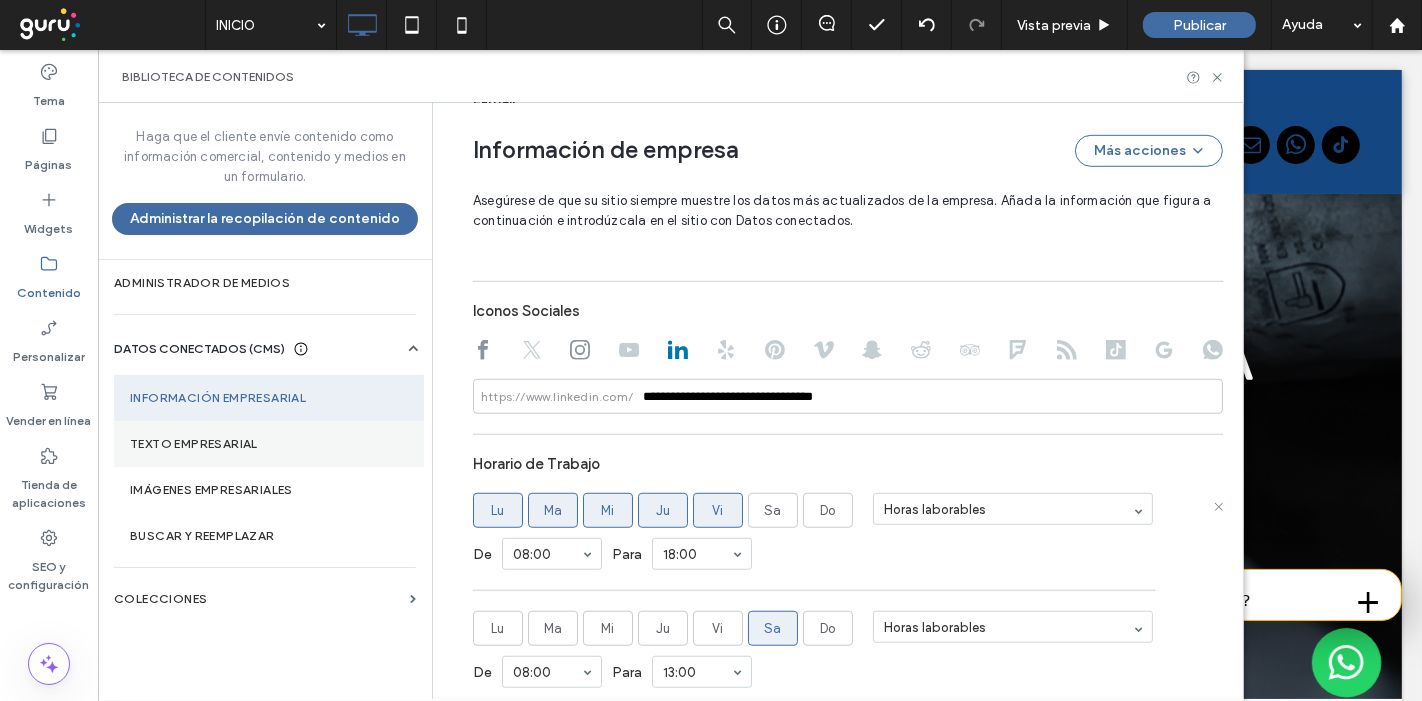 drag, startPoint x: 262, startPoint y: 453, endPoint x: 275, endPoint y: 455, distance: 13.152946 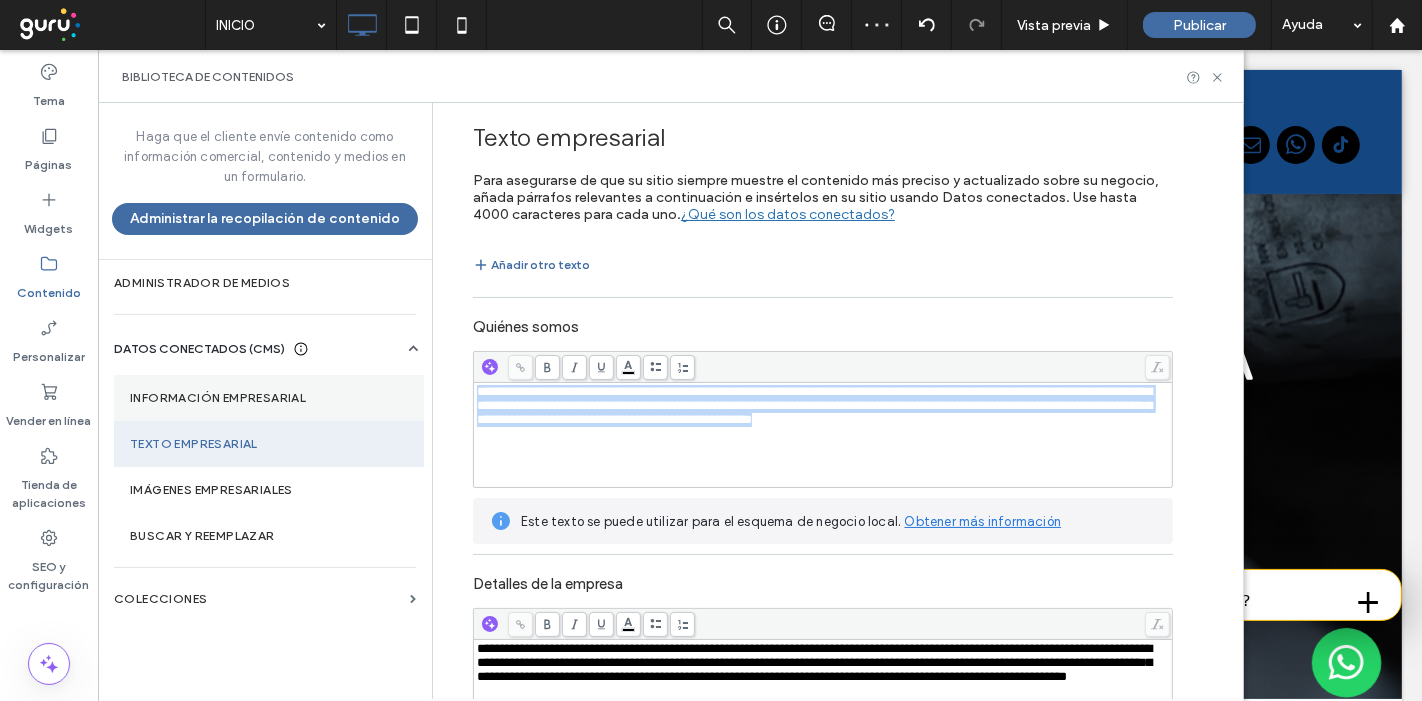 drag, startPoint x: 1122, startPoint y: 424, endPoint x: 400, endPoint y: 398, distance: 722.468 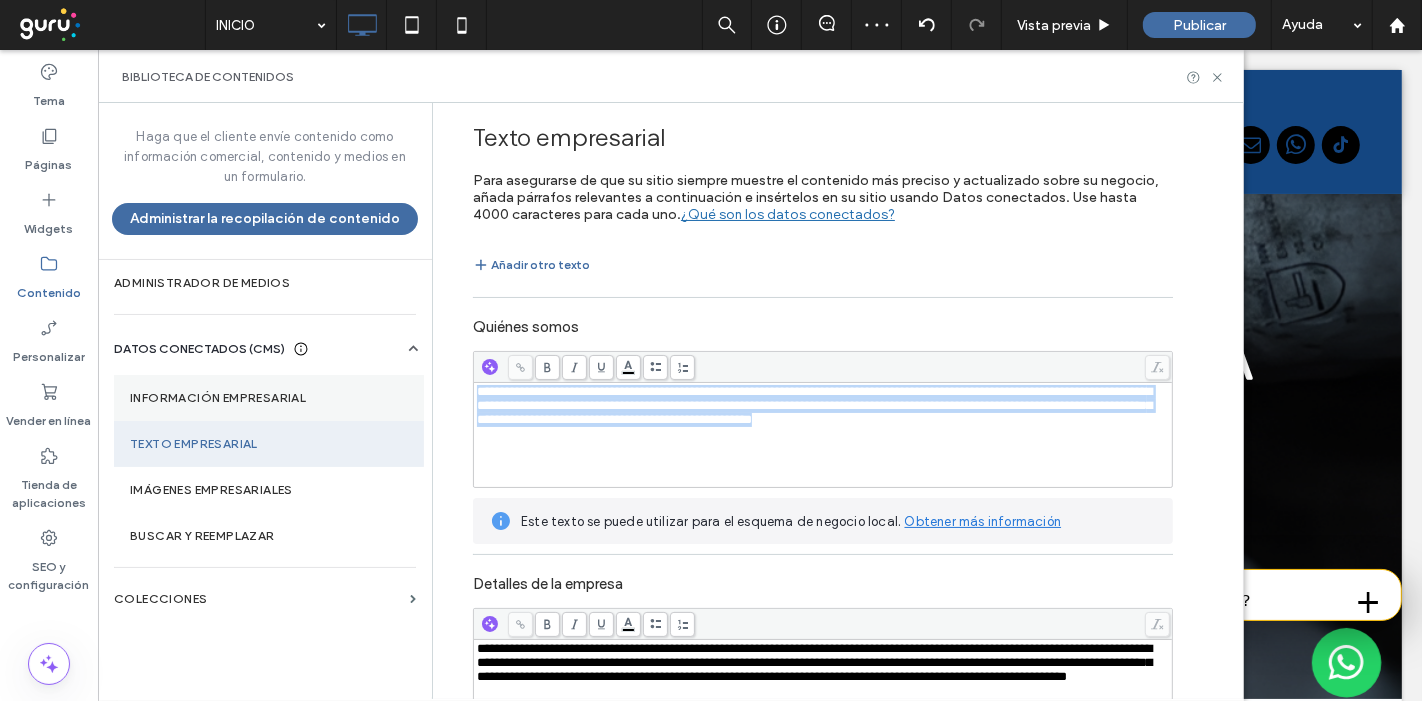 click on "**********" at bounding box center (671, 401) 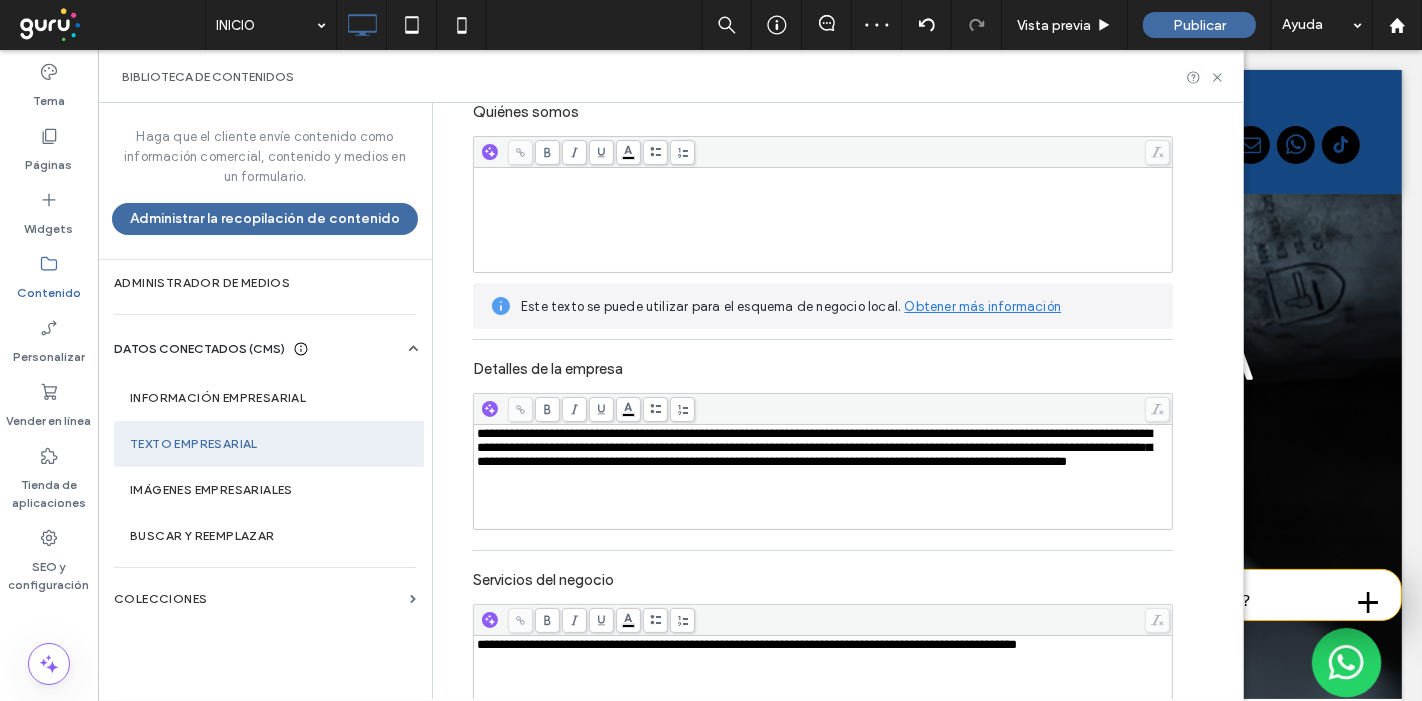 scroll, scrollTop: 222, scrollLeft: 0, axis: vertical 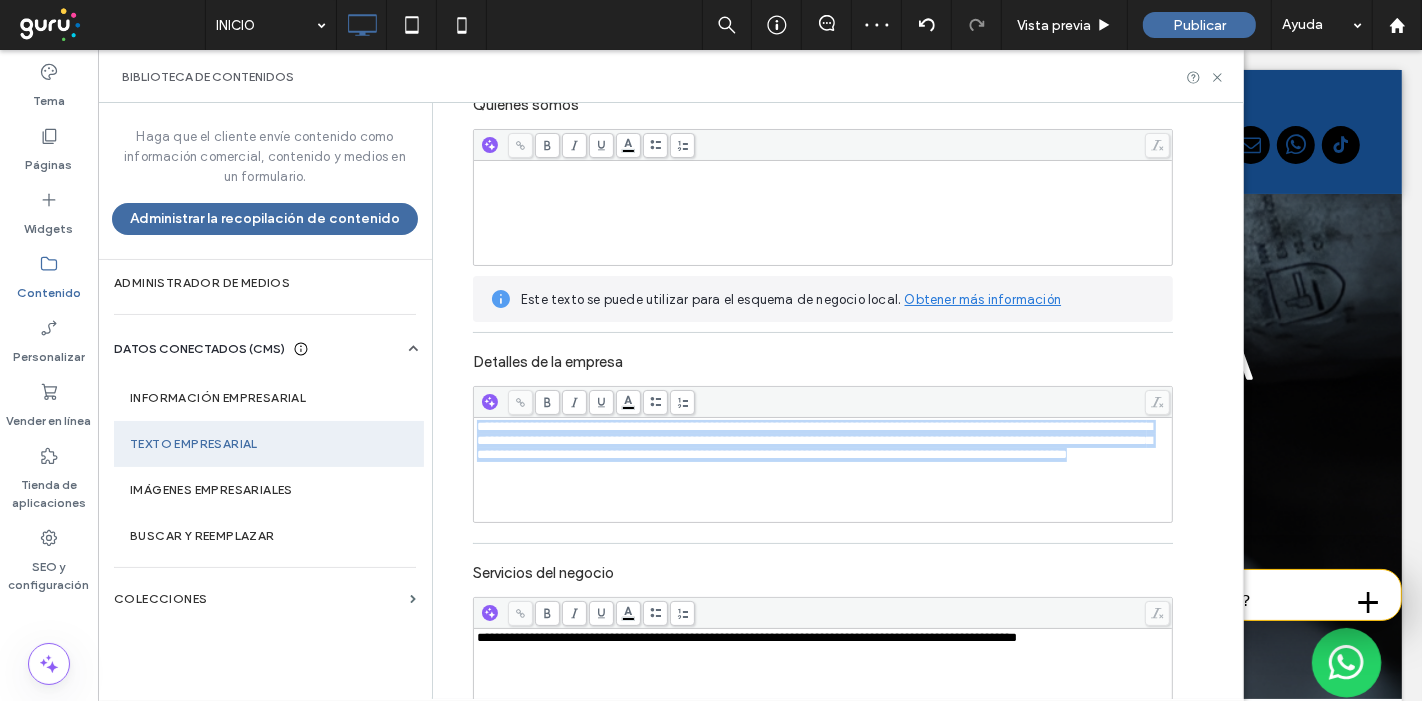 drag, startPoint x: 788, startPoint y: 467, endPoint x: 437, endPoint y: 409, distance: 355.75977 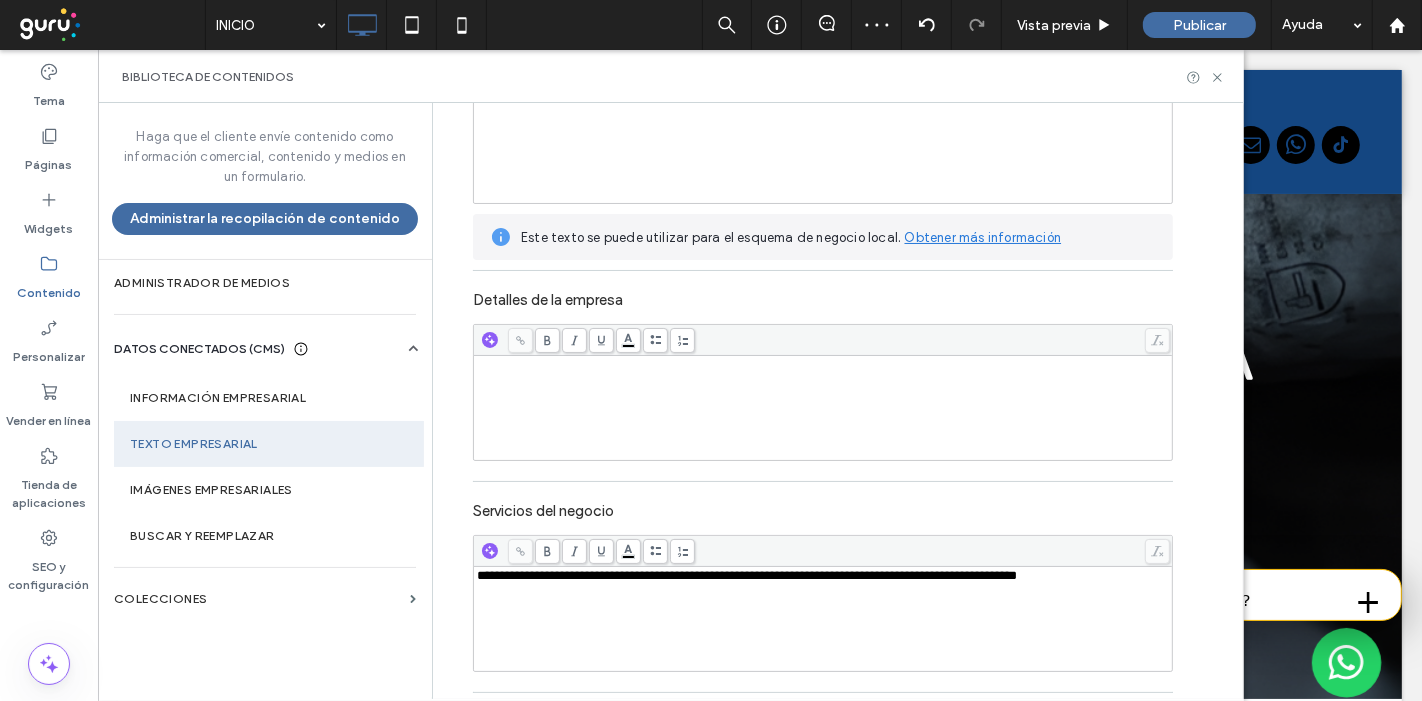 scroll, scrollTop: 334, scrollLeft: 0, axis: vertical 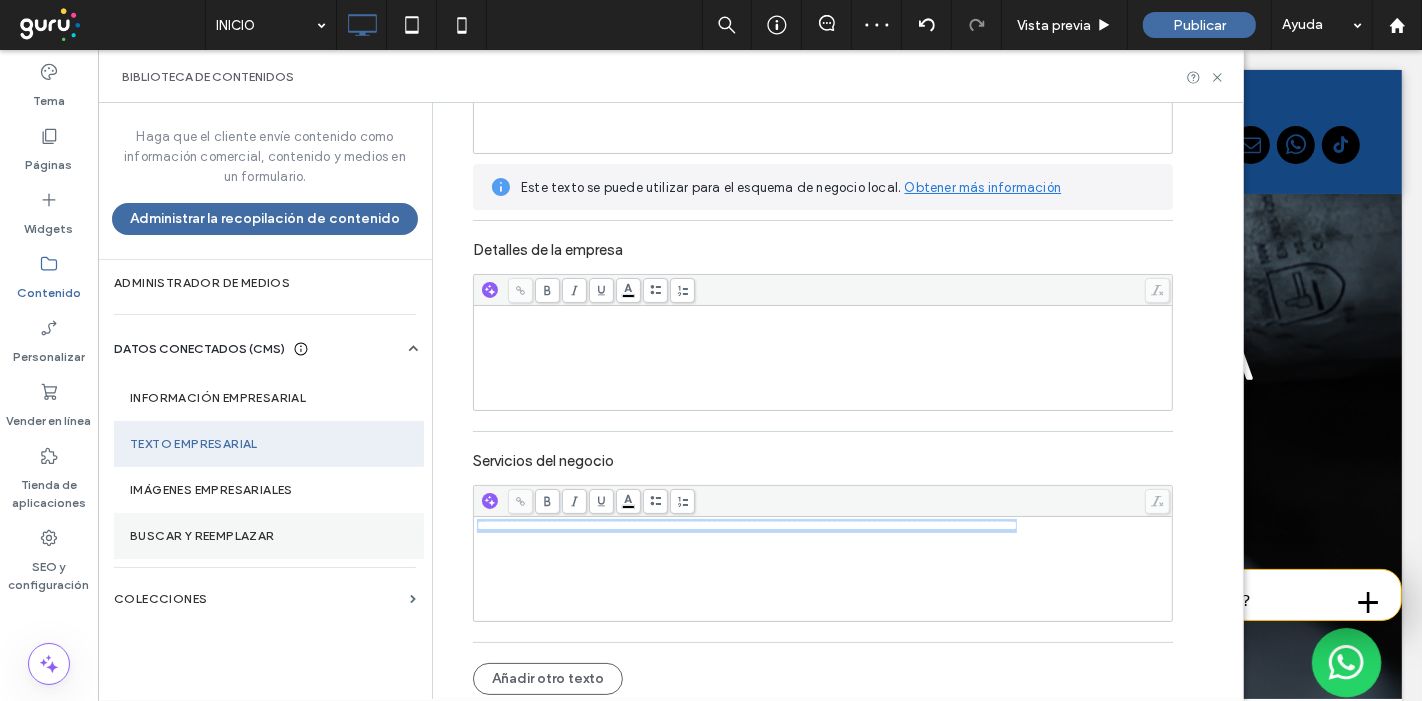 drag, startPoint x: 1104, startPoint y: 527, endPoint x: 234, endPoint y: 524, distance: 870.0052 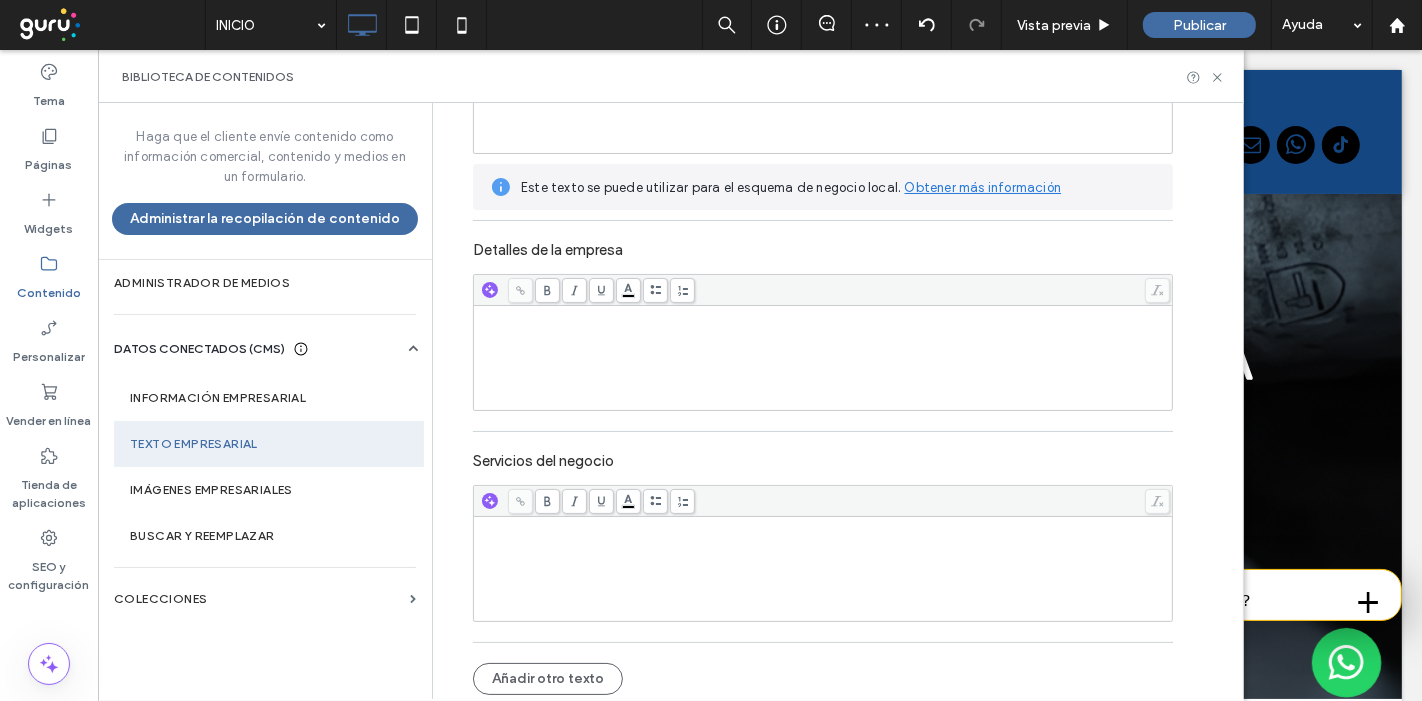 click on "Quiénes somos Este texto se puede utilizar para el esquema de negocio local.   Obtener más información Detalles de la empresa Servicios del negocio" at bounding box center (823, 313) 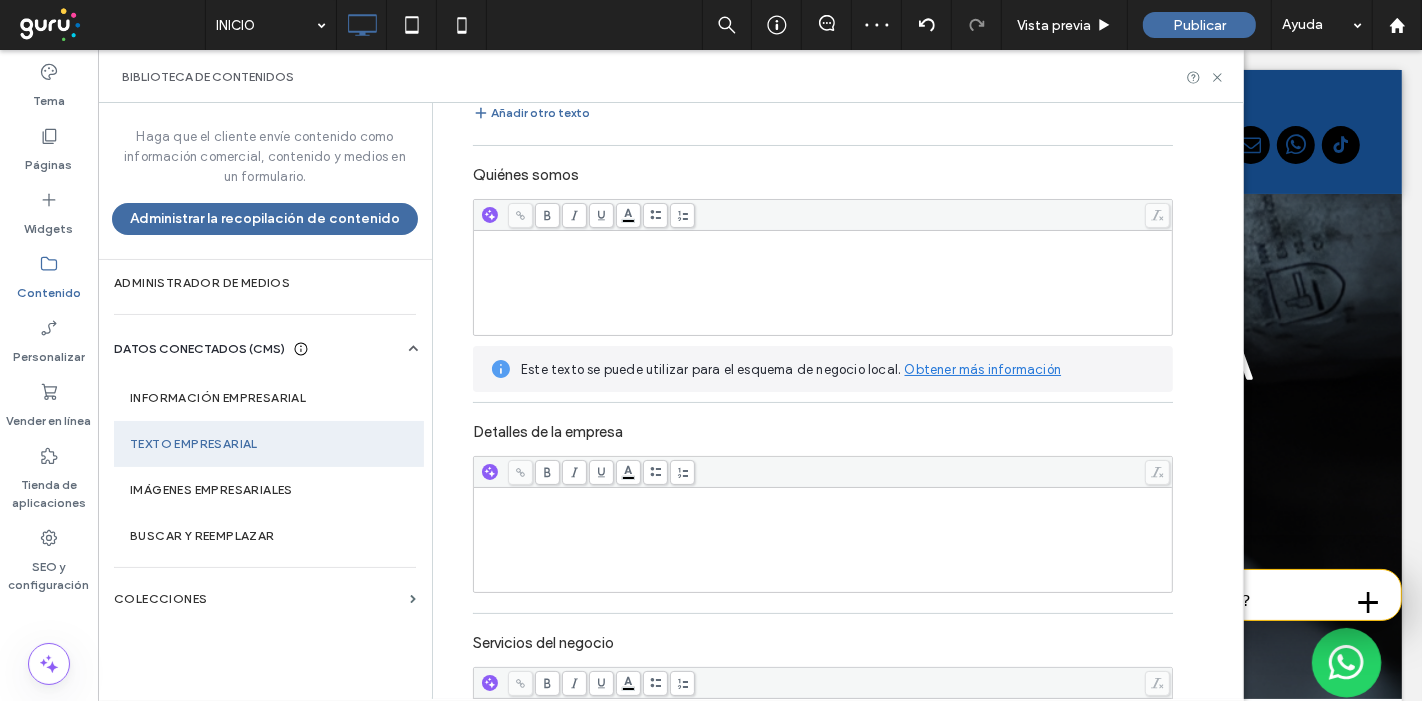 scroll, scrollTop: 0, scrollLeft: 0, axis: both 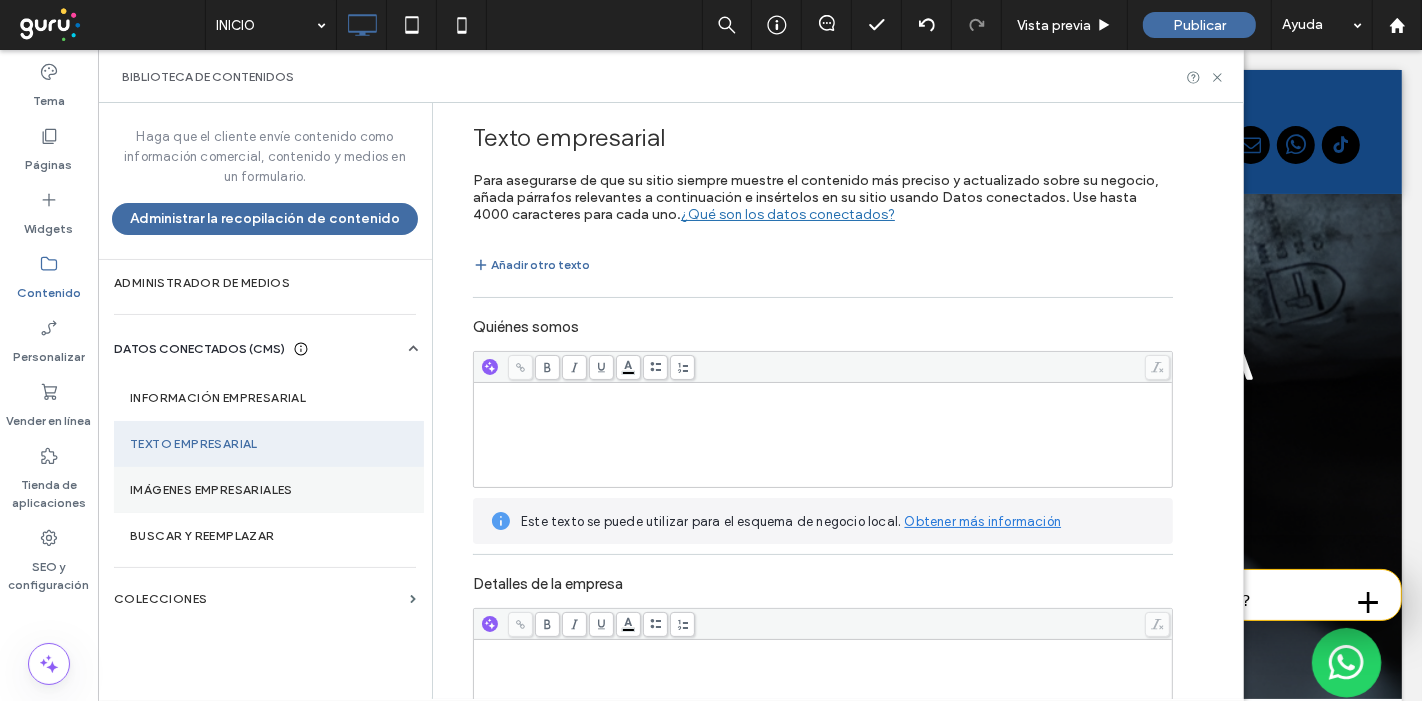 click on "Imágenes empresariales" at bounding box center [269, 490] 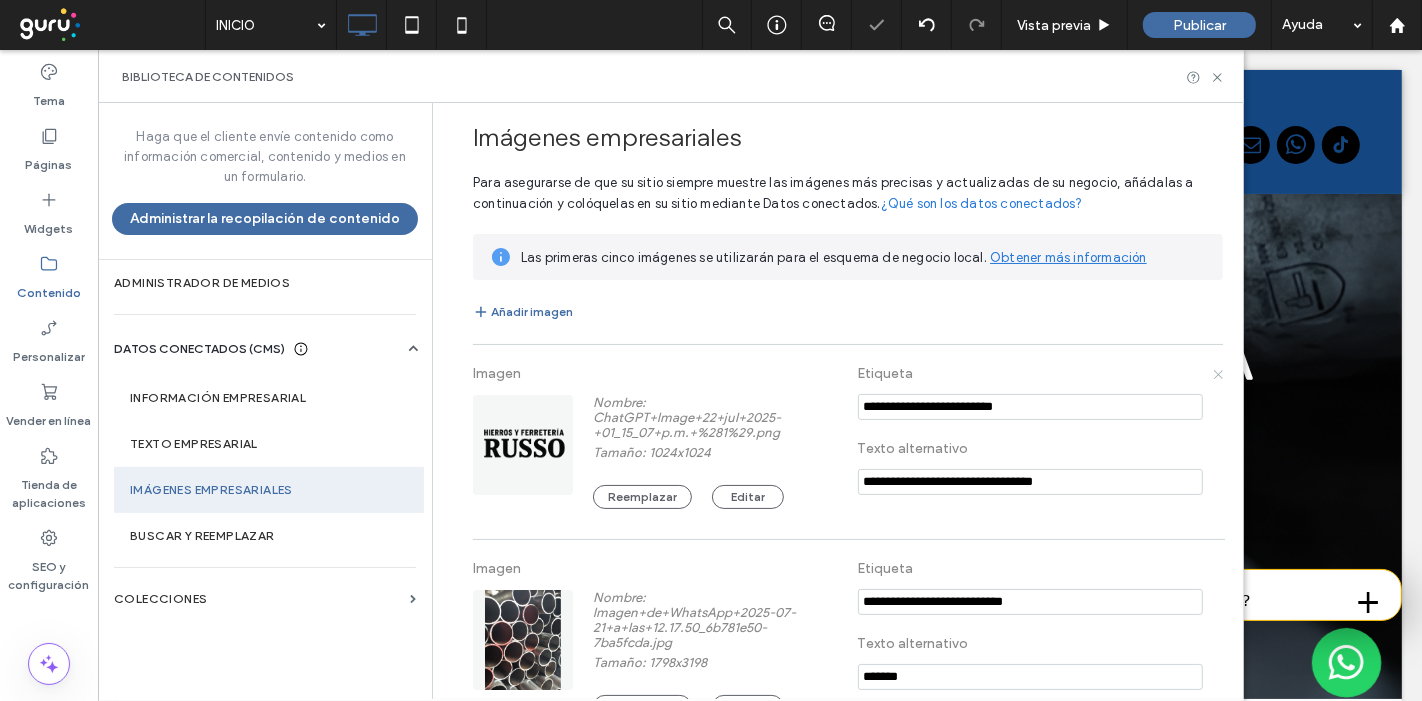 click 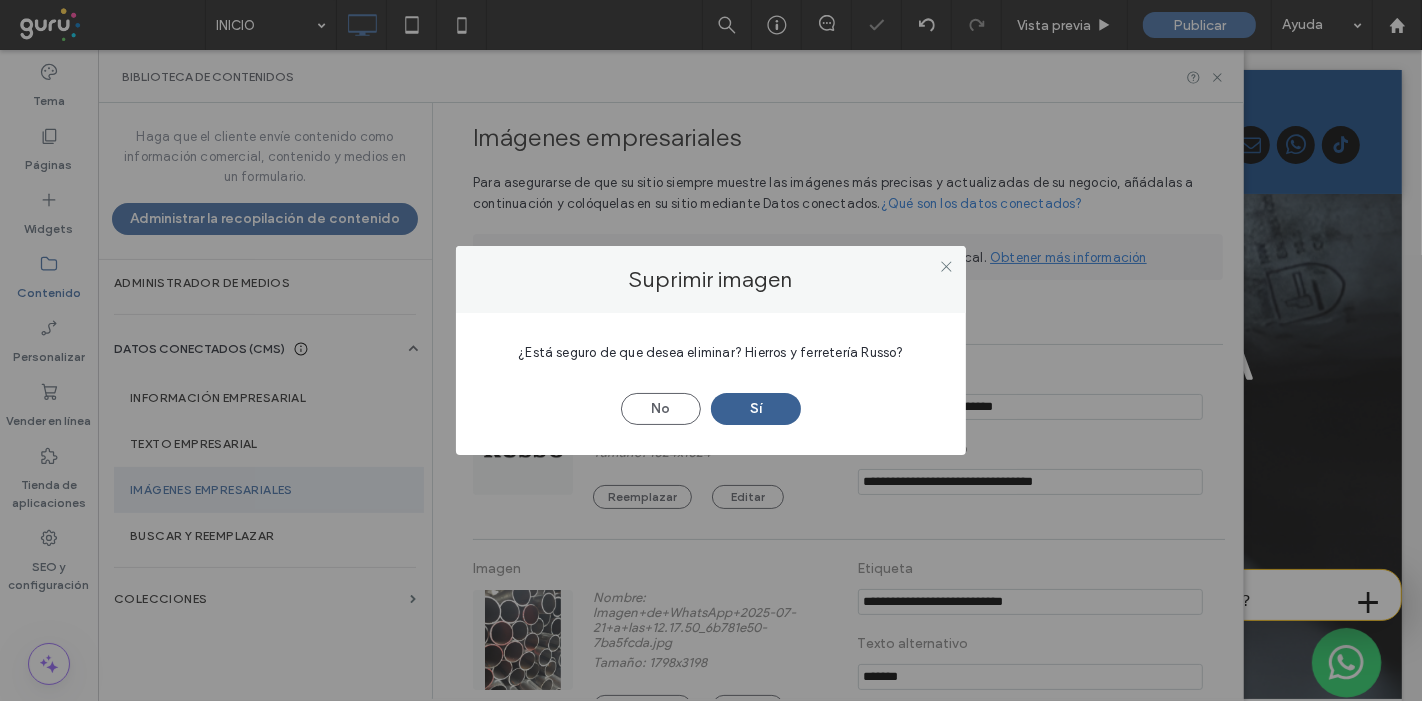 click on "Sí" at bounding box center (756, 409) 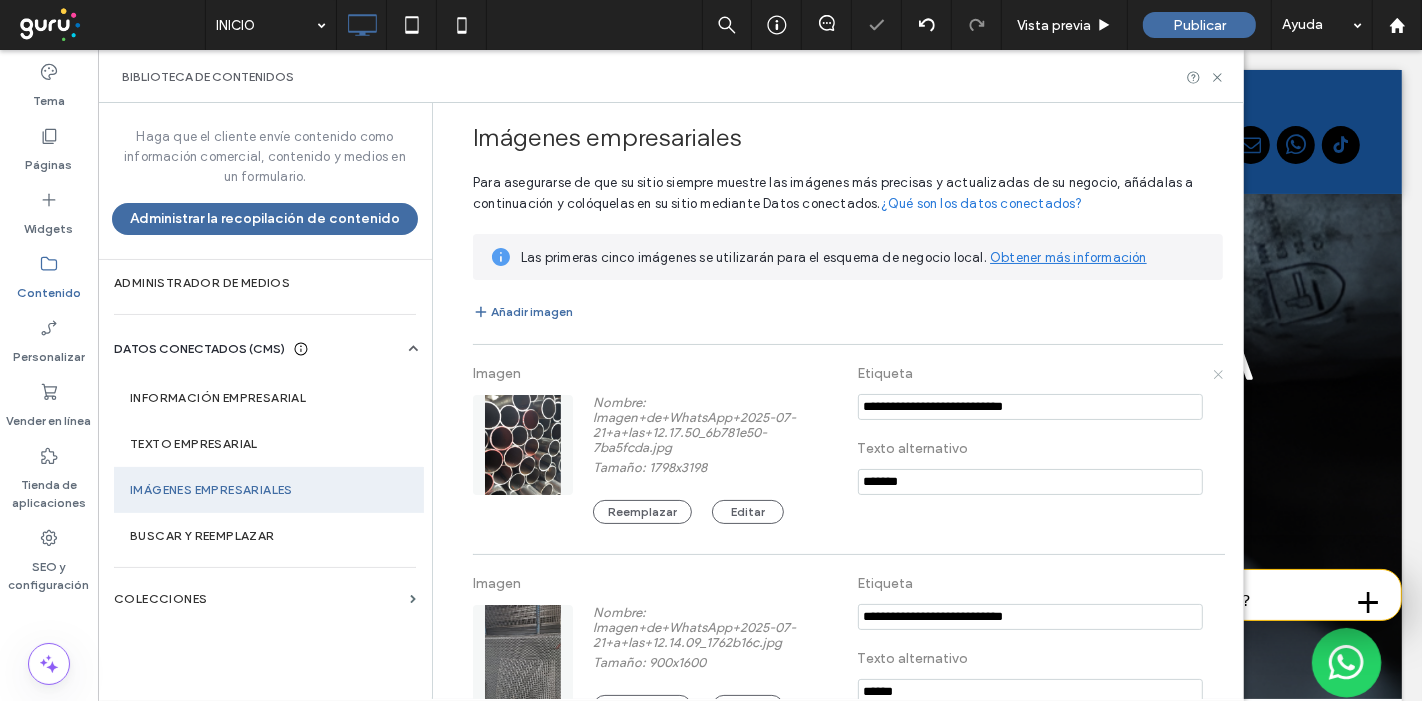click 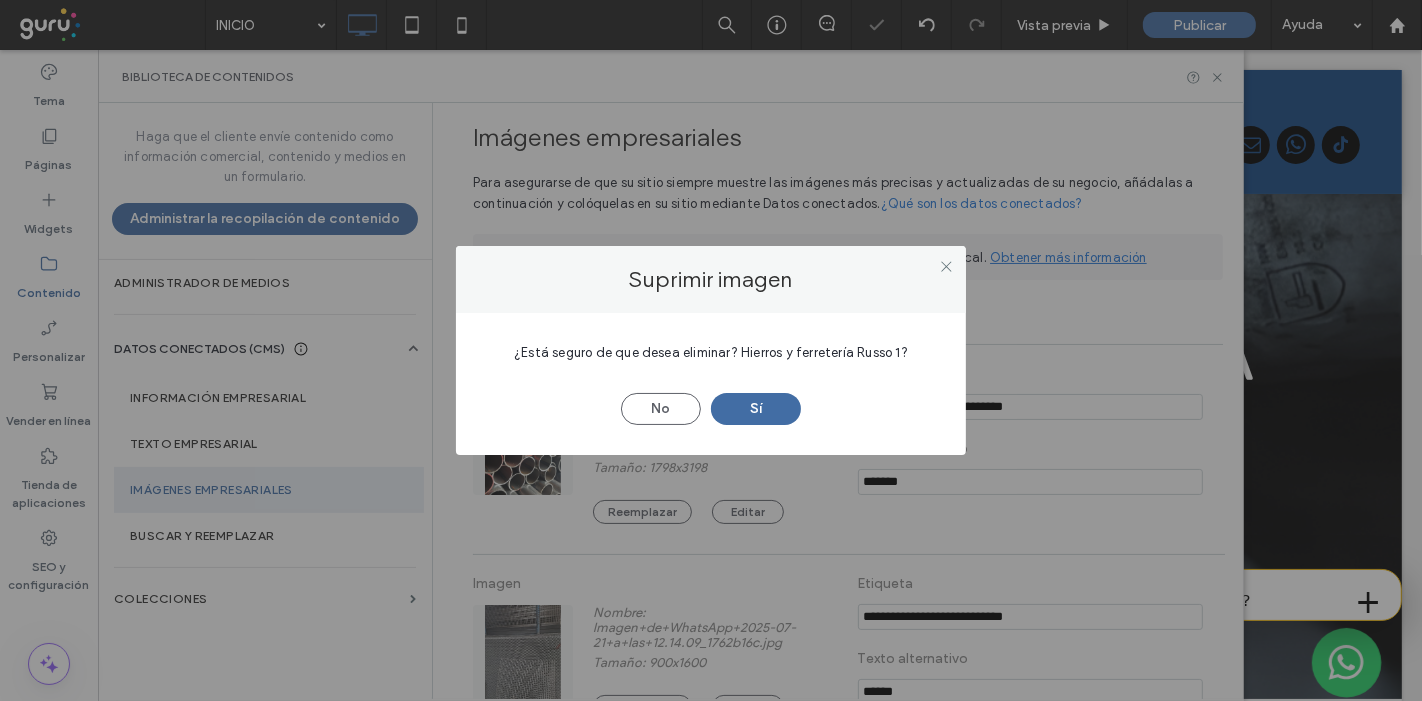 click on "Sí" at bounding box center [756, 409] 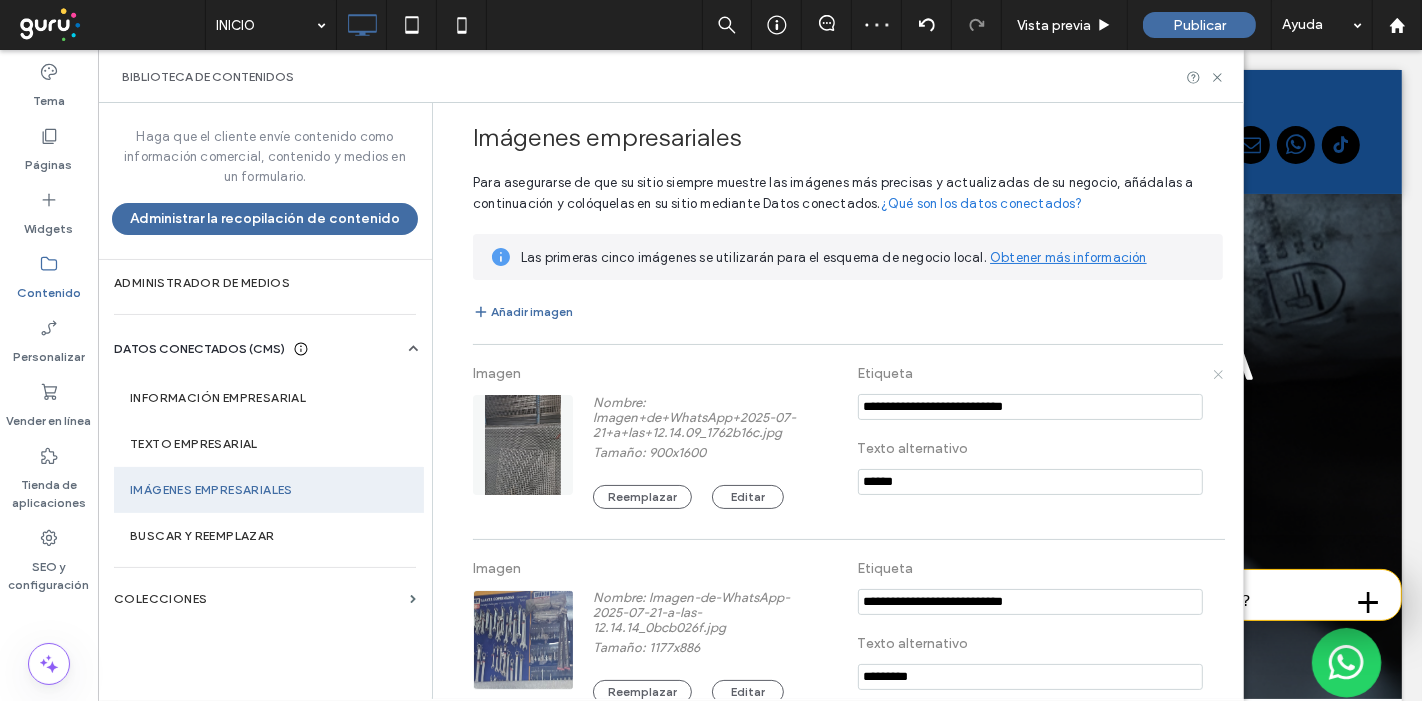 click 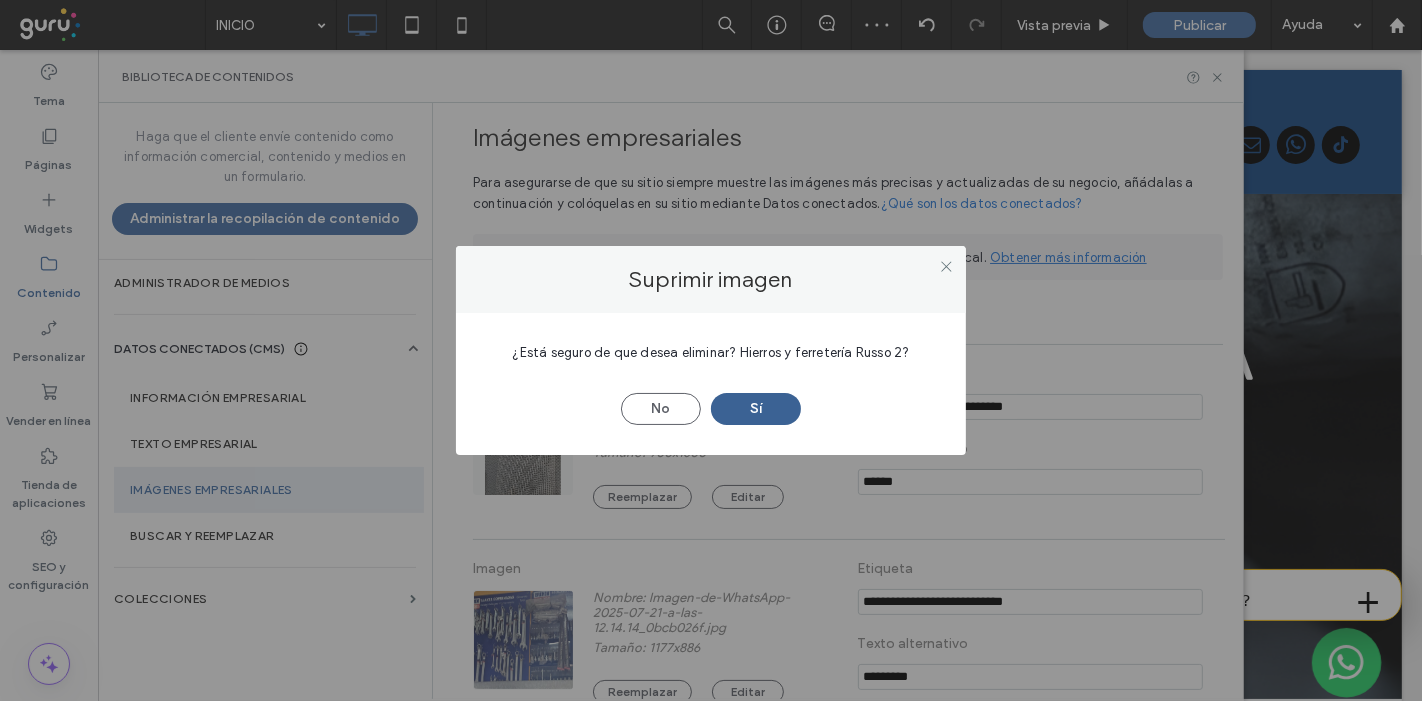 click on "Sí" at bounding box center [756, 409] 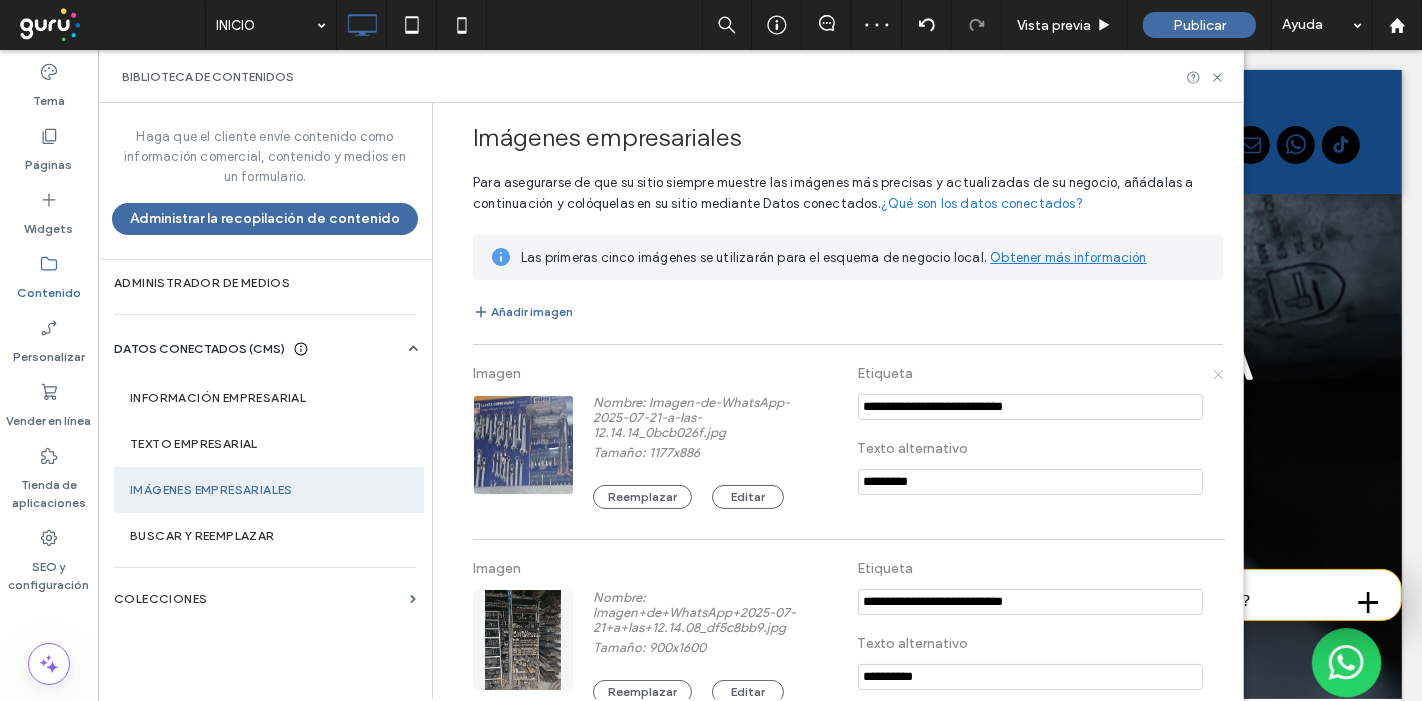 click on "Imagen Nombre: Imagen-de-WhatsApp-2025-07-21-a-las-12.14.14_0bcb026f.jpg Tamaño: 1177x886 Reemplazar Editar Etiqueta Texto alternativo *********" at bounding box center (848, 442) 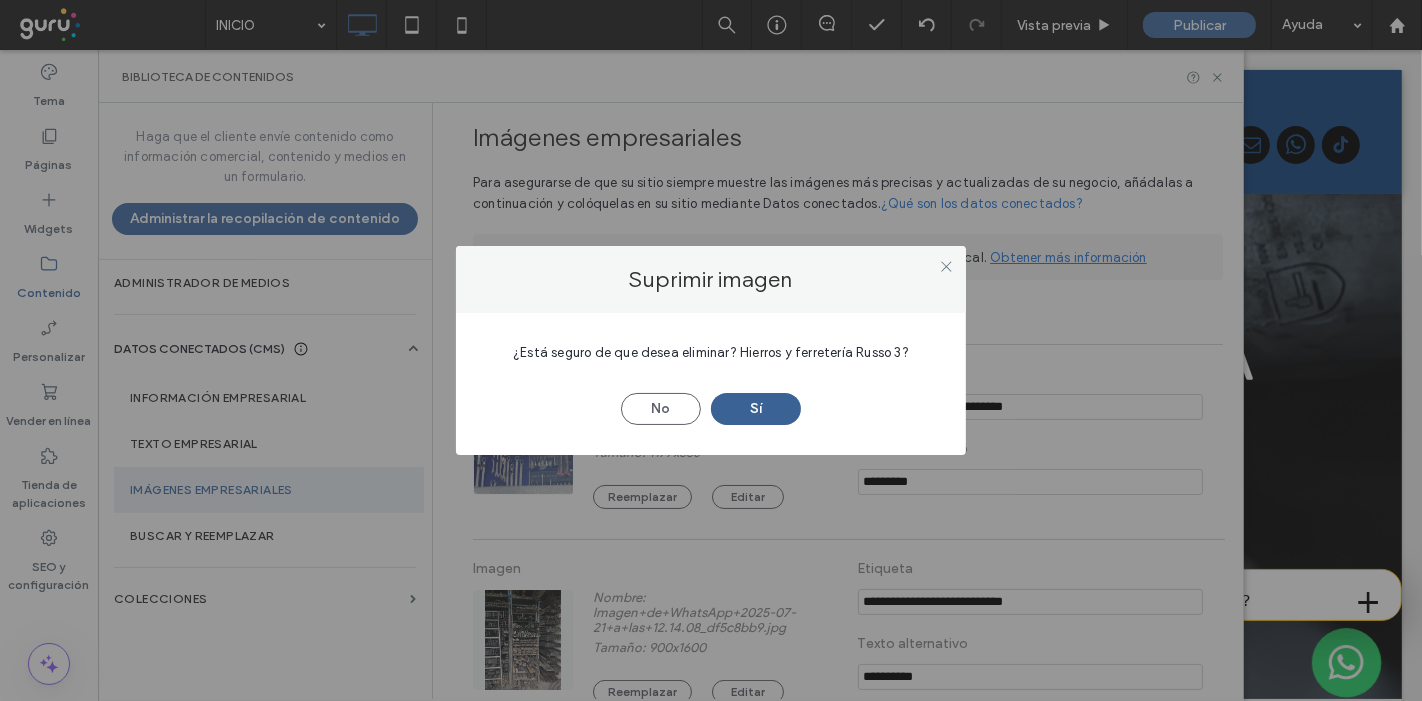 click on "Sí" at bounding box center (756, 409) 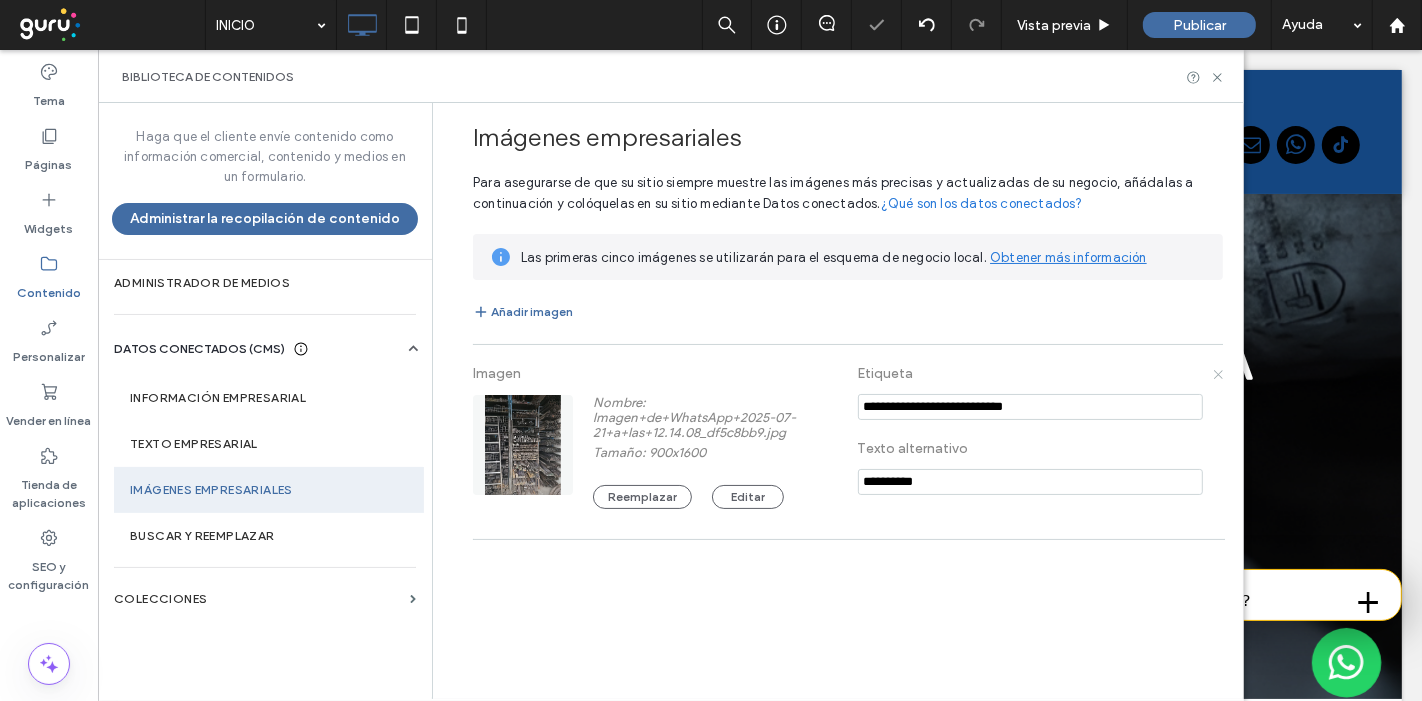 click 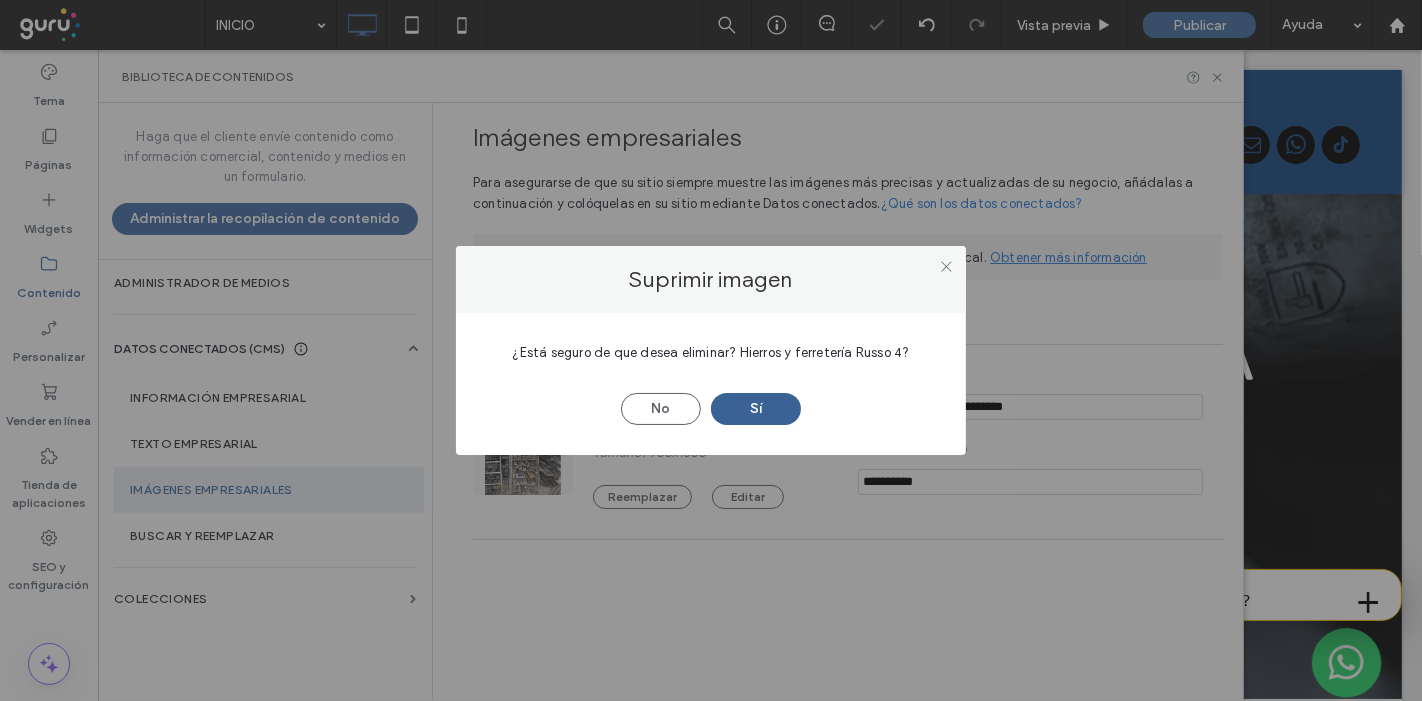 click on "Sí" at bounding box center (756, 409) 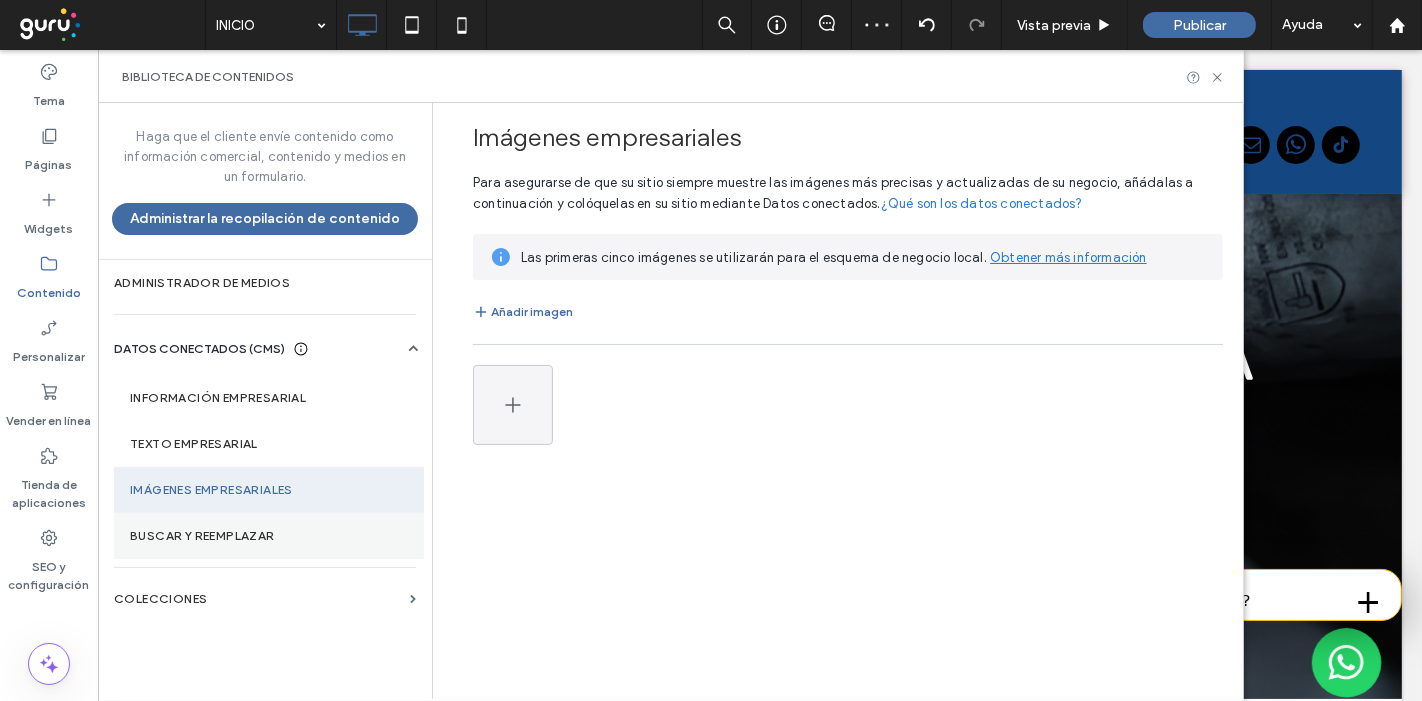 click on "Buscar y reemplazar" at bounding box center [269, 536] 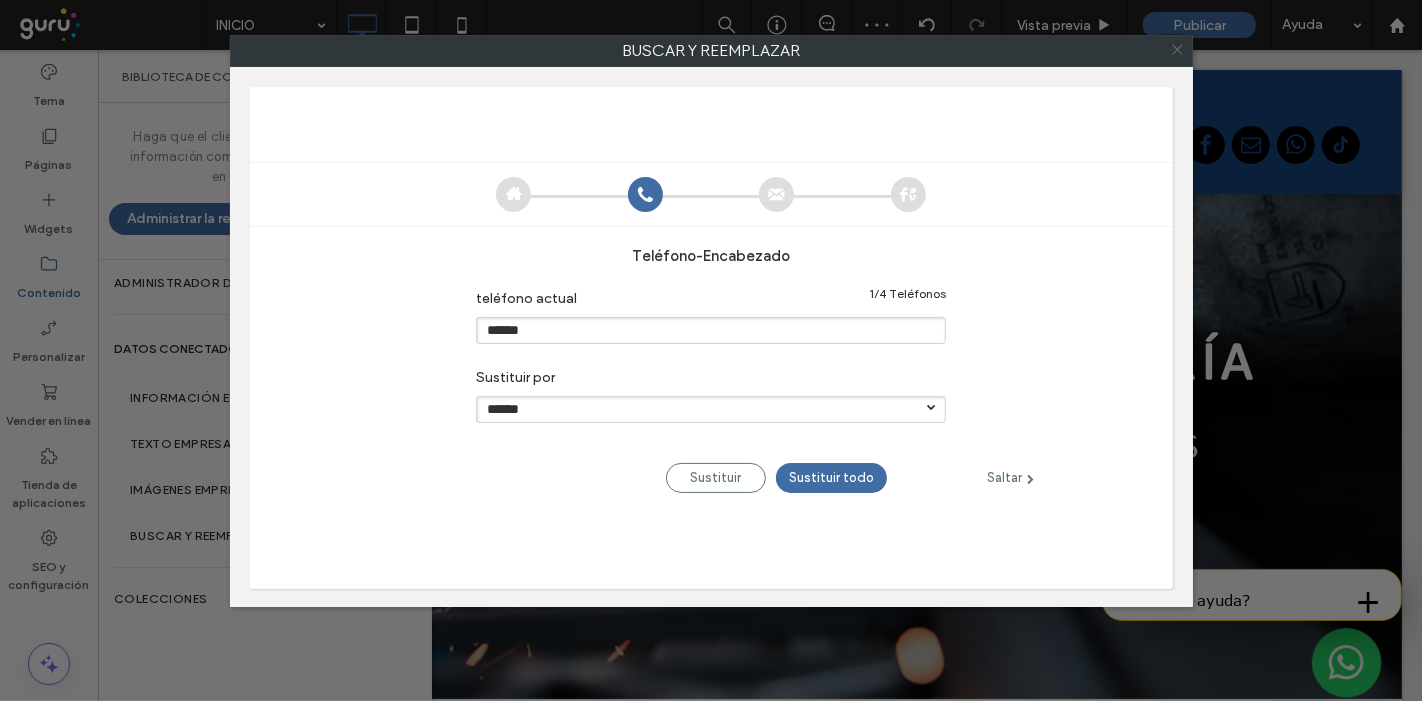 click 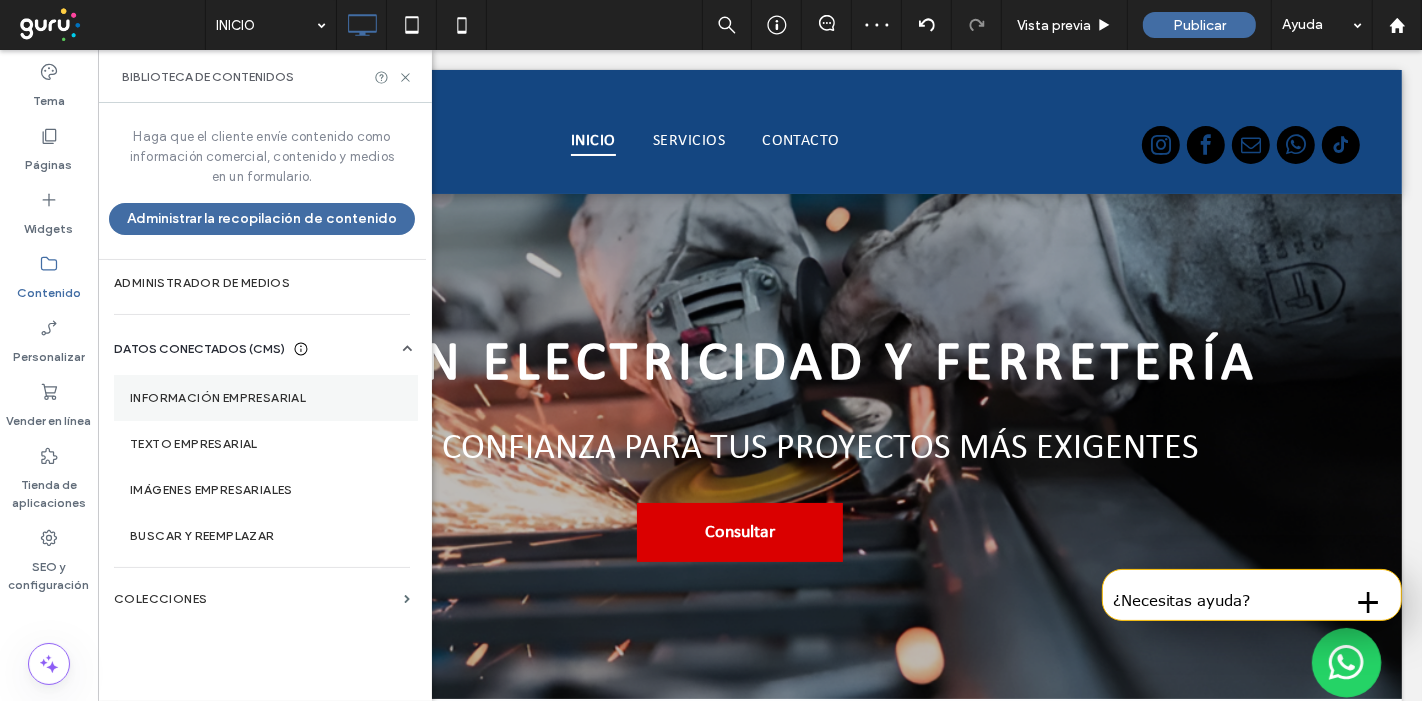 click on "Información empresarial" at bounding box center [266, 398] 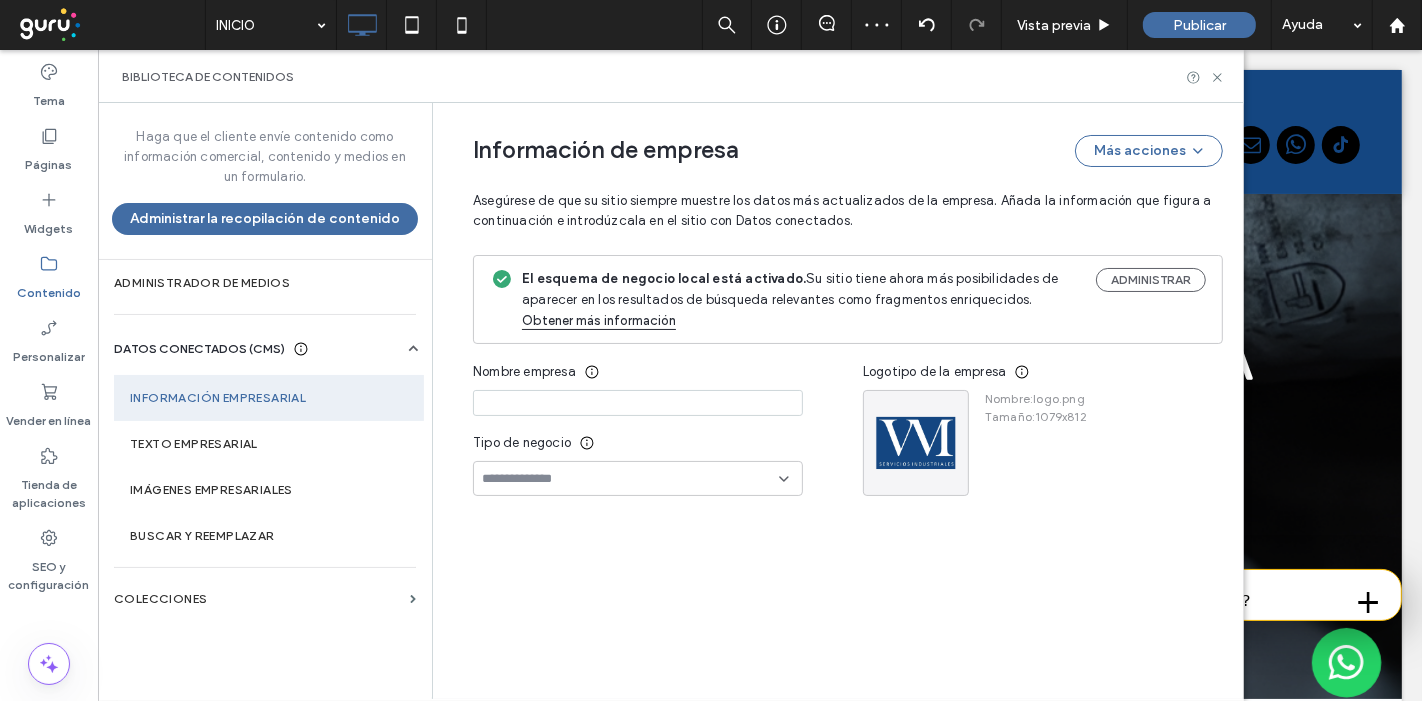 type on "**********" 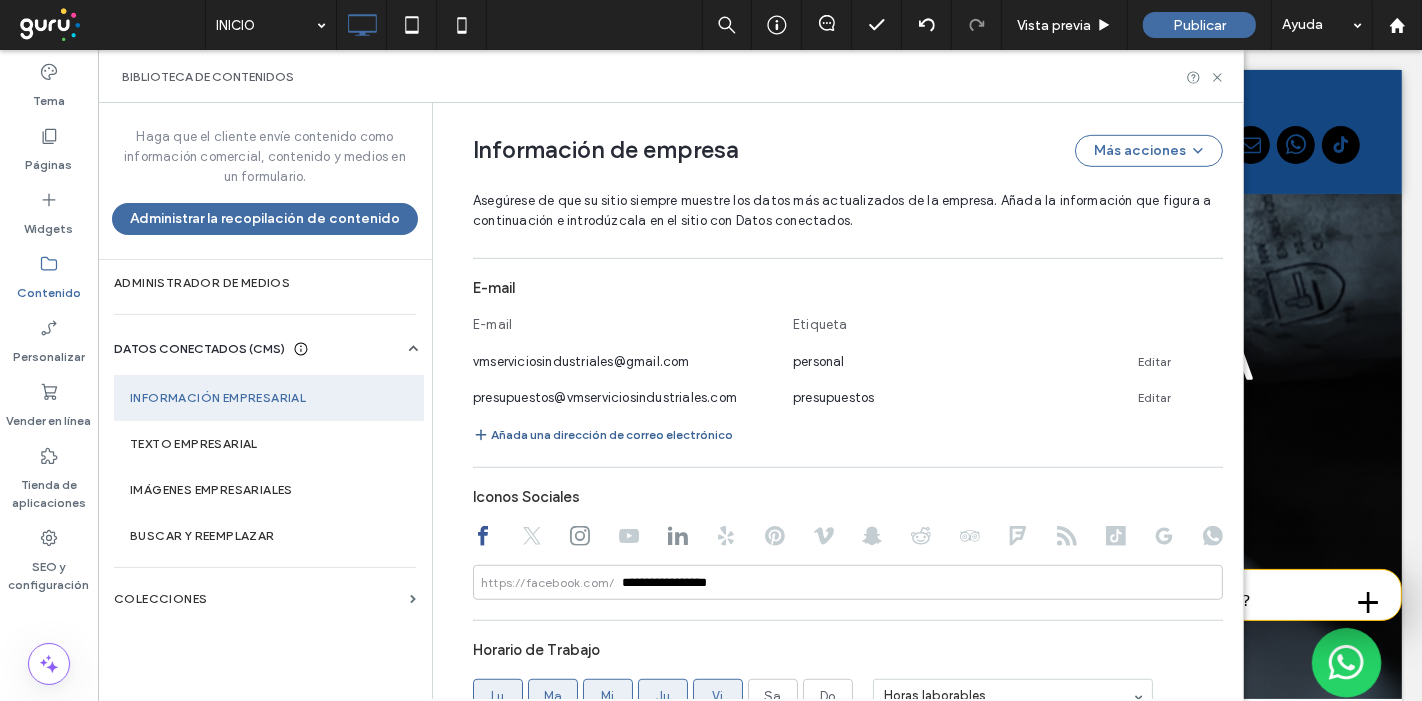 scroll, scrollTop: 1002, scrollLeft: 0, axis: vertical 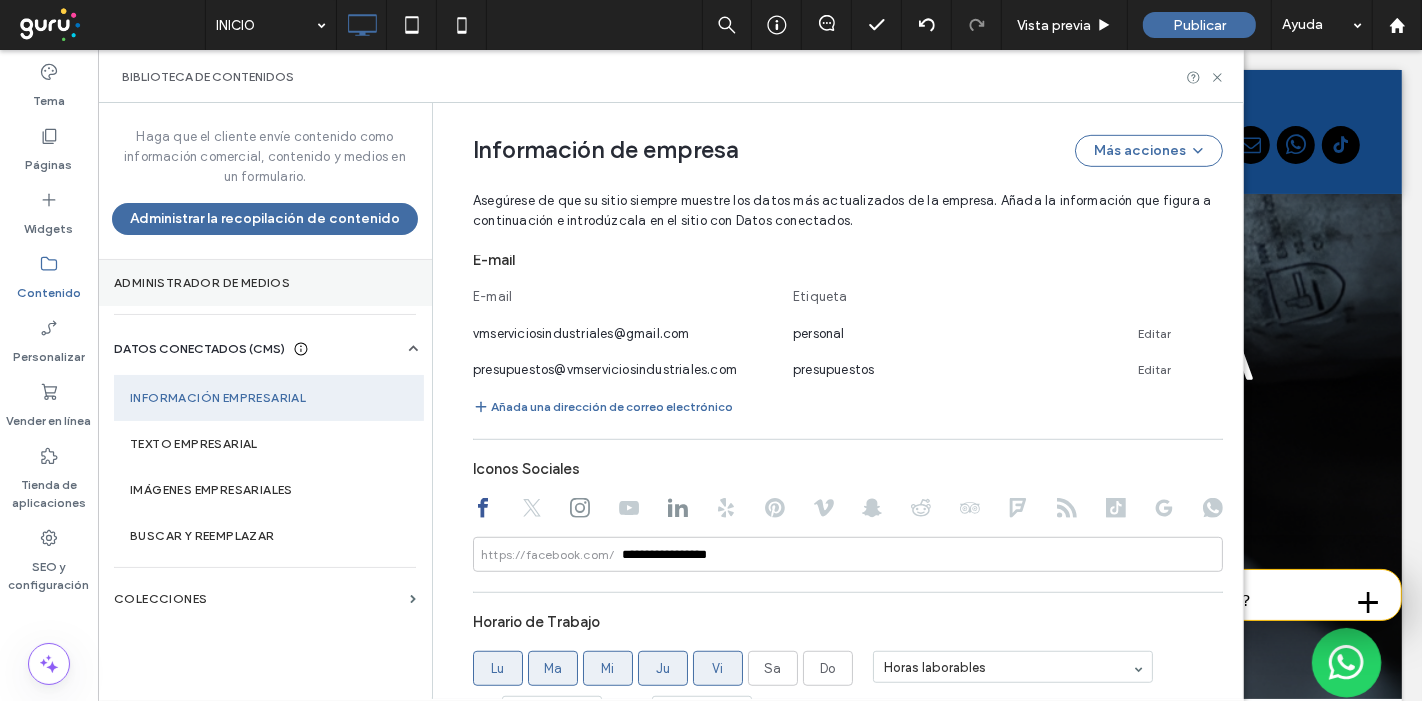 click on "Administrador de medios" at bounding box center [265, 283] 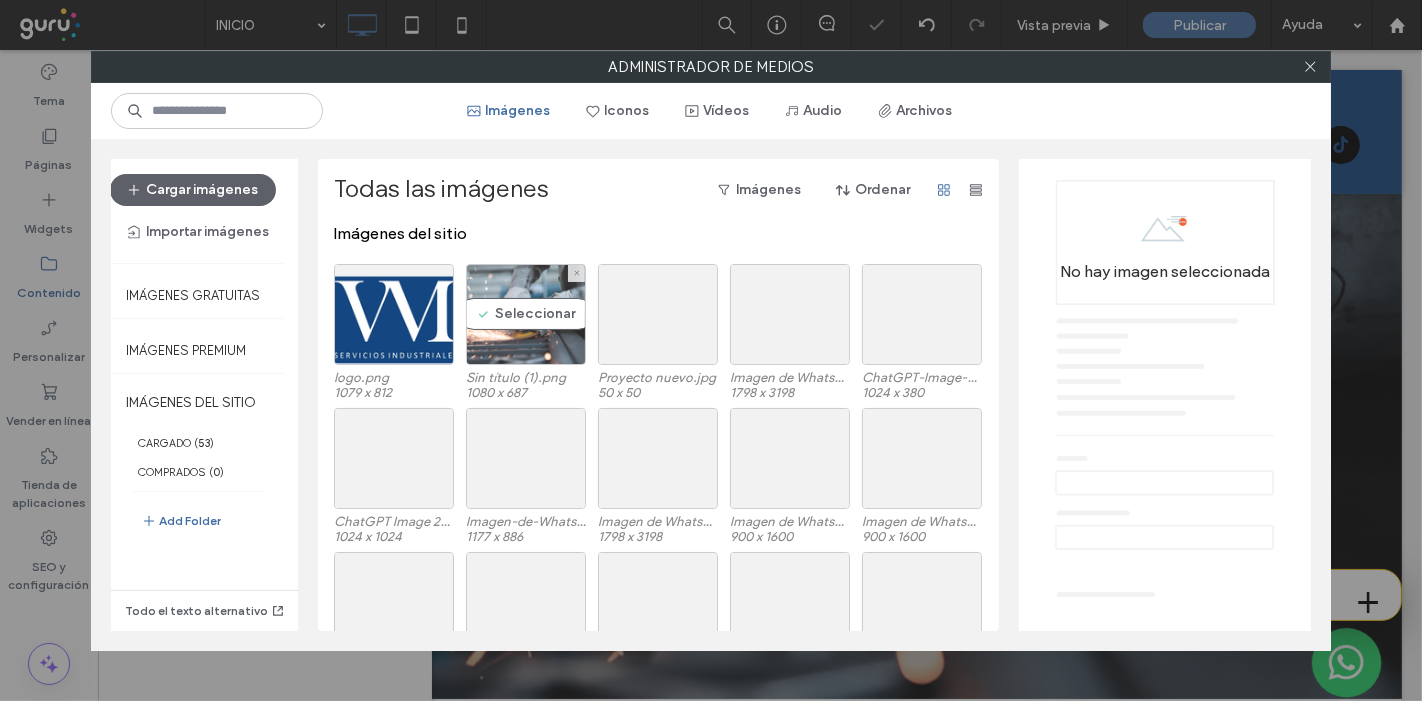 click on "Seleccionar" at bounding box center (526, 314) 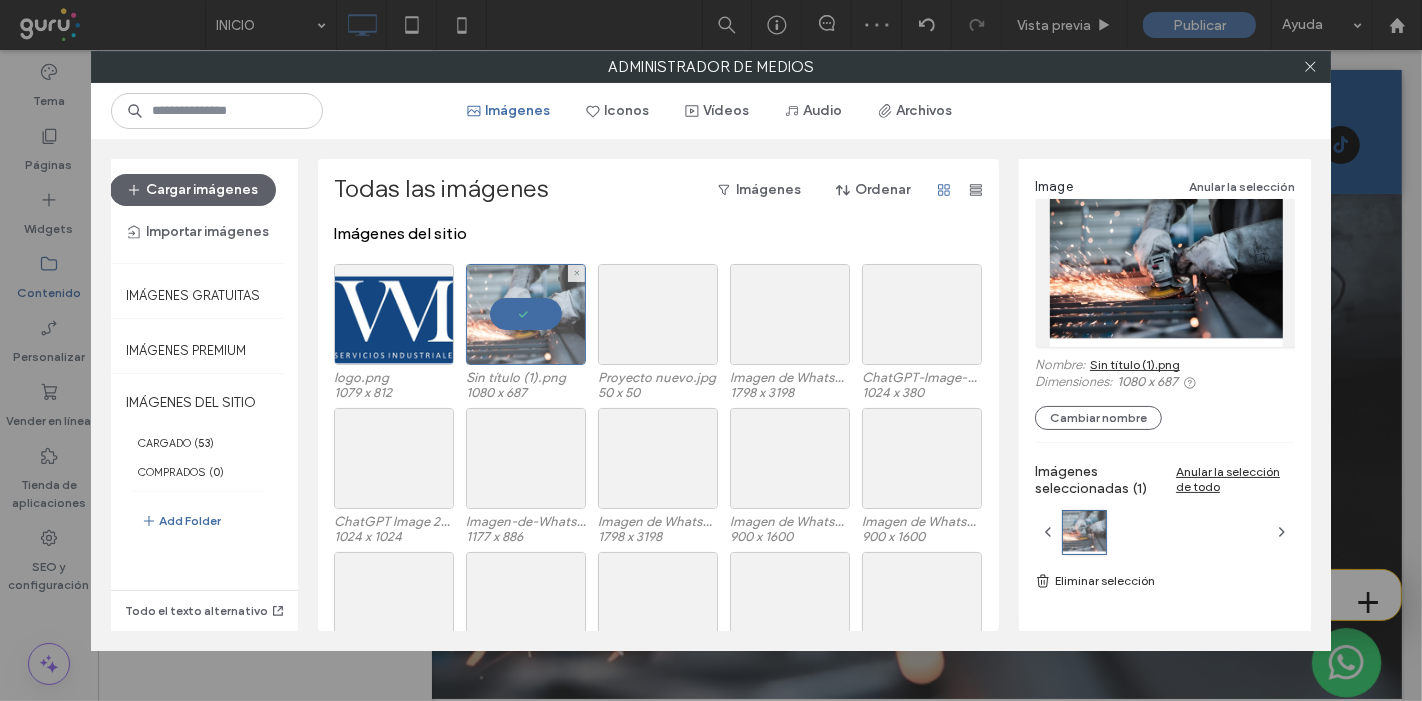 click at bounding box center [526, 314] 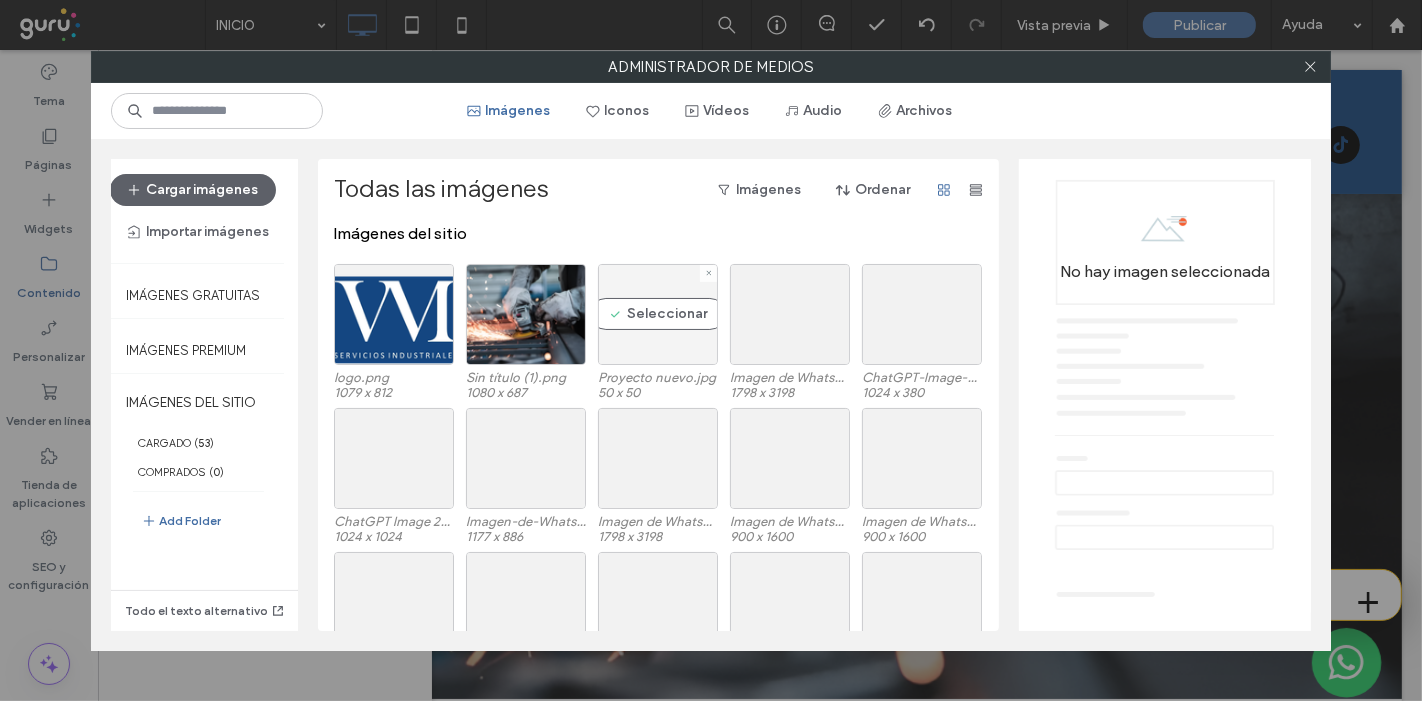 click on "Seleccionar" at bounding box center (658, 314) 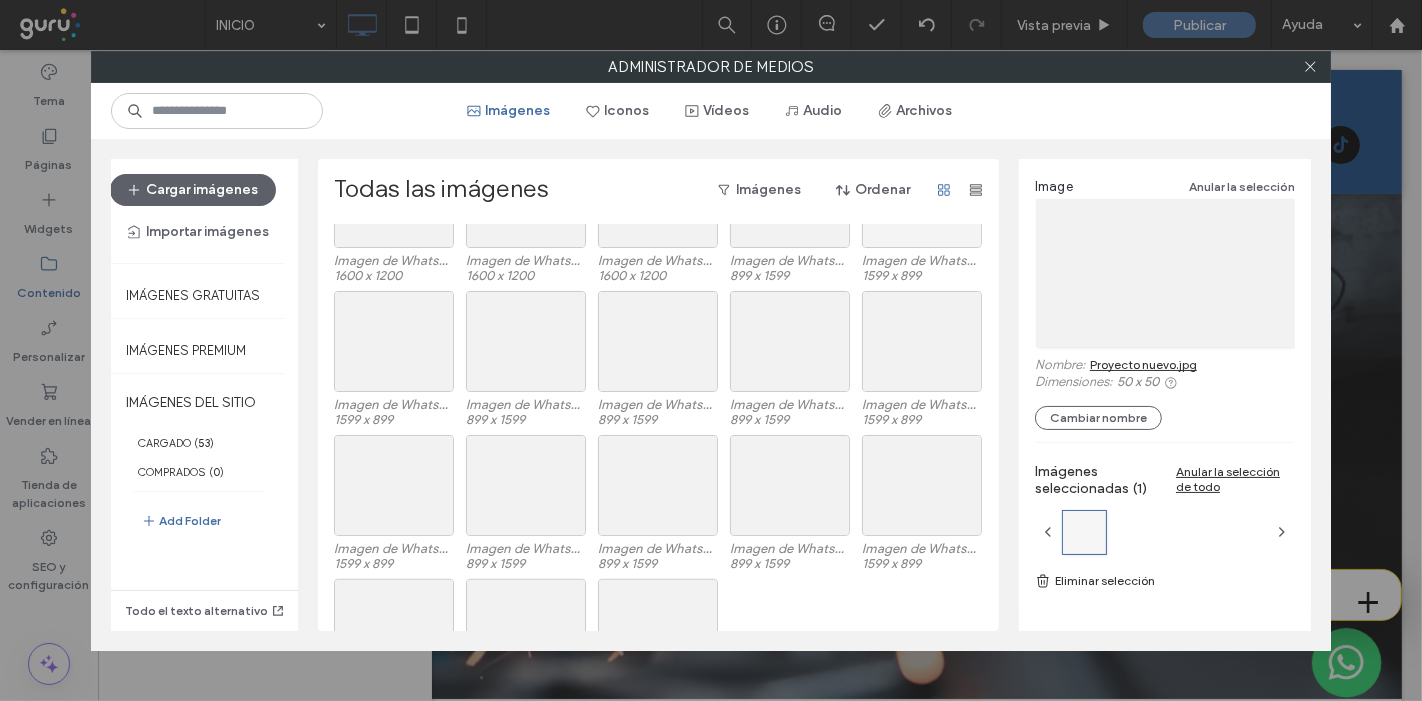 scroll, scrollTop: 1281, scrollLeft: 0, axis: vertical 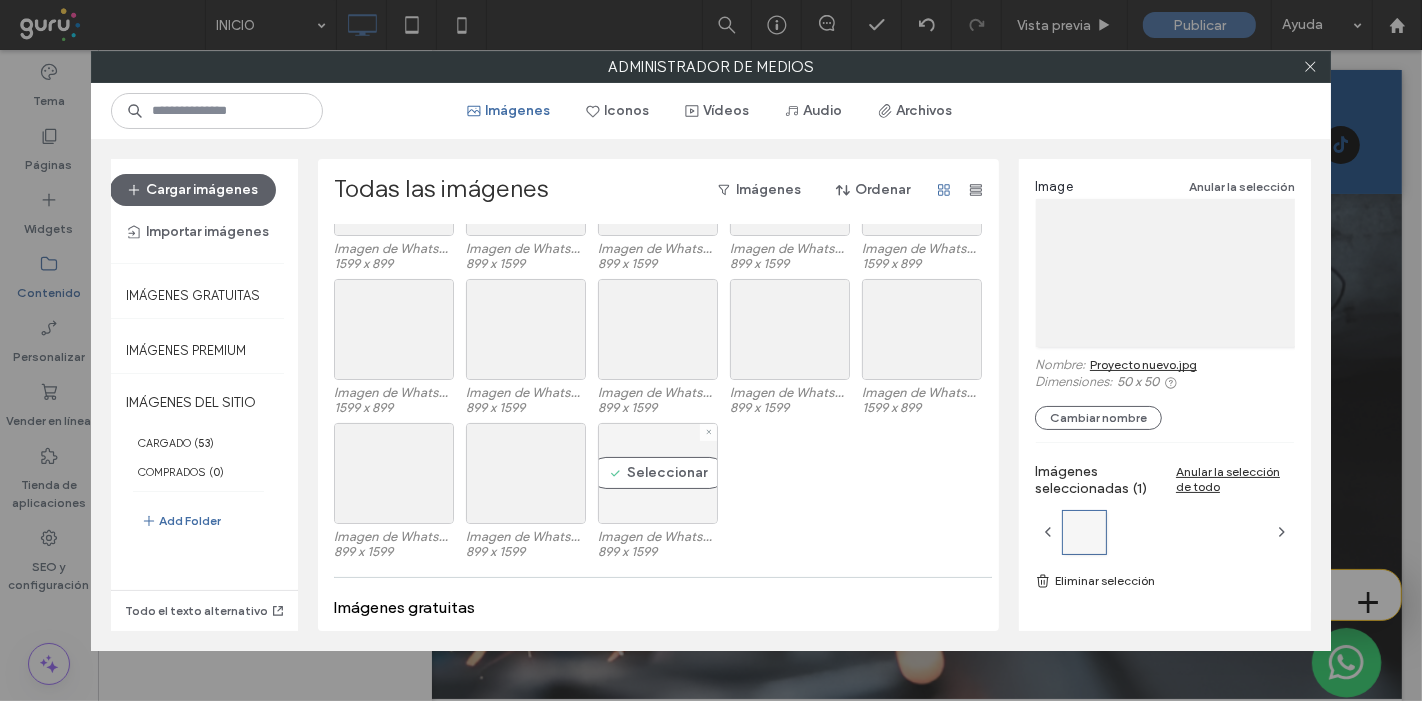 click on "Seleccionar" at bounding box center [658, 473] 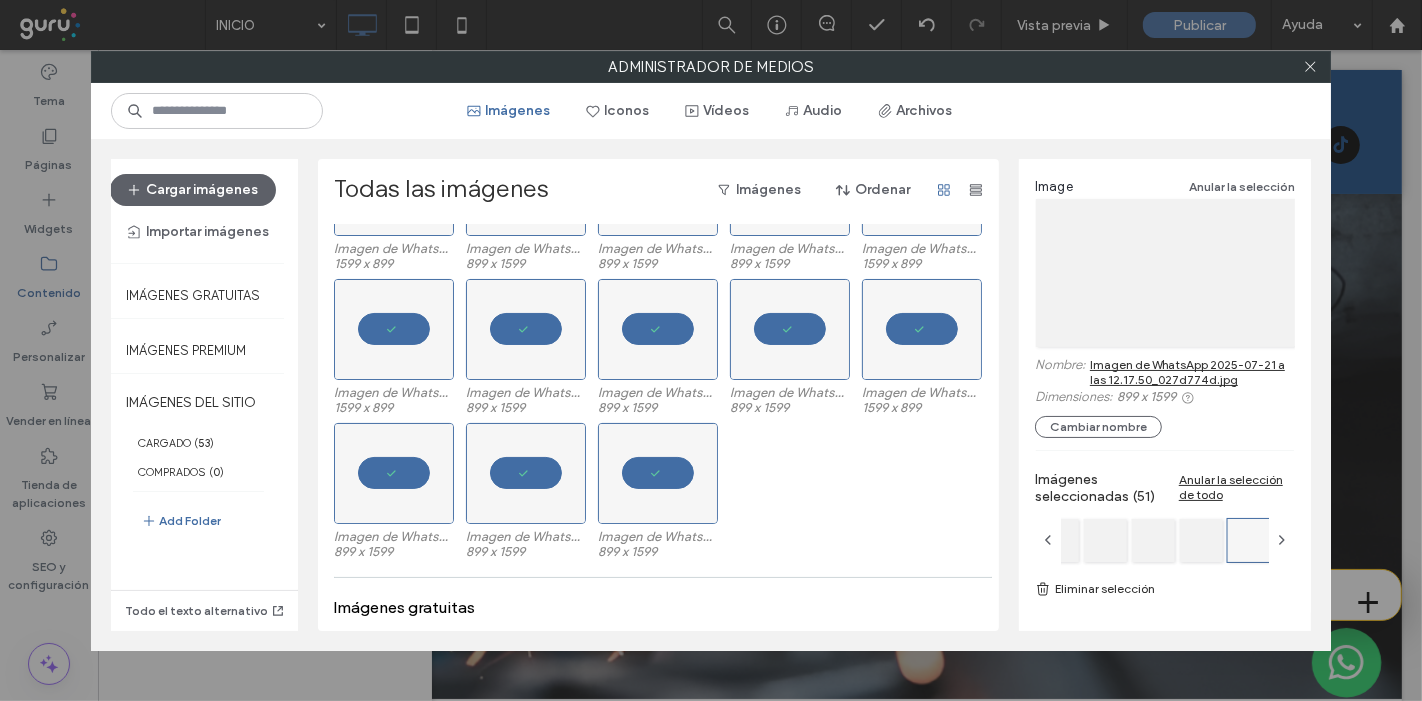 click on "Eliminar selección" at bounding box center [1165, 589] 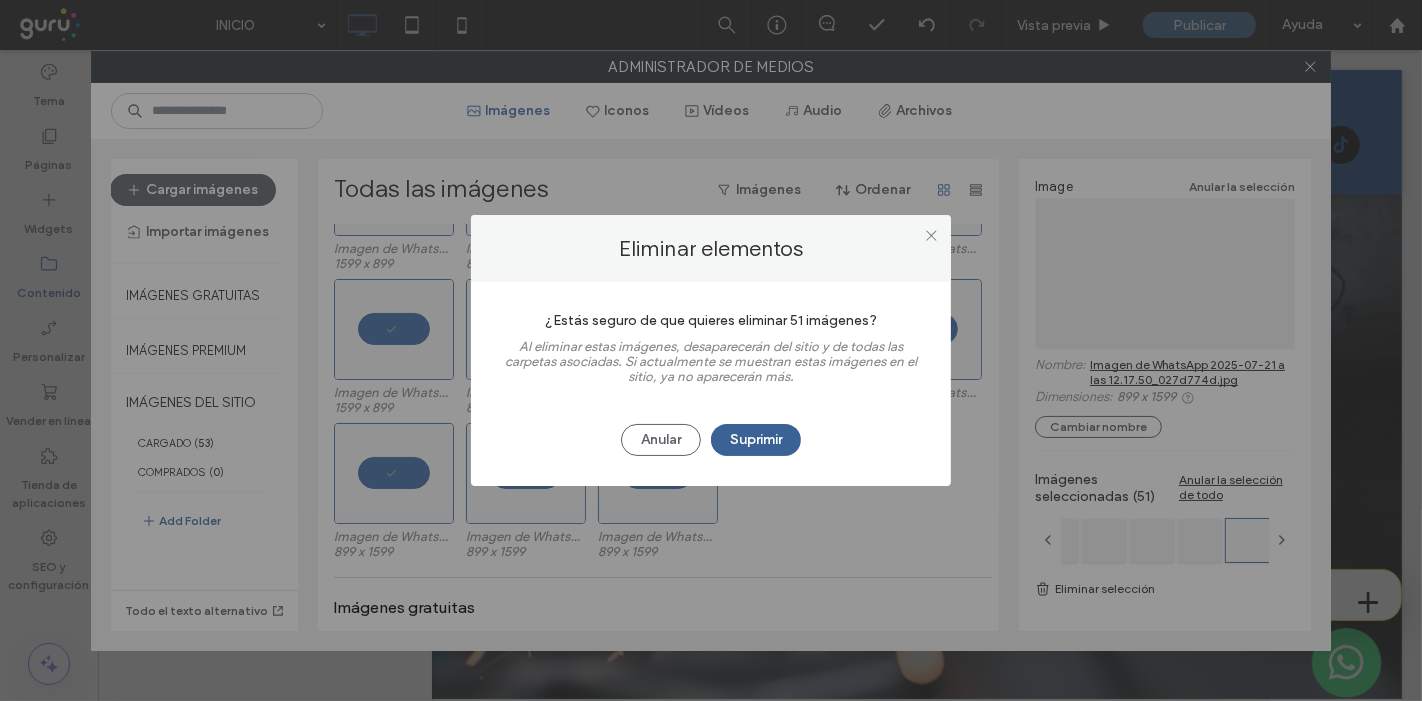 click on "Suprimir" at bounding box center (756, 440) 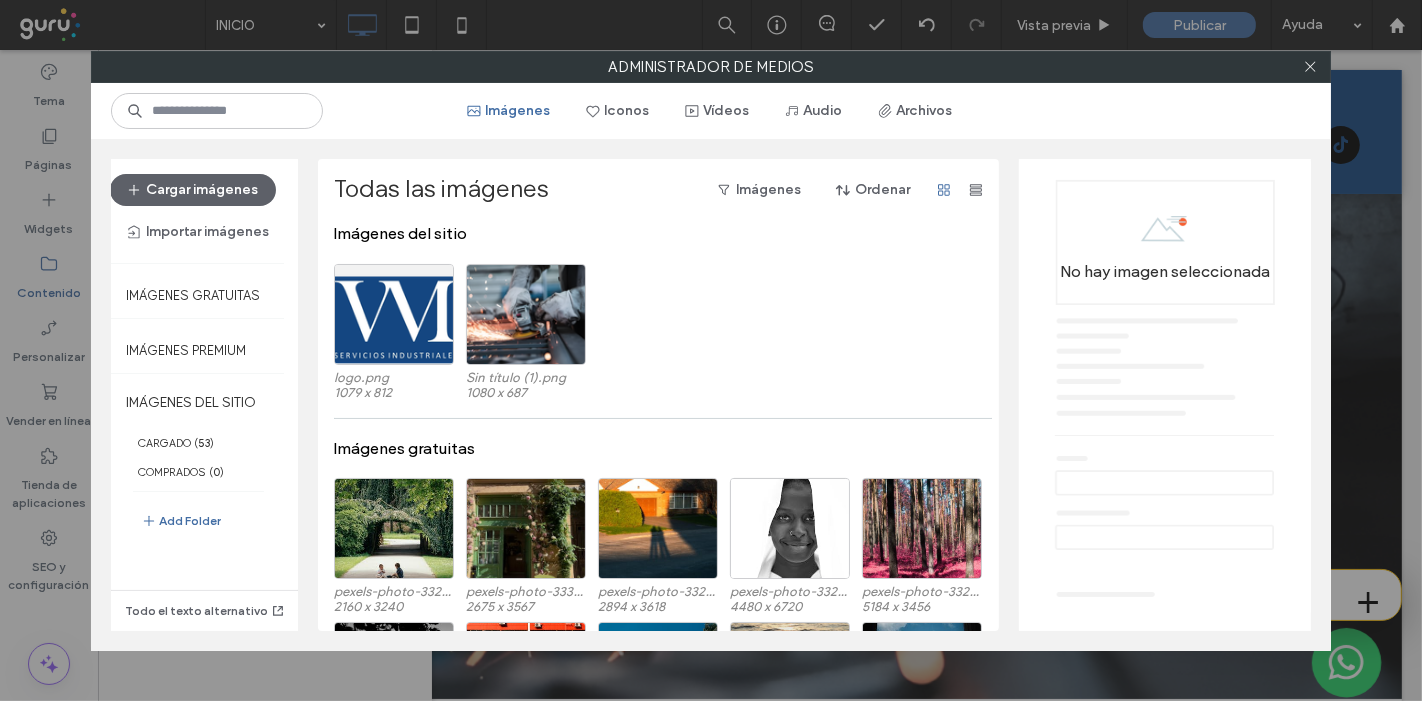 click on "logo.png 1079 x 812 Sin título (1).png 1080 x 687" at bounding box center [664, 336] 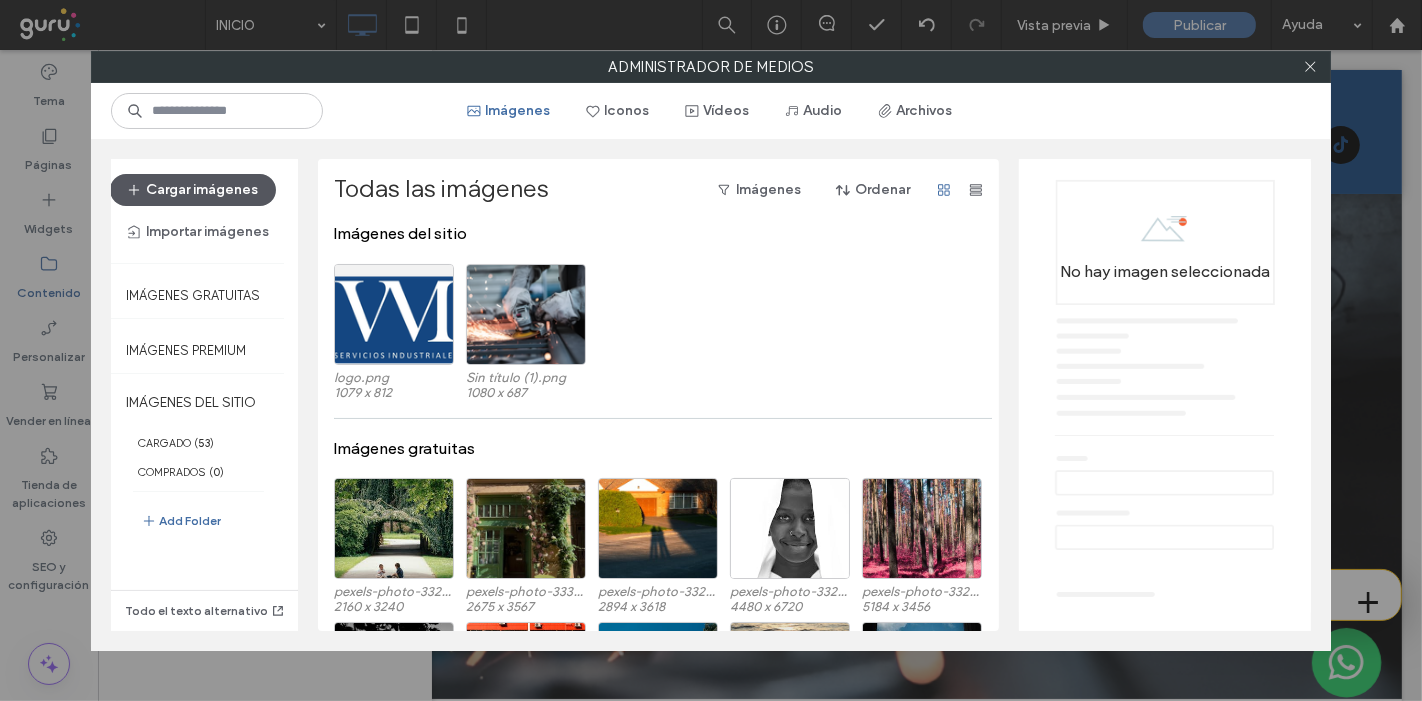 click on "Cargar imágenes" at bounding box center (193, 190) 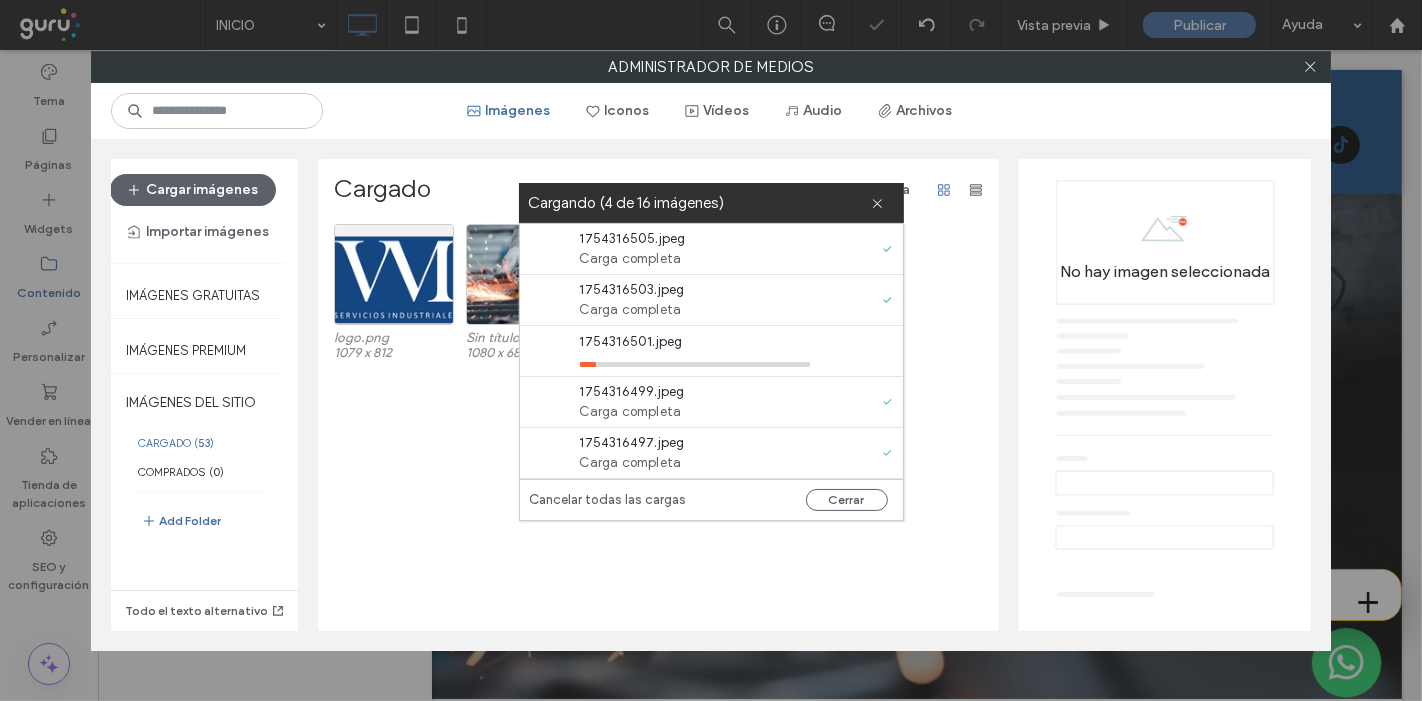 click on "Cargado Imágenes Fecha" at bounding box center (663, 190) 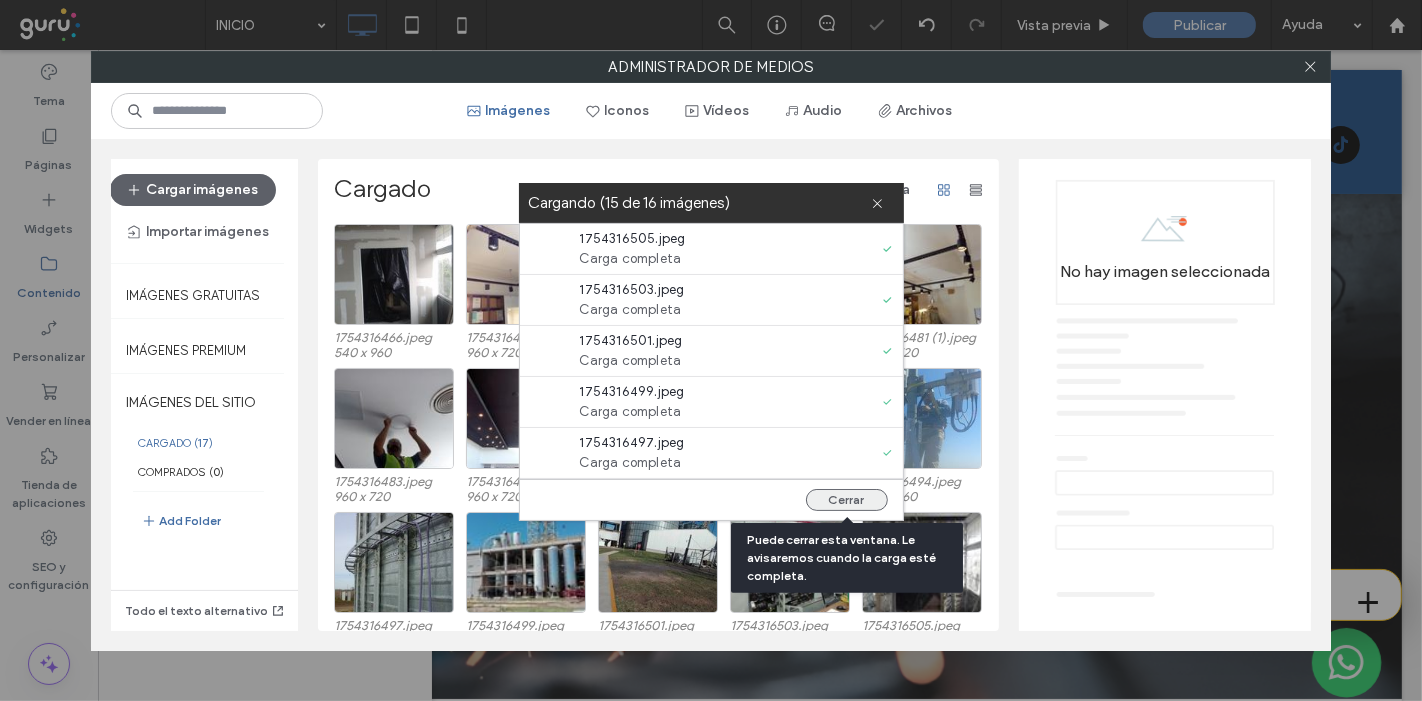 click on "Cerrar" at bounding box center [847, 500] 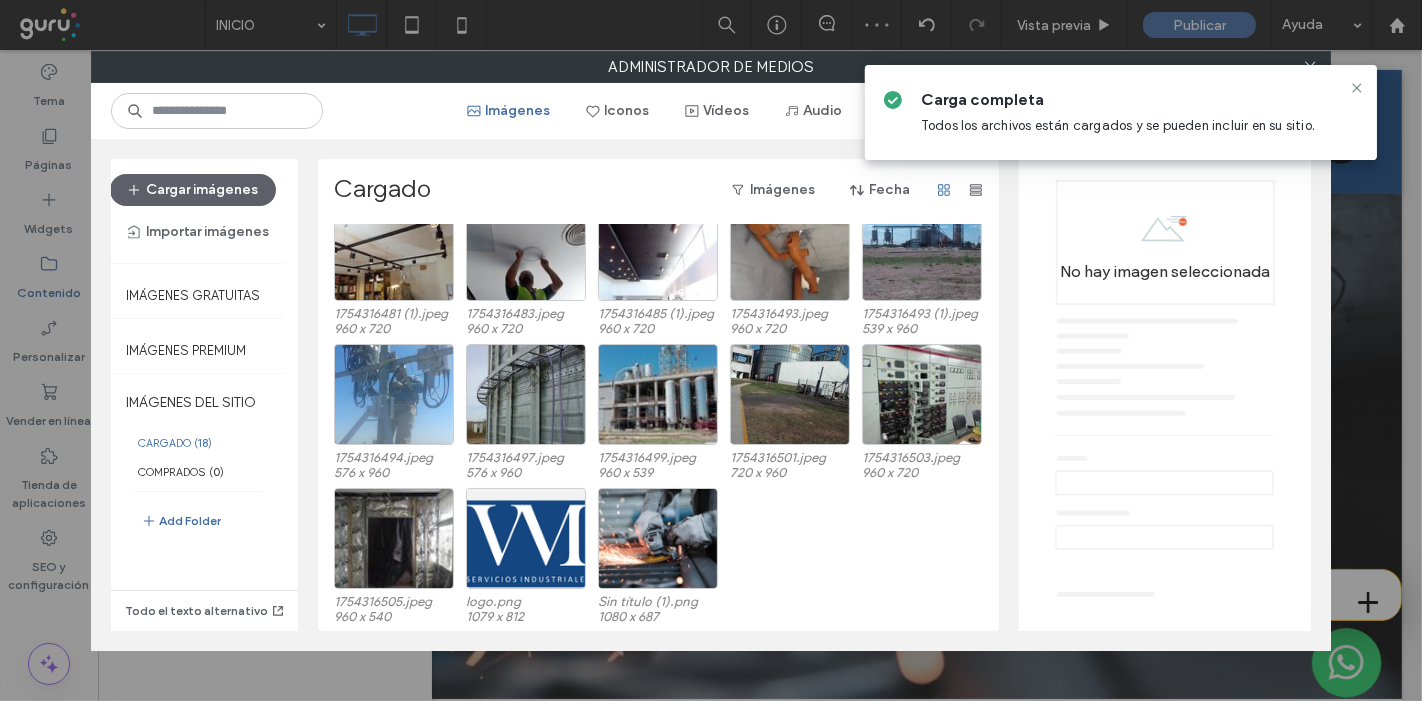 scroll, scrollTop: 168, scrollLeft: 0, axis: vertical 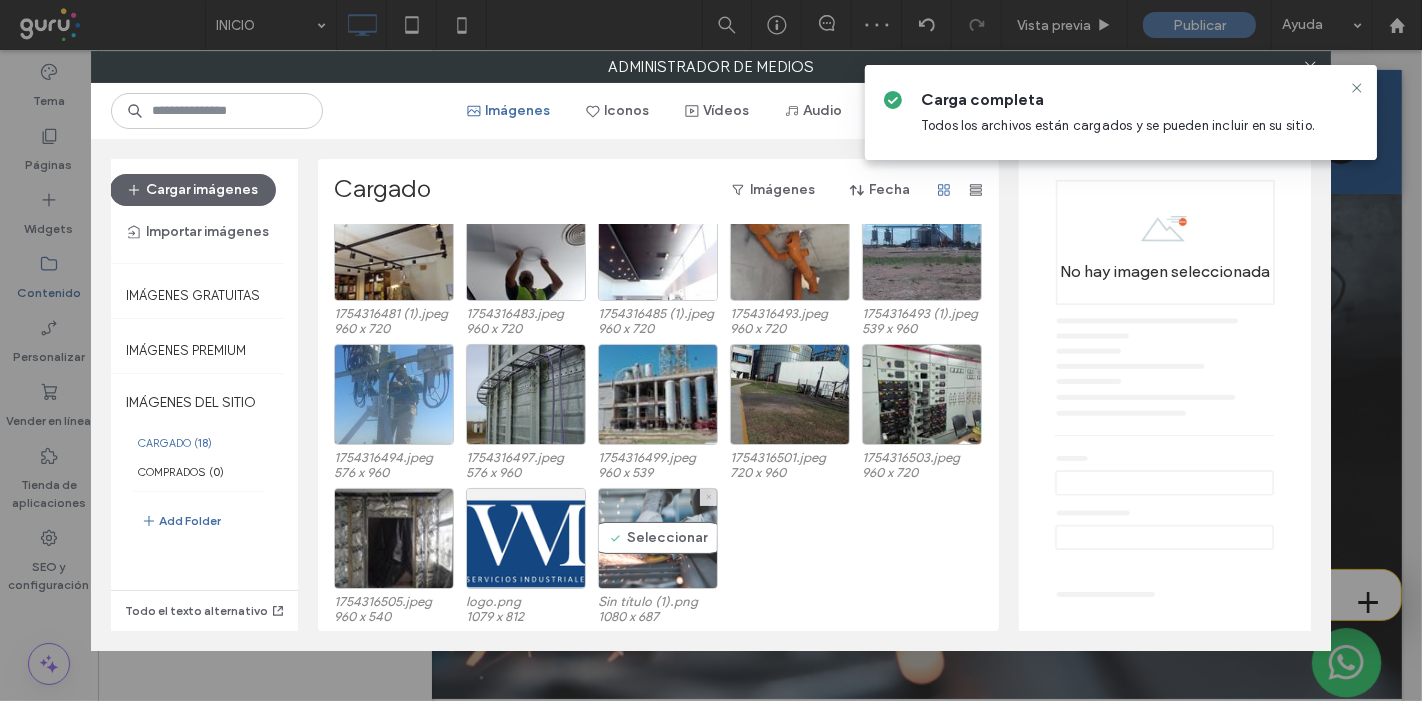 click at bounding box center [709, 497] 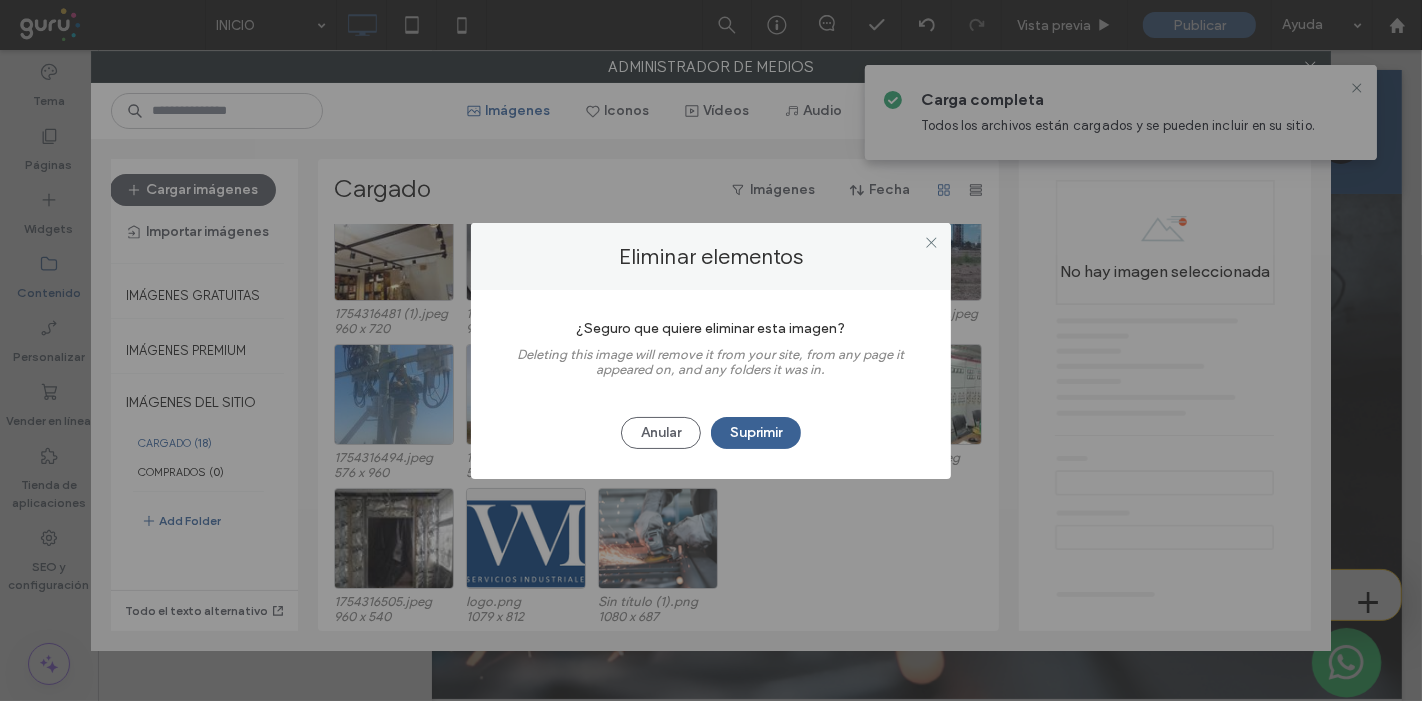 click on "Suprimir" at bounding box center [756, 433] 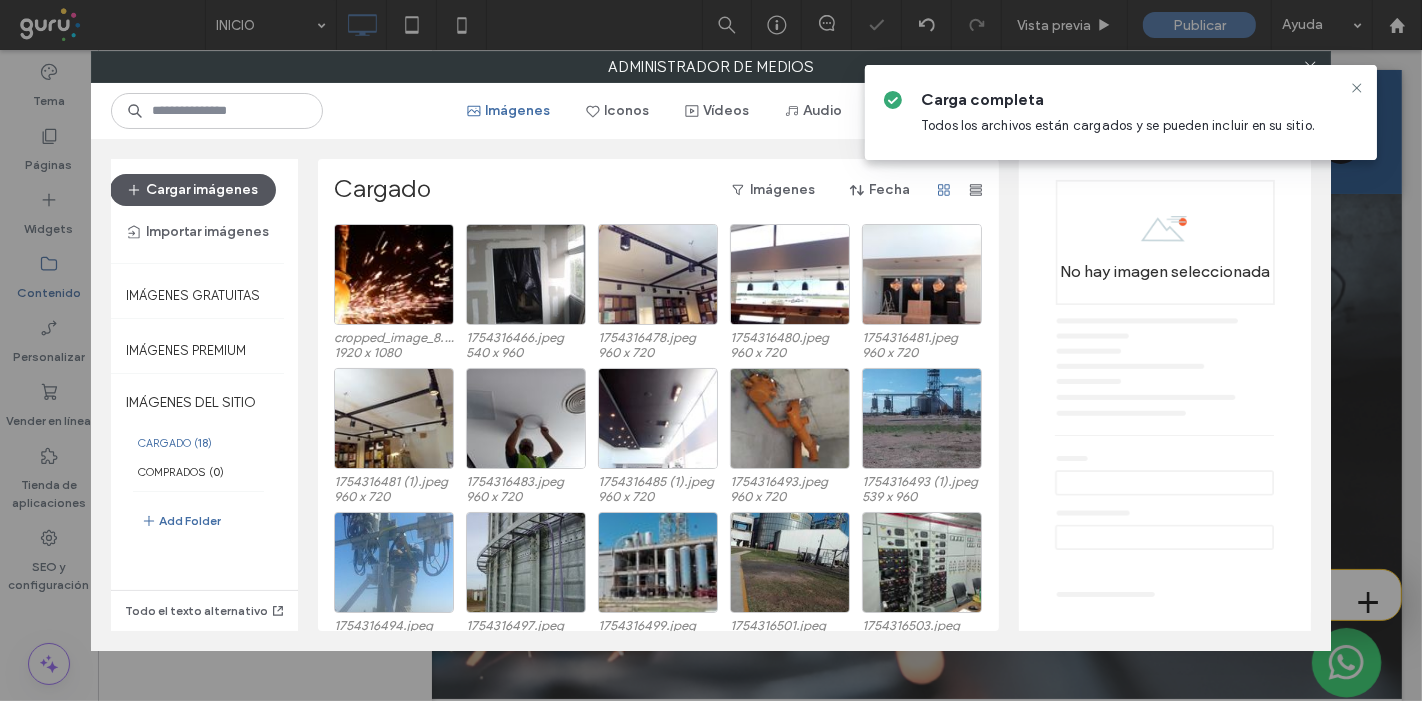 click on "Cargar imágenes" at bounding box center (193, 190) 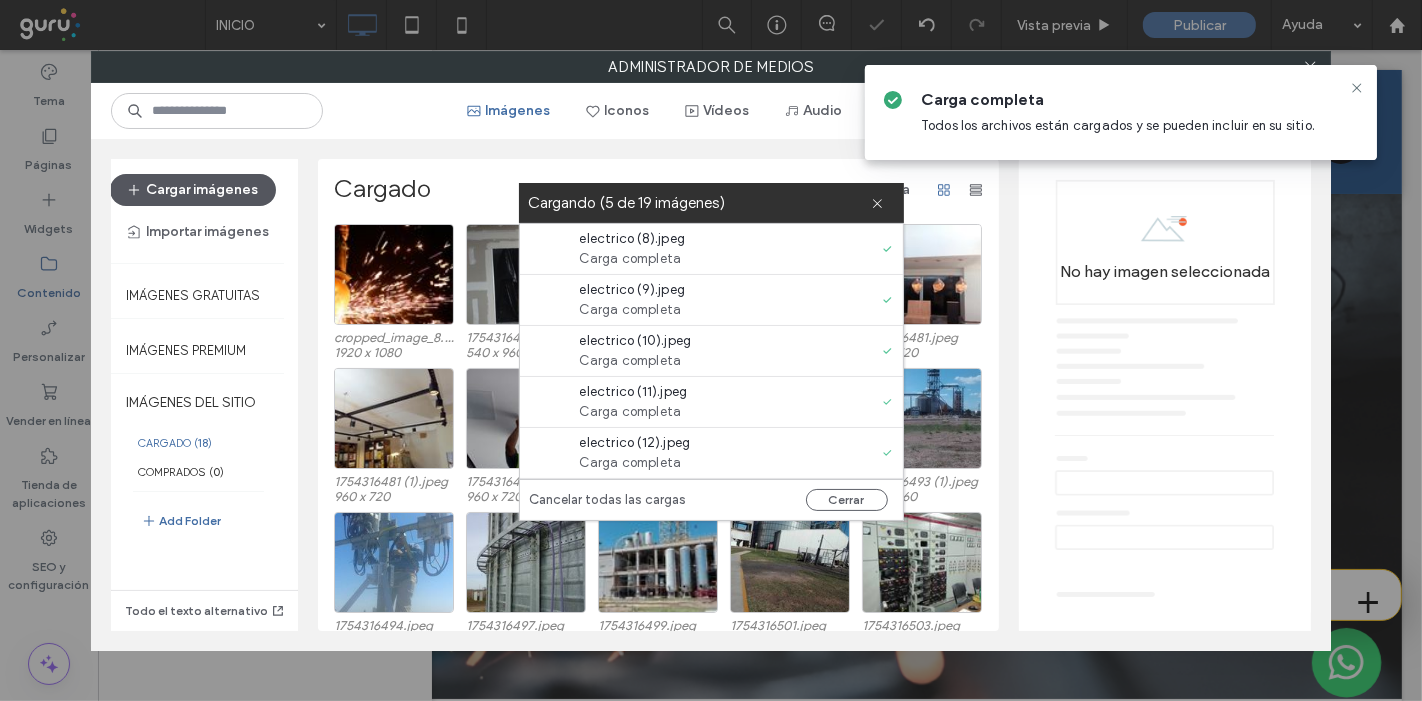 click on "Cargar imágenes" at bounding box center (193, 190) 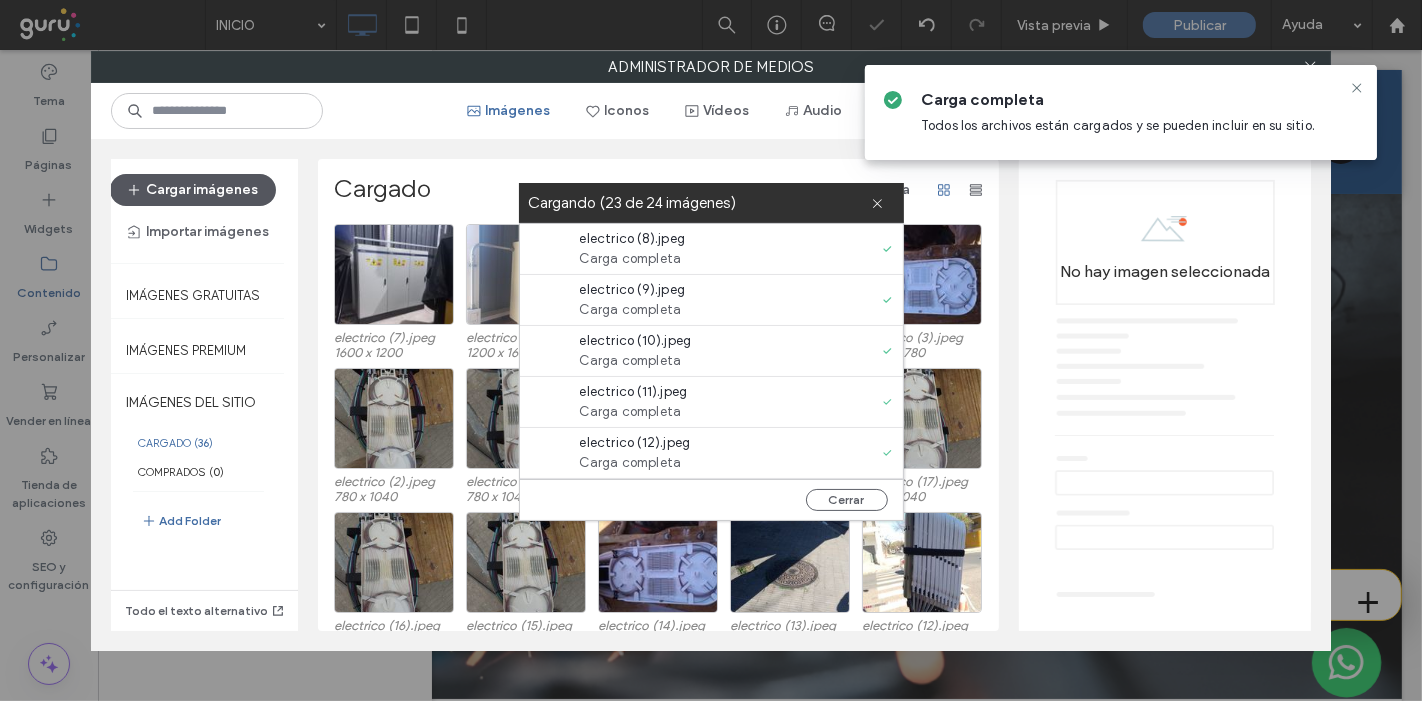 drag, startPoint x: 177, startPoint y: 184, endPoint x: 187, endPoint y: 181, distance: 10.440307 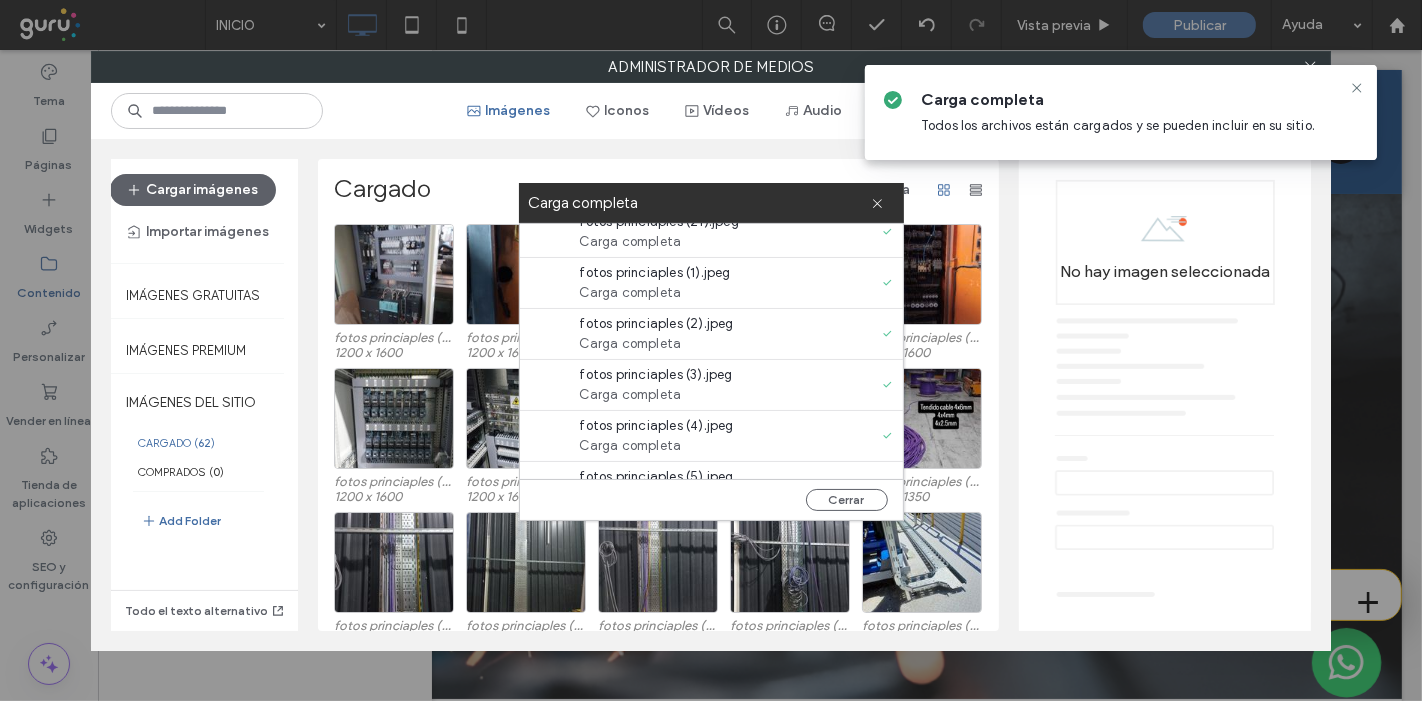 scroll, scrollTop: 2027, scrollLeft: 0, axis: vertical 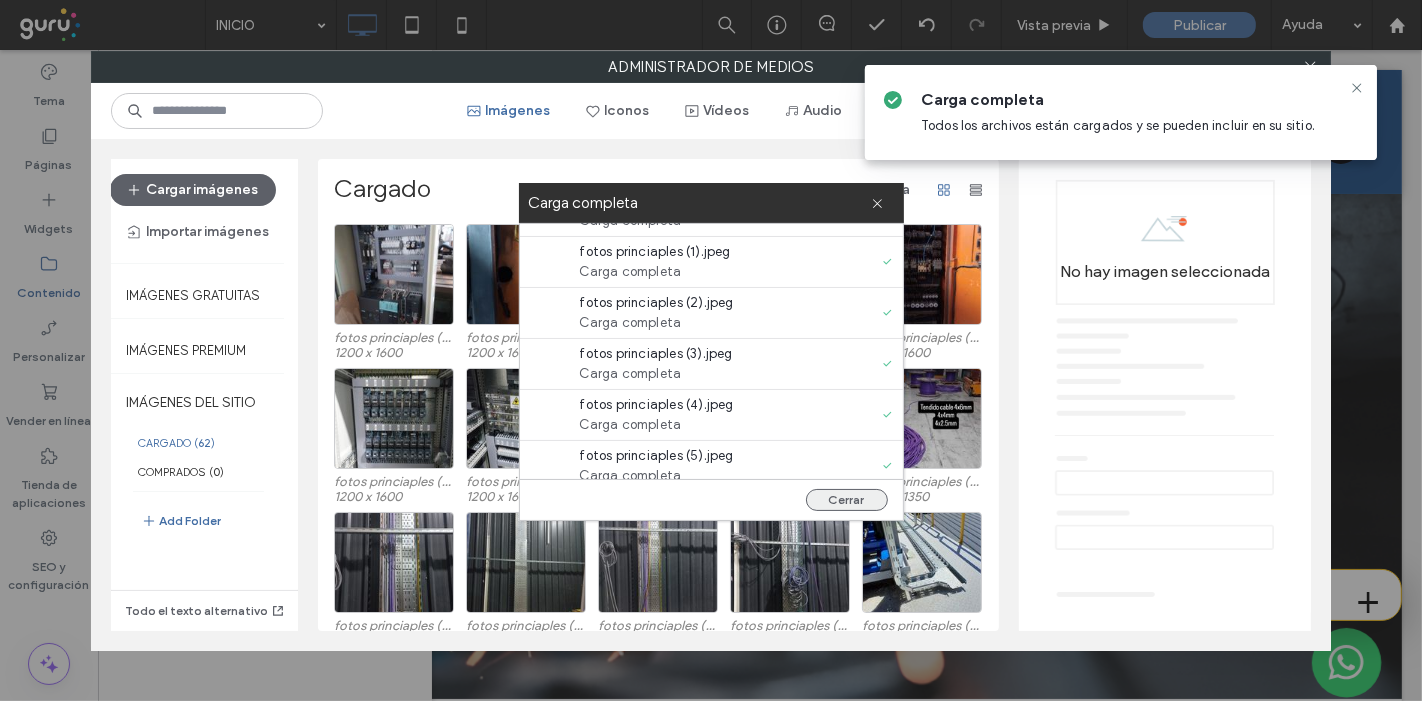 click on "Cerrar" at bounding box center [847, 500] 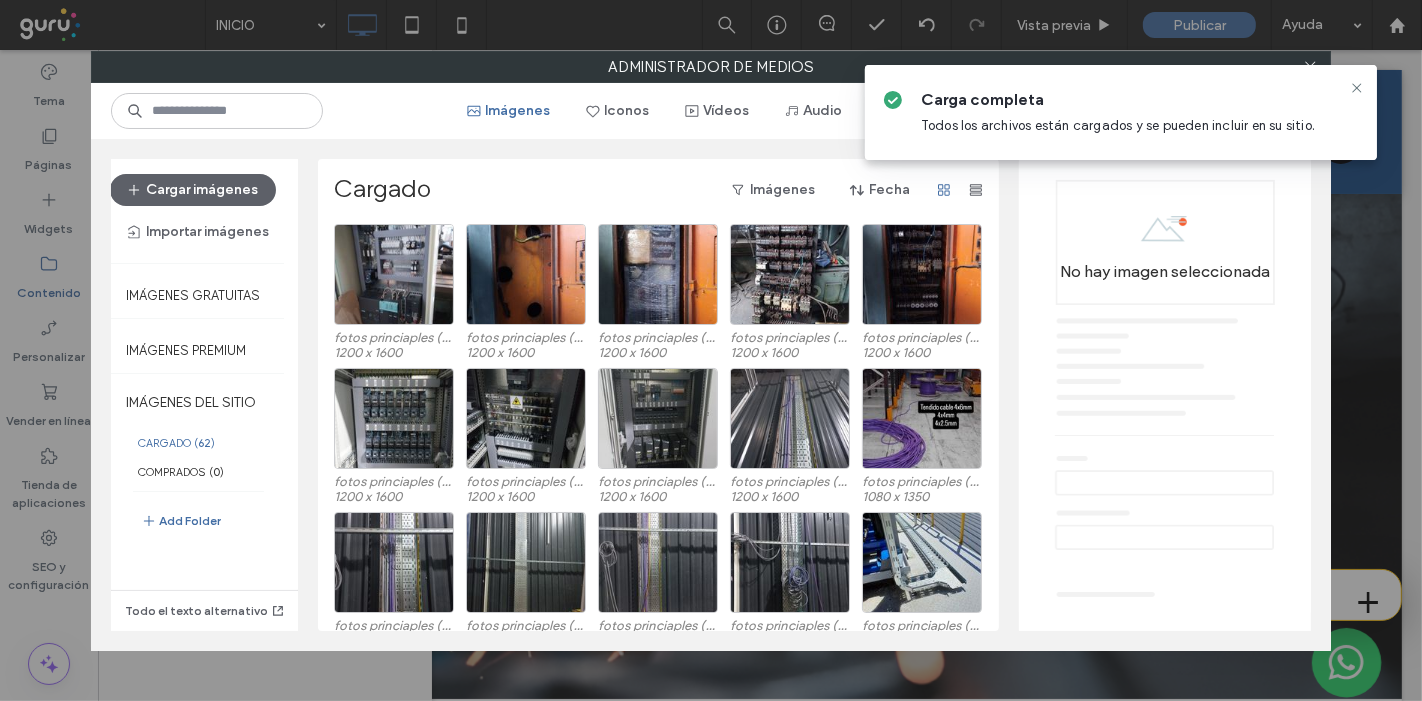 scroll, scrollTop: 0, scrollLeft: 0, axis: both 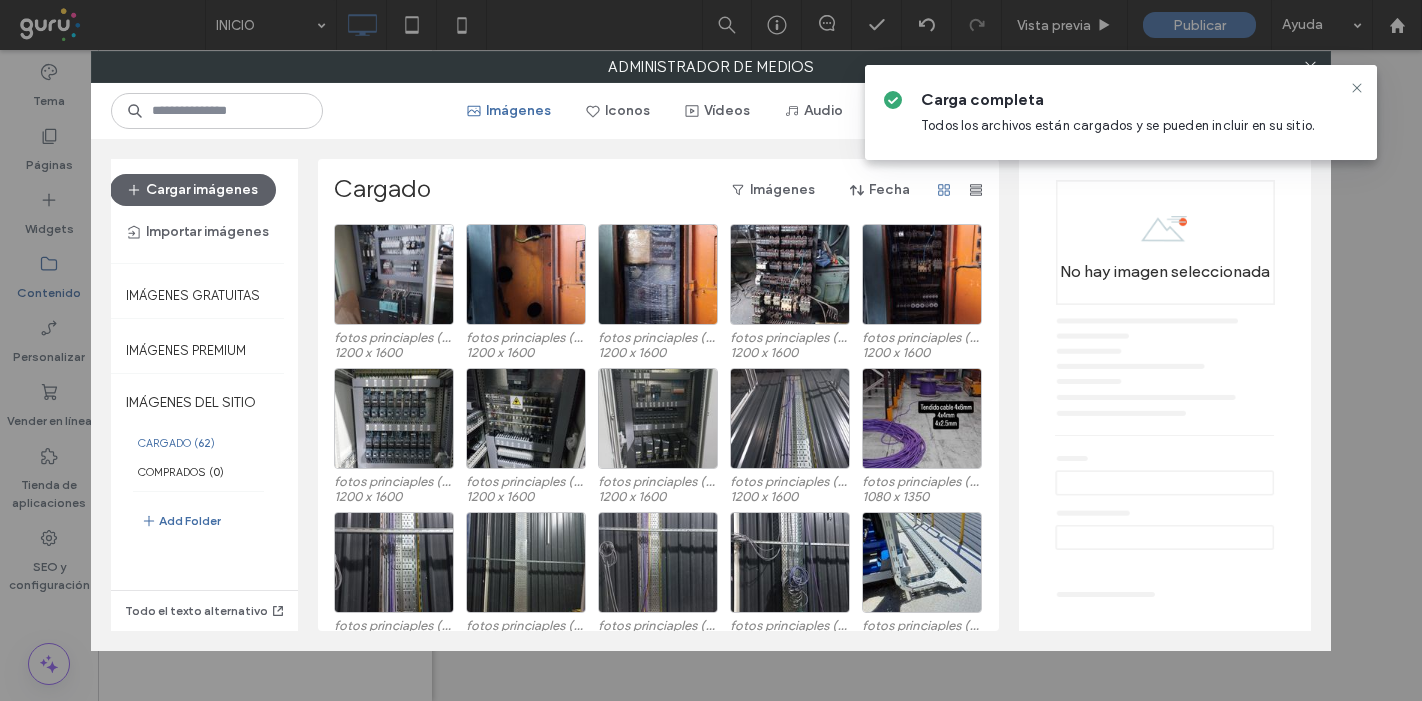 click 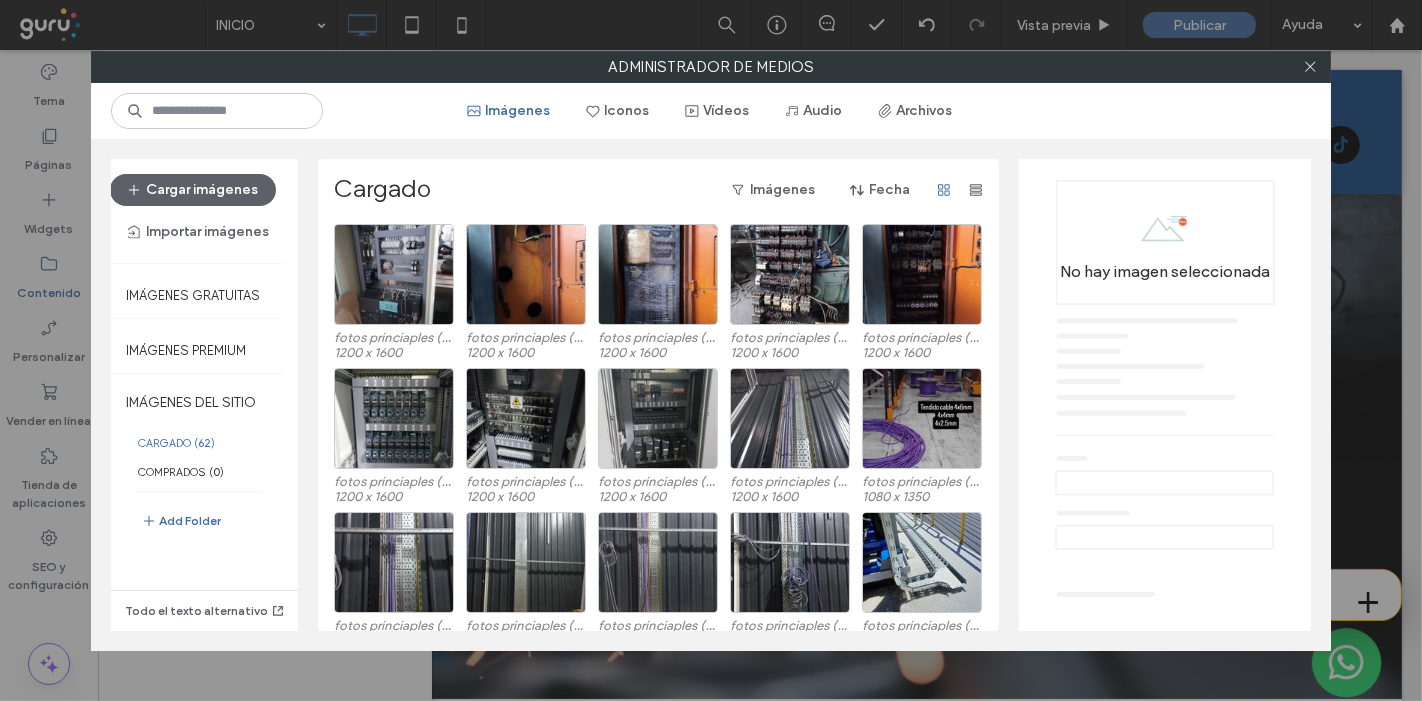 scroll, scrollTop: 0, scrollLeft: 0, axis: both 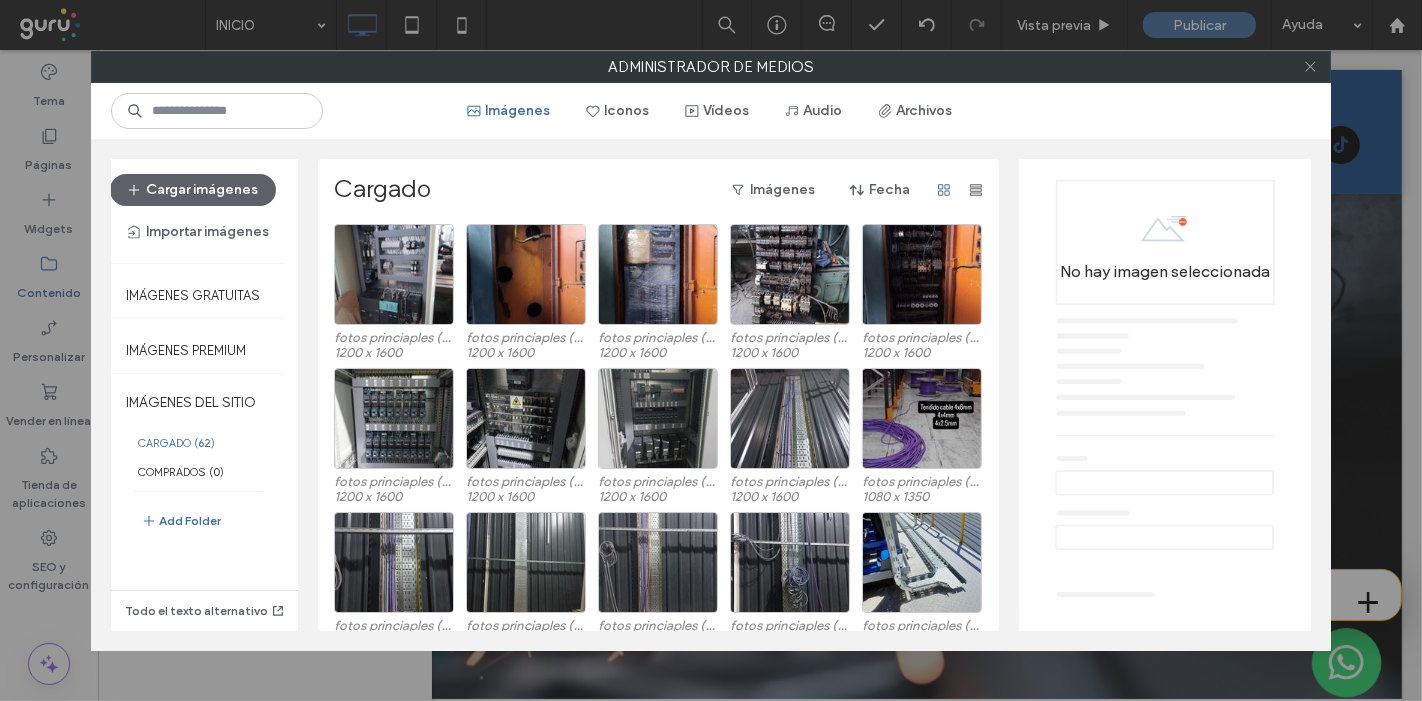 click 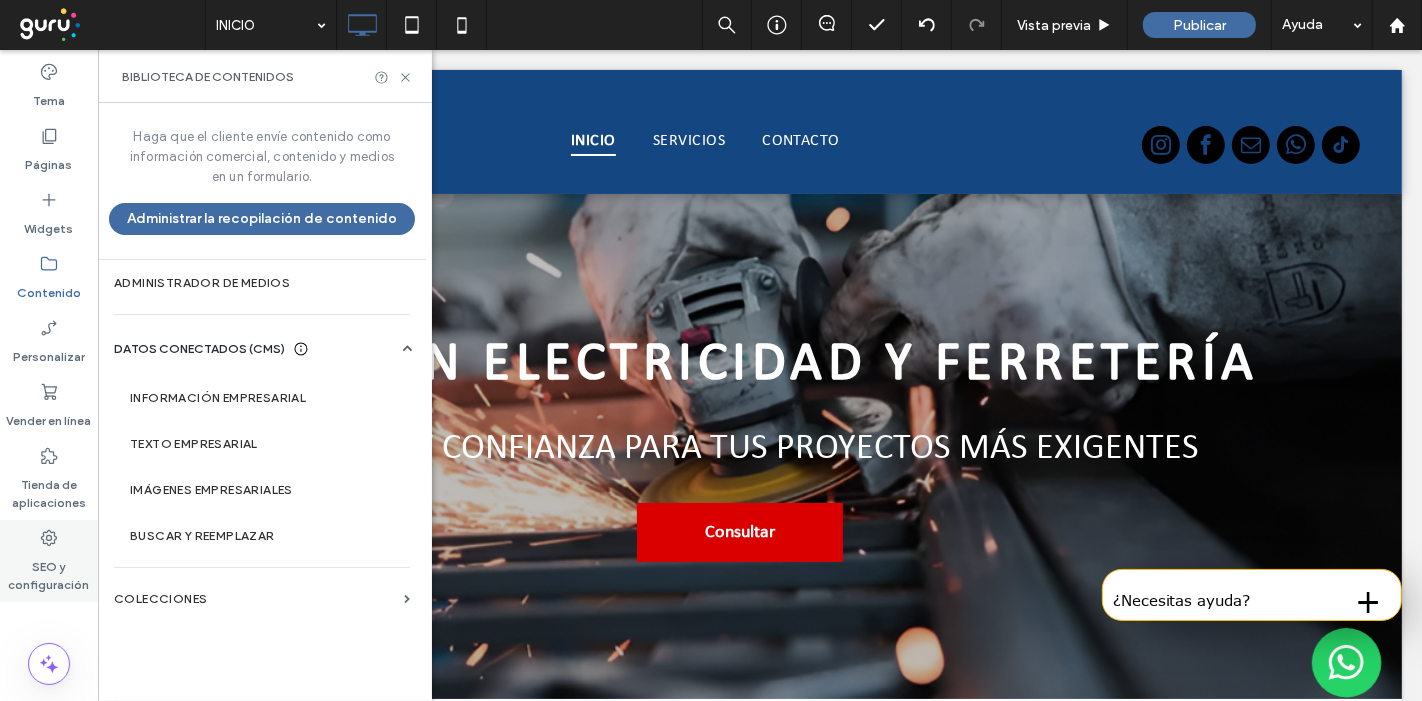 click 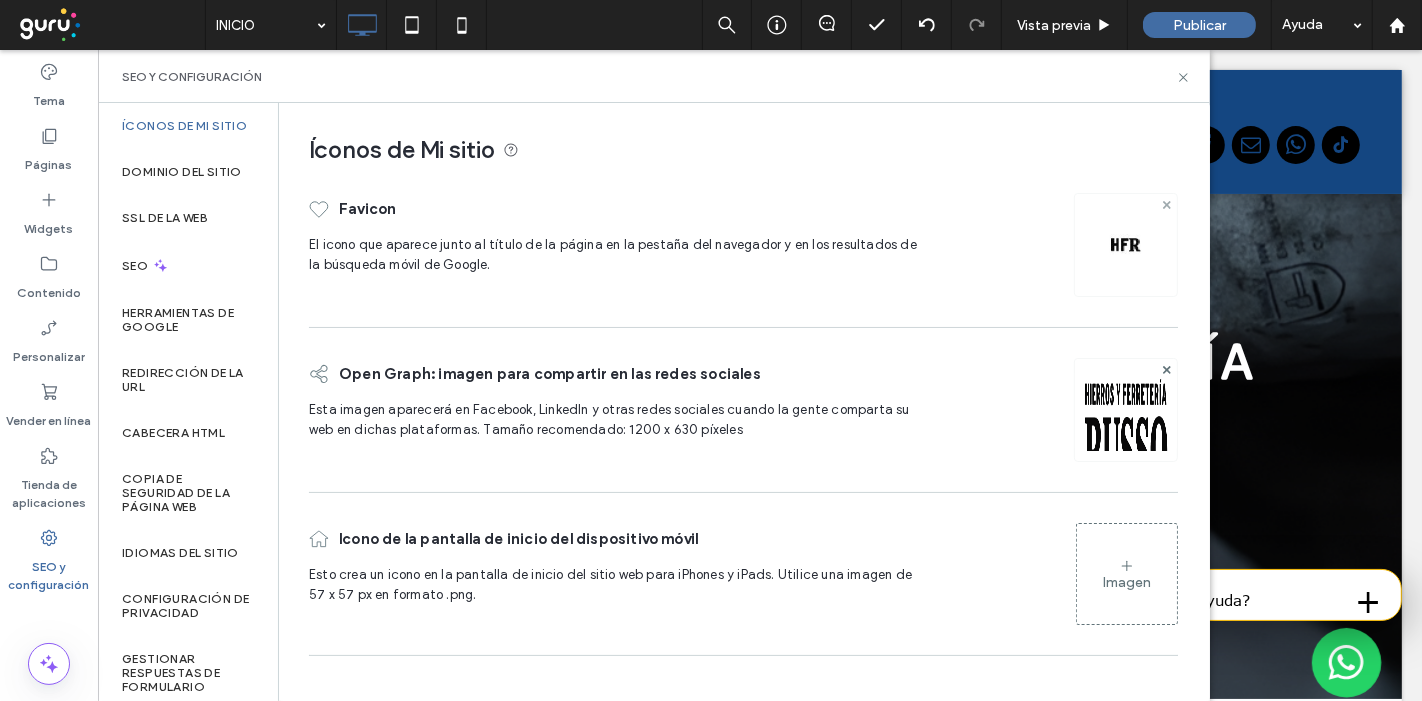 click 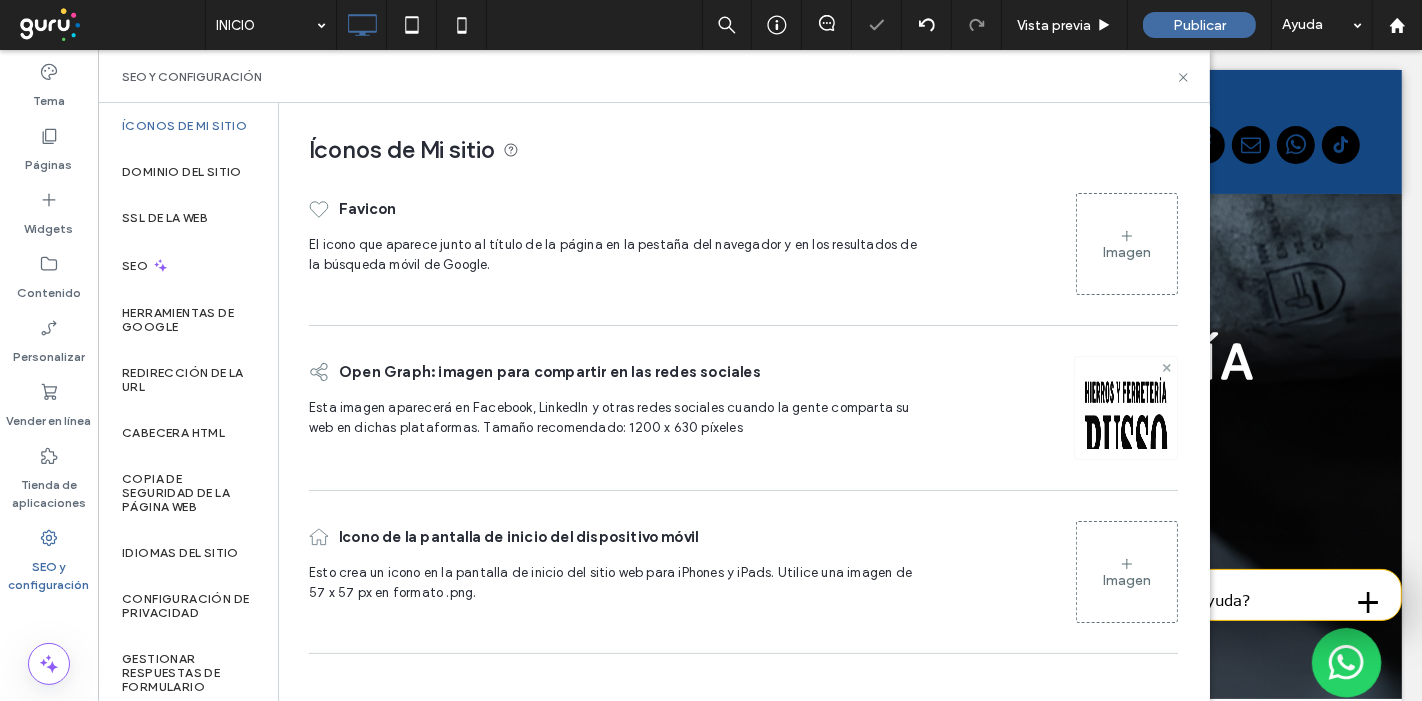 click at bounding box center (1167, 367) 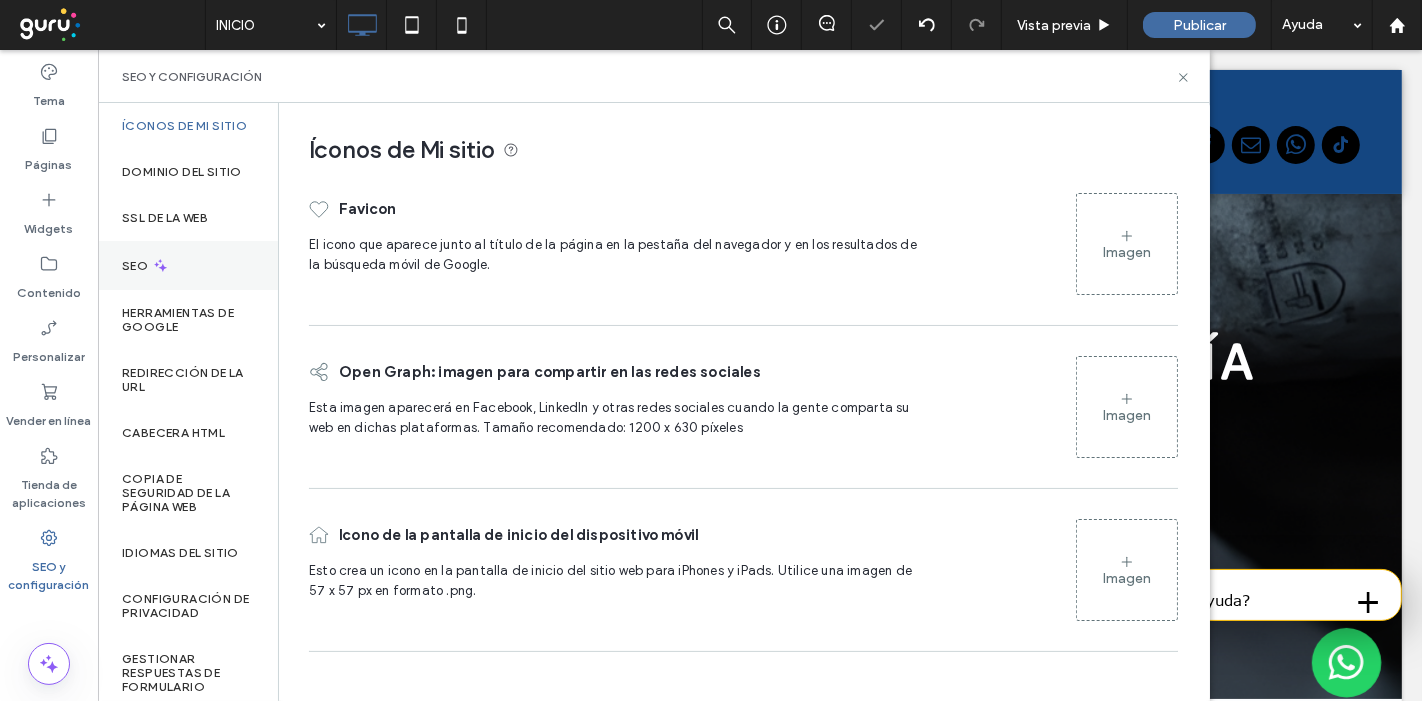 click on "SEO" at bounding box center [188, 265] 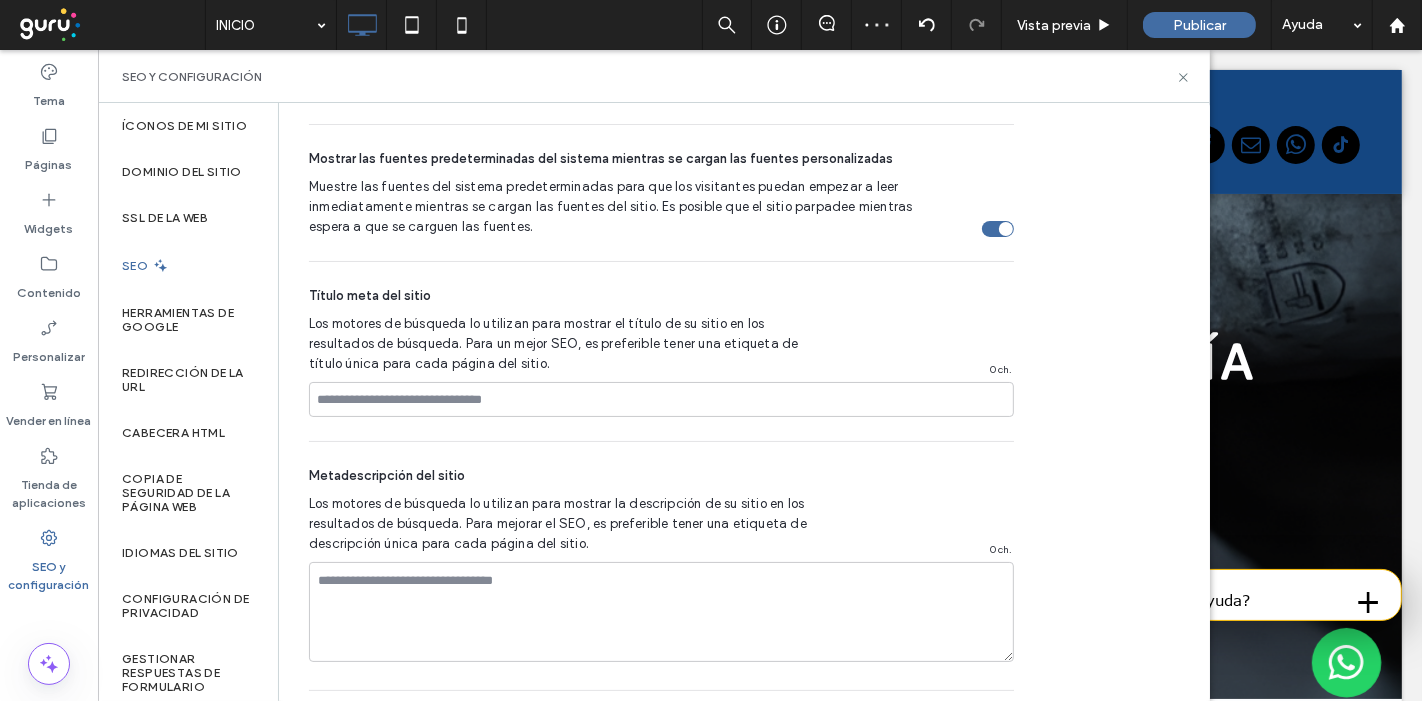 scroll, scrollTop: 1449, scrollLeft: 0, axis: vertical 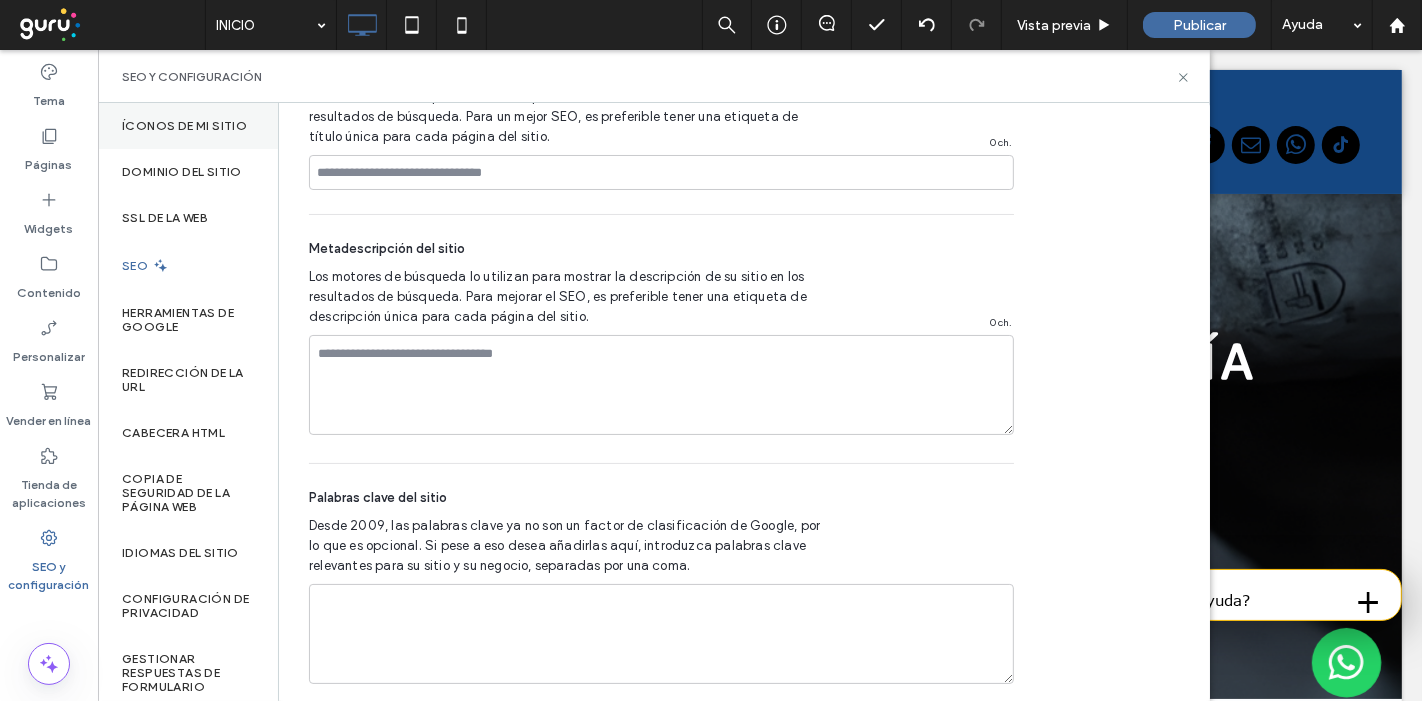 click on "Íconos de Mi sitio" at bounding box center [184, 126] 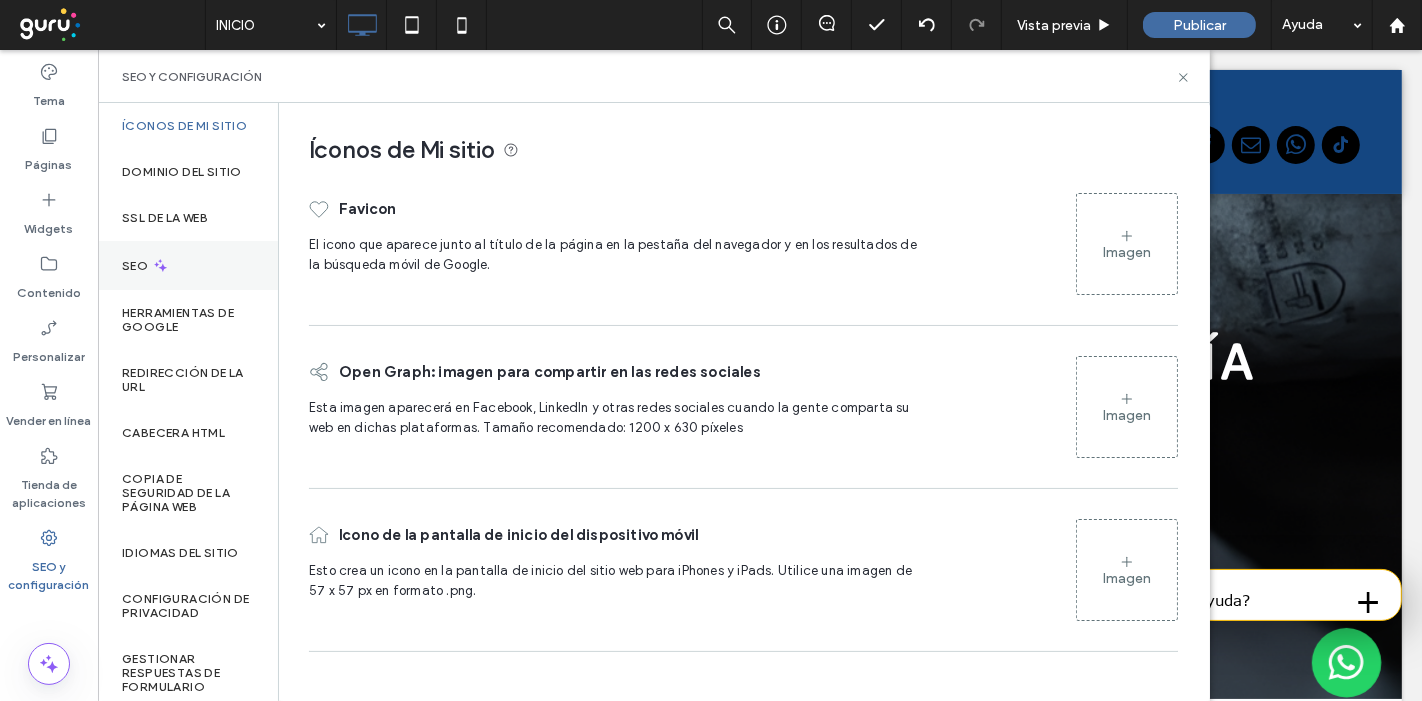 click on "SEO" at bounding box center (137, 266) 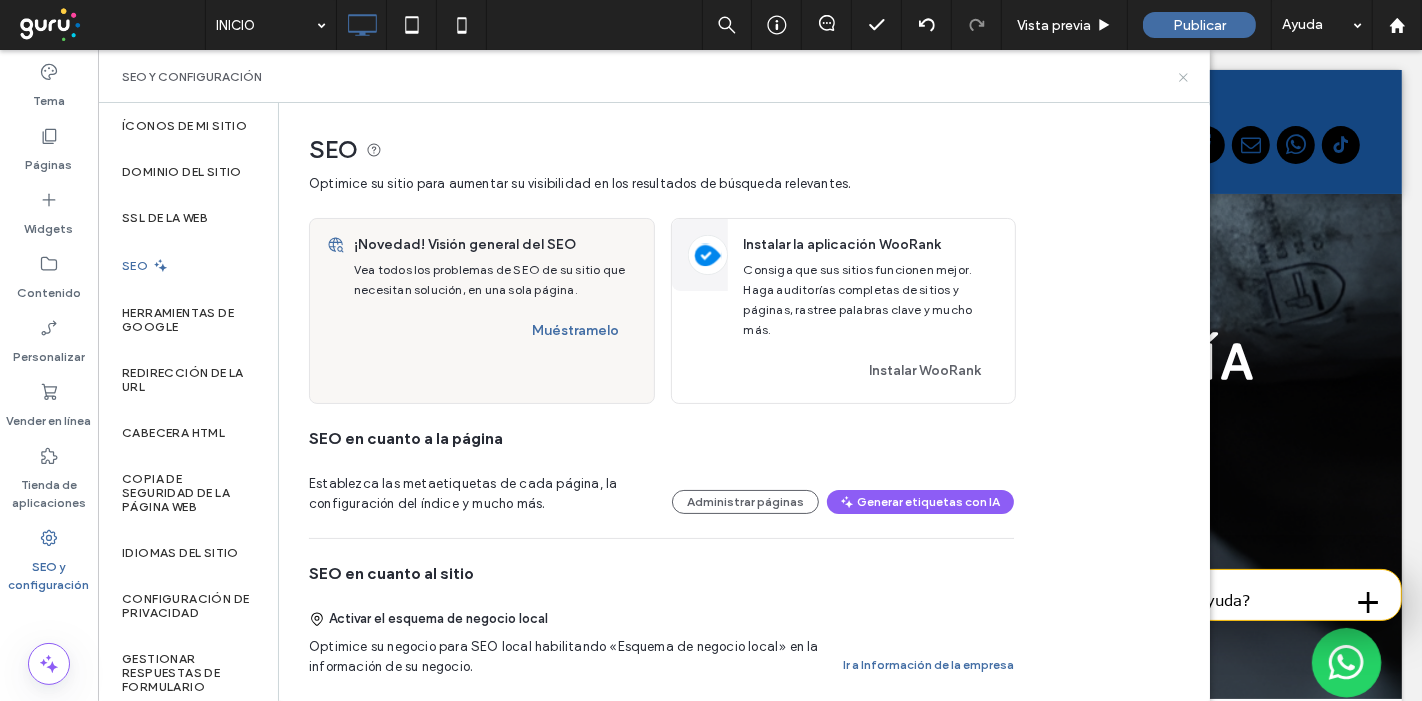 click 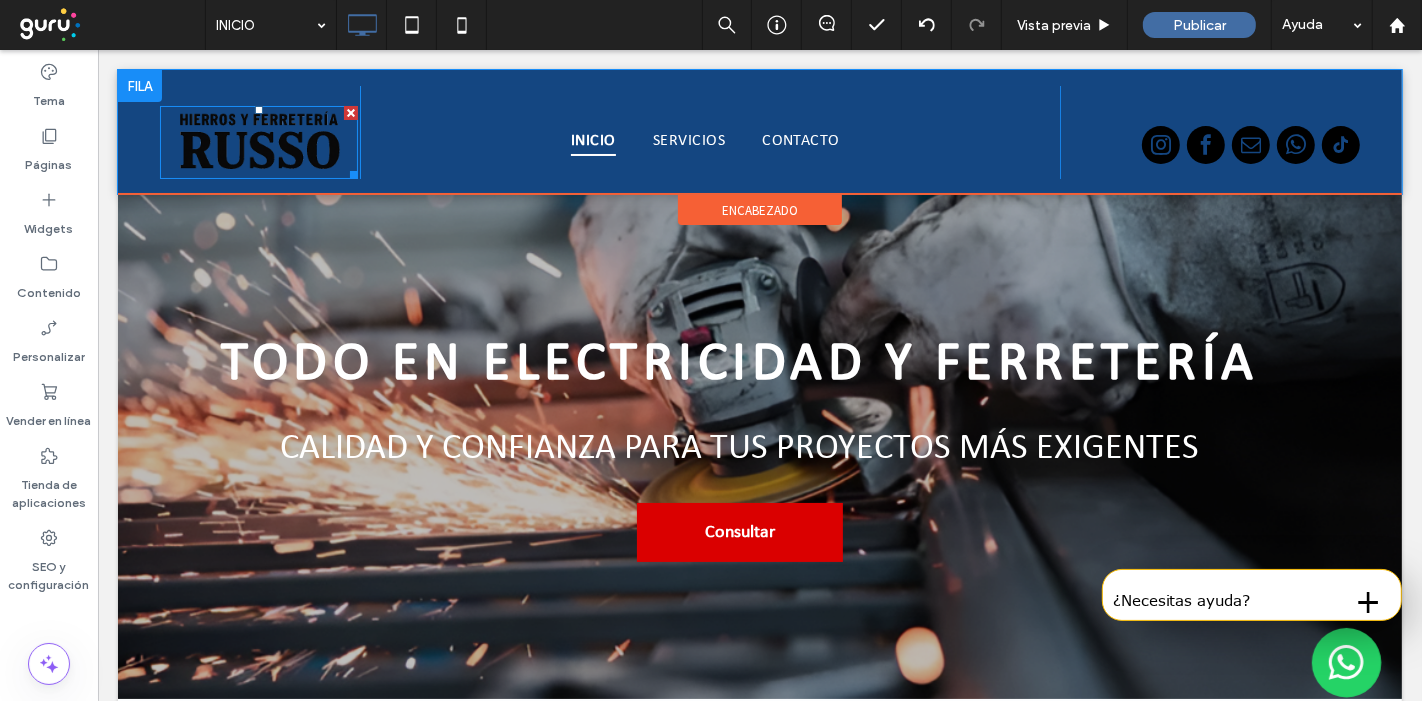 click at bounding box center (258, 142) 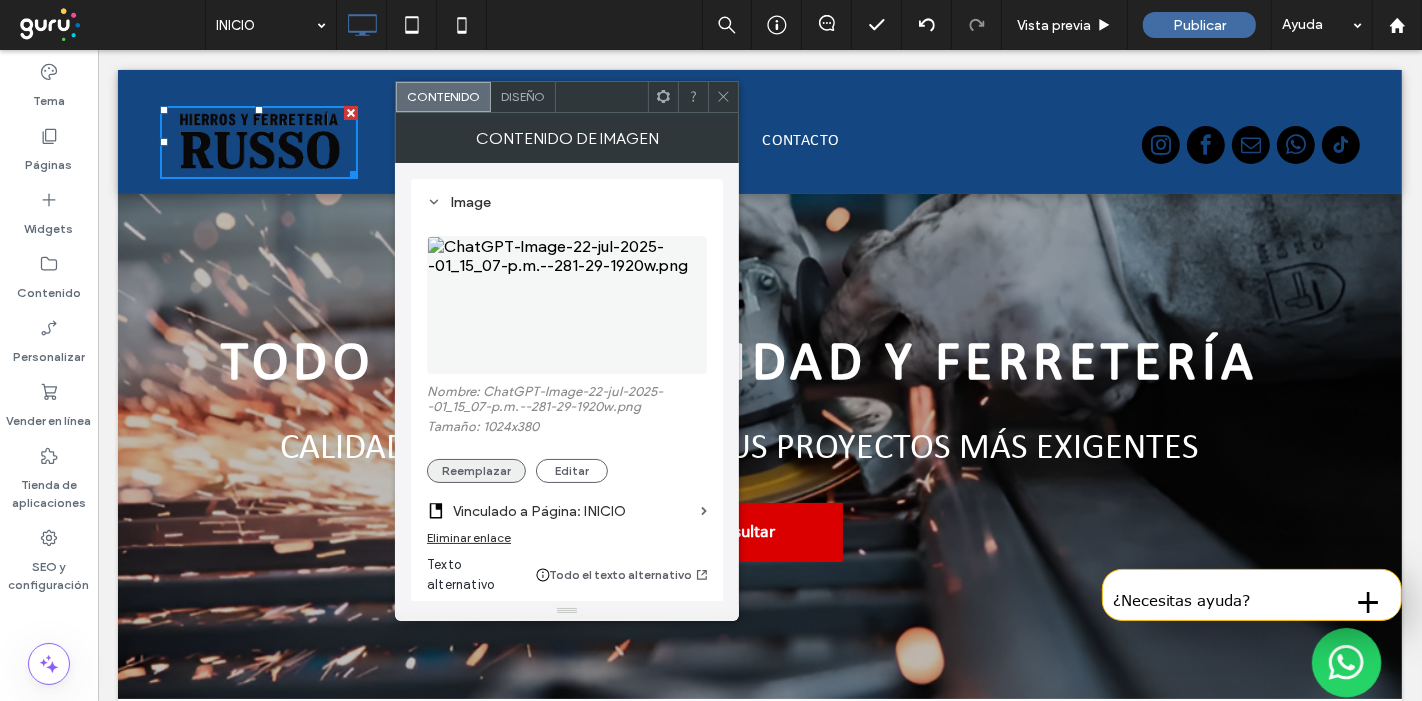 click on "Reemplazar" at bounding box center [476, 471] 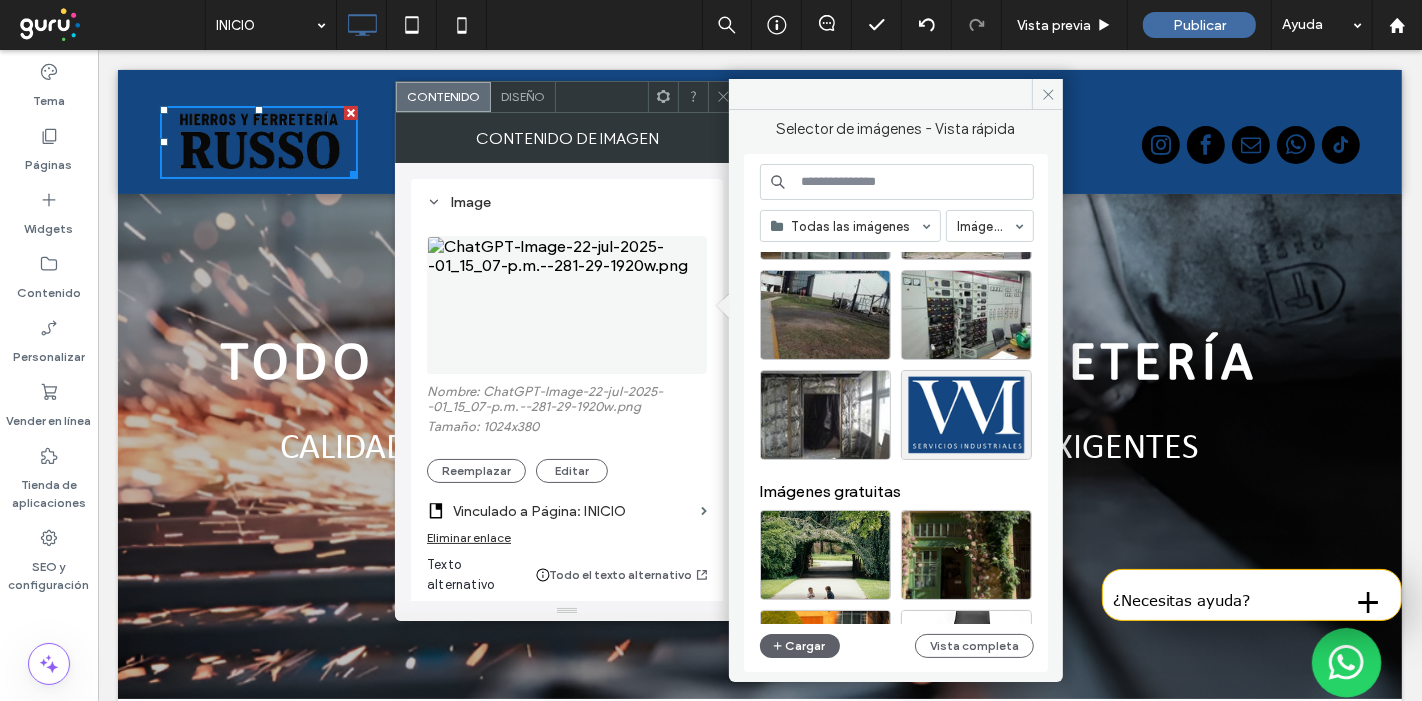 scroll, scrollTop: 2852, scrollLeft: 0, axis: vertical 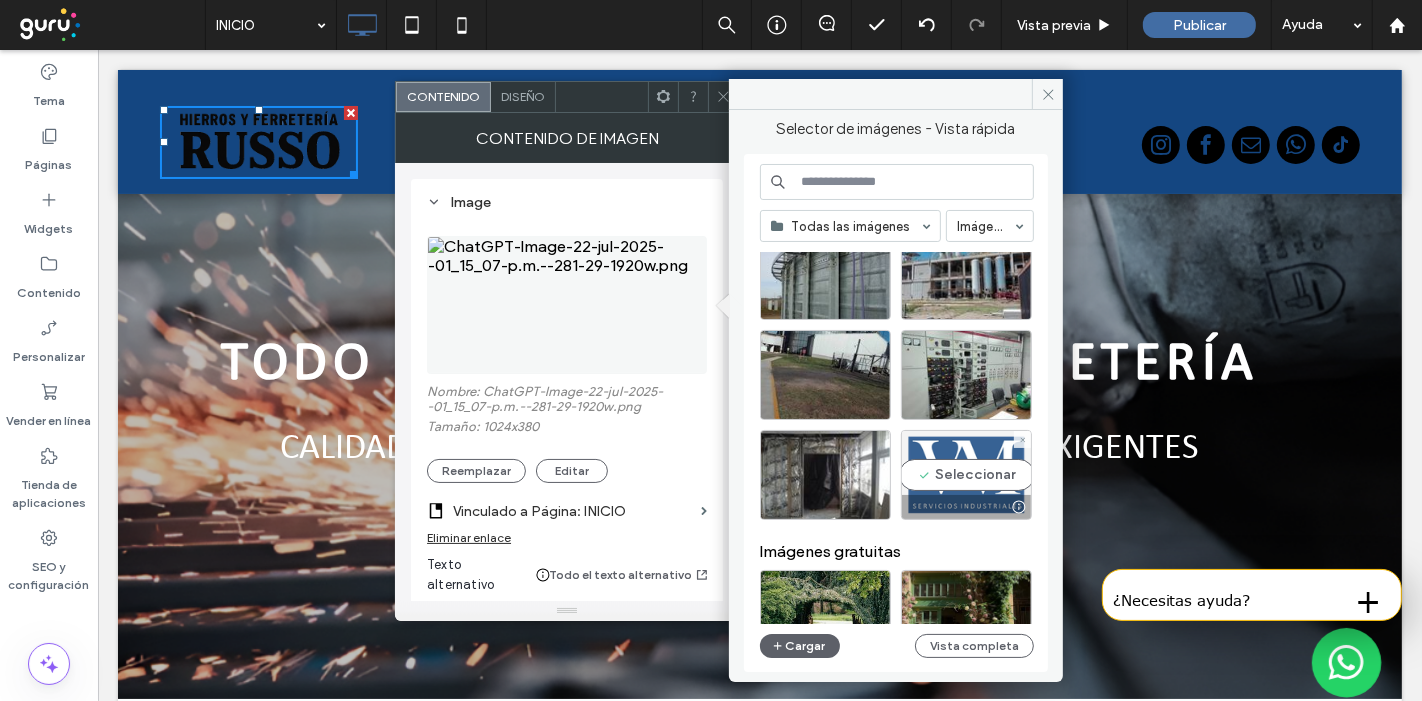 click on "Seleccionar" at bounding box center (966, 475) 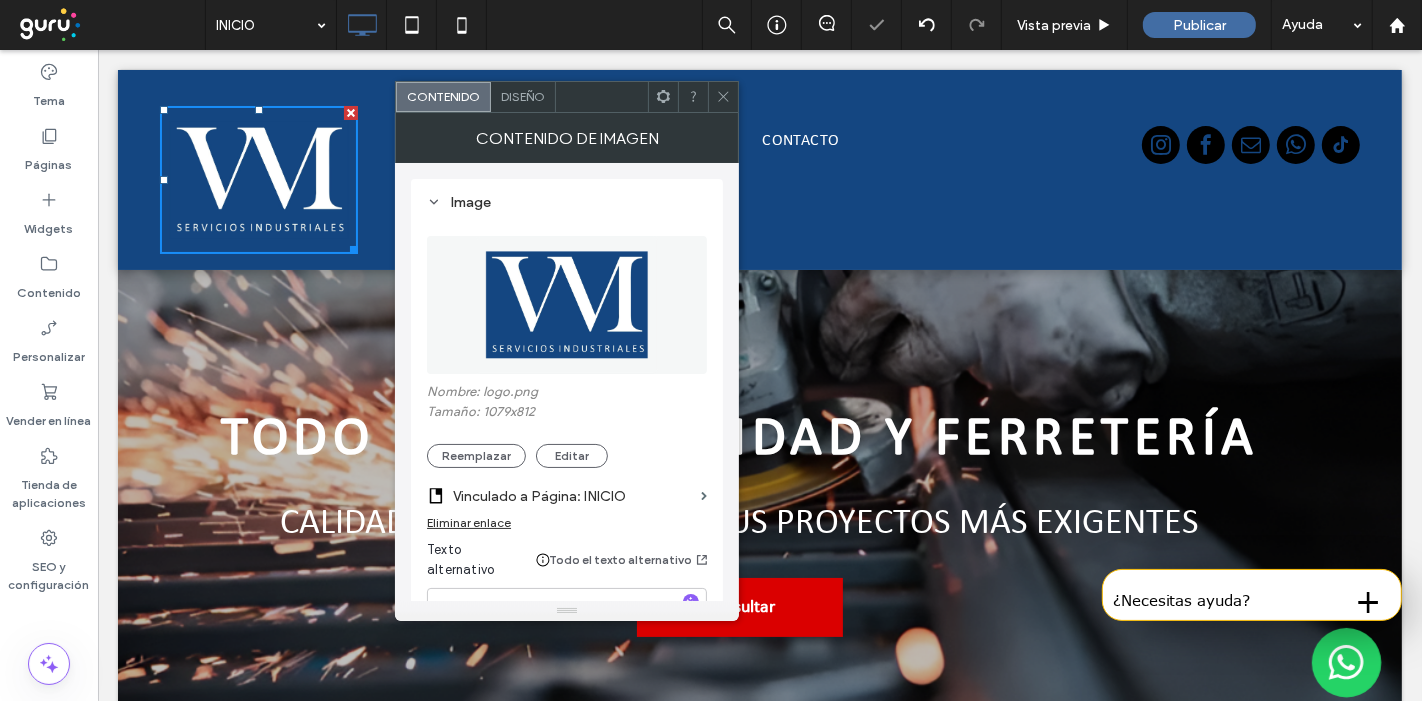 click at bounding box center [723, 97] 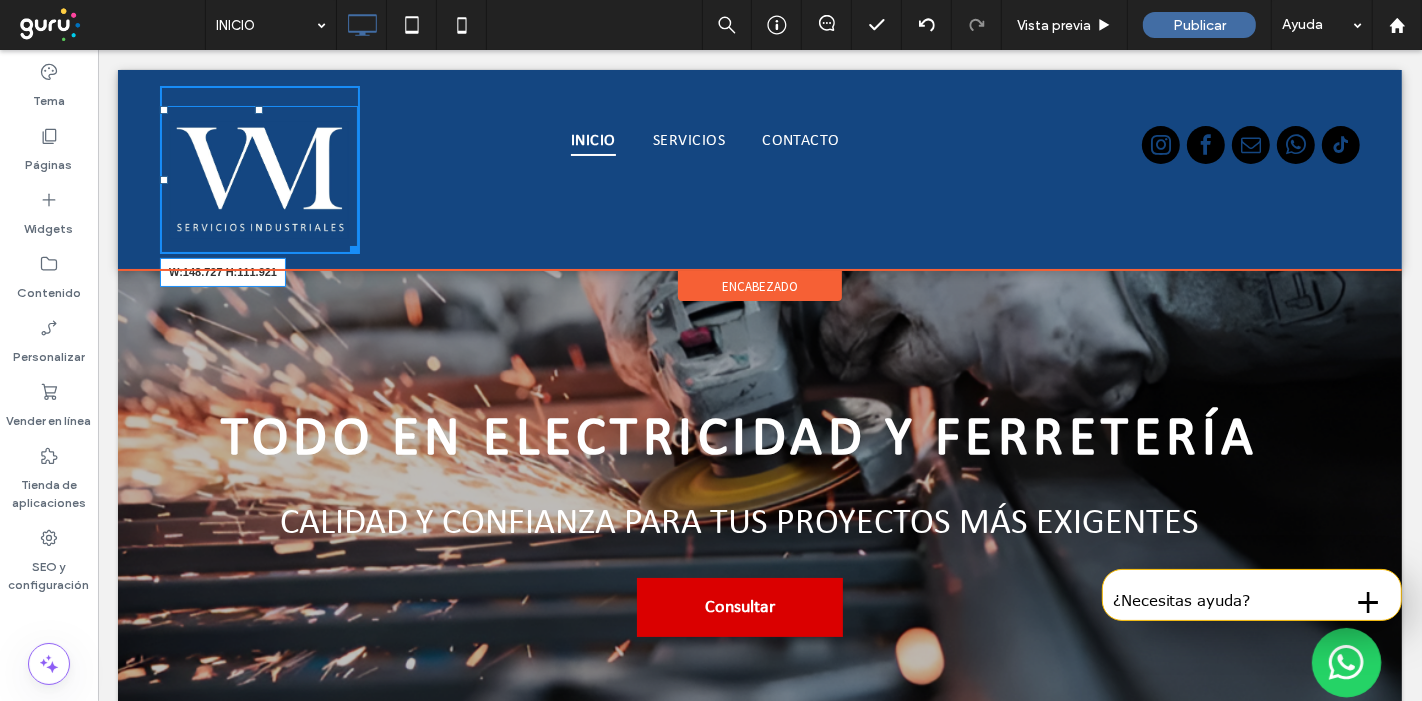 drag, startPoint x: 344, startPoint y: 244, endPoint x: 411, endPoint y: 256, distance: 68.06615 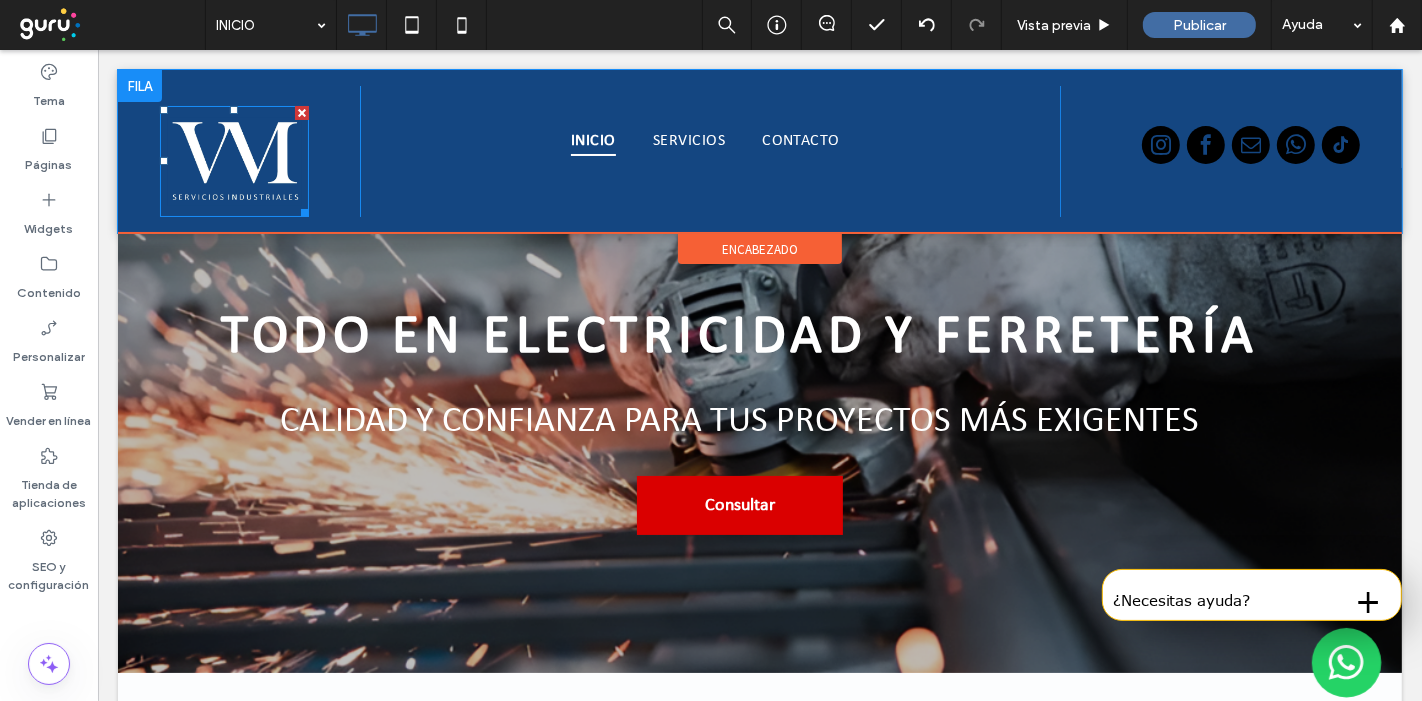 scroll, scrollTop: 111, scrollLeft: 0, axis: vertical 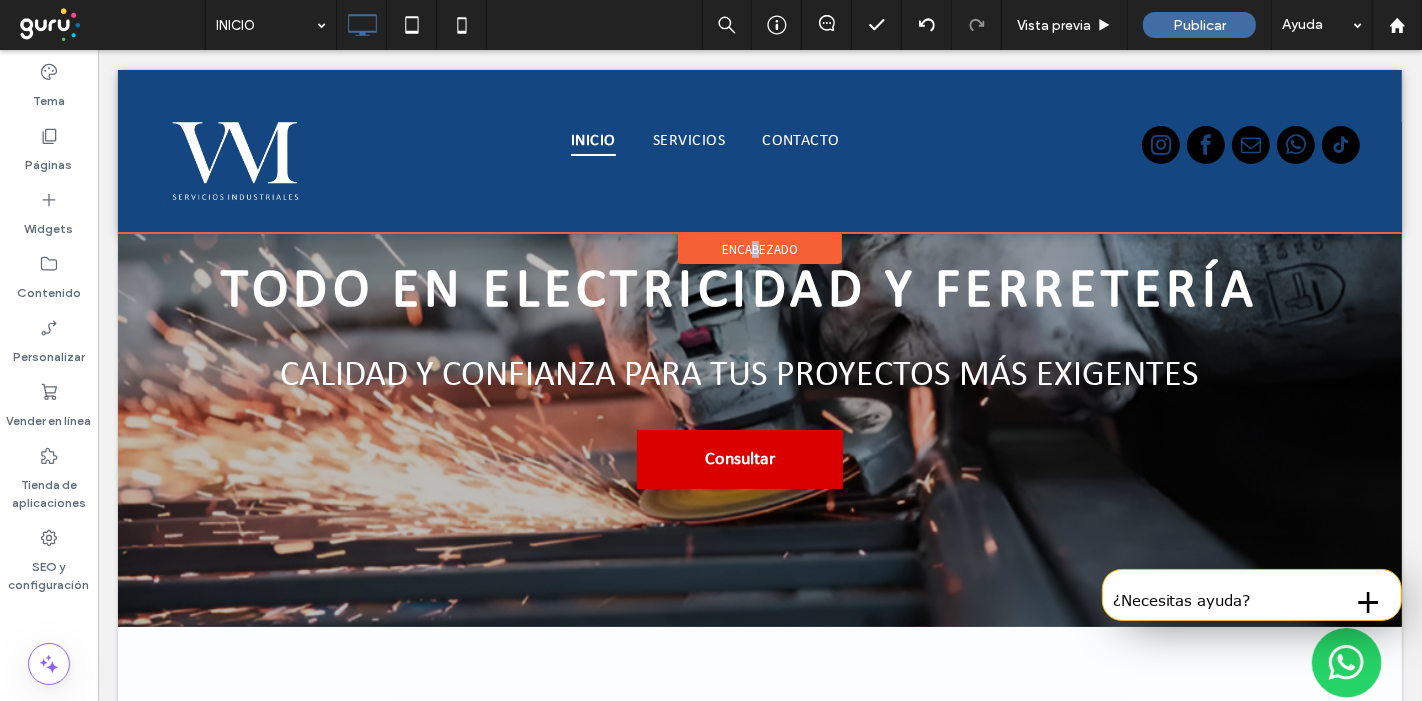 click on "encabezado" at bounding box center (759, 249) 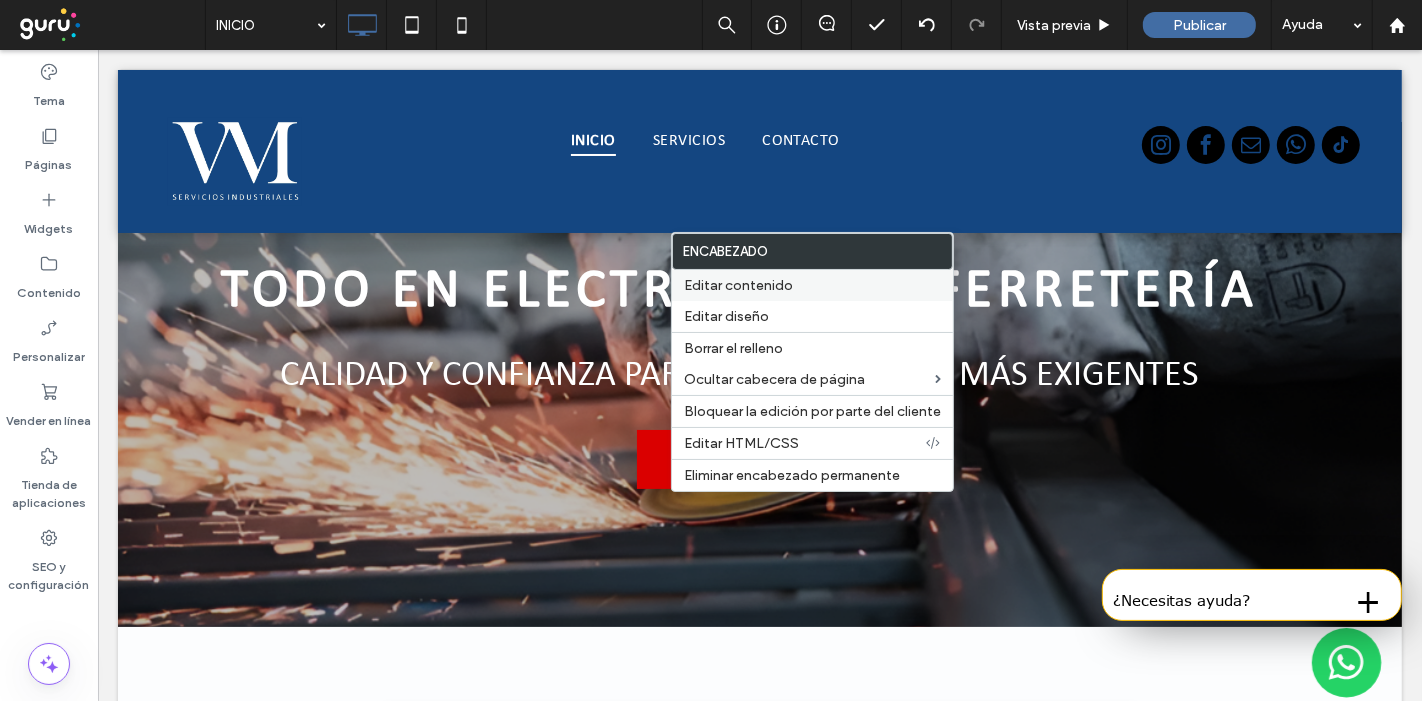 click on "Editar contenido" at bounding box center [738, 285] 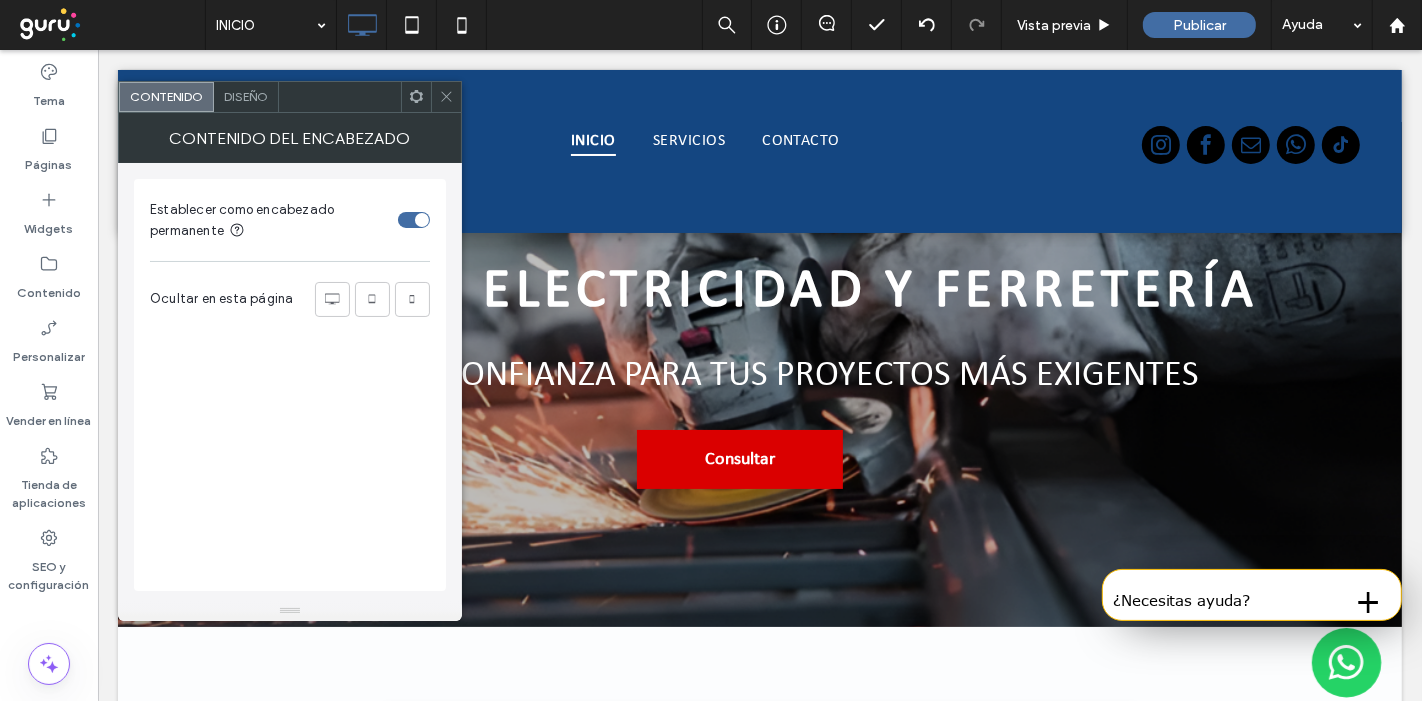 click at bounding box center [422, 220] 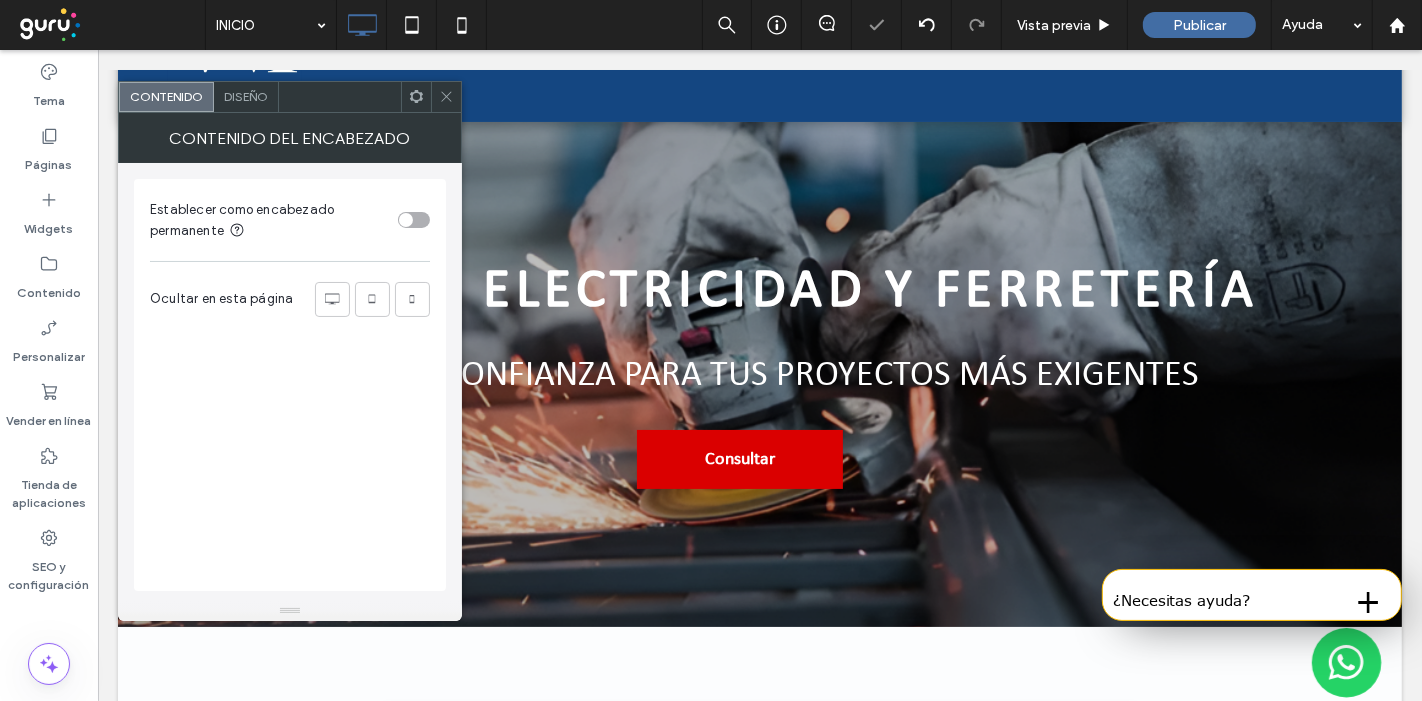 click on "Diseño" at bounding box center [246, 96] 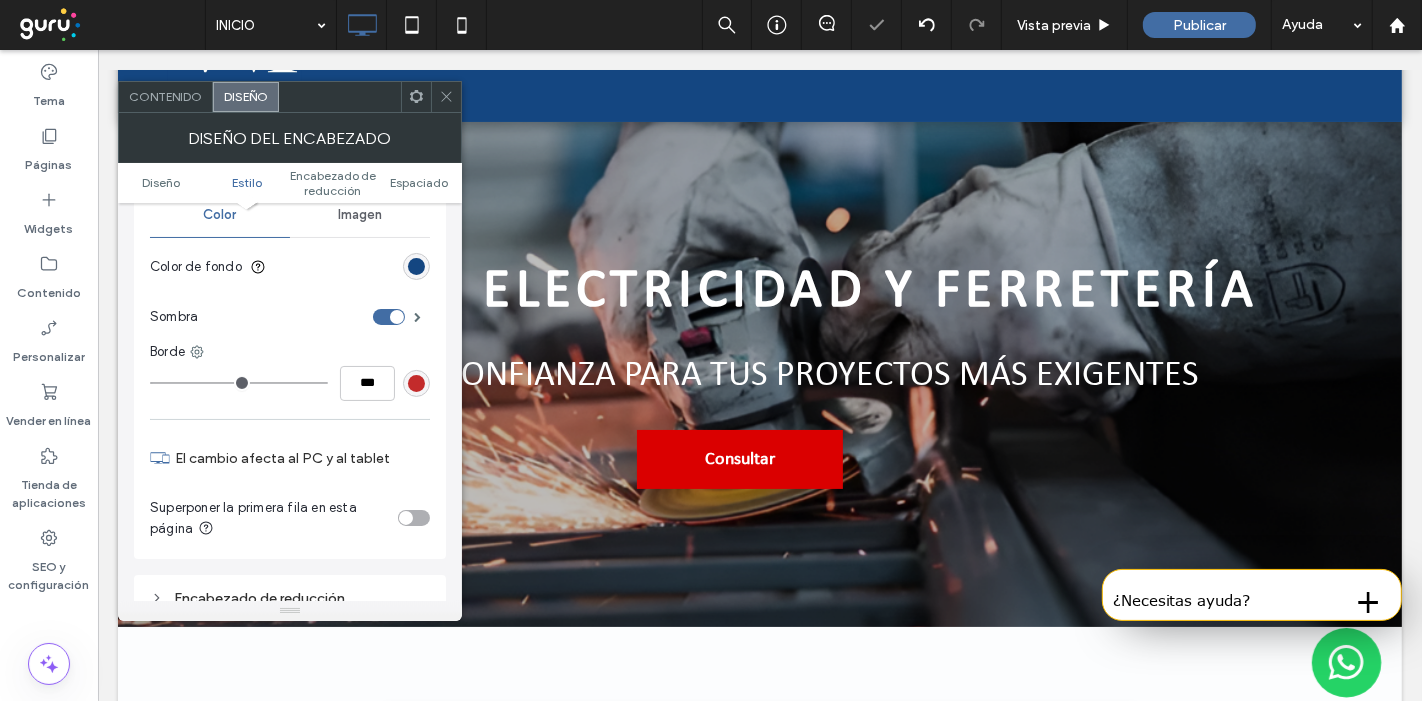 scroll, scrollTop: 0, scrollLeft: 0, axis: both 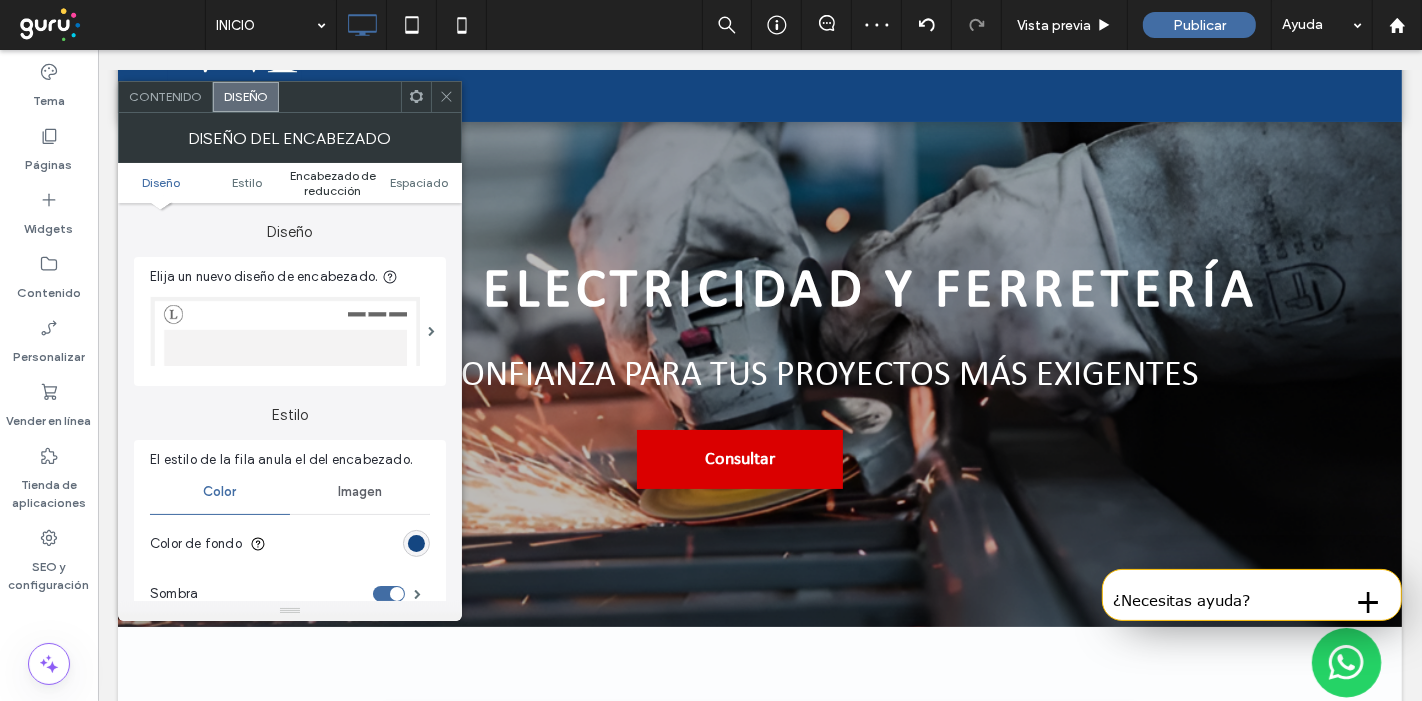 click on "Encabezado de reducción" at bounding box center [333, 183] 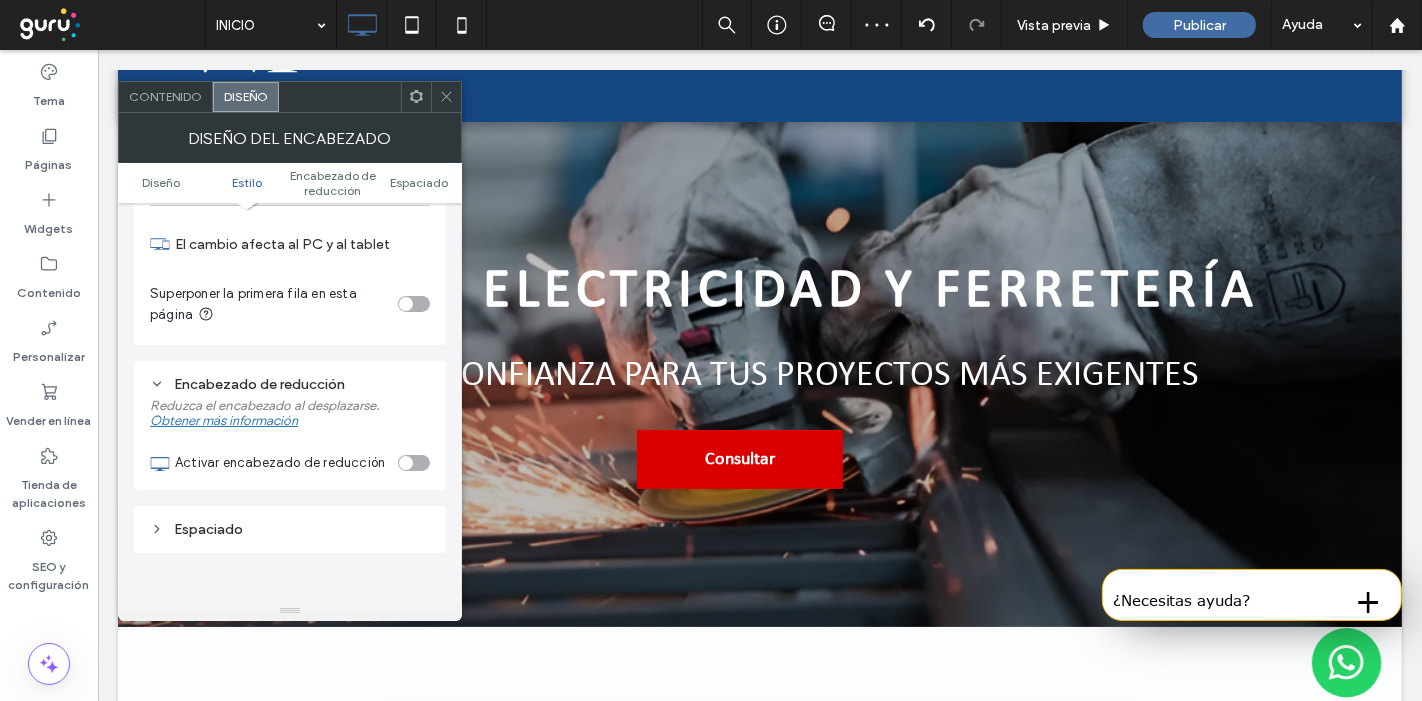 scroll, scrollTop: 631, scrollLeft: 0, axis: vertical 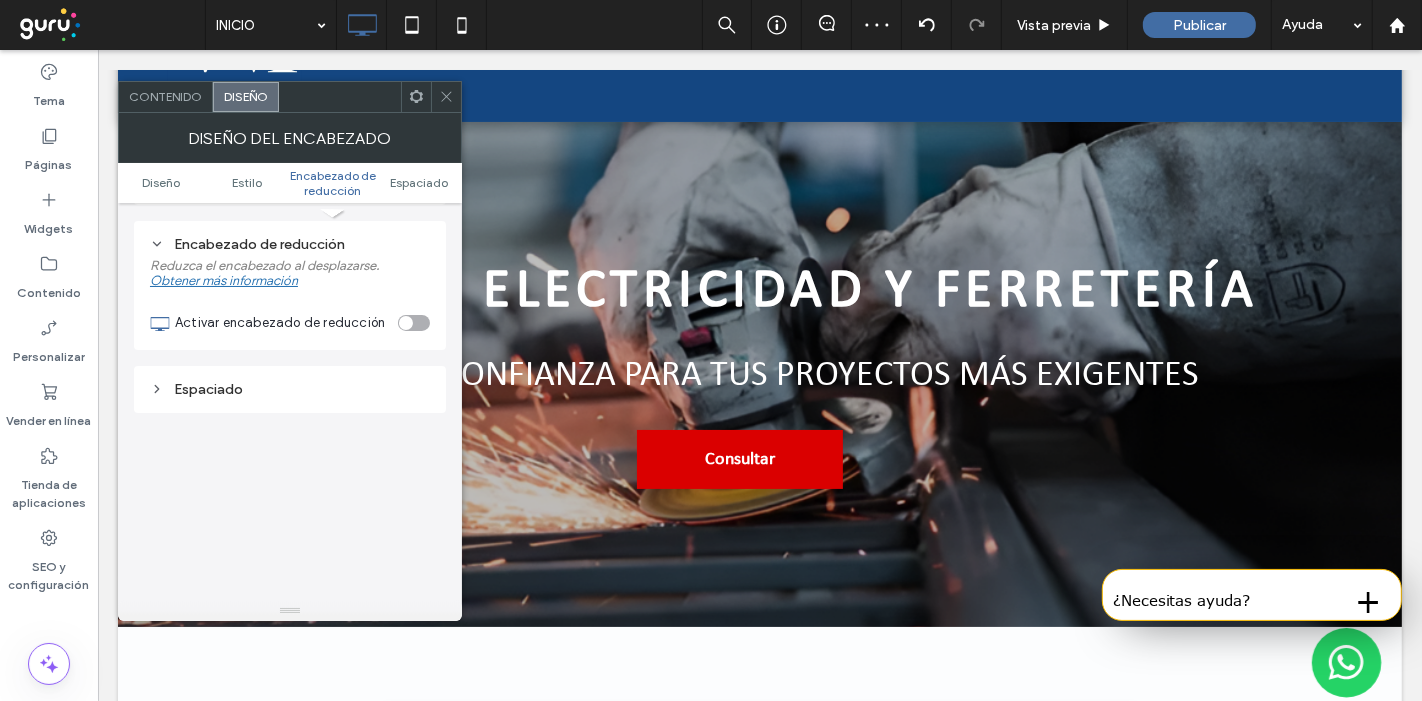 click at bounding box center [406, 323] 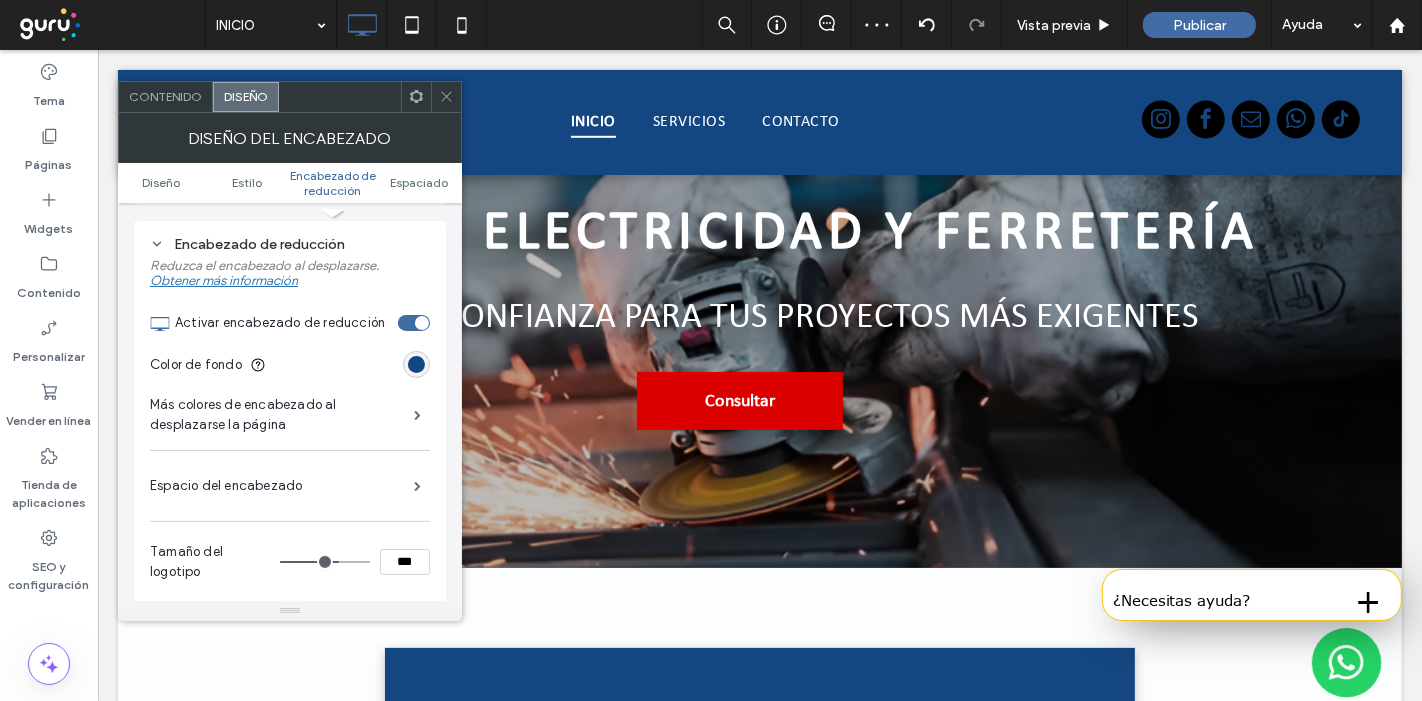 scroll, scrollTop: 162, scrollLeft: 0, axis: vertical 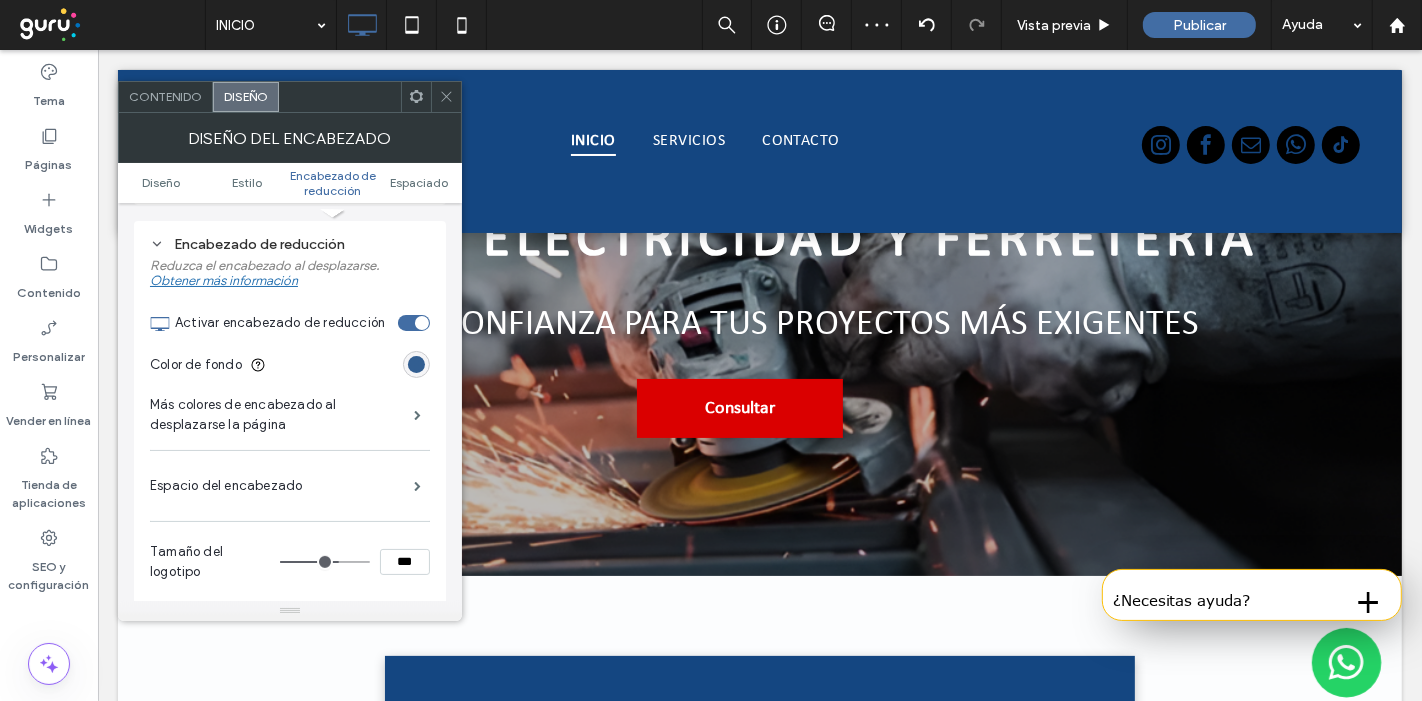 click at bounding box center (416, 364) 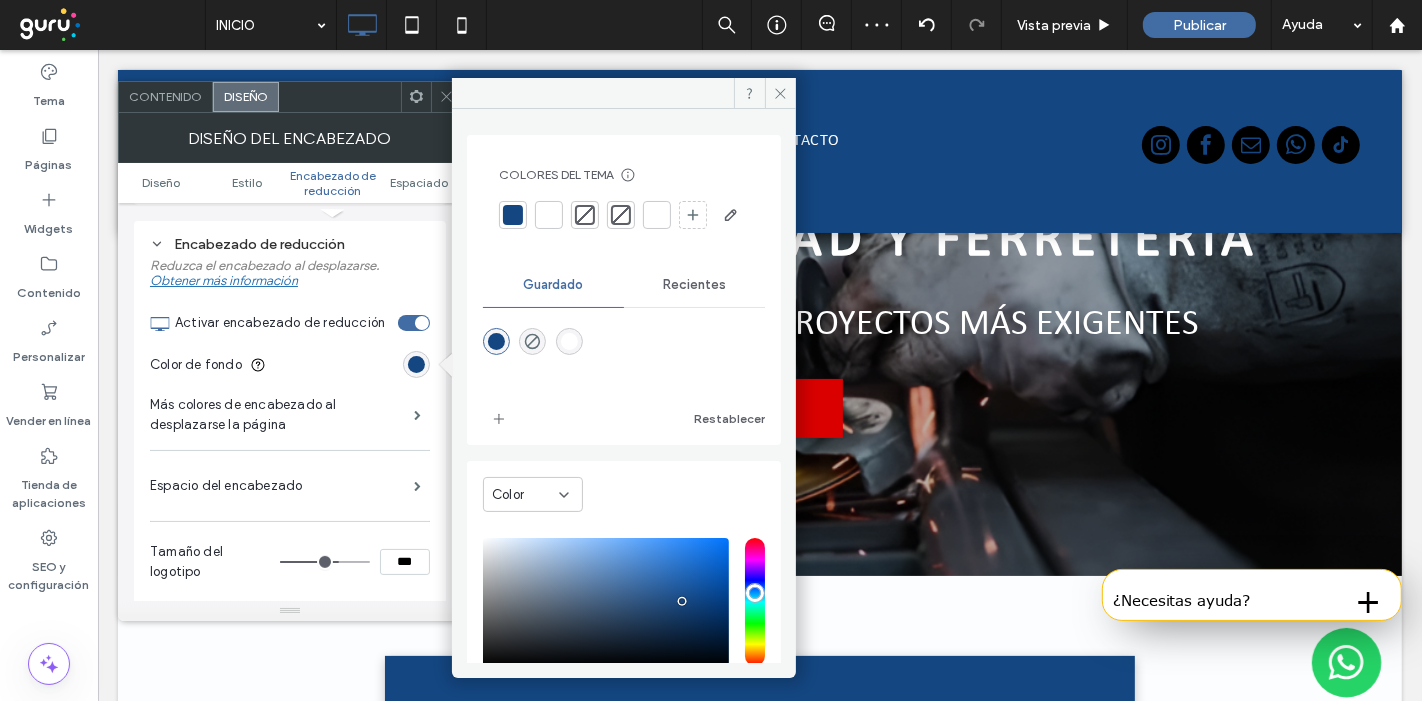 click at bounding box center (549, 215) 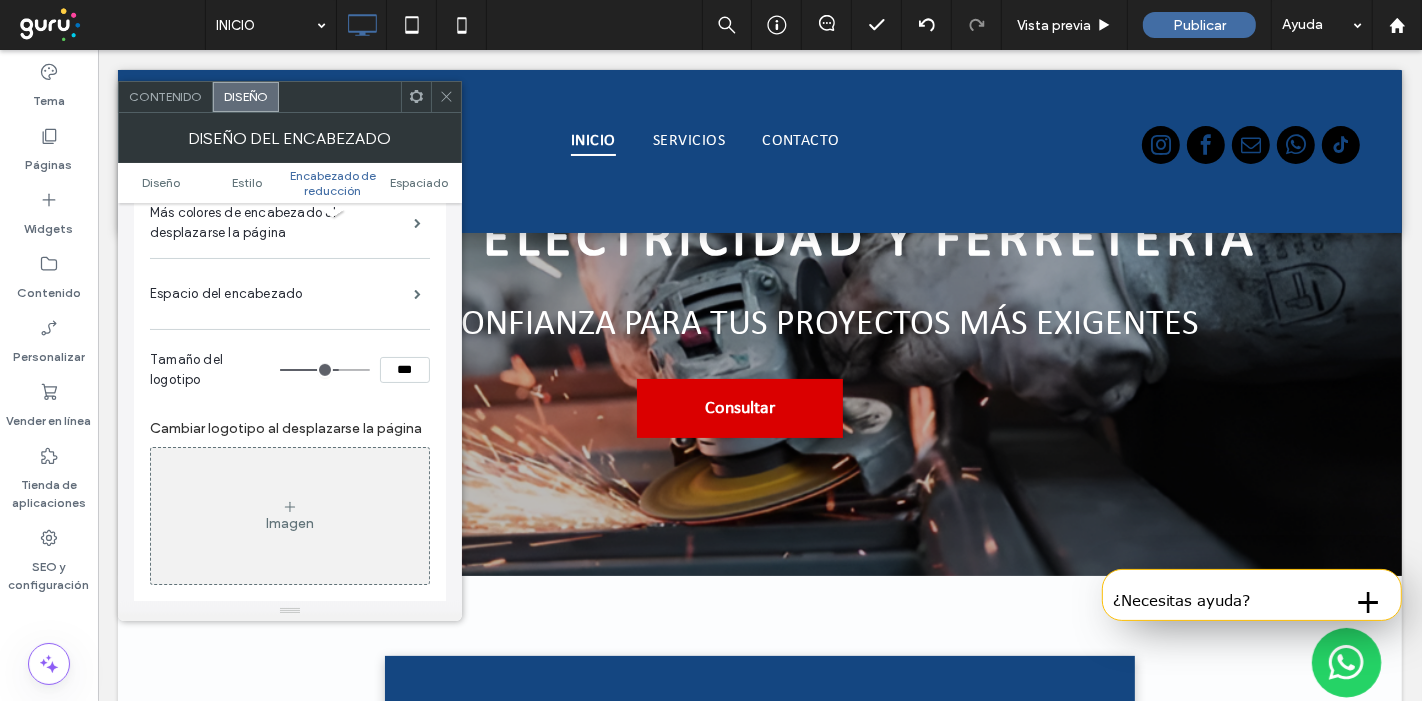 scroll, scrollTop: 853, scrollLeft: 0, axis: vertical 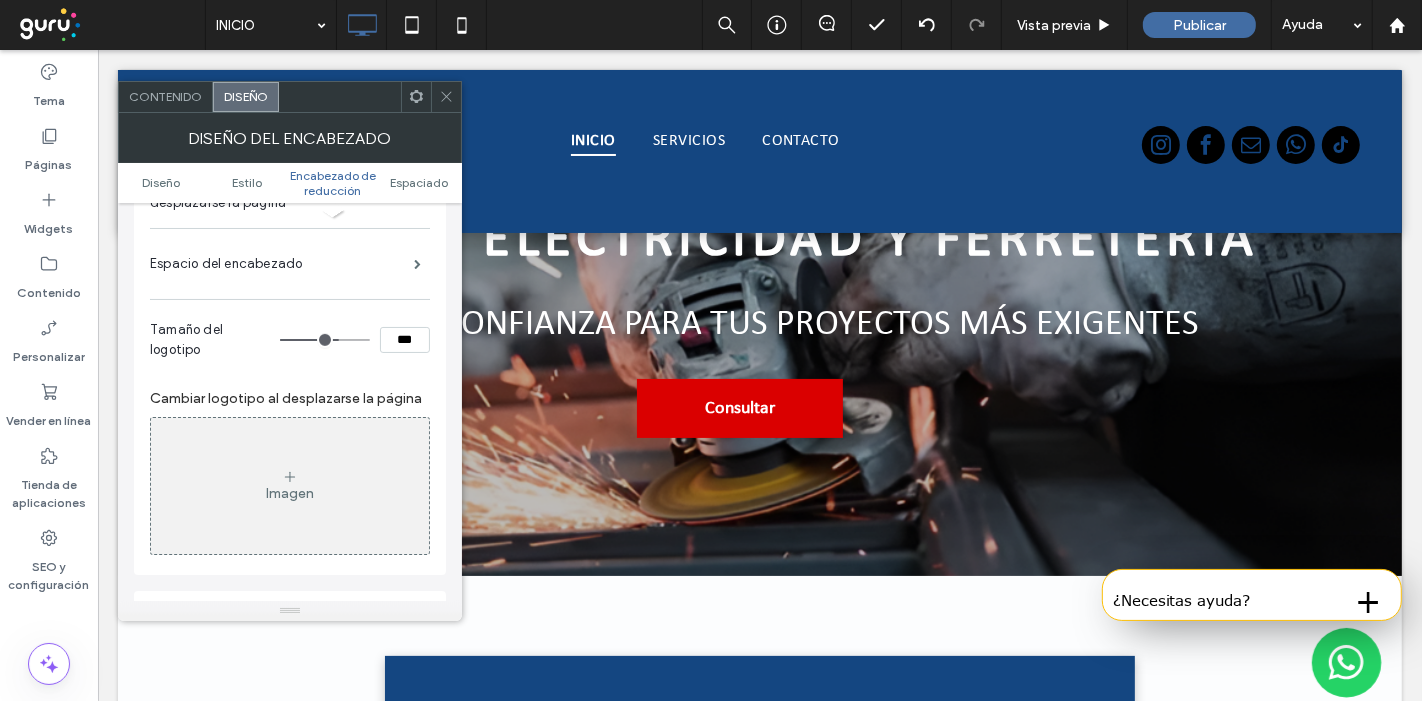 click on "Imagen" at bounding box center [290, 486] 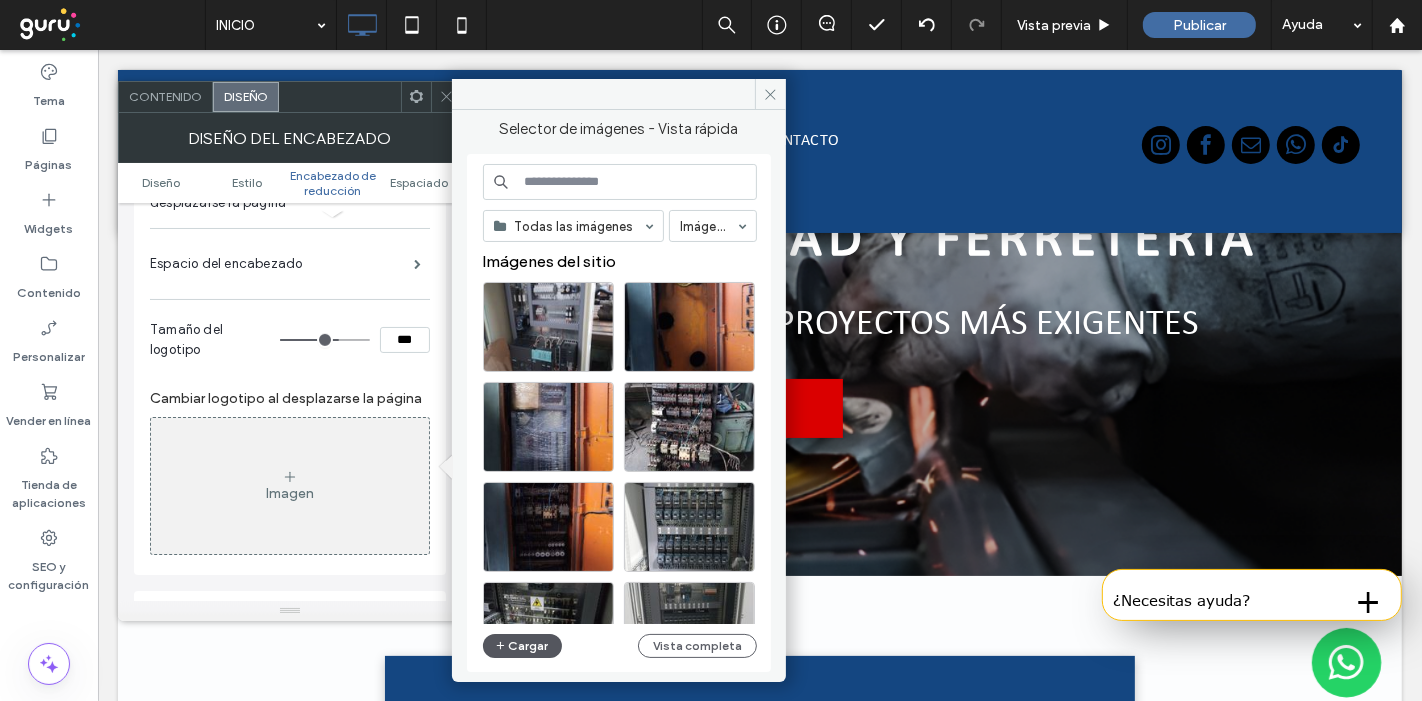 click on "Cargar" at bounding box center (523, 646) 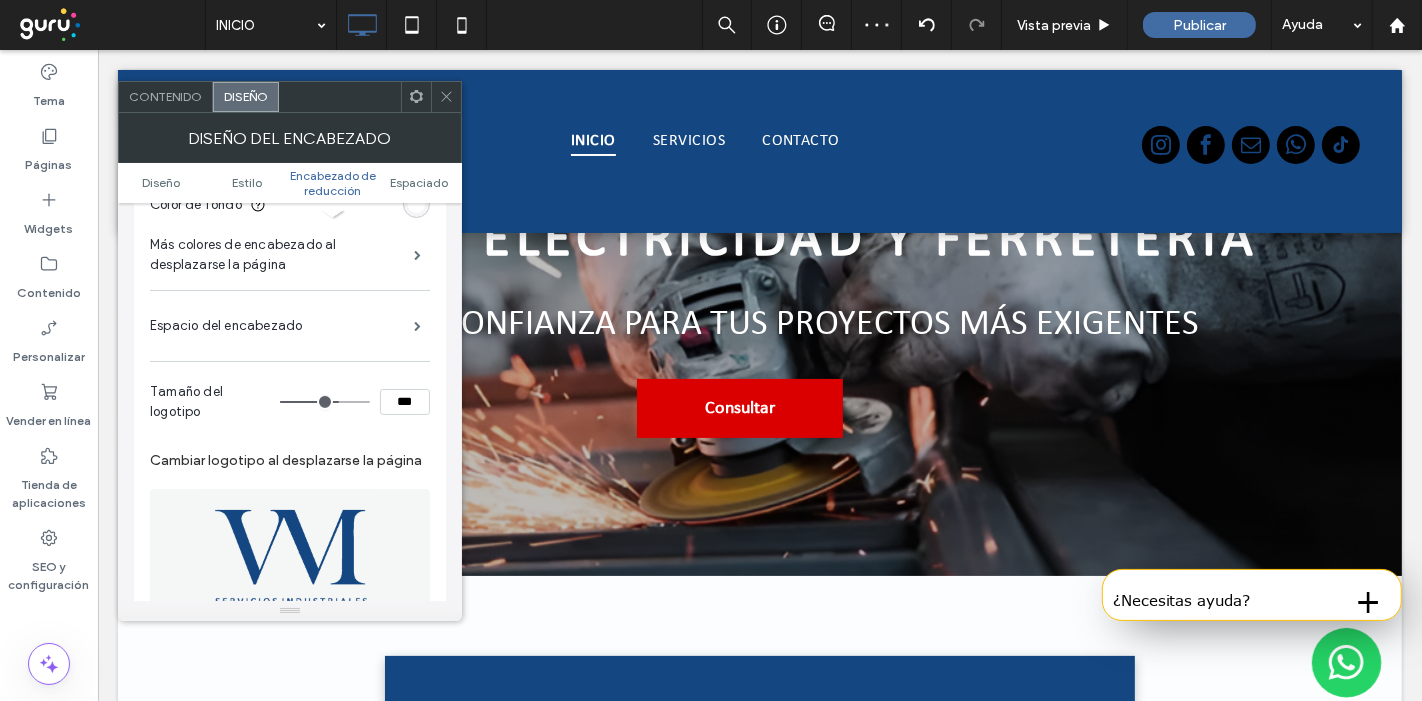 scroll, scrollTop: 742, scrollLeft: 0, axis: vertical 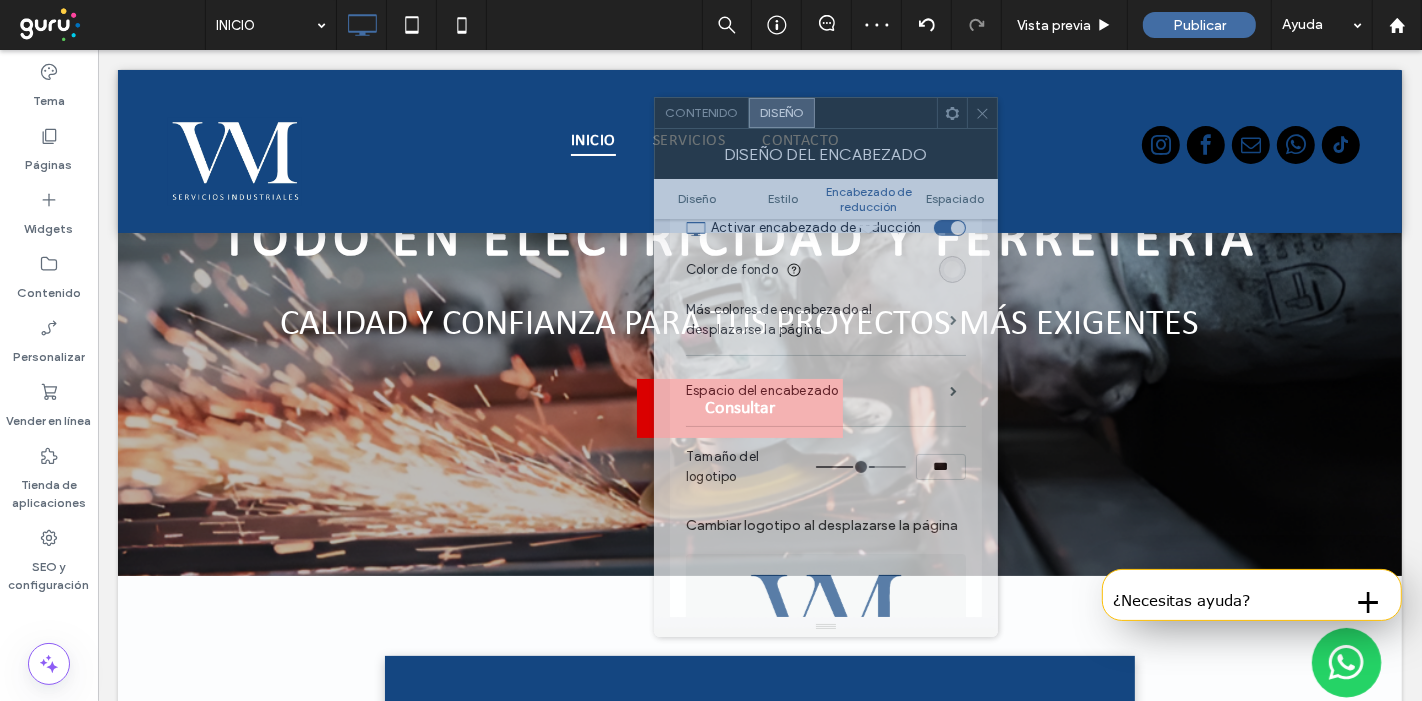 drag, startPoint x: 415, startPoint y: 97, endPoint x: 717, endPoint y: 244, distance: 335.87646 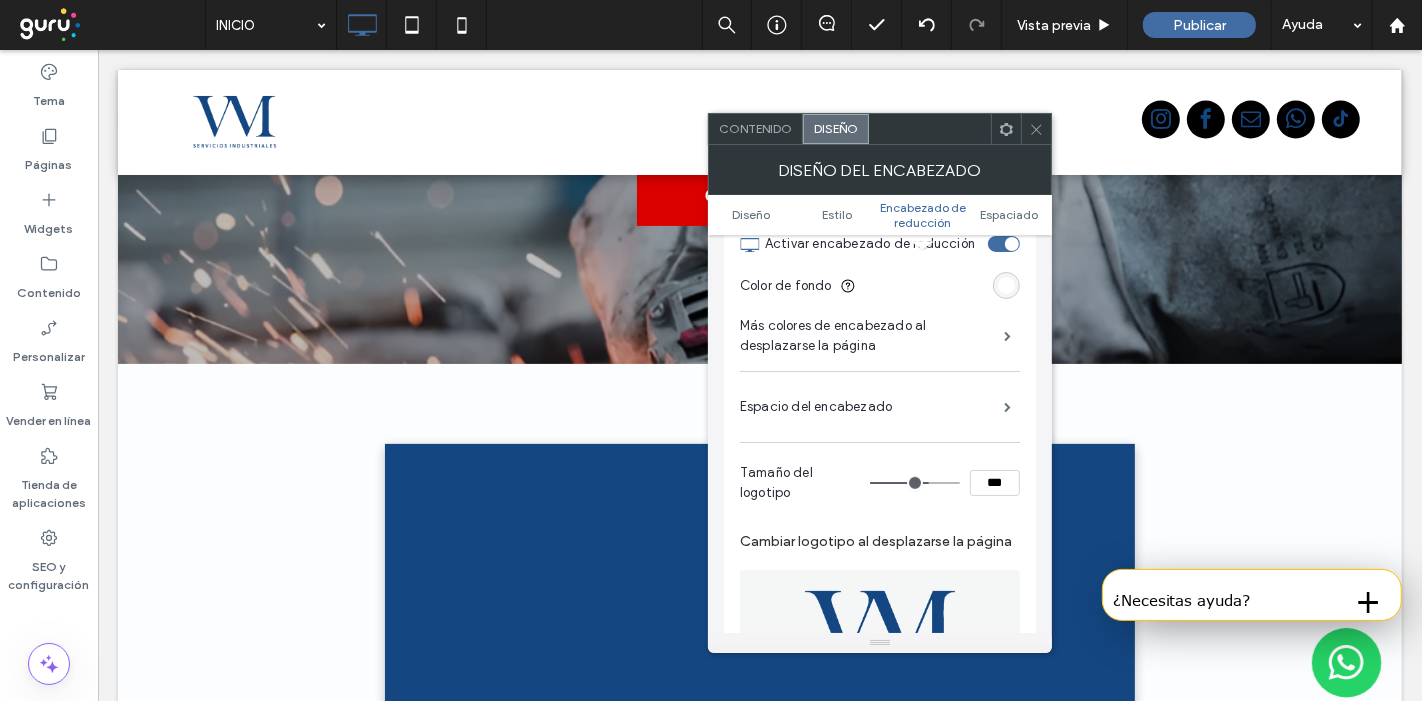 scroll, scrollTop: 496, scrollLeft: 0, axis: vertical 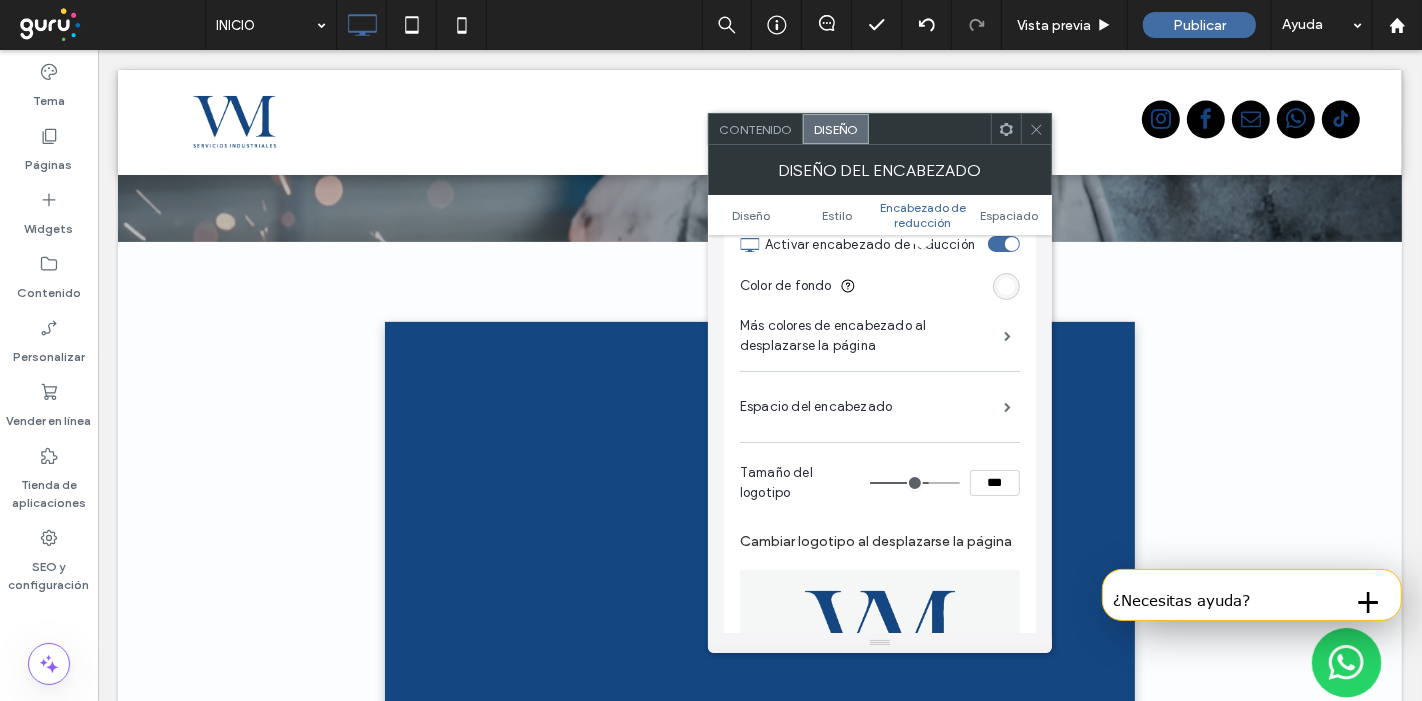 type on "**" 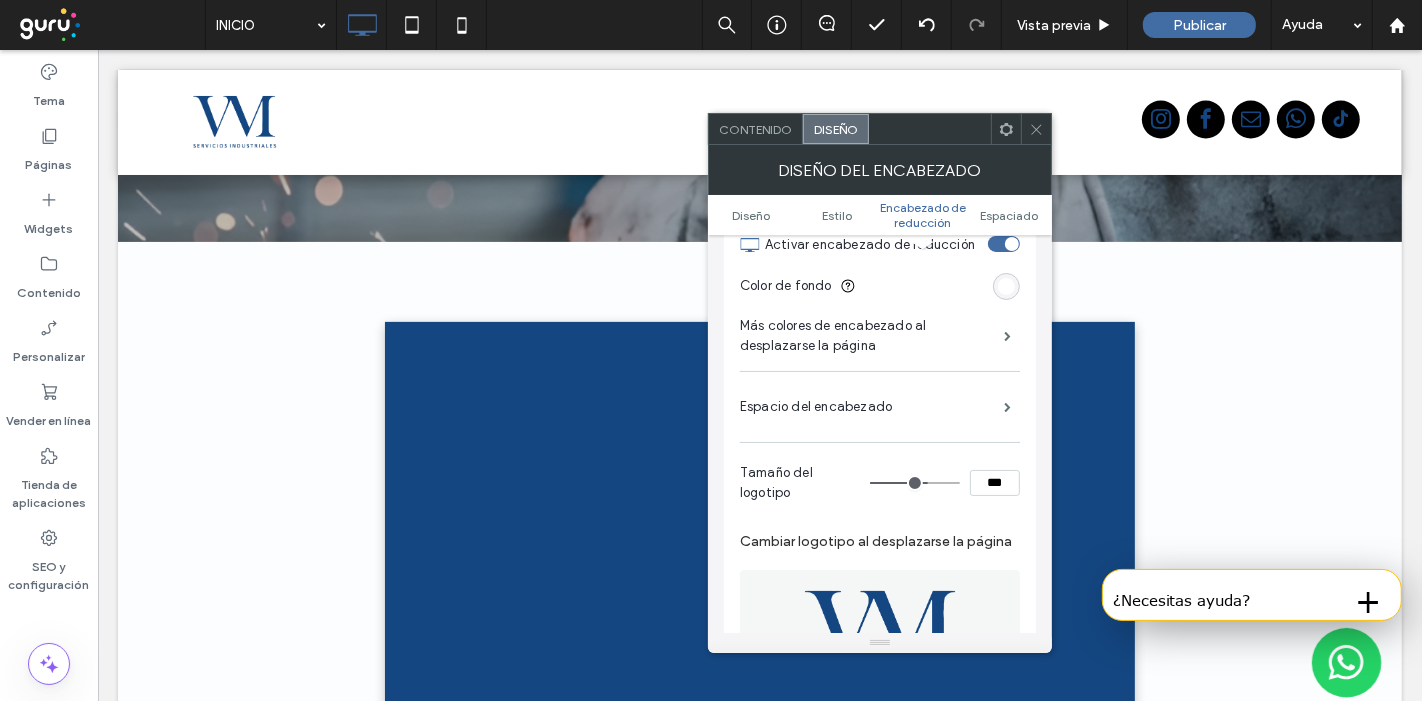 type on "**" 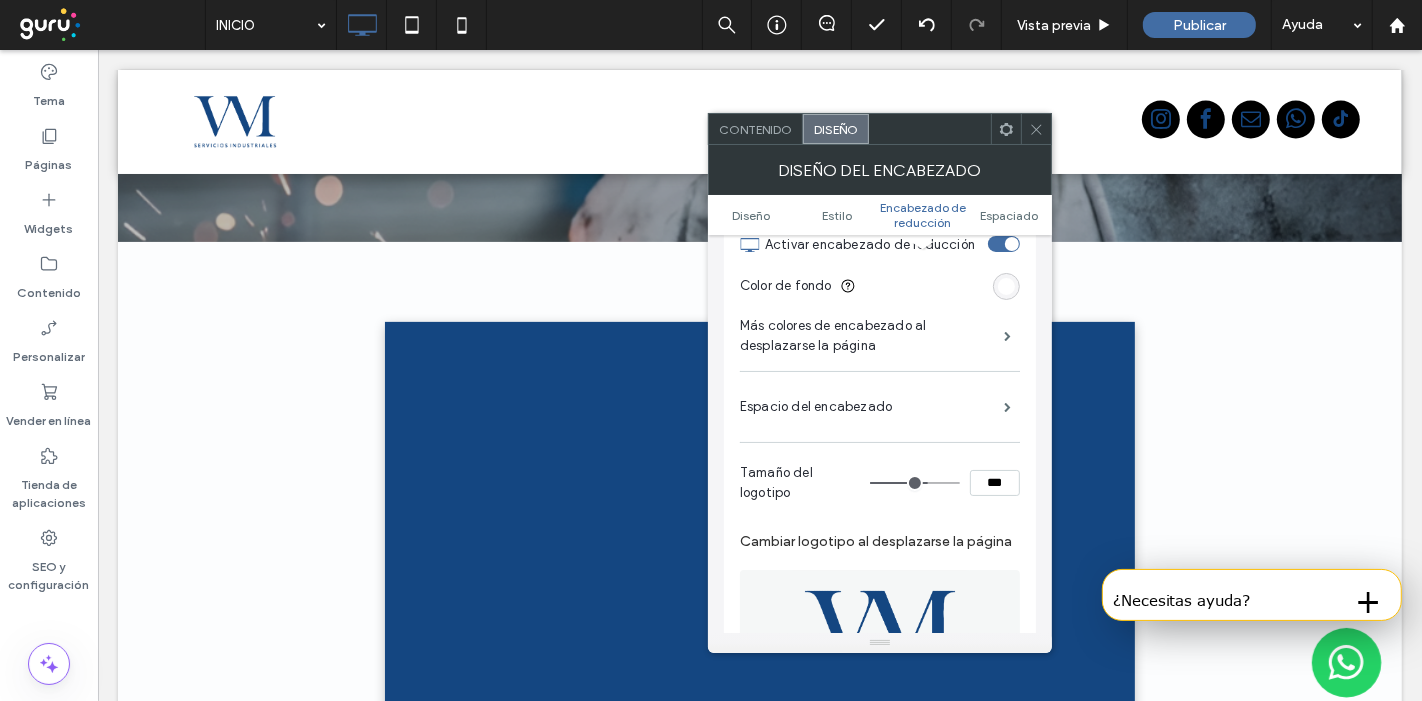 type on "**" 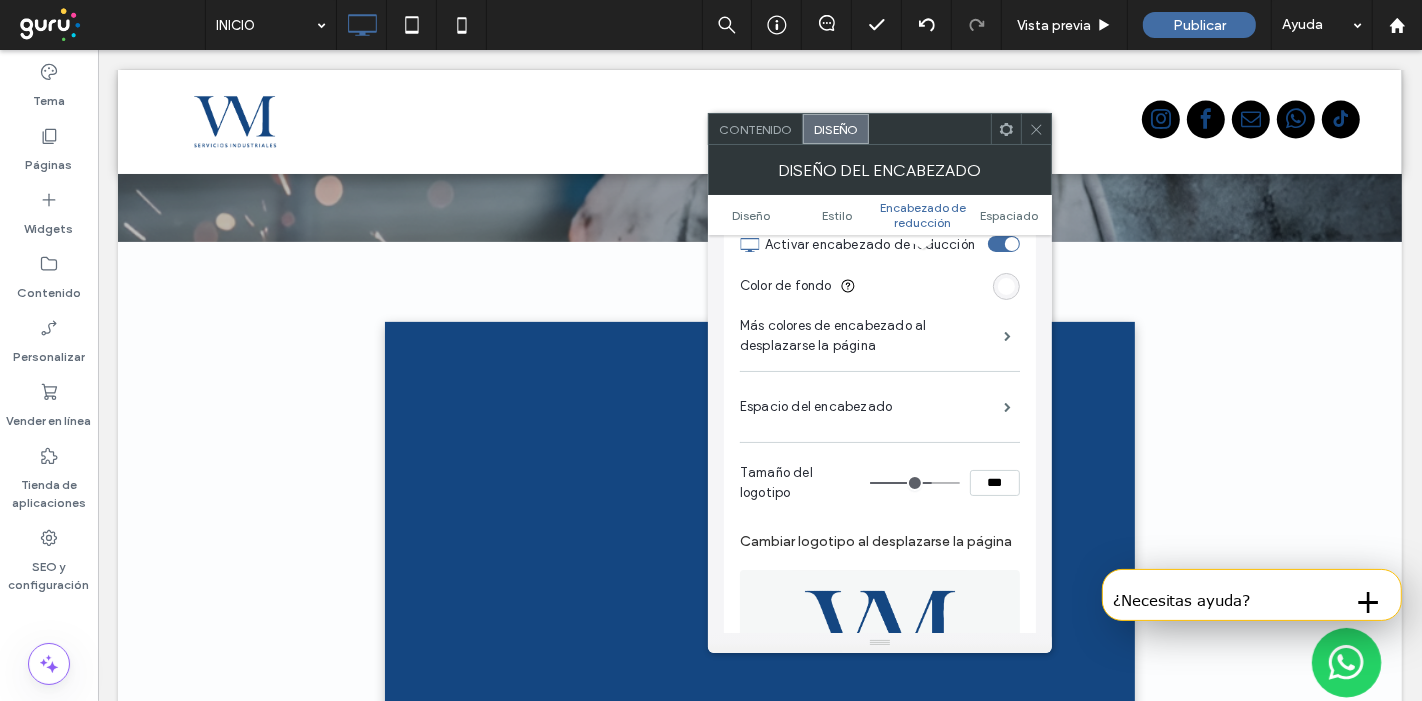 type on "**" 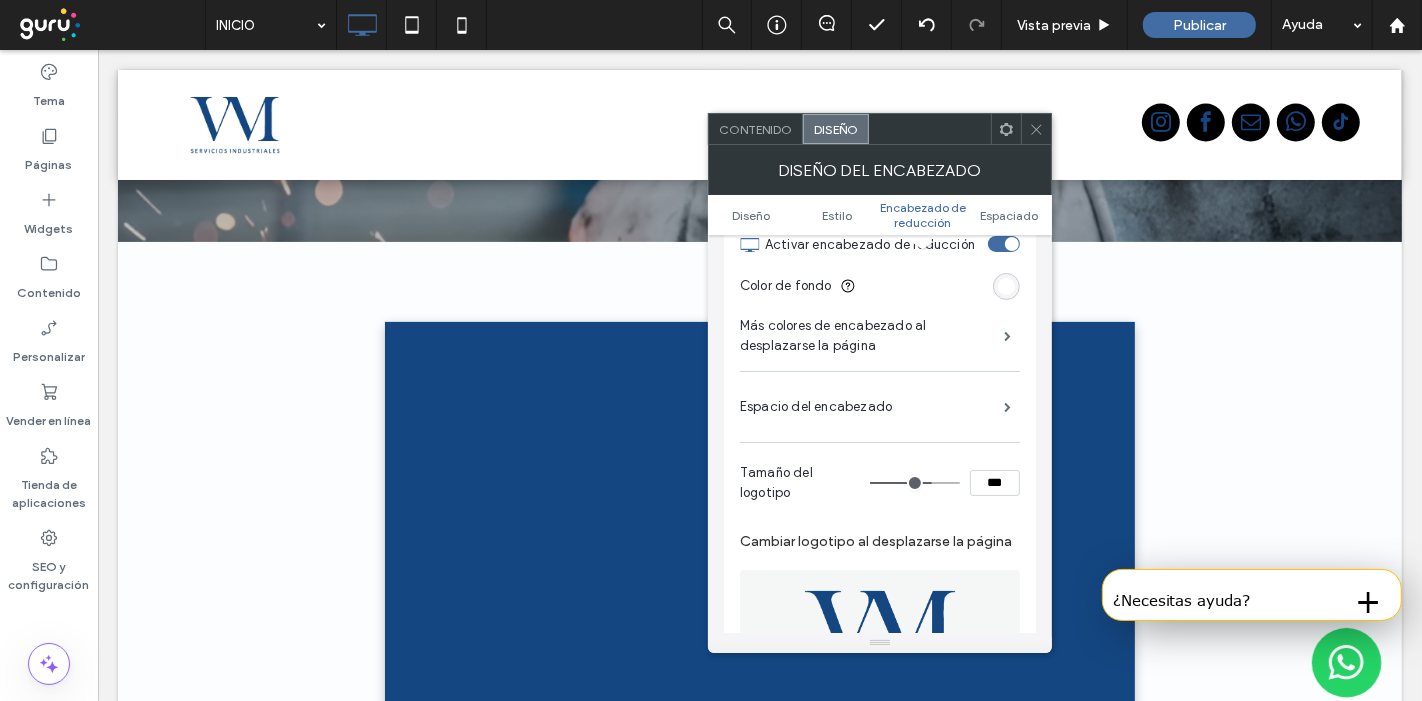 type on "**" 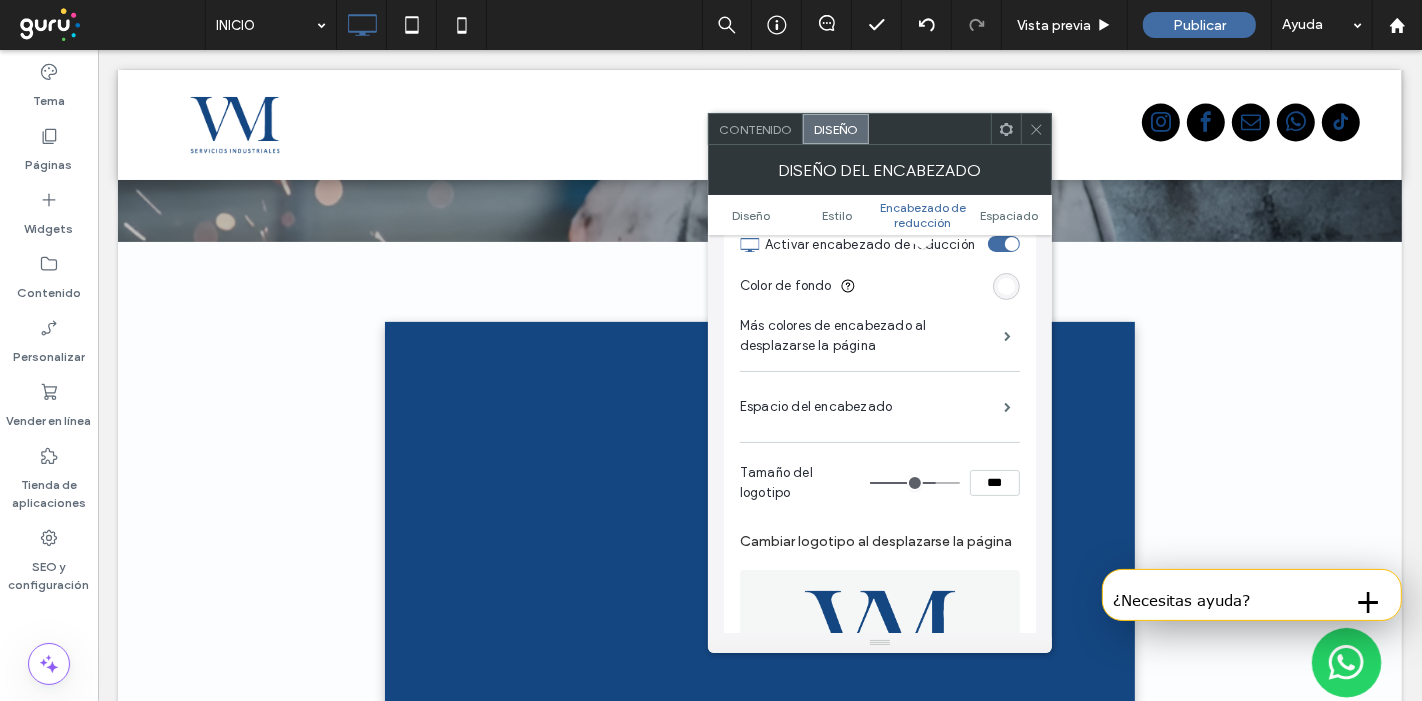 type on "**" 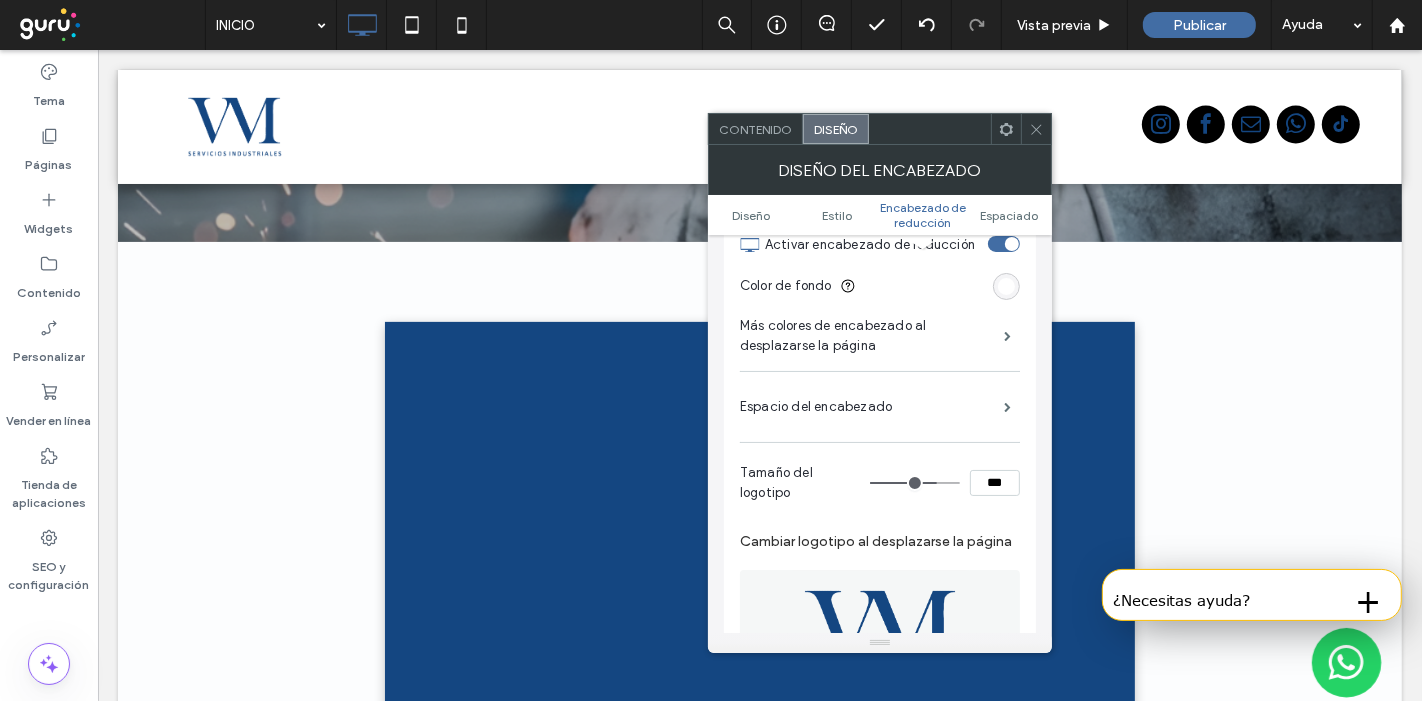 type on "**" 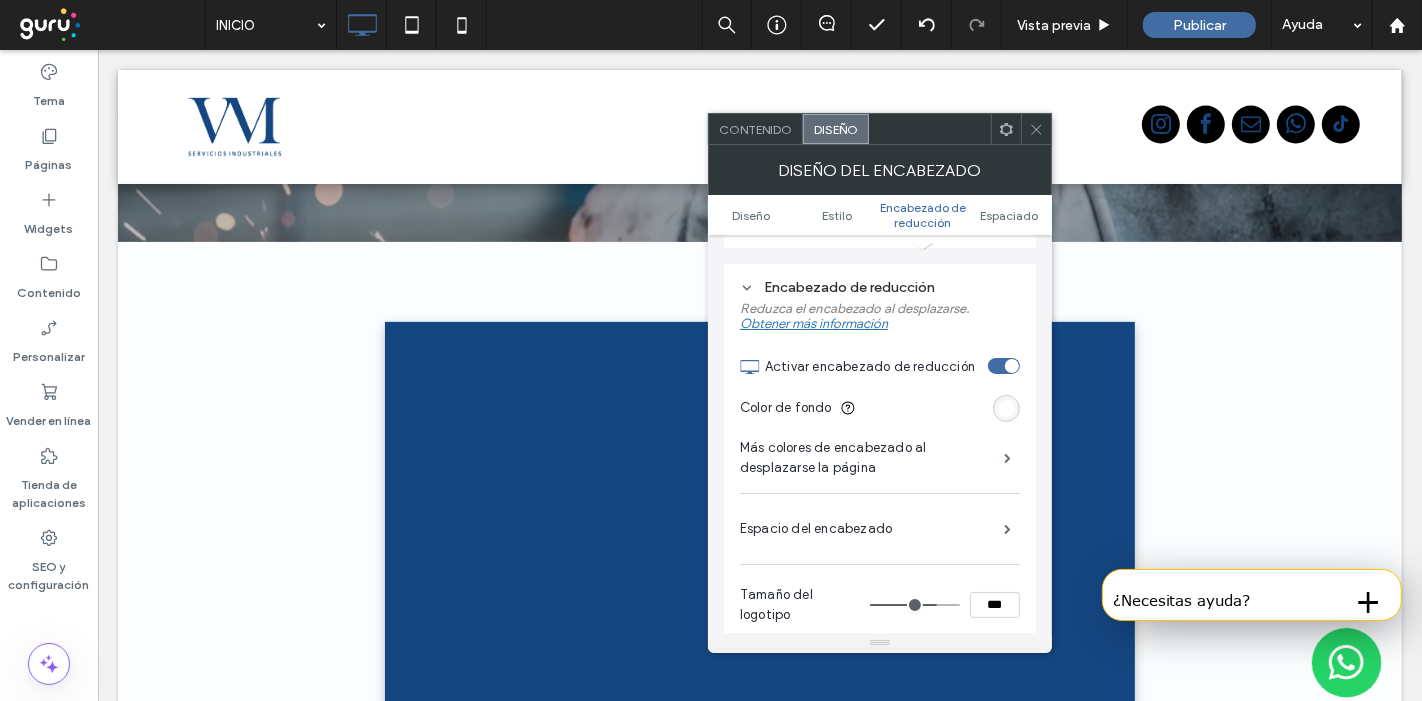 scroll, scrollTop: 742, scrollLeft: 0, axis: vertical 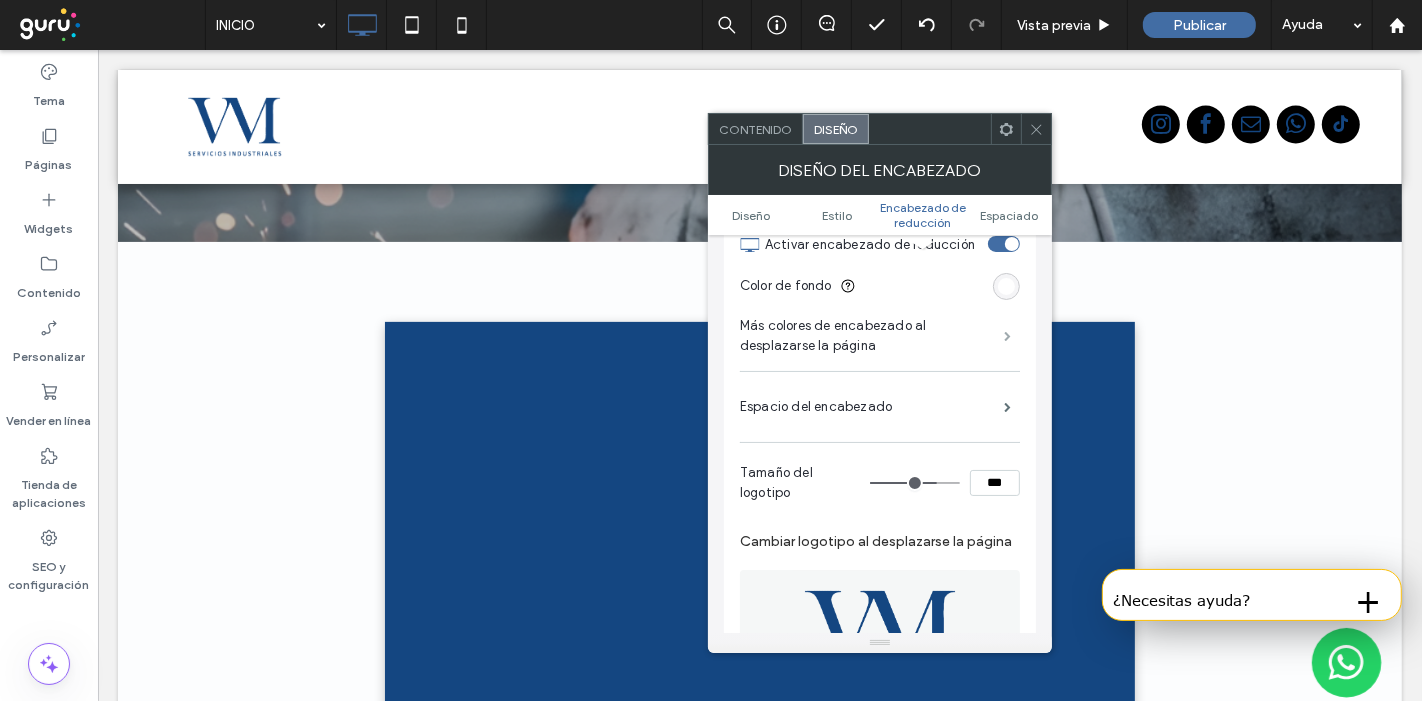 click at bounding box center [1007, 336] 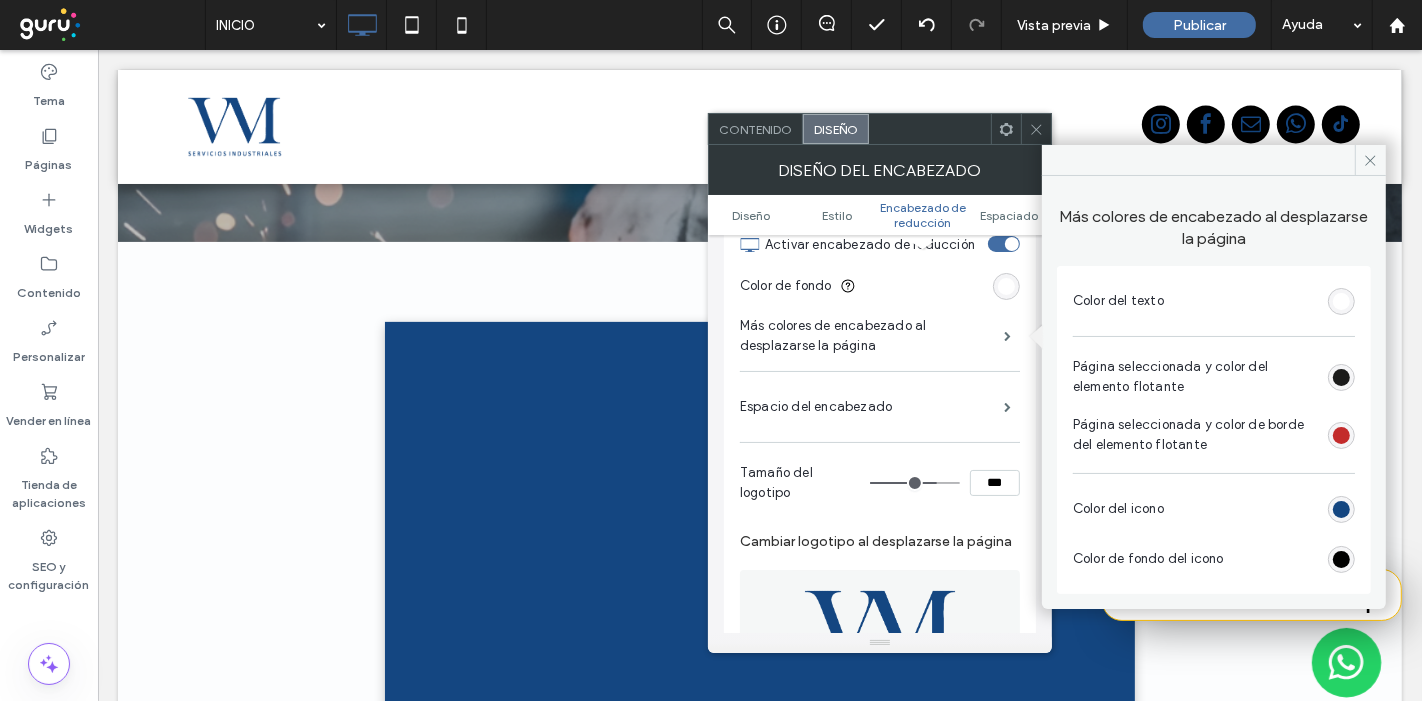 click at bounding box center [1341, 301] 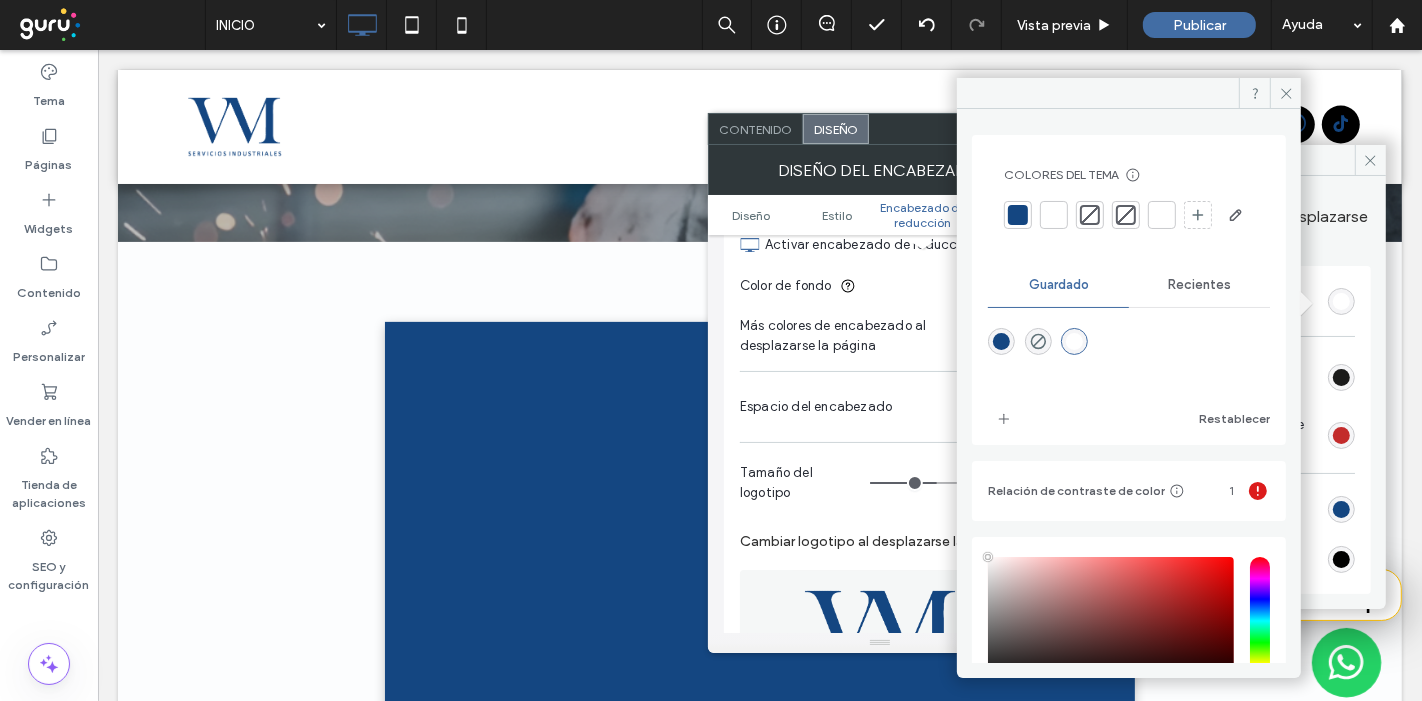 click at bounding box center [1018, 215] 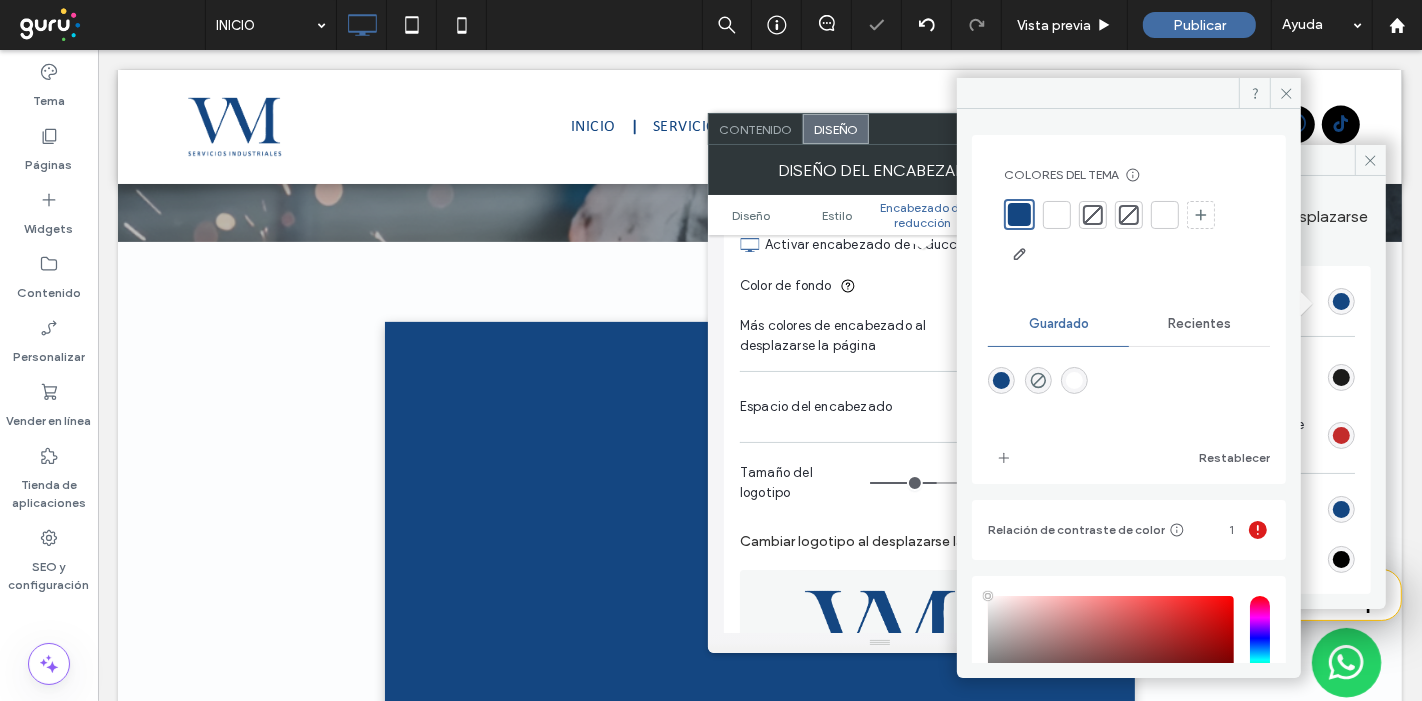 click on "Color del texto Página seleccionada y color del elemento flotante Página seleccionada y color de borde del elemento flotante Color del icono Color de fondo del icono" at bounding box center [1214, 430] 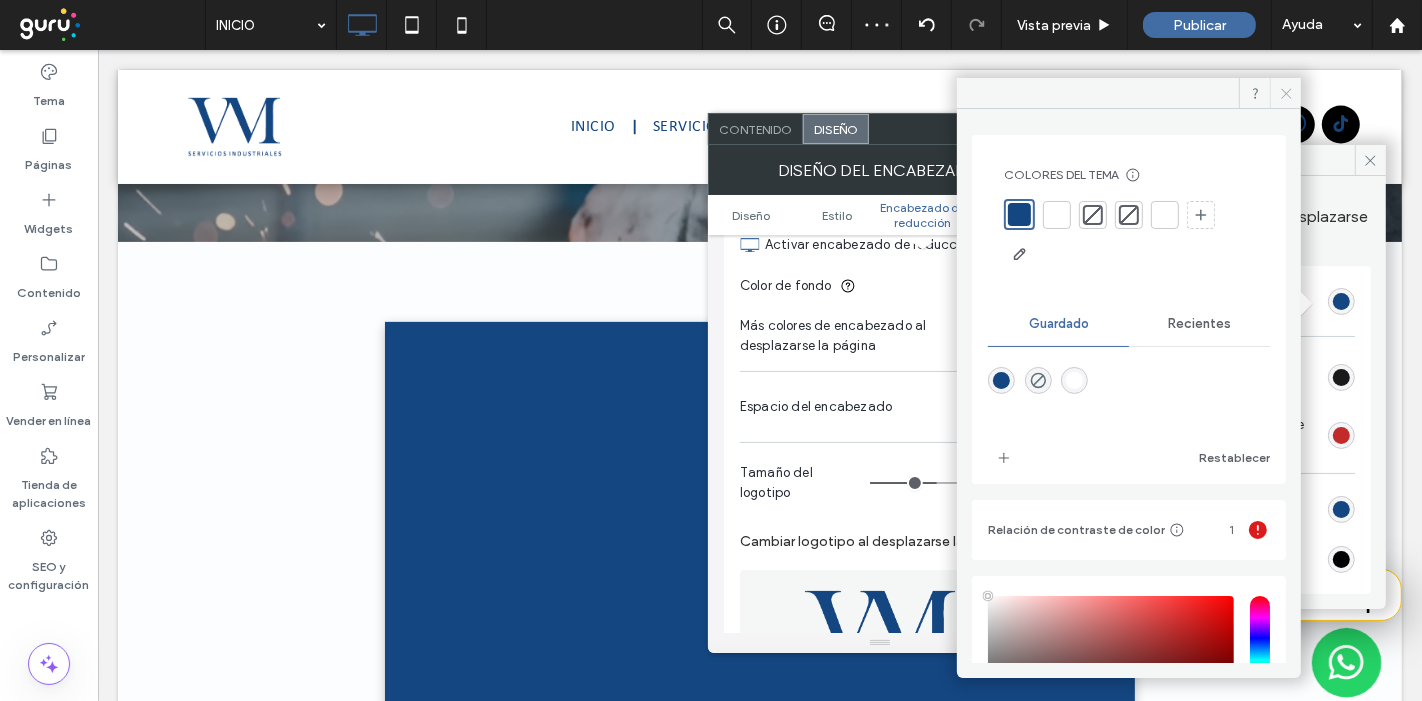 click at bounding box center [1285, 93] 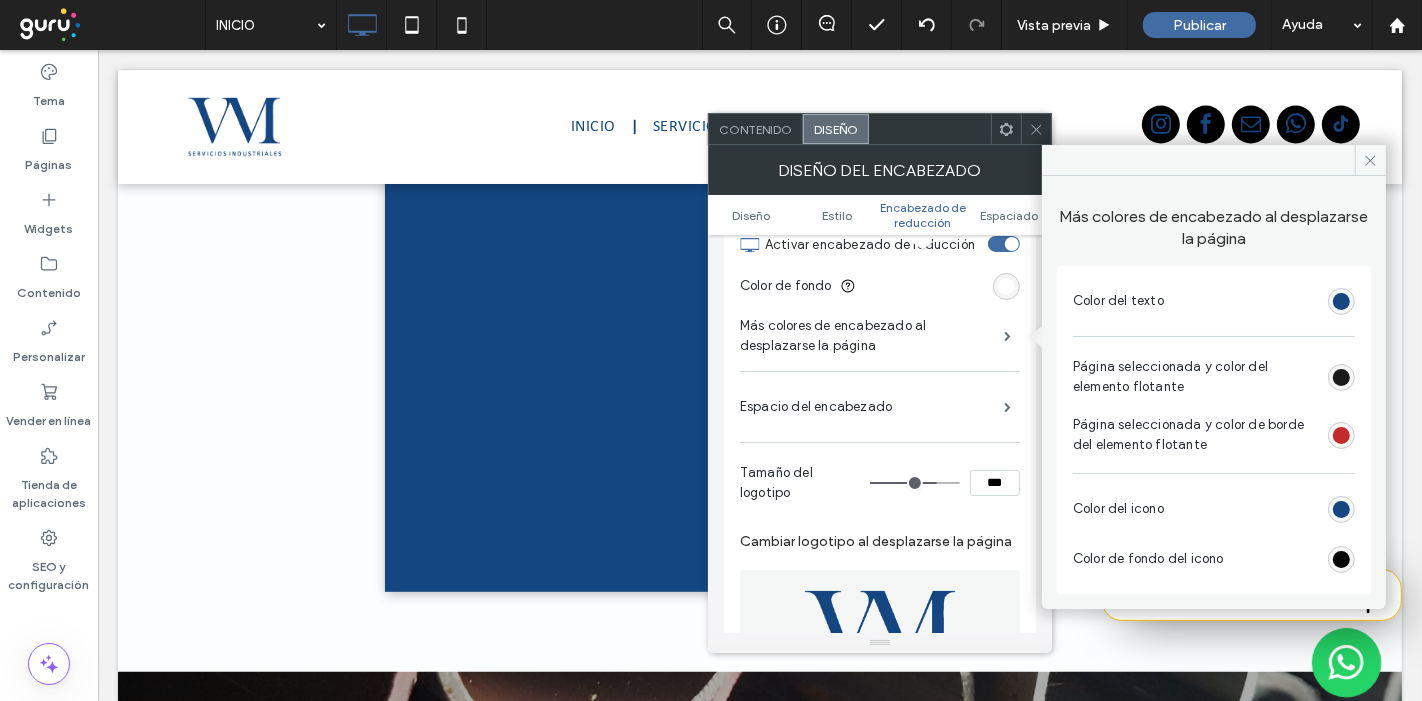 scroll, scrollTop: 718, scrollLeft: 0, axis: vertical 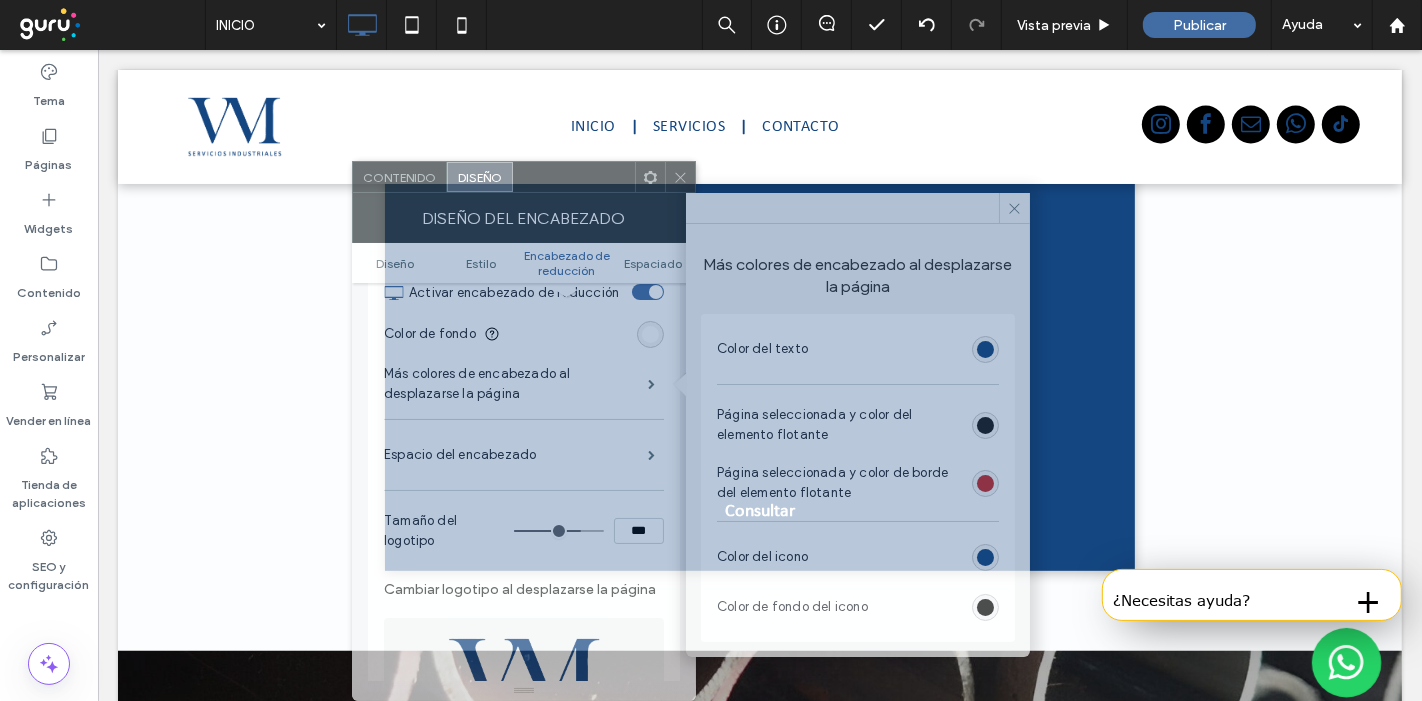 drag, startPoint x: 928, startPoint y: 143, endPoint x: 563, endPoint y: 238, distance: 377.16043 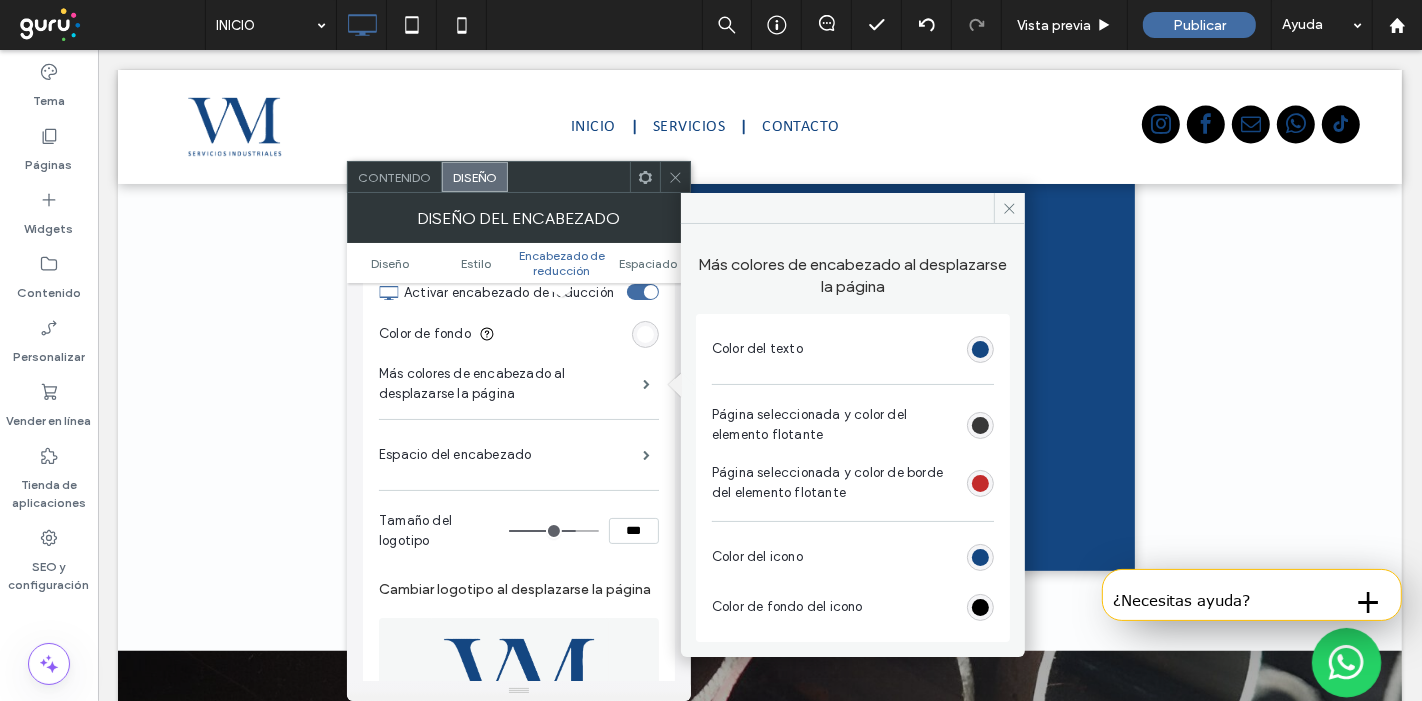 click at bounding box center [980, 425] 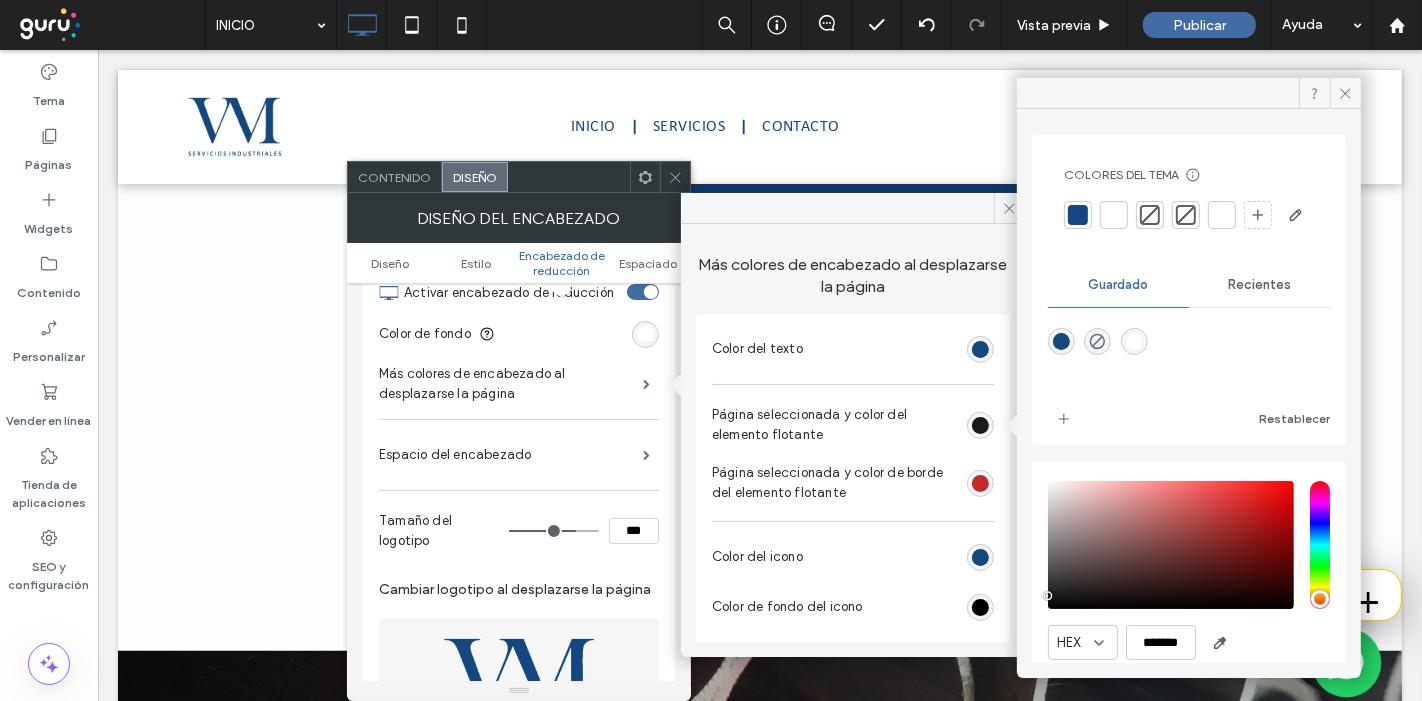 click at bounding box center [1078, 215] 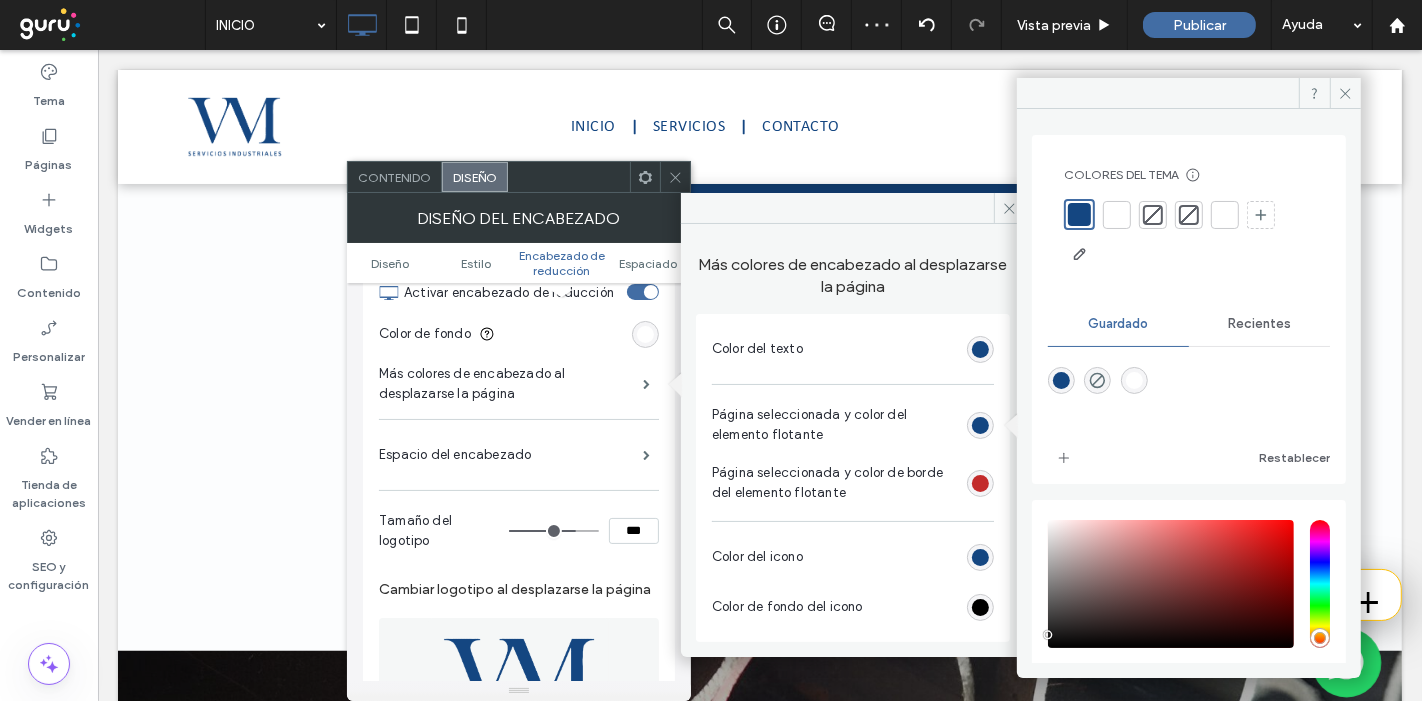 click at bounding box center [980, 483] 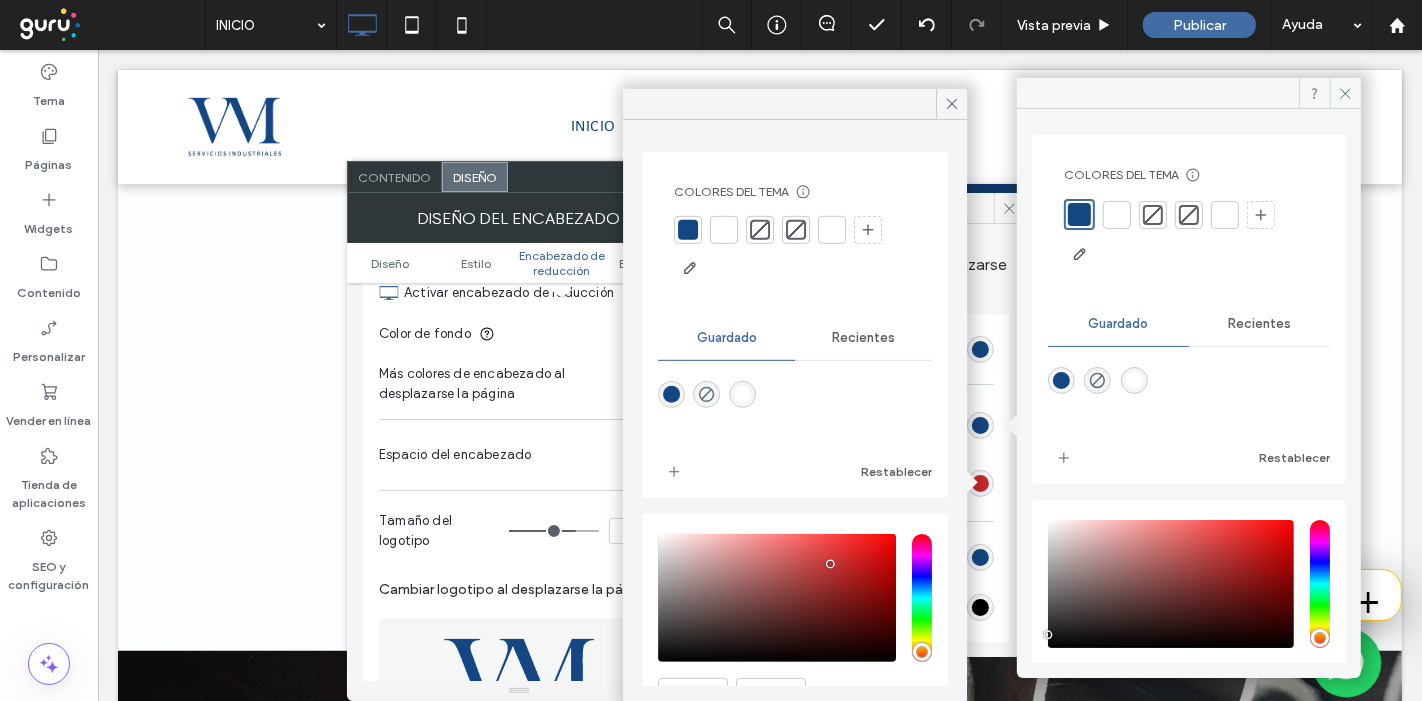 click on "Colores del tema Ahorre tiempo con los colores del tema Cree una paleta de colores para añadir o cambiar al instante los colores de los elementos conectados del sitio.    Obtener más información" at bounding box center [795, 234] 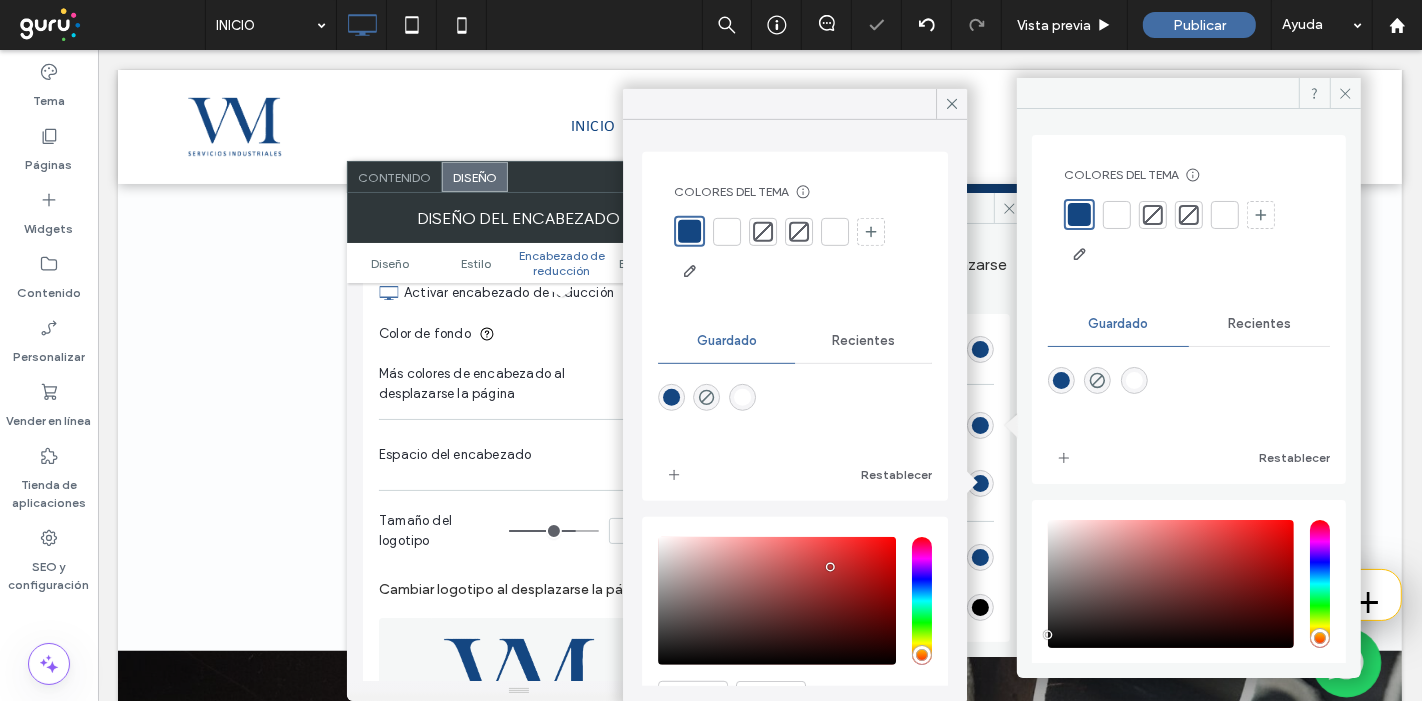 click on "Color del texto Página seleccionada y color del elemento flotante Página seleccionada y color de borde del elemento flotante Color del icono Color de fondo del icono" at bounding box center [853, 478] 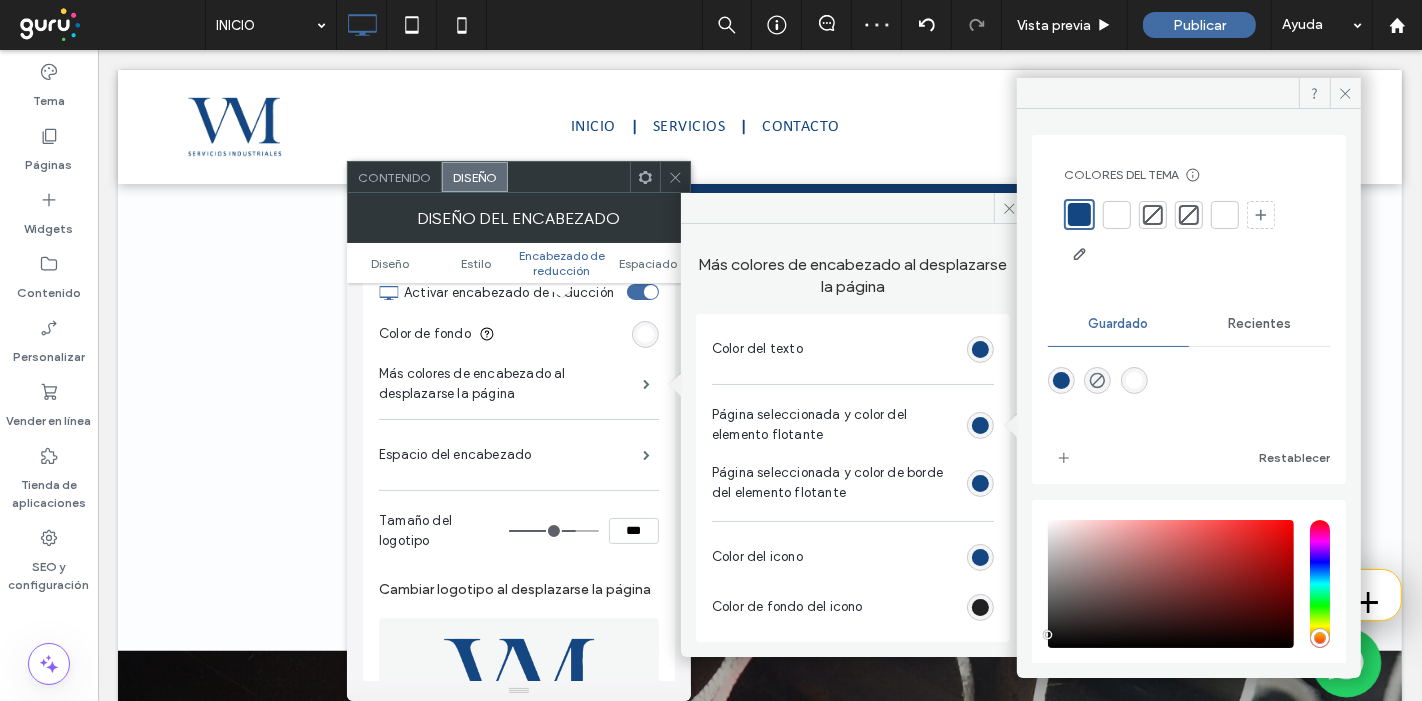click at bounding box center [980, 607] 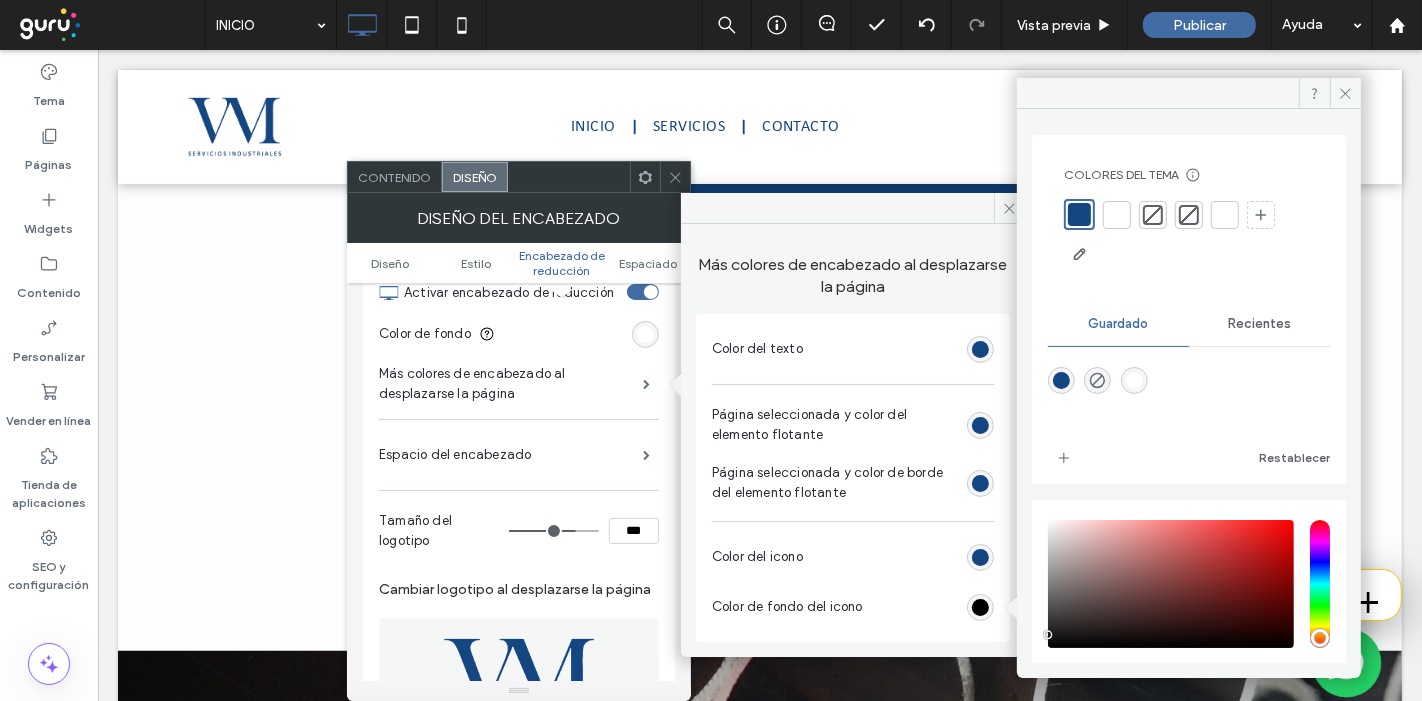 click at bounding box center (1153, 215) 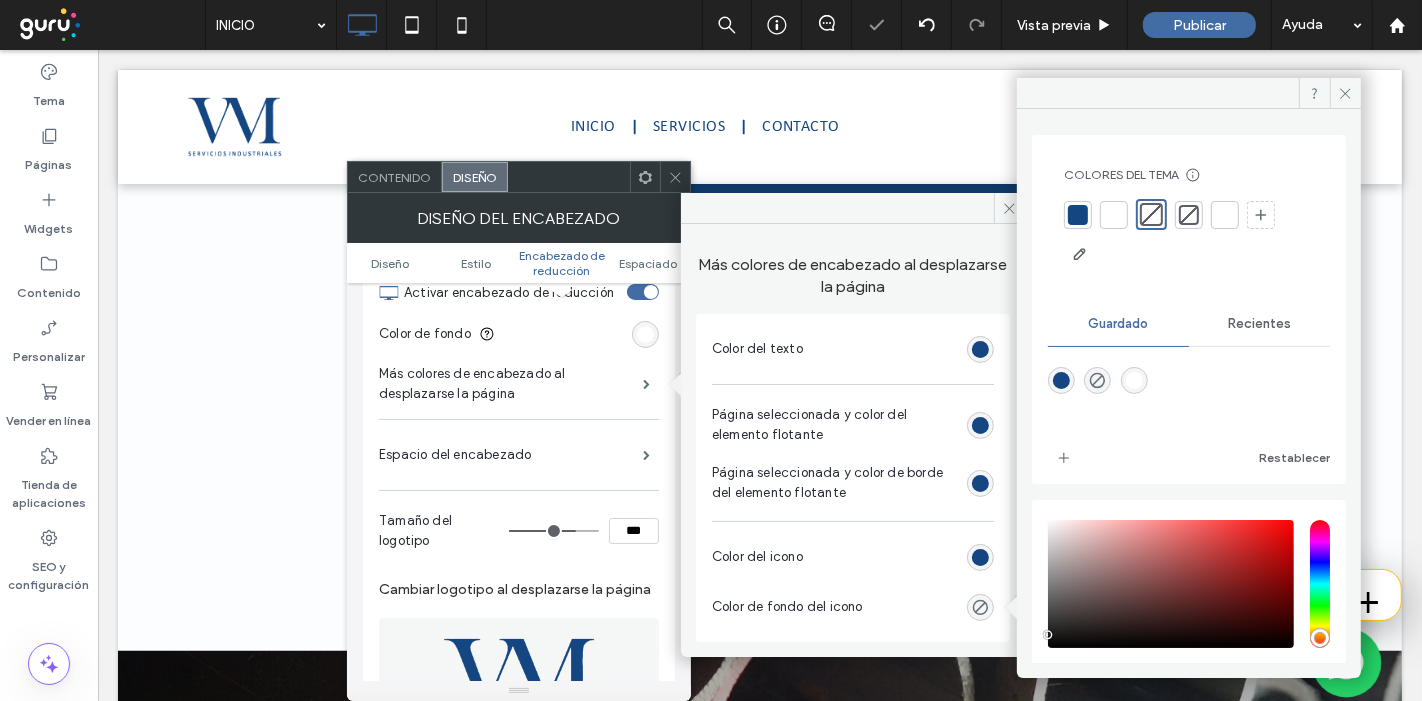 click 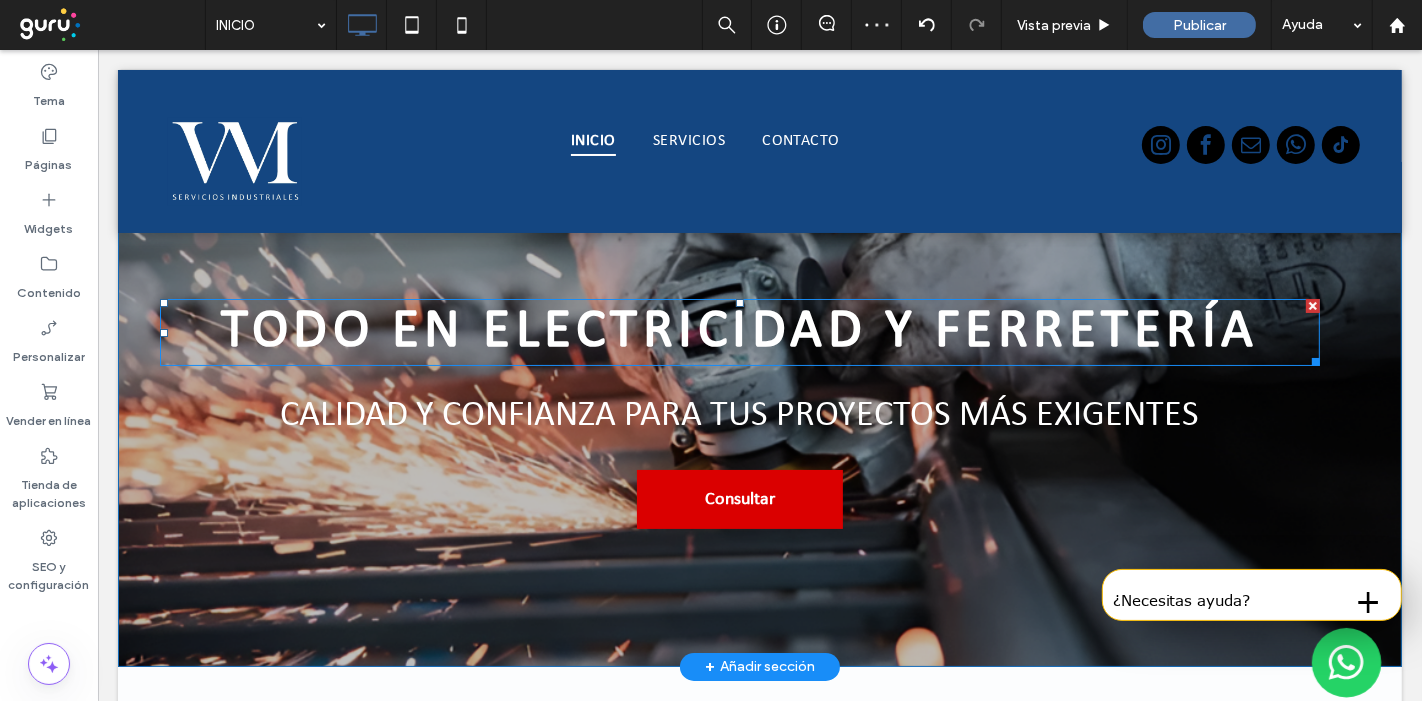 scroll, scrollTop: 0, scrollLeft: 0, axis: both 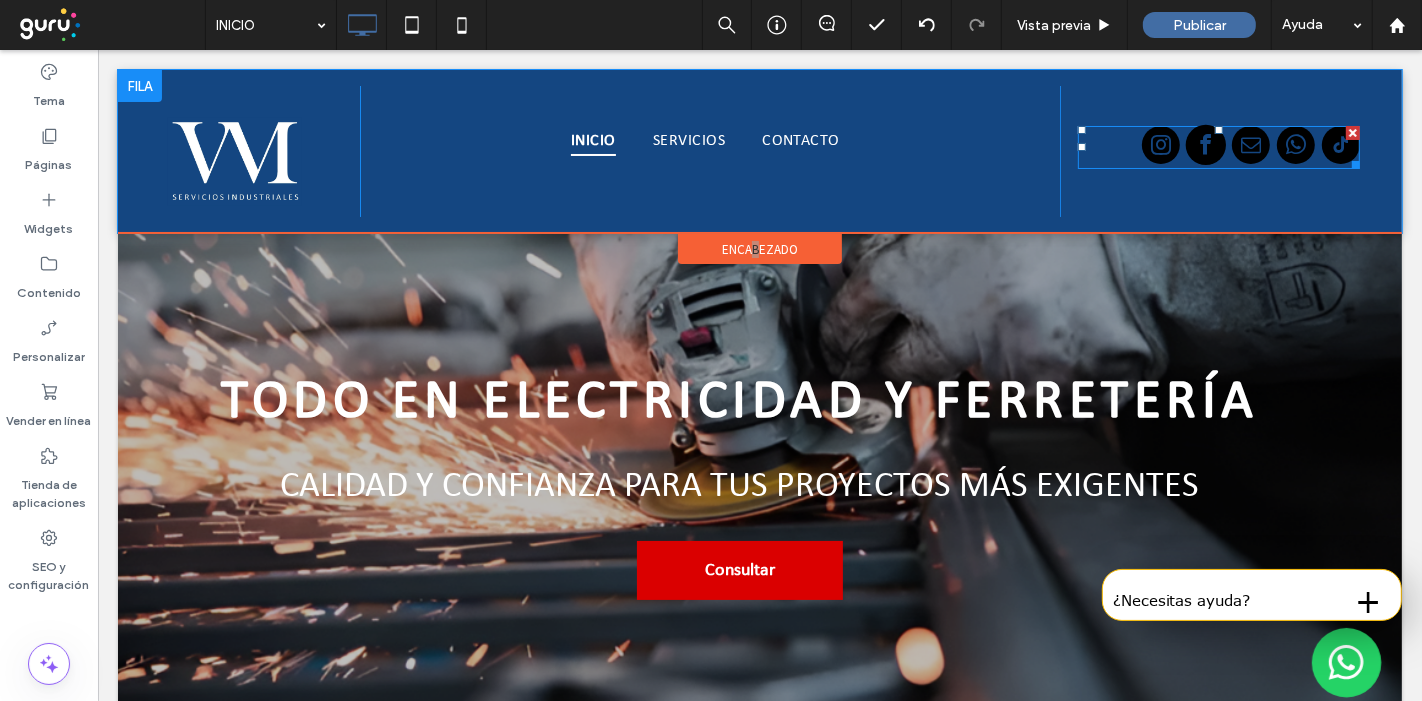 click at bounding box center (1205, 144) 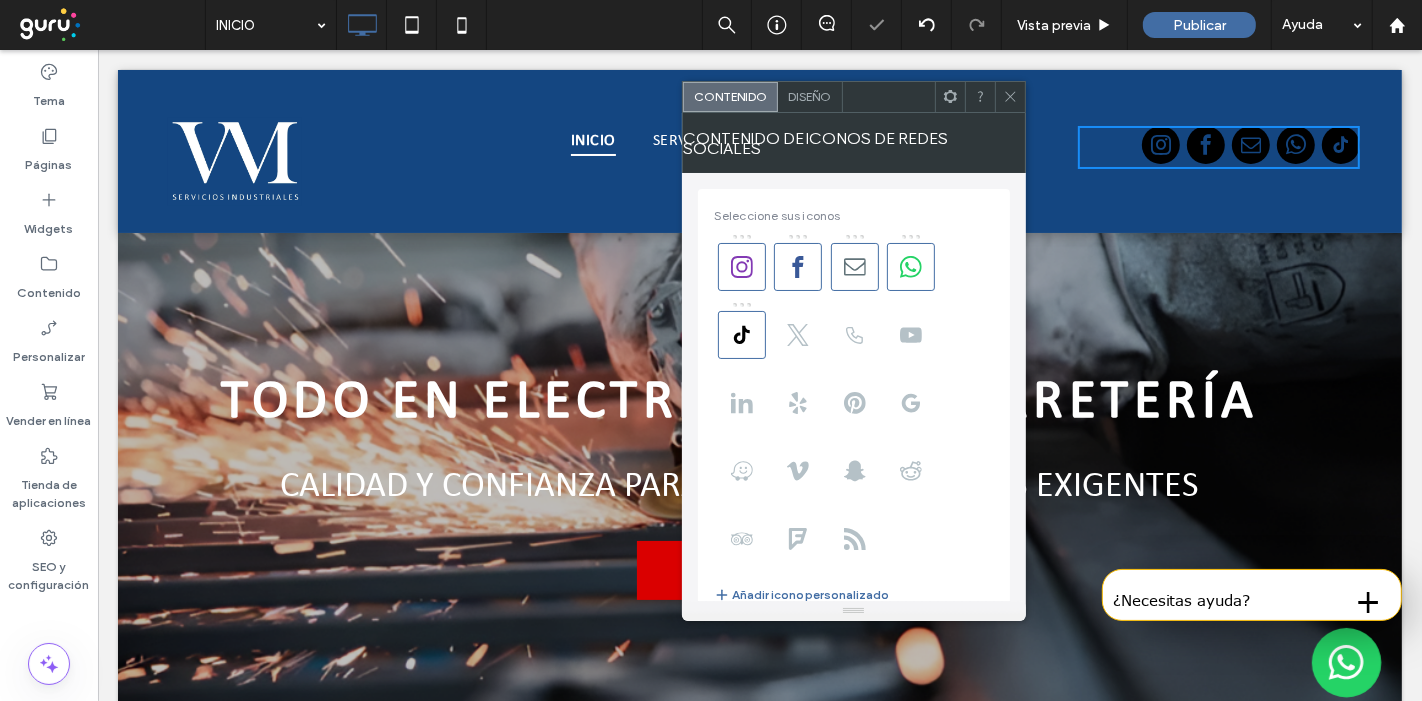 click on "Diseño" at bounding box center [810, 97] 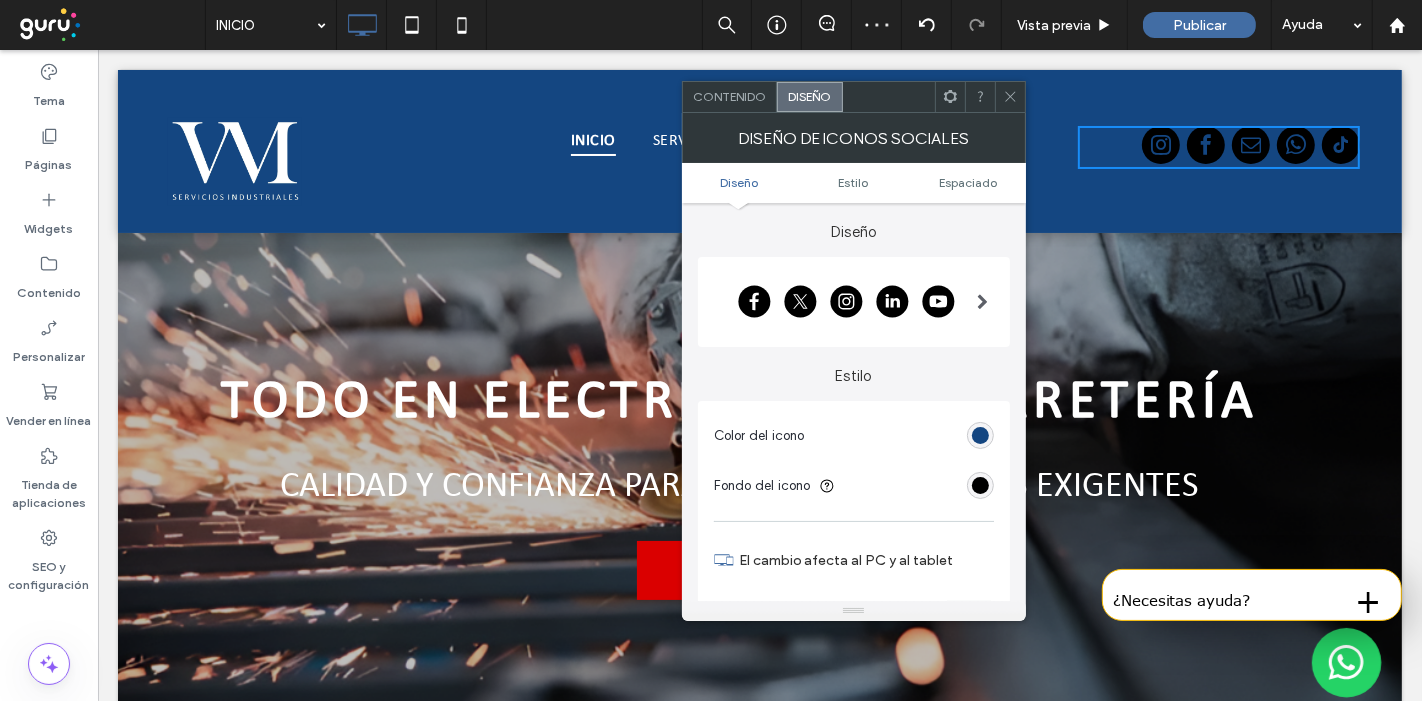 click at bounding box center [846, 302] 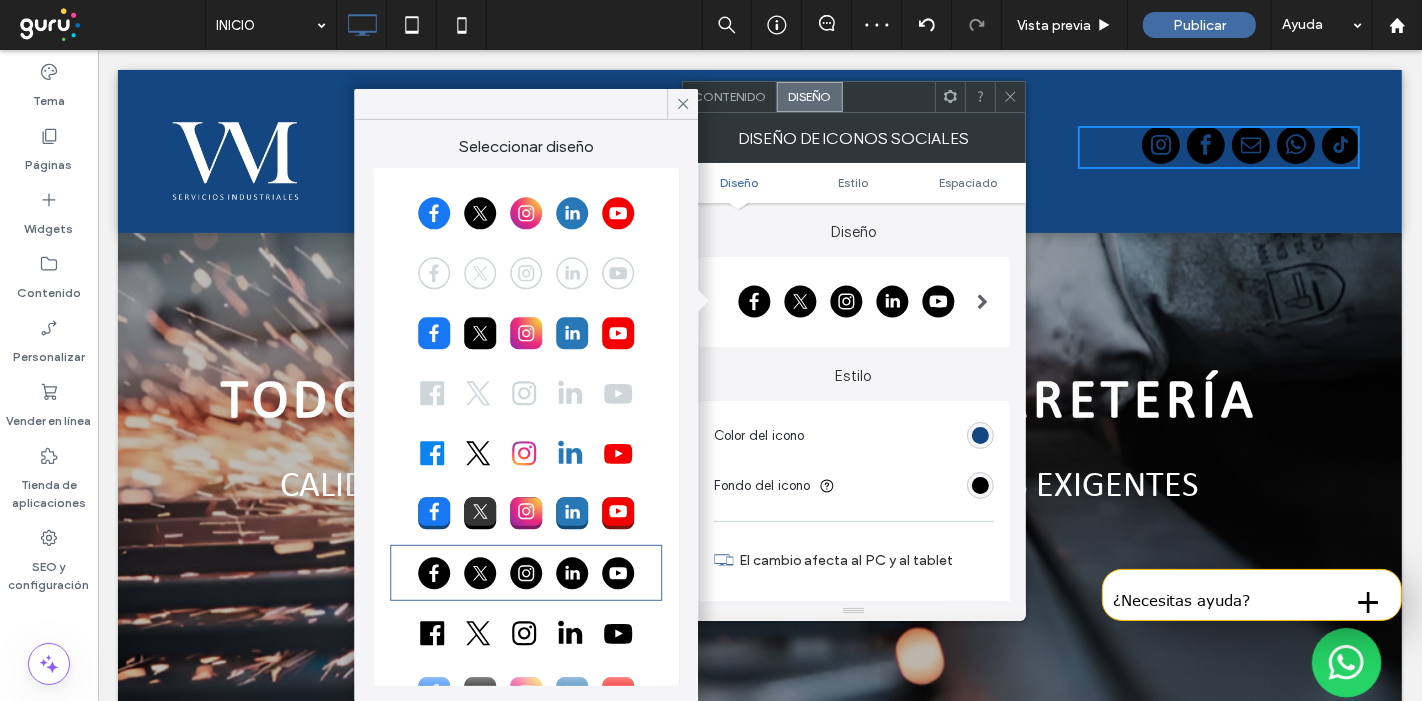 click at bounding box center (526, 393) 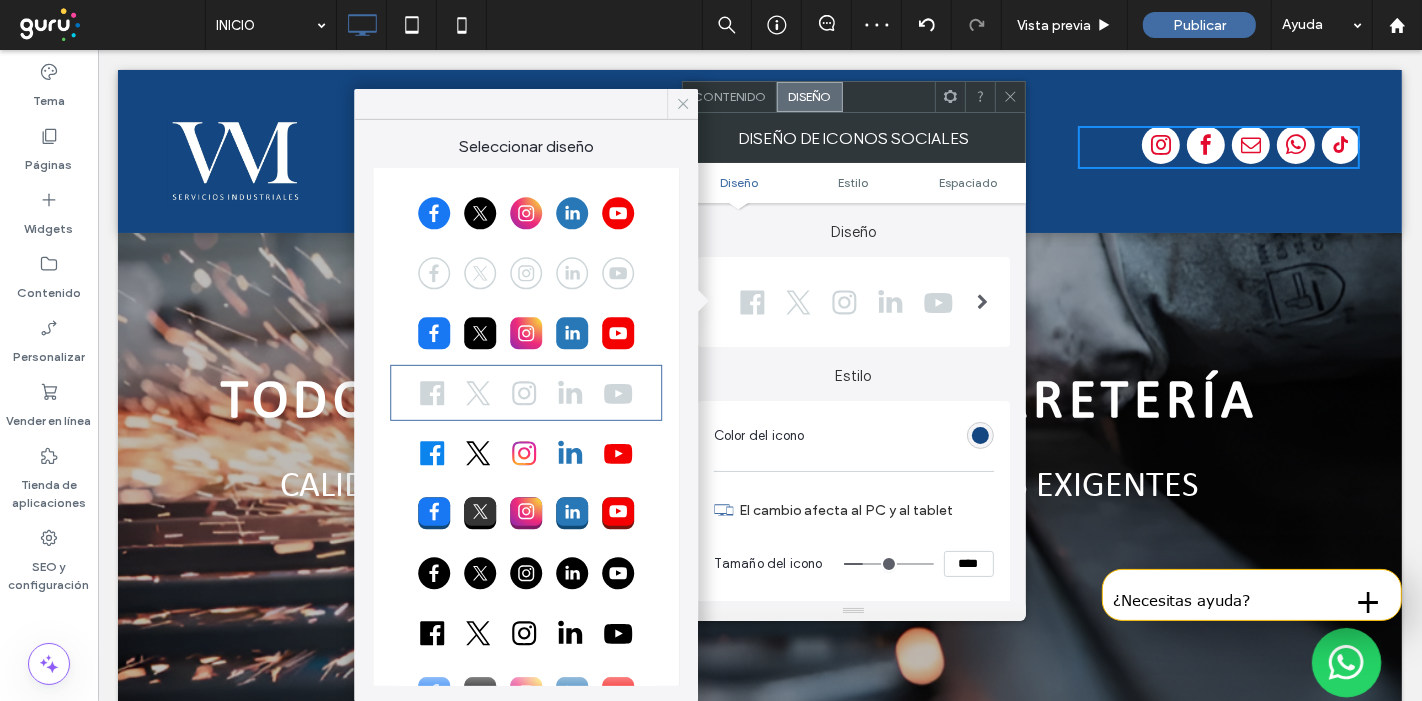 click 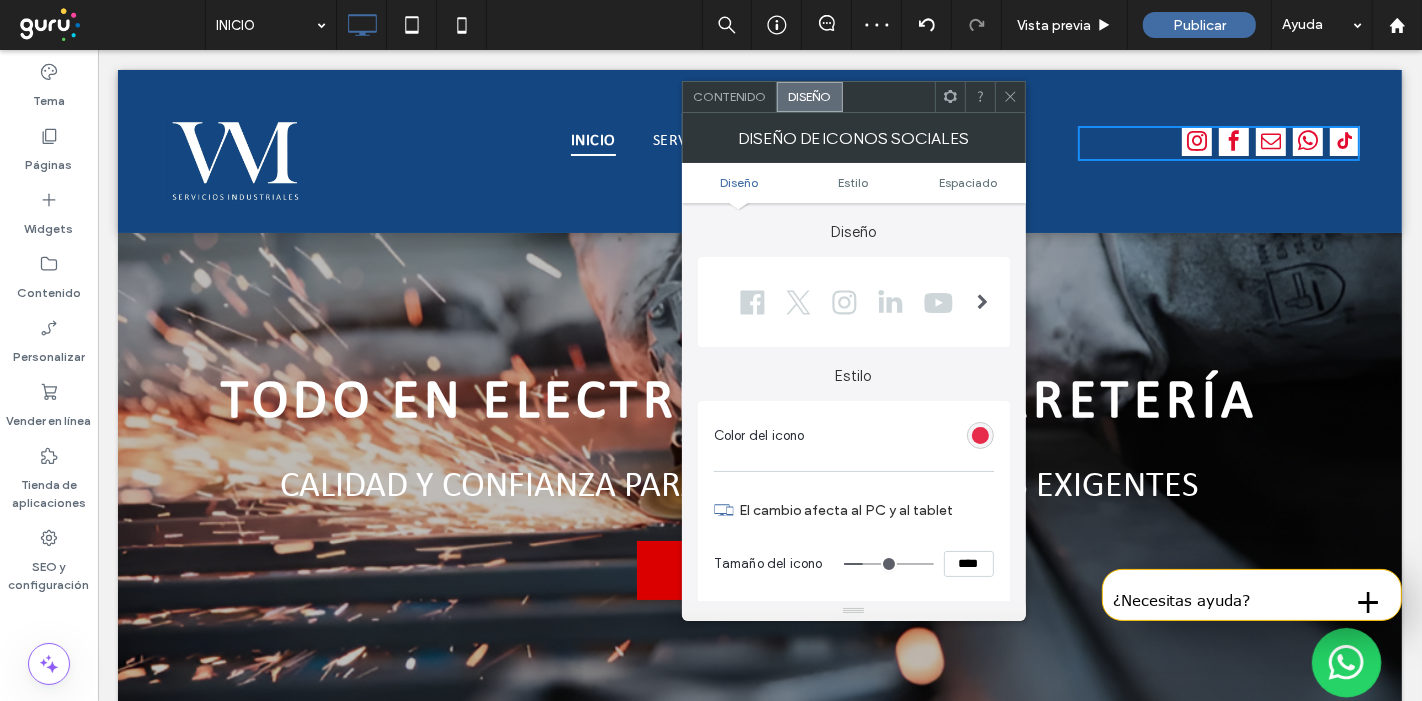 click at bounding box center [980, 435] 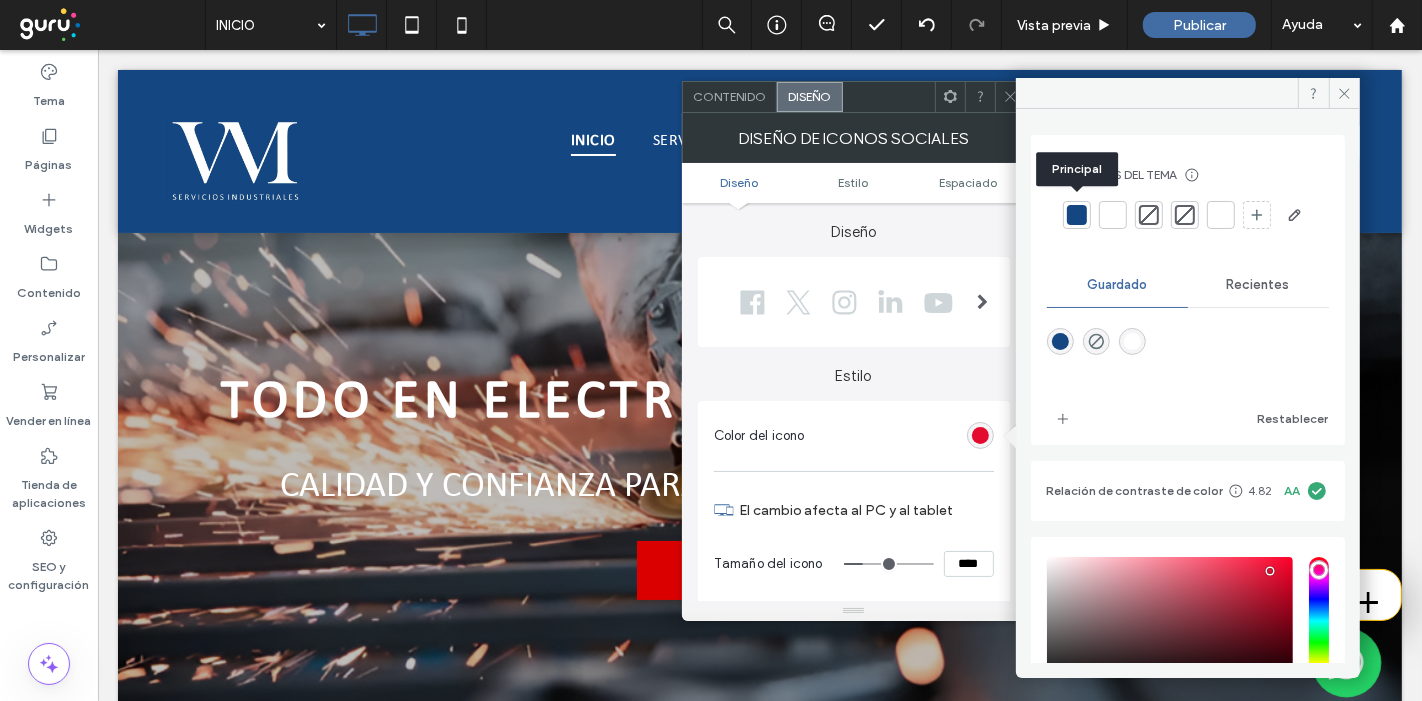click at bounding box center [1077, 215] 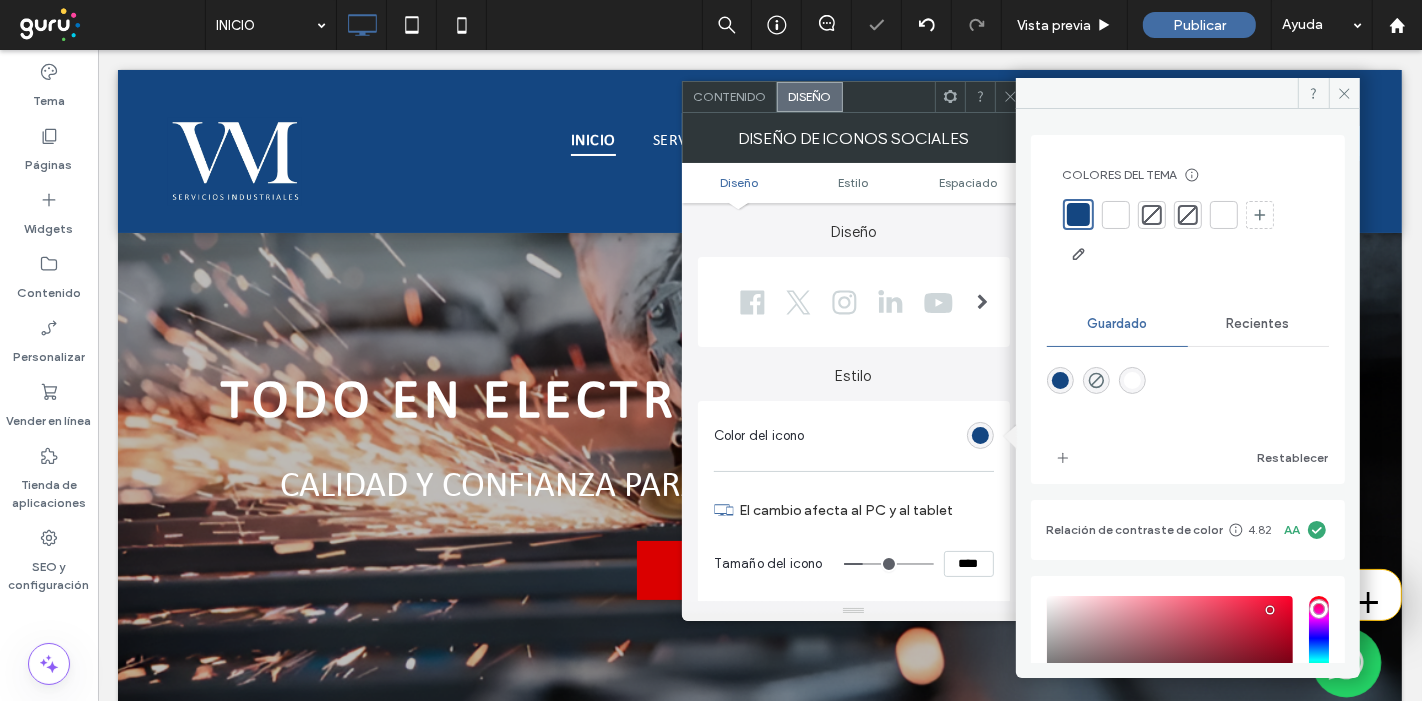 click at bounding box center [1152, 215] 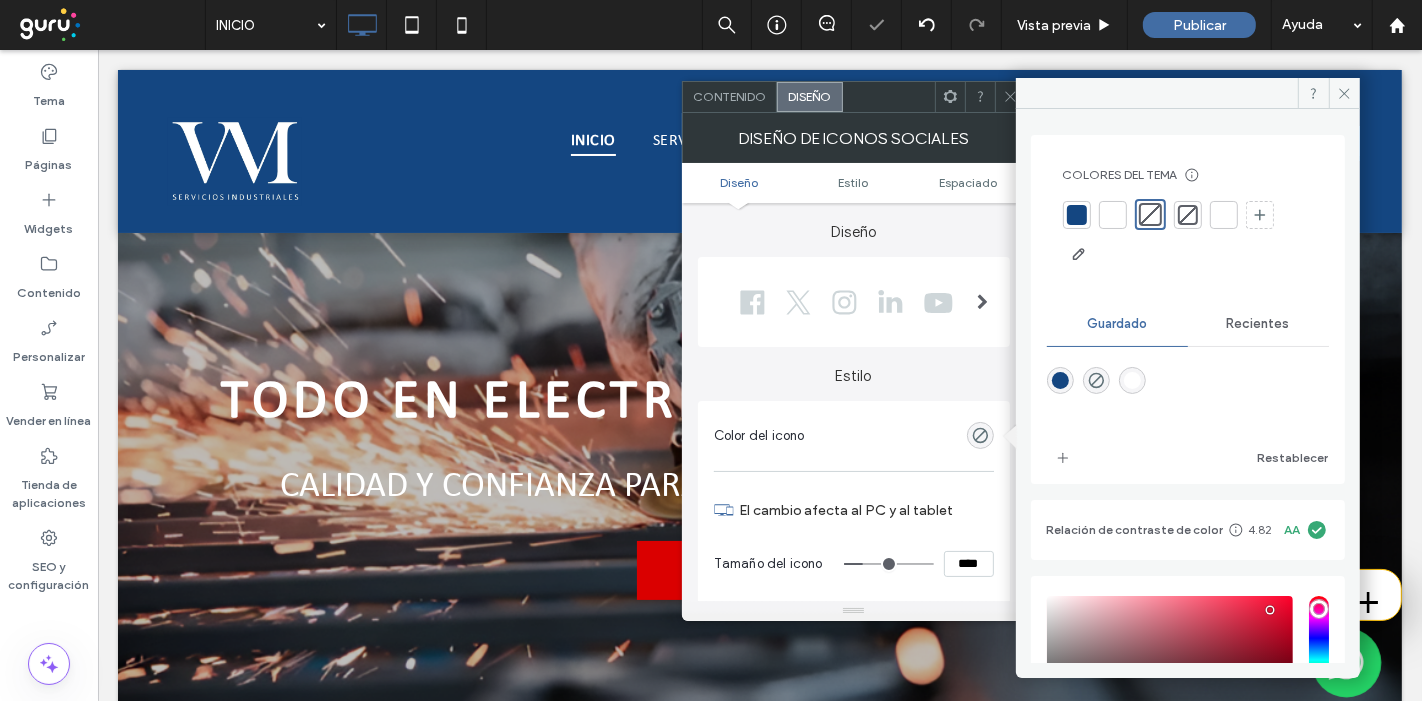 click at bounding box center [1113, 215] 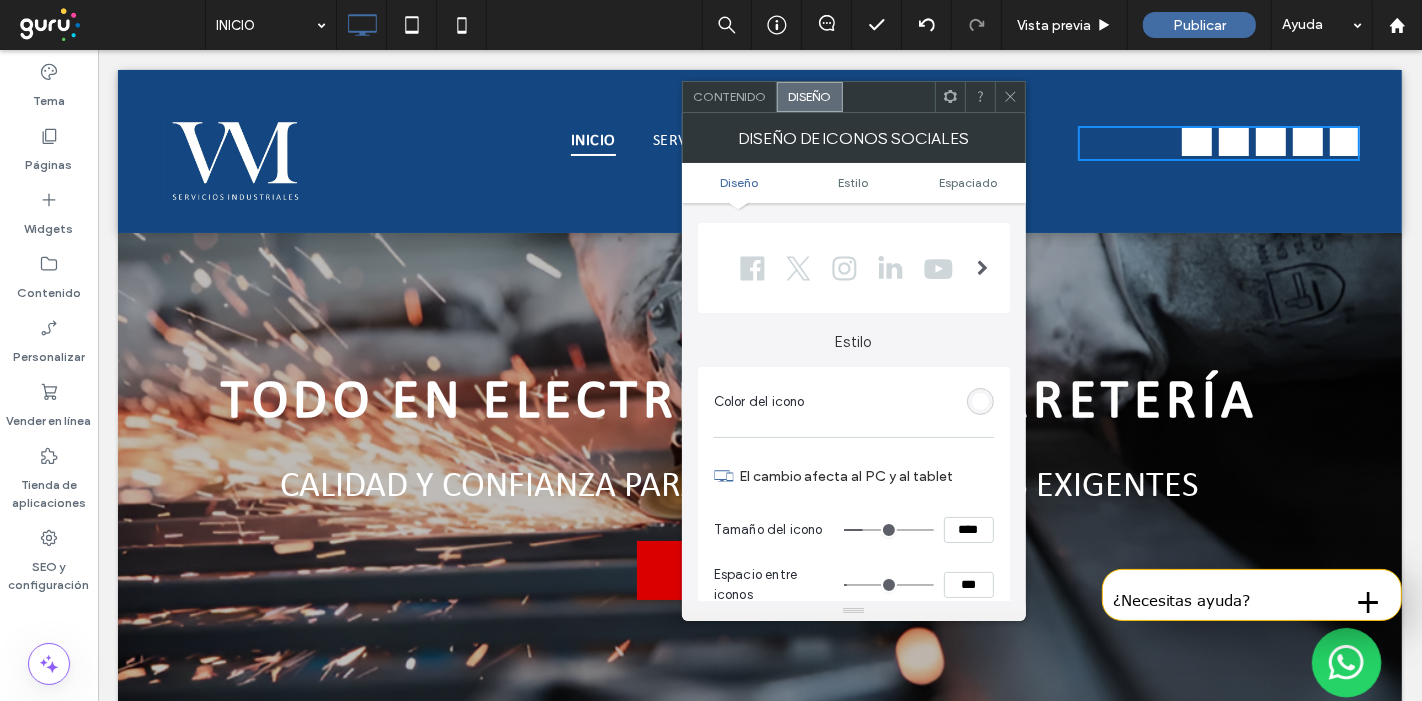 scroll, scrollTop: 0, scrollLeft: 0, axis: both 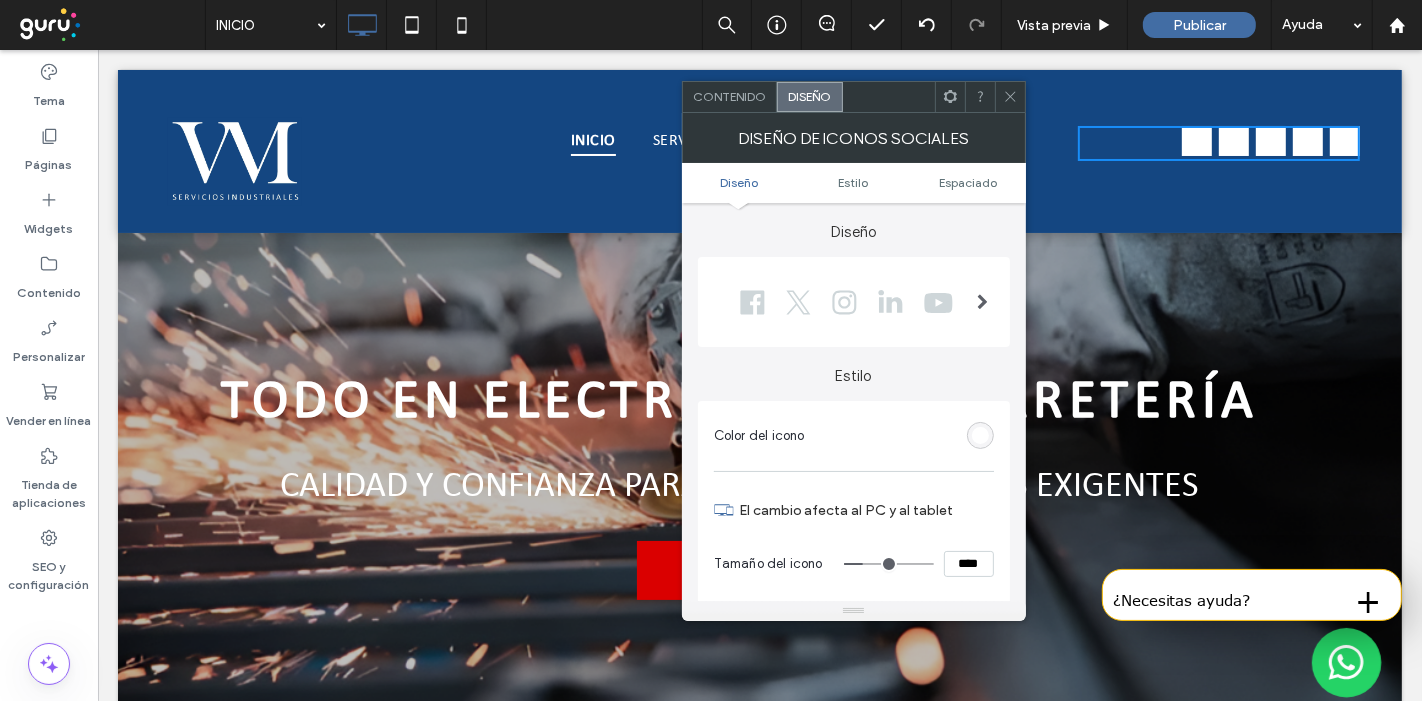 click at bounding box center [983, 302] 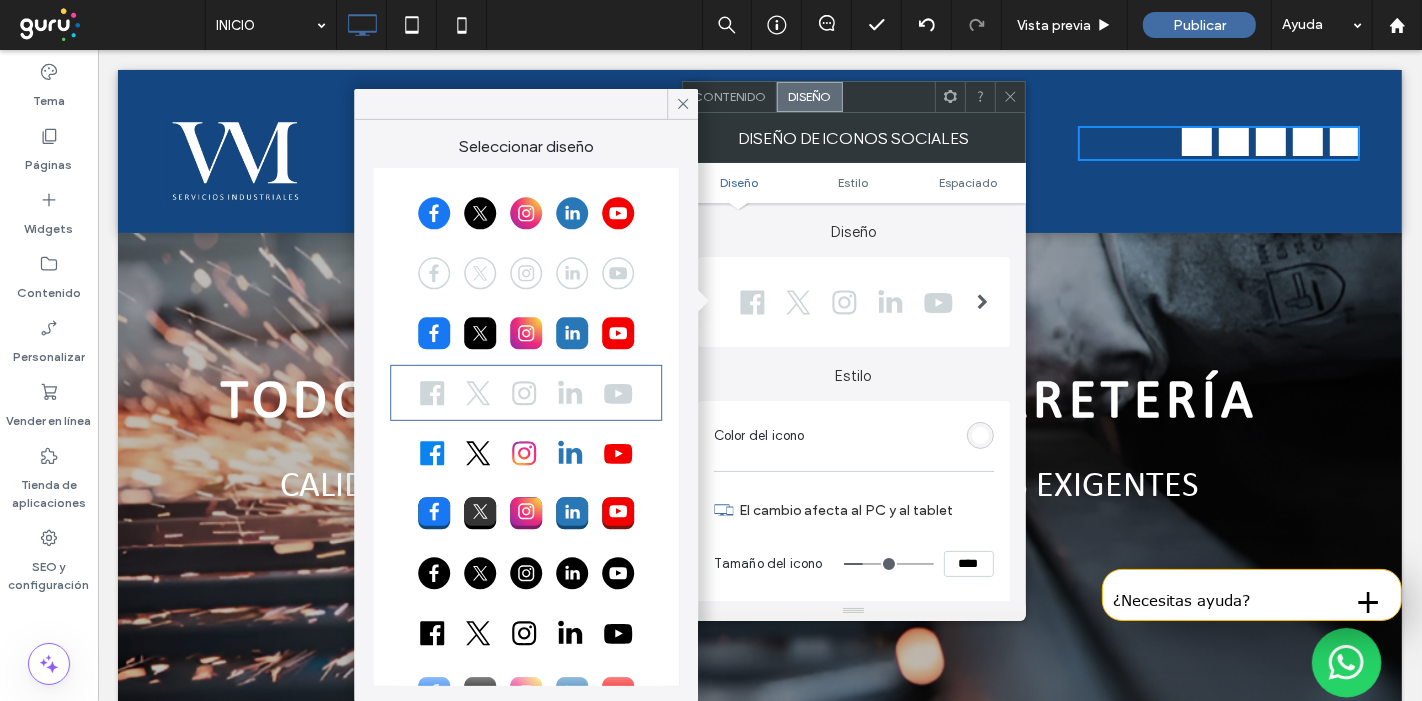 click at bounding box center [526, 633] 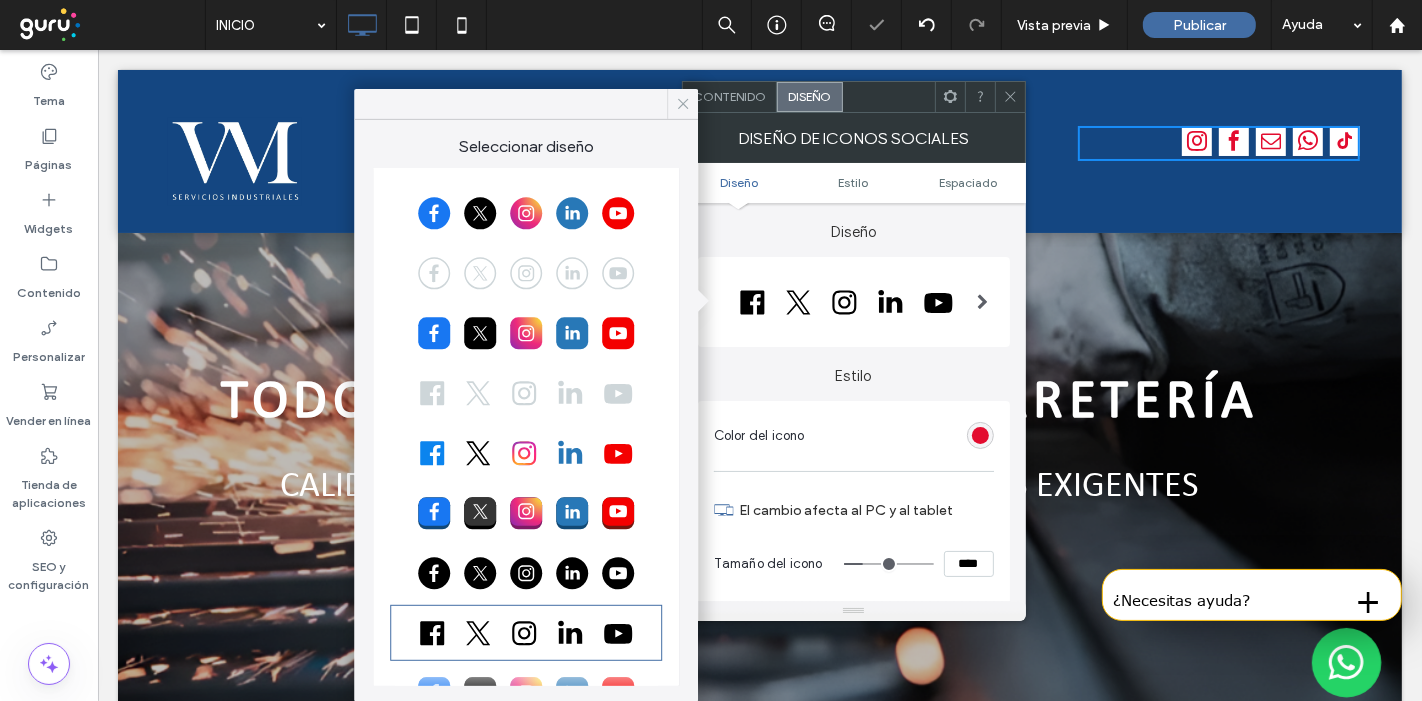 click 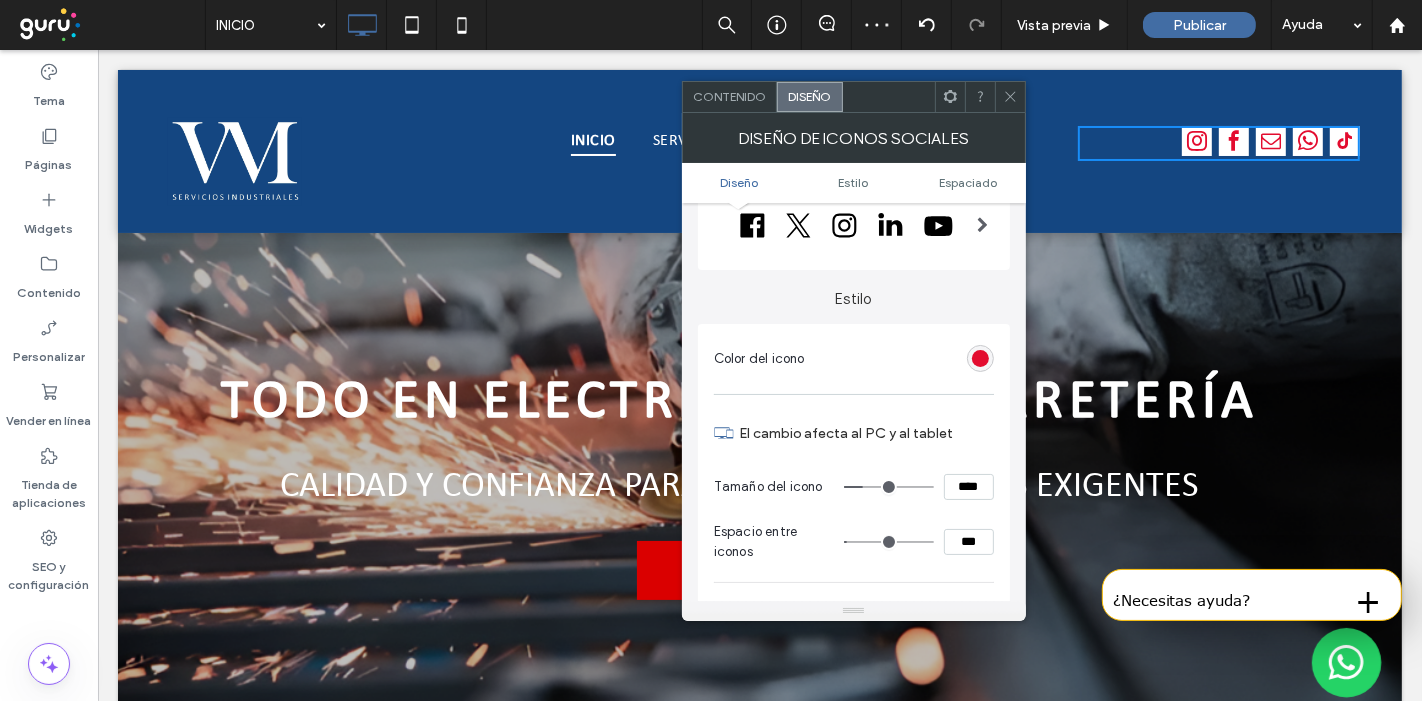 scroll, scrollTop: 111, scrollLeft: 0, axis: vertical 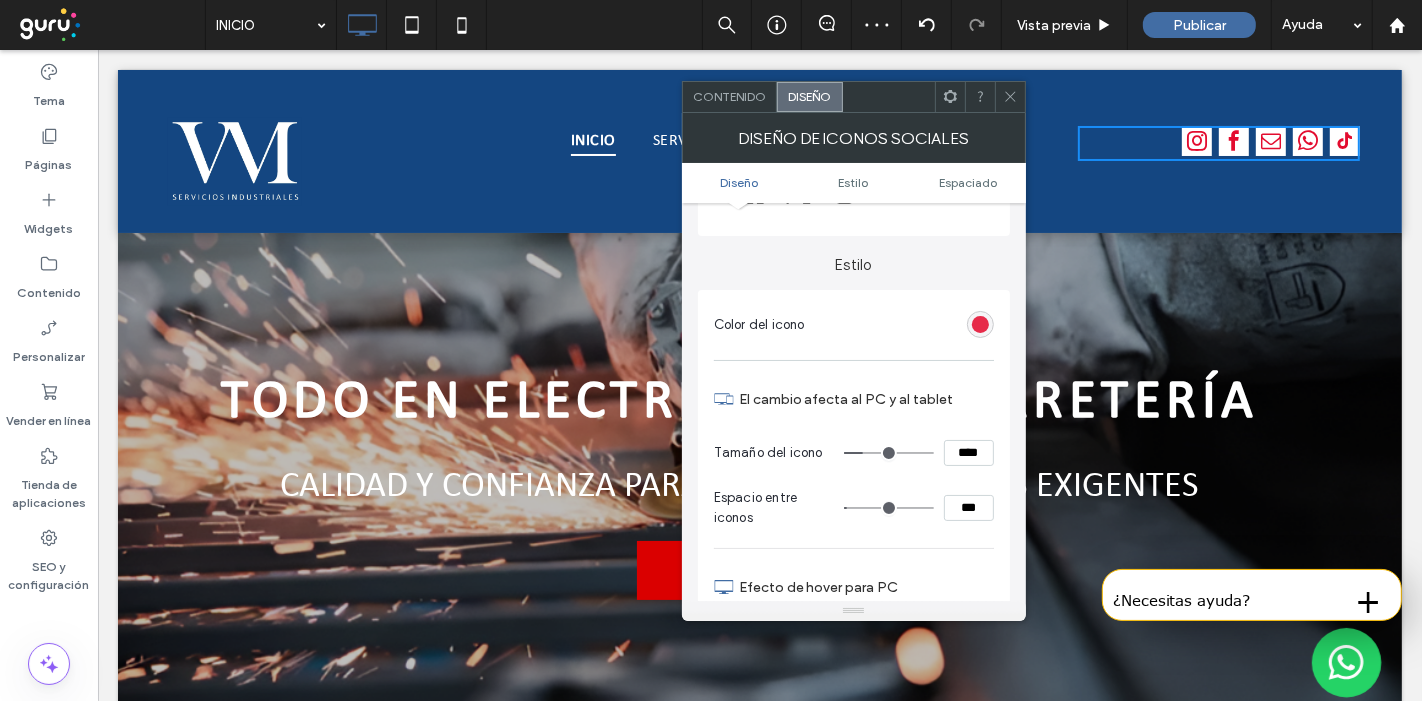 click at bounding box center (980, 324) 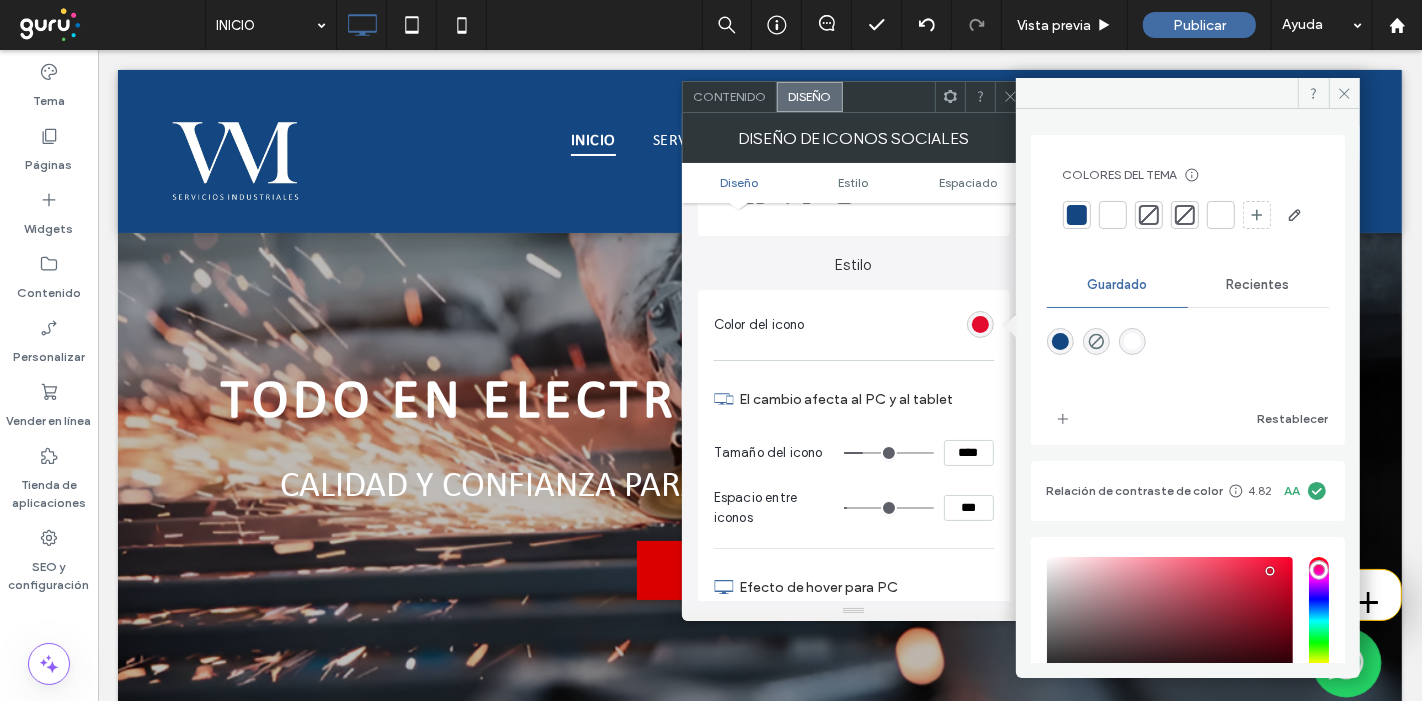 click at bounding box center [1113, 215] 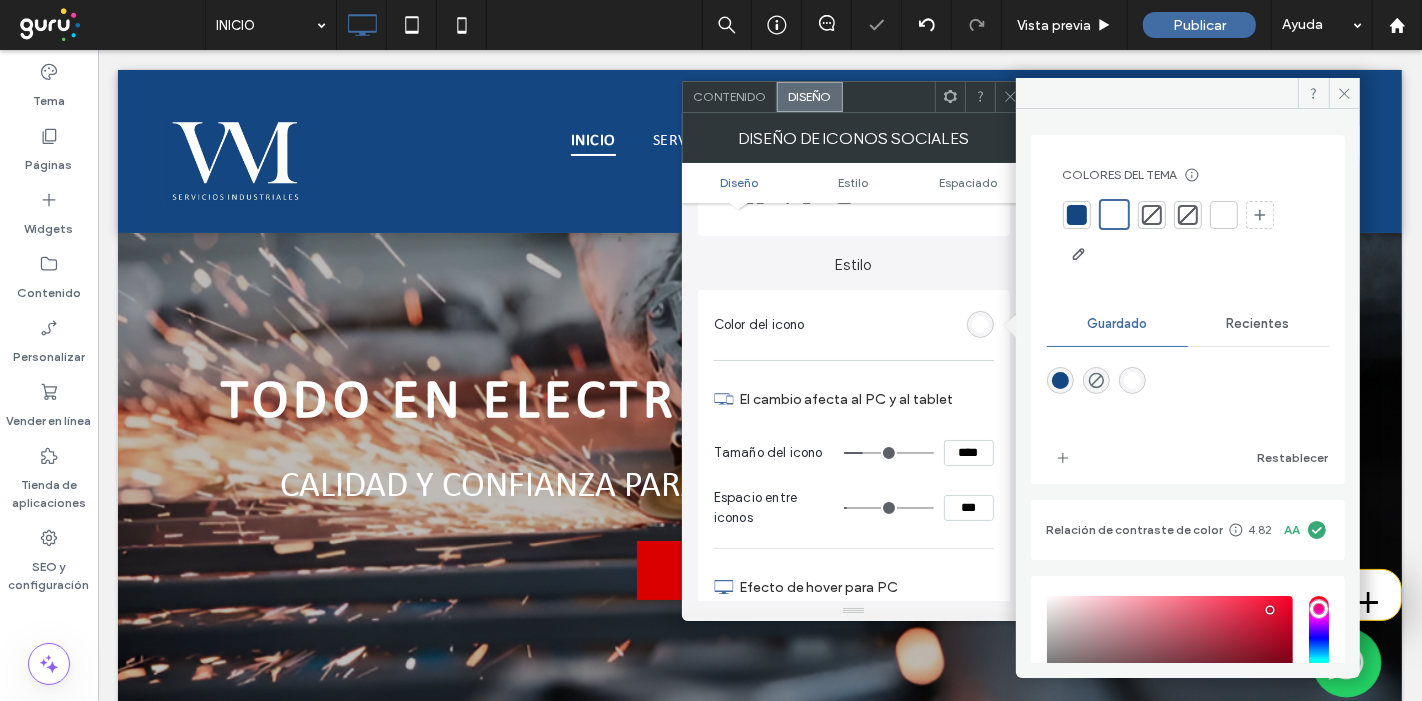 click on "Estilo" at bounding box center (854, 255) 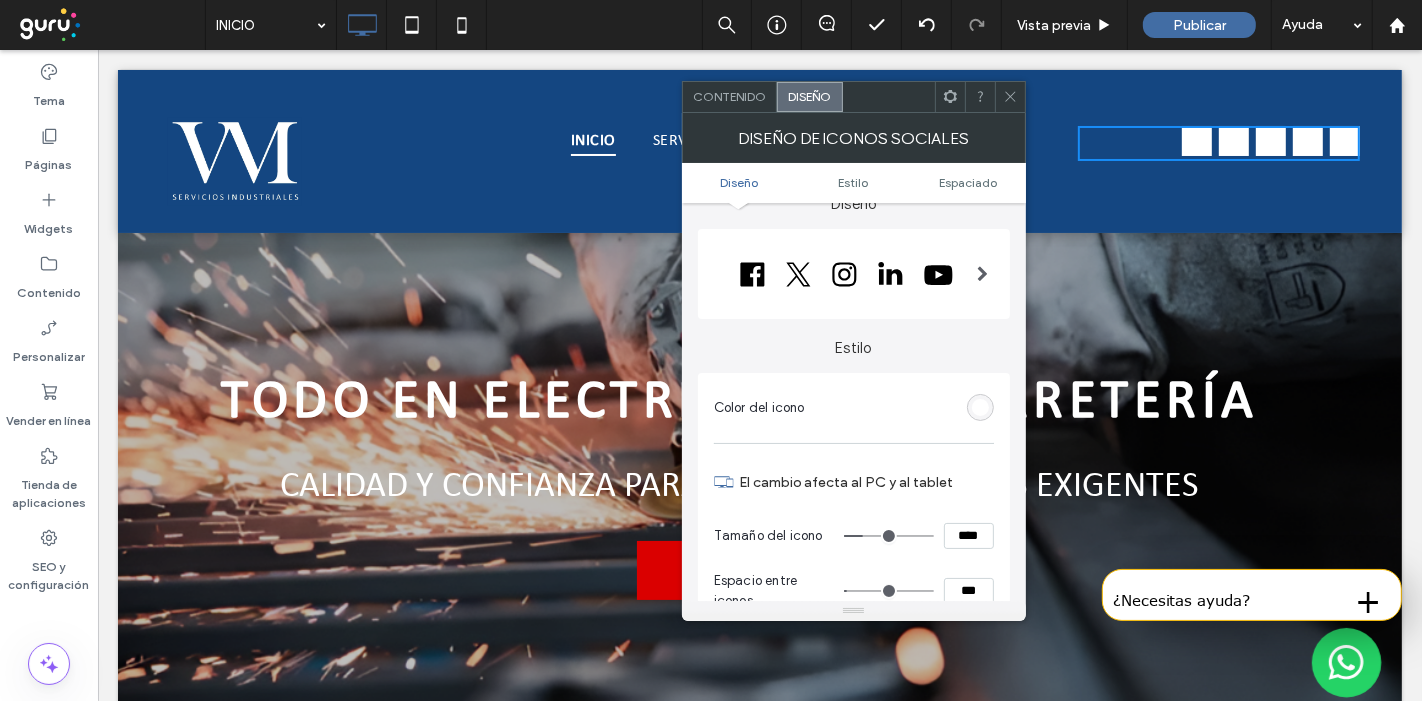 scroll, scrollTop: 0, scrollLeft: 0, axis: both 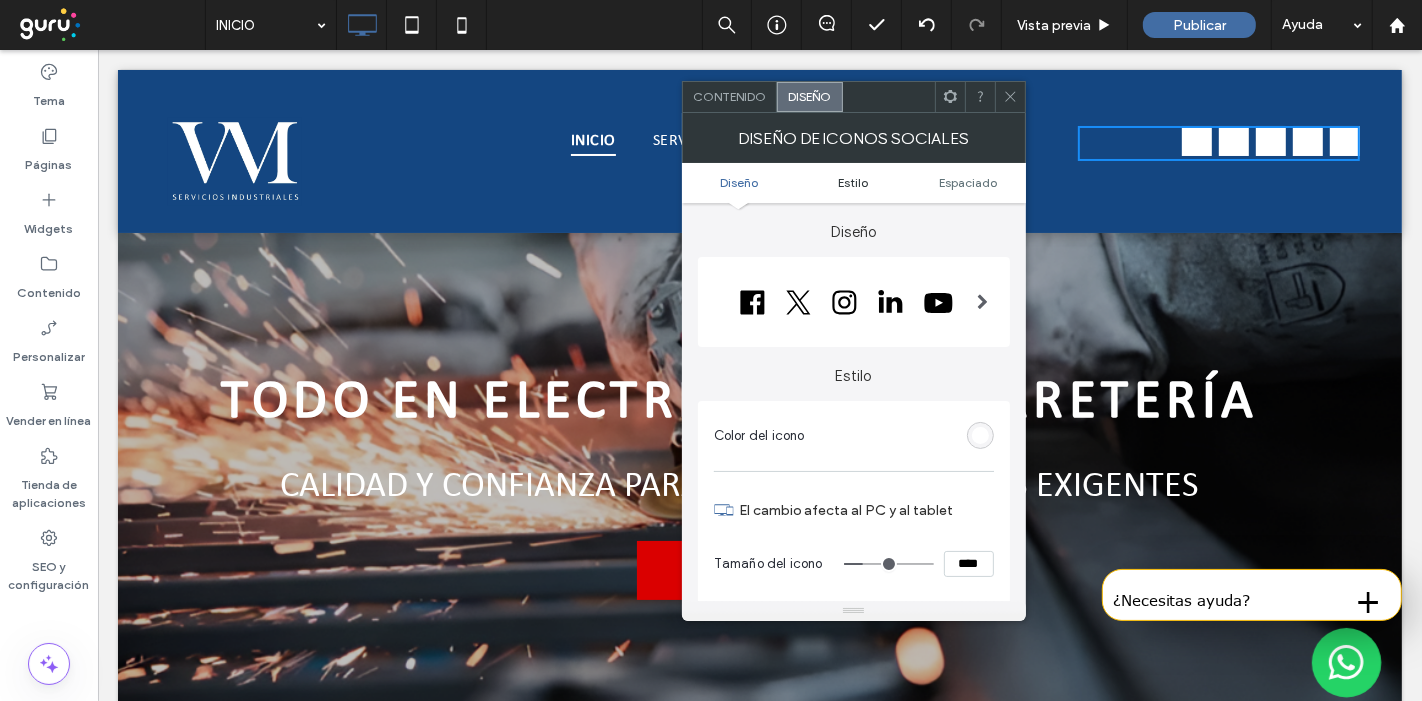 click on "Estilo" at bounding box center [853, 182] 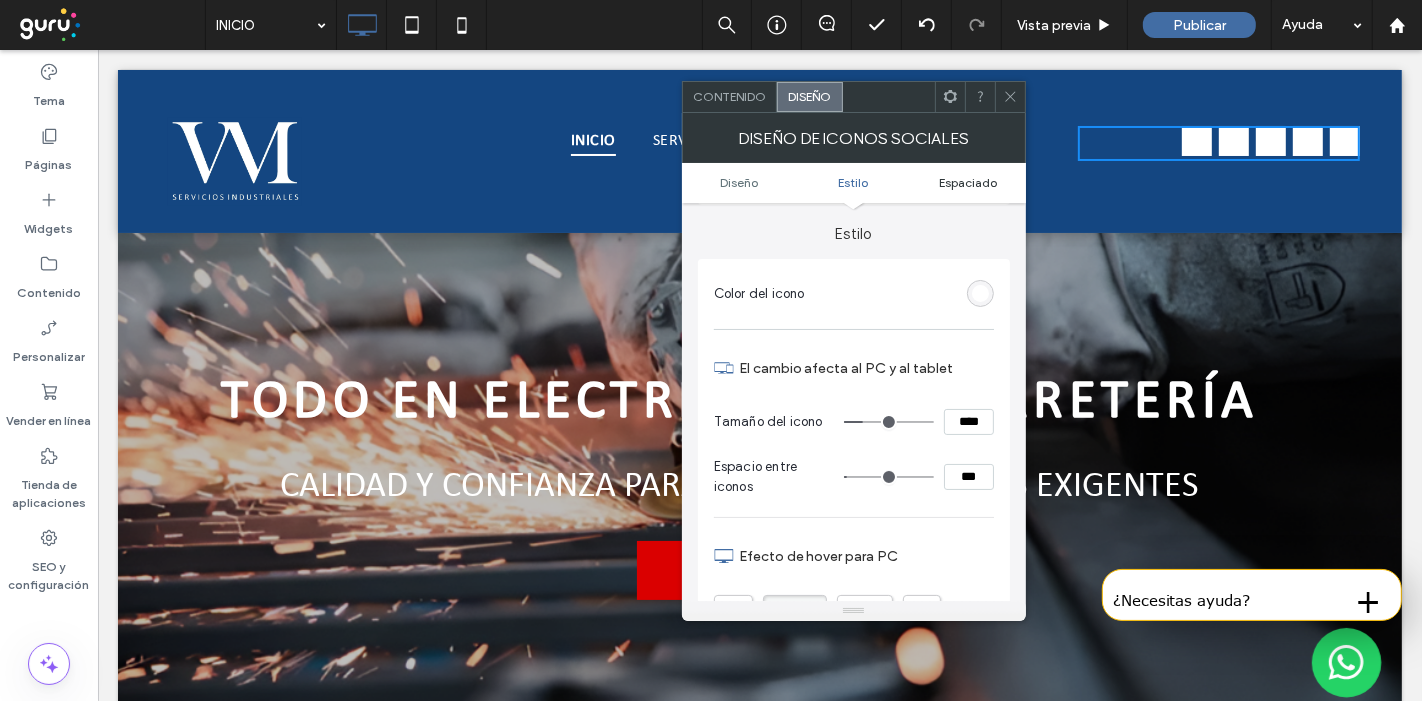 scroll, scrollTop: 143, scrollLeft: 0, axis: vertical 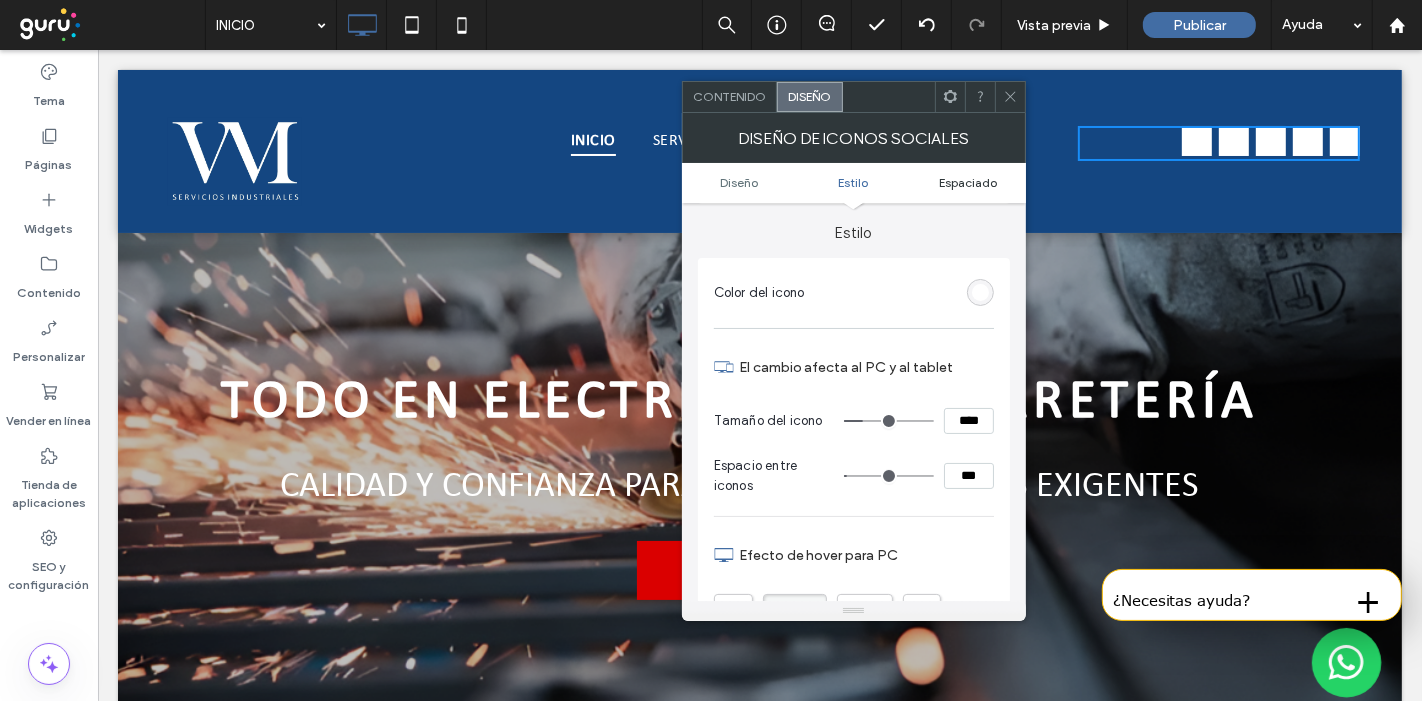 click on "Espaciado" at bounding box center (968, 182) 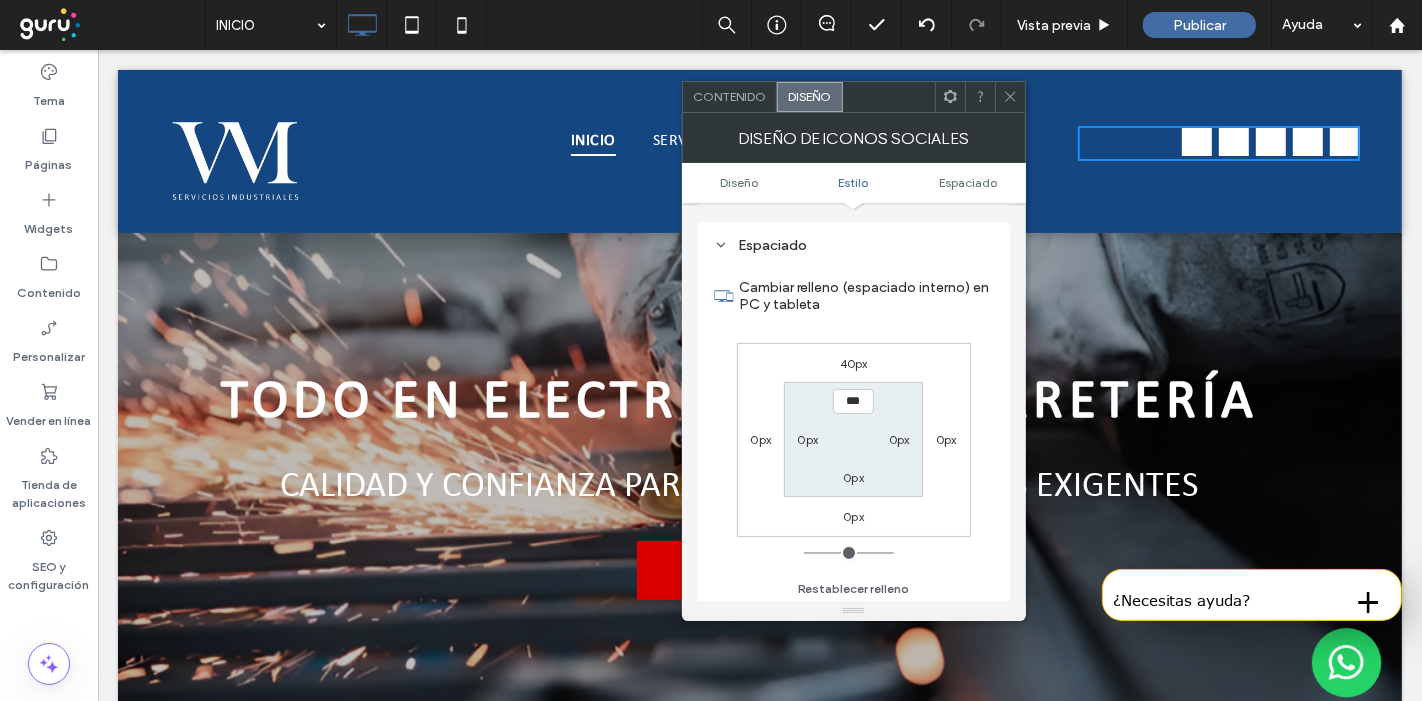 scroll, scrollTop: 748, scrollLeft: 0, axis: vertical 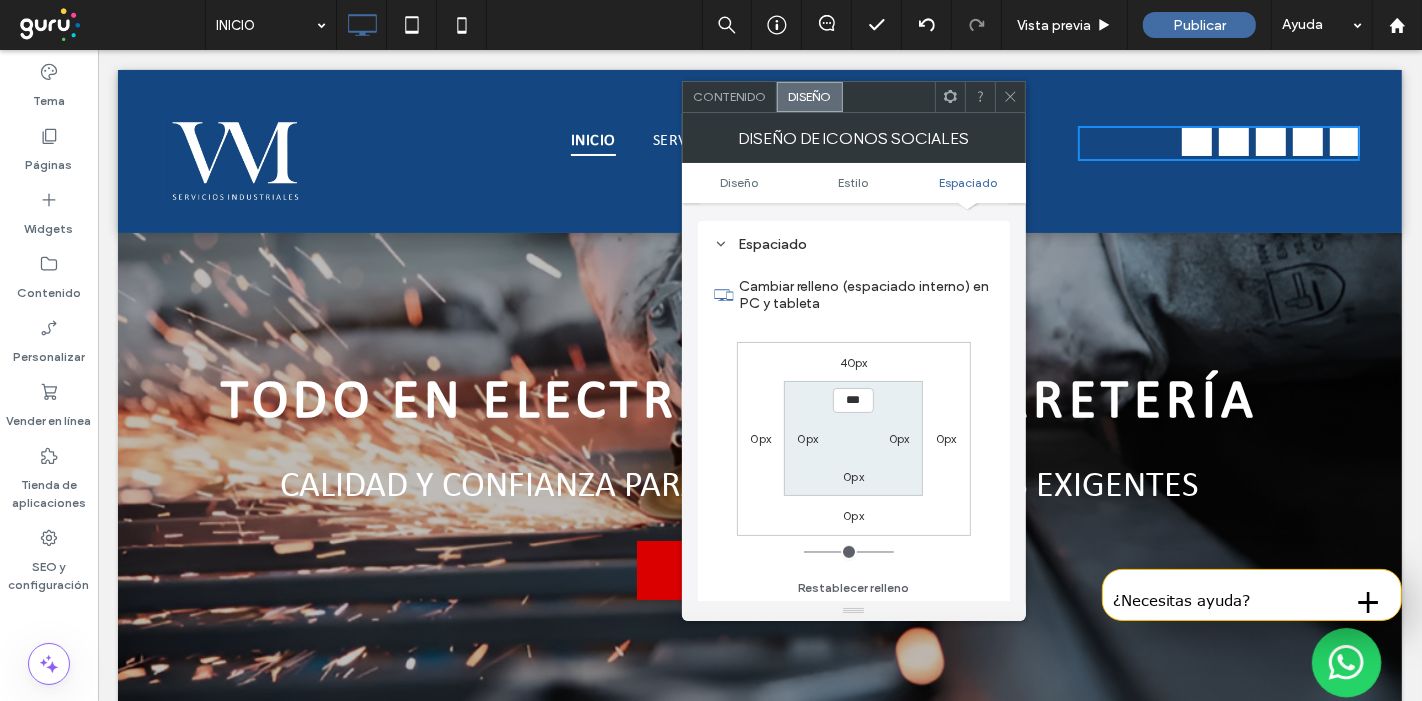 click at bounding box center [1010, 97] 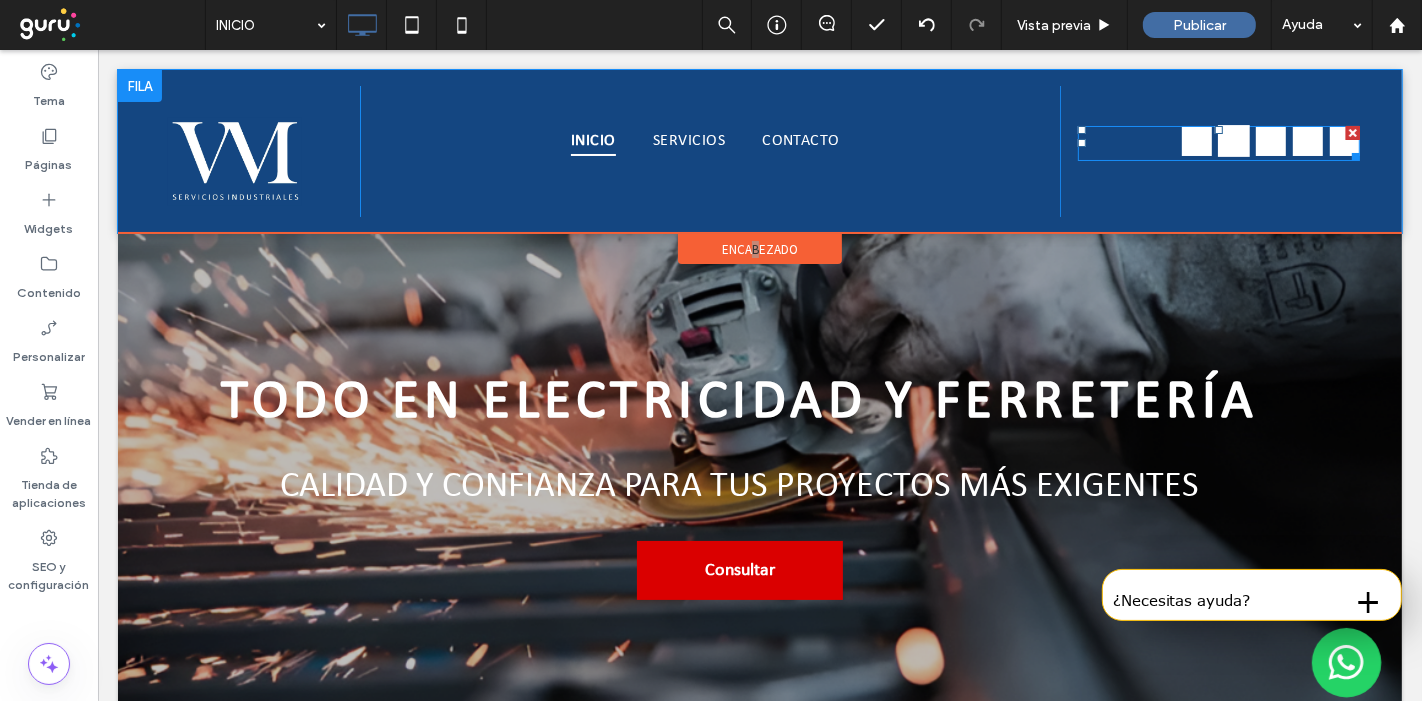 click at bounding box center (1233, 141) 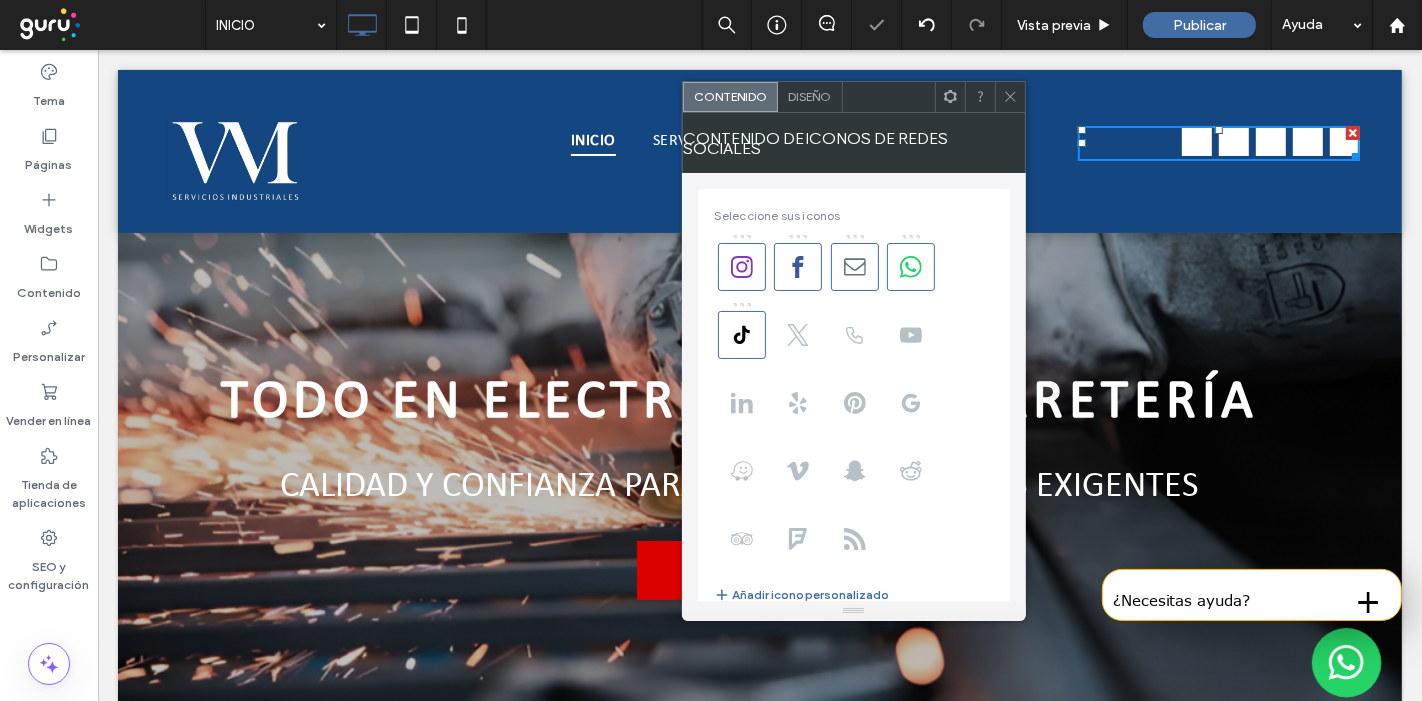 click at bounding box center (980, 97) 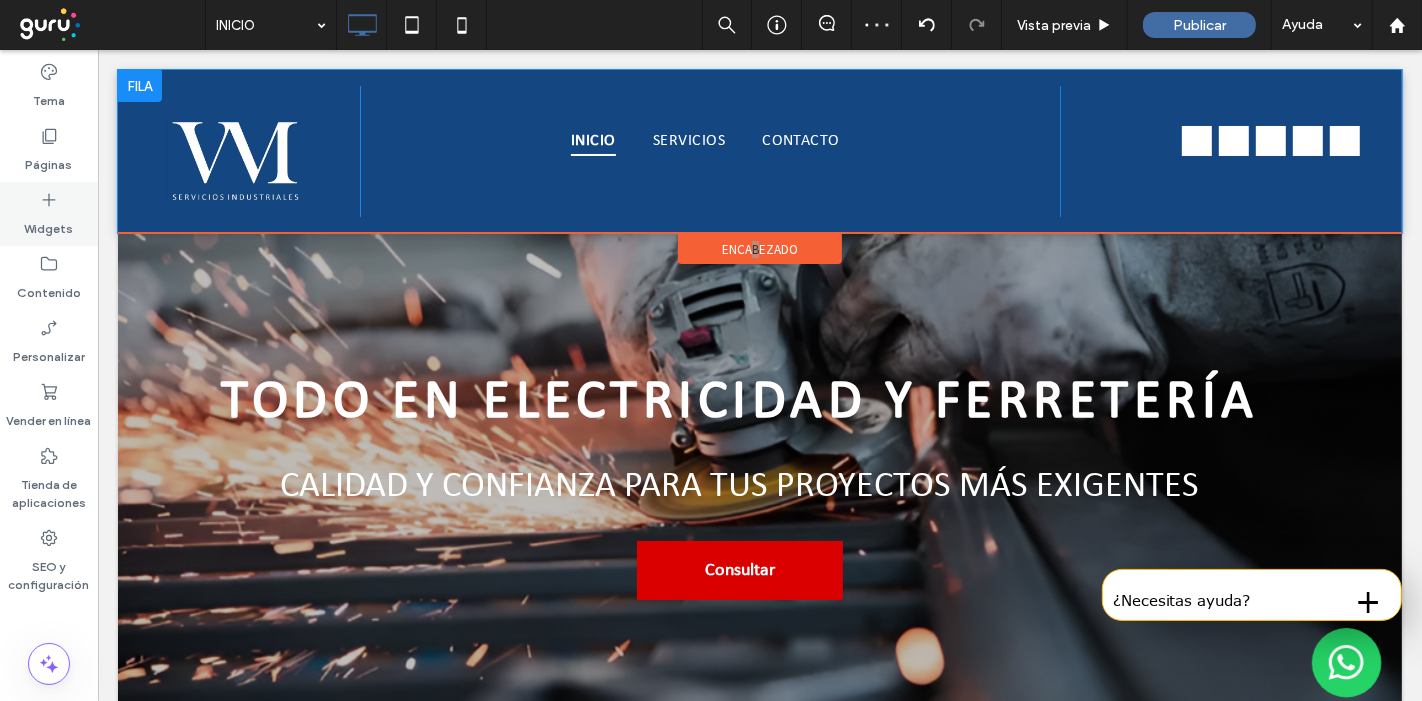 drag, startPoint x: 57, startPoint y: 226, endPoint x: 71, endPoint y: 227, distance: 14.035668 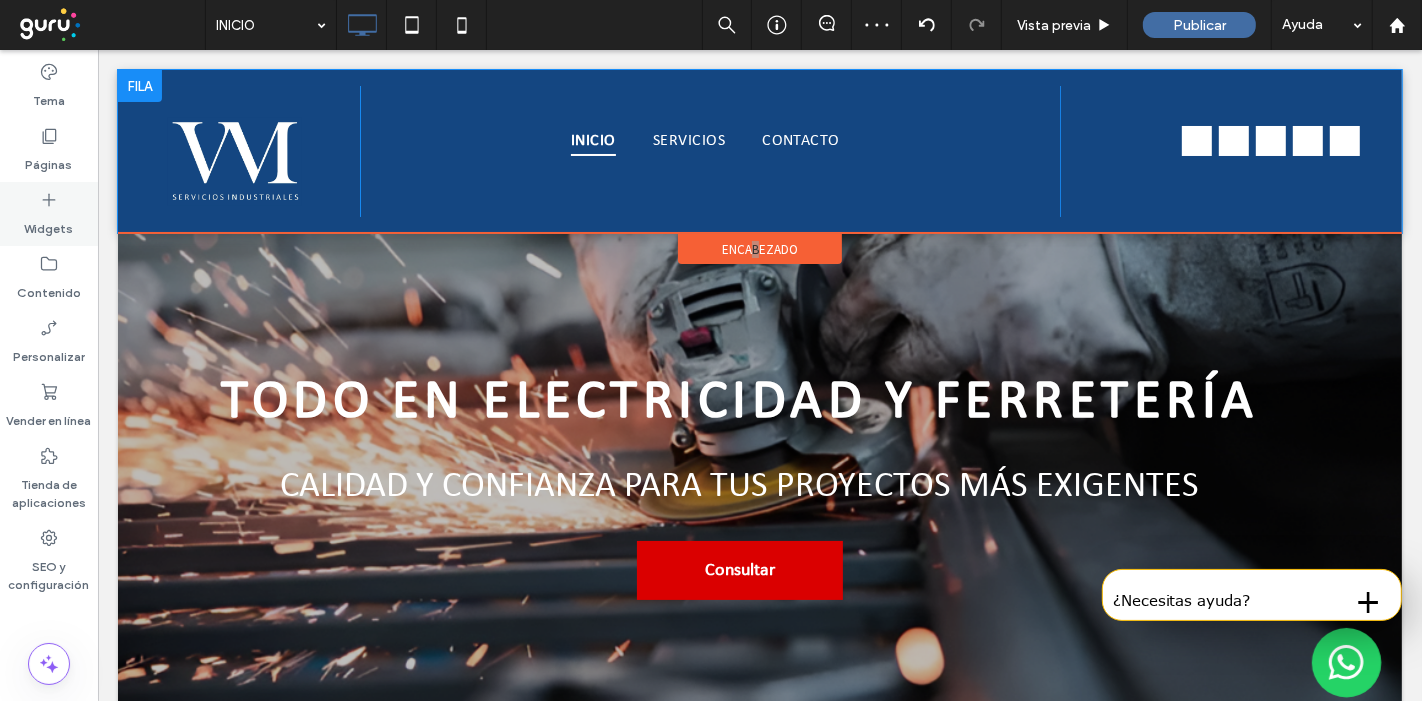 click on "Widgets" at bounding box center [49, 224] 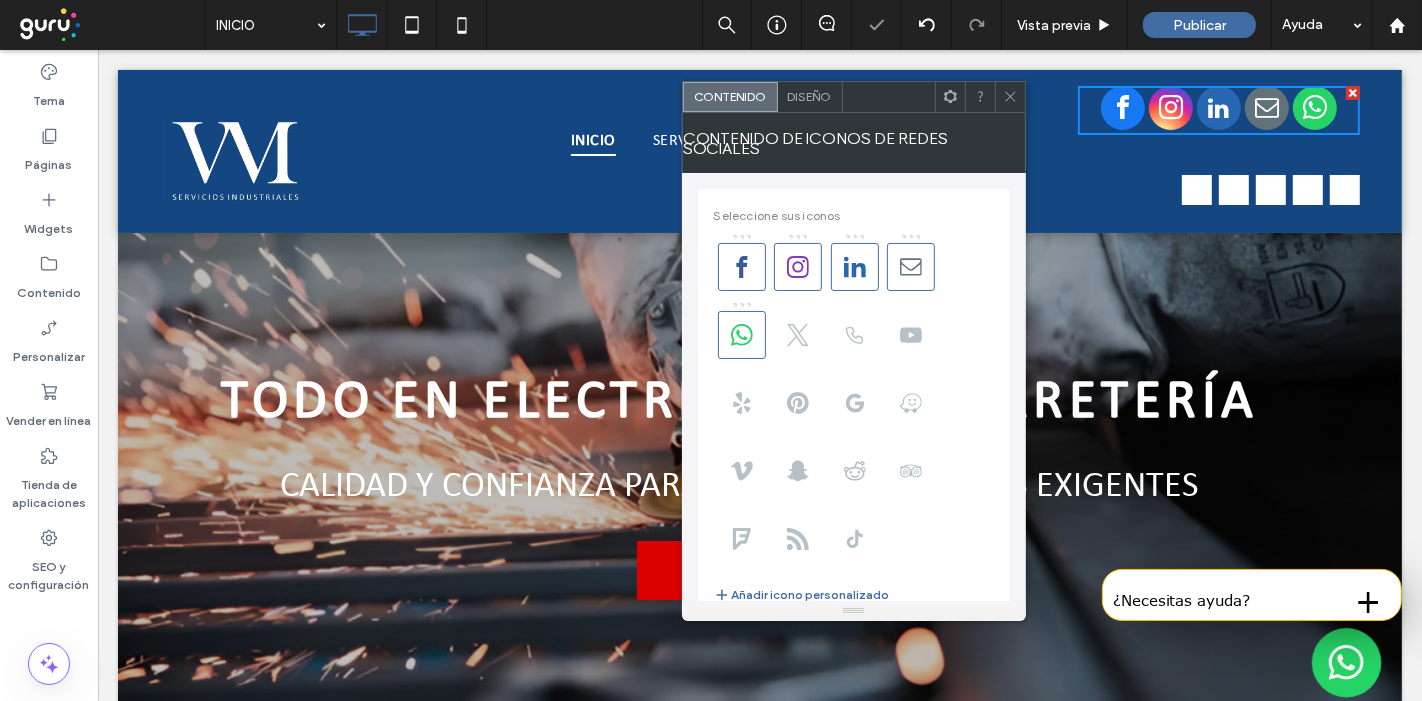 click 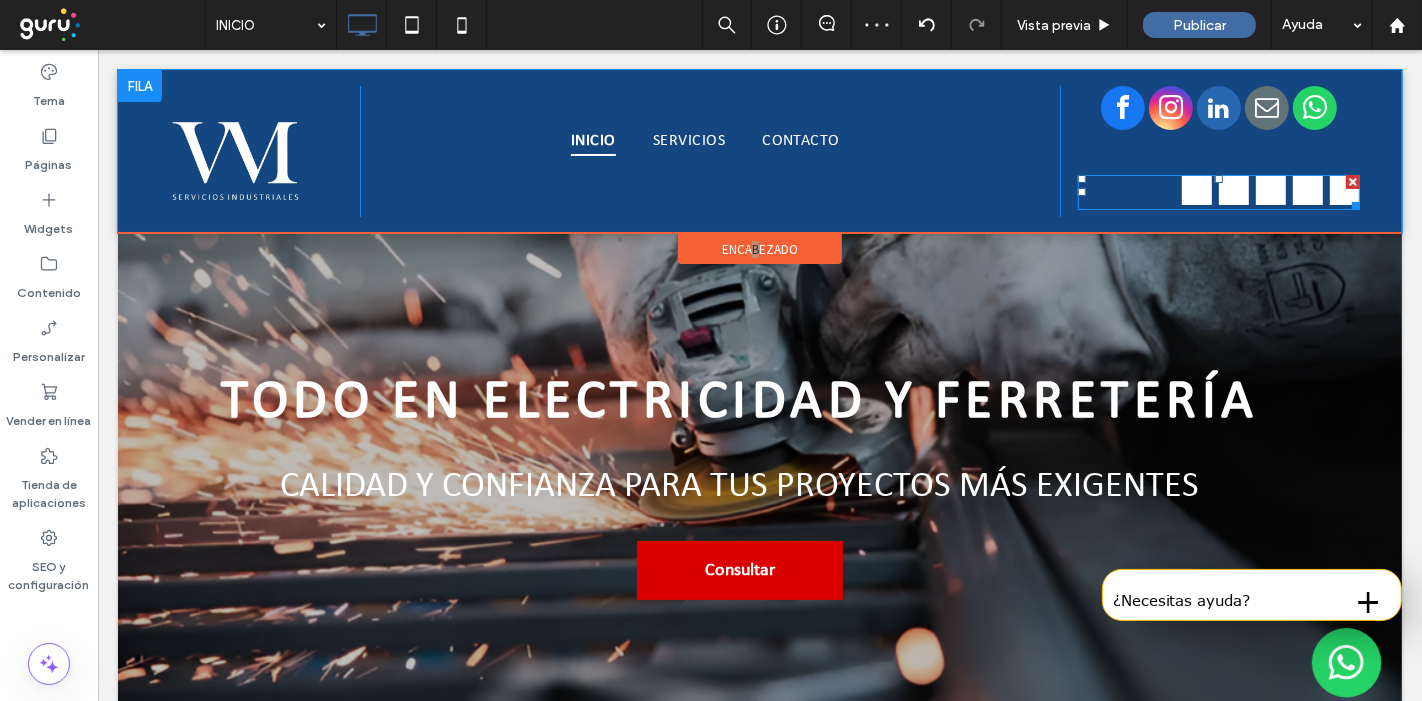 click at bounding box center [1352, 182] 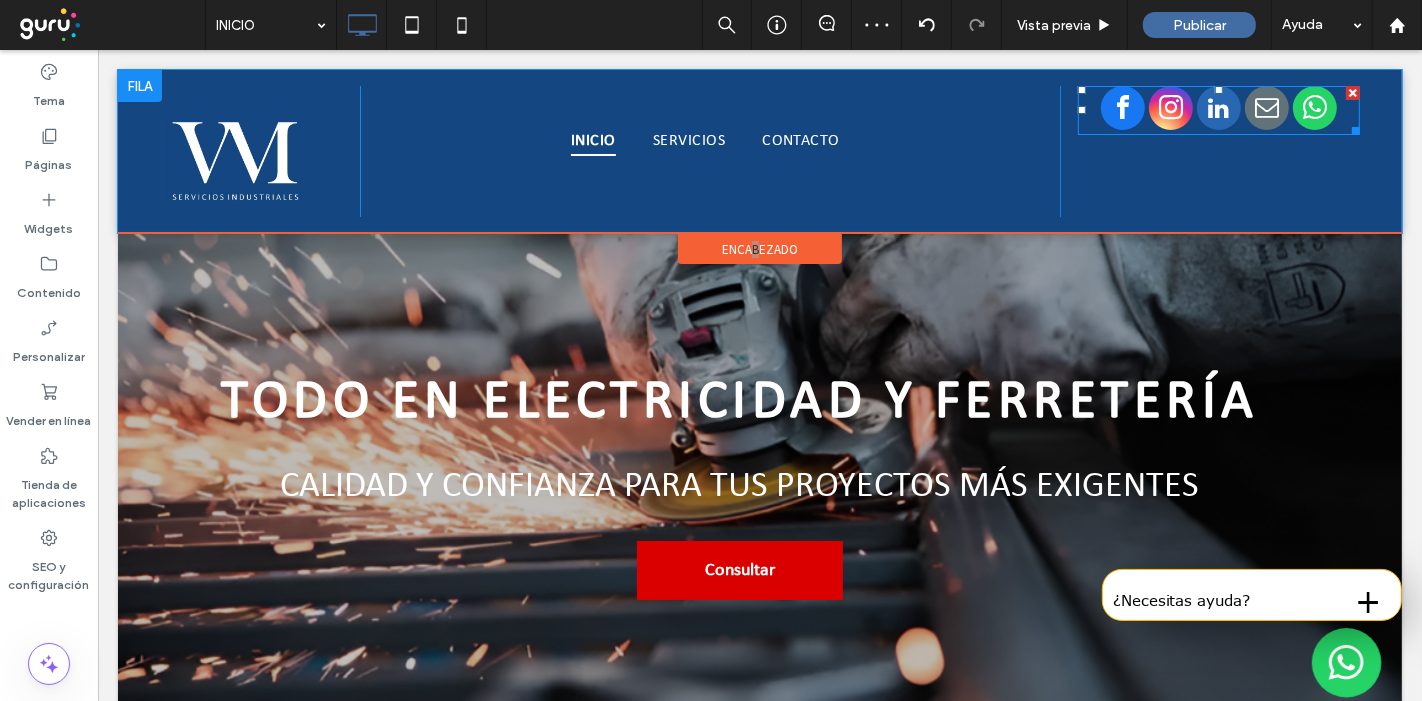click at bounding box center [1218, 108] 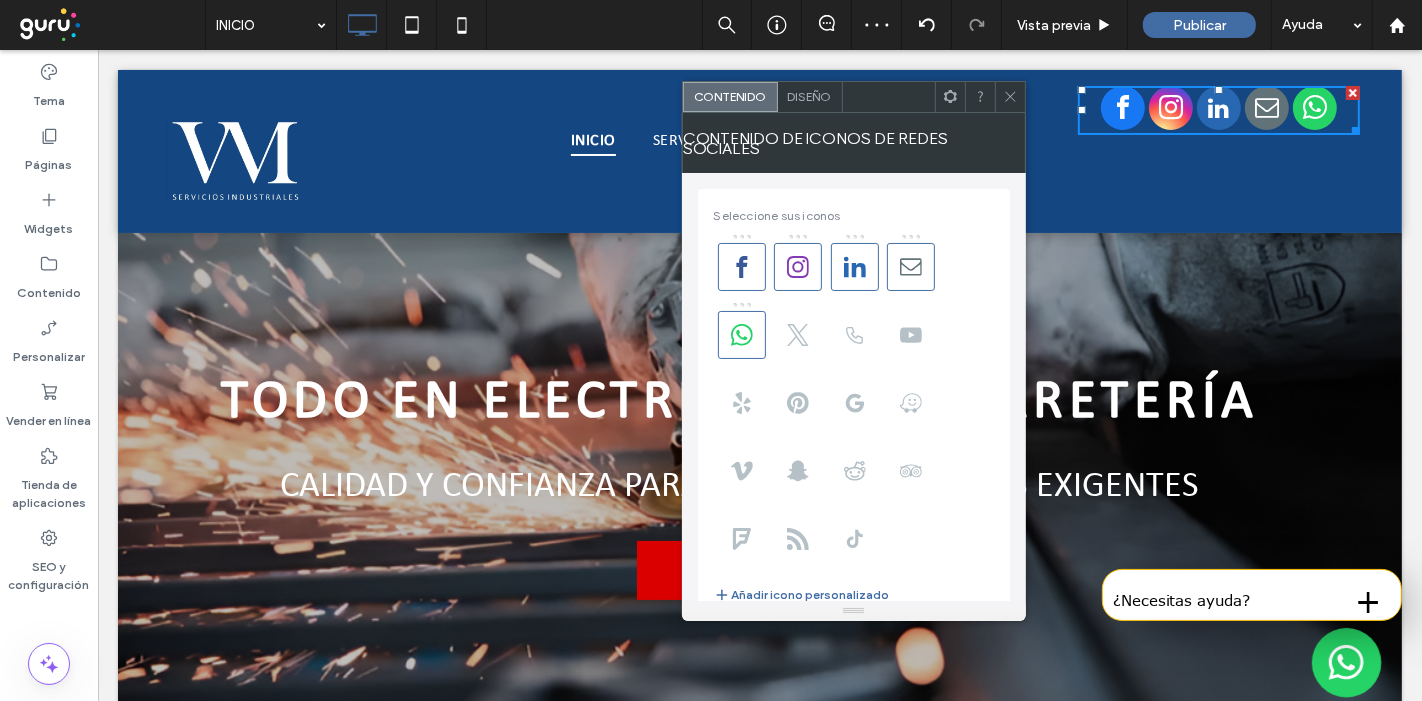 click on "Diseño" at bounding box center (810, 96) 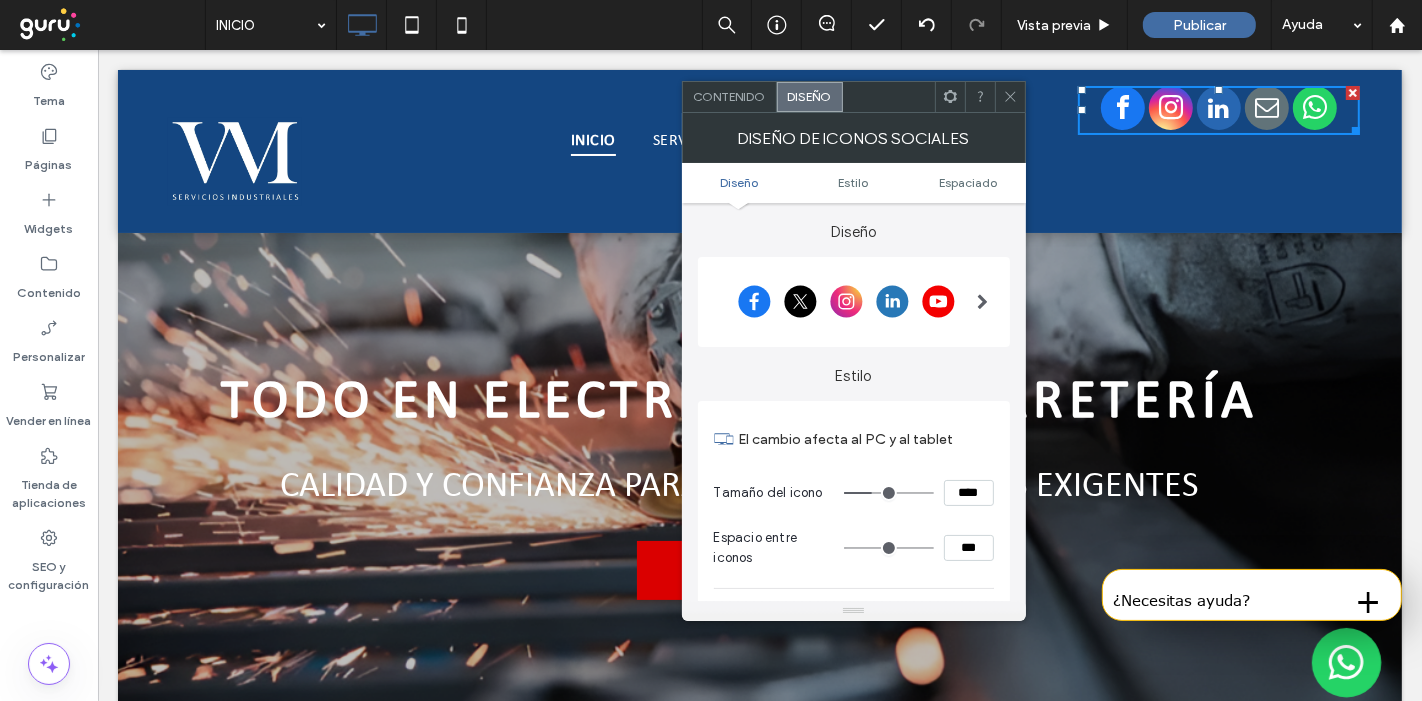 click at bounding box center (983, 302) 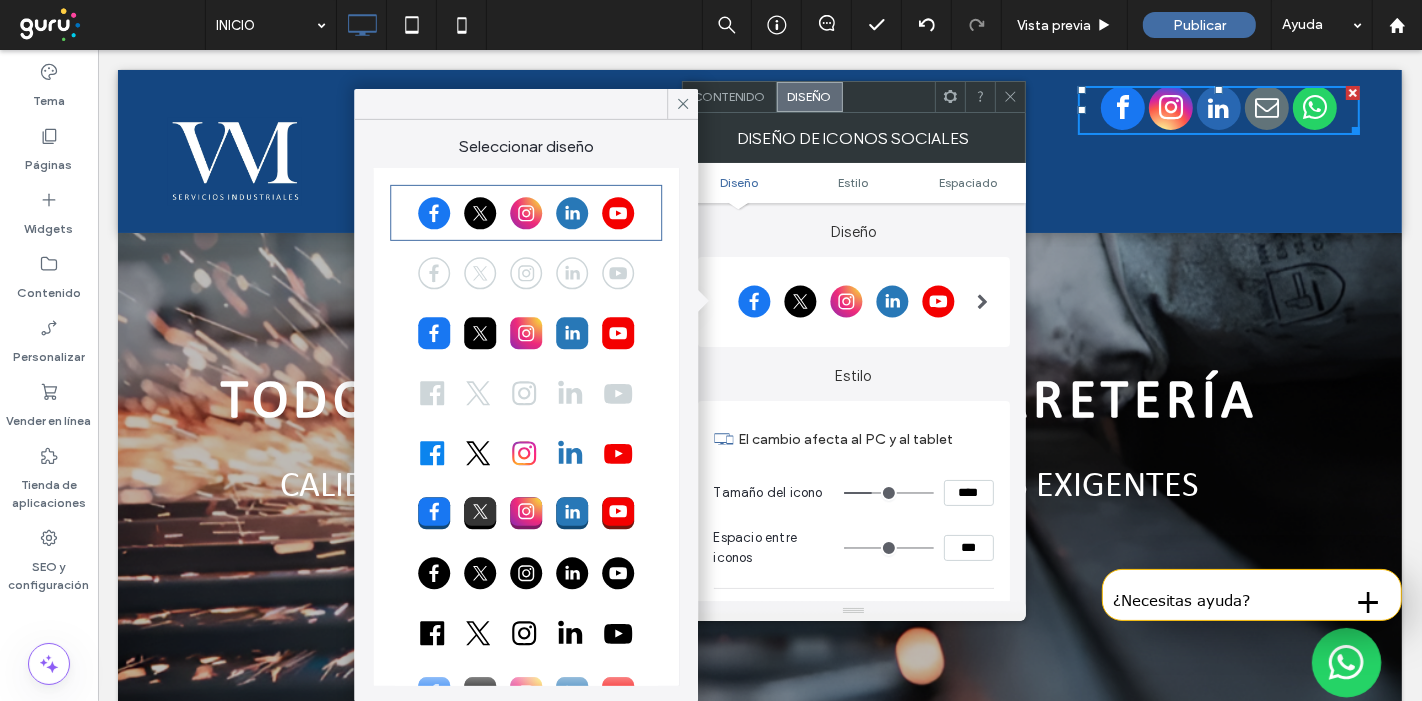 click at bounding box center [526, 633] 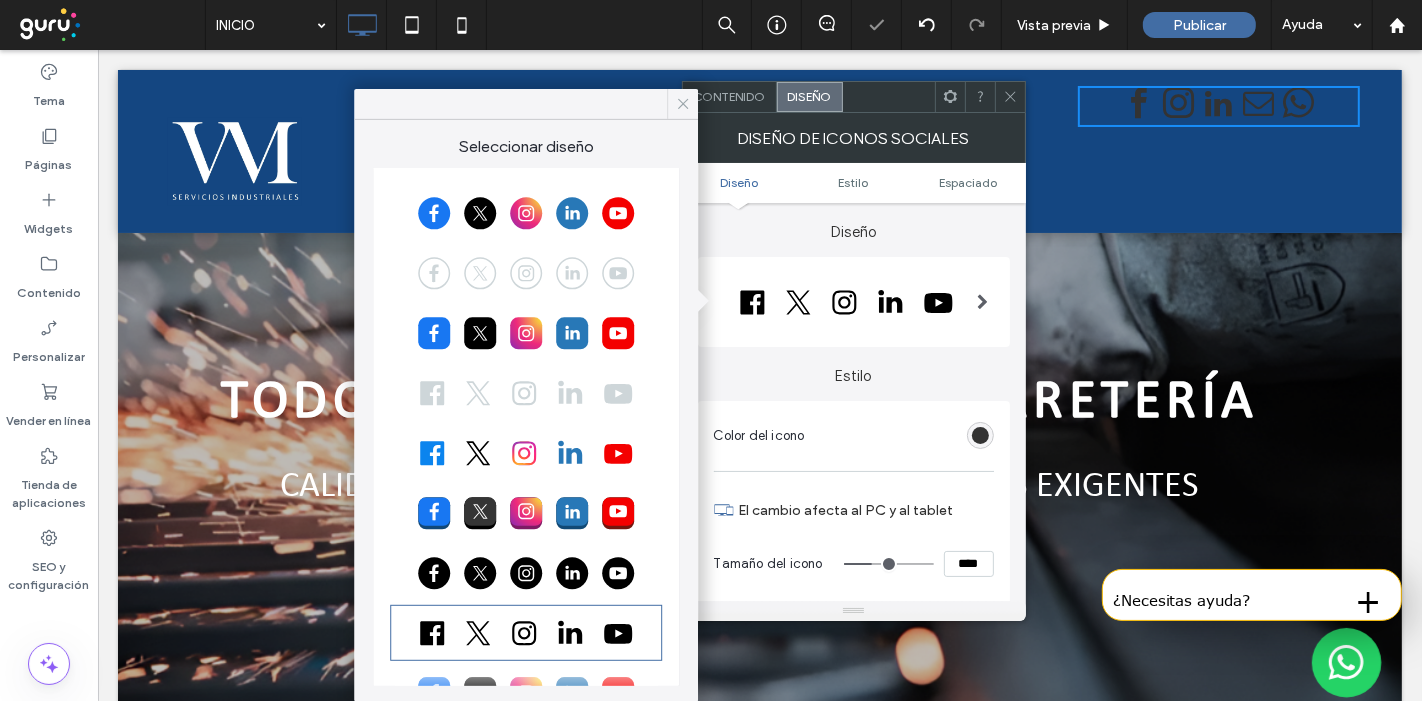 click 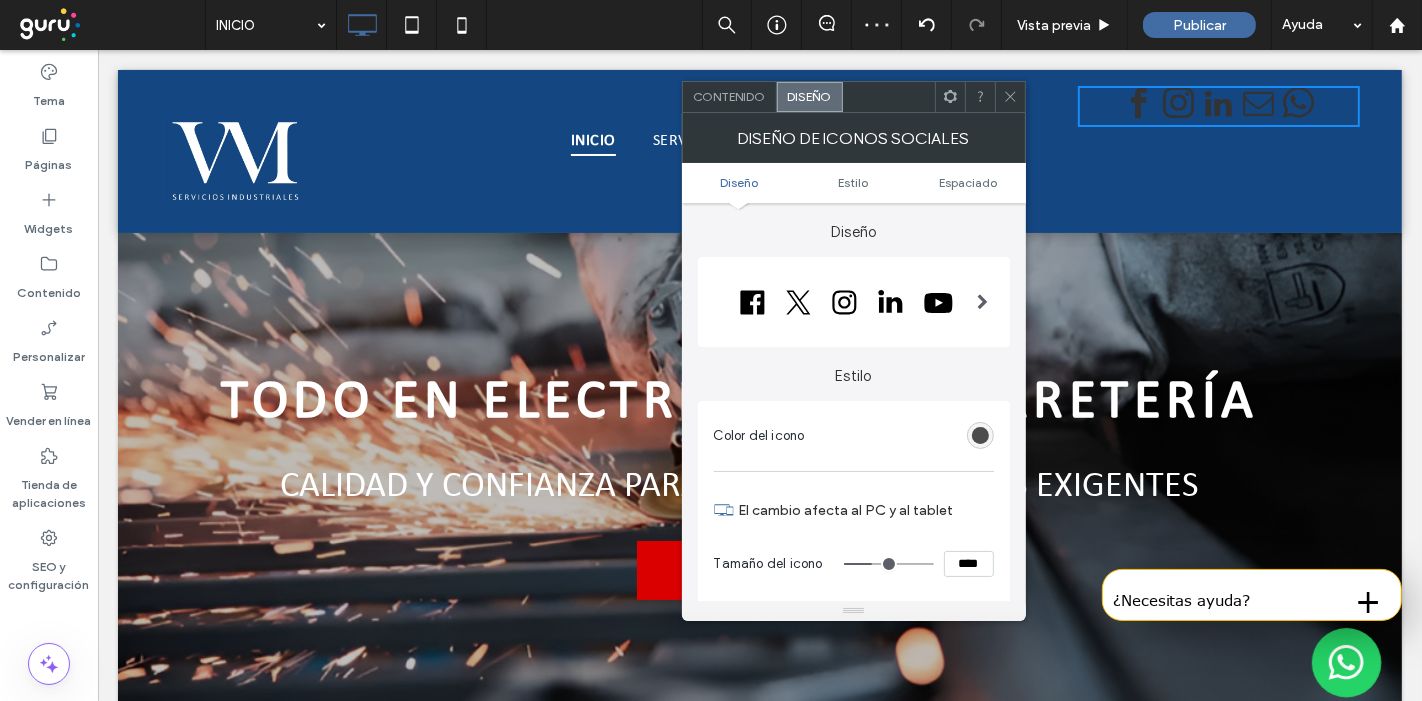click at bounding box center (980, 435) 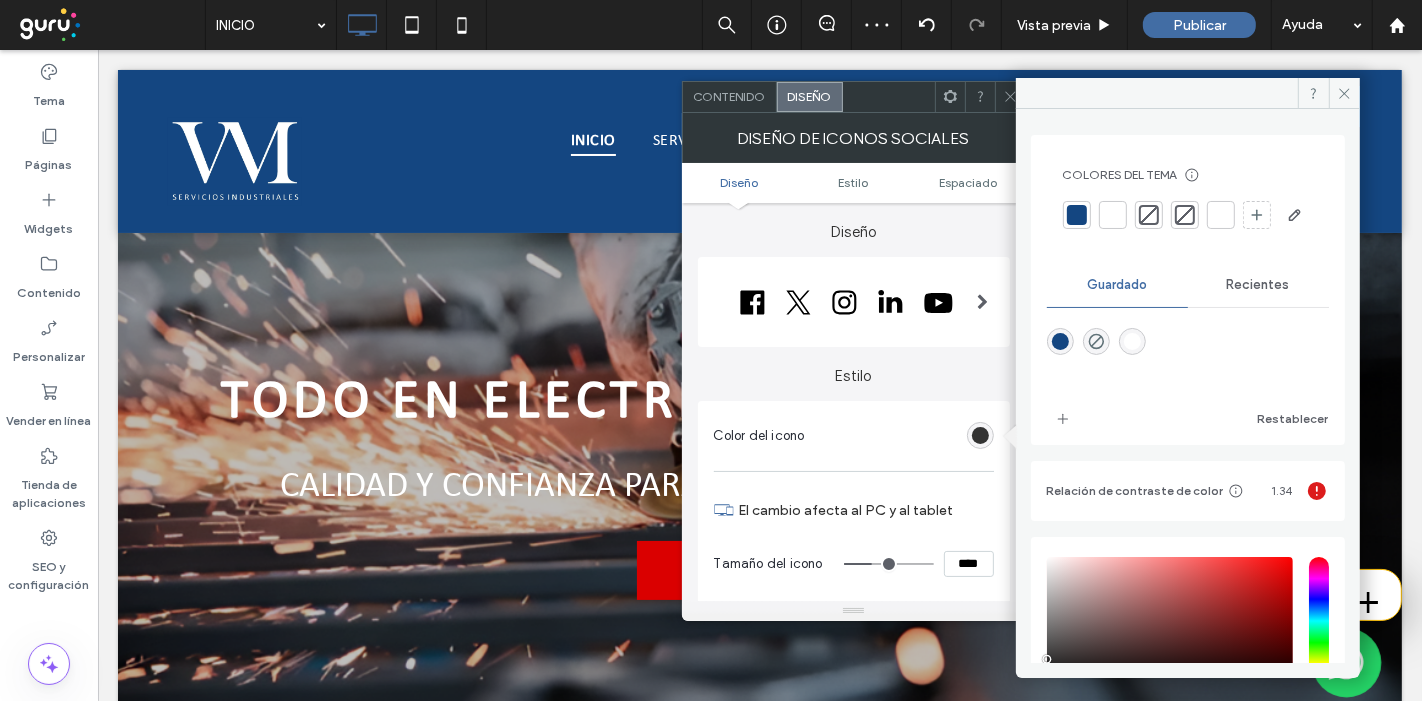 click at bounding box center [1113, 215] 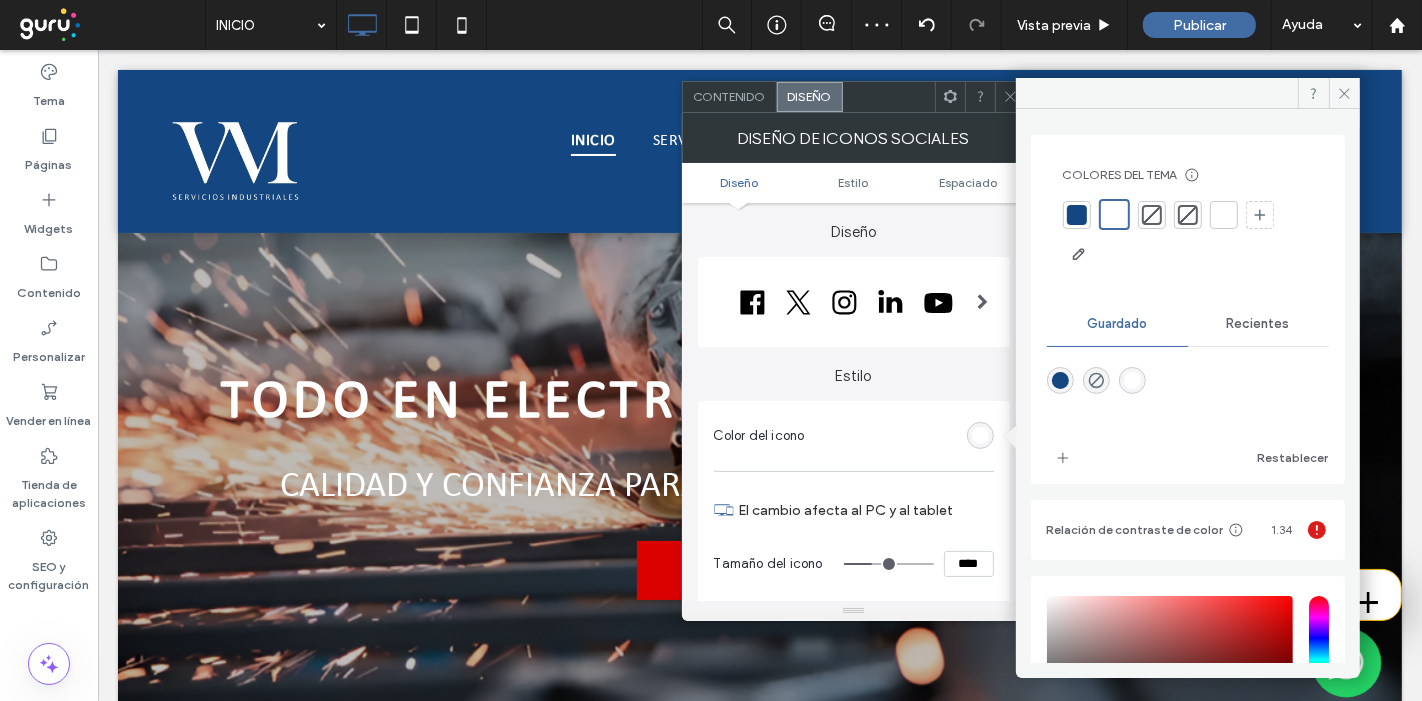 click on "Estilo" at bounding box center [854, 366] 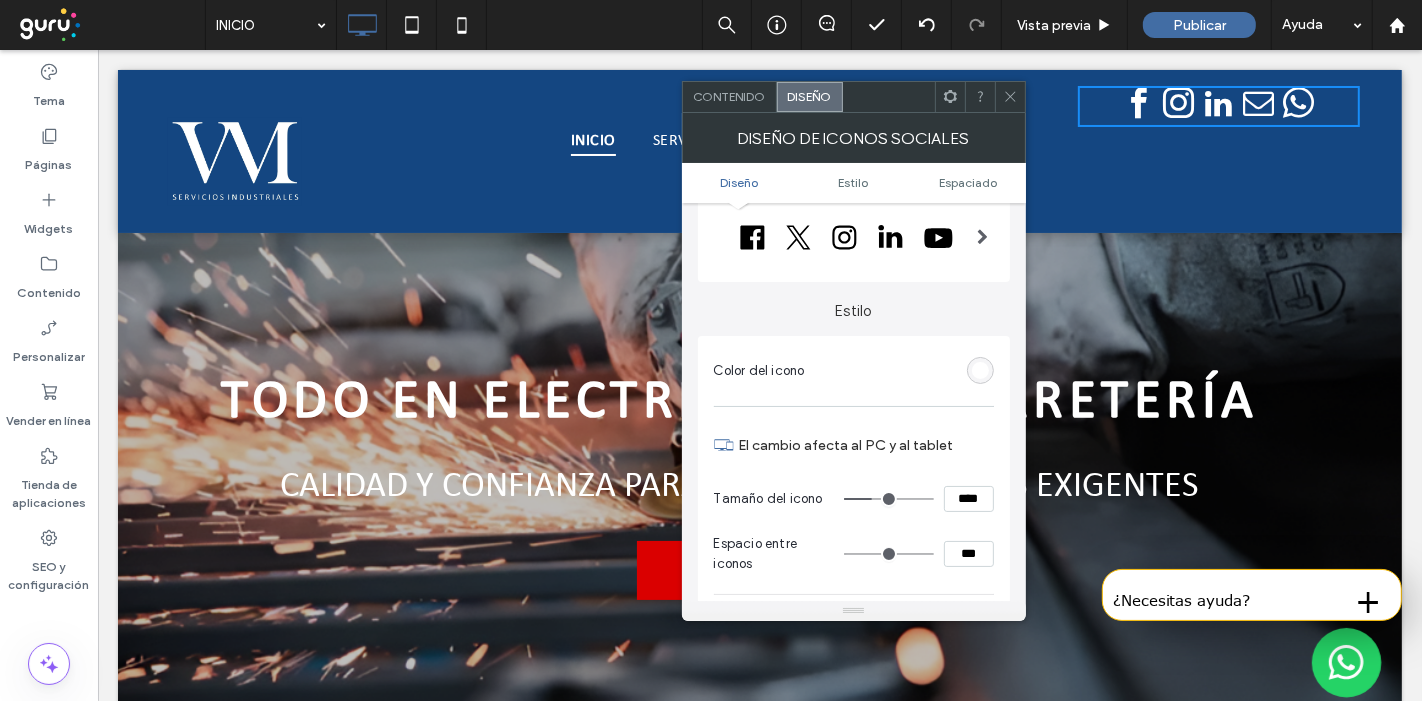 scroll, scrollTop: 111, scrollLeft: 0, axis: vertical 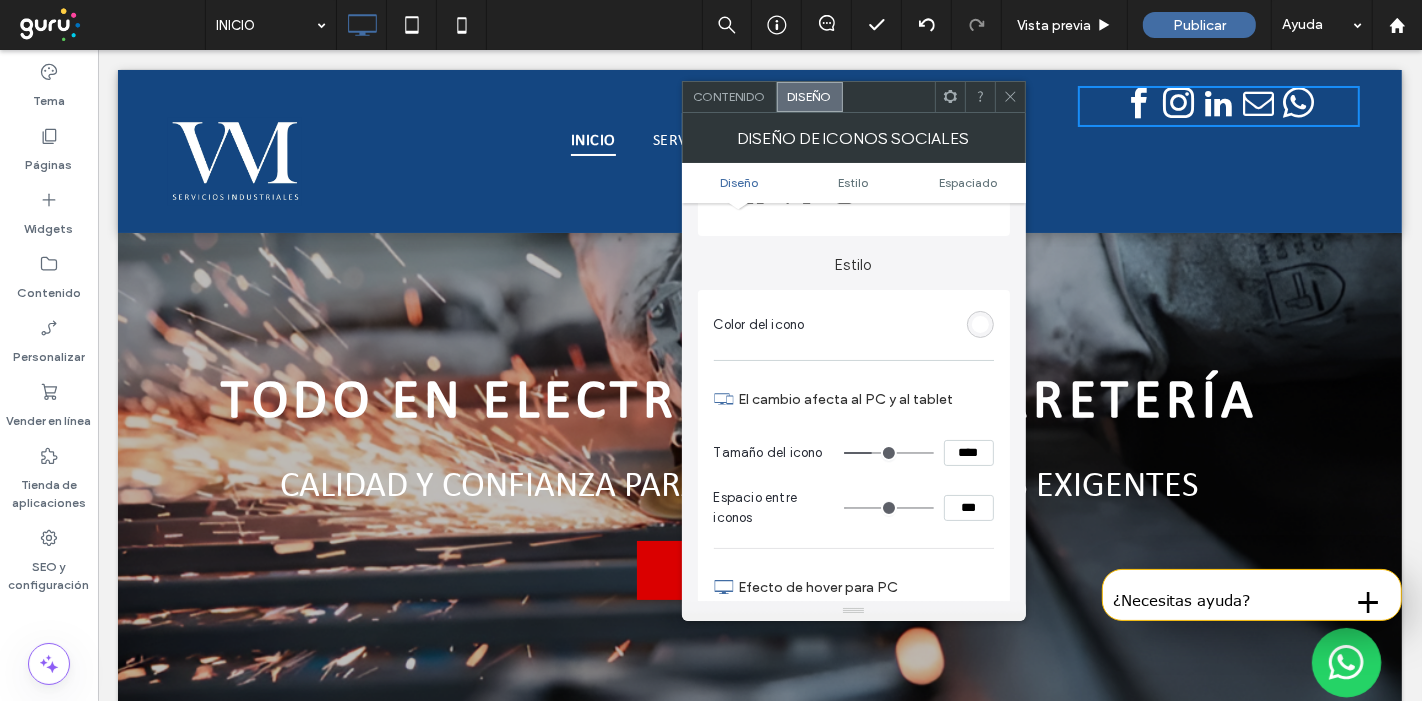 type on "**" 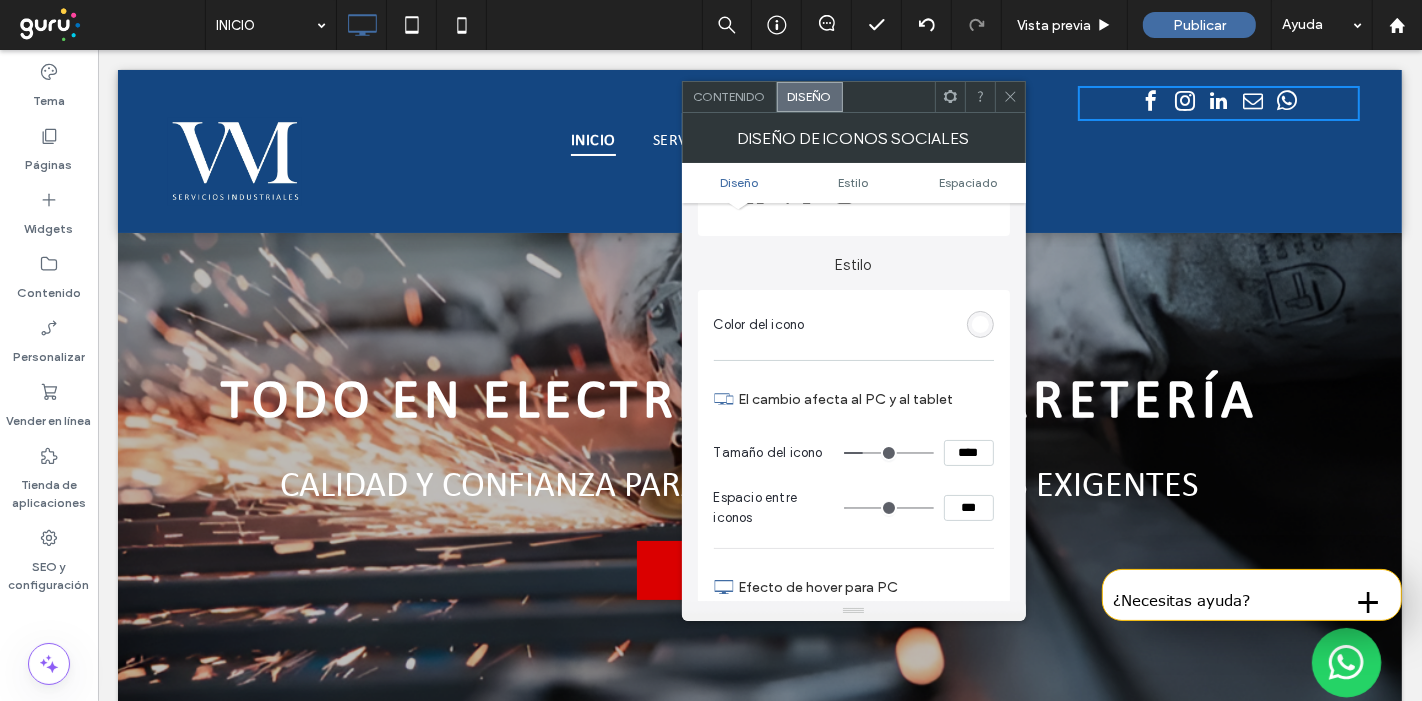 type on "**" 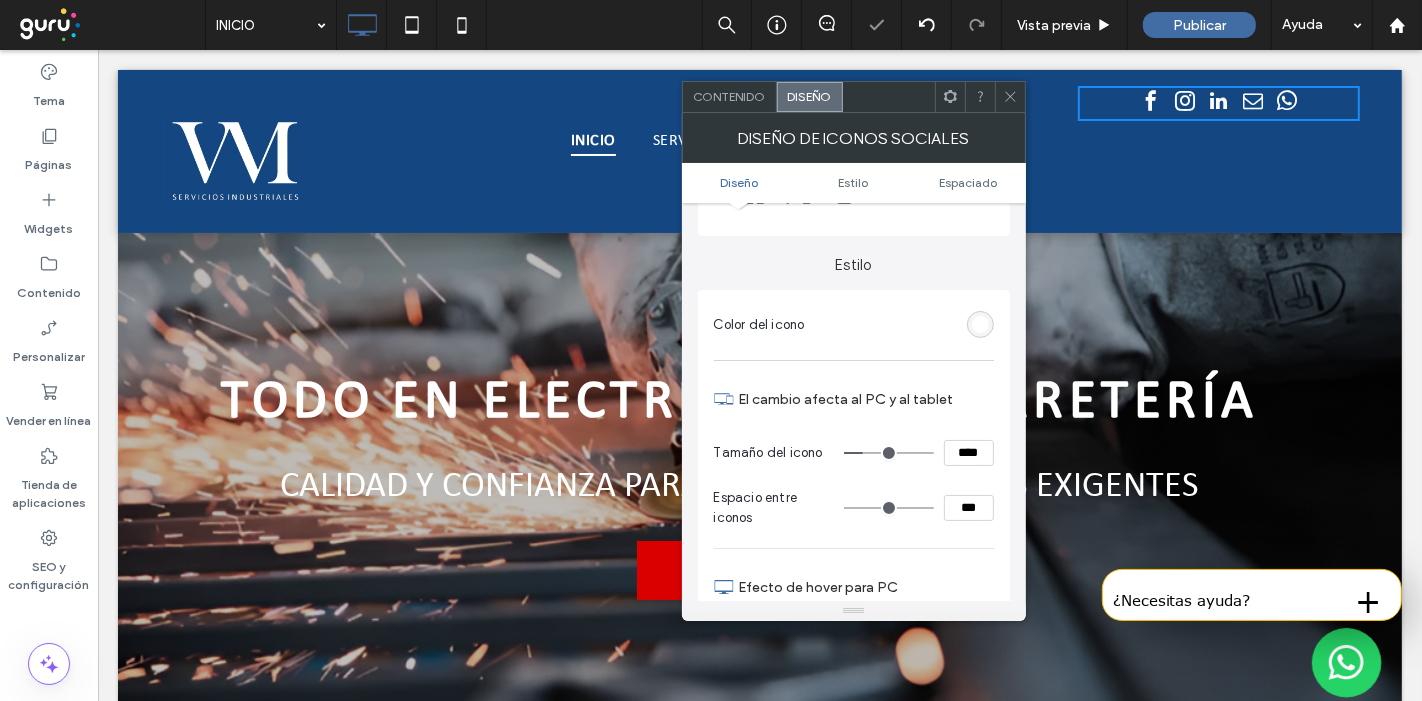 type on "*" 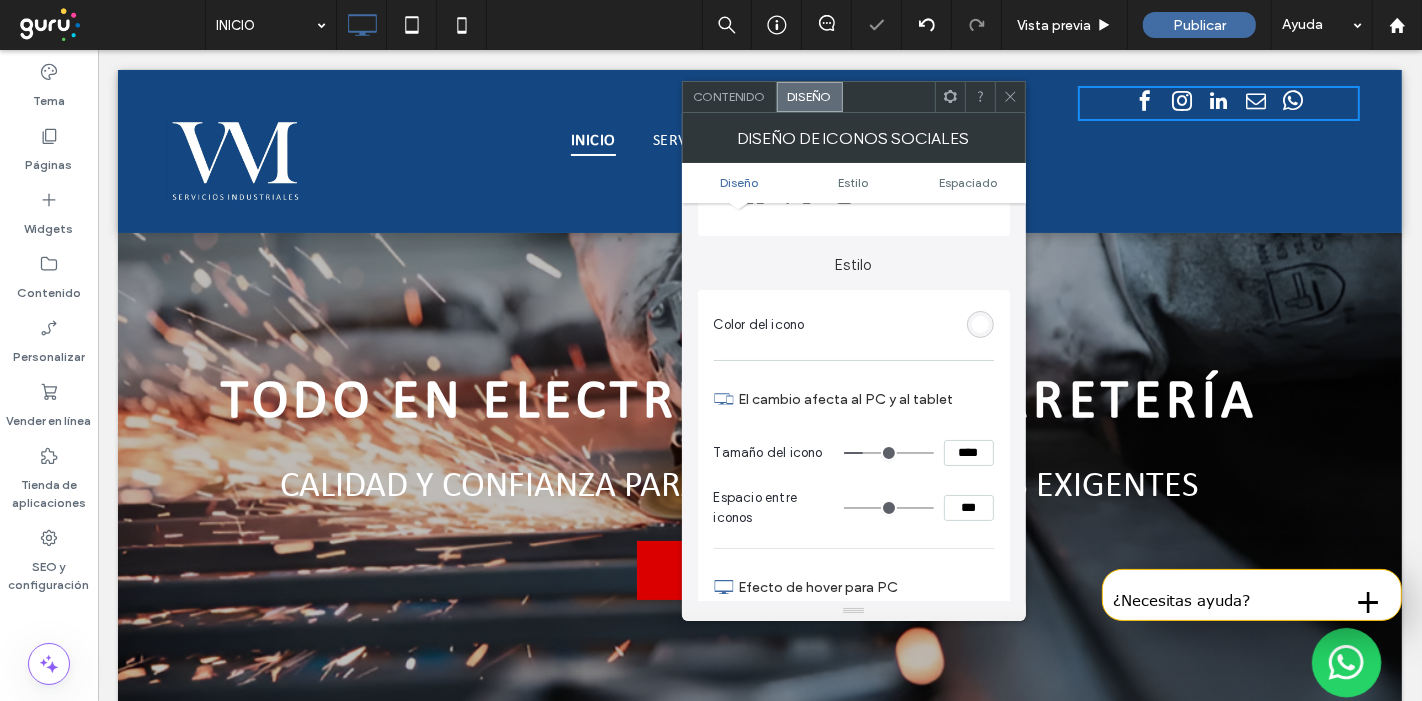 type on "*" 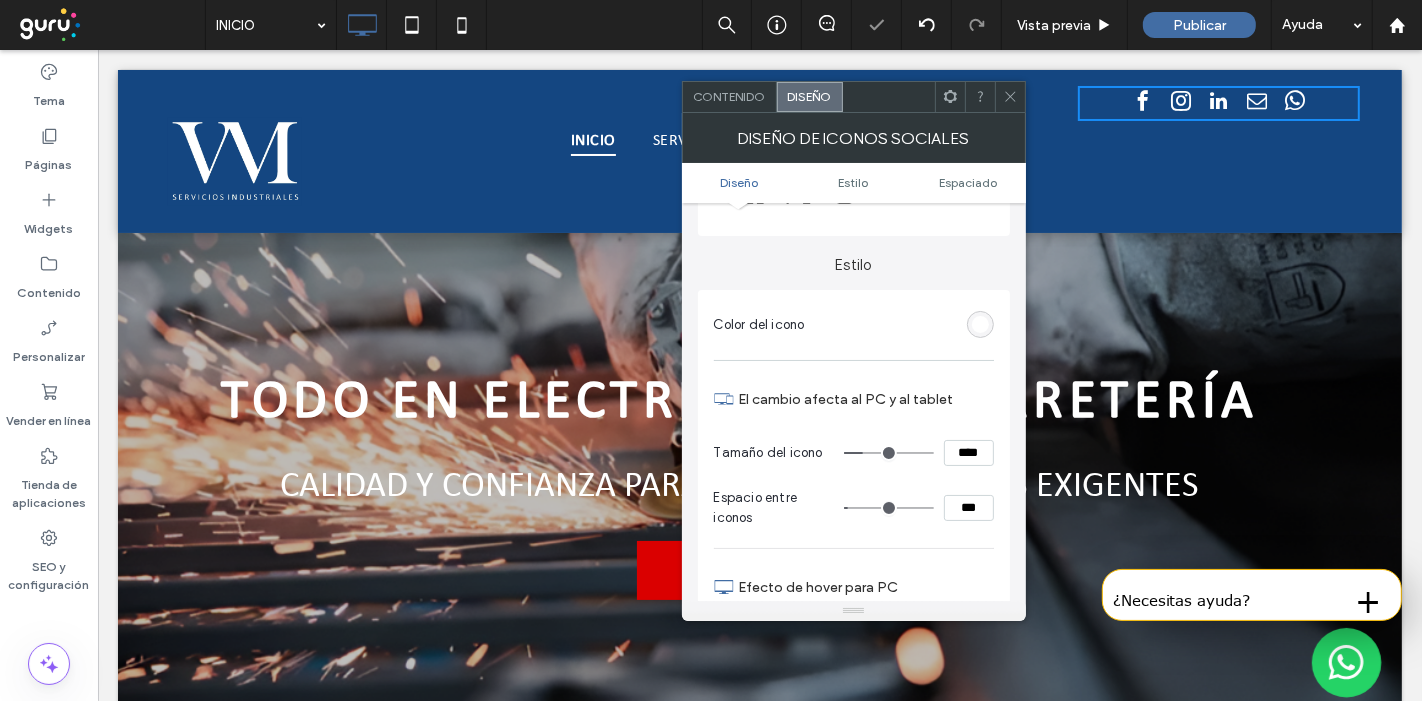 type on "*" 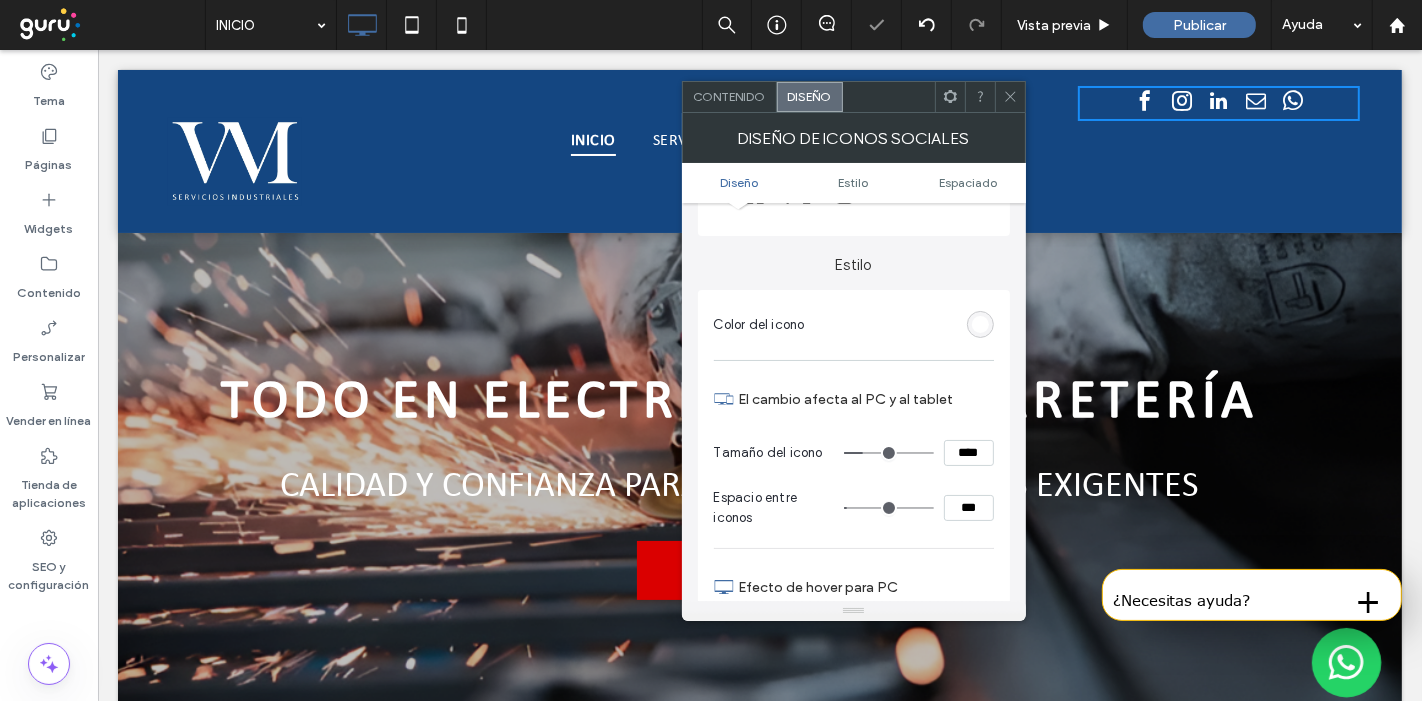 type on "*" 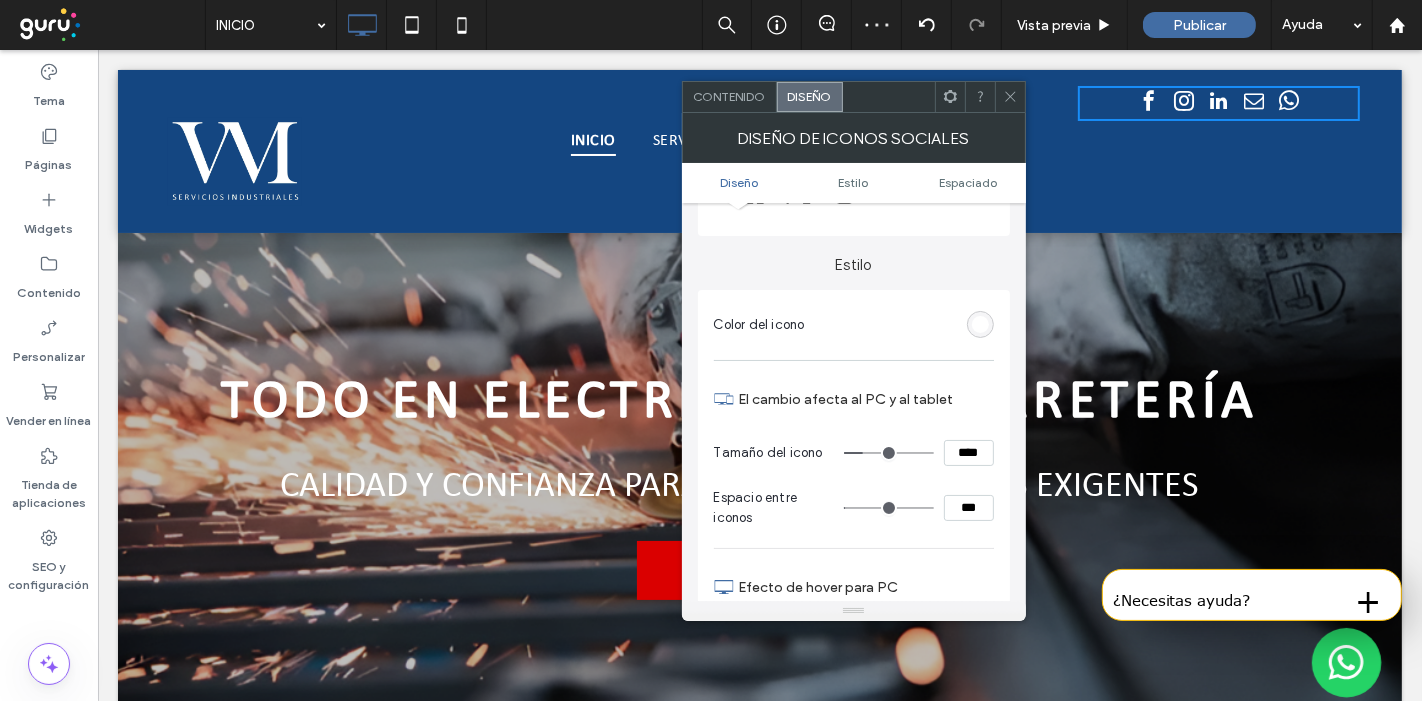 type on "*" 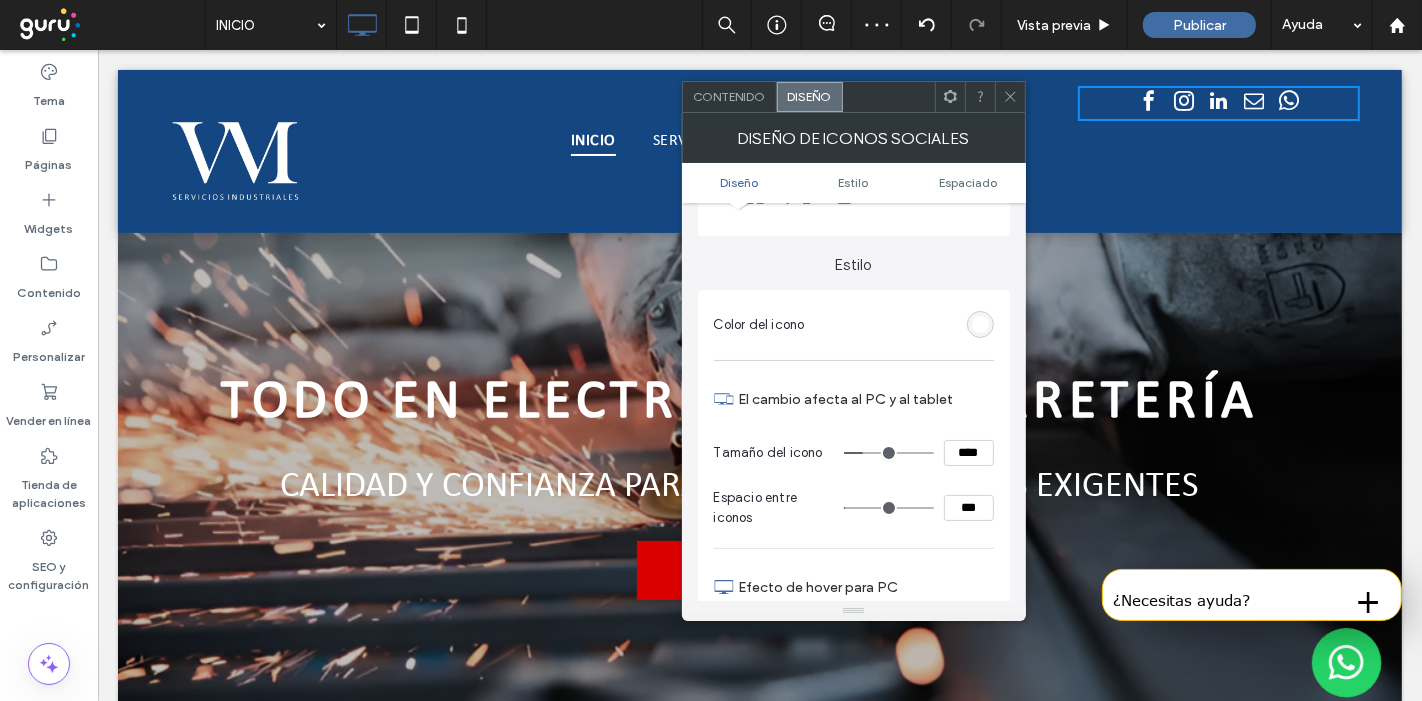 click at bounding box center (889, 508) 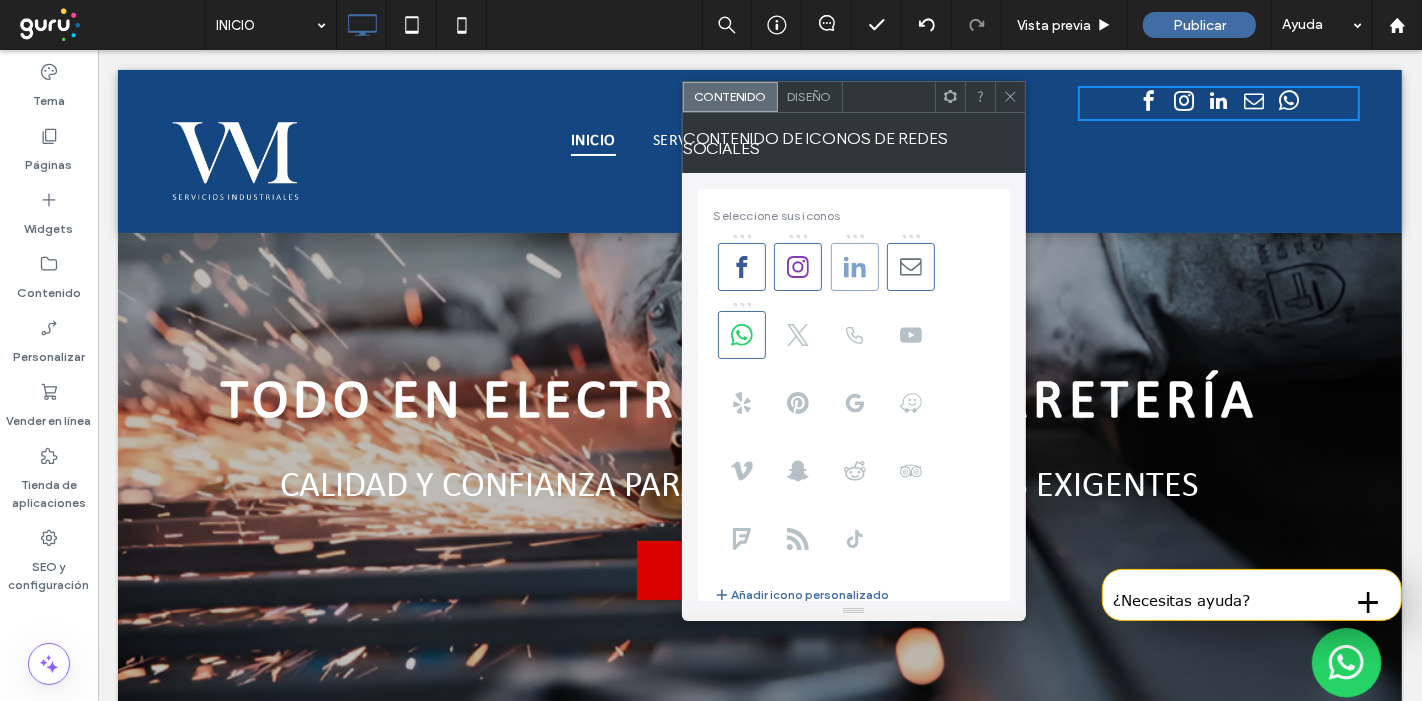 click 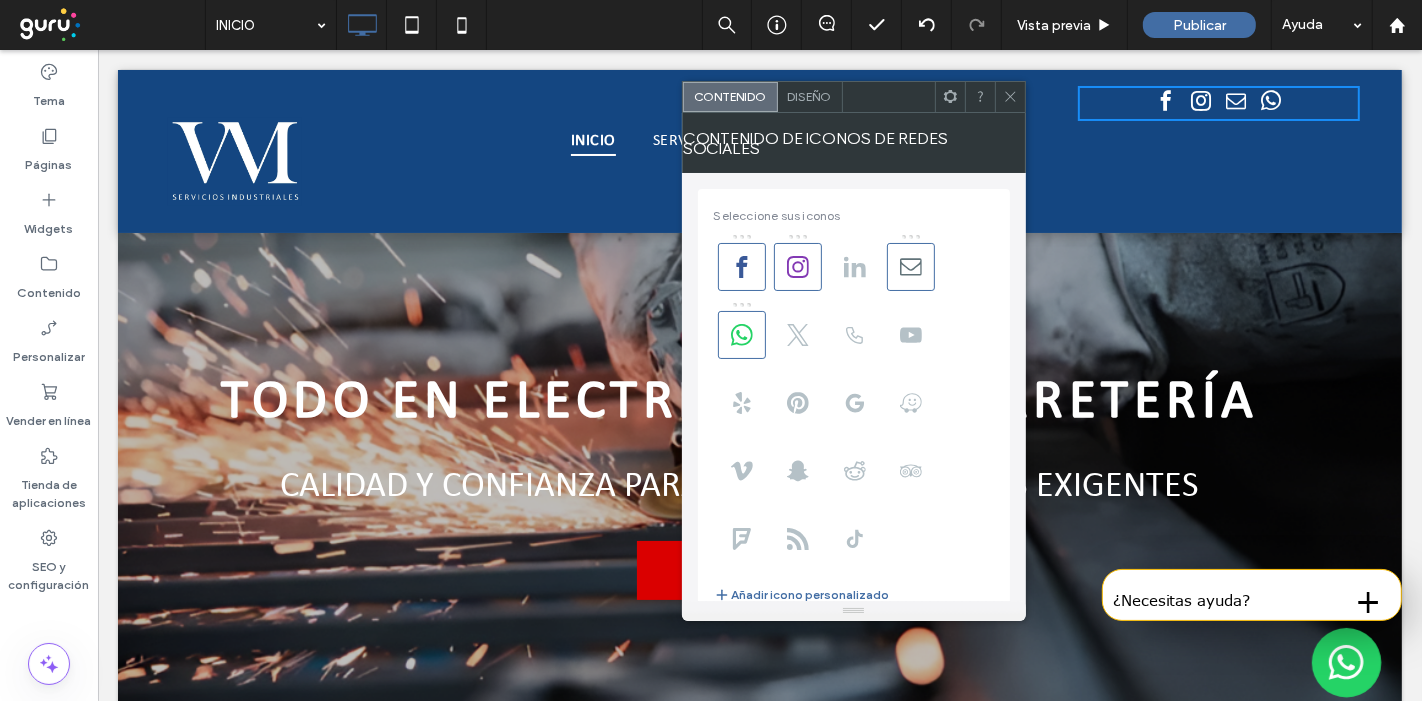 click on "Diseño" at bounding box center [810, 97] 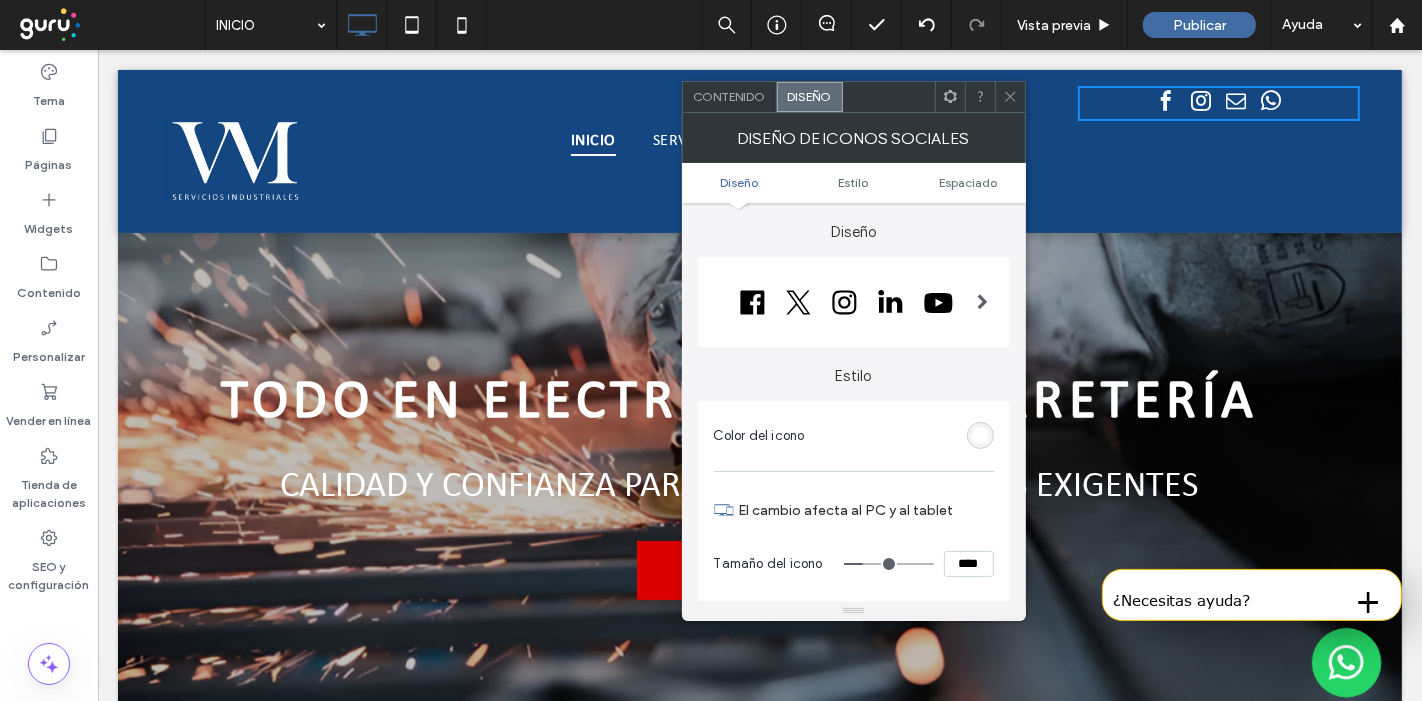 type on "**" 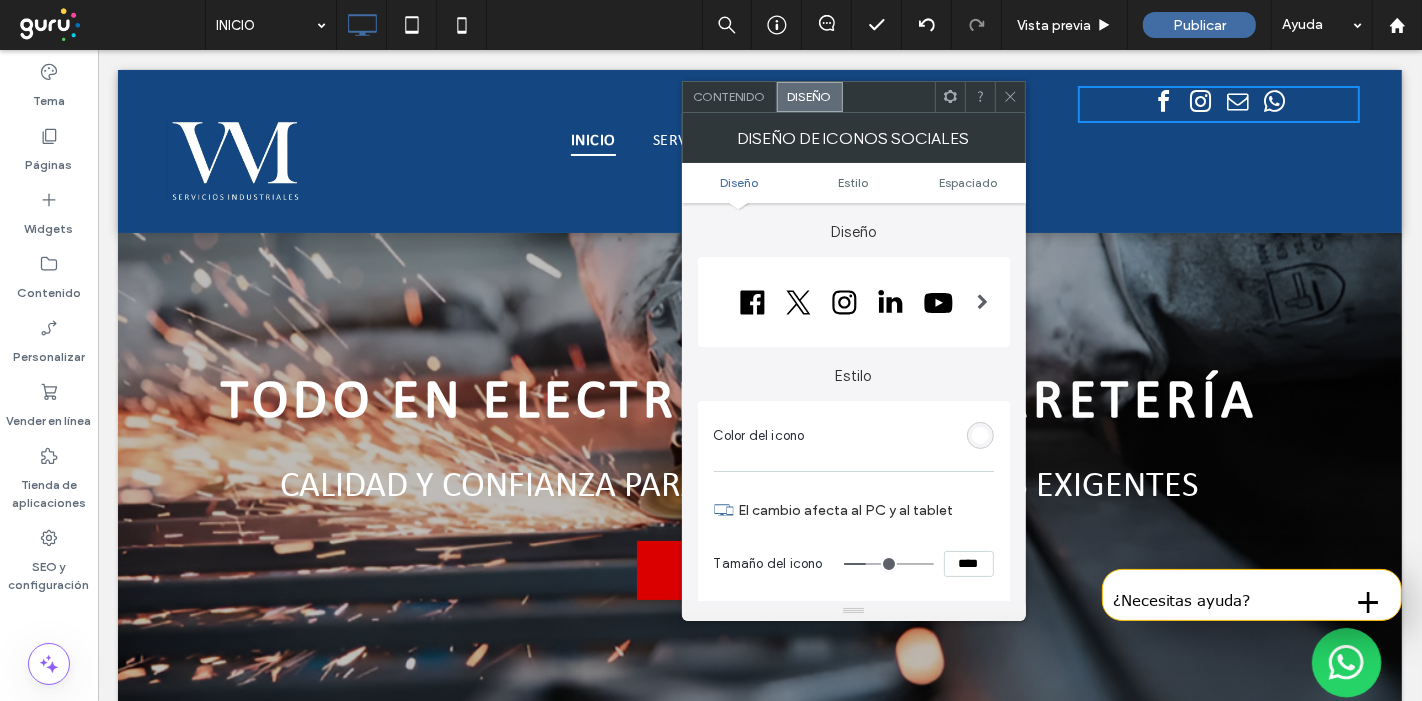 type on "**" 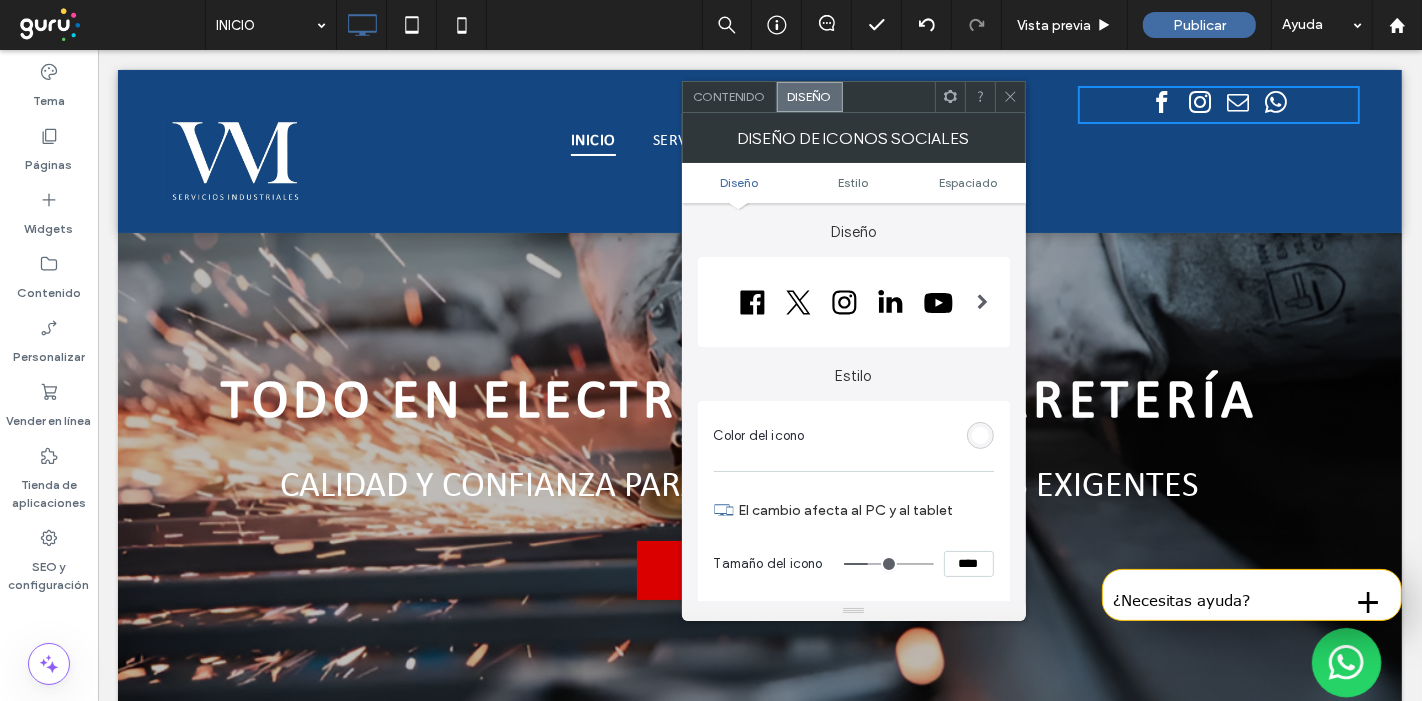 type on "**" 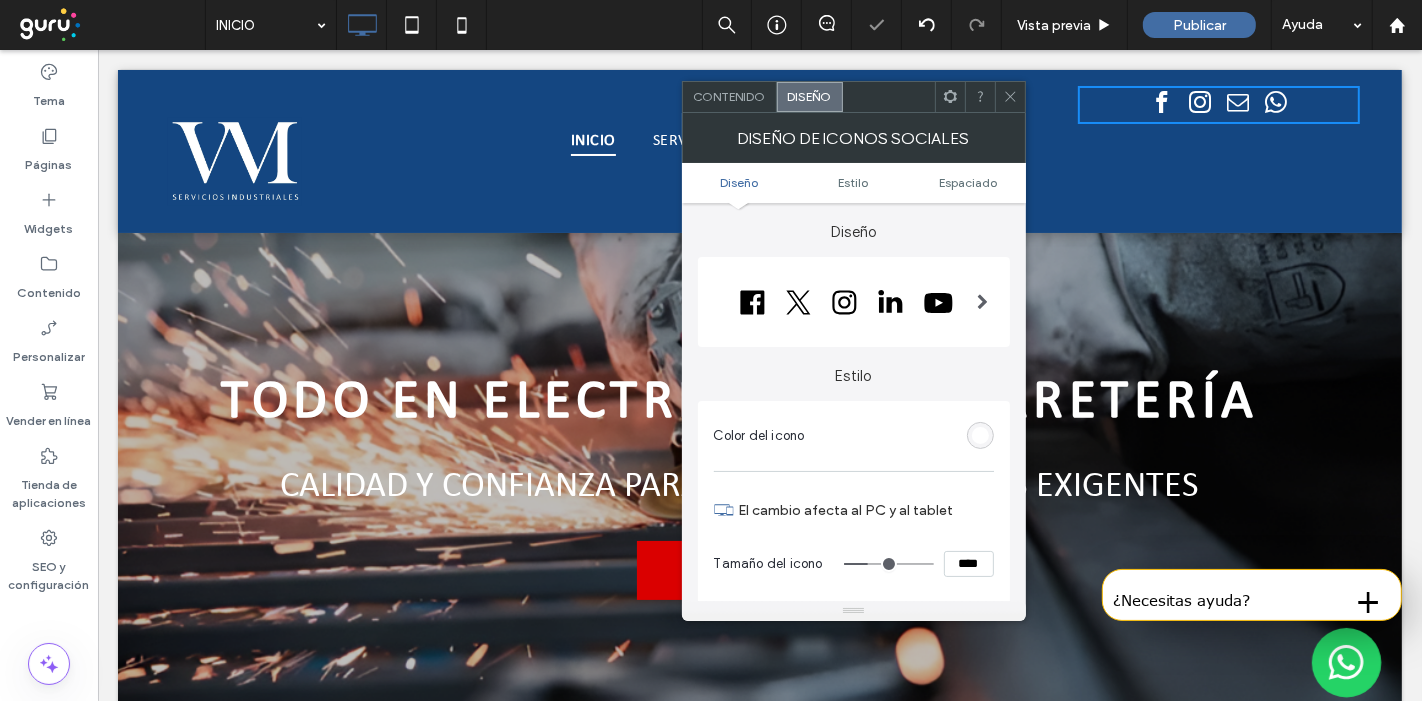 click on "Contenido" at bounding box center [729, 96] 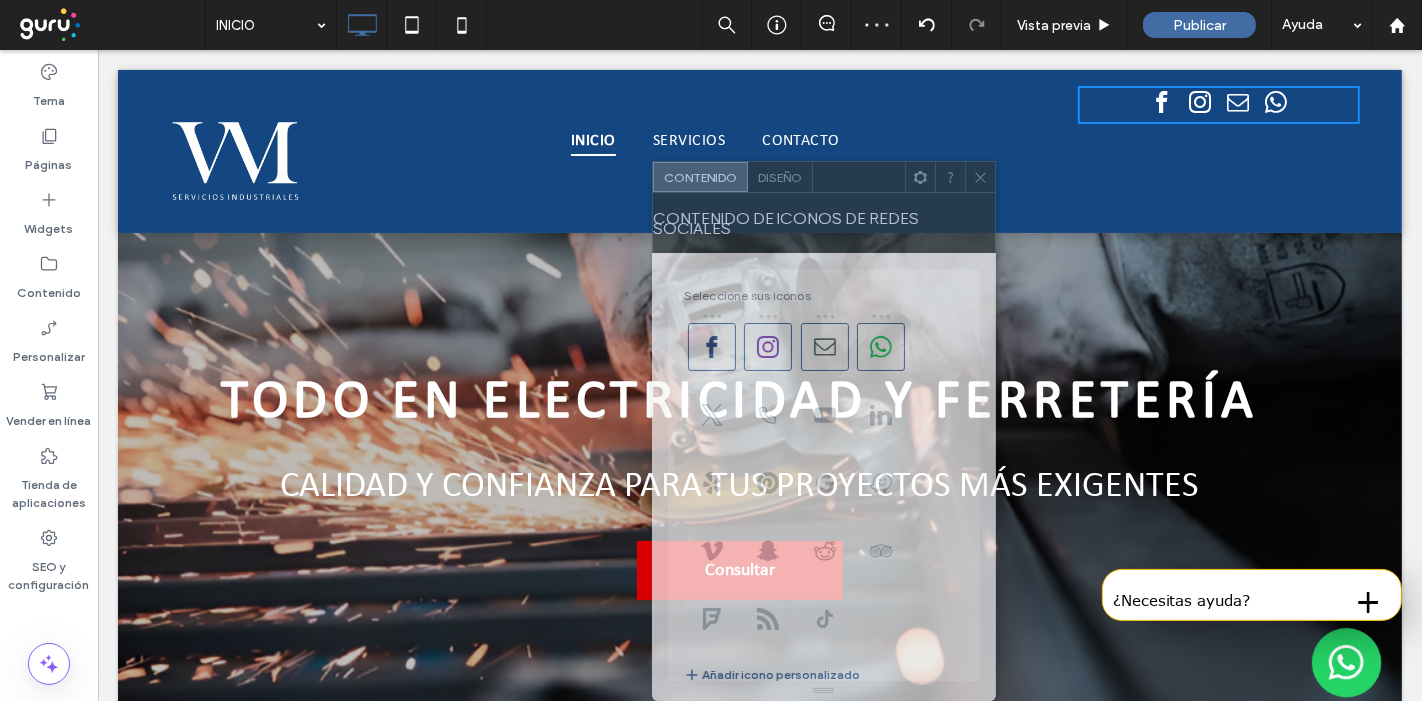 drag, startPoint x: 859, startPoint y: 110, endPoint x: 829, endPoint y: 238, distance: 131.46863 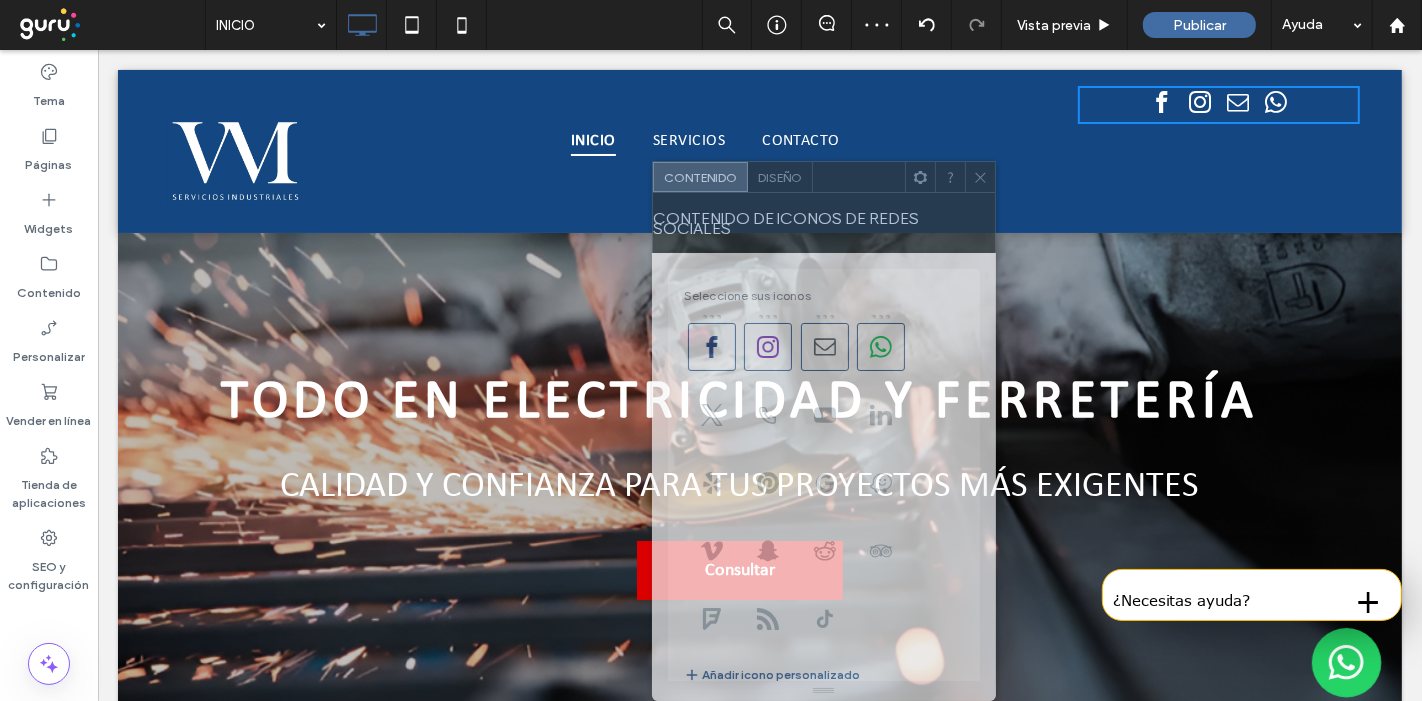 click on "**********" at bounding box center (824, 431) 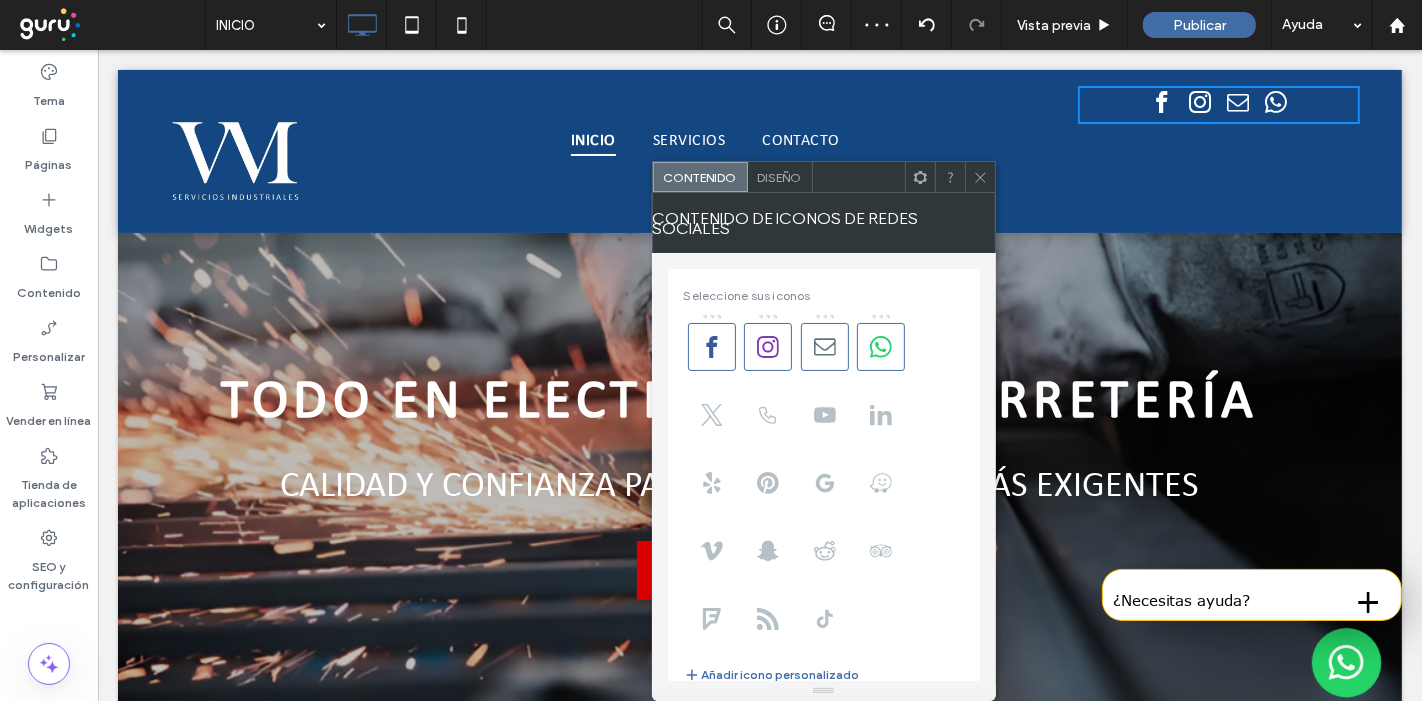 click at bounding box center (980, 177) 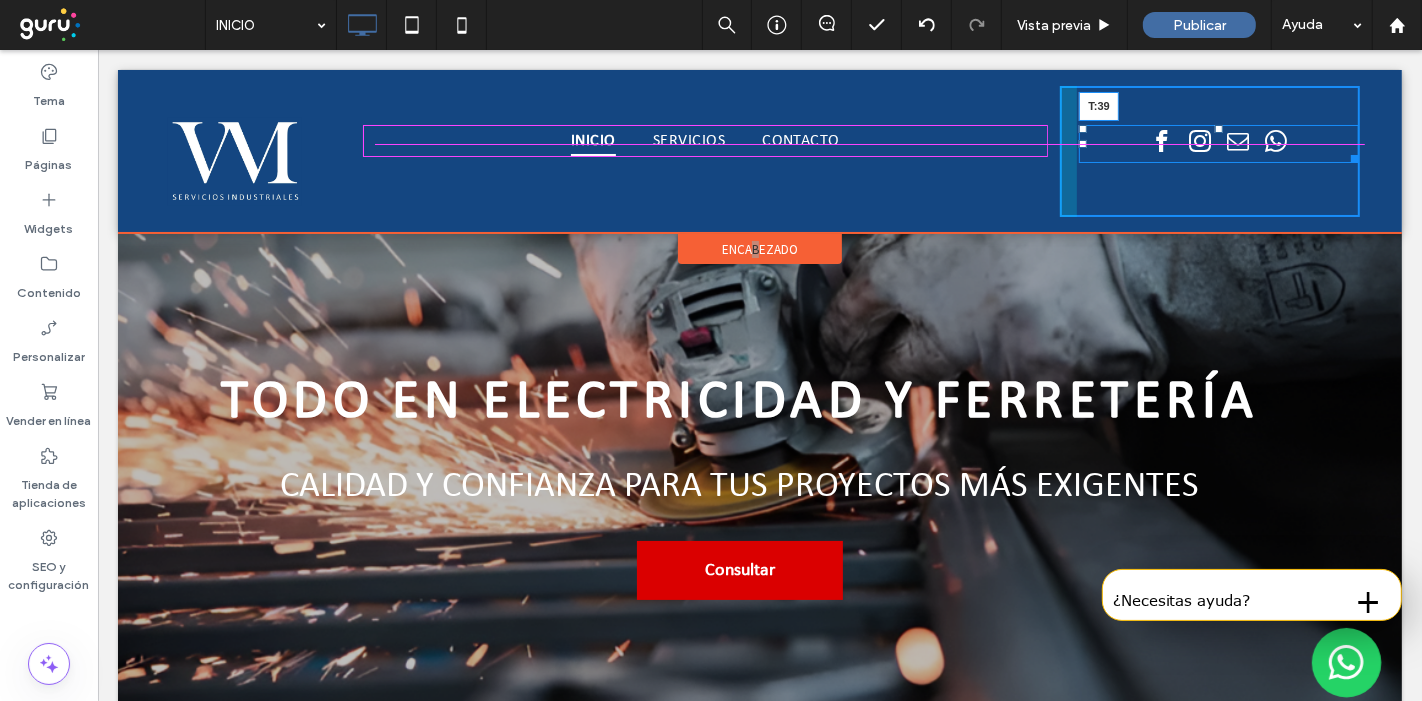 drag, startPoint x: 1205, startPoint y: 87, endPoint x: 1300, endPoint y: 182, distance: 134.3503 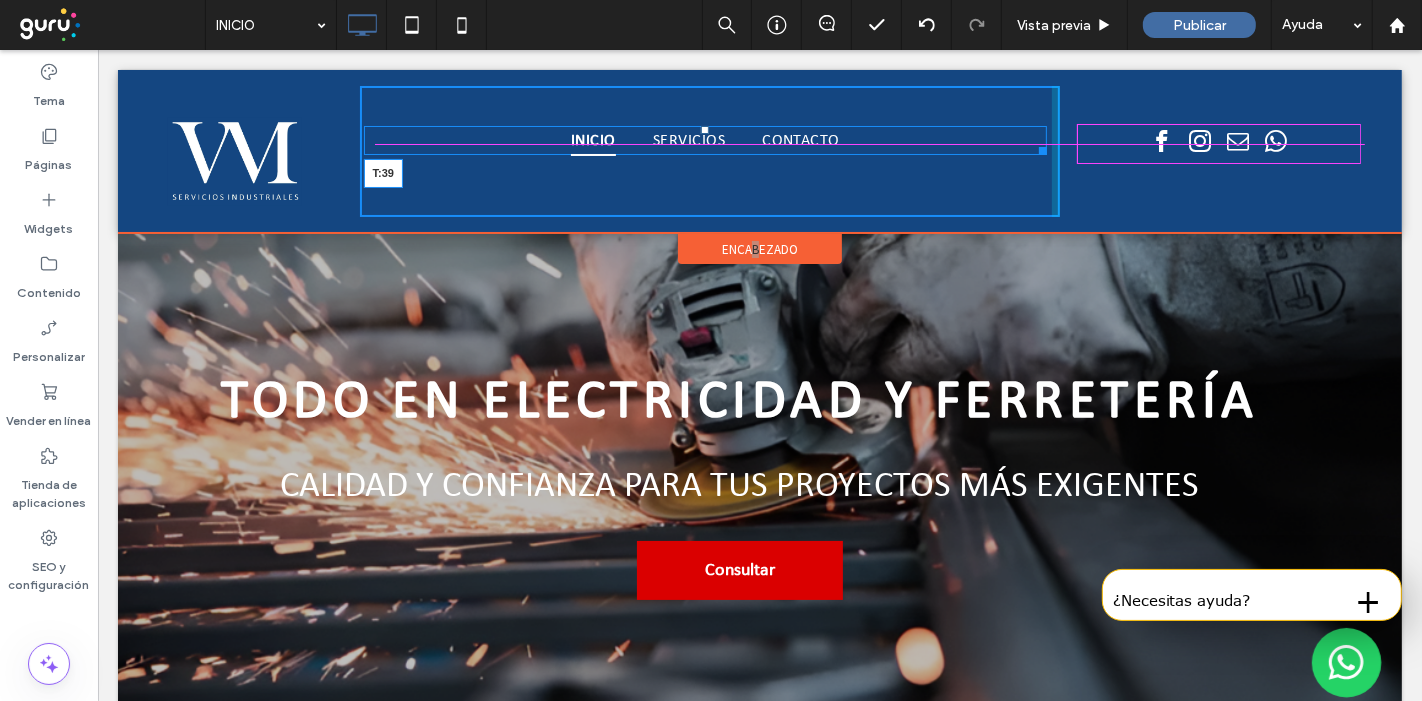 drag, startPoint x: 695, startPoint y: 128, endPoint x: 637, endPoint y: 181, distance: 78.56844 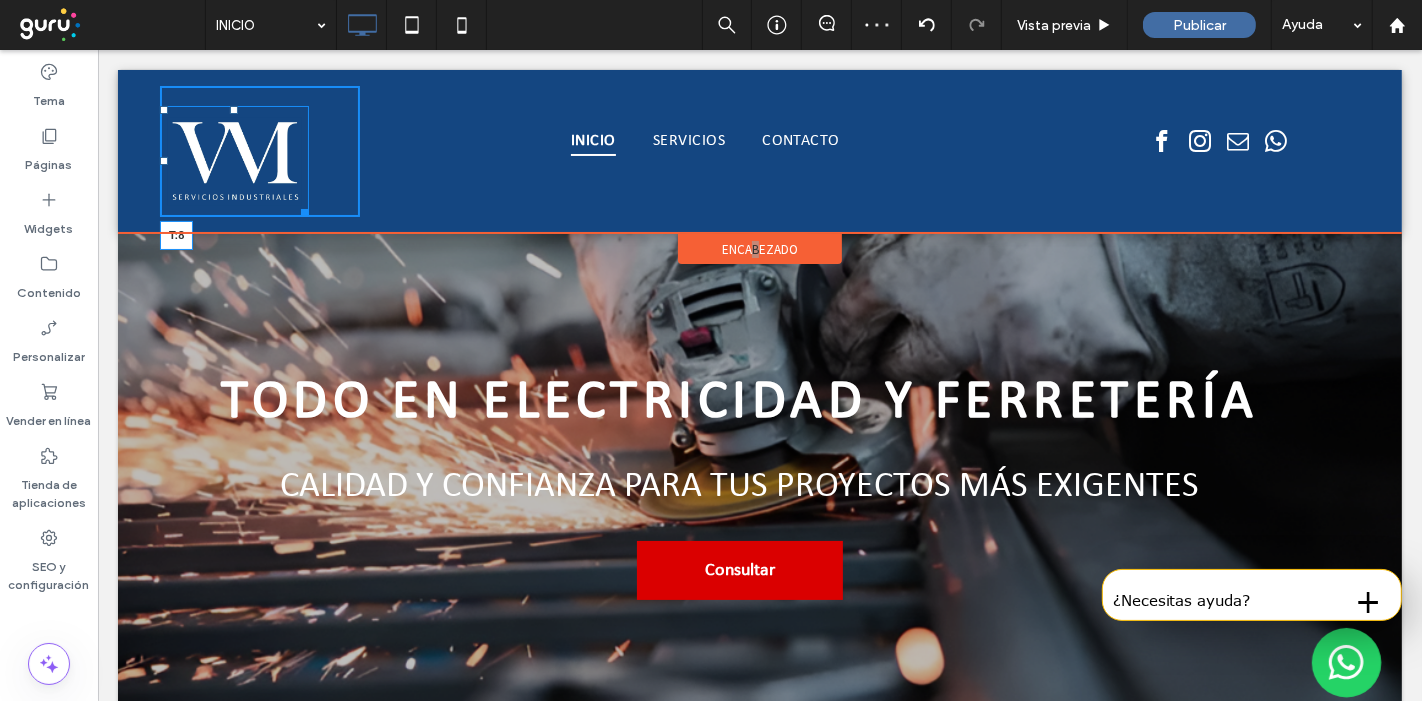 drag, startPoint x: 230, startPoint y: 108, endPoint x: 417, endPoint y: 171, distance: 197.32713 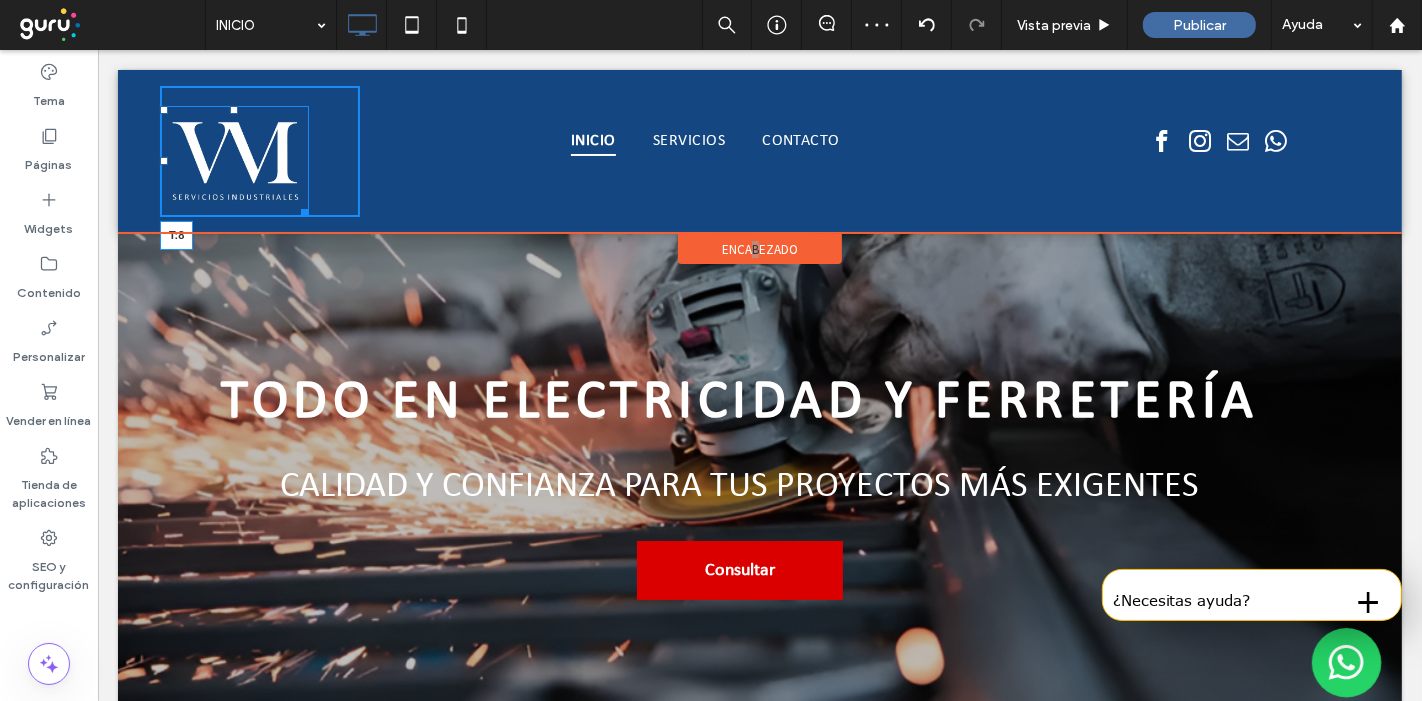 click on "T:8" at bounding box center (233, 162) 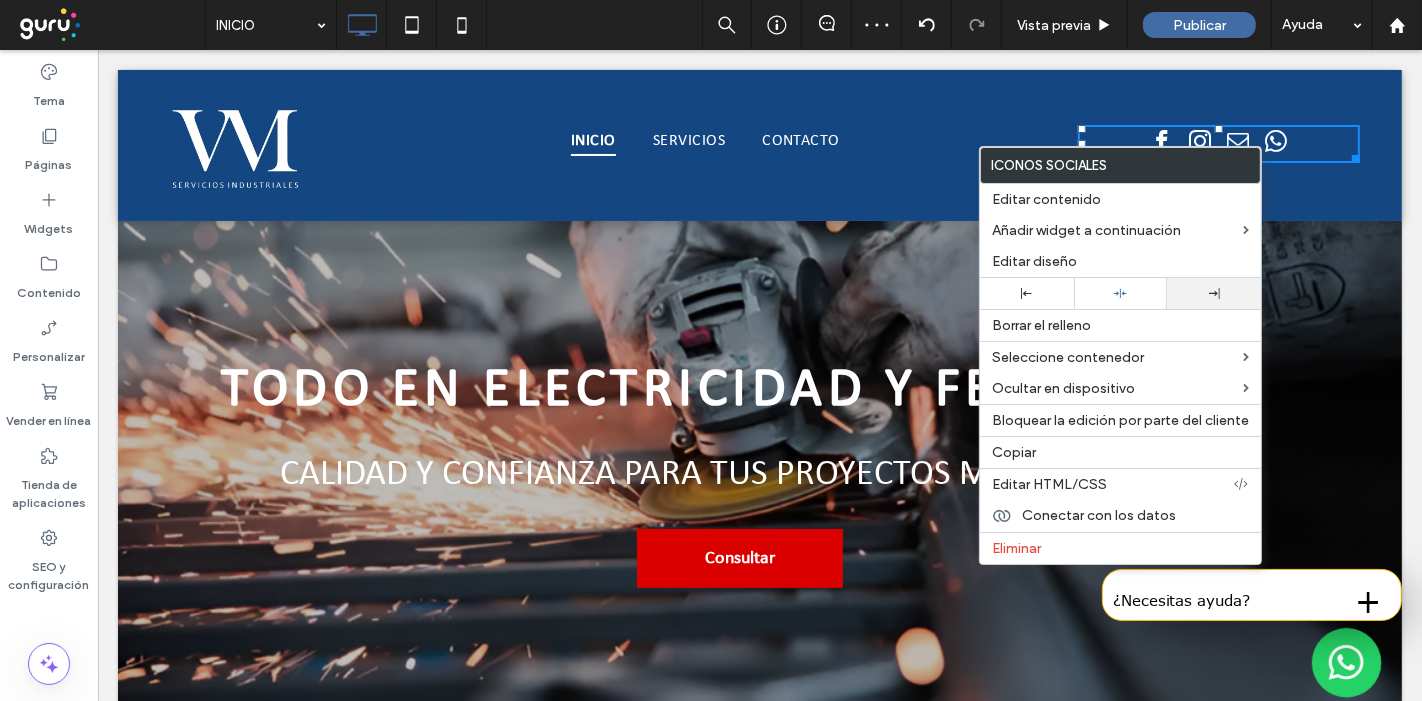 click at bounding box center (1214, 293) 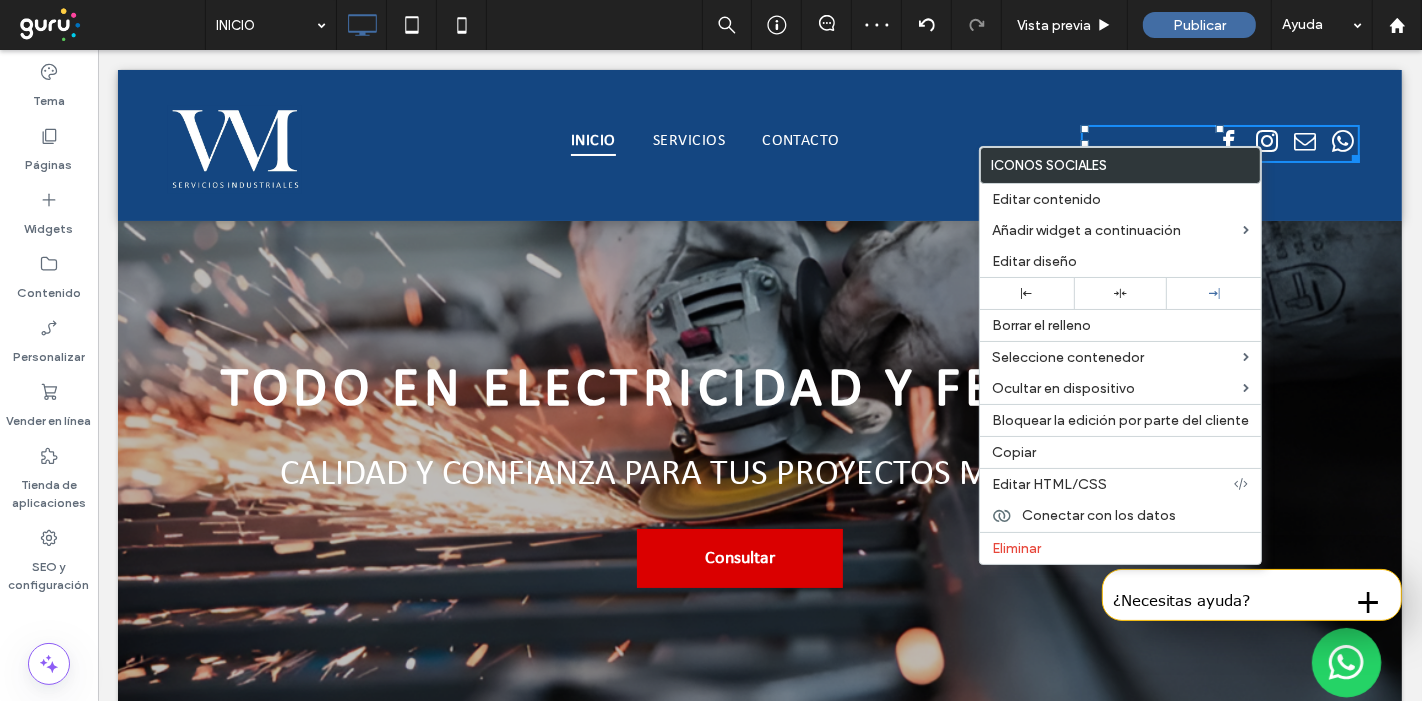 click on "Todo en electricidad y ferretería
Calidad y confianza para tus proyectos más exigentes
Consultar
Click To Paste
Fila + Añadir sección" at bounding box center [759, 473] 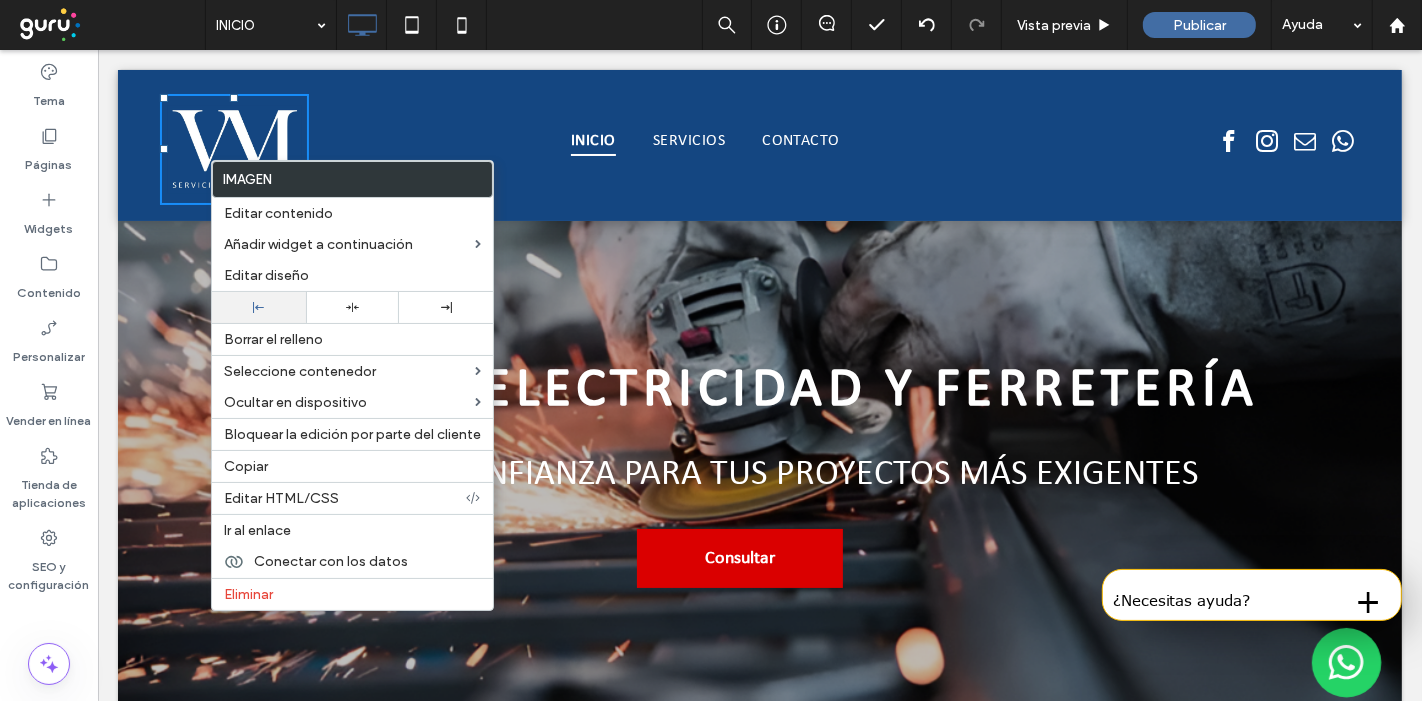 click at bounding box center [259, 307] 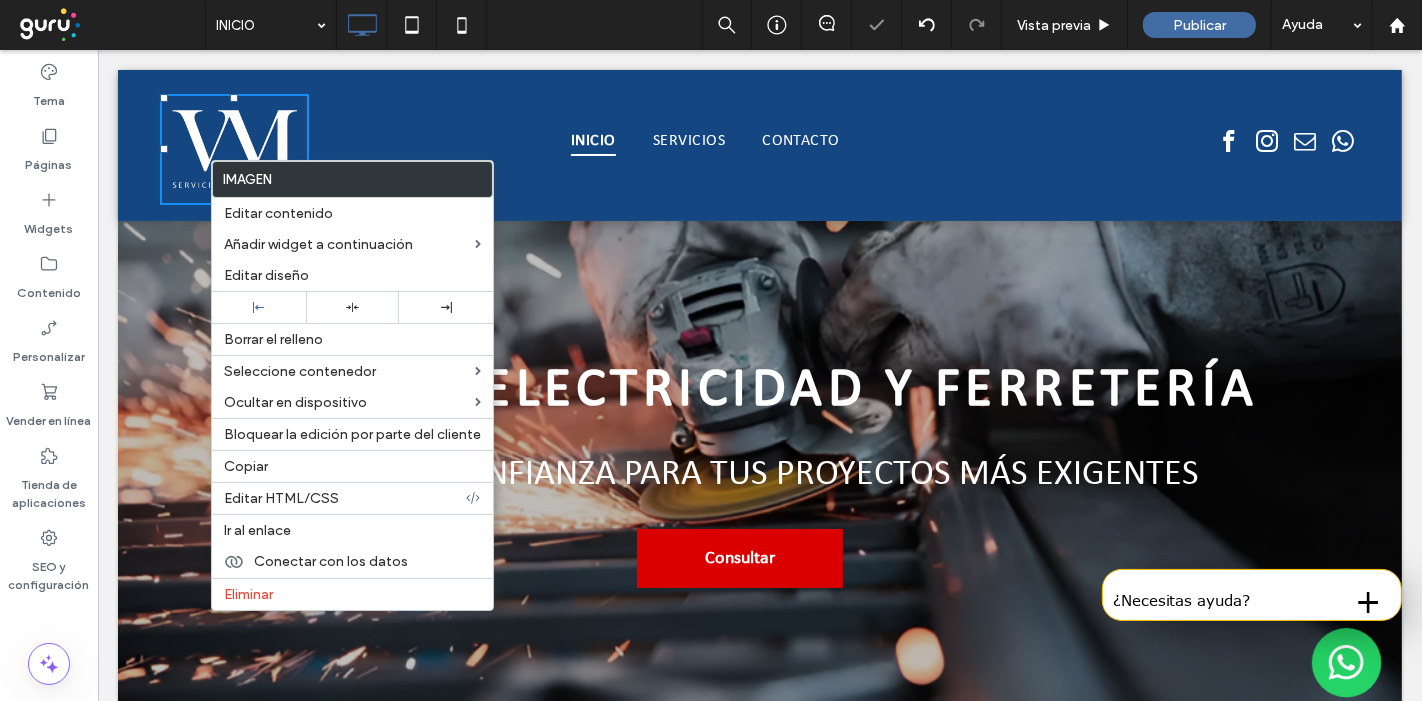 click on "Todo en electricidad y ferretería
Calidad y confianza para tus proyectos más exigentes
Consultar
Click To Paste
Fila + Añadir sección" at bounding box center (759, 473) 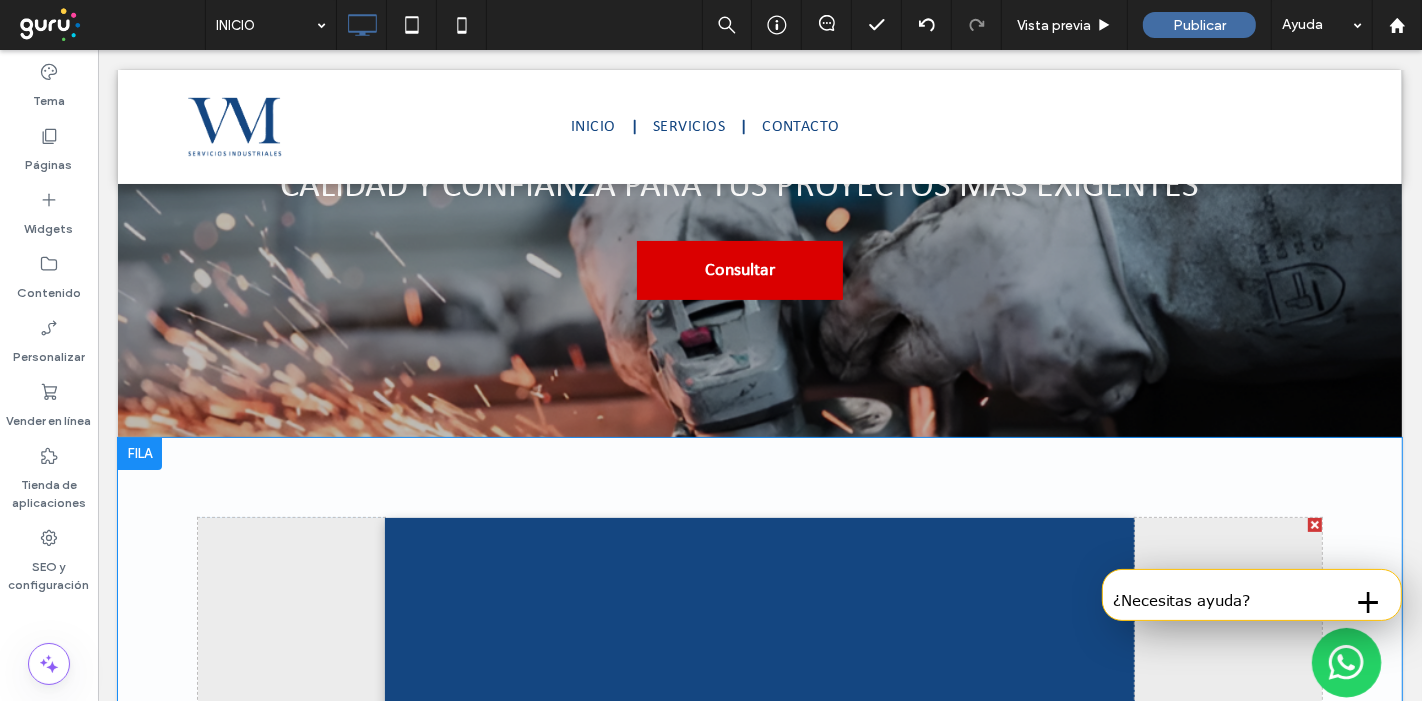 scroll, scrollTop: 555, scrollLeft: 0, axis: vertical 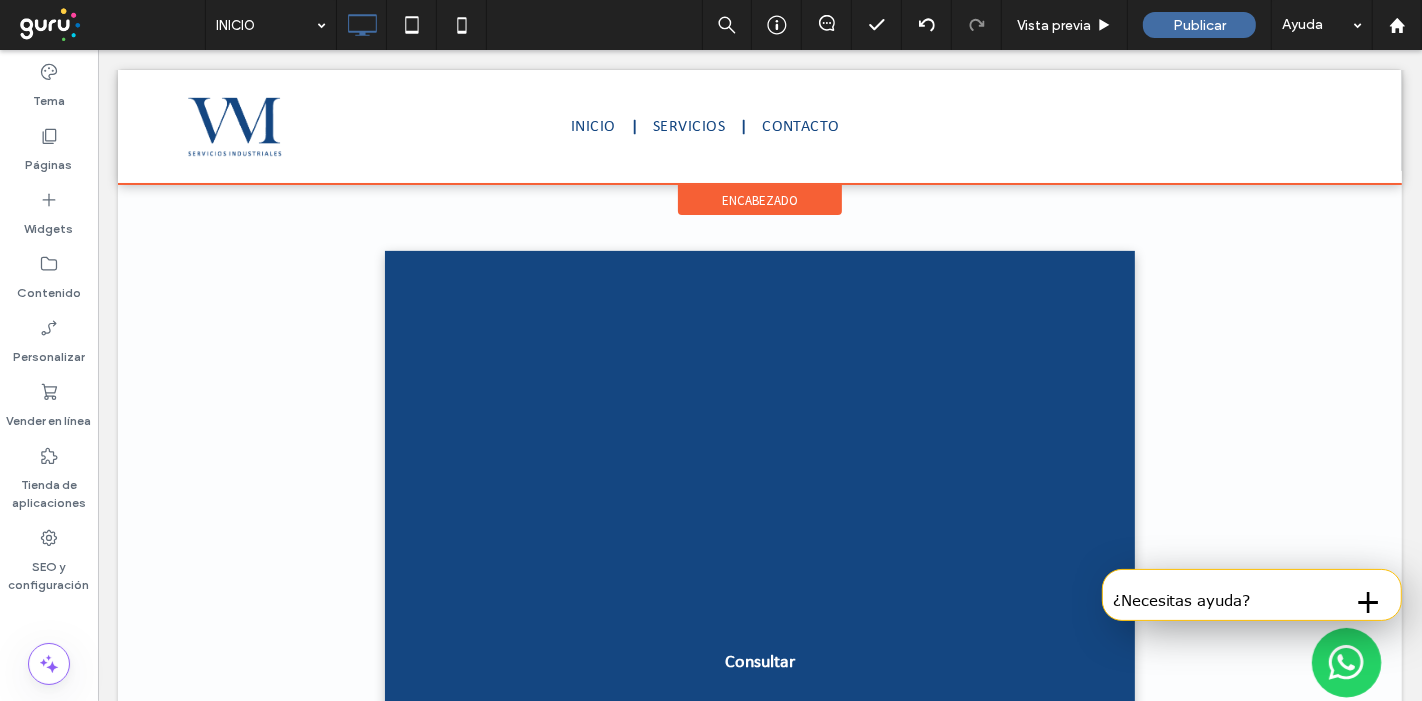 click on "encabezado" at bounding box center (759, 200) 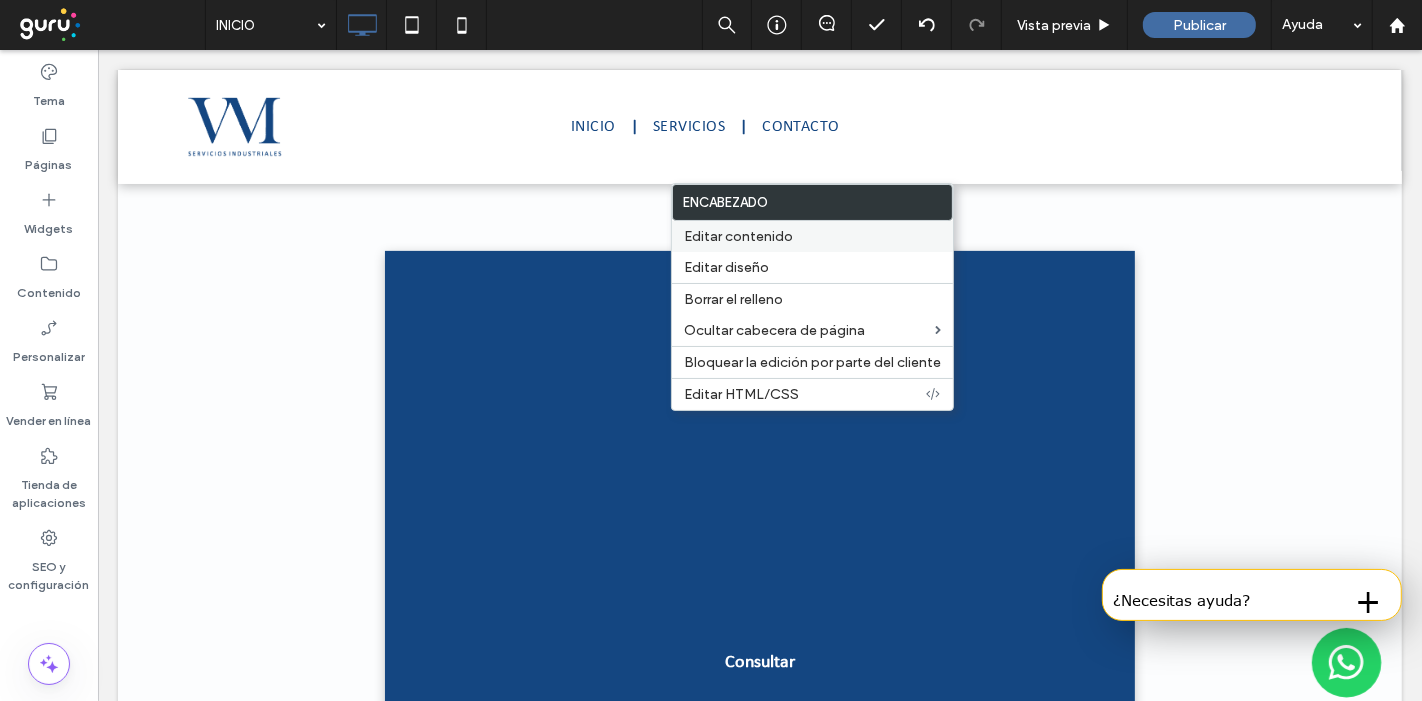 click on "Editar contenido" at bounding box center (738, 236) 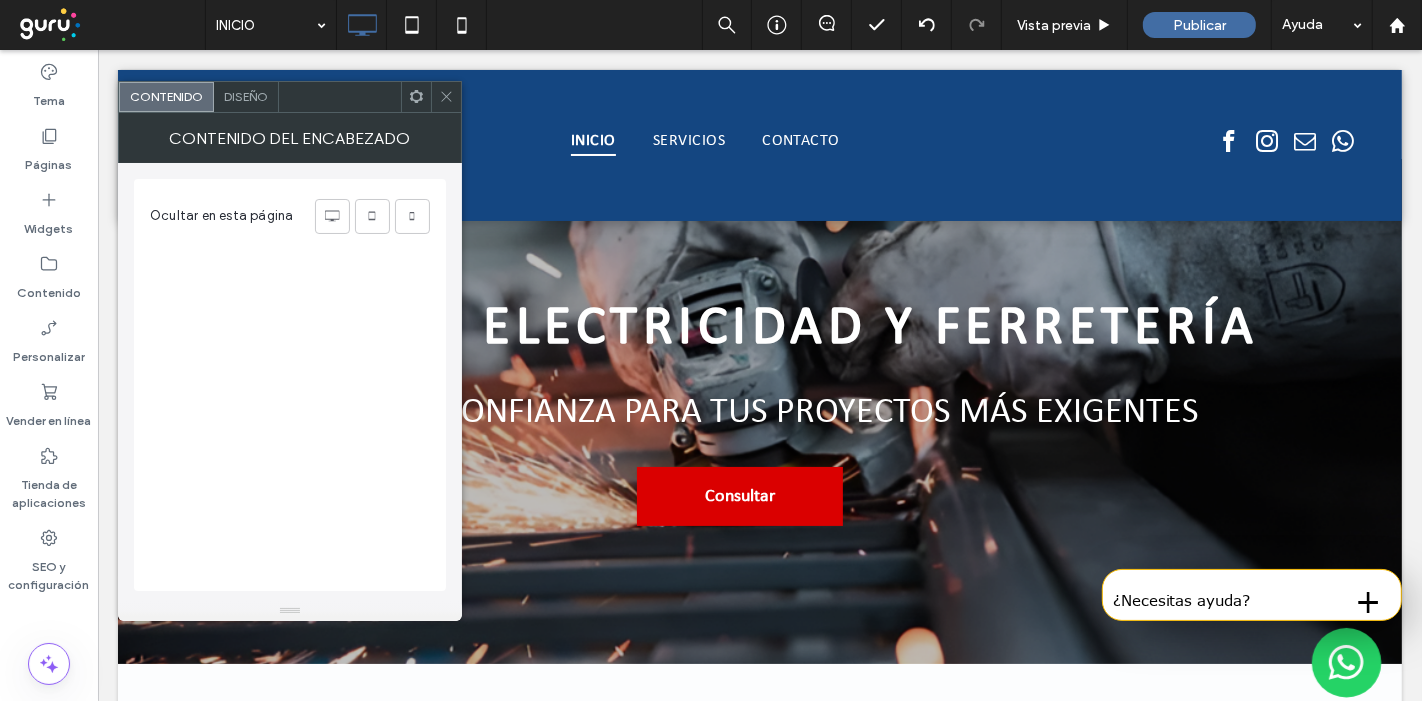 scroll, scrollTop: 0, scrollLeft: 0, axis: both 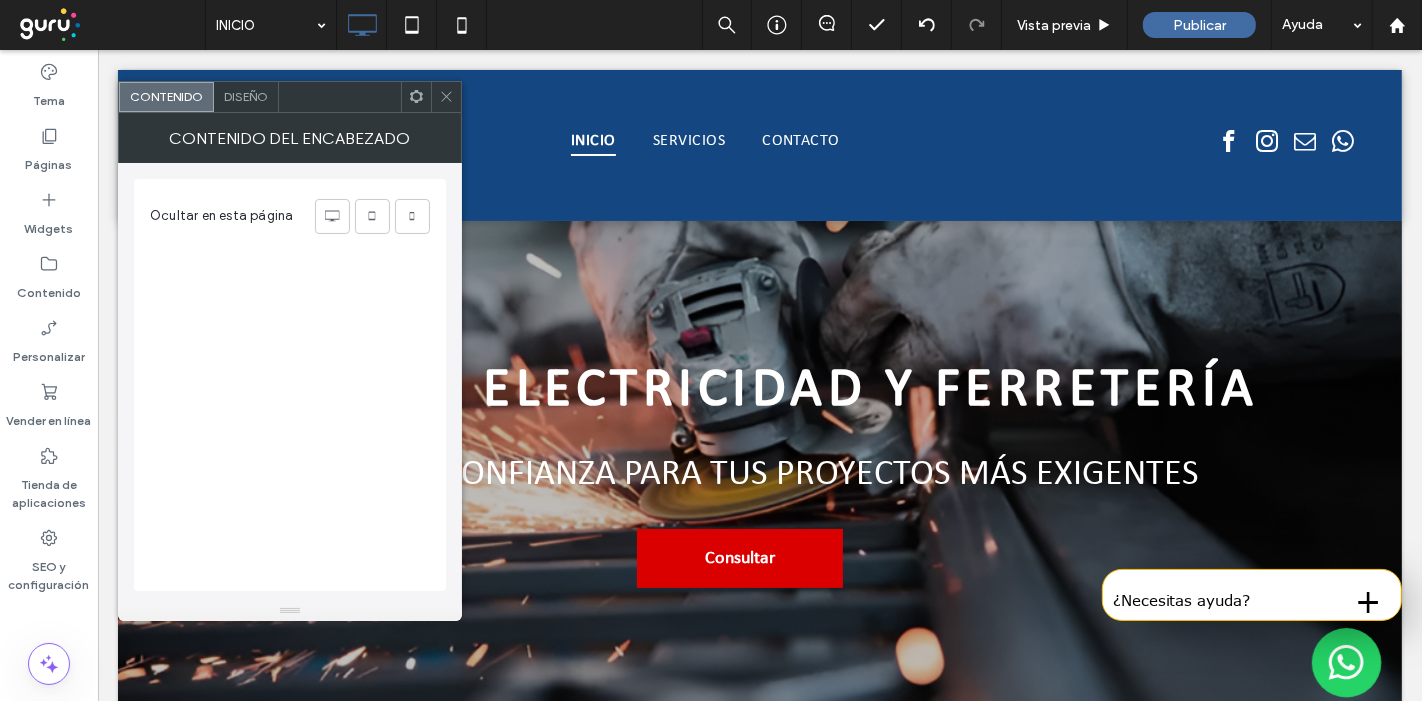 click on "Diseño" at bounding box center (246, 96) 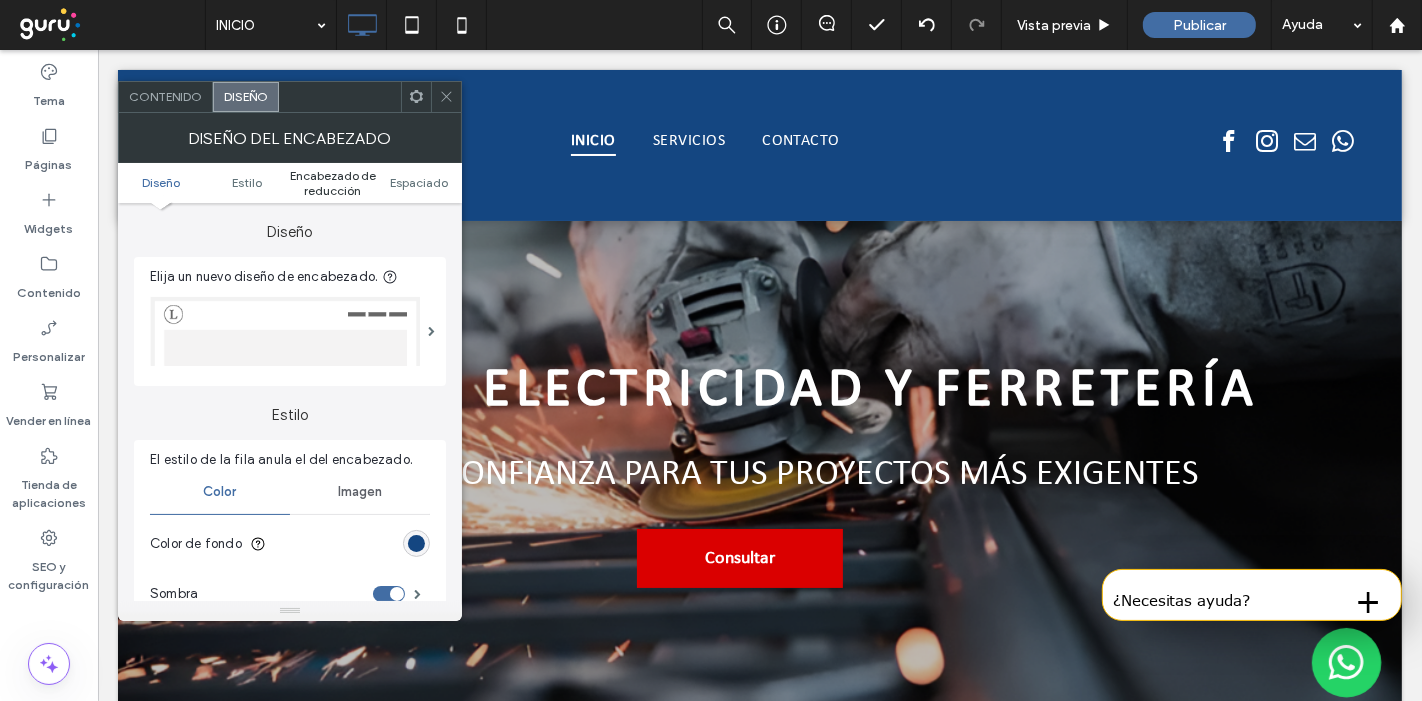 click on "Encabezado de reducción" at bounding box center (333, 183) 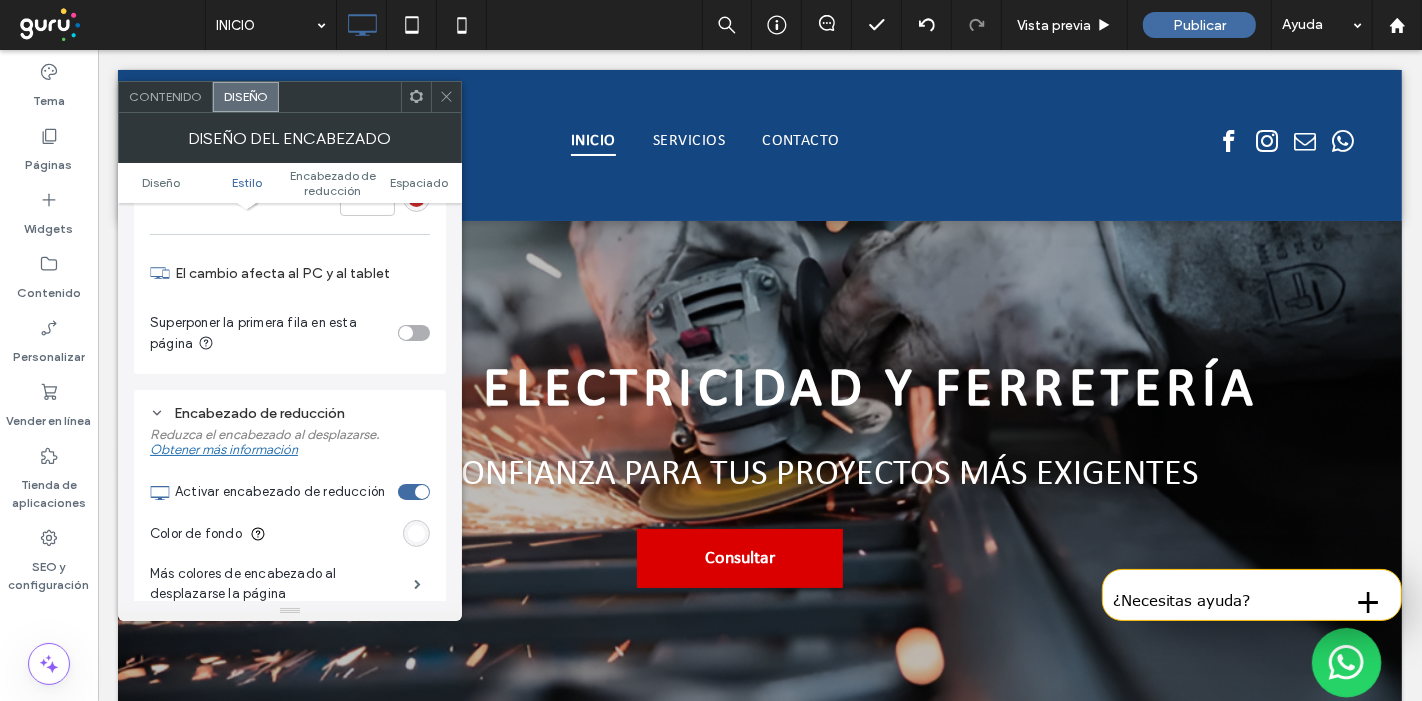 scroll, scrollTop: 562, scrollLeft: 0, axis: vertical 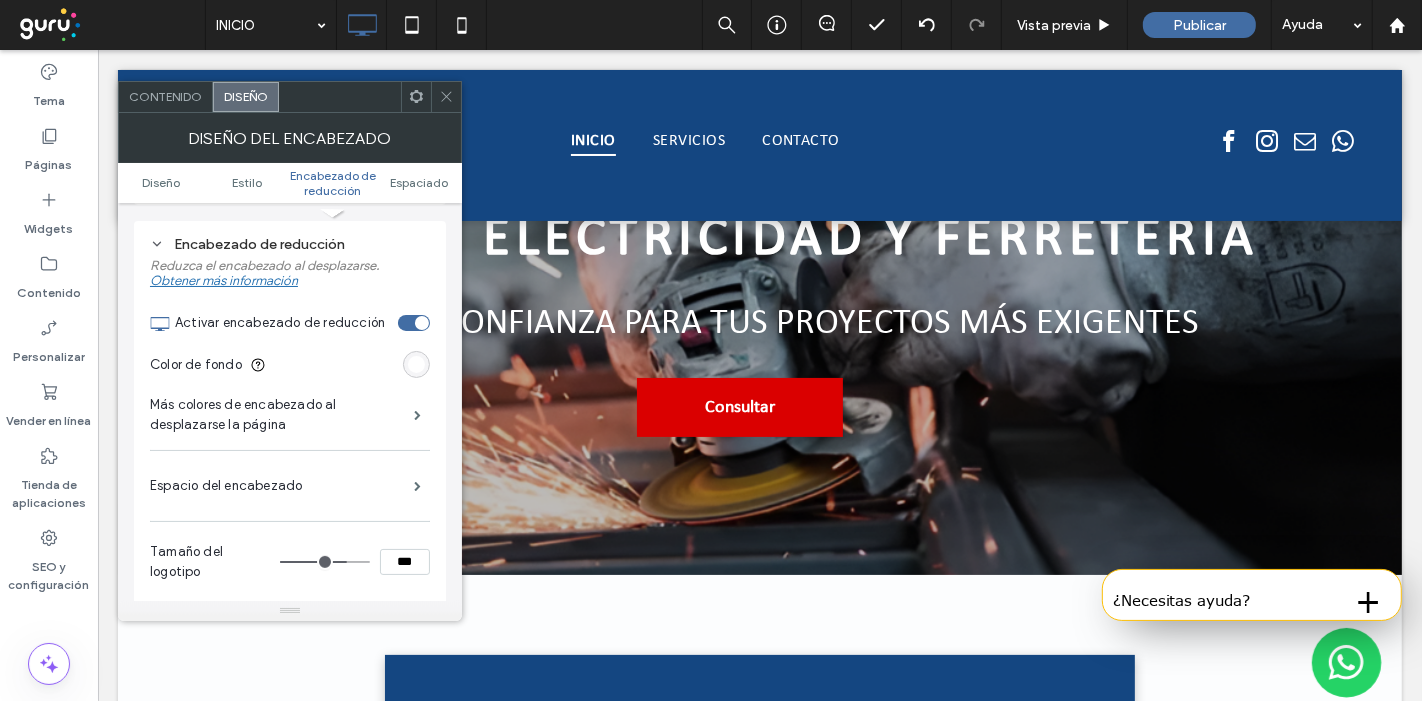click on "Espacio del encabezado" at bounding box center [290, 486] 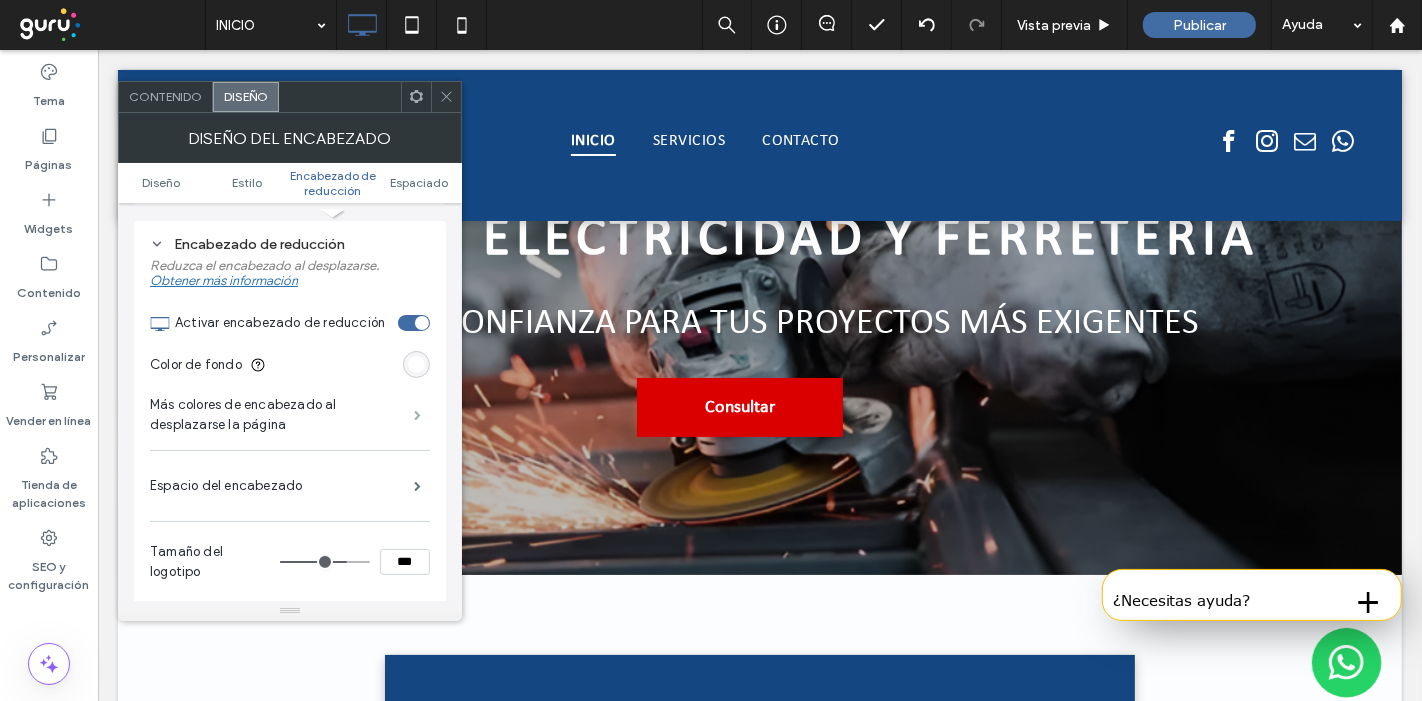 click at bounding box center [417, 415] 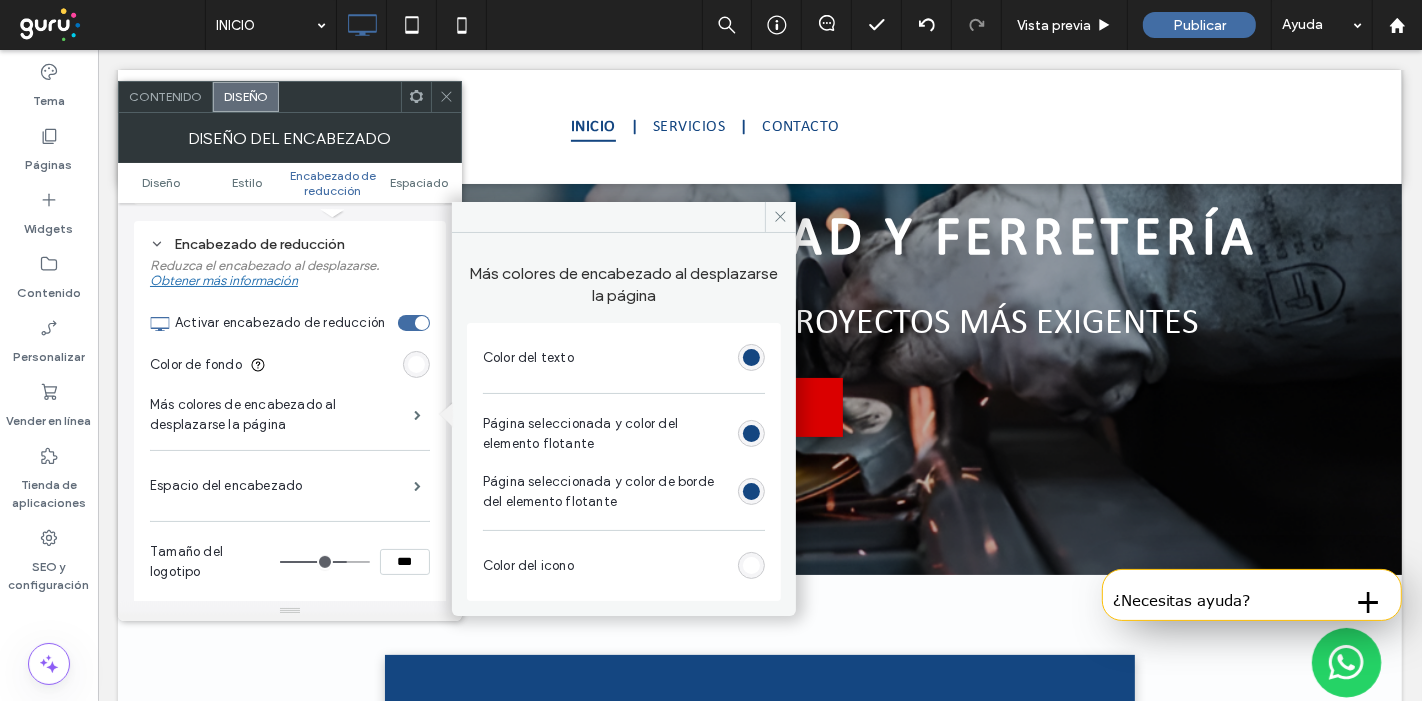 click at bounding box center [751, 565] 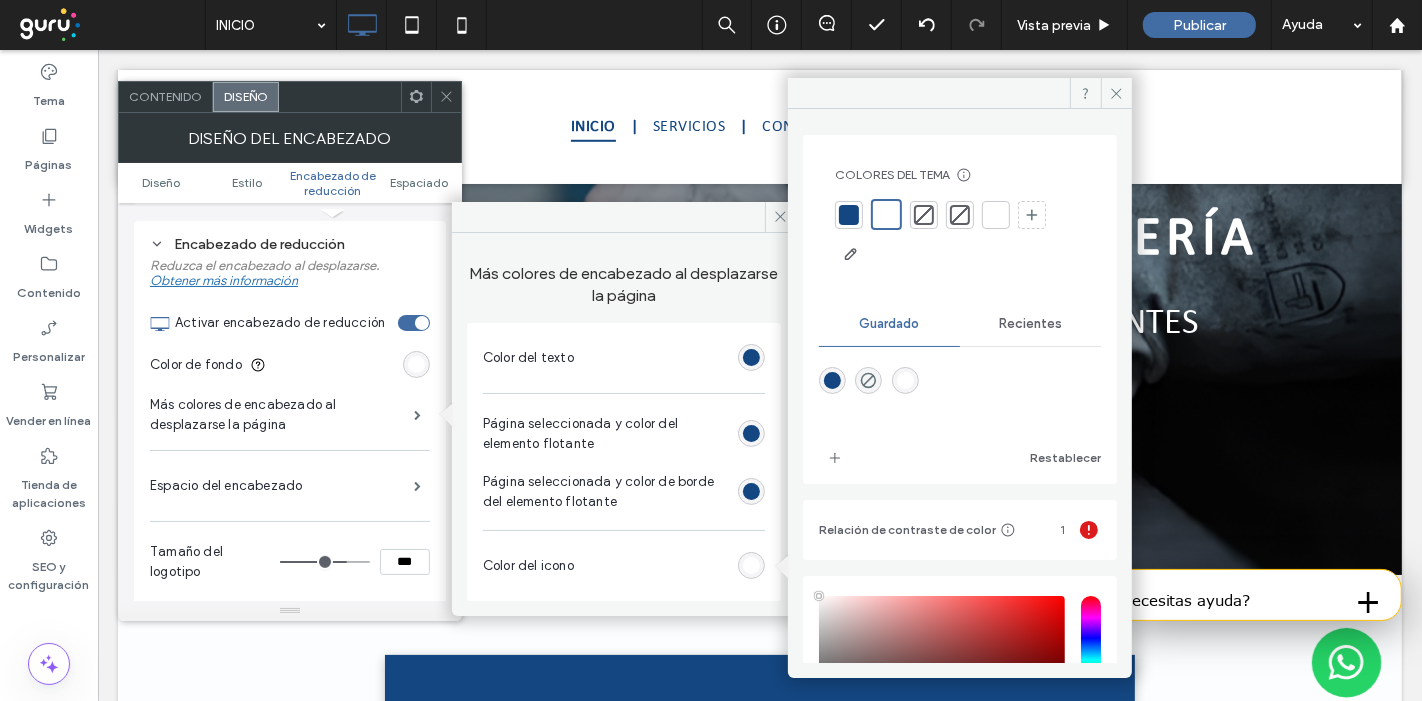 click at bounding box center (849, 215) 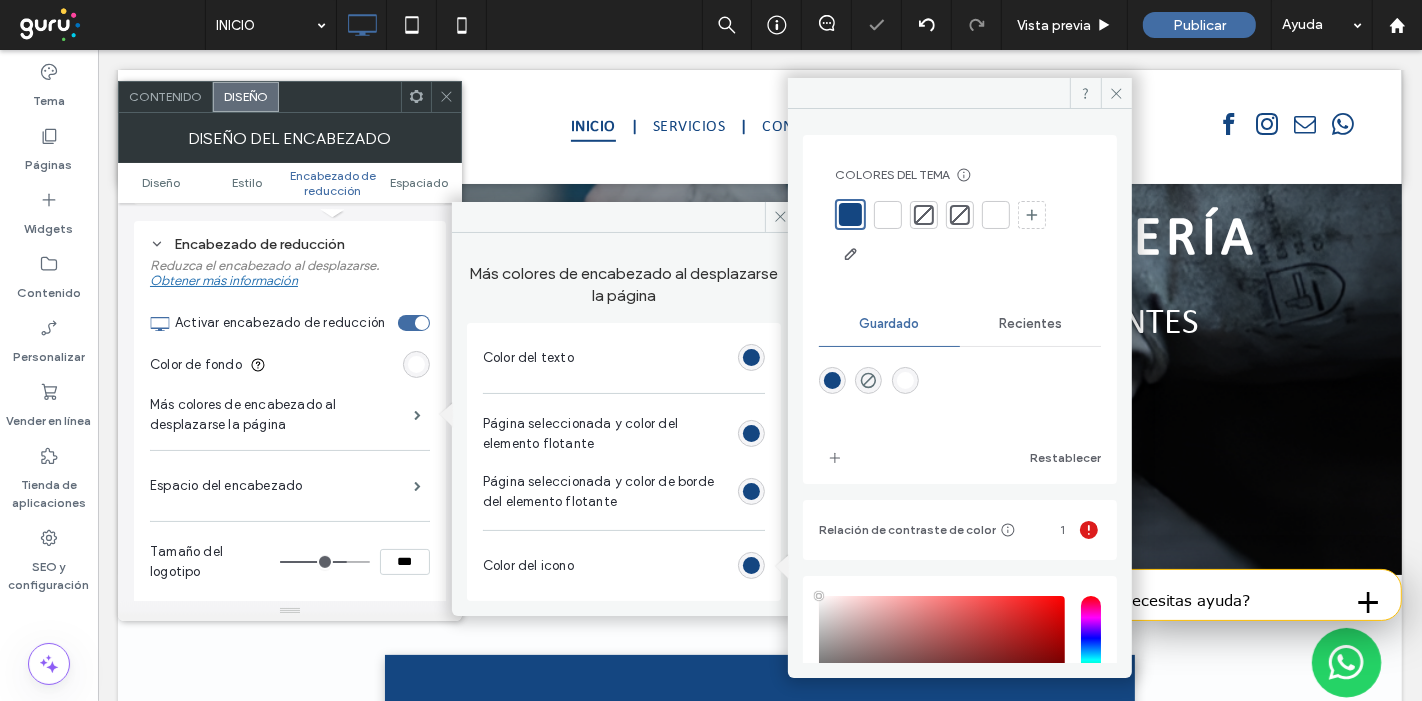 click 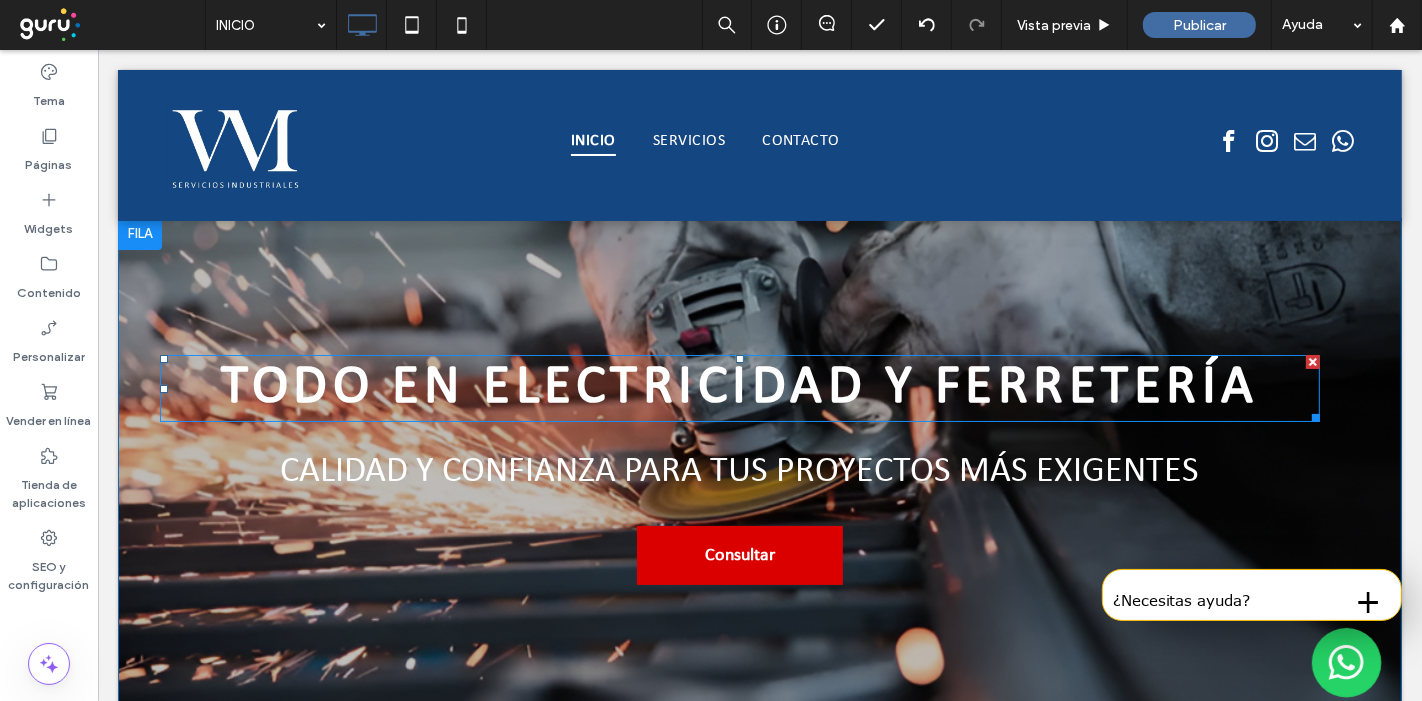 scroll, scrollTop: 0, scrollLeft: 0, axis: both 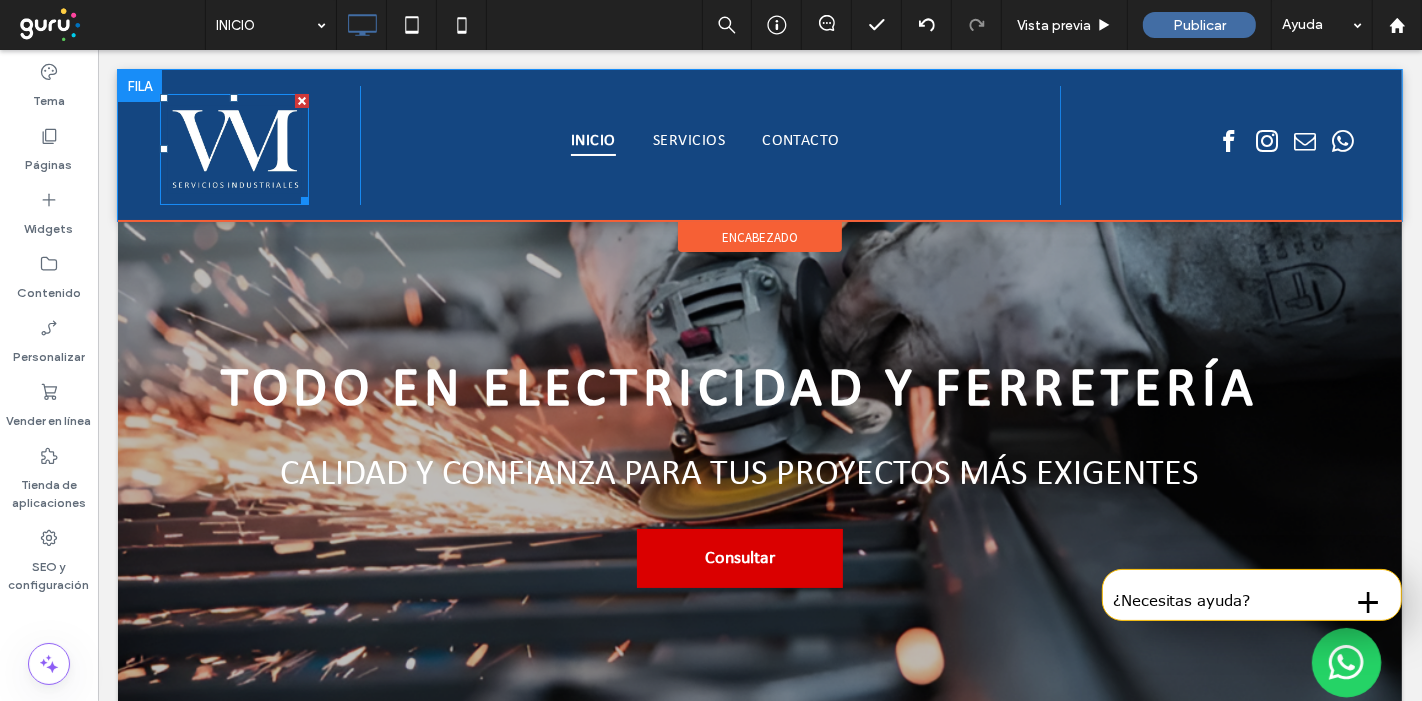 click at bounding box center [233, 150] 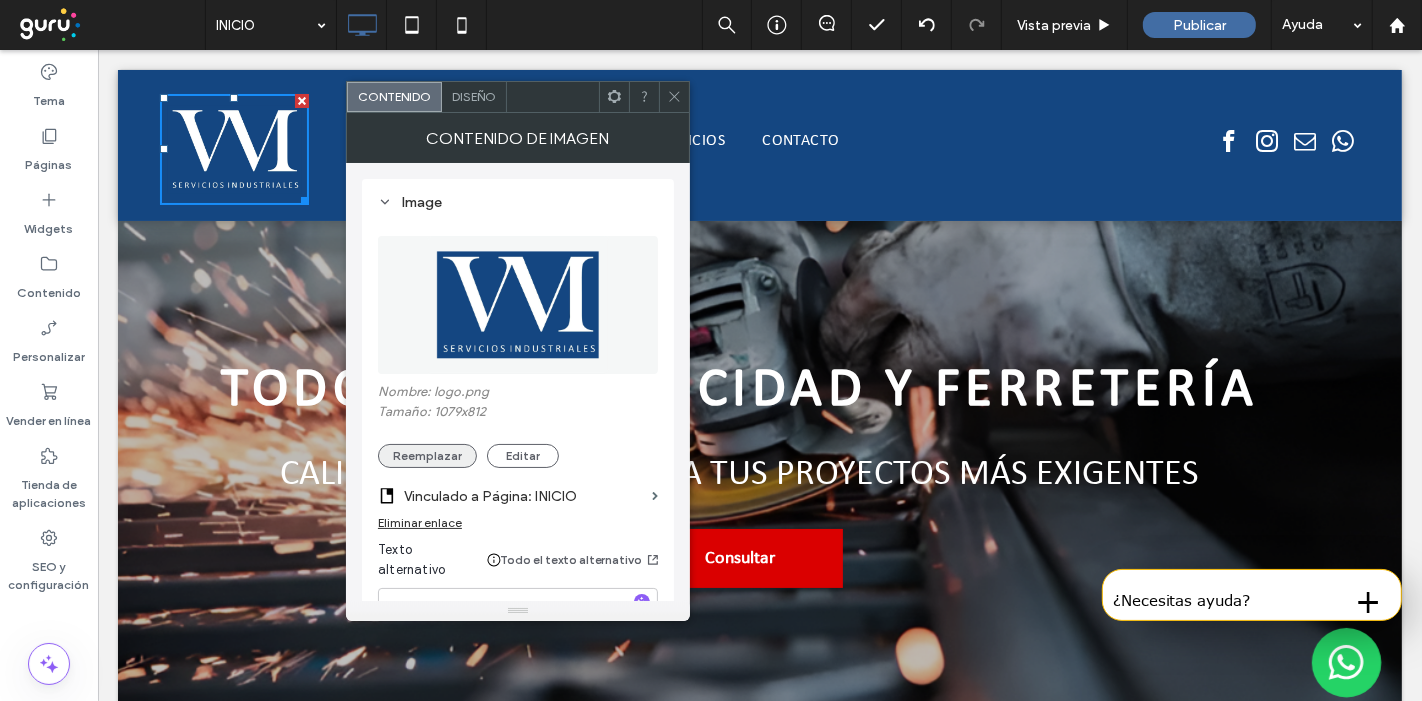 click on "Reemplazar" at bounding box center [427, 456] 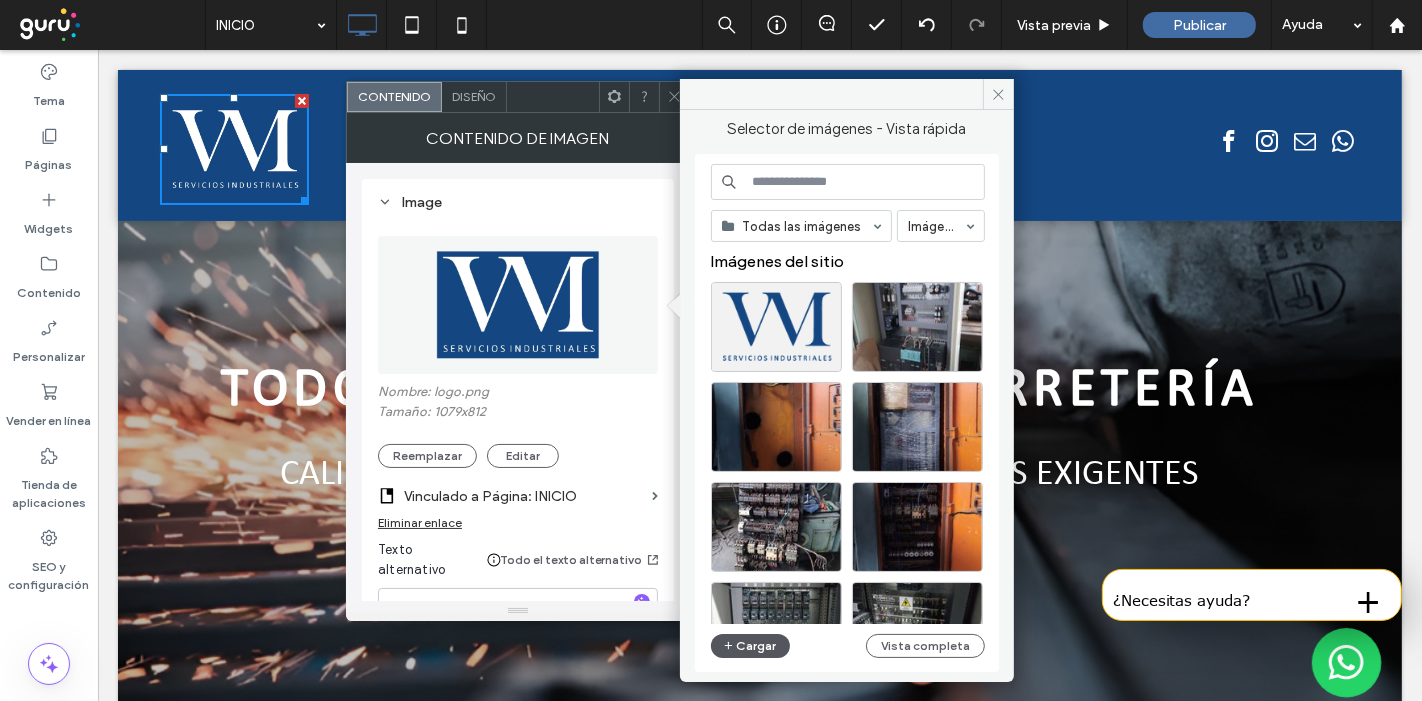 click on "Cargar" at bounding box center [751, 646] 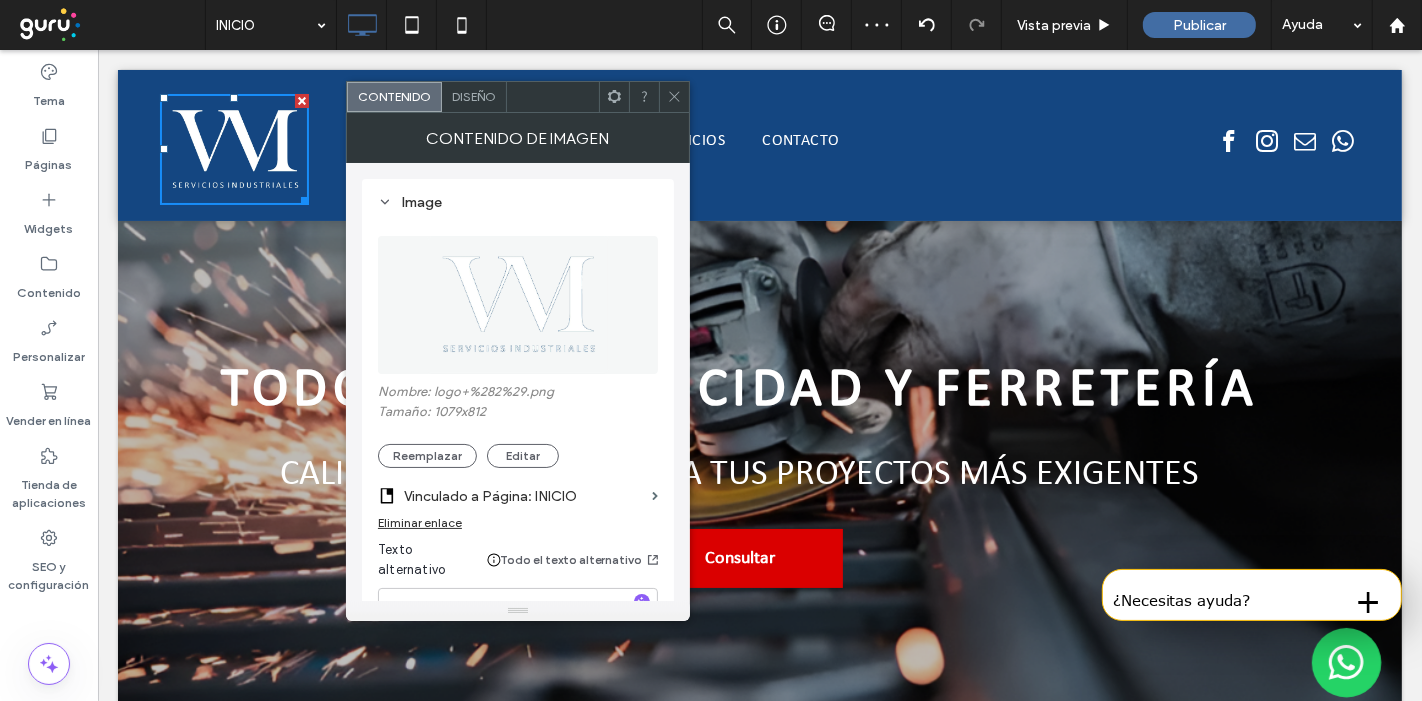 click 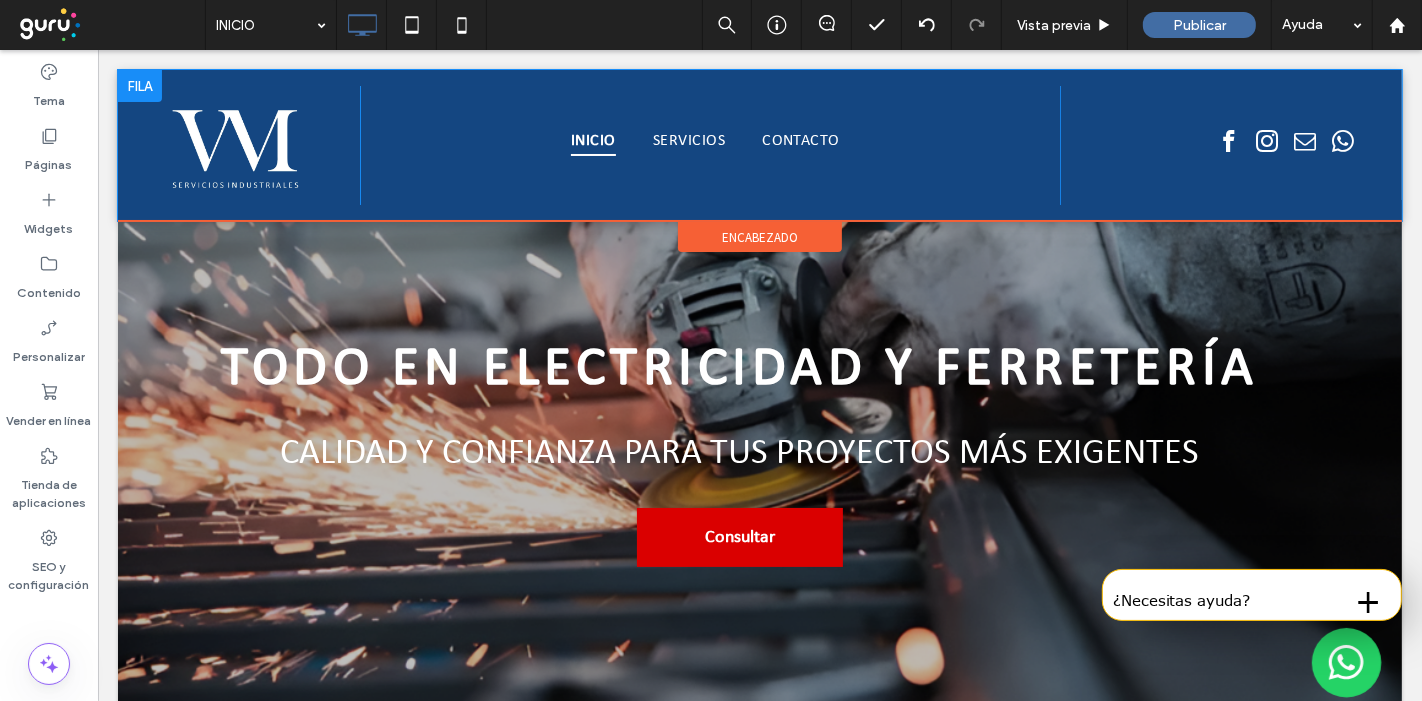 scroll, scrollTop: 0, scrollLeft: 0, axis: both 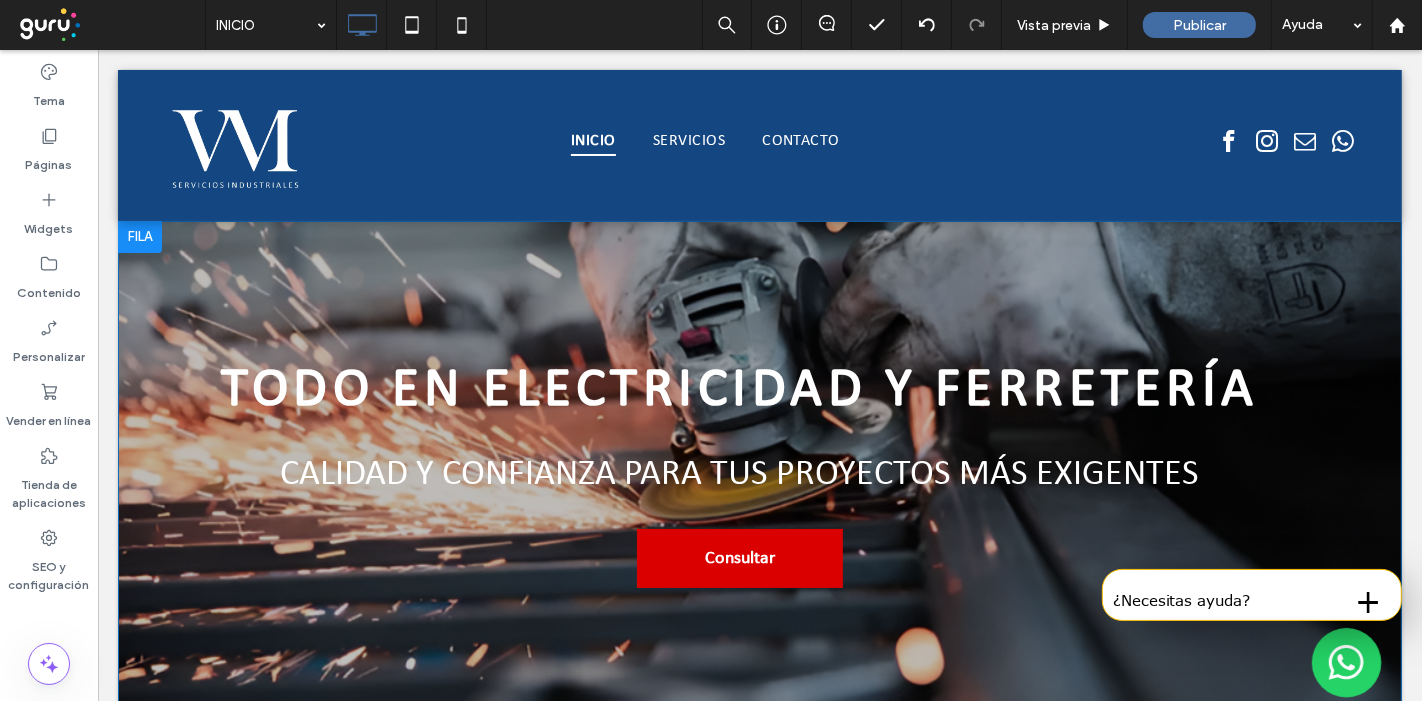click on "Todo en electricidad y ferretería
Calidad y confianza para tus proyectos más exigentes
Consultar
Click To Paste
Fila + Añadir sección" at bounding box center [759, 473] 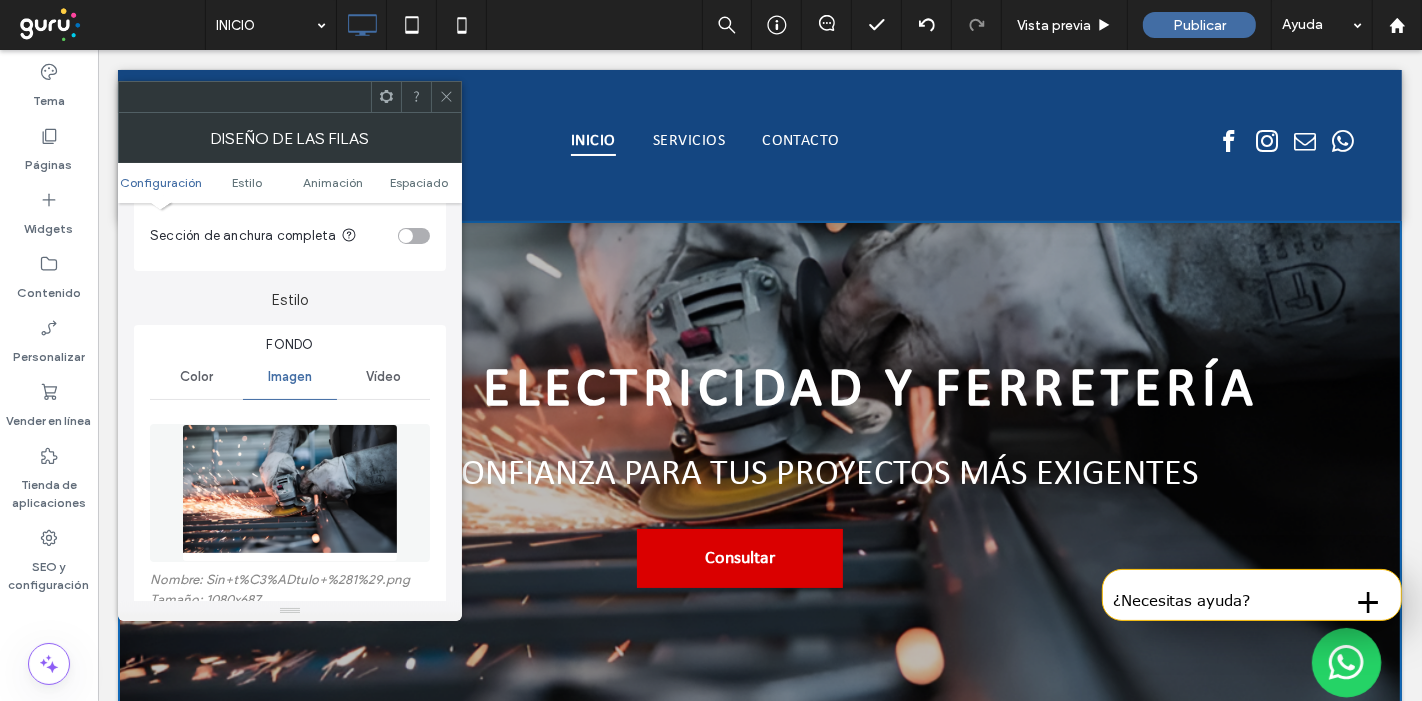 scroll, scrollTop: 333, scrollLeft: 0, axis: vertical 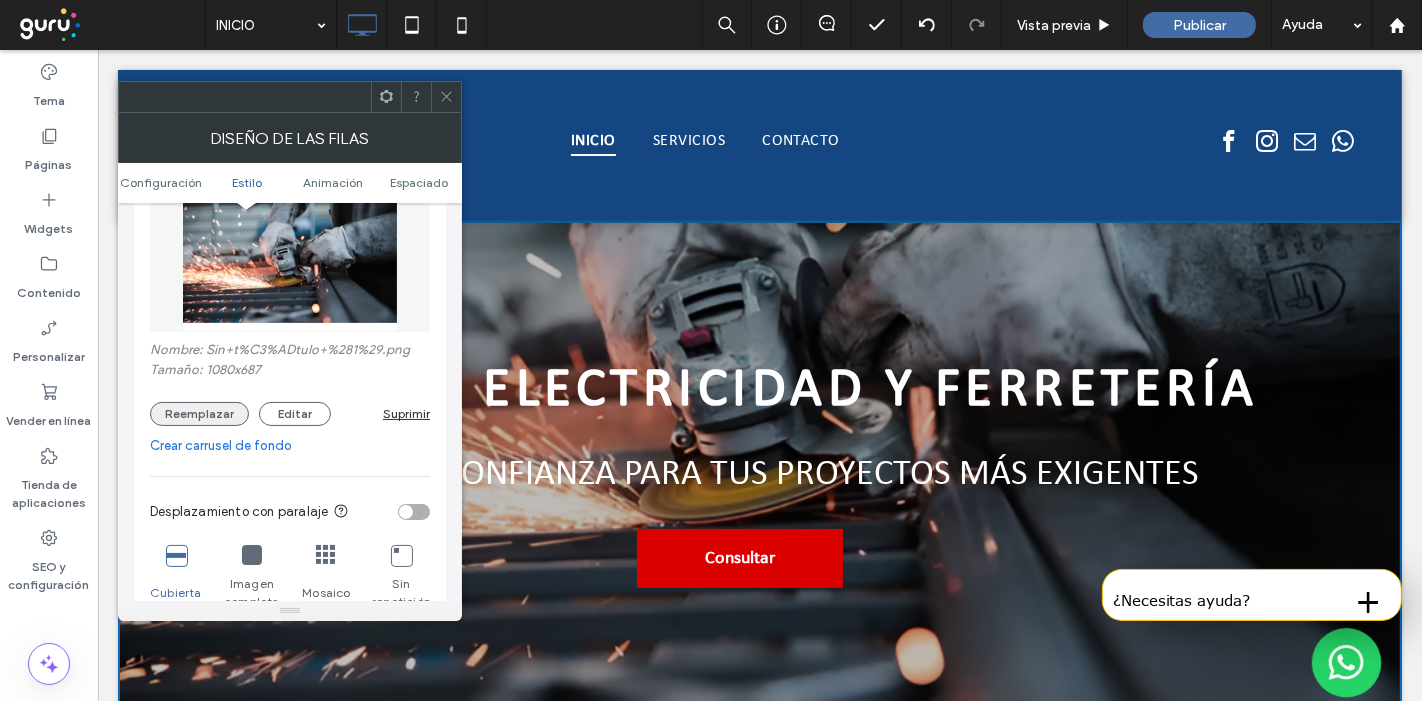 click on "Reemplazar" at bounding box center [199, 414] 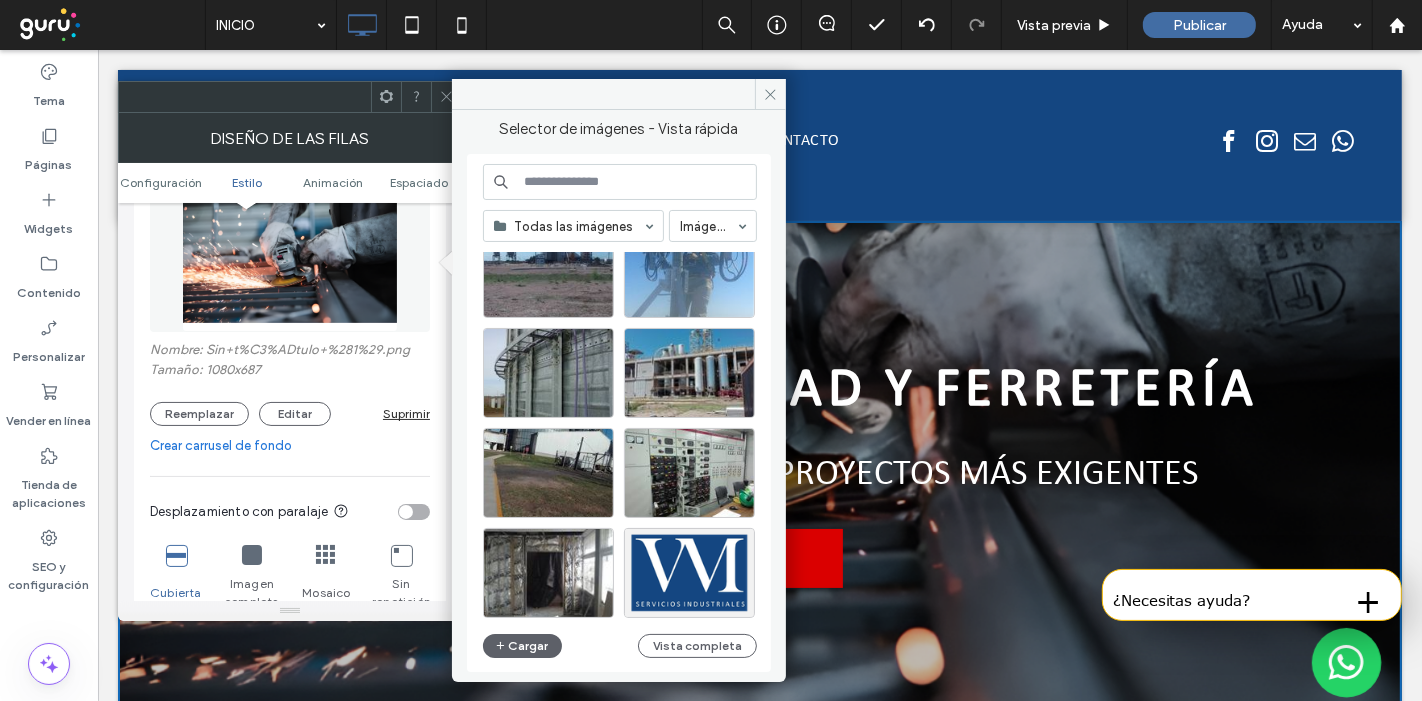 scroll, scrollTop: 2742, scrollLeft: 0, axis: vertical 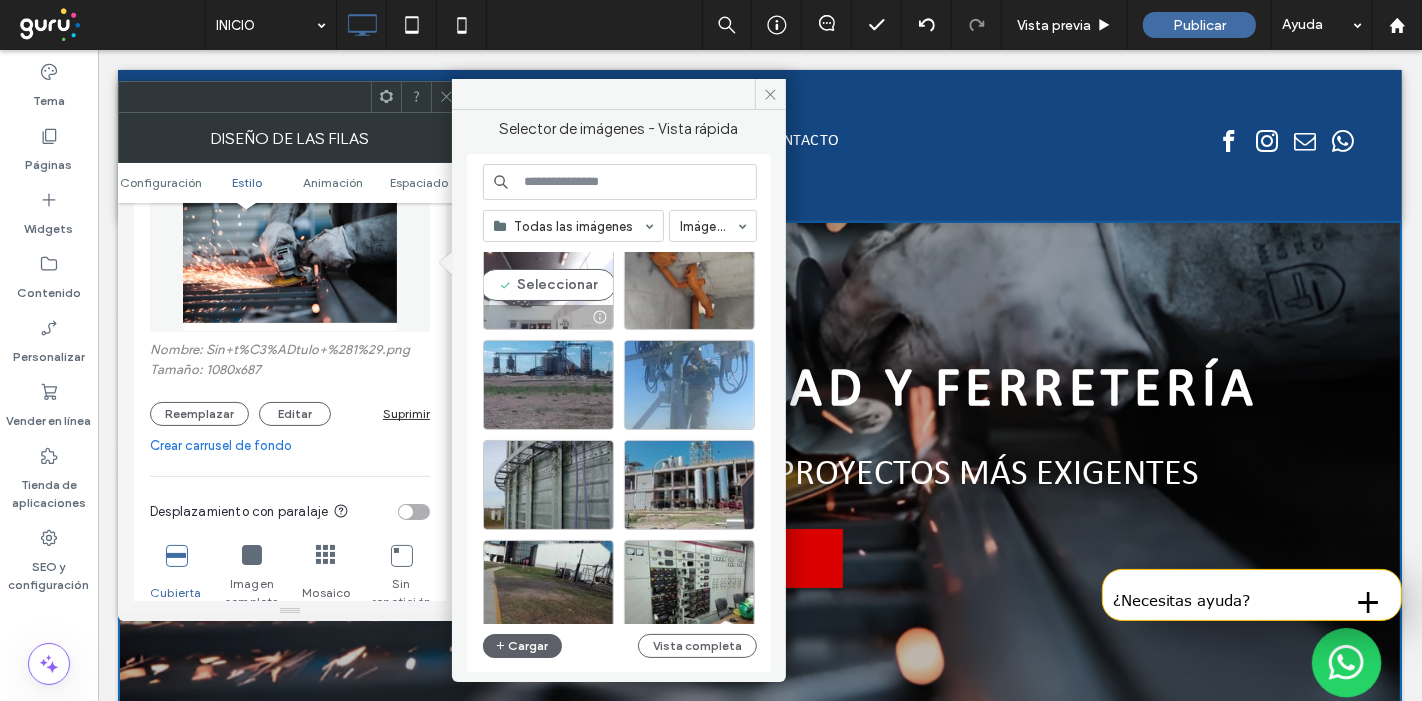 click on "Seleccionar" at bounding box center [548, 285] 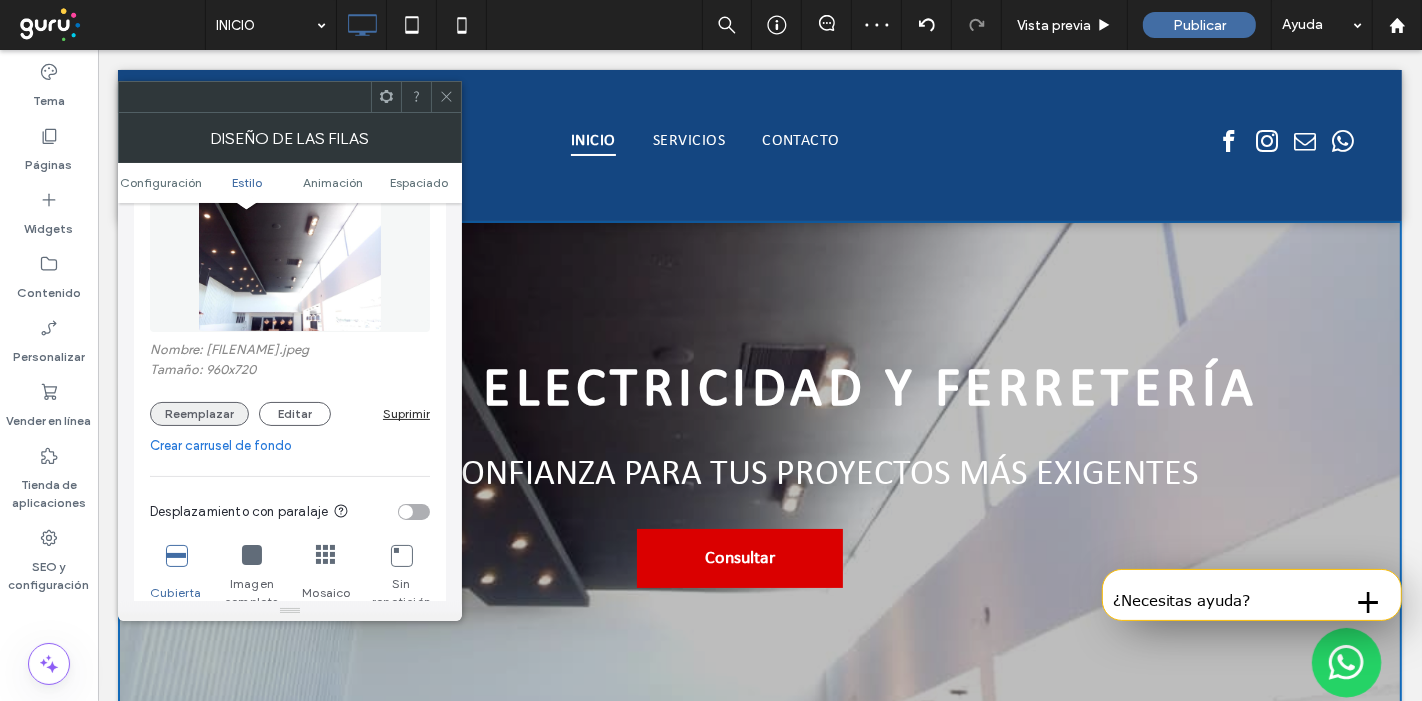 click on "Reemplazar" at bounding box center (199, 414) 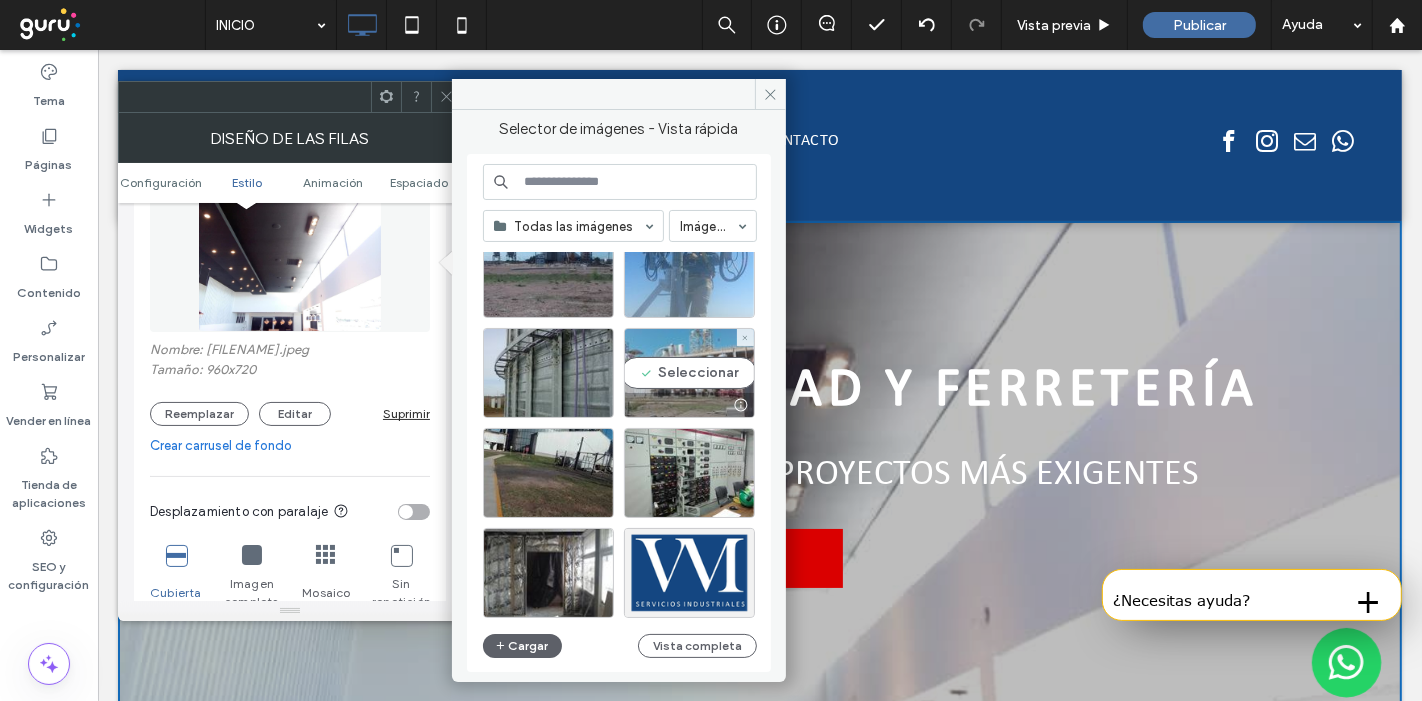 scroll, scrollTop: 2965, scrollLeft: 0, axis: vertical 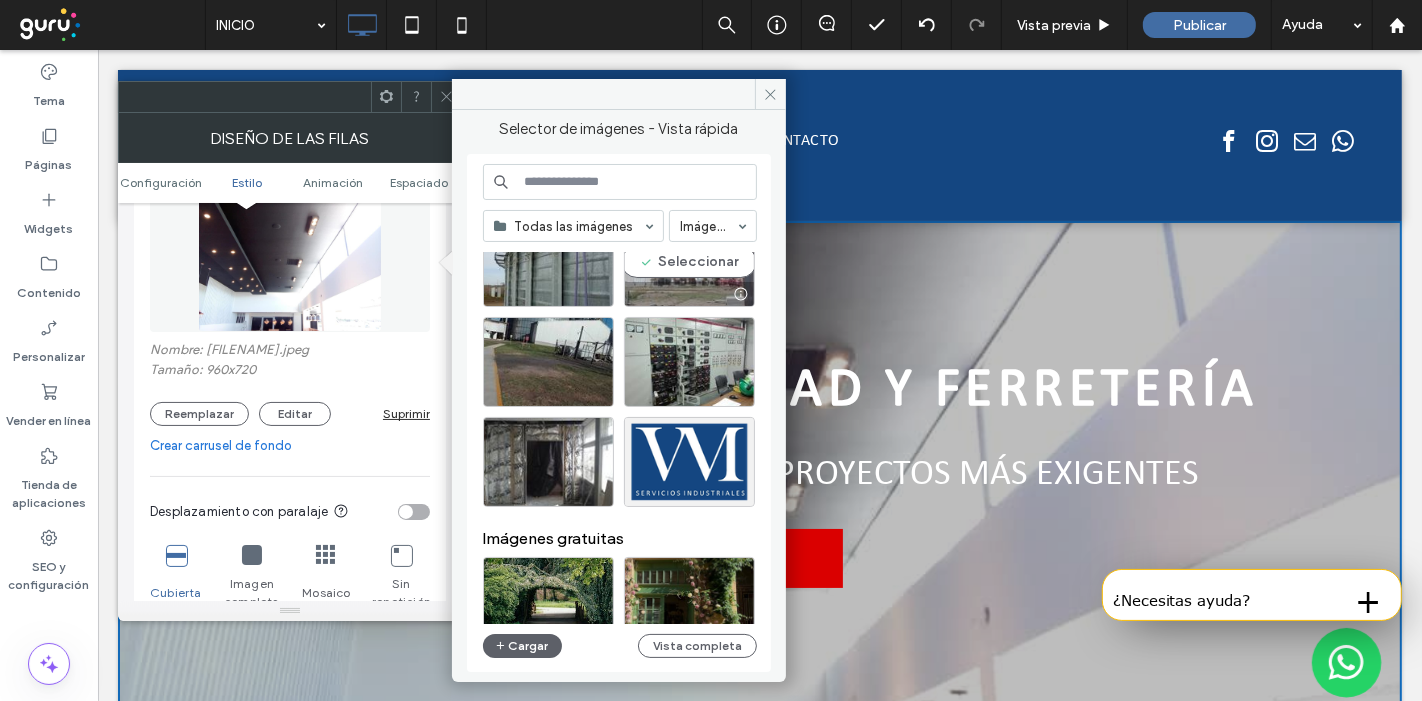click on "Seleccionar" at bounding box center (689, 262) 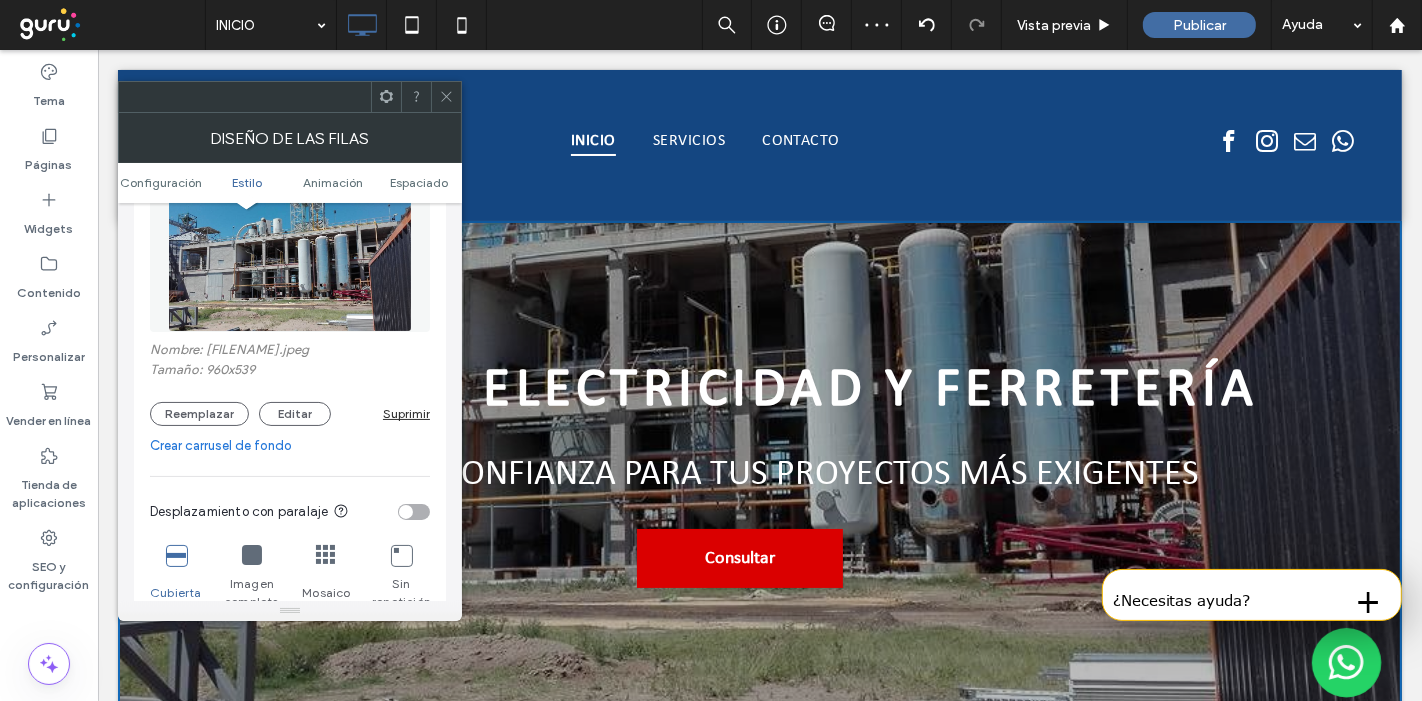 click 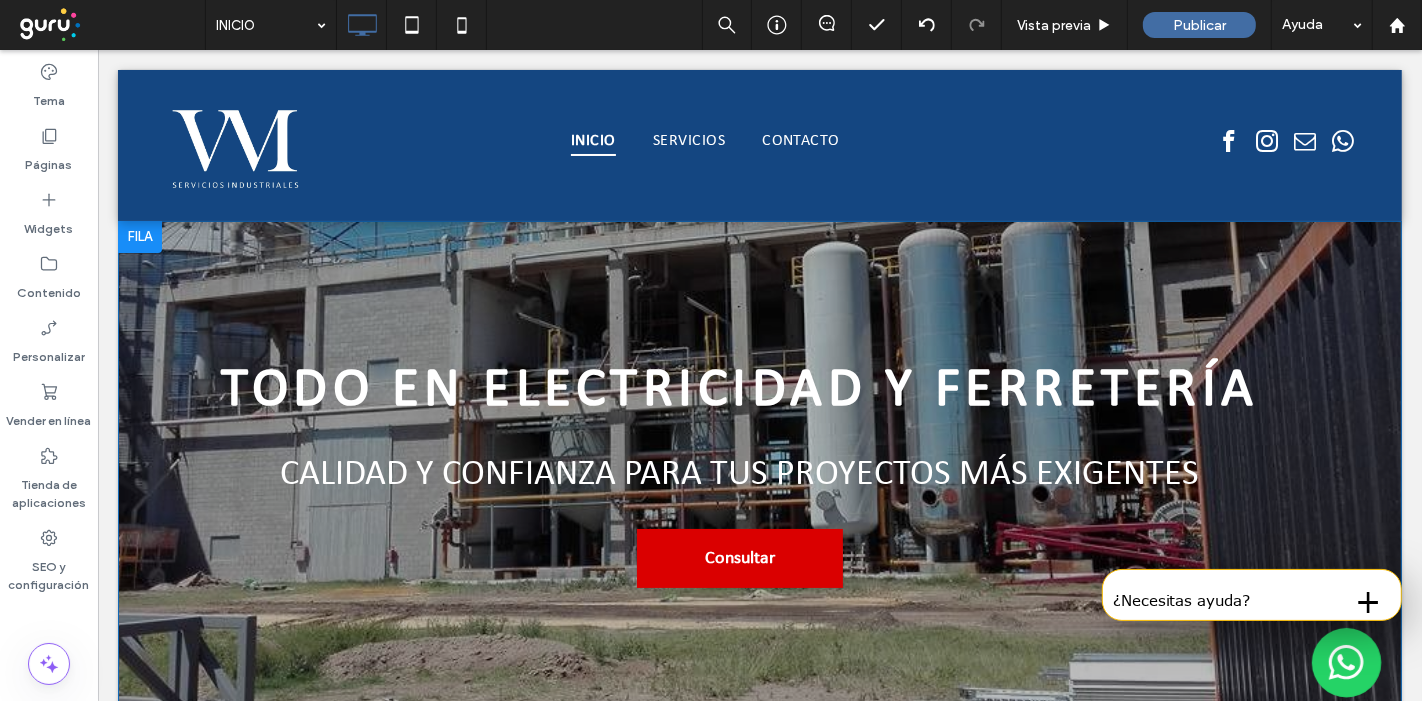click on "Todo en electricidad y ferretería
Calidad y confianza para tus proyectos más exigentes
Consultar
Click To Paste
Fila + Añadir sección" at bounding box center [759, 473] 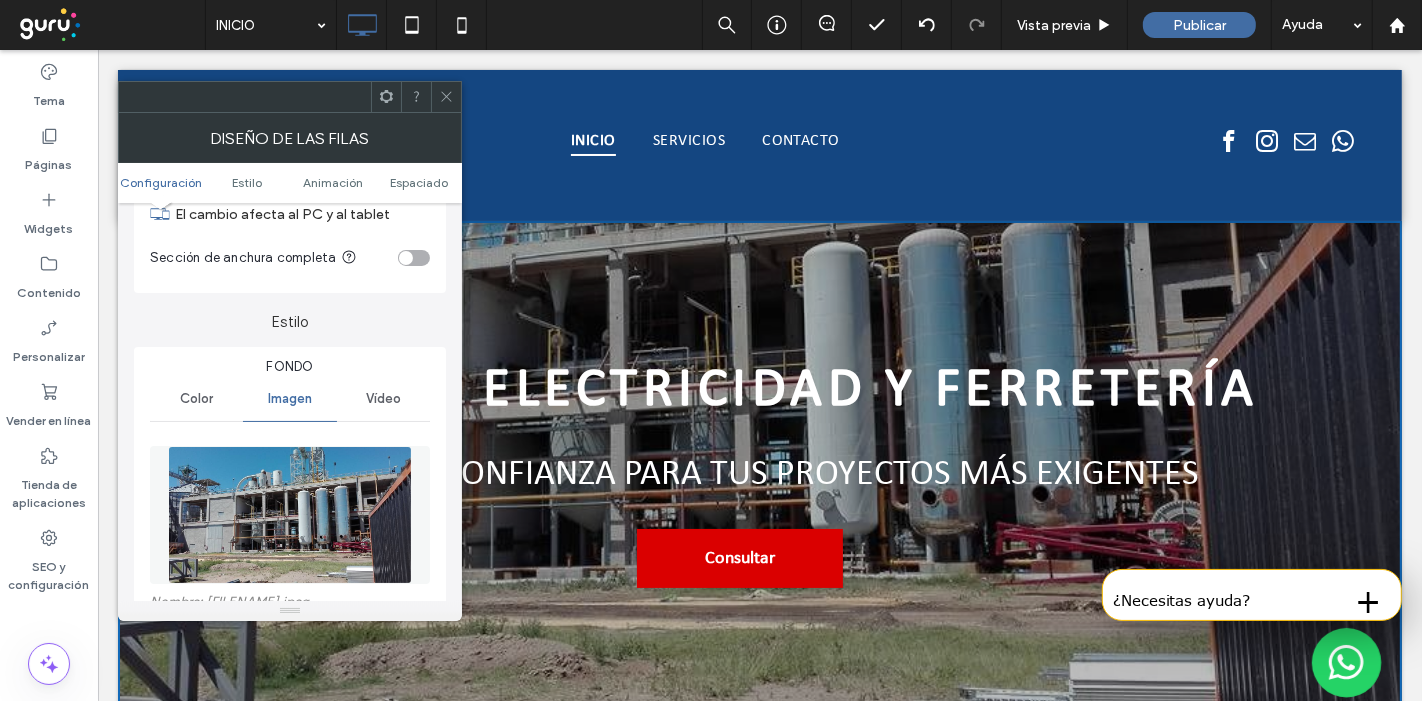scroll, scrollTop: 222, scrollLeft: 0, axis: vertical 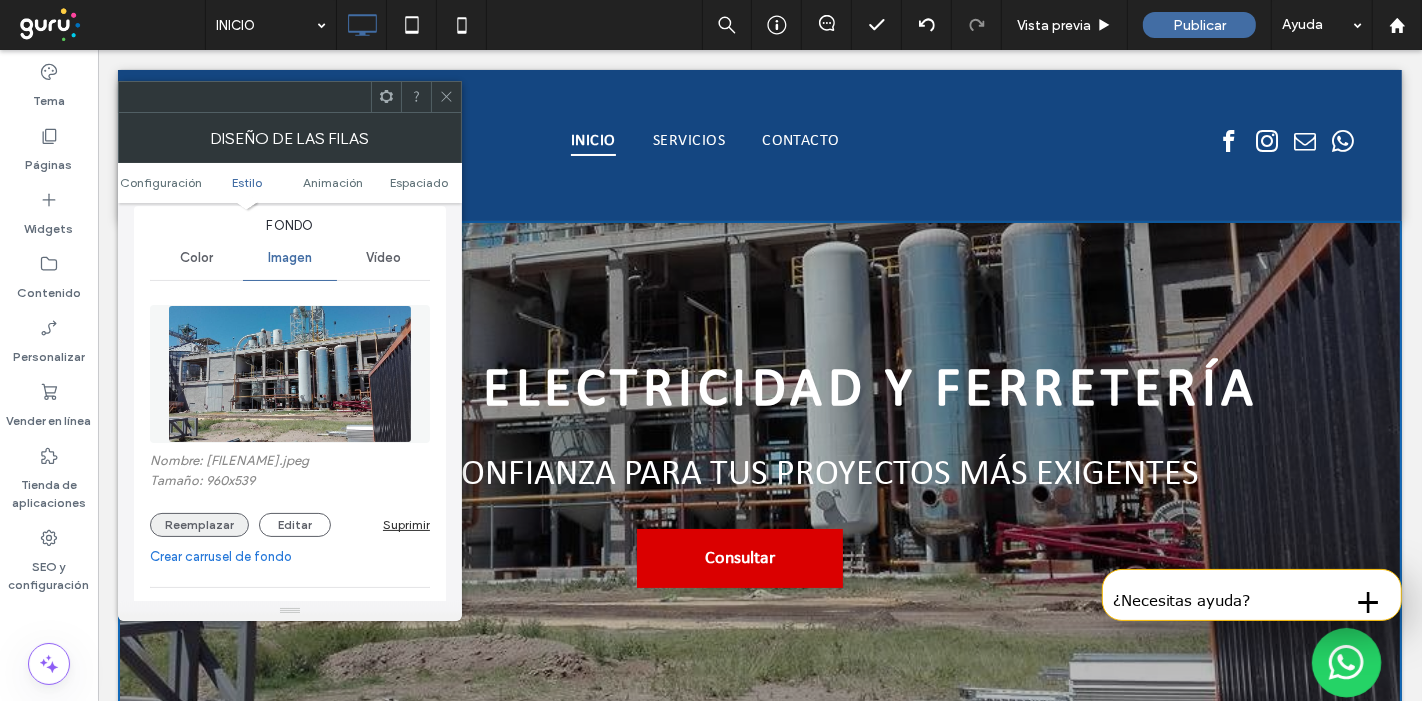 click on "Reemplazar" at bounding box center (199, 525) 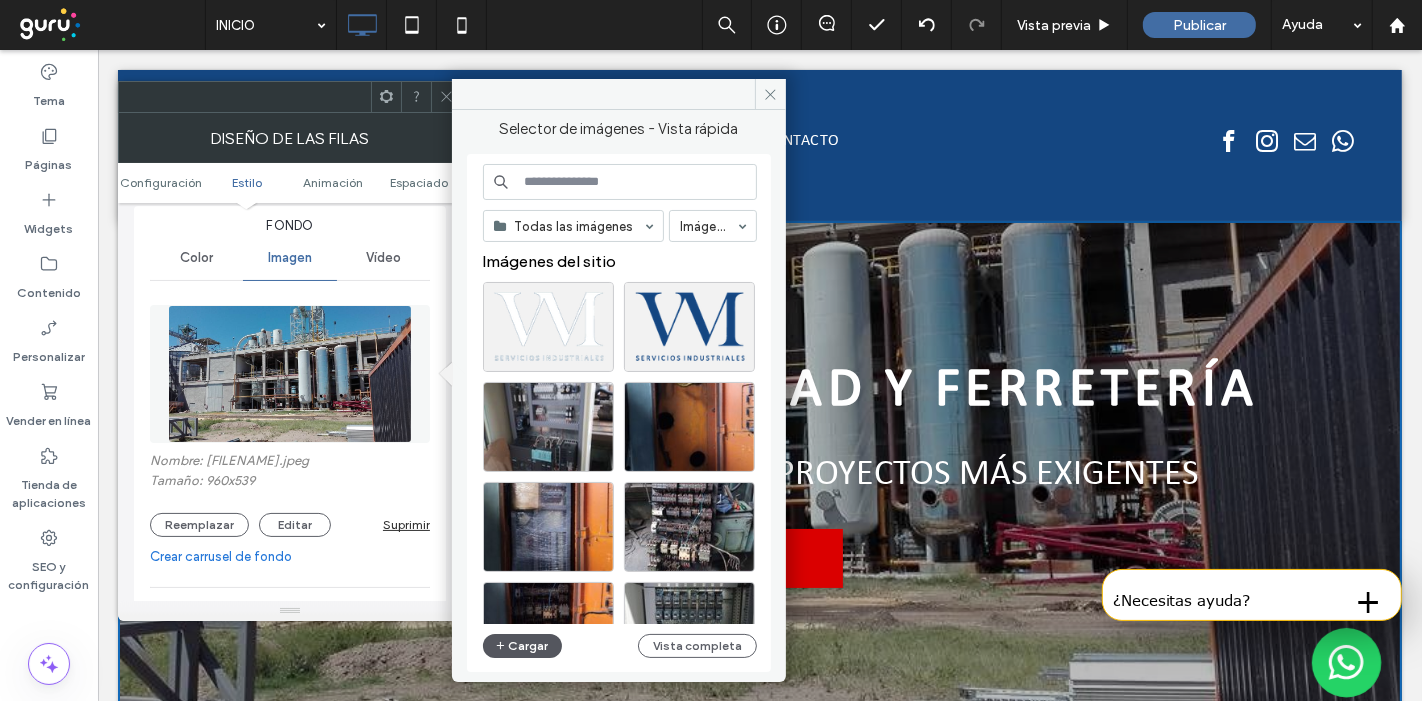 click on "Cargar" at bounding box center (523, 646) 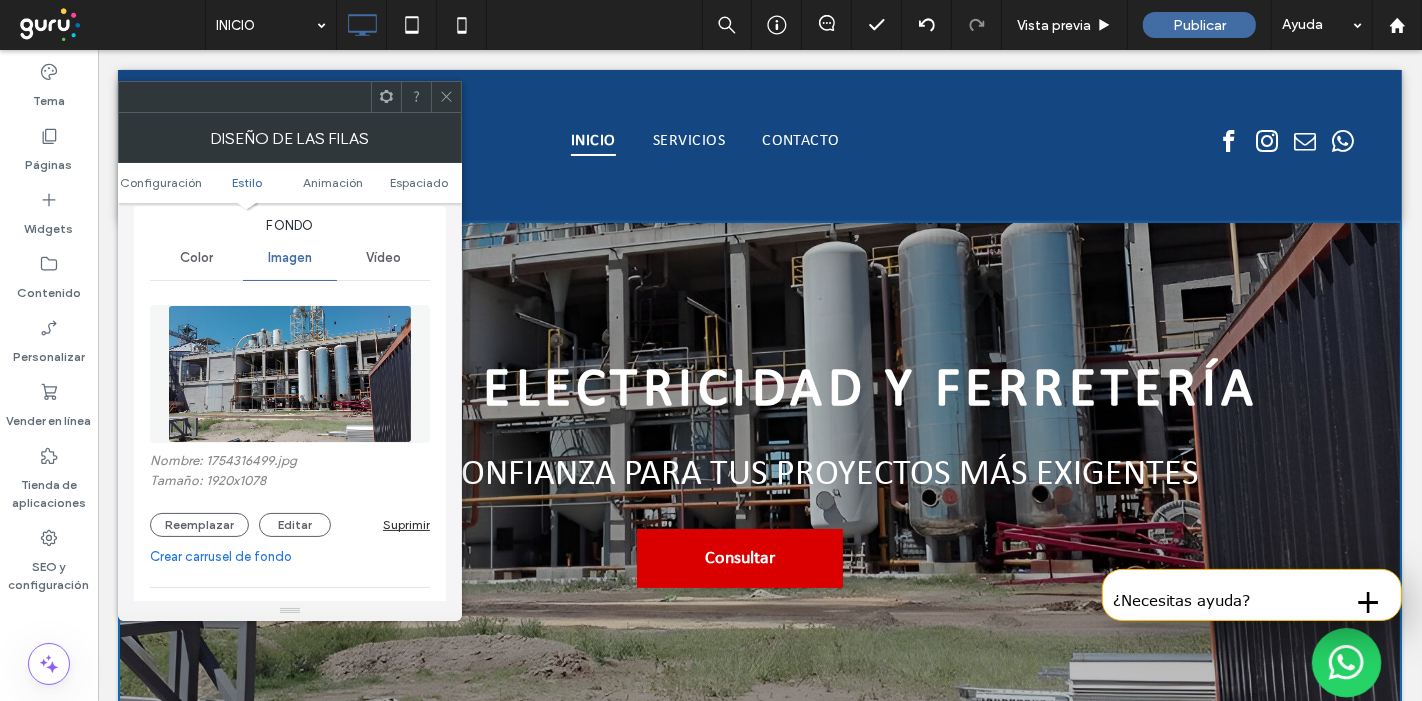 click 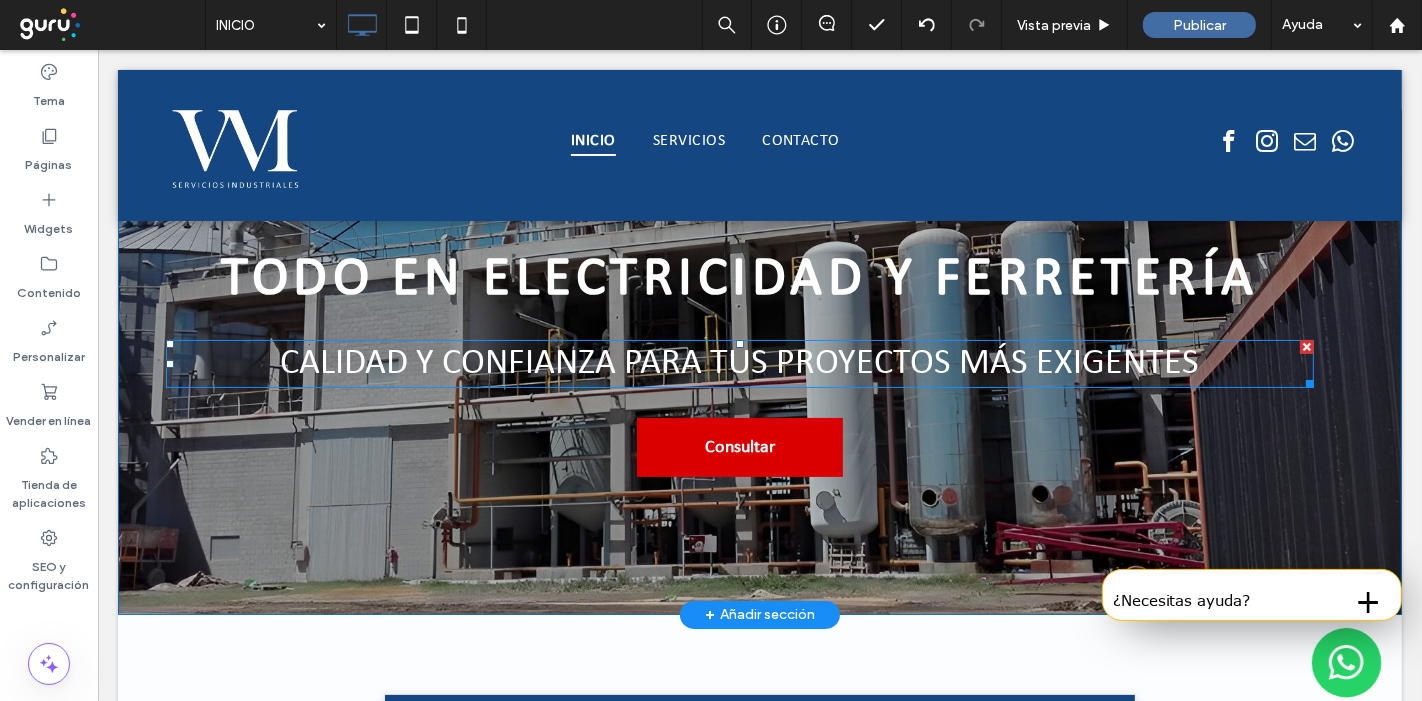 scroll, scrollTop: 0, scrollLeft: 0, axis: both 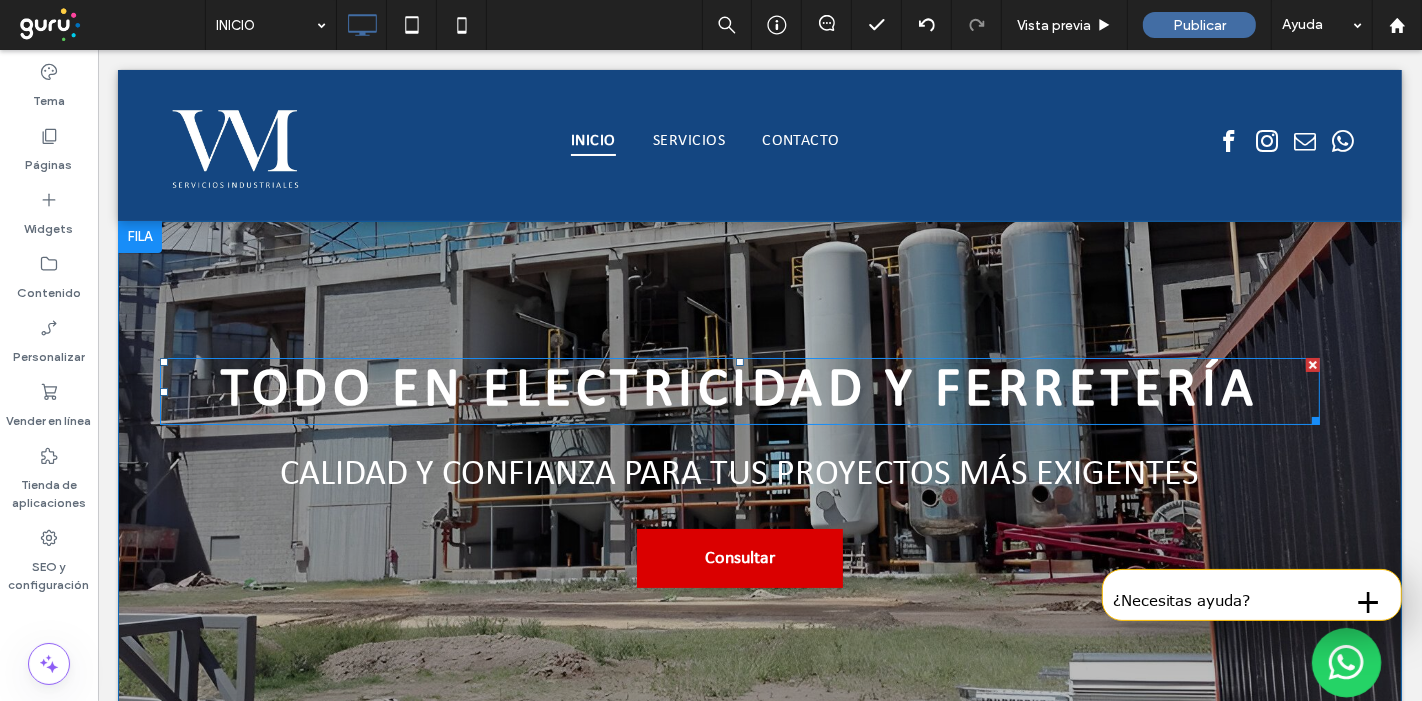 click on "Todo en electricidad y ferretería" at bounding box center (739, 391) 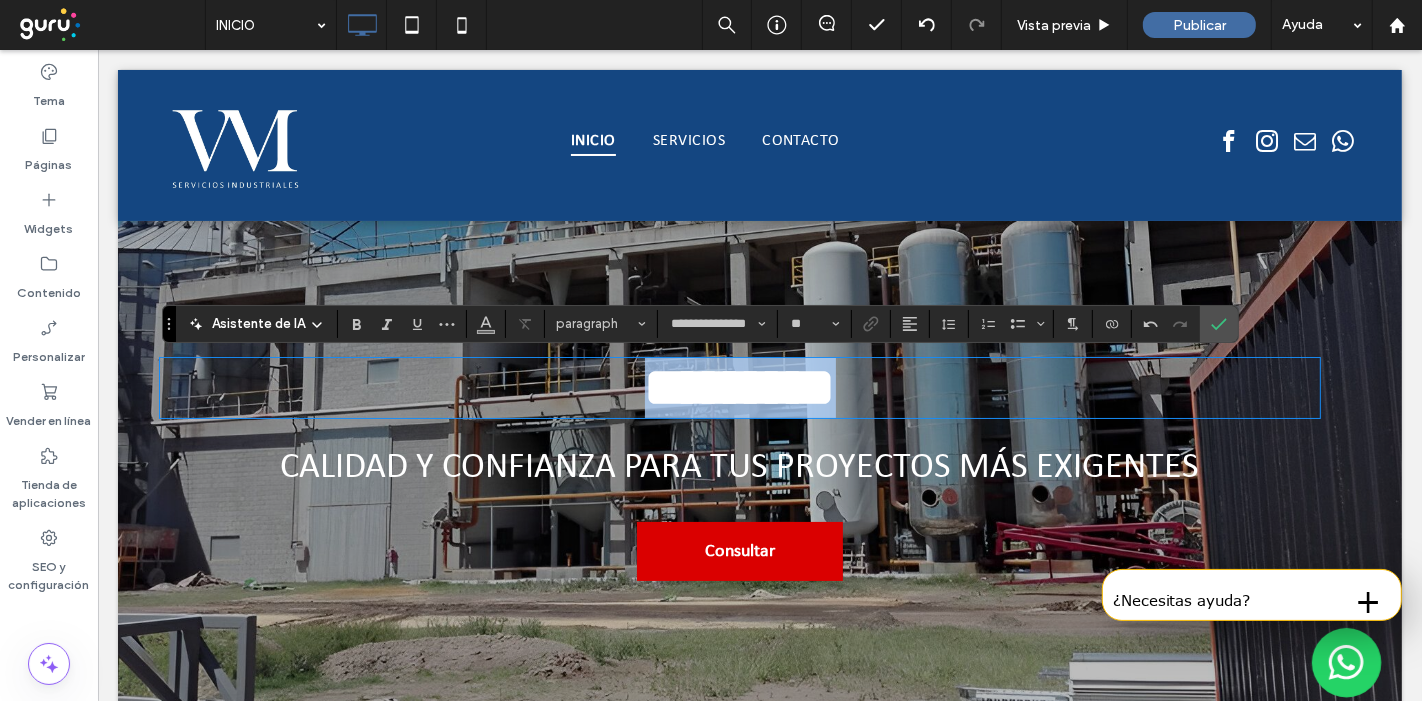 drag, startPoint x: 899, startPoint y: 401, endPoint x: 358, endPoint y: 411, distance: 541.0924 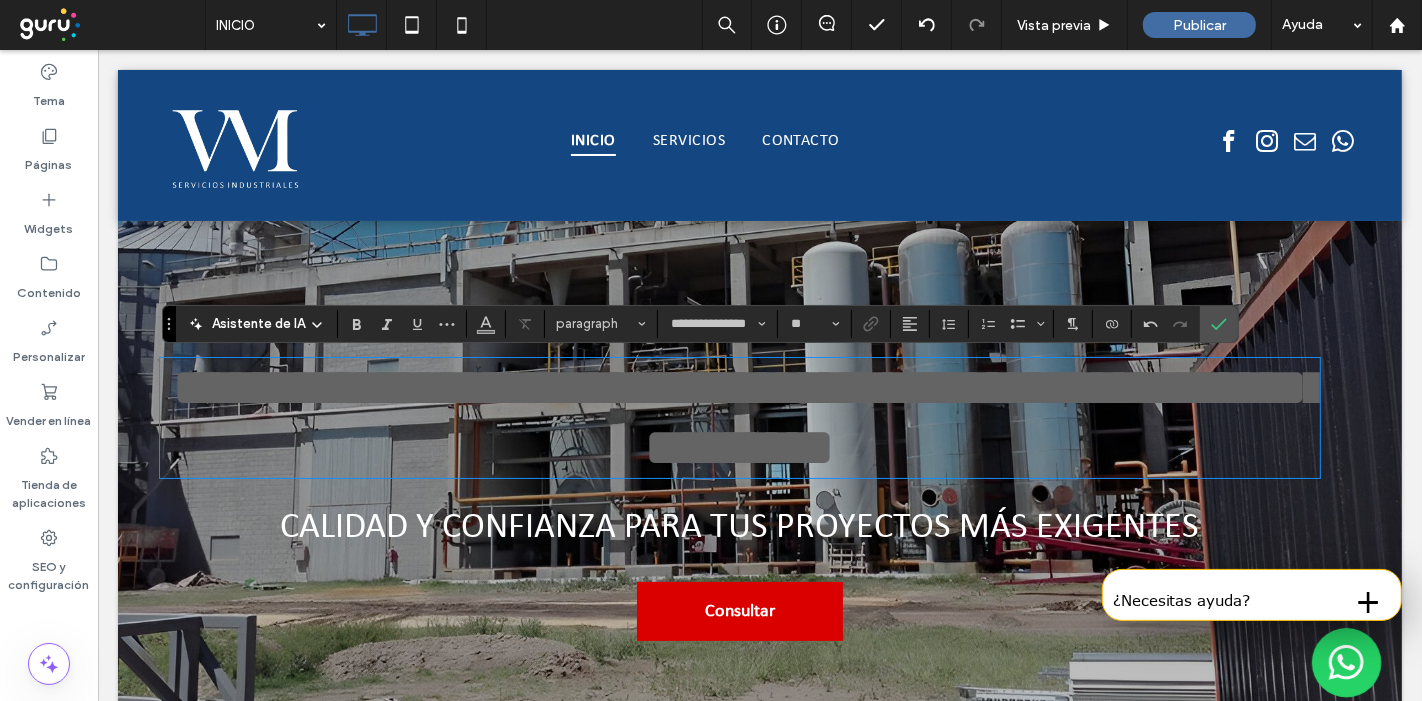 type on "**" 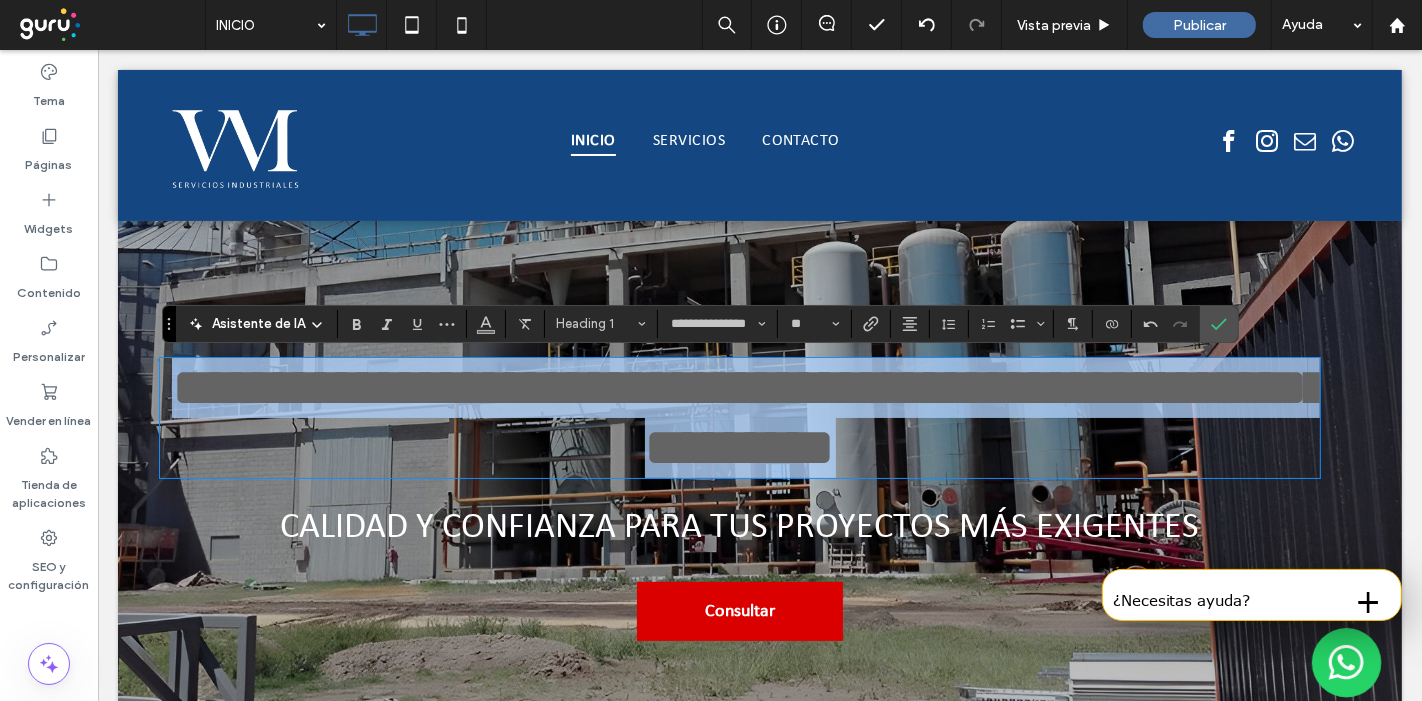 drag, startPoint x: 889, startPoint y: 530, endPoint x: 253, endPoint y: 344, distance: 662.6402 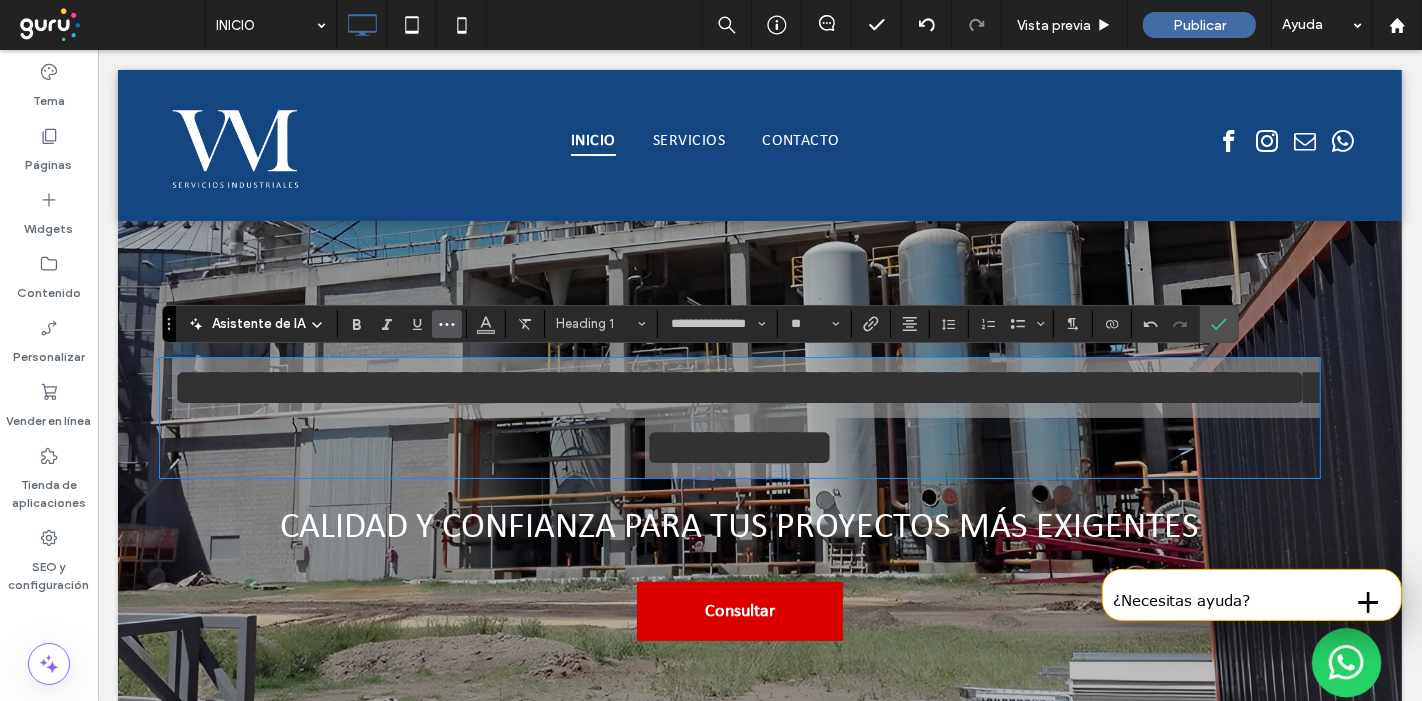 click at bounding box center (447, 324) 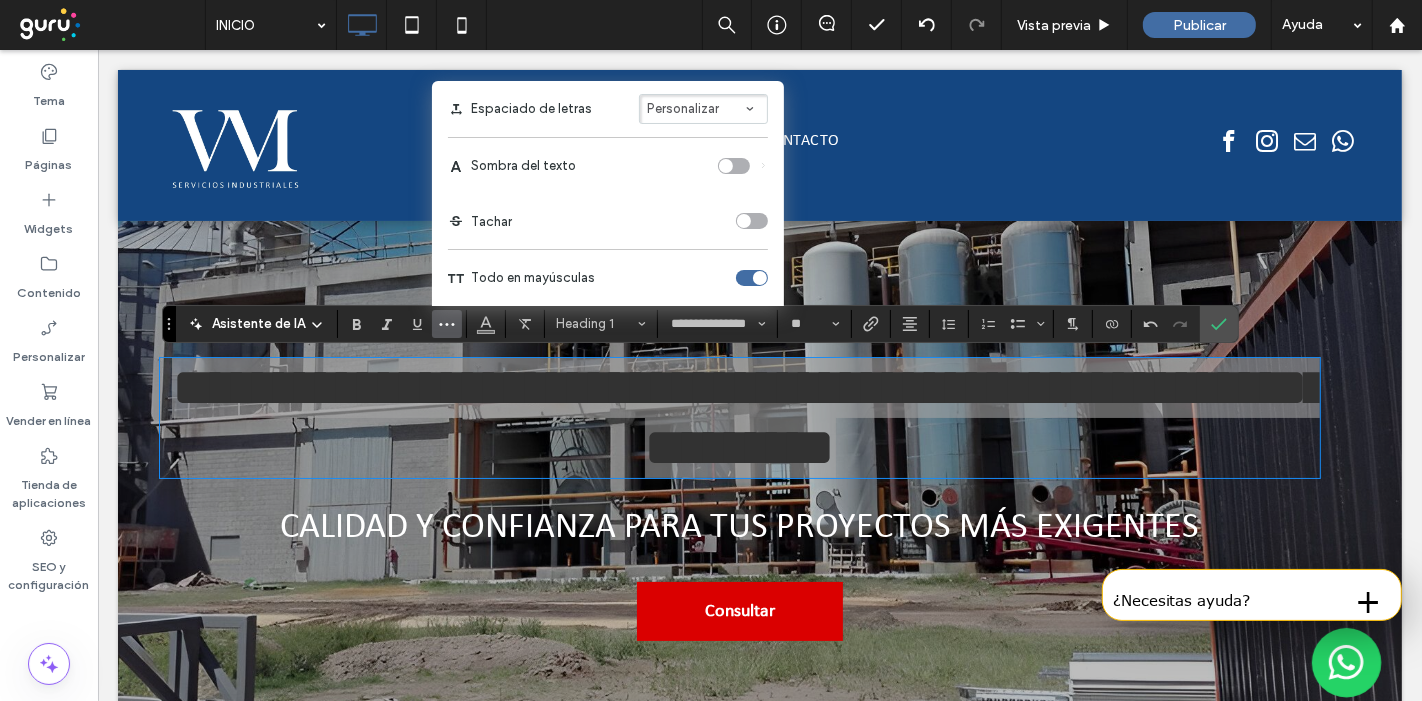 click on "Personalizar" at bounding box center [703, 109] 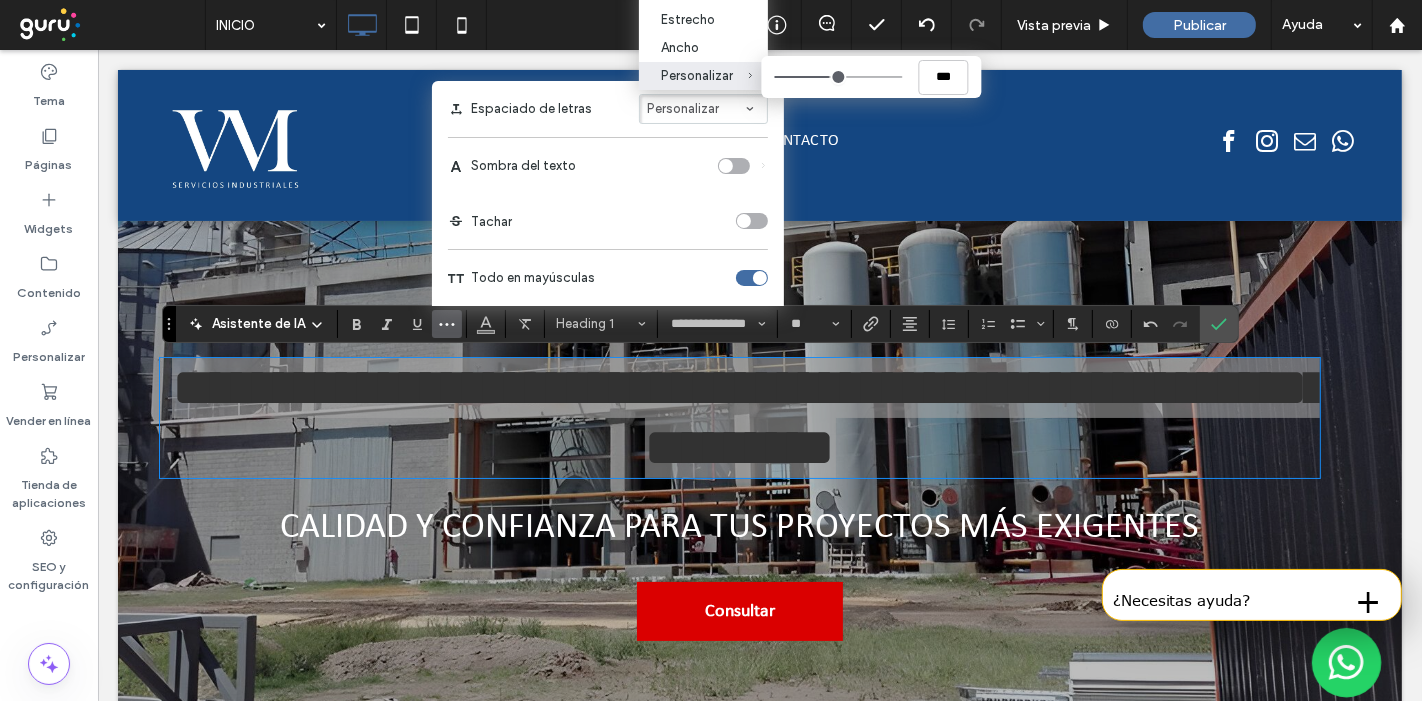 type on "****" 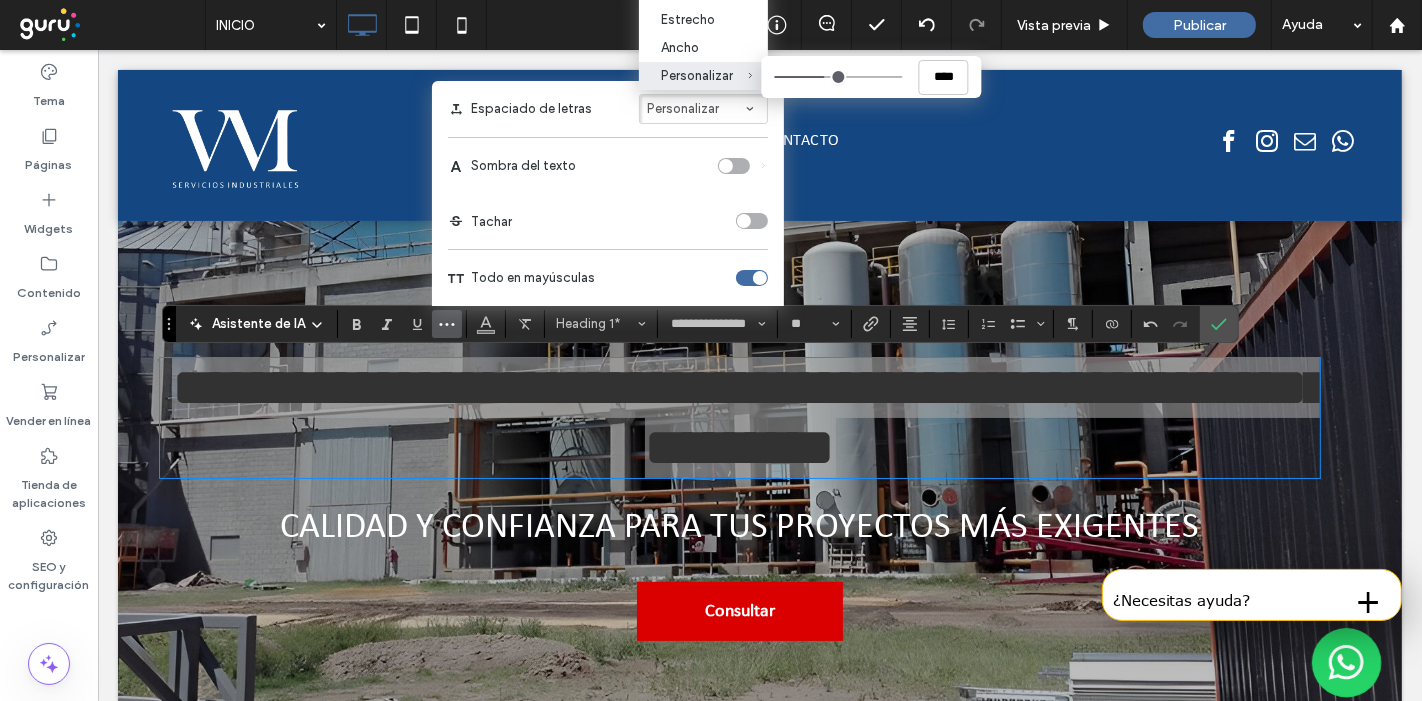 type on "****" 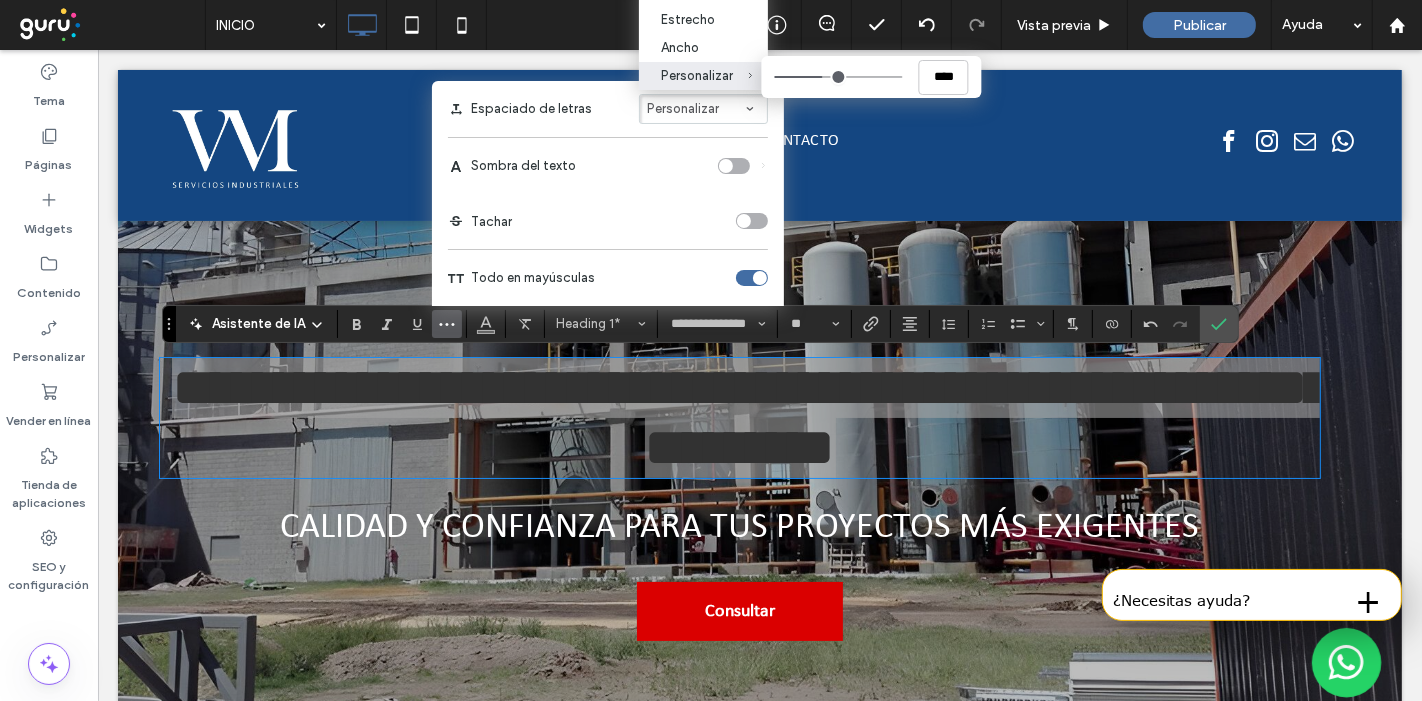 type on "****" 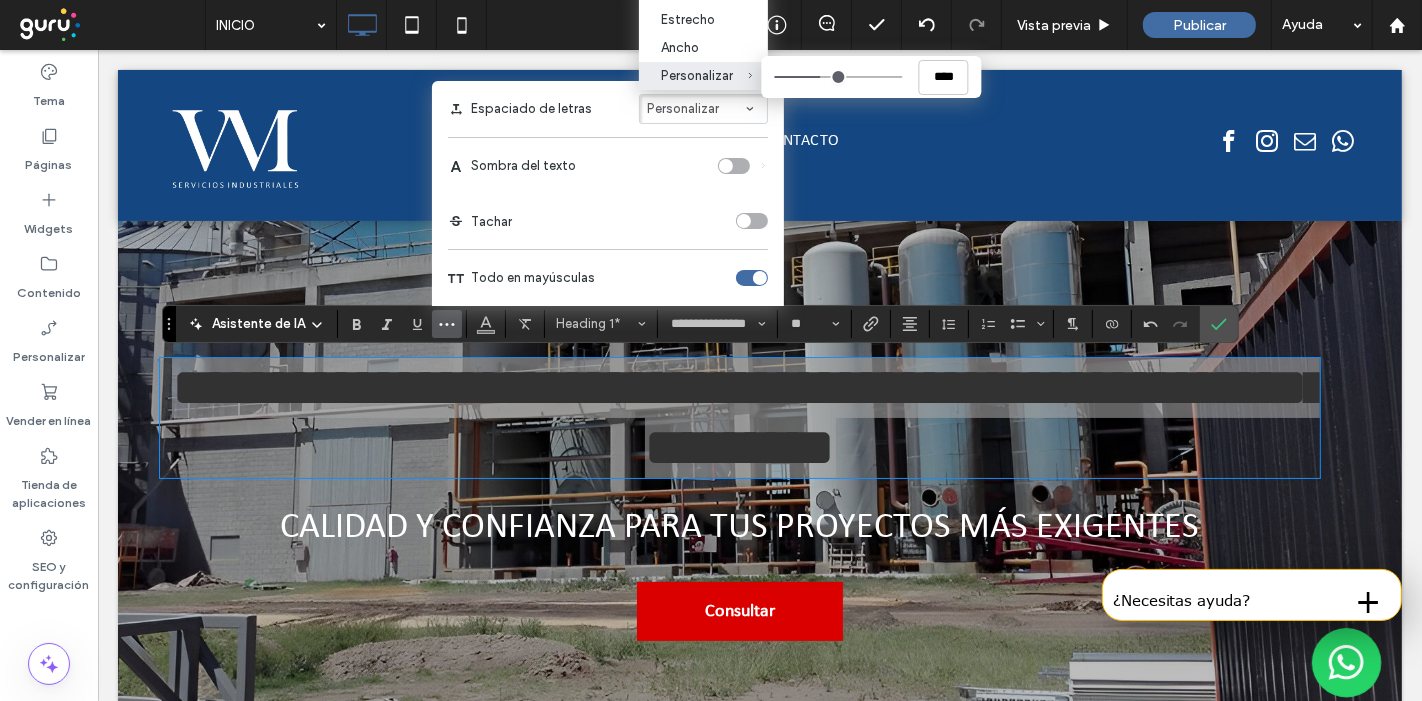 type on "****" 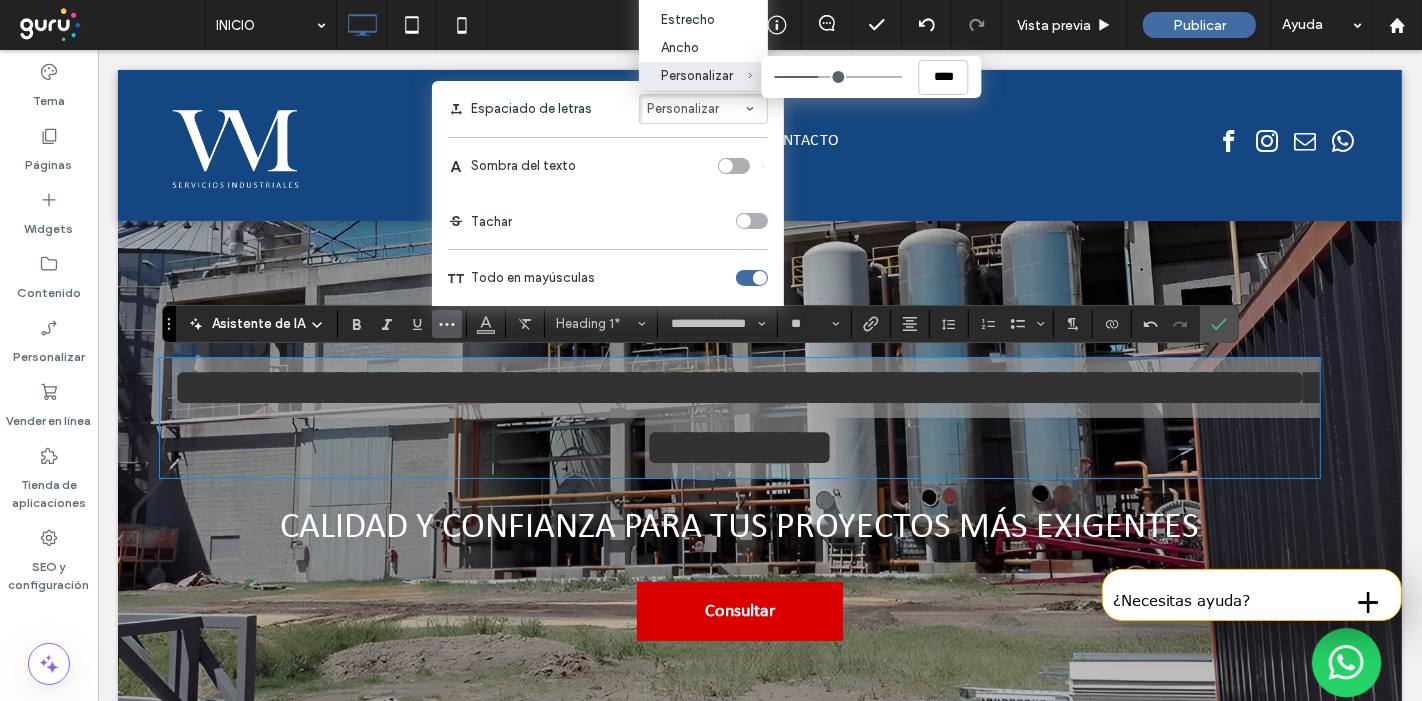 type on "****" 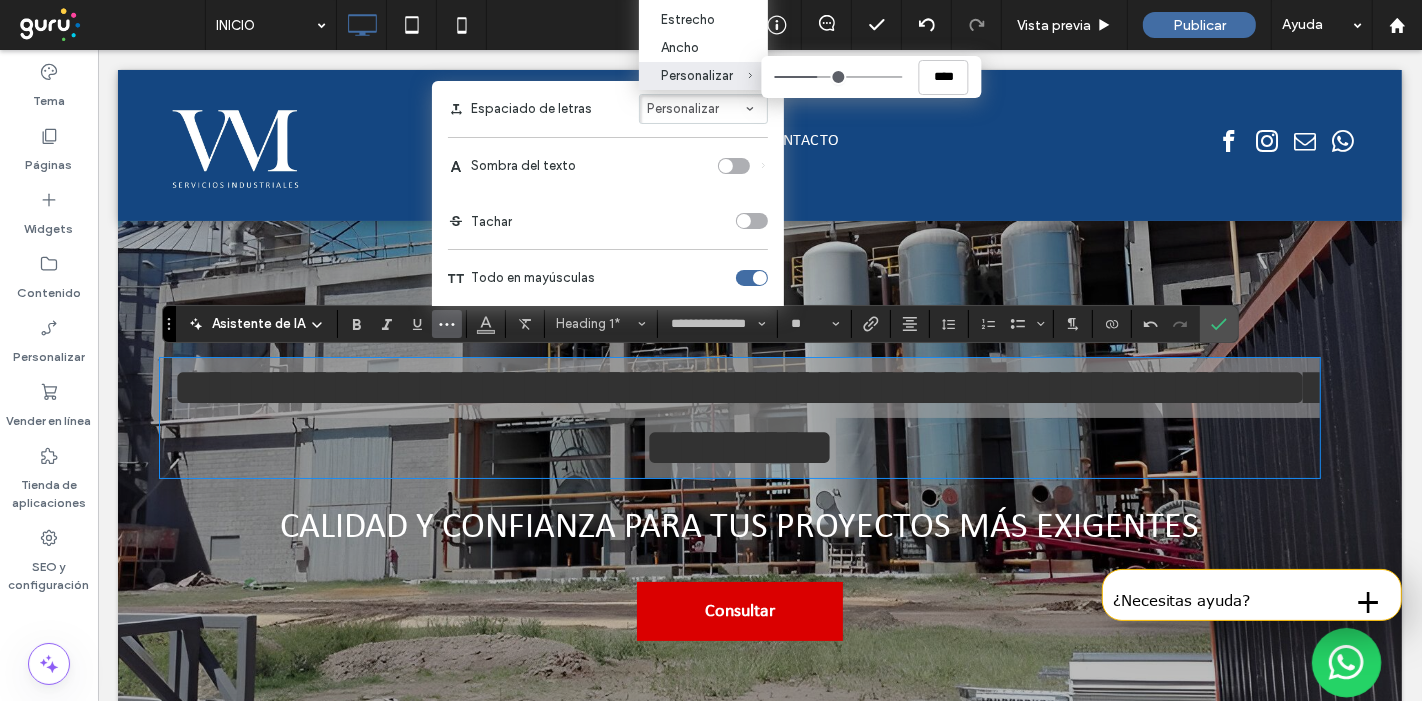 type on "****" 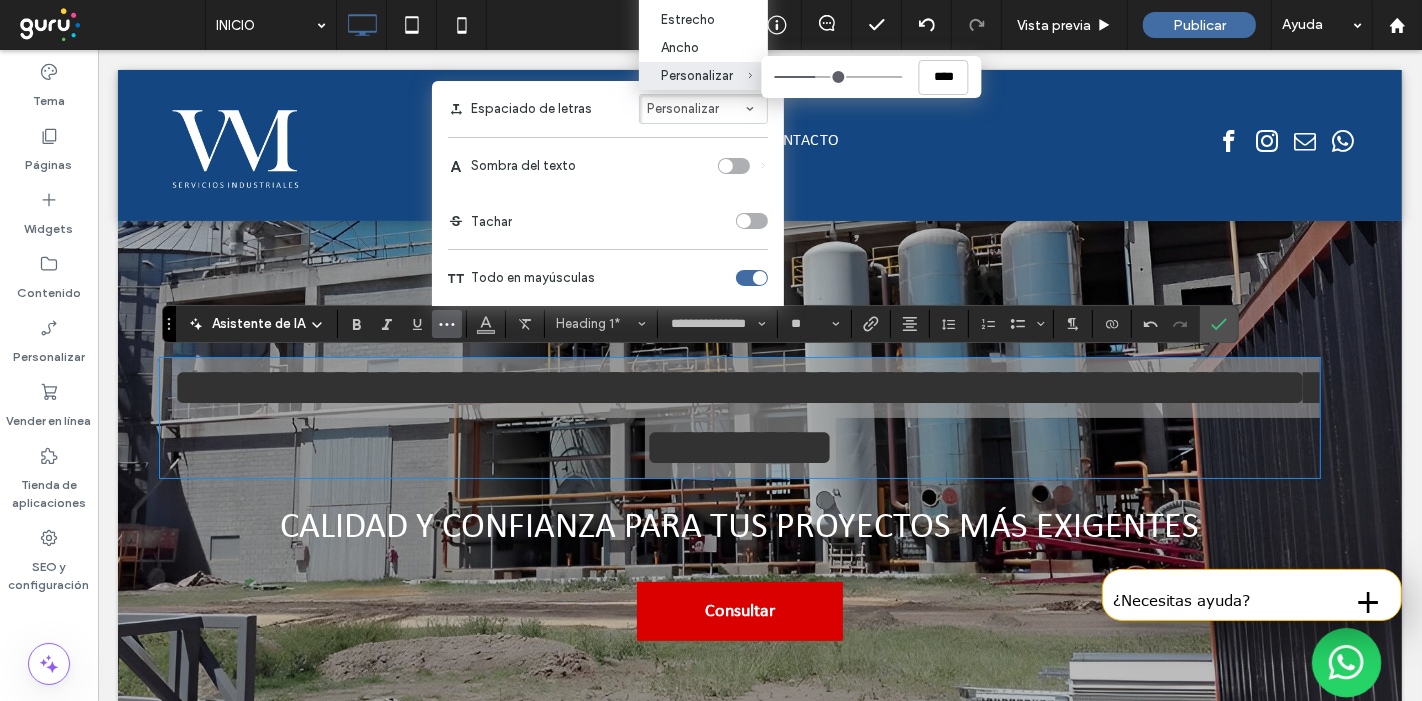 type on "****" 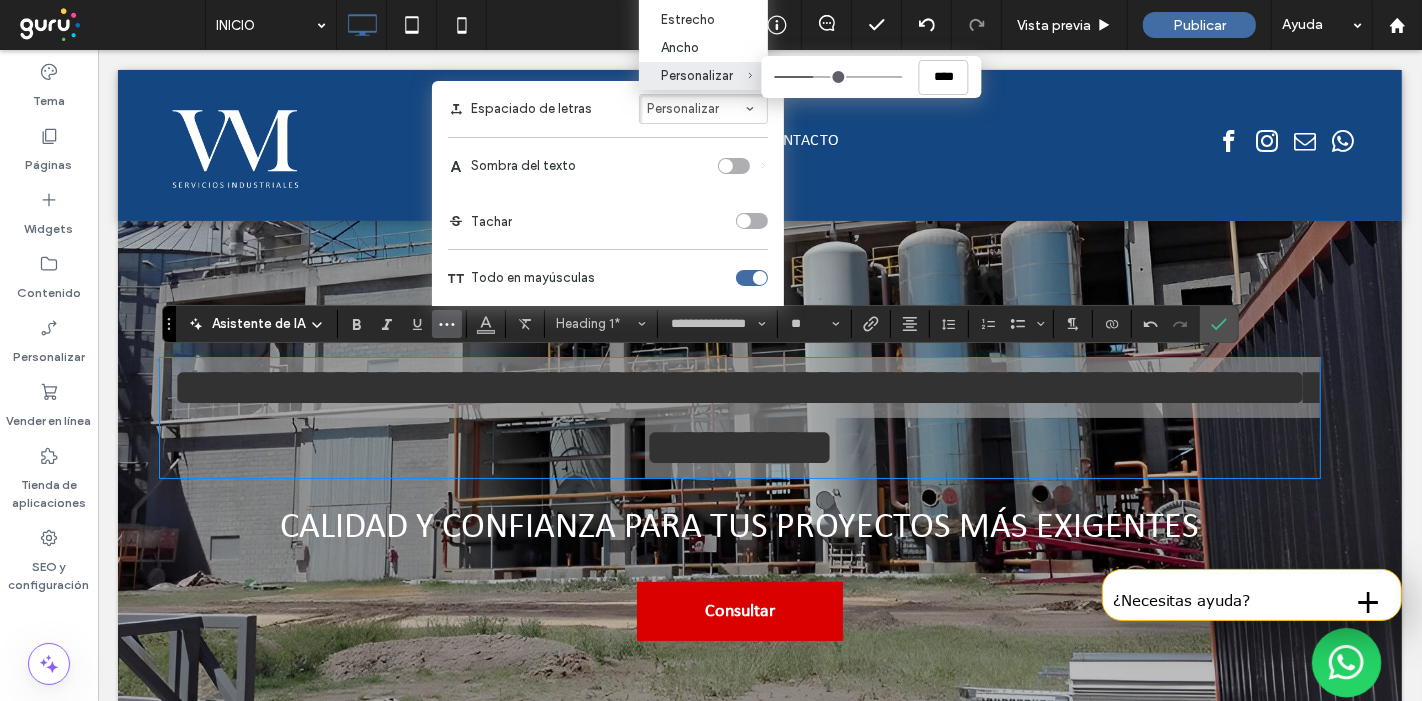type on "*" 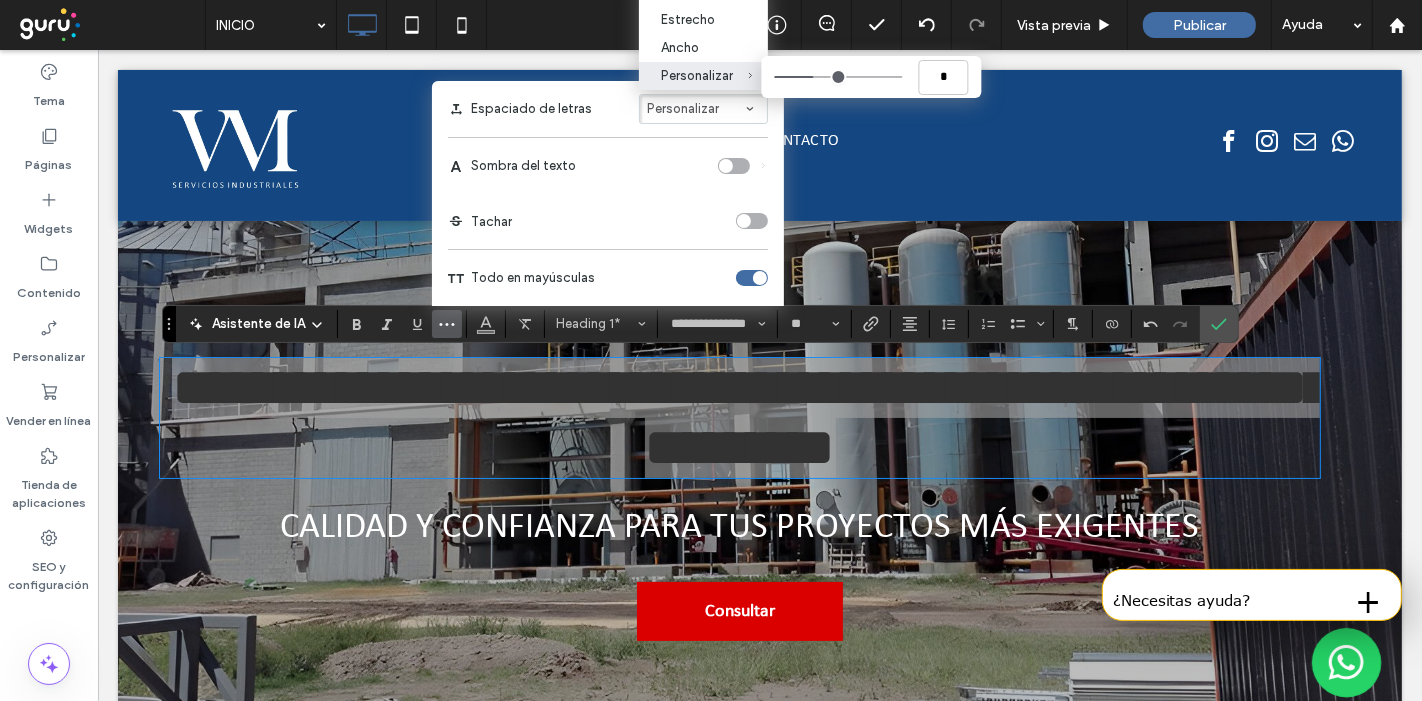 type on "***" 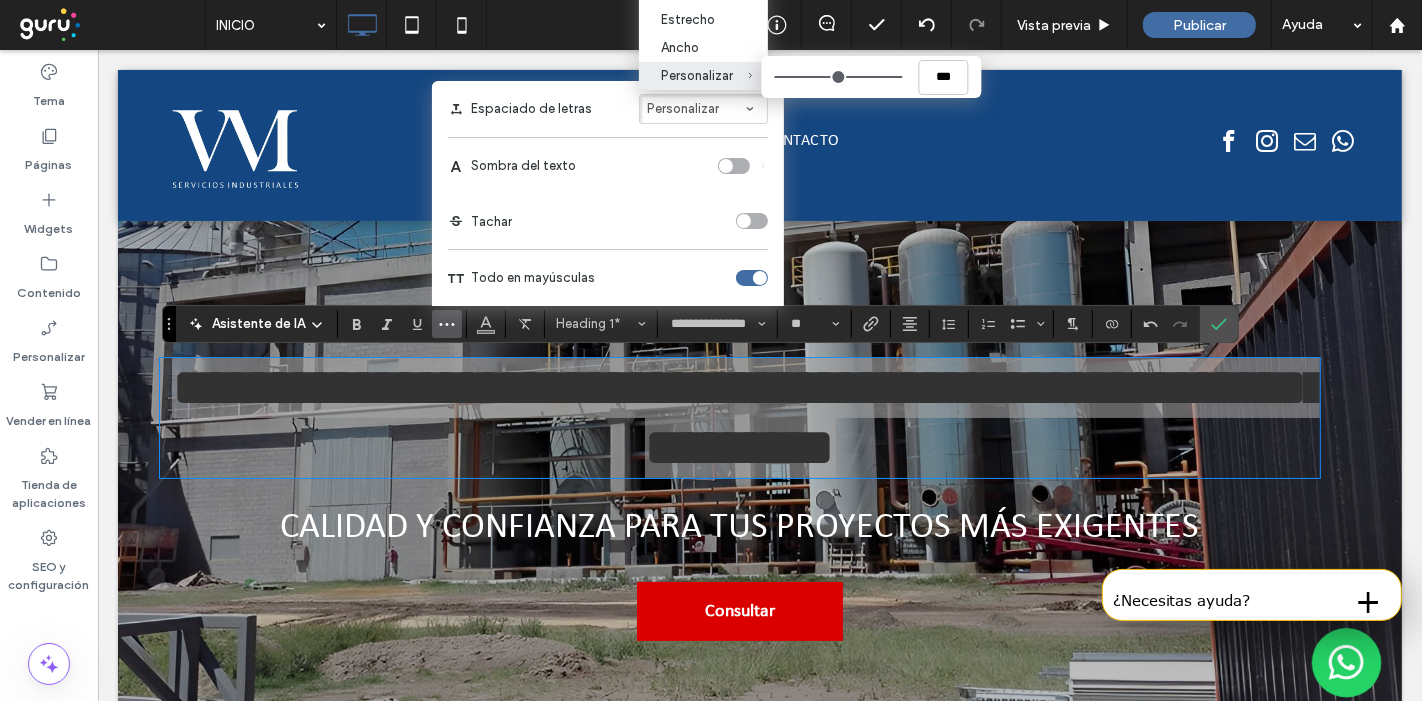 type on "*****" 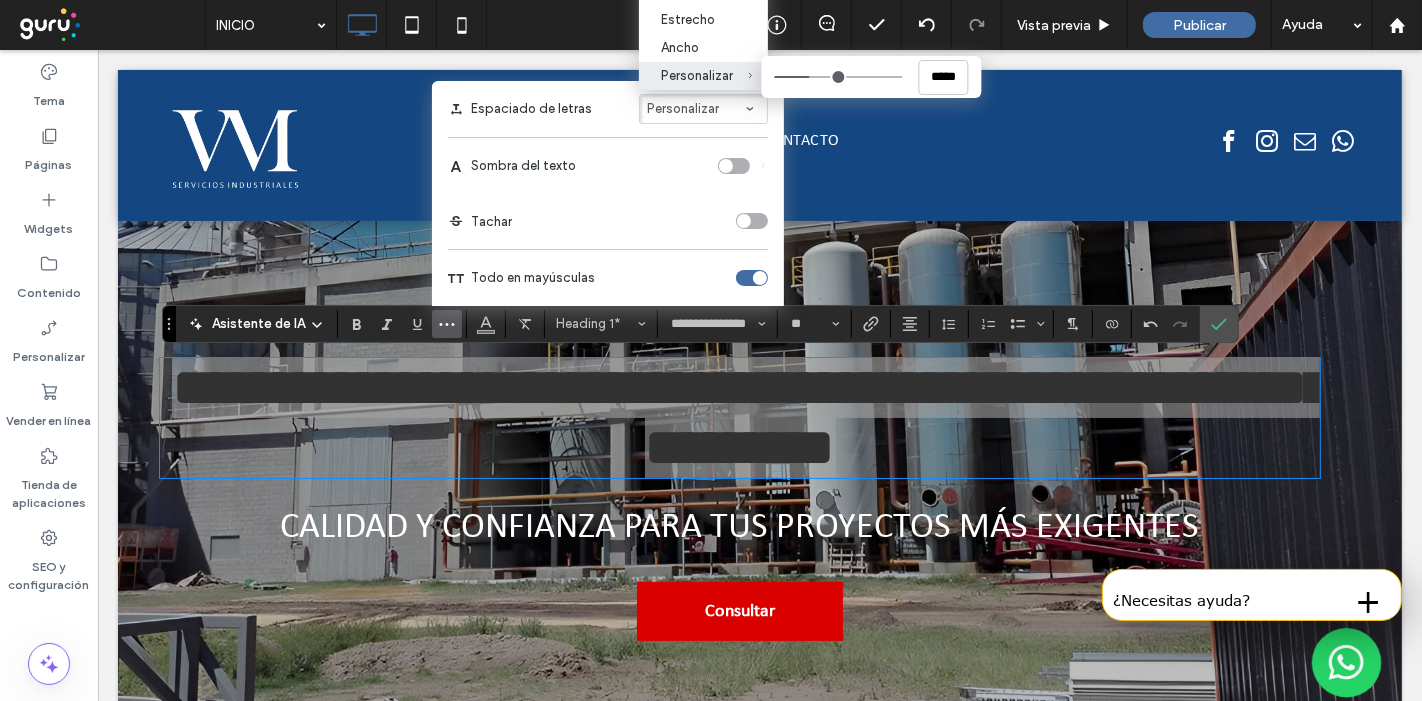 drag, startPoint x: 825, startPoint y: 81, endPoint x: 811, endPoint y: 72, distance: 16.643316 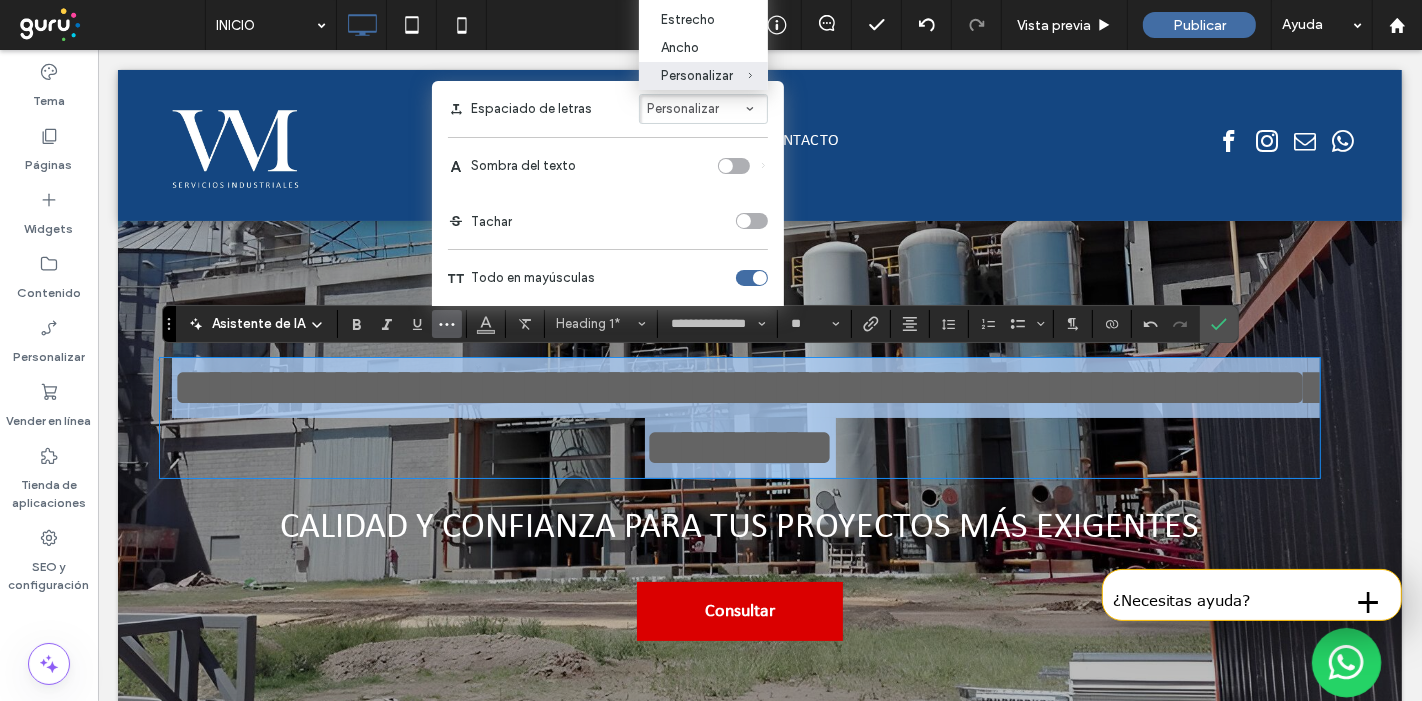 click on "**********" at bounding box center (749, 417) 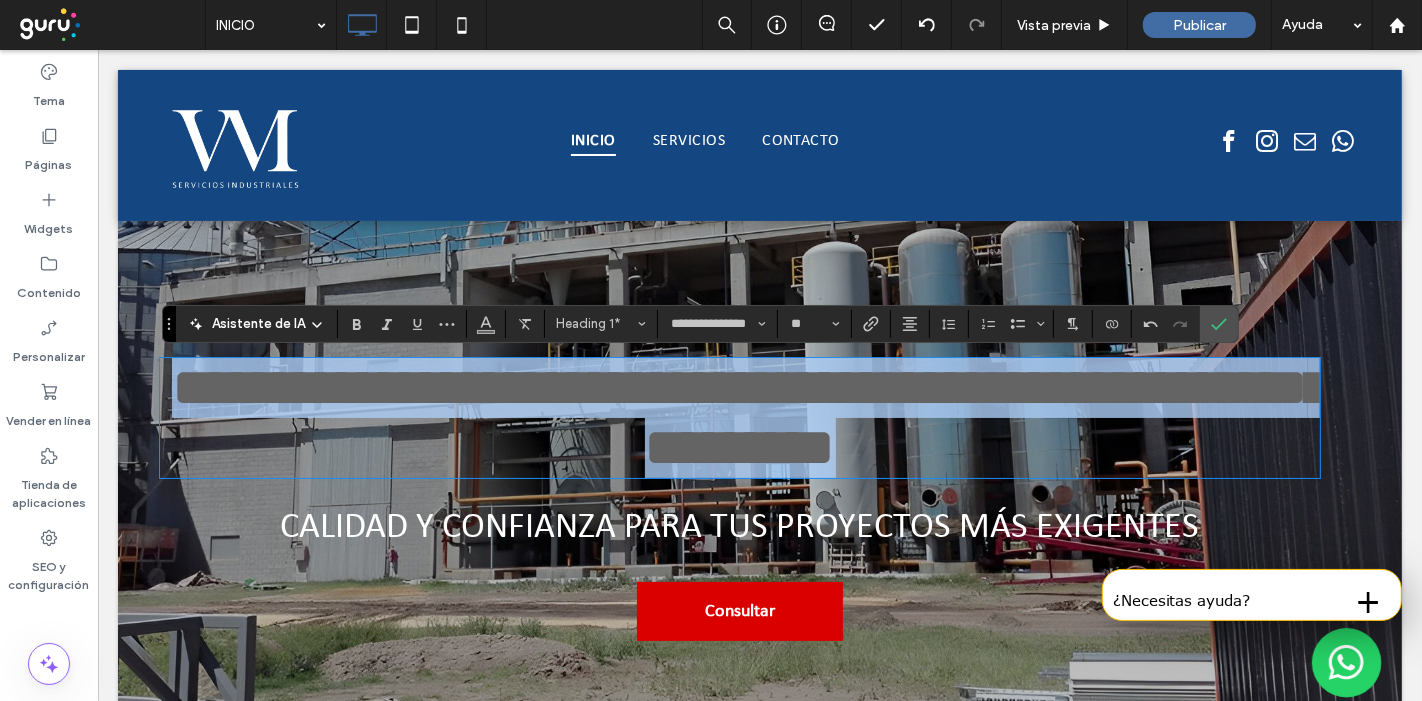 drag, startPoint x: 183, startPoint y: 378, endPoint x: 1216, endPoint y: 480, distance: 1038.0236 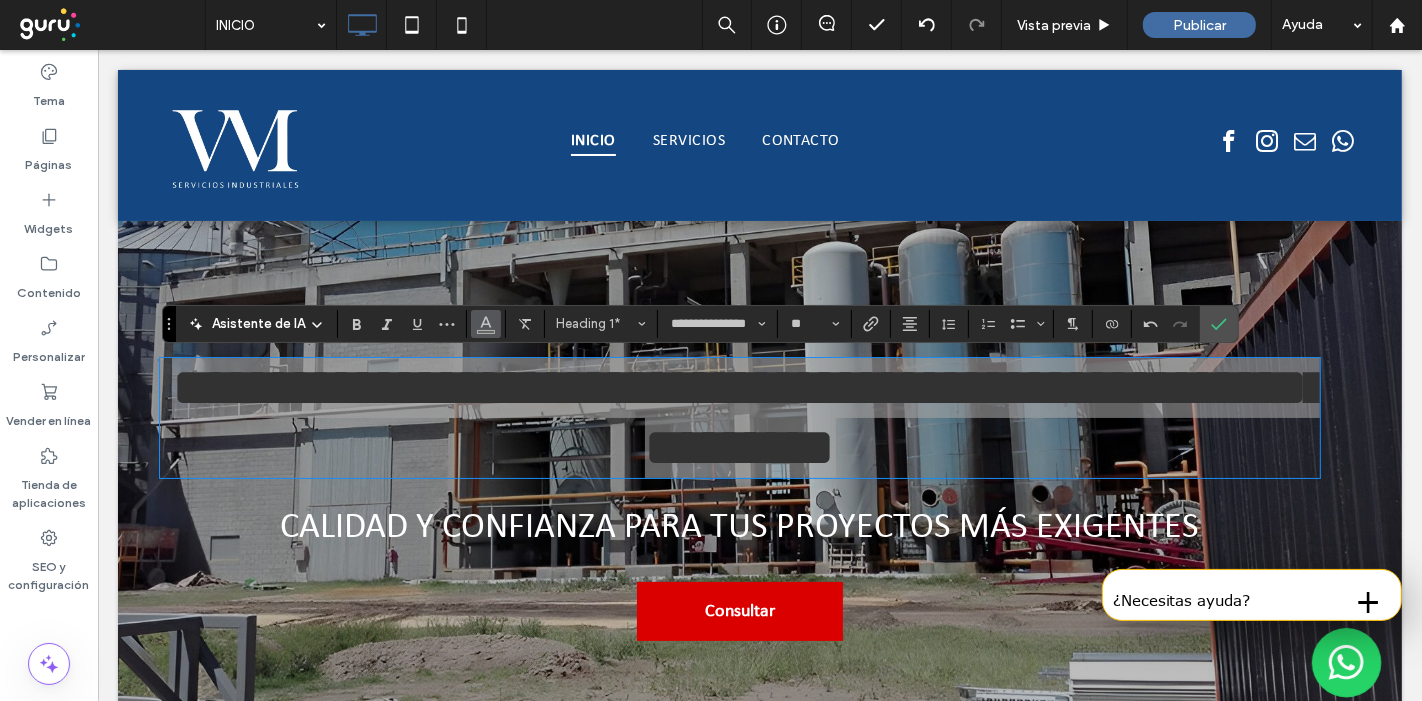 click 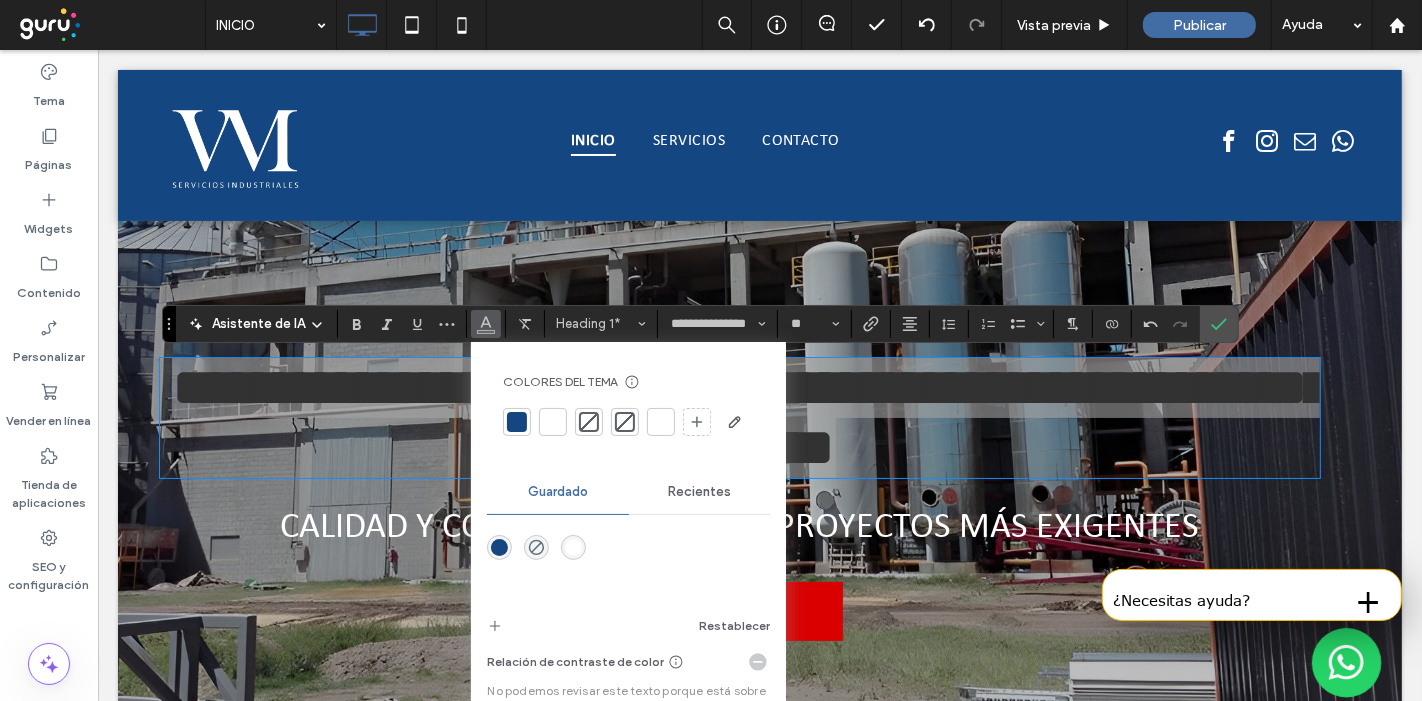 click at bounding box center (553, 422) 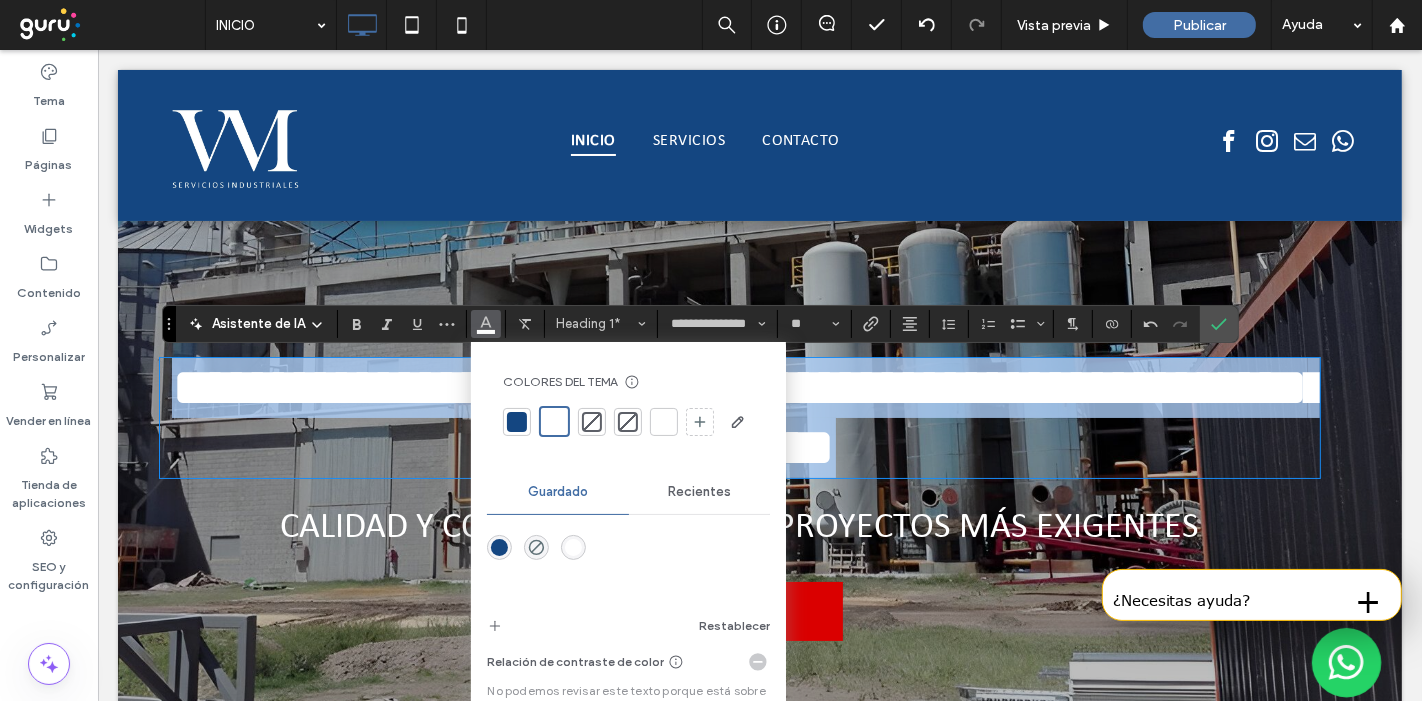 click on "**********" at bounding box center (749, 417) 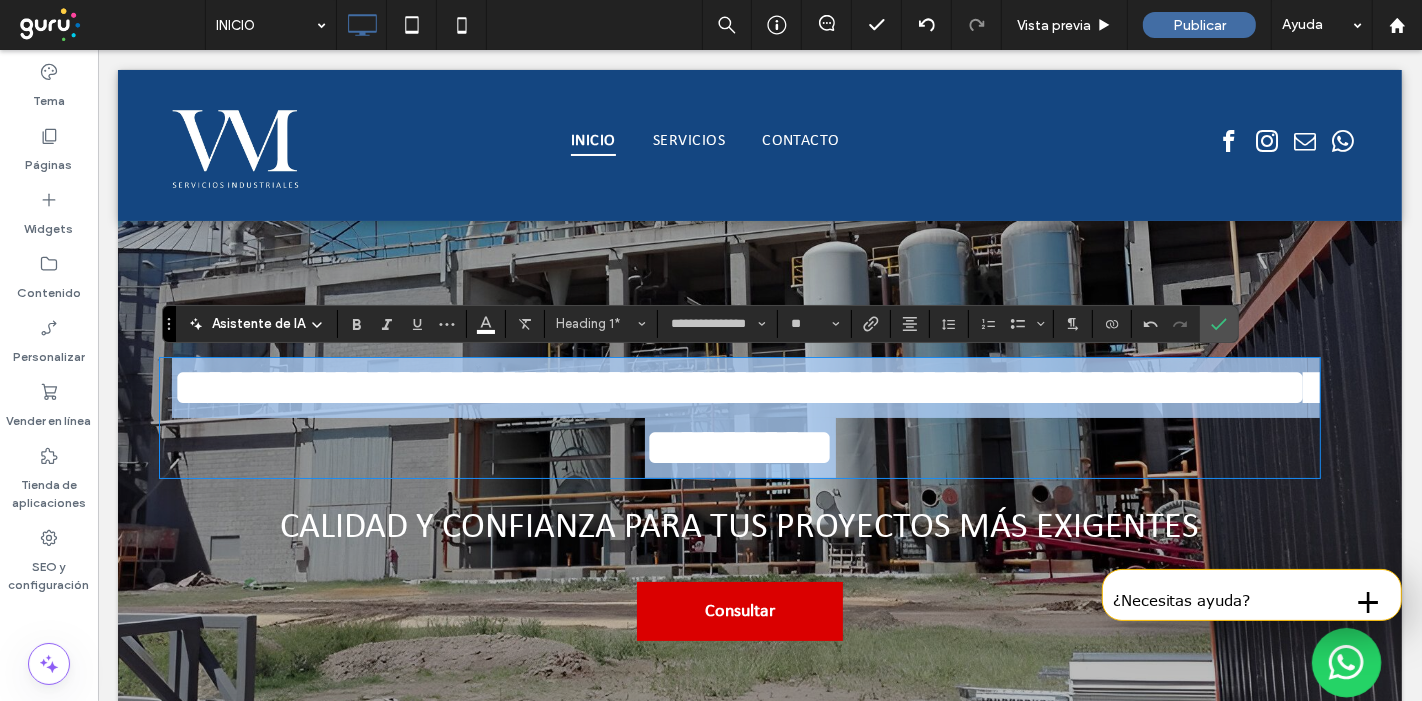 click on "**********" at bounding box center [749, 417] 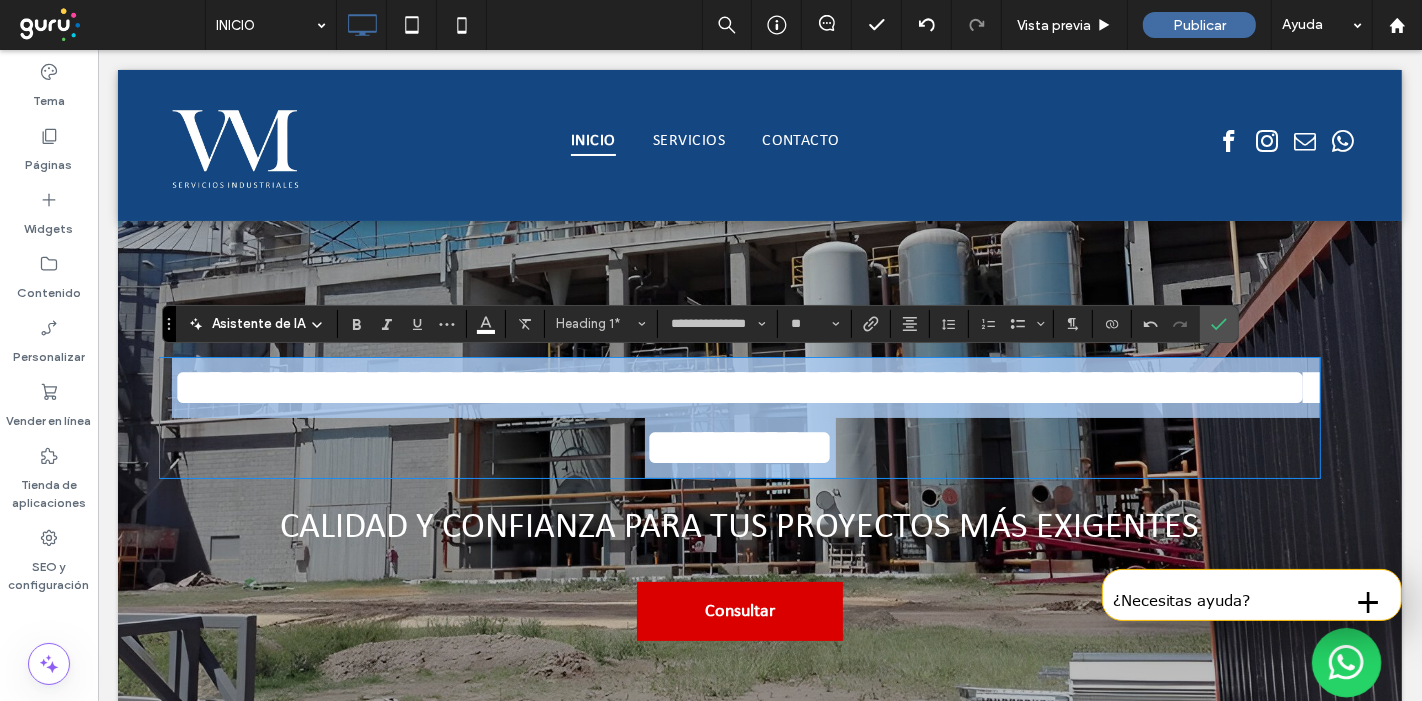 click on "**********" at bounding box center [749, 417] 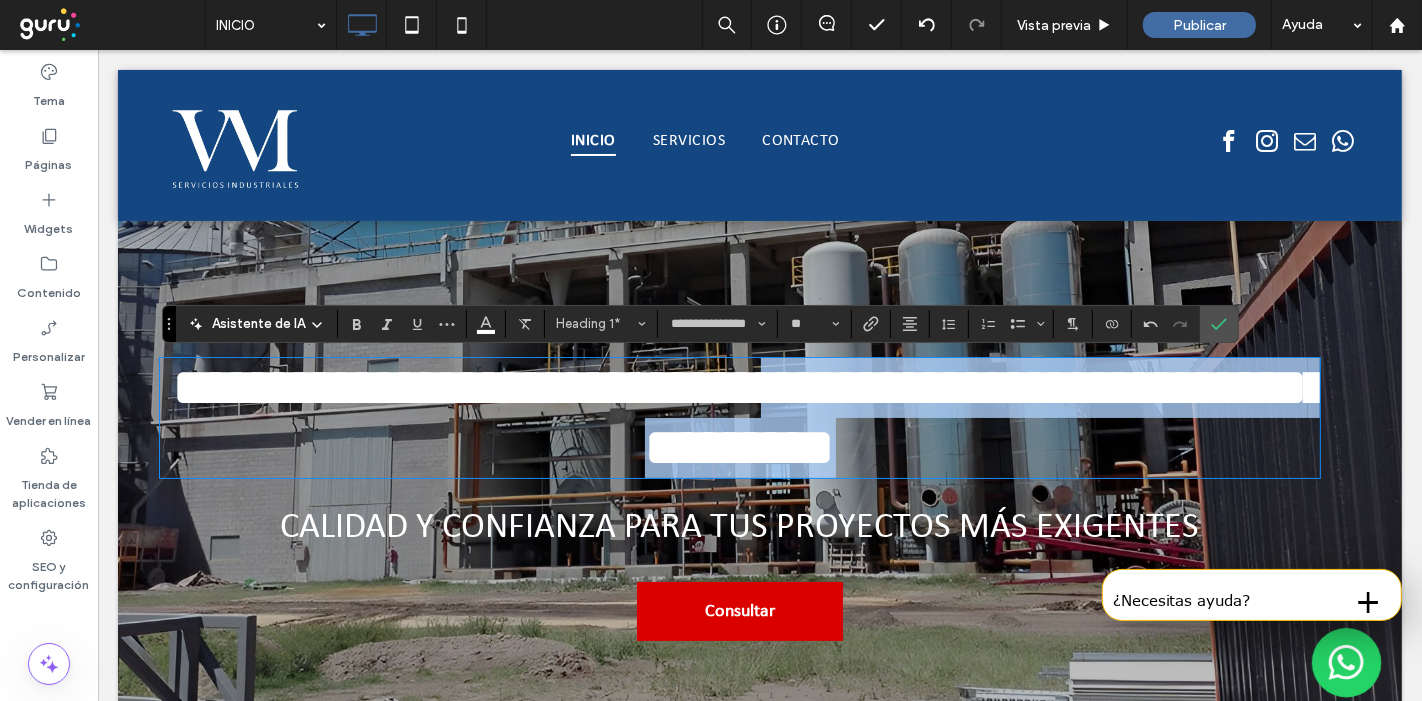 drag, startPoint x: 936, startPoint y: 383, endPoint x: 1067, endPoint y: 465, distance: 154.54773 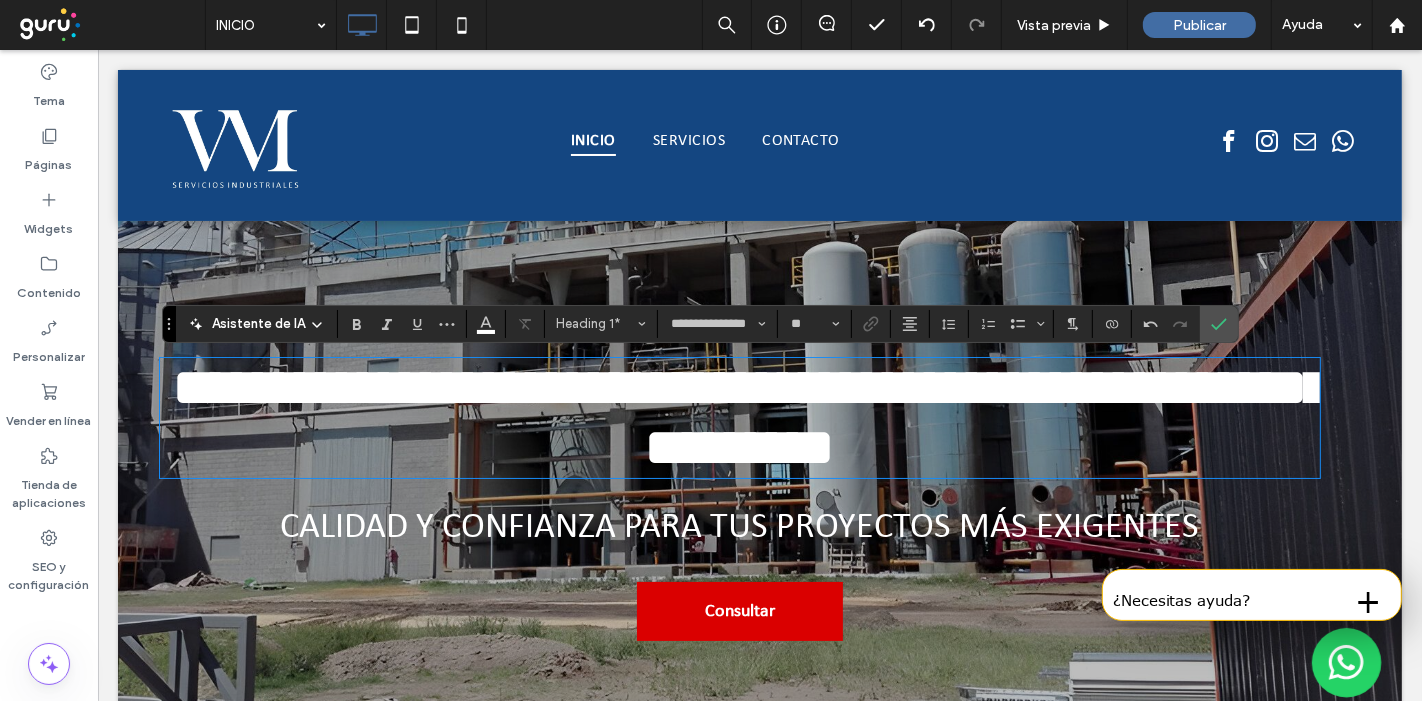 click on "**********" at bounding box center (749, 417) 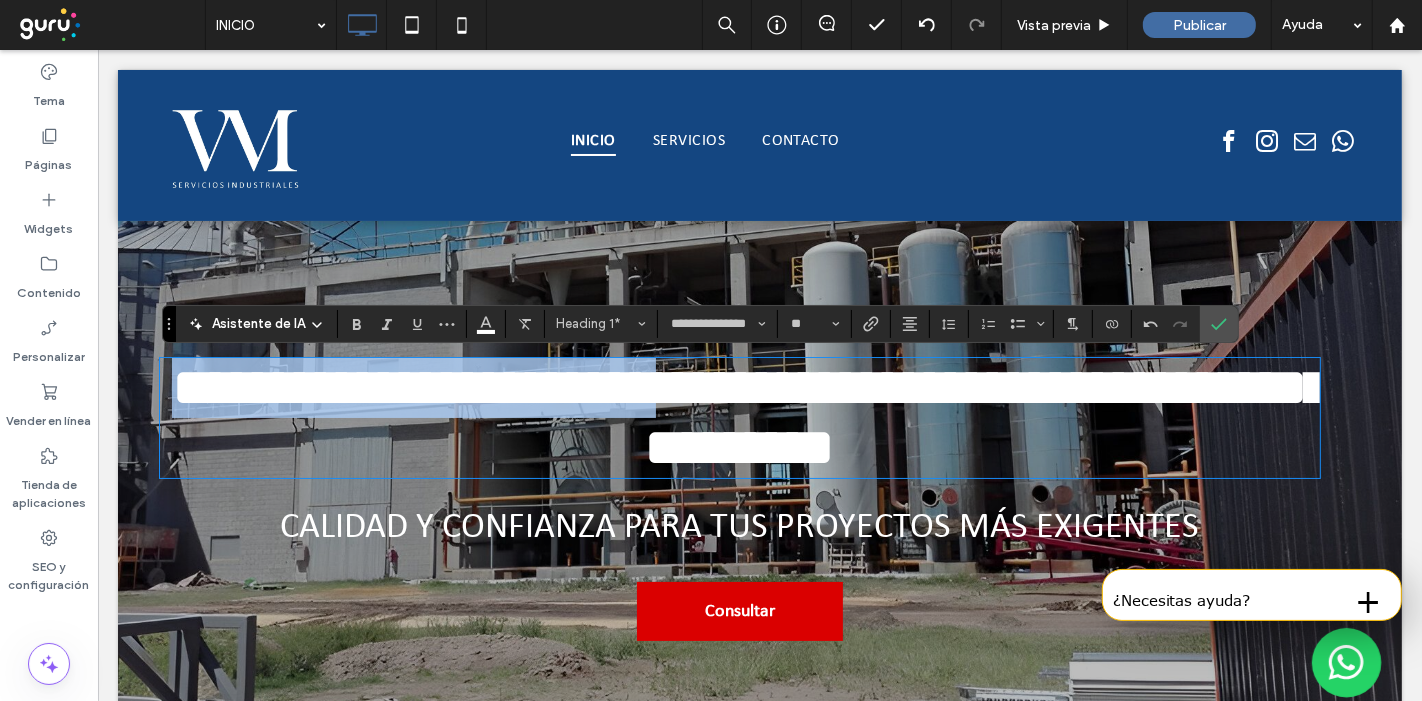 drag, startPoint x: 806, startPoint y: 392, endPoint x: 160, endPoint y: 395, distance: 646.00696 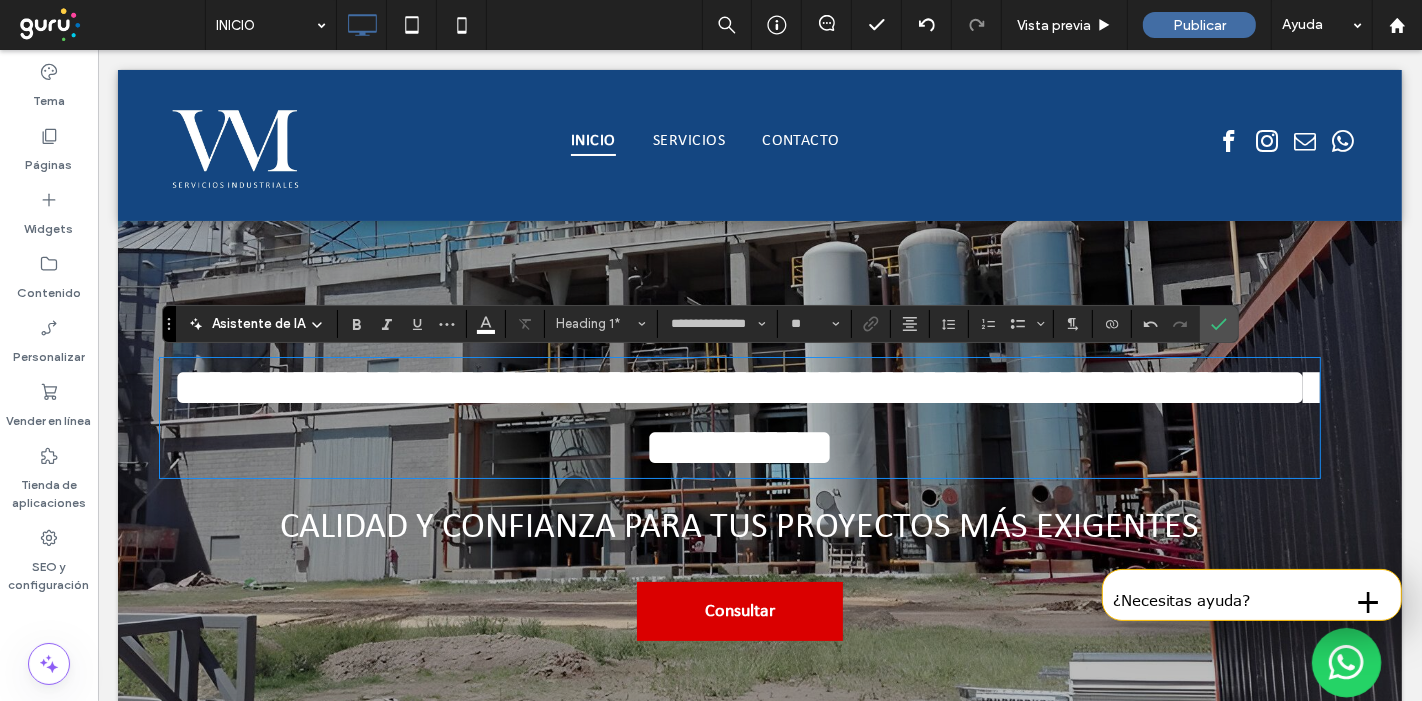 click on "**********" at bounding box center (749, 417) 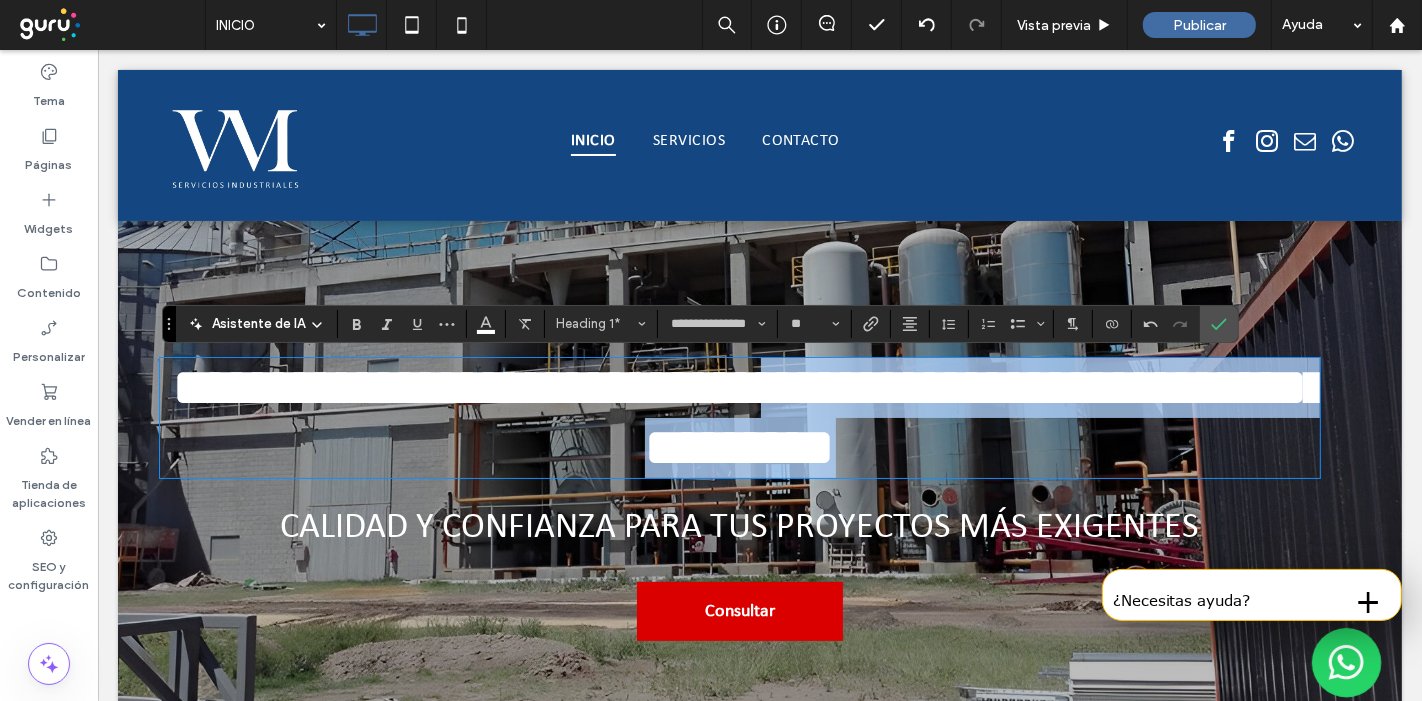 drag, startPoint x: 933, startPoint y: 385, endPoint x: 1084, endPoint y: 489, distance: 183.3494 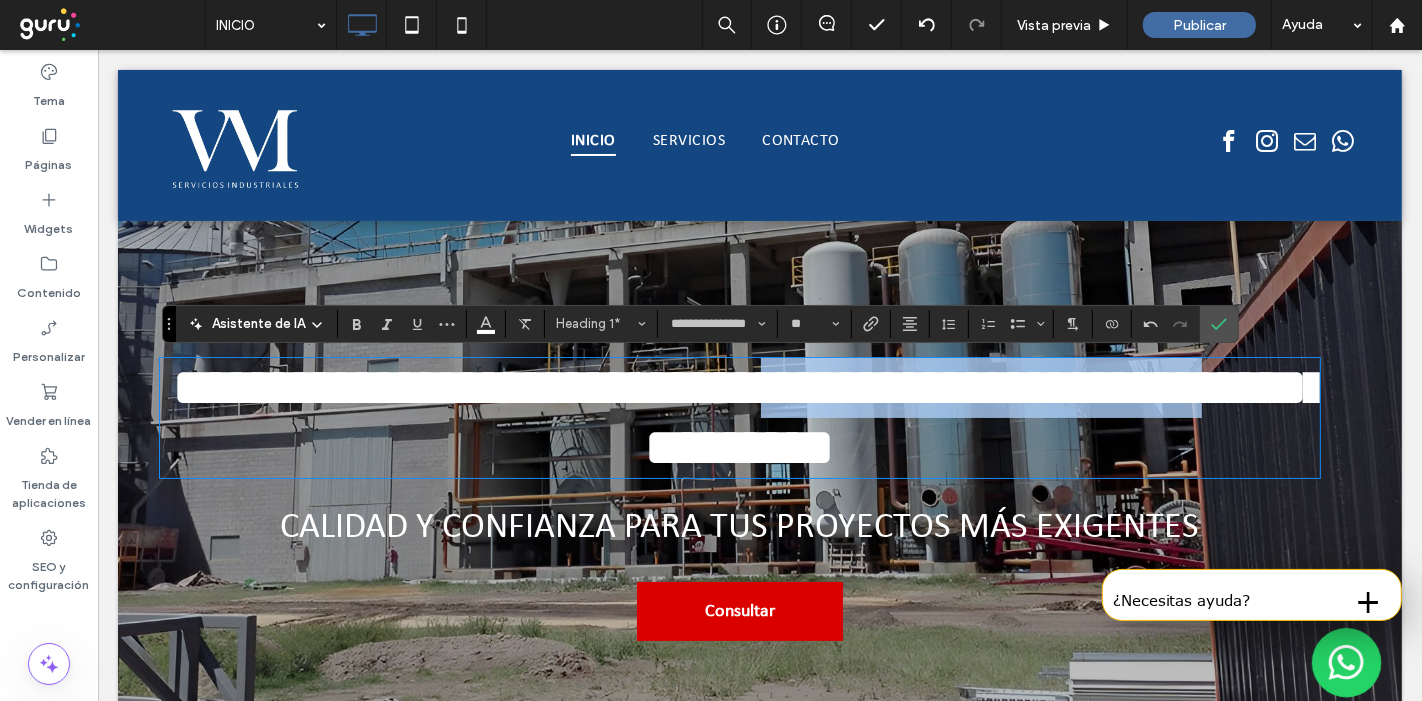 drag, startPoint x: 961, startPoint y: 408, endPoint x: 657, endPoint y: 451, distance: 307.02606 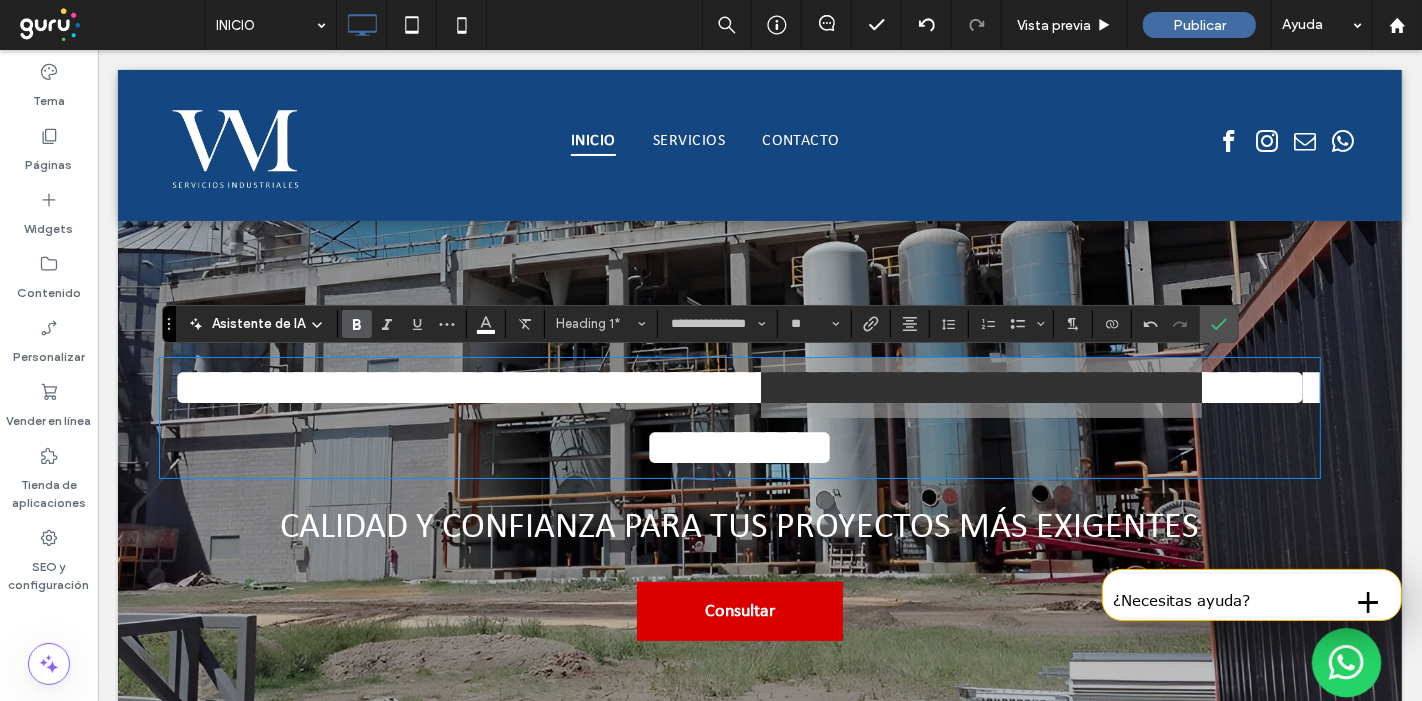click 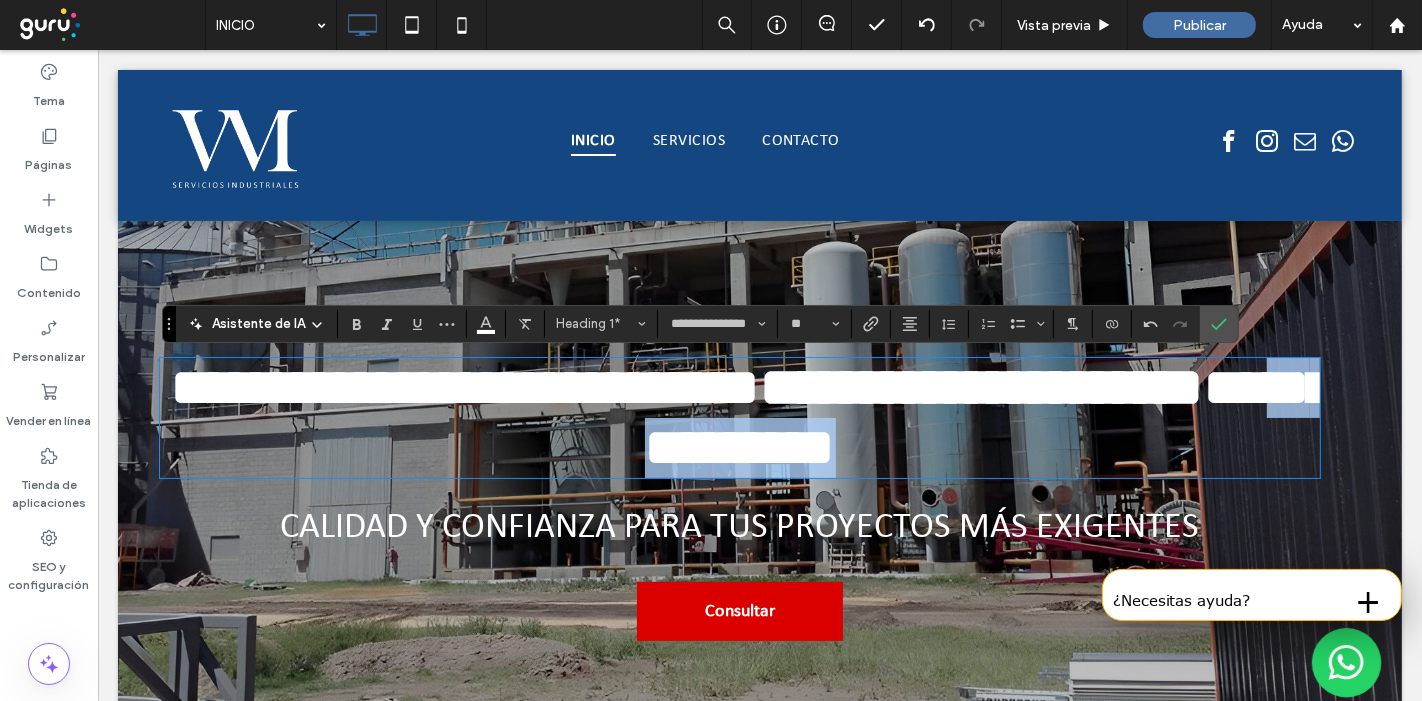 drag, startPoint x: 719, startPoint y: 461, endPoint x: 1096, endPoint y: 462, distance: 377.0013 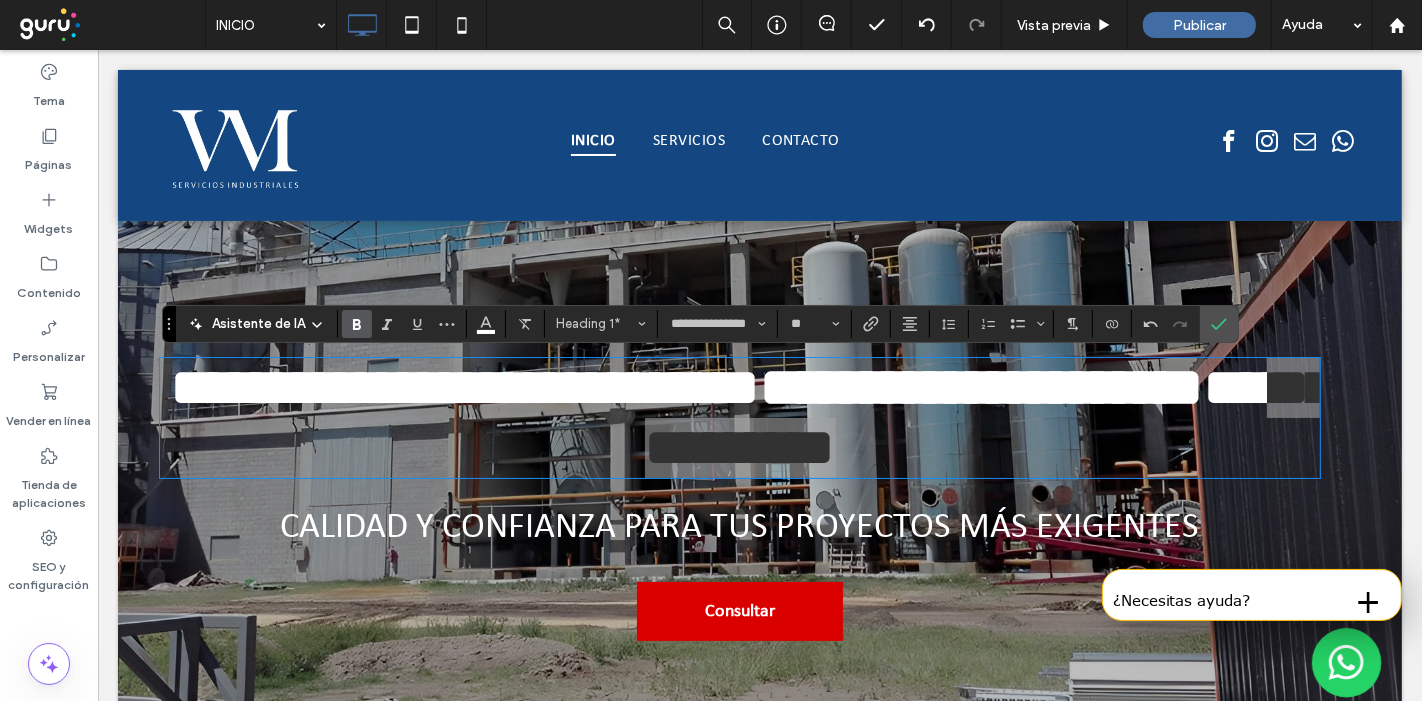 click 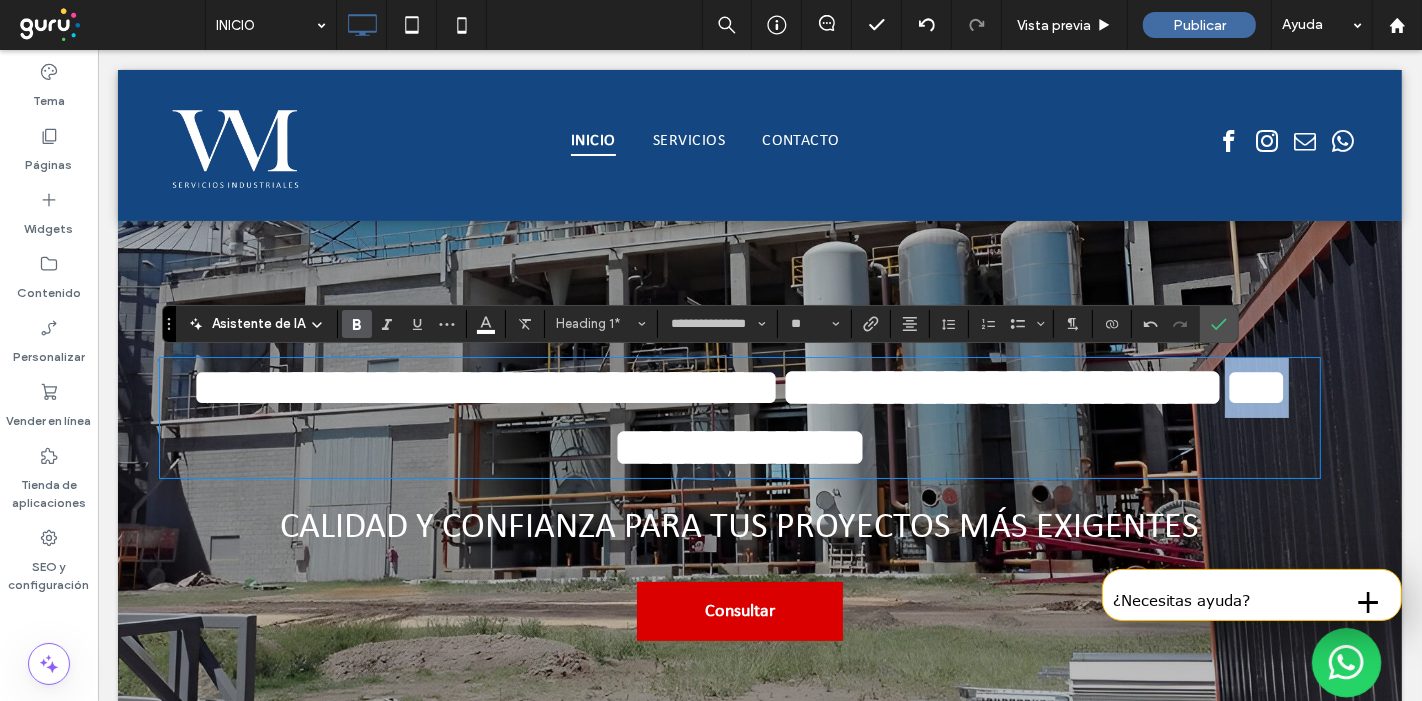 click on "**********" at bounding box center [739, 447] 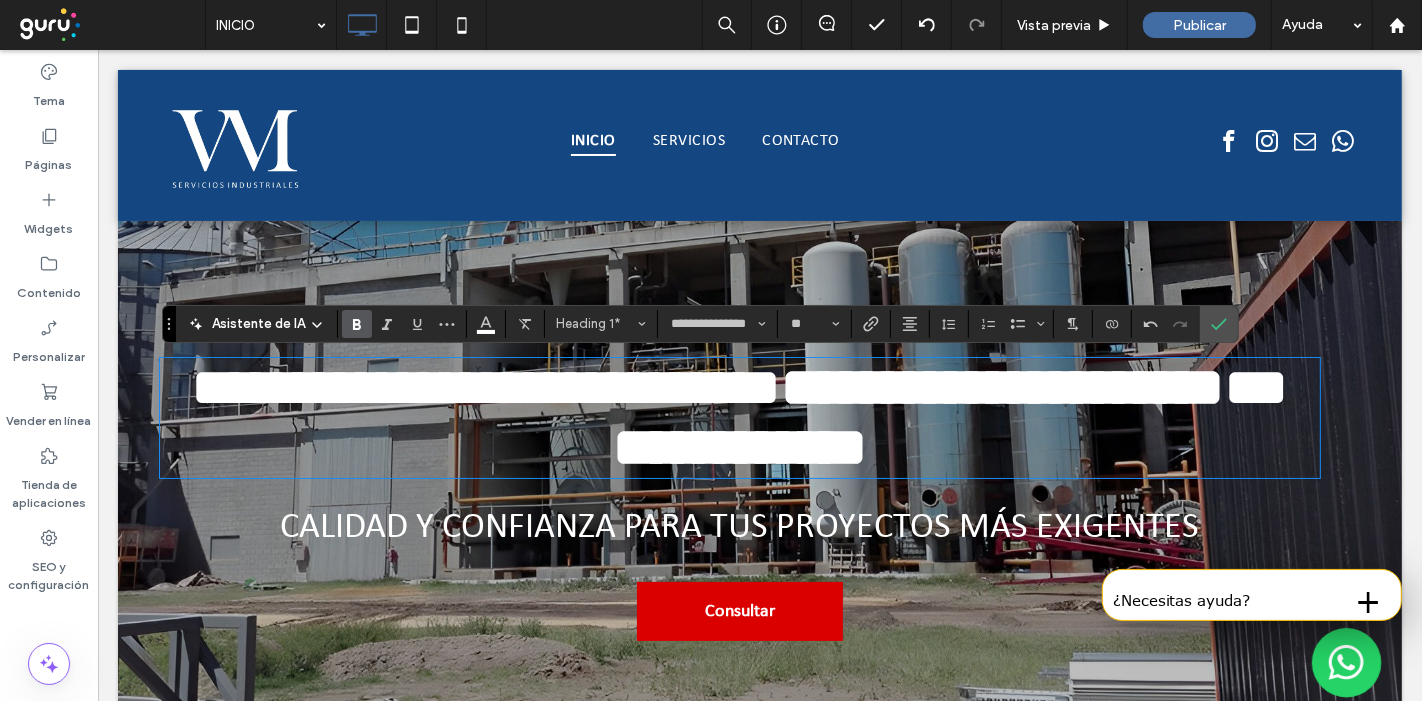 click on "**********" at bounding box center [1002, 387] 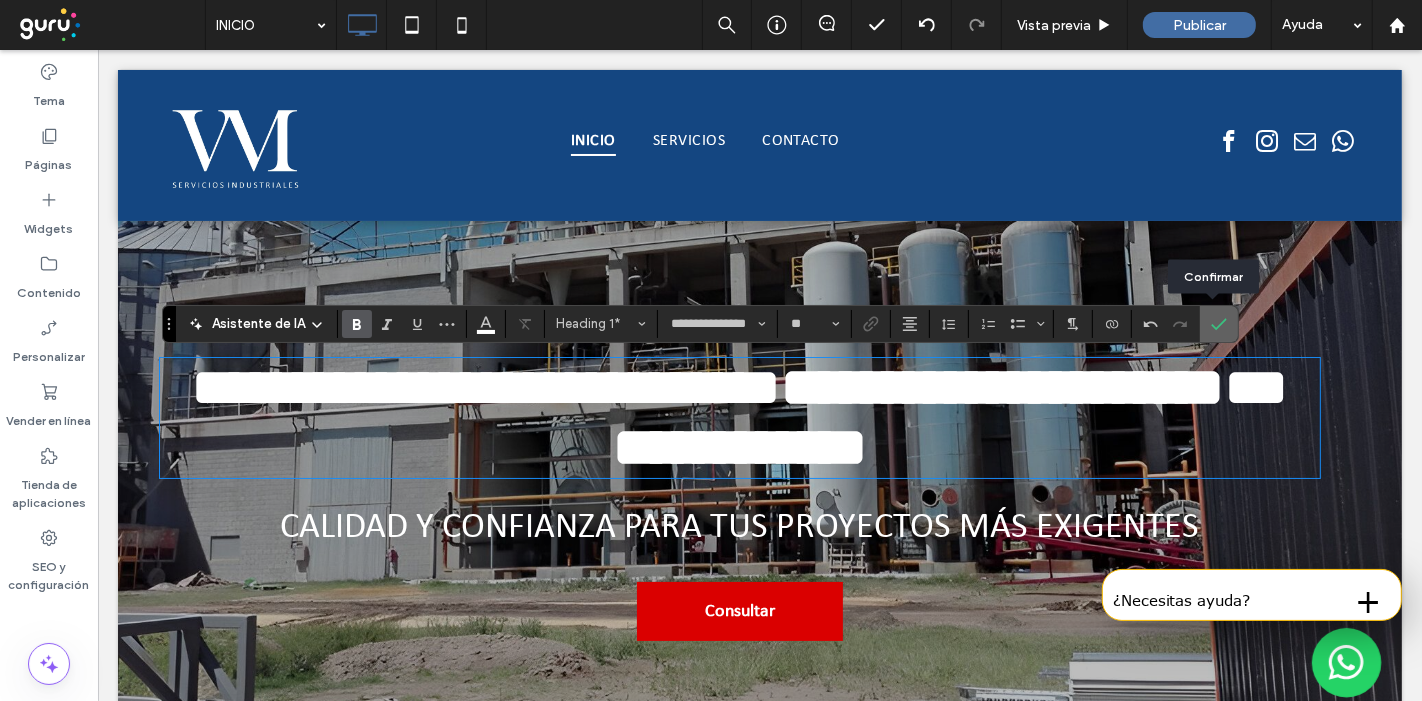 click 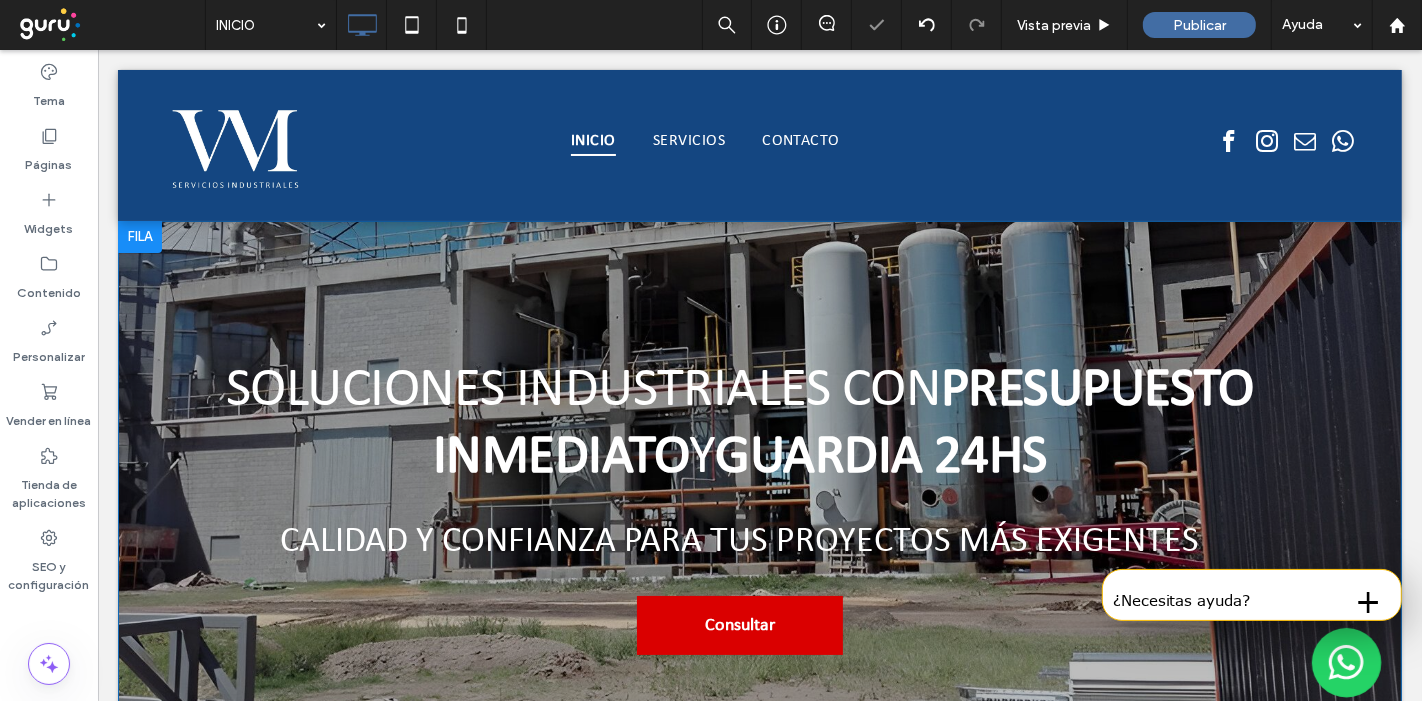click on "Soluciones Industriales con  Presupuesto Inmediato  y  Guardia 24hs     Calidad y confianza para tus proyectos más exigentes
Consultar
Click To Paste
Fila + Añadir sección" at bounding box center (759, 507) 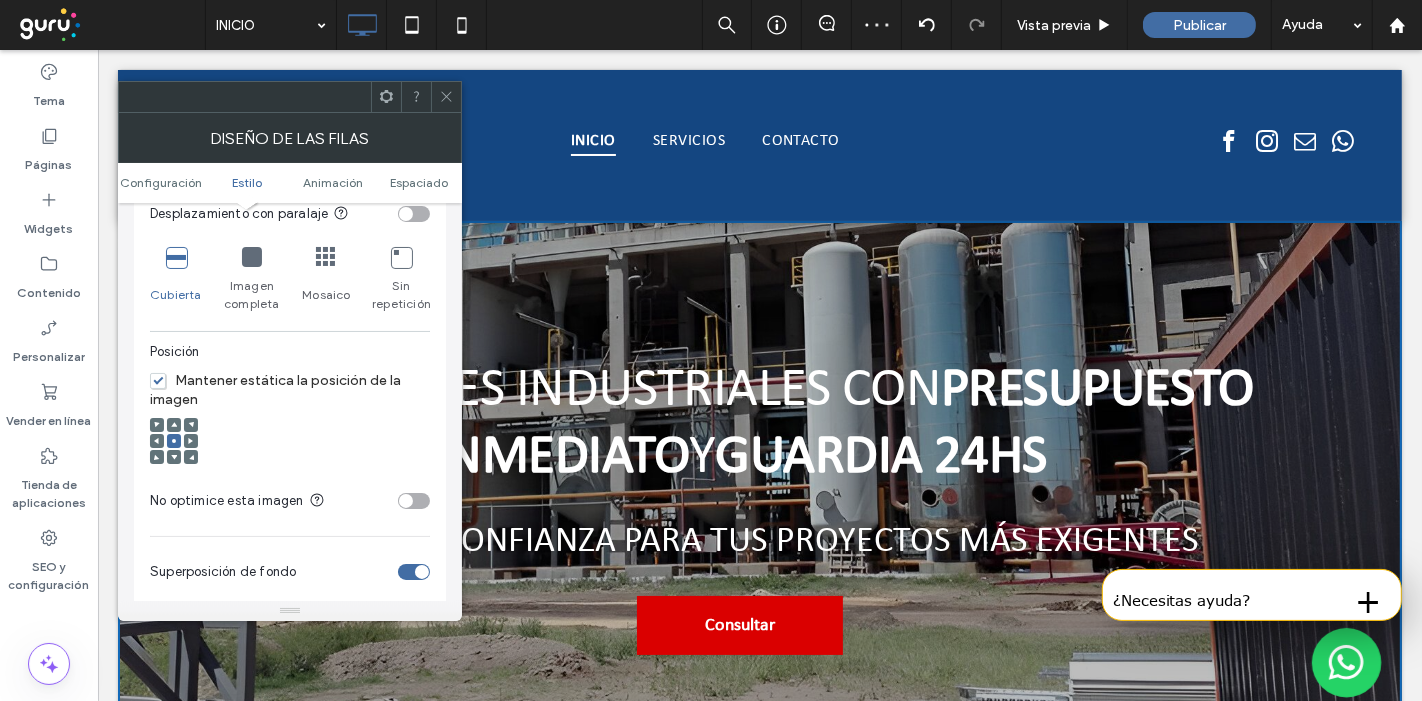 scroll, scrollTop: 888, scrollLeft: 0, axis: vertical 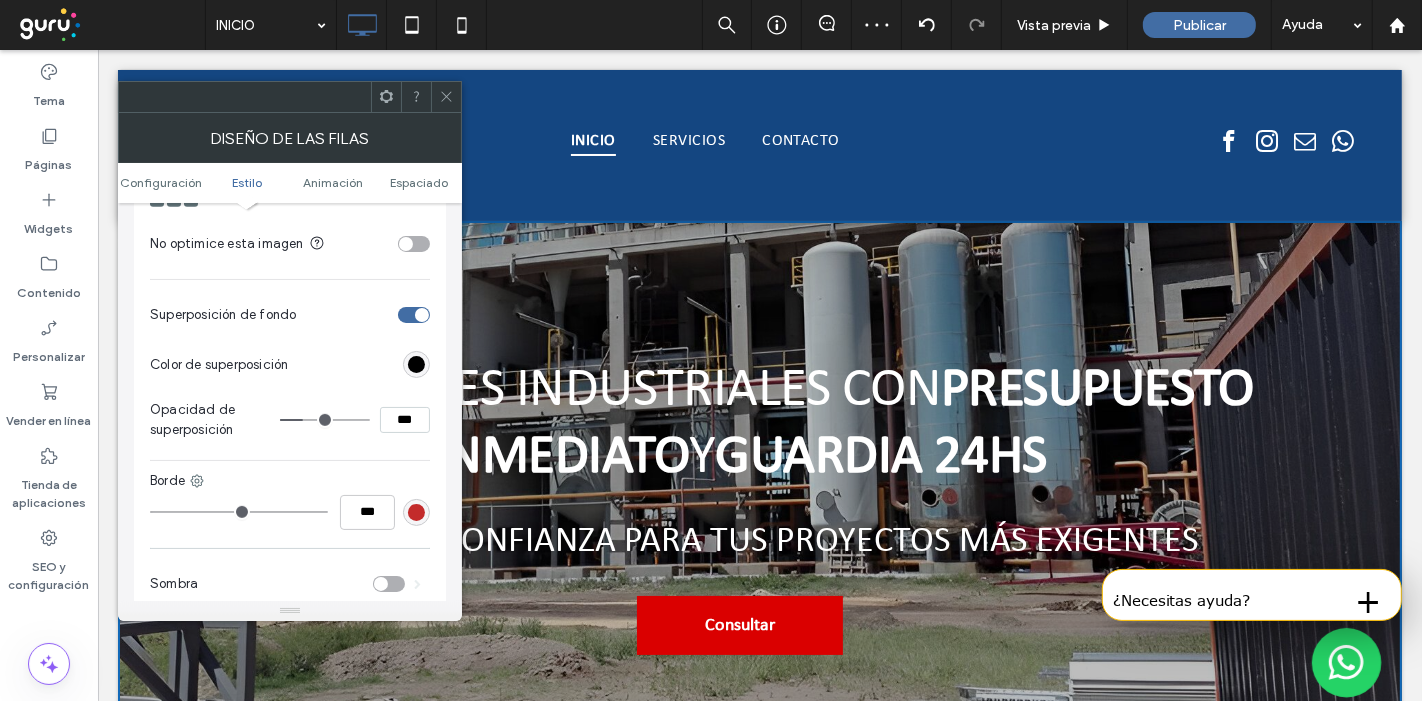 type on "**" 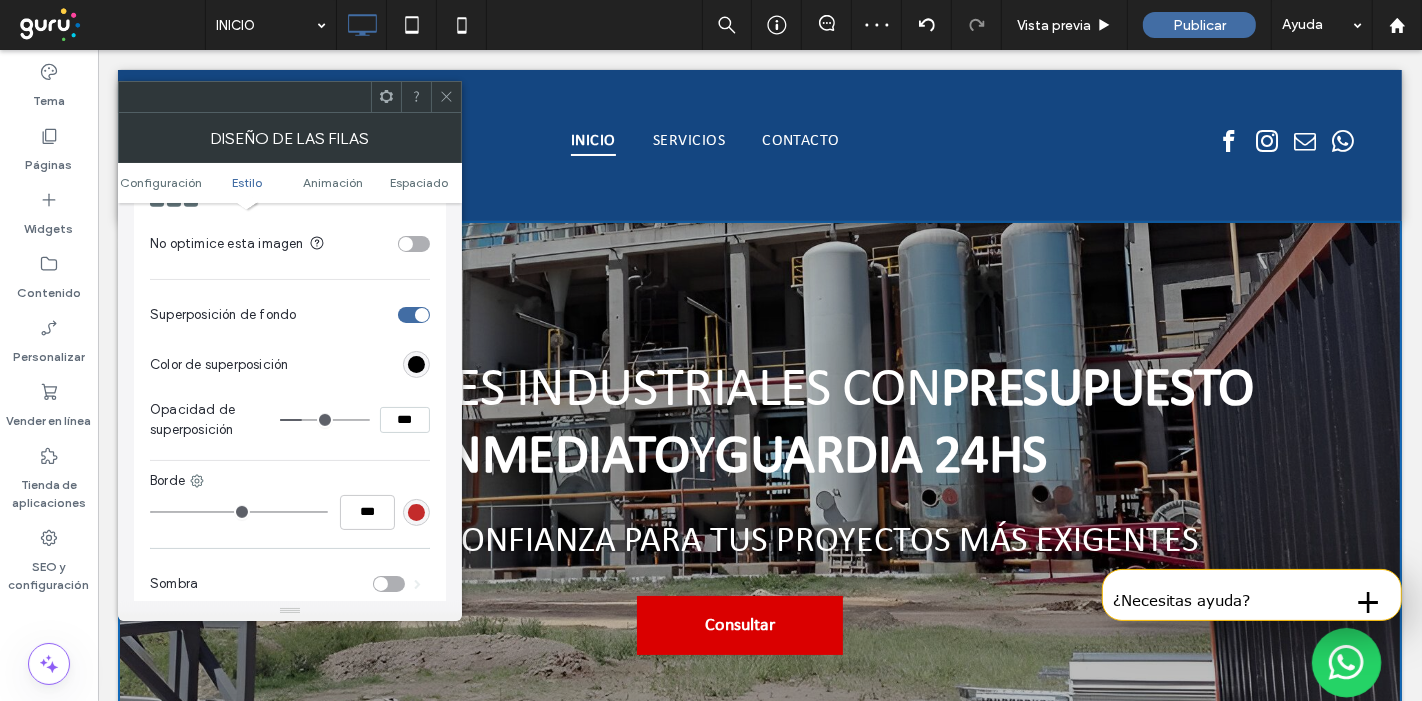 type on "**" 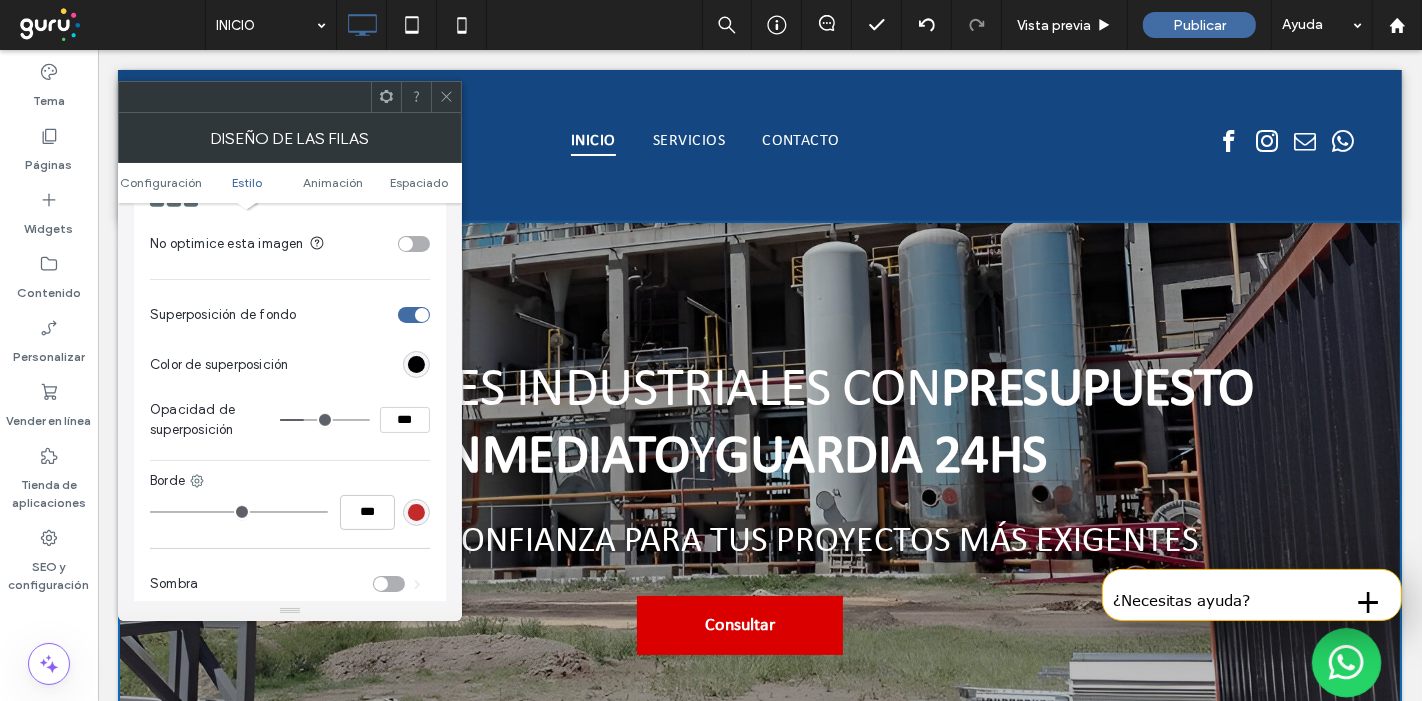 type on "**" 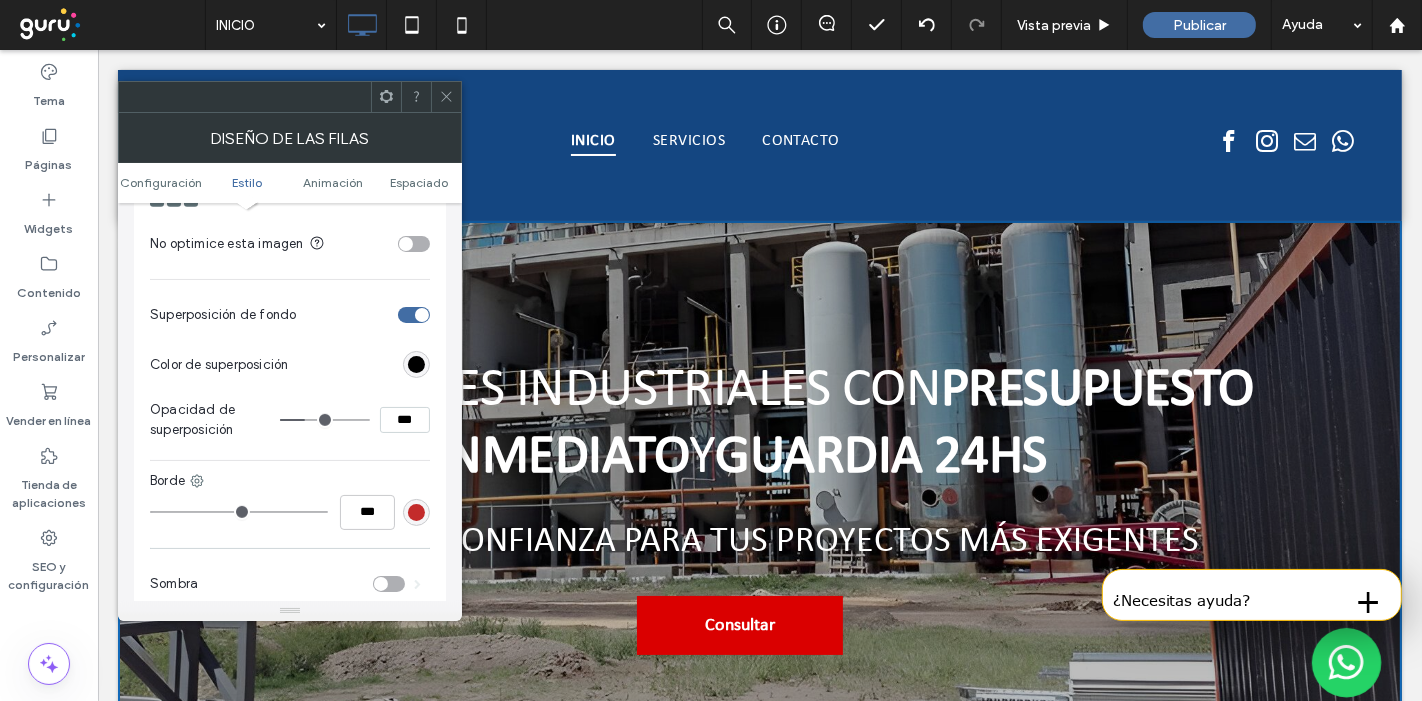 type on "**" 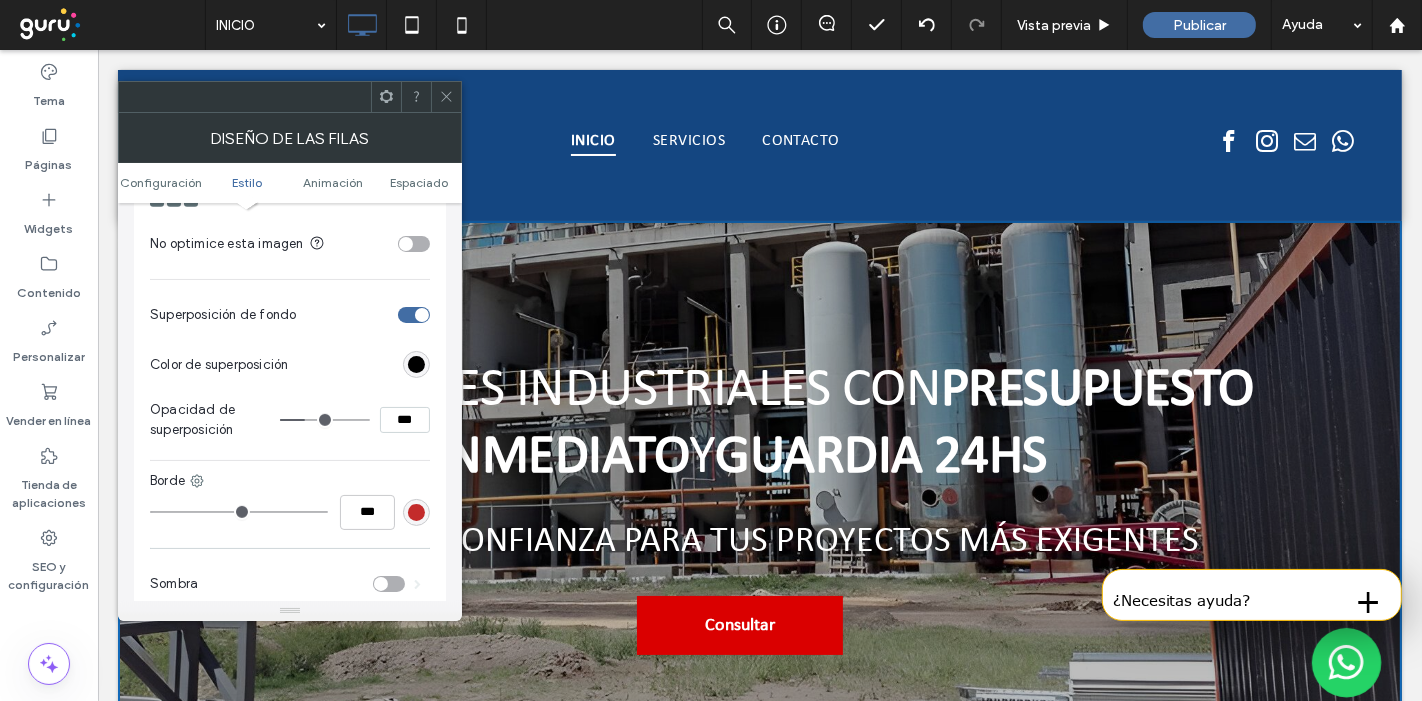 type on "***" 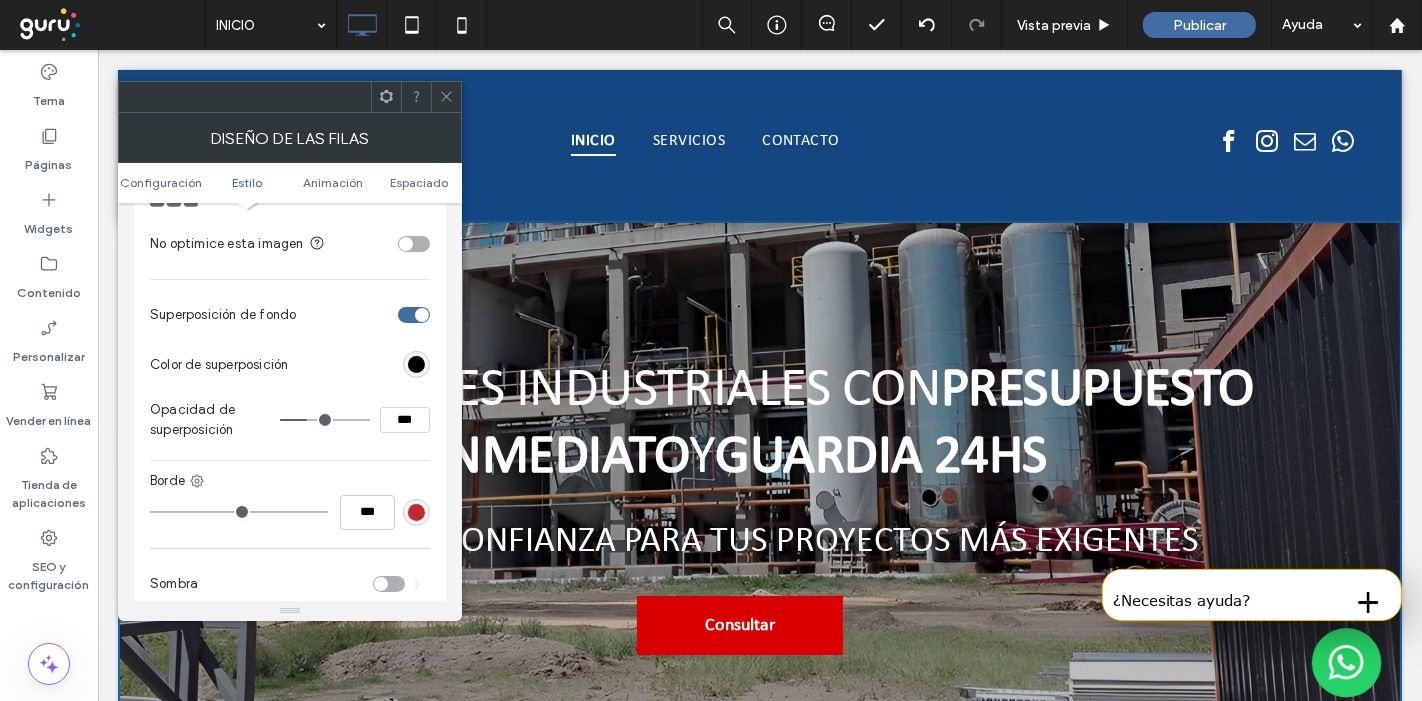 type on "**" 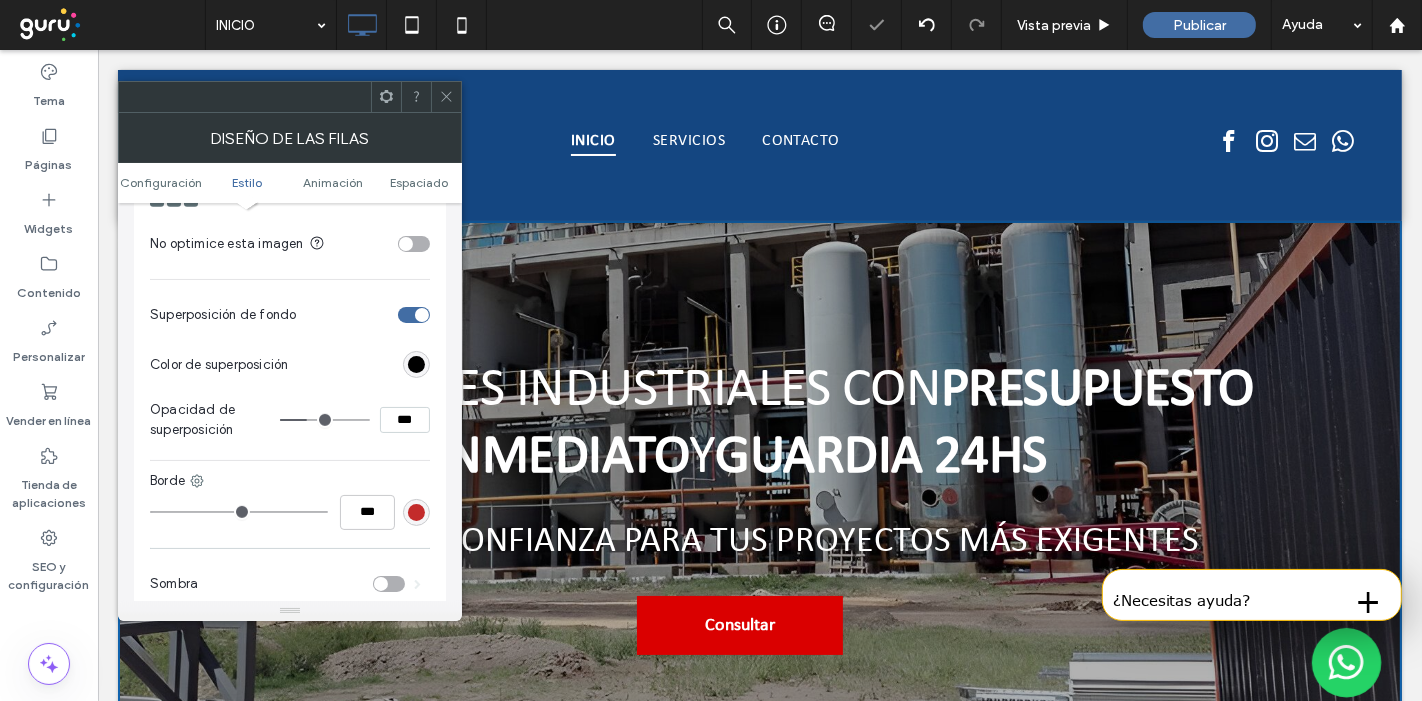 click 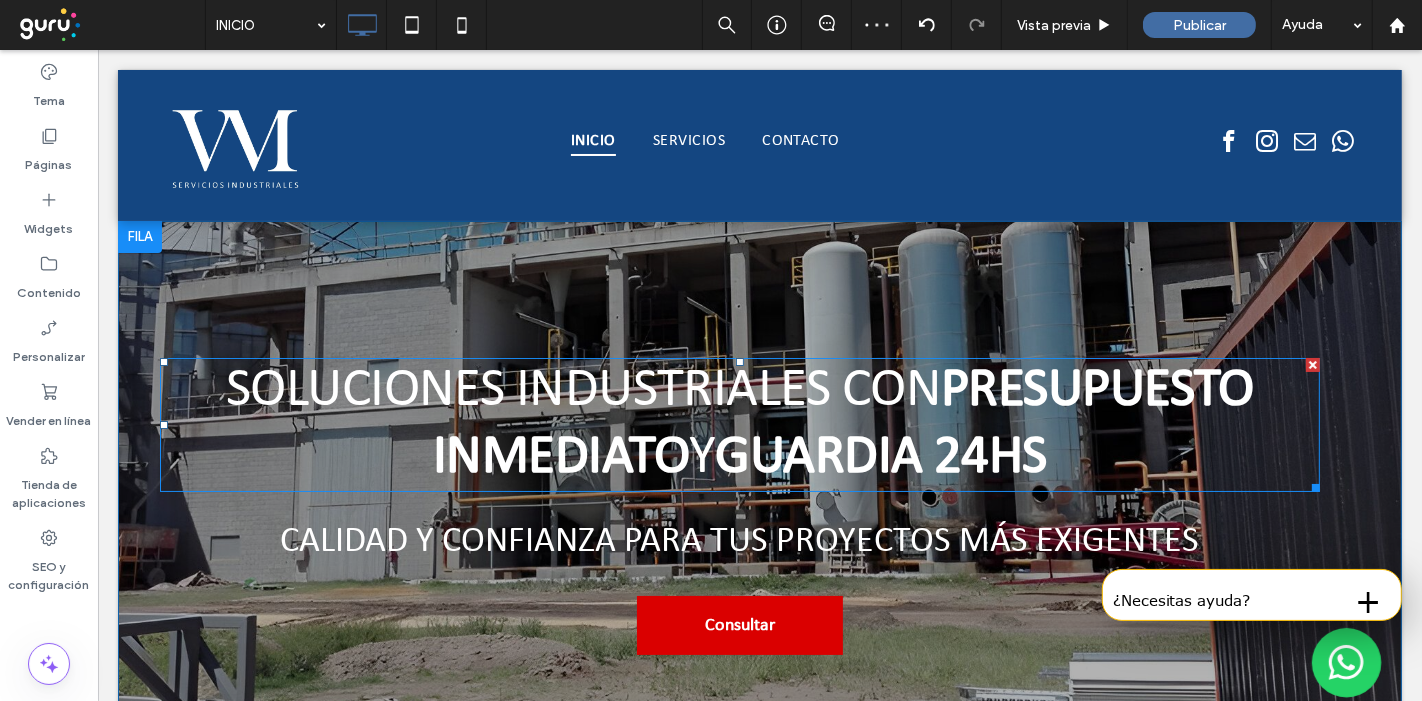 click on "Soluciones Industriales con" at bounding box center [582, 391] 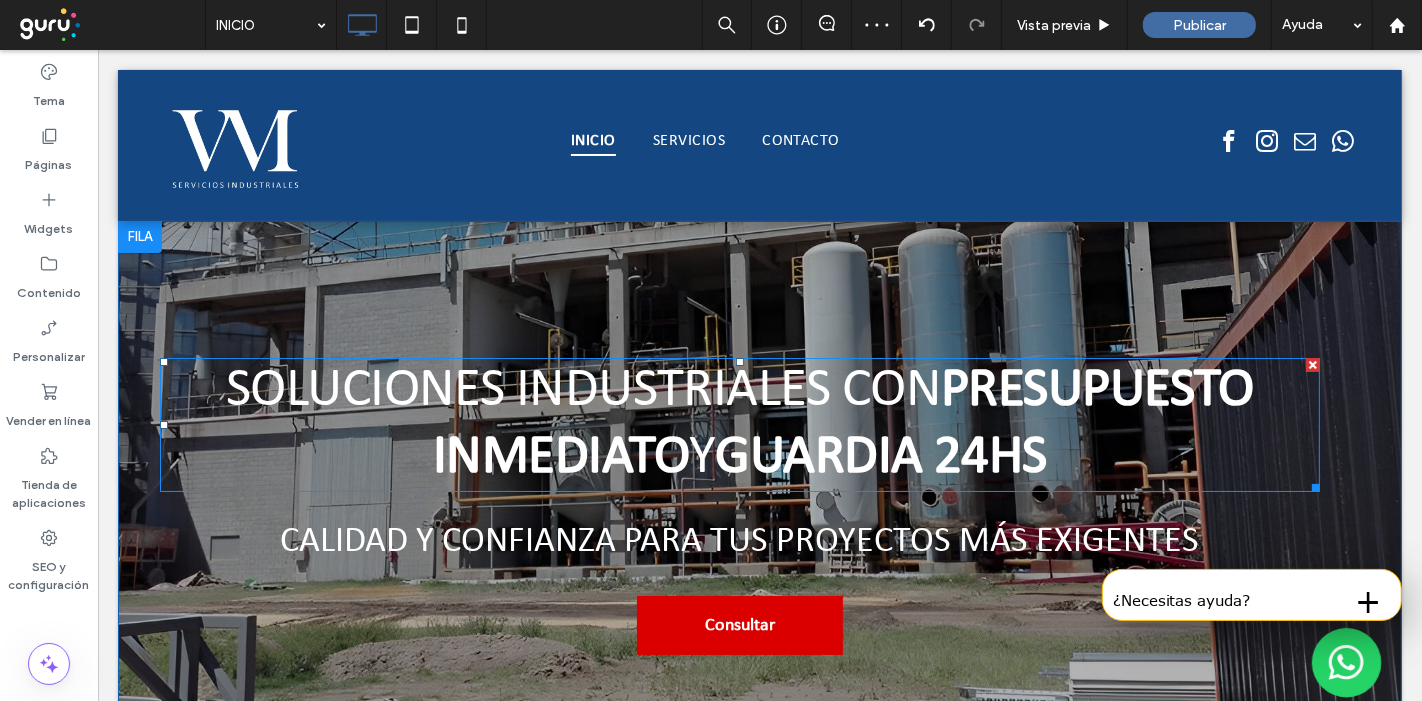 type on "**********" 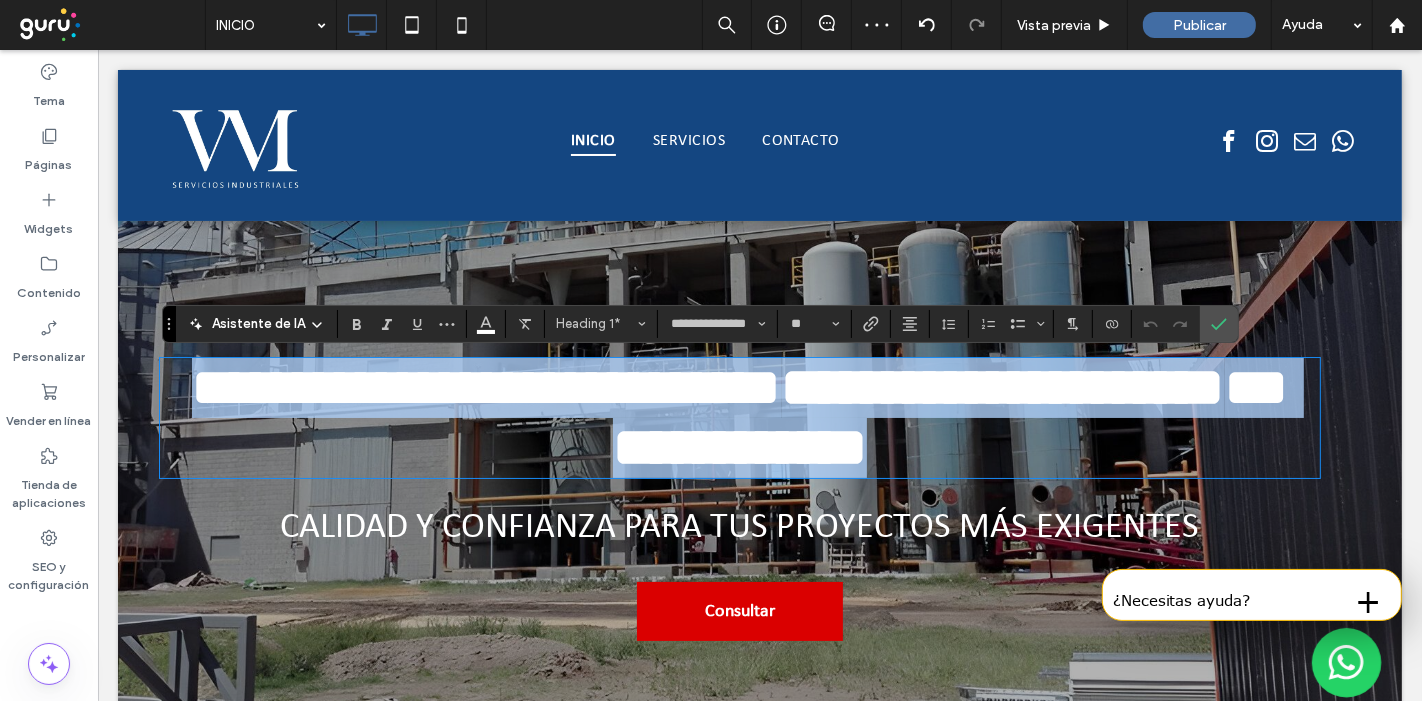 drag, startPoint x: 1109, startPoint y: 464, endPoint x: 136, endPoint y: 320, distance: 983.59796 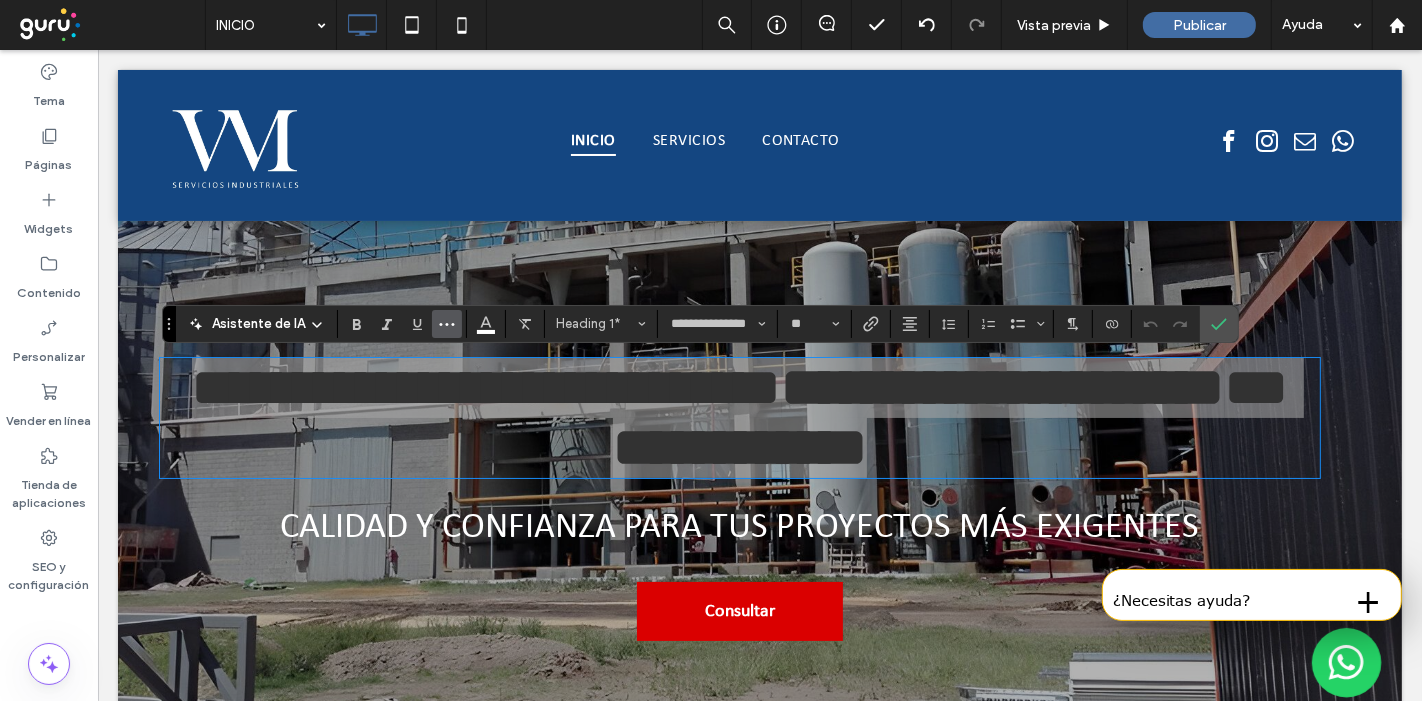 click at bounding box center (447, 324) 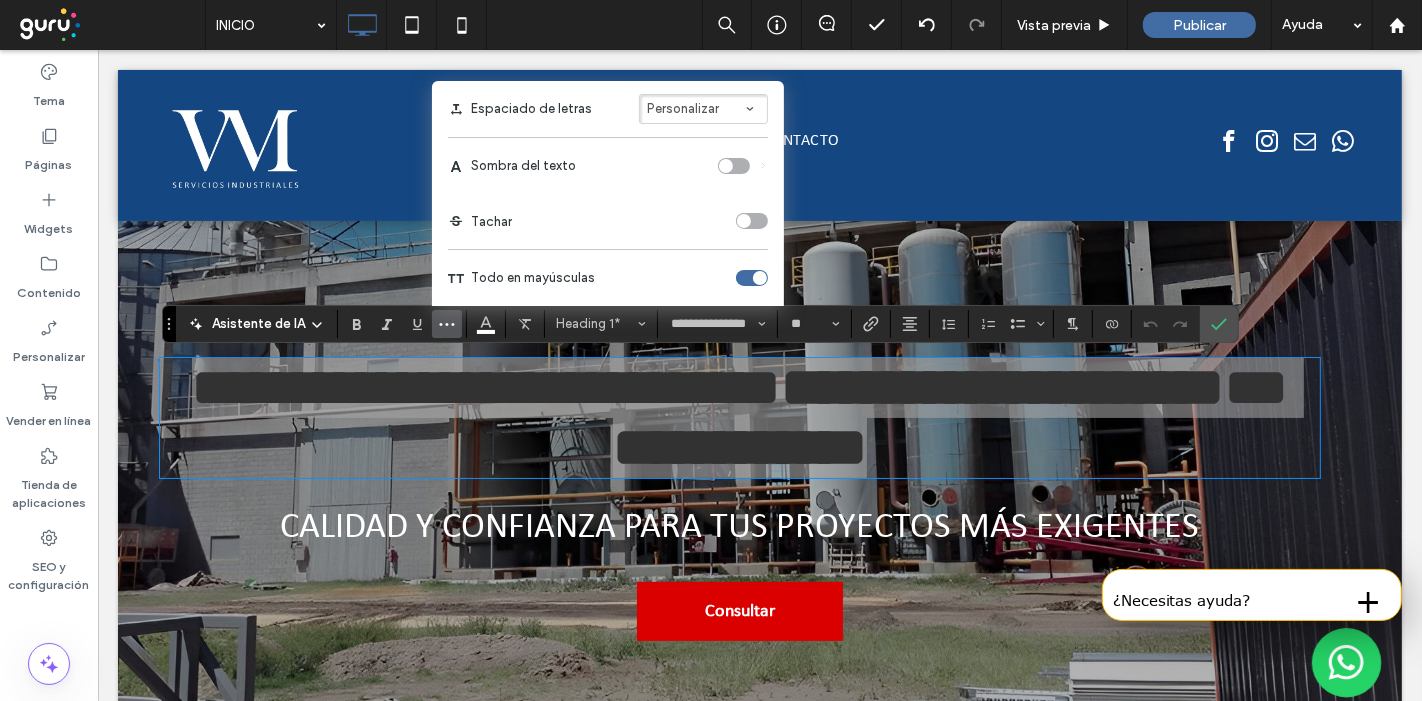 click at bounding box center [734, 166] 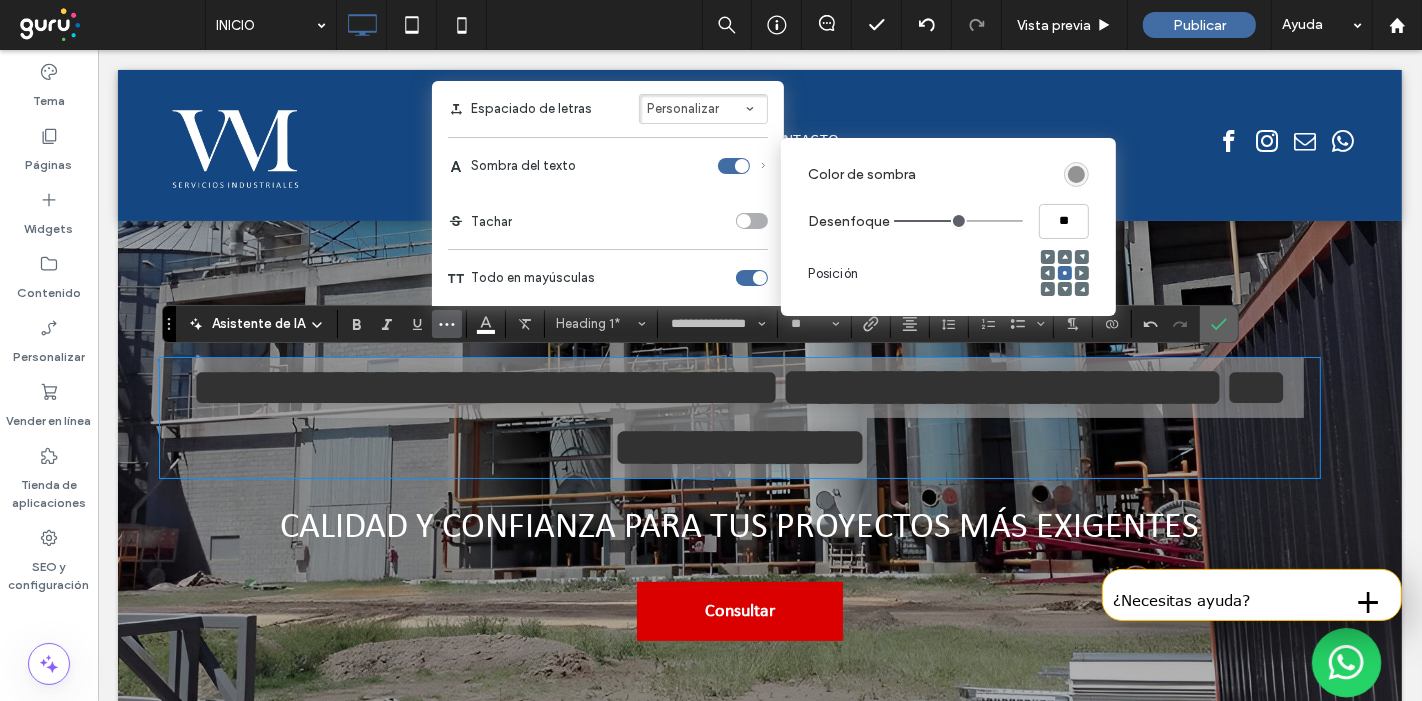 click 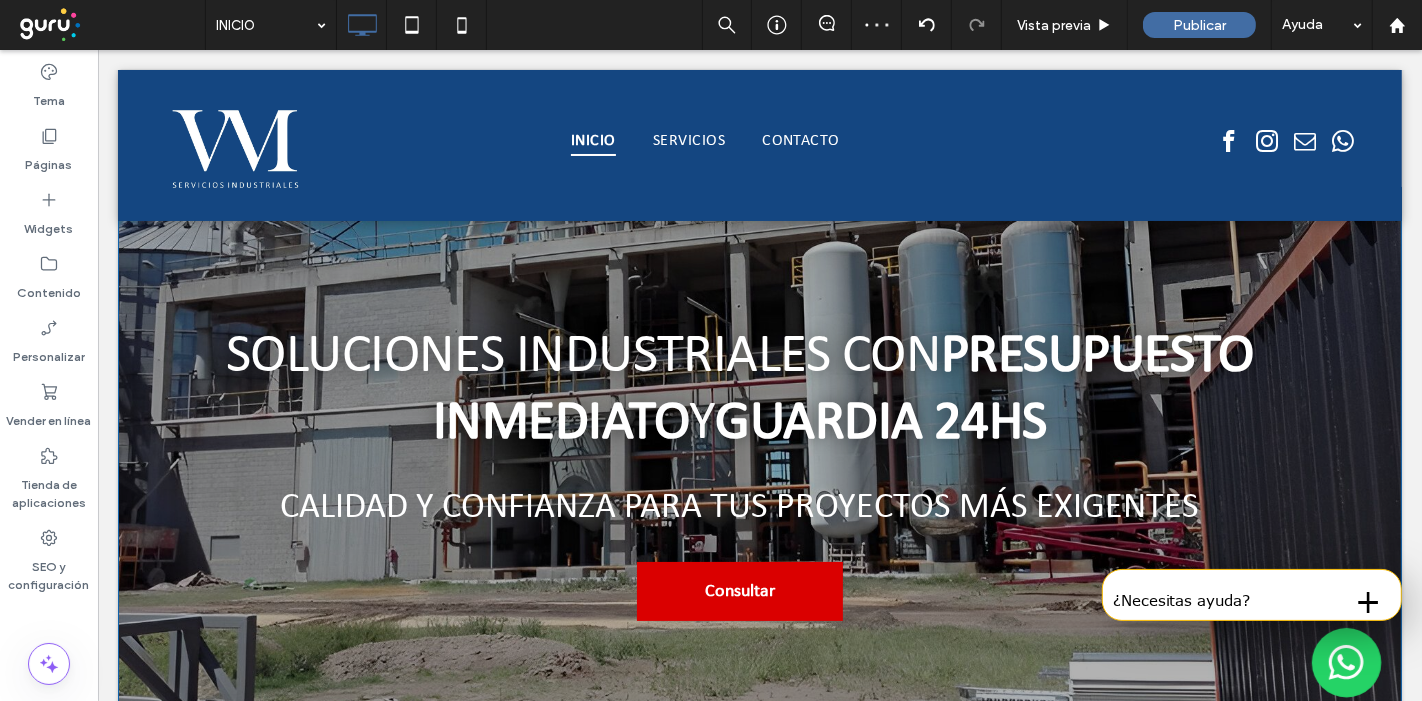 scroll, scrollTop: 0, scrollLeft: 0, axis: both 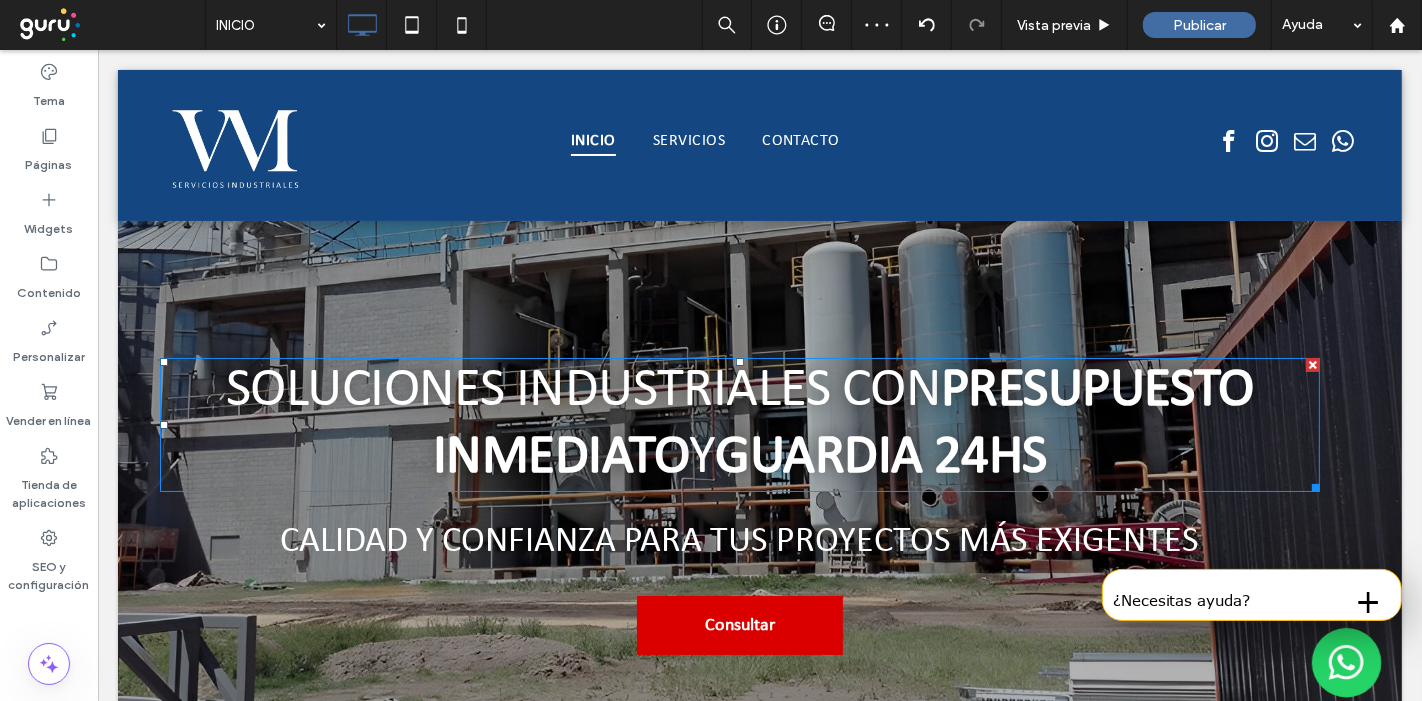 click on "Soluciones Industriales con" at bounding box center [582, 391] 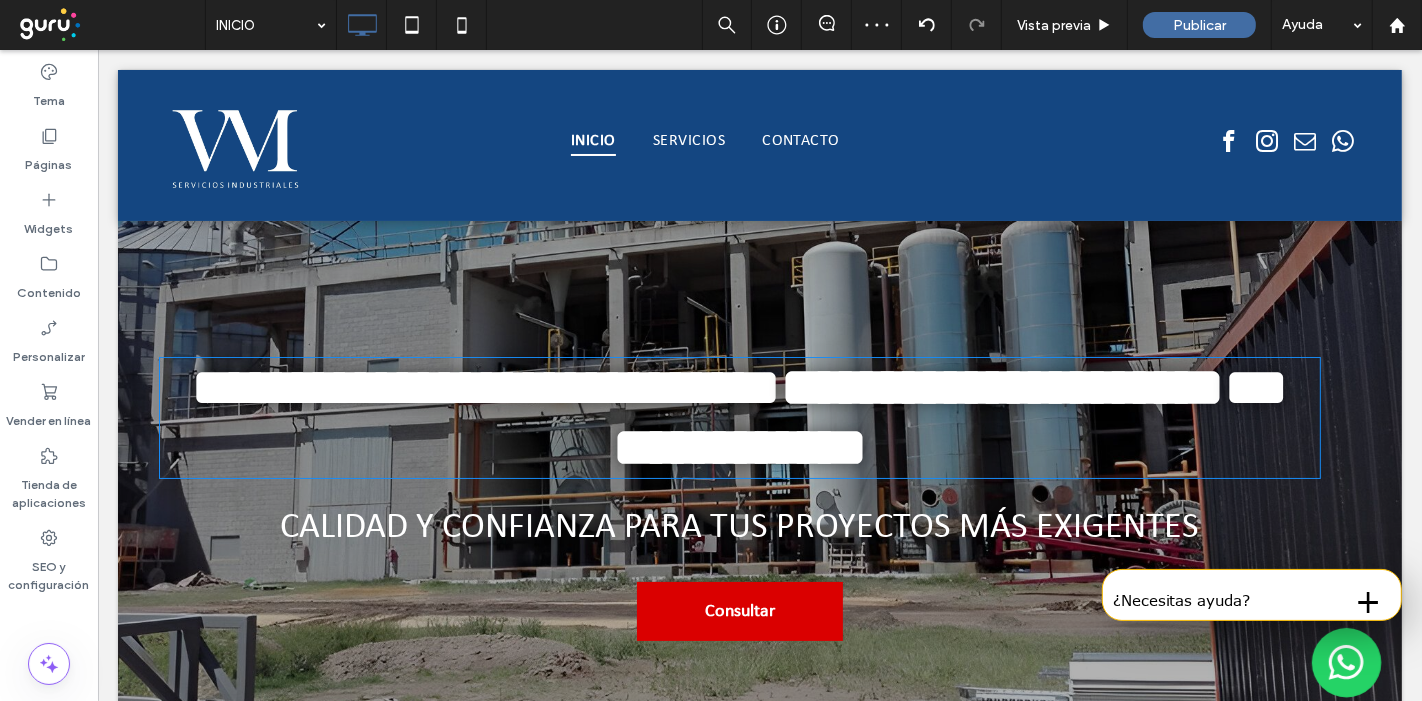 type on "**********" 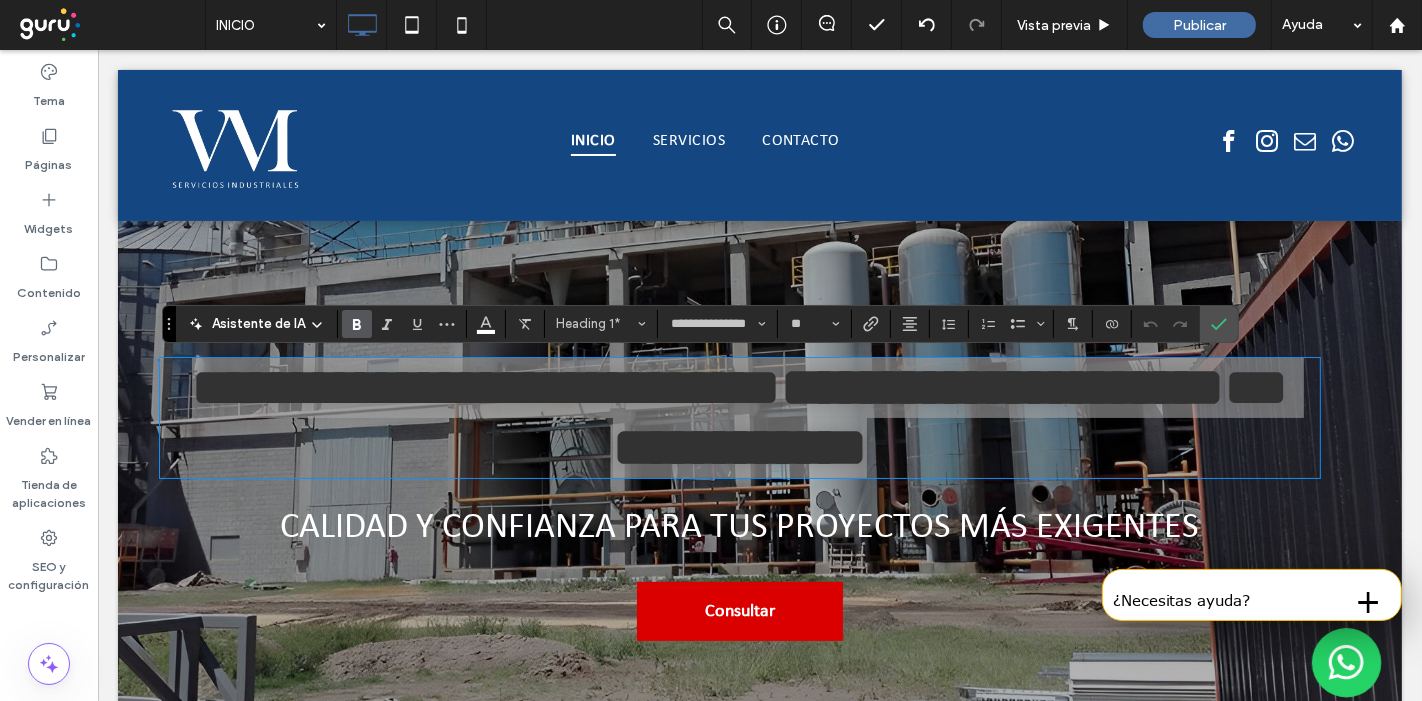click 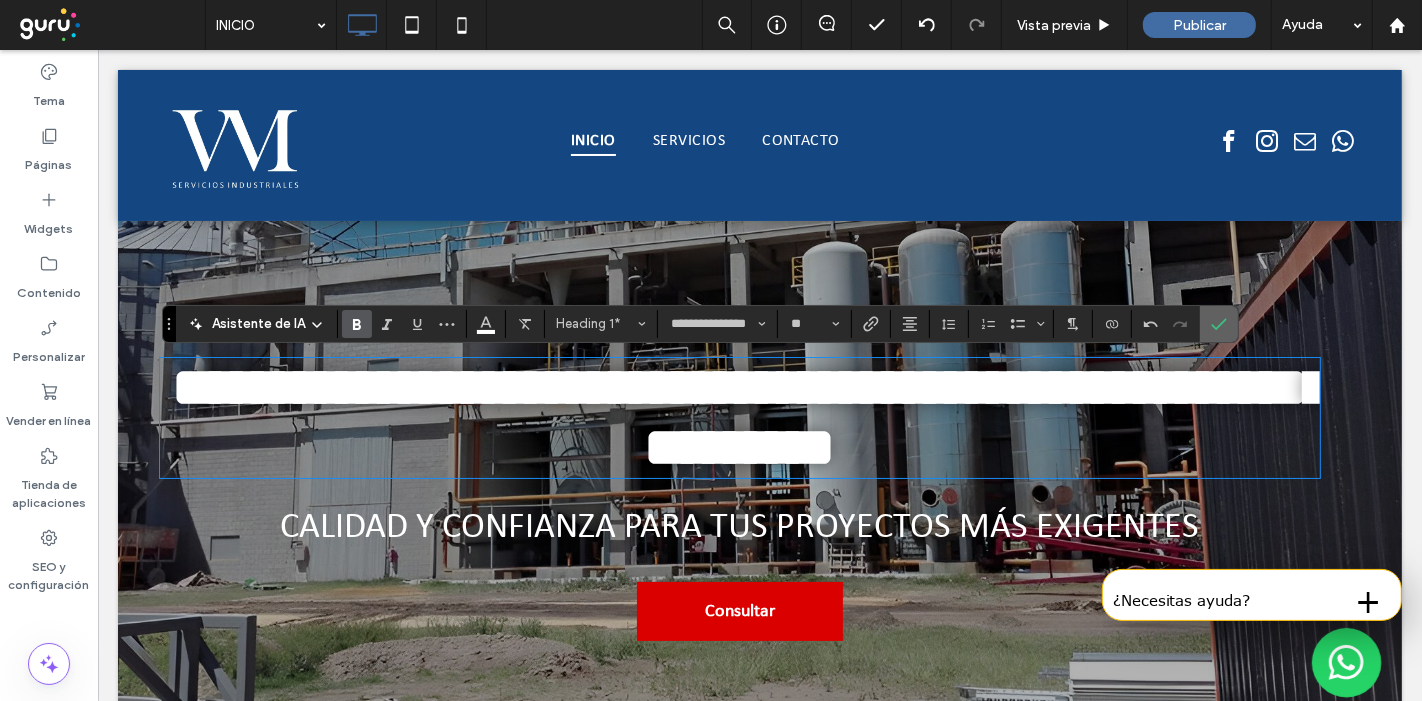 click 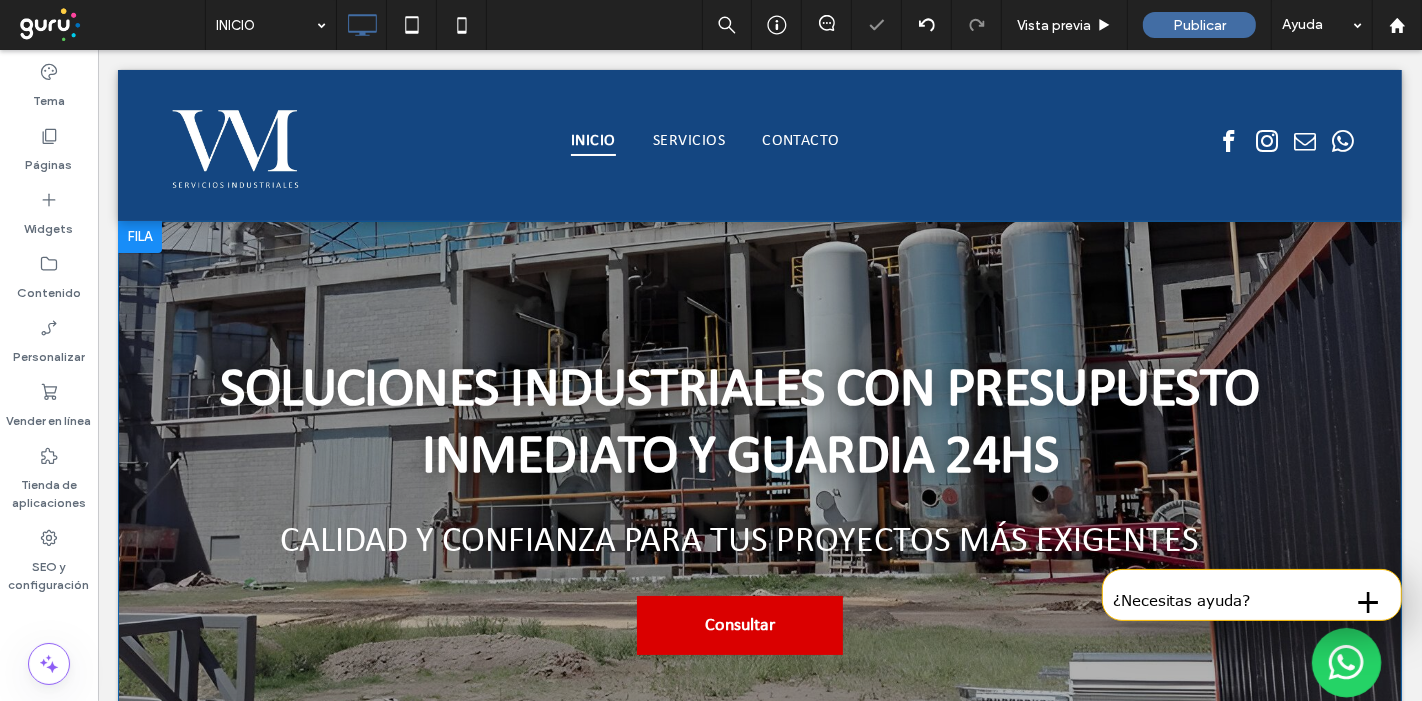 scroll, scrollTop: 111, scrollLeft: 0, axis: vertical 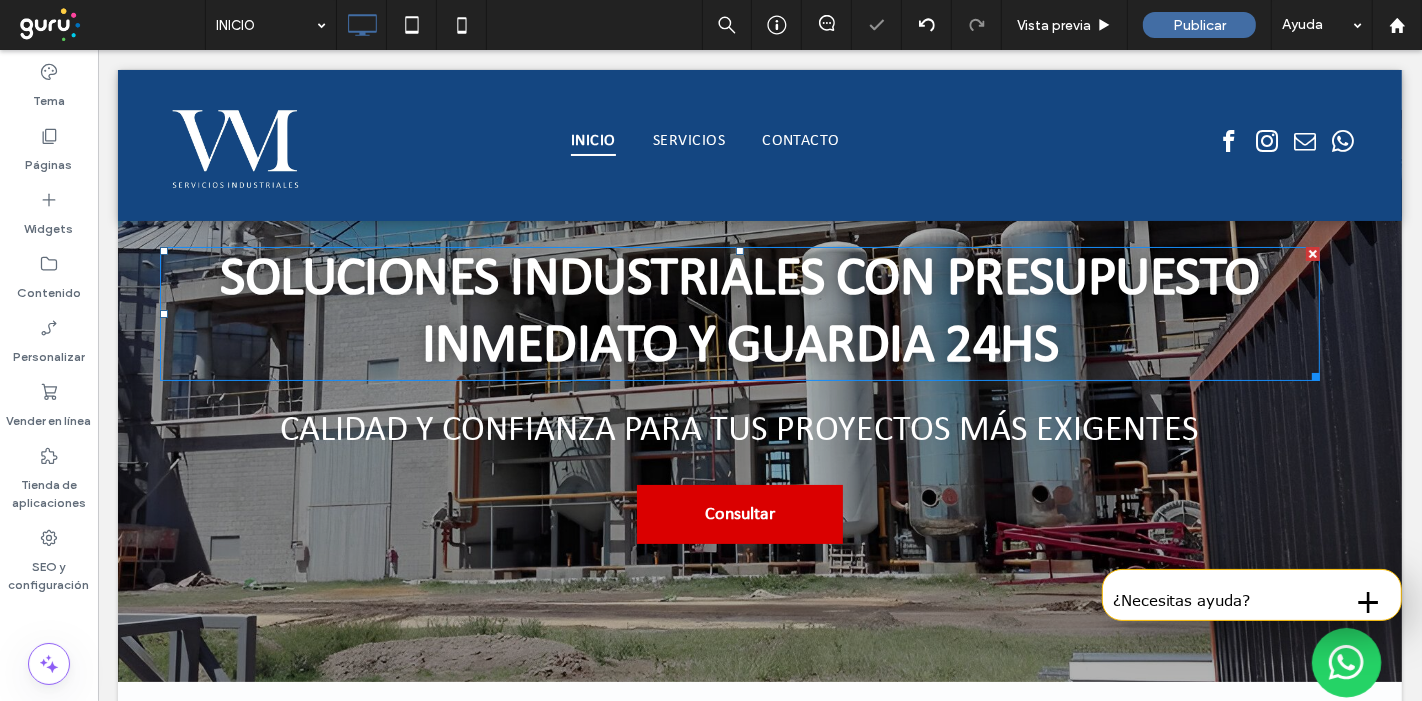 click on "Soluciones Industriales con Presupuesto Inmediato y Guardia 24hs" at bounding box center (739, 314) 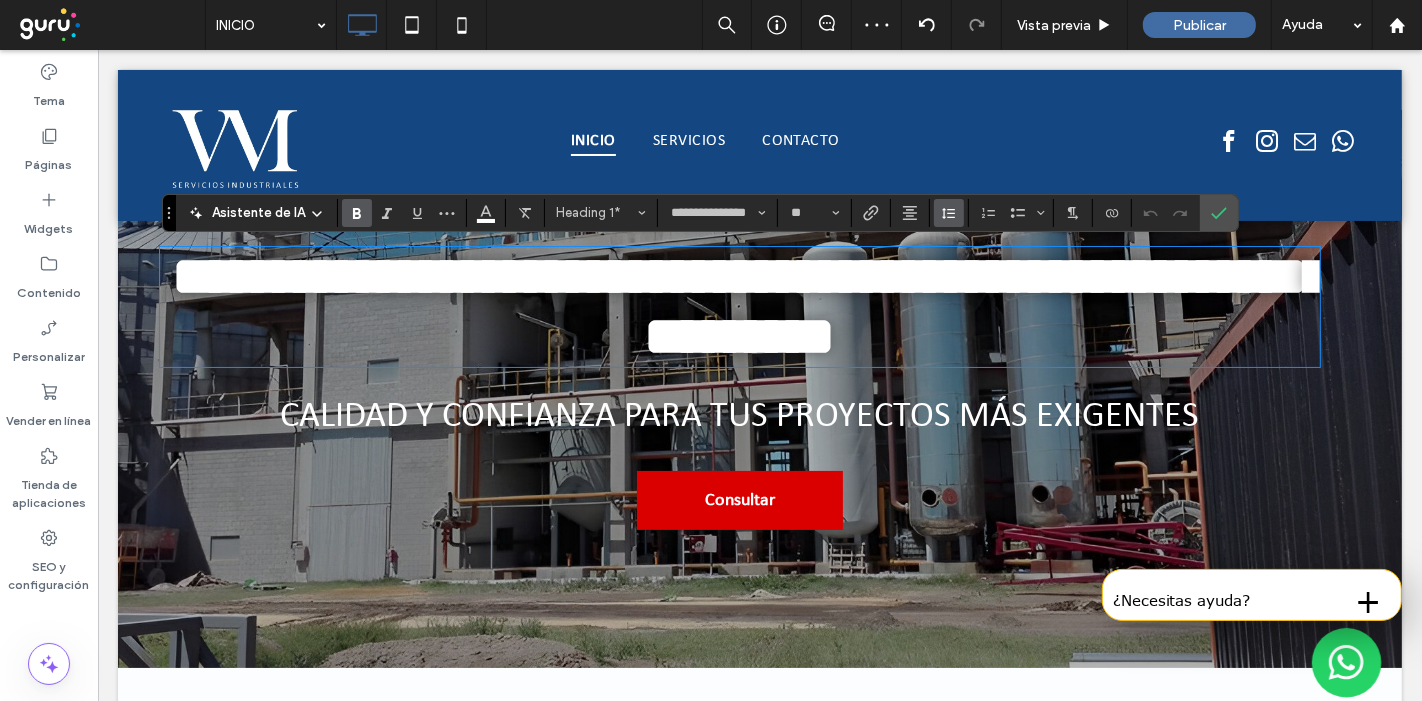 click 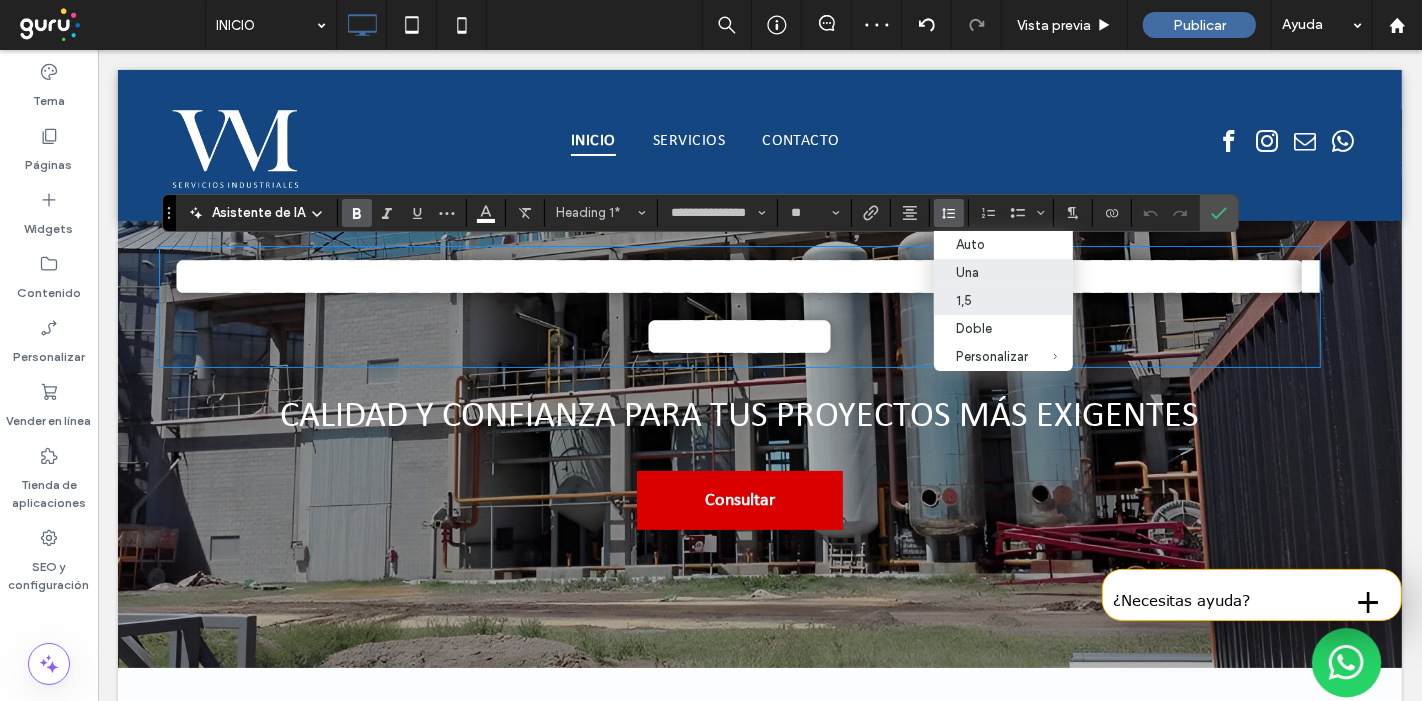 click on "1,5" at bounding box center [992, 300] 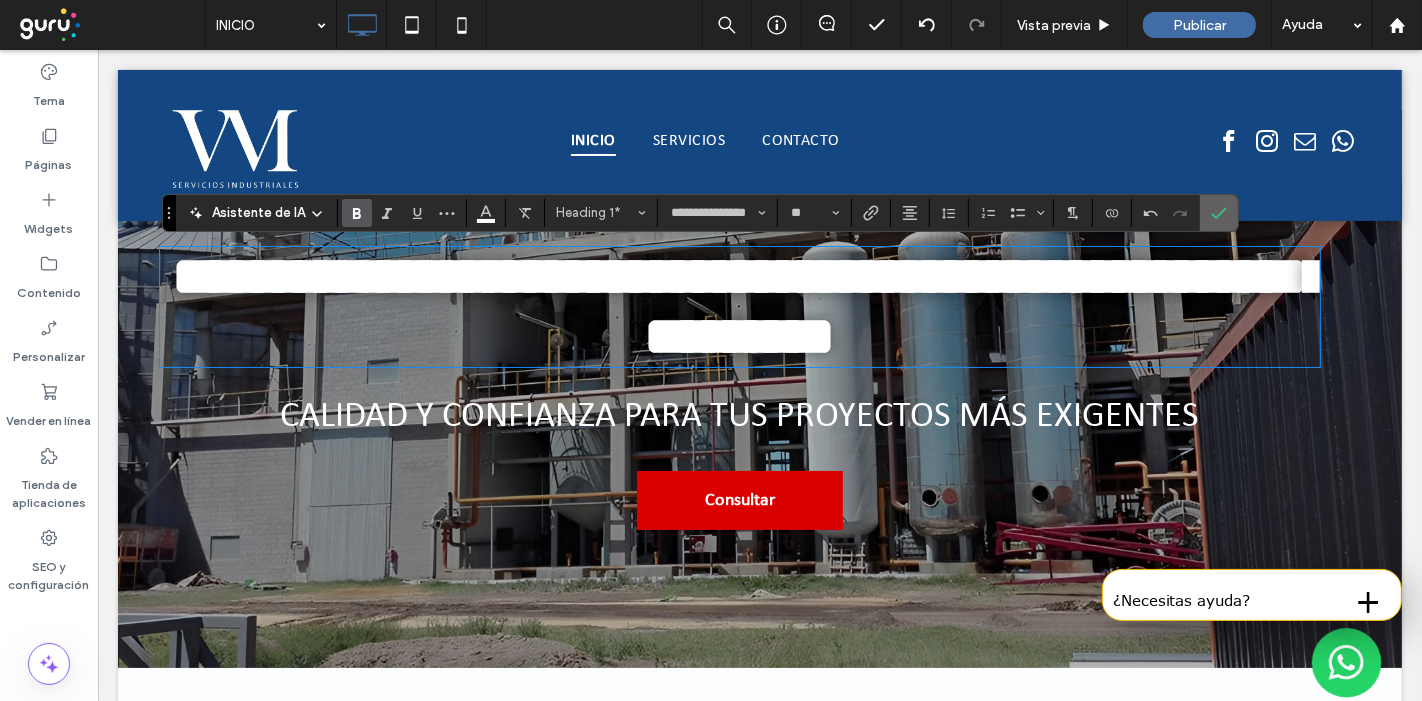 drag, startPoint x: 1205, startPoint y: 208, endPoint x: 1045, endPoint y: 210, distance: 160.0125 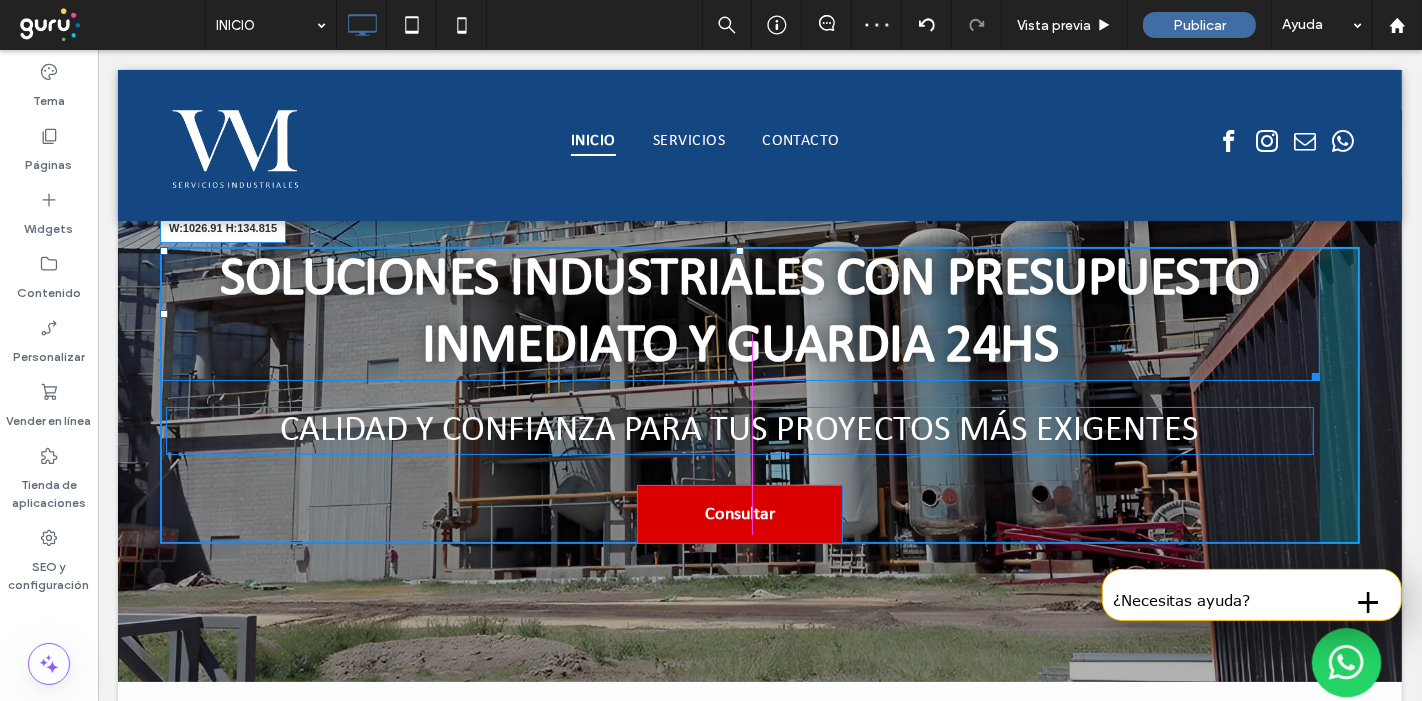 drag, startPoint x: 1297, startPoint y: 368, endPoint x: 1236, endPoint y: 370, distance: 61.03278 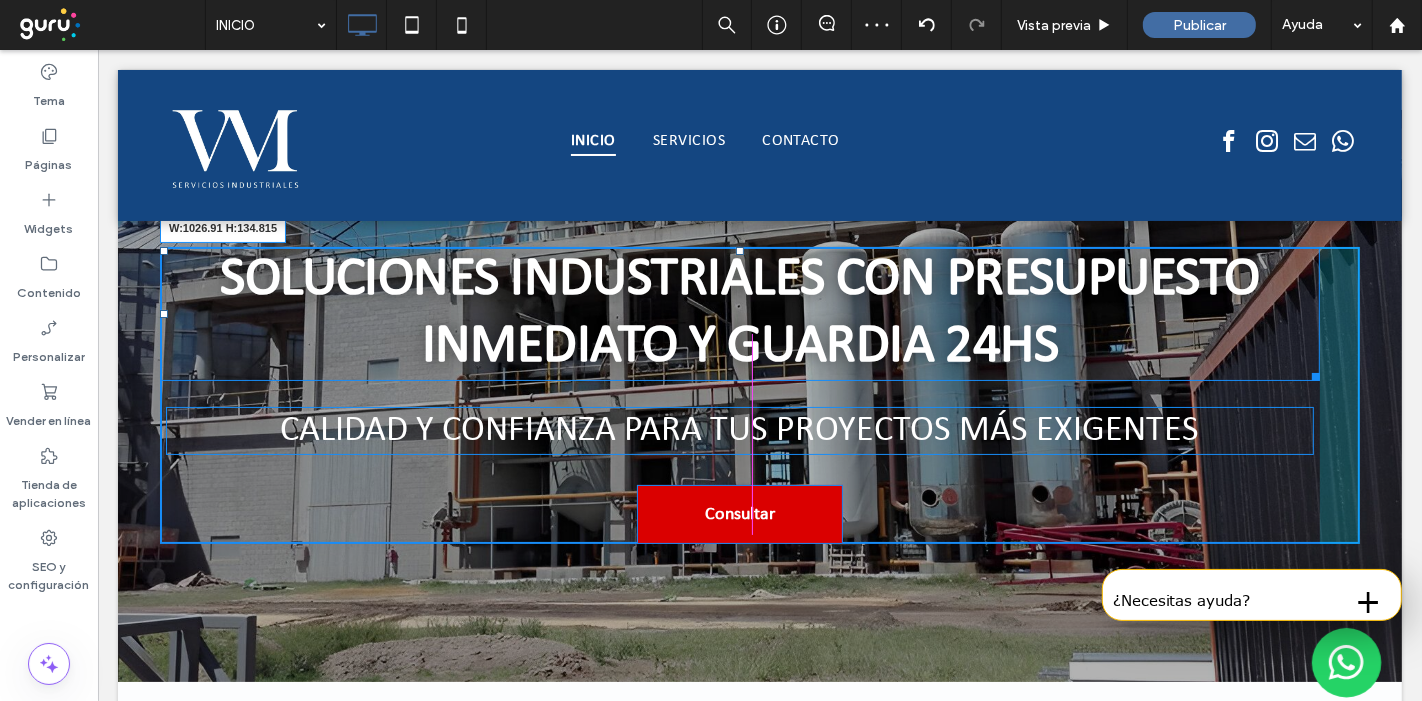 click at bounding box center [1311, 373] 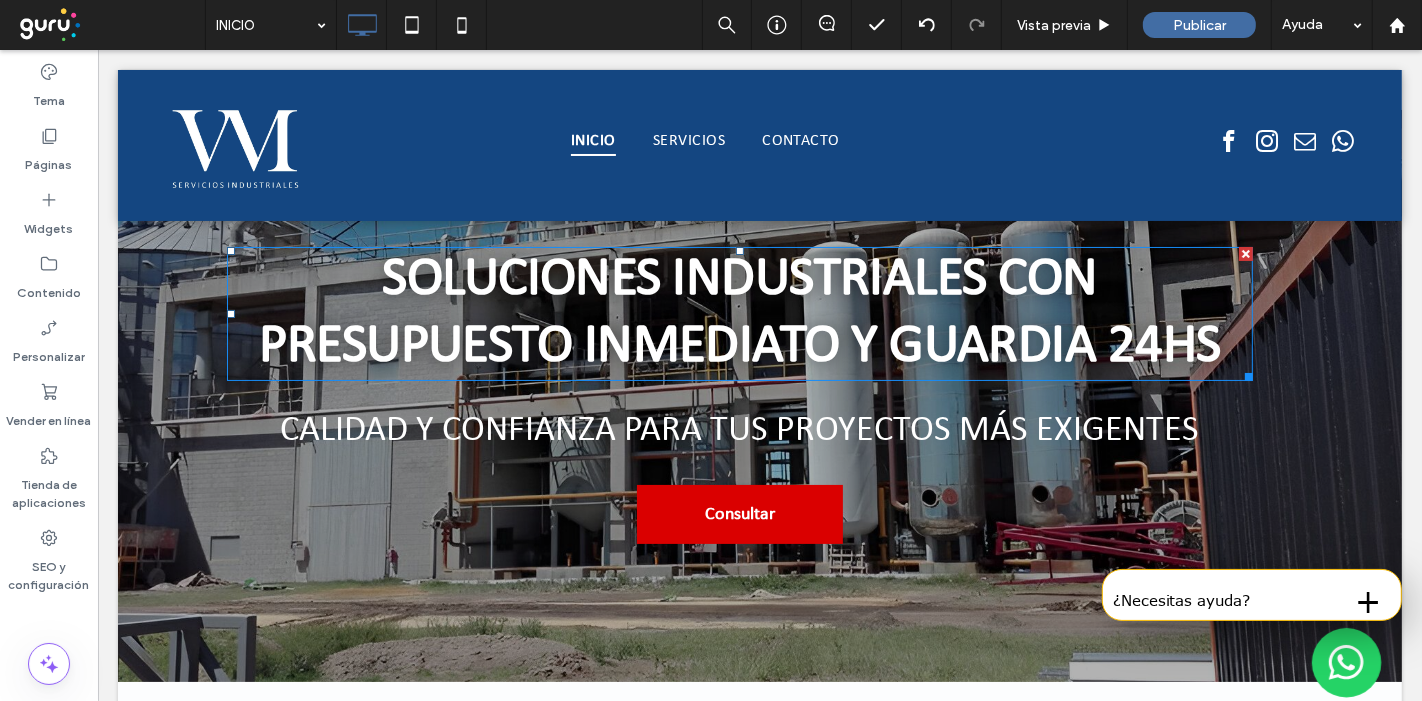 click on "Soluciones Industriales con Presupuesto Inmediato y Guardia 24hs" at bounding box center [738, 314] 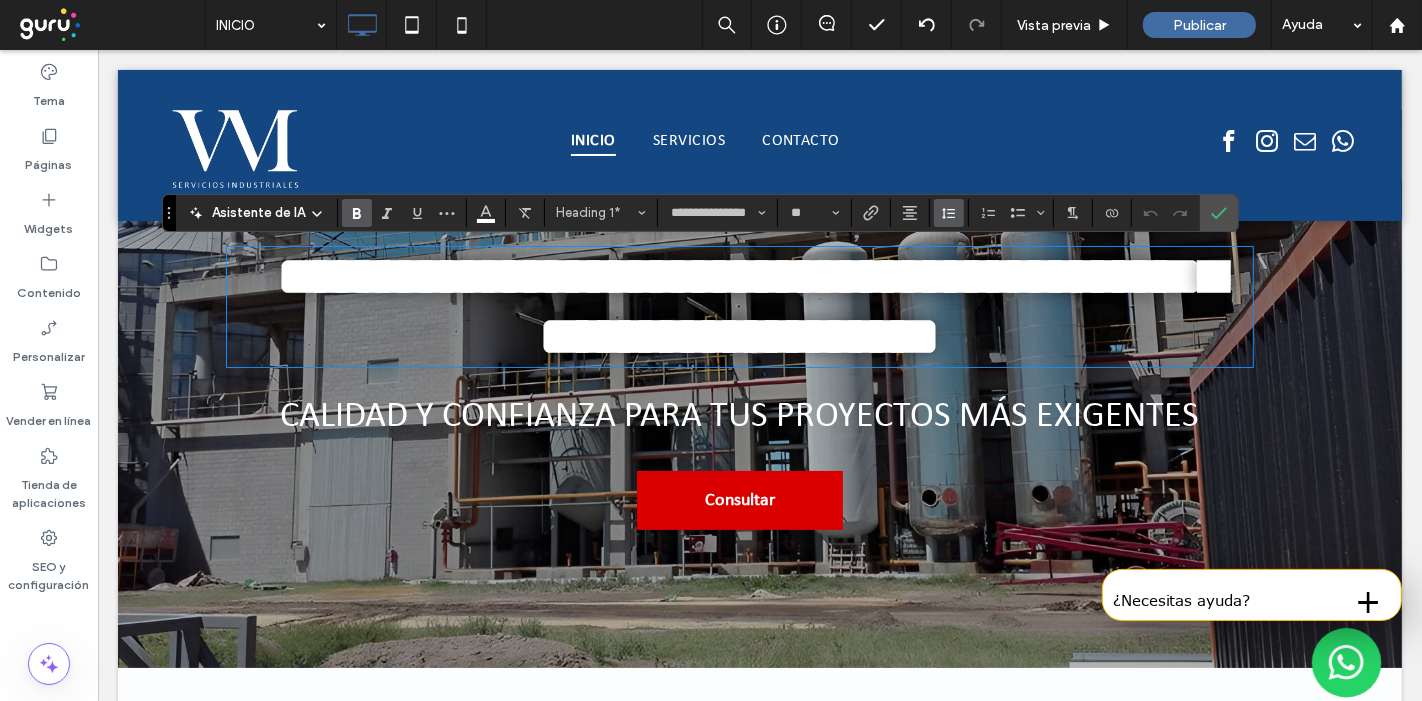 click 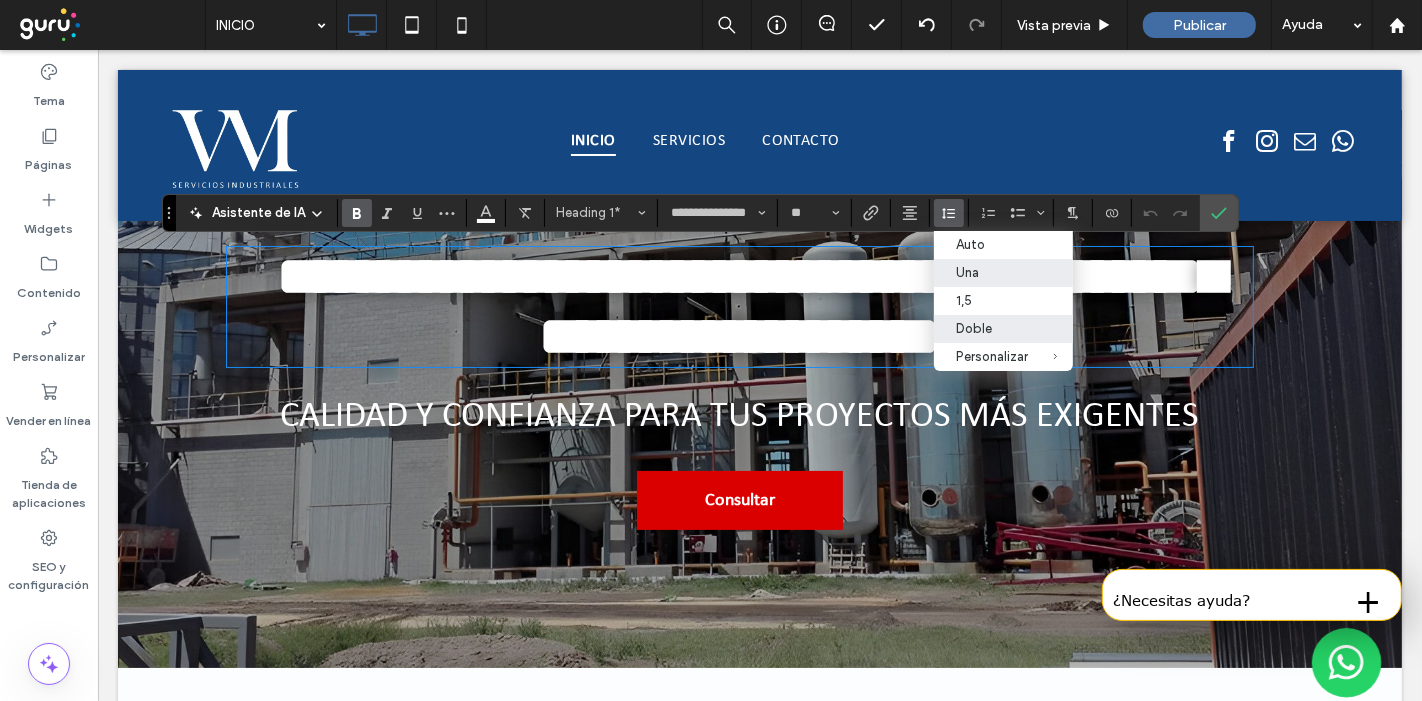drag, startPoint x: 988, startPoint y: 328, endPoint x: 933, endPoint y: 250, distance: 95.44108 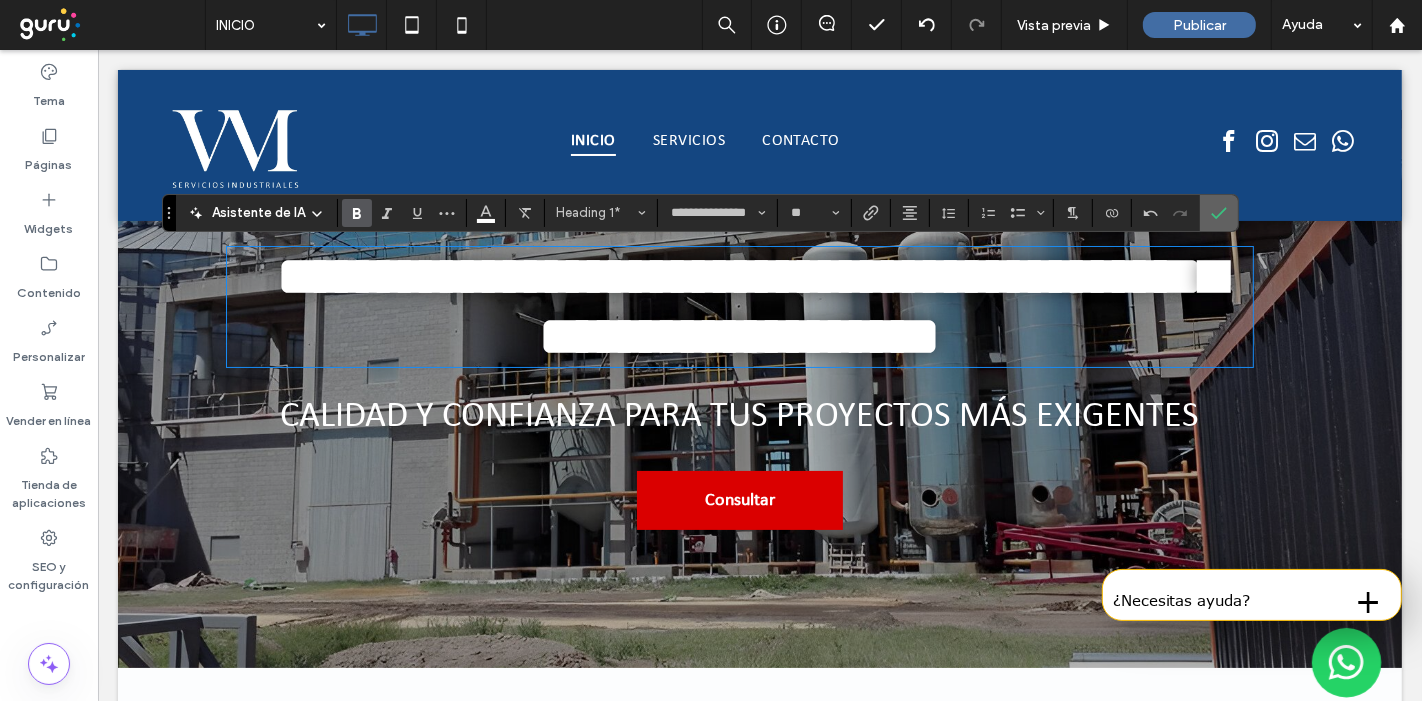 click at bounding box center [1219, 213] 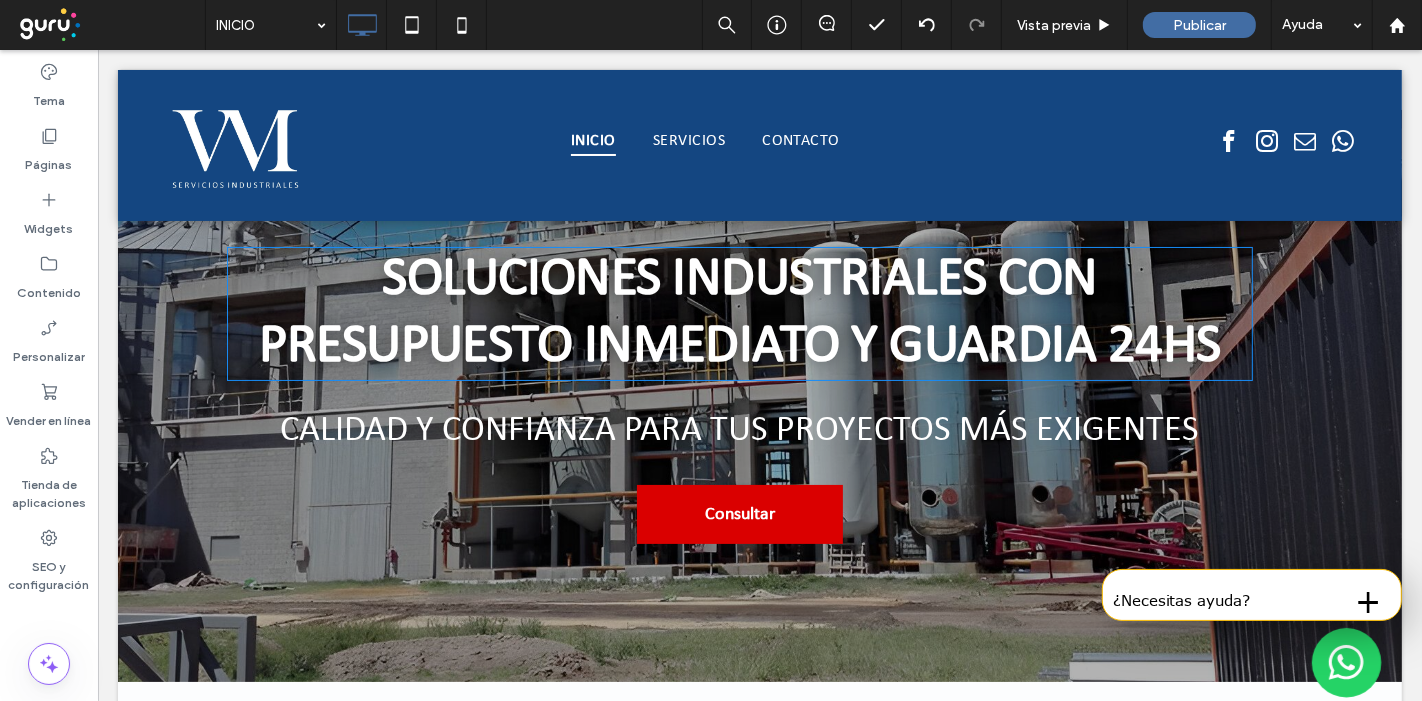 click on "Soluciones Industriales con Presupuesto Inmediato y Guardia 24hs" at bounding box center (738, 314) 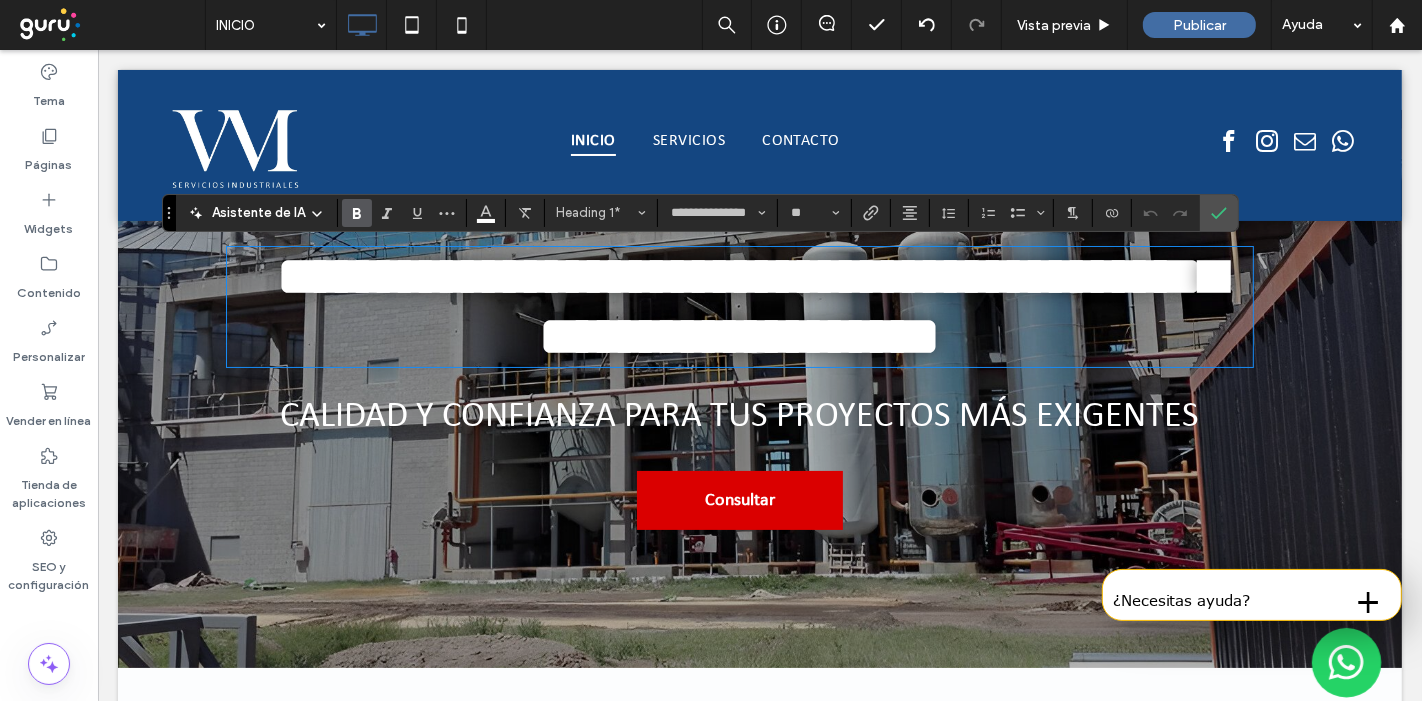 click on "Calidad y confianza para tus proyectos más exigentes" at bounding box center (739, 417) 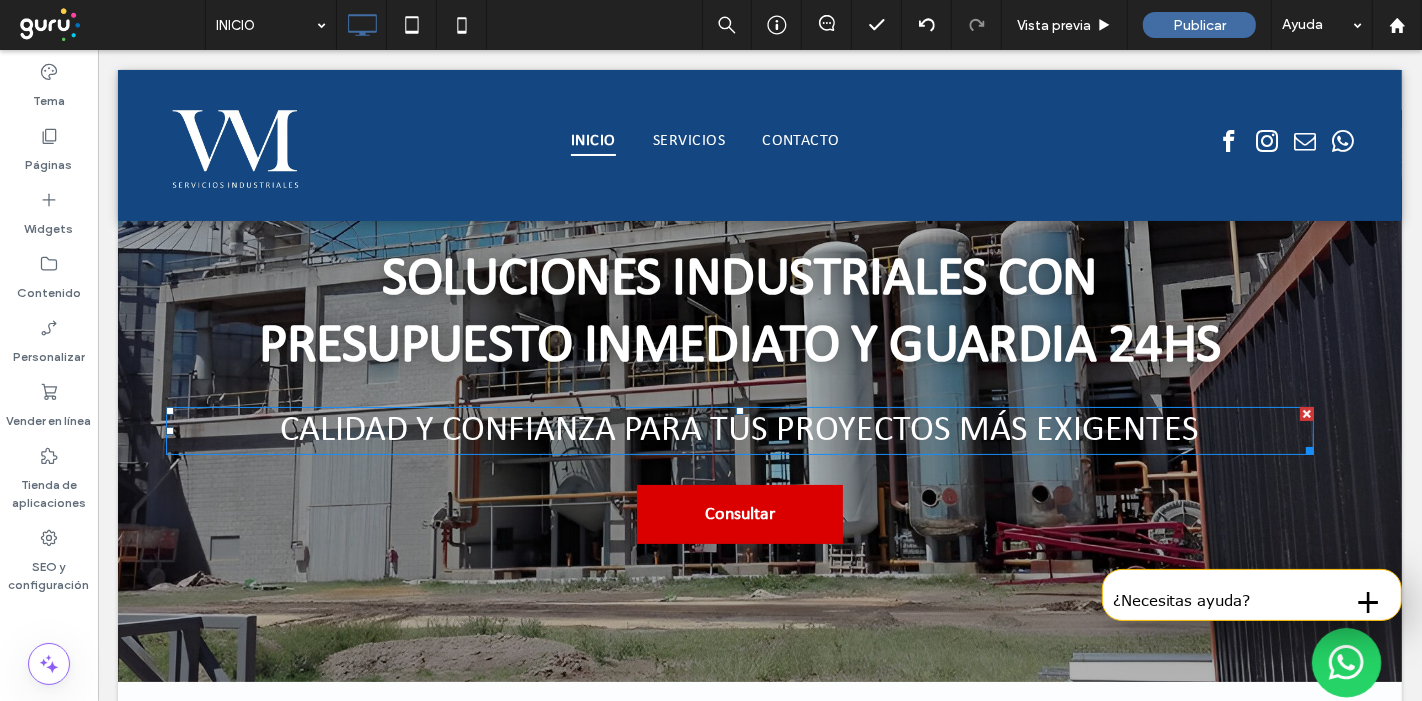 click on "Calidad y confianza para tus proyectos más exigentes" at bounding box center (739, 431) 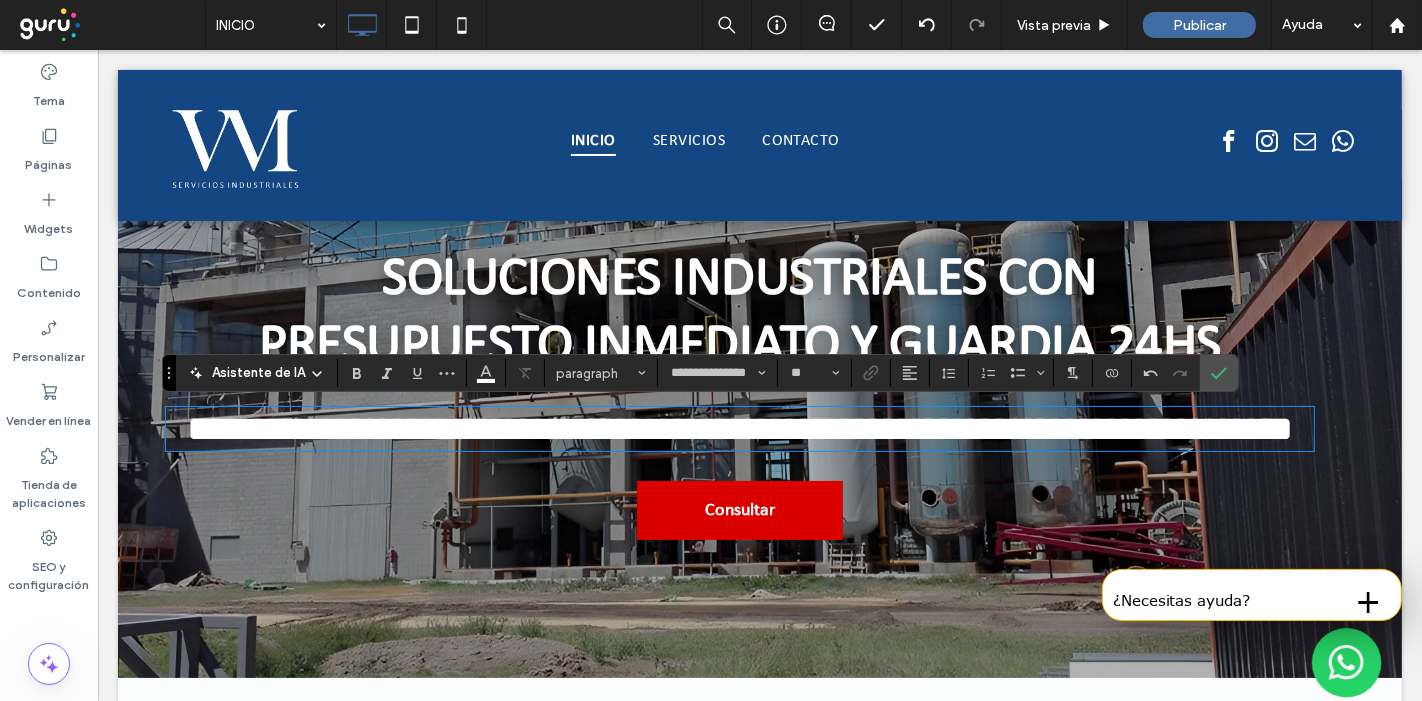 type on "**" 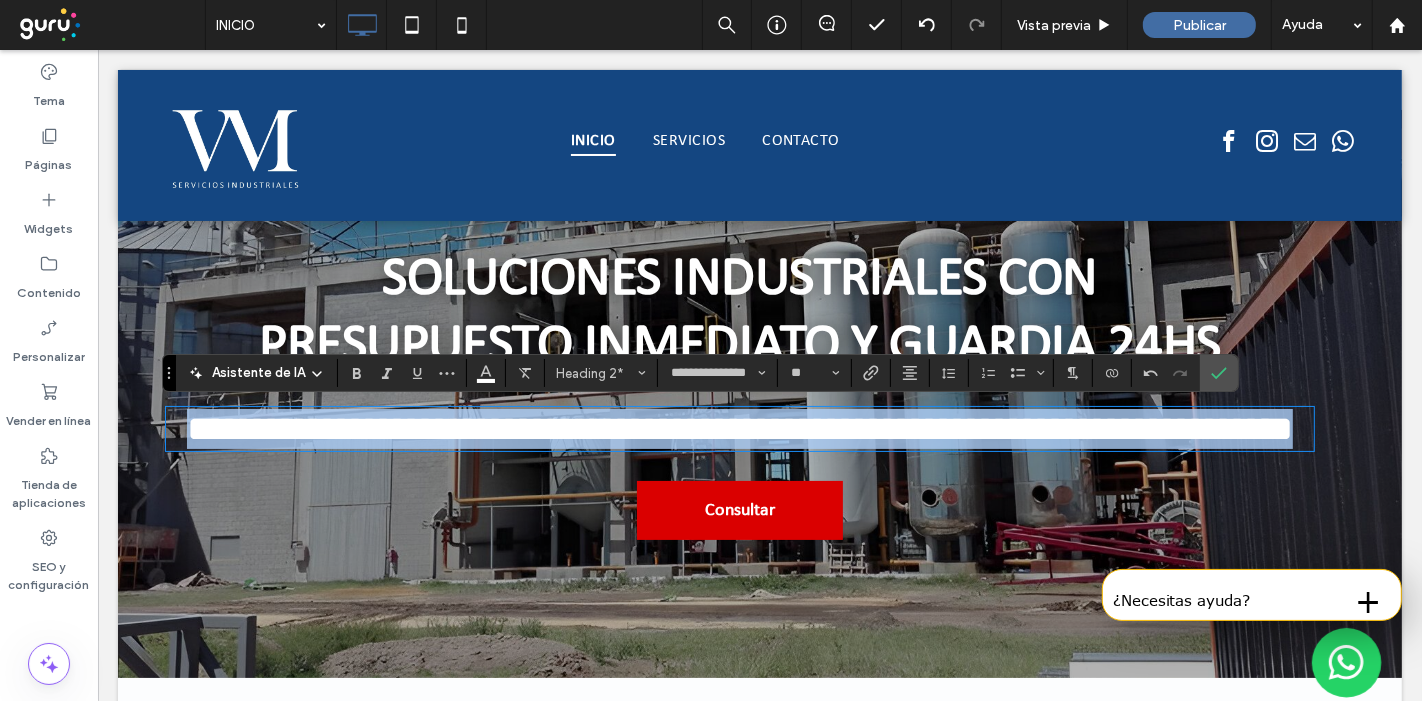 drag, startPoint x: 926, startPoint y: 470, endPoint x: 72, endPoint y: 366, distance: 860.30927 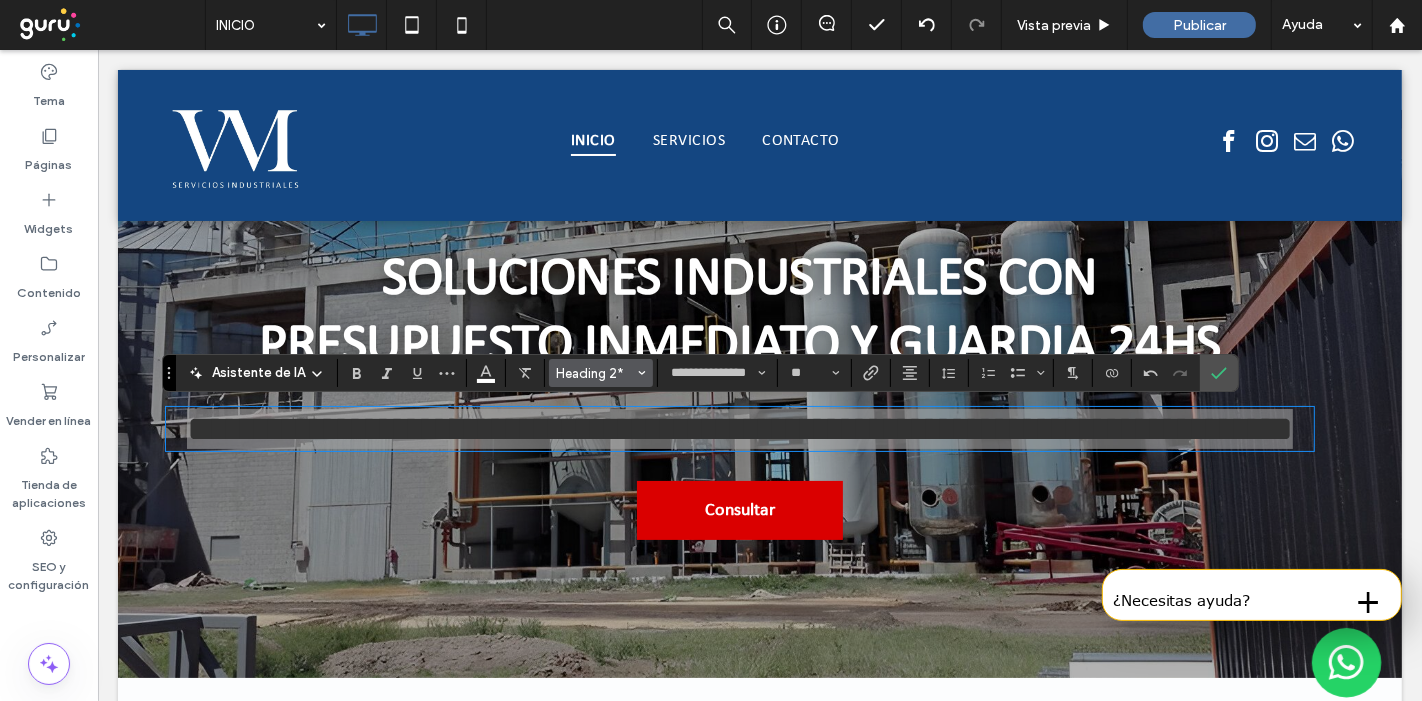 click on "Heading 2*" at bounding box center [595, 373] 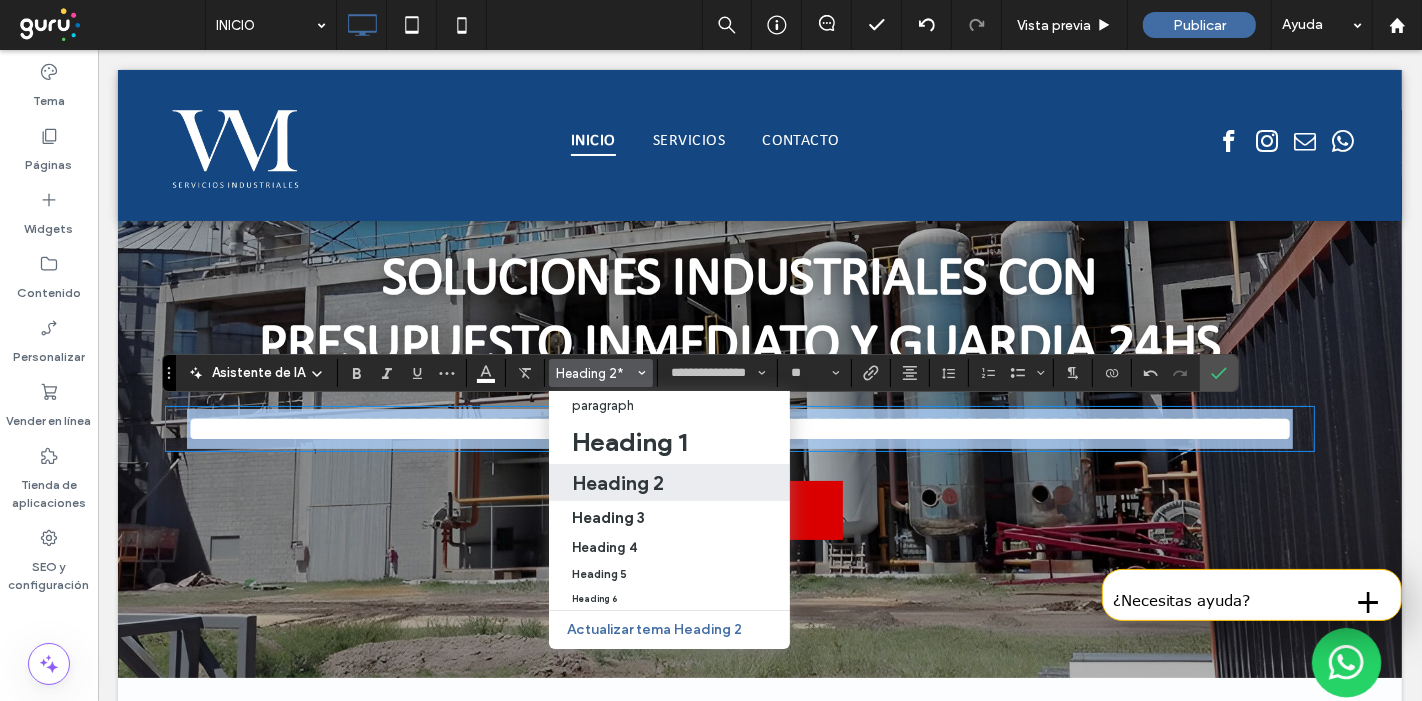 click on "**********" at bounding box center [739, 429] 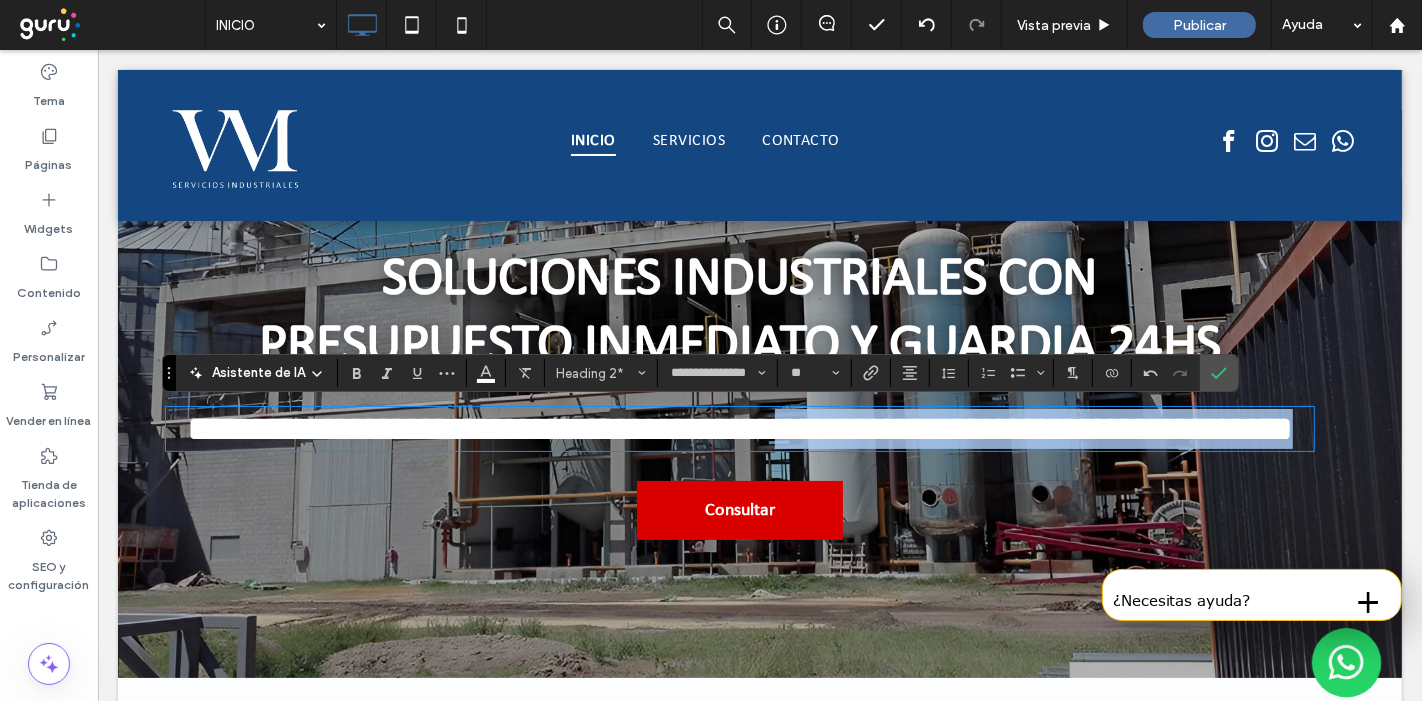 drag, startPoint x: 881, startPoint y: 432, endPoint x: 907, endPoint y: 473, distance: 48.548943 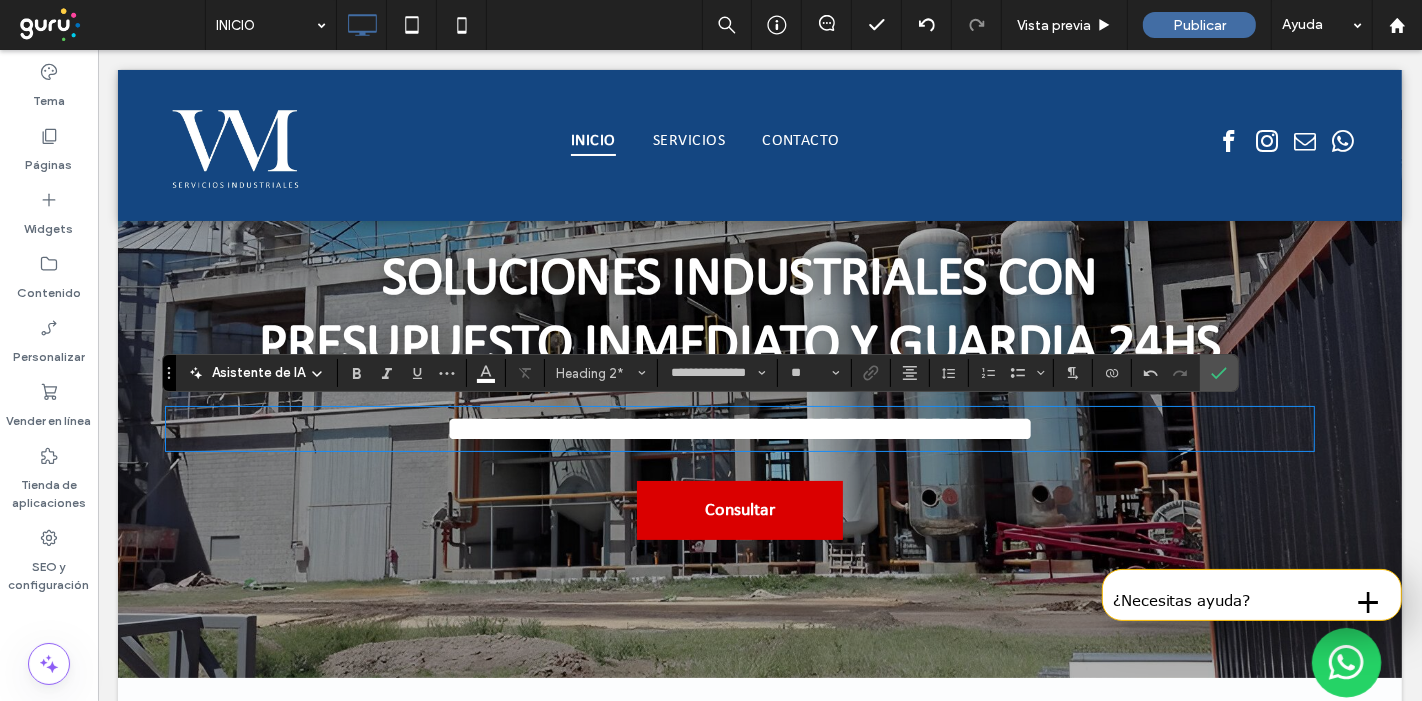 click on "**********" at bounding box center [739, 429] 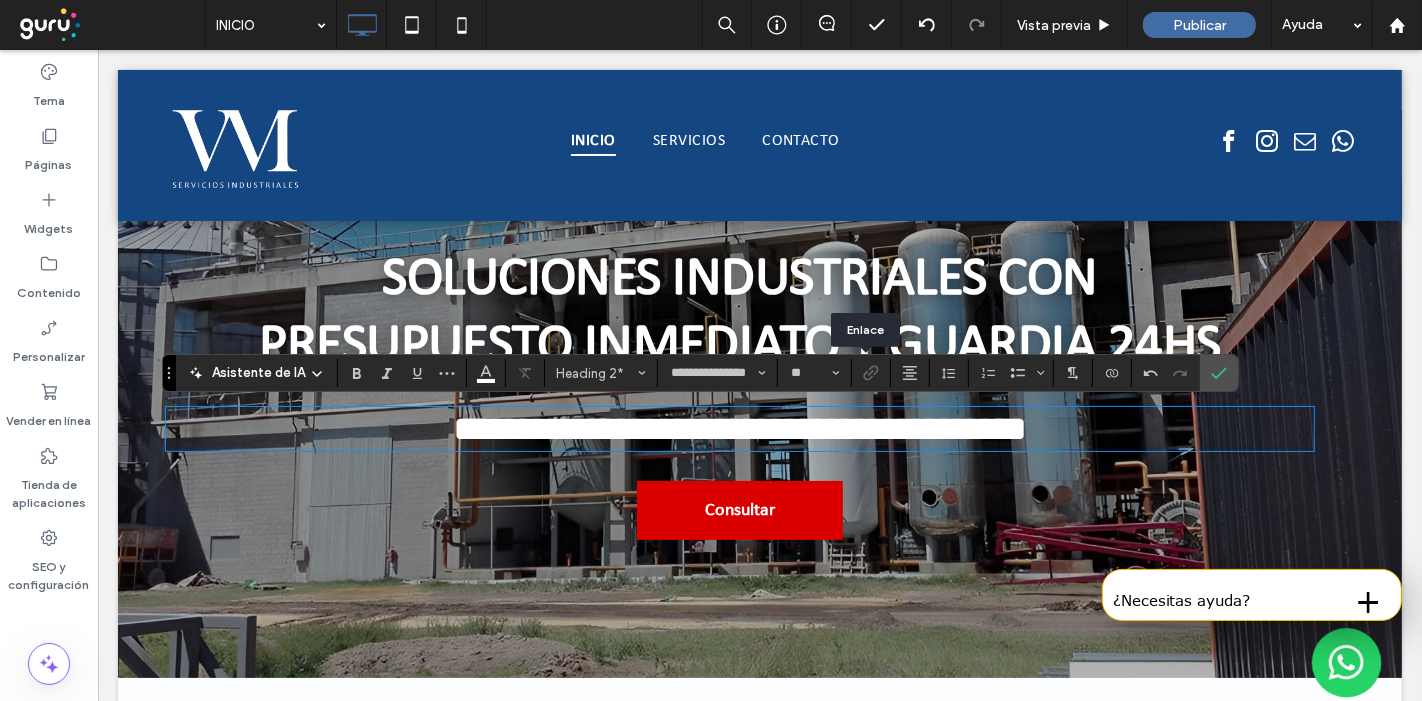 type 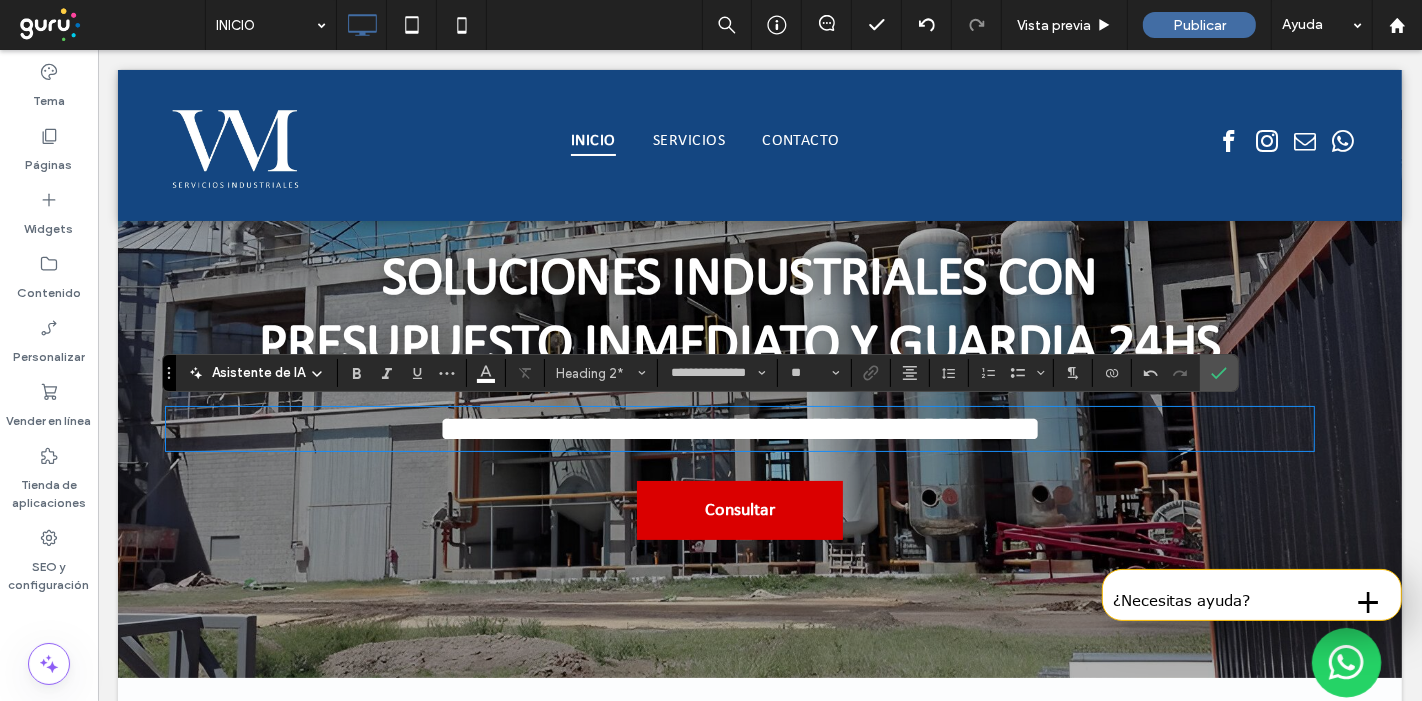 click on "**********" at bounding box center (739, 429) 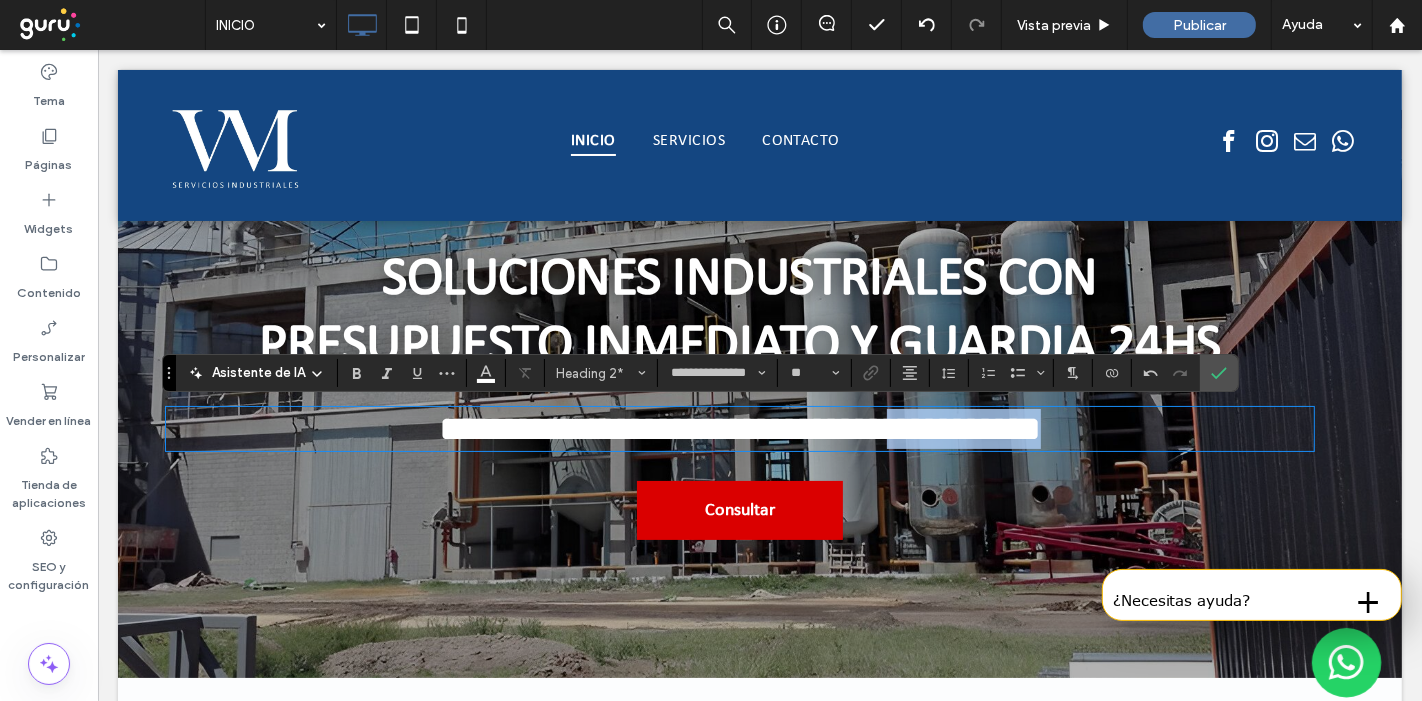 click on "**********" at bounding box center [739, 429] 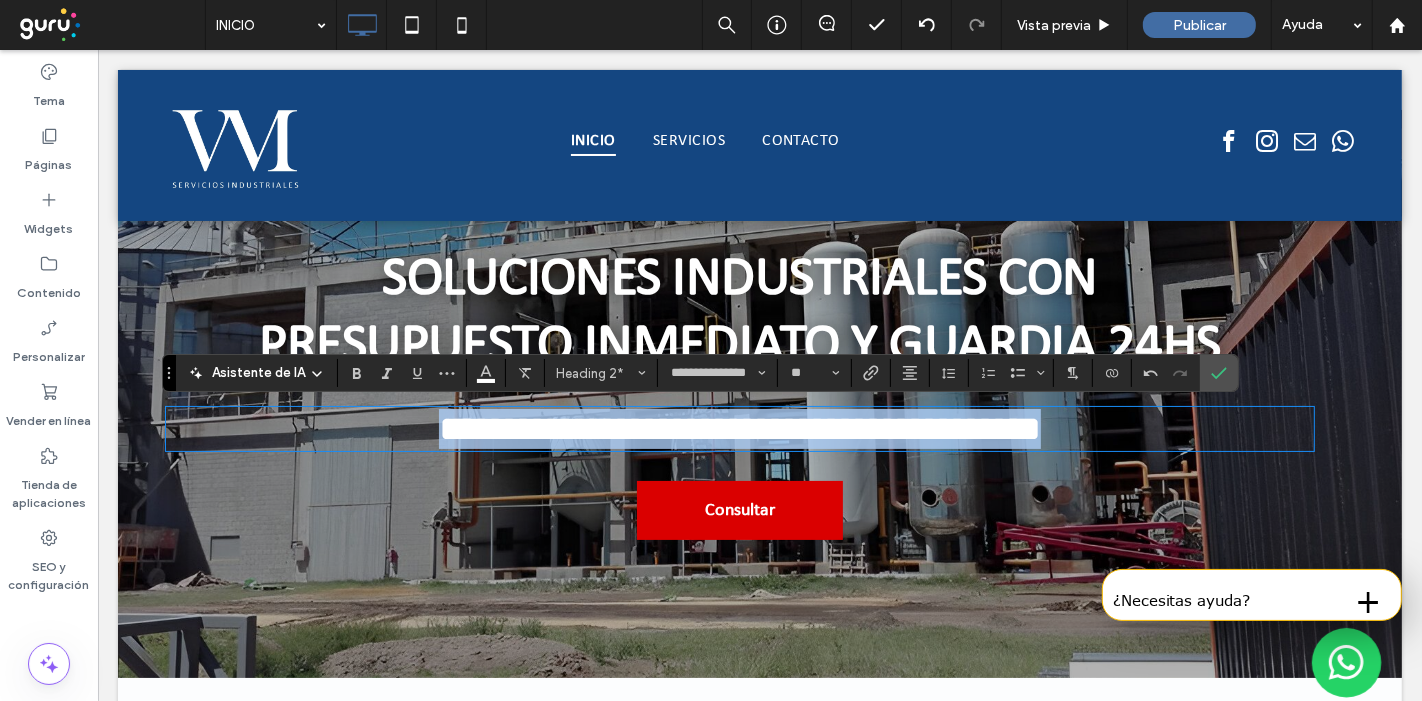 click on "**********" at bounding box center (739, 429) 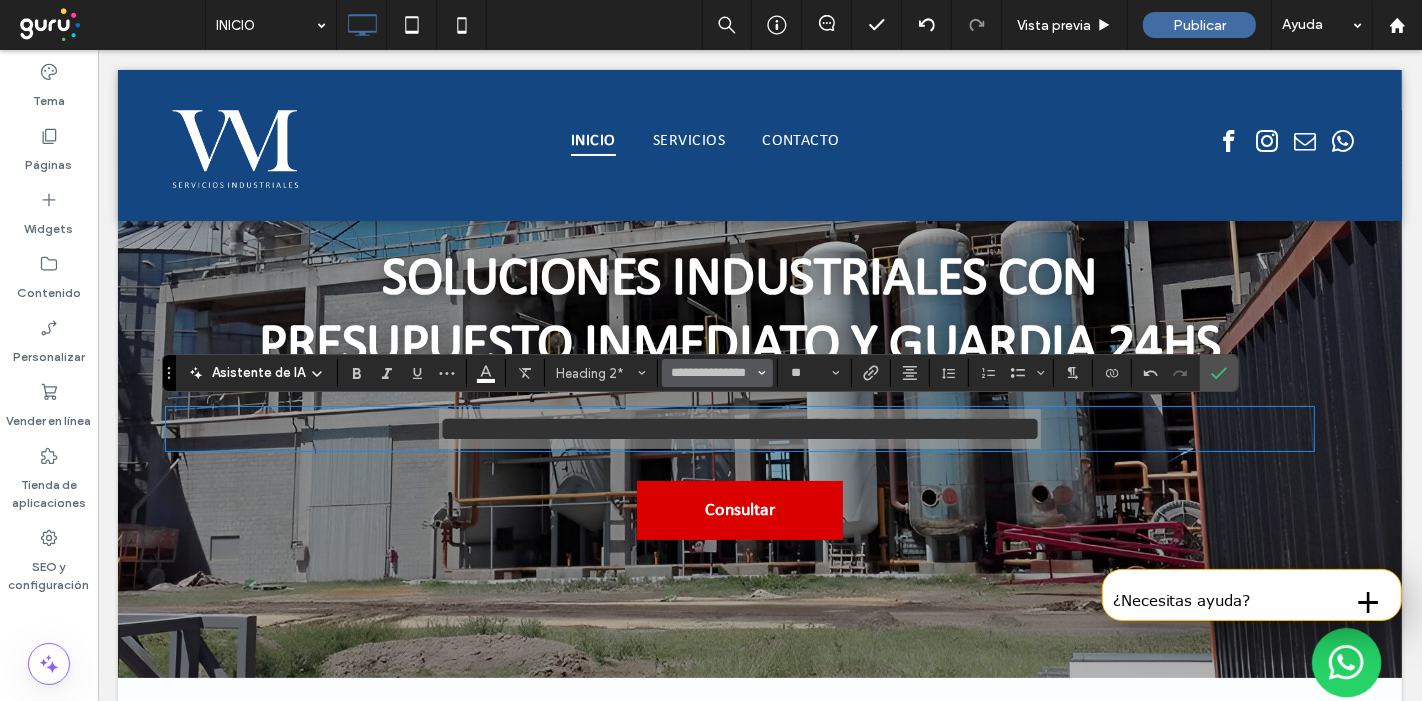 click on "**********" at bounding box center (717, 373) 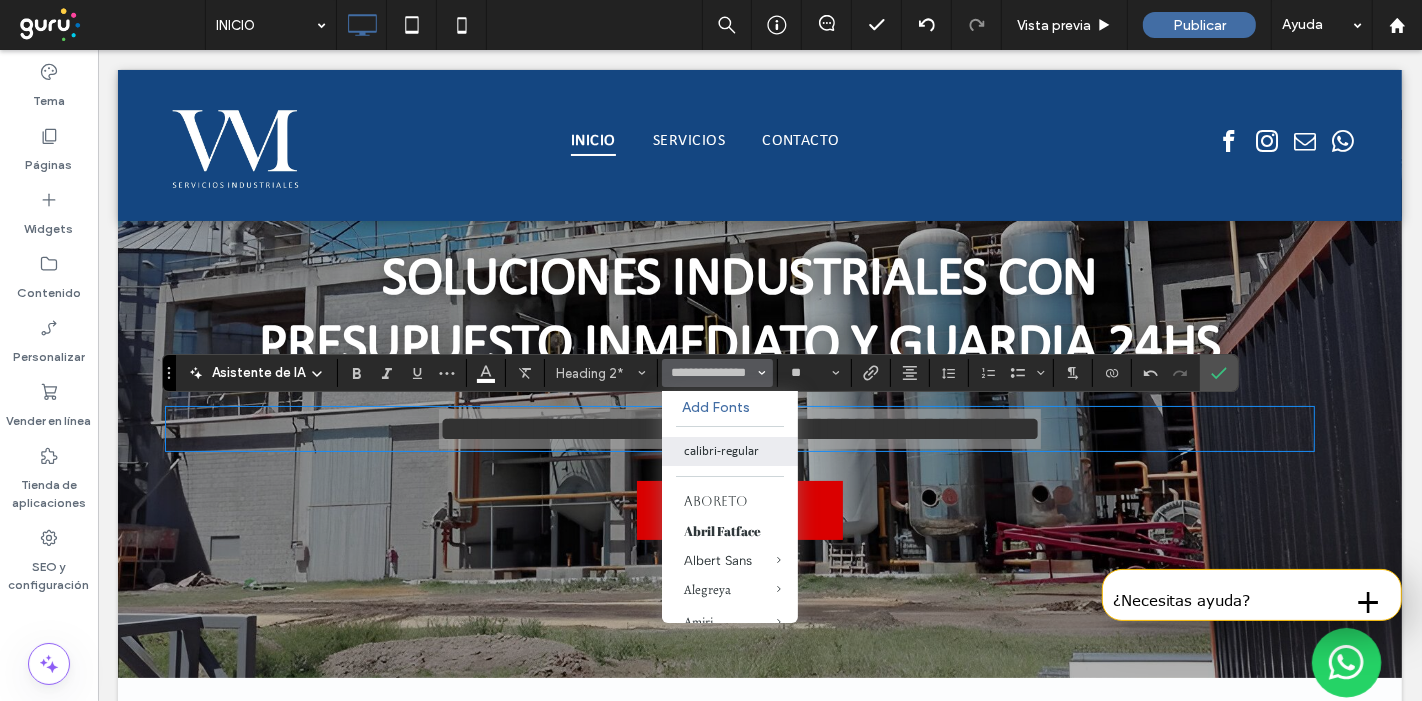 click on "**********" at bounding box center (717, 373) 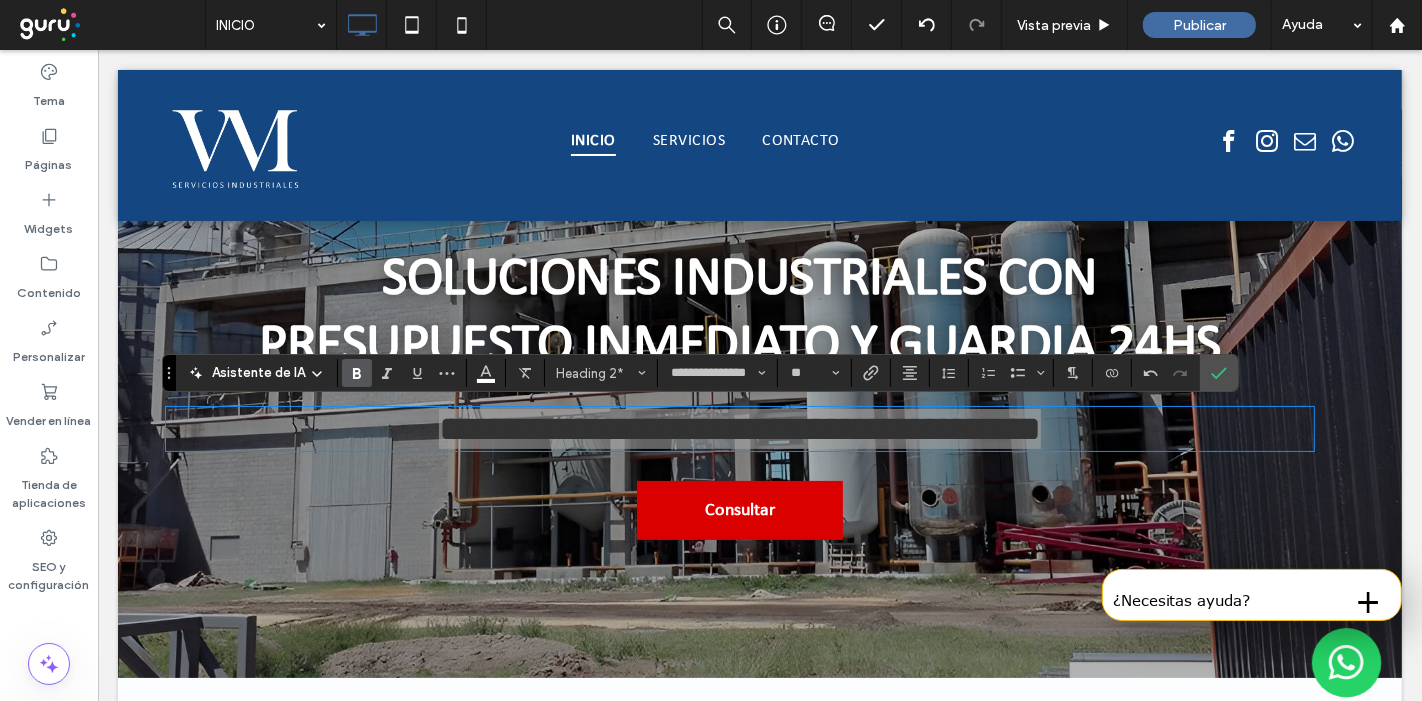 click 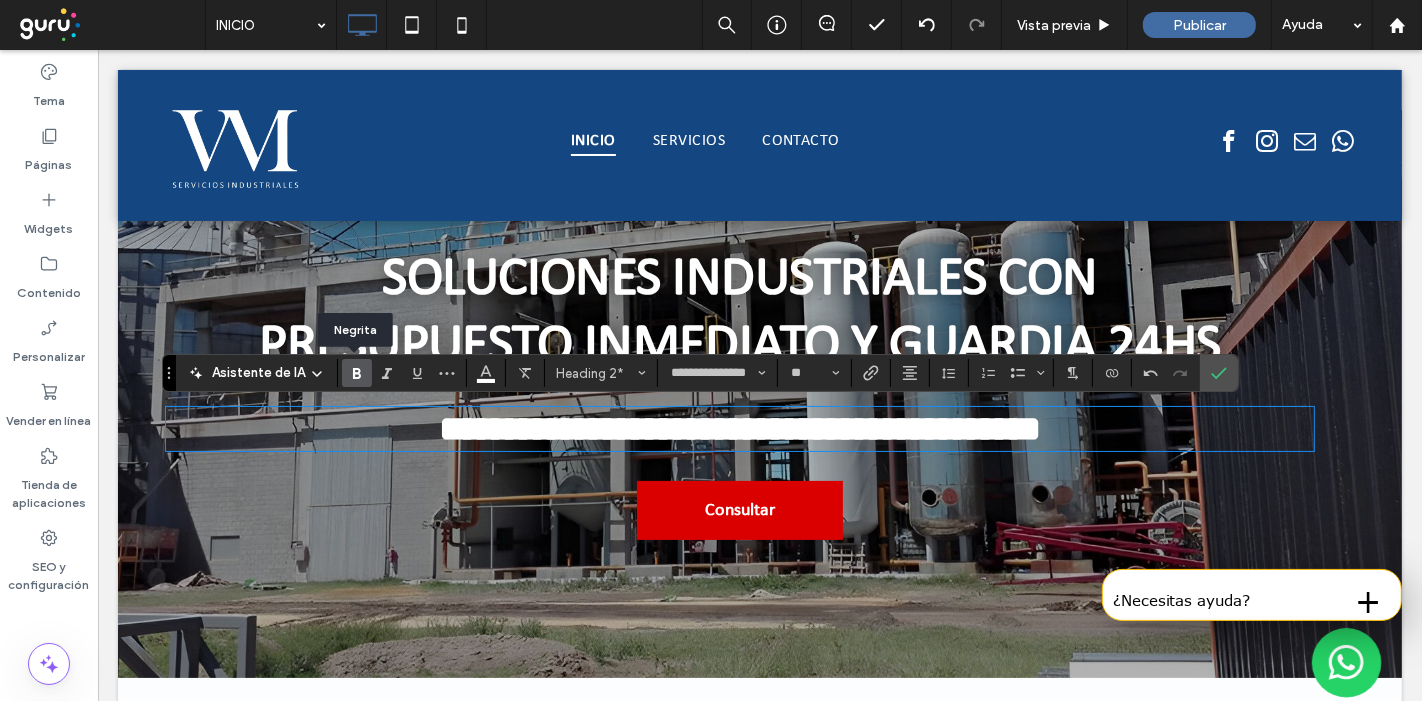 click 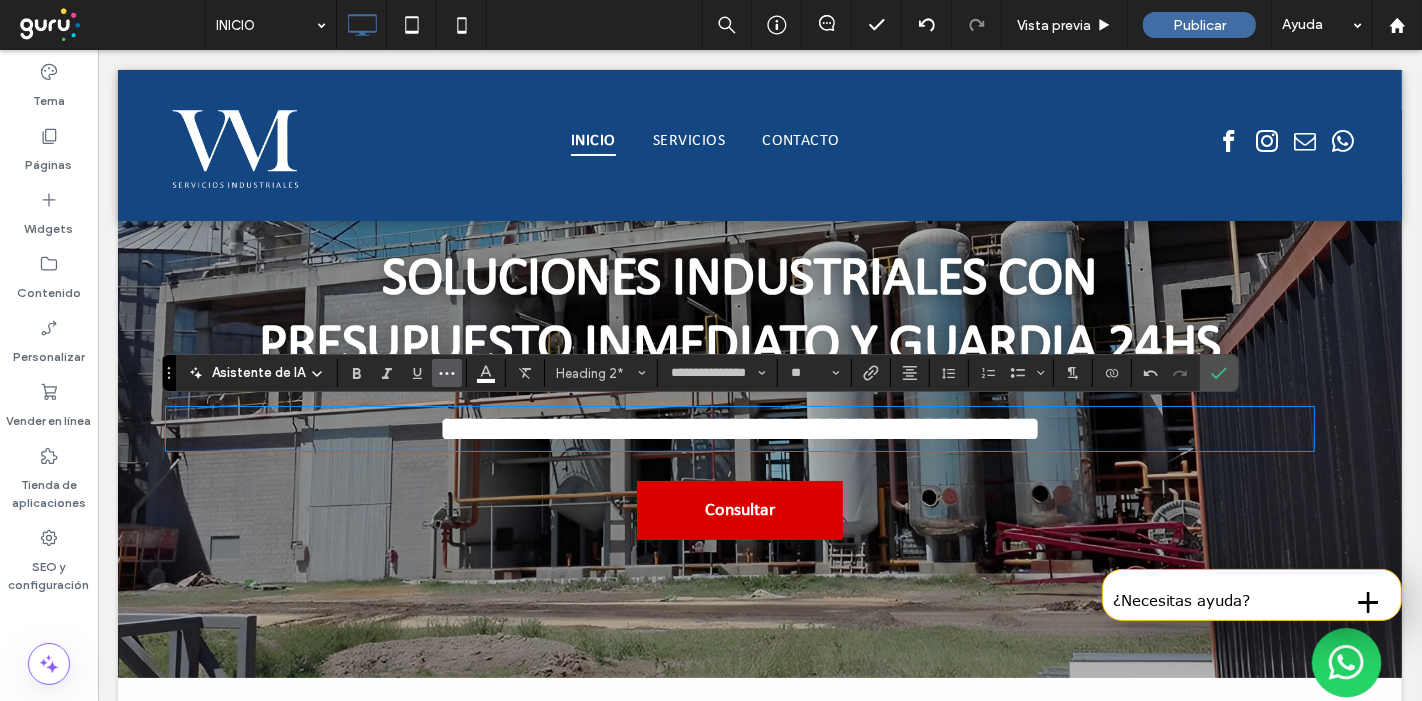 click 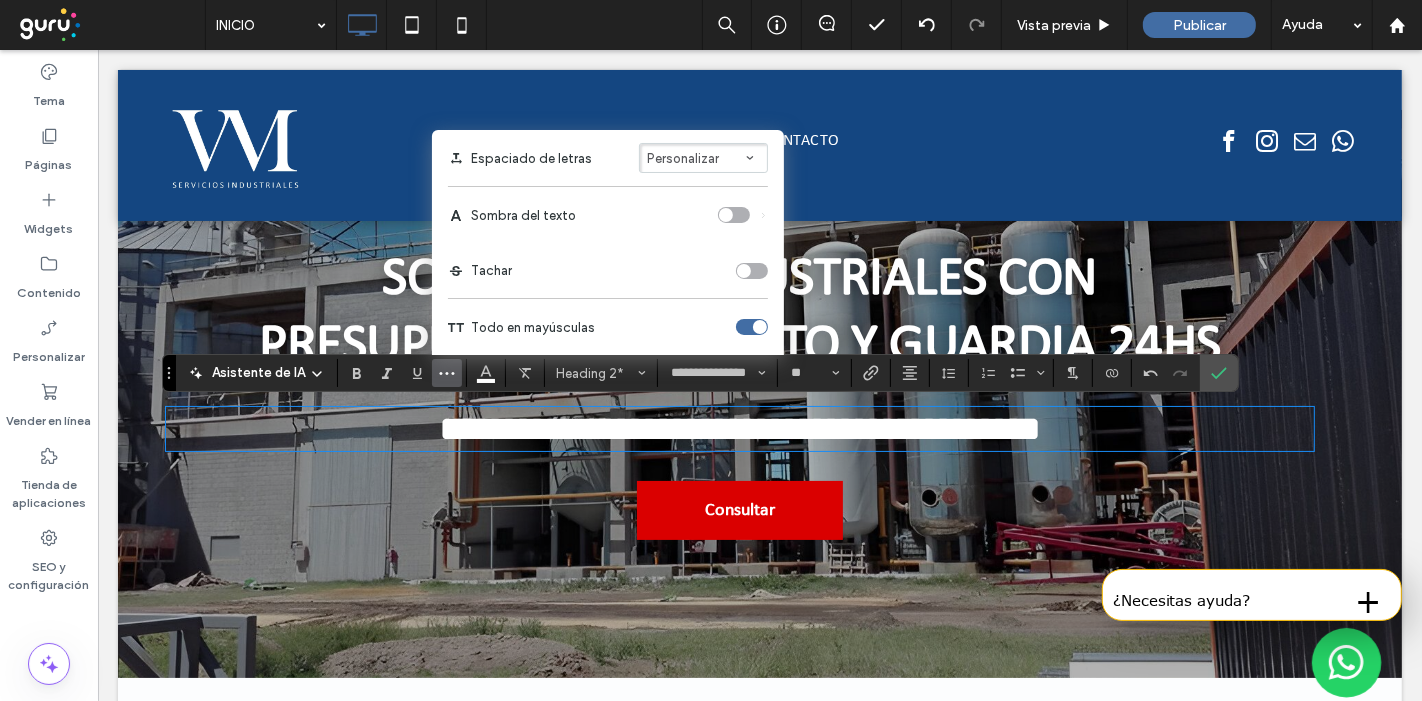 click at bounding box center [726, 215] 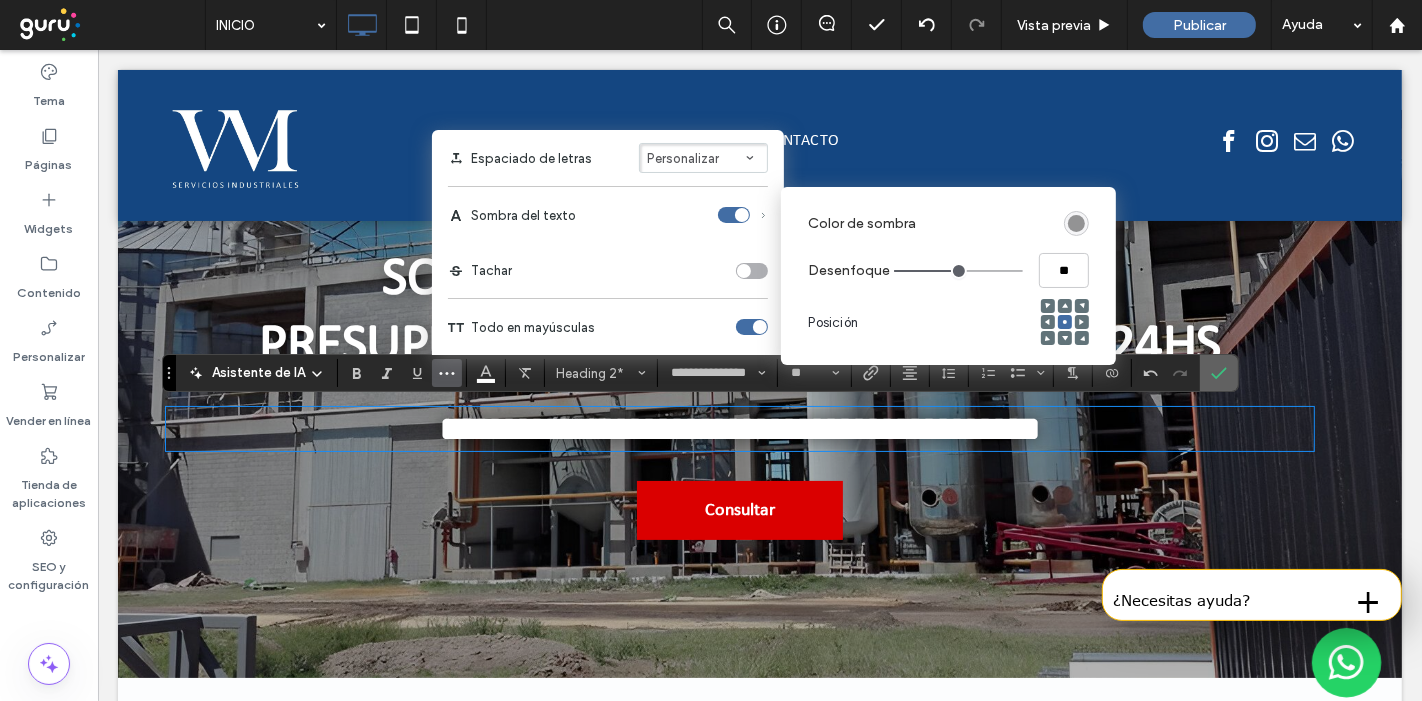 click 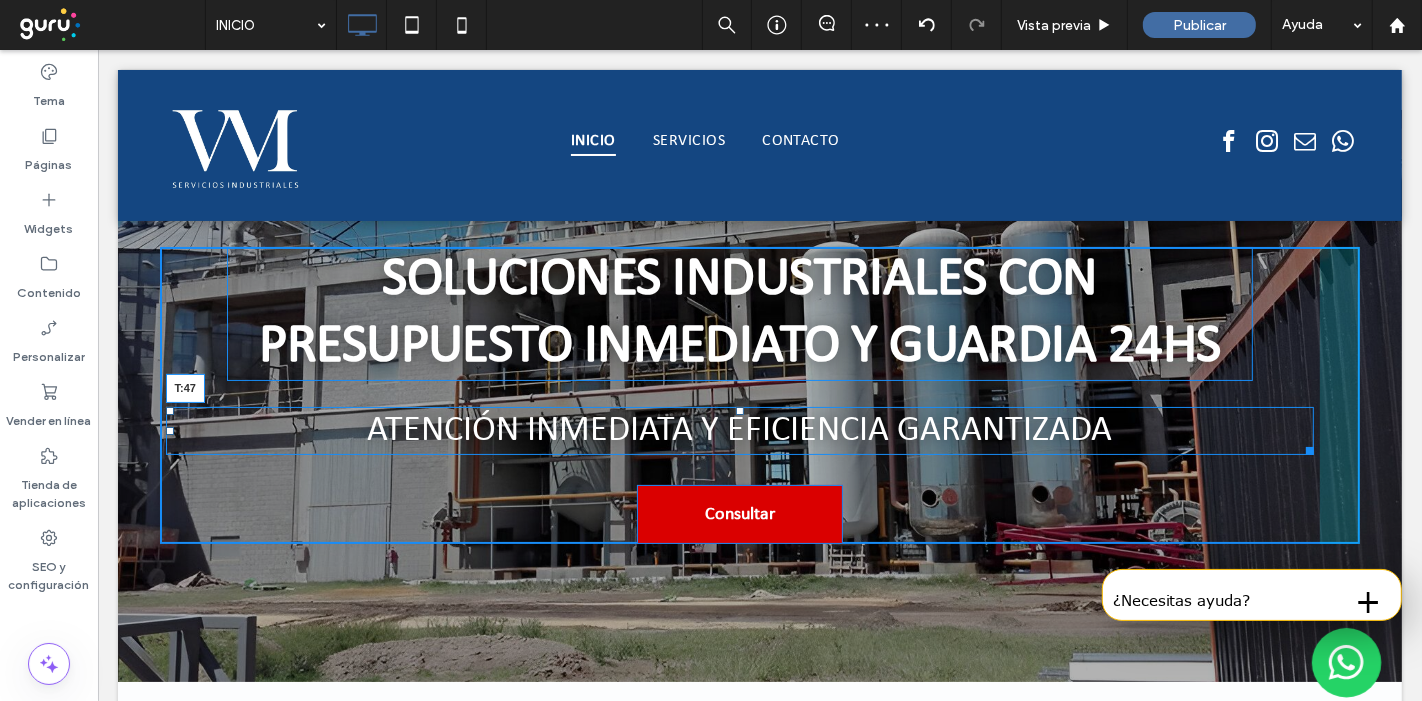 drag, startPoint x: 727, startPoint y: 410, endPoint x: 811, endPoint y: 480, distance: 109.3435 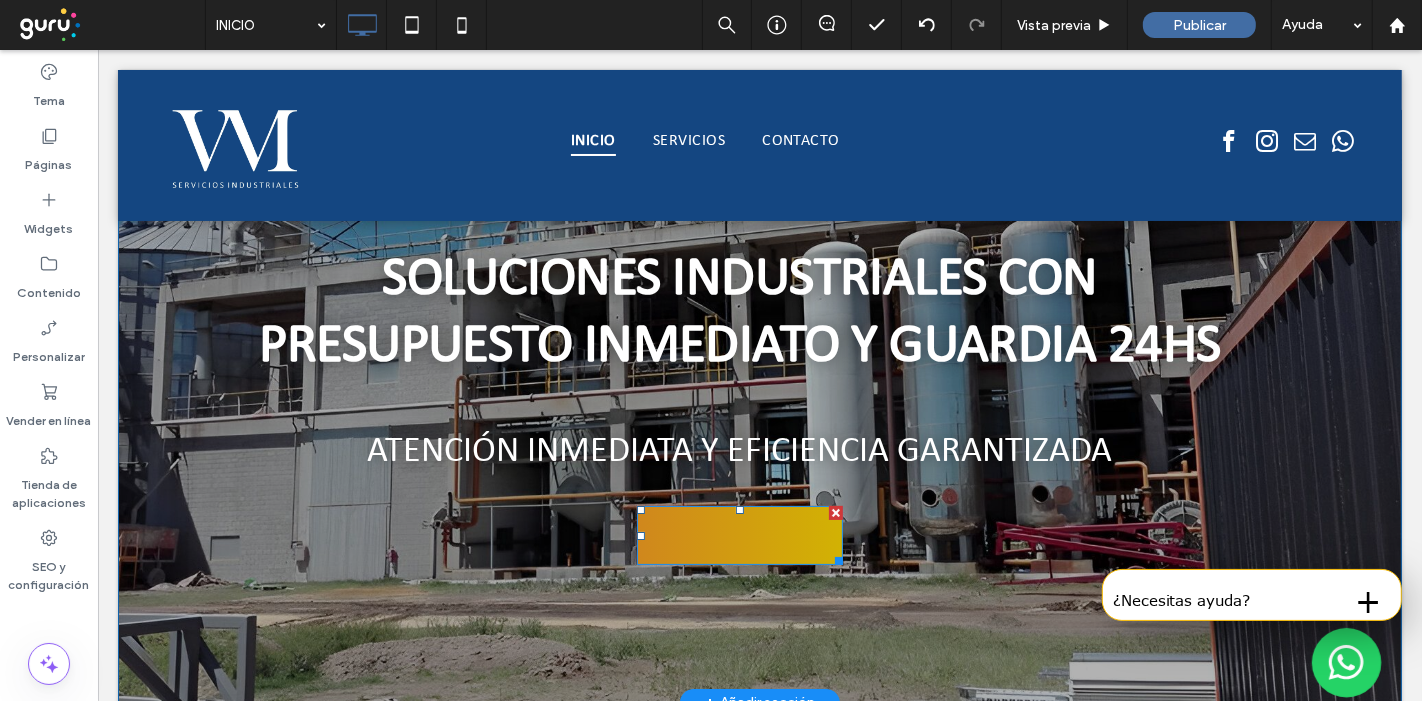 click on "Consultar" at bounding box center [739, 535] 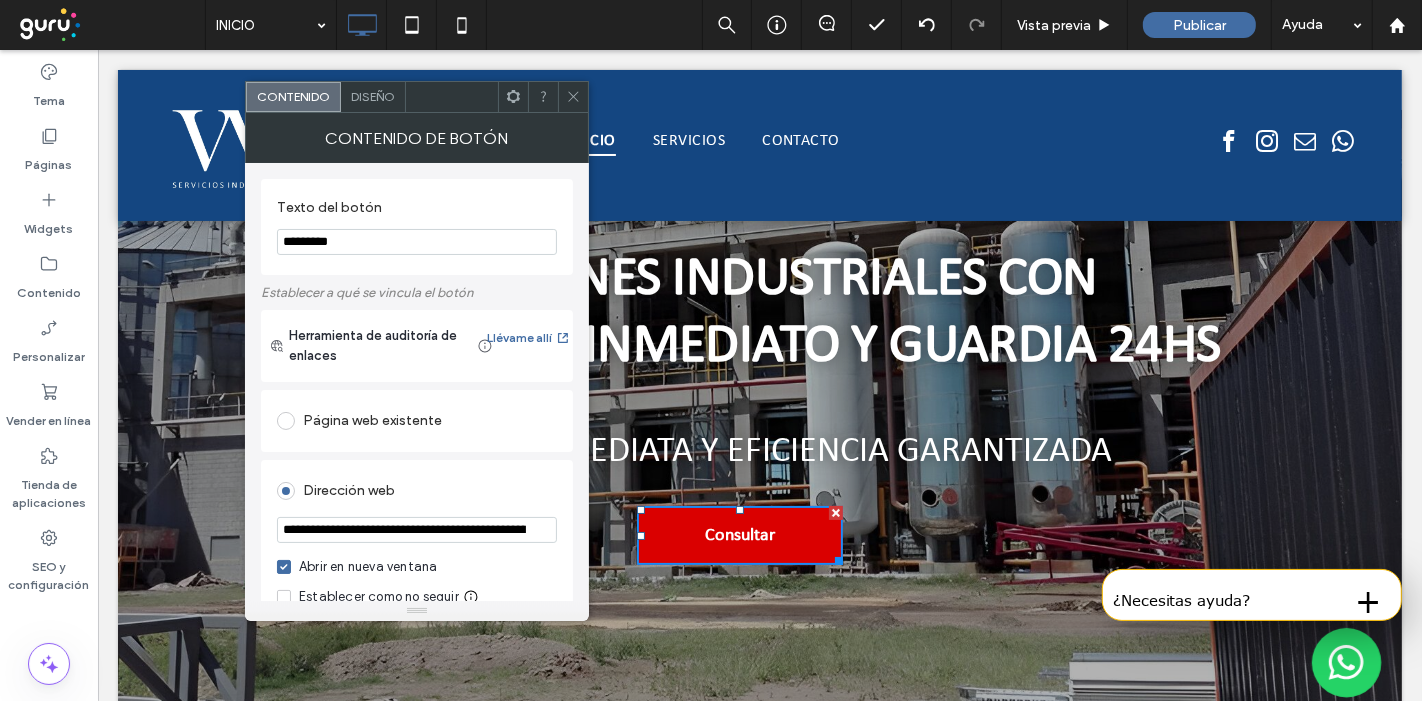 drag, startPoint x: 544, startPoint y: 300, endPoint x: 227, endPoint y: 252, distance: 320.61346 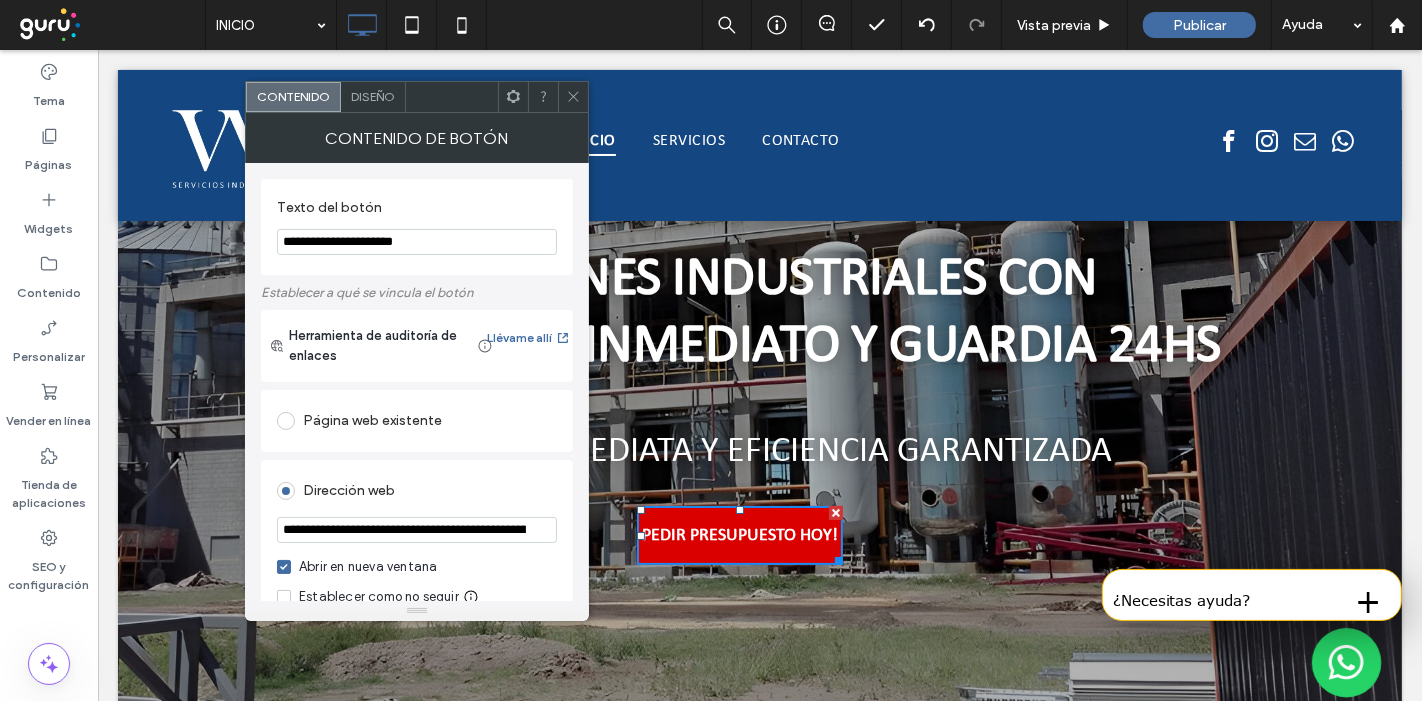 click on "**********" at bounding box center [417, 242] 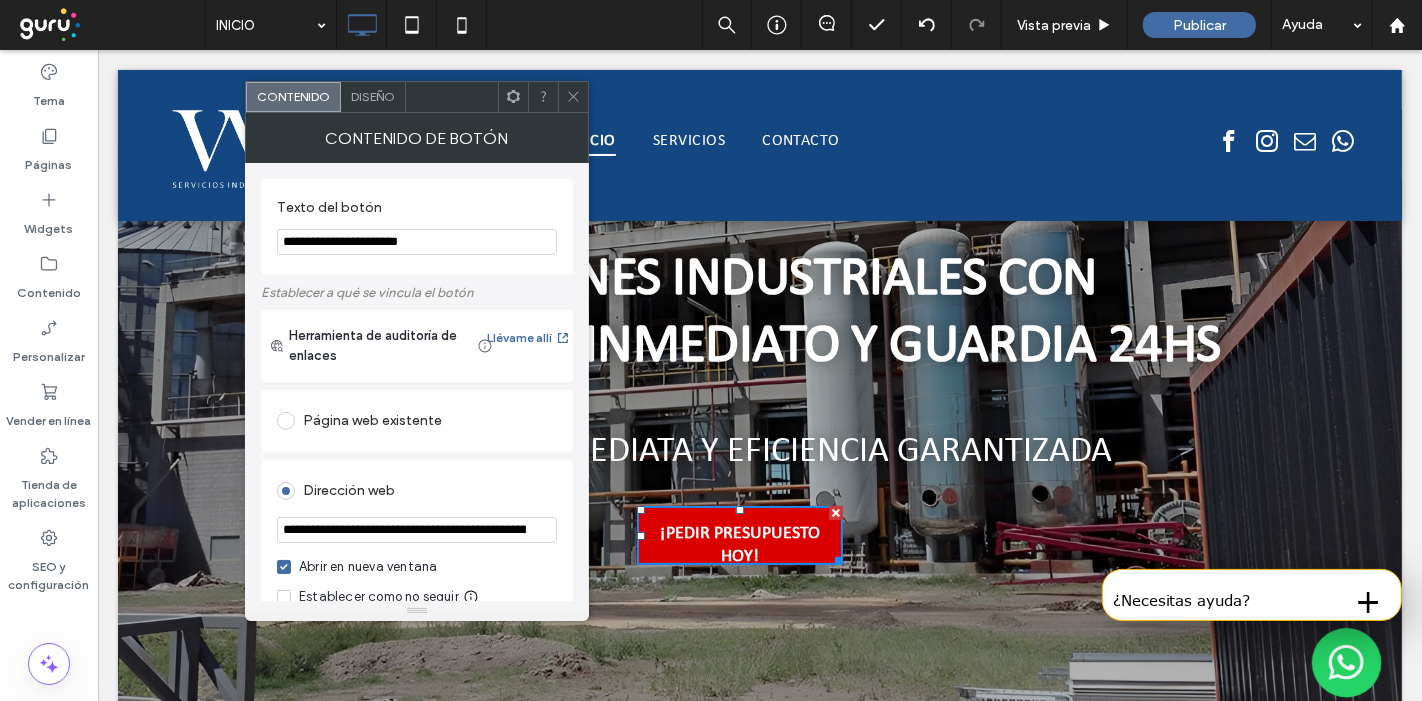 type on "**********" 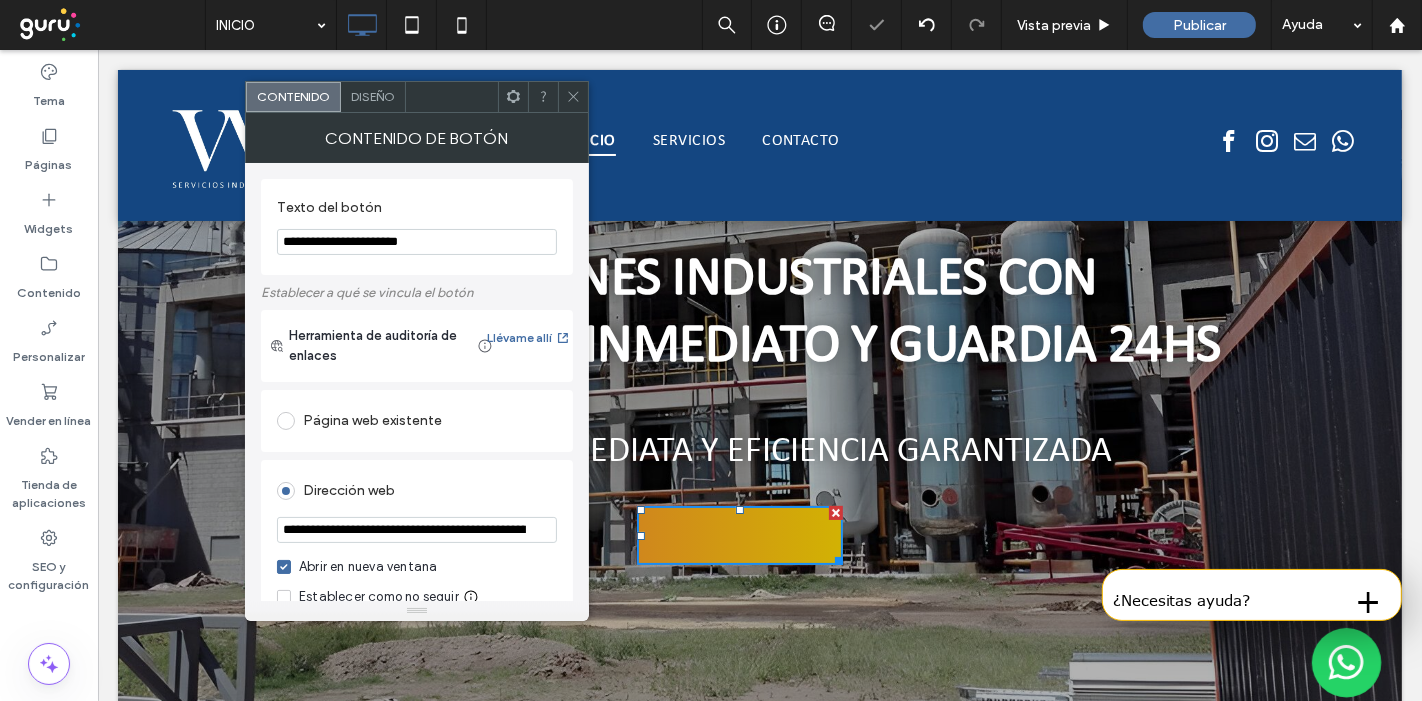 scroll, scrollTop: 0, scrollLeft: 400, axis: horizontal 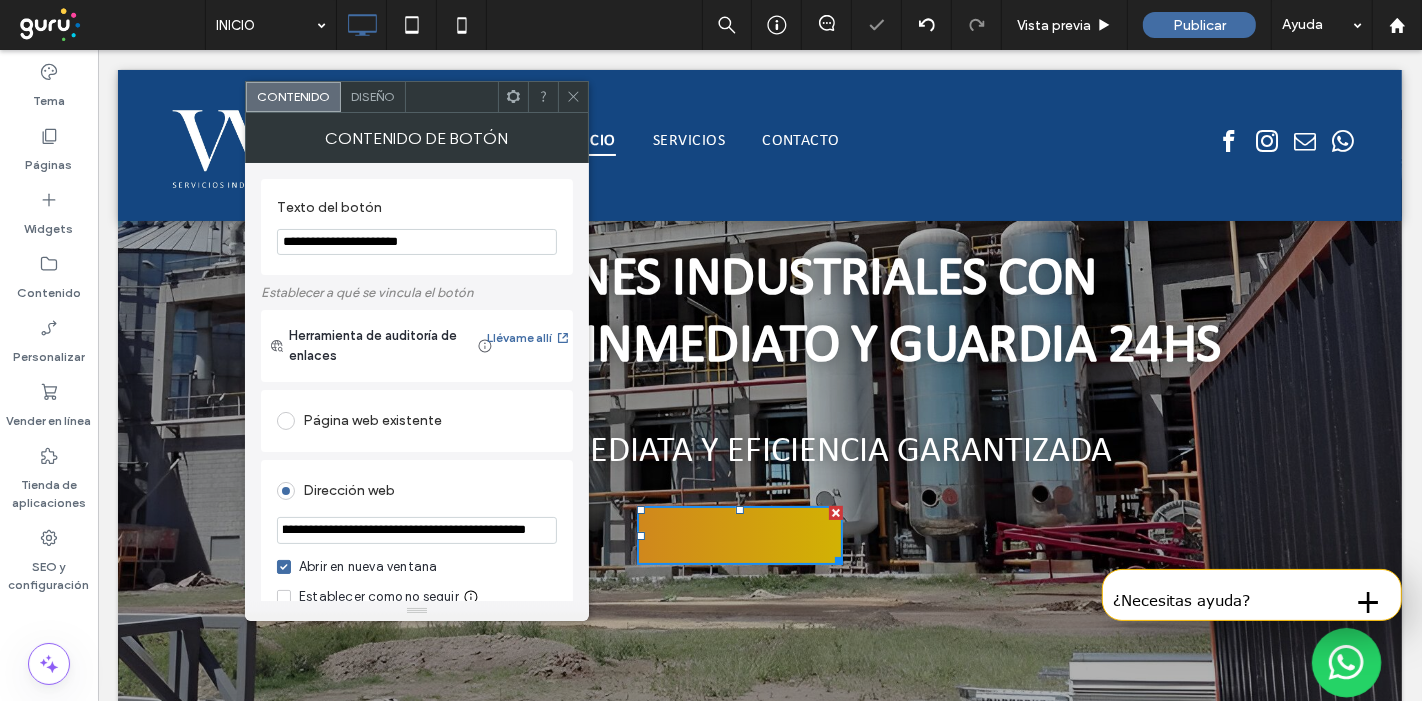 drag, startPoint x: 532, startPoint y: 577, endPoint x: 721, endPoint y: 515, distance: 198.90953 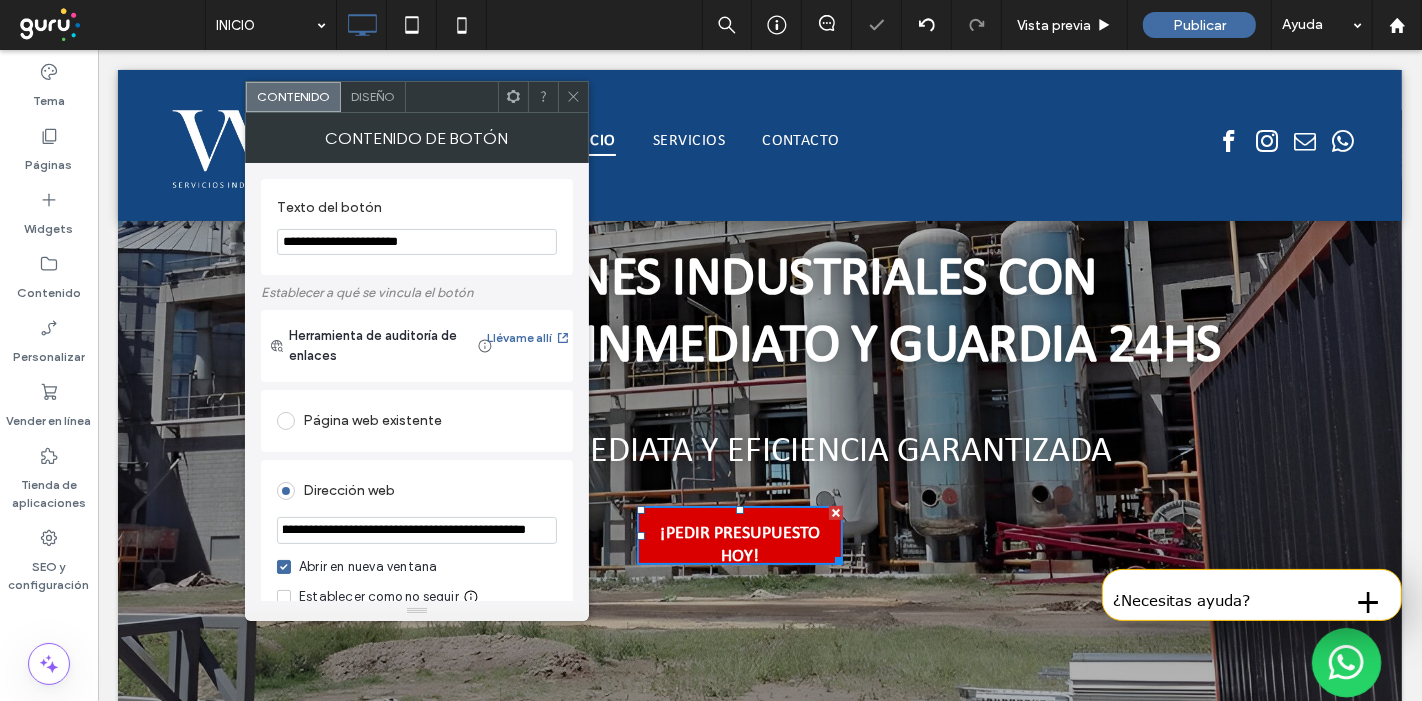 click on "**********" at bounding box center [417, 530] 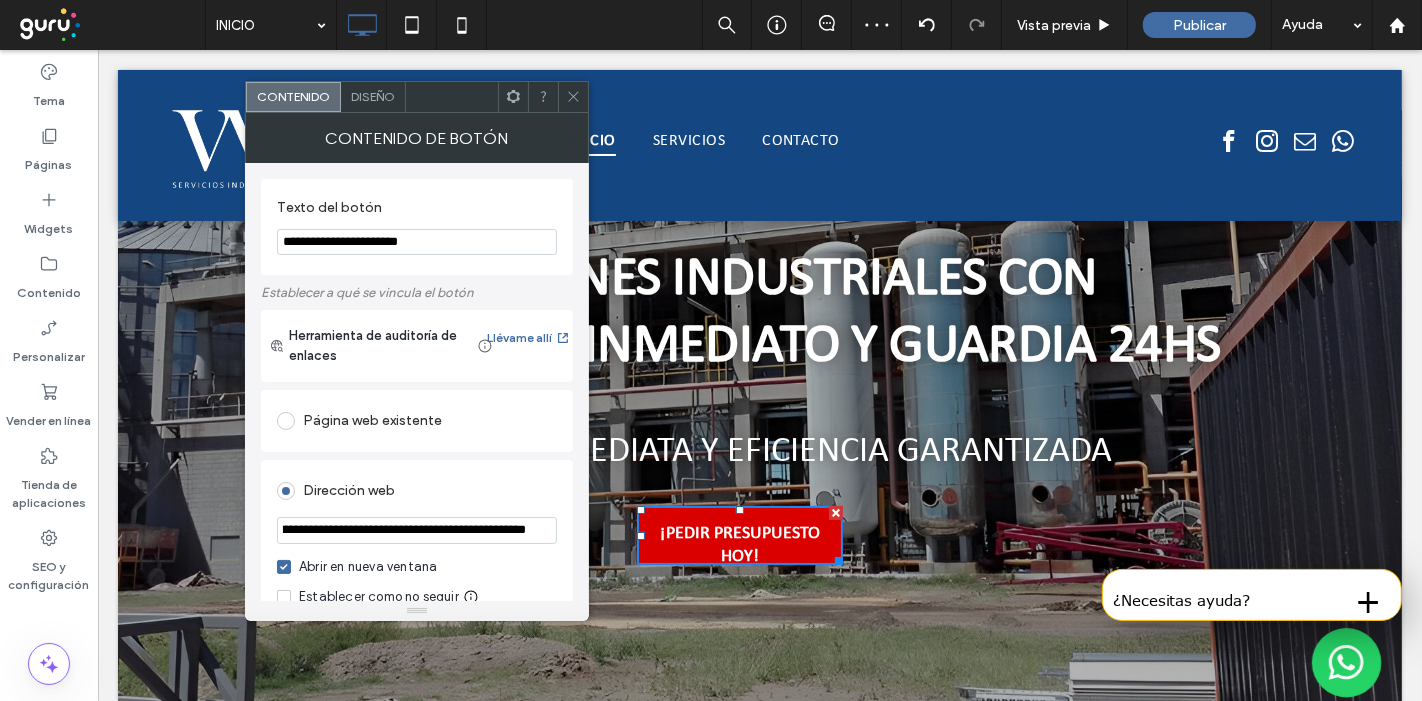 drag, startPoint x: 556, startPoint y: 579, endPoint x: 612, endPoint y: 531, distance: 73.756355 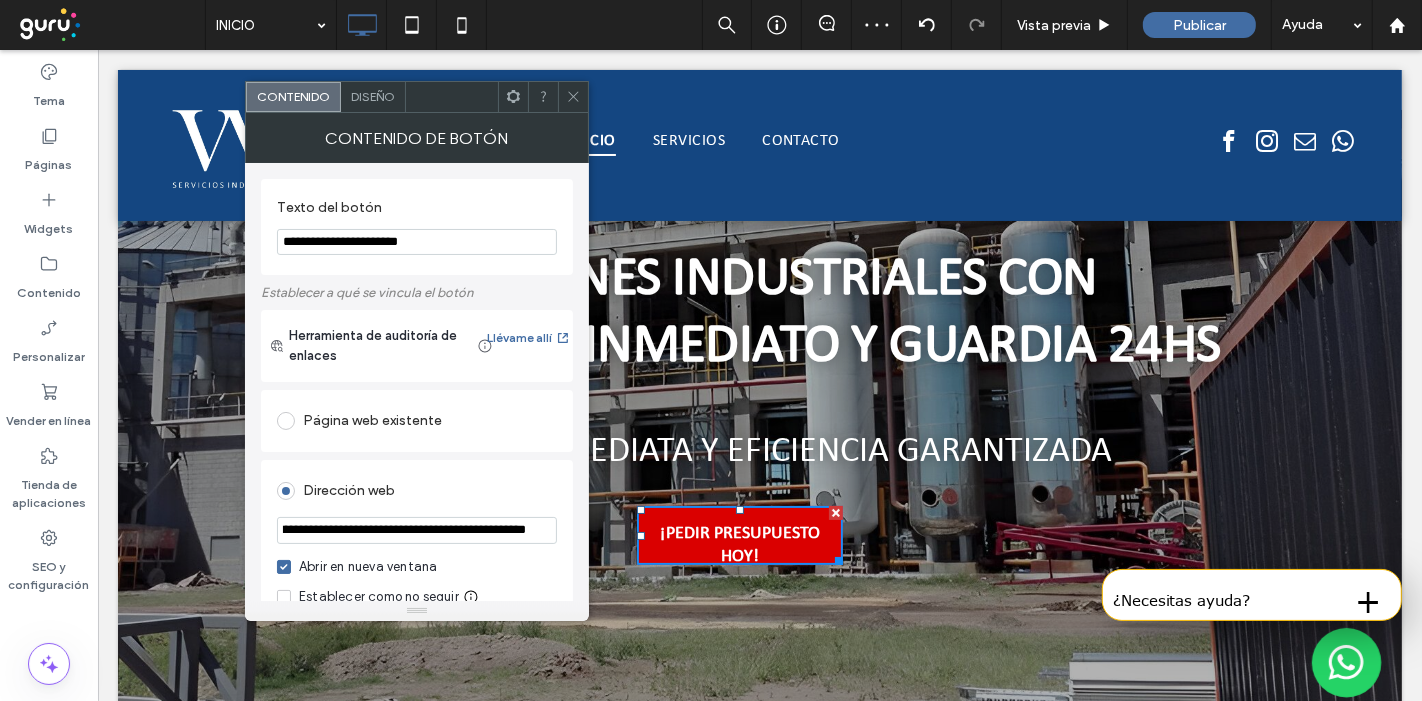 scroll, scrollTop: 0, scrollLeft: 402, axis: horizontal 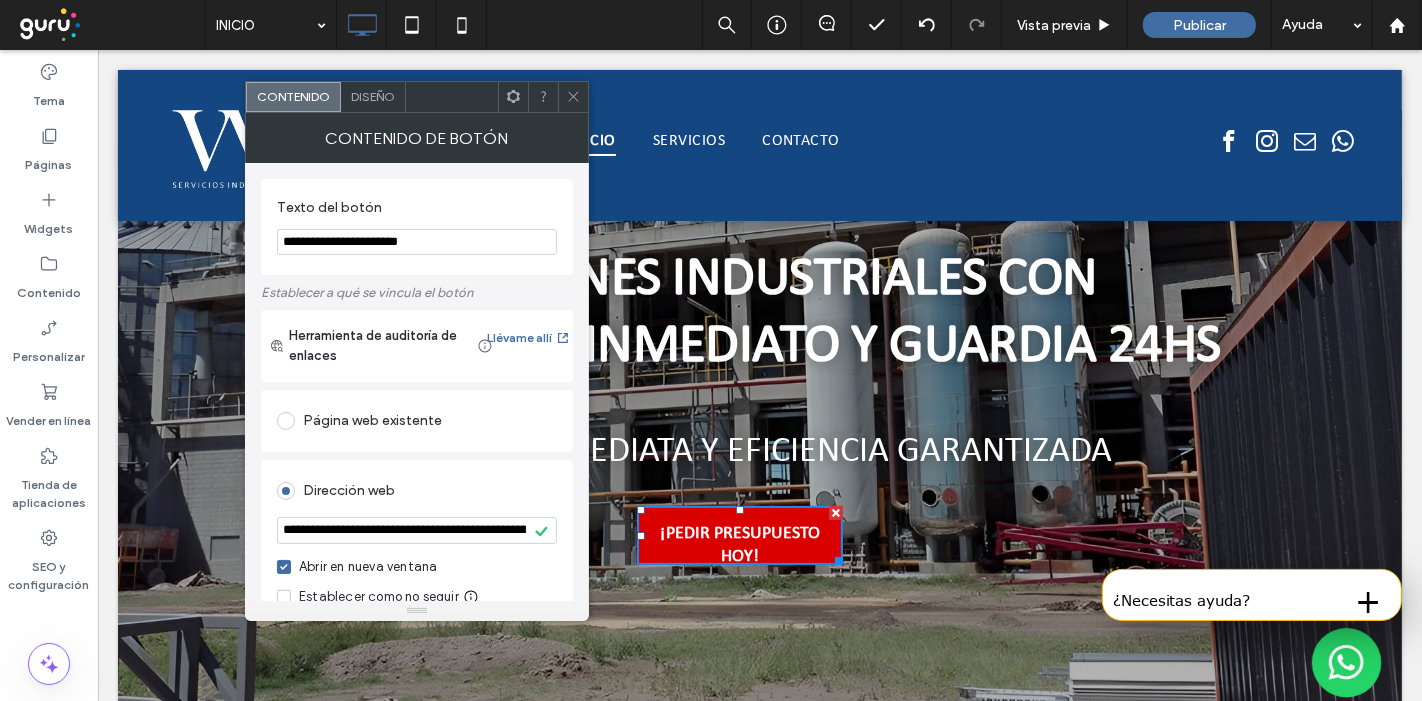 click on "Diseño" at bounding box center (373, 96) 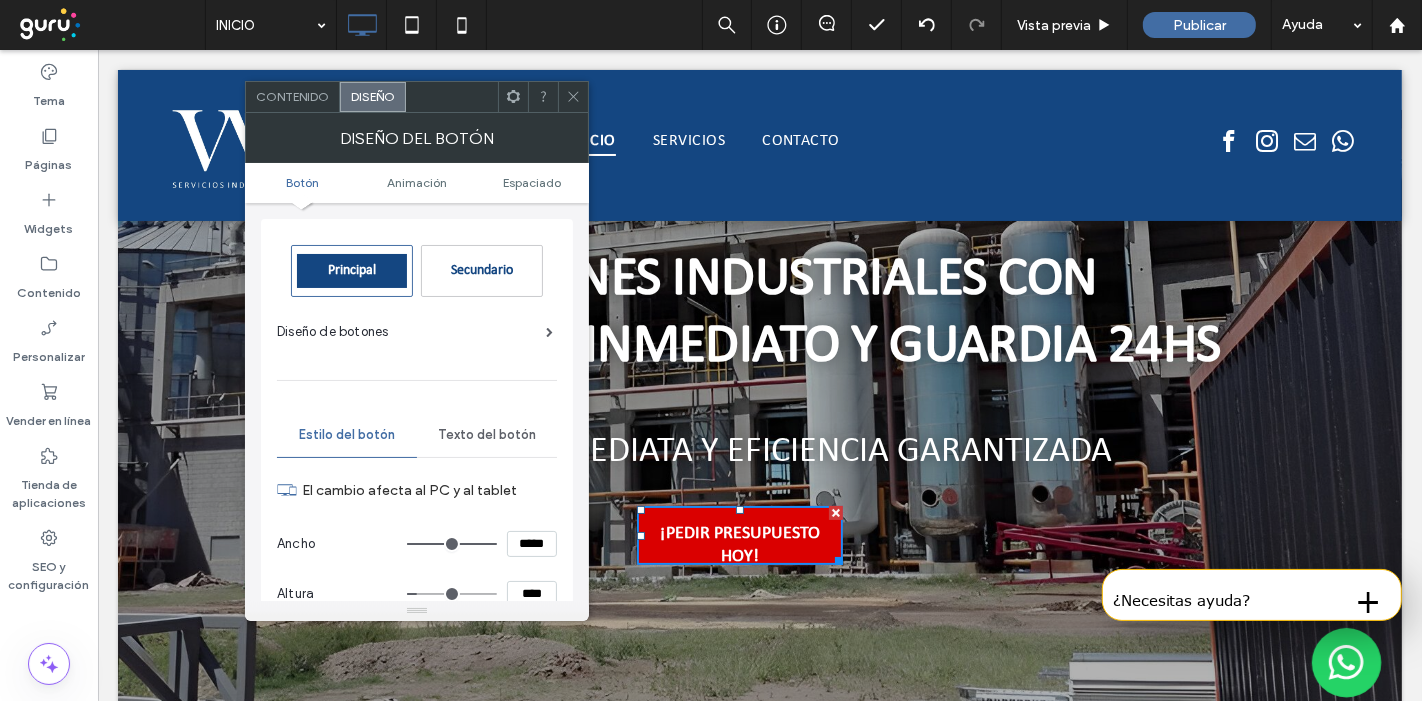 click on "Principal" at bounding box center (352, 271) 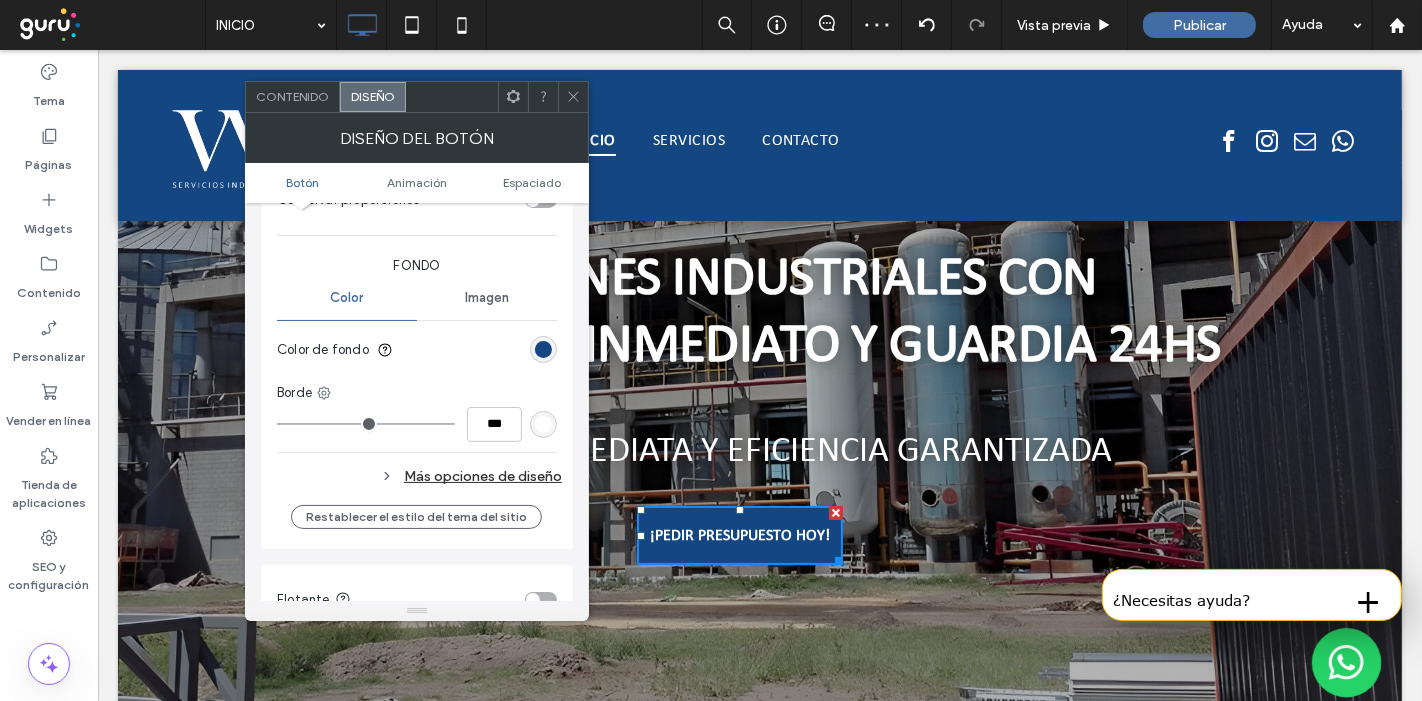 scroll, scrollTop: 555, scrollLeft: 0, axis: vertical 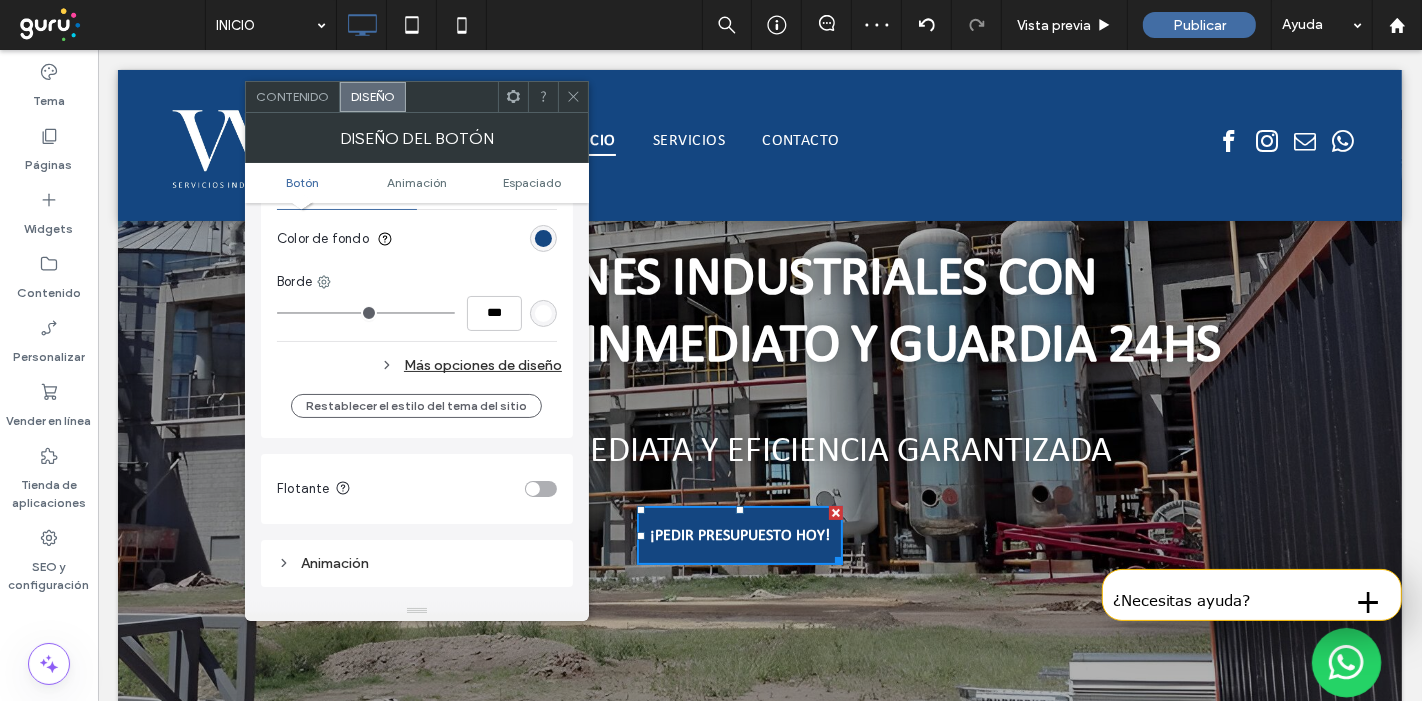 click on "Más opciones de diseño" at bounding box center (419, 365) 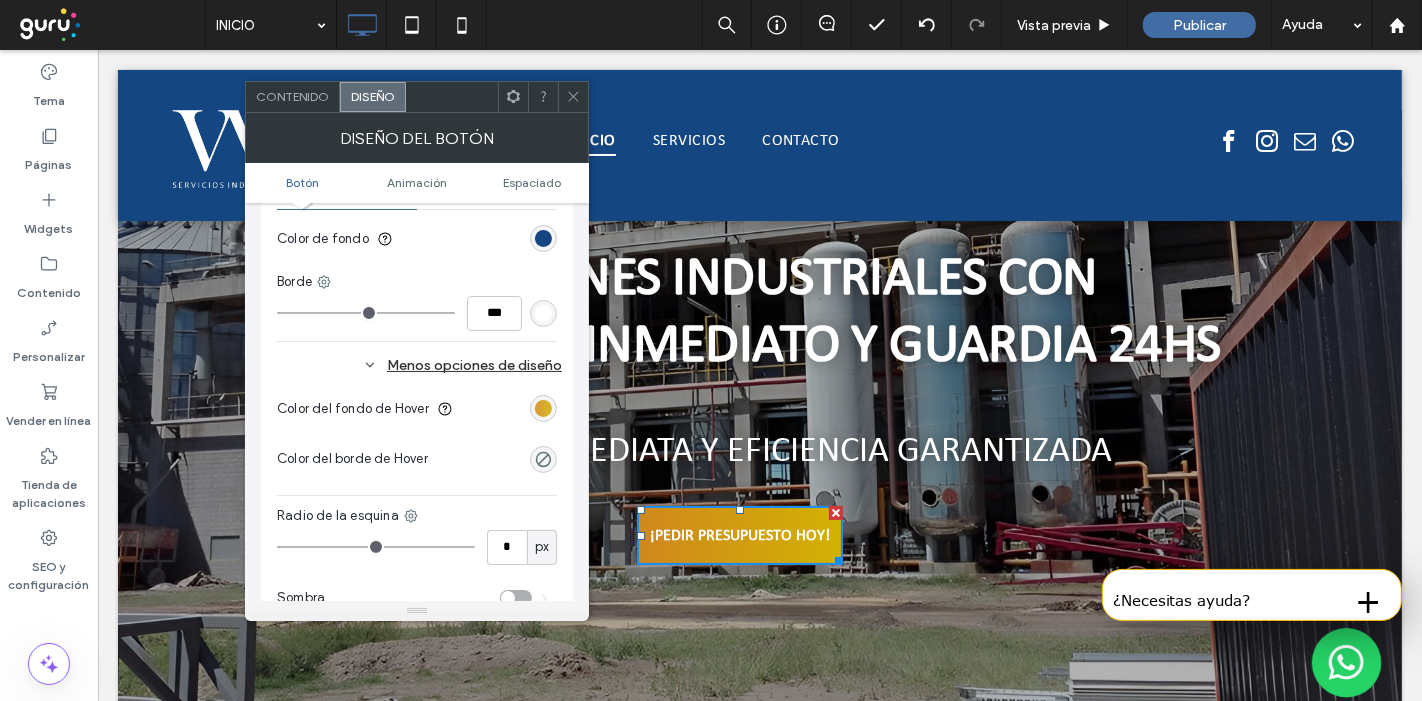 click at bounding box center [543, 408] 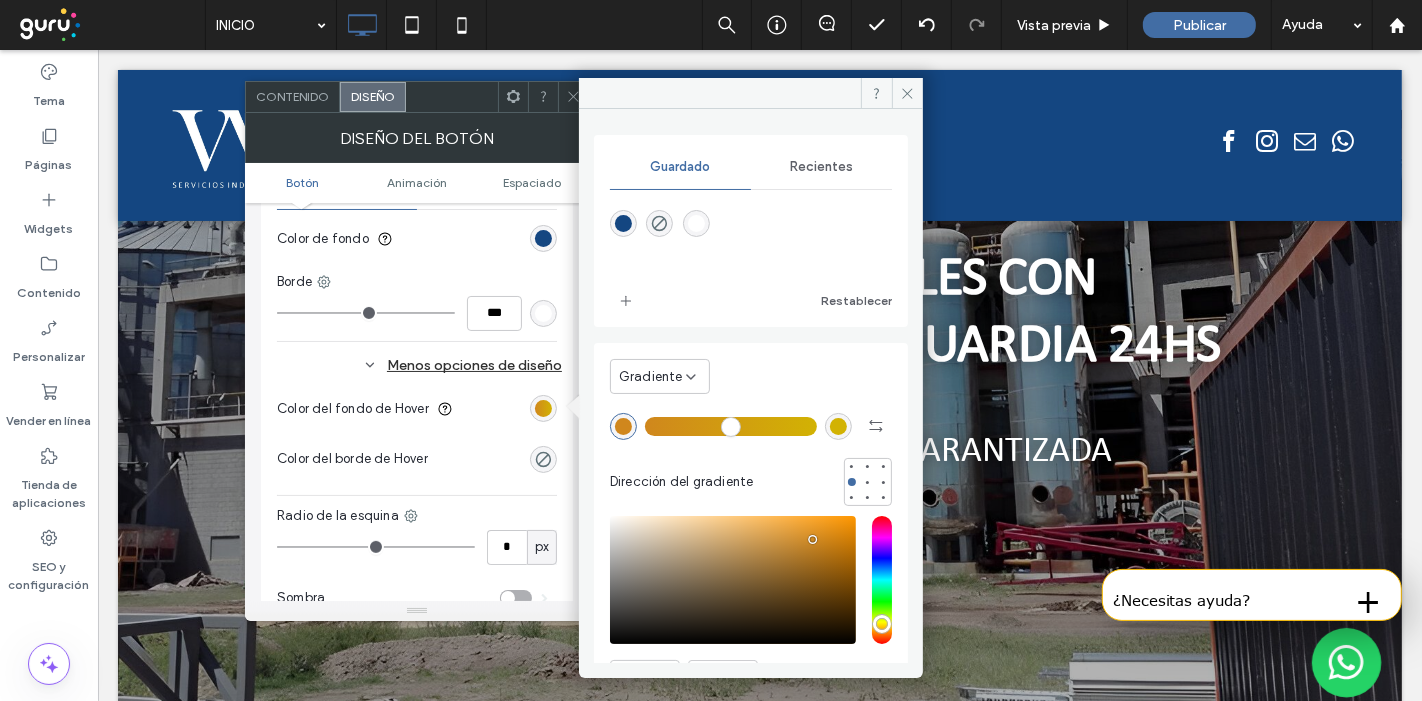 click at bounding box center (623, 223) 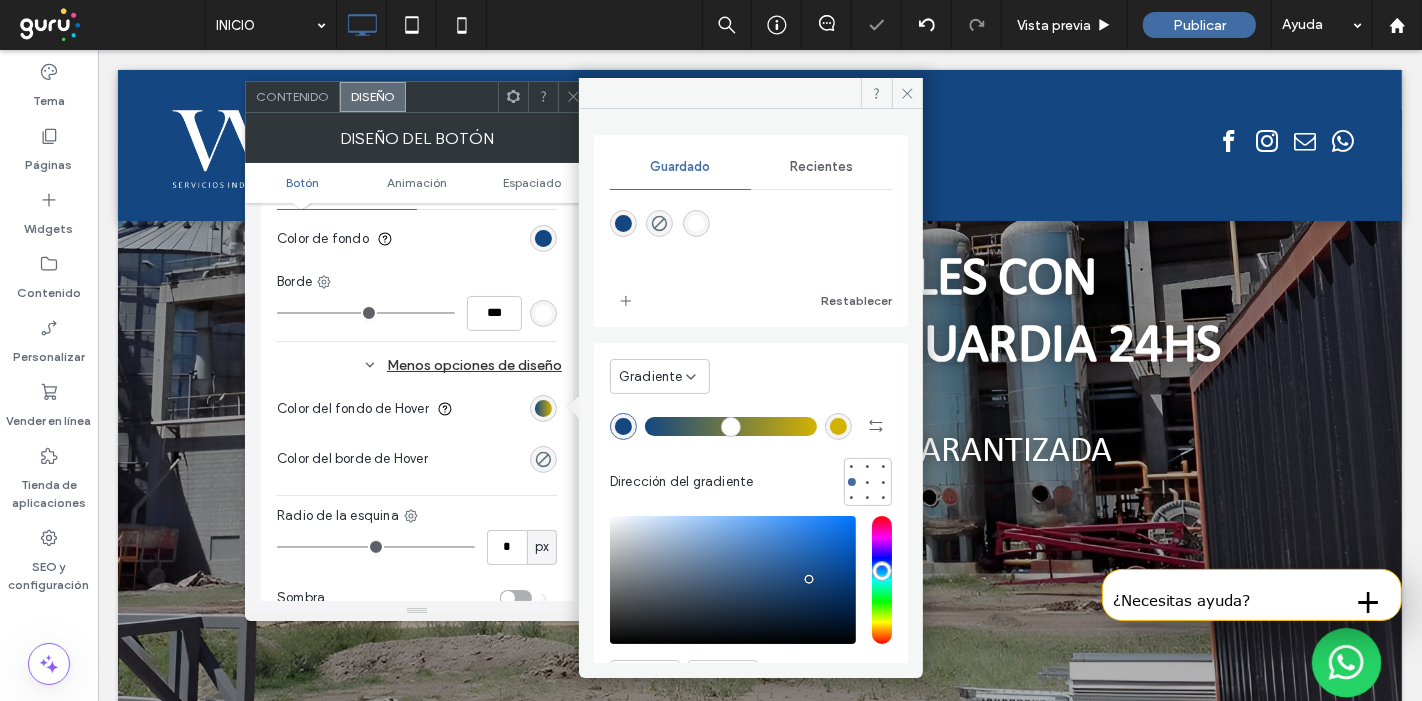 click on "Gradiente" at bounding box center [651, 377] 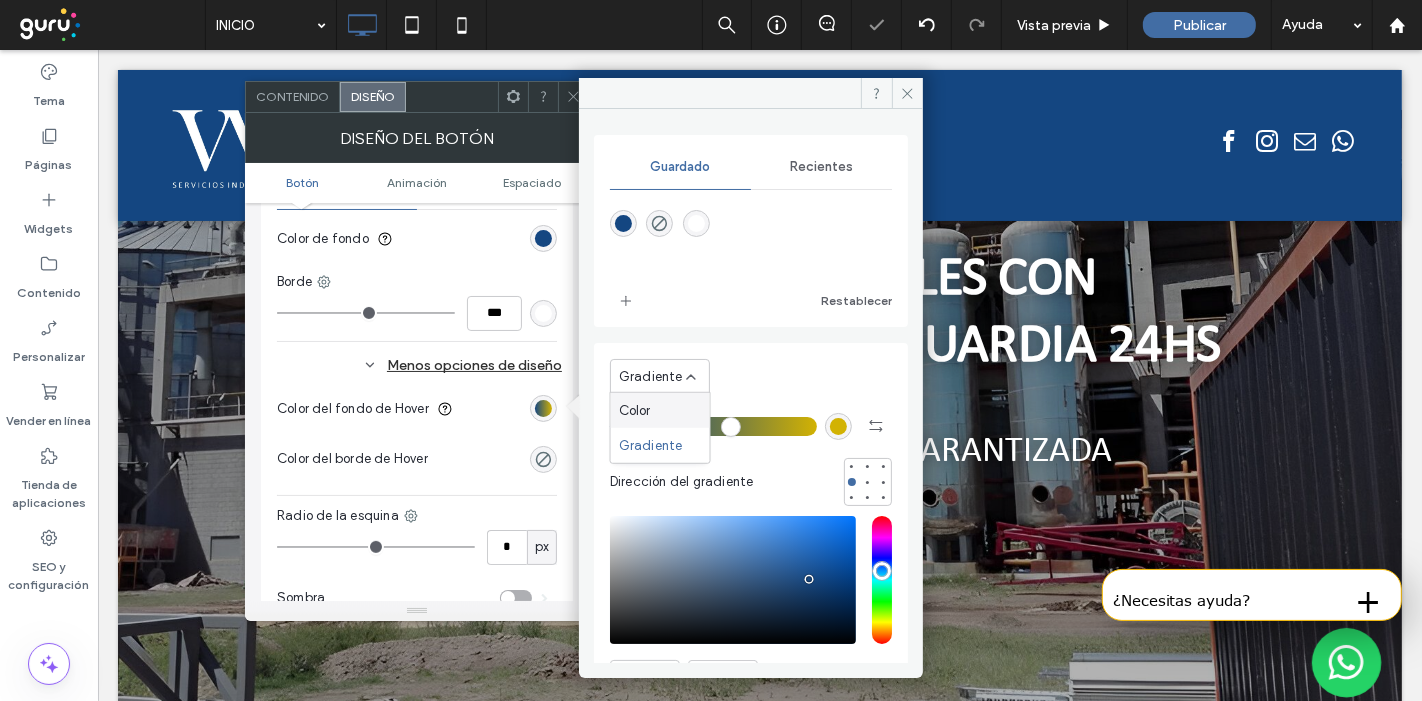 click on "Color" at bounding box center (660, 410) 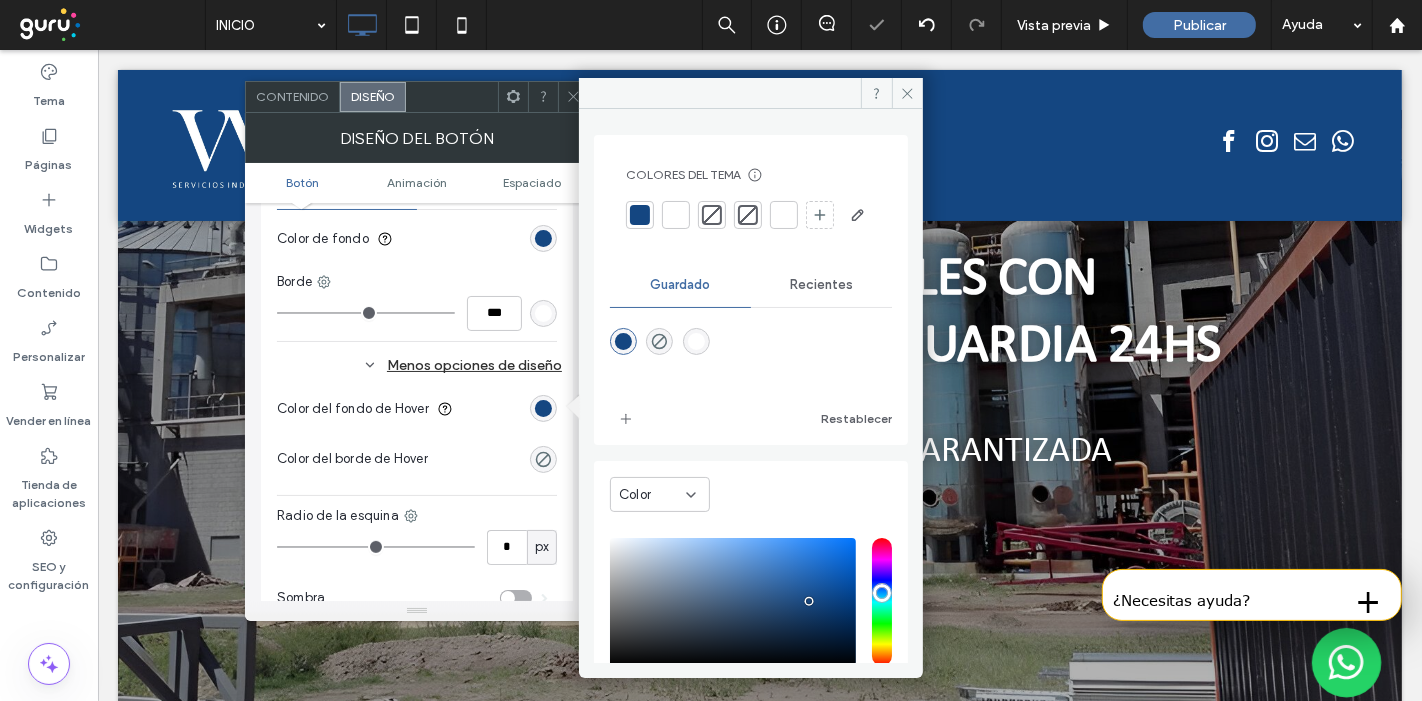click at bounding box center (623, 341) 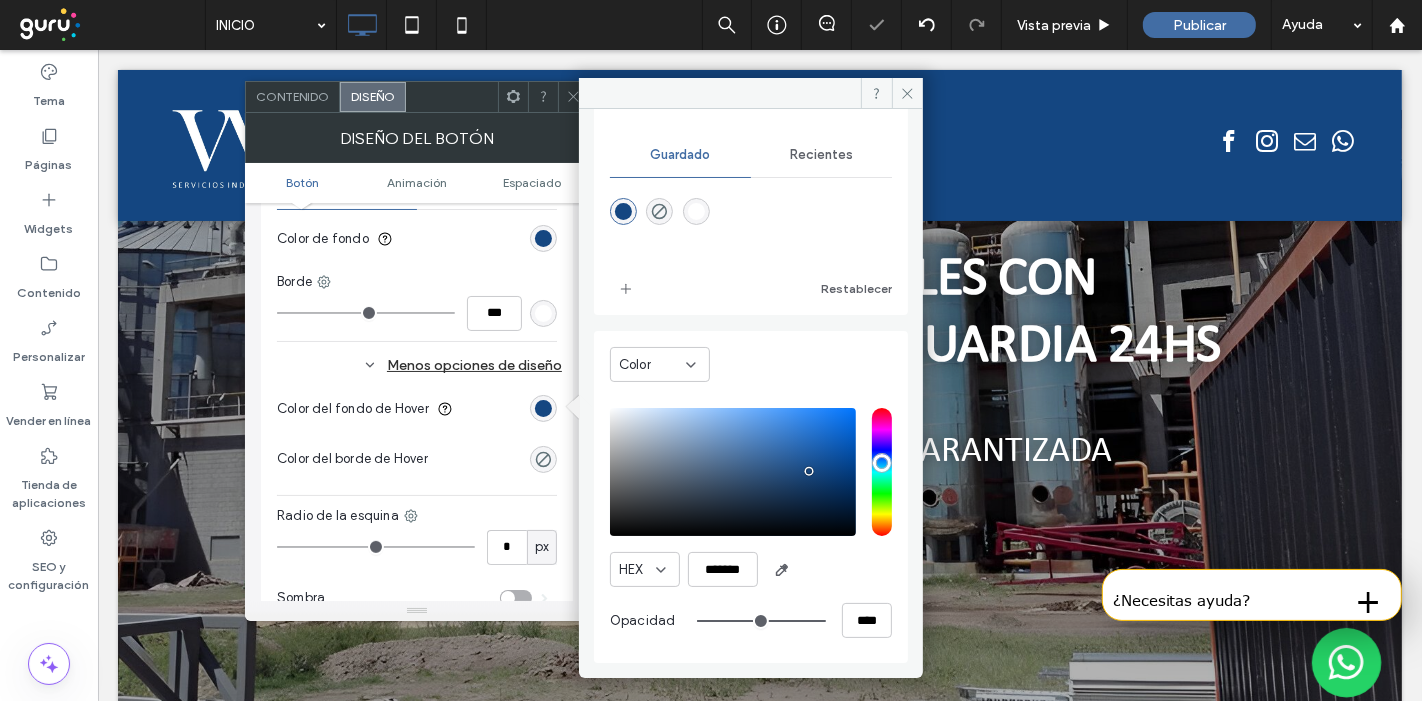 scroll, scrollTop: 165, scrollLeft: 0, axis: vertical 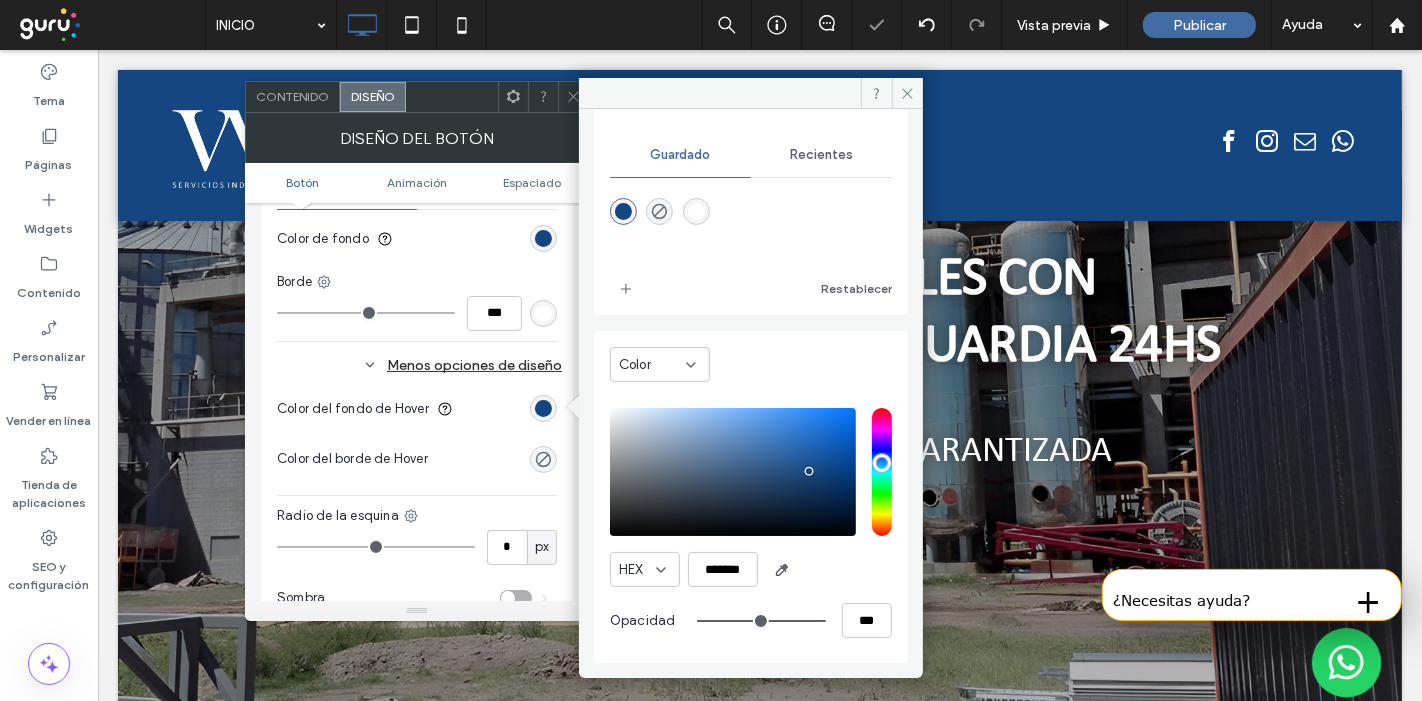 type on "**" 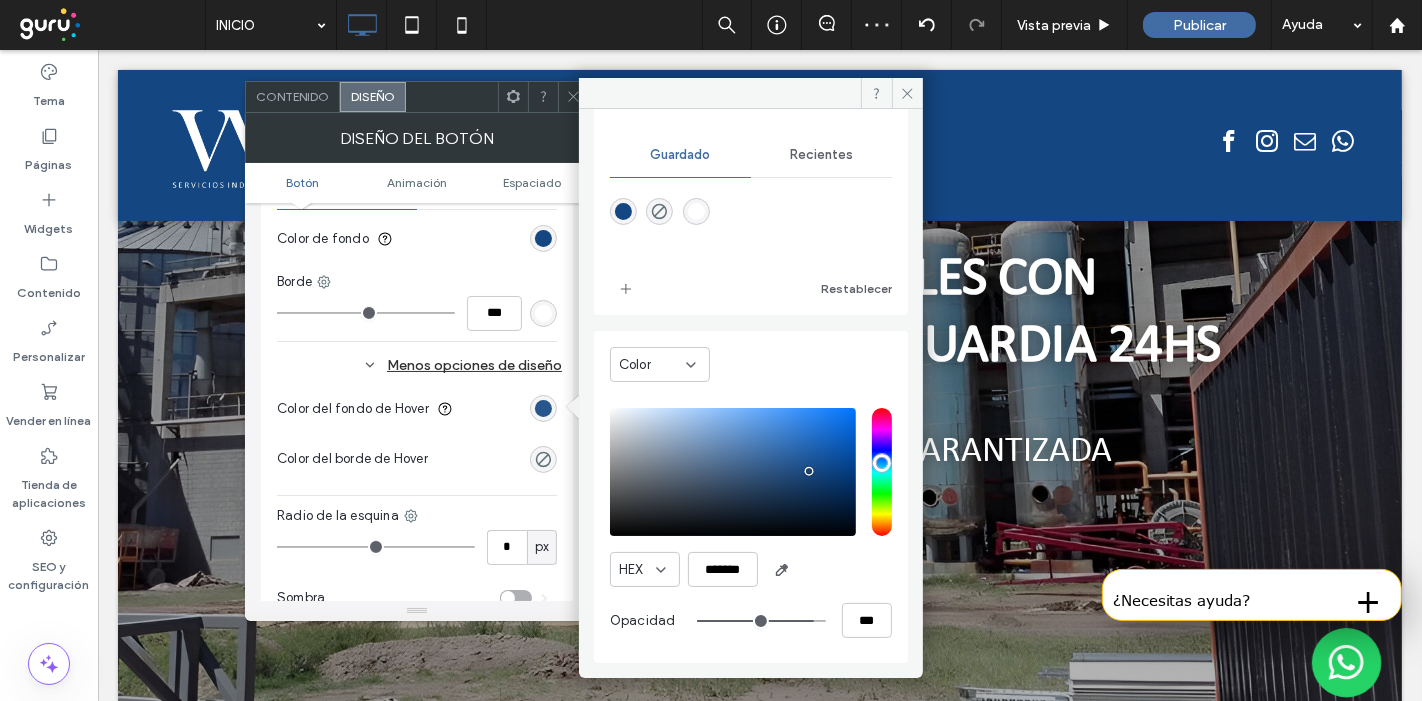 type on "**" 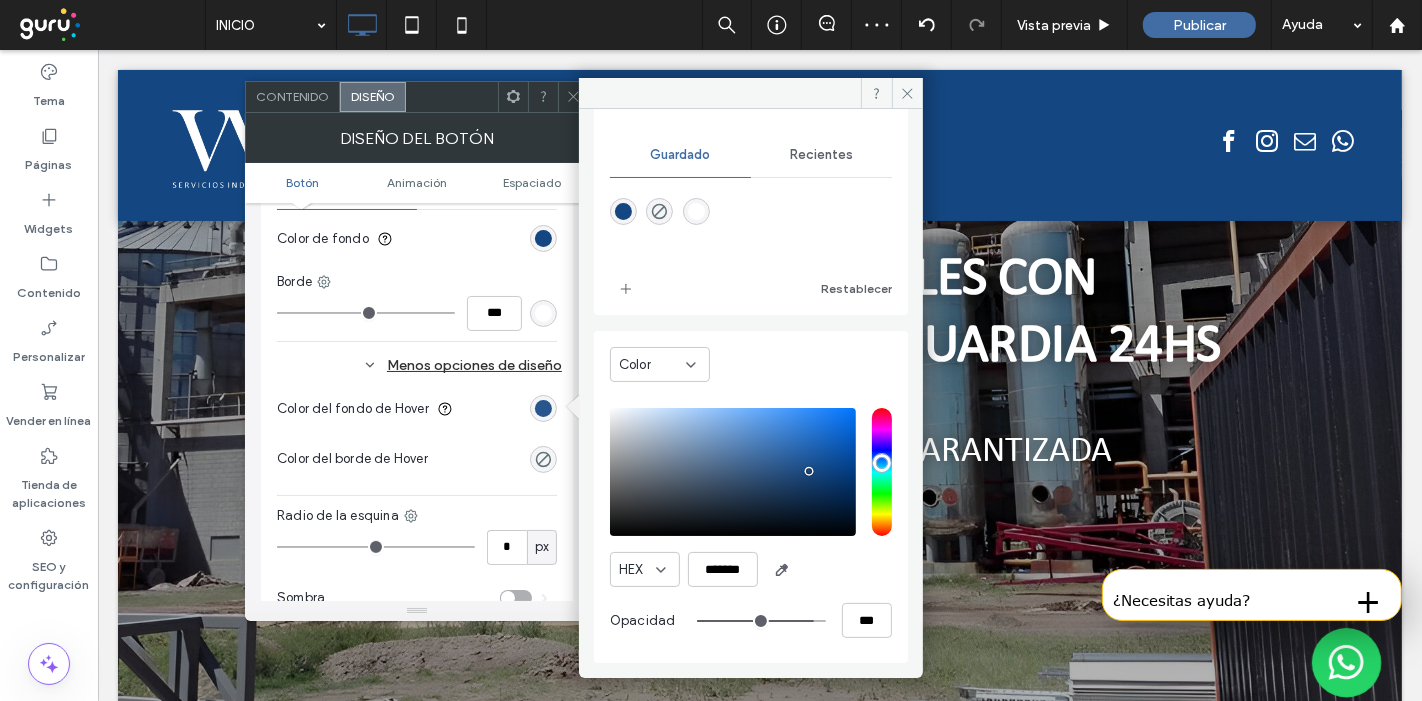 type on "***" 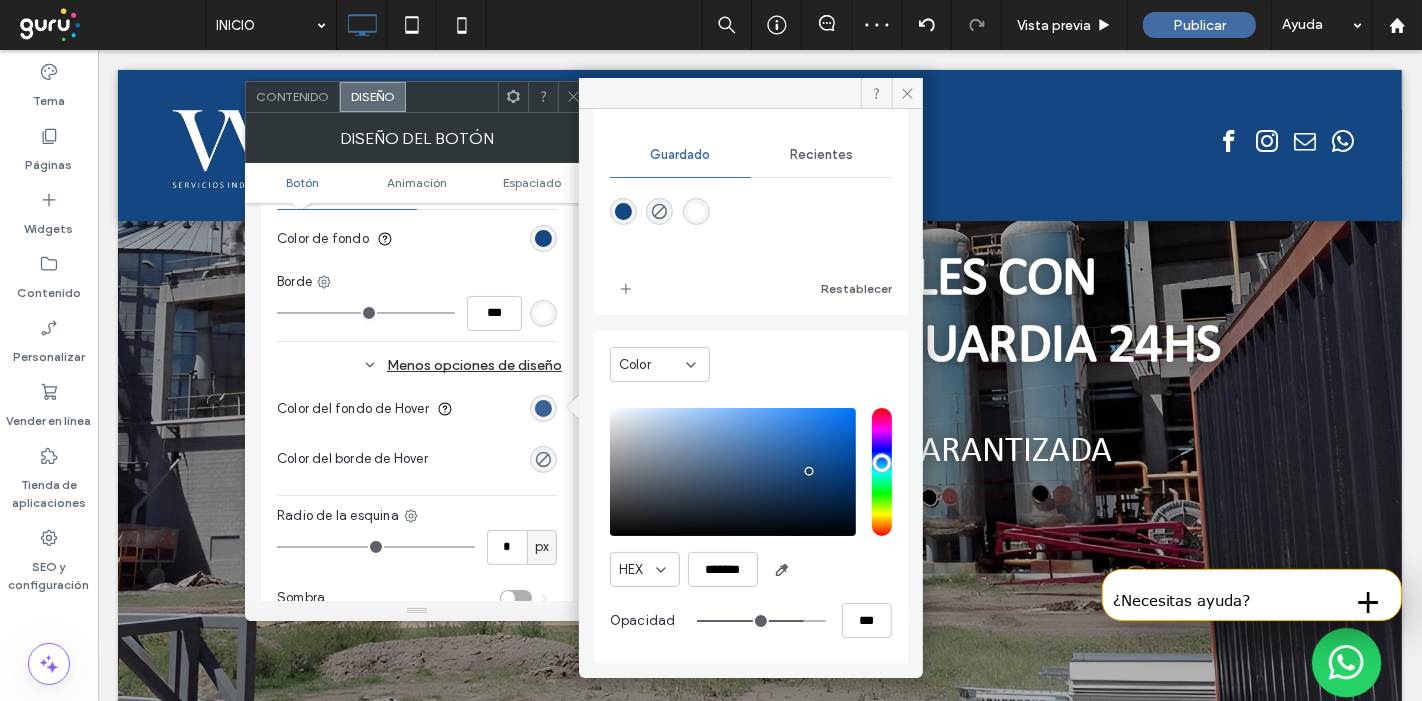 type on "**" 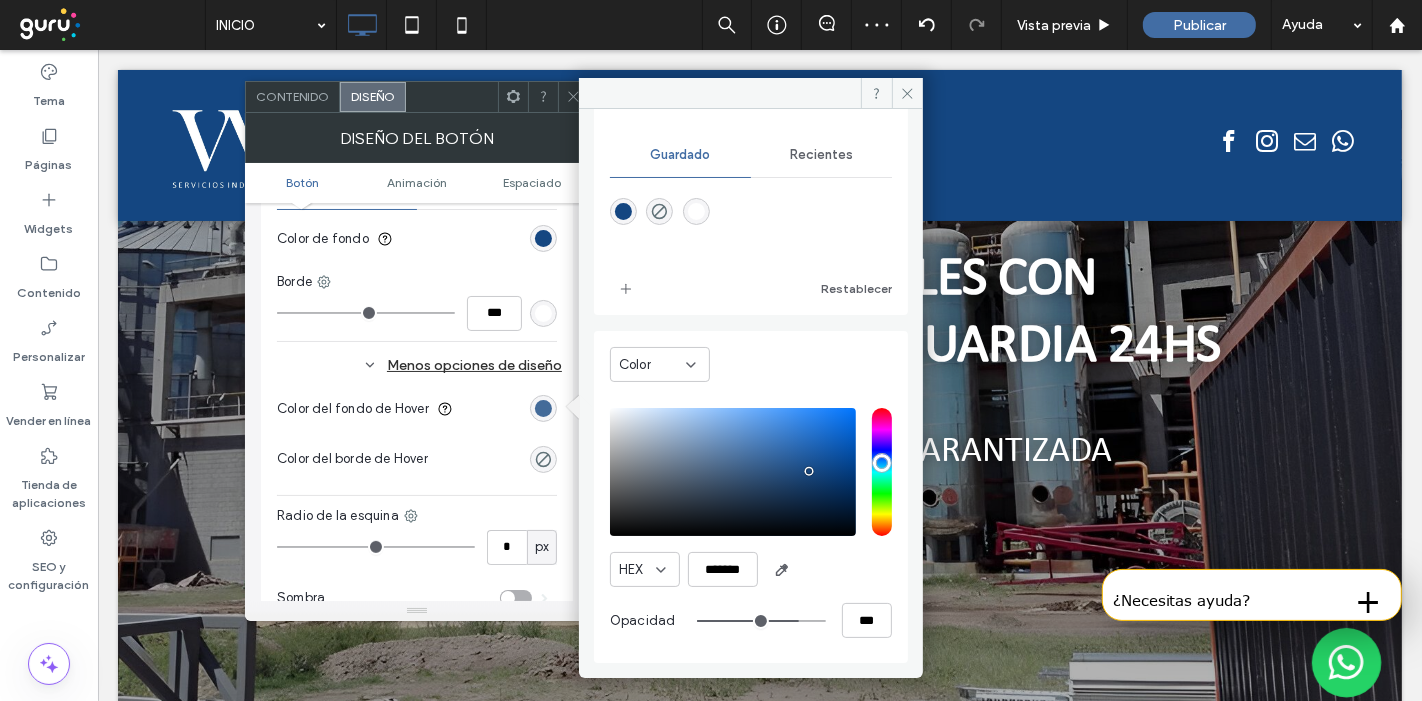 type on "**" 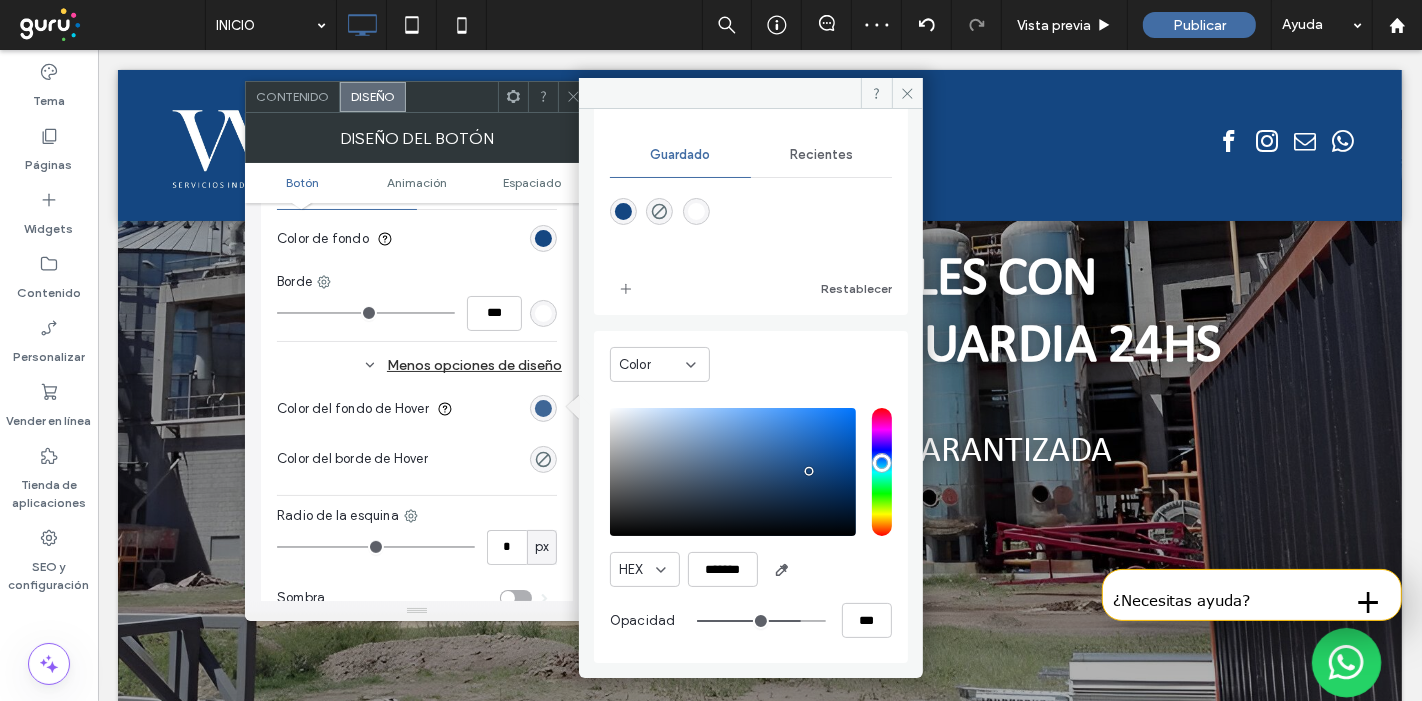 drag, startPoint x: 800, startPoint y: 618, endPoint x: 786, endPoint y: 618, distance: 14 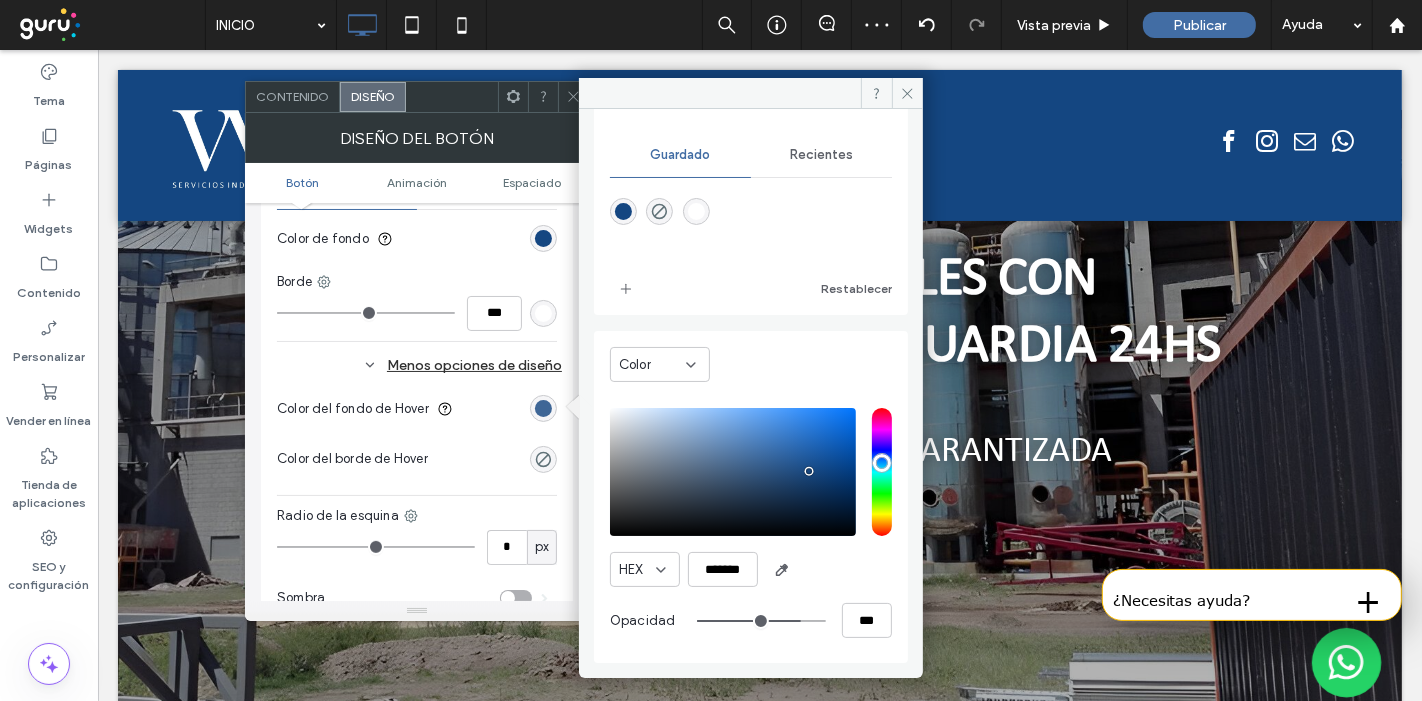 click on "Color del fondo de Hover" at bounding box center [417, 409] 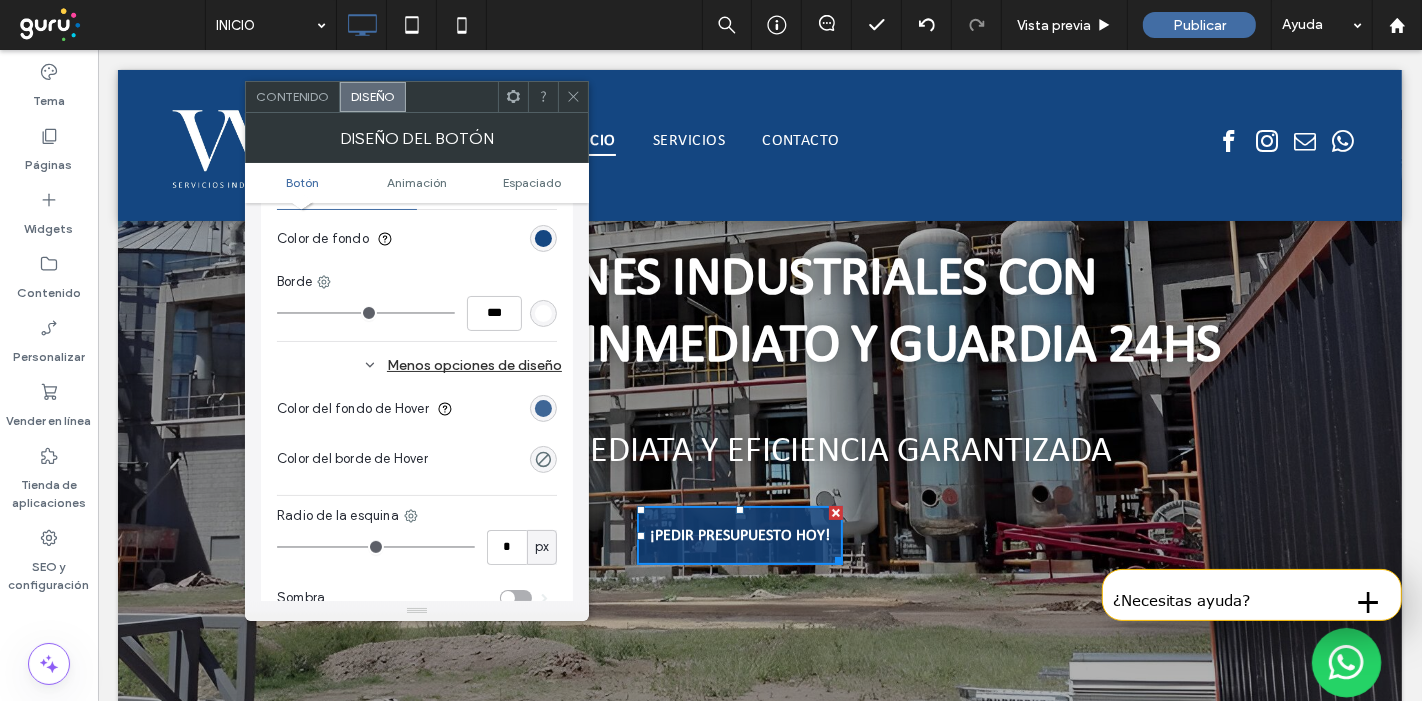 click at bounding box center [543, 408] 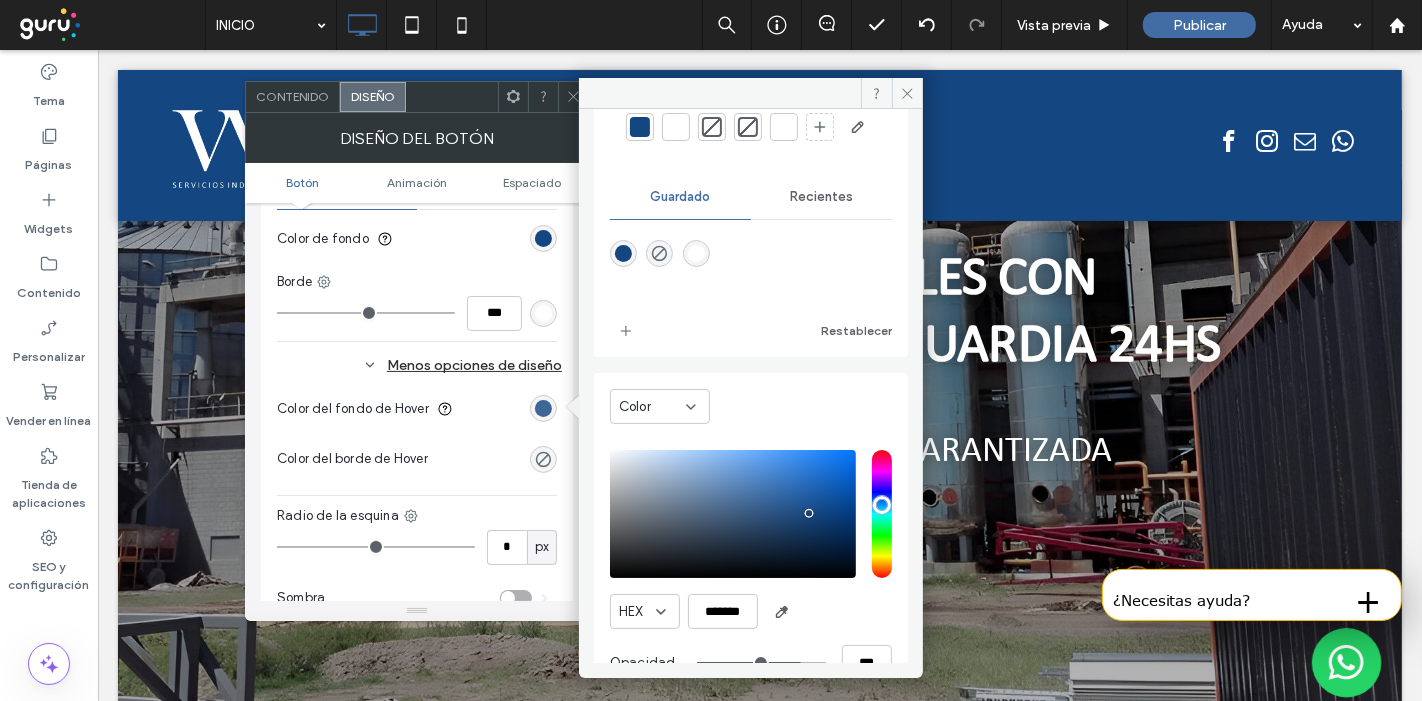 scroll, scrollTop: 165, scrollLeft: 0, axis: vertical 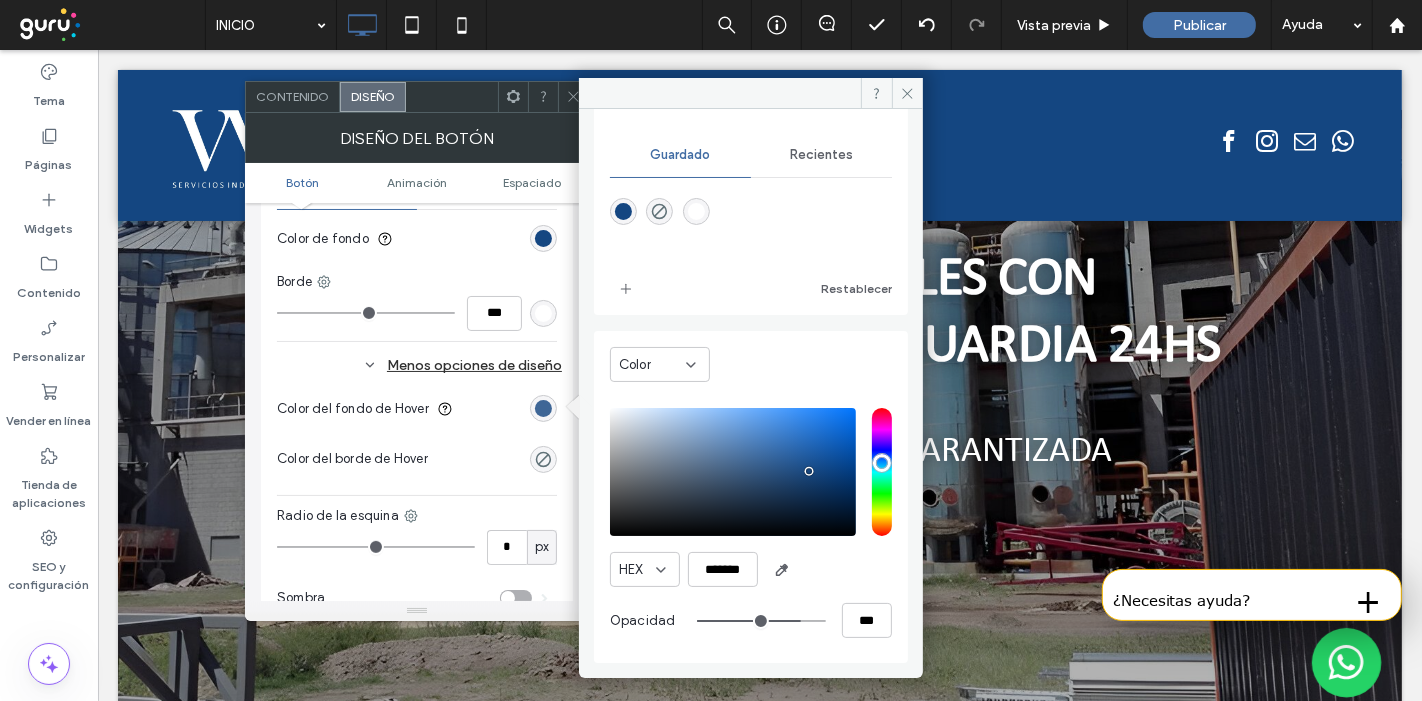 type on "**" 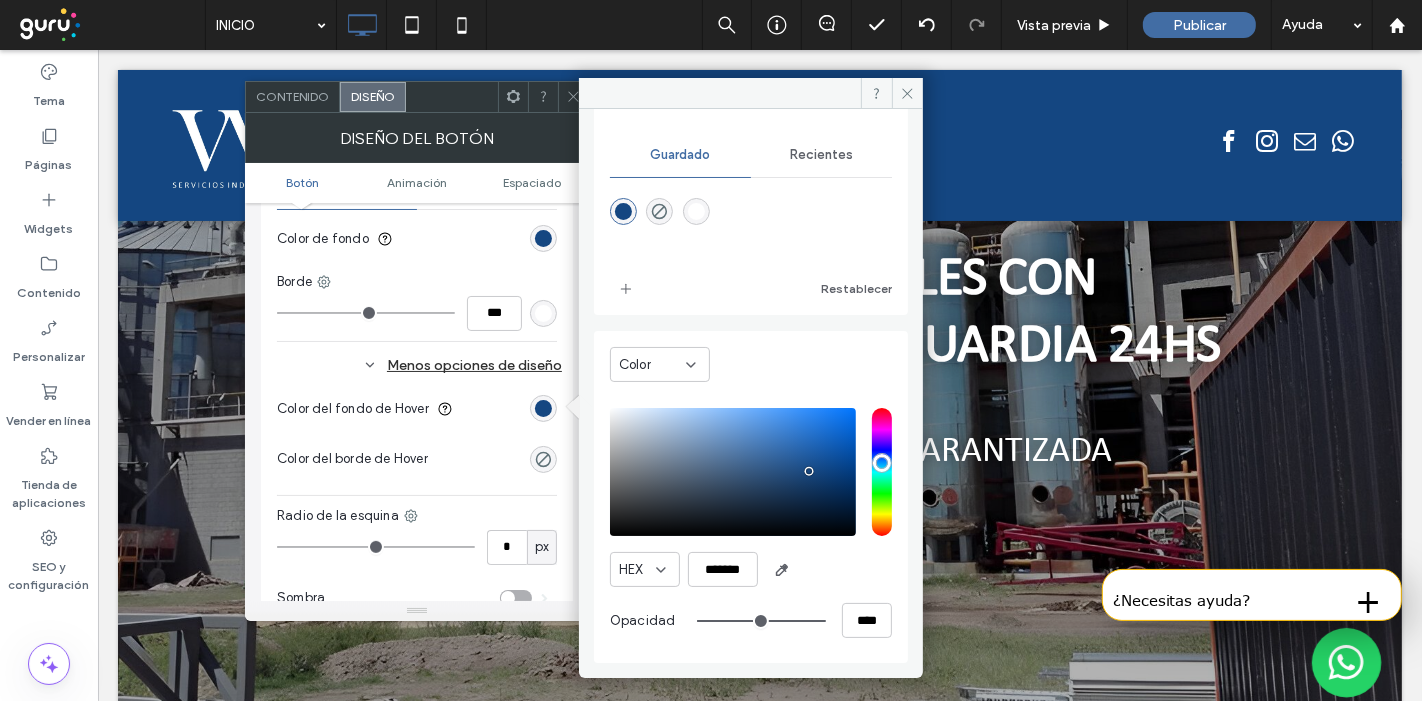 drag, startPoint x: 793, startPoint y: 622, endPoint x: 862, endPoint y: 613, distance: 69.58448 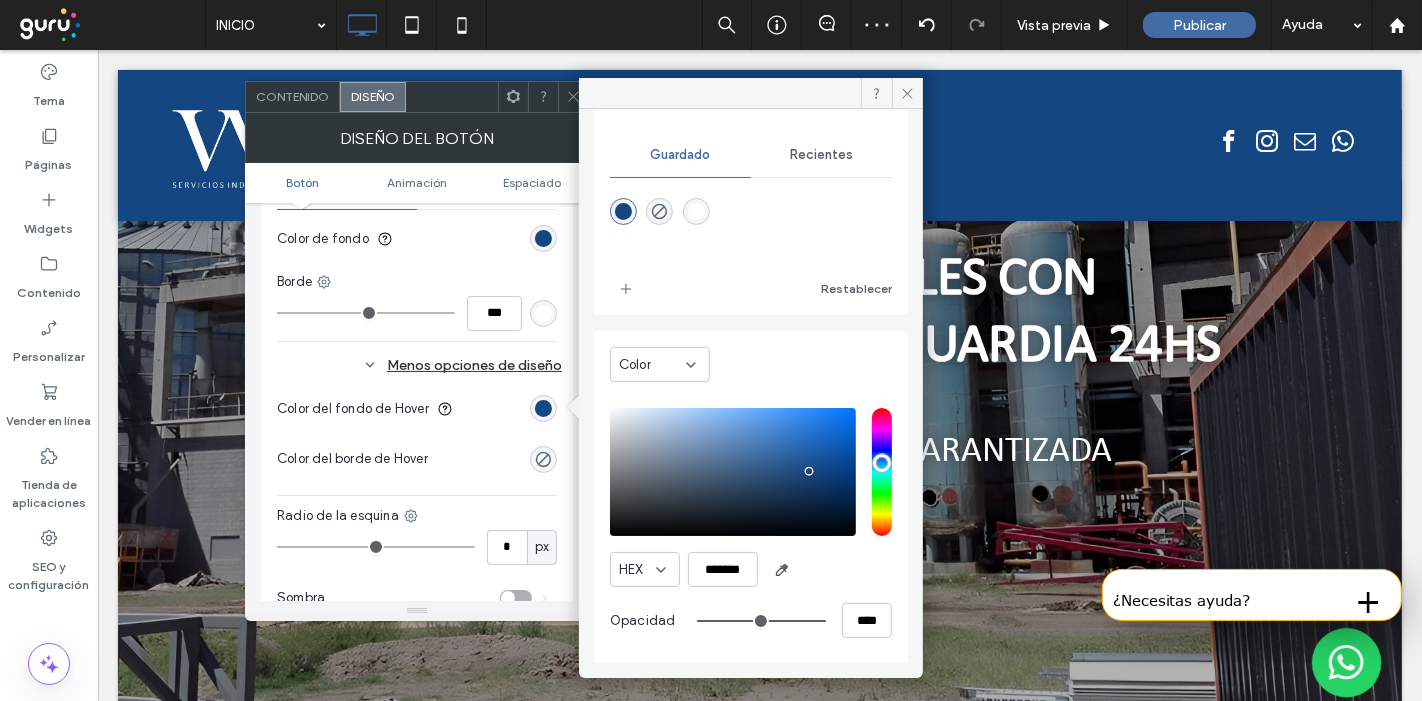 click at bounding box center [733, 472] 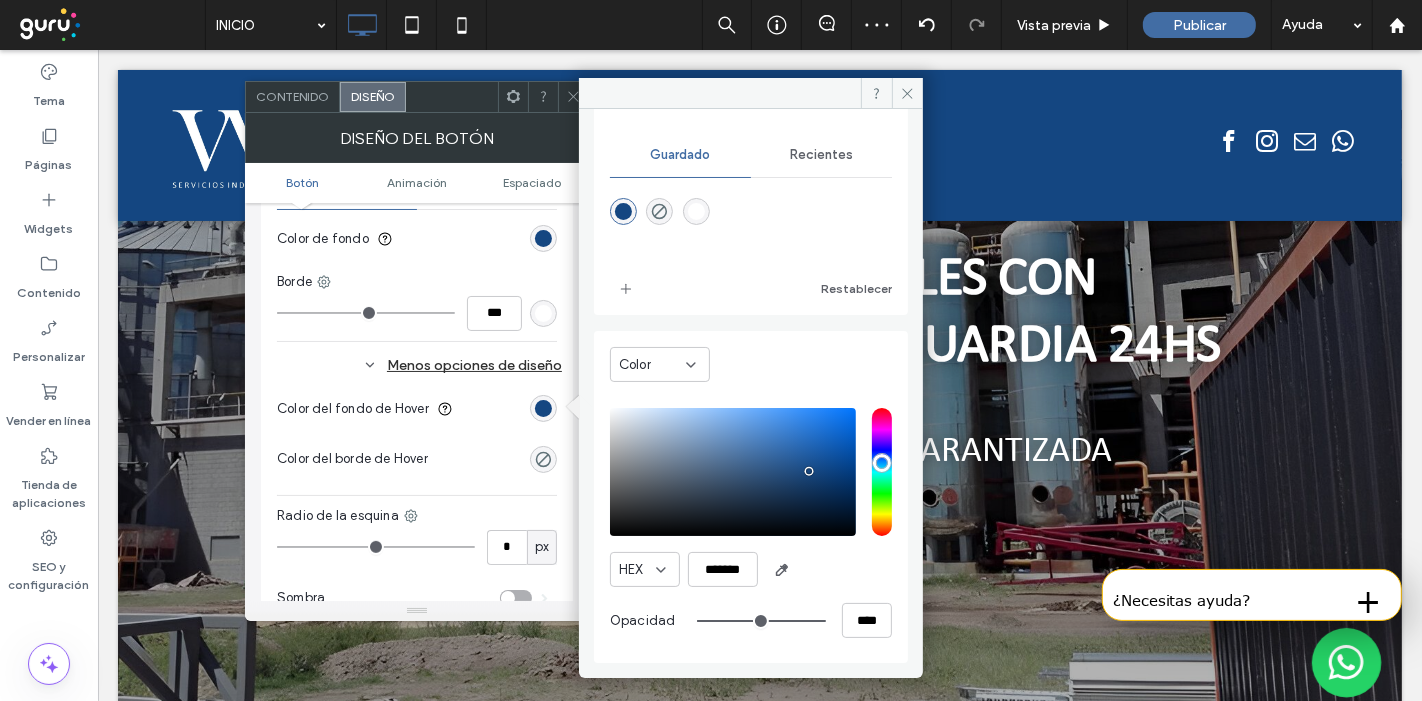 type on "*******" 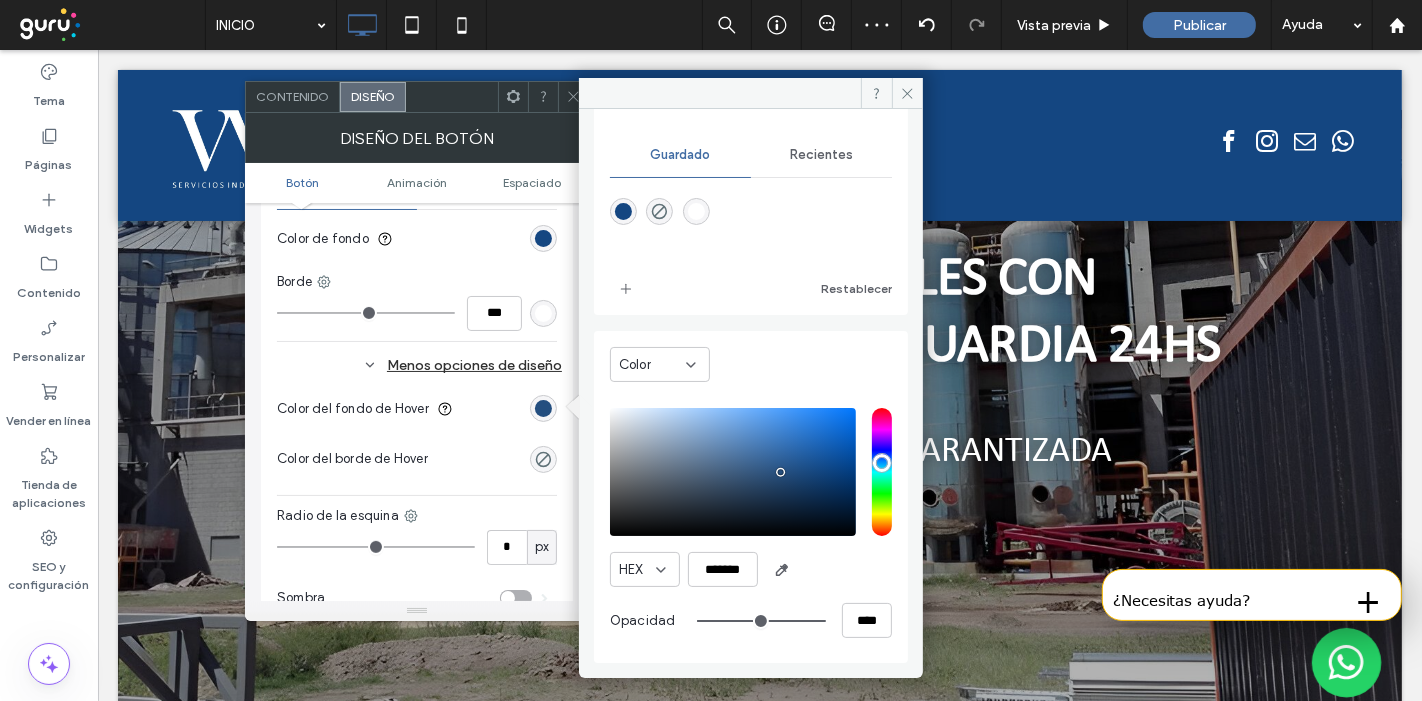 click at bounding box center (496, 459) 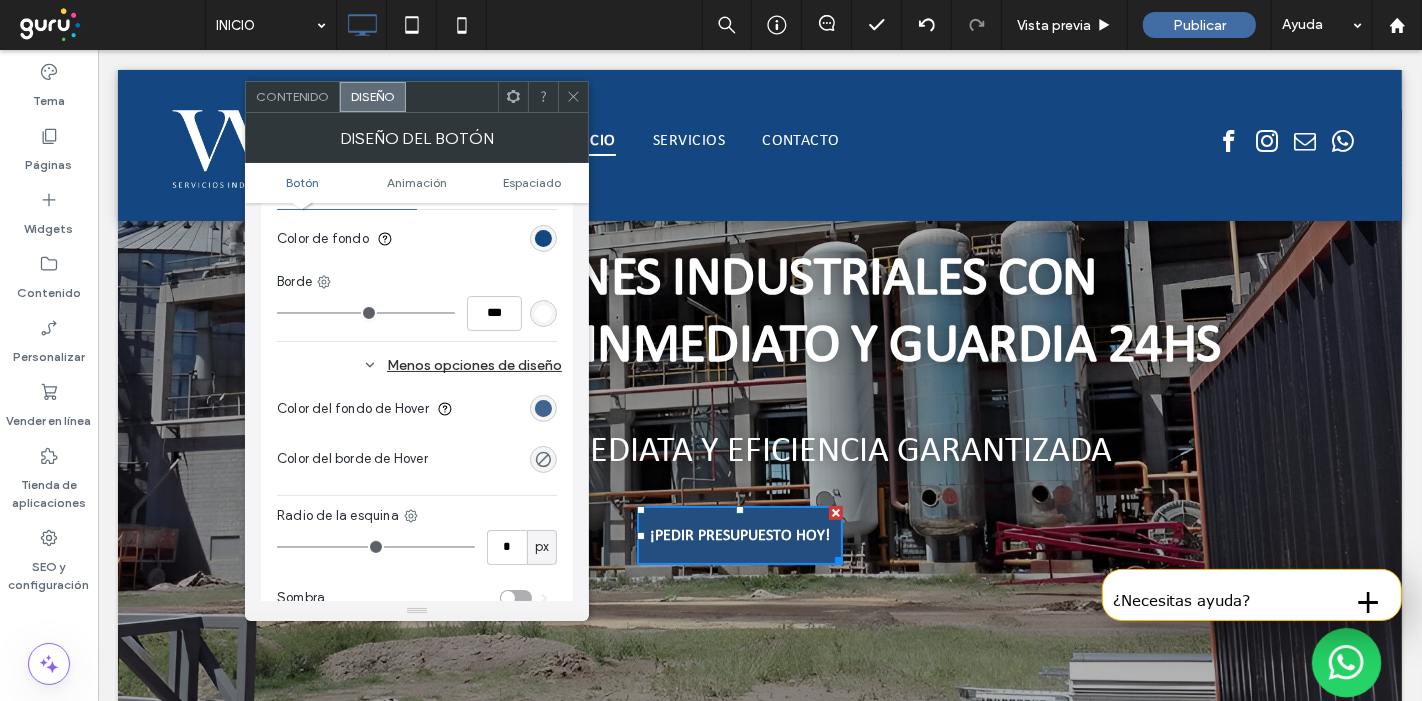 drag, startPoint x: 540, startPoint y: 395, endPoint x: 560, endPoint y: 398, distance: 20.22375 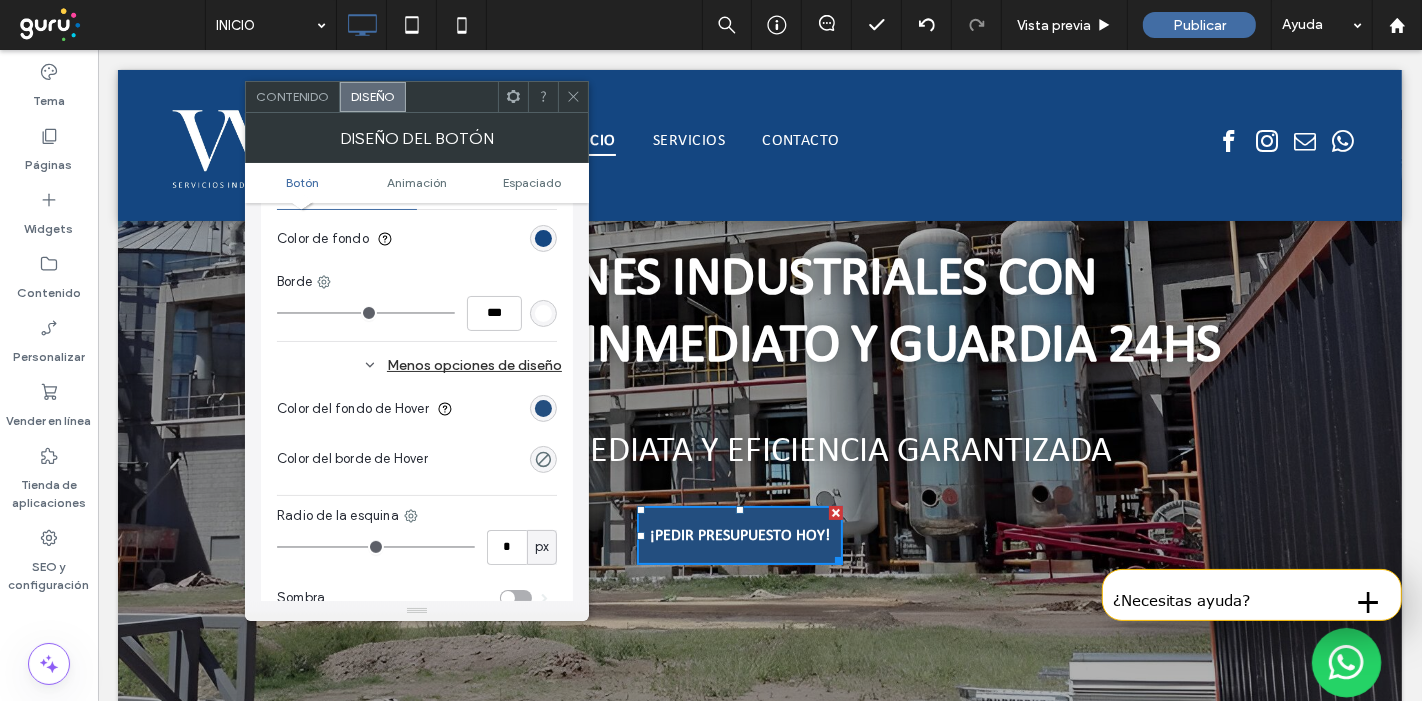click at bounding box center [543, 408] 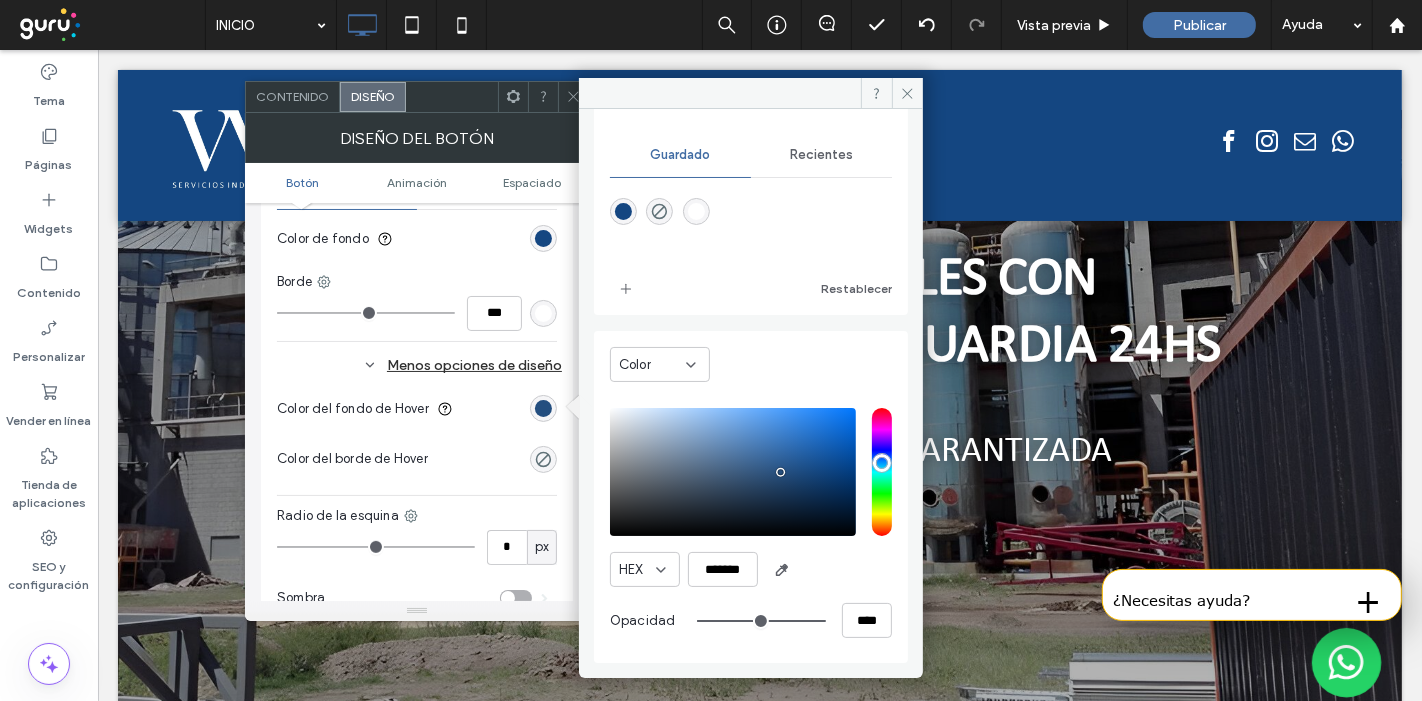 scroll, scrollTop: 165, scrollLeft: 0, axis: vertical 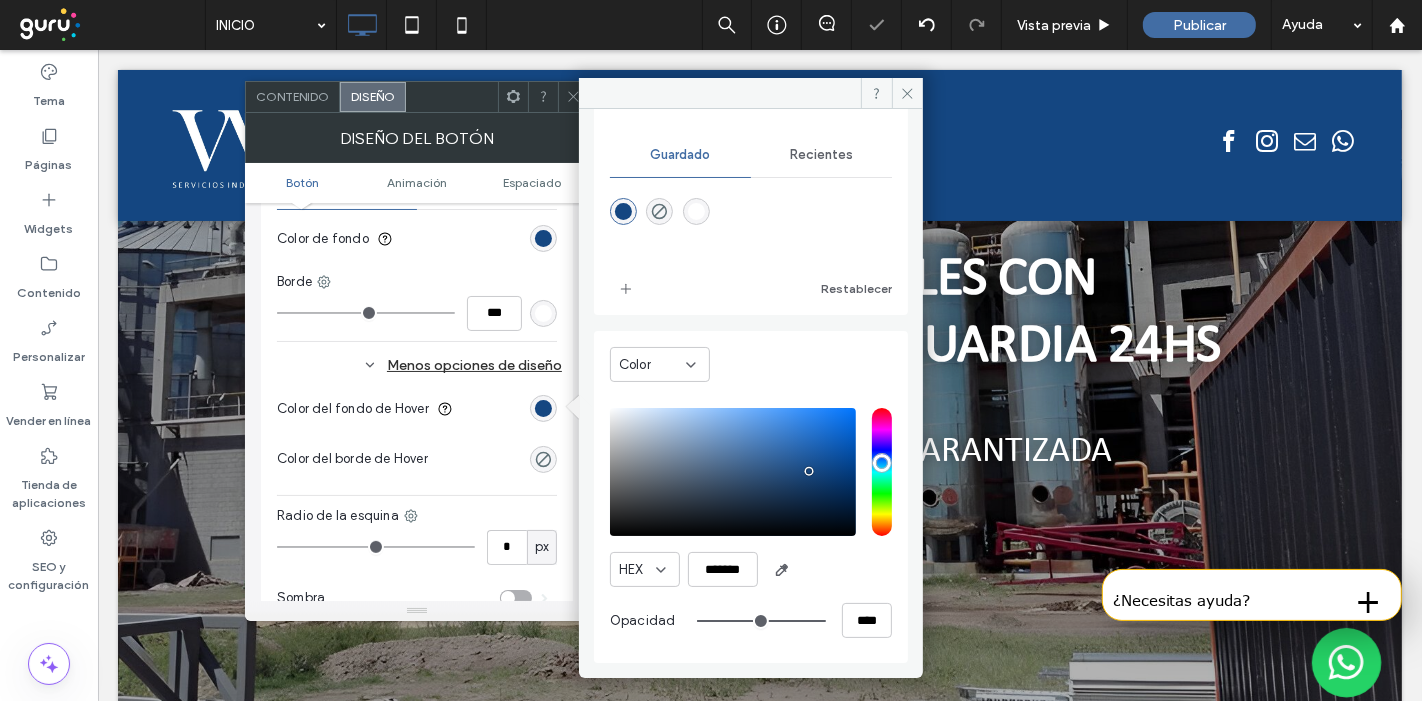 click at bounding box center [733, 472] 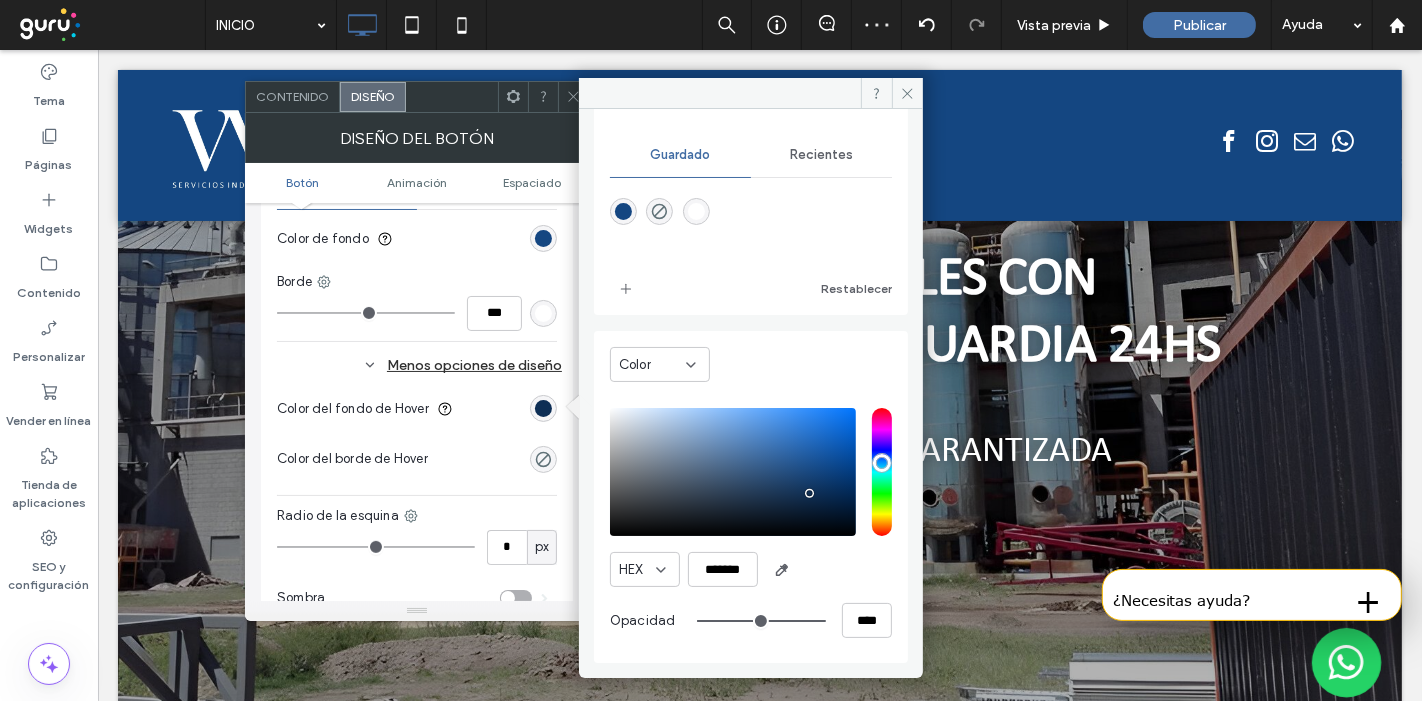 type on "*******" 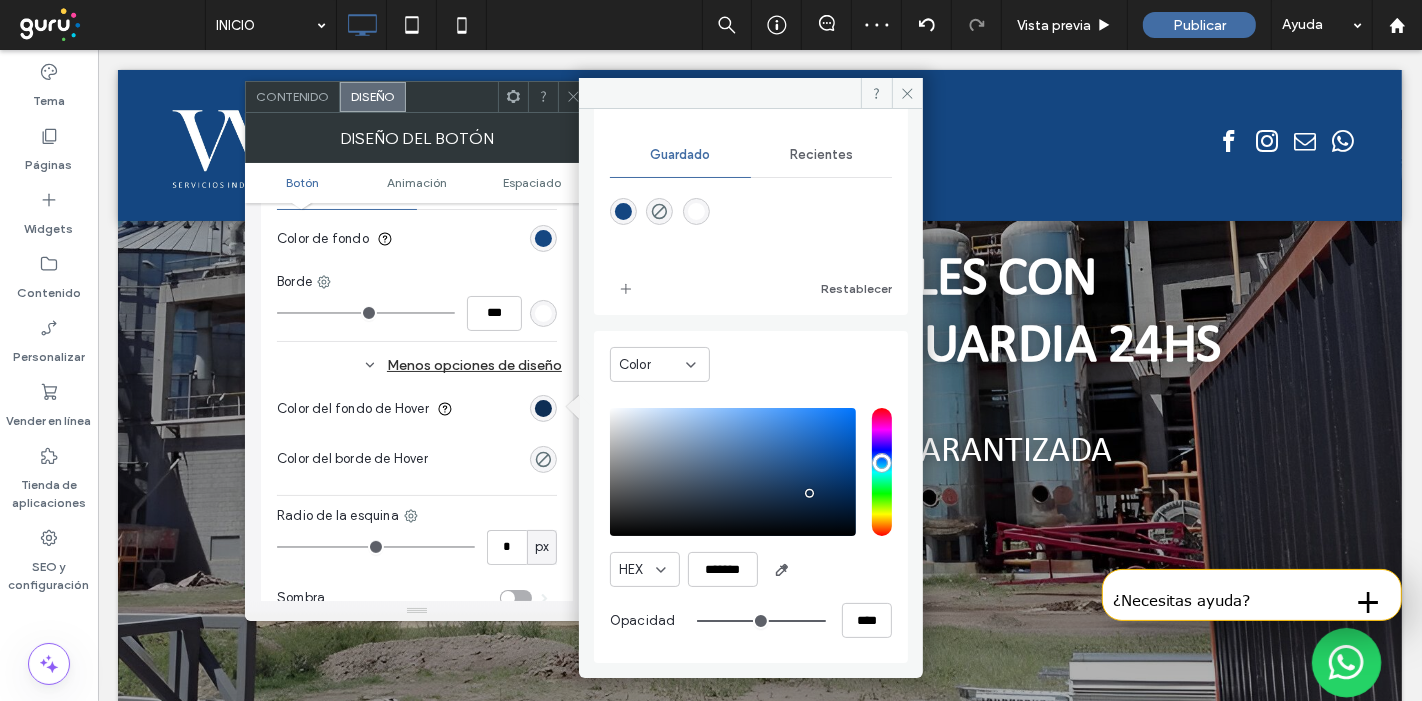 click on "Principal Secundario Diseño de botones Estilo del botón Texto del botón El cambio afecta al PC y al tablet Ancho ***** Altura **** Conservar proporciones Fondo Color Imagen Color de fondo Borde *** Menos opciones de diseño Color del fondo de Hover Color del borde de Hover Radio de la esquina * px Sombra Restablecer el estilo del tema del sitio" at bounding box center (417, 181) 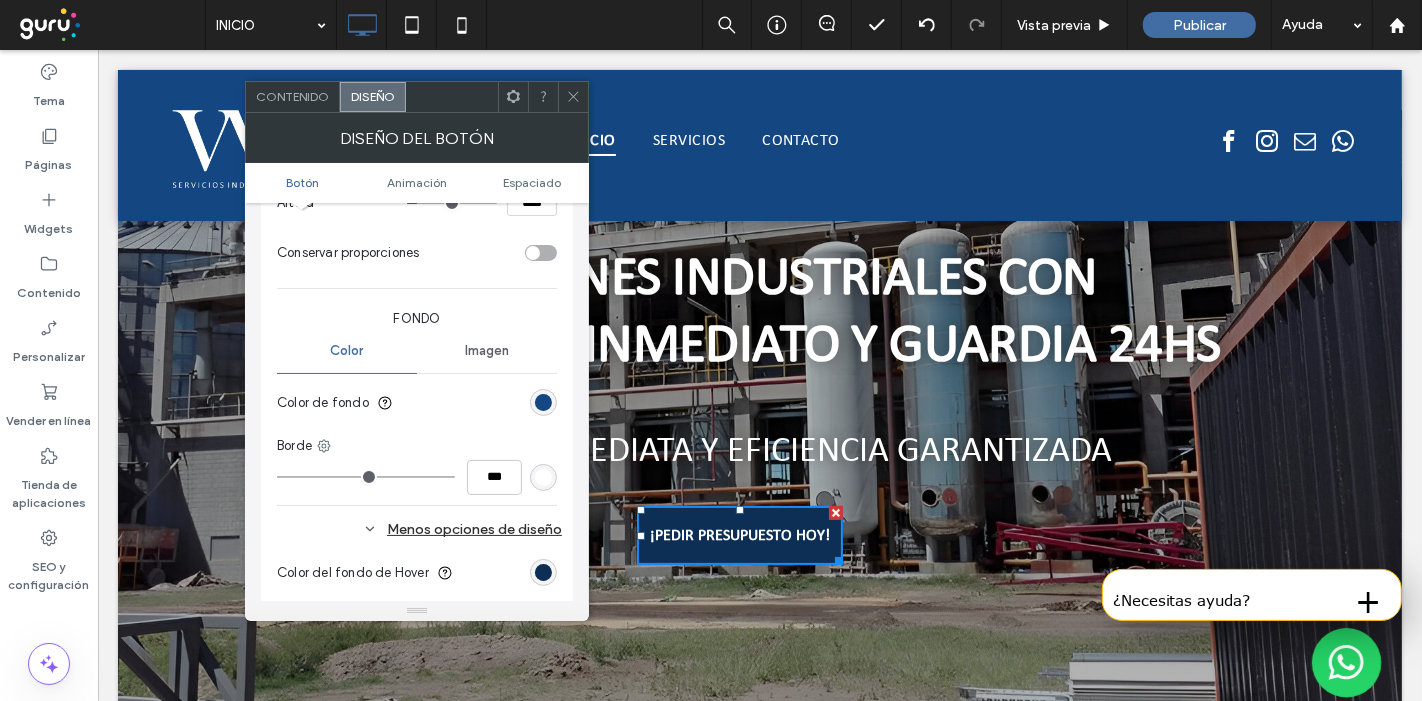 scroll, scrollTop: 111, scrollLeft: 0, axis: vertical 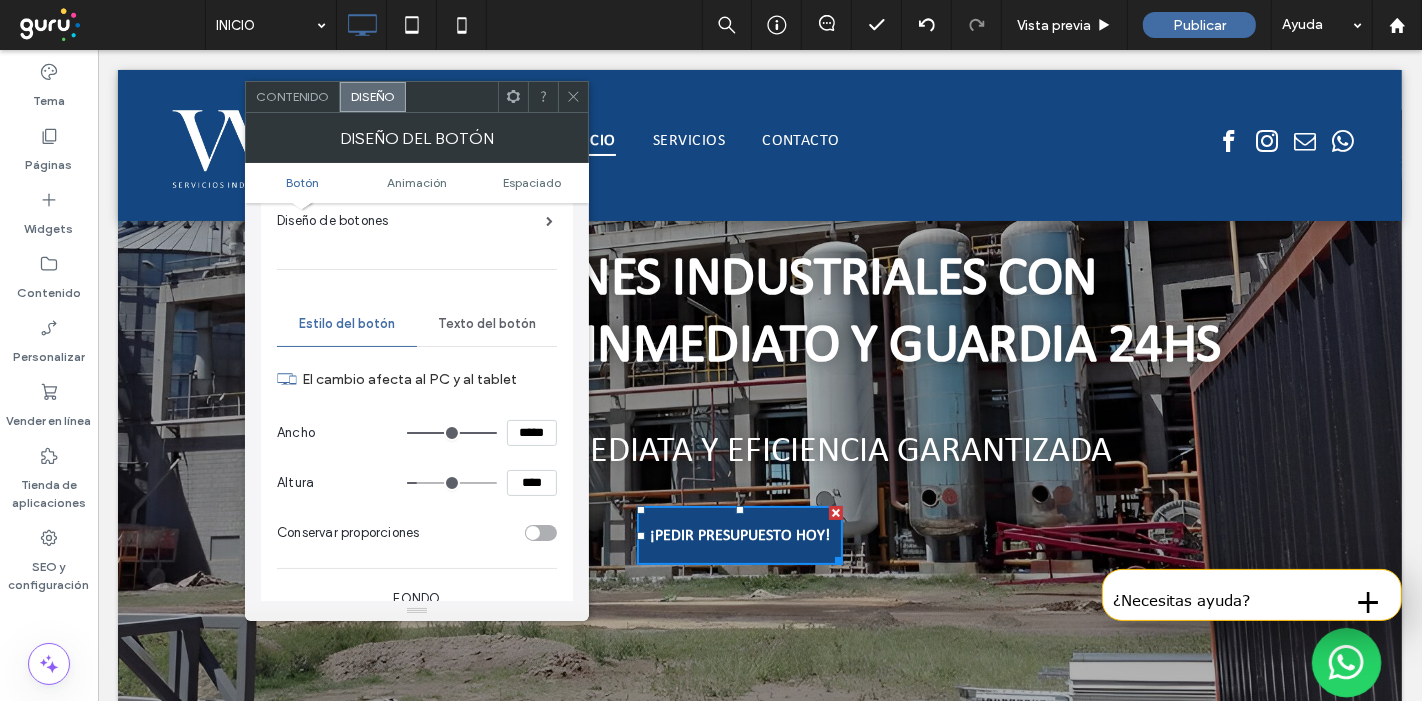 type on "**" 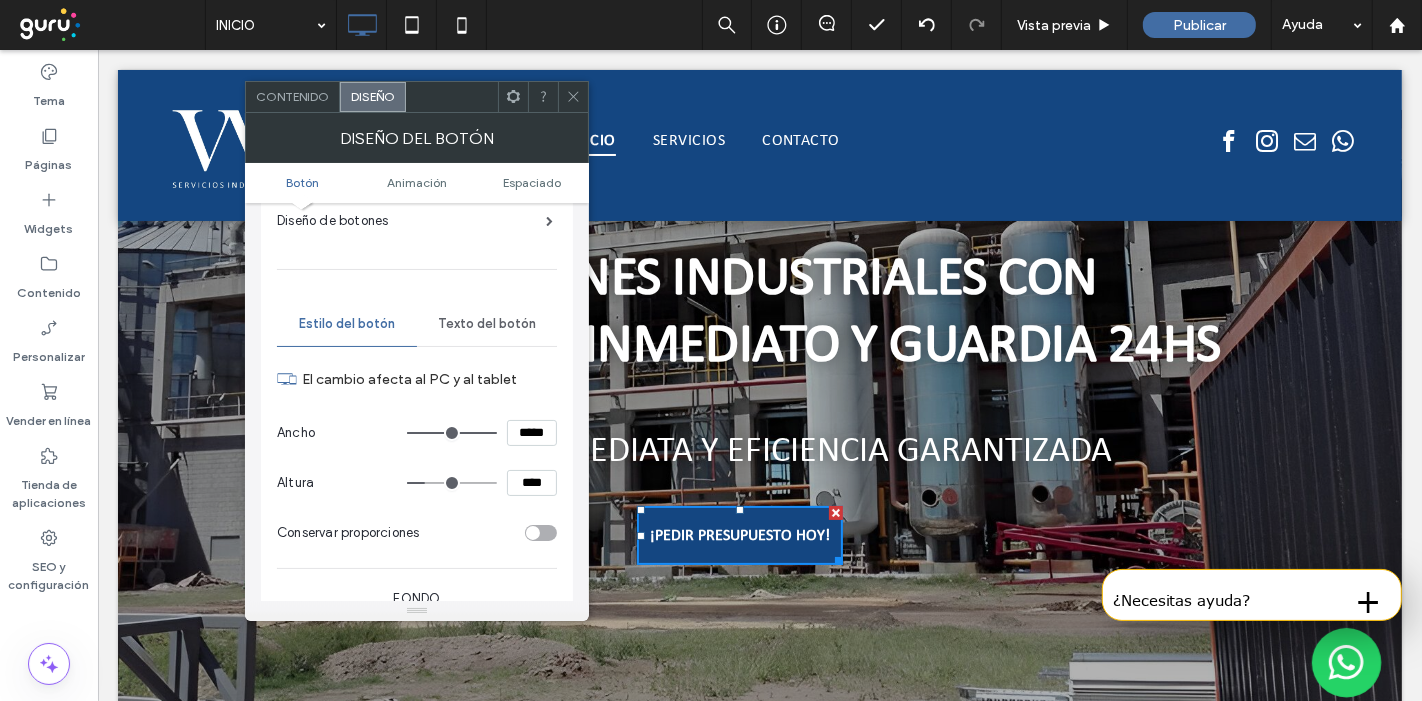 type on "**" 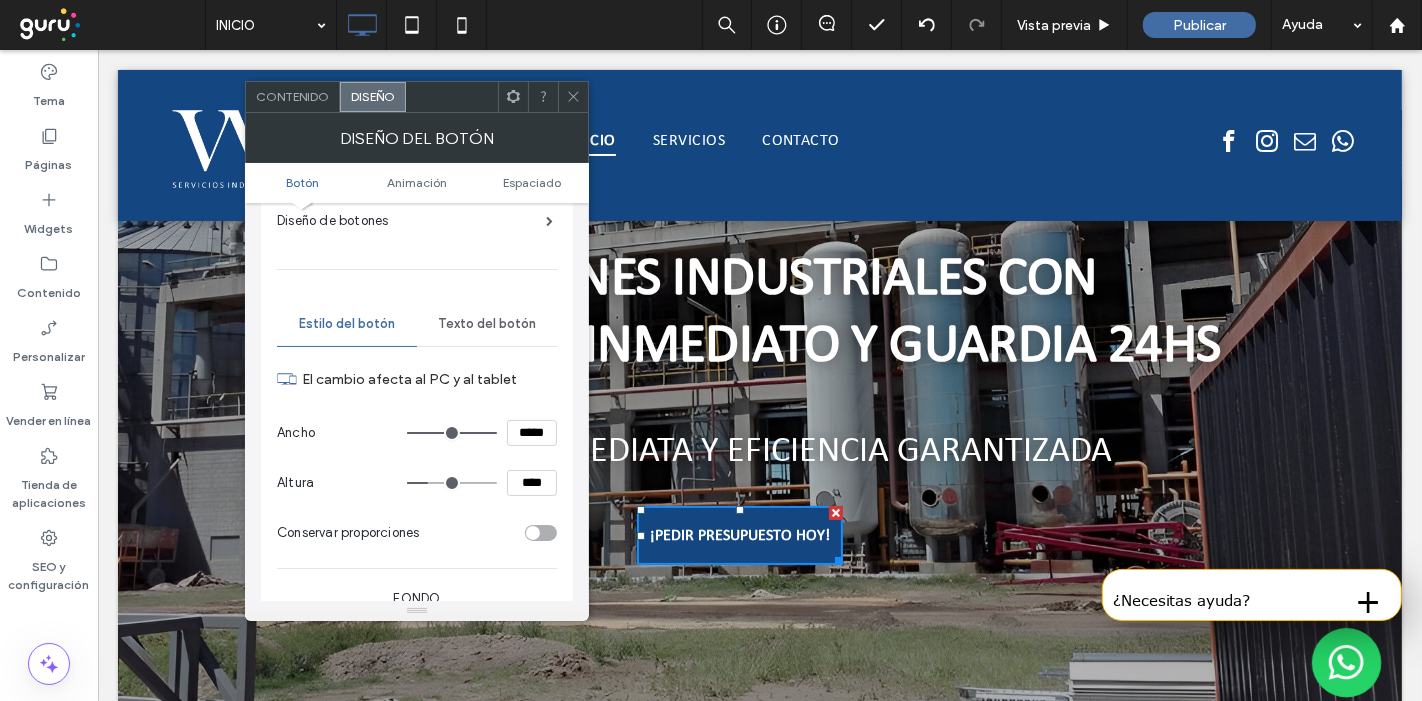 type on "**" 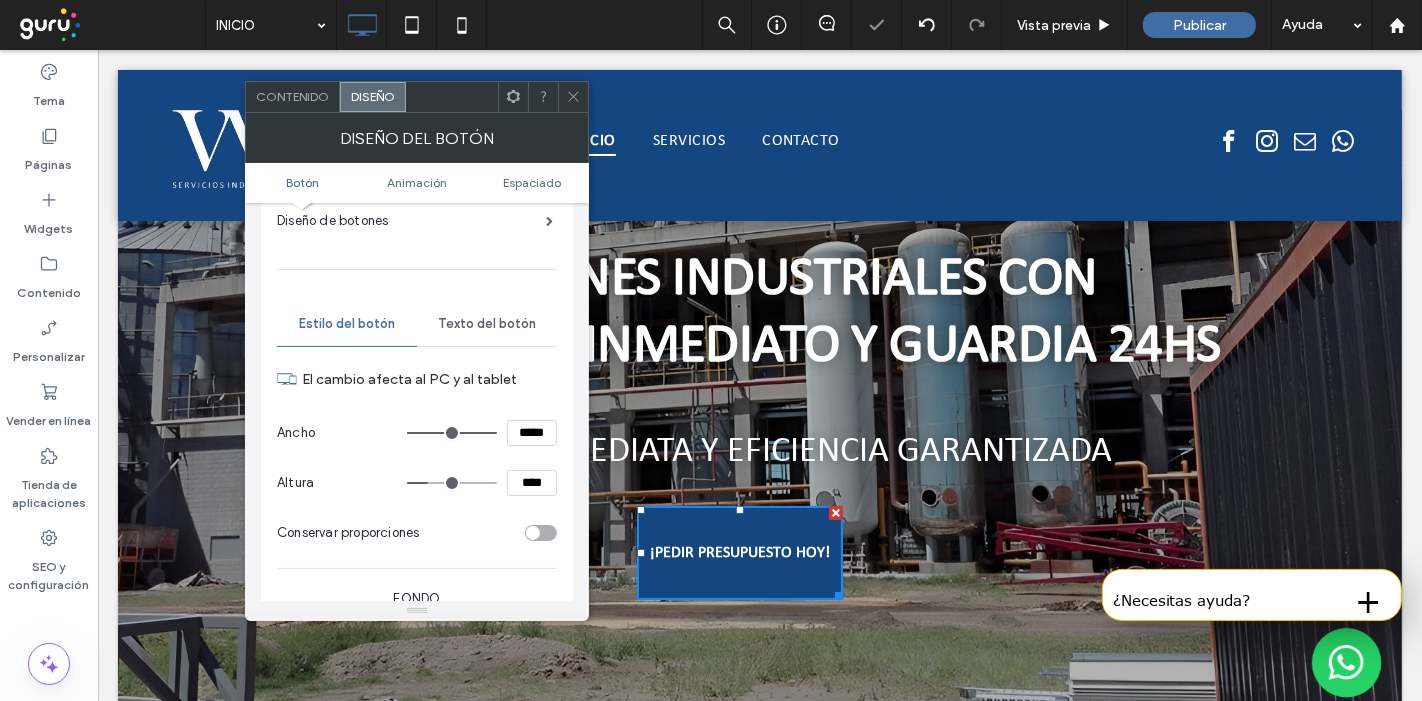type on "**" 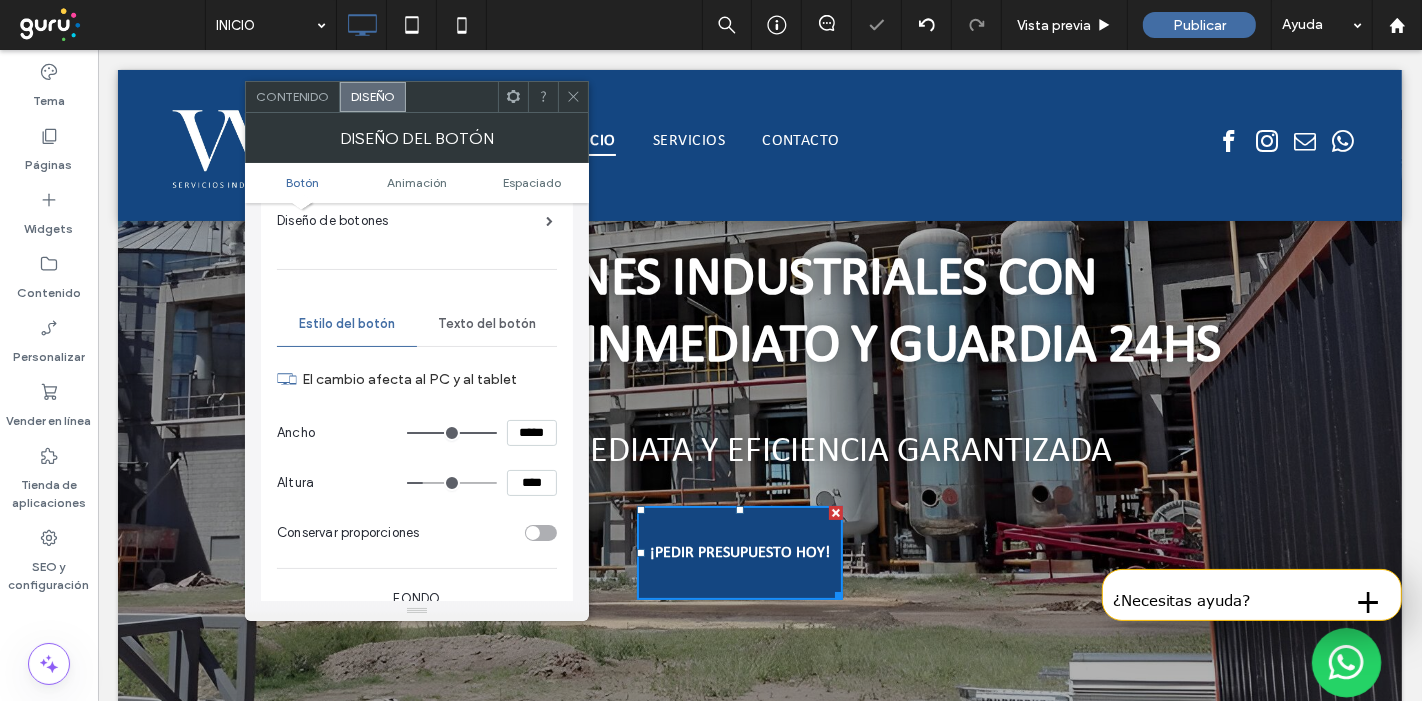 type on "**" 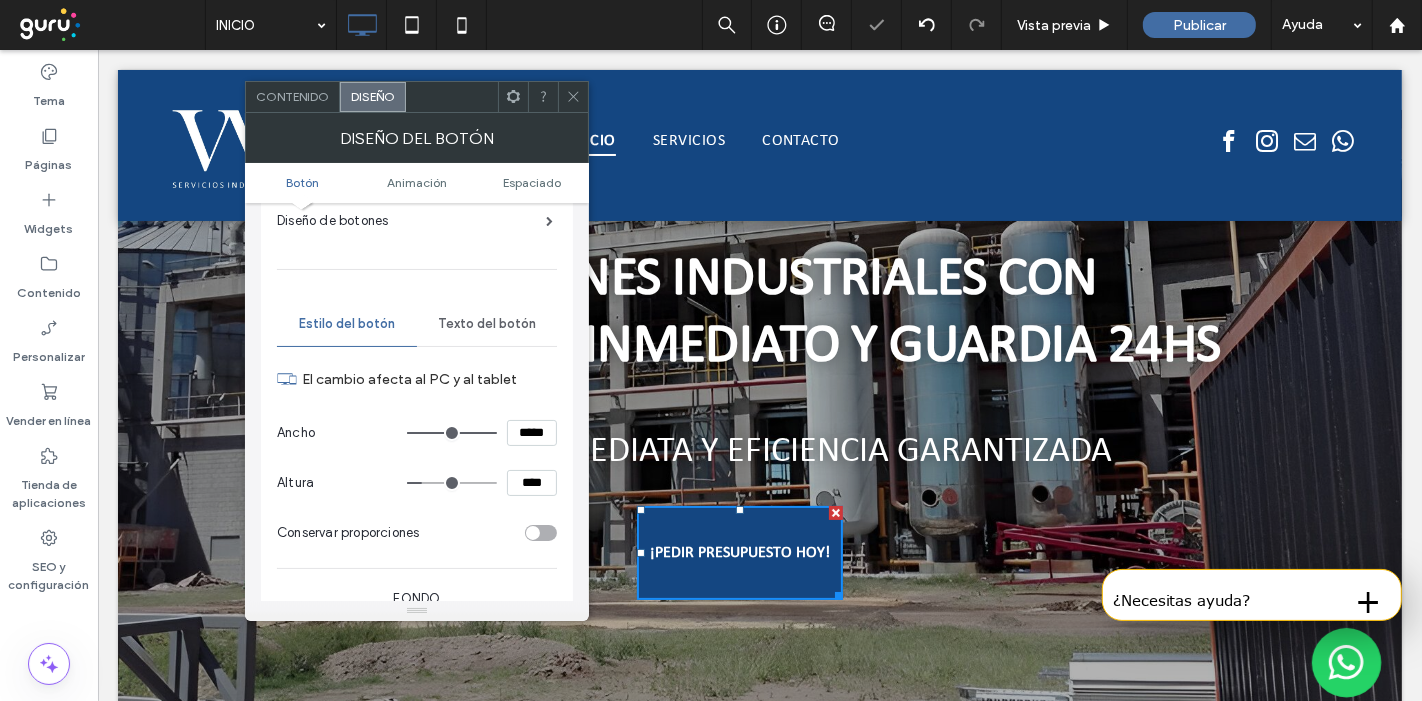 click at bounding box center [452, 483] 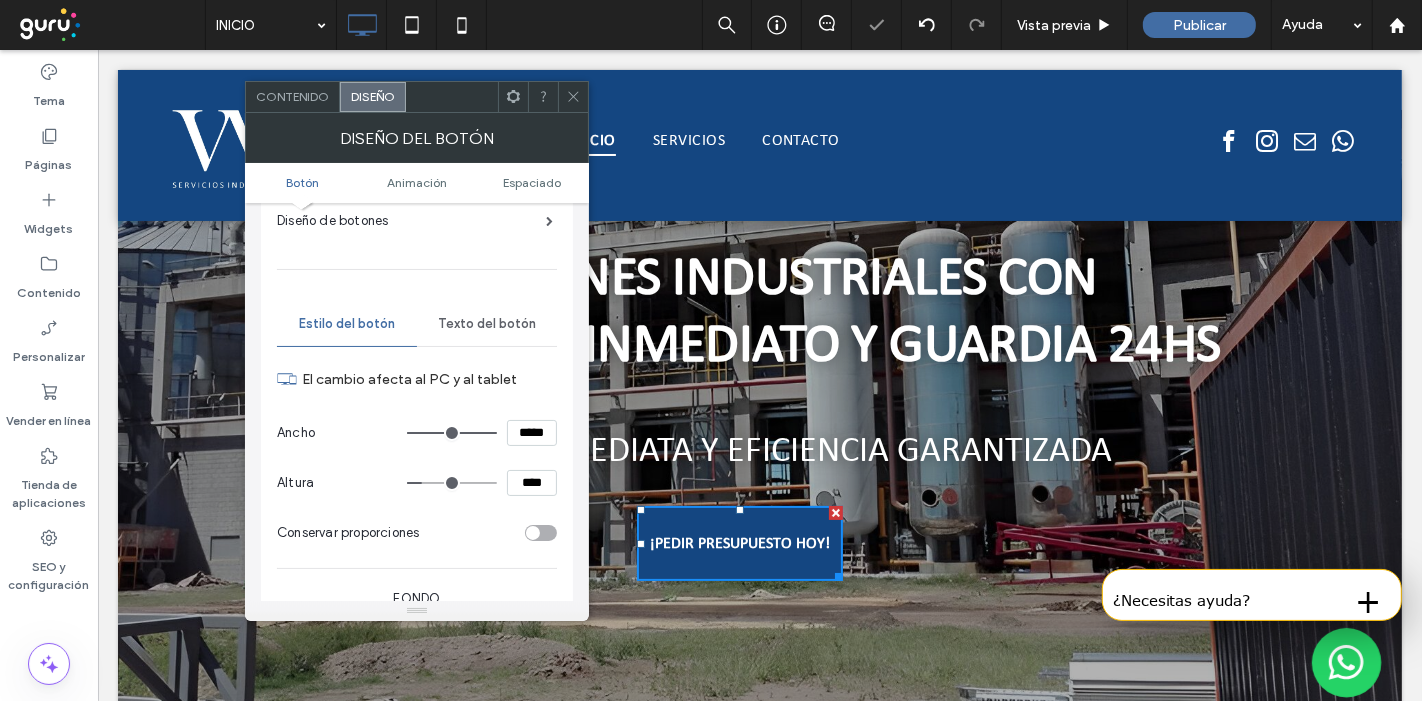 type on "**" 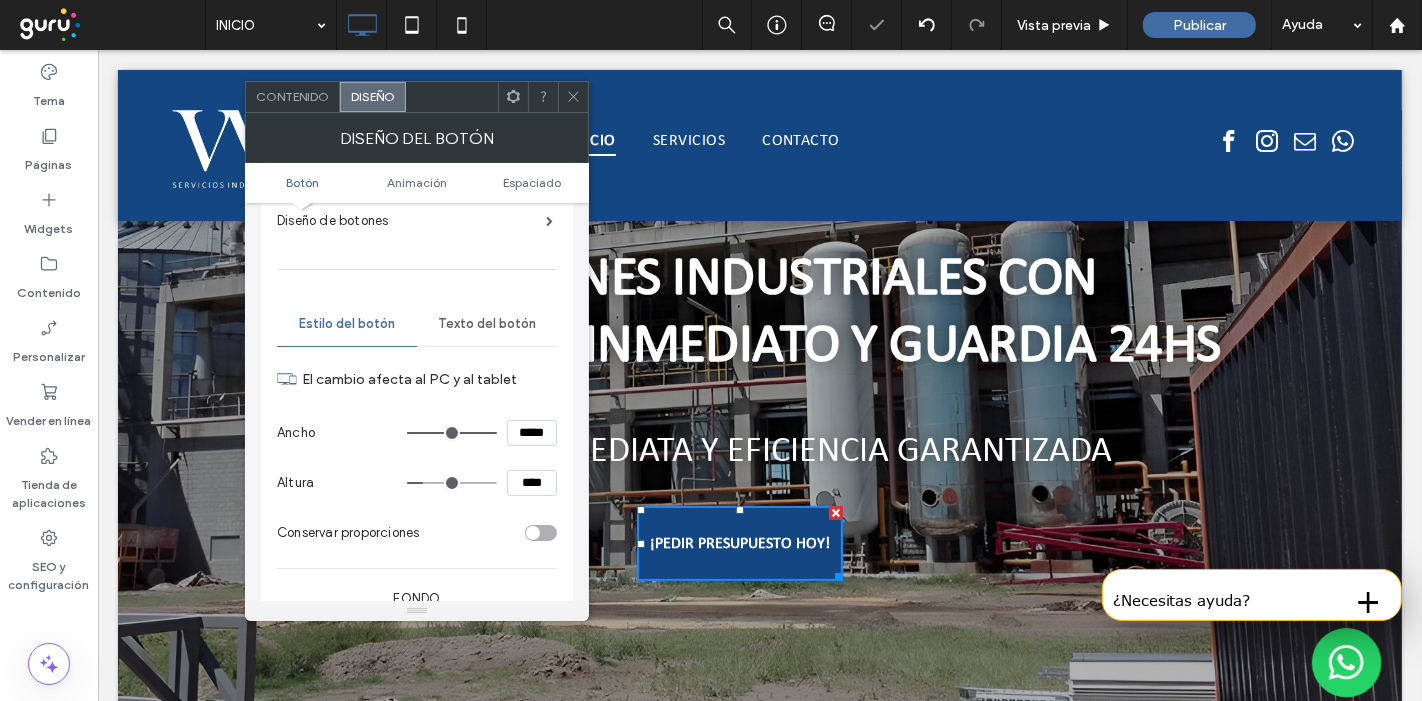 type on "**" 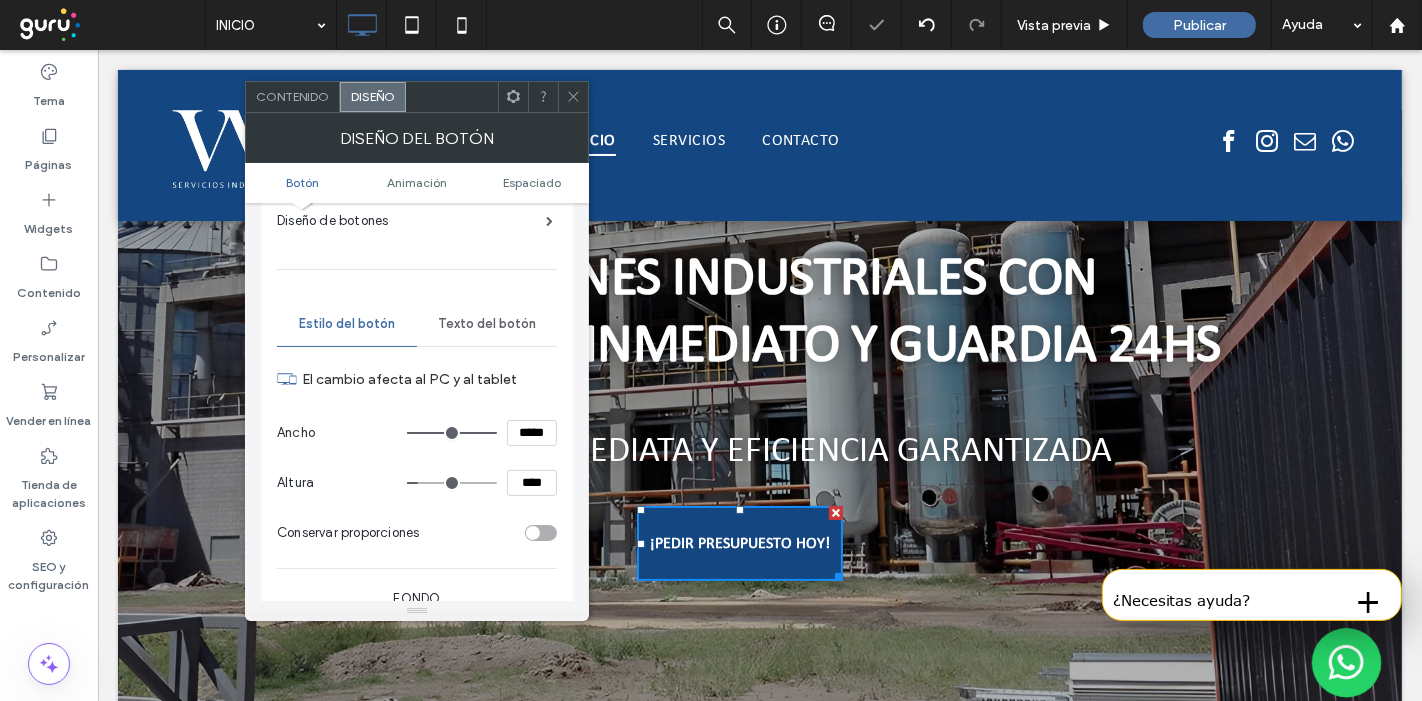 type on "**" 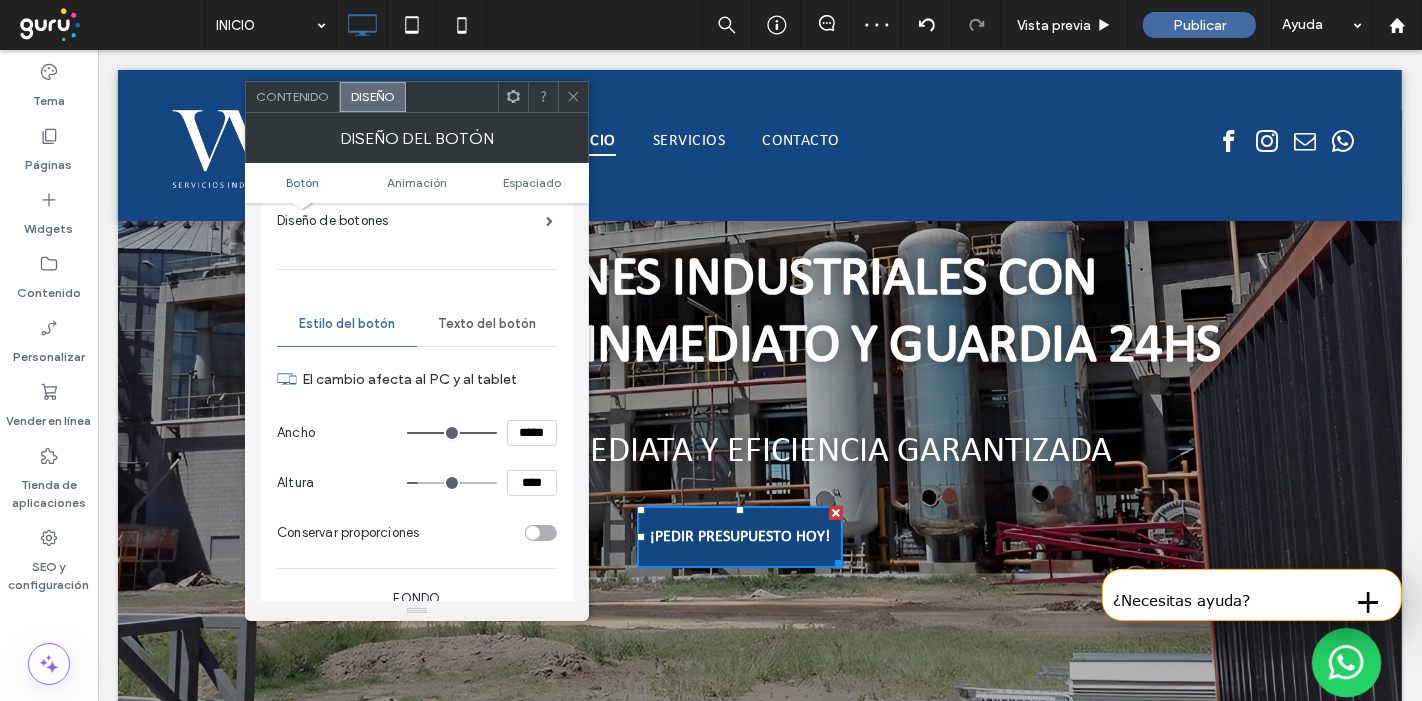 click on "*****" at bounding box center [532, 433] 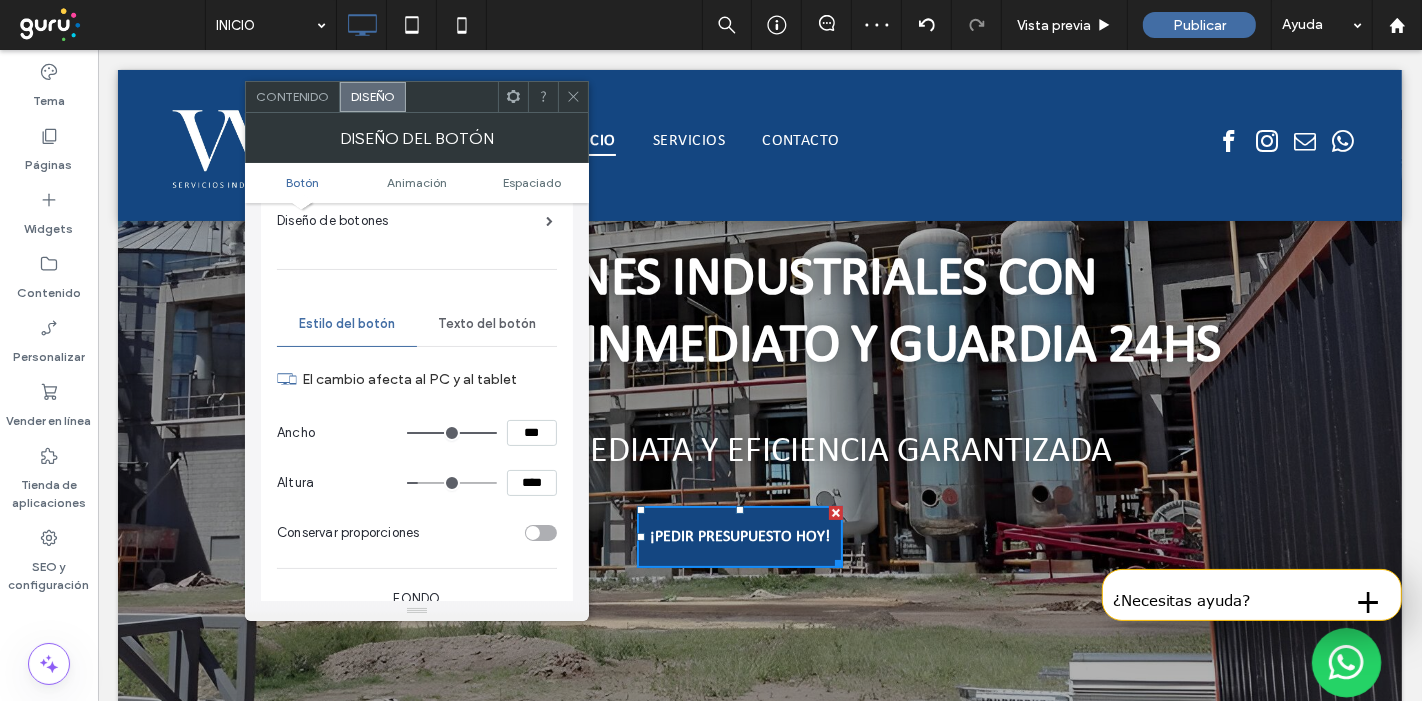 type on "***" 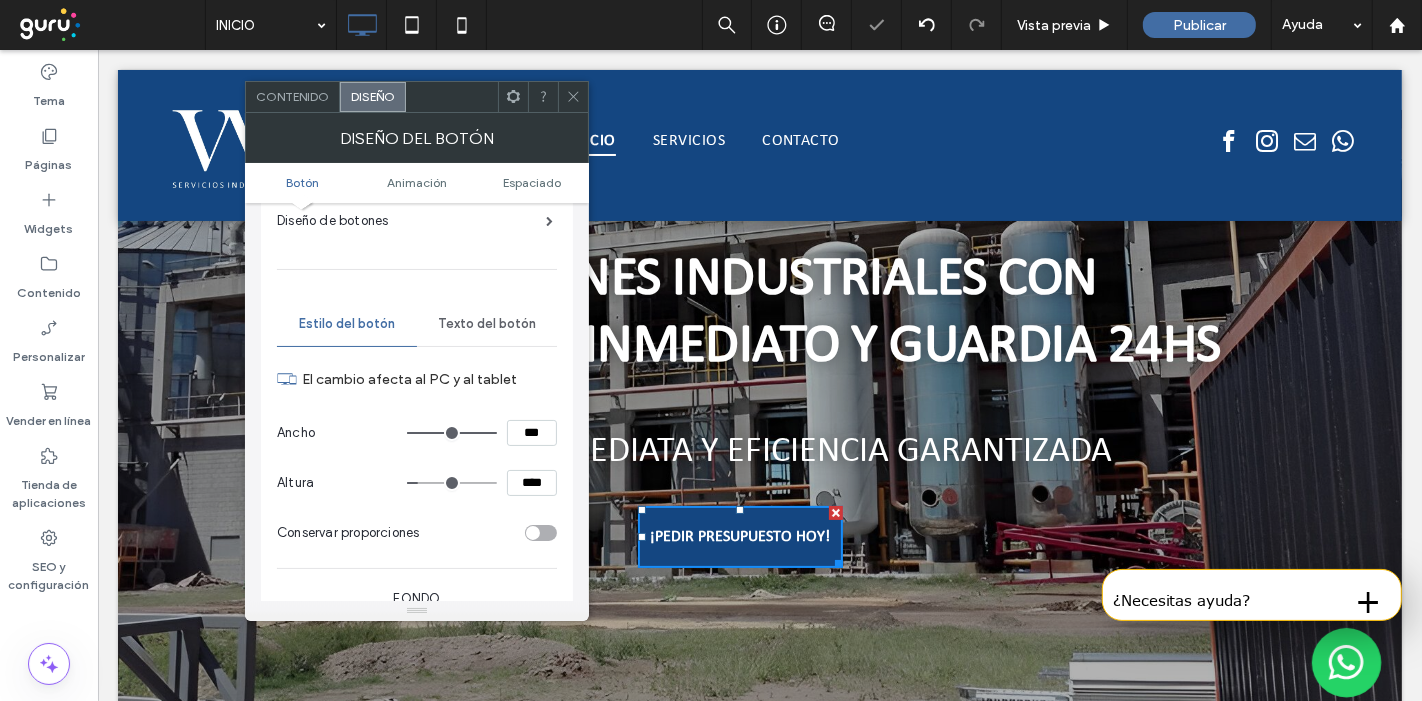 click on "Conservar proporciones" at bounding box center (417, 533) 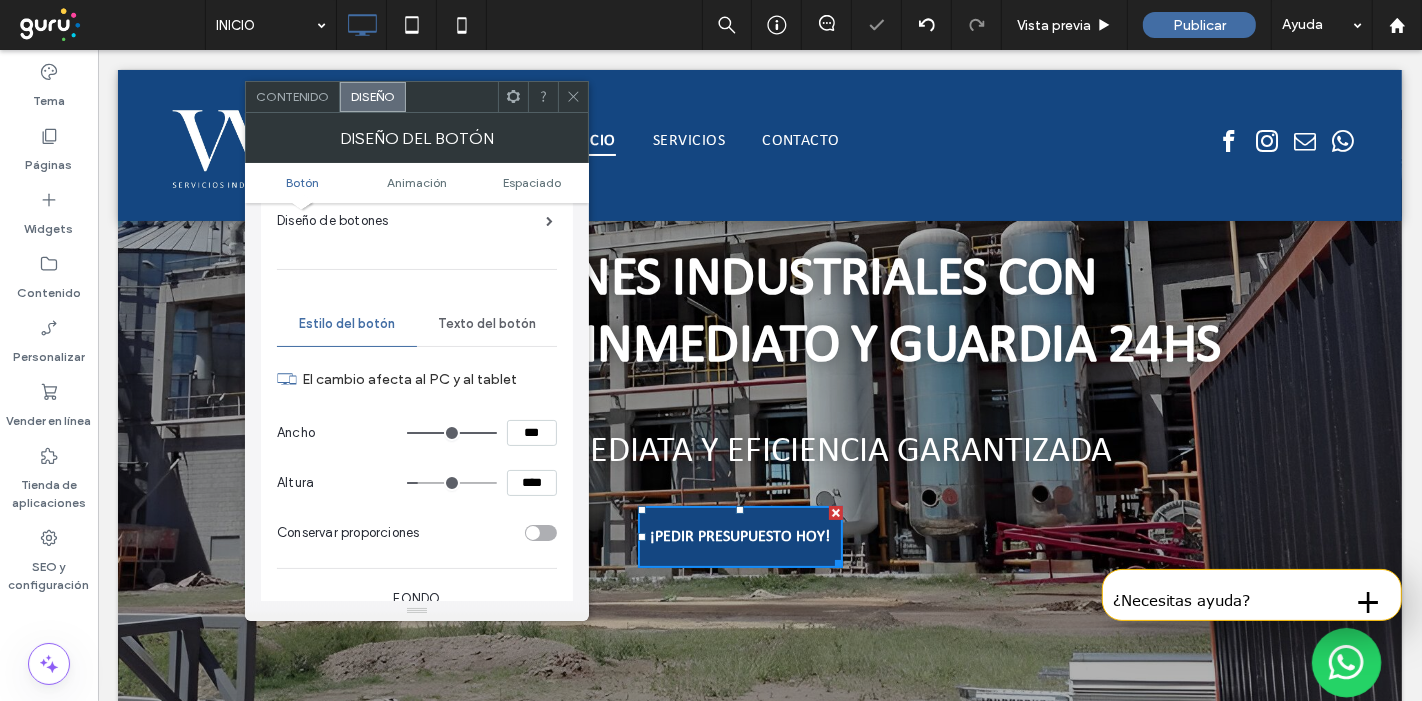 click 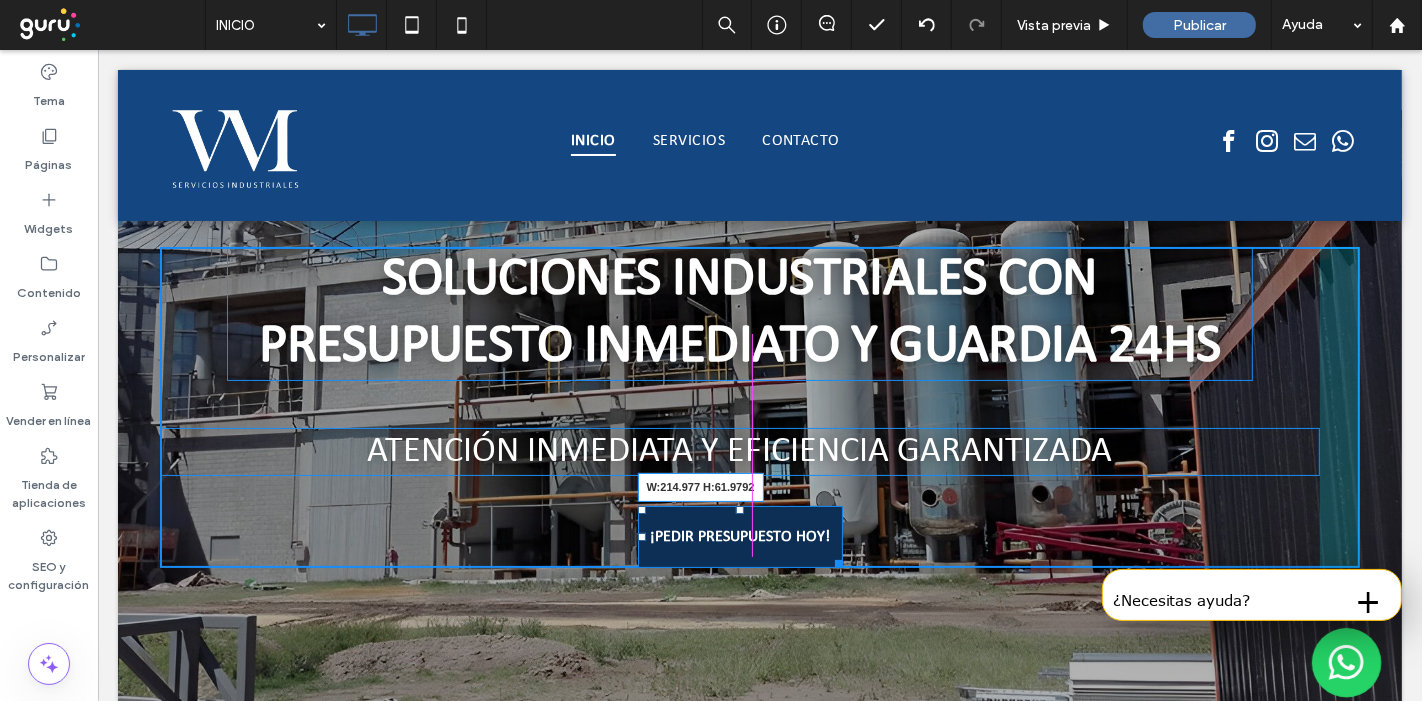 click at bounding box center (834, 560) 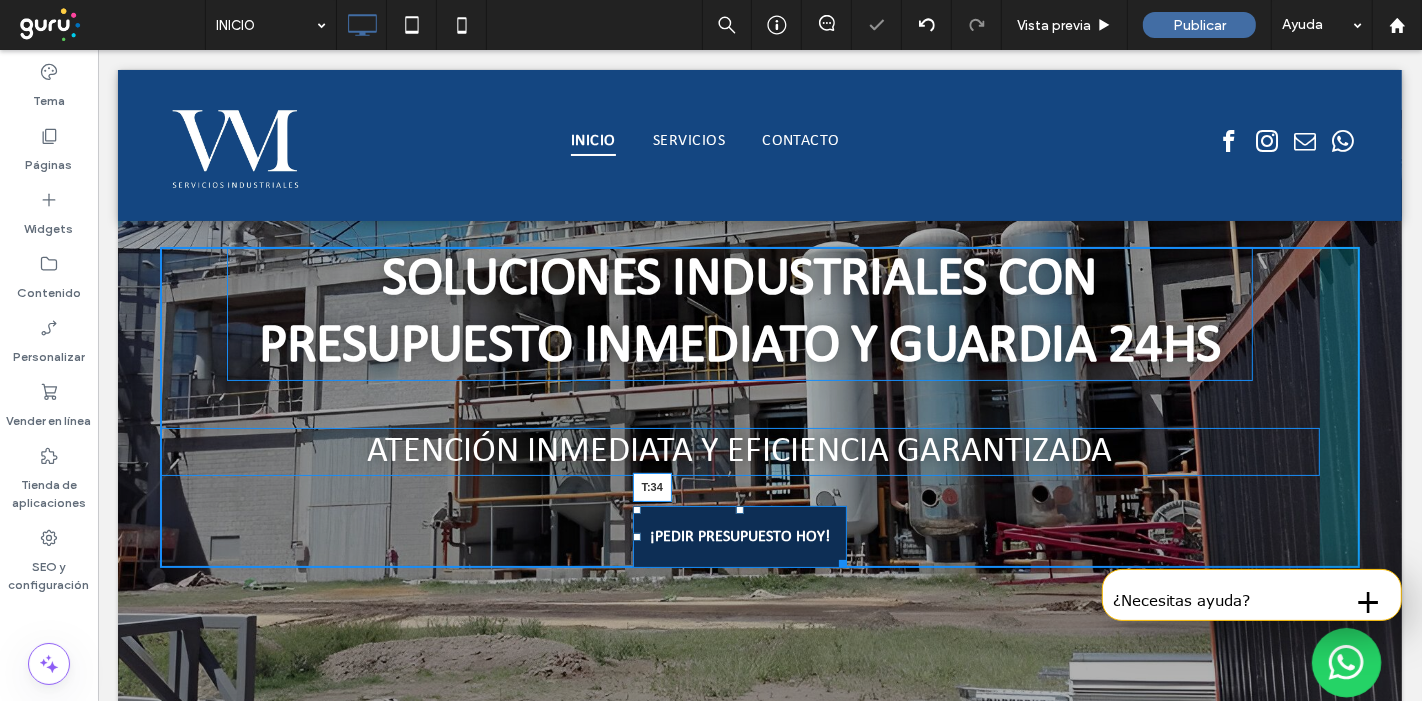 click at bounding box center (739, 510) 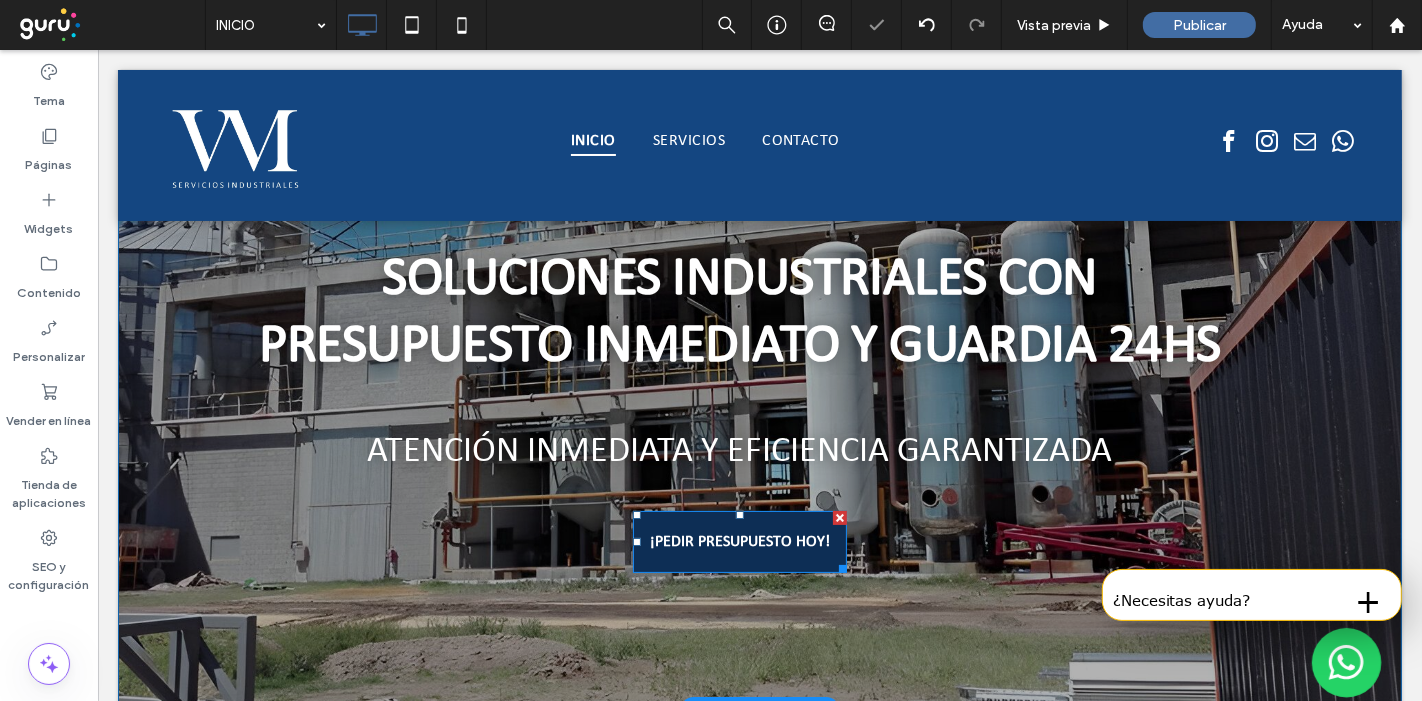 click on "¡PEDIR PRESUPUESTO HOY!" at bounding box center (739, 542) 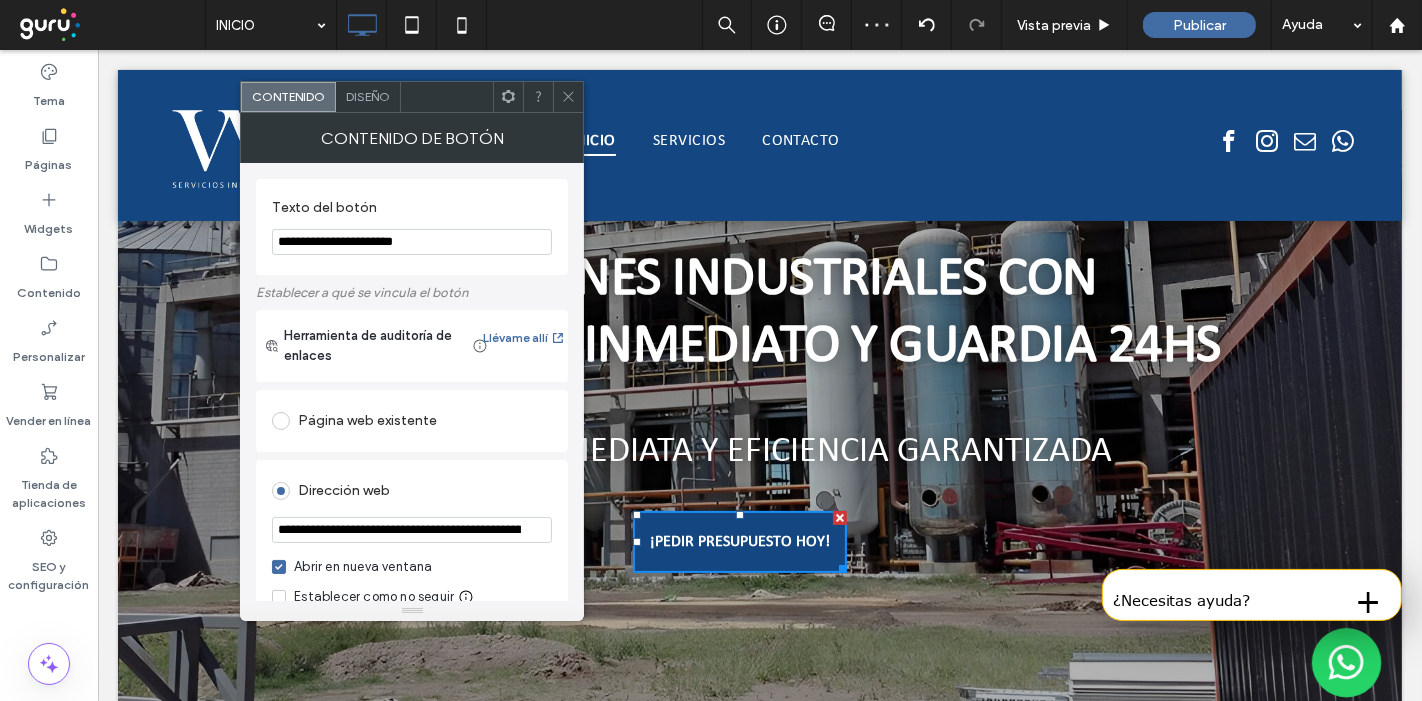 click on "Diseño" at bounding box center (368, 96) 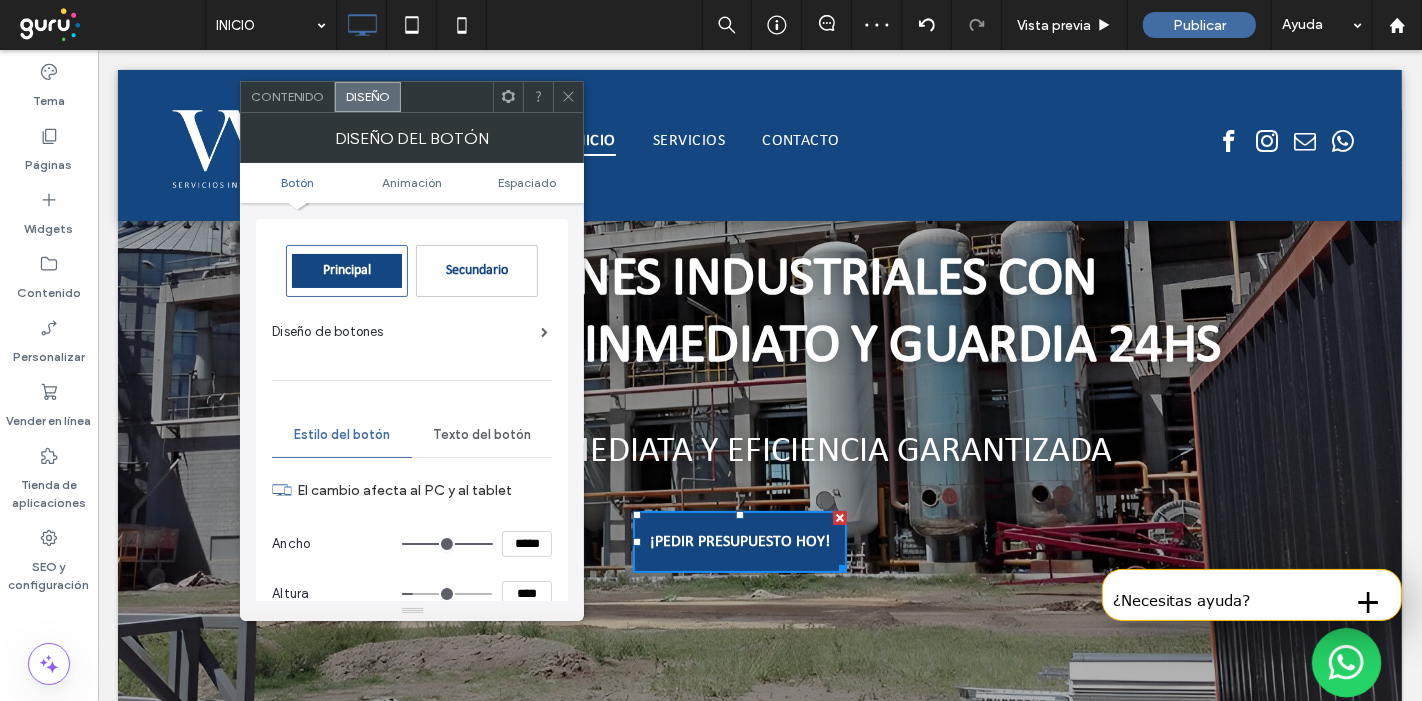 click on "Secundario" at bounding box center (477, 270) 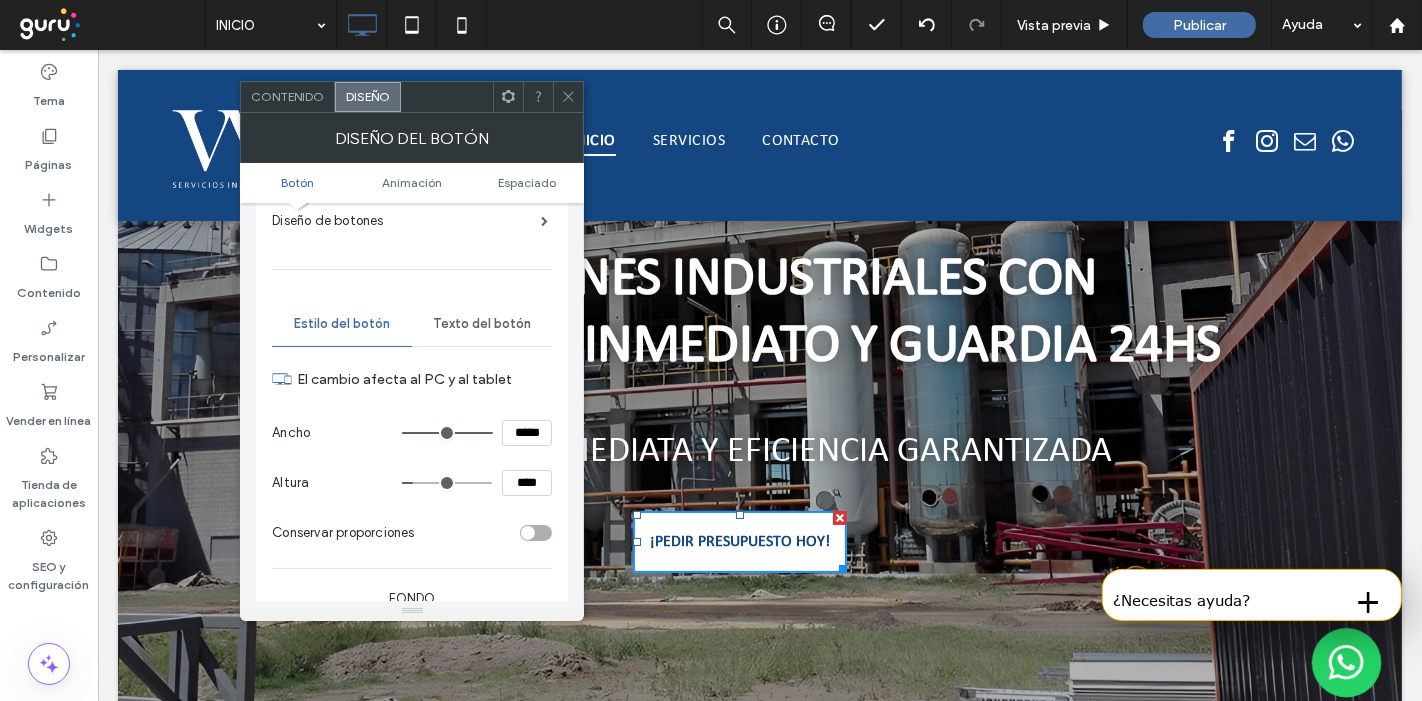 scroll, scrollTop: 222, scrollLeft: 0, axis: vertical 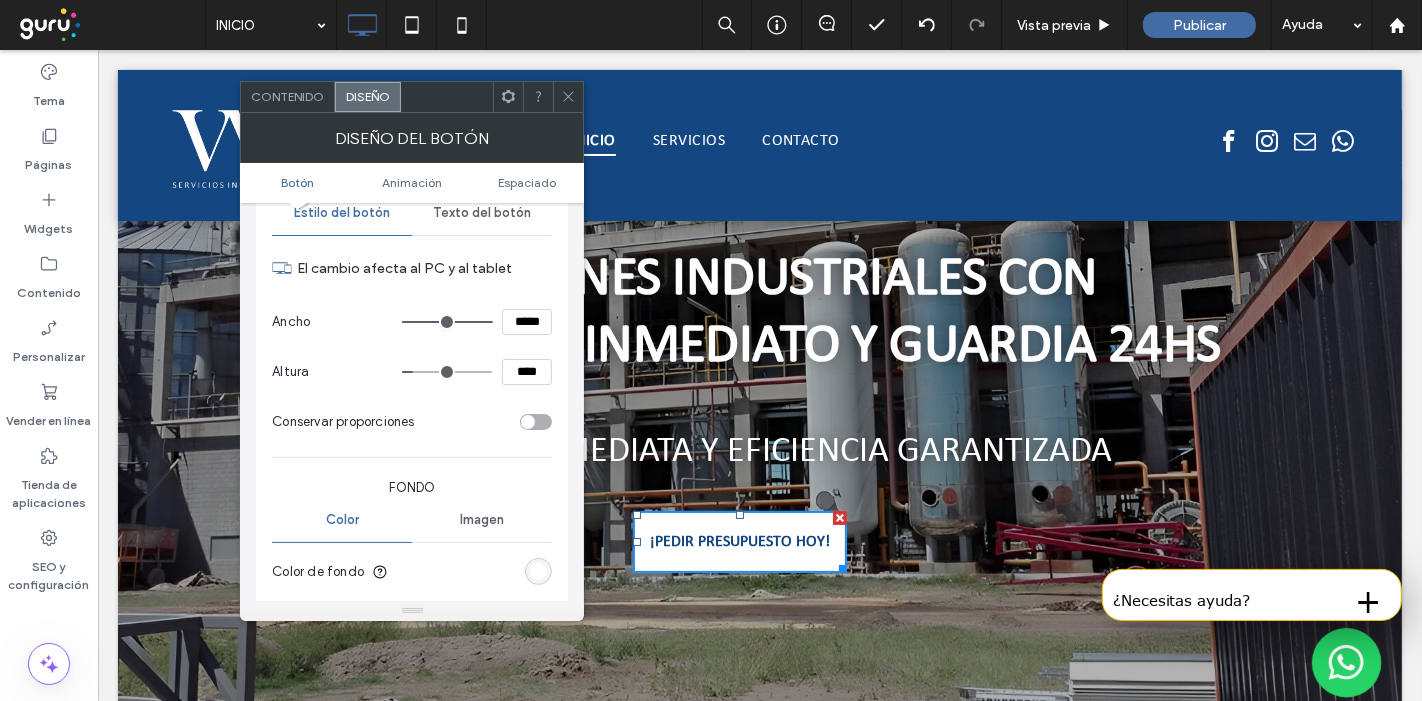 click on "Texto del botón" at bounding box center [482, 213] 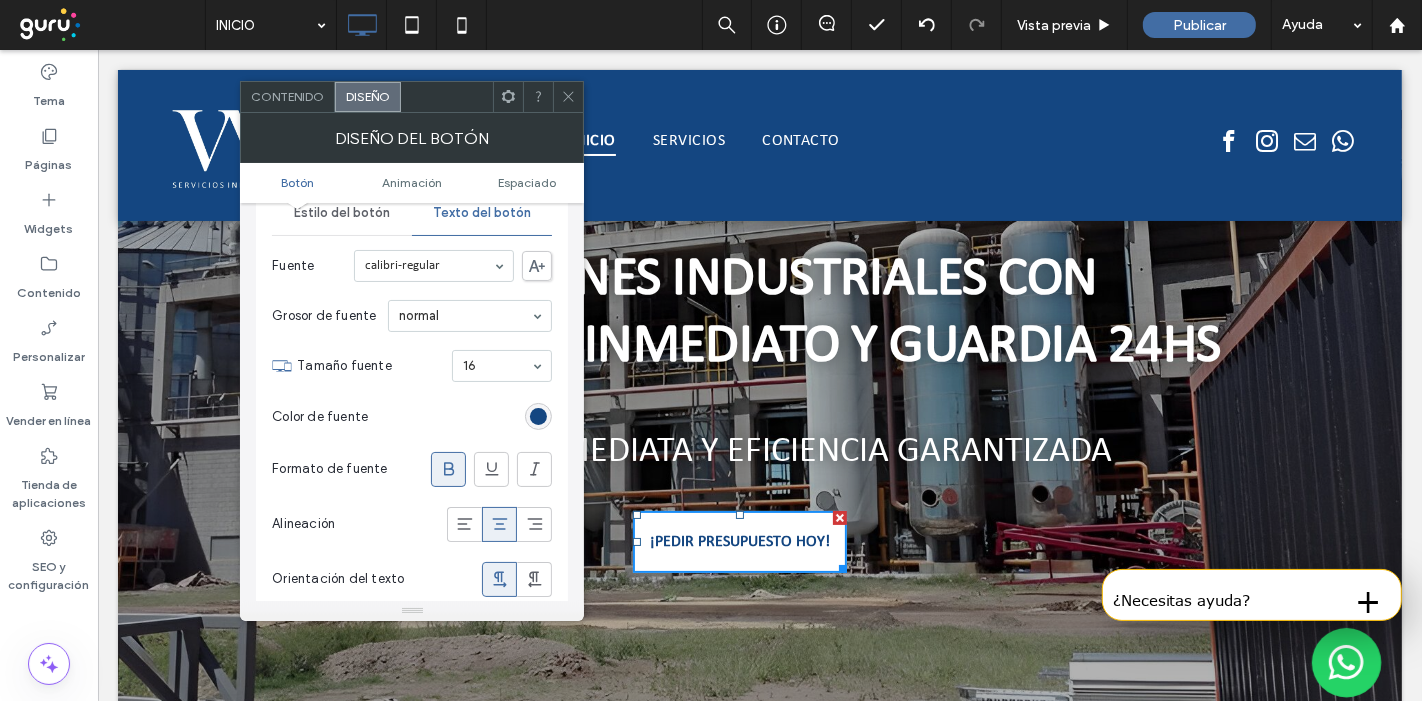 click 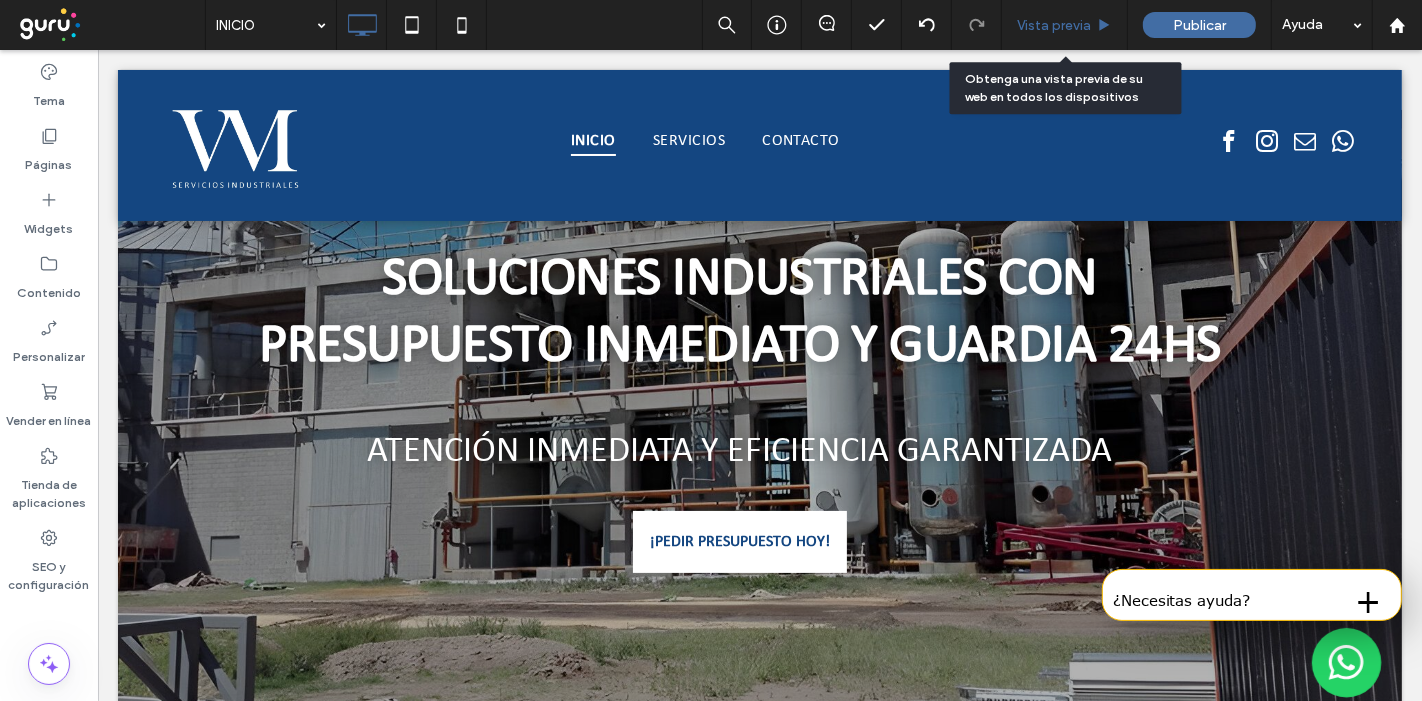 click on "Vista previa" at bounding box center [1054, 25] 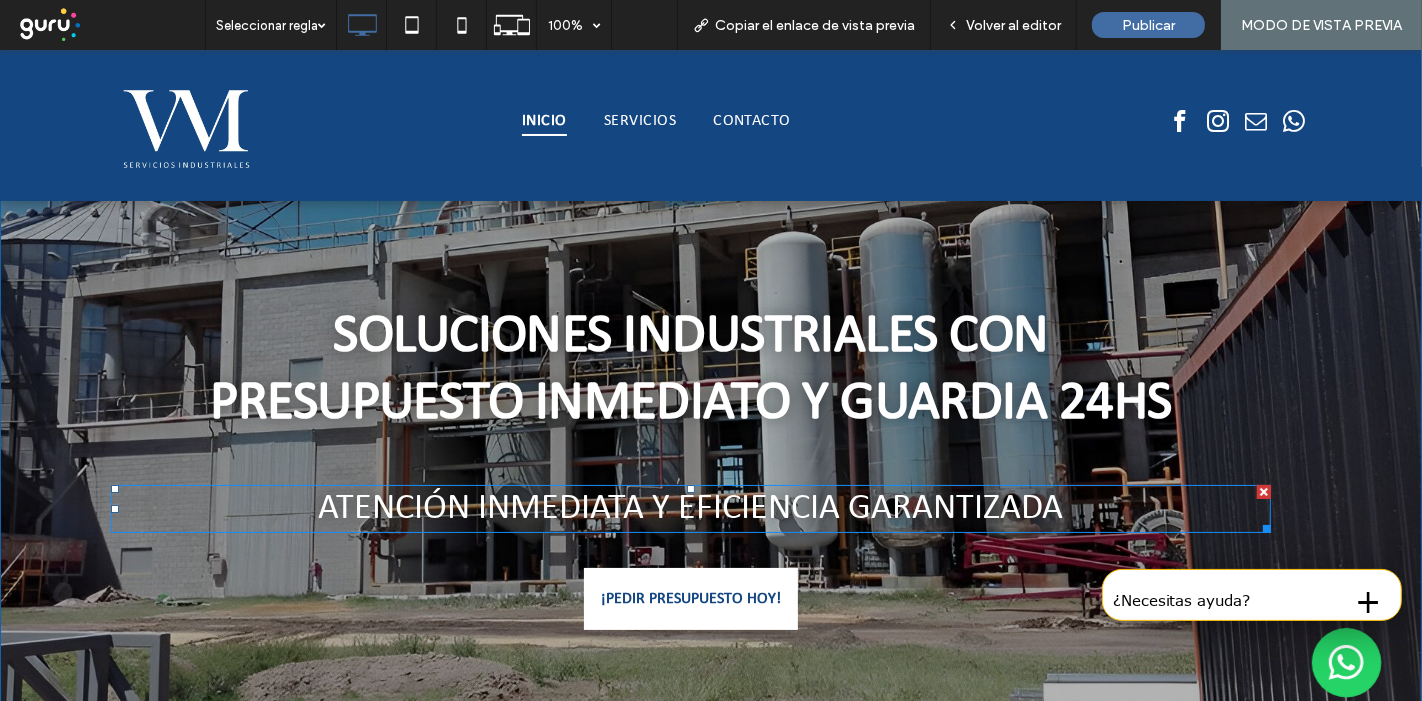 scroll, scrollTop: 0, scrollLeft: 0, axis: both 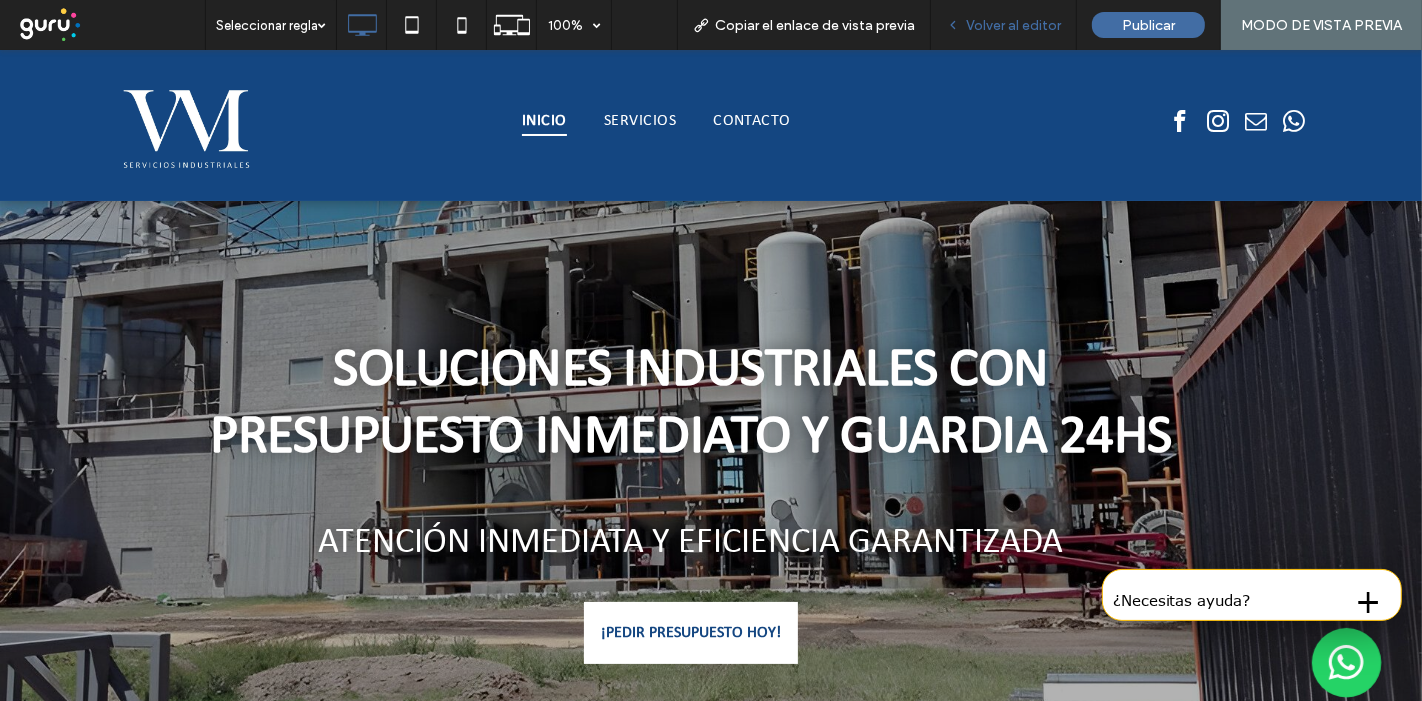 click on "Volver al editor" at bounding box center [1013, 25] 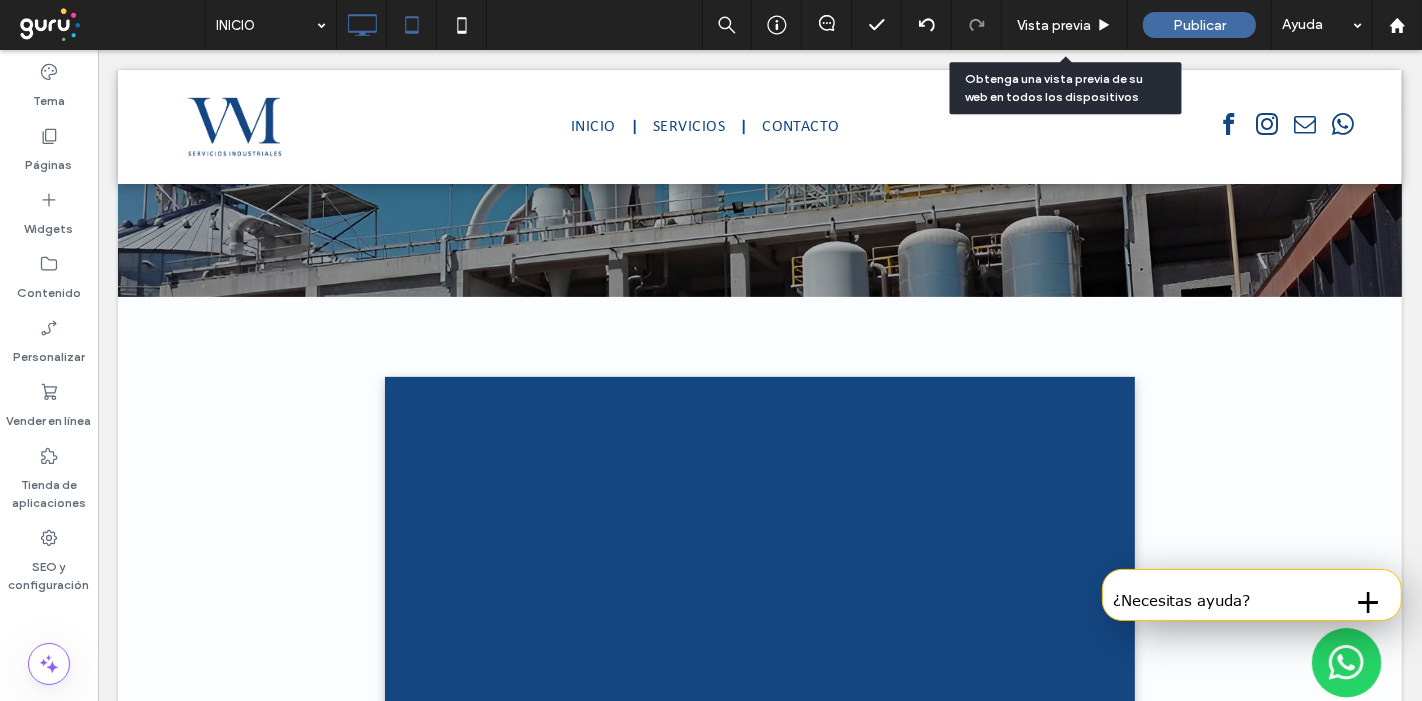 scroll, scrollTop: 444, scrollLeft: 0, axis: vertical 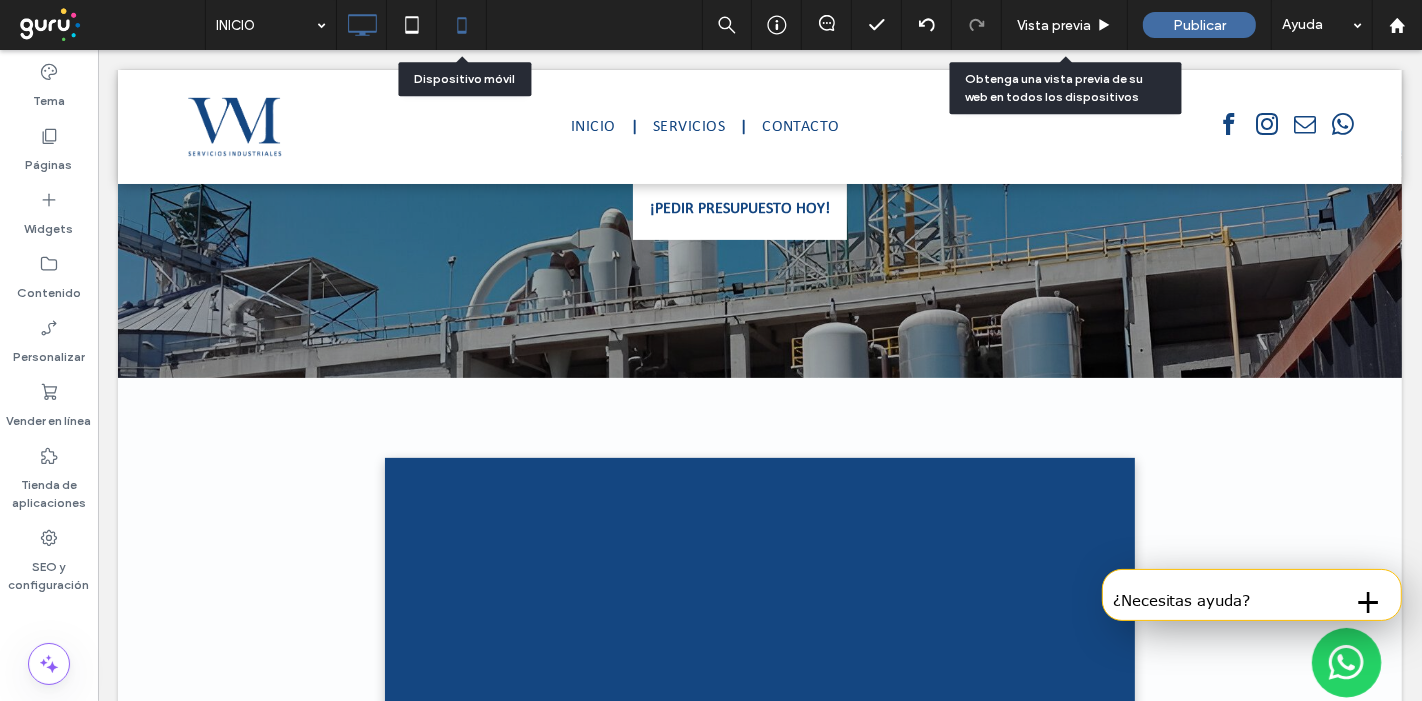 click 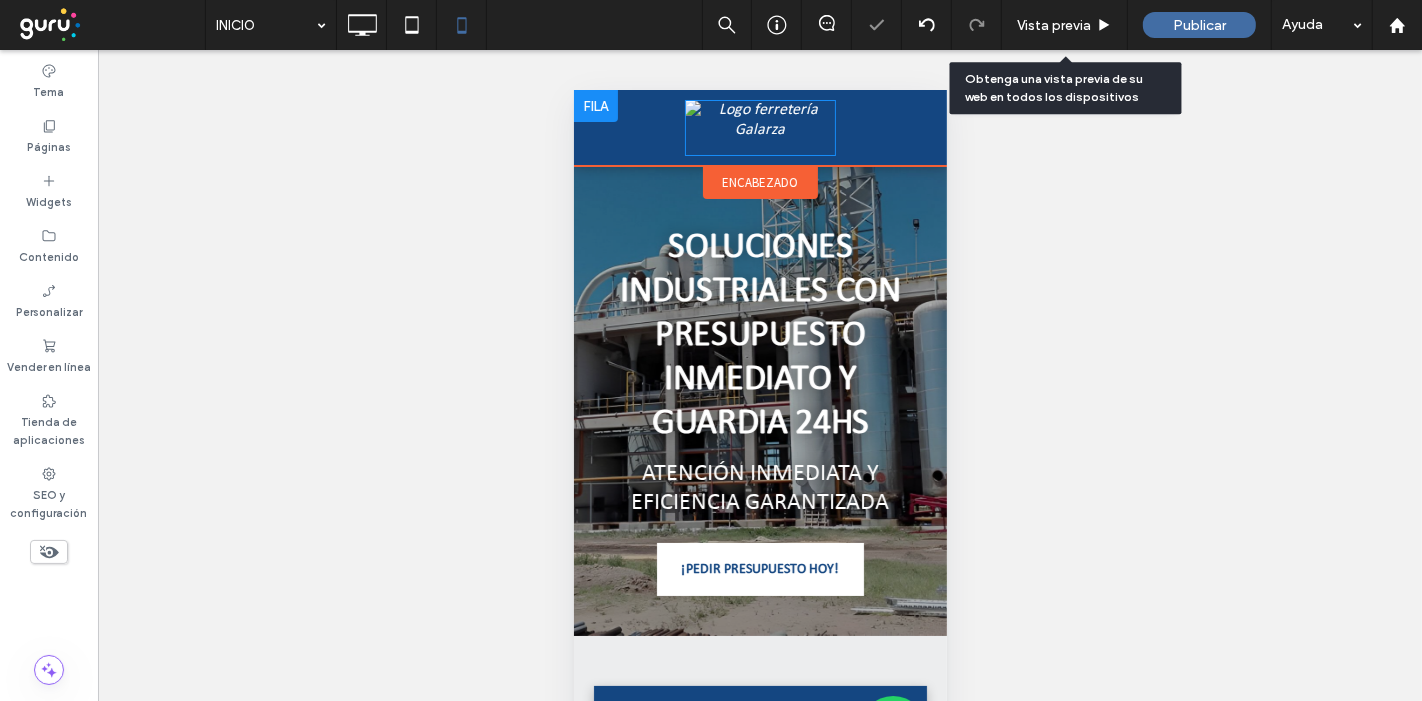scroll, scrollTop: 0, scrollLeft: 0, axis: both 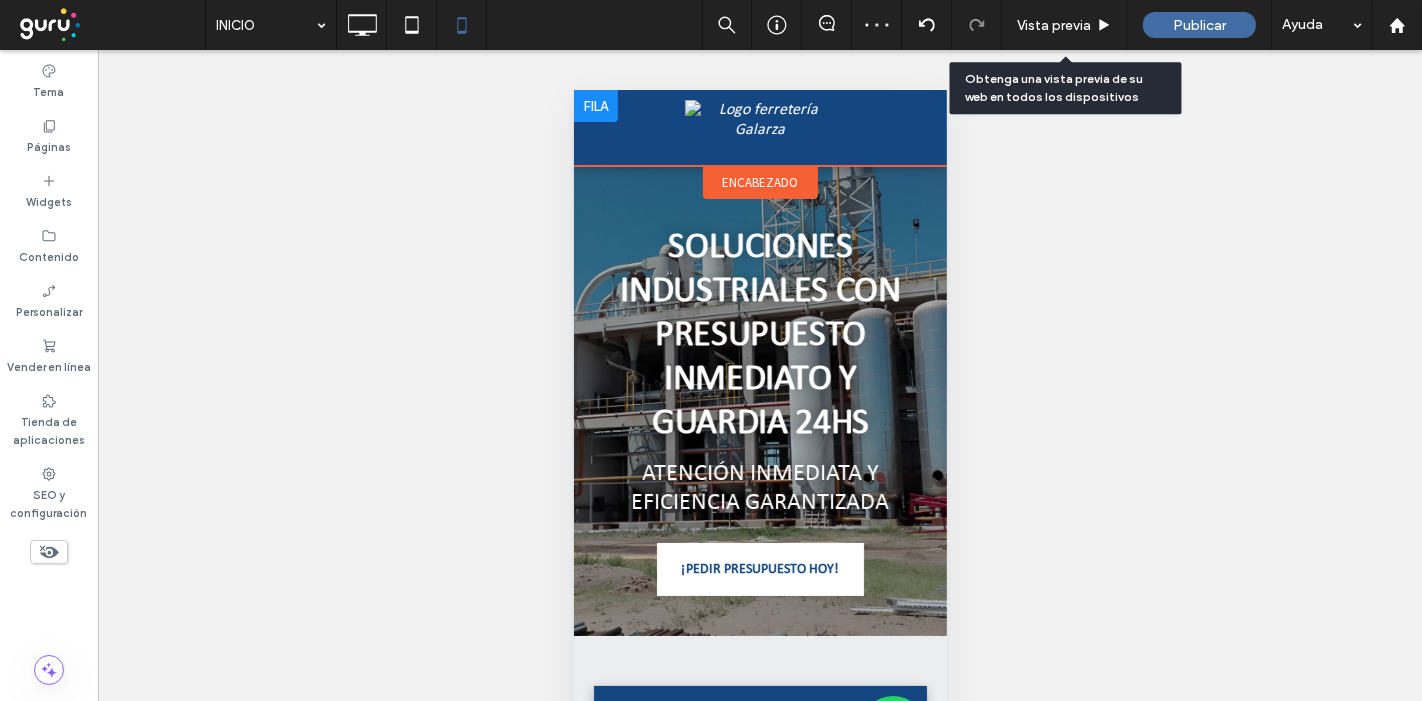 click at bounding box center [759, 127] 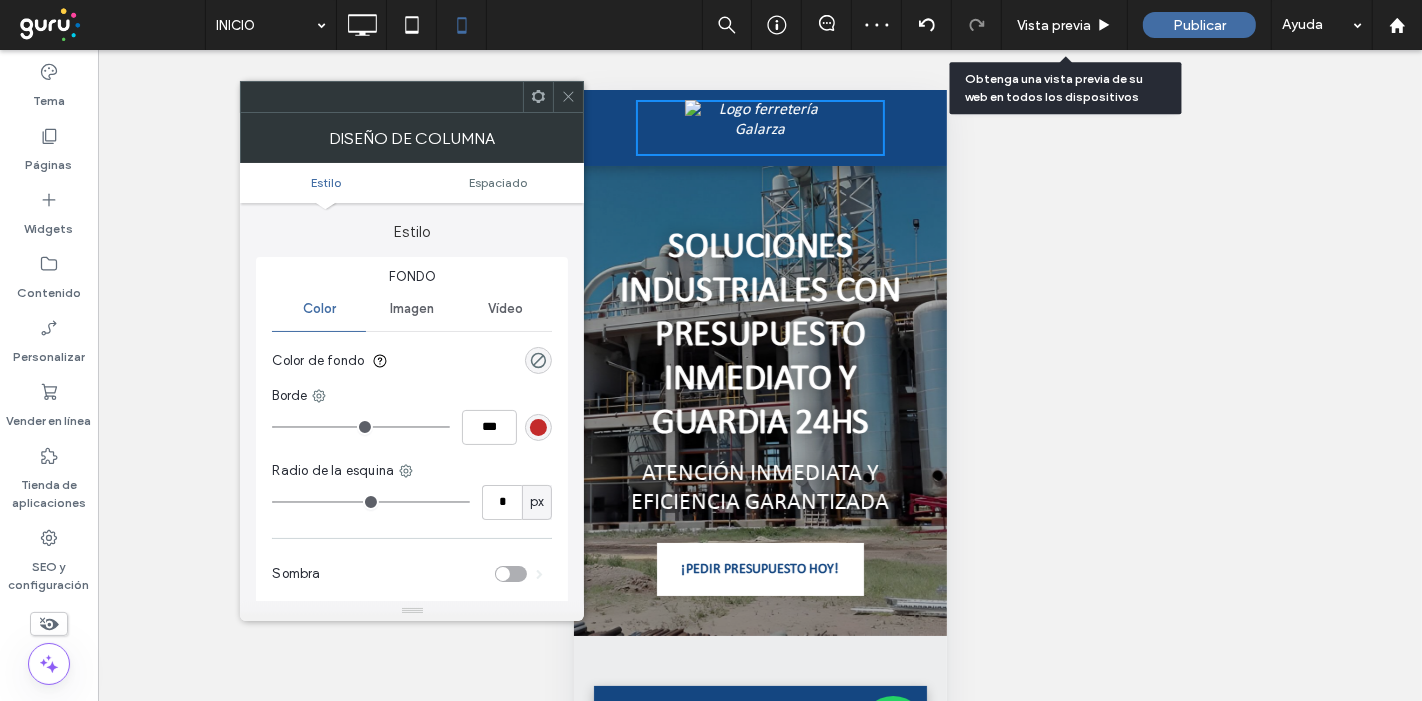 click at bounding box center [568, 97] 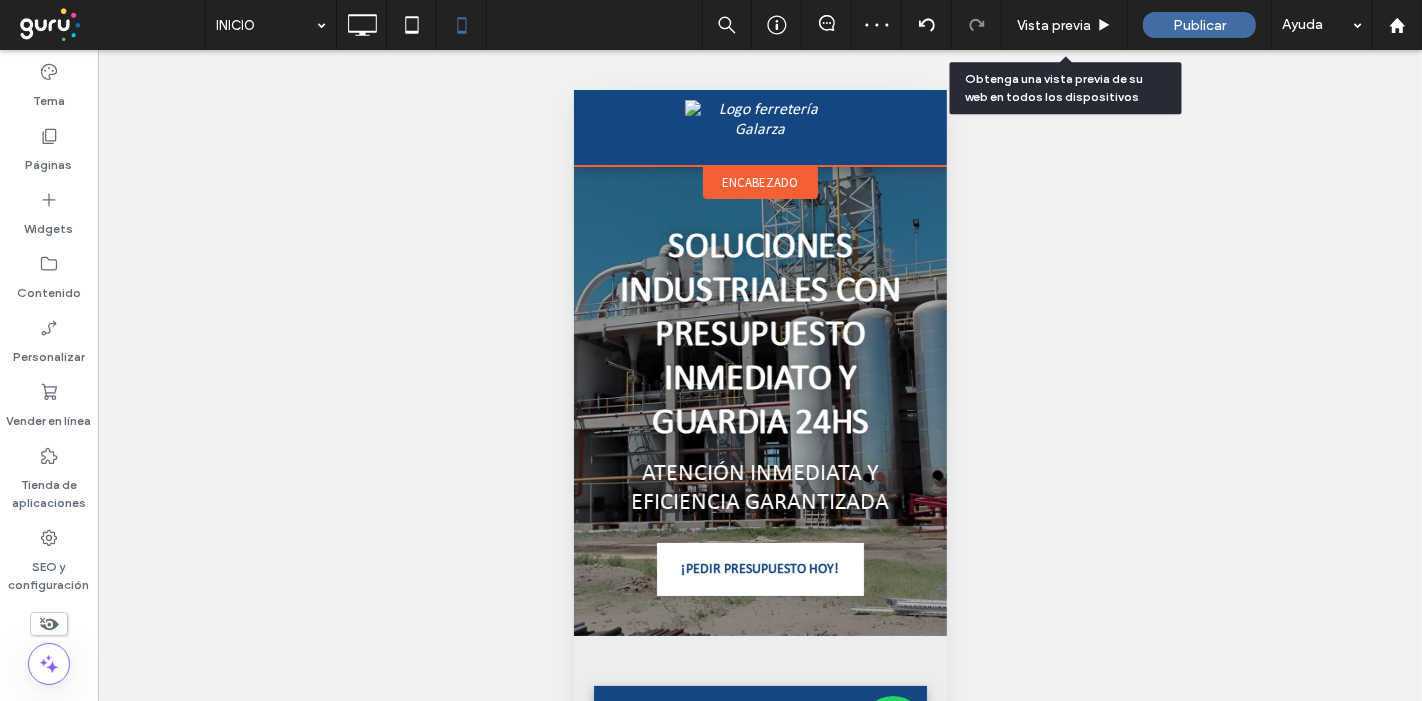 click on "encabezado" at bounding box center [759, 181] 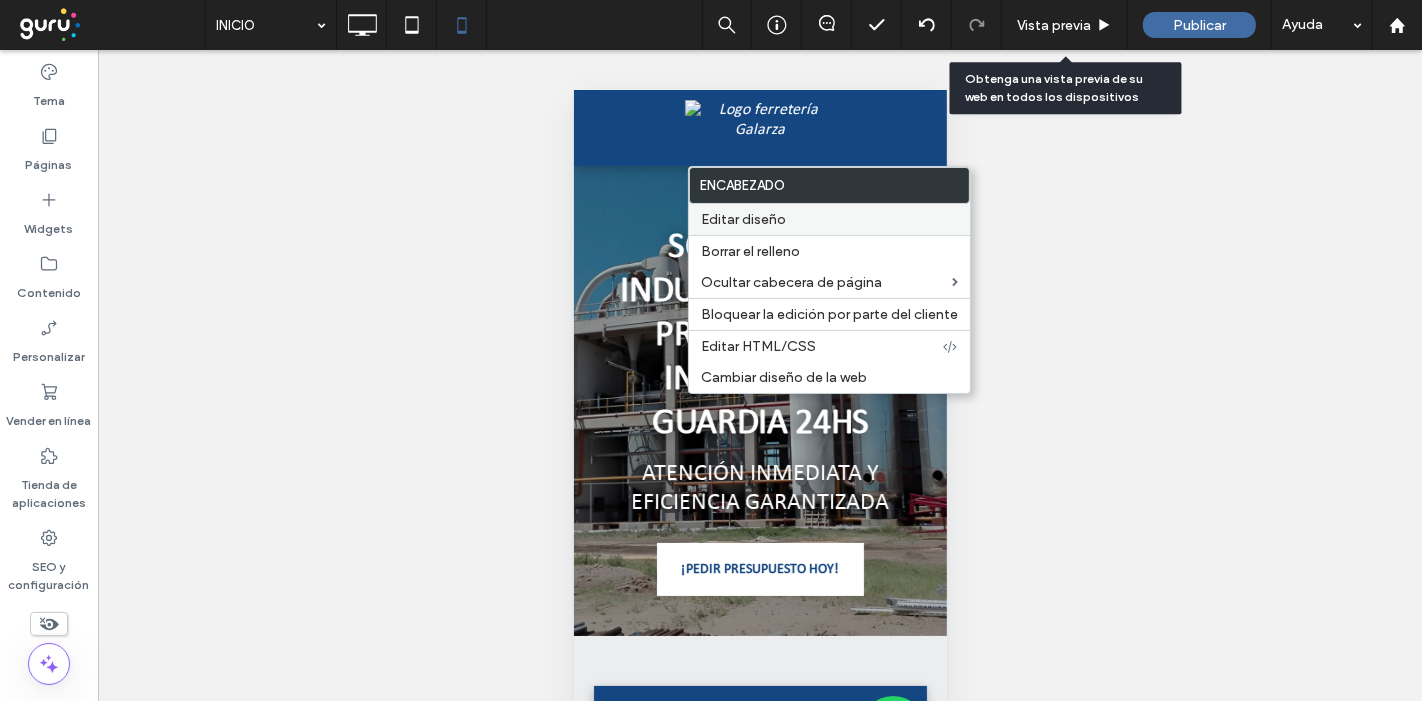 click on "Editar diseño" at bounding box center (743, 219) 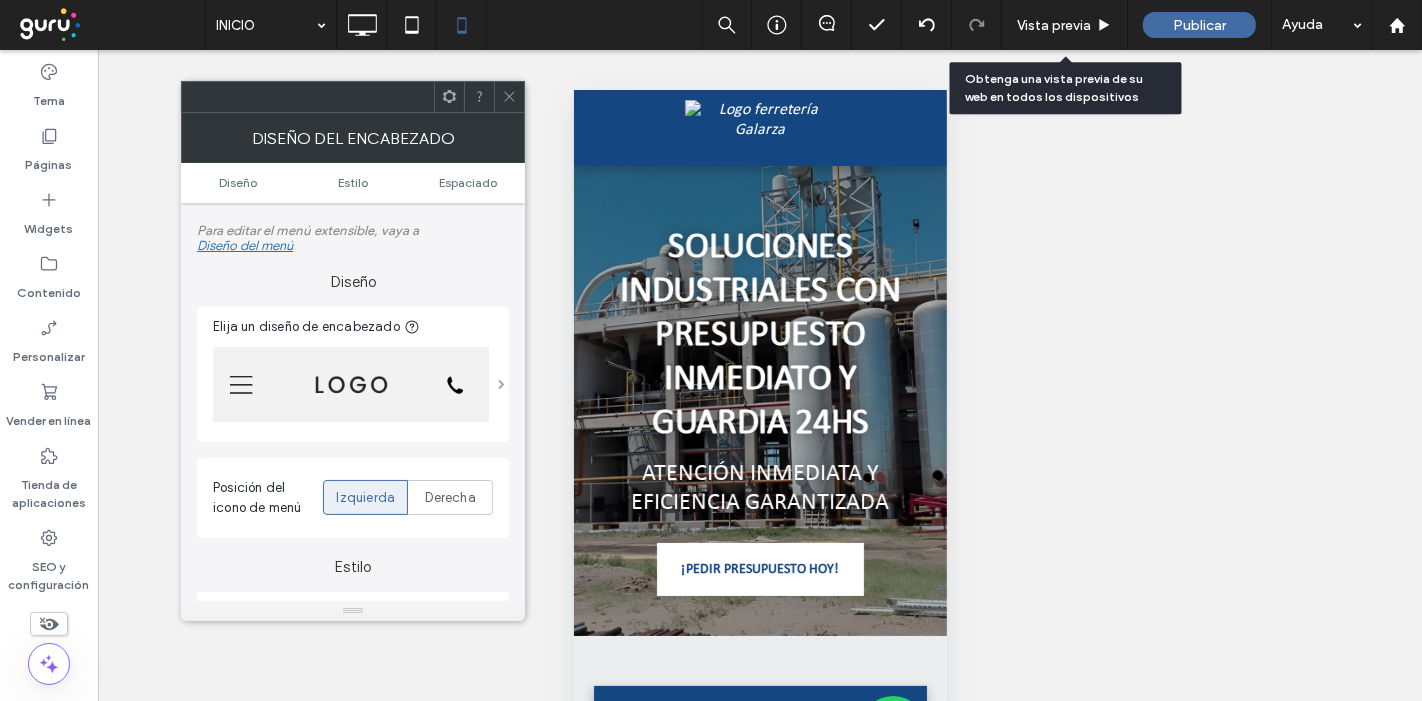 click at bounding box center (501, 384) 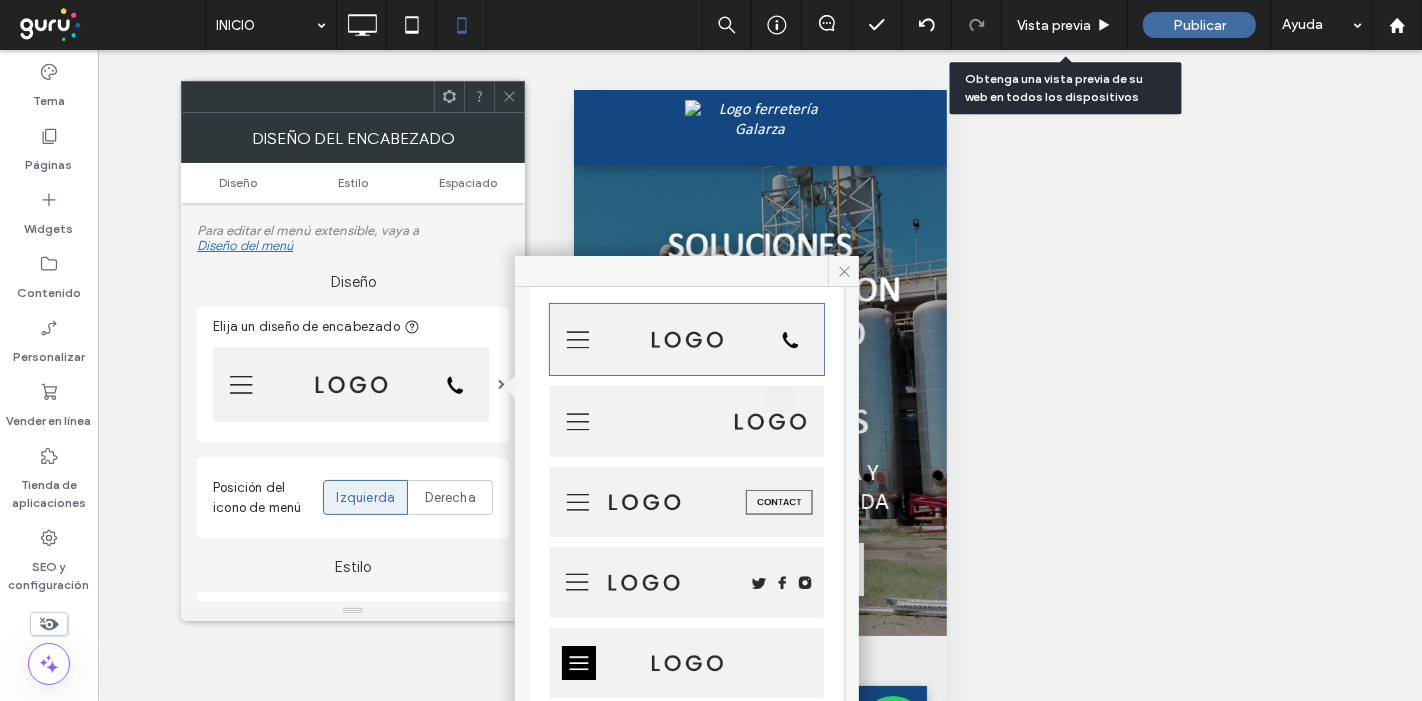 scroll, scrollTop: 111, scrollLeft: 0, axis: vertical 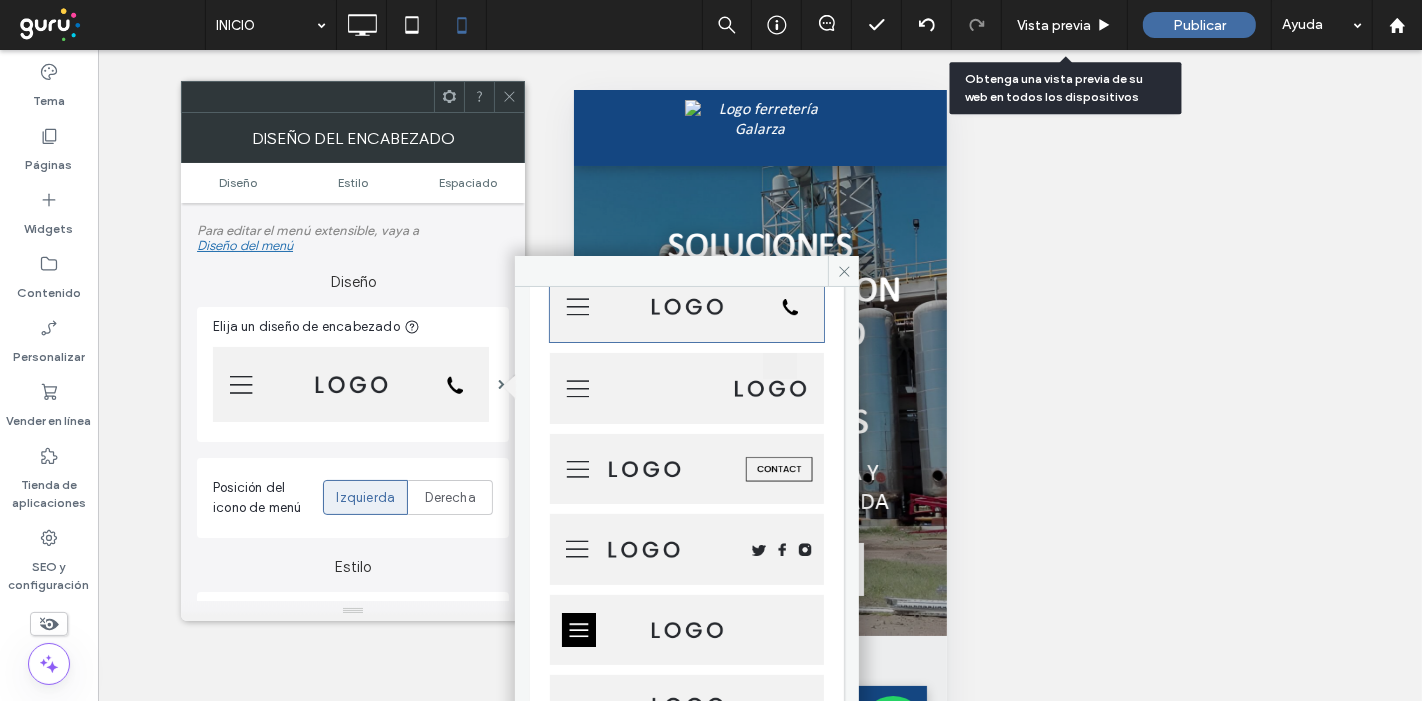 click at bounding box center [687, 469] 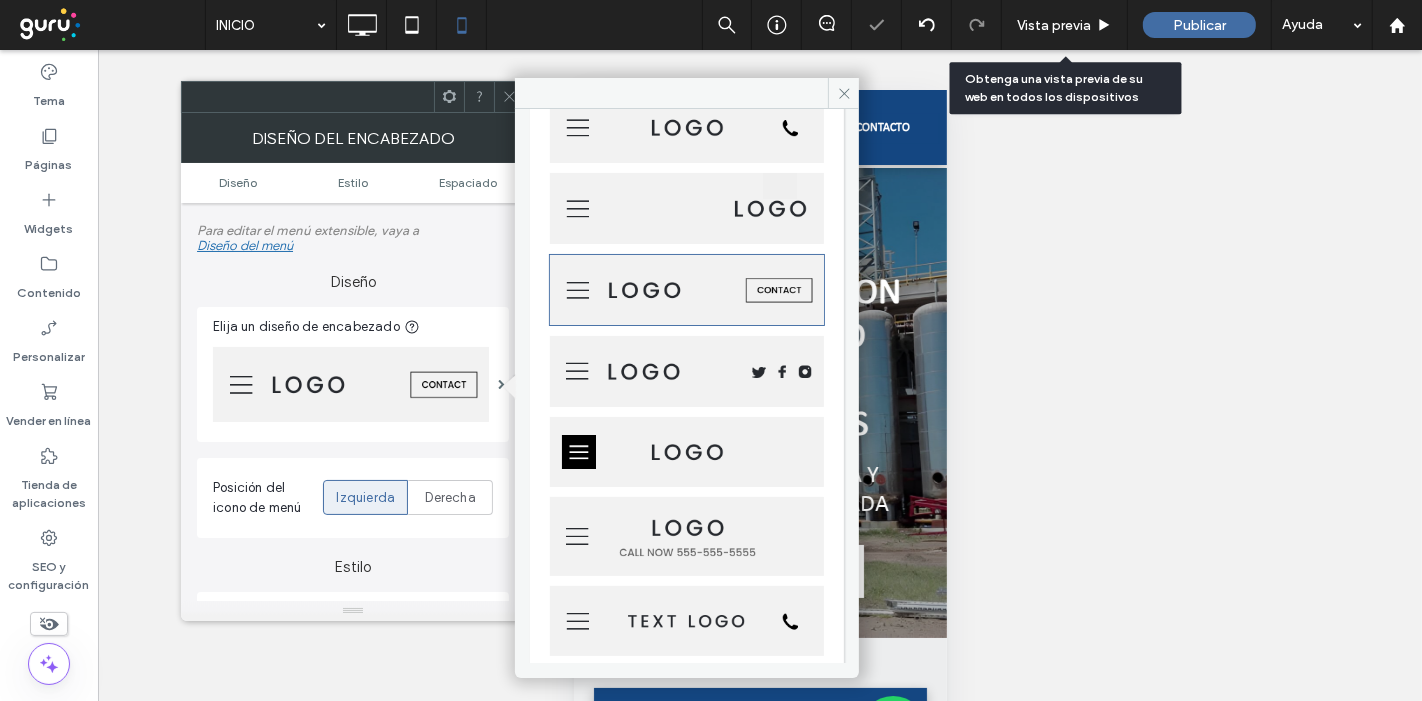 click on "Diseño Elija un diseño de encabezado Posición del icono de menú Izquierda Derecha" at bounding box center [353, 395] 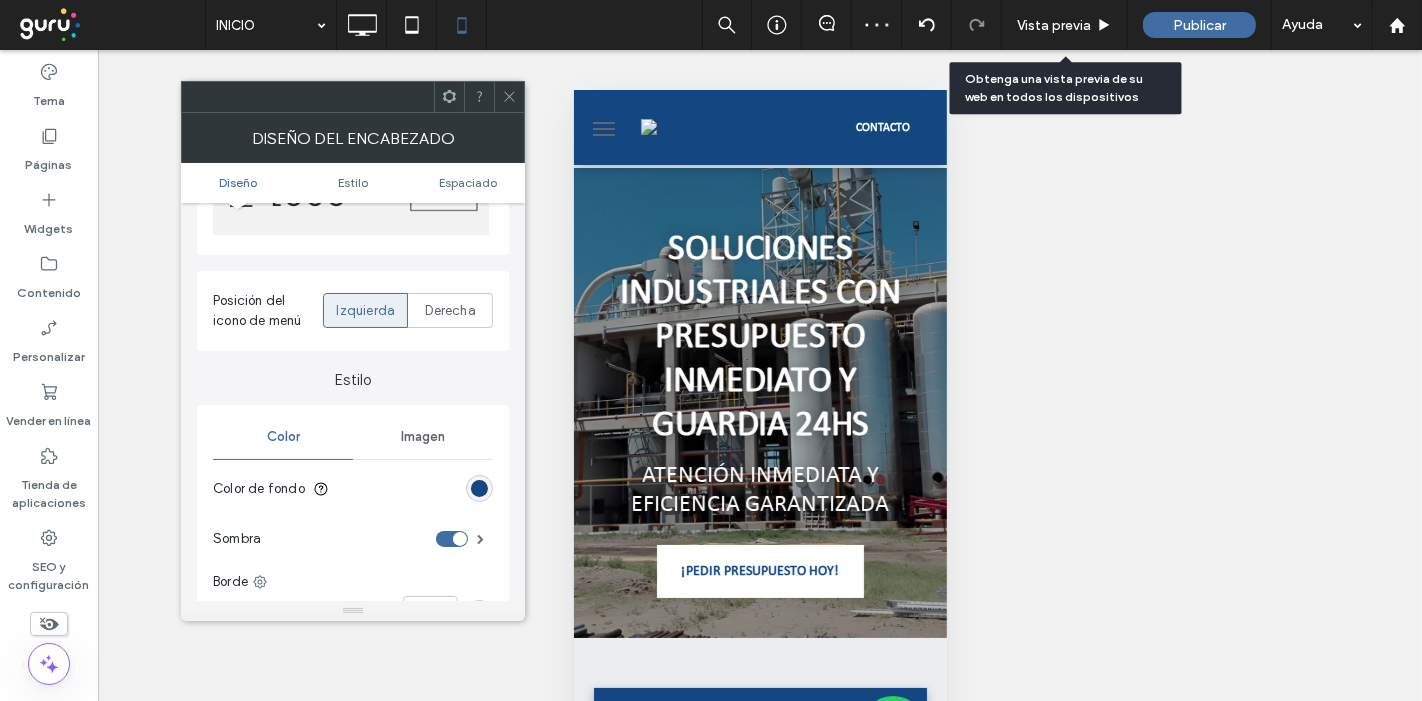 scroll, scrollTop: 222, scrollLeft: 0, axis: vertical 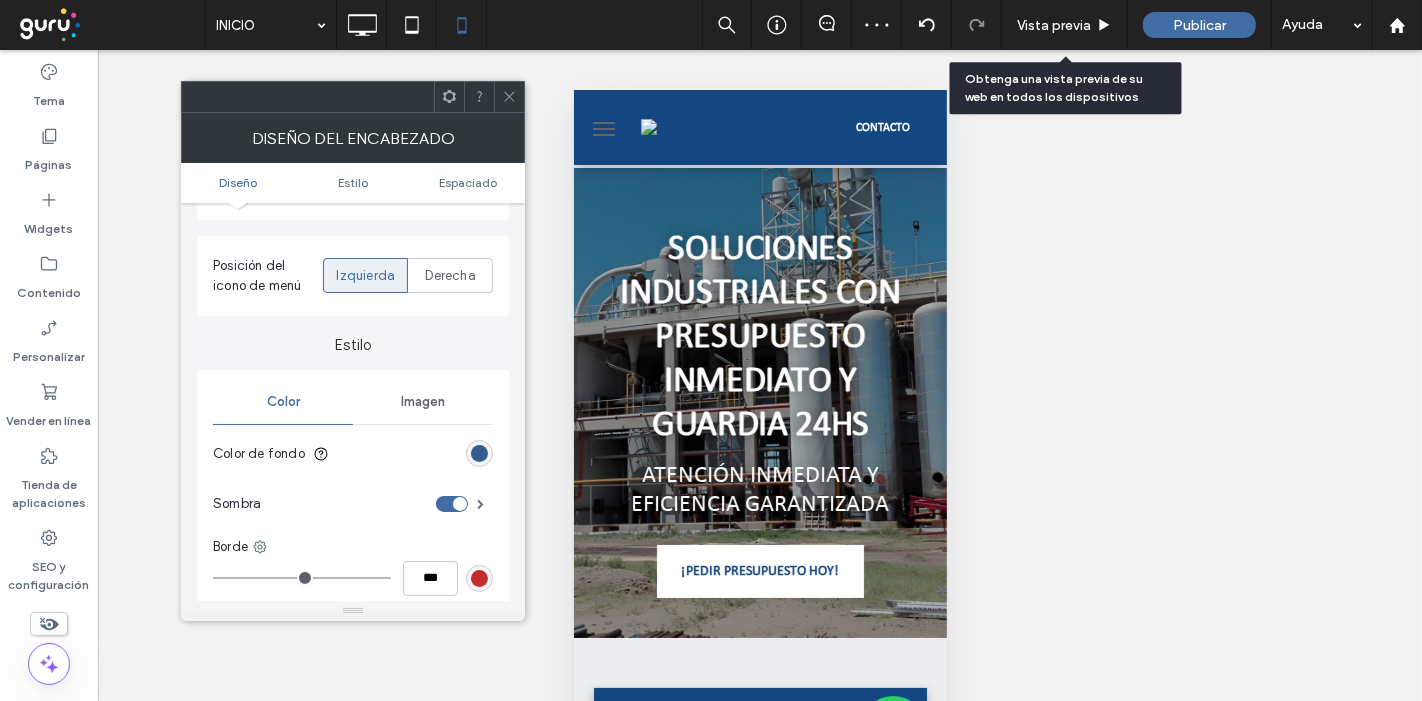 click at bounding box center [479, 453] 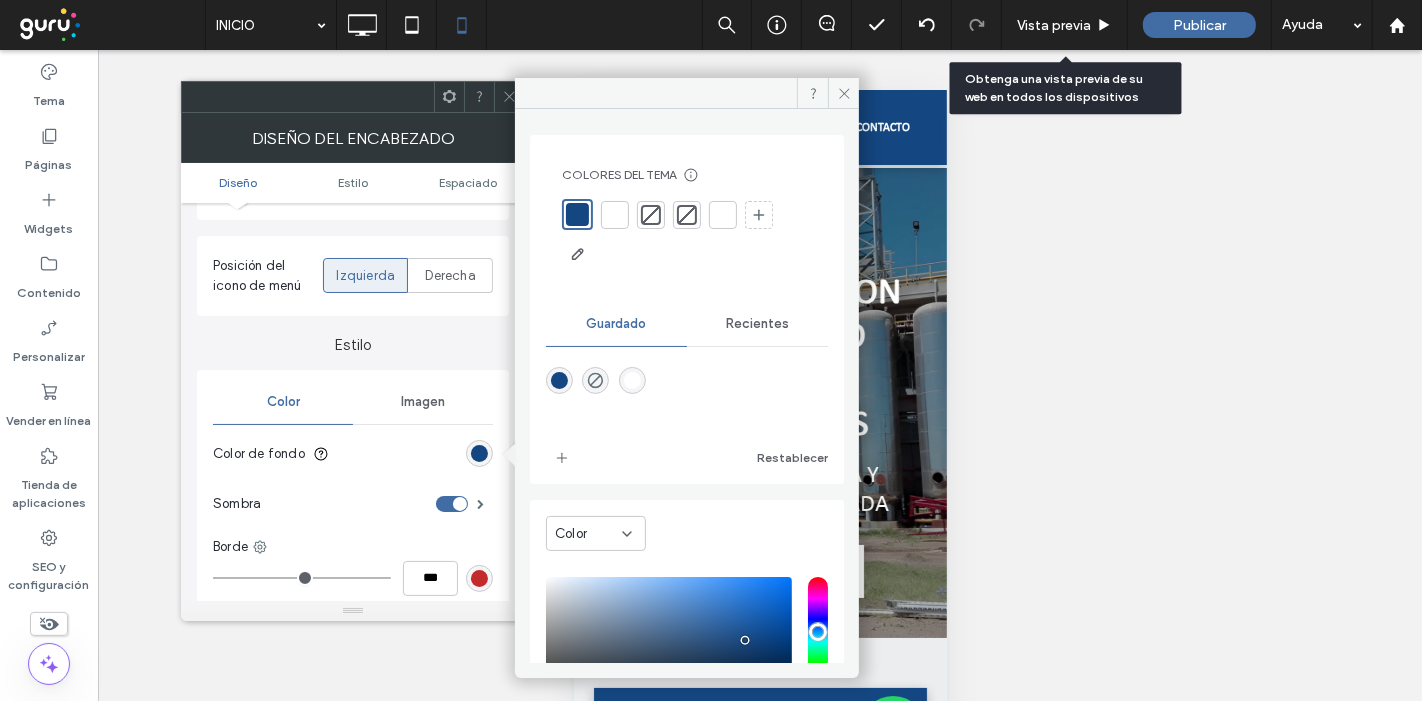 drag, startPoint x: 583, startPoint y: 203, endPoint x: 552, endPoint y: 281, distance: 83.9345 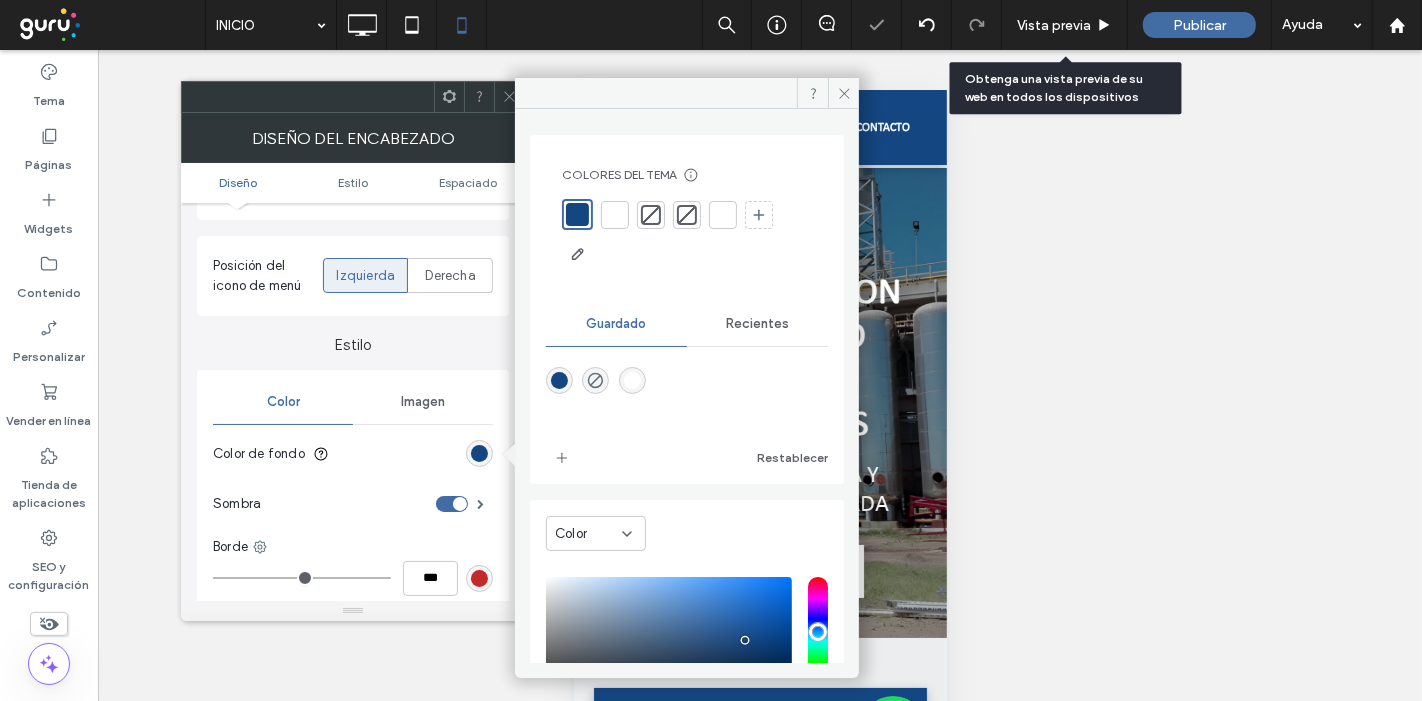 click on "Estilo Color Imagen Color de fondo Sombra Borde *** Cambiar fondo al desplazarse la página El cambio afecta al dispositivo móvil Superponer la primera fila en esta página Color del icono de menú Color de fondo del icono de menú Para editar el estilo del icono de cerrar, vaya a  Diseño del menú" at bounding box center [353, 681] 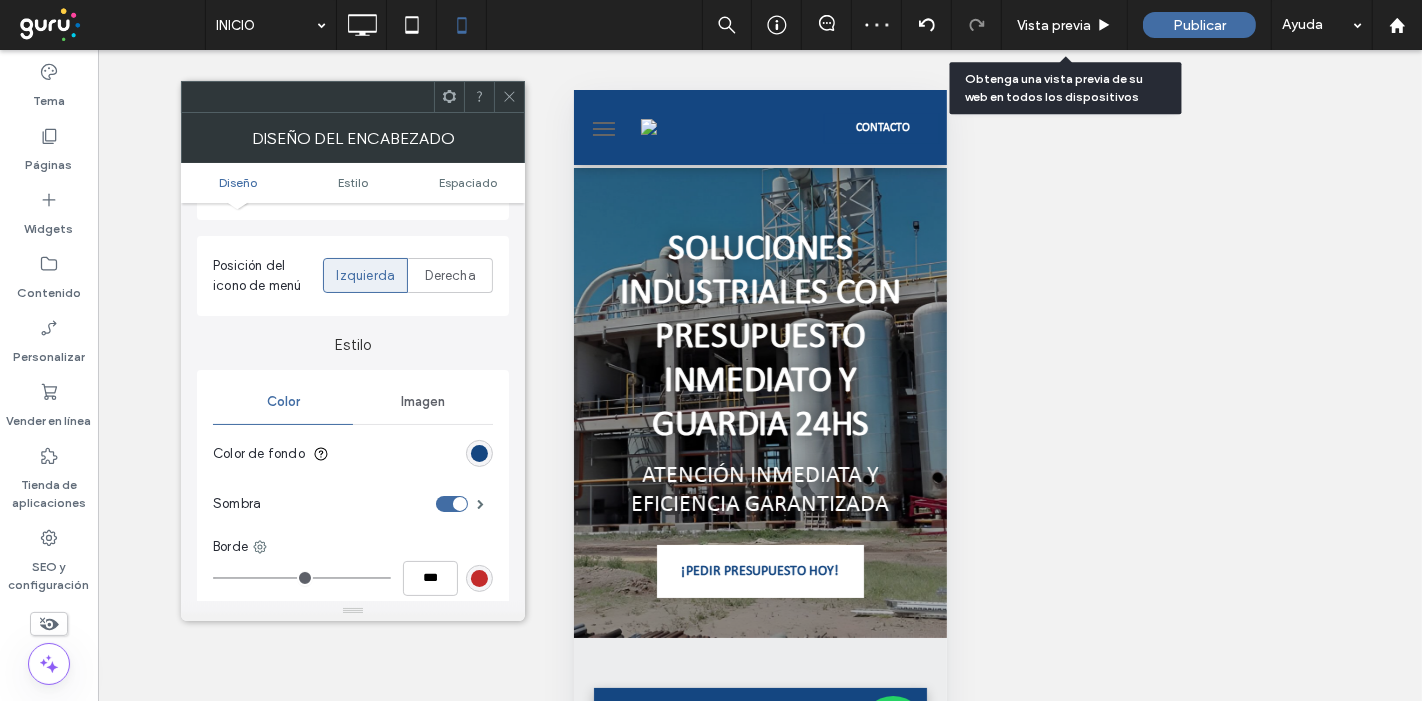click at bounding box center (479, 453) 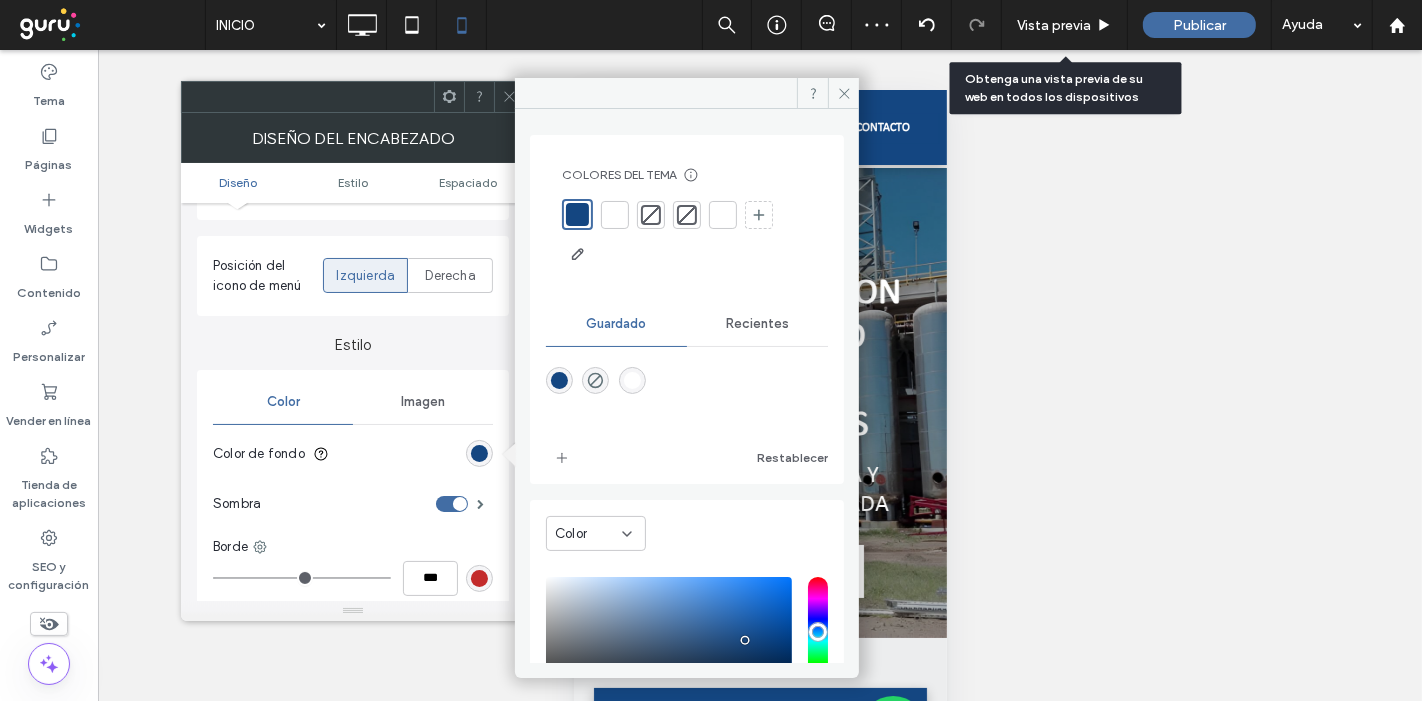 click at bounding box center [687, 234] 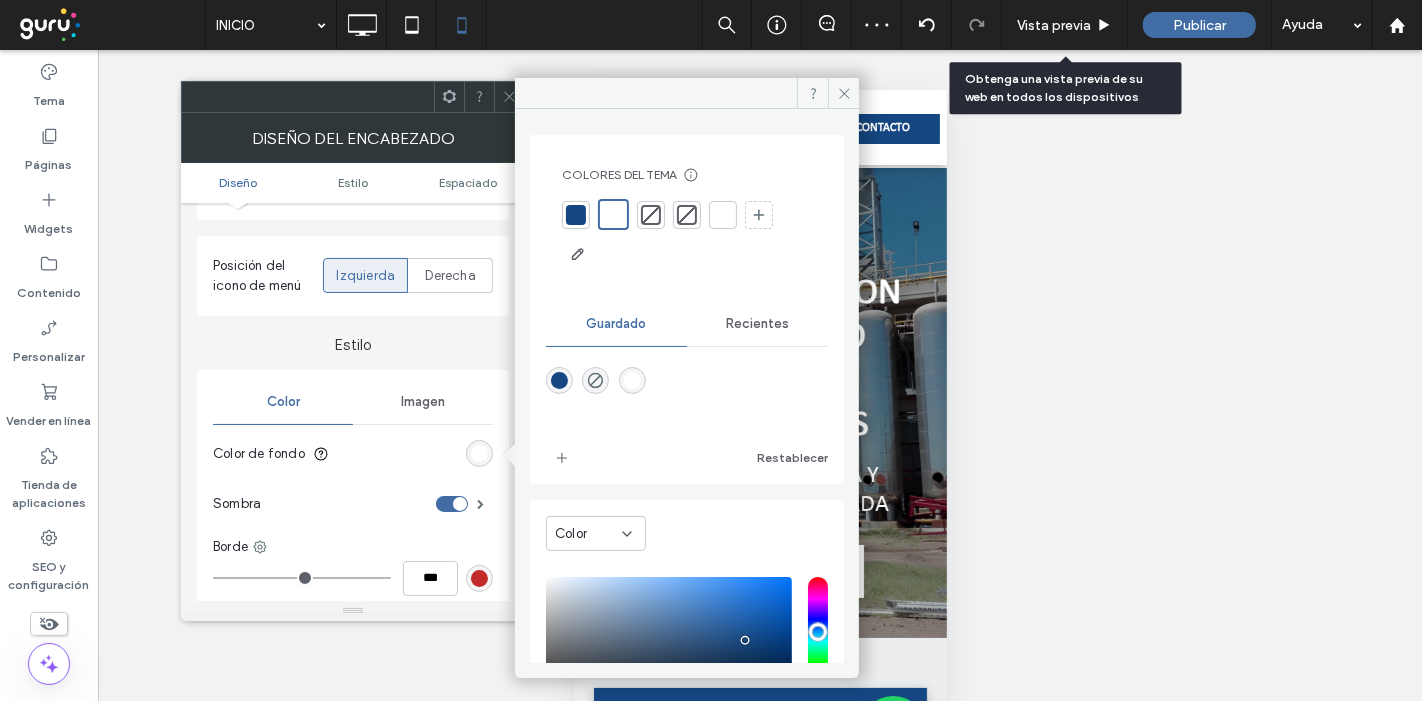 click on "Estilo Color Imagen Color de fondo Sombra Borde *** Cambiar fondo al desplazarse la página El cambio afecta al dispositivo móvil Superponer la primera fila en esta página Color del icono de menú Color de fondo del icono de menú Para editar el estilo del icono de cerrar, vaya a  Diseño del menú" at bounding box center (353, 681) 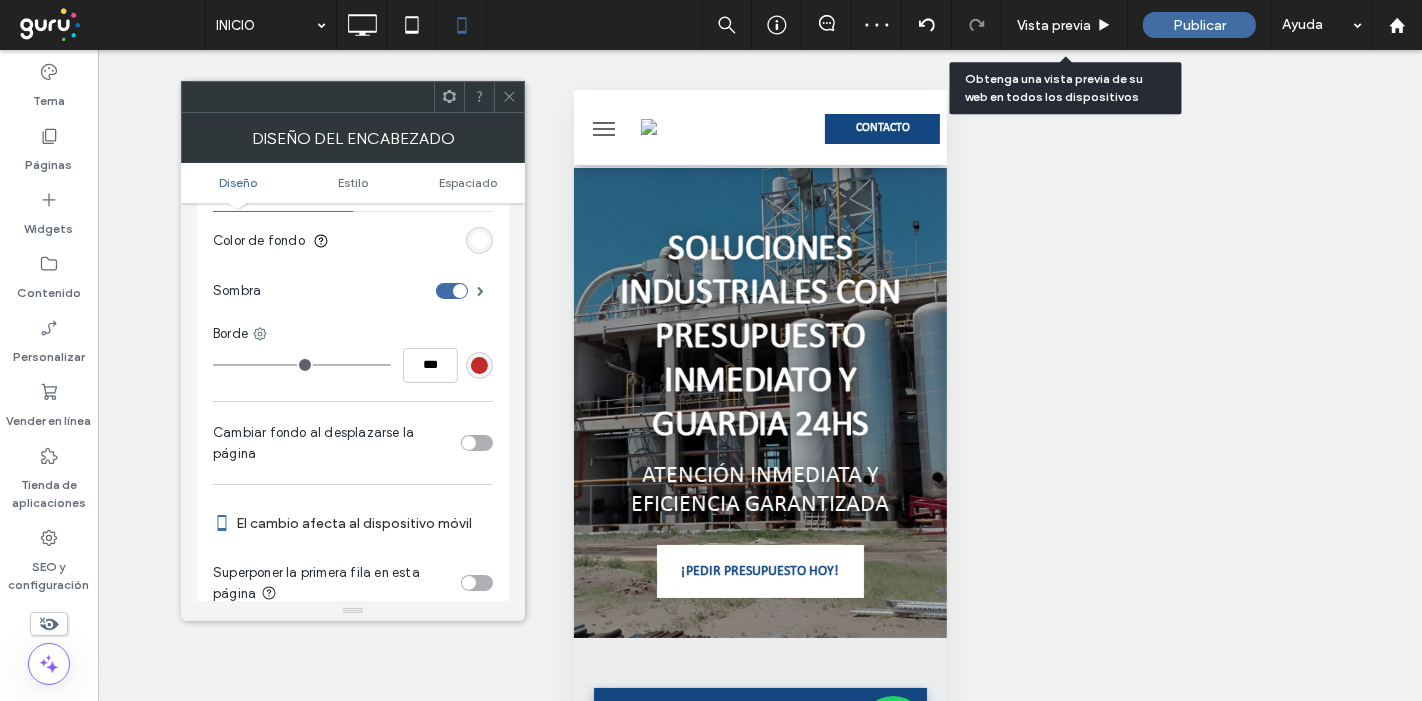 scroll, scrollTop: 444, scrollLeft: 0, axis: vertical 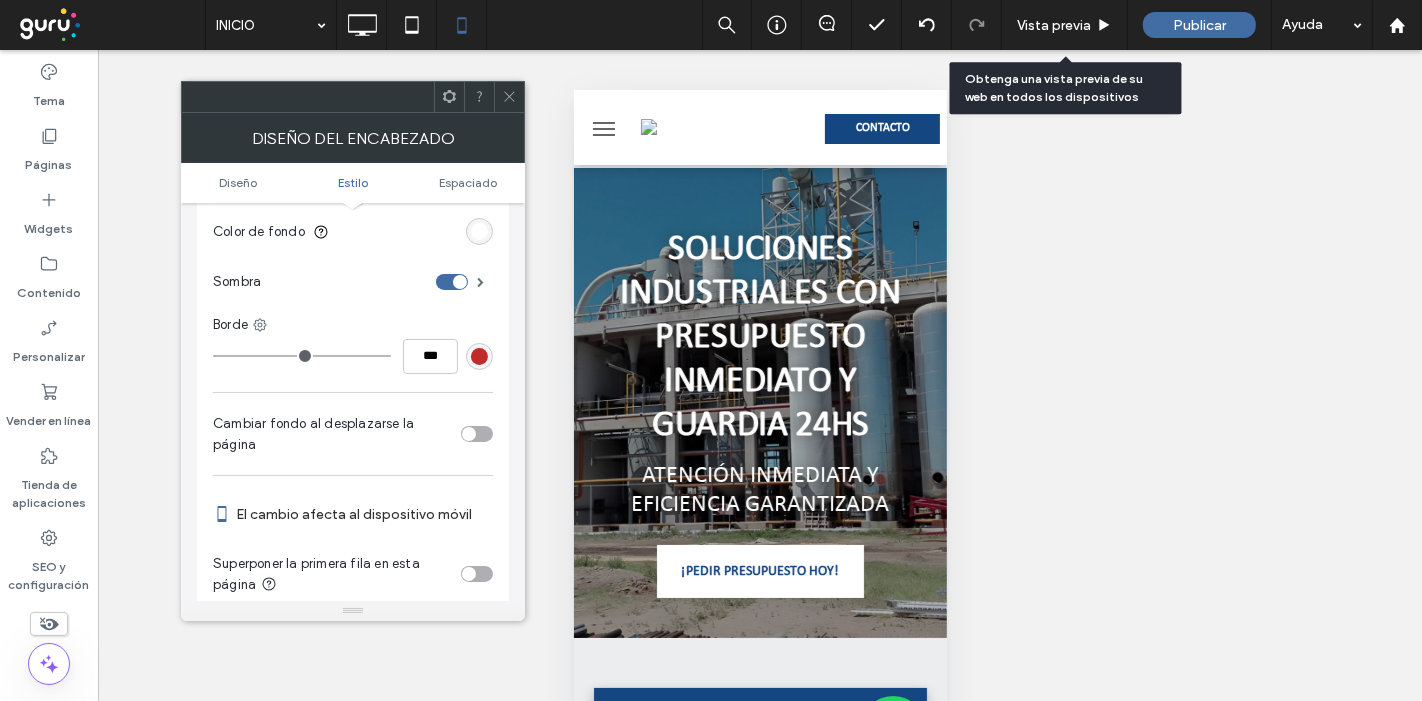 click 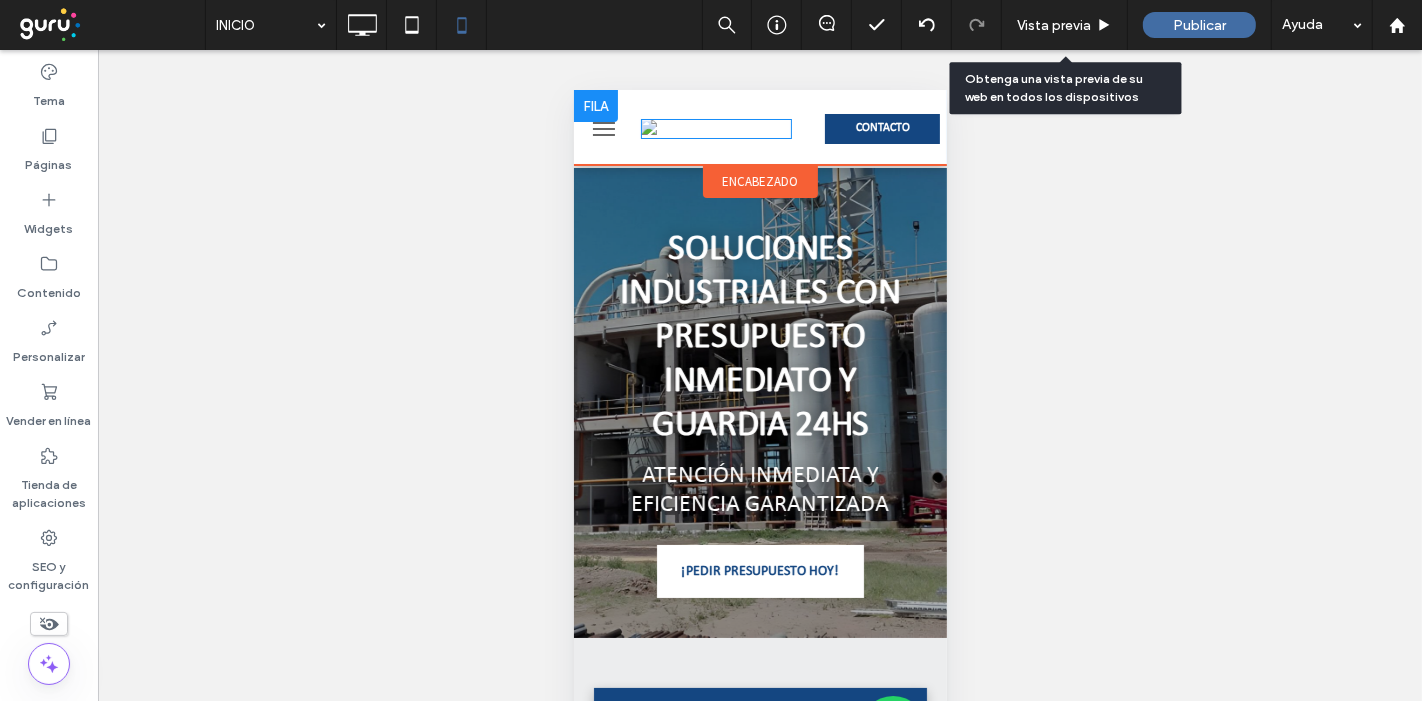 click at bounding box center (715, 126) 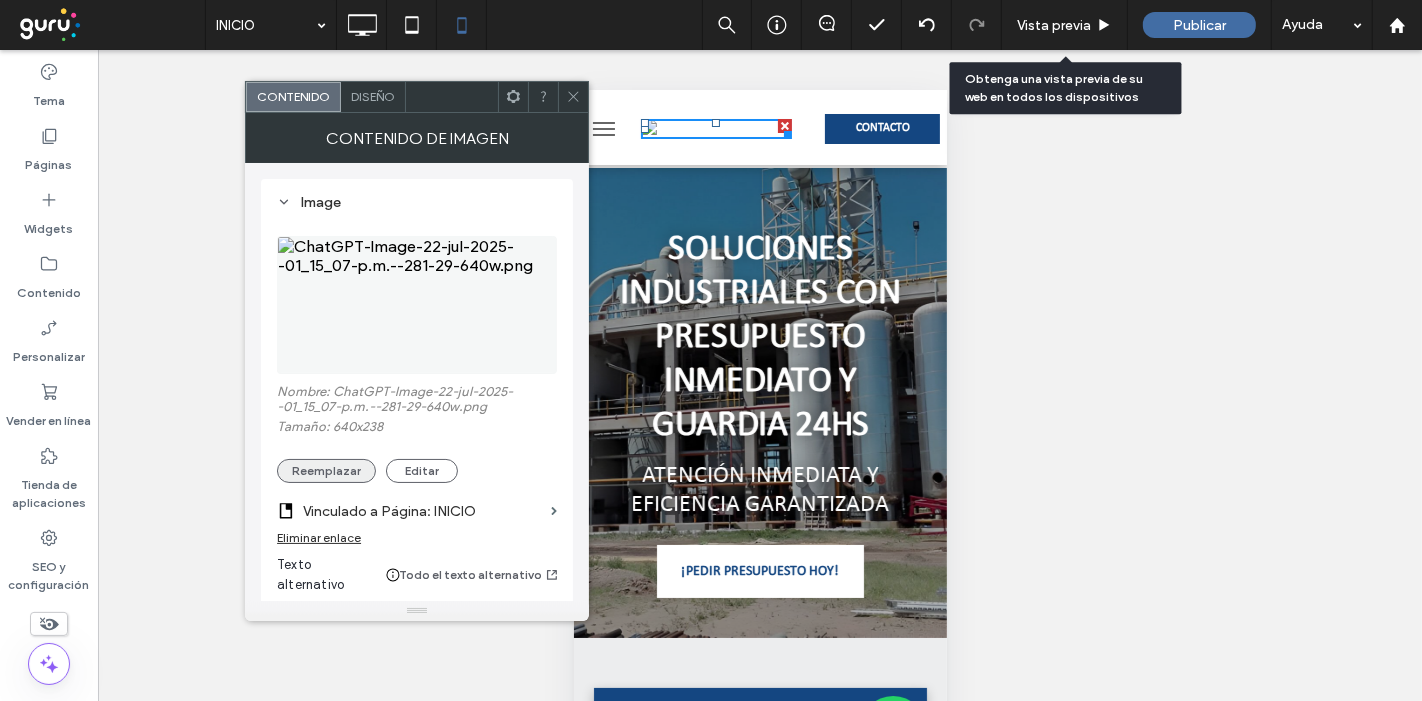 click on "Reemplazar" at bounding box center (326, 471) 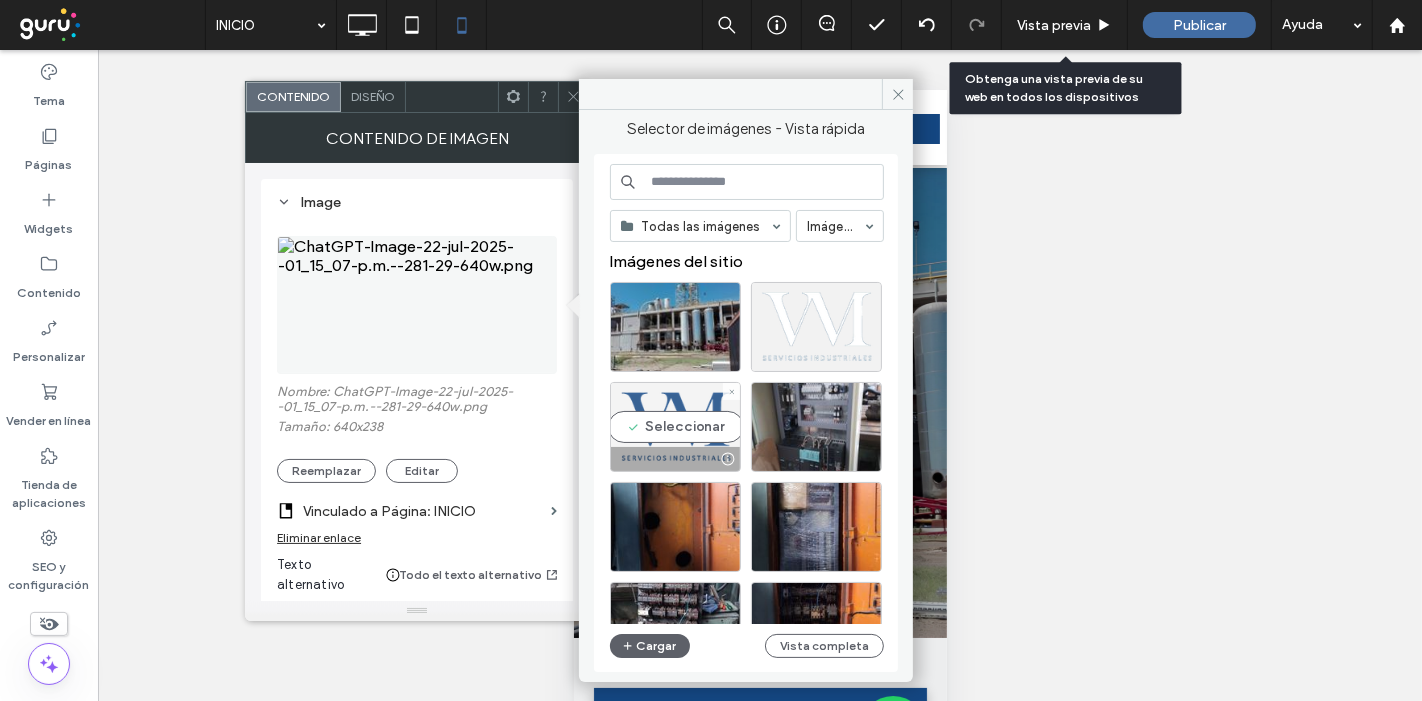 click on "Seleccionar" at bounding box center [675, 427] 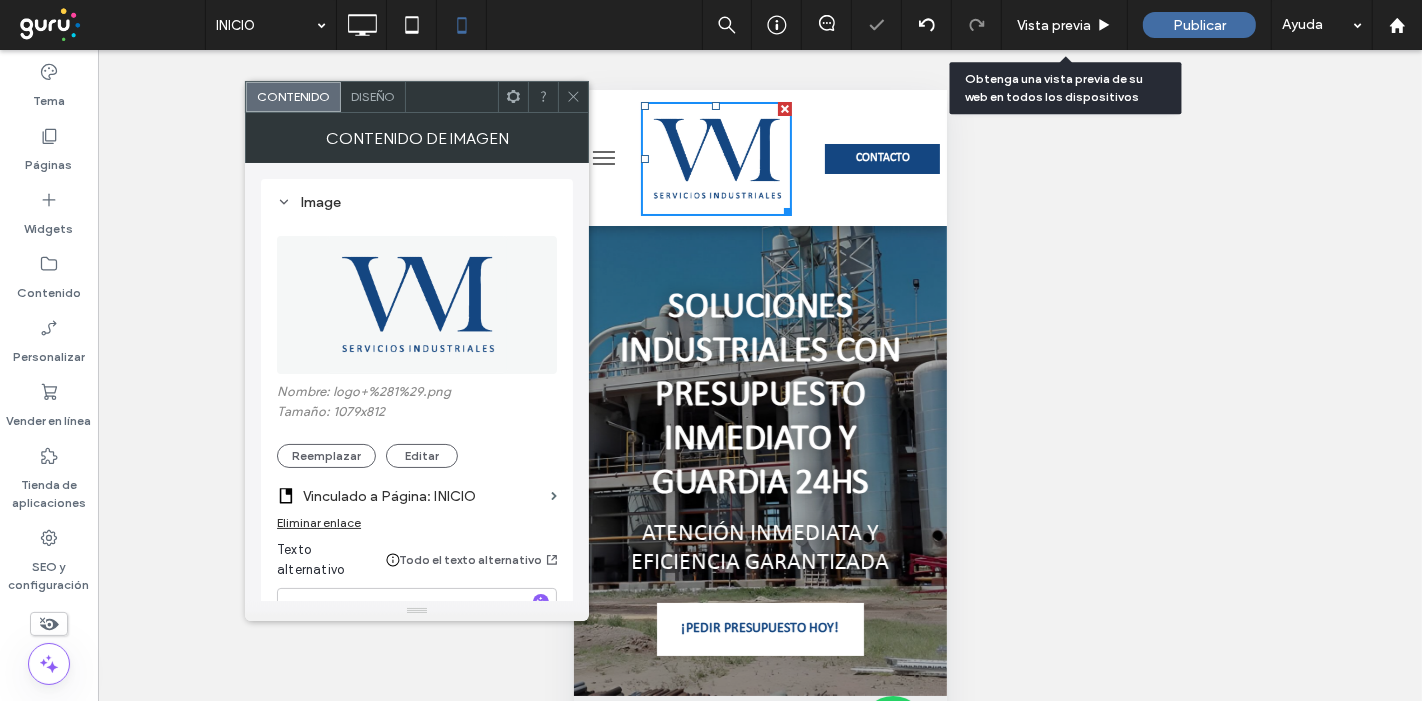 click 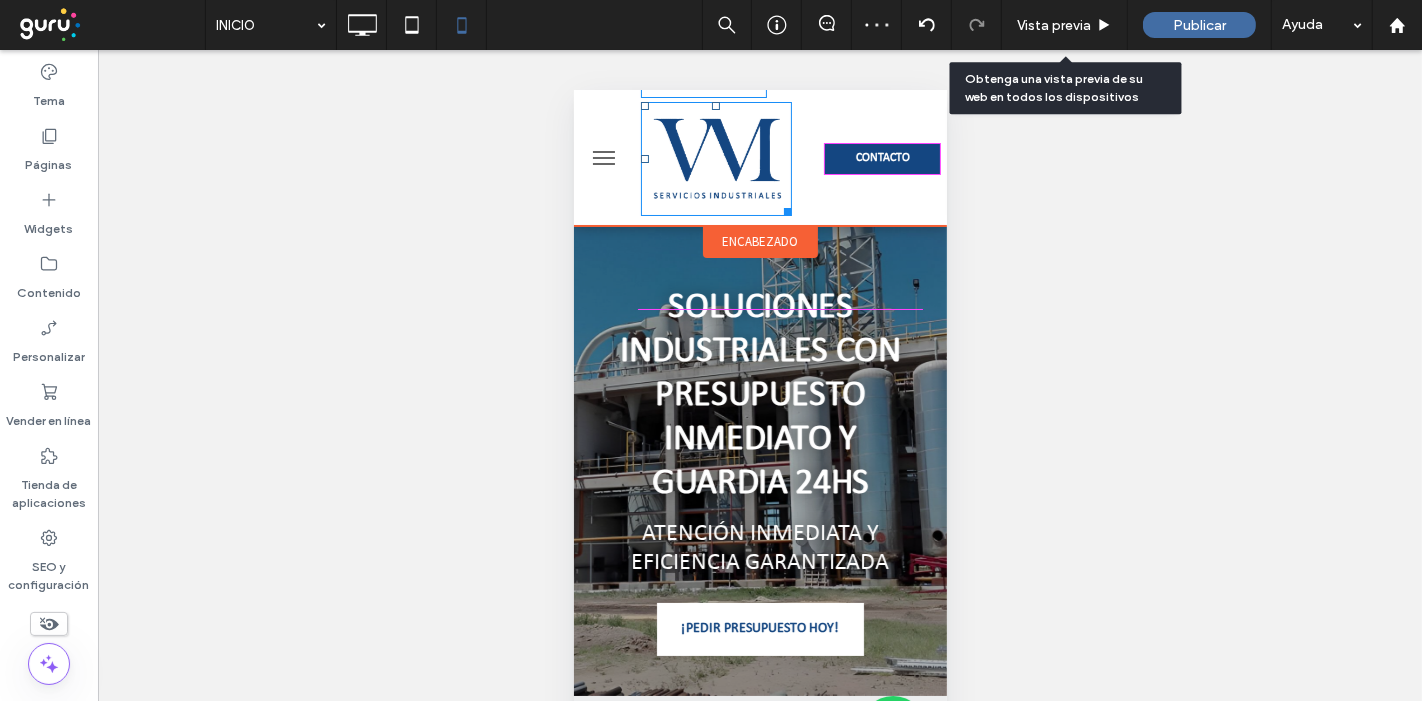 drag, startPoint x: 779, startPoint y: 210, endPoint x: 1316, endPoint y: 261, distance: 539.4163 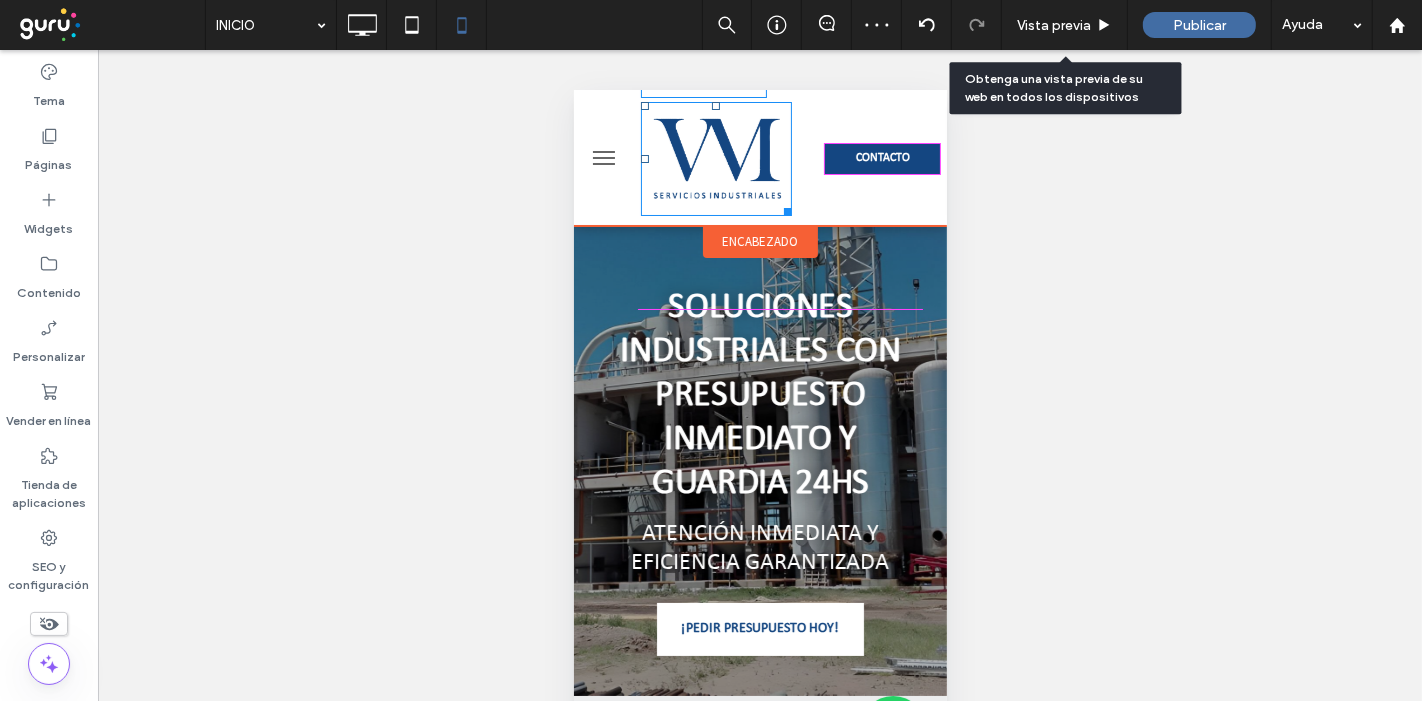 click on "W:99.1435 H:70.9954
CONTACTO" at bounding box center [759, 157] 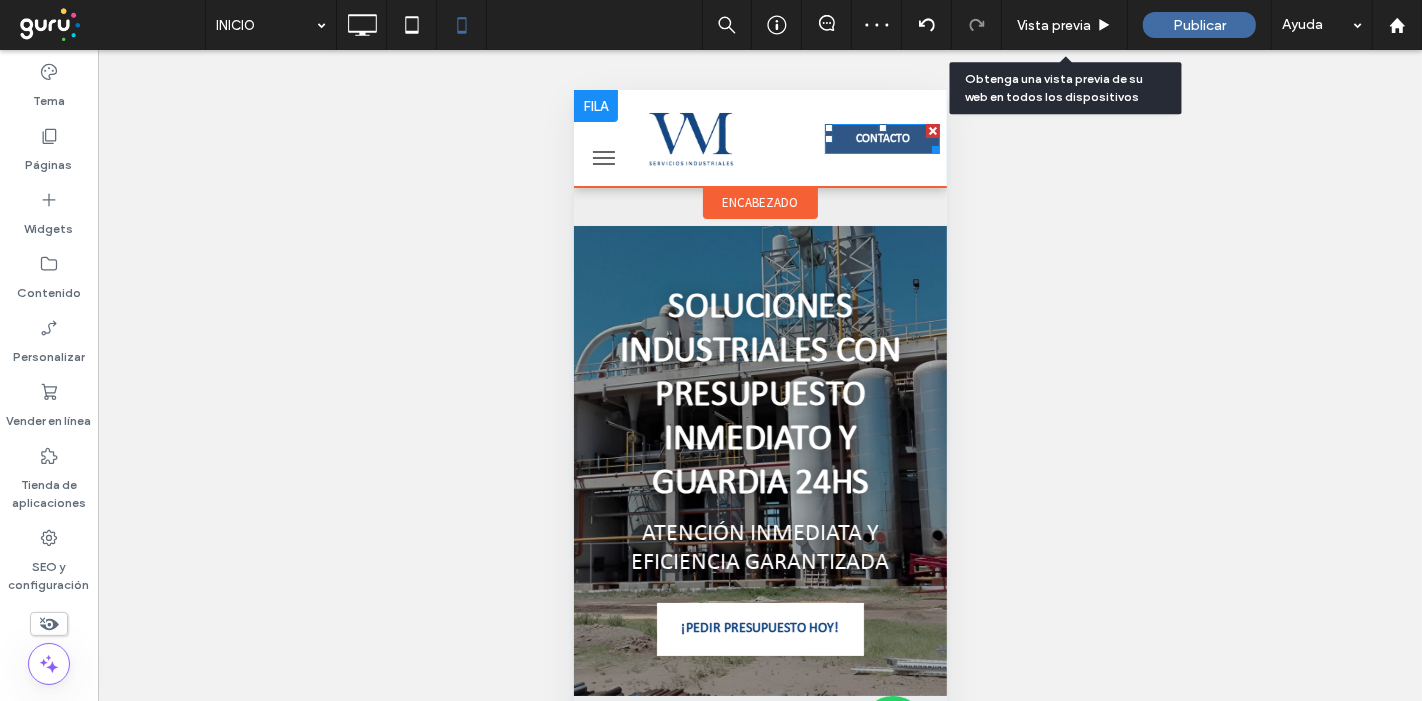 click on "CONTACTO" at bounding box center (882, 138) 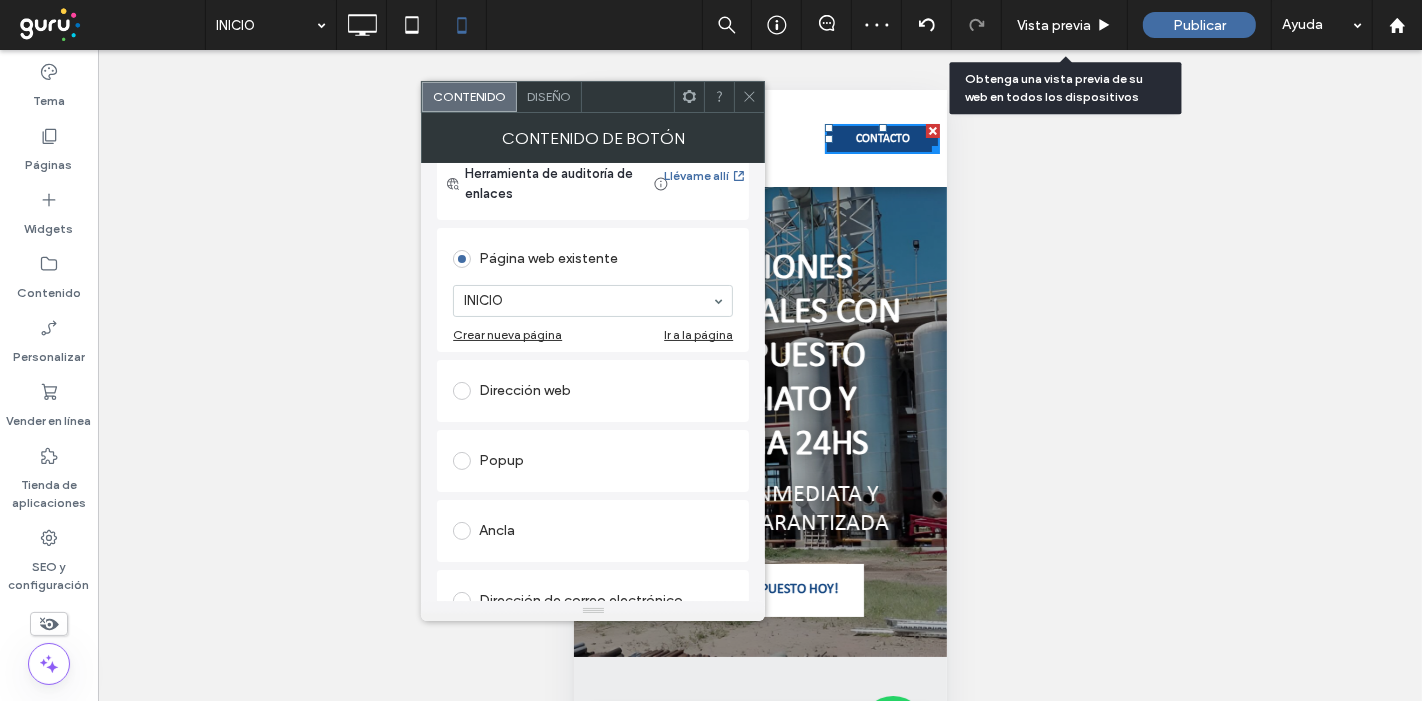 scroll, scrollTop: 222, scrollLeft: 0, axis: vertical 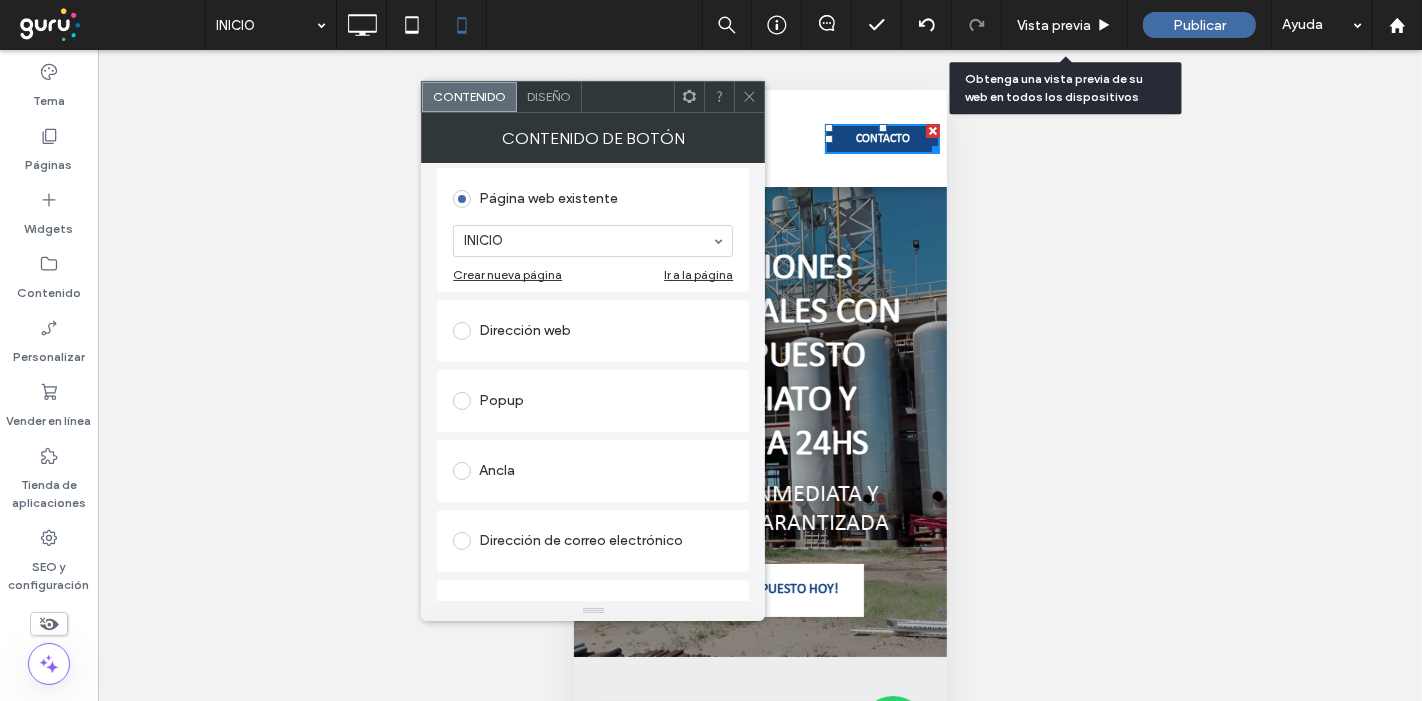 click on "Dirección web" at bounding box center (593, 331) 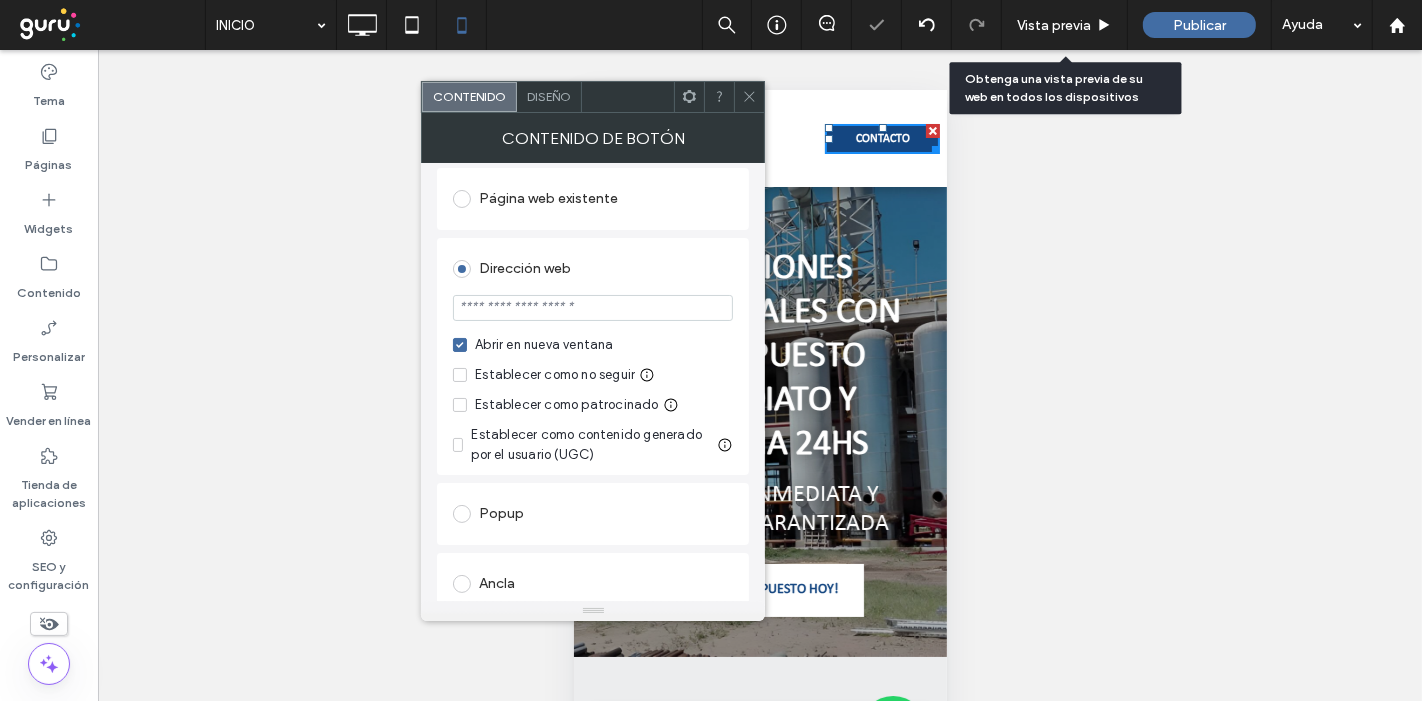 click at bounding box center (593, 308) 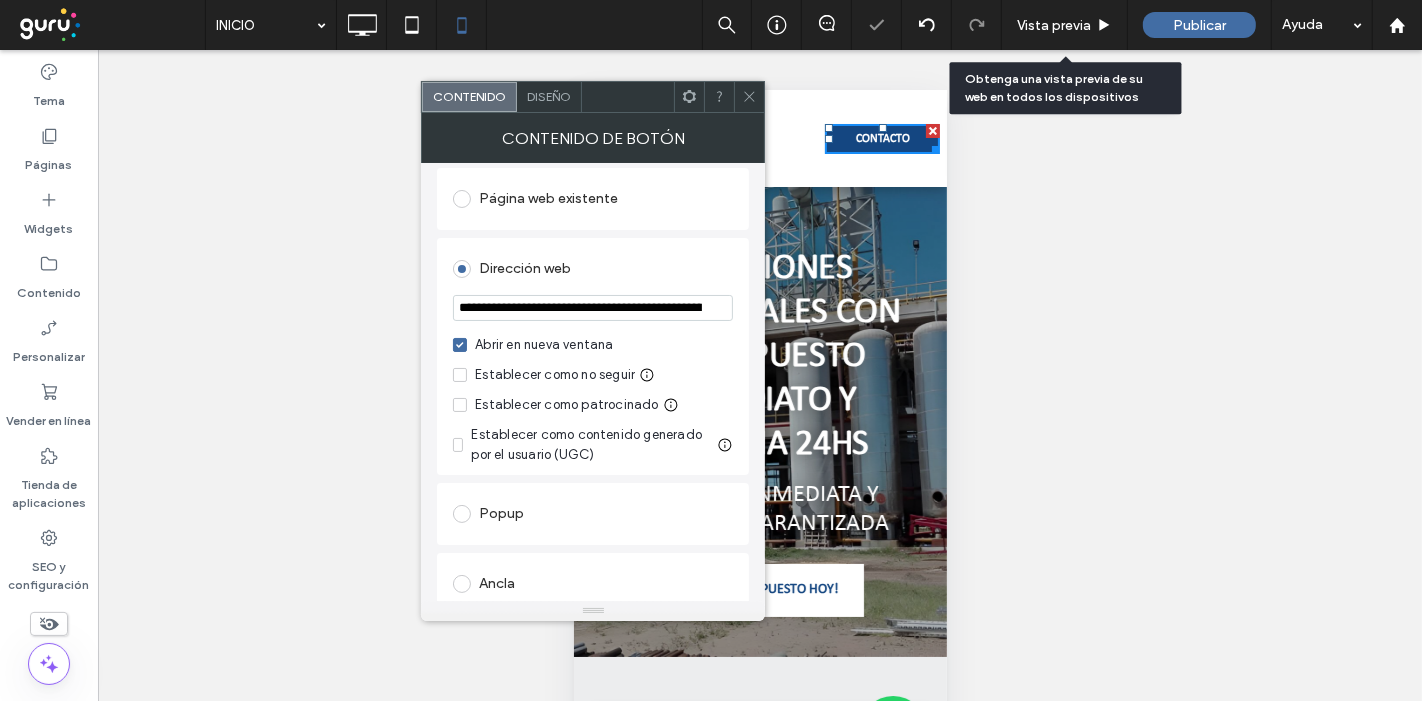 scroll, scrollTop: 0, scrollLeft: 331, axis: horizontal 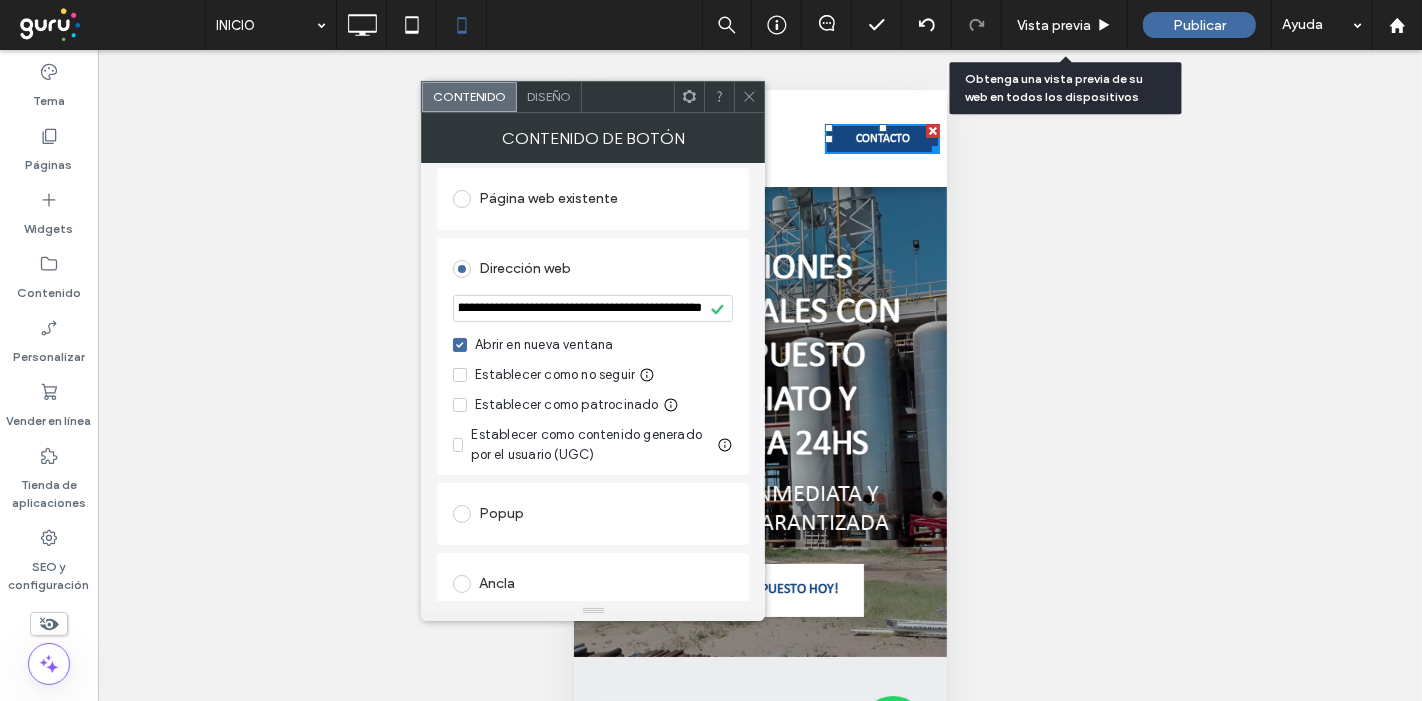drag, startPoint x: 715, startPoint y: 307, endPoint x: 733, endPoint y: 308, distance: 18.027756 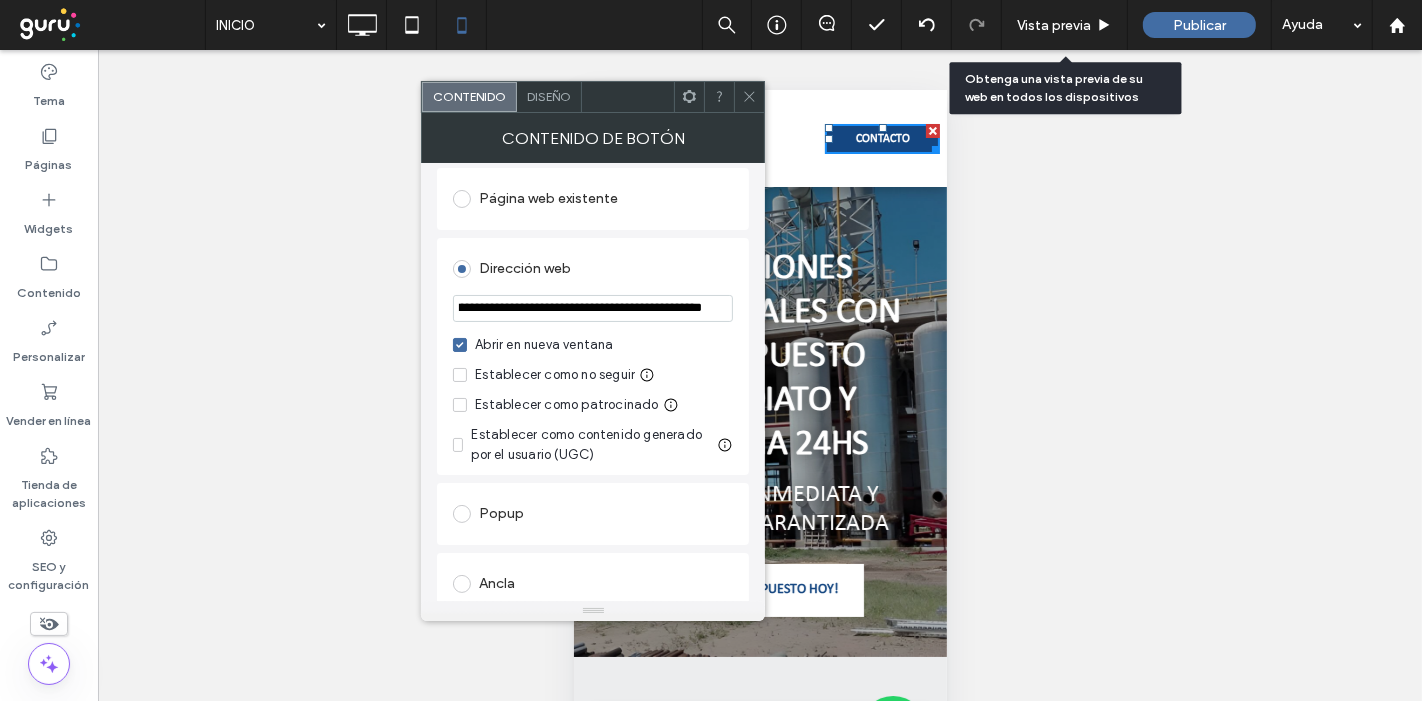 paste on "**********" 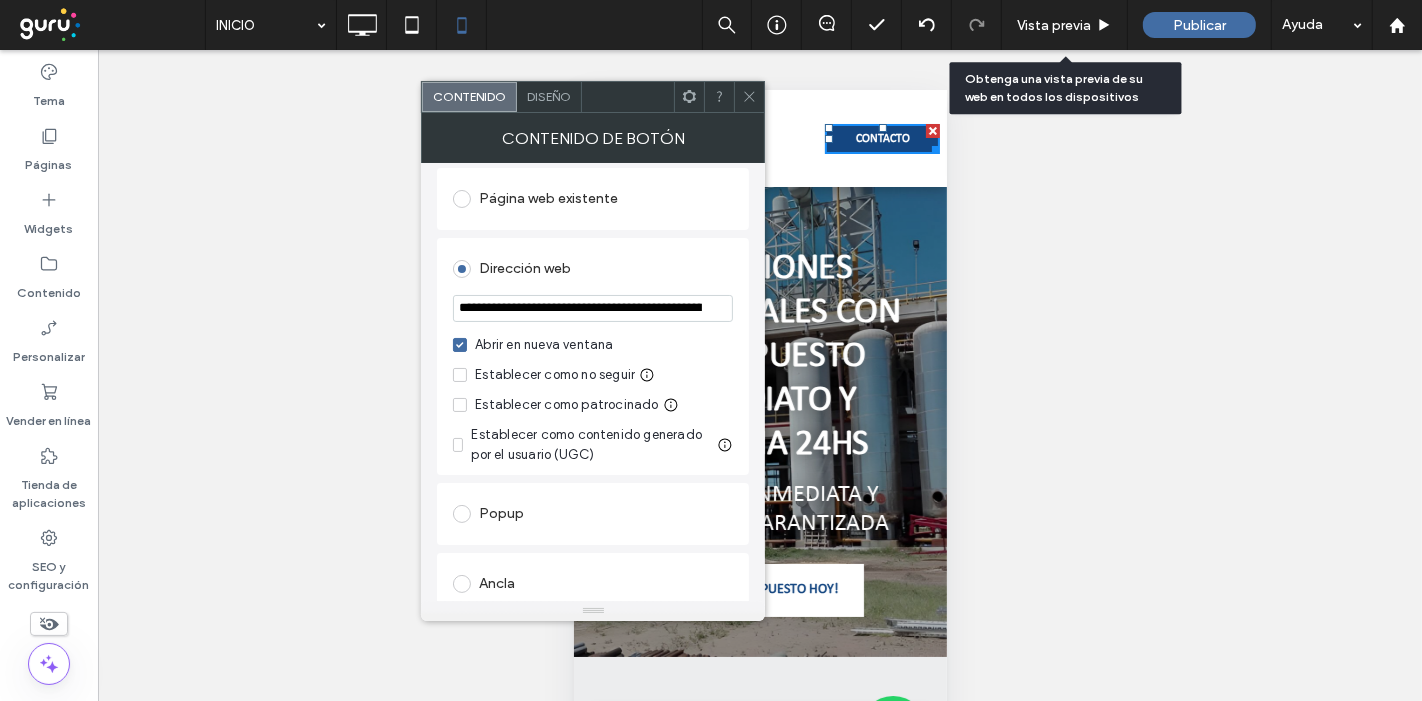 click on "Dirección web" at bounding box center [593, 269] 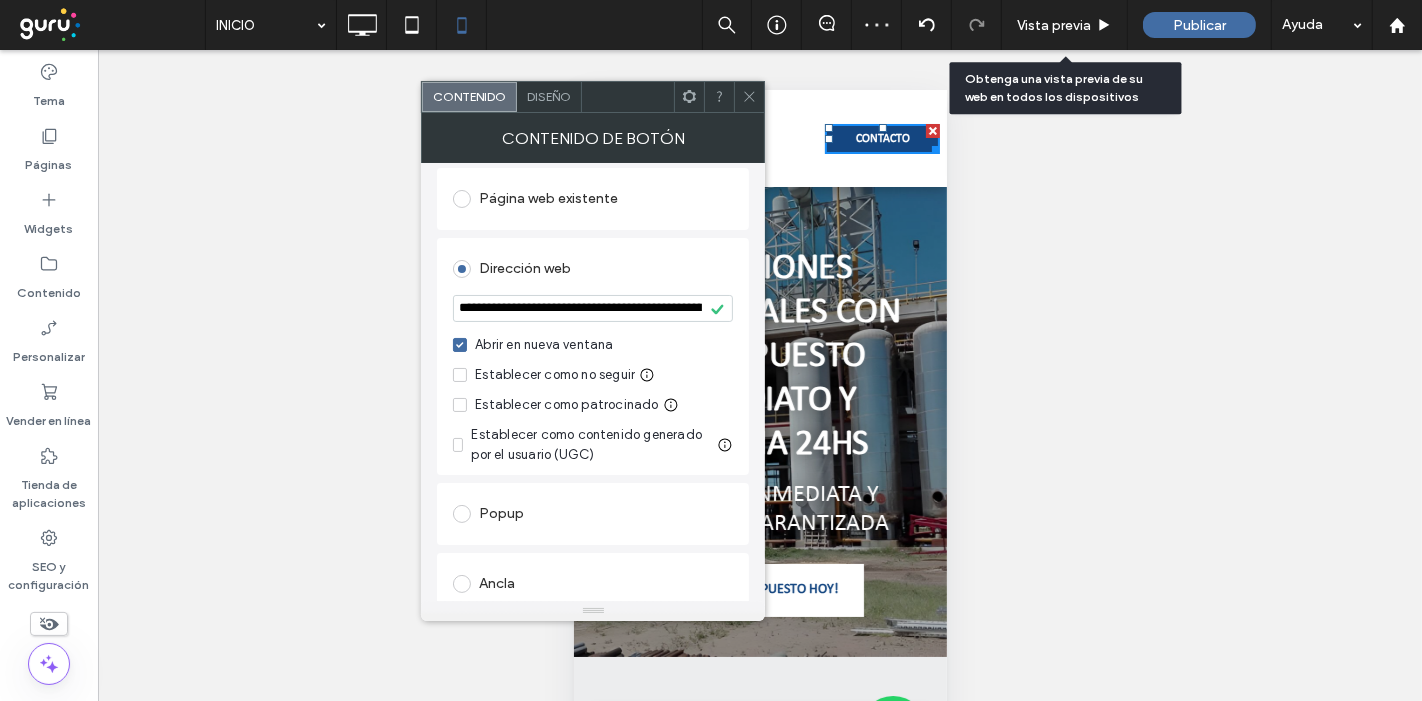 click at bounding box center [749, 97] 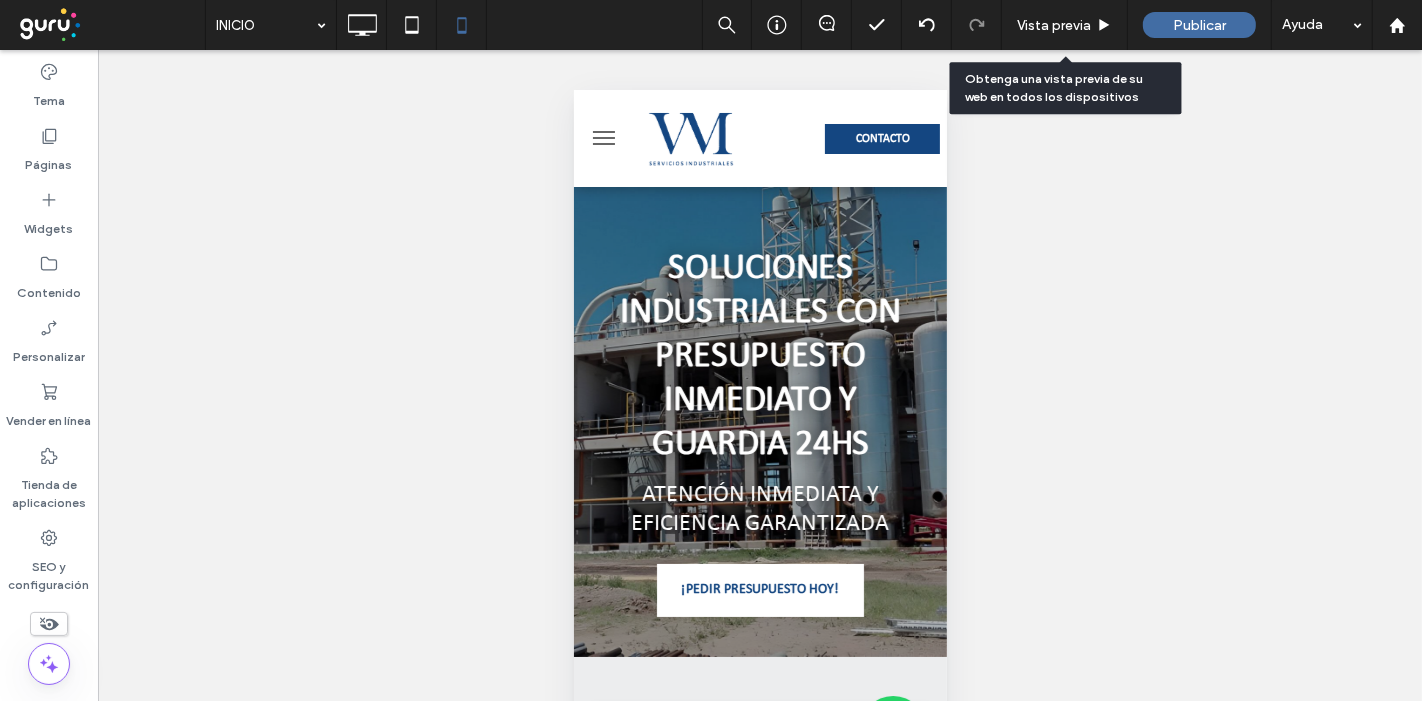 click at bounding box center (603, 137) 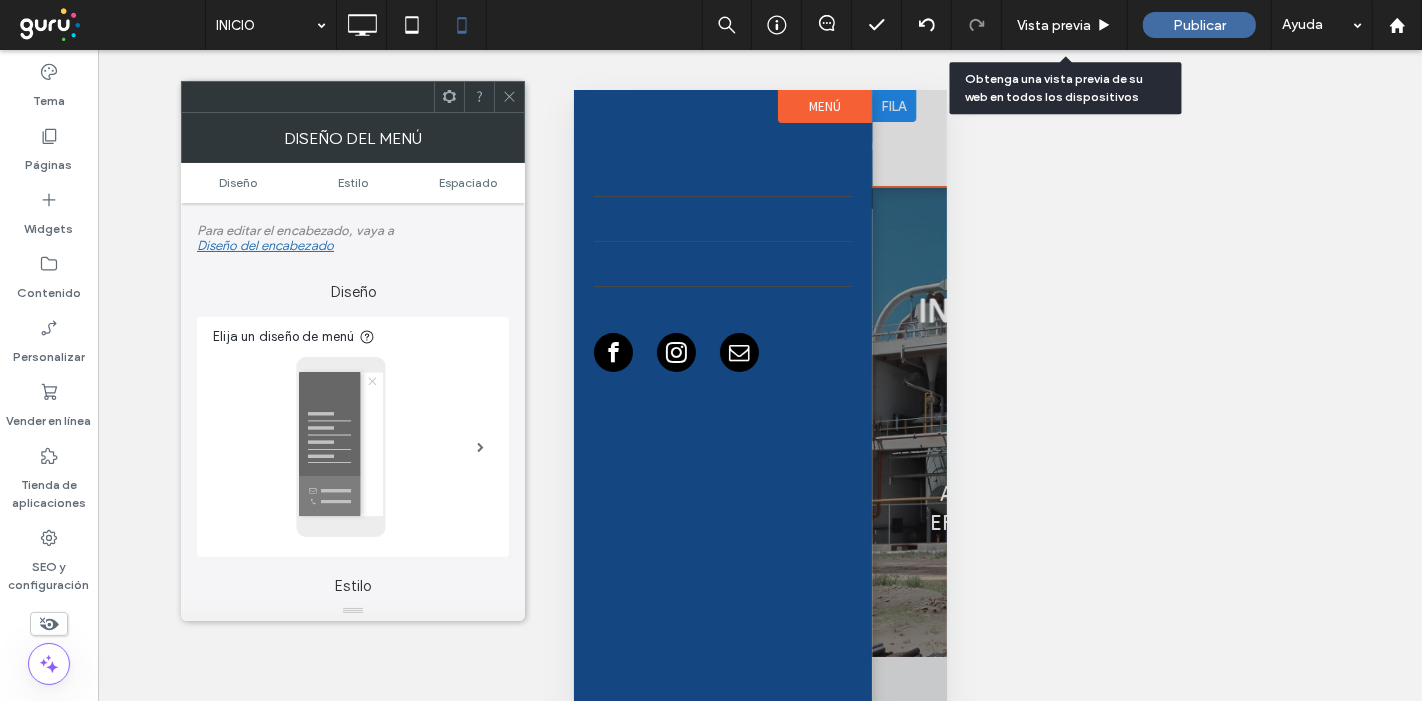 click at bounding box center (901, 137) 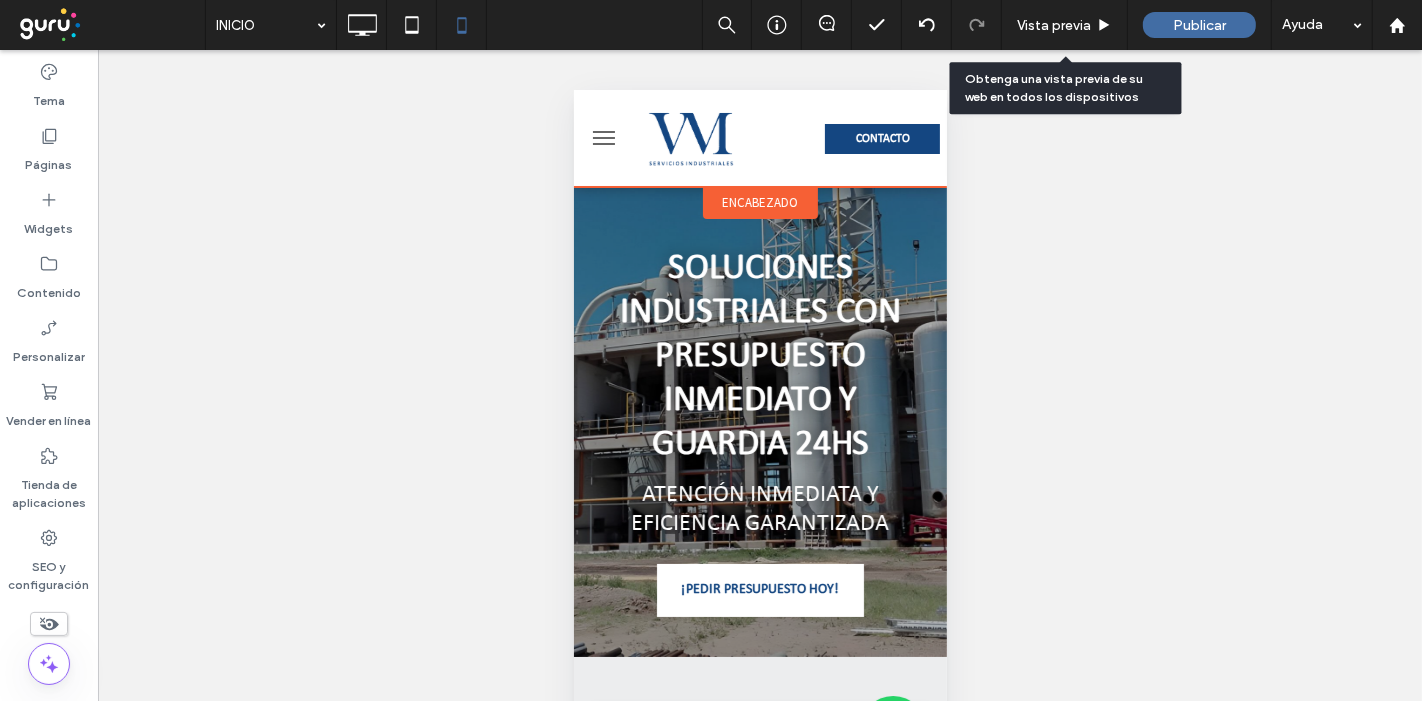 click on "encabezado" at bounding box center [760, 201] 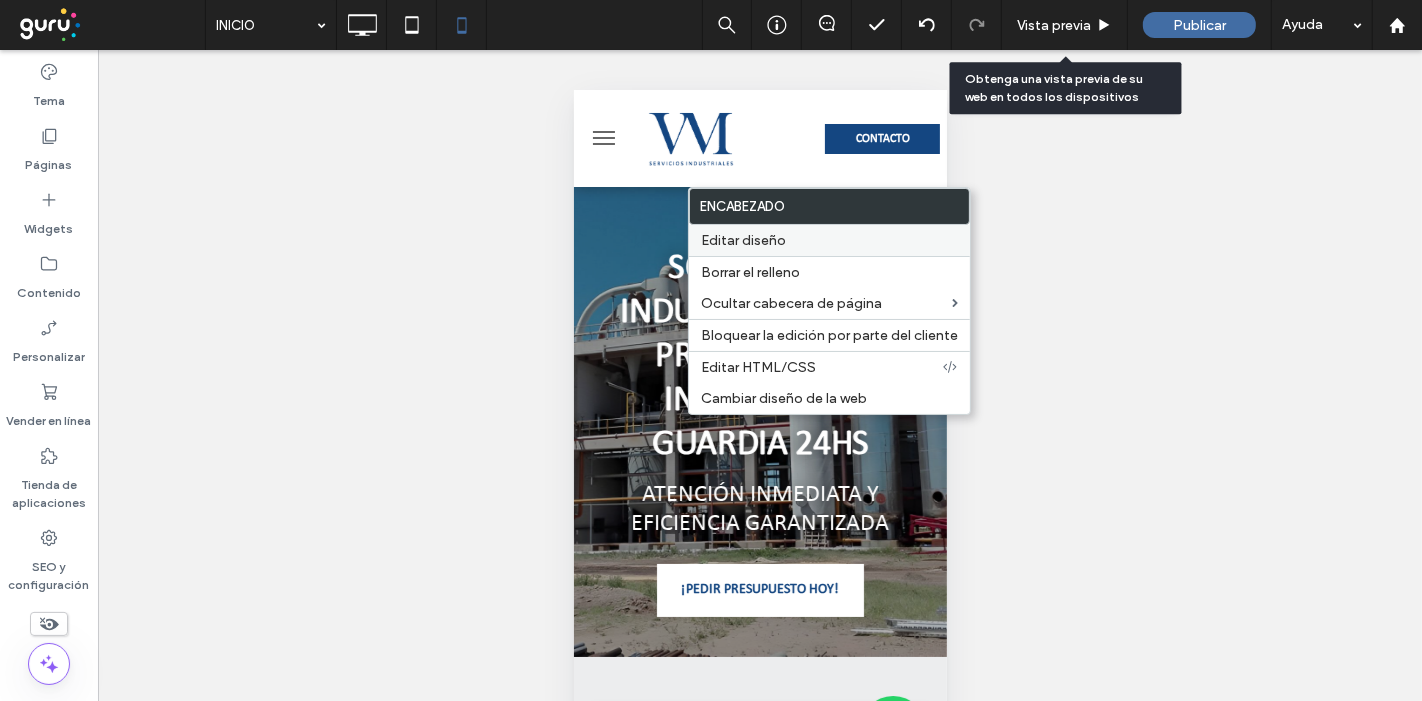 drag, startPoint x: 748, startPoint y: 236, endPoint x: 710, endPoint y: 243, distance: 38.63936 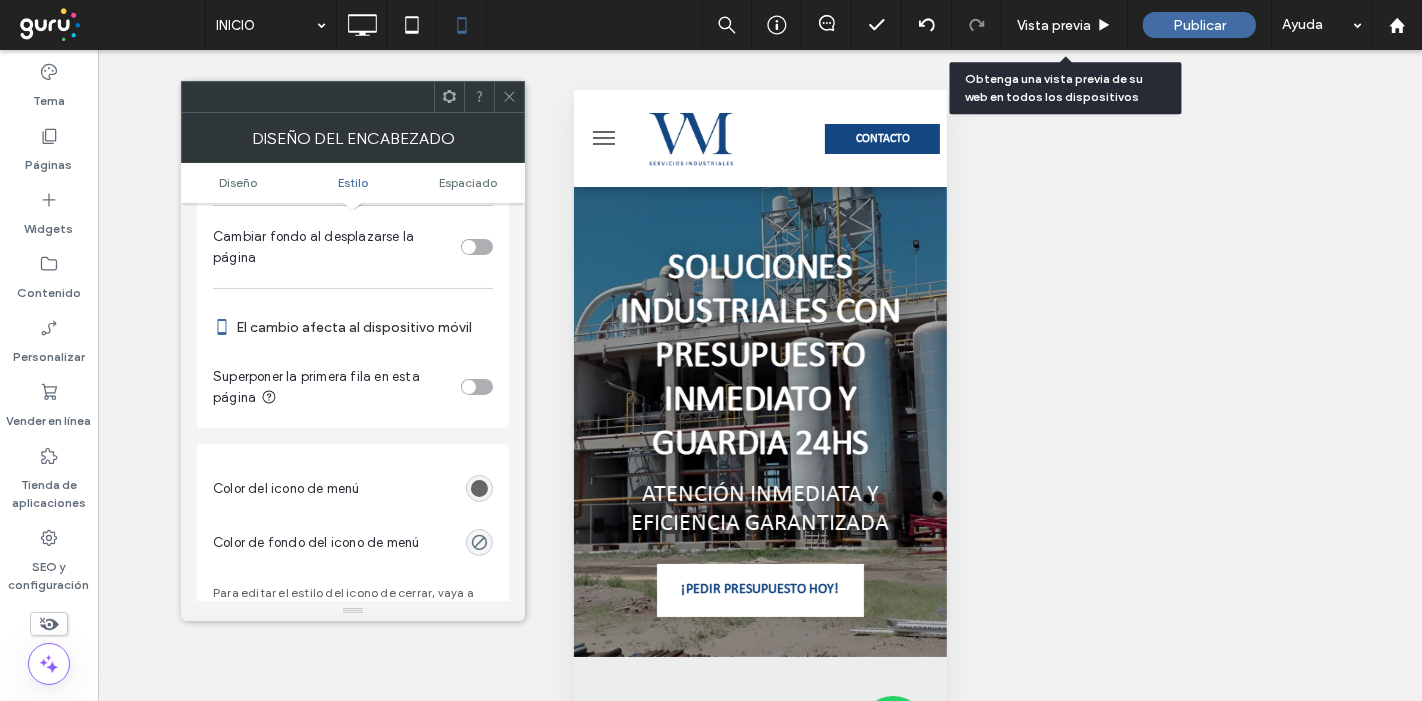 scroll, scrollTop: 666, scrollLeft: 0, axis: vertical 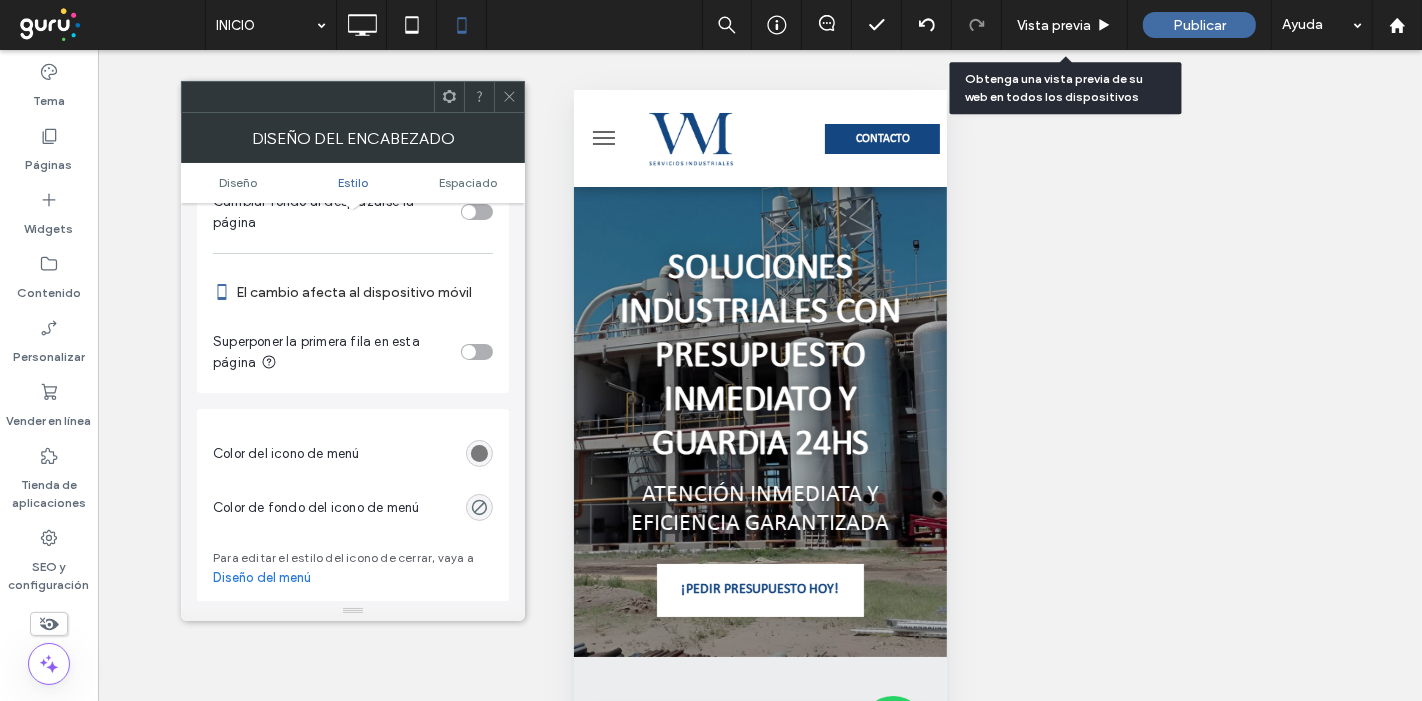 click at bounding box center (479, 453) 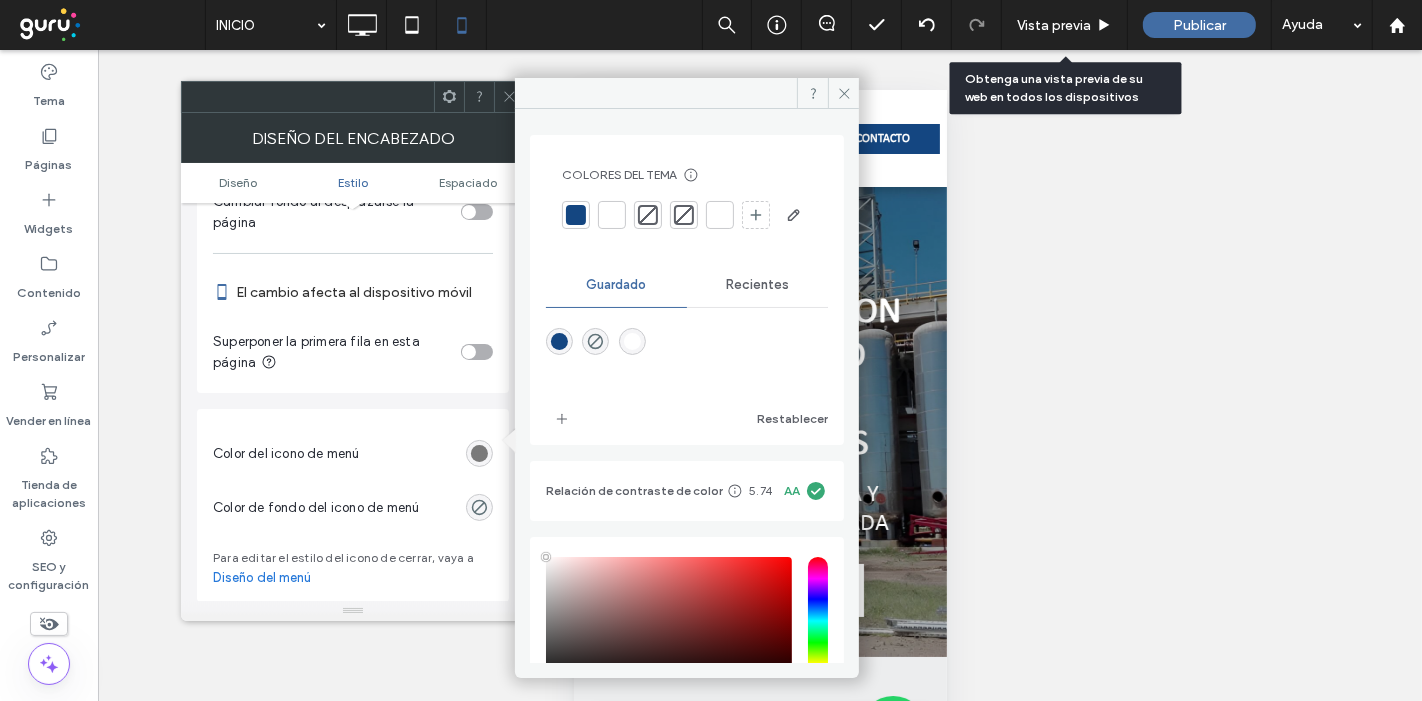 type on "****" 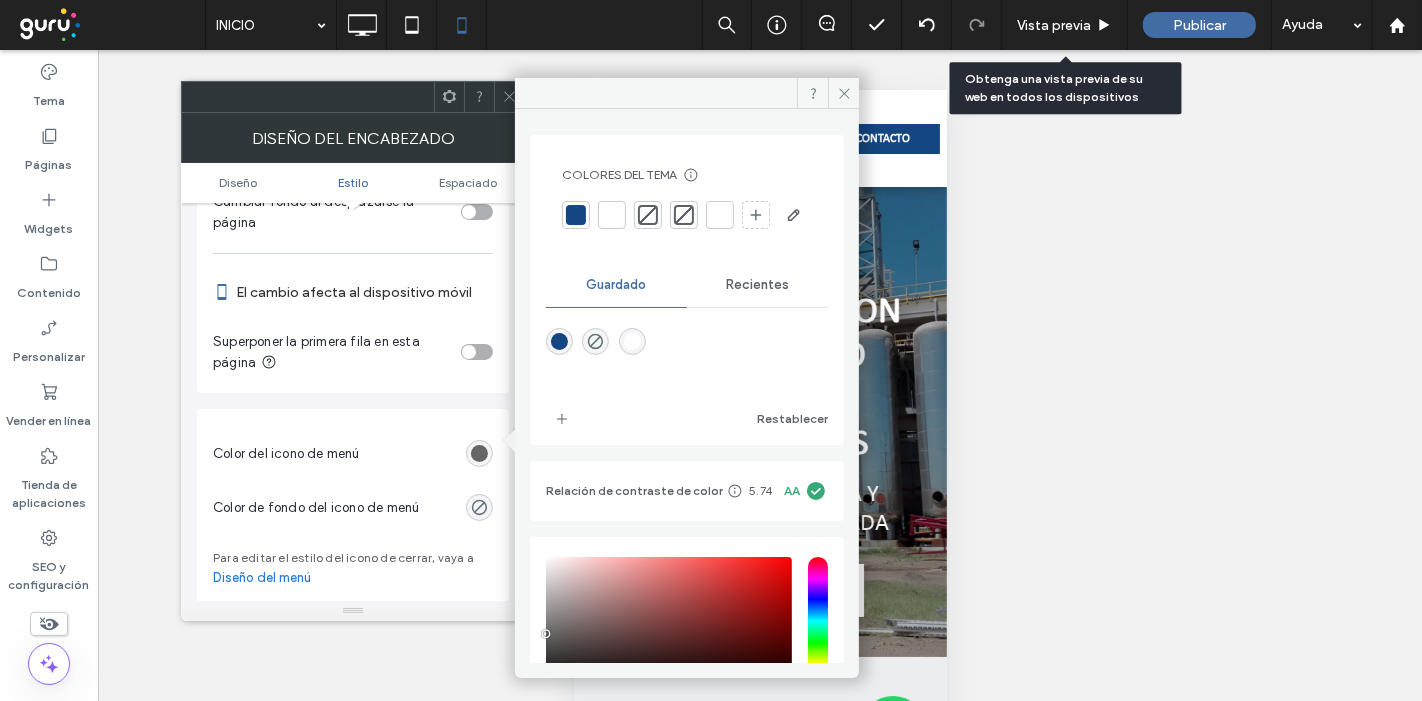 click at bounding box center [576, 215] 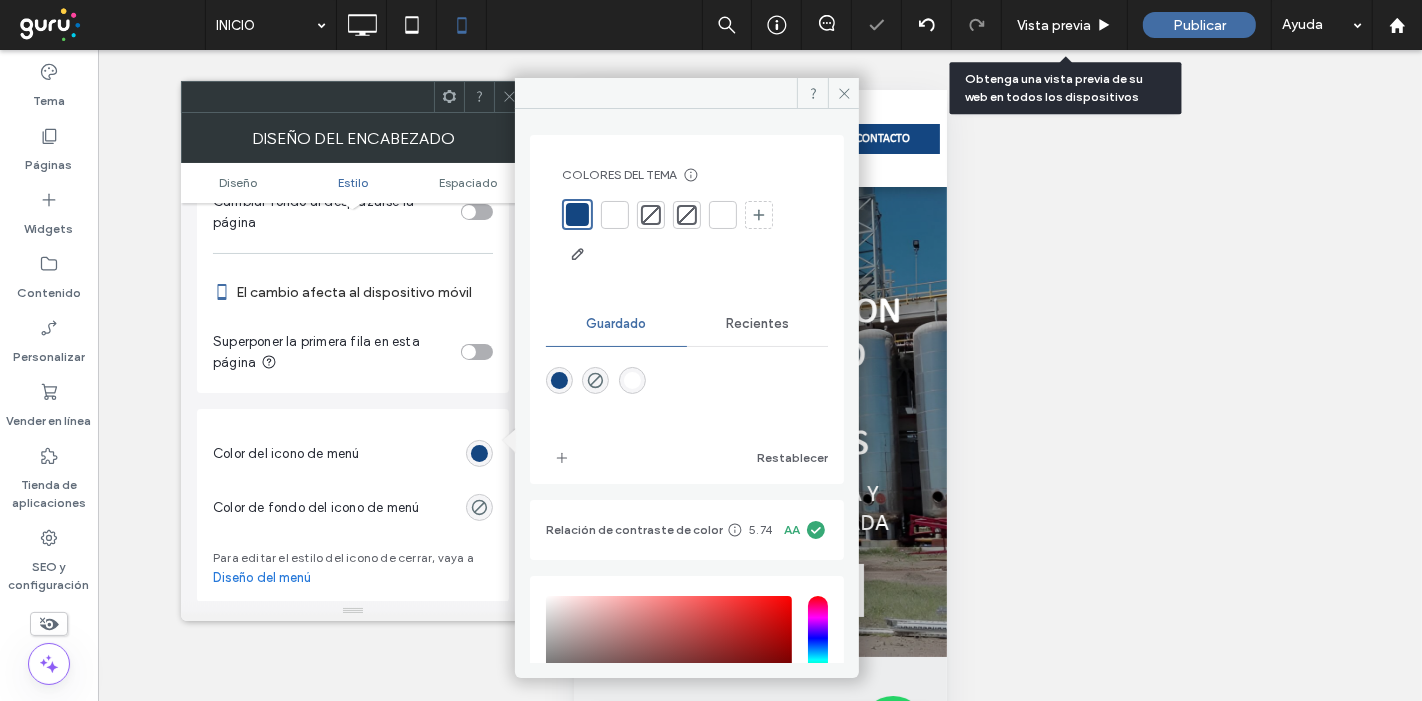 click at bounding box center [687, 93] 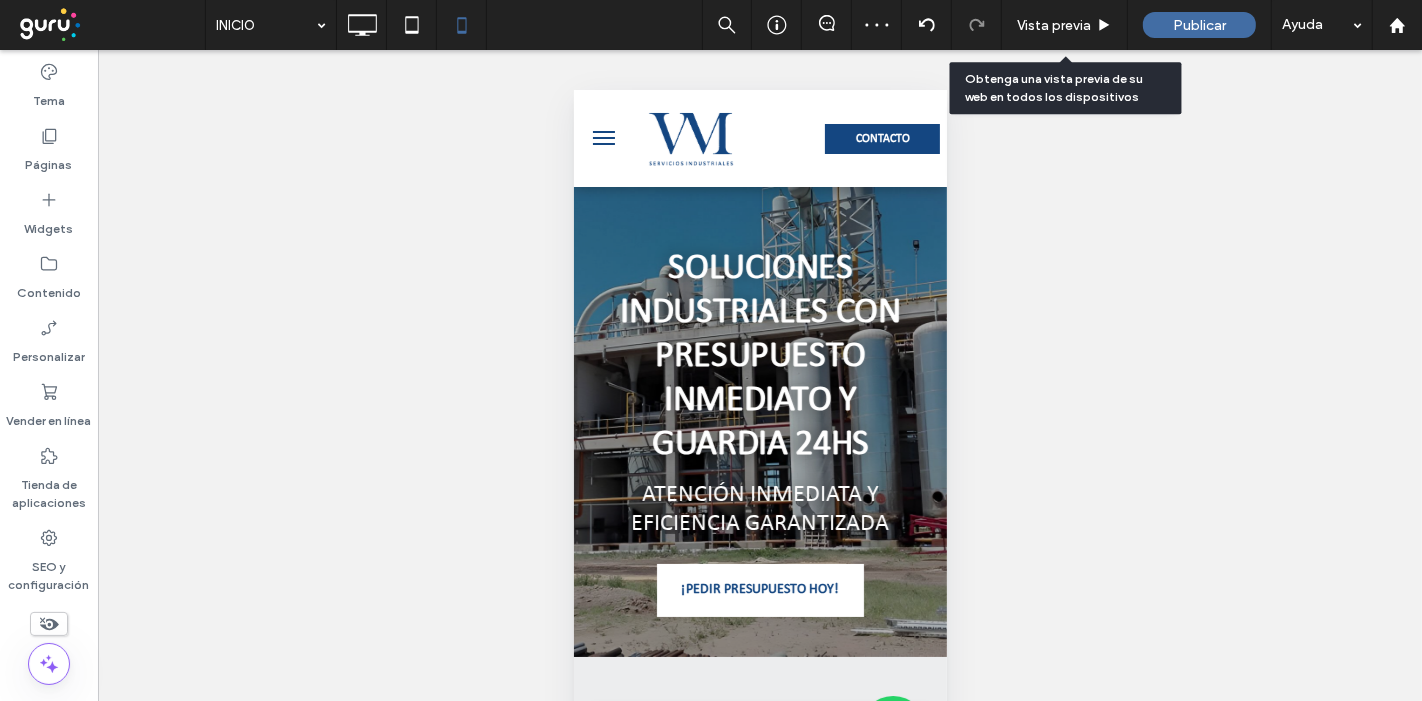 click at bounding box center (603, 143) 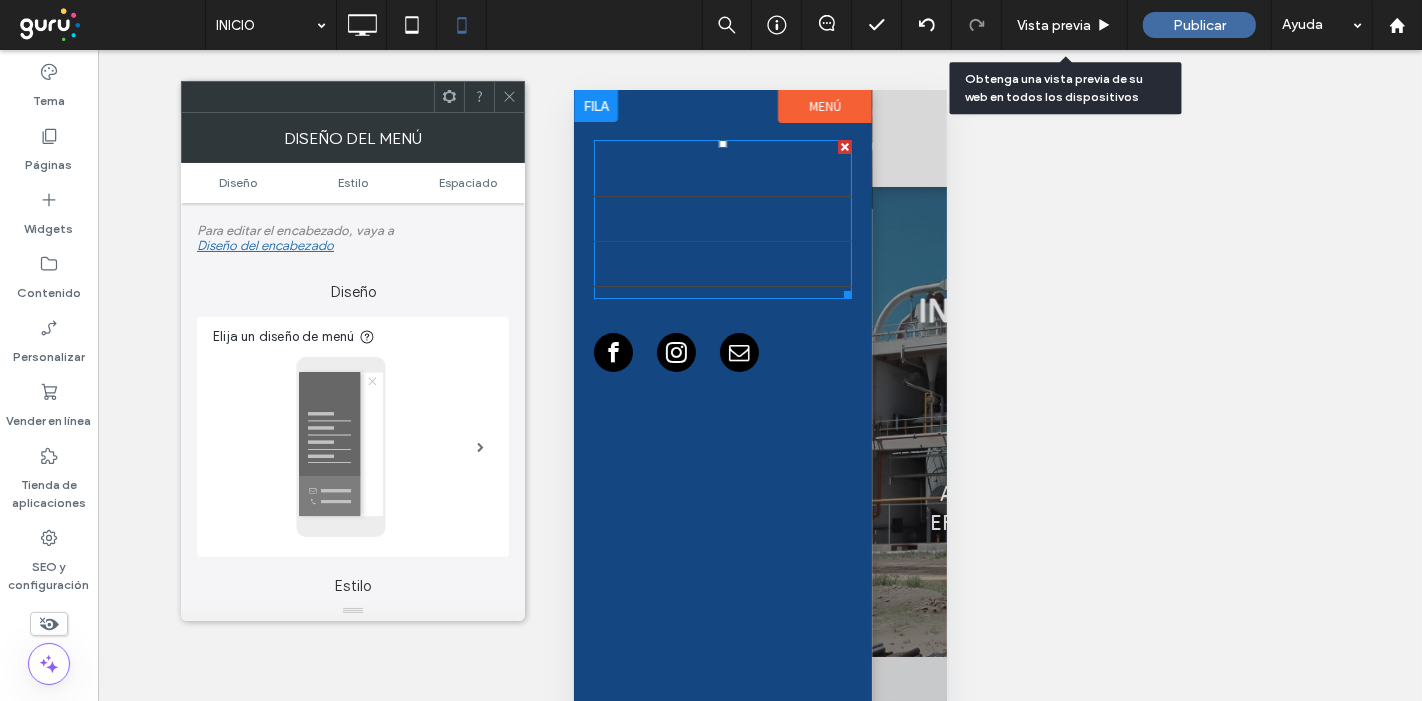 click on "SERVICIOS" at bounding box center (722, 218) 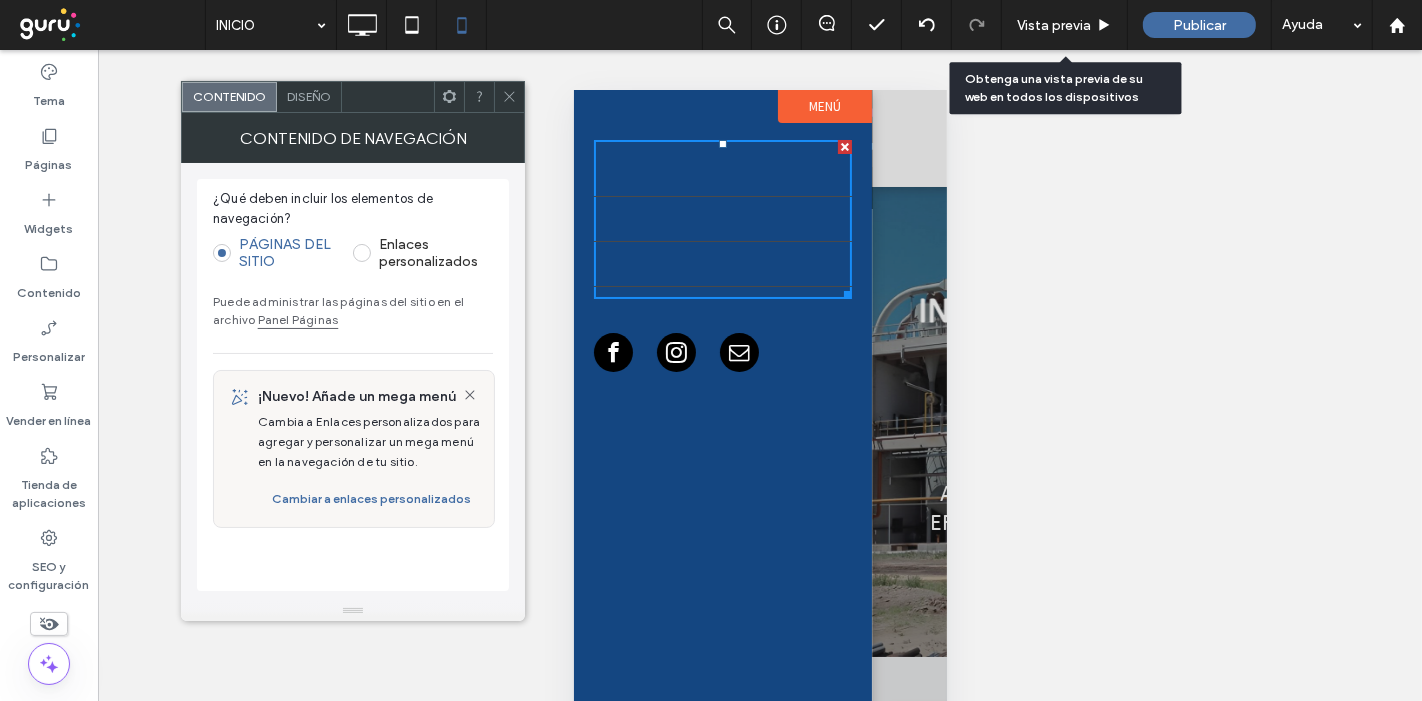 click at bounding box center (388, 97) 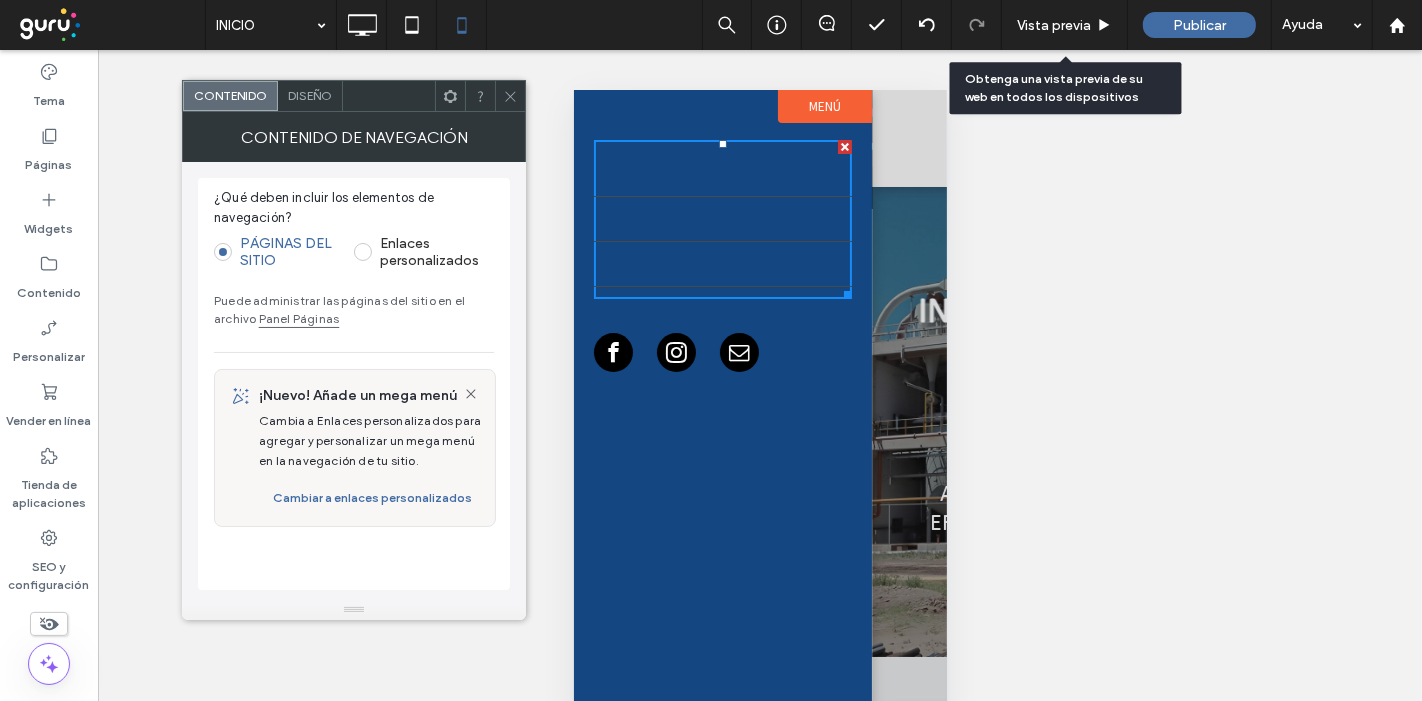 click on "Diseño" at bounding box center (310, 96) 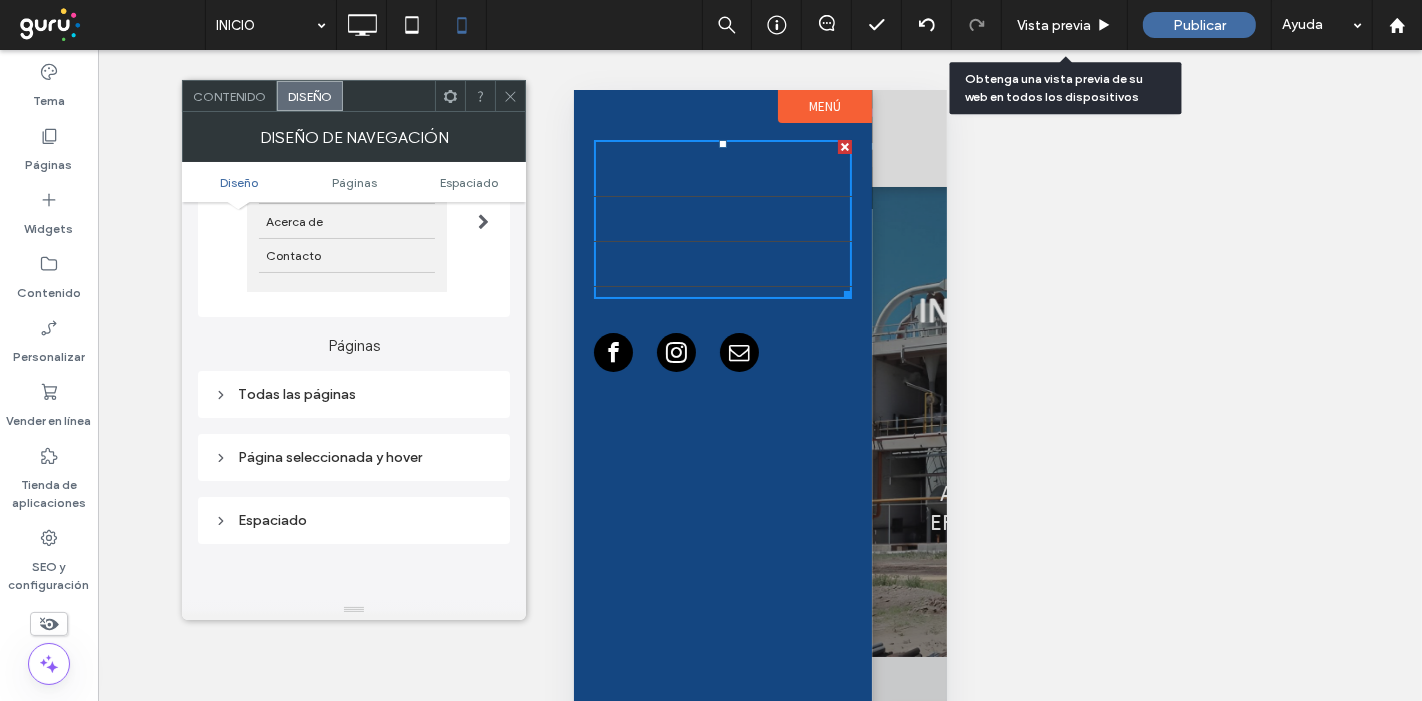 scroll, scrollTop: 333, scrollLeft: 0, axis: vertical 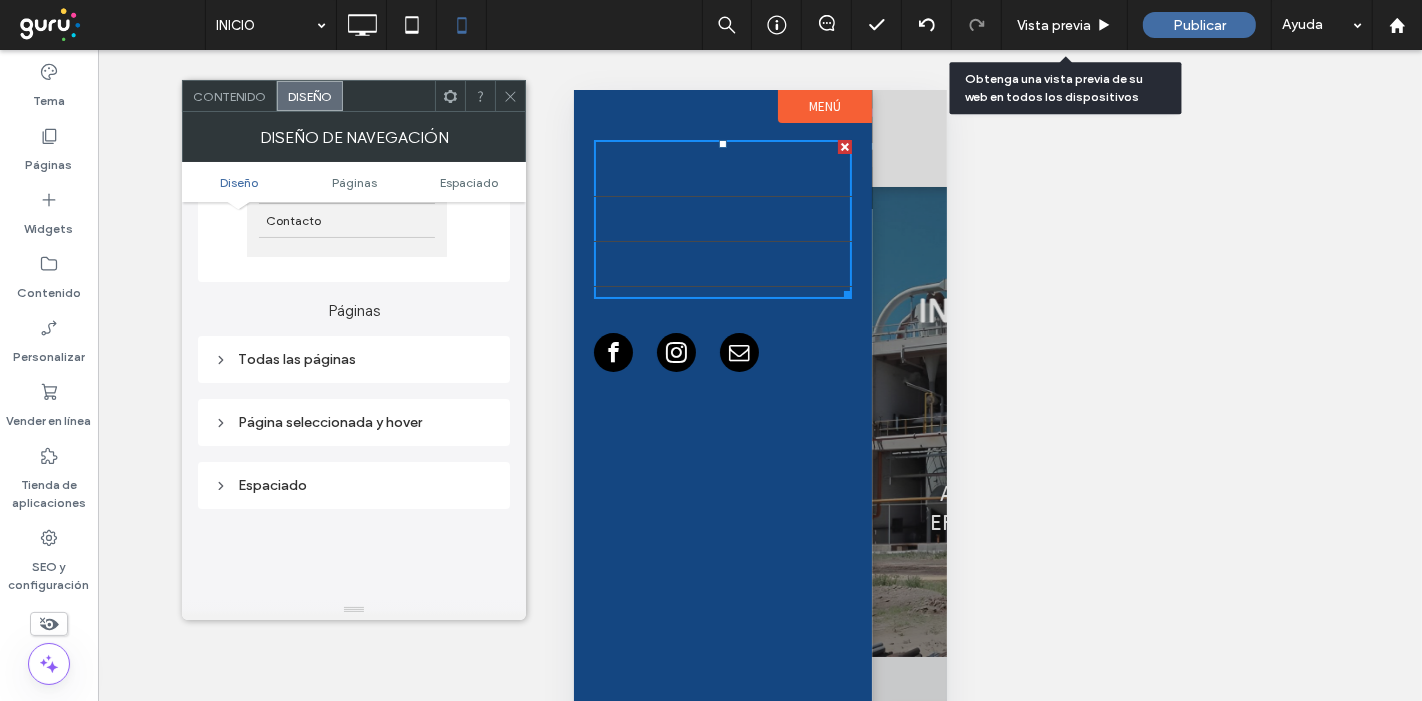 click on "Todas las páginas" at bounding box center (354, 359) 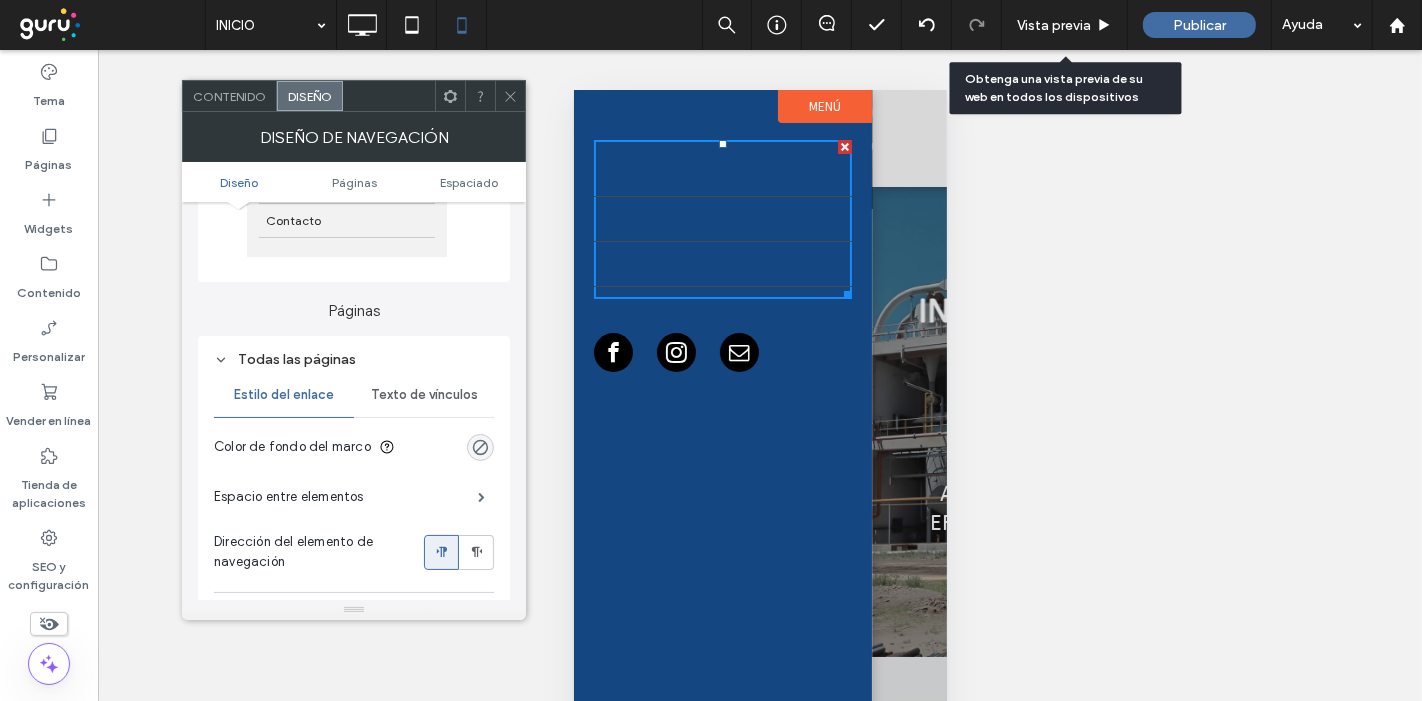click on "Texto de vínculos" at bounding box center (424, 395) 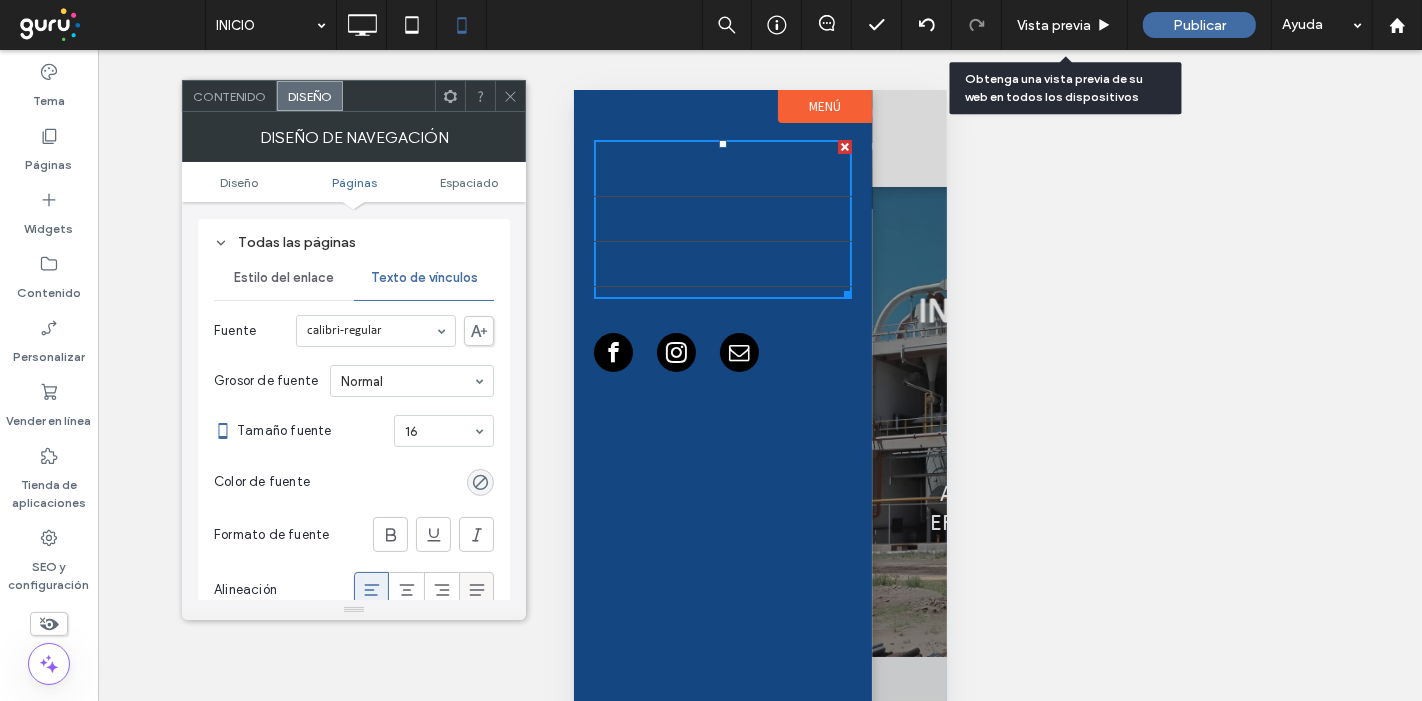 scroll, scrollTop: 555, scrollLeft: 0, axis: vertical 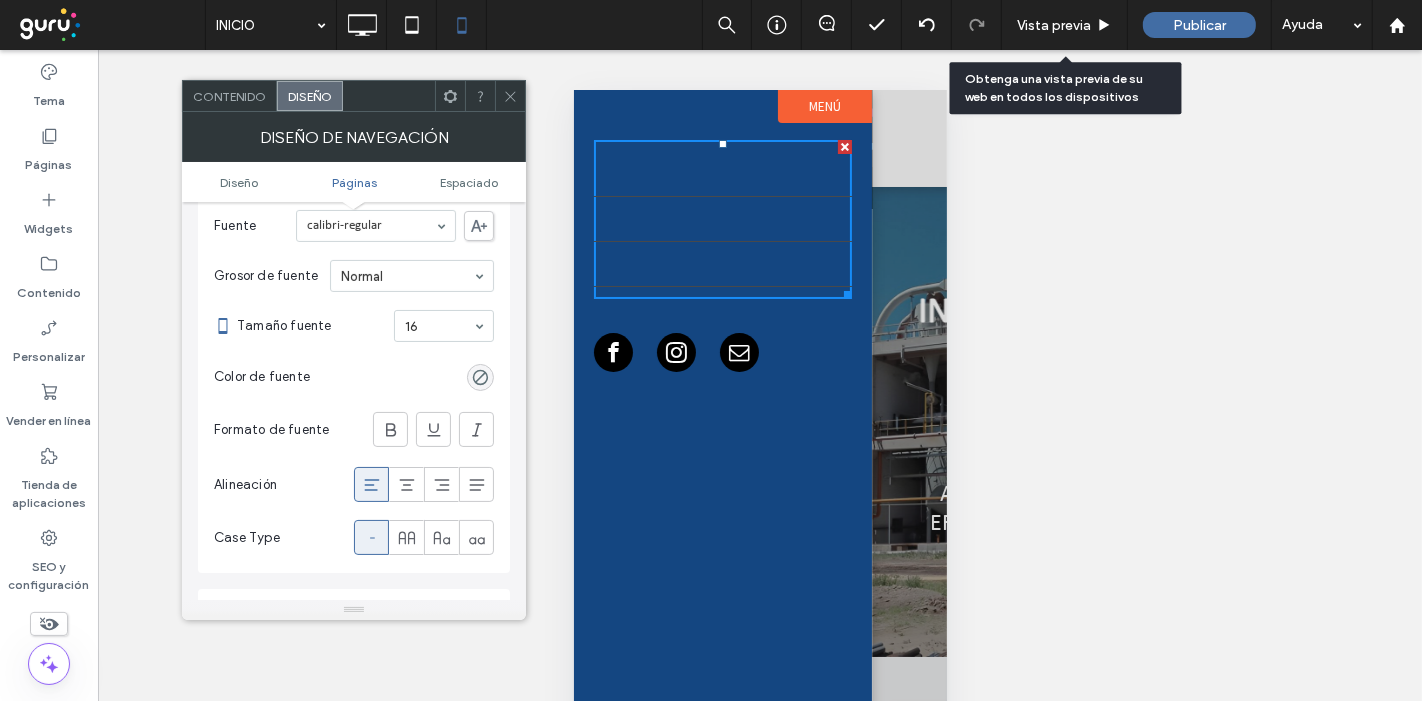 click on "Color de fuente" at bounding box center (354, 377) 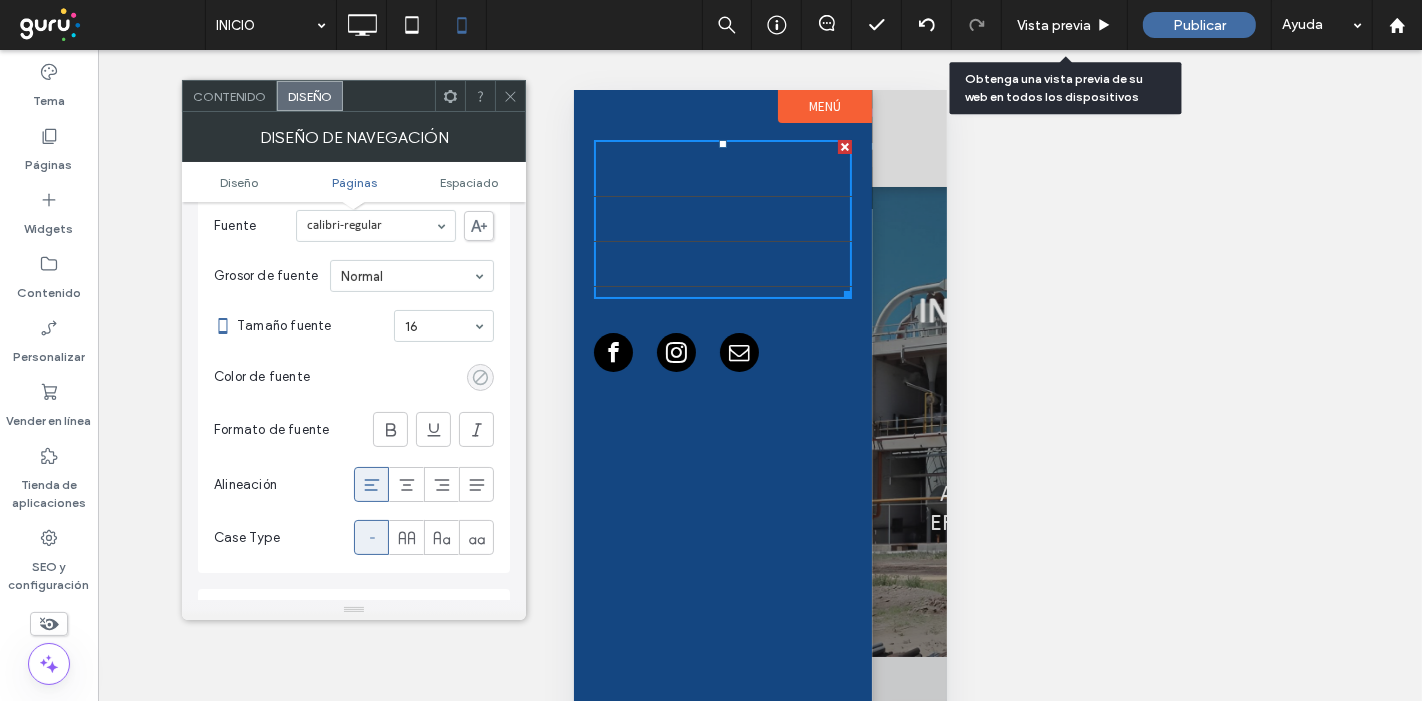 click at bounding box center (480, 377) 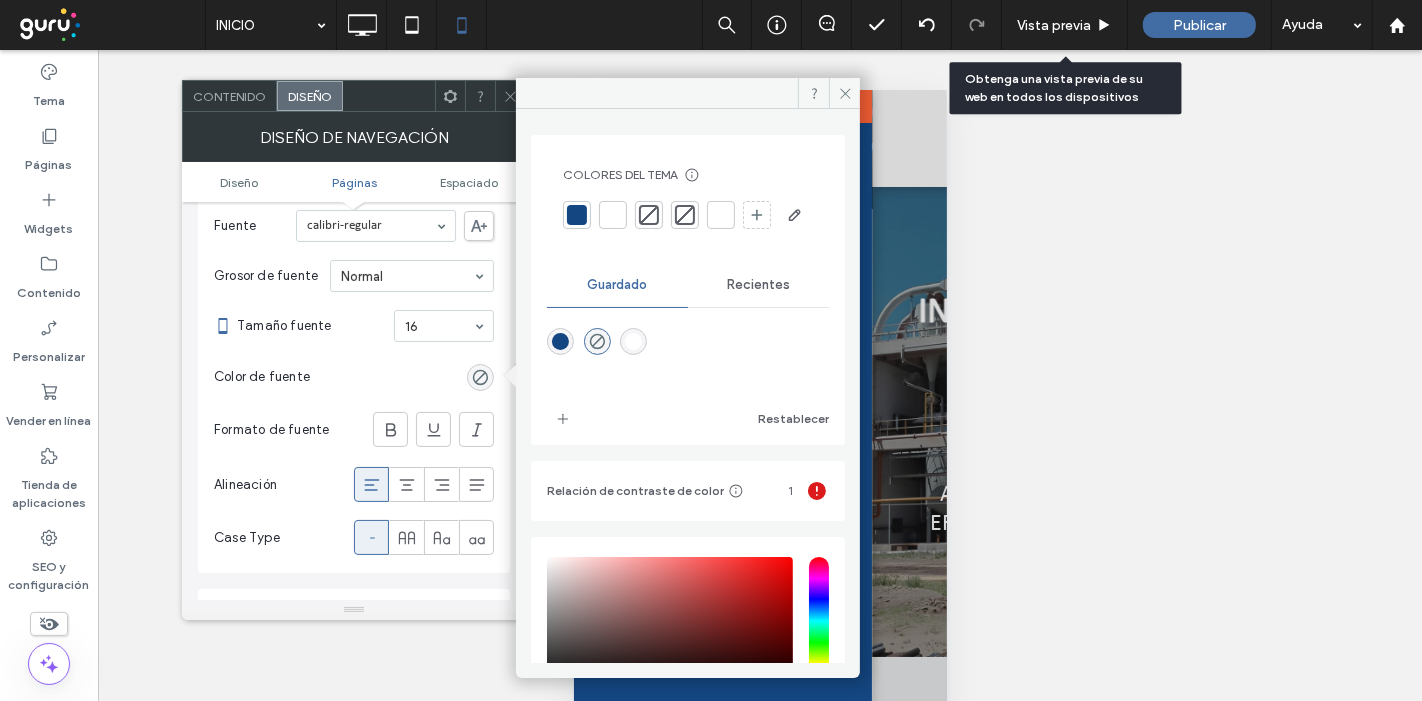 click at bounding box center (613, 215) 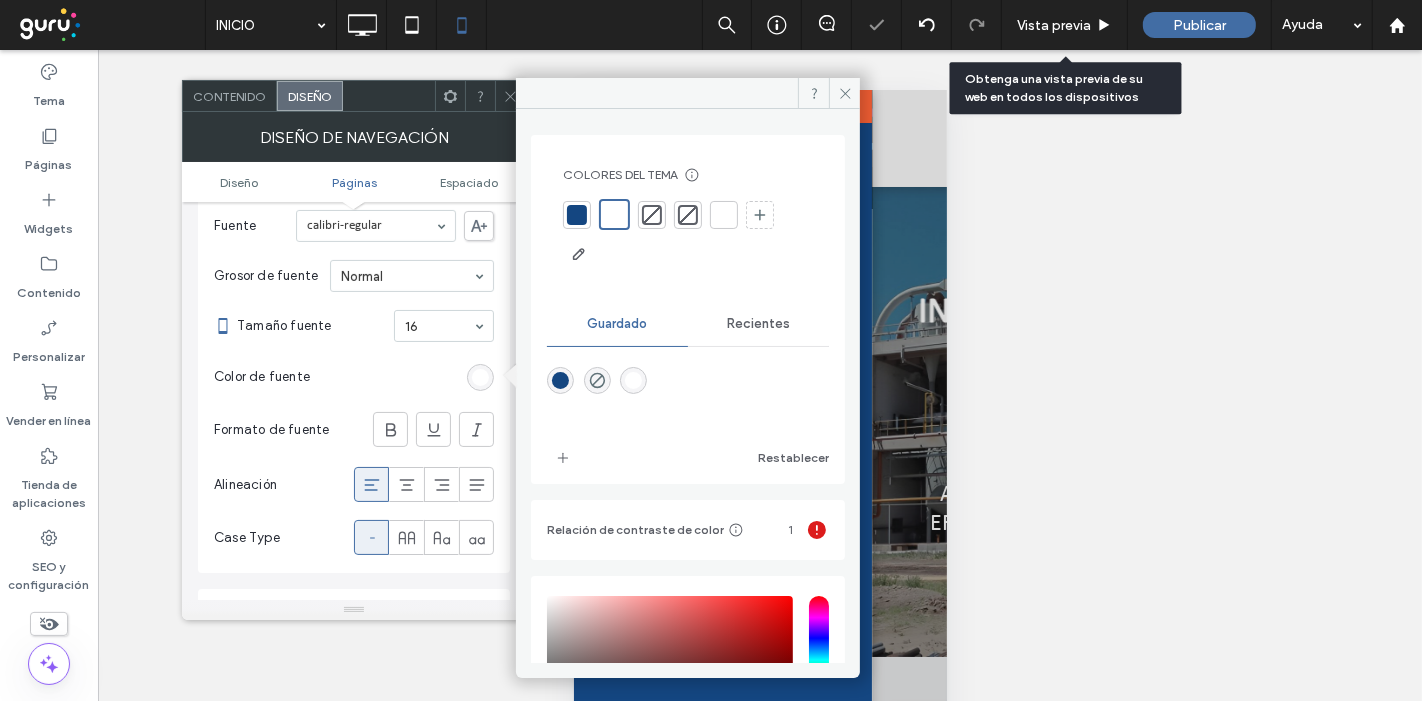 click on "Color de fuente" at bounding box center [354, 377] 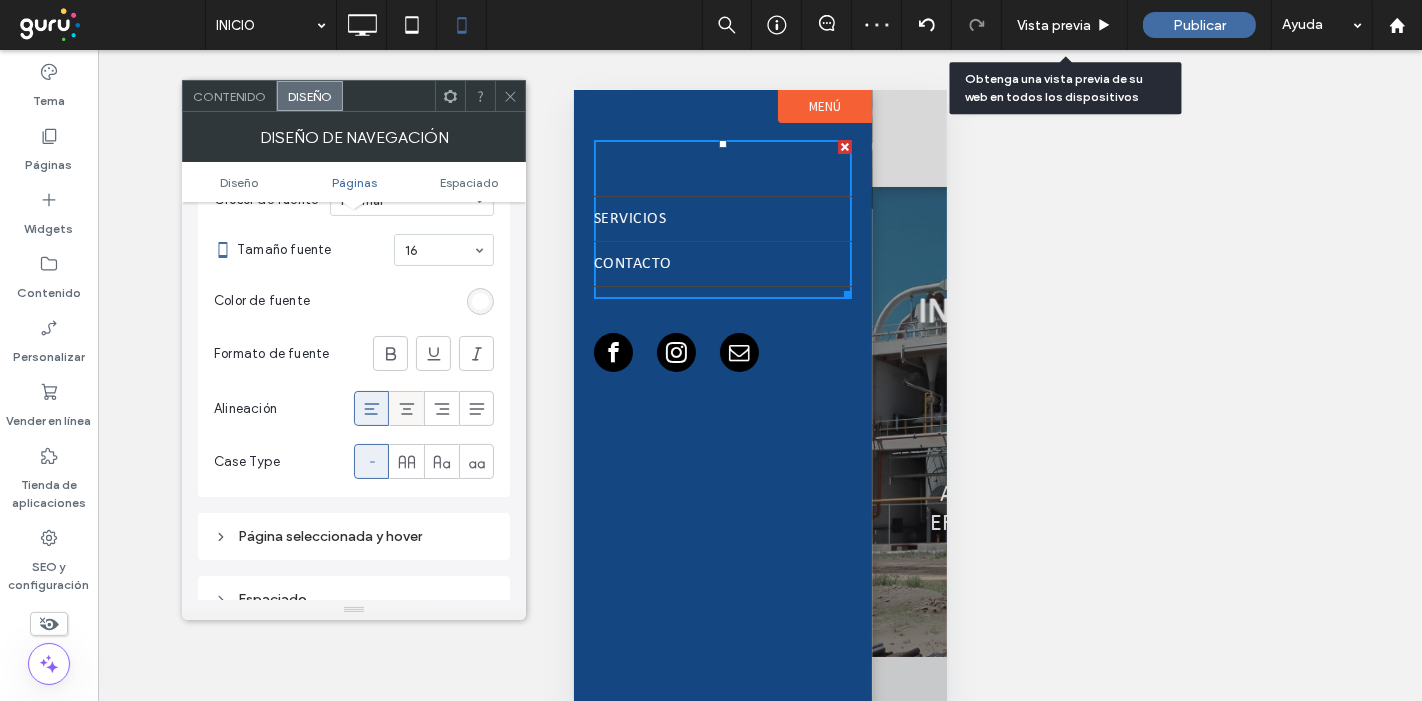 scroll, scrollTop: 666, scrollLeft: 0, axis: vertical 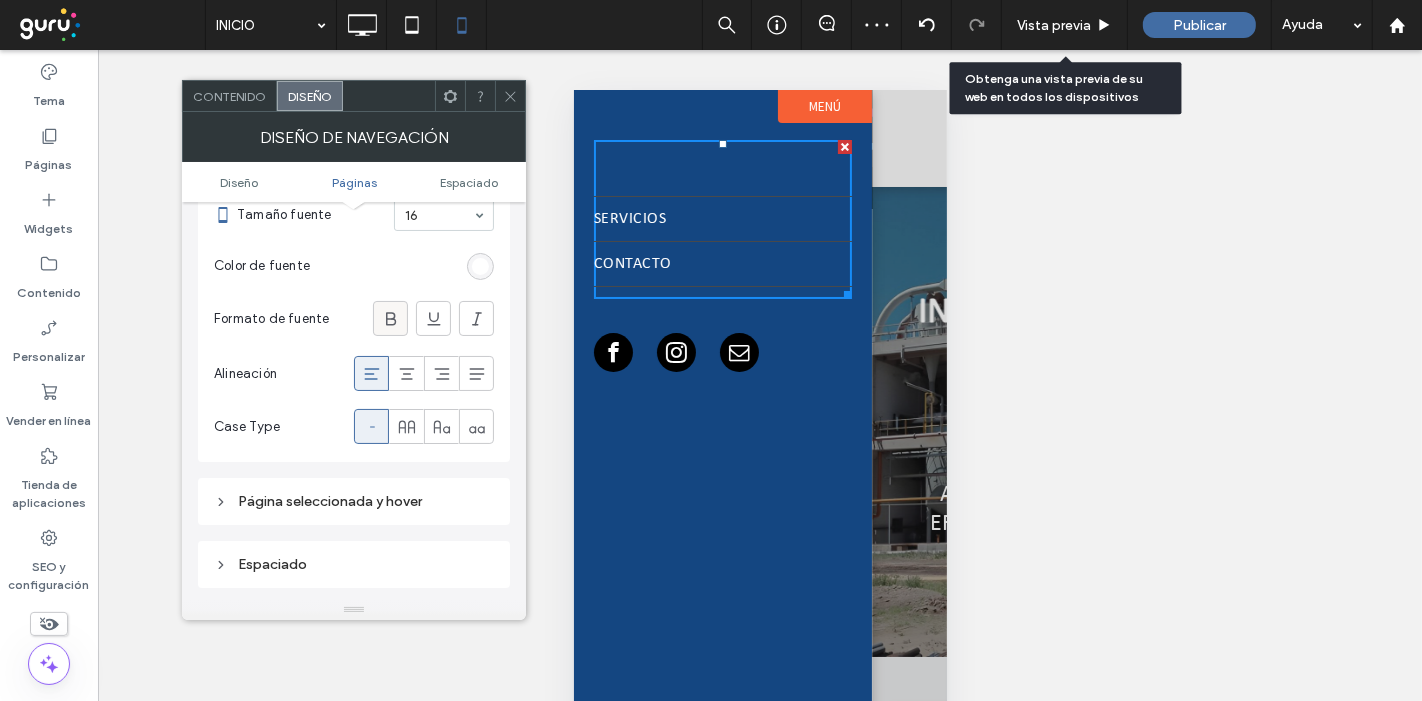 click 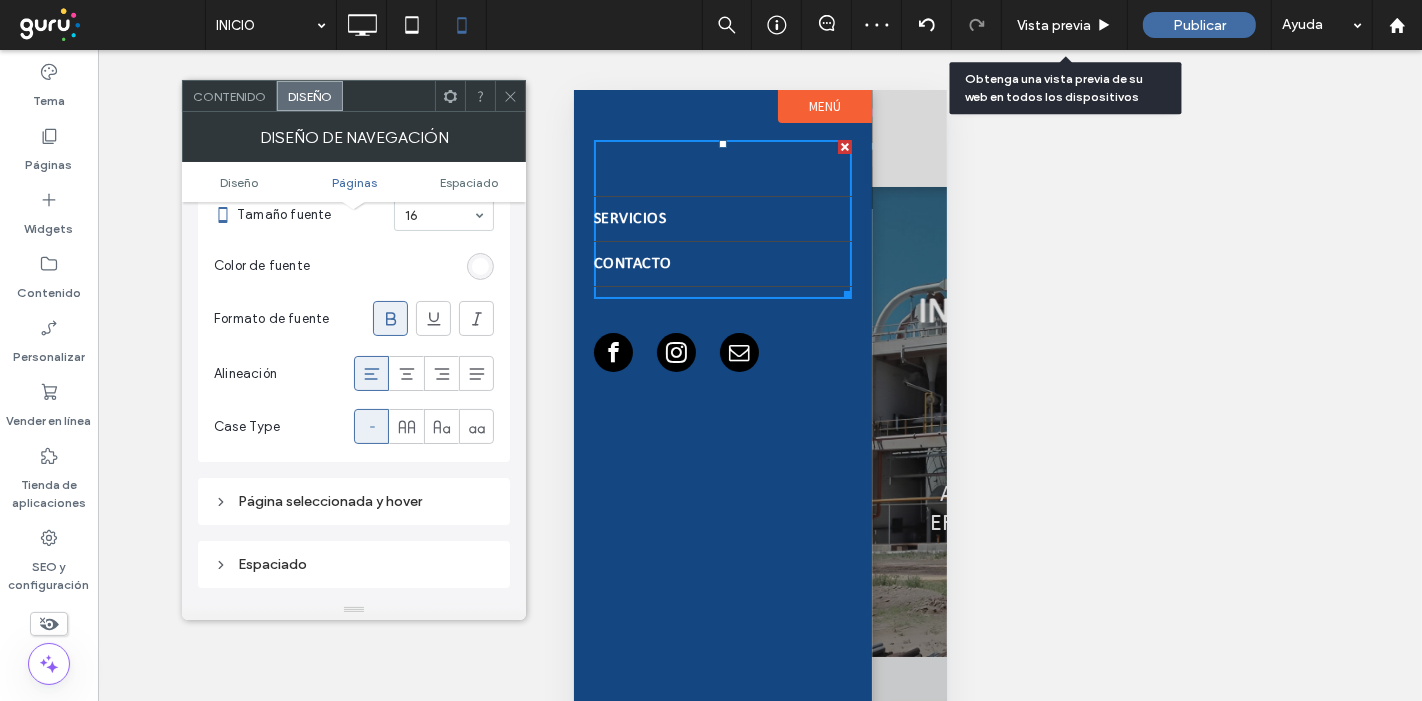 click 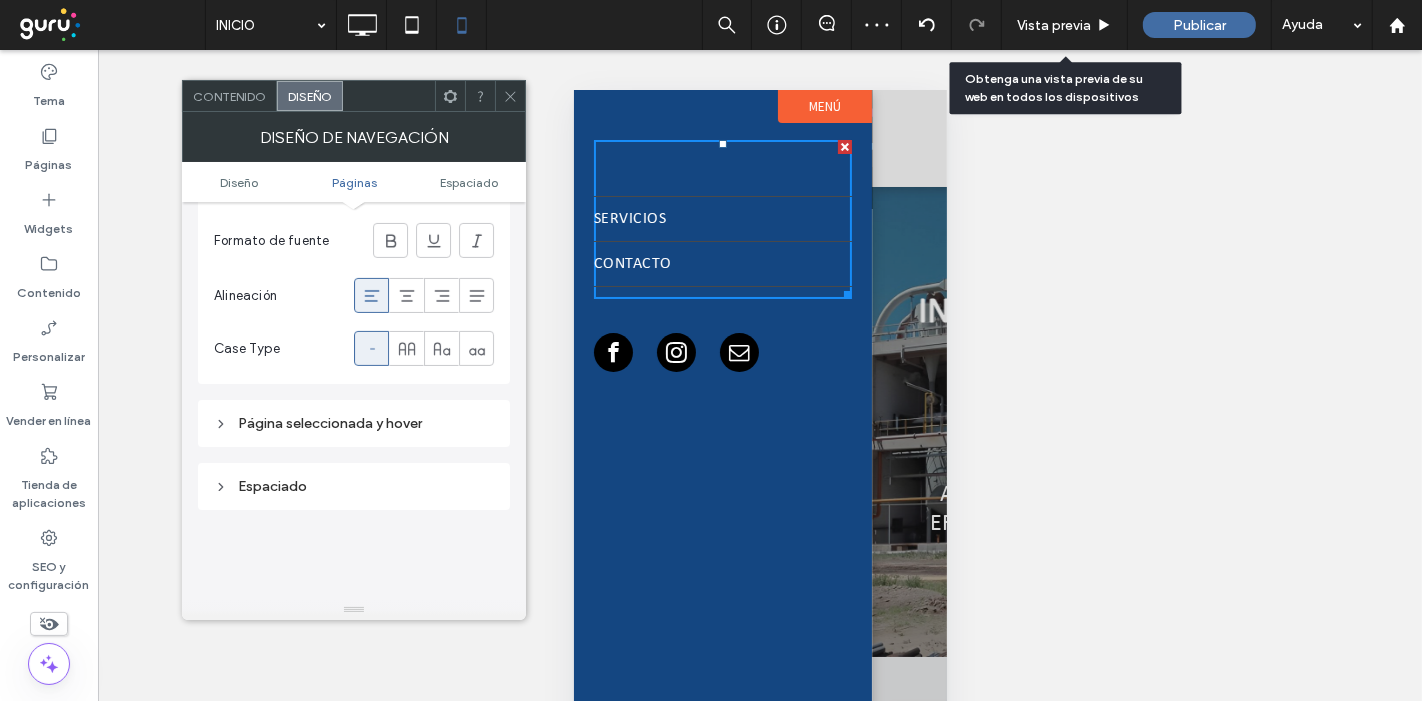scroll, scrollTop: 777, scrollLeft: 0, axis: vertical 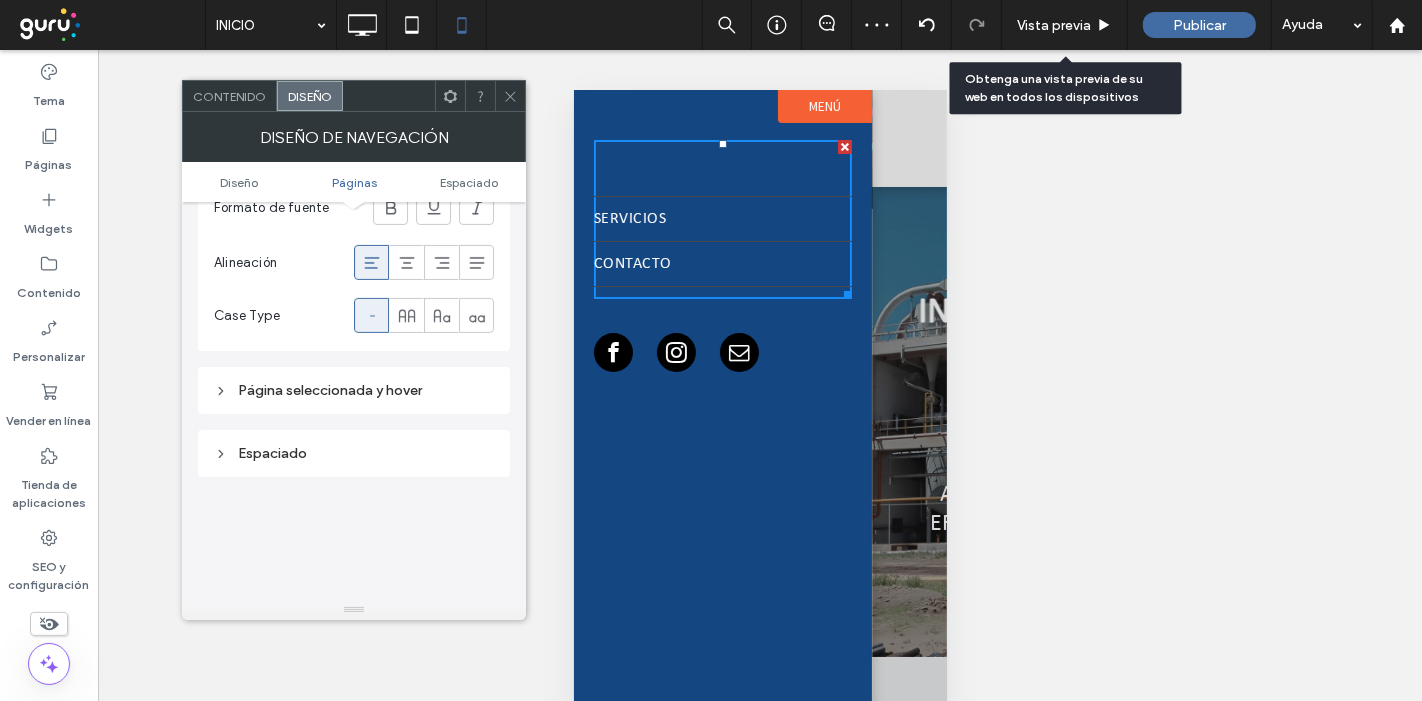 click on "Página seleccionada y hover" at bounding box center [354, 390] 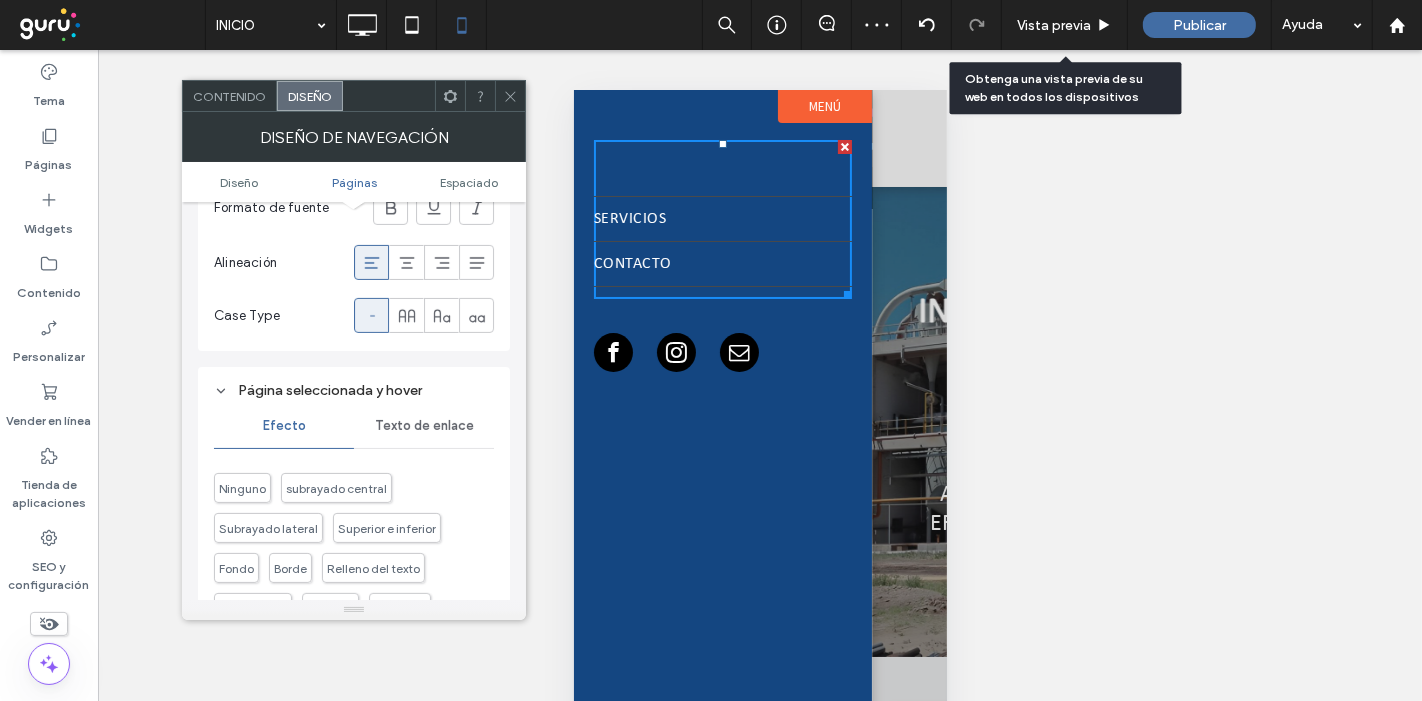 click on "Texto de enlace" at bounding box center (424, 426) 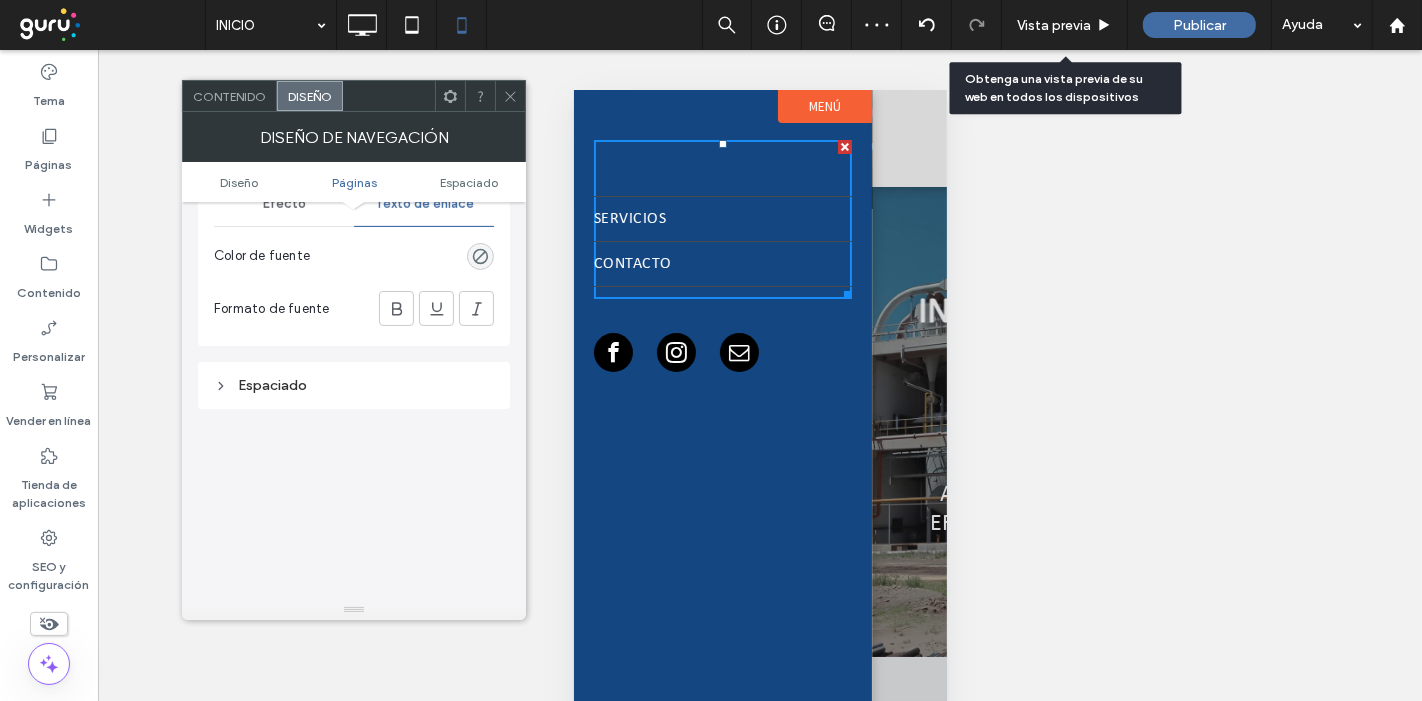 scroll, scrollTop: 1000, scrollLeft: 0, axis: vertical 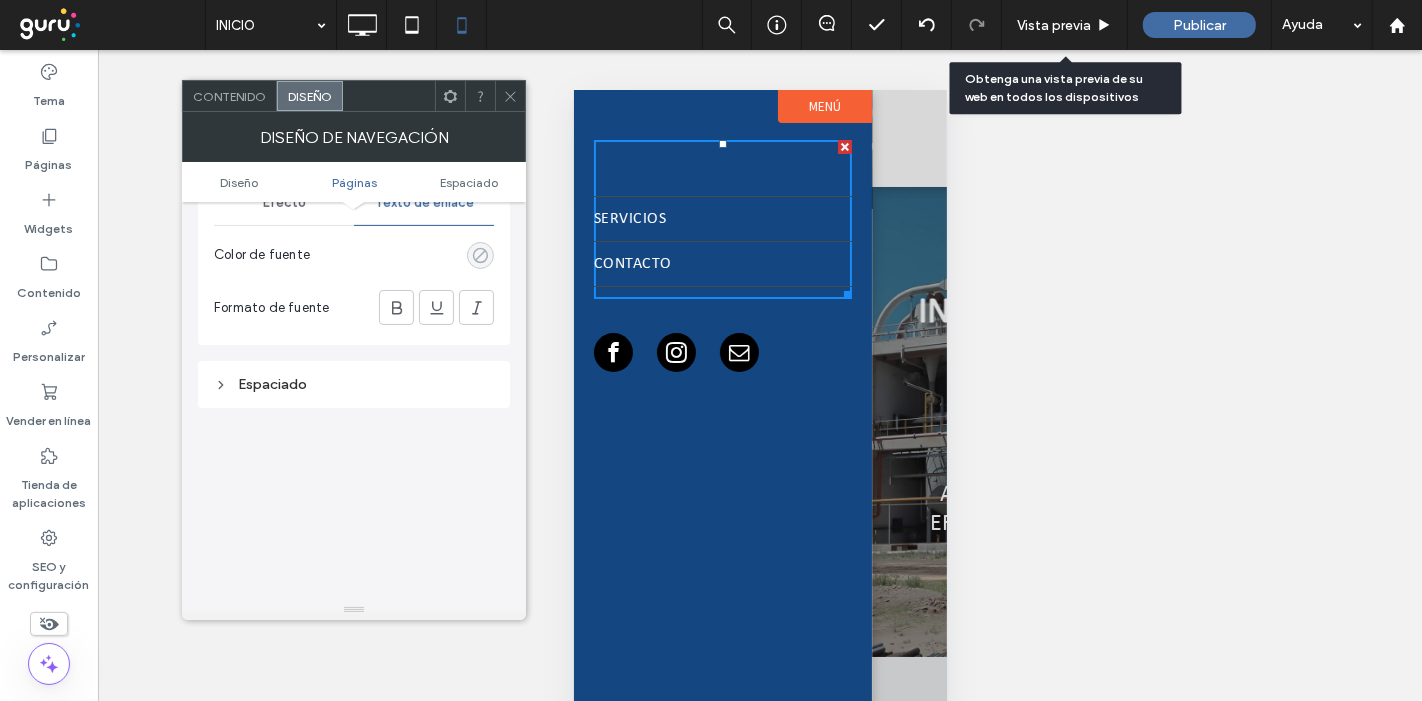 click 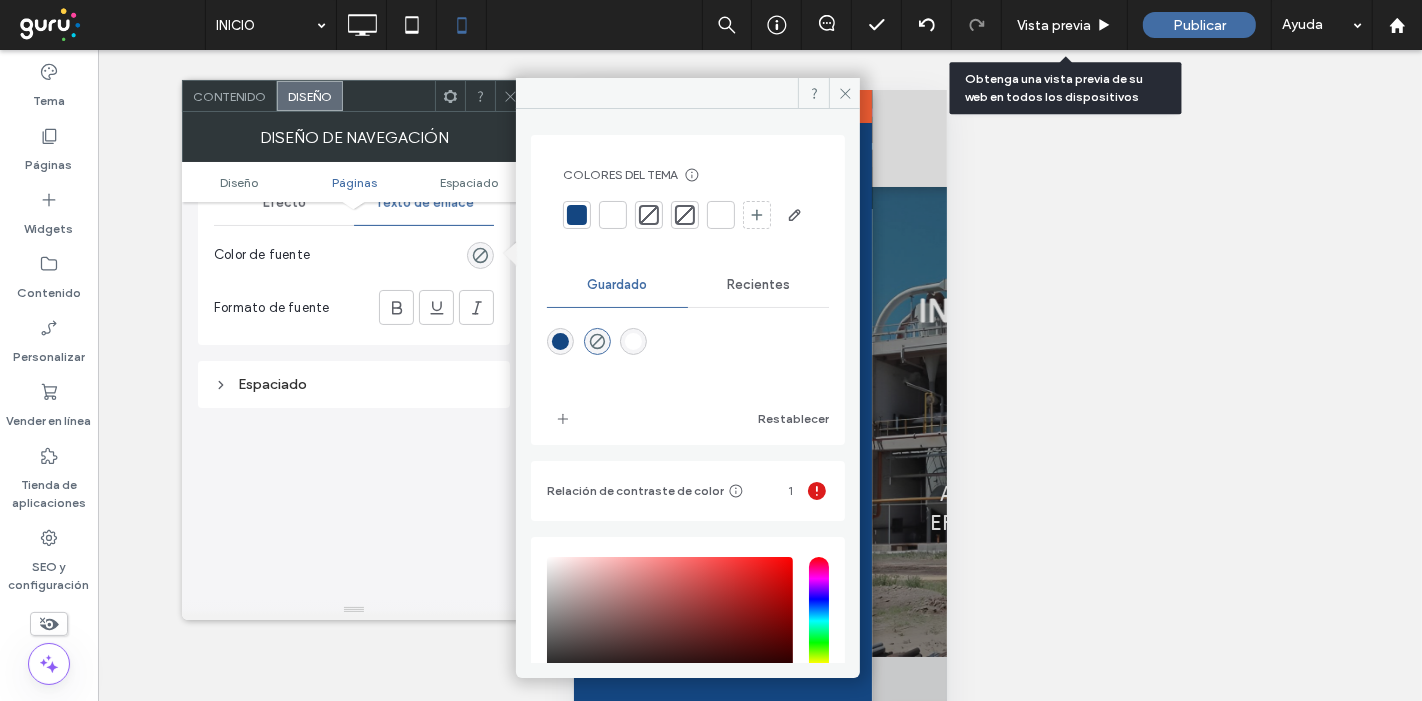 click at bounding box center [613, 215] 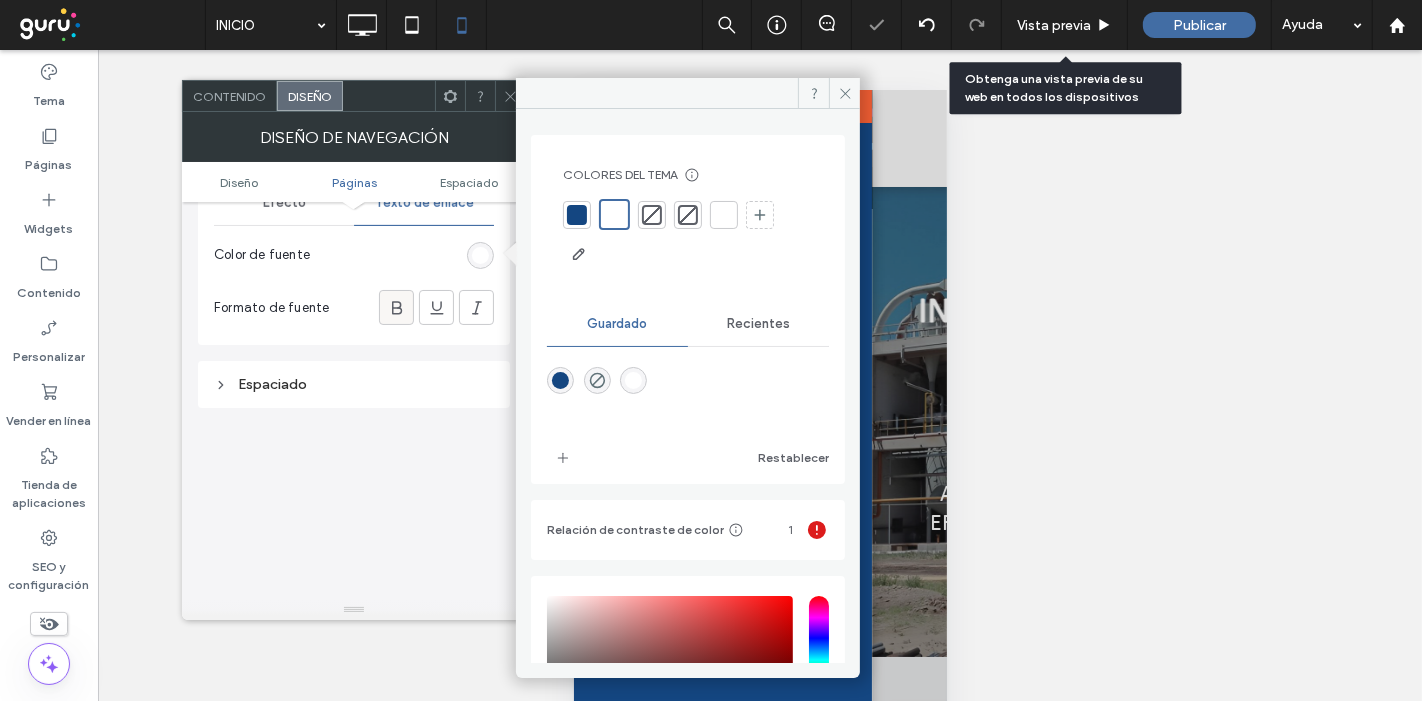 click 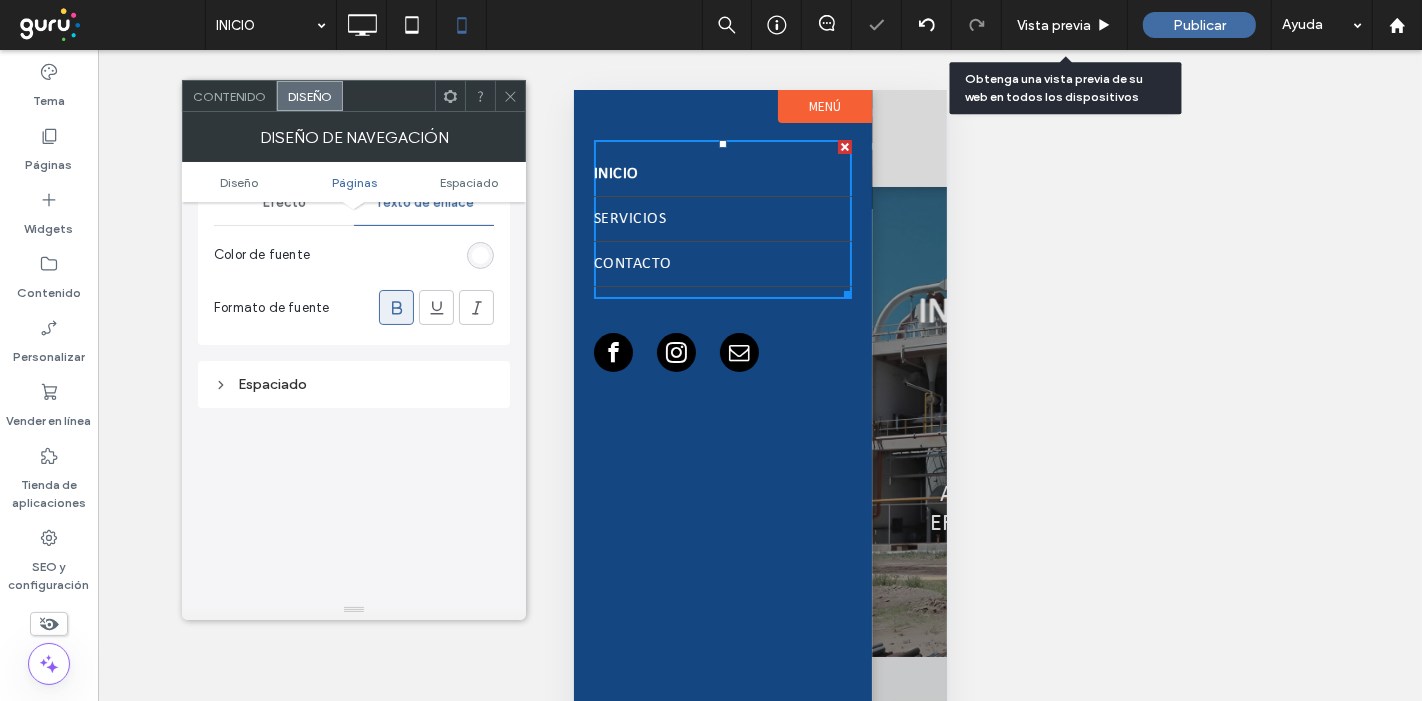 click on "Modifique el nombre y el orden de las páginas, SEO y configuración en el panel de las mismas.  Ir a PÁGINAS Diseño Orientación Vertical Inicio Servicios Acerca de Contacto Páginas Todas las páginas Estilo del enlace Texto de vínculos Fuente calibri-regular Grosor de fuente Normal   Tamaño fuente 16 Color de fuente Formato de fuente Alineación Case Type Página seleccionada y hover Efecto Texto de enlace Color de fuente Formato de fuente Espaciado" at bounding box center (354, -27) 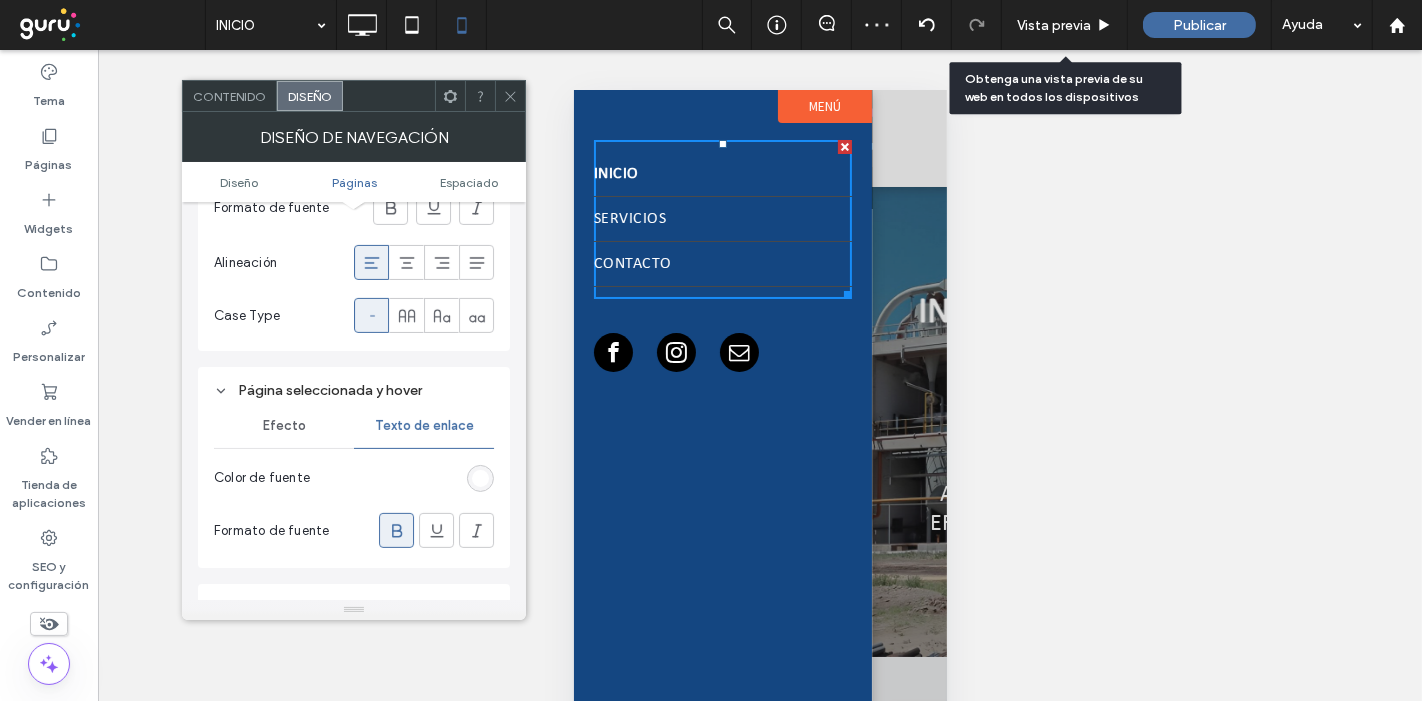 click on "Efecto" at bounding box center [284, 426] 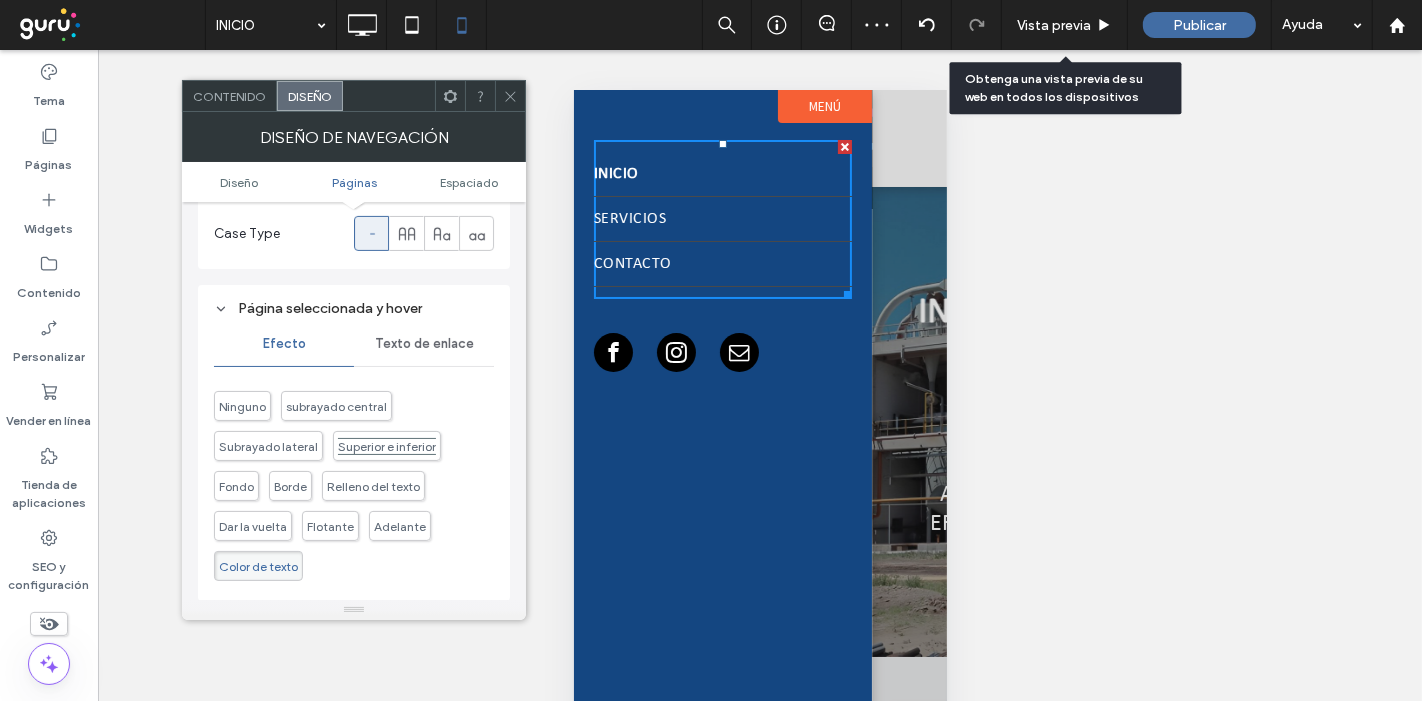 scroll, scrollTop: 888, scrollLeft: 0, axis: vertical 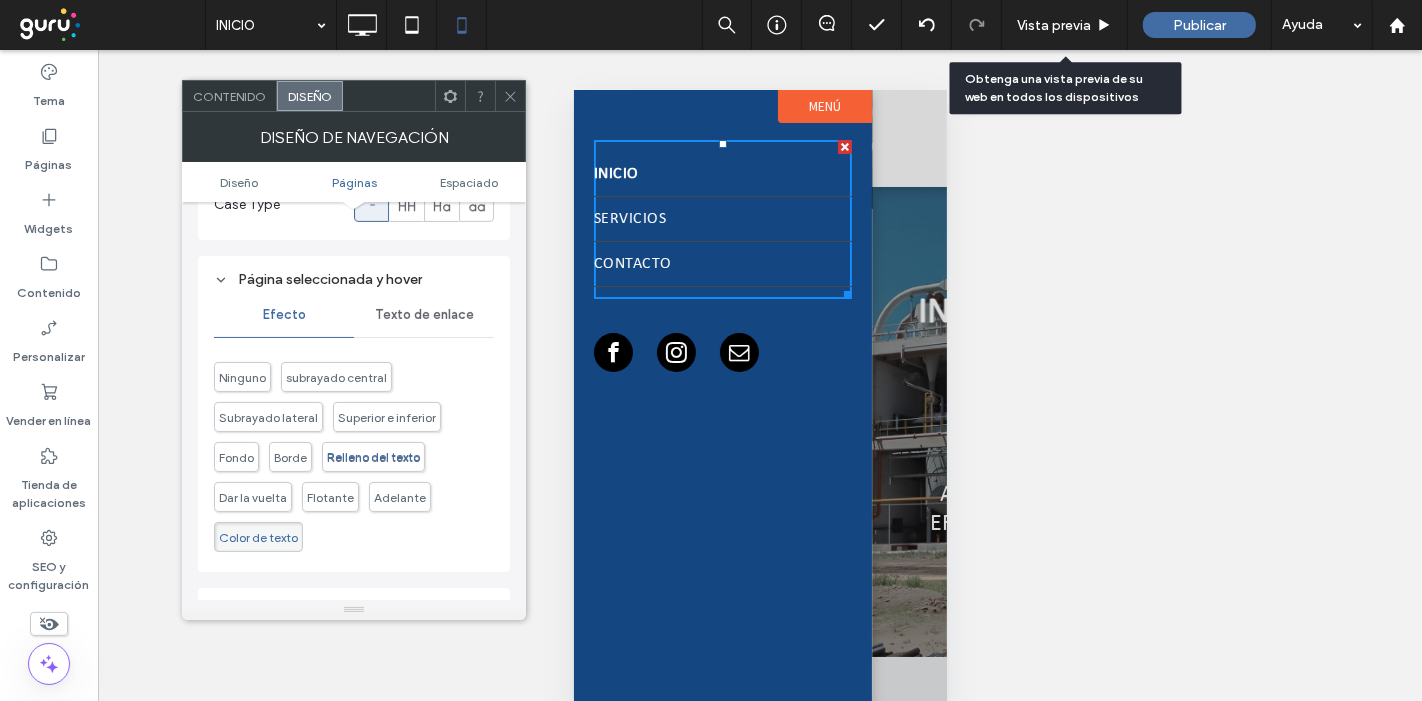 click on "Relleno del texto" at bounding box center (373, 457) 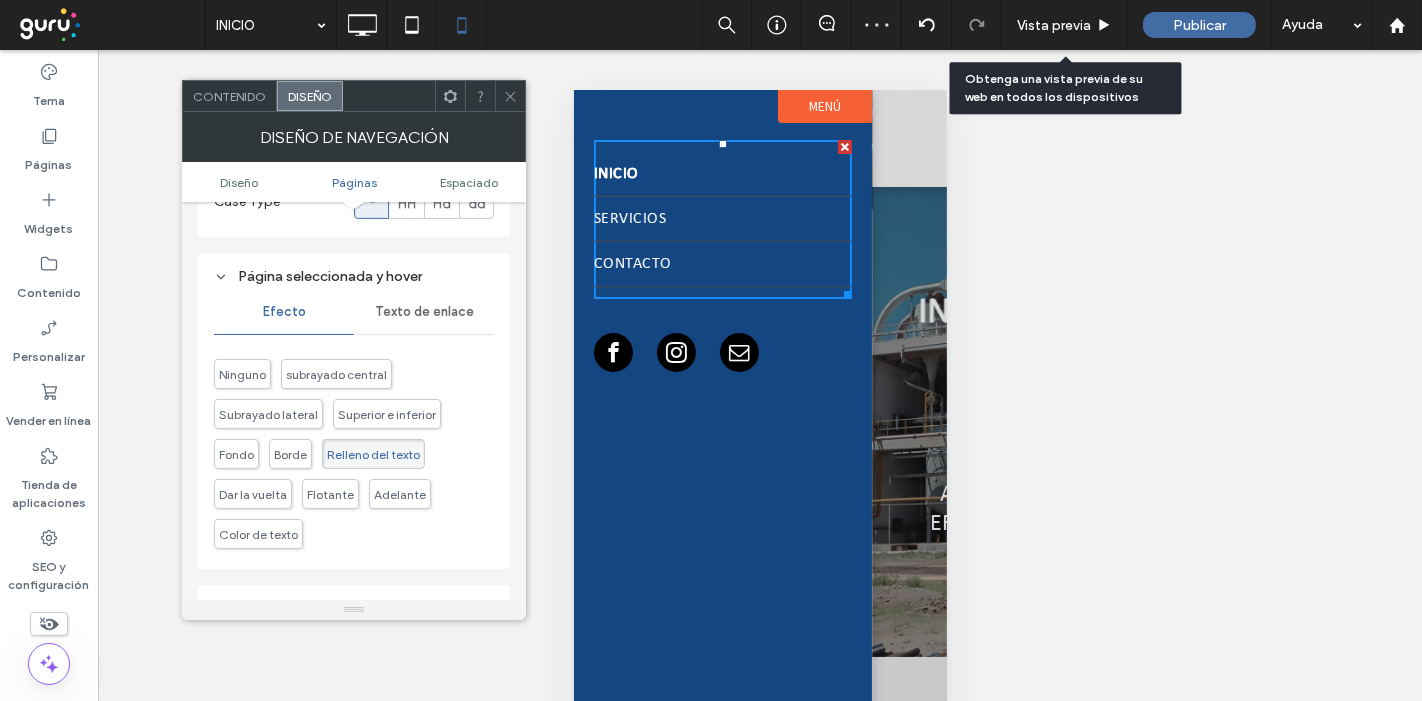 scroll, scrollTop: 888, scrollLeft: 0, axis: vertical 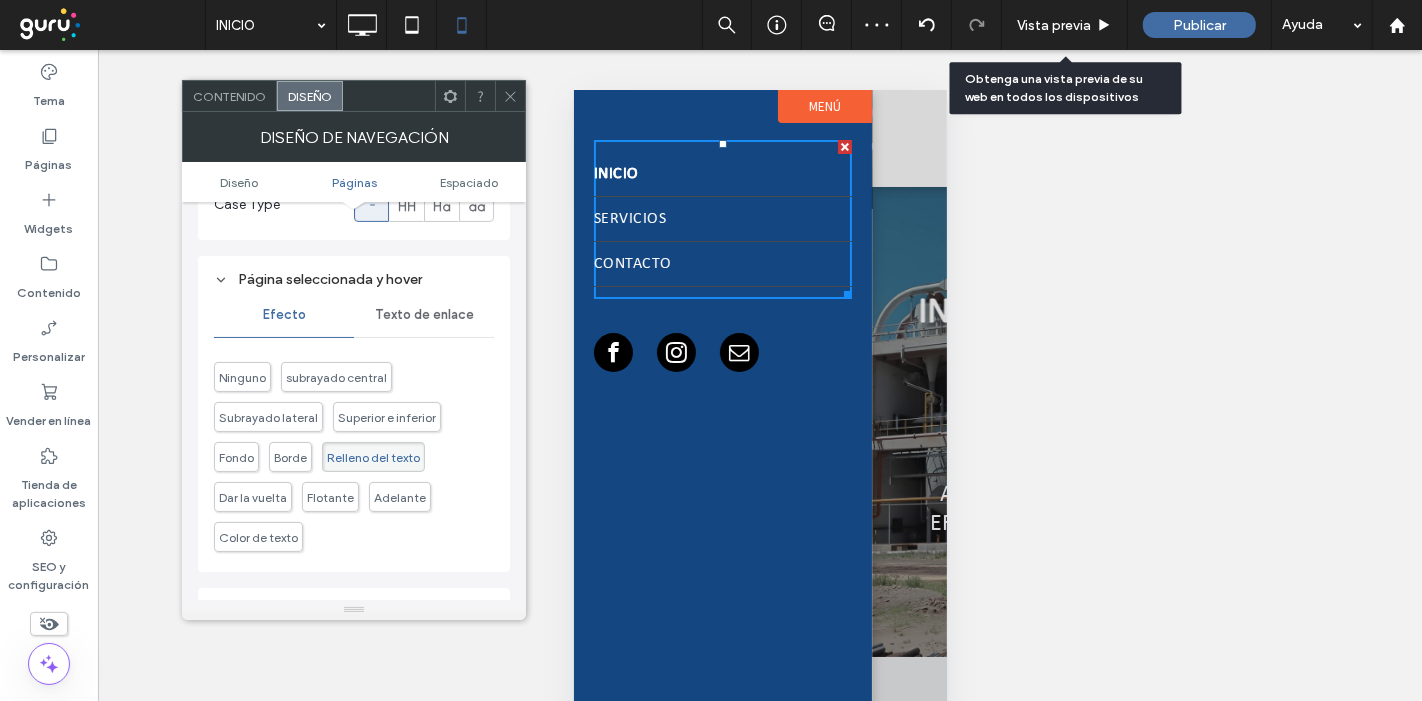 click on "Texto de enlace" at bounding box center (424, 315) 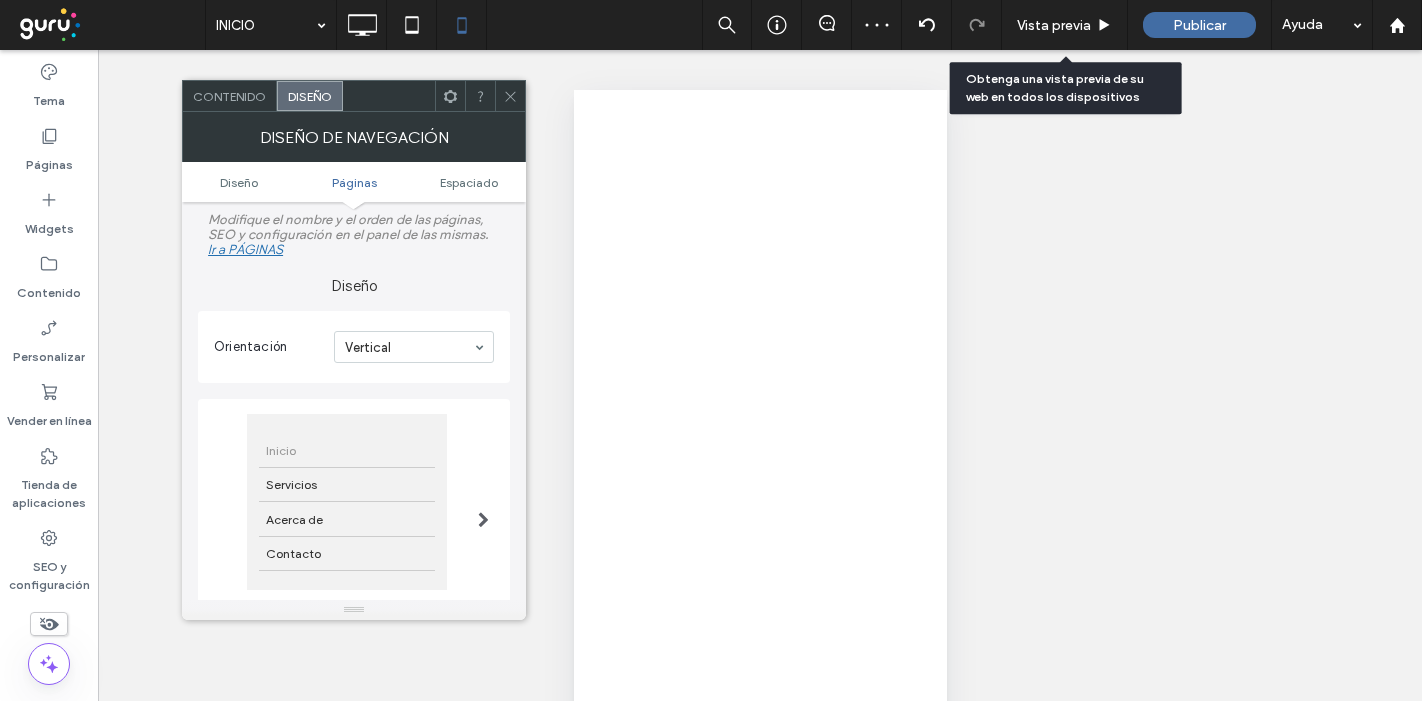 scroll, scrollTop: 0, scrollLeft: 0, axis: both 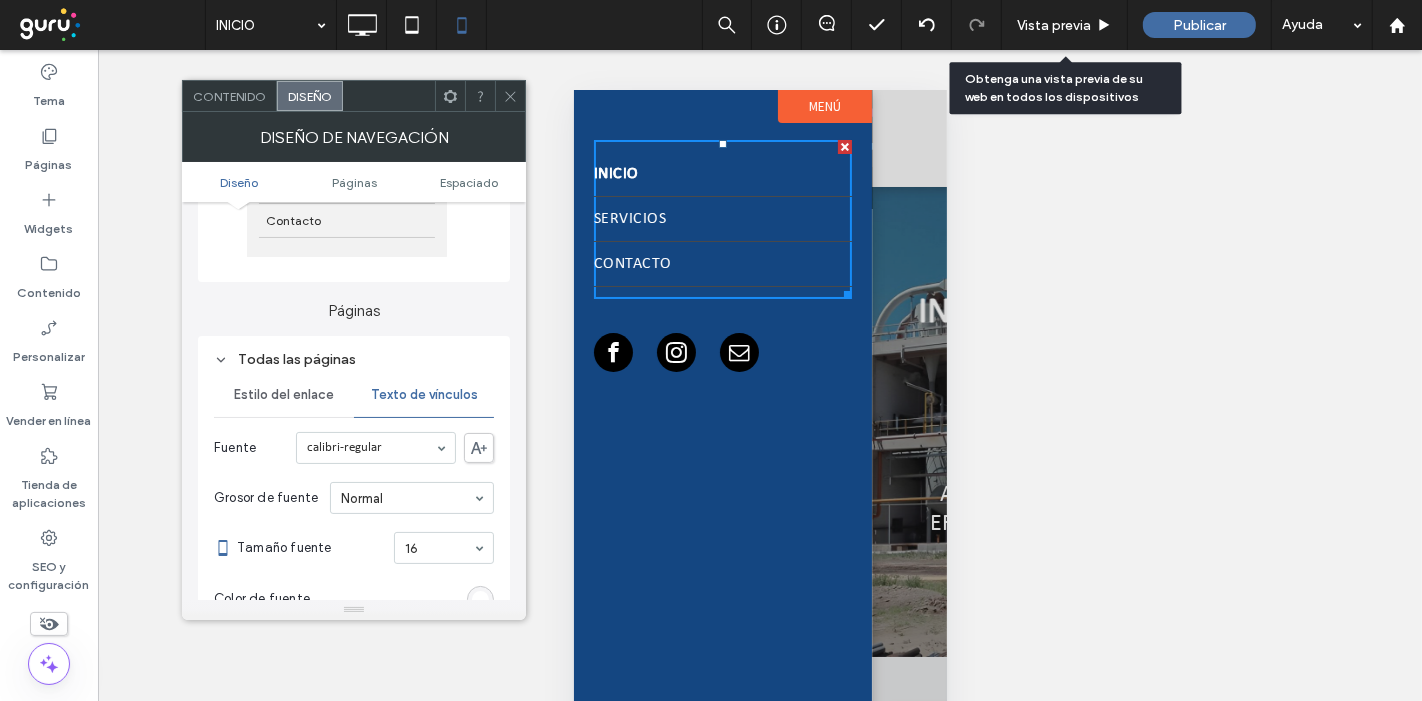 click on "Estilo del enlace" at bounding box center [284, 395] 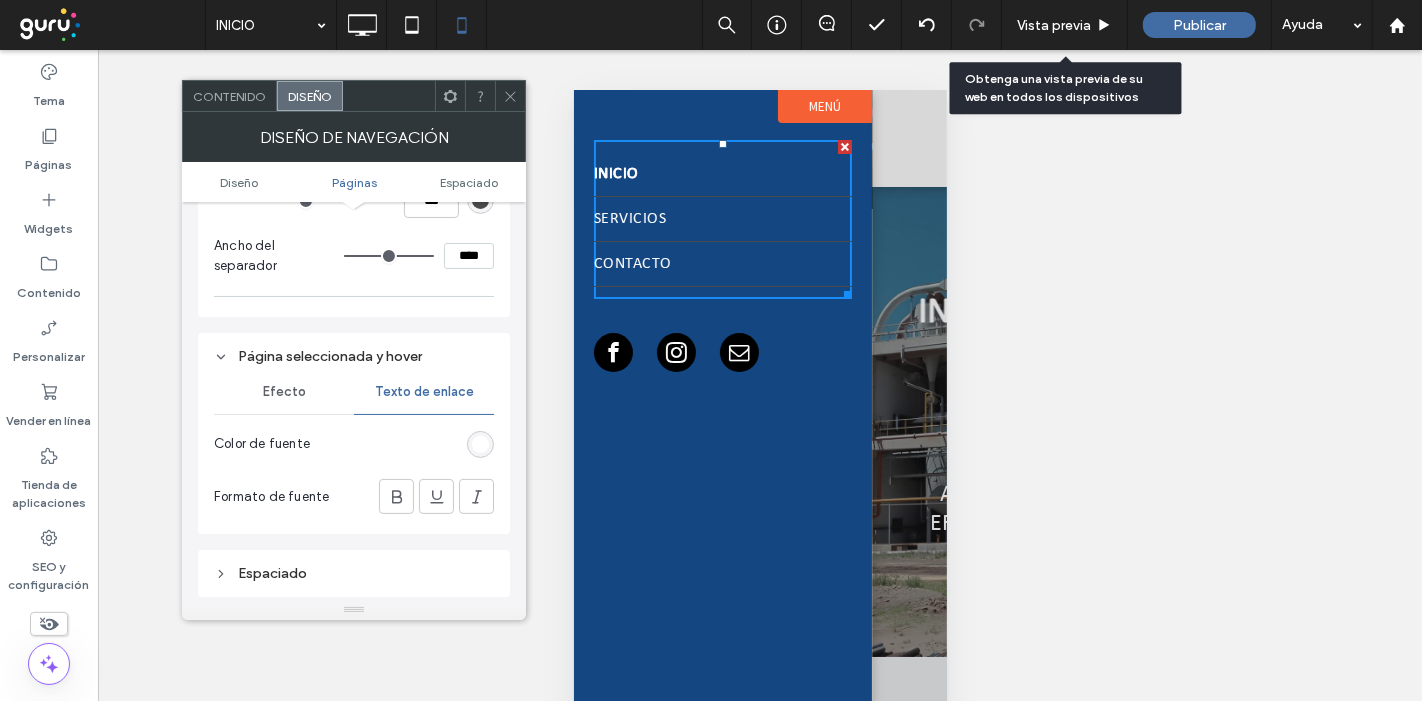 scroll, scrollTop: 666, scrollLeft: 0, axis: vertical 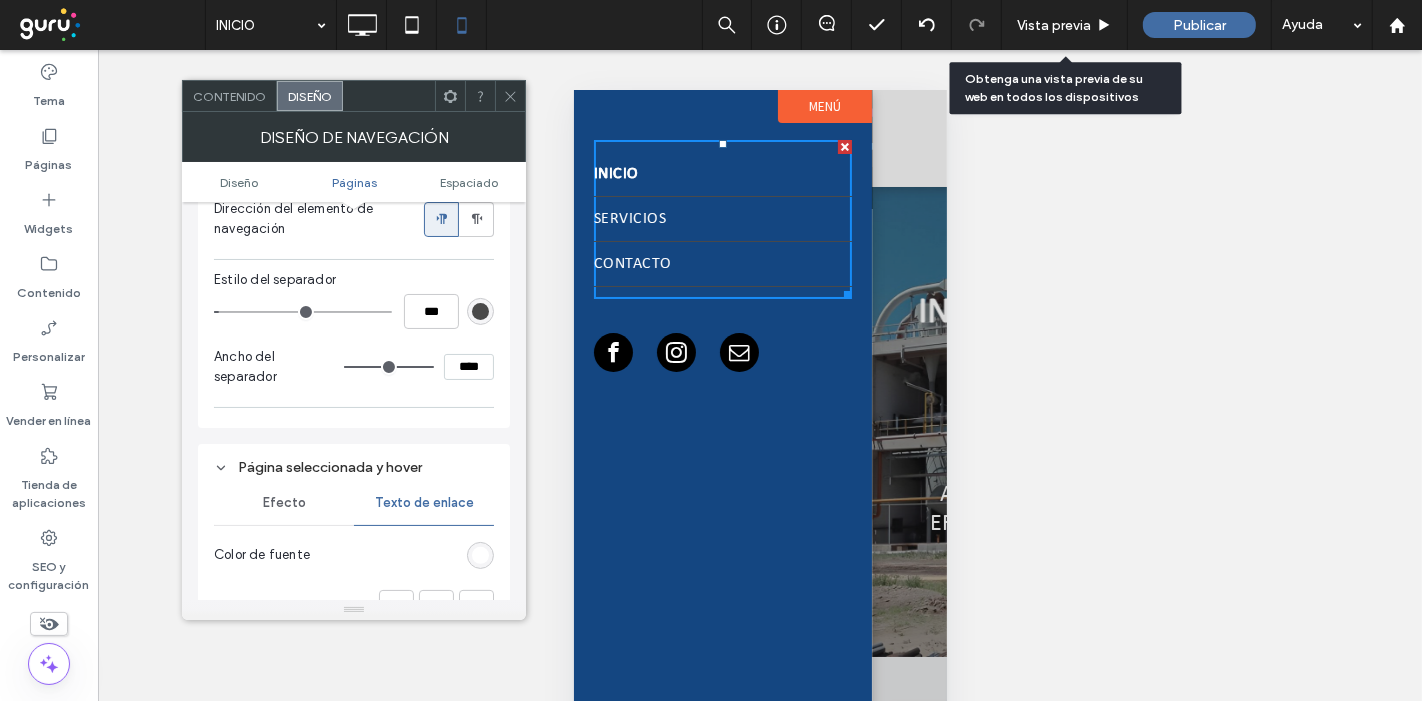 click at bounding box center [480, 311] 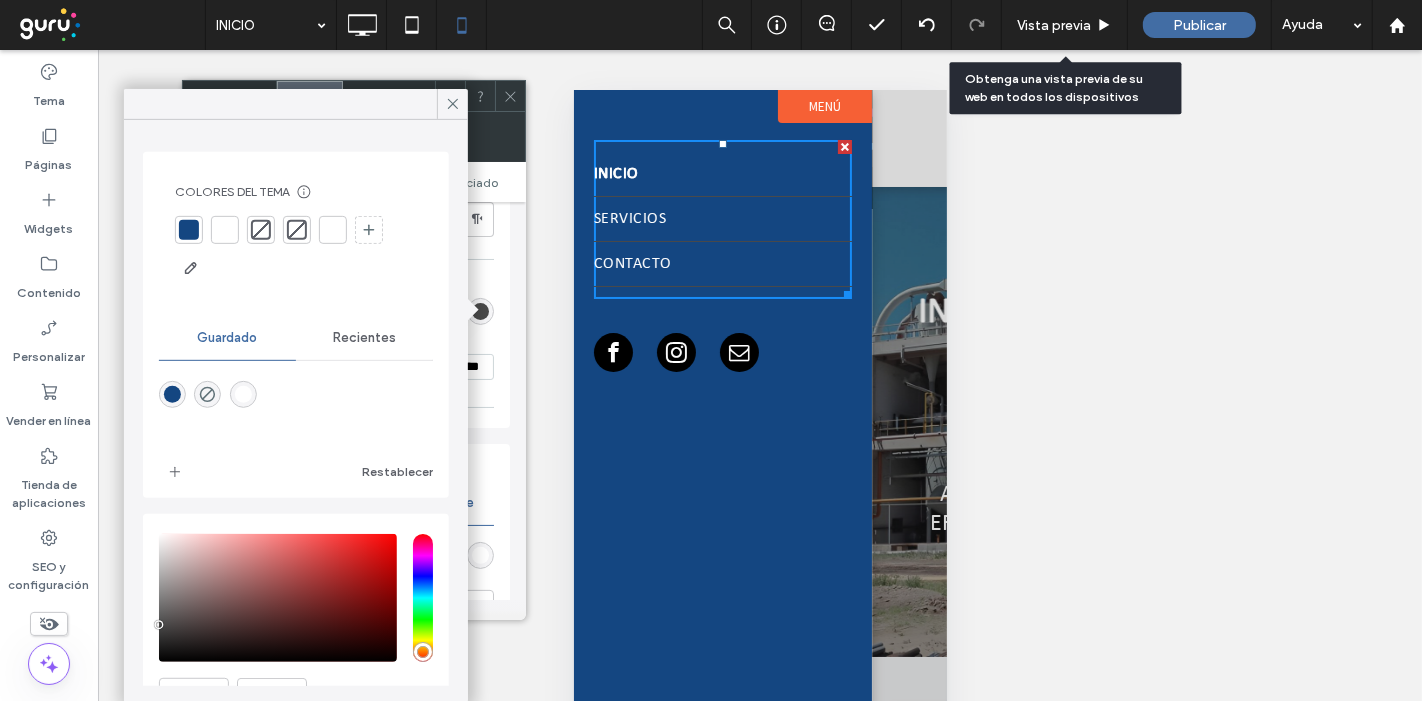 click at bounding box center (333, 230) 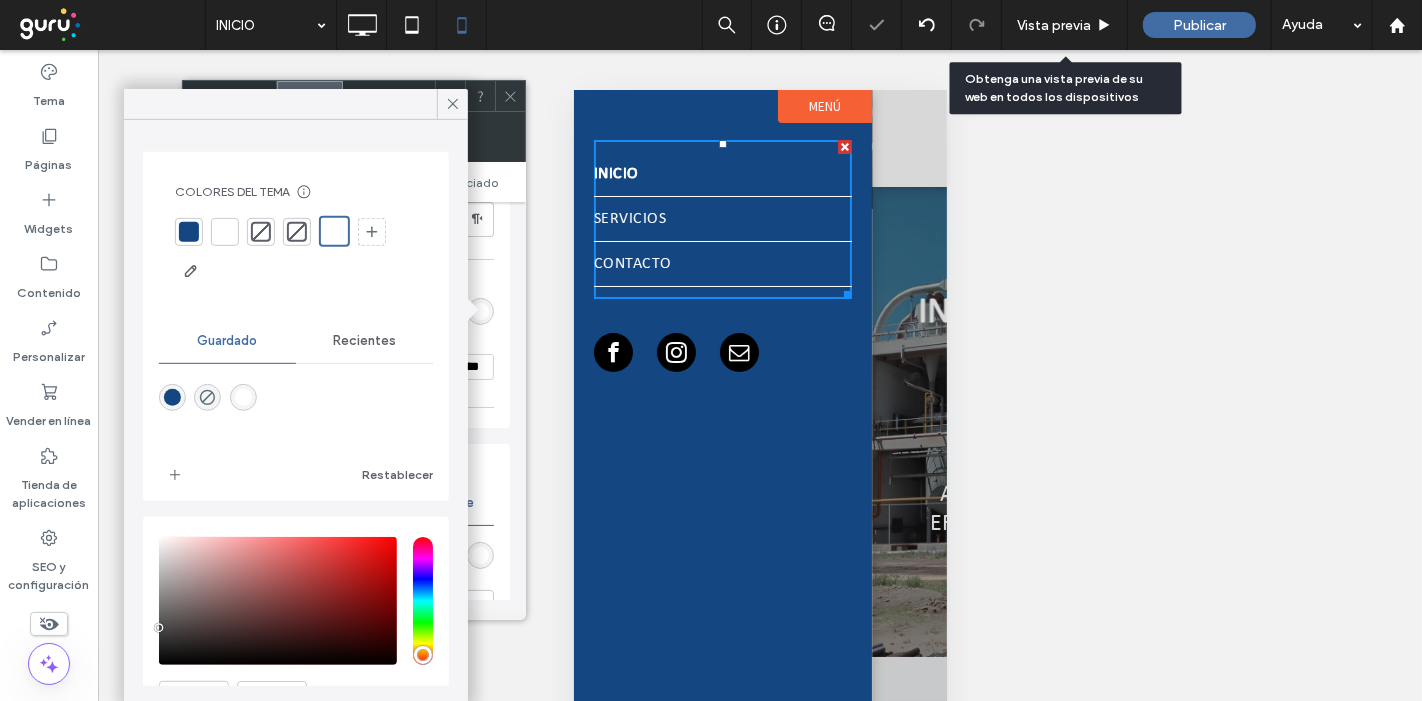click on "Colores del tema Ahorre tiempo con los colores del tema Cree una paleta de colores para añadir o cambiar al instante los colores de los elementos conectados del sitio.    Obtener más información" at bounding box center [296, 192] 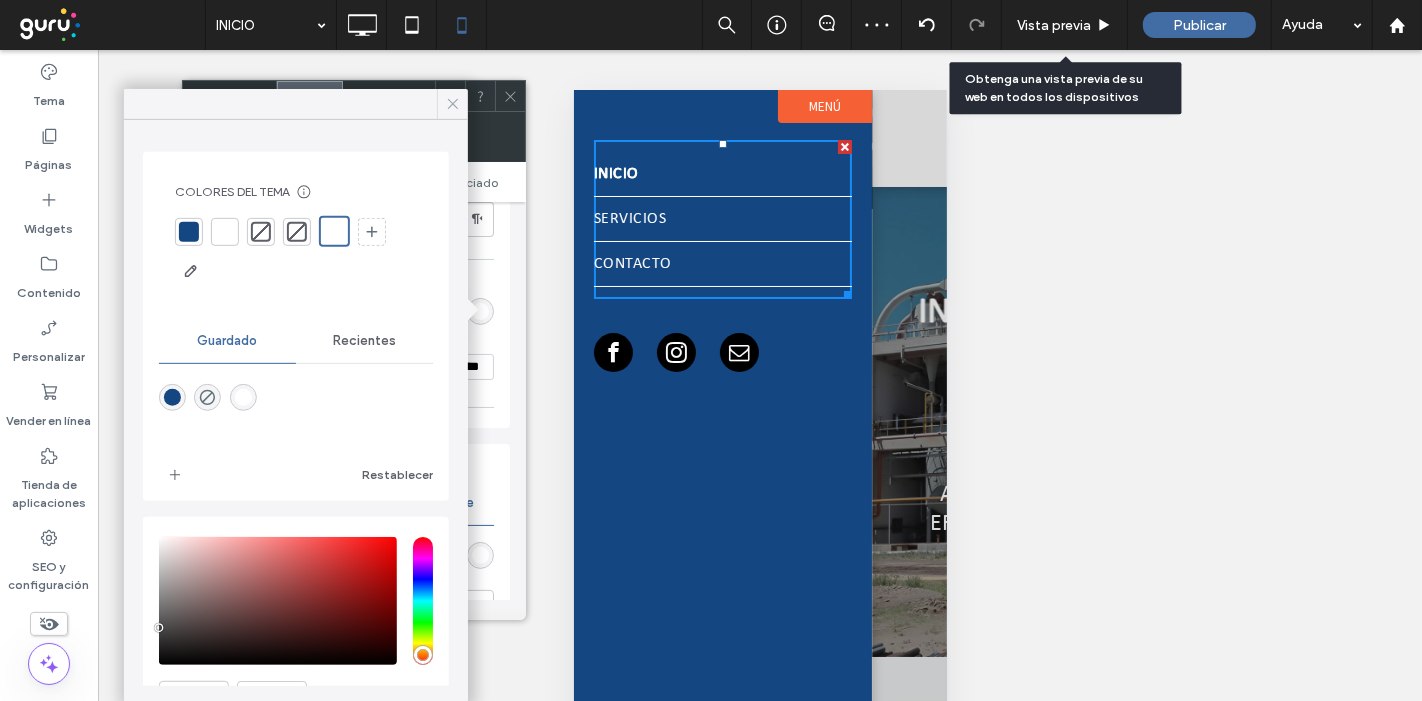 click 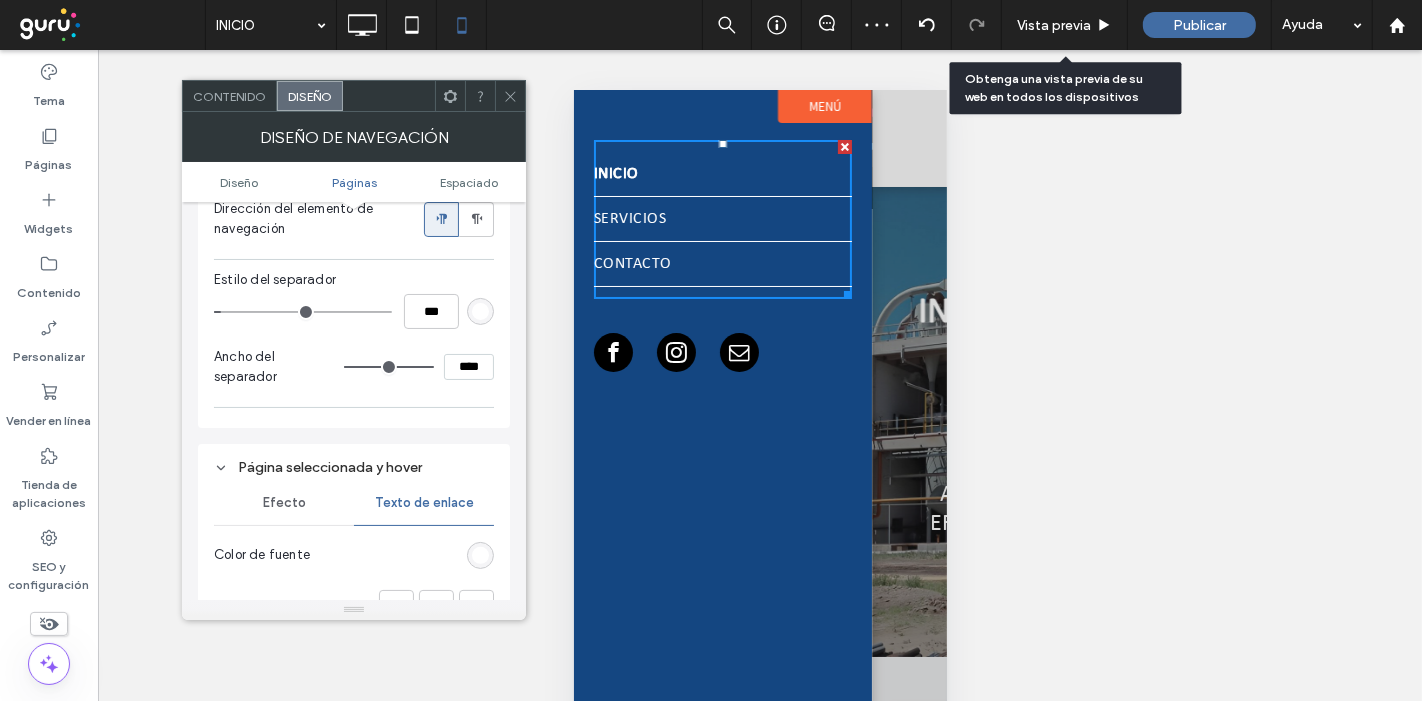 click at bounding box center (612, 351) 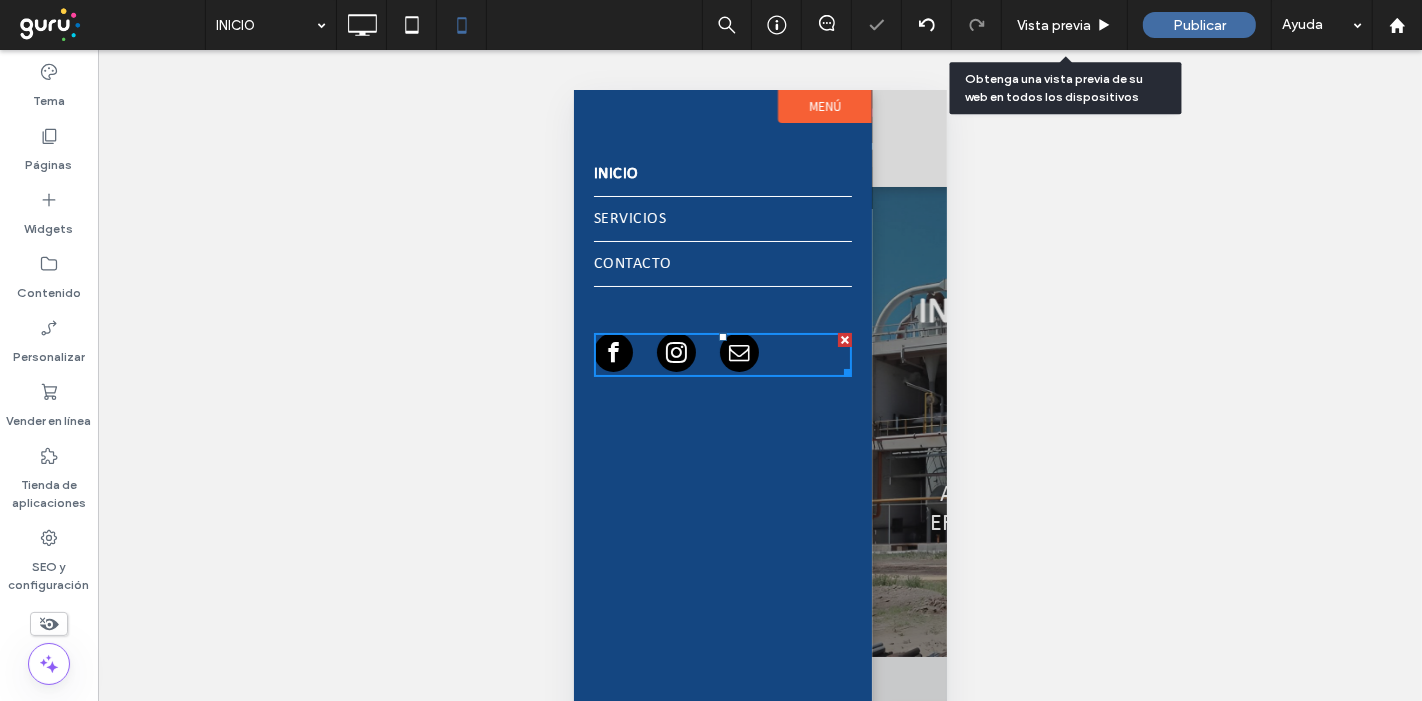 click at bounding box center (612, 351) 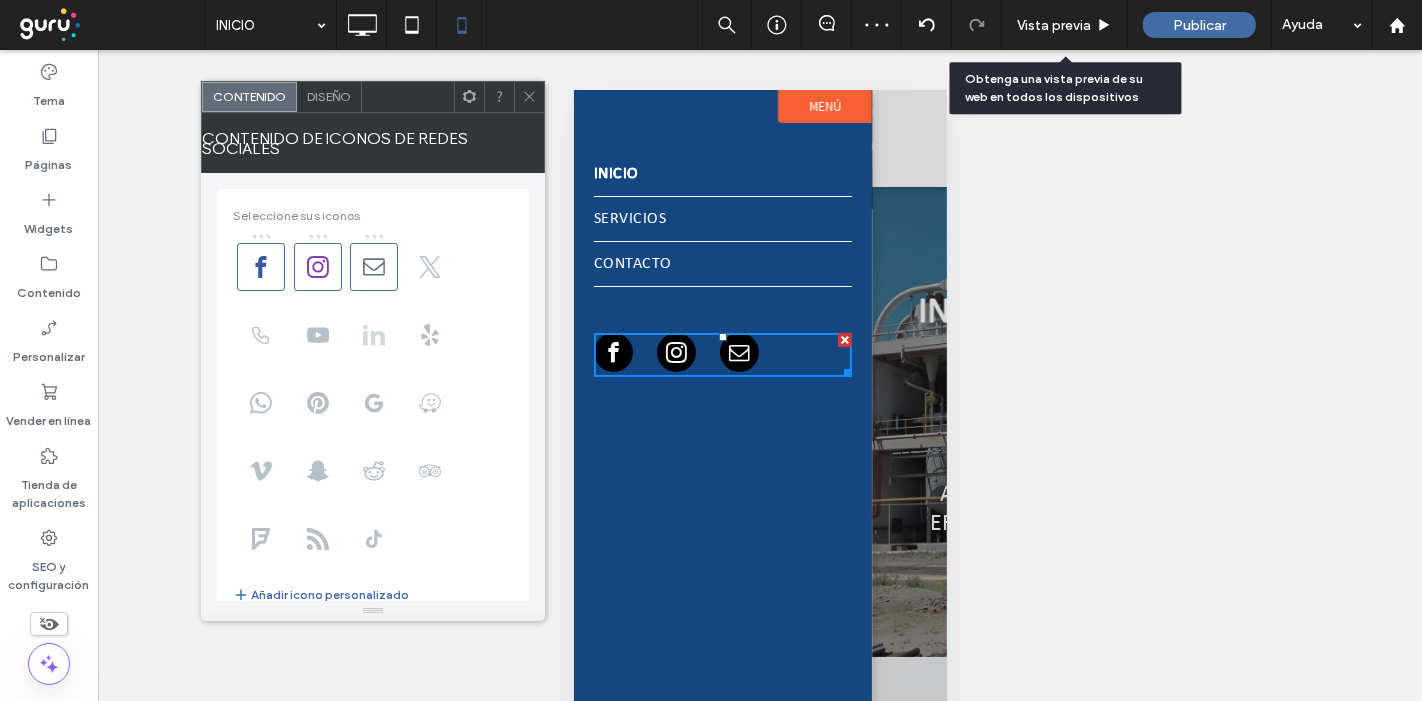 click 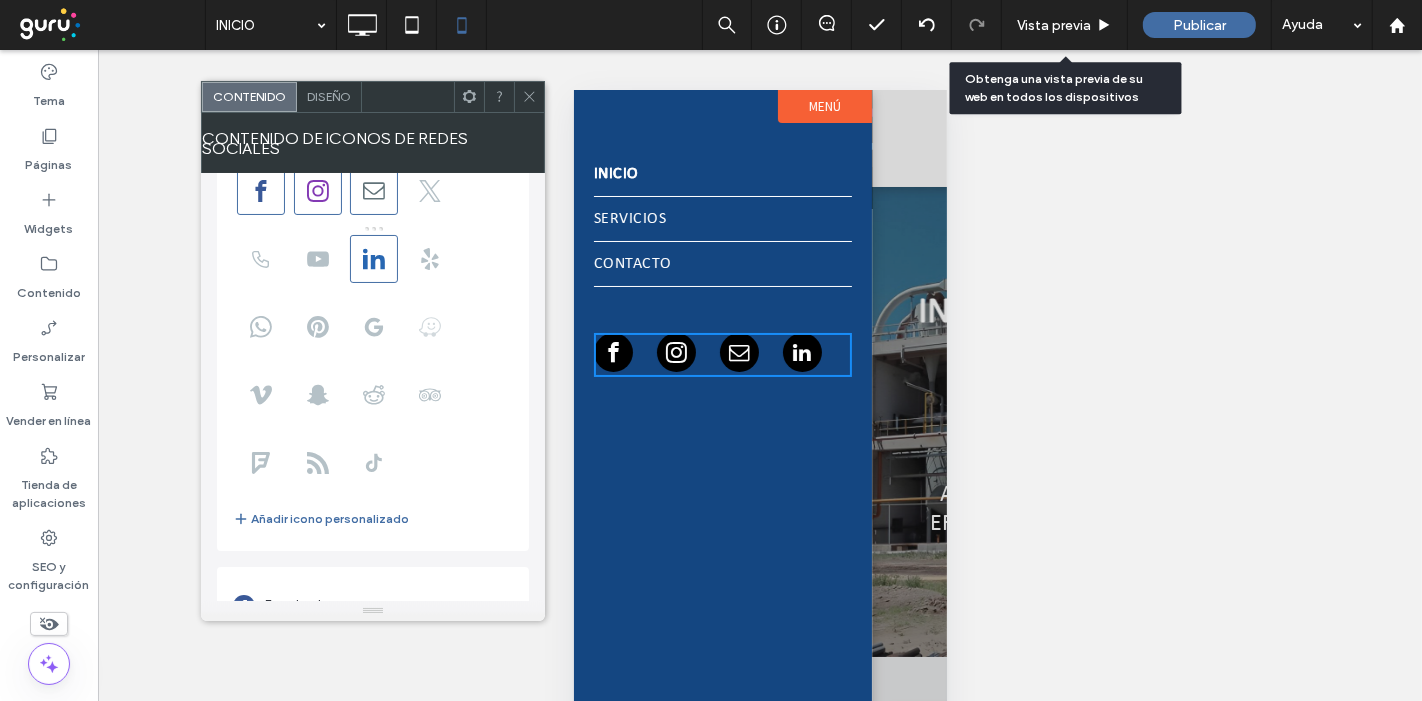 scroll, scrollTop: 111, scrollLeft: 0, axis: vertical 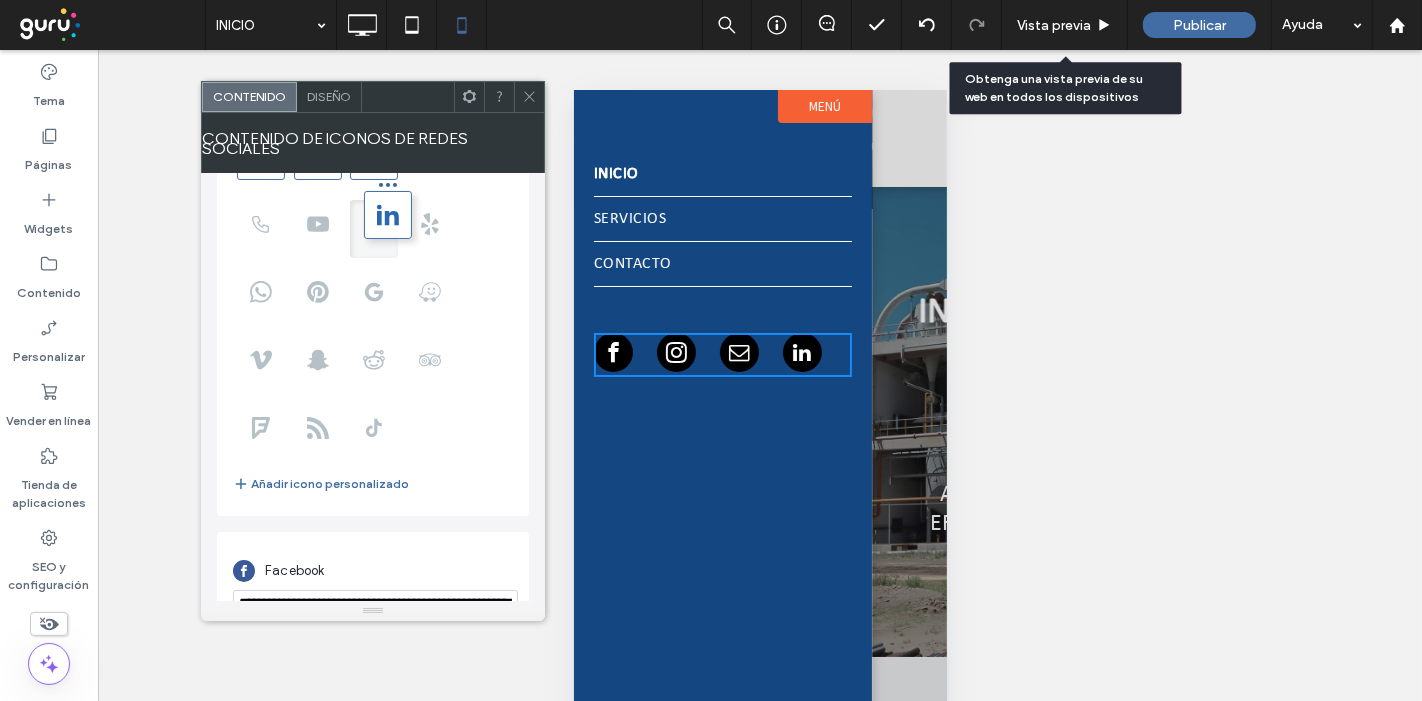 drag, startPoint x: 378, startPoint y: 211, endPoint x: 417, endPoint y: 181, distance: 49.20366 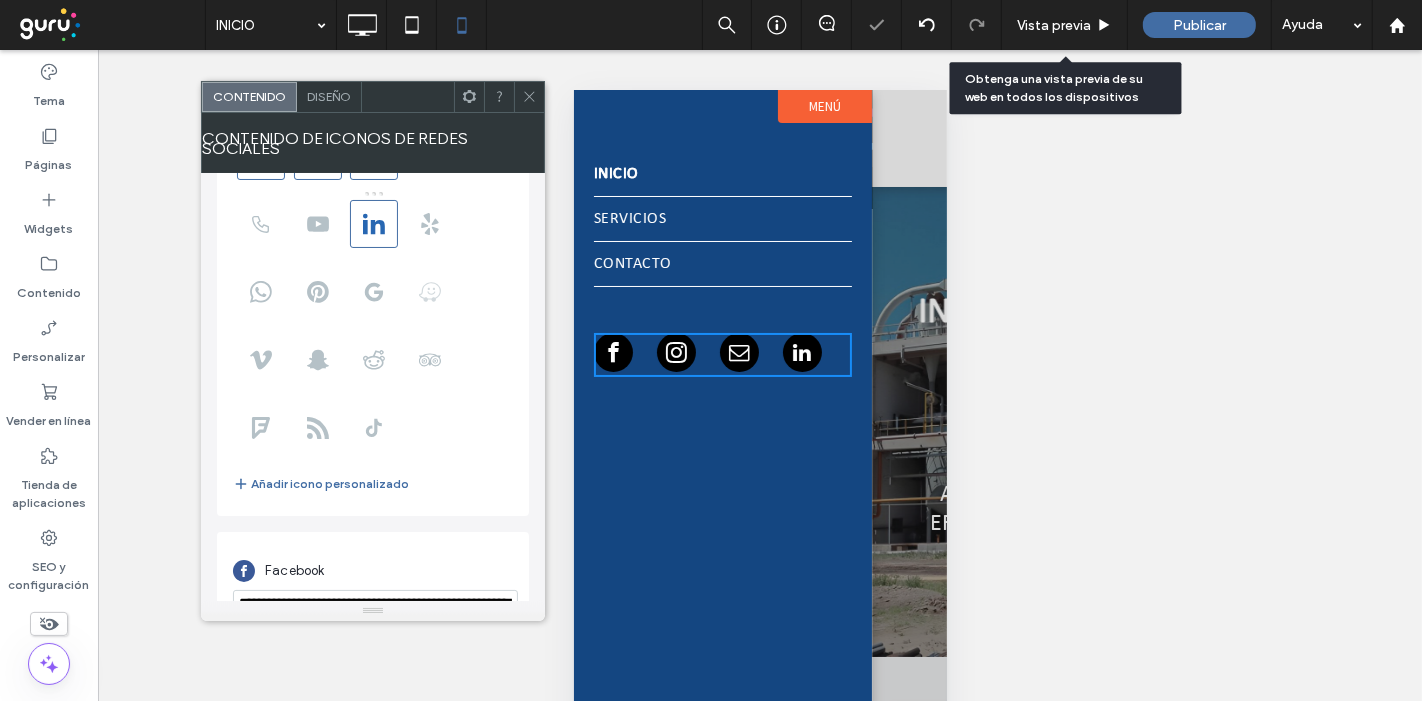 scroll, scrollTop: 0, scrollLeft: 0, axis: both 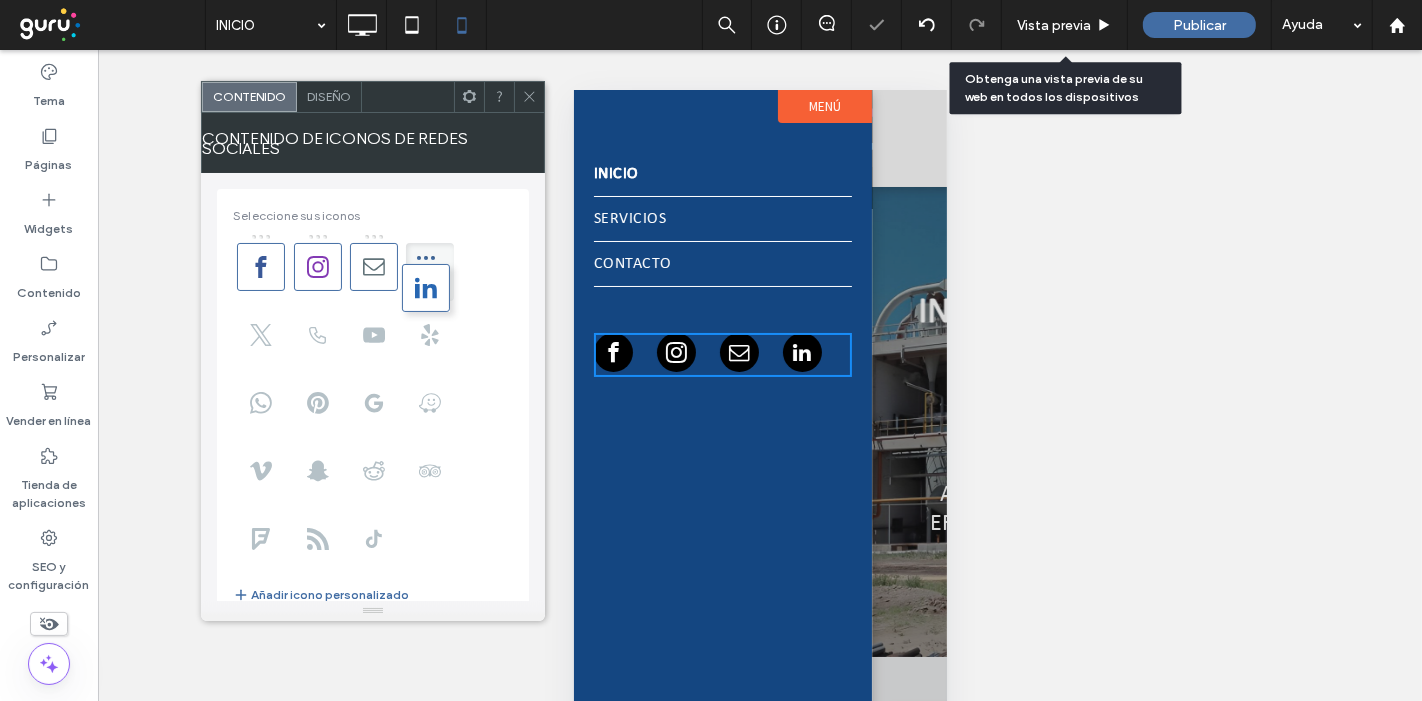 drag, startPoint x: 373, startPoint y: 312, endPoint x: 421, endPoint y: 247, distance: 80.80223 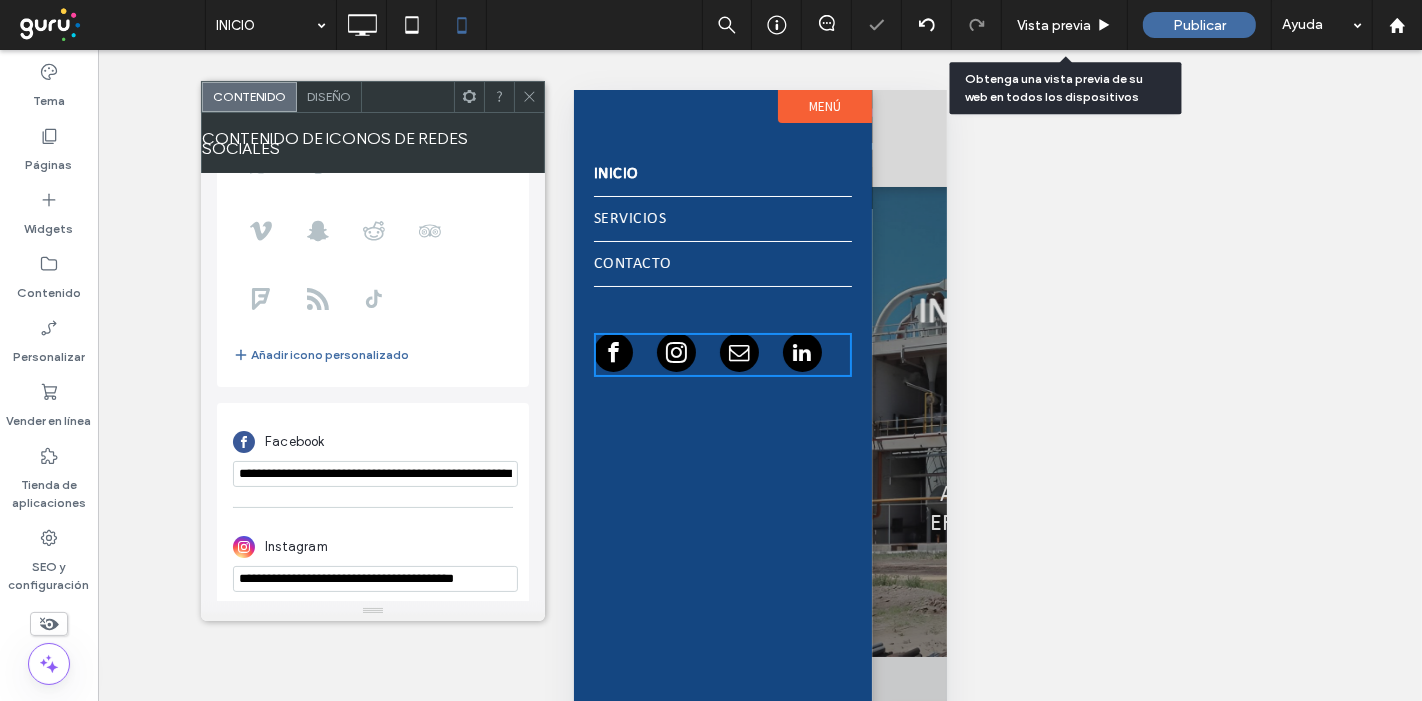 scroll, scrollTop: 333, scrollLeft: 0, axis: vertical 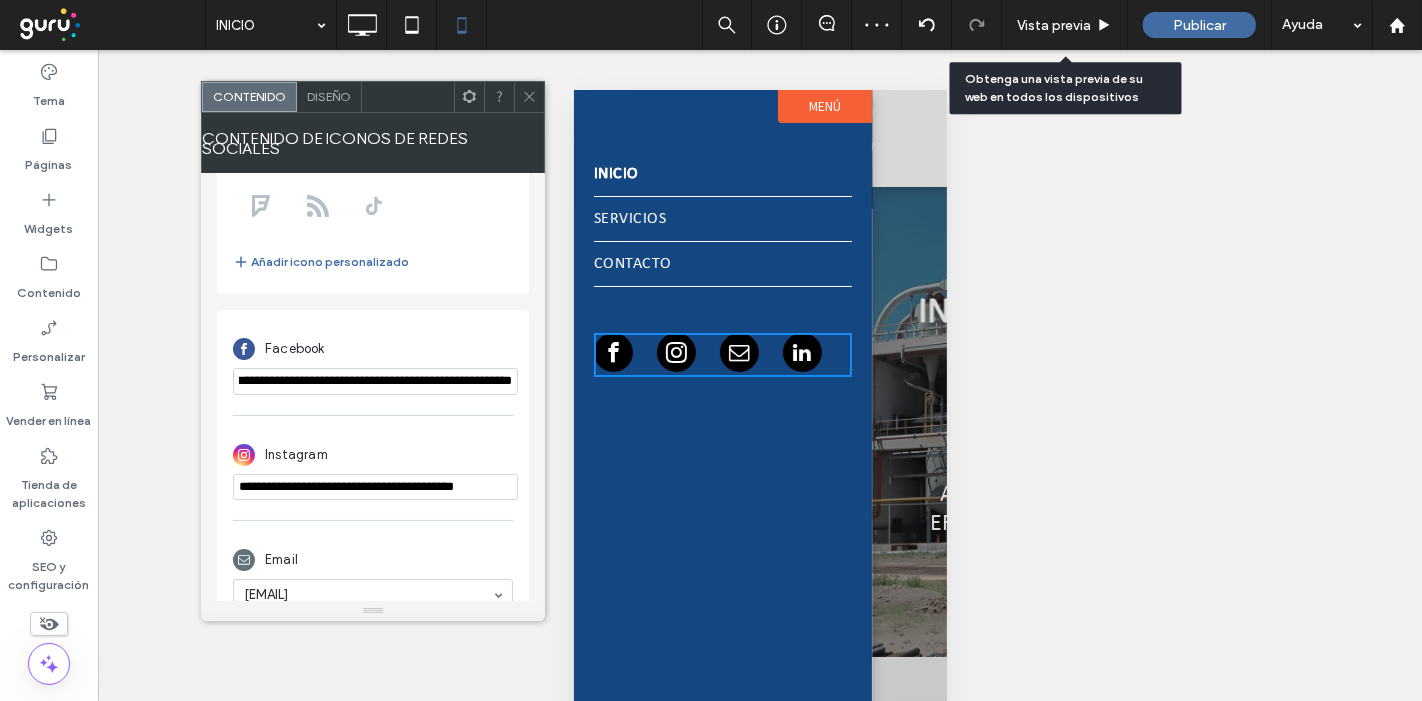 drag, startPoint x: 409, startPoint y: 369, endPoint x: 522, endPoint y: 365, distance: 113.07078 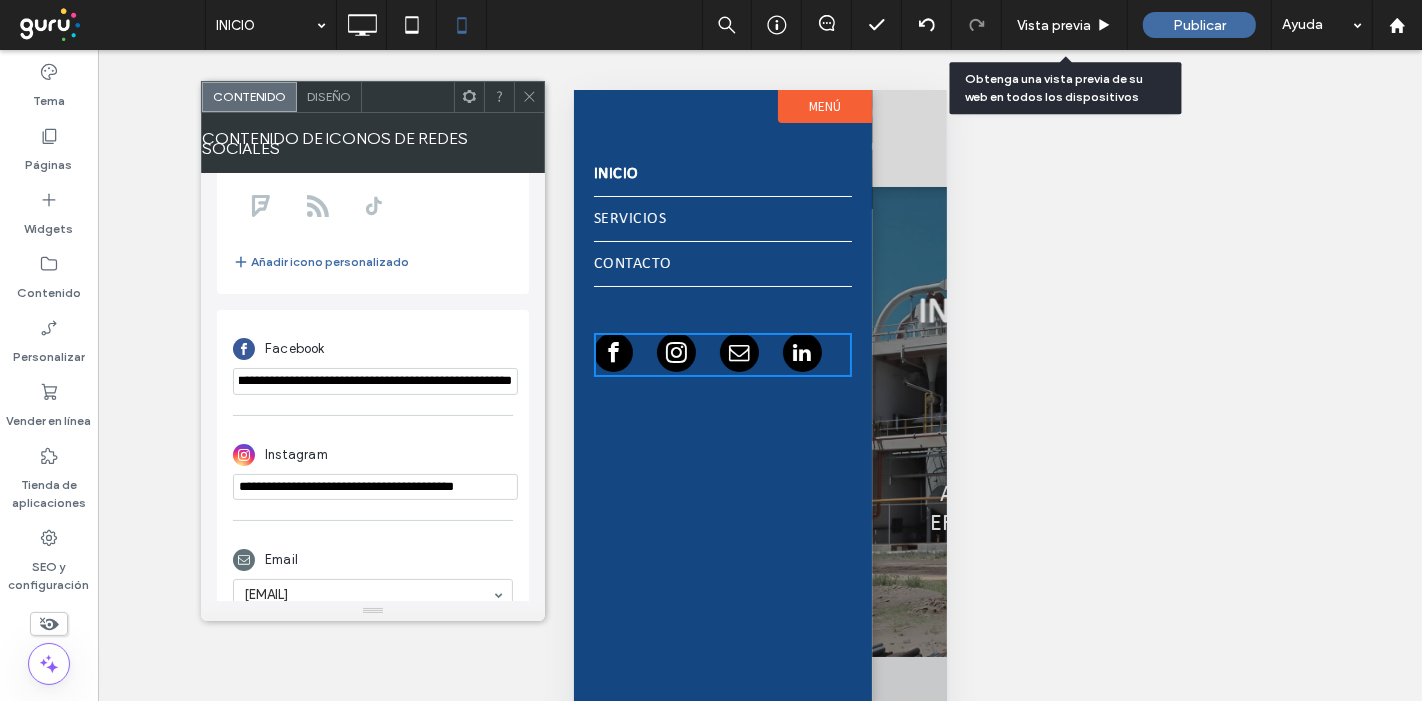 scroll, scrollTop: 0, scrollLeft: 0, axis: both 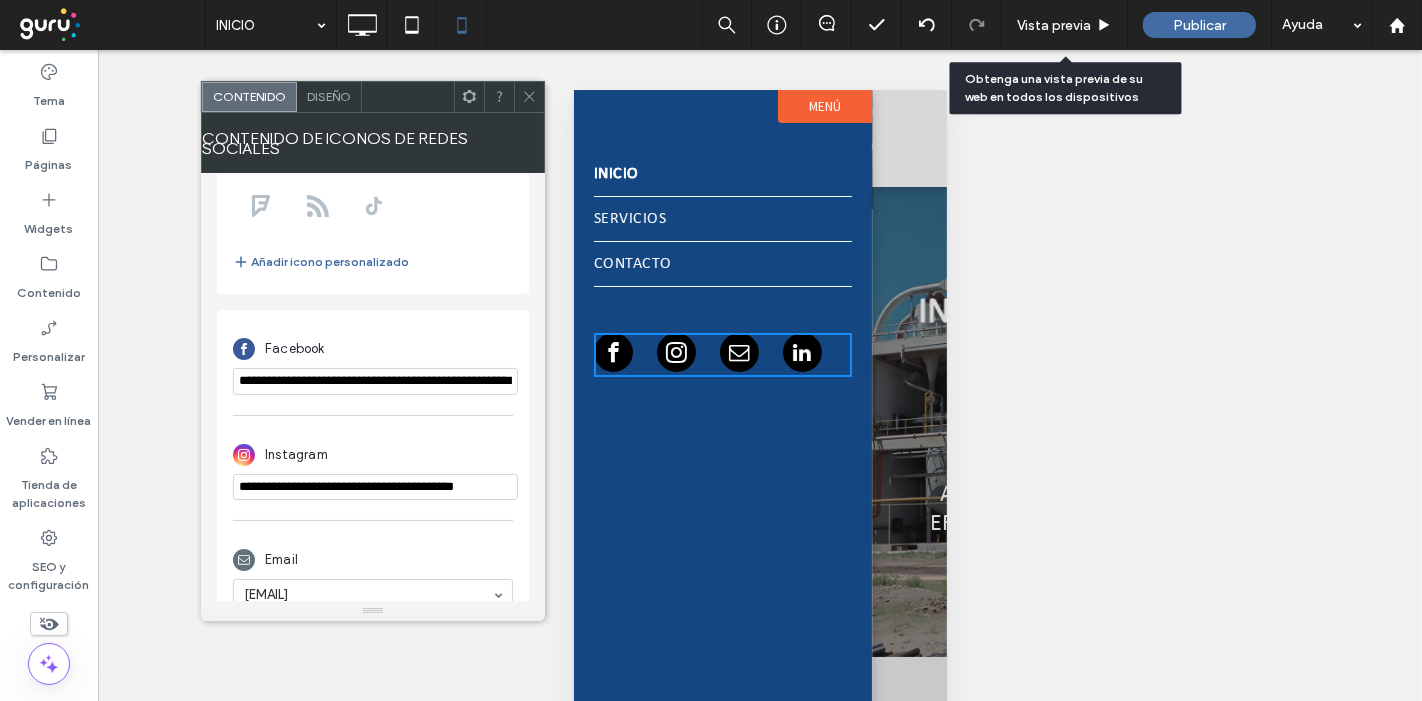 click on "**********" at bounding box center [375, 381] 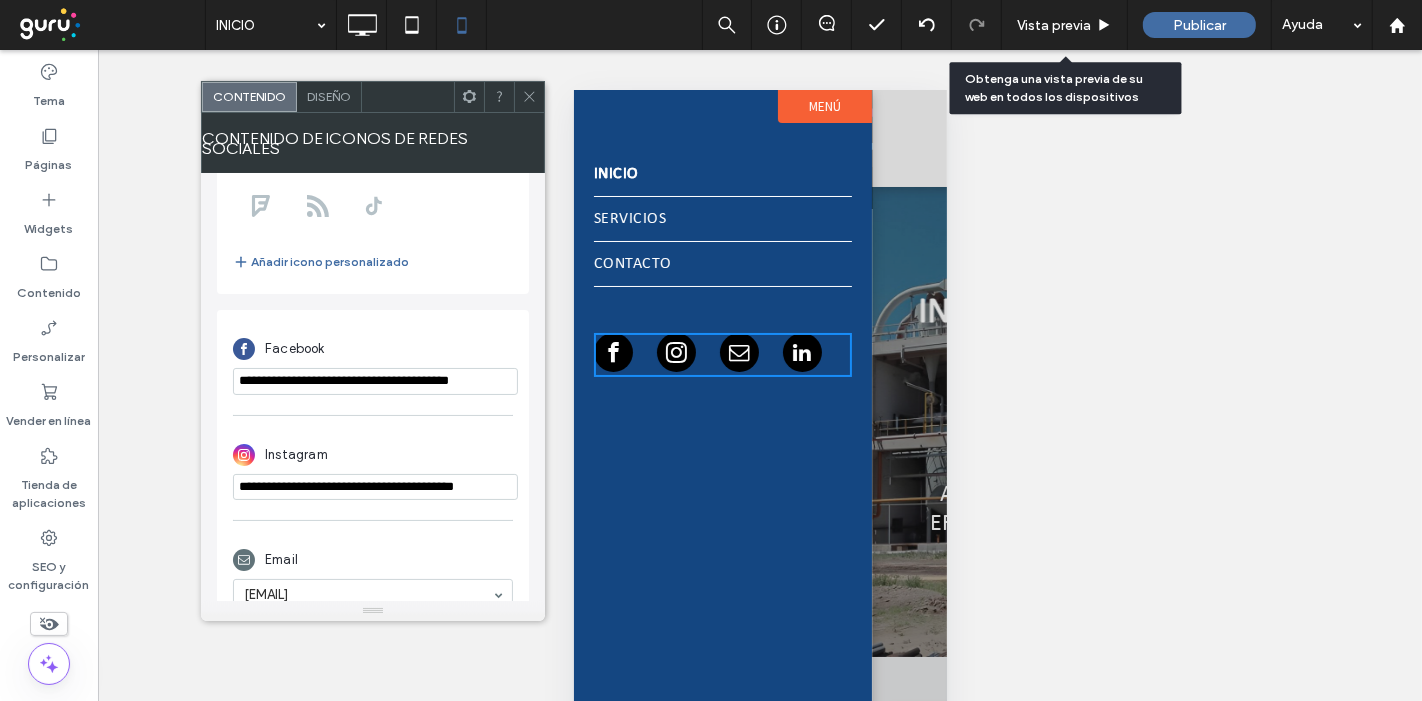 scroll, scrollTop: 0, scrollLeft: 18, axis: horizontal 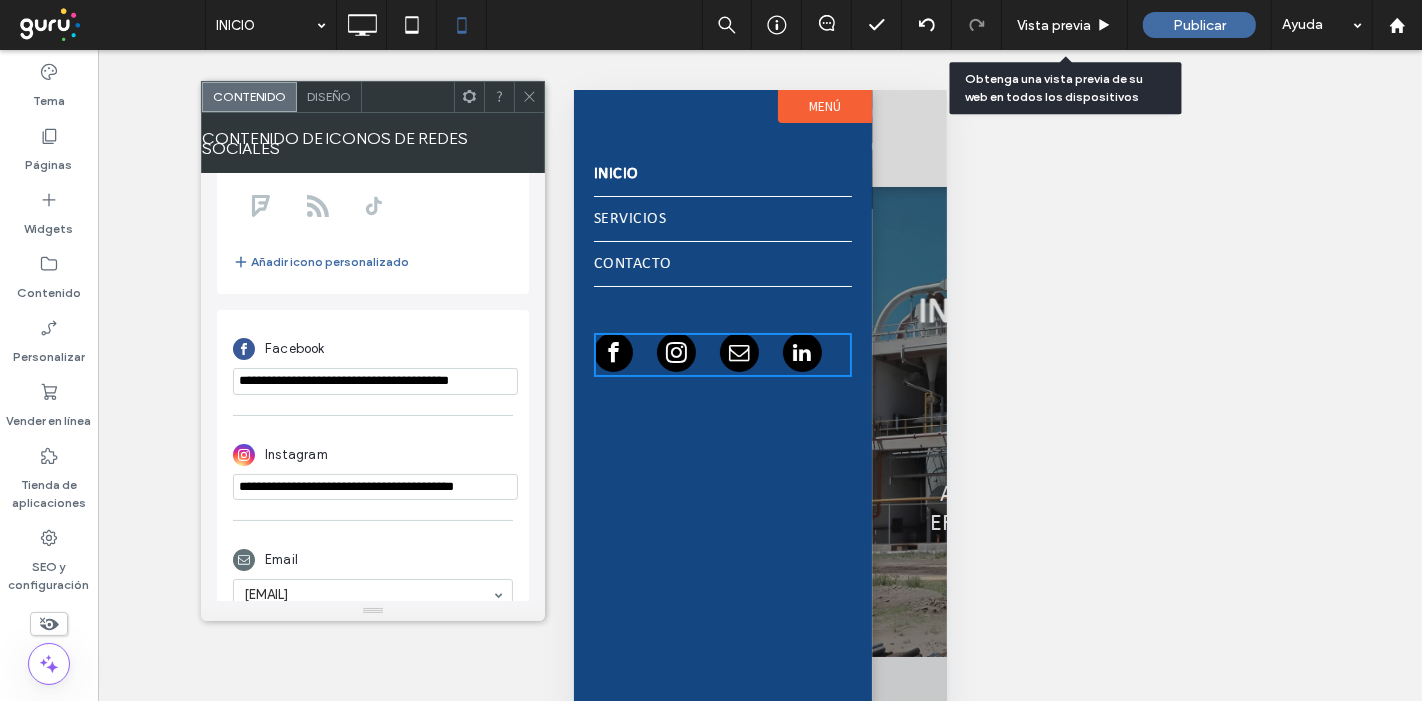 type on "**********" 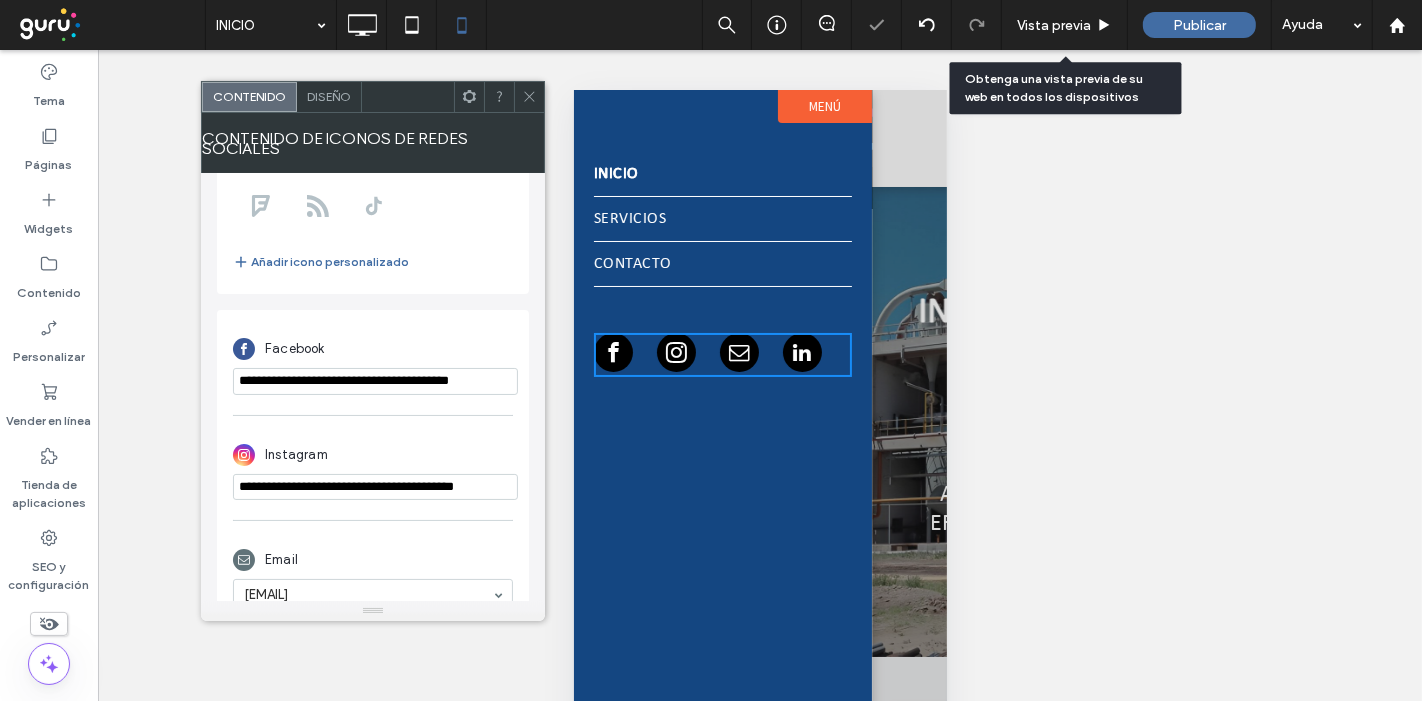 click on "Facebook" at bounding box center [373, 349] 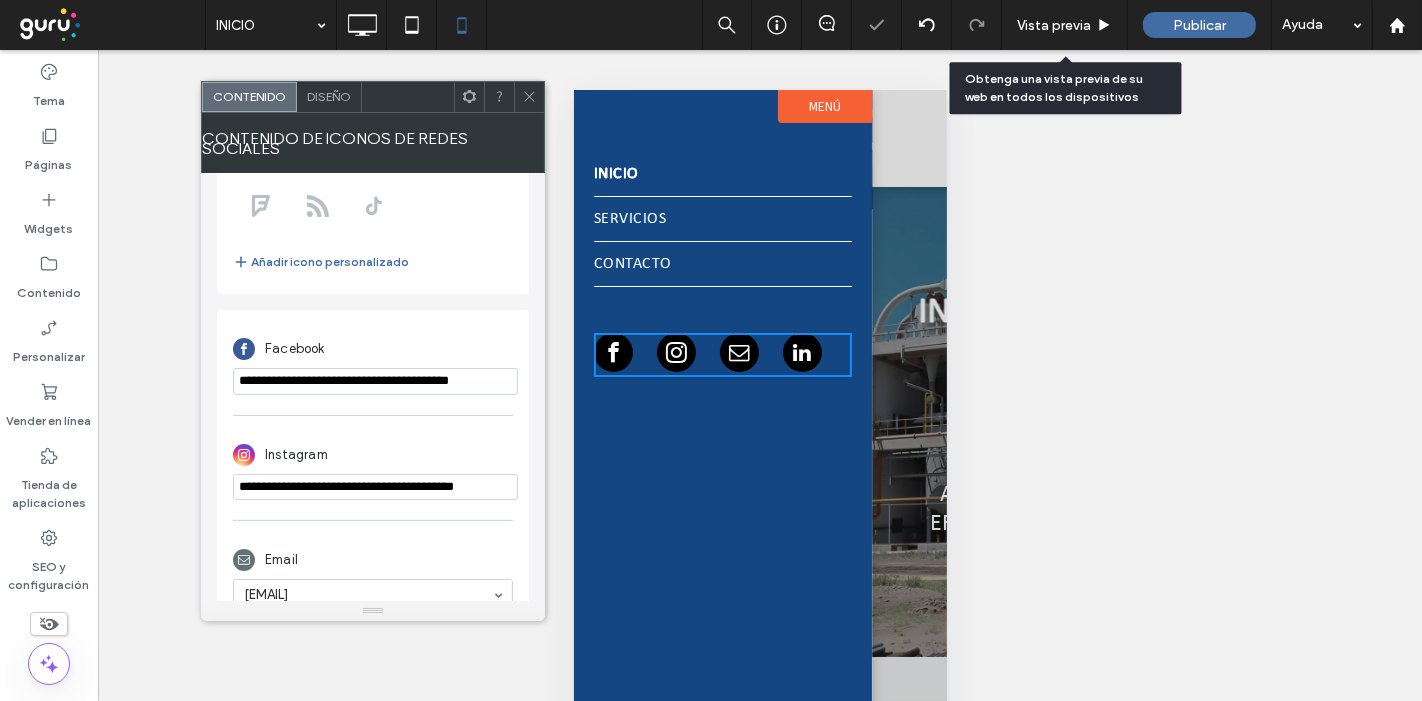 scroll, scrollTop: 0, scrollLeft: 0, axis: both 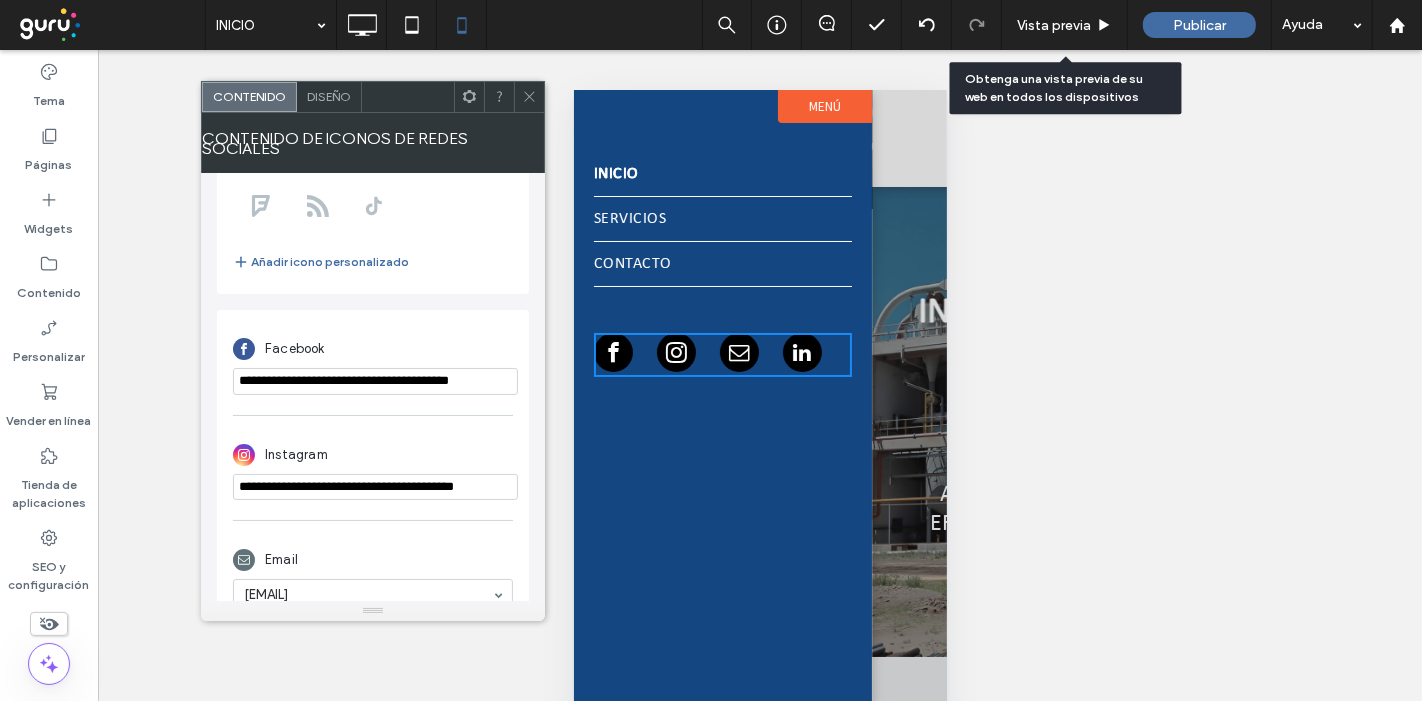 click on "**********" at bounding box center (375, 487) 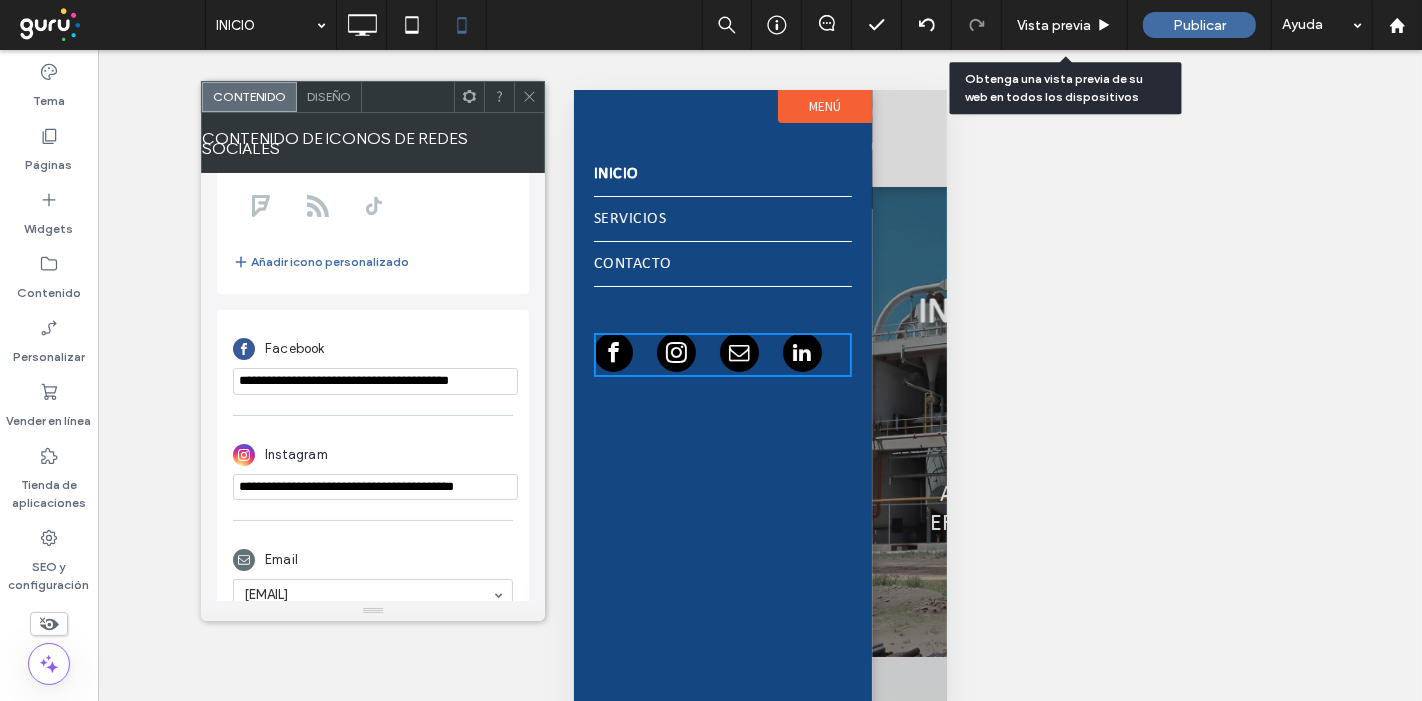 click on "**********" at bounding box center [375, 487] 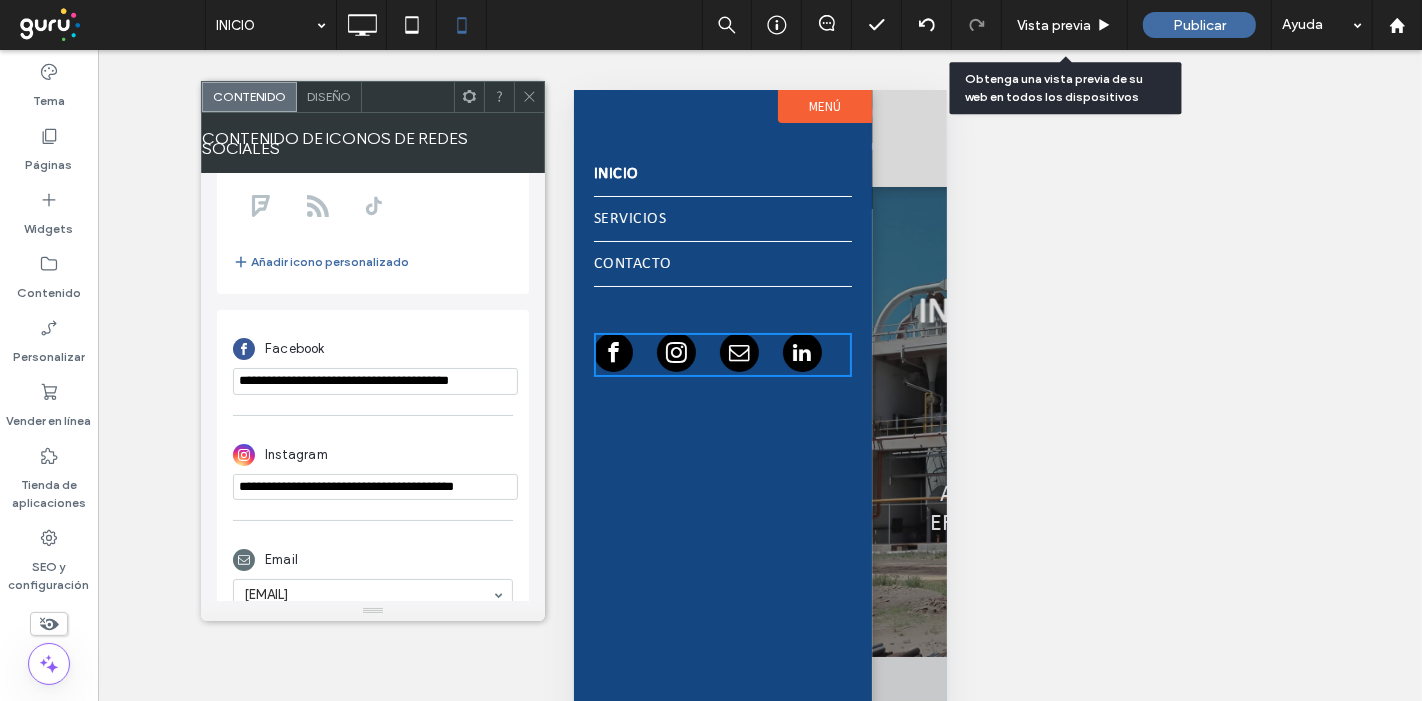 click on "**********" at bounding box center [375, 487] 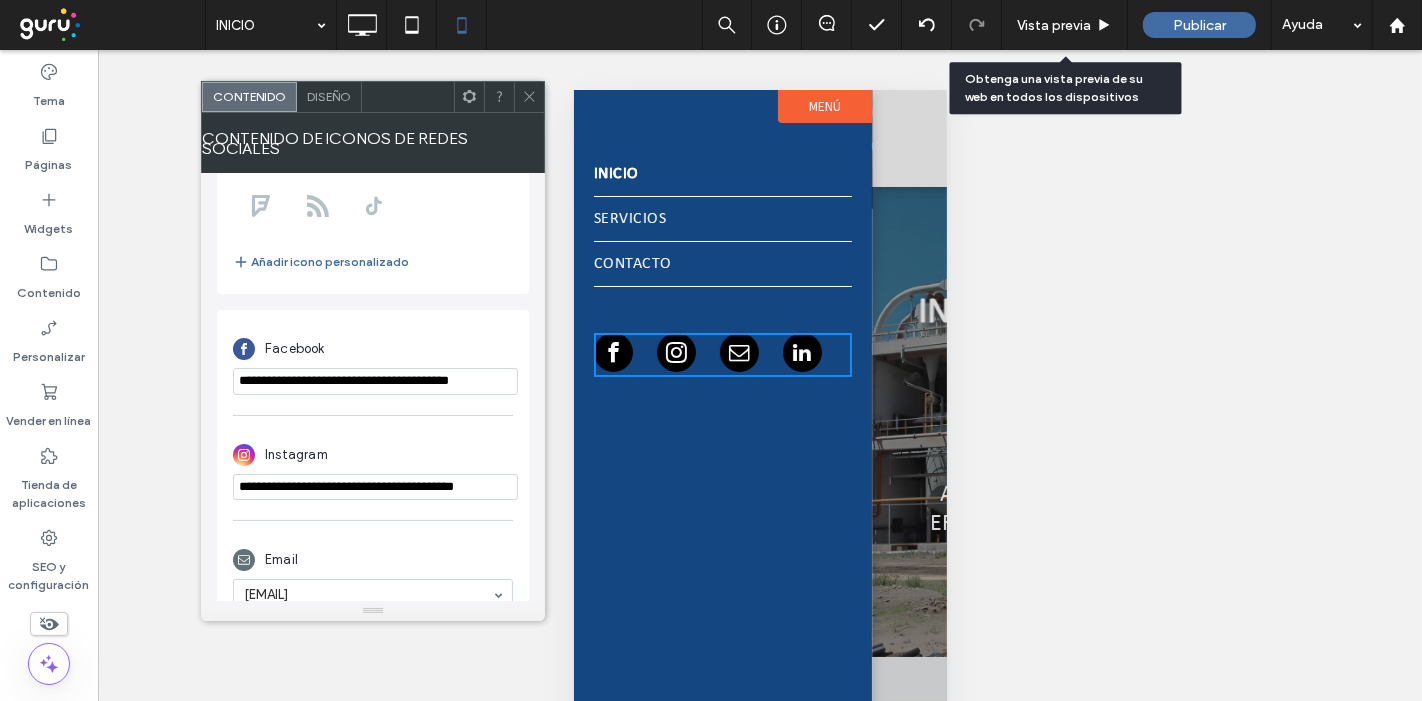 scroll, scrollTop: 0, scrollLeft: 63, axis: horizontal 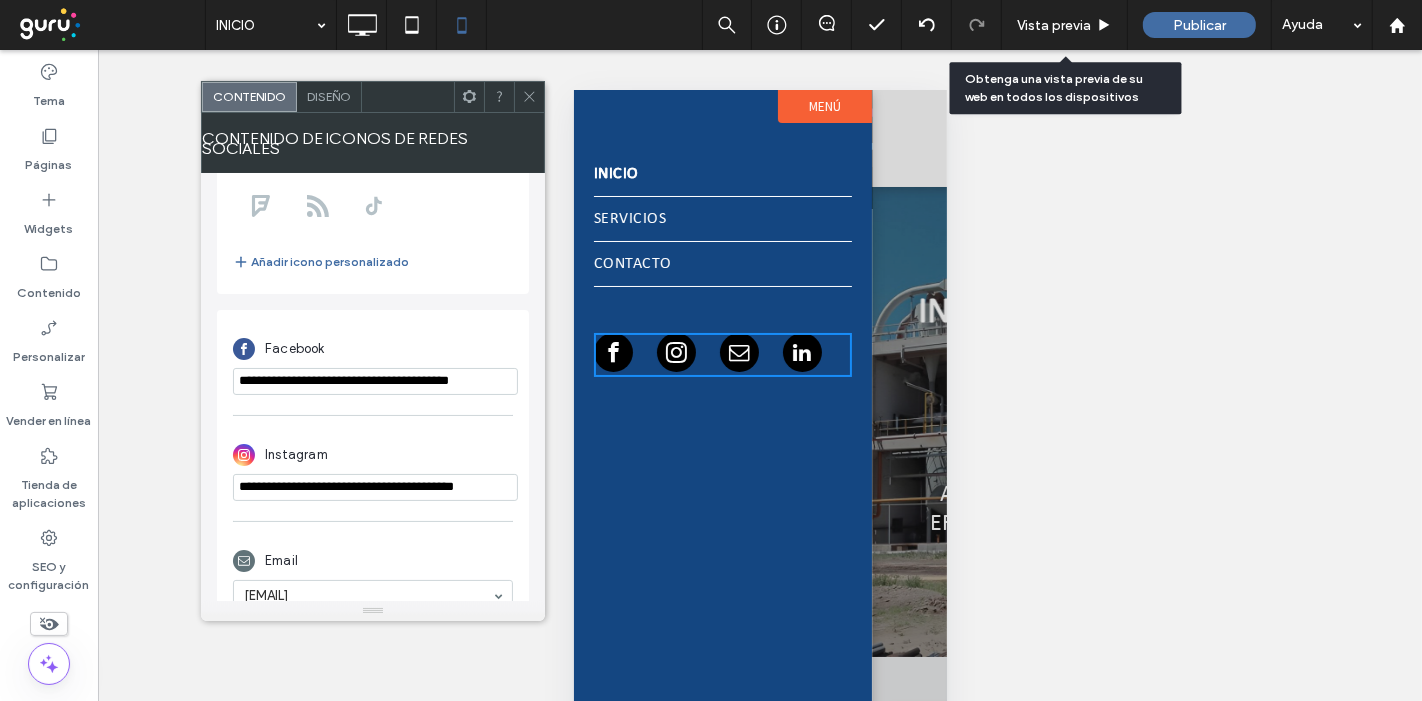 type on "**********" 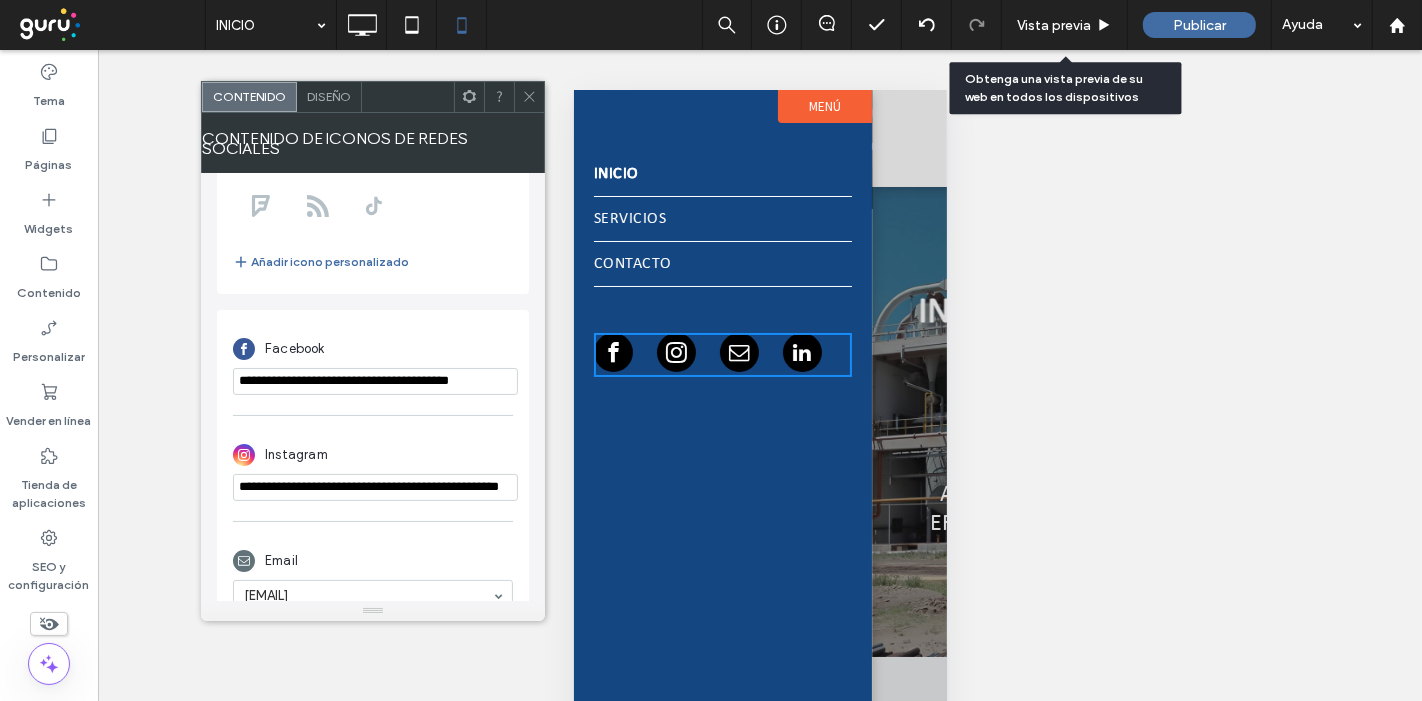 scroll, scrollTop: 0, scrollLeft: 0, axis: both 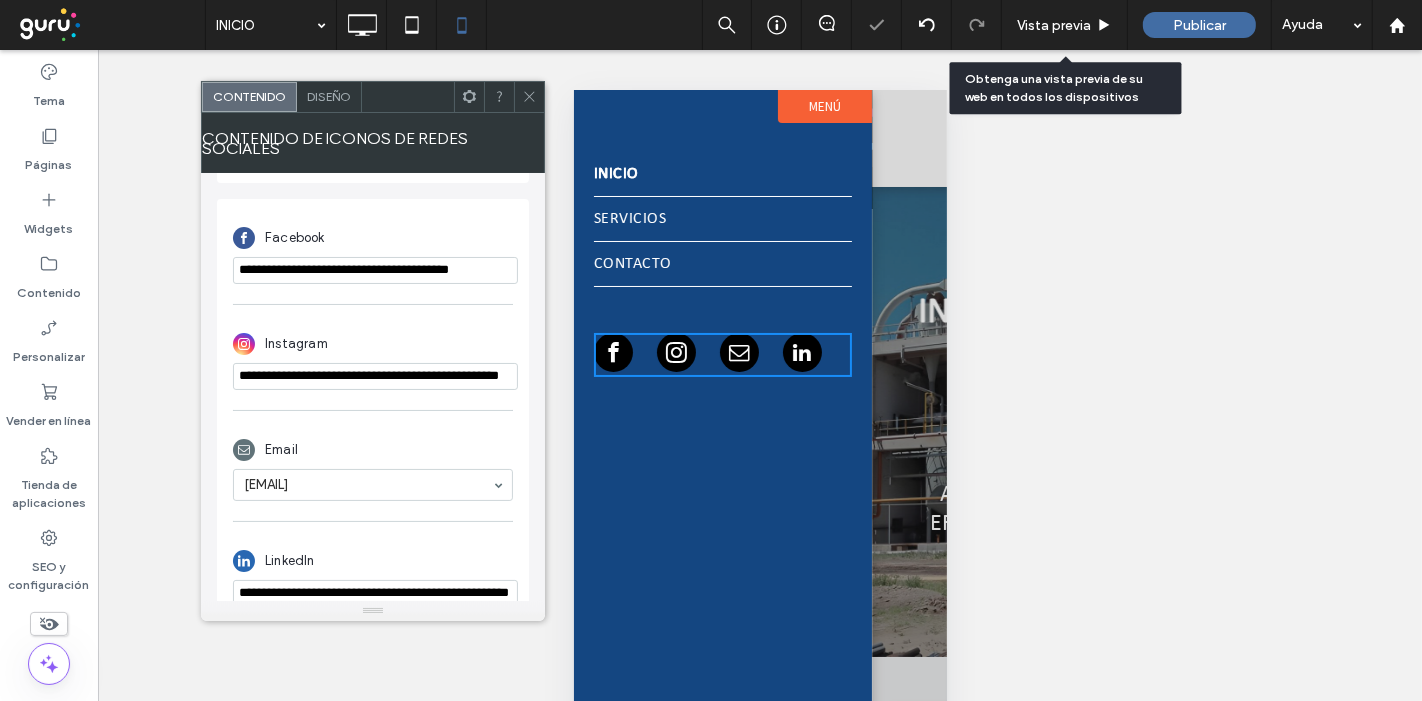 click on "Email" at bounding box center (373, 450) 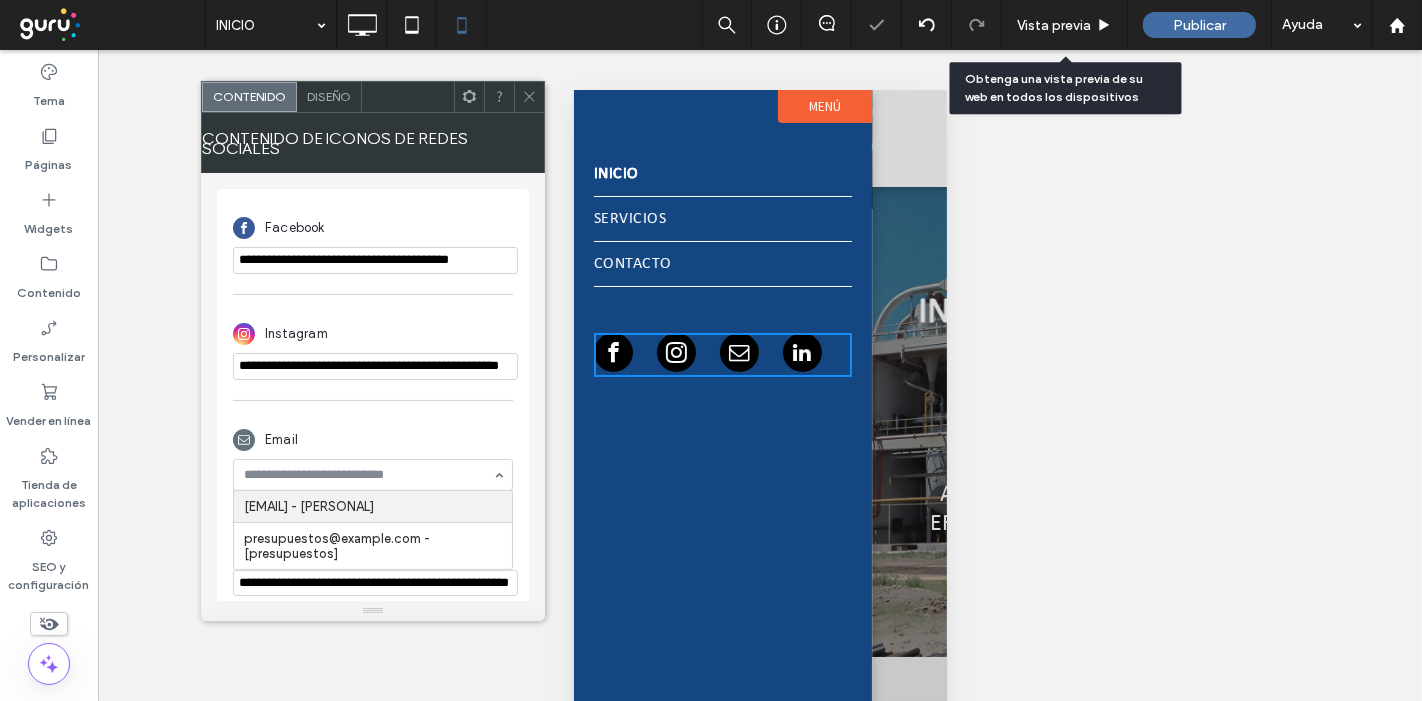 scroll, scrollTop: 457, scrollLeft: 0, axis: vertical 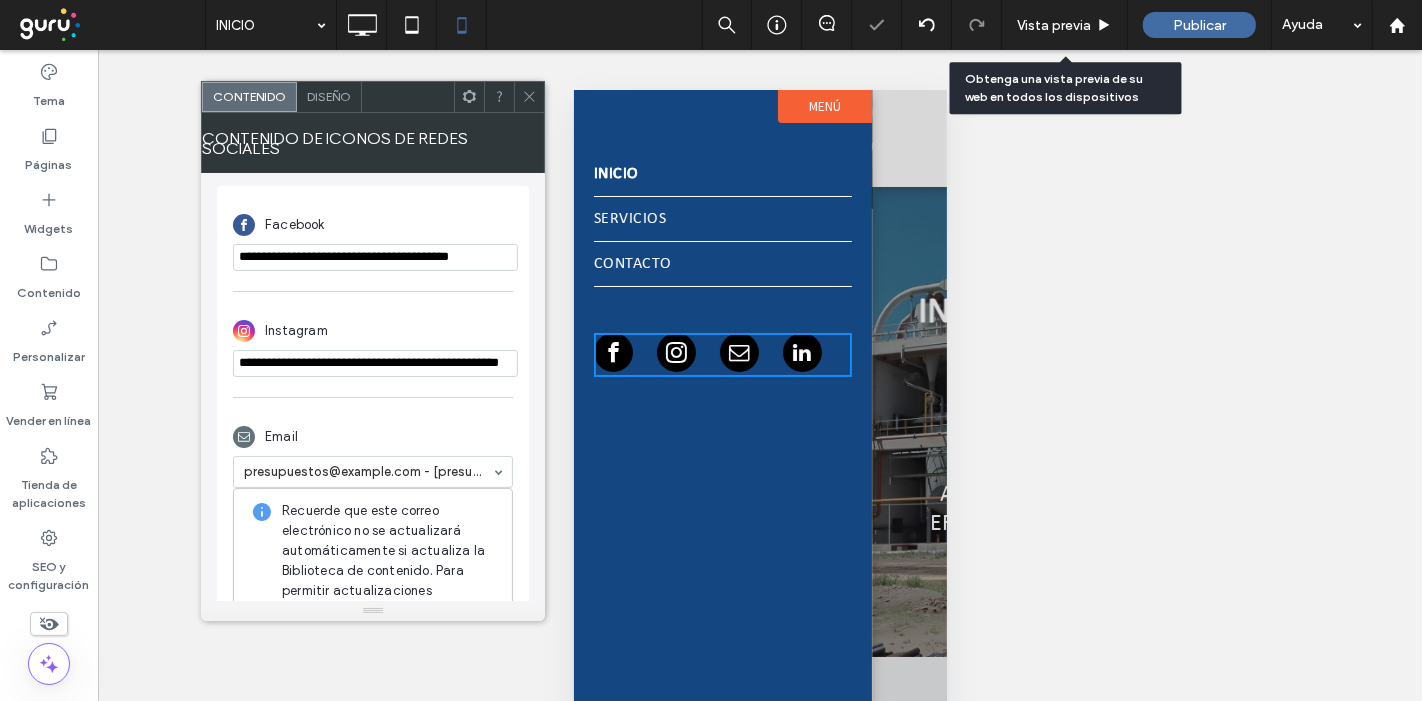 click on "Email" at bounding box center (373, 437) 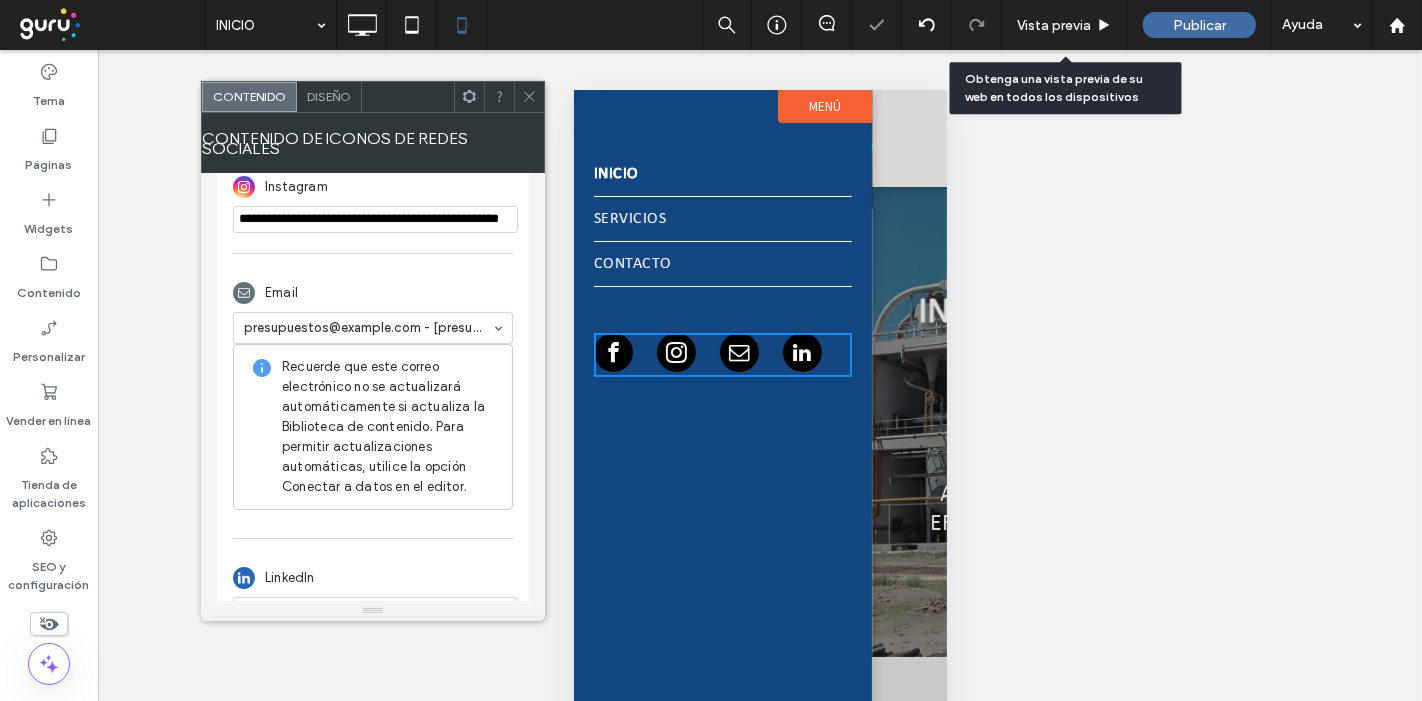 scroll, scrollTop: 631, scrollLeft: 0, axis: vertical 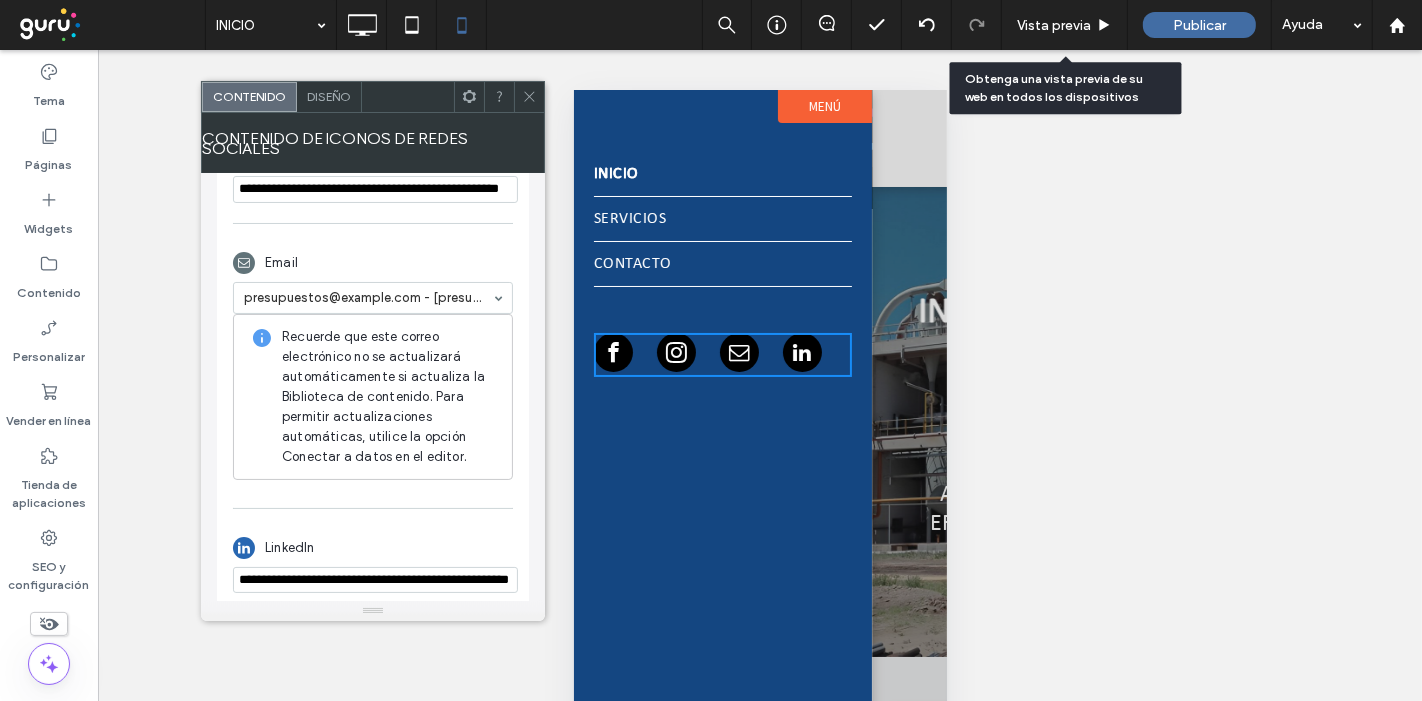 click on "**********" at bounding box center [373, 561] 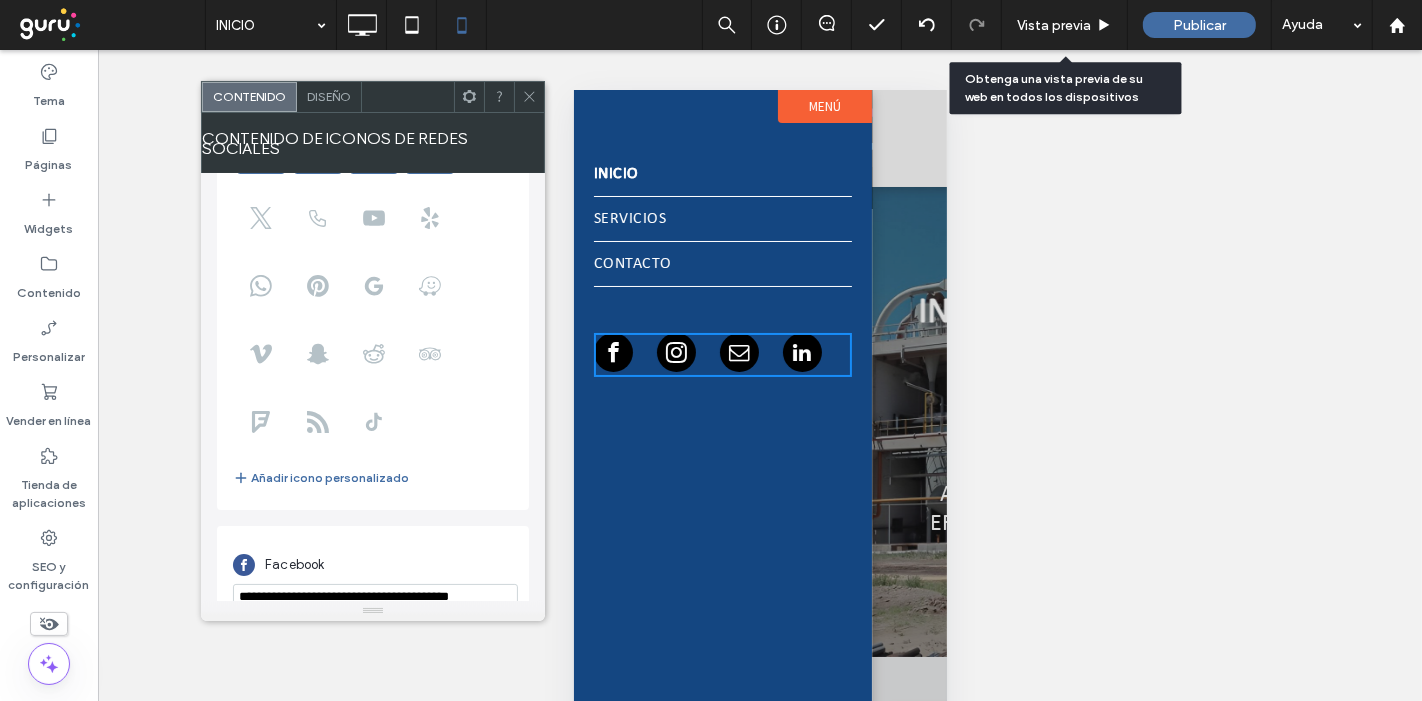 scroll, scrollTop: 0, scrollLeft: 0, axis: both 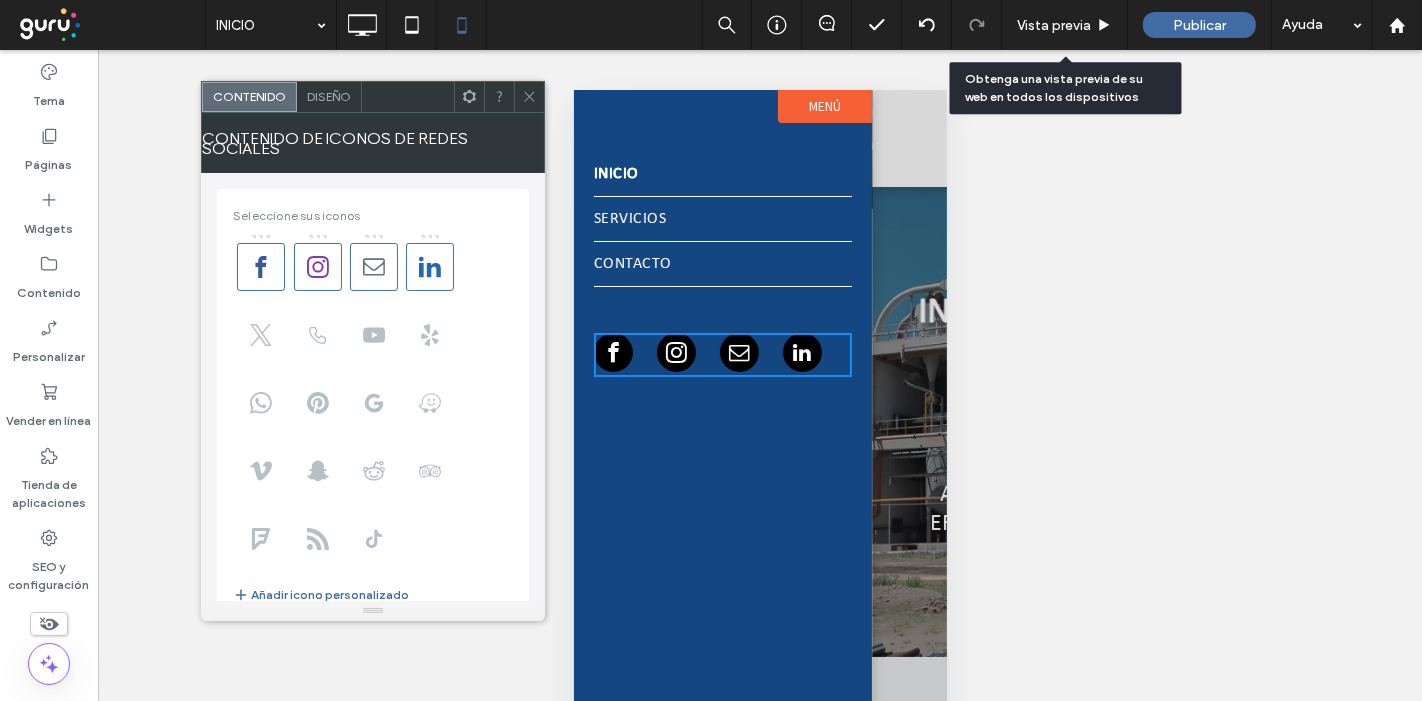 click on "Diseño" at bounding box center [329, 96] 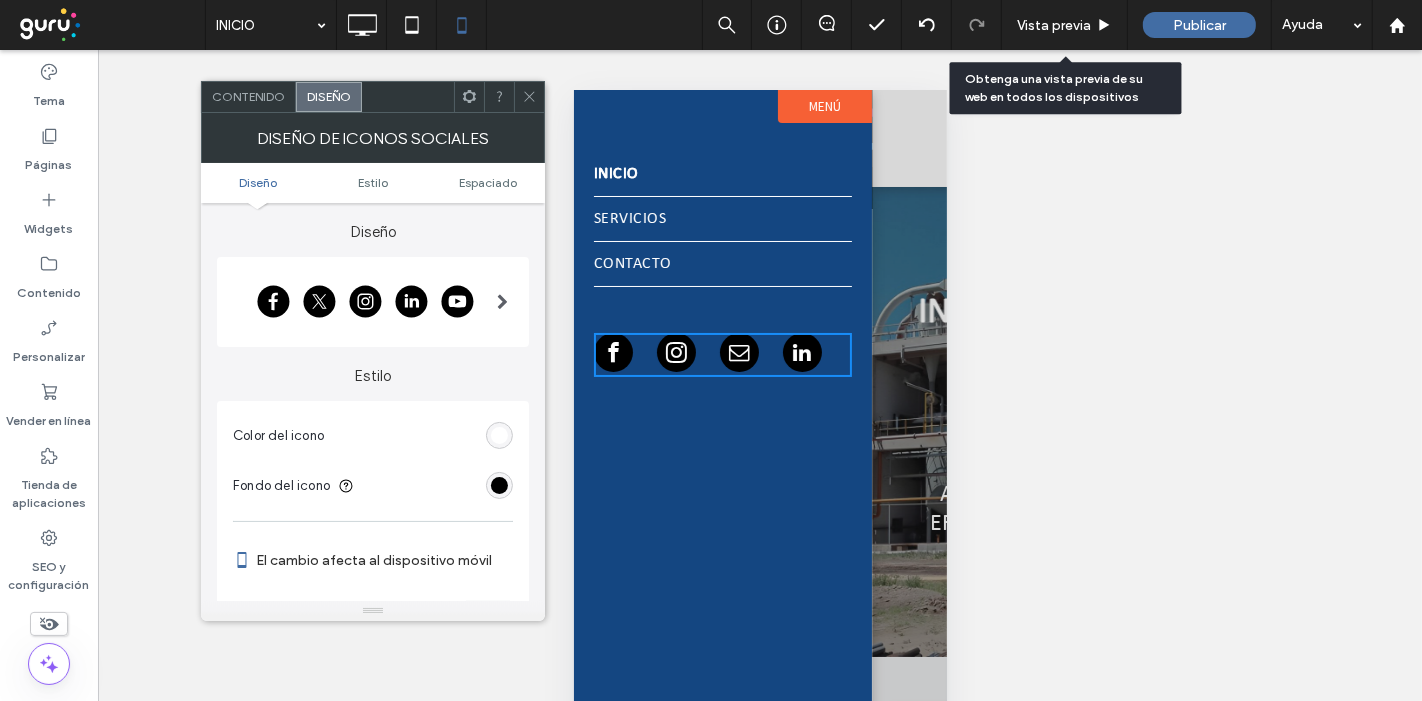 click at bounding box center [365, 302] 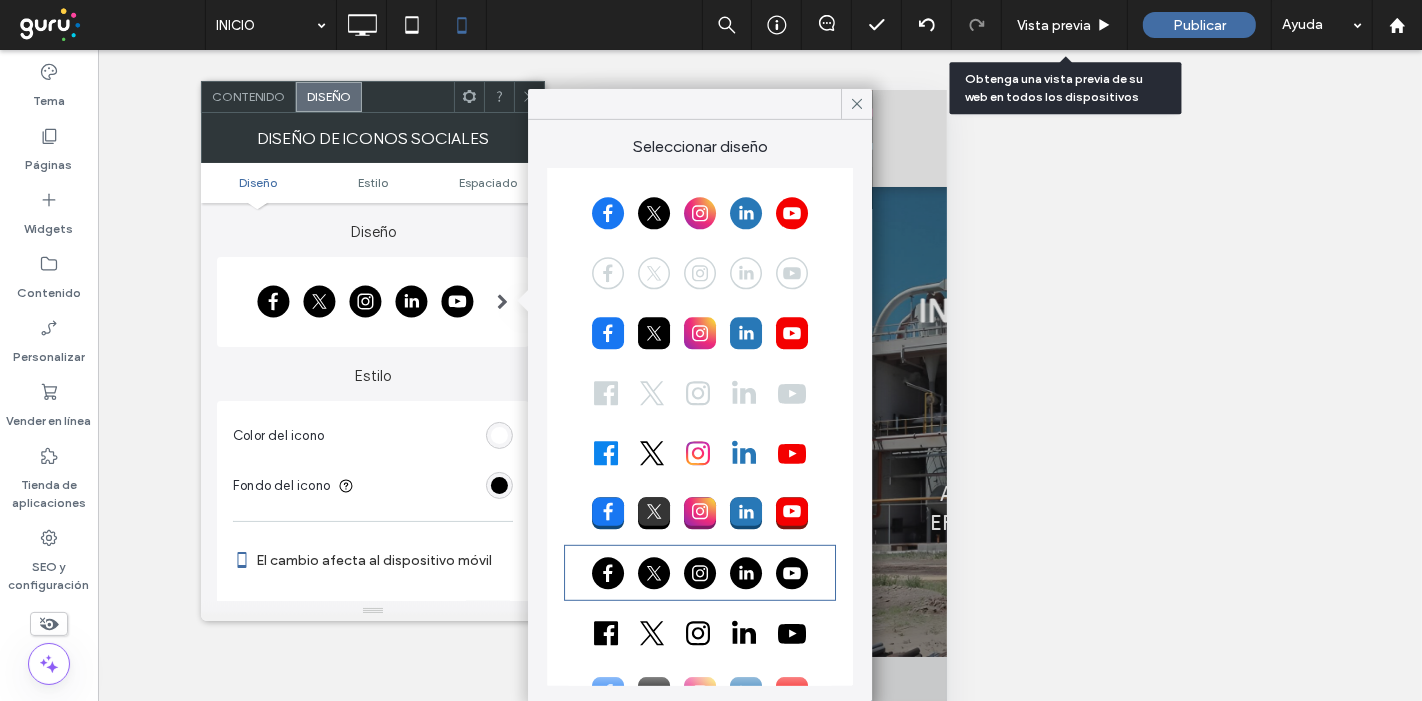 click at bounding box center (700, 633) 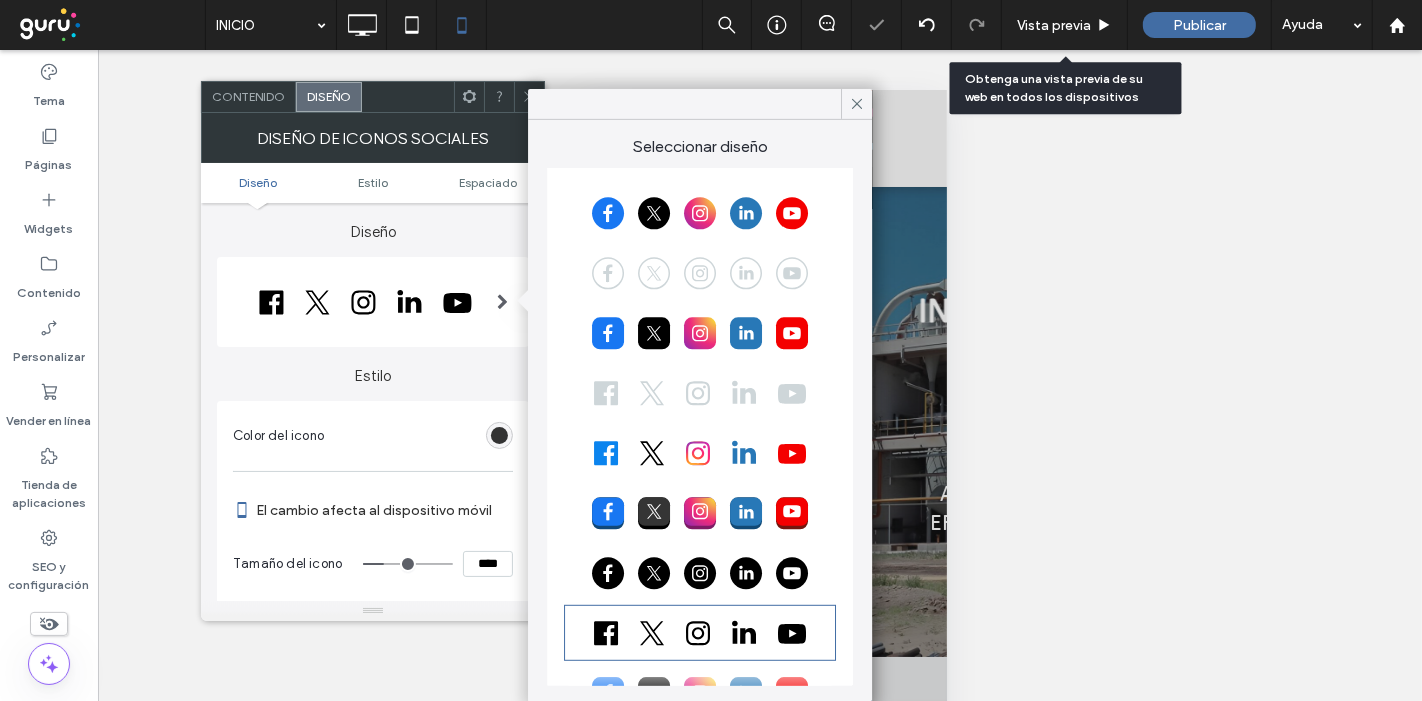click on "Color del icono" at bounding box center (373, 436) 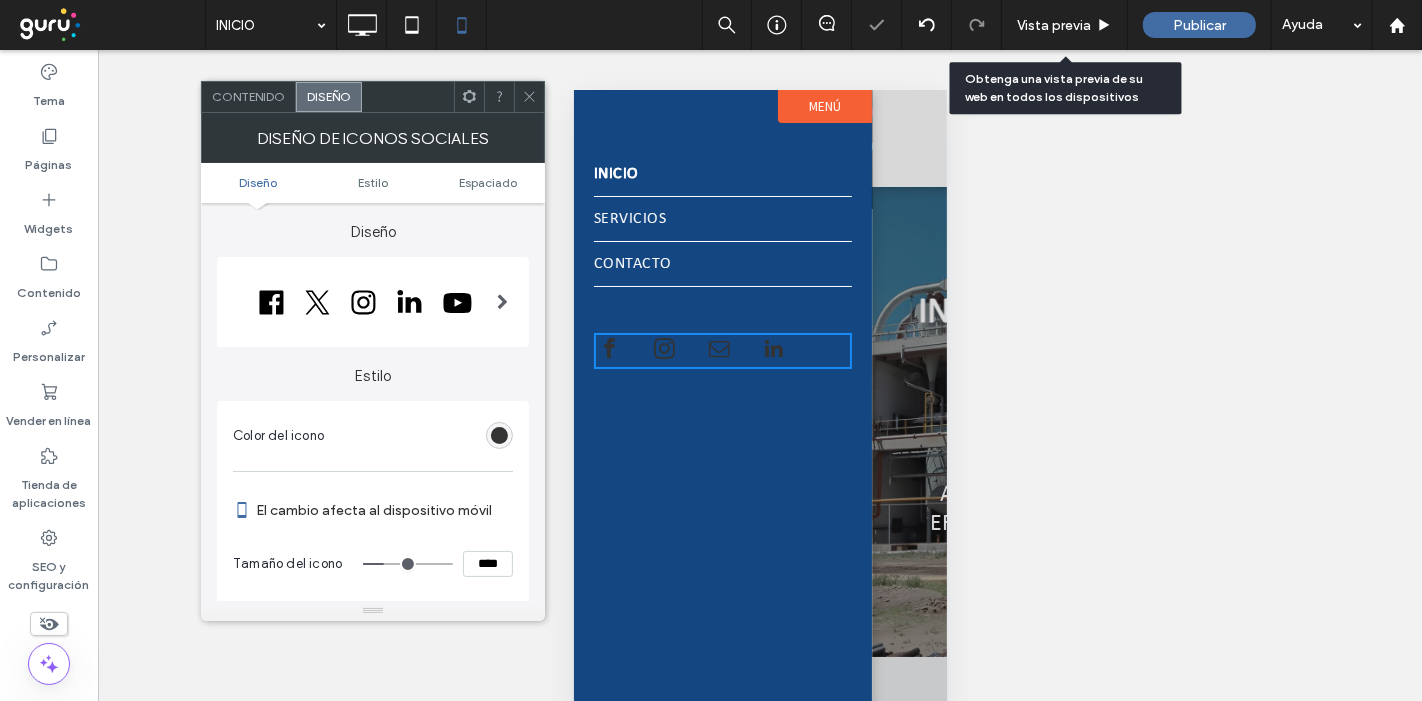 click at bounding box center [499, 435] 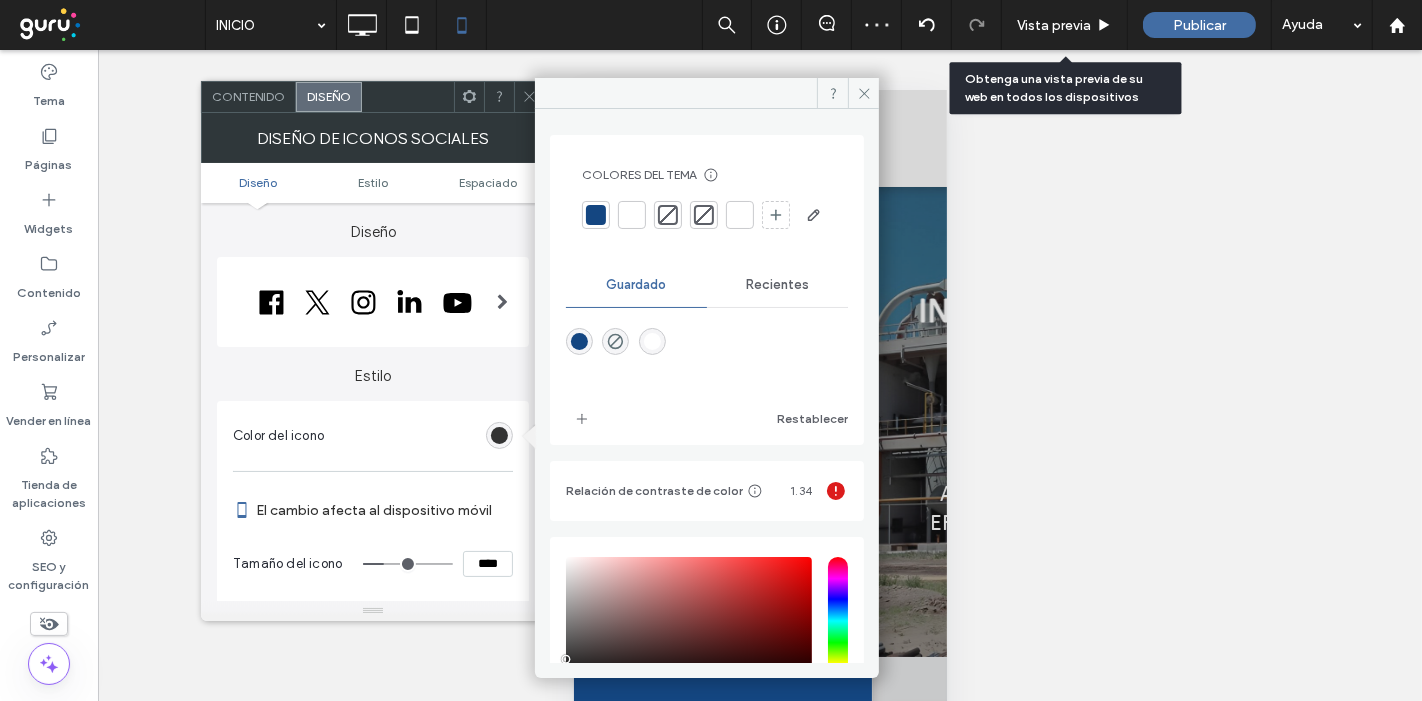 click at bounding box center [632, 215] 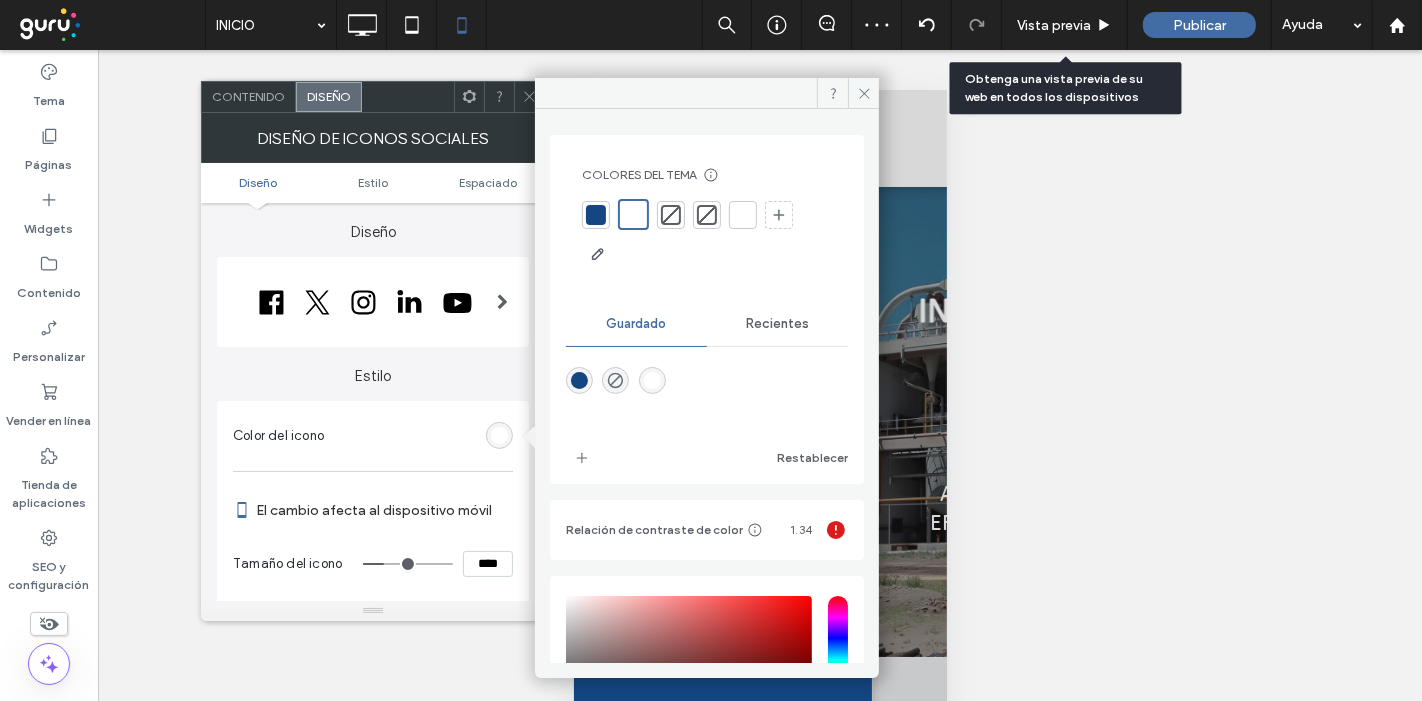 click on "Estilo" at bounding box center [373, 366] 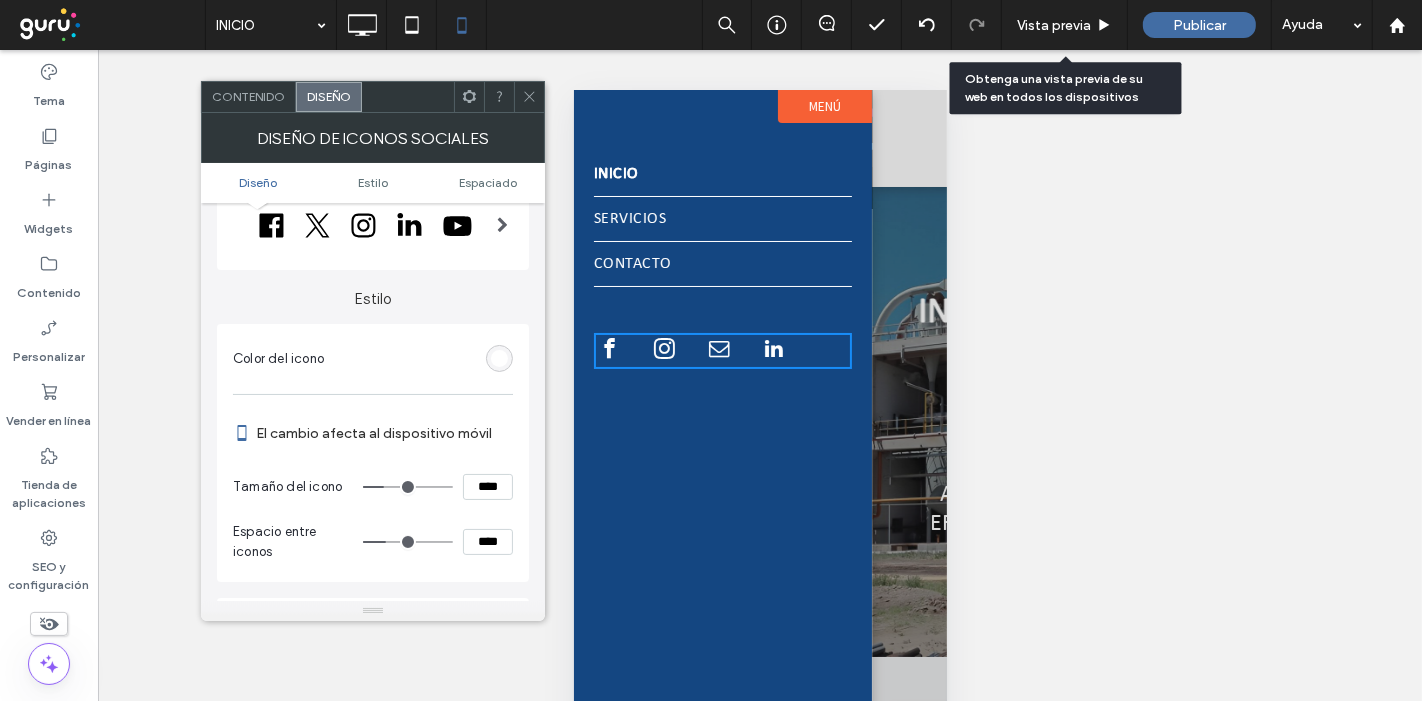 scroll, scrollTop: 111, scrollLeft: 0, axis: vertical 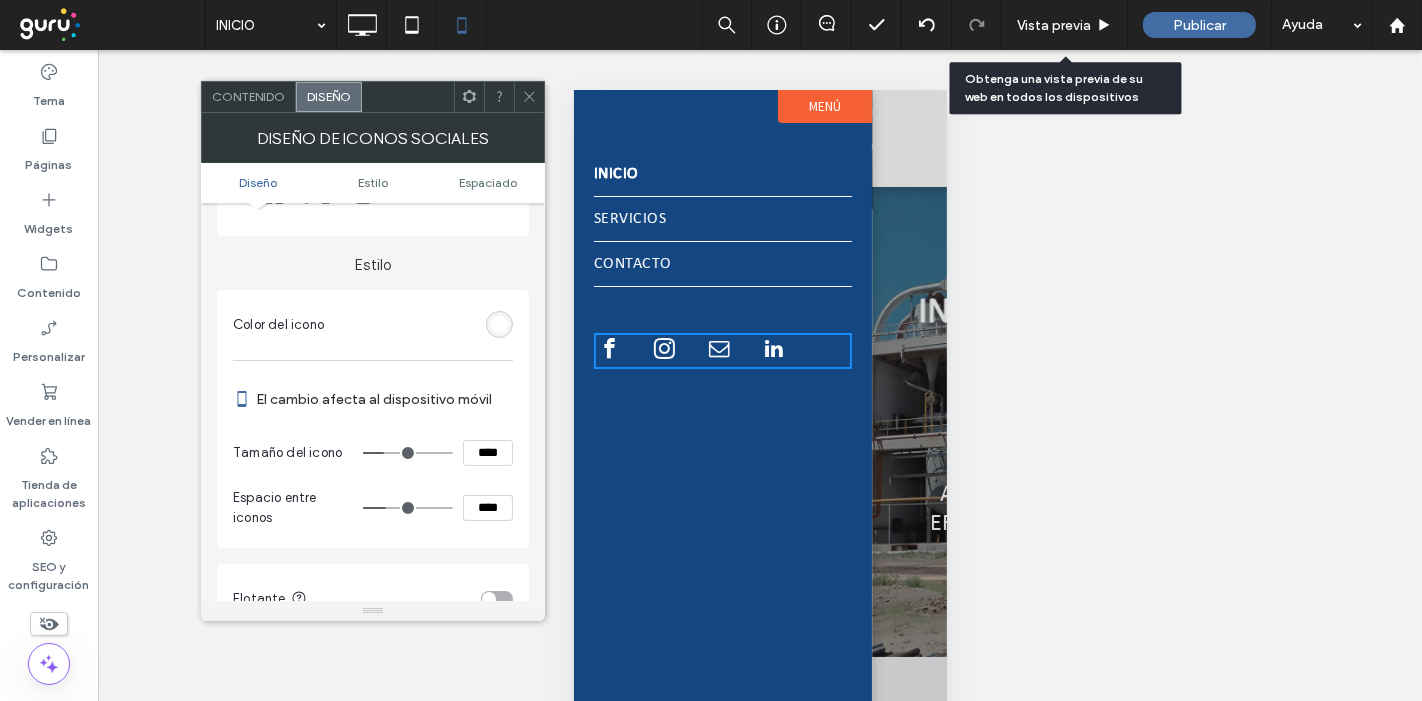 type on "**" 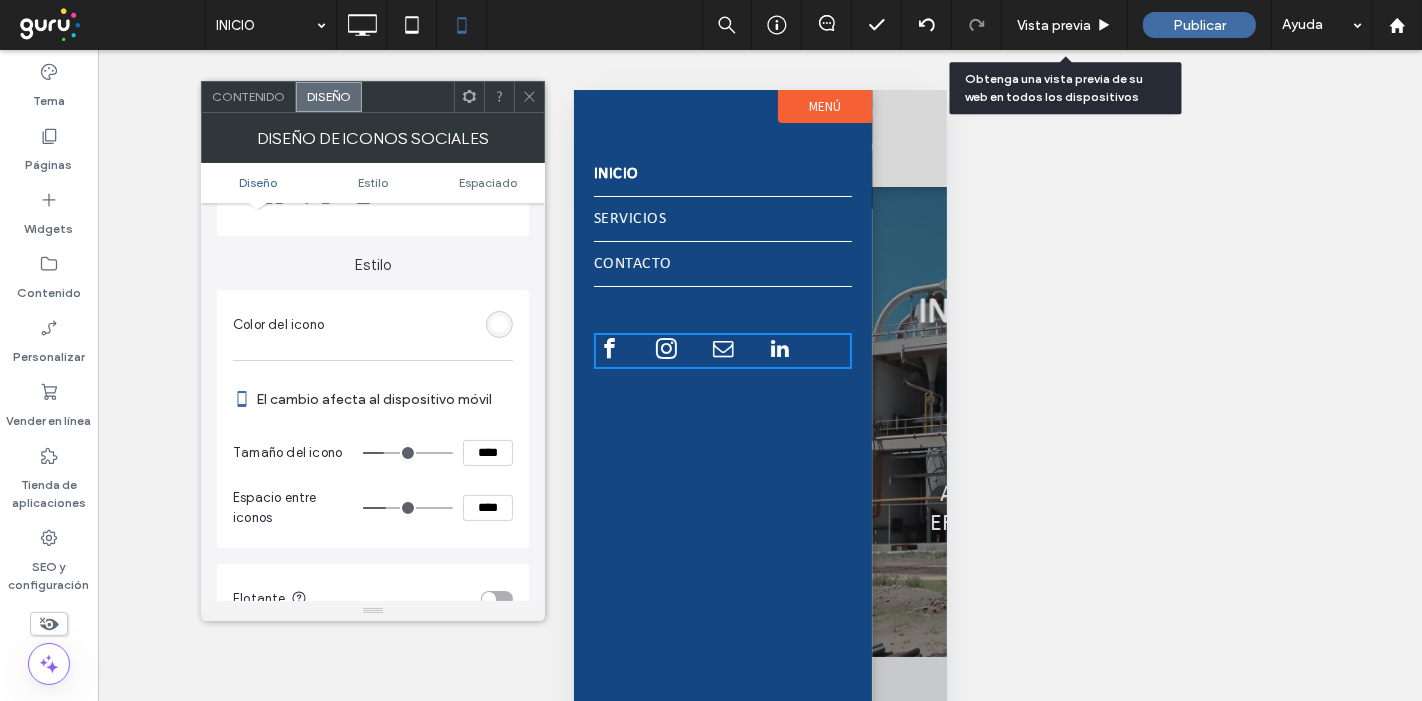 type on "**" 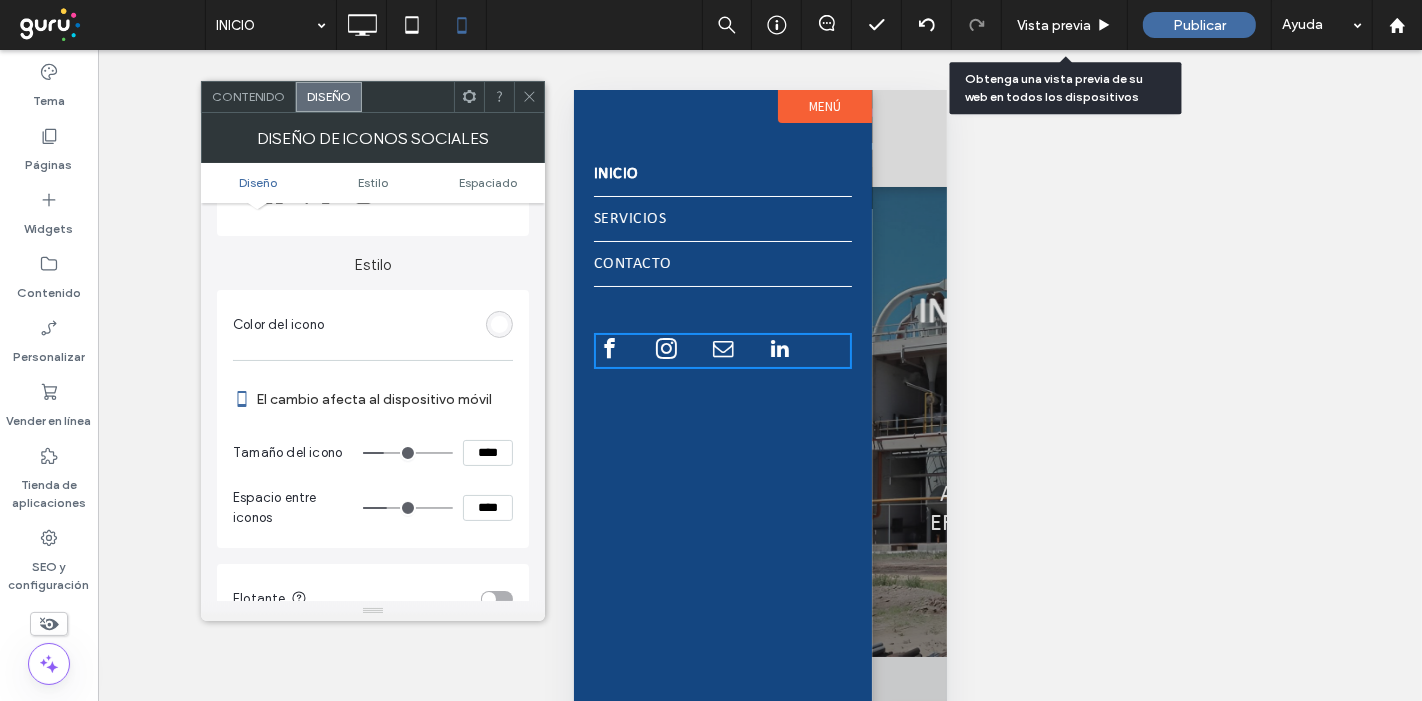 type on "**" 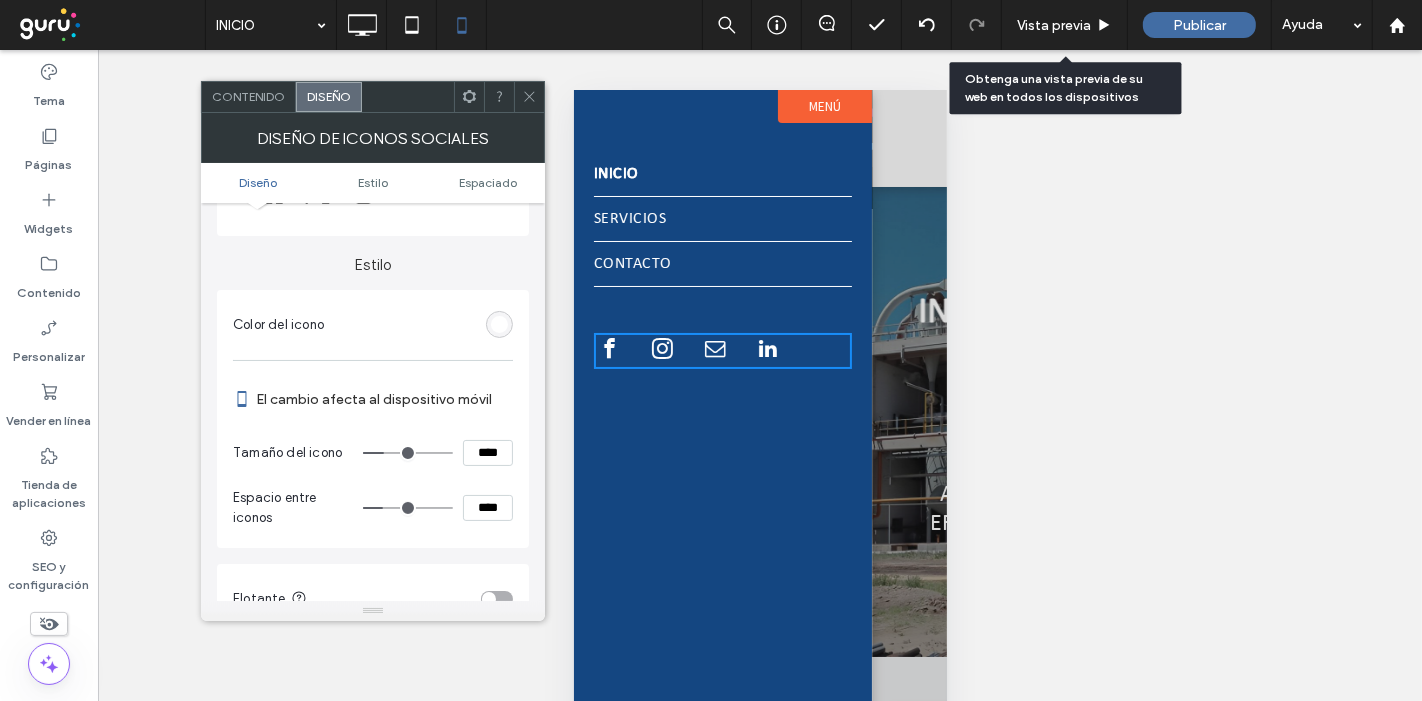 type on "**" 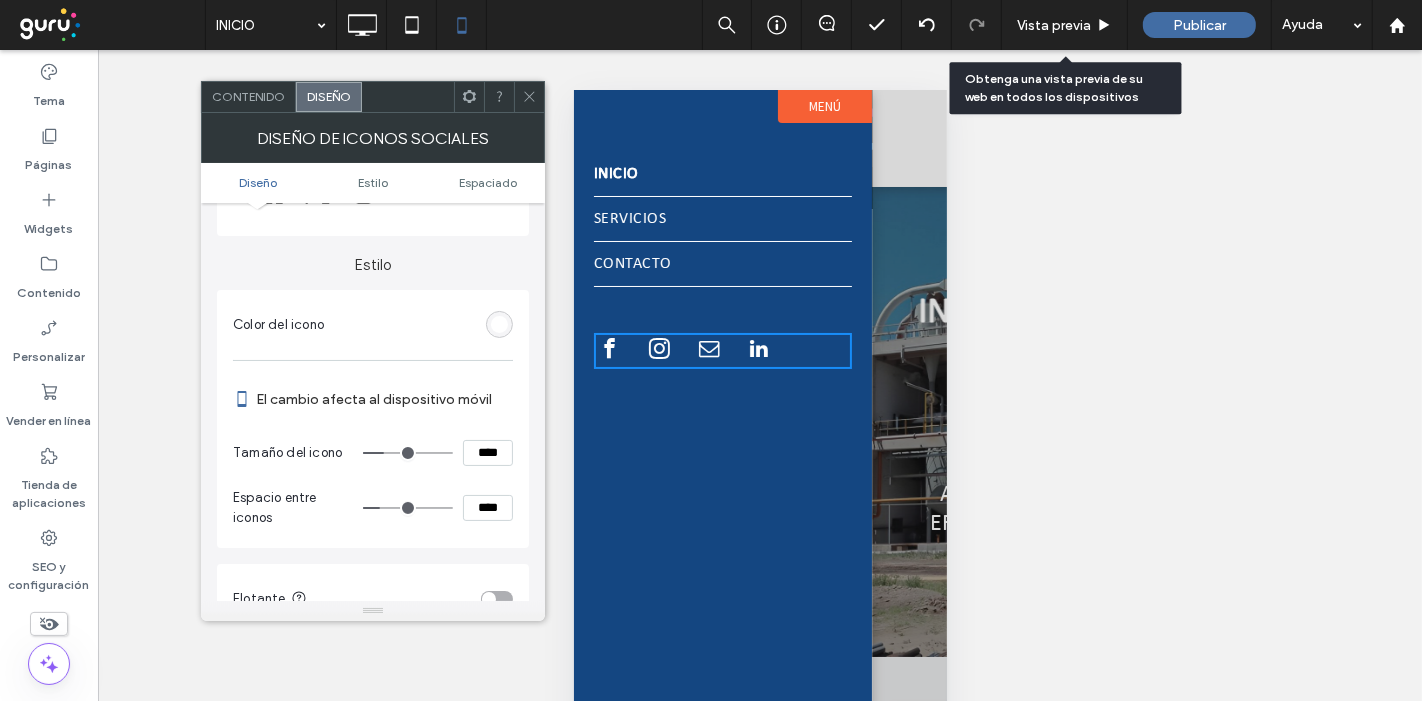 type on "**" 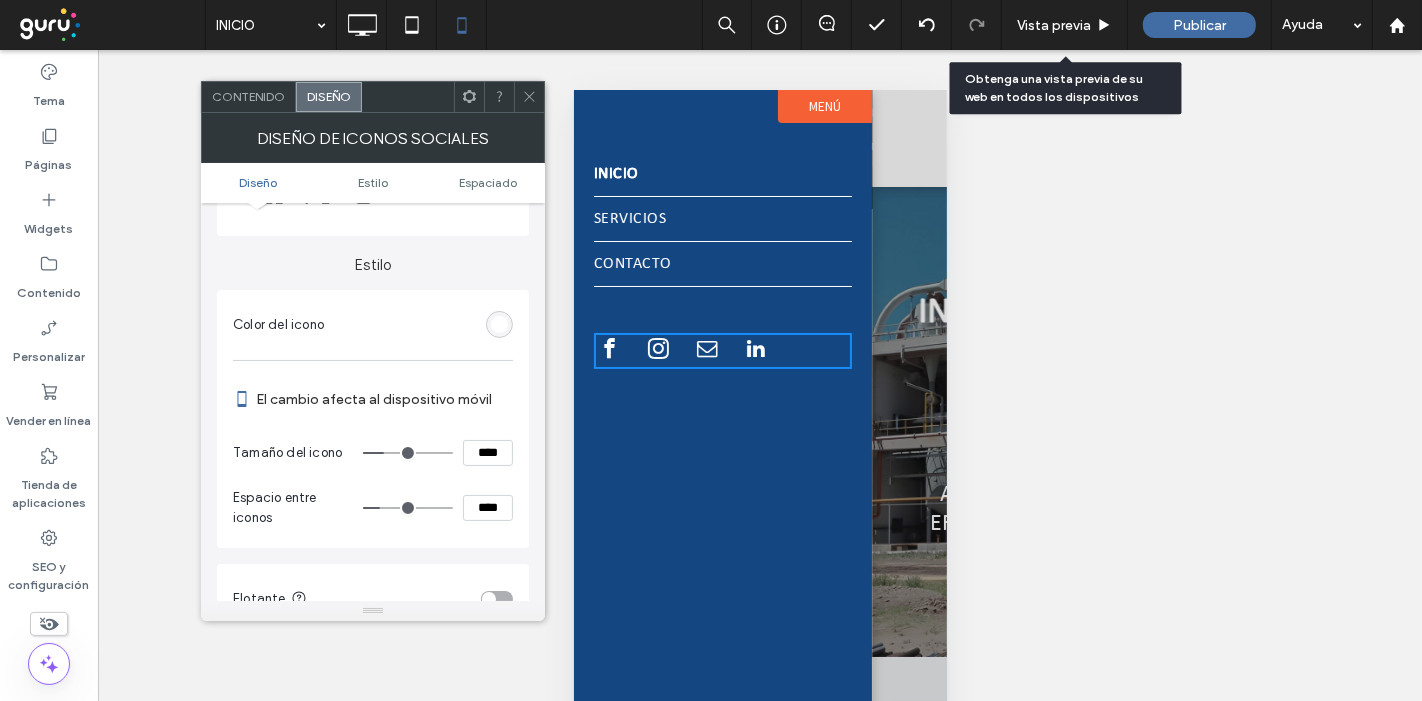 drag, startPoint x: 395, startPoint y: 504, endPoint x: 383, endPoint y: 505, distance: 12.0415945 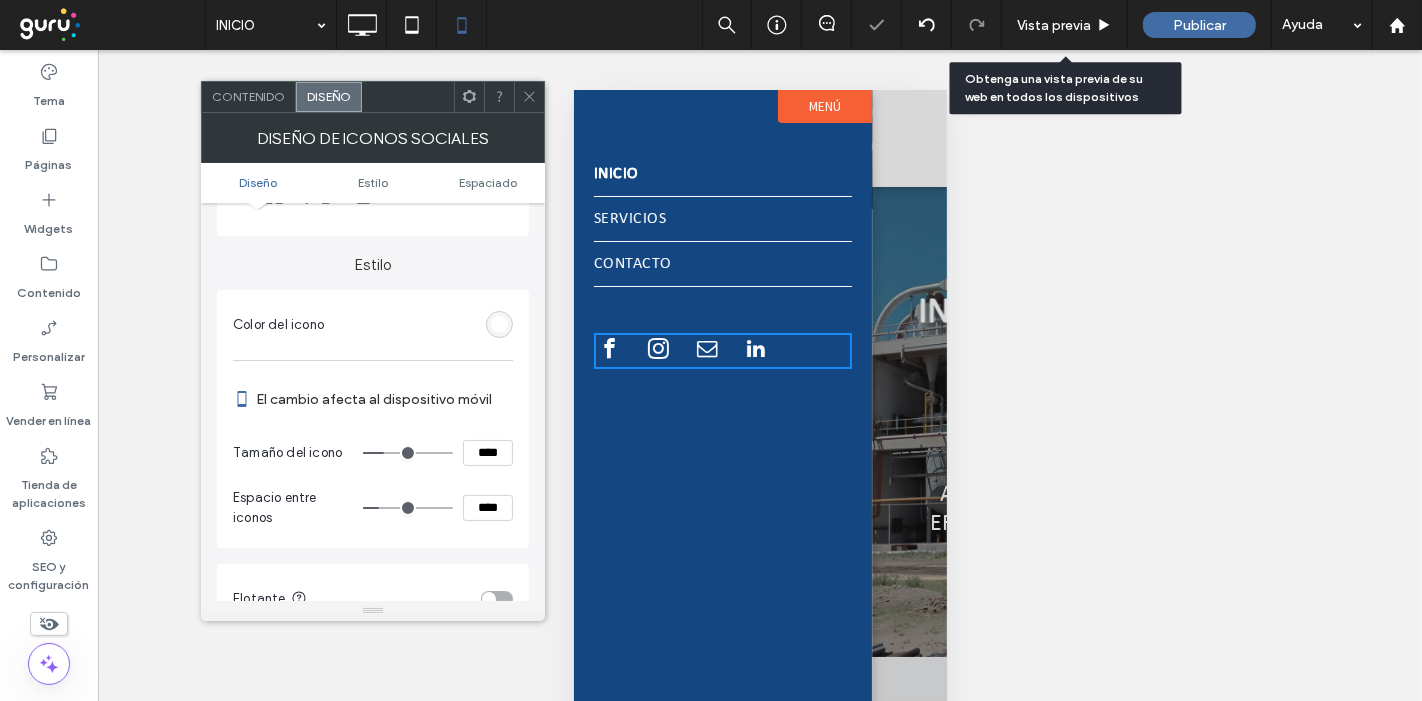click at bounding box center [499, 97] 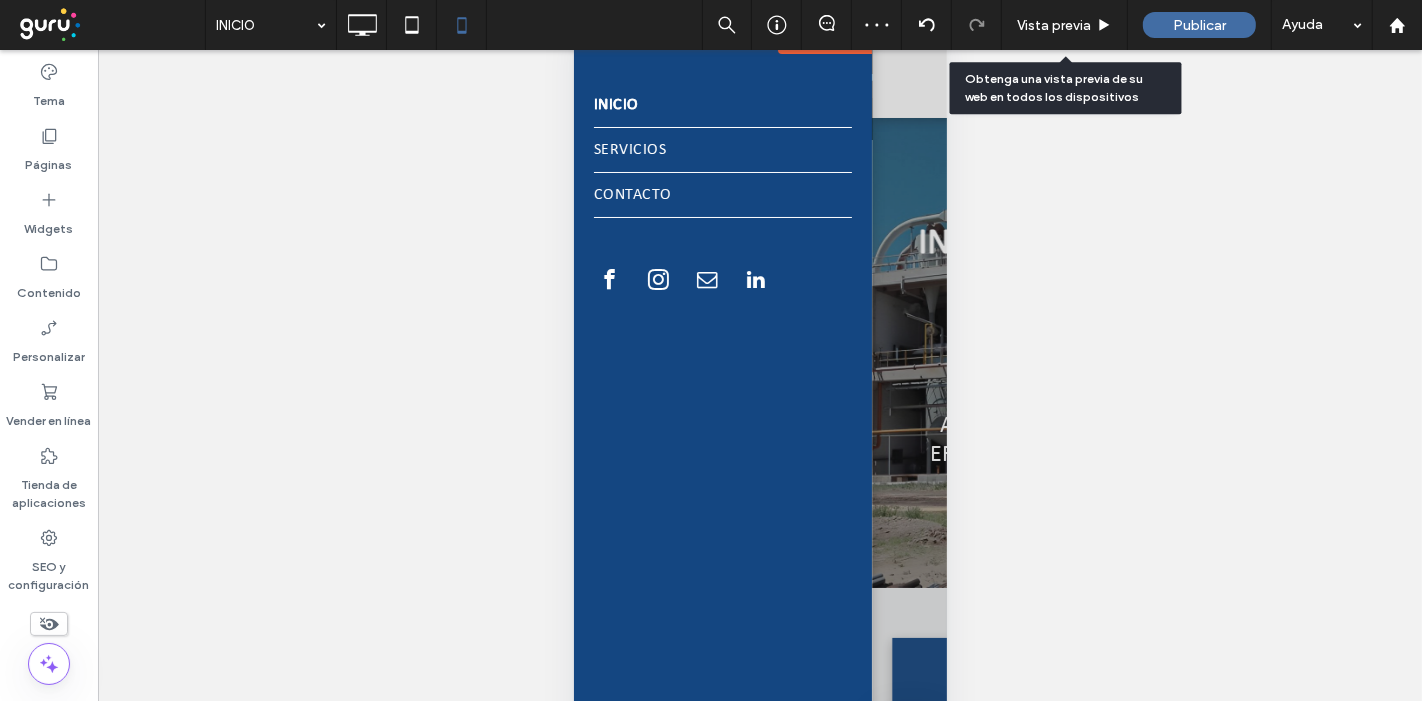 scroll, scrollTop: 125, scrollLeft: 0, axis: vertical 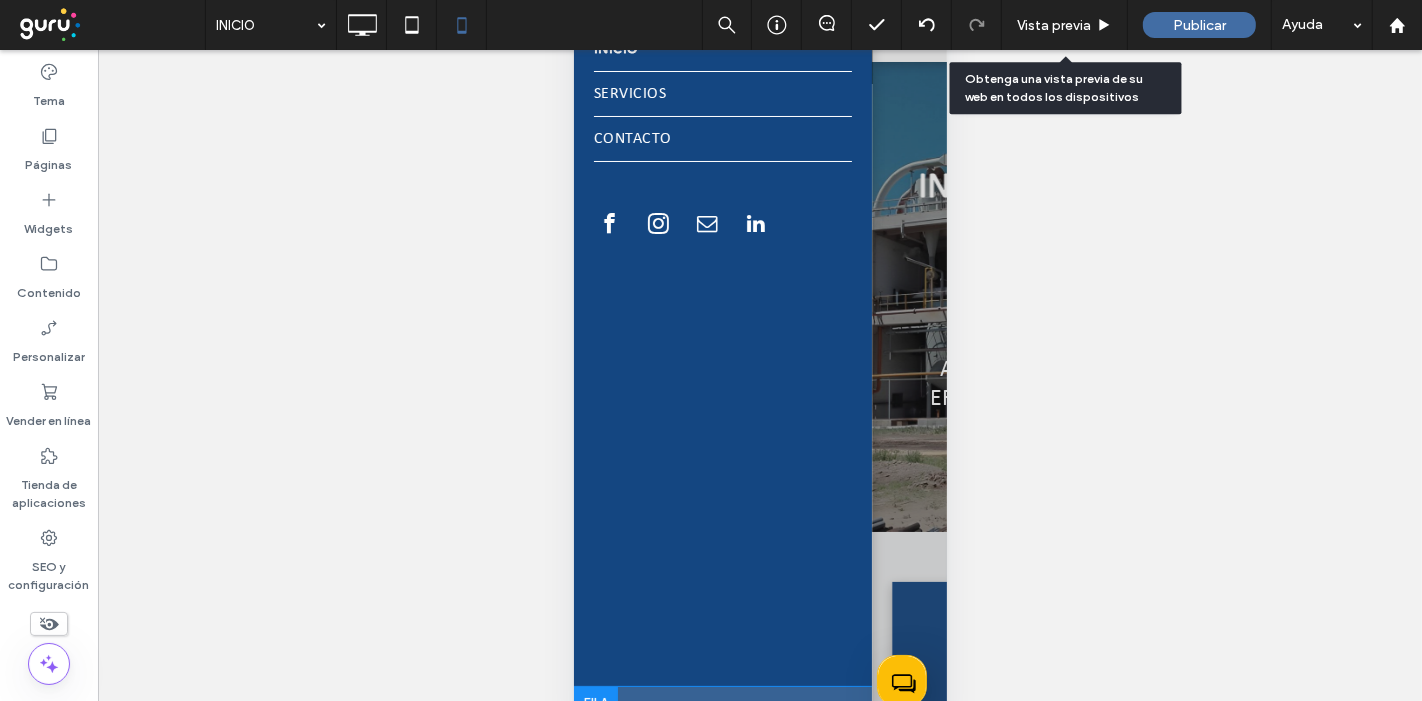 click on "Click To Paste" at bounding box center (722, 707) 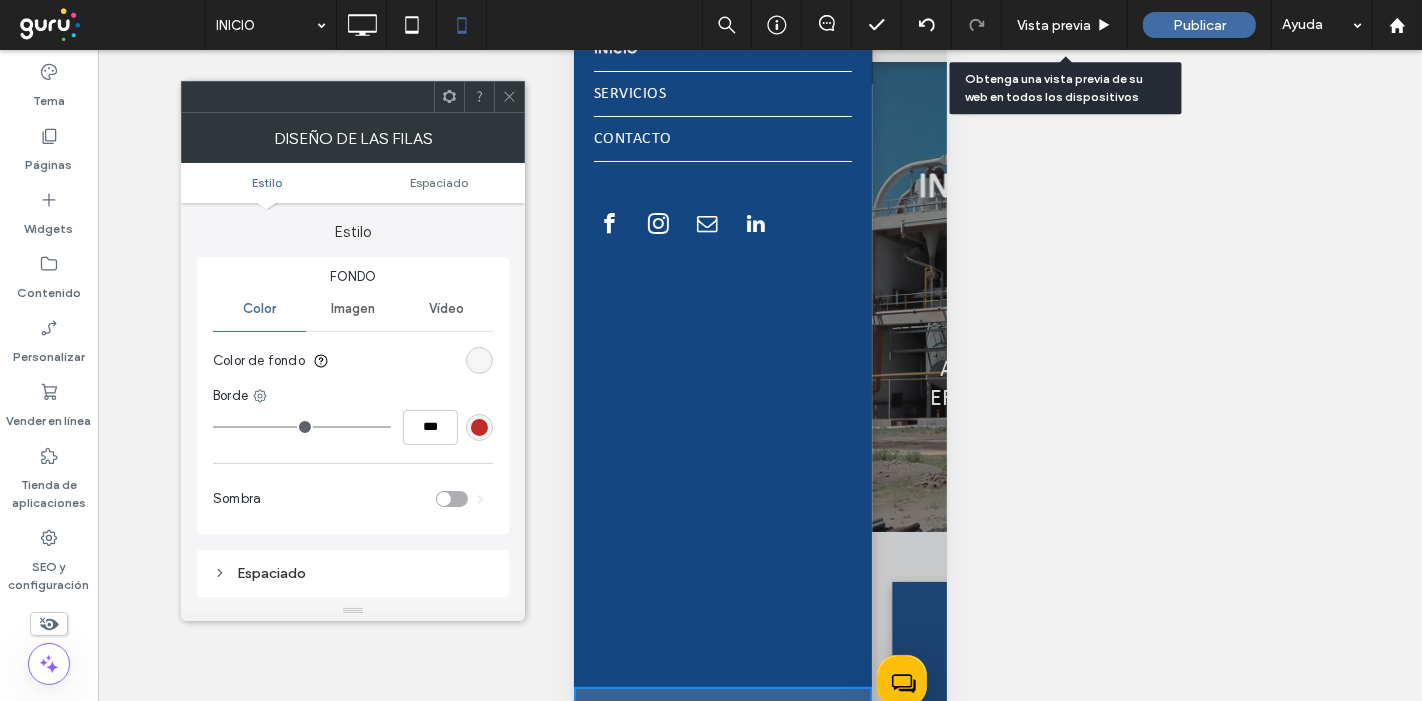 click at bounding box center (479, 360) 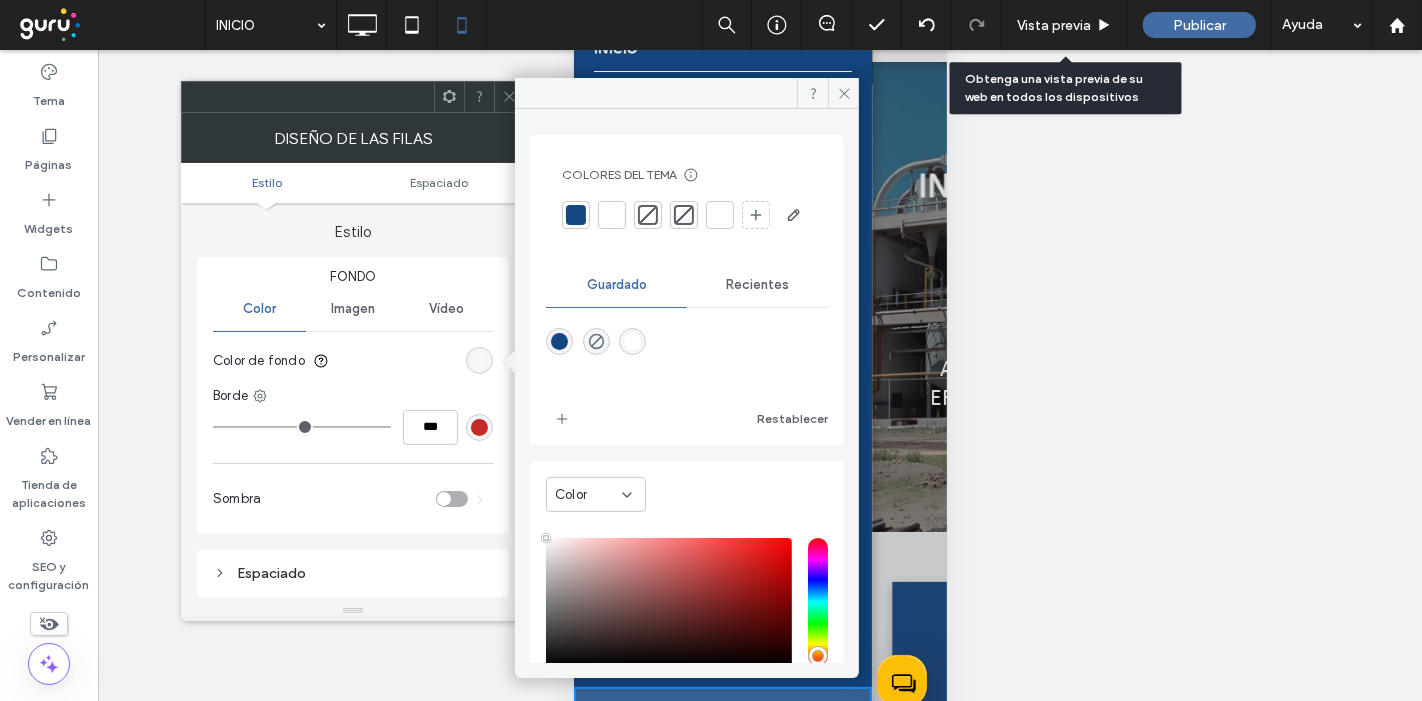 click at bounding box center (576, 215) 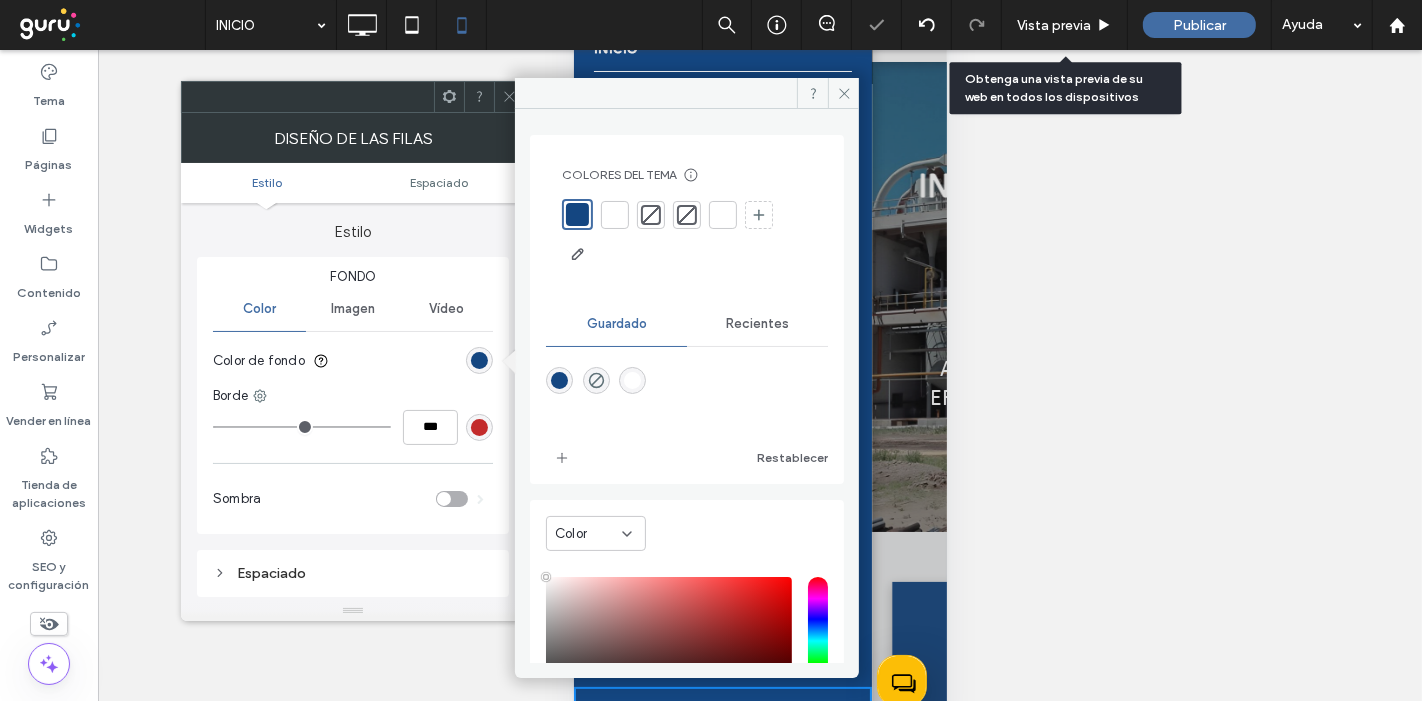 click on "¿Hacer visible?
Sí
¿Hacer visible?
Sí" at bounding box center [760, 400] 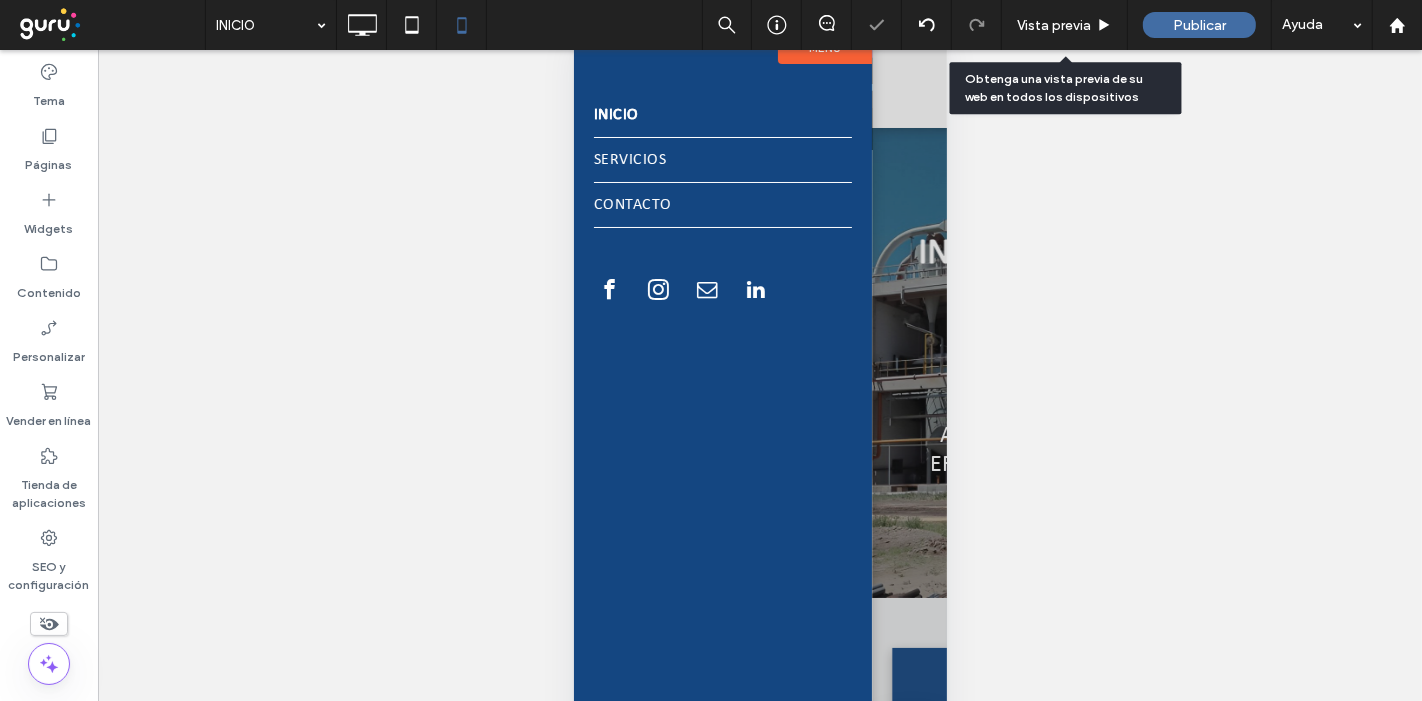 scroll, scrollTop: 0, scrollLeft: 0, axis: both 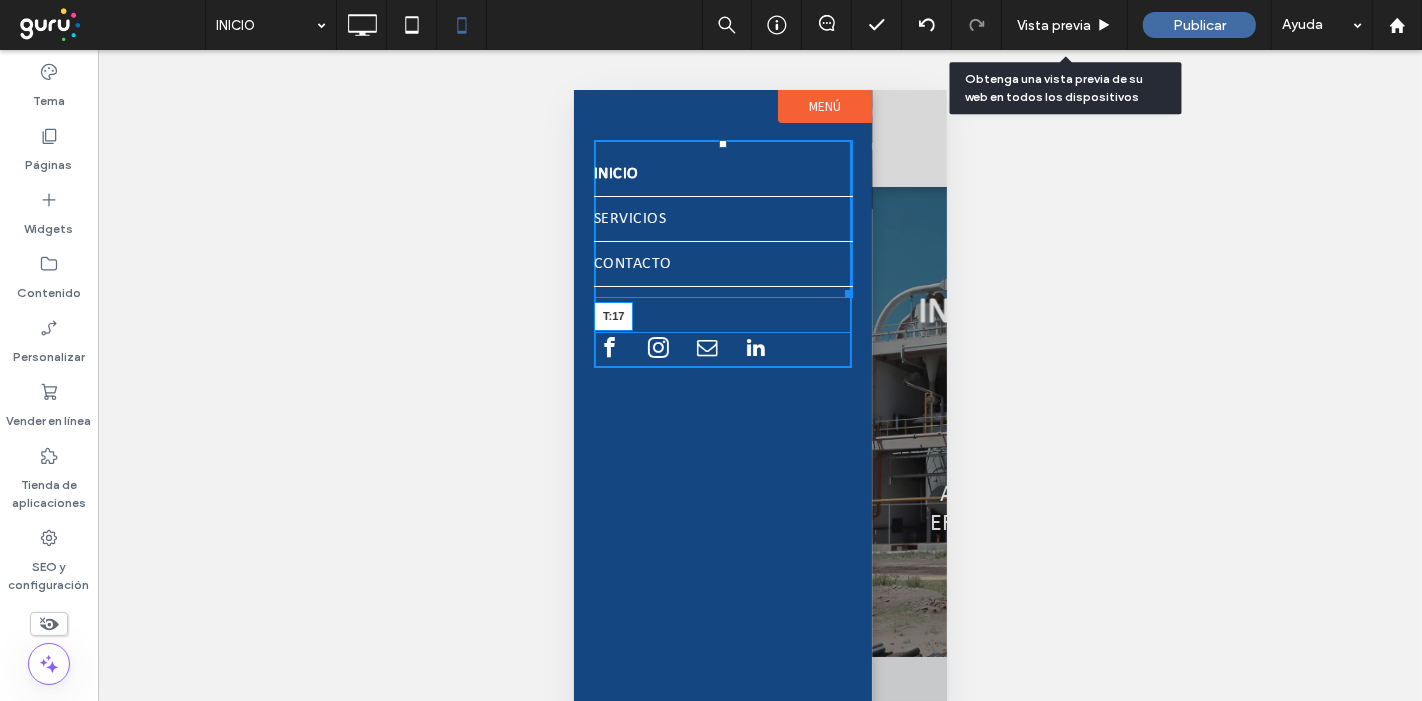 drag, startPoint x: 721, startPoint y: 143, endPoint x: 720, endPoint y: 161, distance: 18.027756 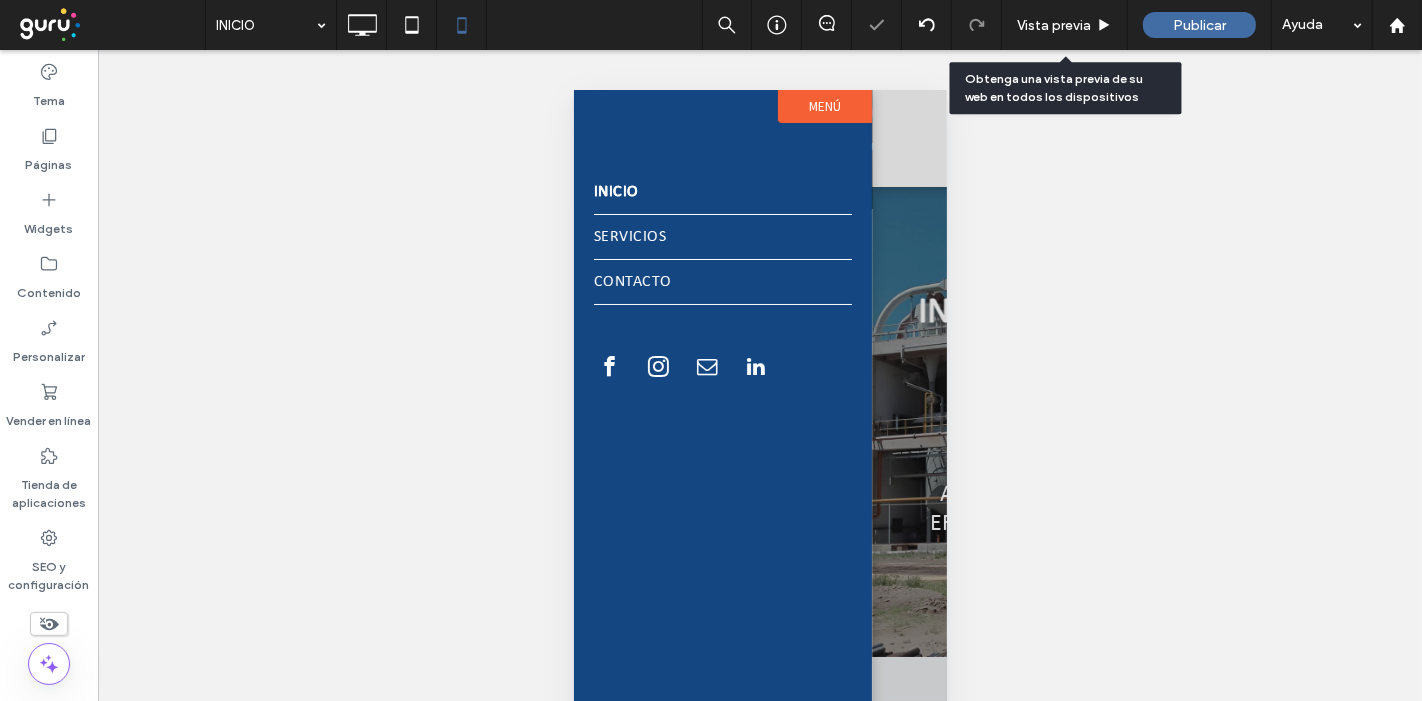 click on "INICIO
SERVICIOS
CONTACTO
Click To Paste" at bounding box center (722, 450) 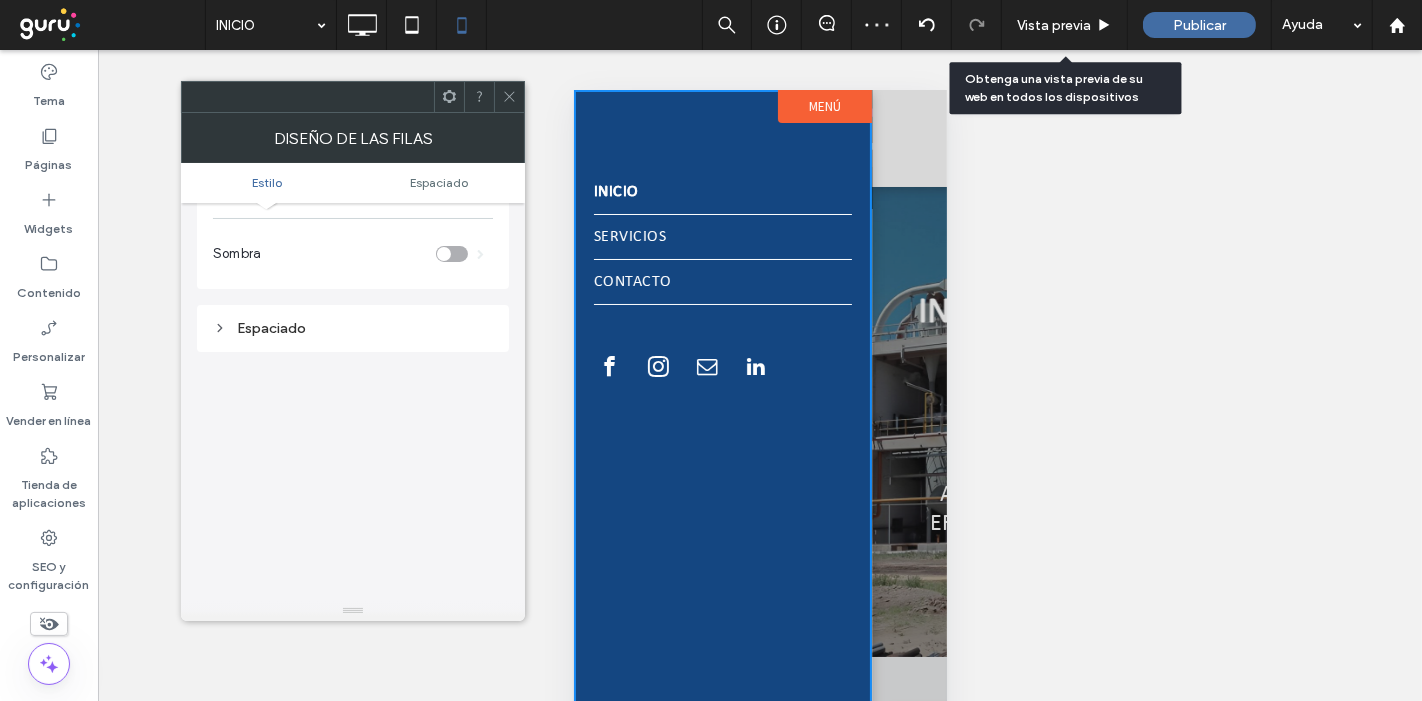 scroll, scrollTop: 0, scrollLeft: 0, axis: both 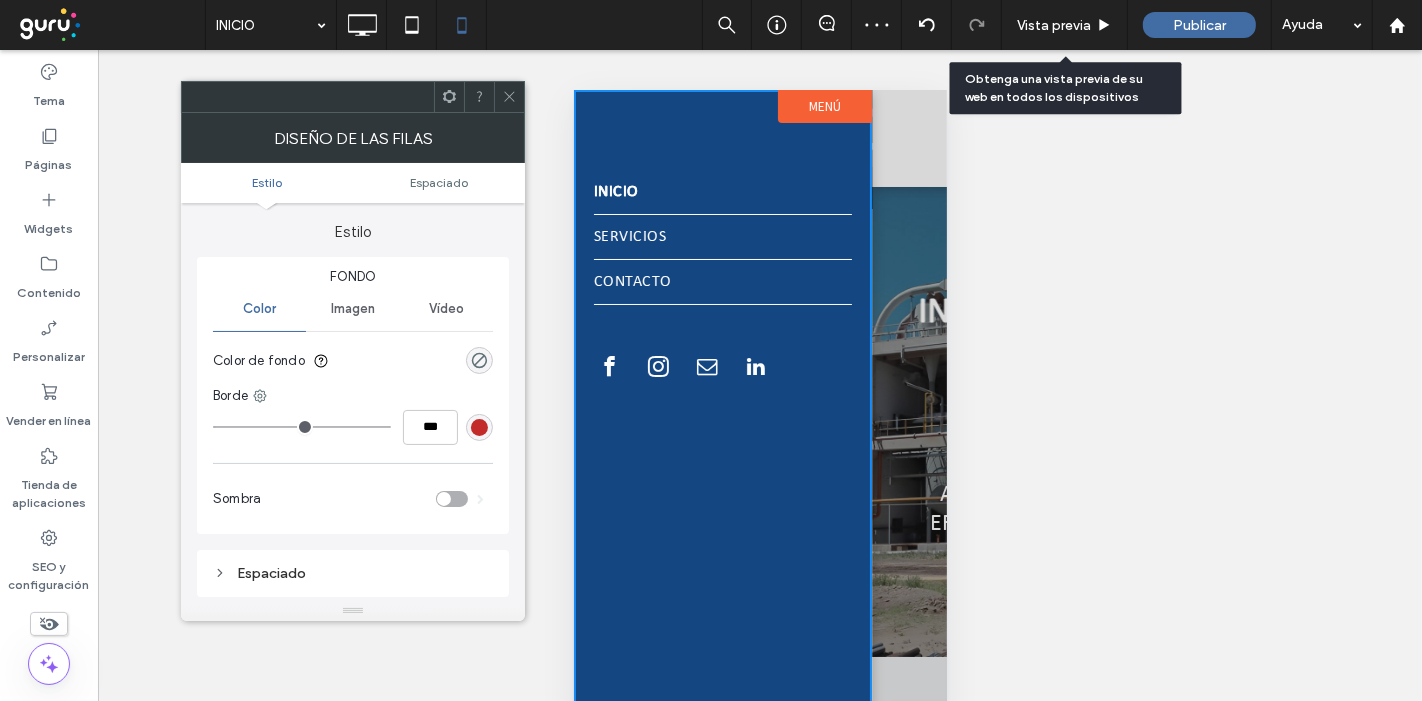 click 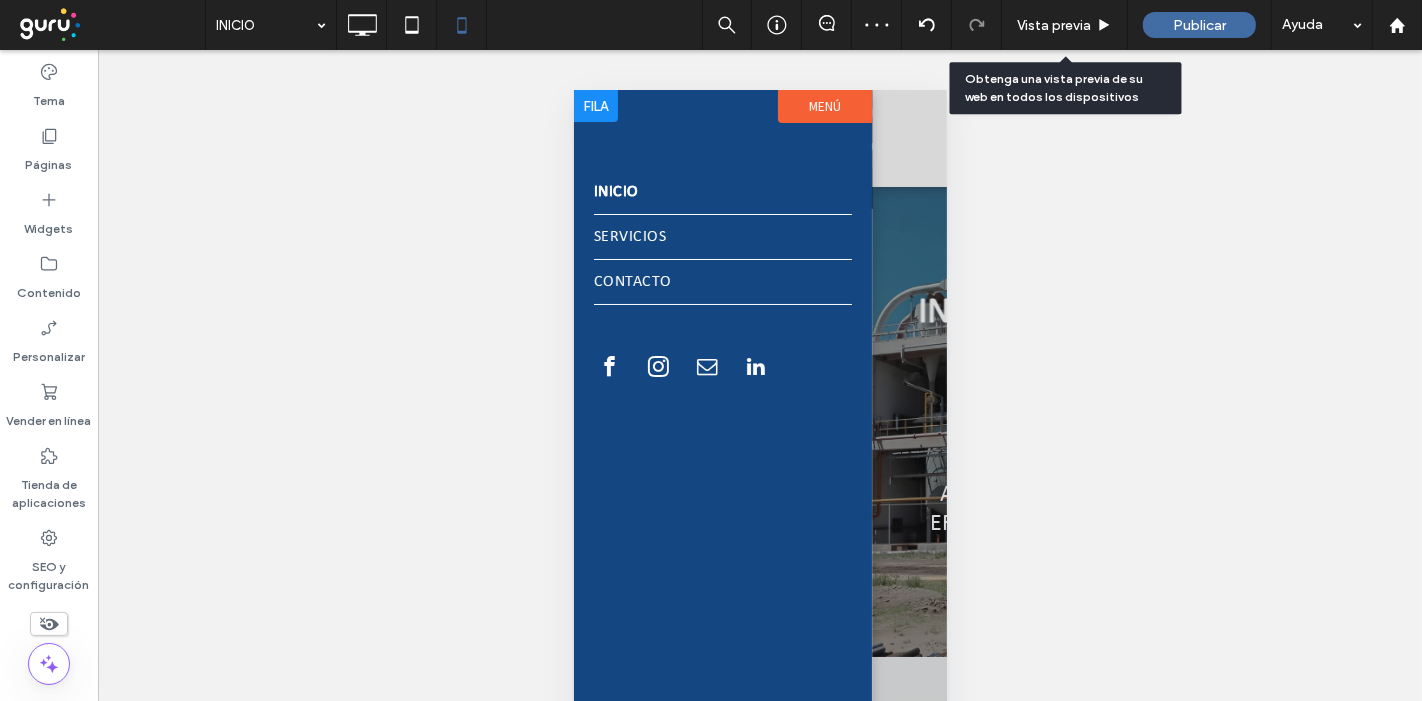 click on "INICIO
SERVICIOS
CONTACTO
Click To Paste" at bounding box center (722, 450) 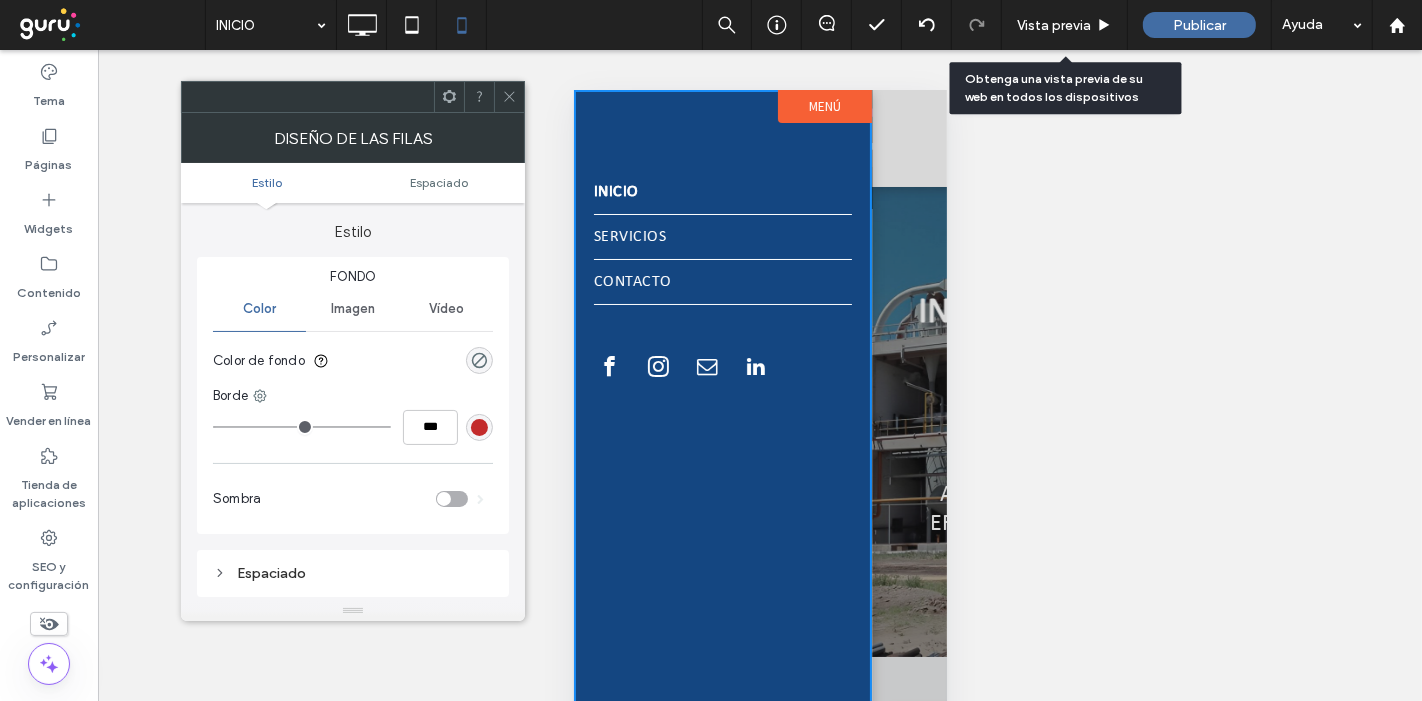 click 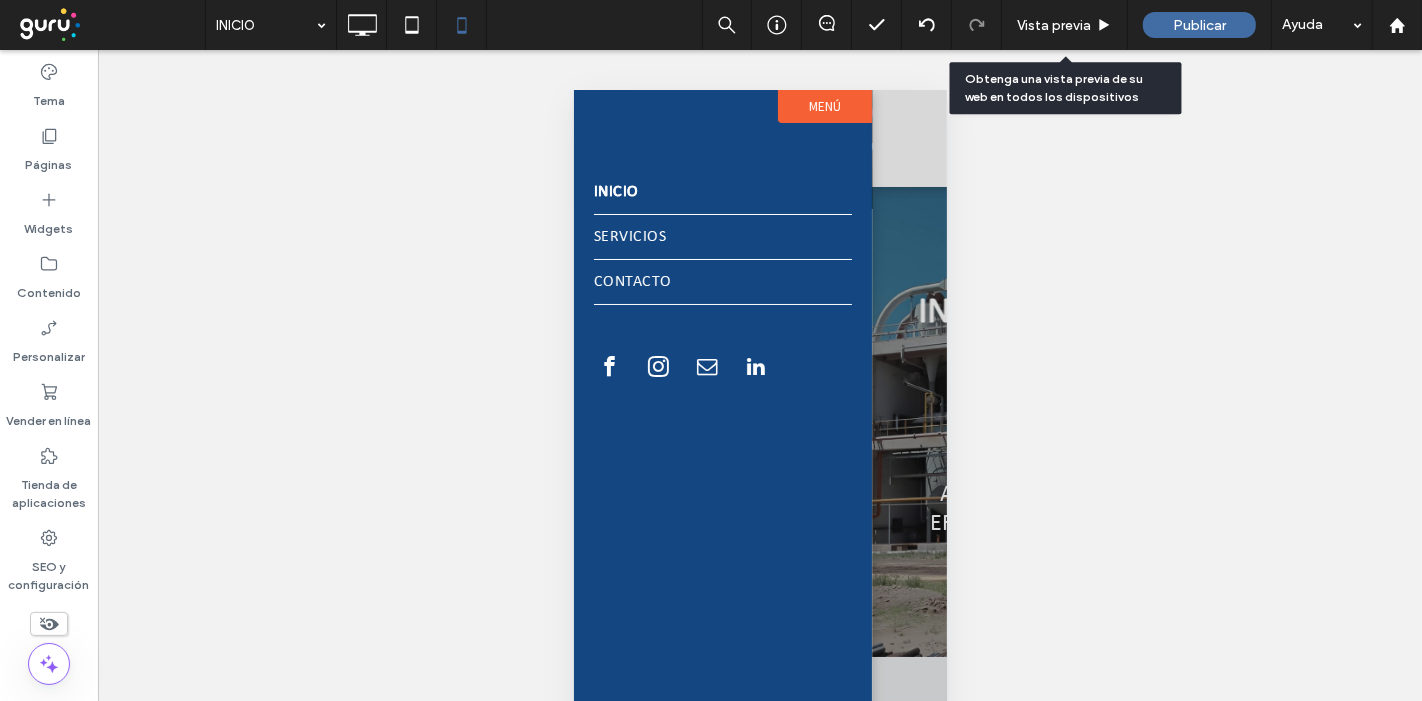 click on "Menú" at bounding box center [824, 105] 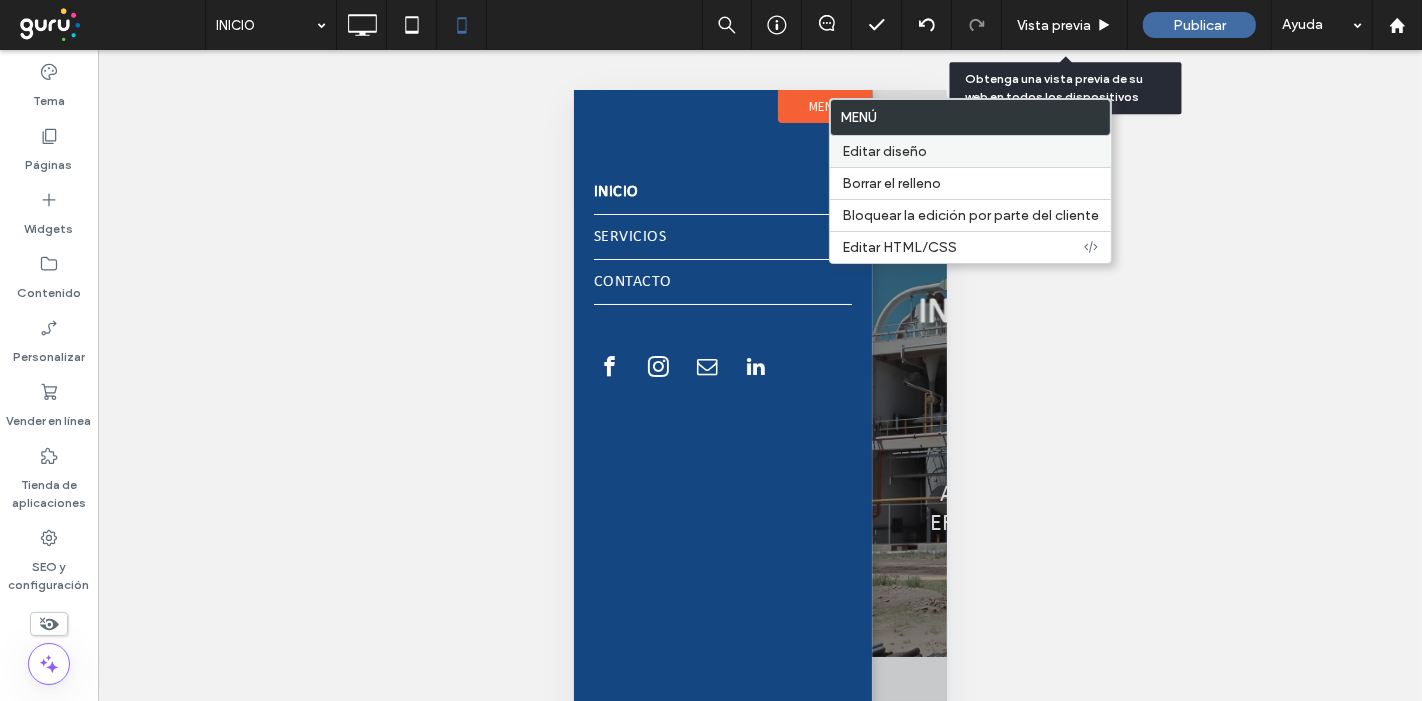 click on "Editar diseño" at bounding box center (884, 151) 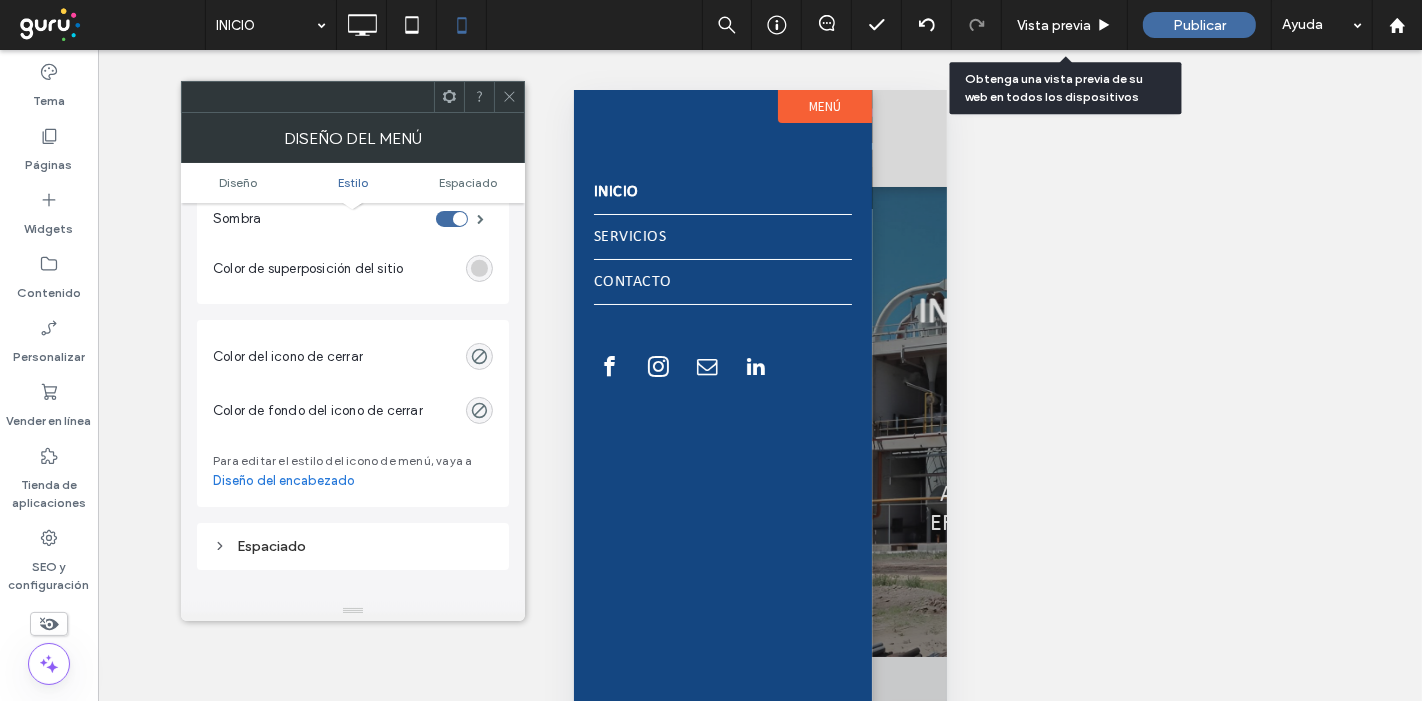 scroll, scrollTop: 777, scrollLeft: 0, axis: vertical 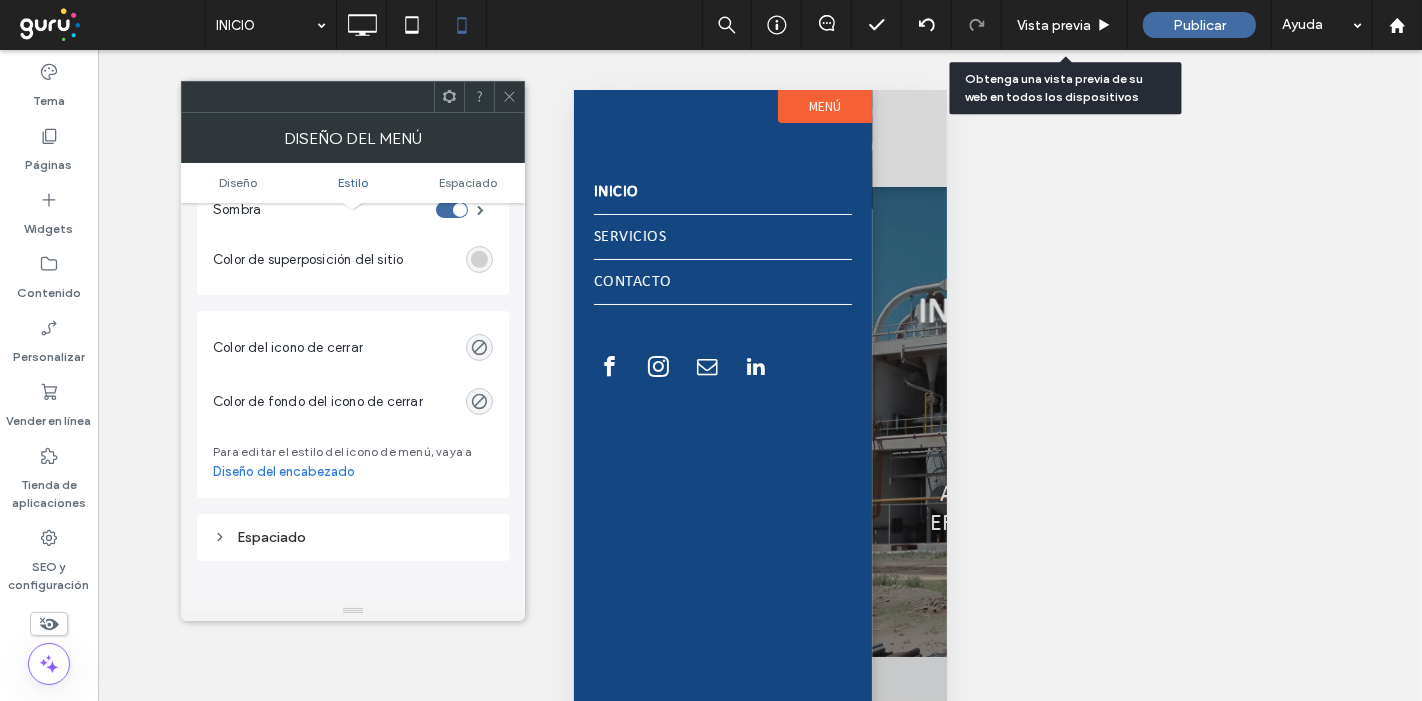 click on "Color del icono de cerrar" at bounding box center (353, 348) 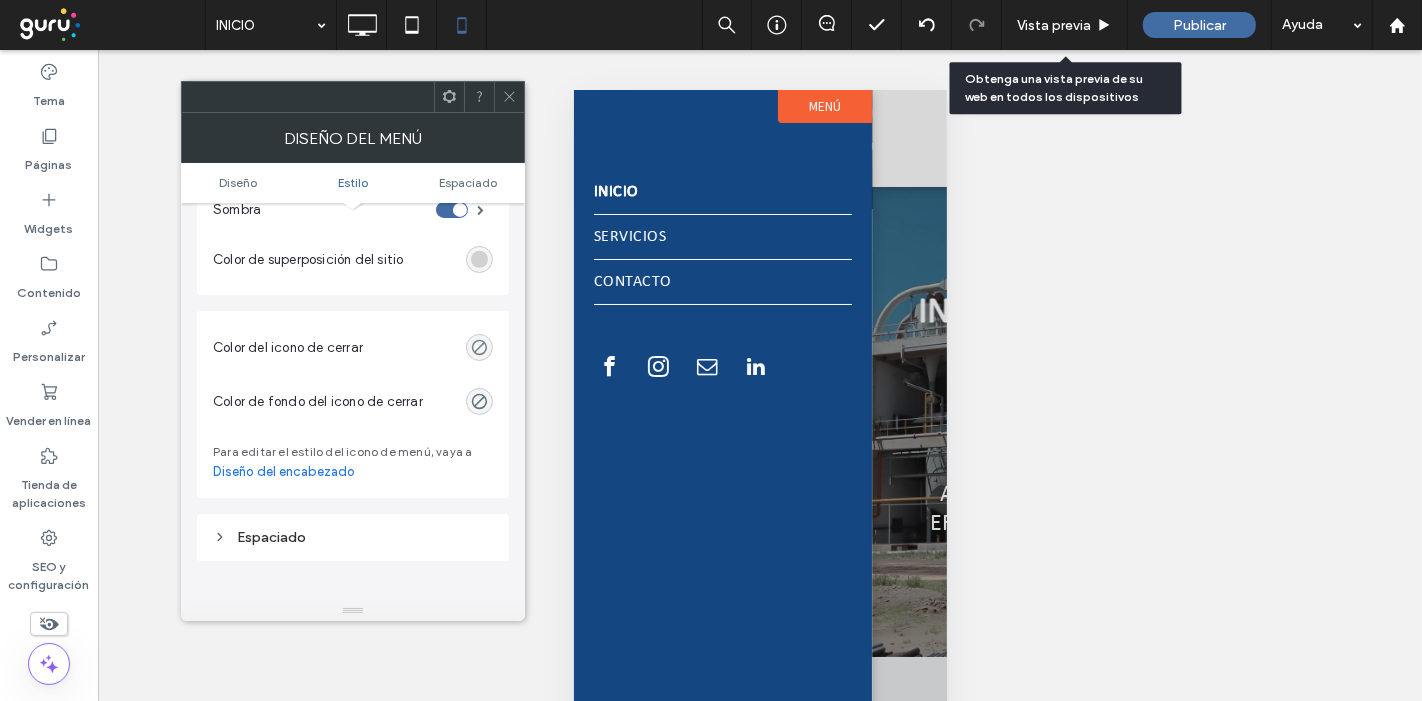 click at bounding box center [479, 347] 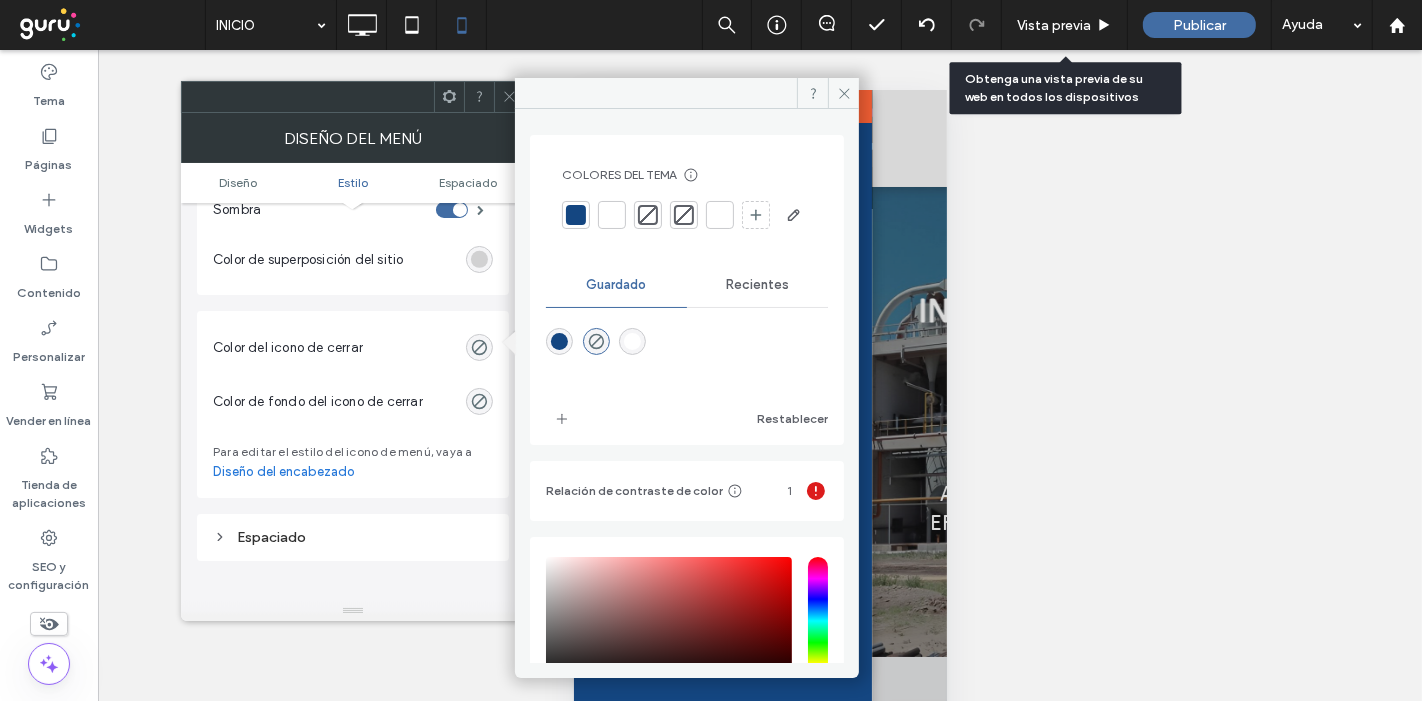 click at bounding box center (612, 215) 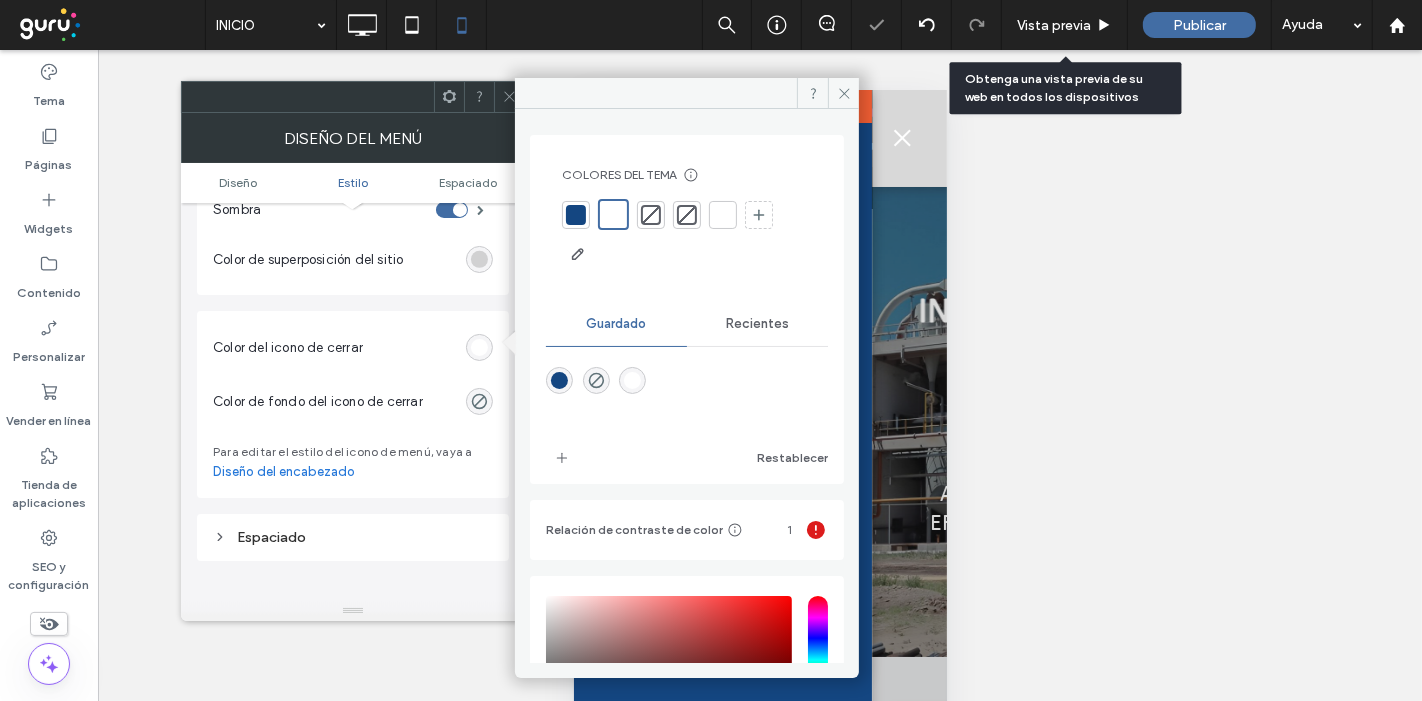 click at bounding box center (509, 97) 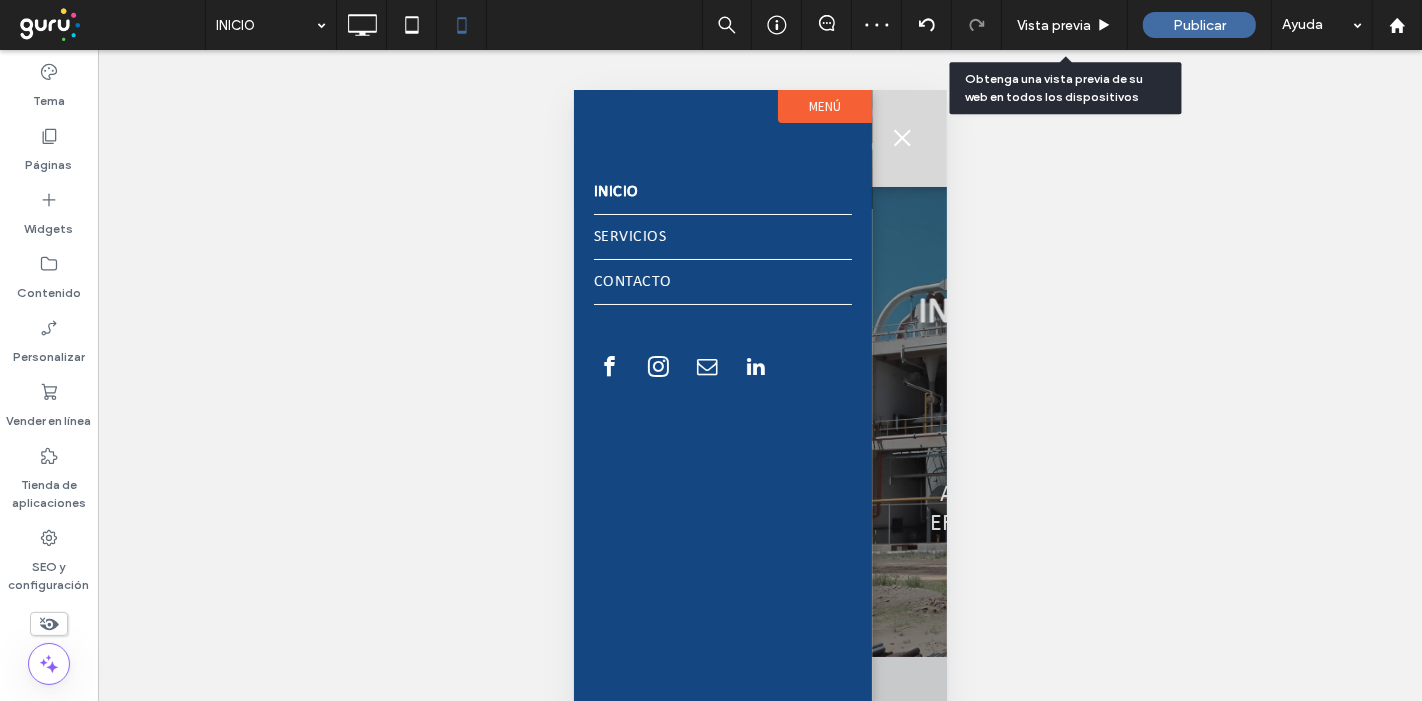 click at bounding box center (901, 137) 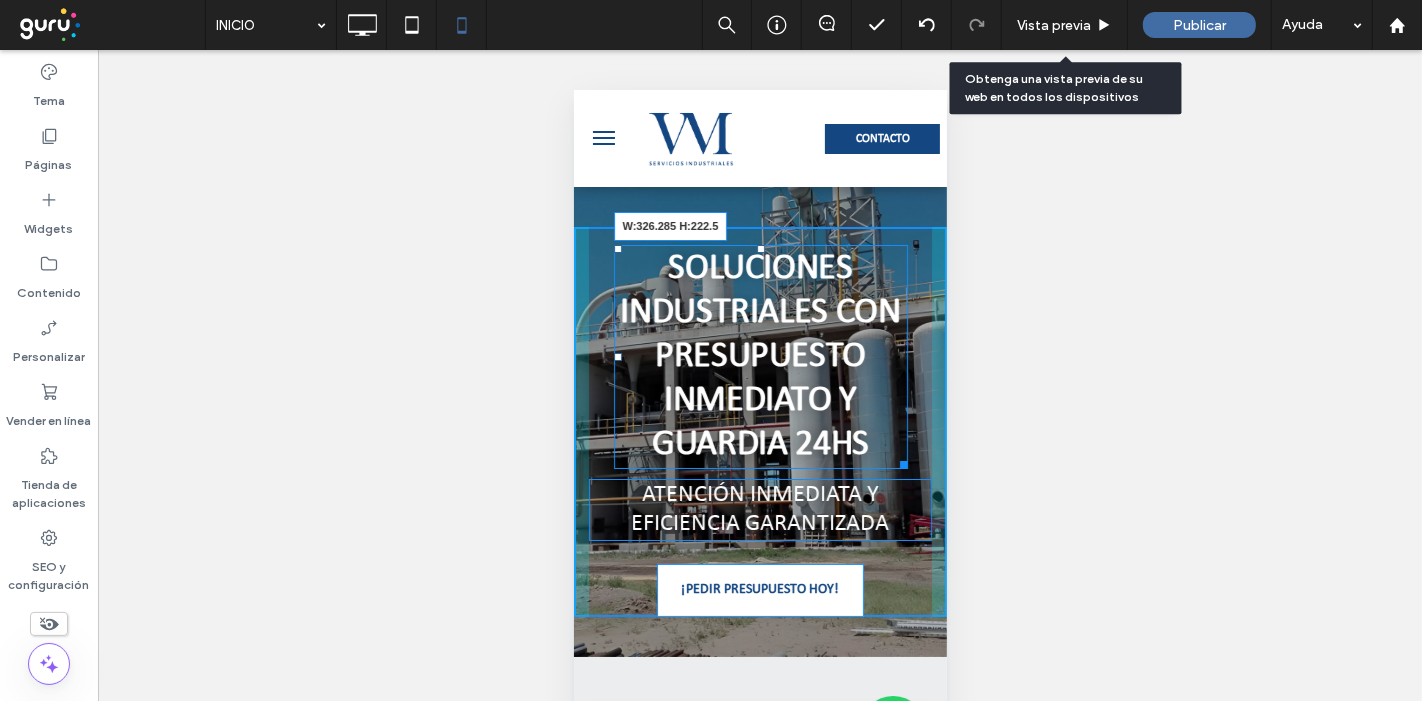 drag, startPoint x: 894, startPoint y: 457, endPoint x: 922, endPoint y: 458, distance: 28.01785 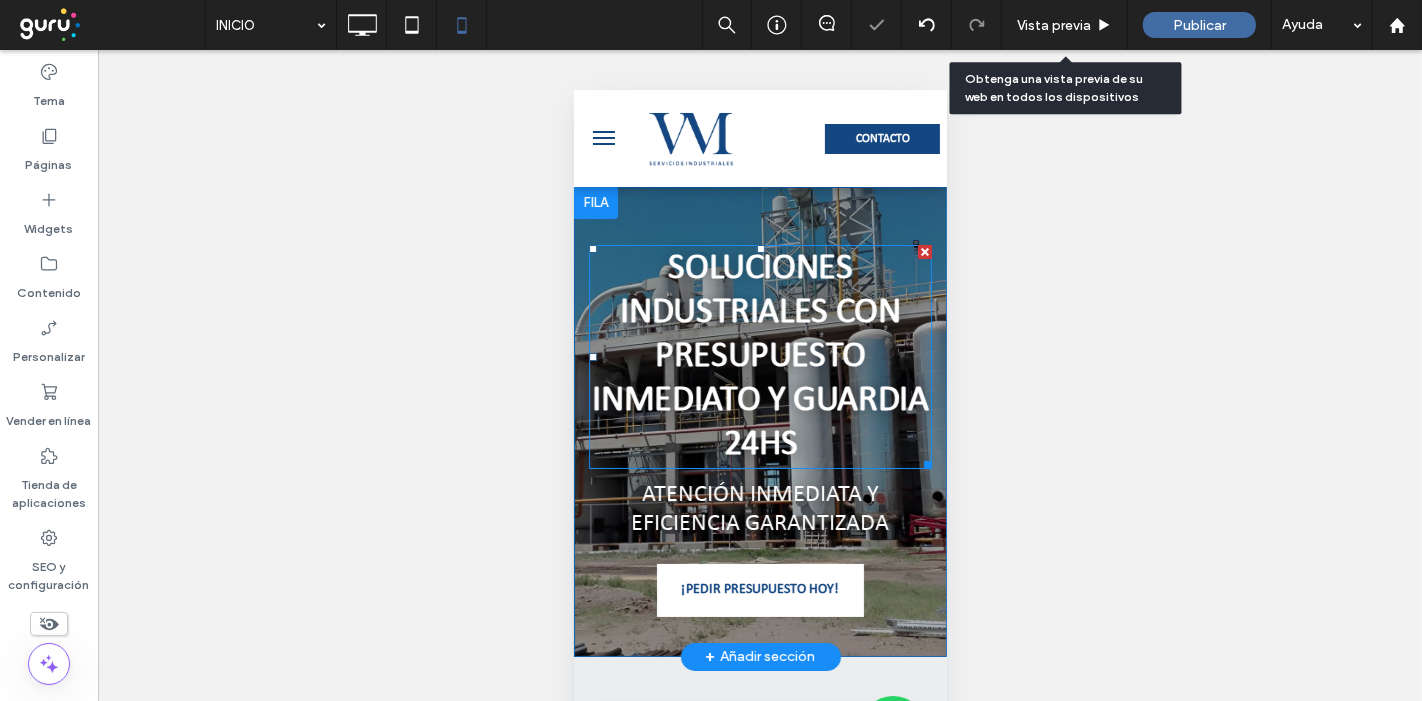 click on "Soluciones Industriales con Presupuesto Inmediato y Guardia 24hs" at bounding box center [759, 356] 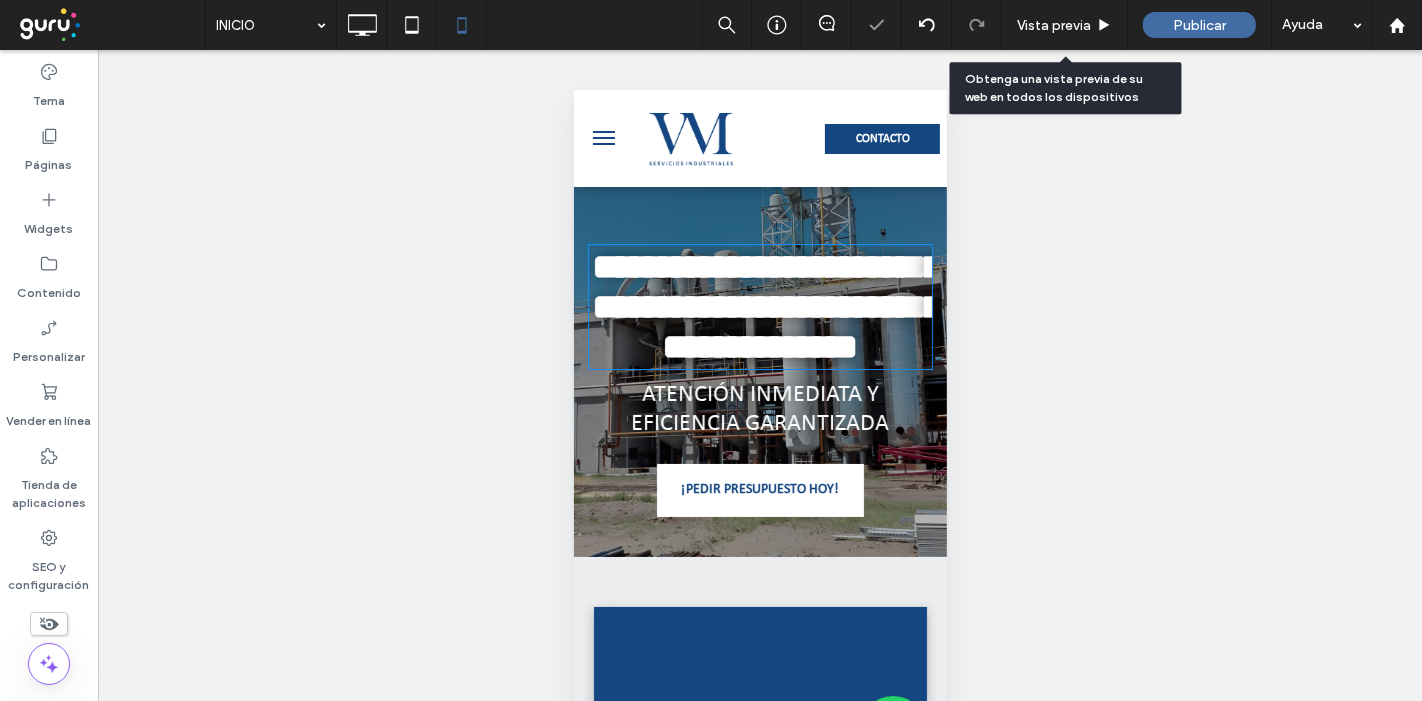 type on "**********" 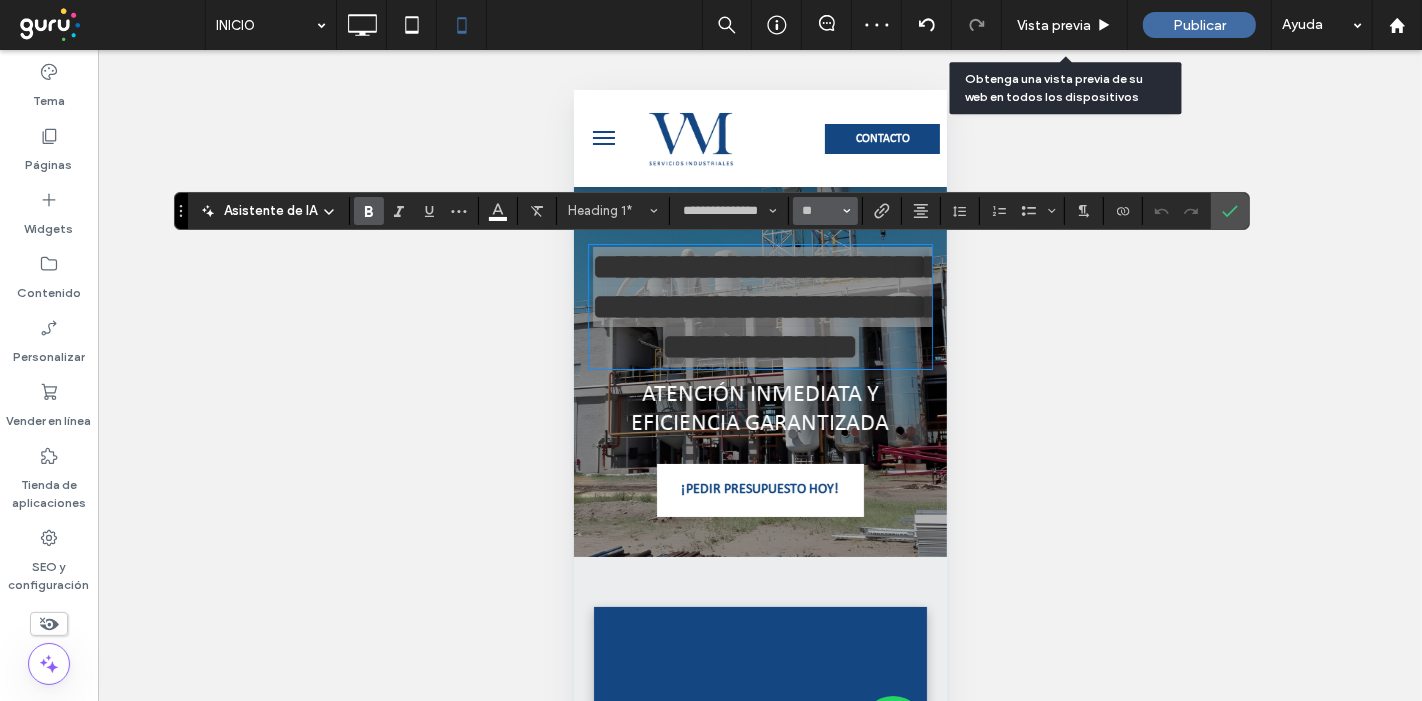 click on "**" at bounding box center [825, 211] 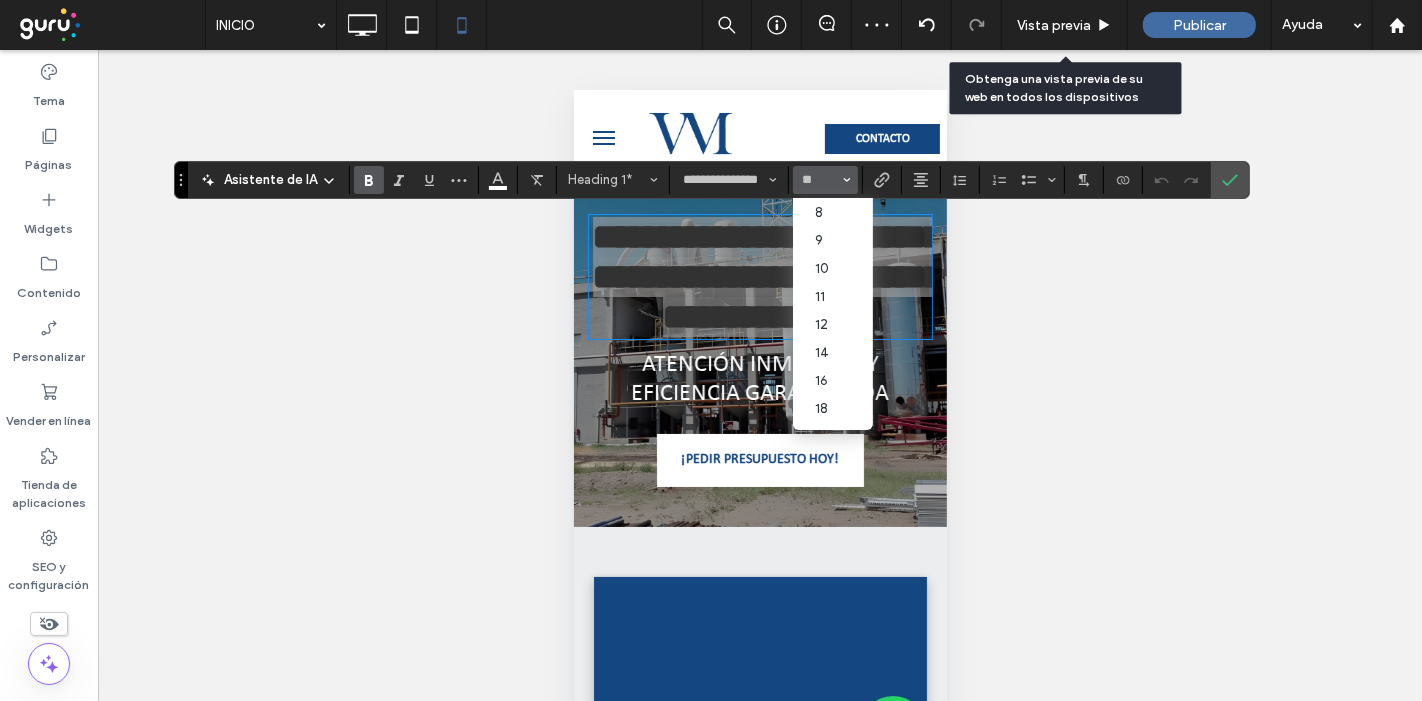 scroll, scrollTop: 111, scrollLeft: 0, axis: vertical 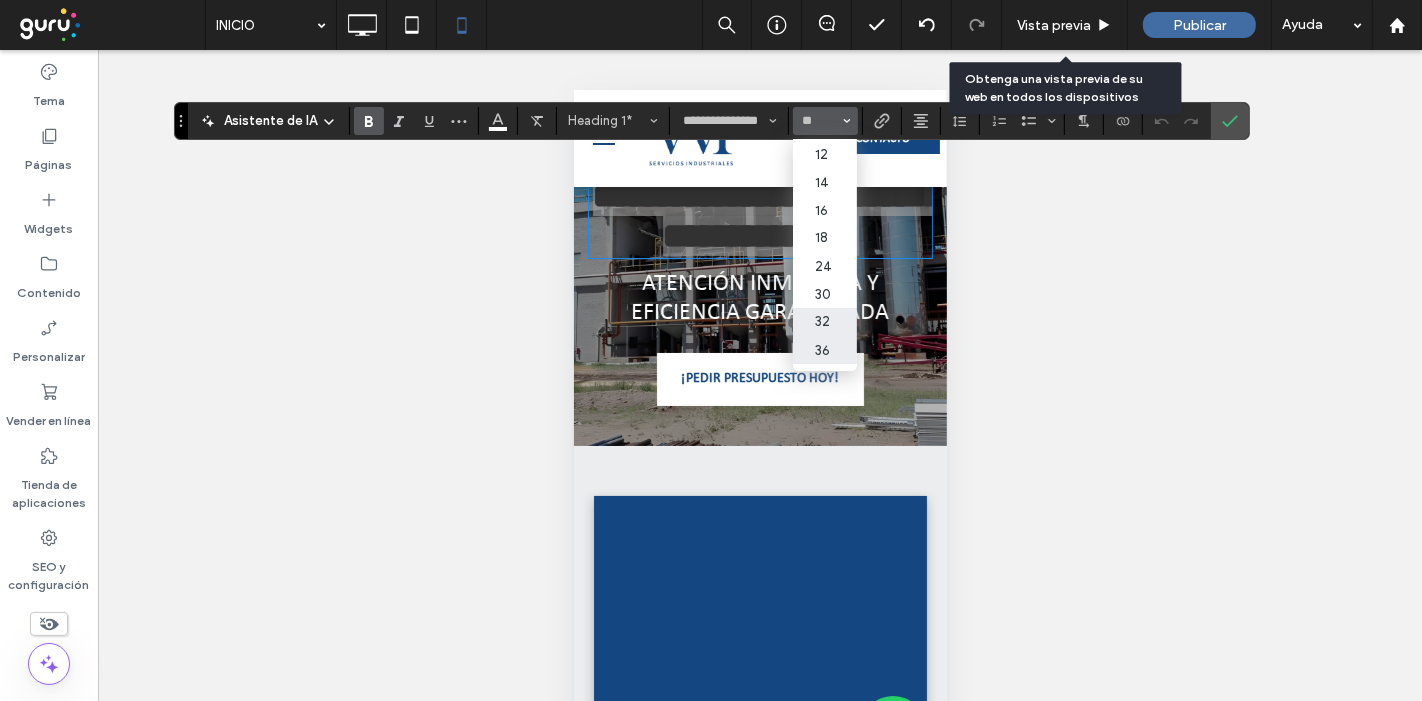 drag, startPoint x: 826, startPoint y: 320, endPoint x: 261, endPoint y: 231, distance: 571.9668 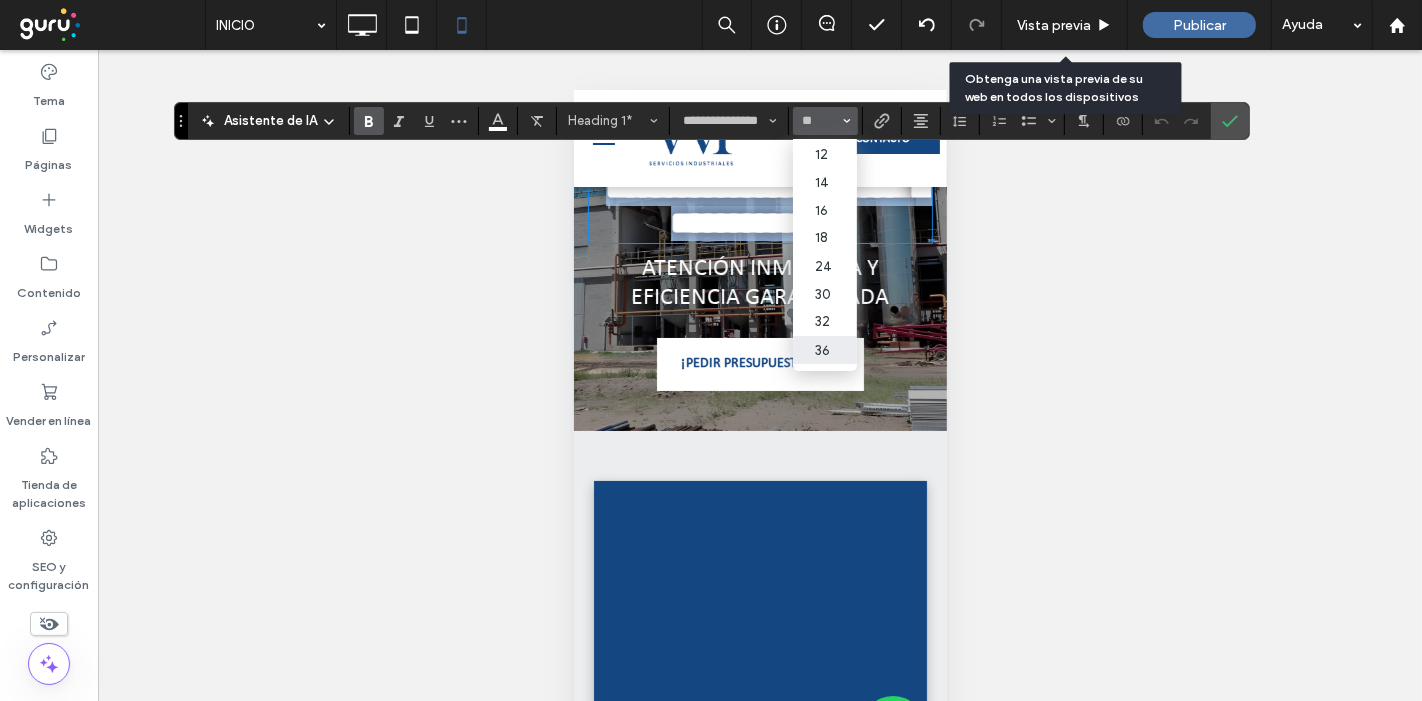 type on "**" 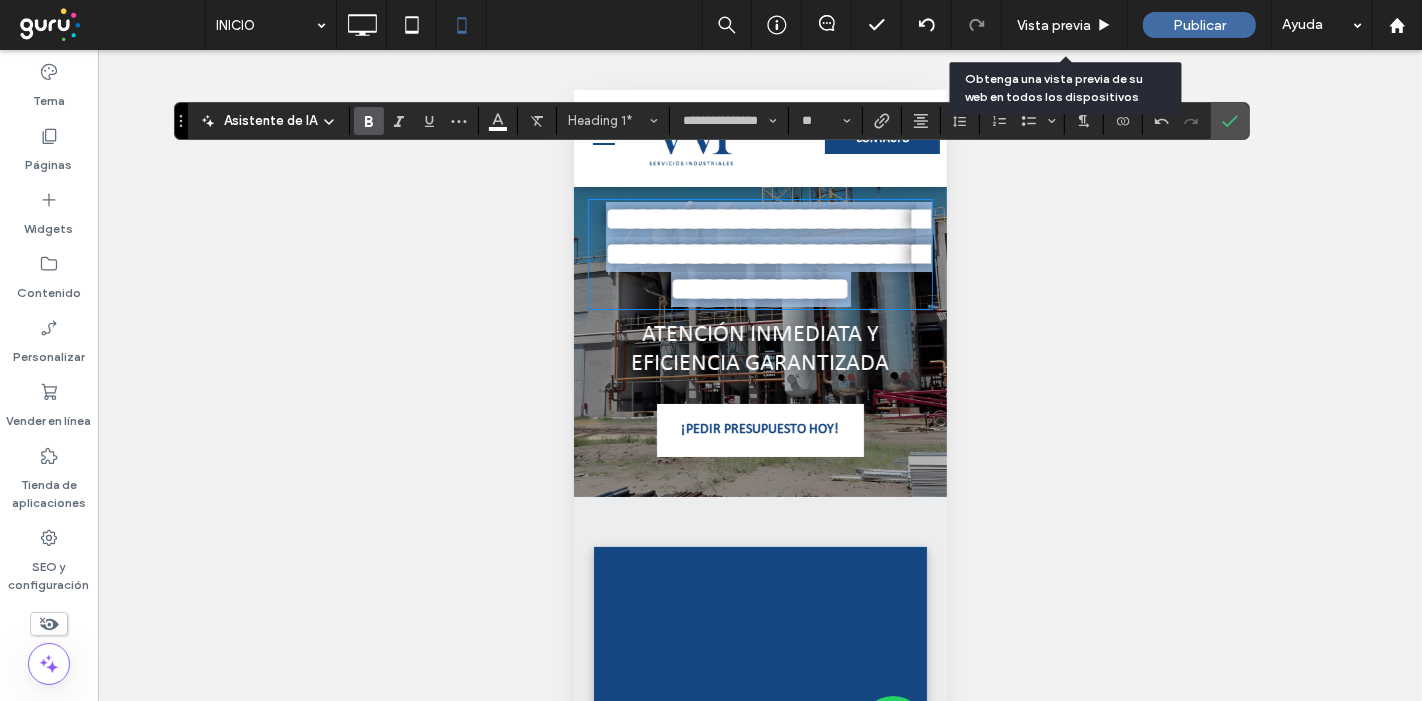 scroll, scrollTop: 0, scrollLeft: 0, axis: both 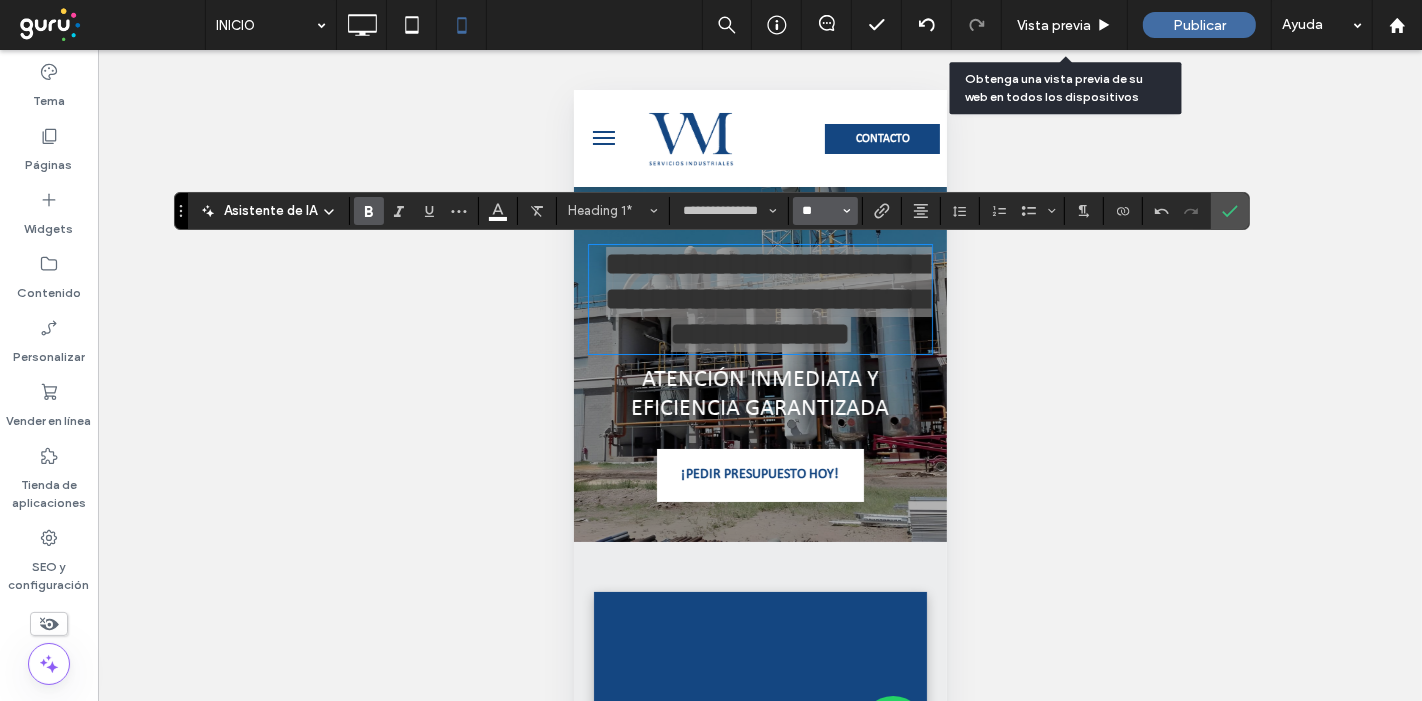 click on "**" at bounding box center [825, 211] 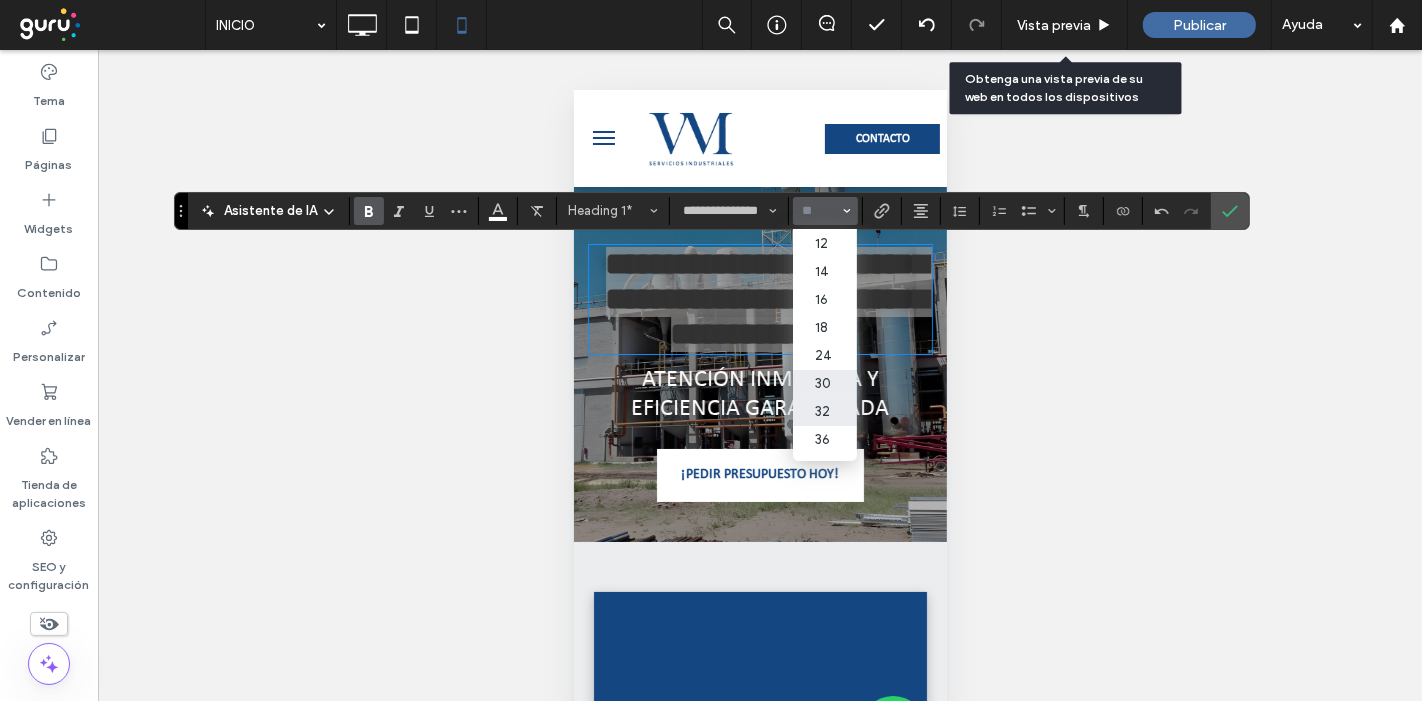 scroll, scrollTop: 222, scrollLeft: 0, axis: vertical 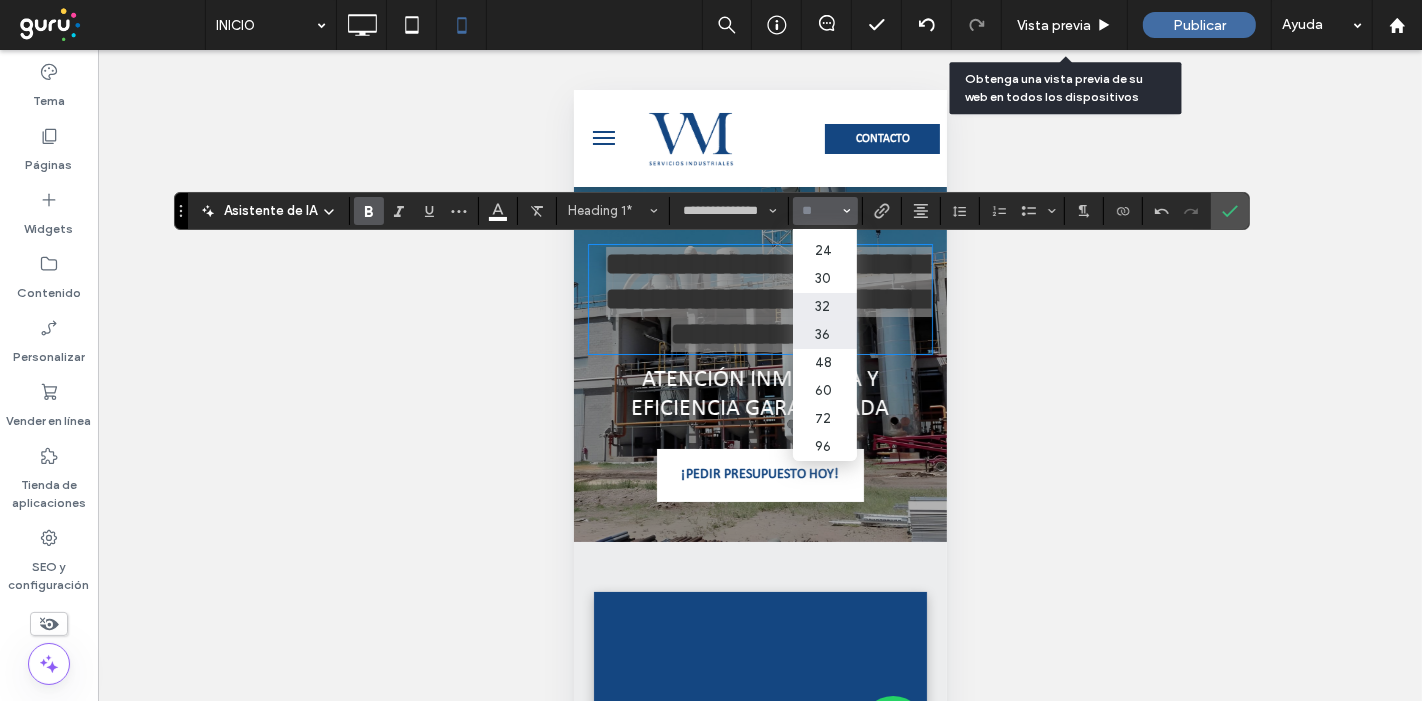 click on "36" at bounding box center (825, 335) 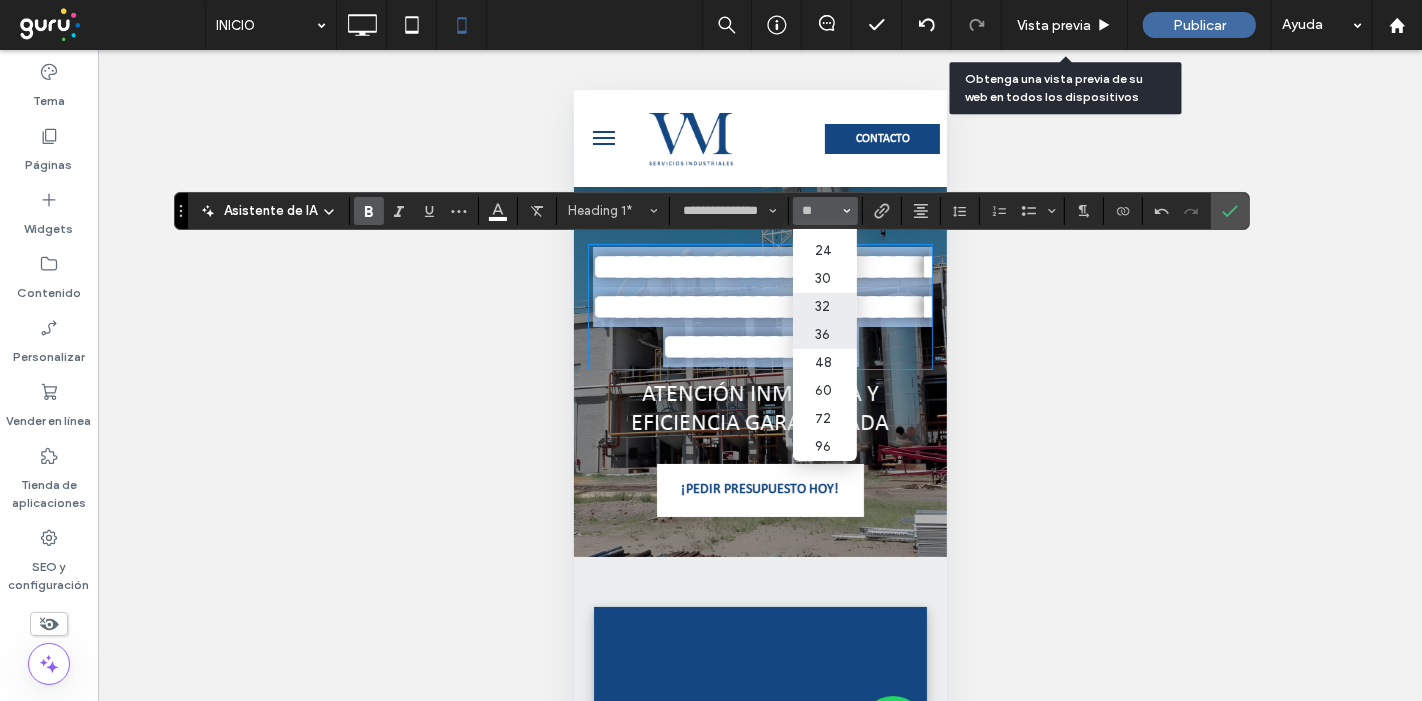 type on "**" 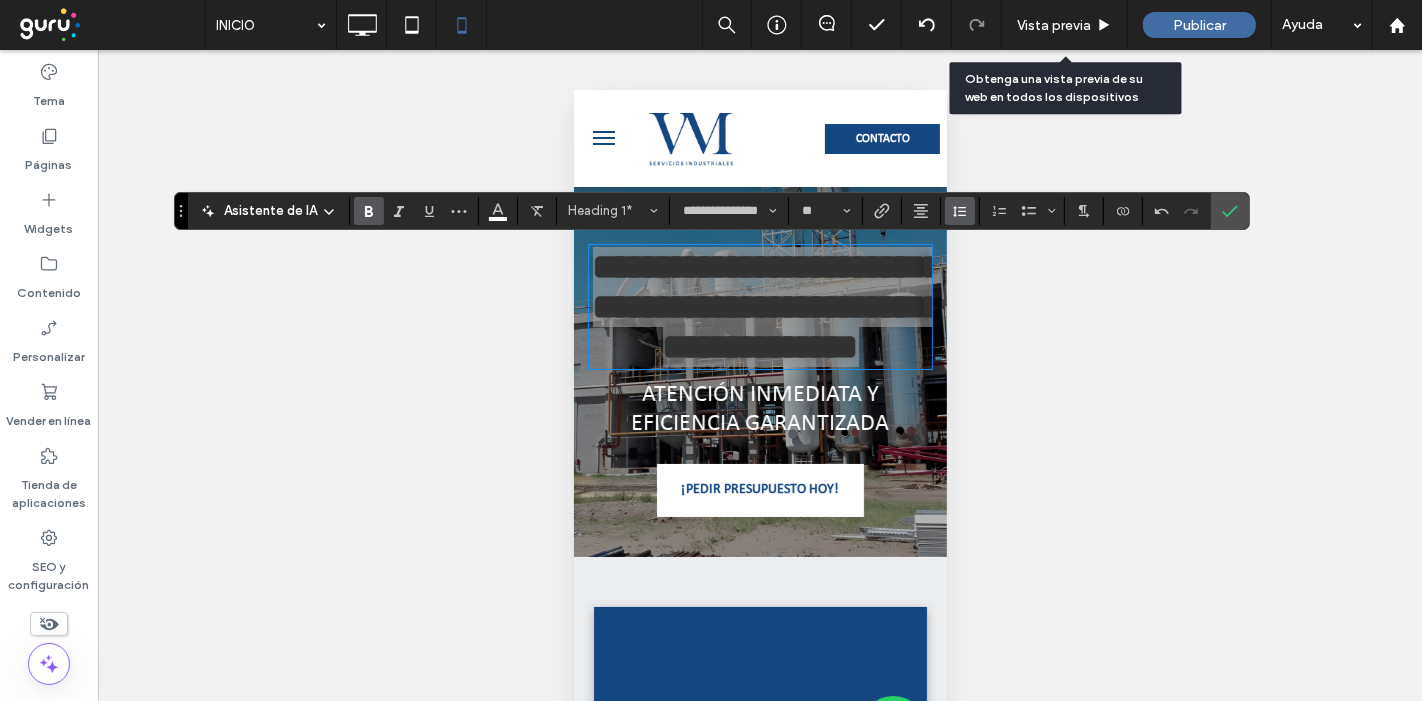 click 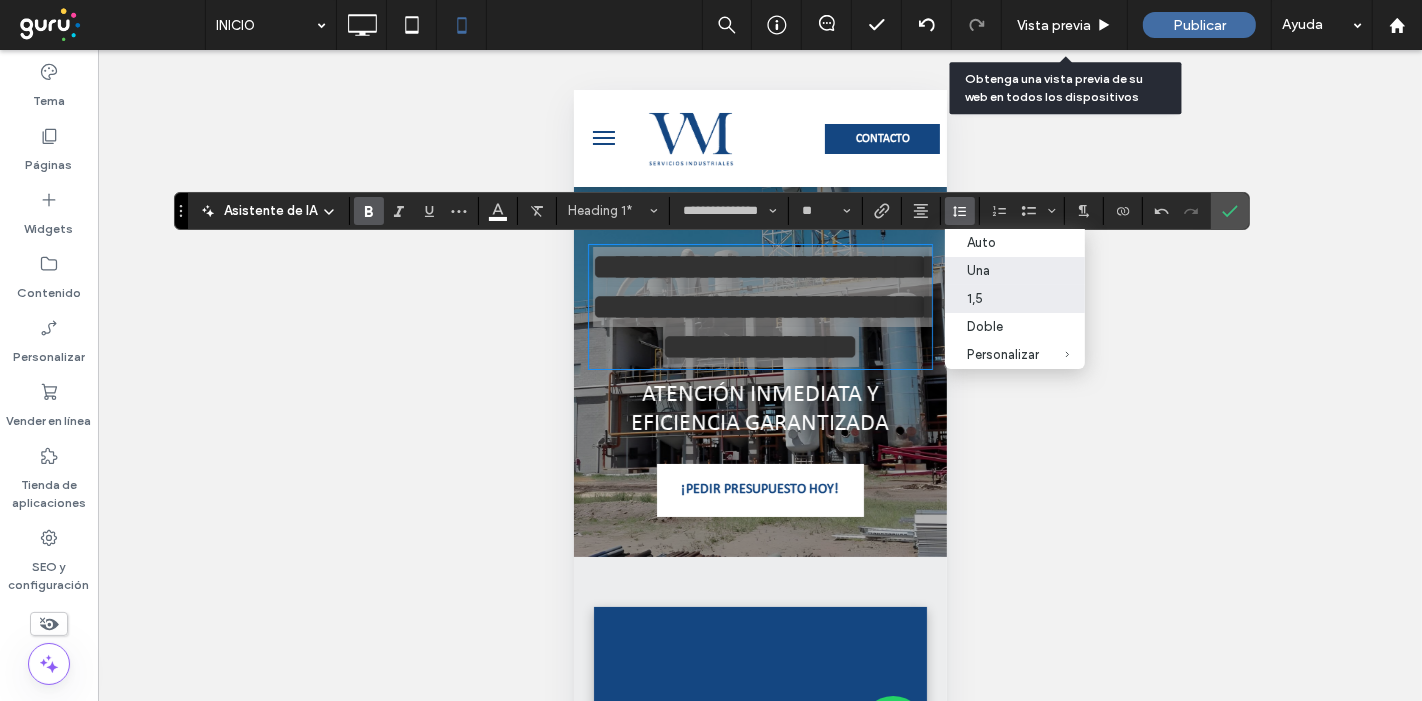 click on "1,5" at bounding box center [1003, 298] 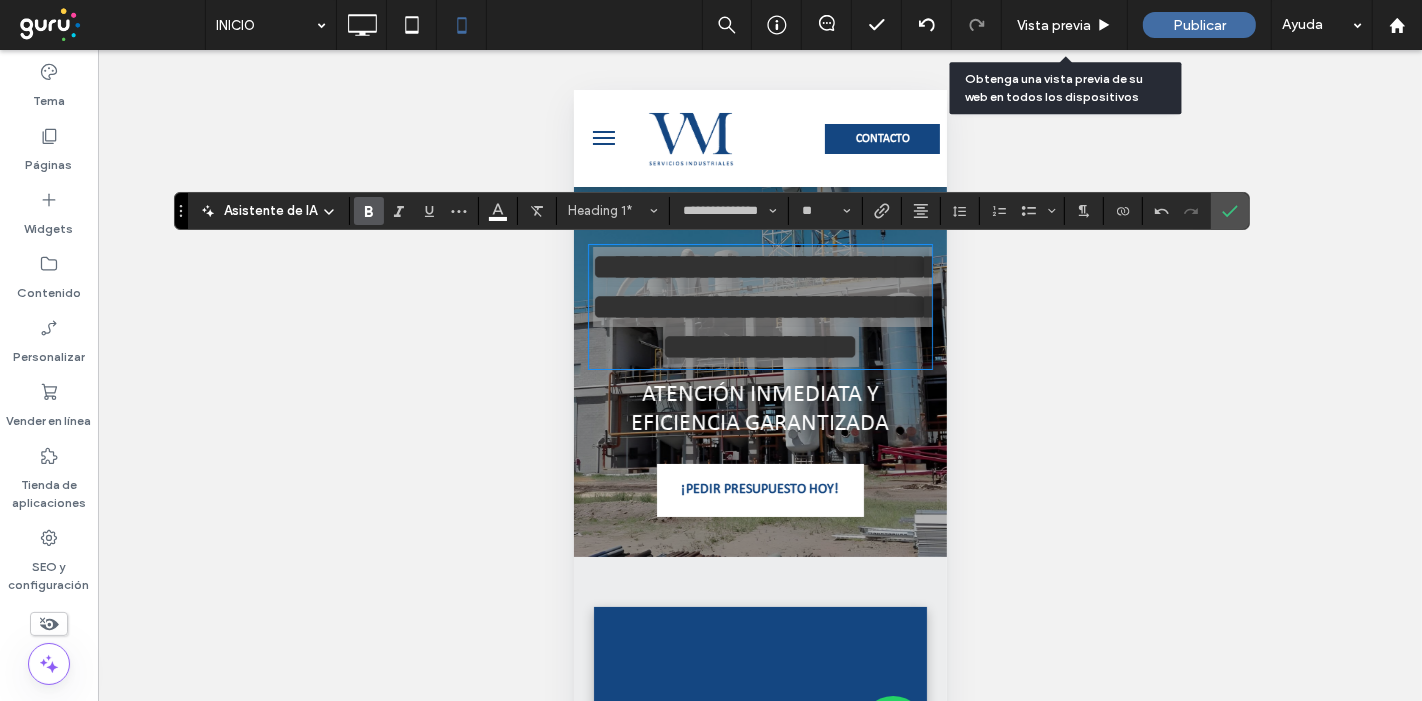 click at bounding box center (1226, 211) 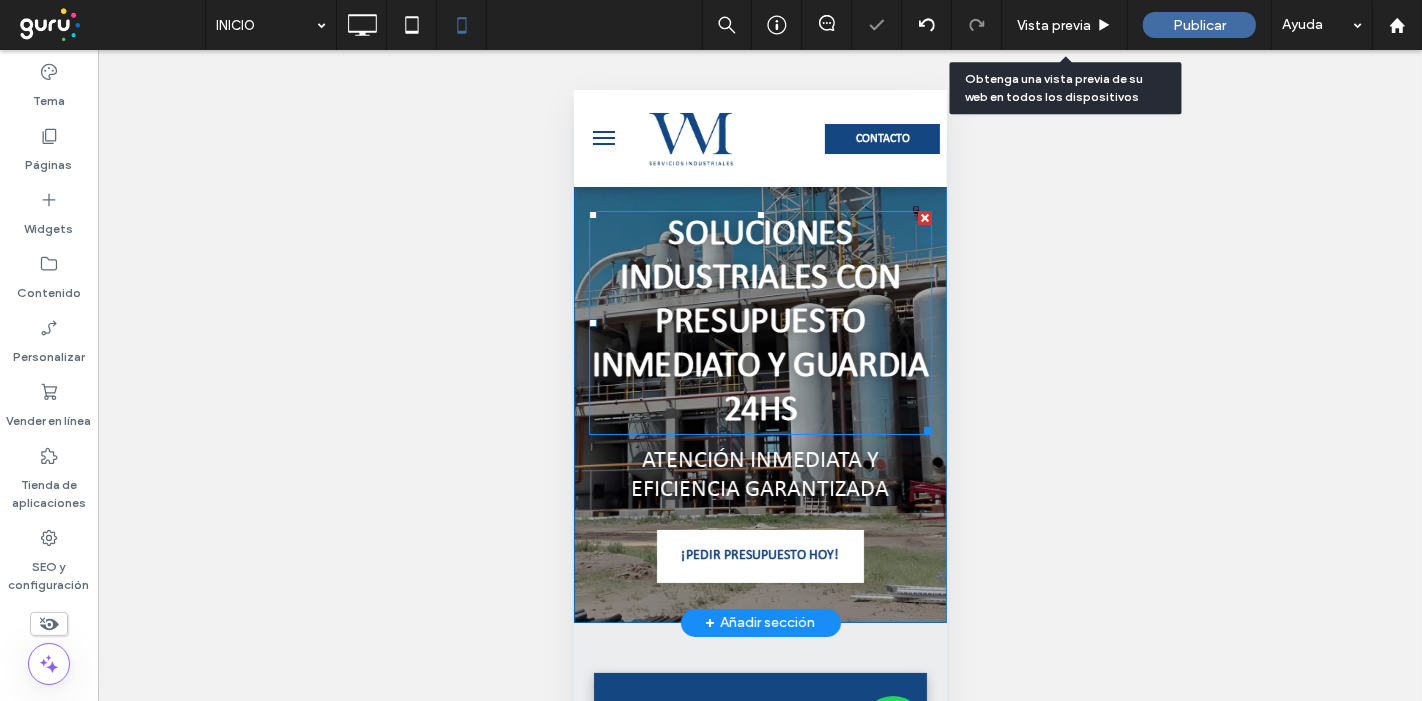 scroll, scrollTop: 0, scrollLeft: 0, axis: both 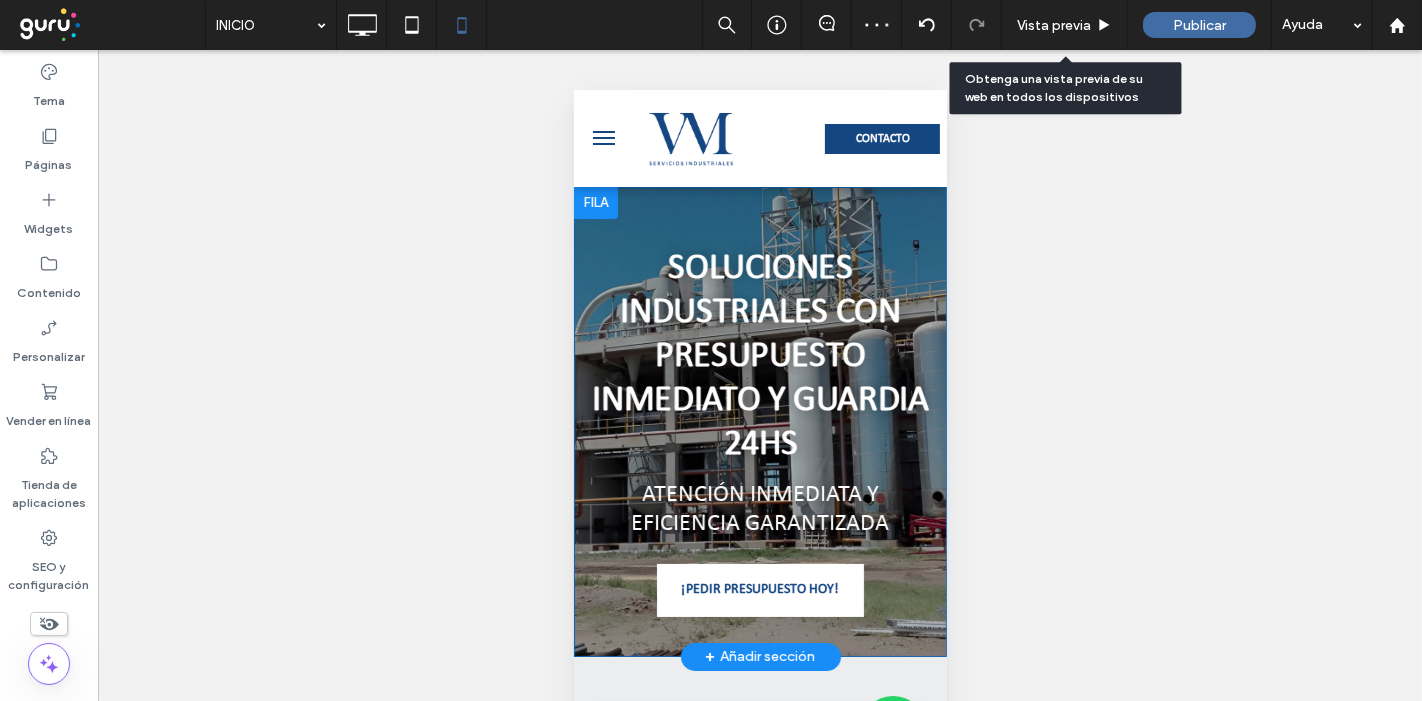 click on "Soluciones Industriales con Presupuesto Inmediato y Guardia 24hs     Atención inmediata y eficiencia garantizada
¡PEDIR PRESUPUESTO HOY!
Click To Paste
Fila + Añadir sección" at bounding box center [759, 421] 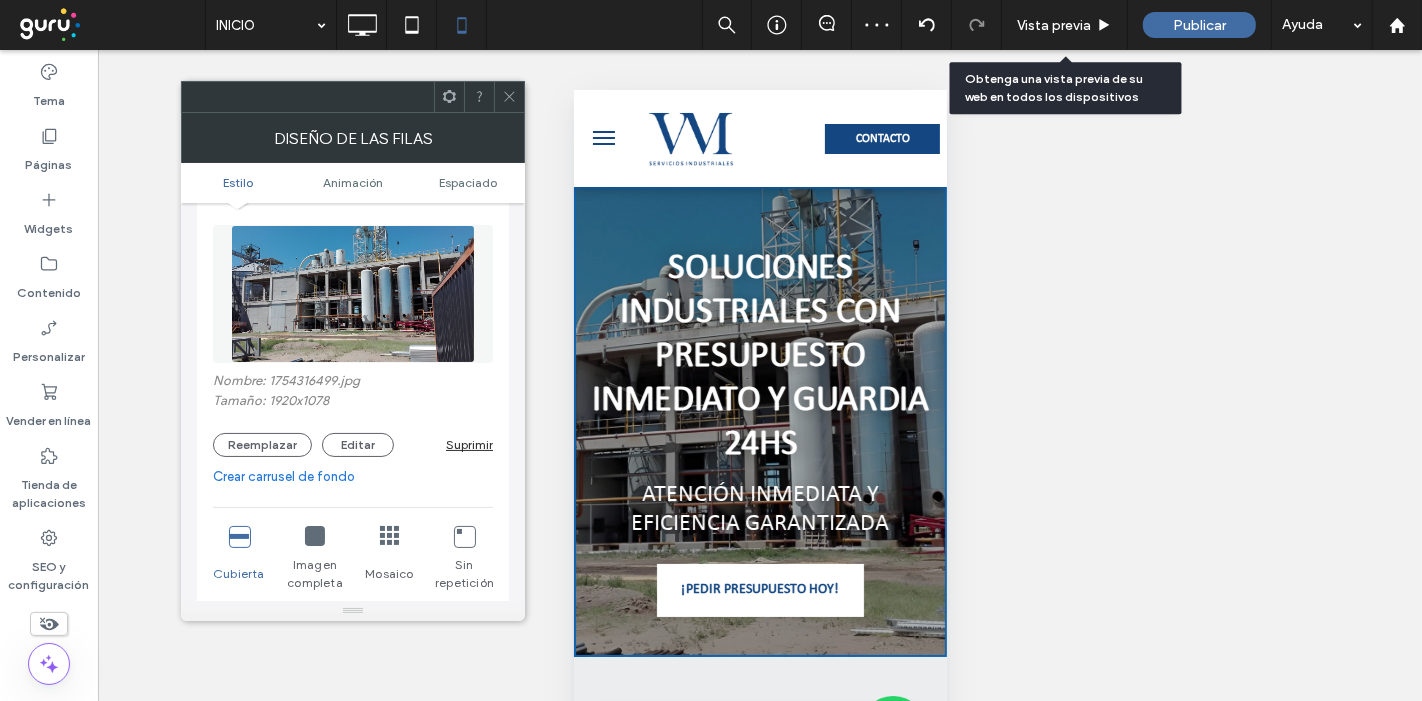 scroll, scrollTop: 333, scrollLeft: 0, axis: vertical 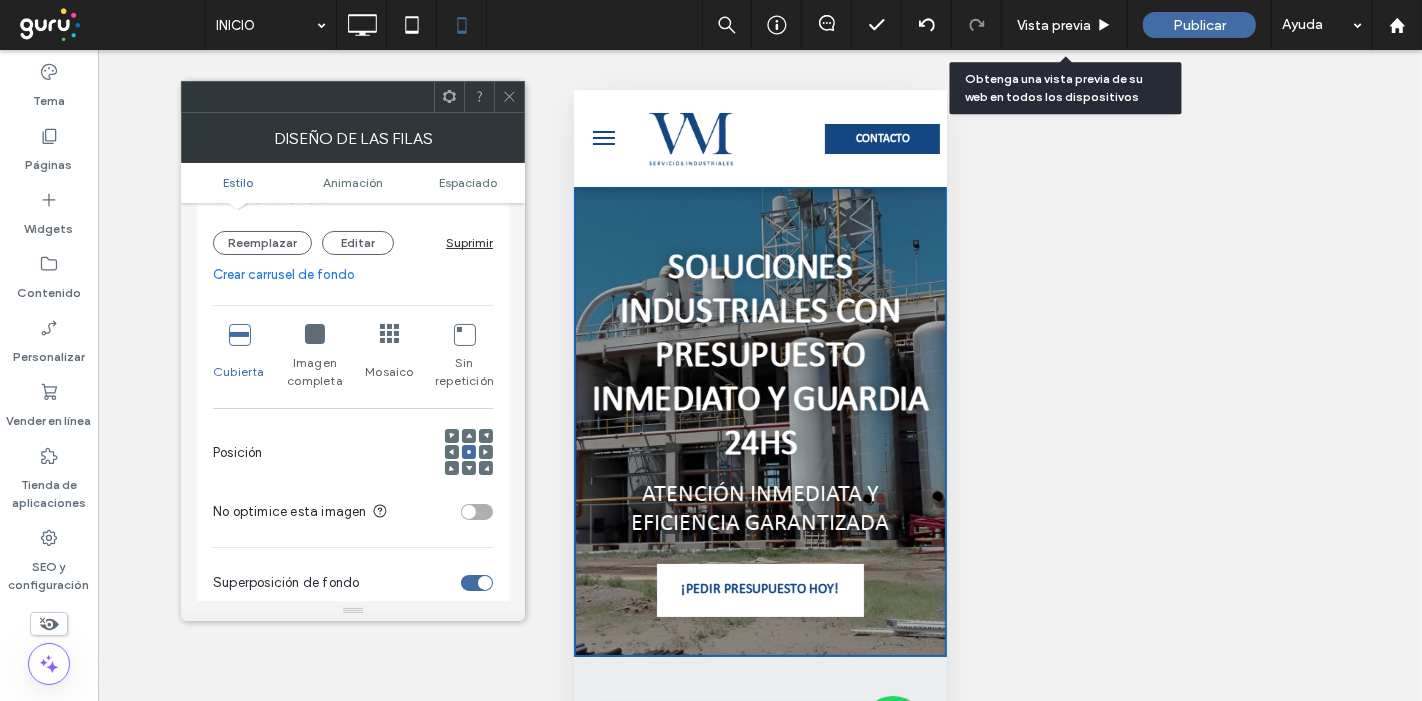 click at bounding box center (486, 452) 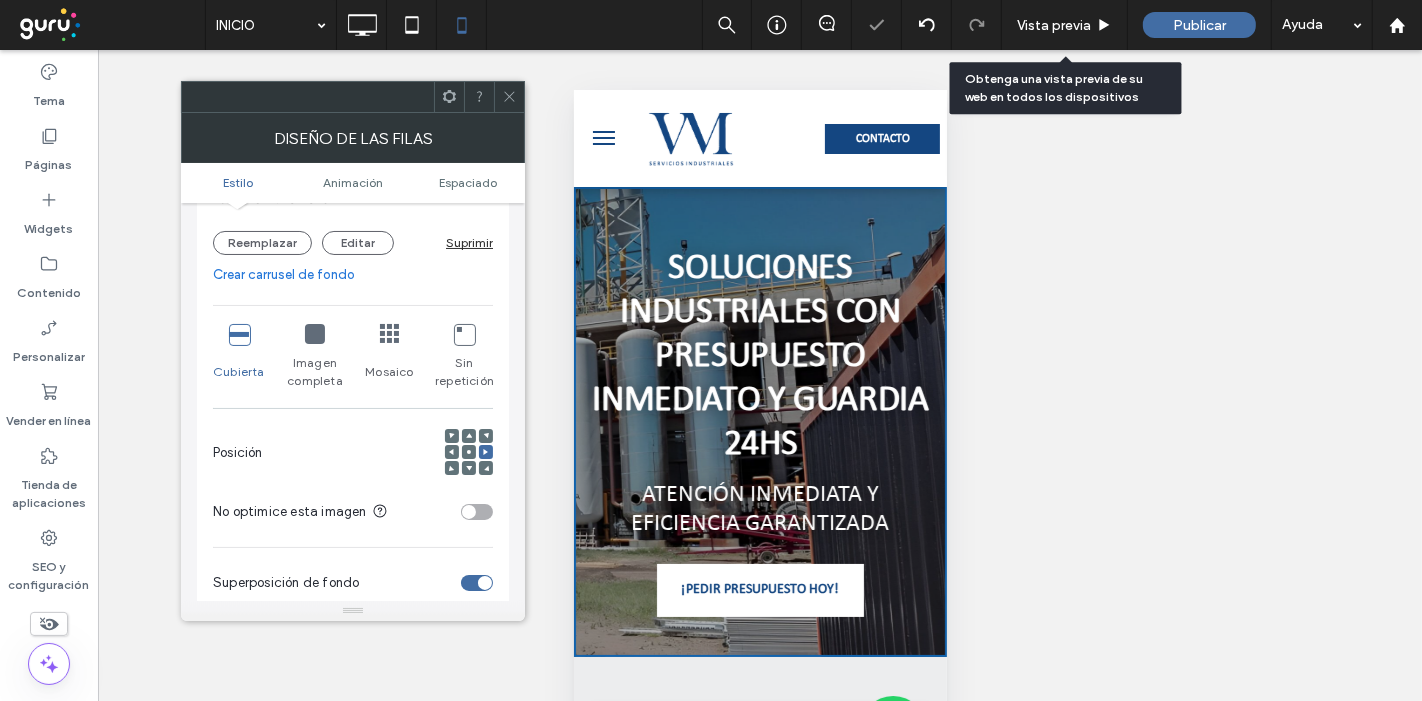 click at bounding box center [452, 452] 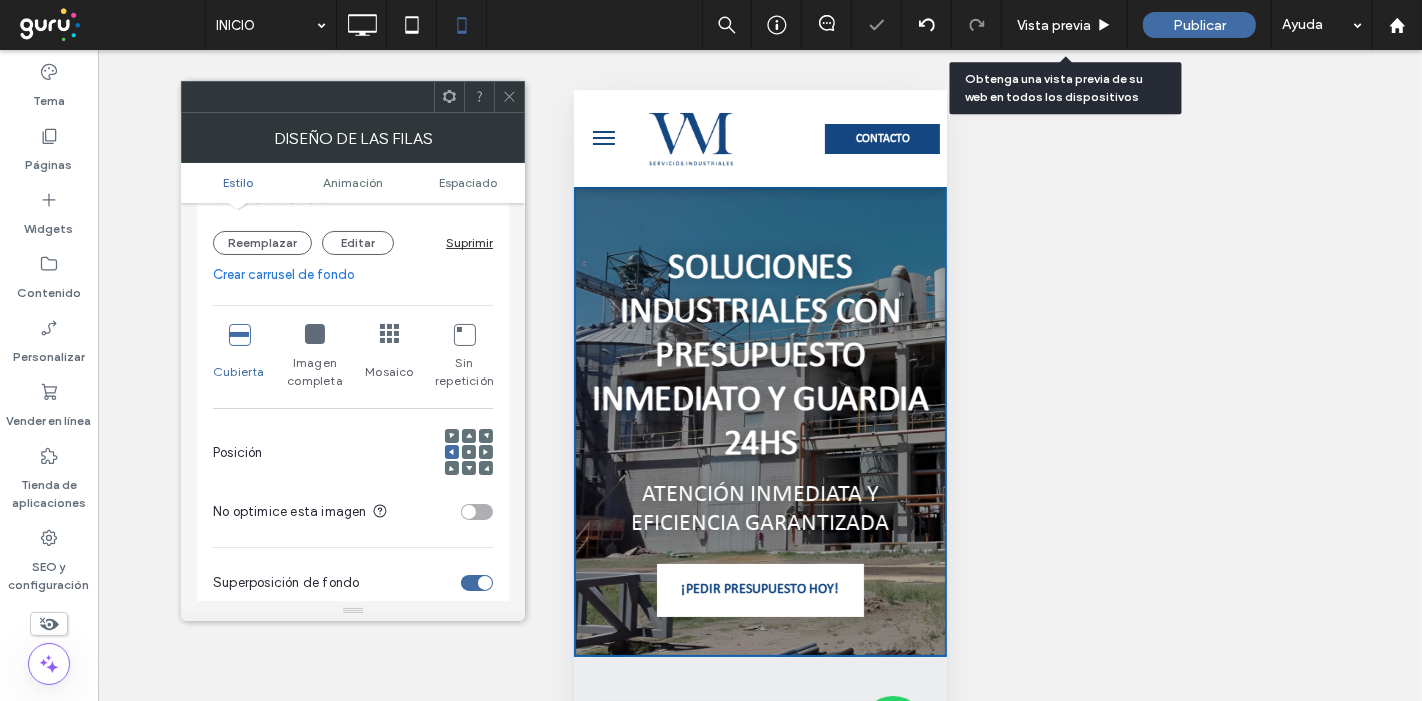 click at bounding box center (469, 452) 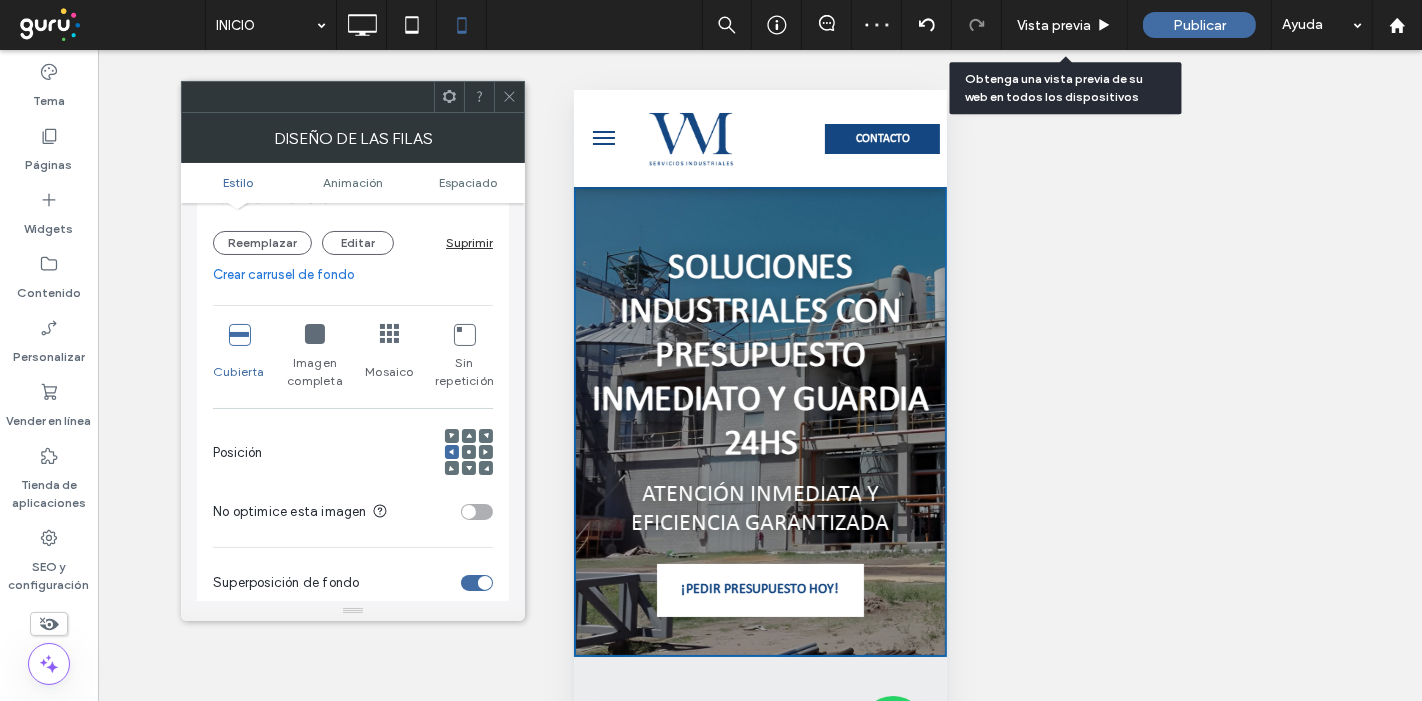 click 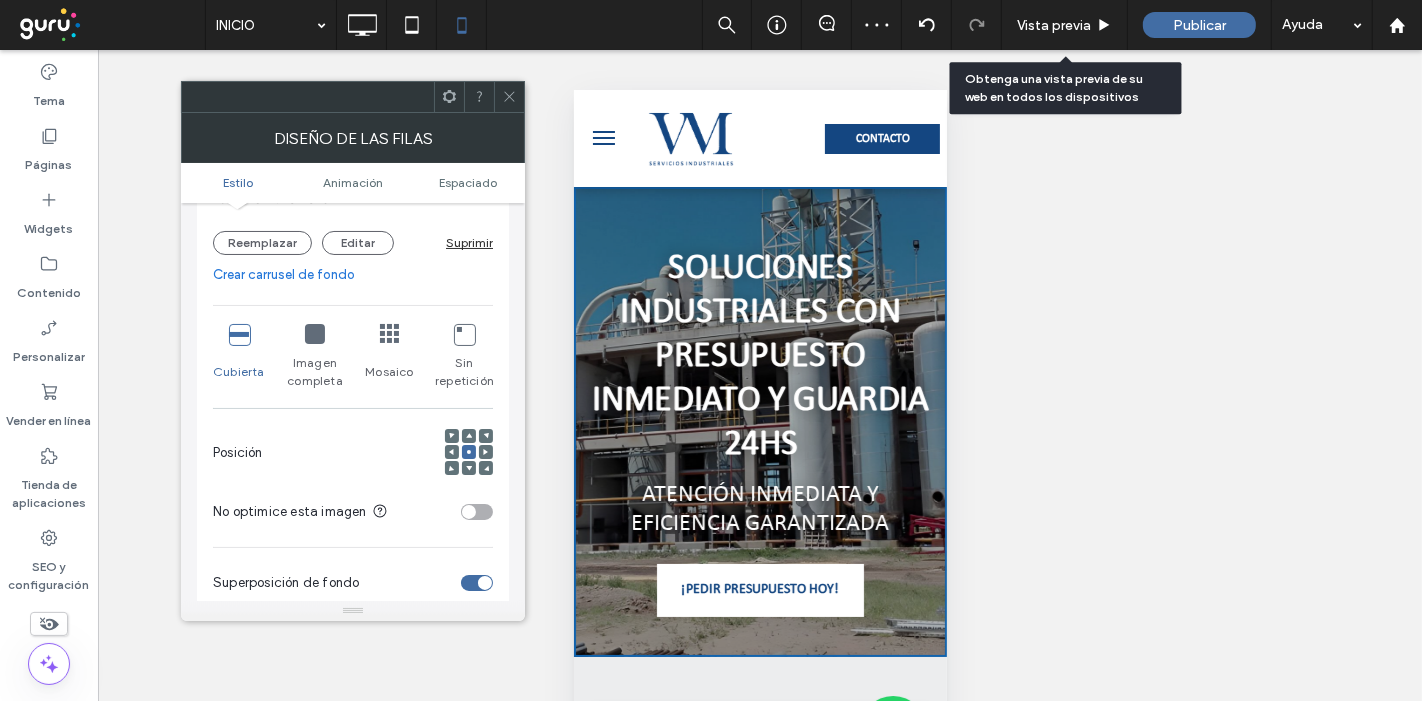 click at bounding box center [509, 97] 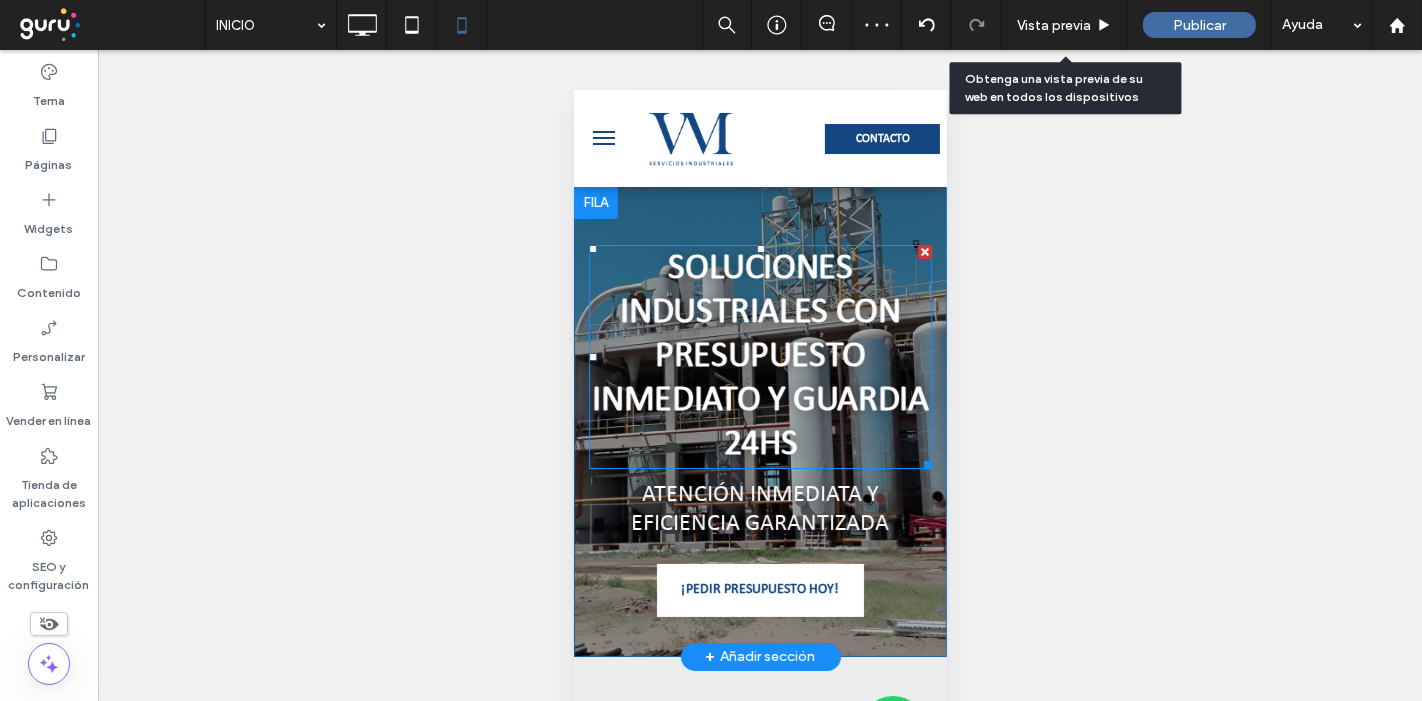 click on "Soluciones Industriales con Presupuesto Inmediato y Guardia 24hs" at bounding box center [759, 356] 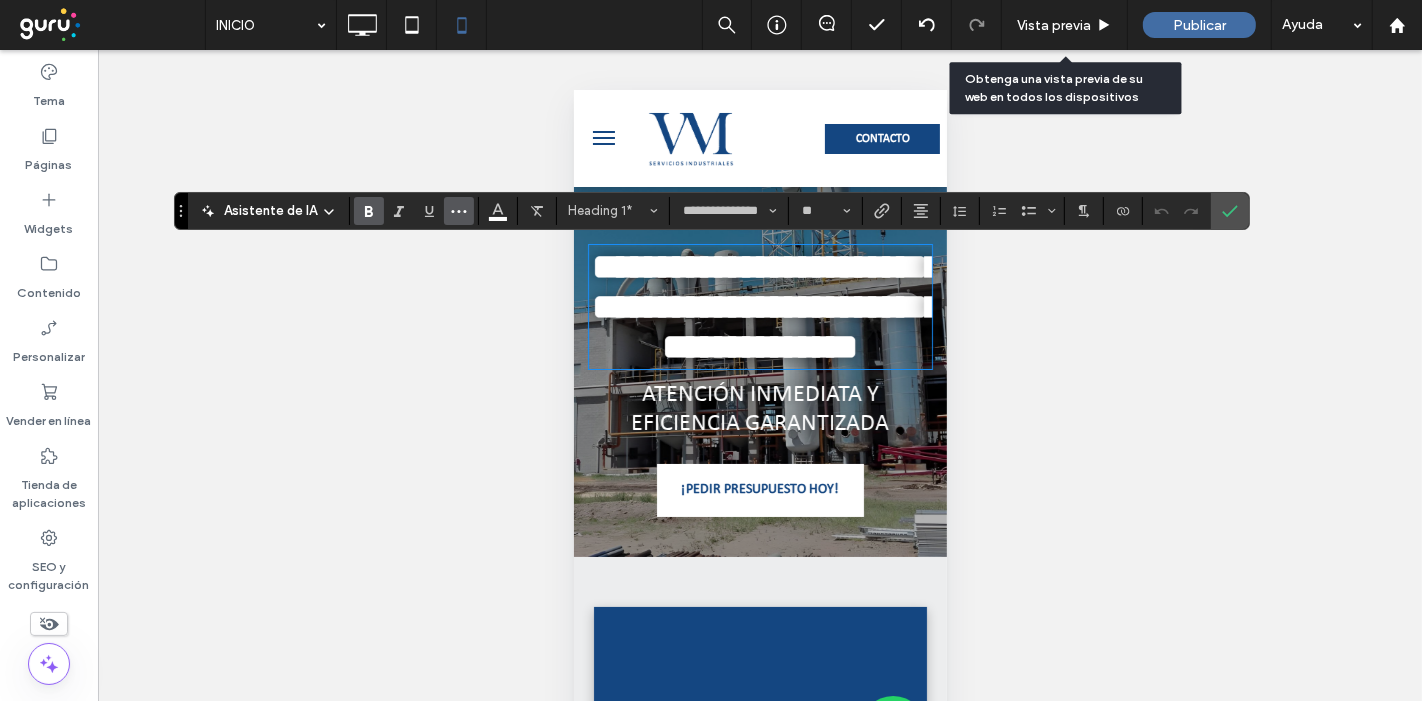 click 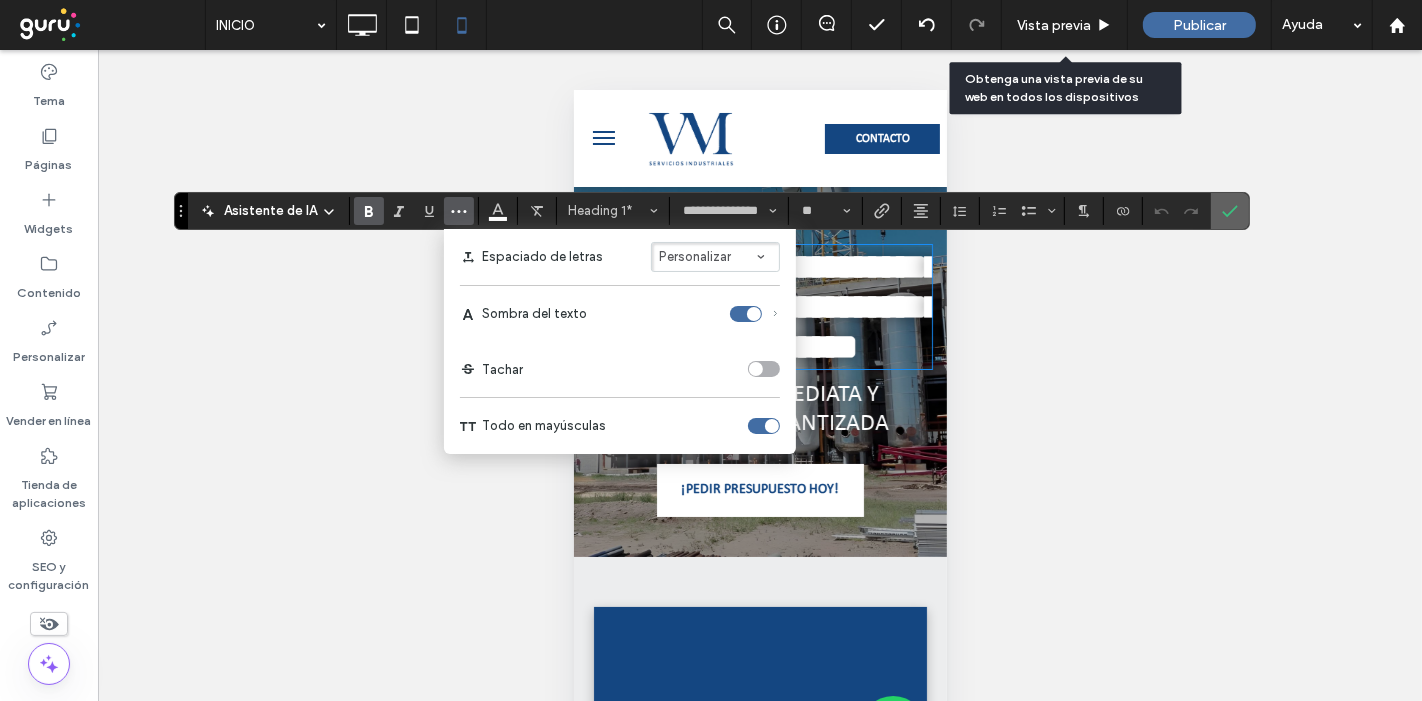 click 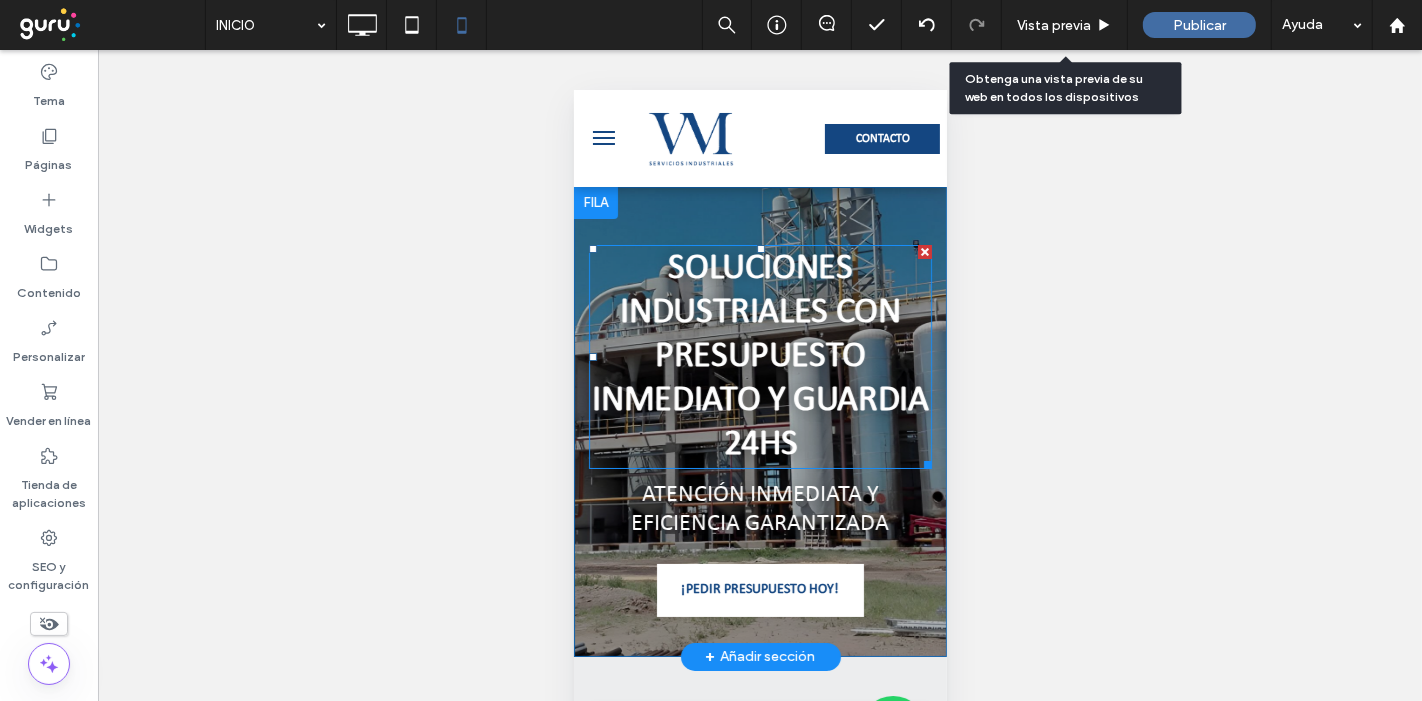 scroll, scrollTop: 111, scrollLeft: 0, axis: vertical 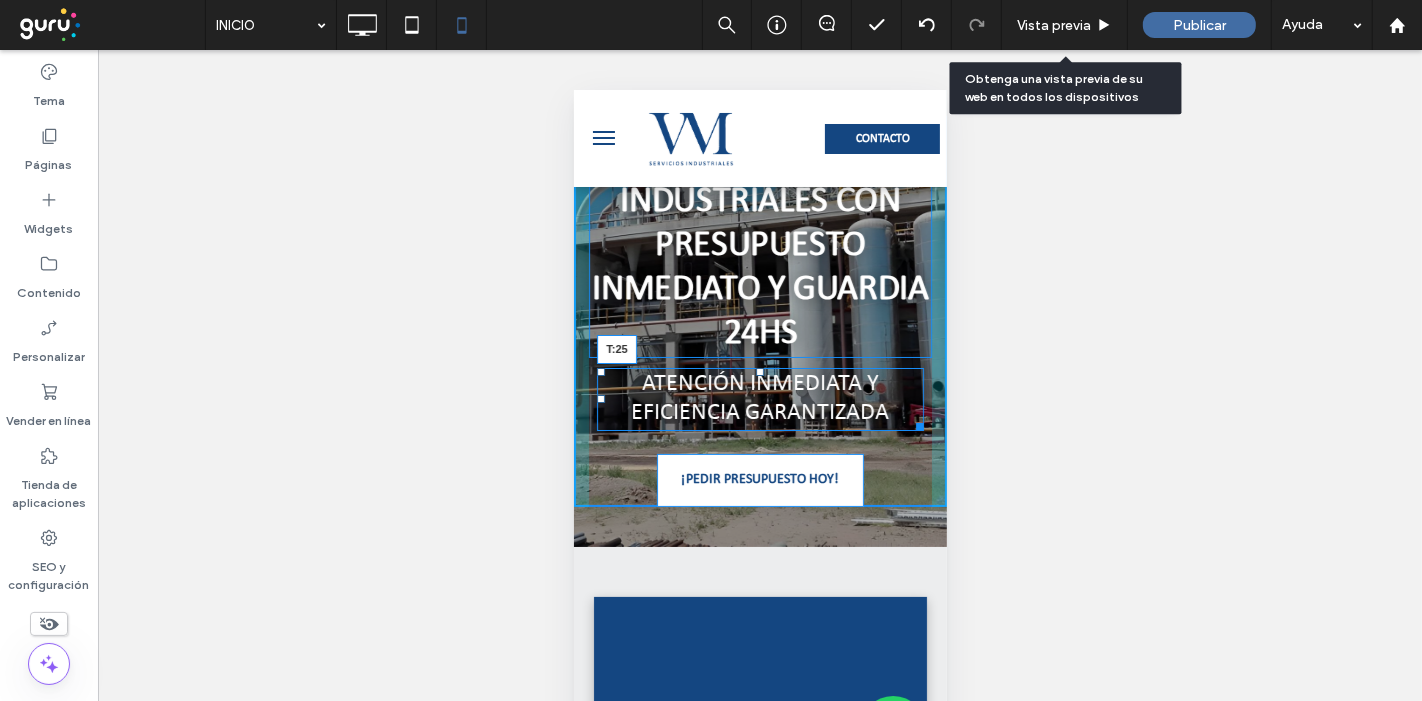 drag, startPoint x: 752, startPoint y: 370, endPoint x: 754, endPoint y: 385, distance: 15.132746 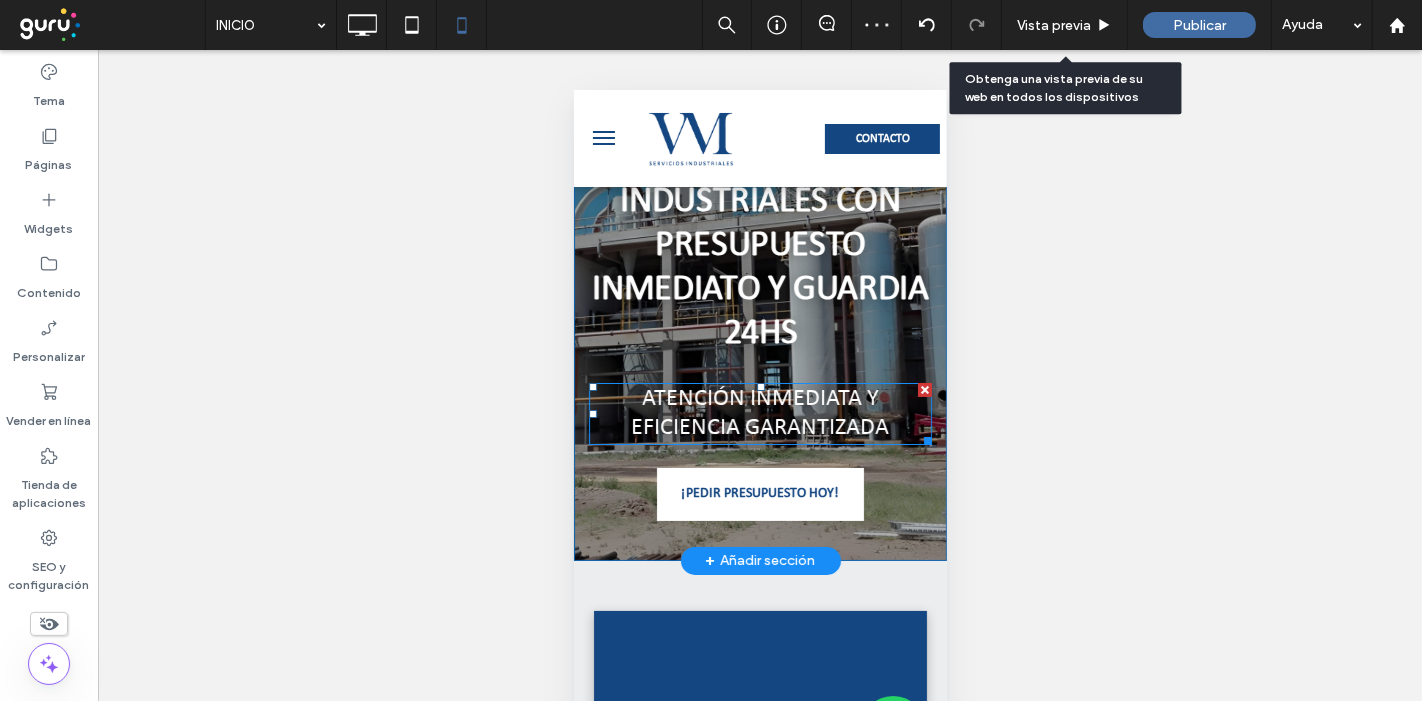 click on "Atención inmediata y eficiencia garantizada" at bounding box center [760, 412] 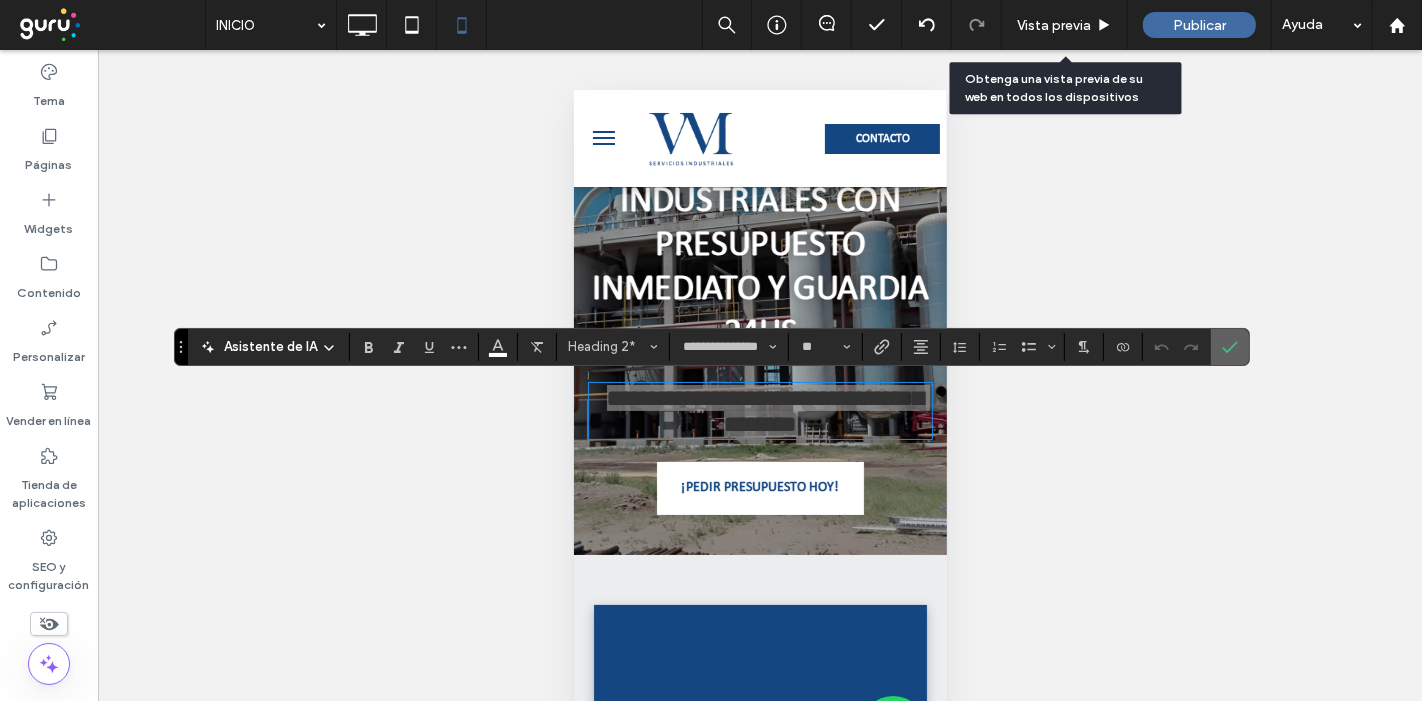 click 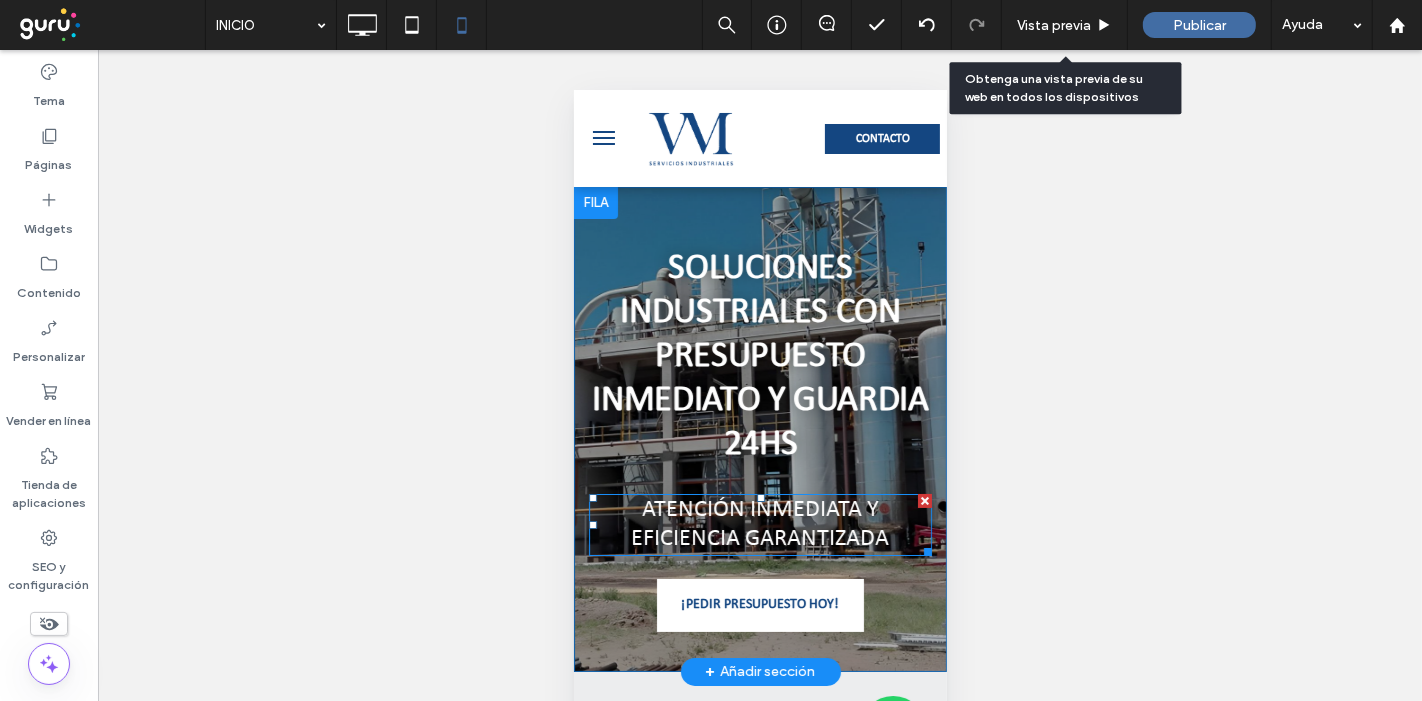 scroll, scrollTop: 111, scrollLeft: 0, axis: vertical 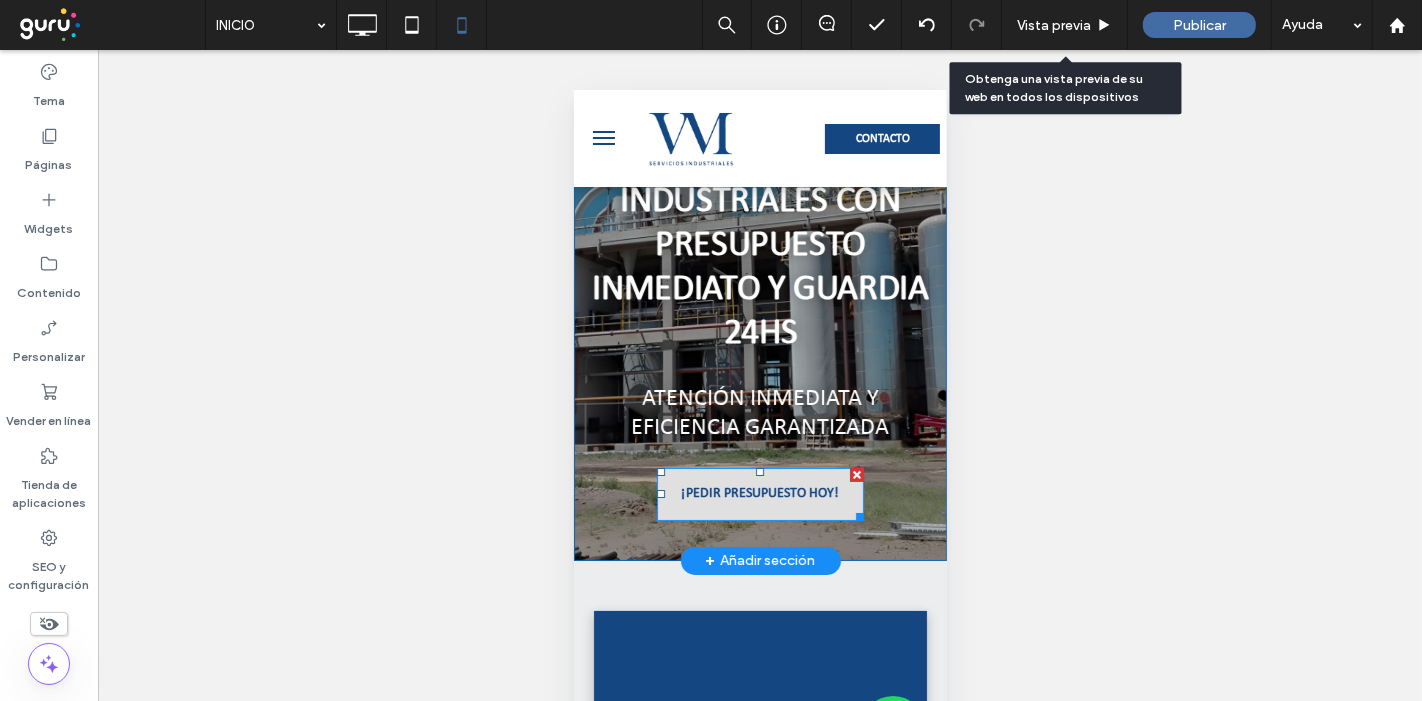 click on "¡PEDIR PRESUPUESTO HOY!" at bounding box center [759, 493] 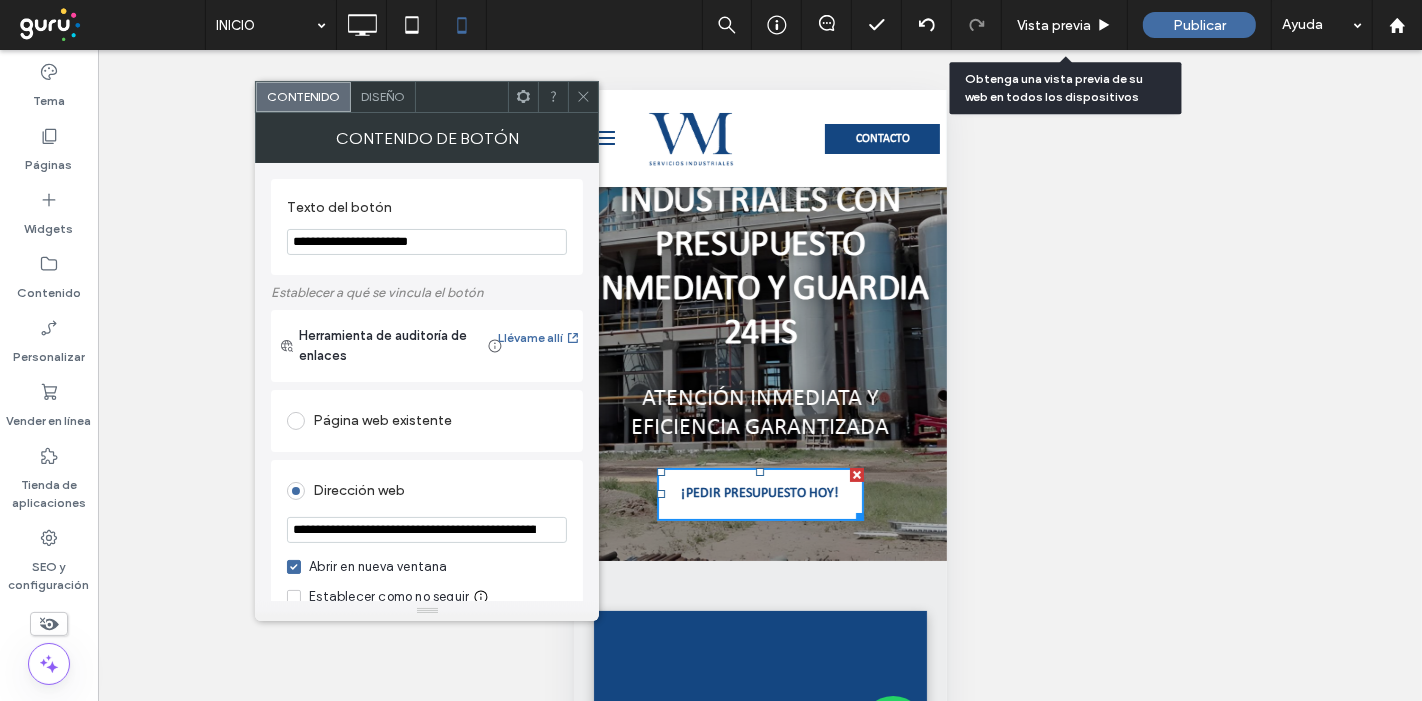 scroll, scrollTop: 0, scrollLeft: 402, axis: horizontal 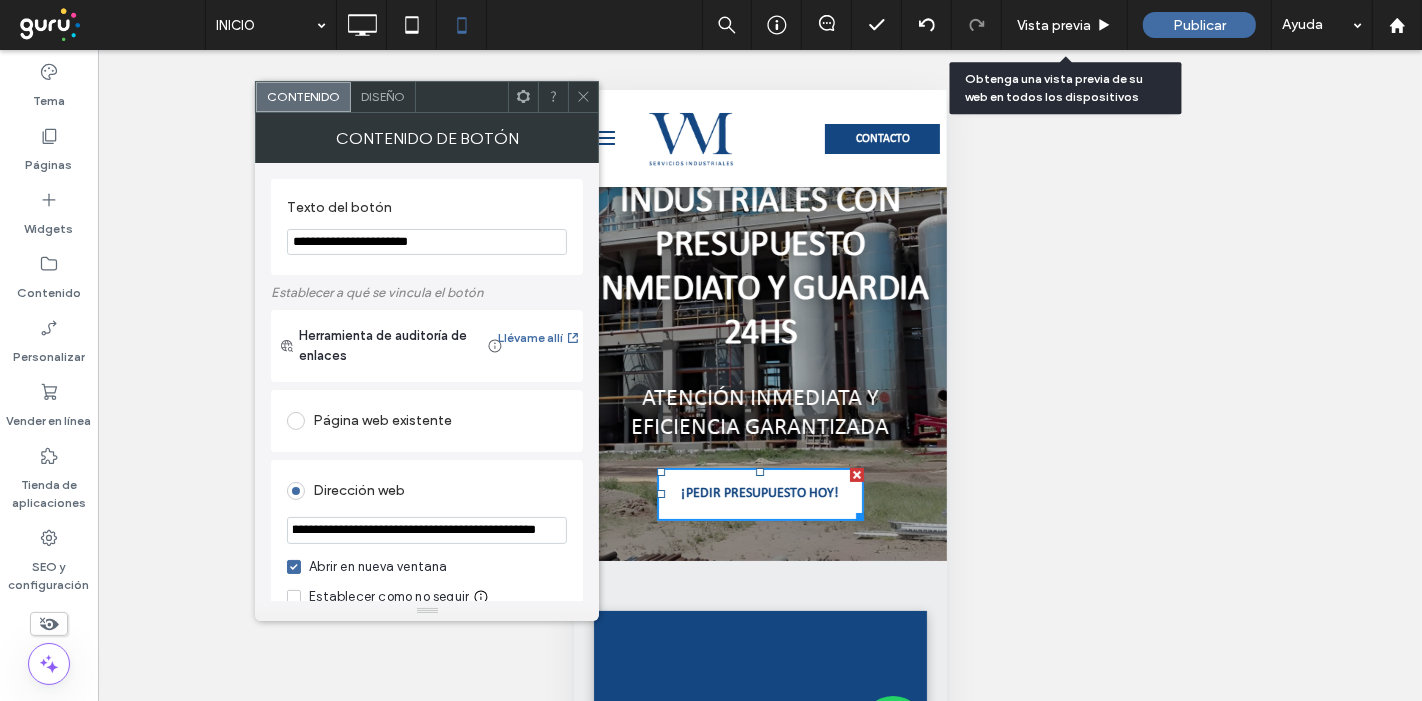drag, startPoint x: 1053, startPoint y: 619, endPoint x: 679, endPoint y: 536, distance: 383.0992 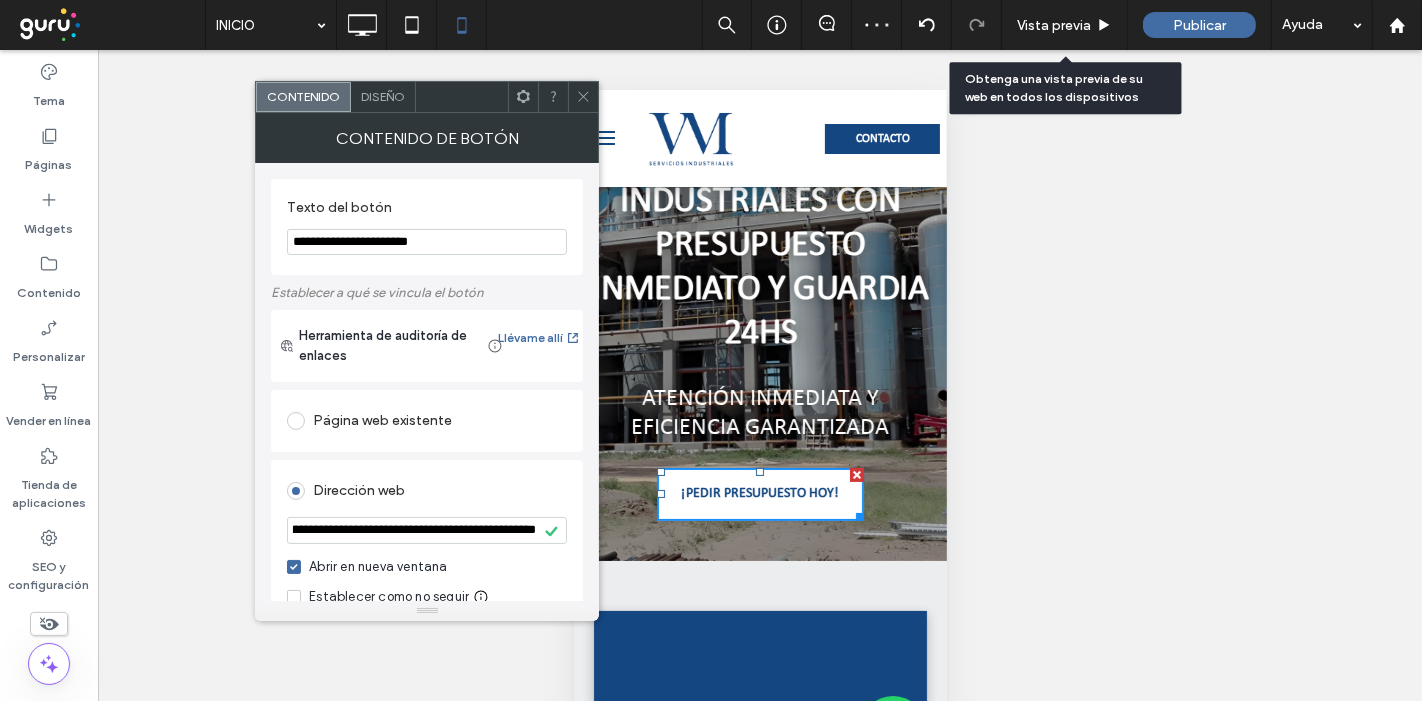 scroll, scrollTop: 0, scrollLeft: 0, axis: both 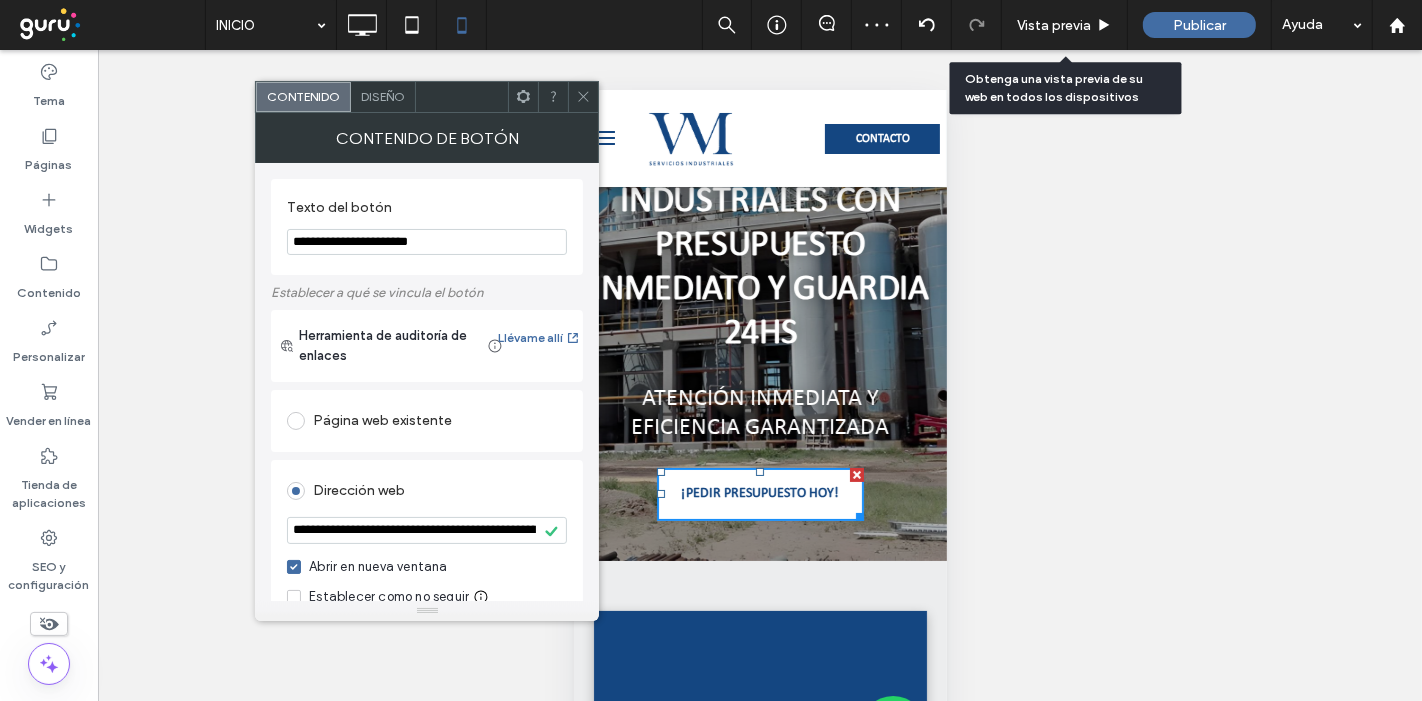 click at bounding box center [583, 97] 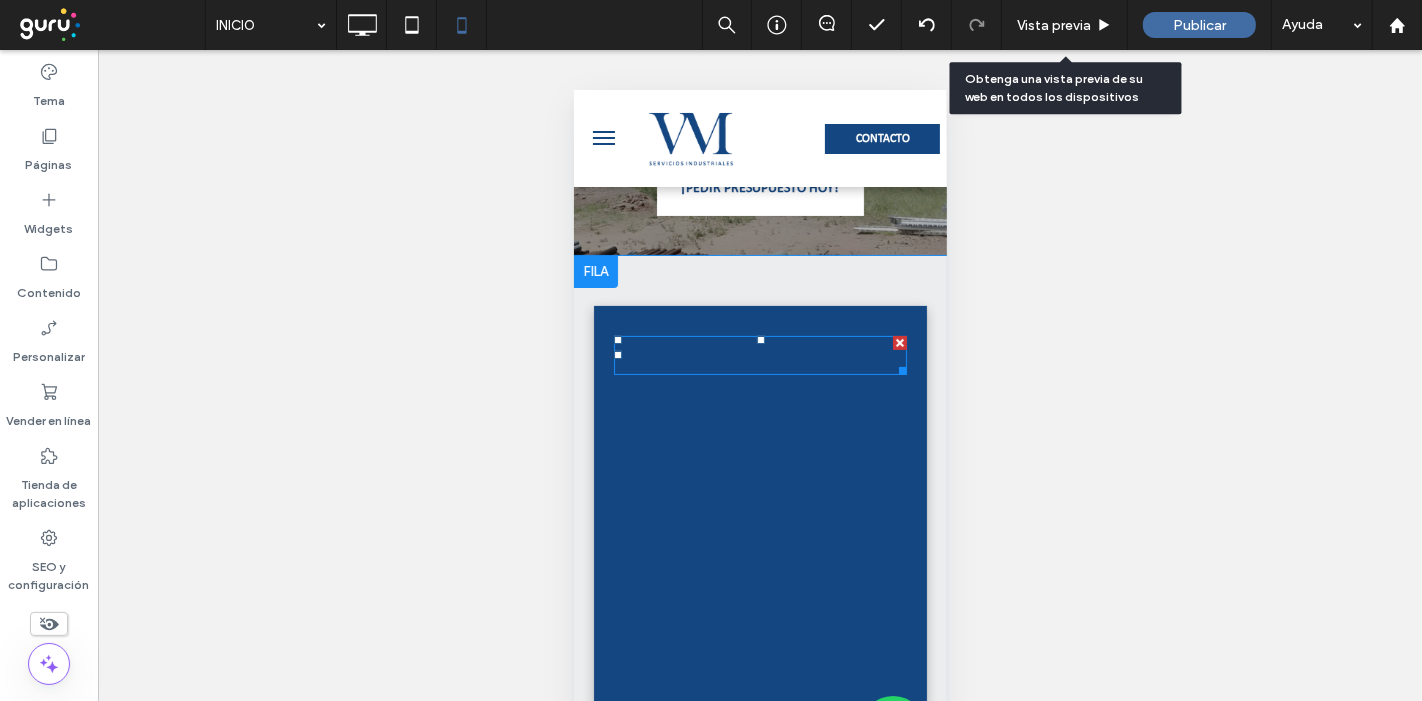 scroll, scrollTop: 444, scrollLeft: 0, axis: vertical 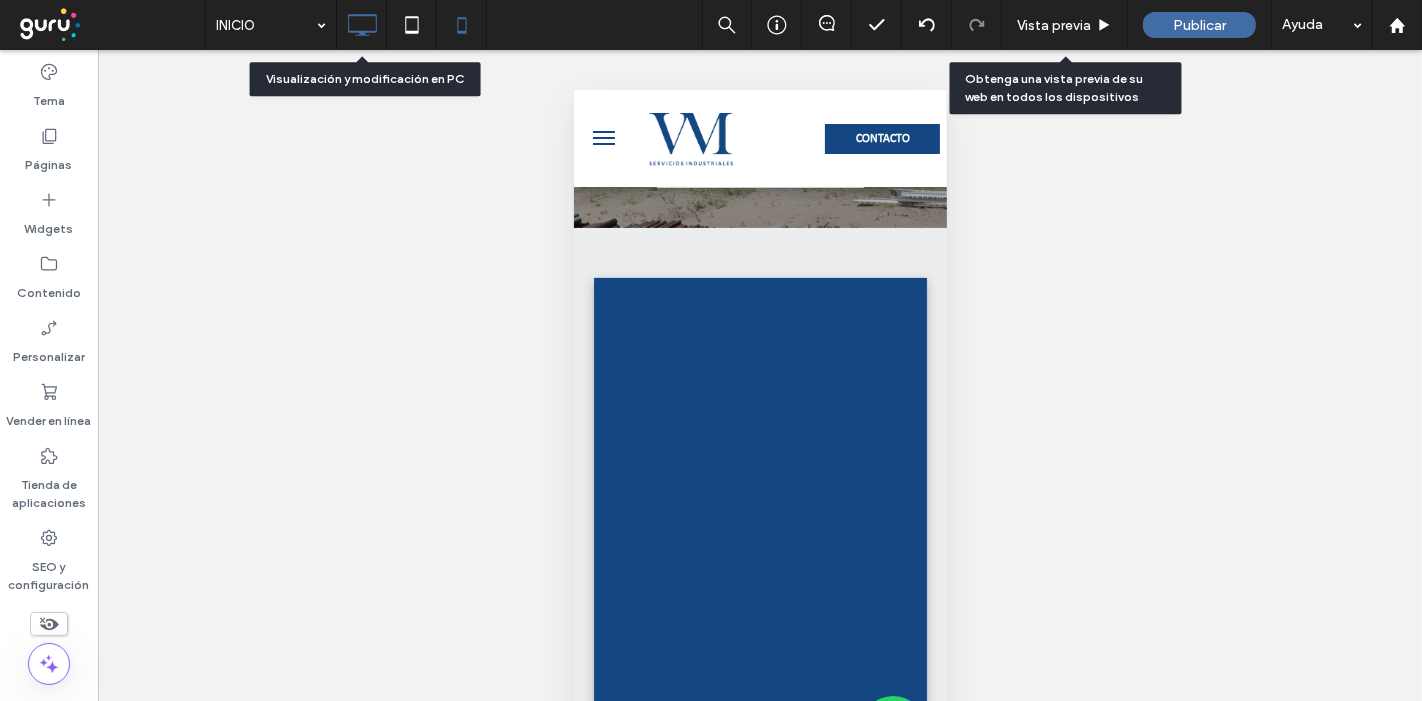 click 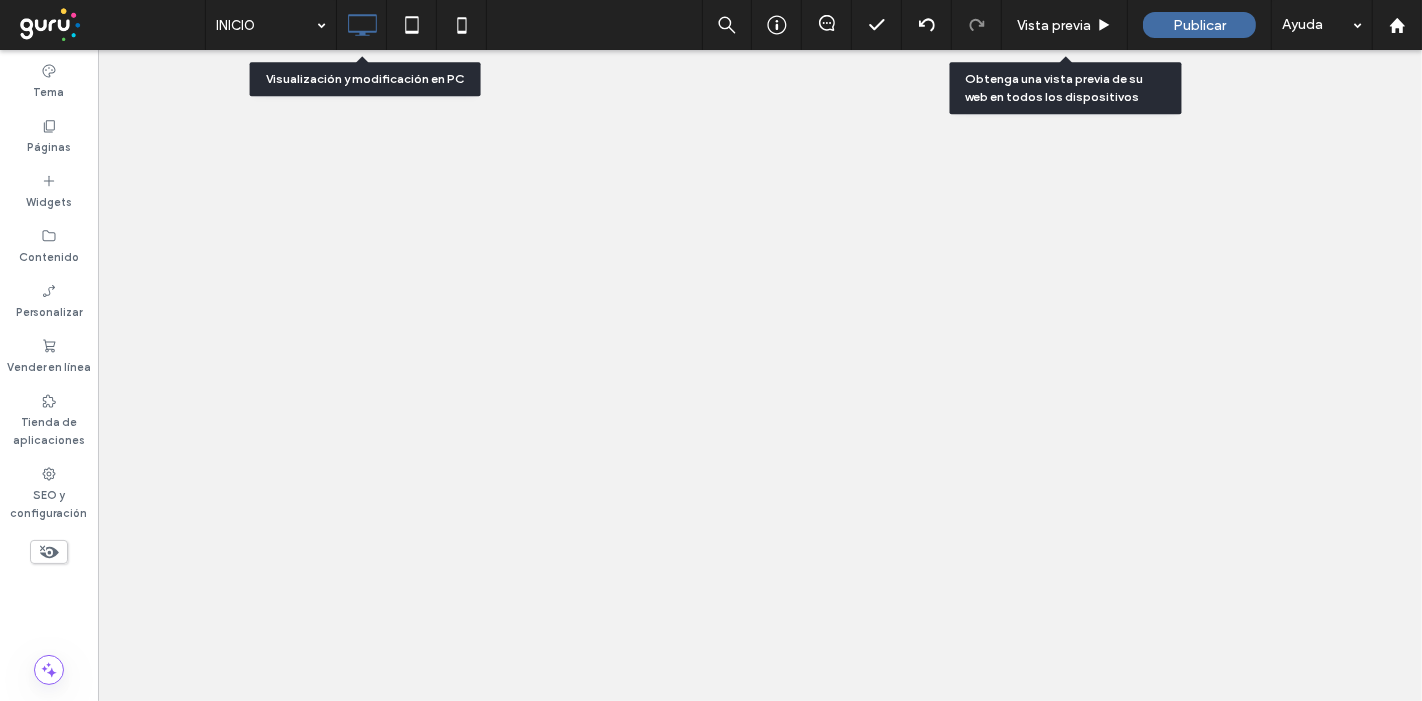 scroll, scrollTop: 0, scrollLeft: 0, axis: both 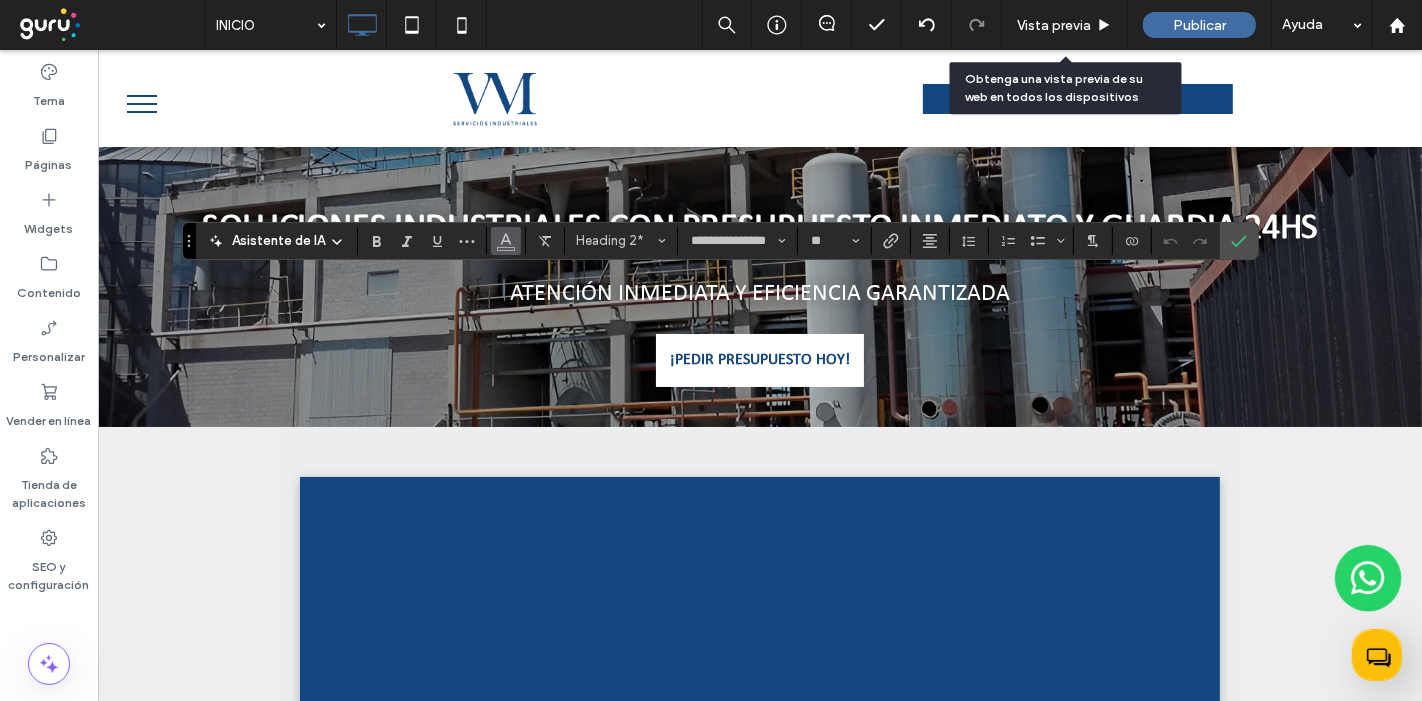 click 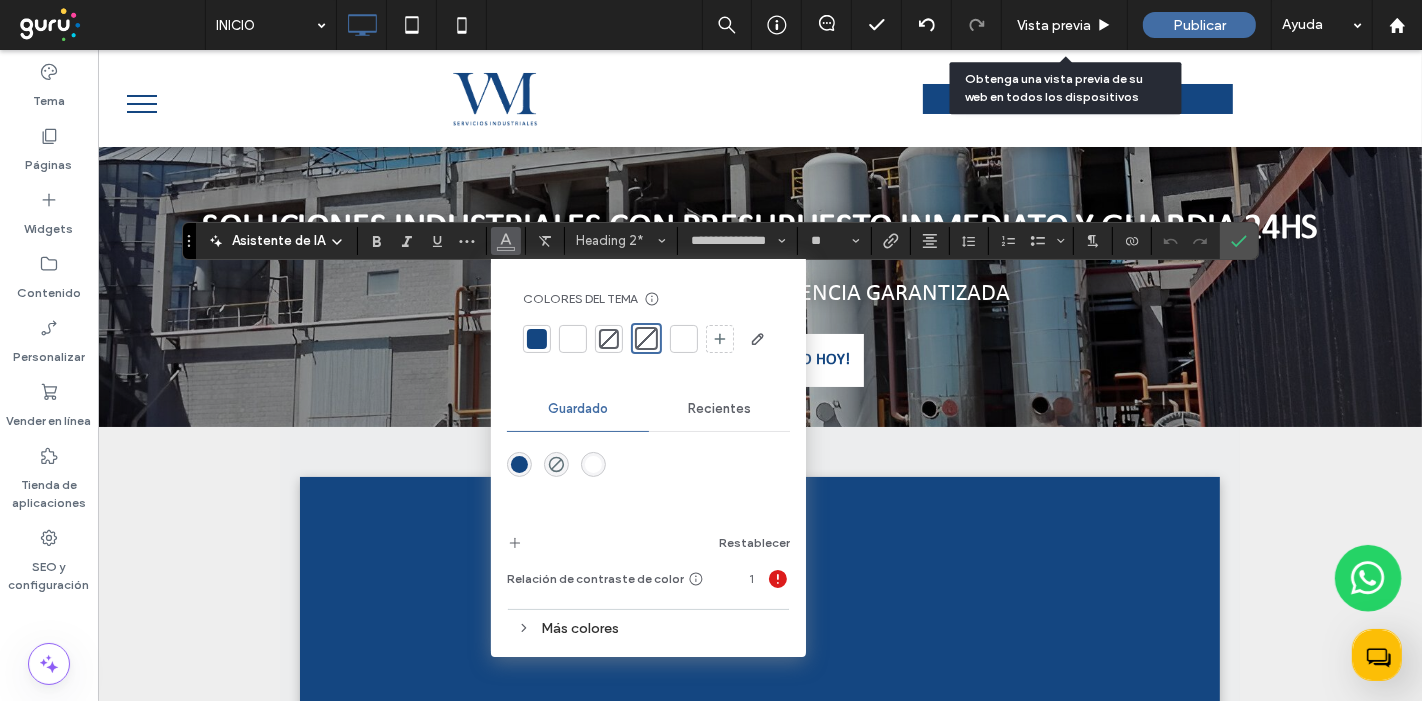click at bounding box center [573, 339] 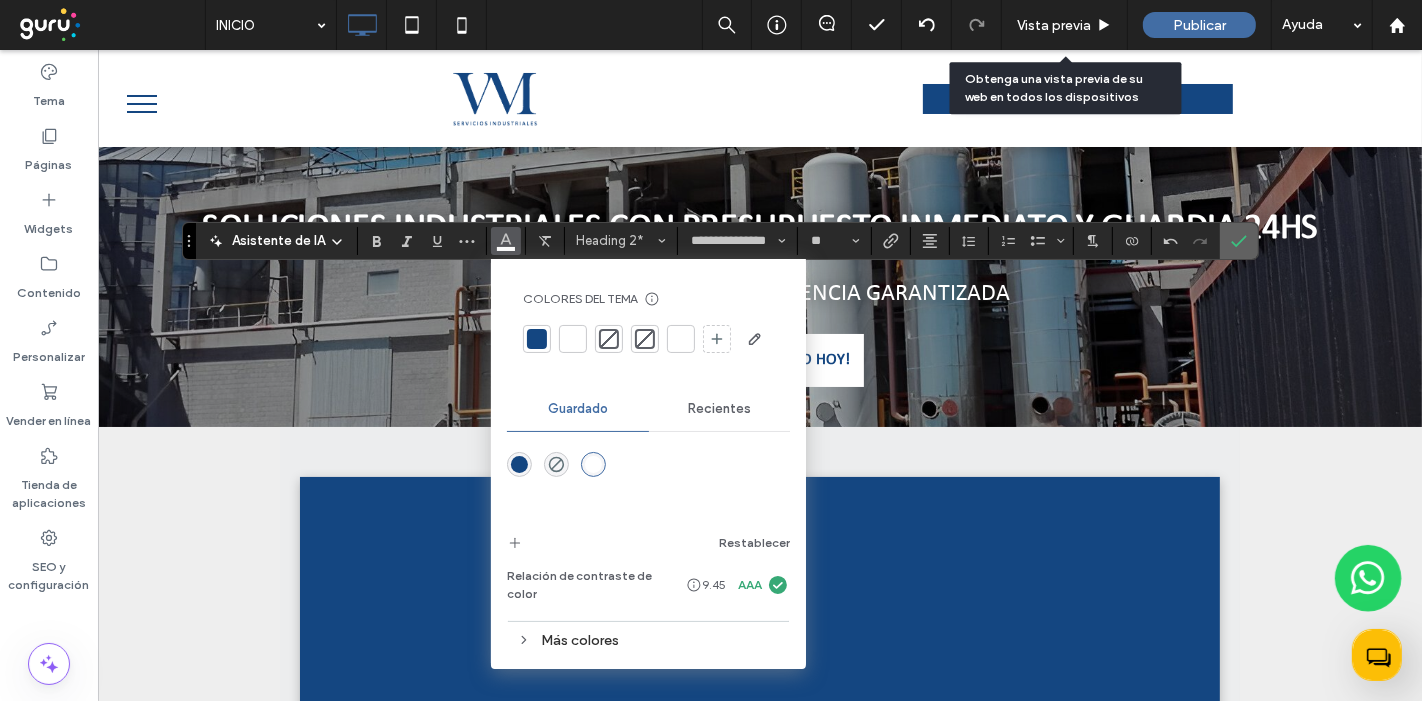 click 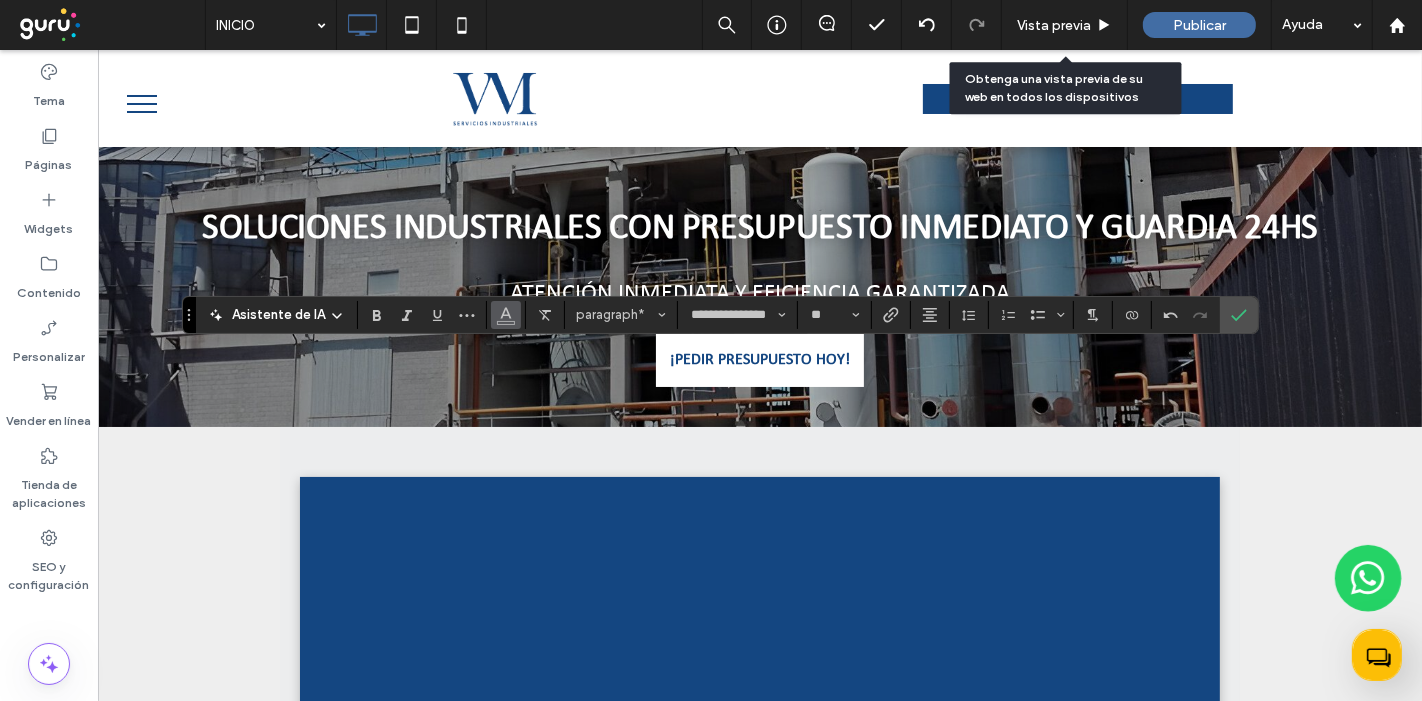 click at bounding box center [506, 313] 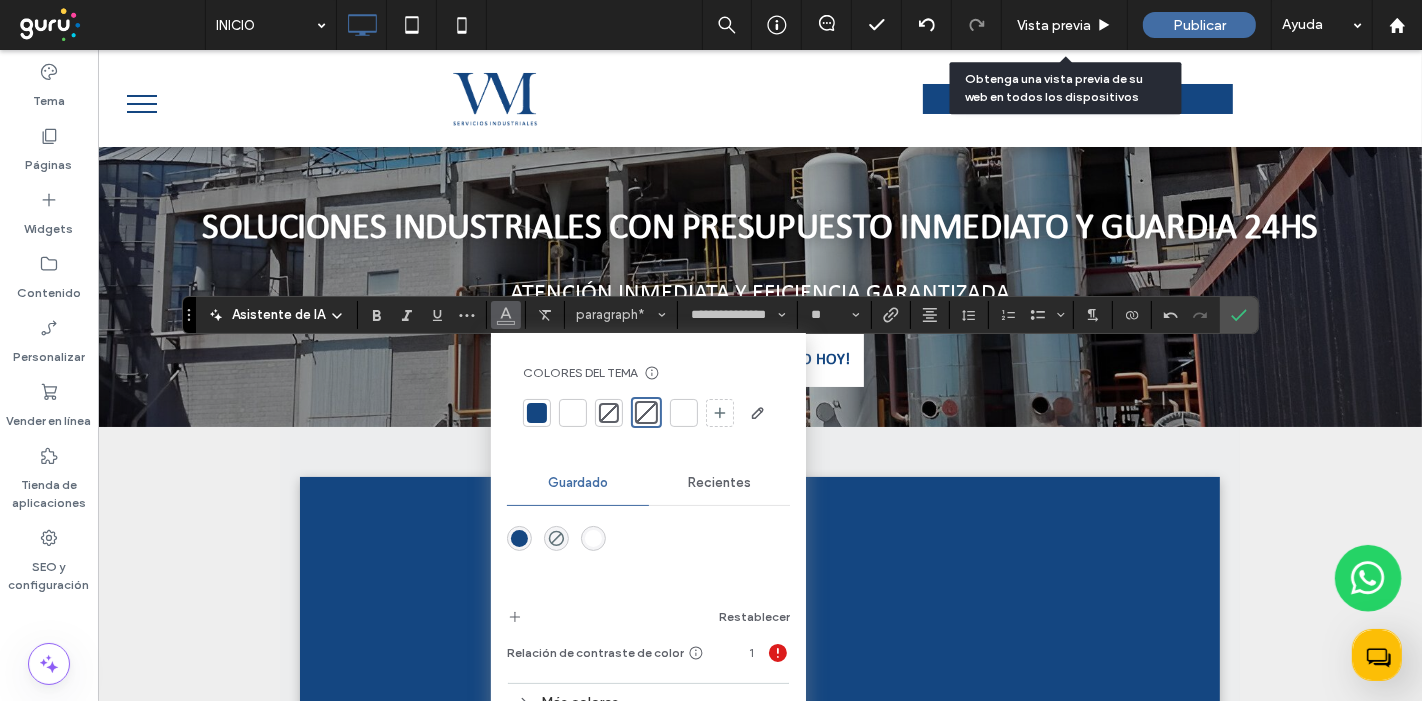 click at bounding box center (573, 413) 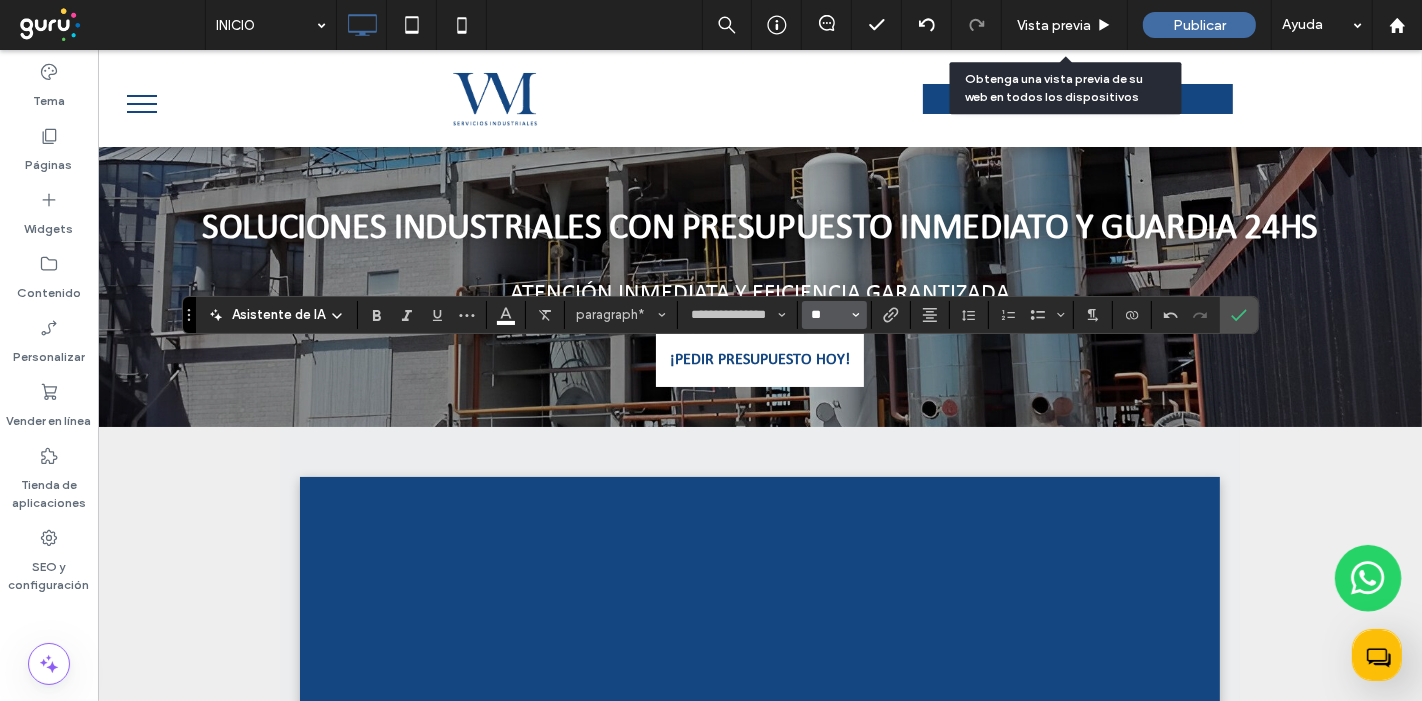 click on "**" at bounding box center [828, 315] 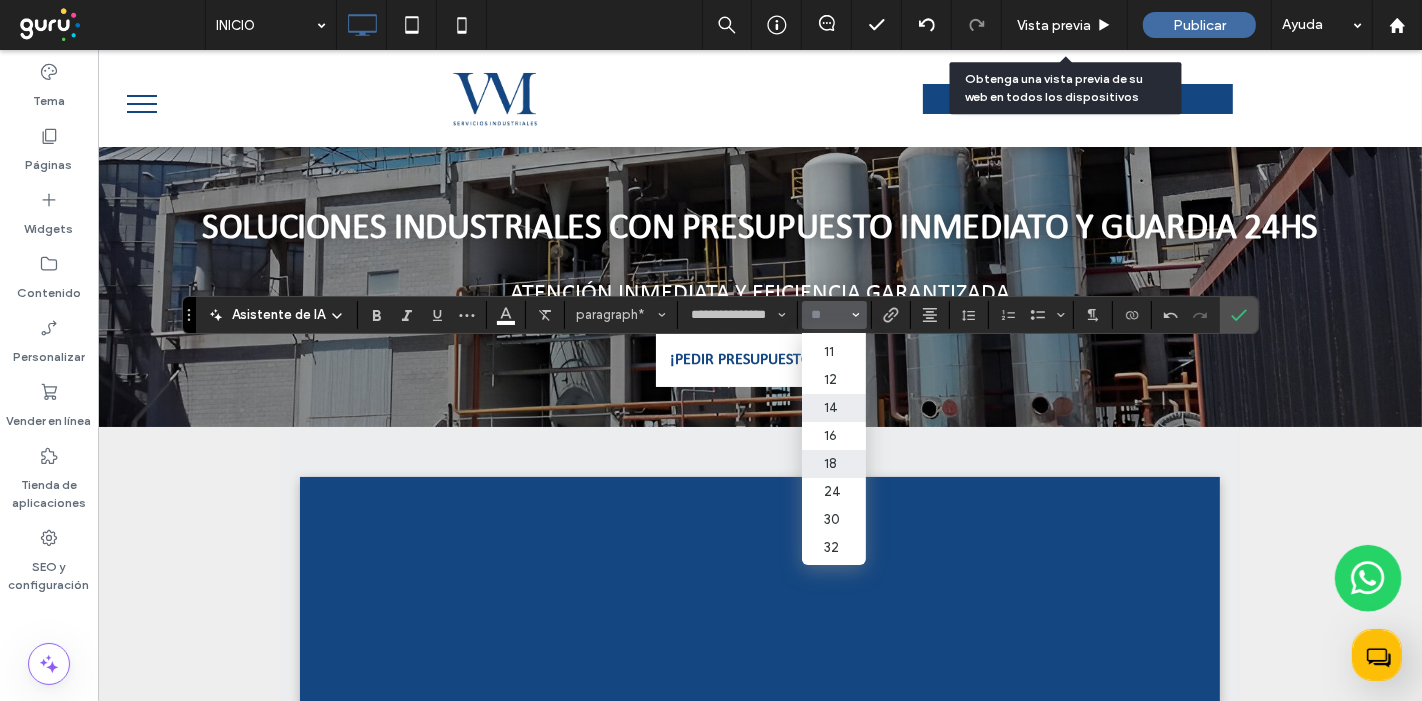 scroll, scrollTop: 111, scrollLeft: 0, axis: vertical 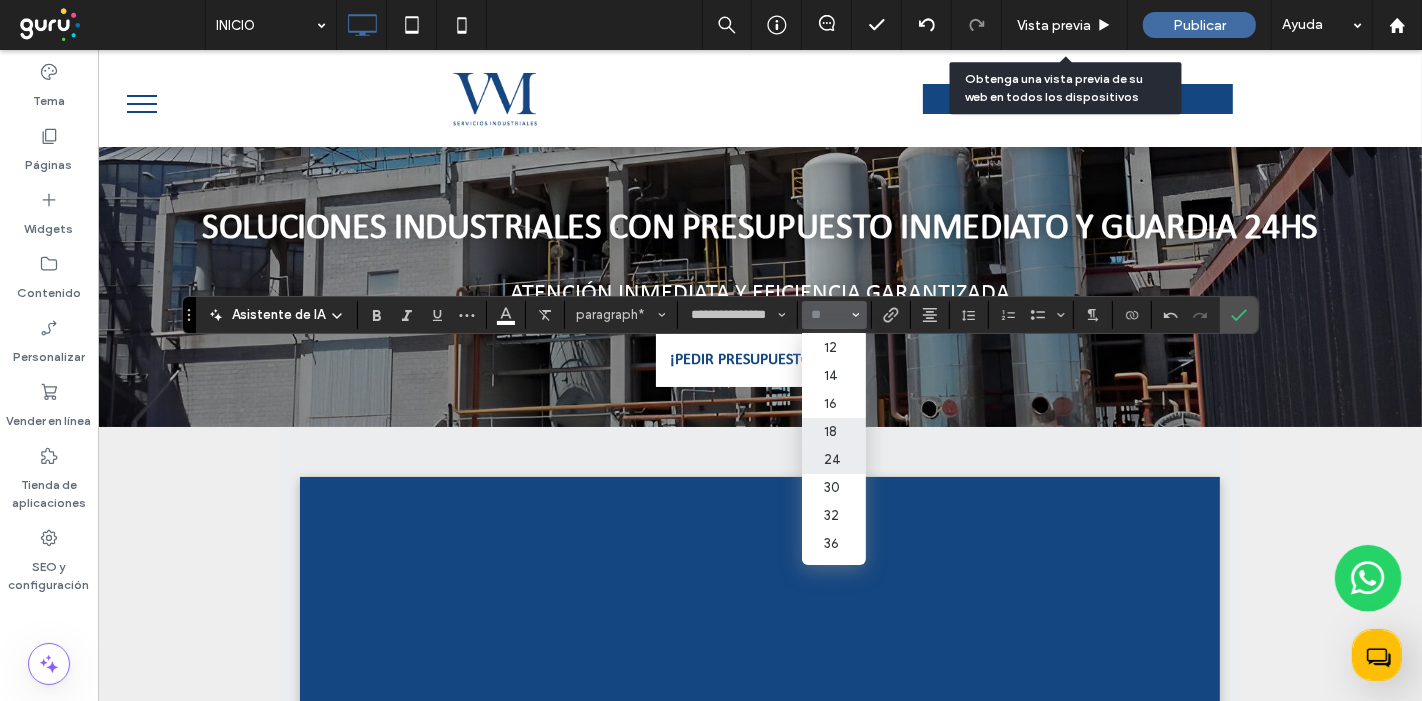 click on "24" at bounding box center (834, 460) 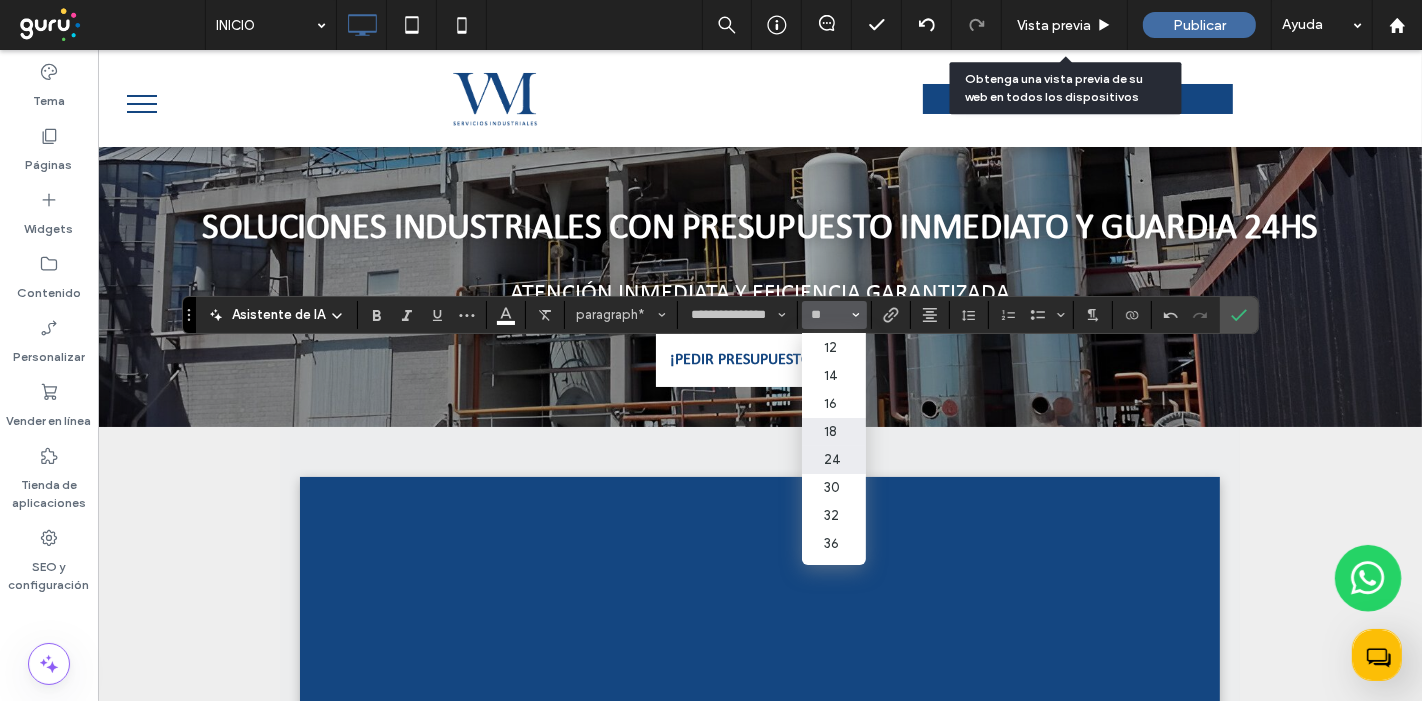 type on "**" 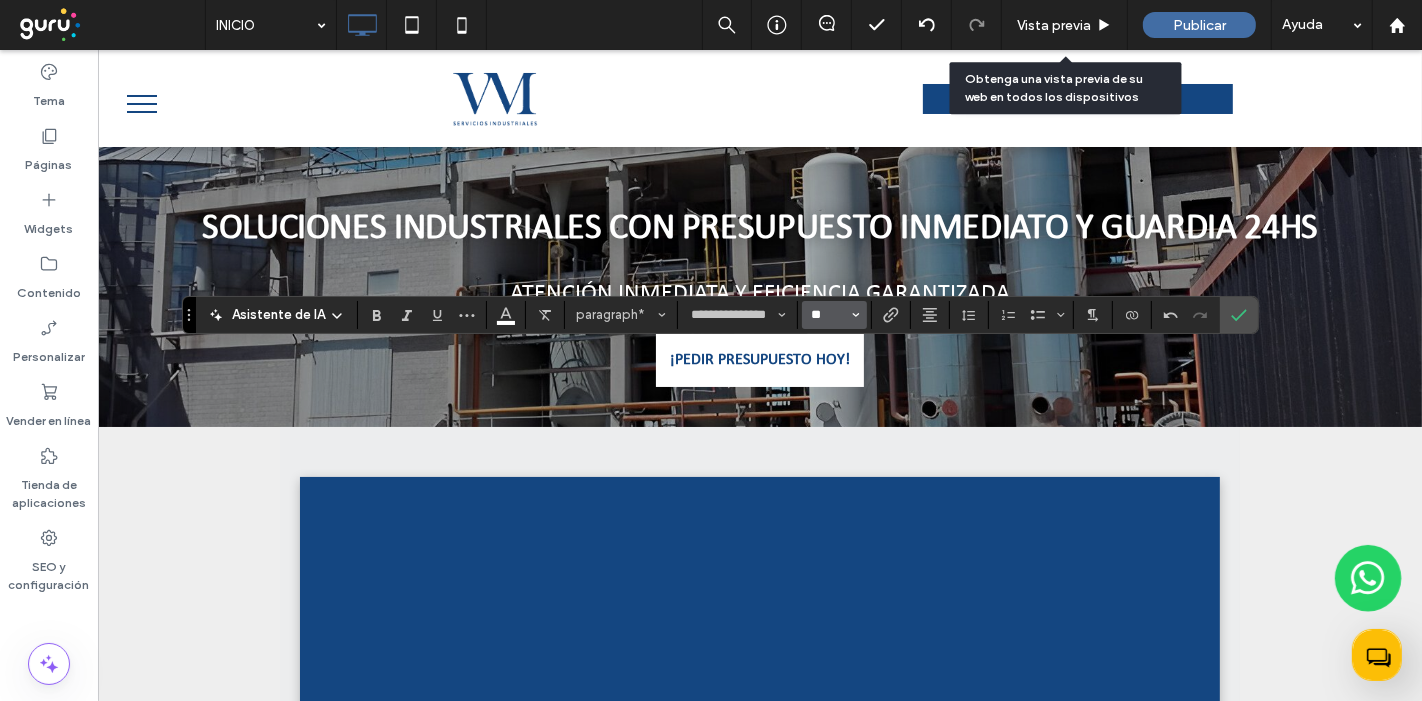 click on "**" at bounding box center [828, 315] 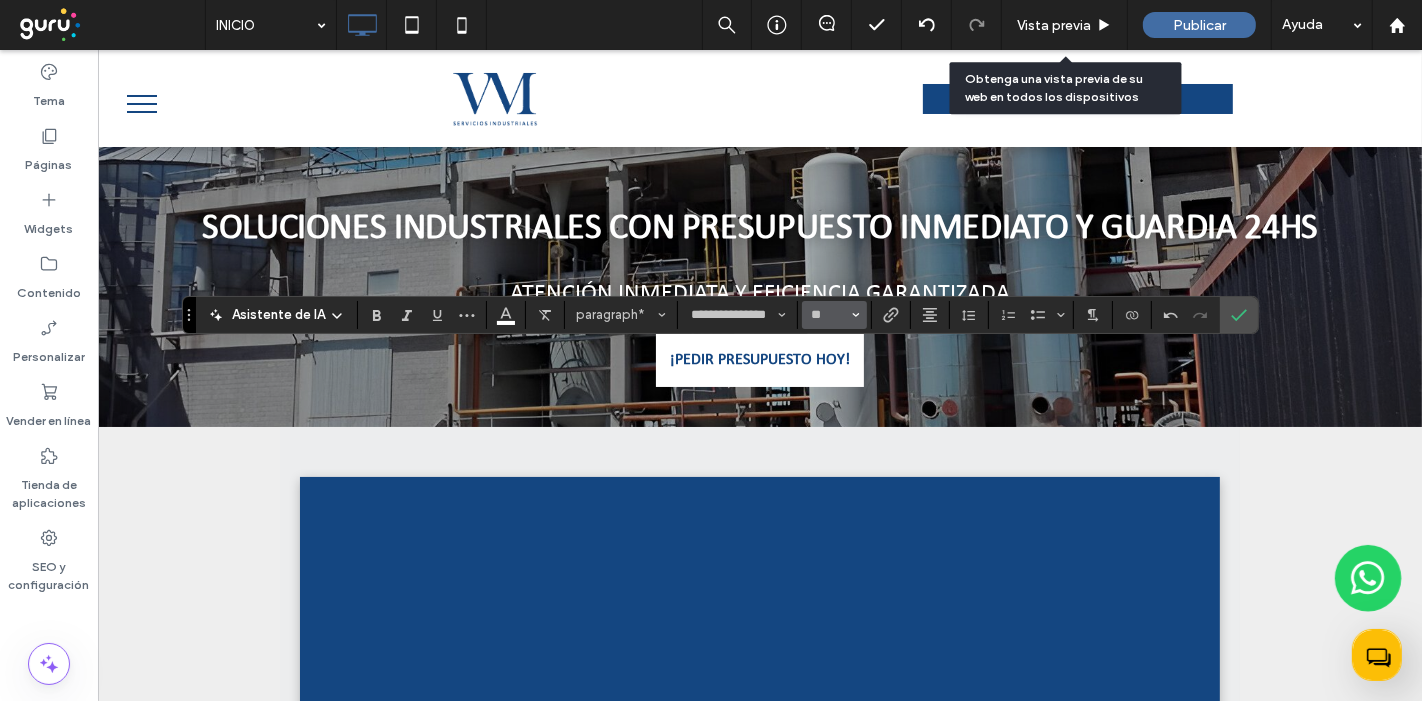type on "**" 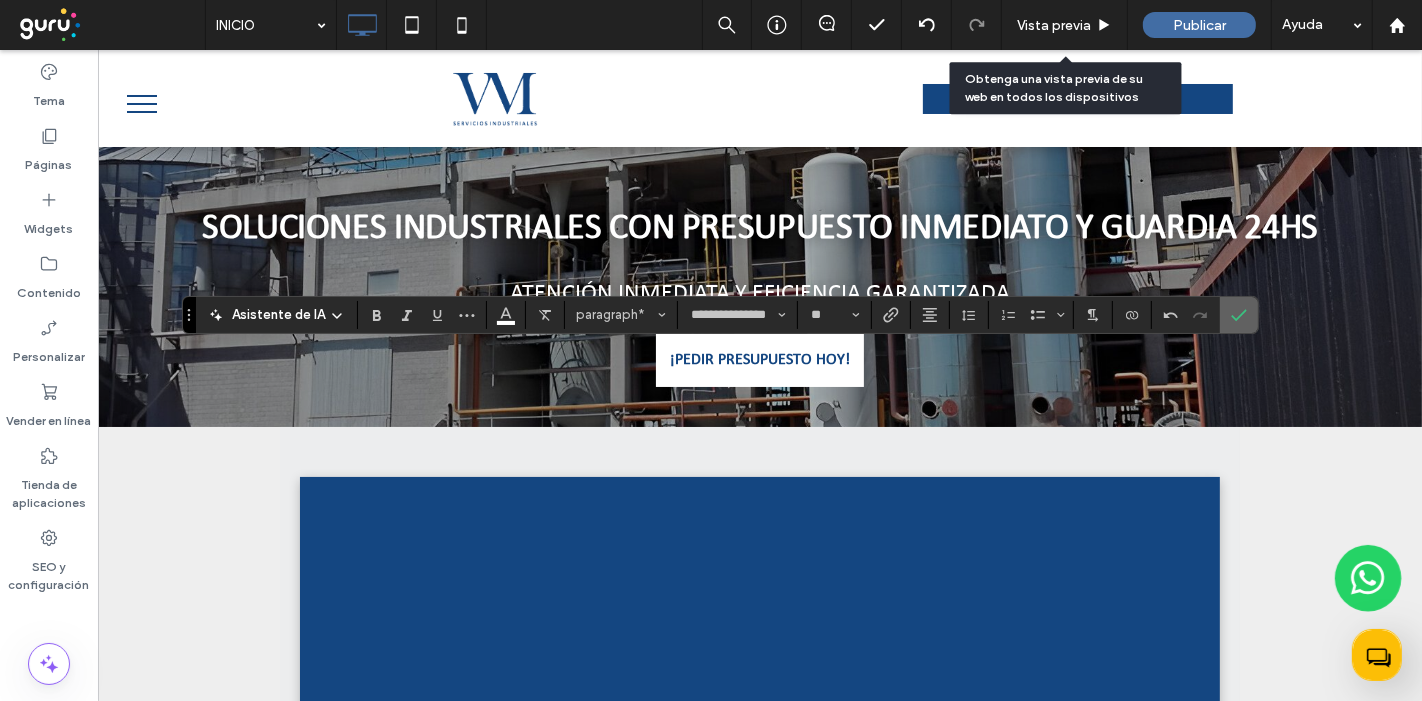 click at bounding box center [1239, 315] 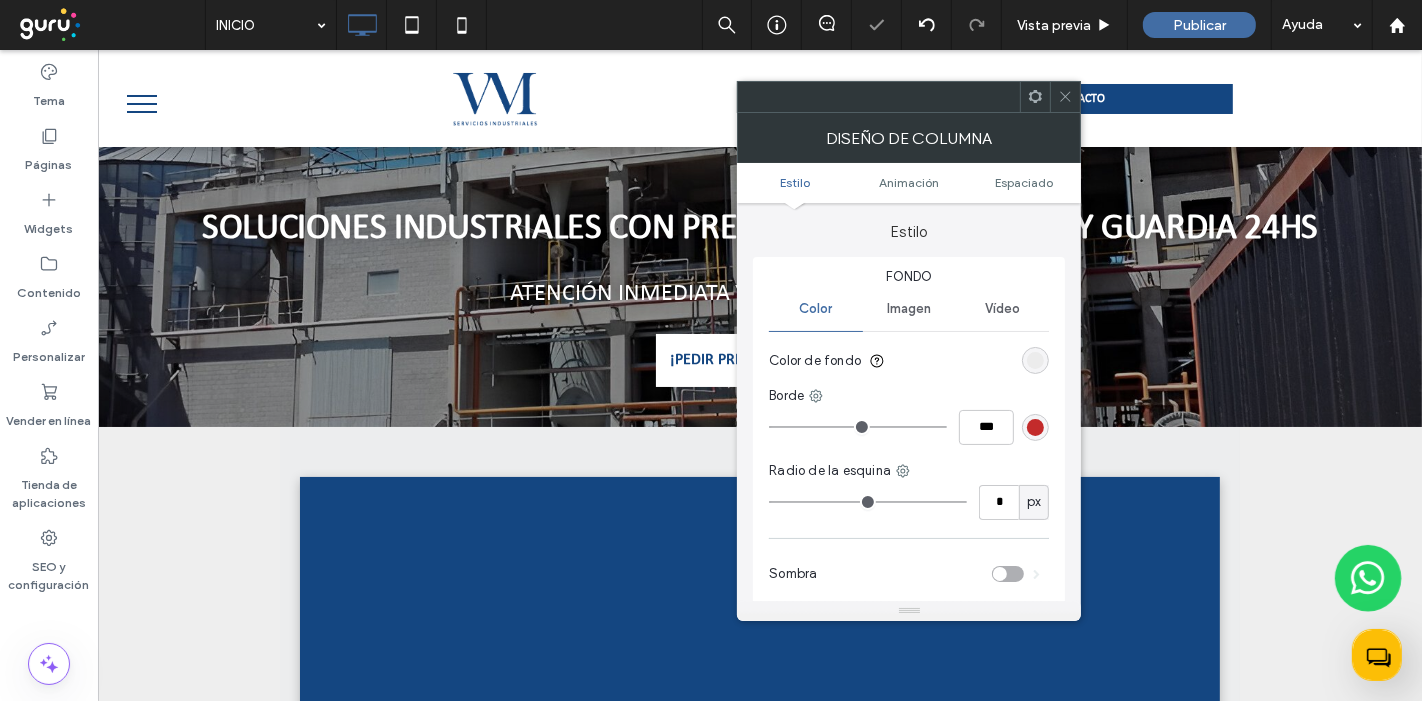 click at bounding box center (1065, 97) 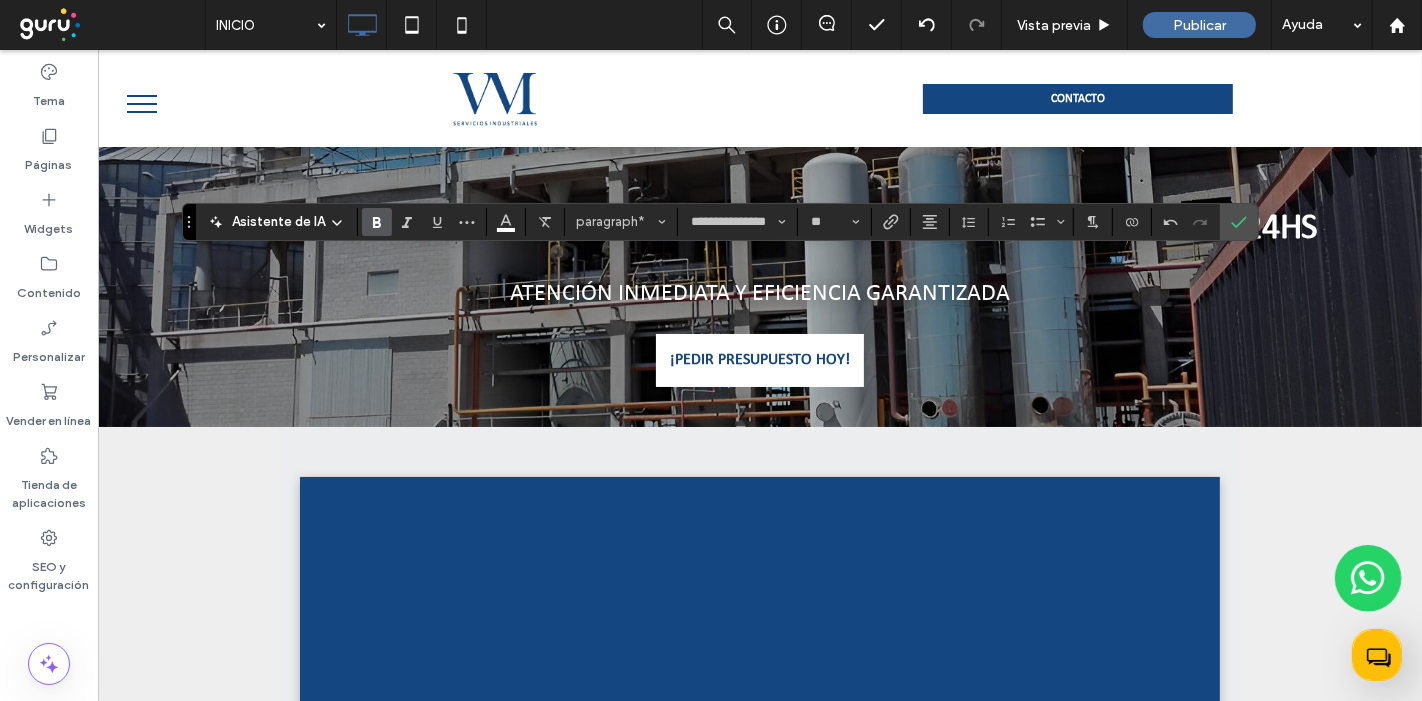 click 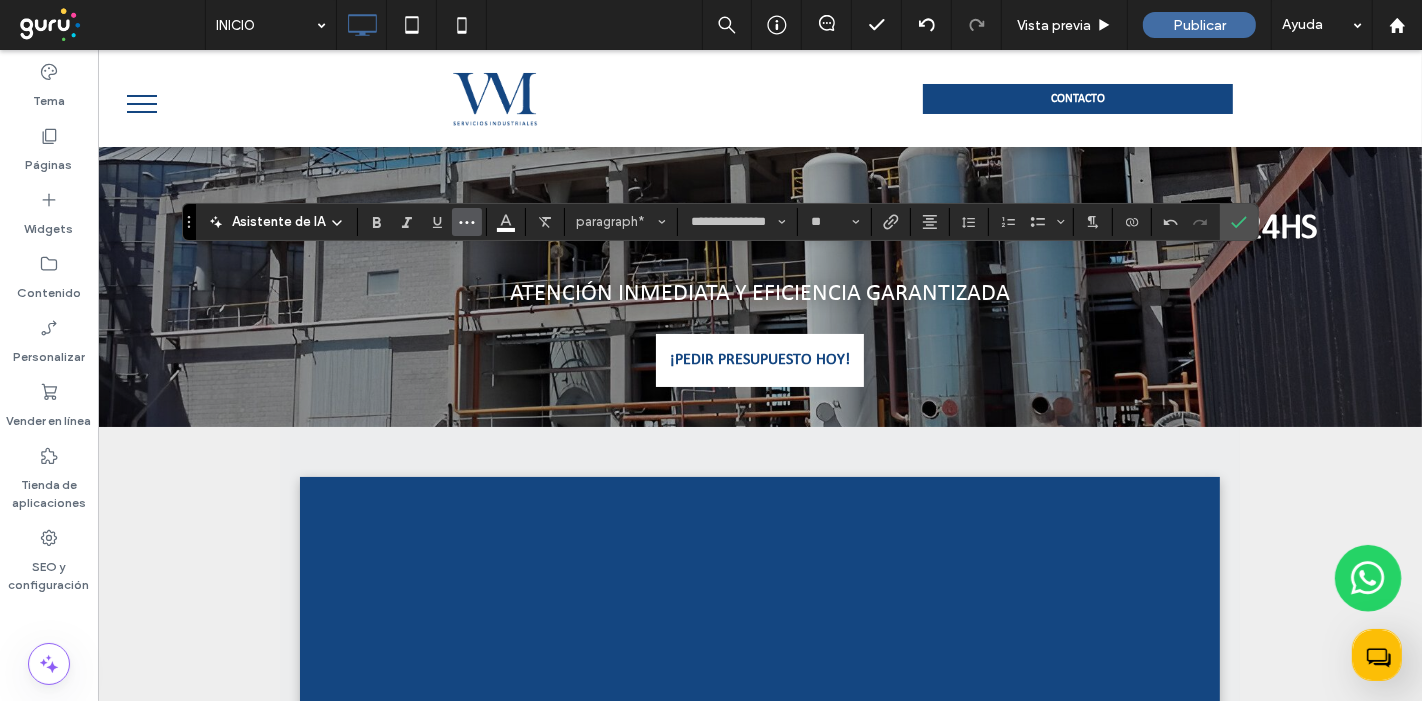 click at bounding box center (467, 222) 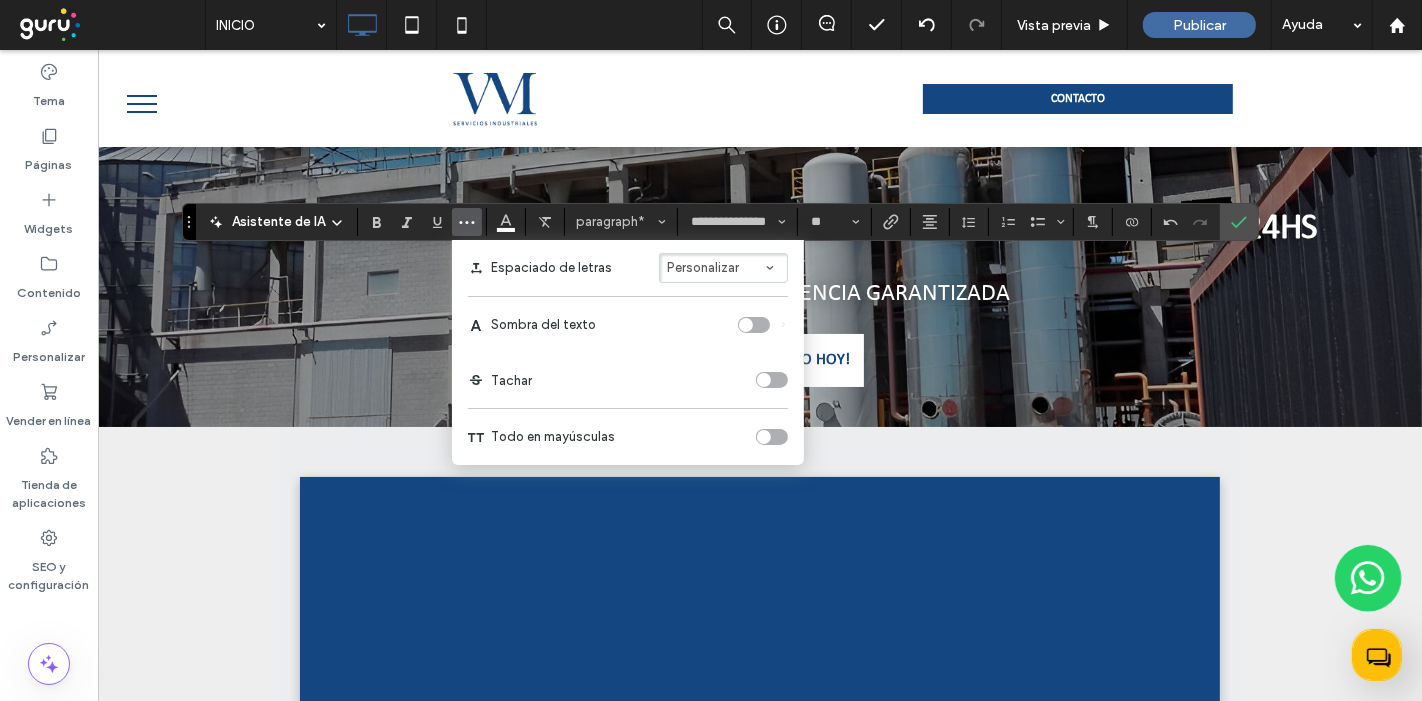 click on "Personalizar" at bounding box center (723, 268) 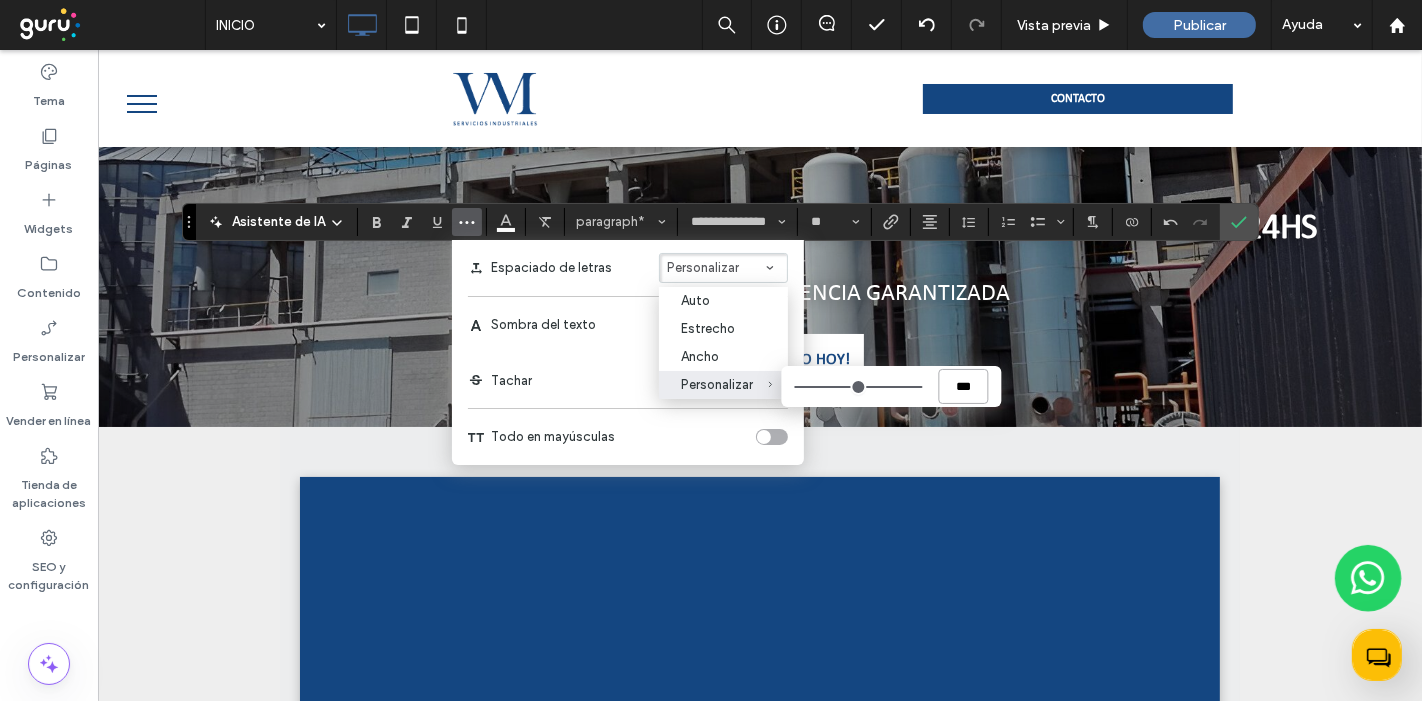 click on "***" at bounding box center [964, 386] 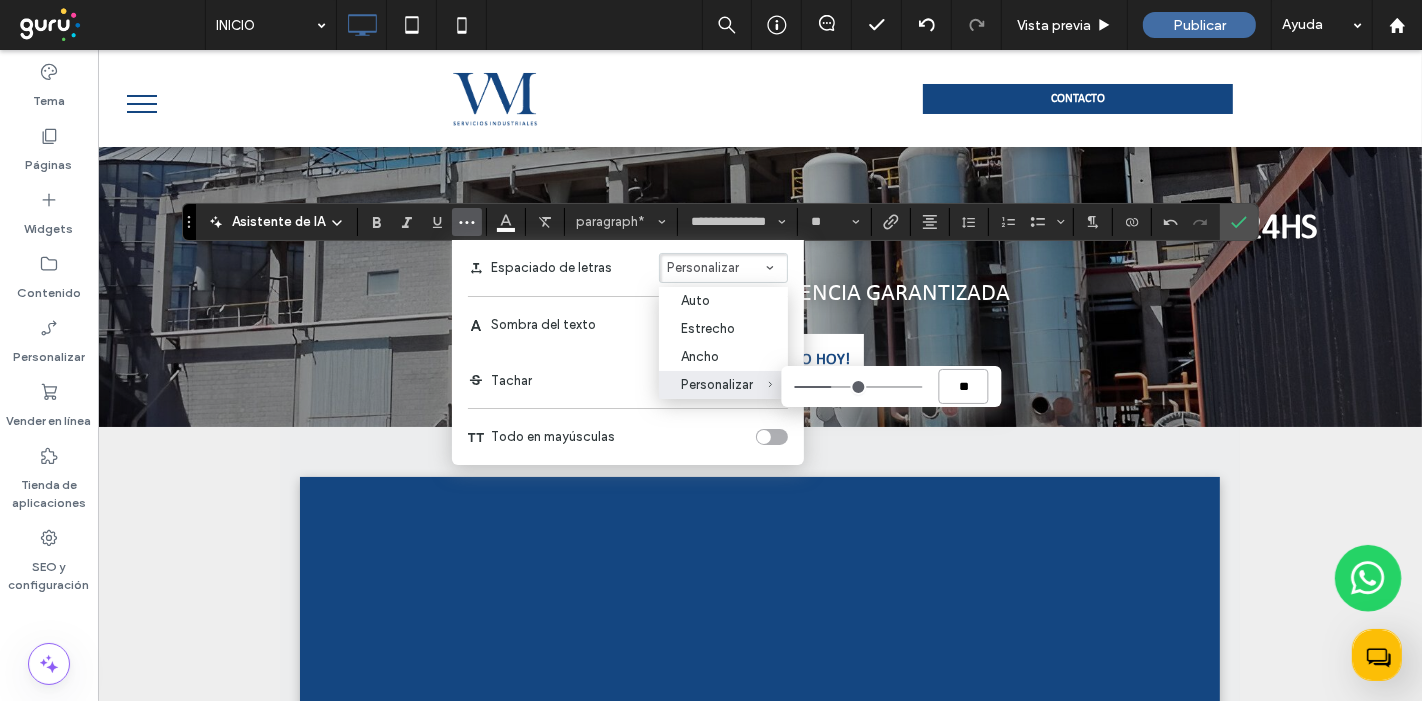 type on "***" 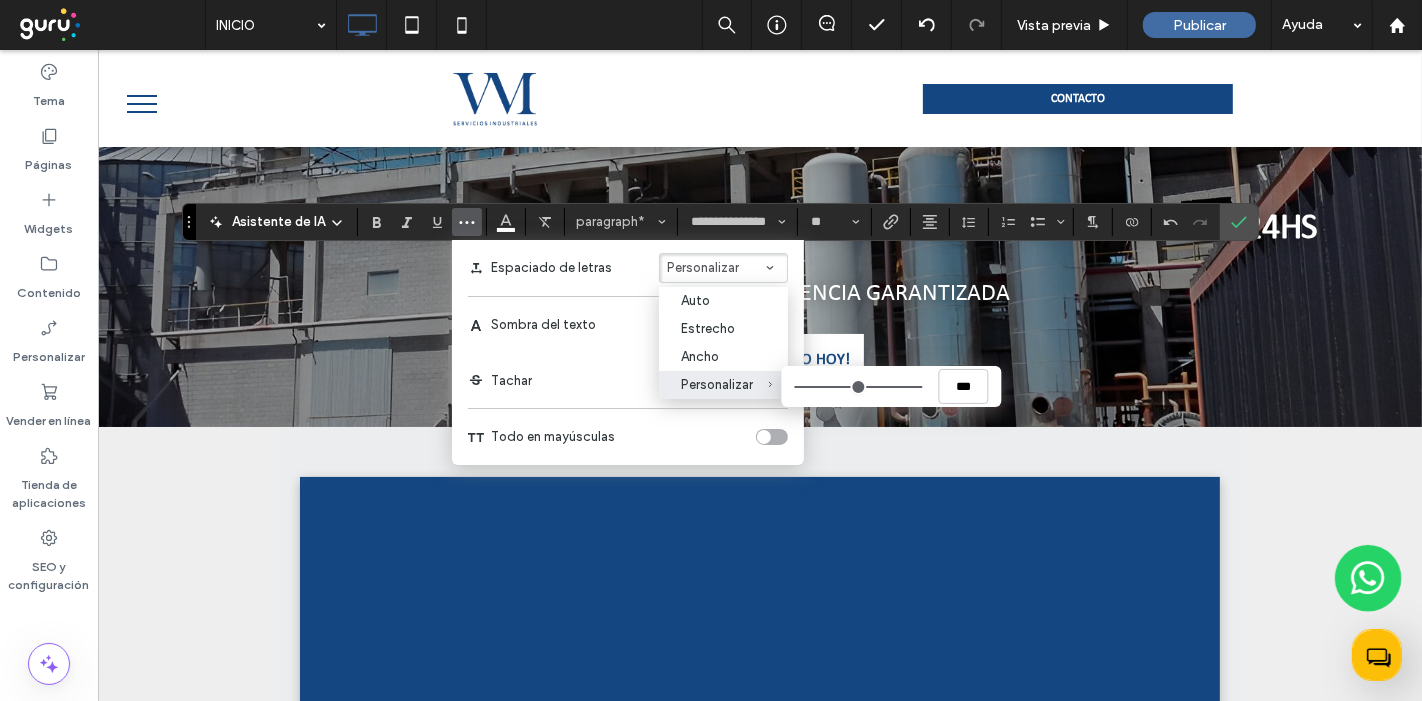 type on "***" 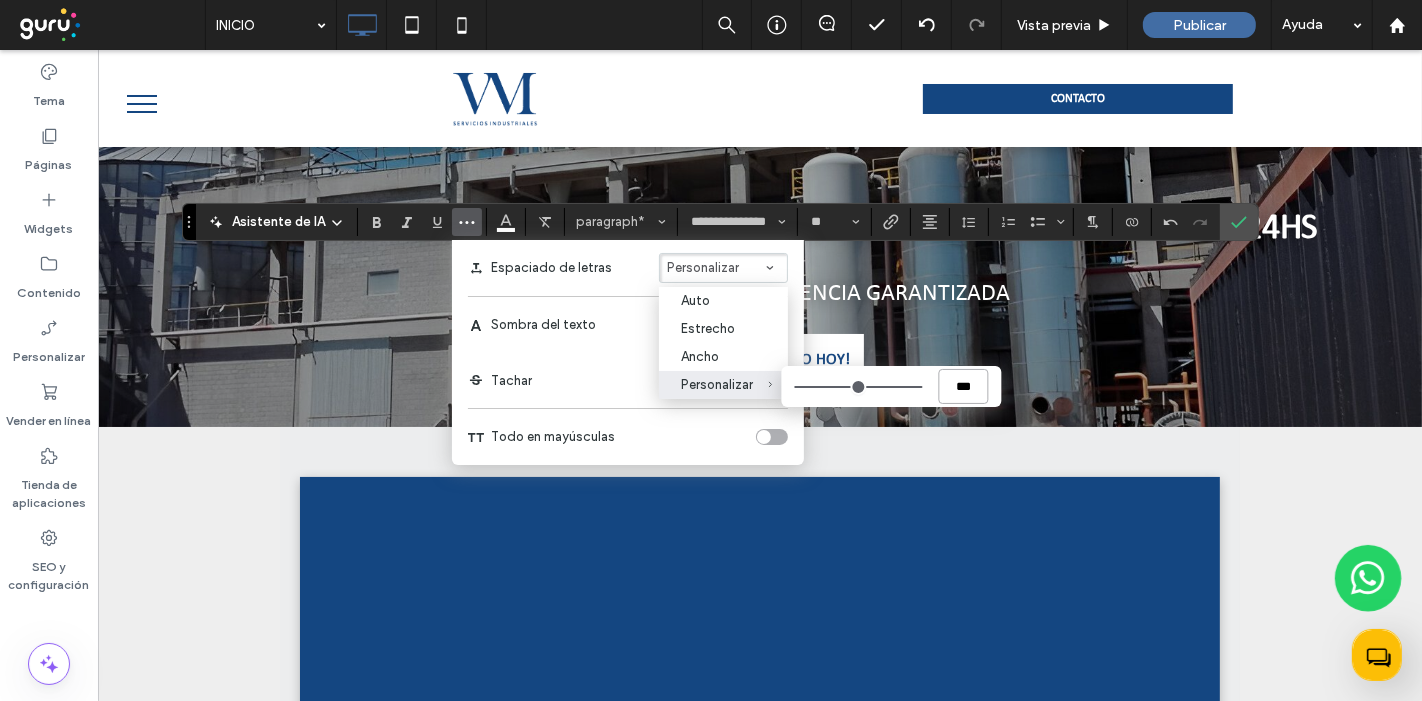 click on "***" at bounding box center (964, 386) 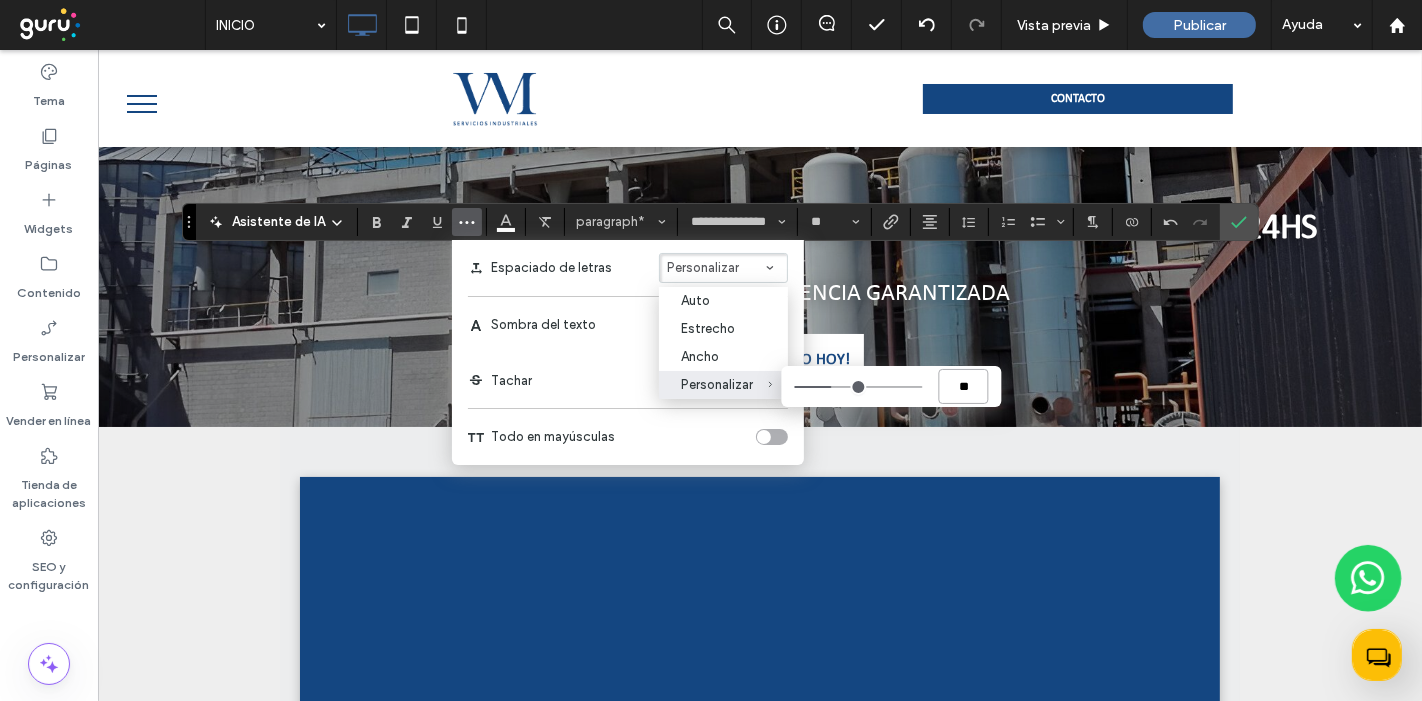 type on "***" 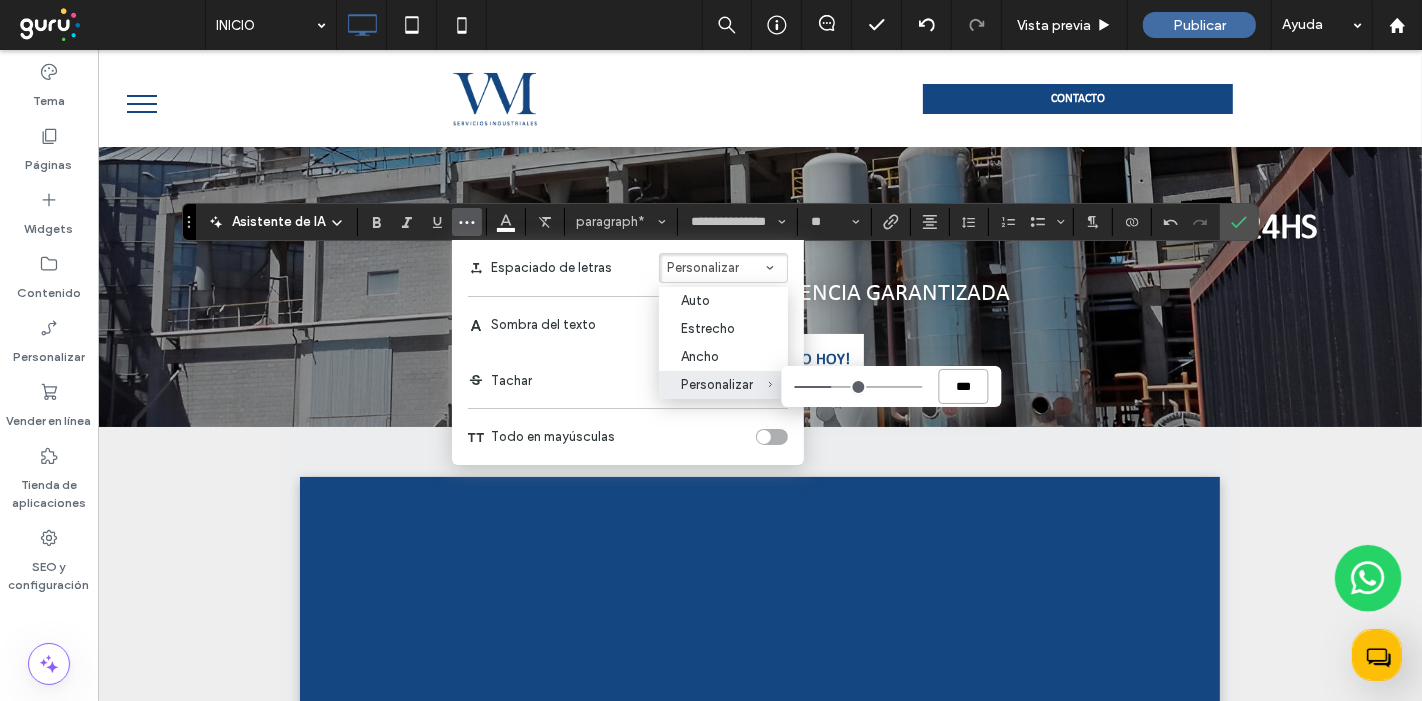 type on "****" 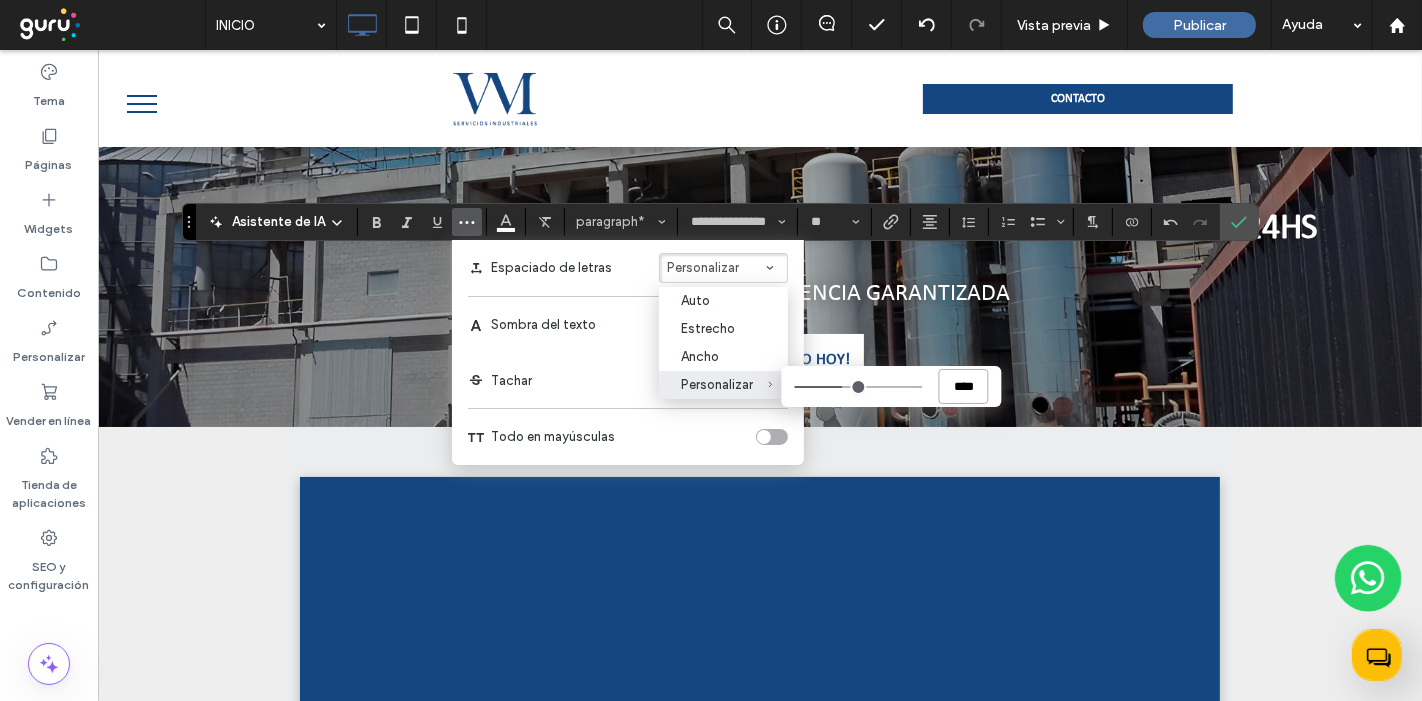 type on "****" 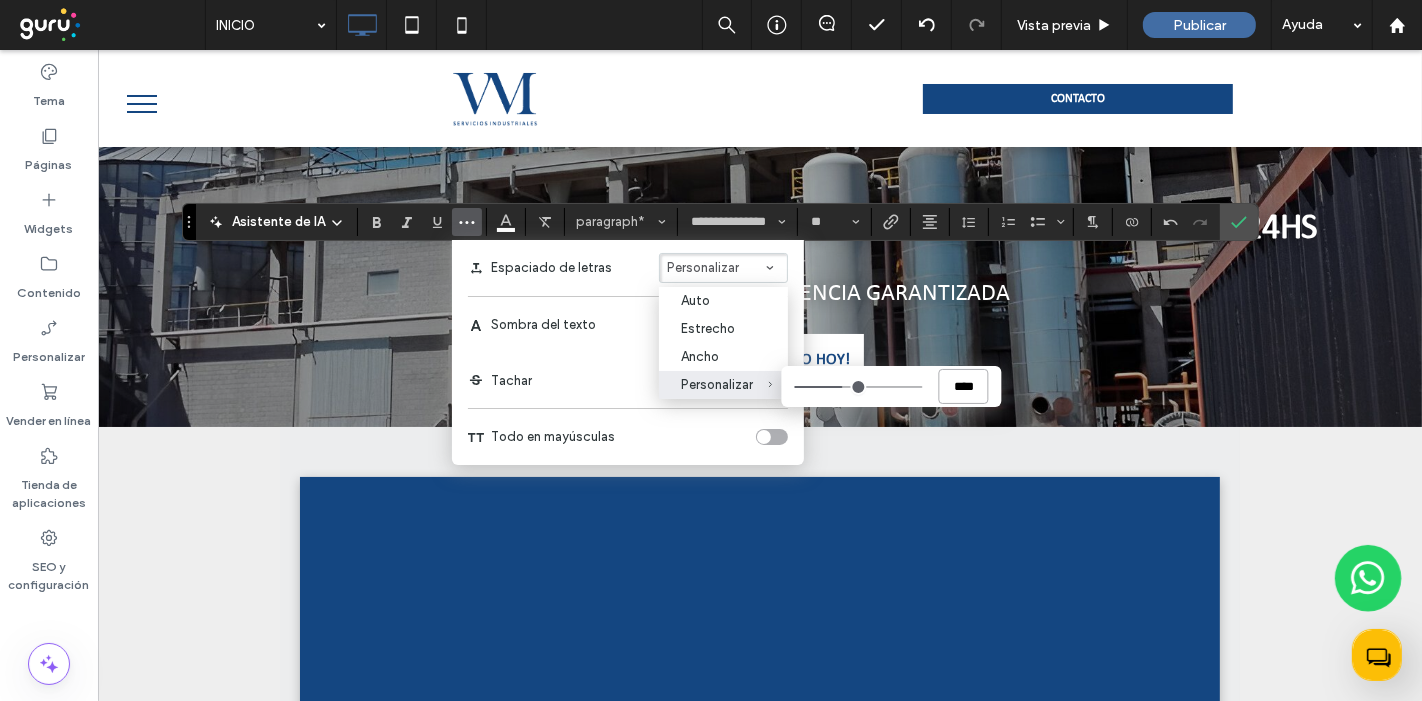 click on "****" at bounding box center (964, 386) 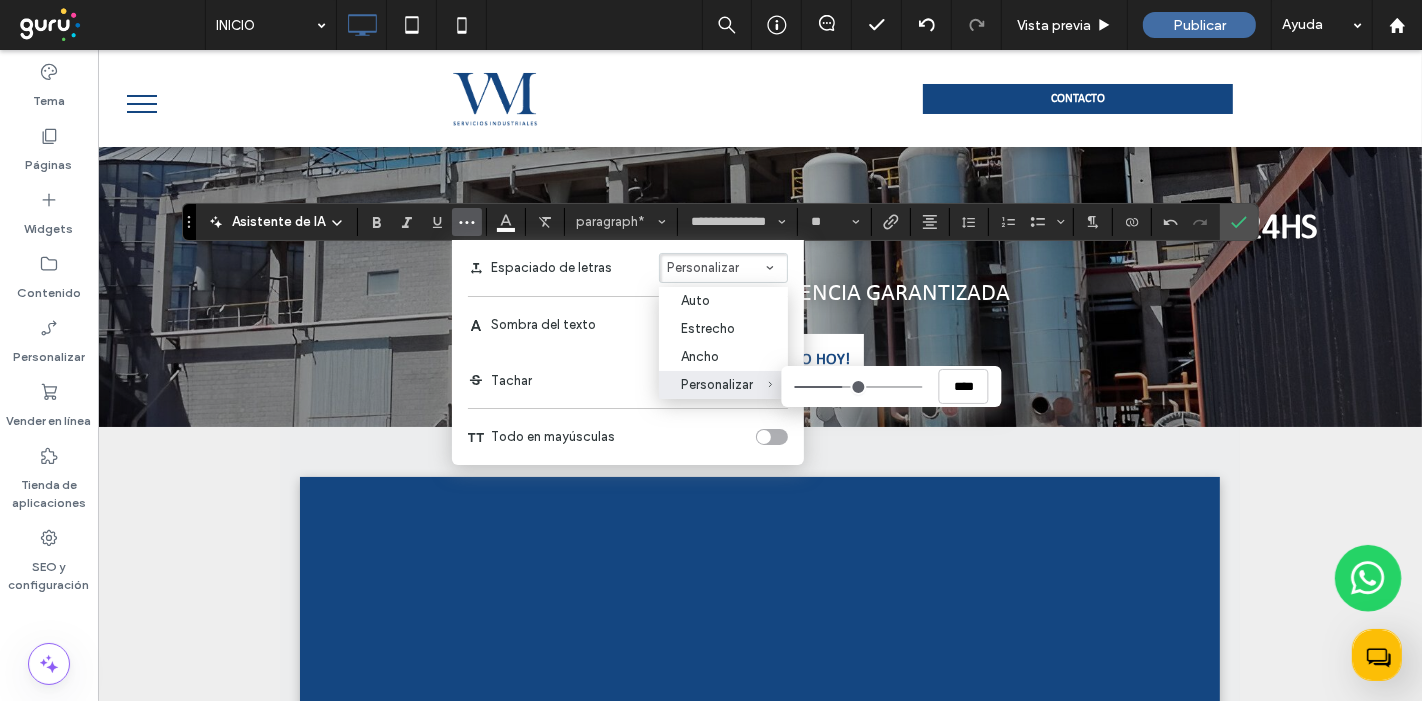 type on "****" 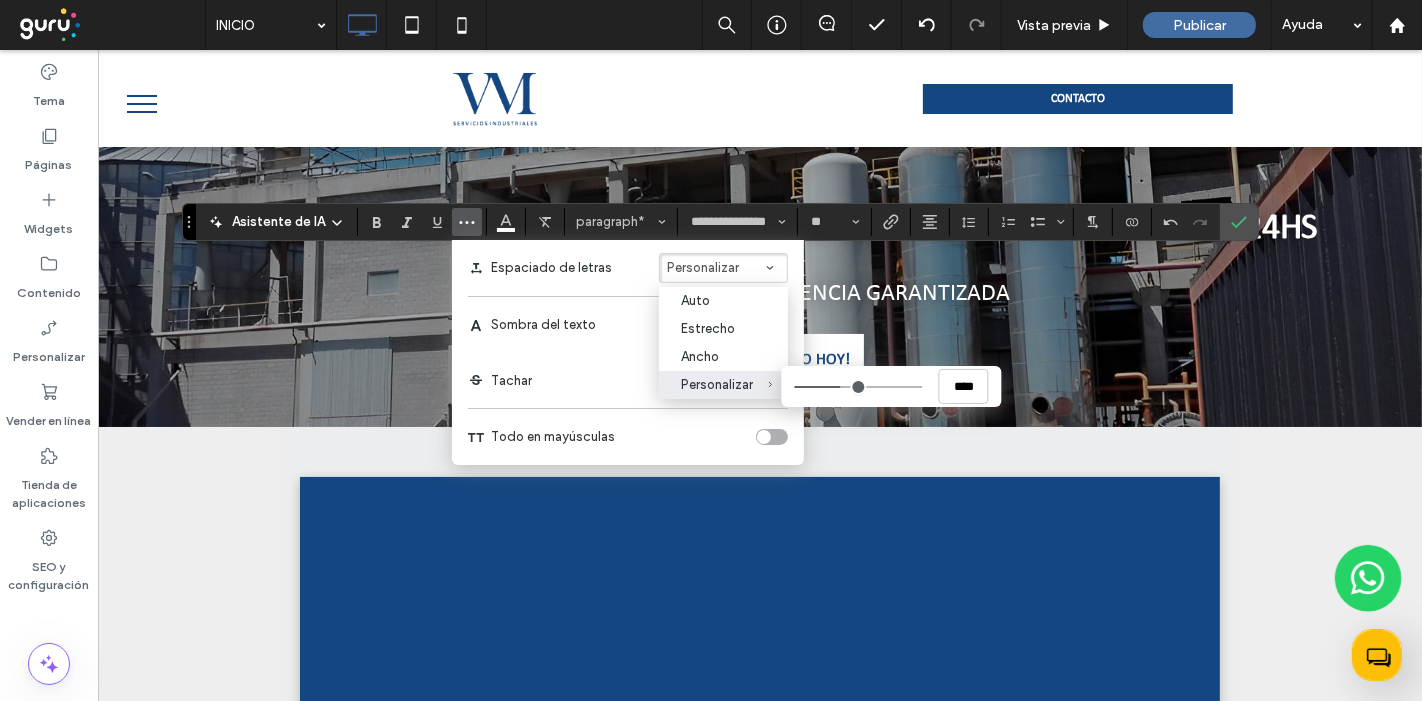 type on "****" 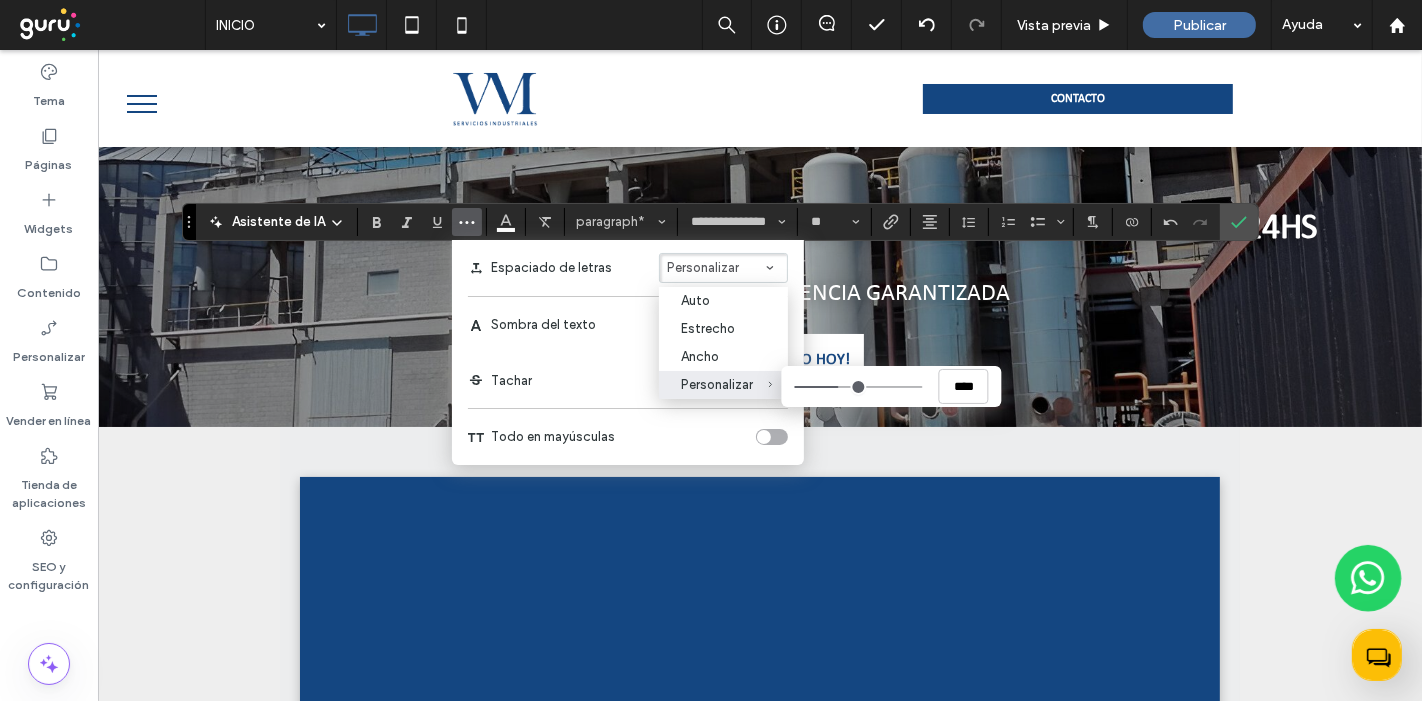 type on "****" 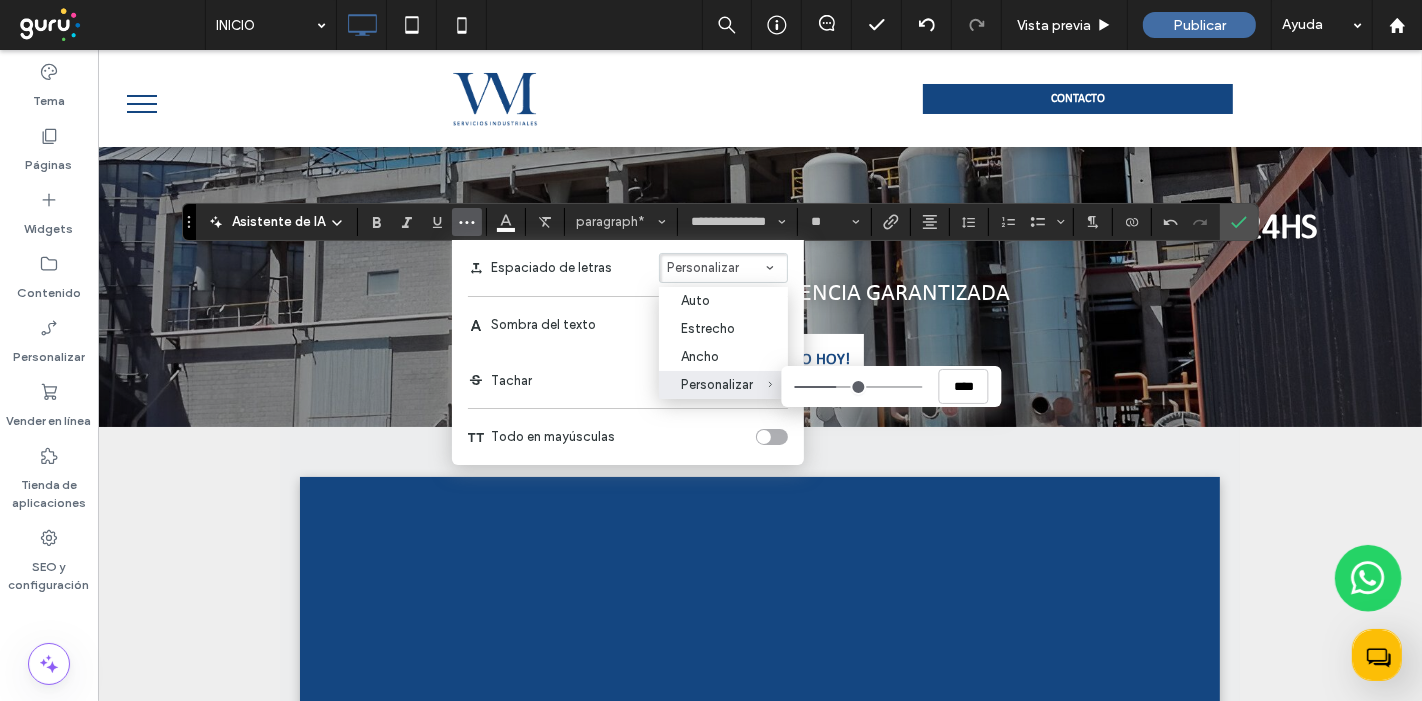 type on "****" 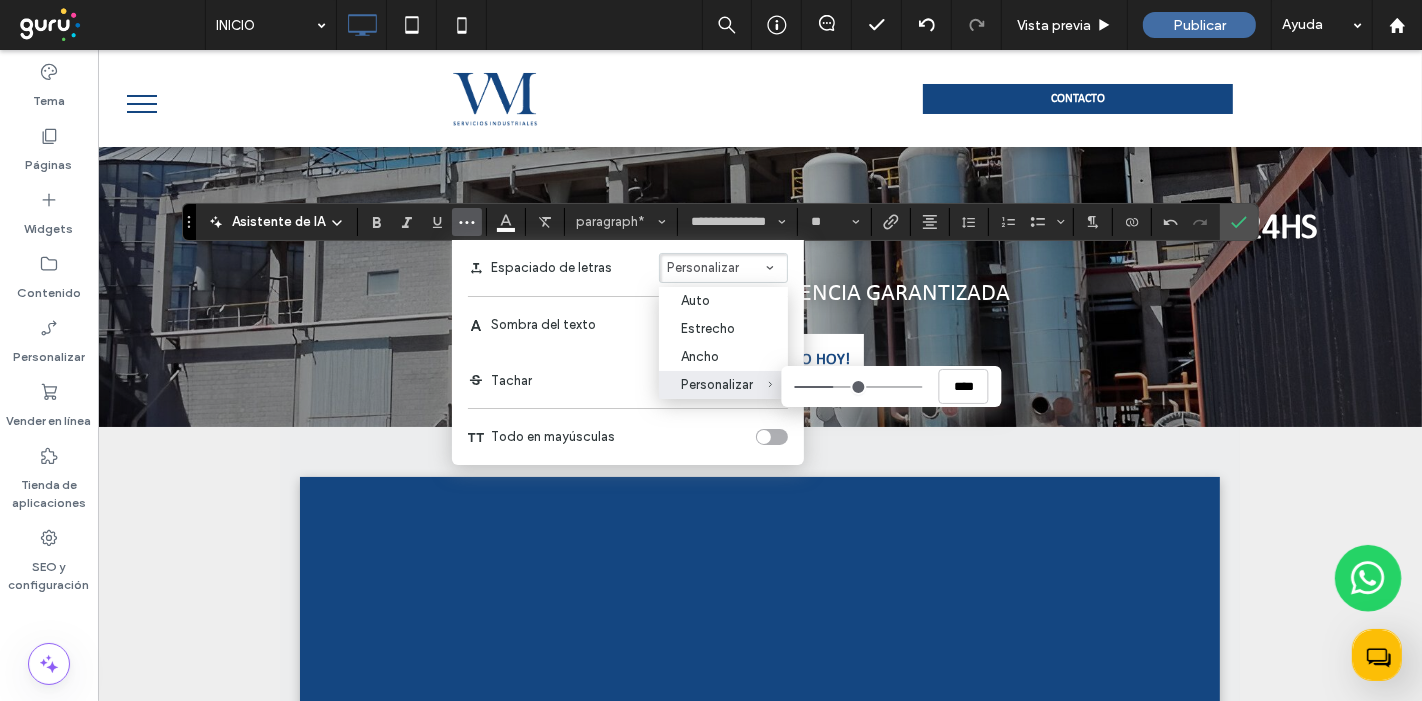 type on "****" 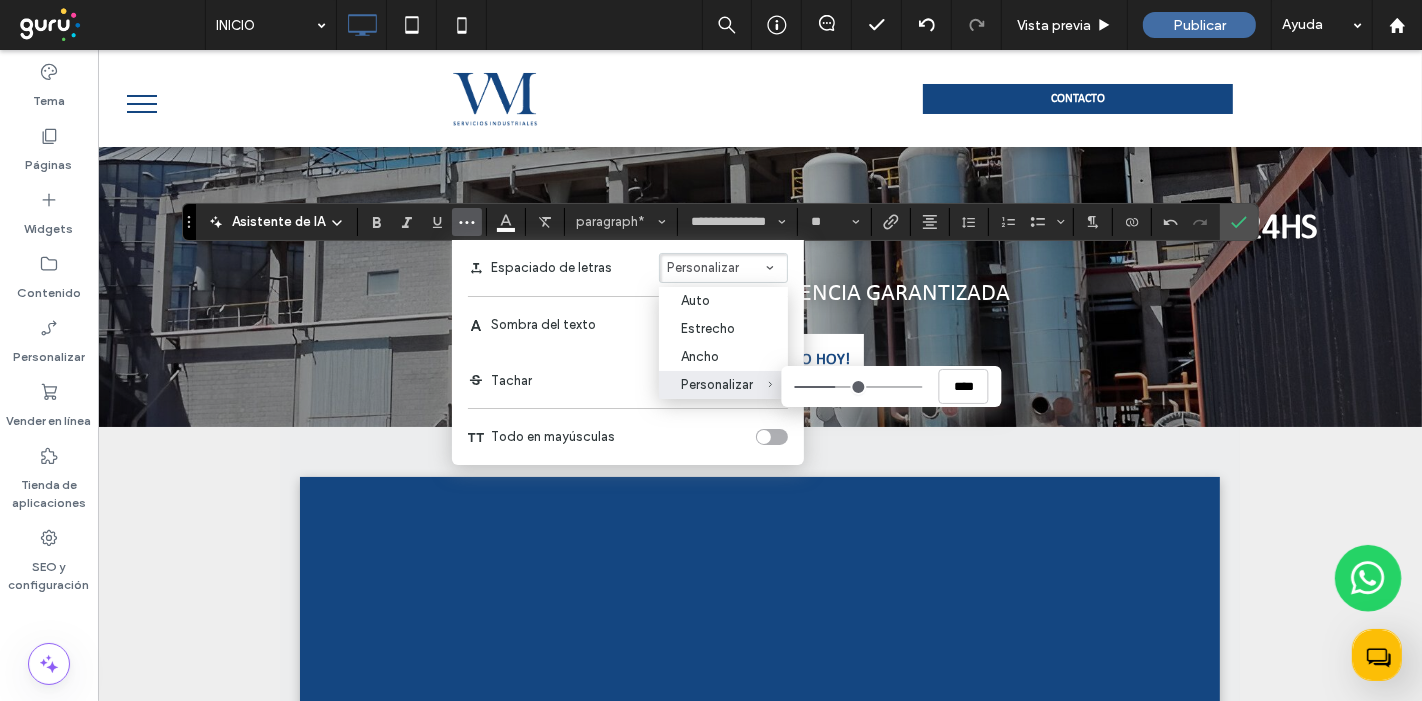 click on "Personalizar ****" at bounding box center [859, 387] 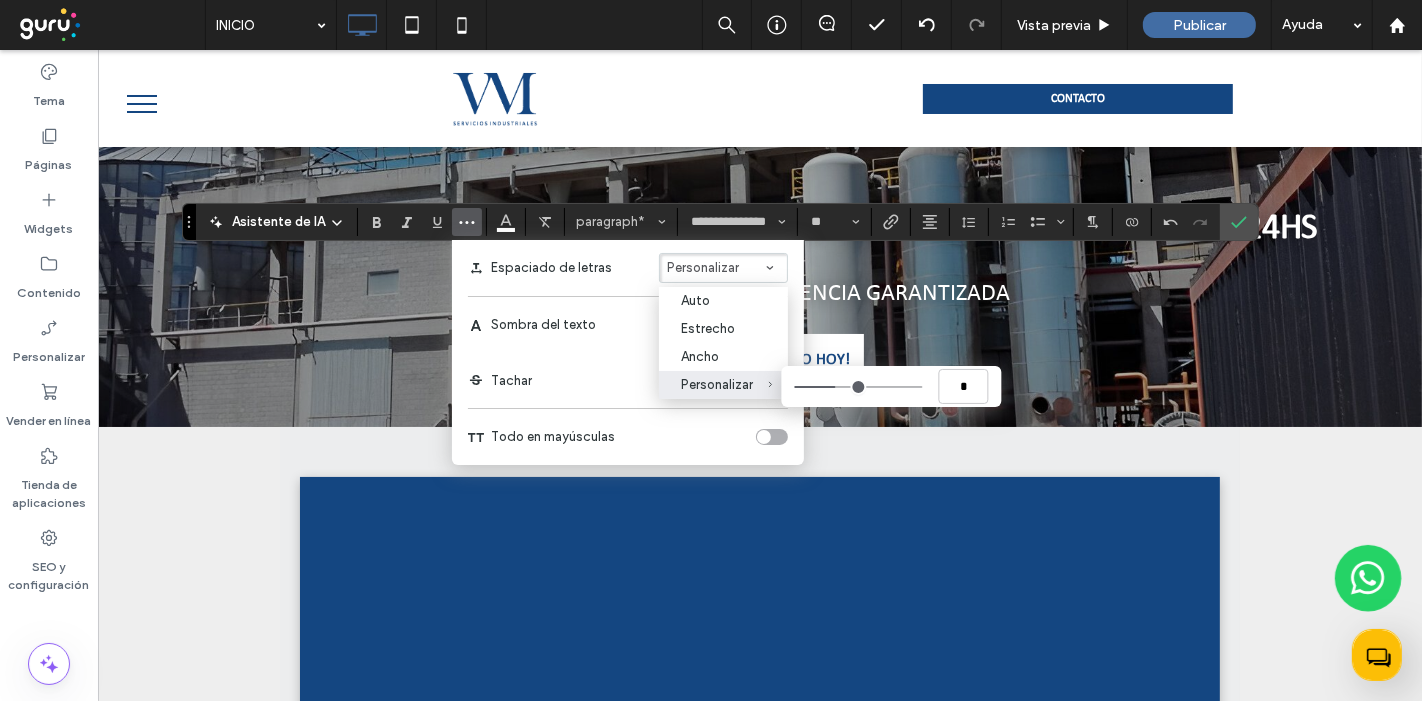 type on "***" 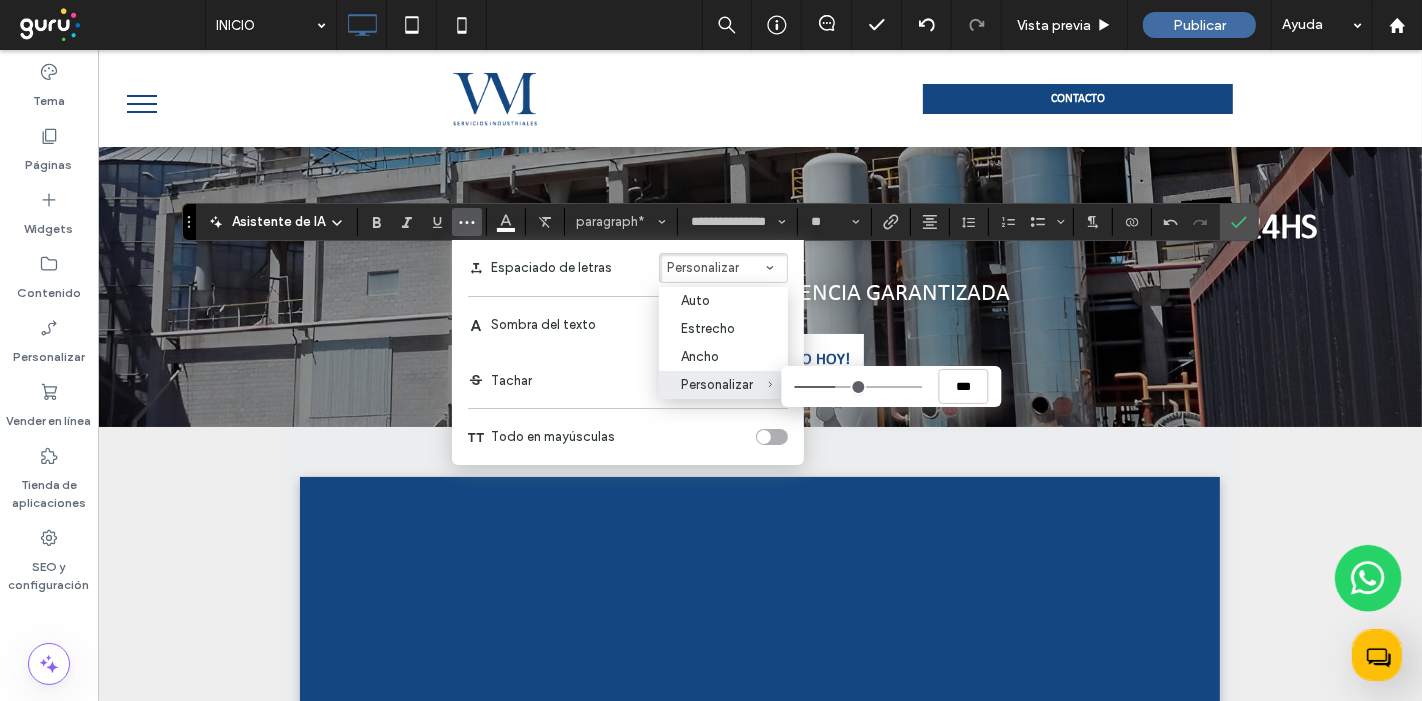 type on "*****" 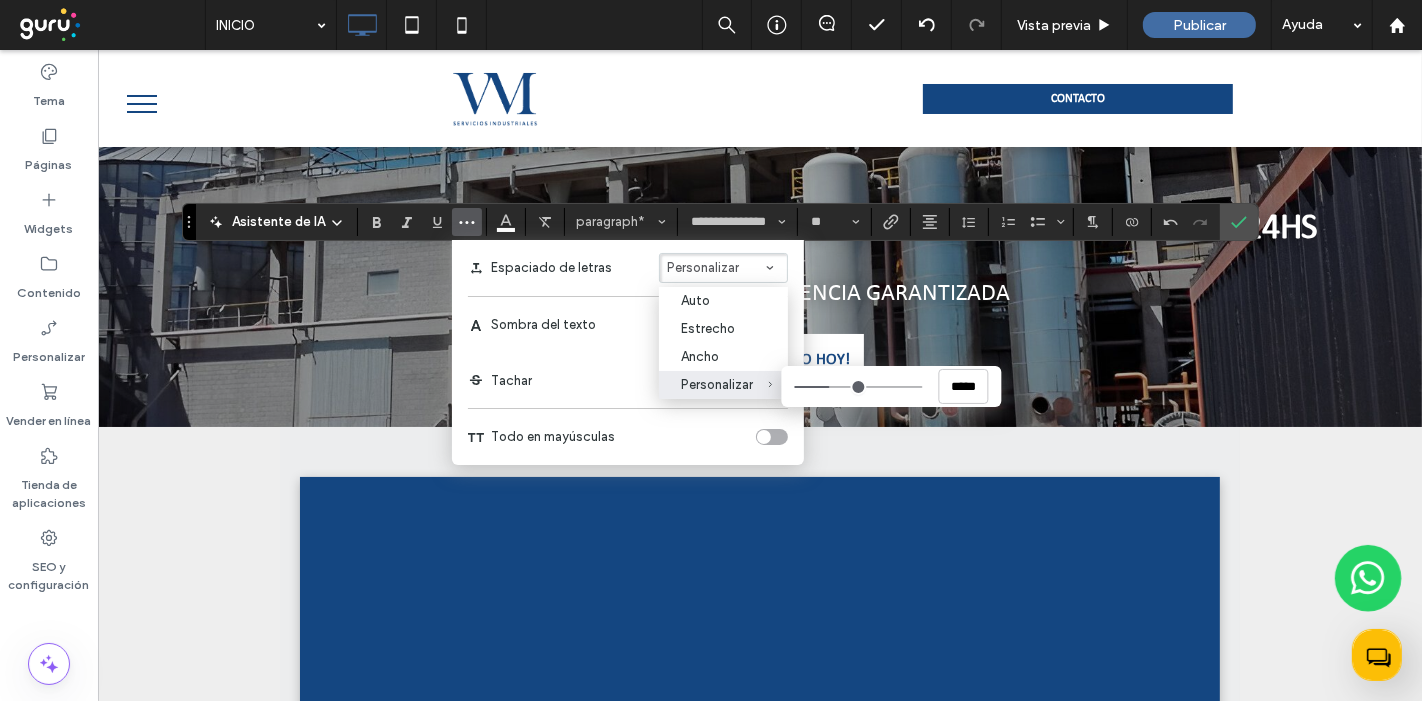 type on "*" 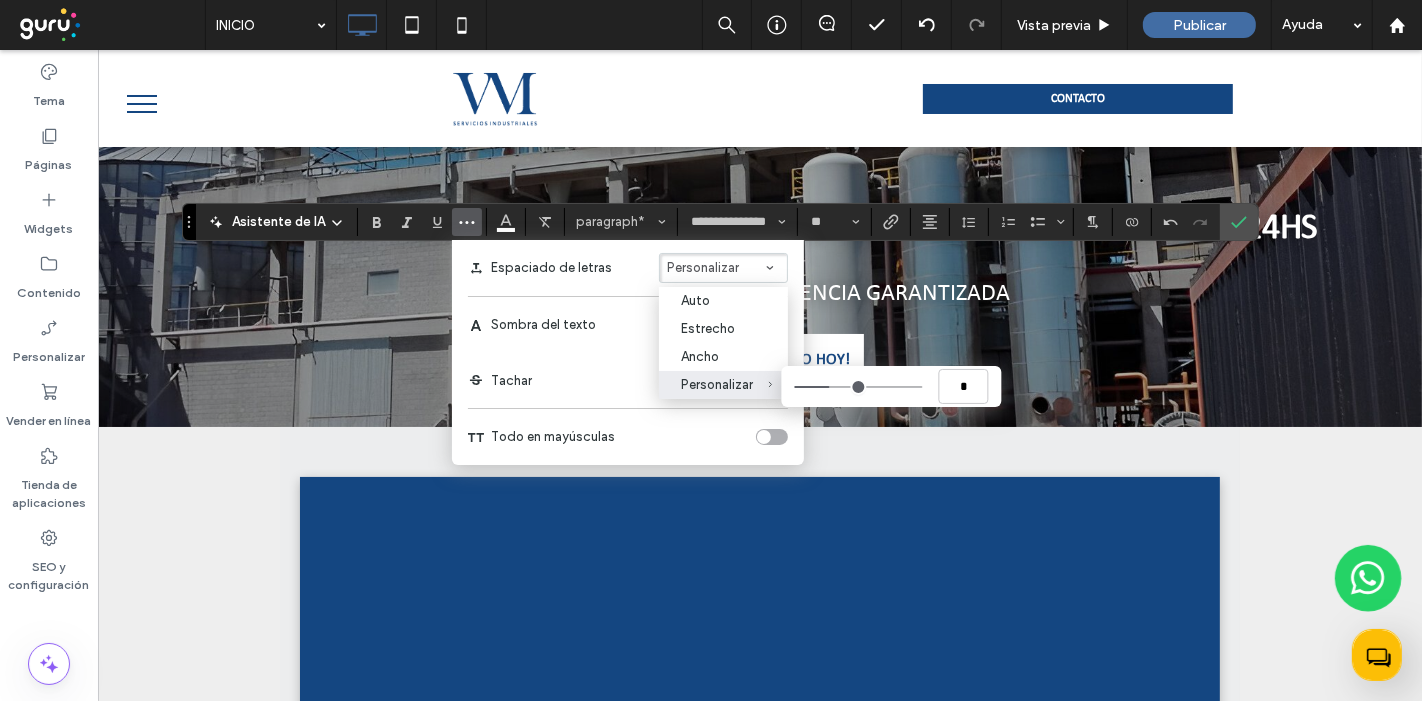 type on "***" 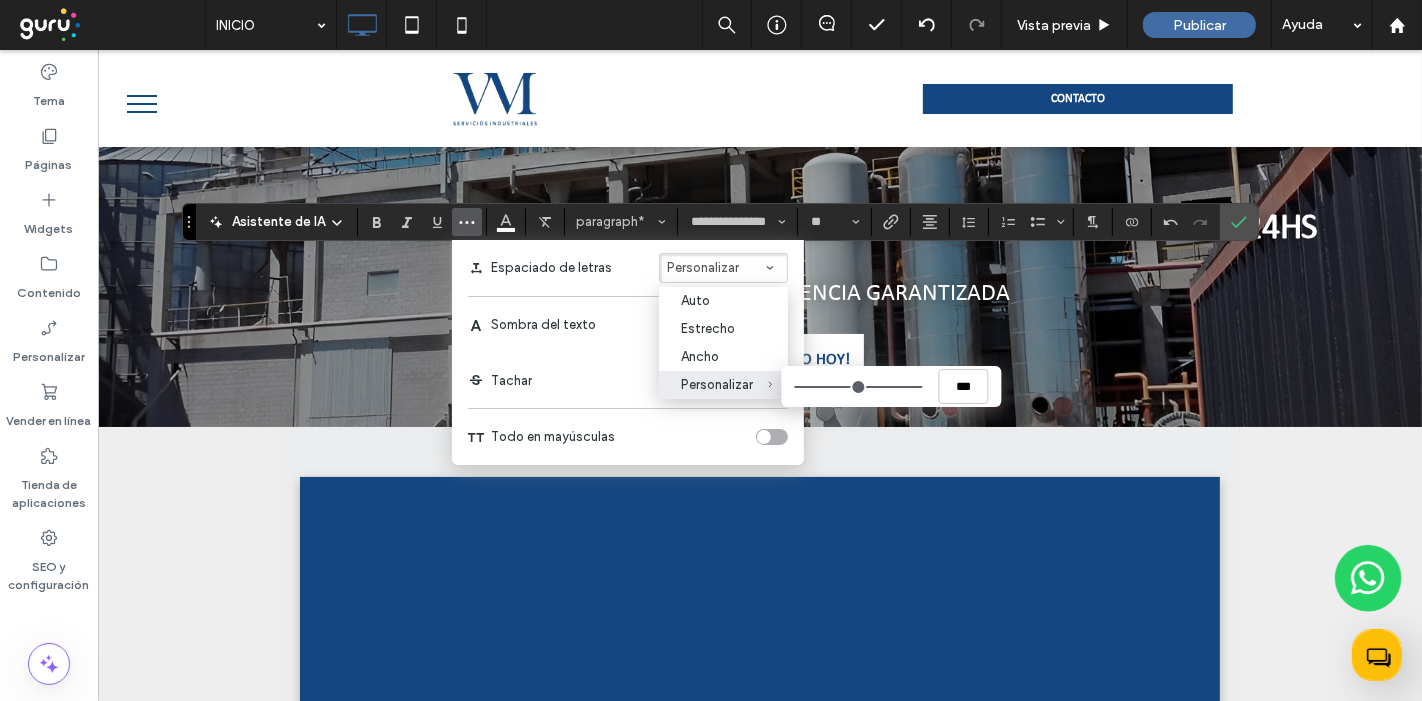 type on "*" 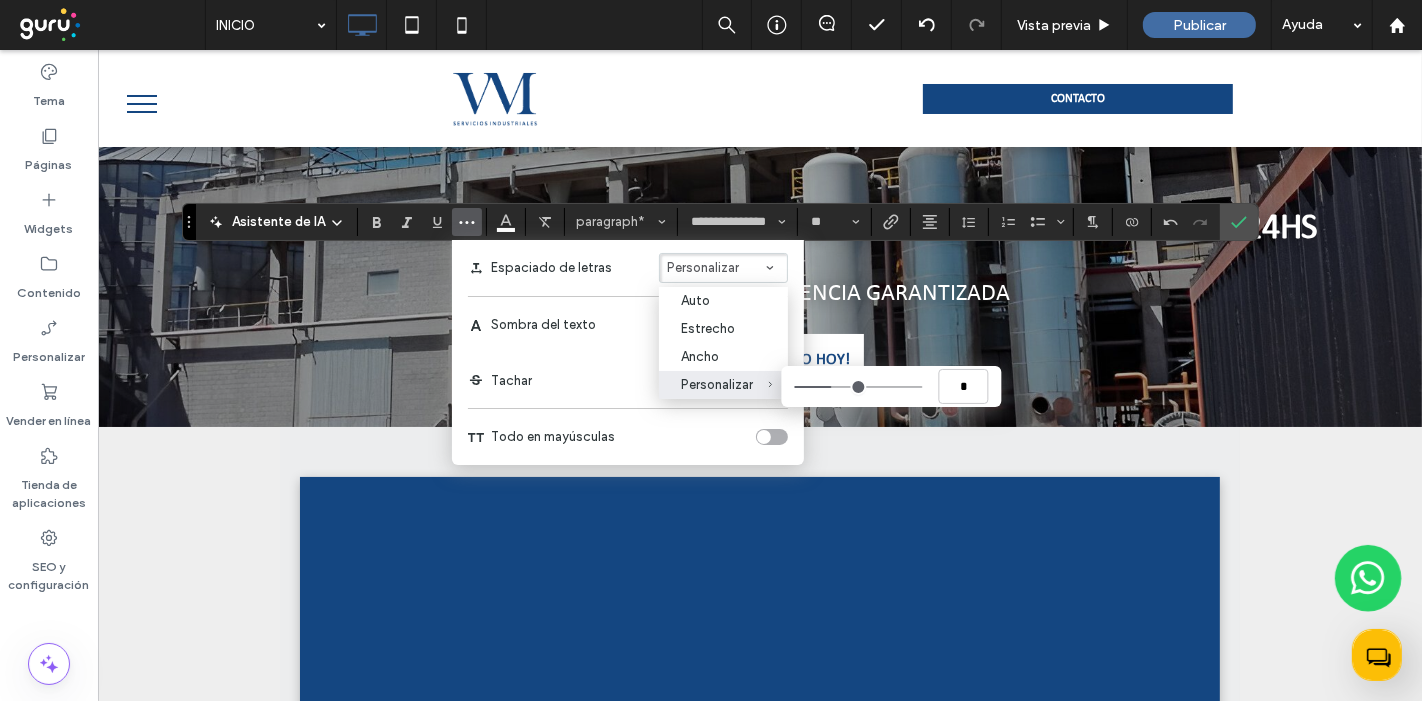 type on "*" 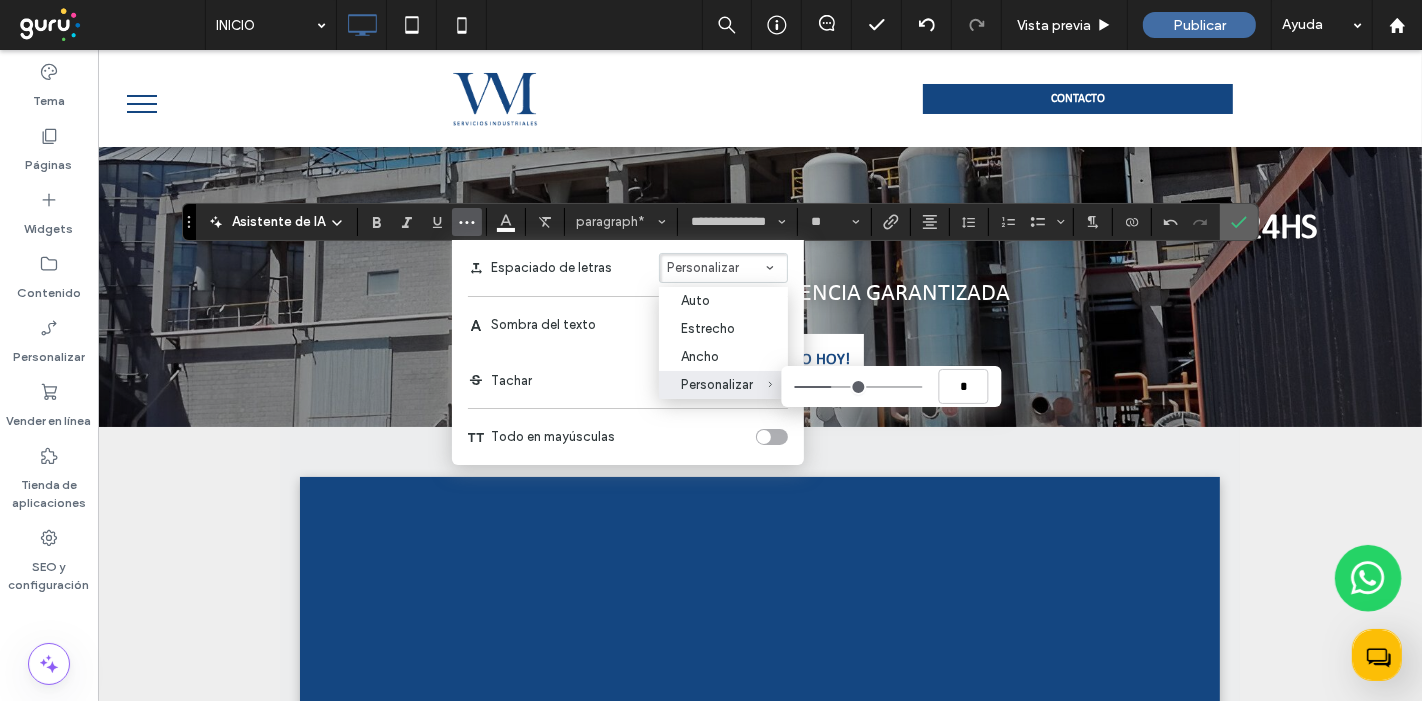 click 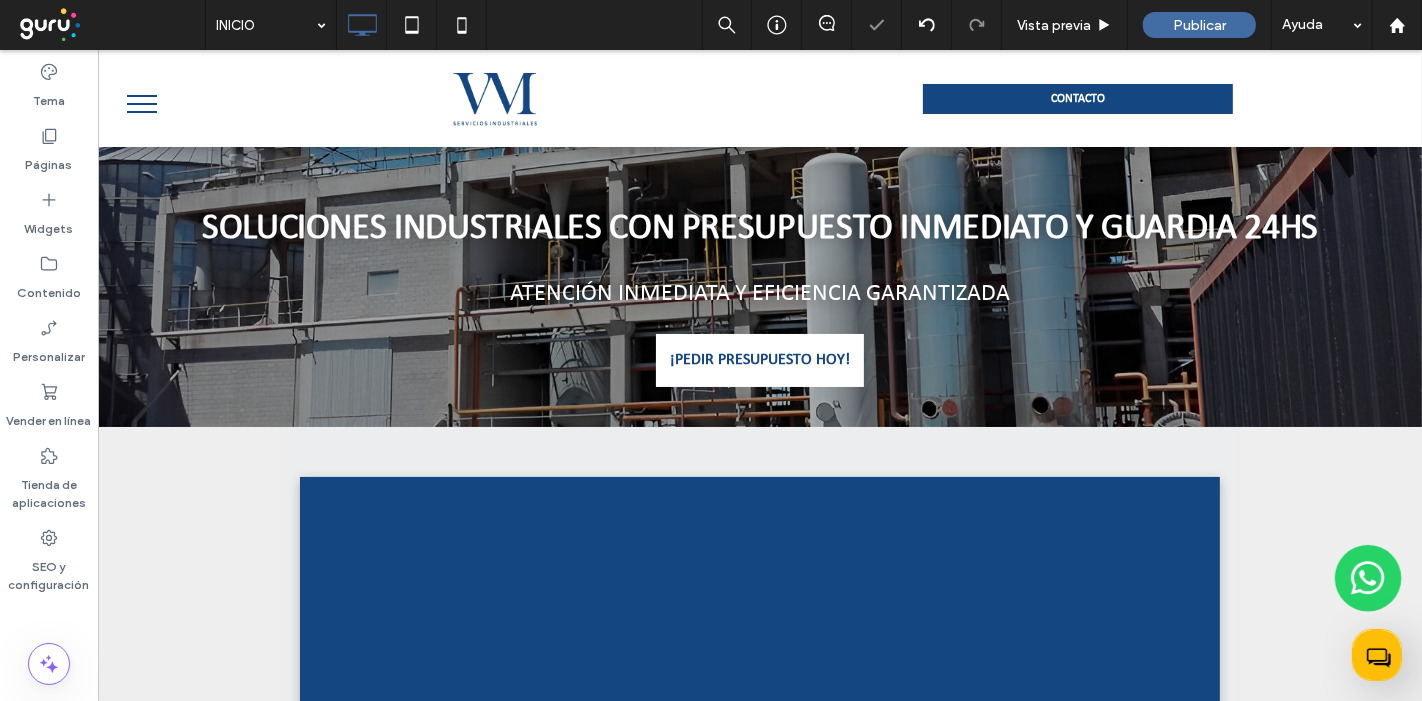 type on "**********" 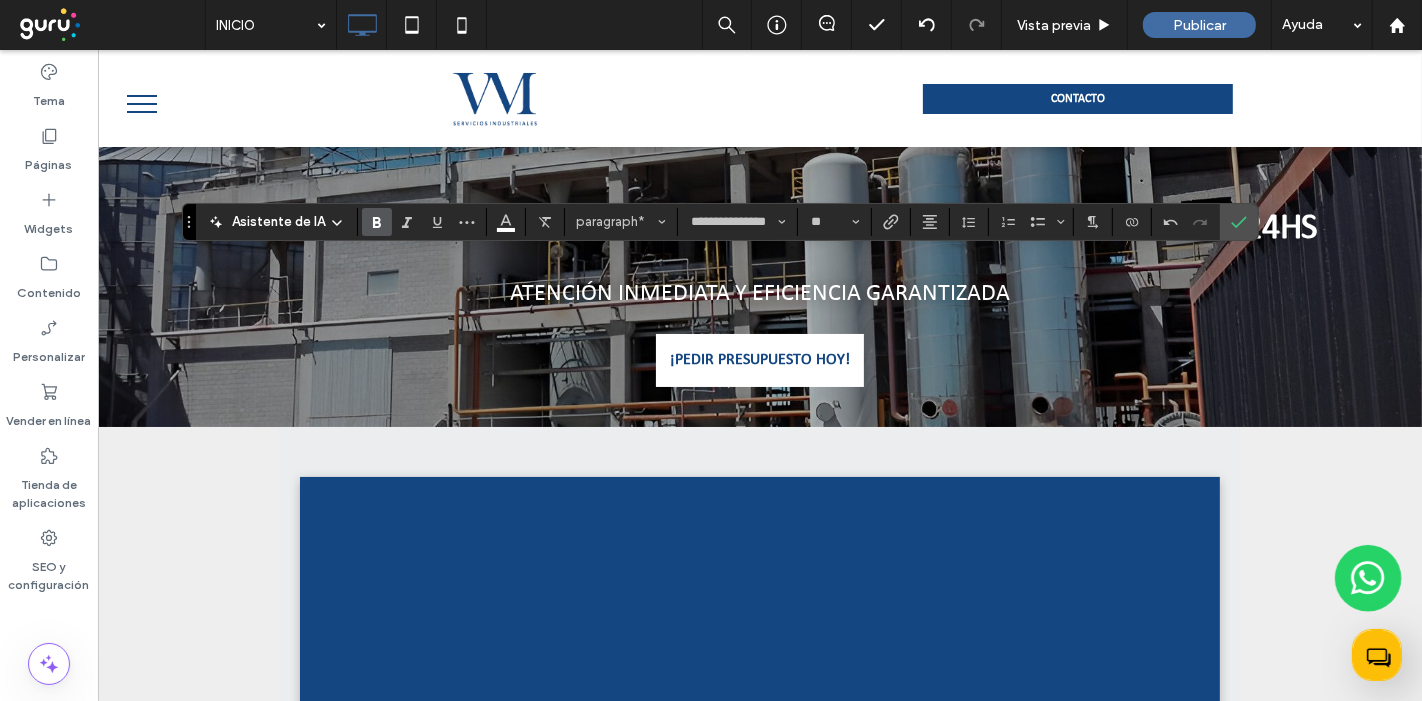 click 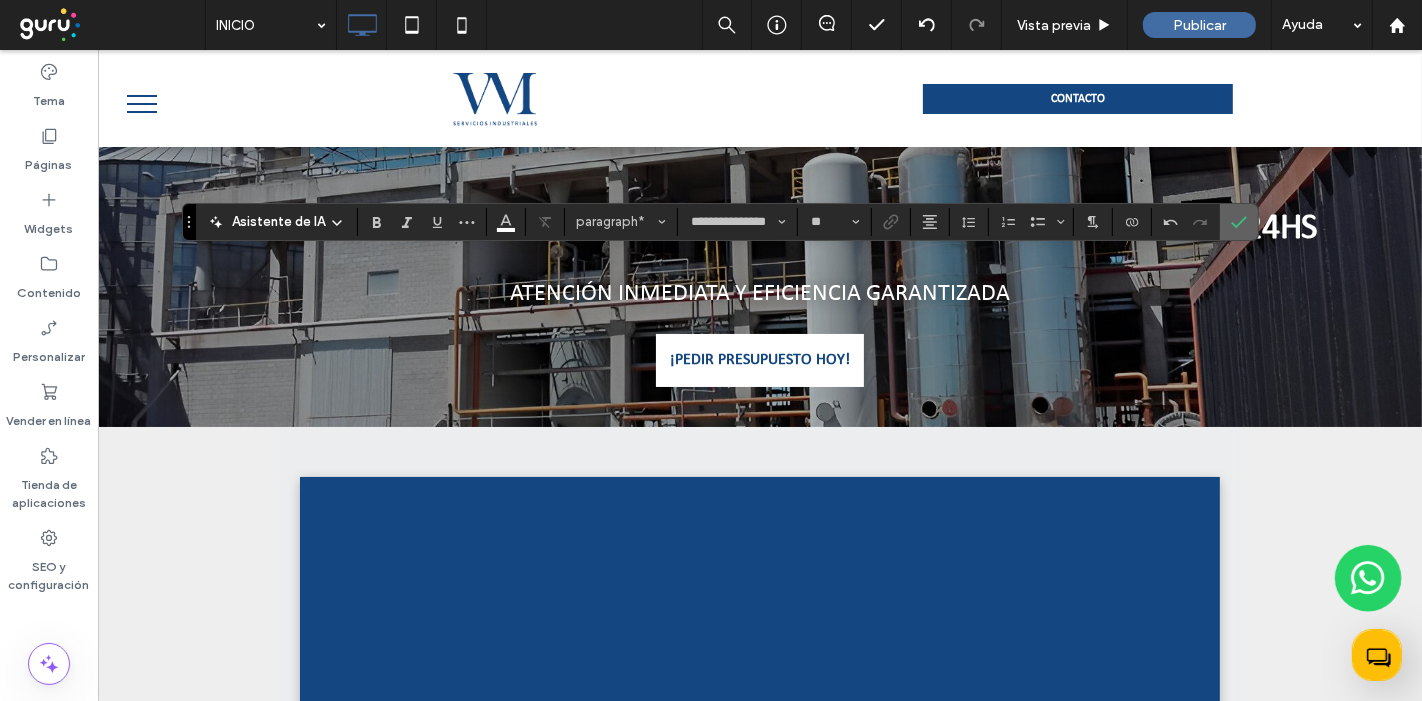 click at bounding box center (1239, 222) 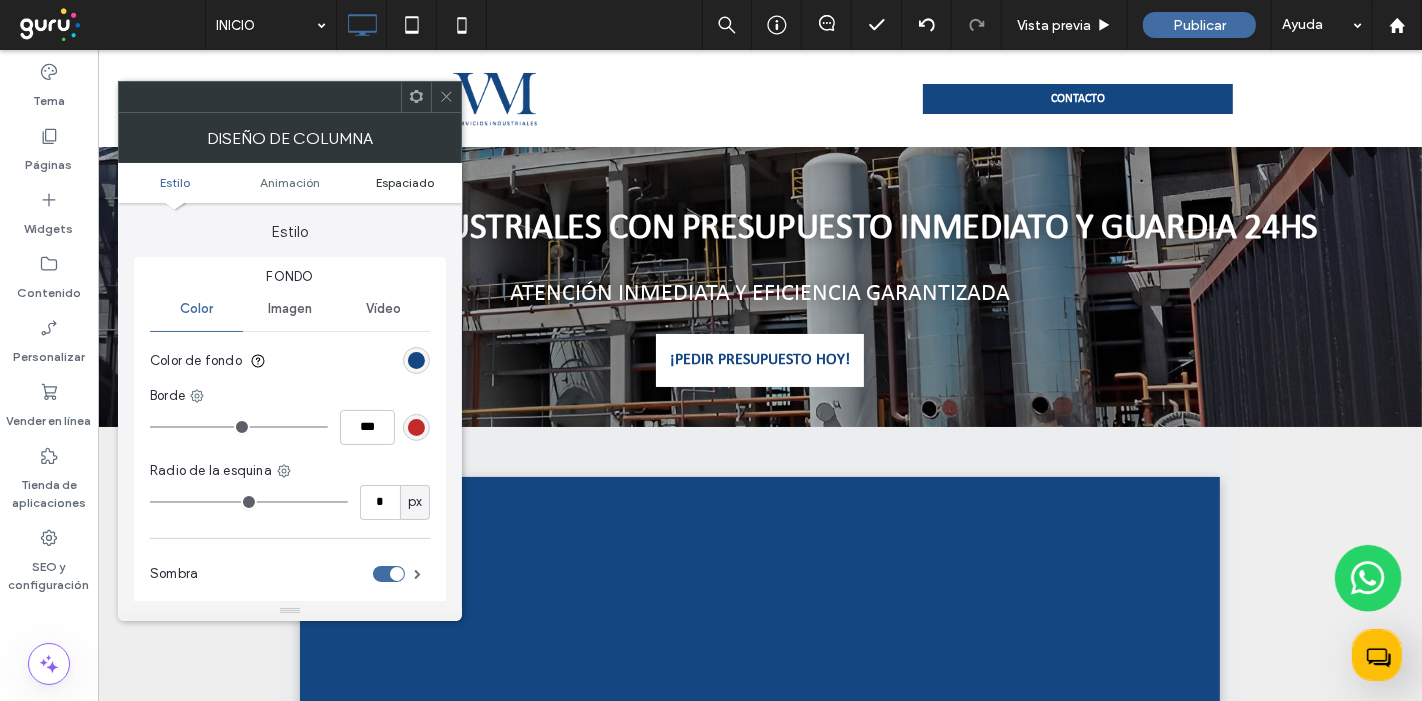 click on "Espaciado" at bounding box center (405, 182) 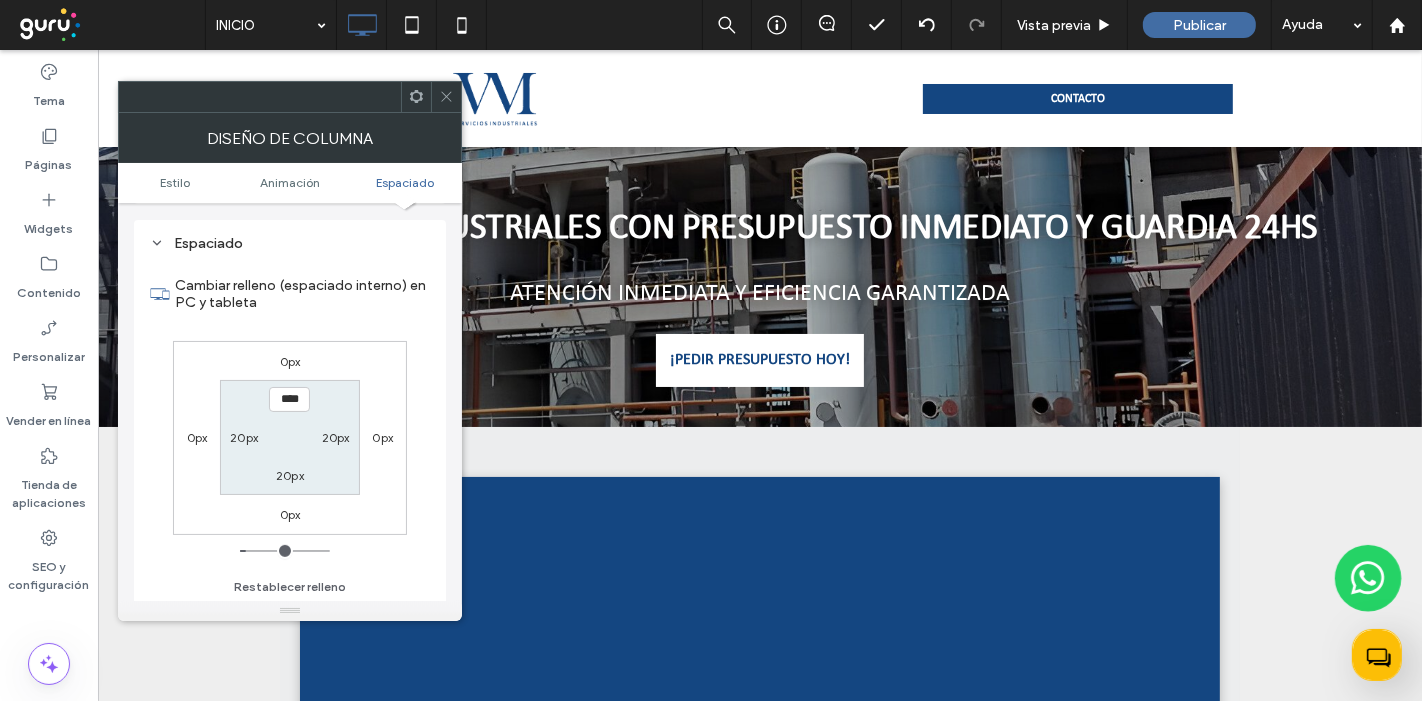 scroll, scrollTop: 468, scrollLeft: 0, axis: vertical 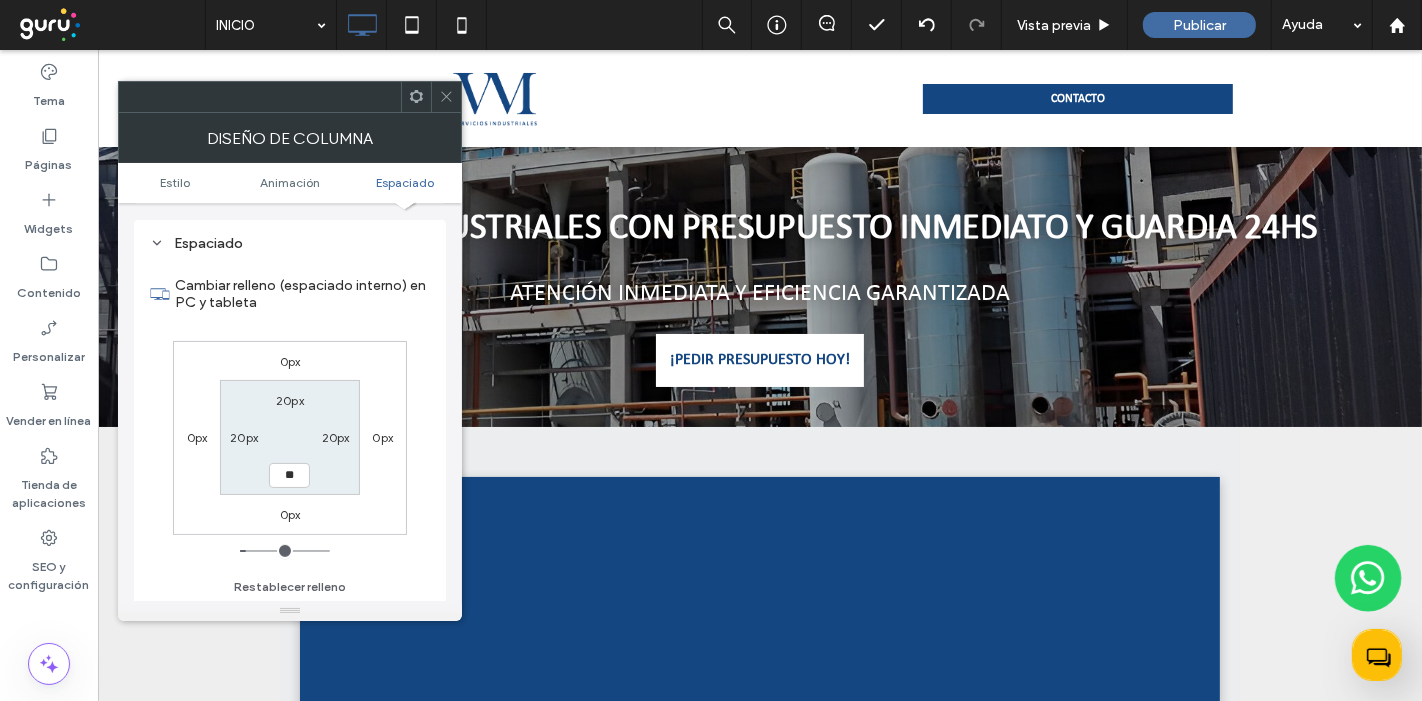 type on "**" 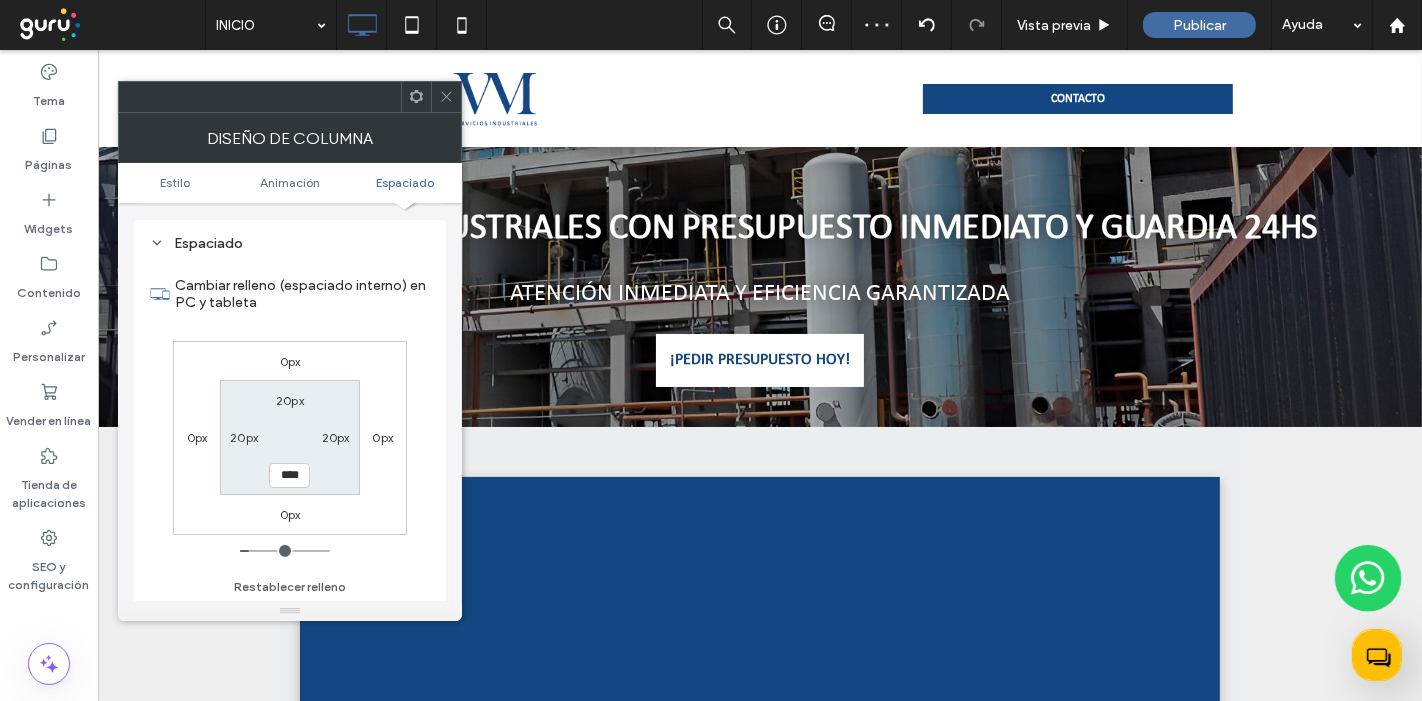 drag, startPoint x: 303, startPoint y: 478, endPoint x: 205, endPoint y: 486, distance: 98.32599 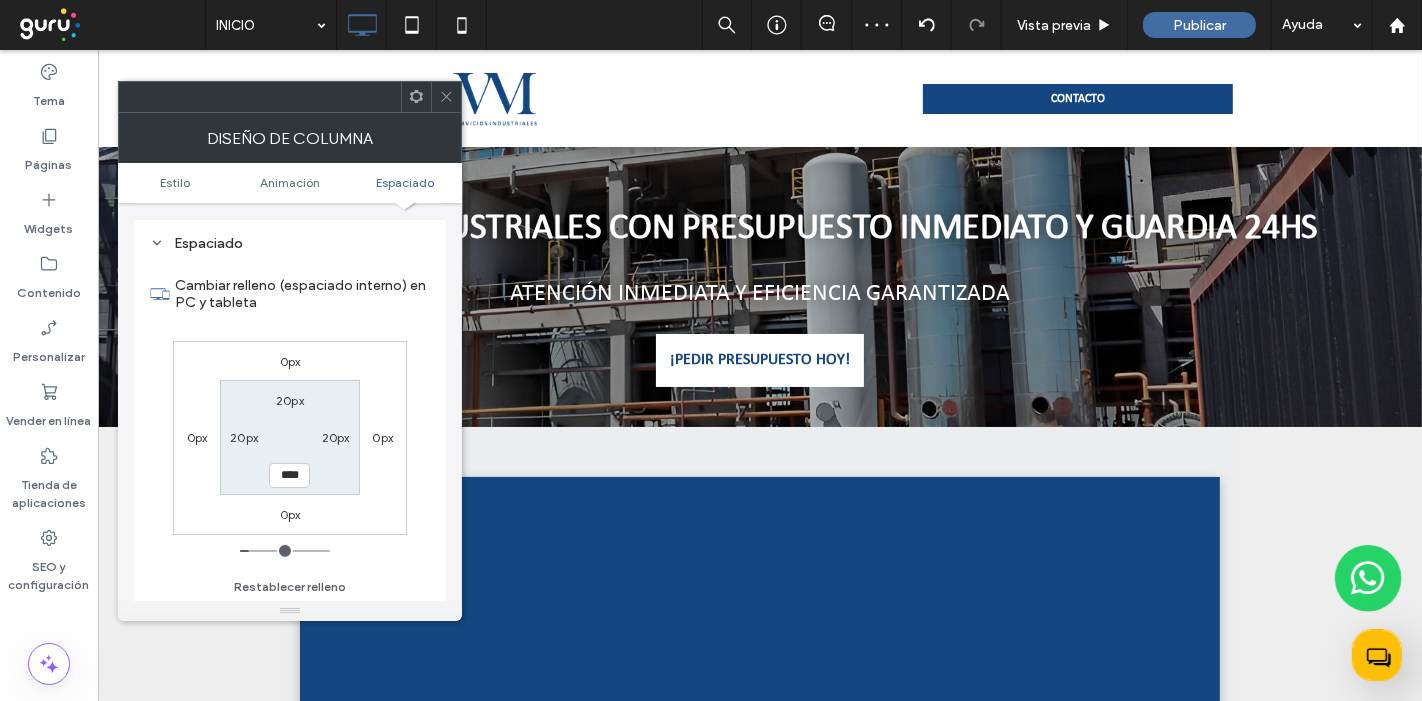 click on "0px 0px 0px 0px 20px 20px **** 20px" at bounding box center [290, 438] 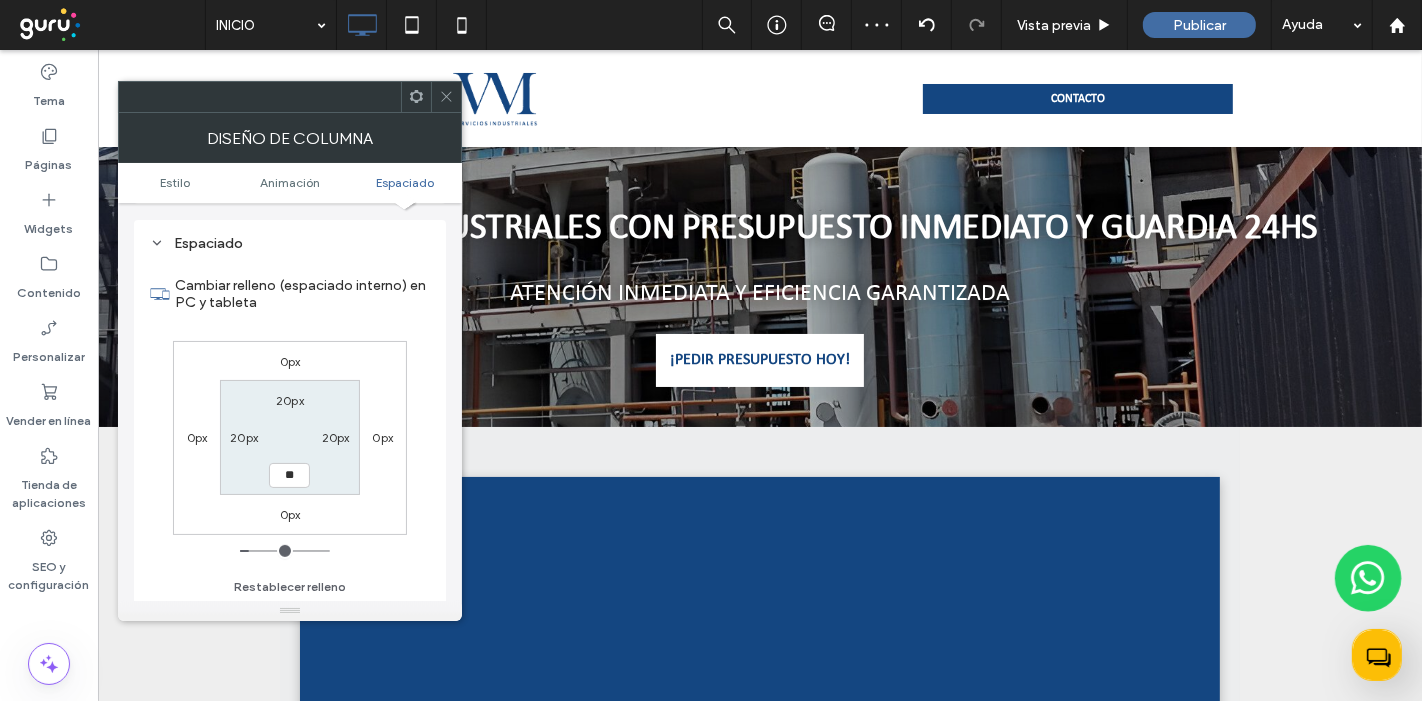 type on "**" 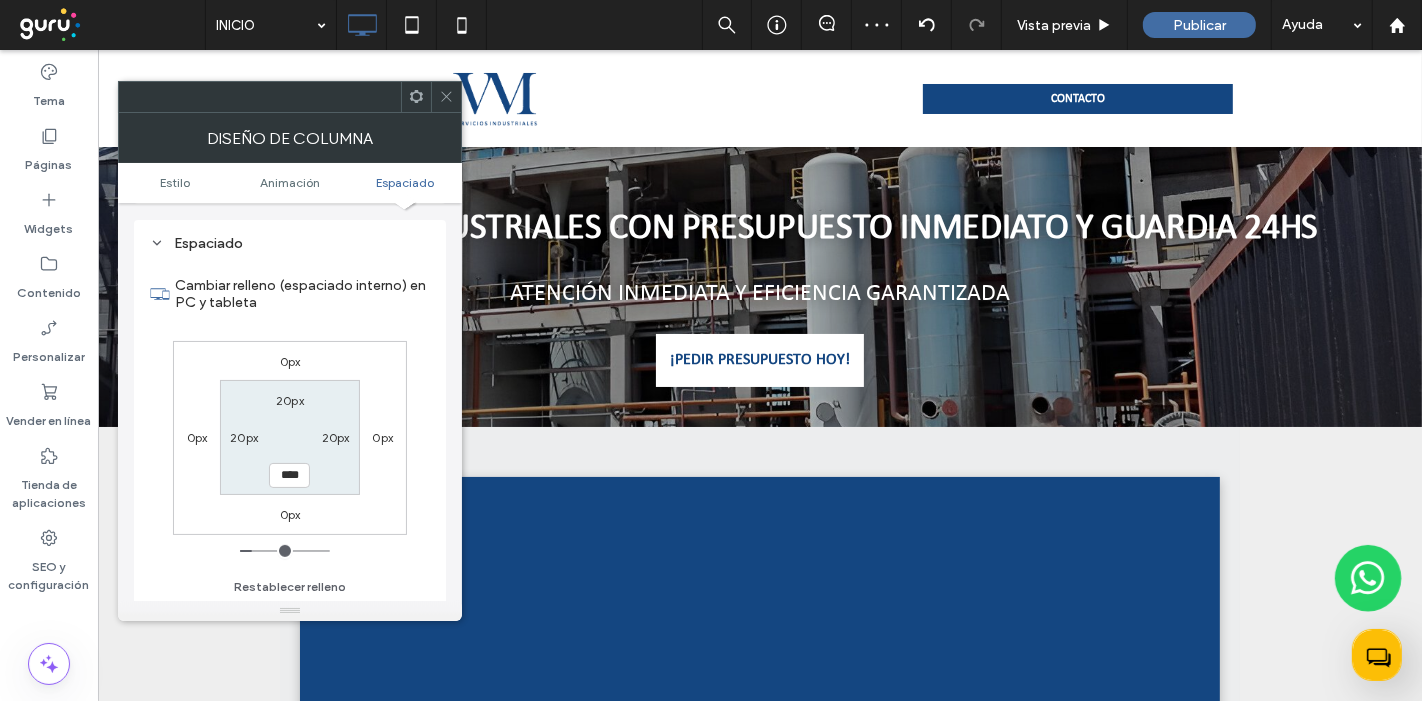 click on "20px" at bounding box center (290, 400) 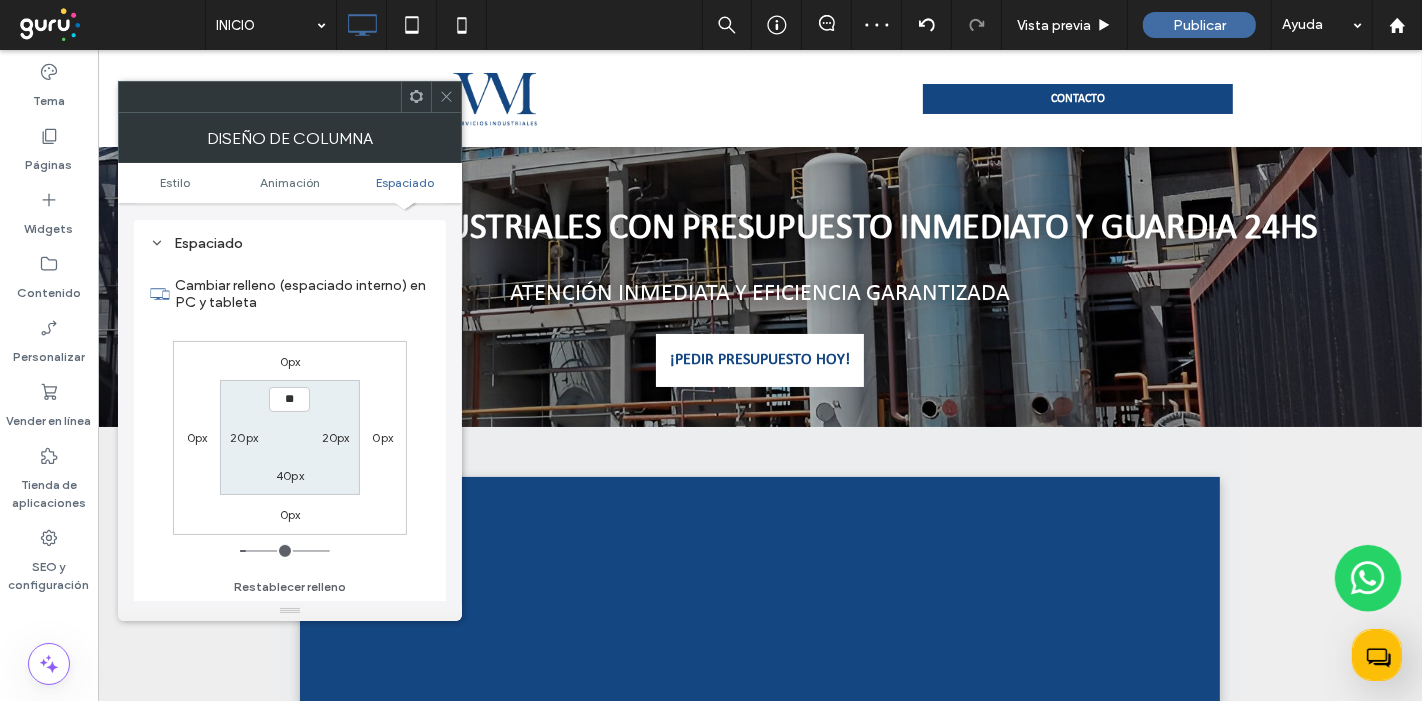 type on "**" 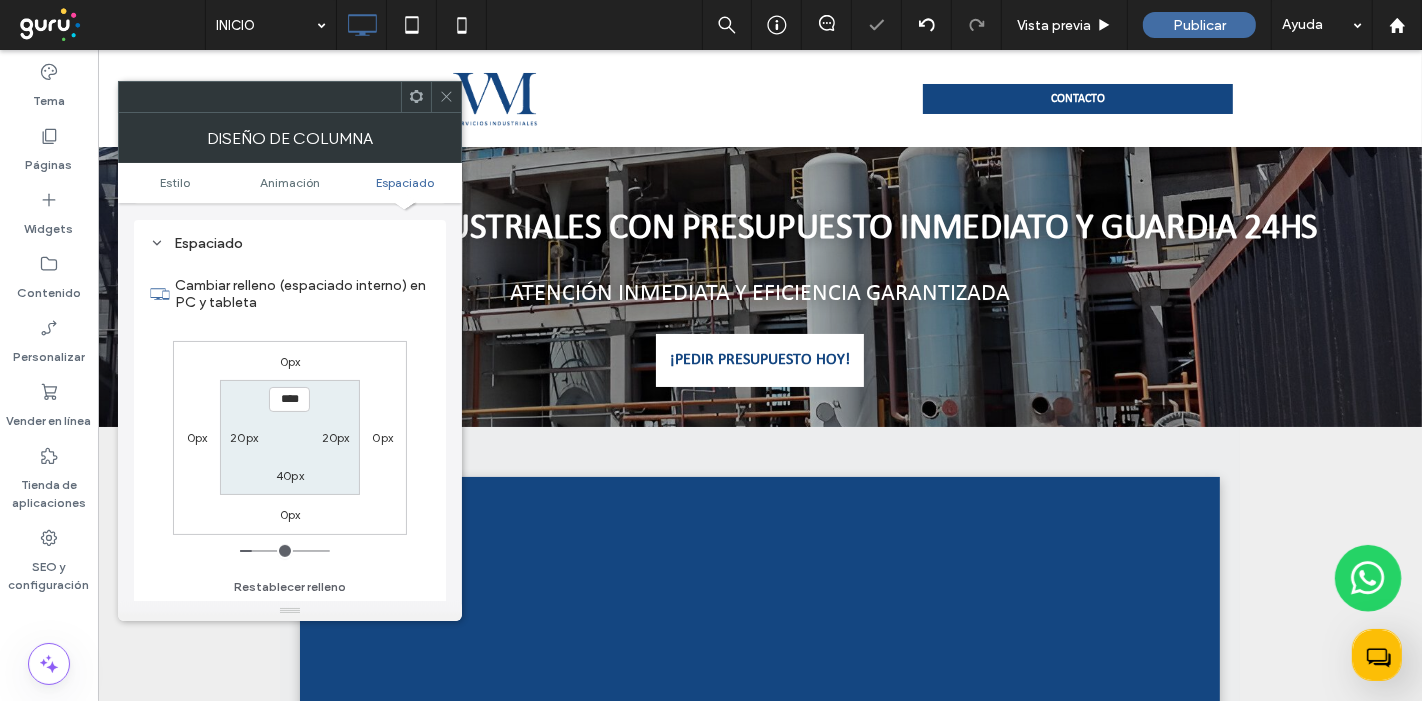 click 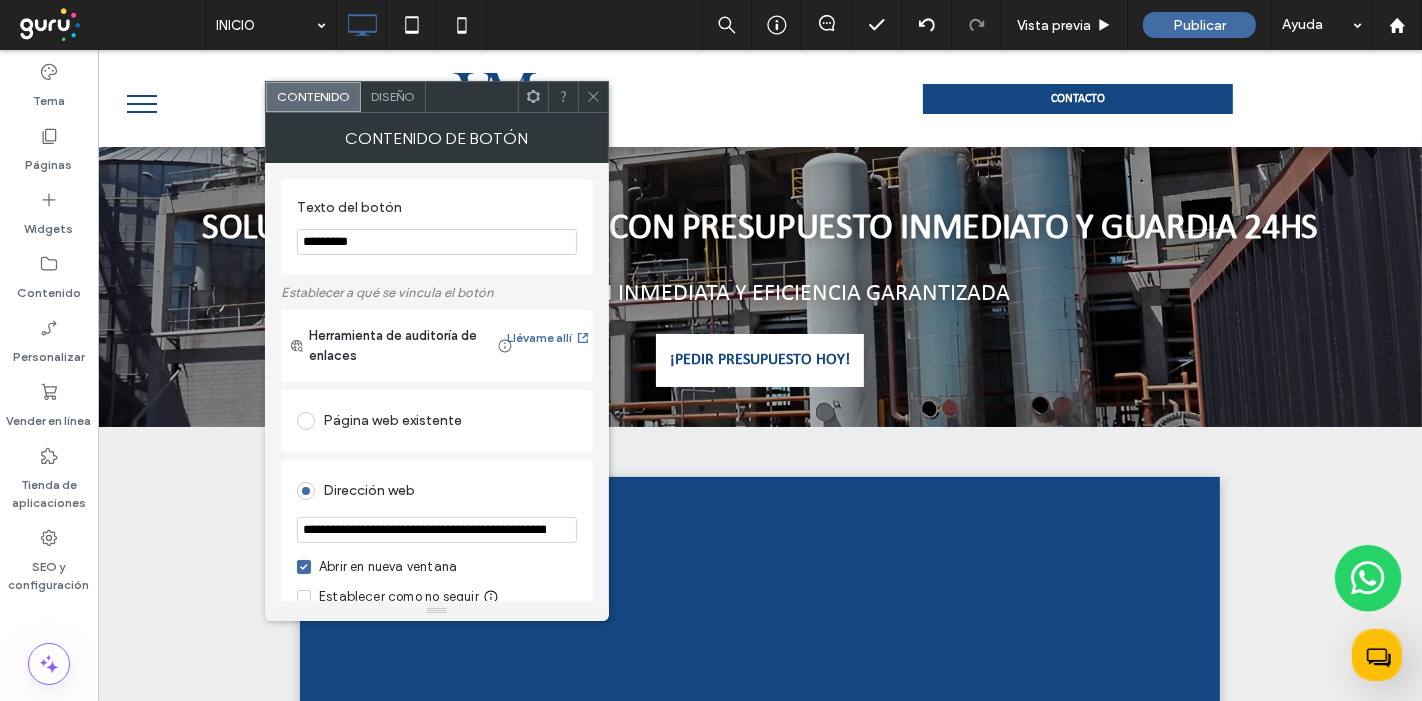 click on "Diseño" at bounding box center [393, 96] 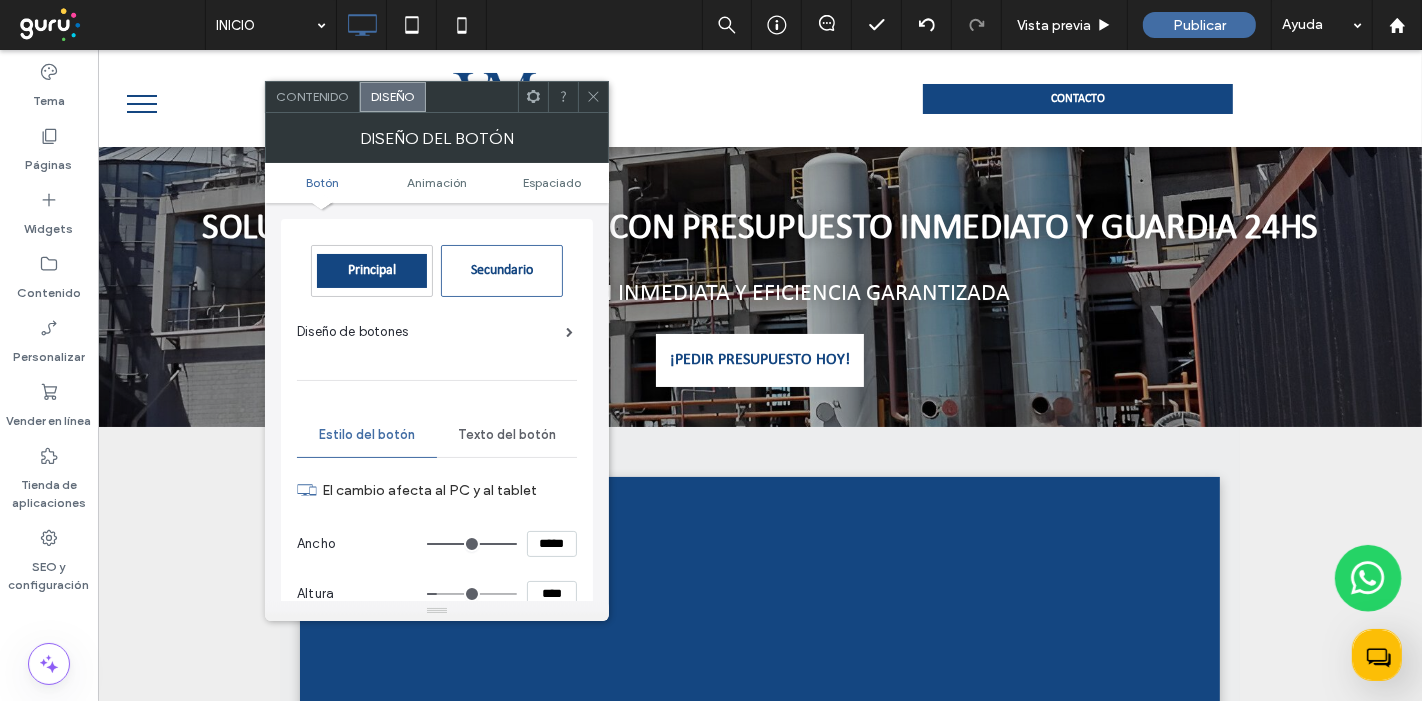 click on "Secundario" at bounding box center [502, 271] 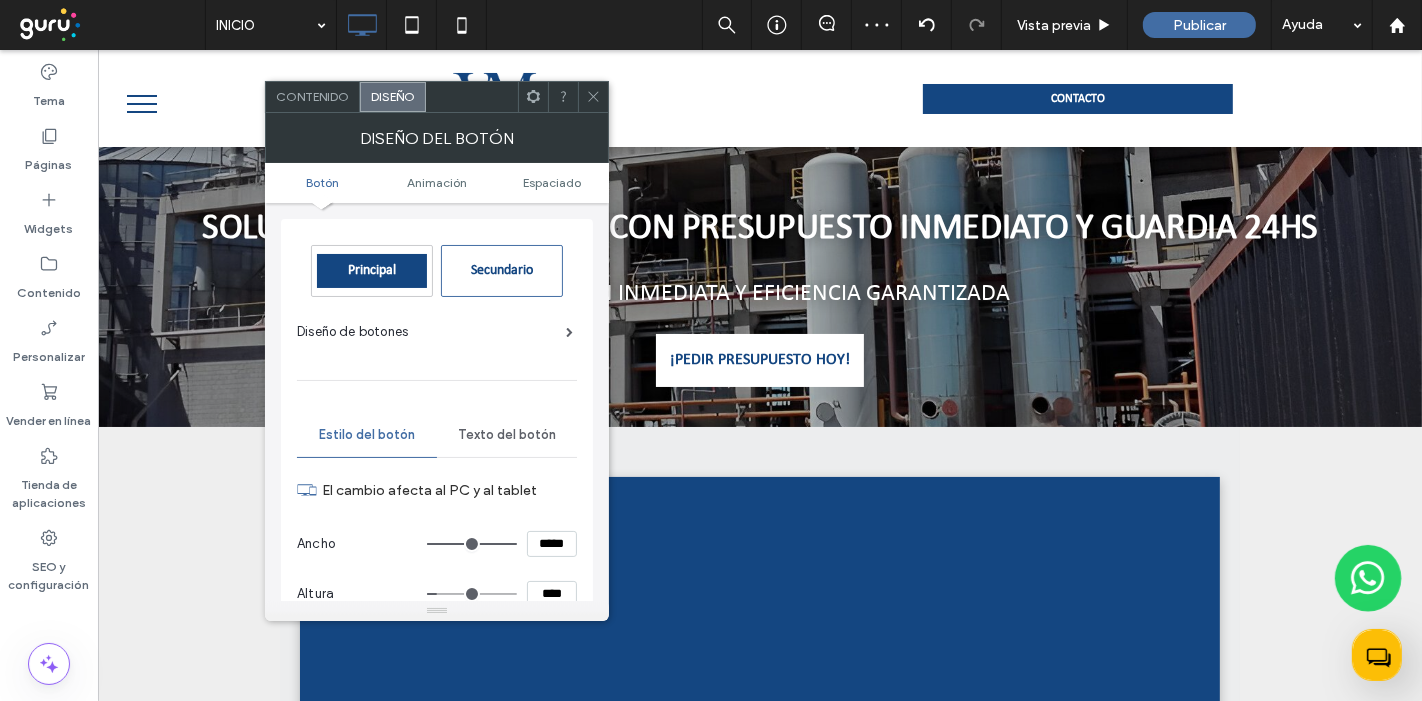 click on "Secundario" at bounding box center (502, 270) 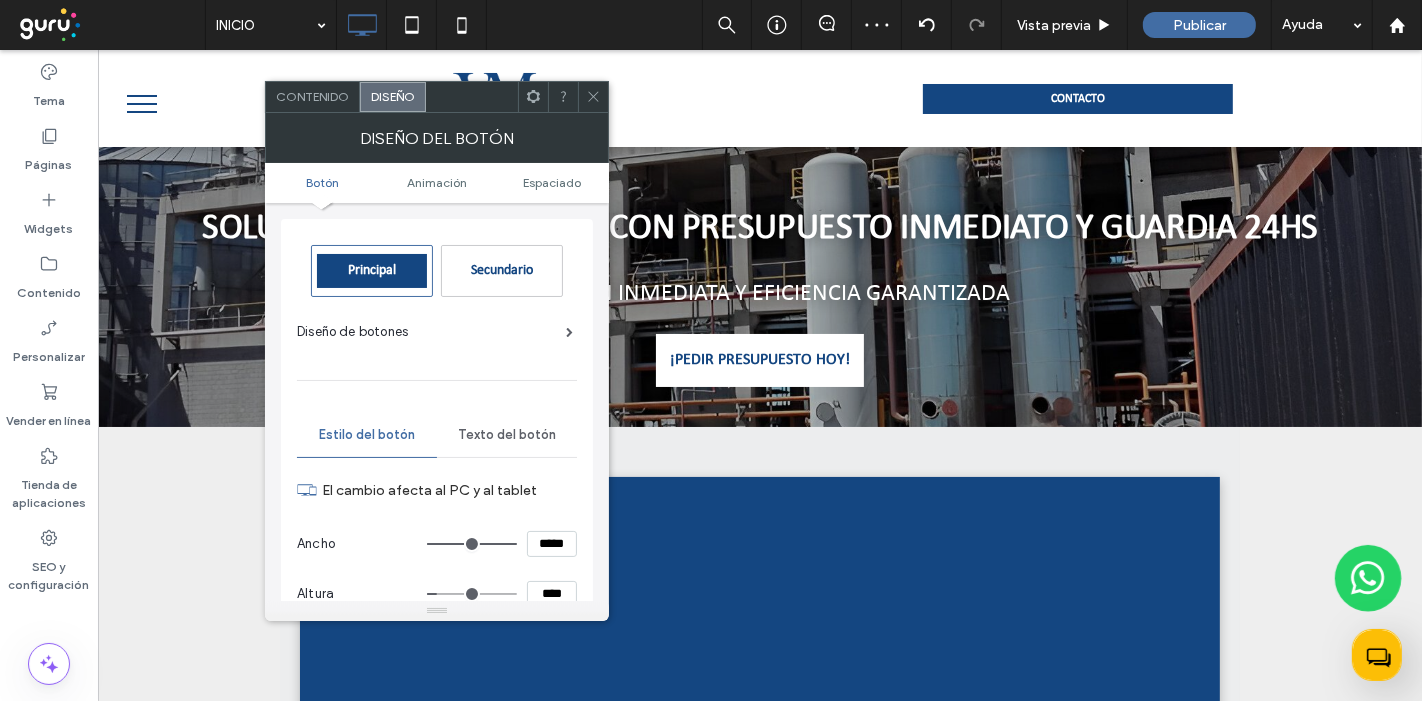 click on "Secundario" at bounding box center [502, 270] 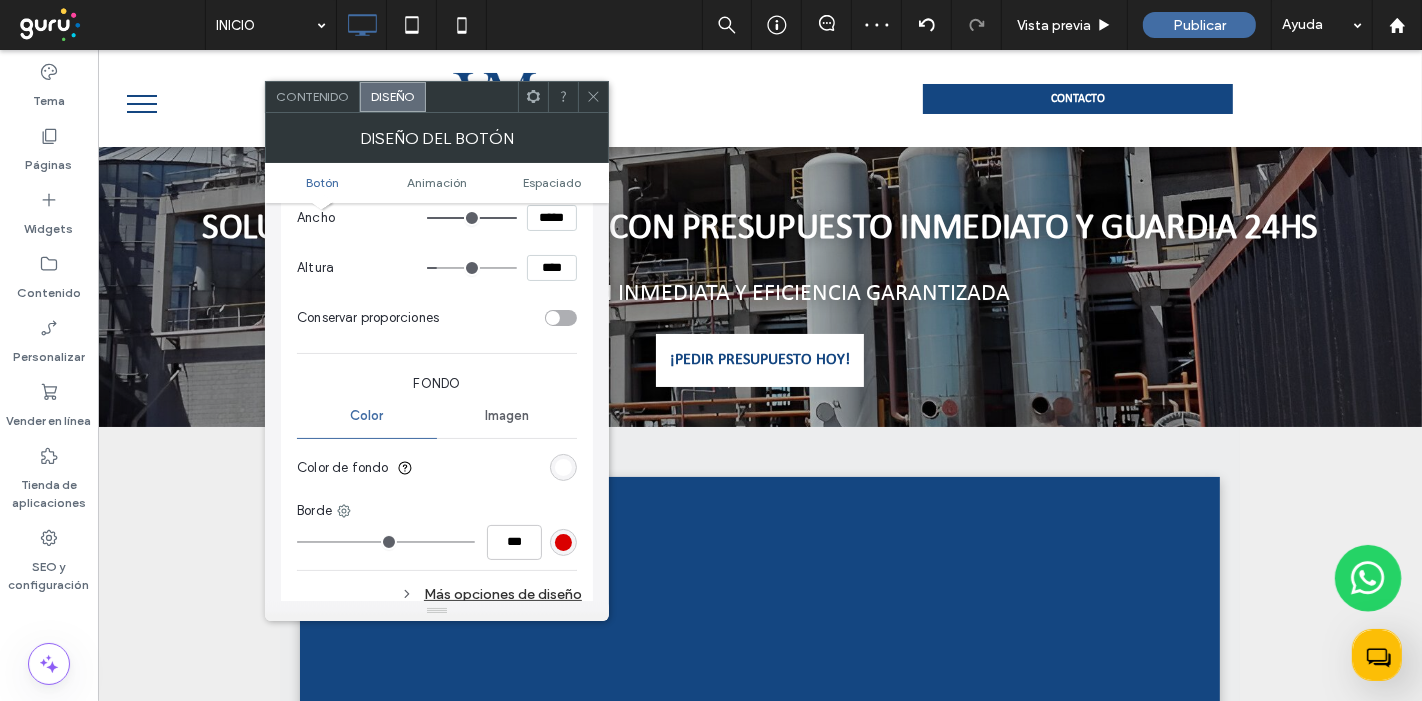 scroll, scrollTop: 444, scrollLeft: 0, axis: vertical 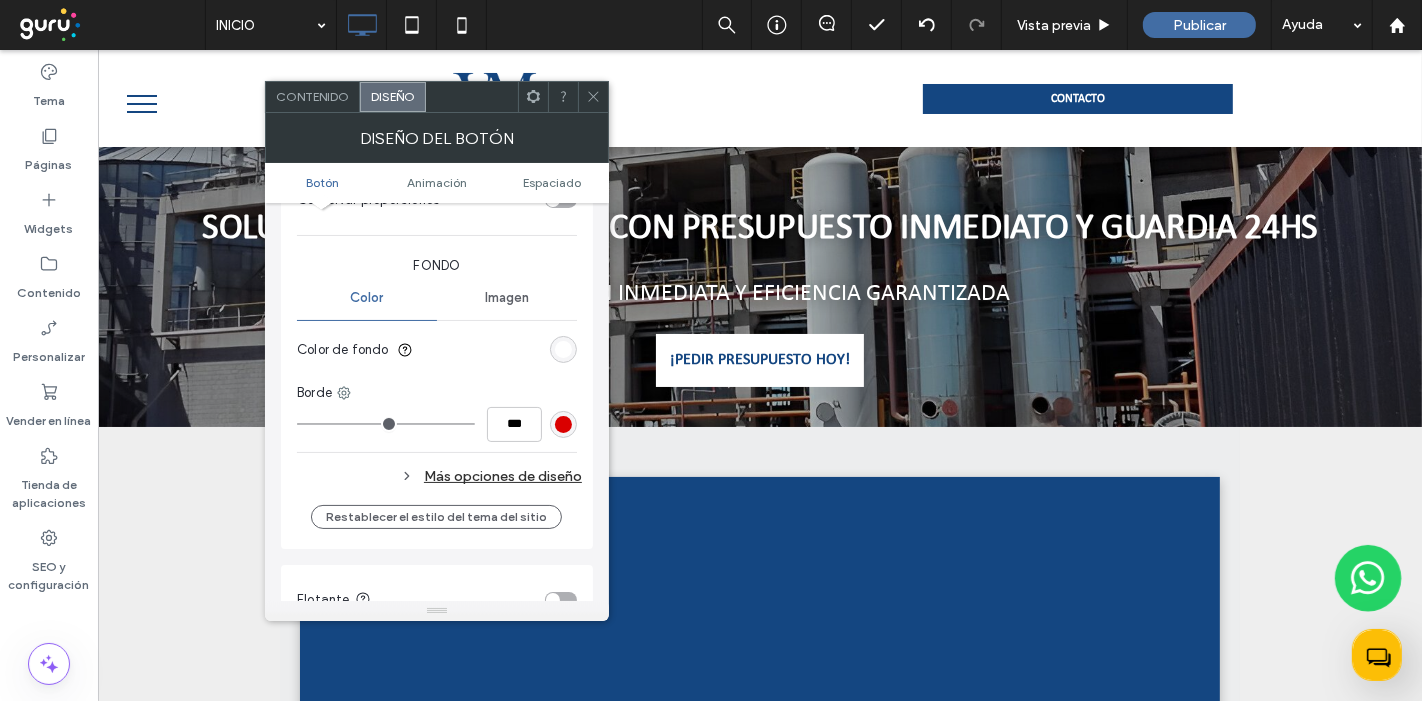 click on "Más opciones de diseño" at bounding box center [439, 476] 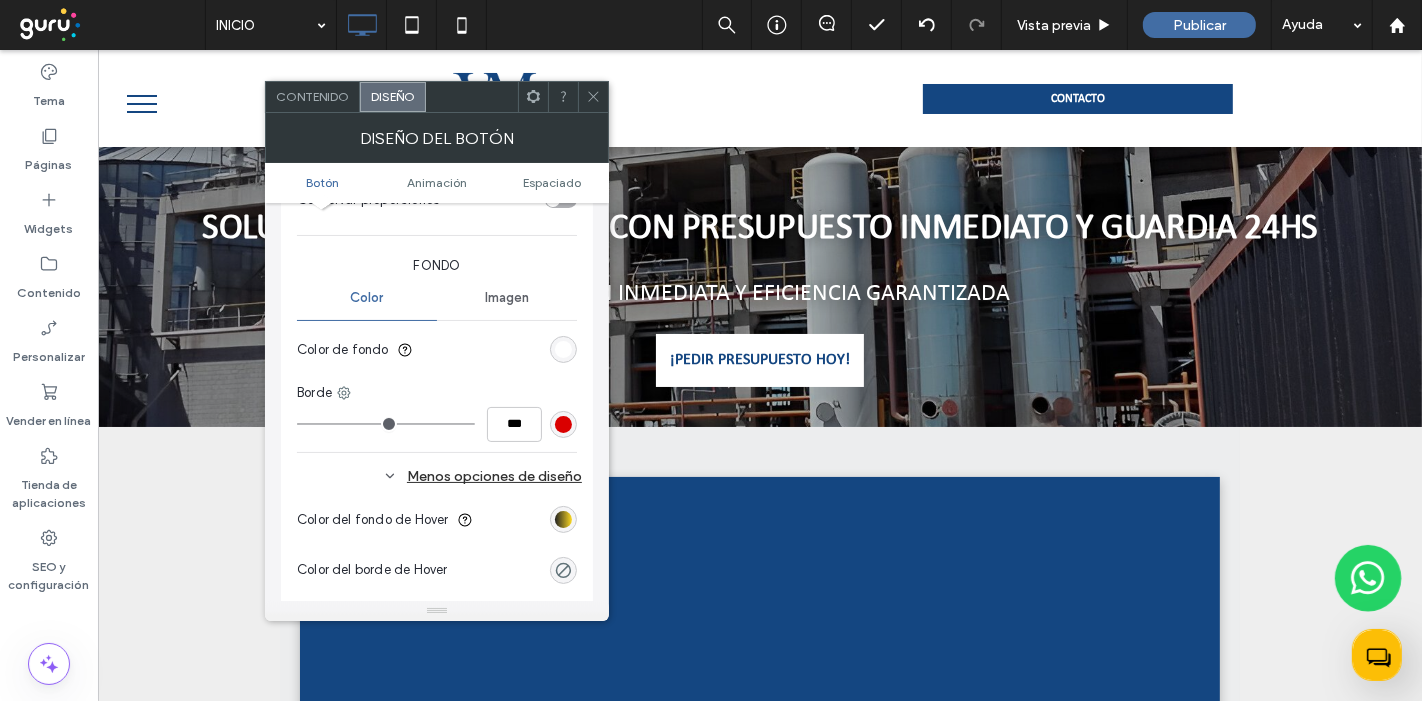 click at bounding box center (563, 519) 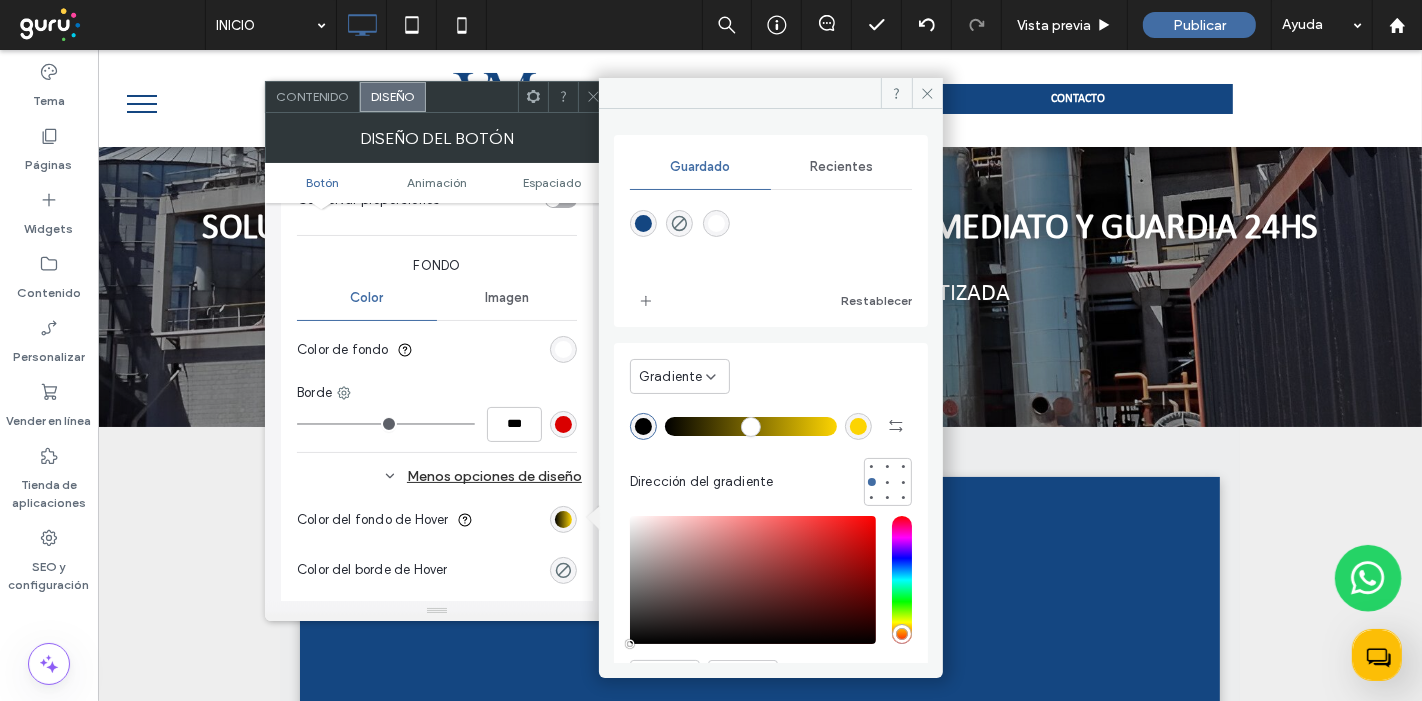 click on "Gradiente" at bounding box center [671, 377] 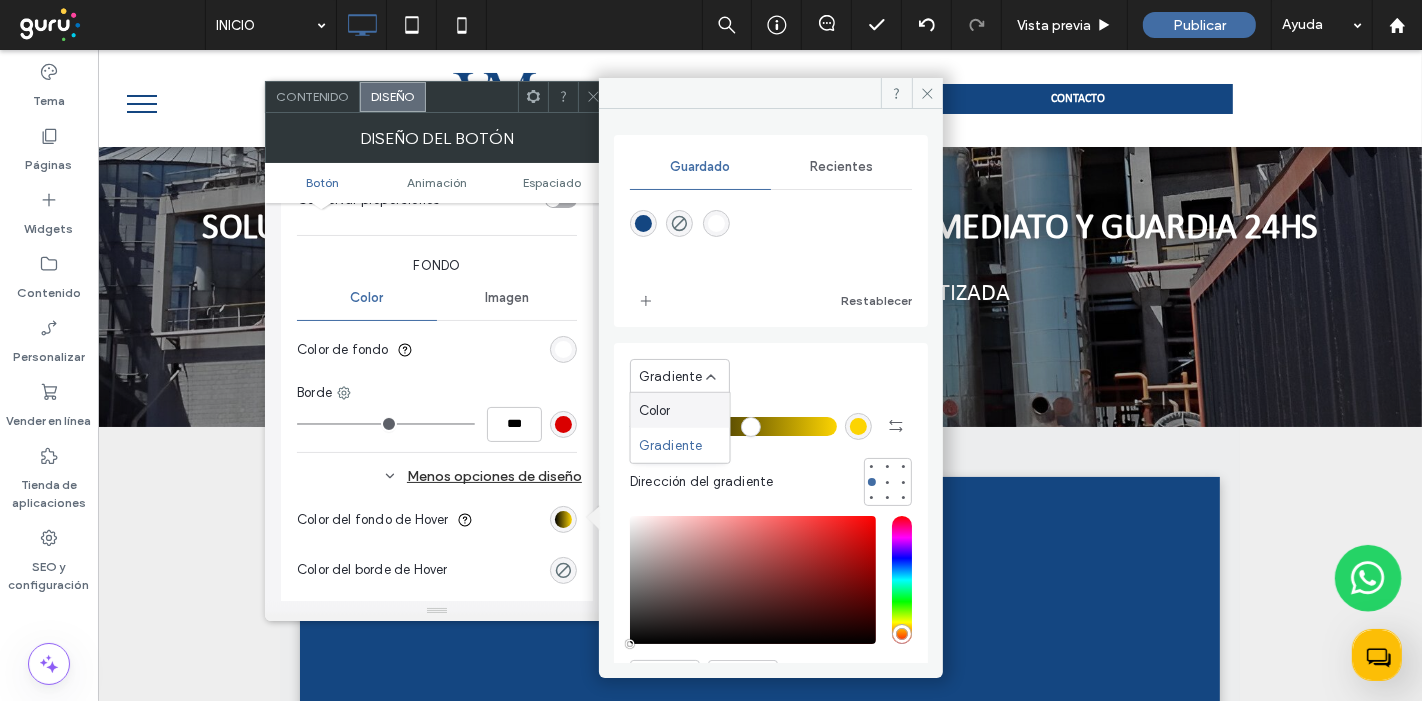 click on "Color" at bounding box center (680, 410) 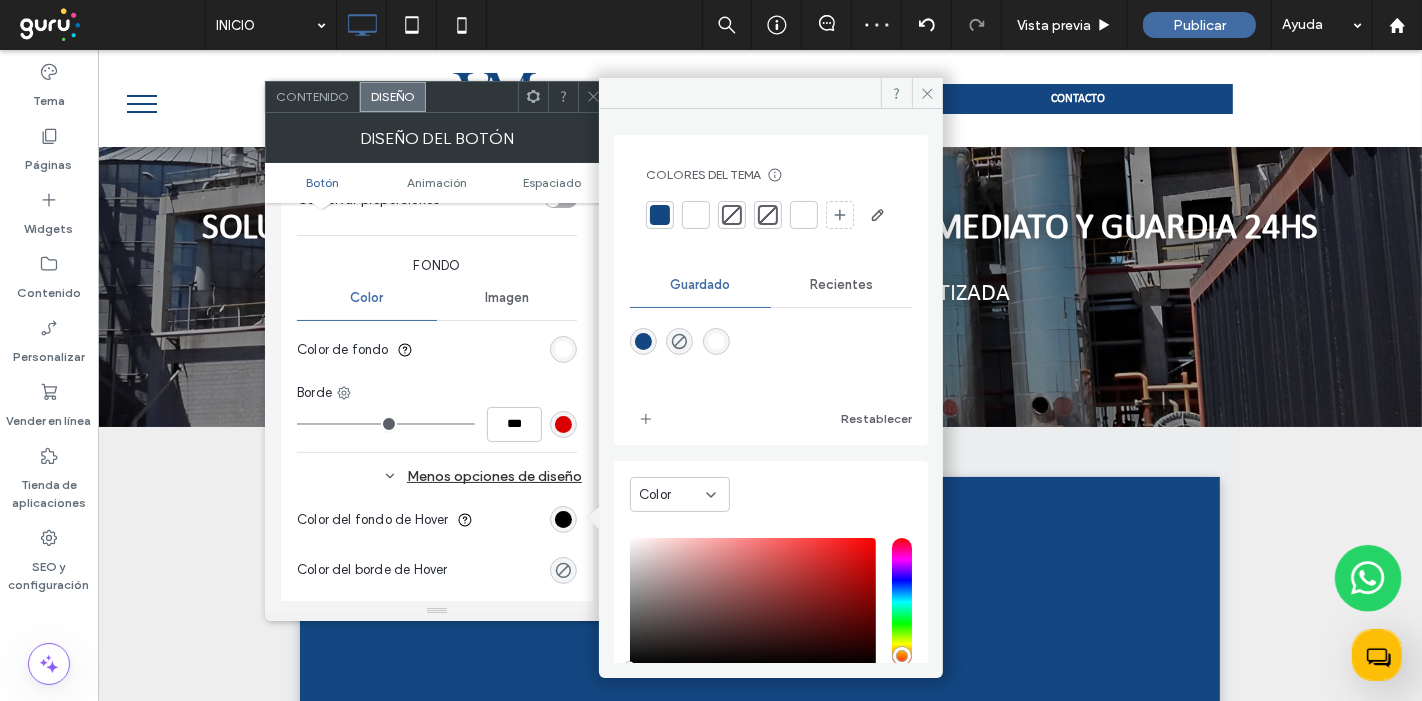 click at bounding box center [716, 341] 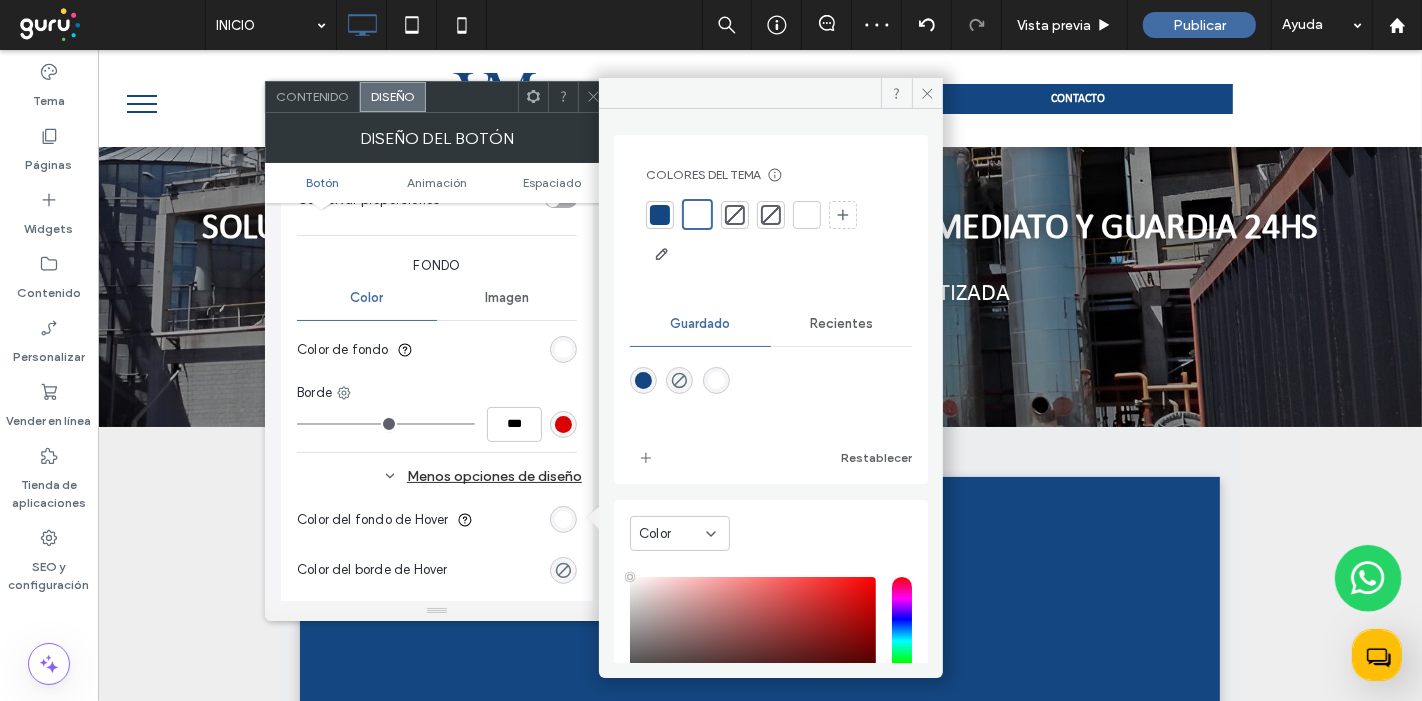 scroll, scrollTop: 111, scrollLeft: 0, axis: vertical 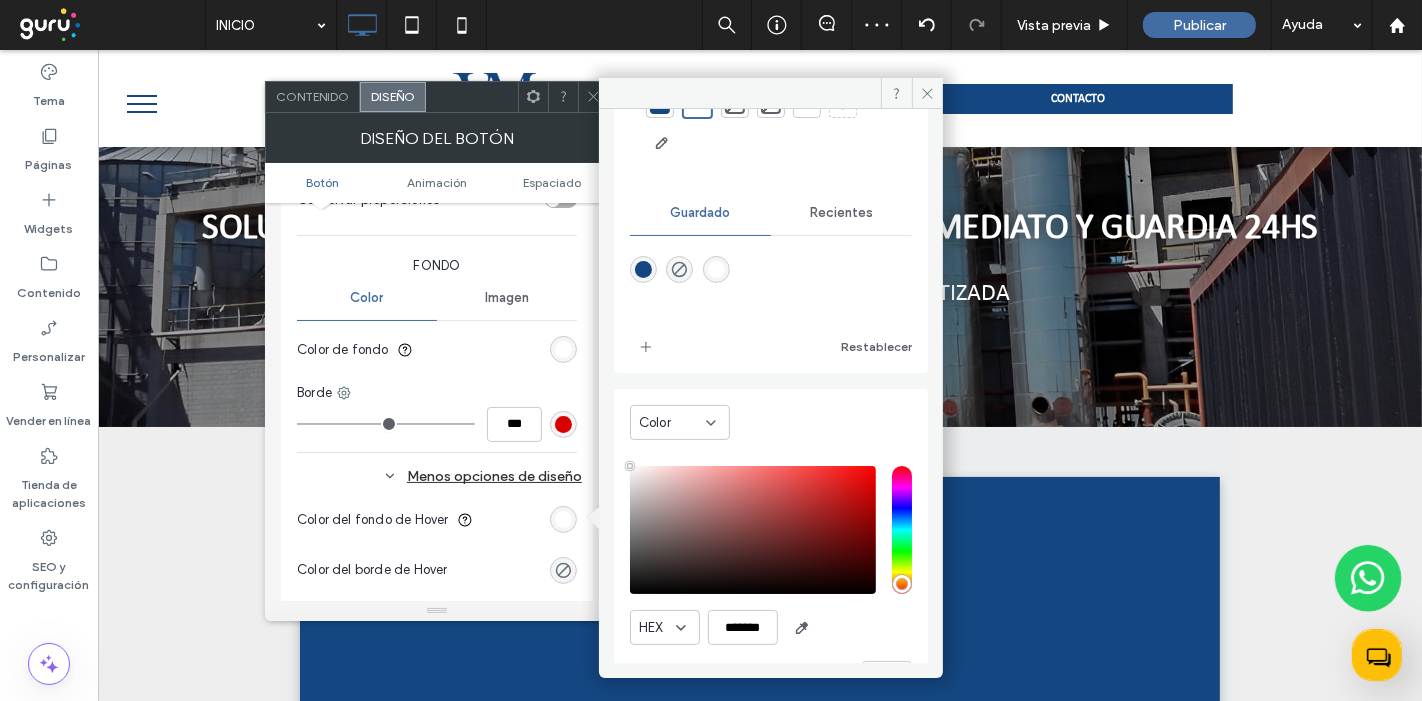 click on "Color HEX ******* Opacidad ****" at bounding box center [771, 555] 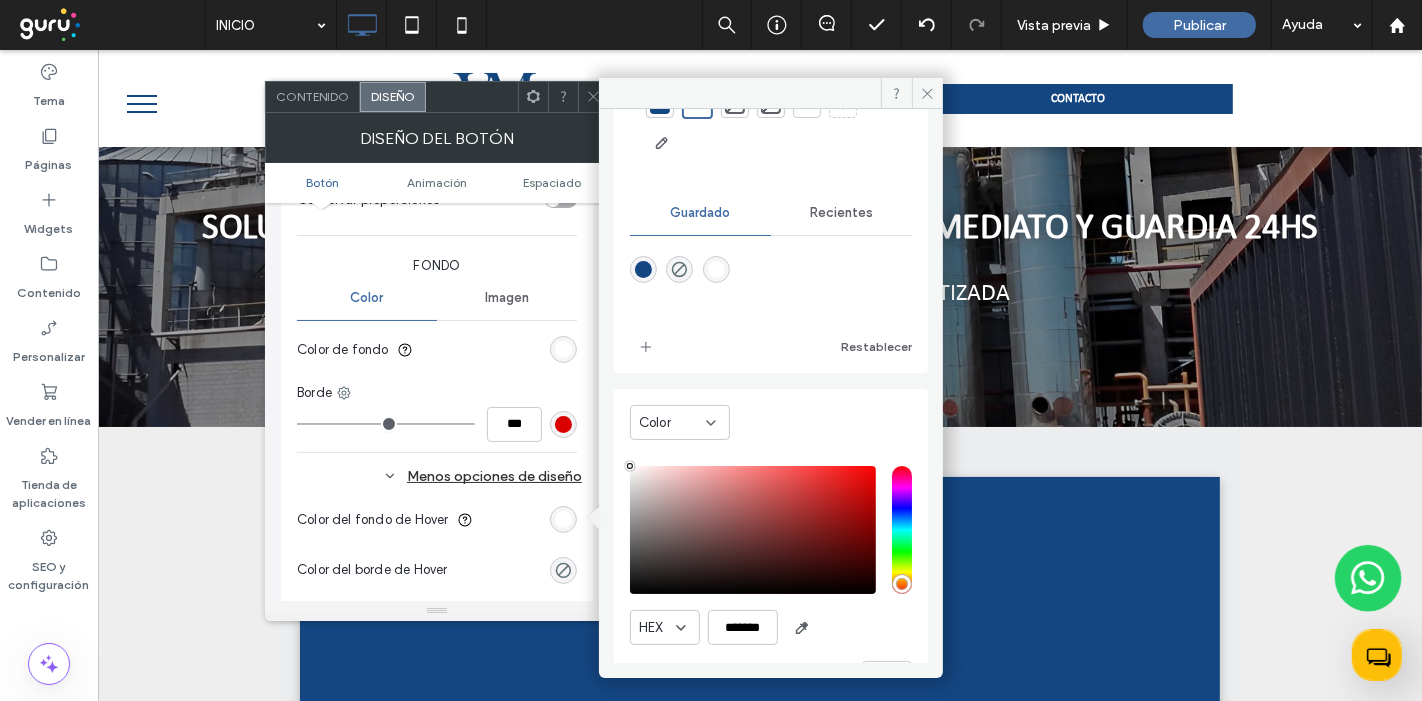 scroll, scrollTop: 108, scrollLeft: 0, axis: vertical 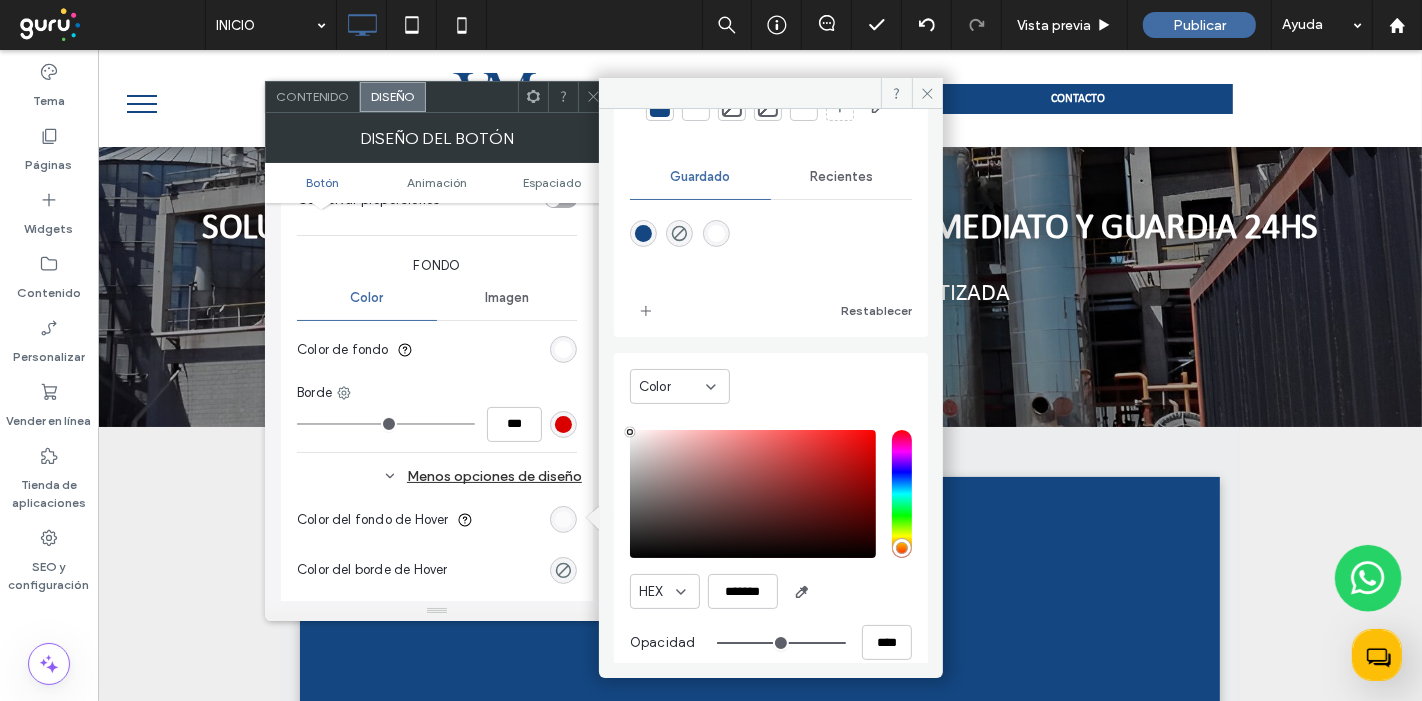 drag, startPoint x: 630, startPoint y: 464, endPoint x: 620, endPoint y: 469, distance: 11.18034 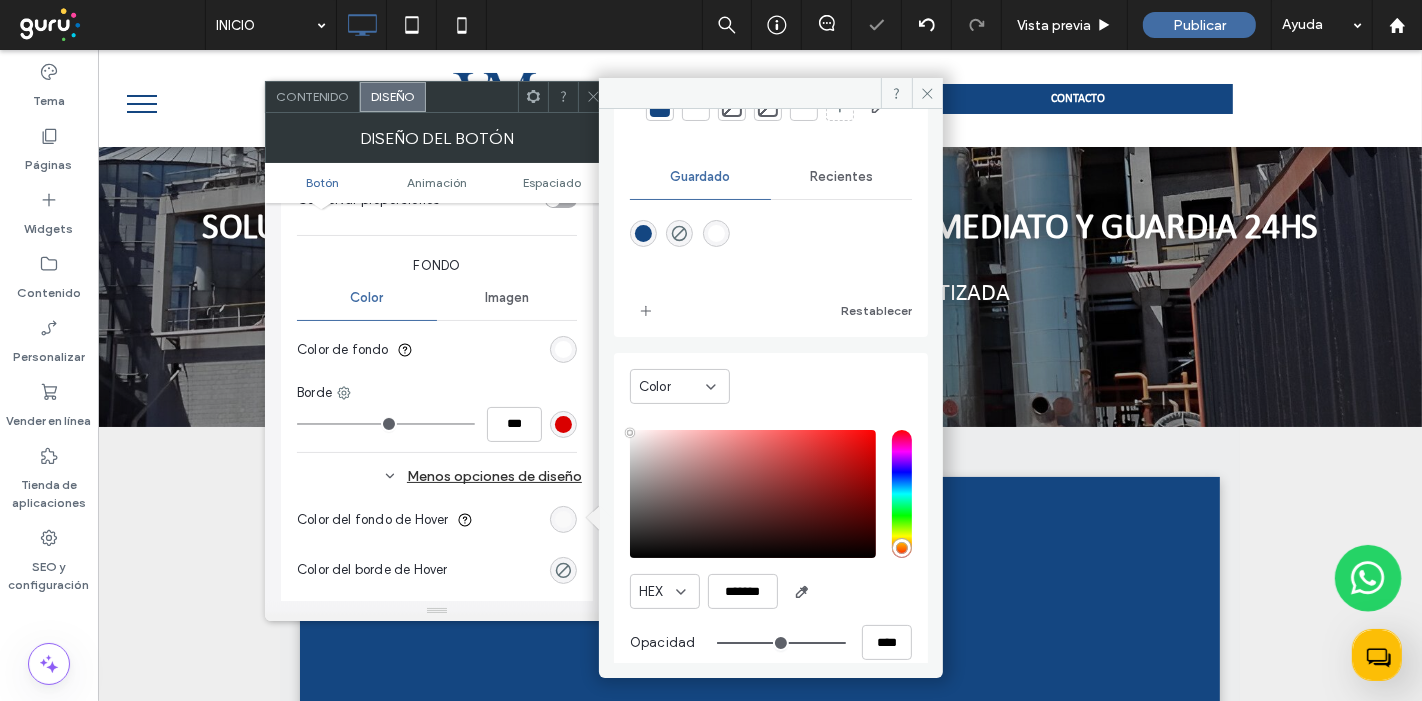 click on "Color del fondo de Hover" at bounding box center [437, 520] 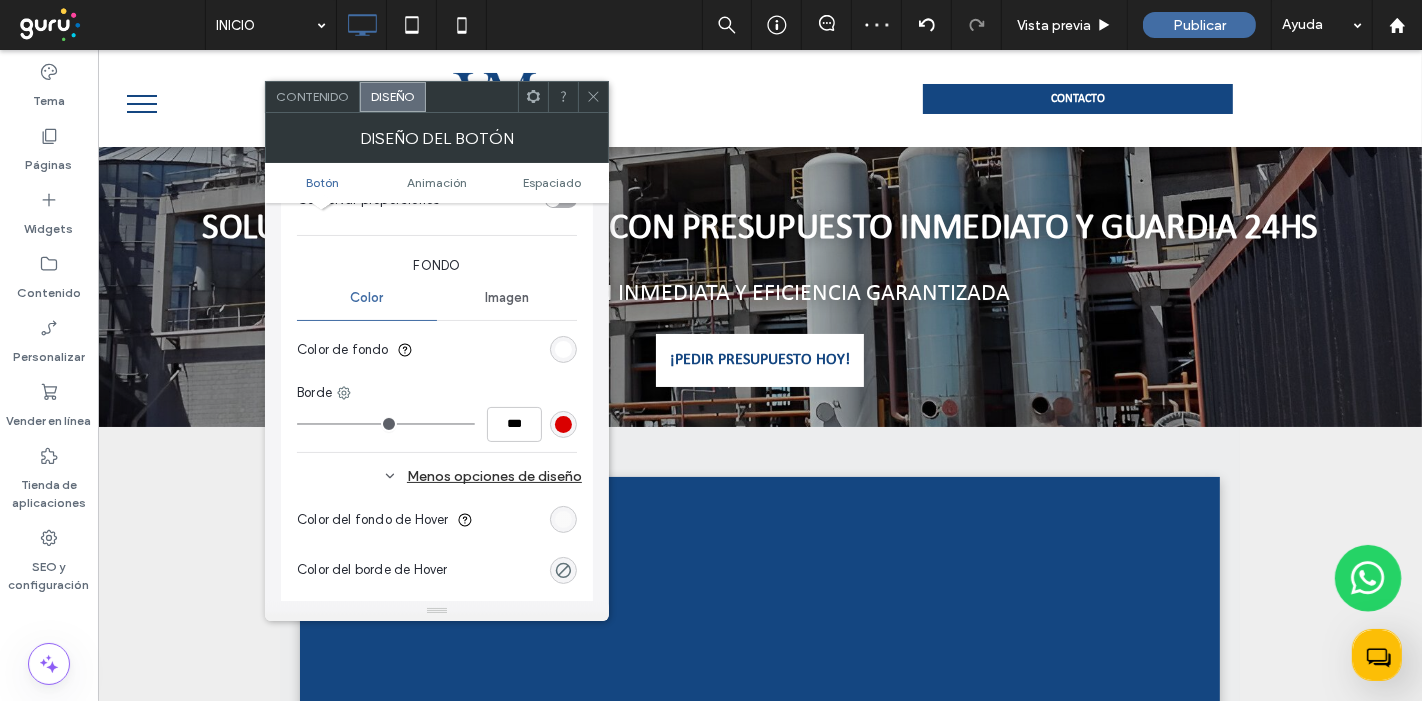 click at bounding box center [563, 519] 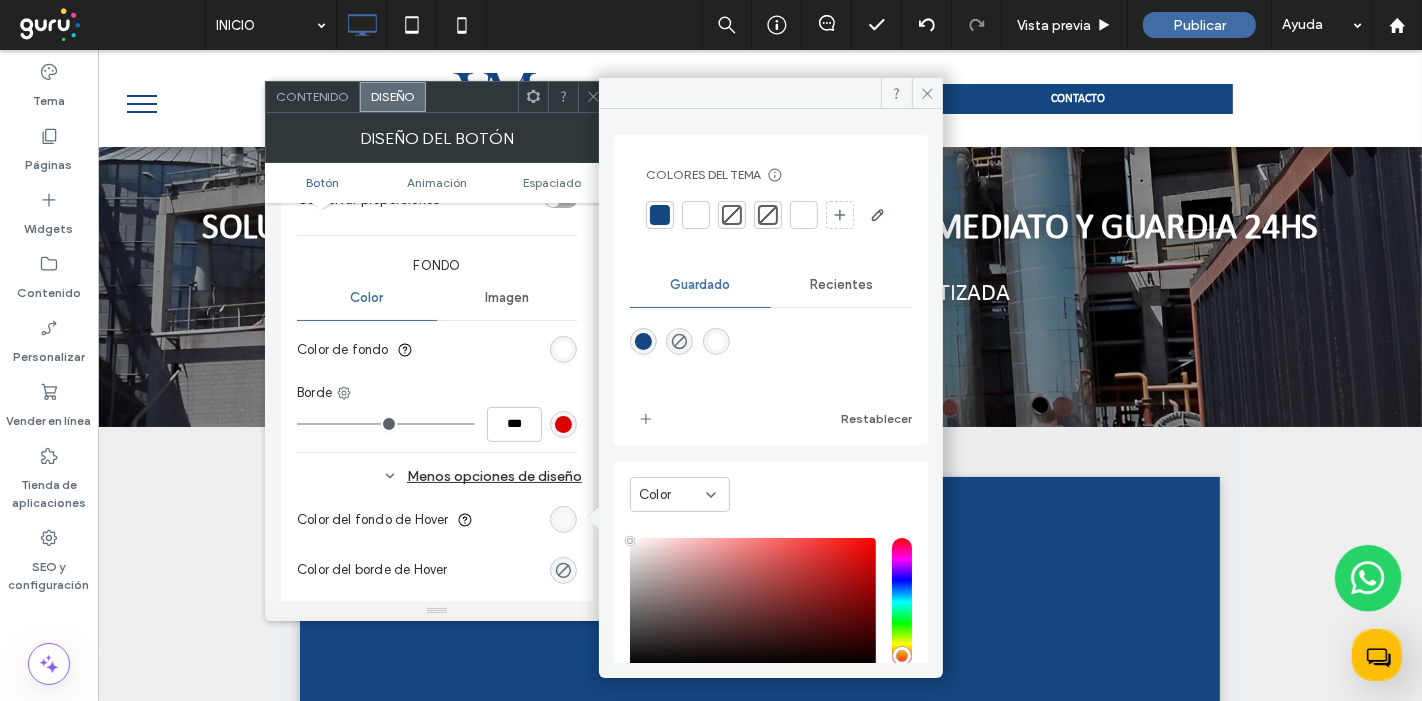 click at bounding box center (643, 341) 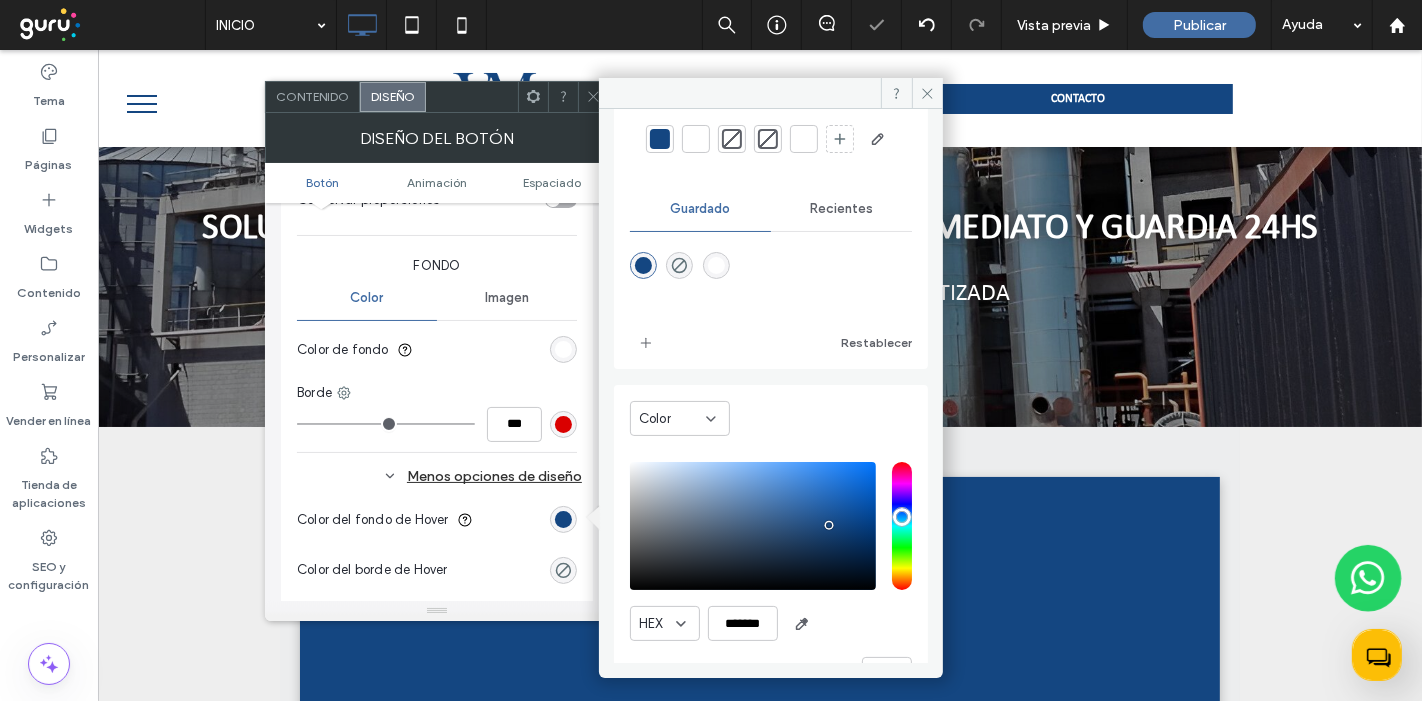 scroll, scrollTop: 111, scrollLeft: 0, axis: vertical 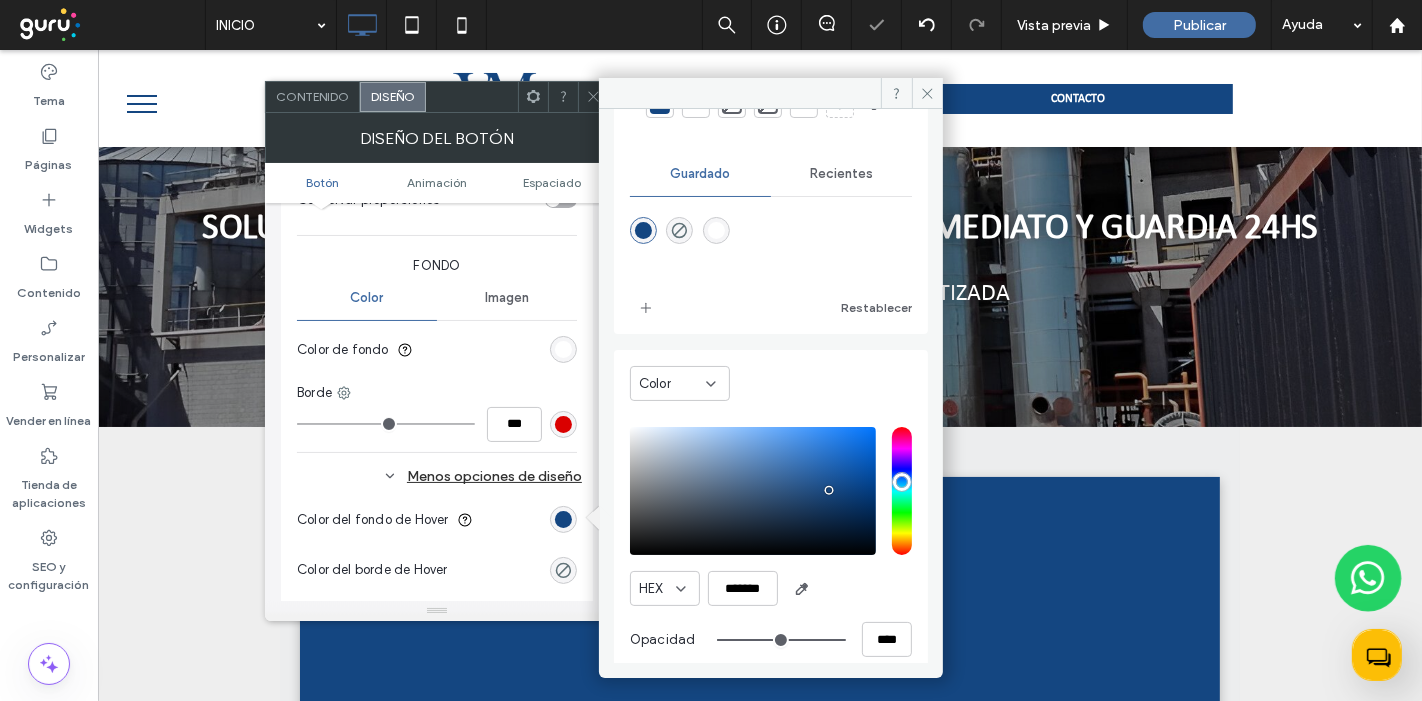 click on "HEX ******* Opacidad ****" at bounding box center [771, 544] 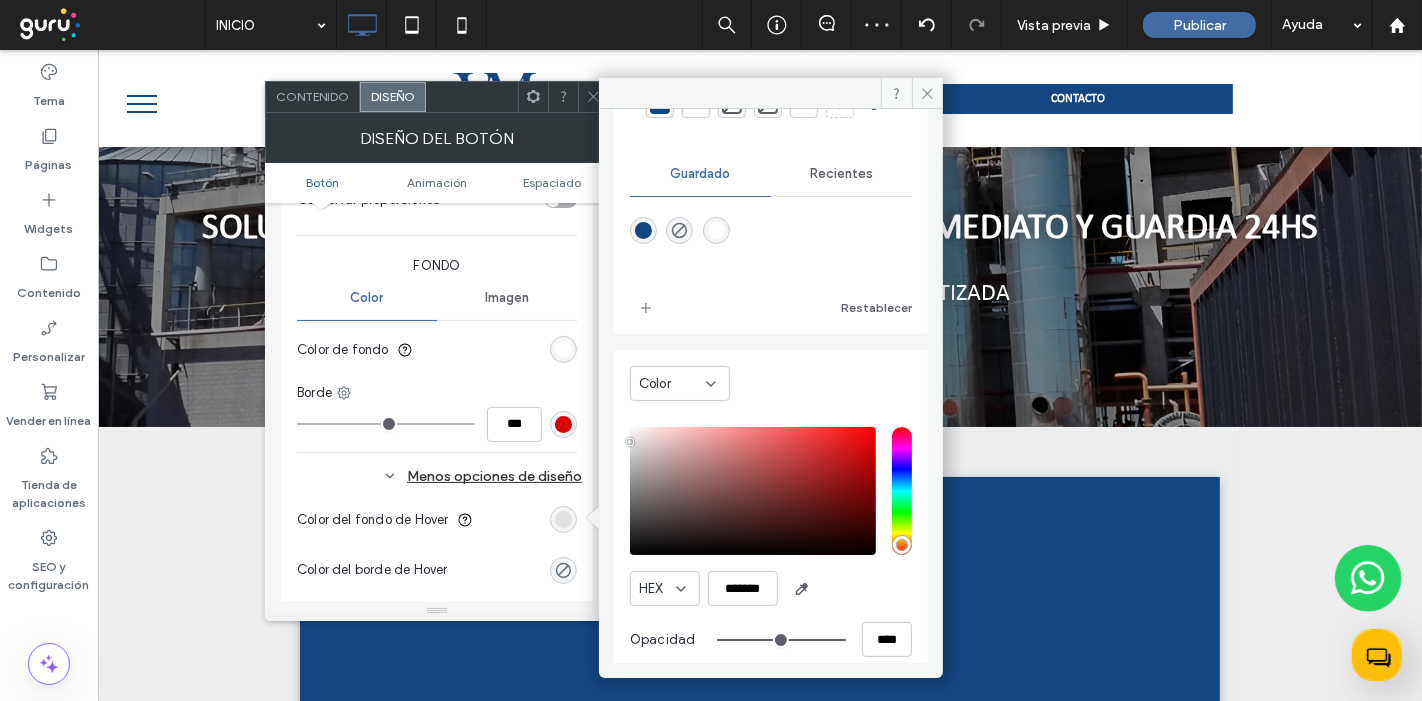 type on "*******" 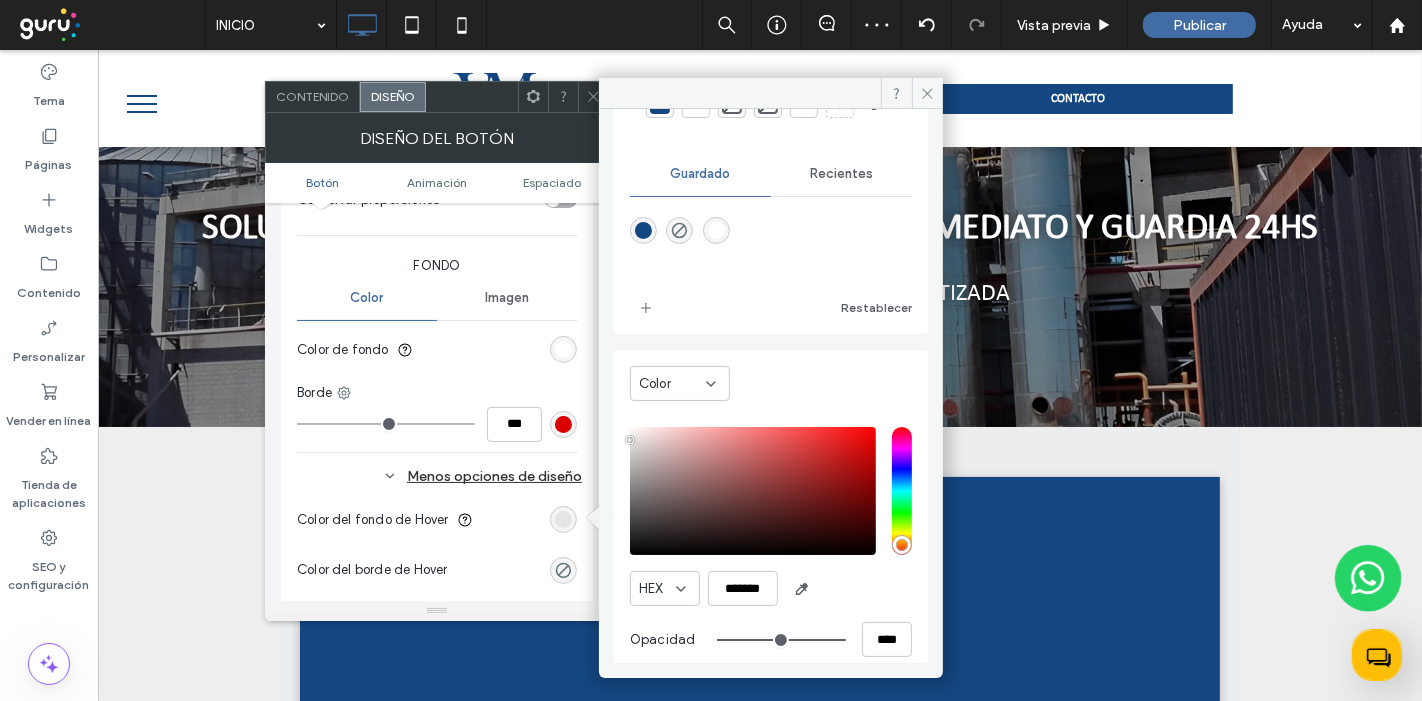 drag, startPoint x: 631, startPoint y: 463, endPoint x: 611, endPoint y: 475, distance: 23.323807 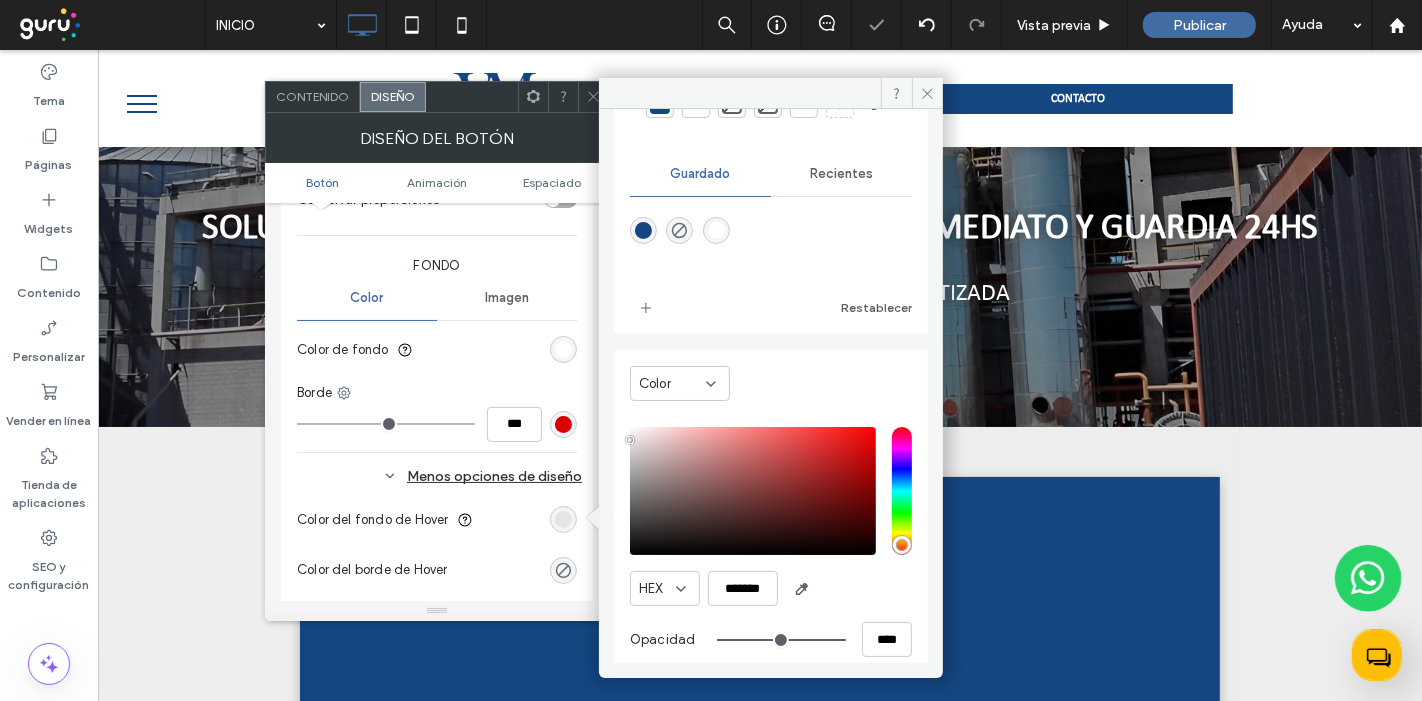 click on "Color del fondo de Hover" at bounding box center (437, 520) 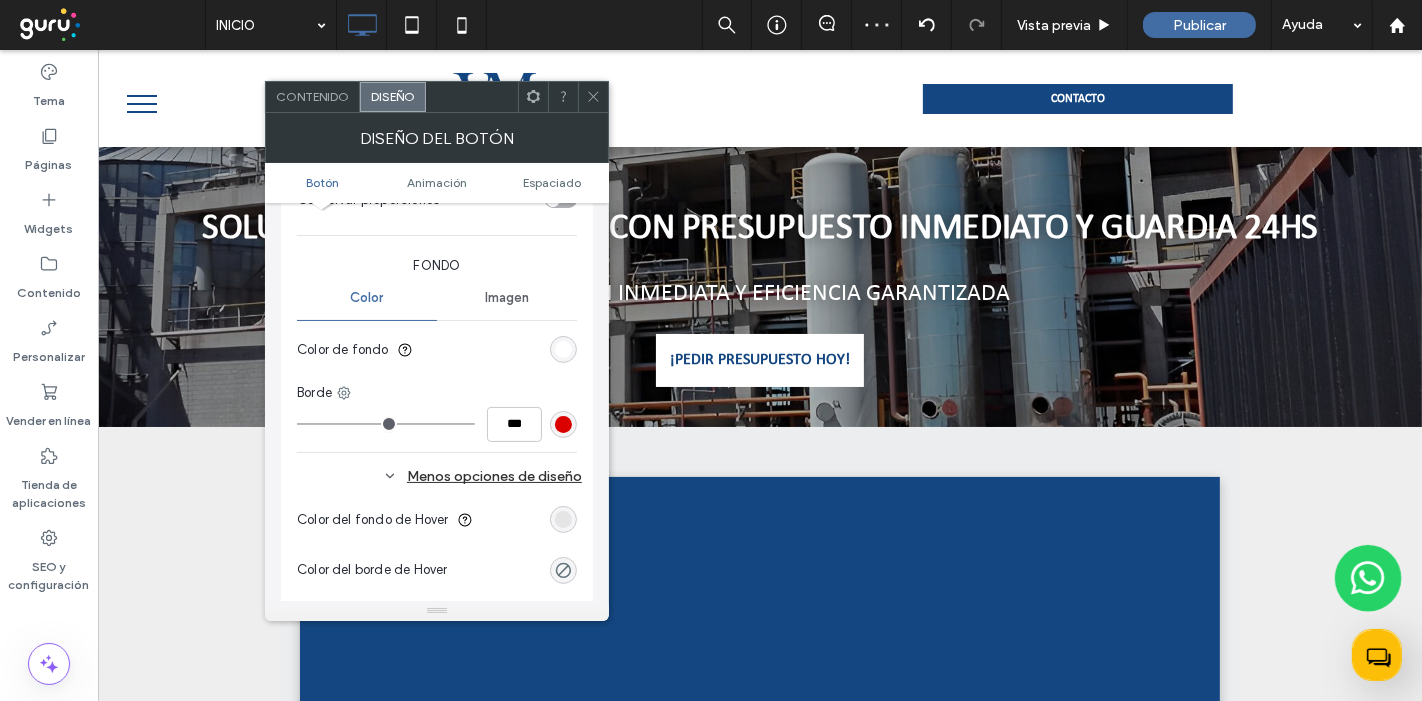 click 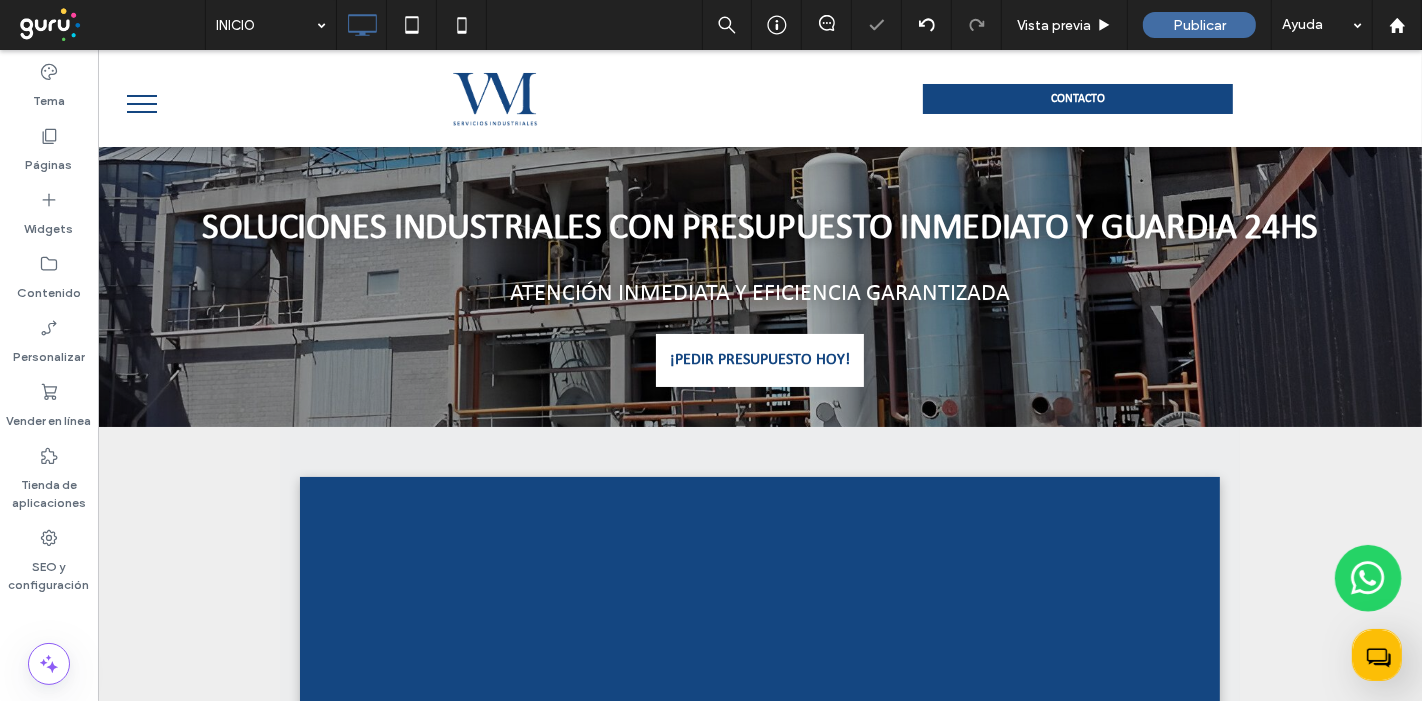 click at bounding box center [711, 350] 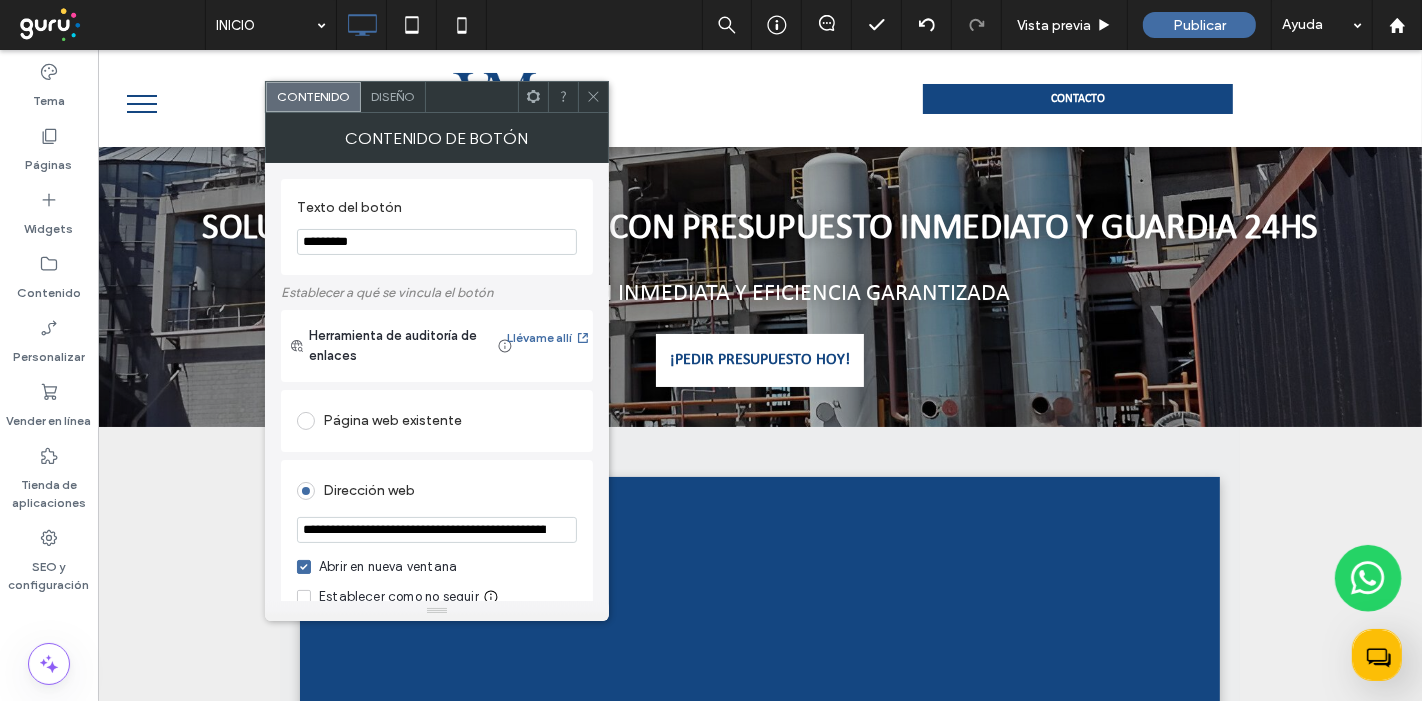 type on "*********" 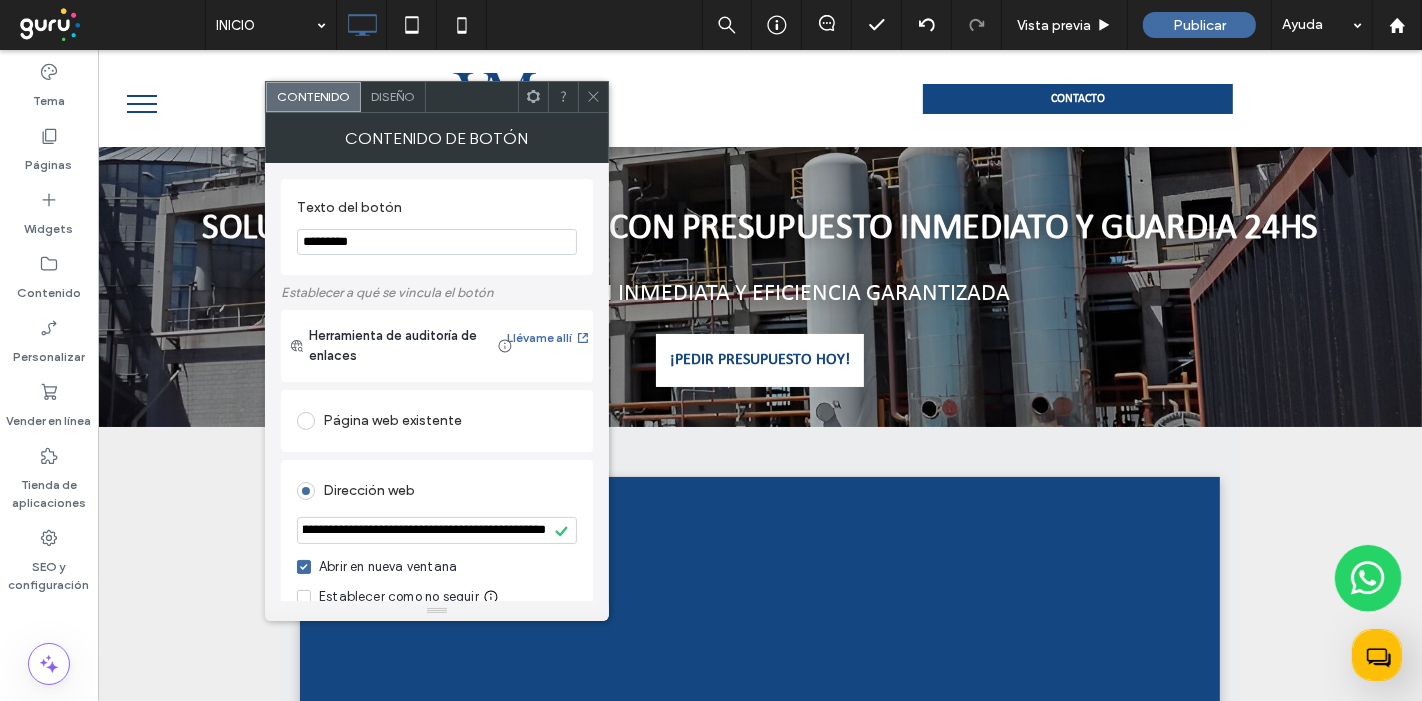 scroll, scrollTop: 0, scrollLeft: 0, axis: both 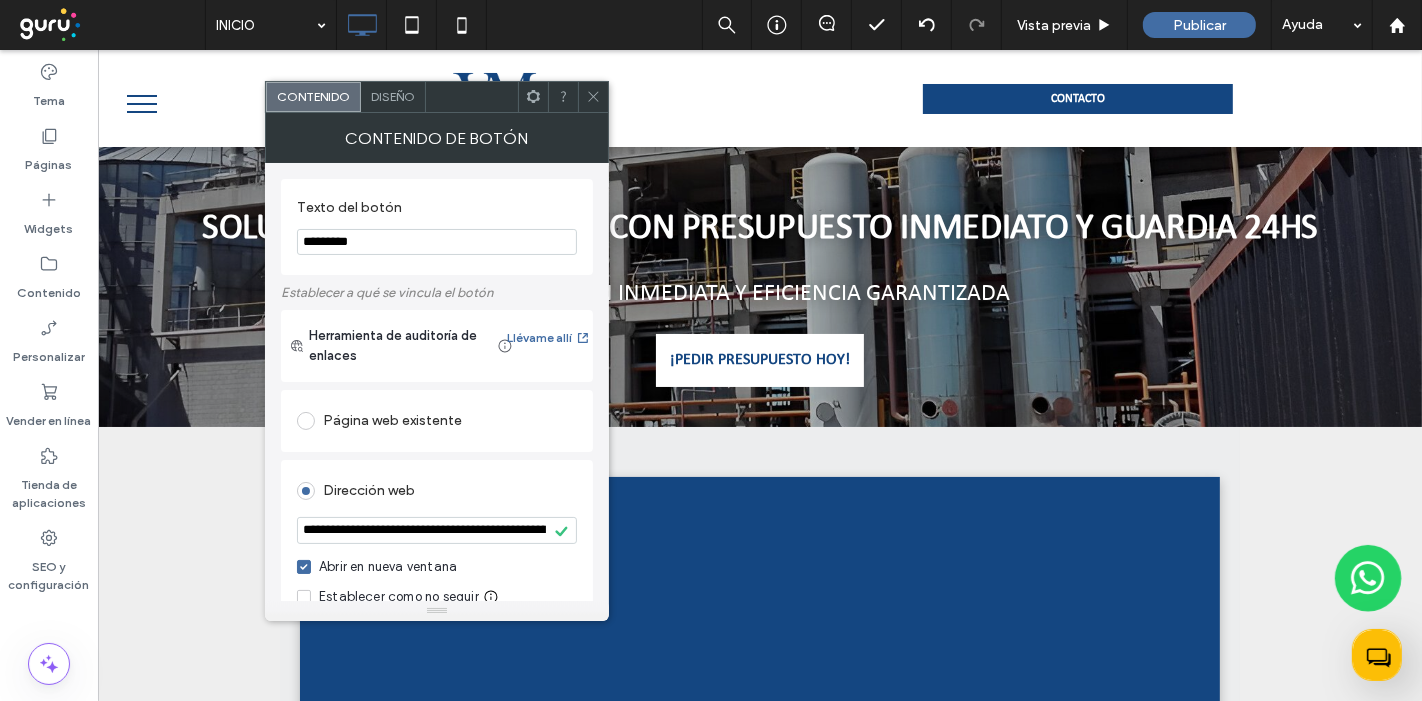 click on "**********" at bounding box center [437, 530] 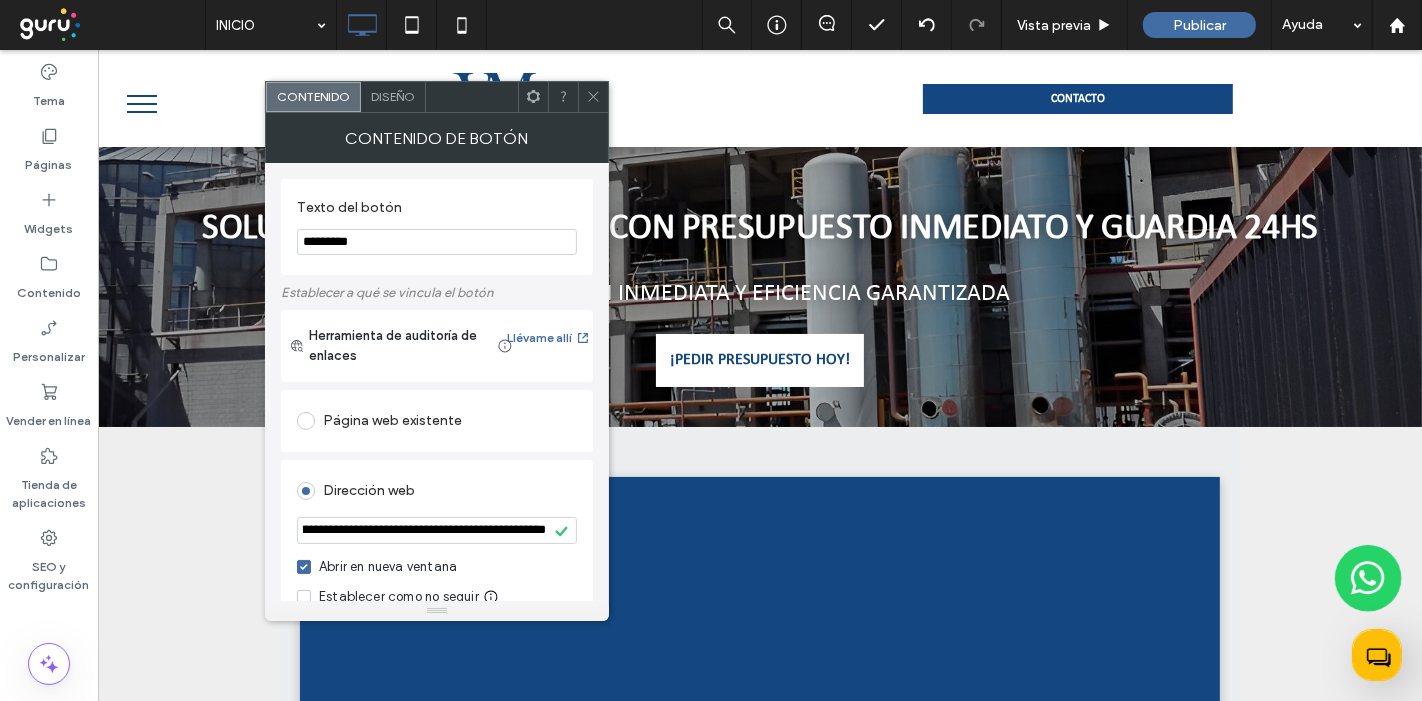 drag, startPoint x: 540, startPoint y: 522, endPoint x: 599, endPoint y: 517, distance: 59.211487 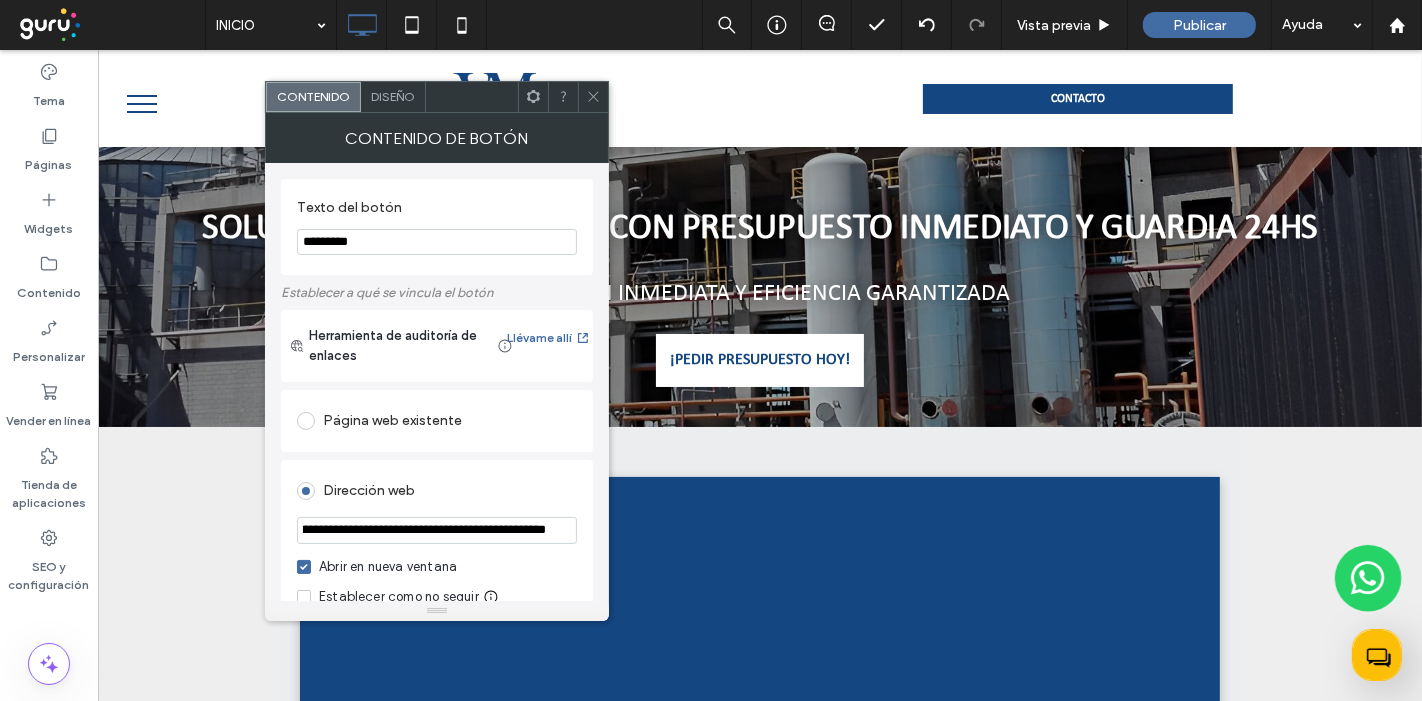 paste 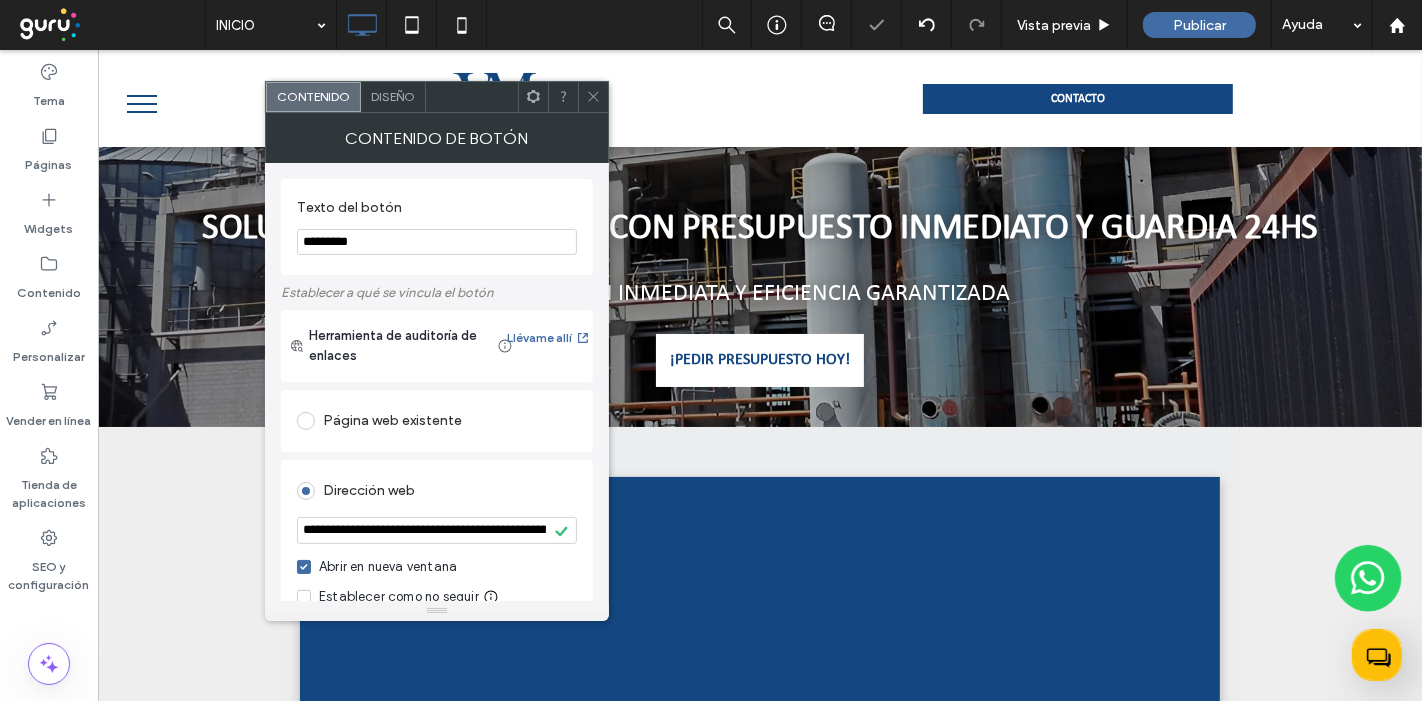 click 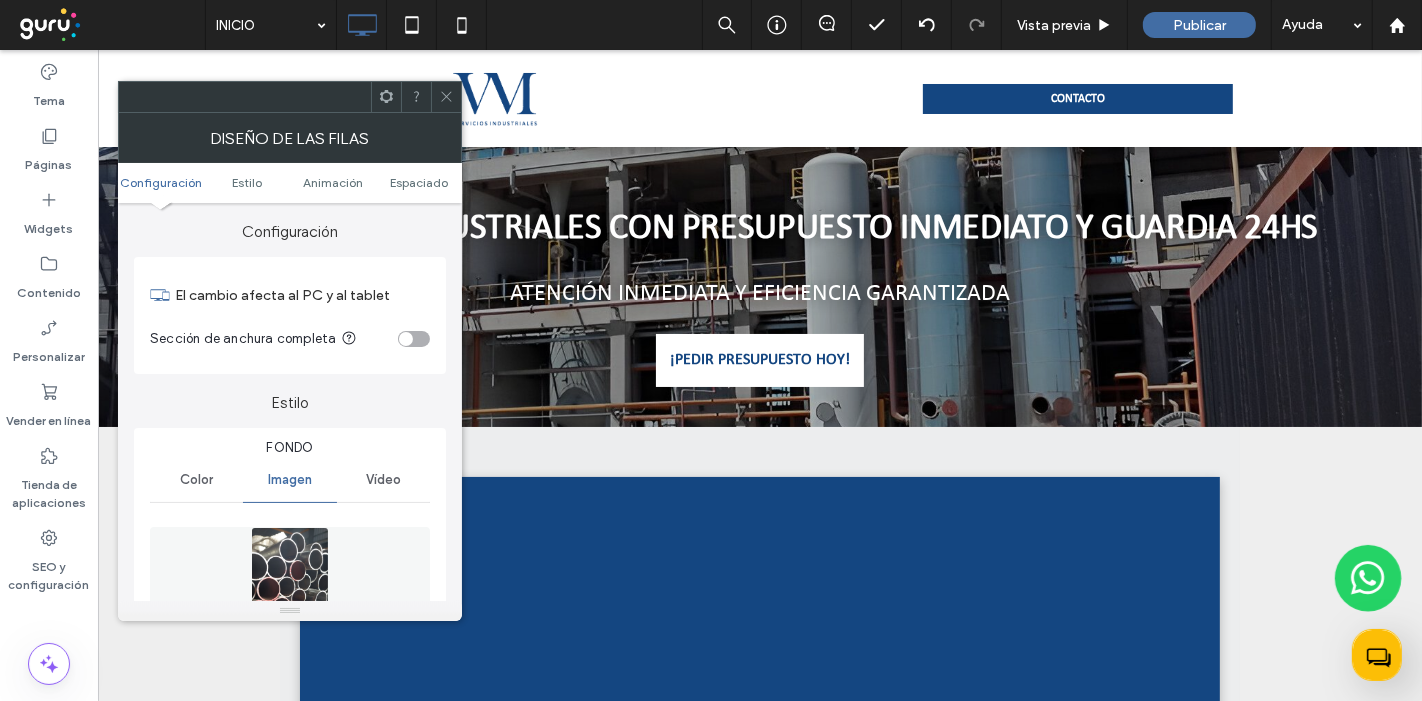 click at bounding box center (446, 97) 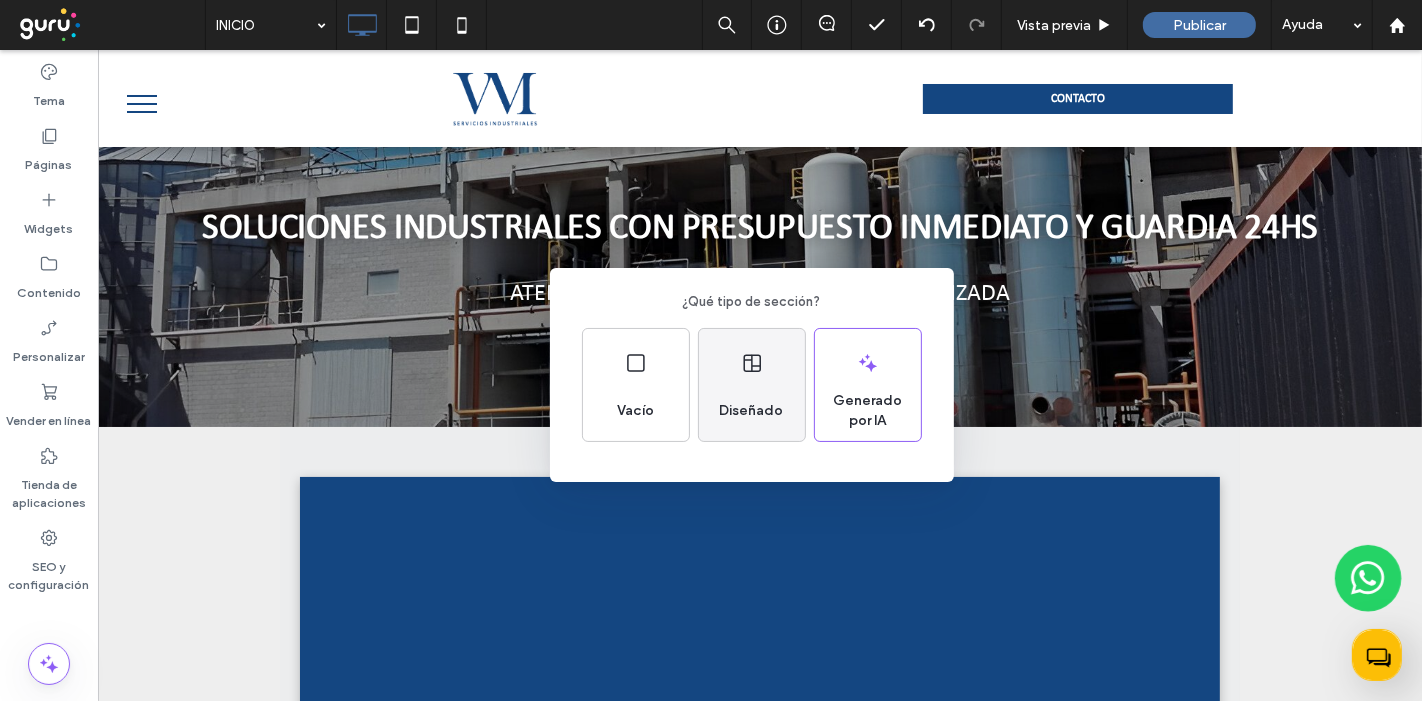 click on "Diseñado" at bounding box center (752, 411) 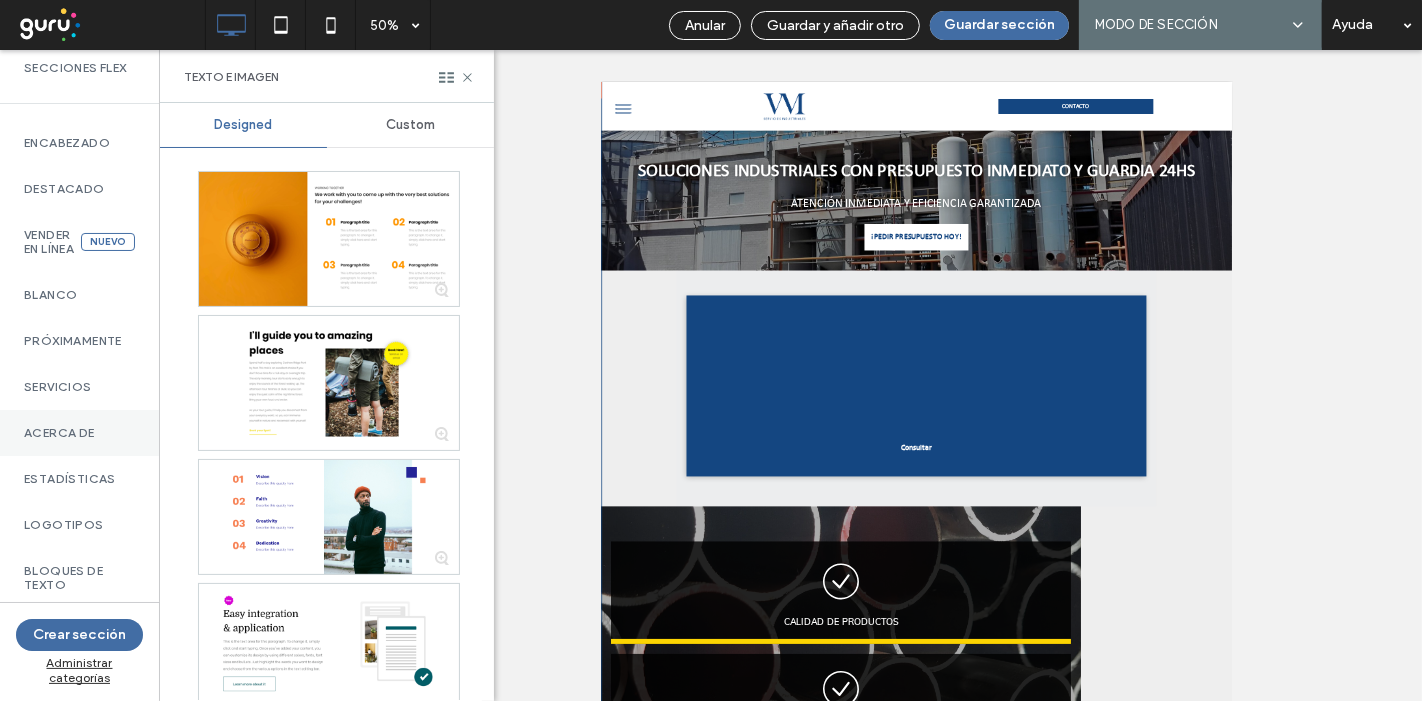 scroll, scrollTop: 111, scrollLeft: 0, axis: vertical 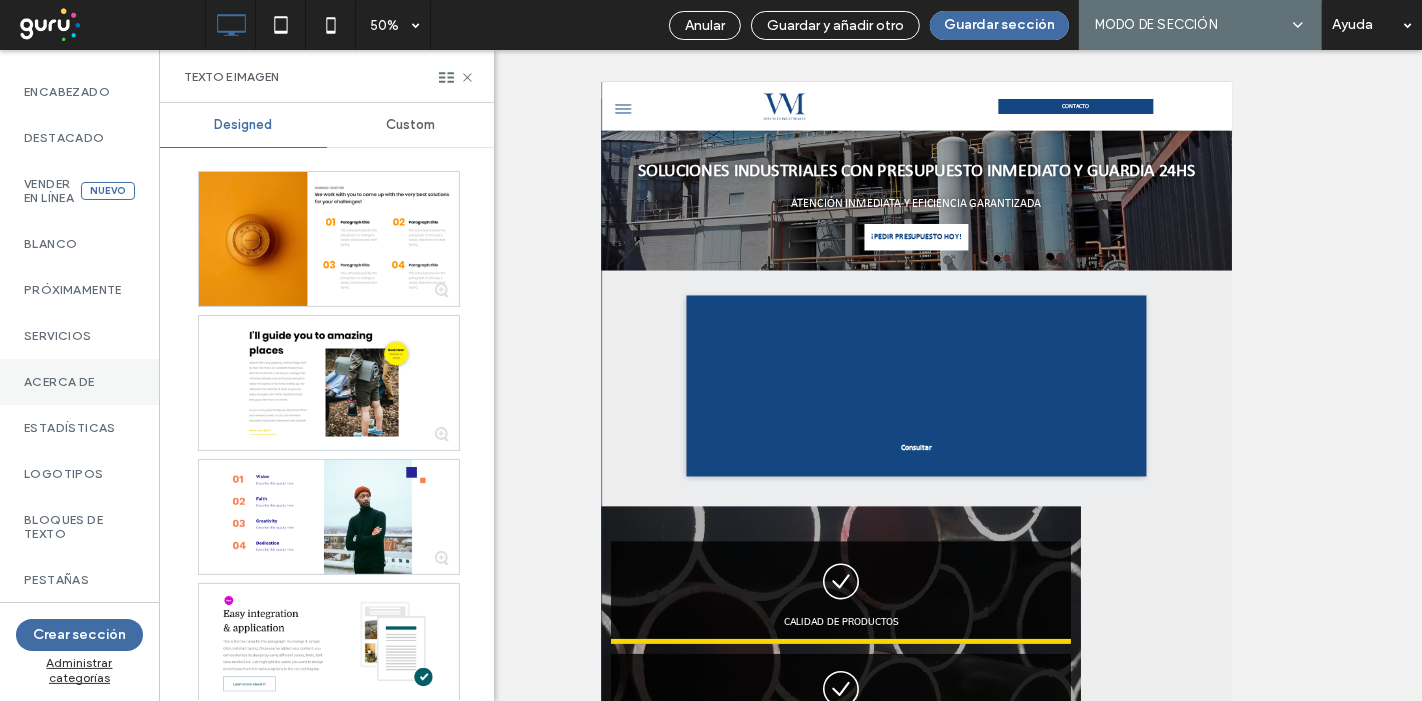 click on "Acerca de" at bounding box center (79, 382) 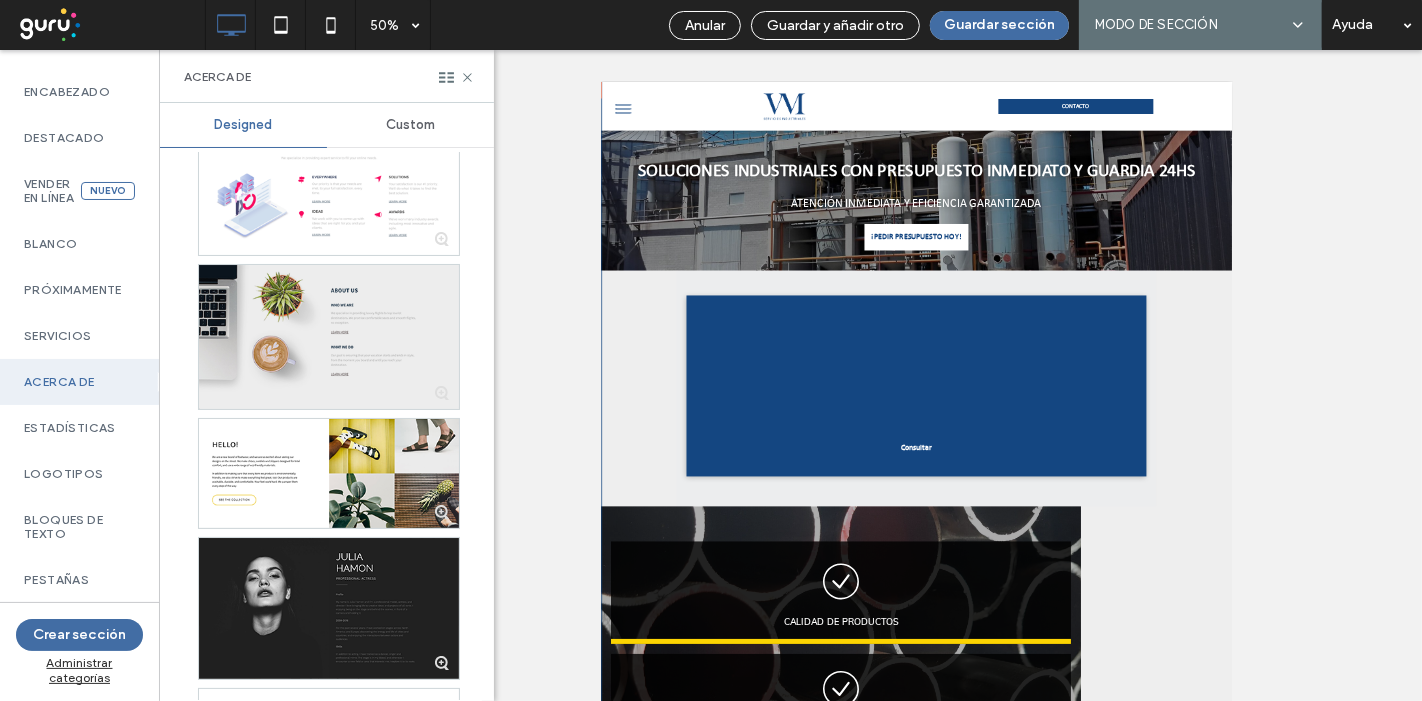 scroll, scrollTop: 1777, scrollLeft: 0, axis: vertical 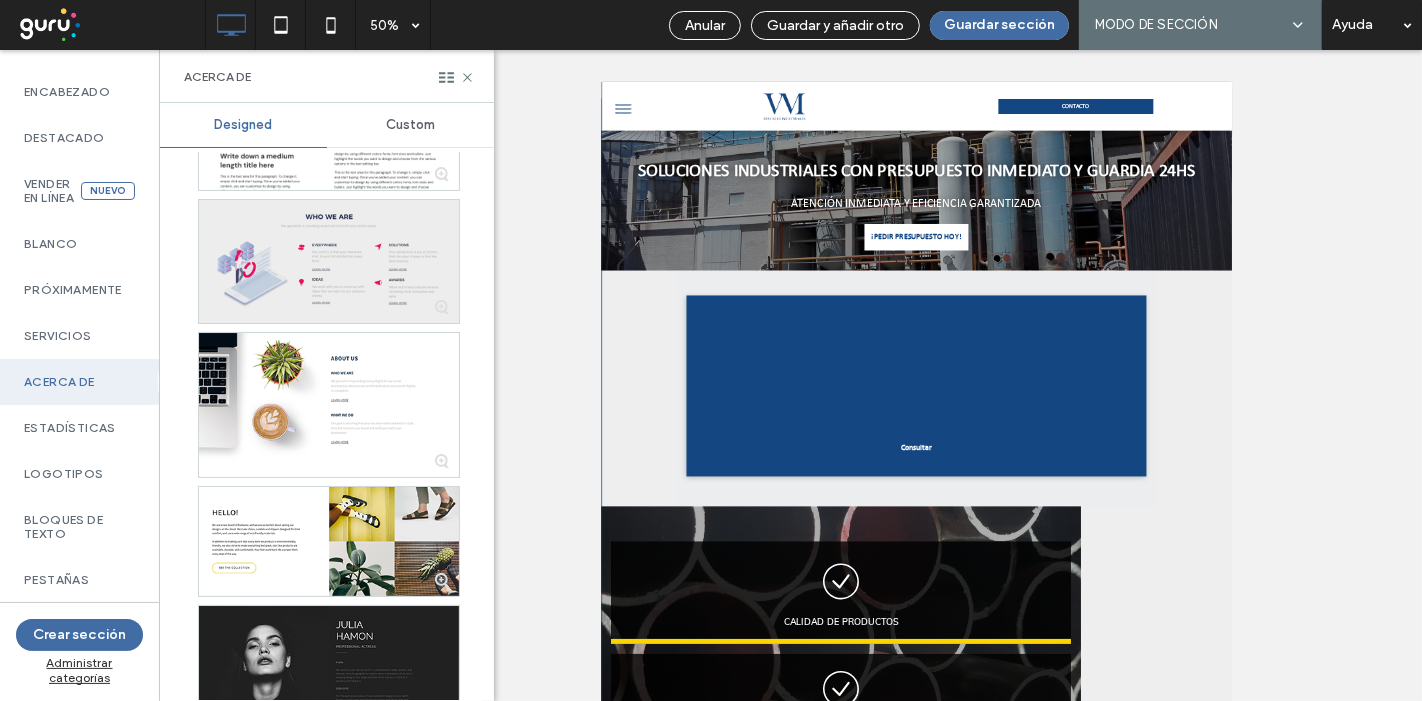 click at bounding box center (329, 261) 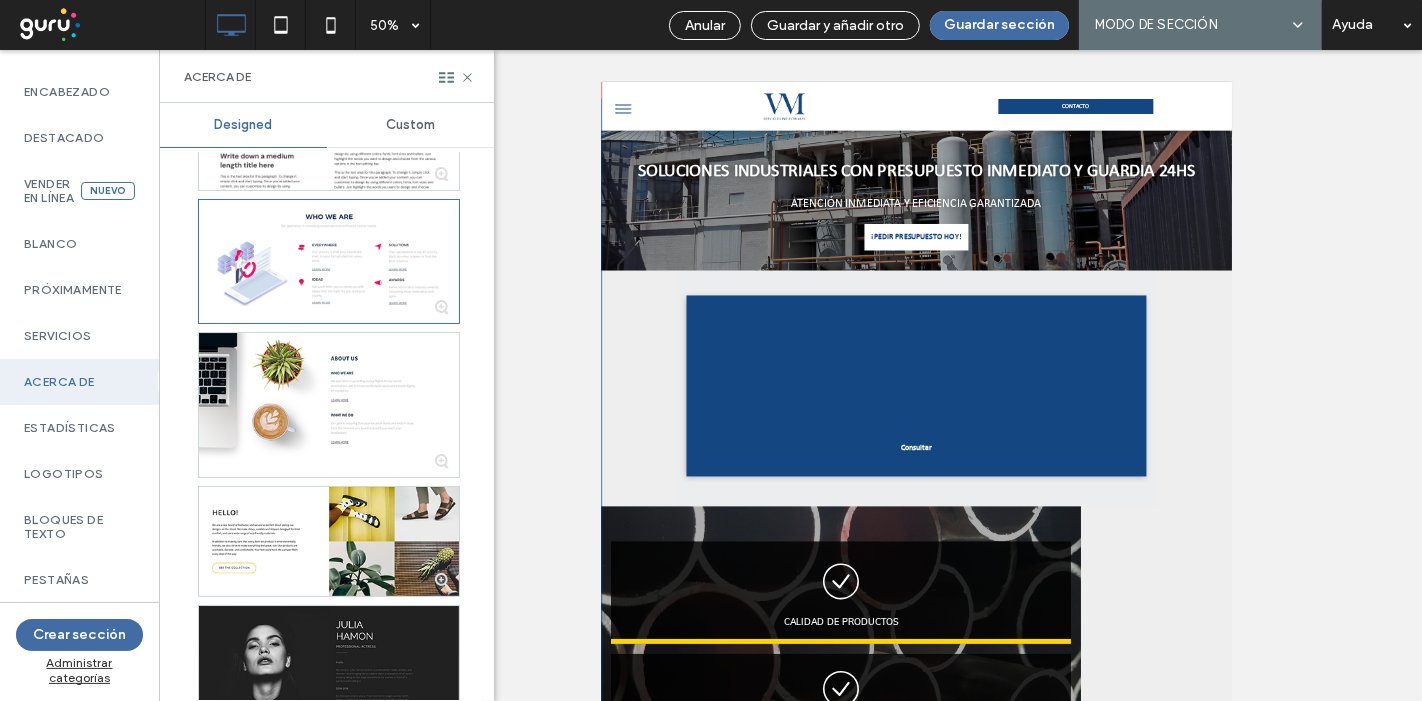 scroll, scrollTop: 111, scrollLeft: 0, axis: vertical 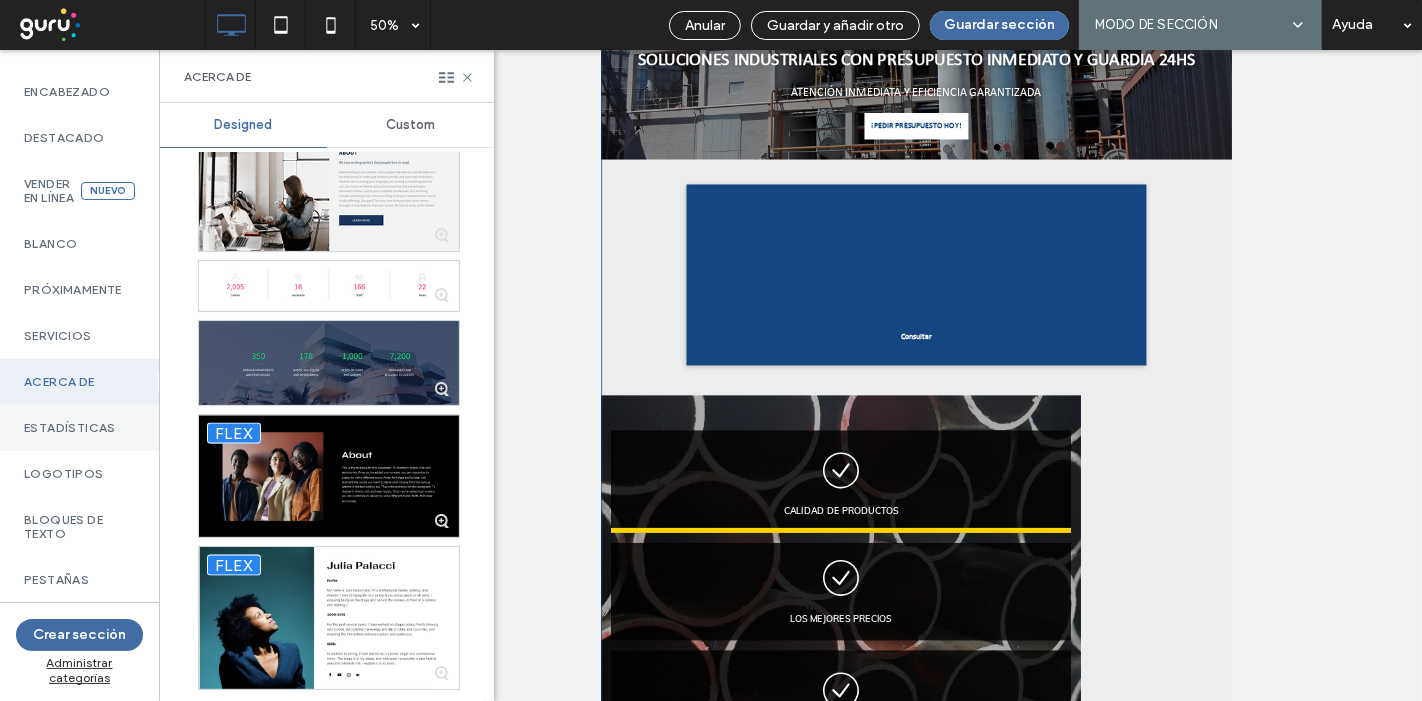 click on "Estadísticas" at bounding box center [79, 428] 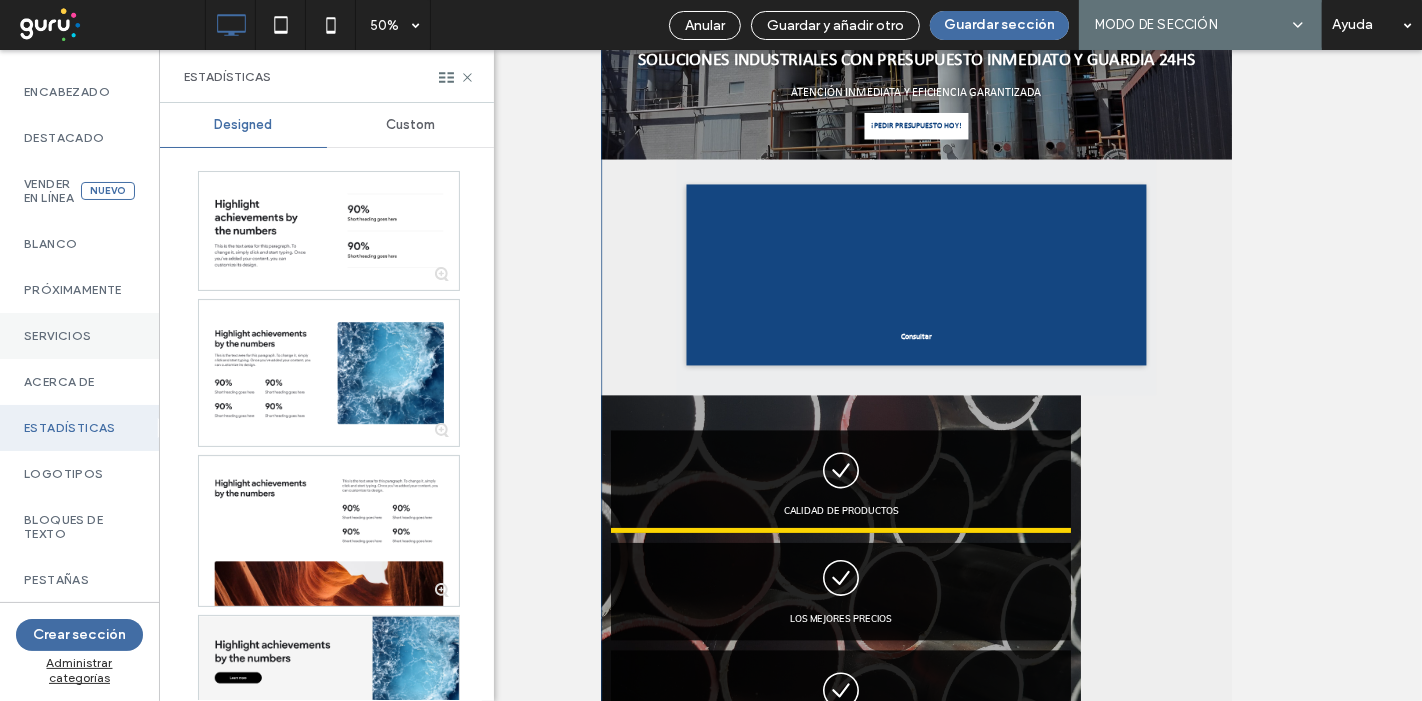 click on "Servicios" at bounding box center [79, 336] 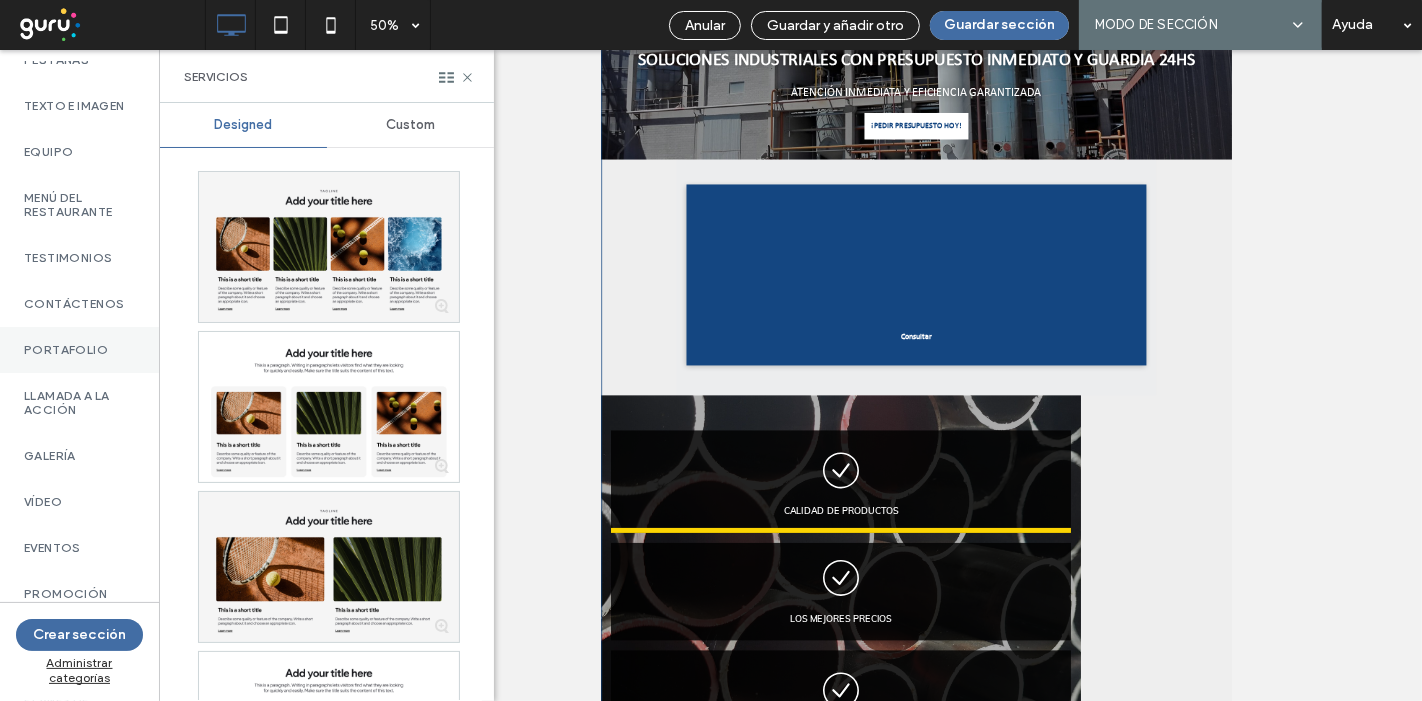 scroll, scrollTop: 666, scrollLeft: 0, axis: vertical 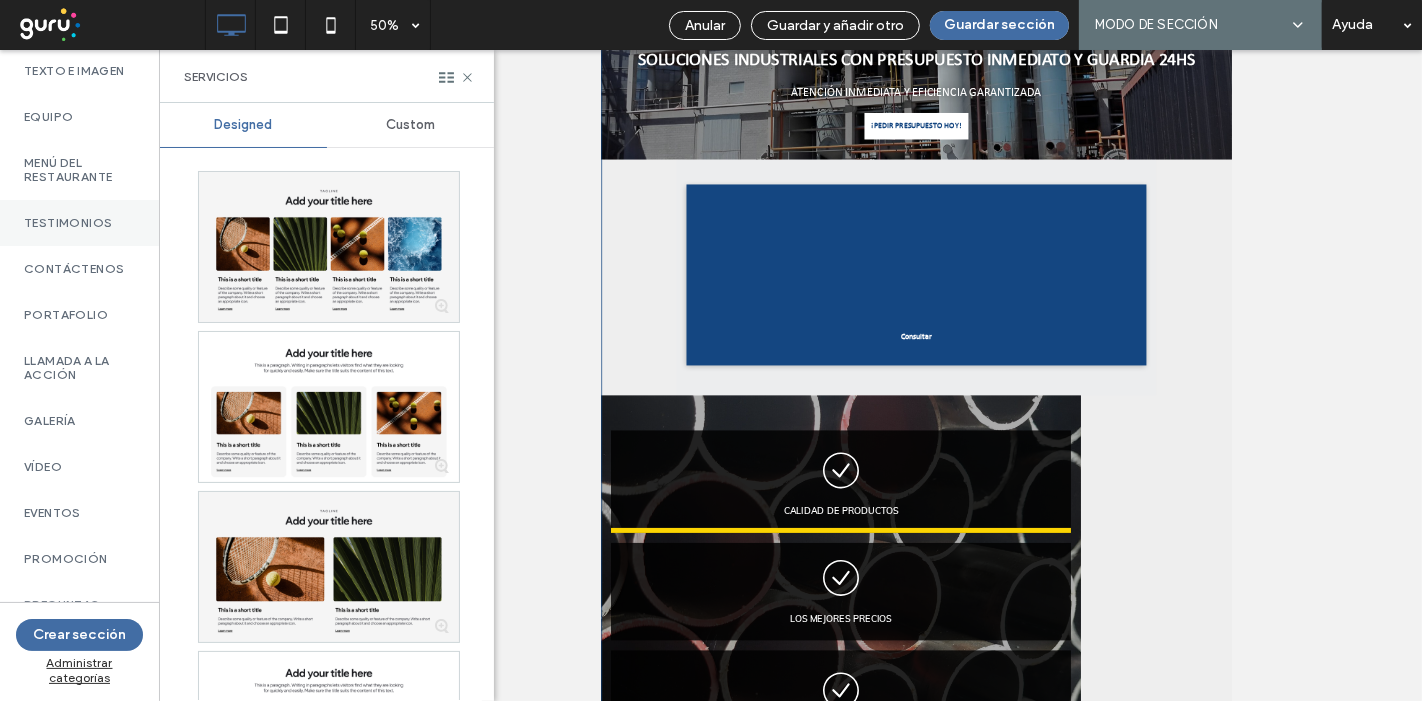 click on "TESTIMONIOS" at bounding box center (79, 223) 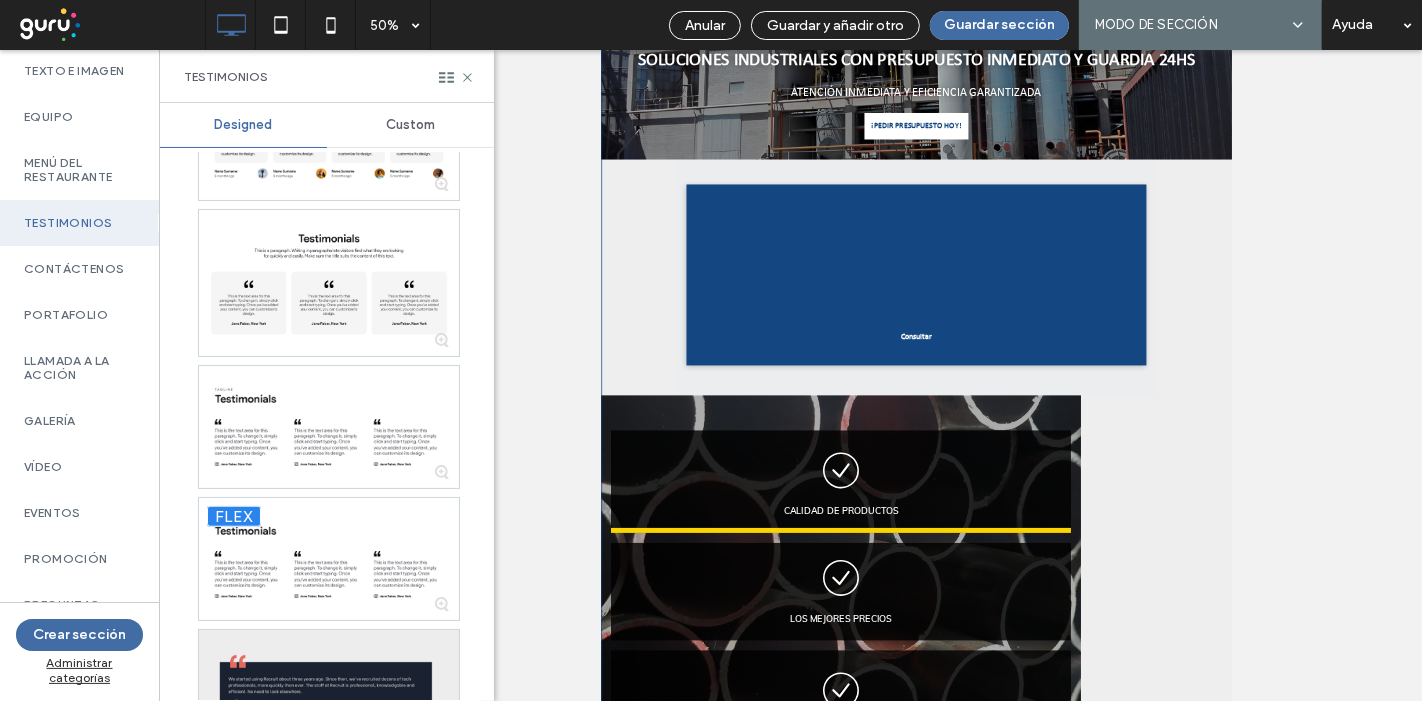scroll, scrollTop: 1666, scrollLeft: 0, axis: vertical 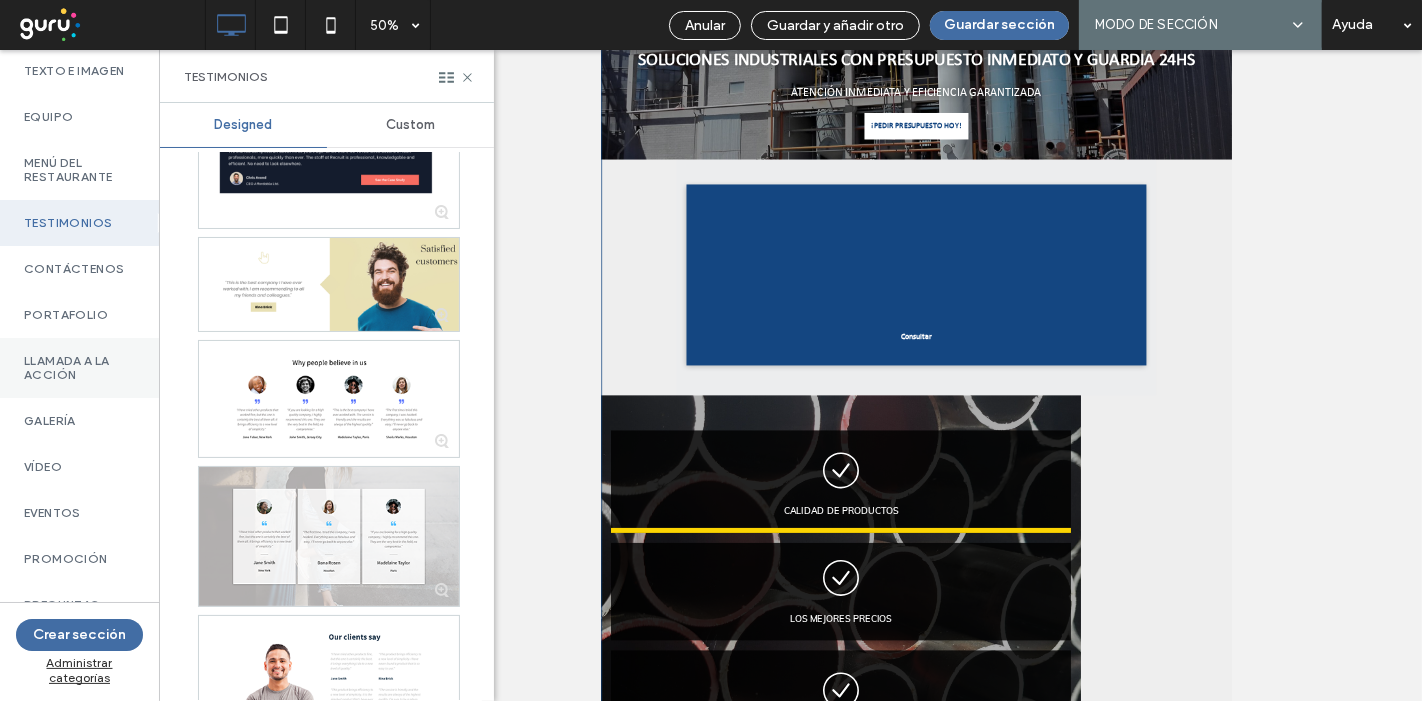 click on "Llamada a la acción" at bounding box center [79, 368] 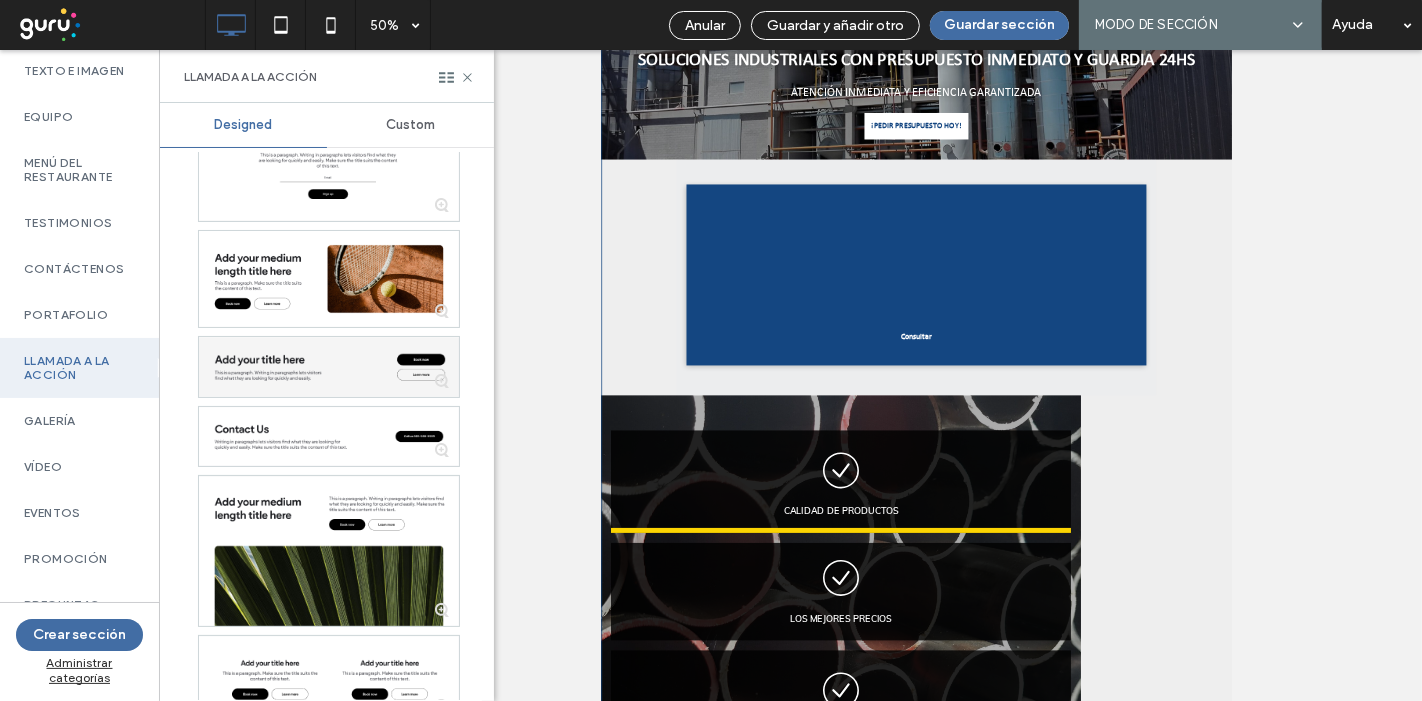 scroll, scrollTop: 211, scrollLeft: 0, axis: vertical 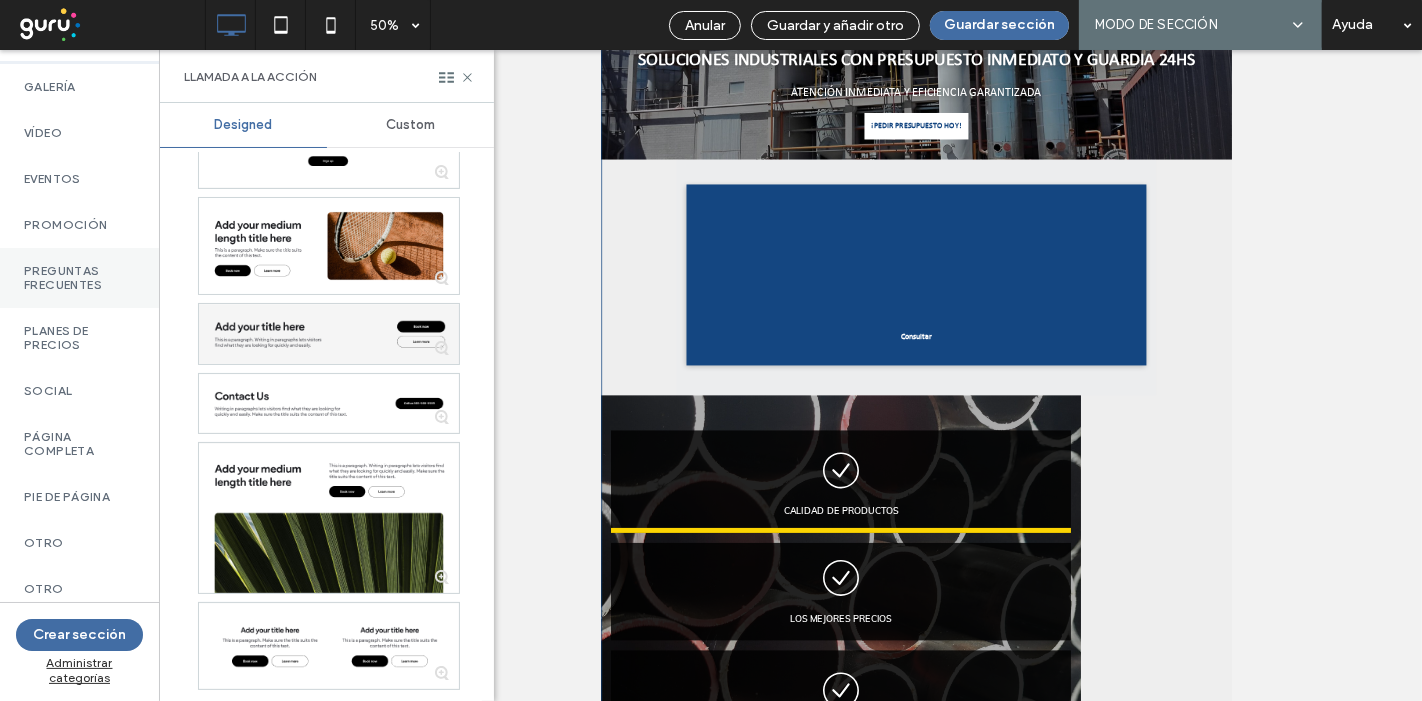 click on "Preguntas frecuentes" at bounding box center [79, 278] 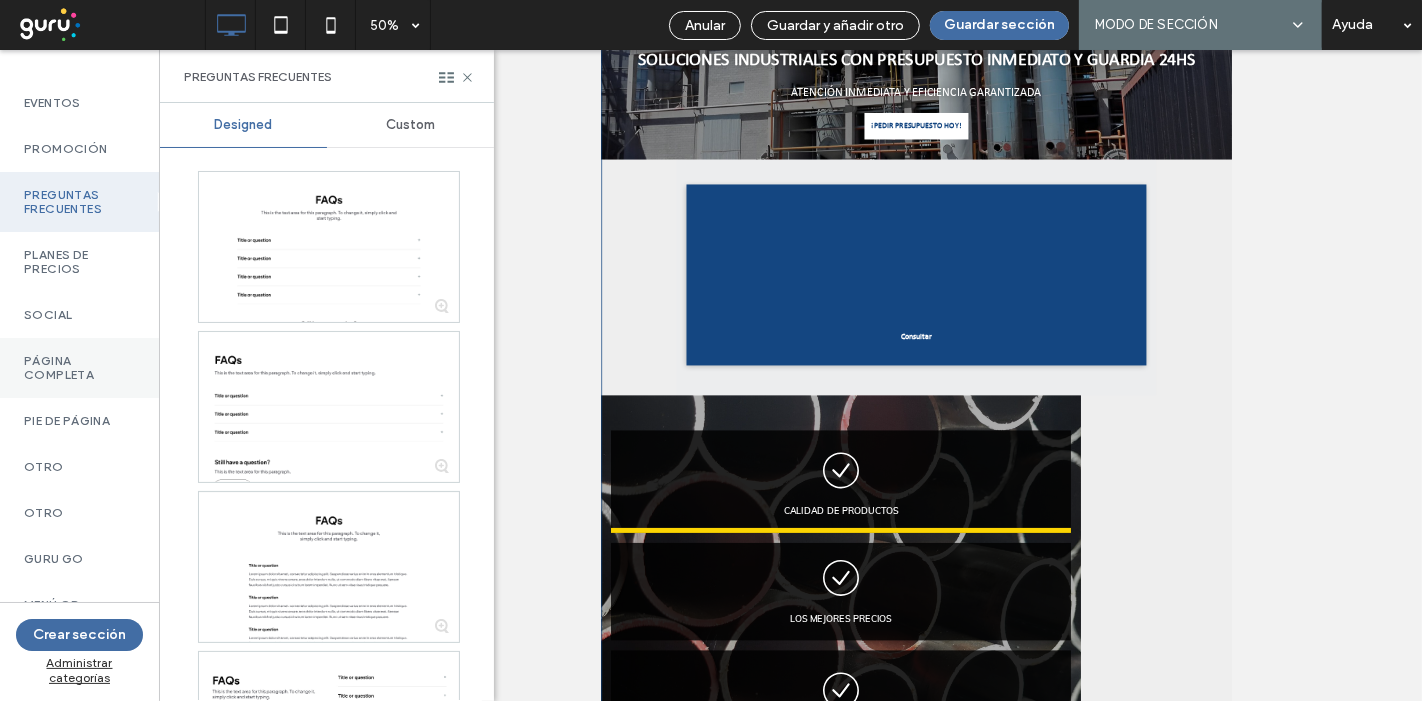 scroll, scrollTop: 1111, scrollLeft: 0, axis: vertical 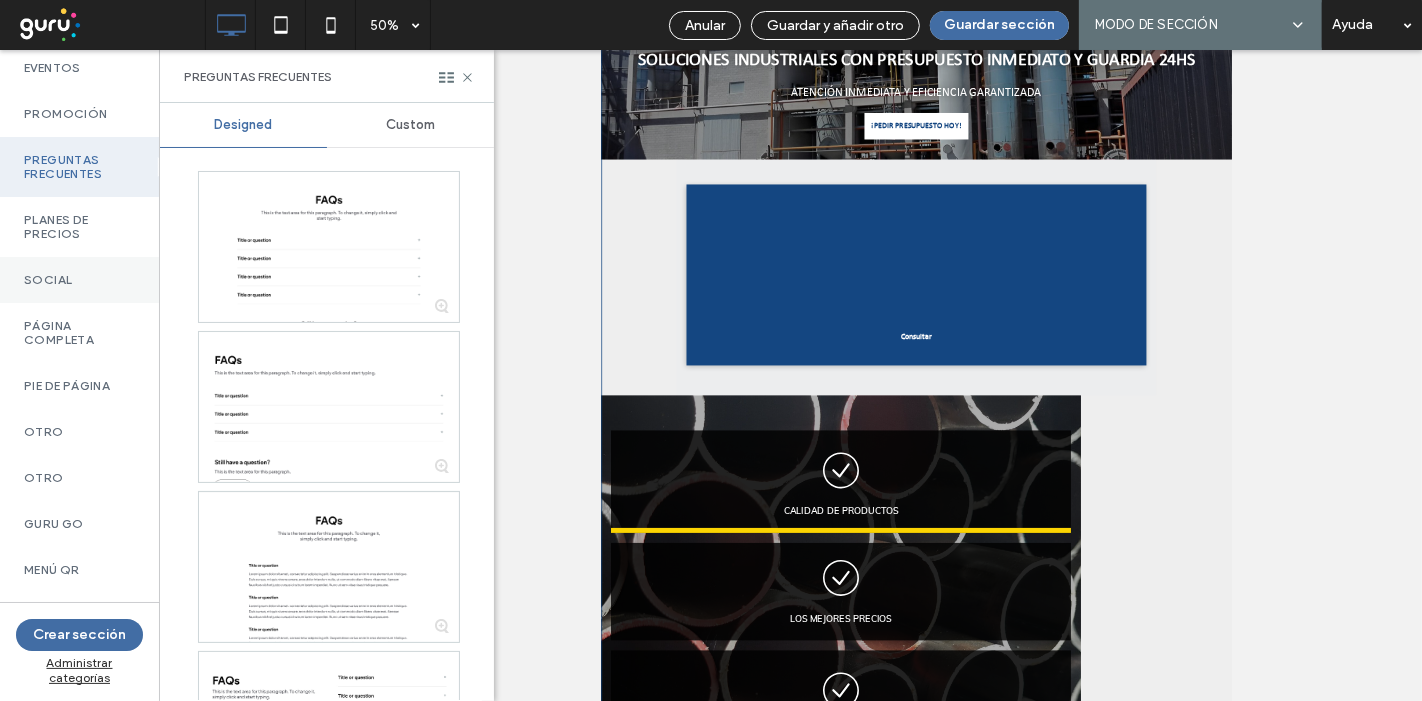 click on "Social" at bounding box center [79, 280] 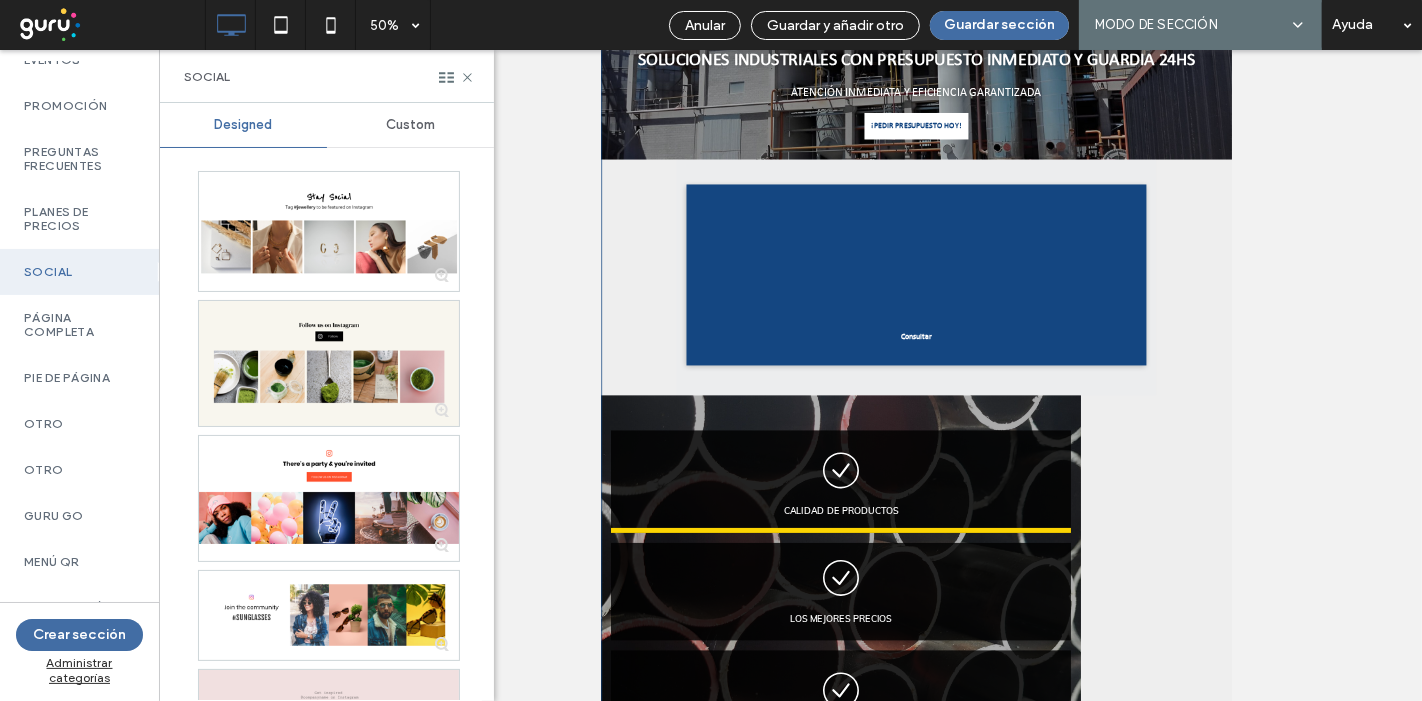 scroll, scrollTop: 1169, scrollLeft: 0, axis: vertical 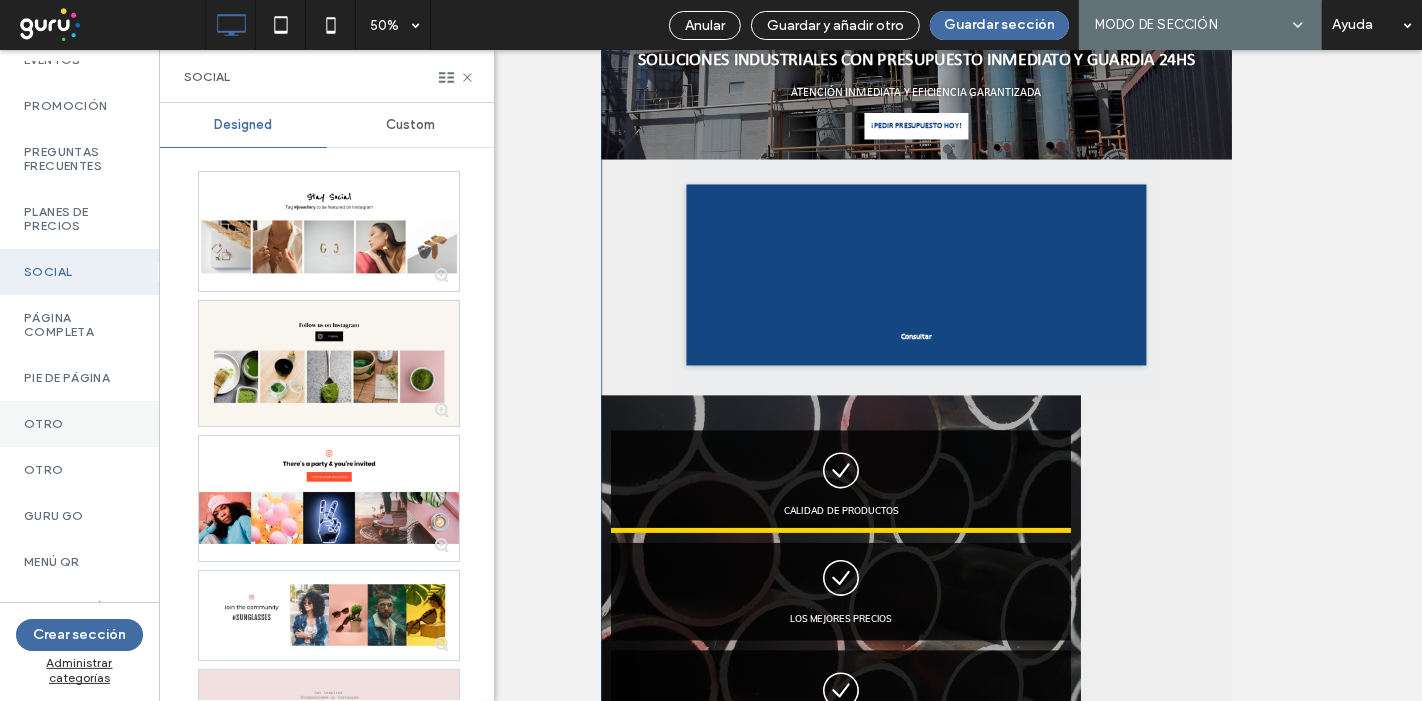 click on "Otro" at bounding box center [79, 424] 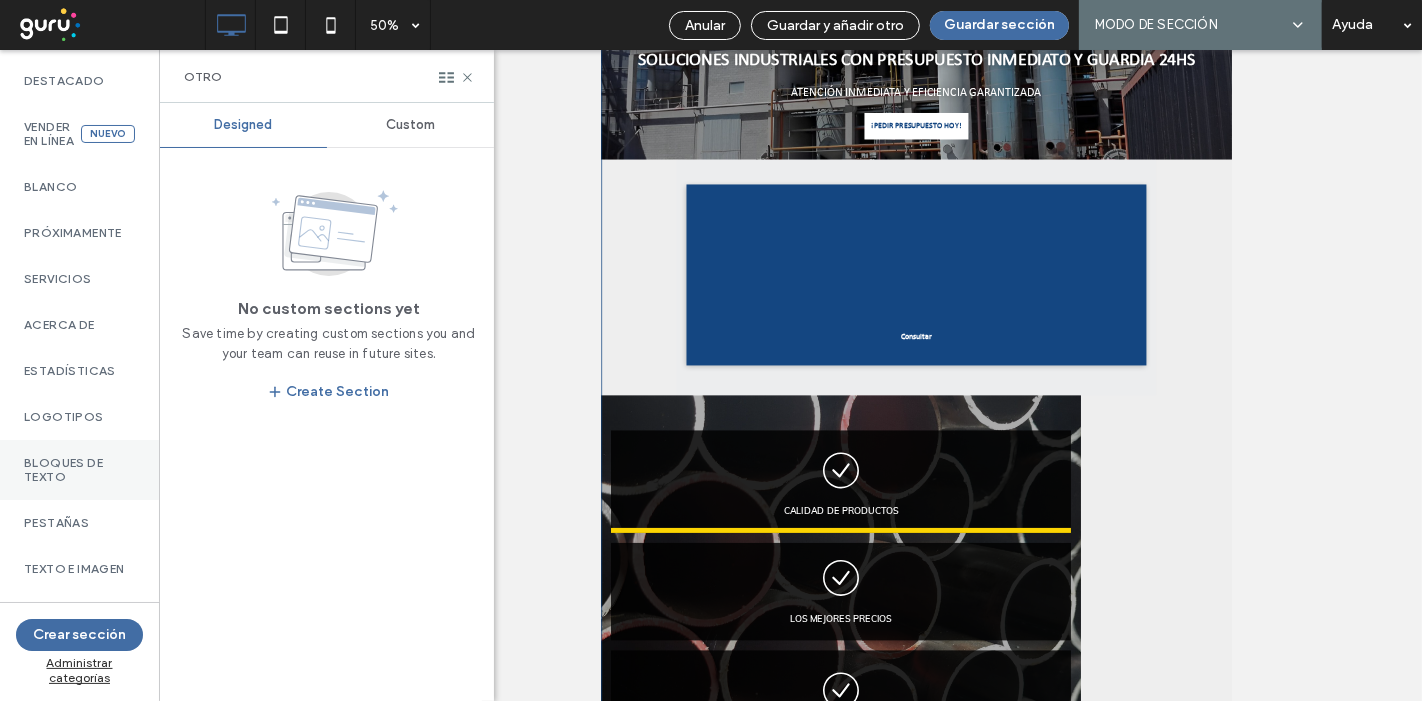 scroll, scrollTop: 0, scrollLeft: 0, axis: both 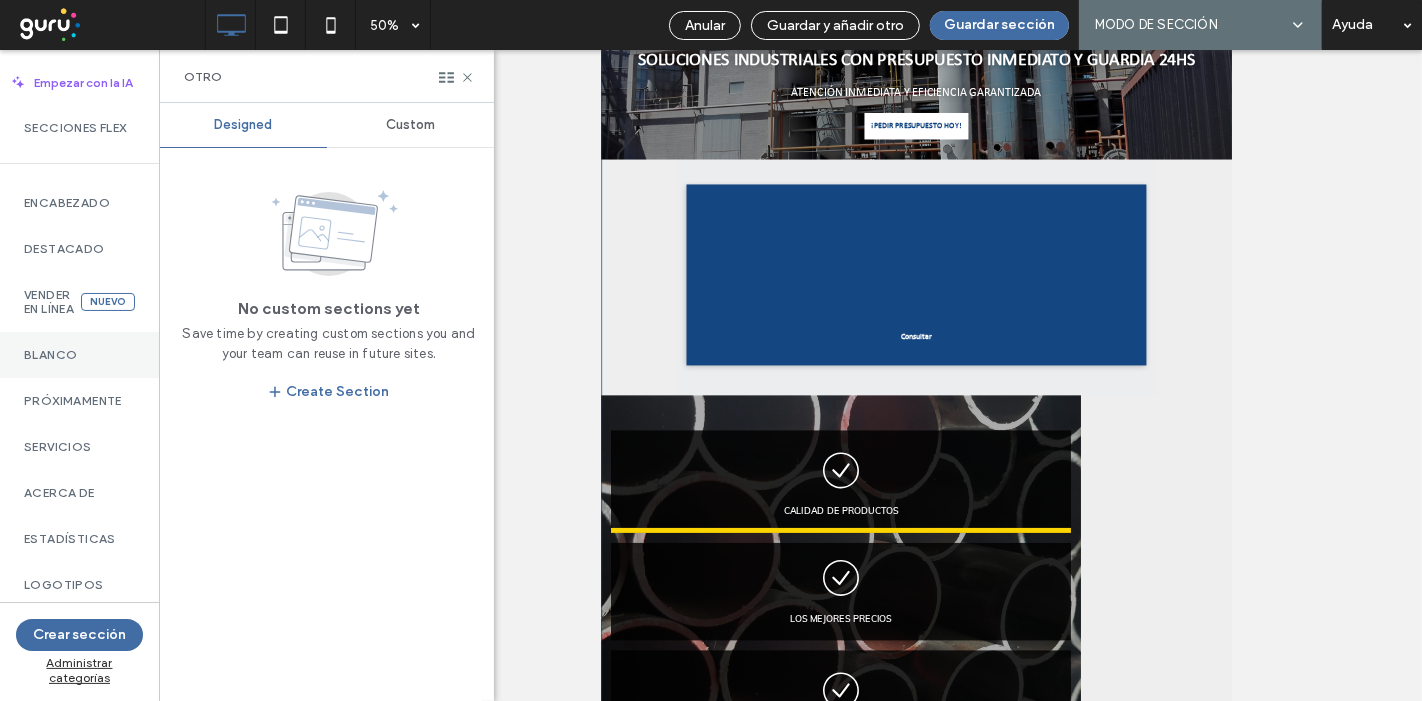 click on "Blanco" at bounding box center [79, 355] 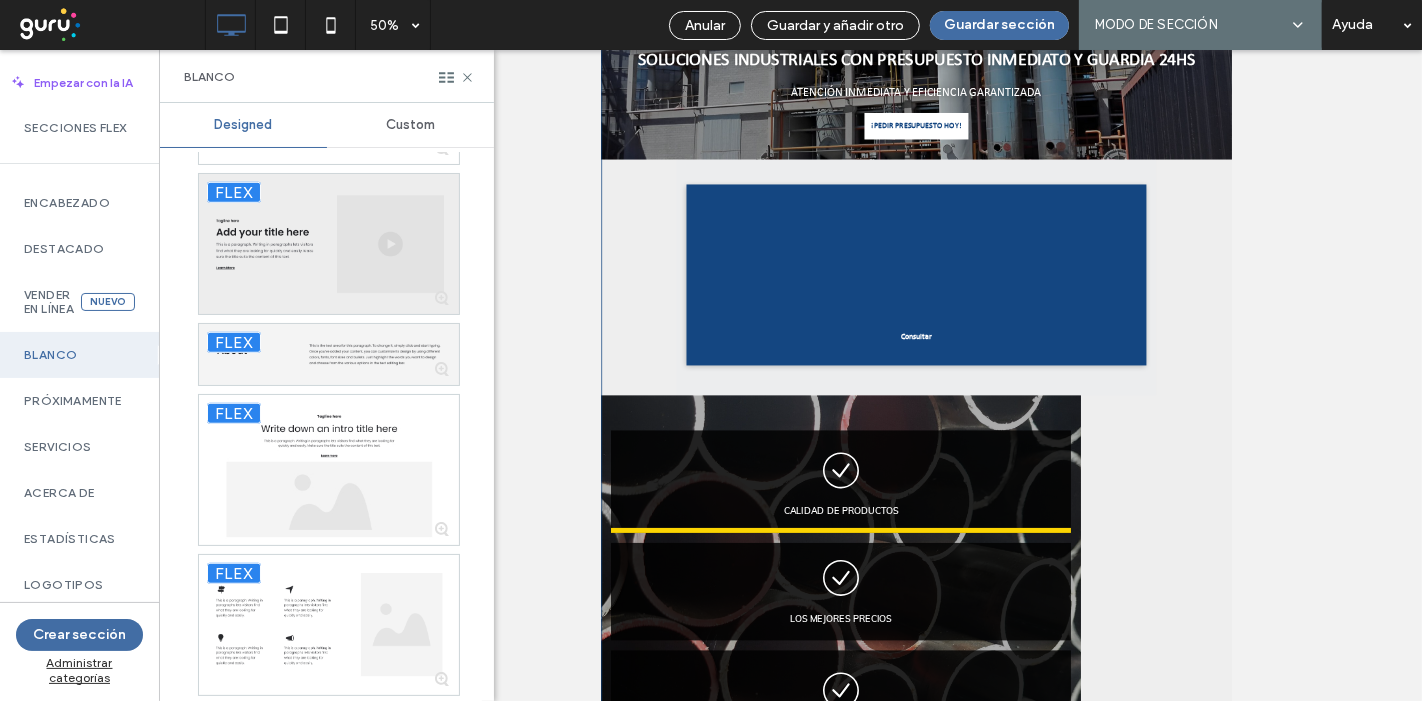 scroll, scrollTop: 1260, scrollLeft: 0, axis: vertical 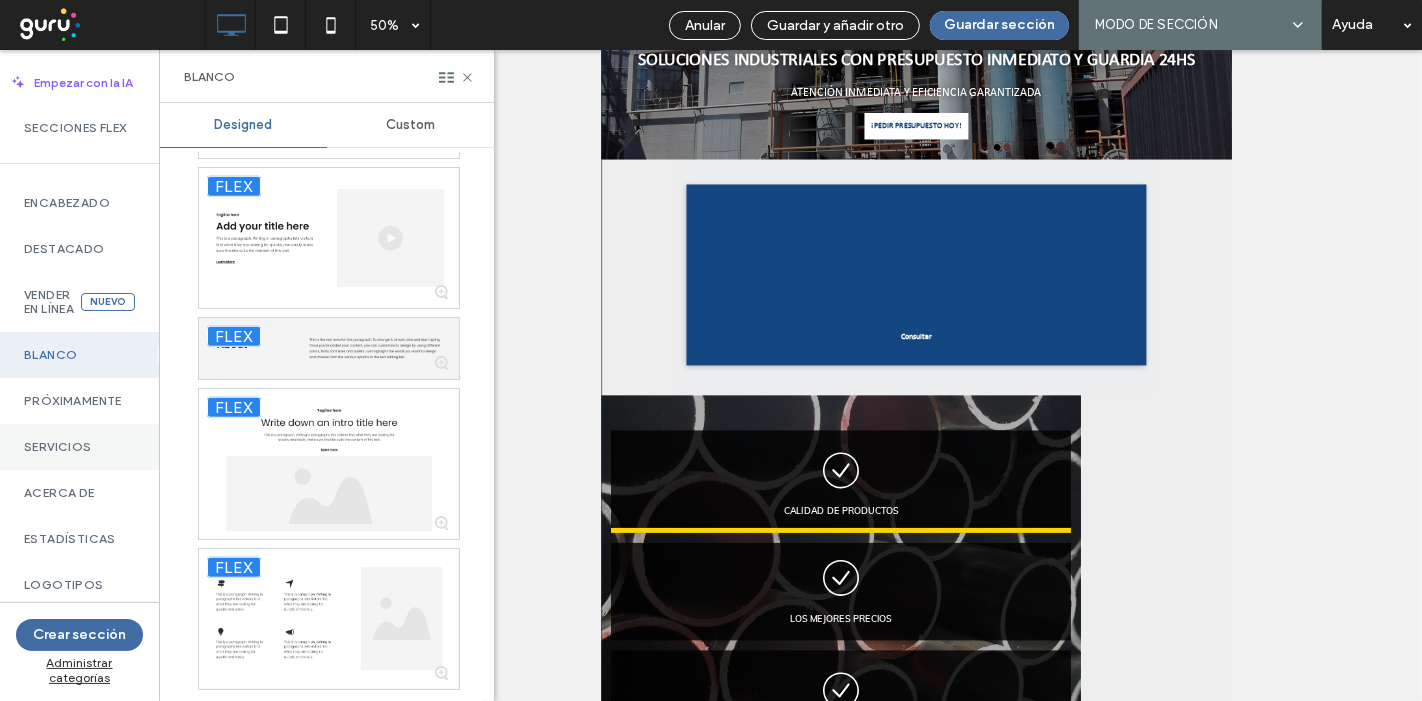 click on "Servicios" at bounding box center [79, 447] 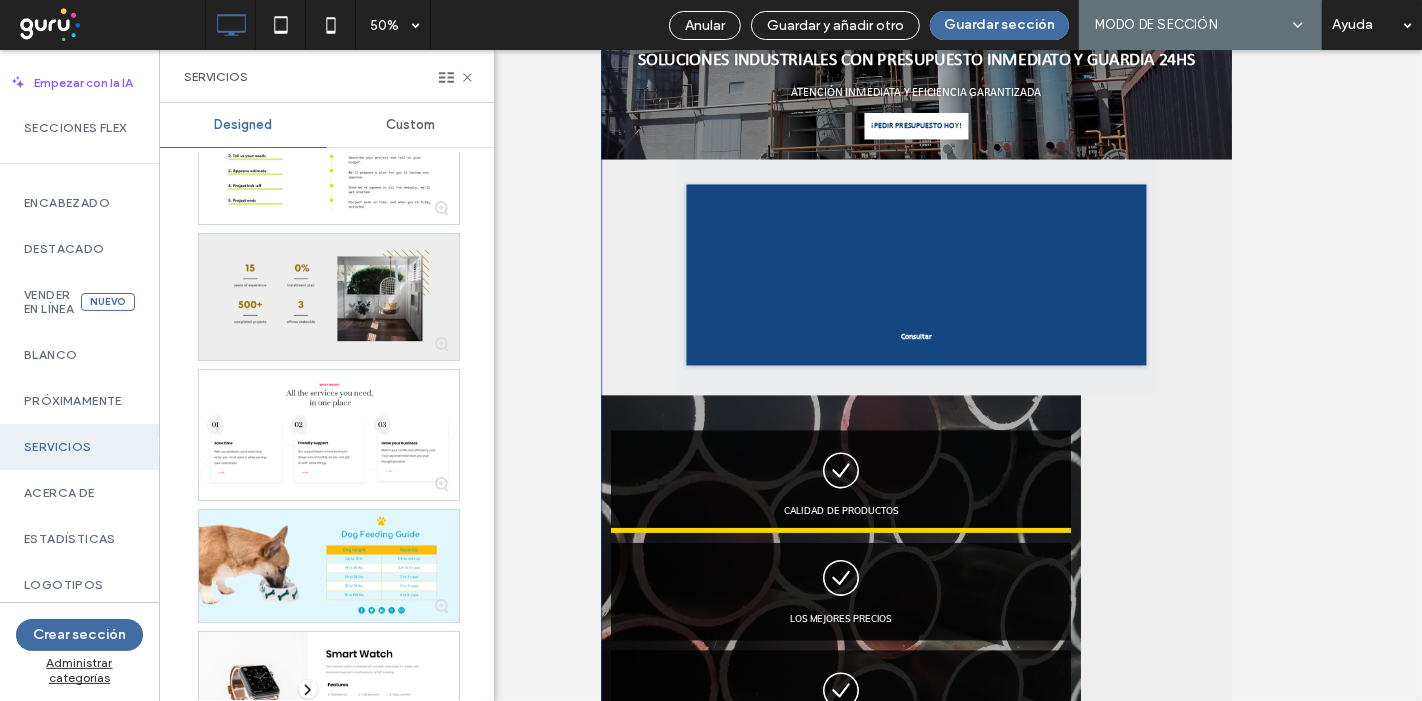 scroll, scrollTop: 4666, scrollLeft: 0, axis: vertical 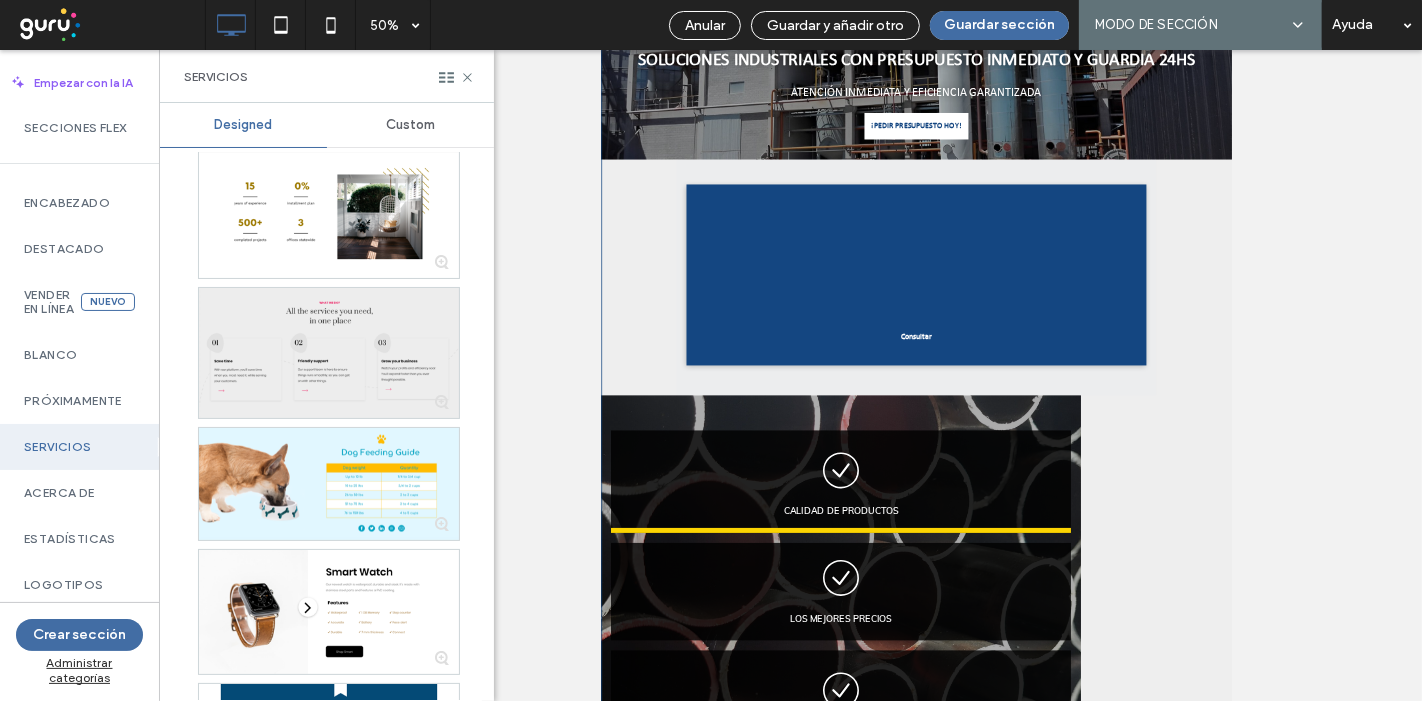 click at bounding box center [329, 353] 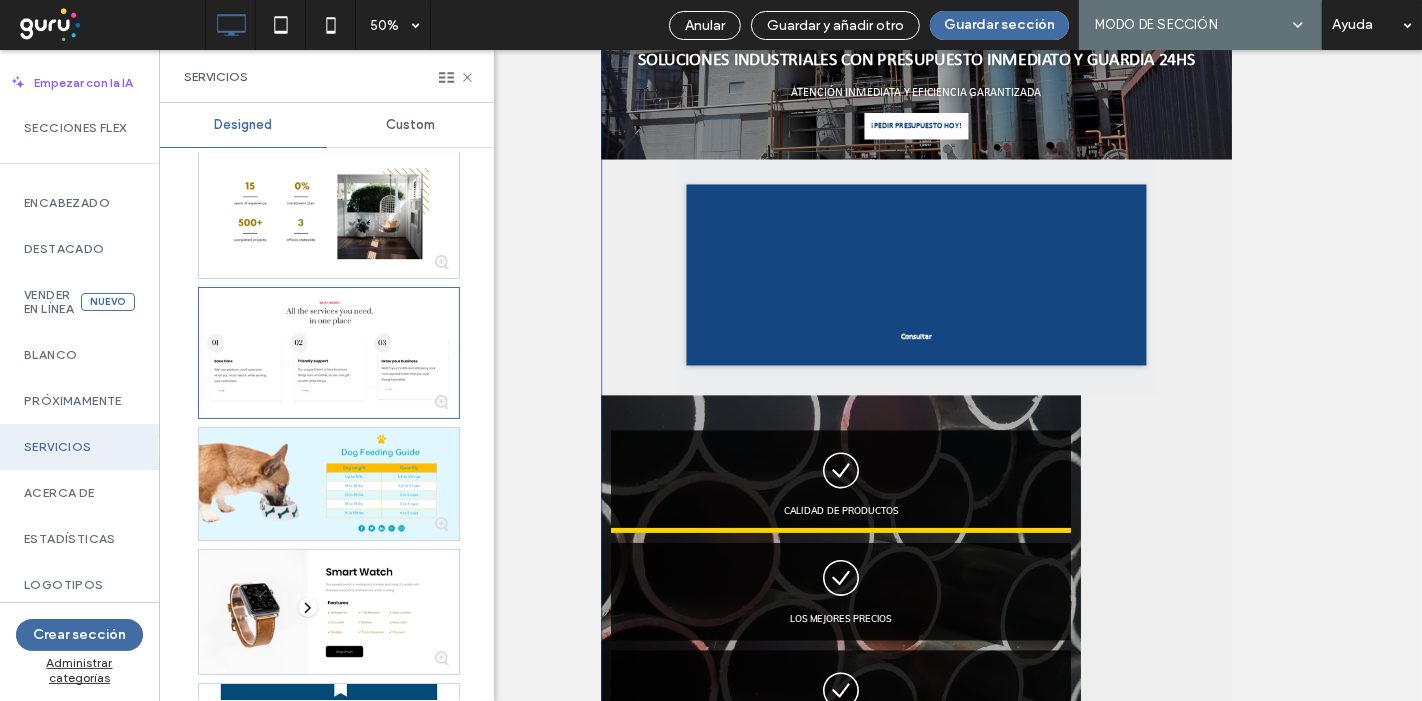 scroll, scrollTop: 0, scrollLeft: 0, axis: both 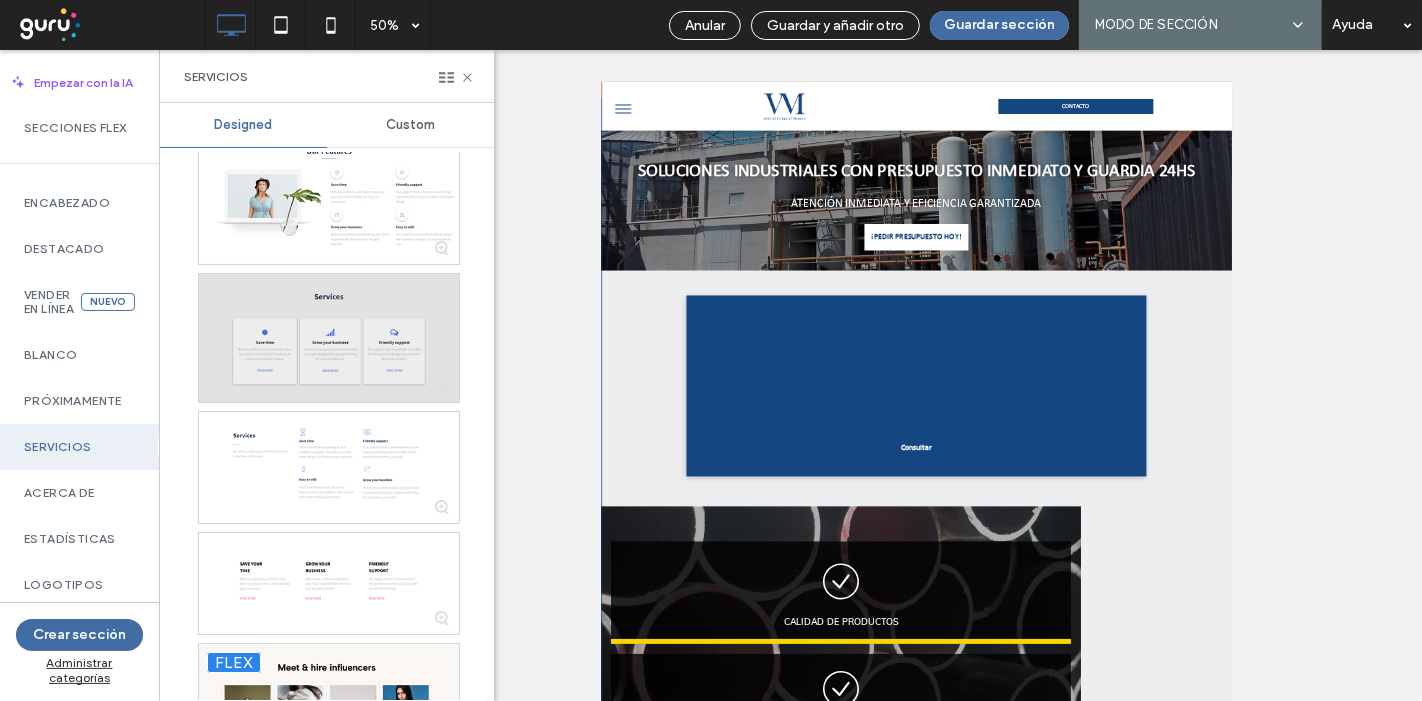 click at bounding box center (329, 338) 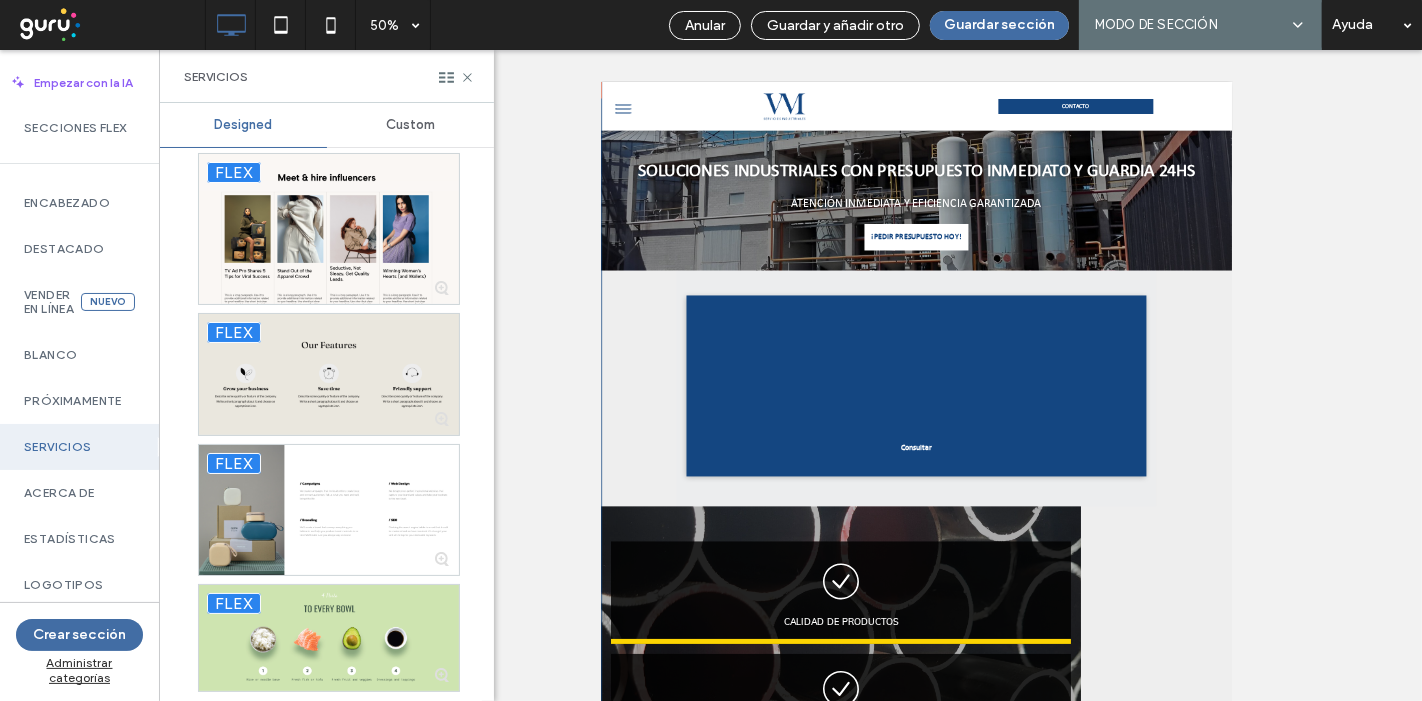 scroll, scrollTop: 6380, scrollLeft: 0, axis: vertical 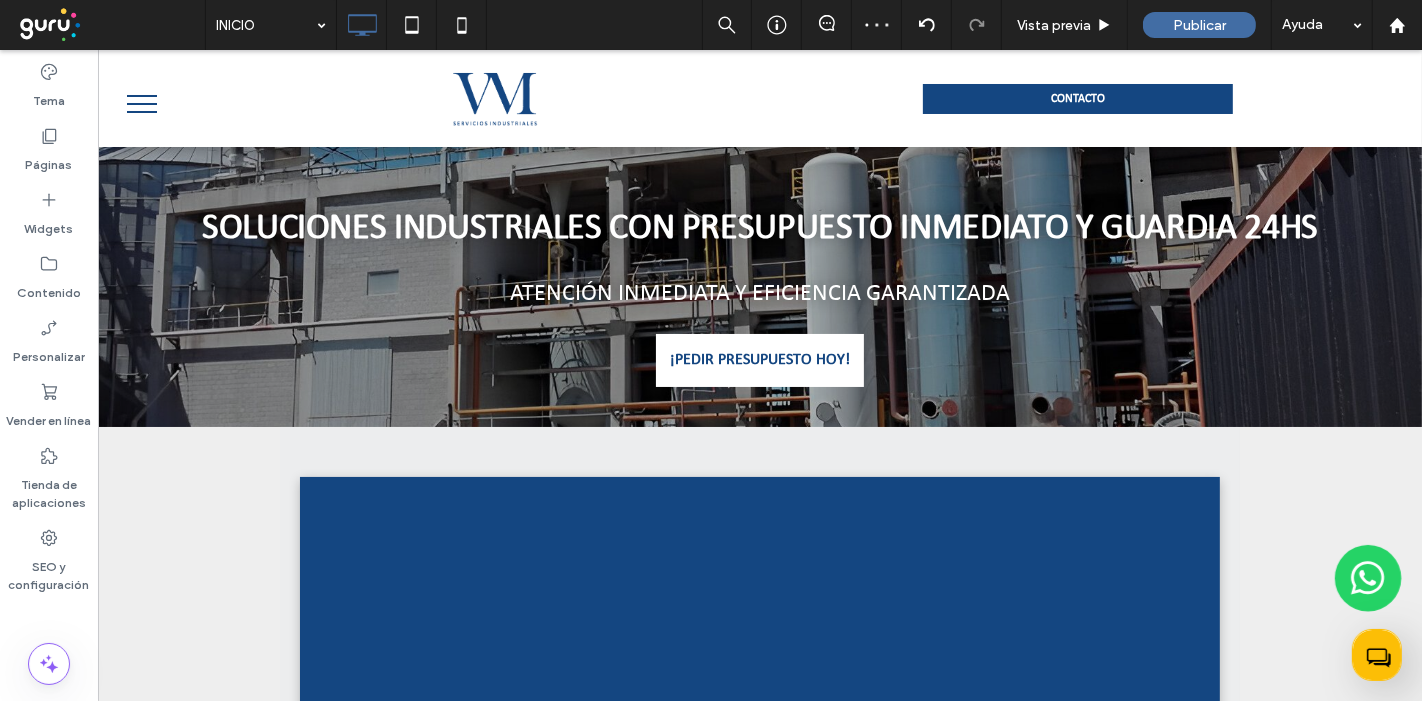 type on "**********" 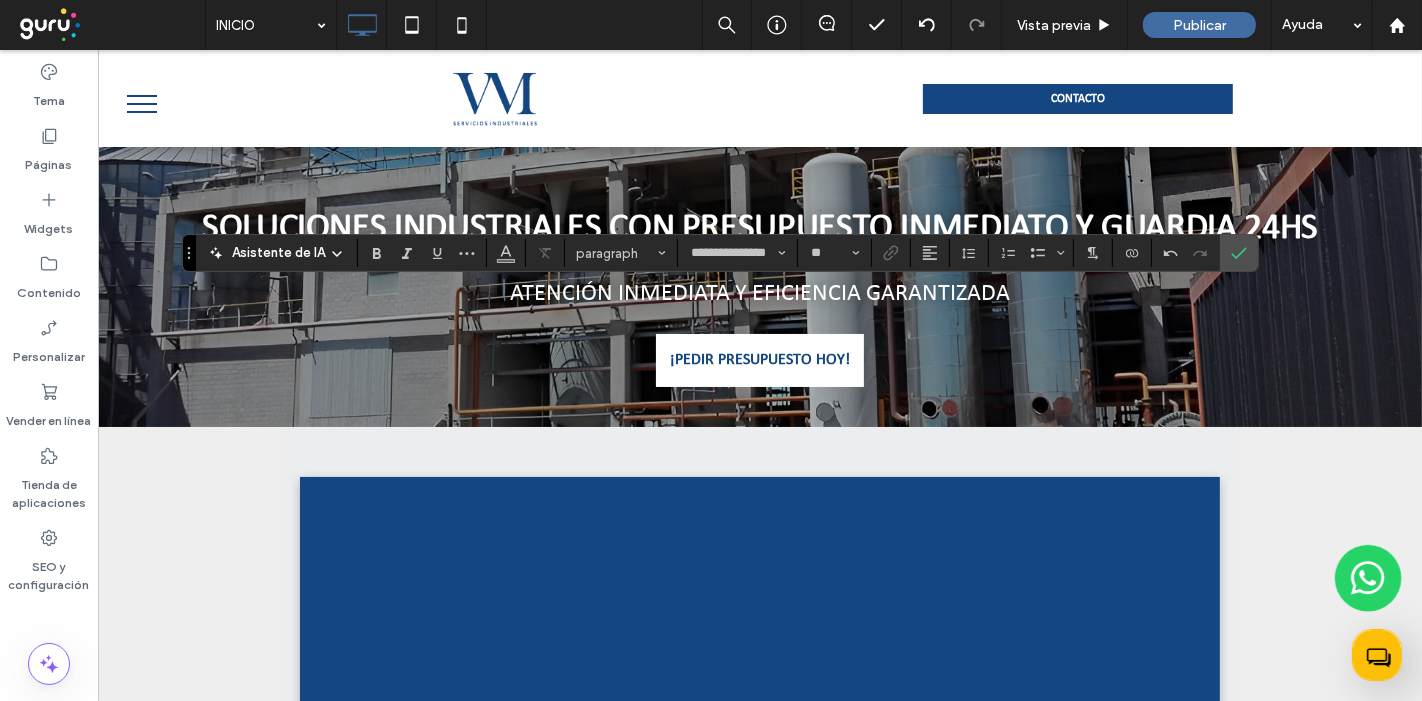 type on "**" 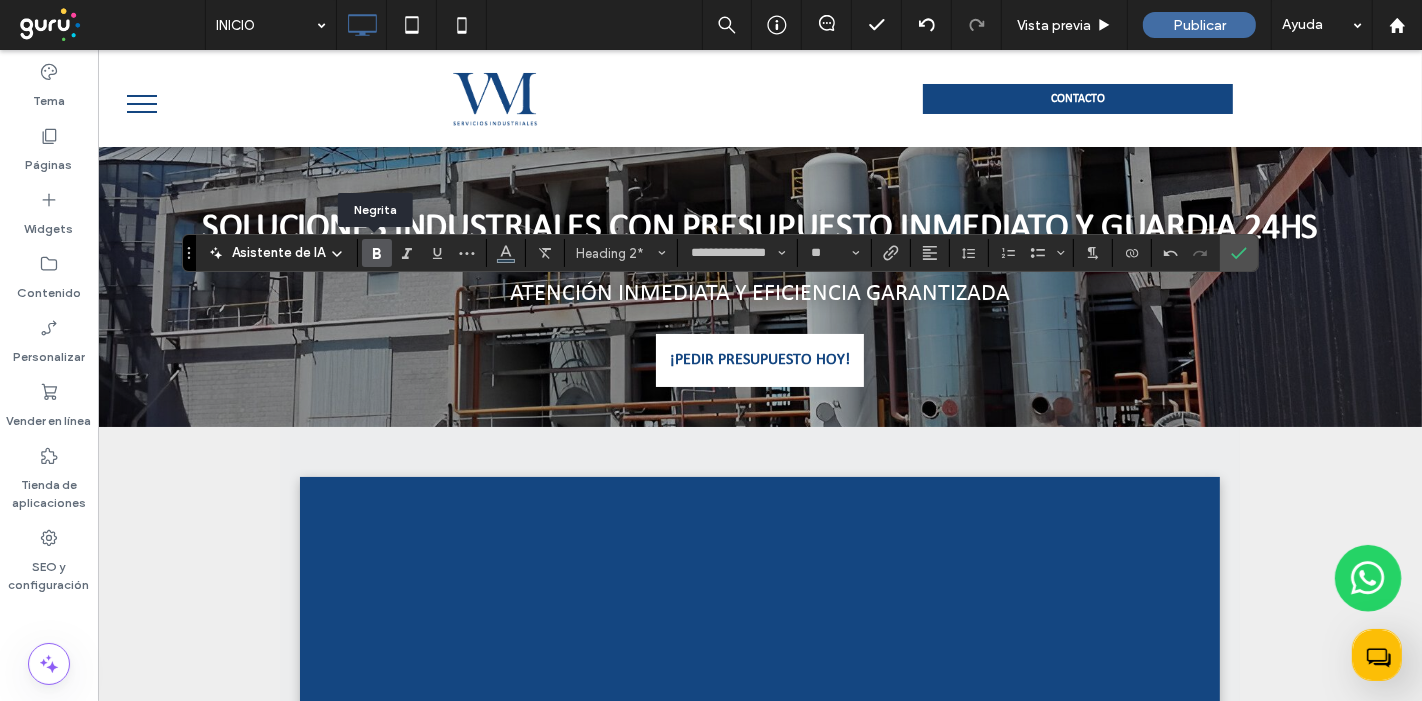 click 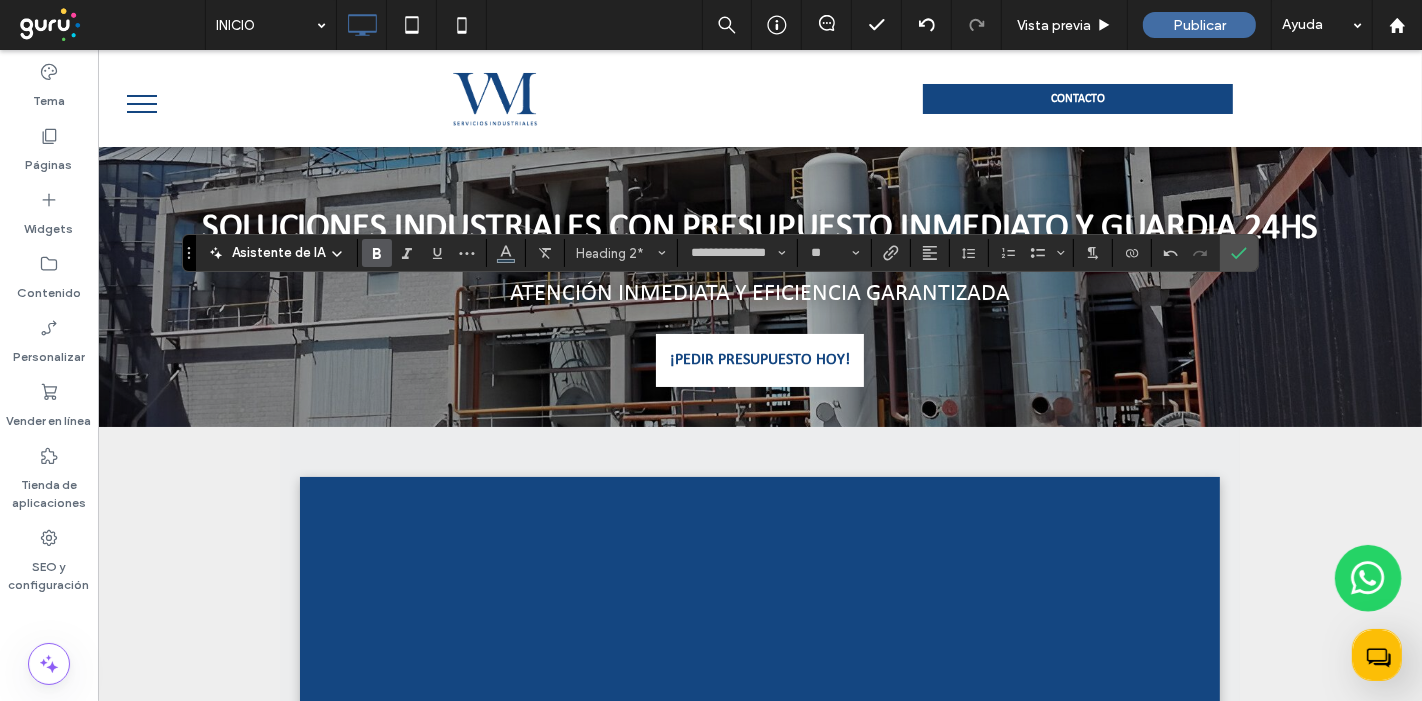 click at bounding box center [377, 253] 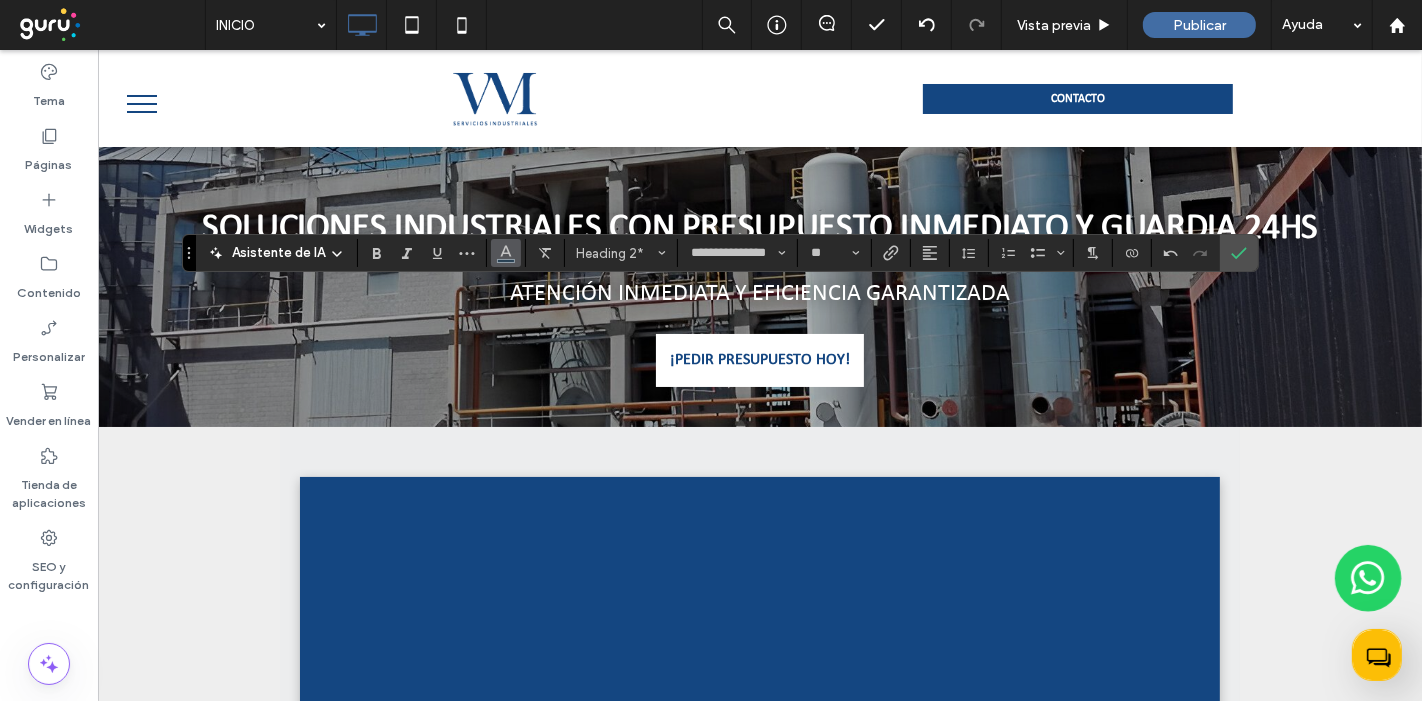 click 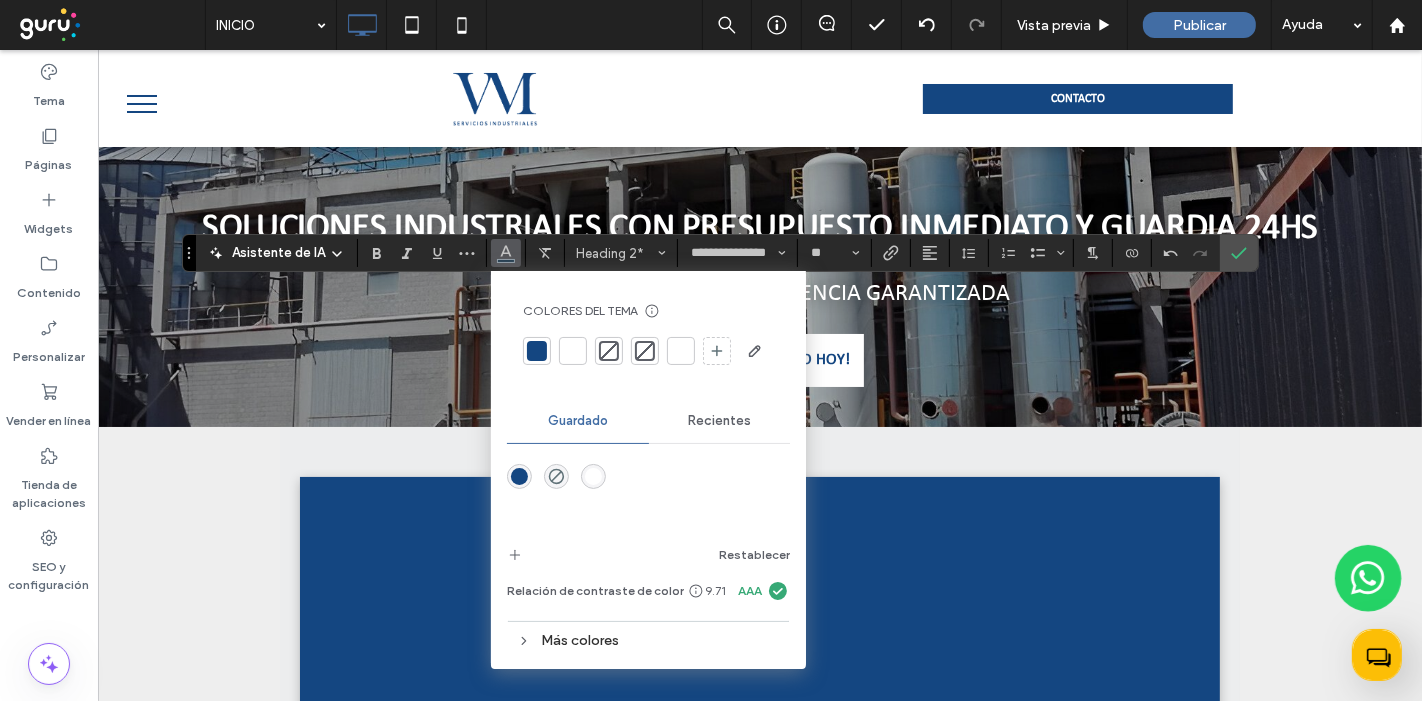 click at bounding box center (537, 351) 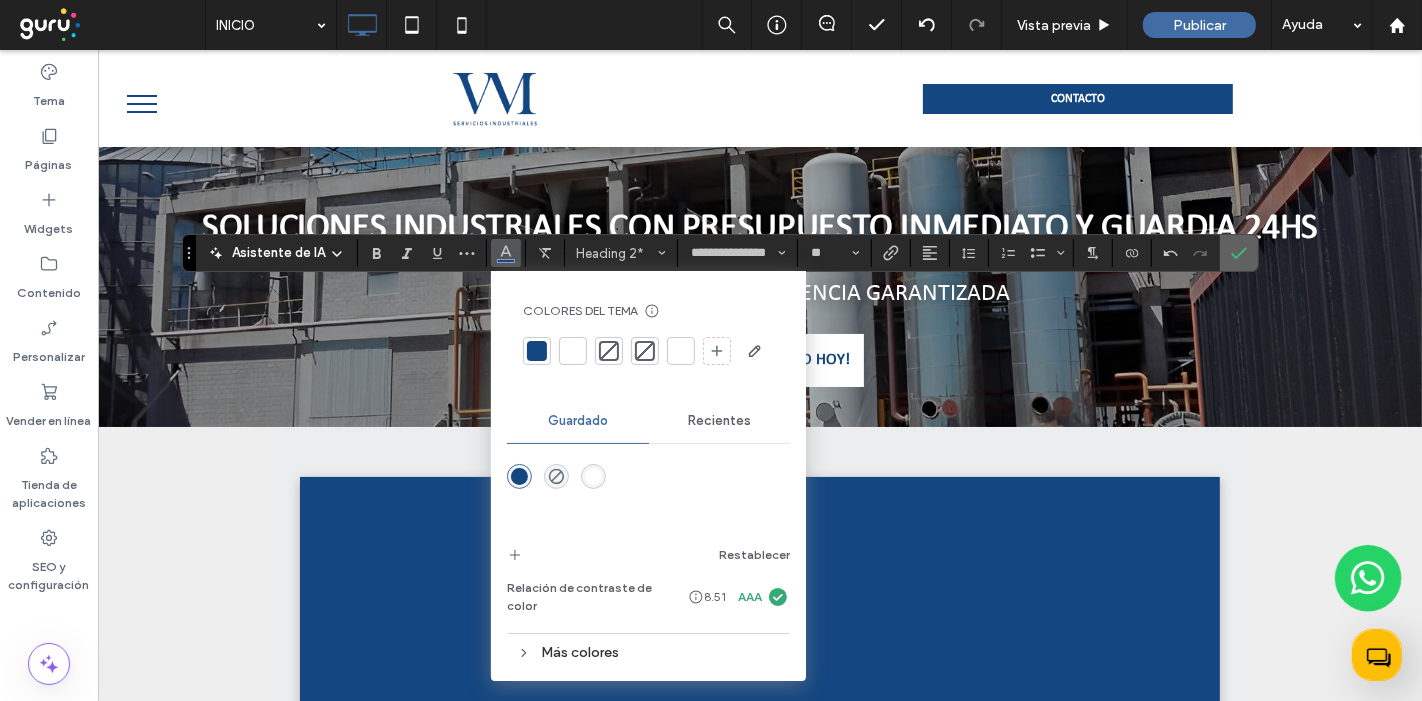 click 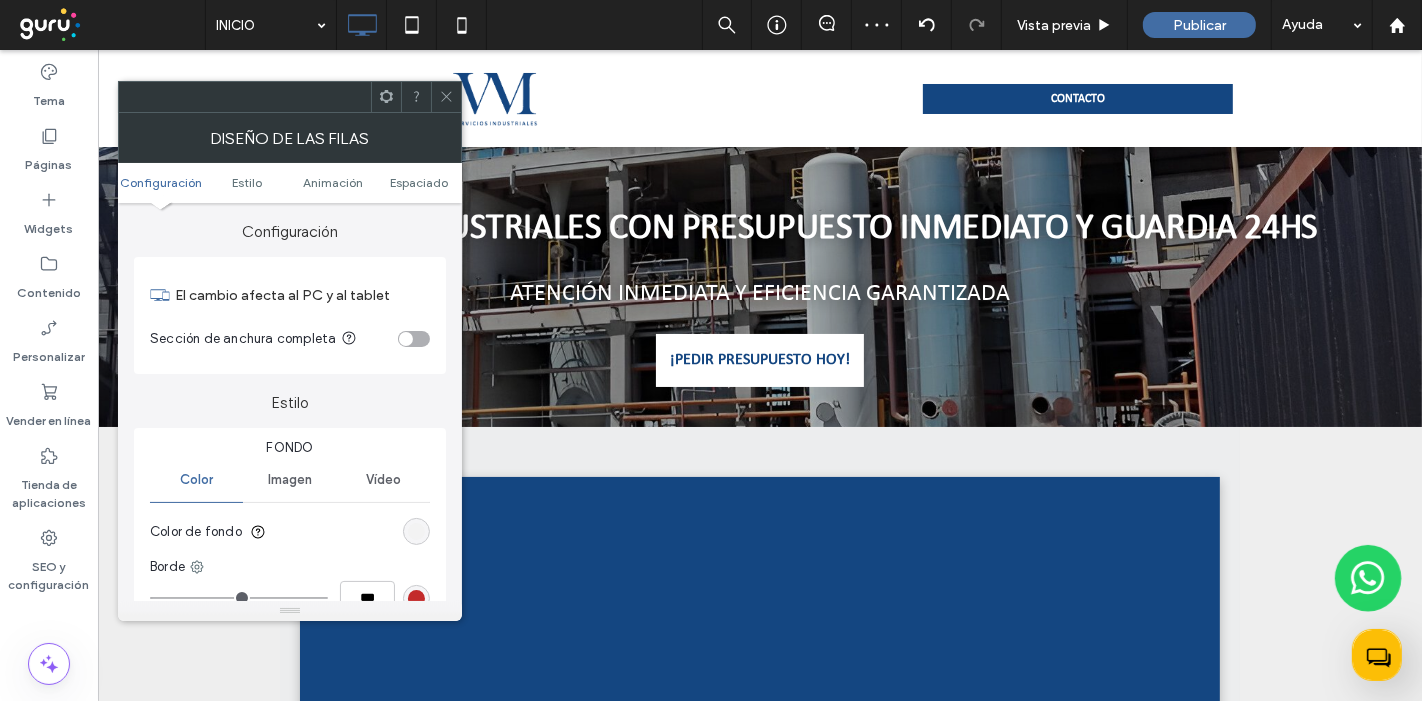 click at bounding box center [446, 97] 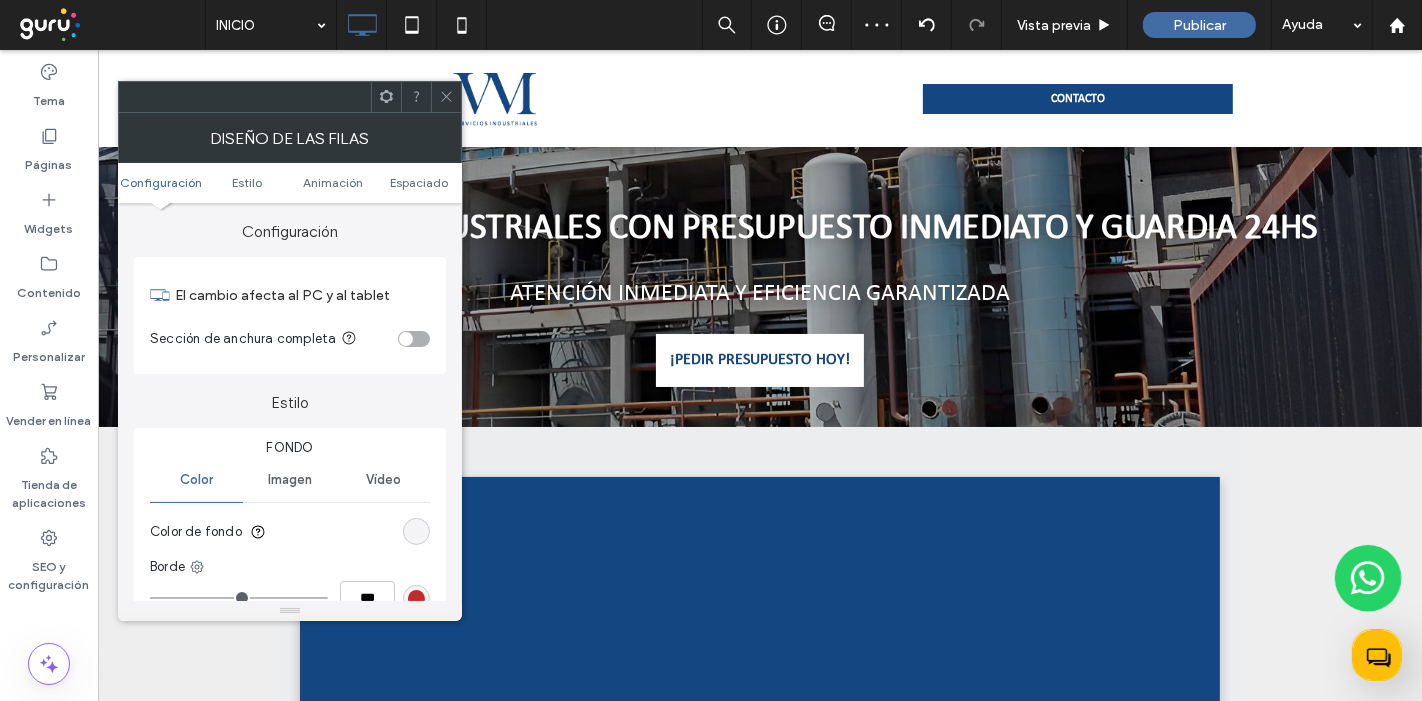 click at bounding box center (416, 531) 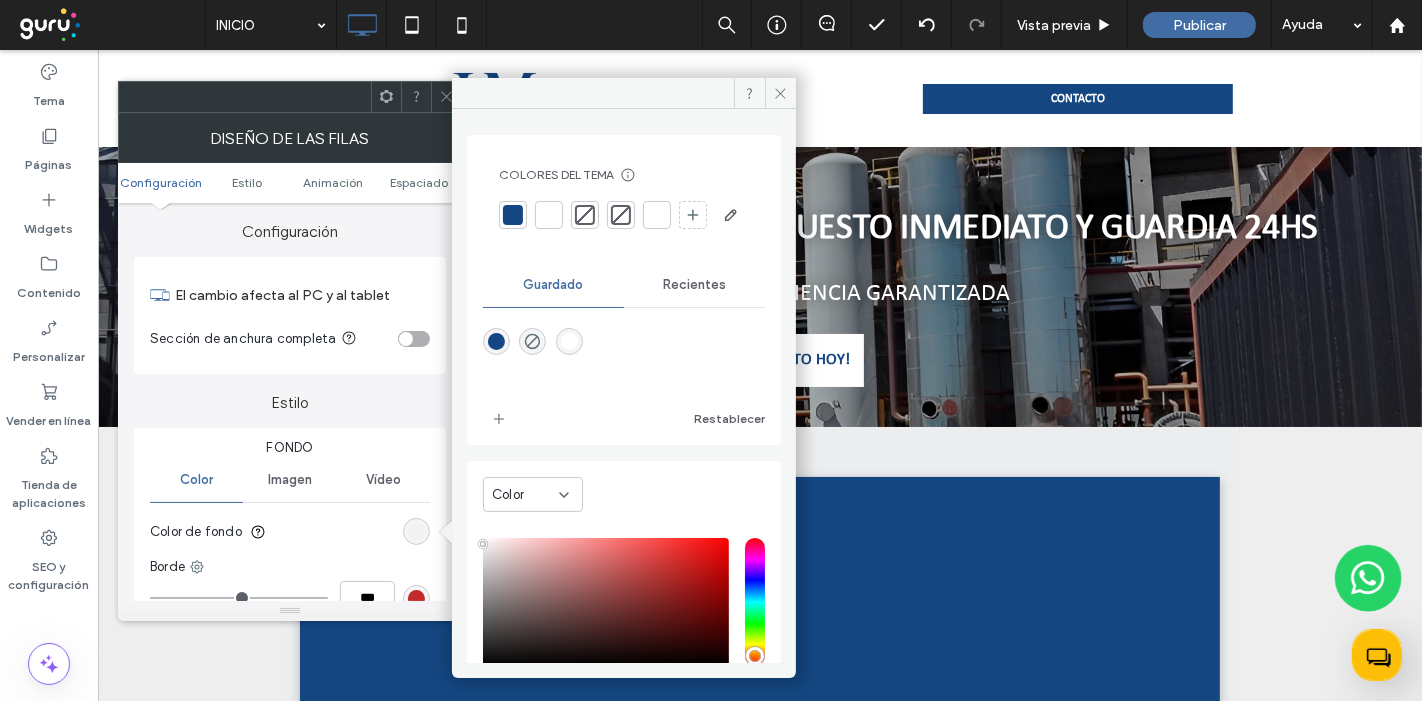 click 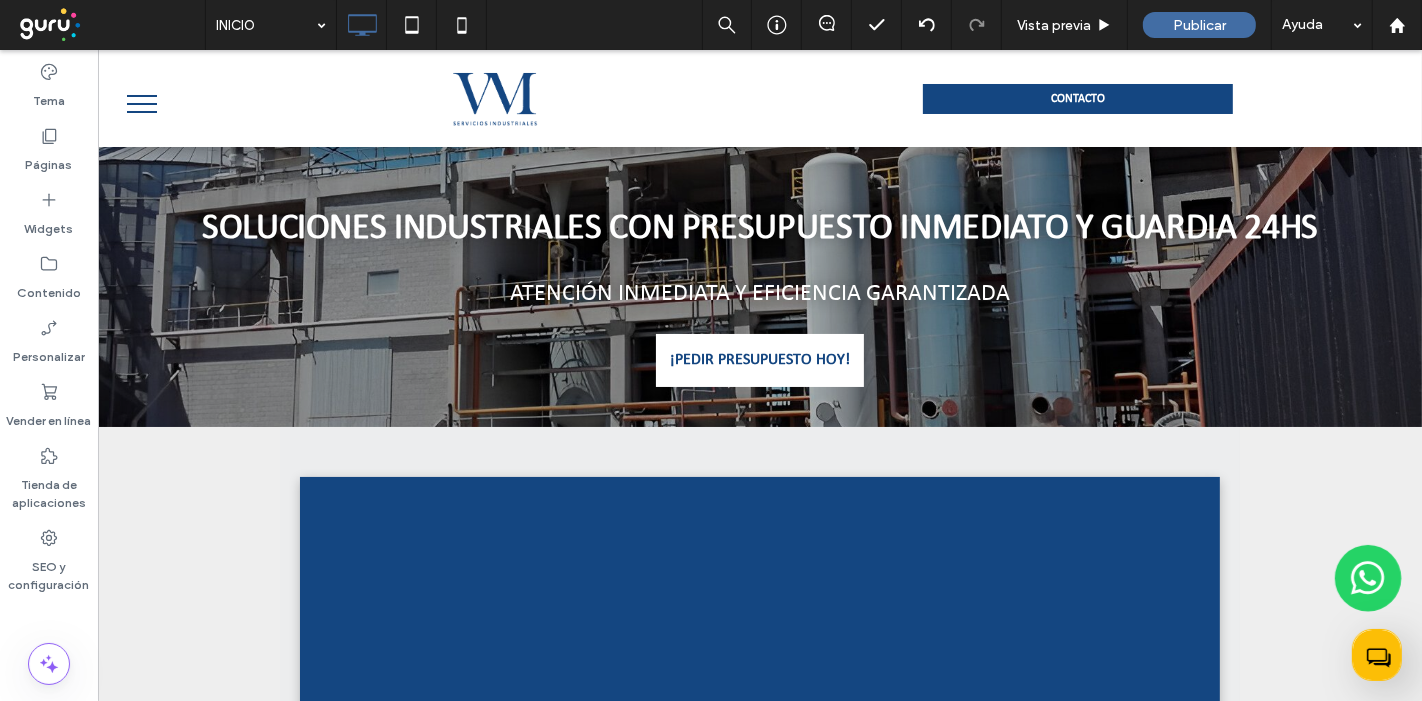type on "**********" 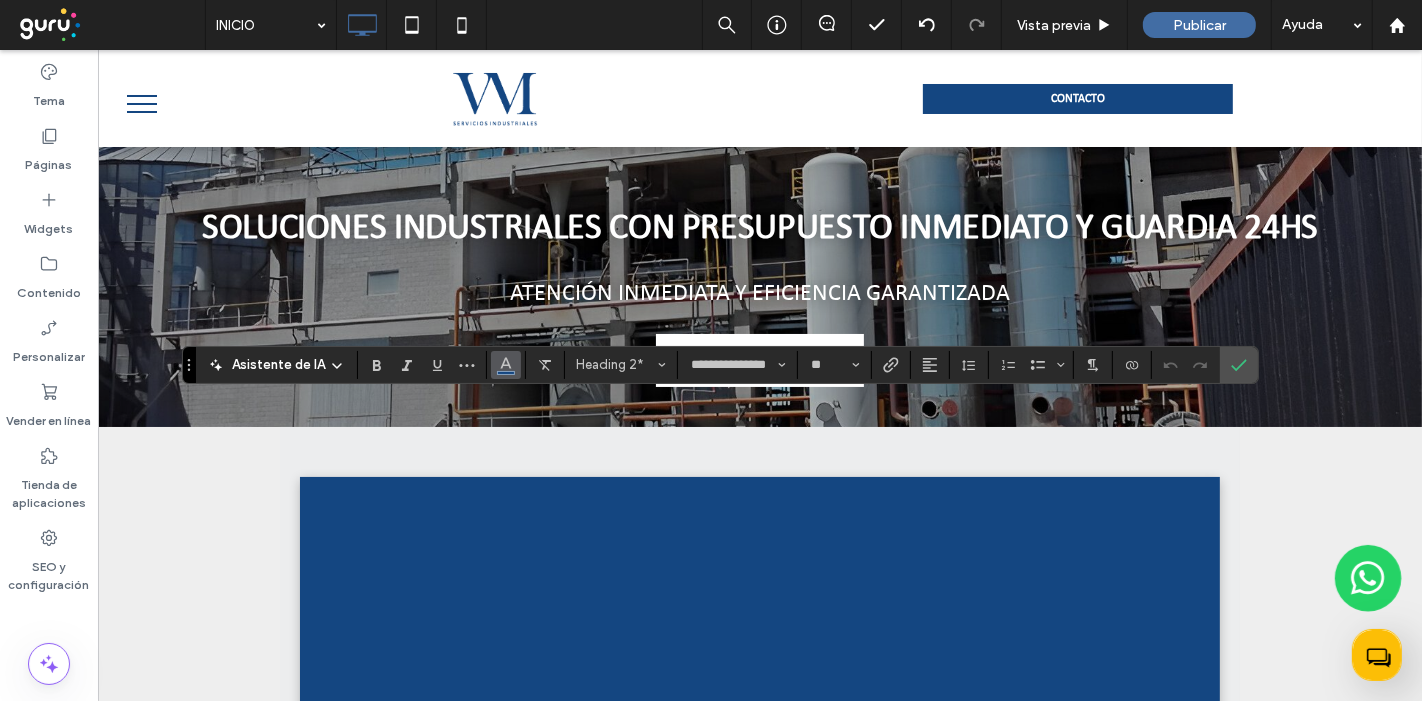 click 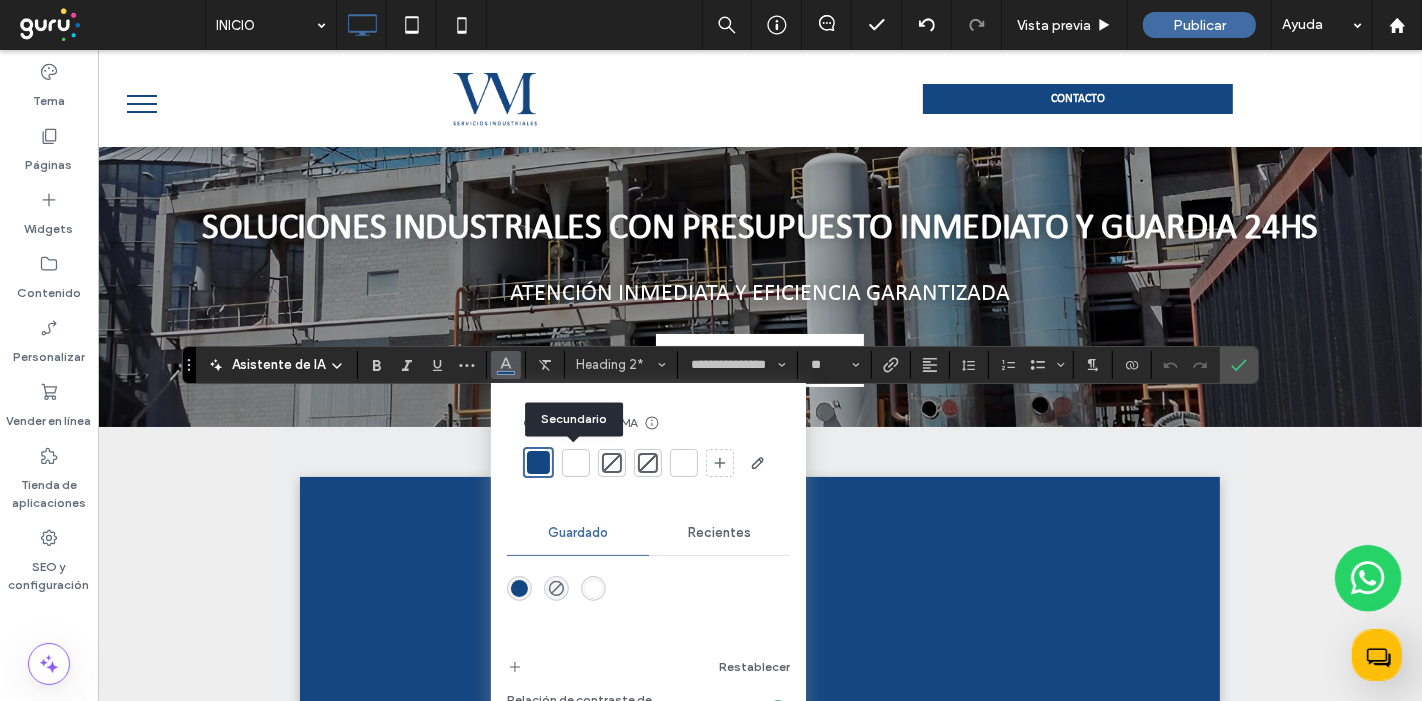 click at bounding box center (576, 463) 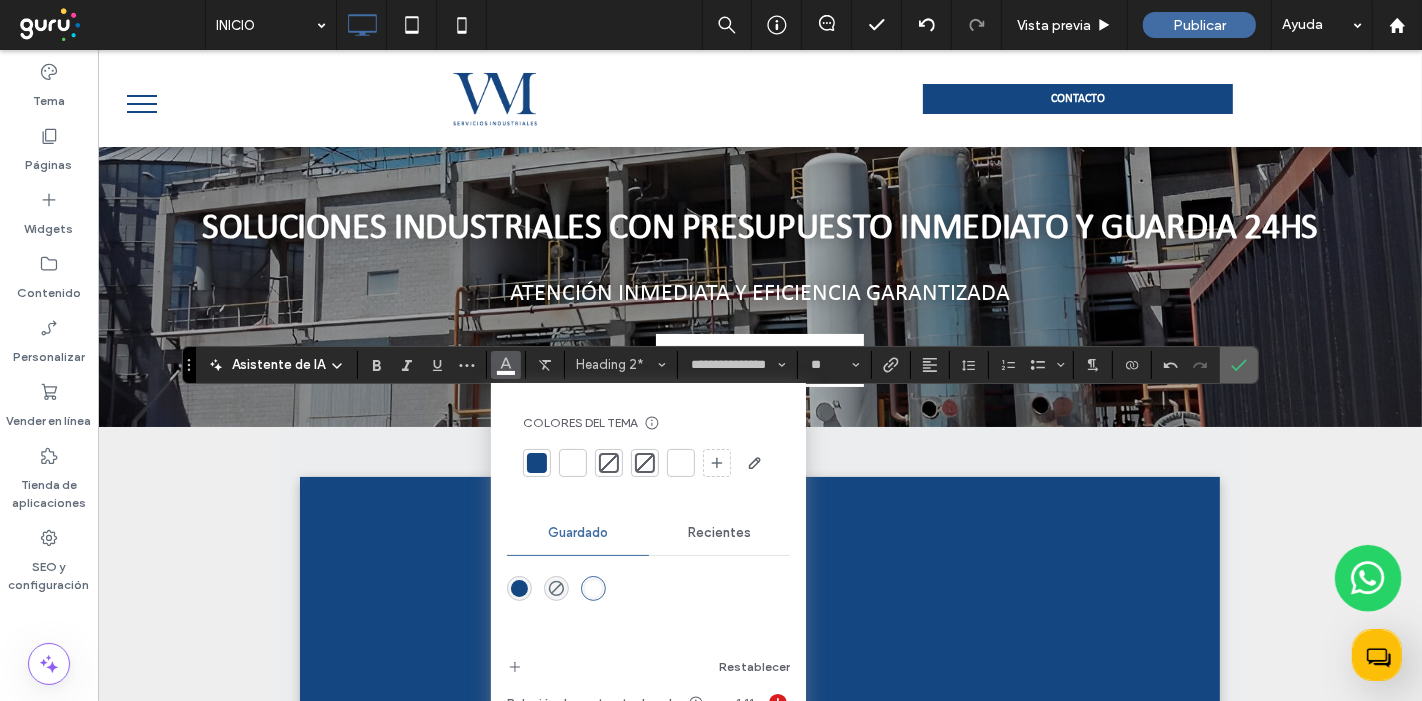 click at bounding box center (1239, 365) 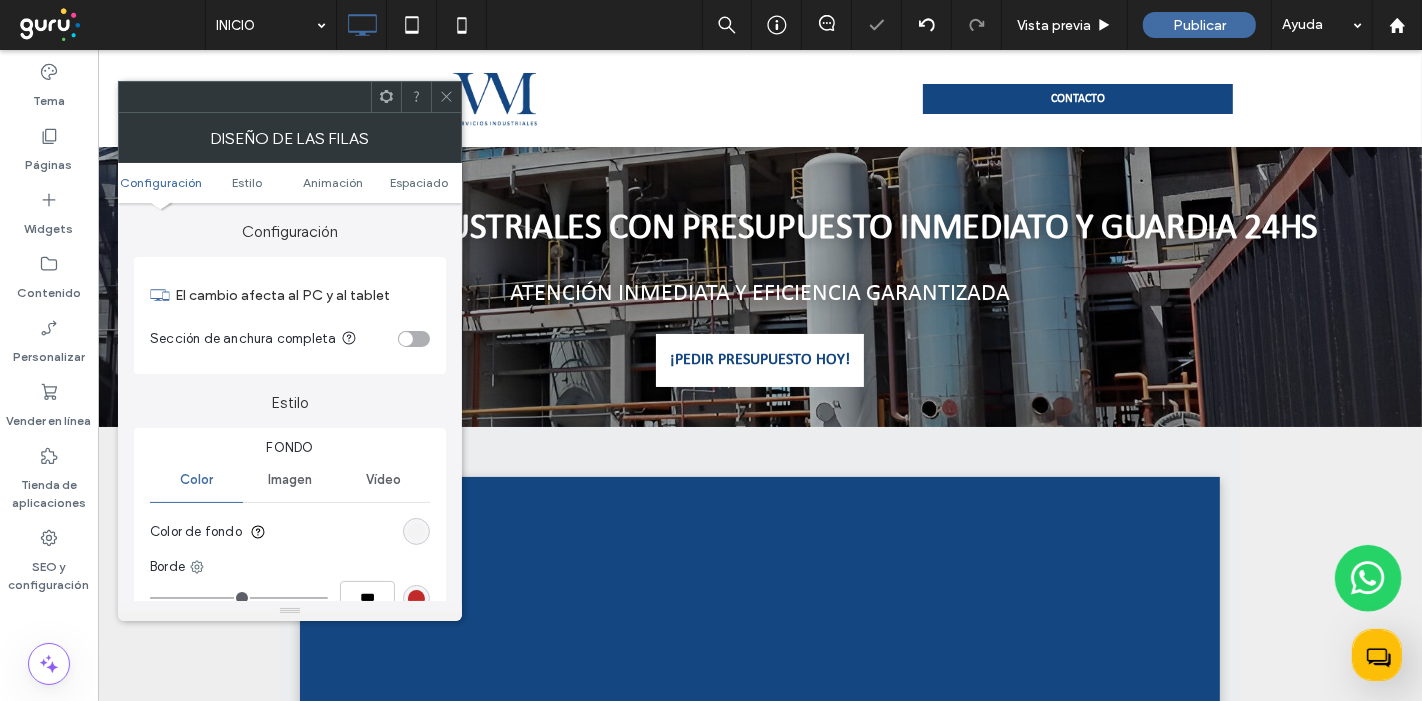 click at bounding box center (416, 531) 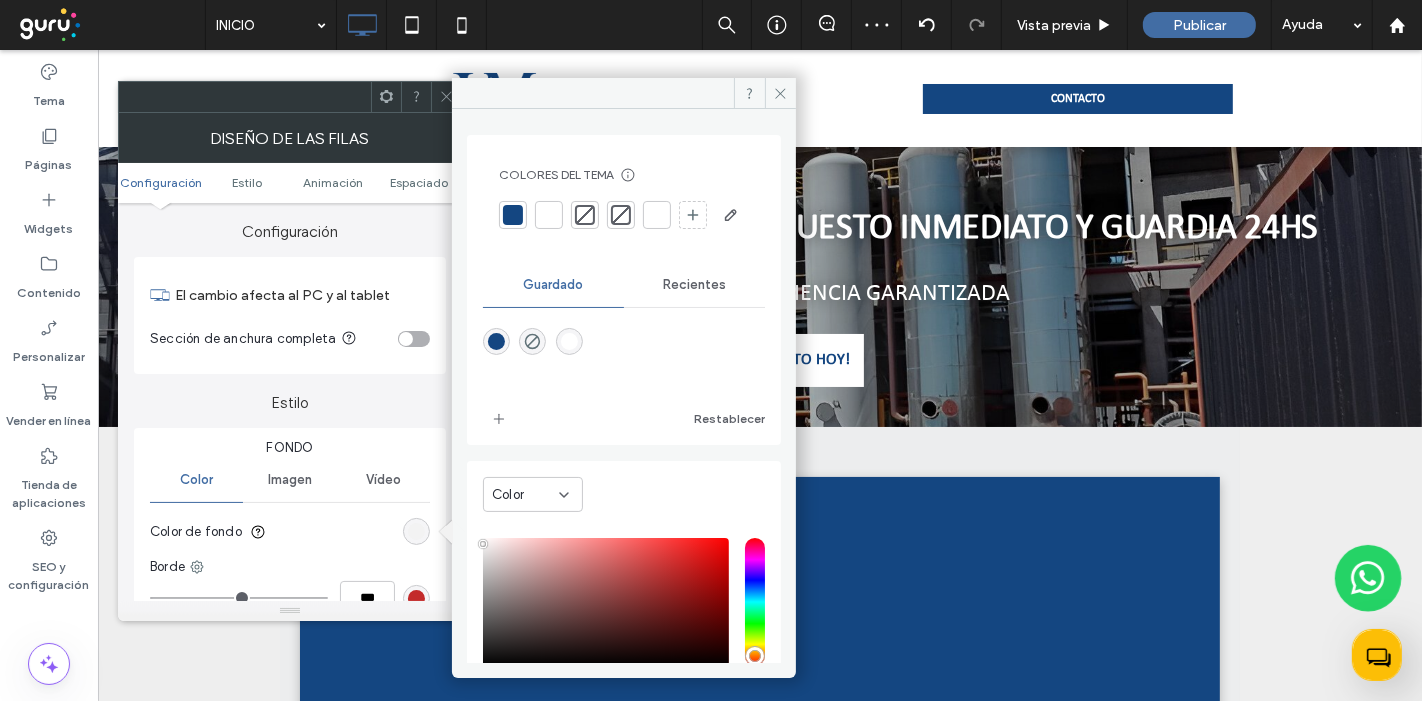 click at bounding box center (513, 215) 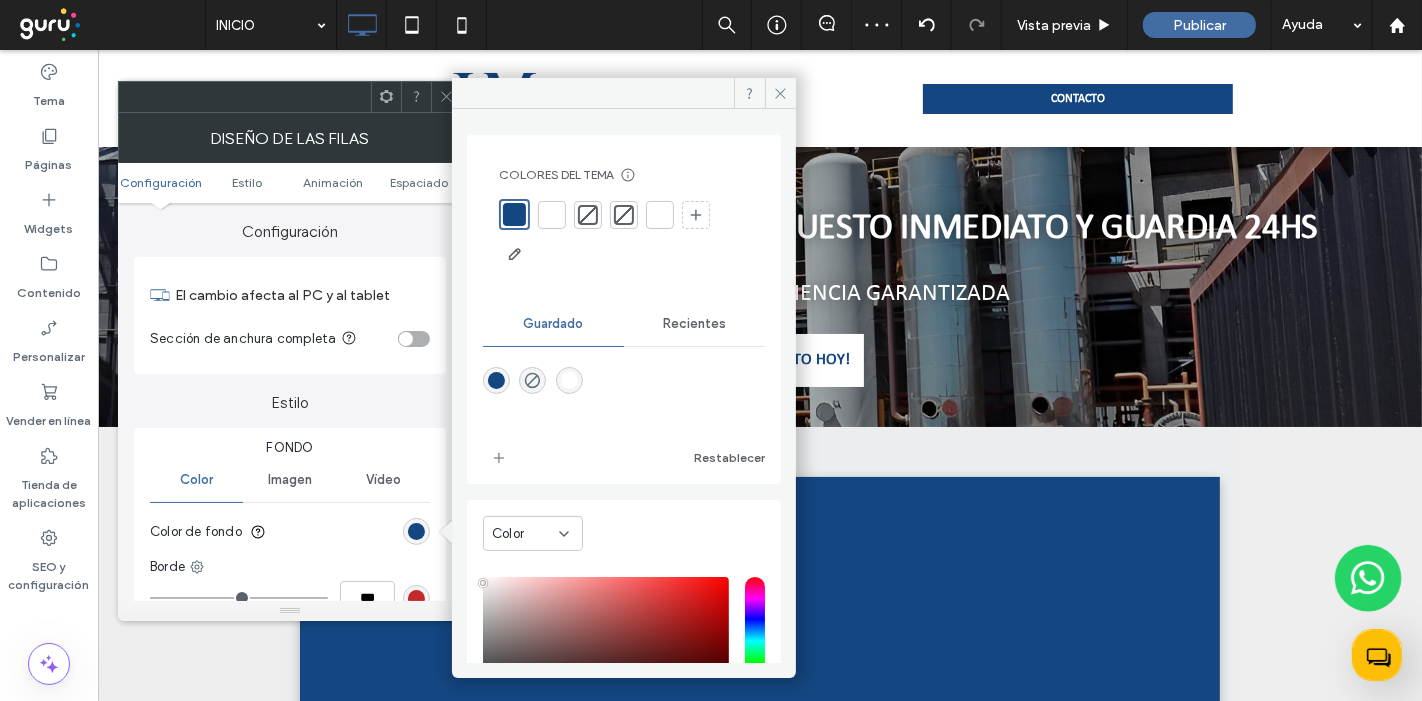 click 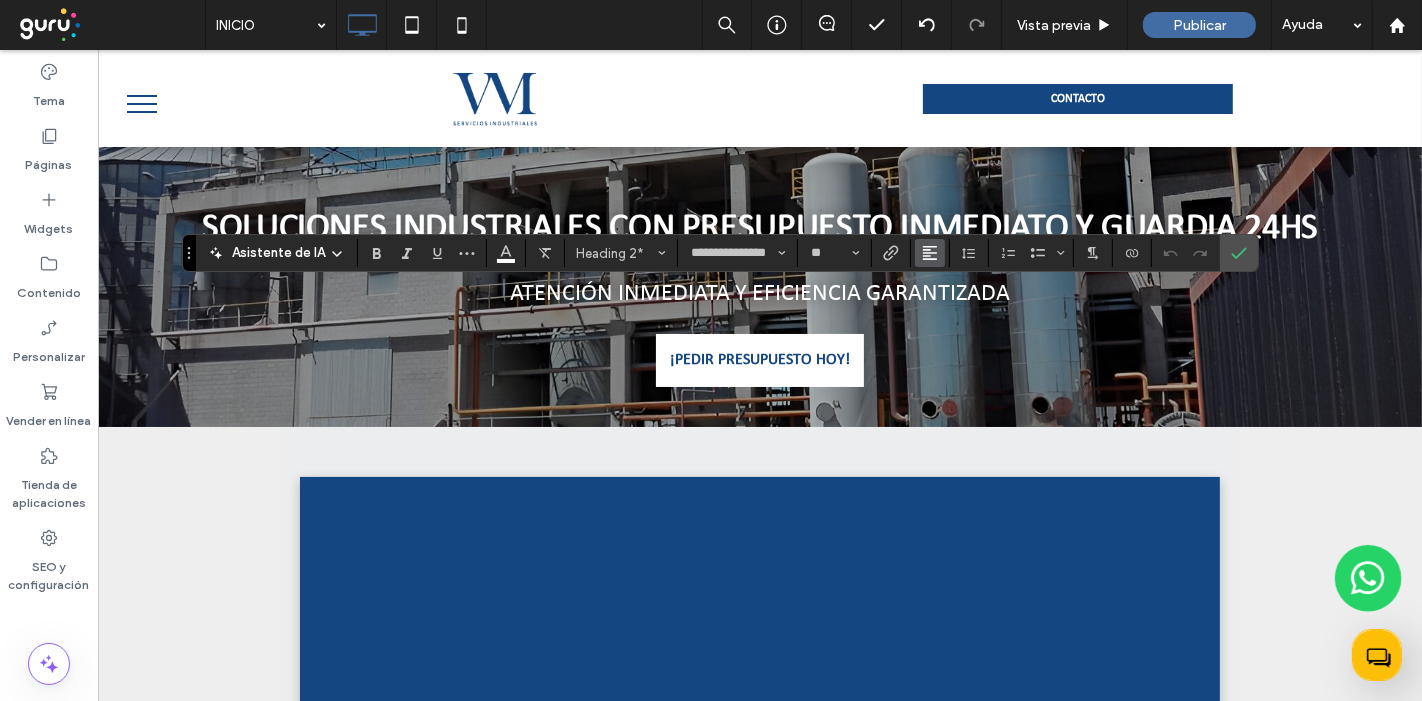 click 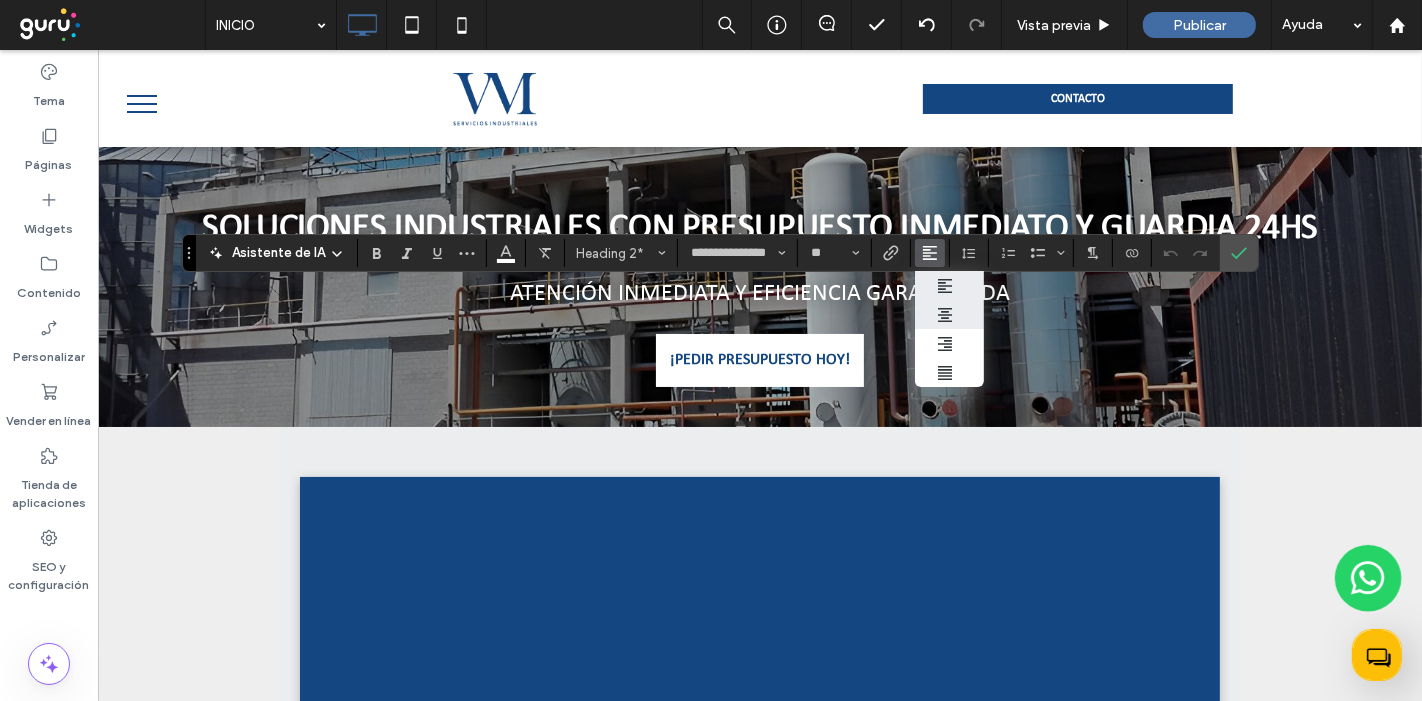 click at bounding box center (950, 314) 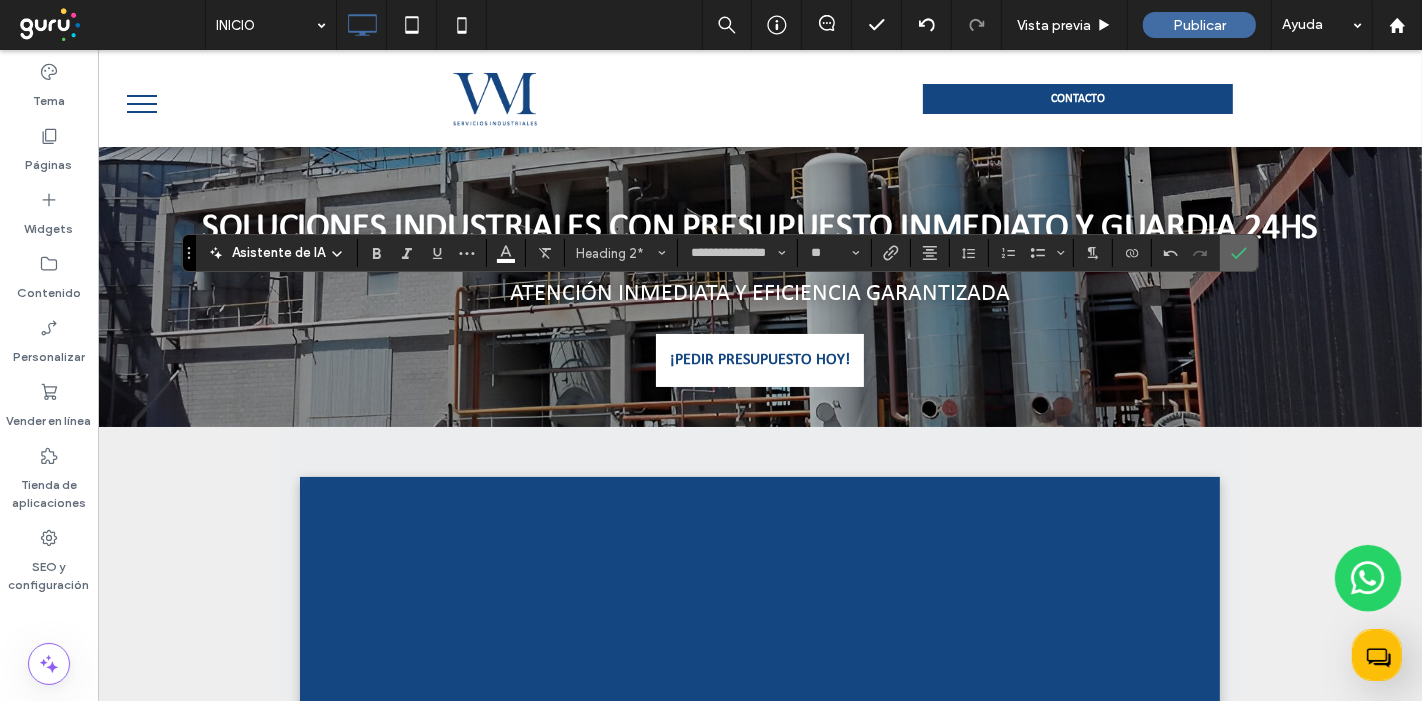 click at bounding box center (1239, 253) 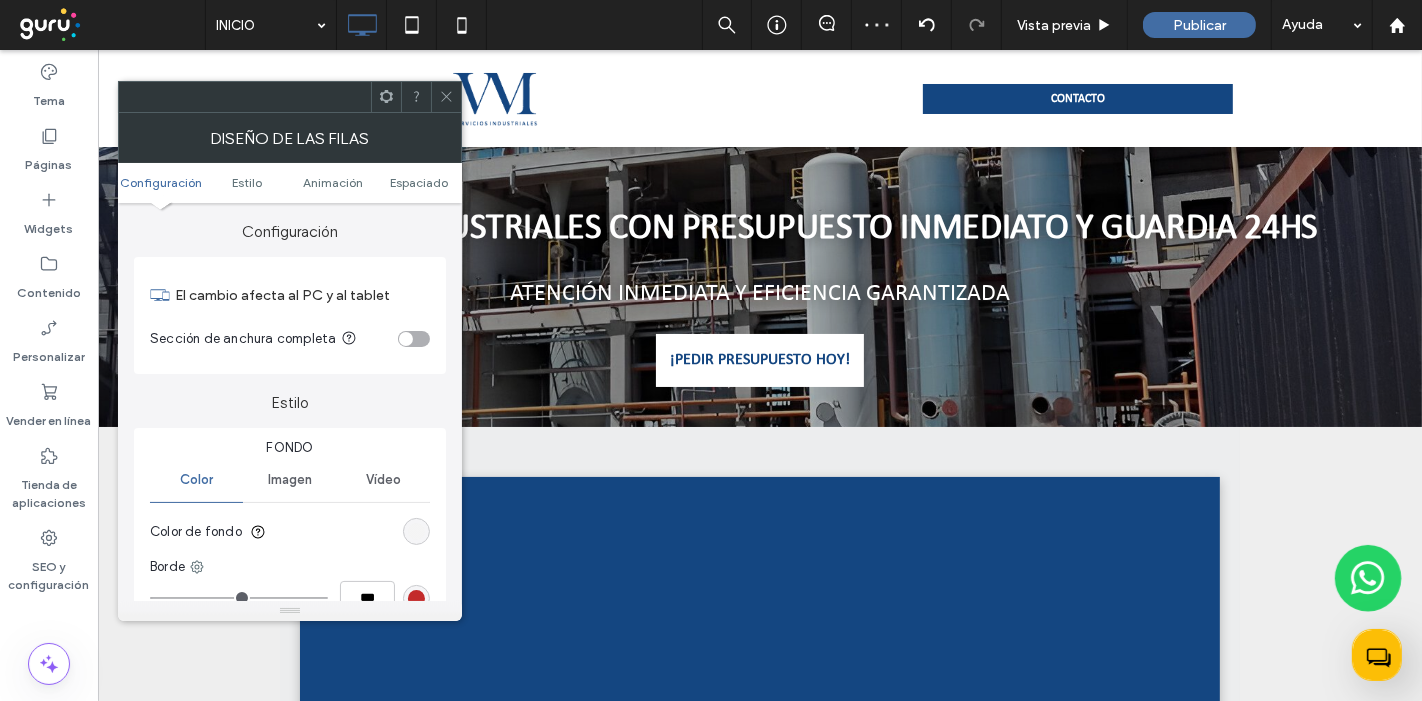 click at bounding box center [416, 531] 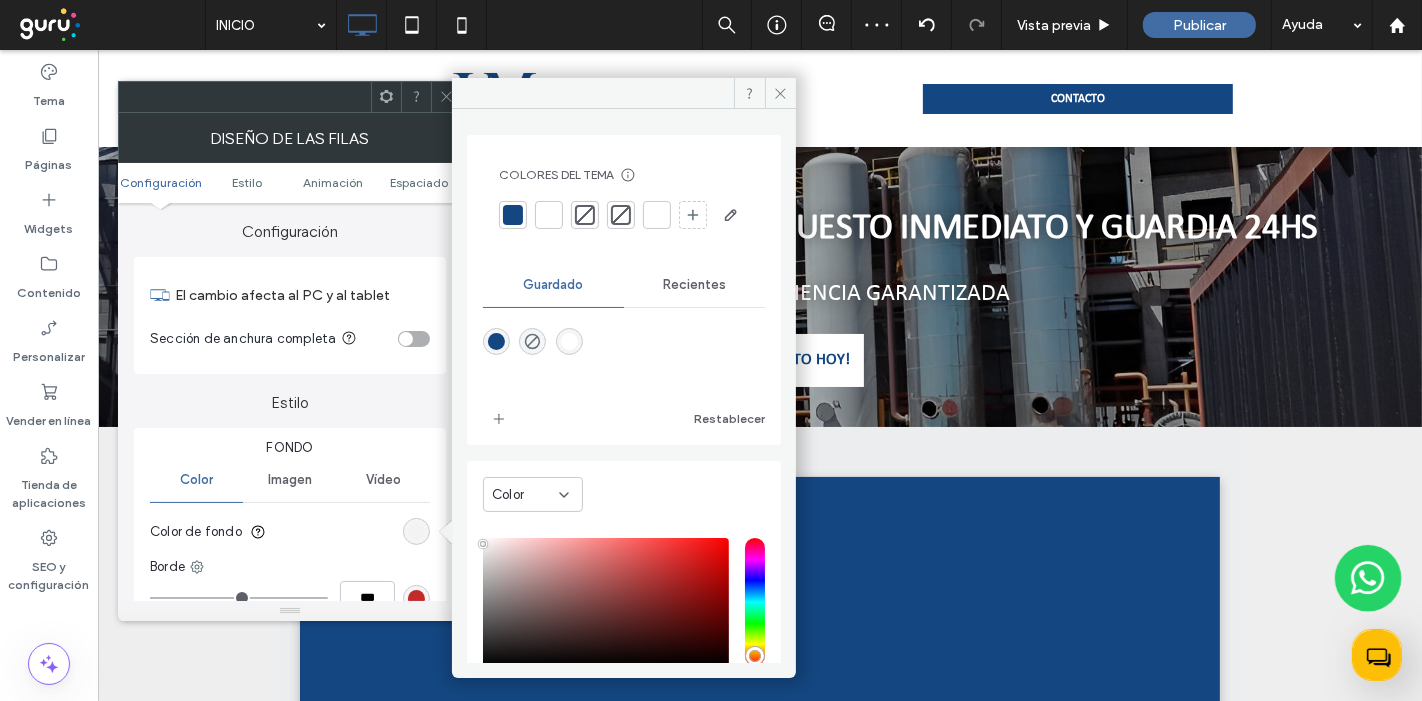 click at bounding box center (513, 215) 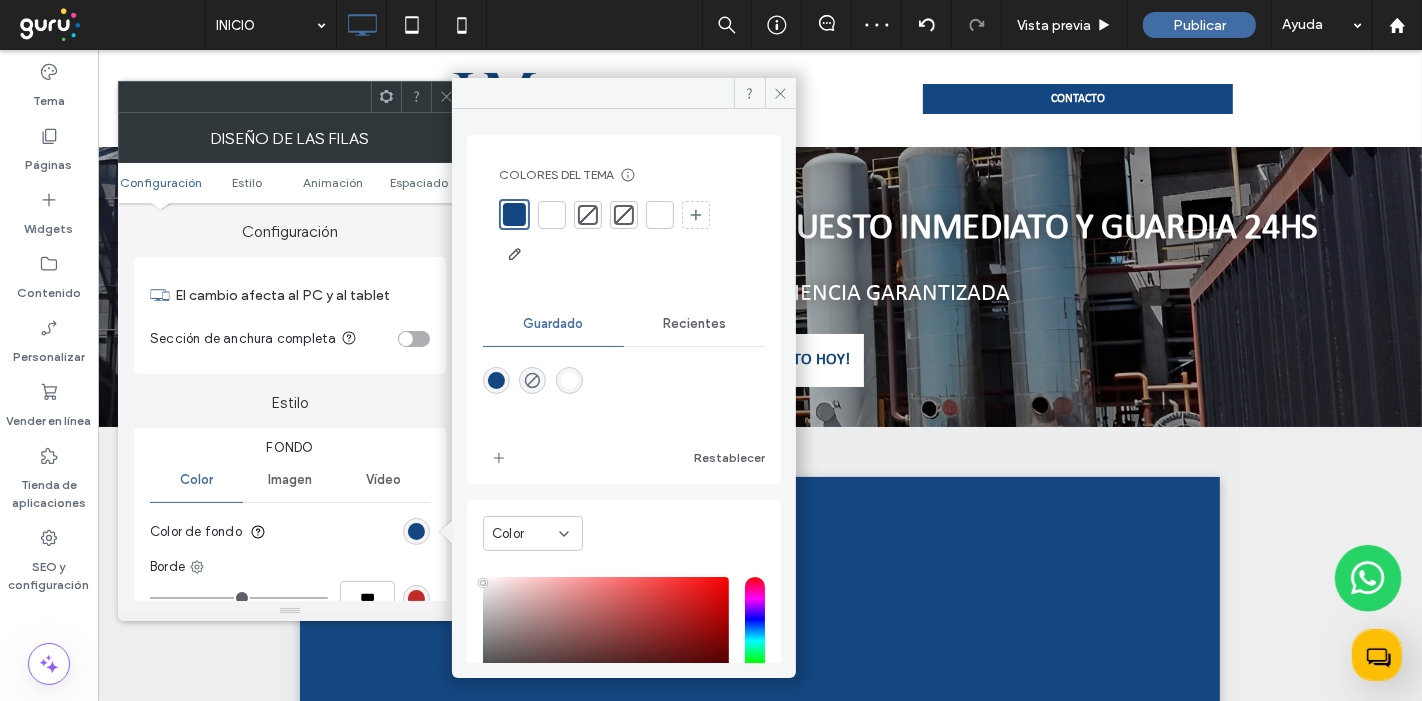 drag, startPoint x: 441, startPoint y: 92, endPoint x: 537, endPoint y: 193, distance: 139.3449 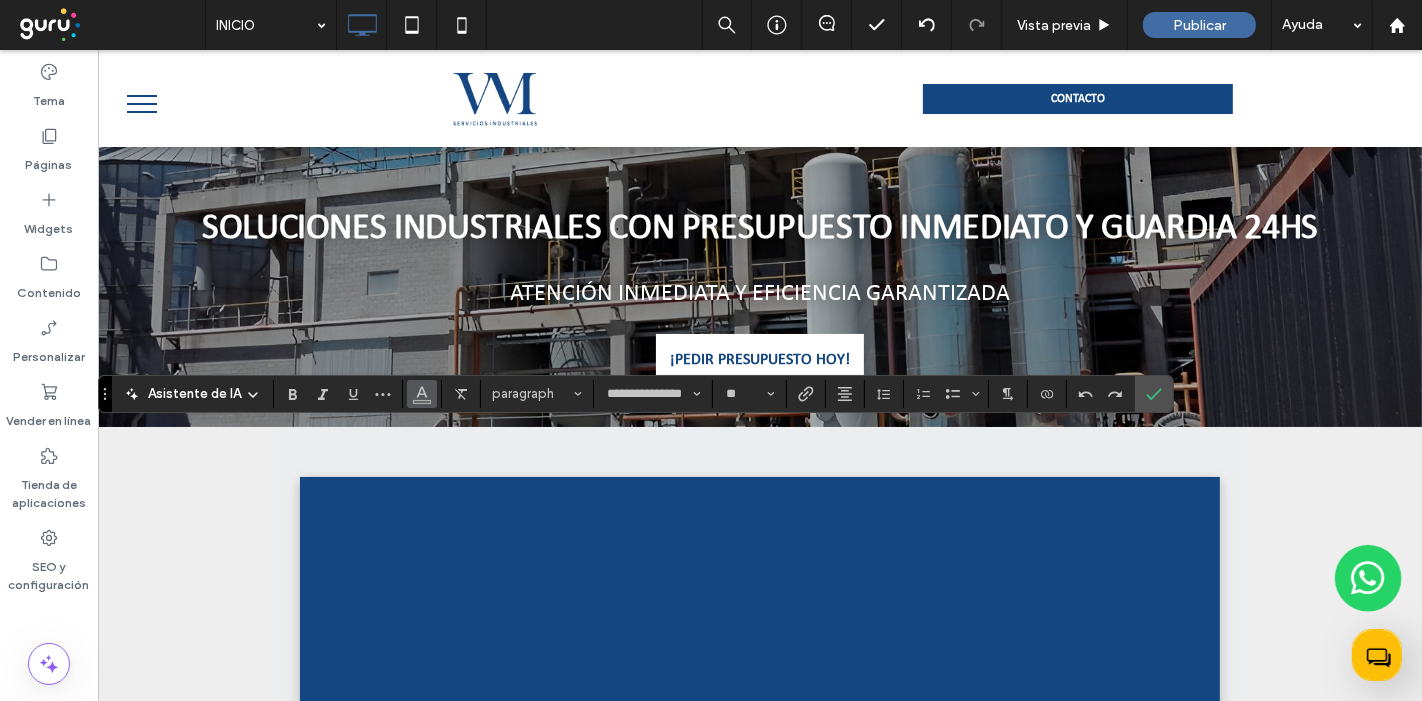 click 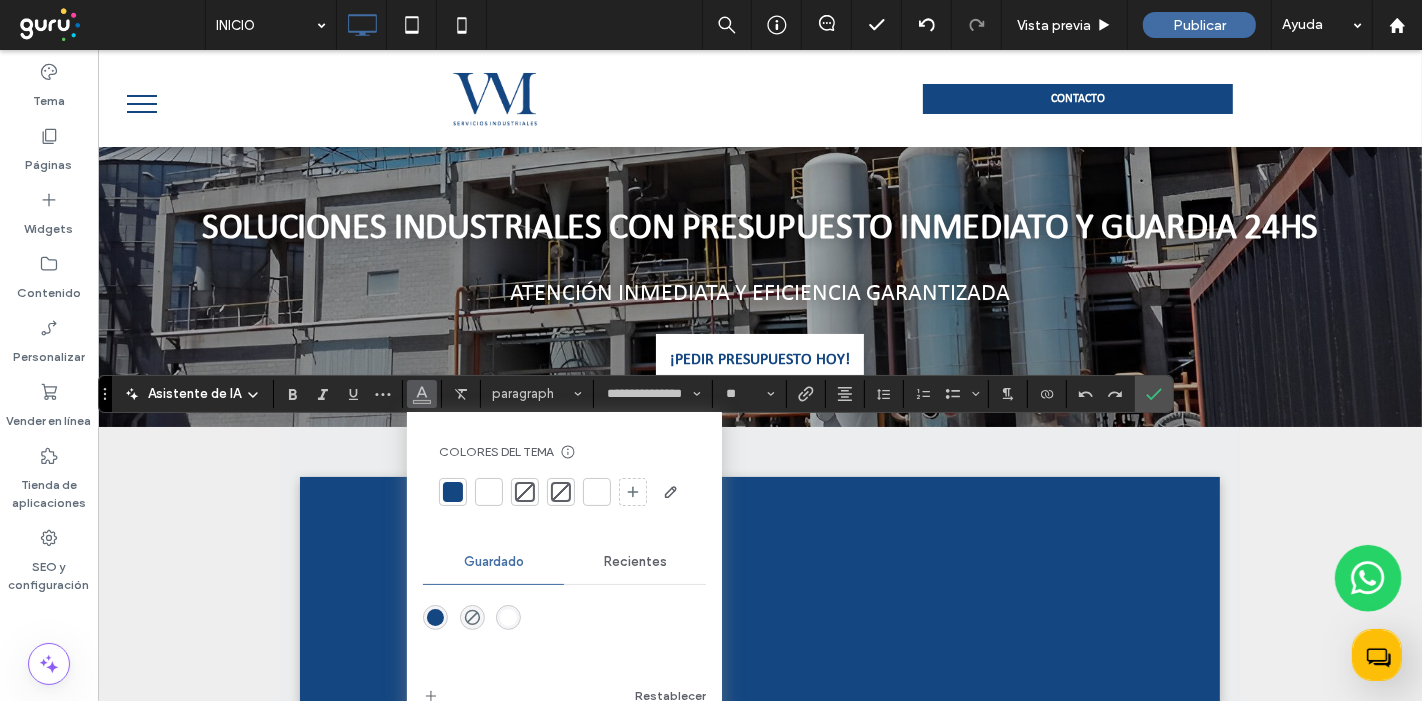 click at bounding box center (453, 492) 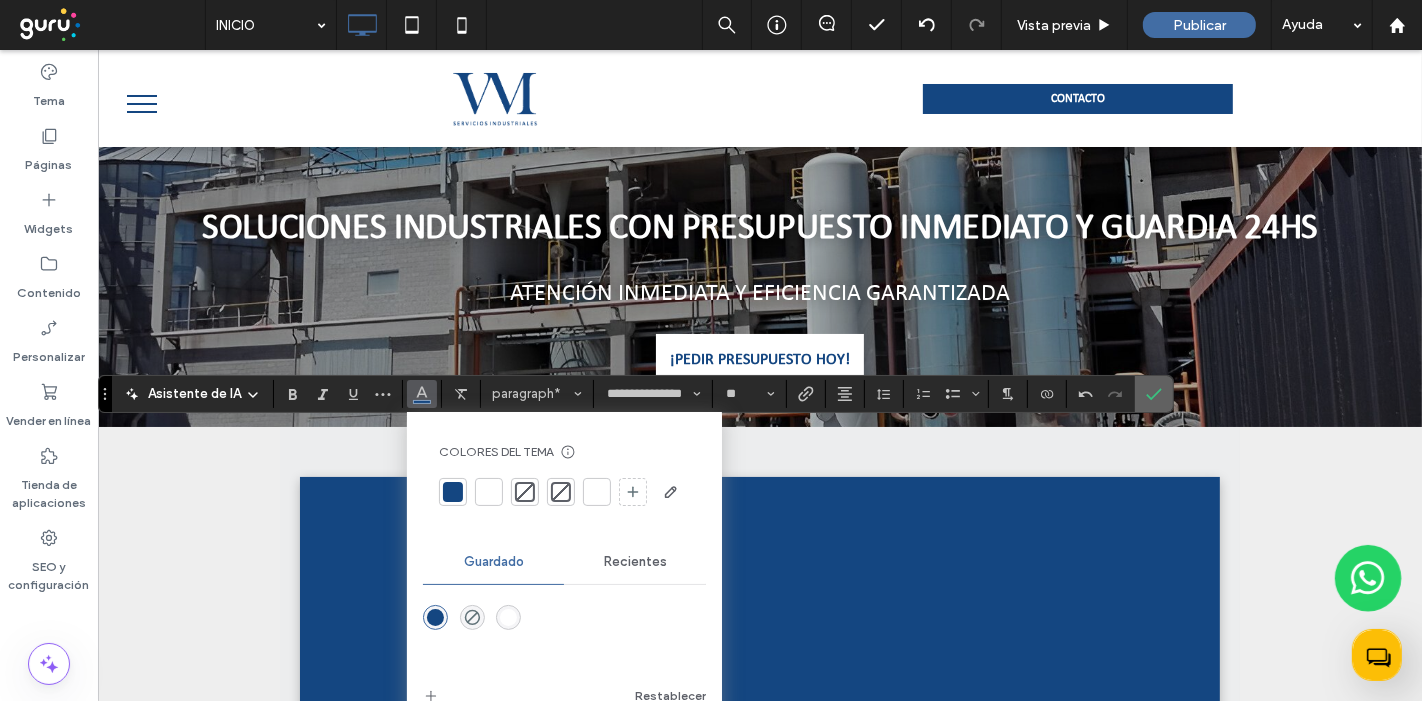 click at bounding box center [1154, 394] 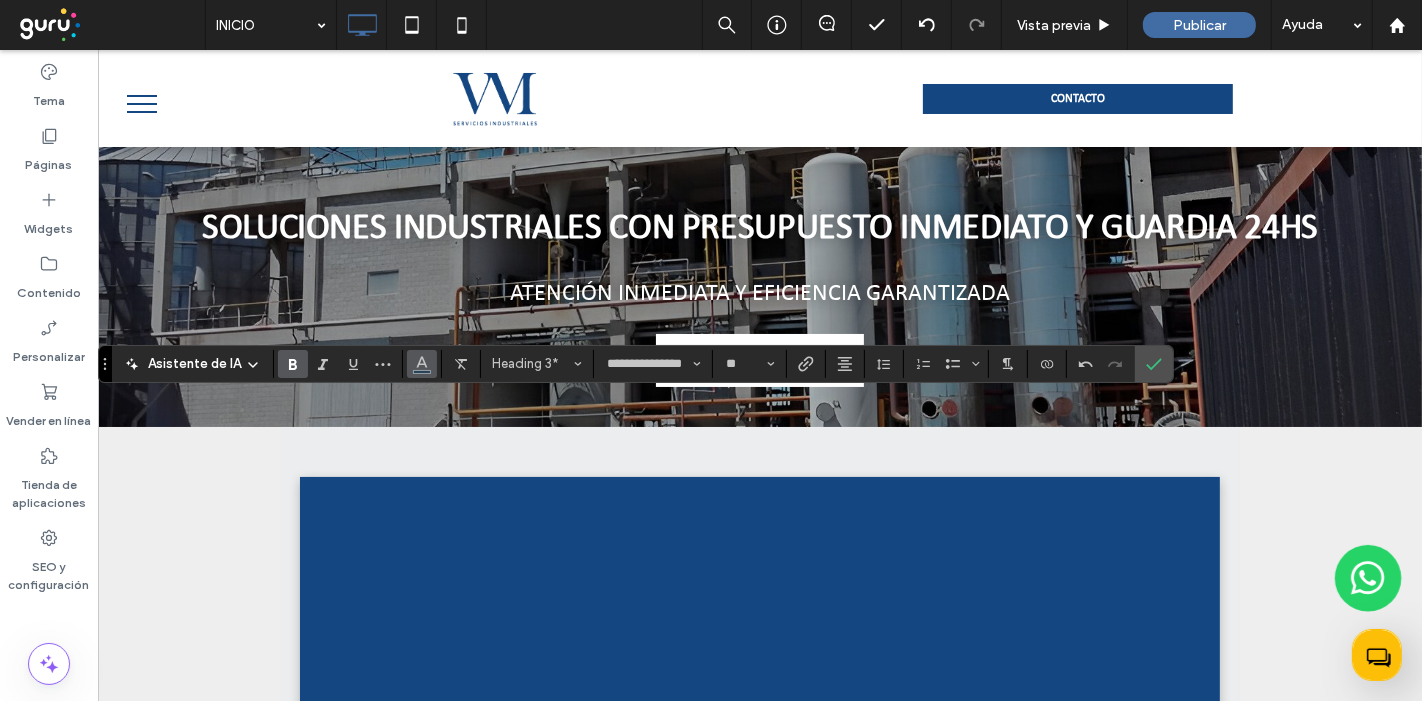 click at bounding box center (422, 362) 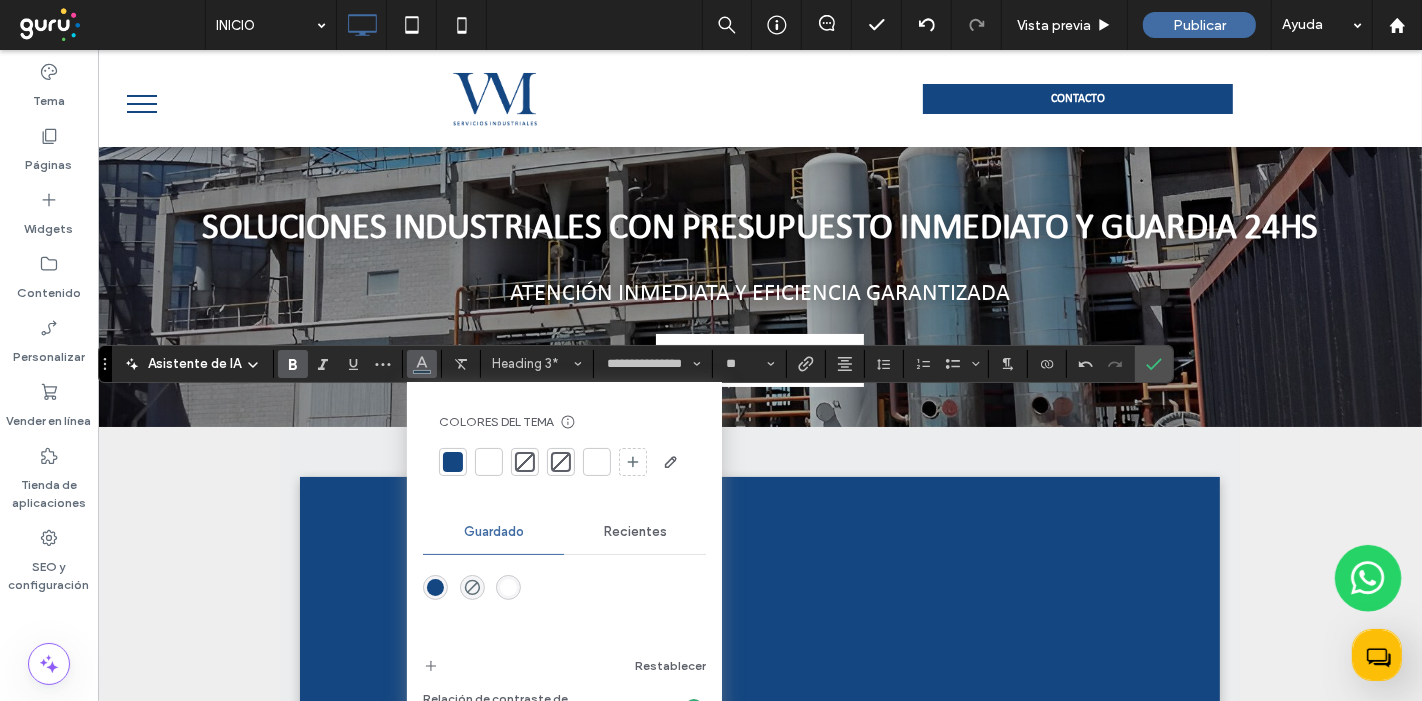 click at bounding box center [453, 462] 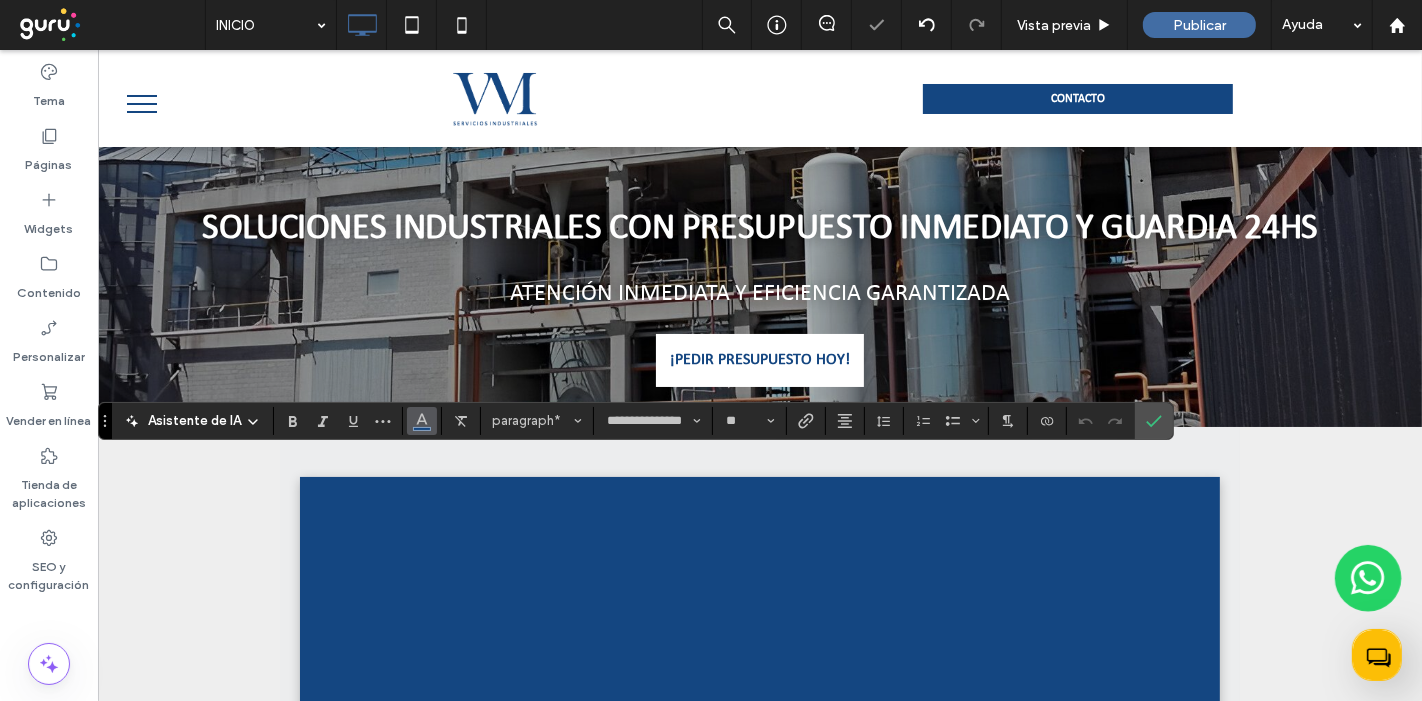 click 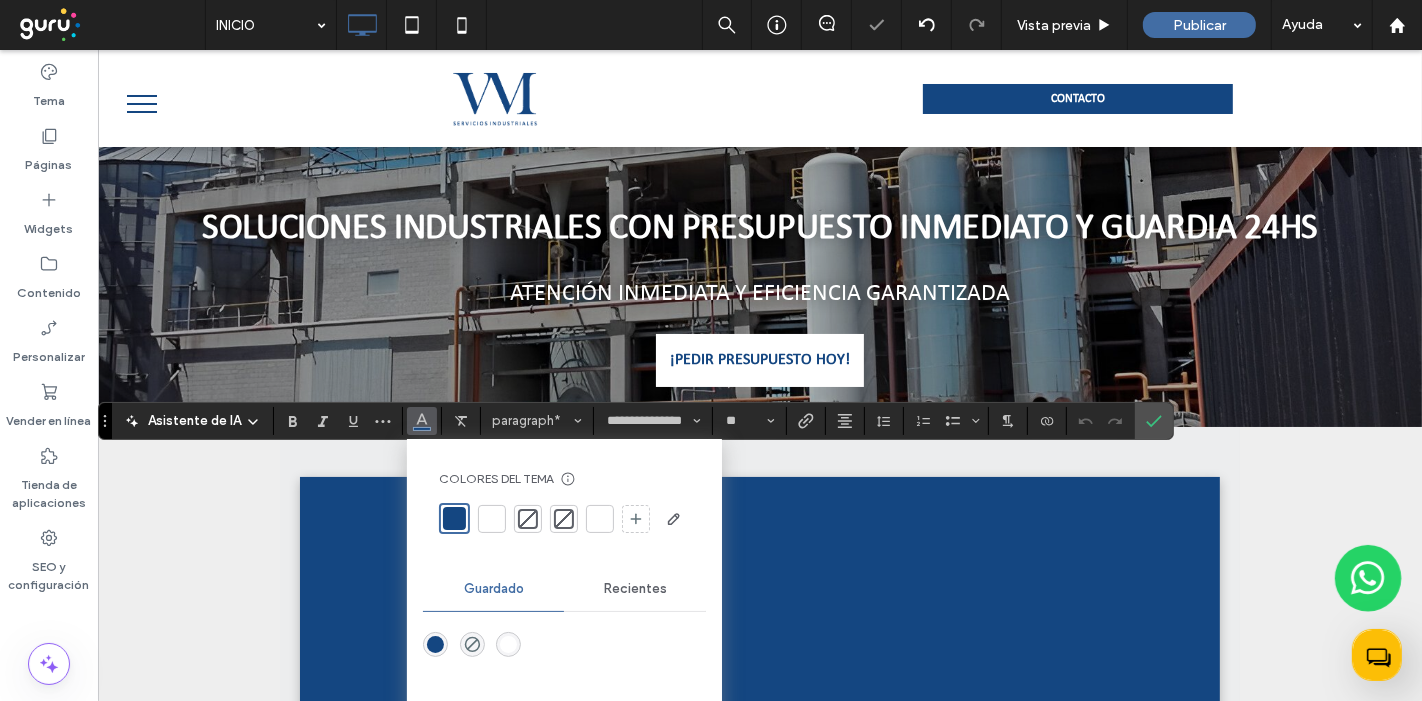 drag, startPoint x: 457, startPoint y: 521, endPoint x: 509, endPoint y: 519, distance: 52.03845 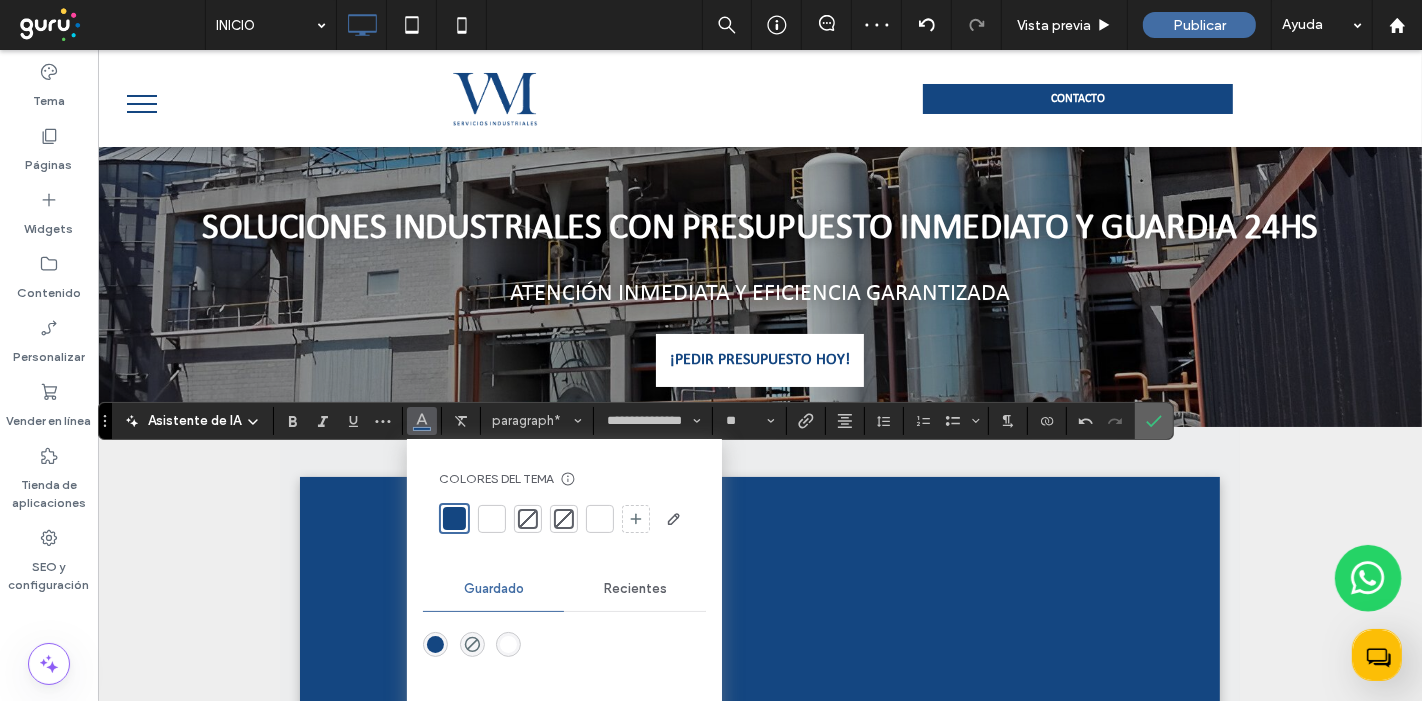 click at bounding box center (1154, 421) 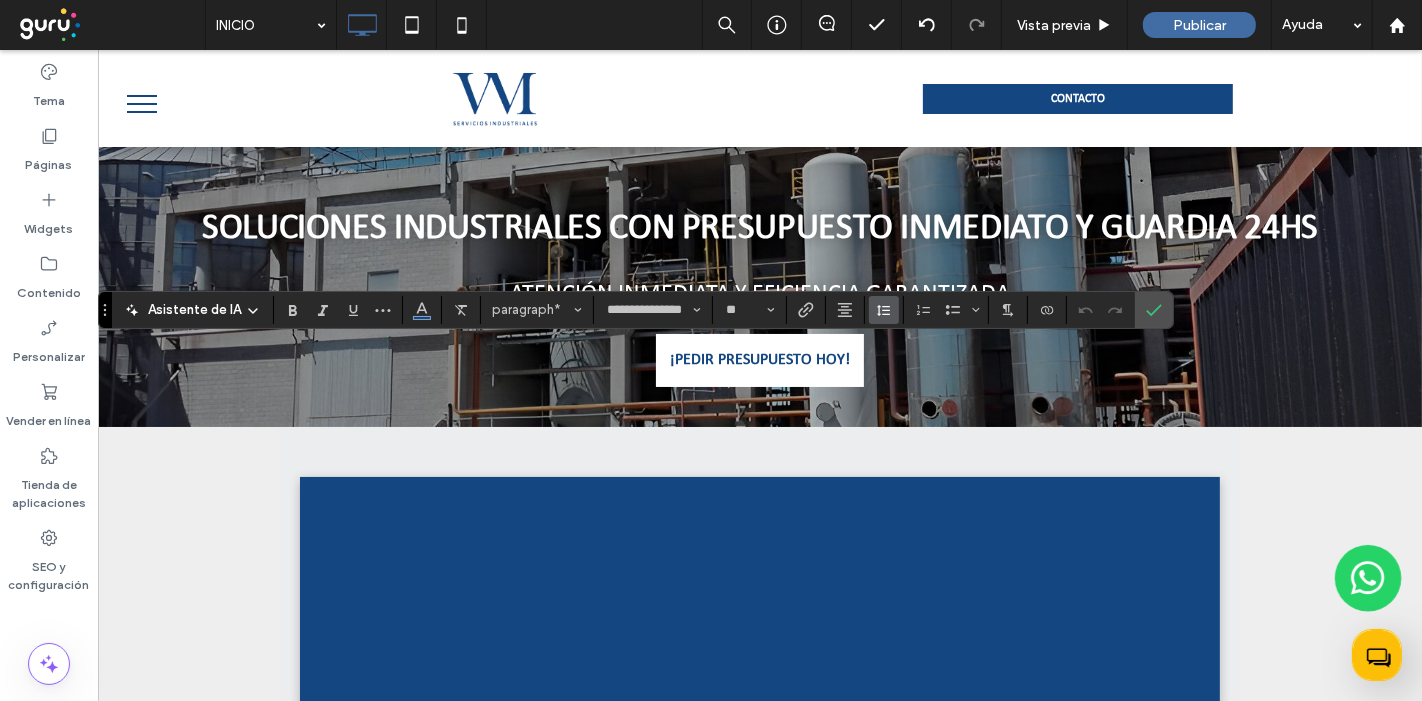click 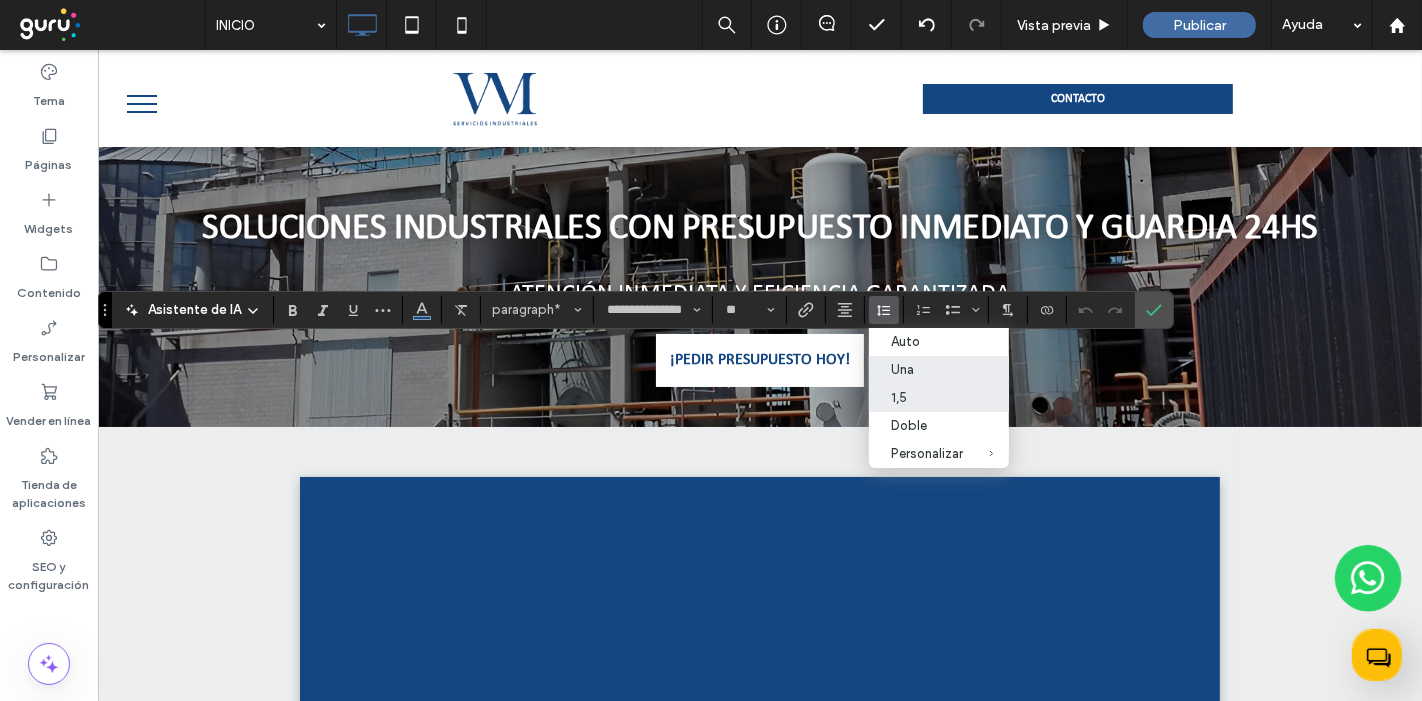 click on "1,5" at bounding box center [927, 397] 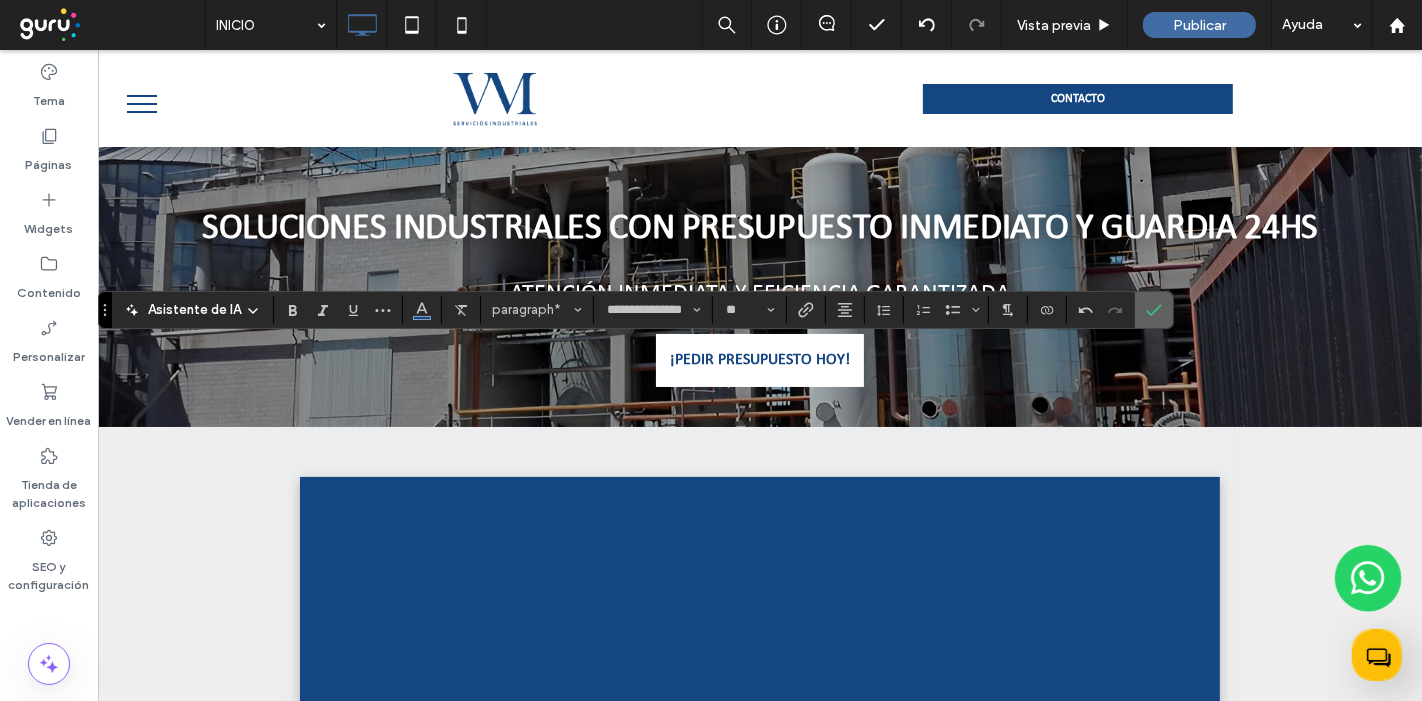 click at bounding box center (1154, 310) 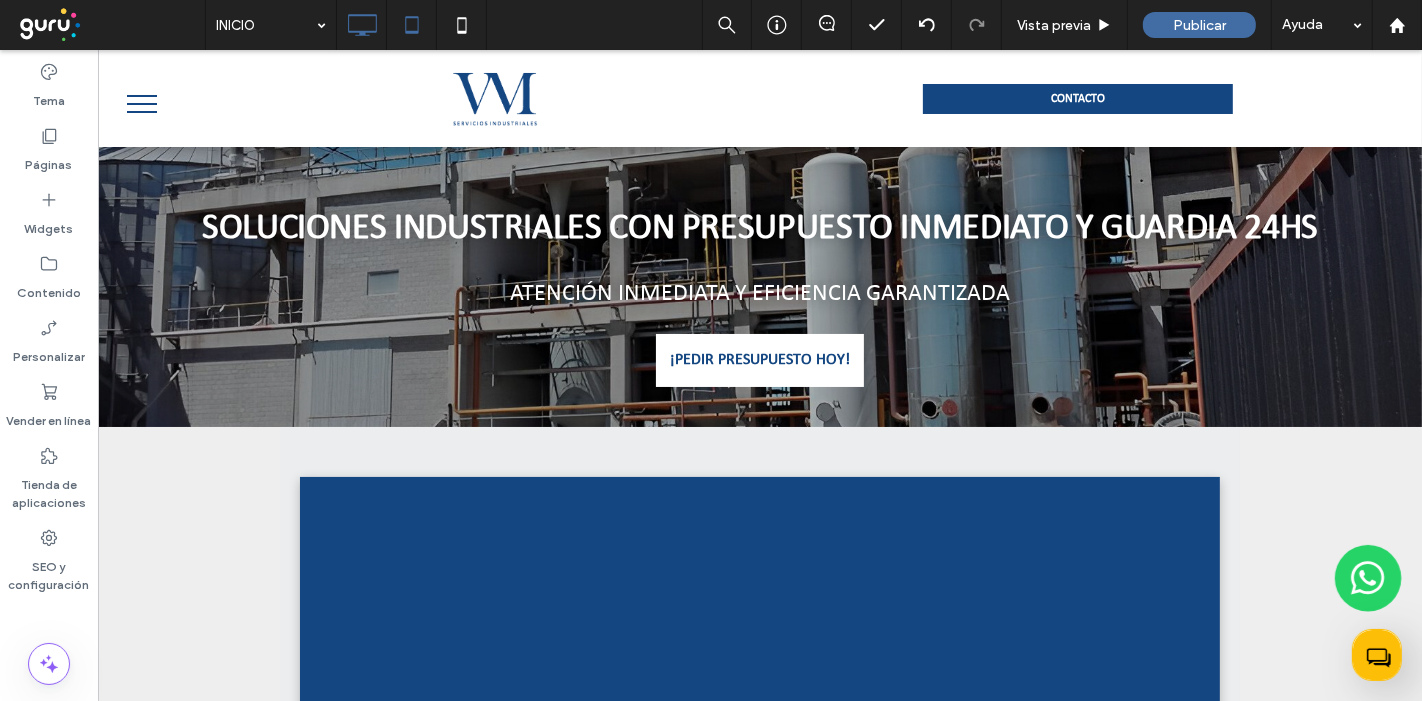 type on "**********" 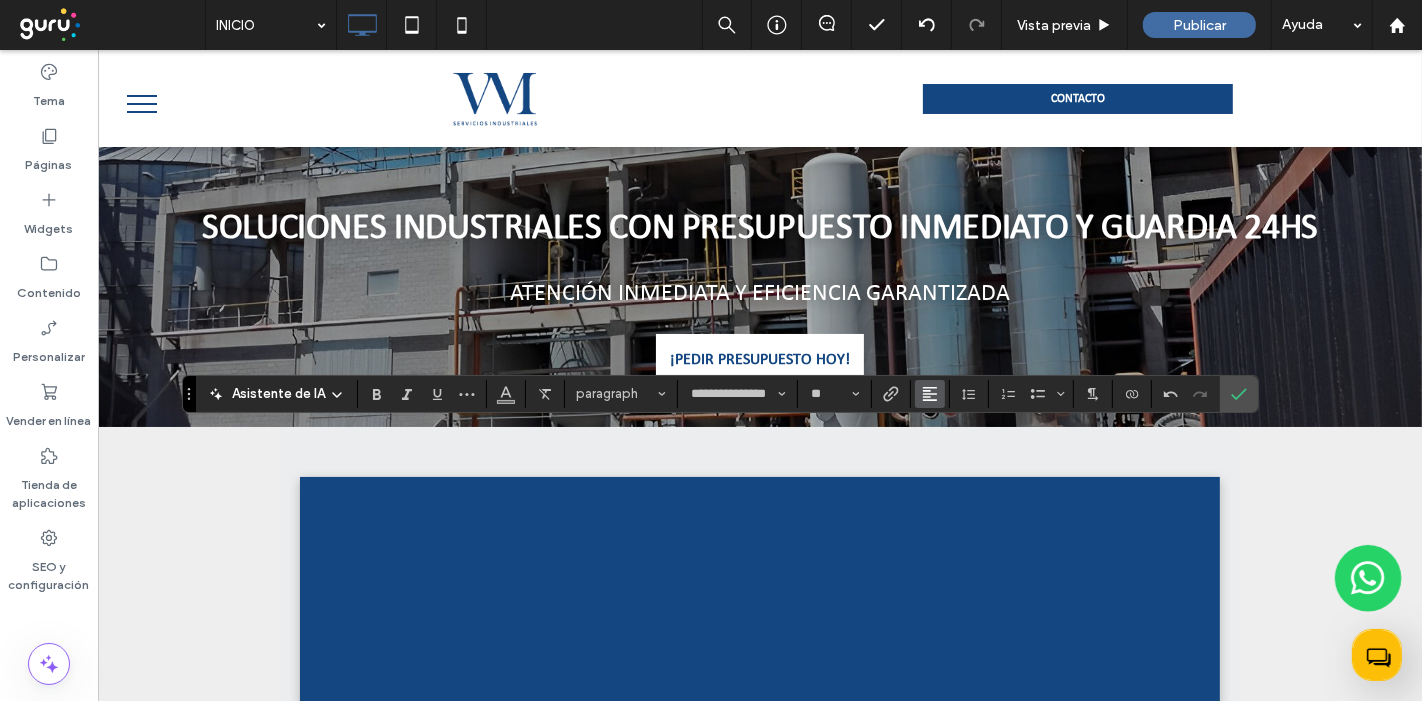 click 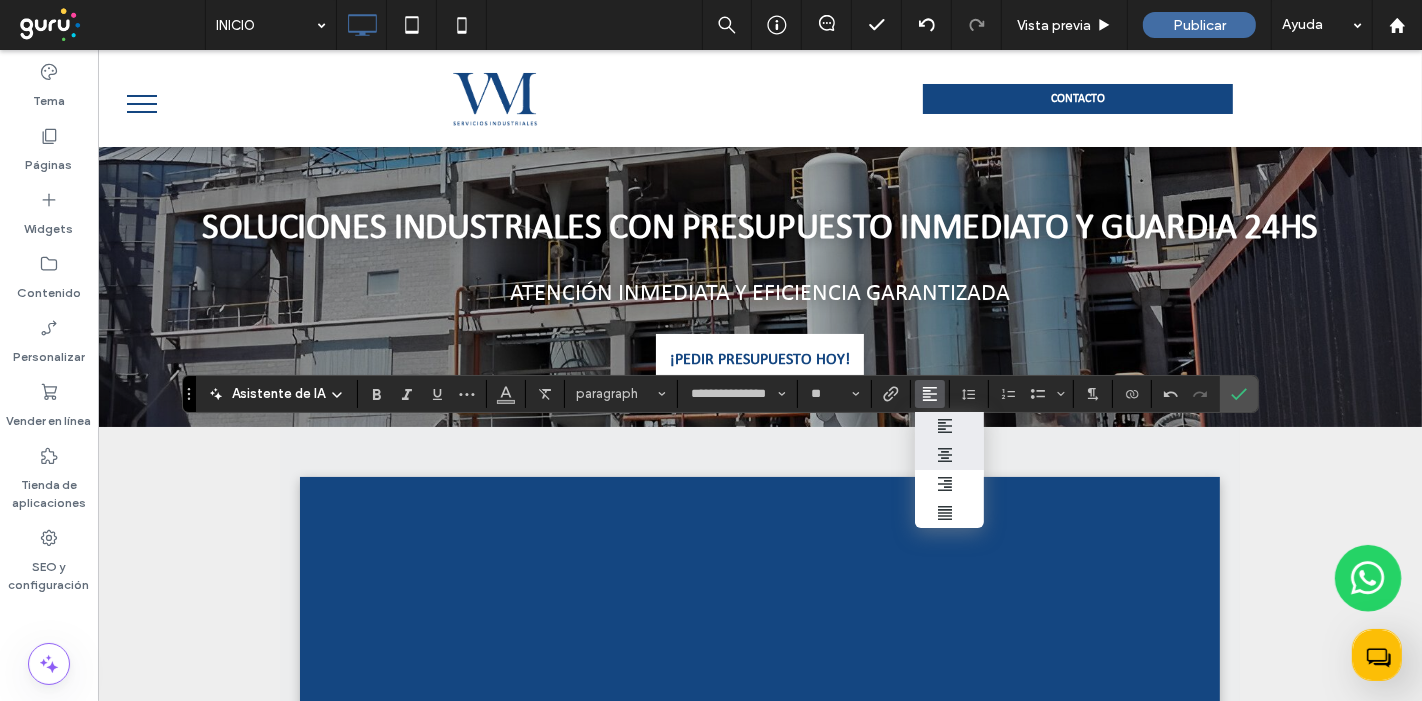 click 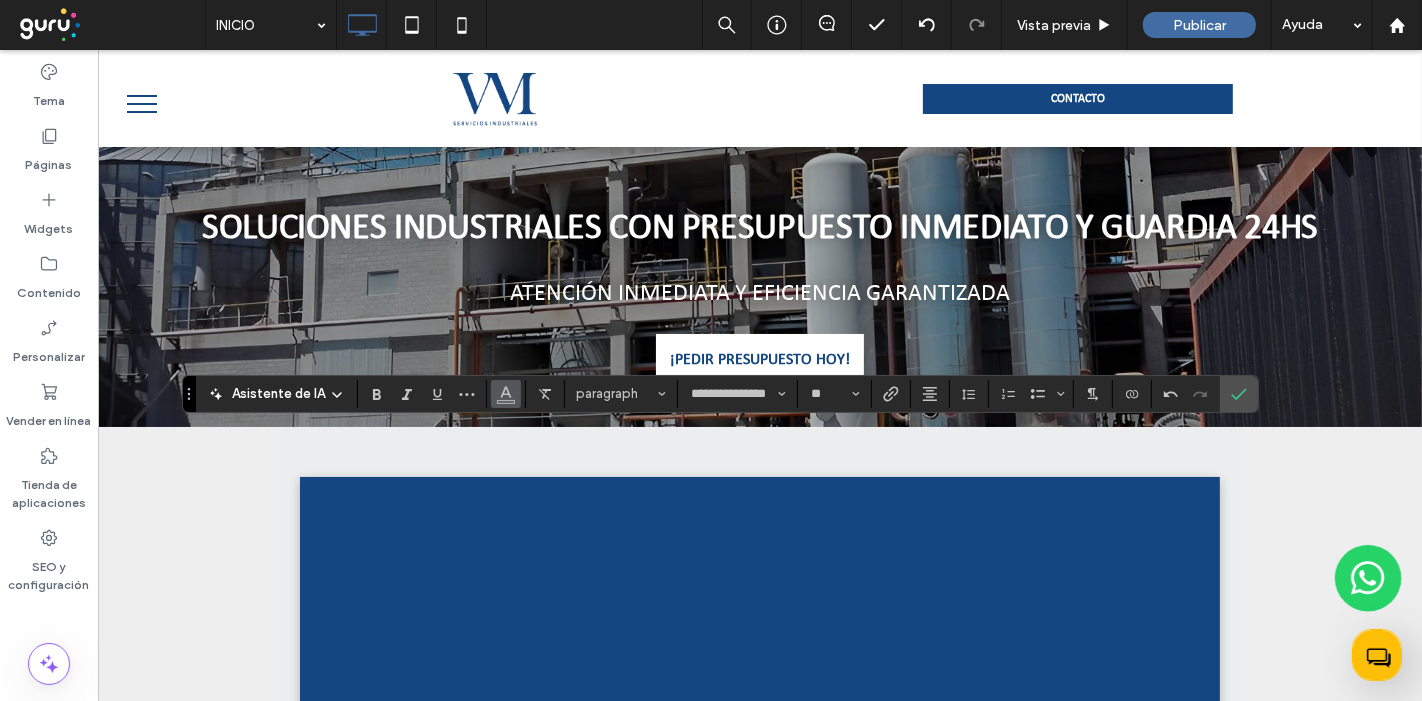 click 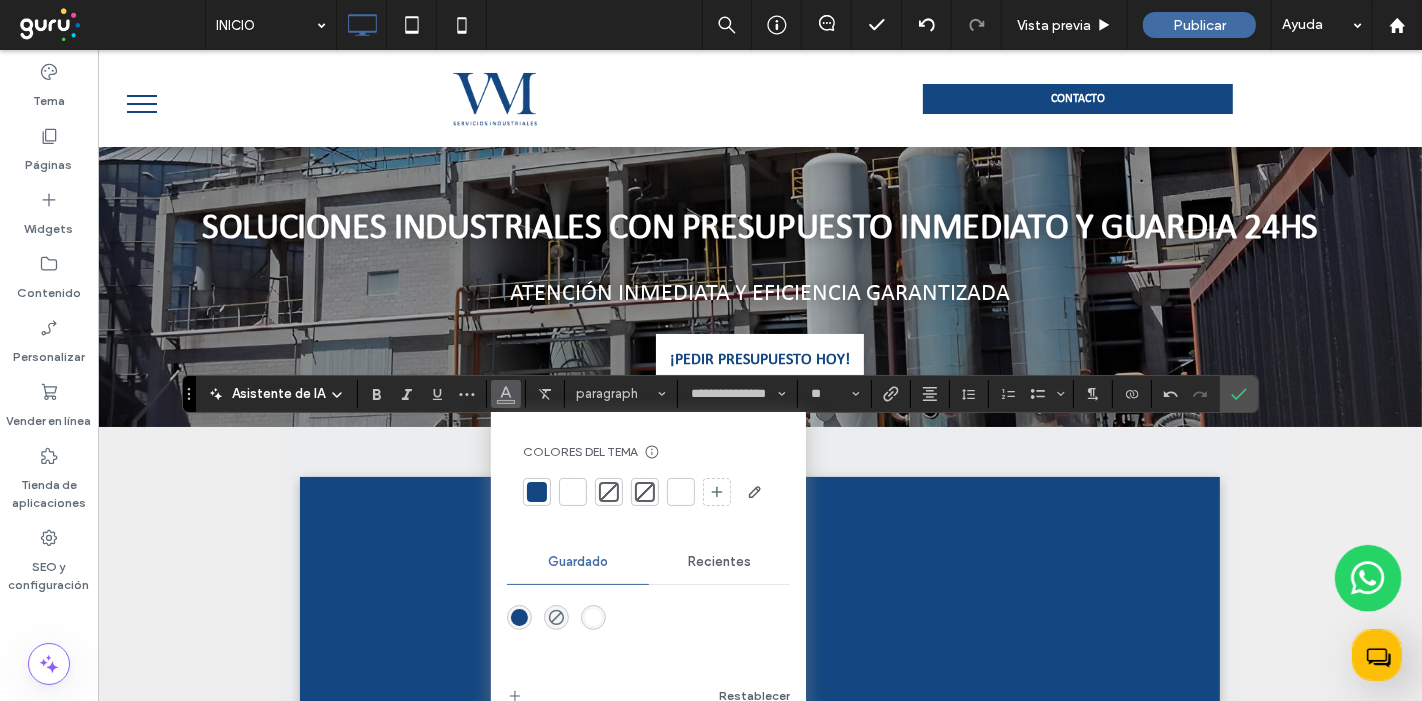 click at bounding box center [537, 492] 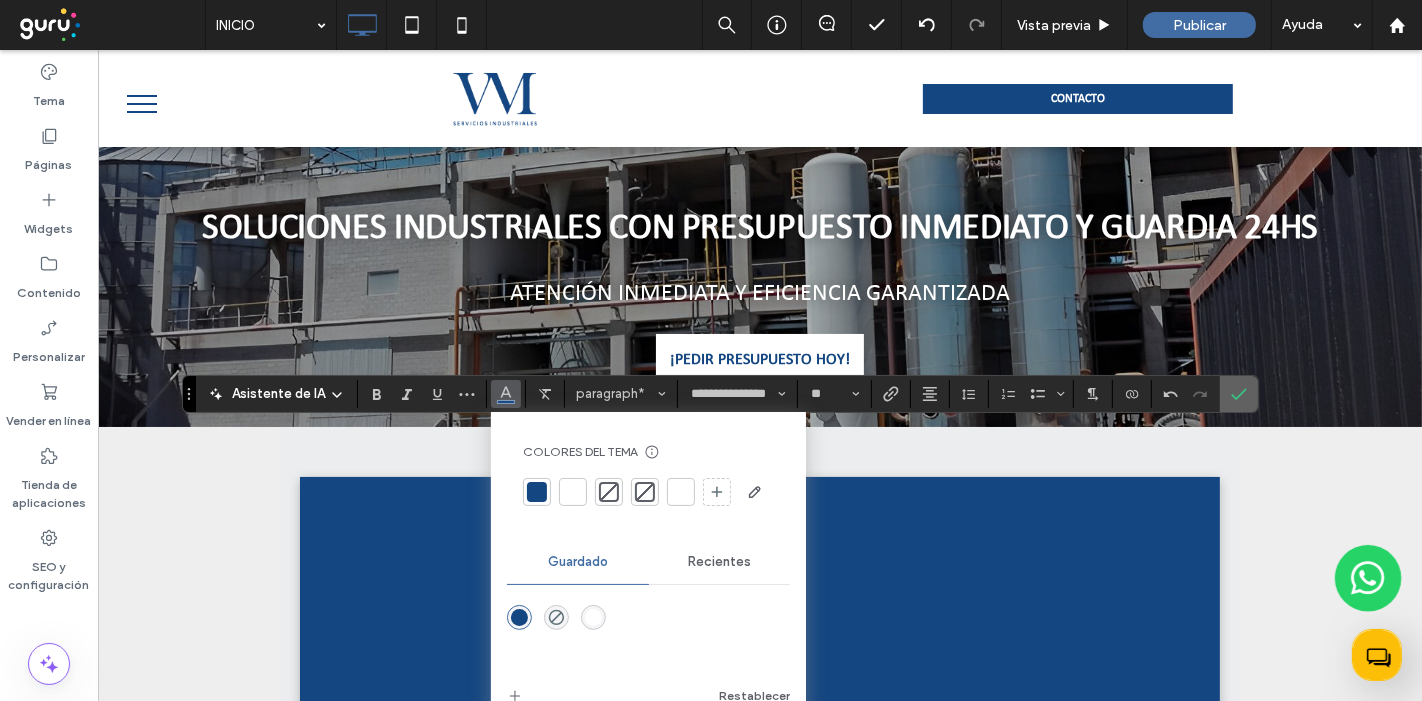 click 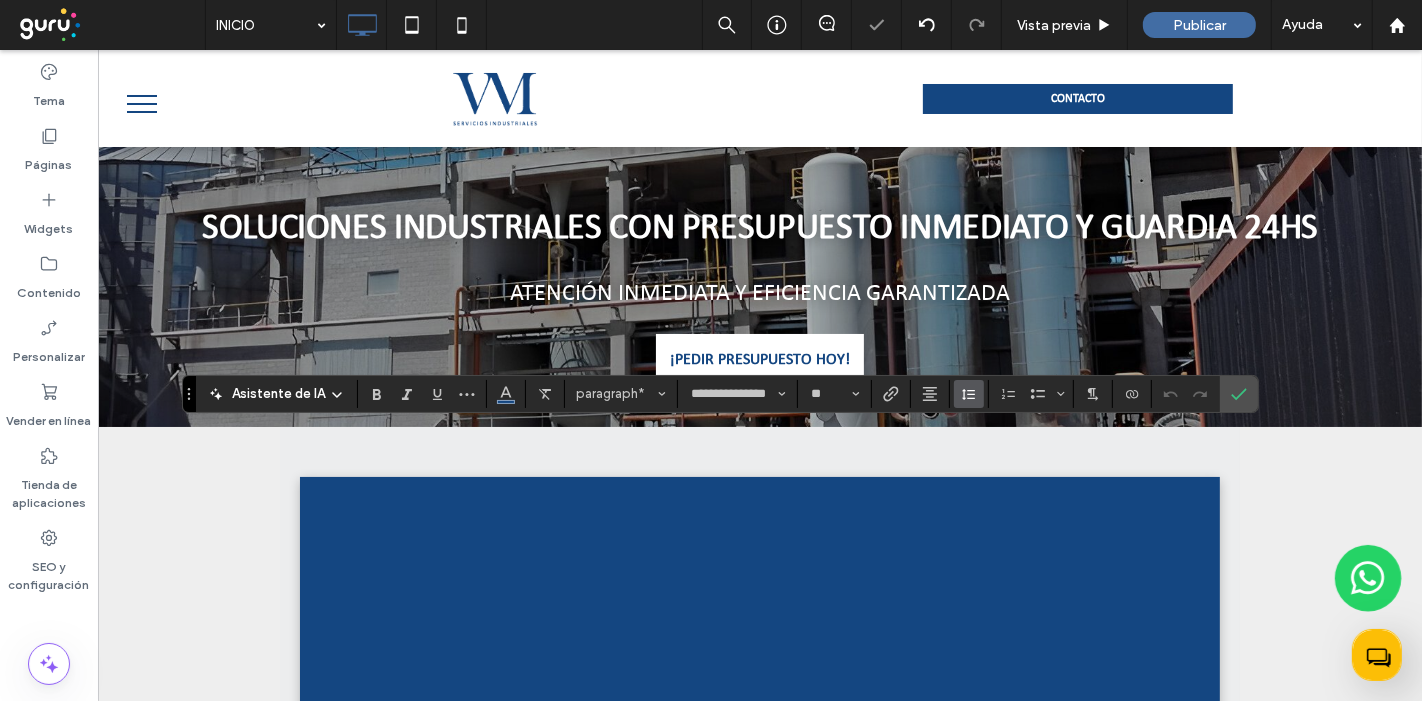 click at bounding box center [969, 394] 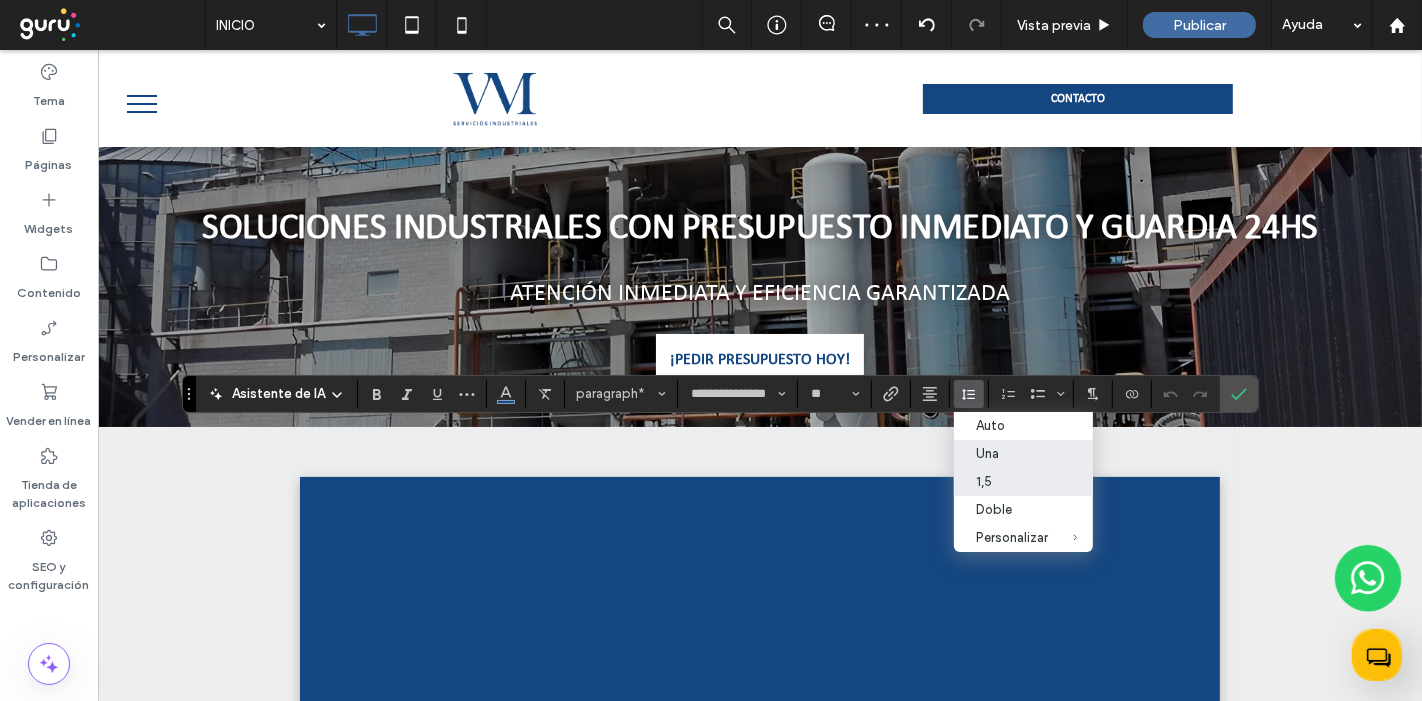 click on "1,5" at bounding box center [1012, 481] 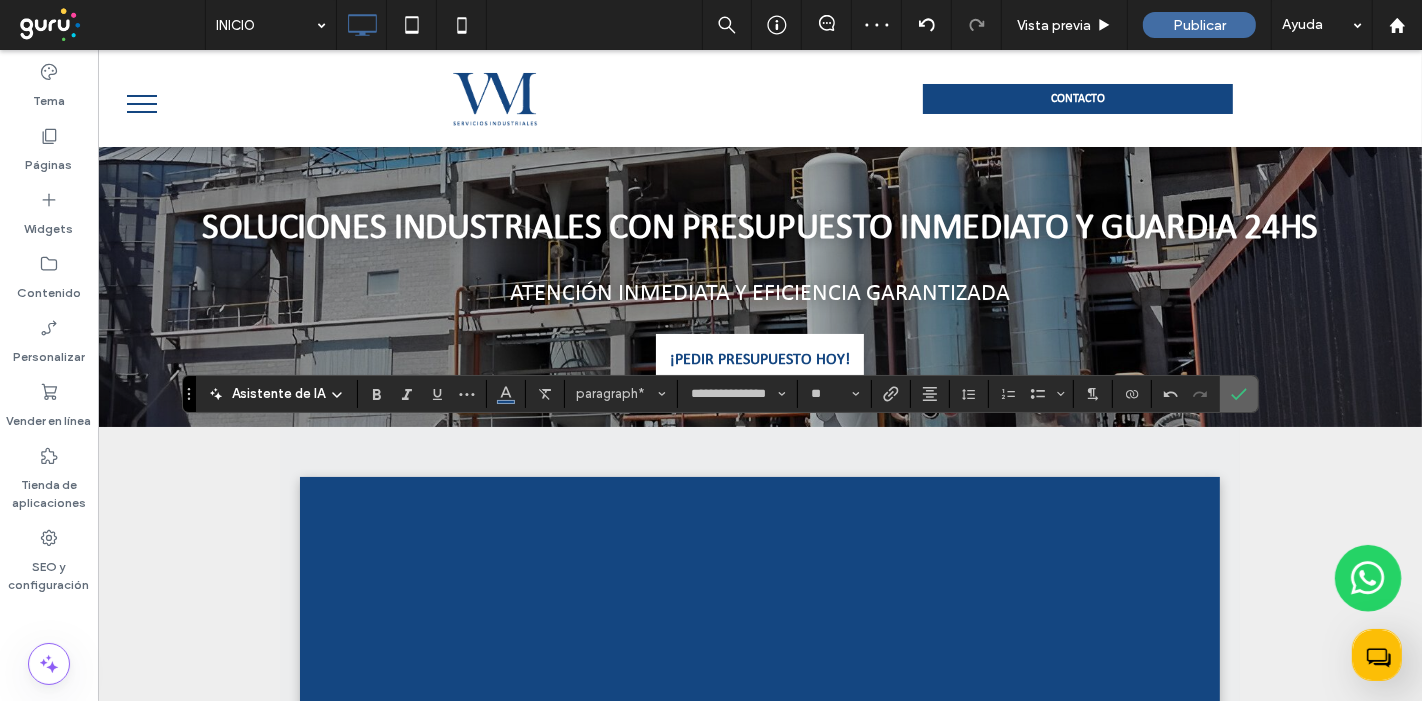 click at bounding box center (1235, 394) 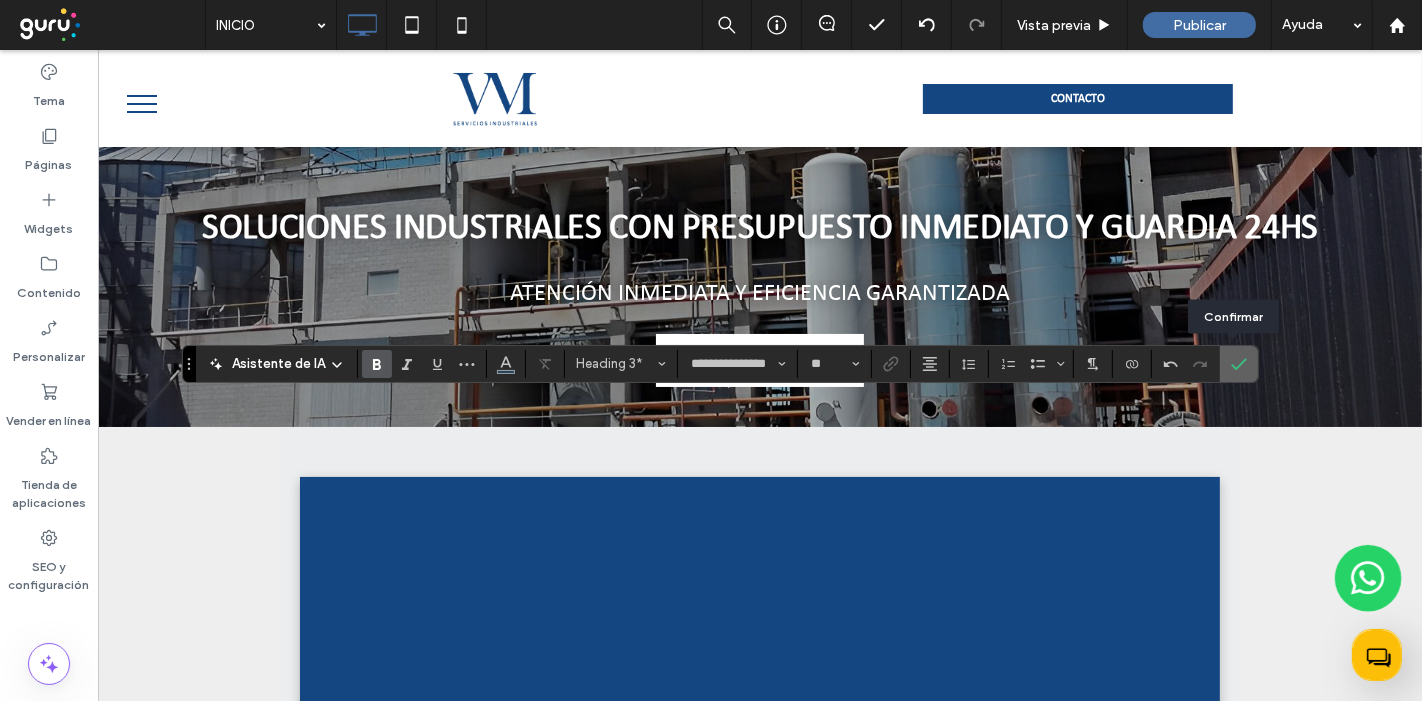 click 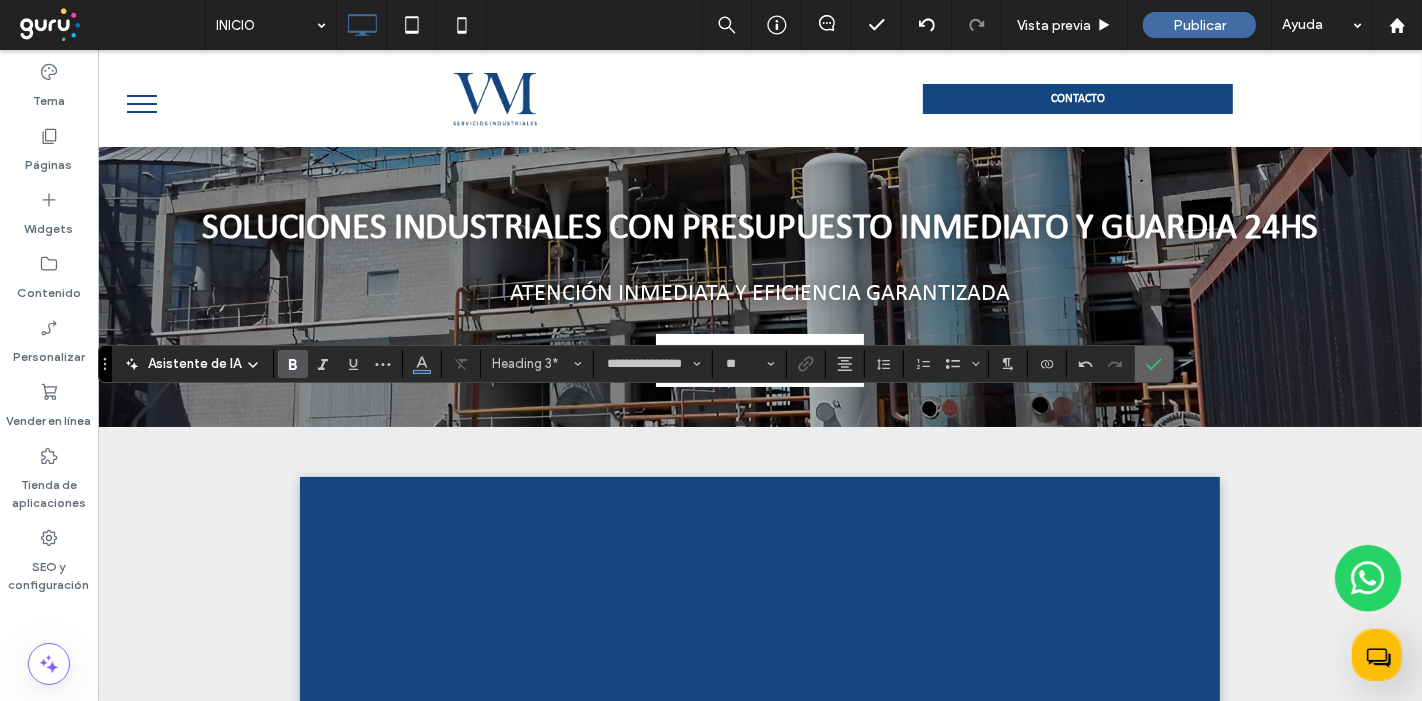 click 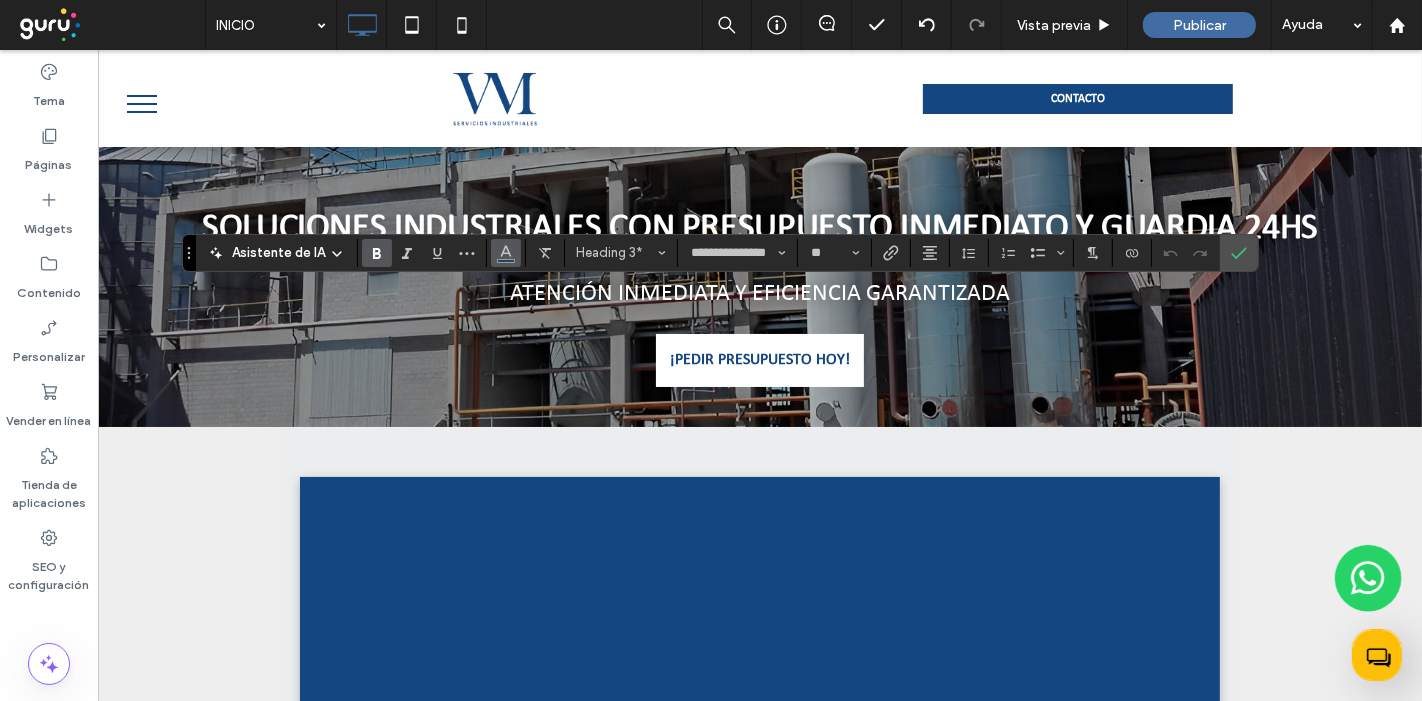click 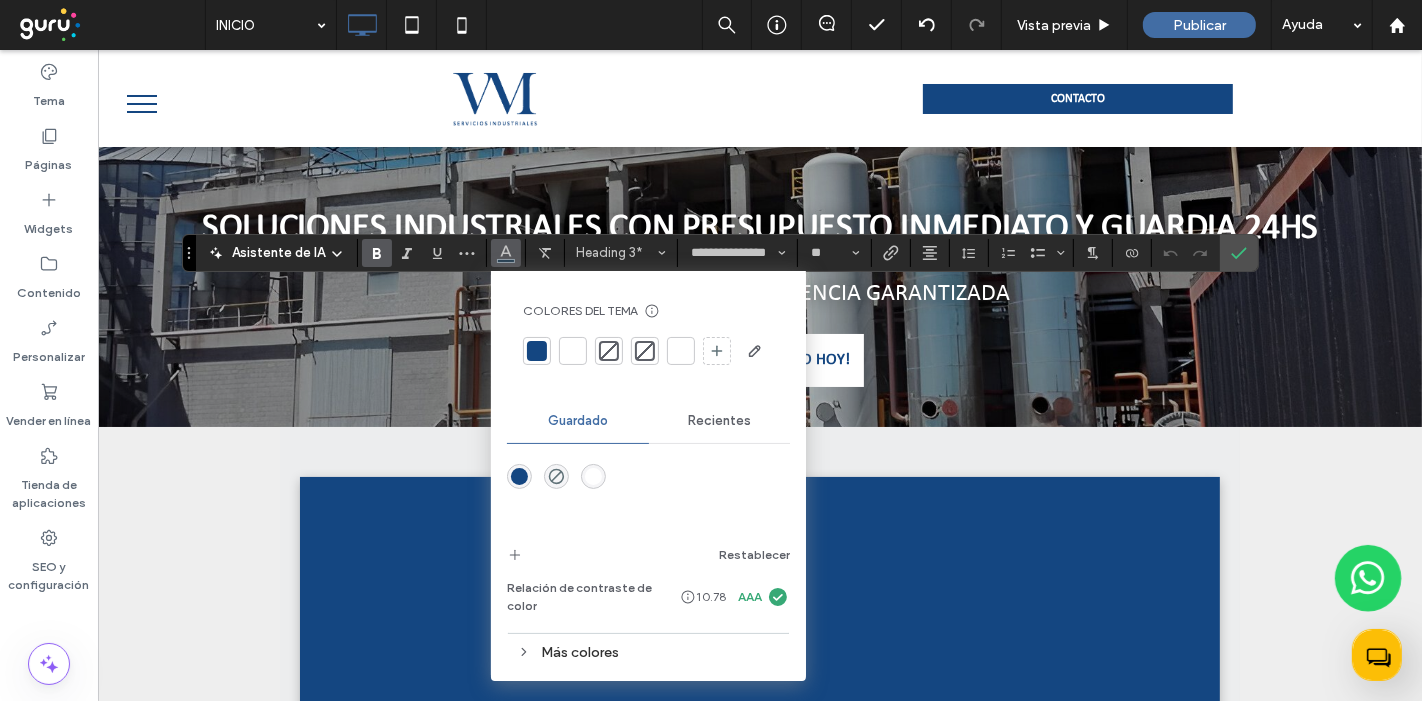 drag, startPoint x: 520, startPoint y: 362, endPoint x: 529, endPoint y: 351, distance: 14.21267 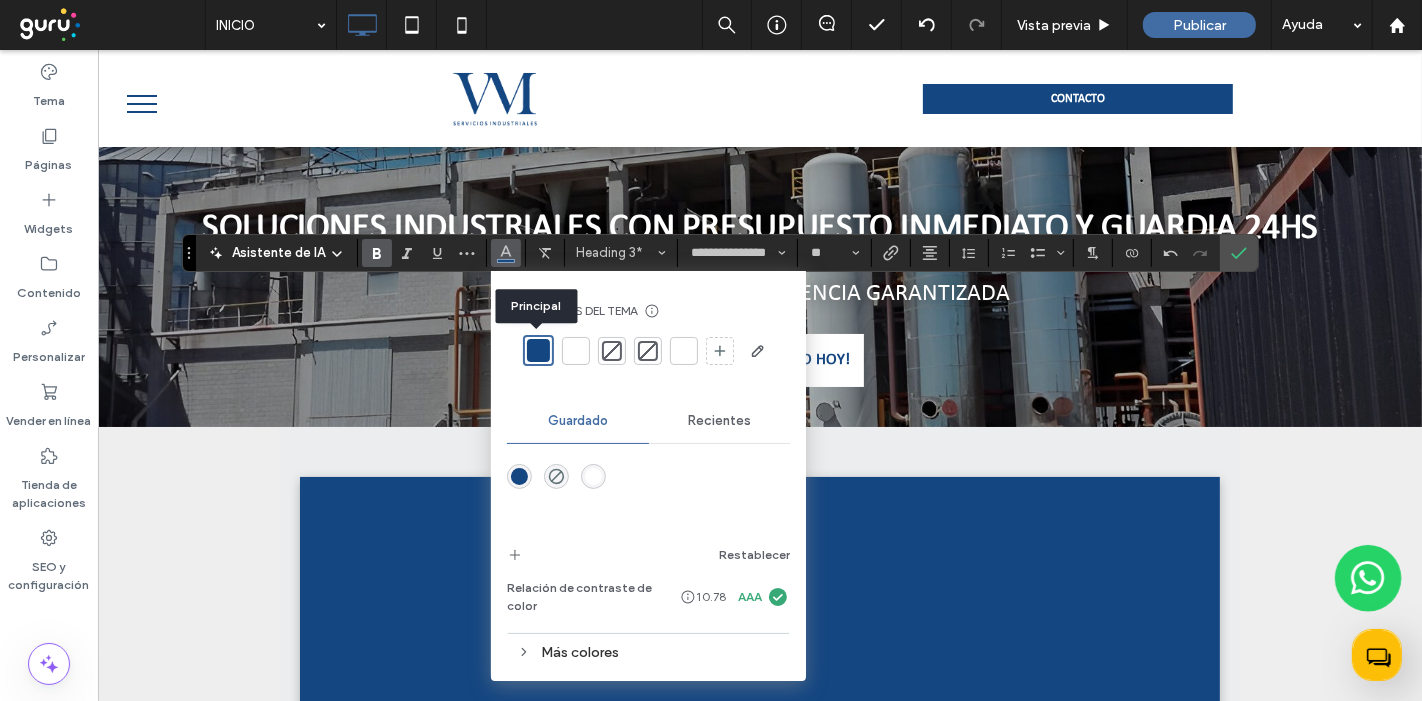 click at bounding box center (538, 350) 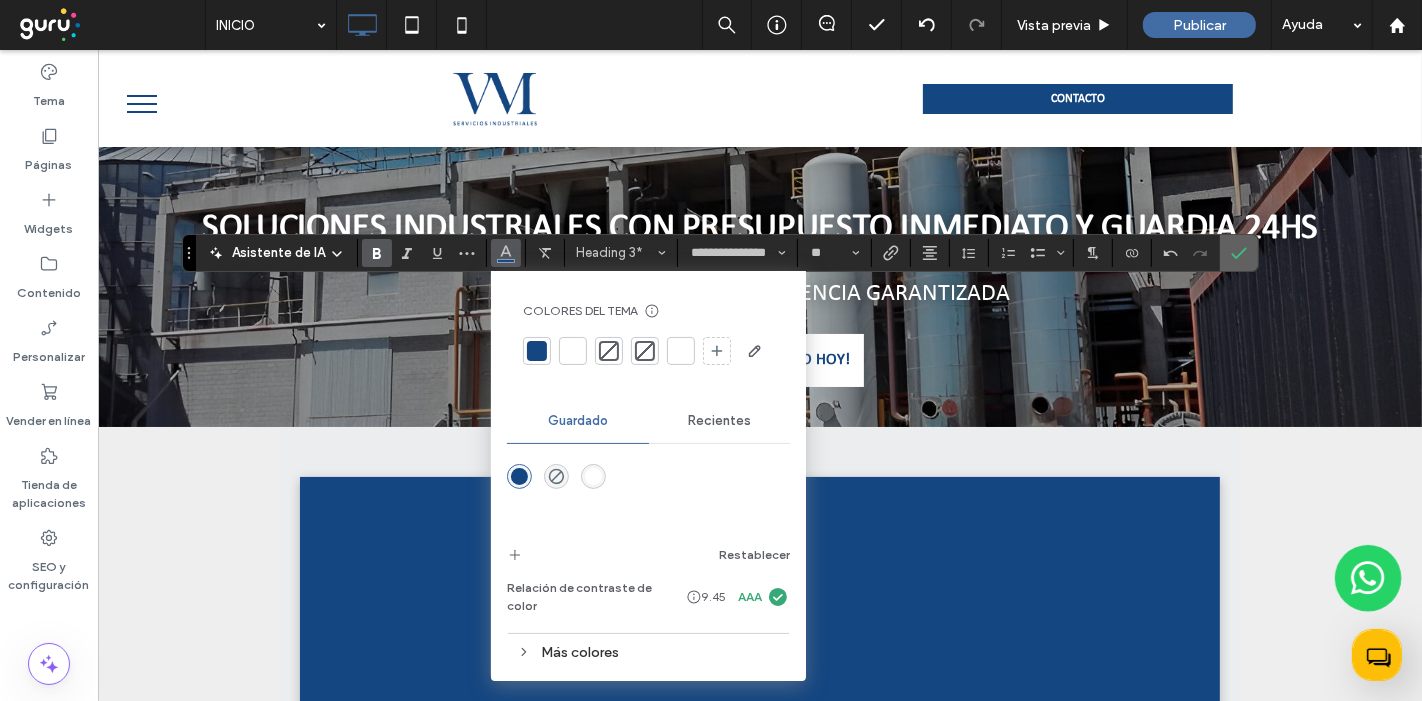 click at bounding box center (1239, 253) 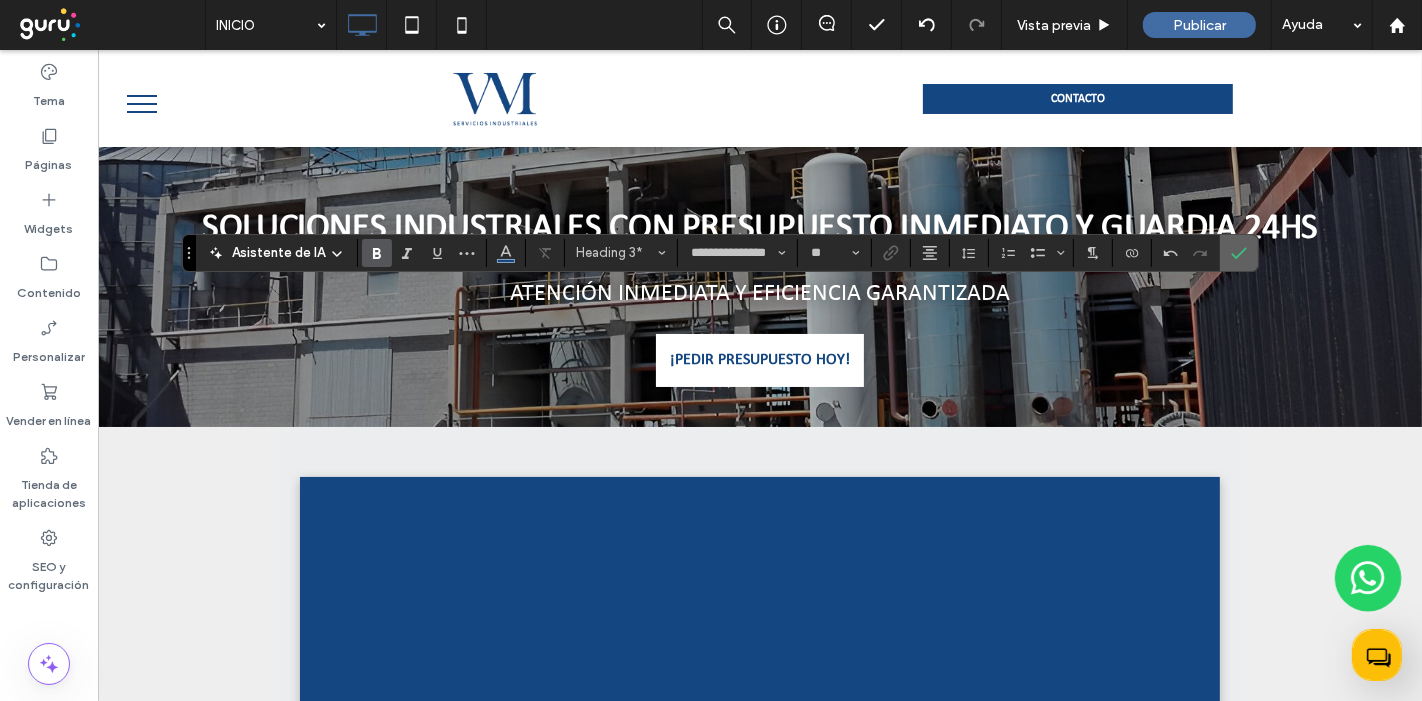 click 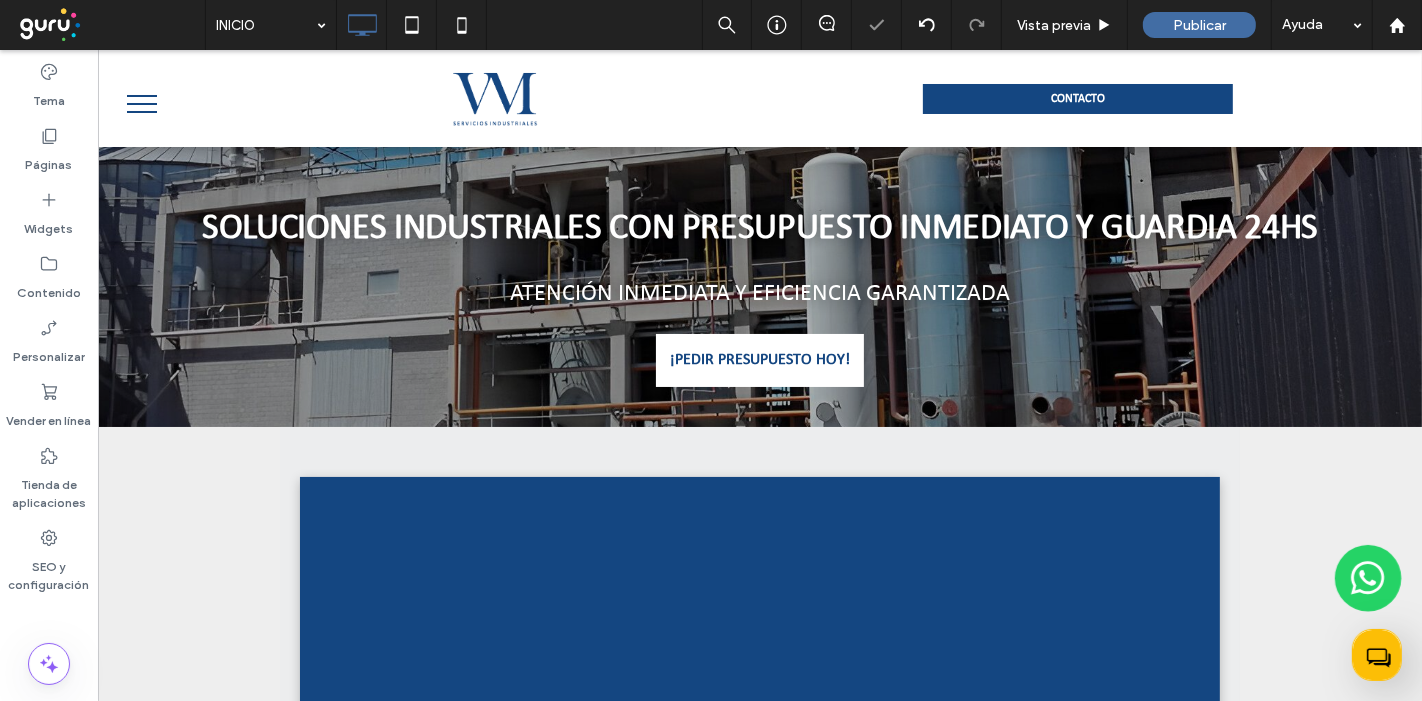 type on "**********" 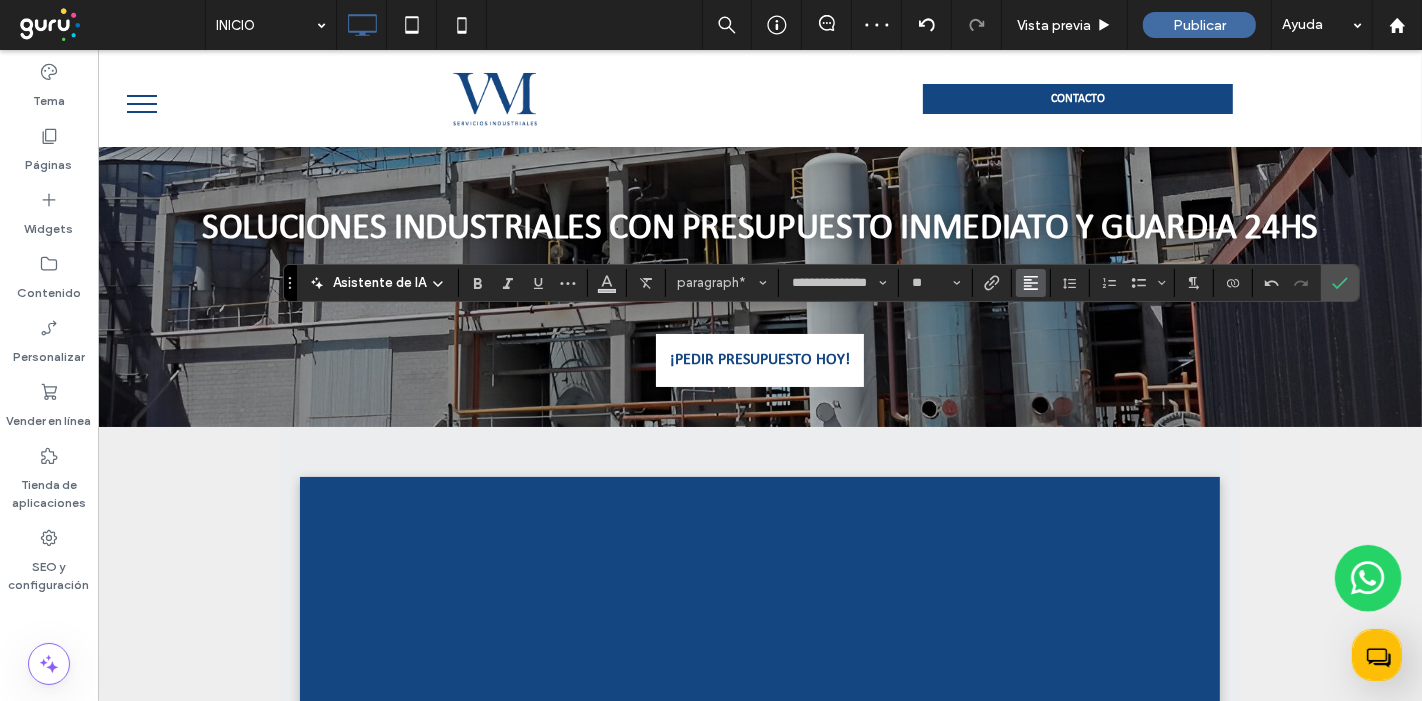 click 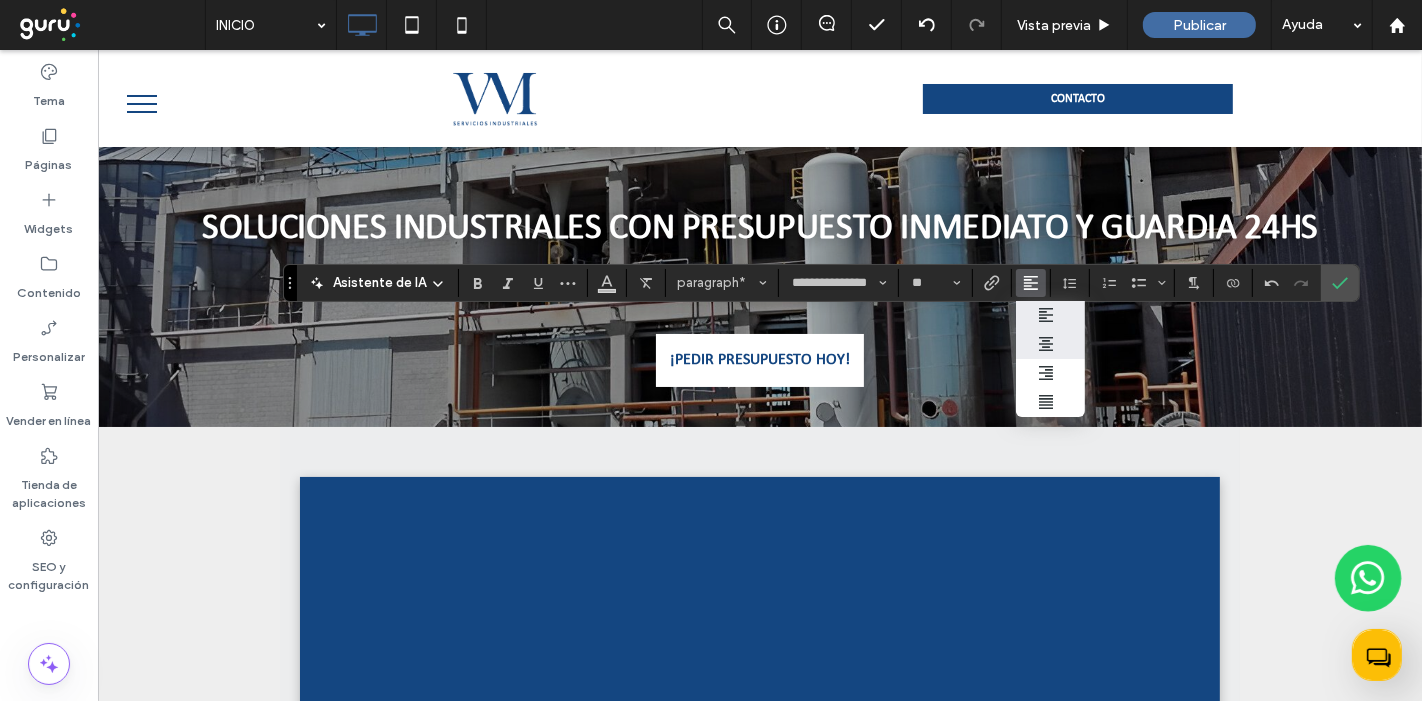 click 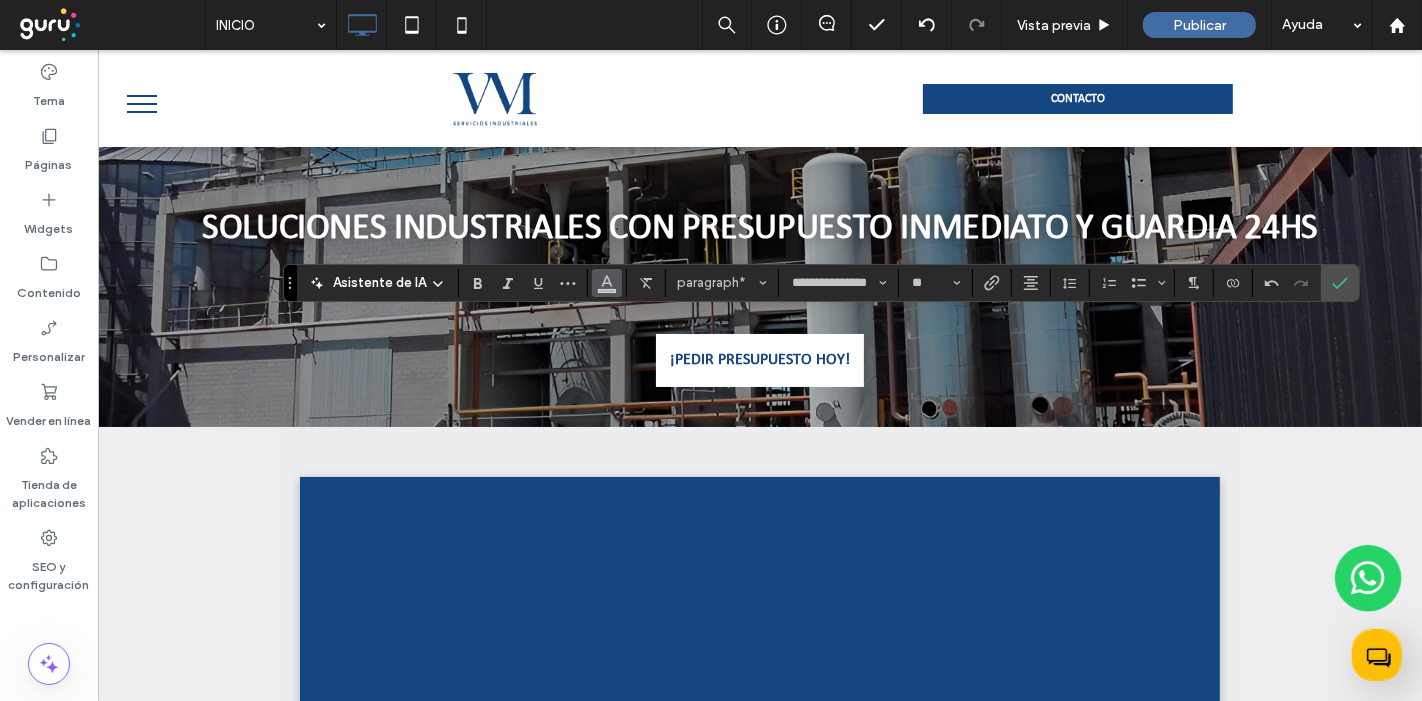 click 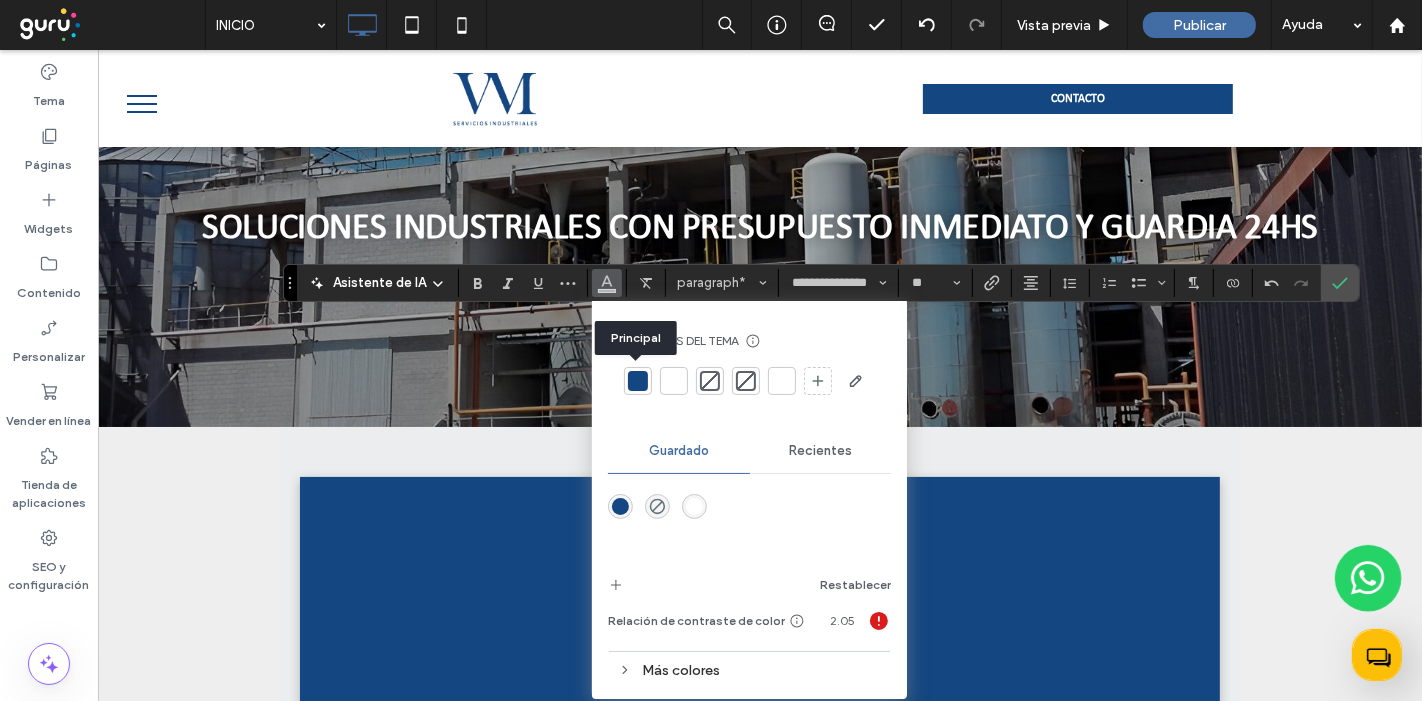 click at bounding box center [638, 381] 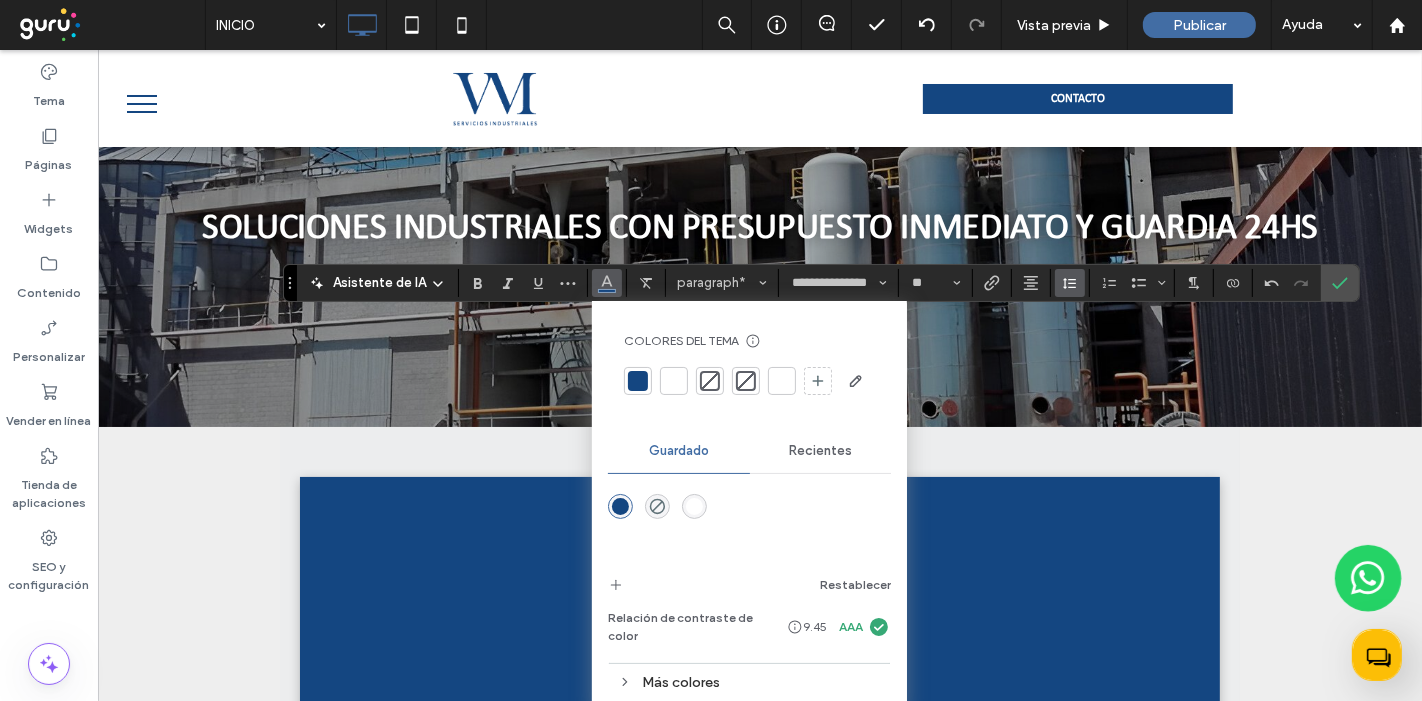 click 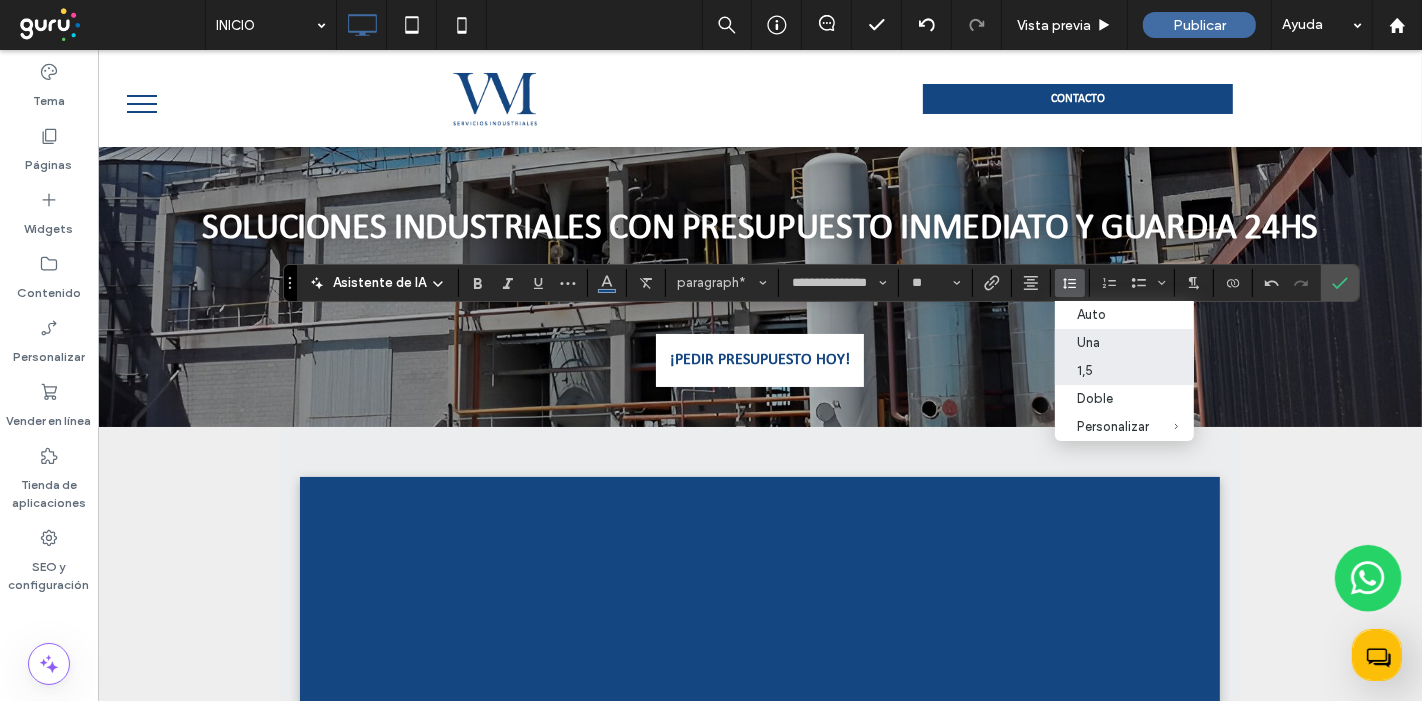 click on "1,5" at bounding box center [1125, 371] 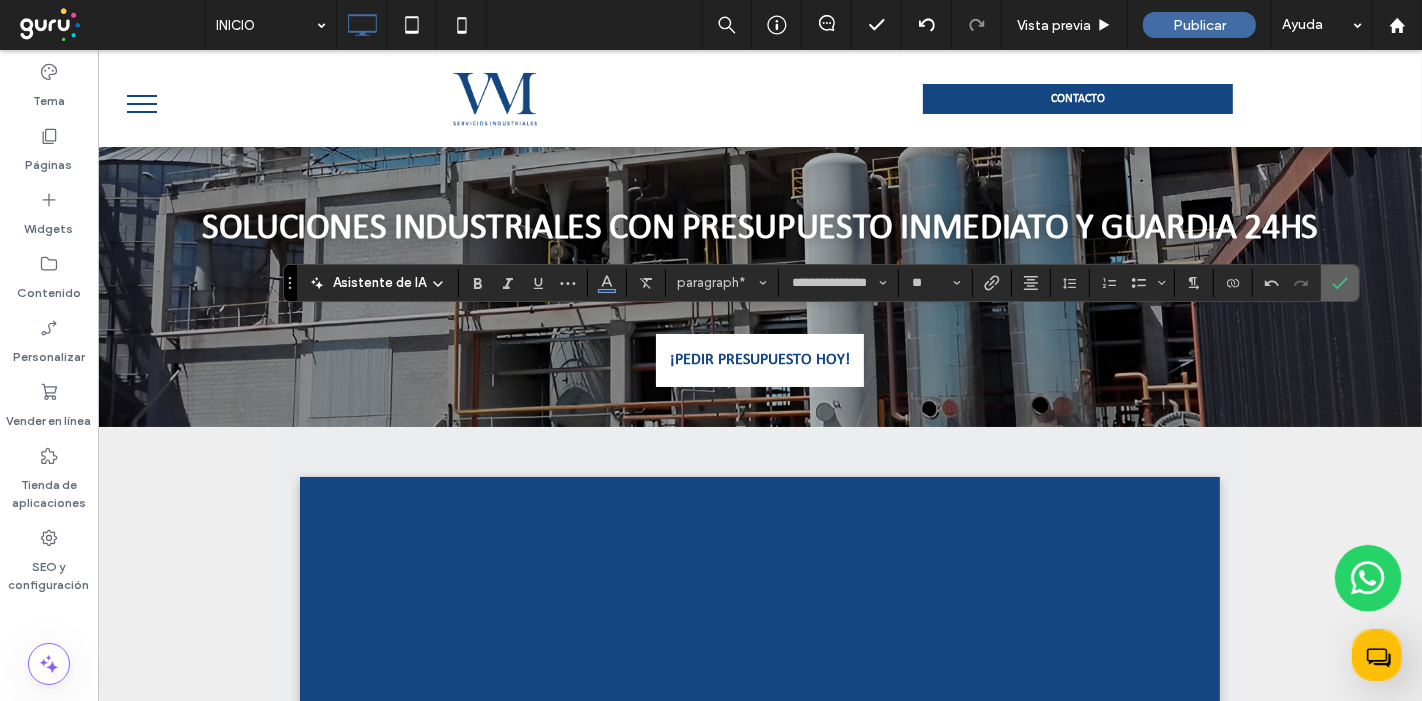 click 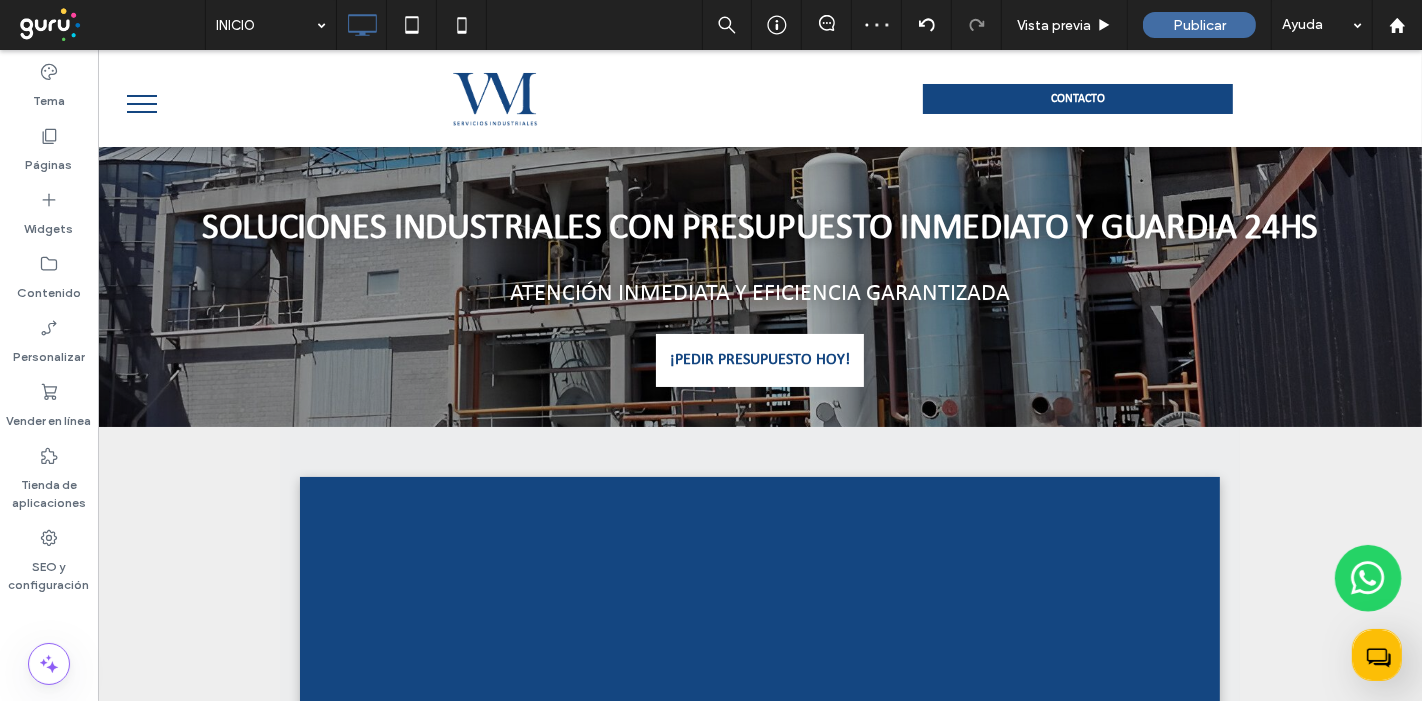 type on "**********" 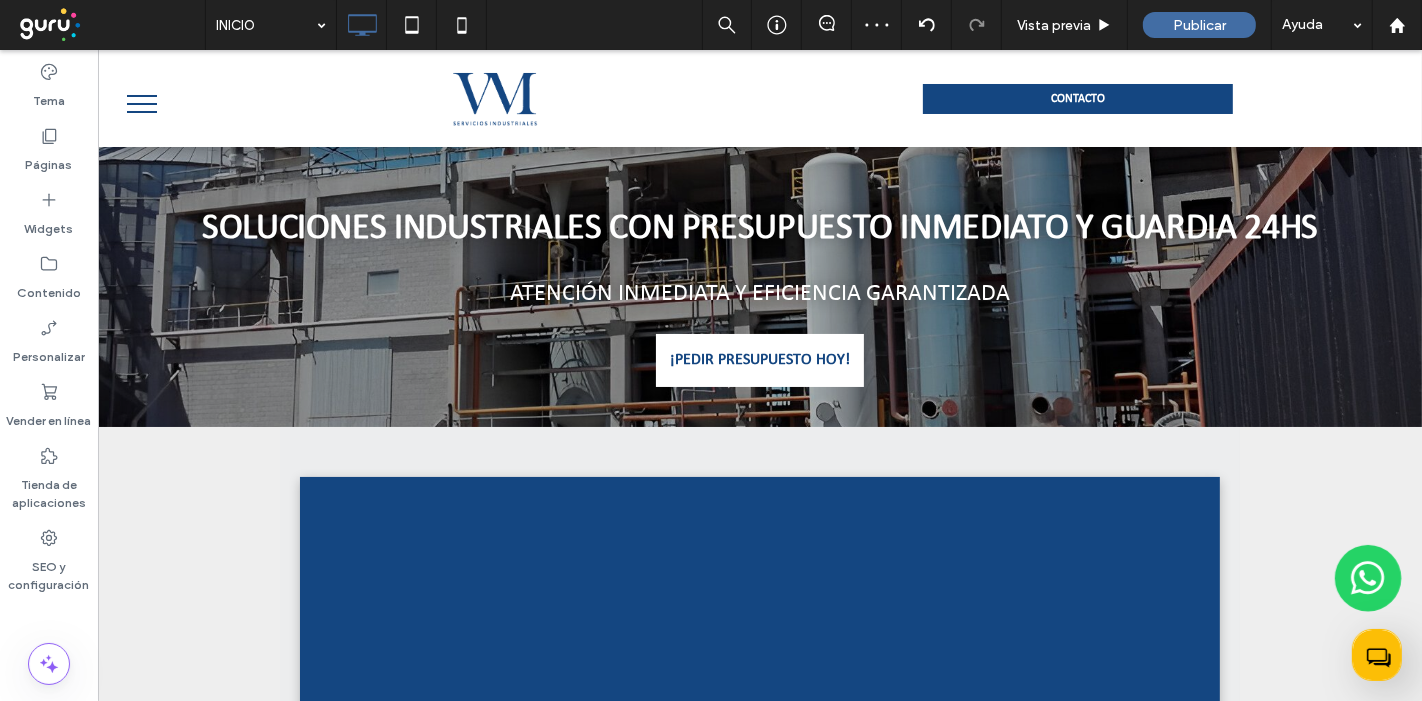 type on "**" 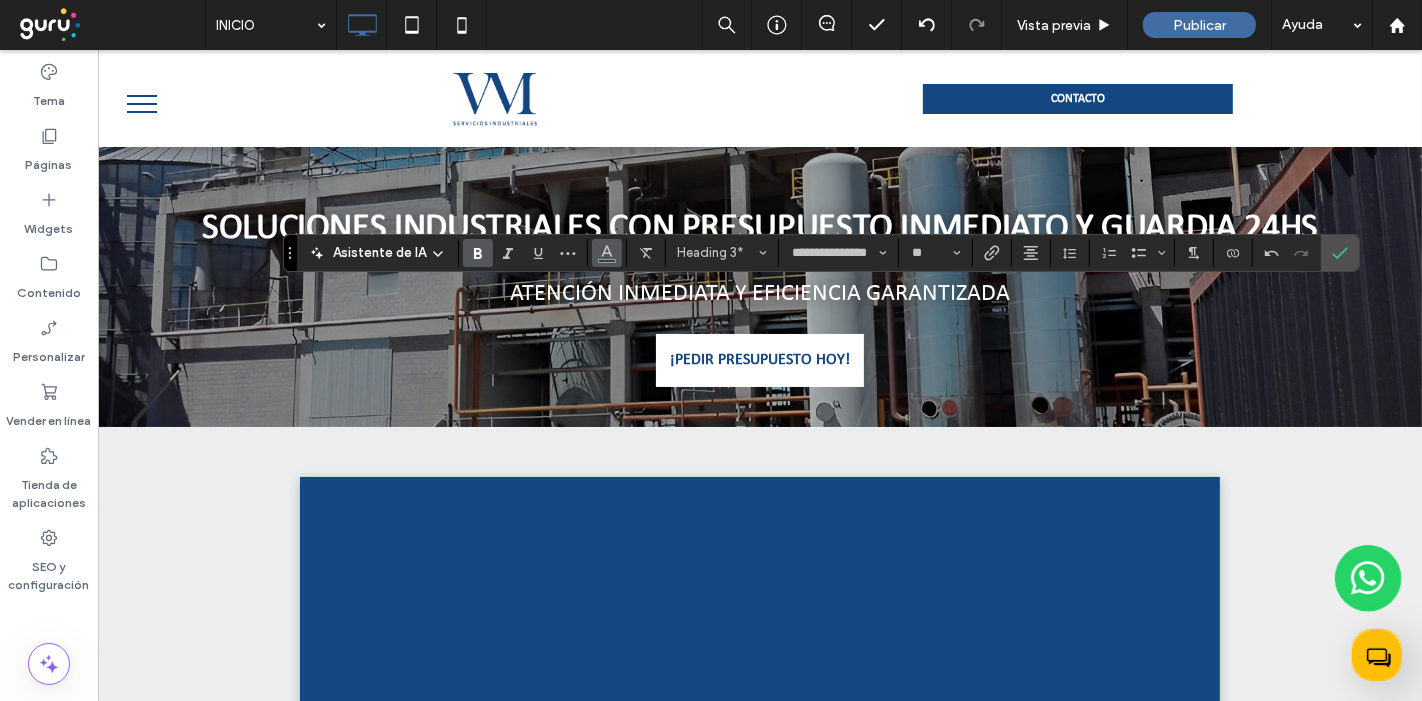 click 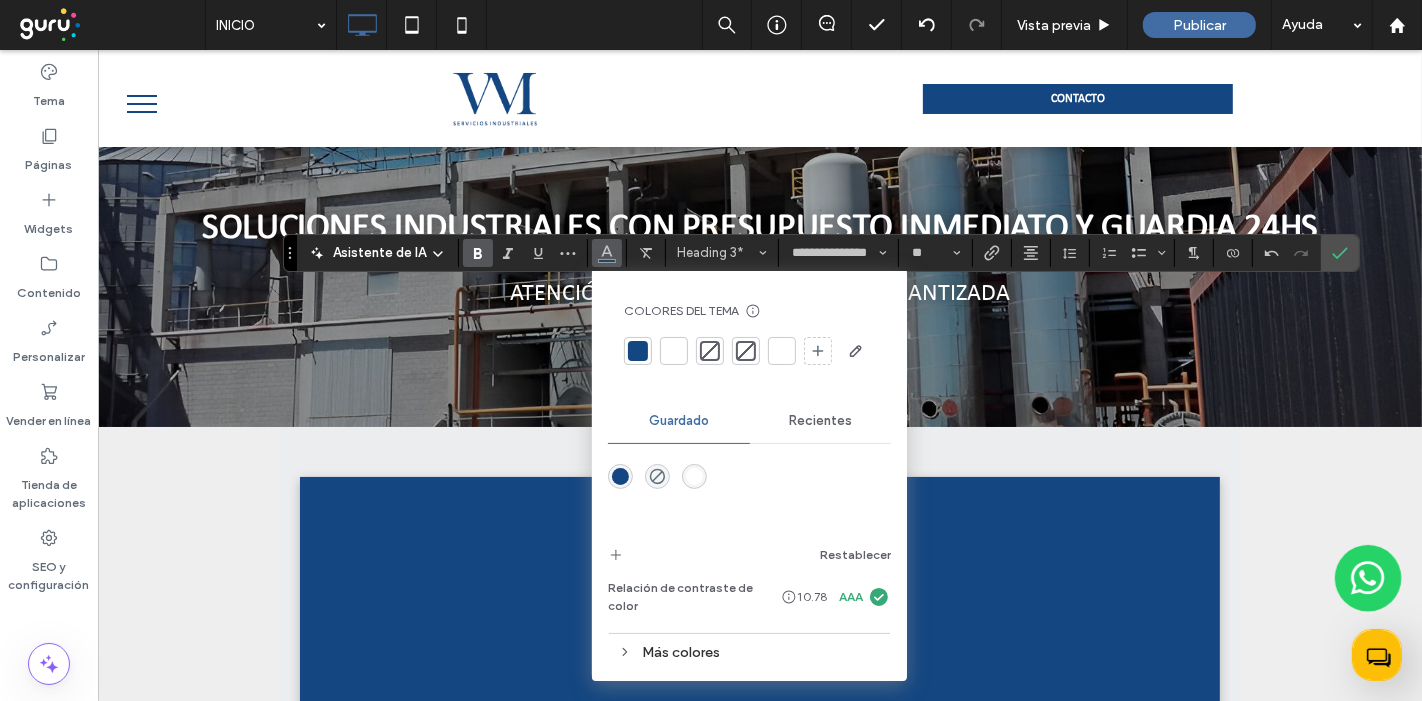 click at bounding box center (638, 351) 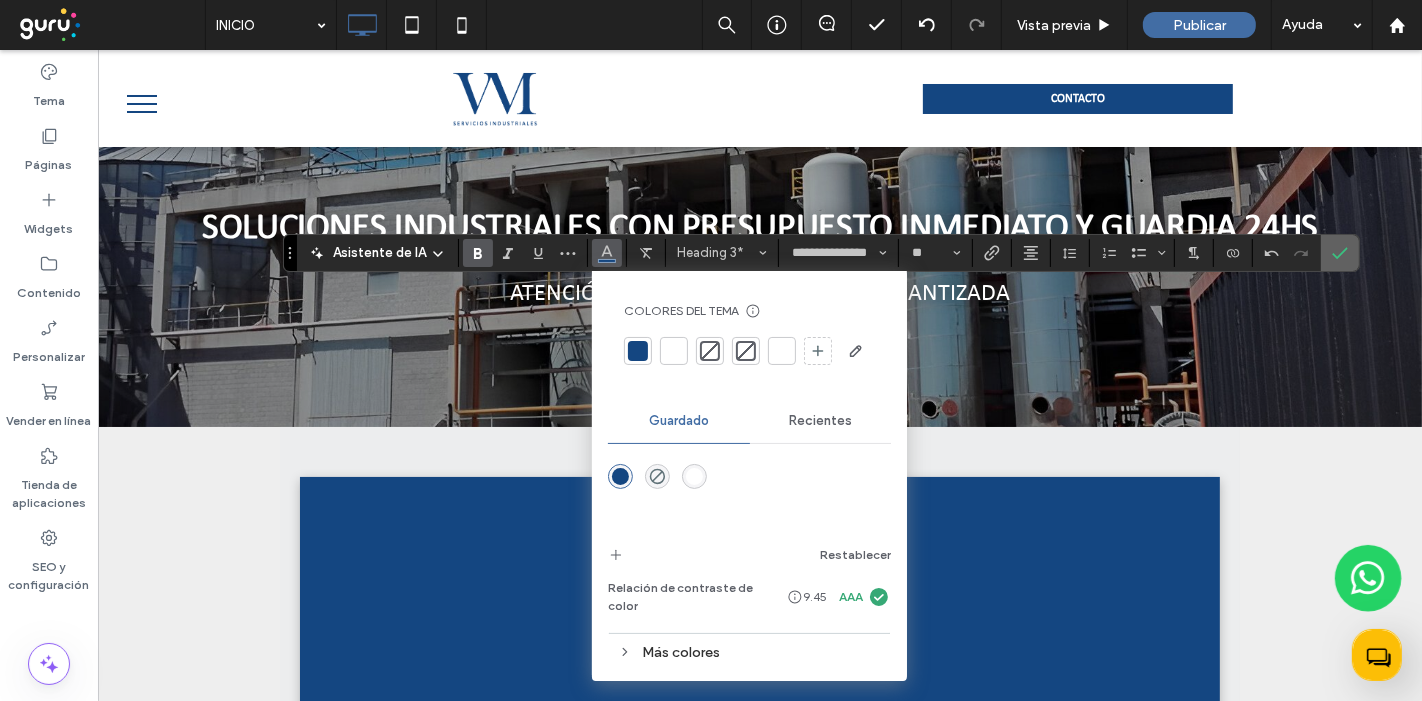 click 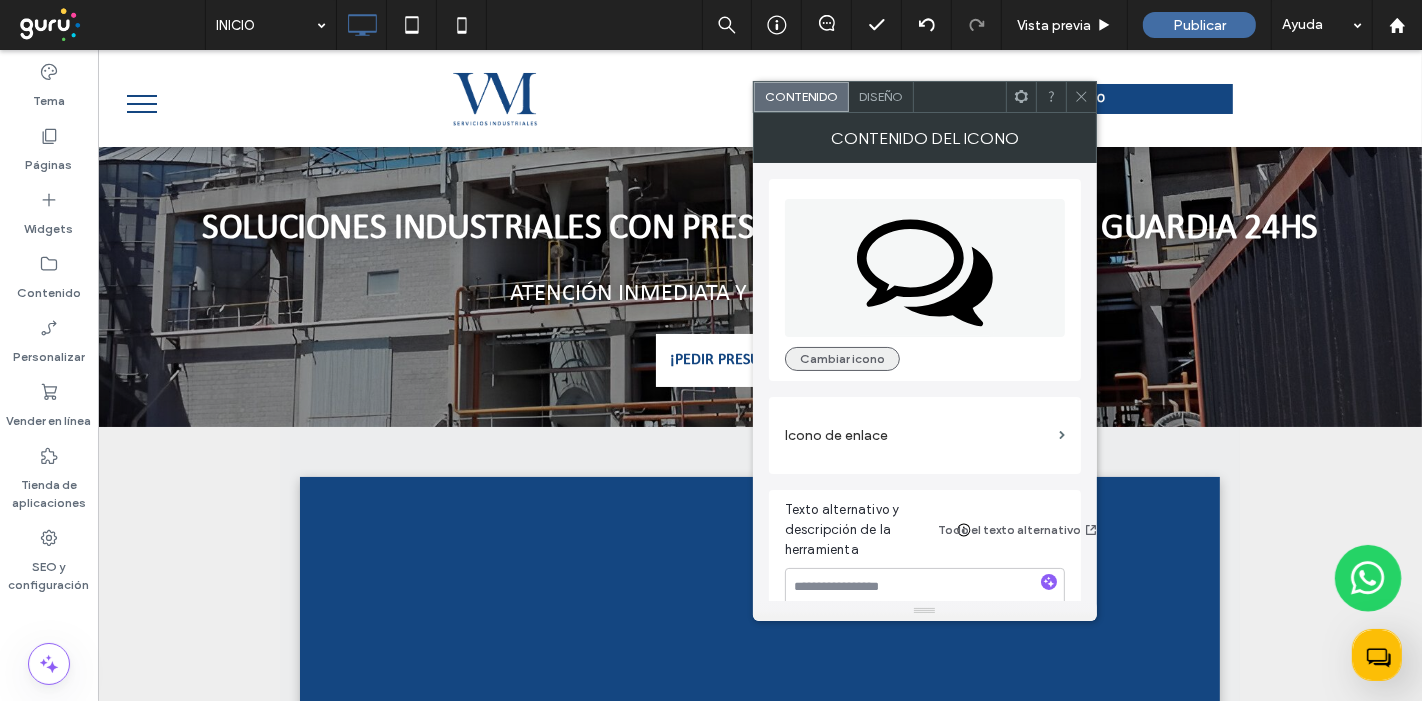 click on "Cambiar icono" at bounding box center [842, 359] 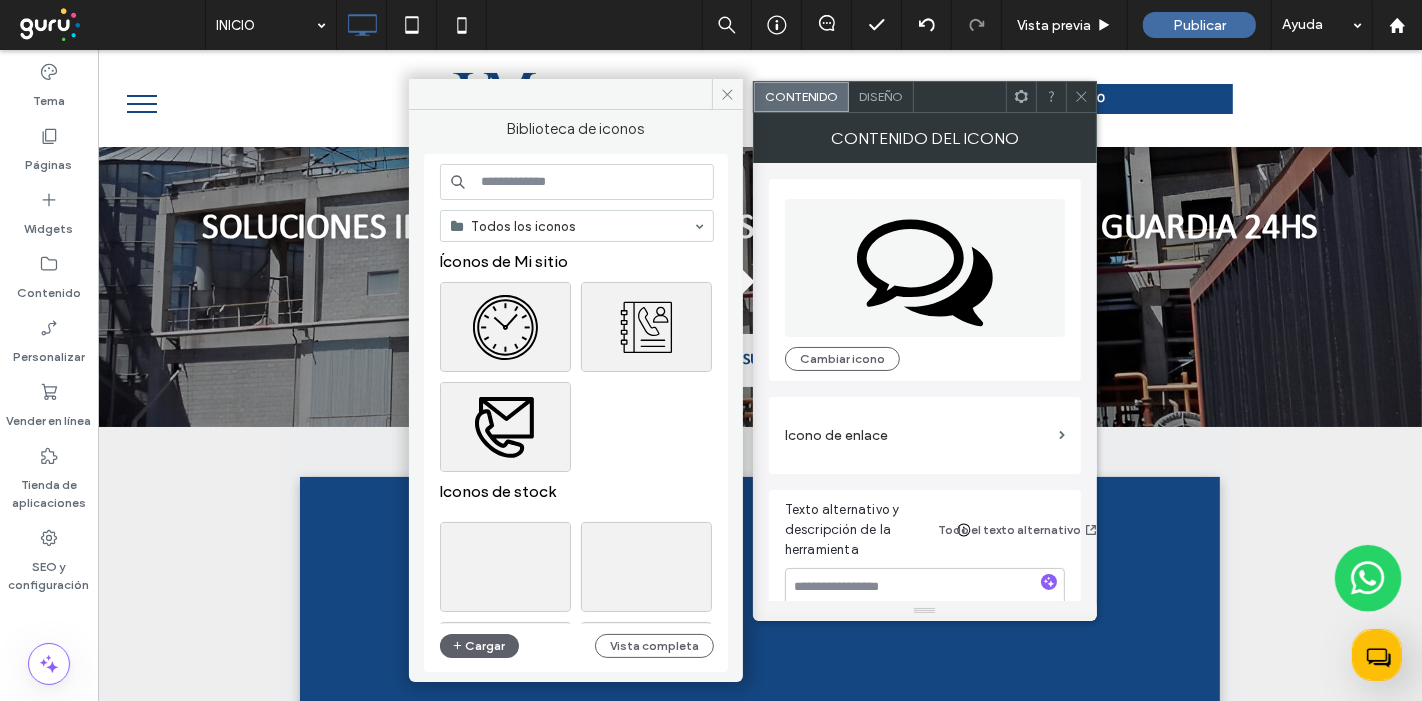 click at bounding box center [577, 182] 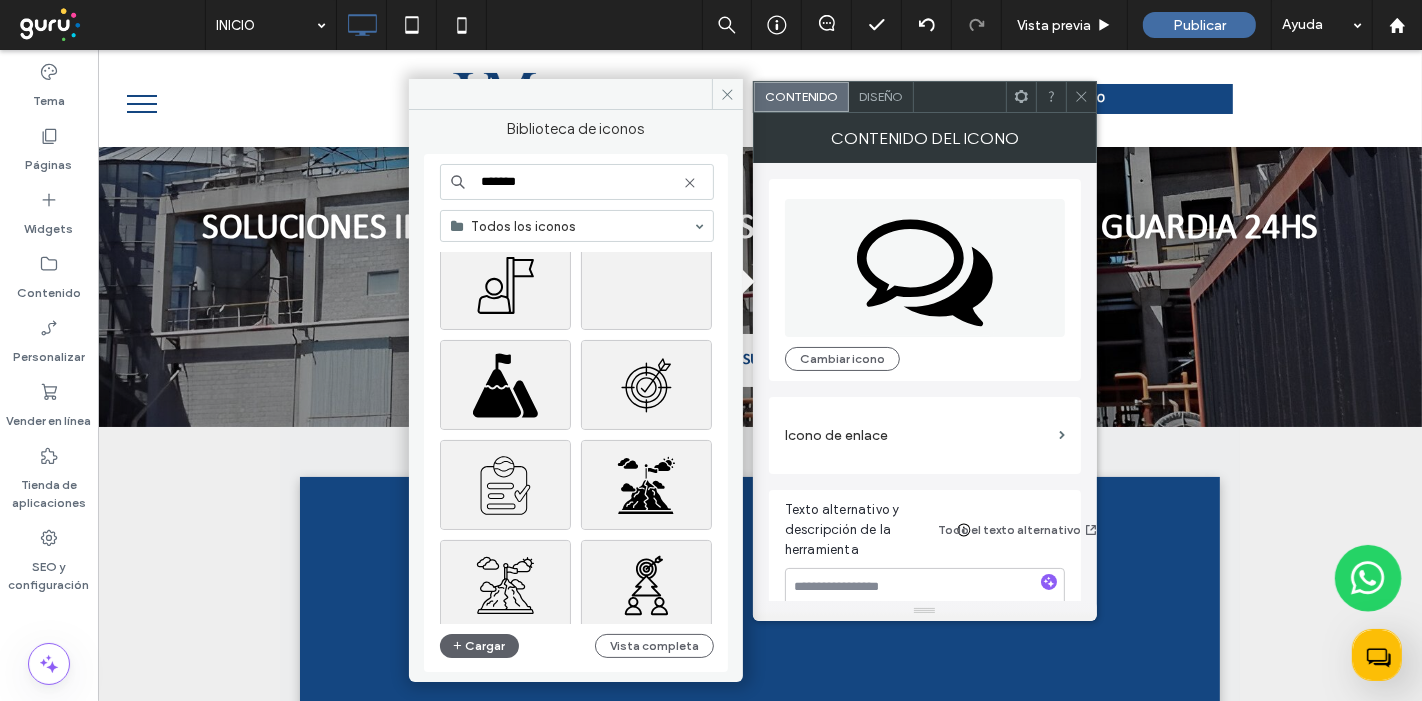 scroll, scrollTop: 777, scrollLeft: 0, axis: vertical 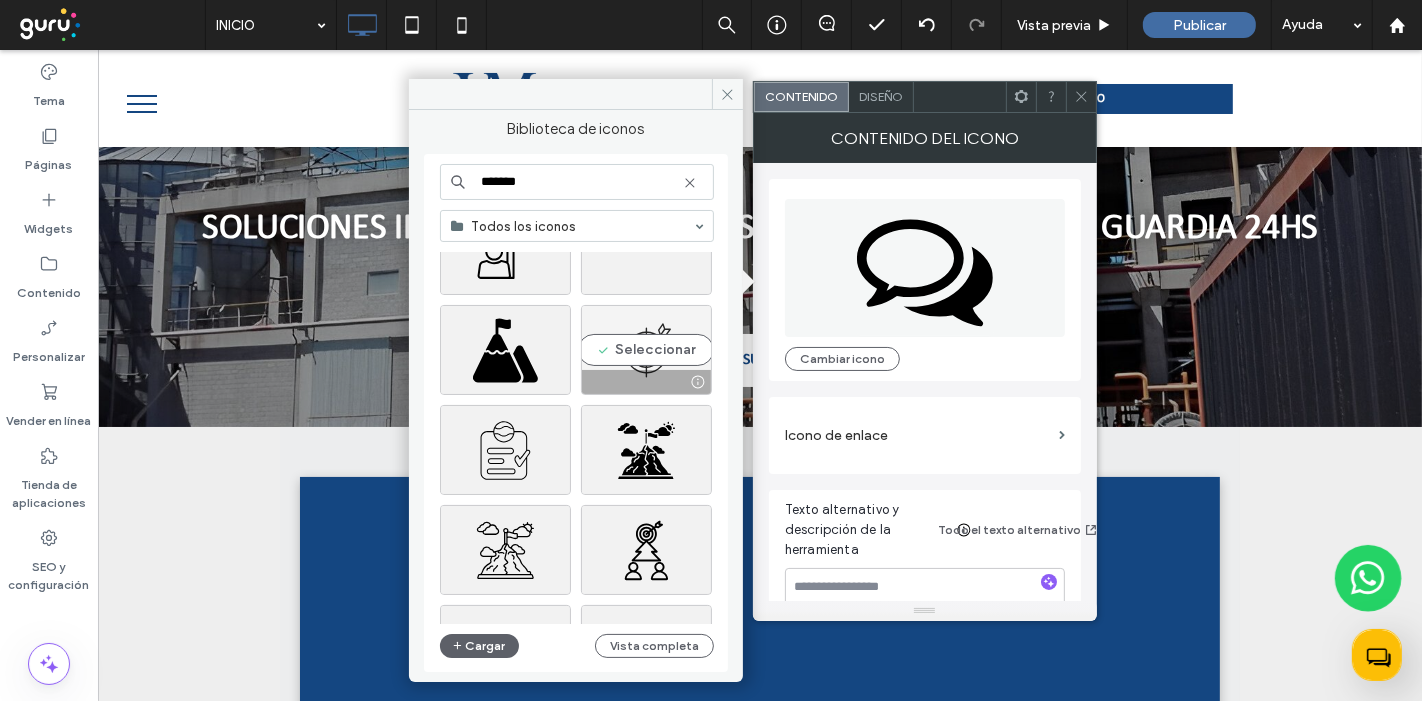 type on "*******" 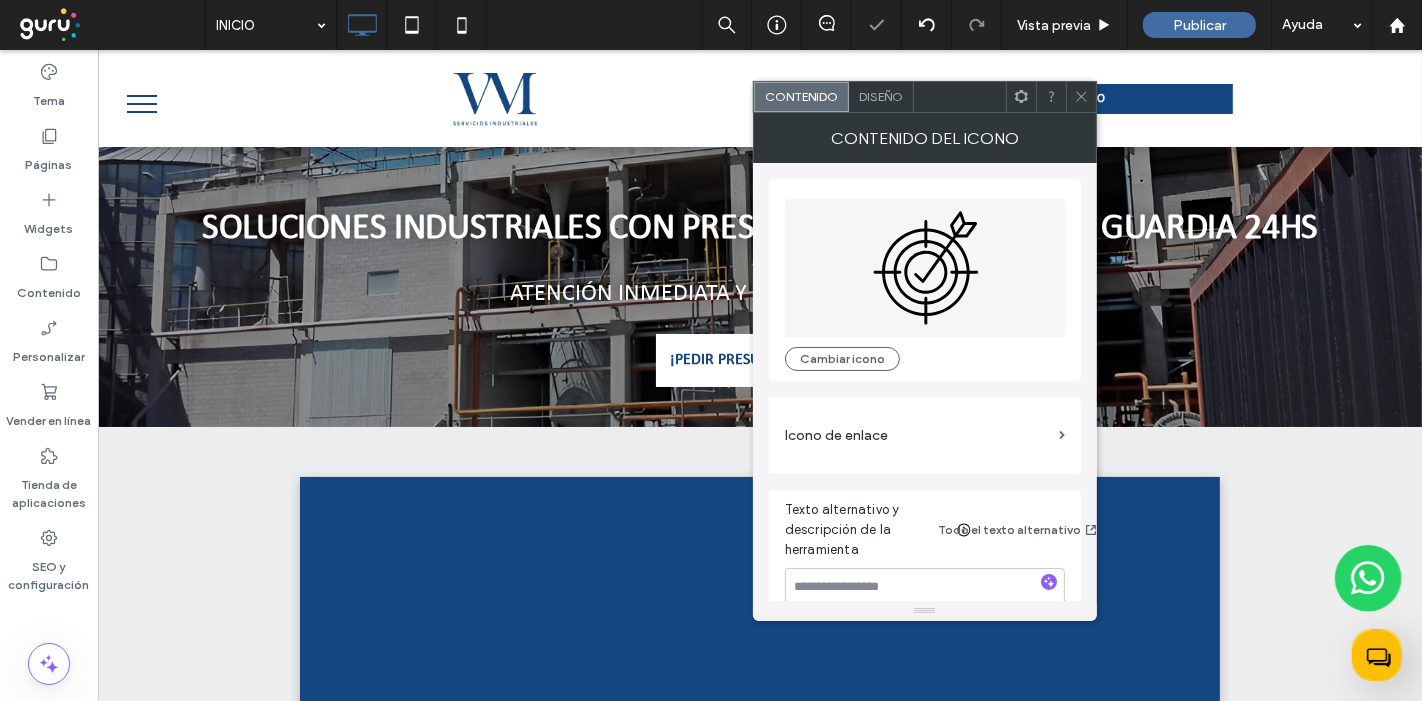 click on "Diseño" at bounding box center [881, 96] 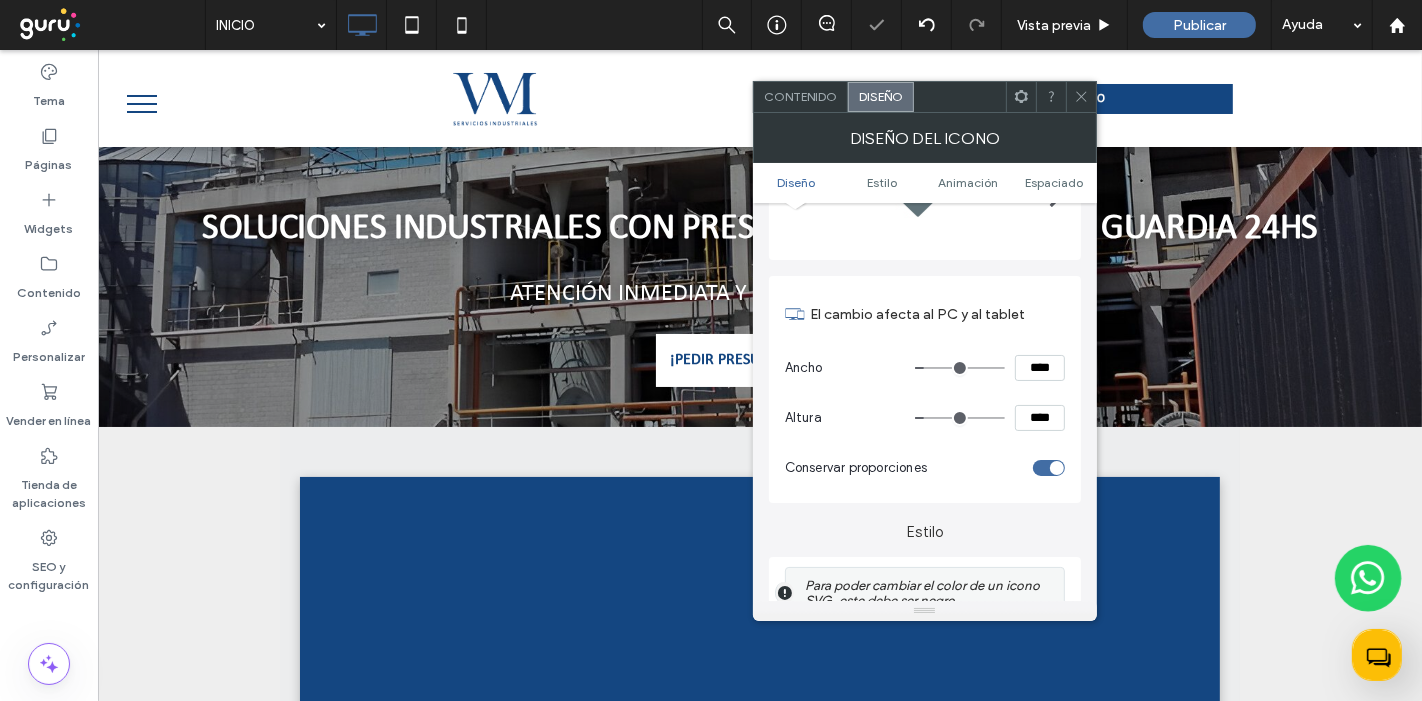 scroll, scrollTop: 222, scrollLeft: 0, axis: vertical 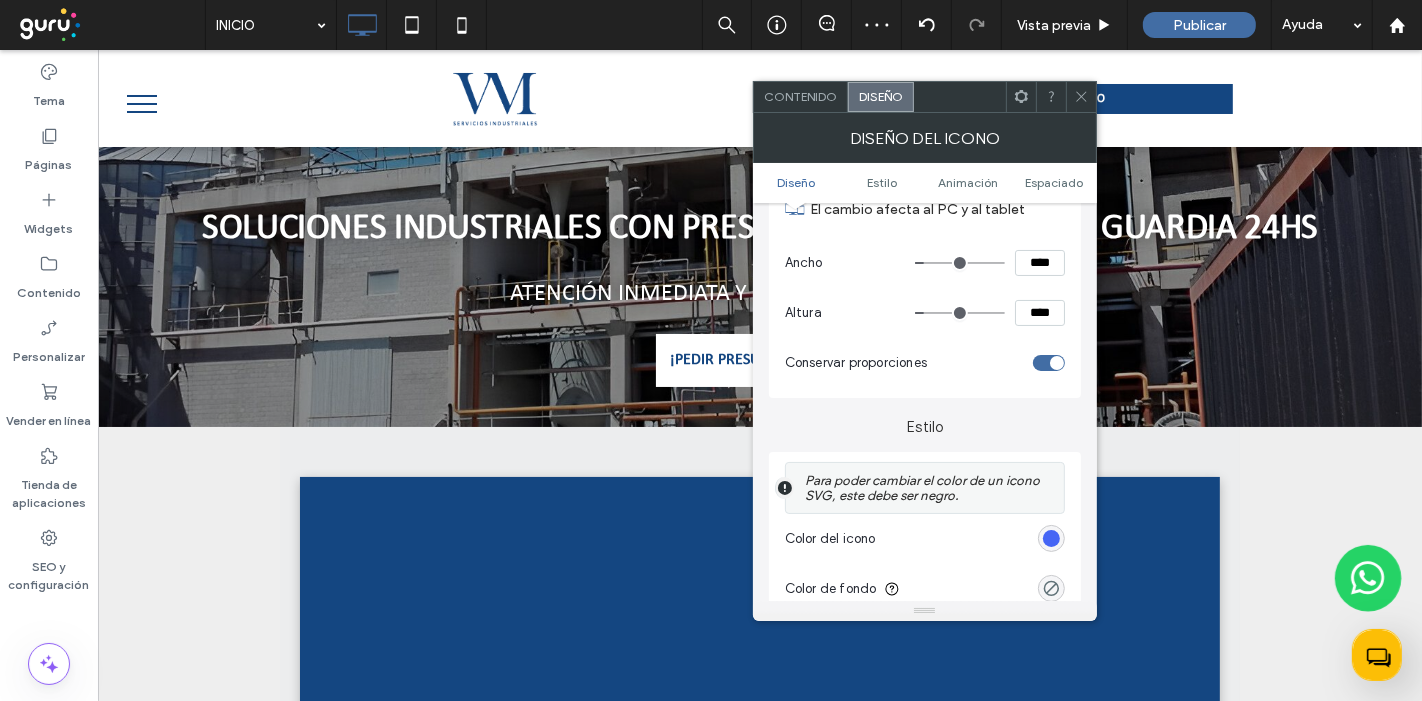 click at bounding box center (1051, 538) 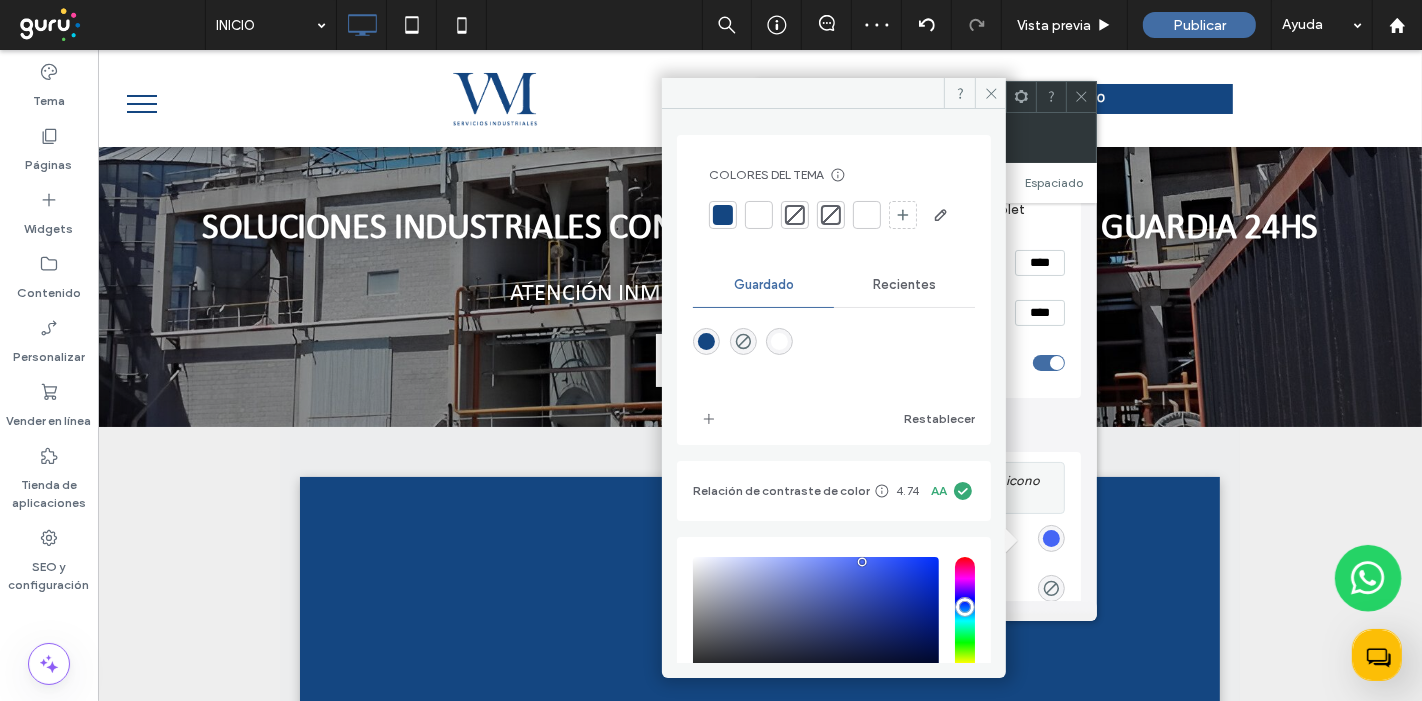 click at bounding box center [723, 215] 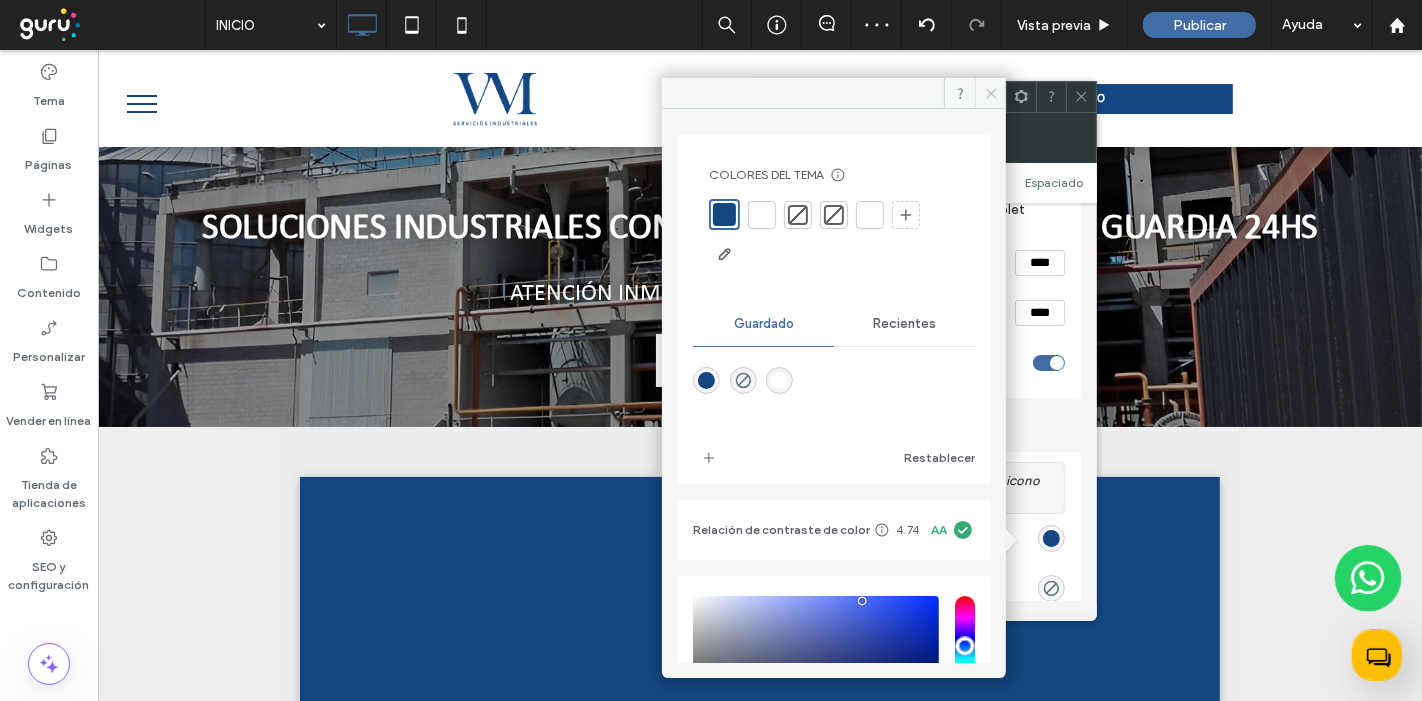 click 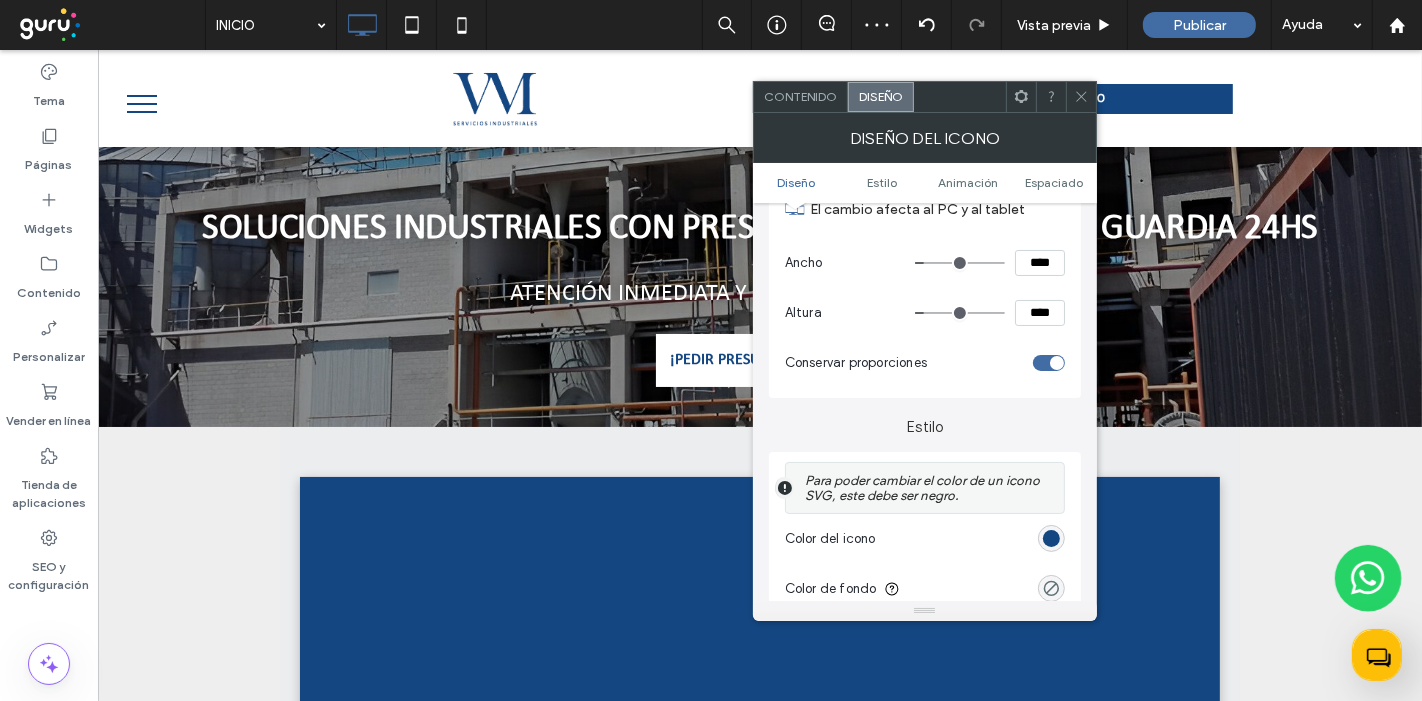 click 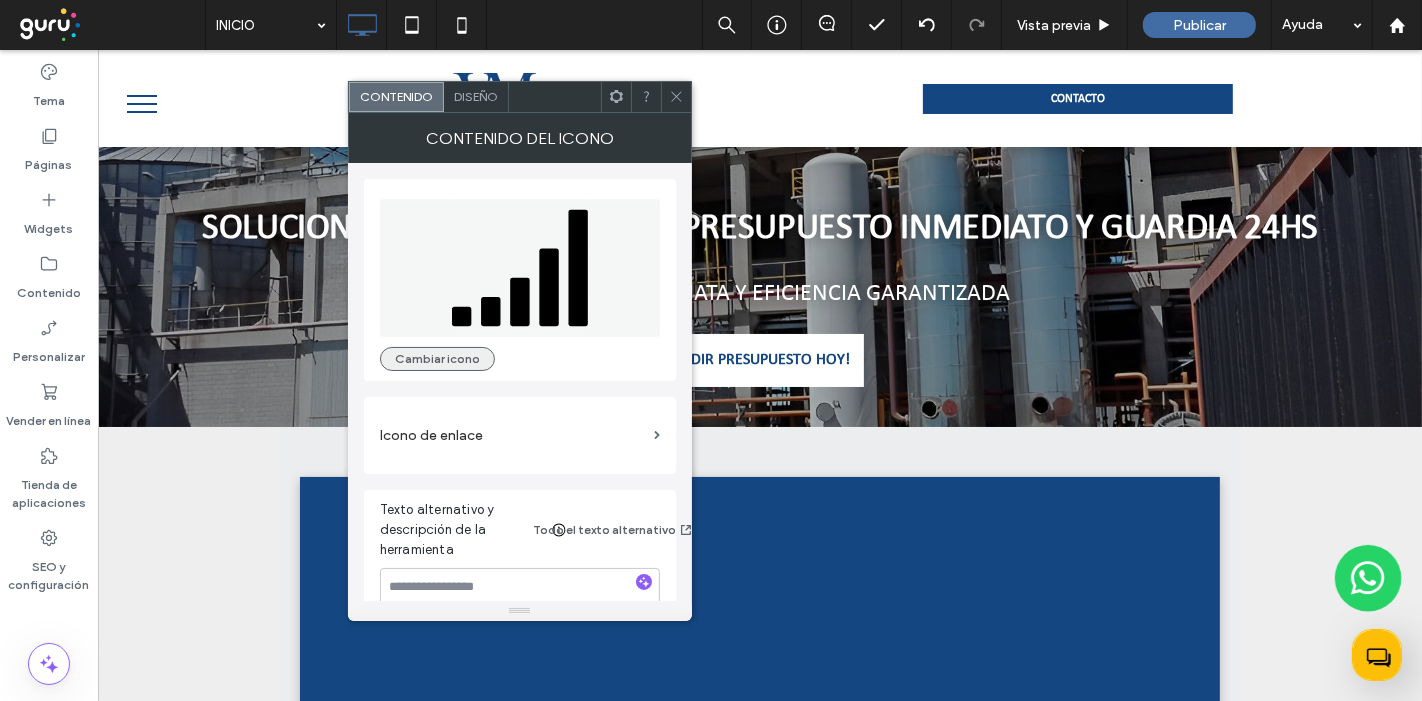 click on "Cambiar icono" at bounding box center [437, 359] 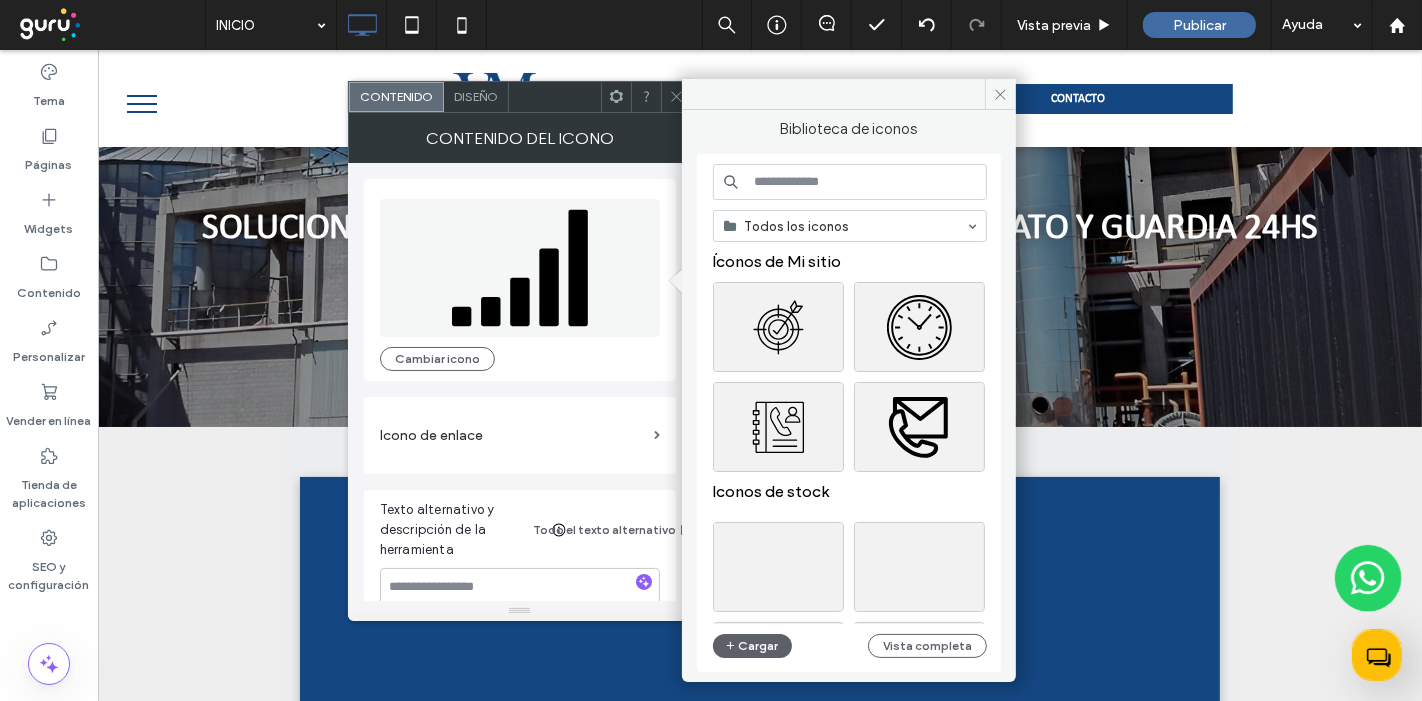 click on "Todos los iconos Íconos de Mi sitio
Iconos de stock Cargar Vista completa" at bounding box center [849, 413] 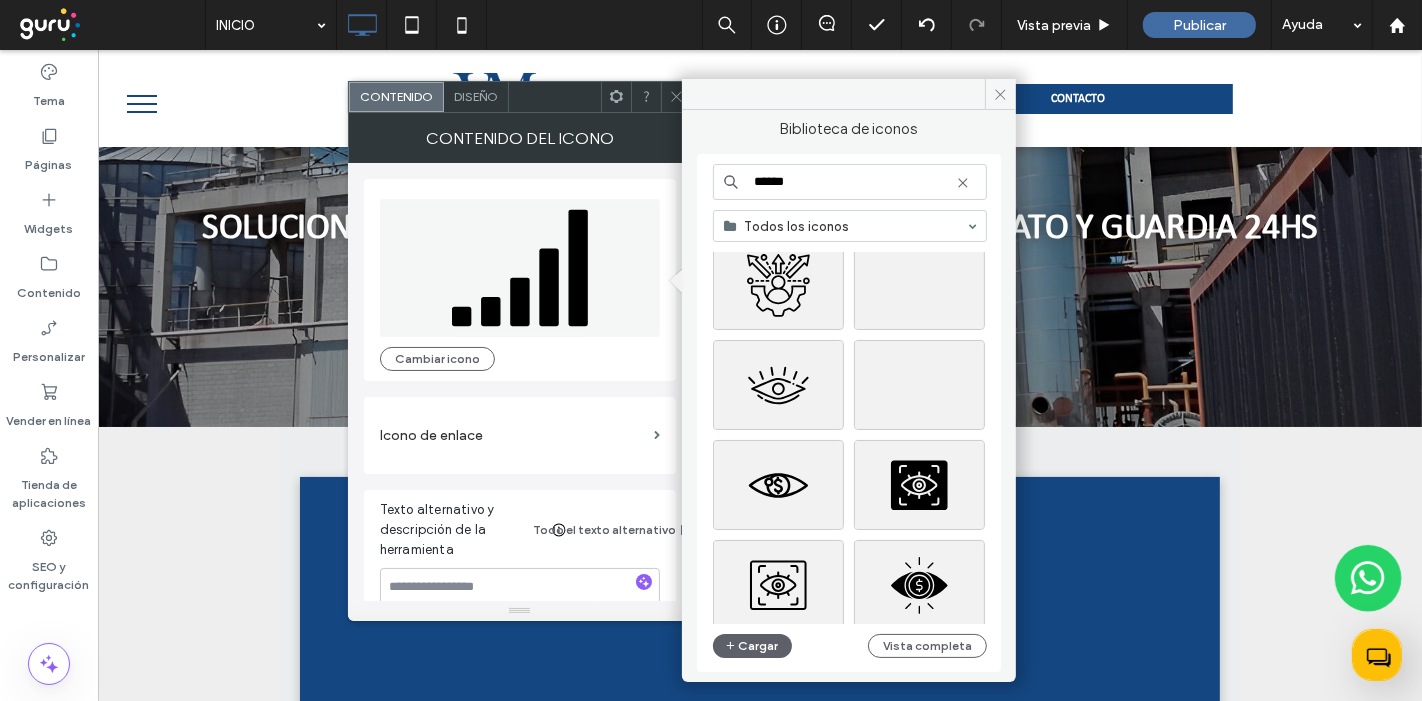 scroll, scrollTop: 777, scrollLeft: 0, axis: vertical 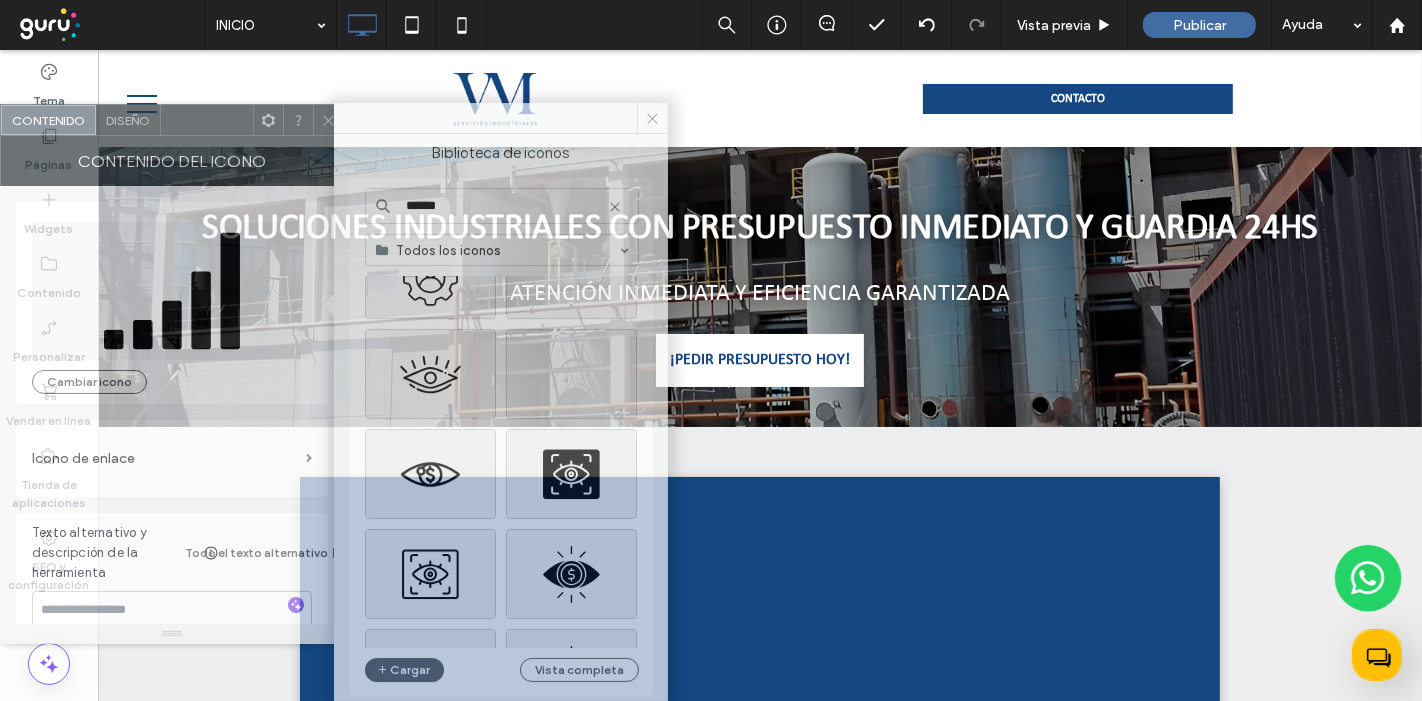 drag, startPoint x: 548, startPoint y: 97, endPoint x: 188, endPoint y: 120, distance: 360.73398 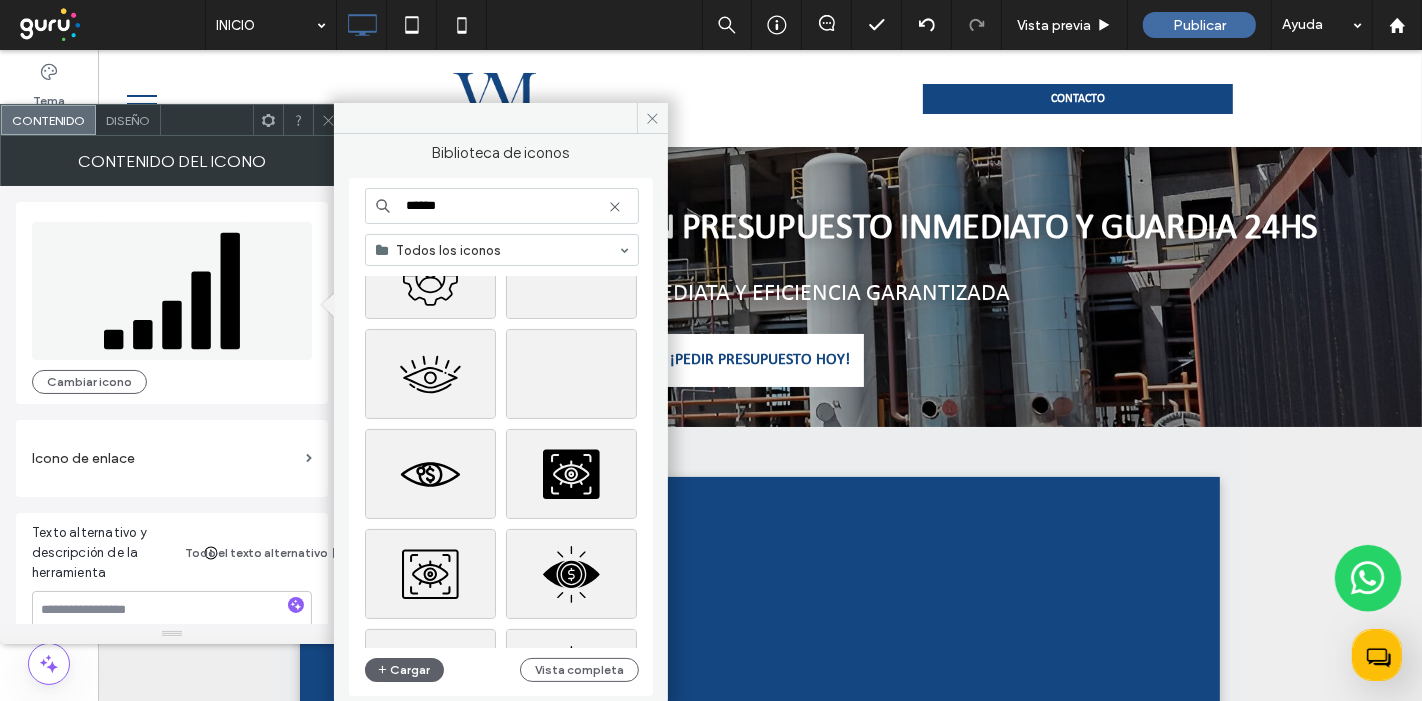 click on "******" at bounding box center [502, 206] 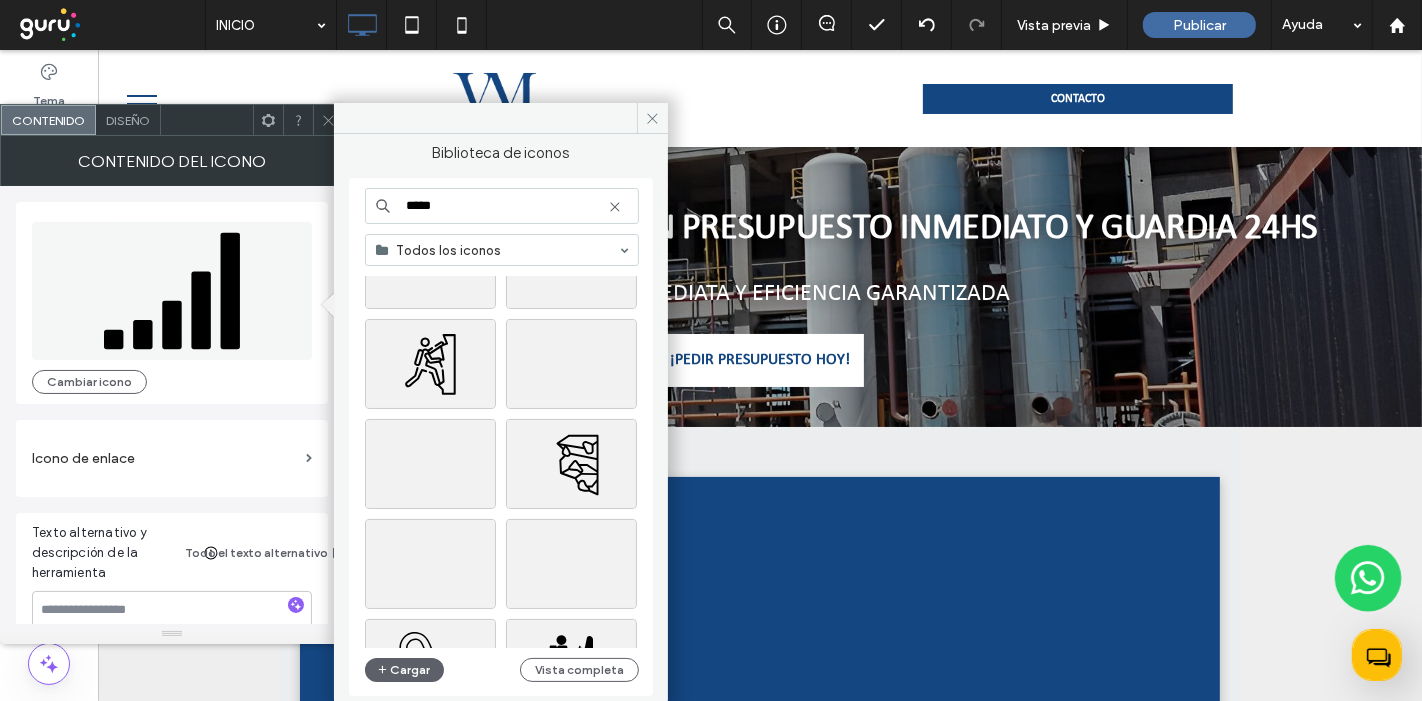 scroll, scrollTop: 2288, scrollLeft: 0, axis: vertical 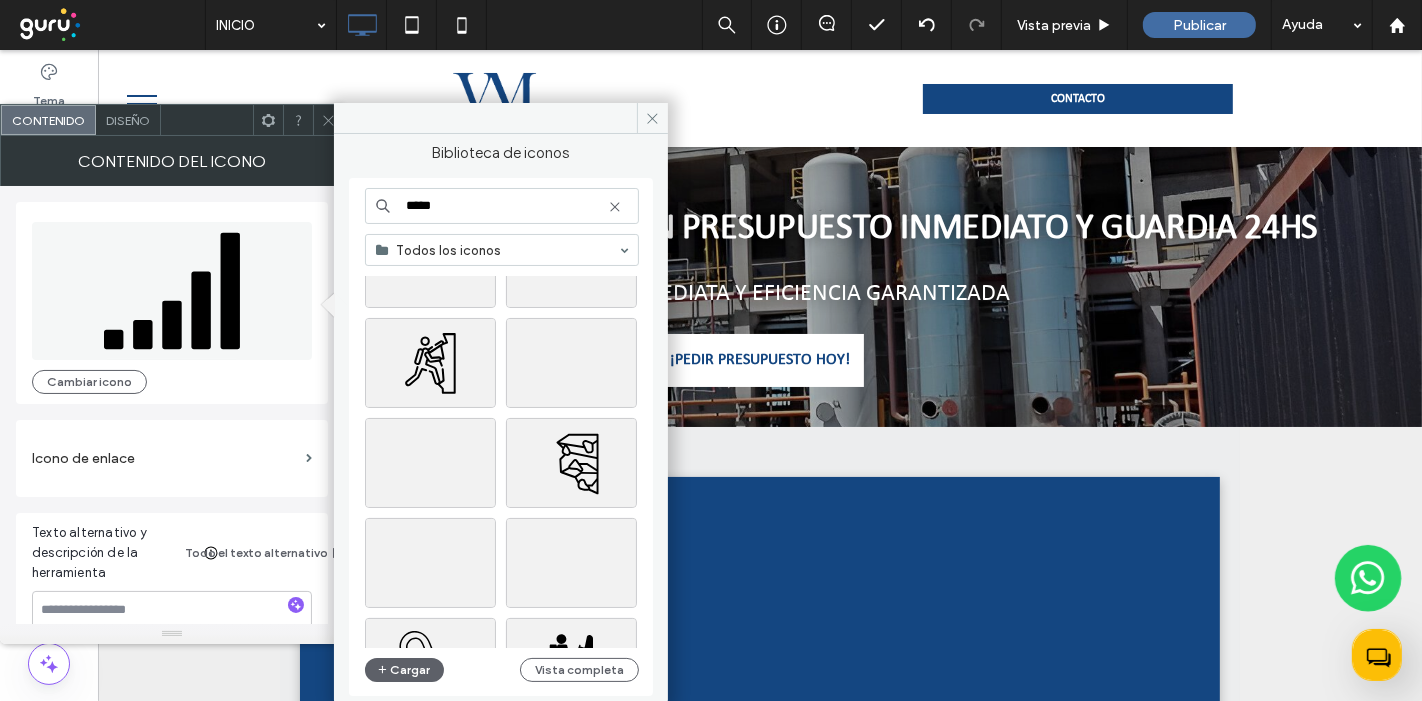 click on "Biblioteca de iconos ***** Todos los iconos Cargar Vista completa Contenido del icono
Cambiar icono Icono de enlace Texto alternativo y descripción de la herramienta Todo el texto alternativo" at bounding box center (172, 390) 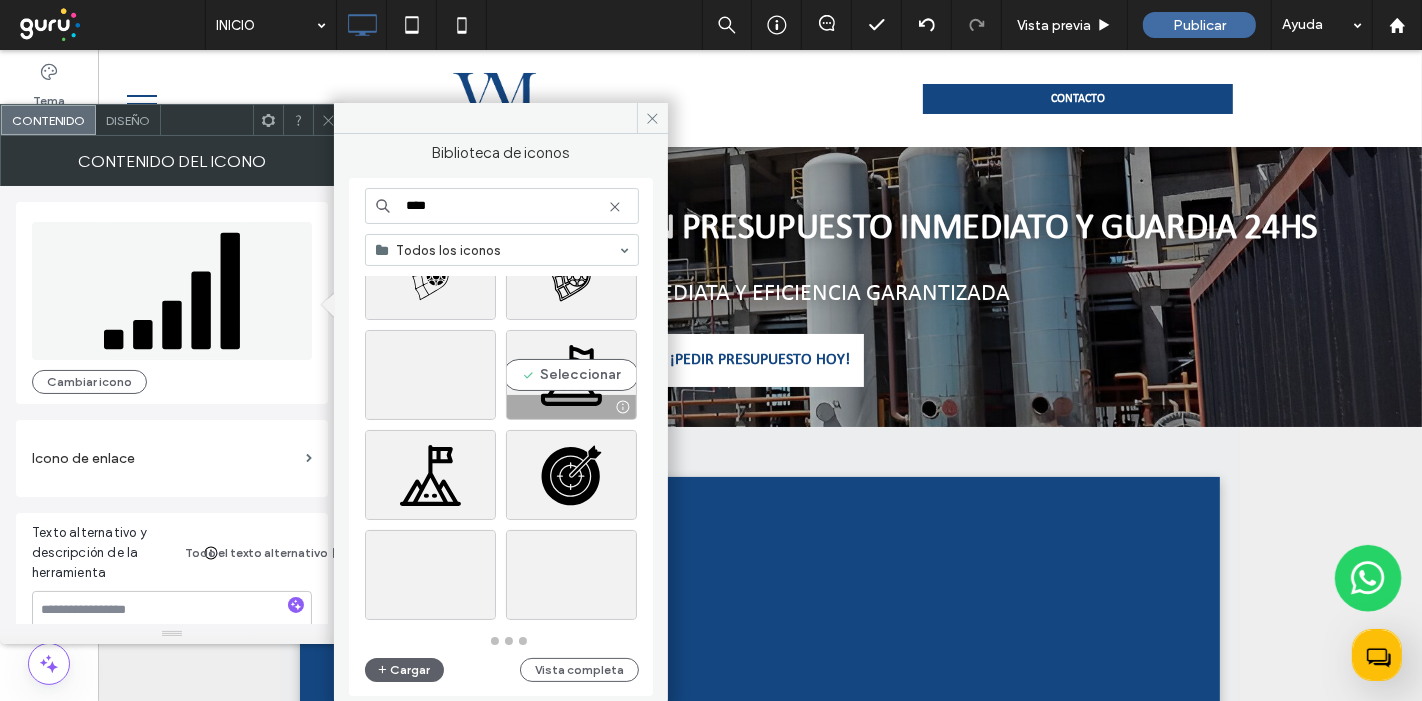 scroll, scrollTop: 2177, scrollLeft: 0, axis: vertical 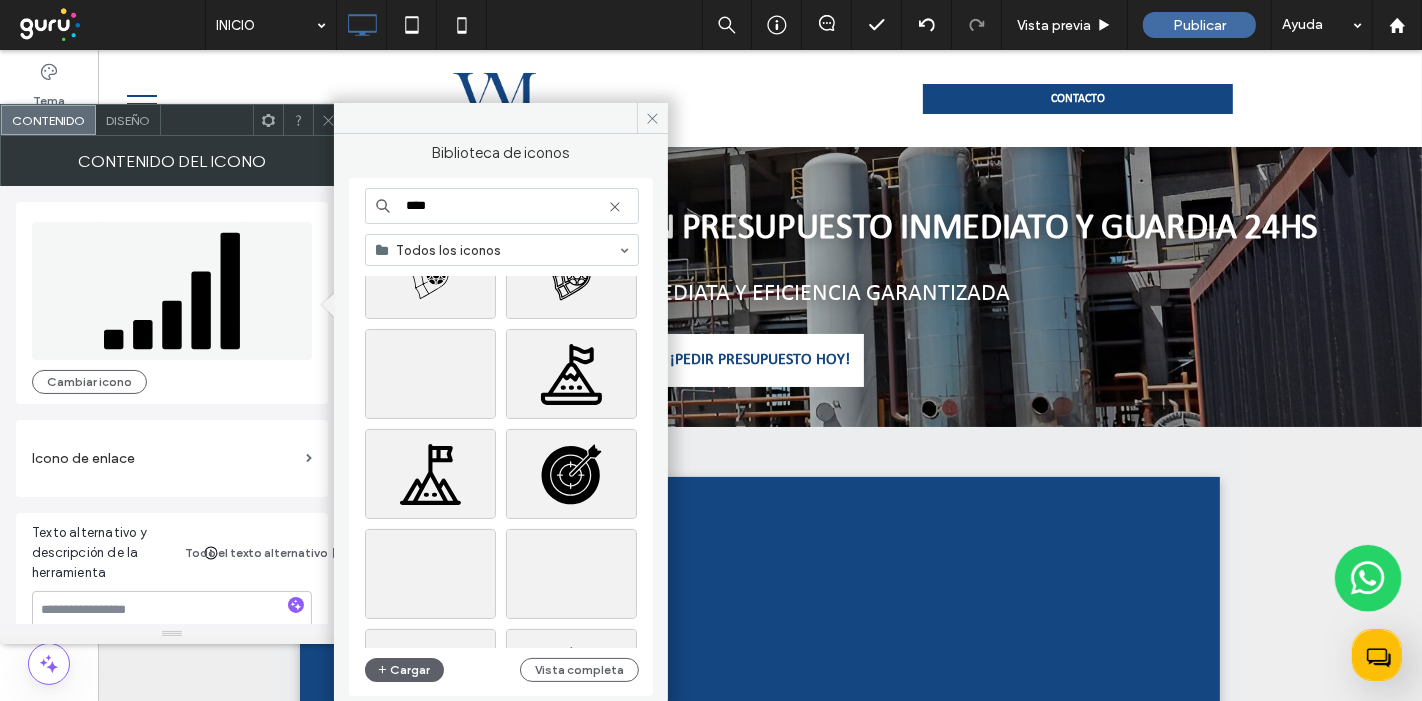 click on "****" at bounding box center [502, 206] 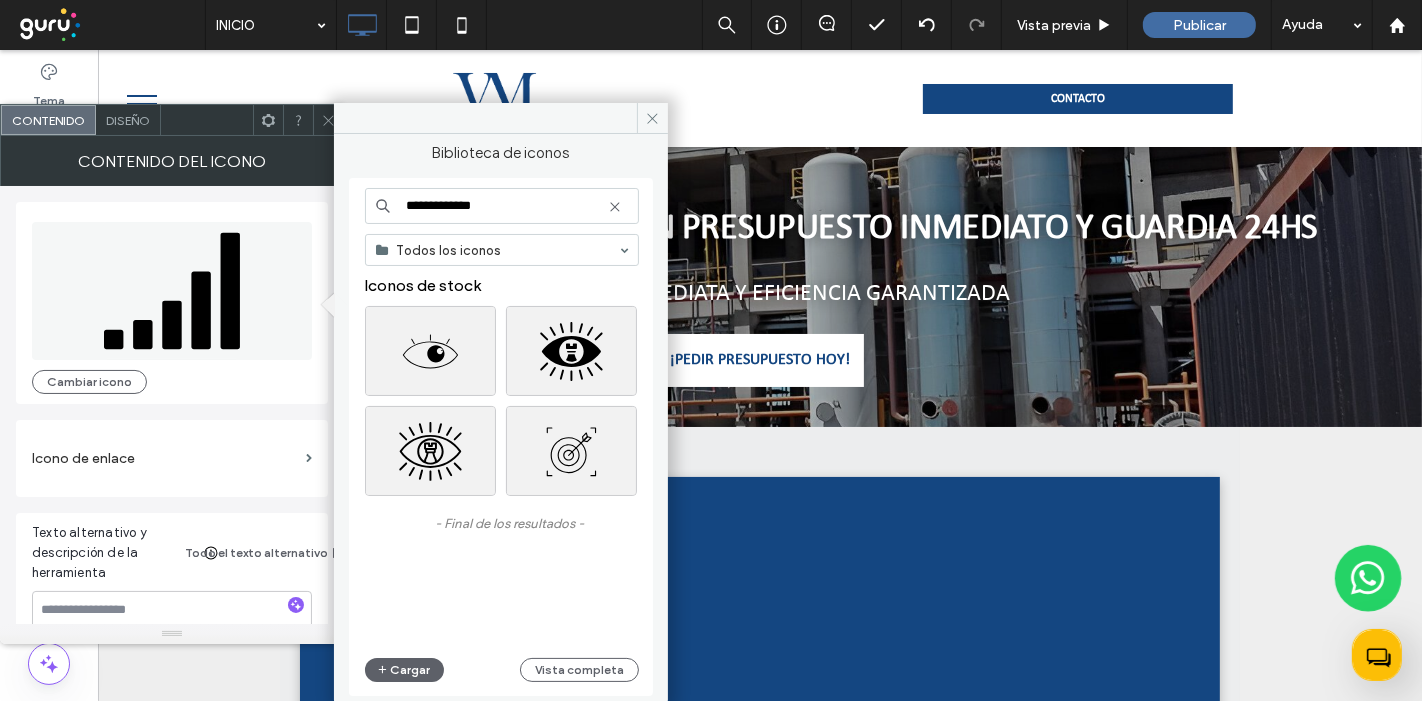 type on "**********" 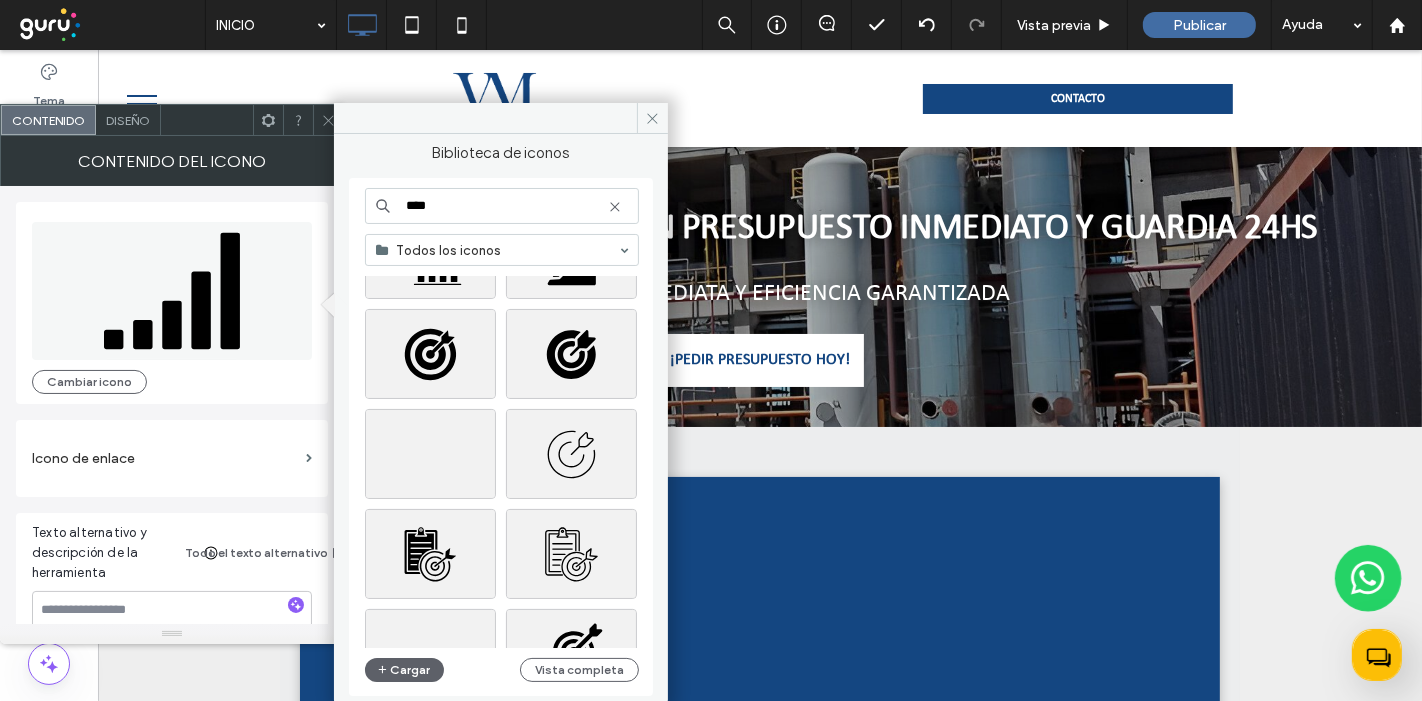 scroll, scrollTop: 444, scrollLeft: 0, axis: vertical 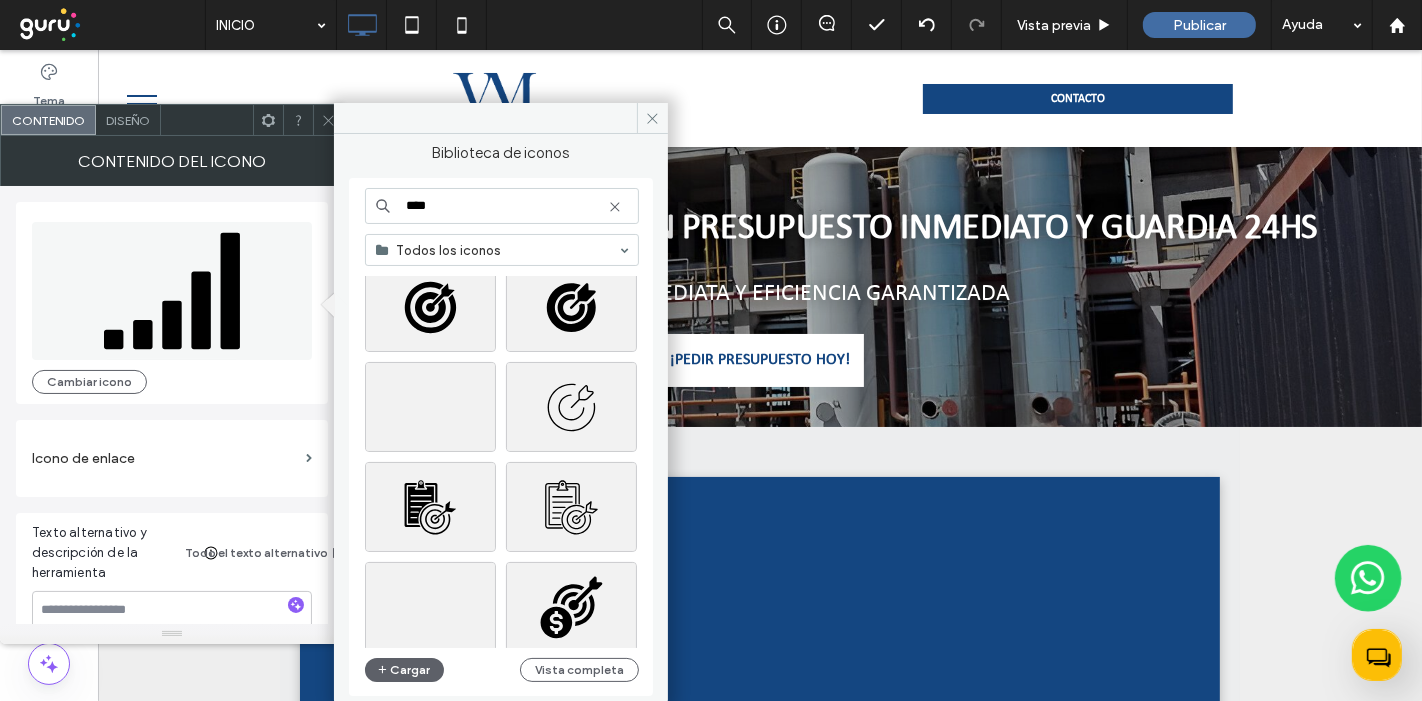 drag, startPoint x: 505, startPoint y: 210, endPoint x: 322, endPoint y: 203, distance: 183.13383 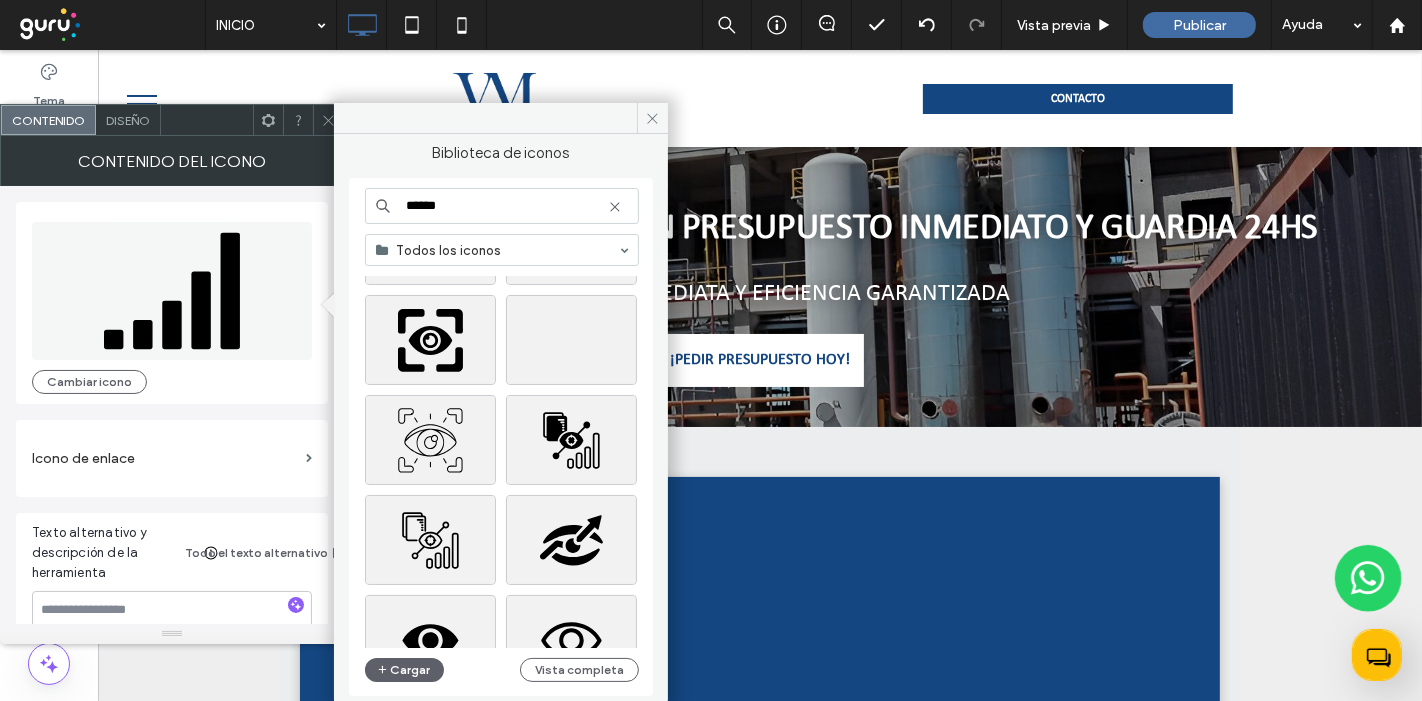 scroll, scrollTop: 2157, scrollLeft: 0, axis: vertical 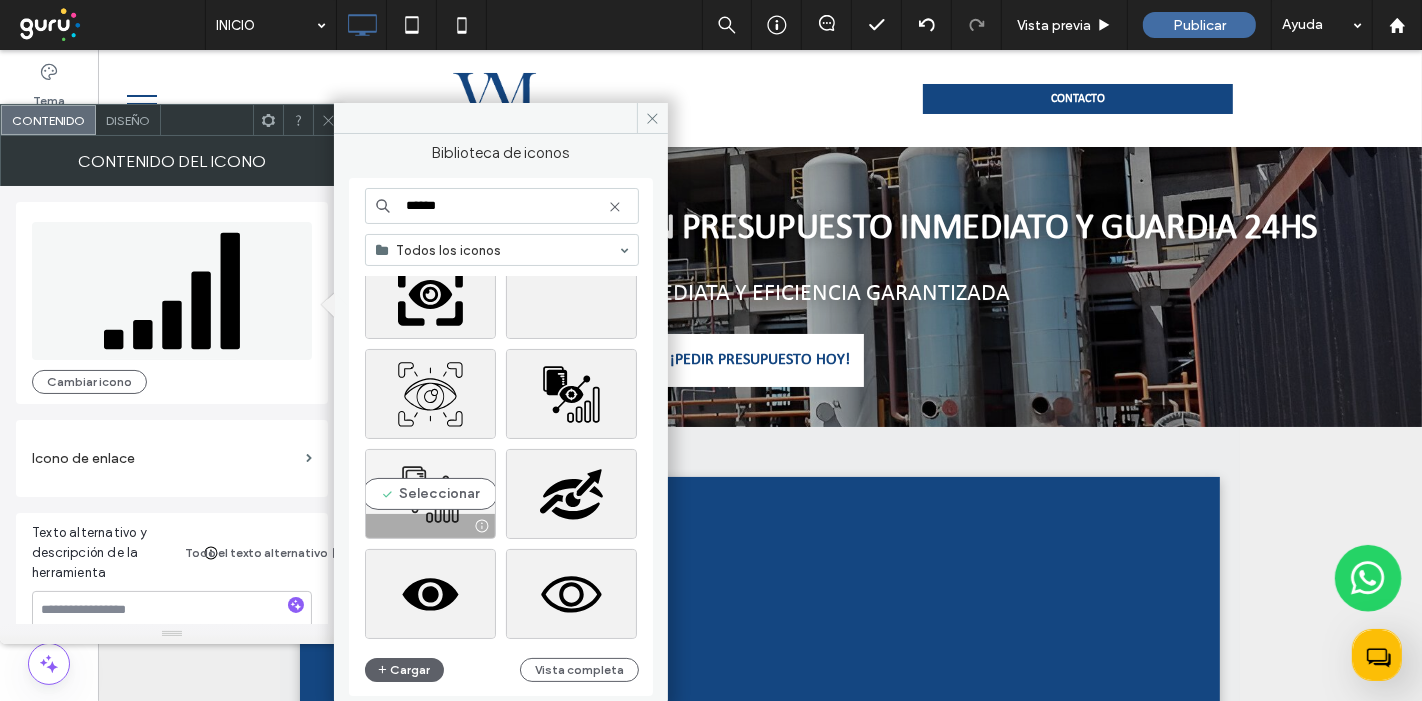 type on "******" 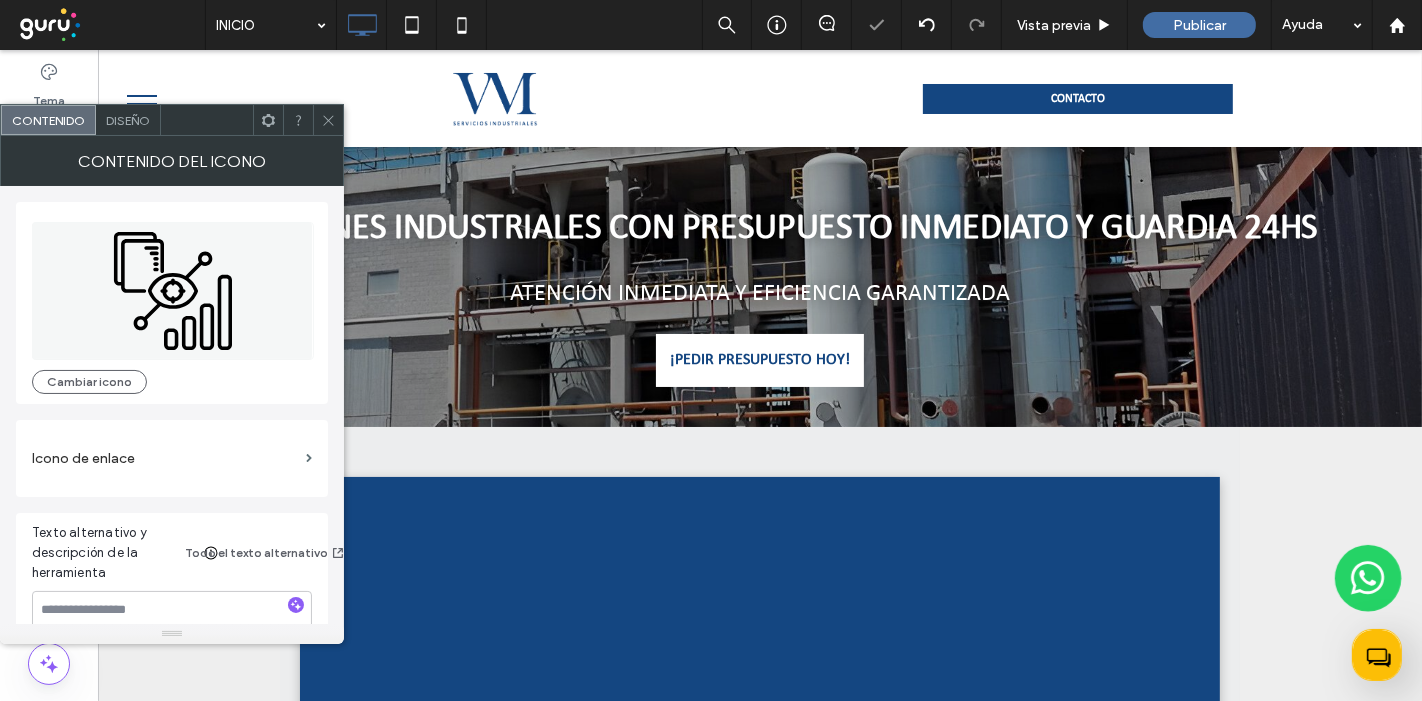 click at bounding box center [328, 120] 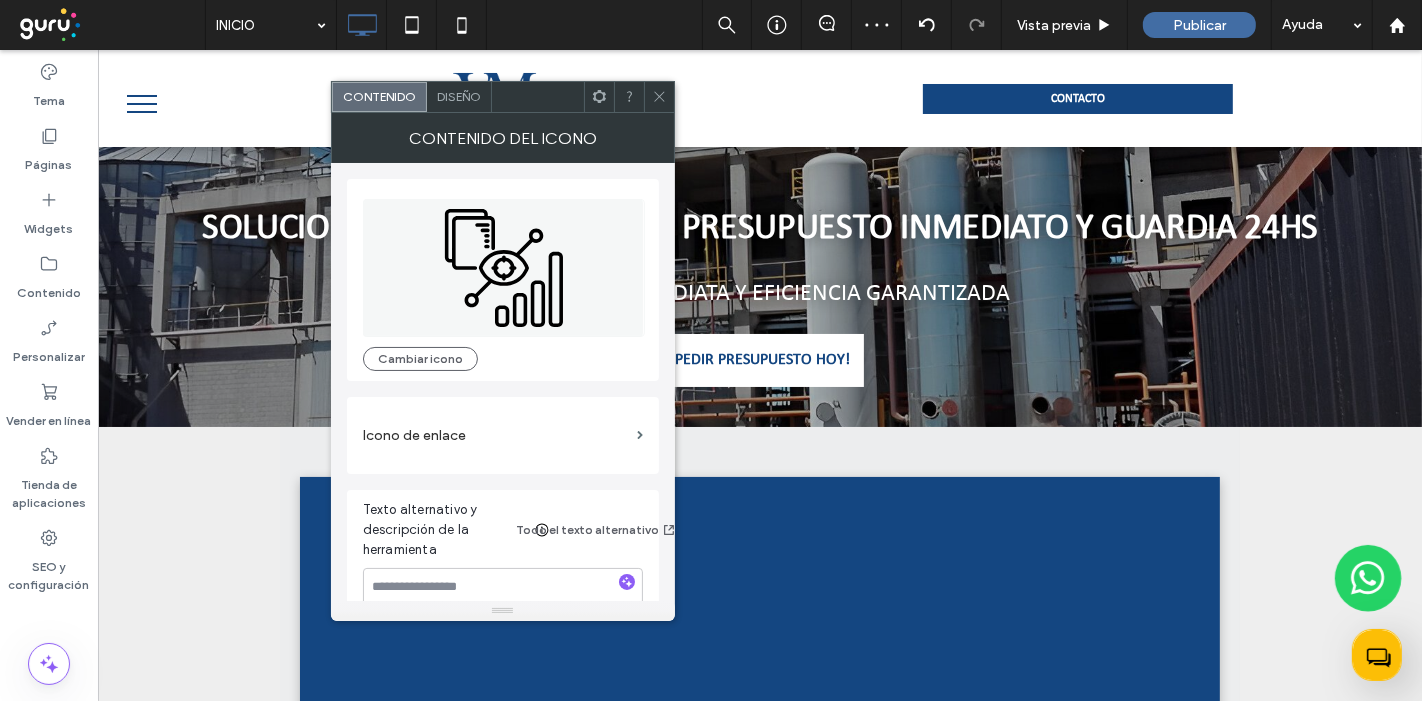 click on "Diseño" at bounding box center [459, 96] 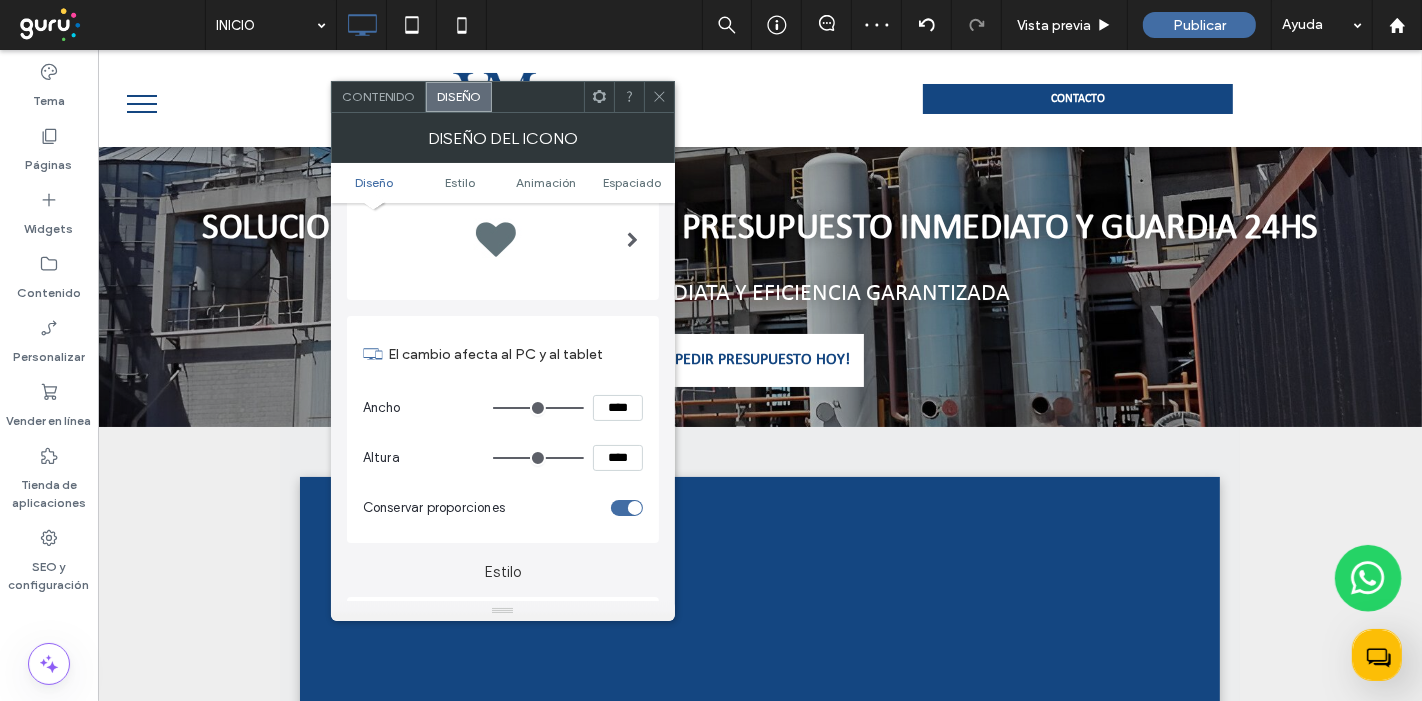scroll, scrollTop: 222, scrollLeft: 0, axis: vertical 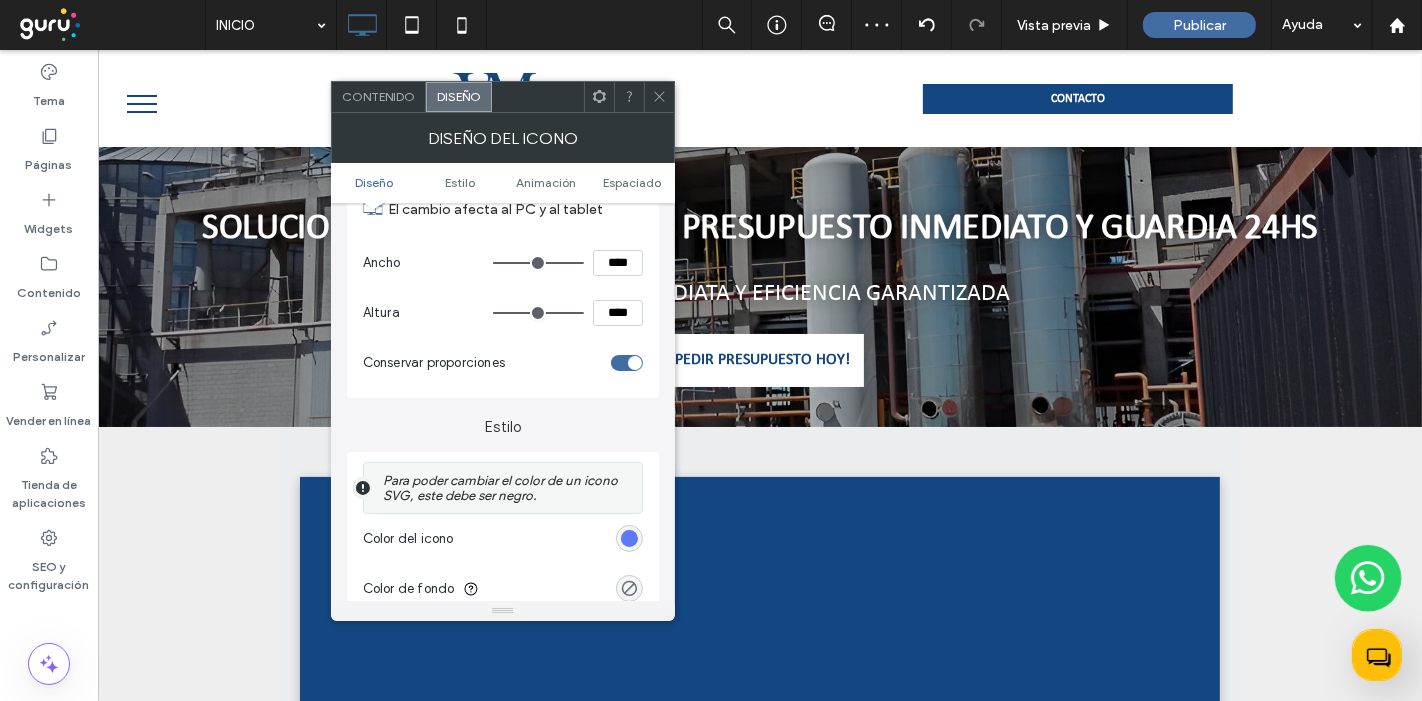 click at bounding box center (629, 538) 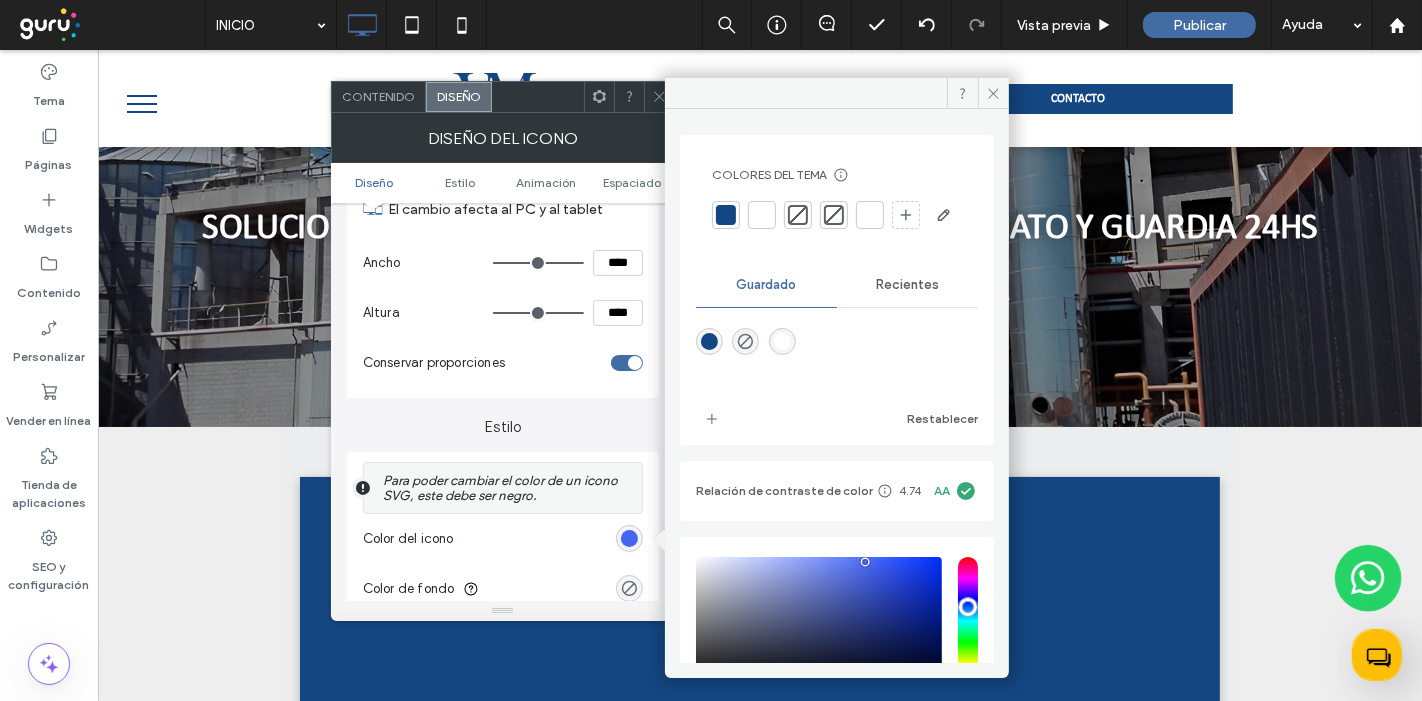 click at bounding box center [726, 215] 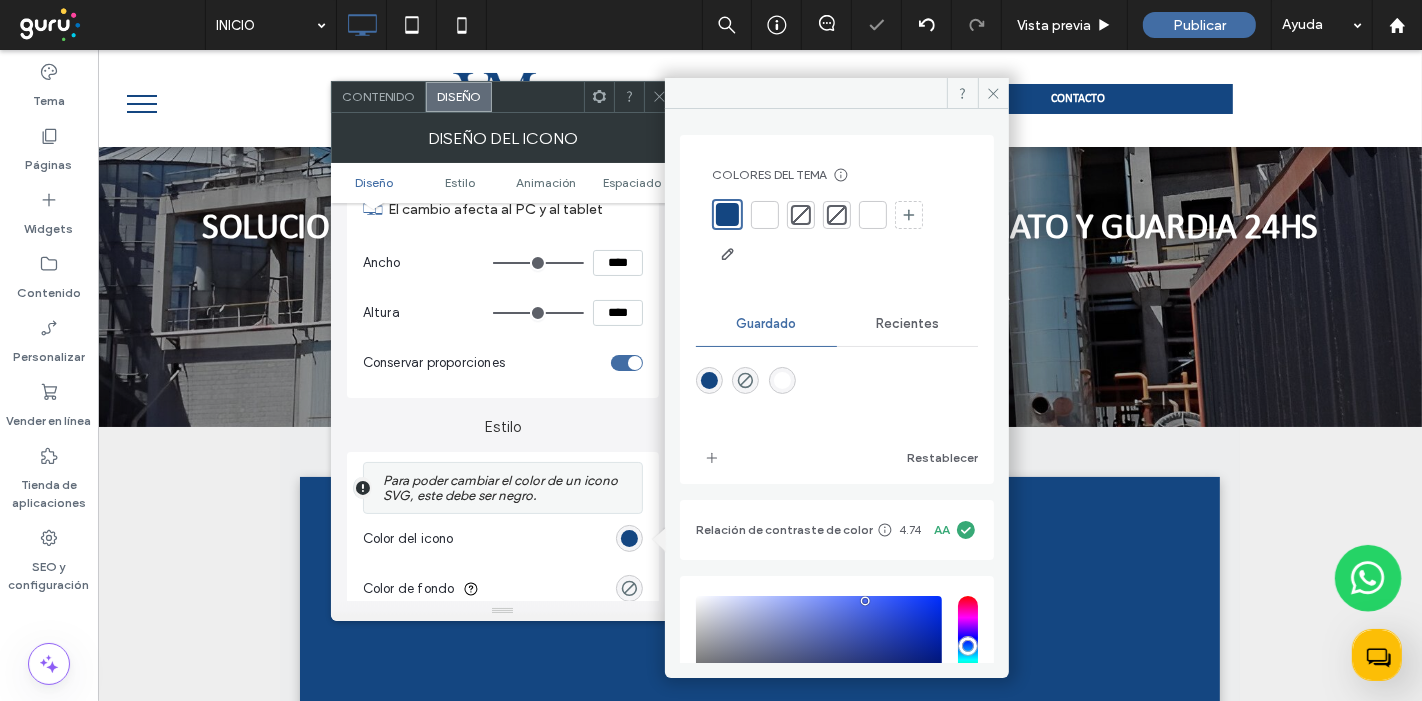 click 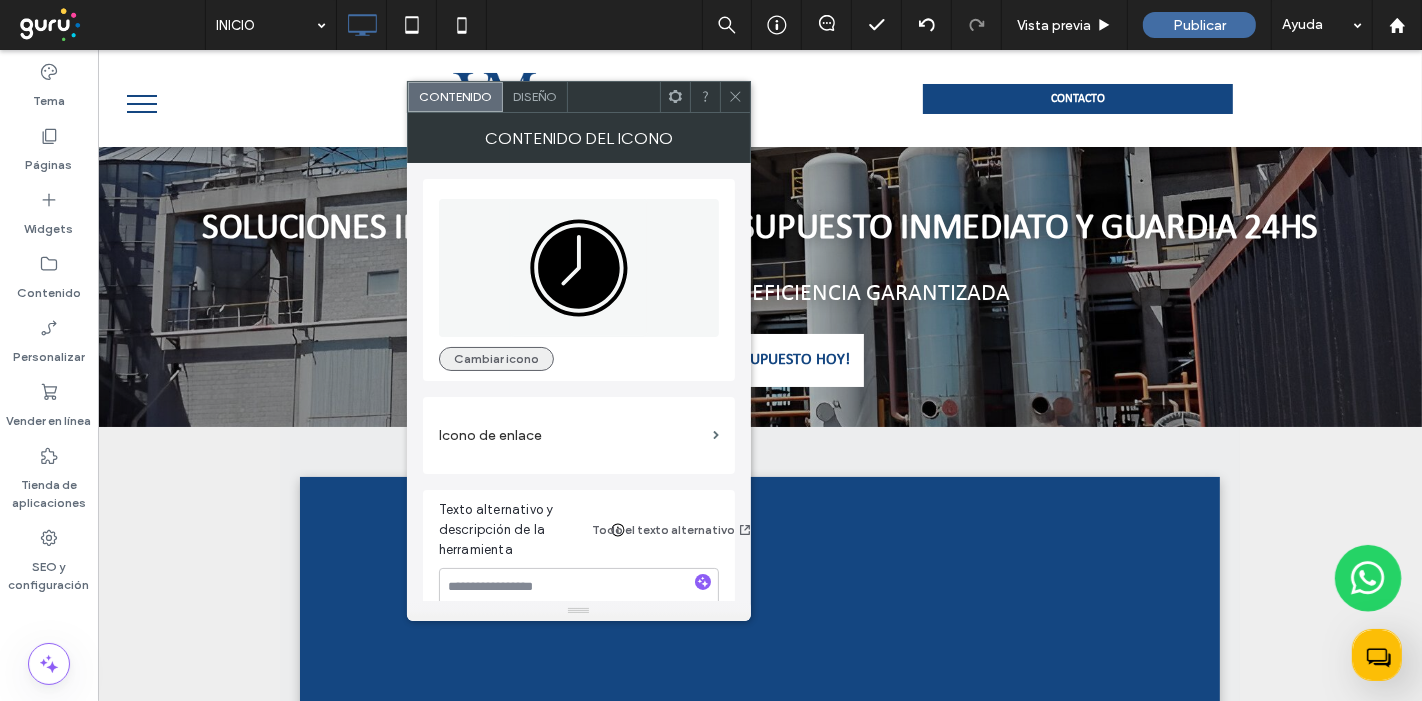 click on "Cambiar icono" at bounding box center [496, 359] 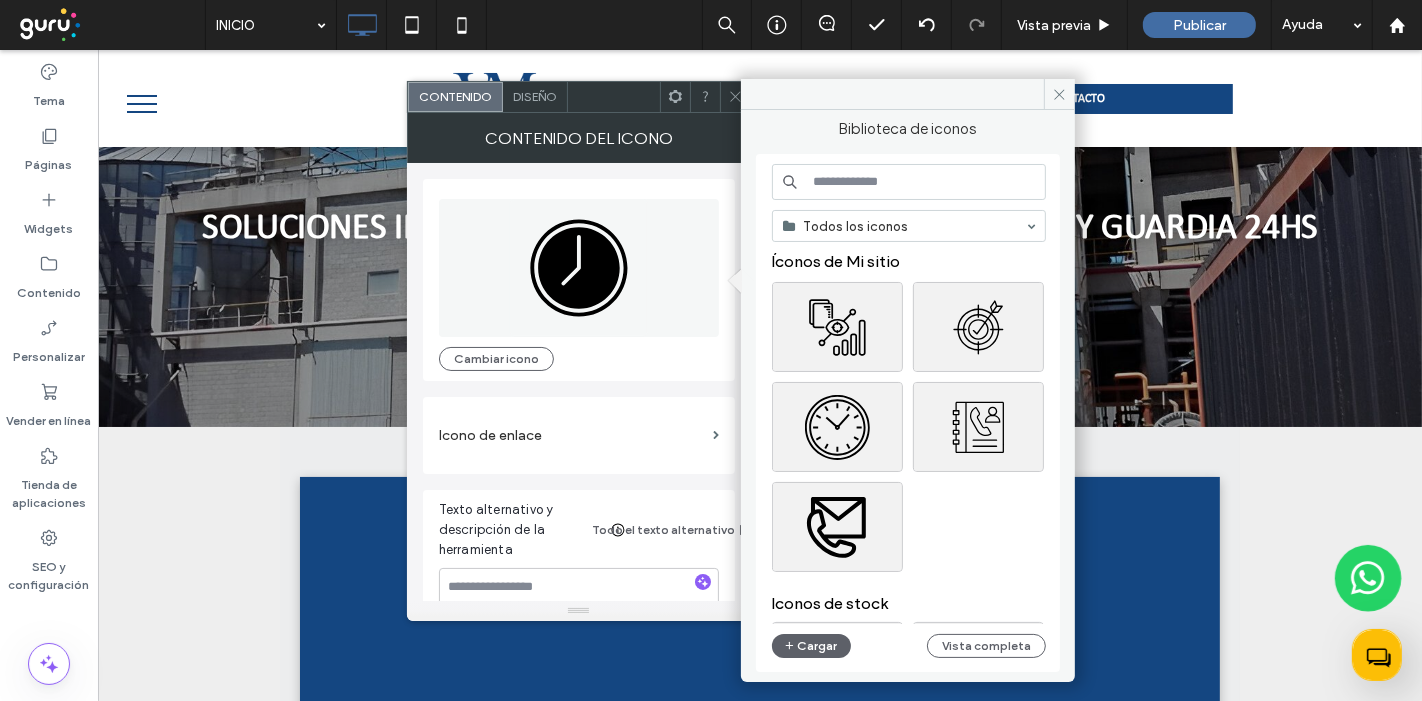 click at bounding box center [909, 182] 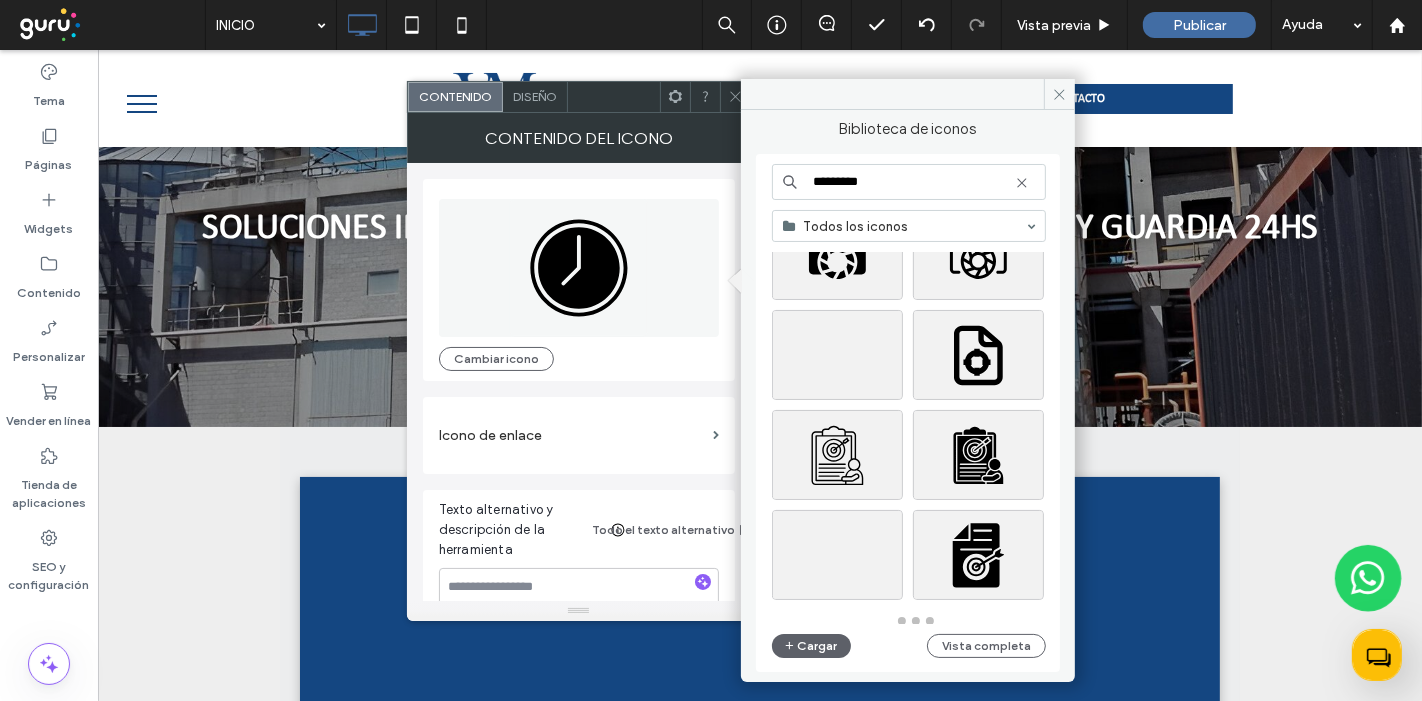 scroll, scrollTop: 4676, scrollLeft: 0, axis: vertical 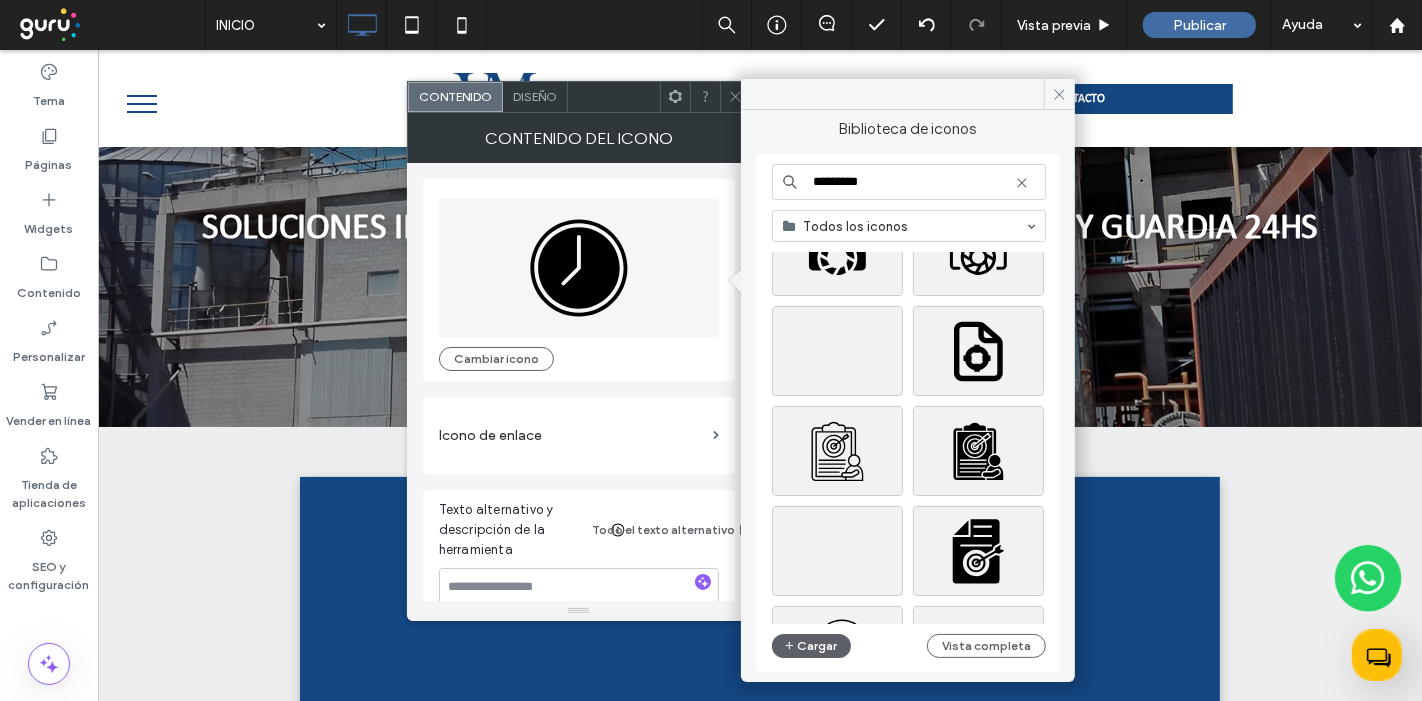 click on "*********" at bounding box center (909, 182) 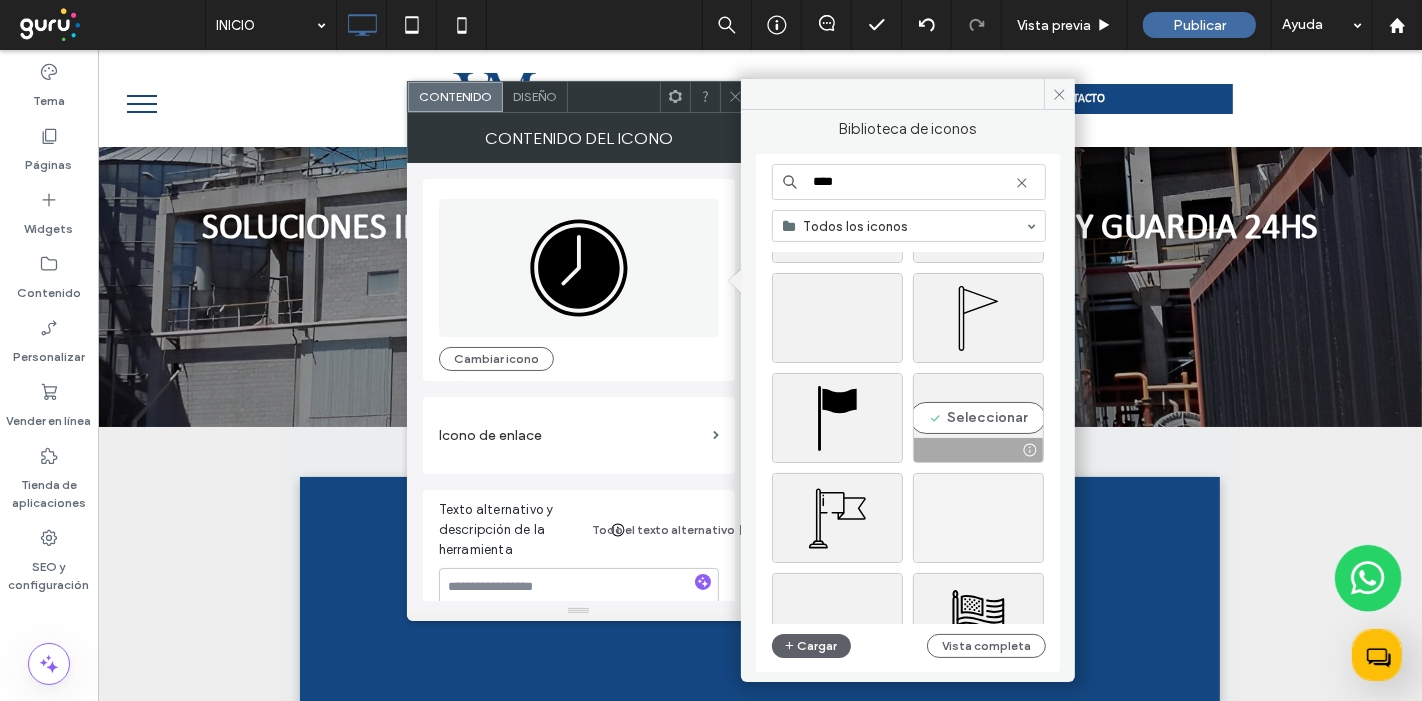 scroll, scrollTop: 3620, scrollLeft: 0, axis: vertical 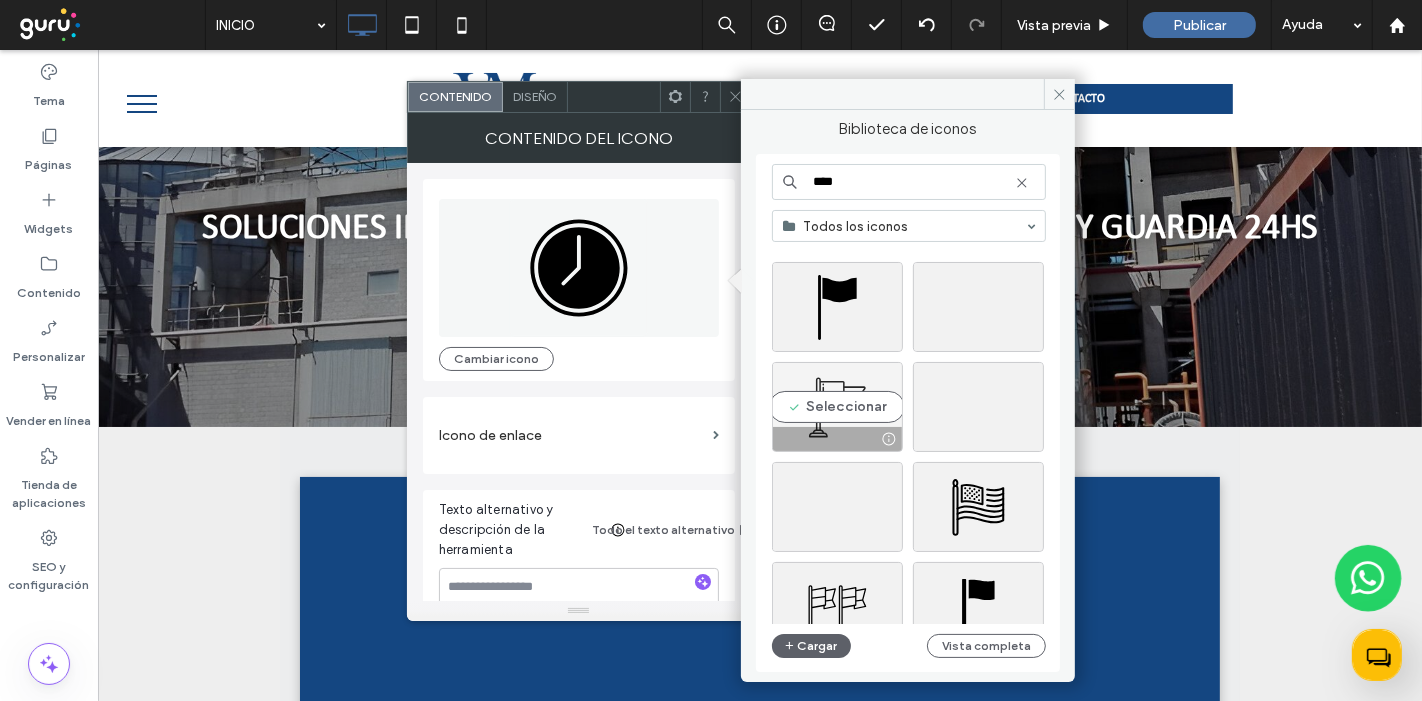type on "****" 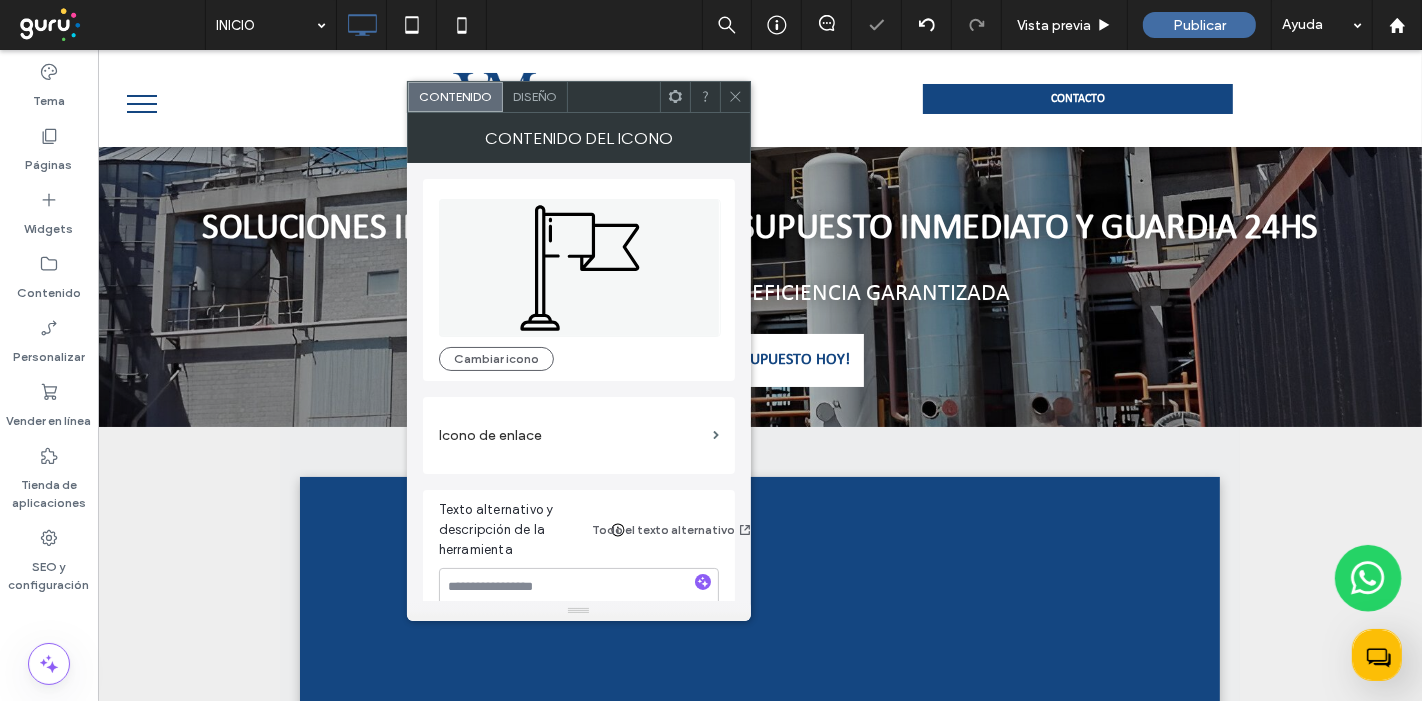 click on "Diseño" at bounding box center [535, 96] 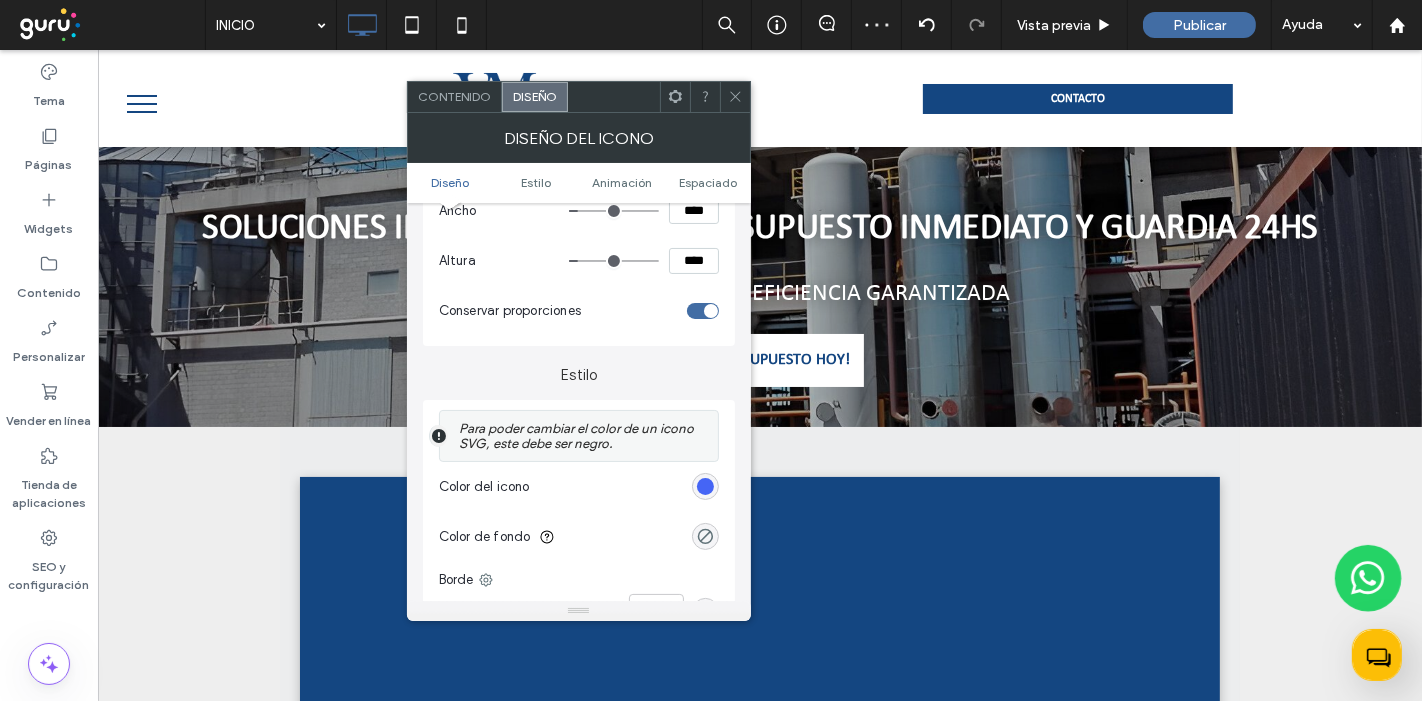 scroll, scrollTop: 333, scrollLeft: 0, axis: vertical 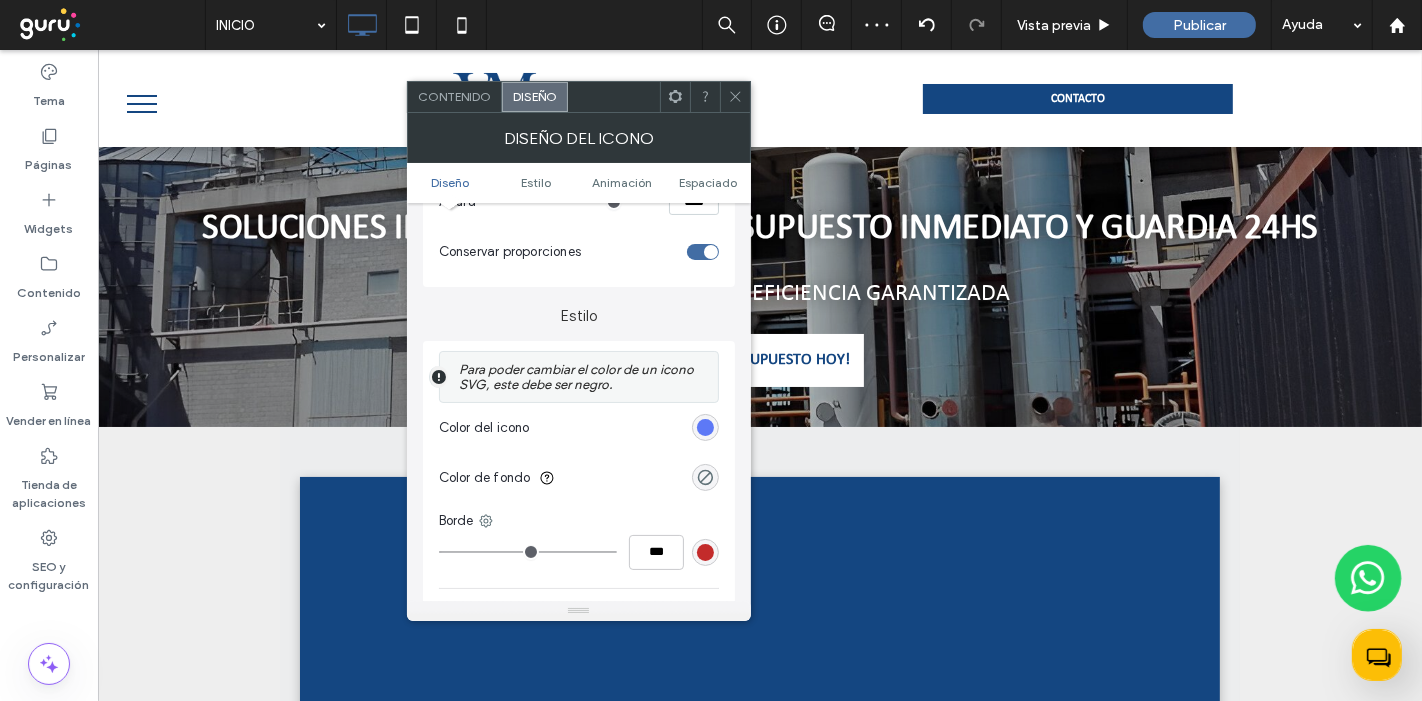 click at bounding box center (705, 427) 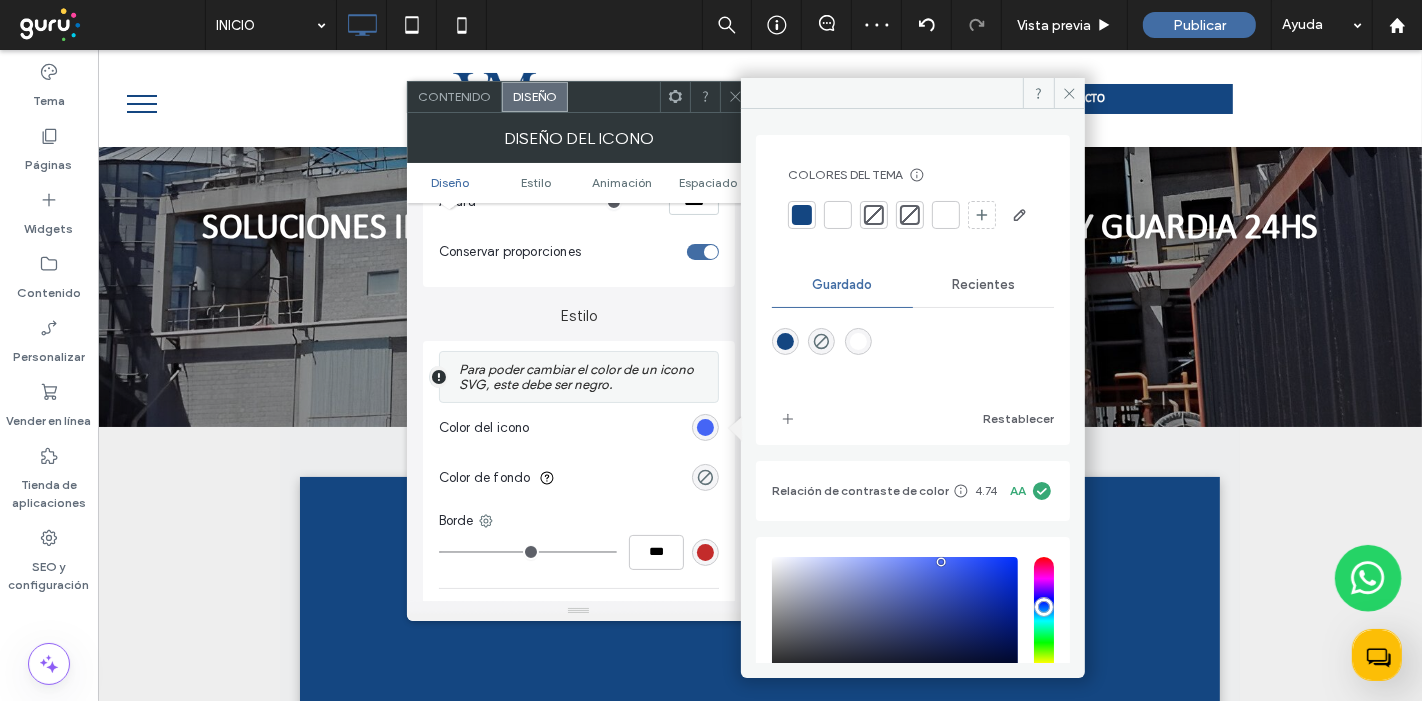 click at bounding box center [802, 215] 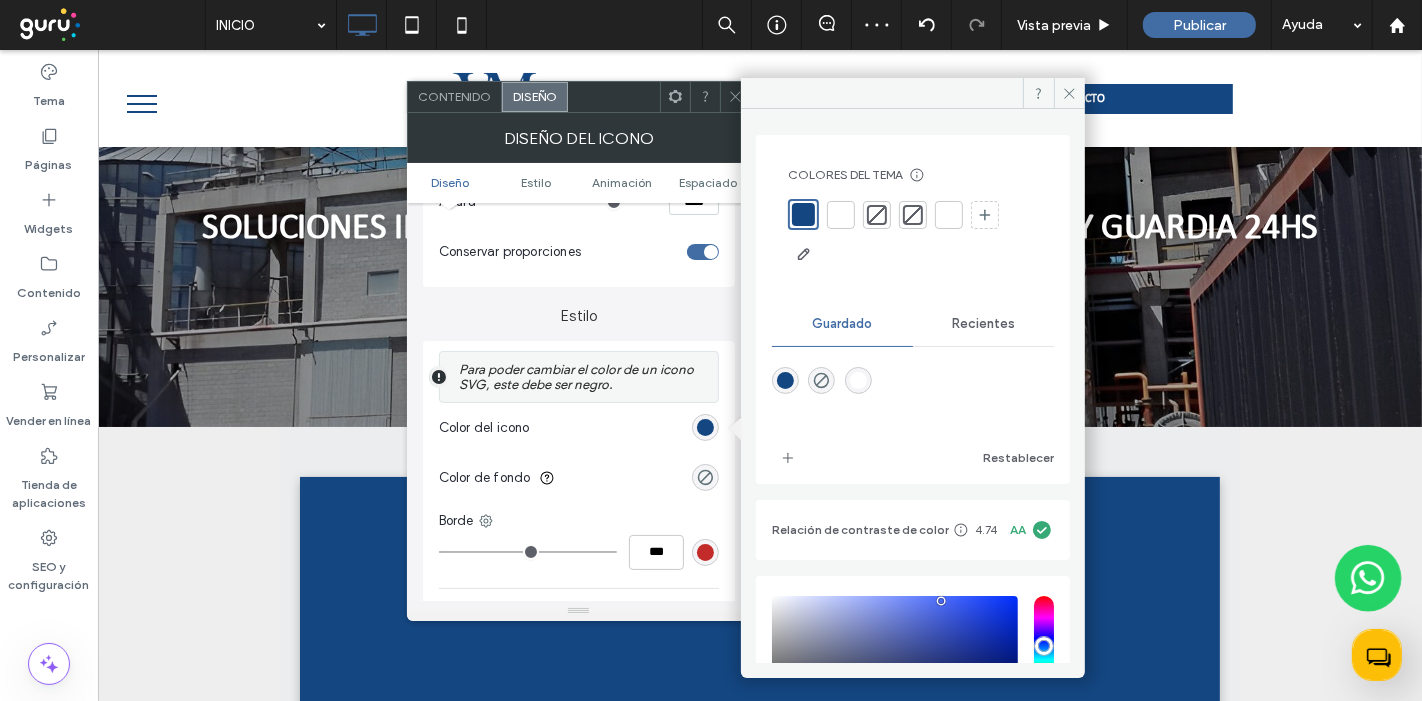 click at bounding box center [913, 93] 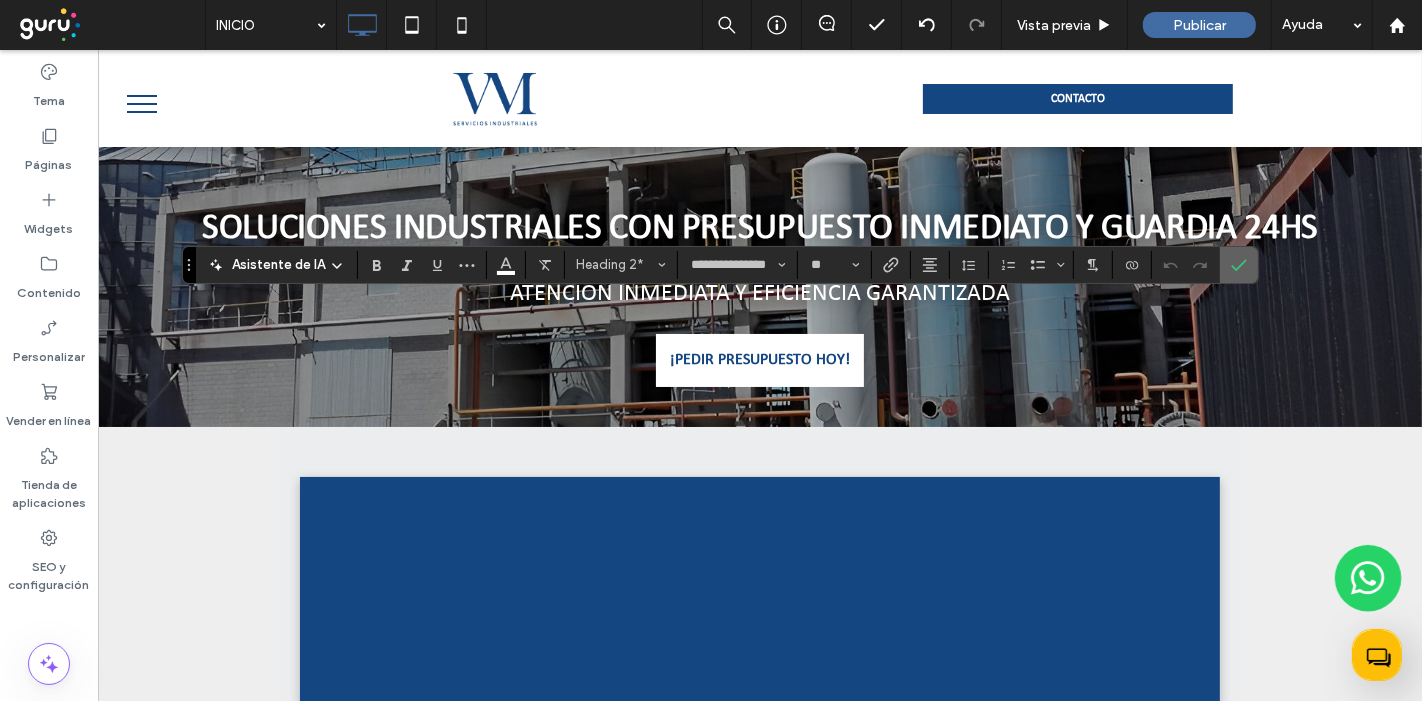 click 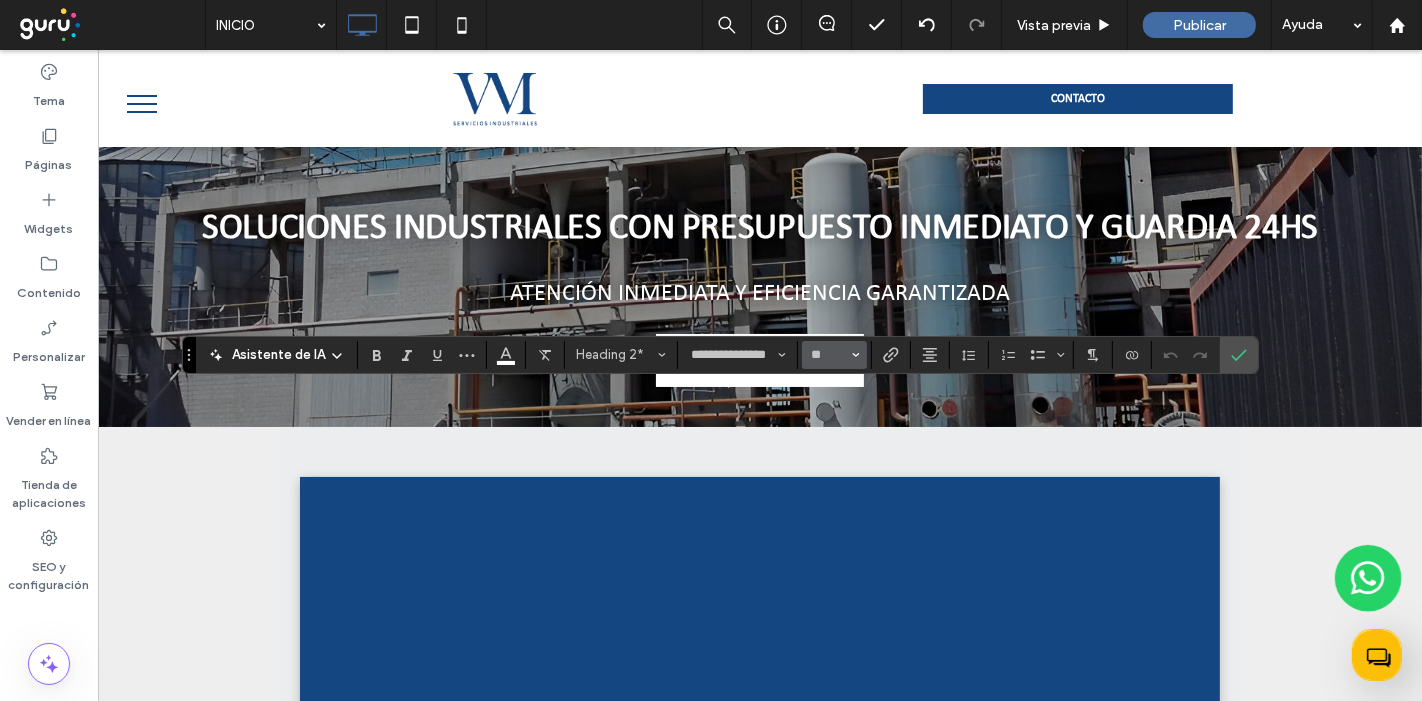 click 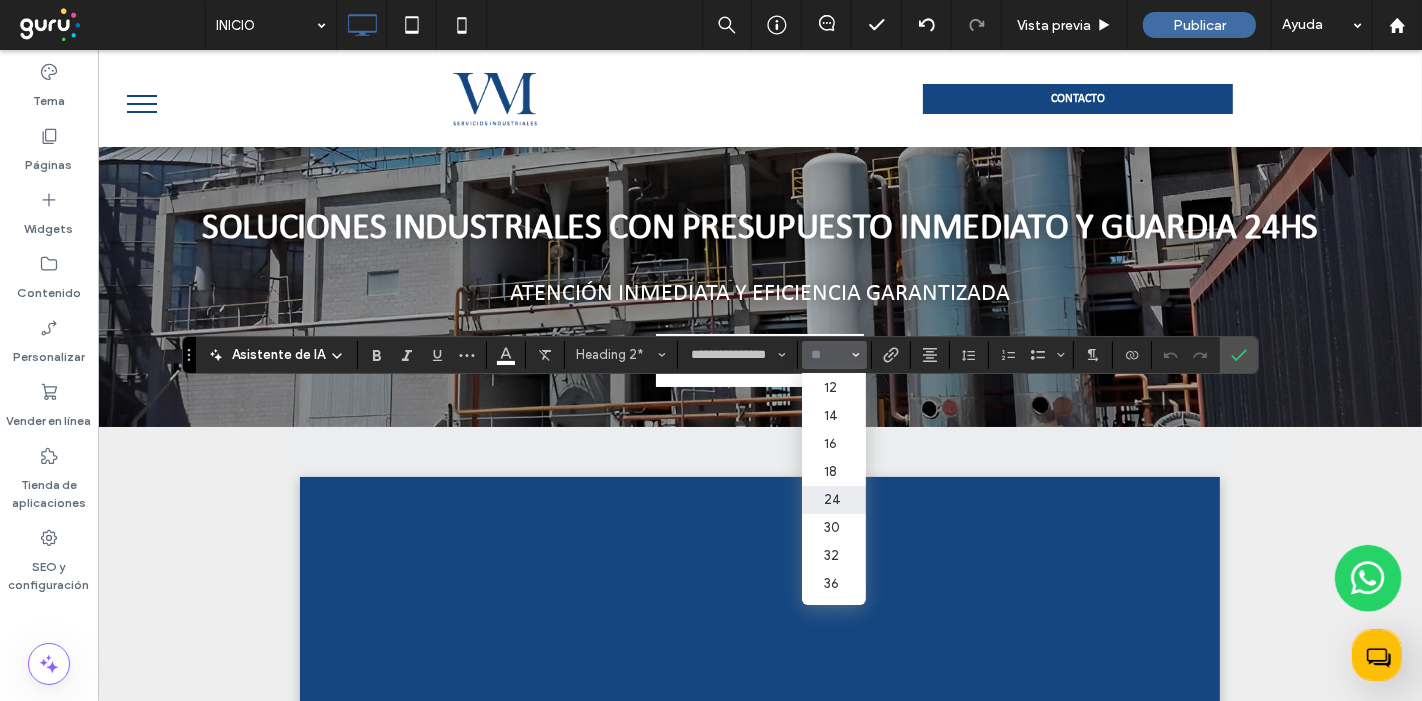scroll, scrollTop: 222, scrollLeft: 0, axis: vertical 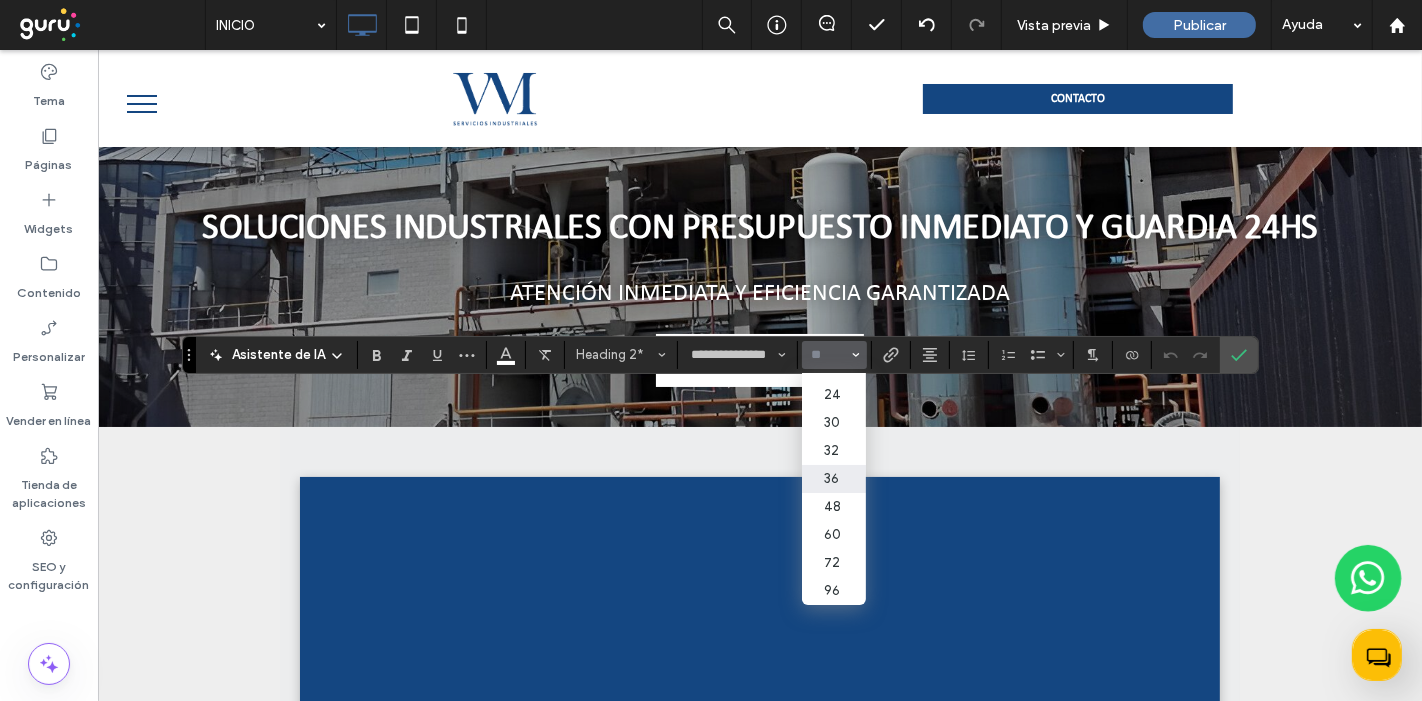 click on "36" at bounding box center (834, 479) 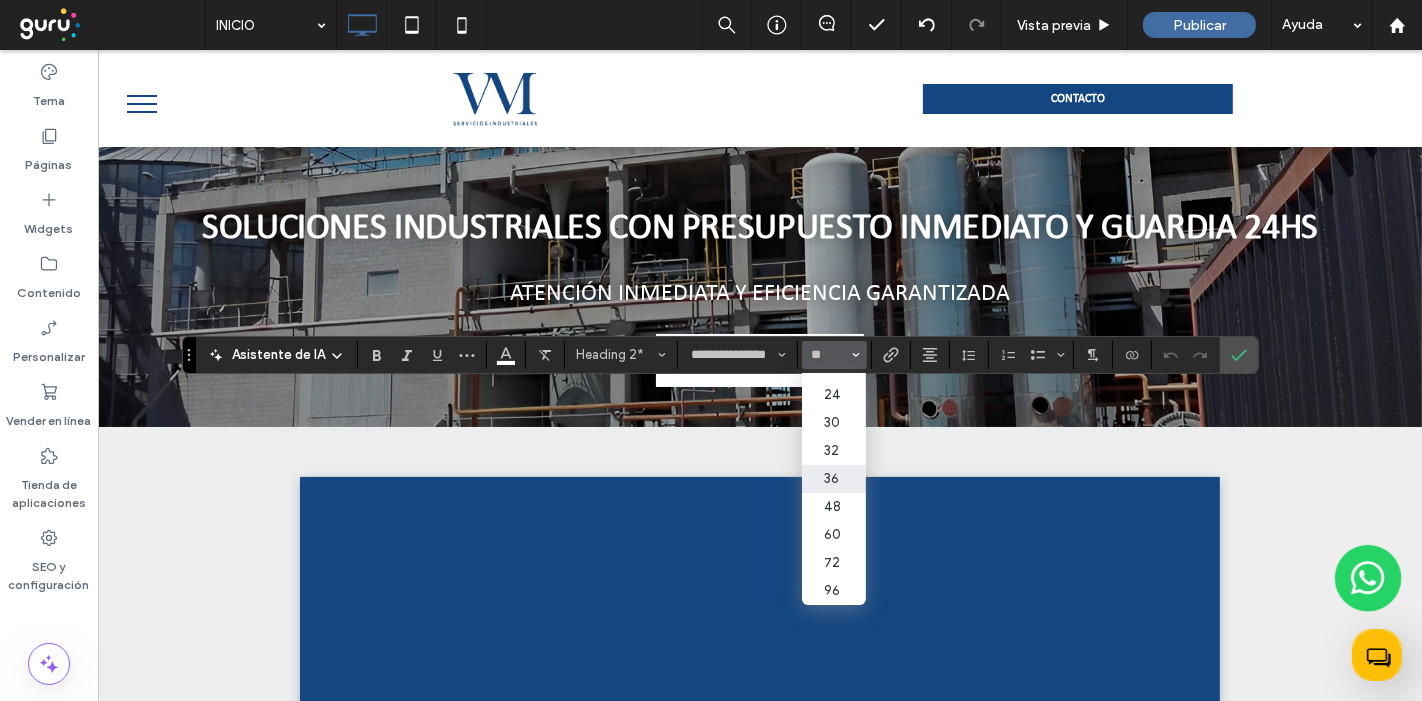 type on "**" 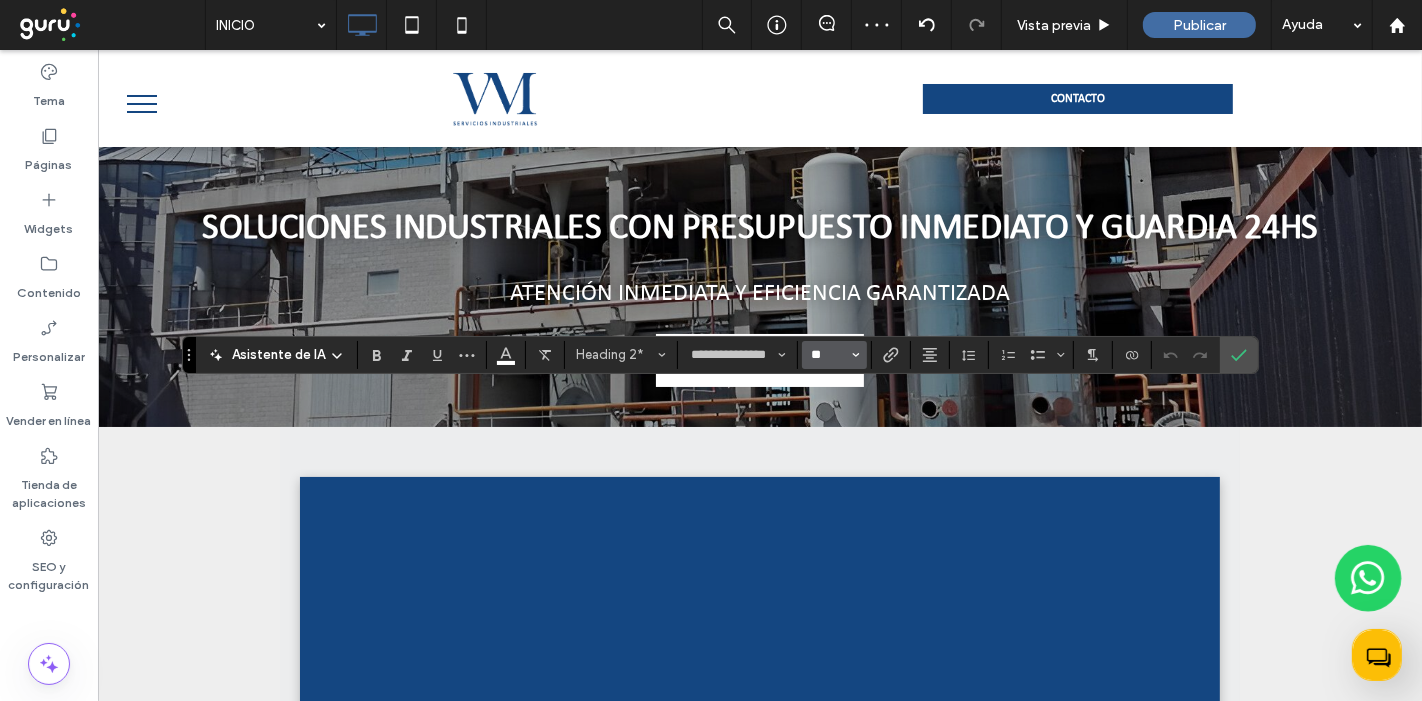 click on "**" at bounding box center (828, 355) 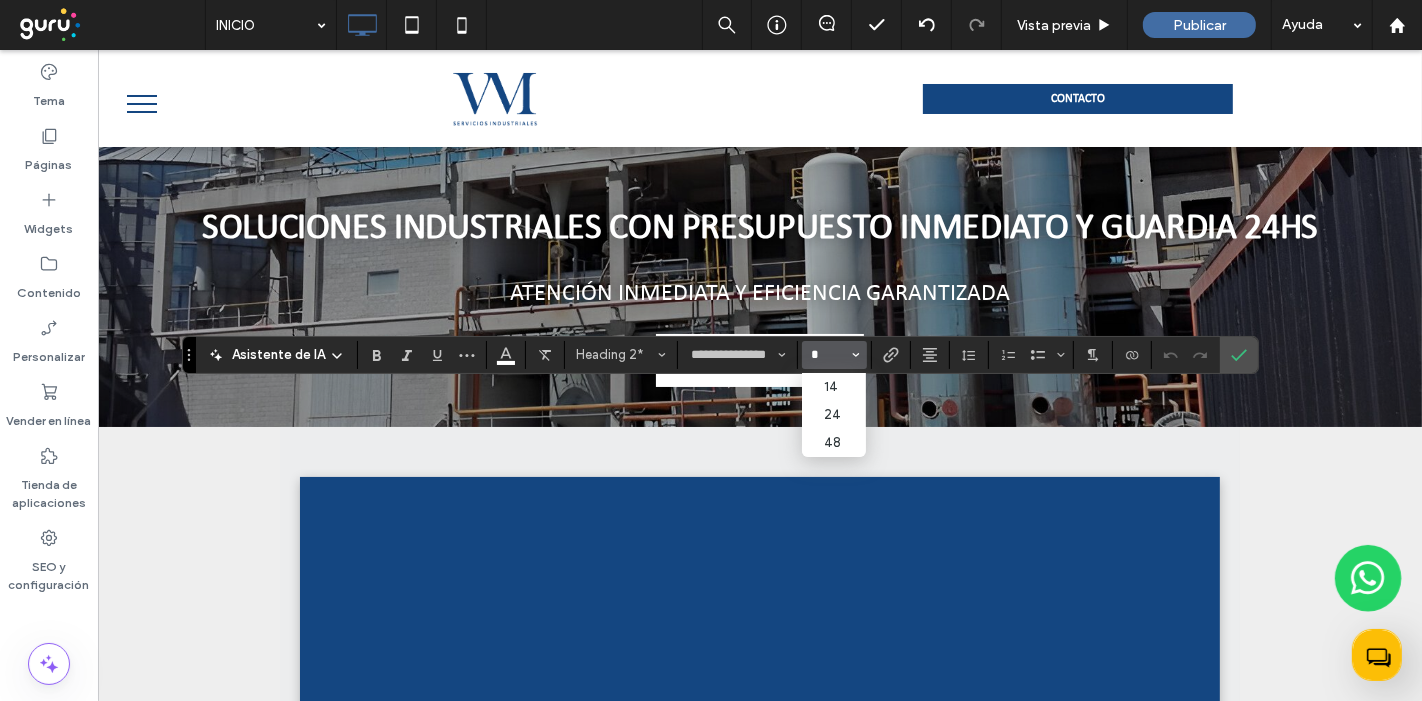 scroll, scrollTop: 0, scrollLeft: 0, axis: both 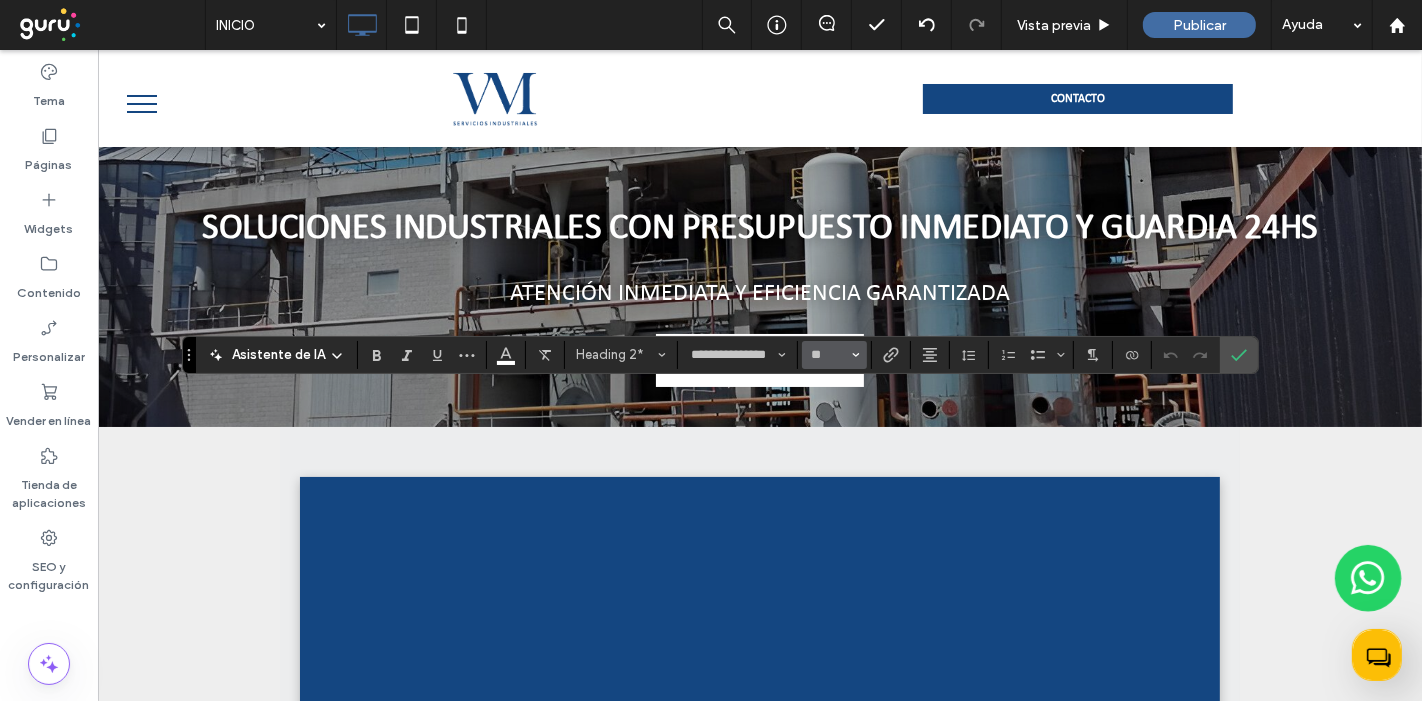 type on "**" 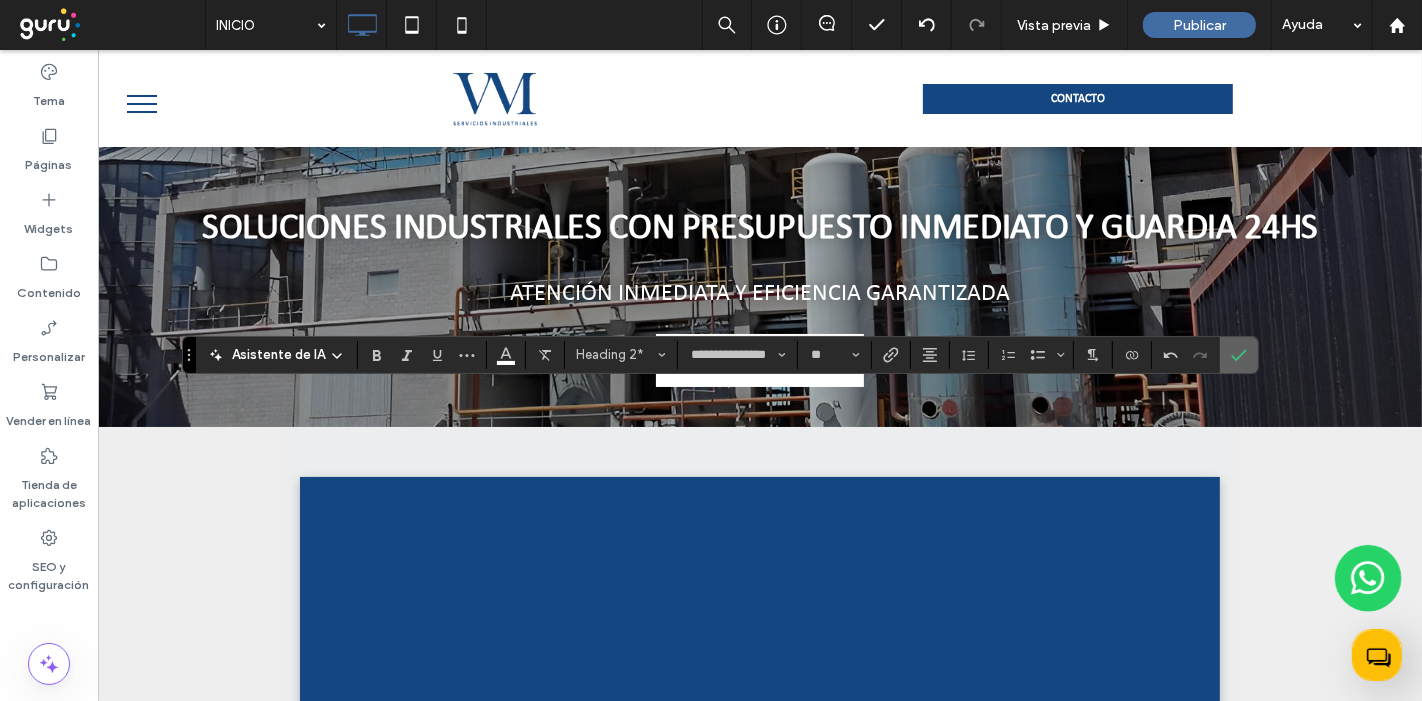 click 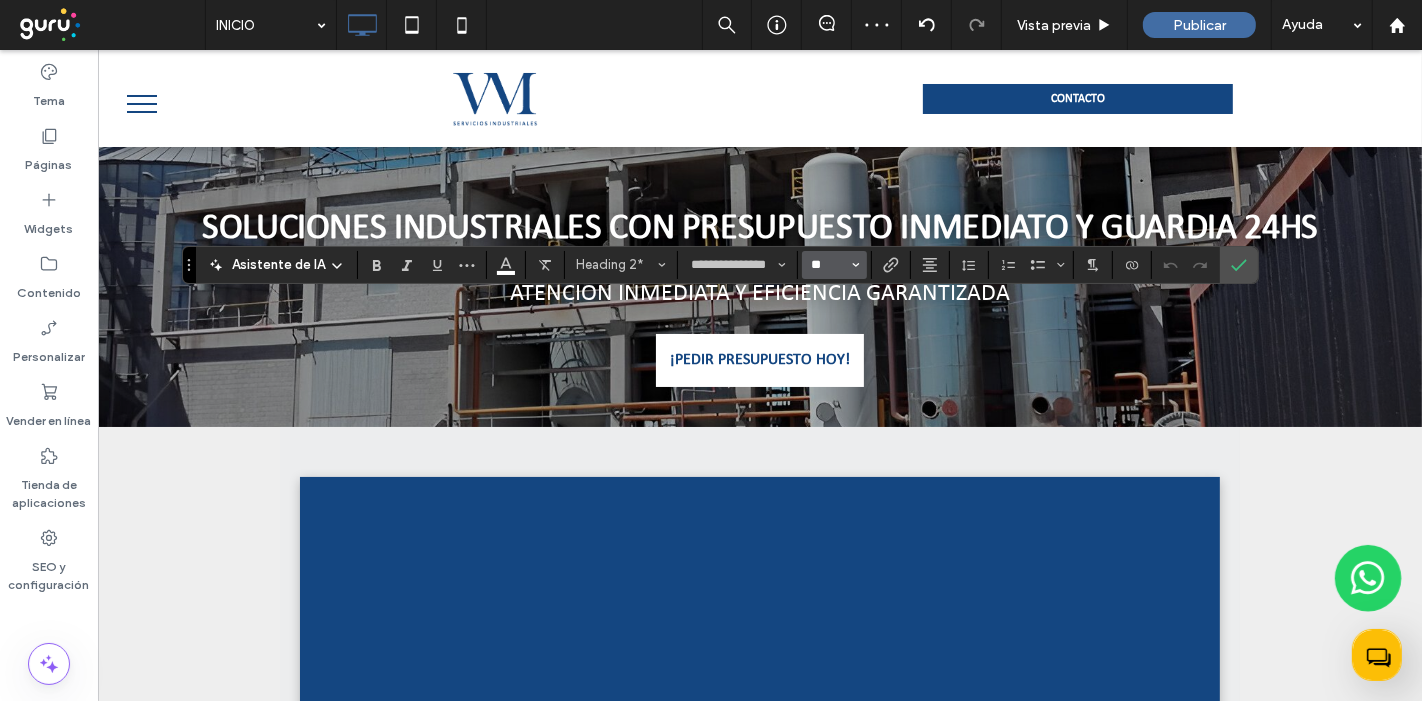 click on "**" at bounding box center [828, 265] 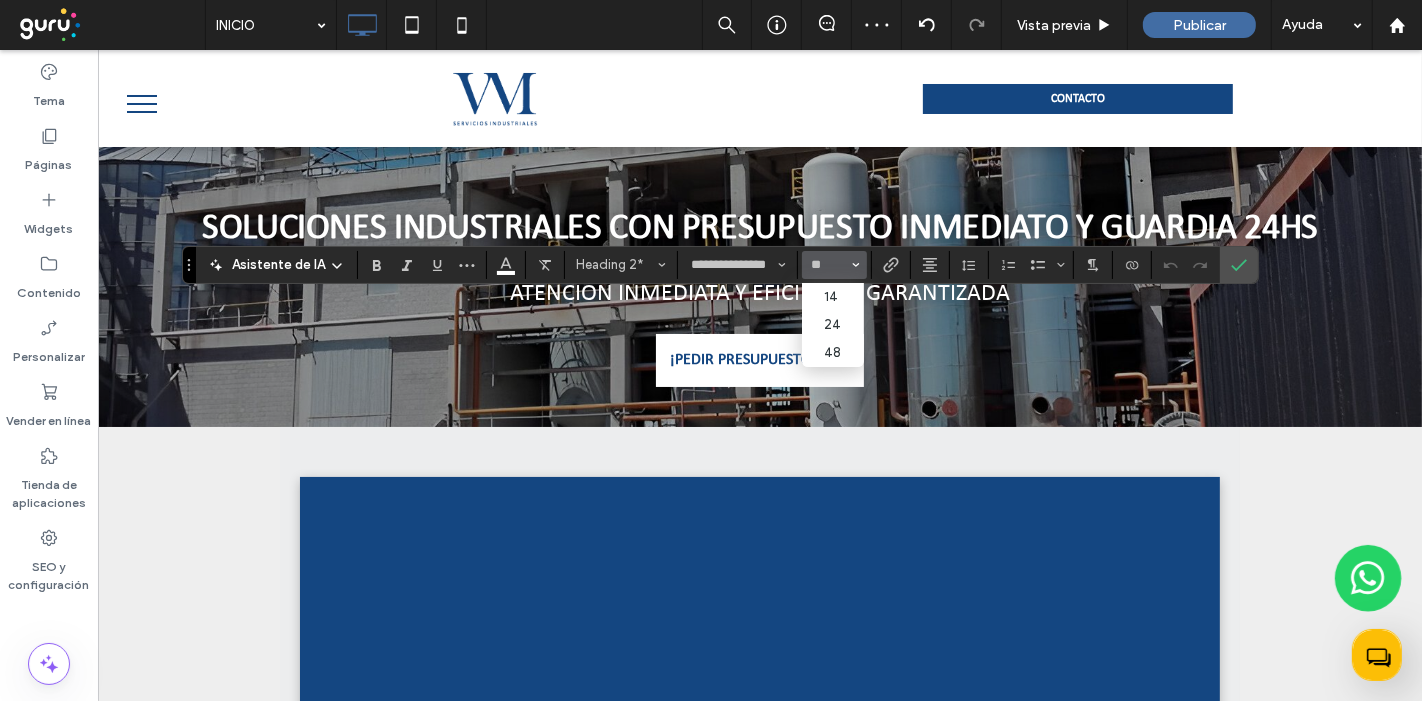 type on "**" 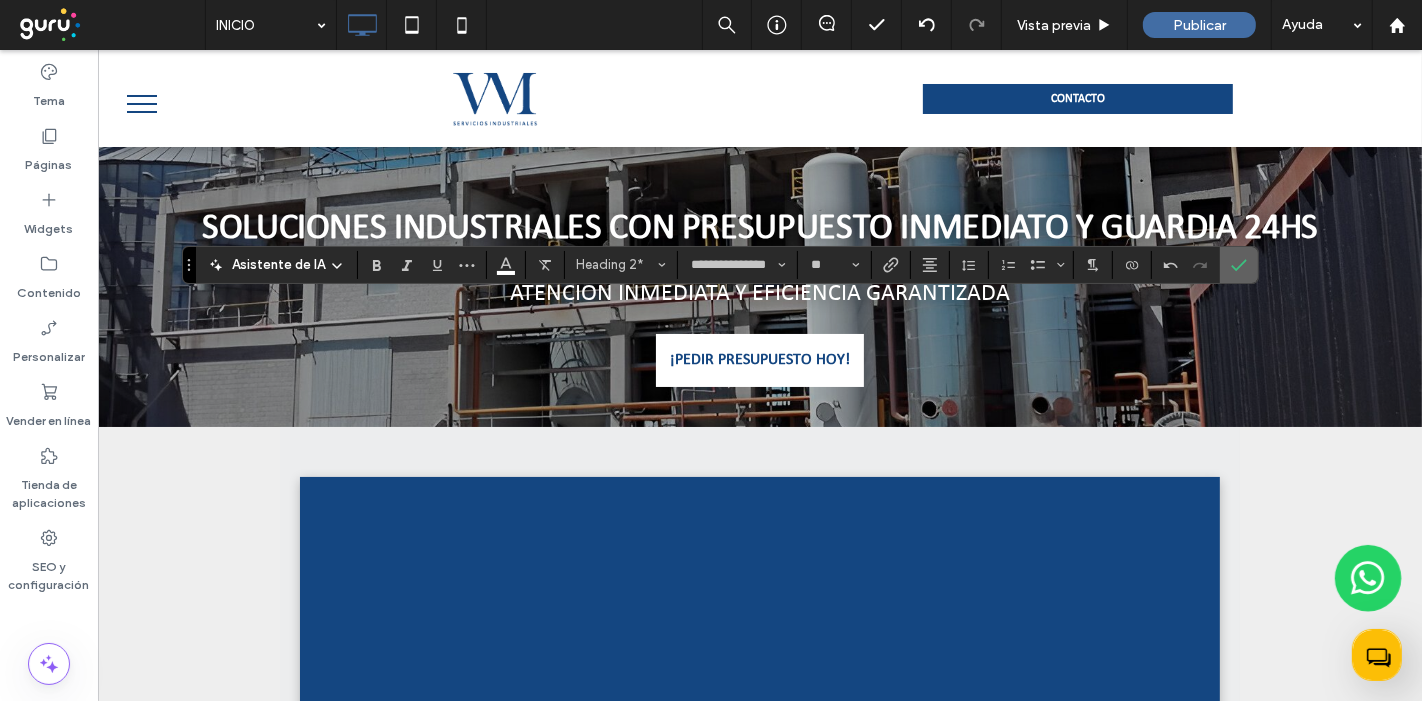 click 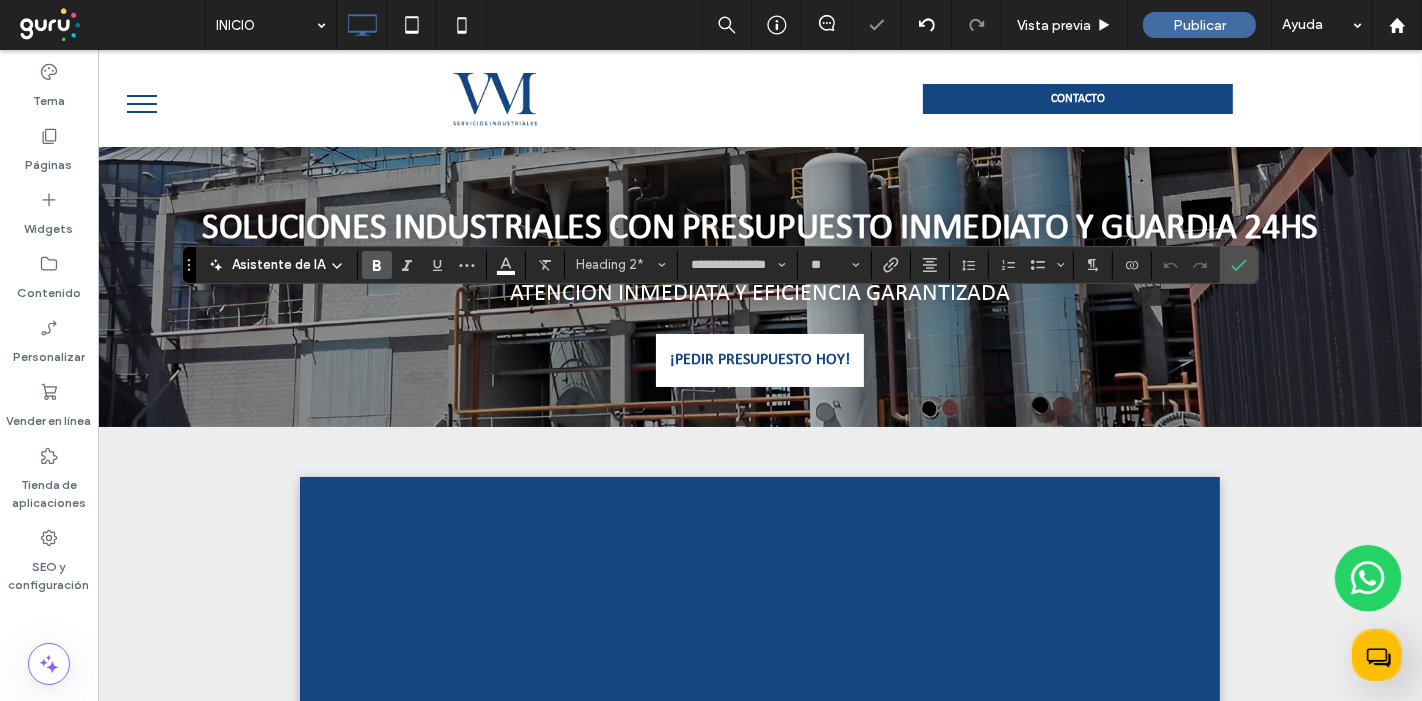 click 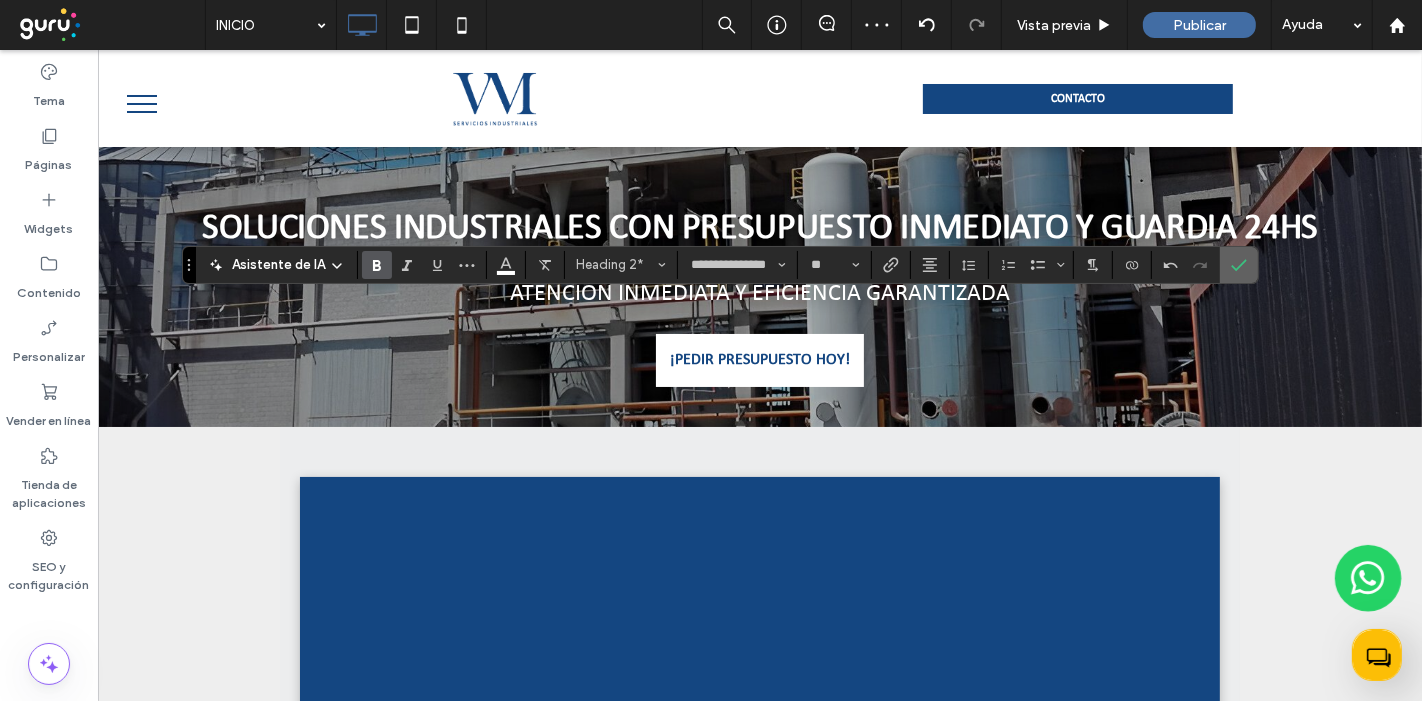 click 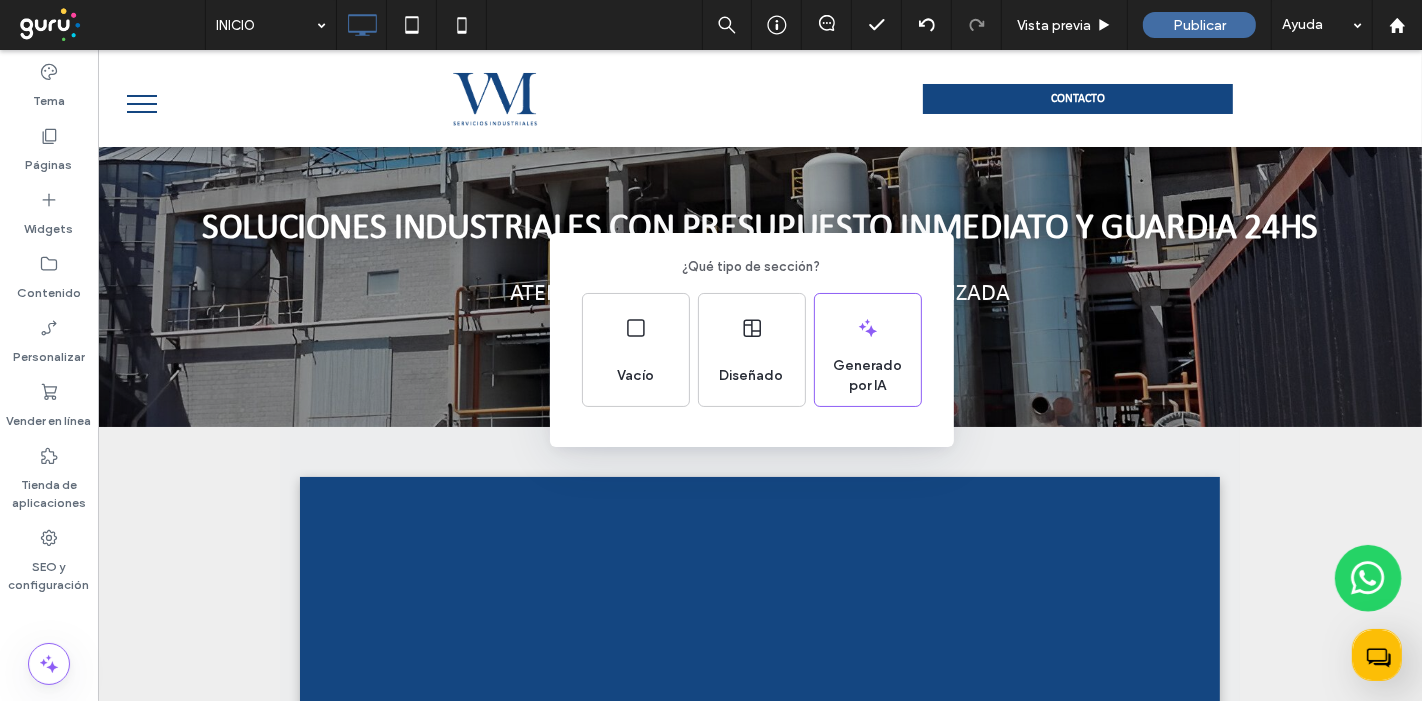 click on "¿Qué tipo de sección? Vacío Diseñado Generado por IA" at bounding box center [711, 399] 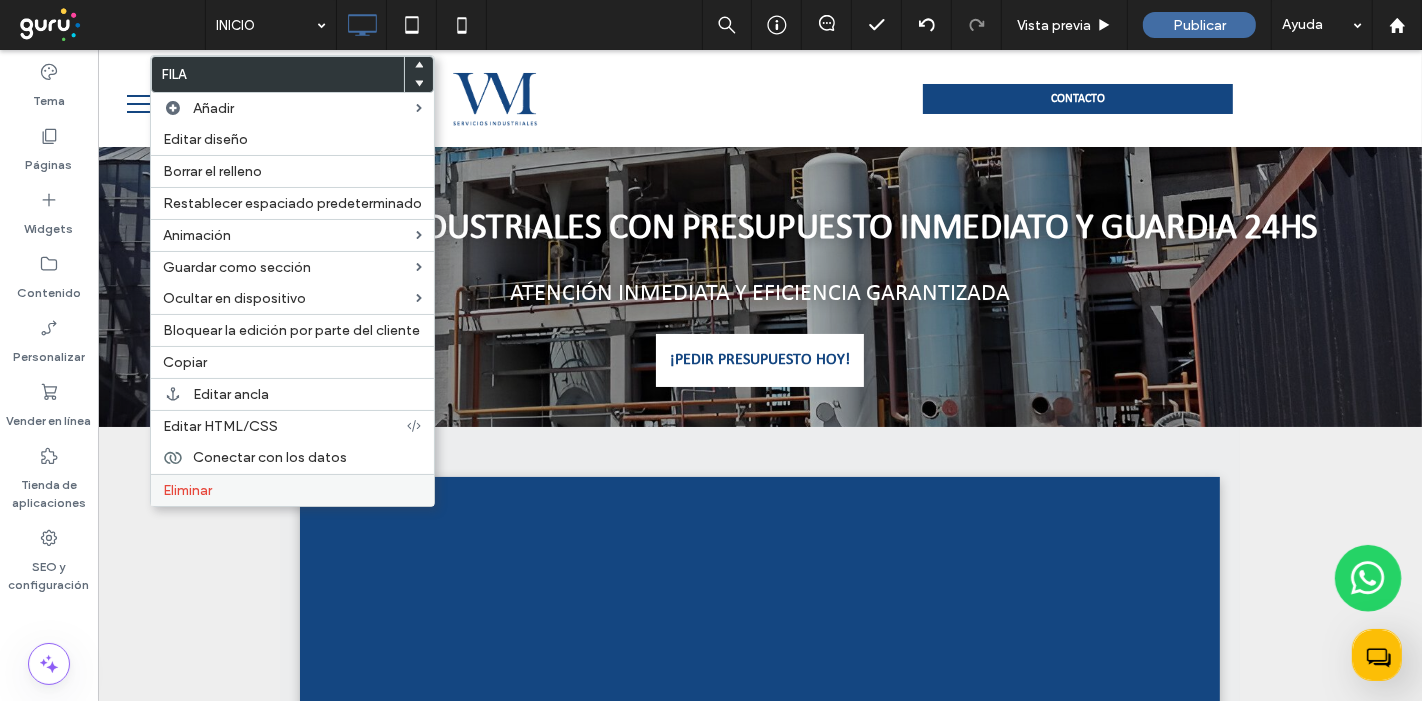 click on "Eliminar" at bounding box center (292, 490) 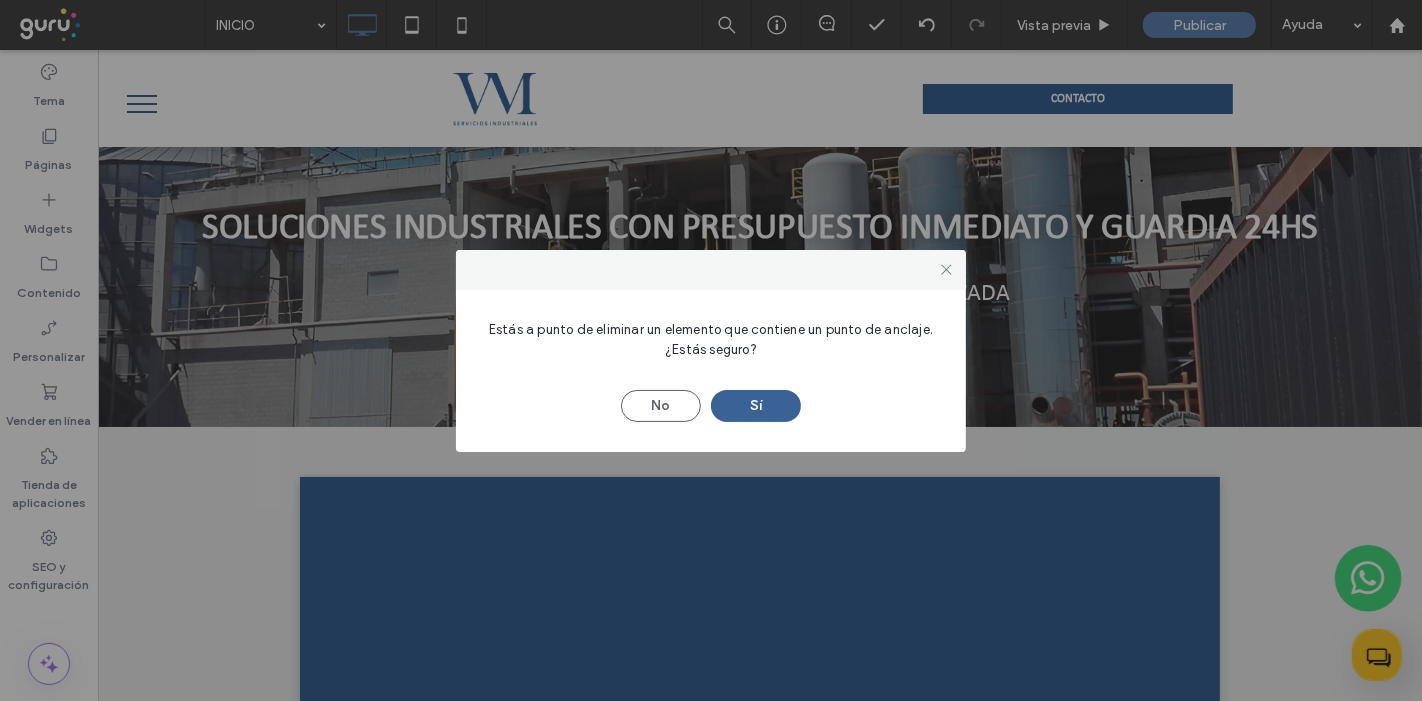 click on "Sí" at bounding box center (756, 406) 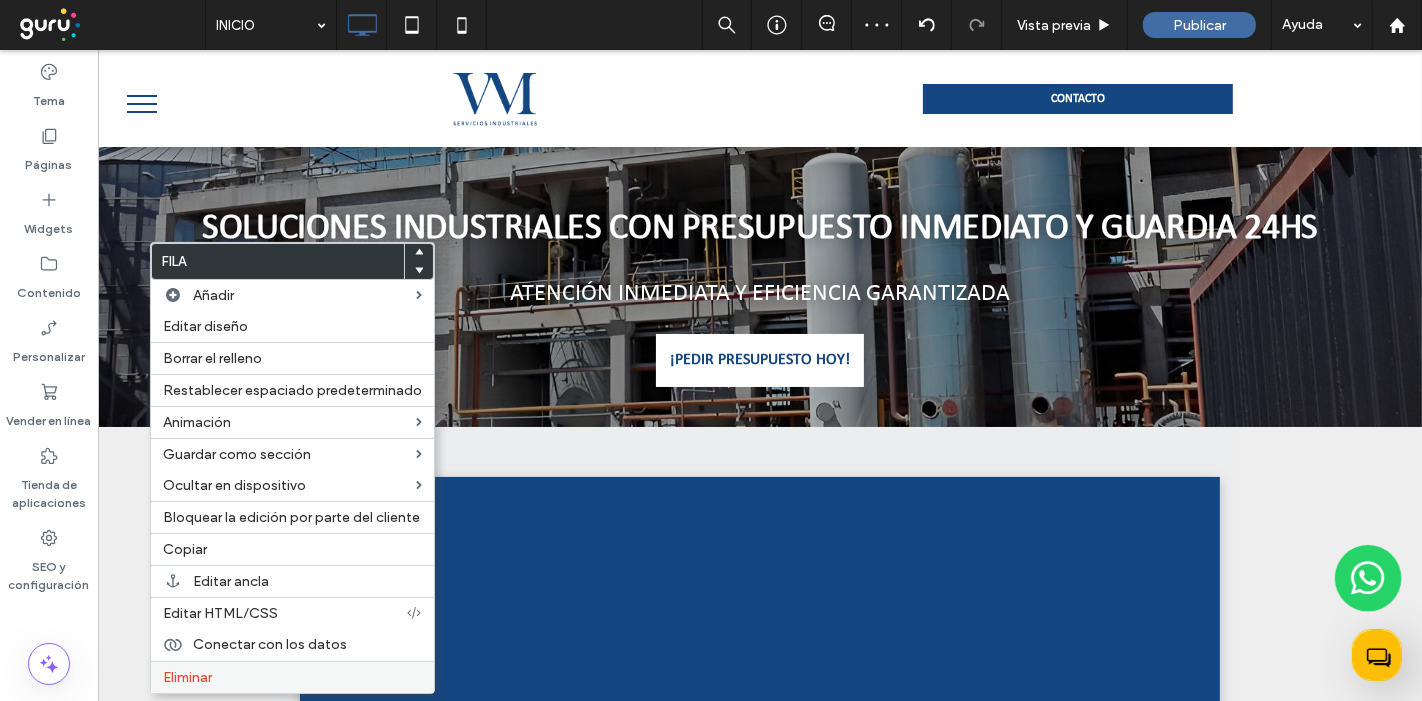 click on "Eliminar" at bounding box center (292, 677) 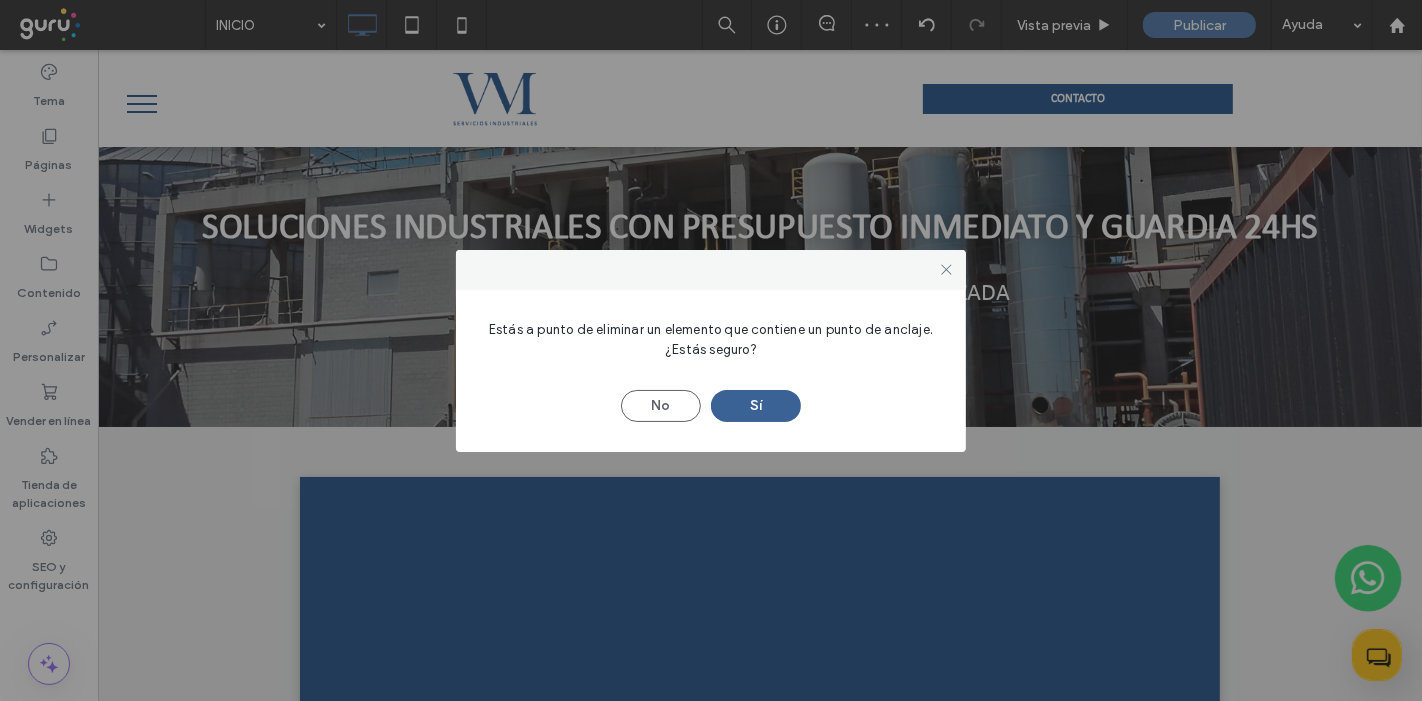 click on "Sí" at bounding box center (756, 406) 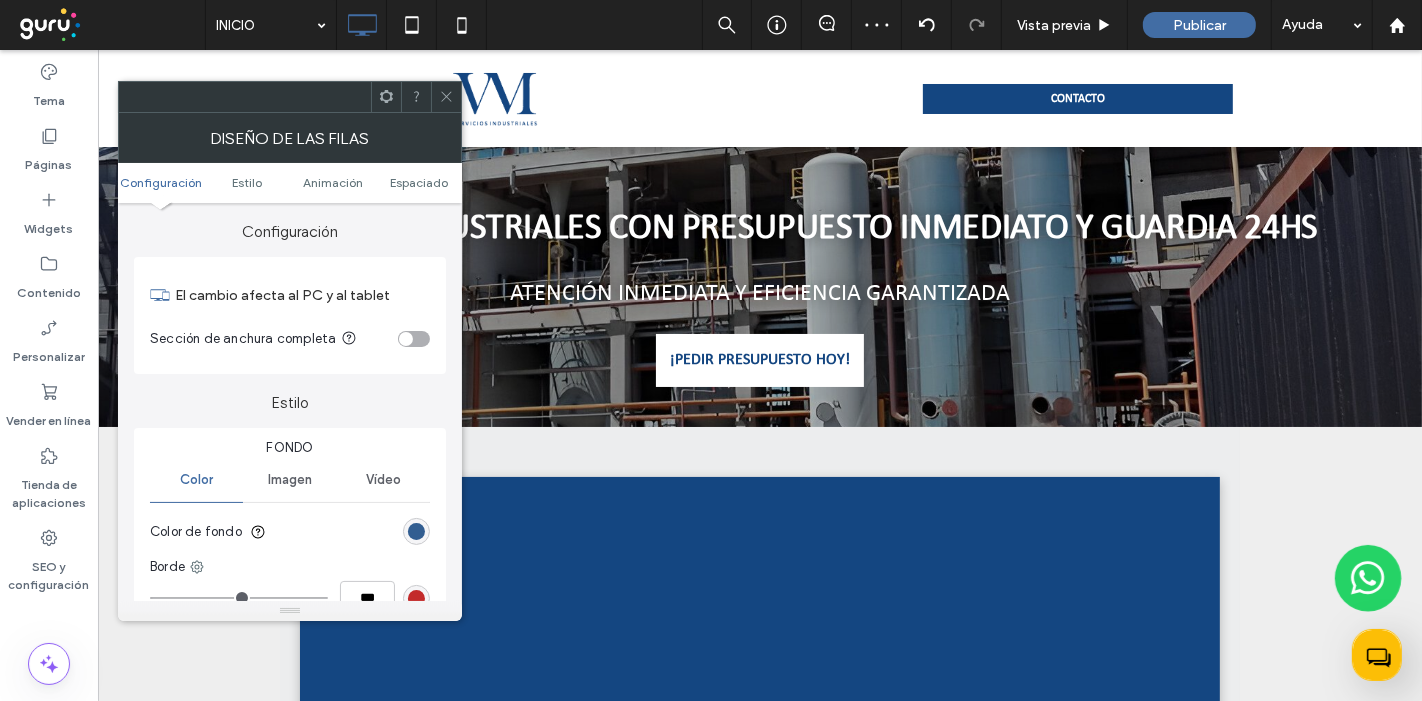 click at bounding box center (416, 531) 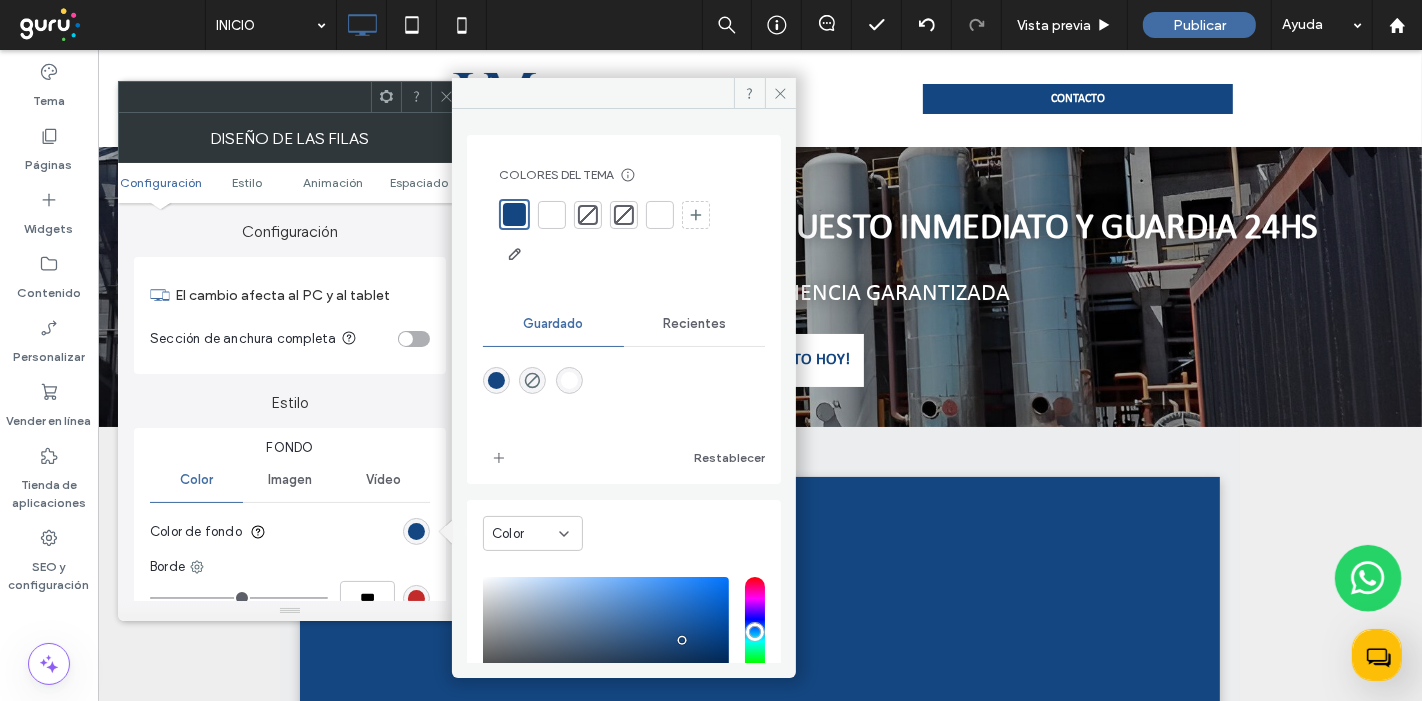 click at bounding box center [552, 215] 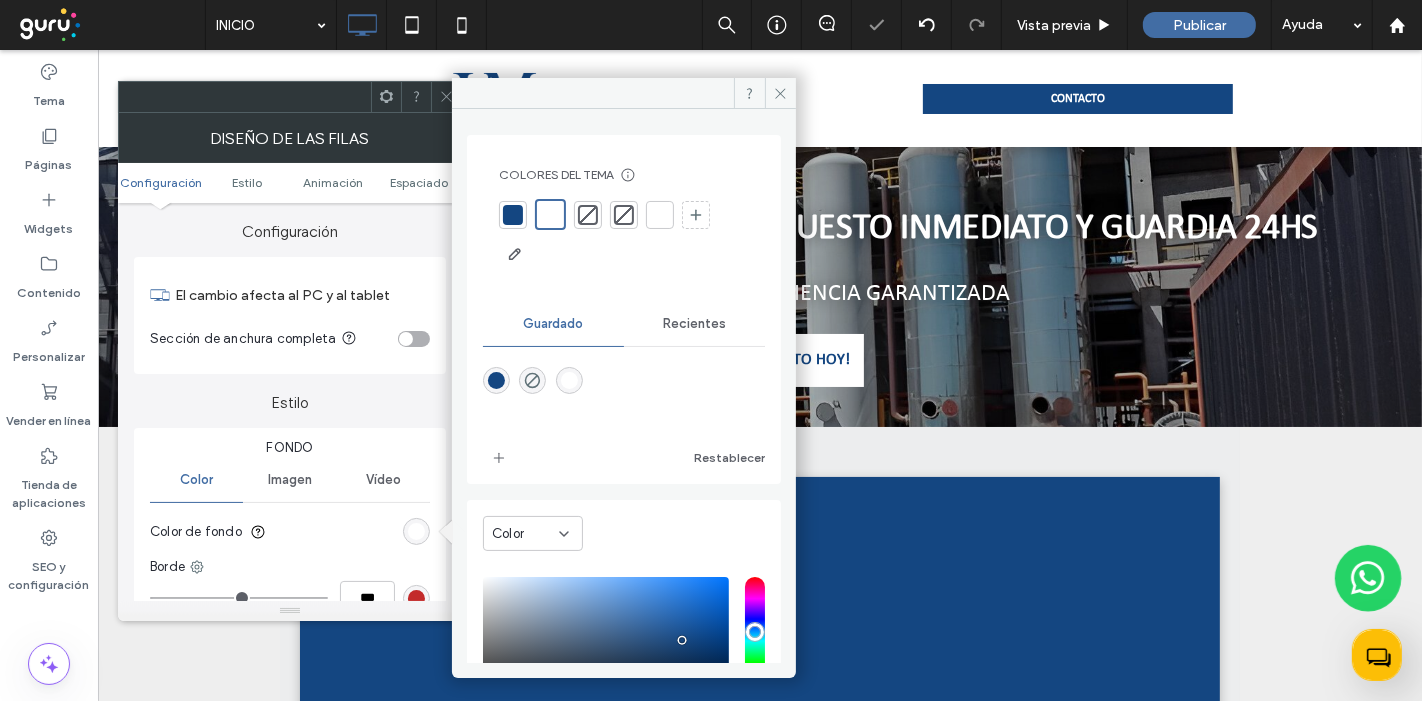 click 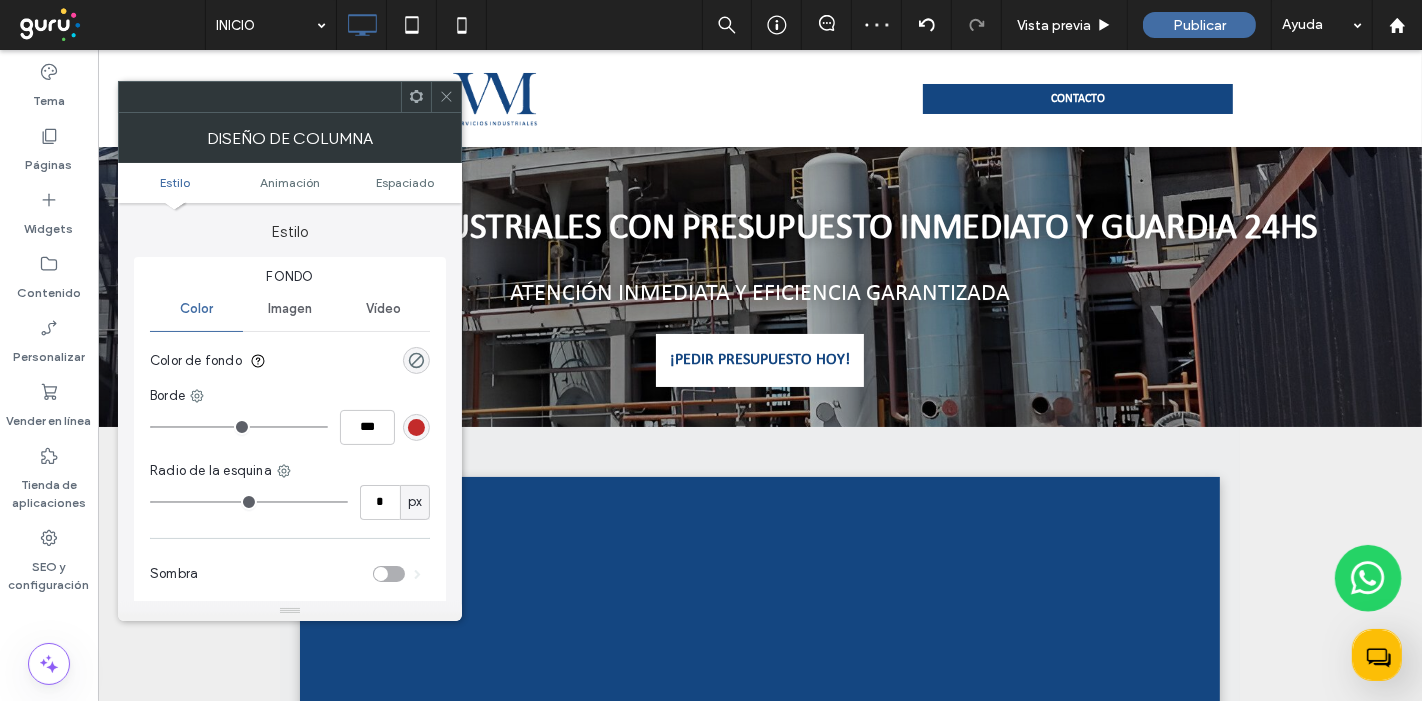 click at bounding box center (446, 97) 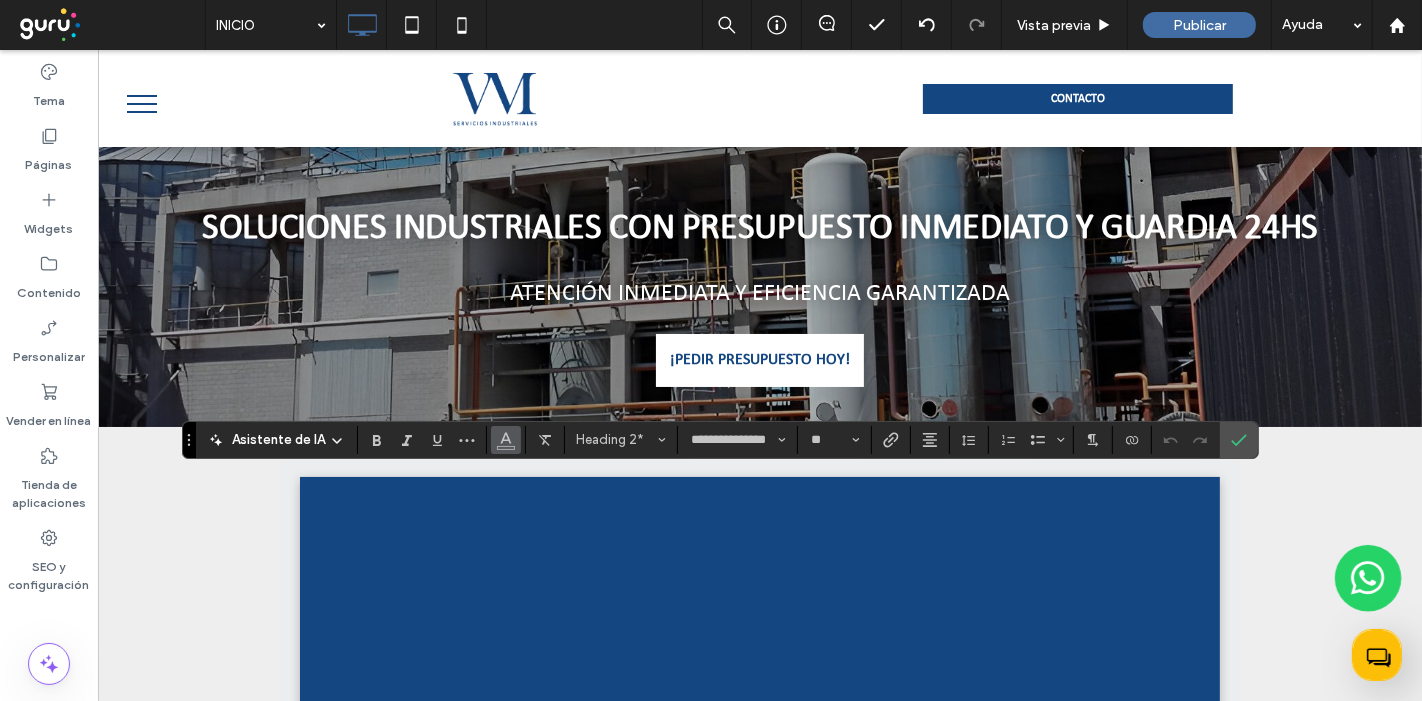 click 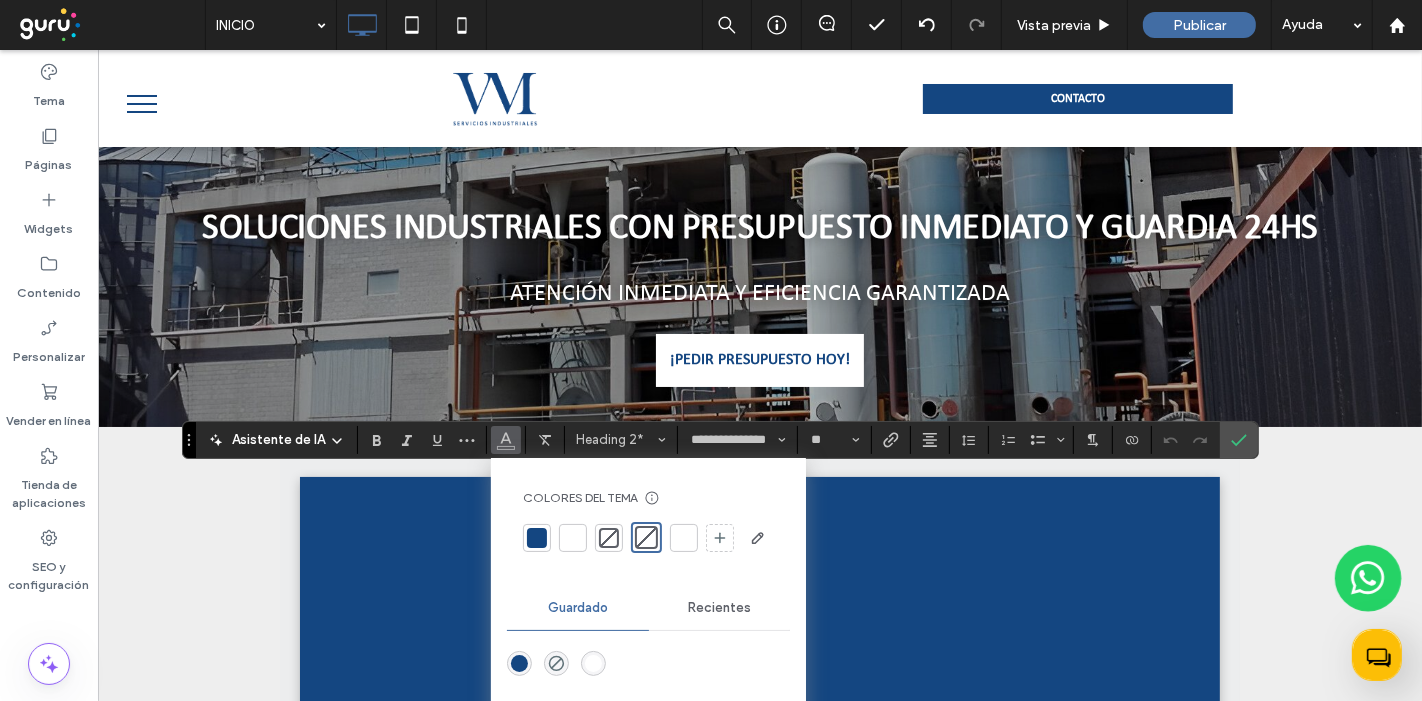 click at bounding box center [537, 538] 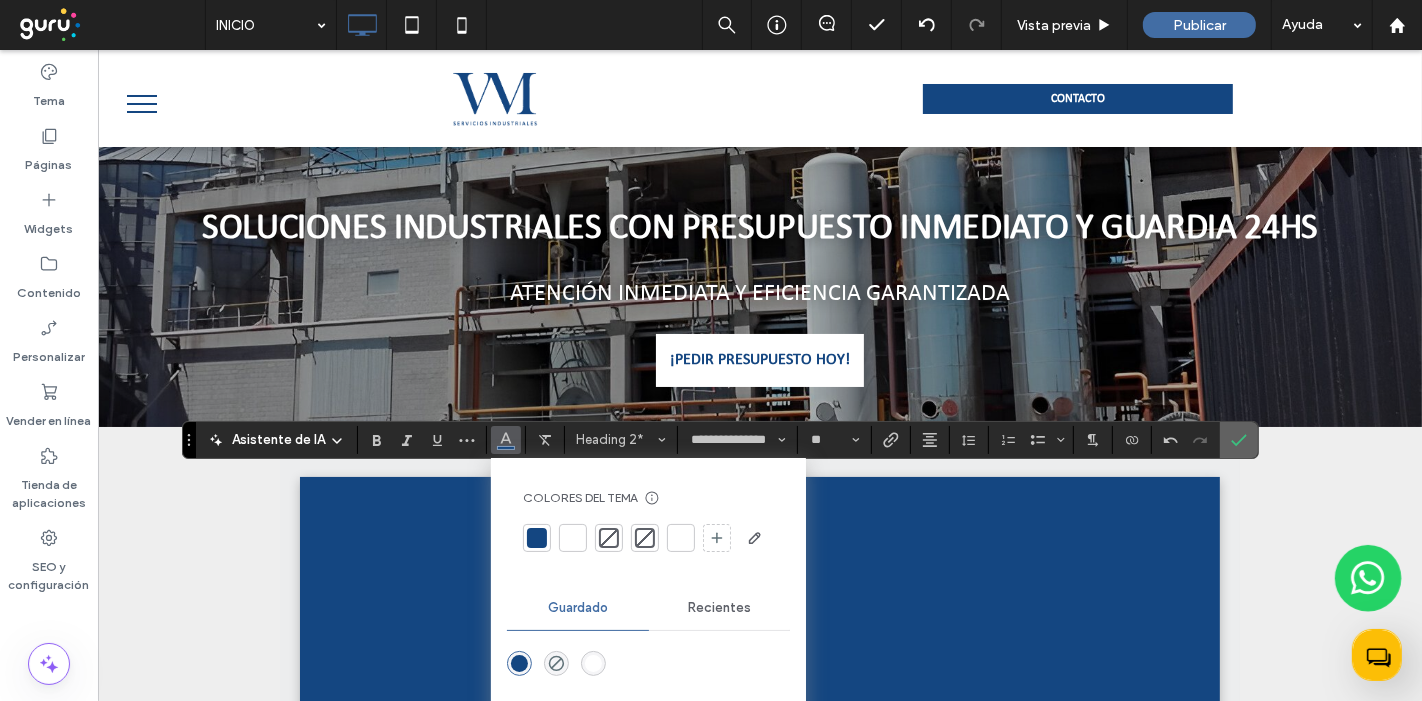 click at bounding box center [1239, 440] 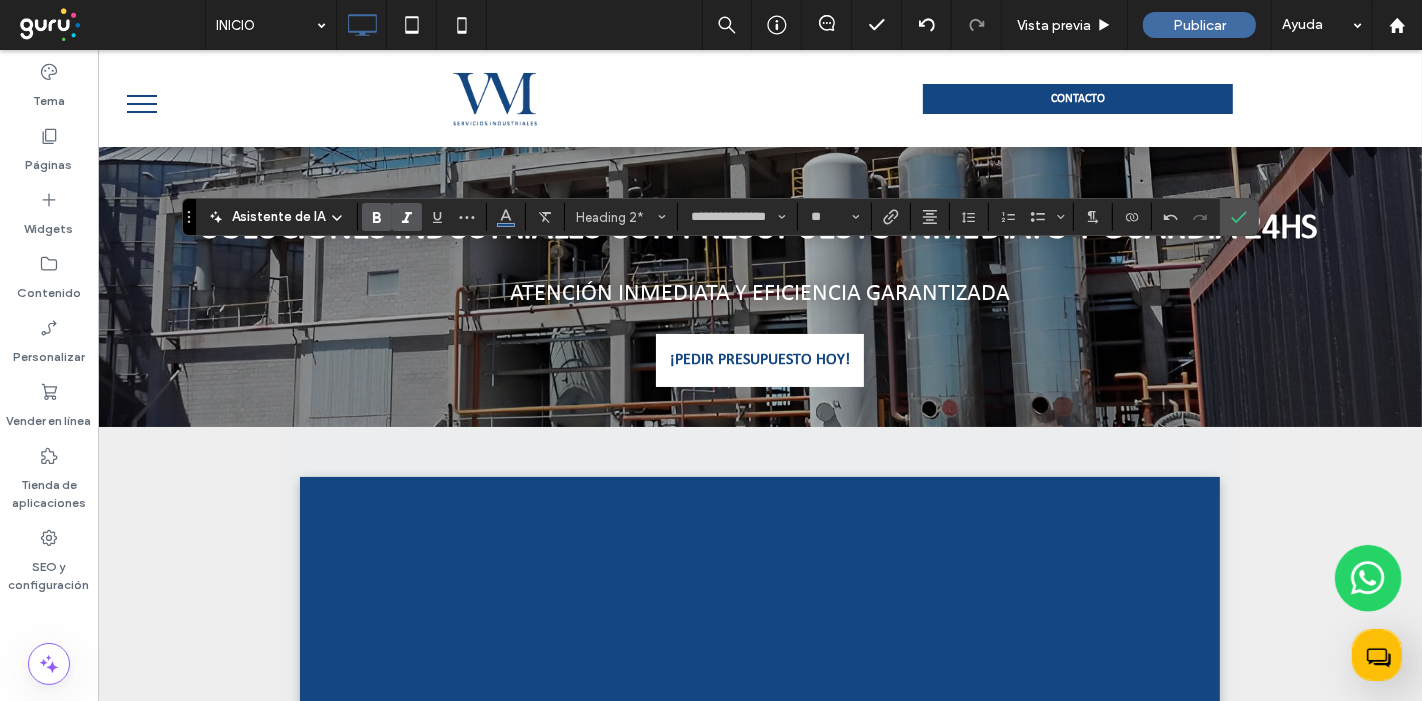 click 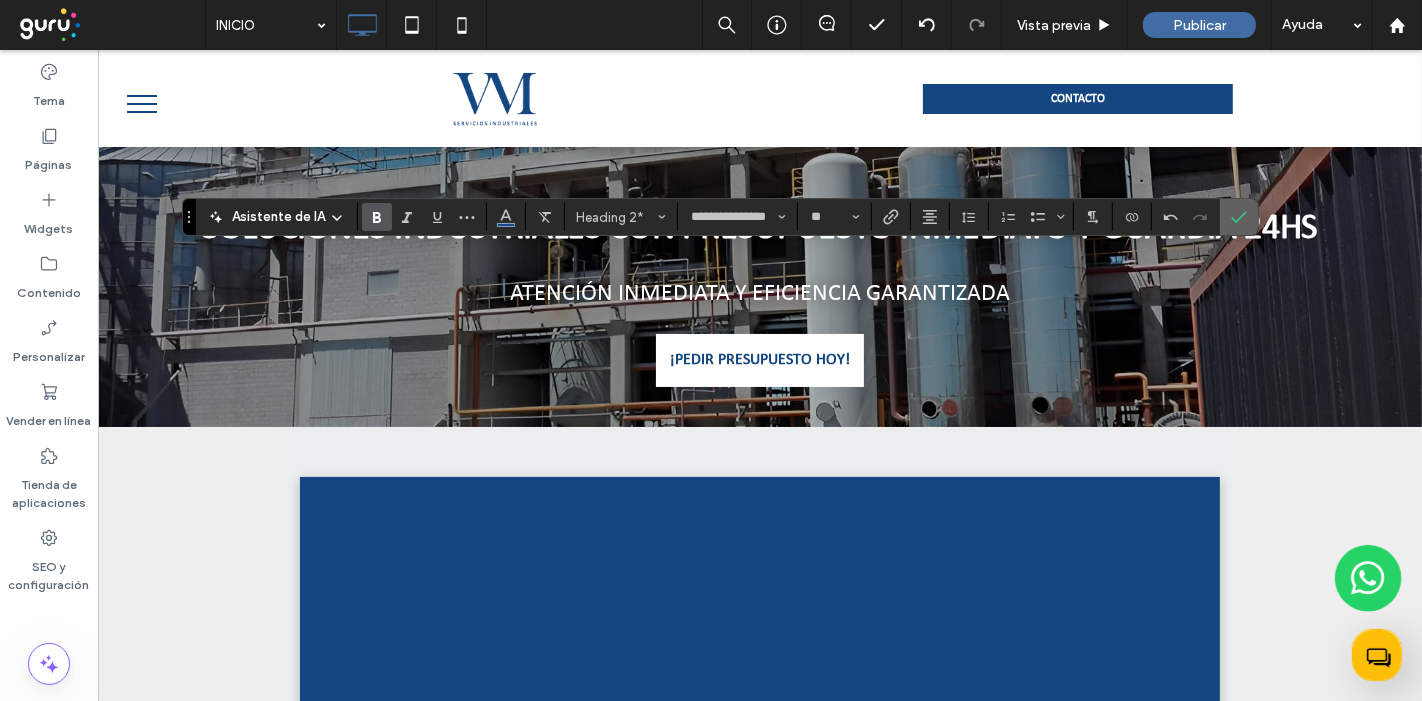 click 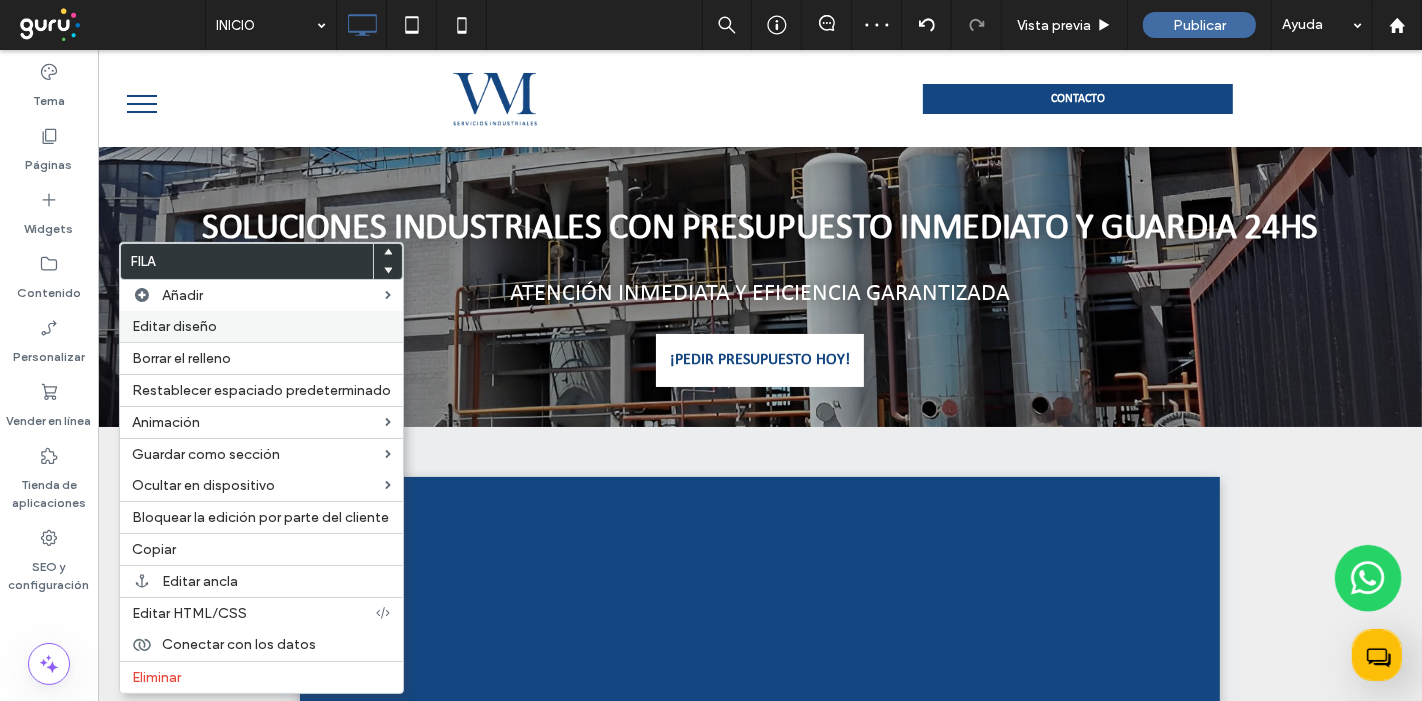 click on "Editar diseño" at bounding box center (261, 326) 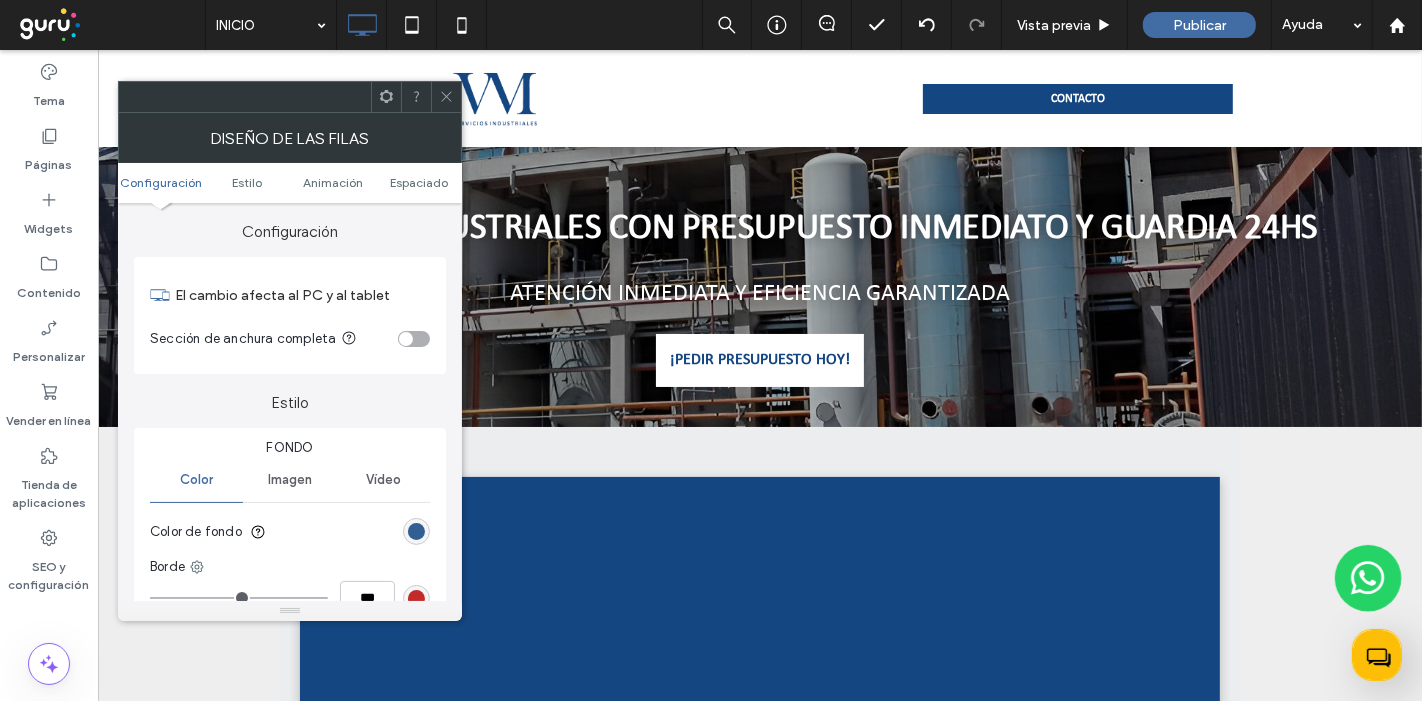 click at bounding box center [416, 531] 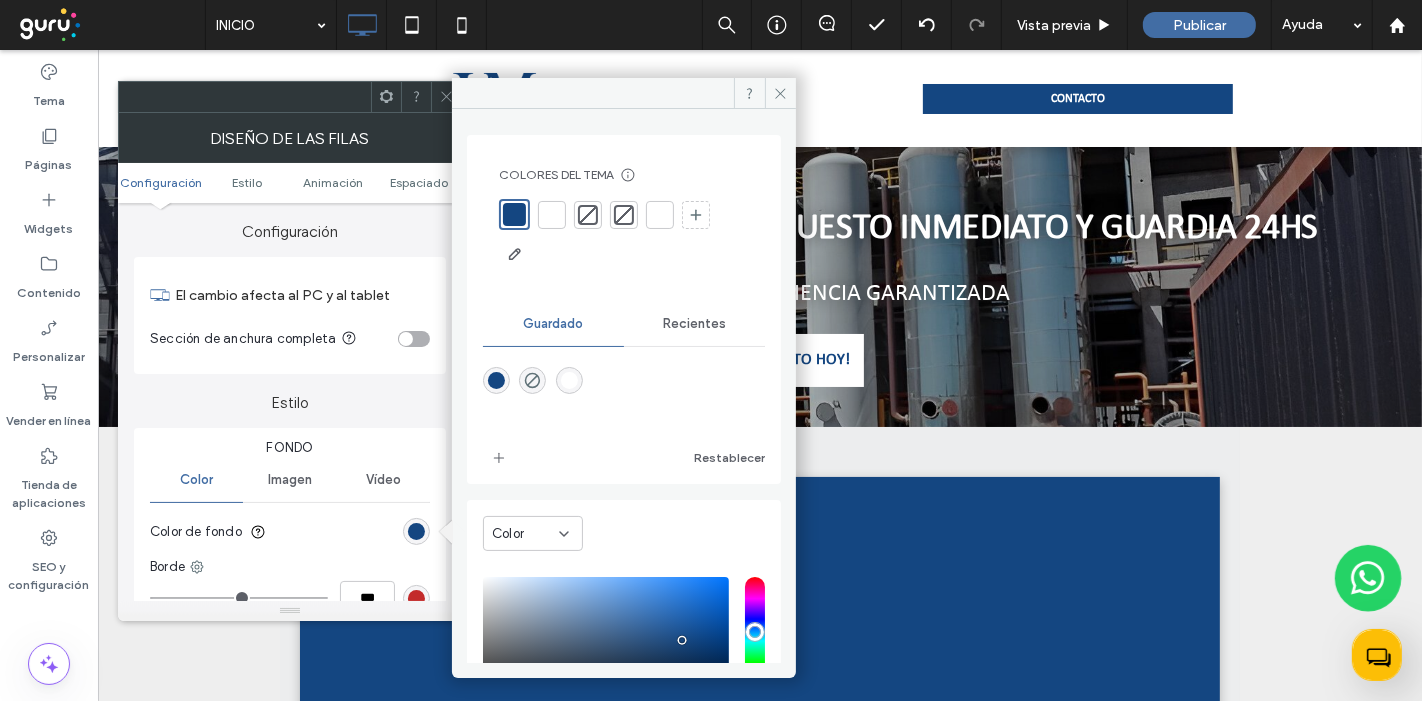 click at bounding box center [552, 215] 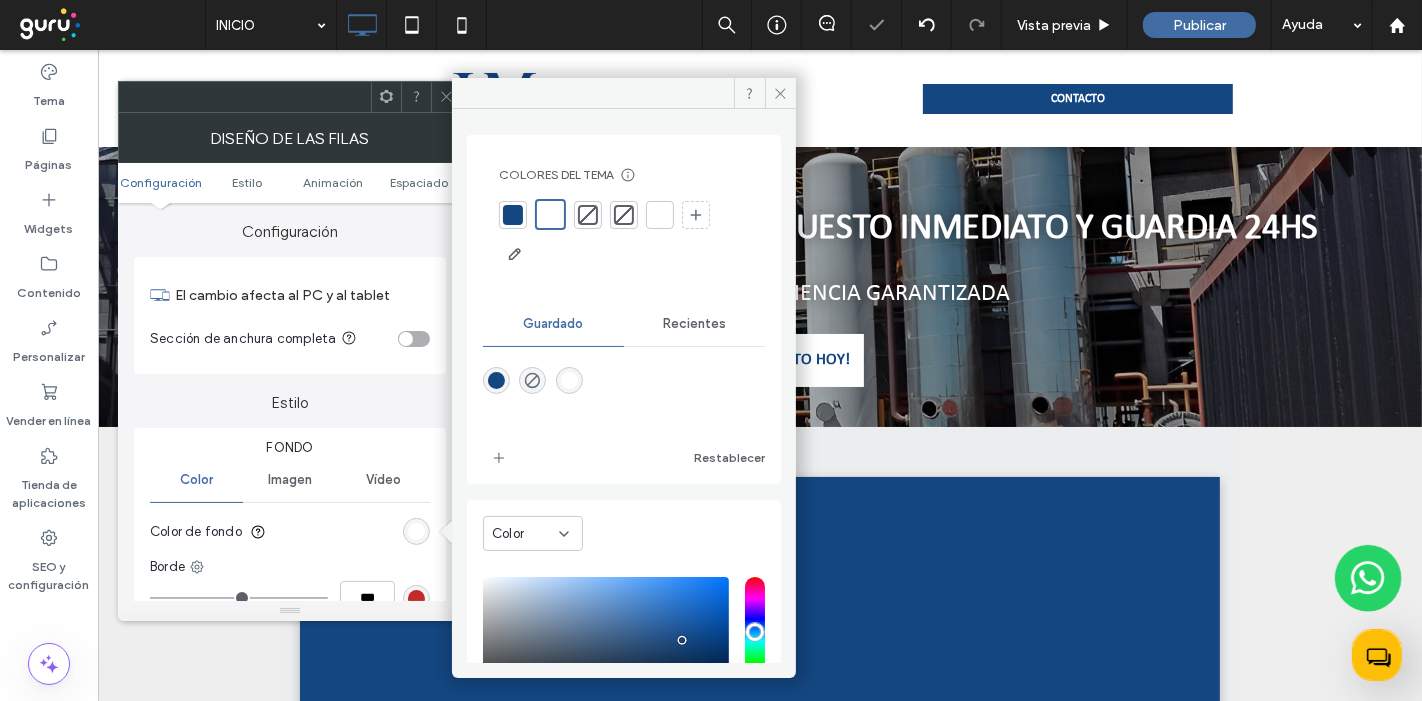 click 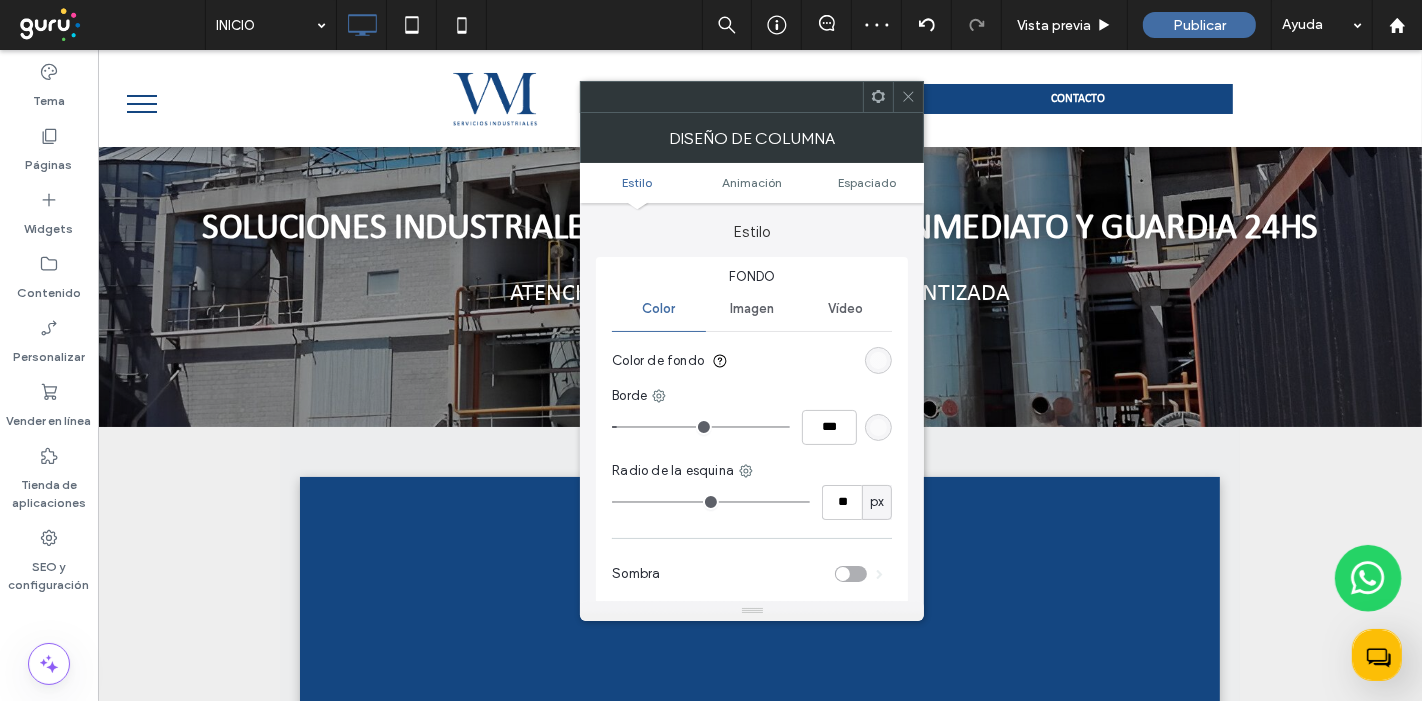 click at bounding box center [878, 360] 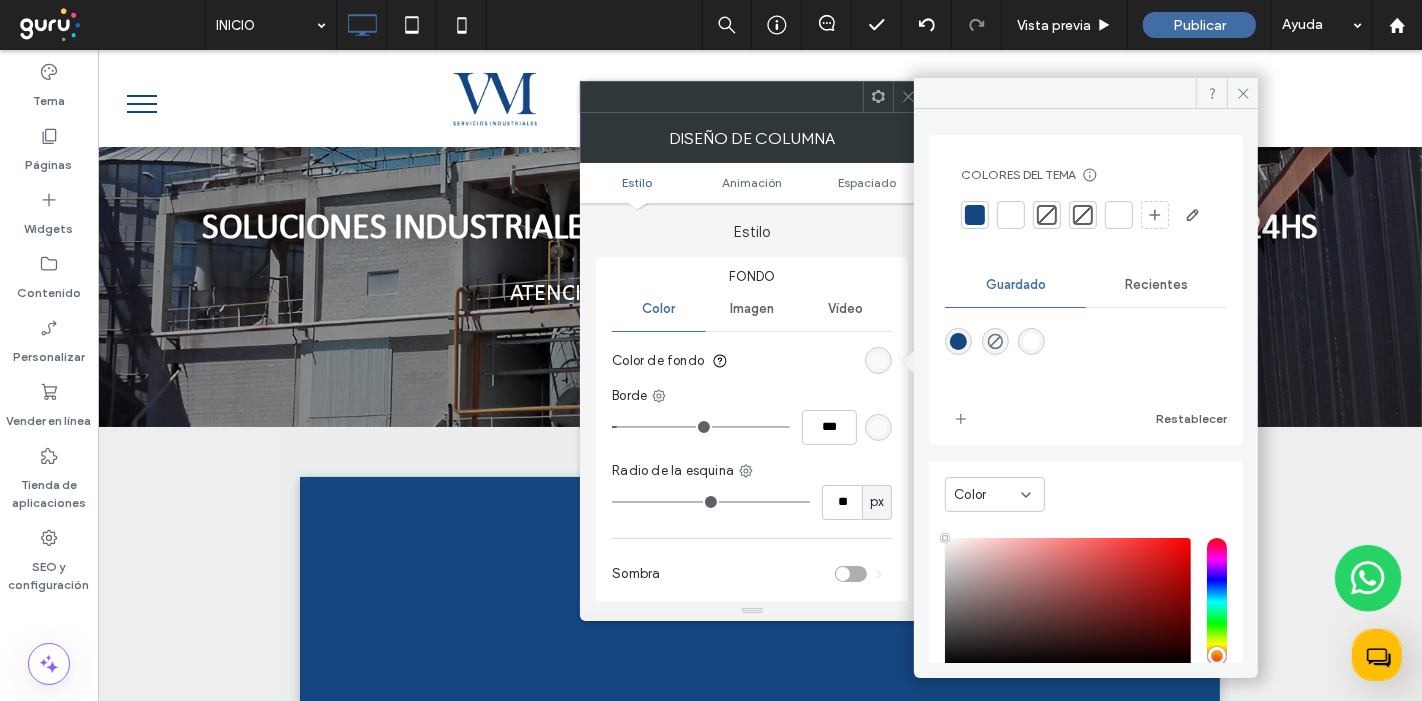 click at bounding box center (975, 215) 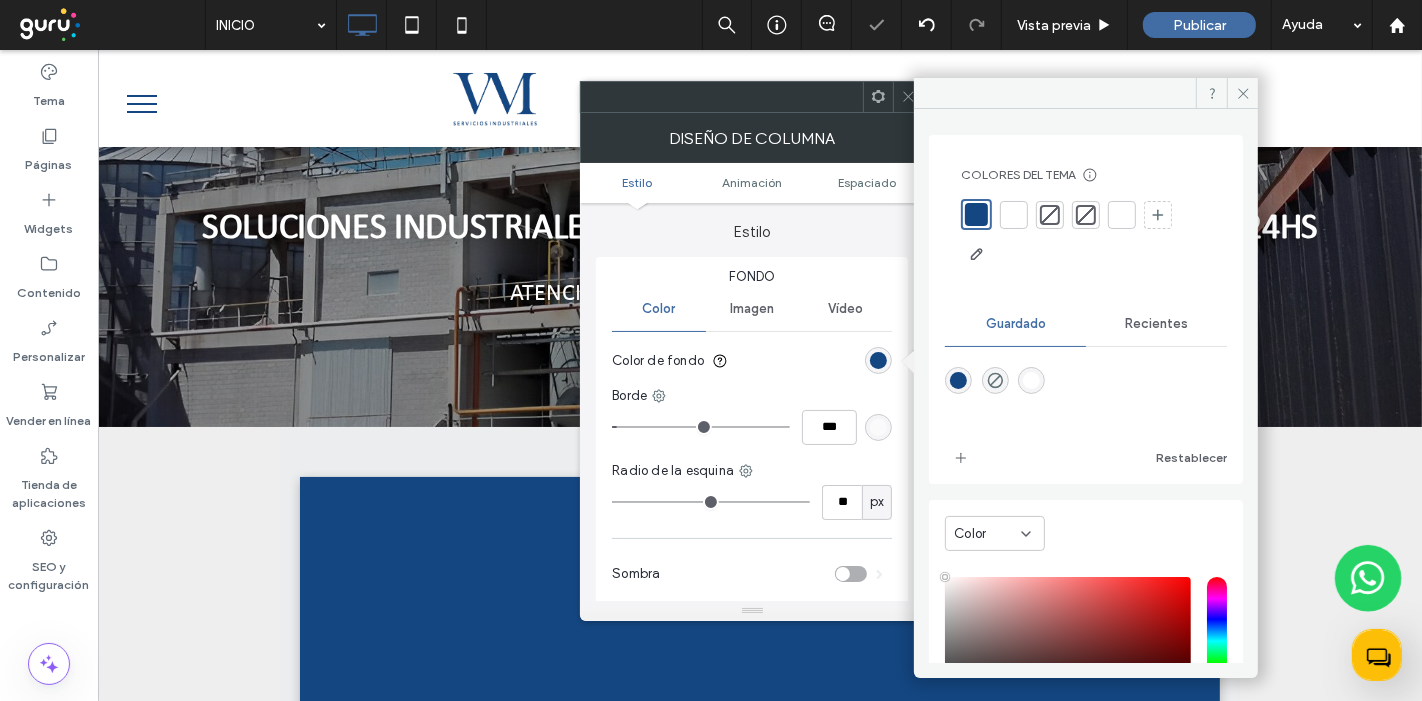 click 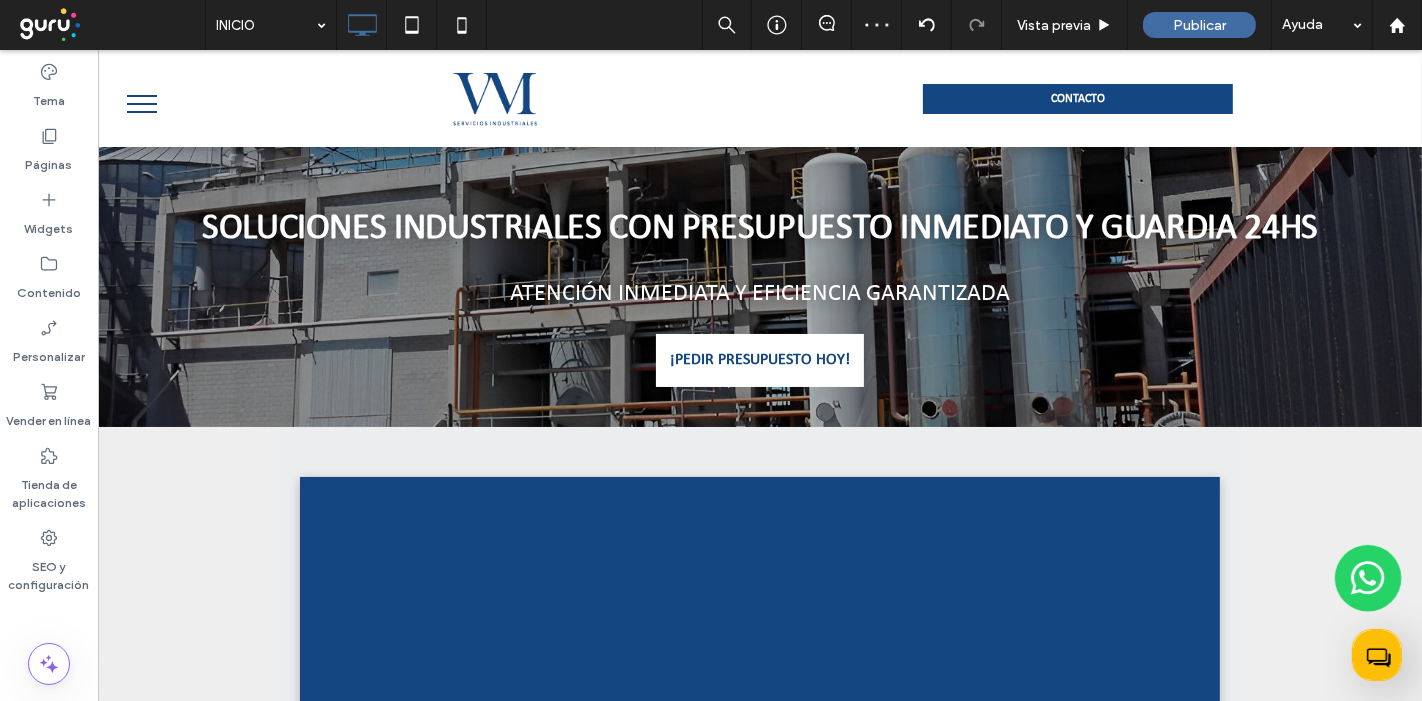 type on "**********" 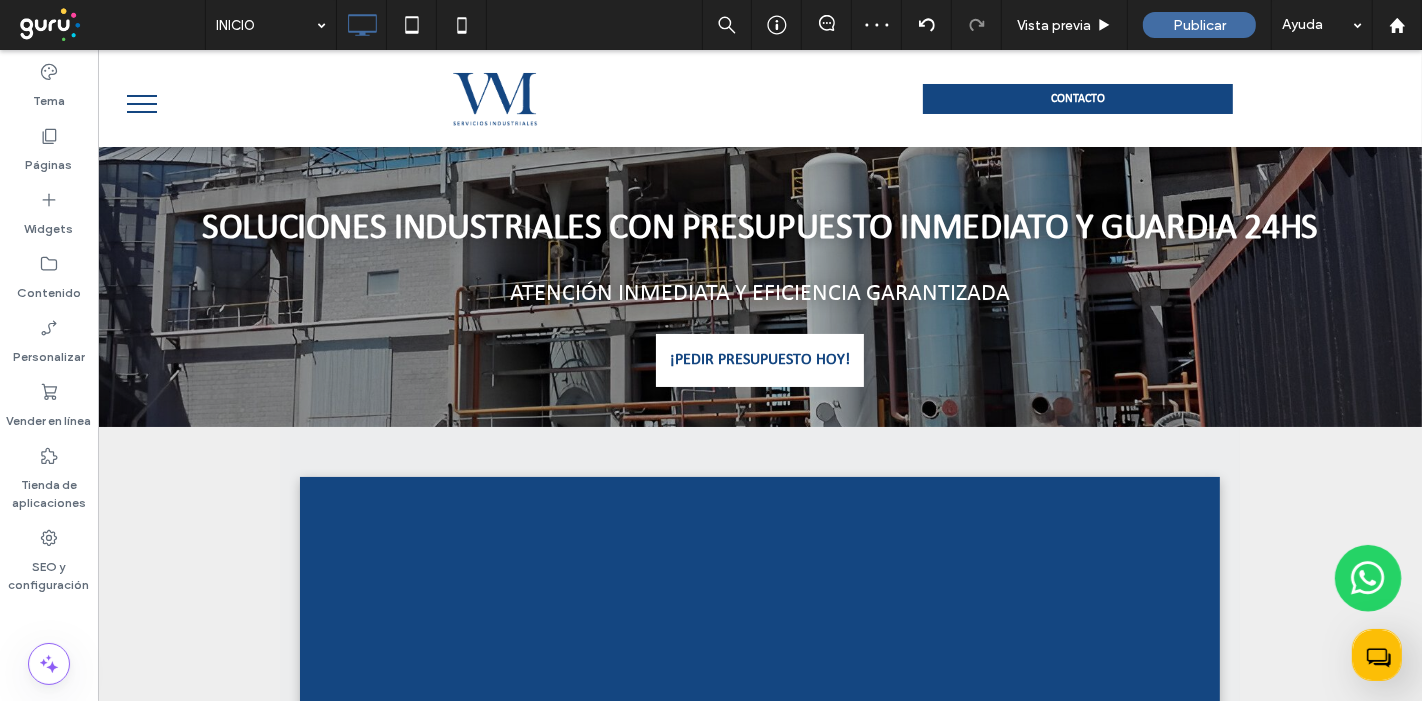 type on "**" 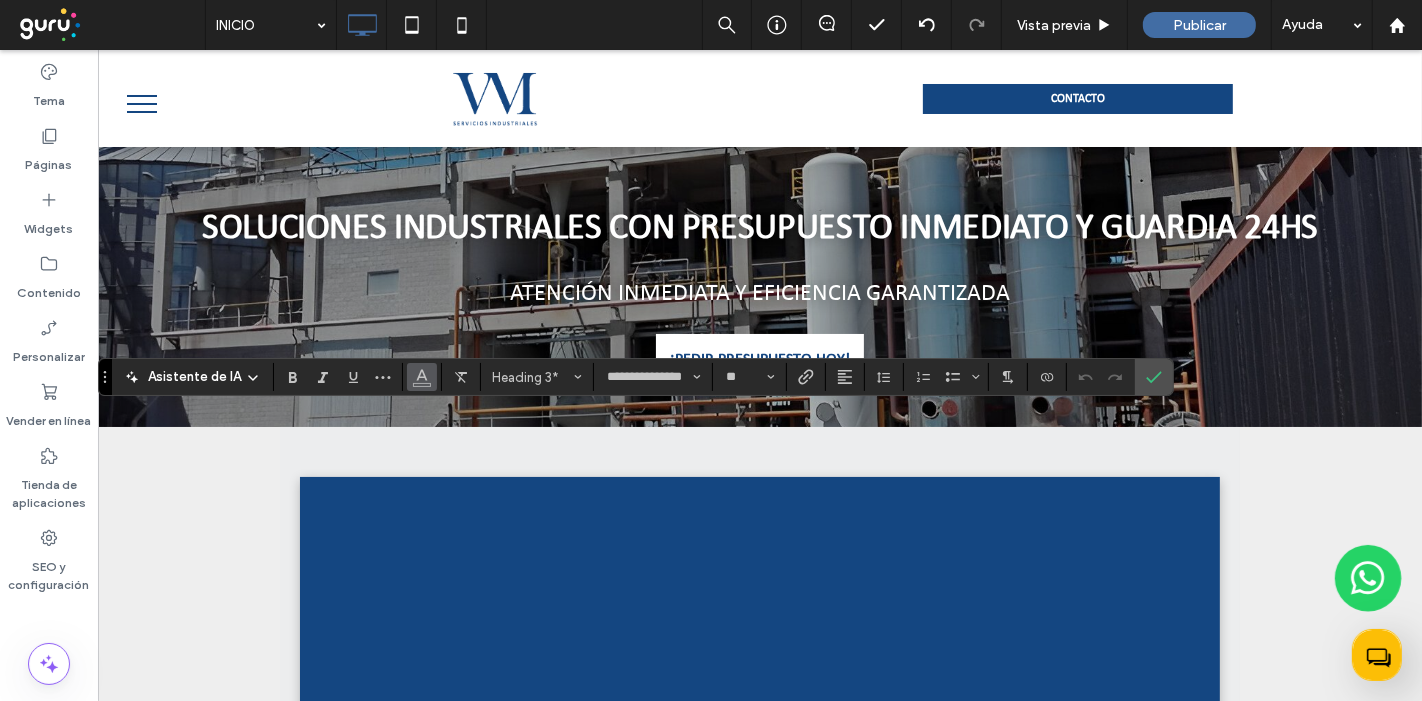click 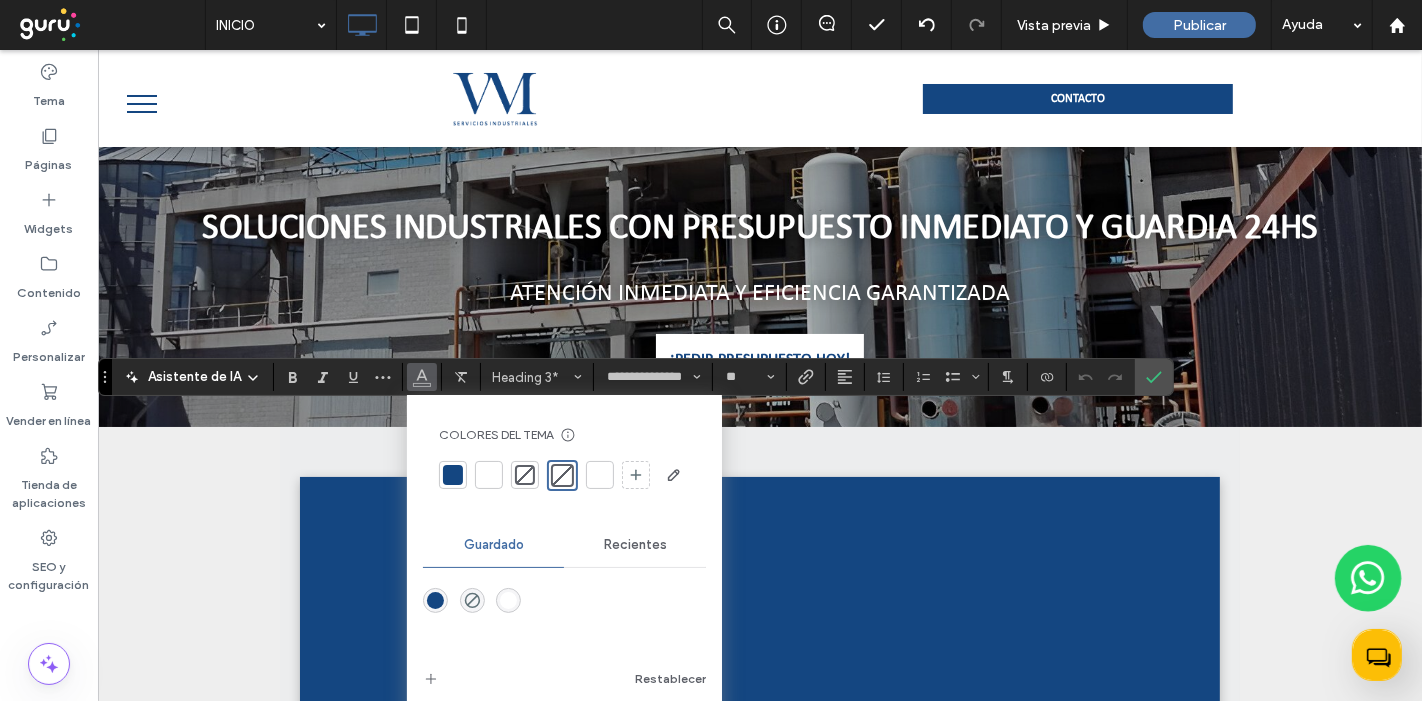 click at bounding box center (489, 475) 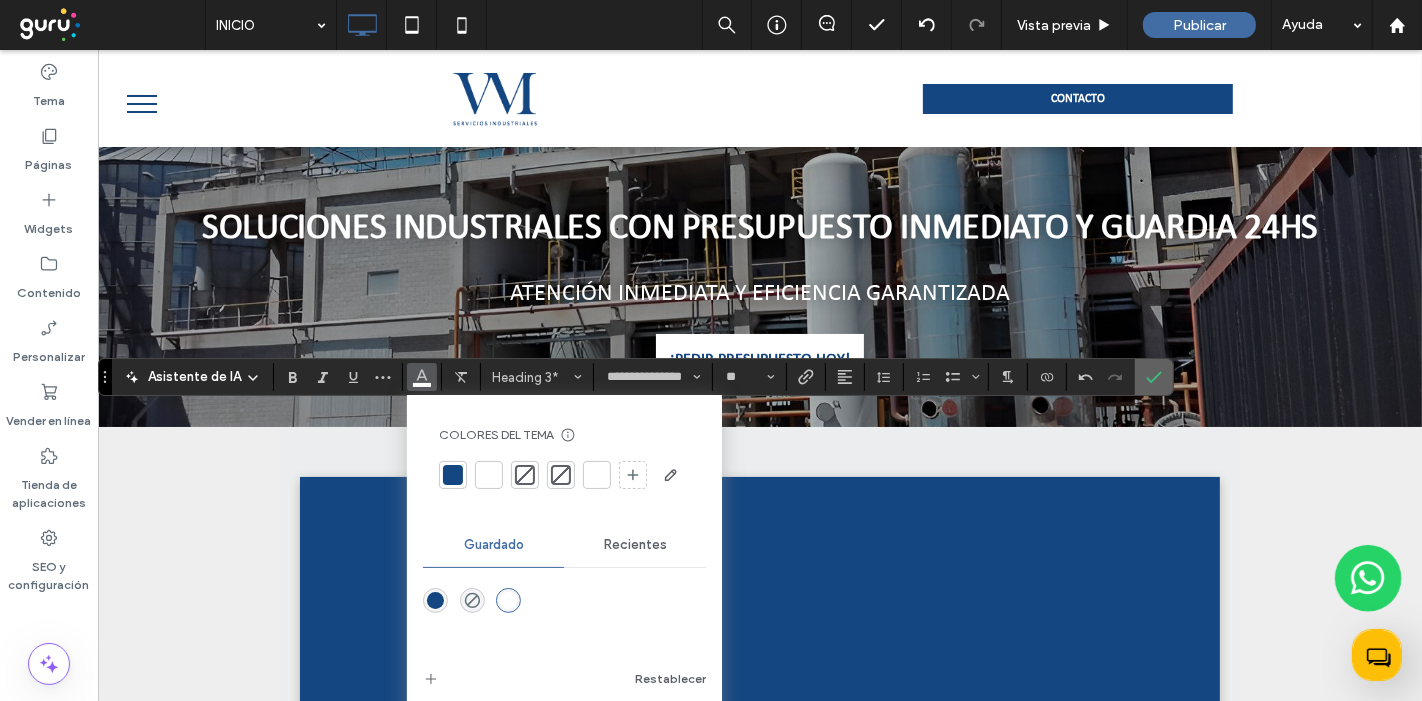 click 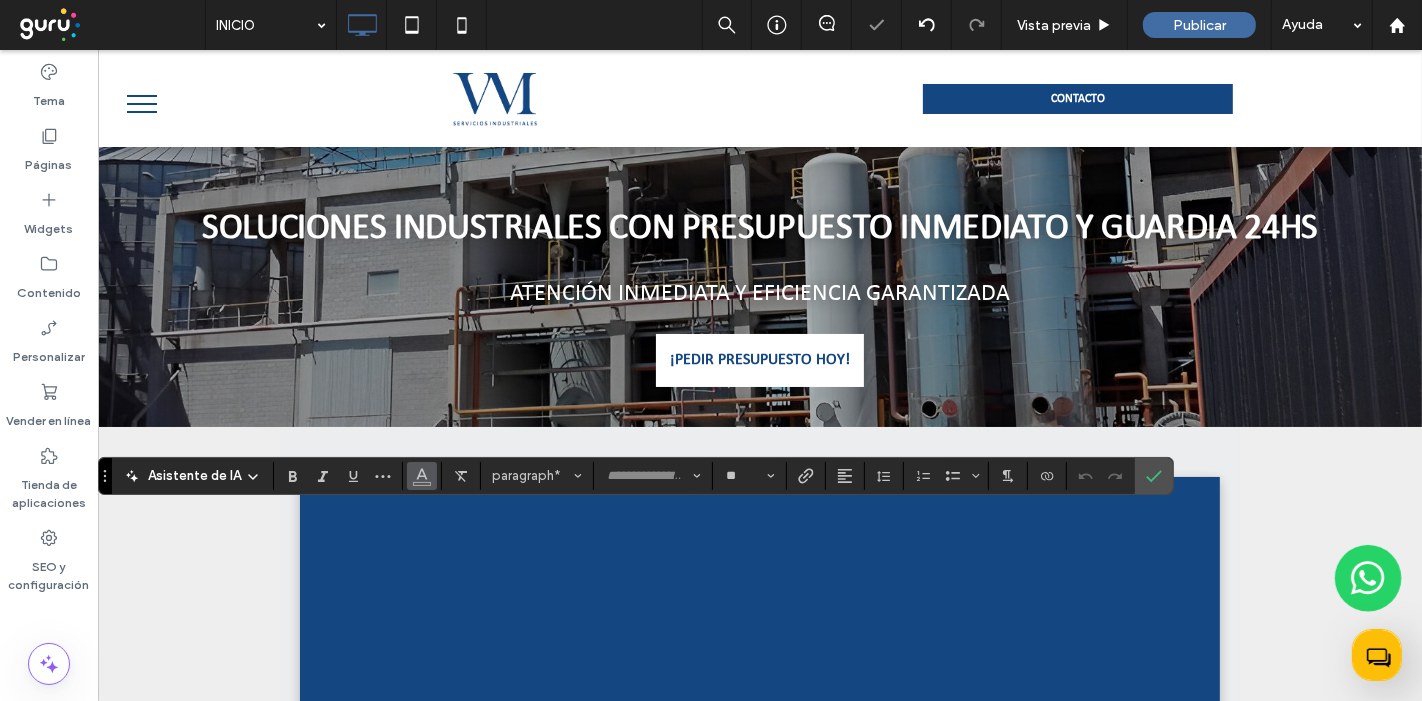 click at bounding box center (422, 474) 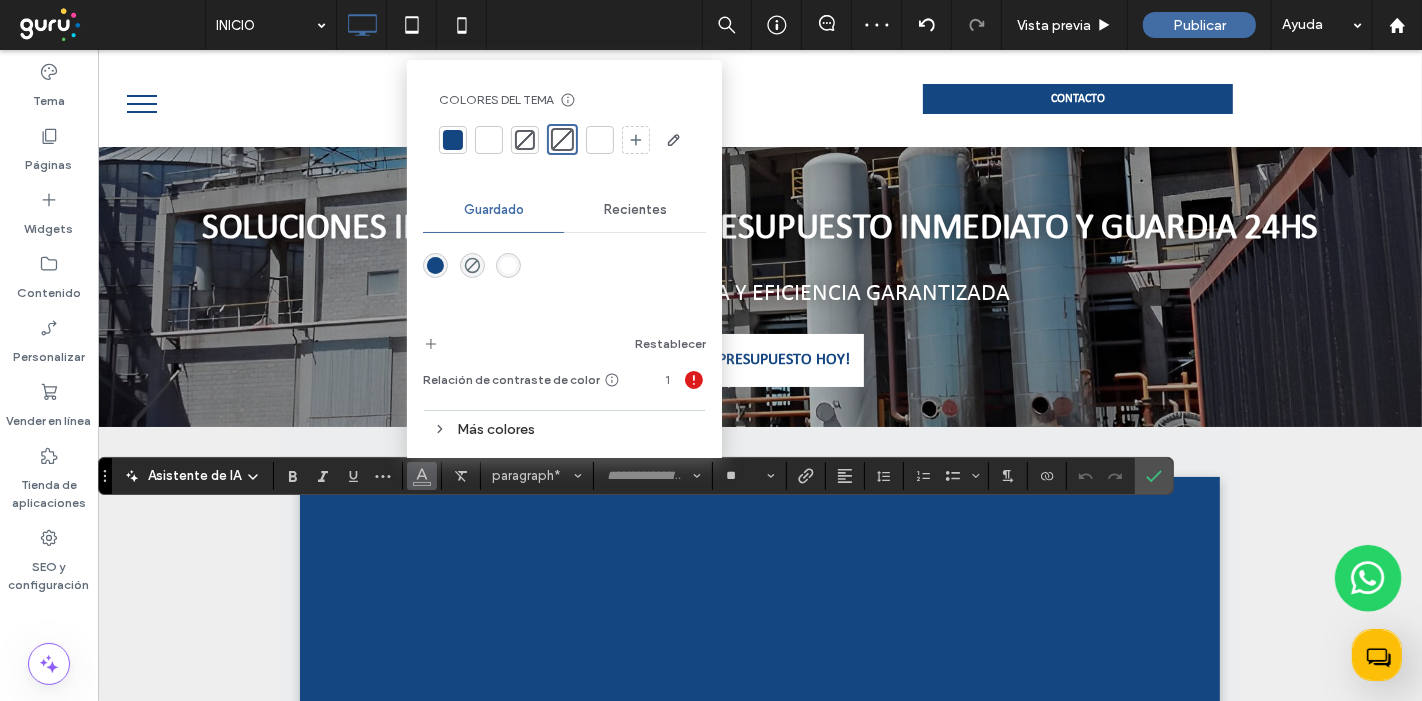 click at bounding box center (508, 265) 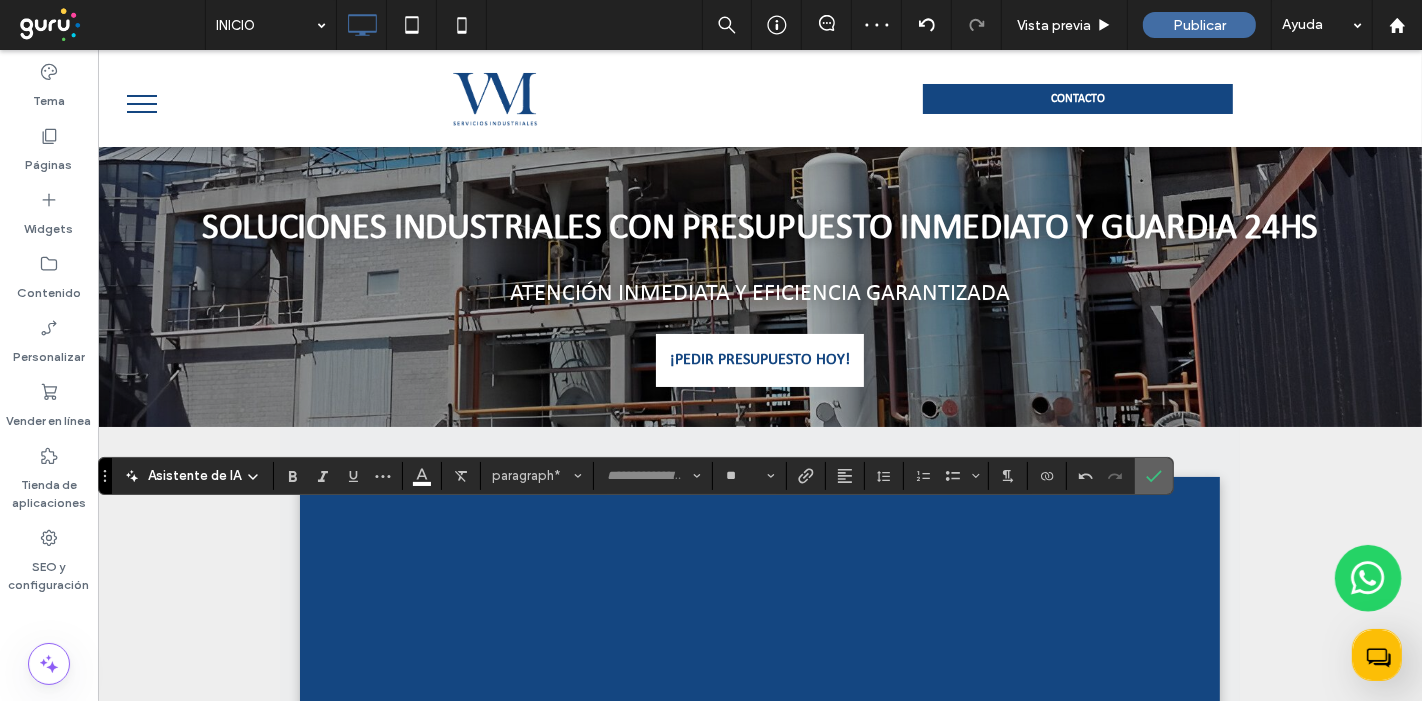 click at bounding box center [1150, 476] 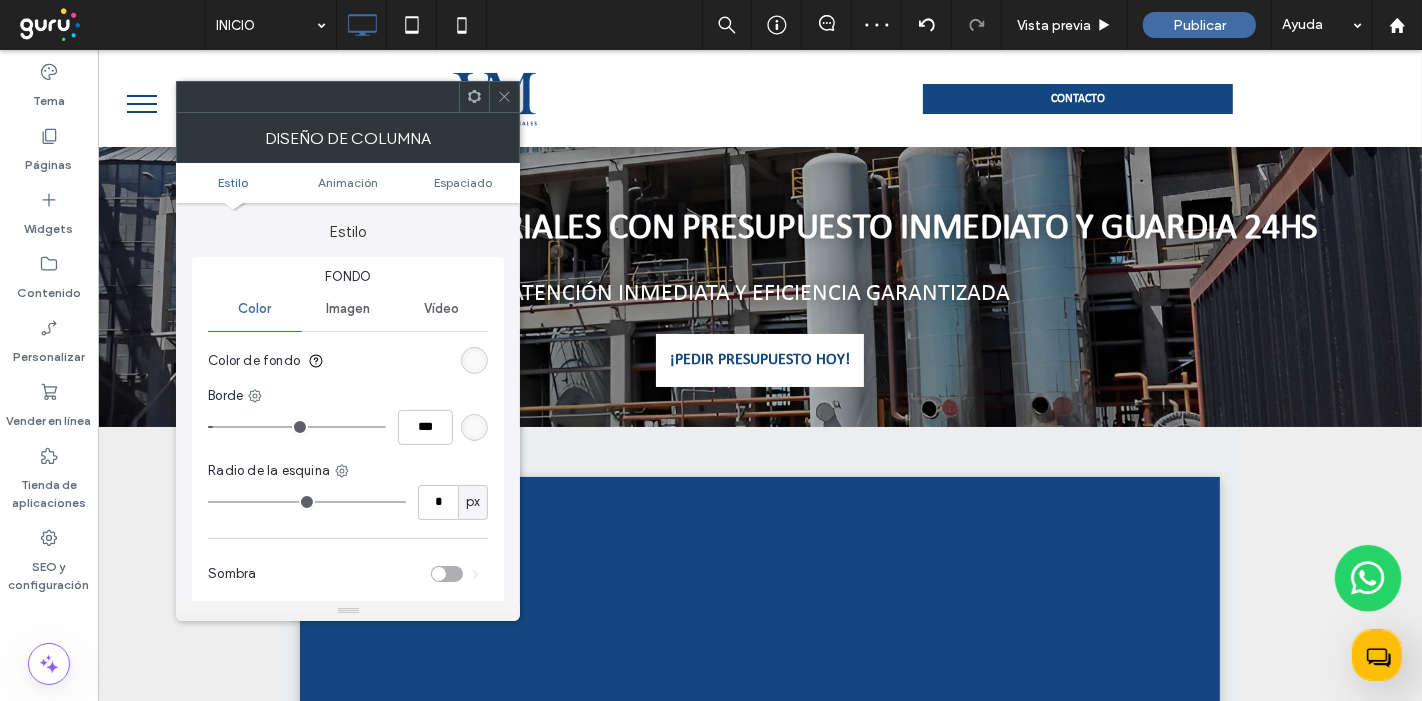 type on "**" 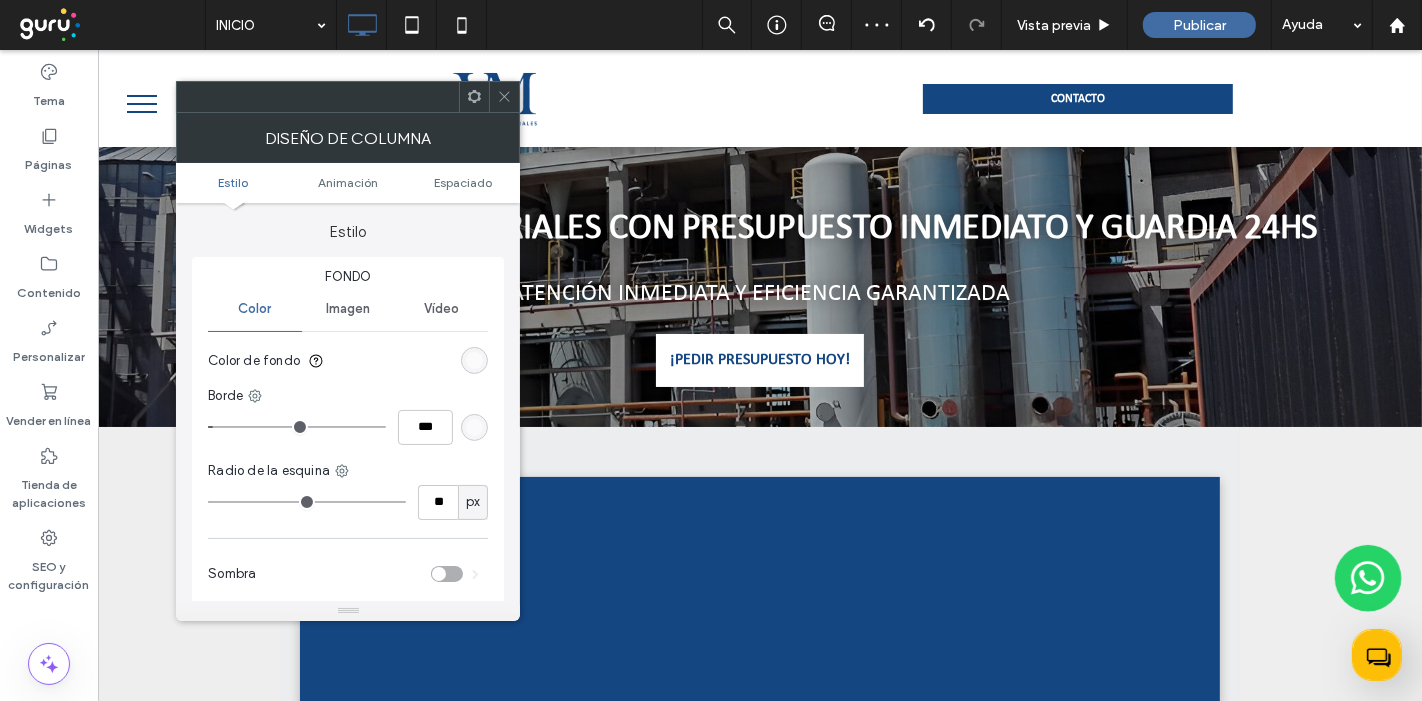 click at bounding box center (474, 360) 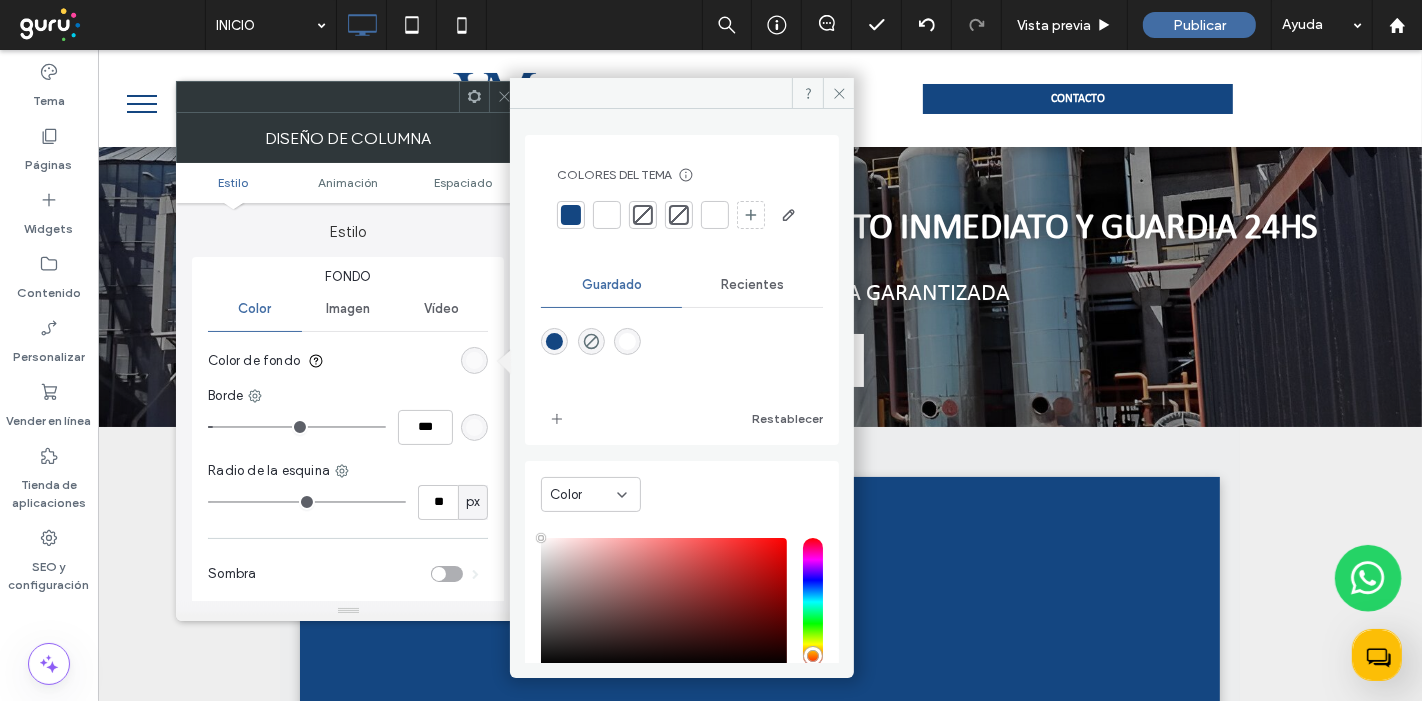 click at bounding box center [571, 215] 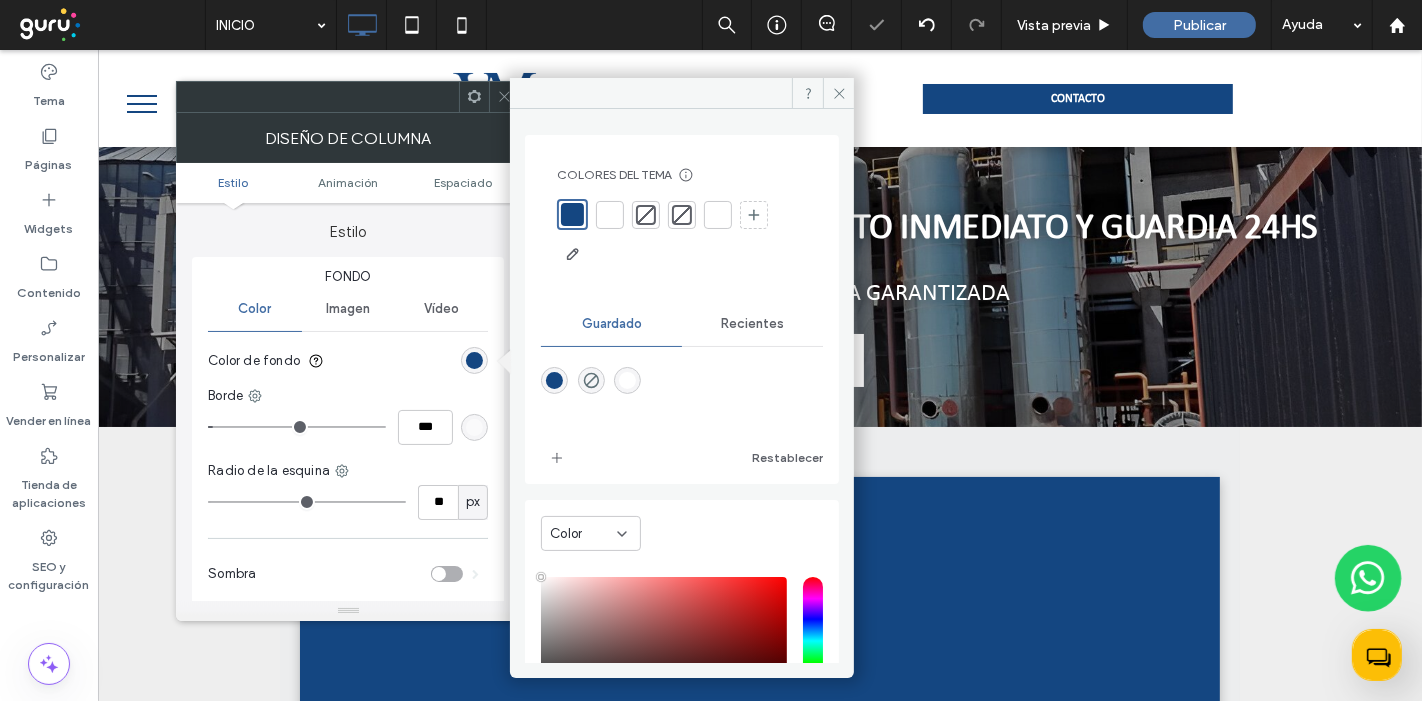 click at bounding box center [504, 97] 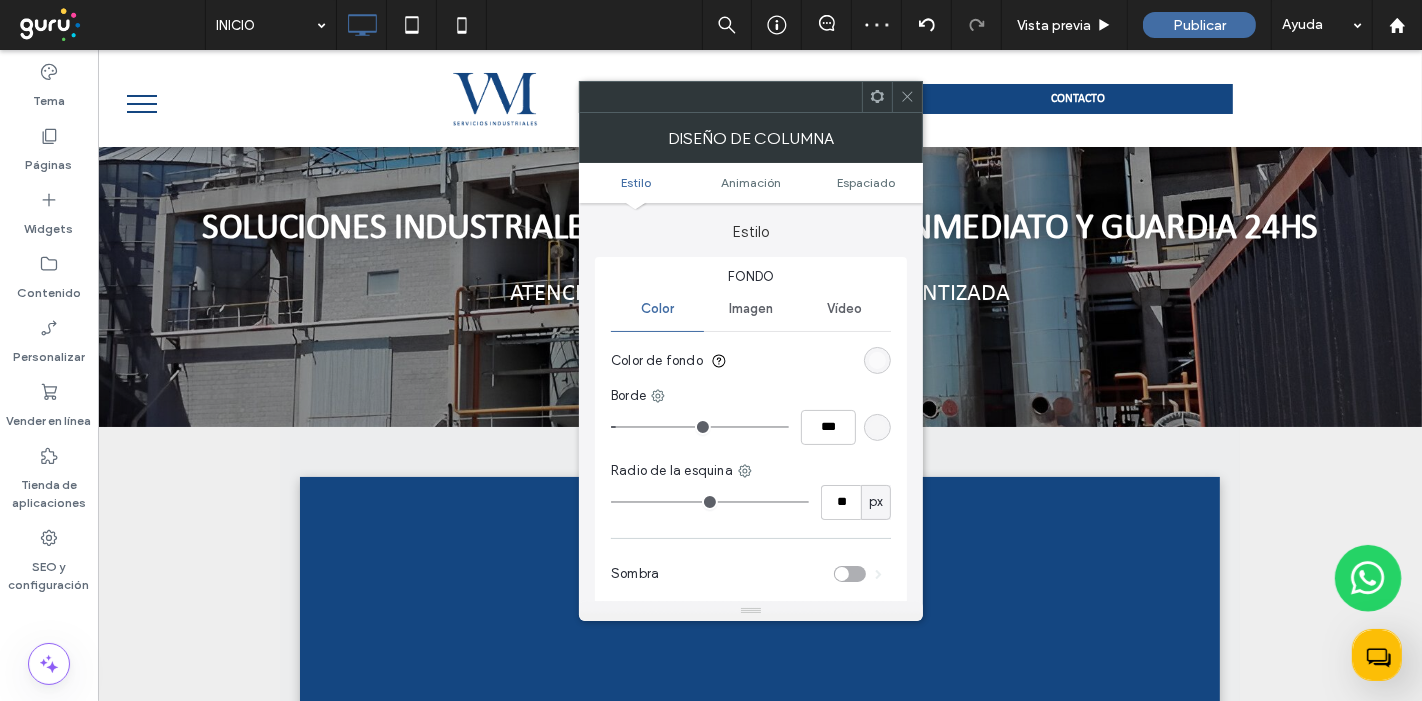 click at bounding box center (877, 360) 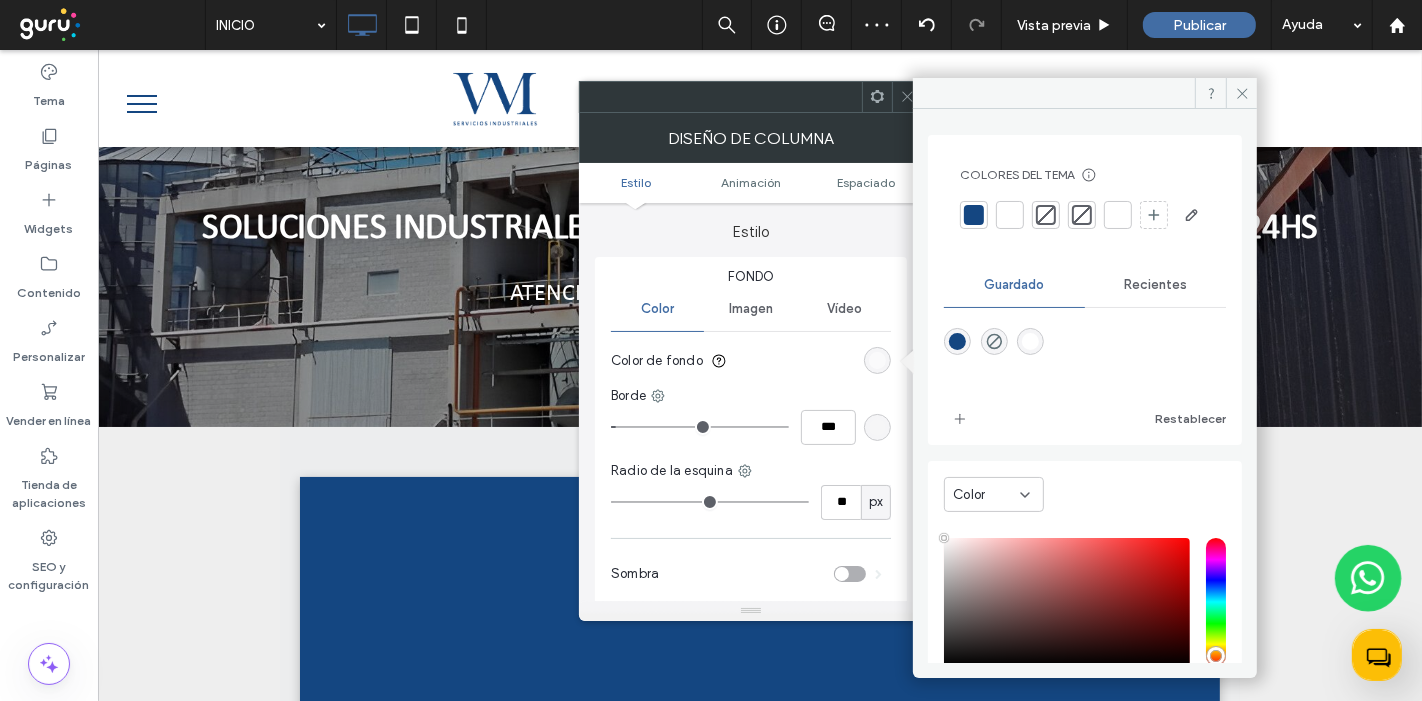 click at bounding box center [974, 215] 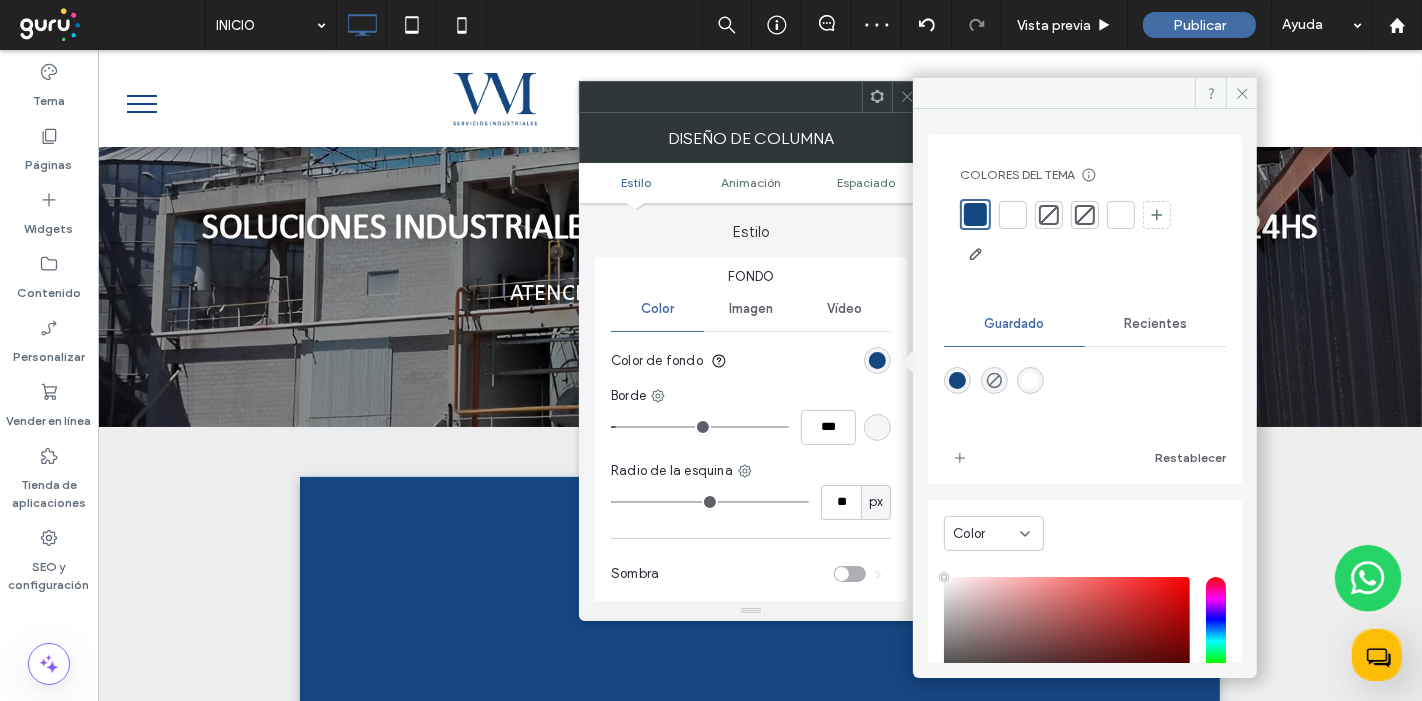 click at bounding box center (907, 97) 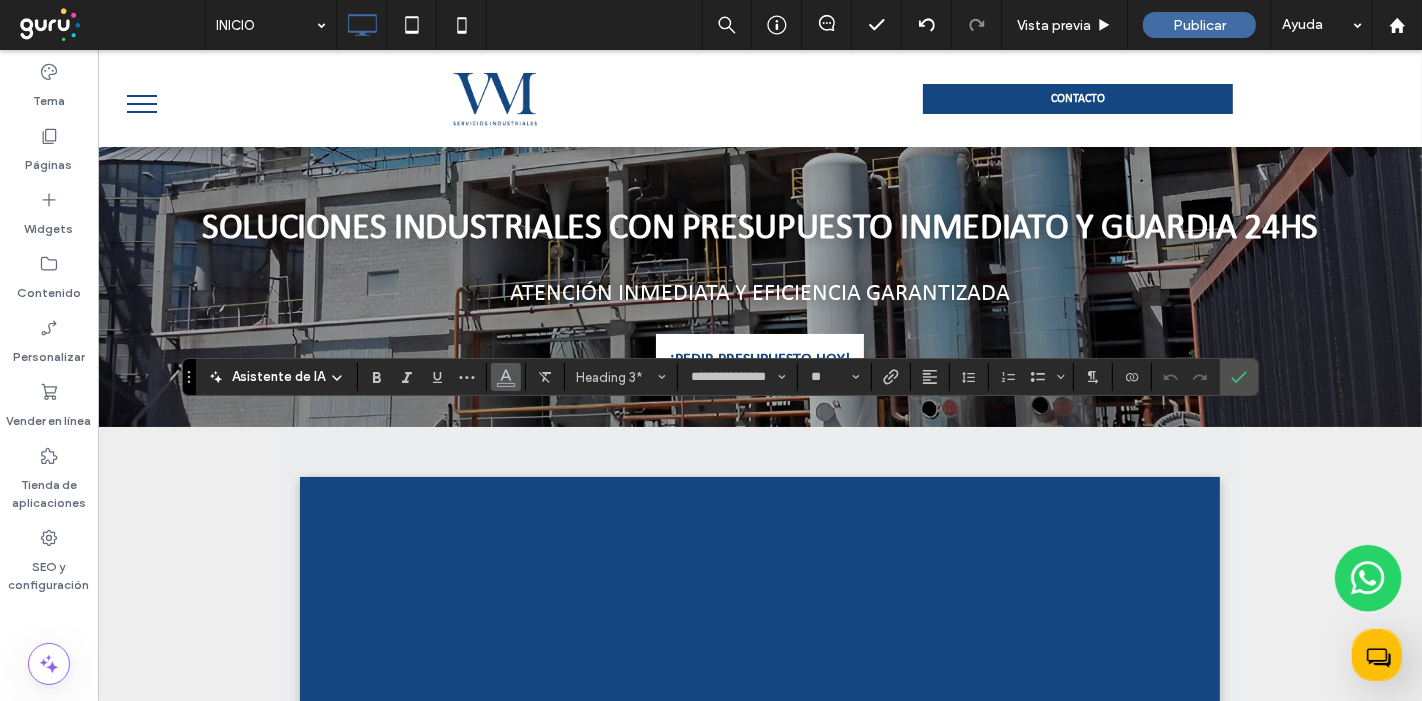 click 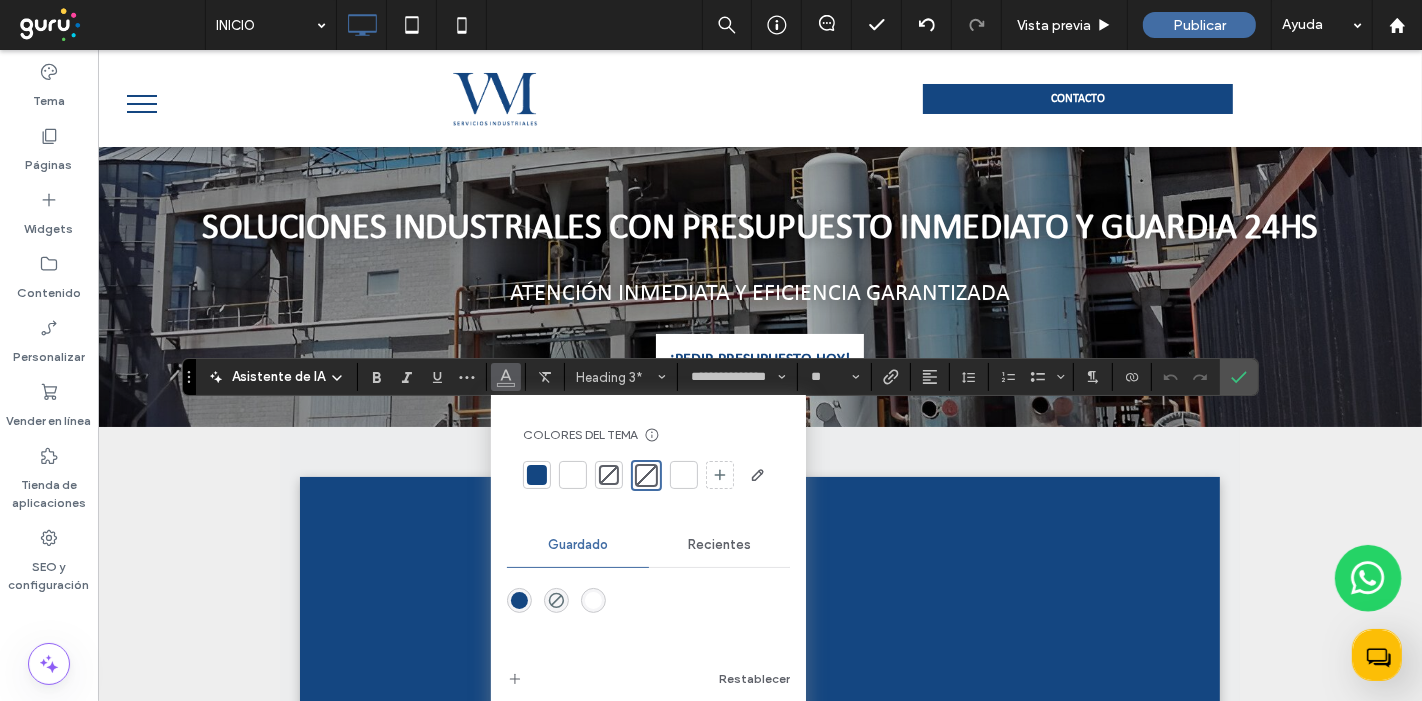 click at bounding box center [573, 475] 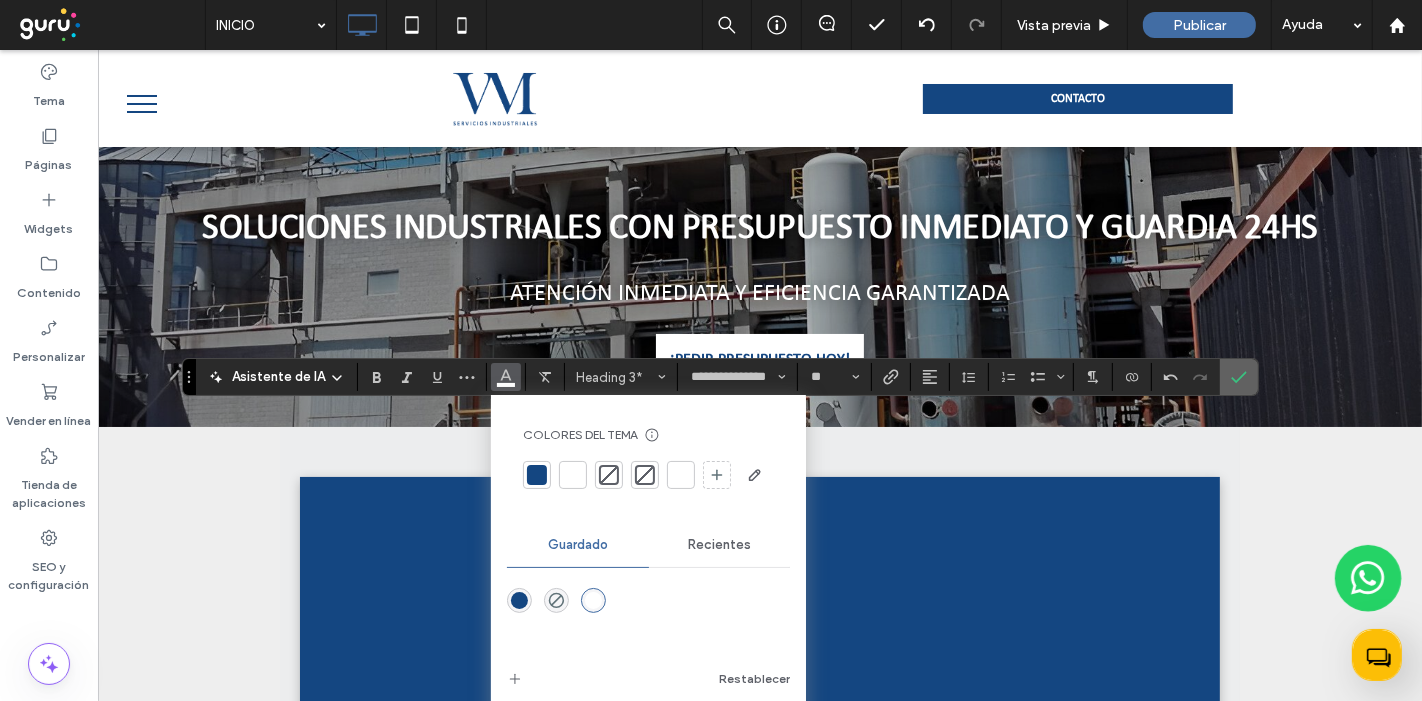 click 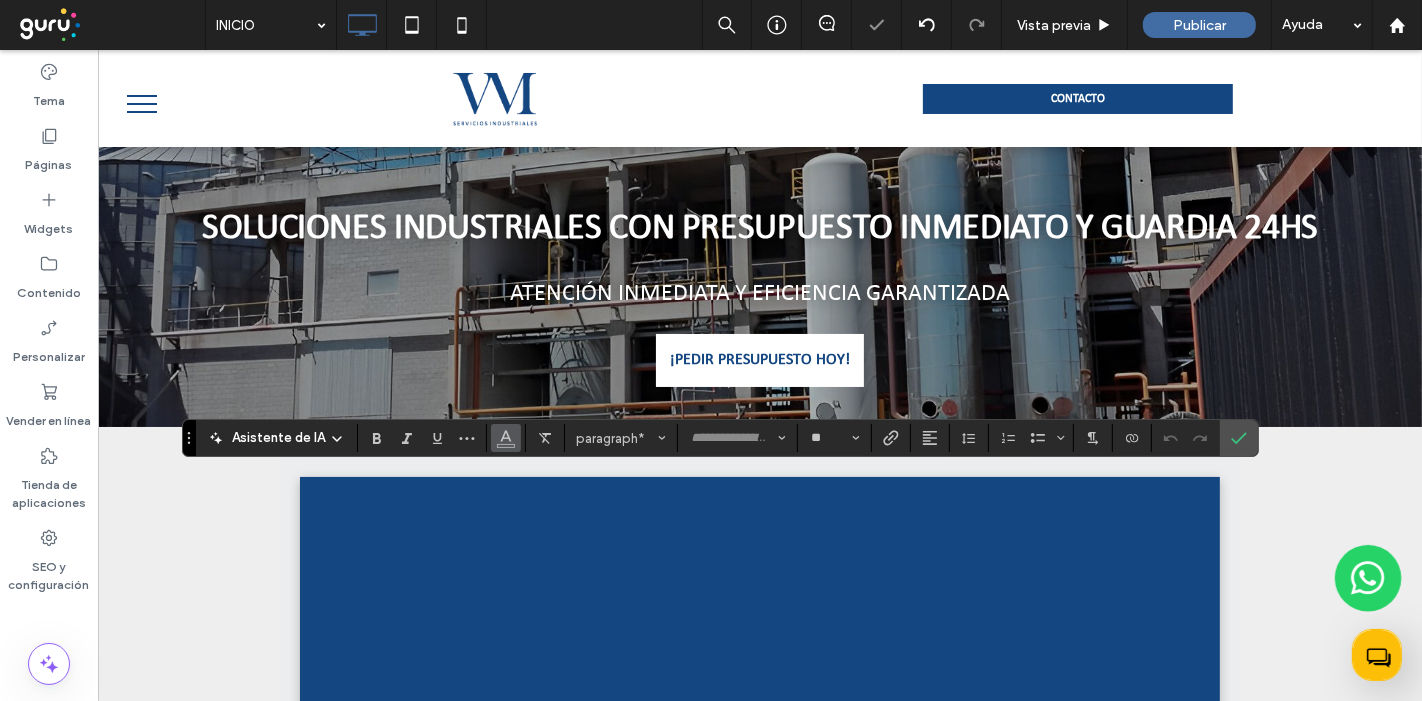 click at bounding box center [506, 436] 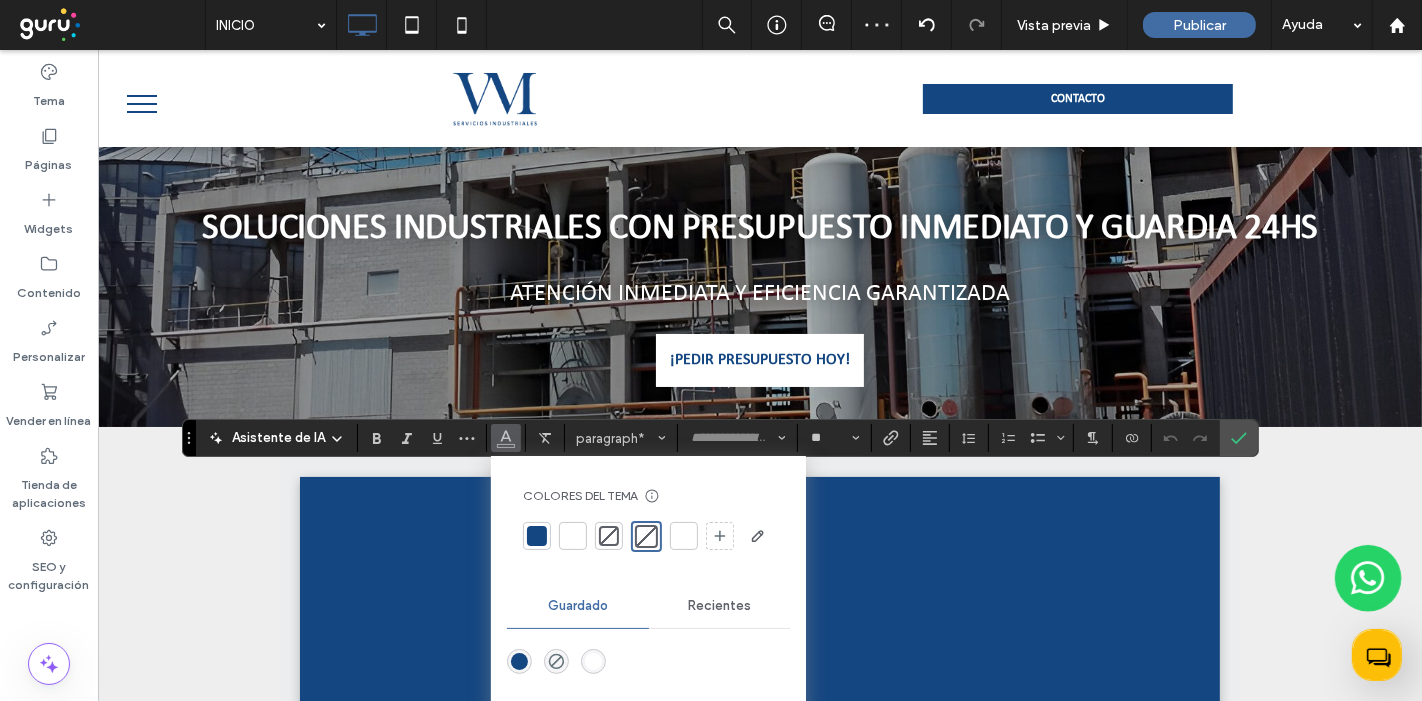 drag, startPoint x: 560, startPoint y: 538, endPoint x: 594, endPoint y: 539, distance: 34.0147 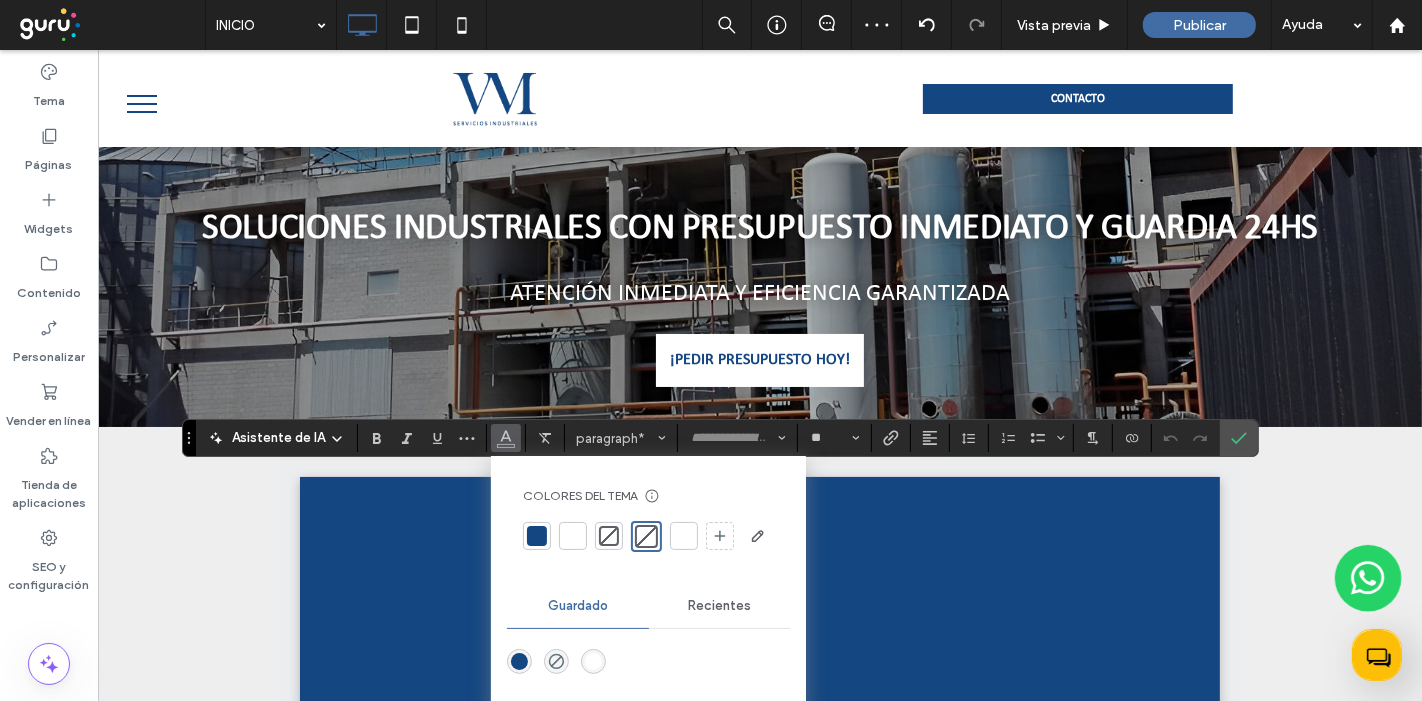 click at bounding box center (573, 536) 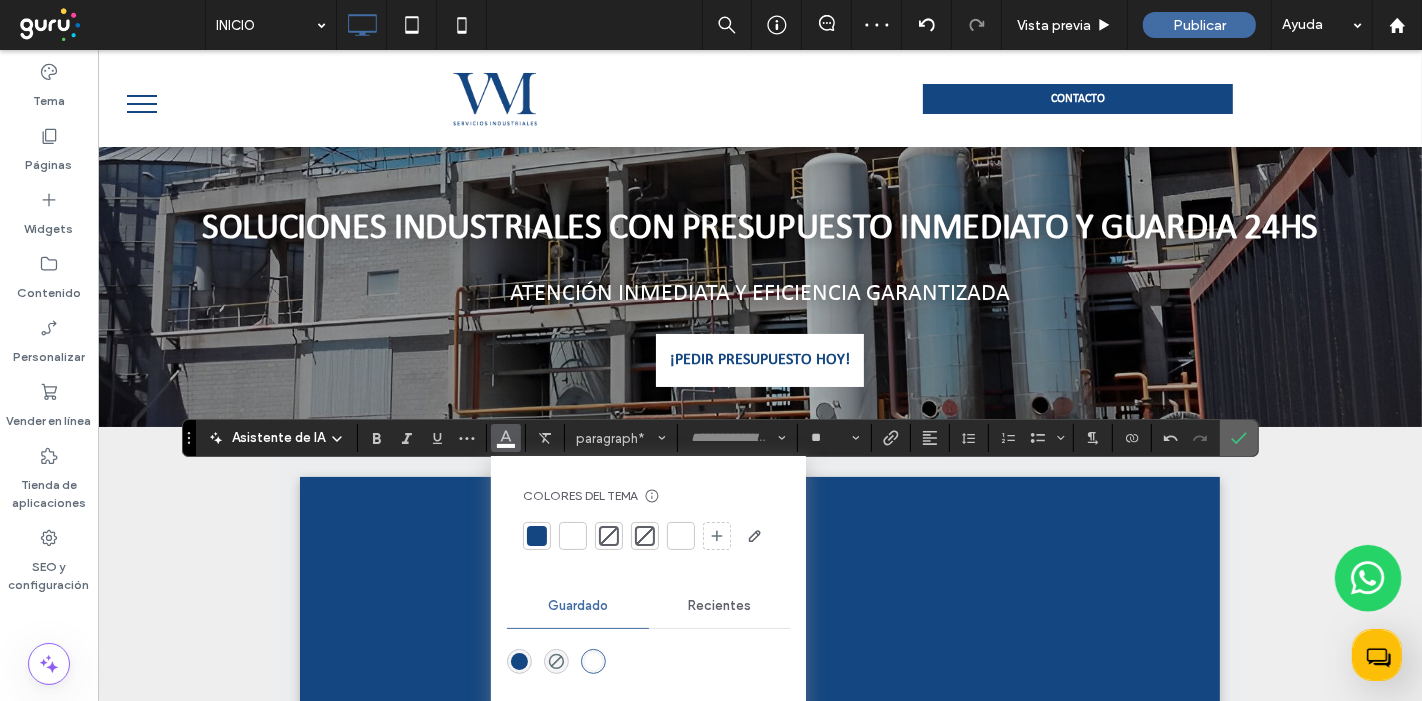 click 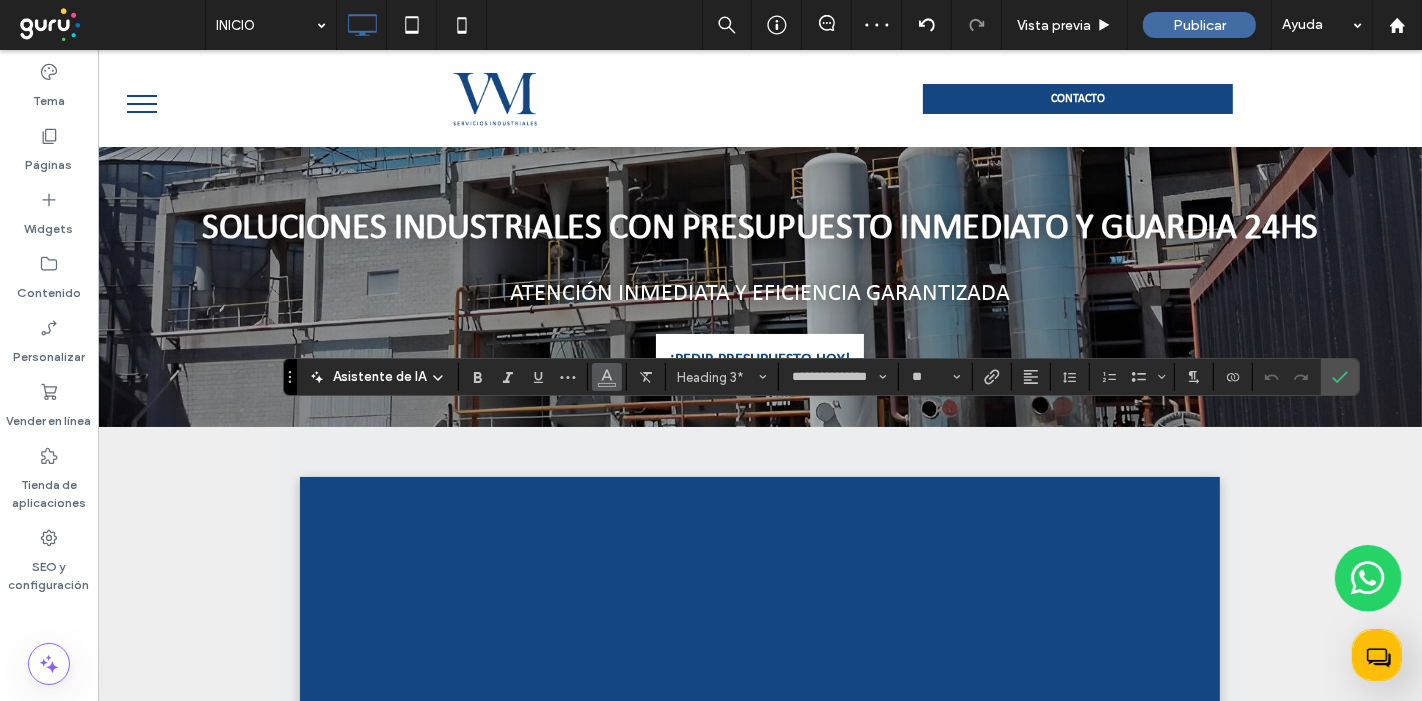 click at bounding box center [607, 377] 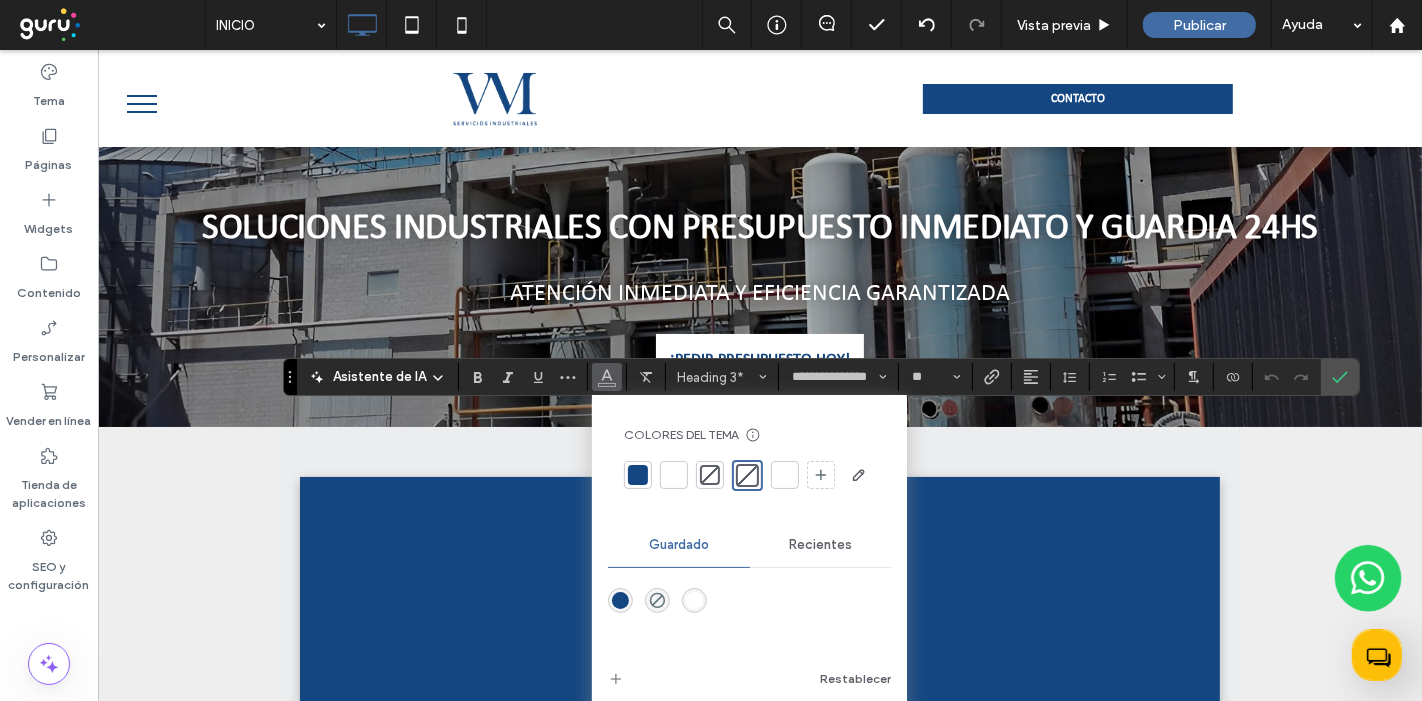 click at bounding box center [674, 475] 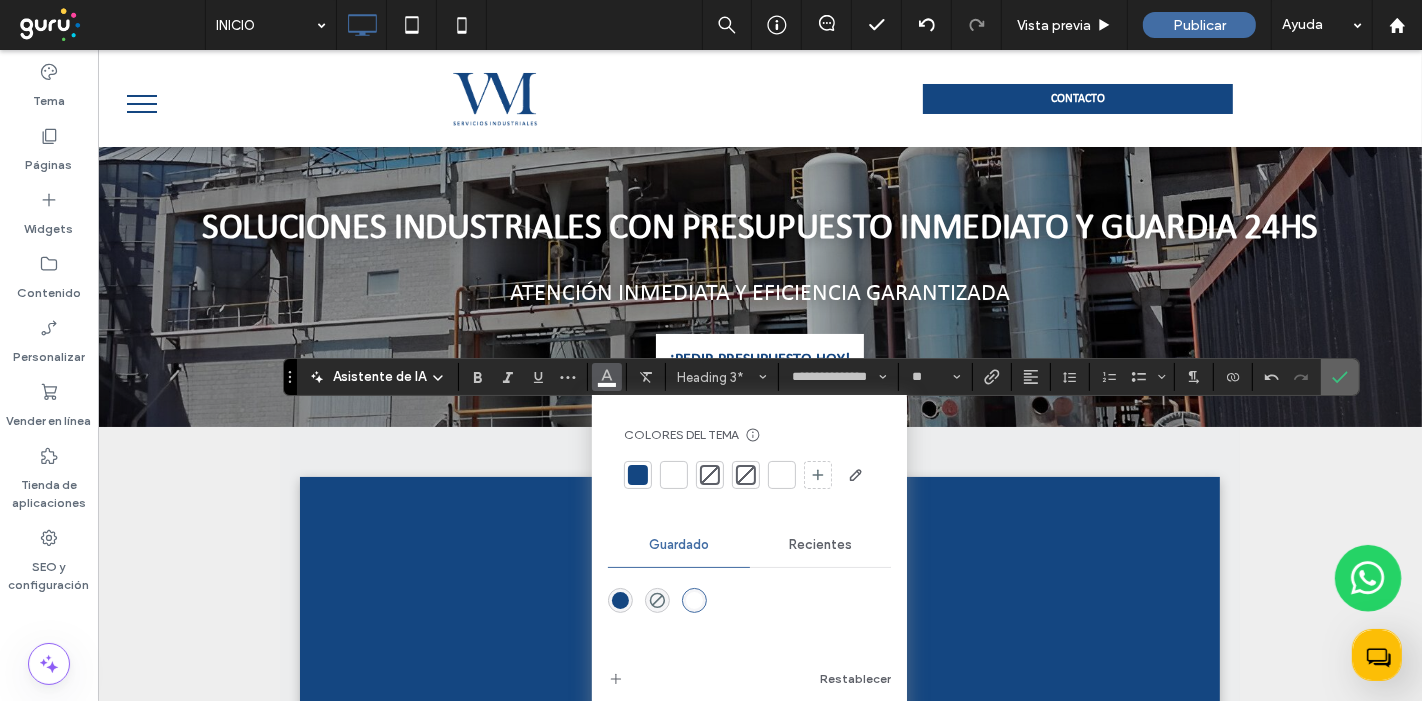 click at bounding box center [1340, 377] 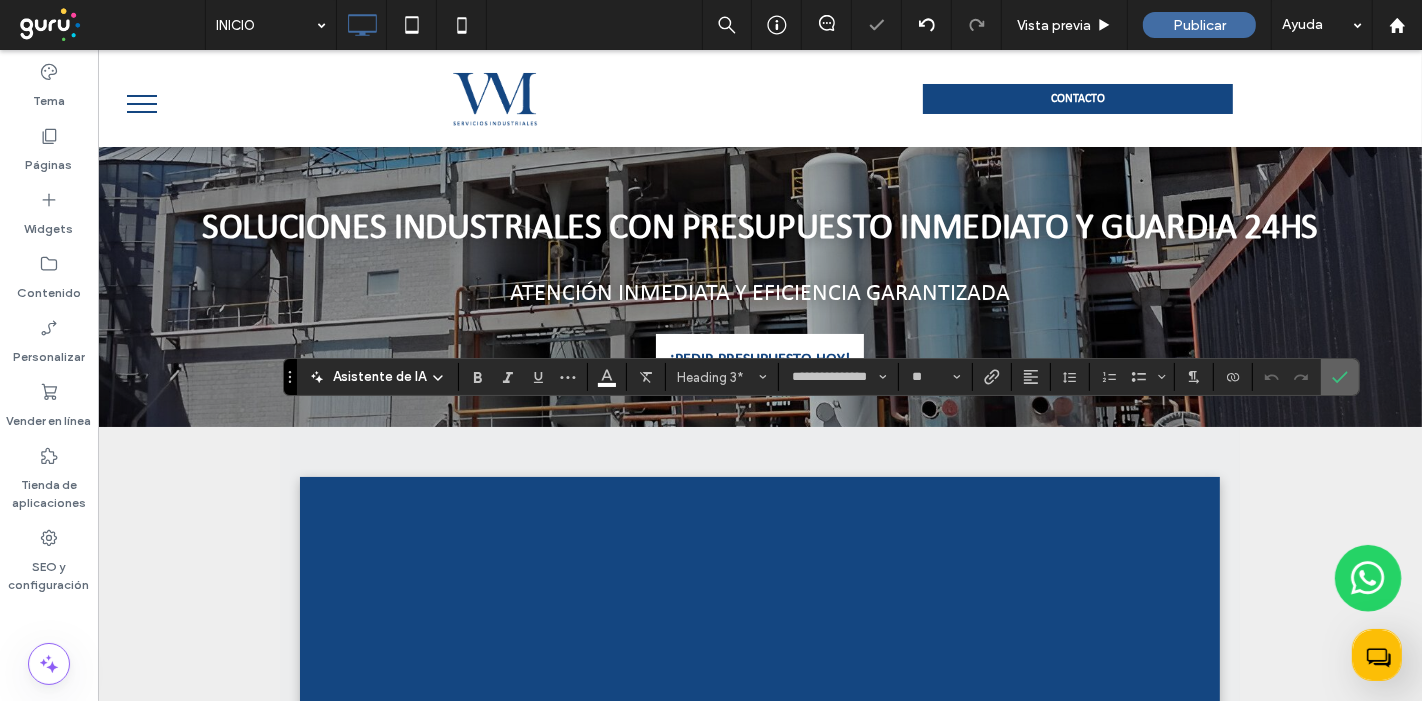 click 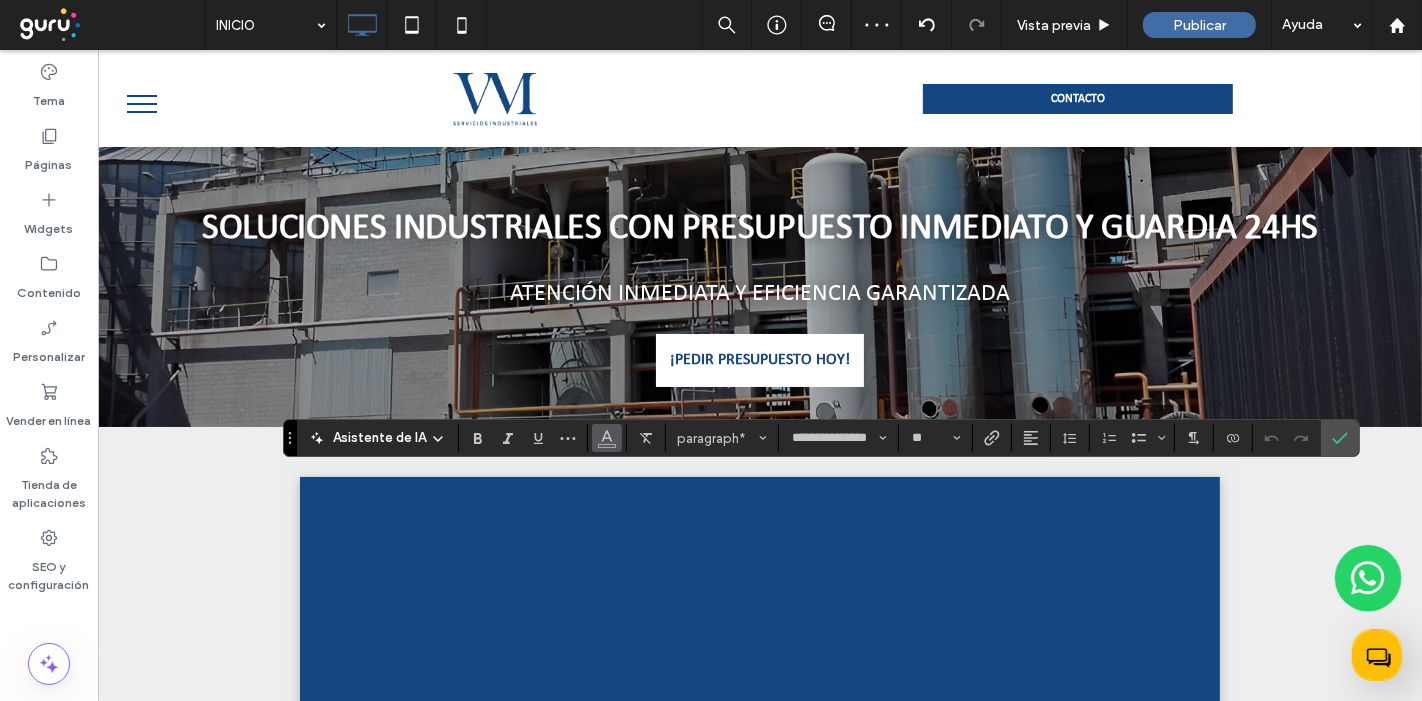 click at bounding box center [607, 436] 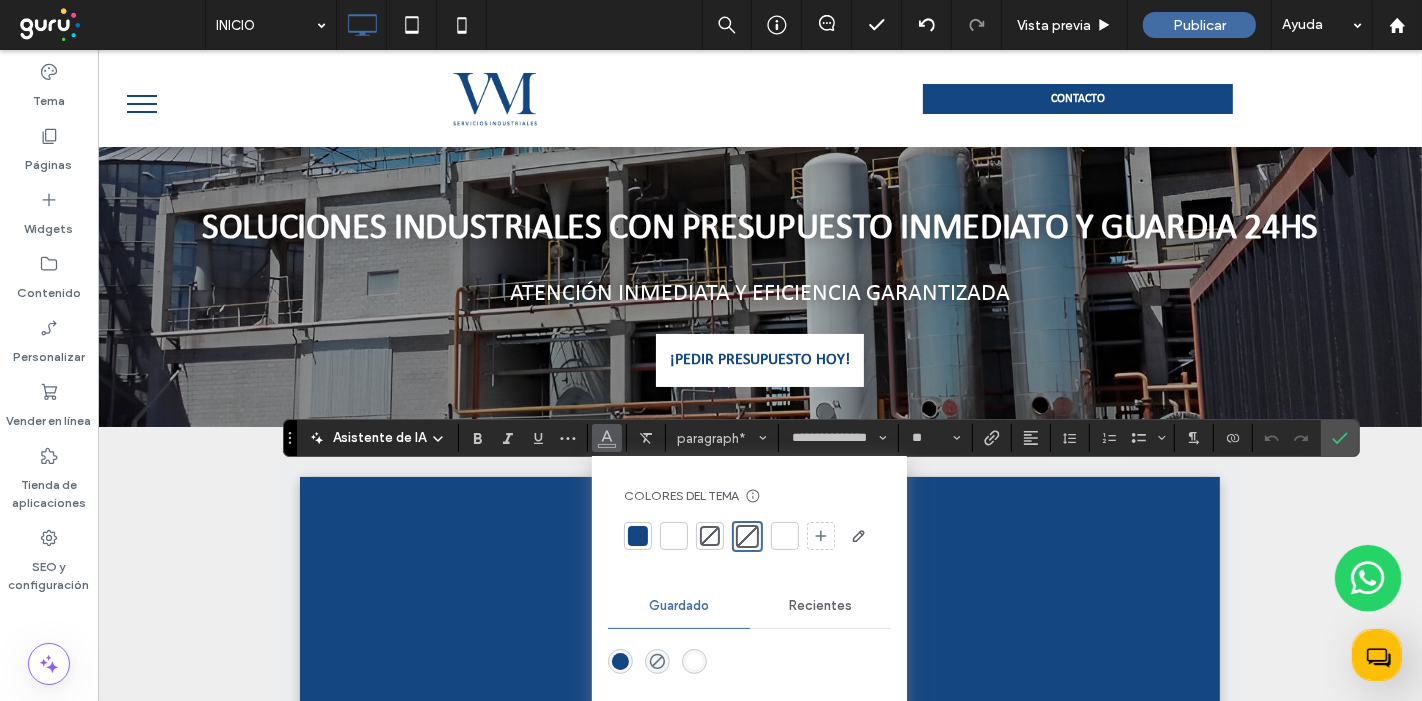 click at bounding box center [674, 536] 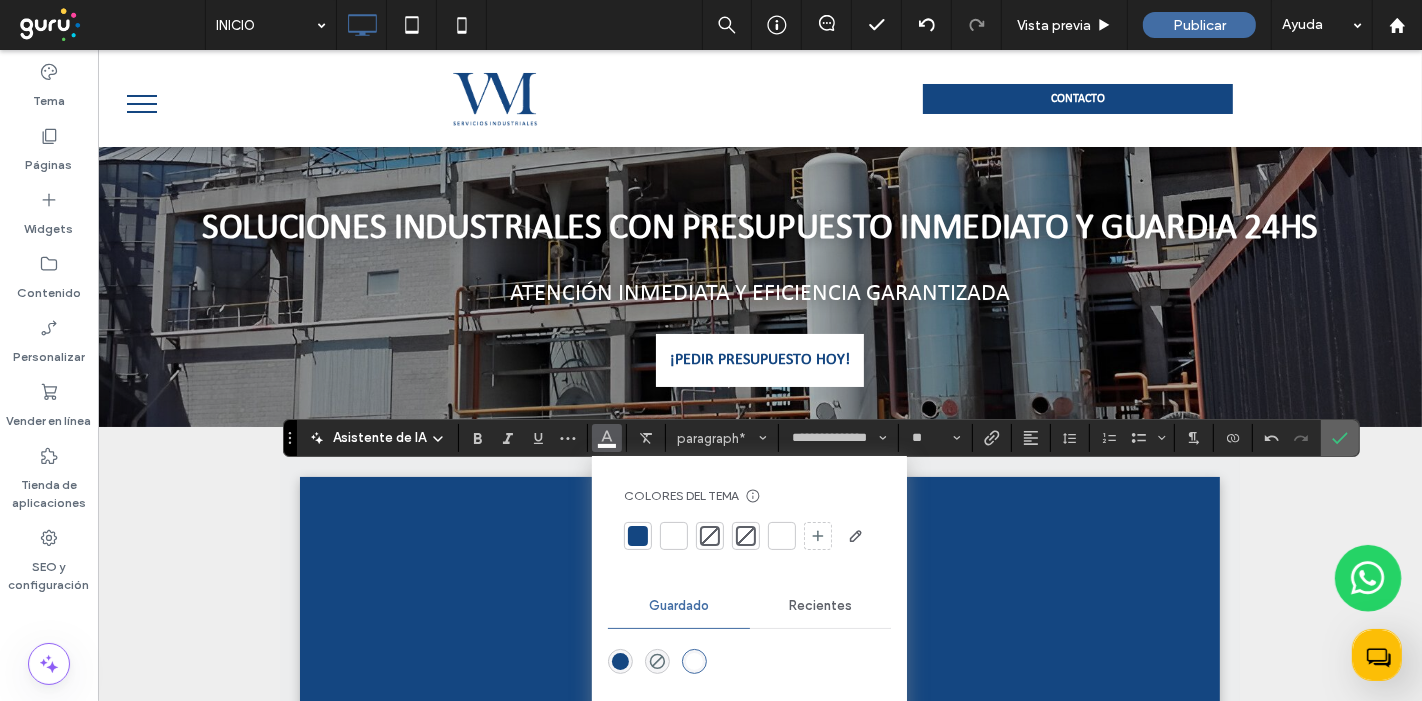 click 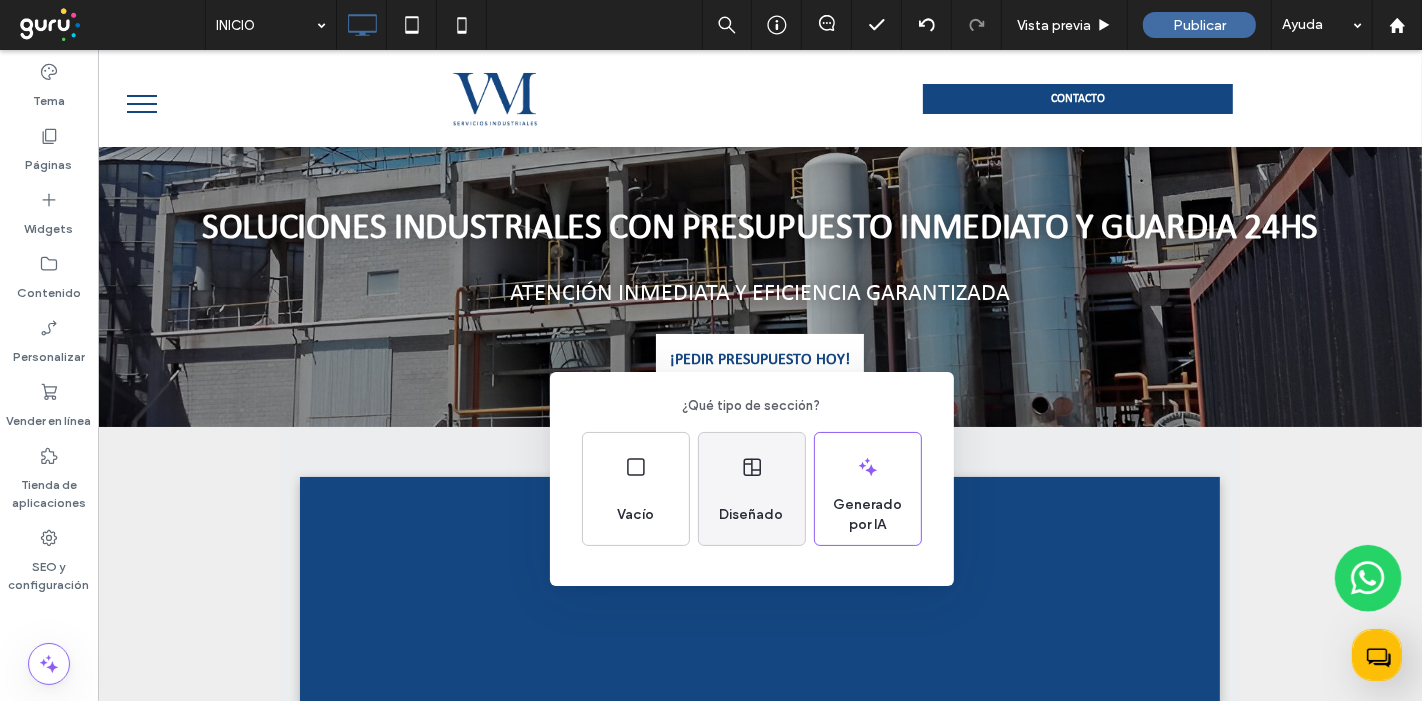 click 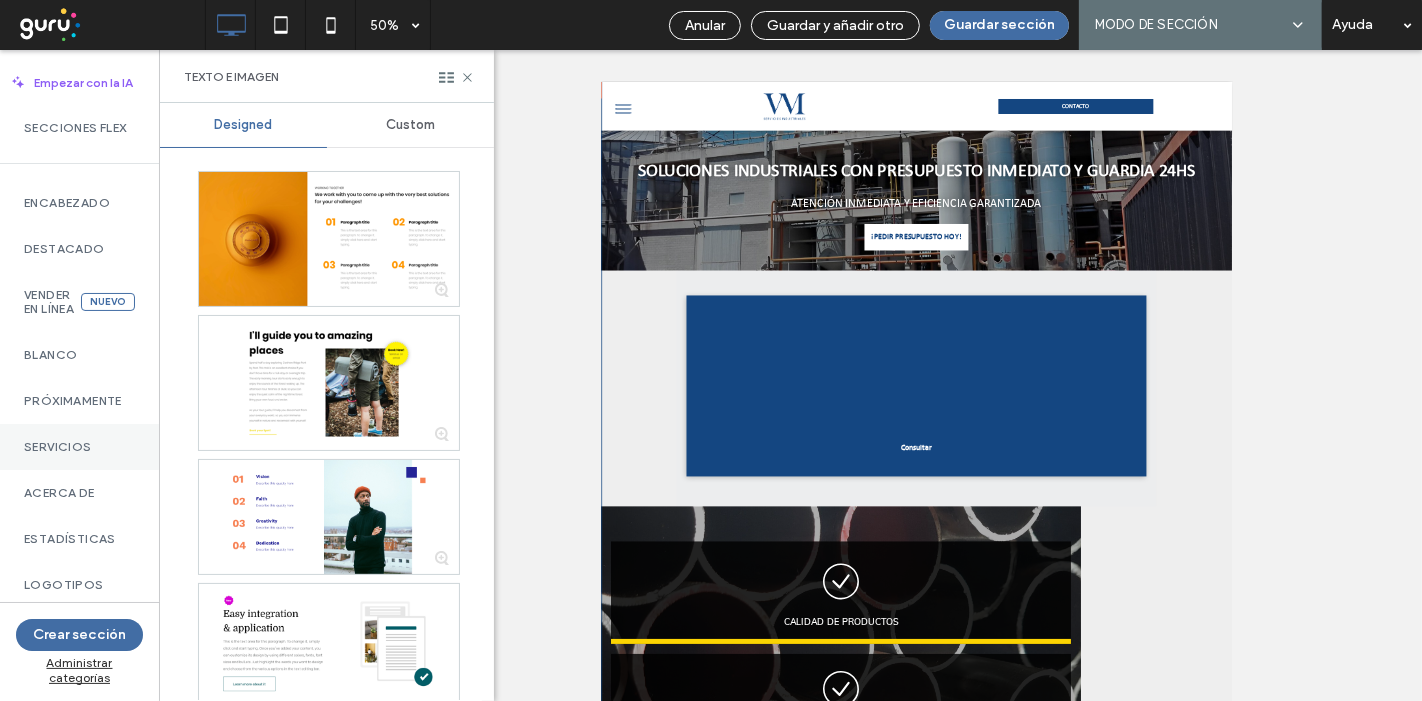 click on "Servicios" at bounding box center [79, 447] 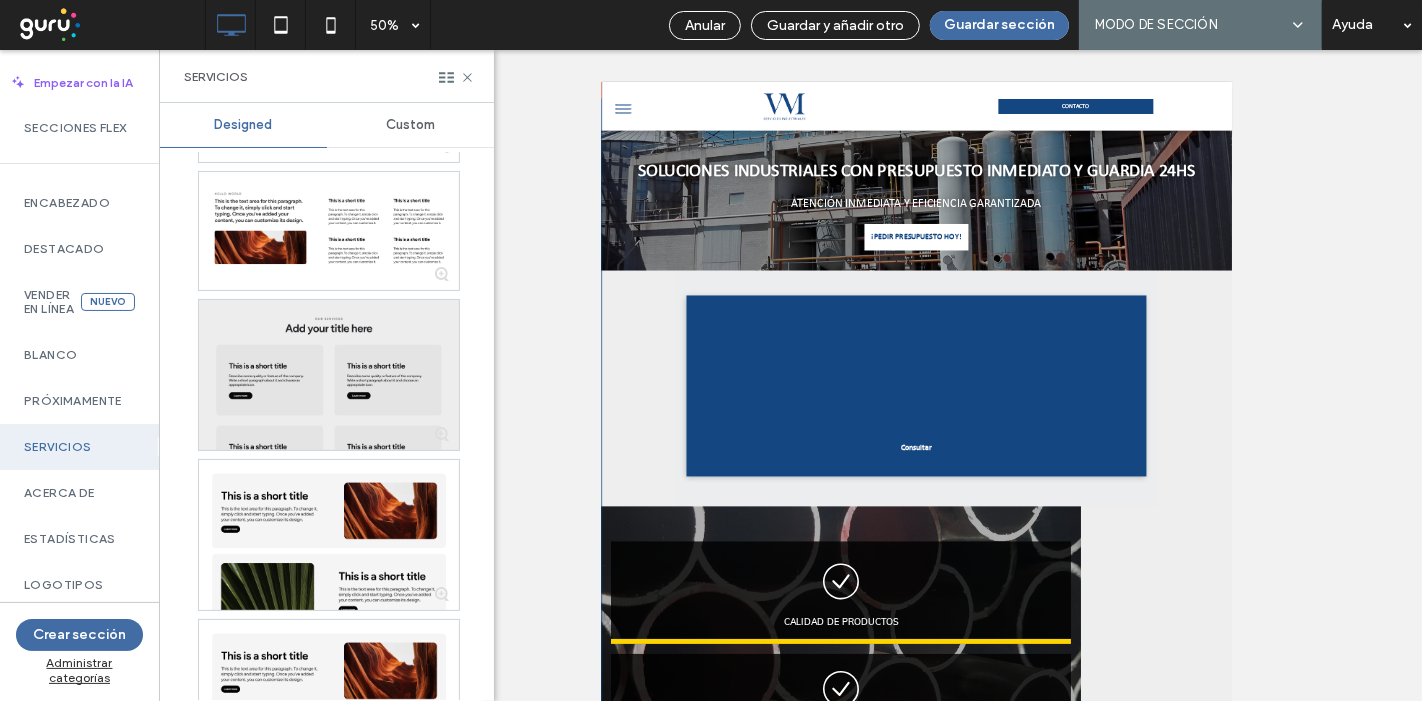 scroll, scrollTop: 2555, scrollLeft: 0, axis: vertical 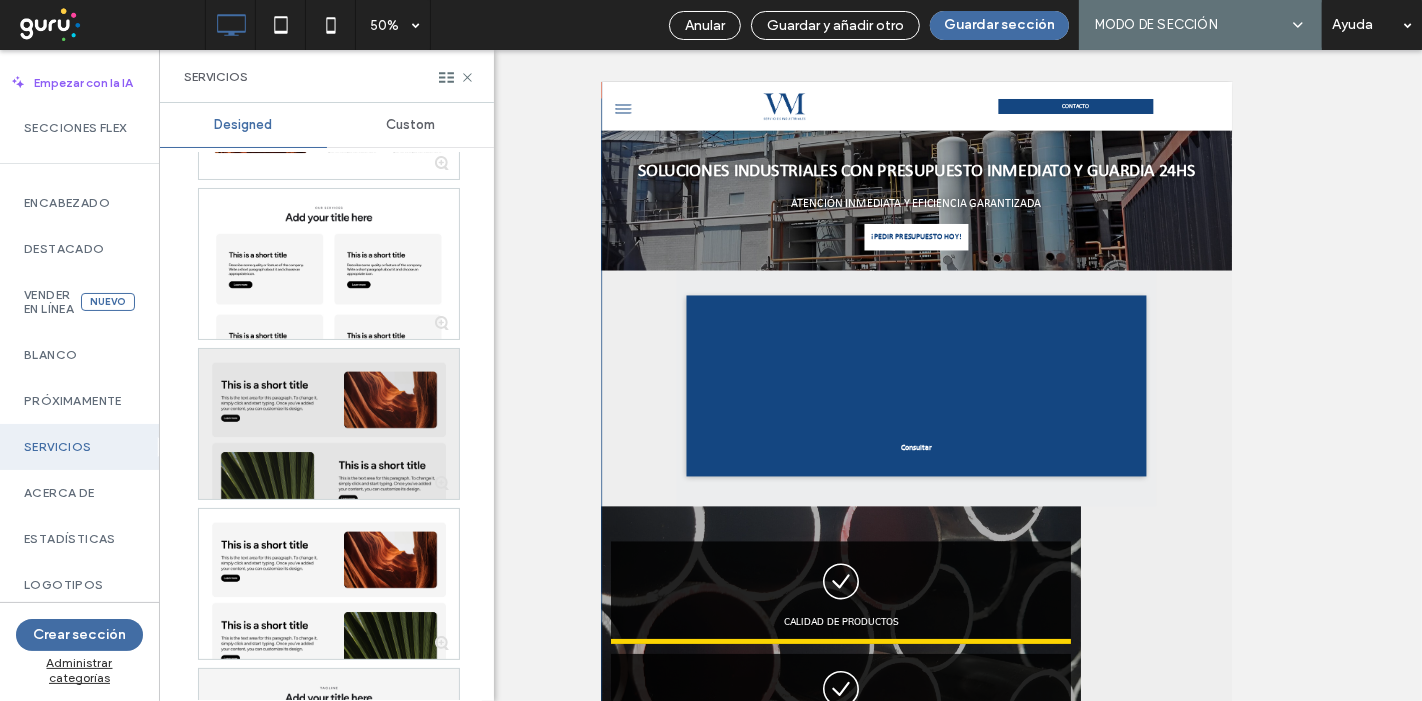 click at bounding box center [329, 424] 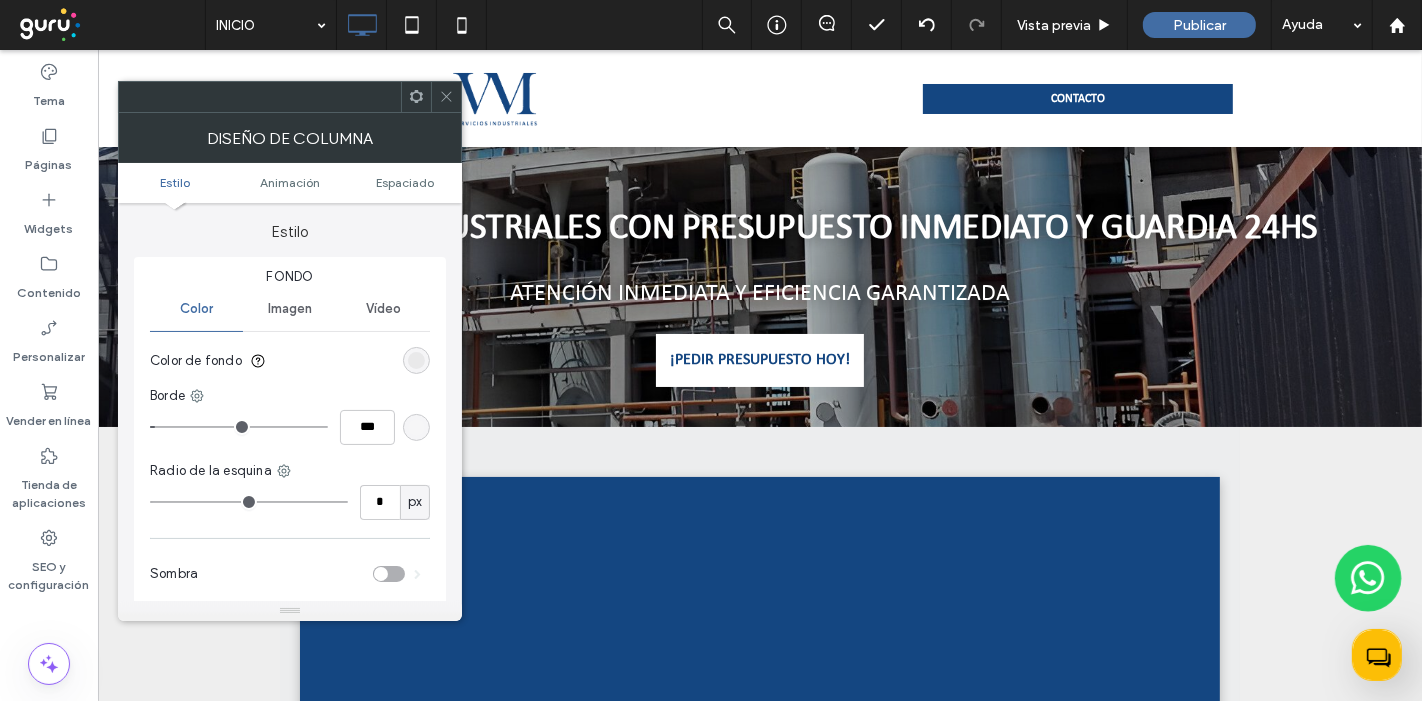 type on "**" 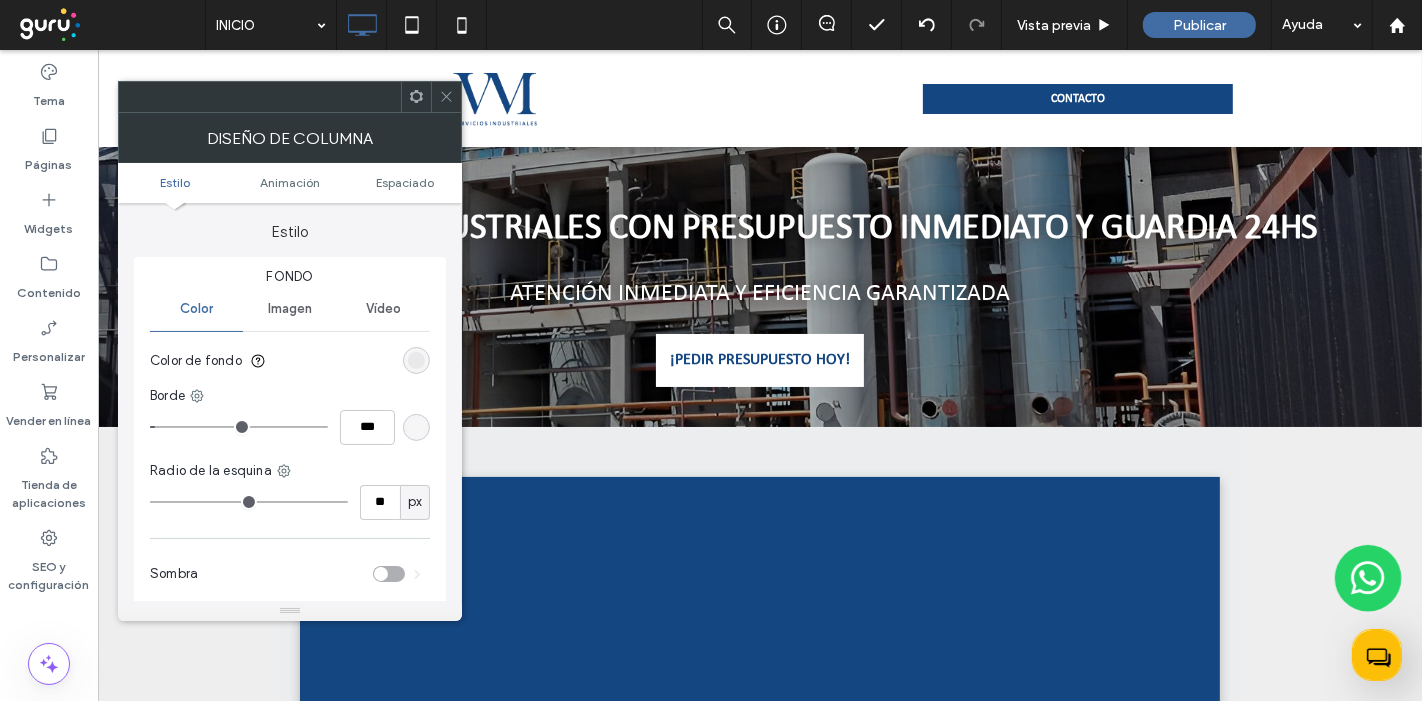 type on "**" 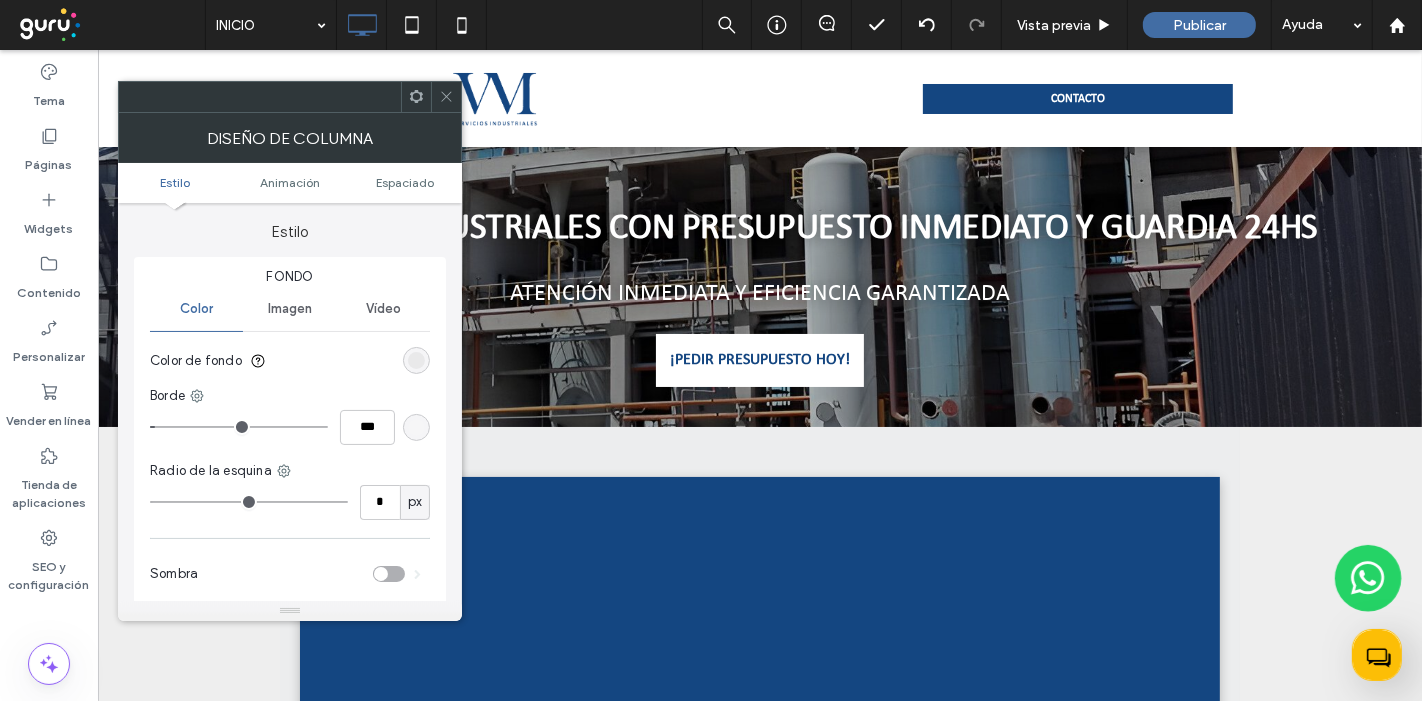 drag, startPoint x: 188, startPoint y: 501, endPoint x: 54, endPoint y: 499, distance: 134.01492 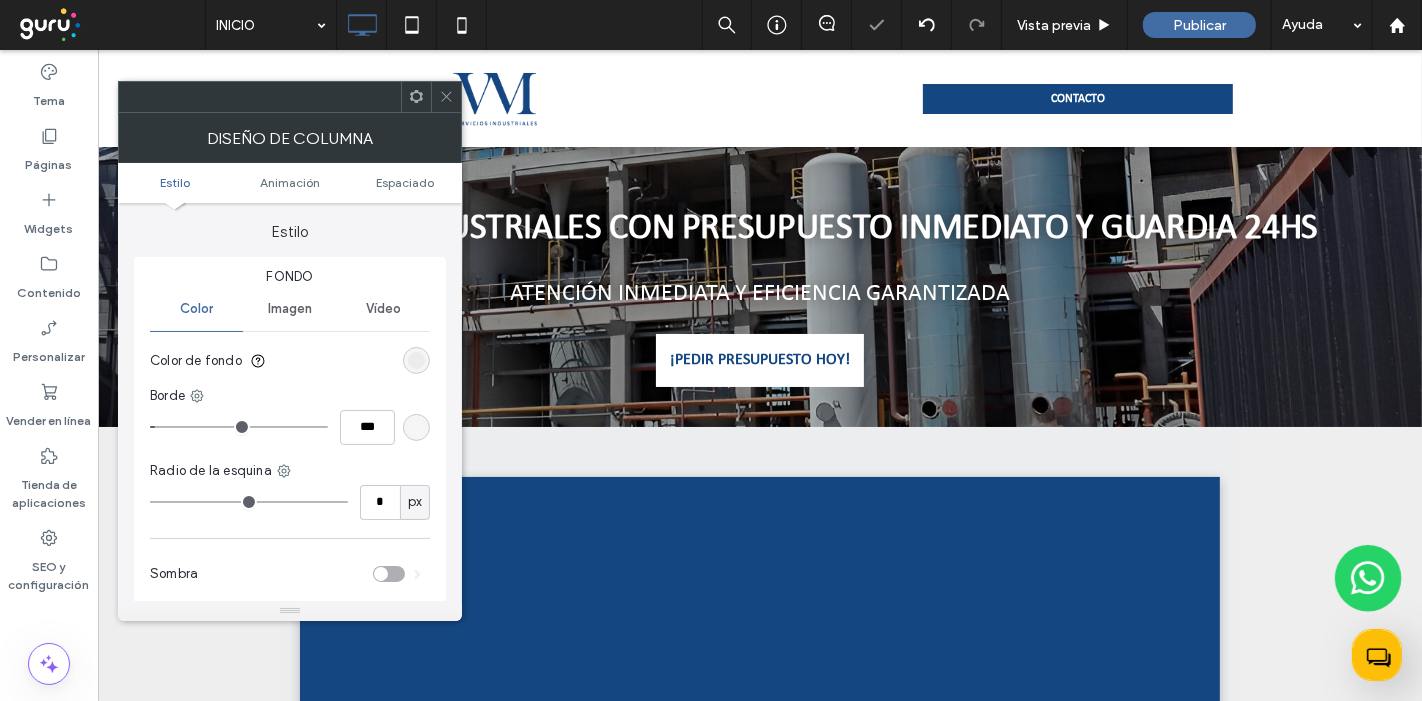 click at bounding box center (416, 360) 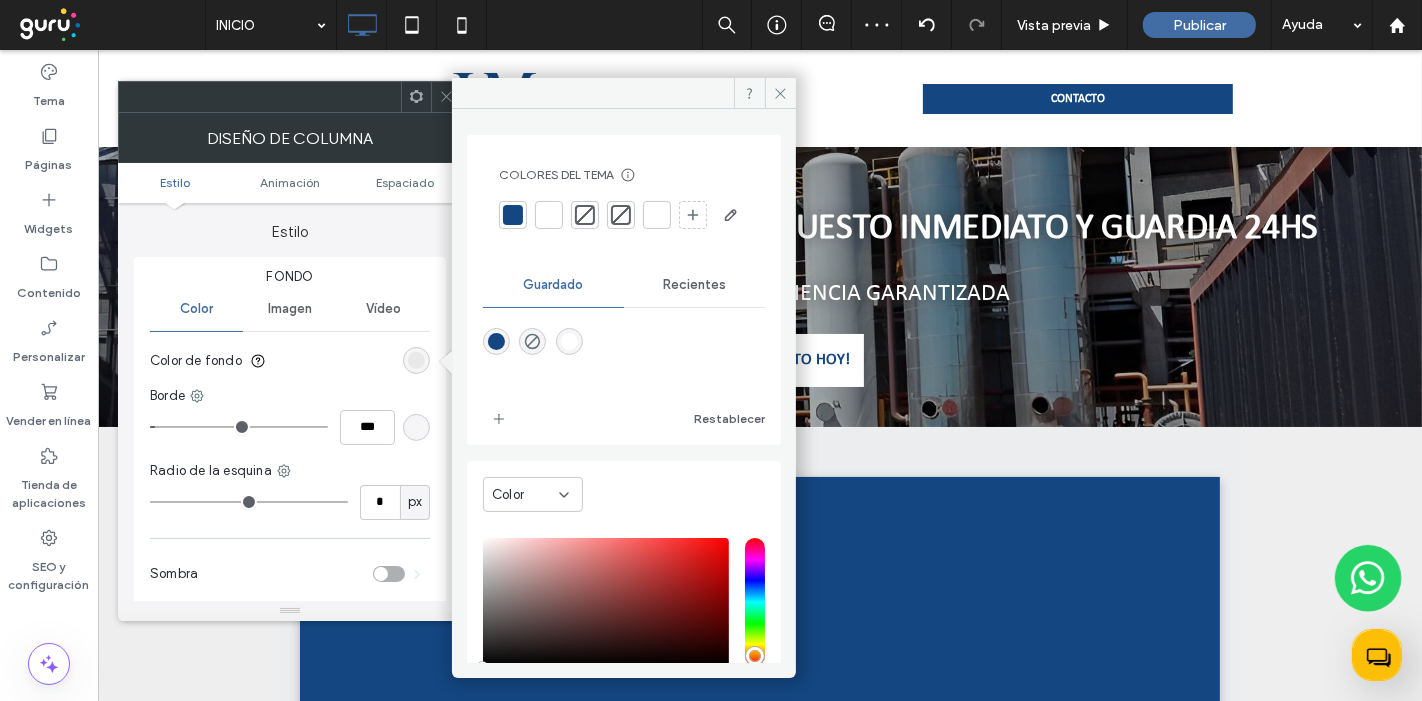 click at bounding box center [513, 215] 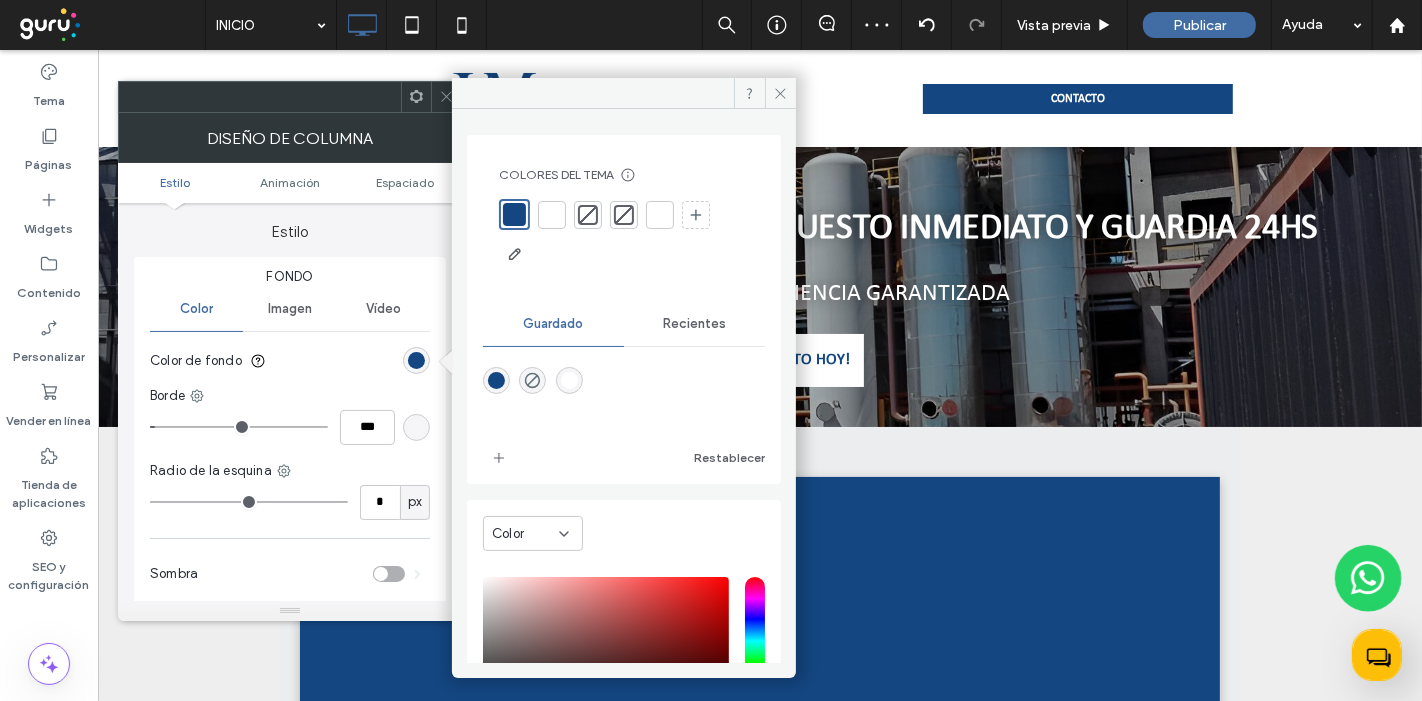 click at bounding box center [446, 97] 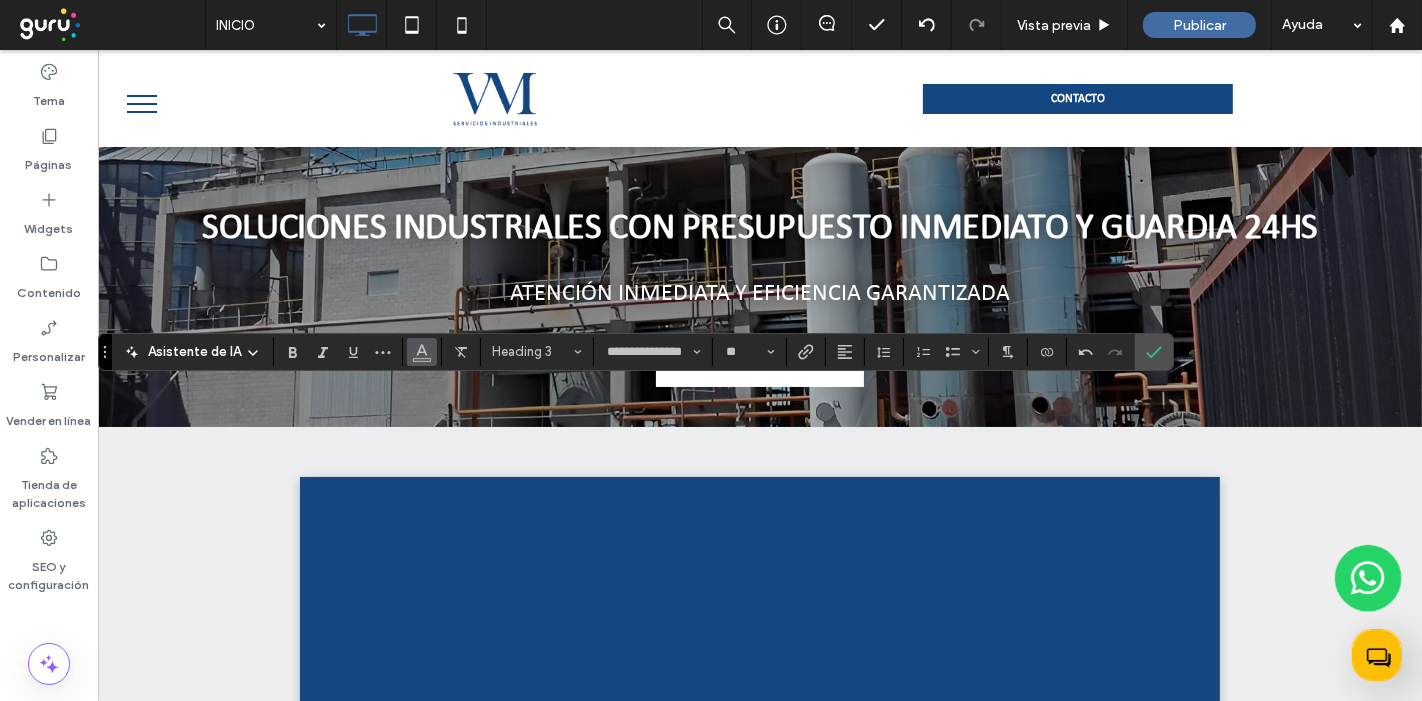 click 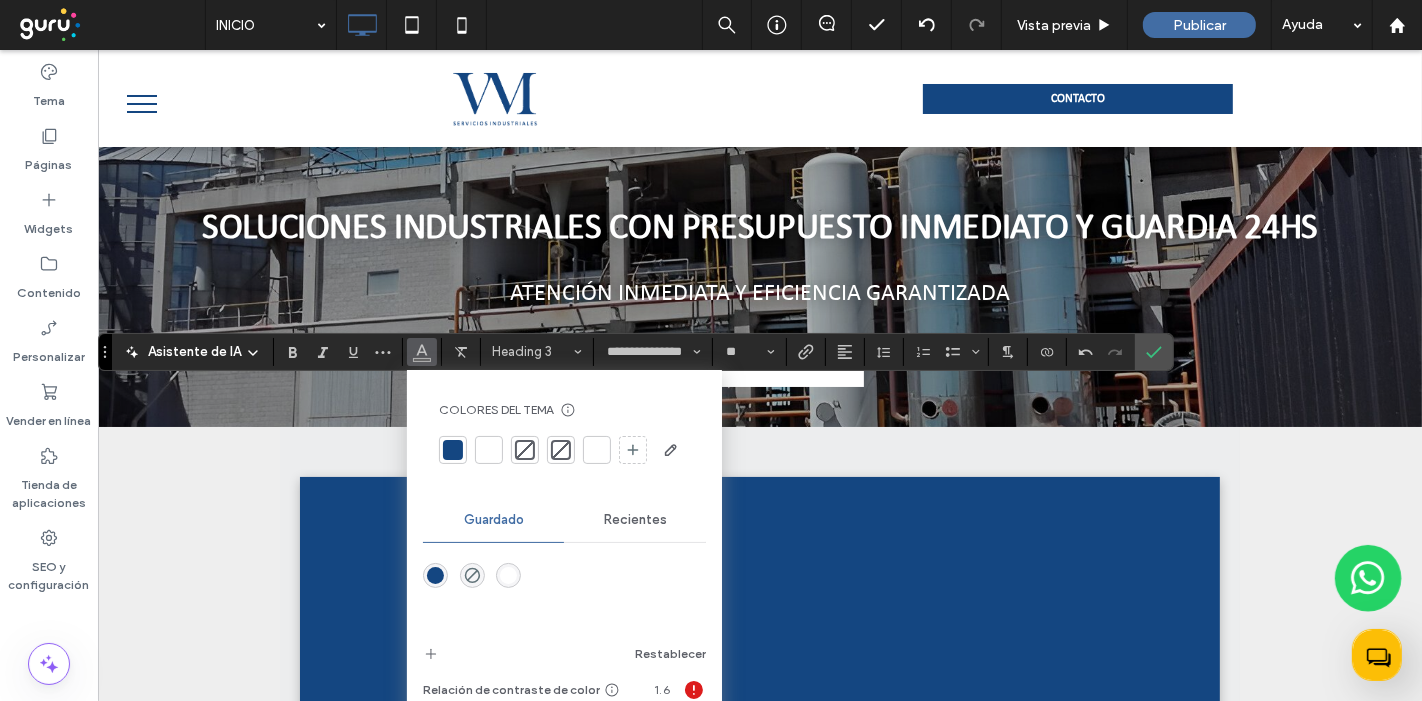 click at bounding box center [489, 450] 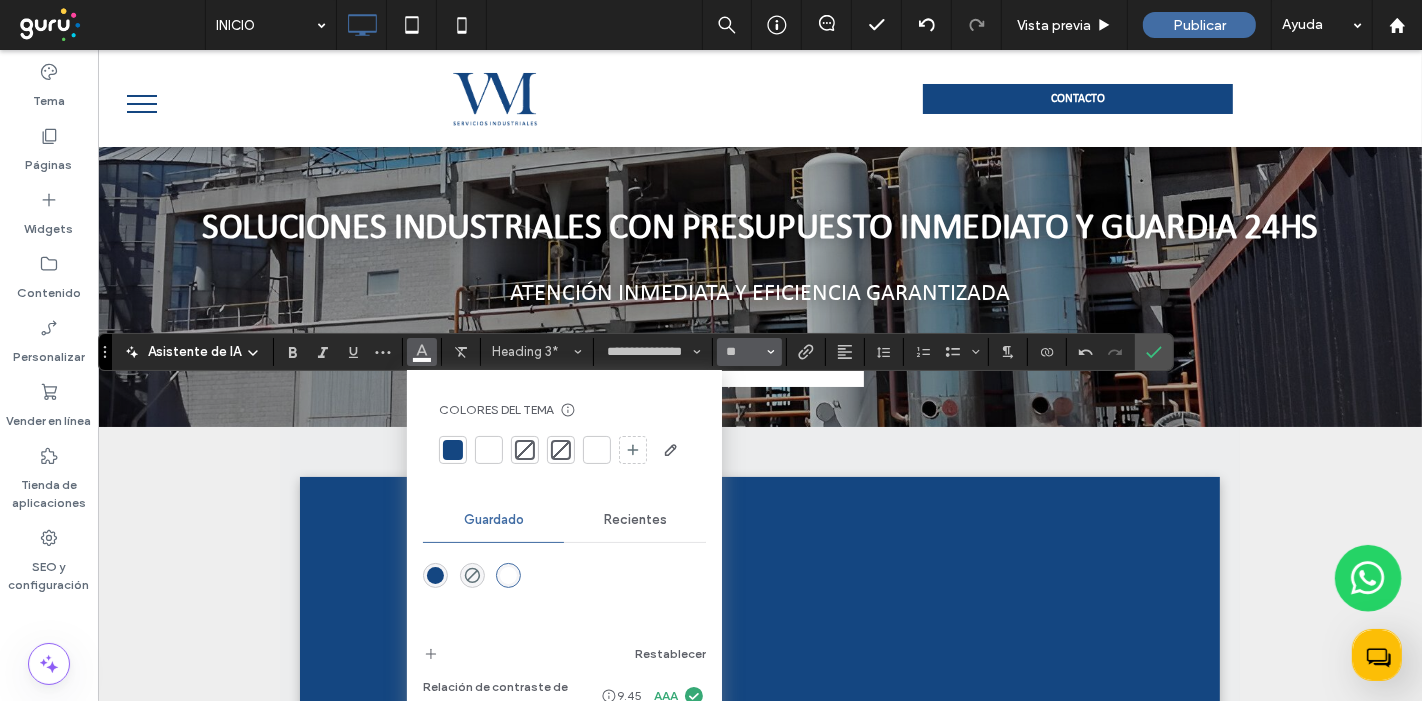click 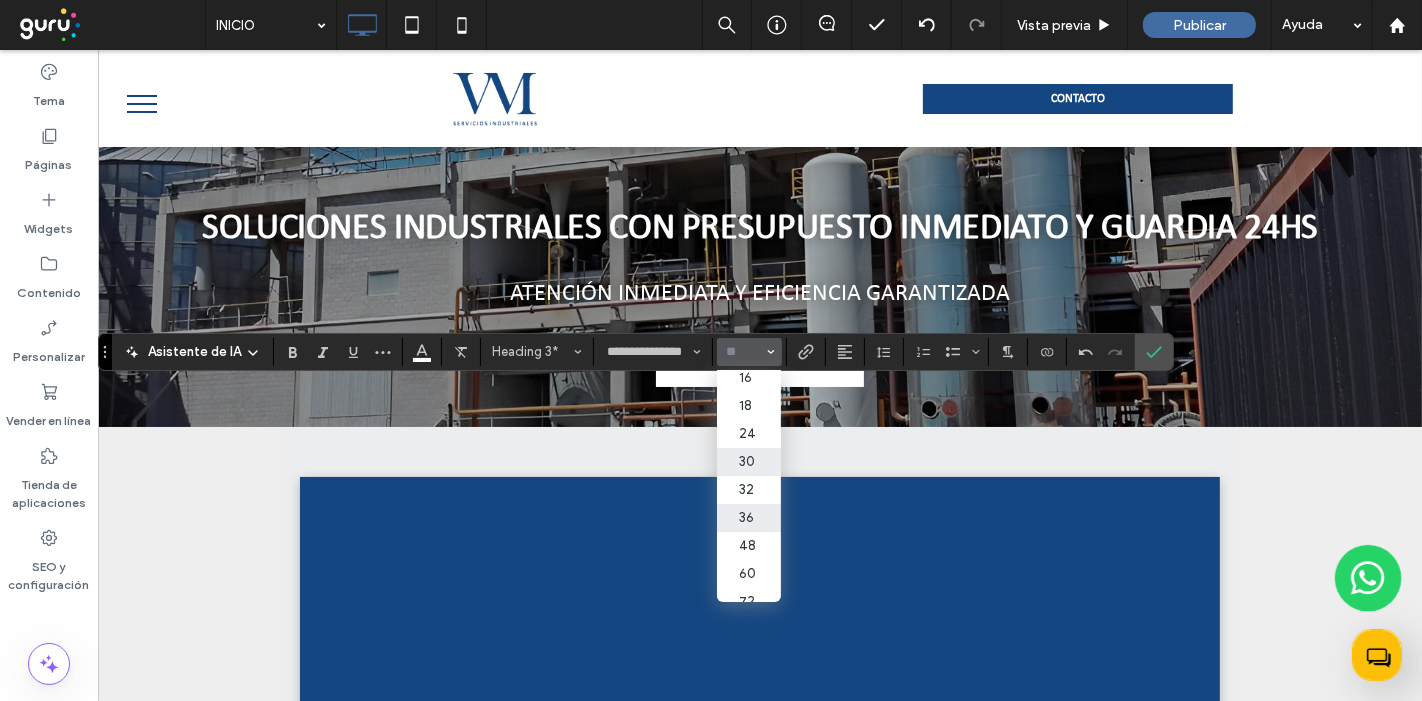 scroll, scrollTop: 222, scrollLeft: 0, axis: vertical 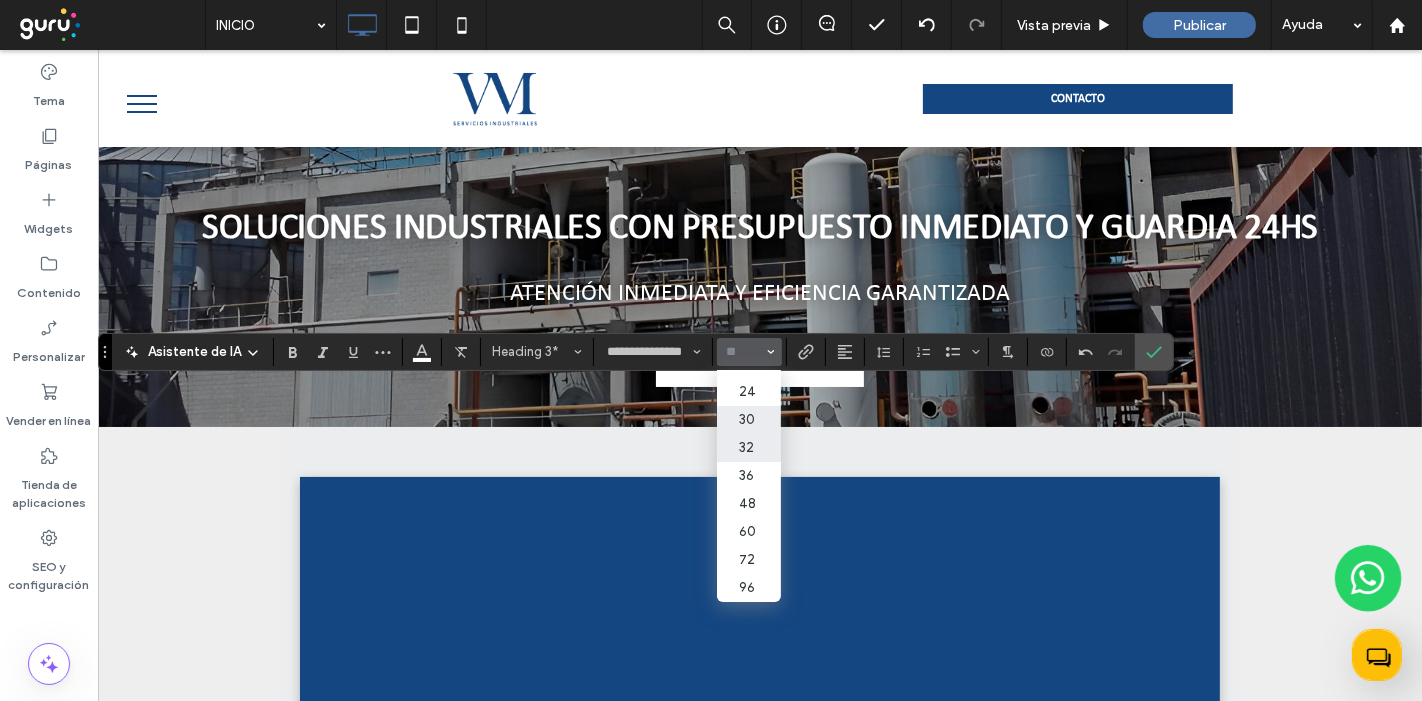 click on "32" at bounding box center (749, 448) 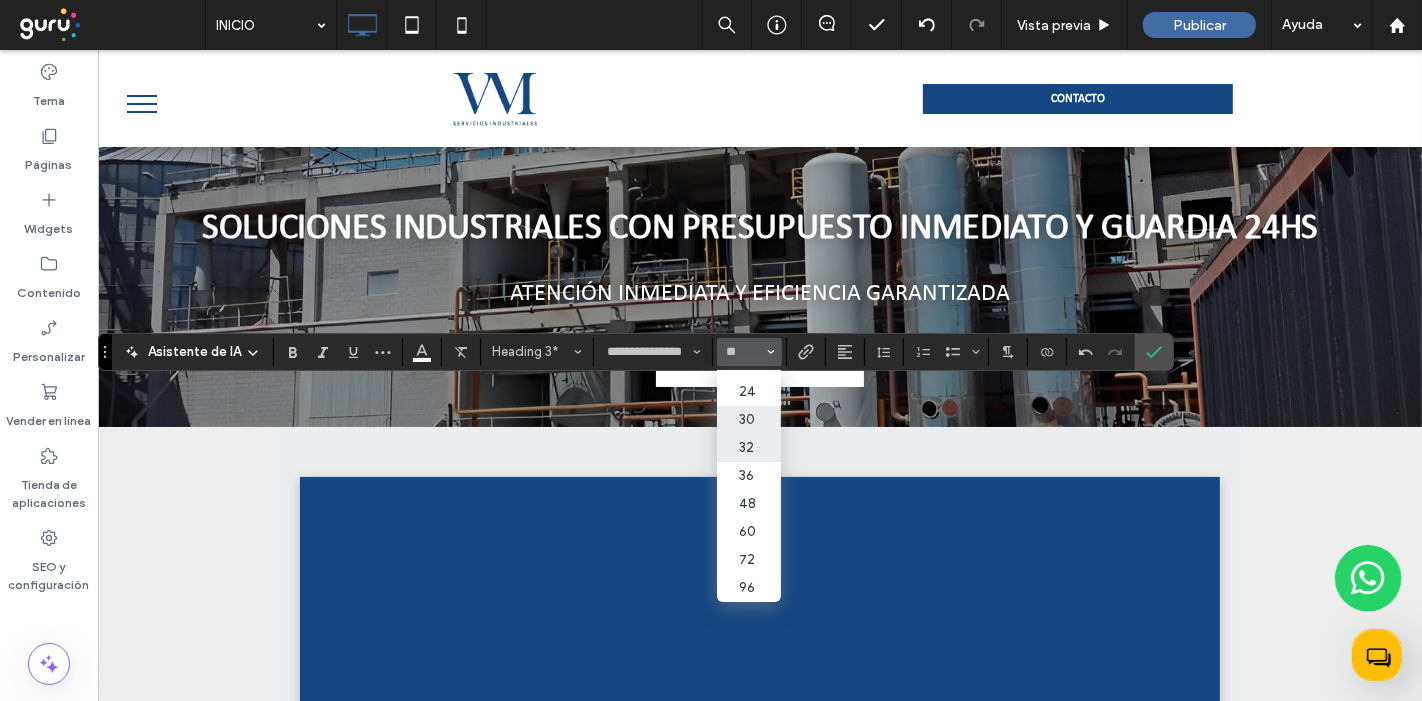 type on "**" 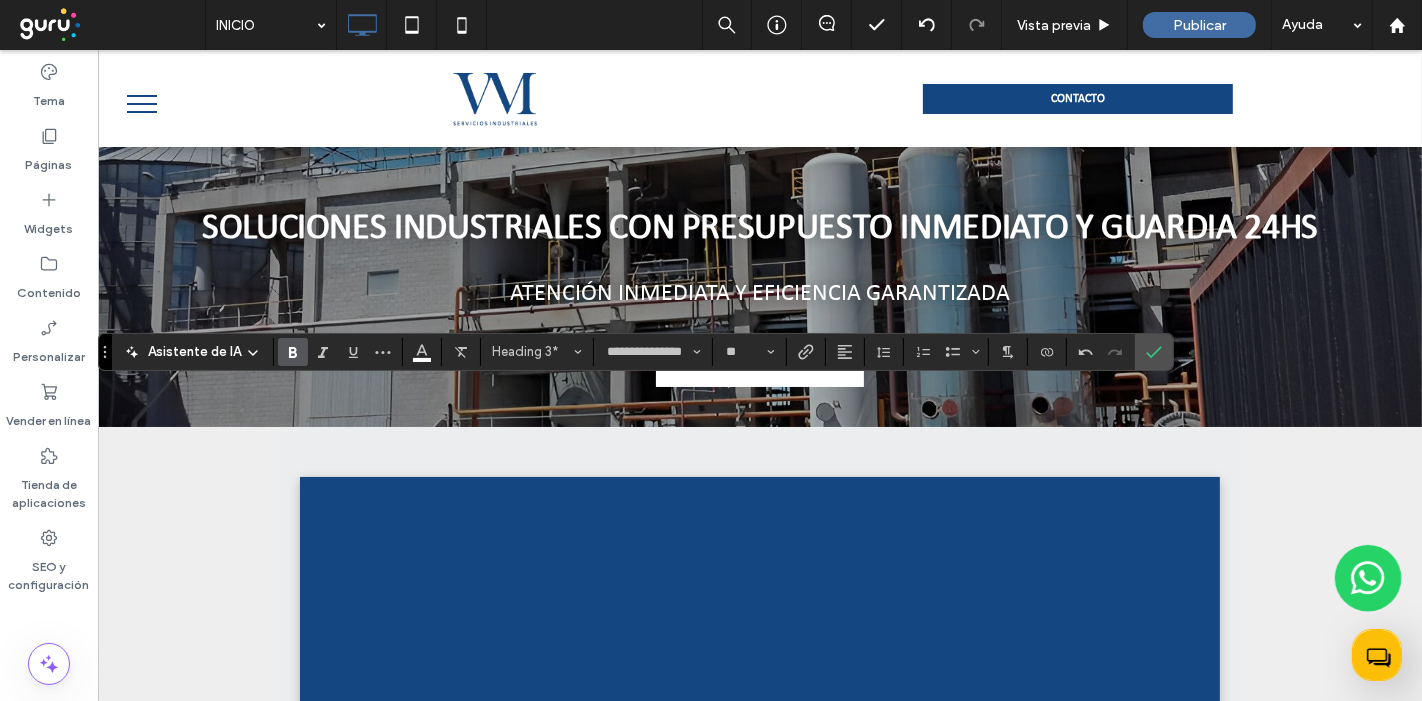 click 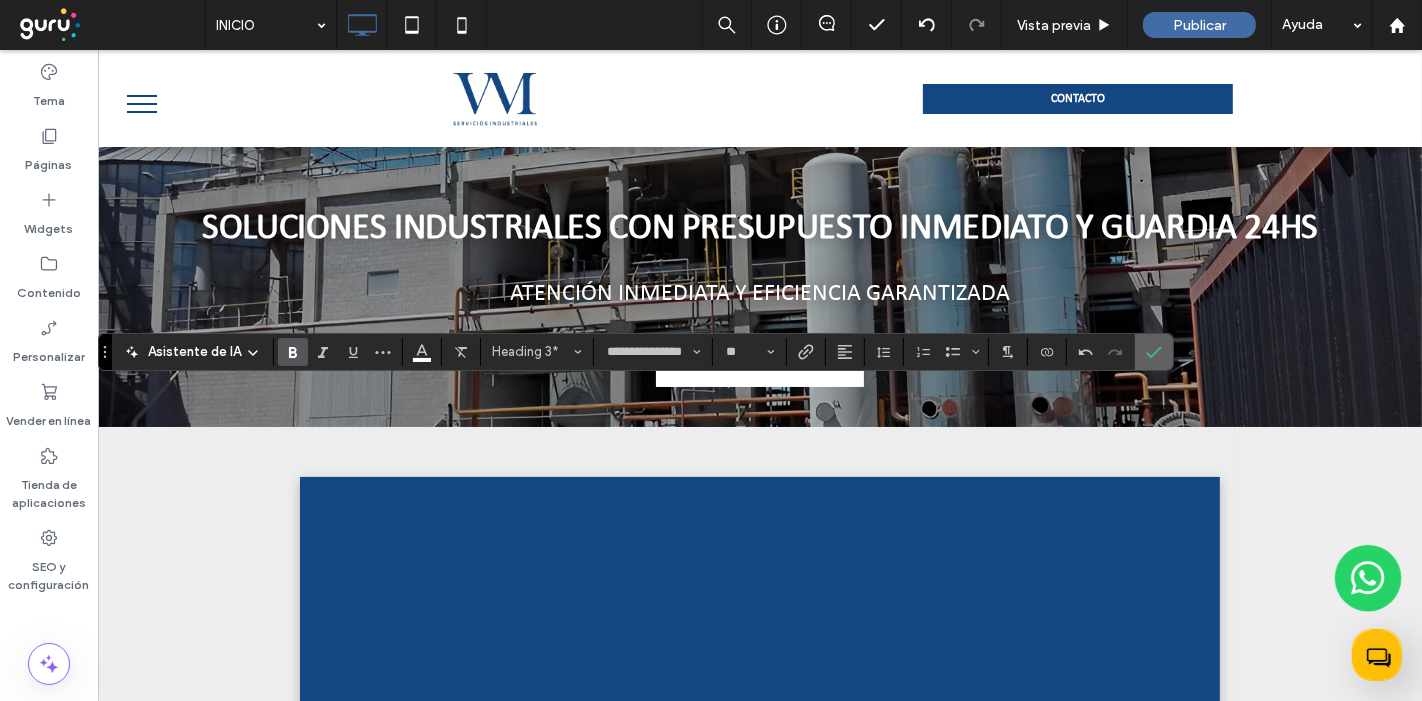 click at bounding box center (1154, 352) 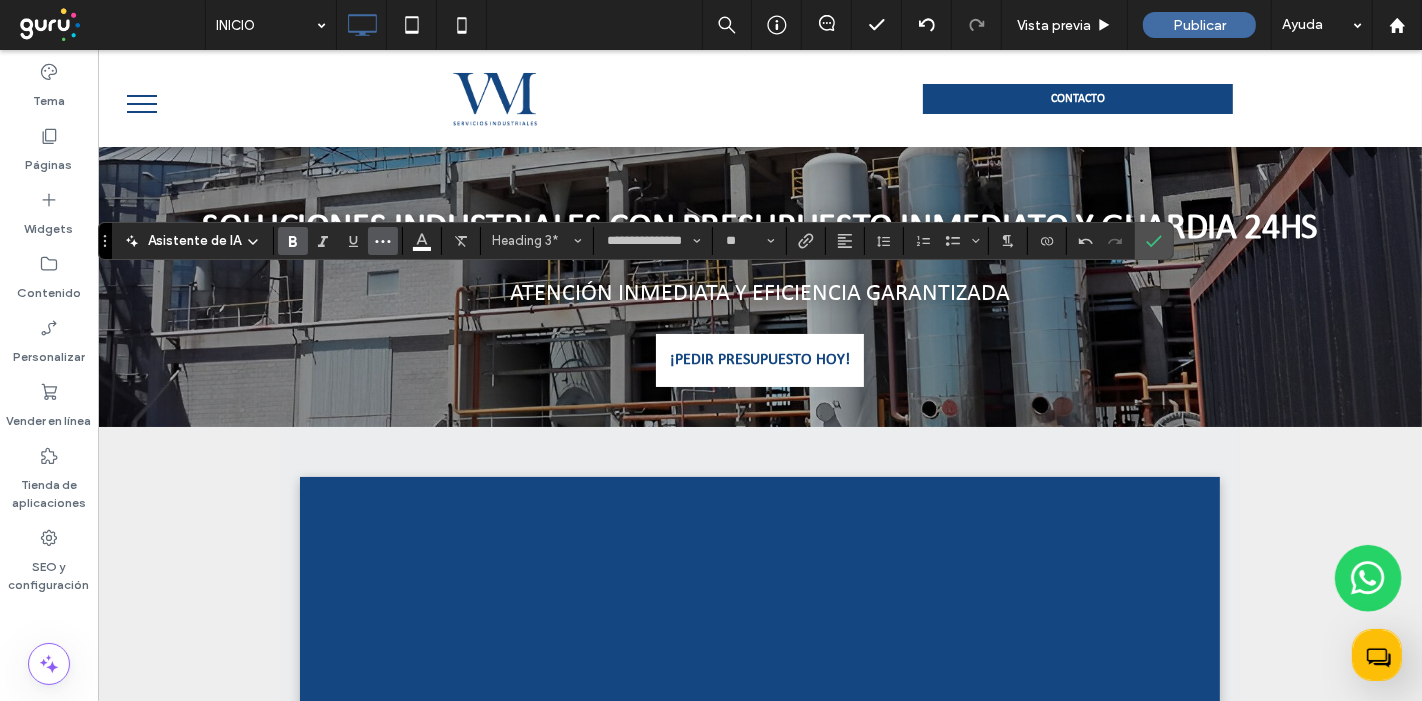 click 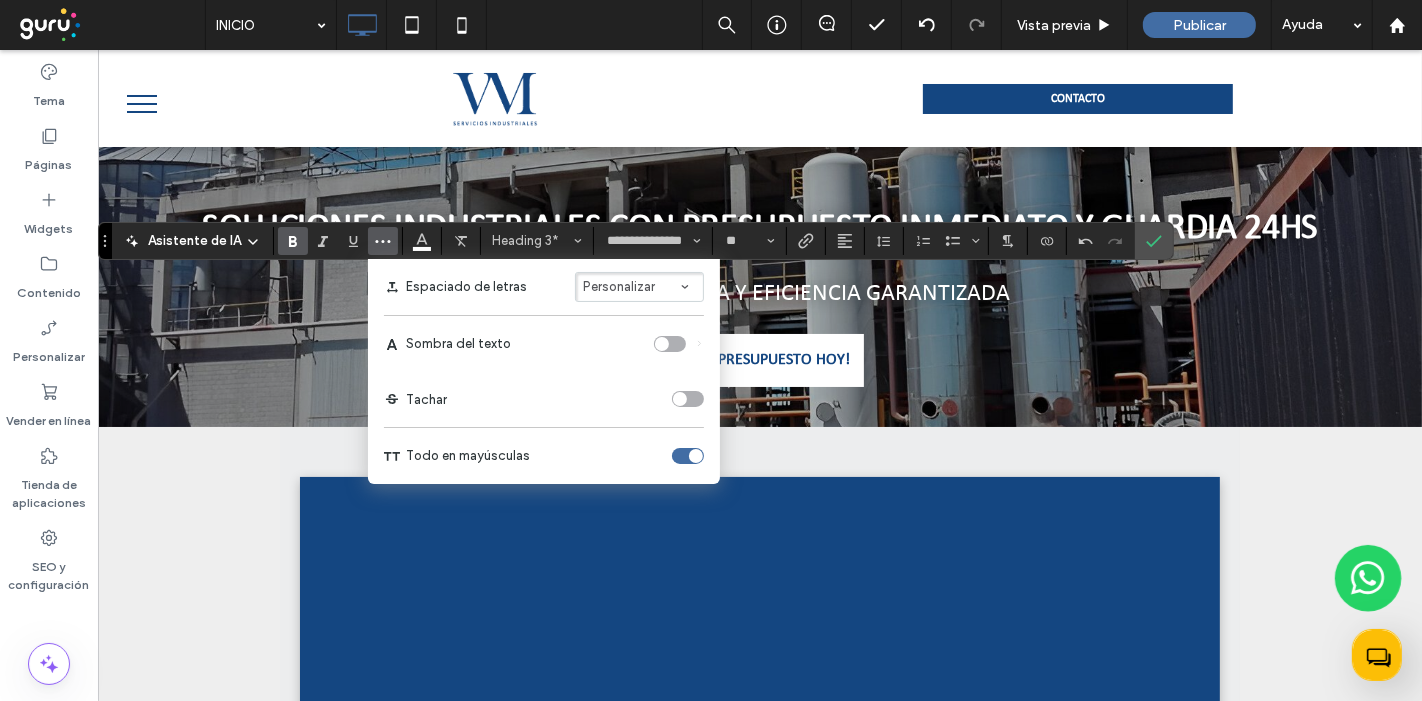 click on "Personalizar" at bounding box center (639, 287) 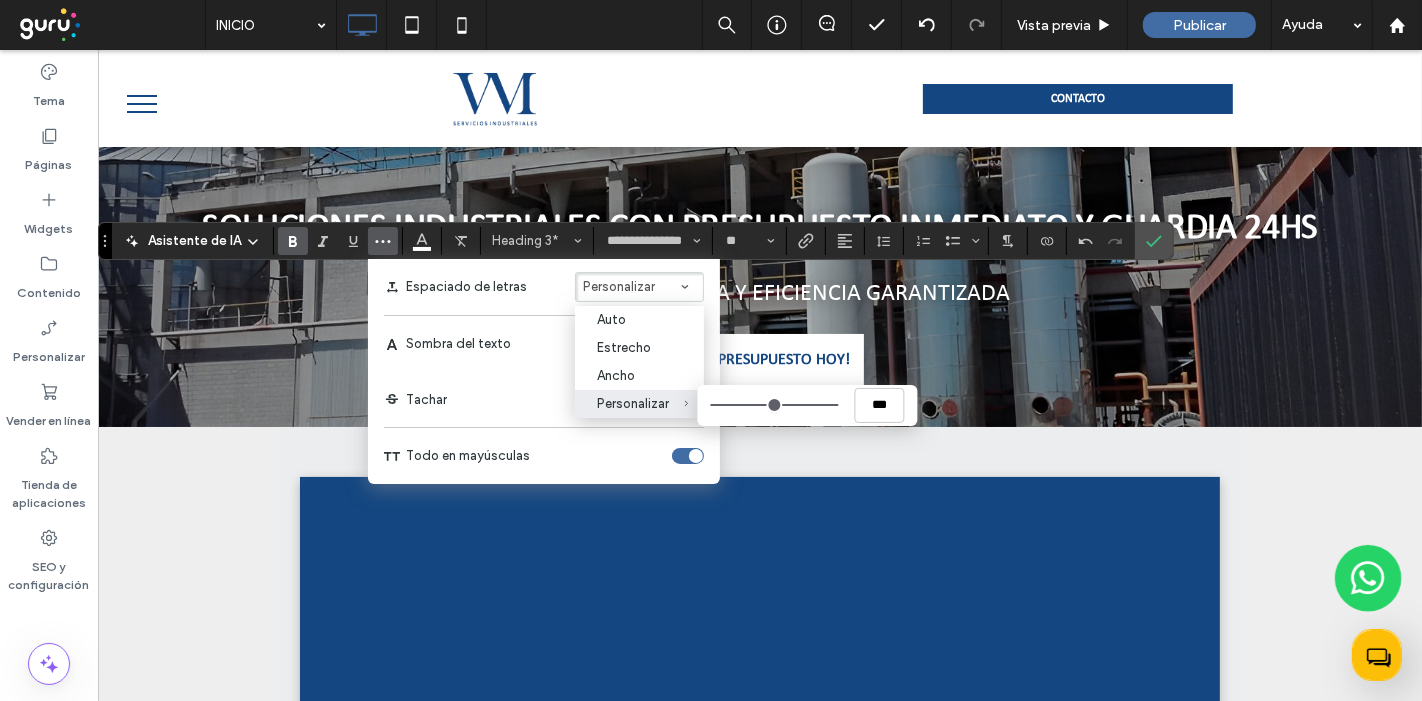 drag, startPoint x: 651, startPoint y: 400, endPoint x: 731, endPoint y: 401, distance: 80.00625 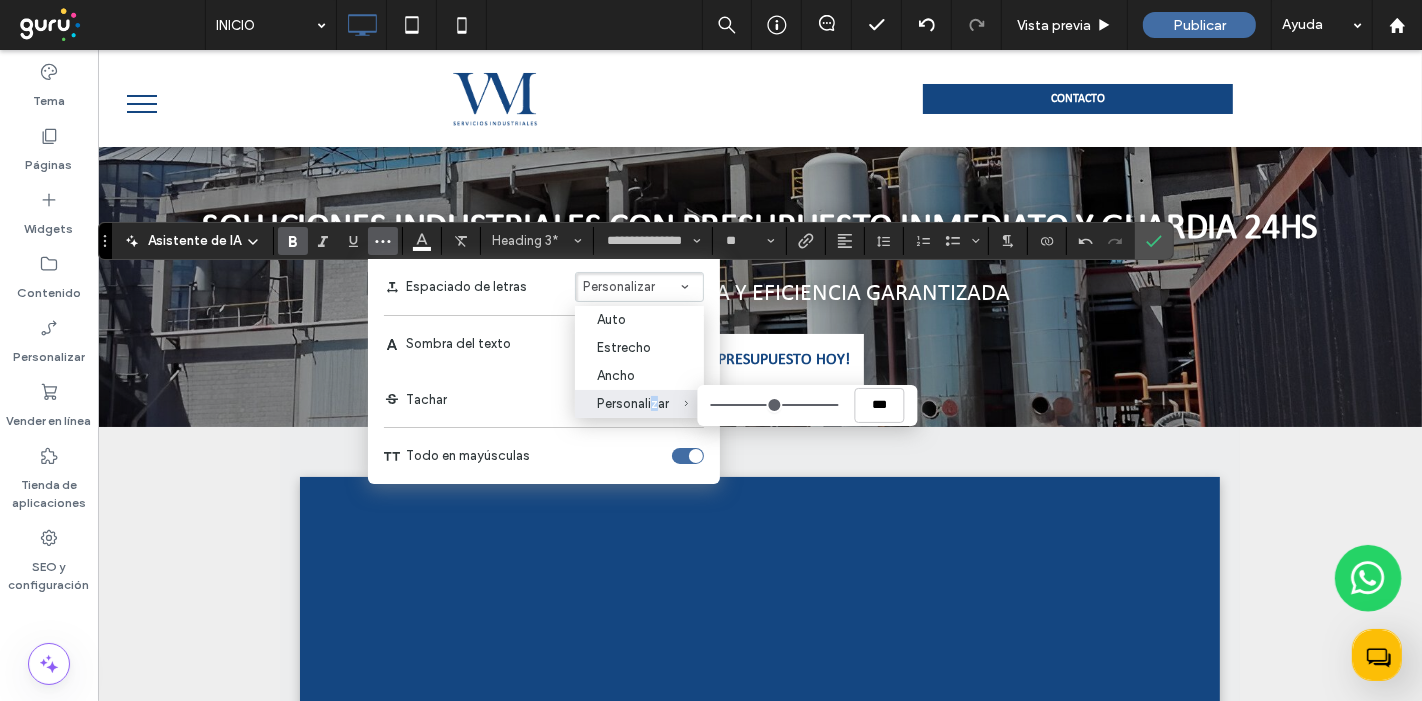 type on "****" 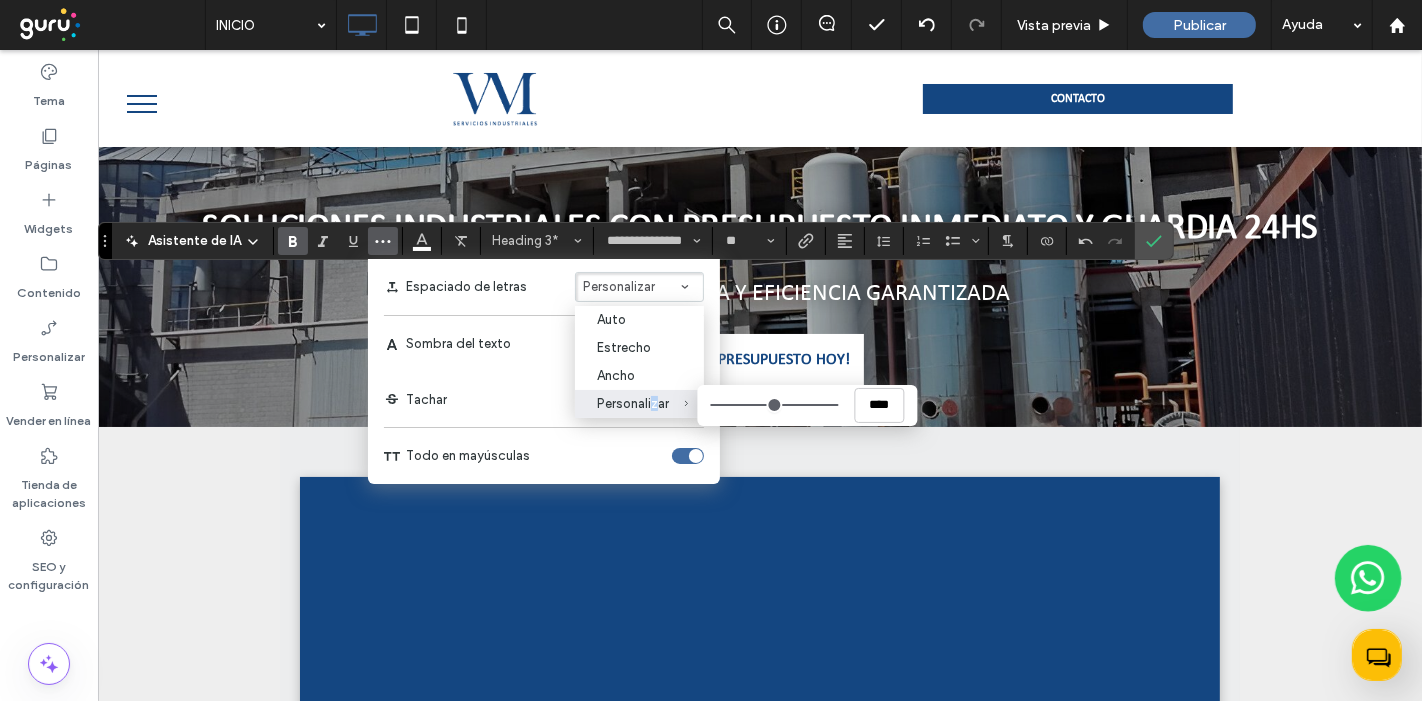 type on "****" 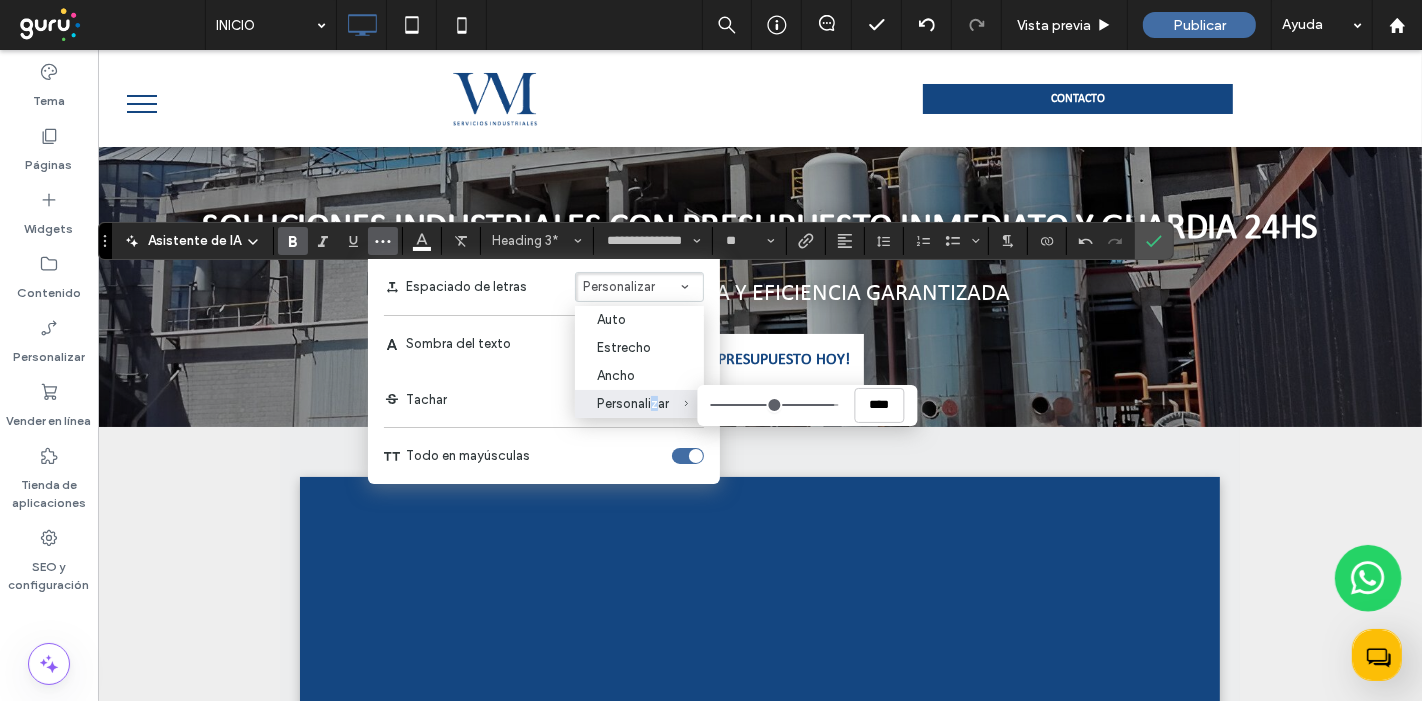 type on "****" 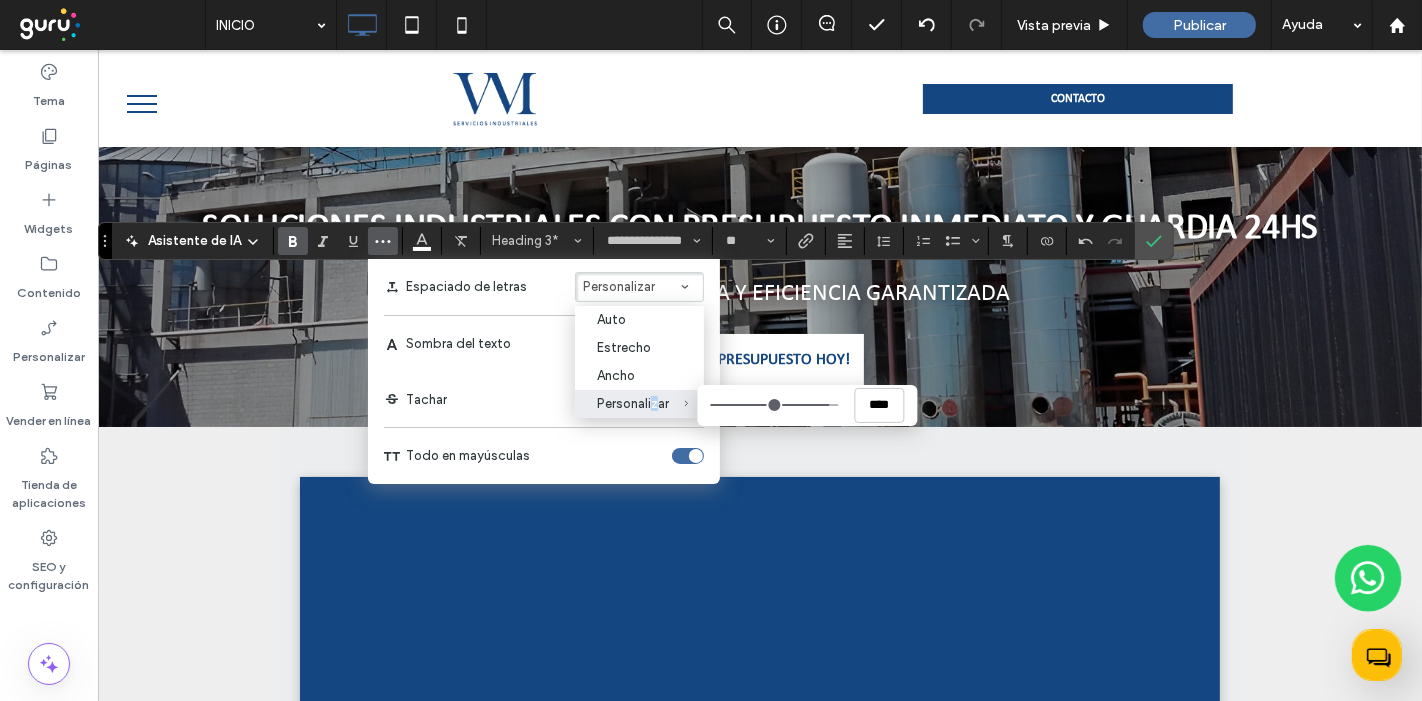 type on "****" 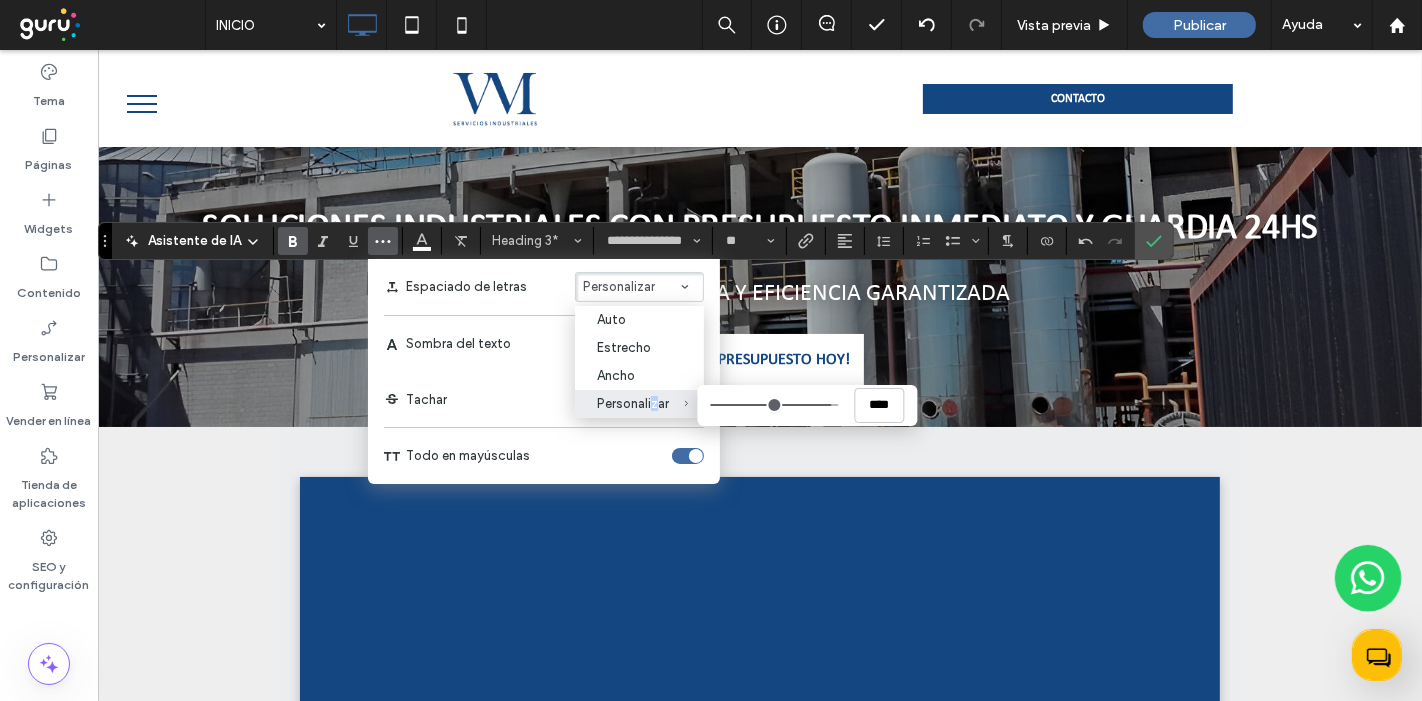 type on "****" 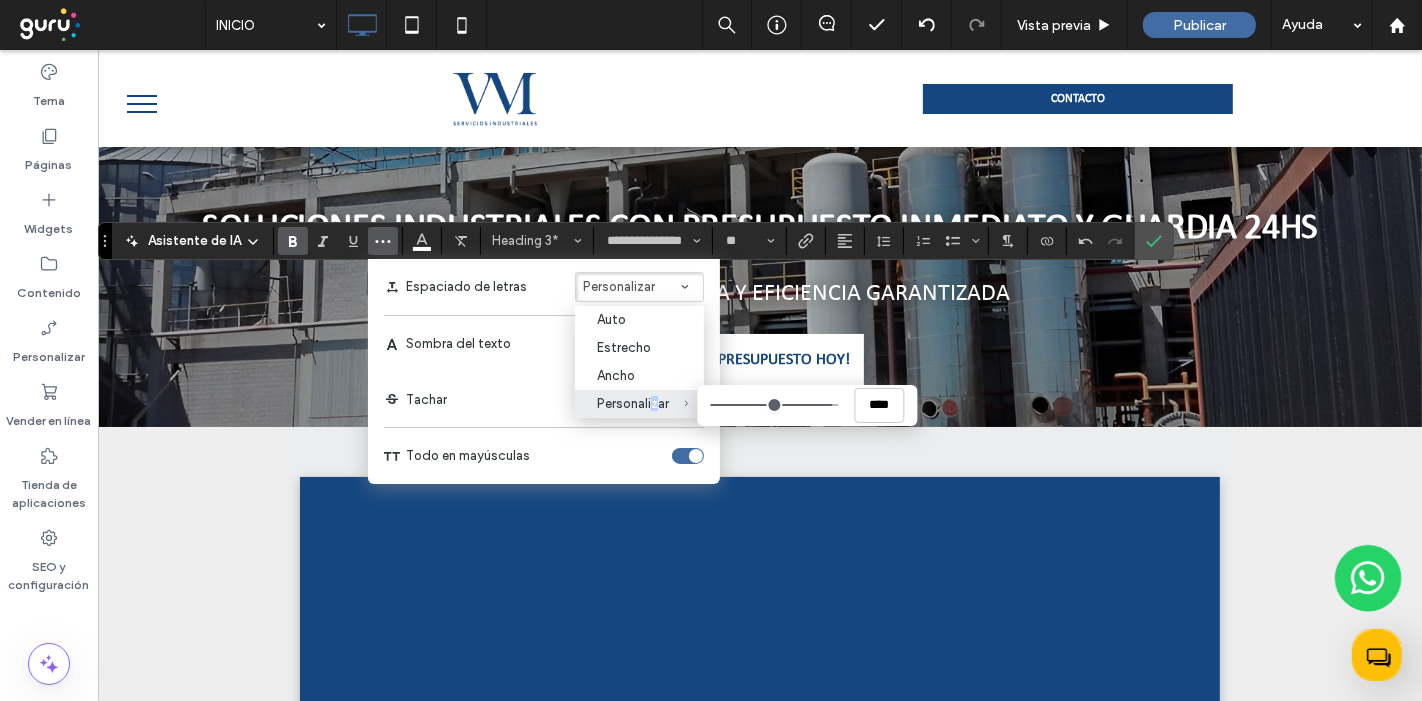 type on "****" 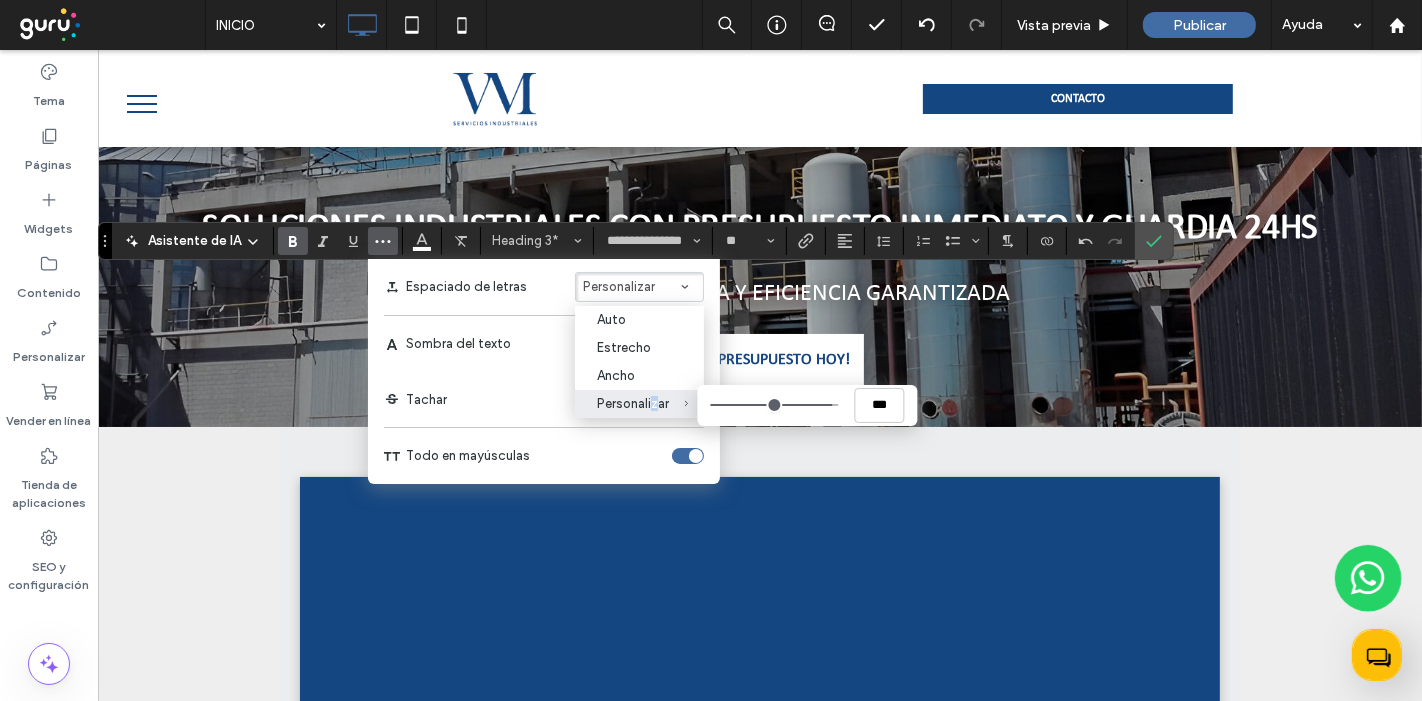 type on "****" 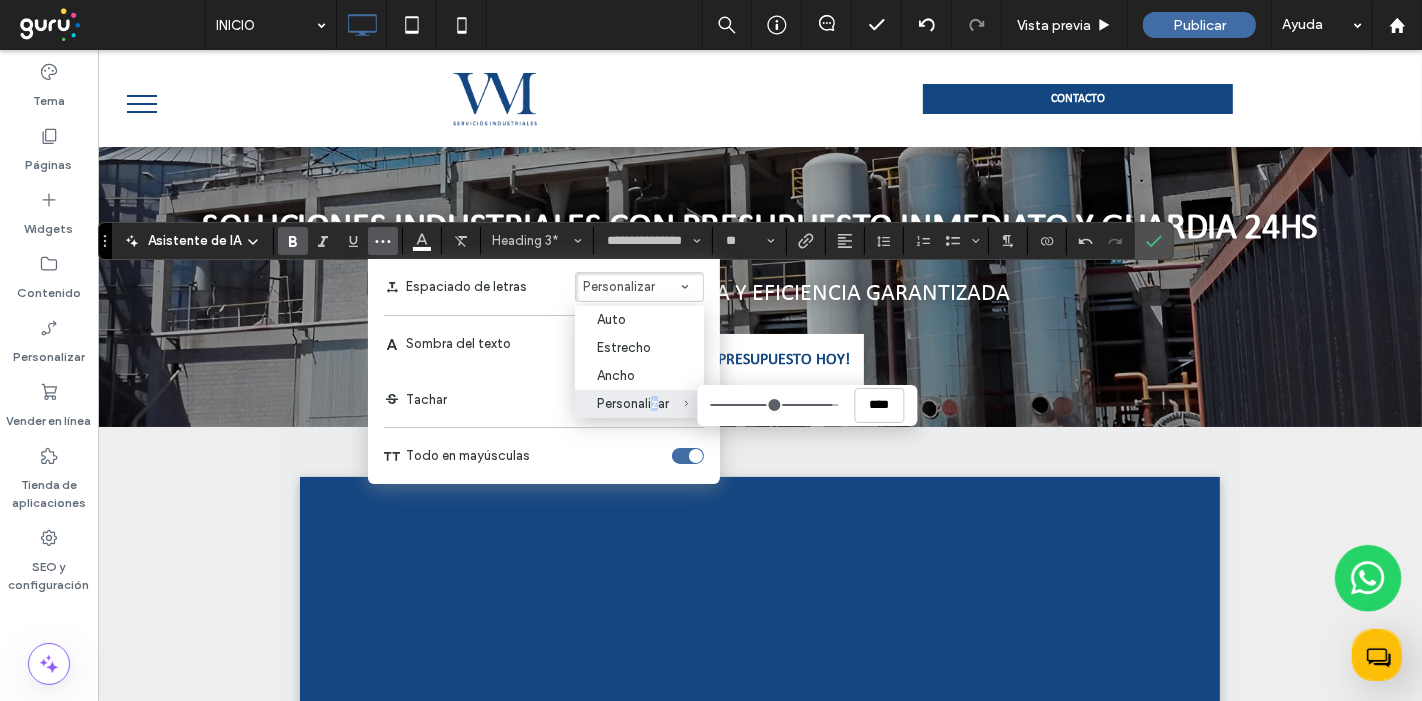 type on "***" 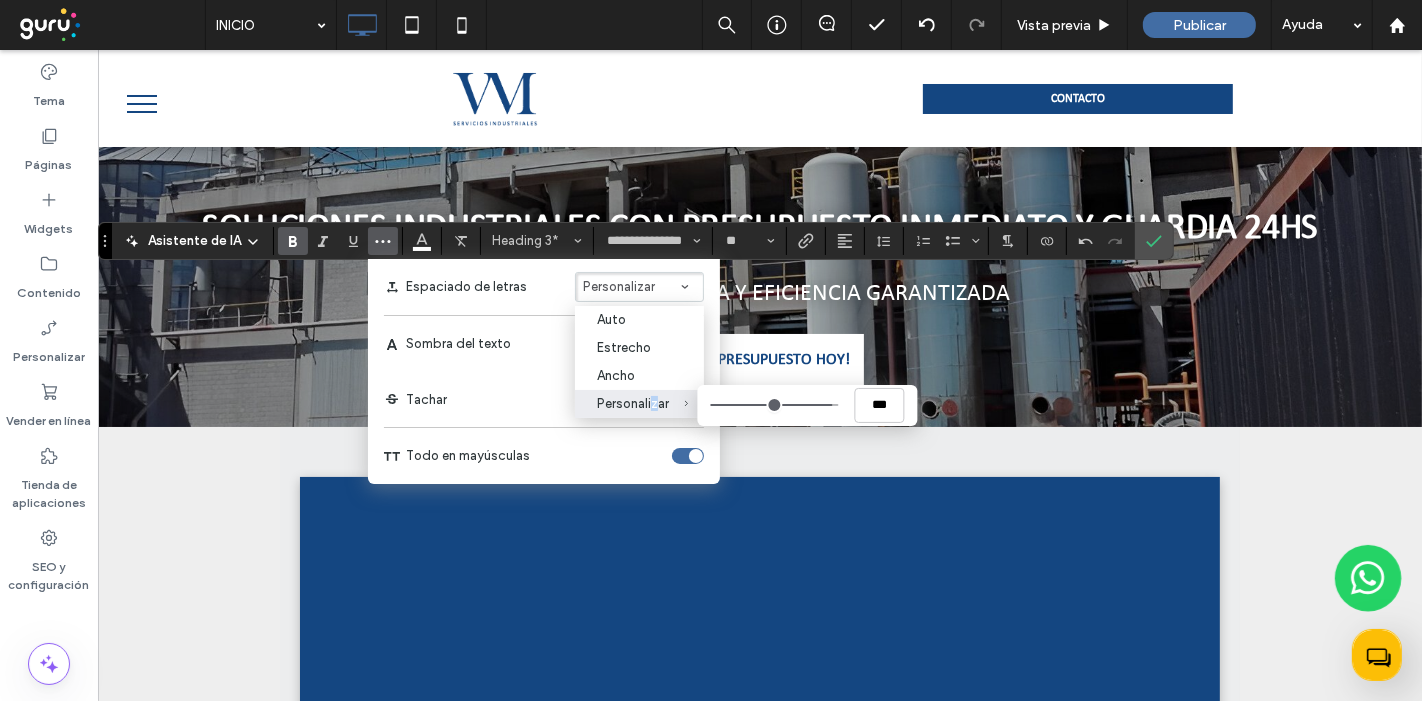 type on "****" 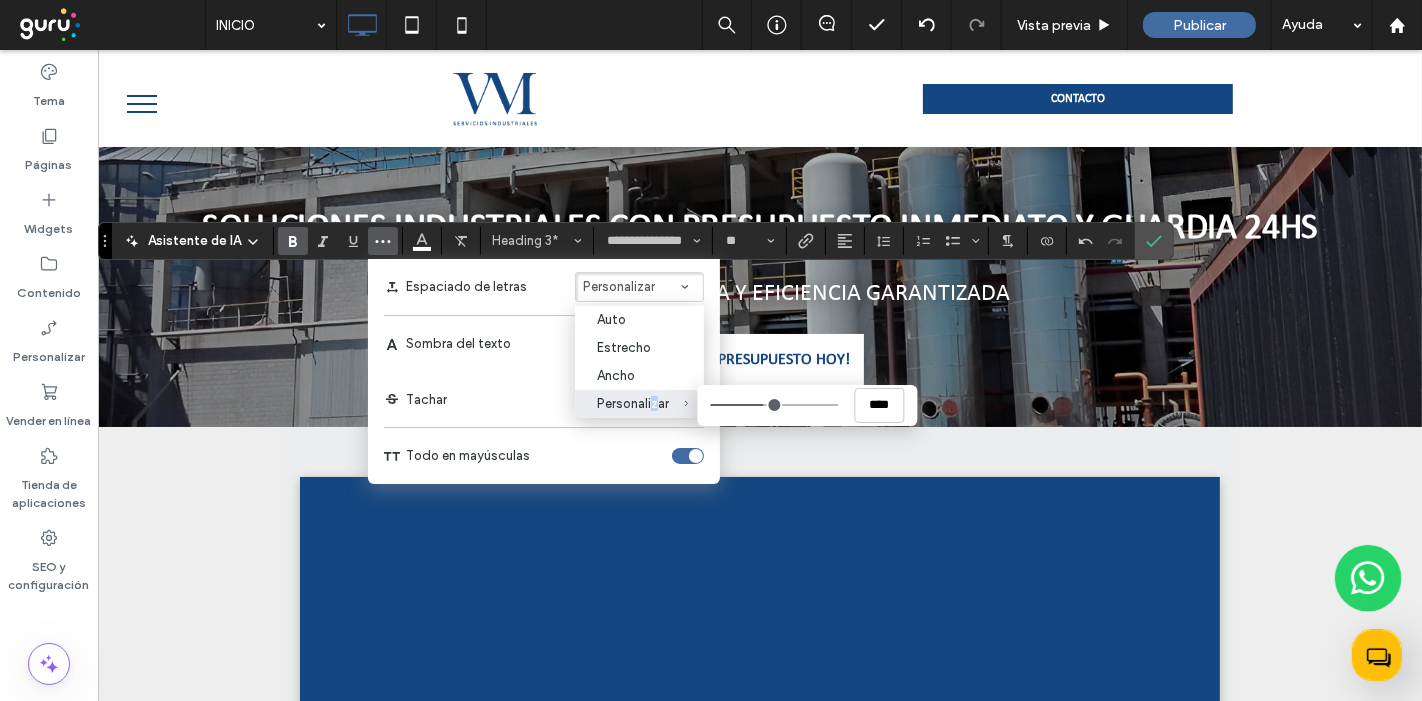 type on "****" 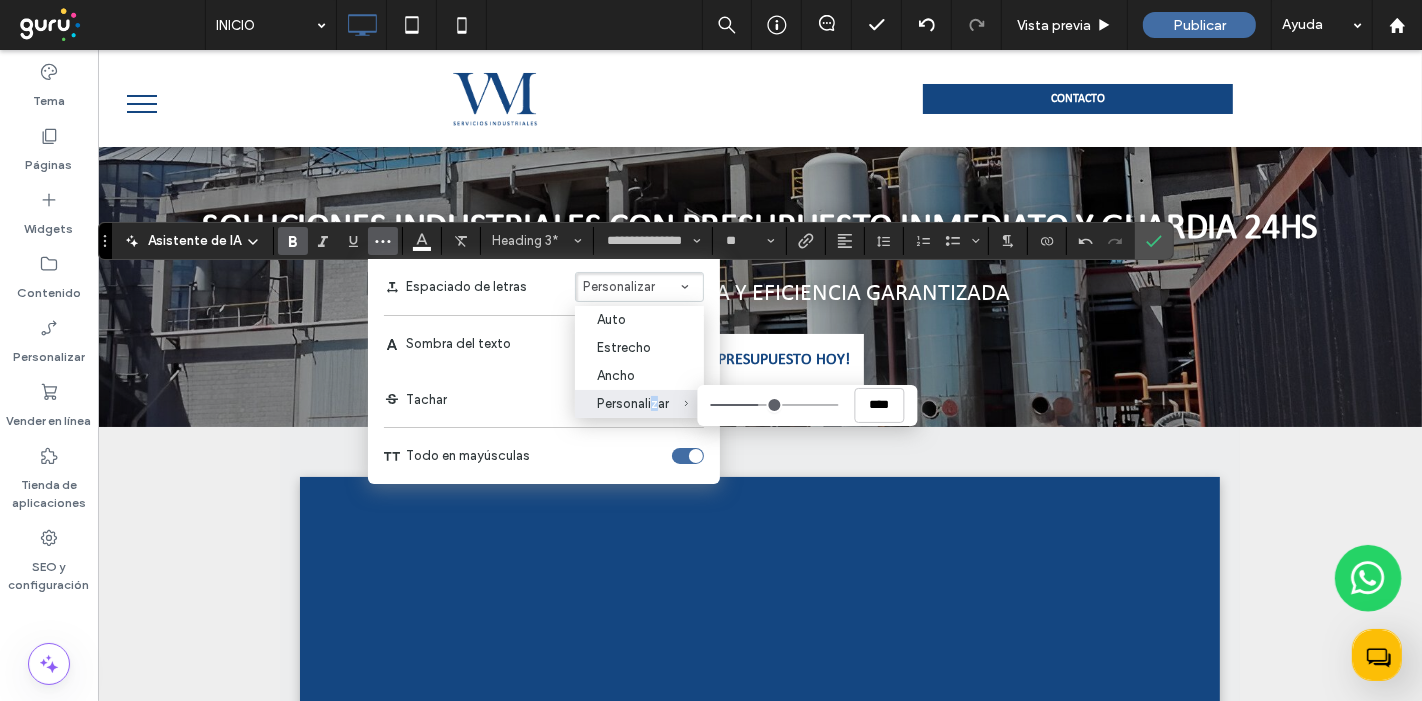 type on "****" 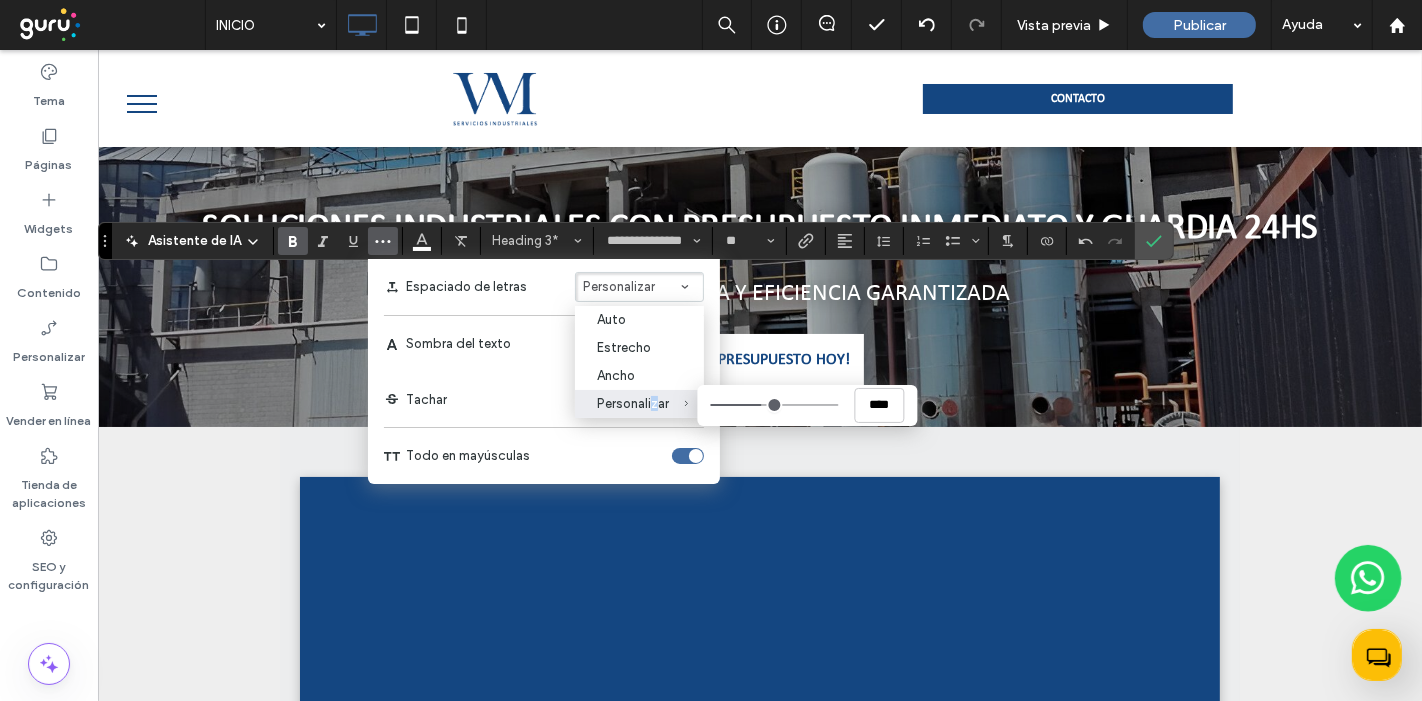 type on "****" 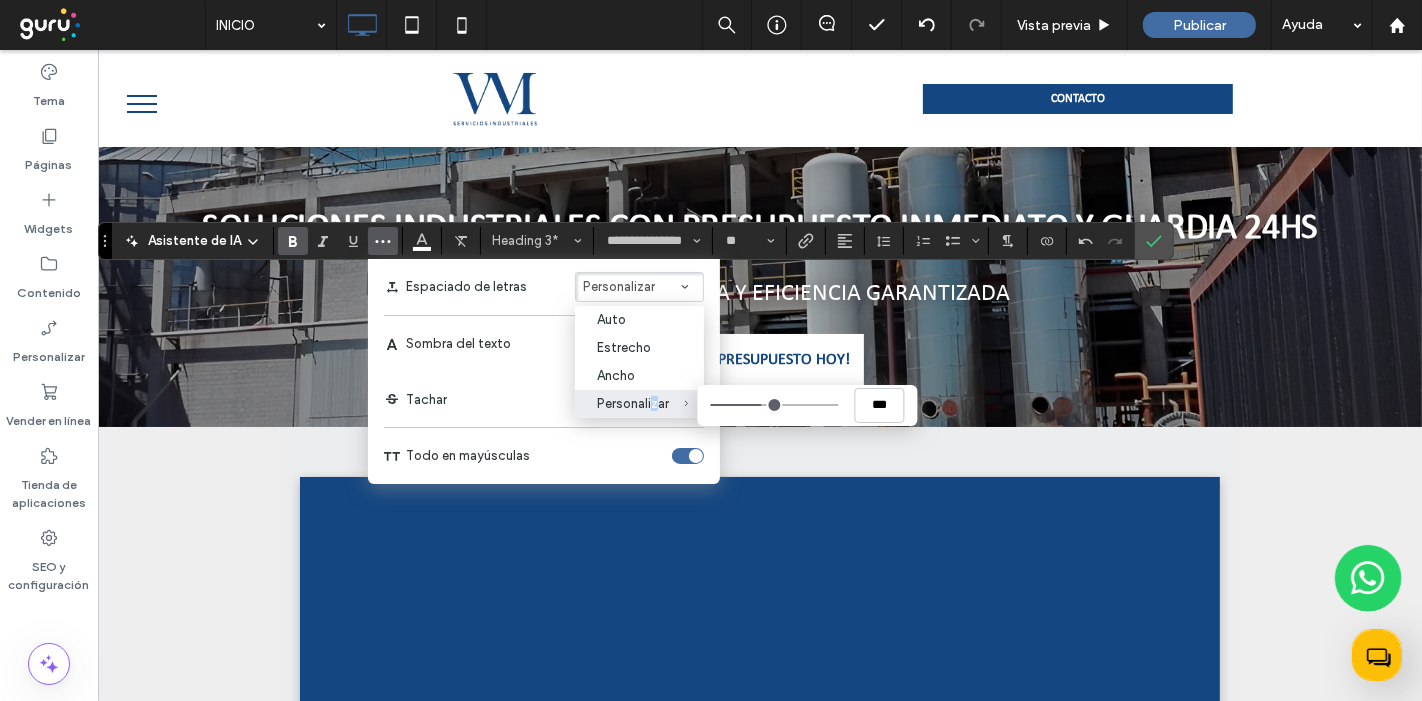 type on "****" 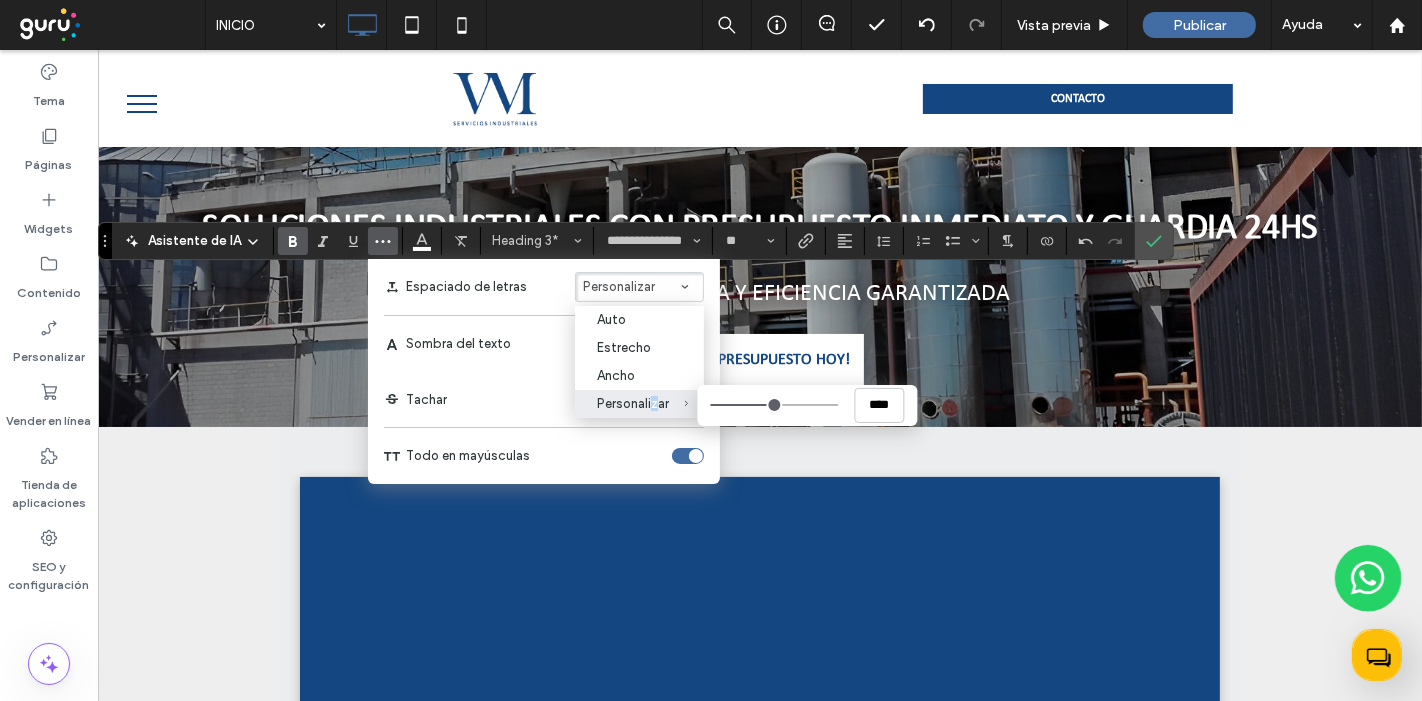 drag, startPoint x: 833, startPoint y: 404, endPoint x: 765, endPoint y: 407, distance: 68.06615 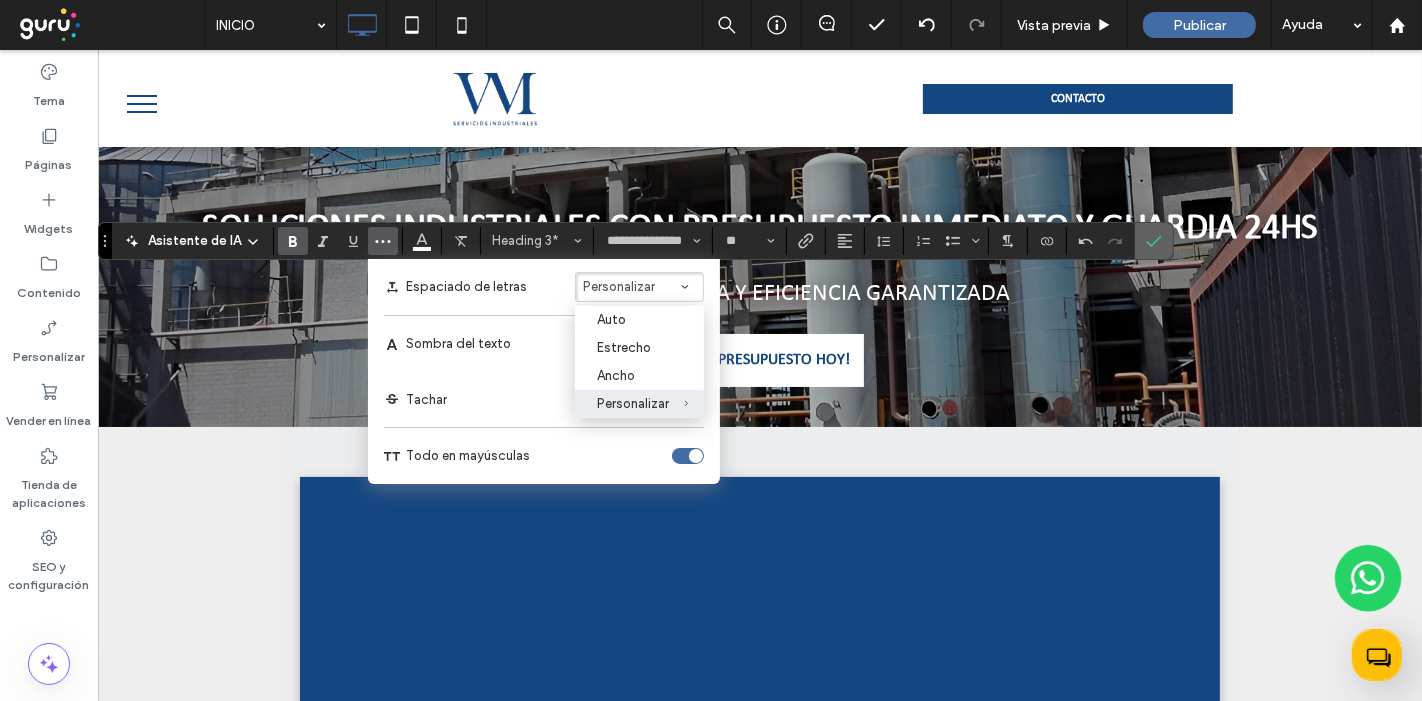 click 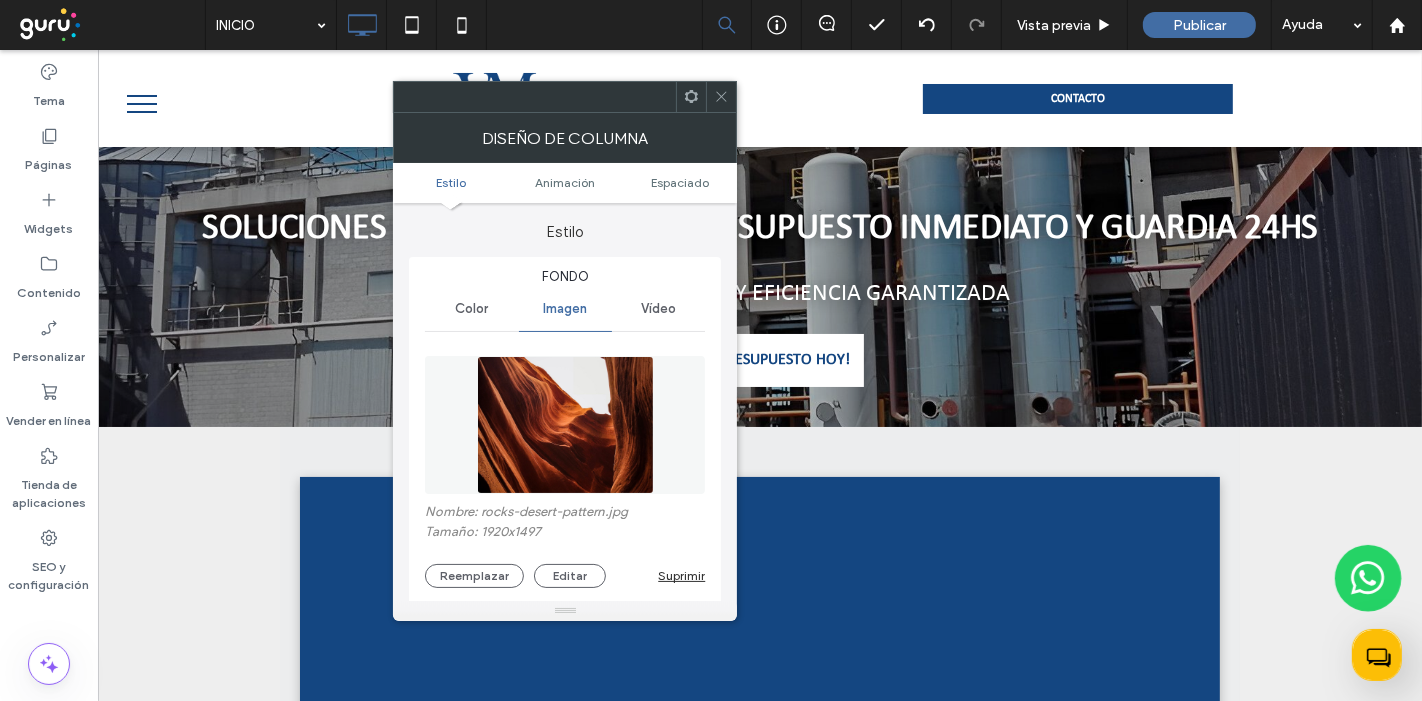 type on "**" 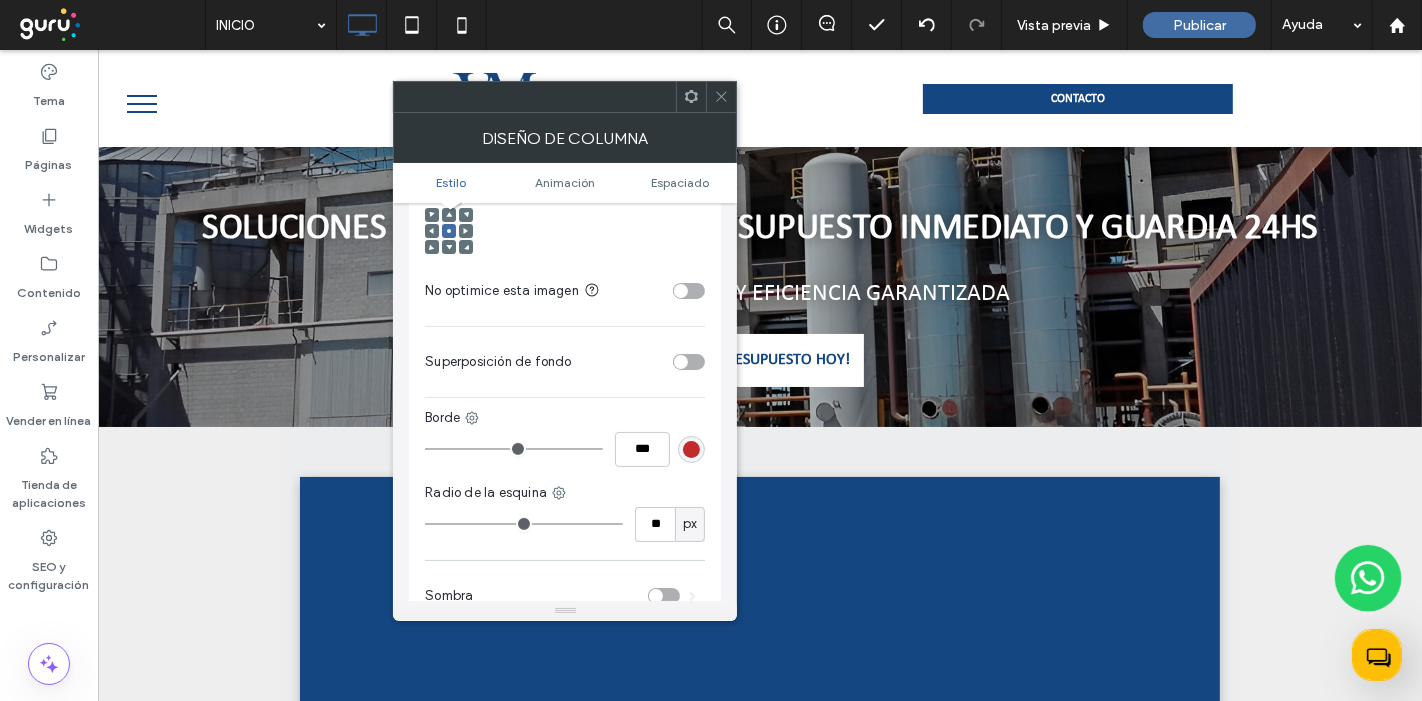 scroll, scrollTop: 777, scrollLeft: 0, axis: vertical 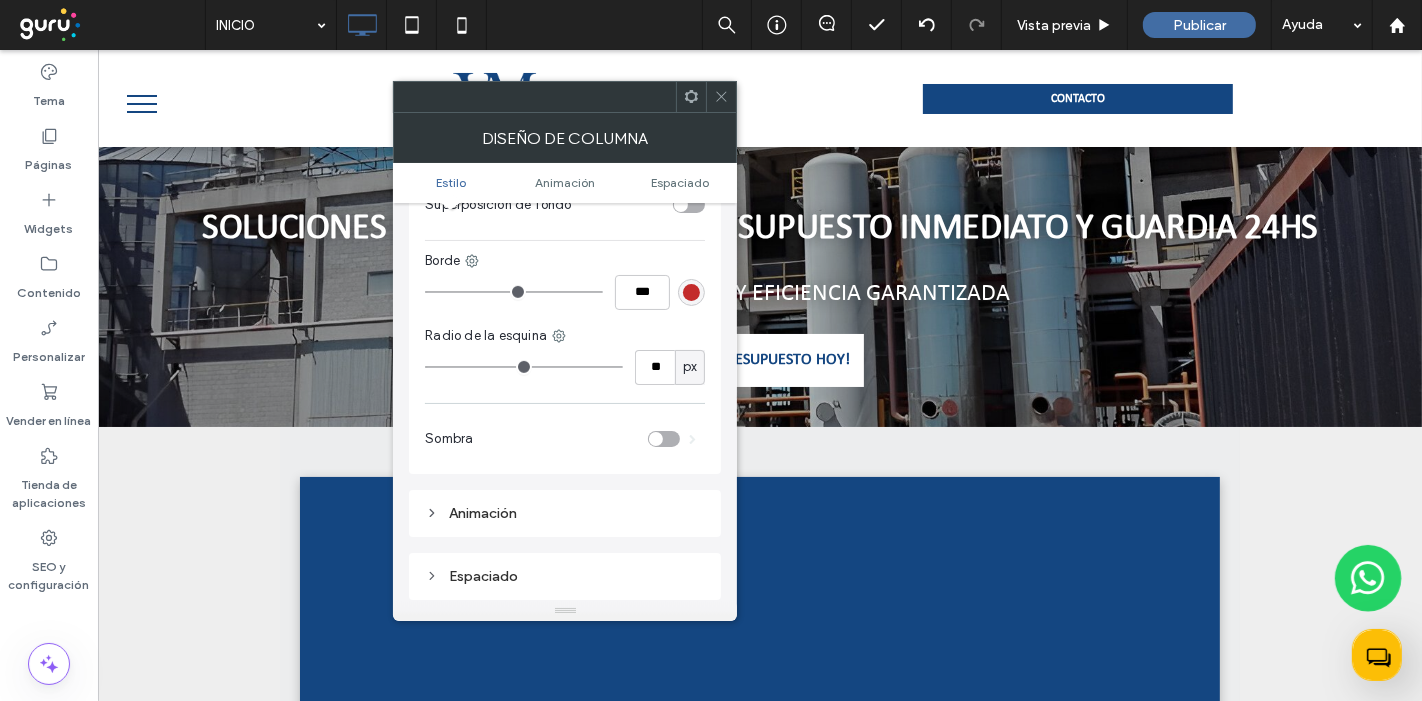 type on "**" 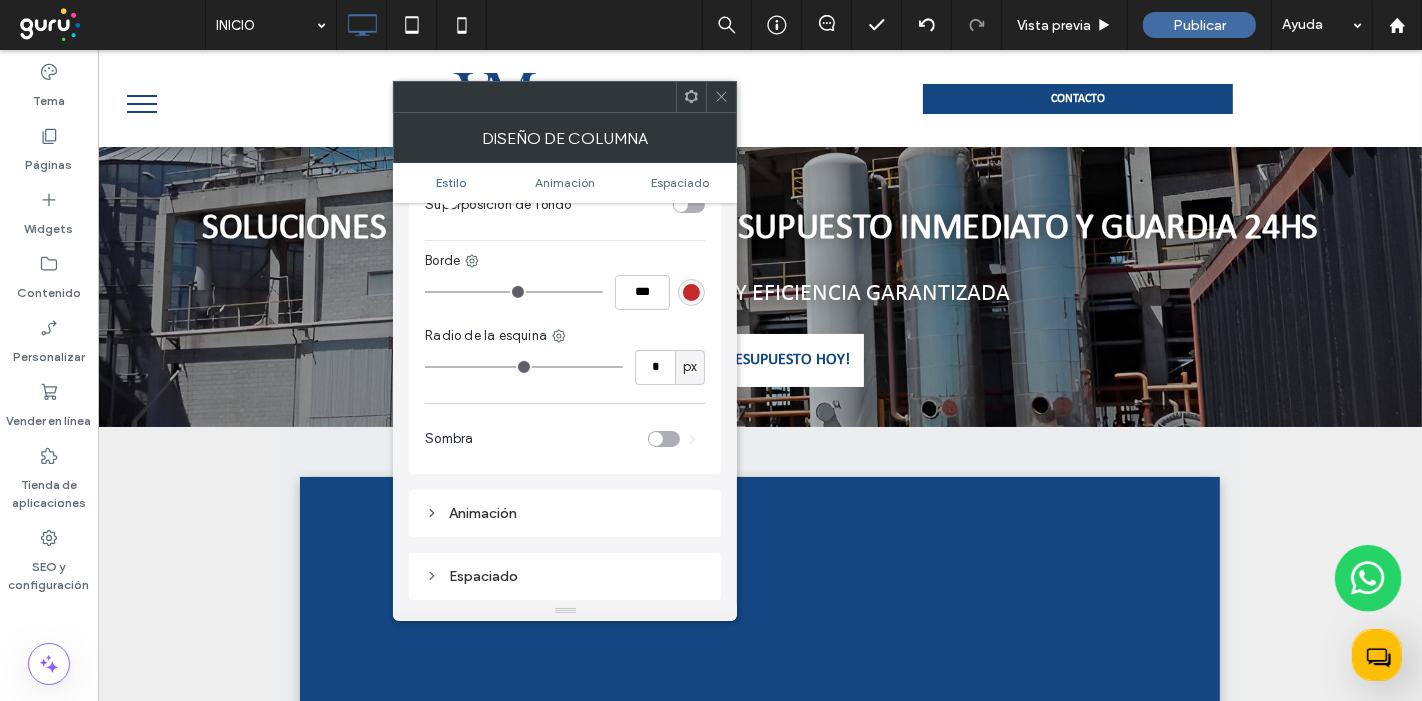 type on "*" 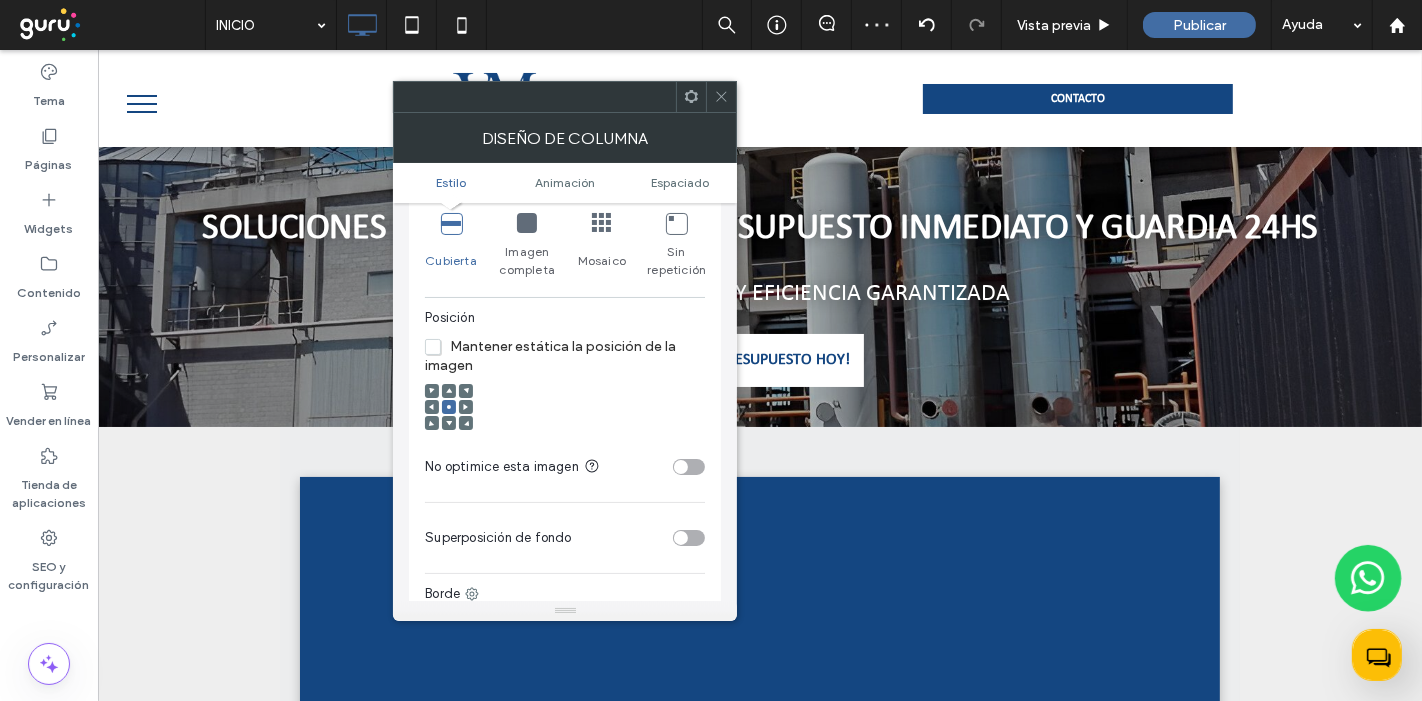 scroll, scrollTop: 333, scrollLeft: 0, axis: vertical 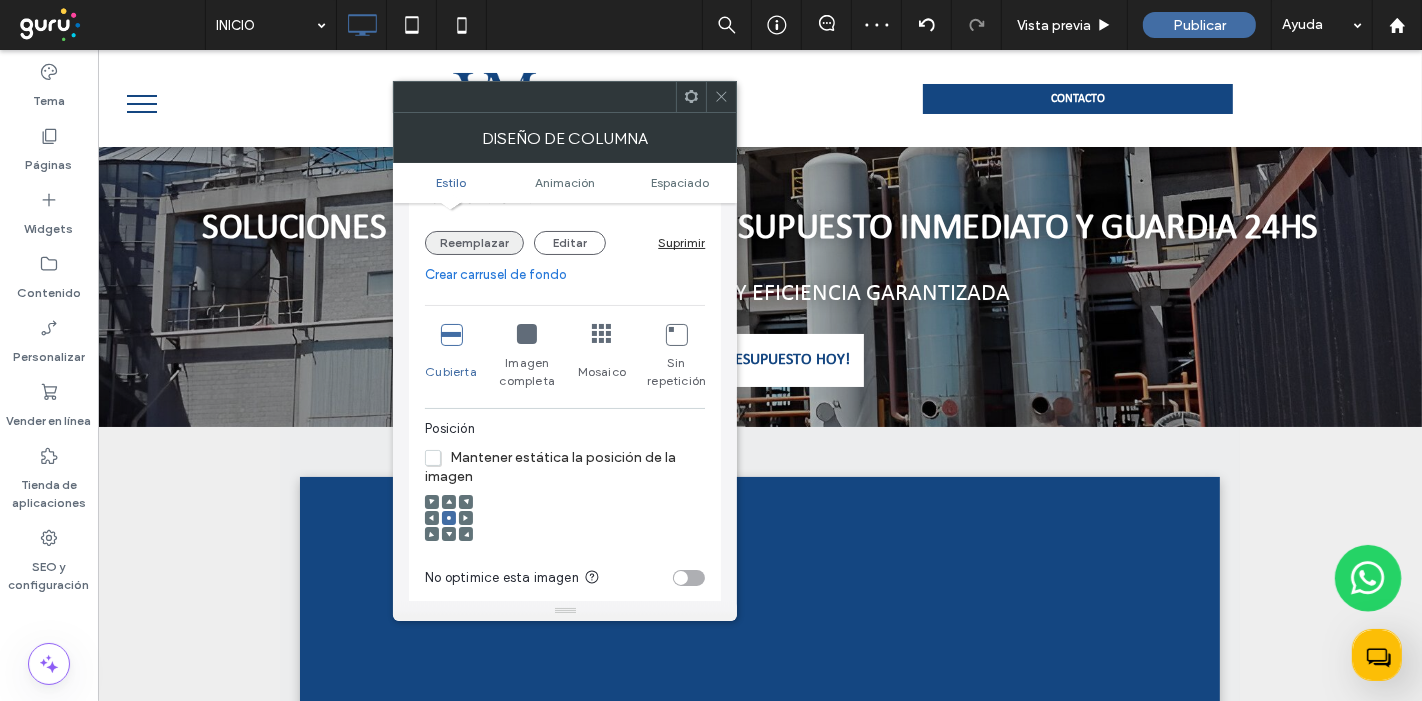 click on "Reemplazar" at bounding box center [474, 243] 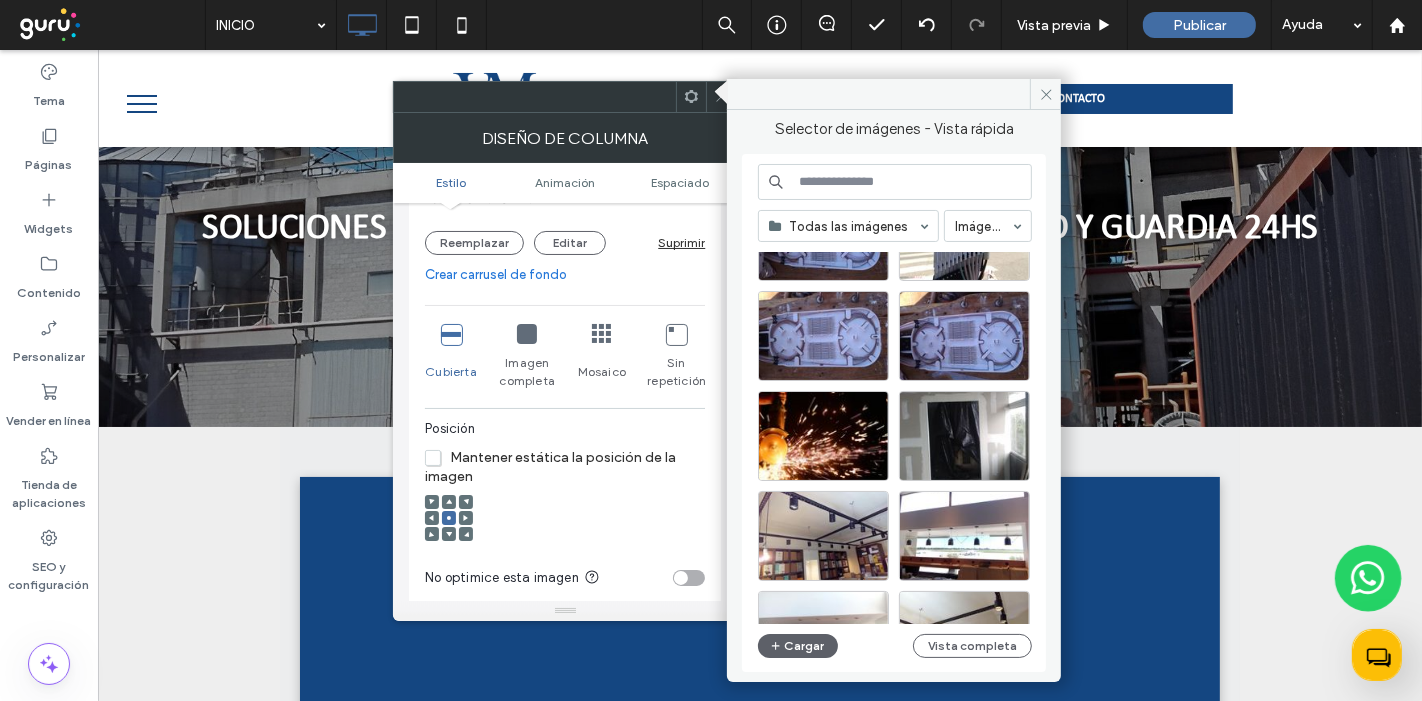 scroll, scrollTop: 2409, scrollLeft: 0, axis: vertical 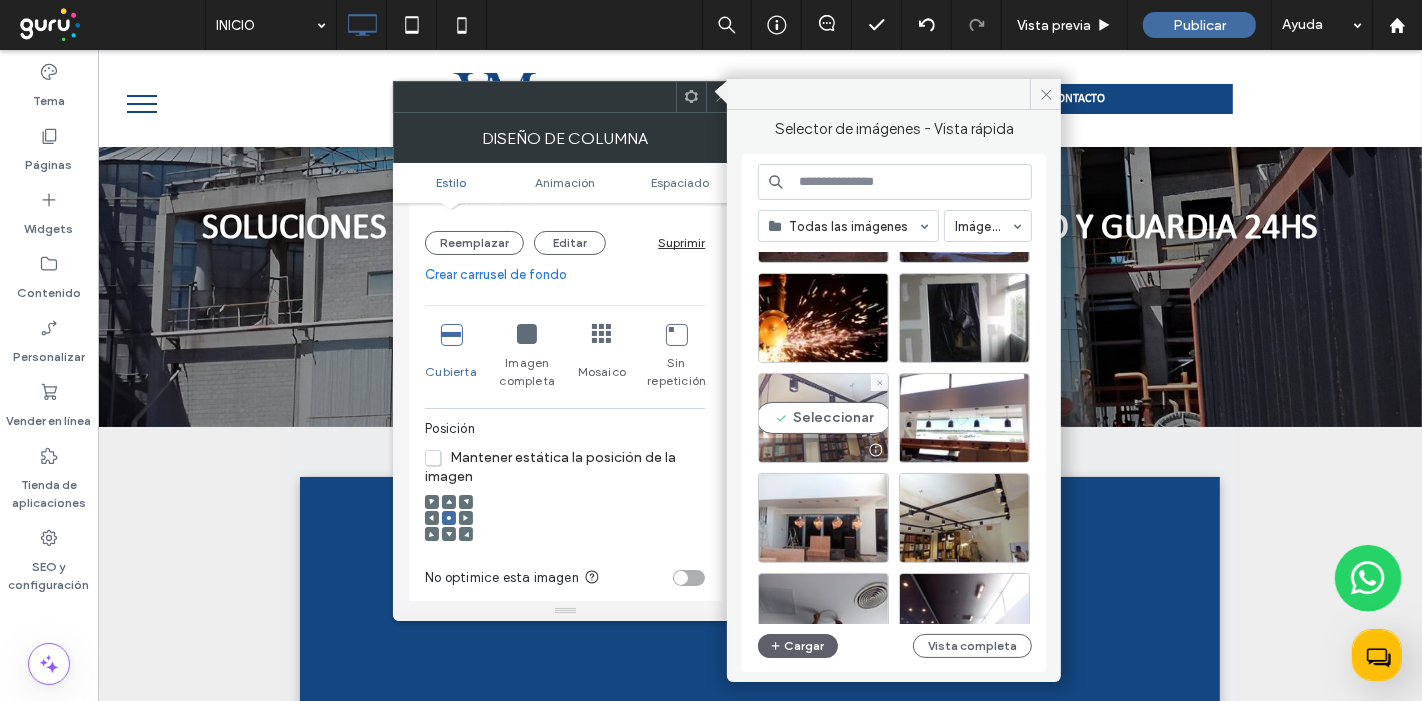 click on "Seleccionar" at bounding box center (823, 418) 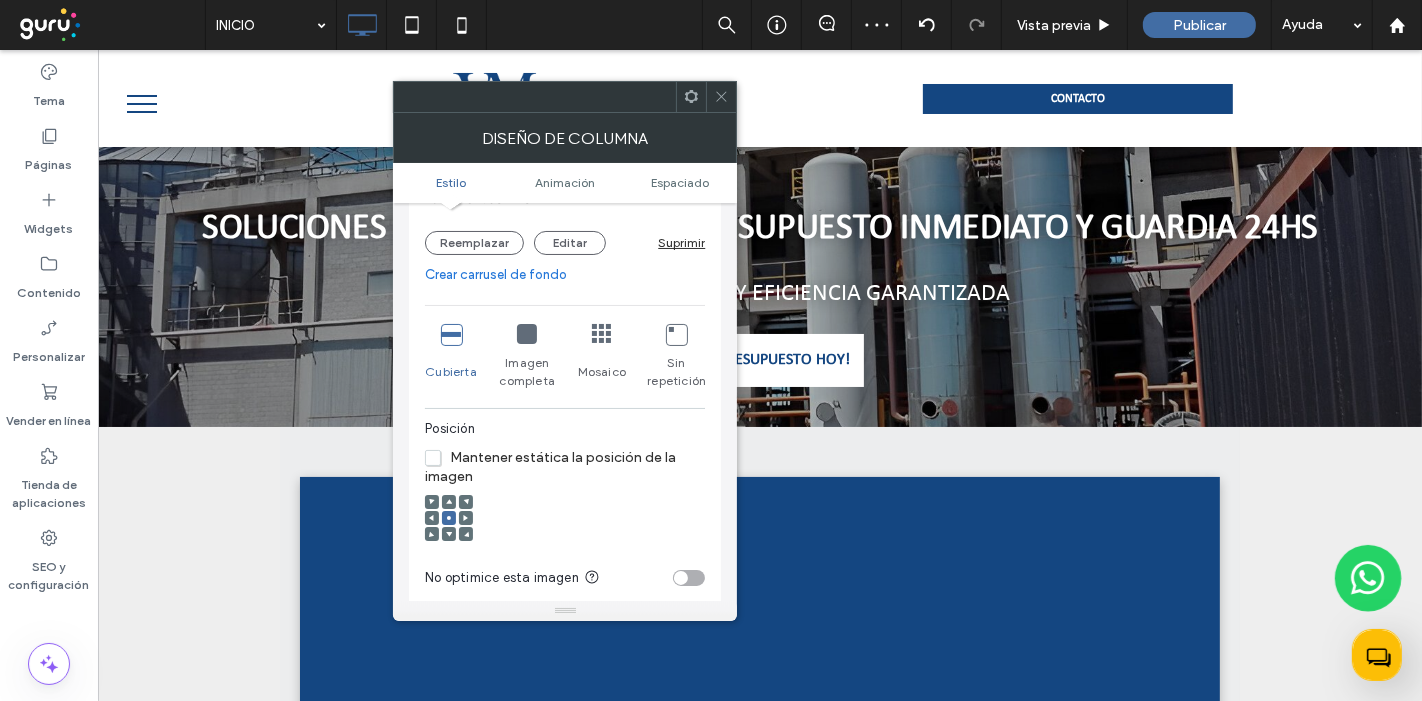 click on "Crear carrusel de fondo" at bounding box center [565, 275] 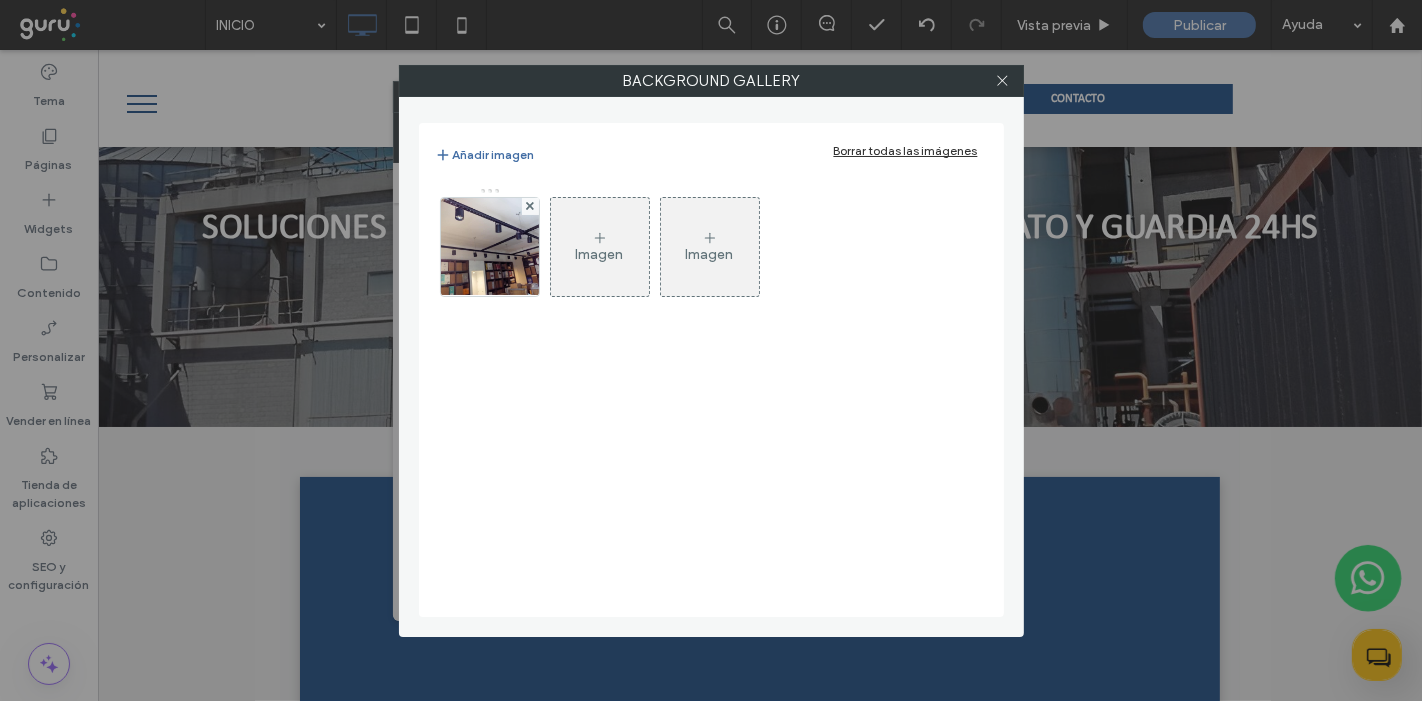 click on "Imagen" at bounding box center (600, 254) 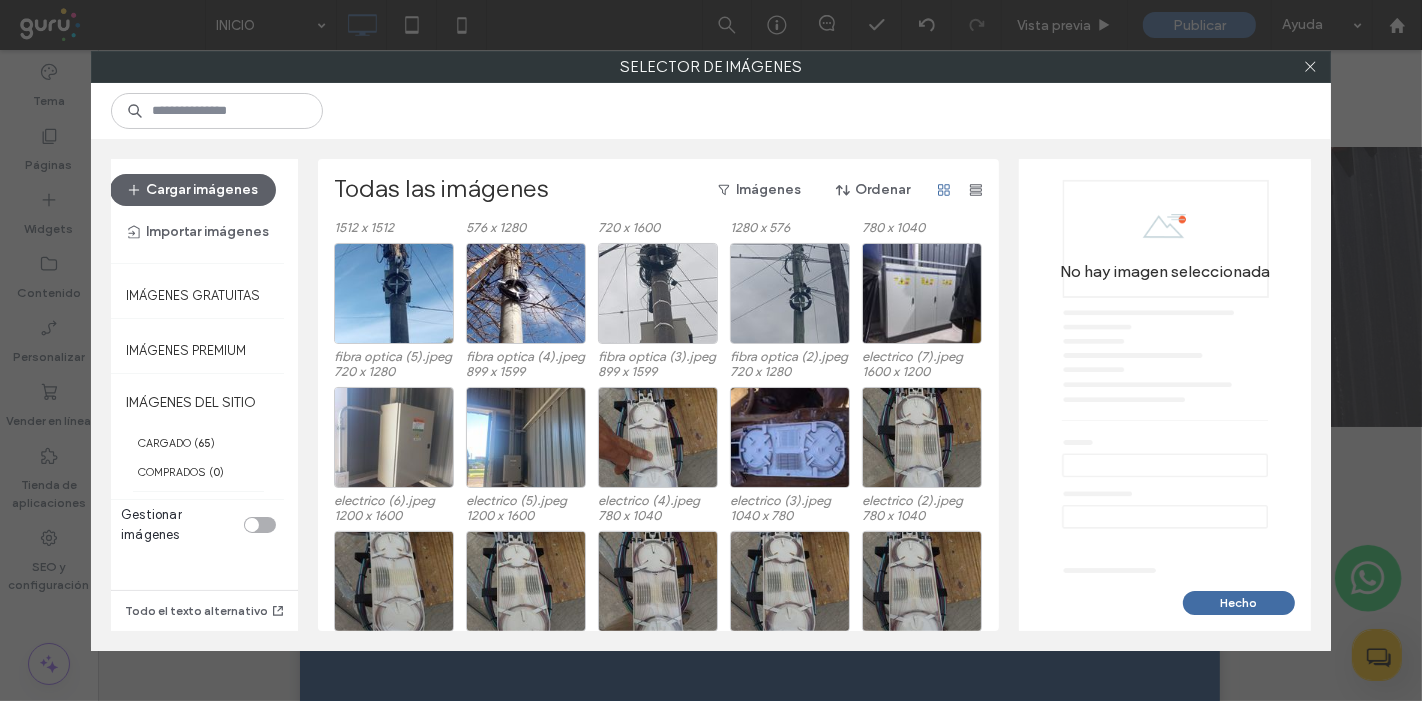scroll, scrollTop: 706, scrollLeft: 0, axis: vertical 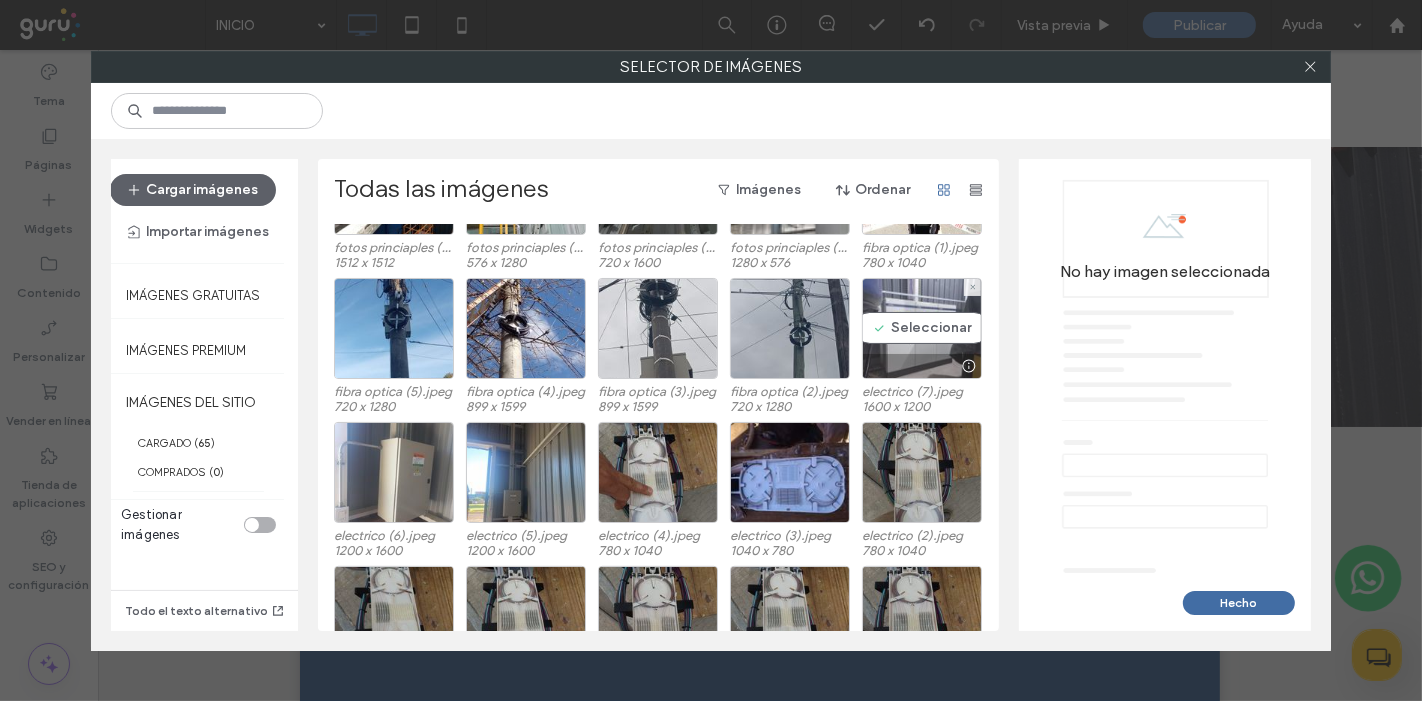click on "Seleccionar" at bounding box center [922, 328] 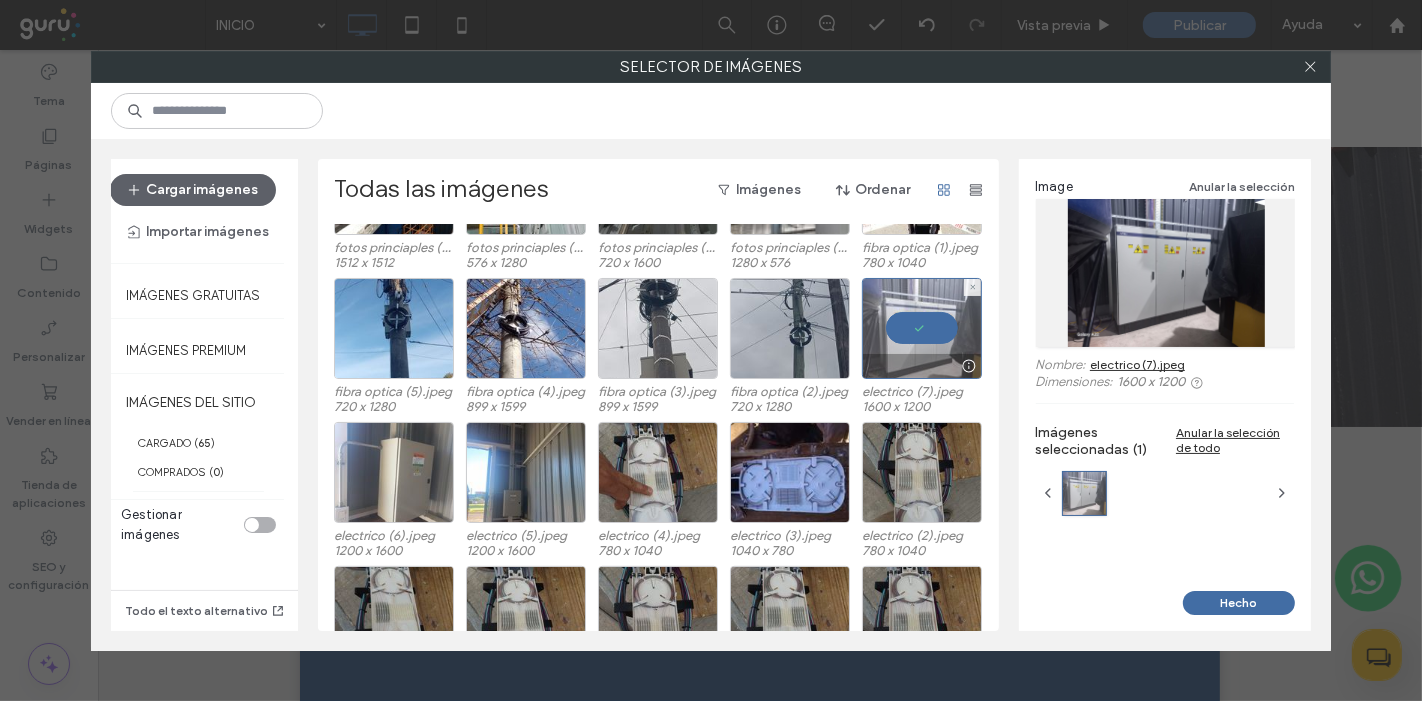 click at bounding box center [922, 328] 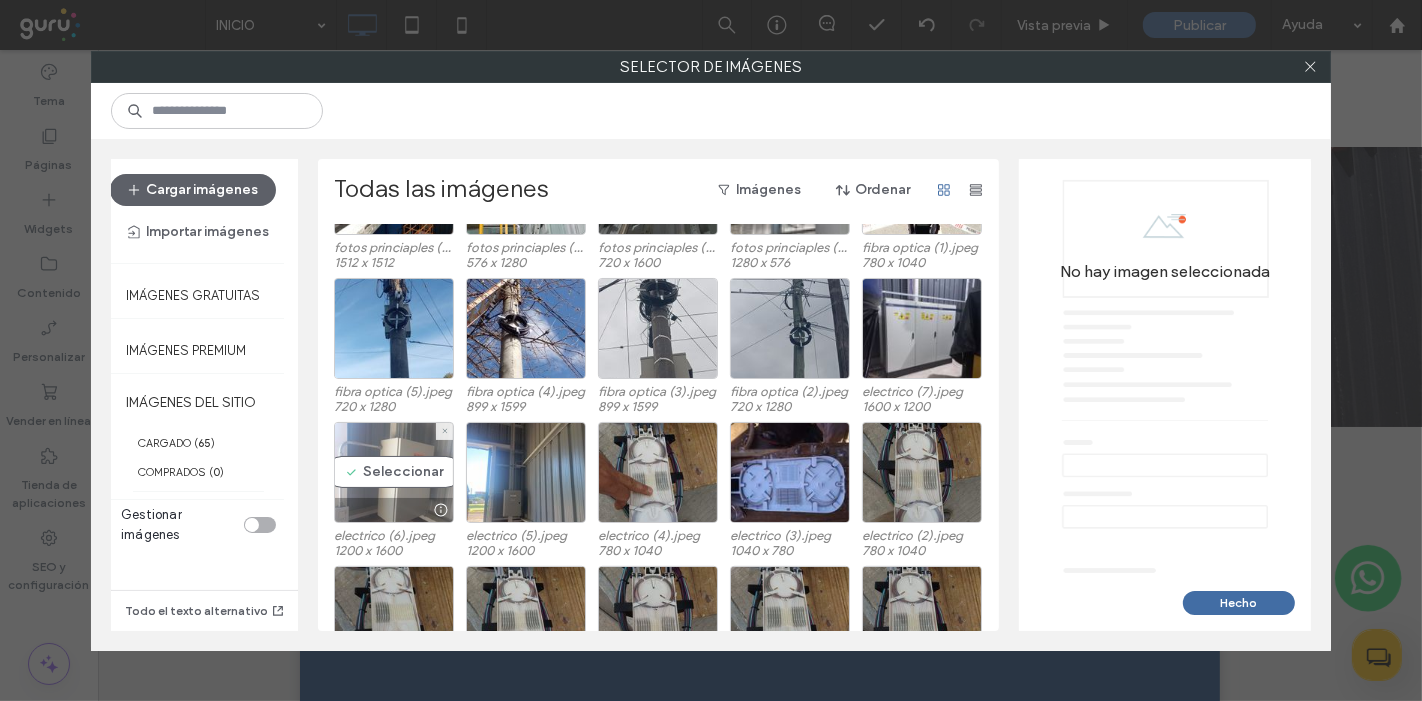 click on "Seleccionar" at bounding box center [394, 472] 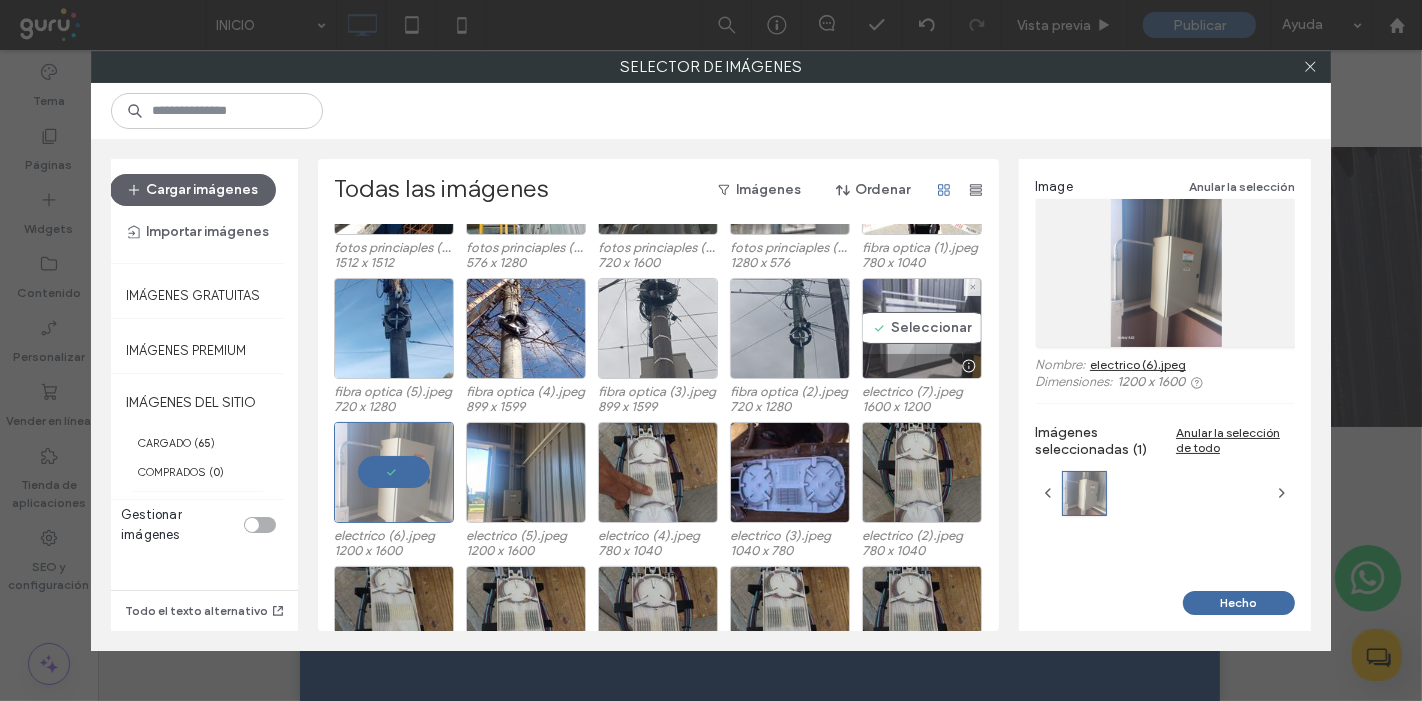 click on "Seleccionar" at bounding box center [922, 328] 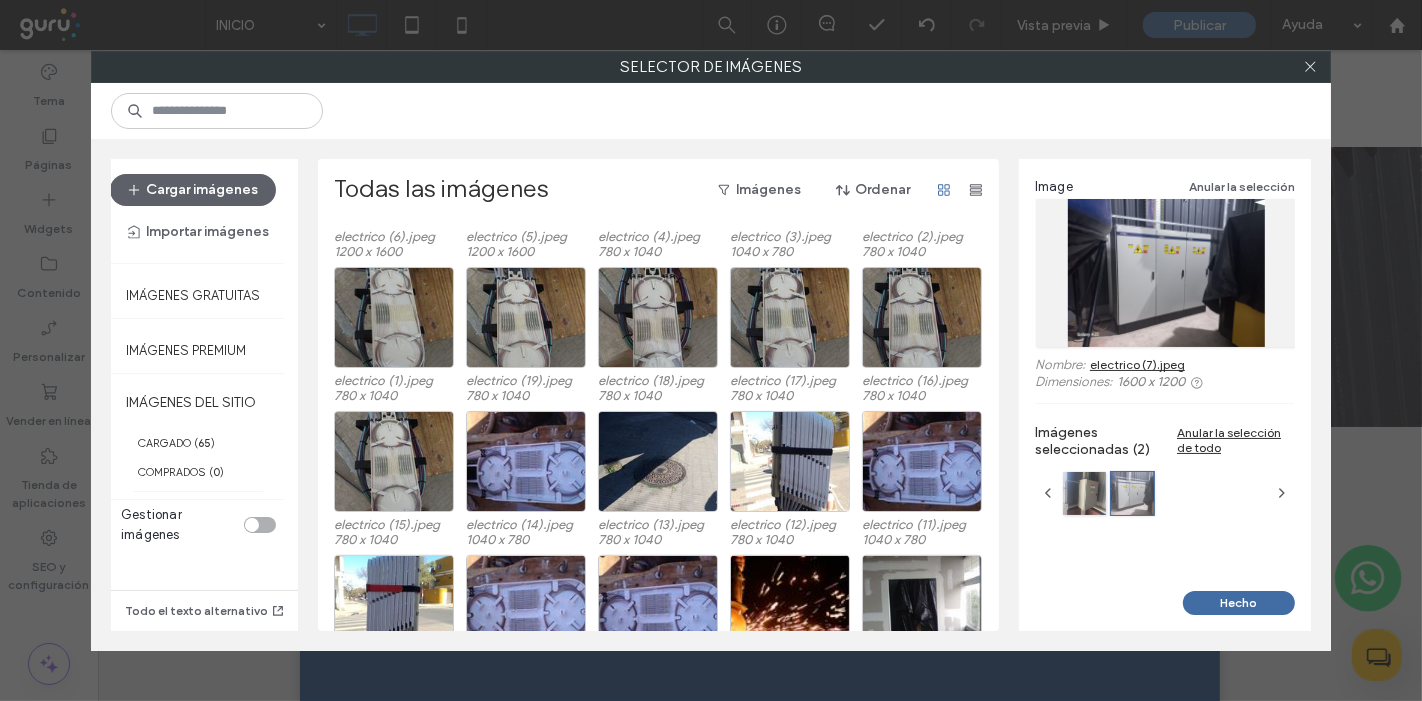 scroll, scrollTop: 1040, scrollLeft: 0, axis: vertical 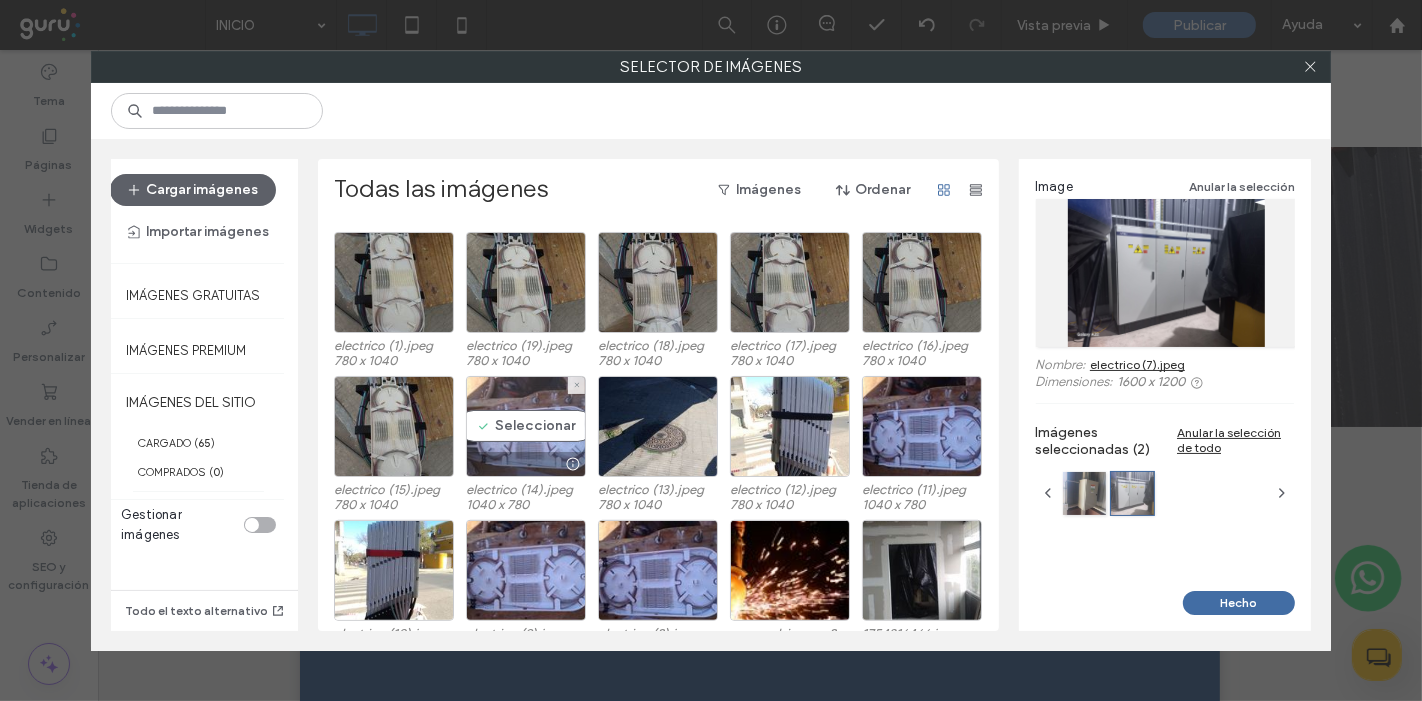 click on "Seleccionar" at bounding box center (526, 426) 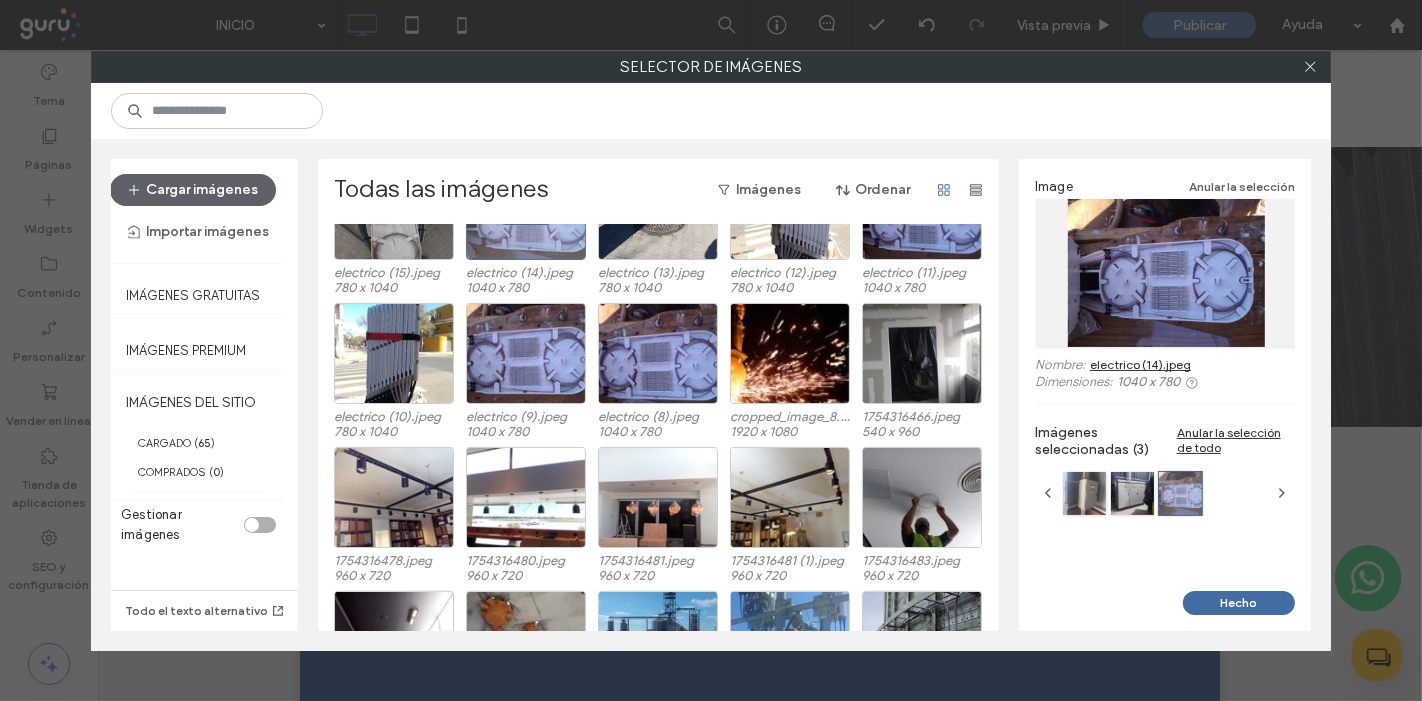 scroll, scrollTop: 1262, scrollLeft: 0, axis: vertical 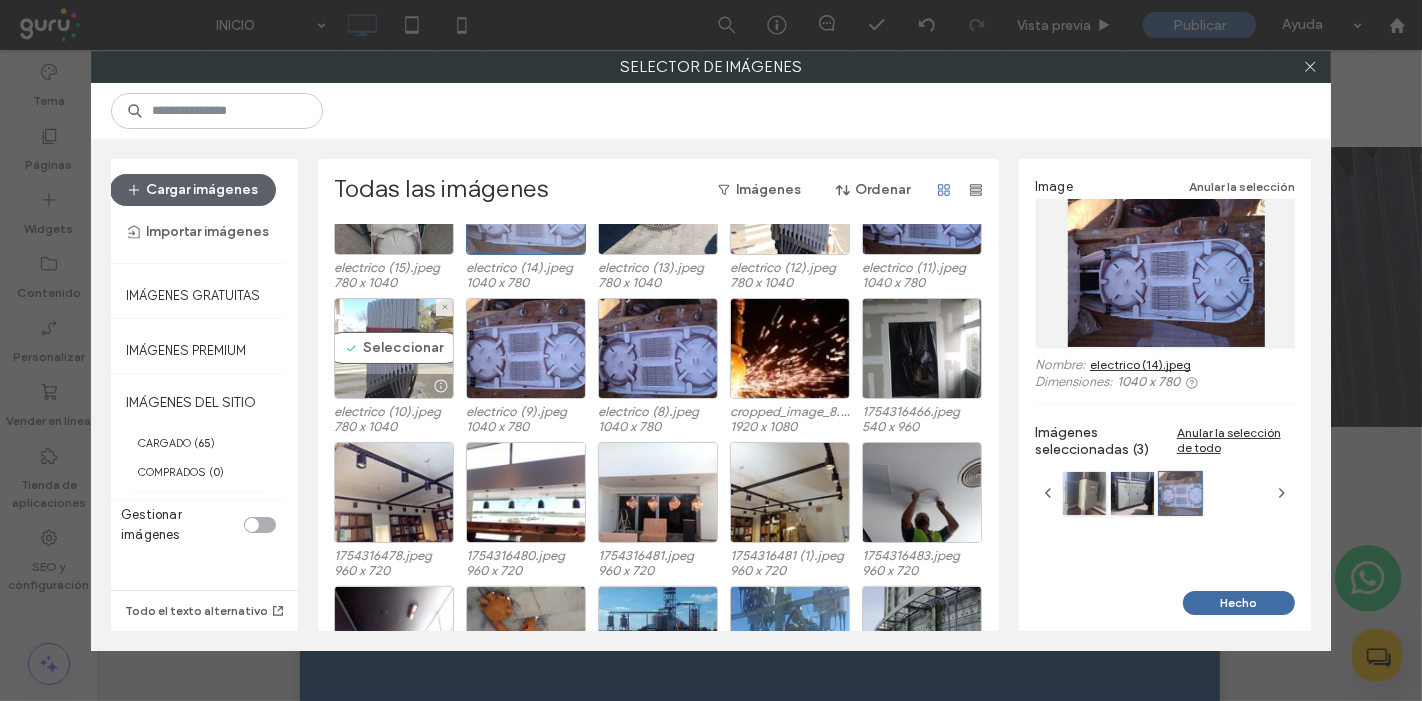 click on "Seleccionar" at bounding box center (394, 348) 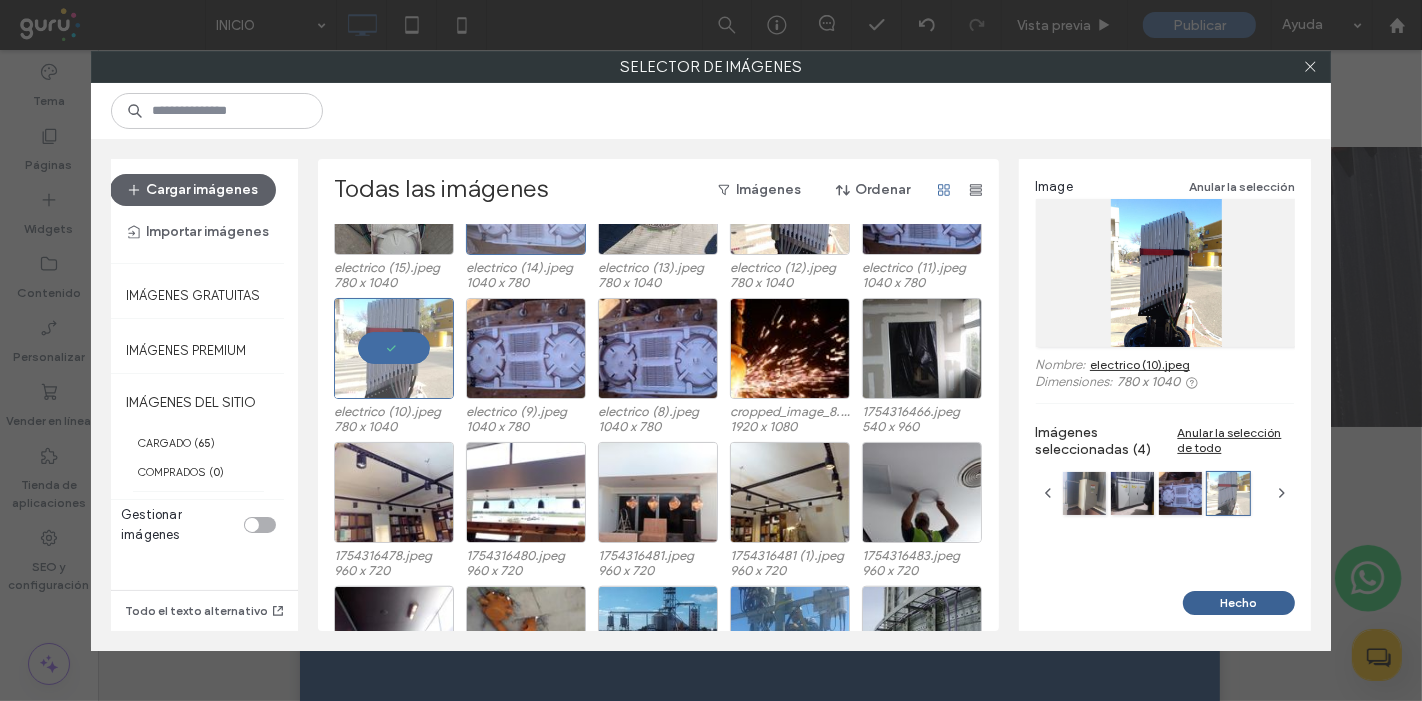 click on "Hecho" at bounding box center [1239, 603] 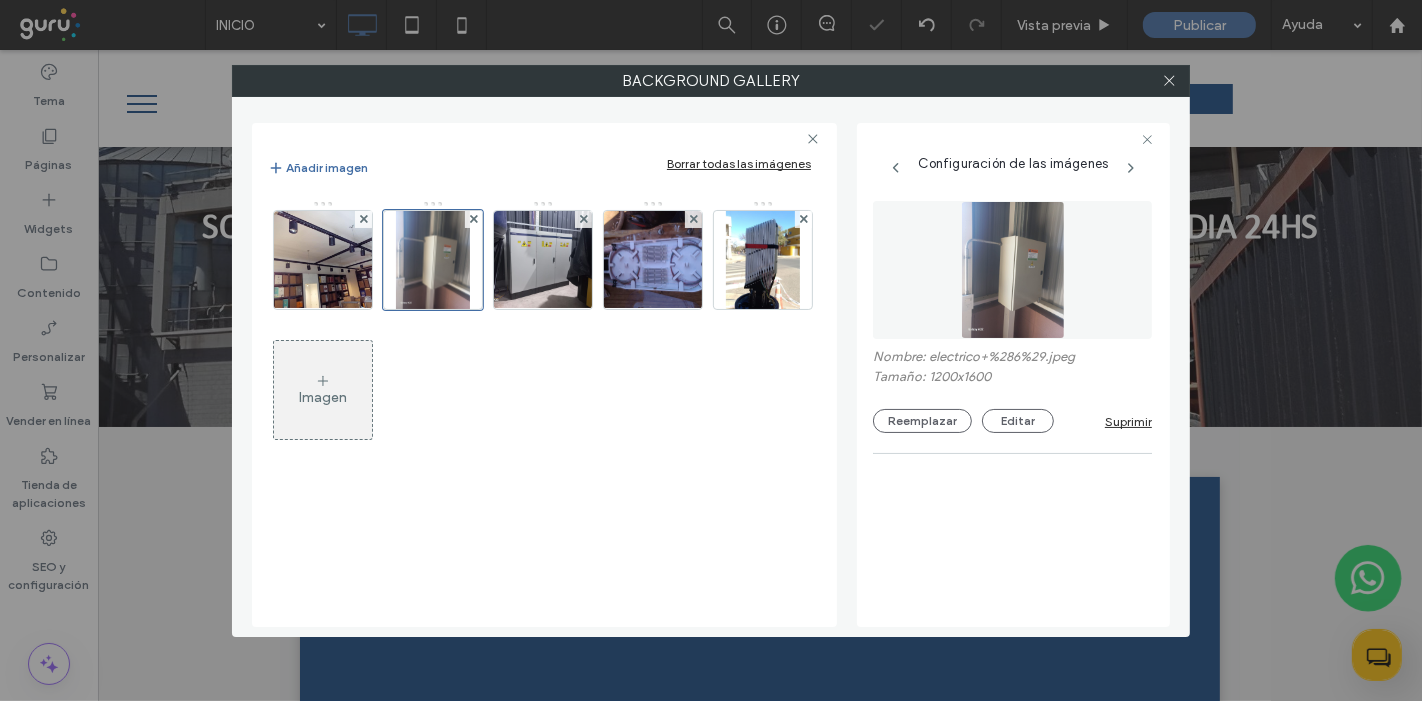 scroll, scrollTop: 334, scrollLeft: 0, axis: vertical 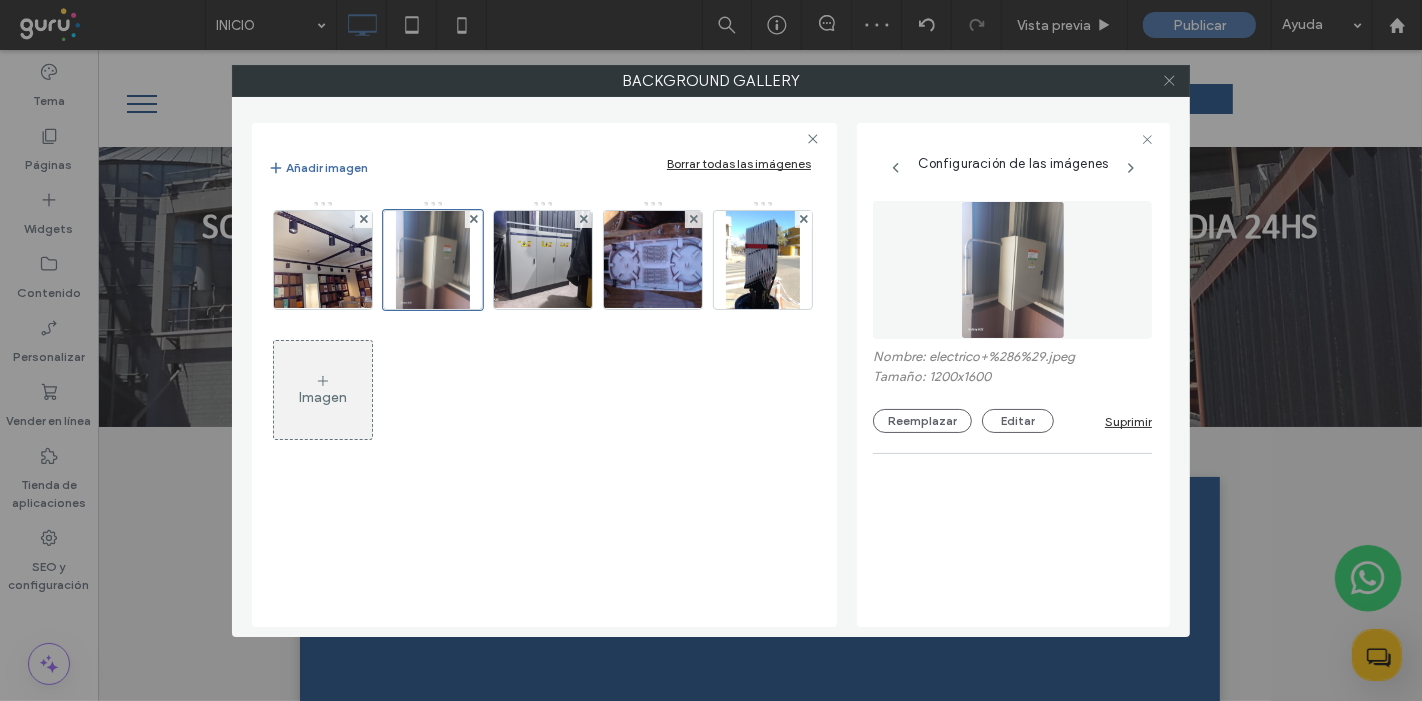 click 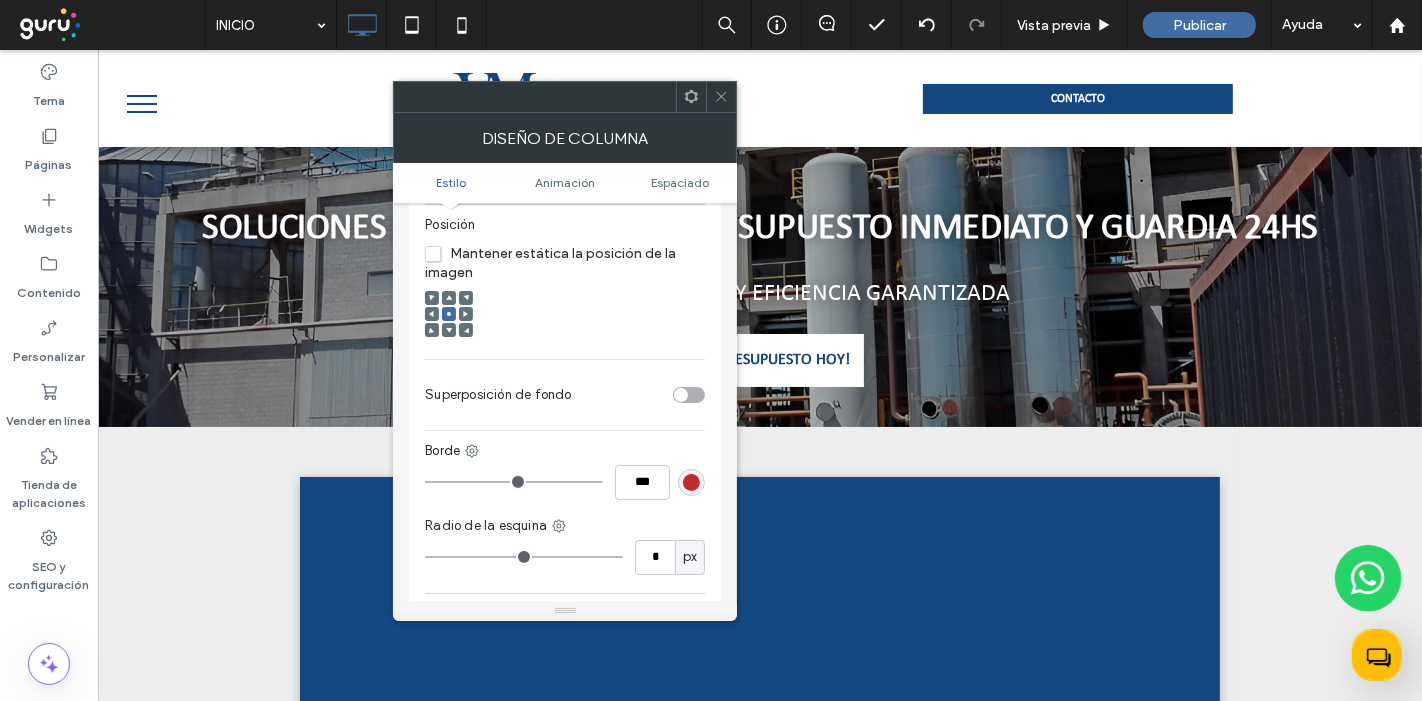 scroll, scrollTop: 444, scrollLeft: 0, axis: vertical 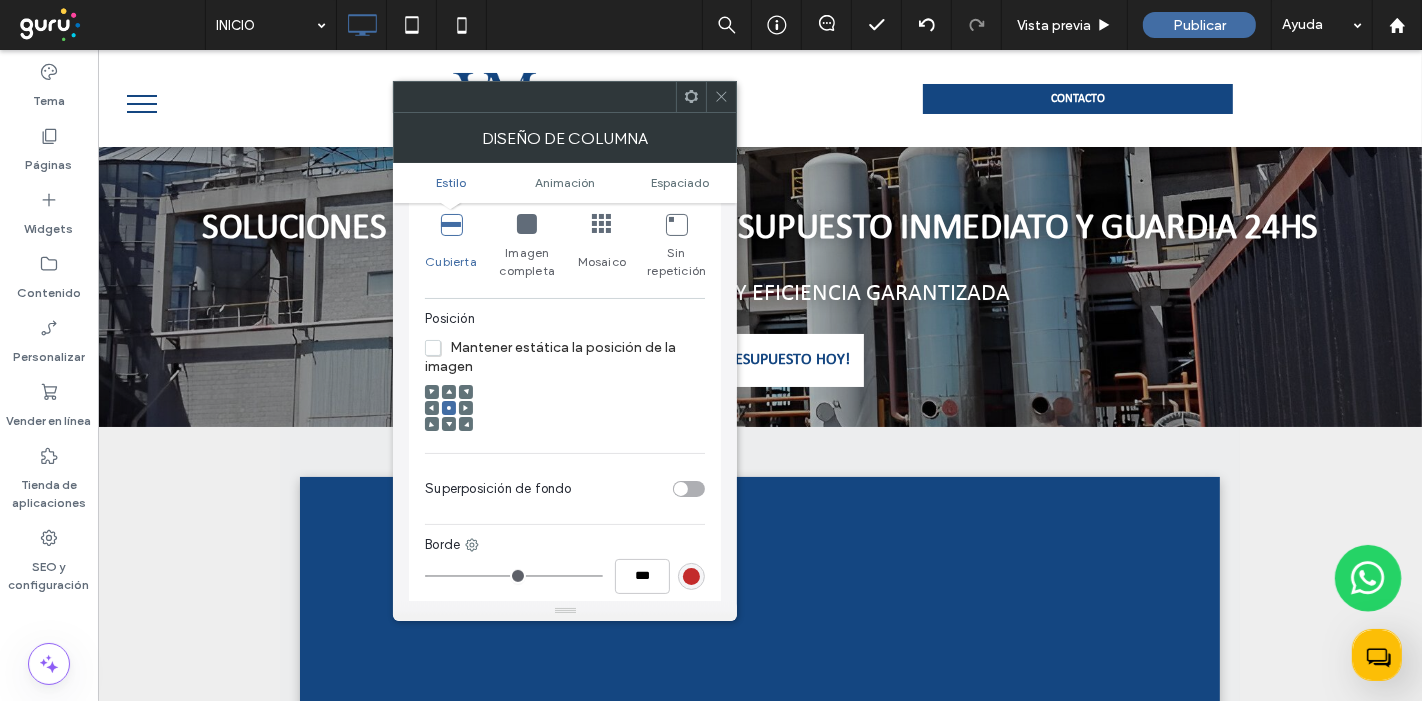 click 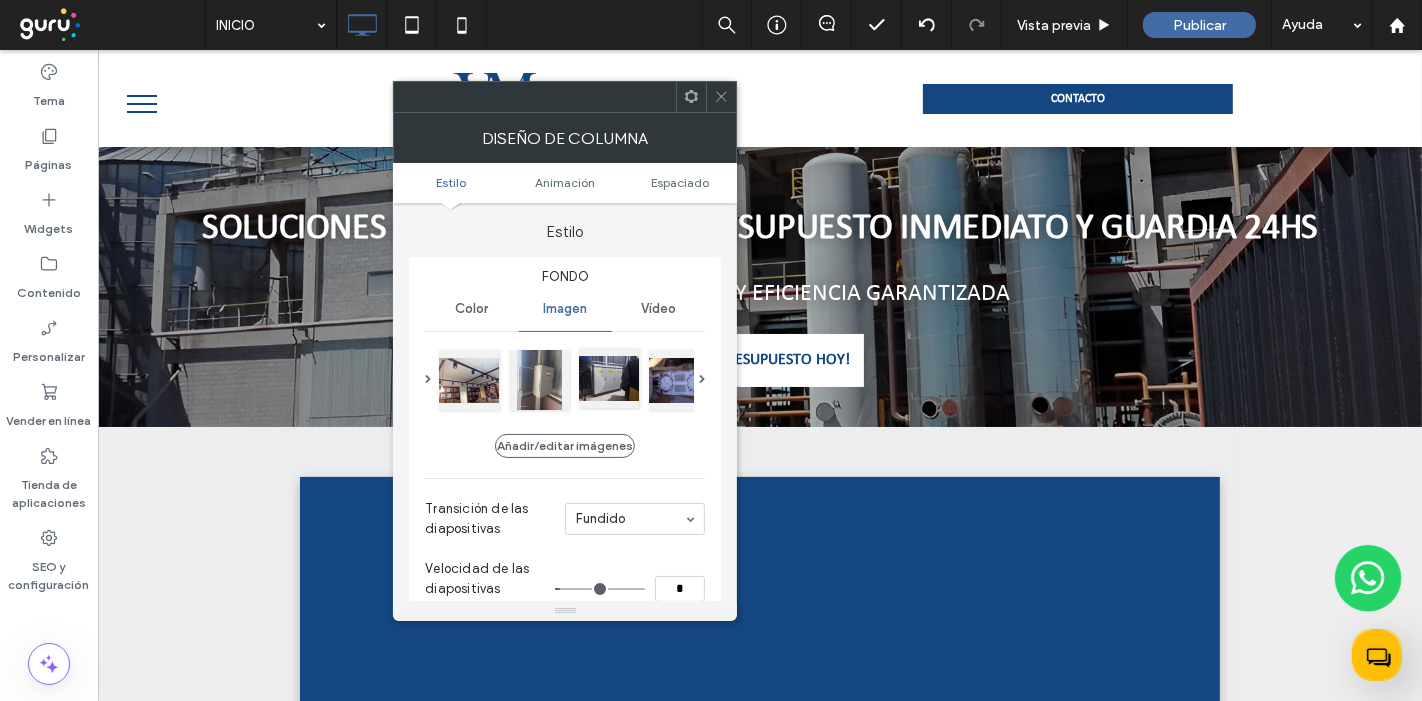 click at bounding box center (609, 378) 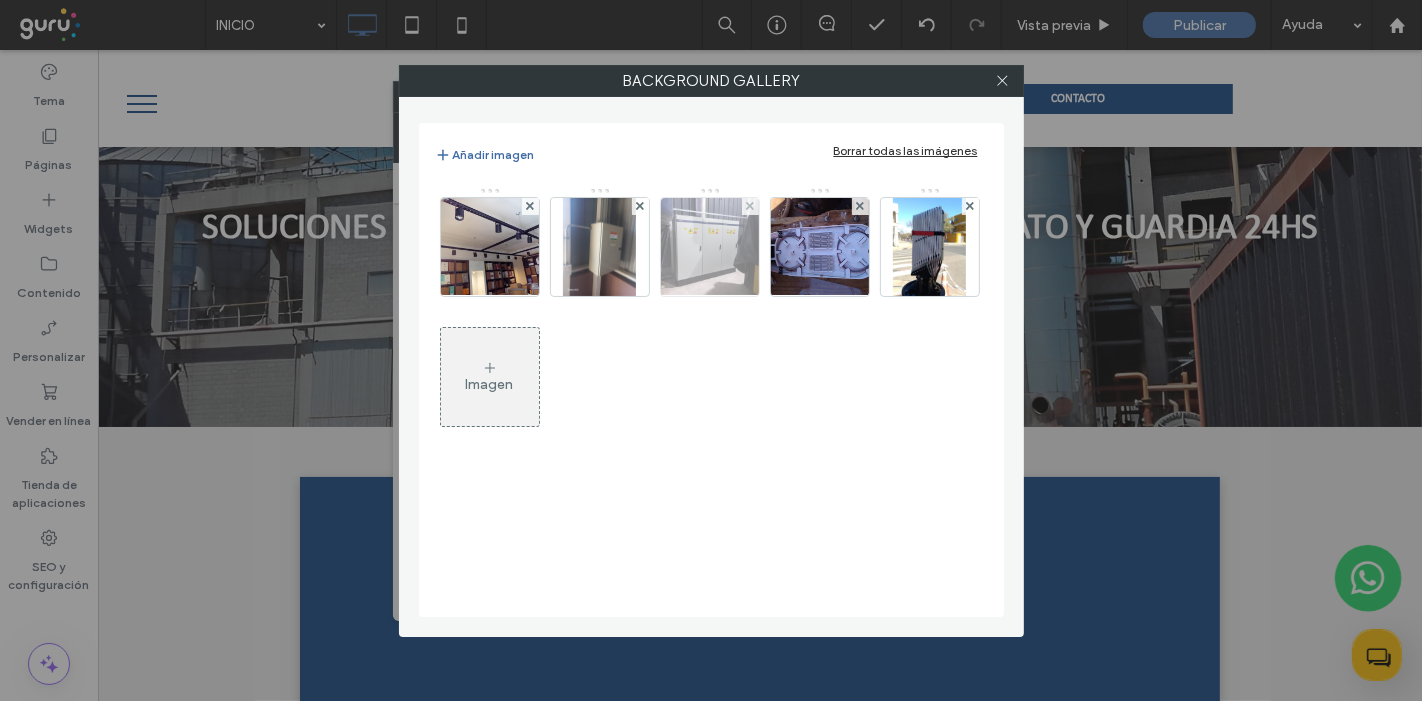 click at bounding box center (709, 247) 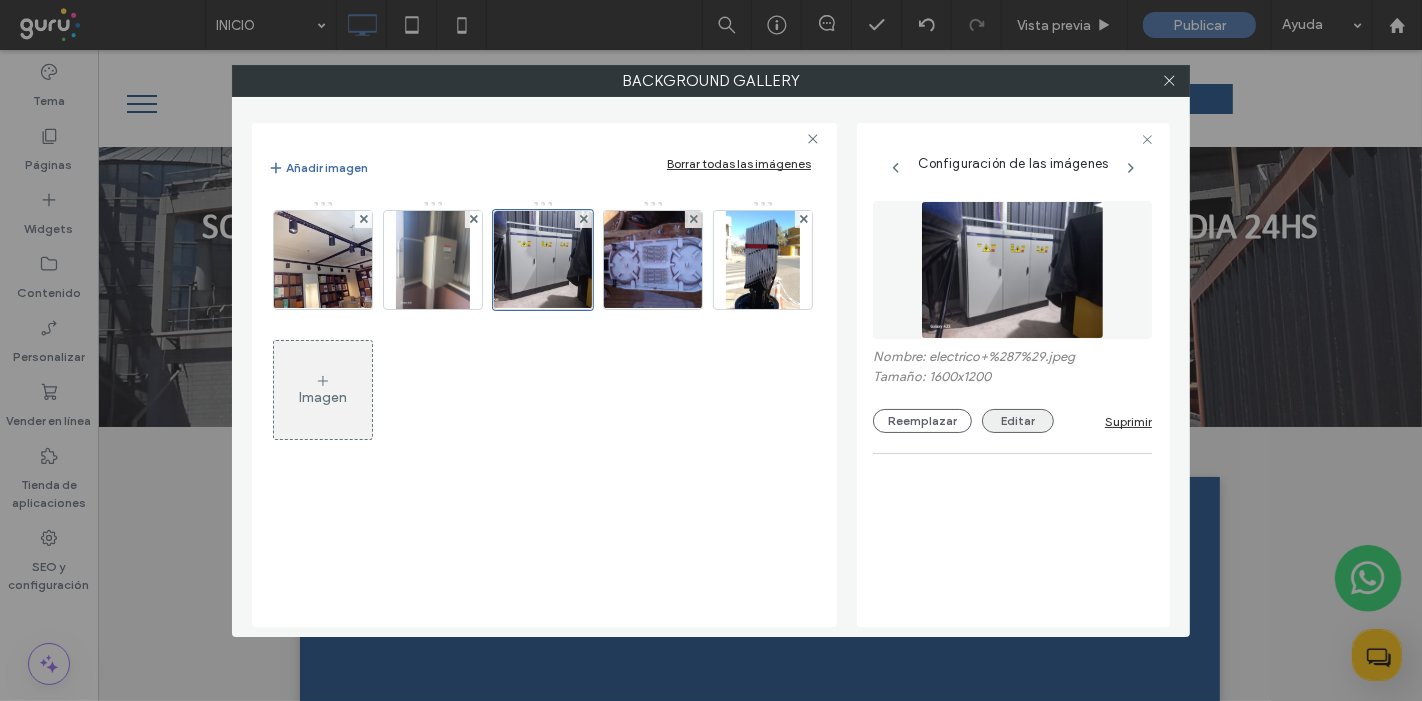click on "Editar" at bounding box center (1018, 421) 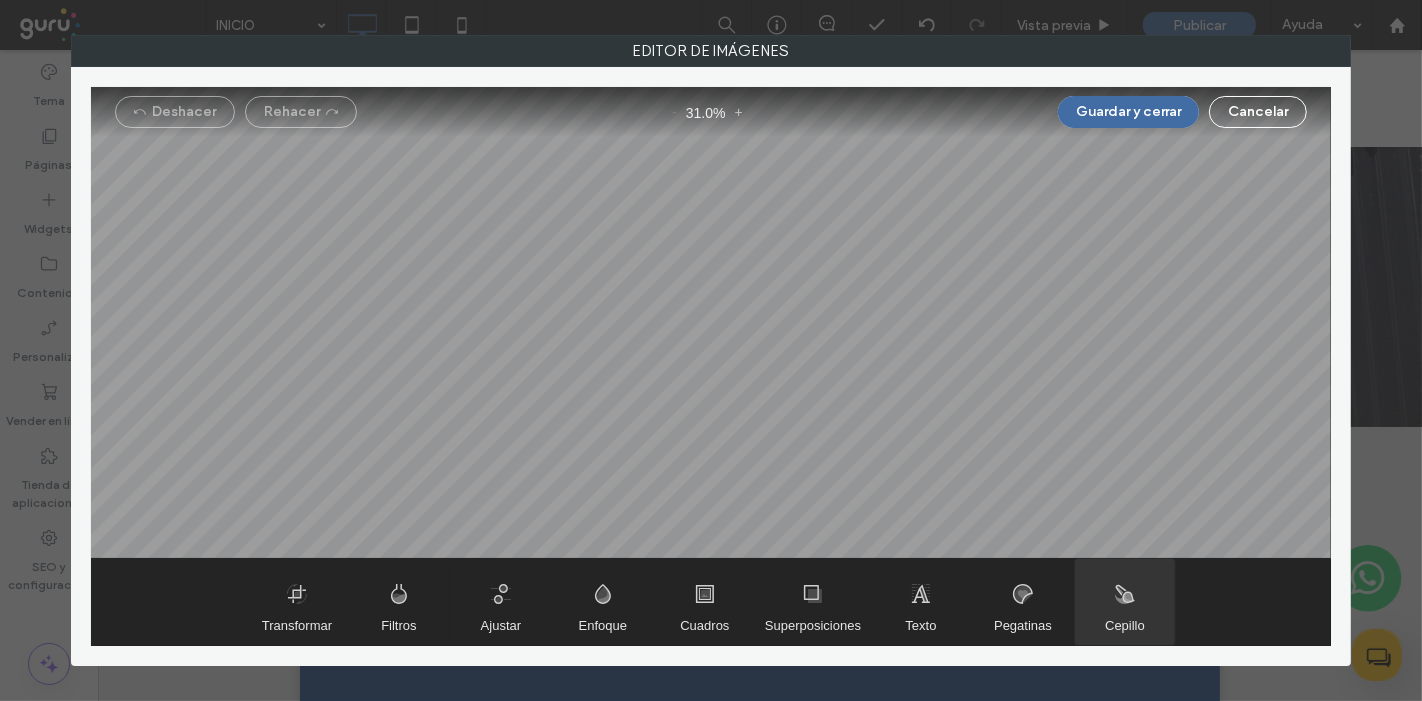 click at bounding box center [1125, 602] 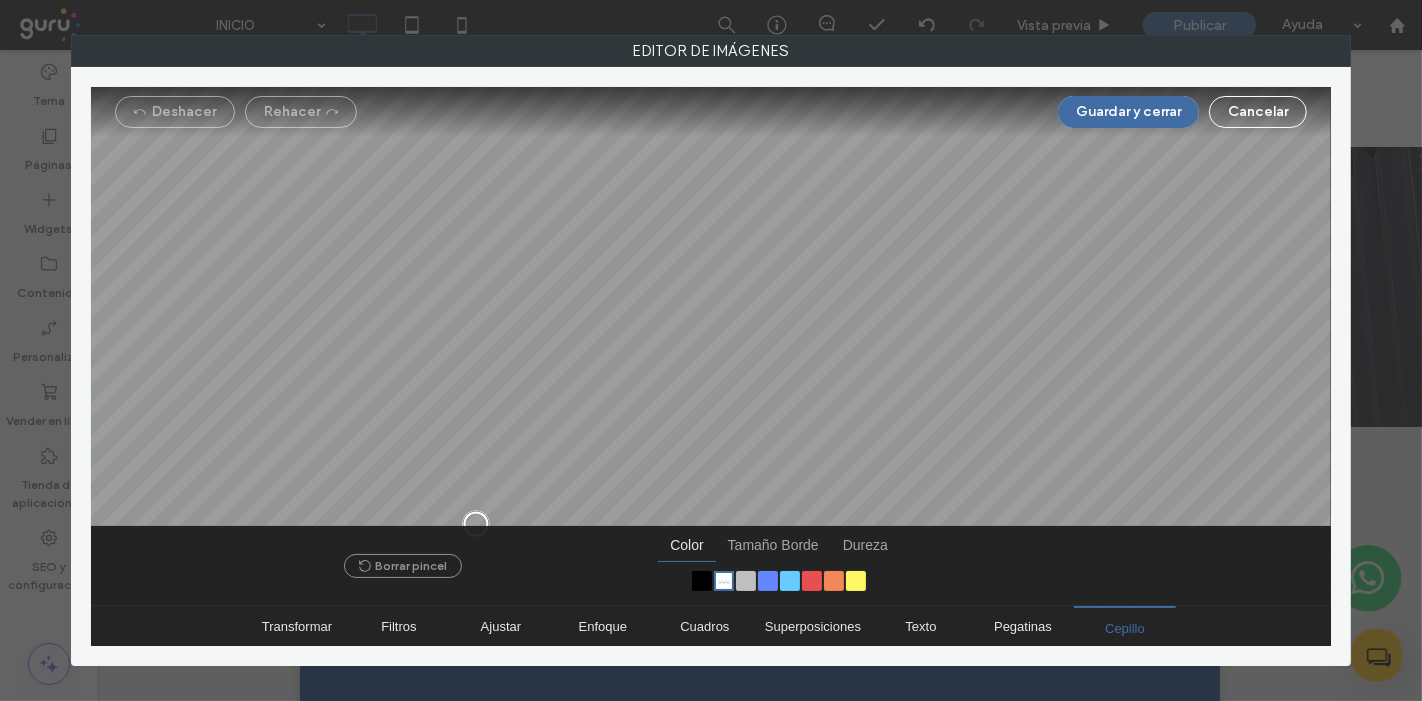 click at bounding box center [475, 523] 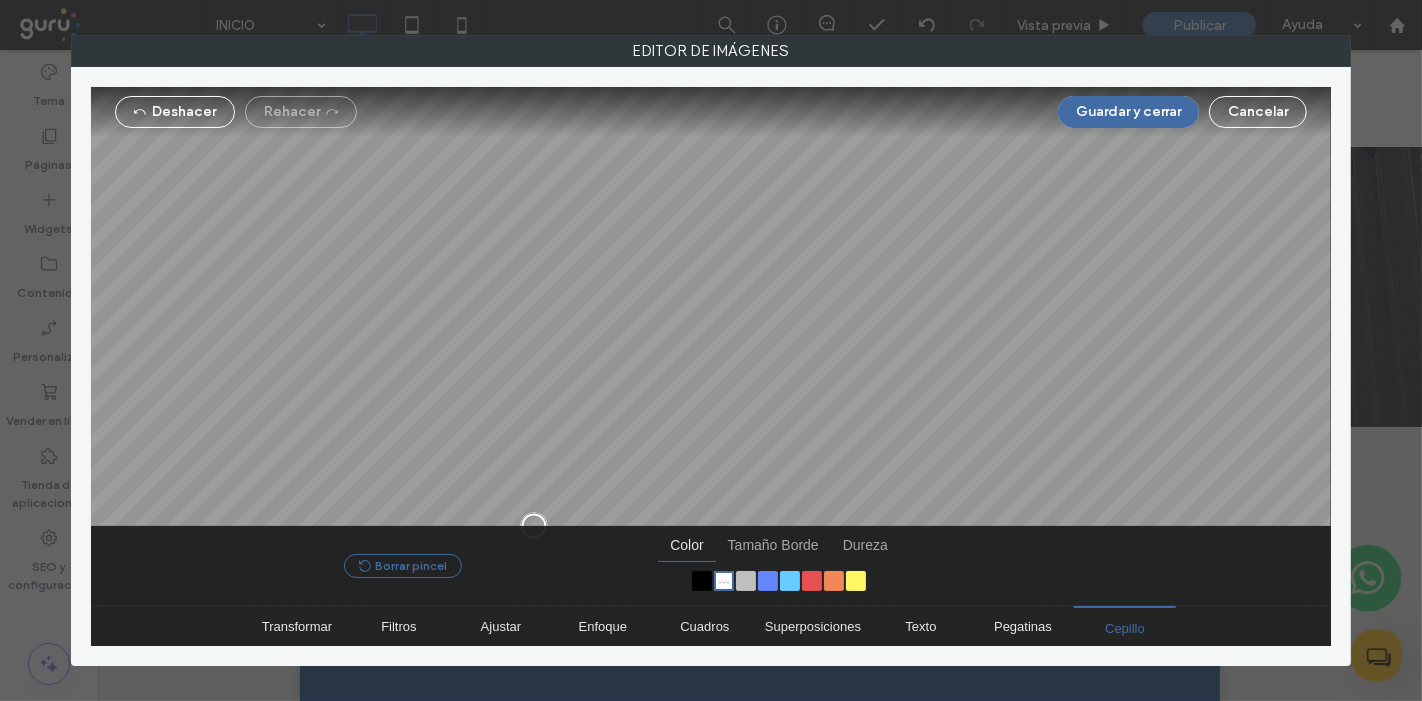 click on "Borrar pincel" at bounding box center (403, 566) 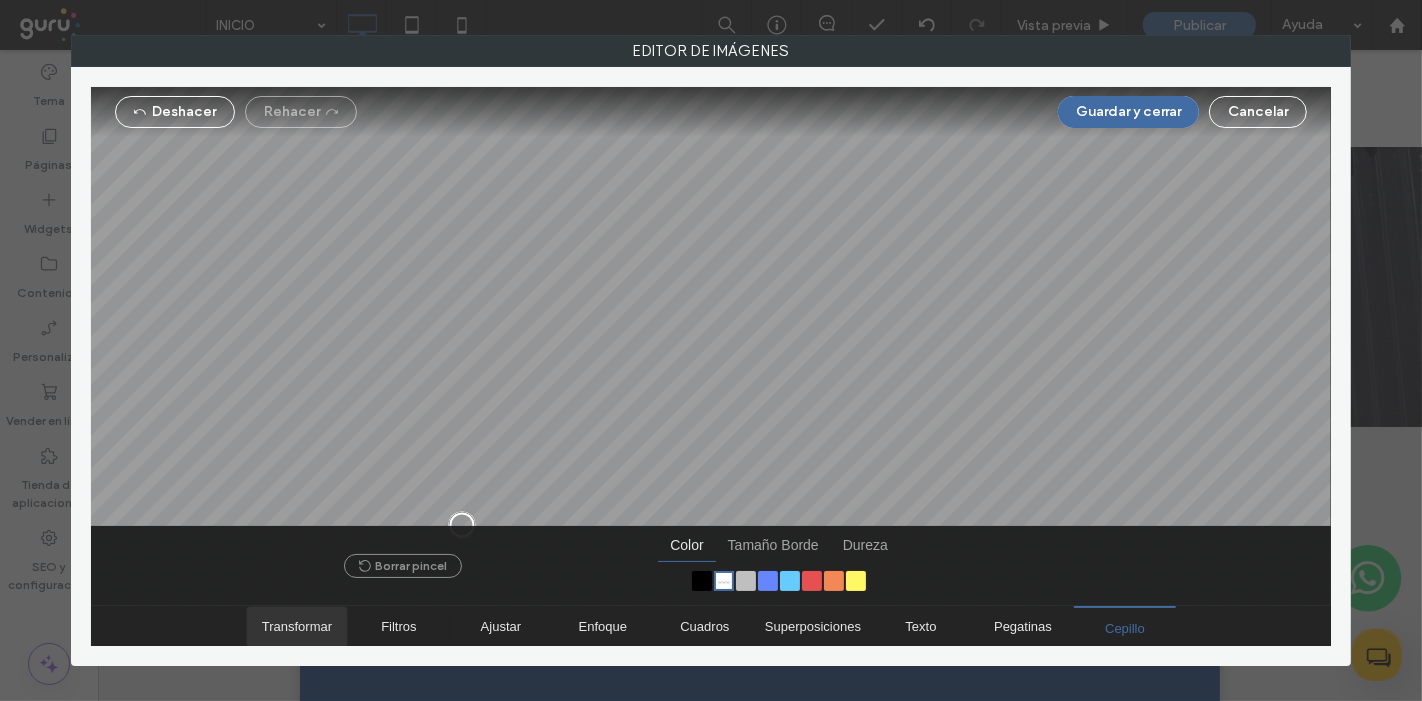 click on "Transformar" at bounding box center (297, 626) 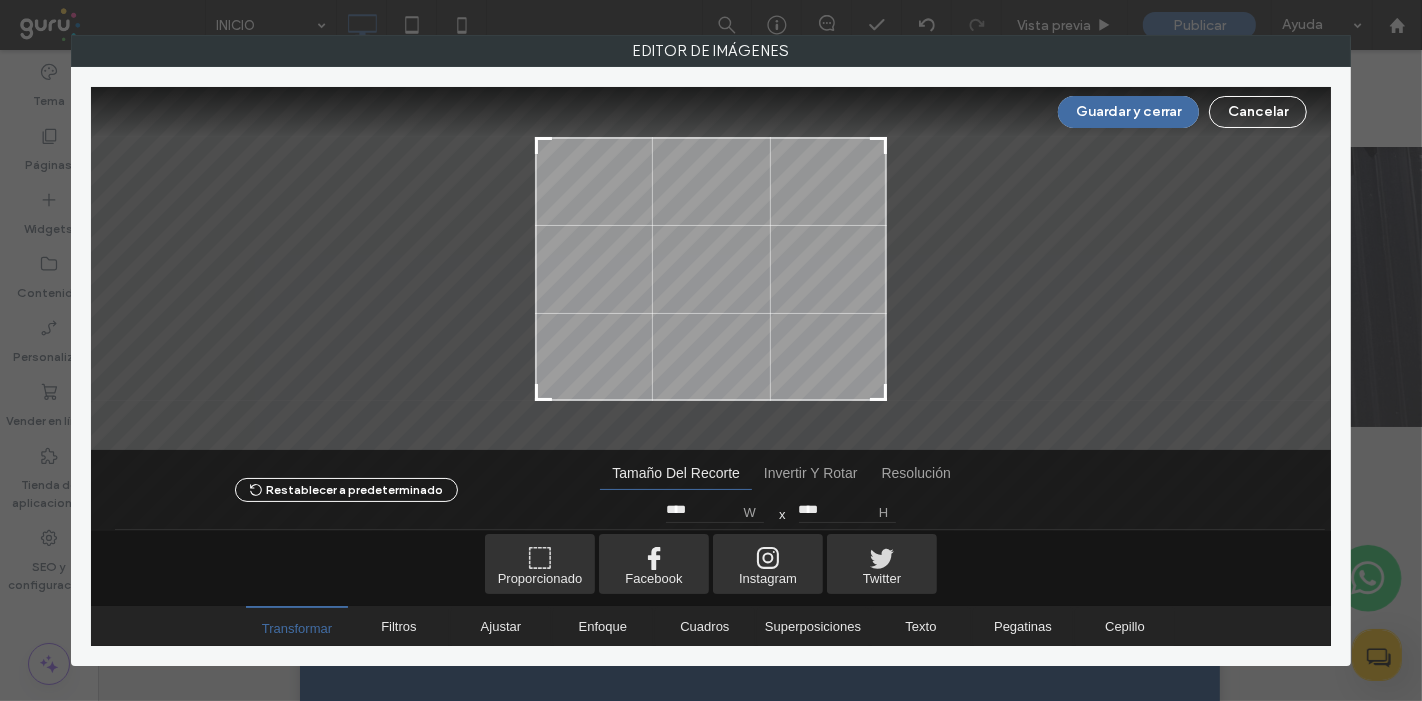 type on "****" 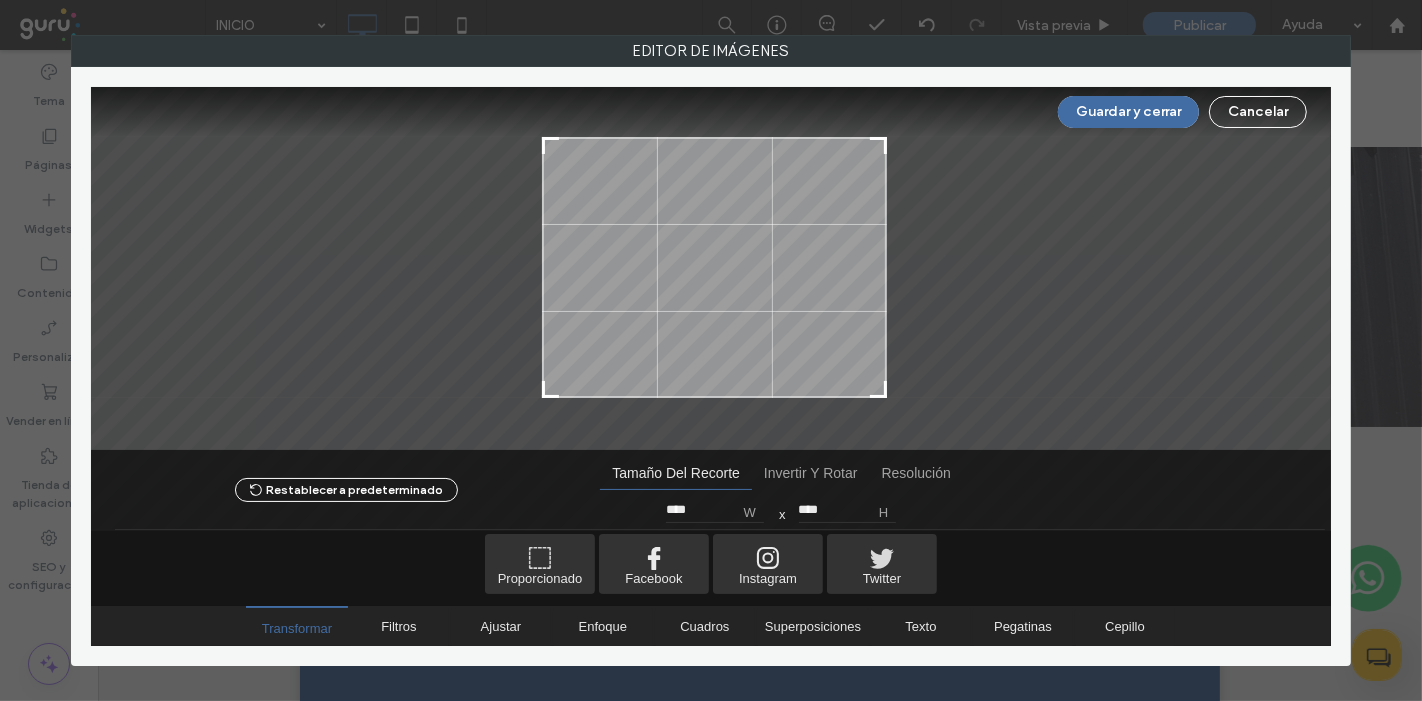 type on "****" 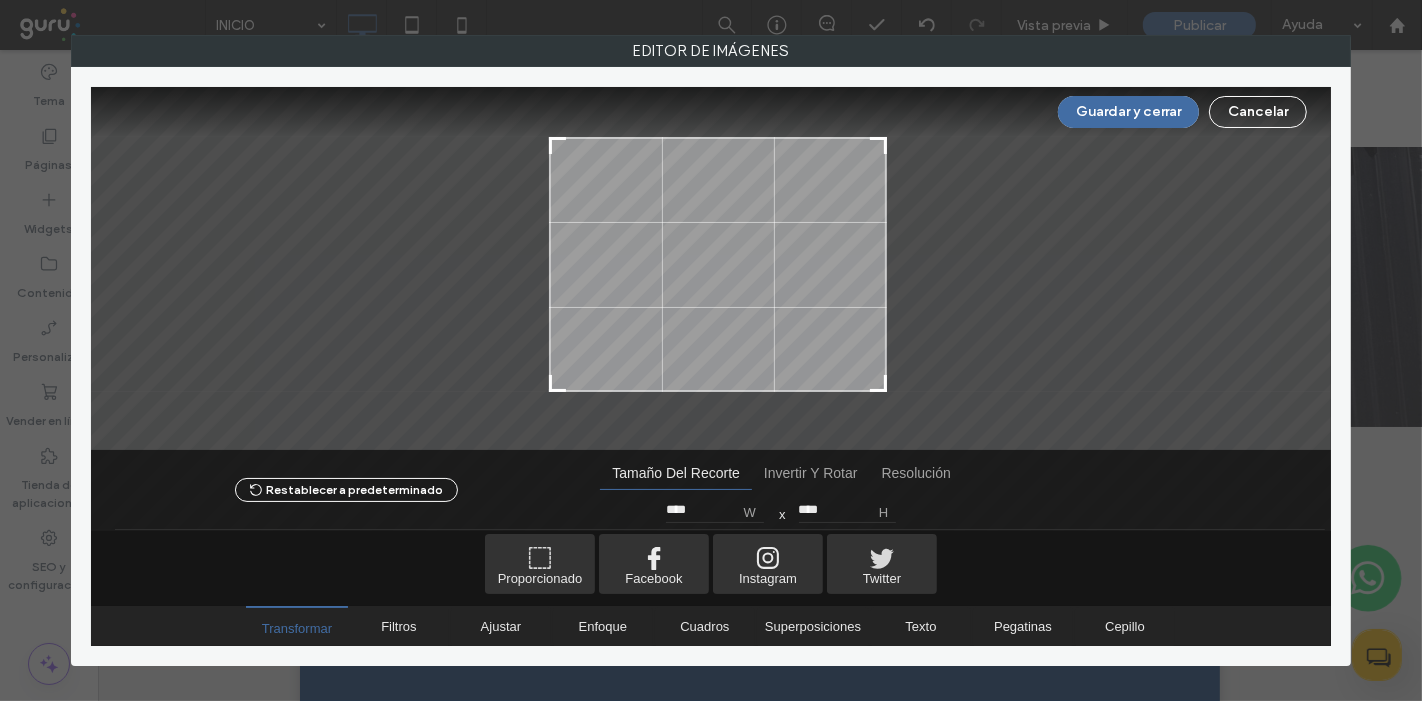 type on "****" 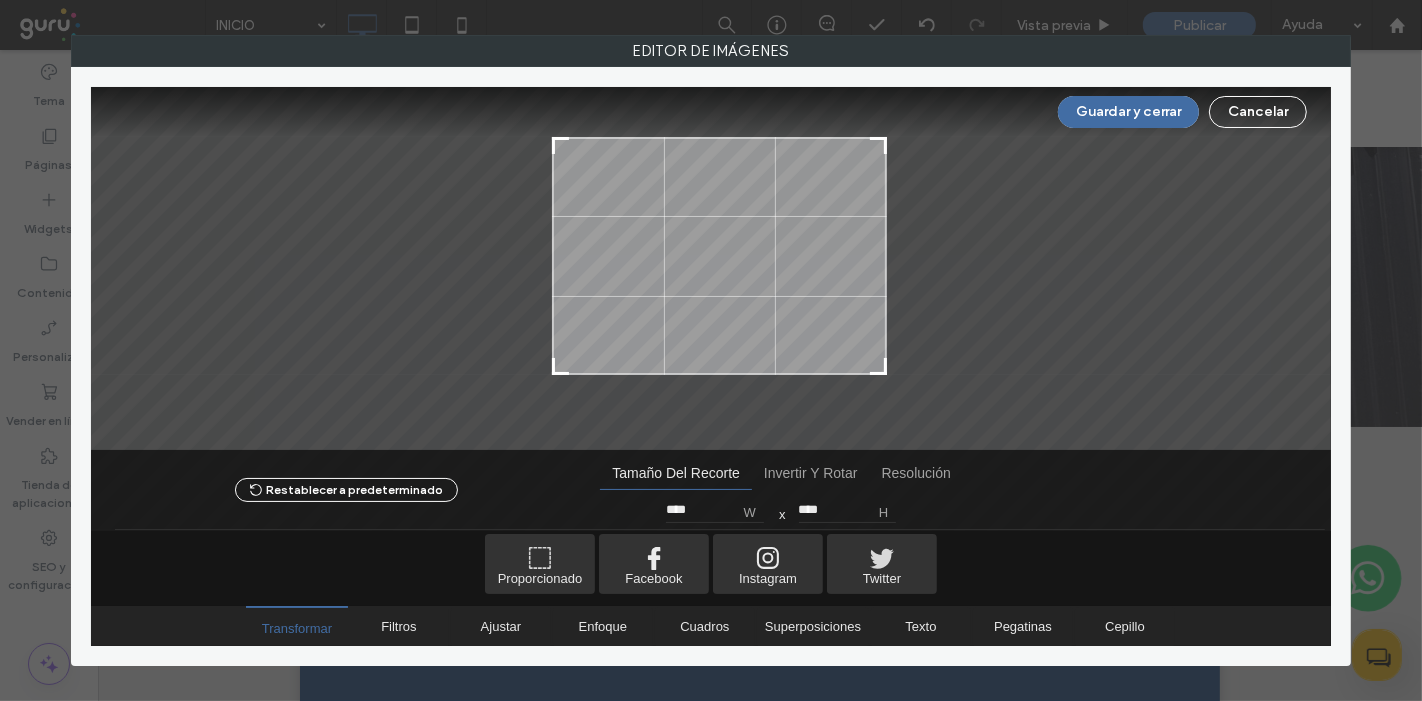type on "****" 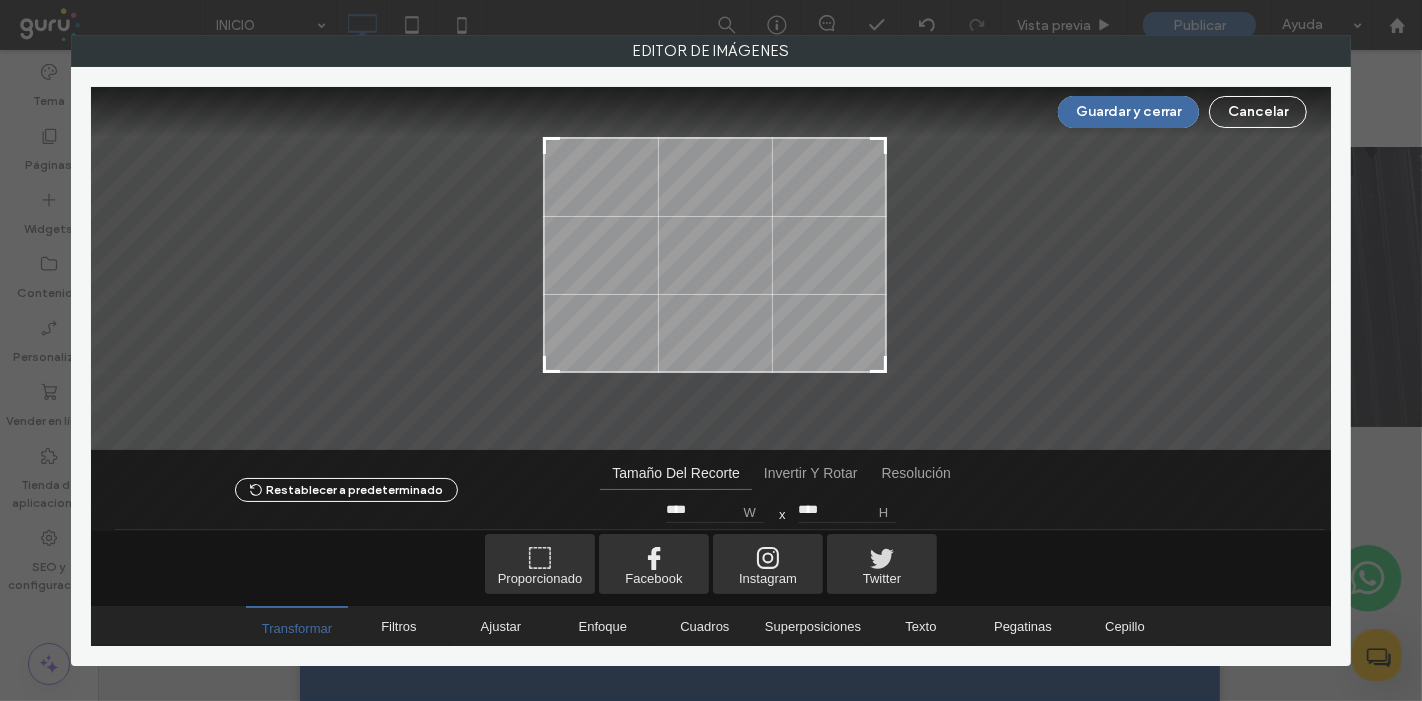 type on "****" 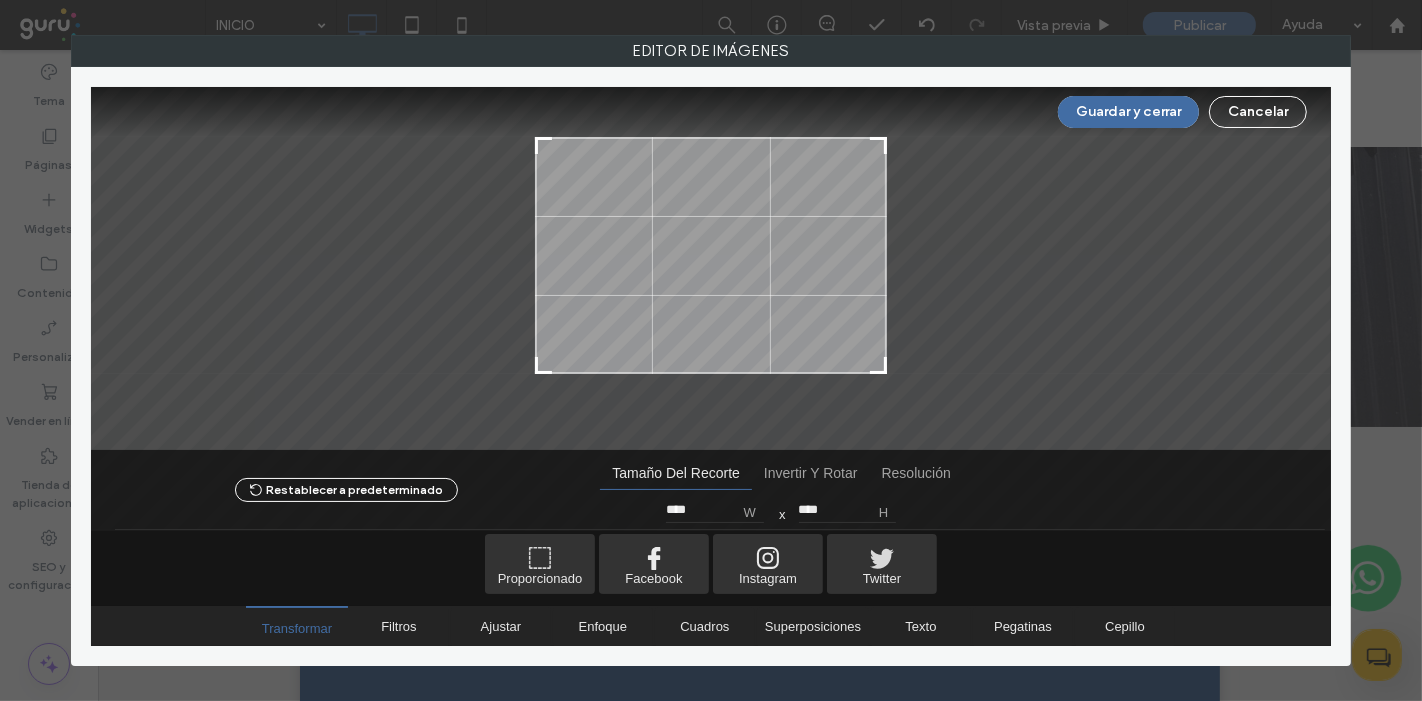drag, startPoint x: 537, startPoint y: 396, endPoint x: 533, endPoint y: 369, distance: 27.294687 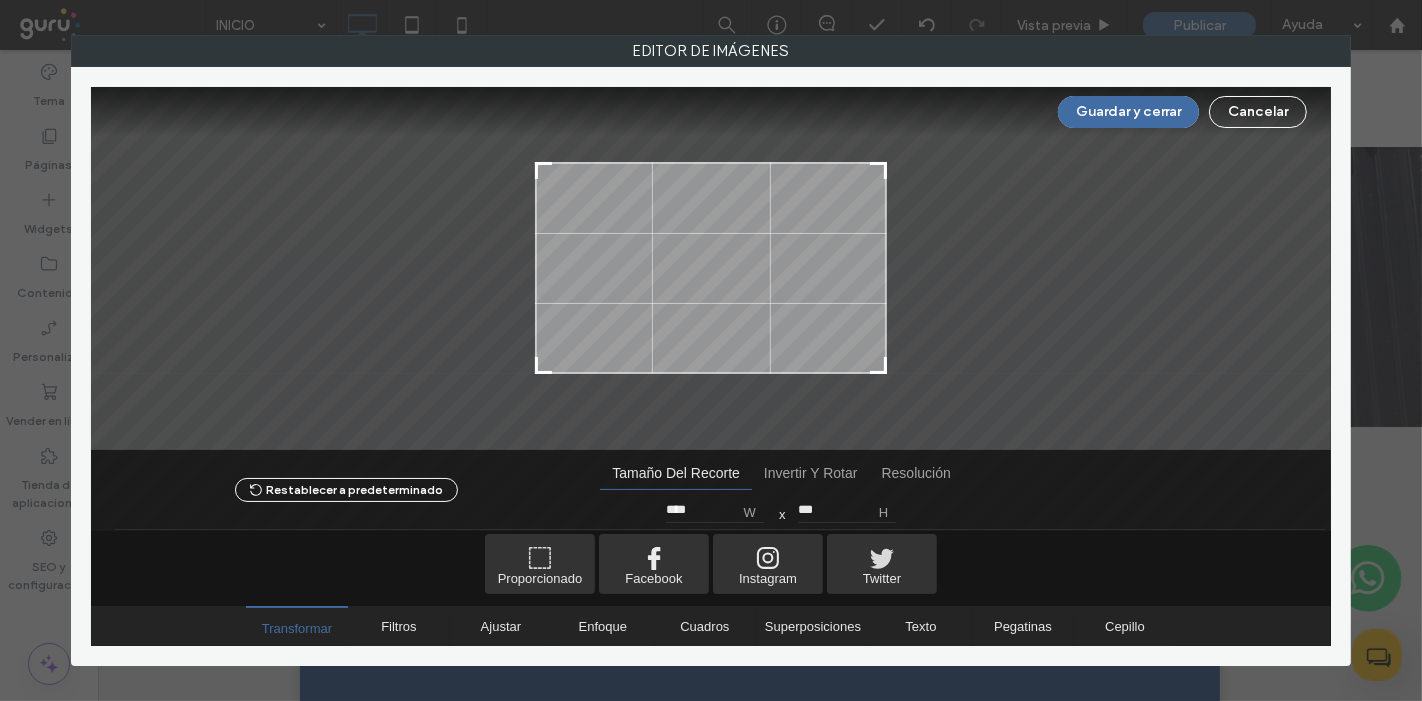 drag, startPoint x: 536, startPoint y: 142, endPoint x: 528, endPoint y: 161, distance: 20.615528 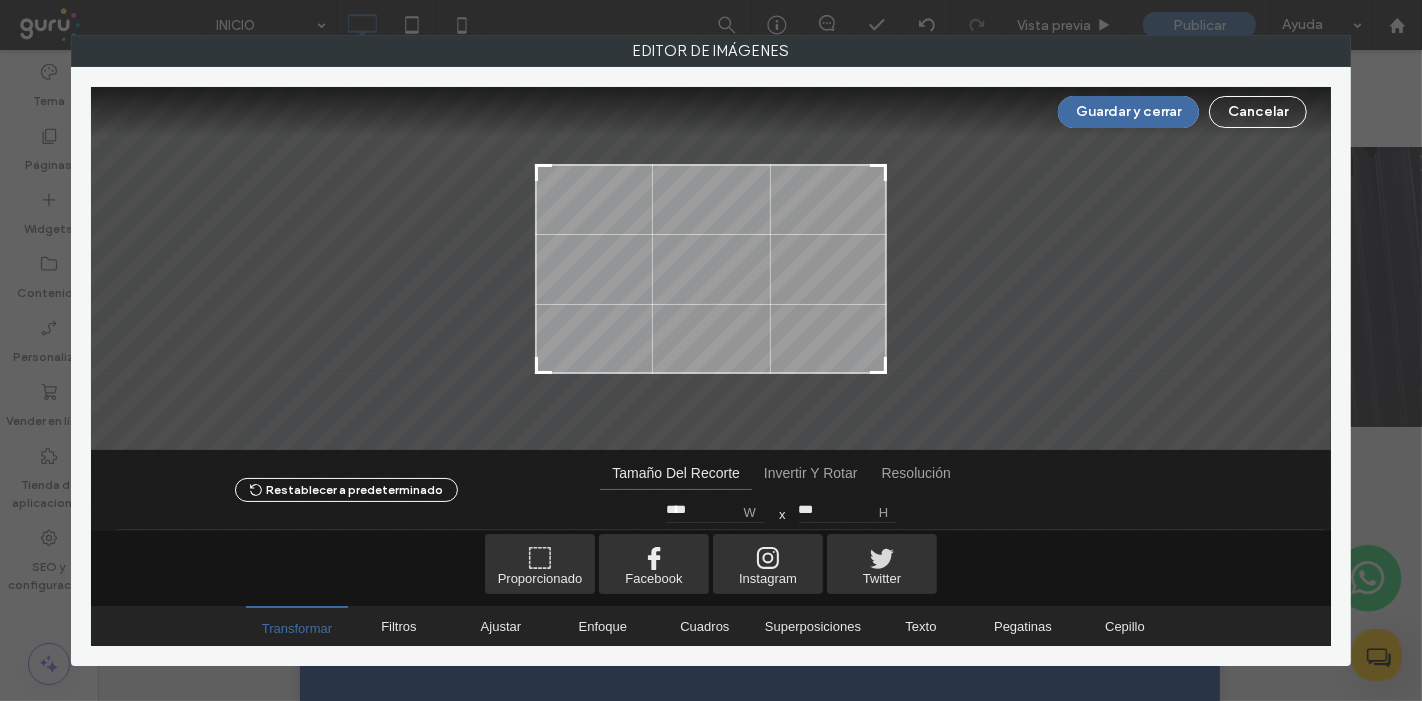 type on "****" 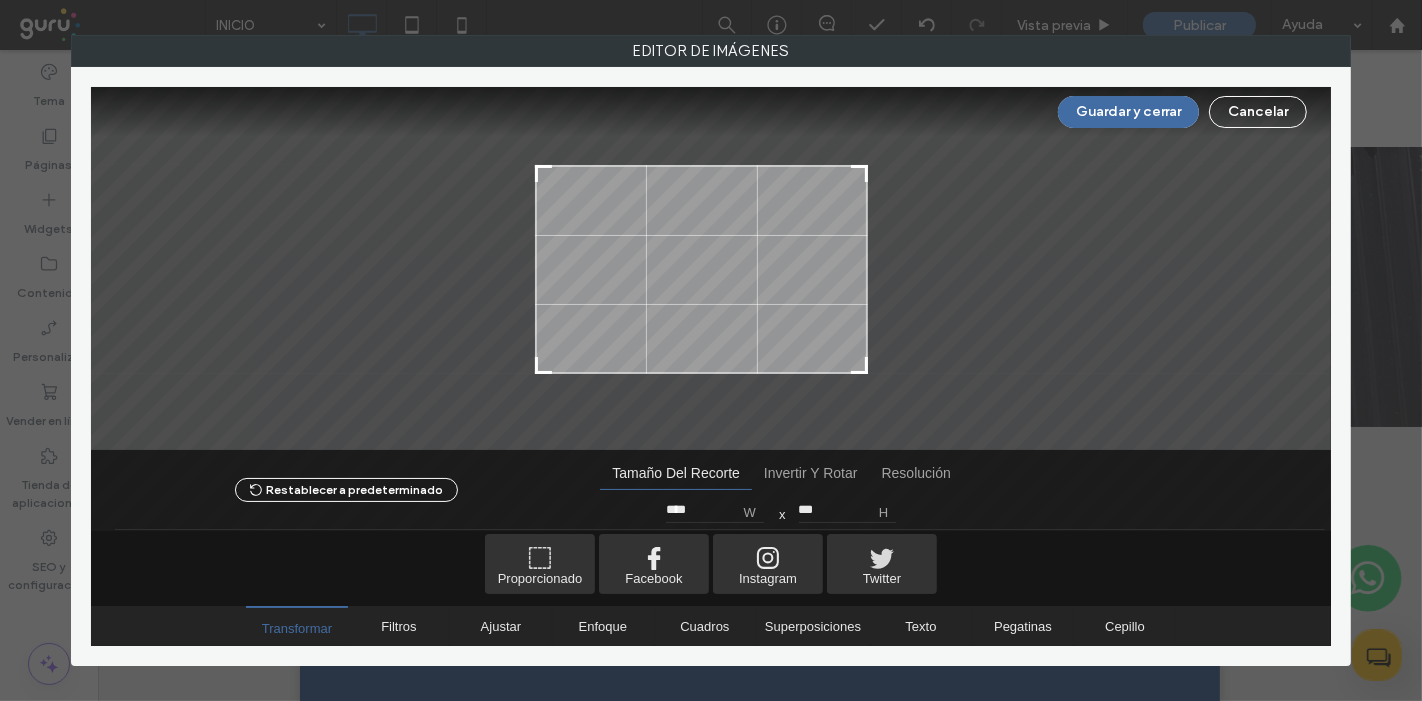 type on "****" 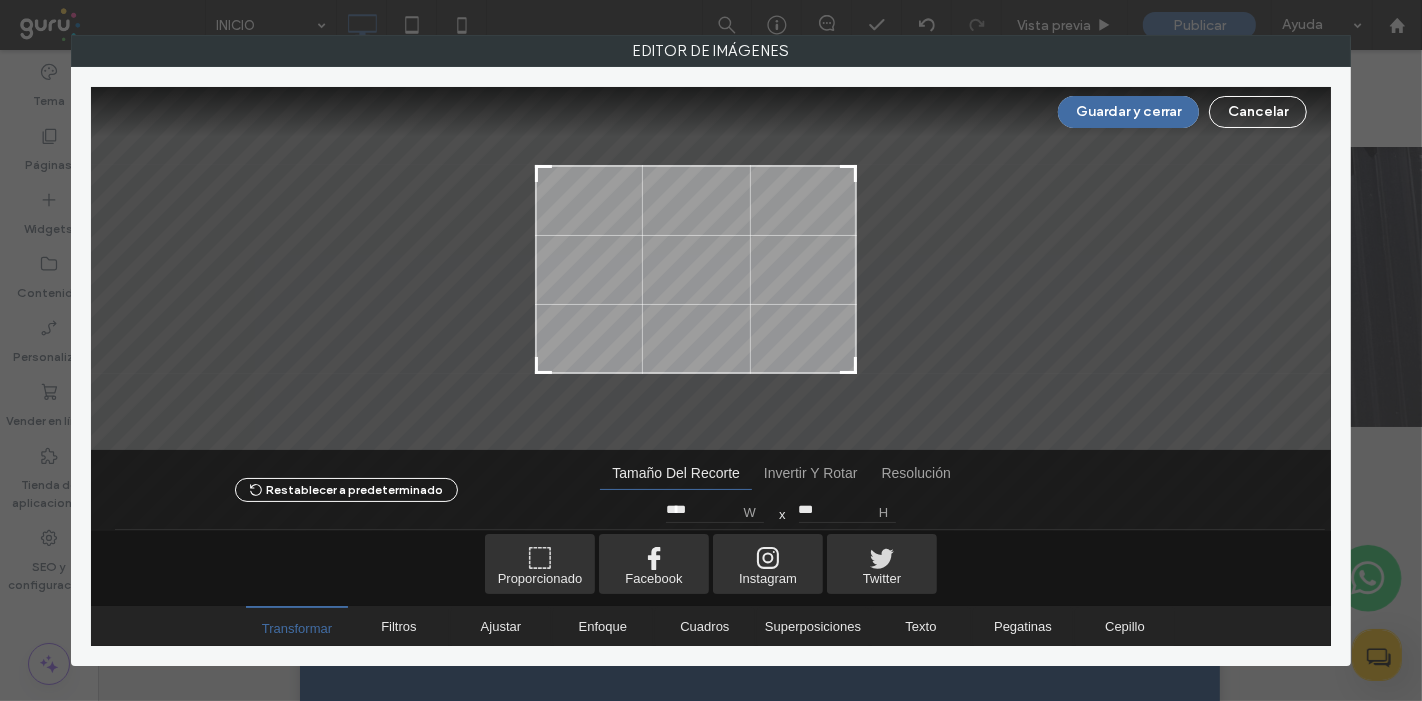 drag, startPoint x: 880, startPoint y: 177, endPoint x: 850, endPoint y: 178, distance: 30.016663 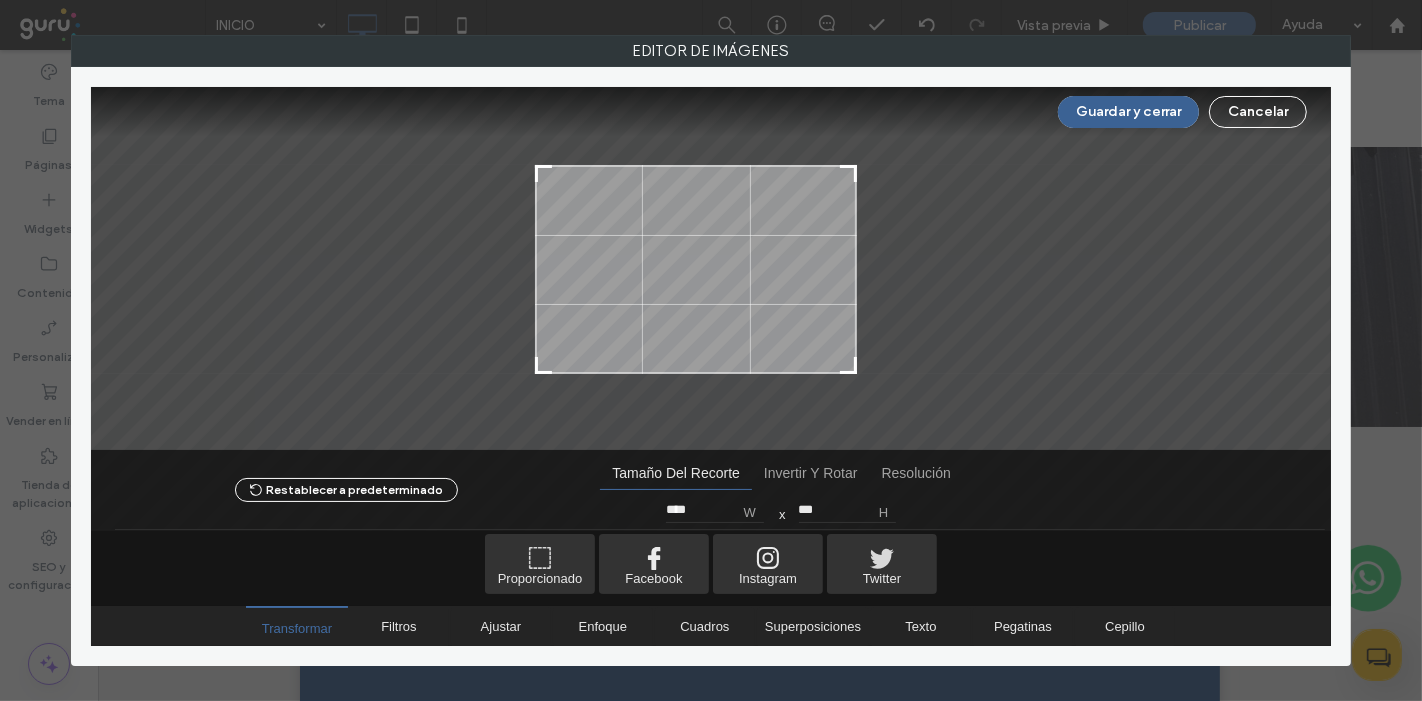 click on "Guardar y cerrar" at bounding box center [1128, 112] 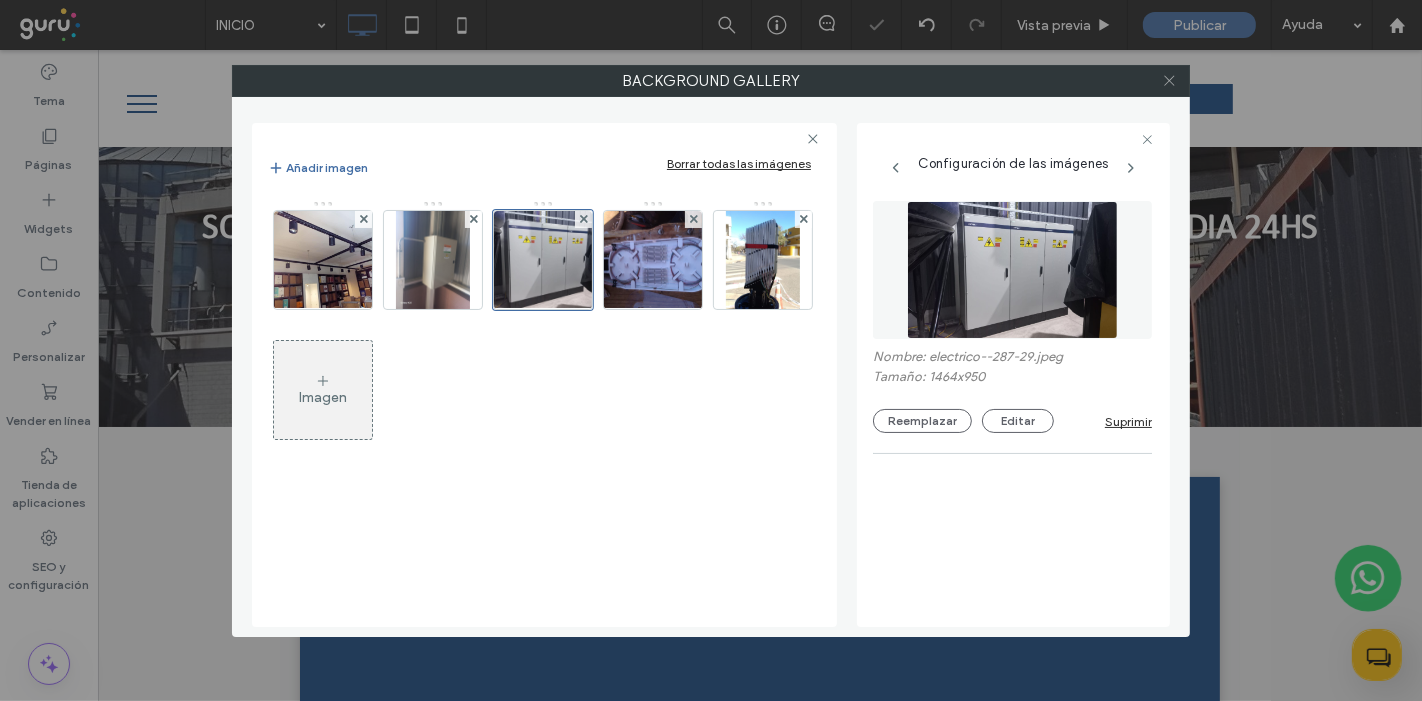 click 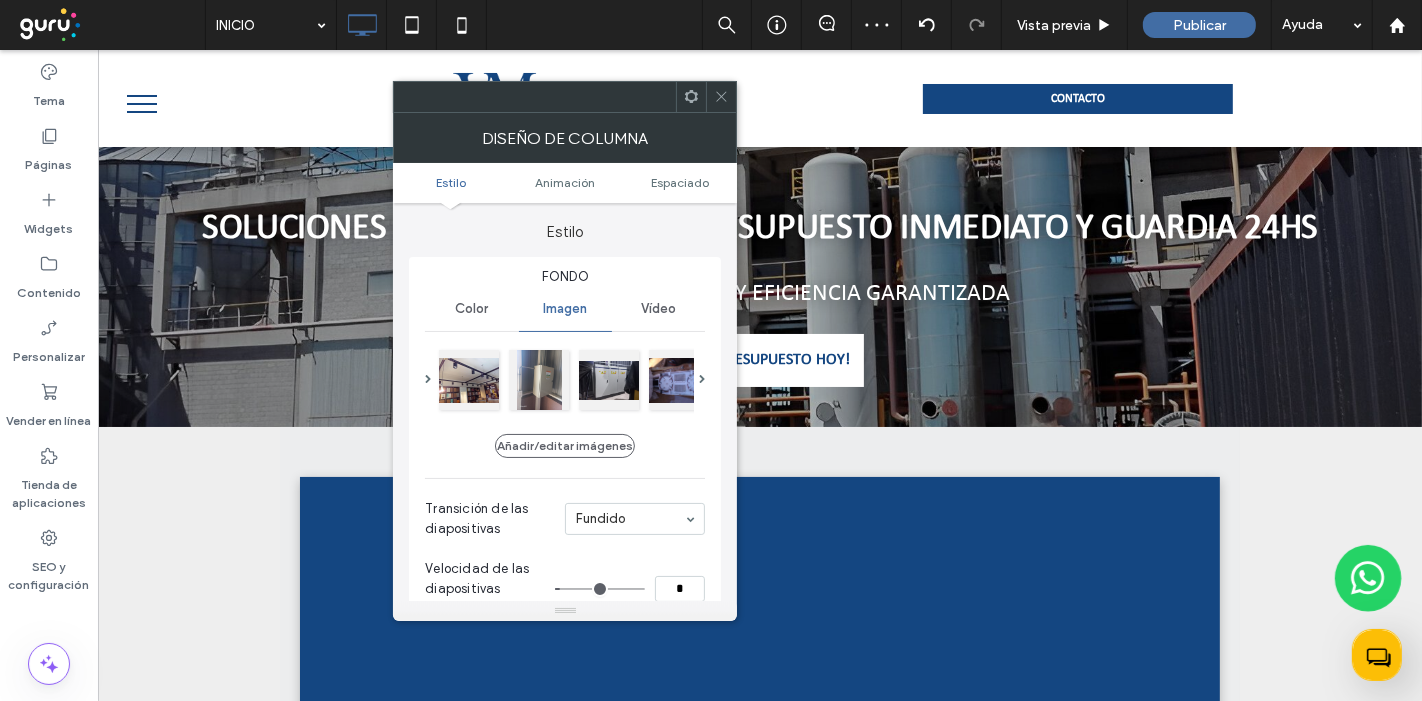 click 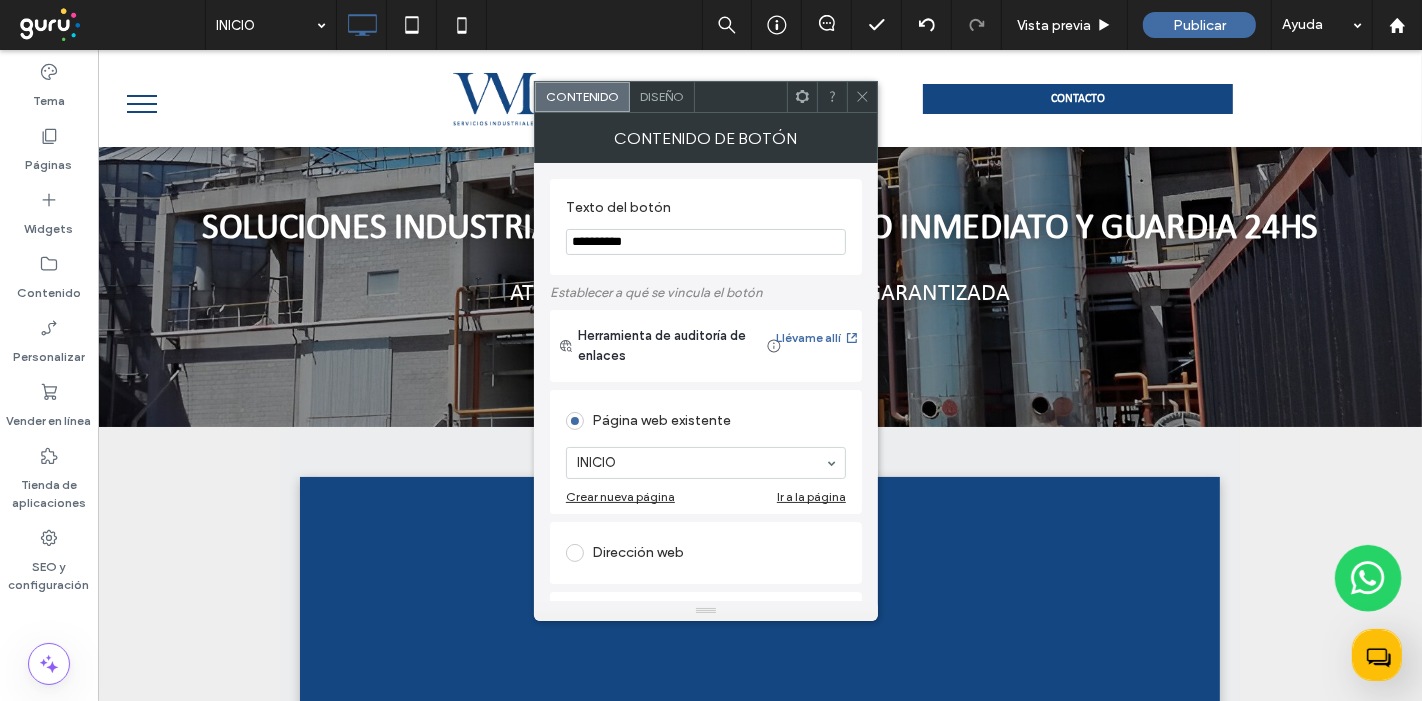 click on "**********" at bounding box center [706, 242] 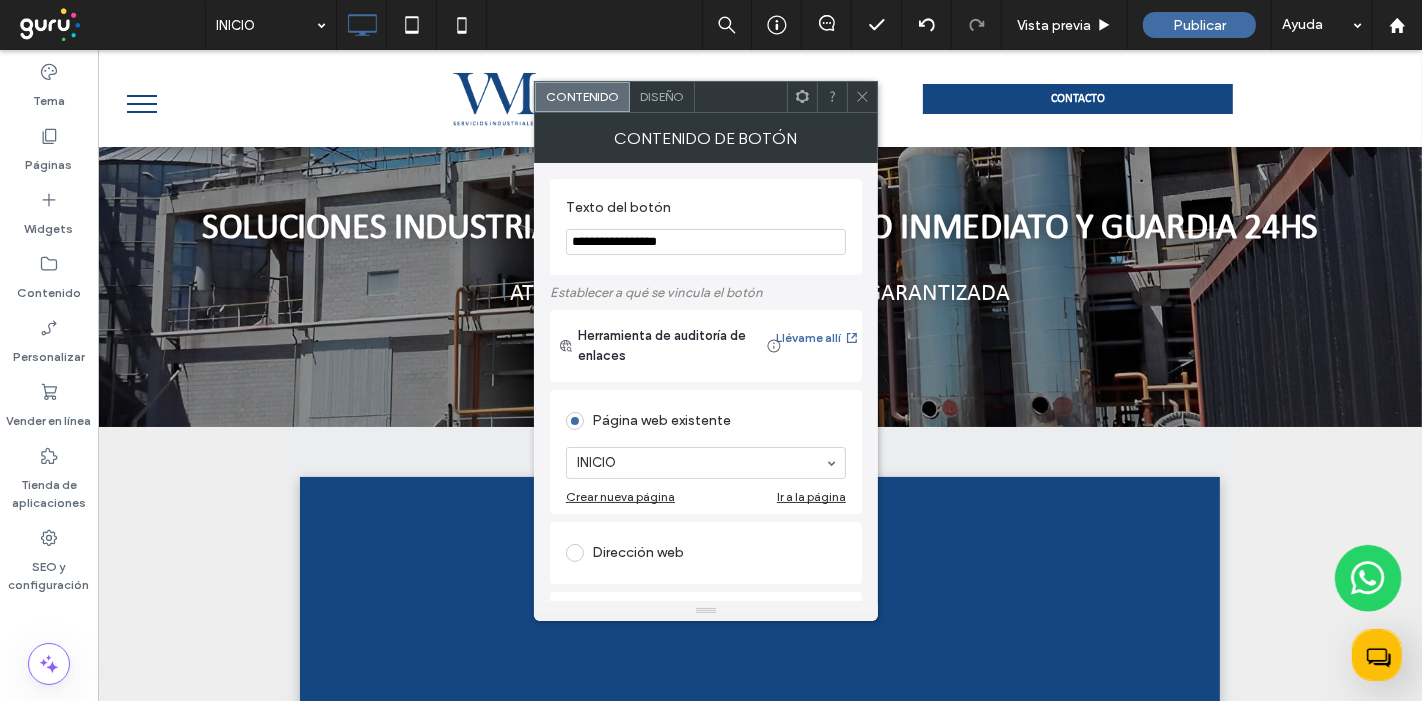 type on "**********" 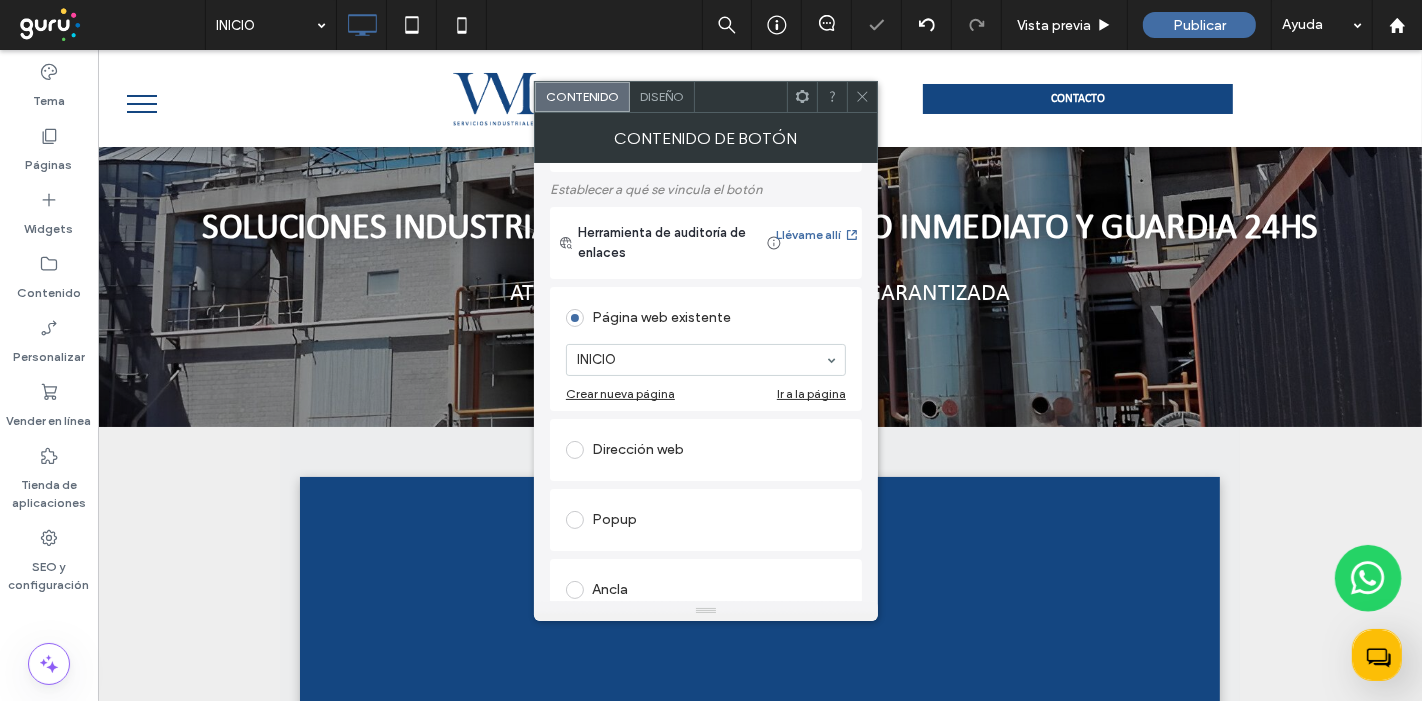 scroll, scrollTop: 222, scrollLeft: 0, axis: vertical 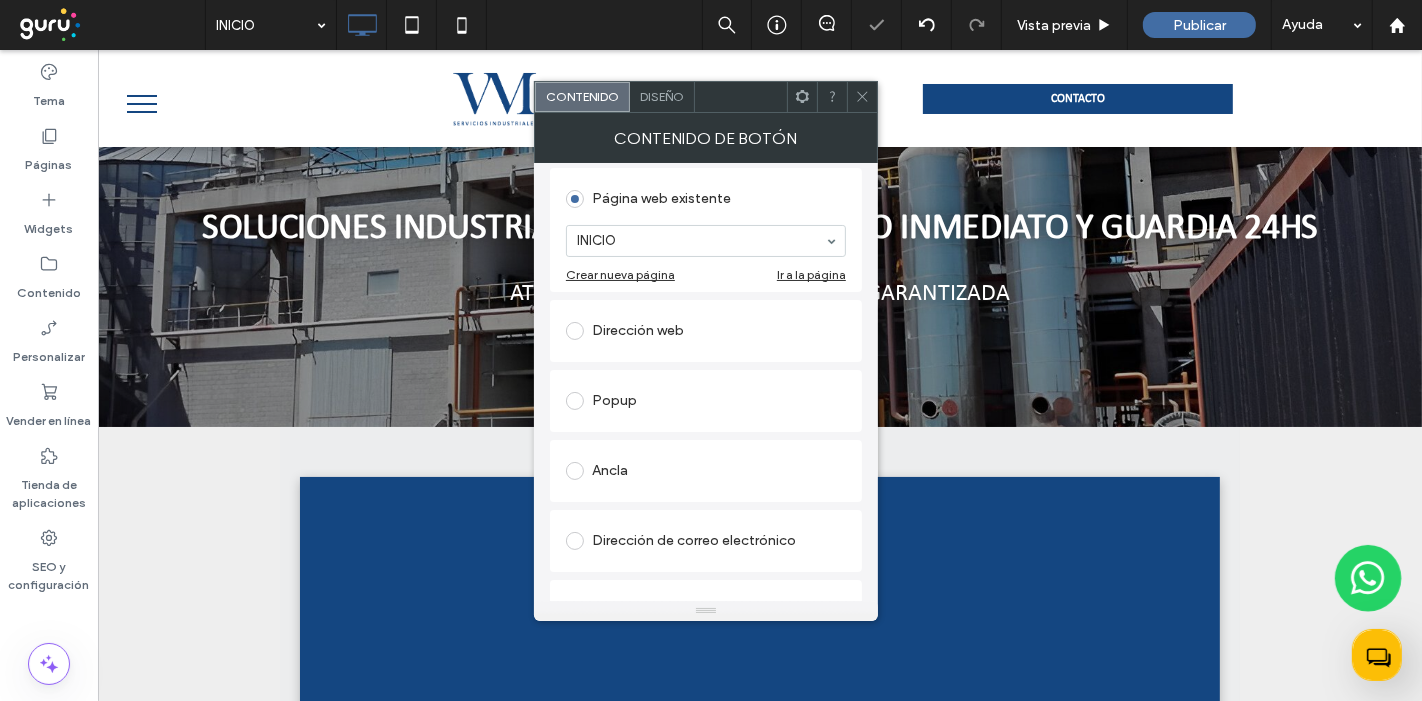 click on "Dirección web" at bounding box center [706, 331] 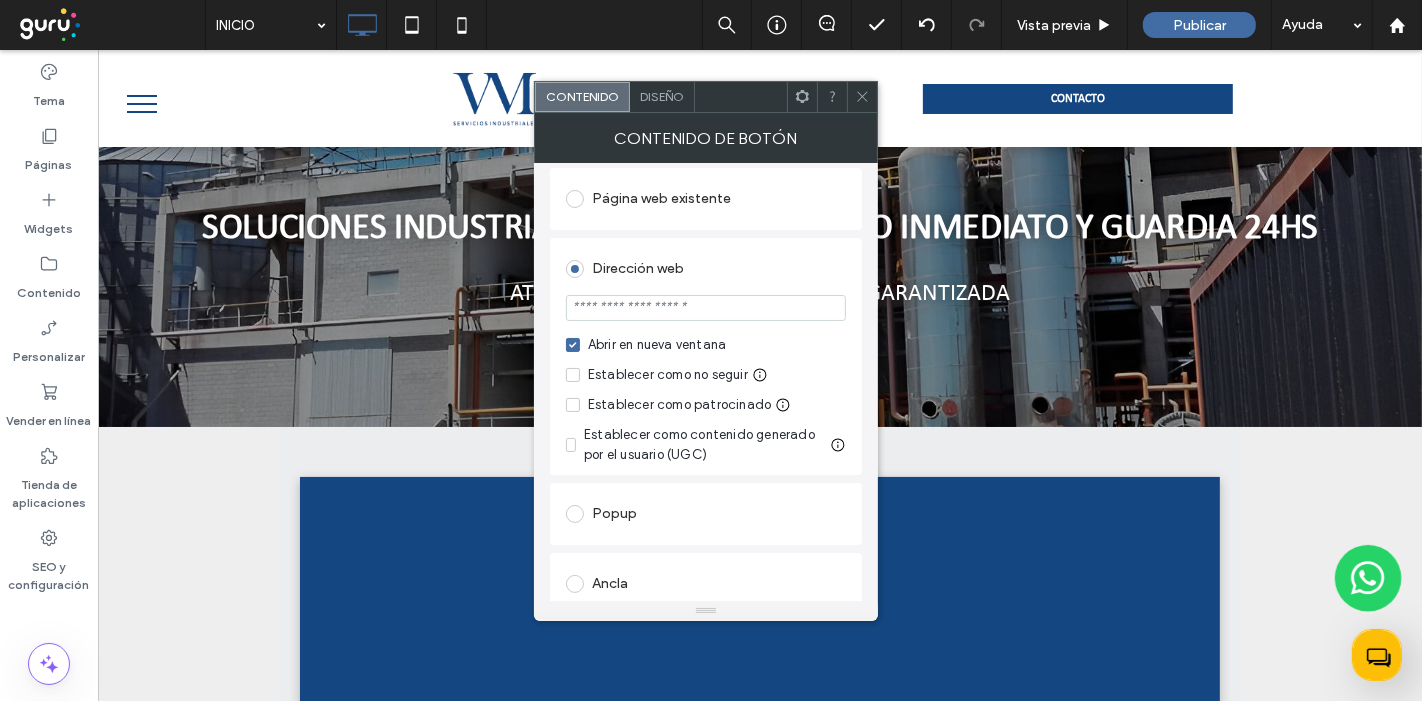 click at bounding box center [706, 308] 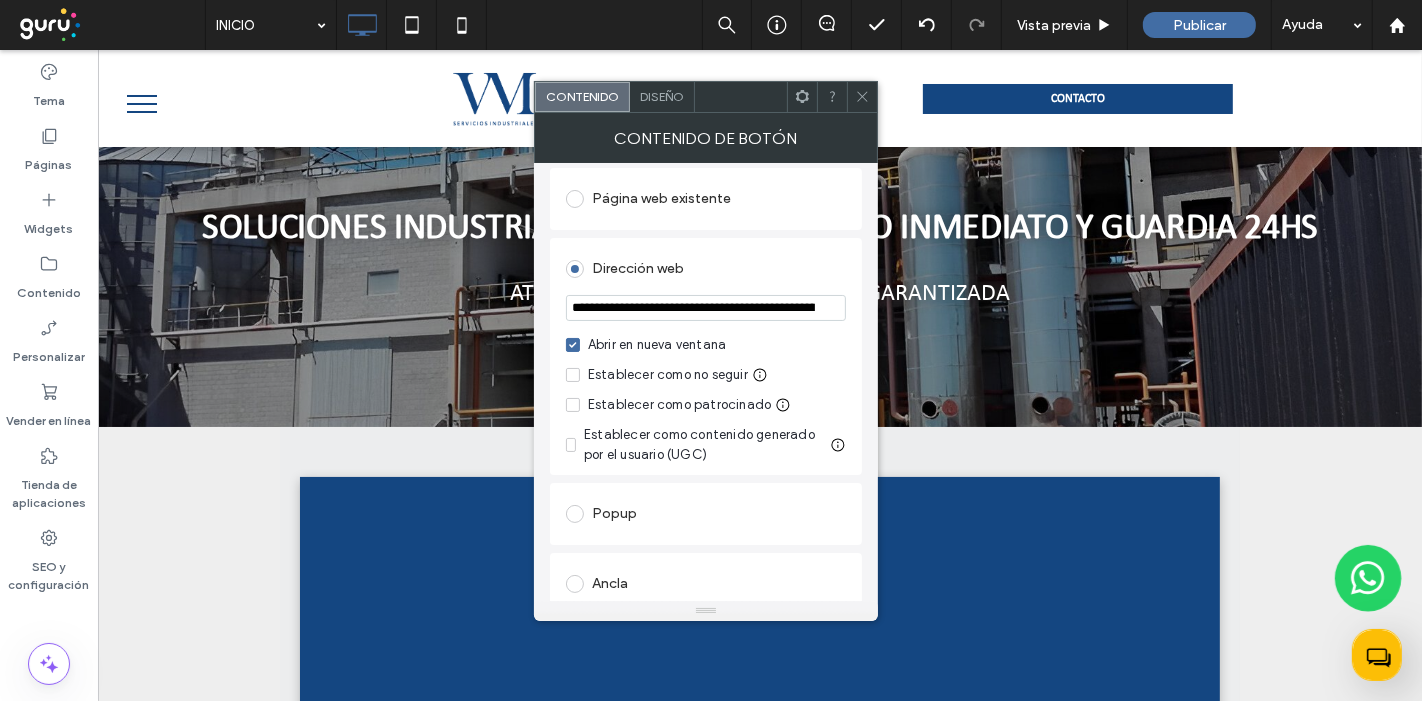 scroll, scrollTop: 0, scrollLeft: 331, axis: horizontal 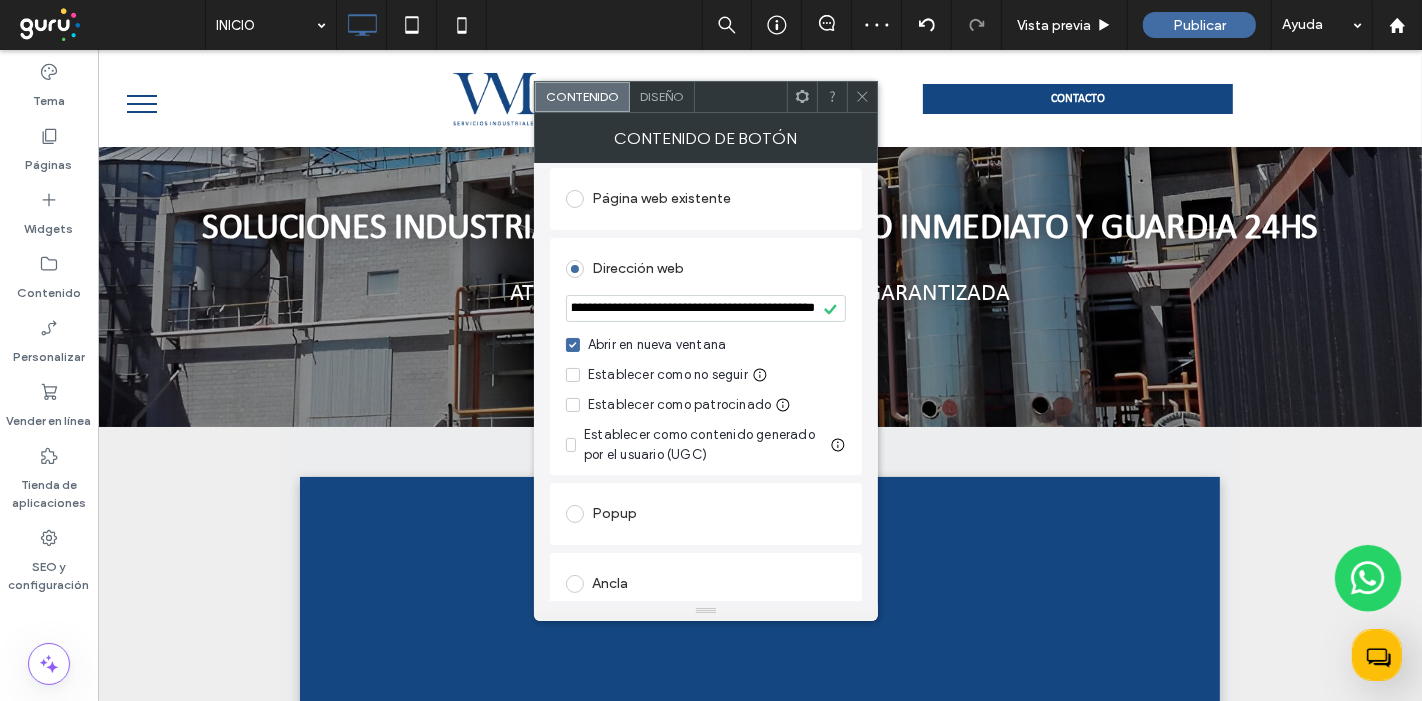 click on "**********" at bounding box center (706, 308) 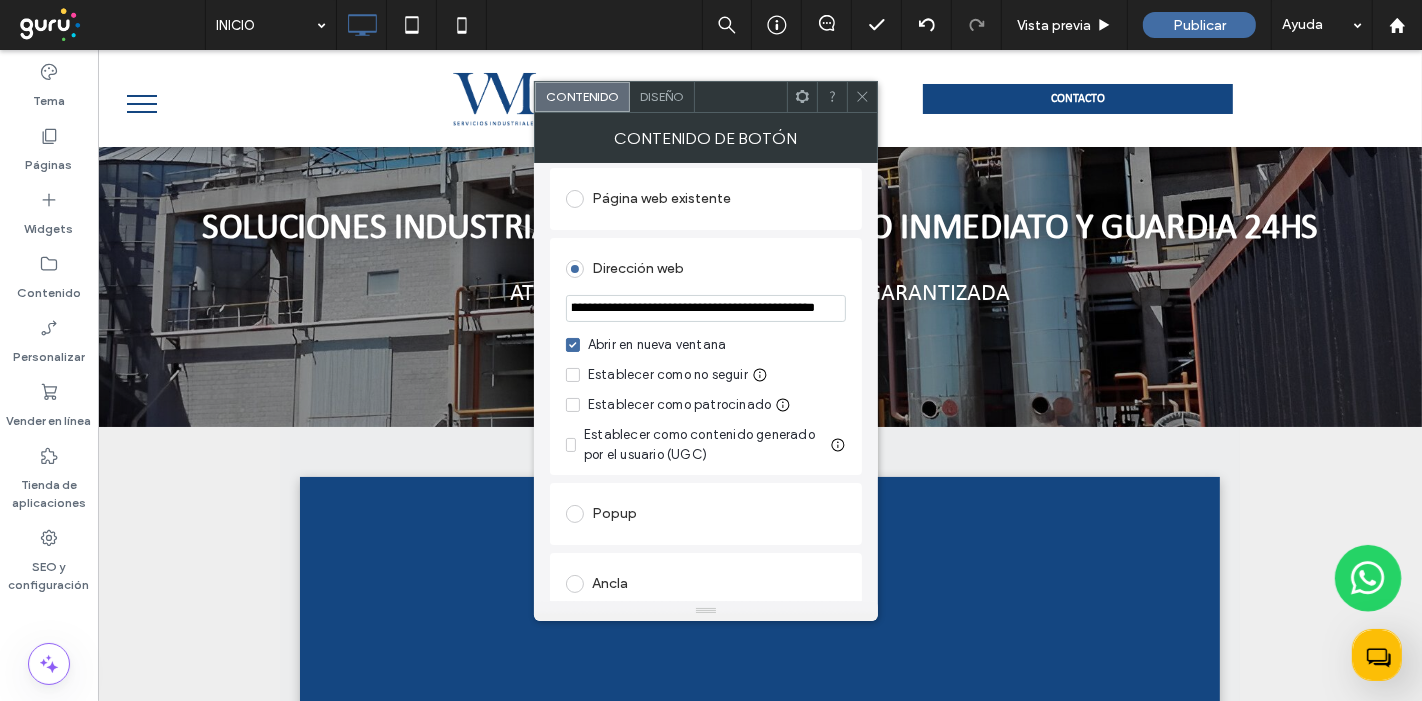 paste on "**********" 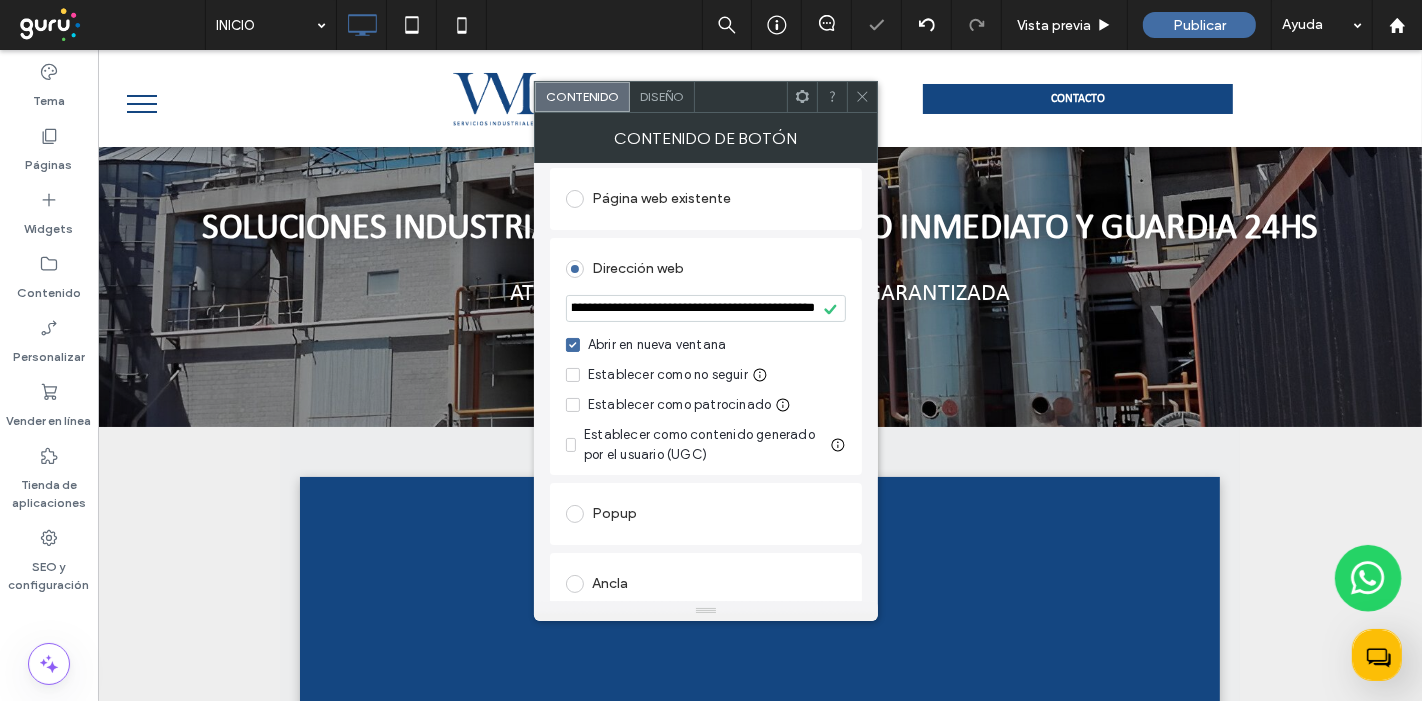 scroll, scrollTop: 0, scrollLeft: 0, axis: both 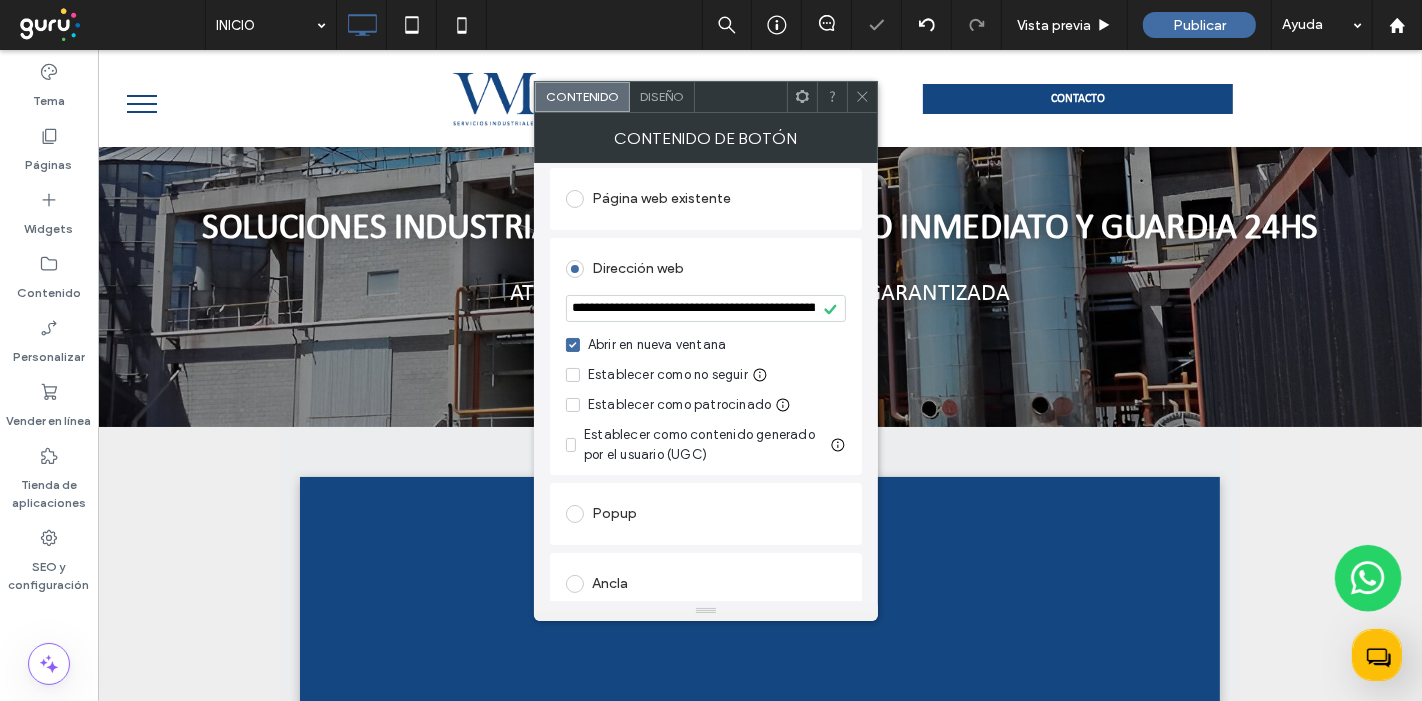 click on "Dirección web" at bounding box center [706, 269] 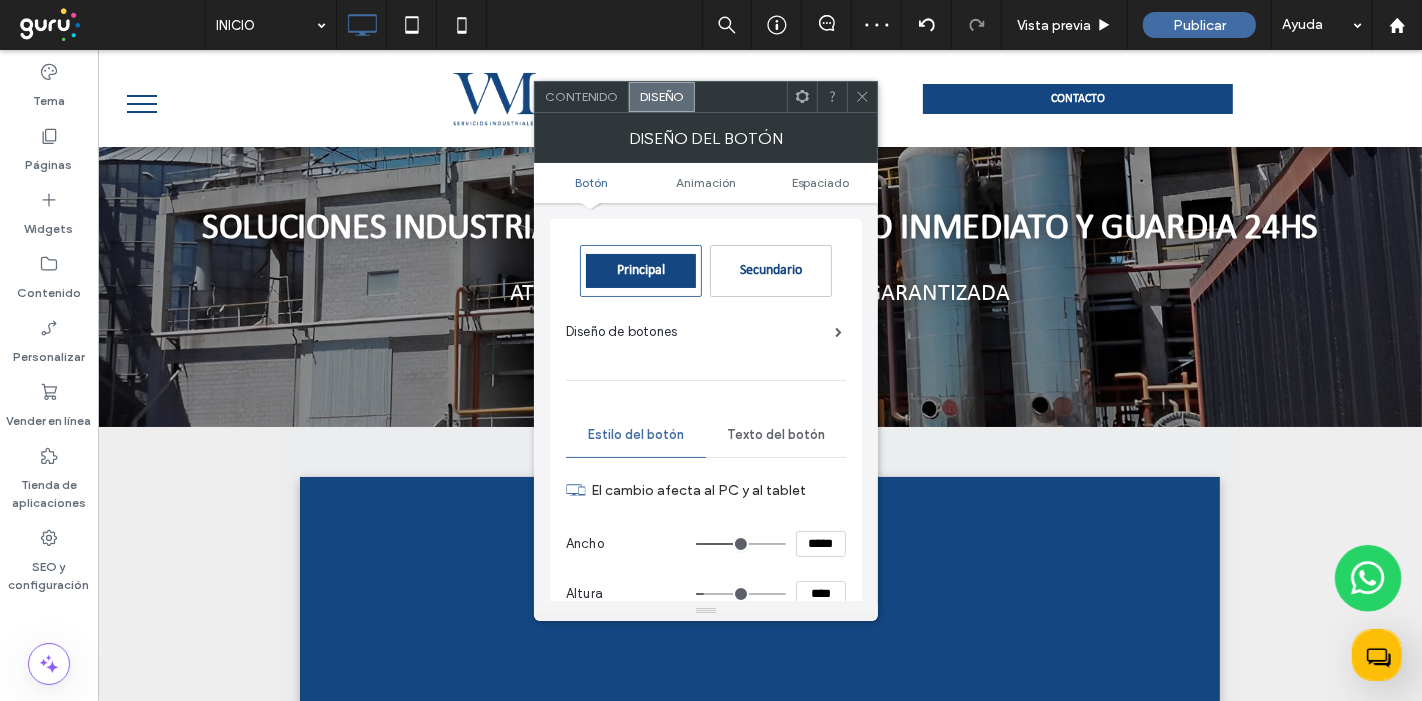 click on "Secundario" at bounding box center (771, 271) 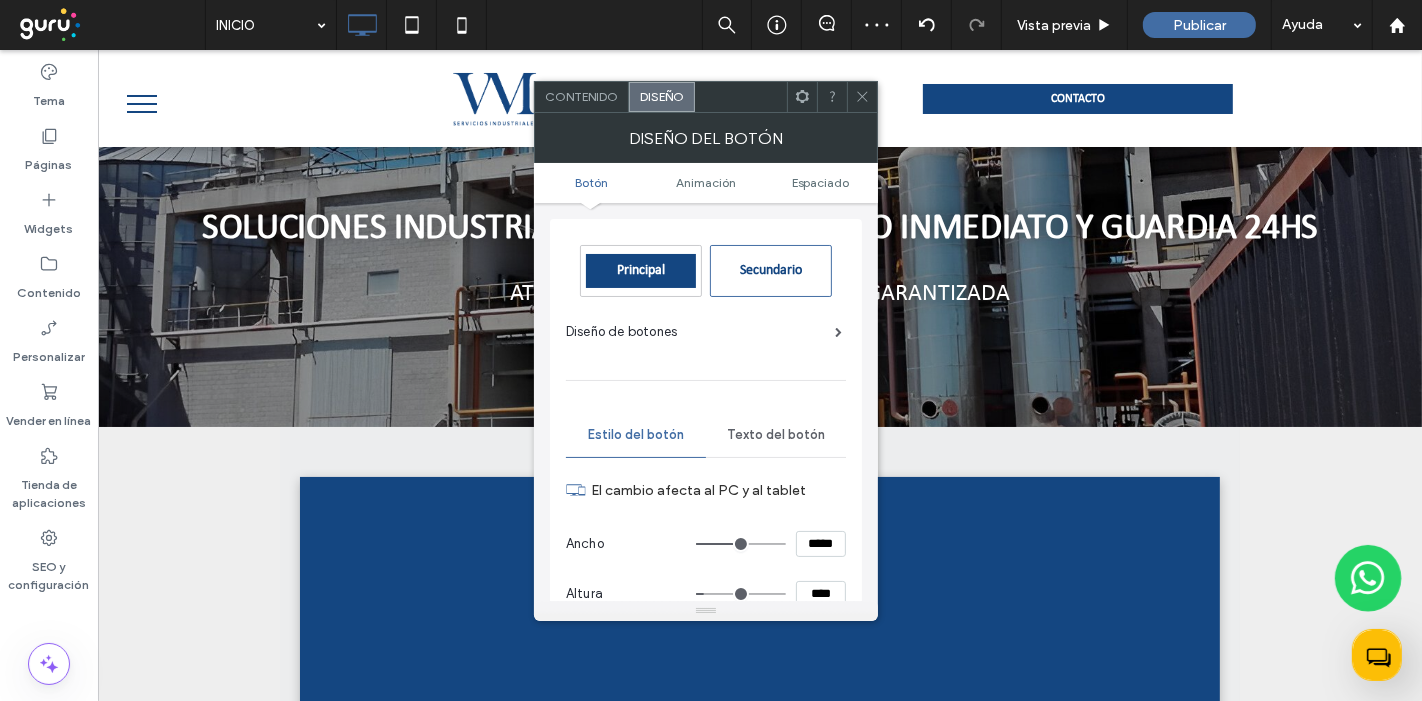 click 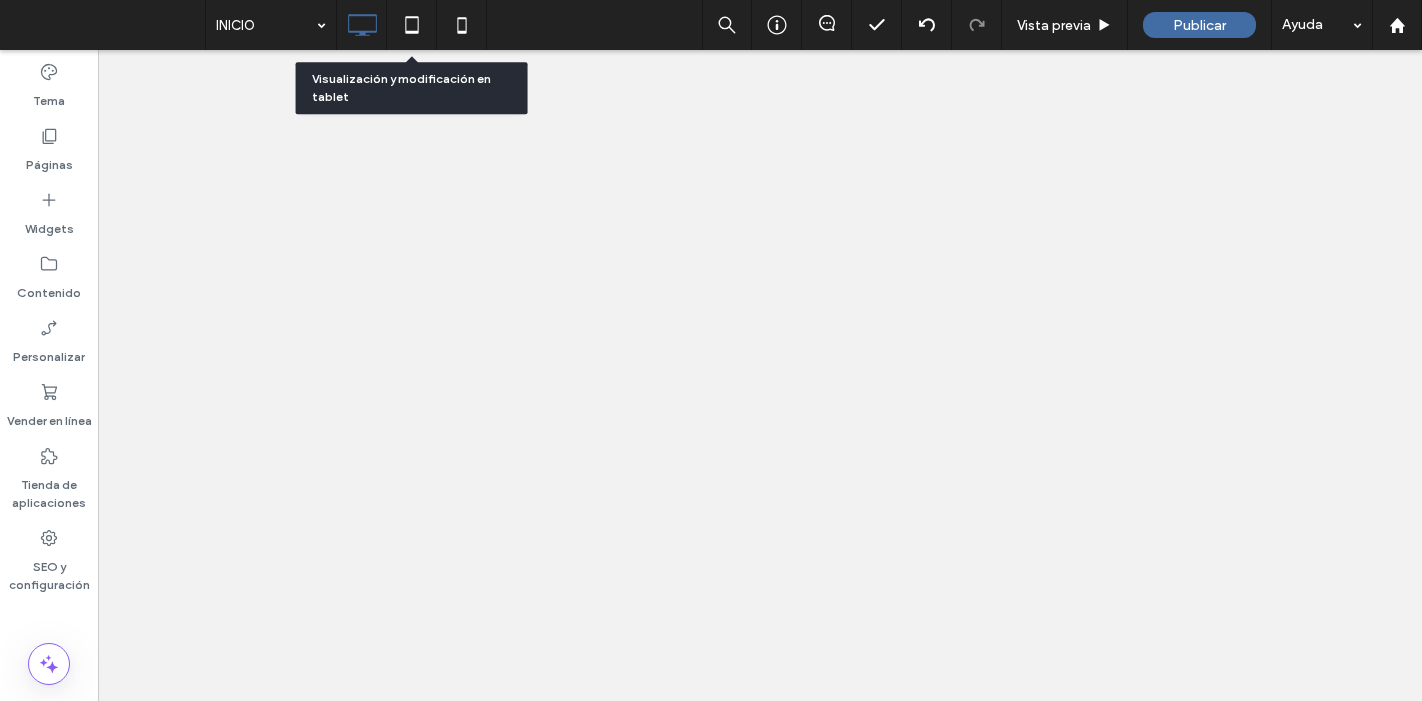 scroll, scrollTop: 0, scrollLeft: 0, axis: both 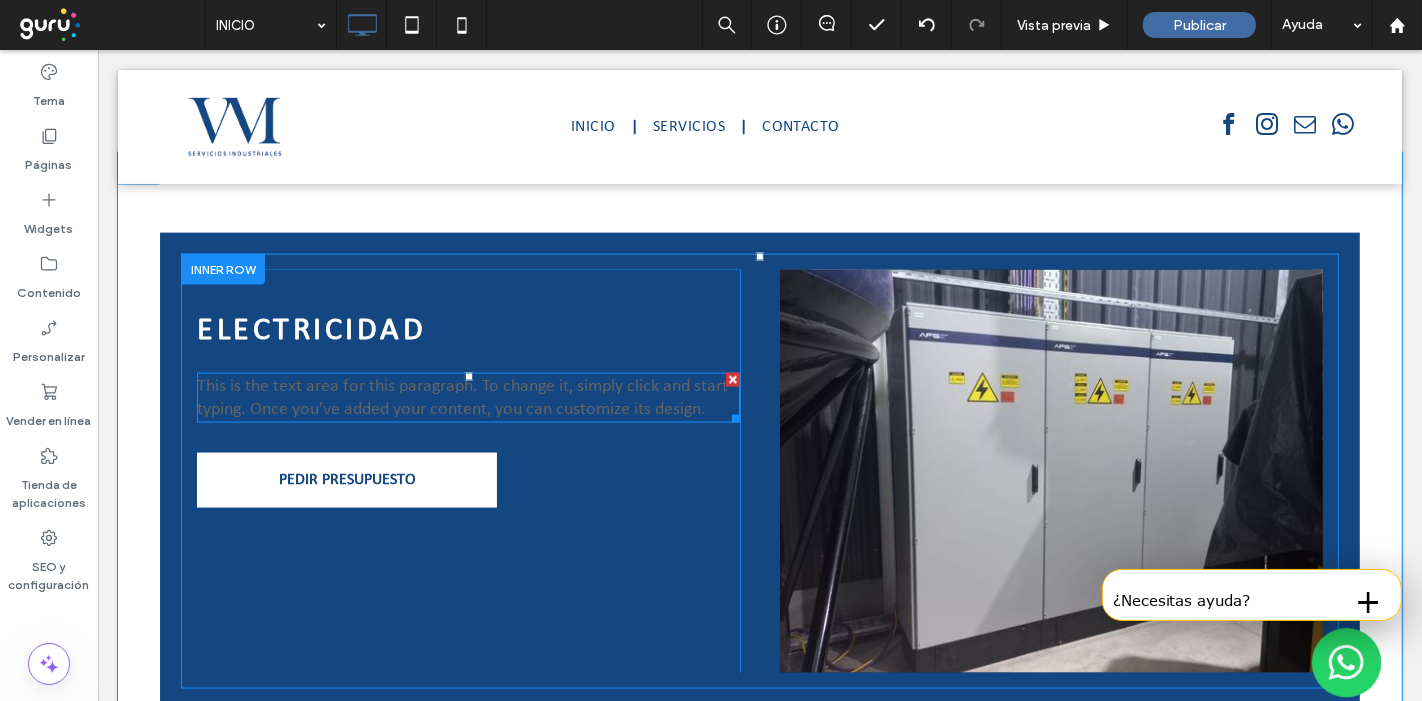 click on "This is the text area for this paragraph. To change it, simply click and start typing. Once you've added your content, you can customize its design." at bounding box center (461, 398) 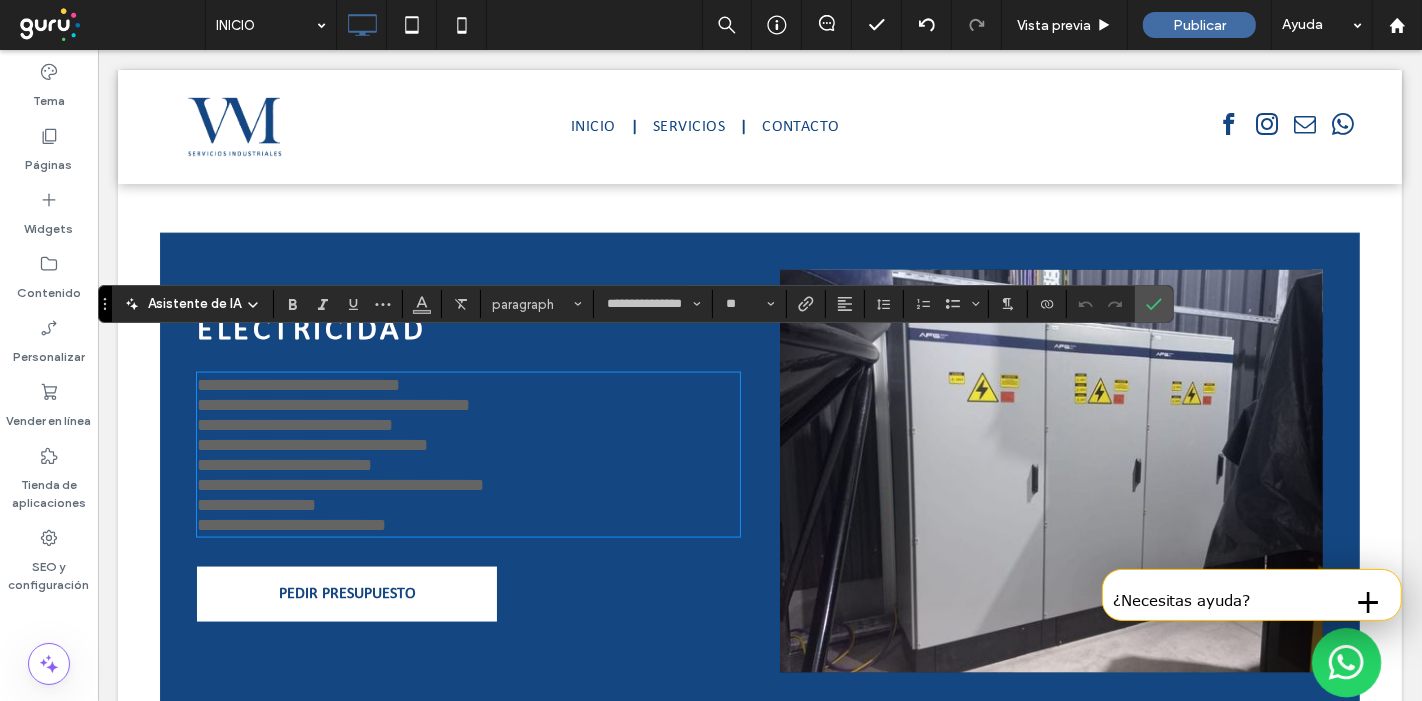 scroll, scrollTop: 0, scrollLeft: 0, axis: both 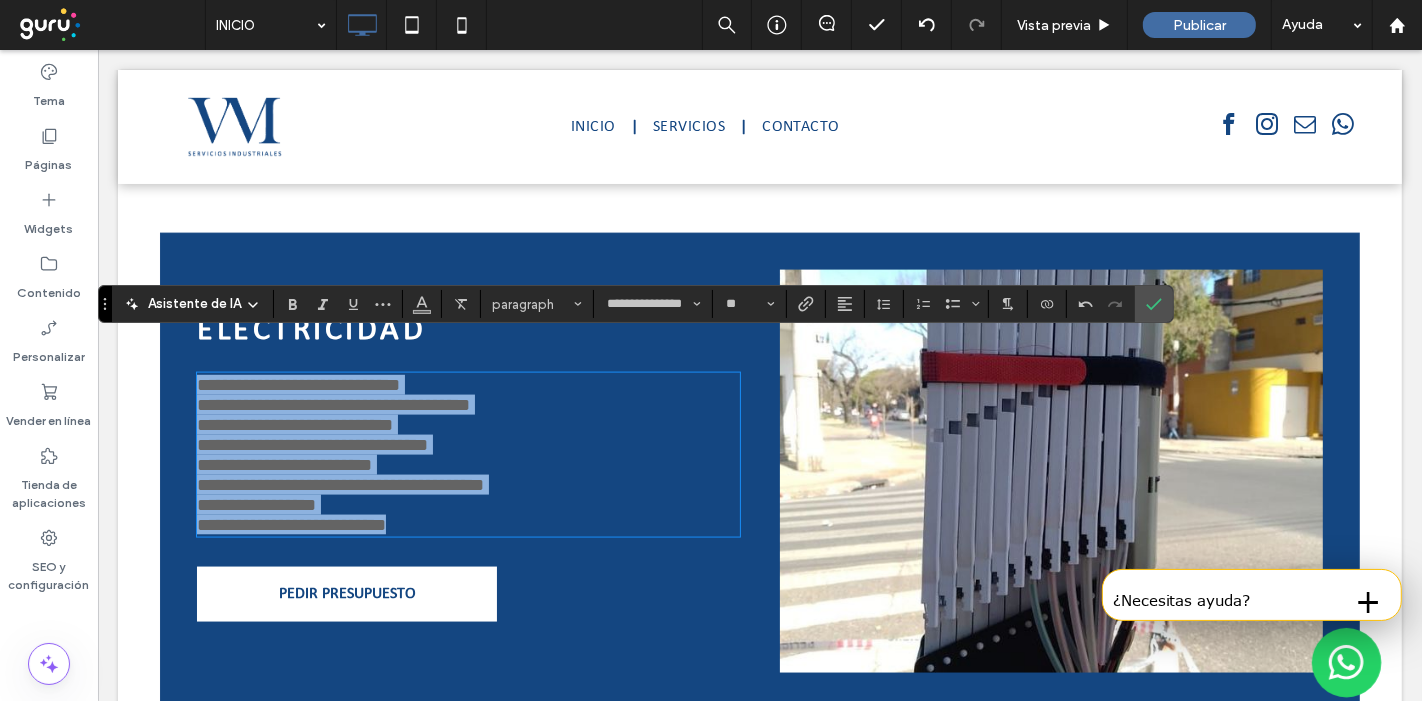 drag, startPoint x: 503, startPoint y: 515, endPoint x: 442, endPoint y: 371, distance: 156.38734 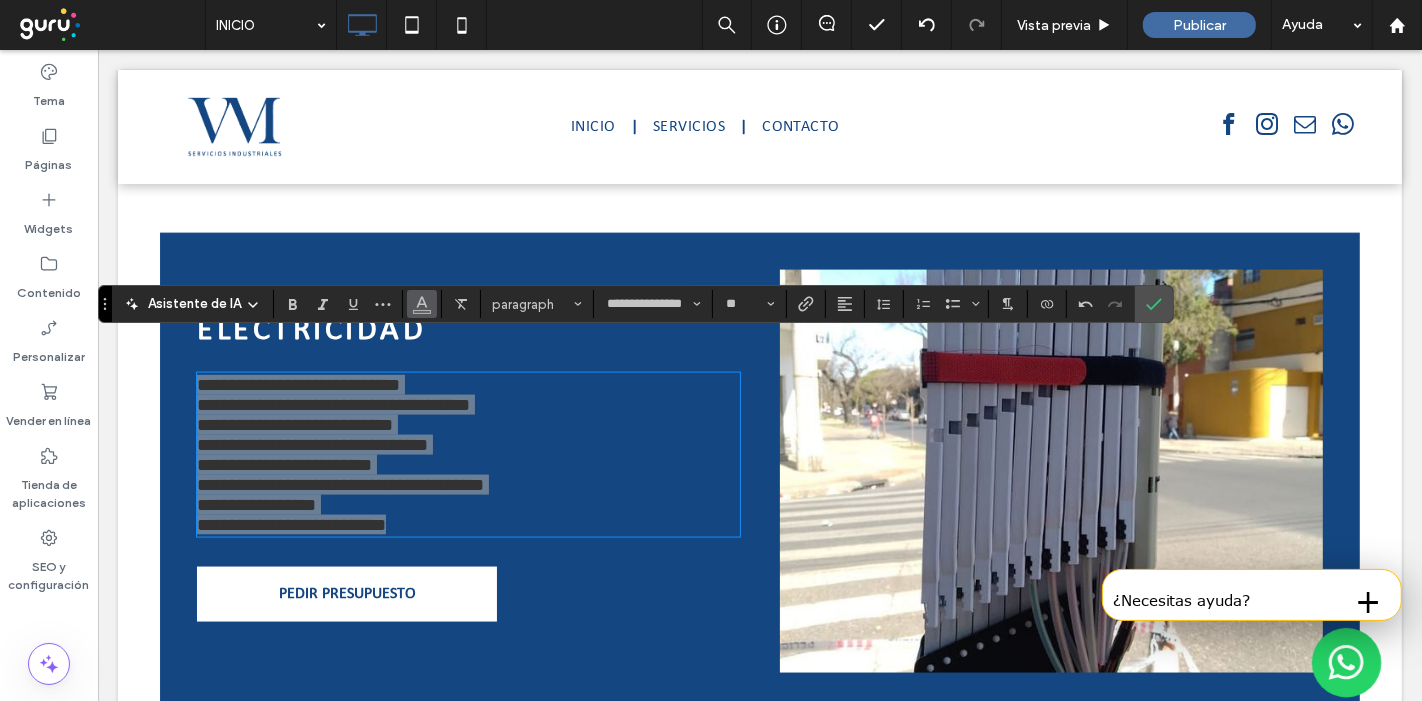 click 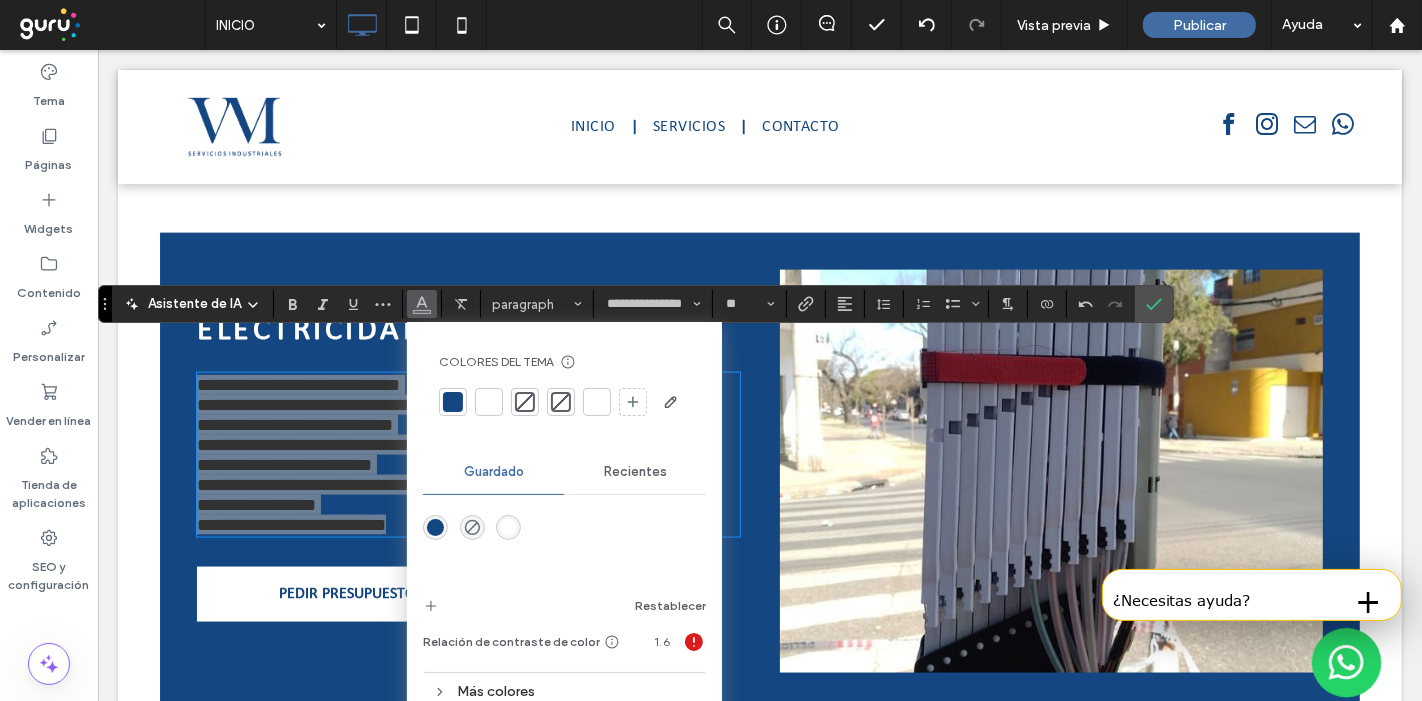 click at bounding box center (489, 402) 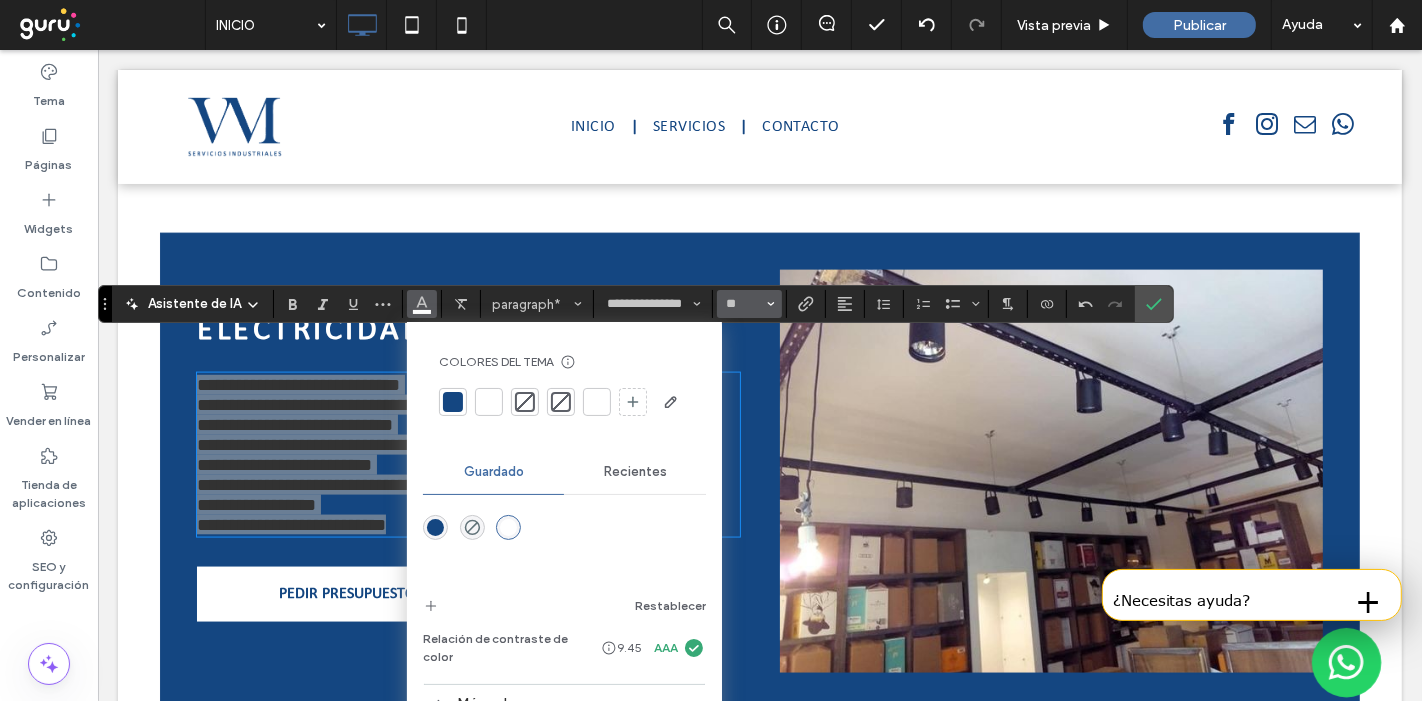 click 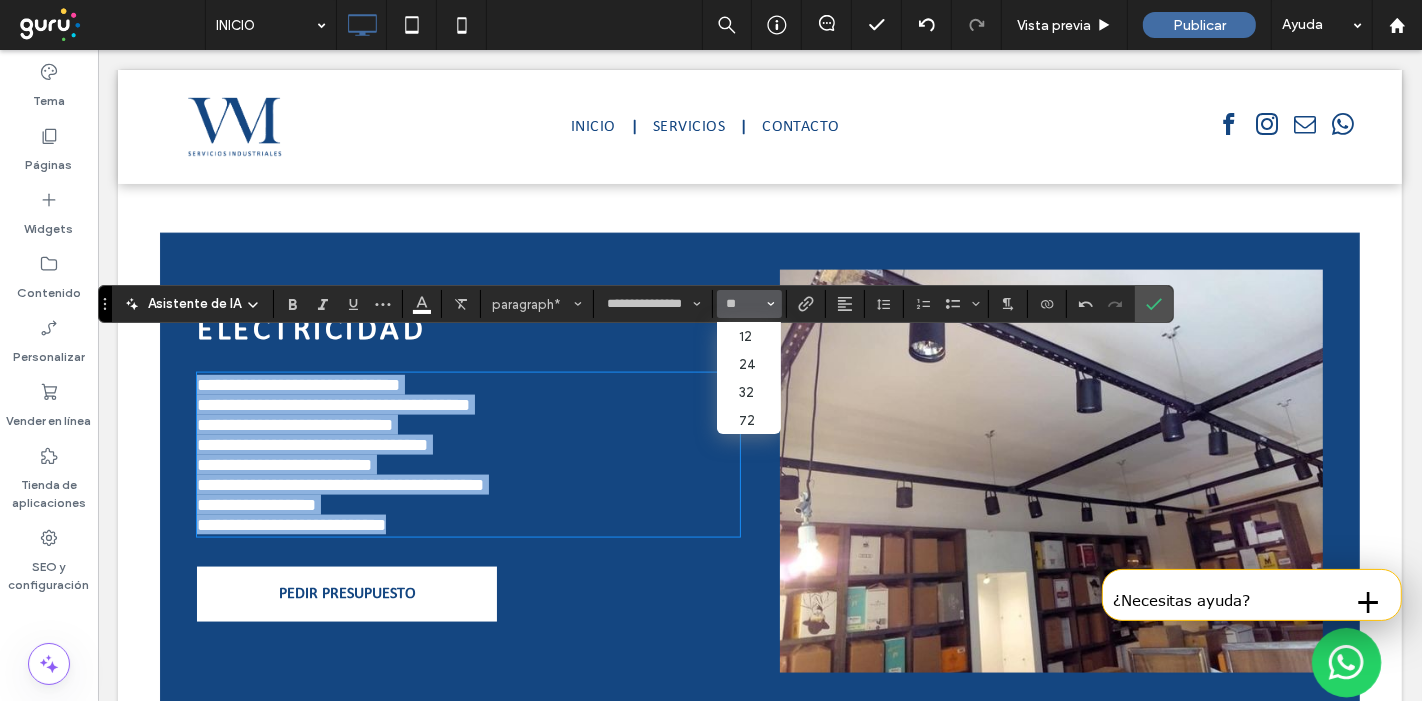 type on "**" 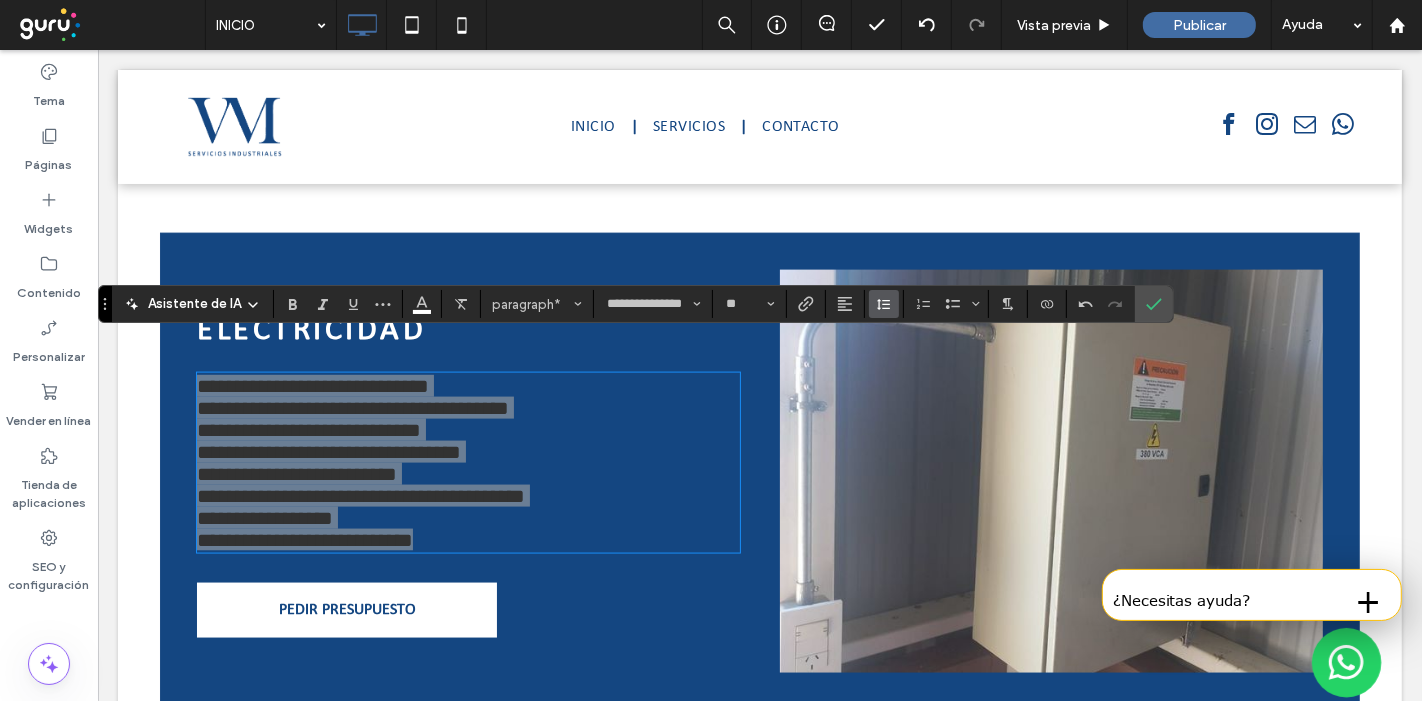 click 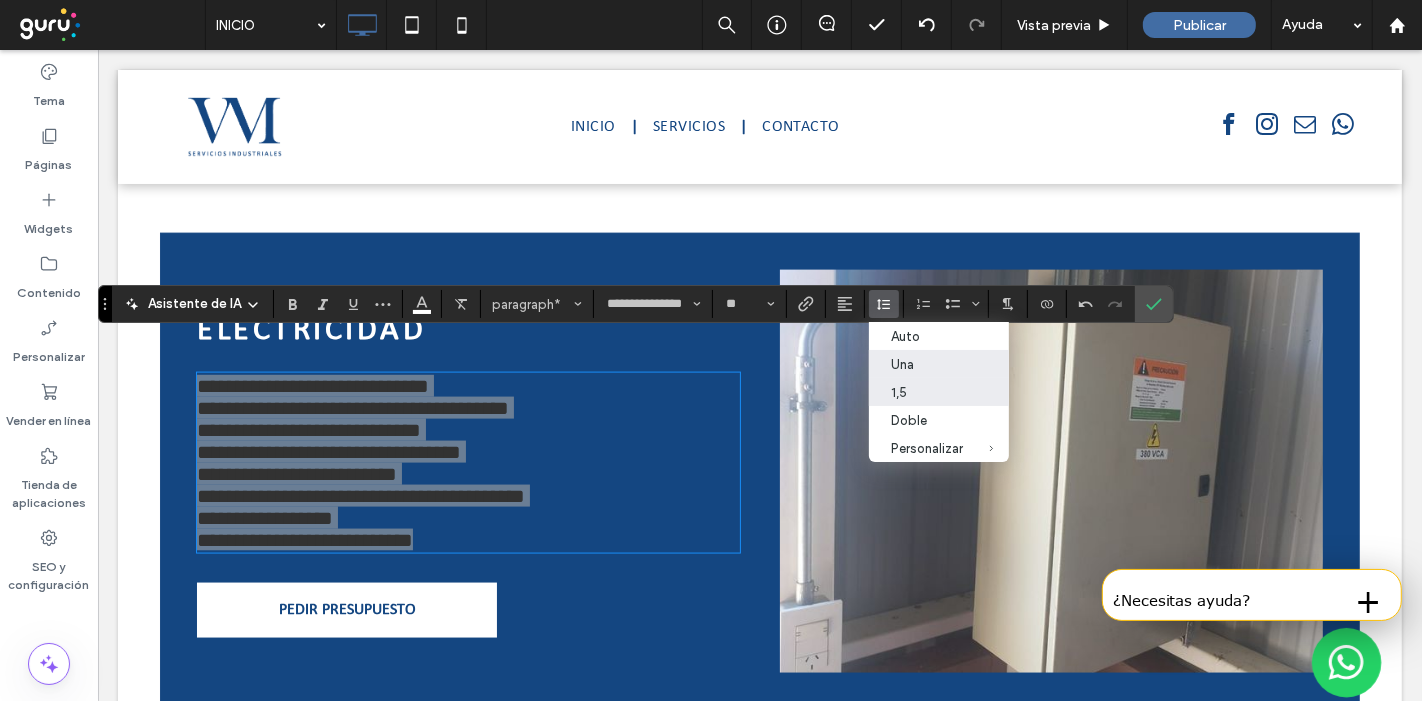 click on "1,5" at bounding box center (927, 392) 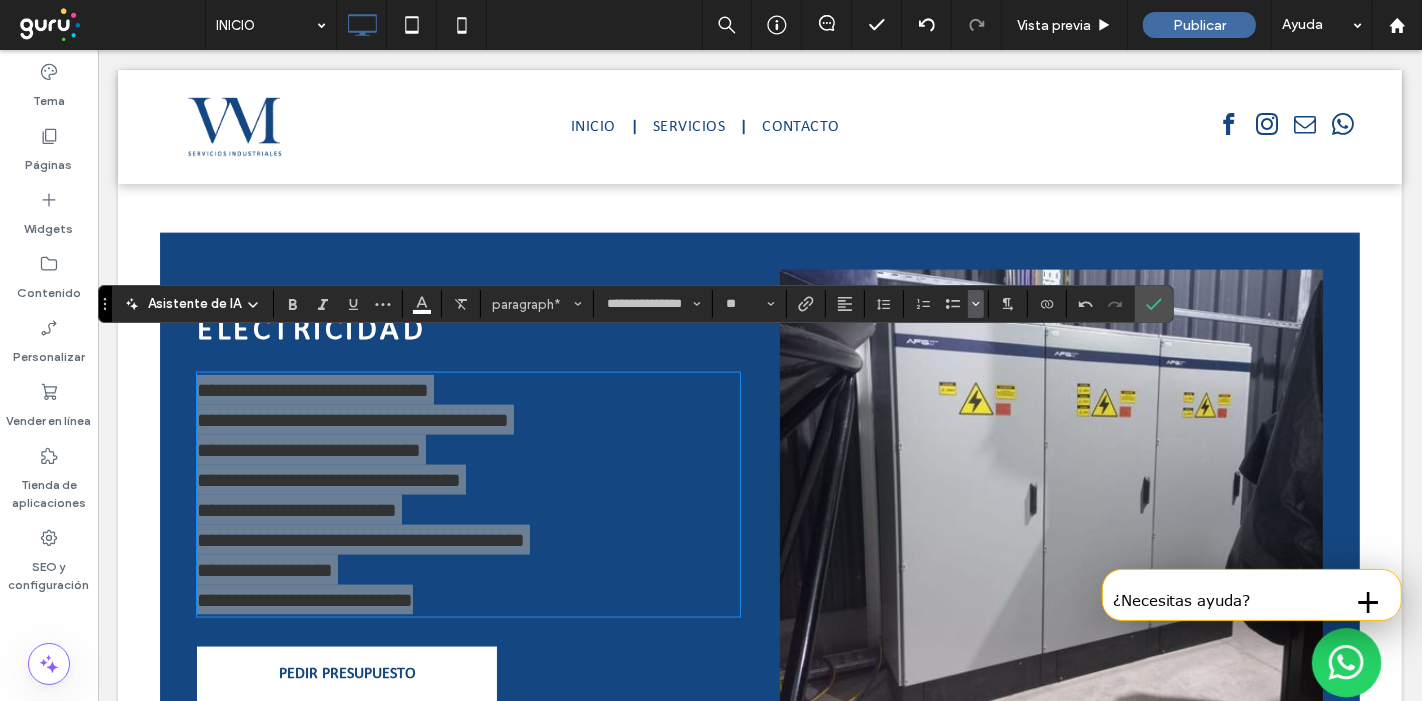 click 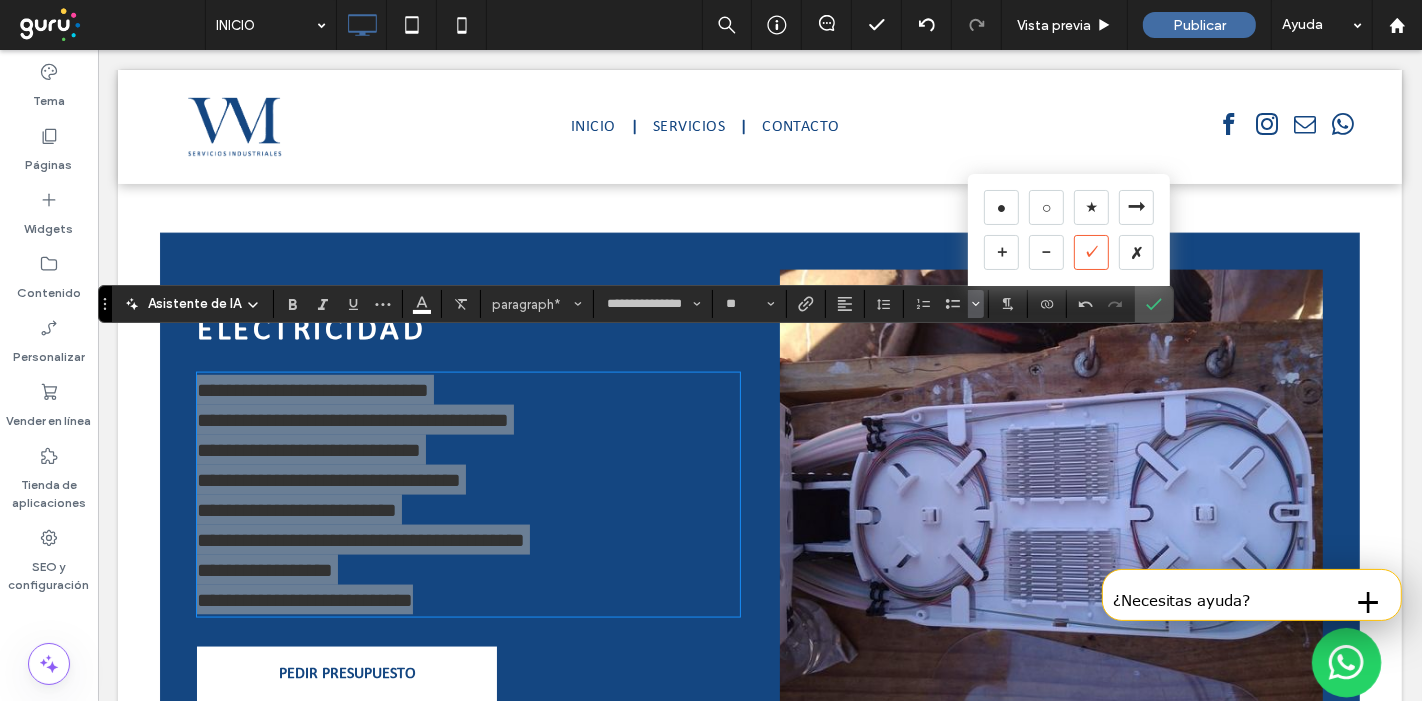 drag, startPoint x: 1082, startPoint y: 251, endPoint x: 983, endPoint y: 200, distance: 111.364265 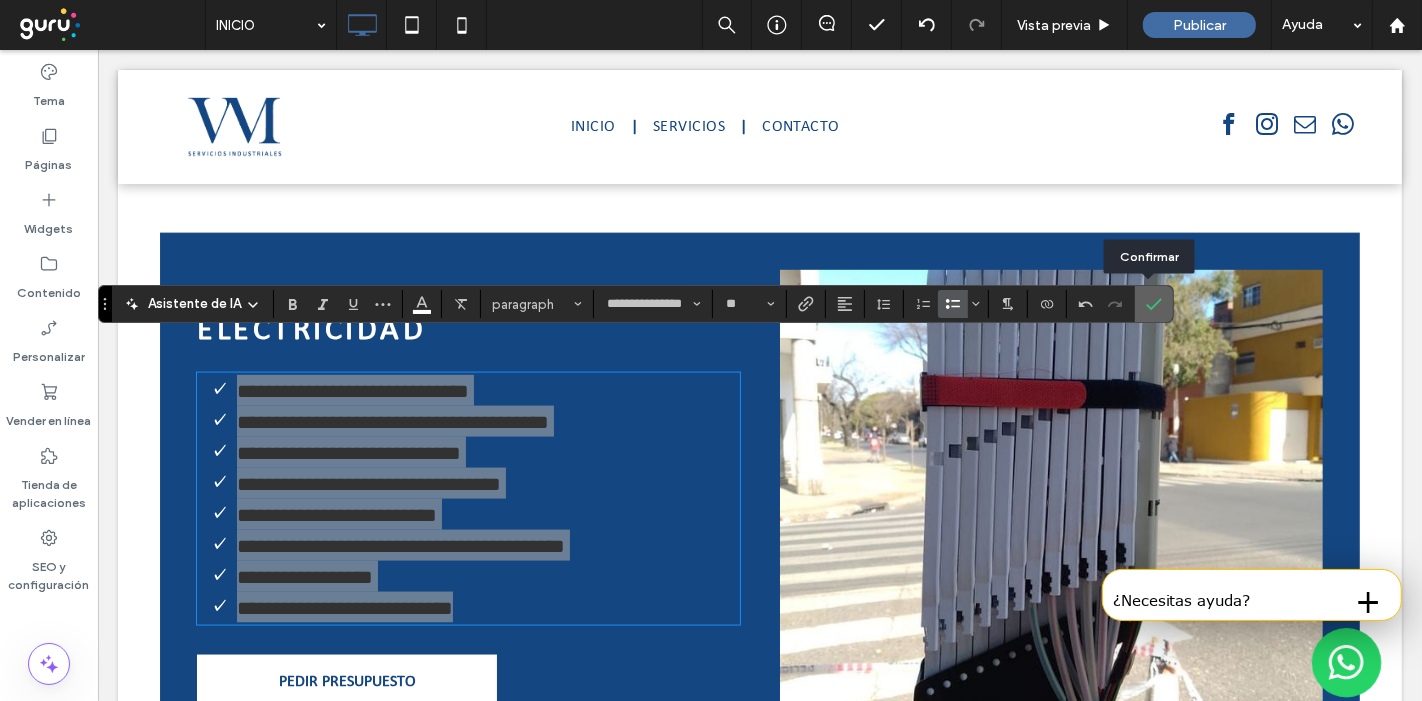 click 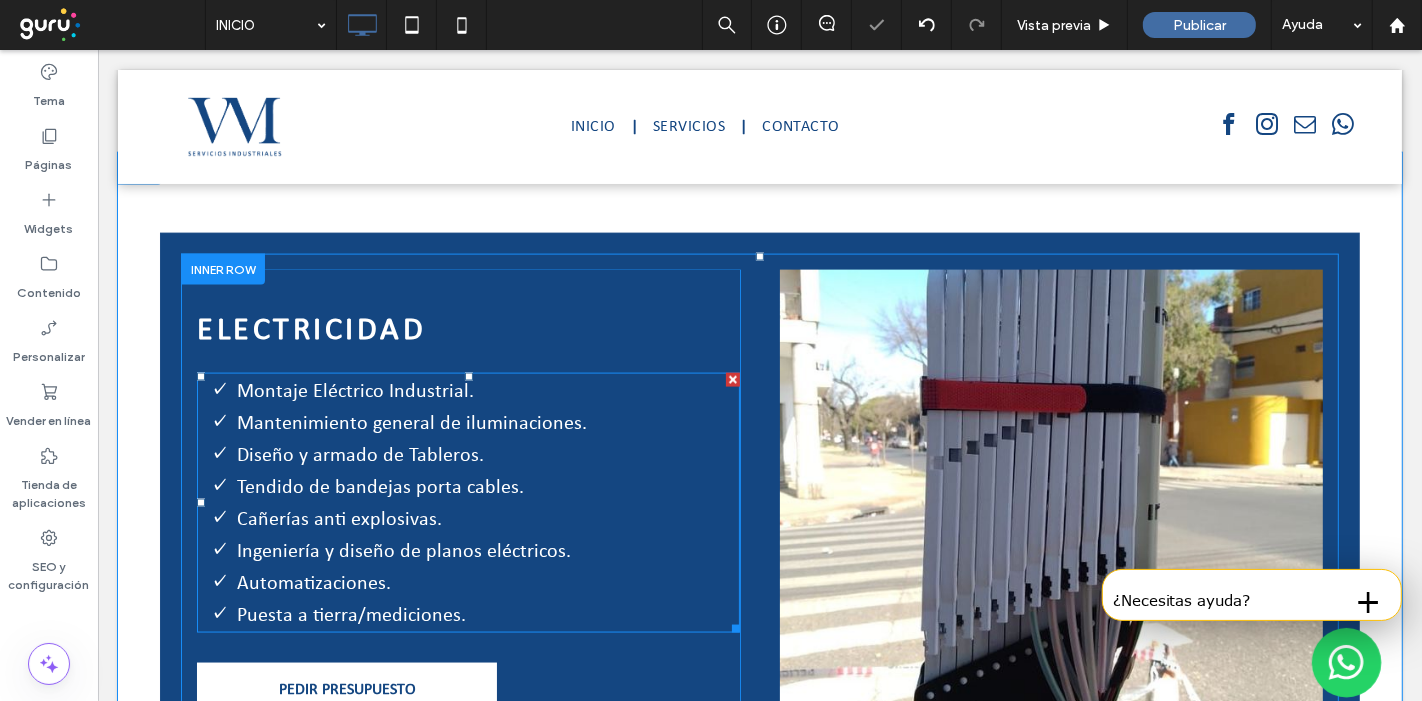 click on "Tendido de bandejas porta cables." at bounding box center [487, 487] 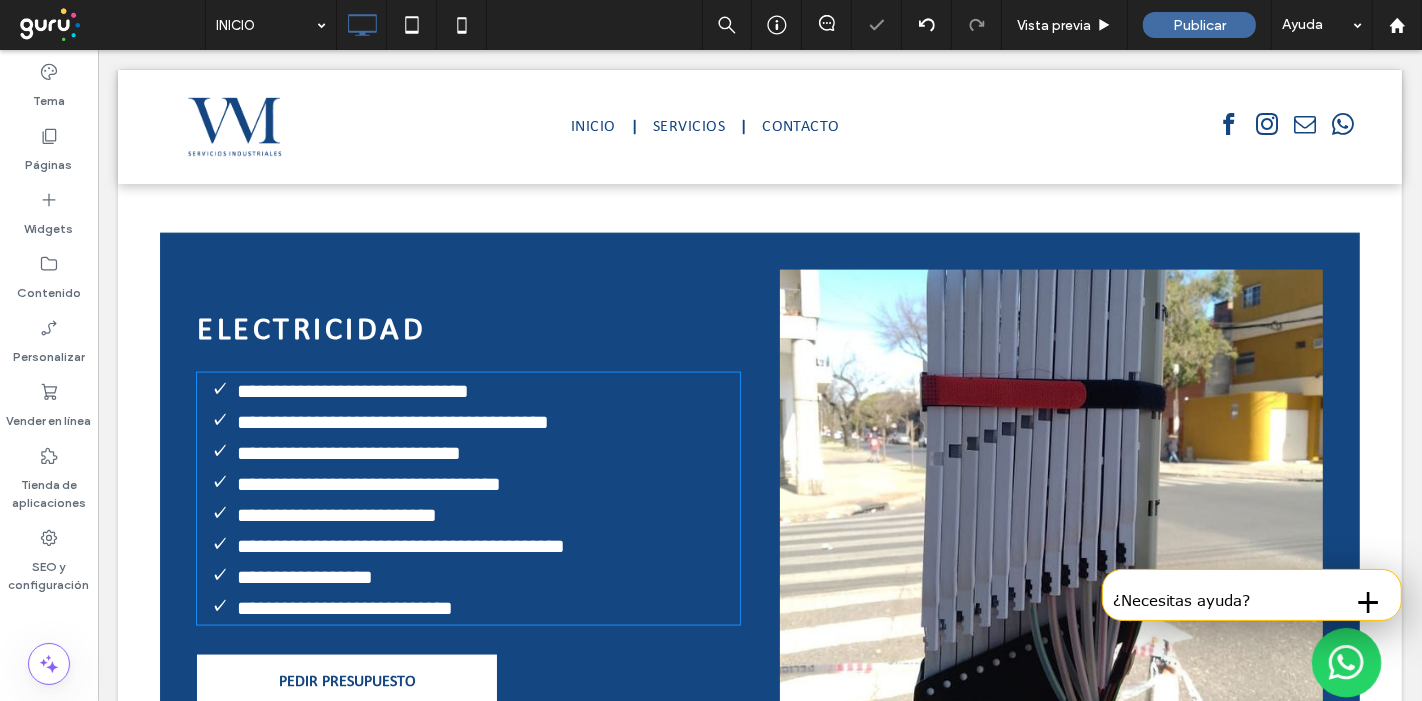 type on "**********" 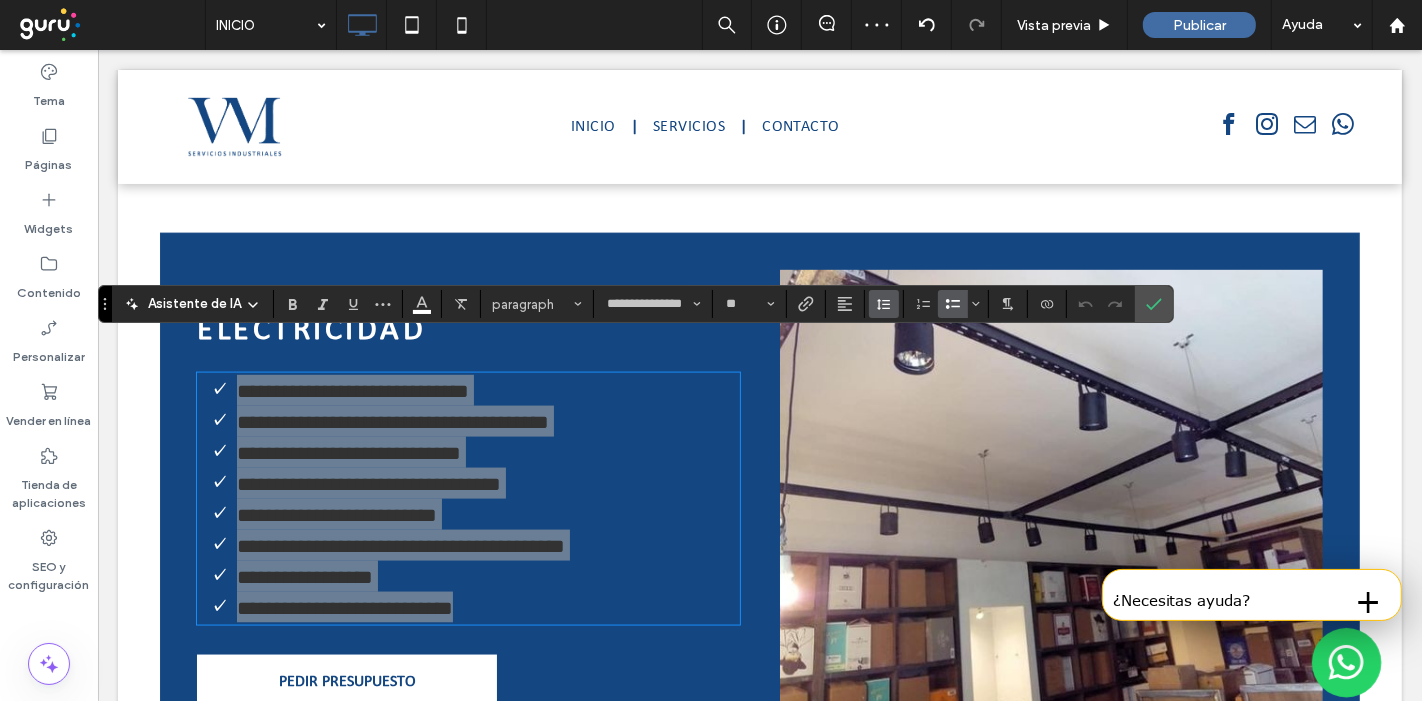 click 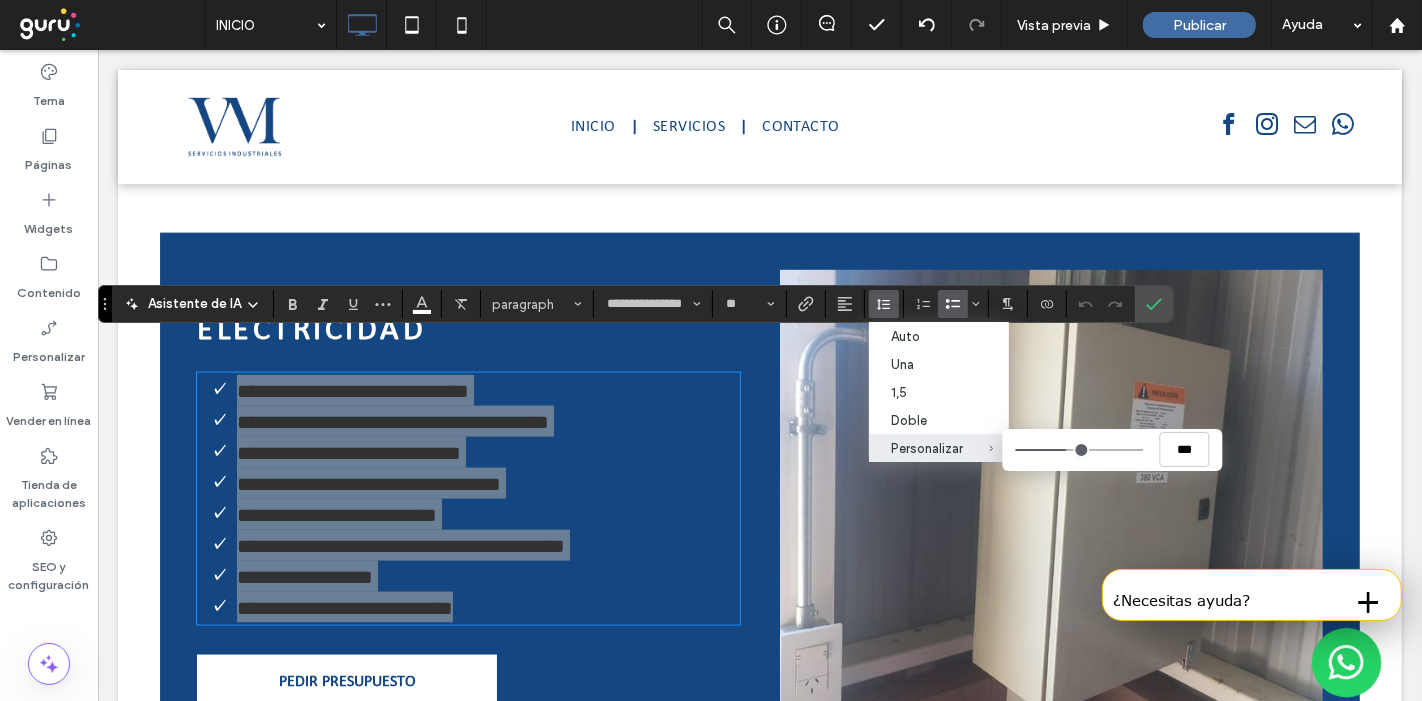 type on "***" 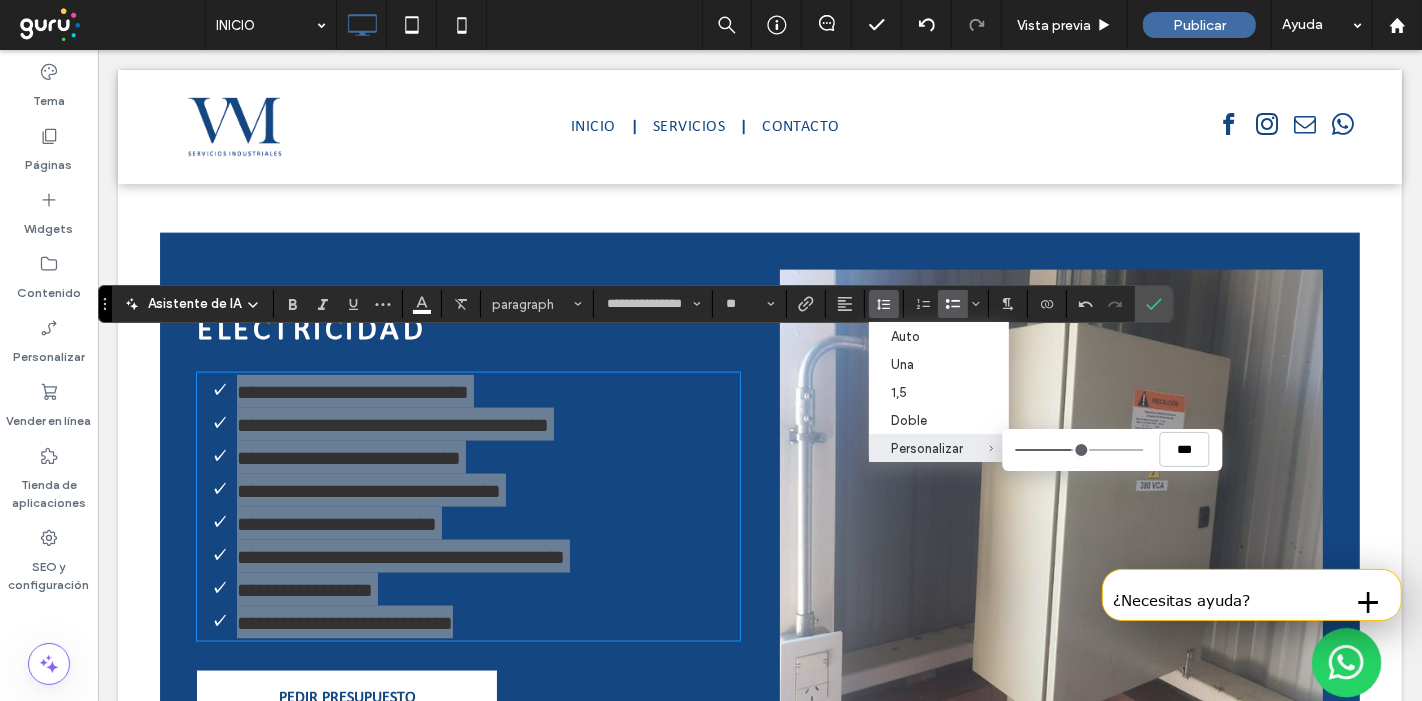 type on "***" 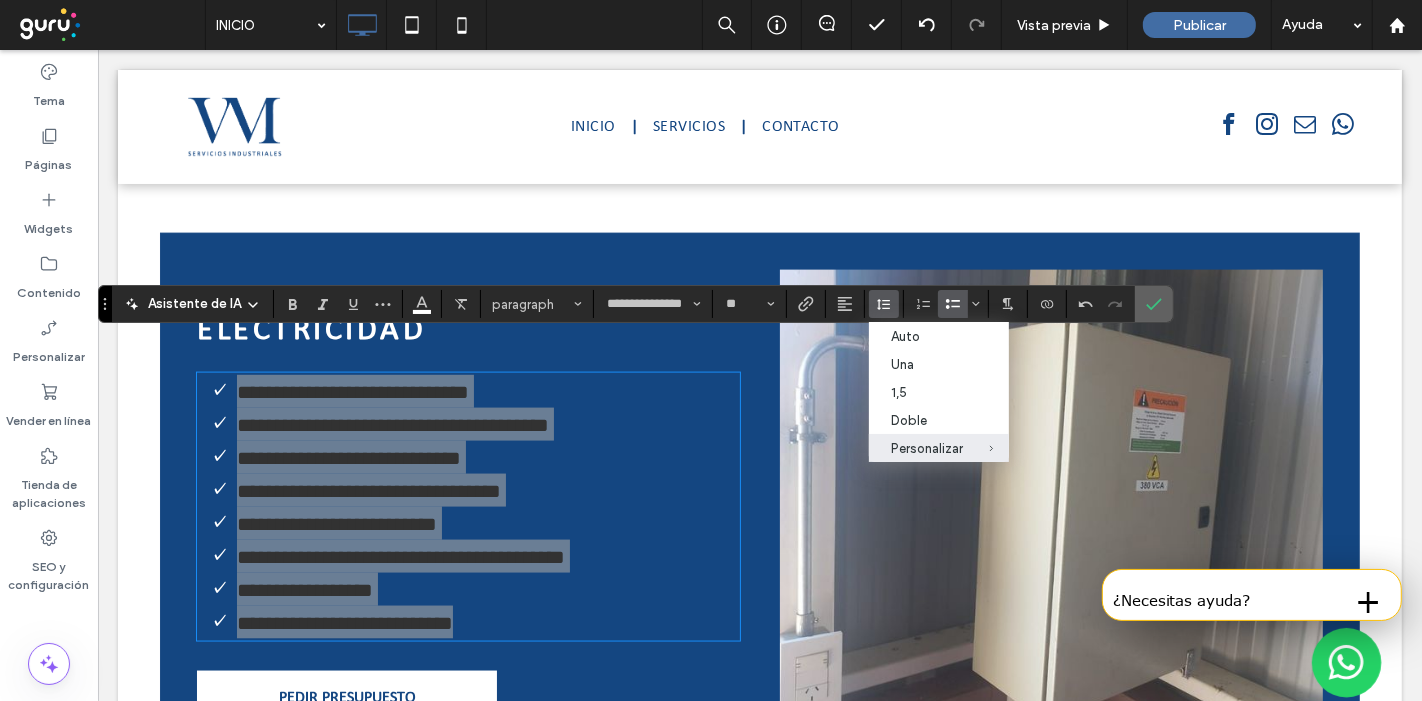 drag, startPoint x: 1143, startPoint y: 305, endPoint x: 1045, endPoint y: 255, distance: 110.01818 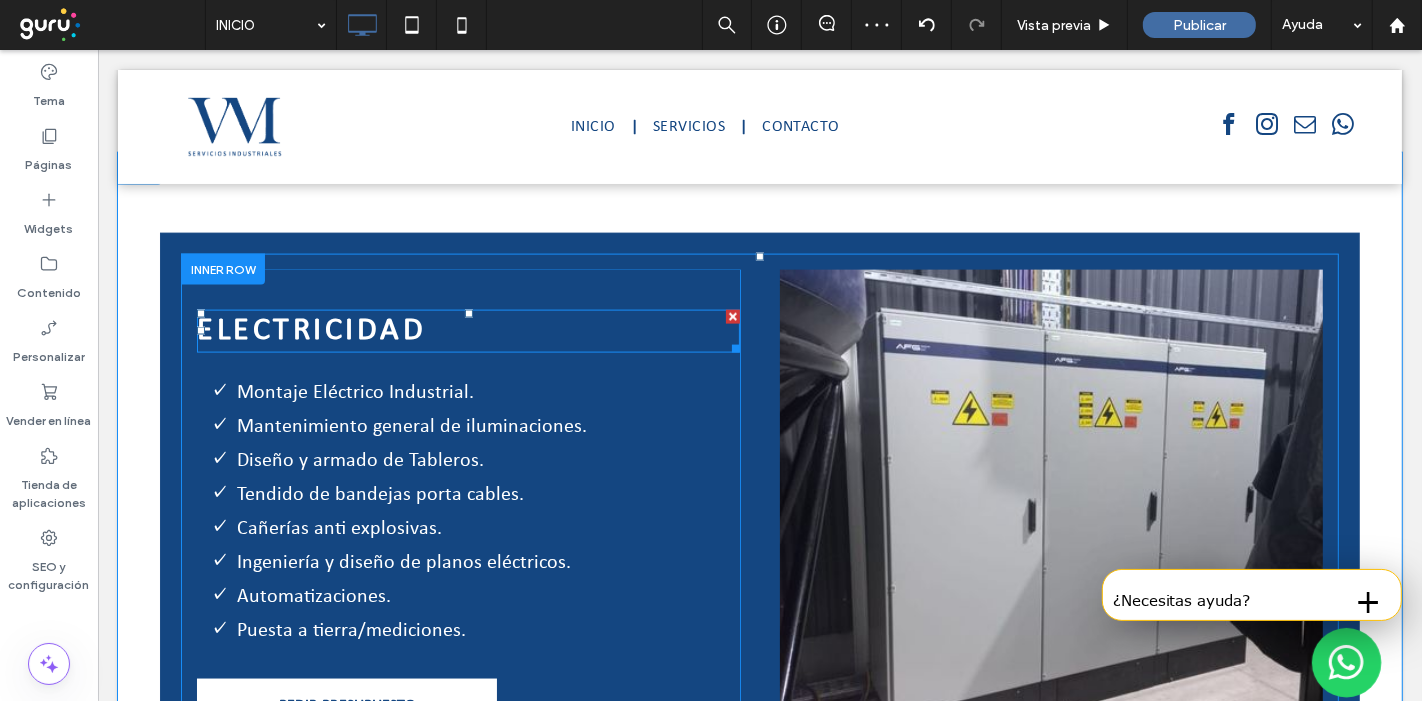 click on "electricidad" at bounding box center (310, 331) 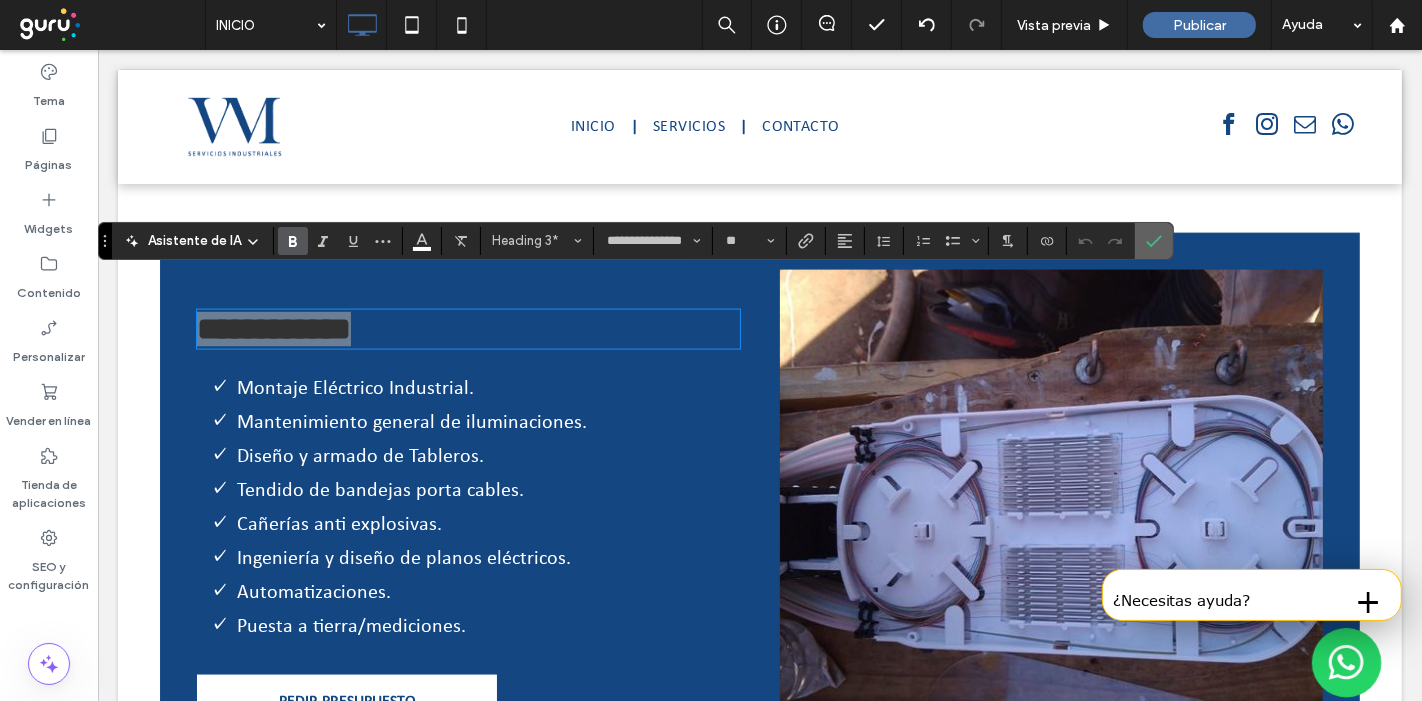 click at bounding box center [1154, 241] 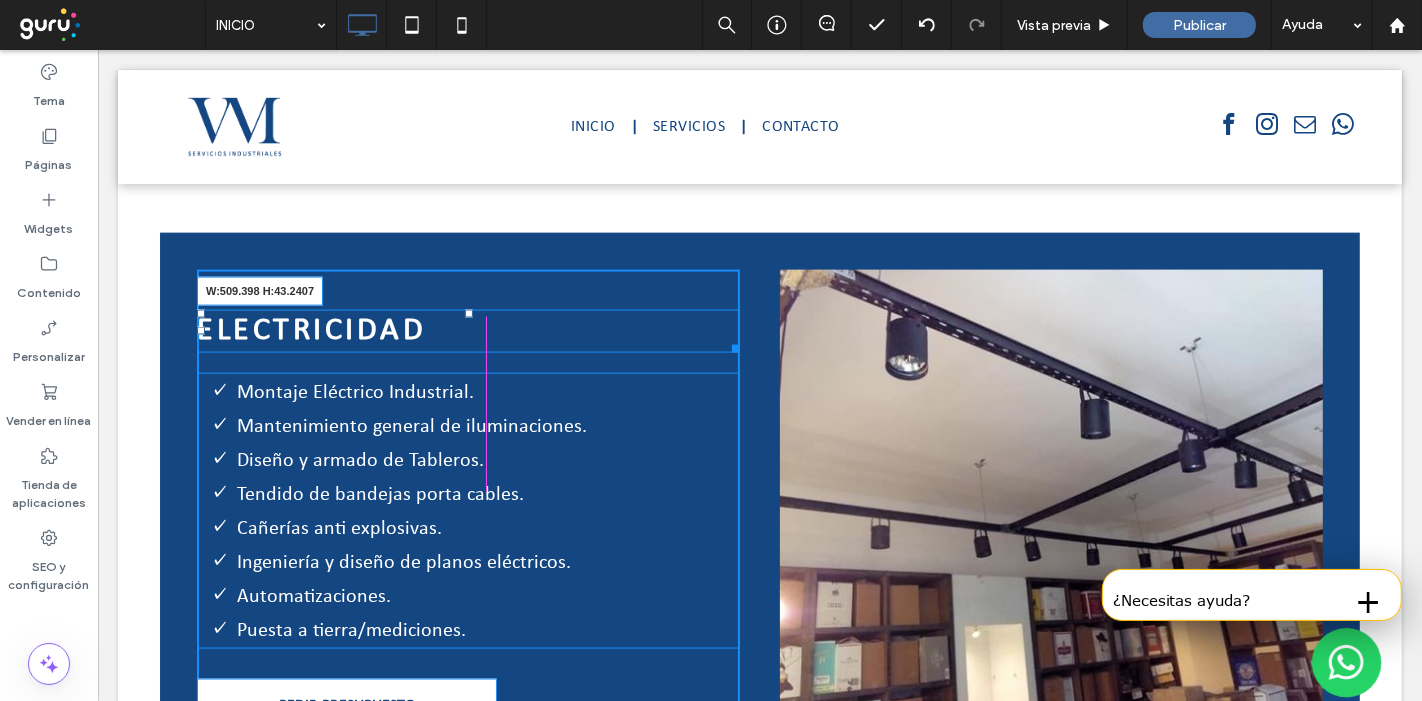 drag, startPoint x: 730, startPoint y: 315, endPoint x: 811, endPoint y: 363, distance: 94.15413 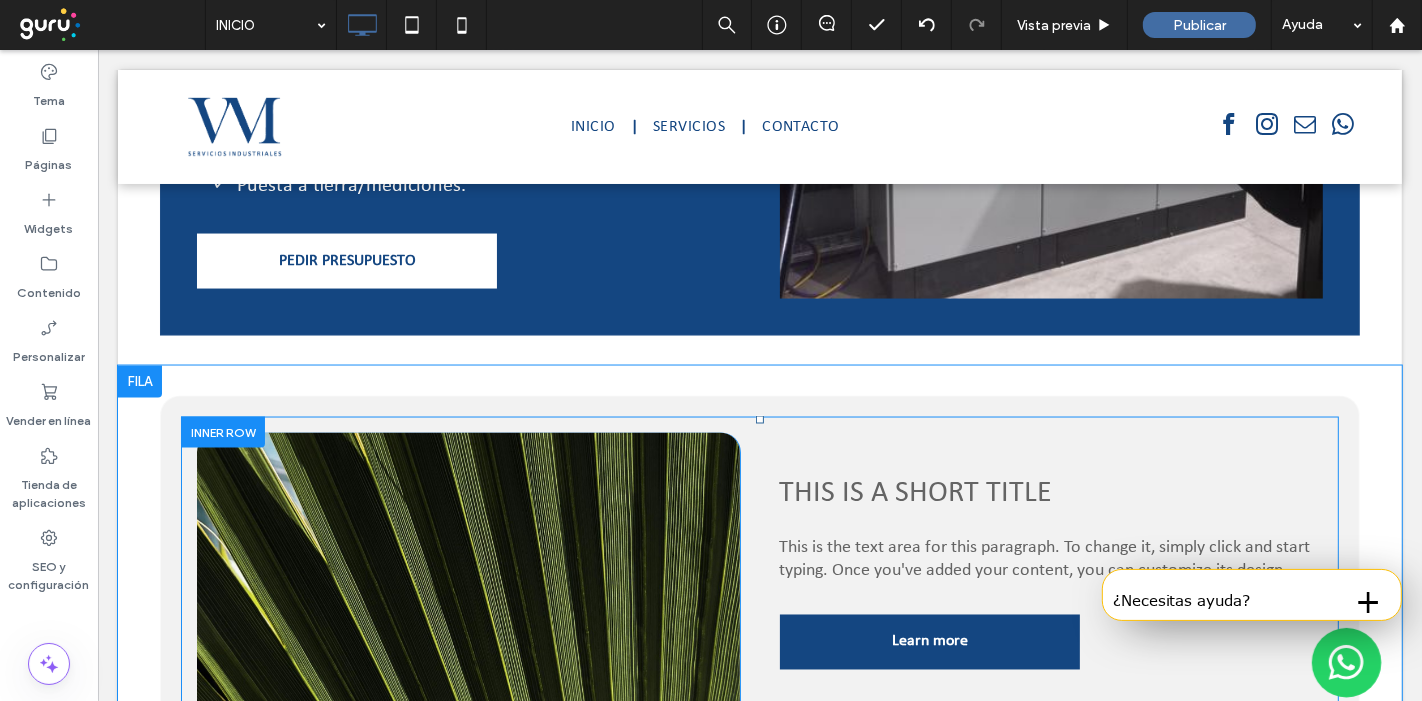 scroll, scrollTop: 2853, scrollLeft: 0, axis: vertical 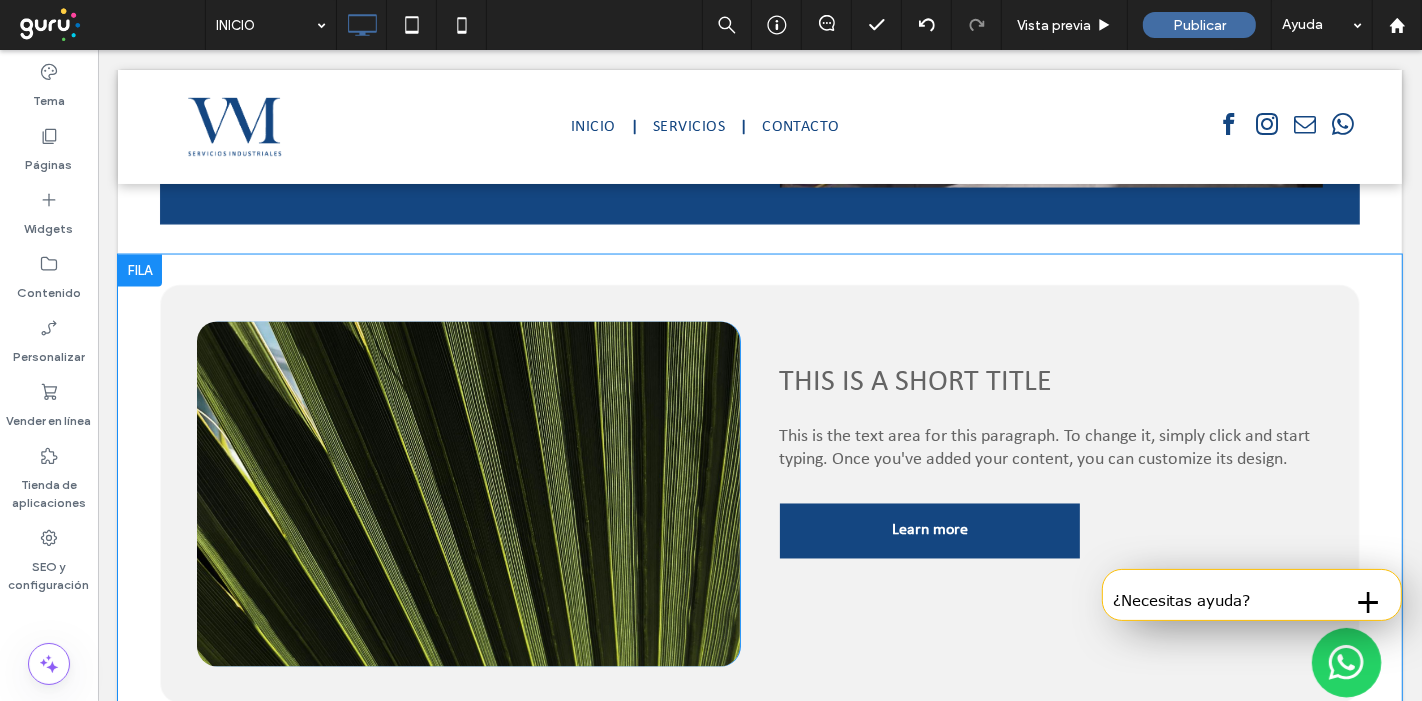 click on "Click To Paste
This is a short title
This is the text area for this paragraph. To change it, simply click and start typing. Once you've added your content, you can customize its design.
Learn more
Click To Paste
Click To Paste" at bounding box center [759, 494] 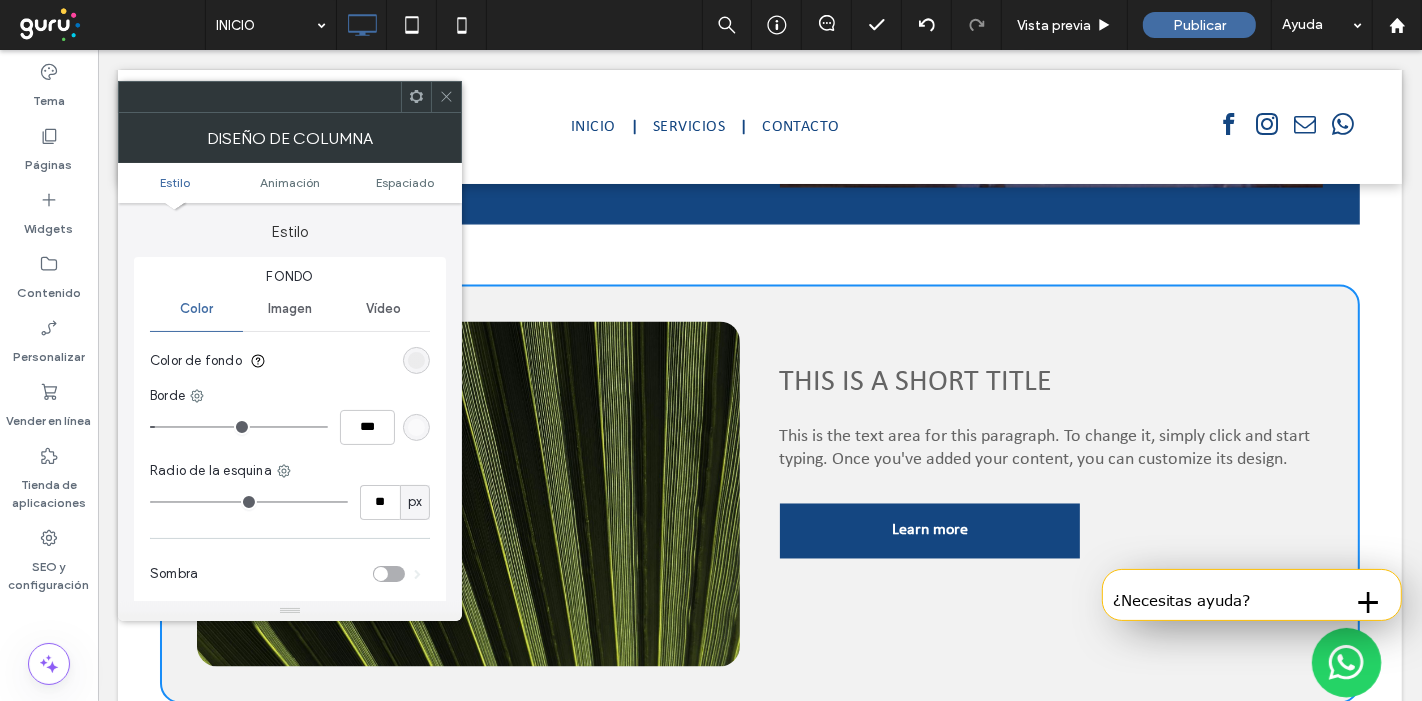 click at bounding box center (416, 360) 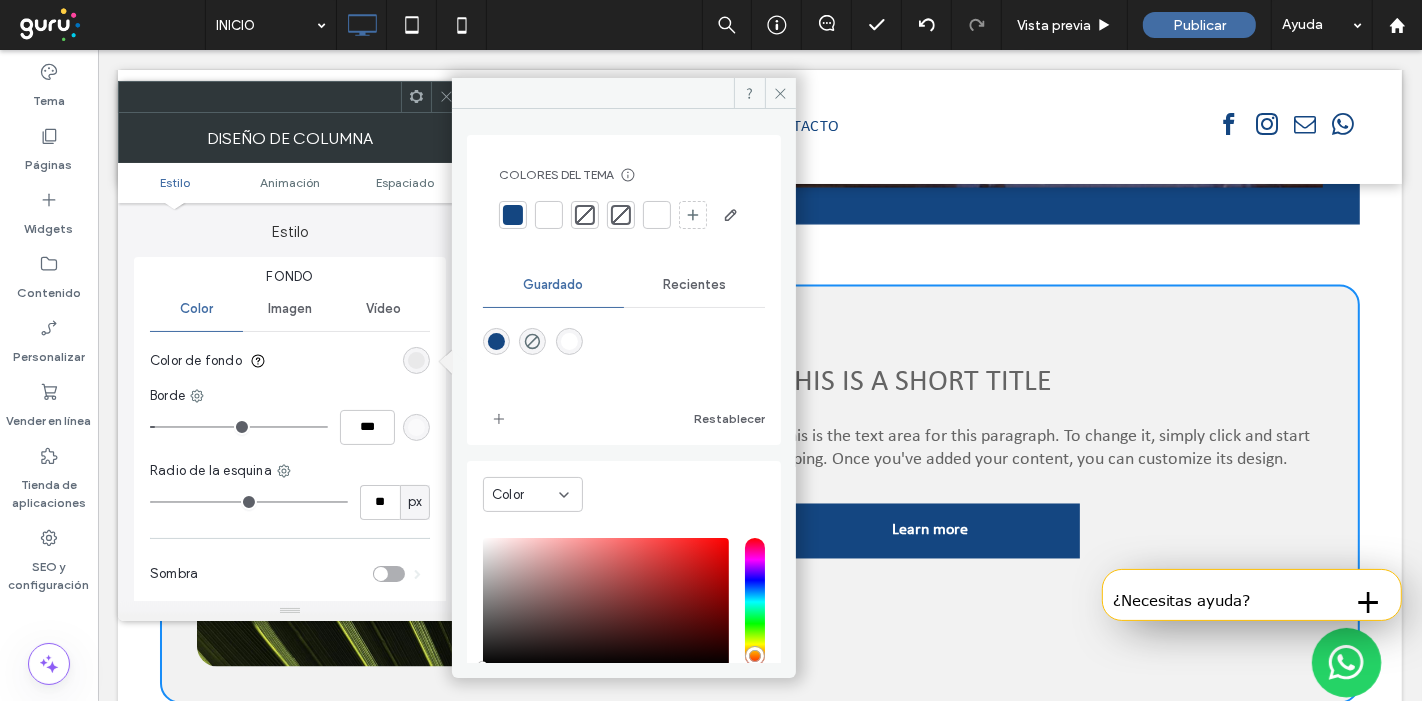 click at bounding box center [513, 215] 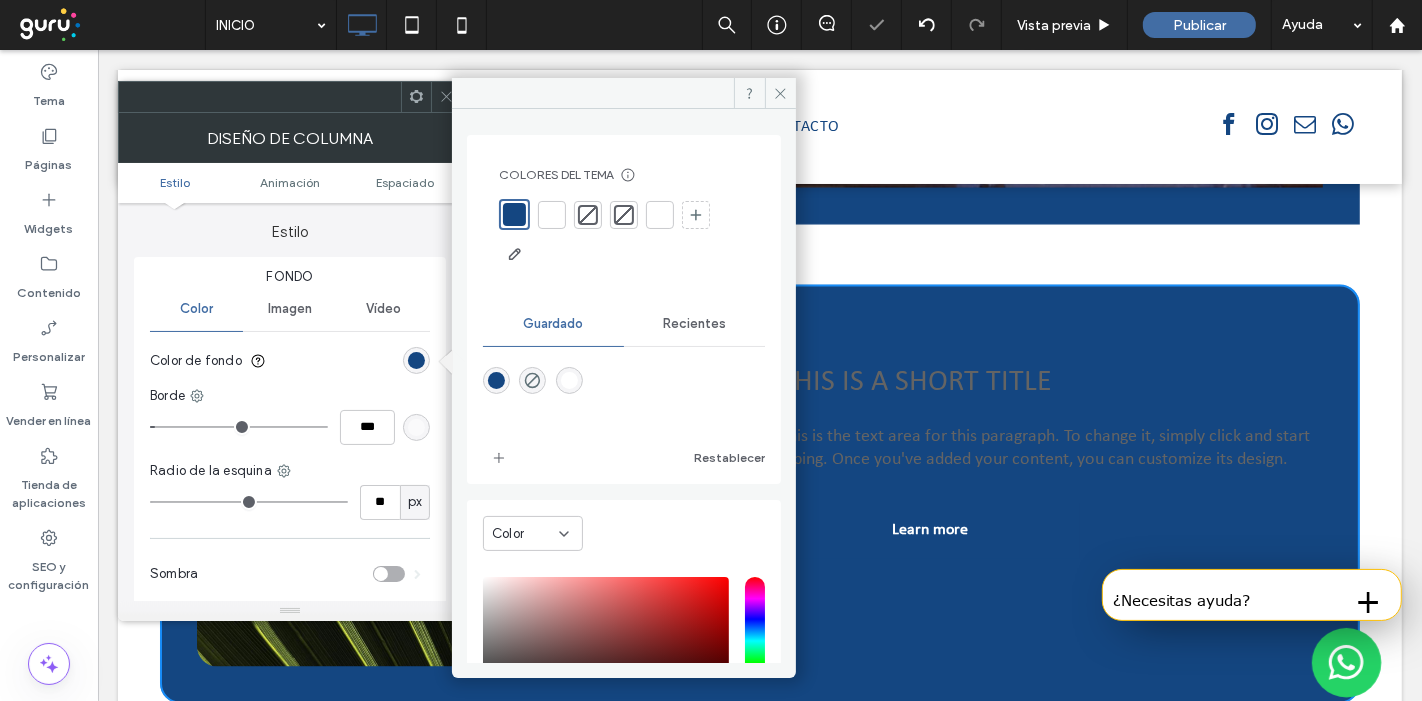 click 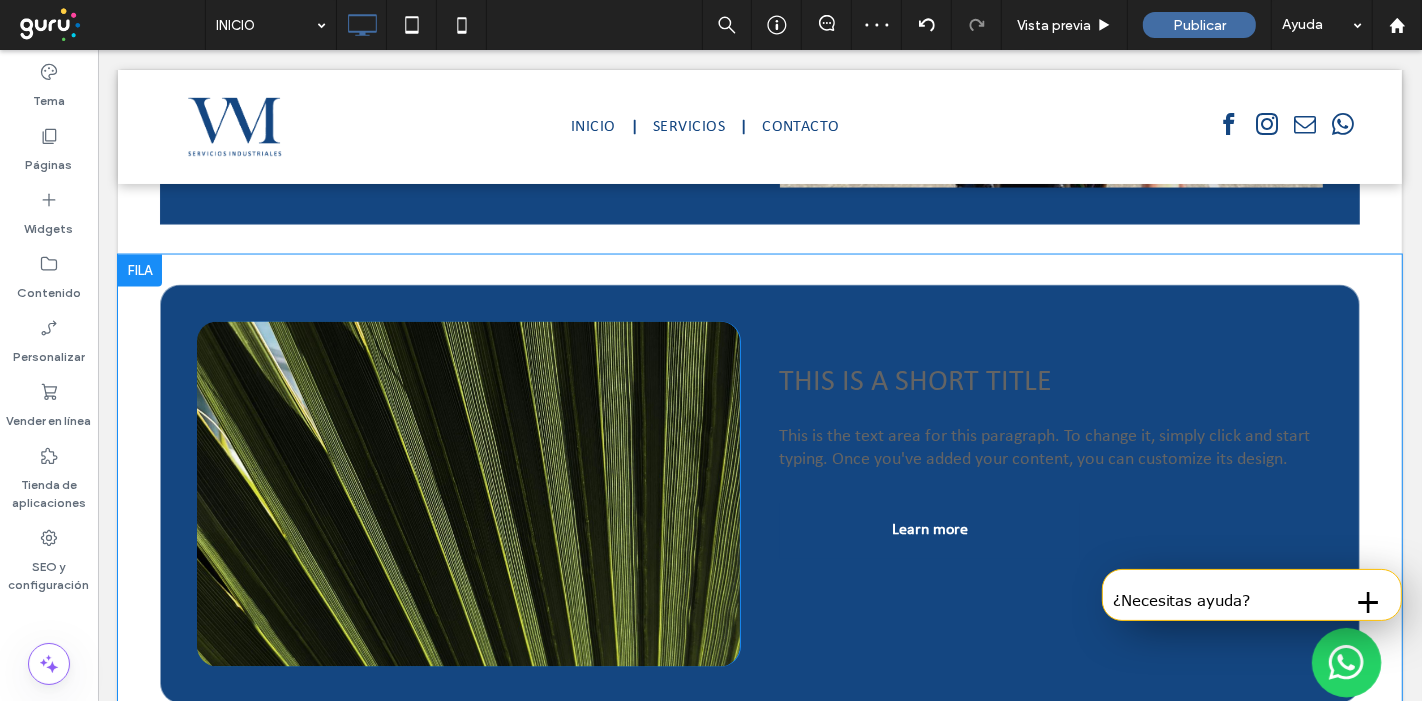 click on "Click To Paste
This is a short title
This is the text area for this paragraph. To change it, simply click and start typing. Once you've added your content, you can customize its design.
Learn more
Click To Paste
Click To Paste" at bounding box center (759, 494) 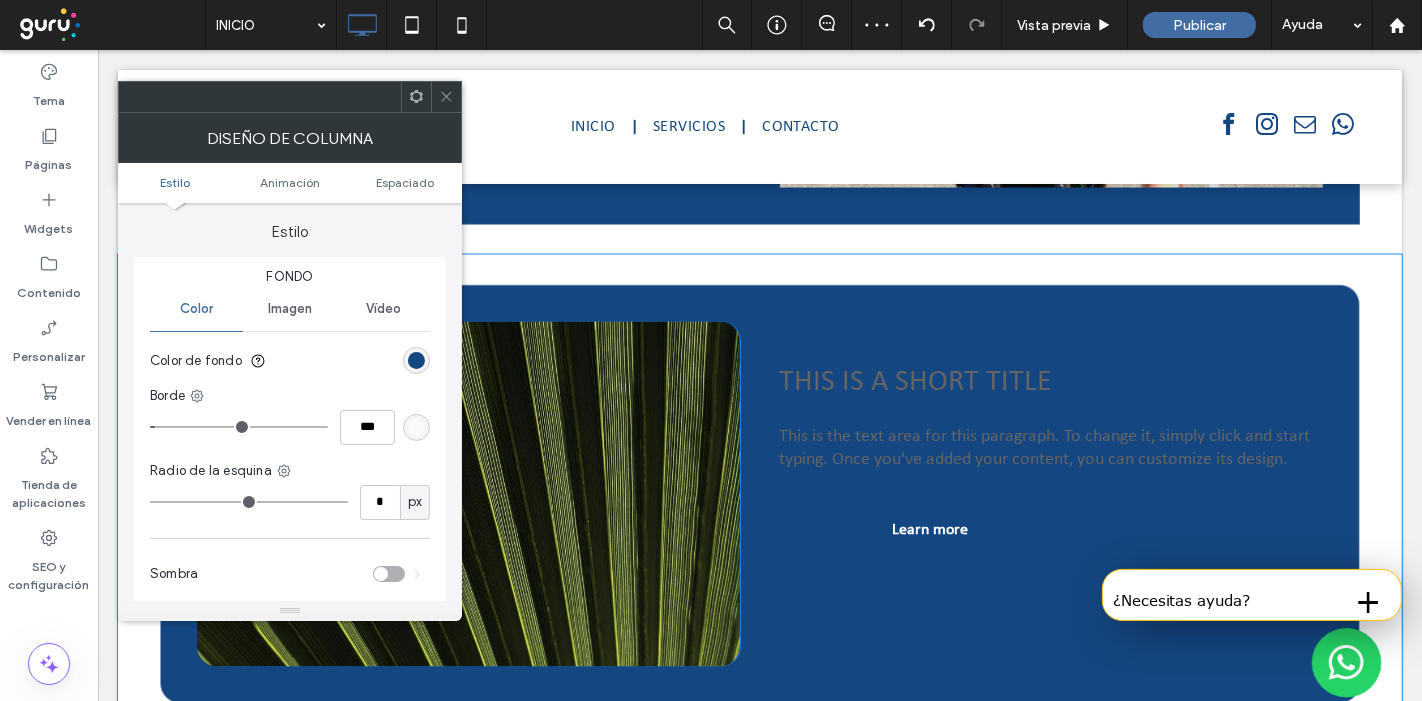 type on "**" 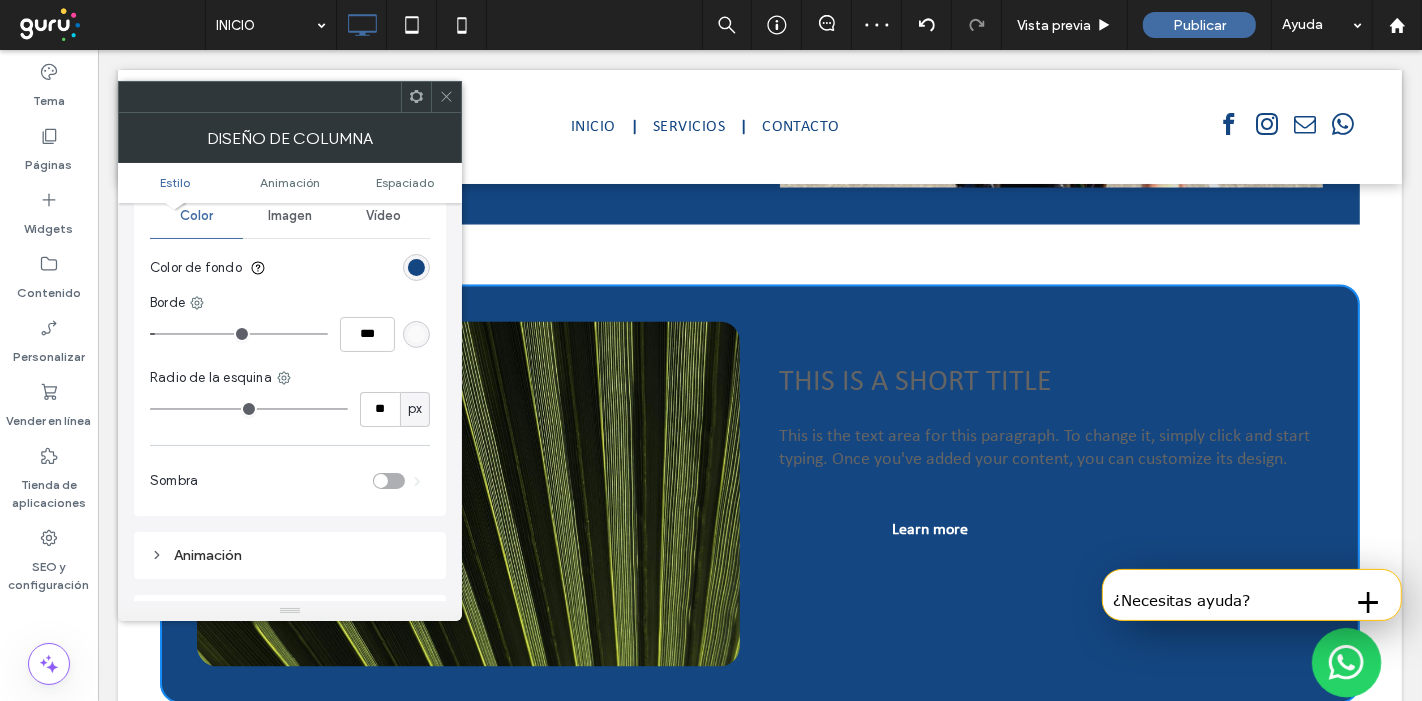 scroll, scrollTop: 222, scrollLeft: 0, axis: vertical 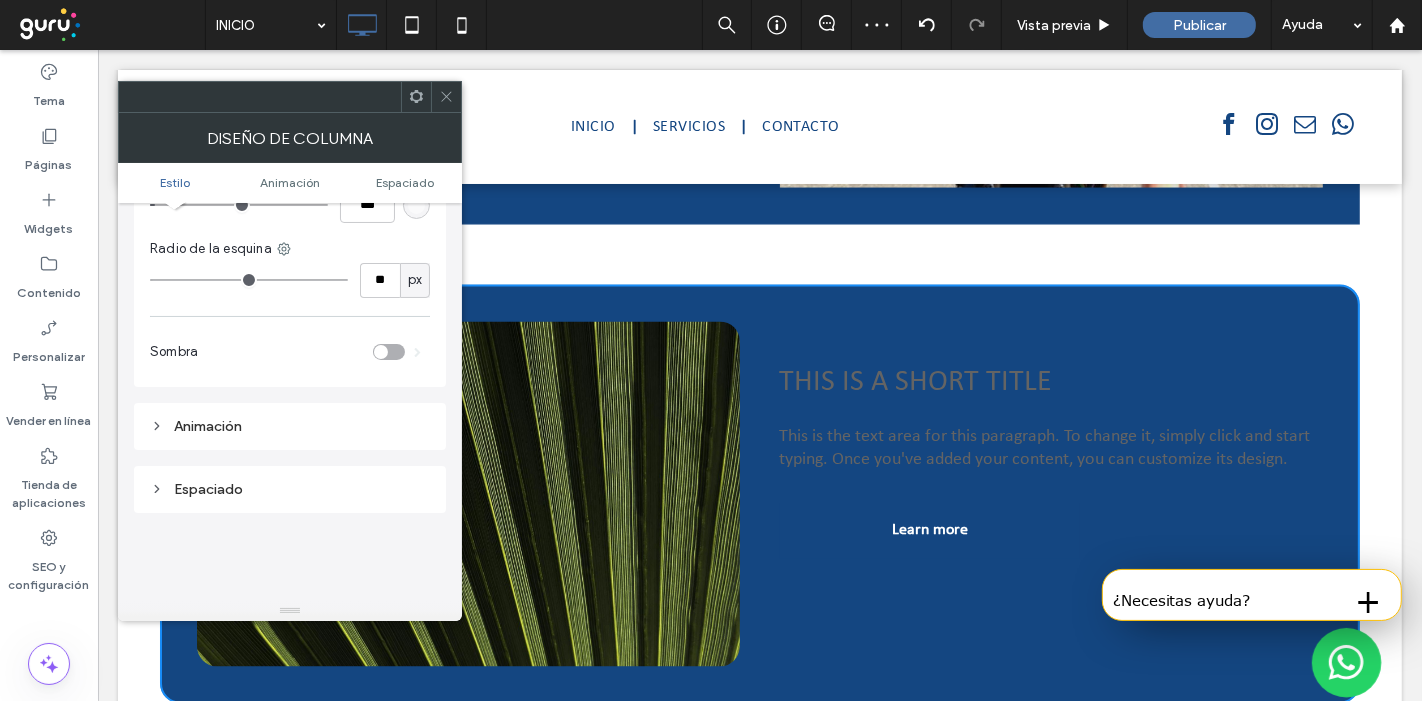 type on "**" 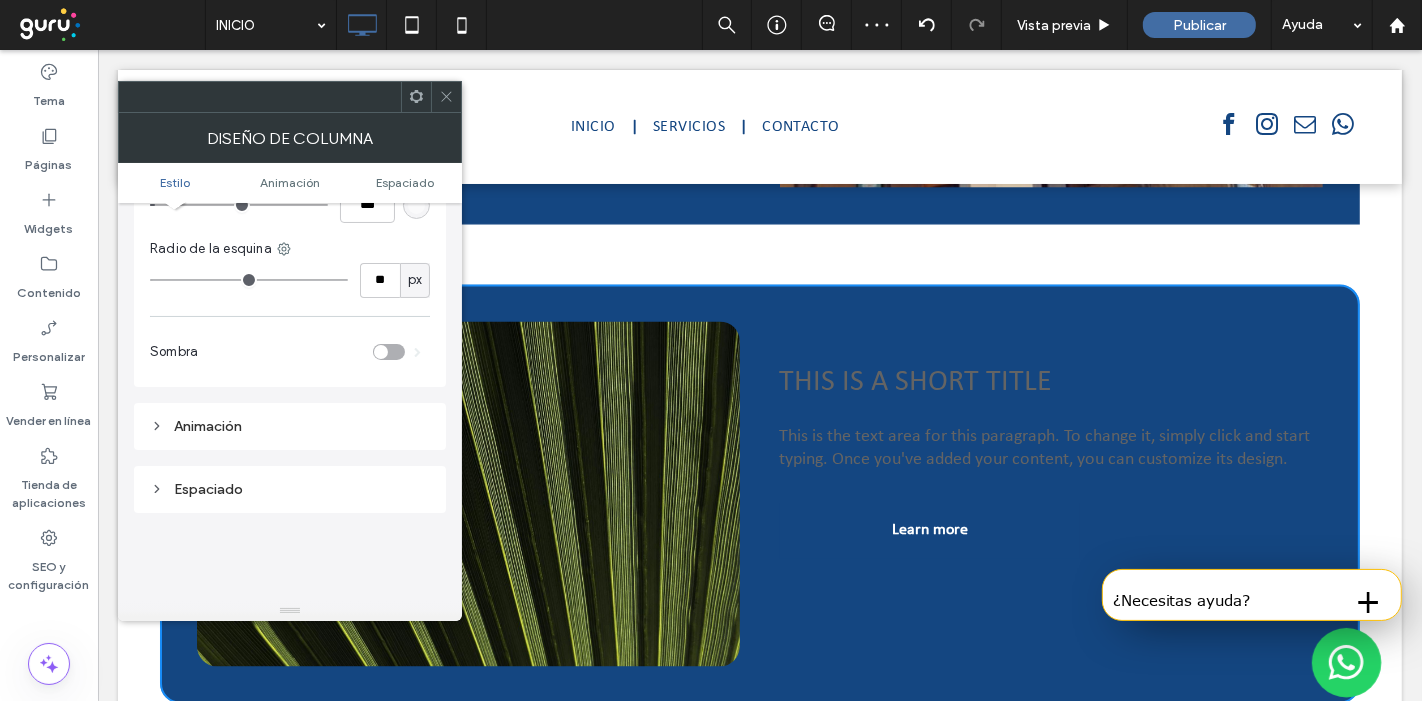 type on "**" 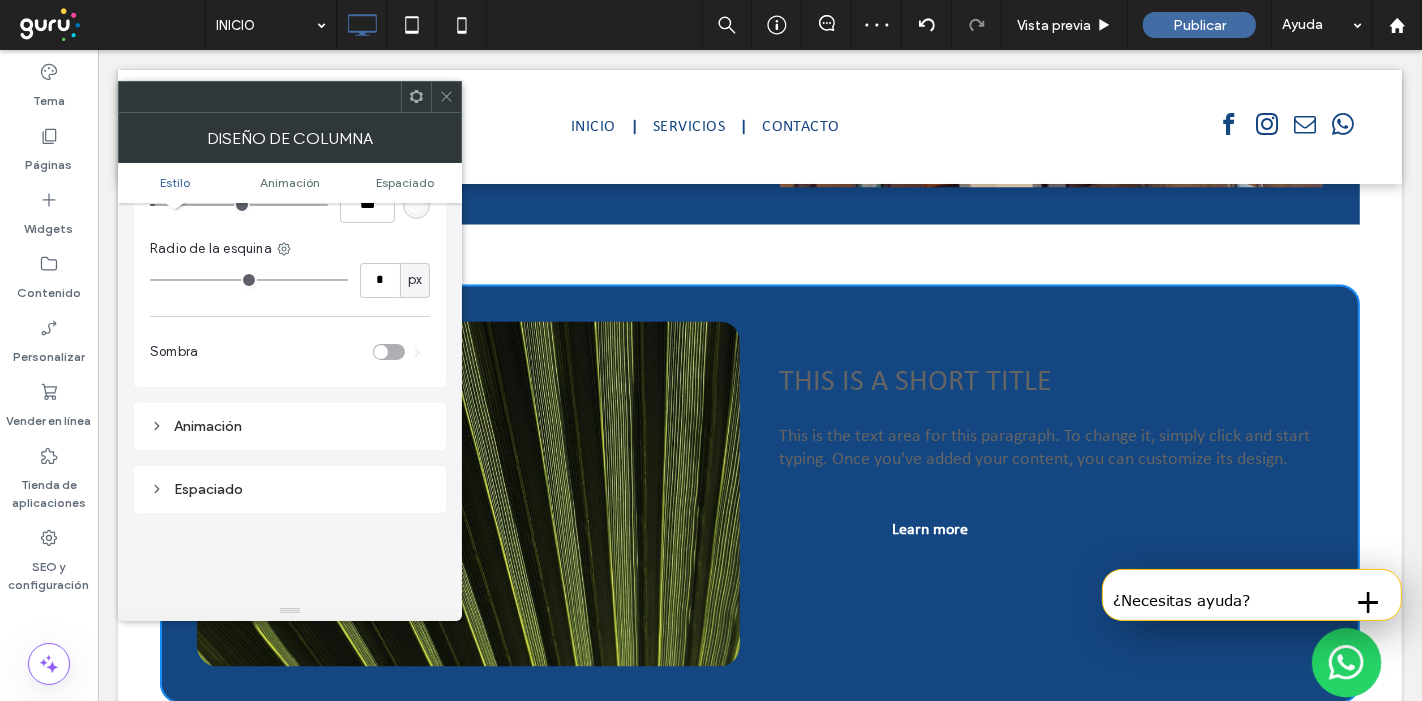 type on "*" 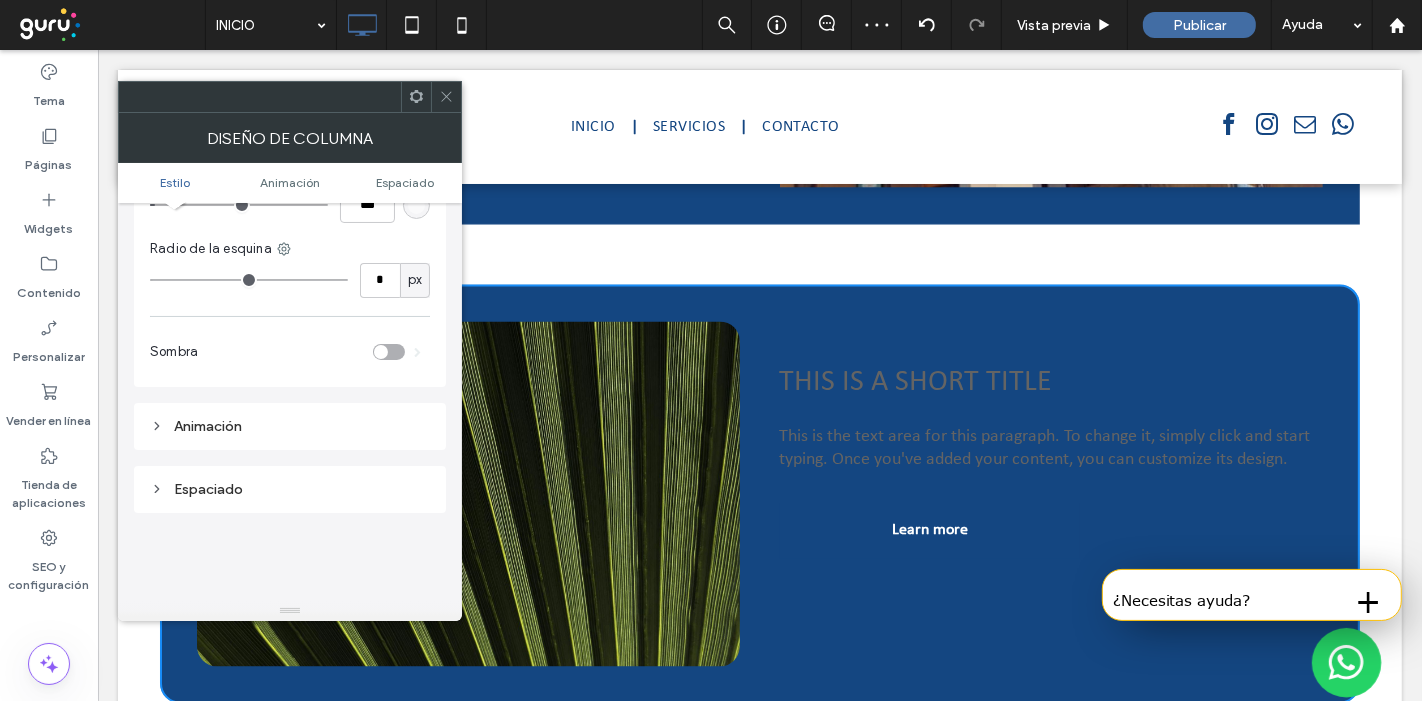 drag, startPoint x: 182, startPoint y: 273, endPoint x: 171, endPoint y: 277, distance: 11.7046995 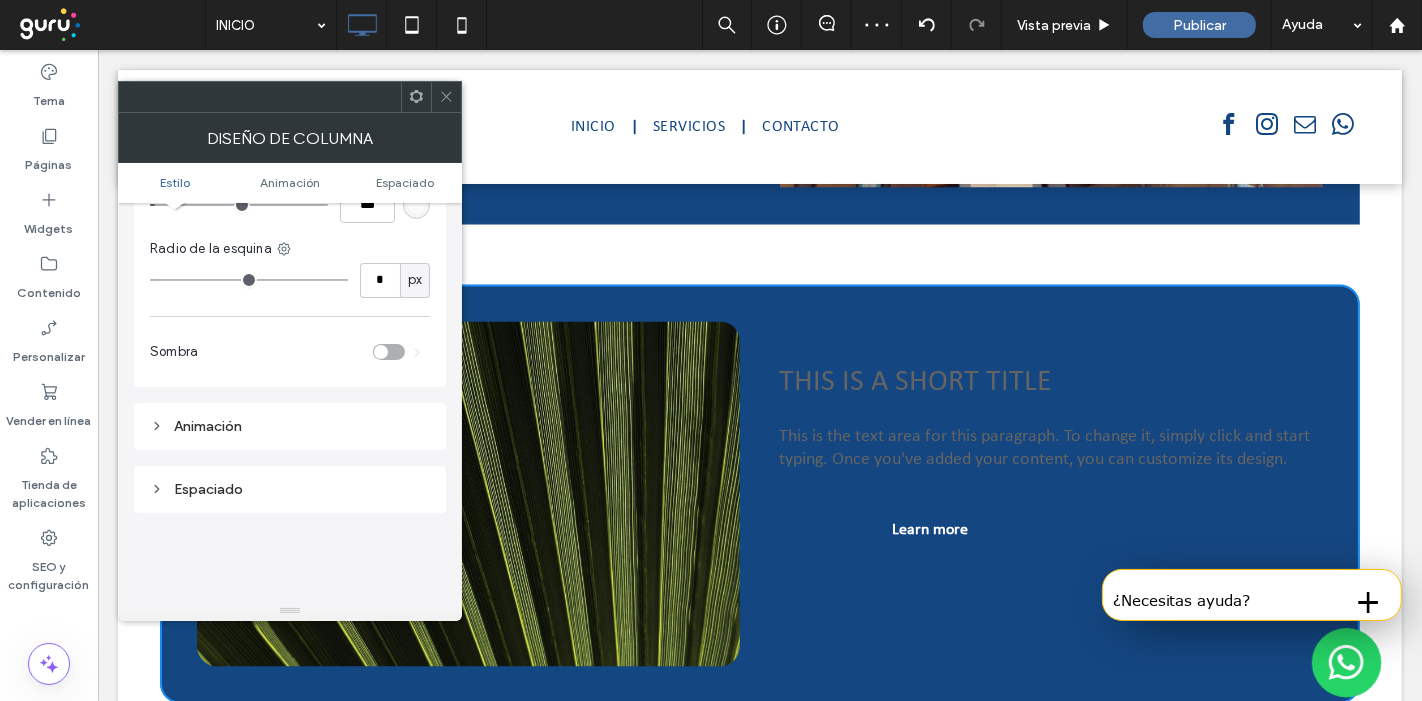 click at bounding box center [249, 280] 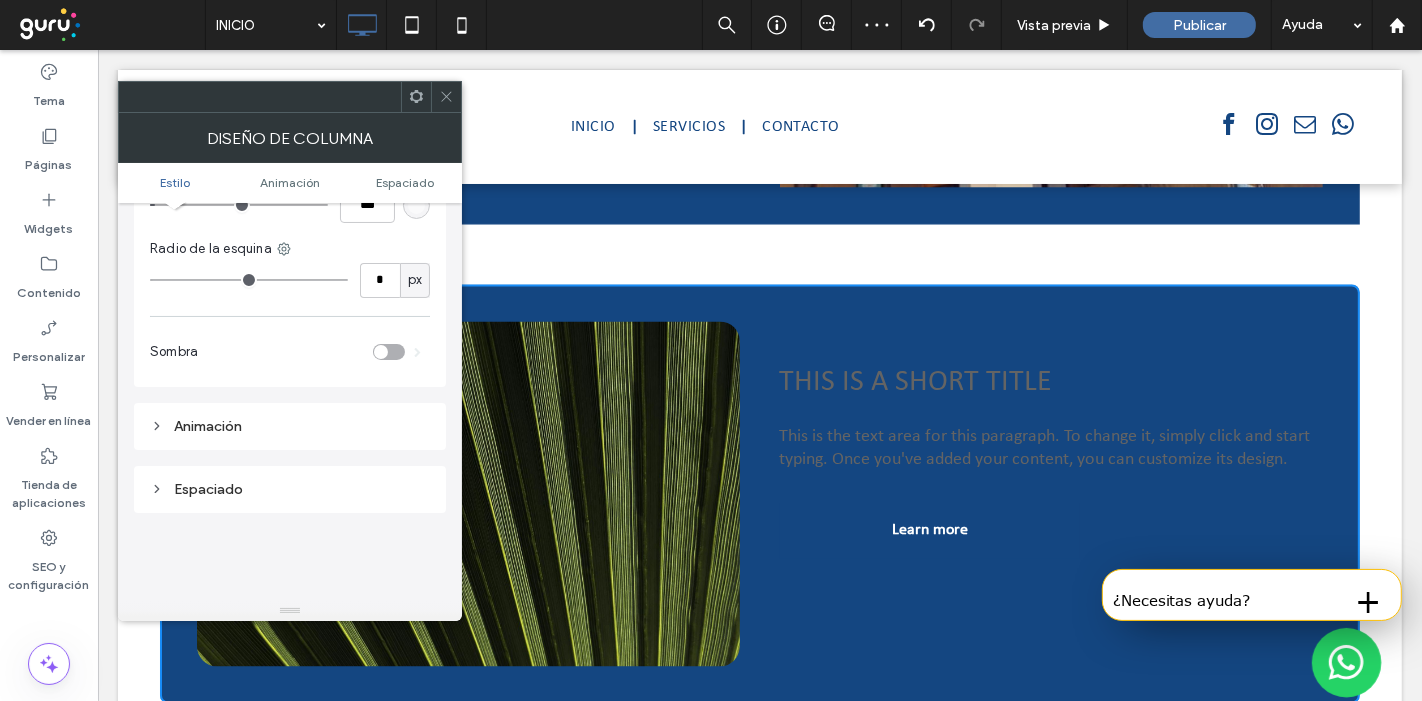 type on "*" 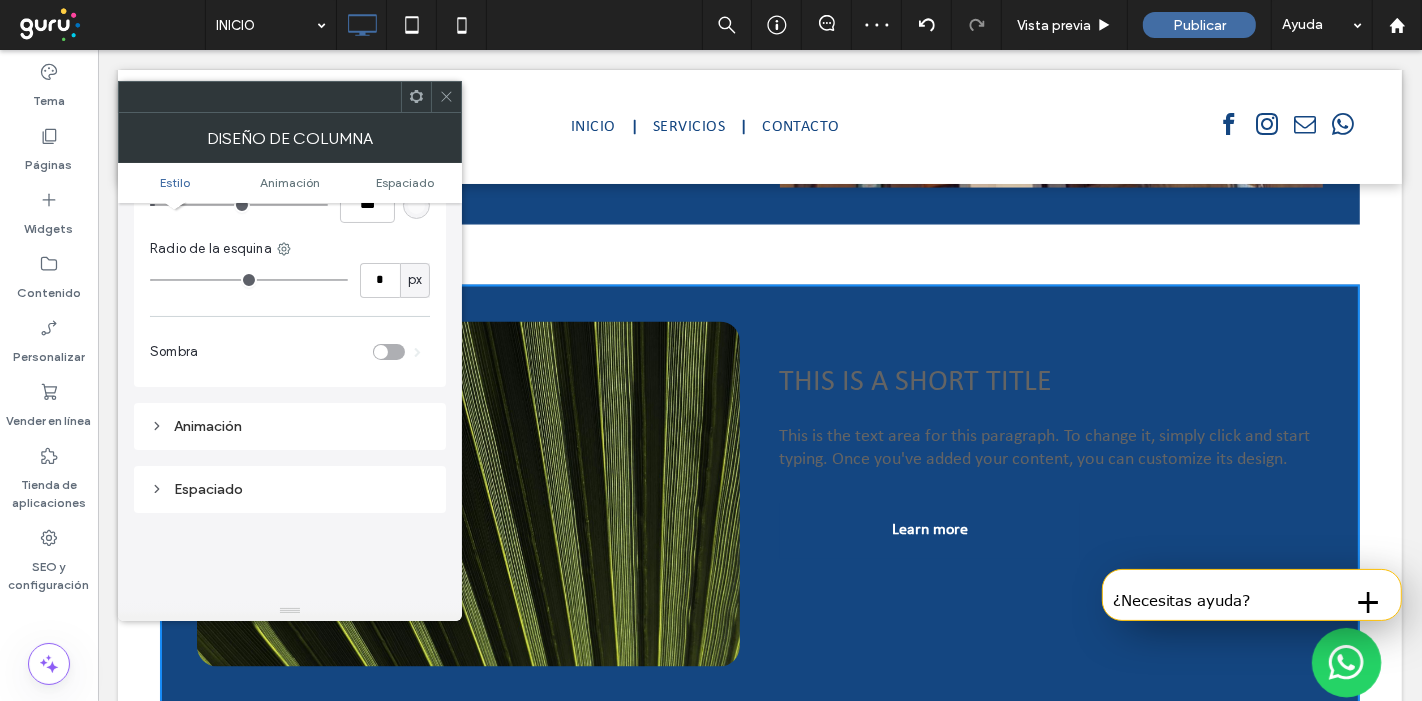 click at bounding box center (446, 97) 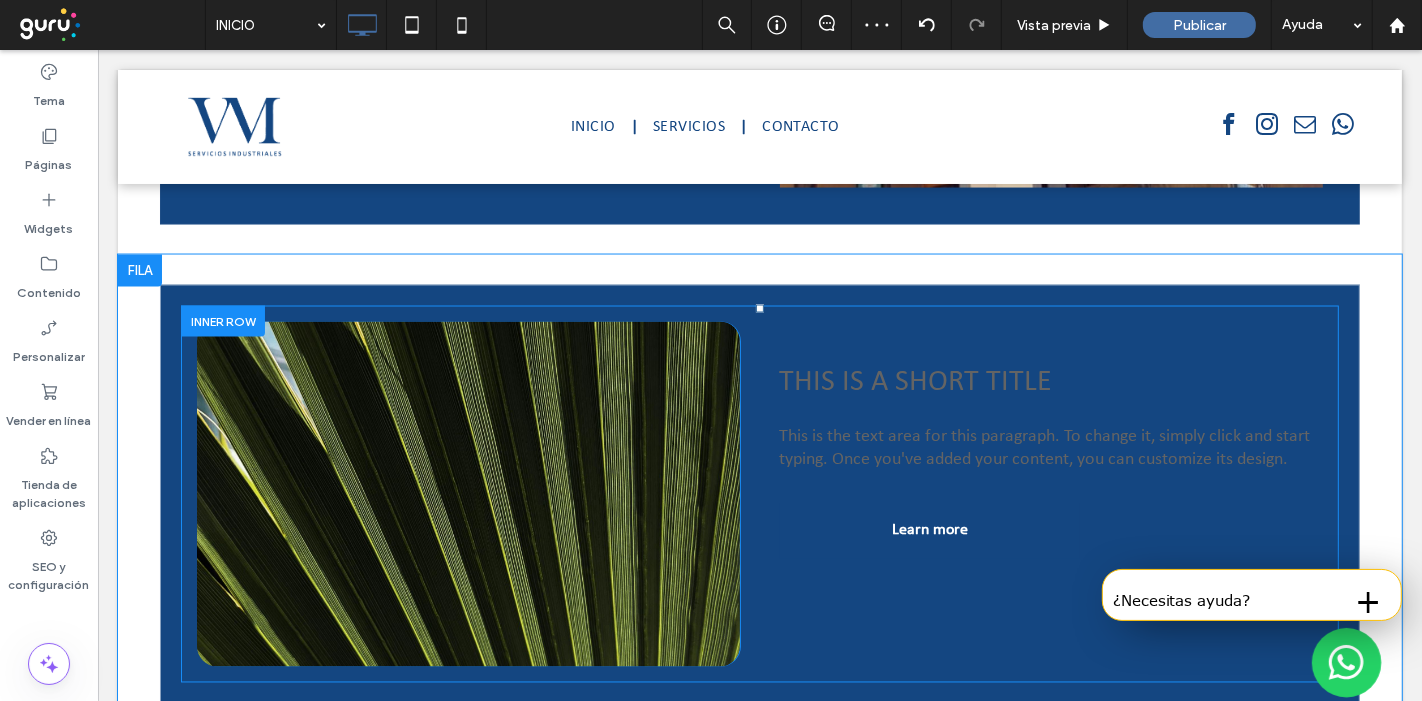 click on "Click To Paste" at bounding box center [467, 494] 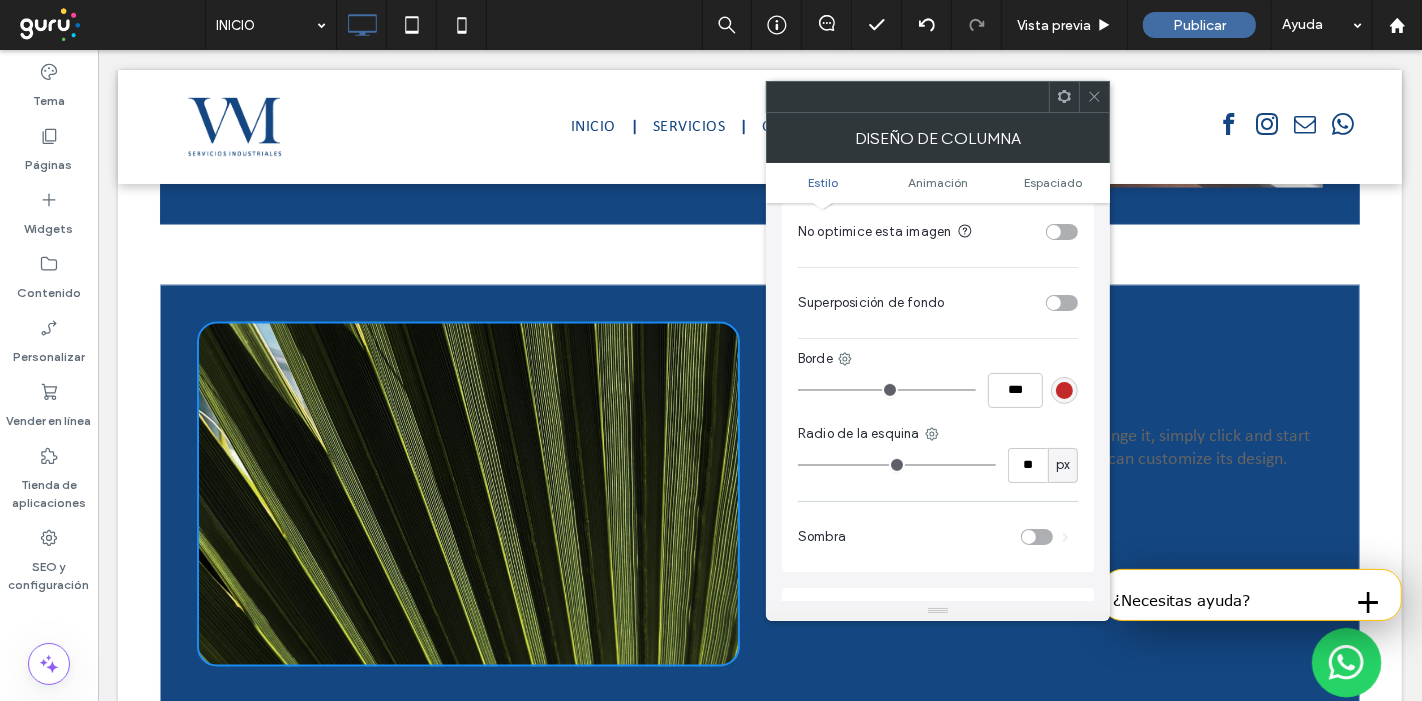 scroll, scrollTop: 777, scrollLeft: 0, axis: vertical 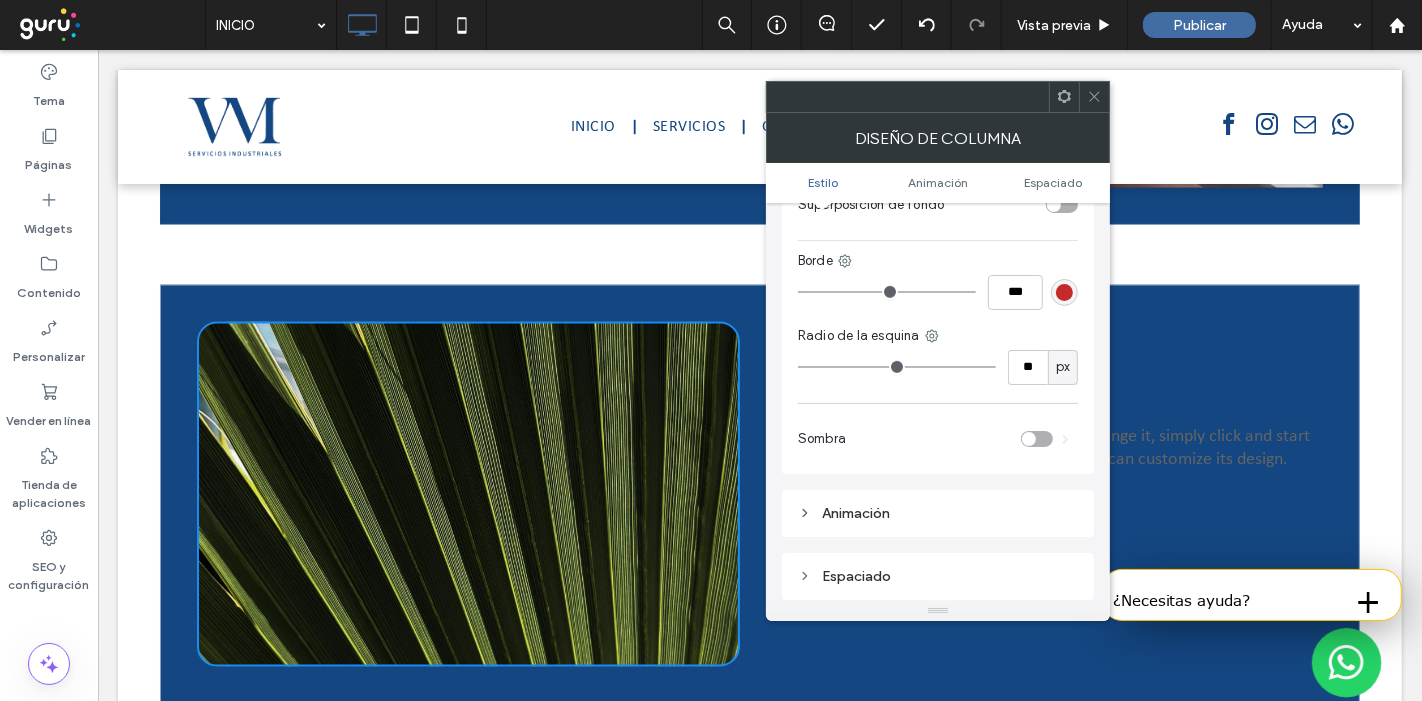 type on "**" 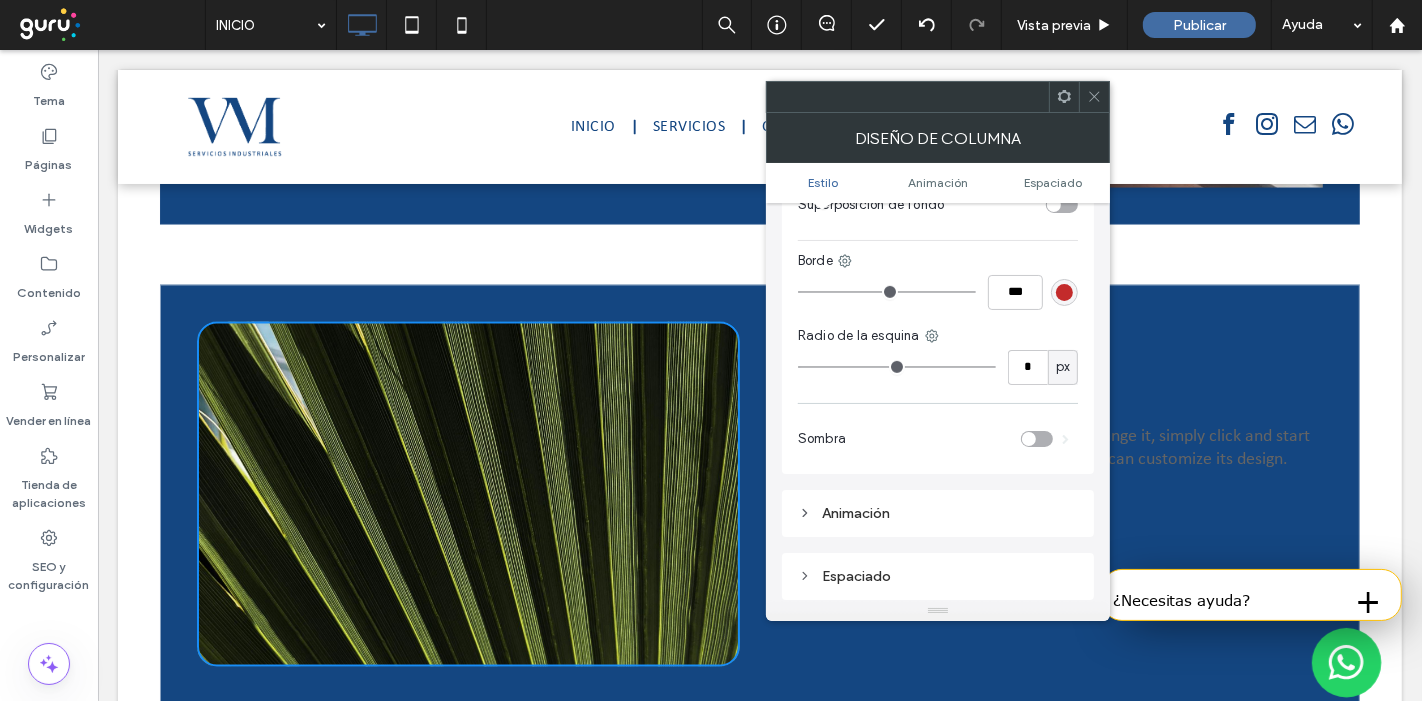 type on "*" 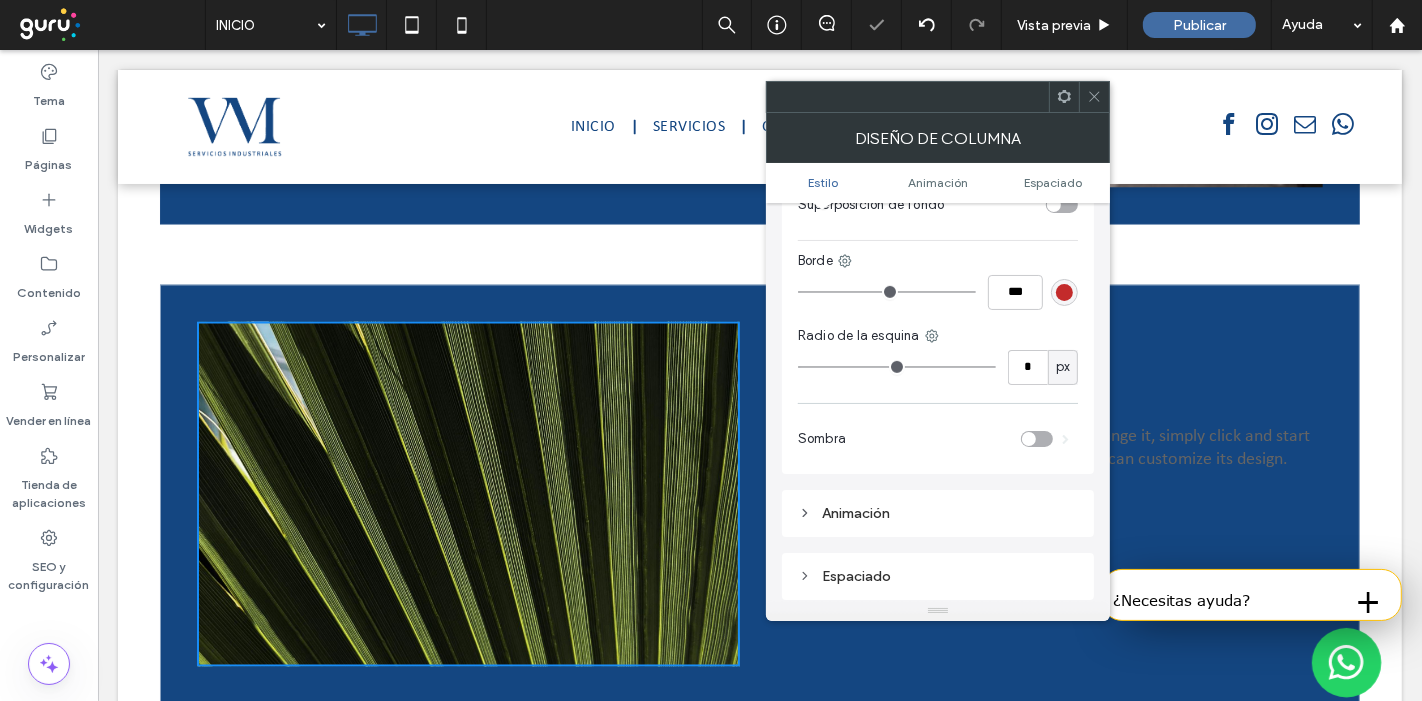 click 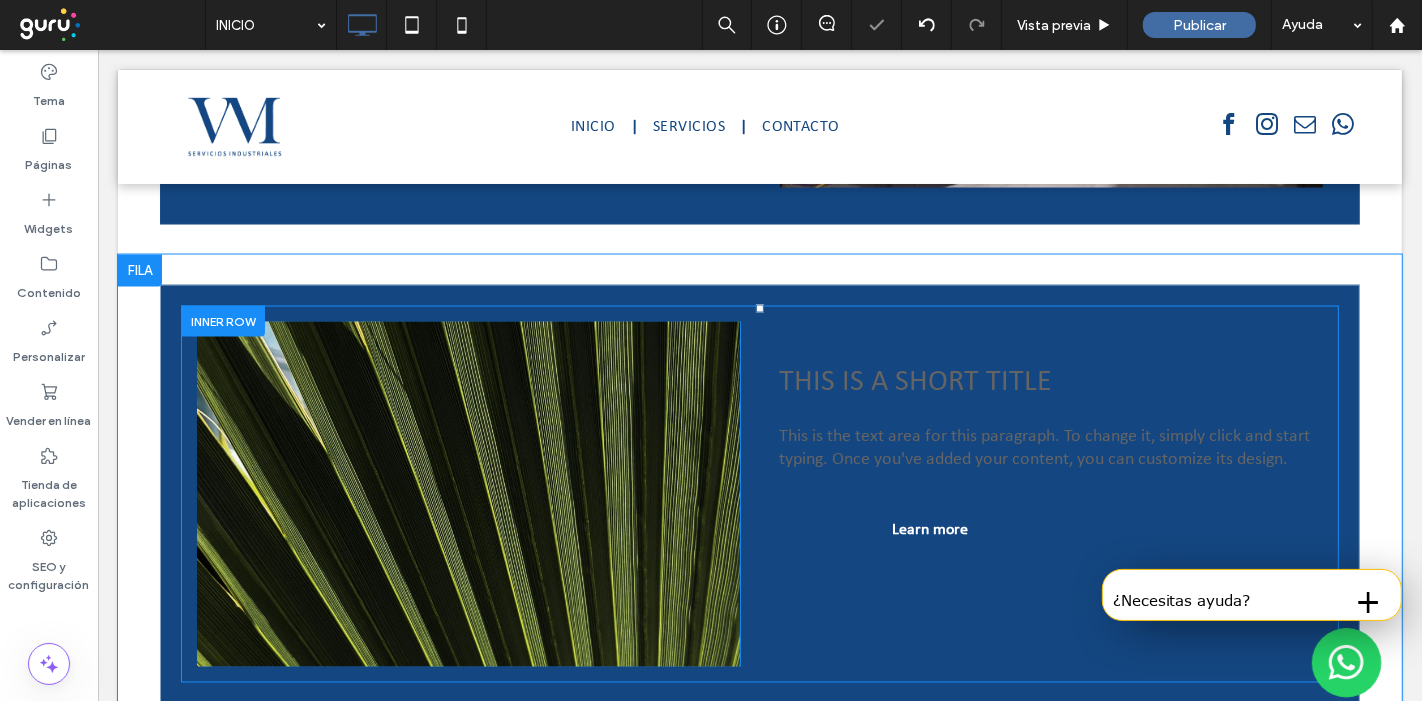 click on "Click To Paste" at bounding box center [467, 494] 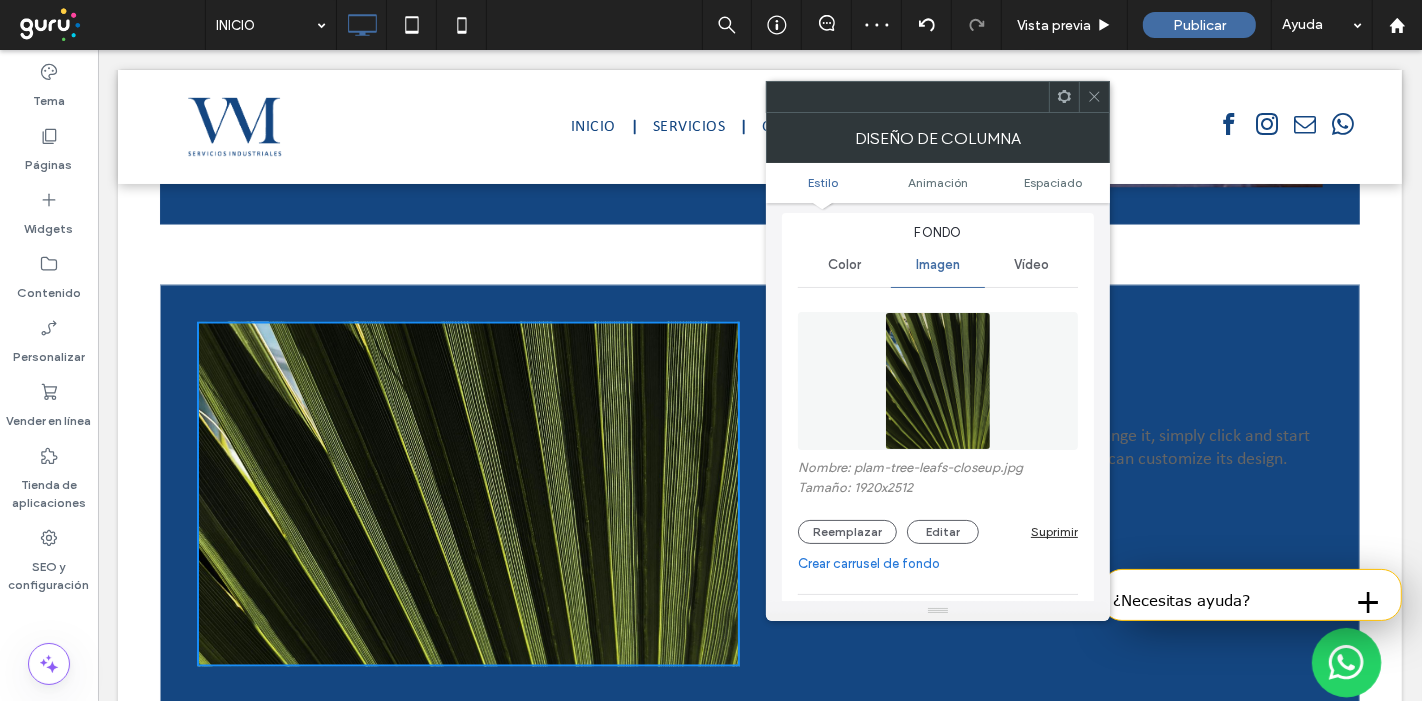 scroll, scrollTop: 111, scrollLeft: 0, axis: vertical 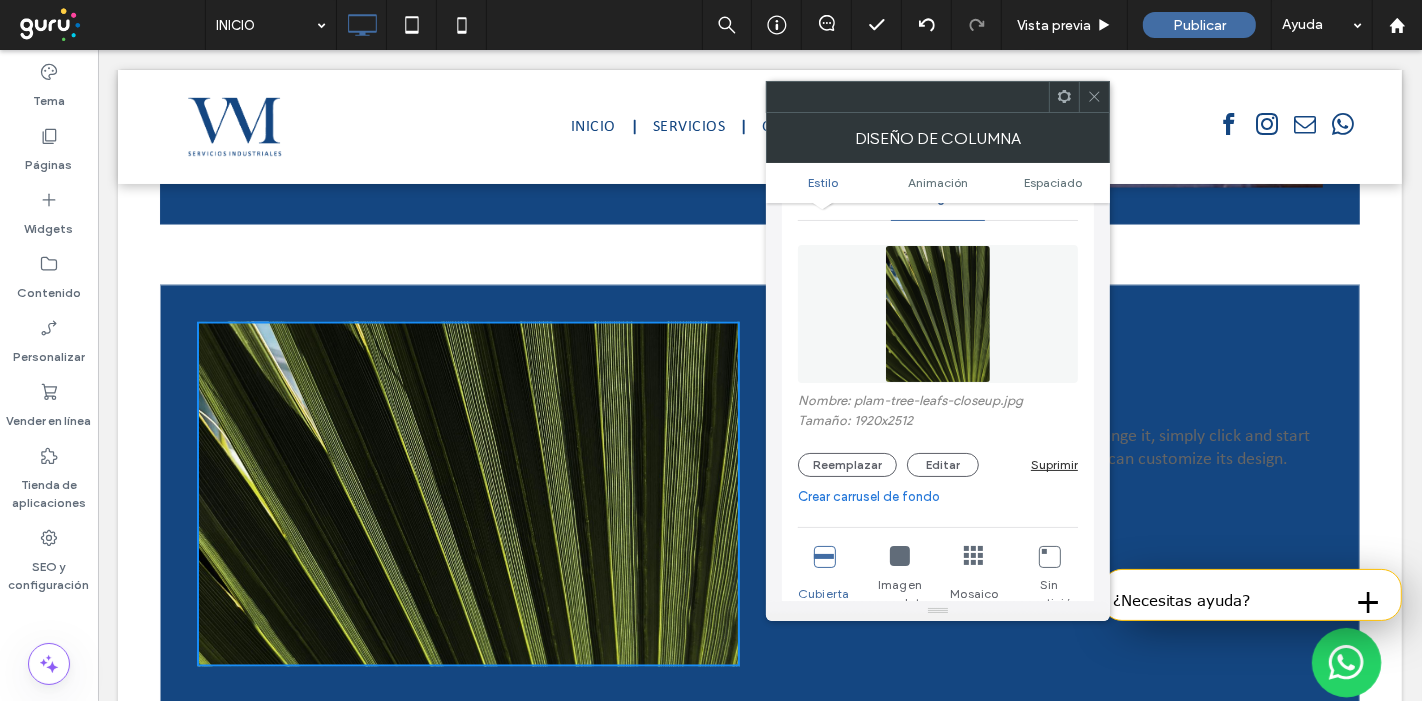 click at bounding box center (1094, 97) 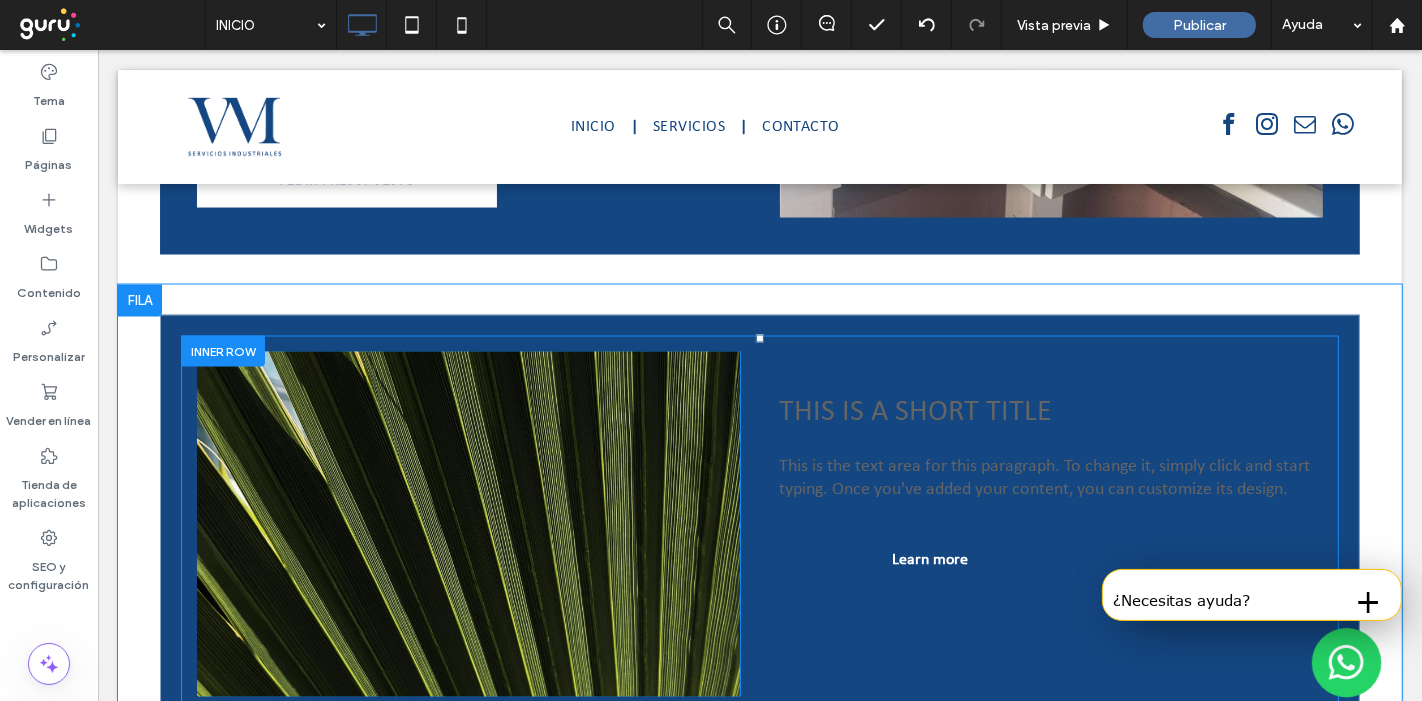 scroll, scrollTop: 2853, scrollLeft: 0, axis: vertical 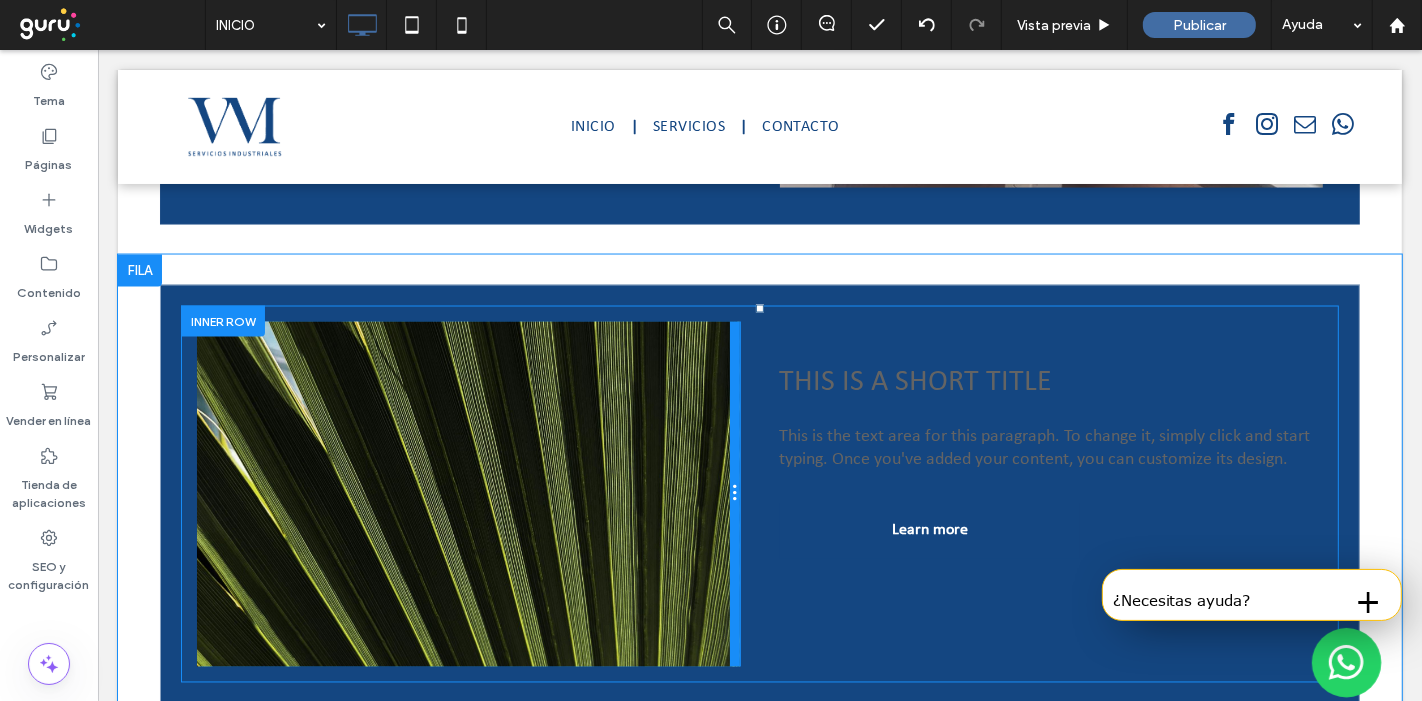 click at bounding box center (734, 494) 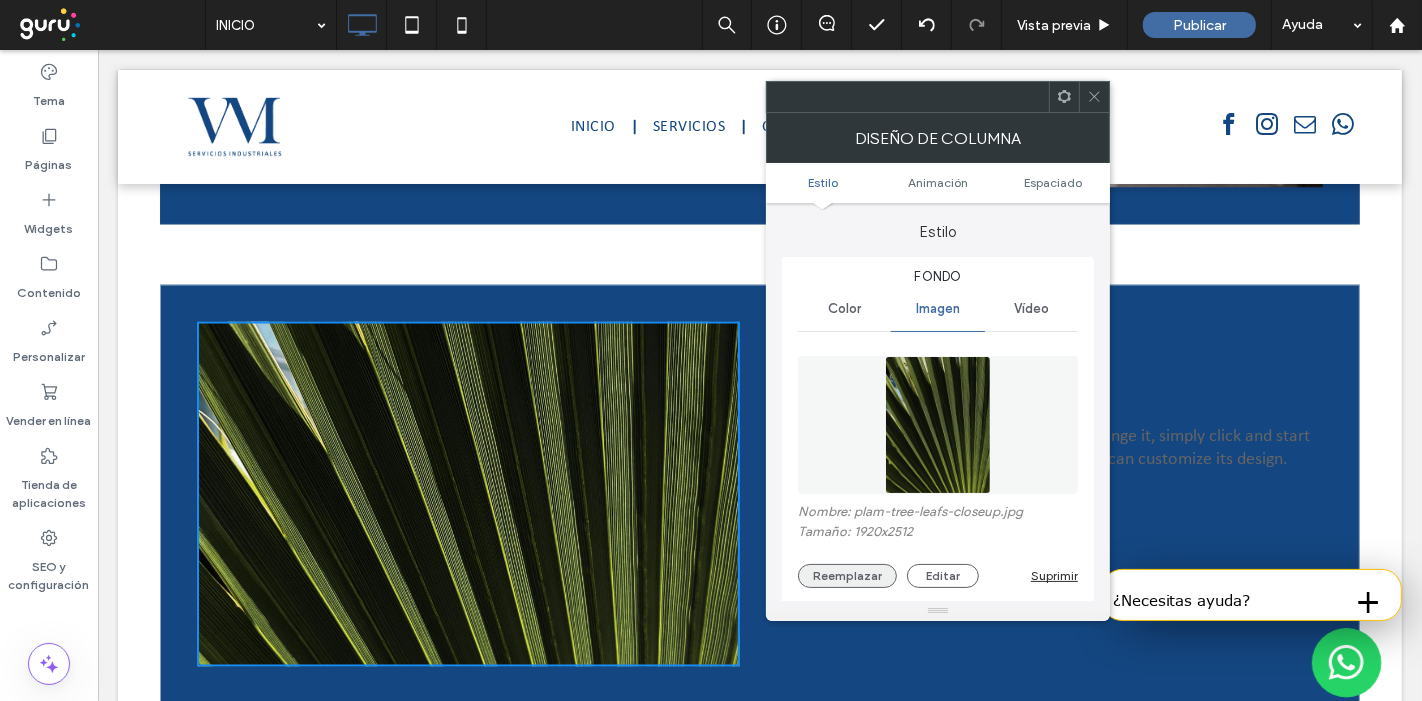 click on "Reemplazar" at bounding box center [847, 576] 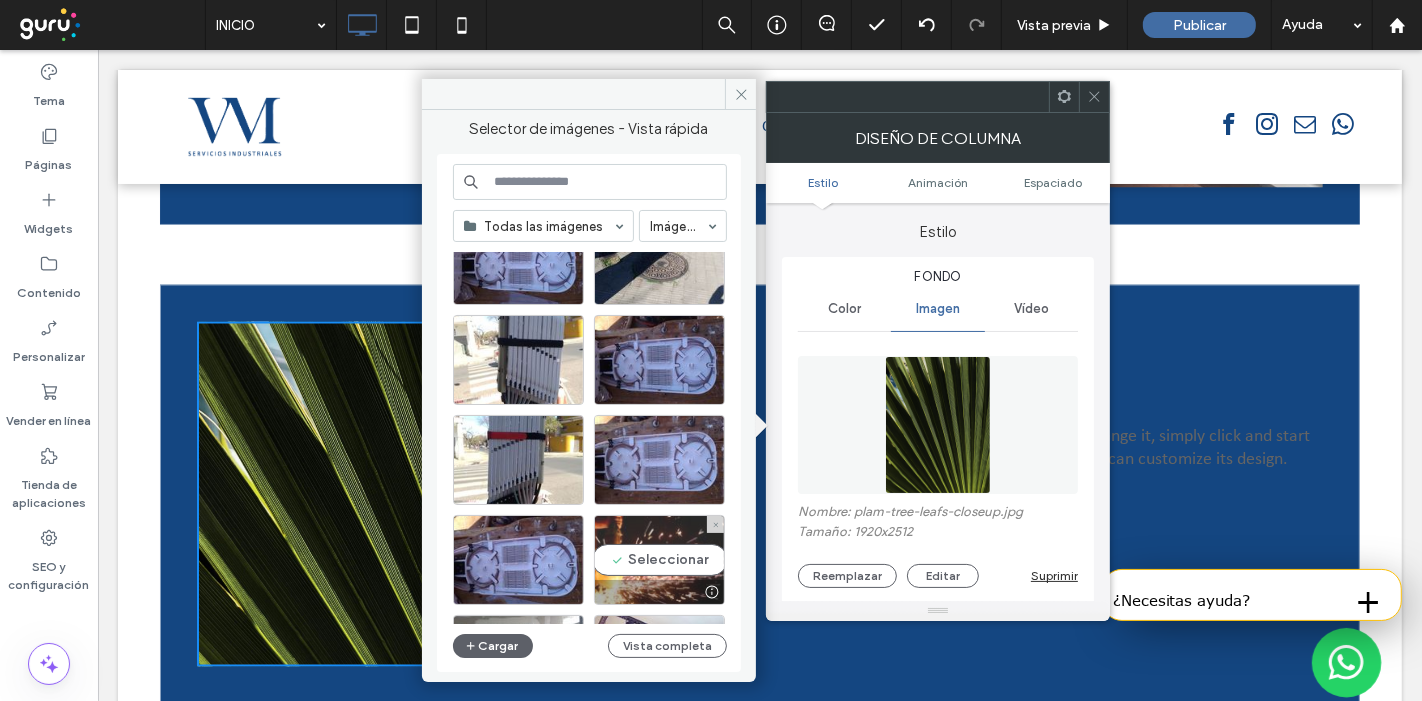 scroll, scrollTop: 2057, scrollLeft: 0, axis: vertical 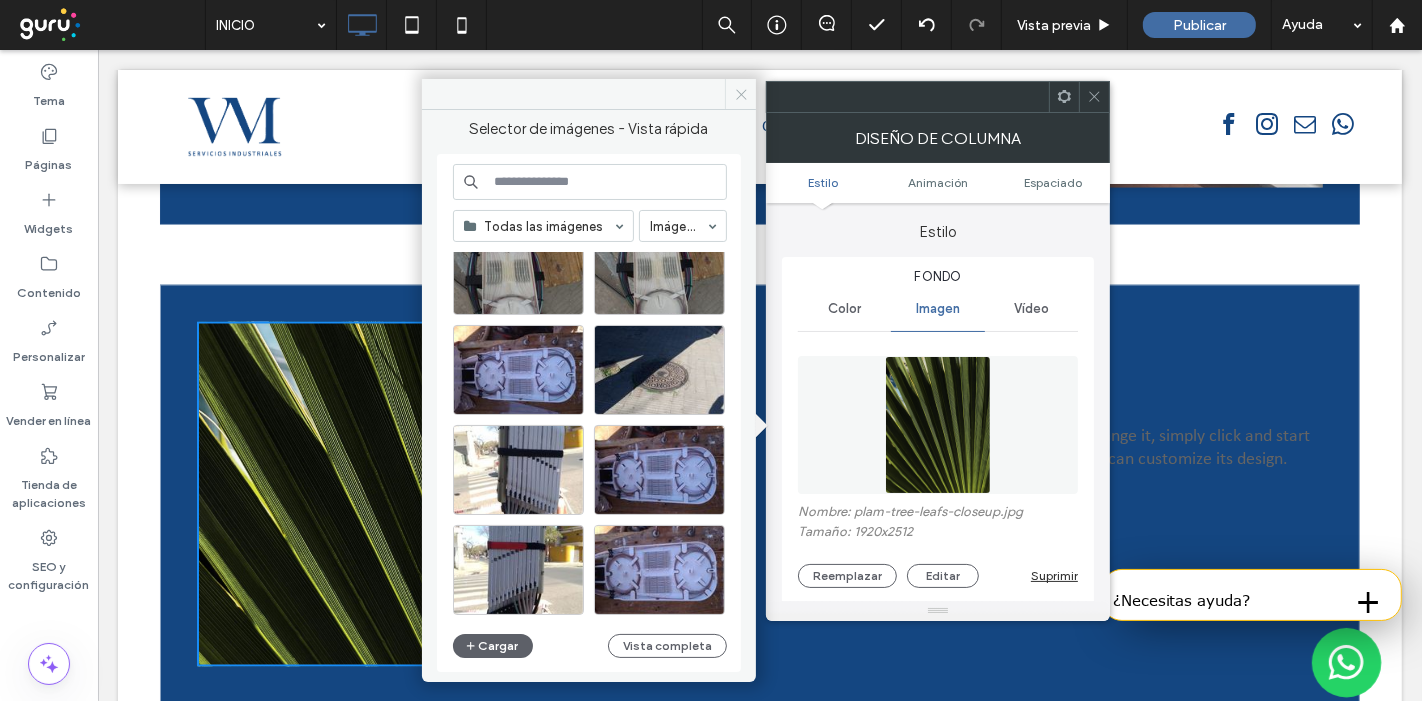 click 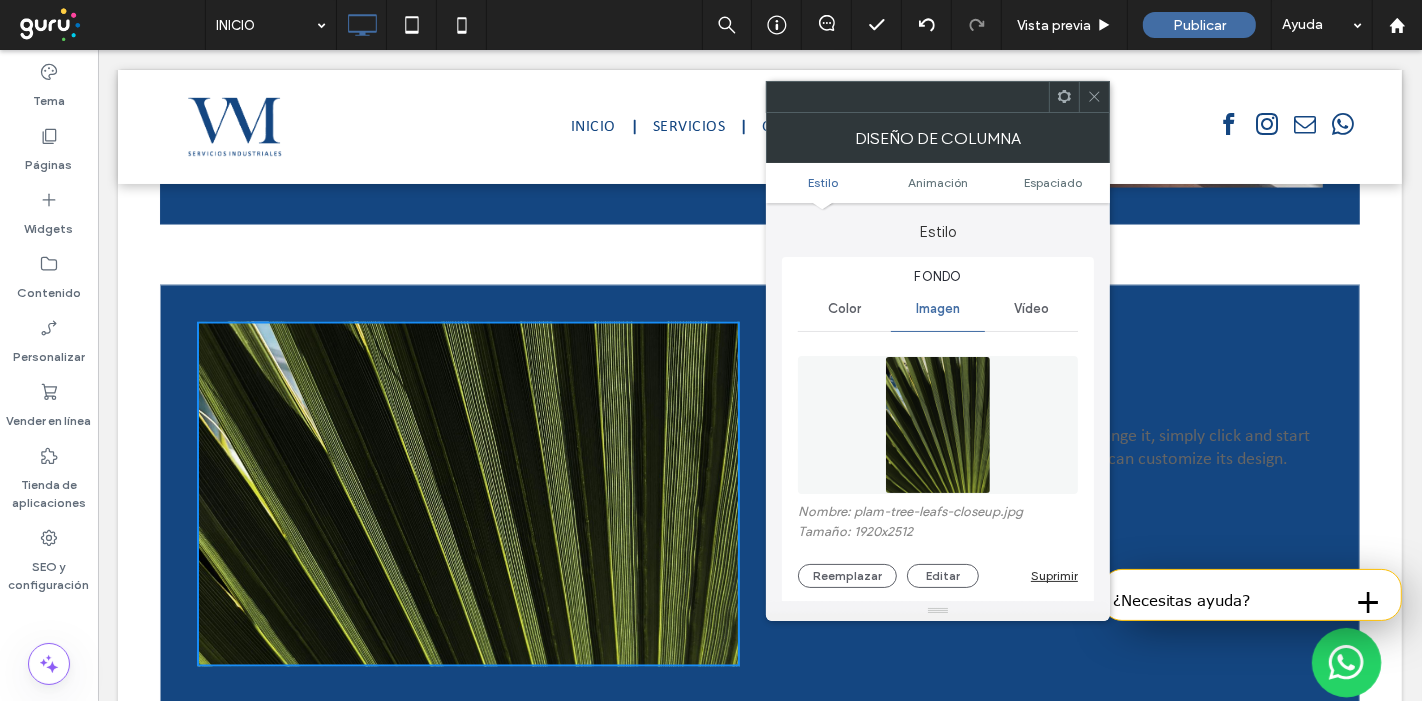 click 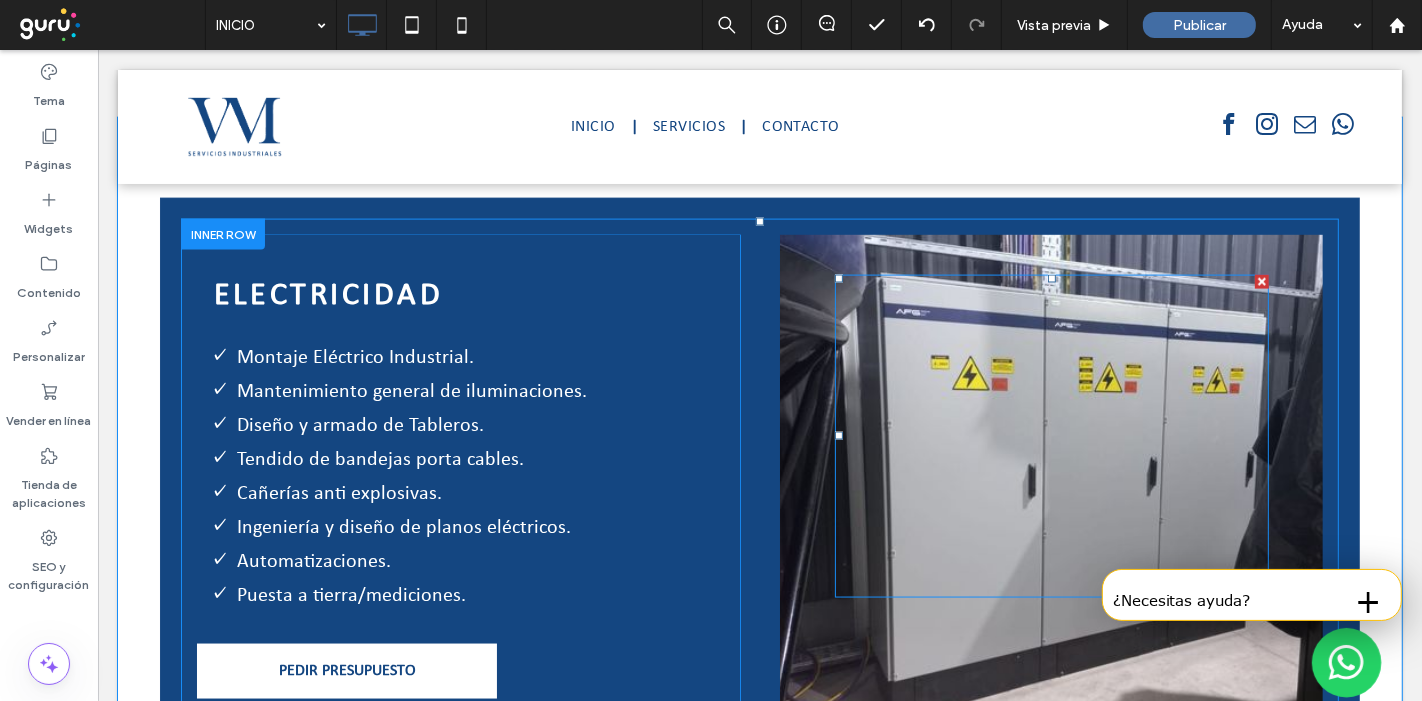 scroll, scrollTop: 2297, scrollLeft: 0, axis: vertical 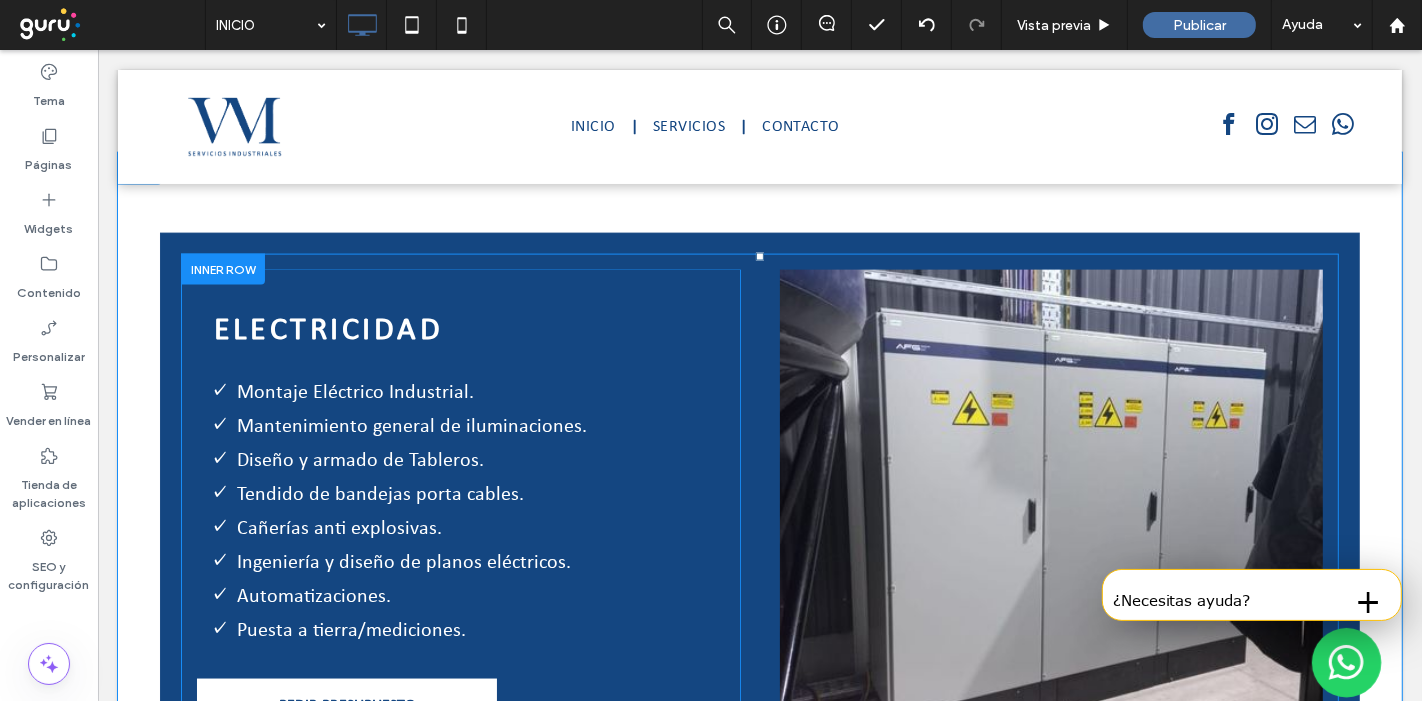 click at bounding box center [1050, 507] 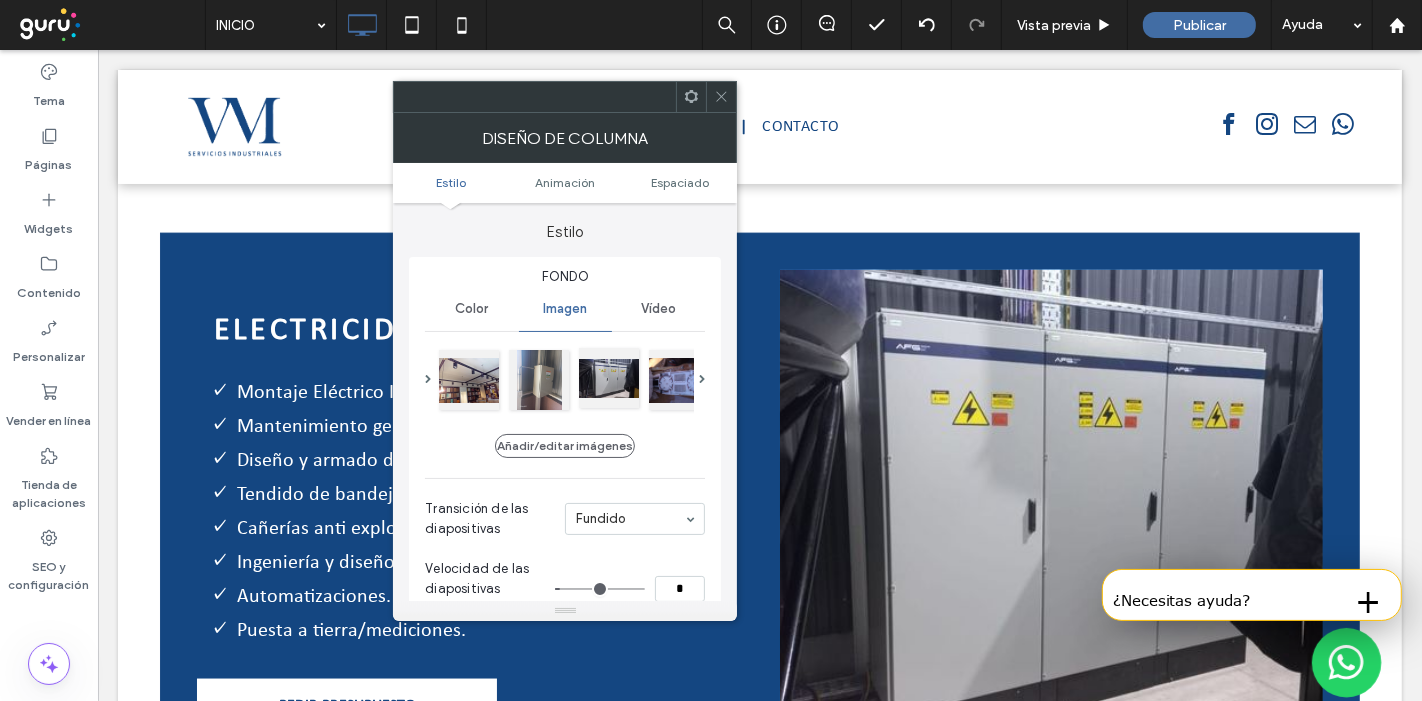 click at bounding box center [609, 378] 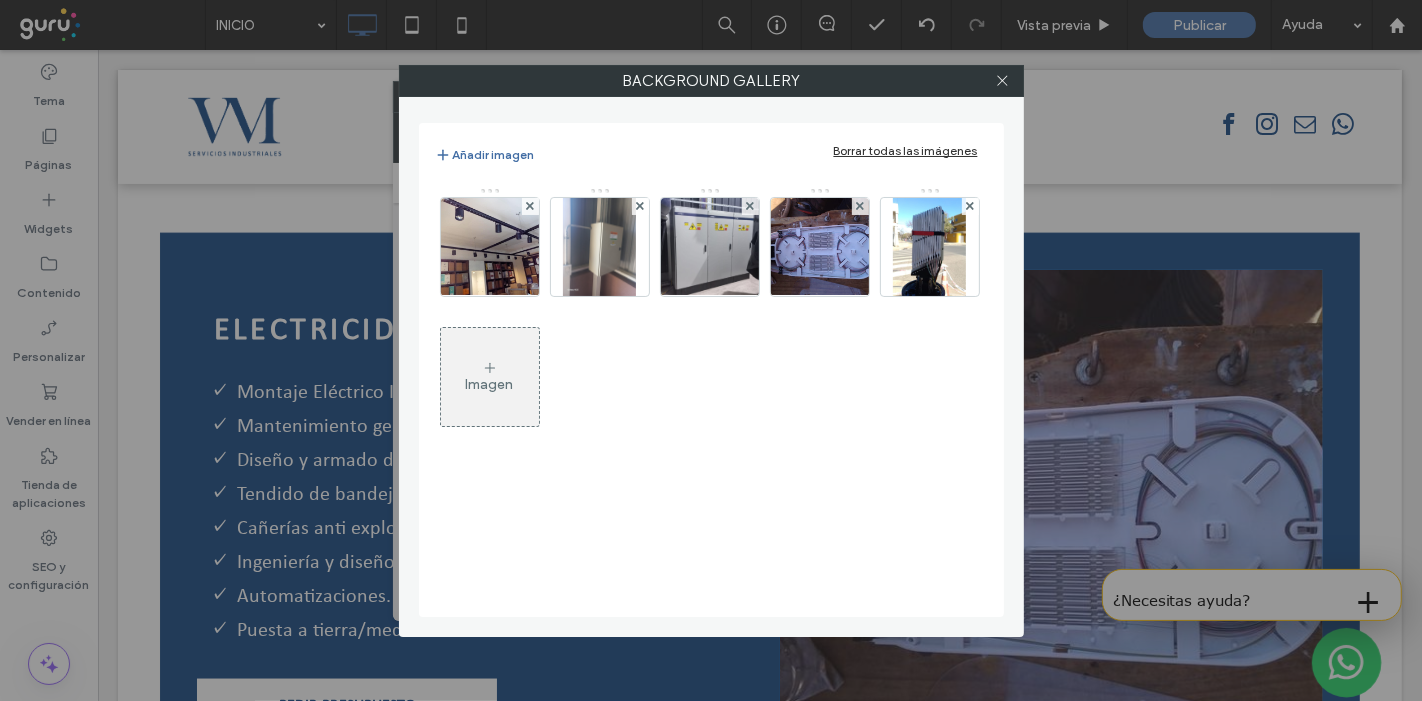 click on "Imagen" at bounding box center [490, 377] 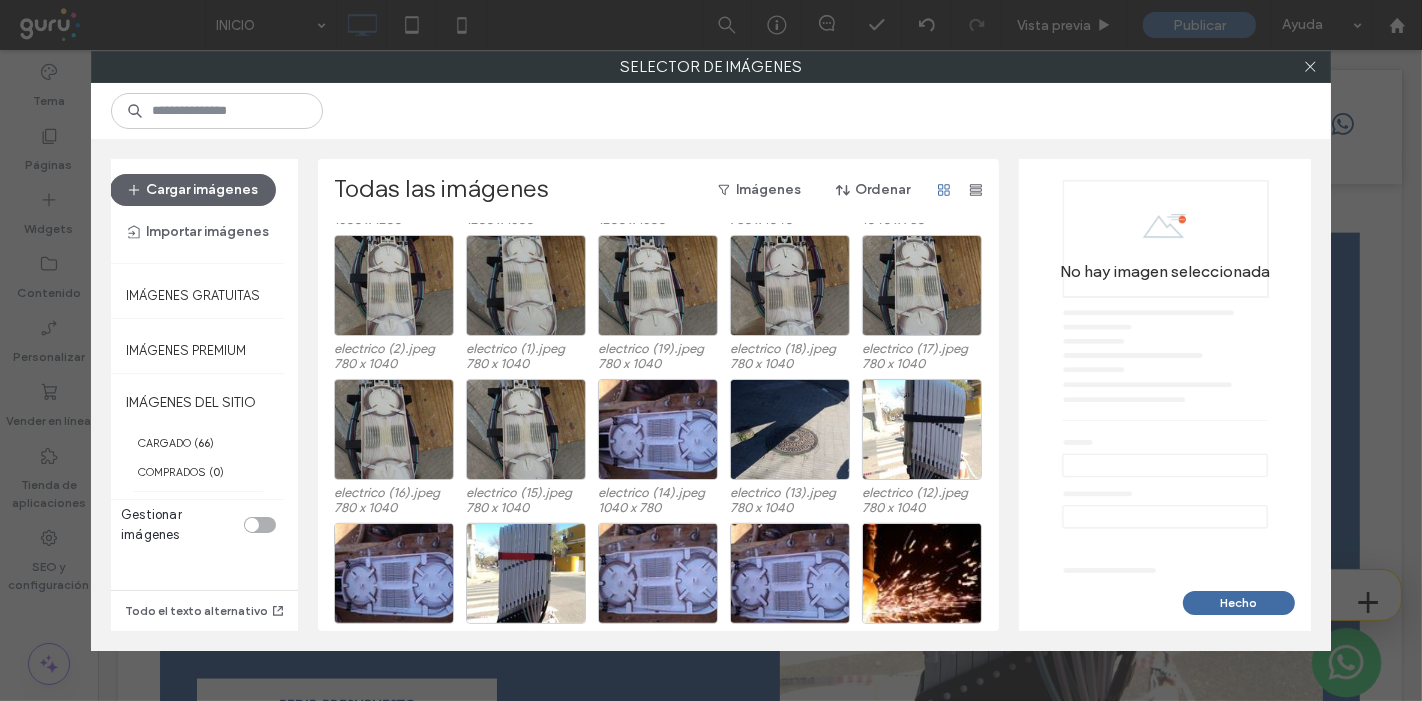 scroll, scrollTop: 1059, scrollLeft: 0, axis: vertical 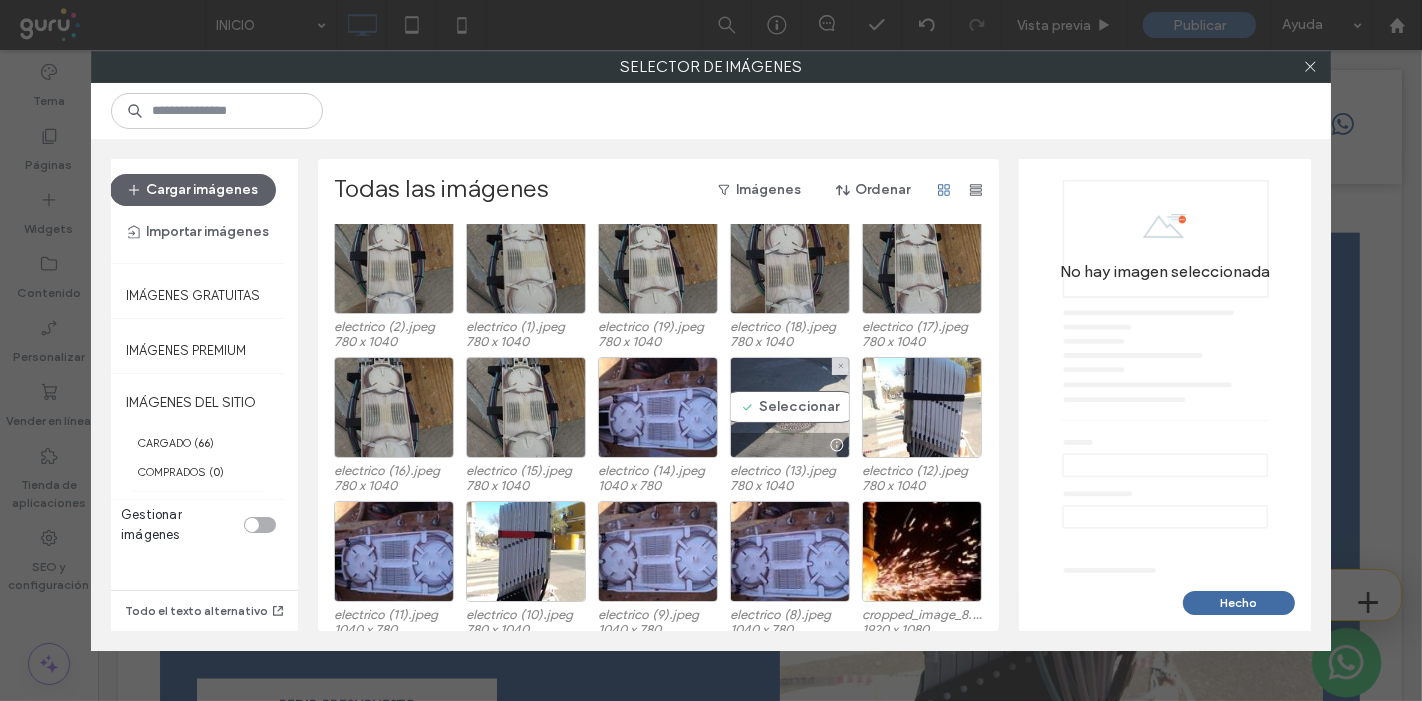 click on "Seleccionar" at bounding box center (790, 407) 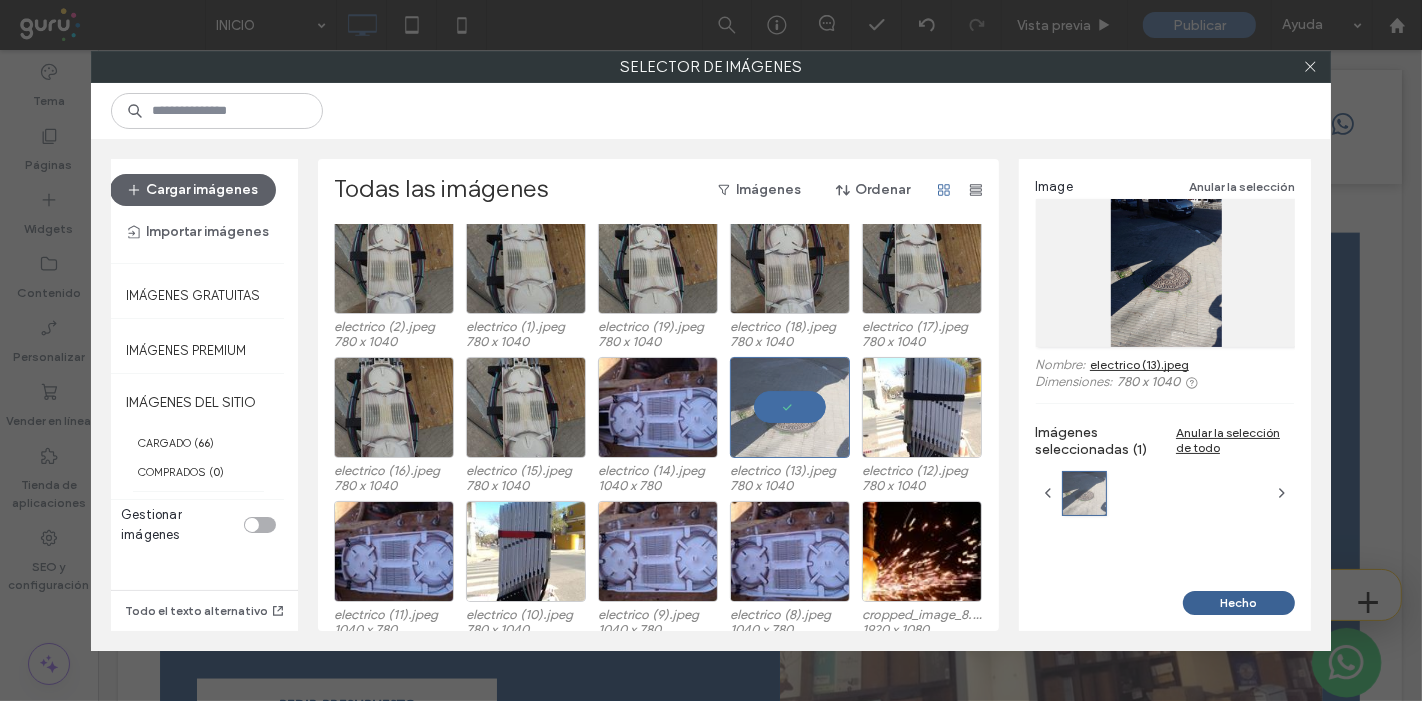 click on "Hecho" at bounding box center [1239, 603] 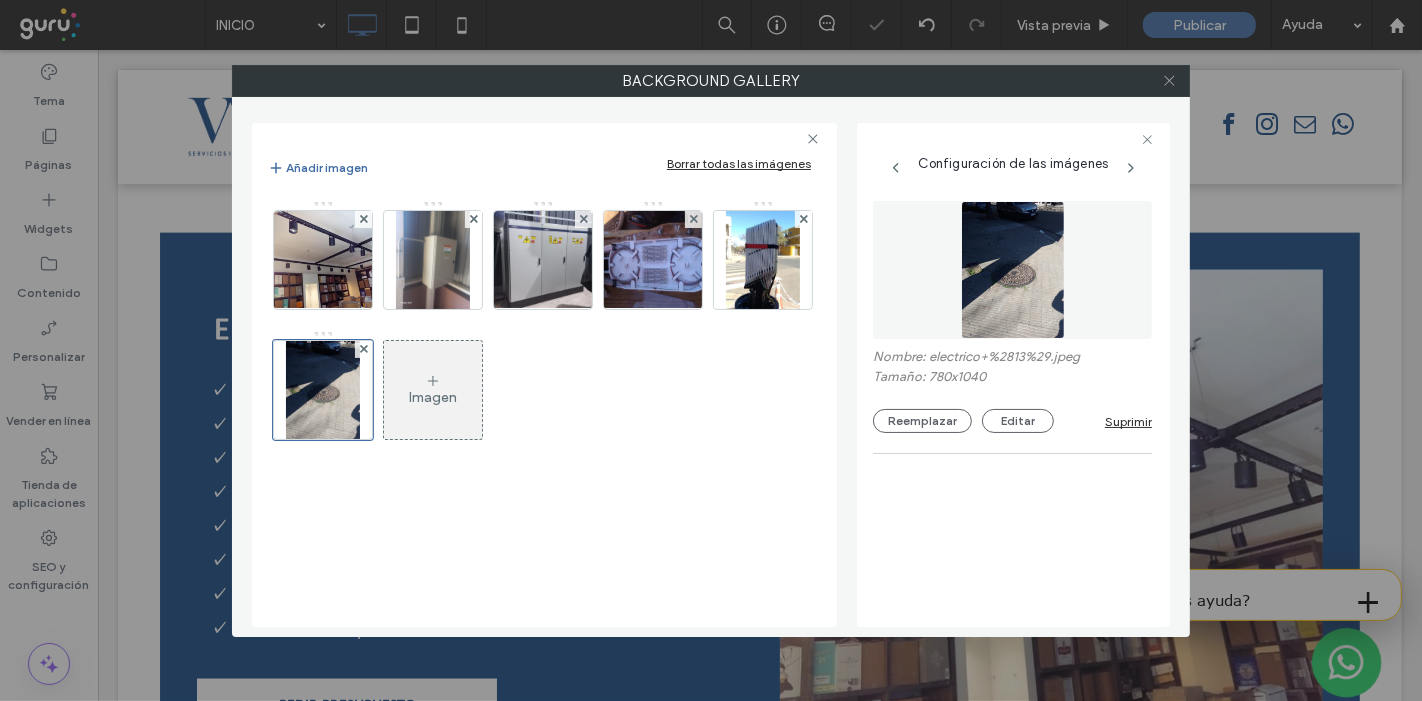 click at bounding box center (1169, 81) 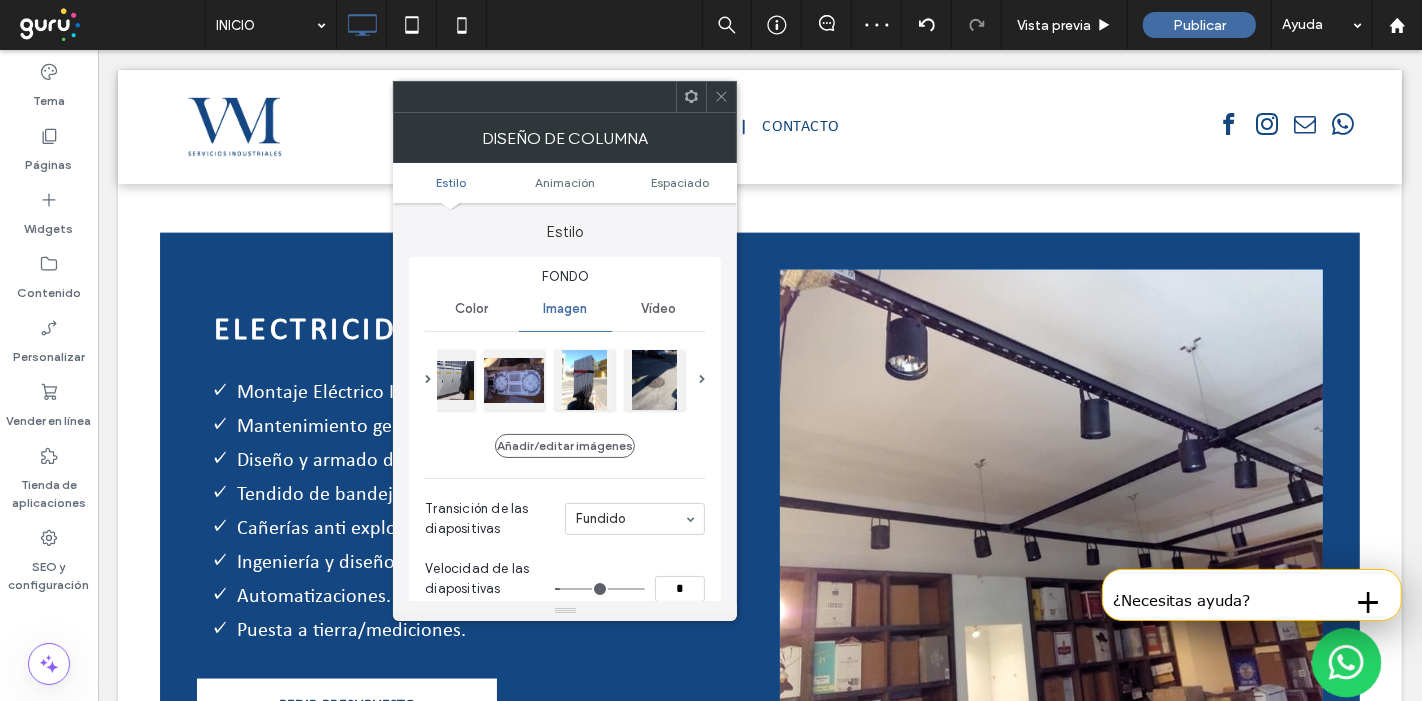 click at bounding box center (721, 97) 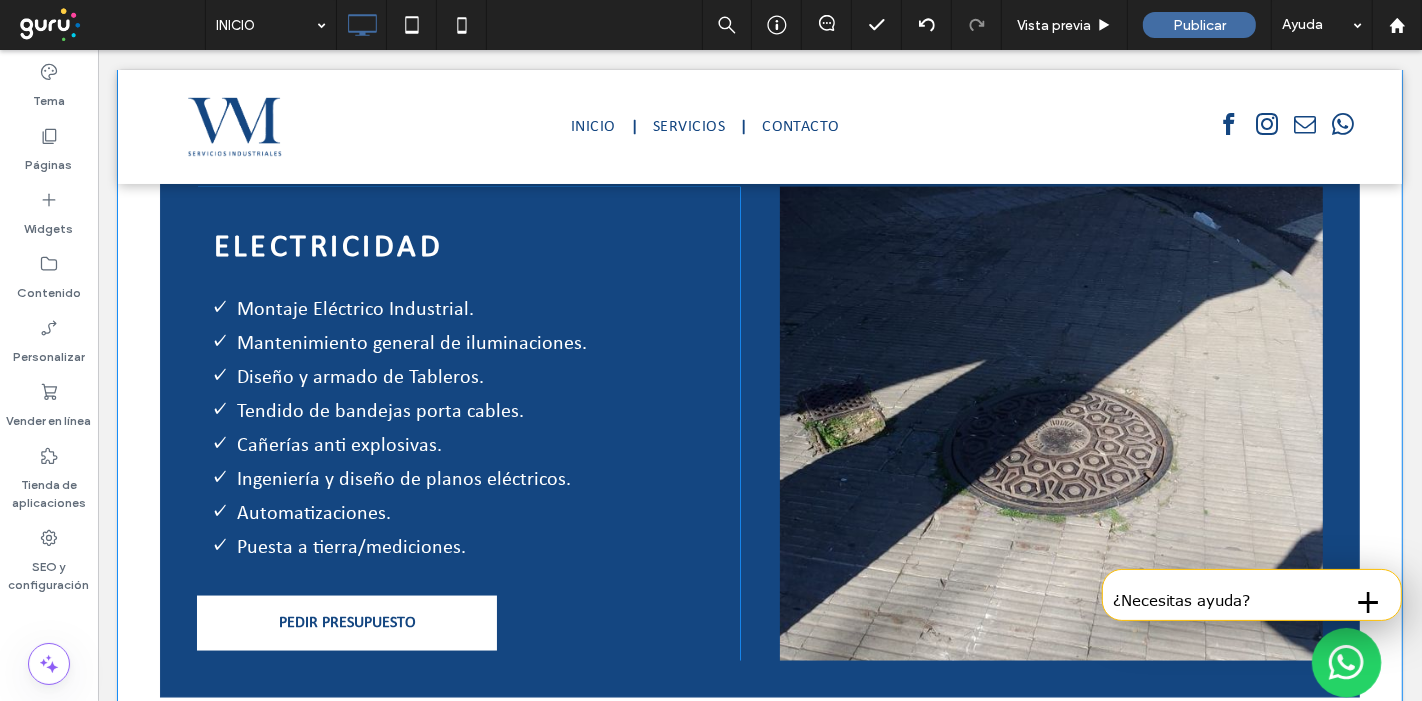 scroll, scrollTop: 2408, scrollLeft: 0, axis: vertical 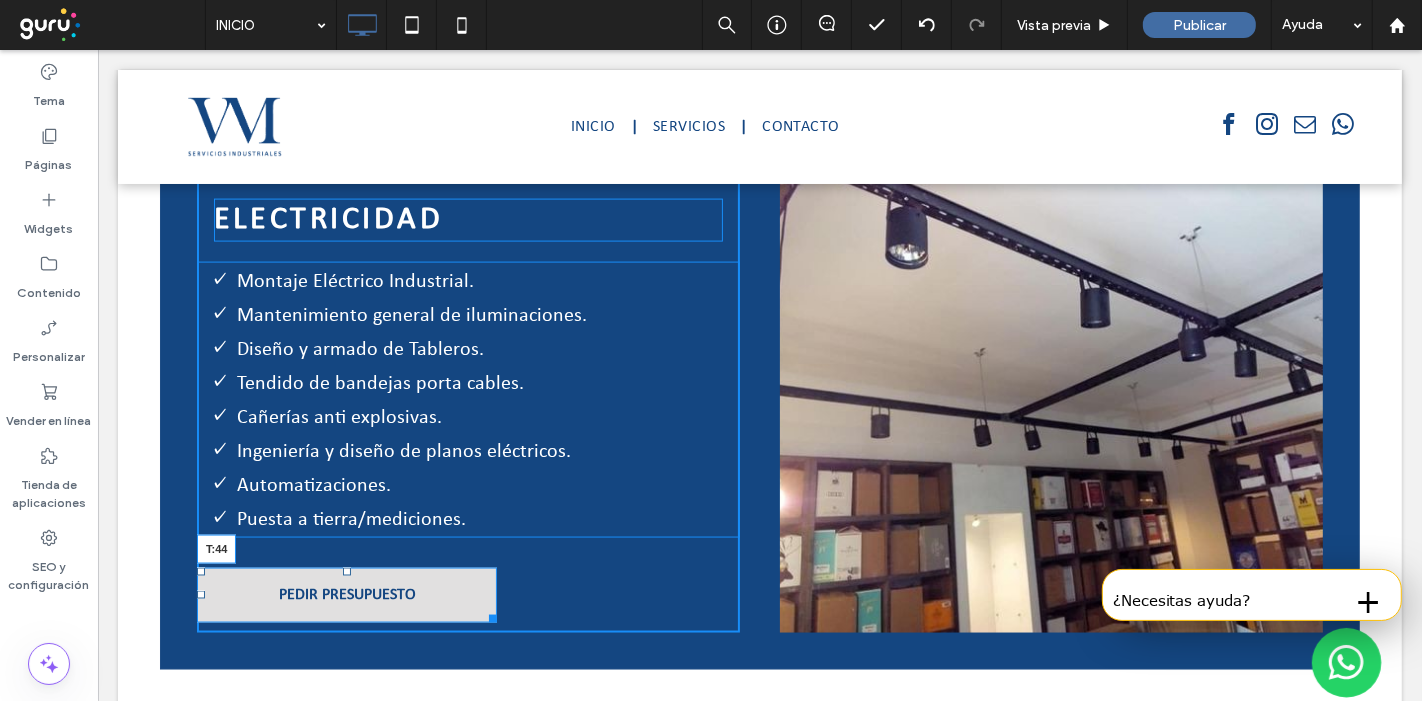 drag, startPoint x: 339, startPoint y: 524, endPoint x: 339, endPoint y: 558, distance: 34 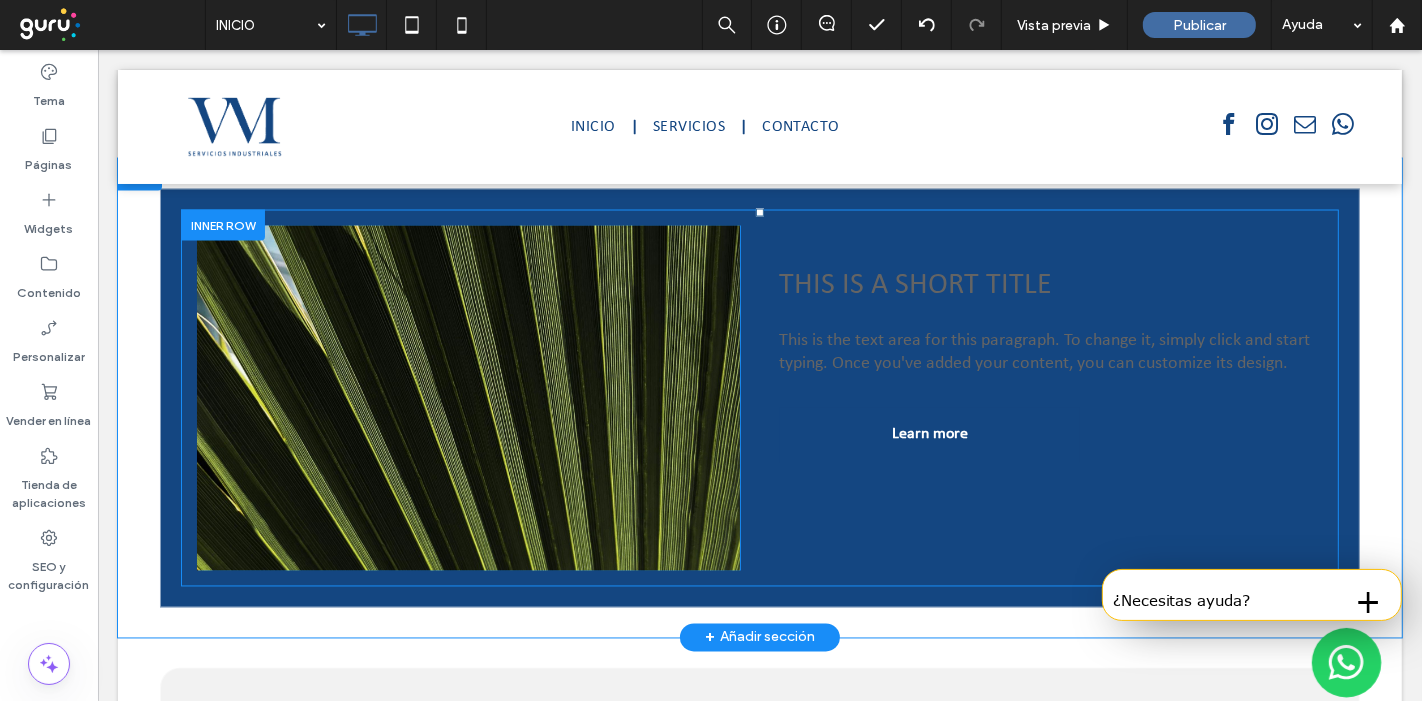 scroll, scrollTop: 2964, scrollLeft: 0, axis: vertical 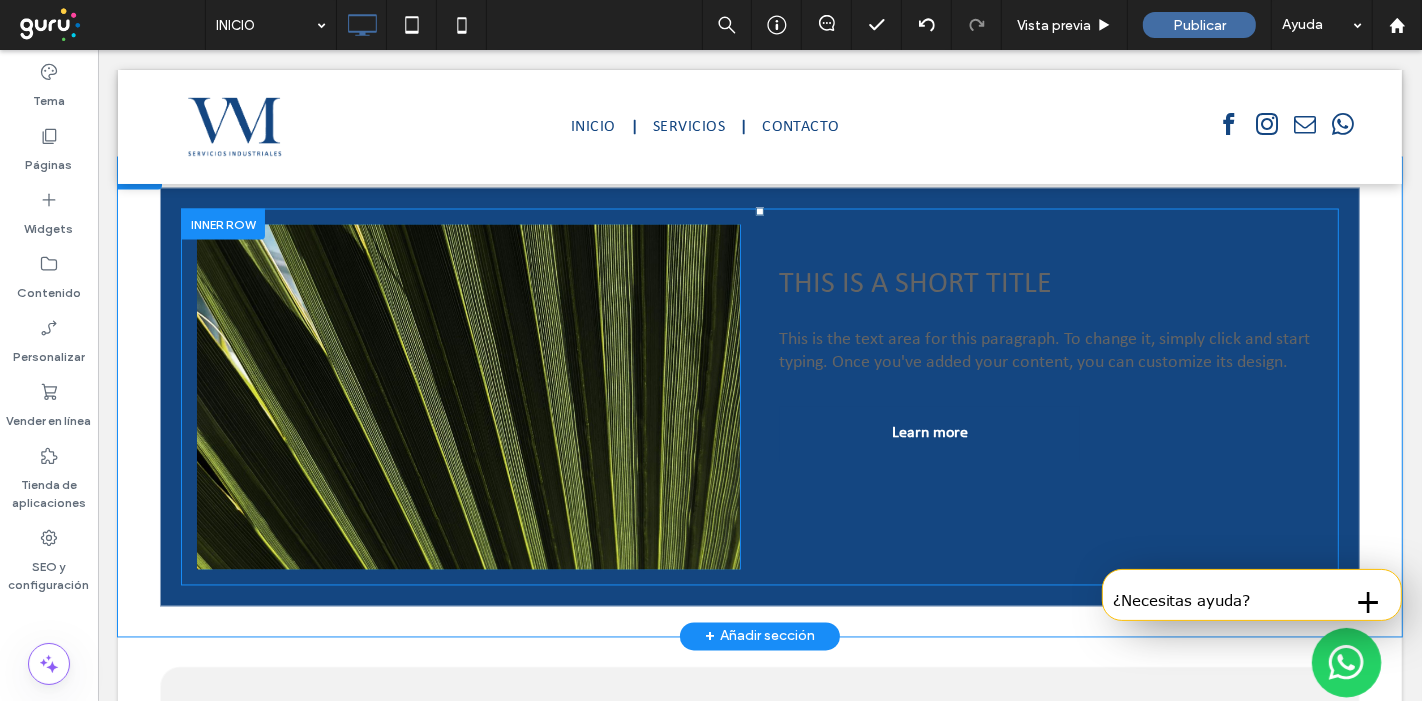 click on "Click To Paste" at bounding box center (467, 397) 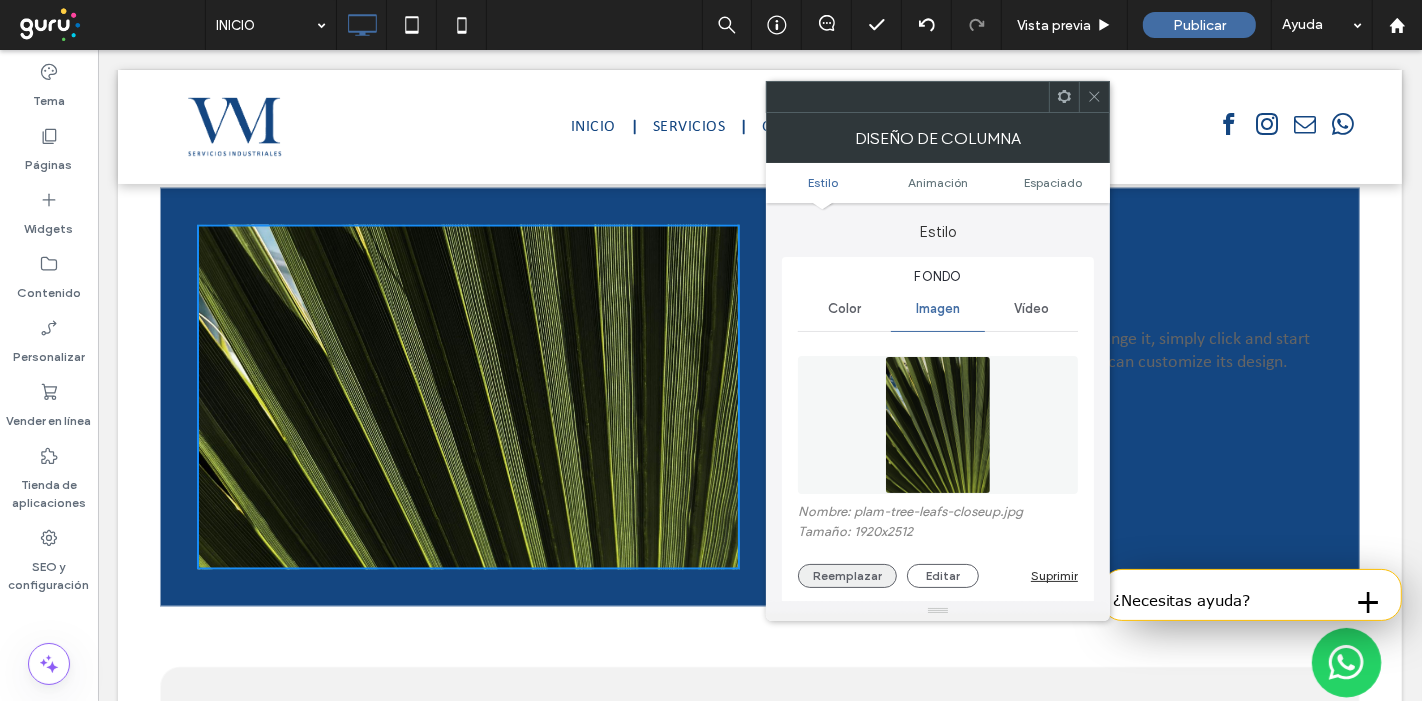 click on "Reemplazar" at bounding box center (847, 576) 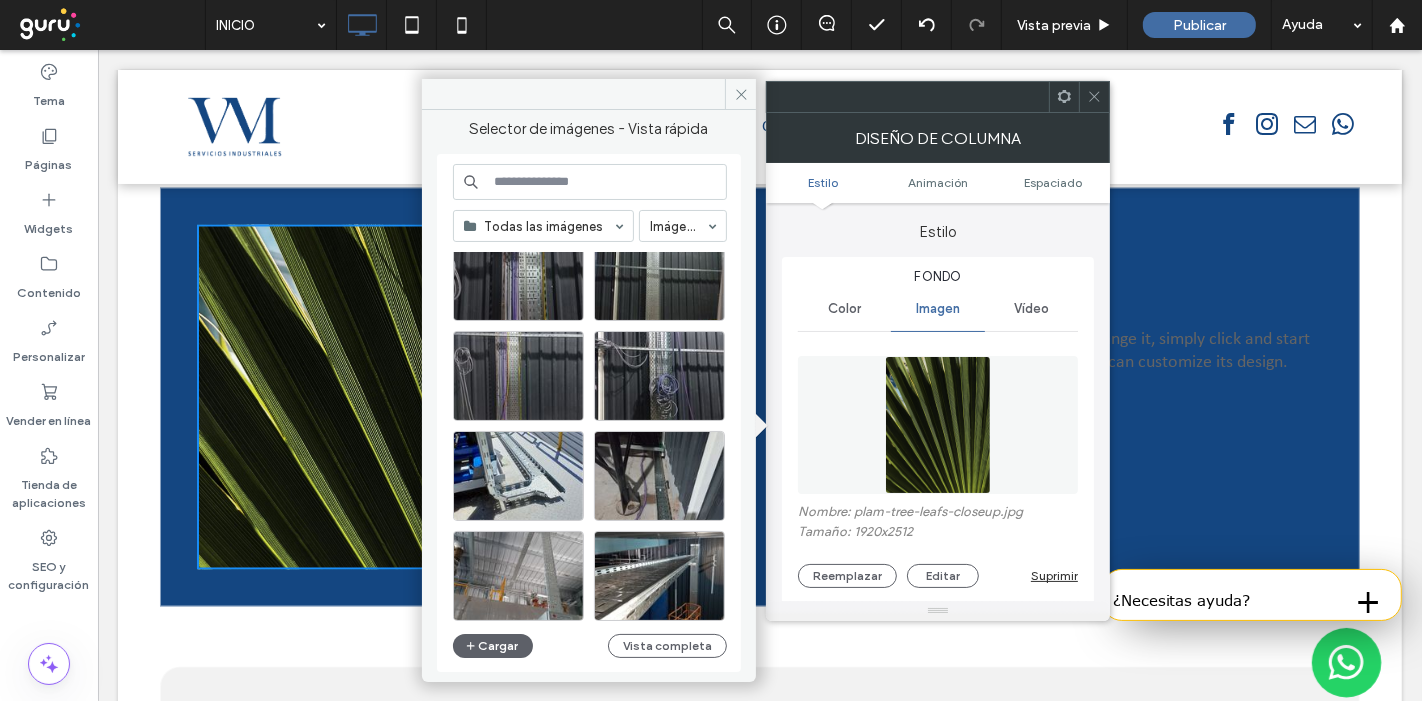 scroll, scrollTop: 1097, scrollLeft: 0, axis: vertical 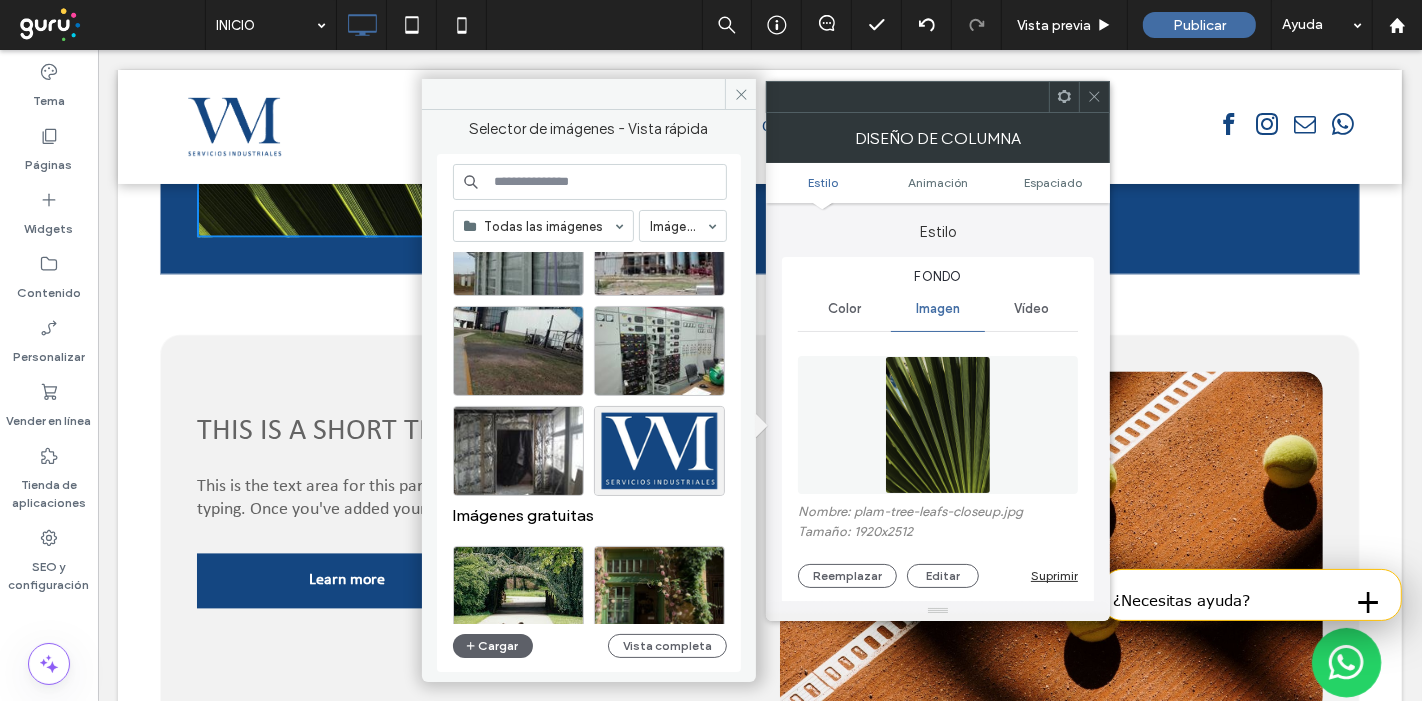 click at bounding box center (590, 182) 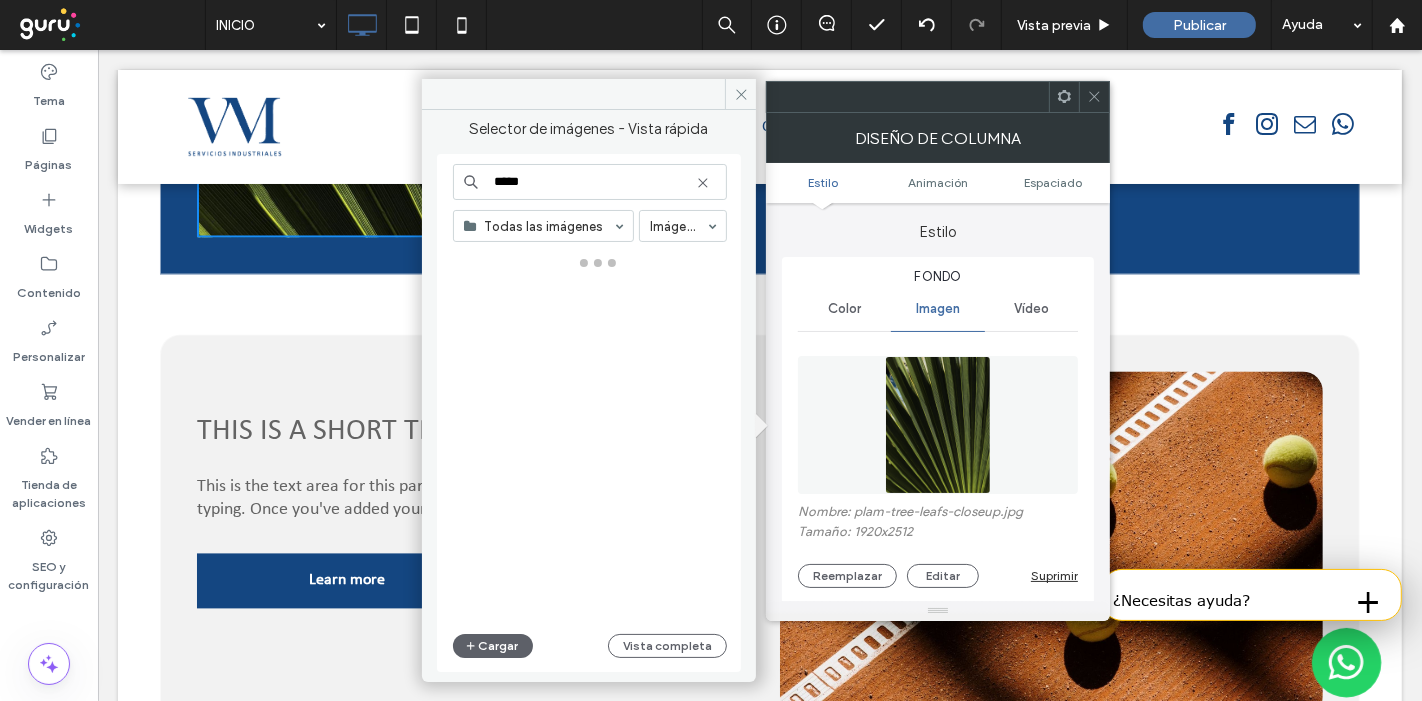 drag, startPoint x: 703, startPoint y: 237, endPoint x: 399, endPoint y: 189, distance: 307.76614 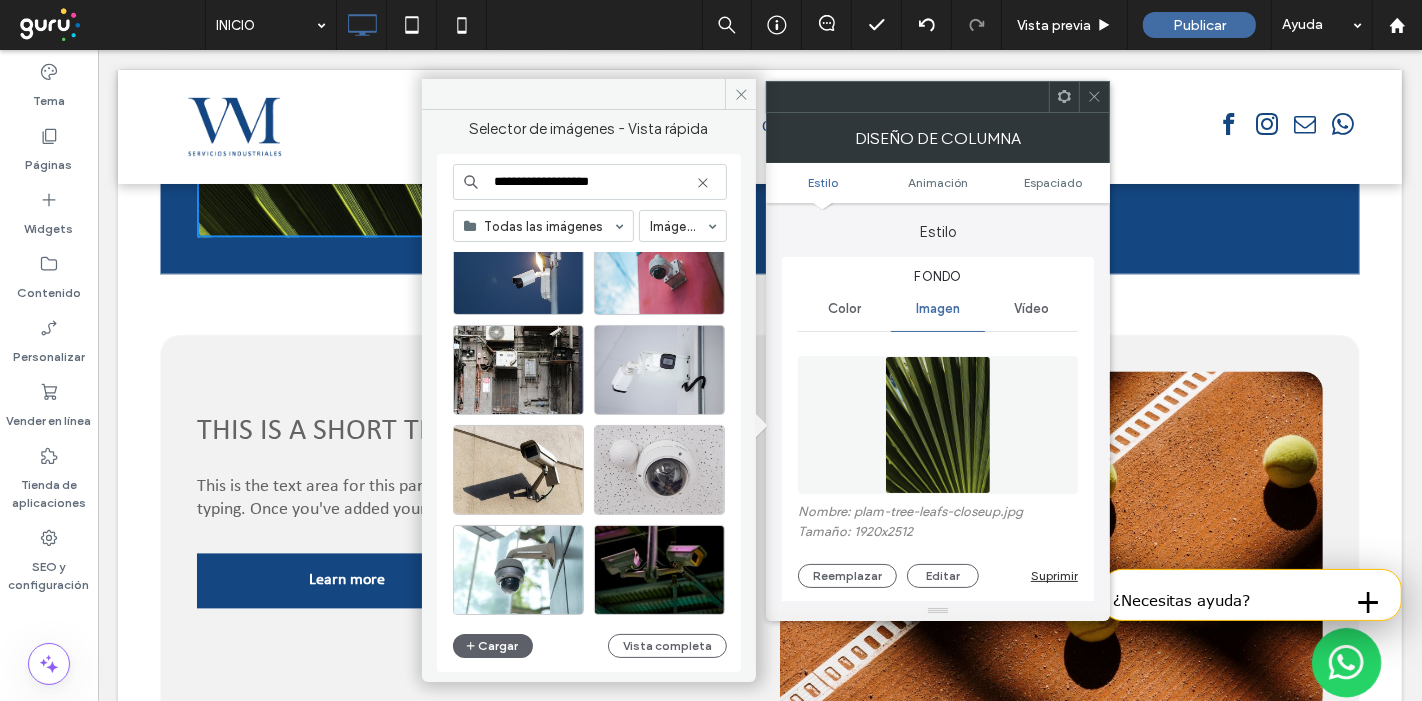 scroll, scrollTop: 2945, scrollLeft: 0, axis: vertical 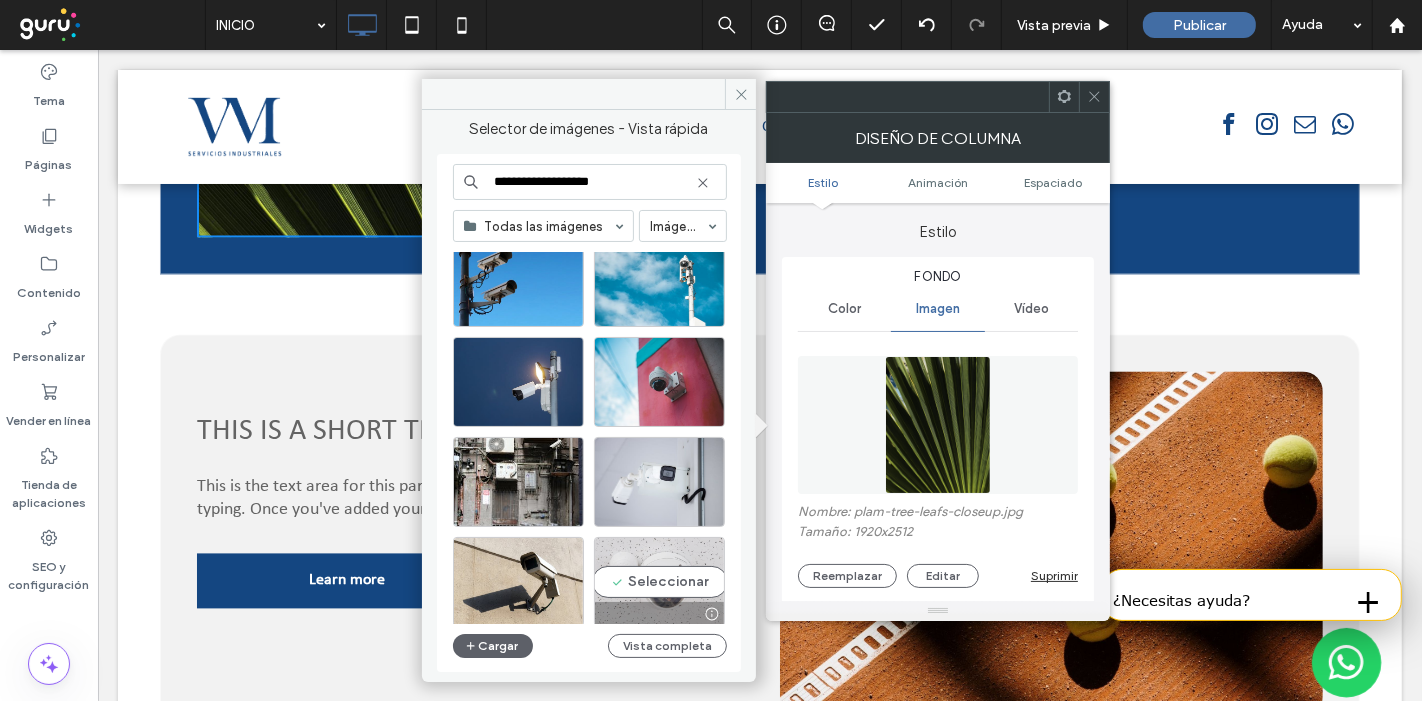 type on "**********" 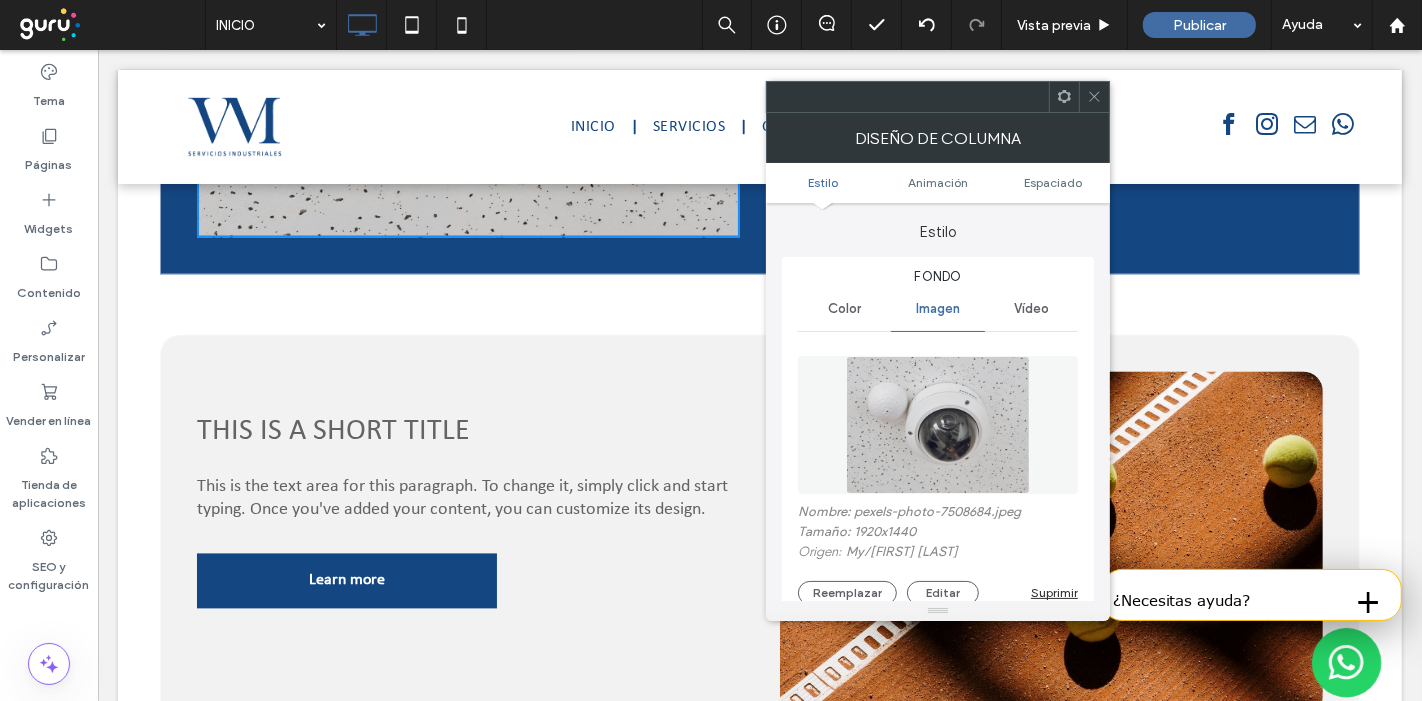 click 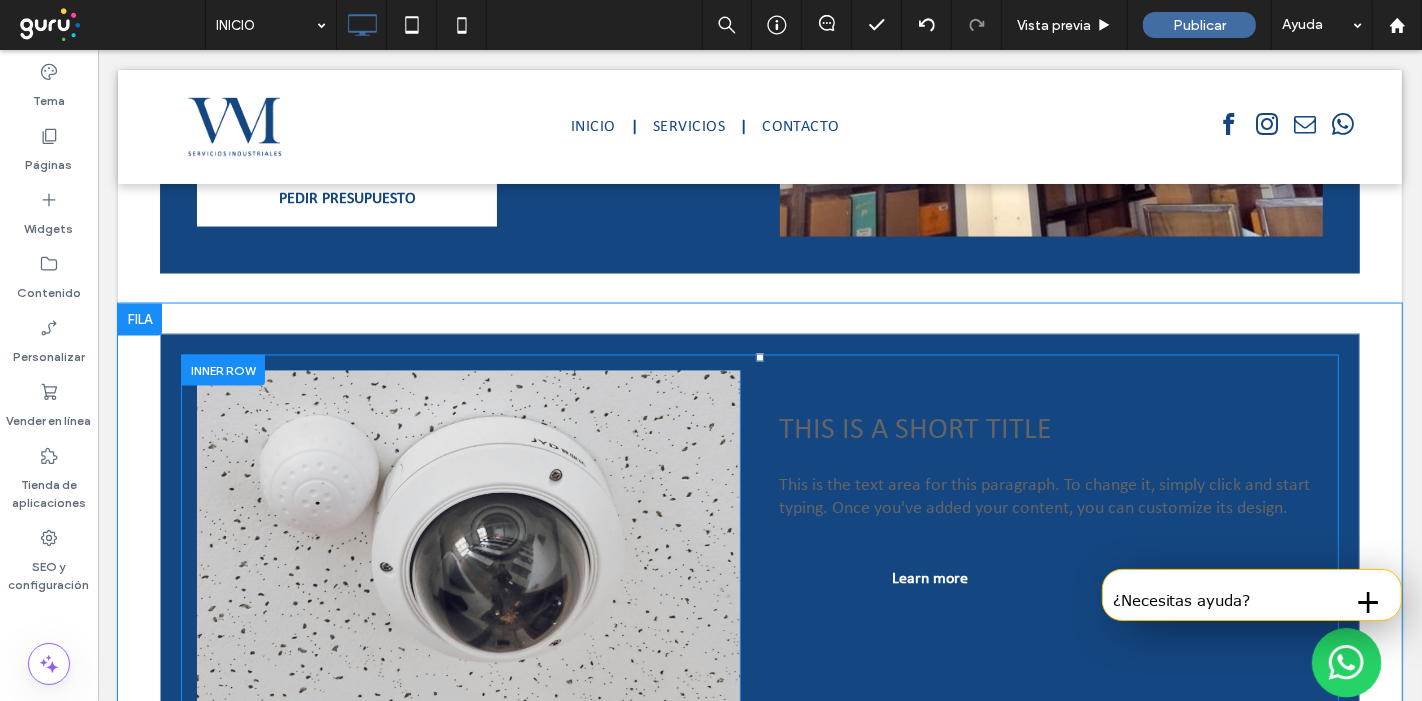 scroll, scrollTop: 2853, scrollLeft: 0, axis: vertical 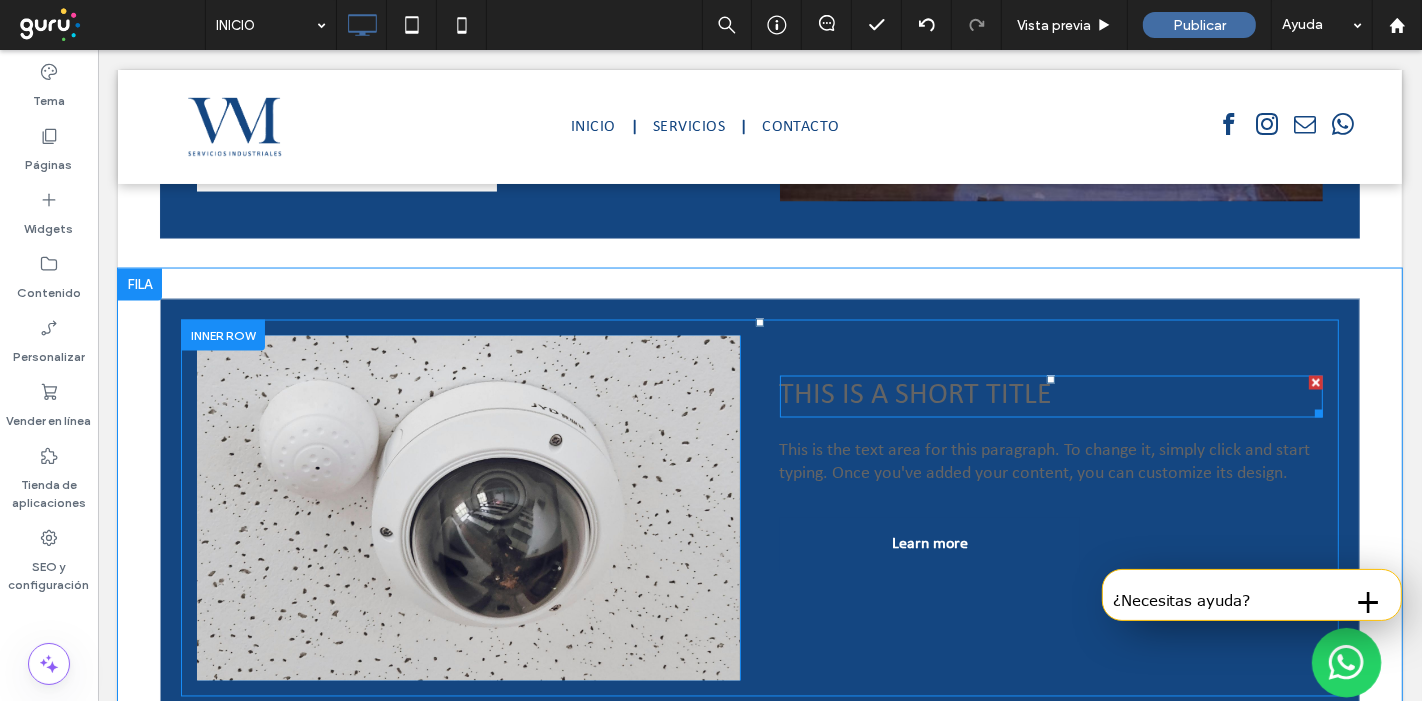 click on "This is a short title" at bounding box center (915, 396) 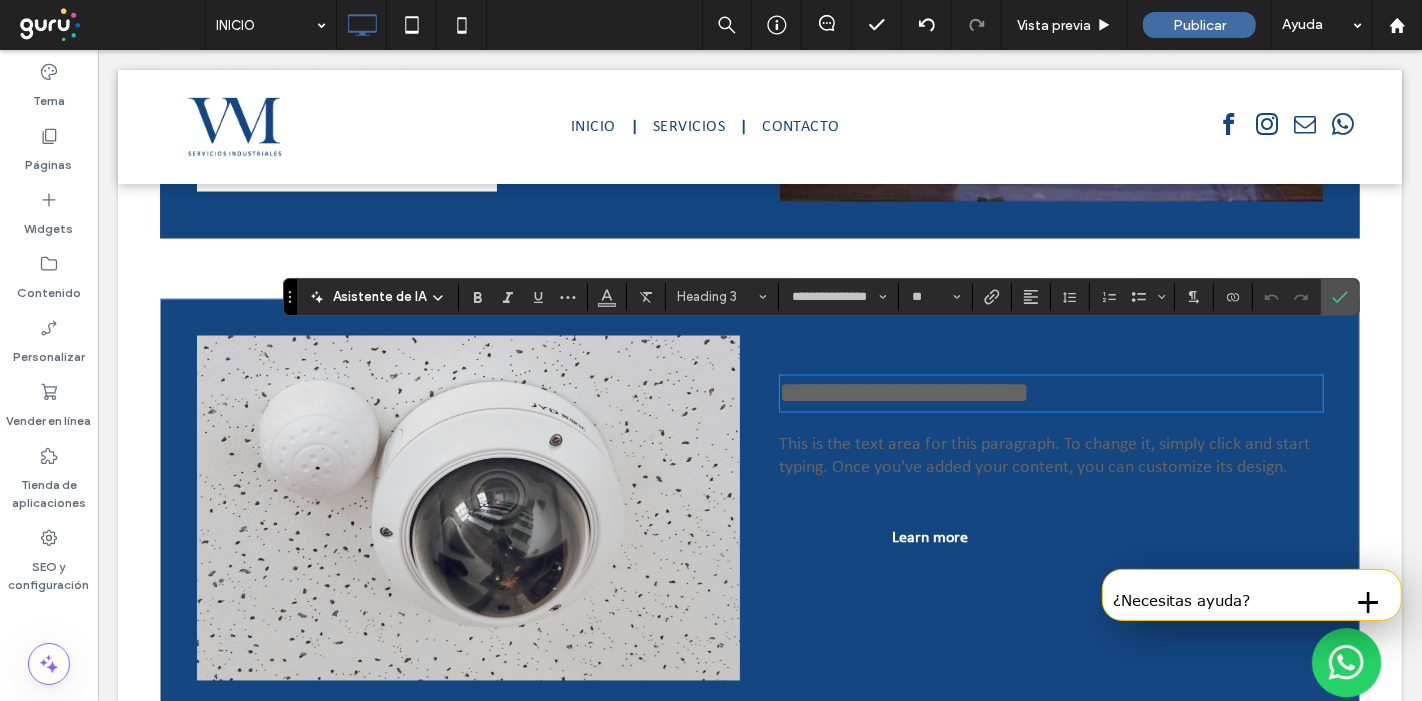 type 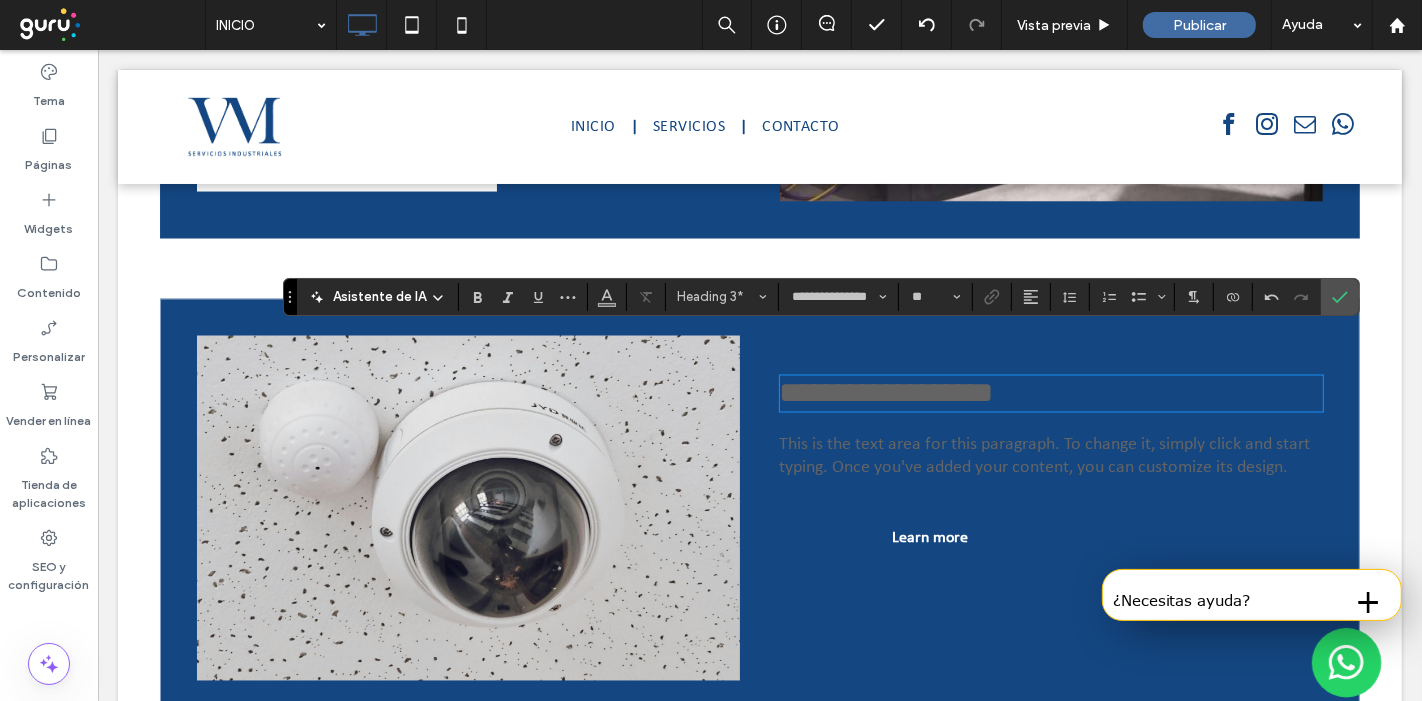 click on "**********" at bounding box center (886, 393) 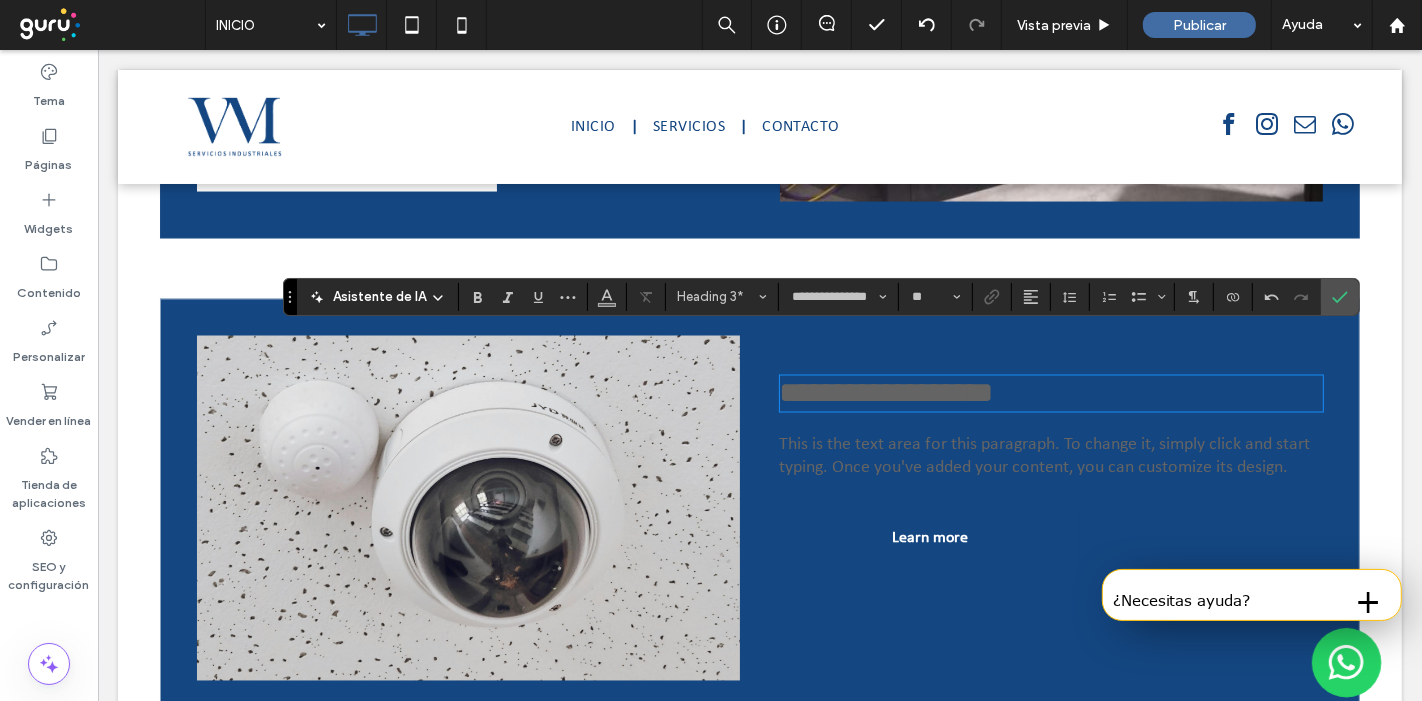 click on "**********" at bounding box center [886, 393] 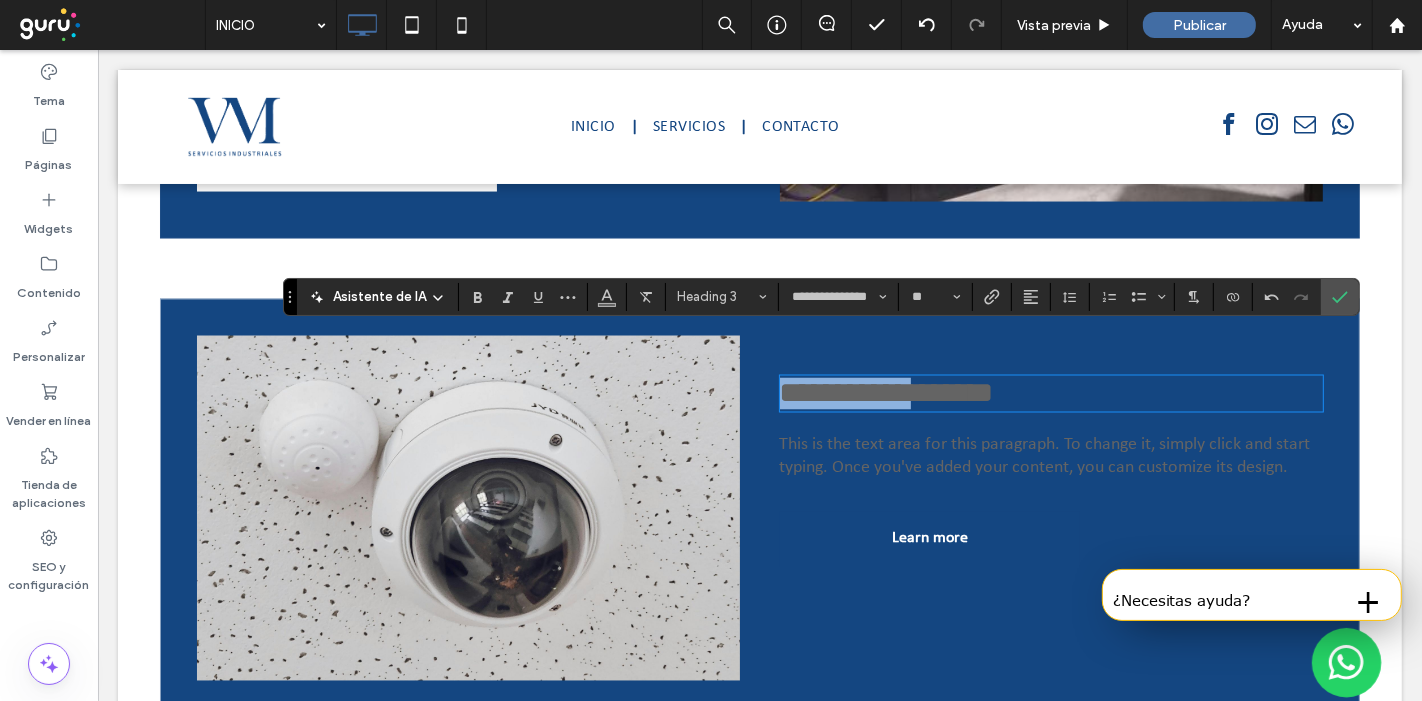 click on "**********" at bounding box center (886, 393) 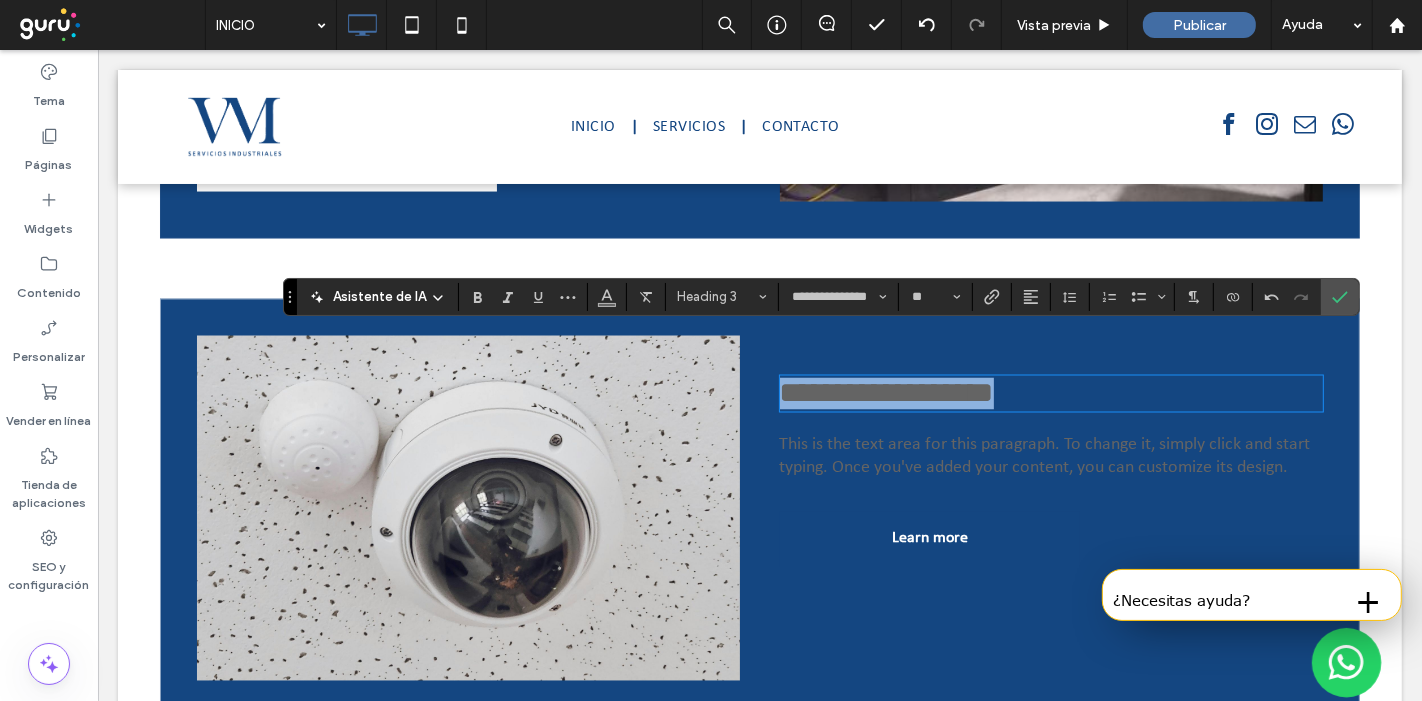 click on "**********" at bounding box center [886, 393] 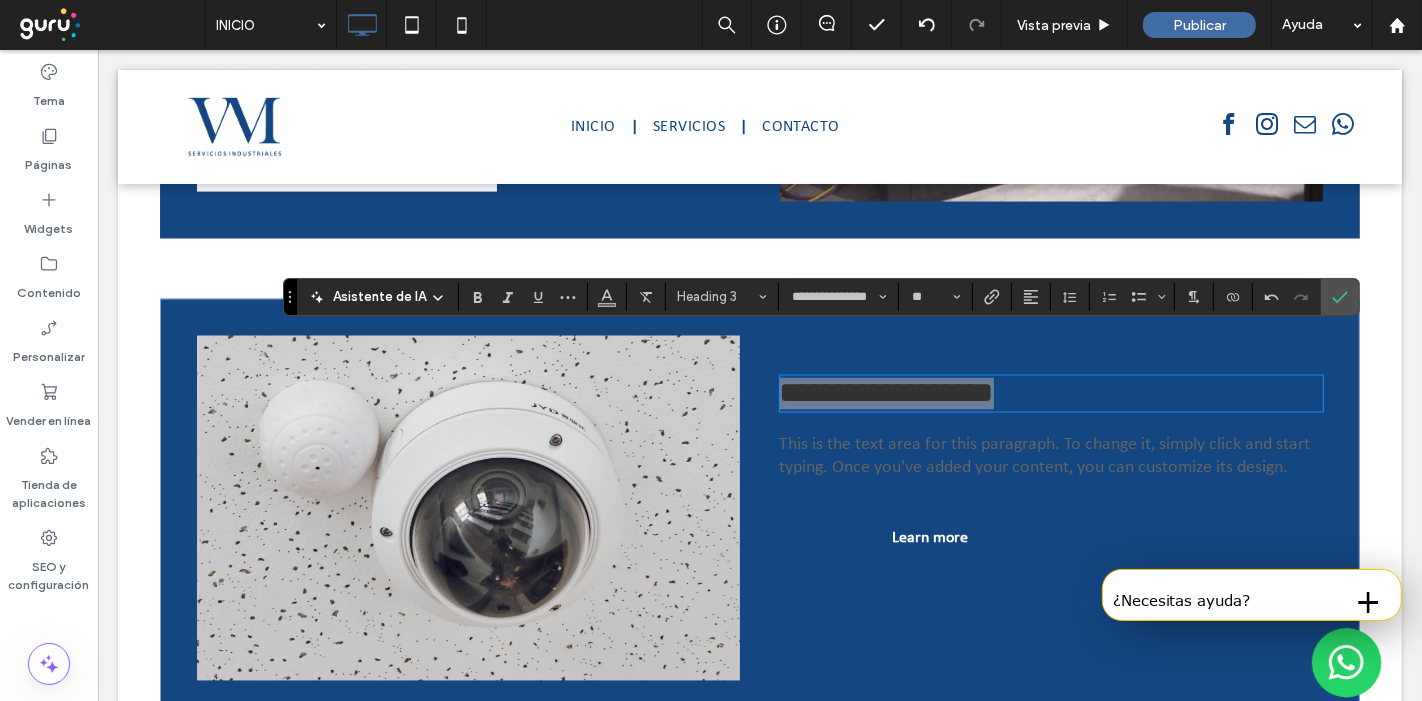 click on "**********" at bounding box center (821, 297) 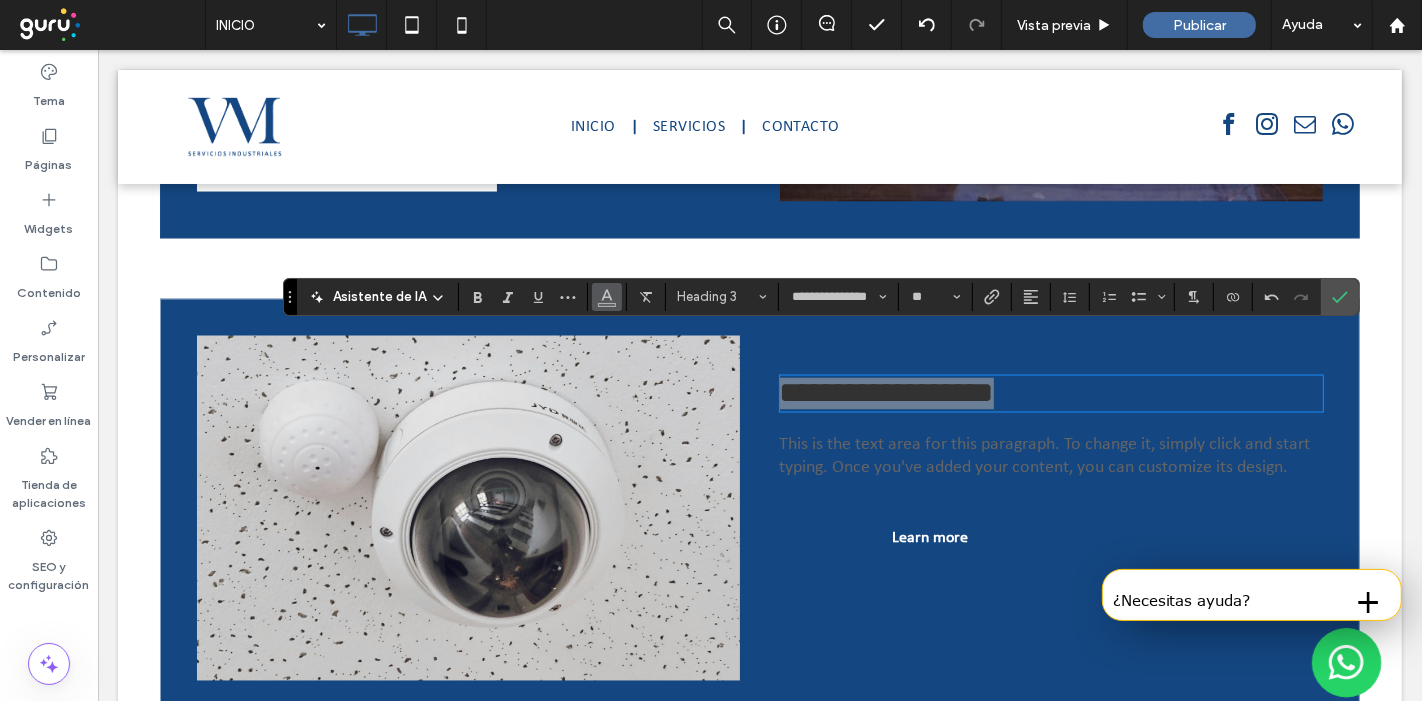 drag, startPoint x: 611, startPoint y: 286, endPoint x: 618, endPoint y: 300, distance: 15.652476 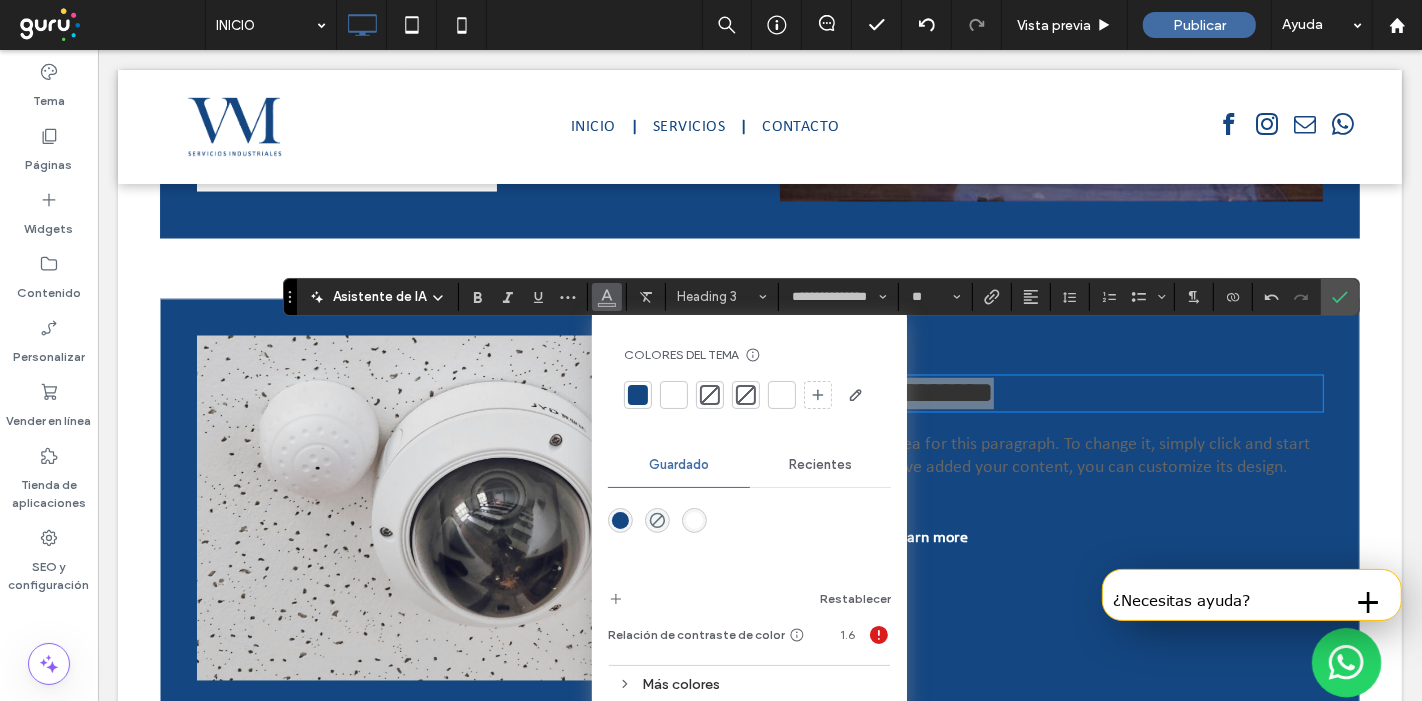 click at bounding box center (674, 395) 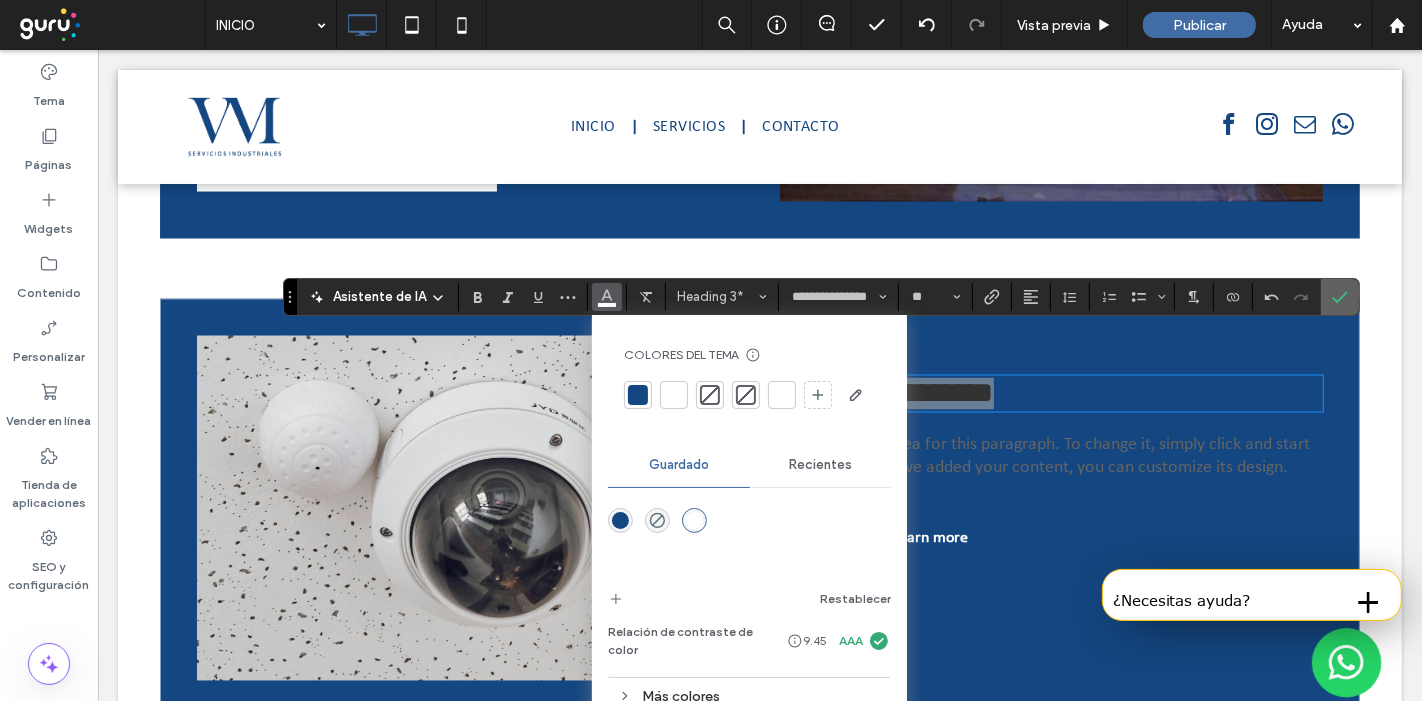 click at bounding box center (1340, 297) 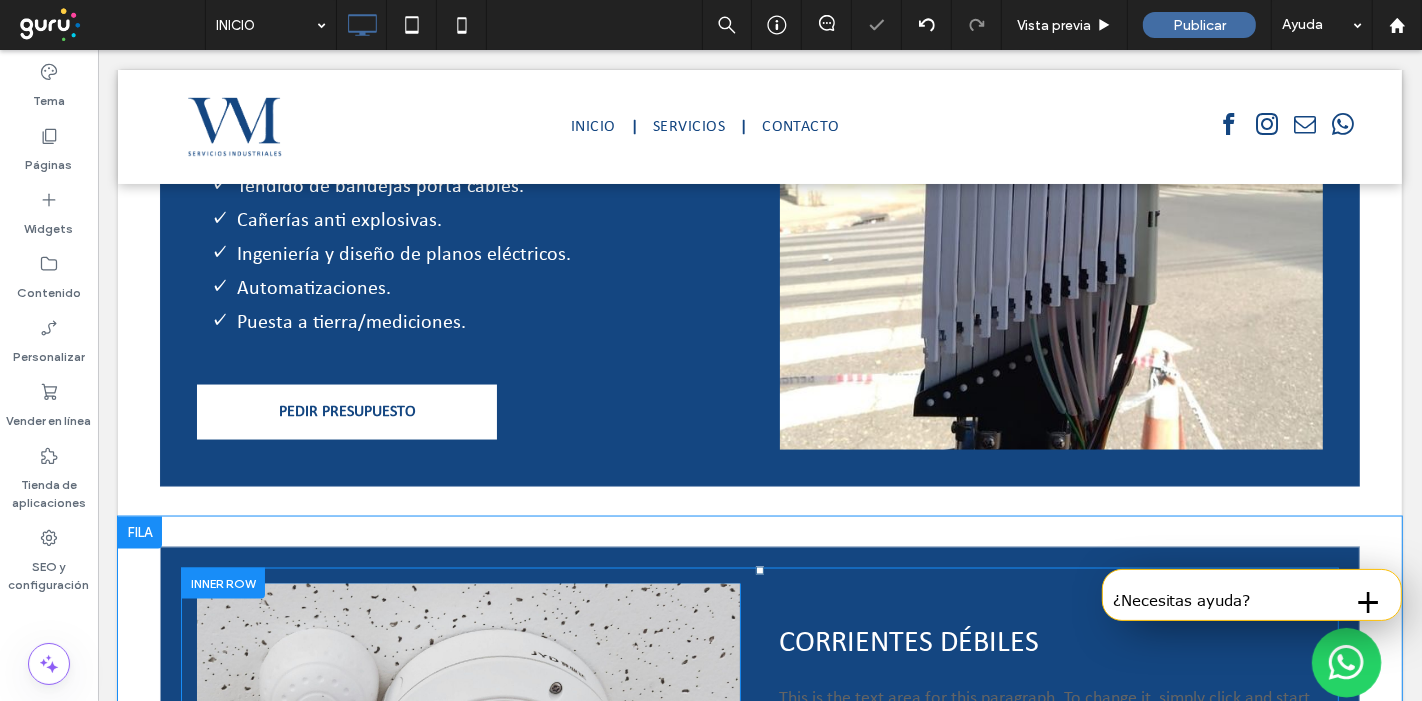 scroll, scrollTop: 2853, scrollLeft: 0, axis: vertical 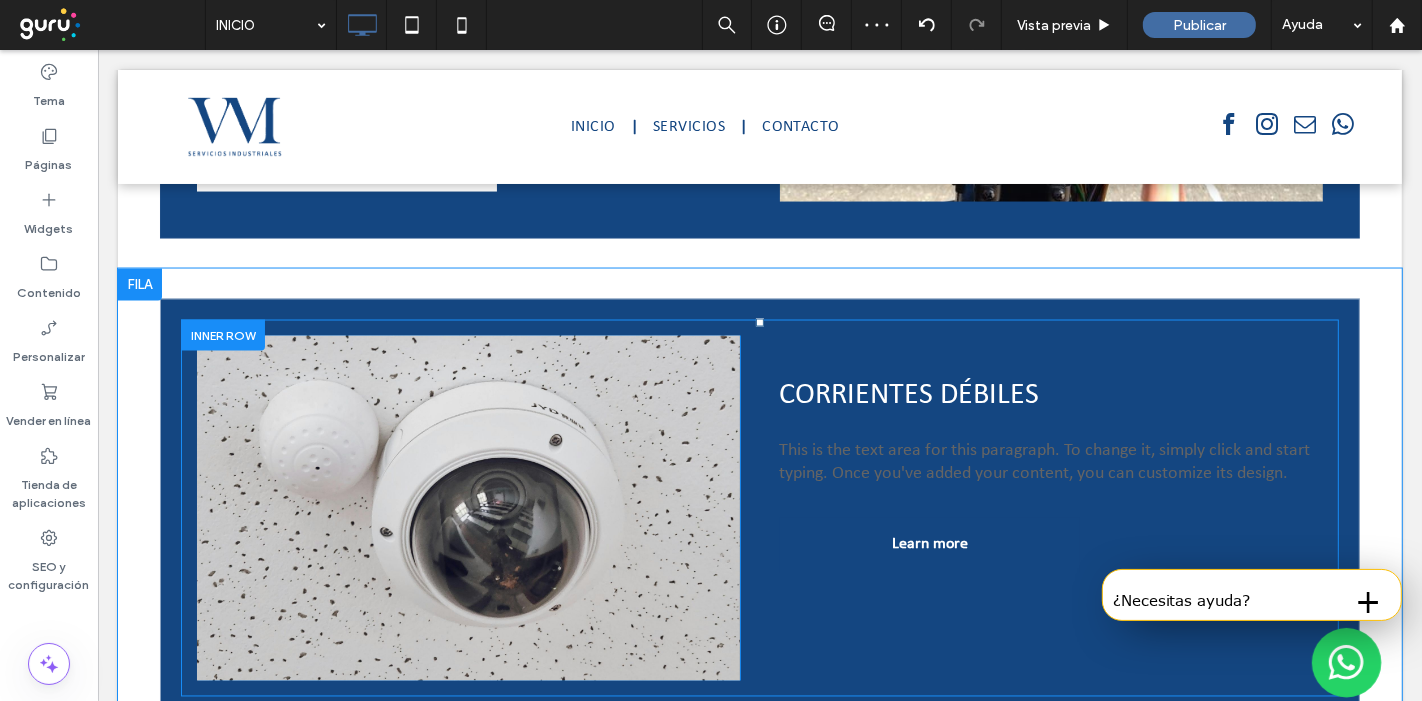 click on "CORRIENTES DÉBILES" at bounding box center [909, 396] 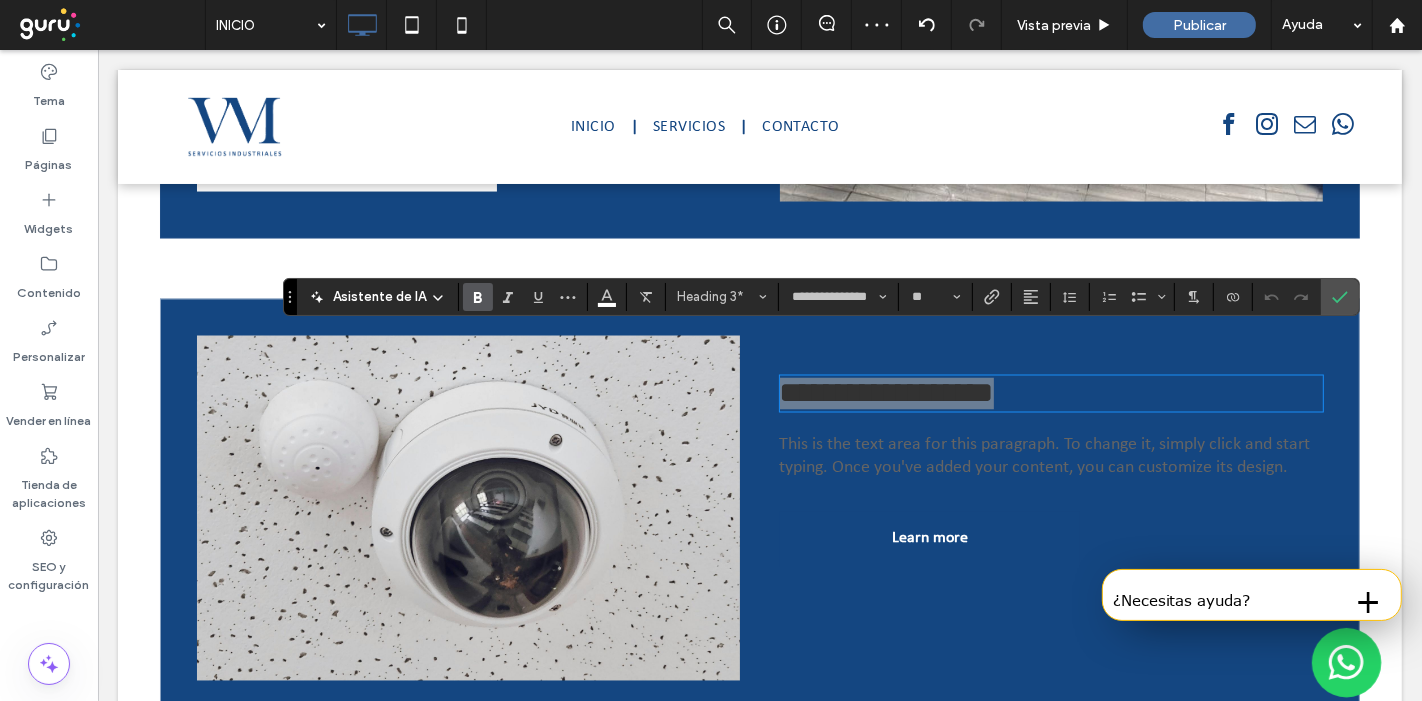 click 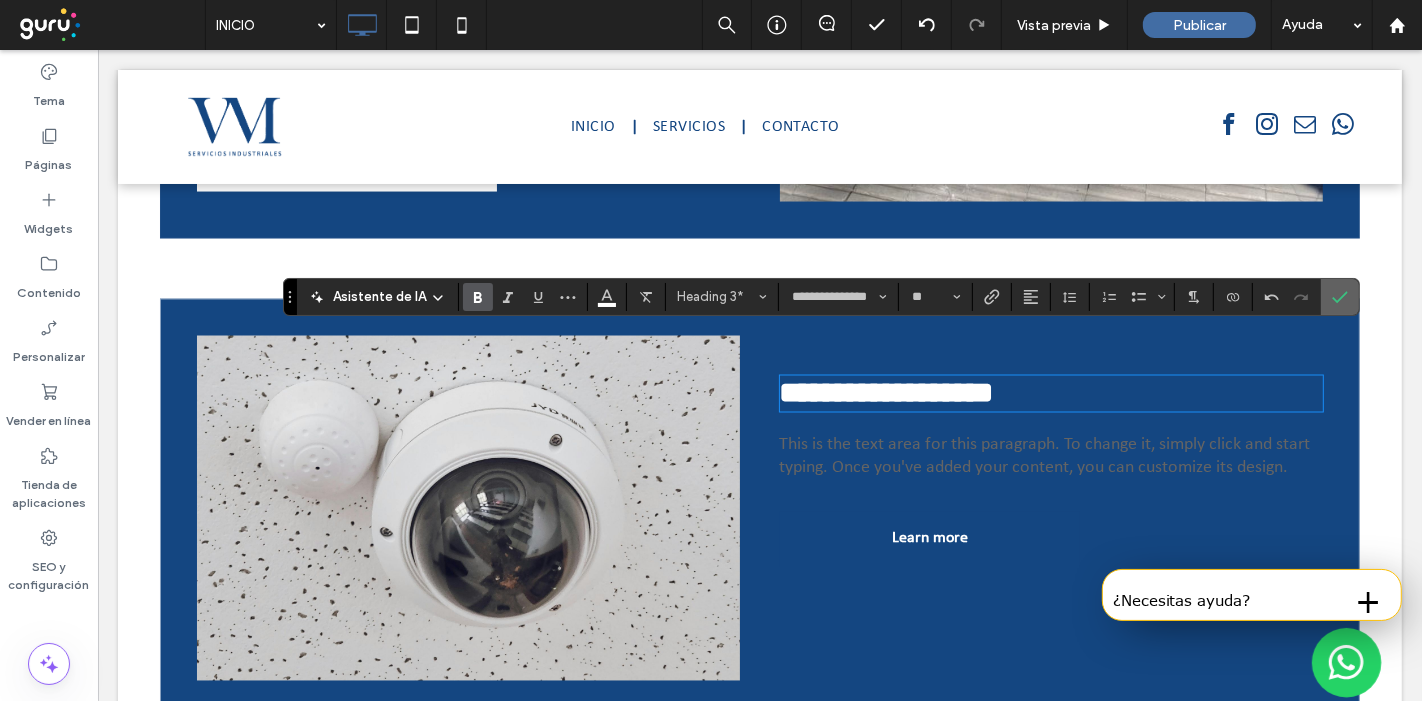 drag, startPoint x: 1334, startPoint y: 287, endPoint x: 541, endPoint y: 208, distance: 796.92535 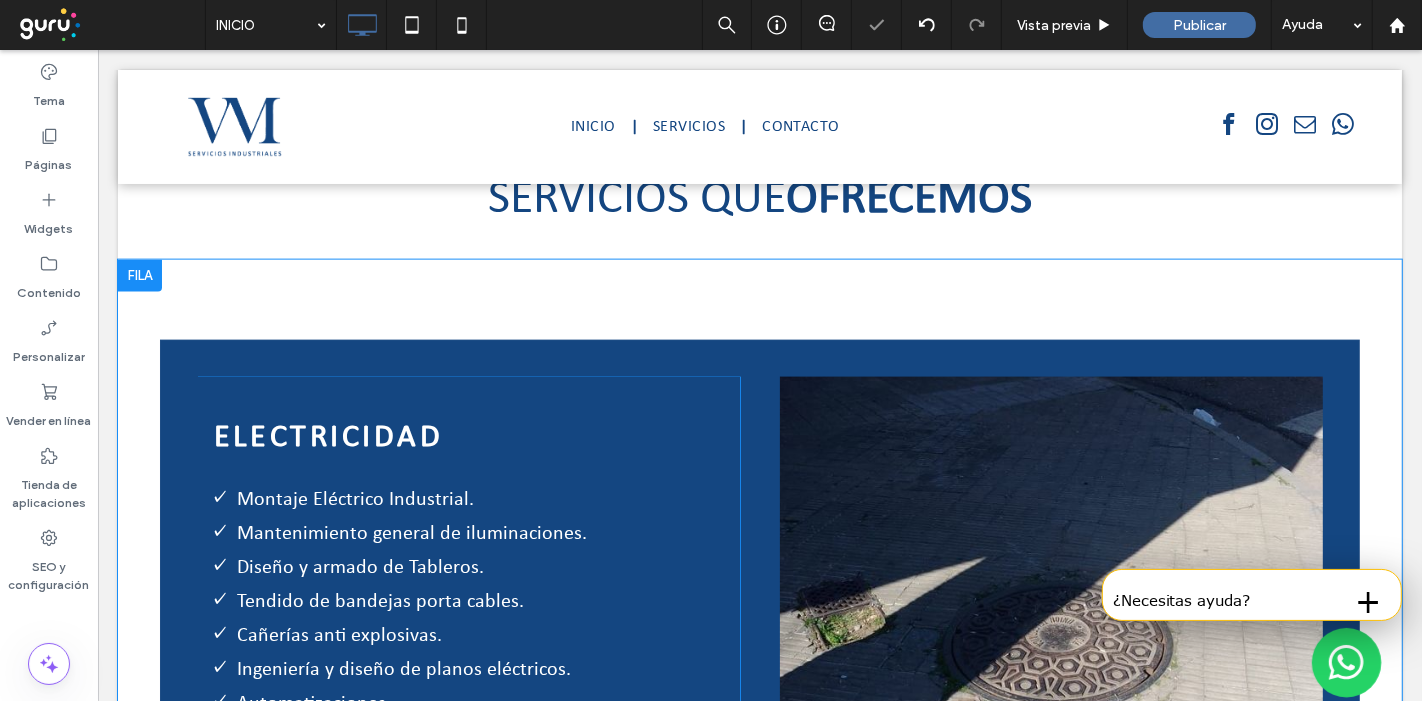 scroll, scrollTop: 2186, scrollLeft: 0, axis: vertical 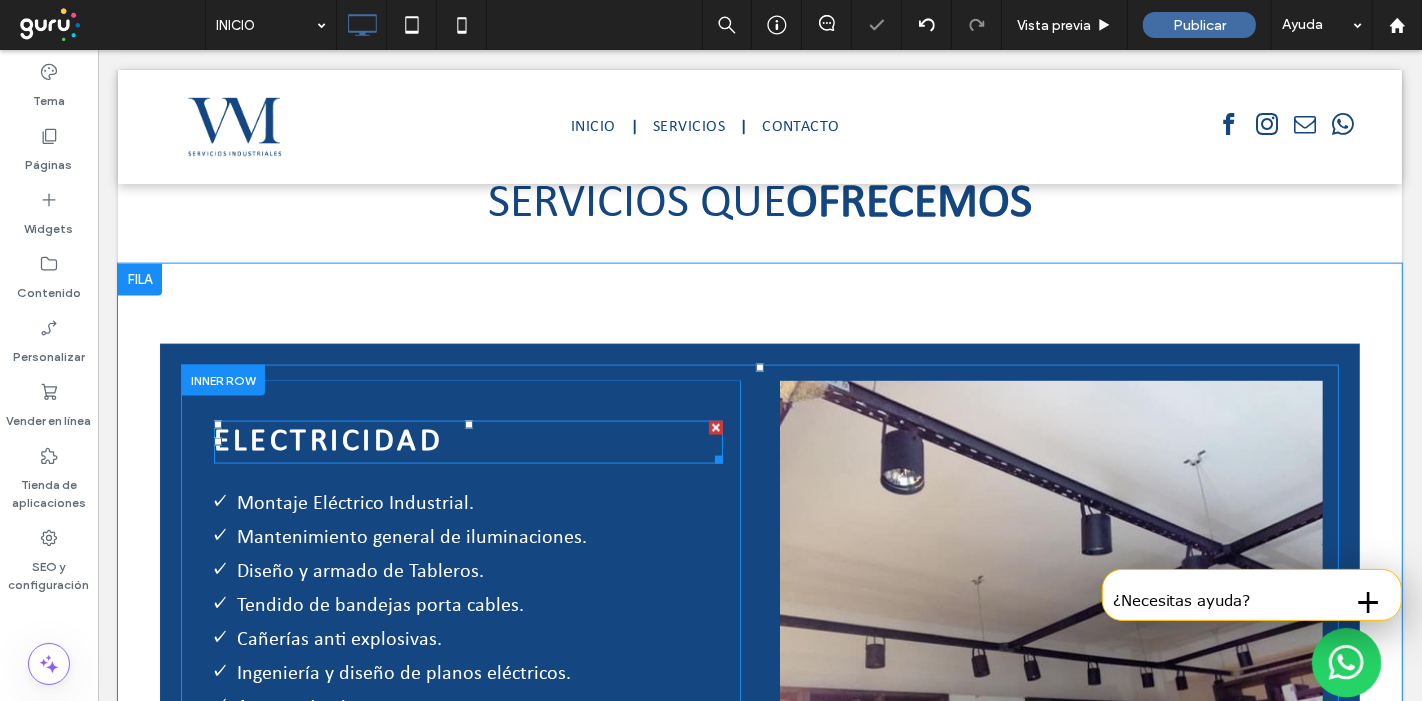 click on "electricidad" at bounding box center [327, 442] 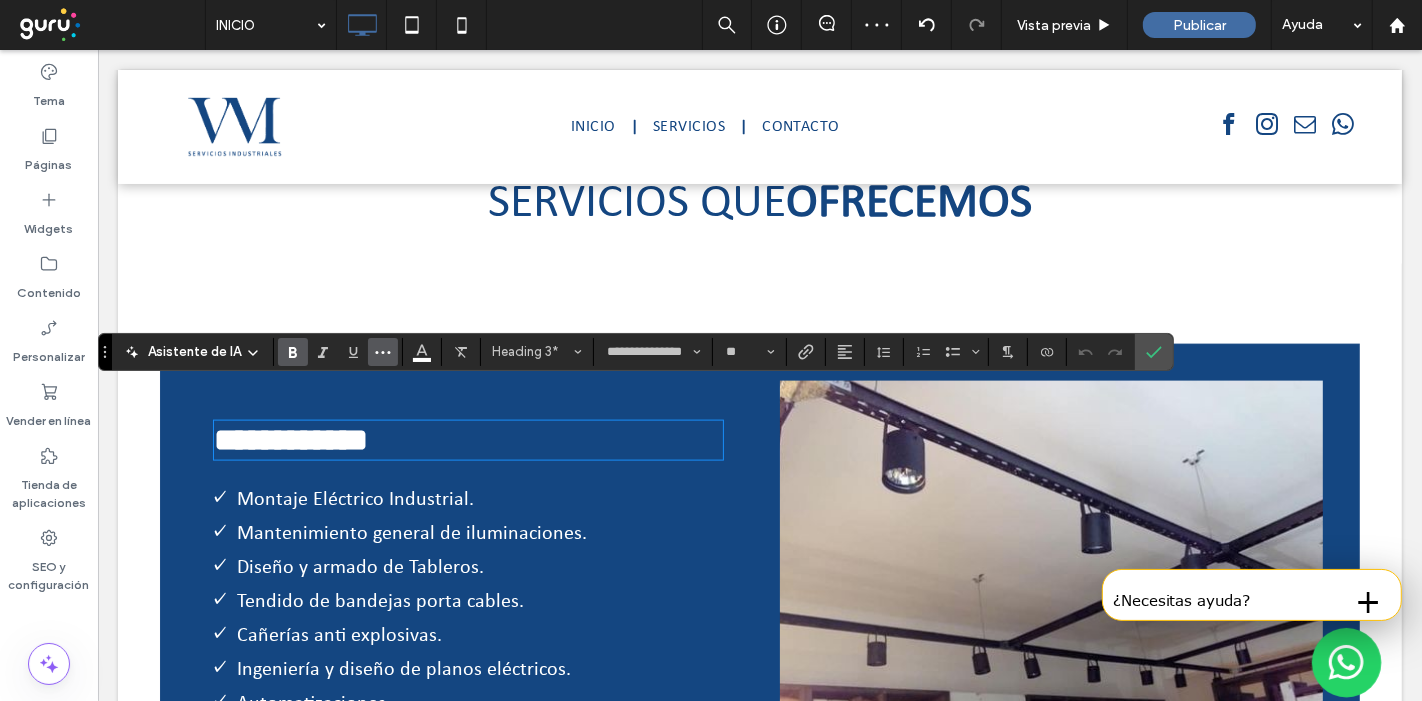 click at bounding box center [383, 352] 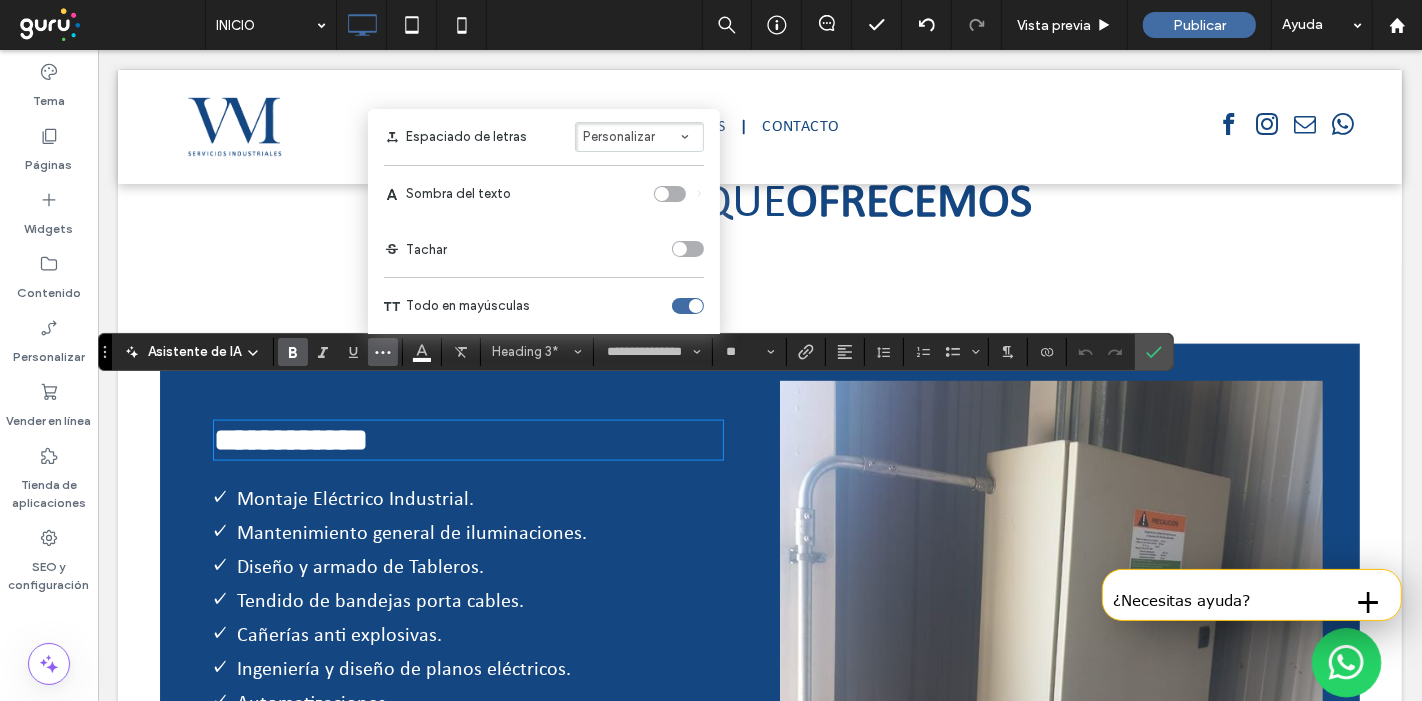 click 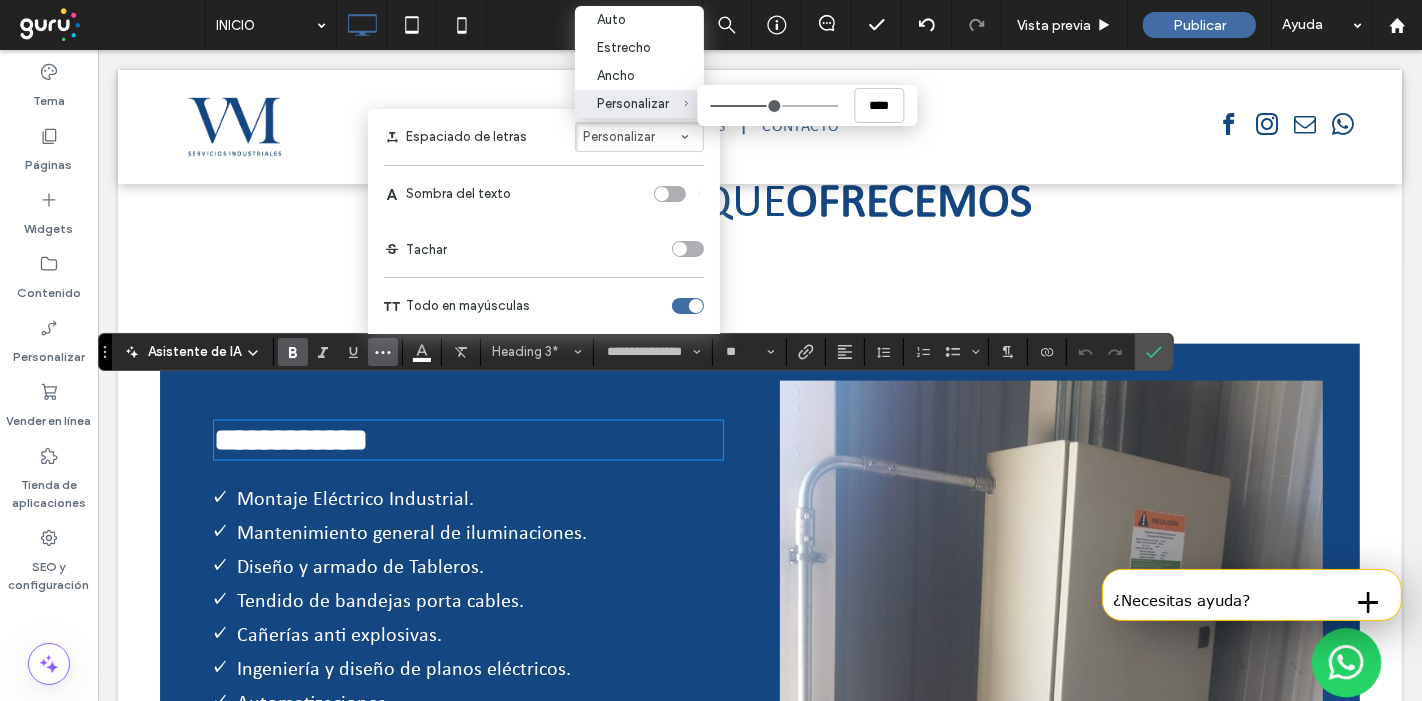 click on "Personalizar ****" at bounding box center (639, 104) 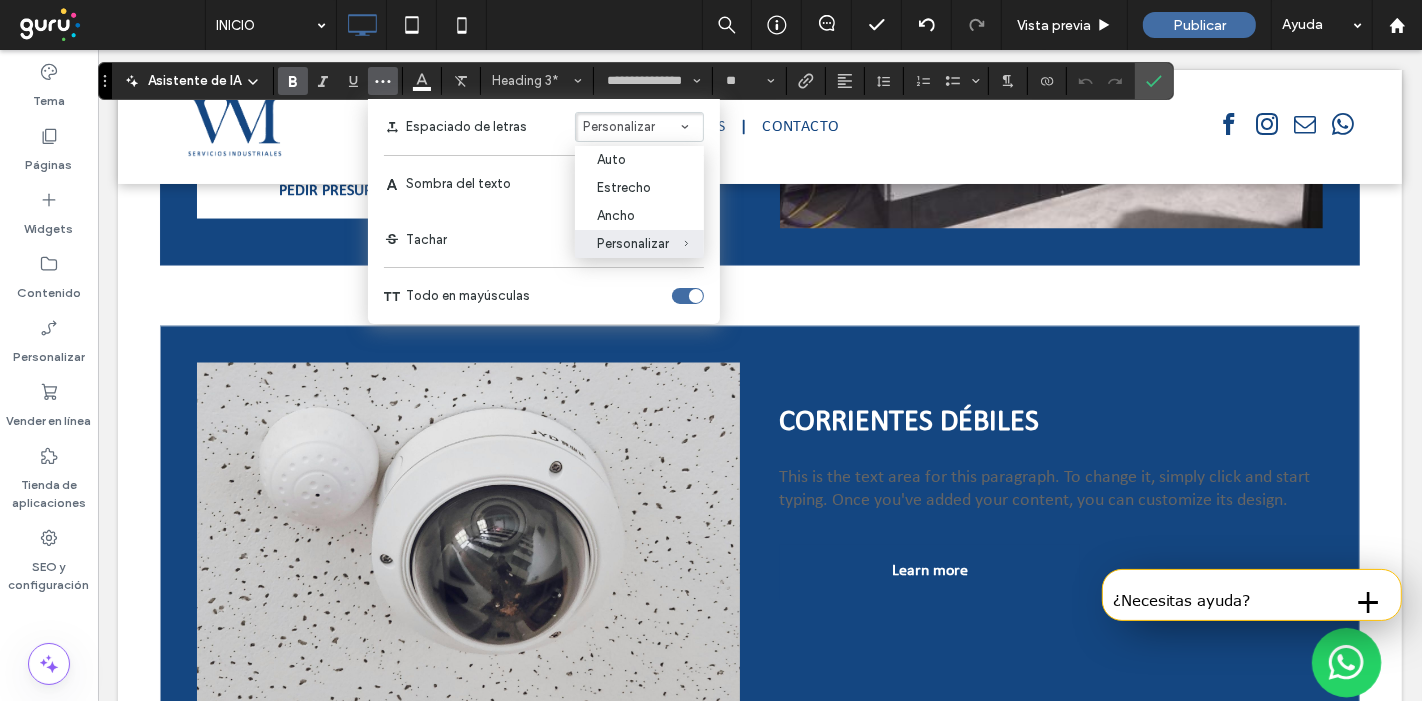 scroll, scrollTop: 2742, scrollLeft: 0, axis: vertical 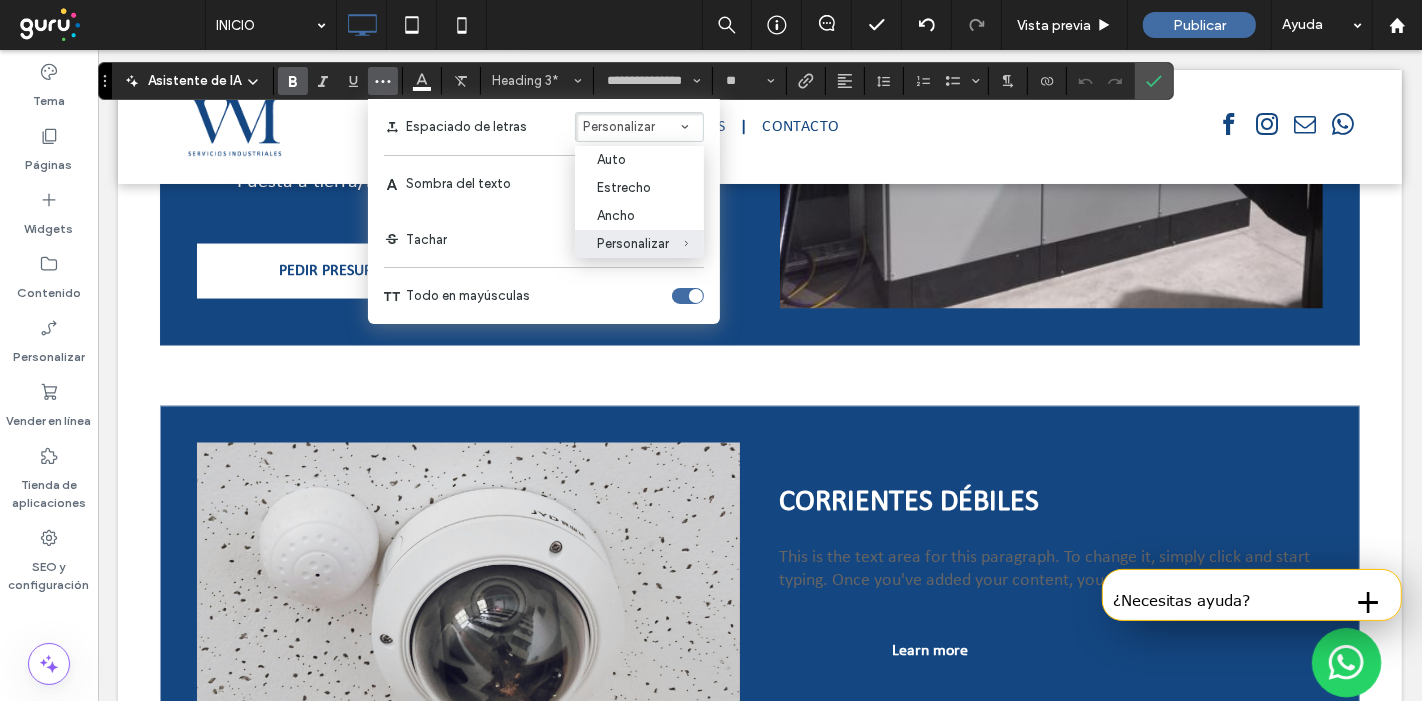 click on "CORRIENTES DÉBILES" at bounding box center [909, 503] 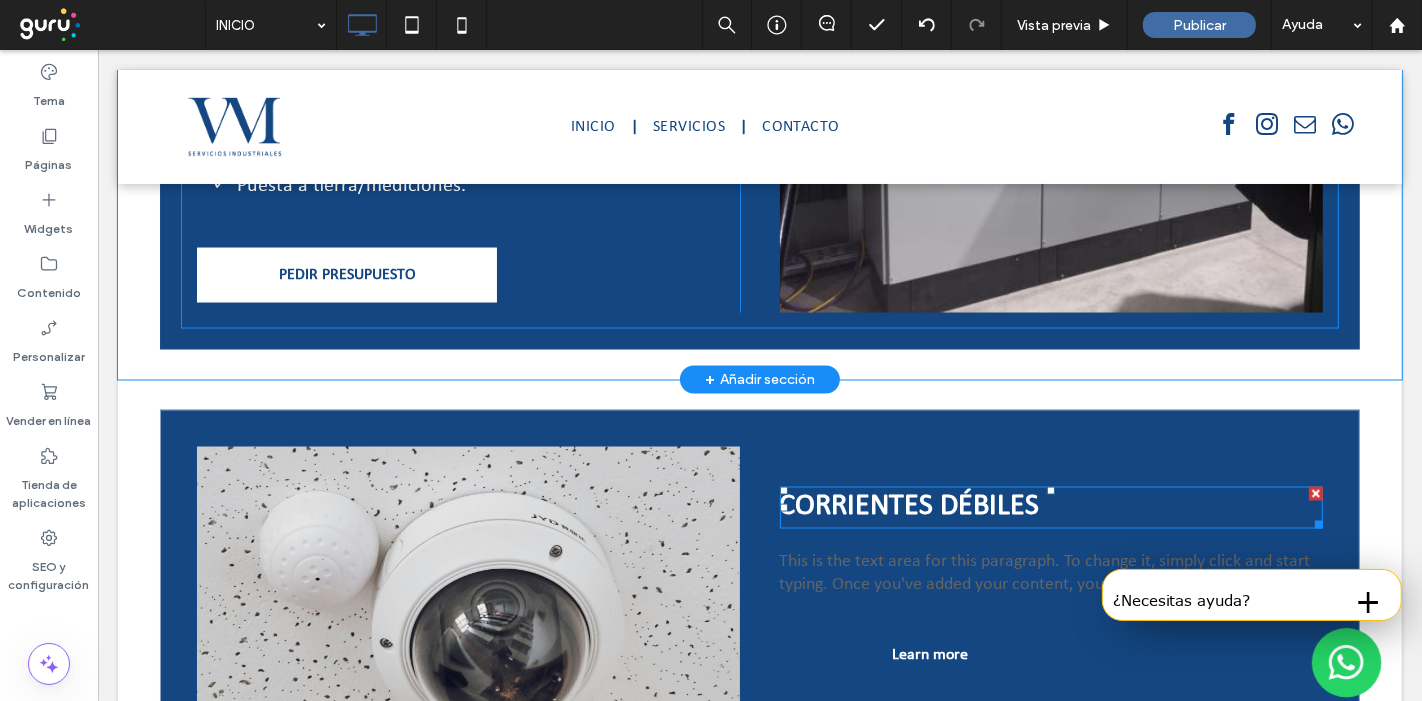 click on "CORRIENTES DÉBILES" at bounding box center (909, 507) 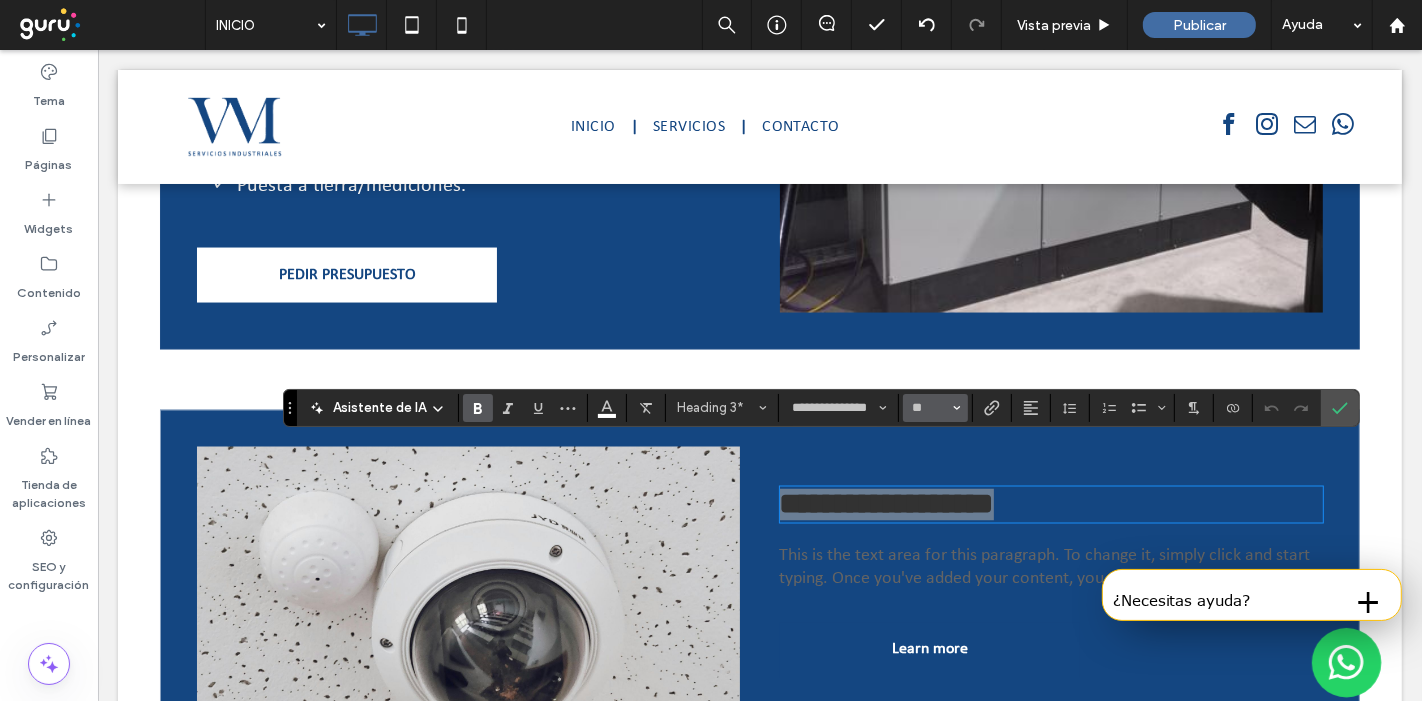 click on "**" at bounding box center (929, 408) 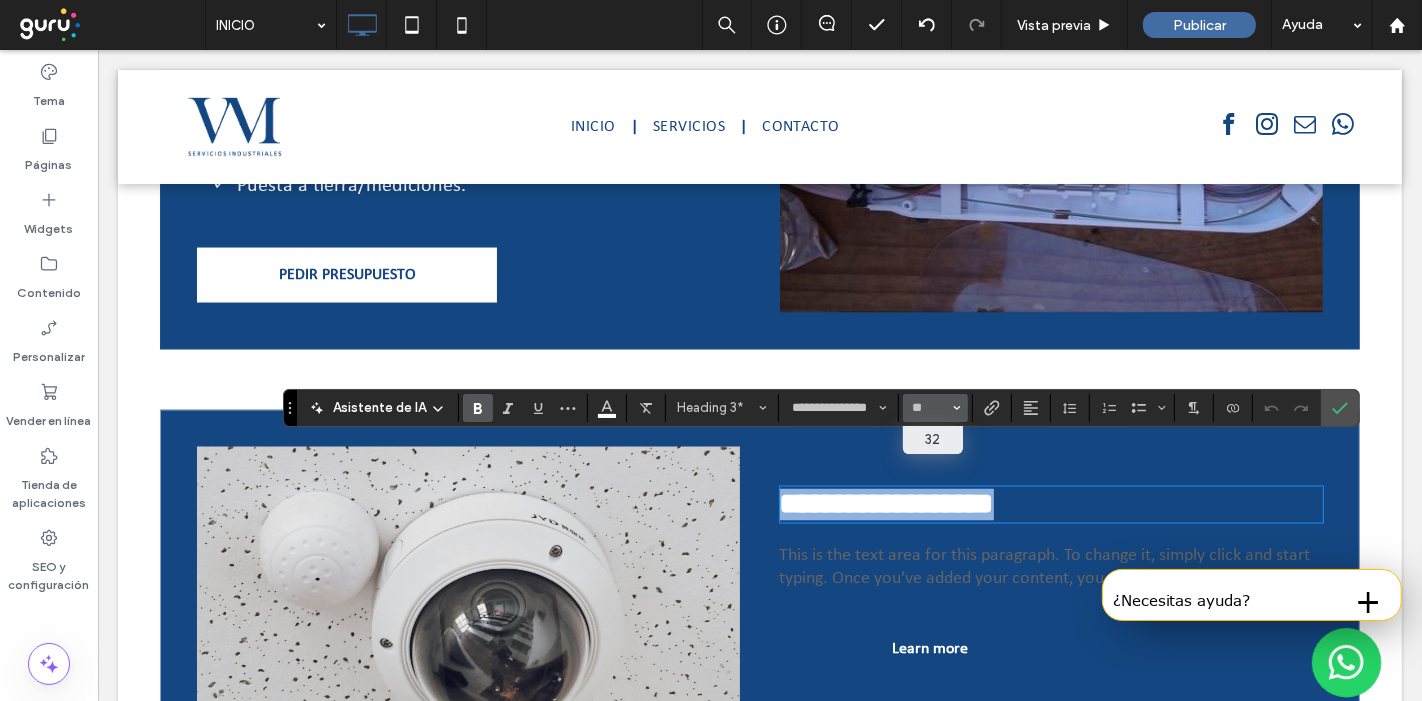 type on "**" 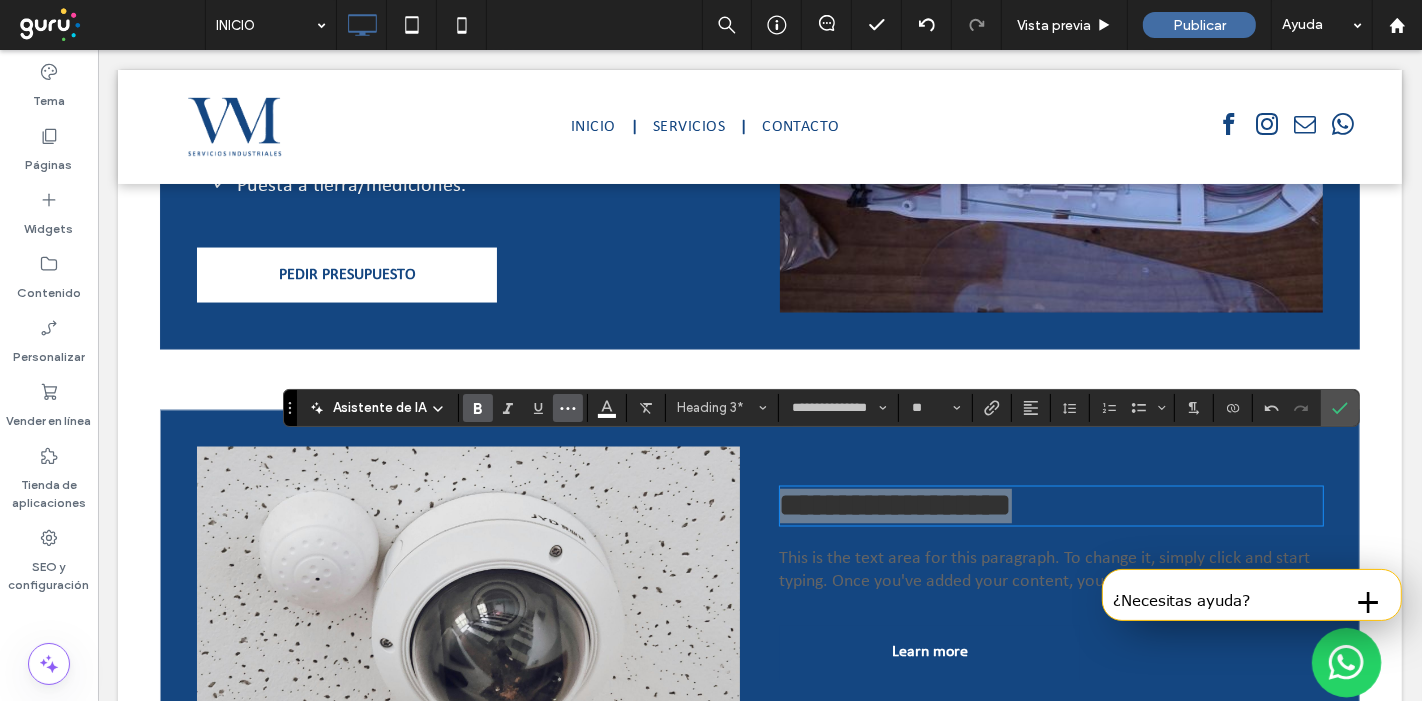 click 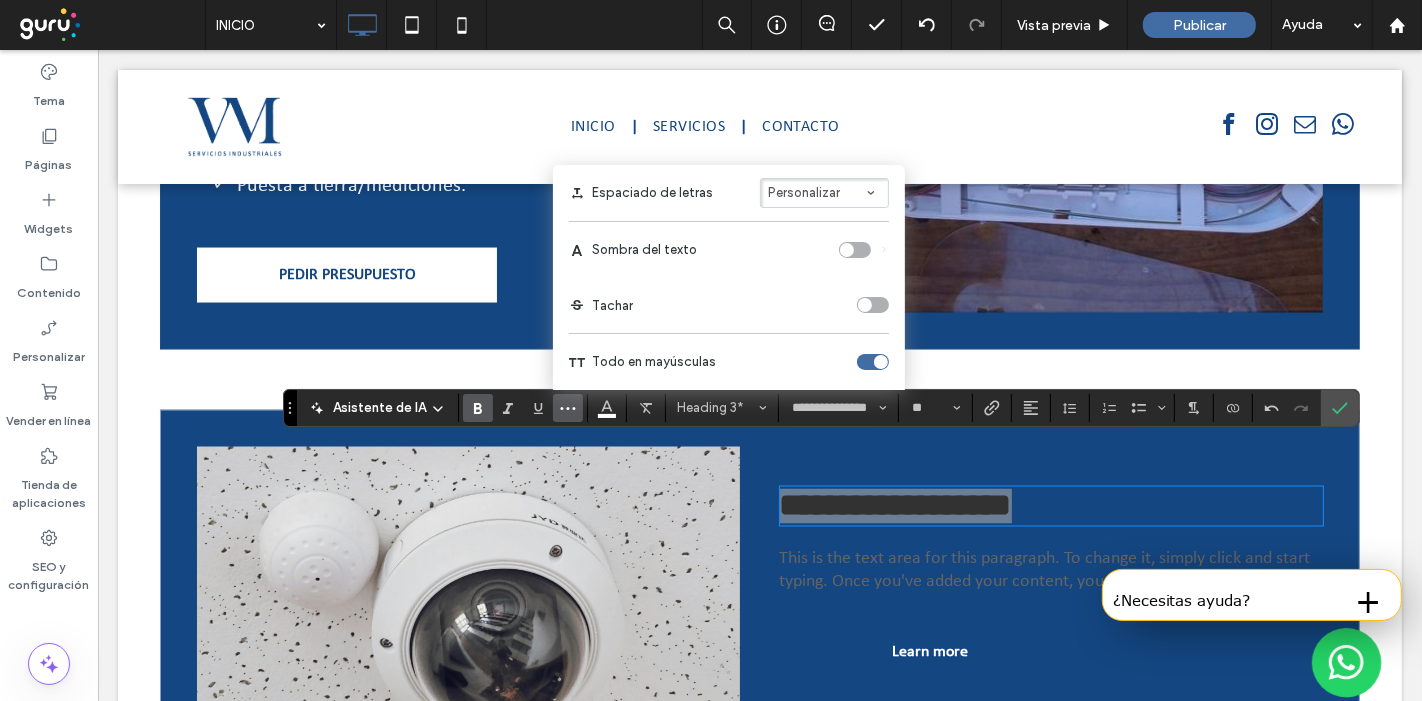 click on "Personalizar" at bounding box center (804, 192) 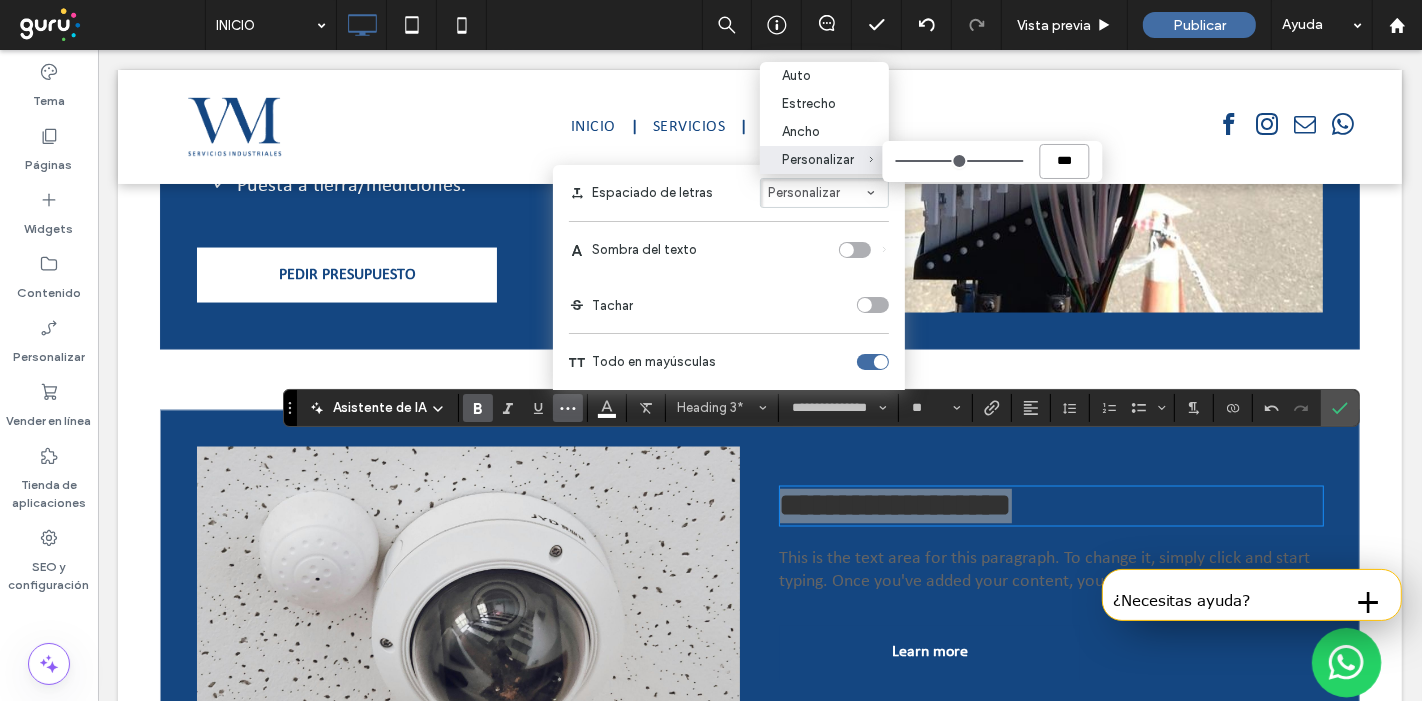 click on "***" at bounding box center [1065, 161] 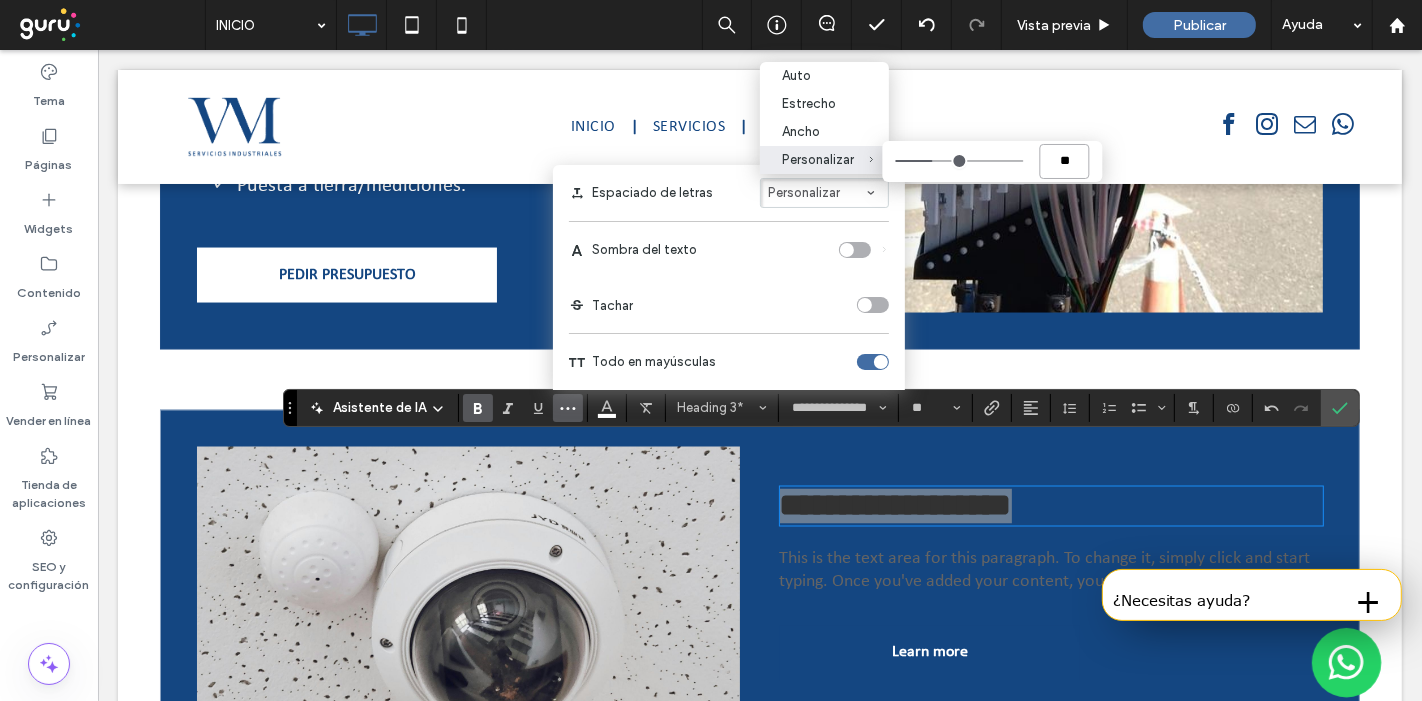 type on "*" 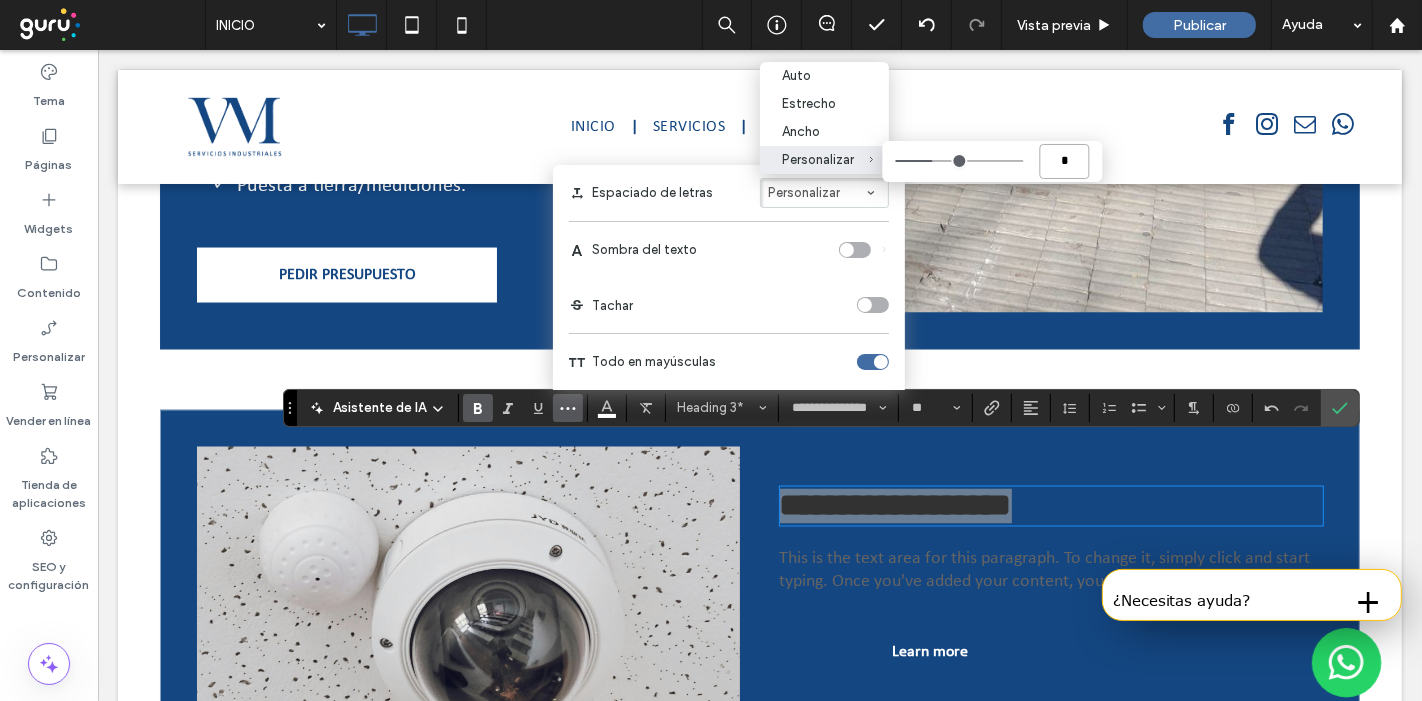 type on "***" 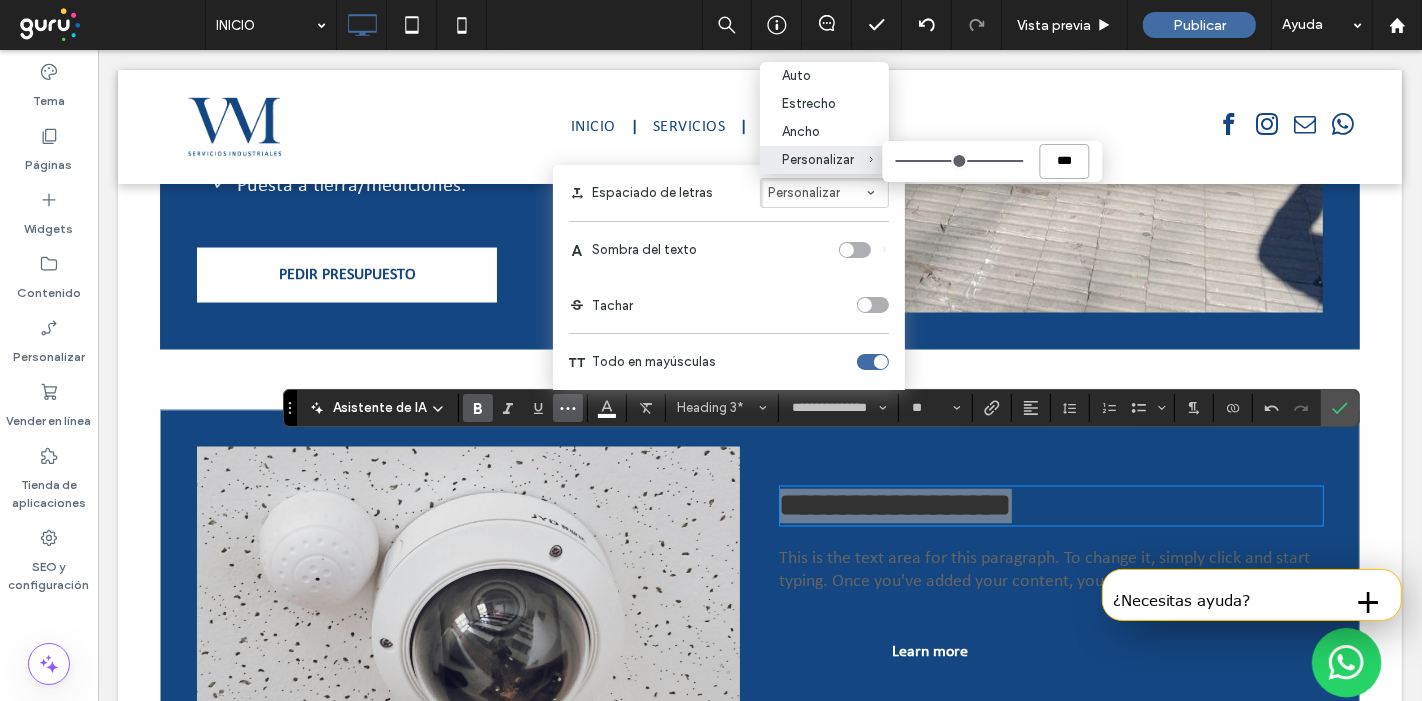 type on "**" 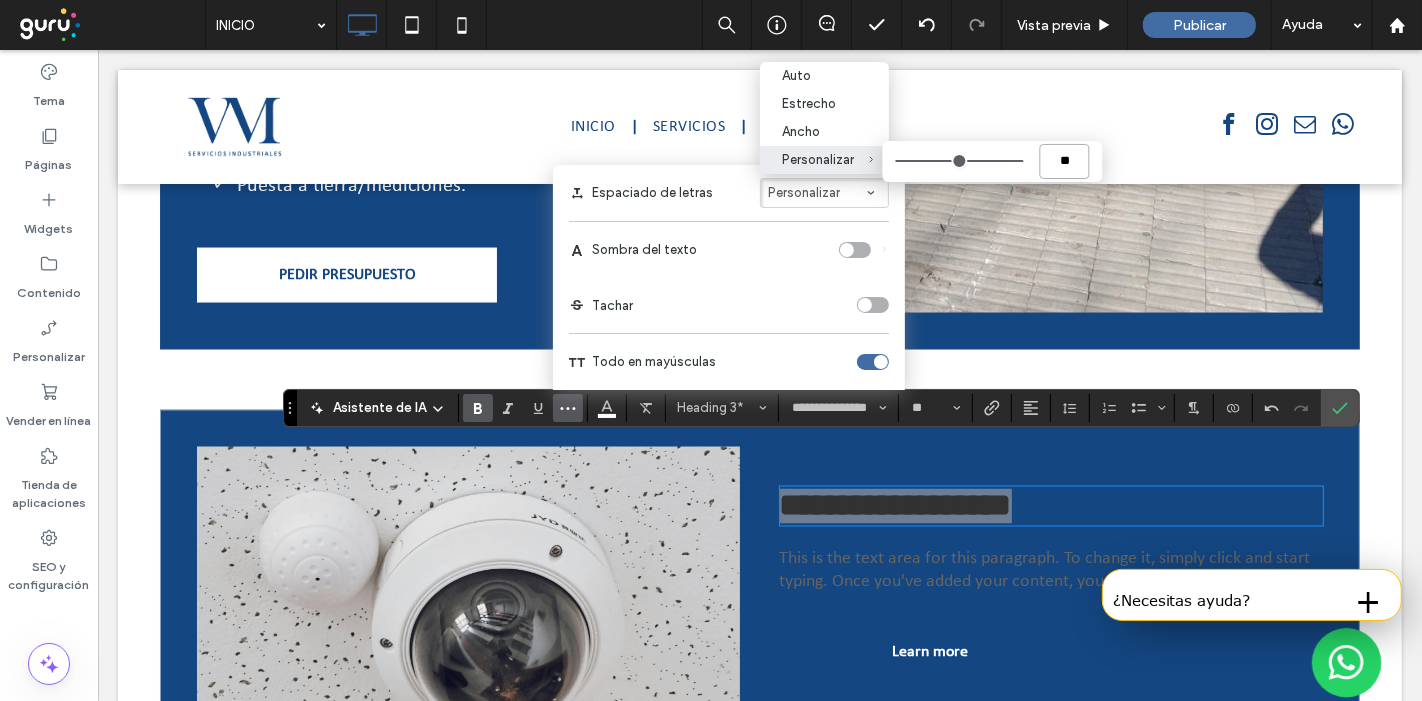 type on "*" 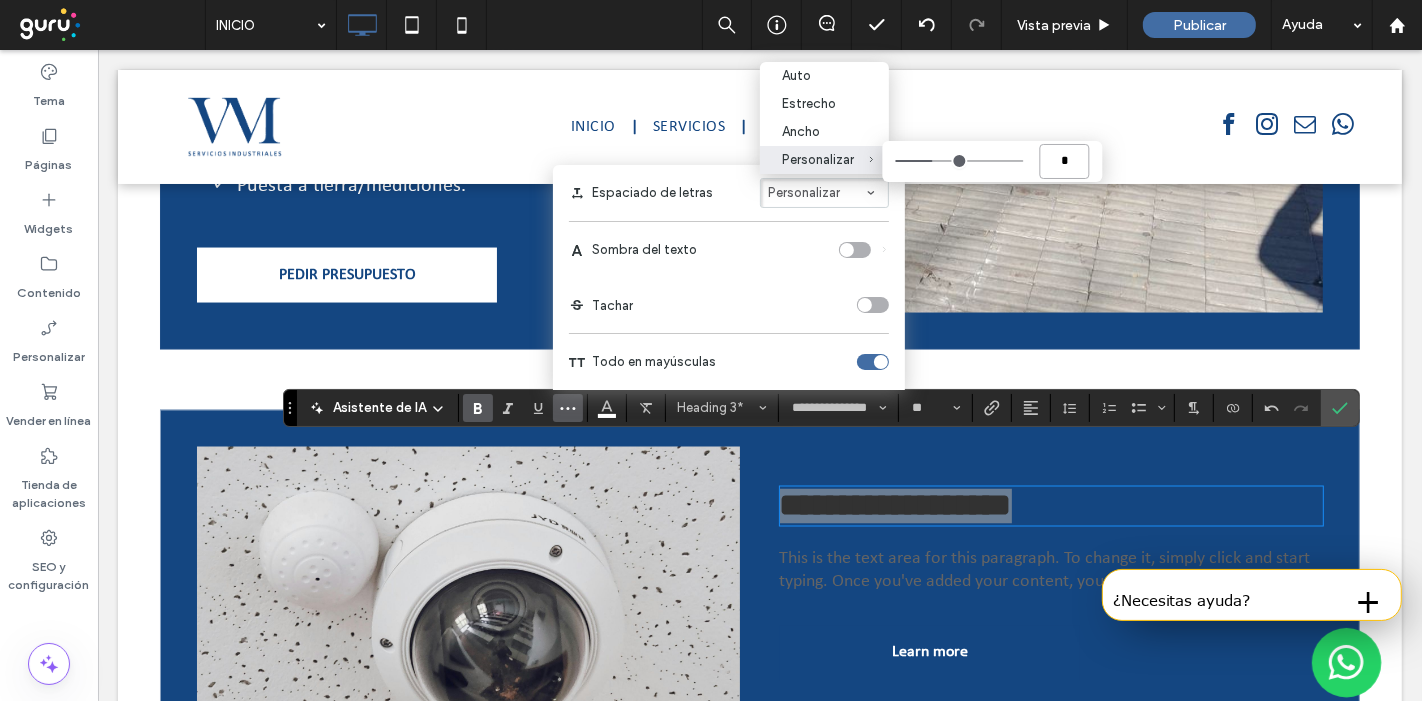 type on "**" 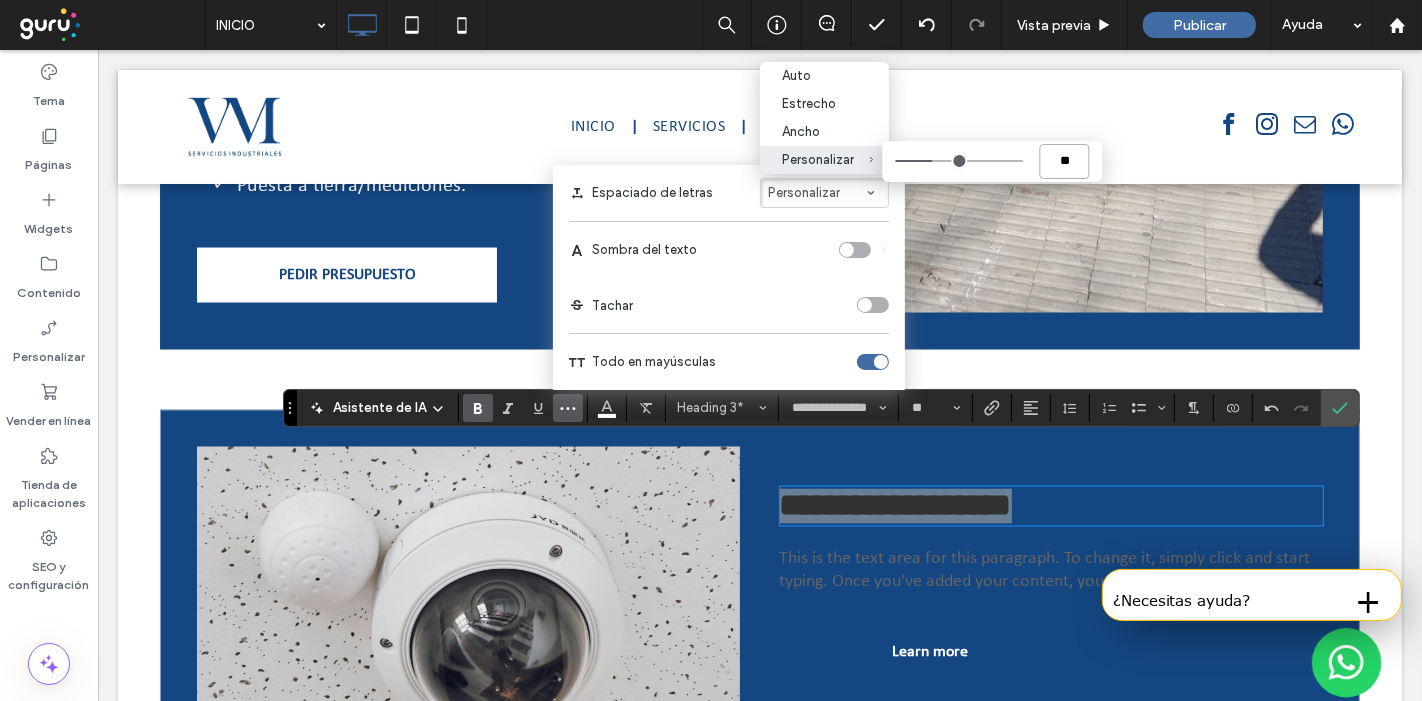 type on "***" 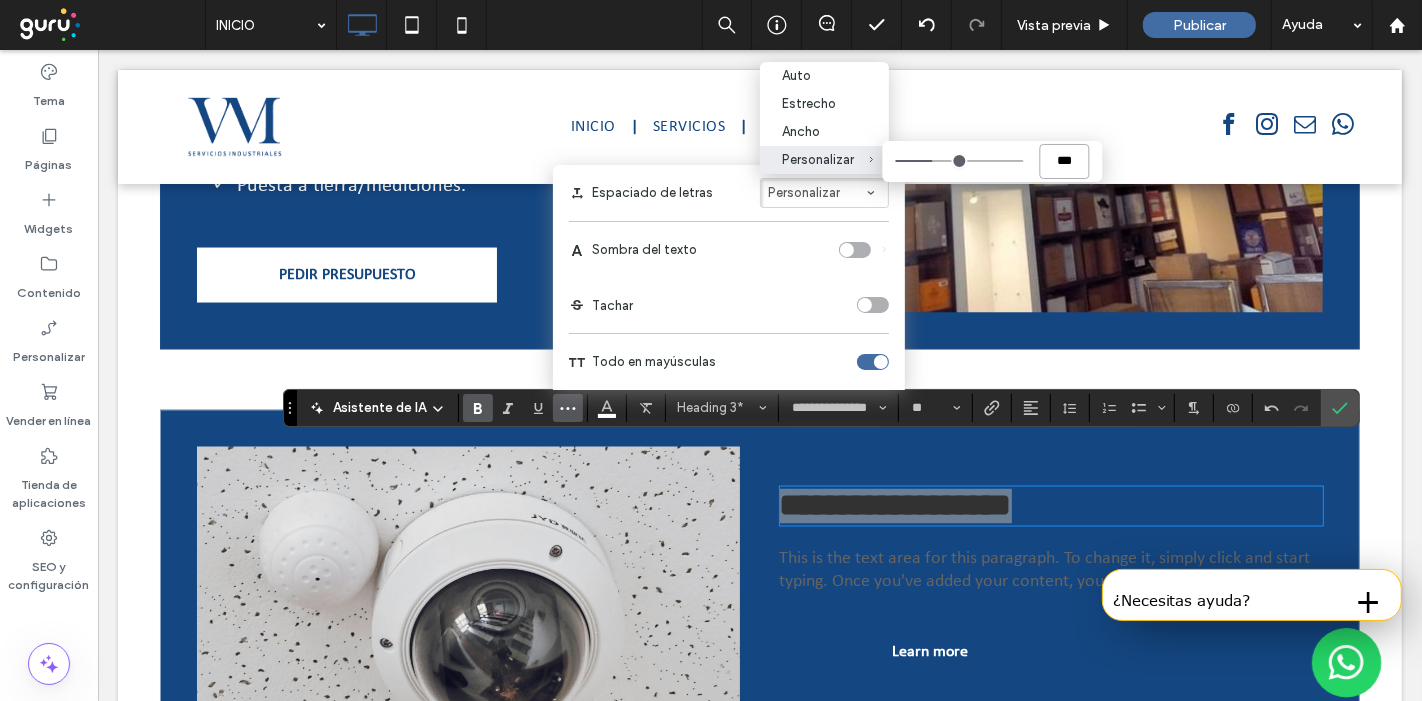 type on "****" 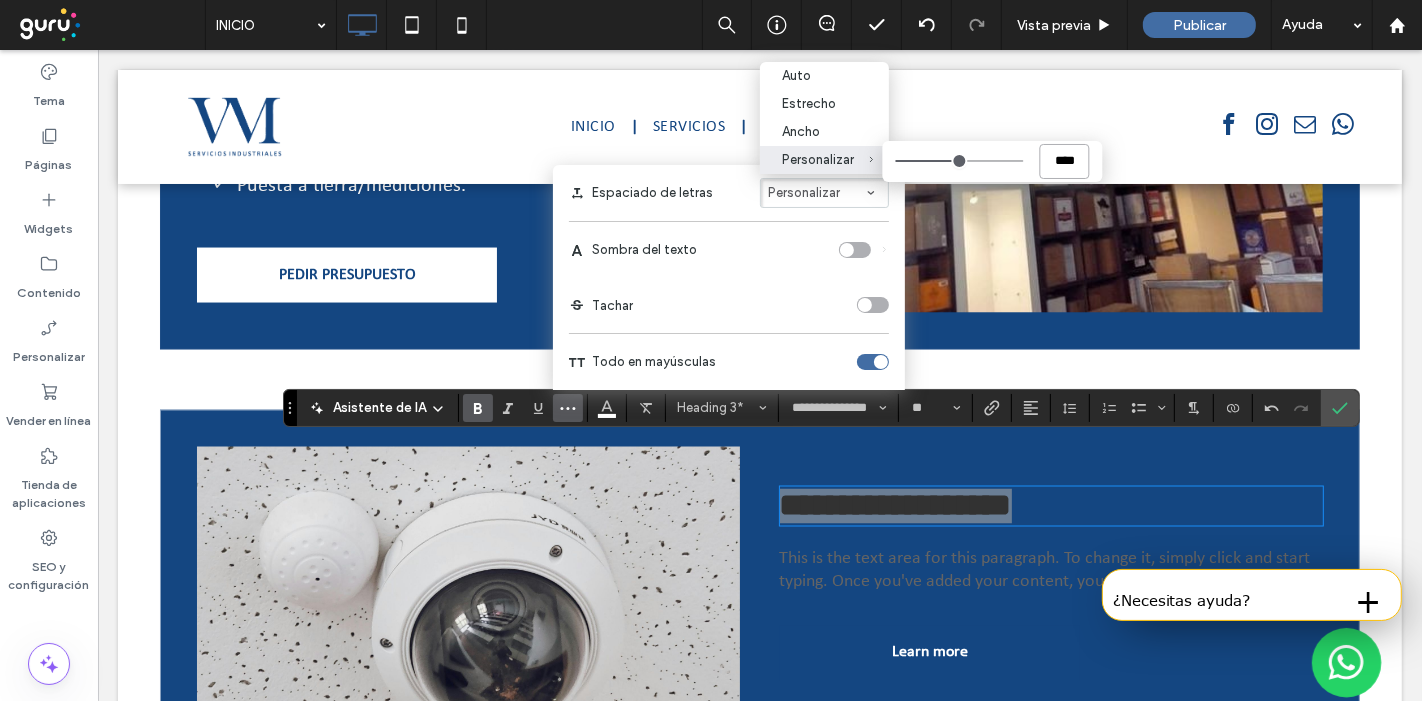 type on "****" 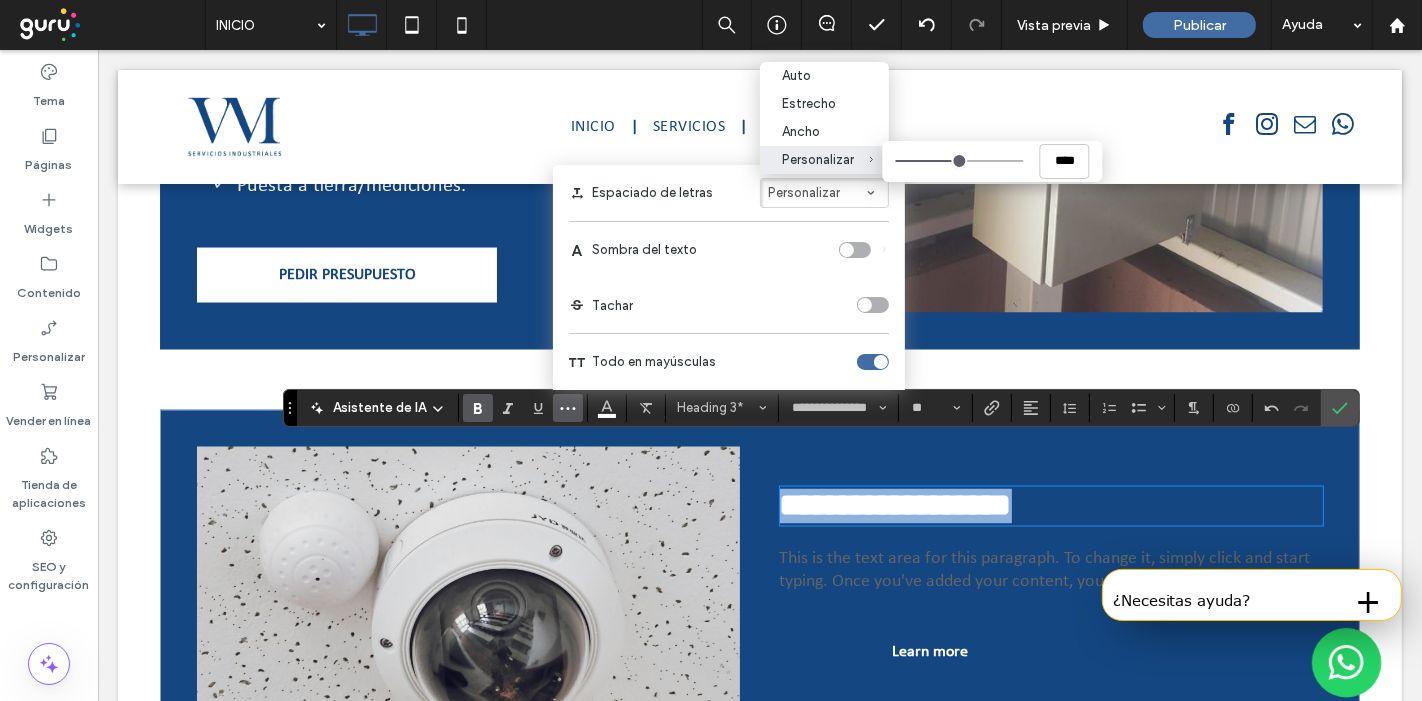 click on "**********" at bounding box center [759, 619] 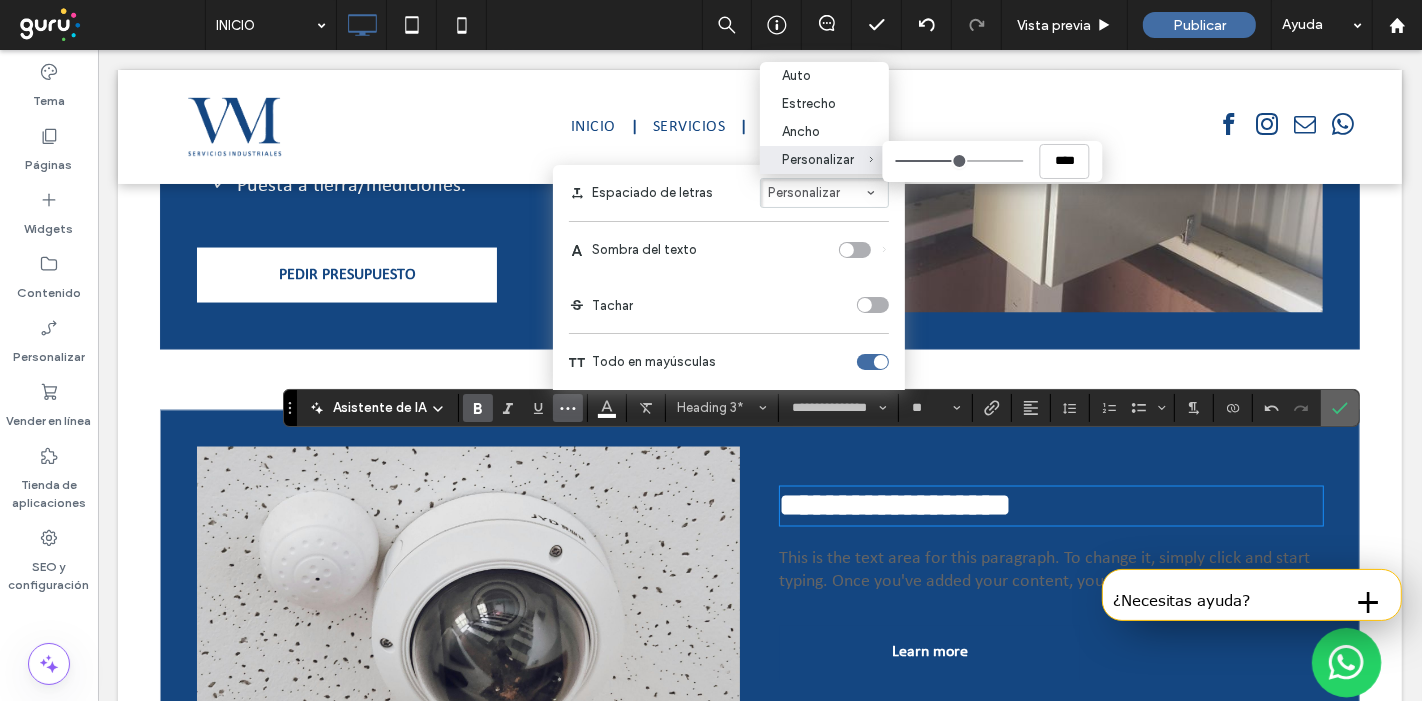 drag, startPoint x: 1343, startPoint y: 410, endPoint x: 1245, endPoint y: 358, distance: 110.94143 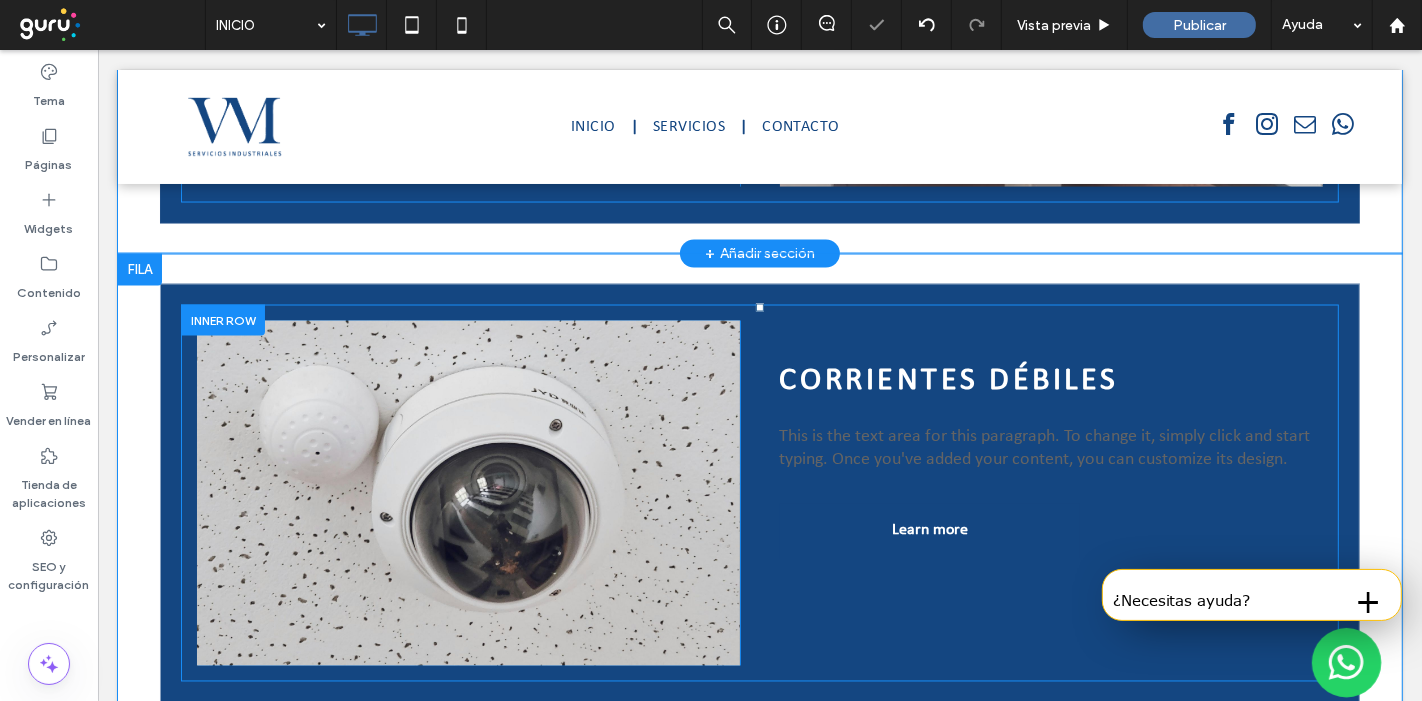 scroll, scrollTop: 2964, scrollLeft: 0, axis: vertical 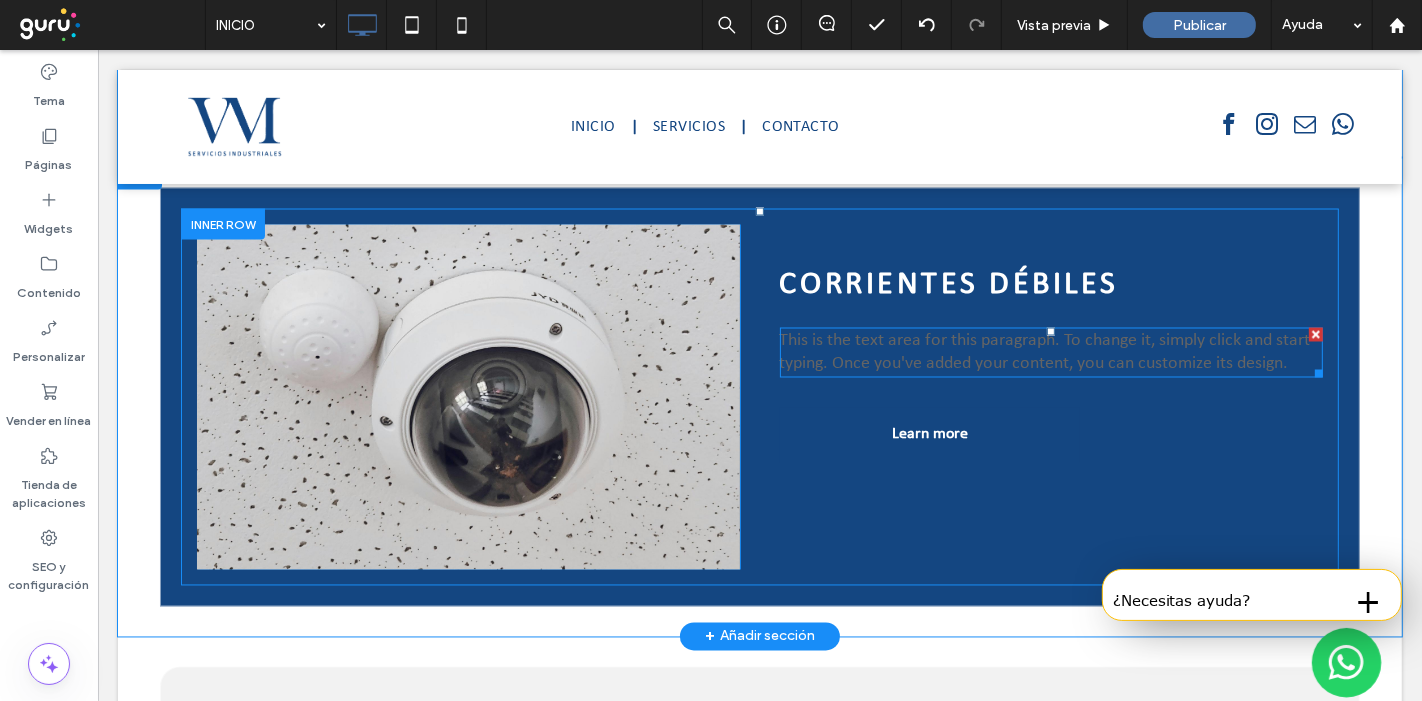click on "This is the text area for this paragraph. To change it, simply click and start typing. Once you've added your content, you can customize its design." at bounding box center [1044, 353] 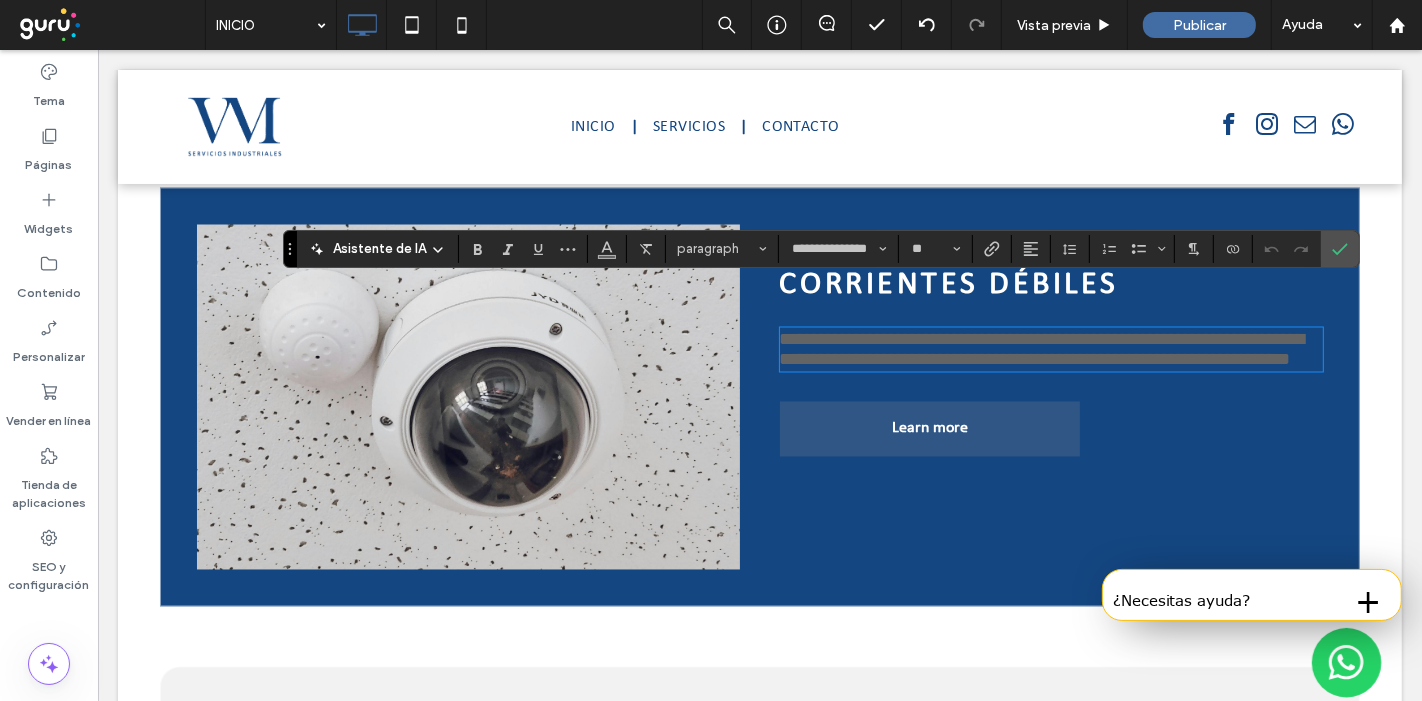 scroll, scrollTop: 0, scrollLeft: 0, axis: both 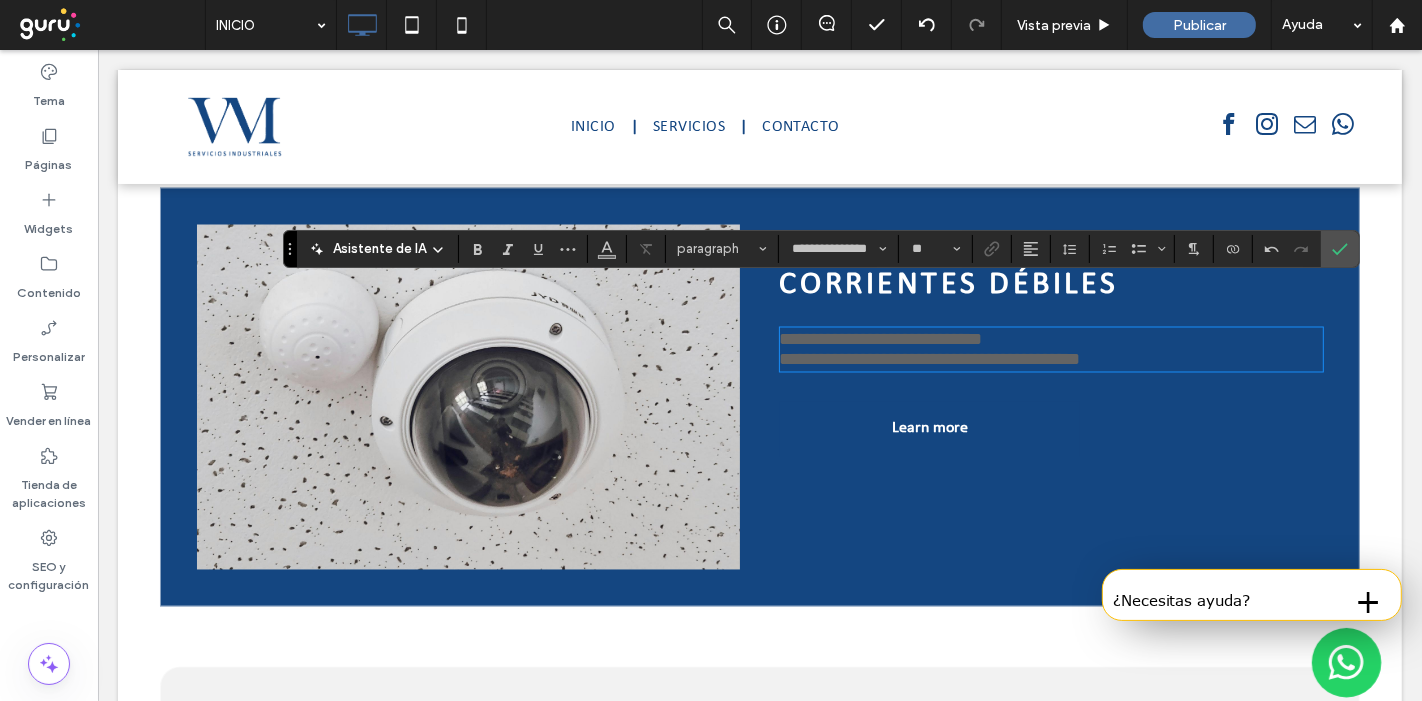 click on "**********" at bounding box center [880, 340] 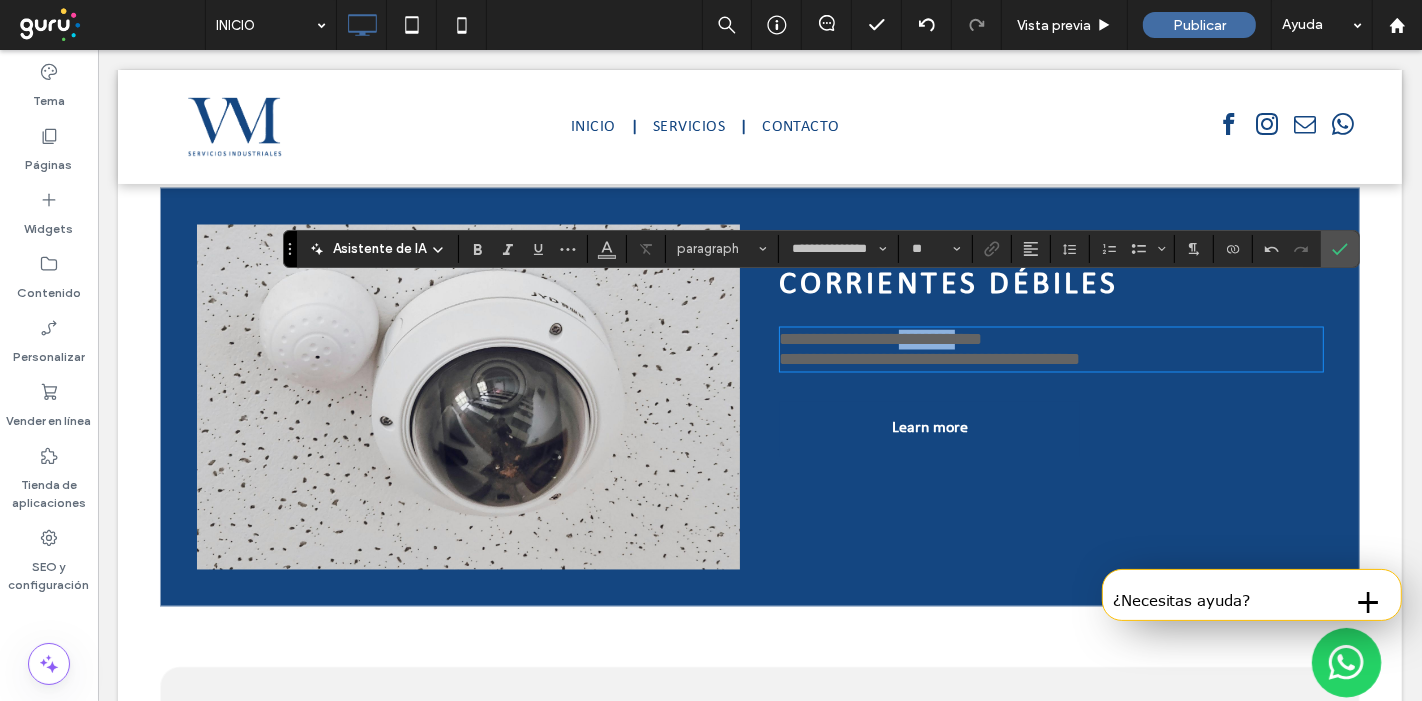 click on "**********" at bounding box center (880, 340) 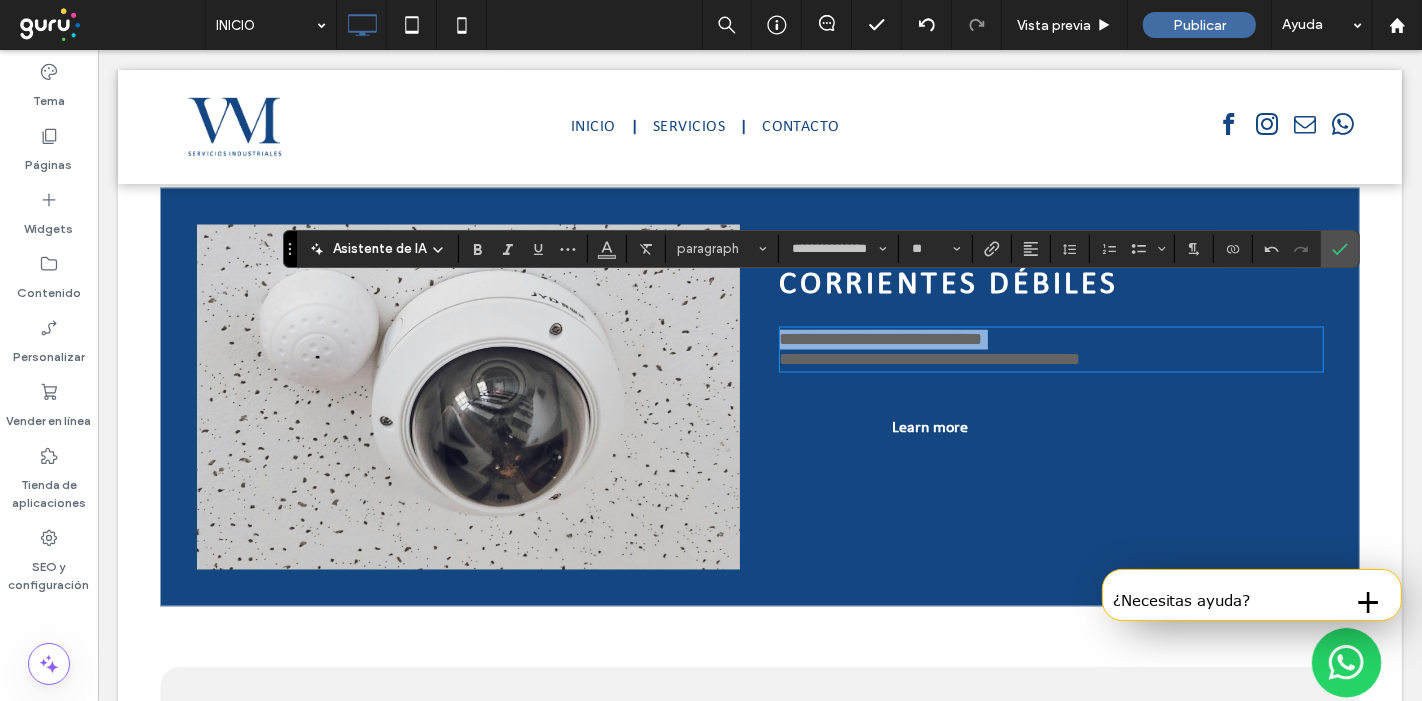 click on "**********" at bounding box center [880, 340] 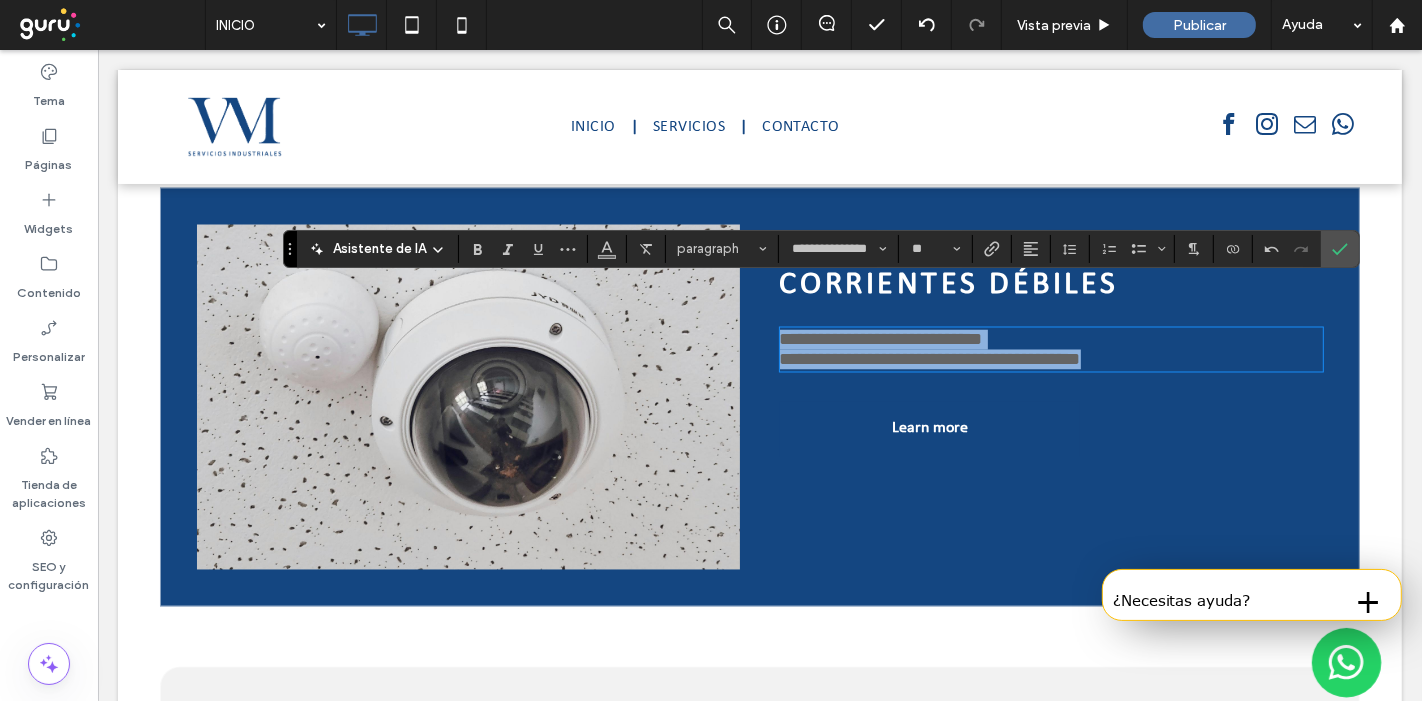 drag, startPoint x: 1117, startPoint y: 310, endPoint x: 677, endPoint y: 306, distance: 440.0182 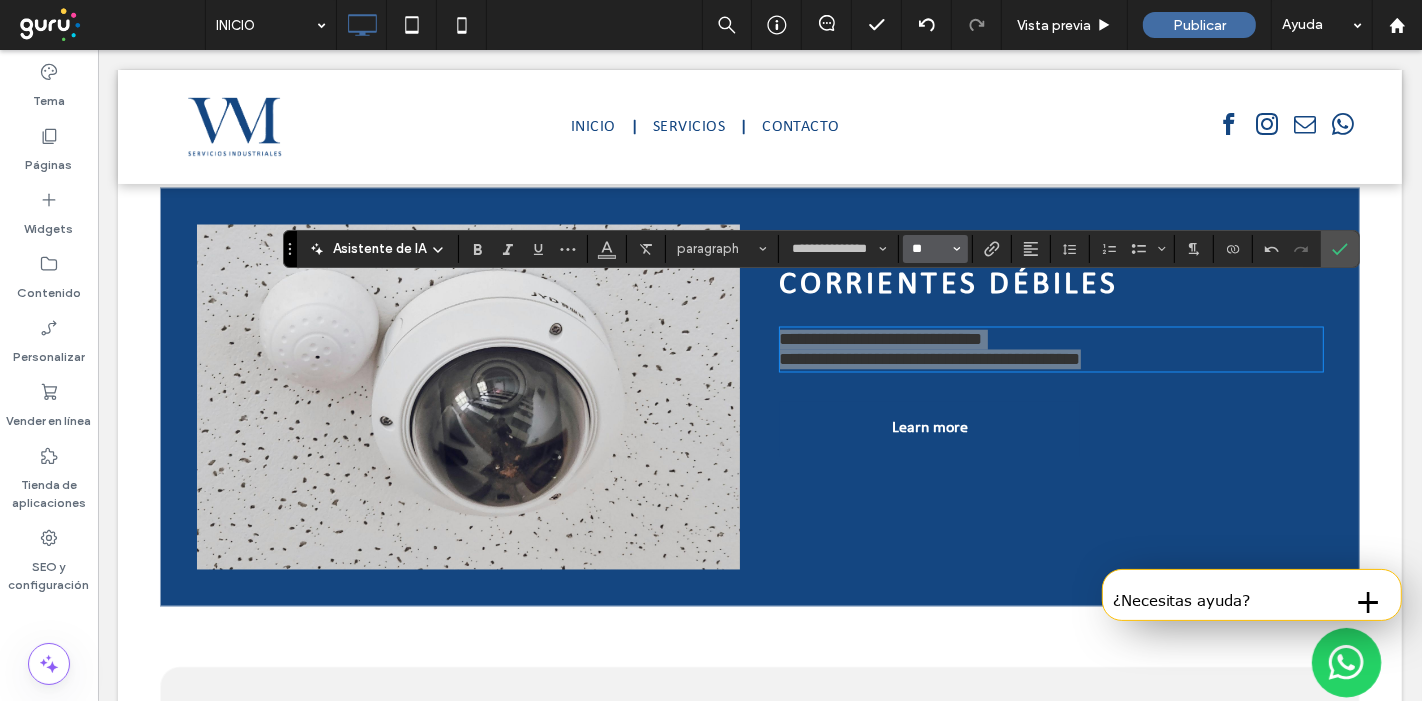 click on "**" at bounding box center (929, 249) 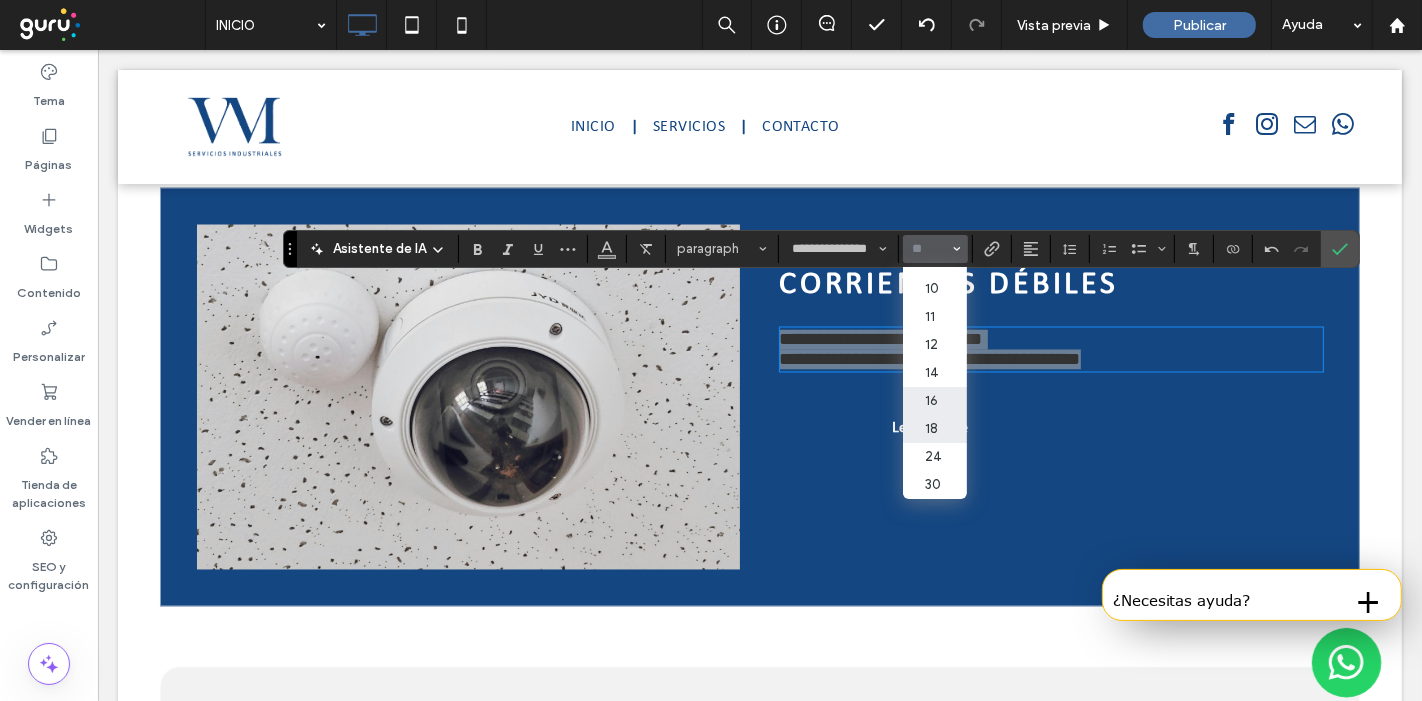 scroll, scrollTop: 111, scrollLeft: 0, axis: vertical 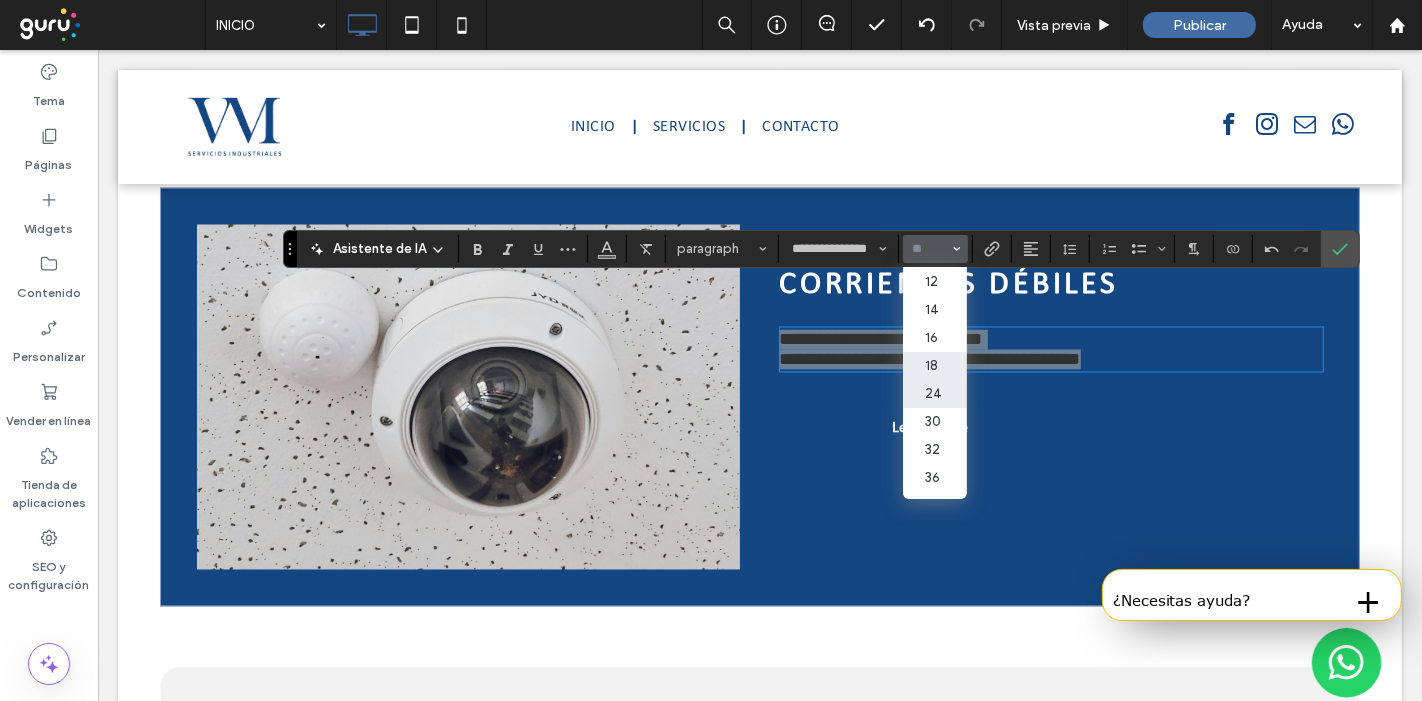 click on "24" at bounding box center [935, 394] 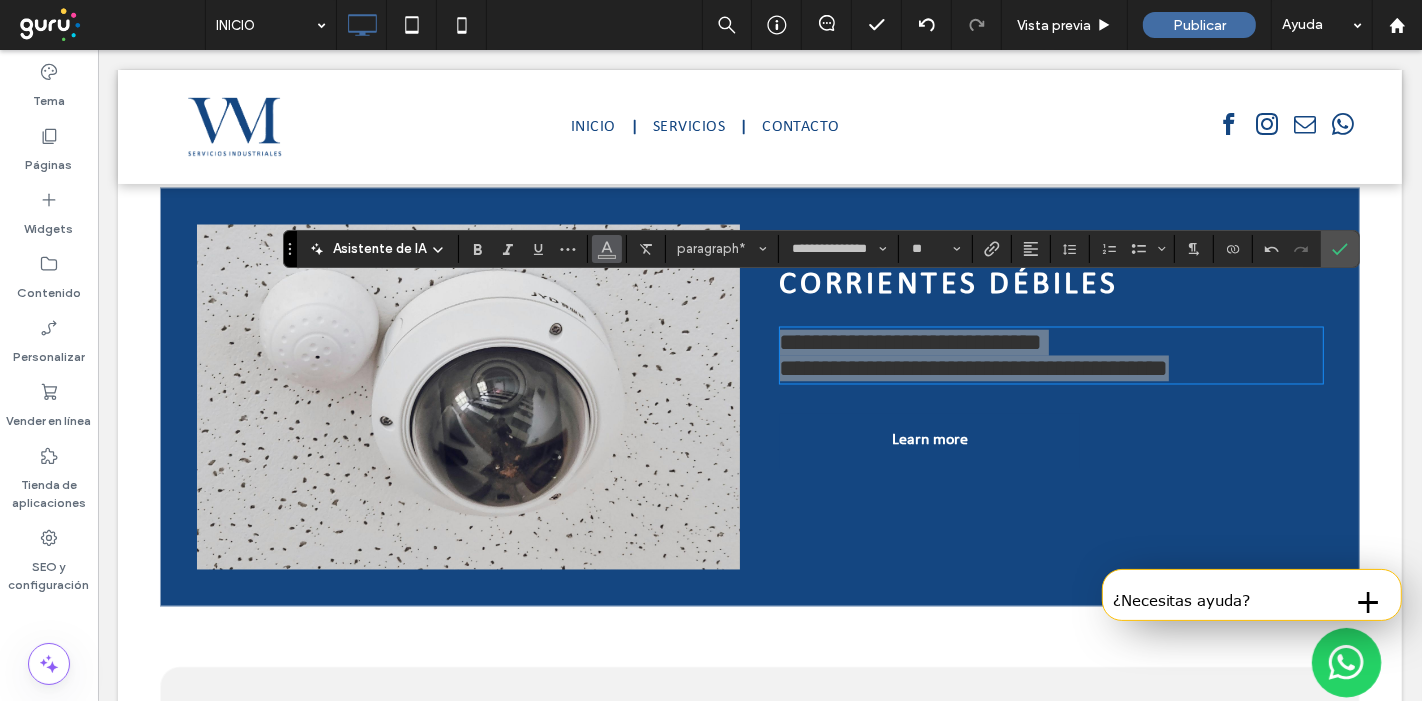 click at bounding box center (607, 249) 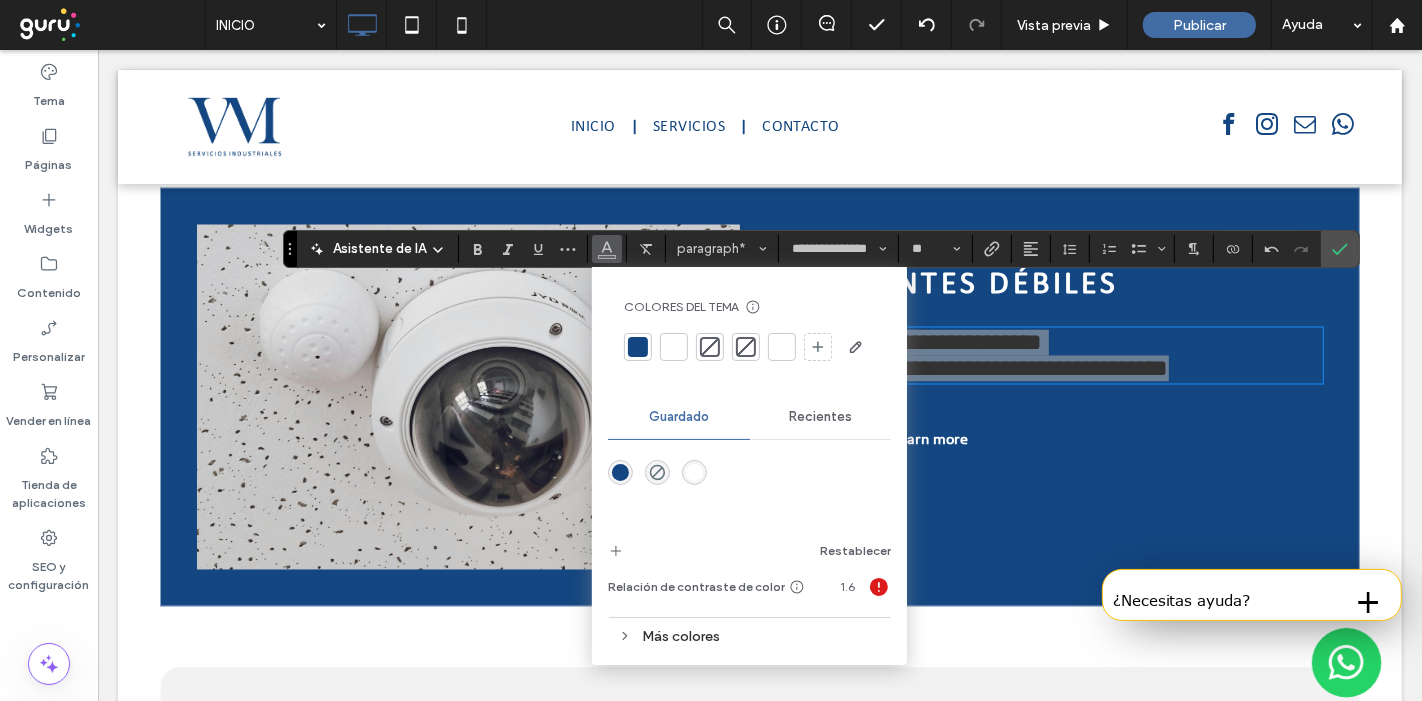 click at bounding box center (674, 347) 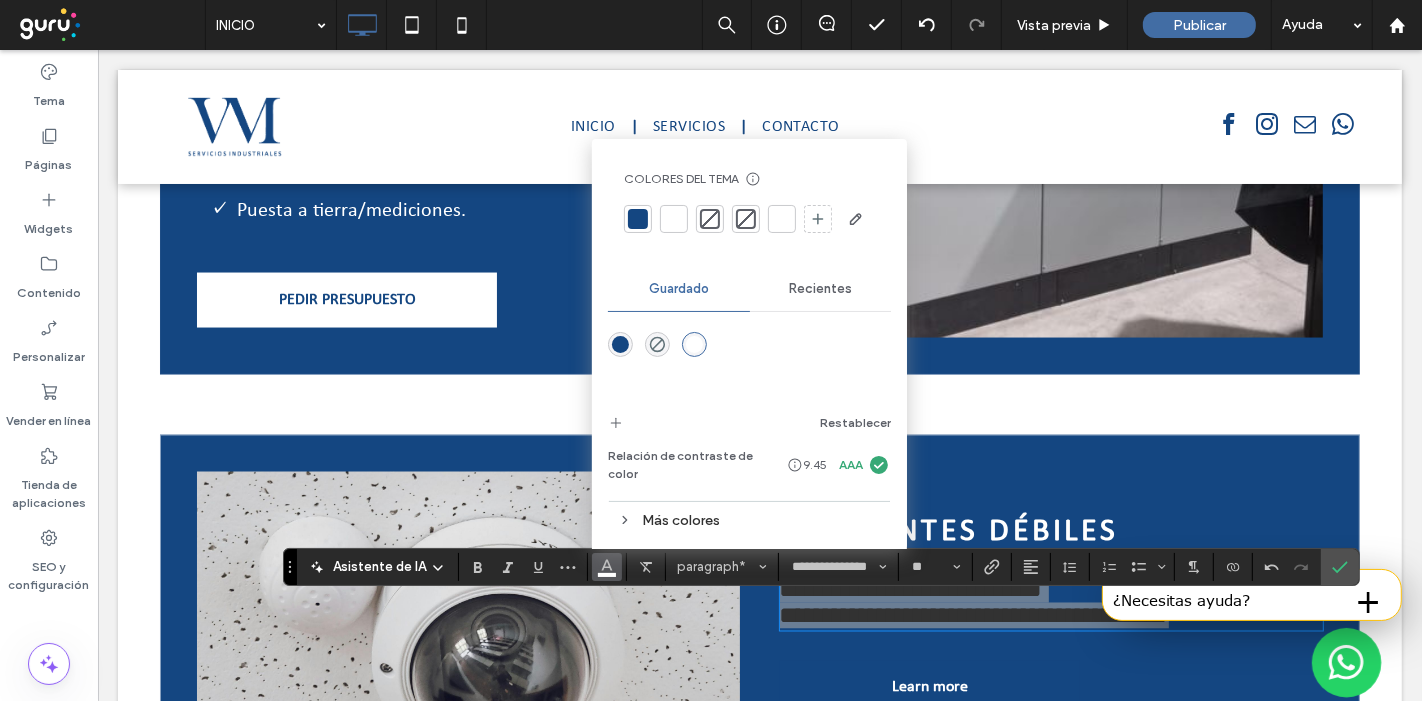 scroll, scrollTop: 2853, scrollLeft: 0, axis: vertical 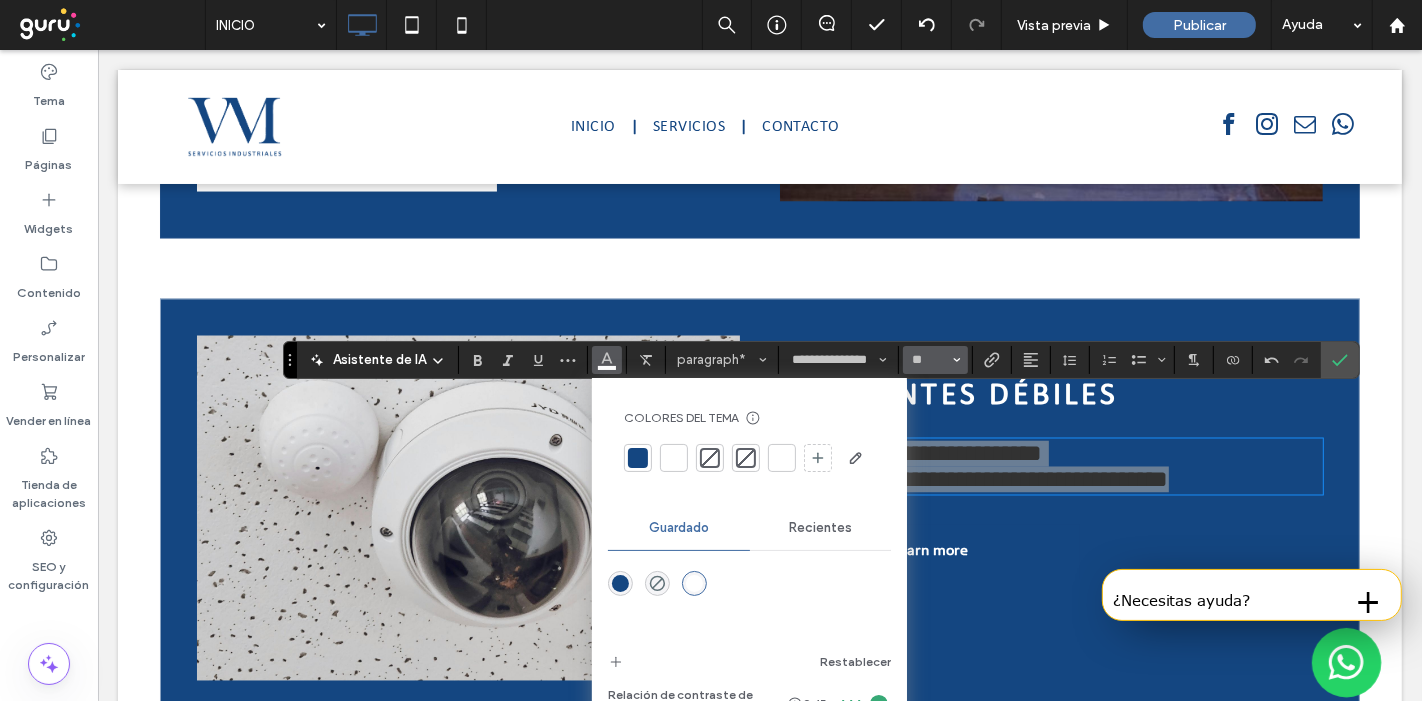 click on "**" at bounding box center (935, 360) 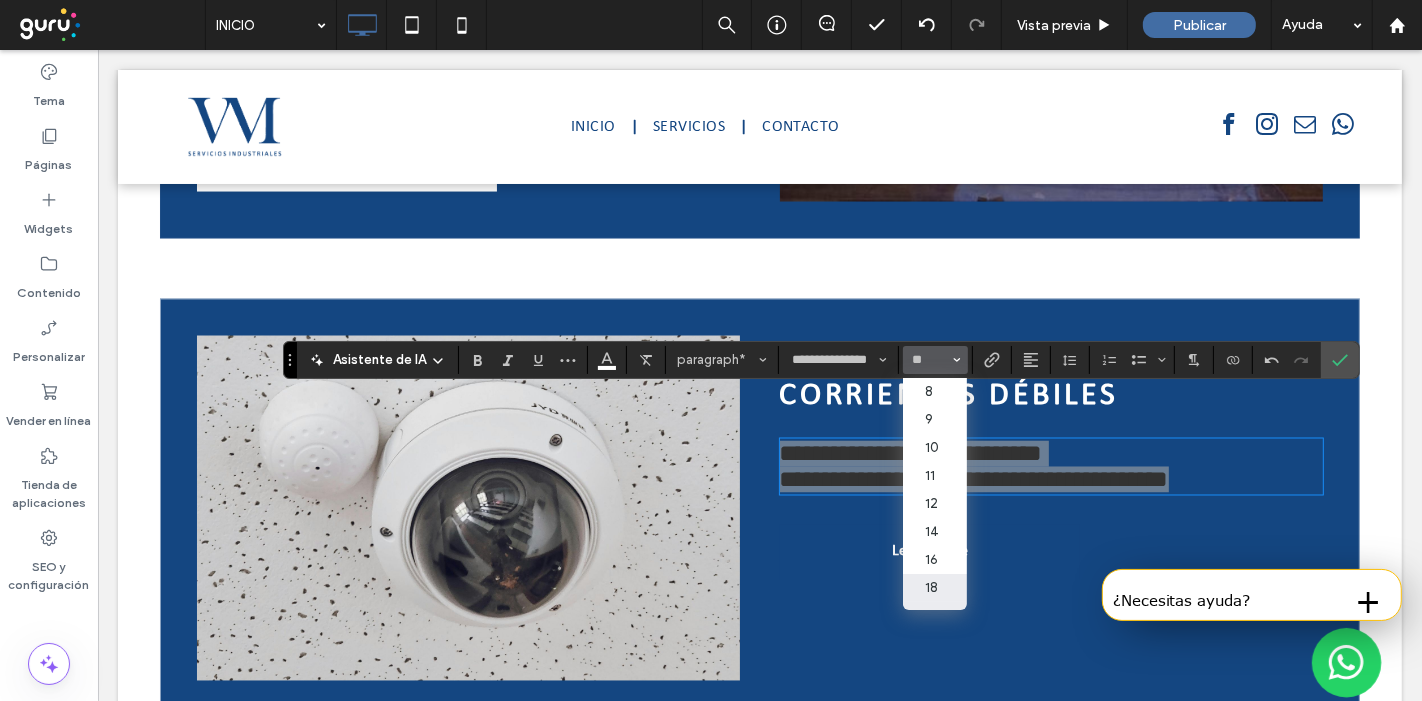 click on "18" at bounding box center [935, 588] 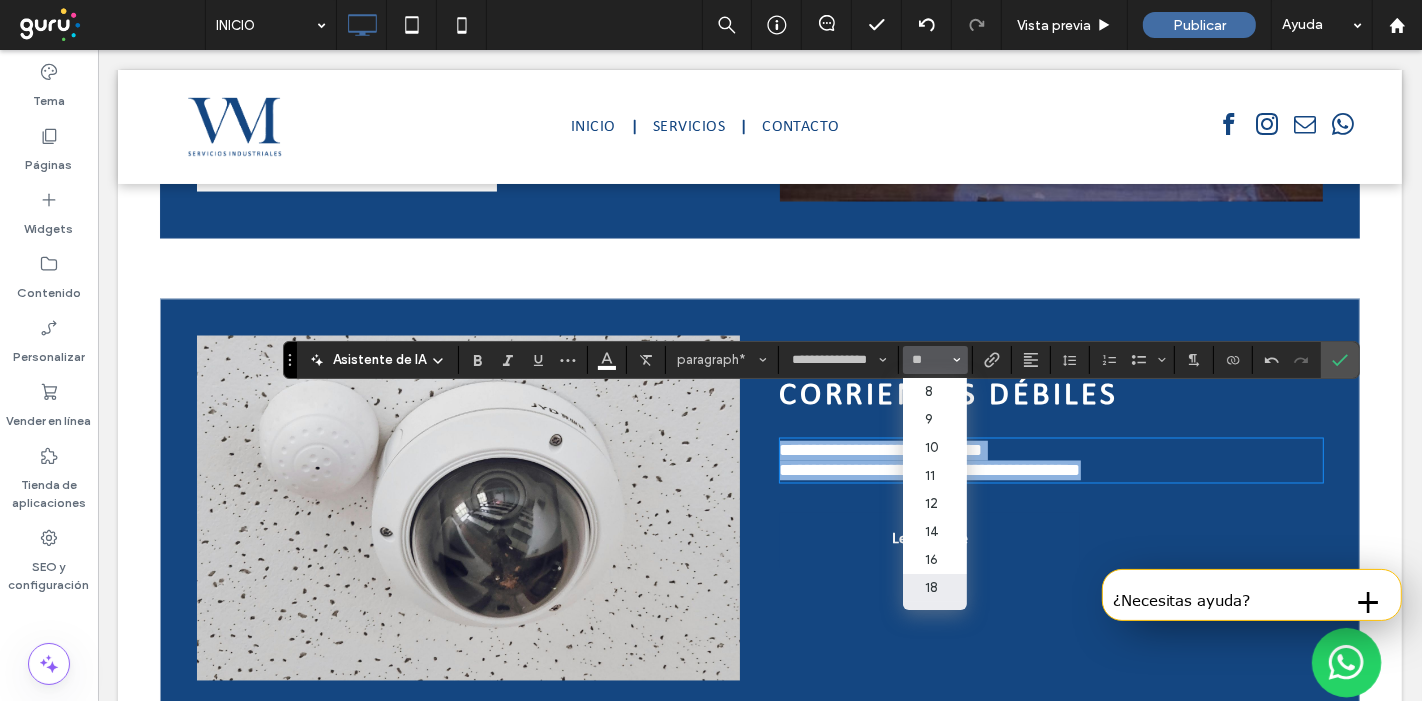 type on "**" 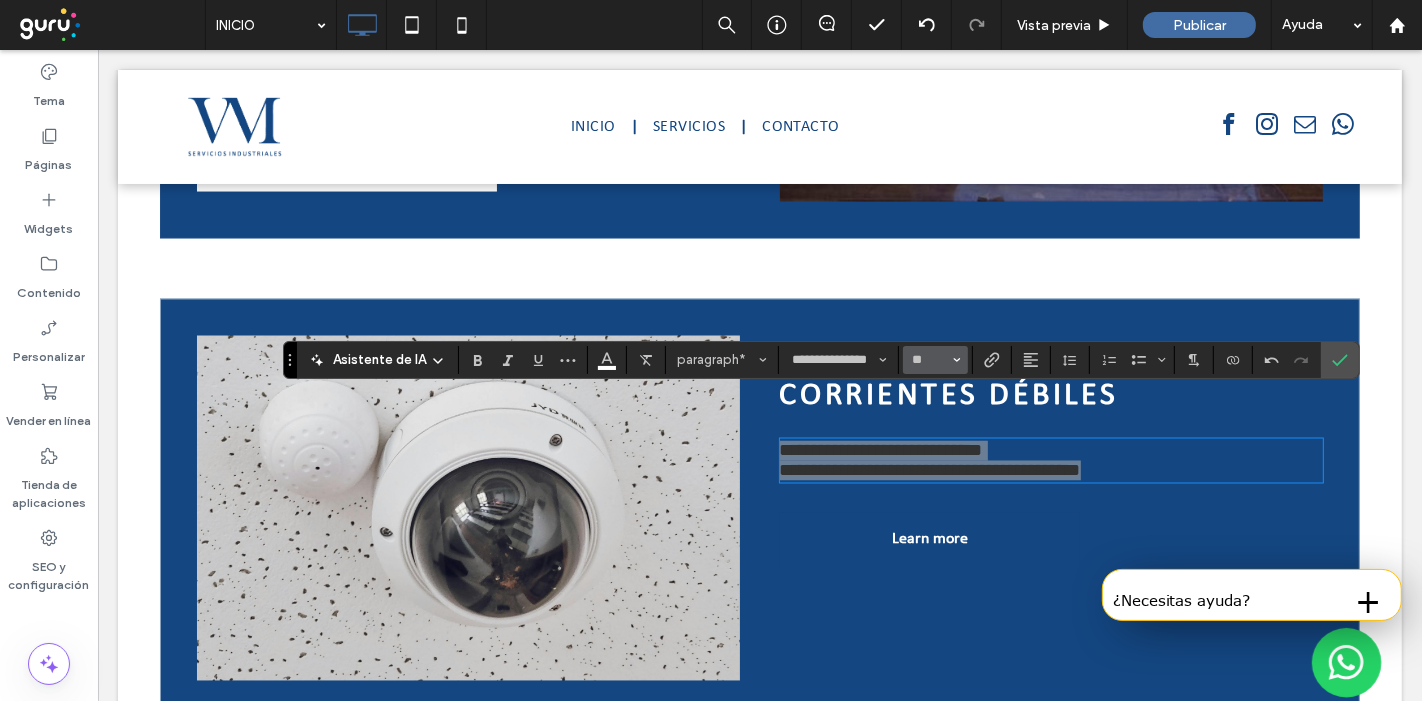click on "**" at bounding box center [929, 360] 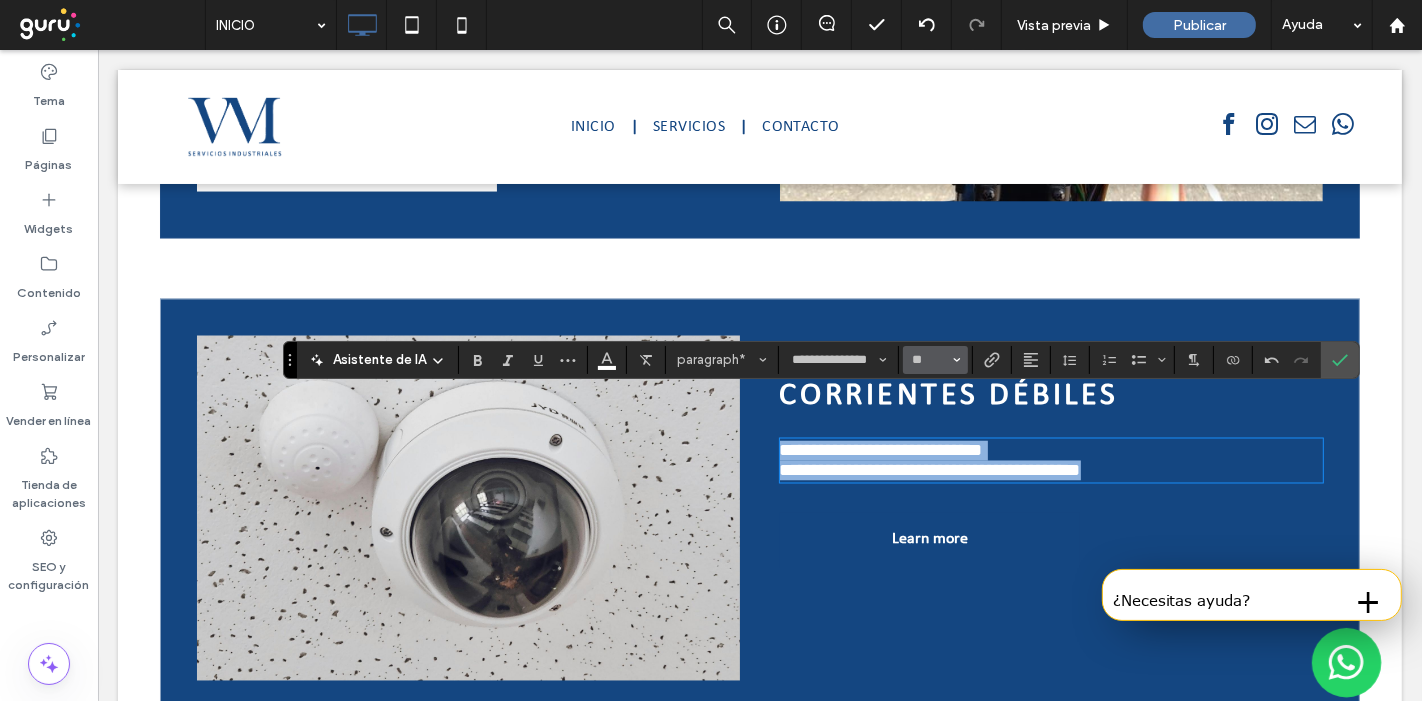 type on "**" 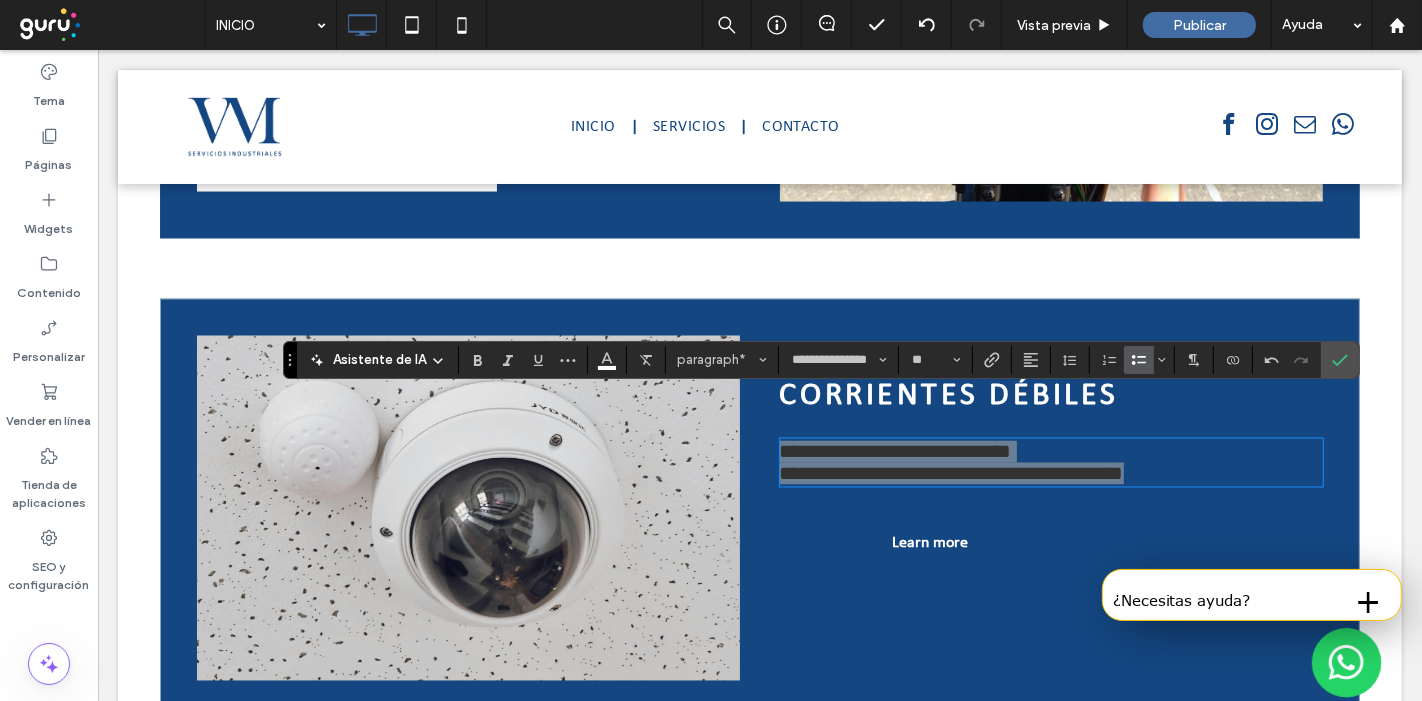click 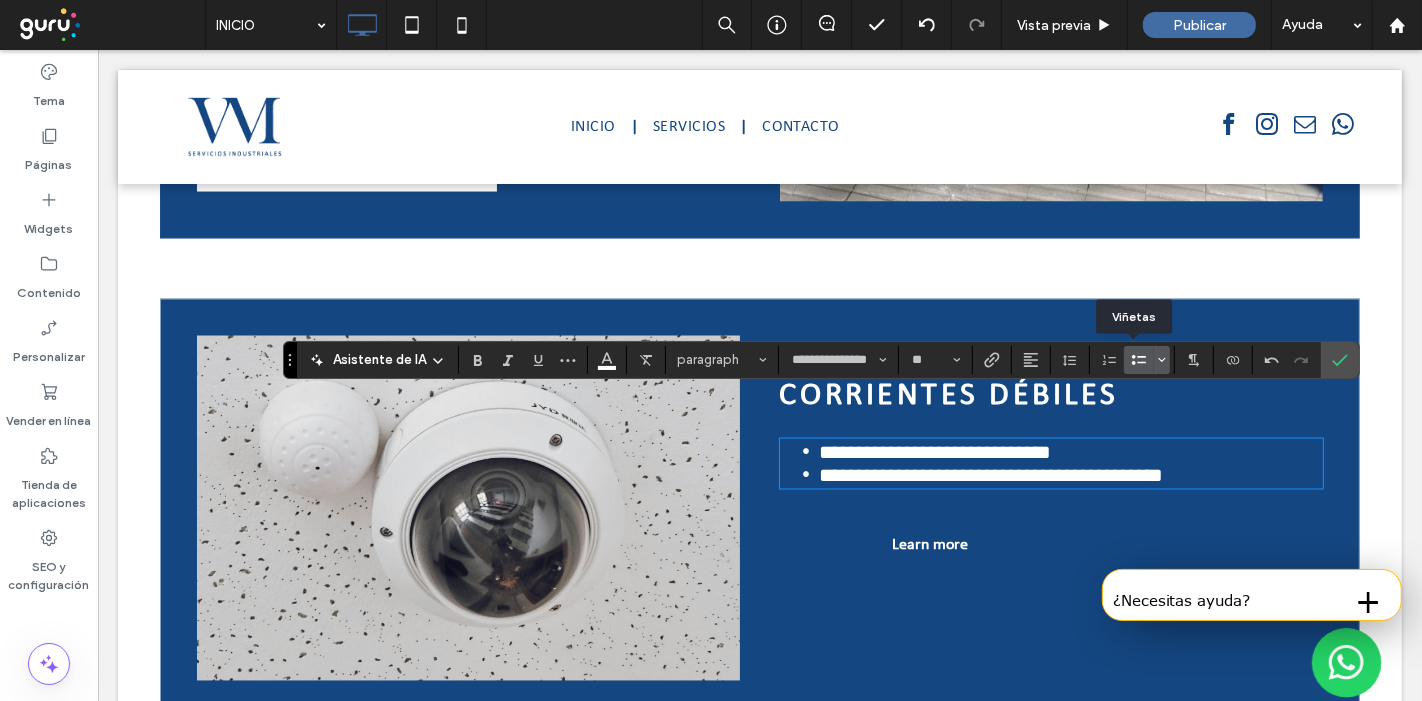click at bounding box center (1162, 360) 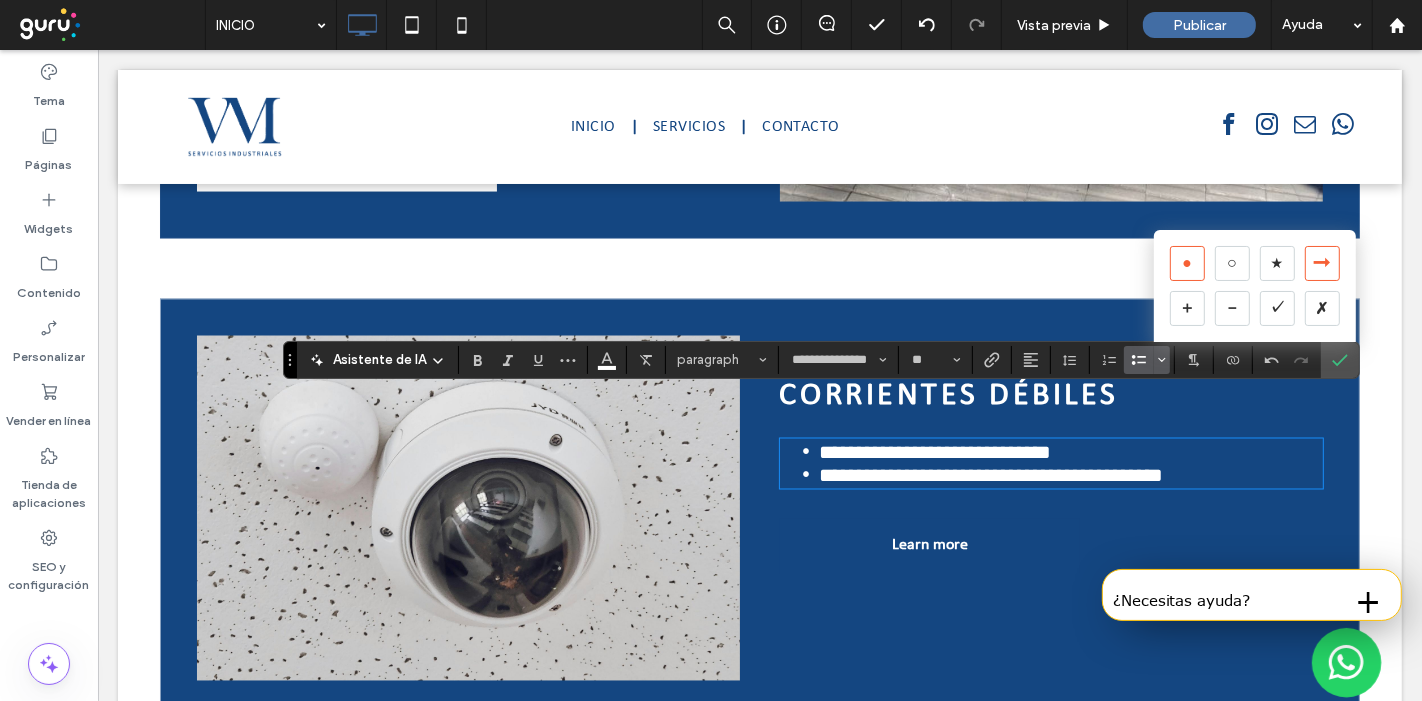 click on "➞" at bounding box center (1322, 263) 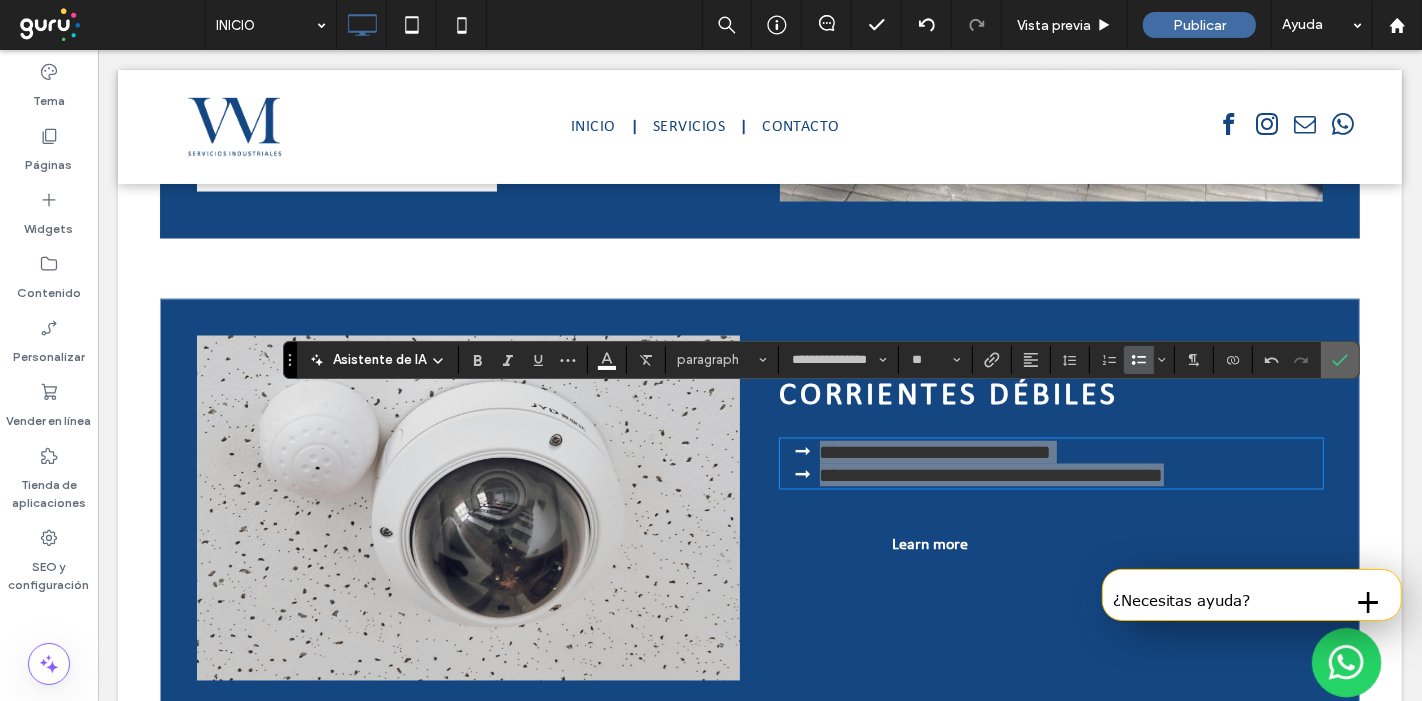 click 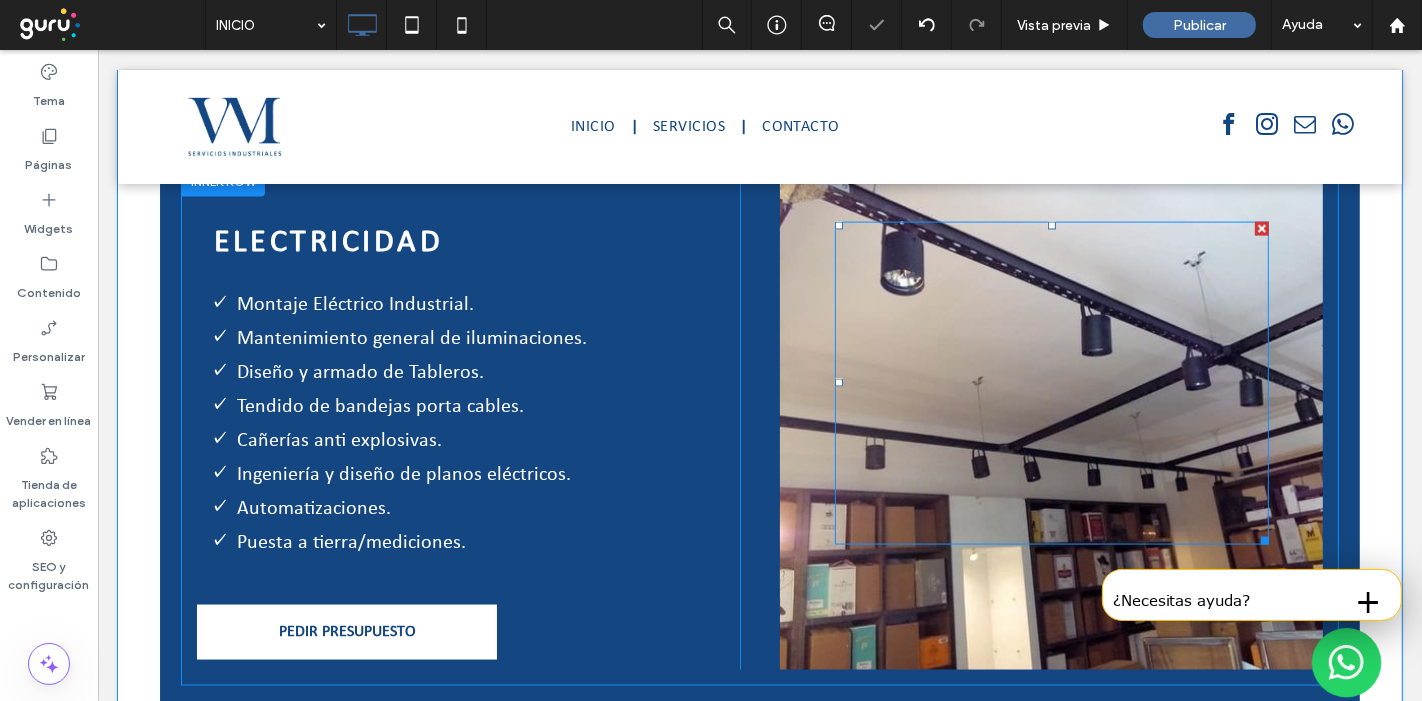 scroll, scrollTop: 2408, scrollLeft: 0, axis: vertical 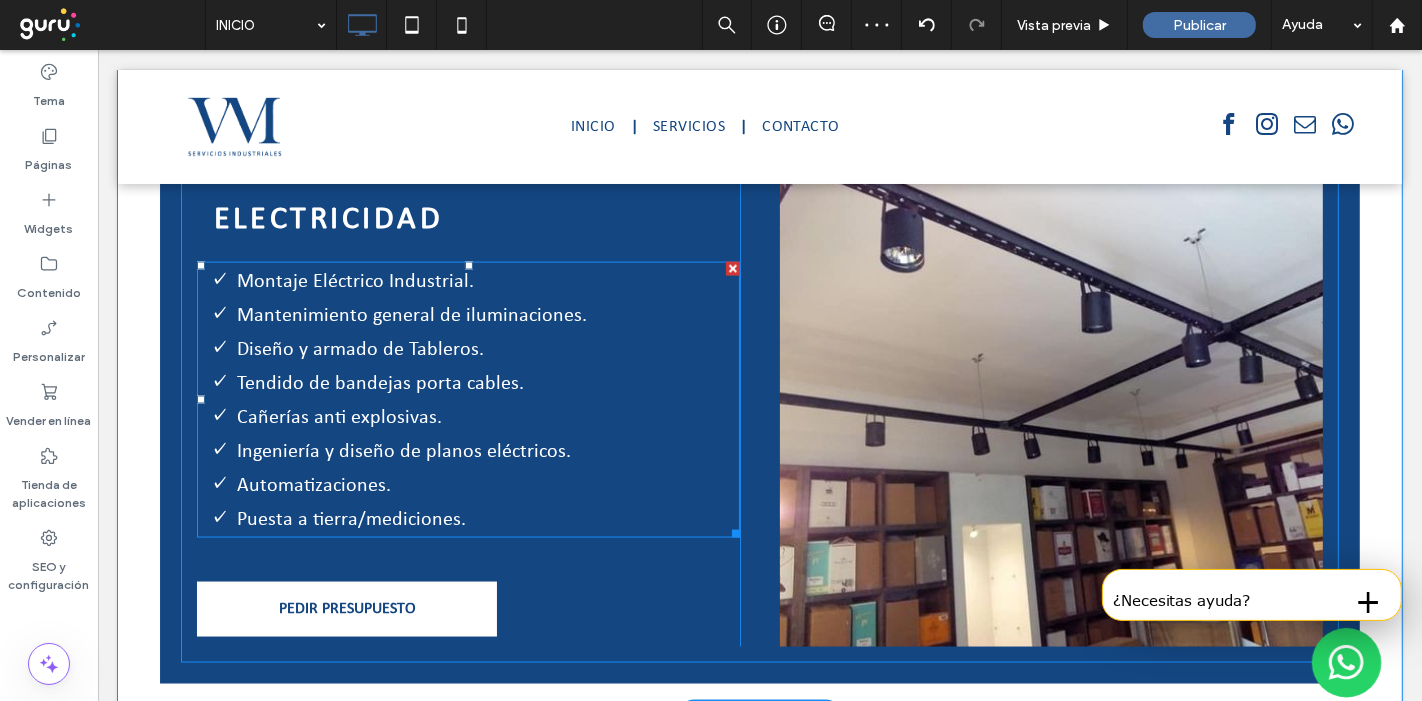 click on "Tendido de bandejas porta cables." at bounding box center (487, 383) 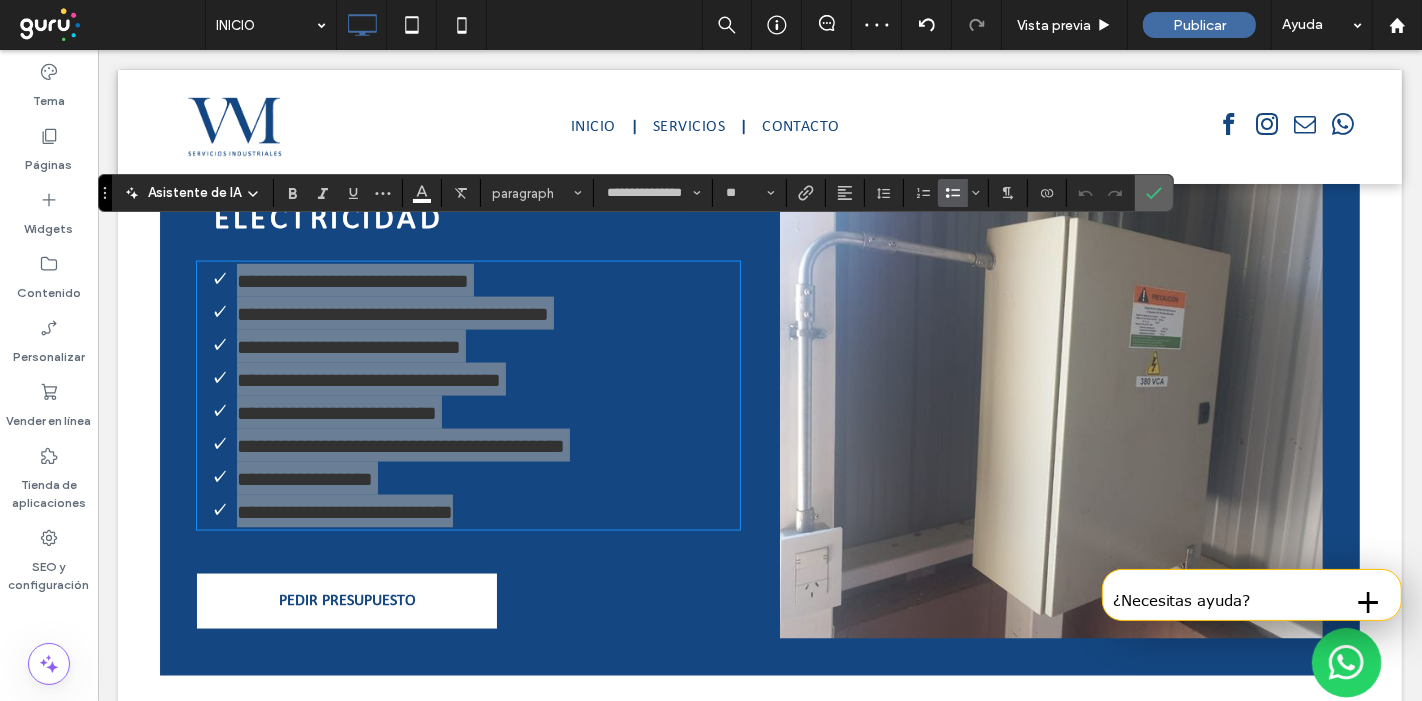 click 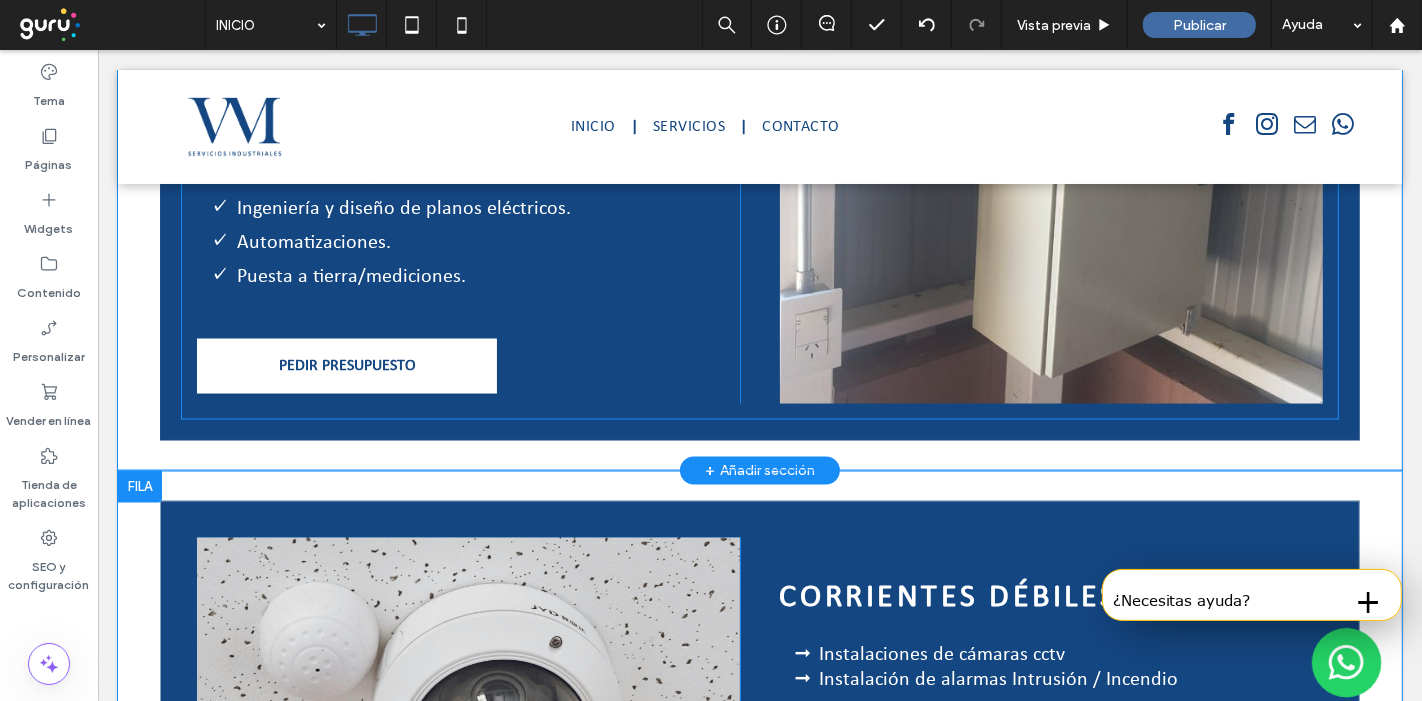 scroll, scrollTop: 2964, scrollLeft: 0, axis: vertical 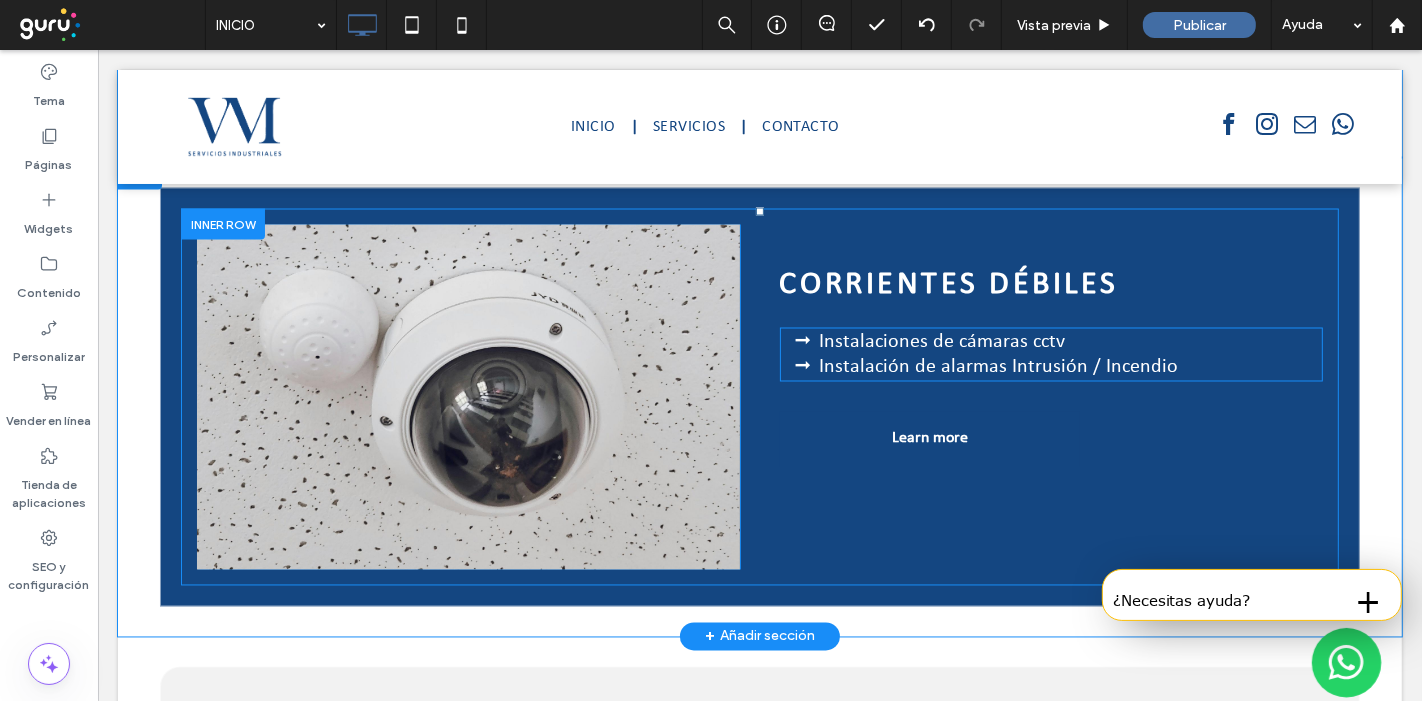 click on "Instalación de alarmas Intrusión / Incendio" at bounding box center [998, 368] 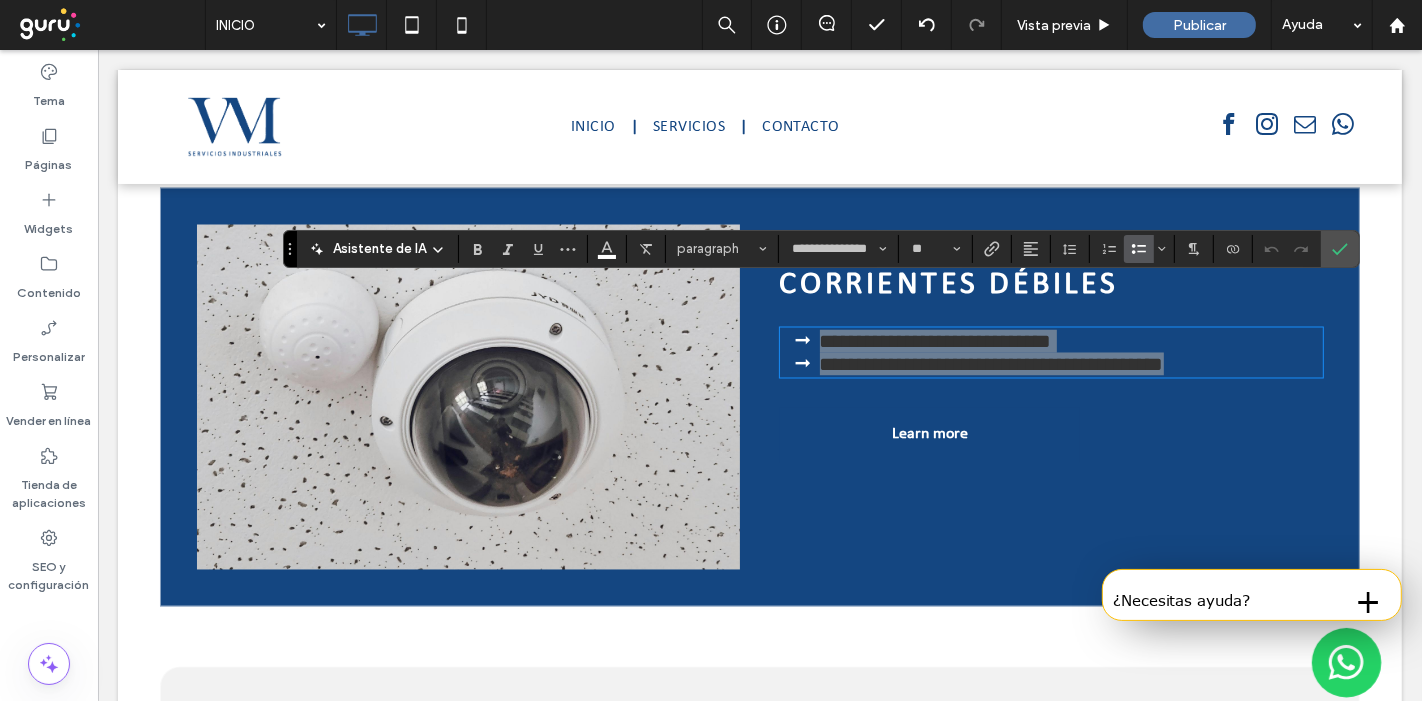 click 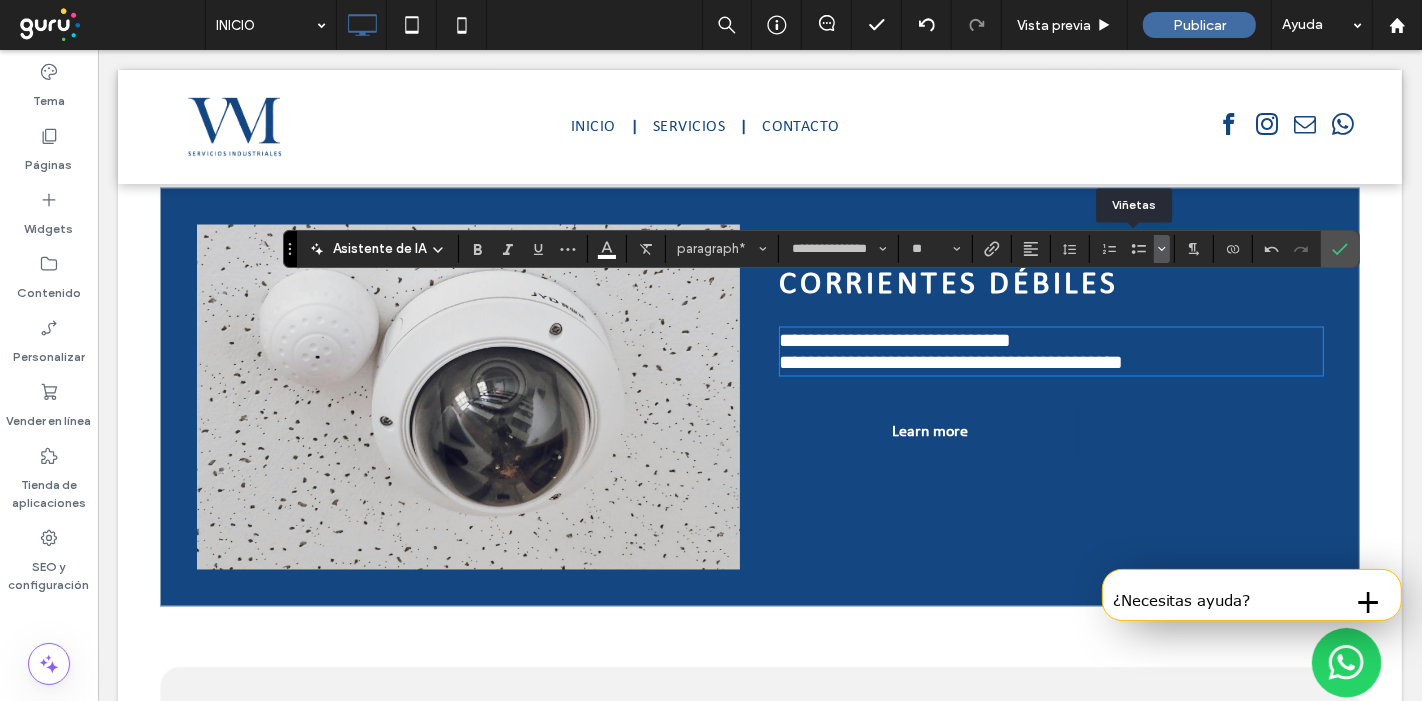 click 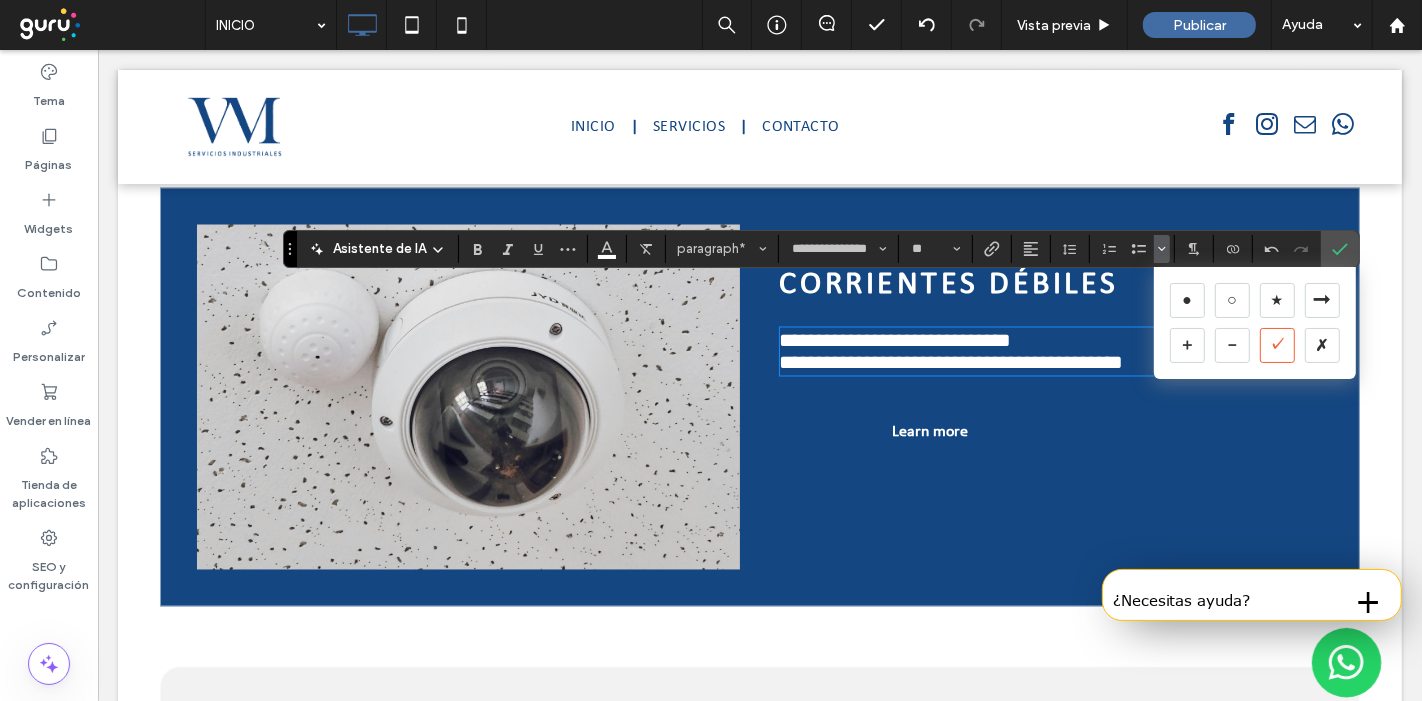 click on "✓" at bounding box center [1277, 345] 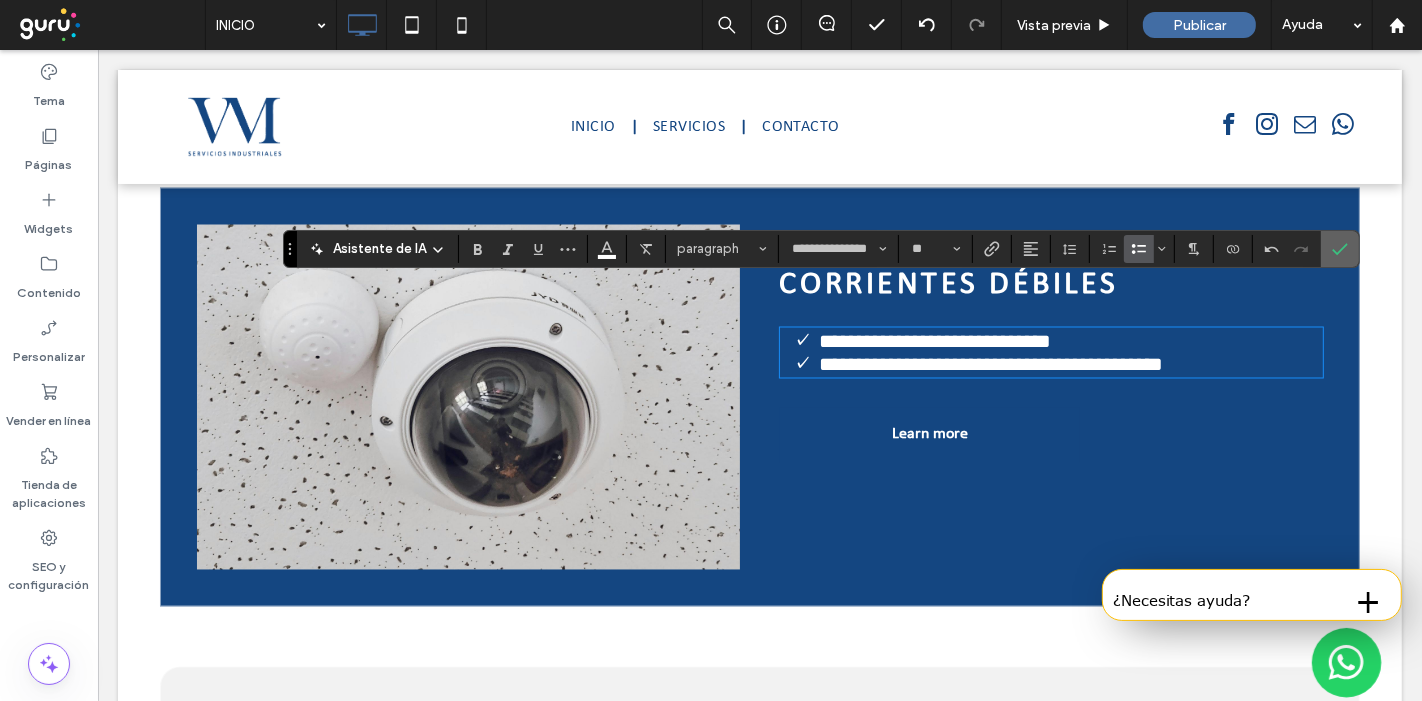 click at bounding box center (1340, 249) 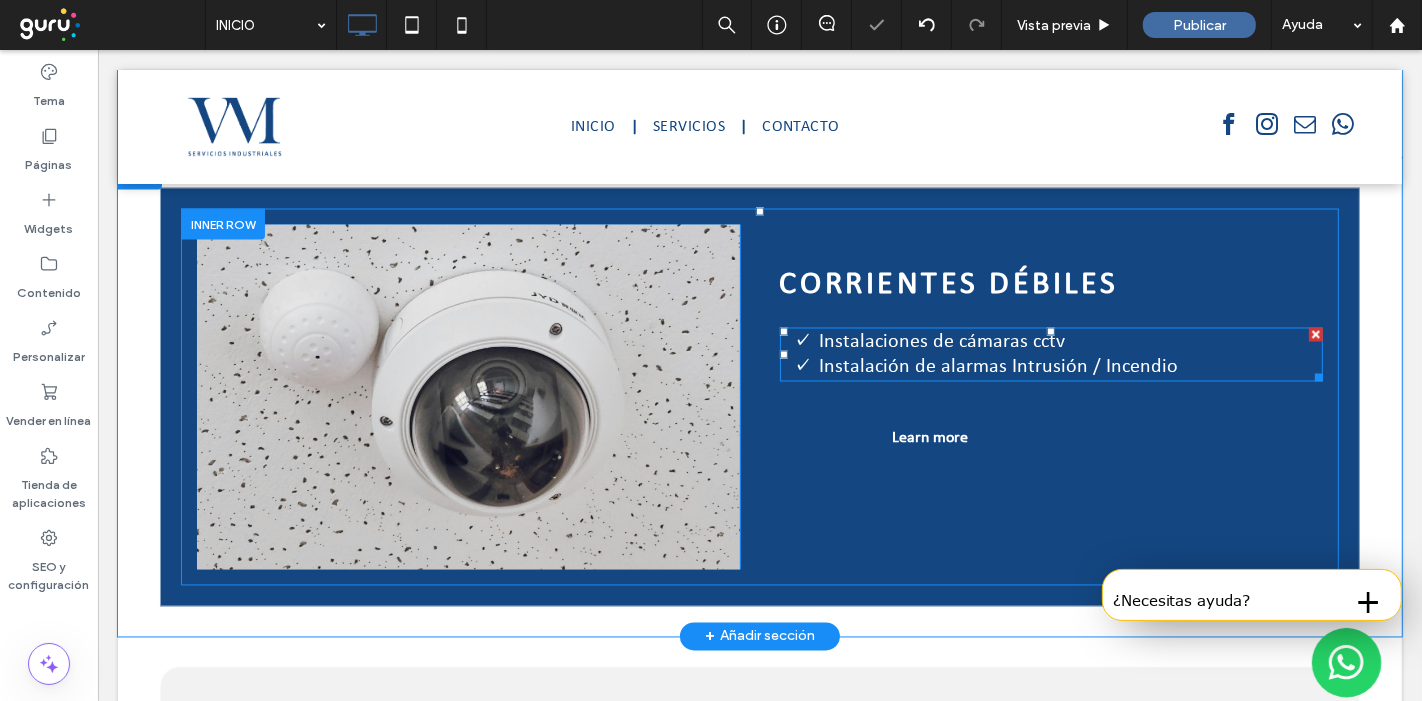 click on "Instalación de alarmas Intrusión / Incendio" at bounding box center (998, 368) 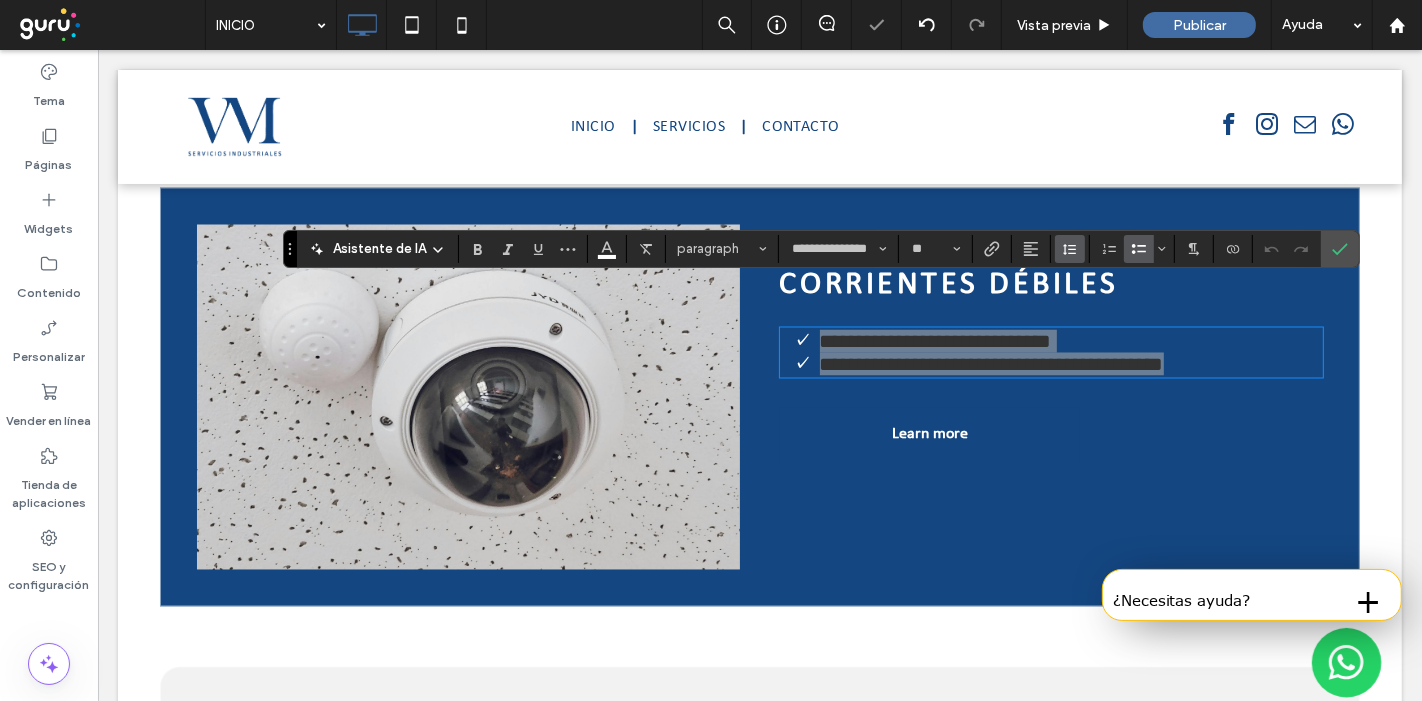 click at bounding box center (1070, 249) 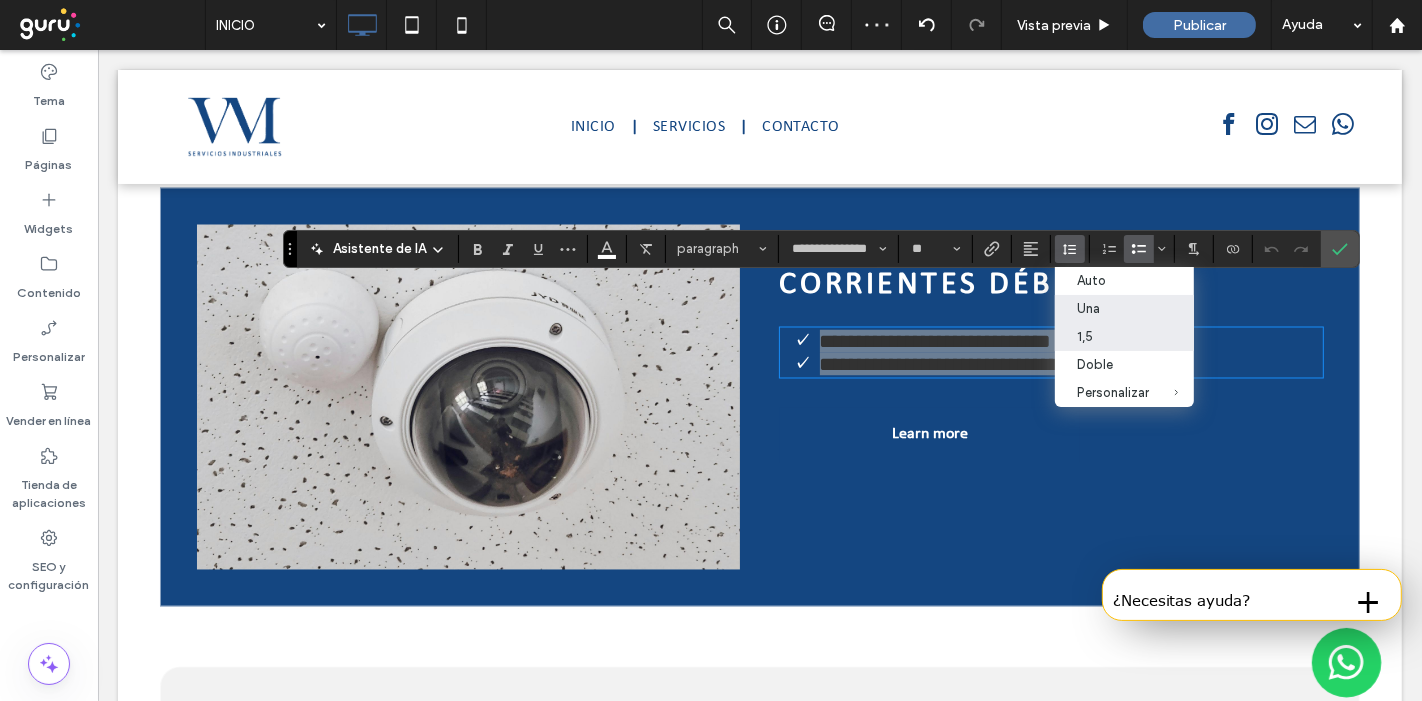 click on "1,5" at bounding box center [1113, 336] 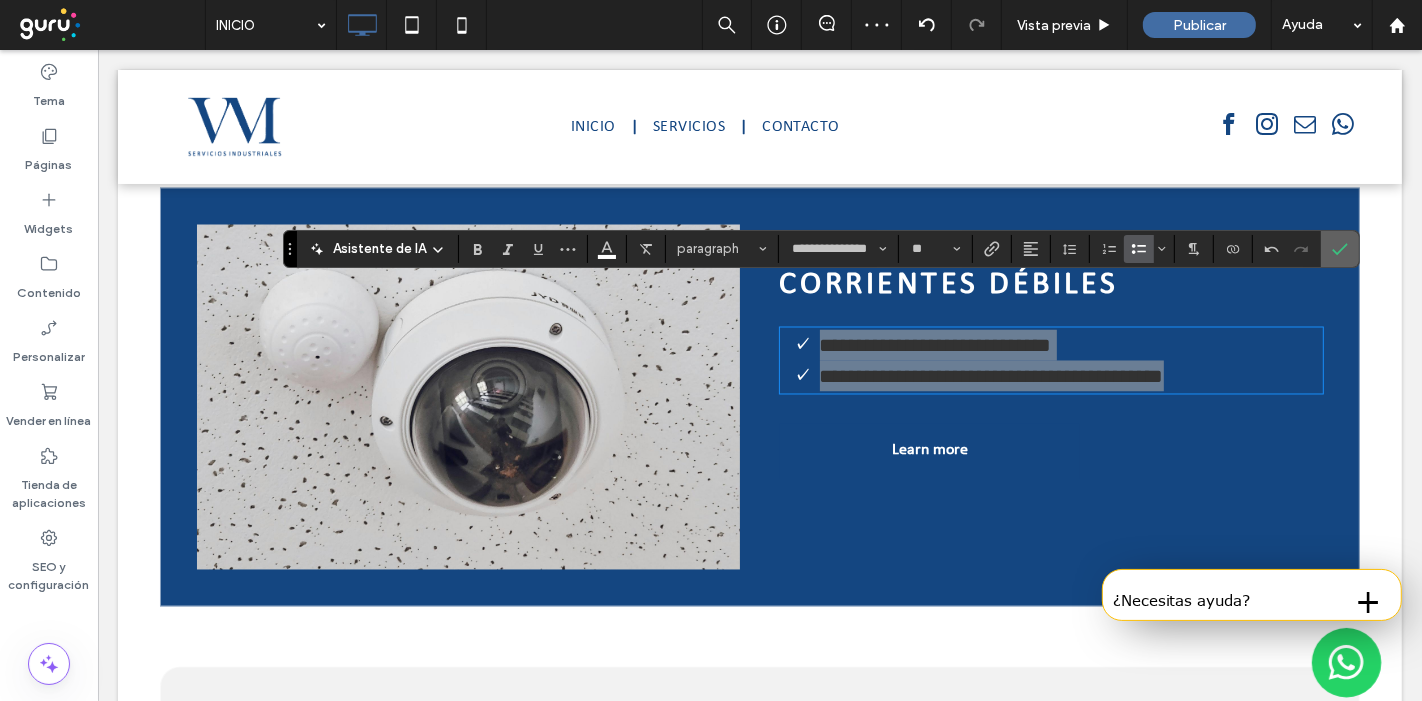 click at bounding box center [1336, 249] 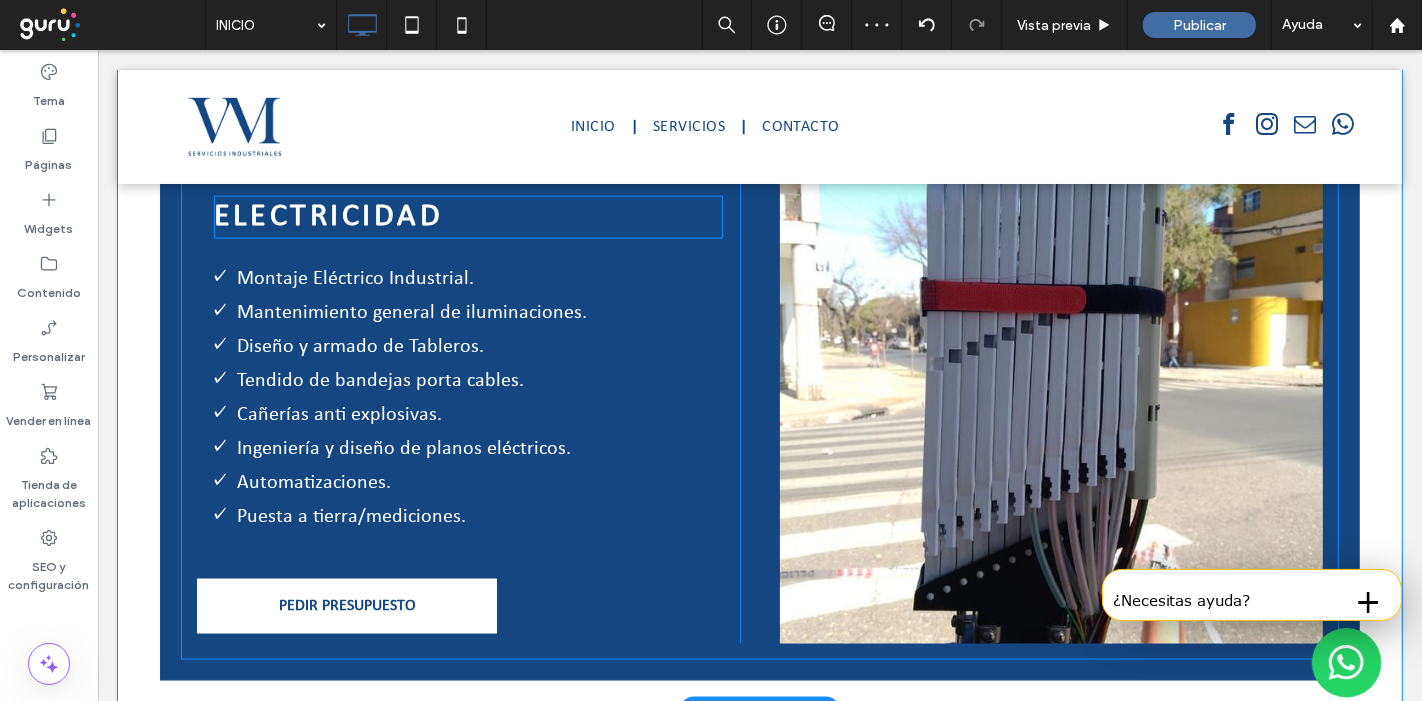 scroll, scrollTop: 2297, scrollLeft: 0, axis: vertical 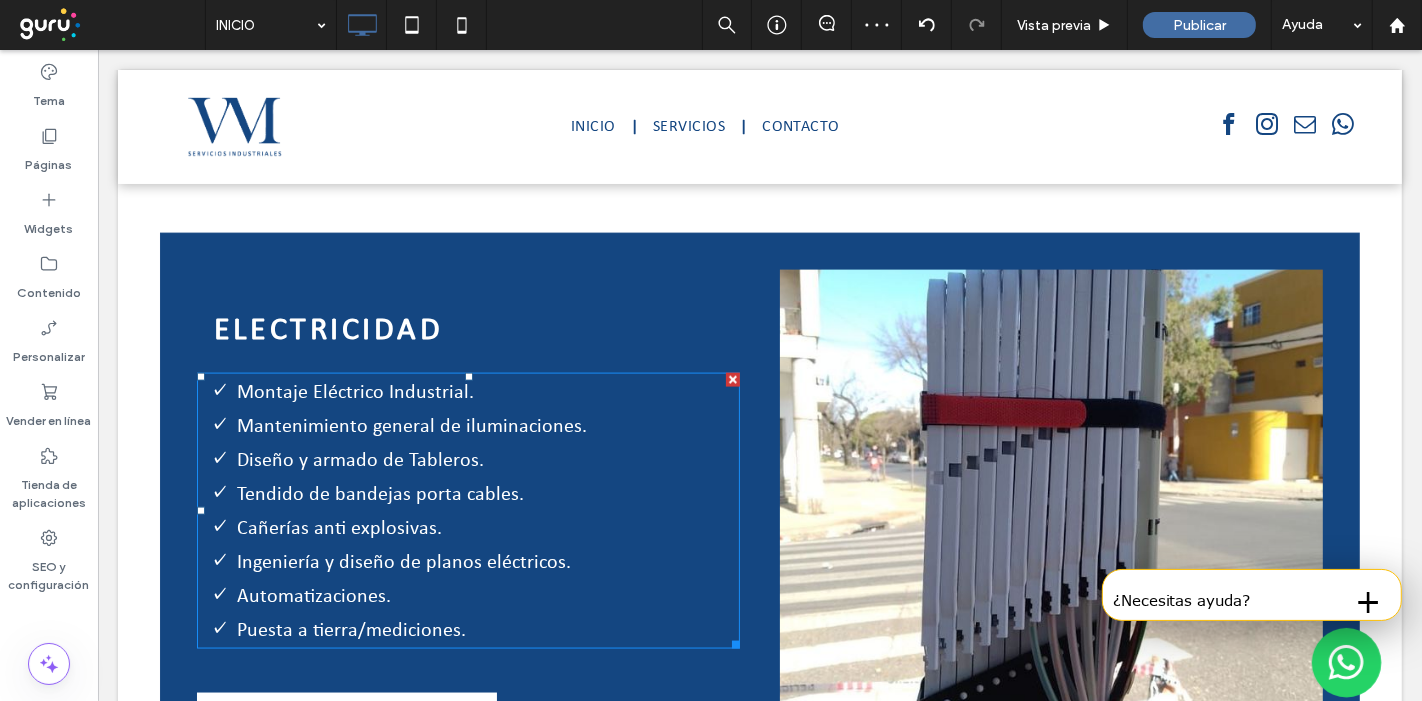 click on "Tendido de bandejas porta cables." at bounding box center [379, 495] 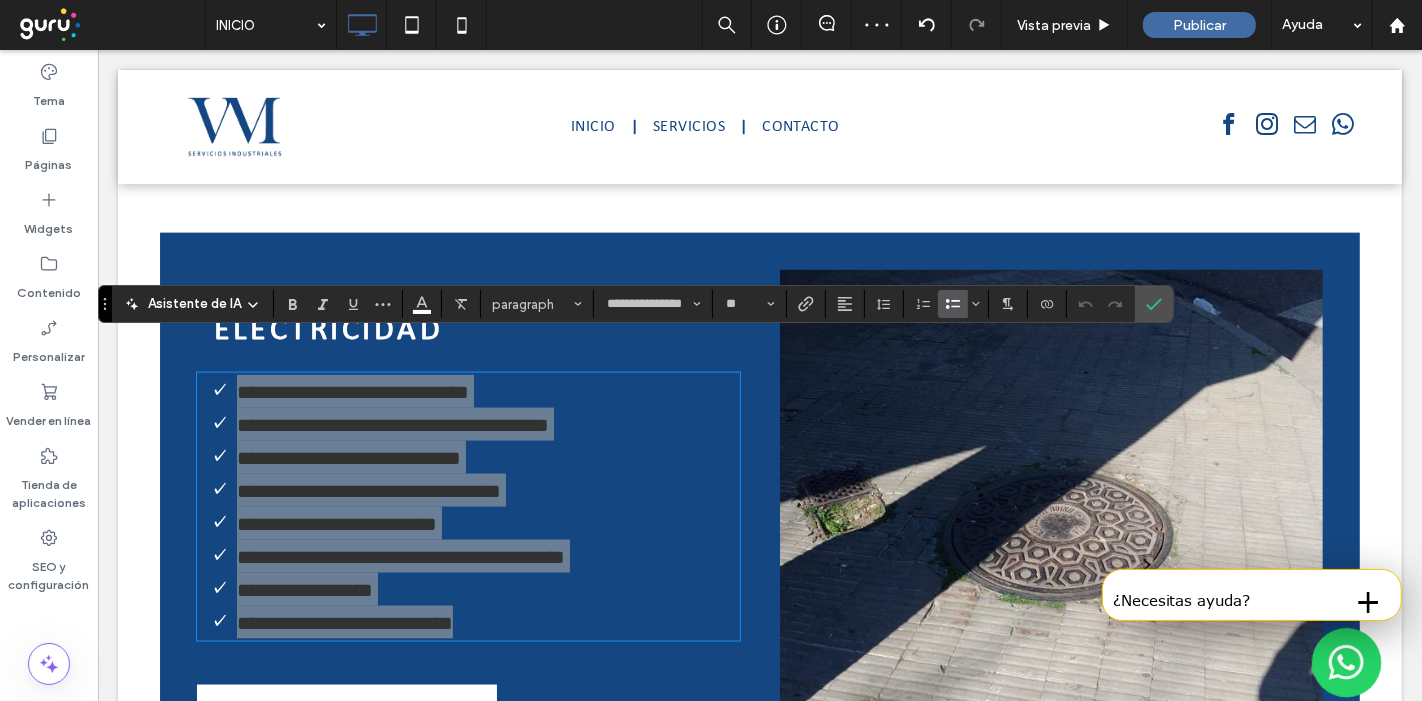click at bounding box center (884, 304) 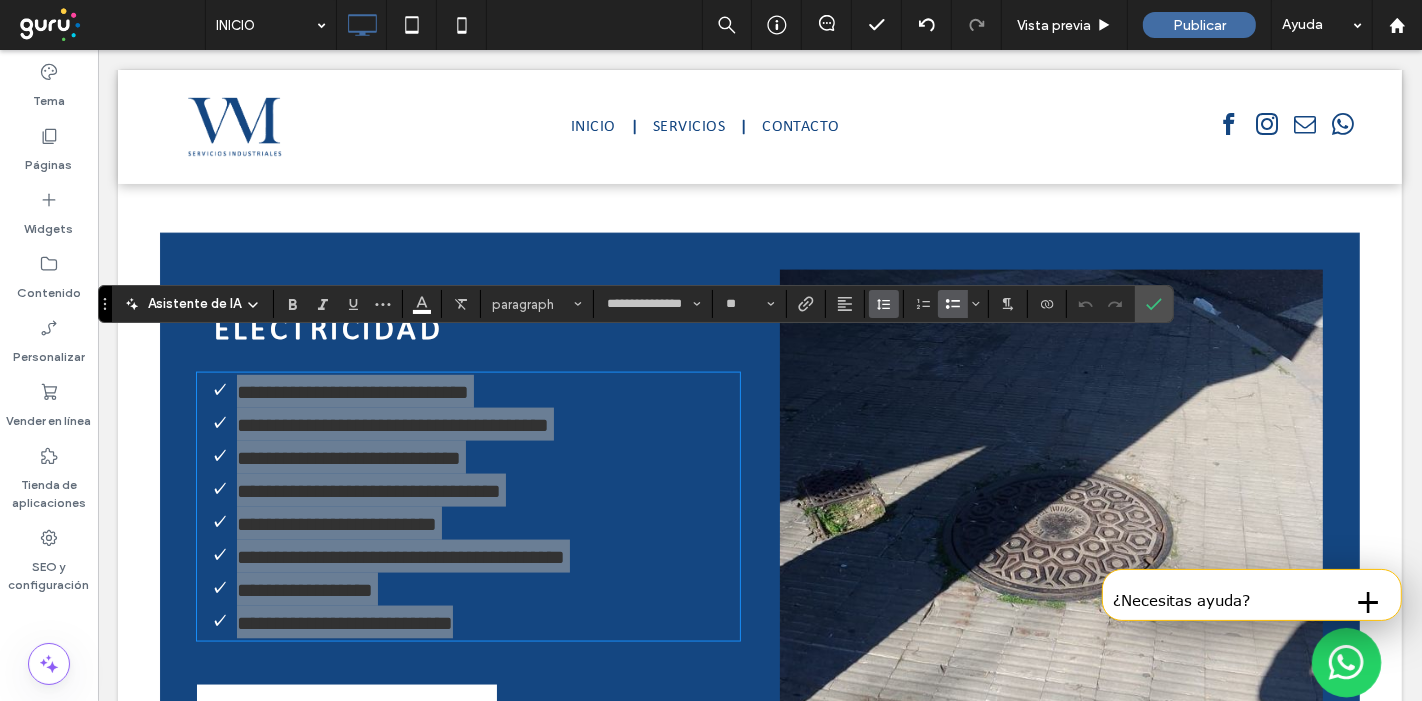 click at bounding box center [884, 304] 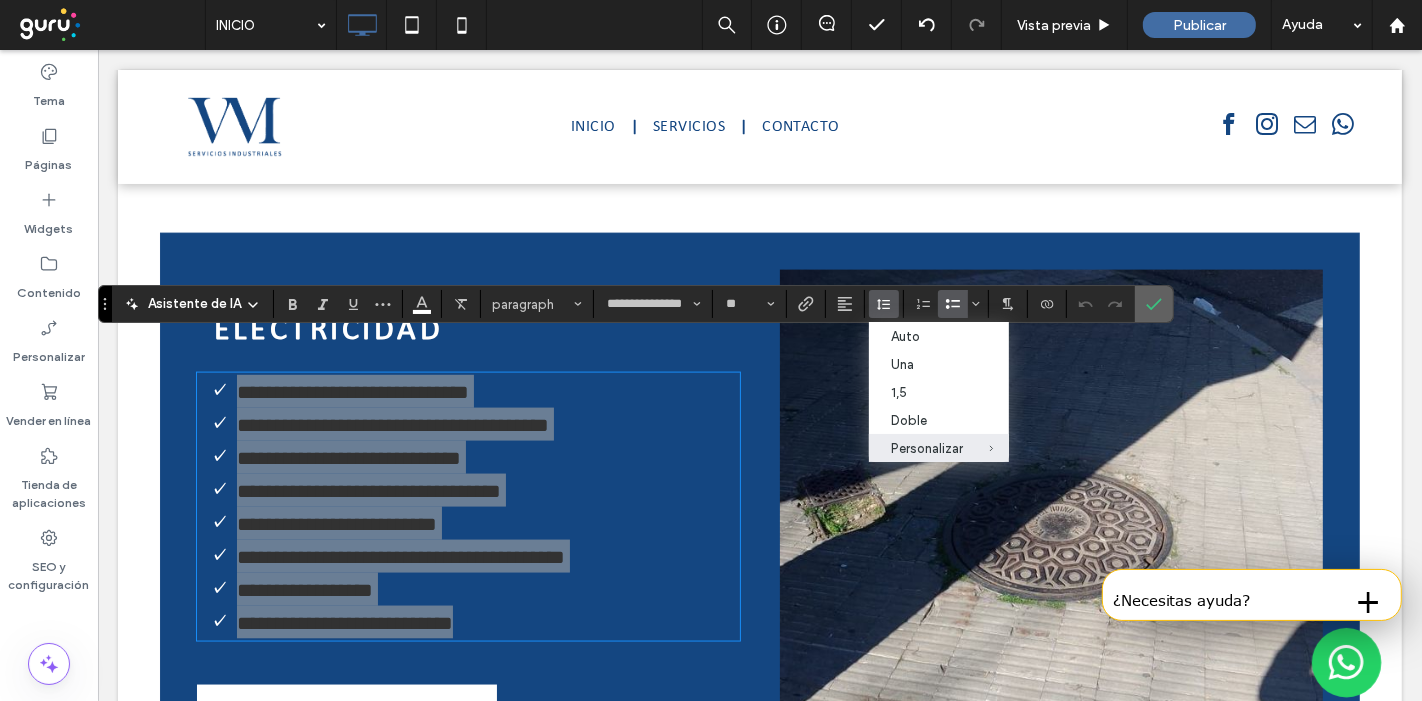 drag, startPoint x: 1155, startPoint y: 291, endPoint x: 1056, endPoint y: 242, distance: 110.46266 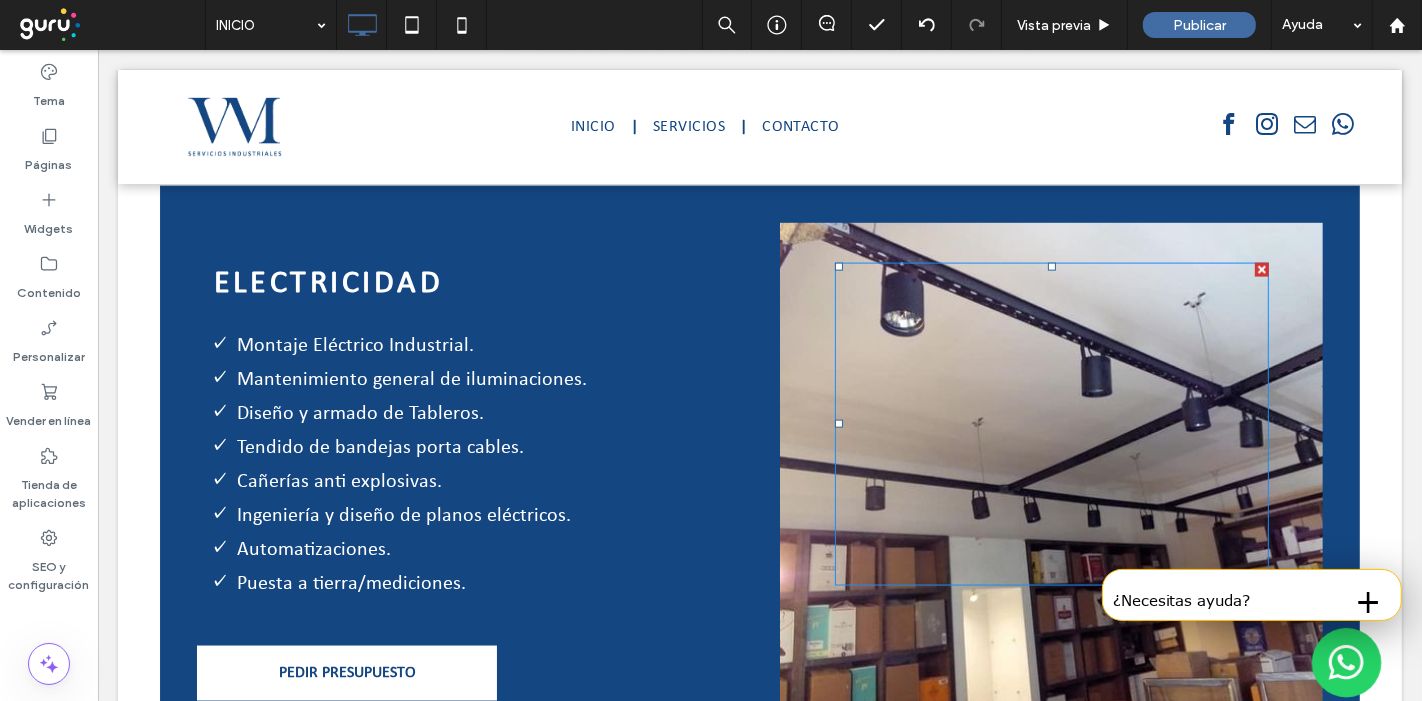 scroll, scrollTop: 2853, scrollLeft: 0, axis: vertical 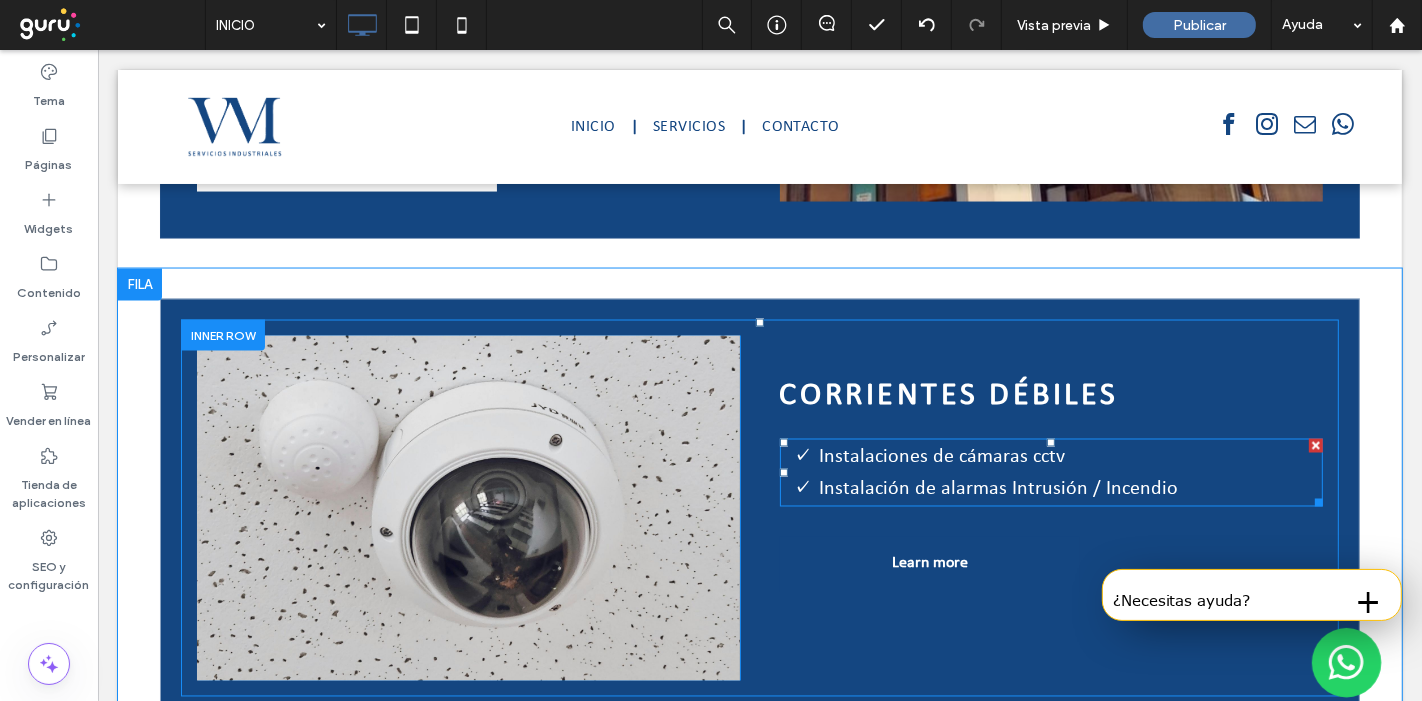 click on "Instalaciones de cámaras cctv" at bounding box center (942, 458) 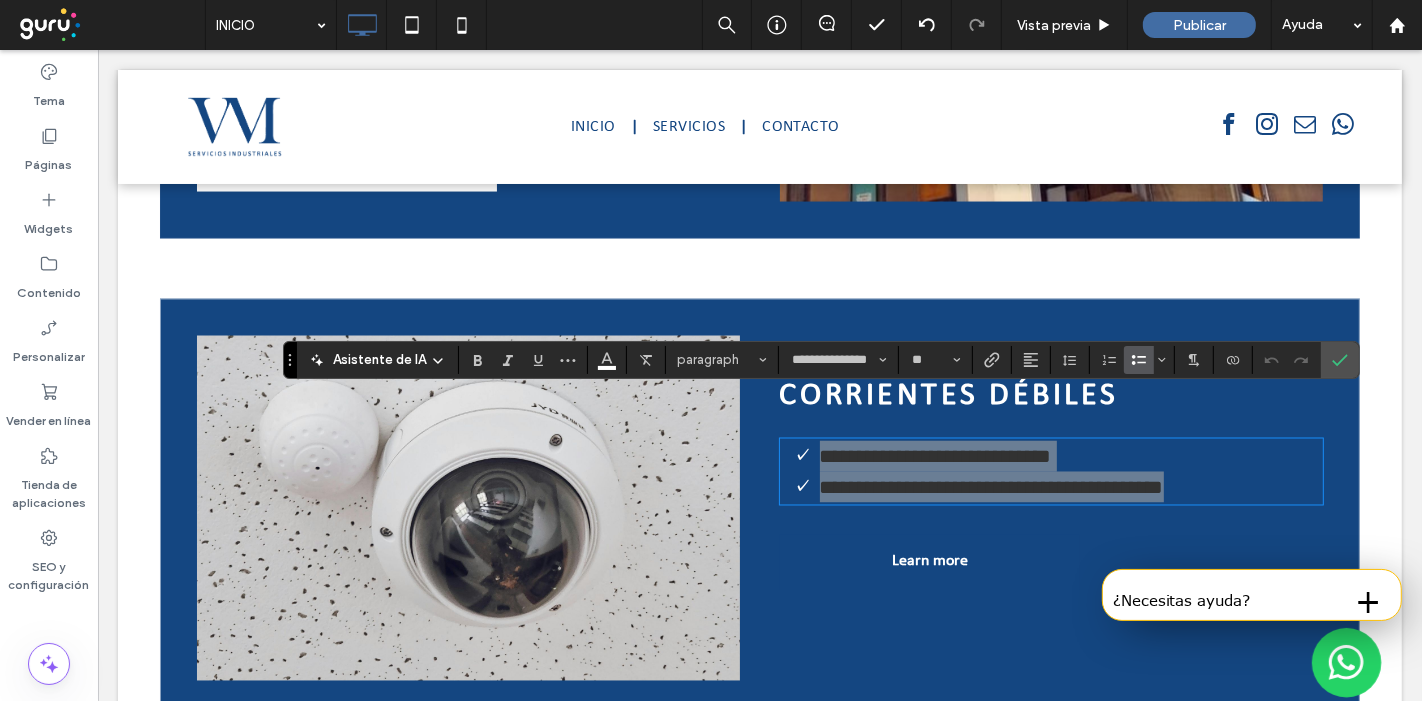 click on "**********" at bounding box center [821, 360] 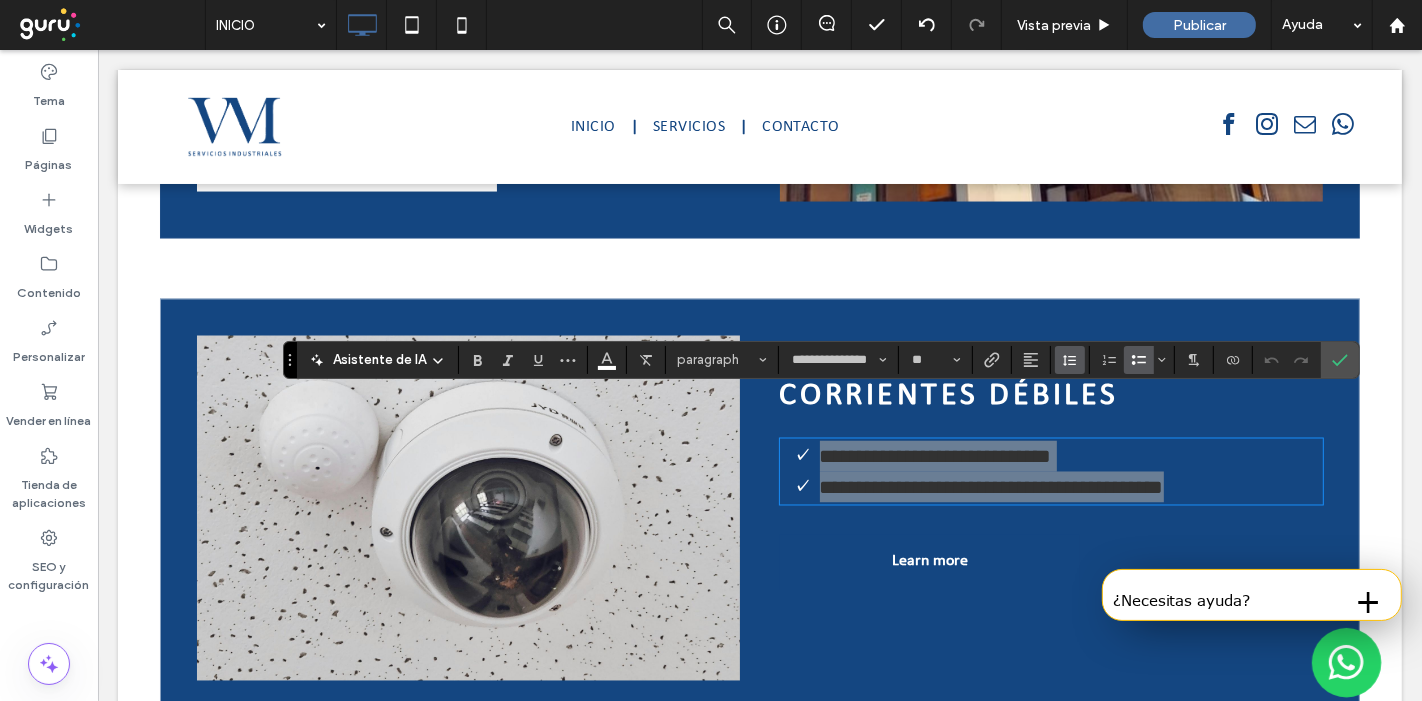 click 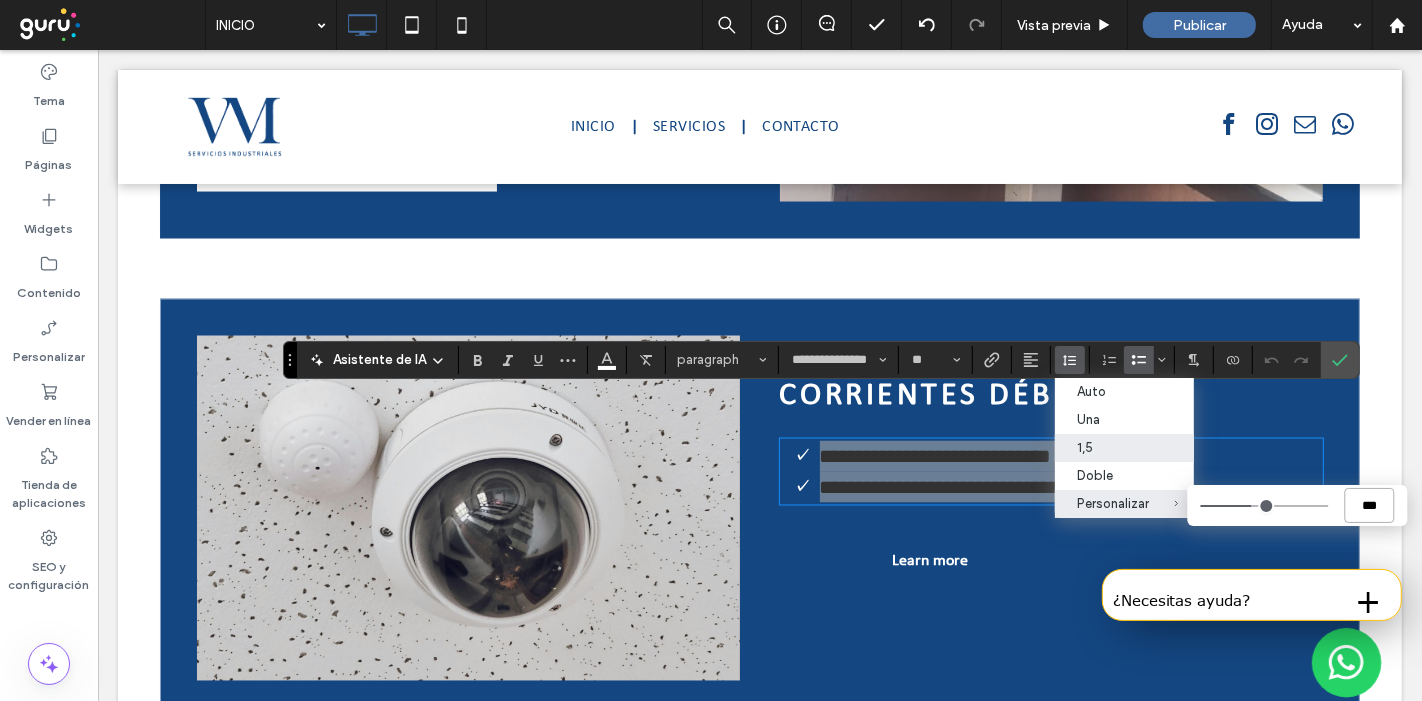 click on "***" at bounding box center (1370, 505) 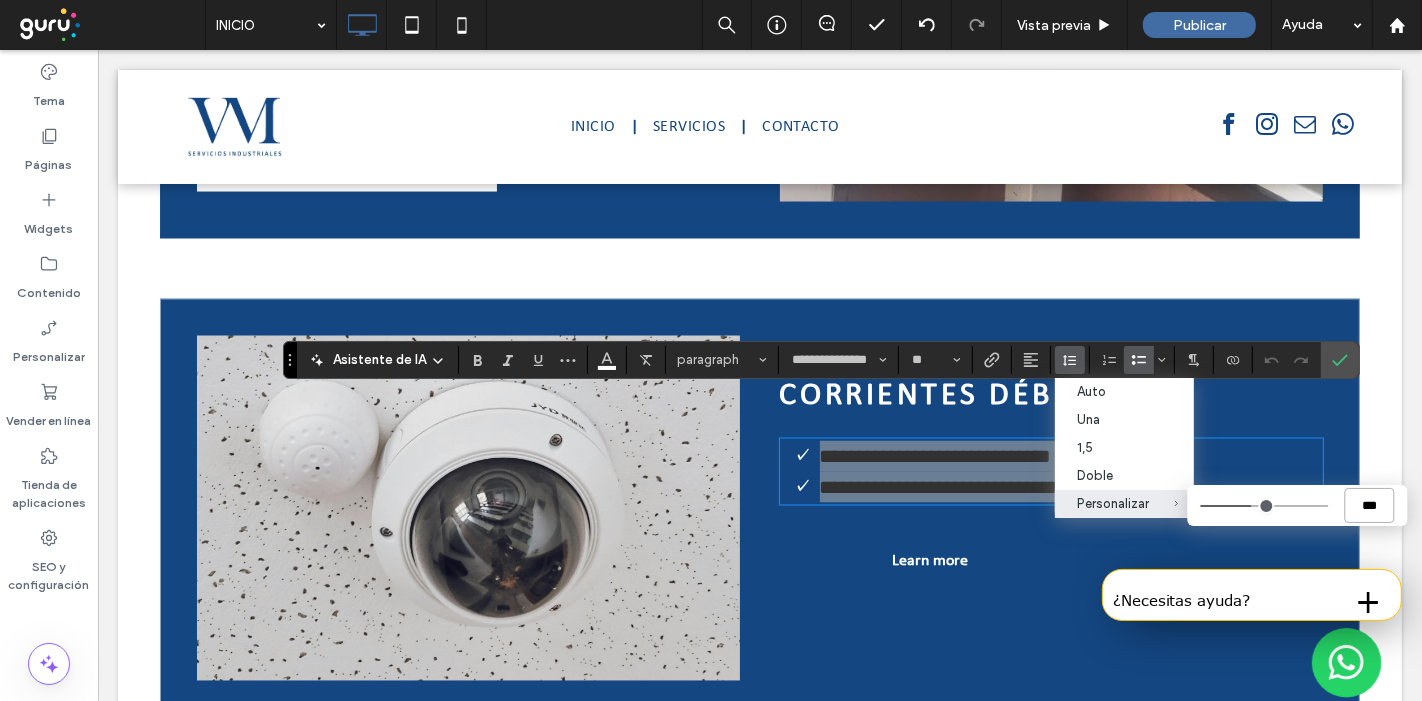 type on "*" 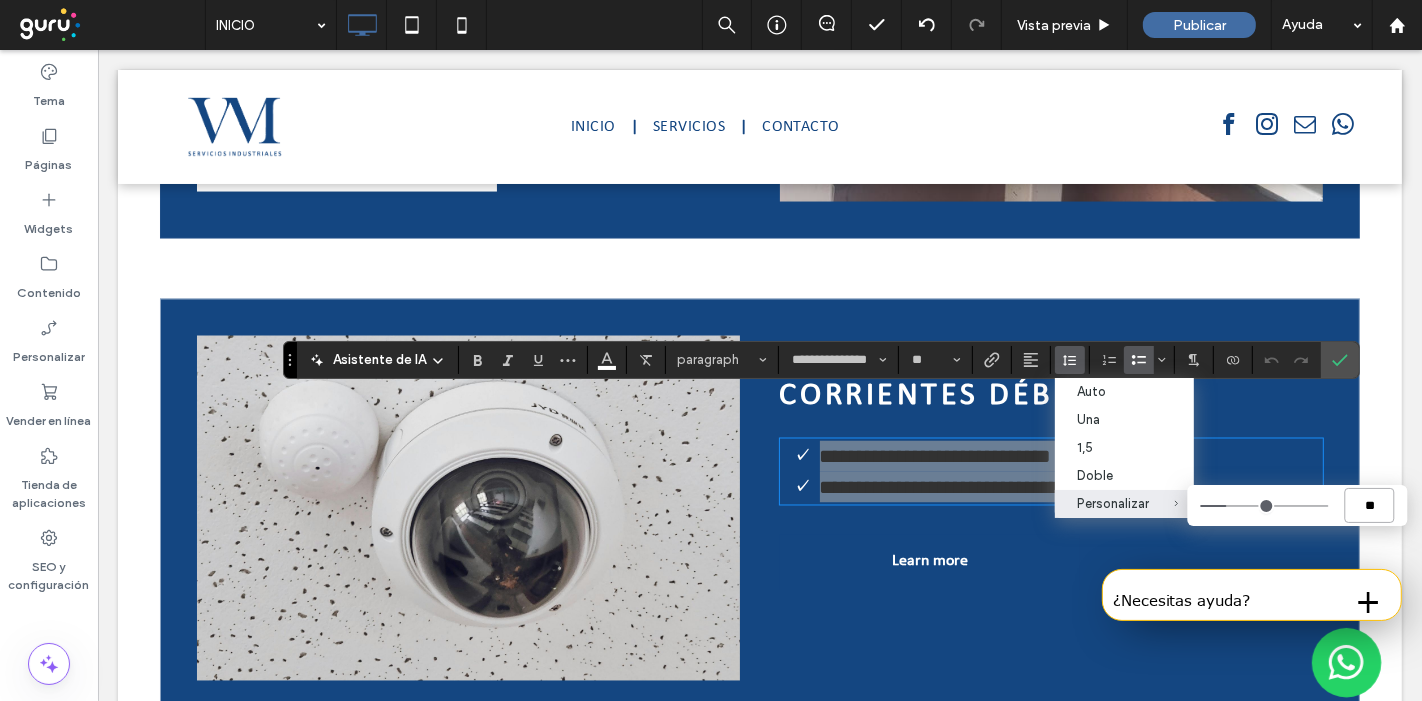 type on "***" 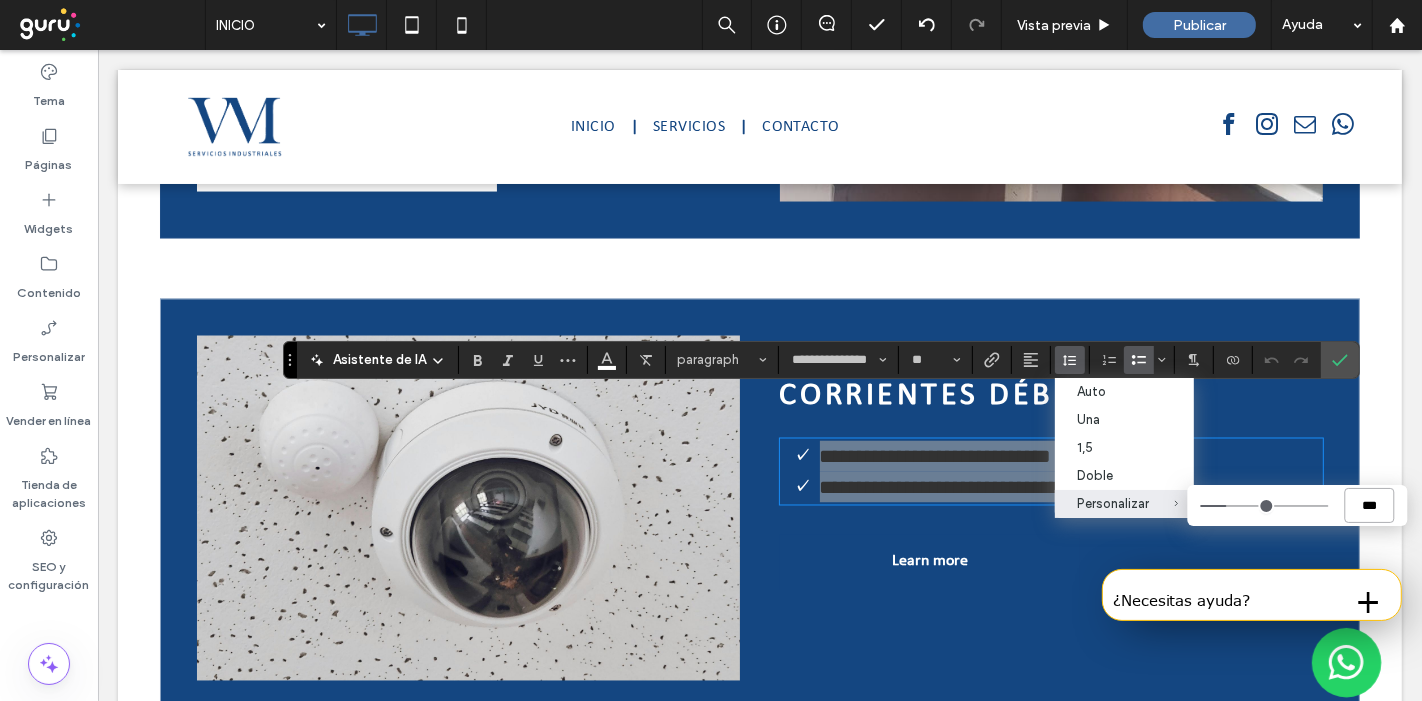 type on "***" 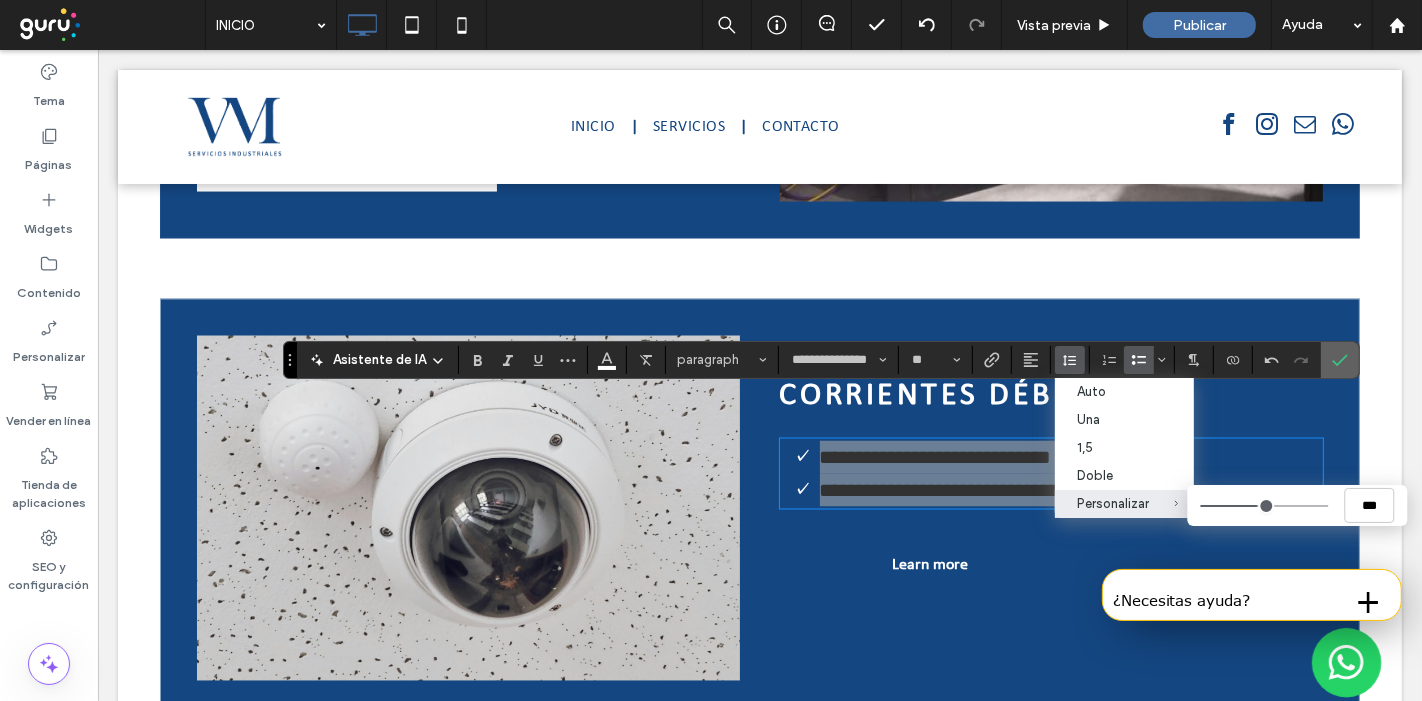 click at bounding box center [1336, 360] 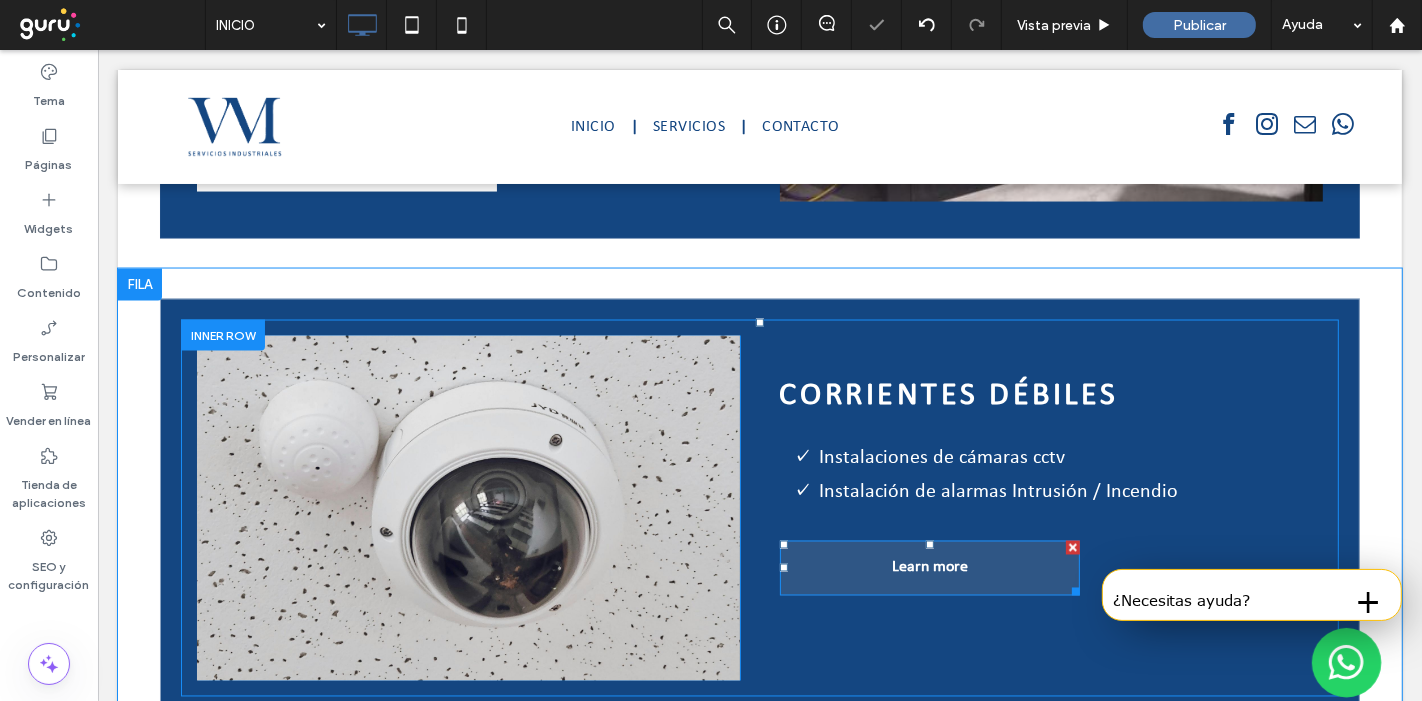 click on "Learn more" at bounding box center [929, 568] 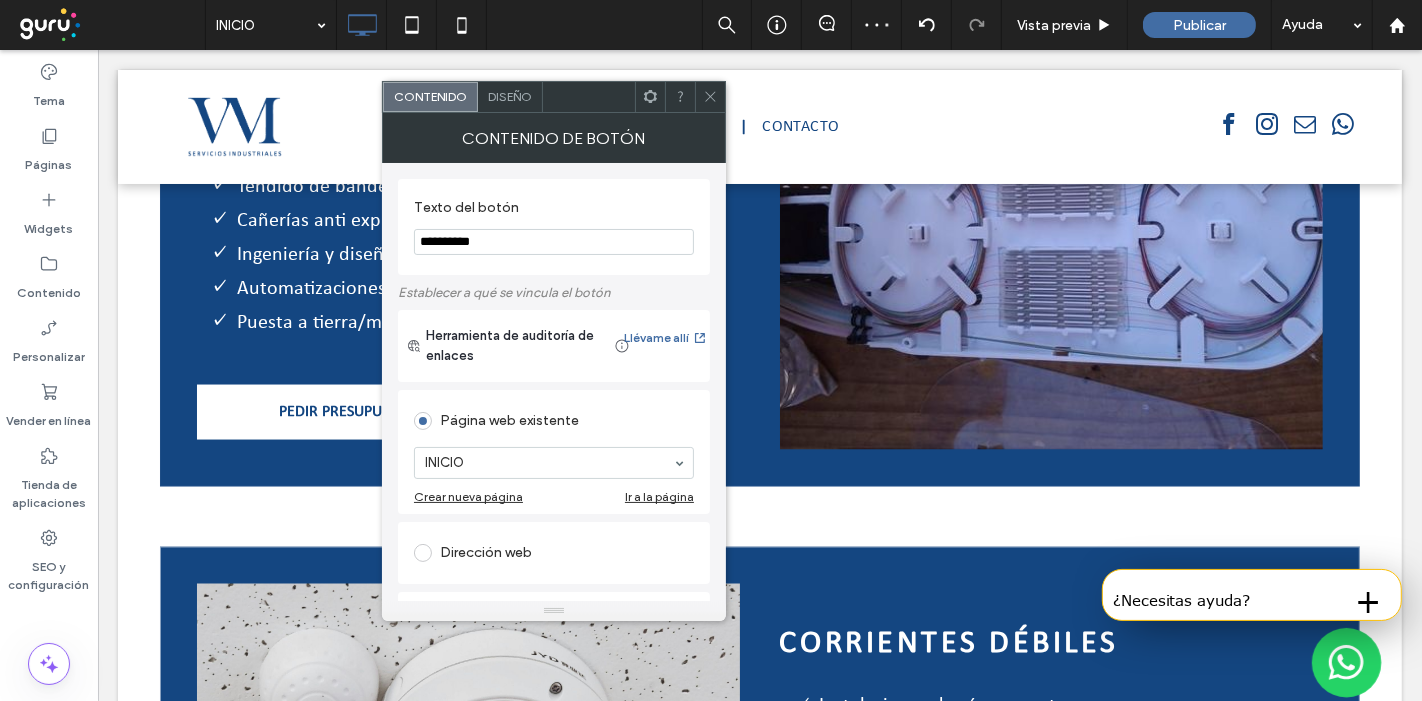 scroll, scrollTop: 2520, scrollLeft: 0, axis: vertical 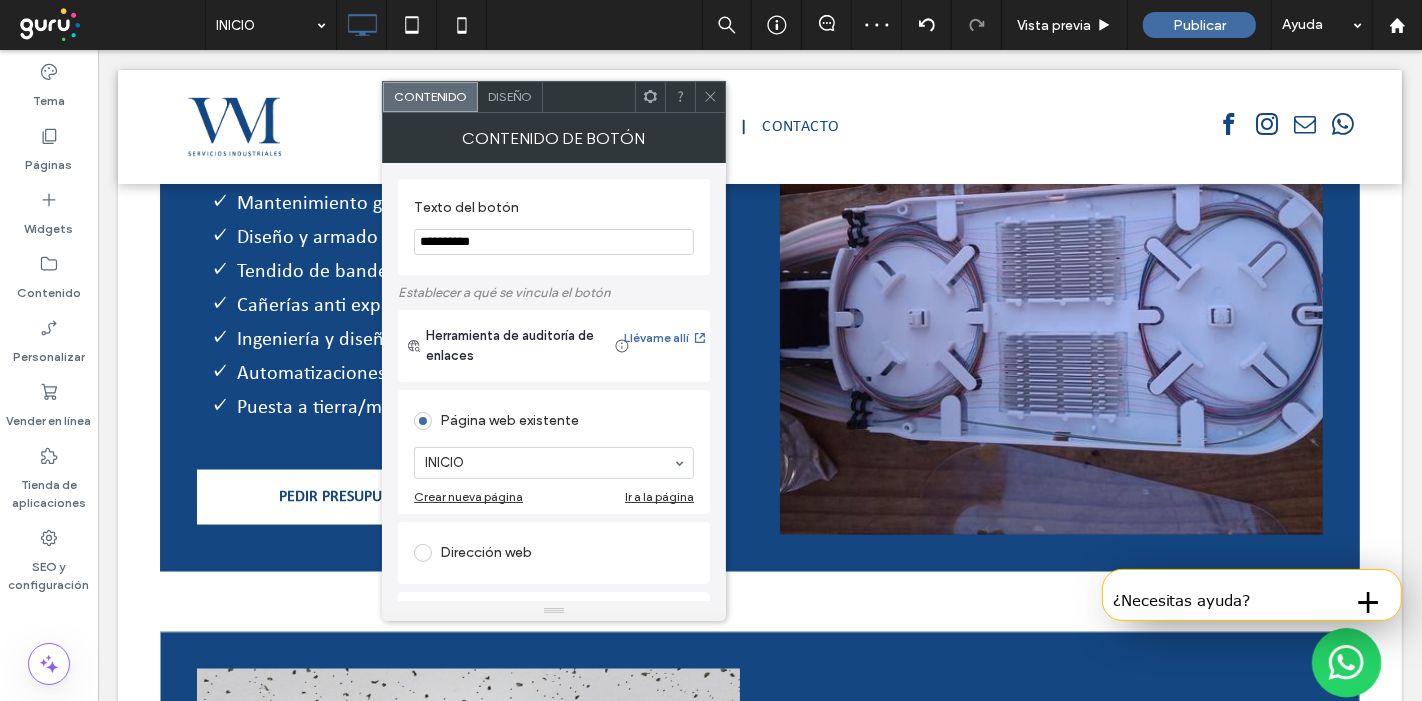 drag, startPoint x: 539, startPoint y: 232, endPoint x: 428, endPoint y: 204, distance: 114.47707 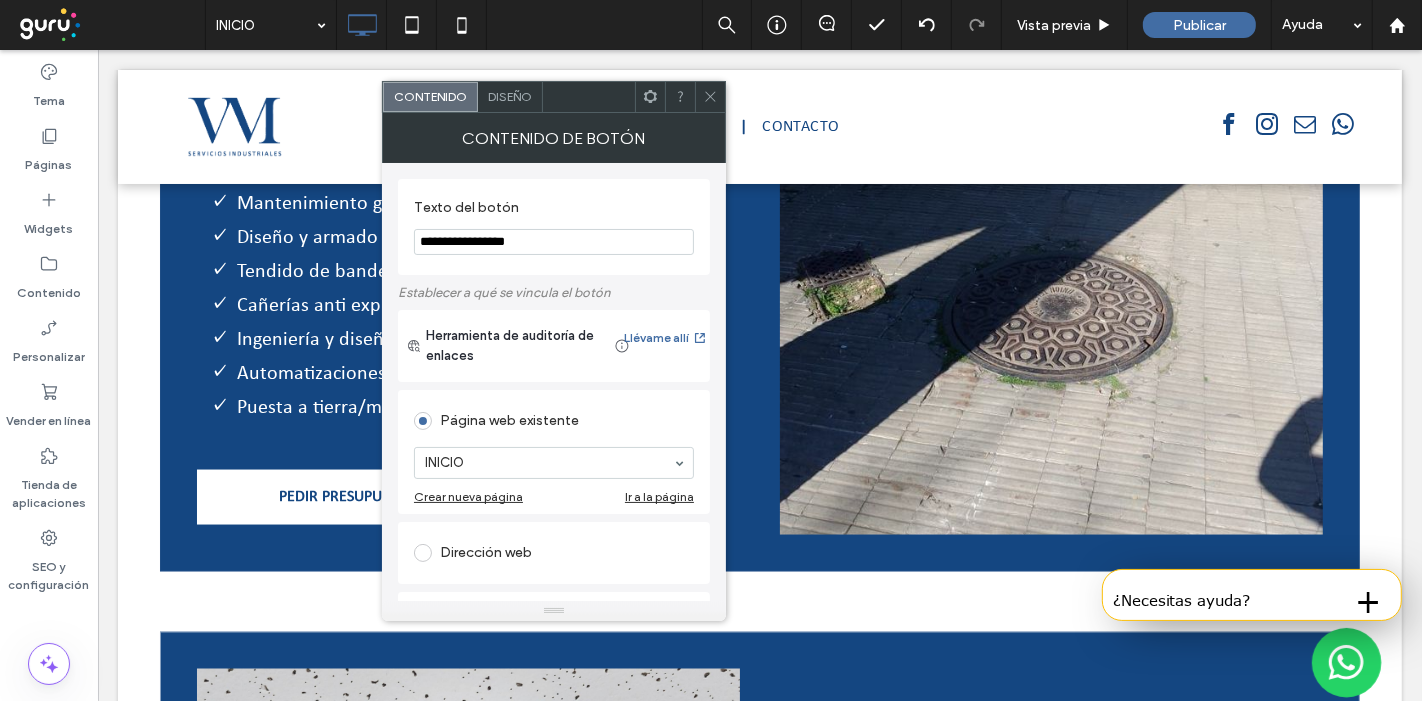 type on "**********" 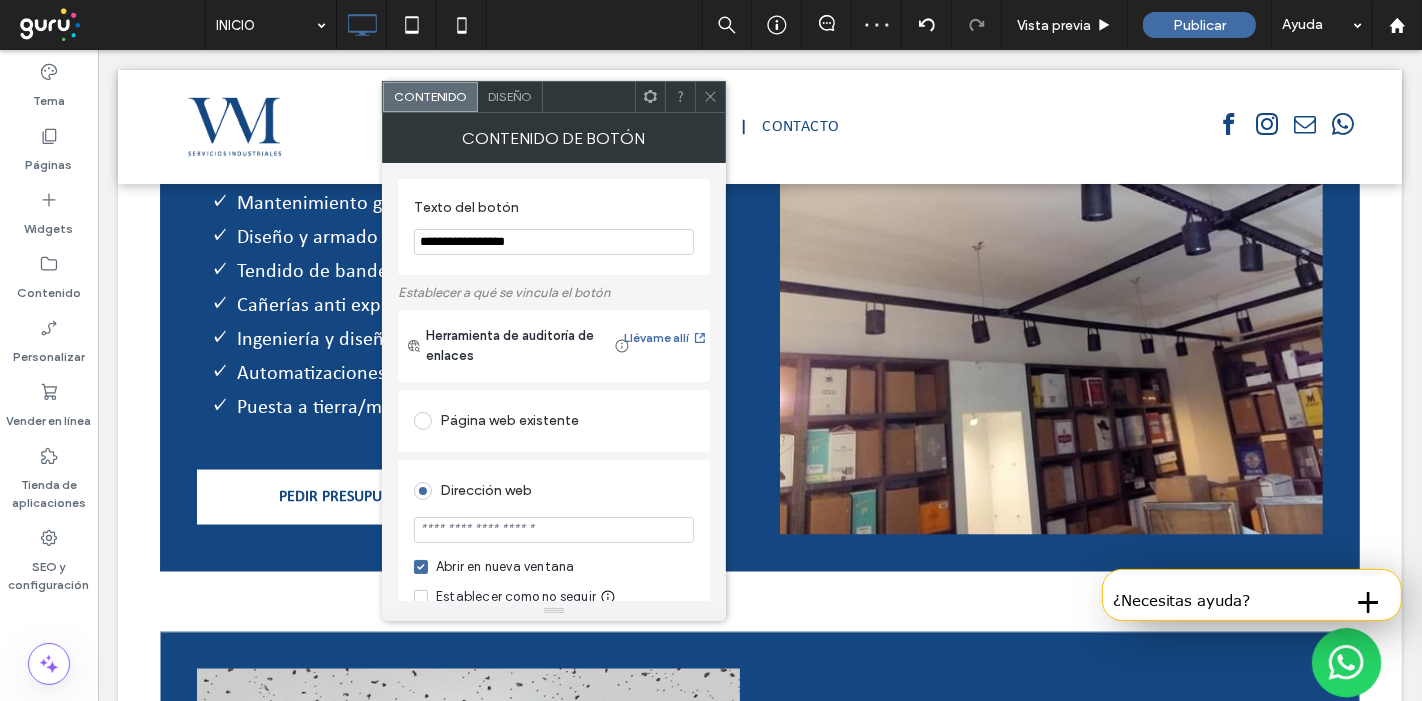 click at bounding box center [554, 530] 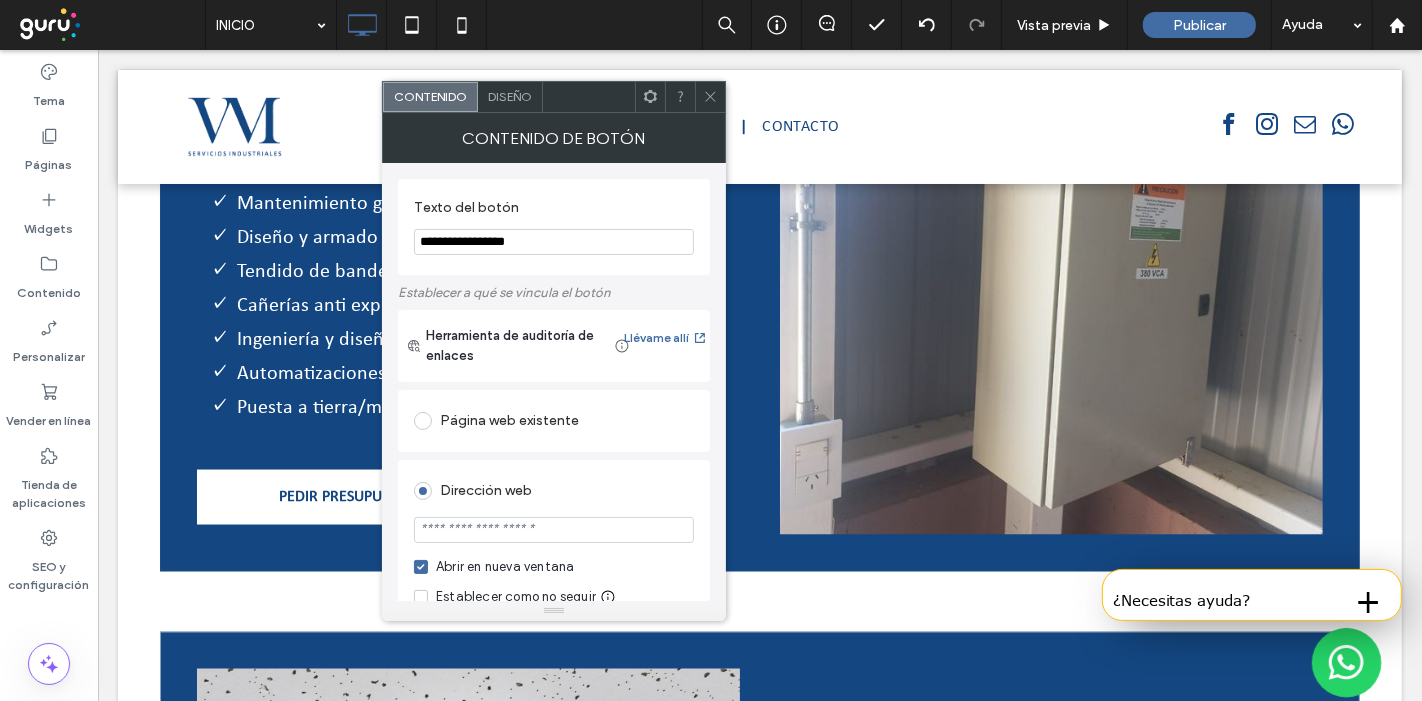 paste on "**********" 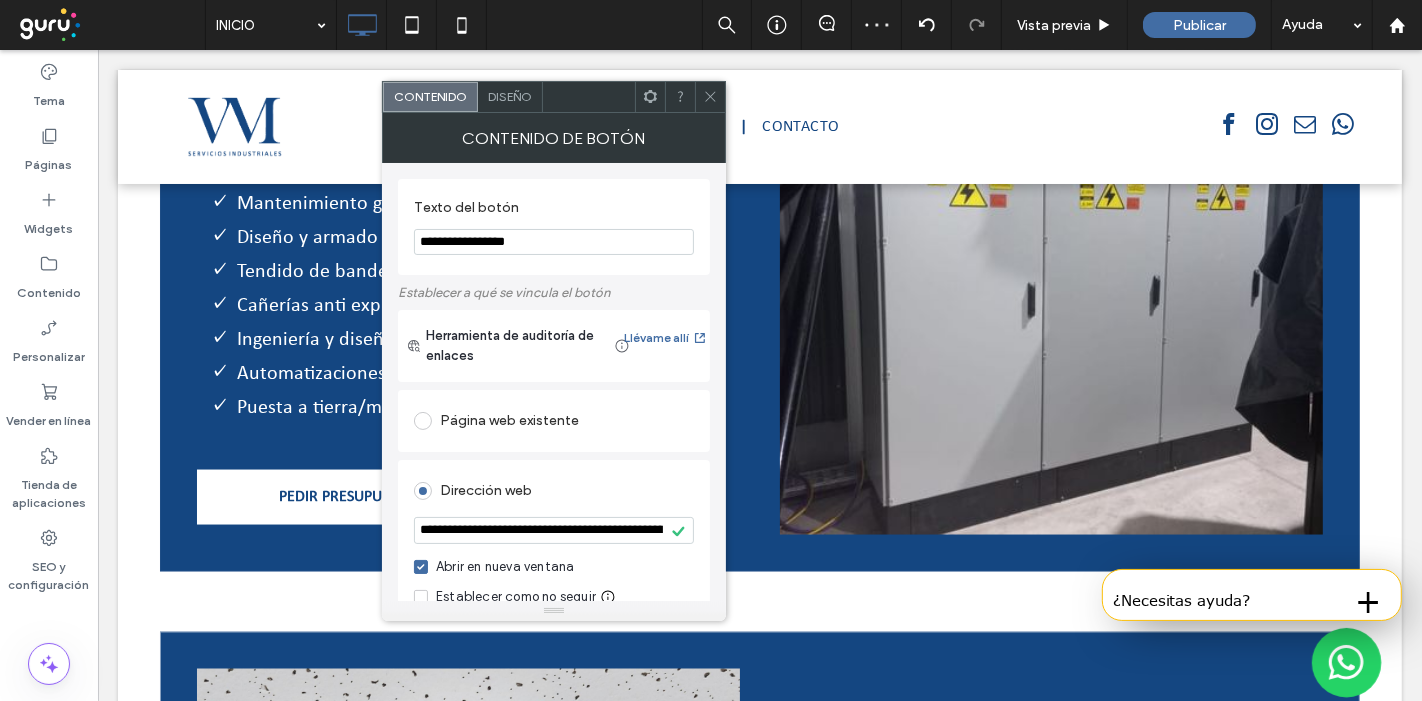 scroll, scrollTop: 0, scrollLeft: 331, axis: horizontal 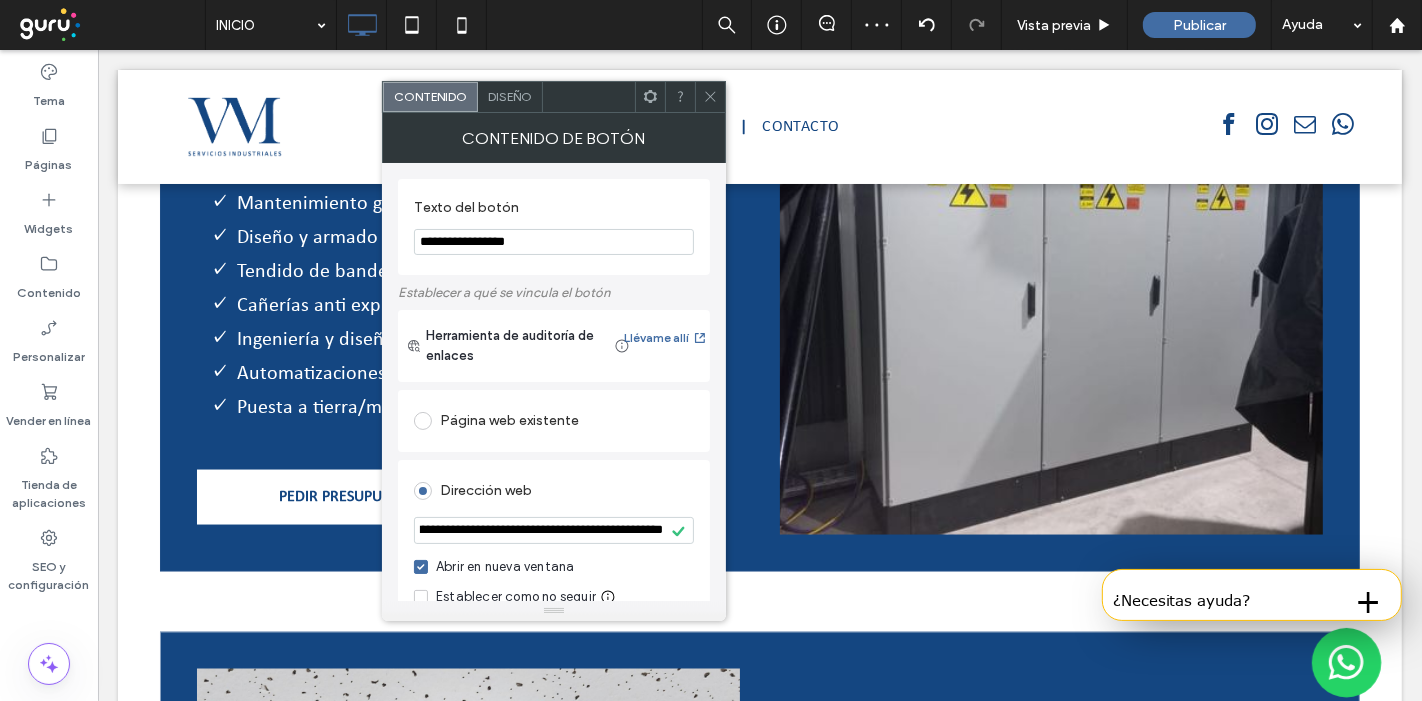 drag, startPoint x: 723, startPoint y: 582, endPoint x: 816, endPoint y: 529, distance: 107.042046 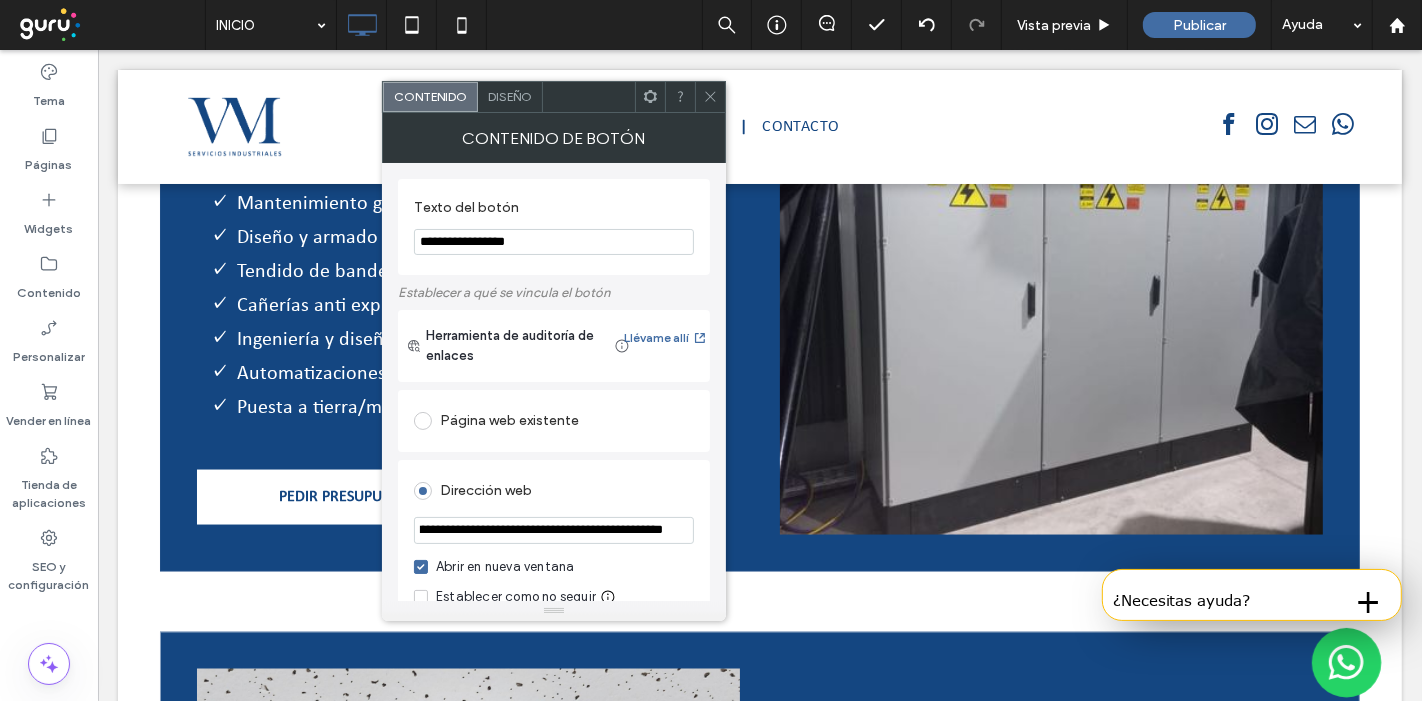 paste on "**********" 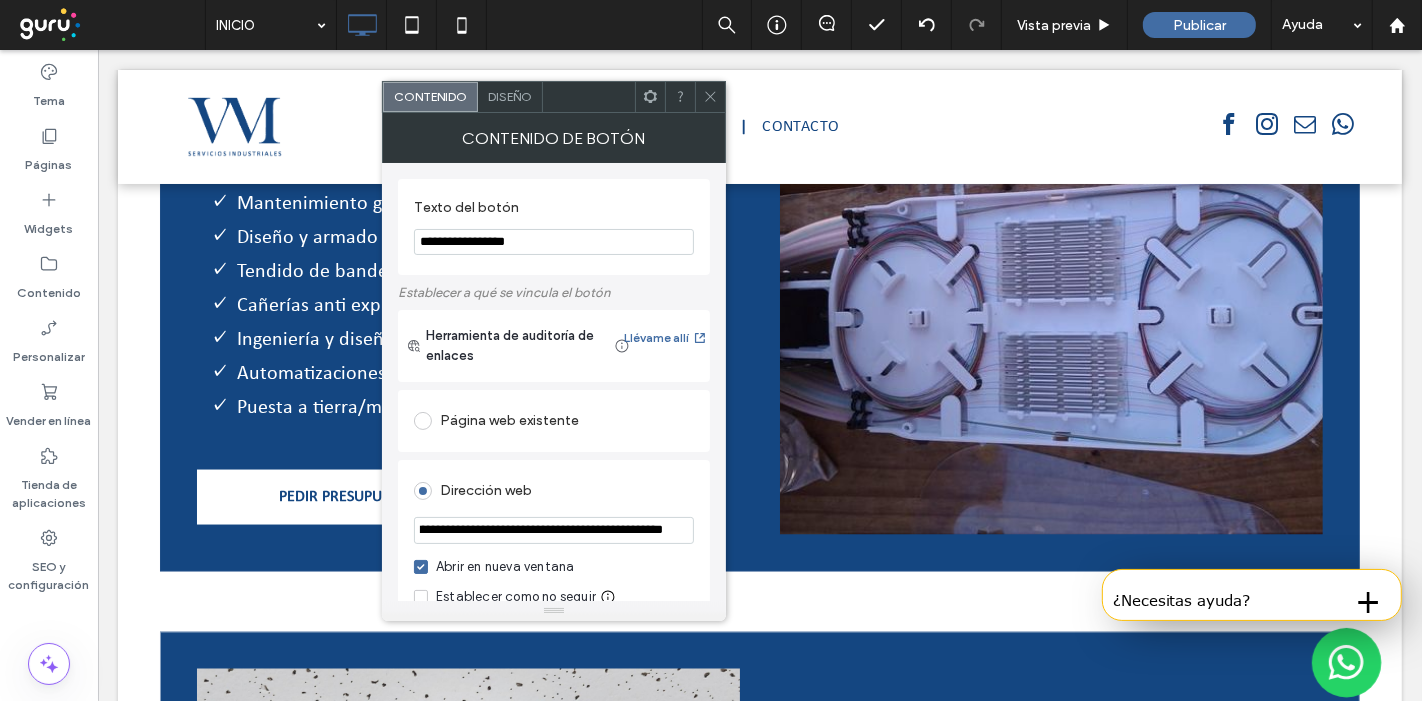 scroll, scrollTop: 0, scrollLeft: 402, axis: horizontal 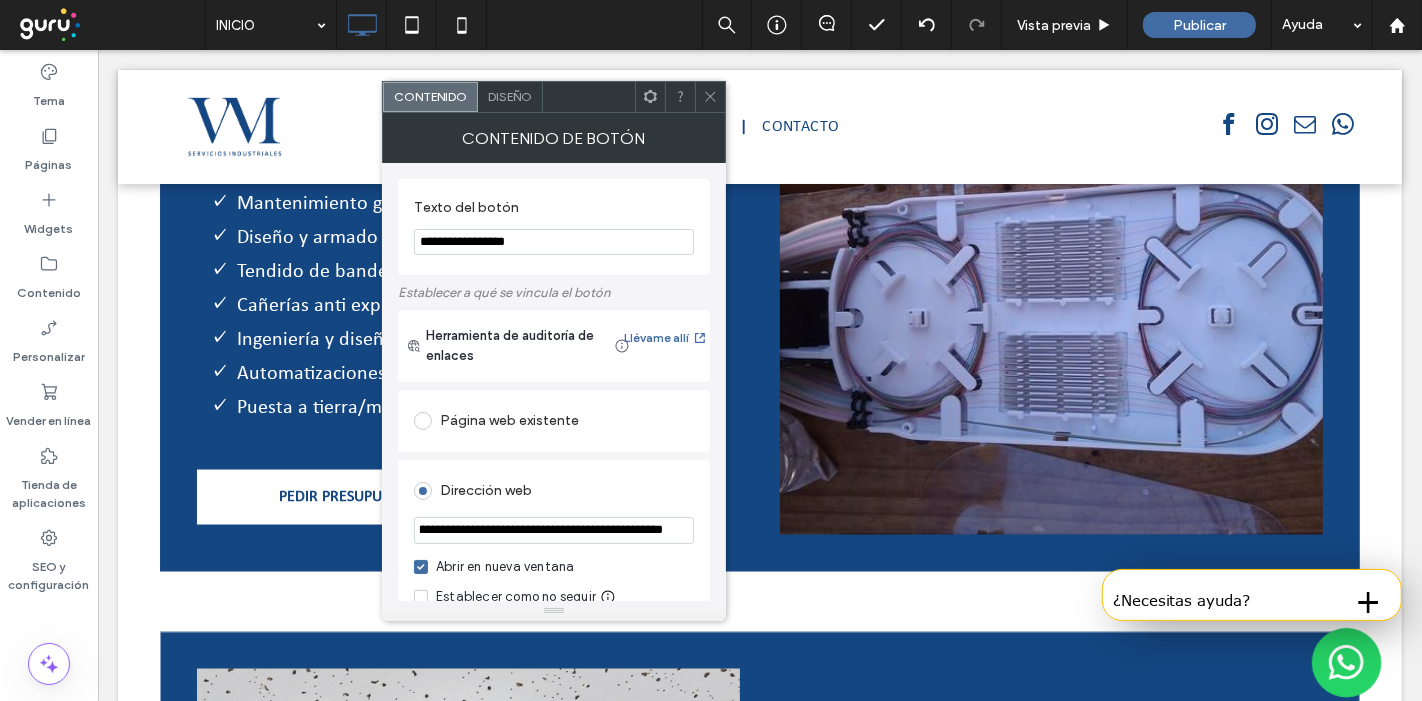 type on "**********" 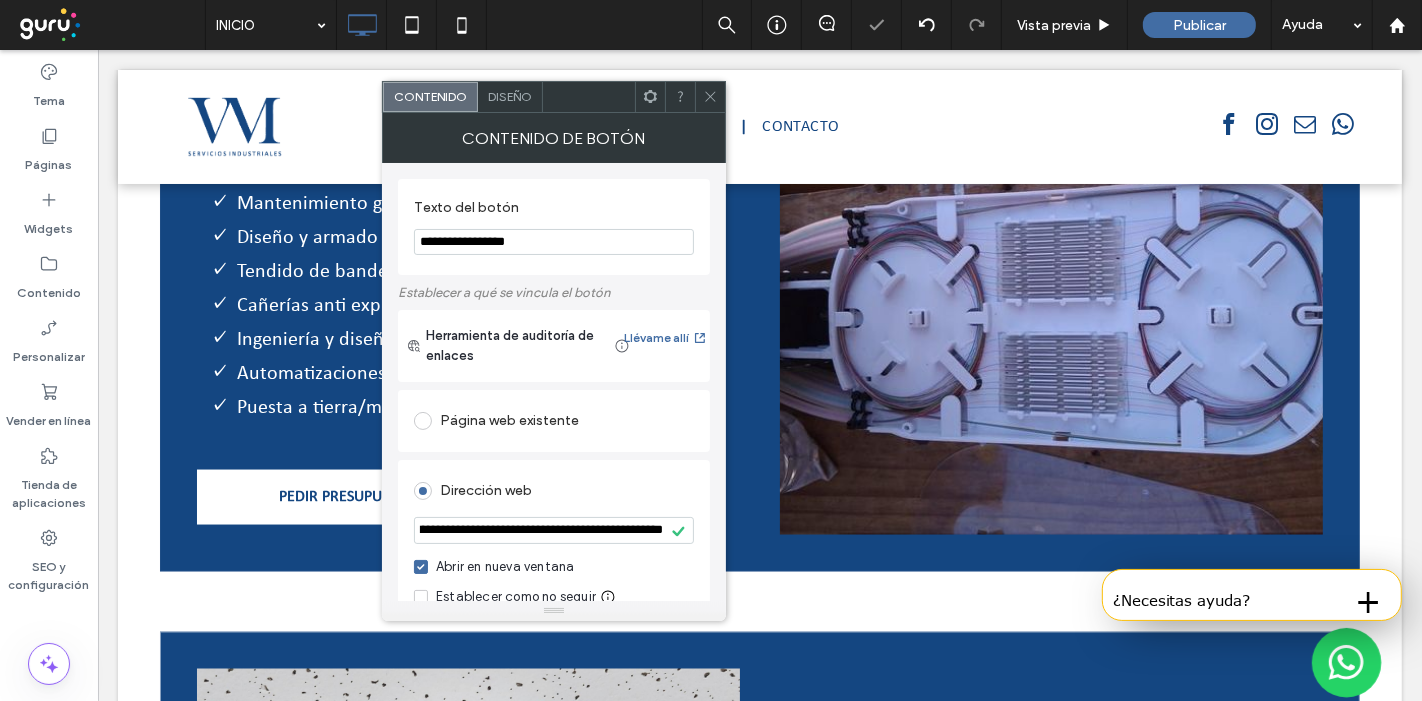 click on "Dirección web" at bounding box center (554, 491) 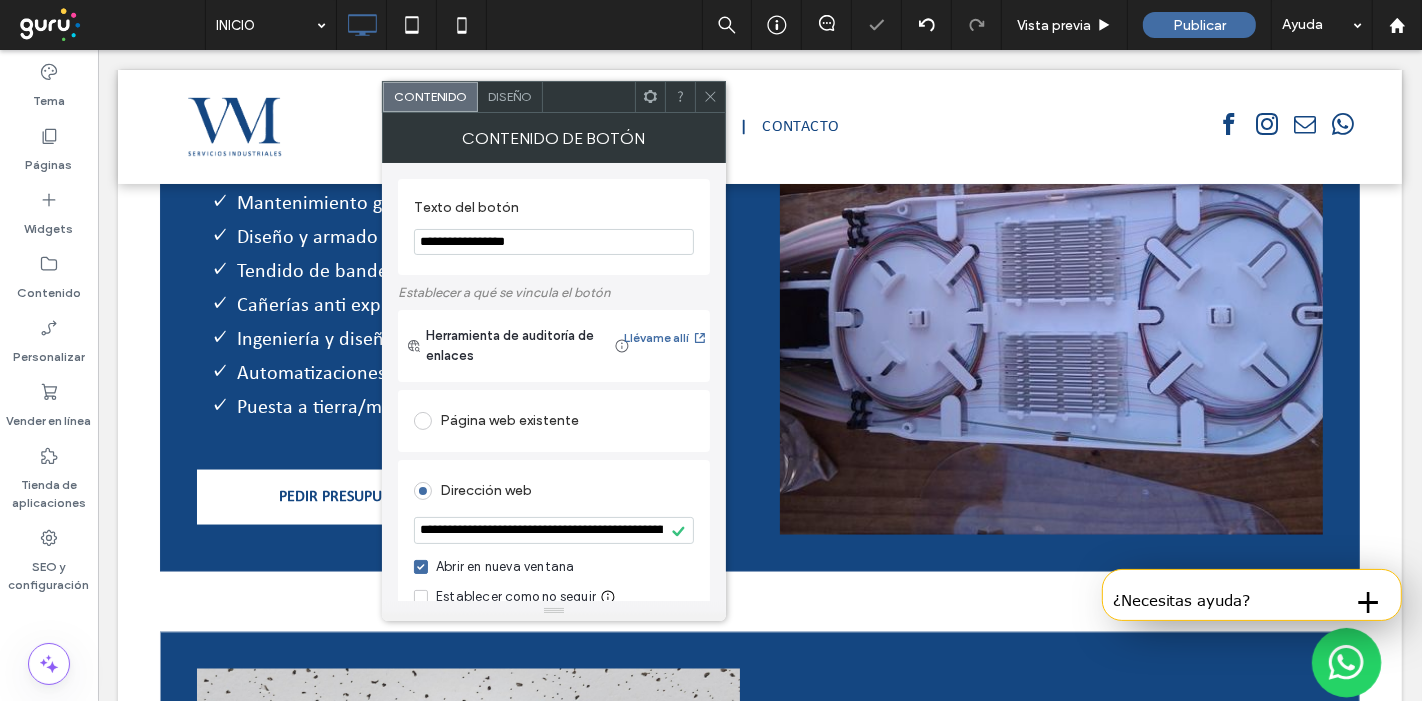 click on "Diseño" at bounding box center [510, 97] 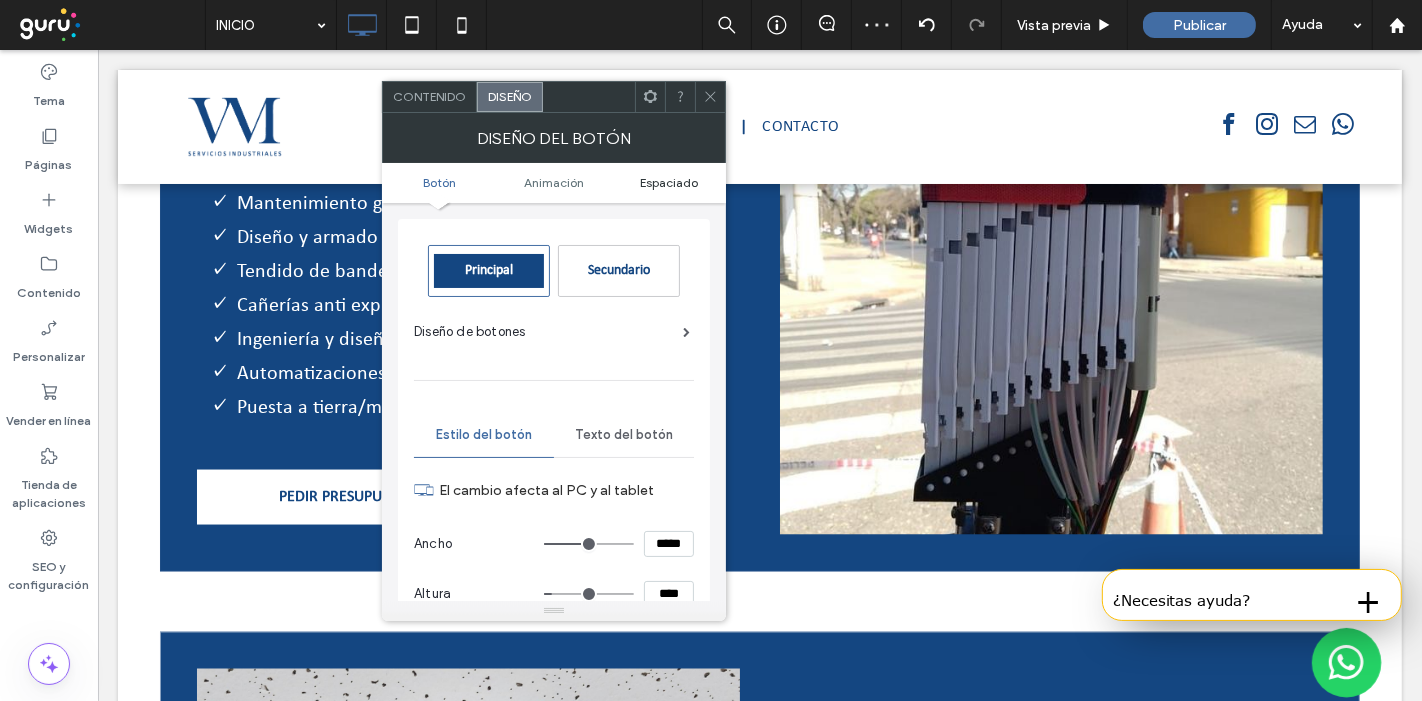 drag, startPoint x: 641, startPoint y: 276, endPoint x: 694, endPoint y: 189, distance: 101.87247 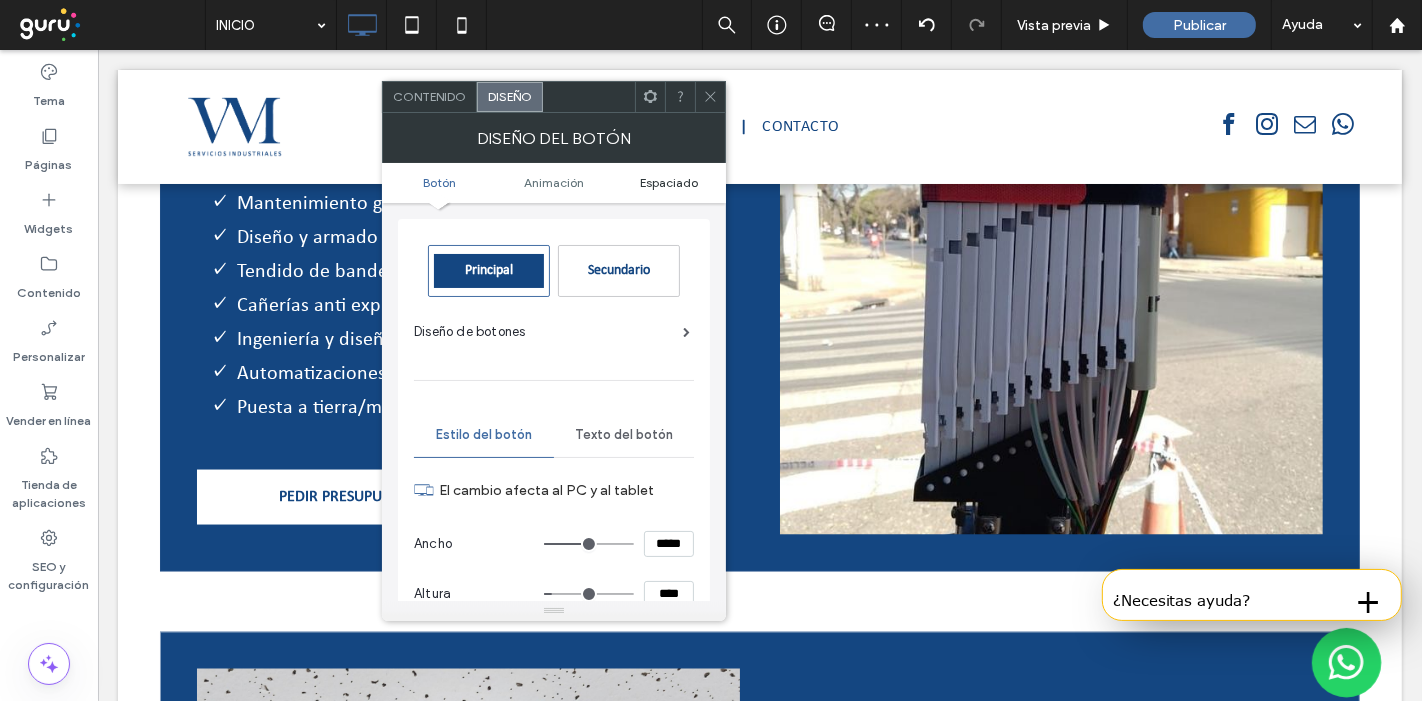 click on "Secundario" at bounding box center (619, 270) 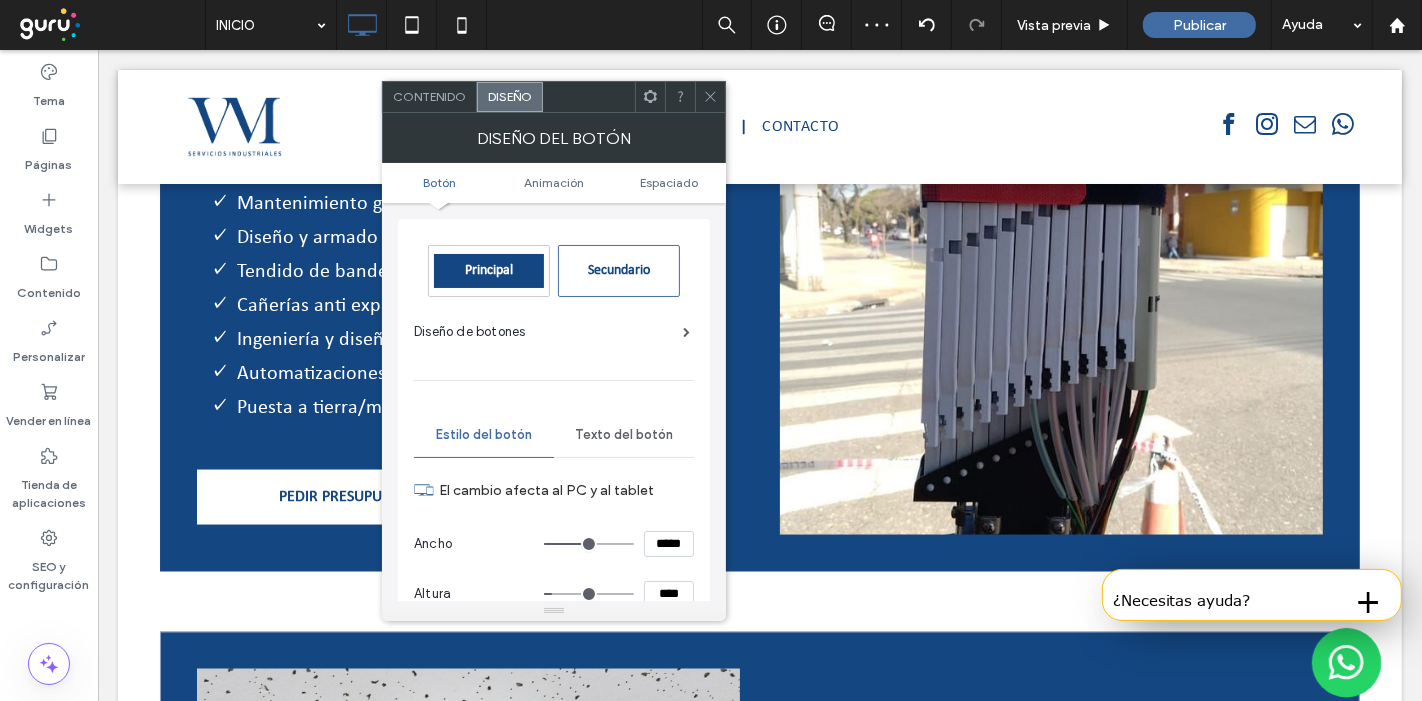 drag, startPoint x: 704, startPoint y: 96, endPoint x: 703, endPoint y: 107, distance: 11.045361 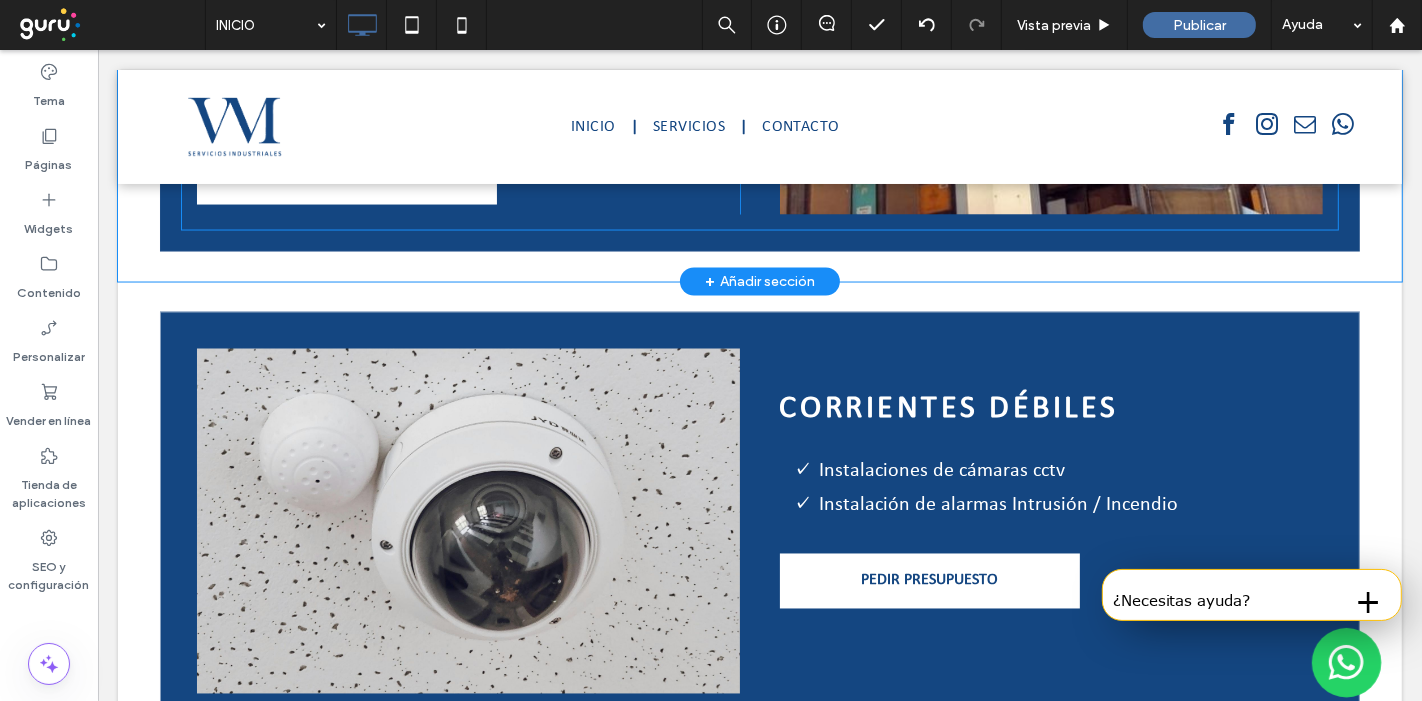 scroll, scrollTop: 2964, scrollLeft: 0, axis: vertical 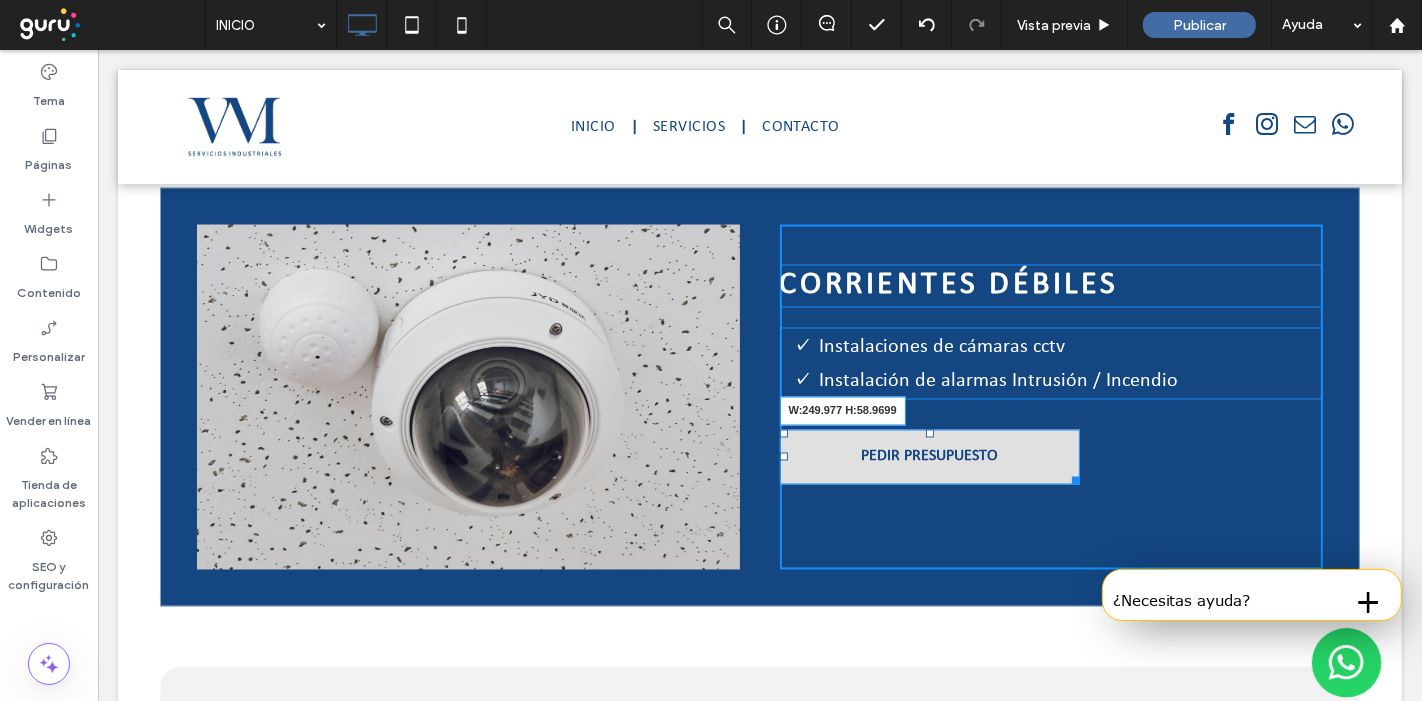 drag, startPoint x: 1058, startPoint y: 436, endPoint x: 1008, endPoint y: 441, distance: 50.24938 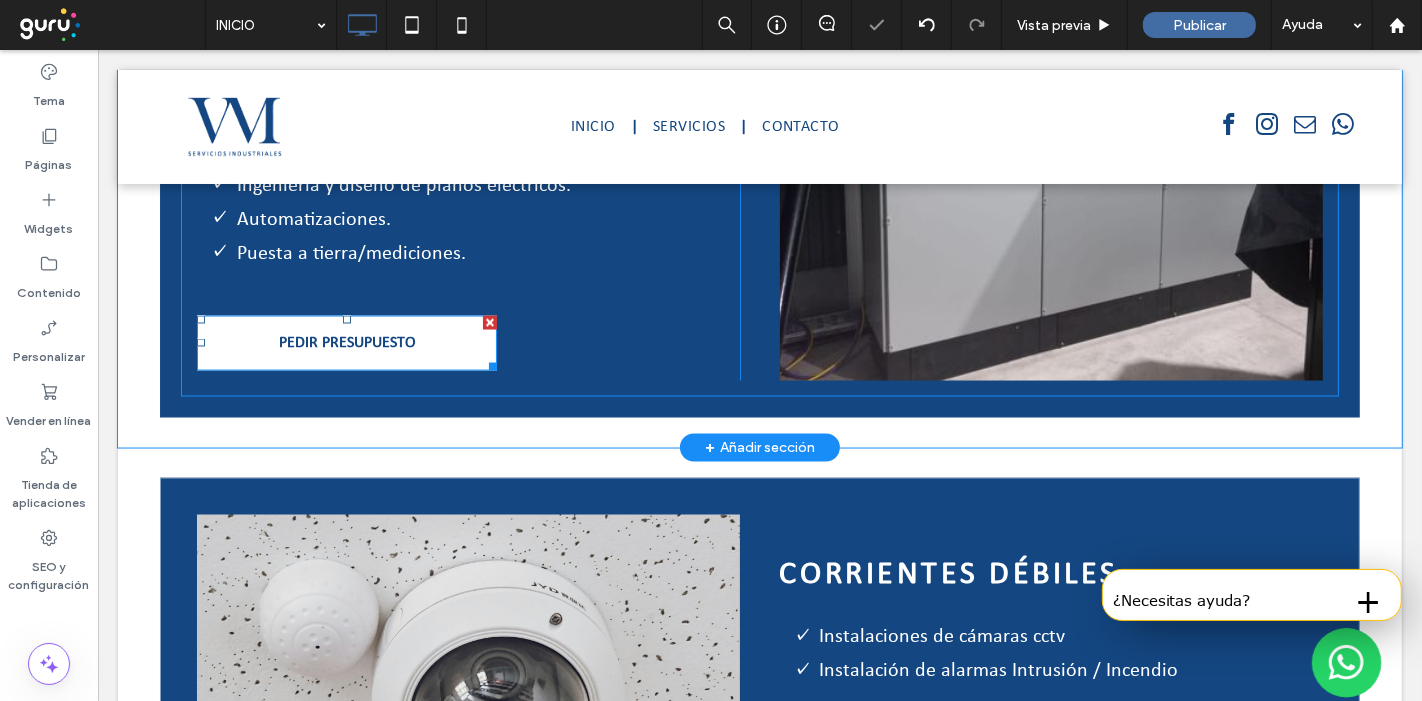 scroll, scrollTop: 2631, scrollLeft: 0, axis: vertical 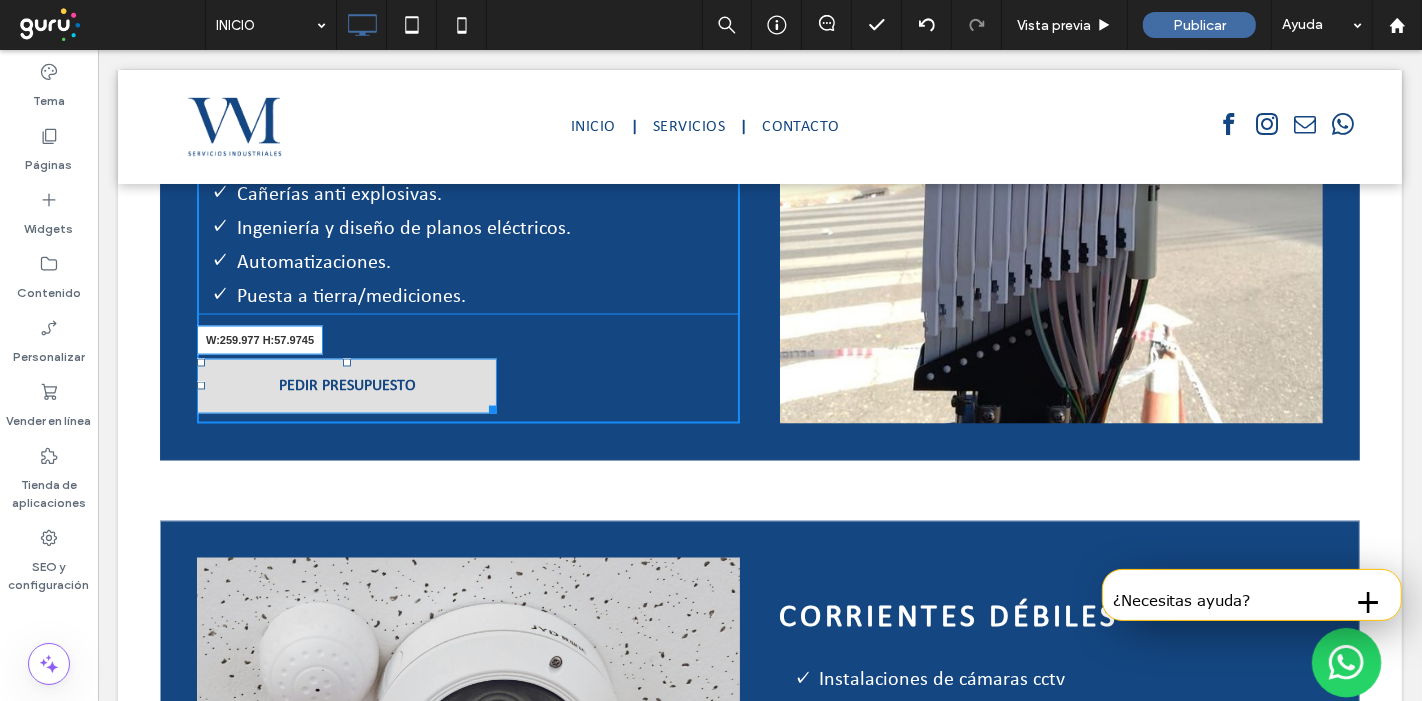 drag, startPoint x: 487, startPoint y: 364, endPoint x: 446, endPoint y: 367, distance: 41.109608 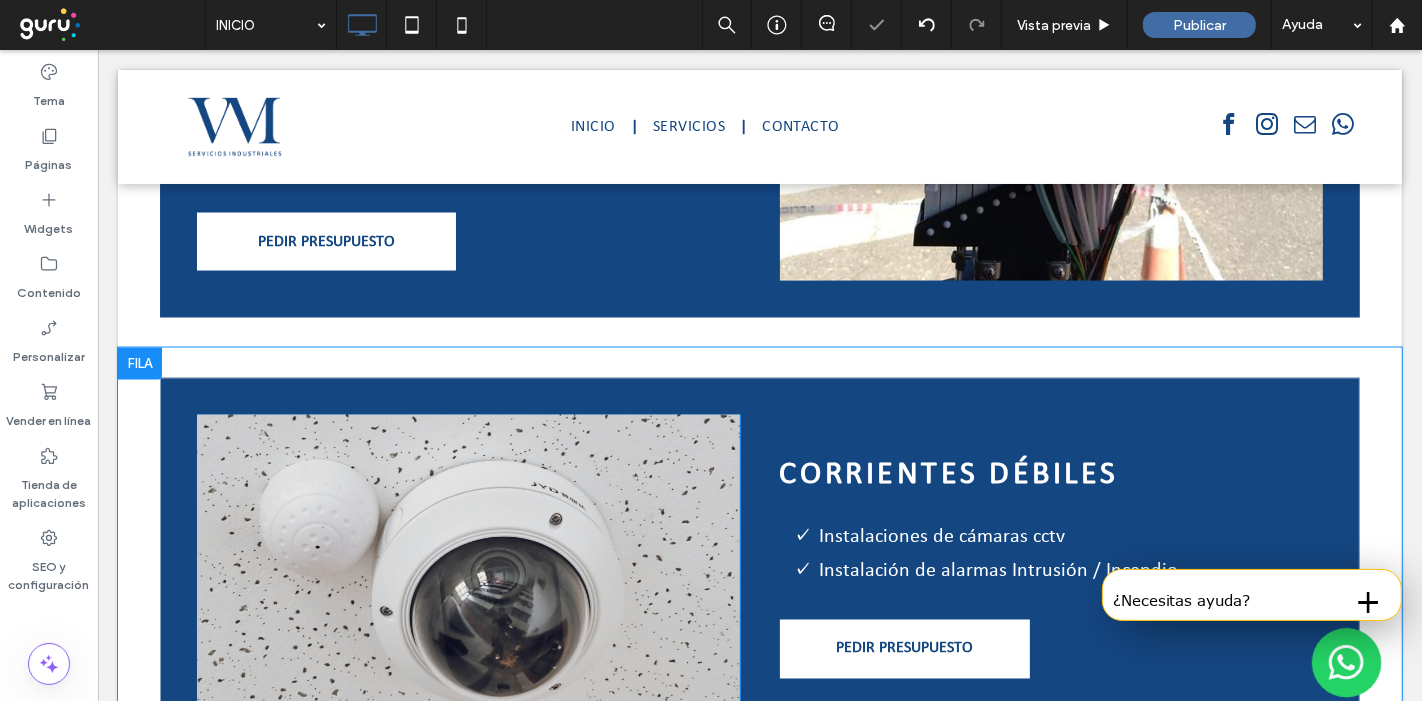 scroll, scrollTop: 2742, scrollLeft: 0, axis: vertical 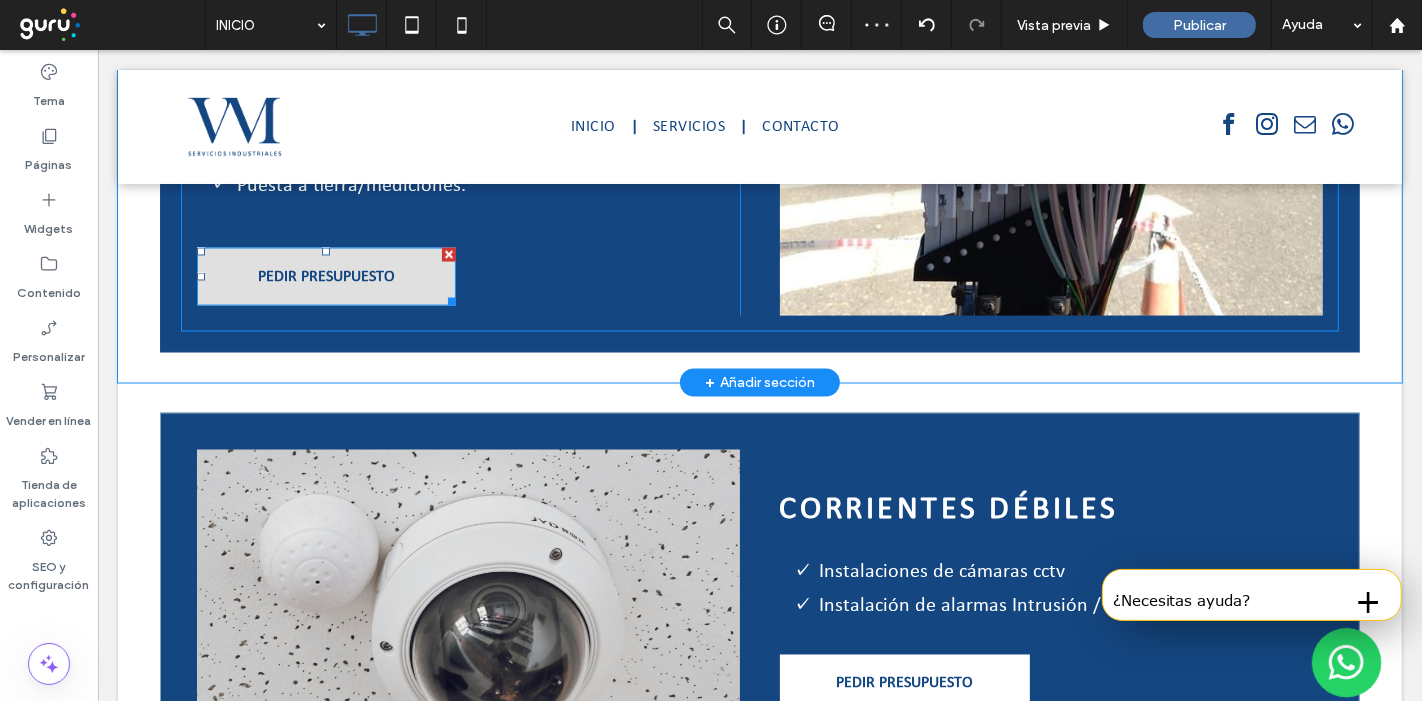 click on "PEDIR PRESUPUESTO" at bounding box center [325, 277] 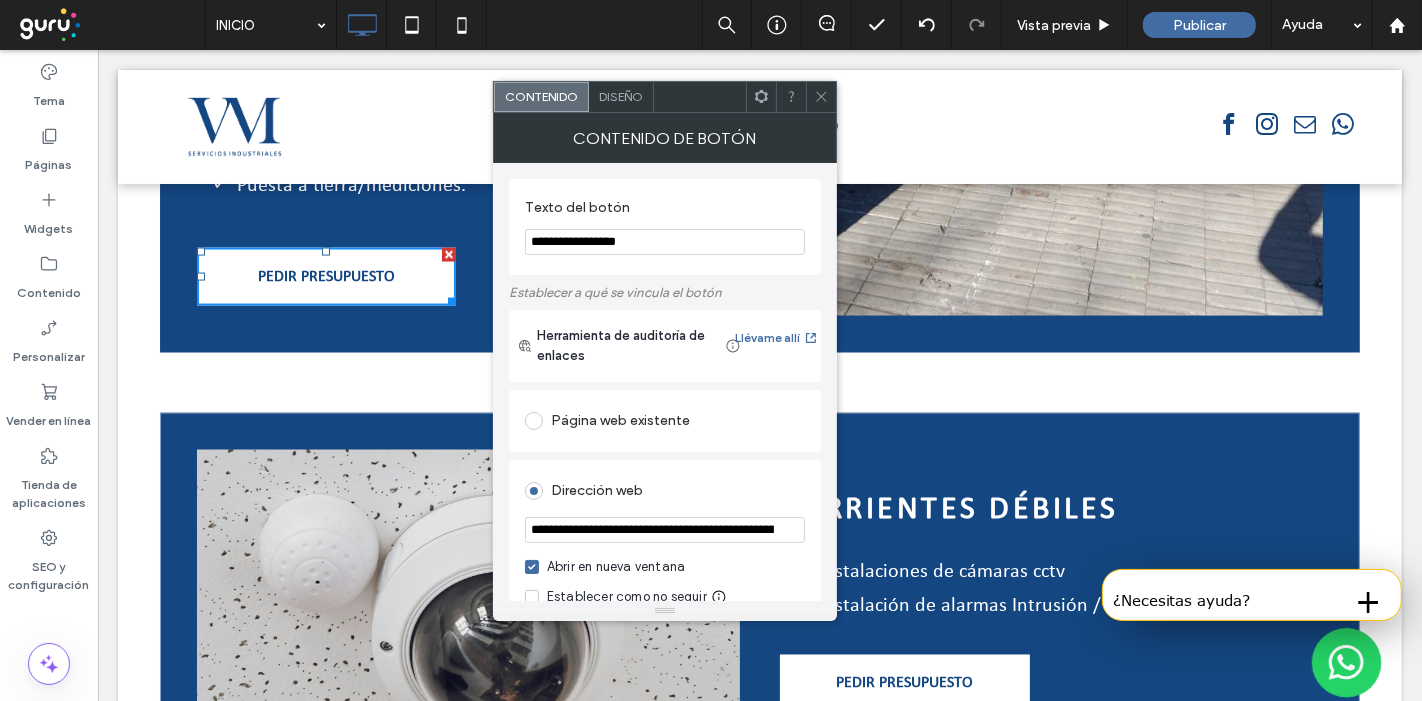 click on "Diseño" at bounding box center [621, 97] 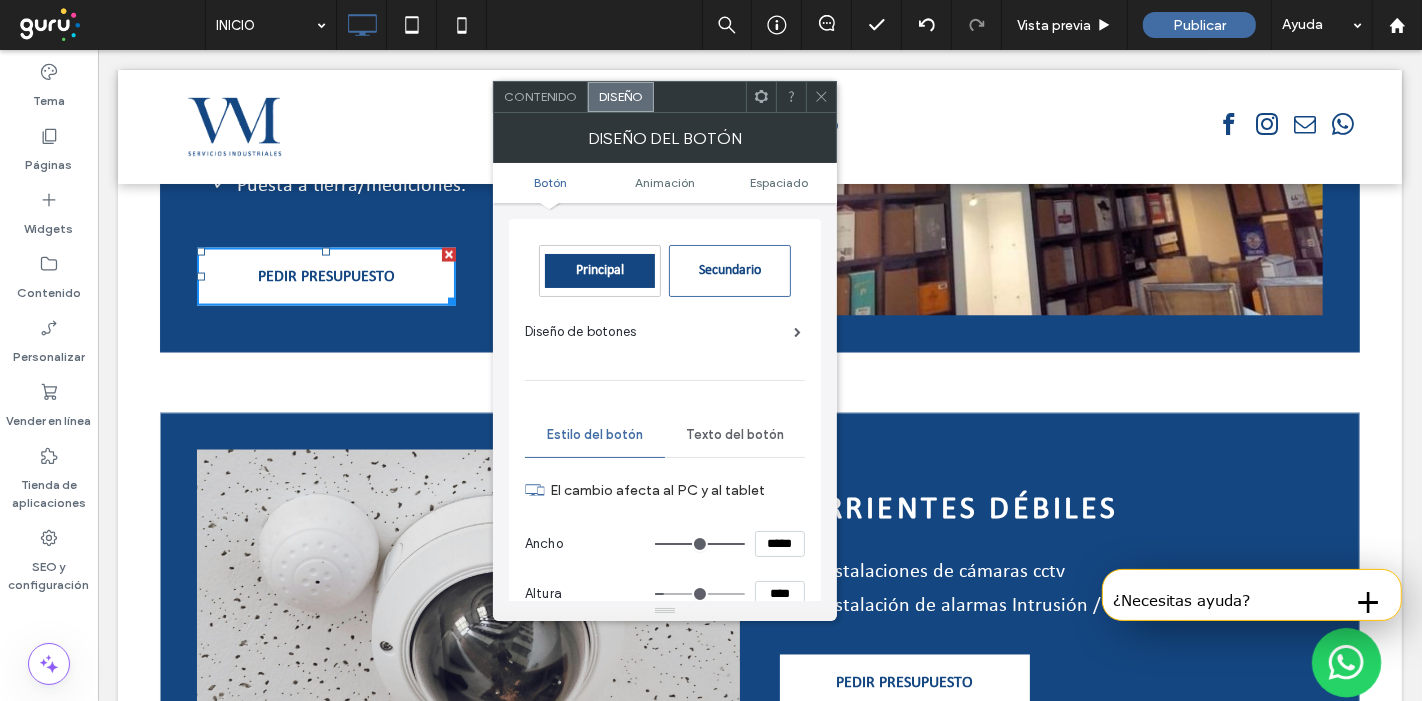 scroll, scrollTop: 111, scrollLeft: 0, axis: vertical 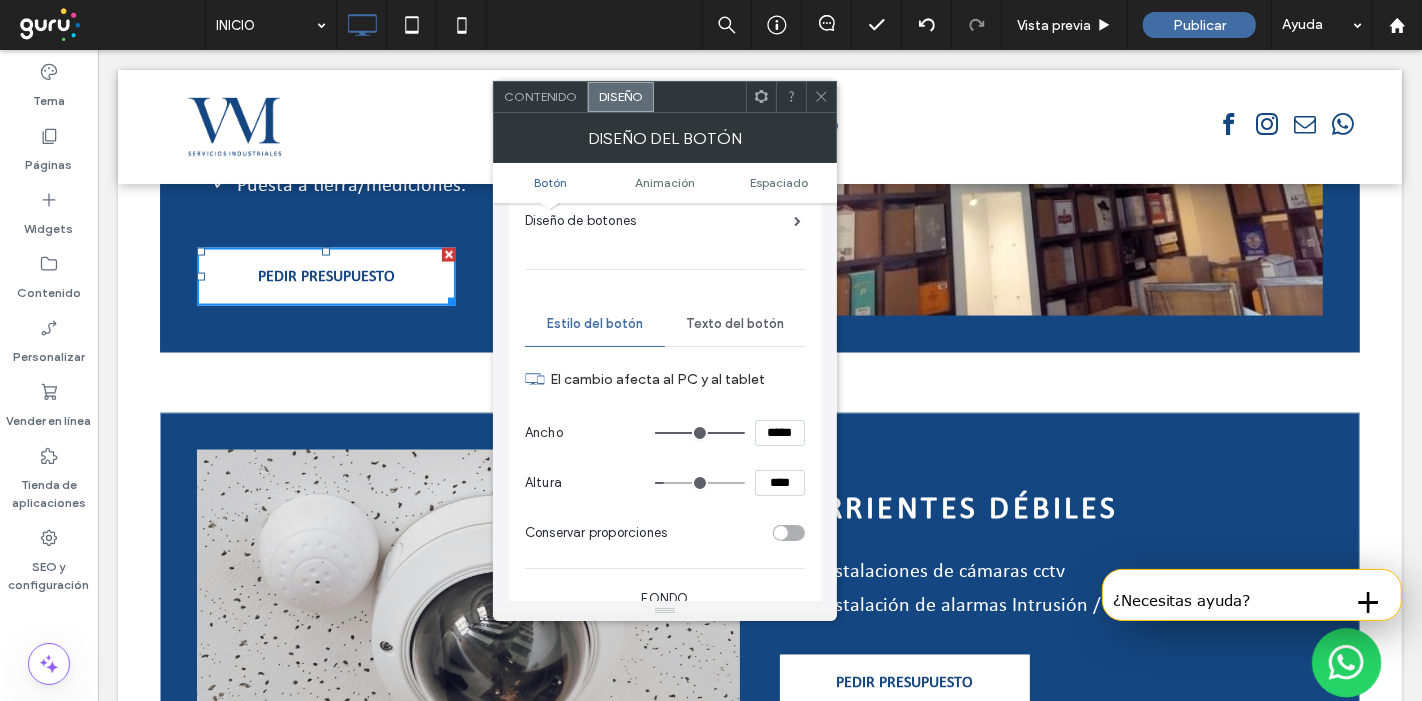 click 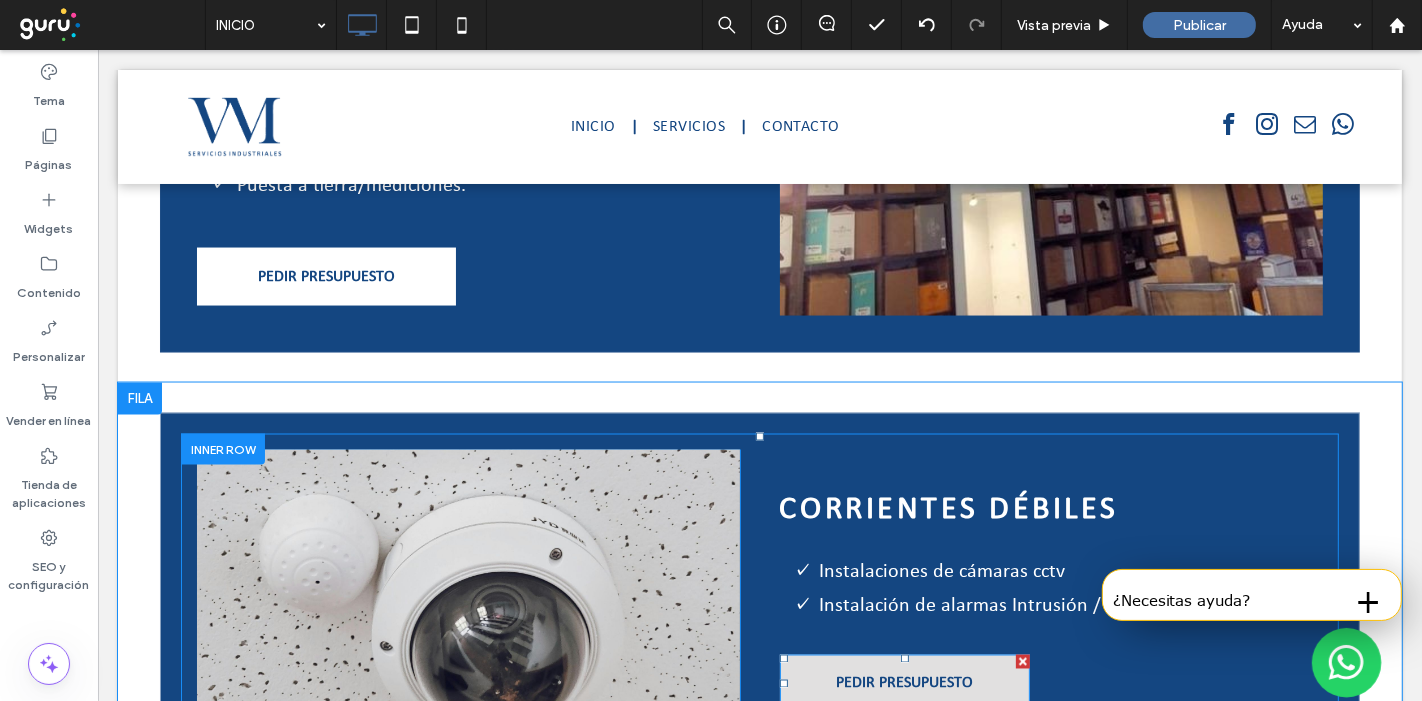 click on "PEDIR PRESUPUESTO" at bounding box center (903, 684) 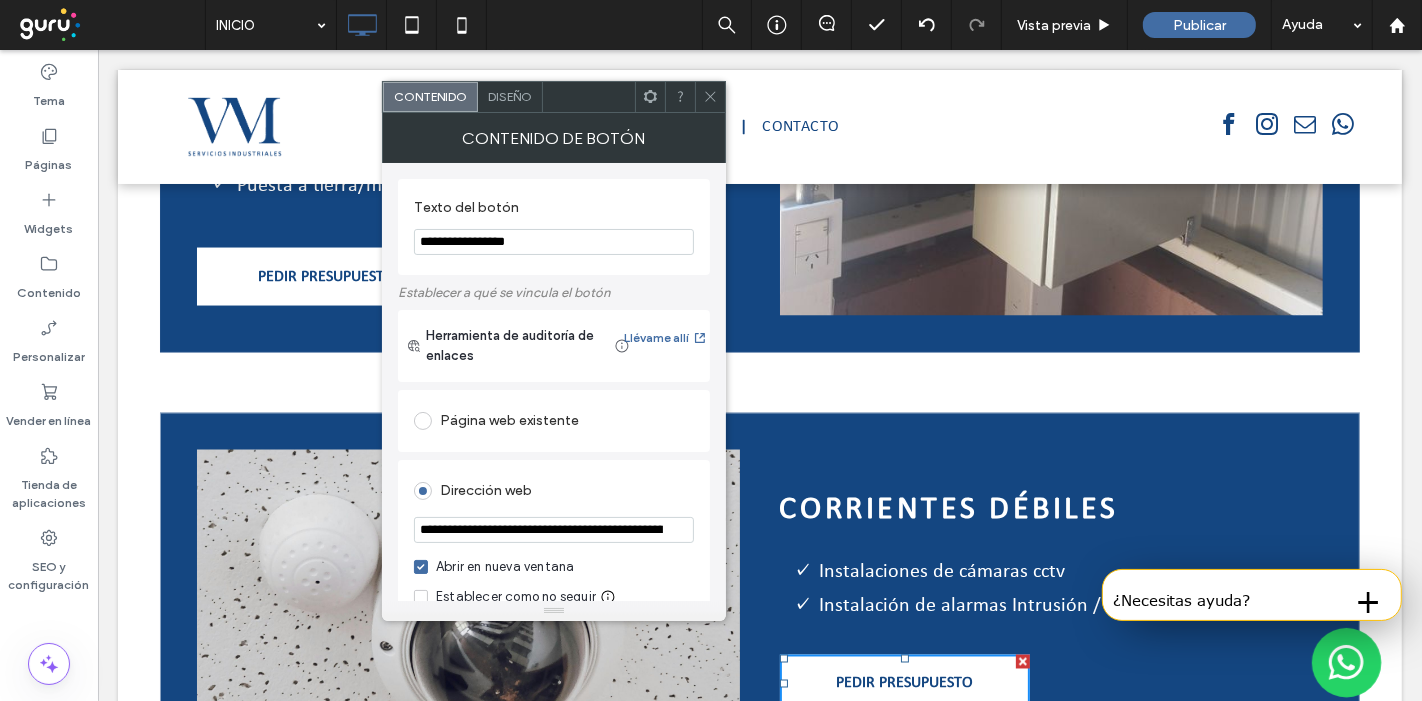 click on "Diseño" at bounding box center (510, 97) 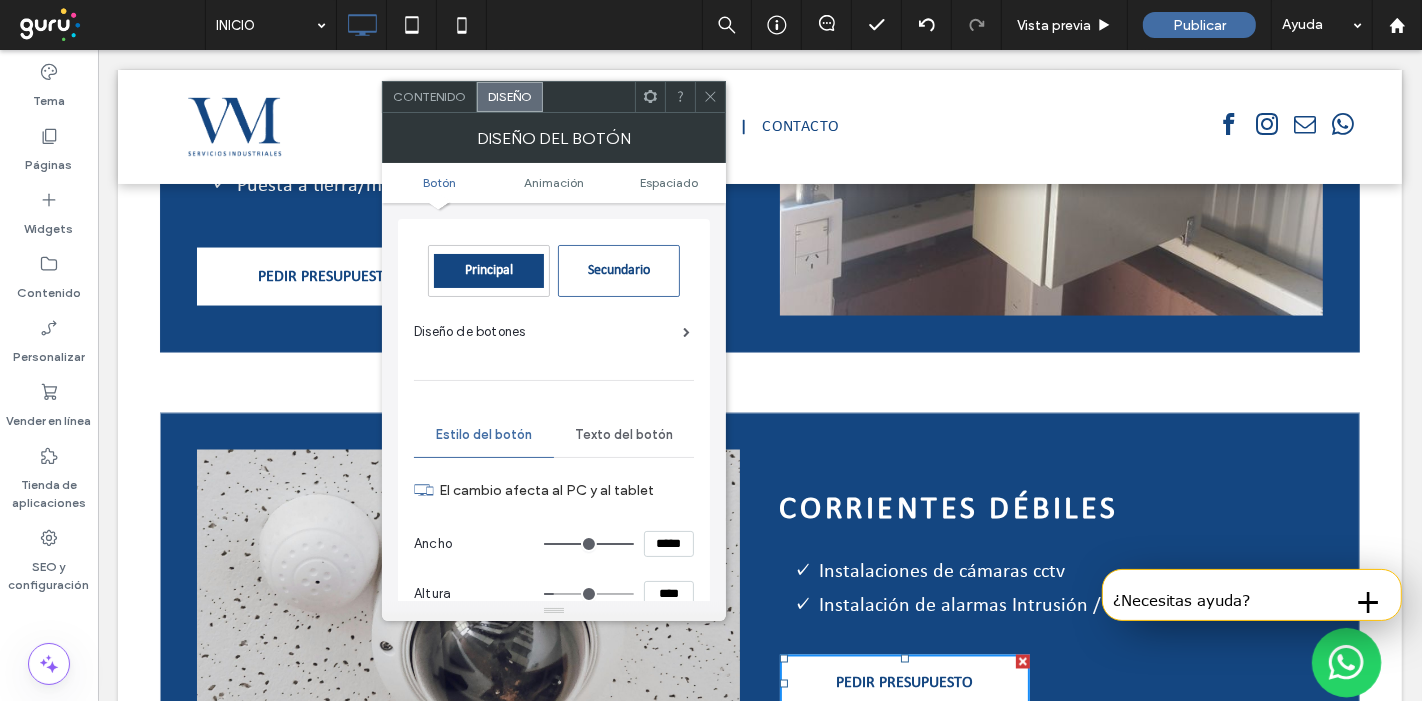 drag, startPoint x: 688, startPoint y: 535, endPoint x: 525, endPoint y: 532, distance: 163.0276 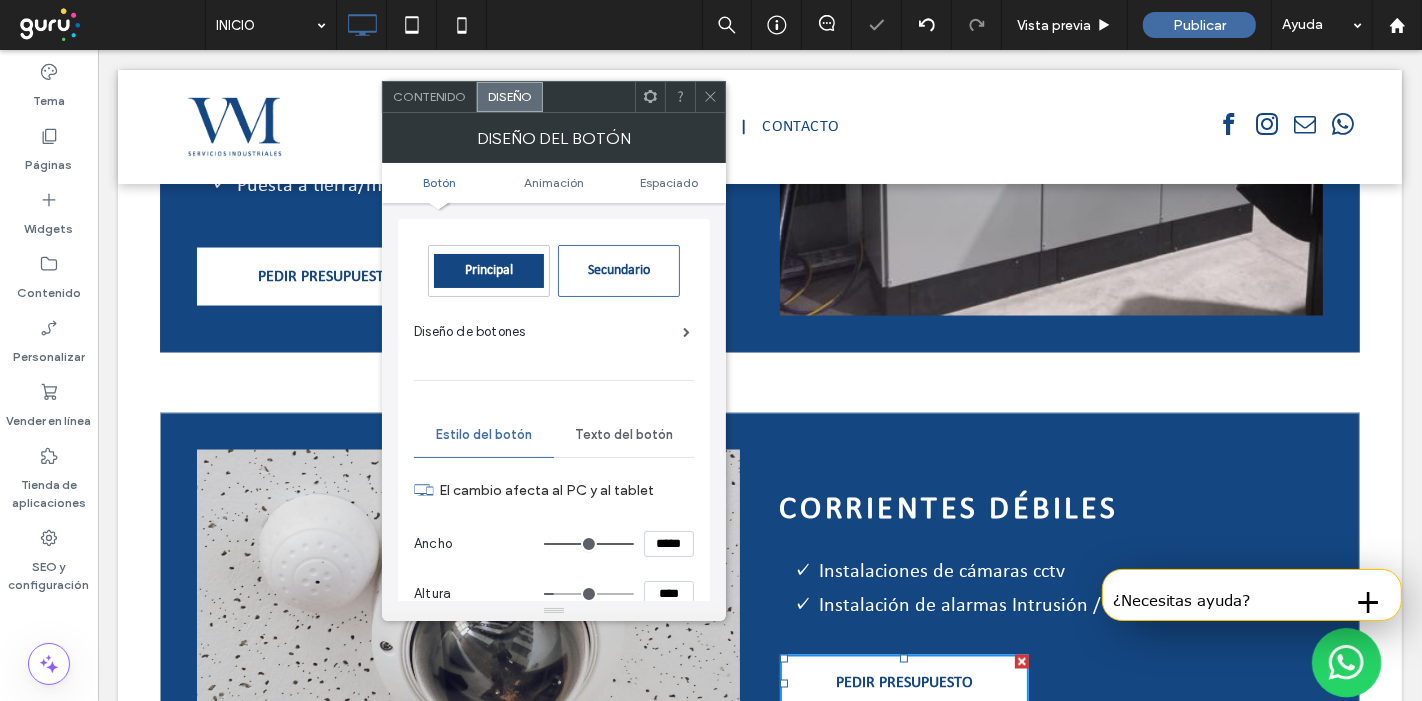 click on "*****" at bounding box center (669, 544) 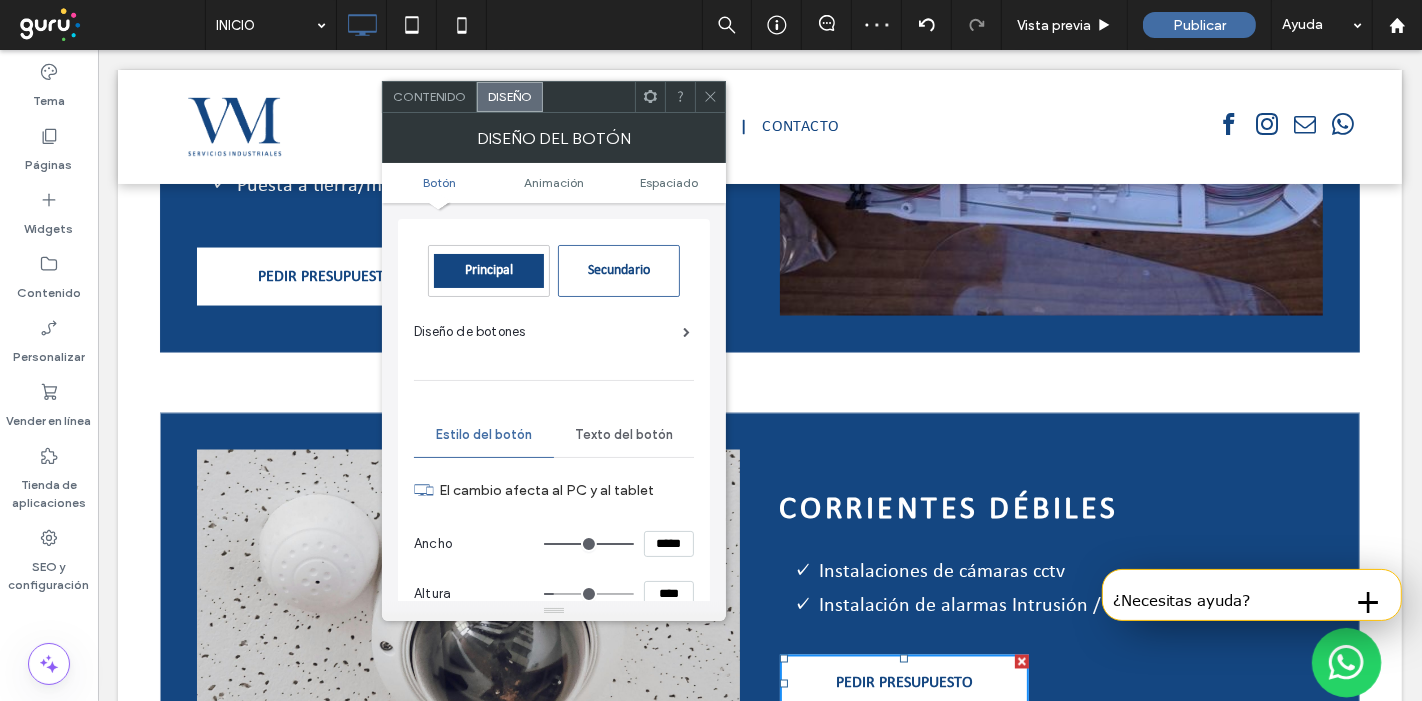 type on "*****" 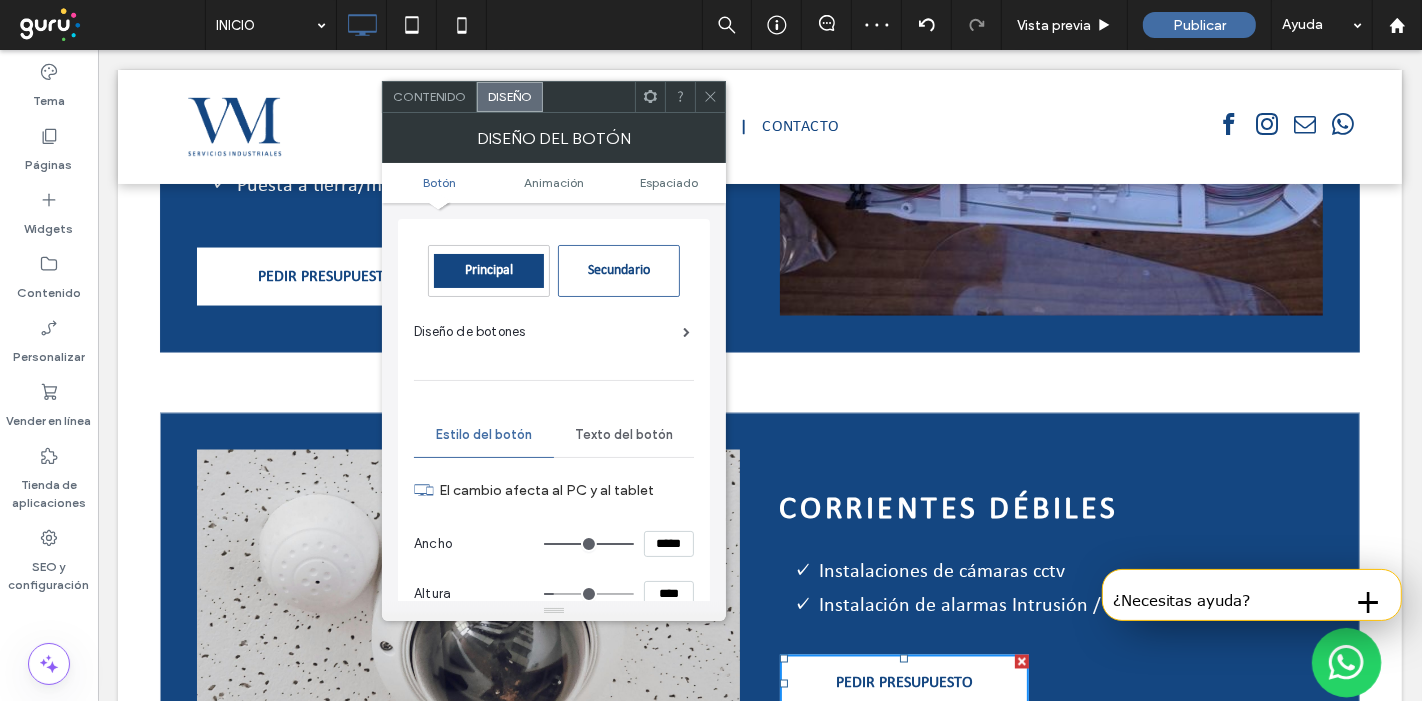 click on "****" at bounding box center (669, 594) 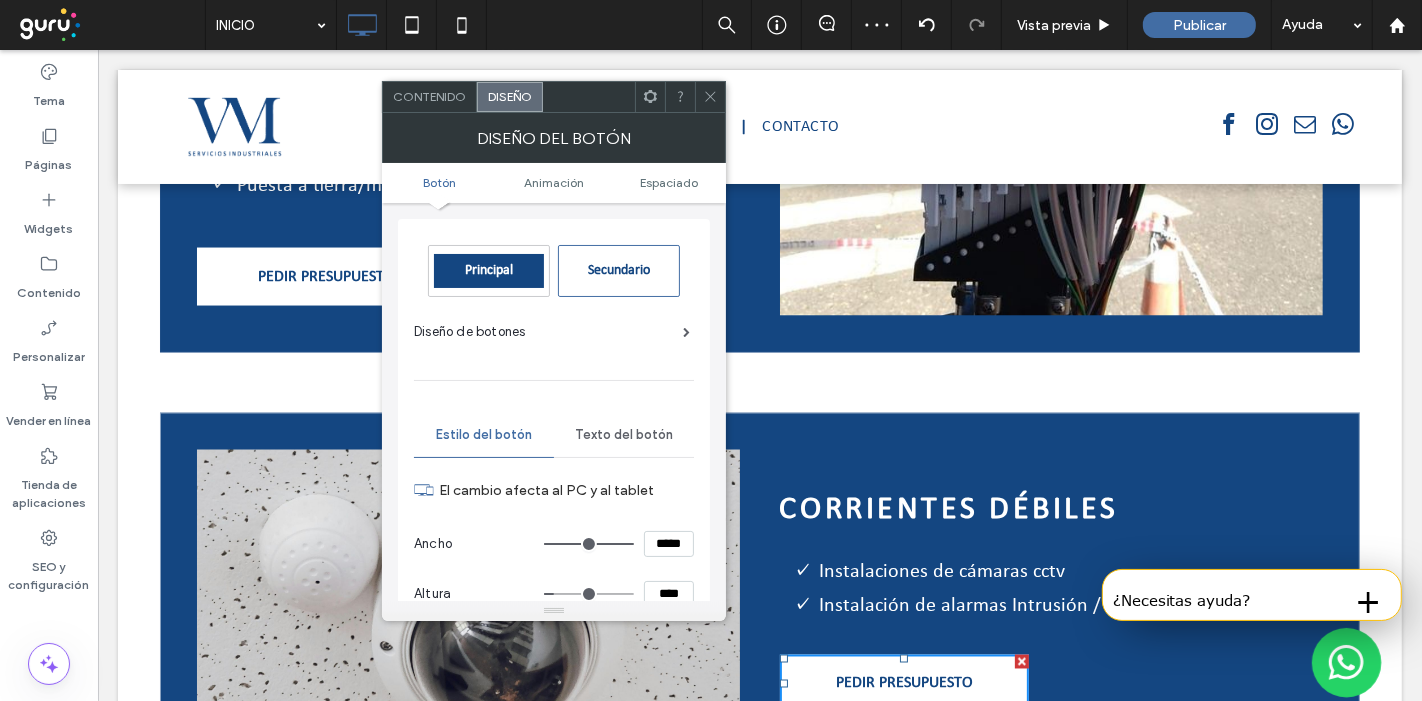 click on "El cambio afecta al PC y al tablet" at bounding box center [566, 490] 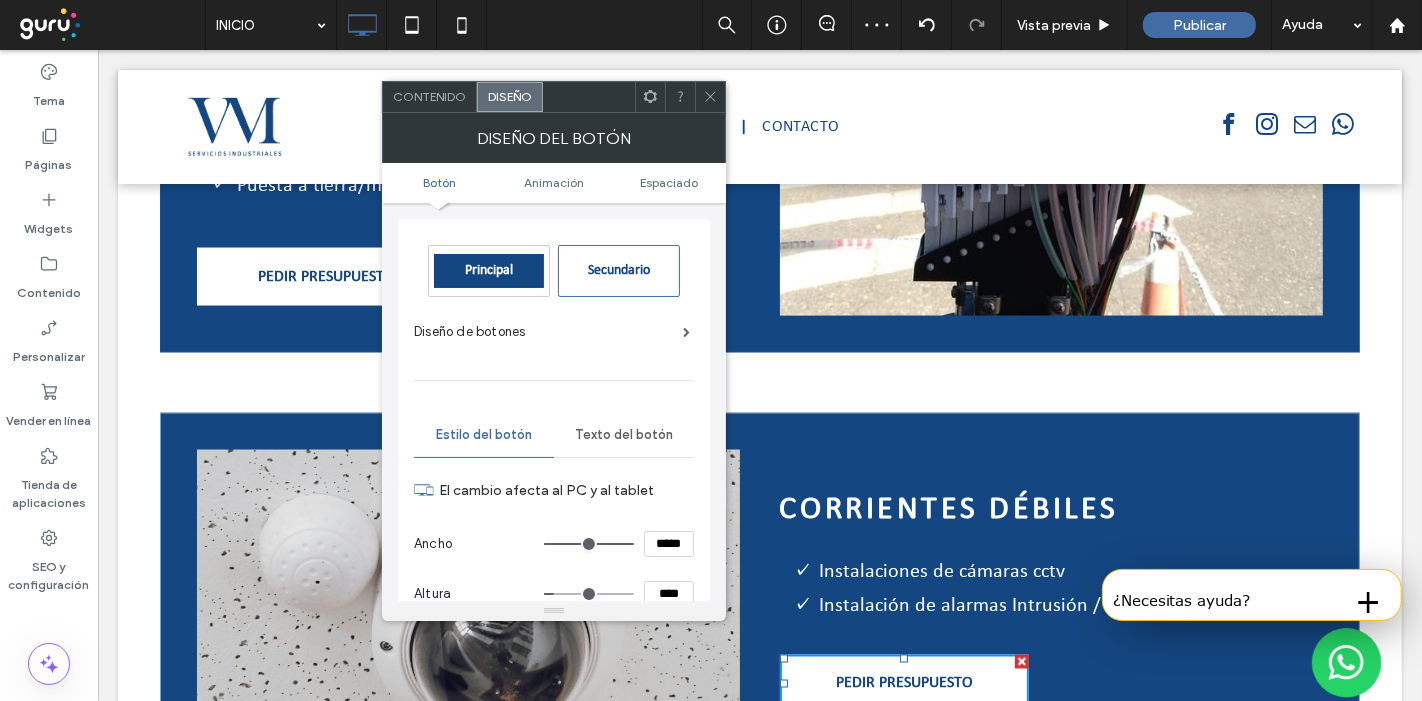 click at bounding box center (710, 97) 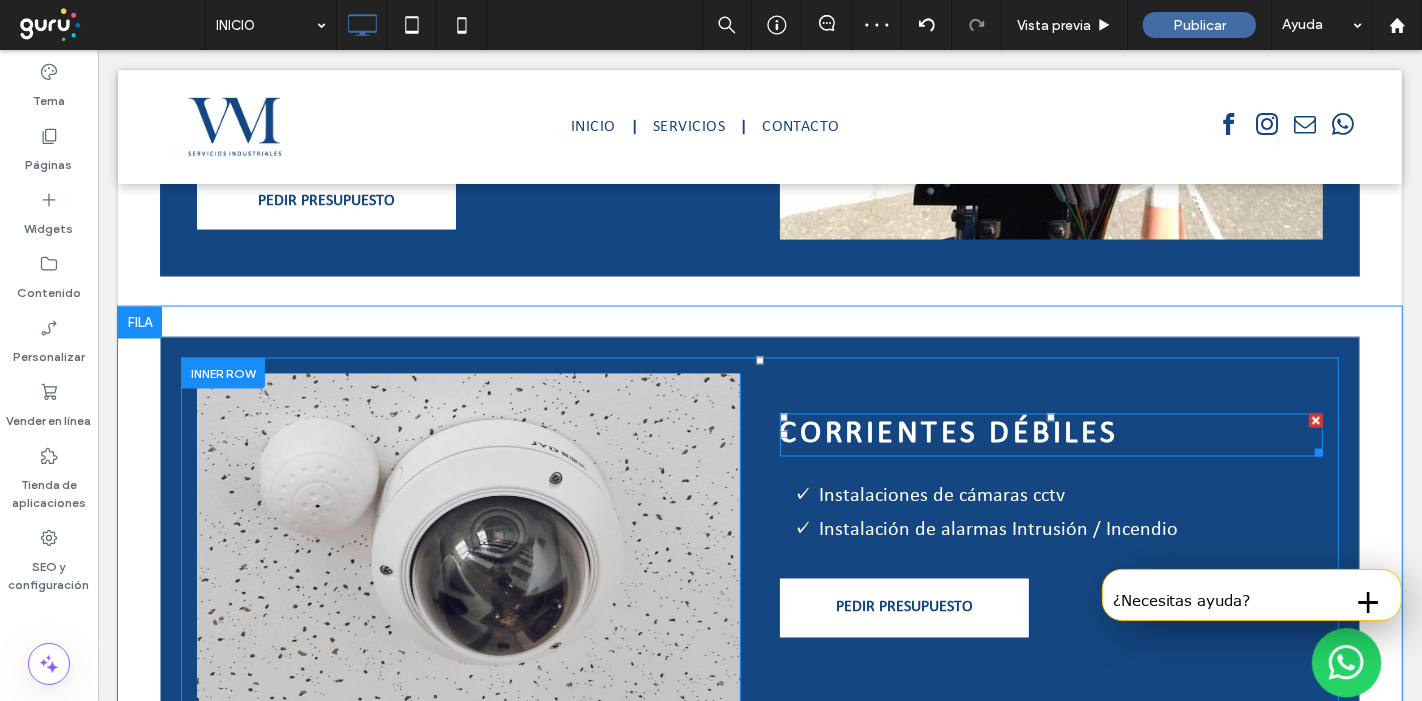 scroll, scrollTop: 2853, scrollLeft: 0, axis: vertical 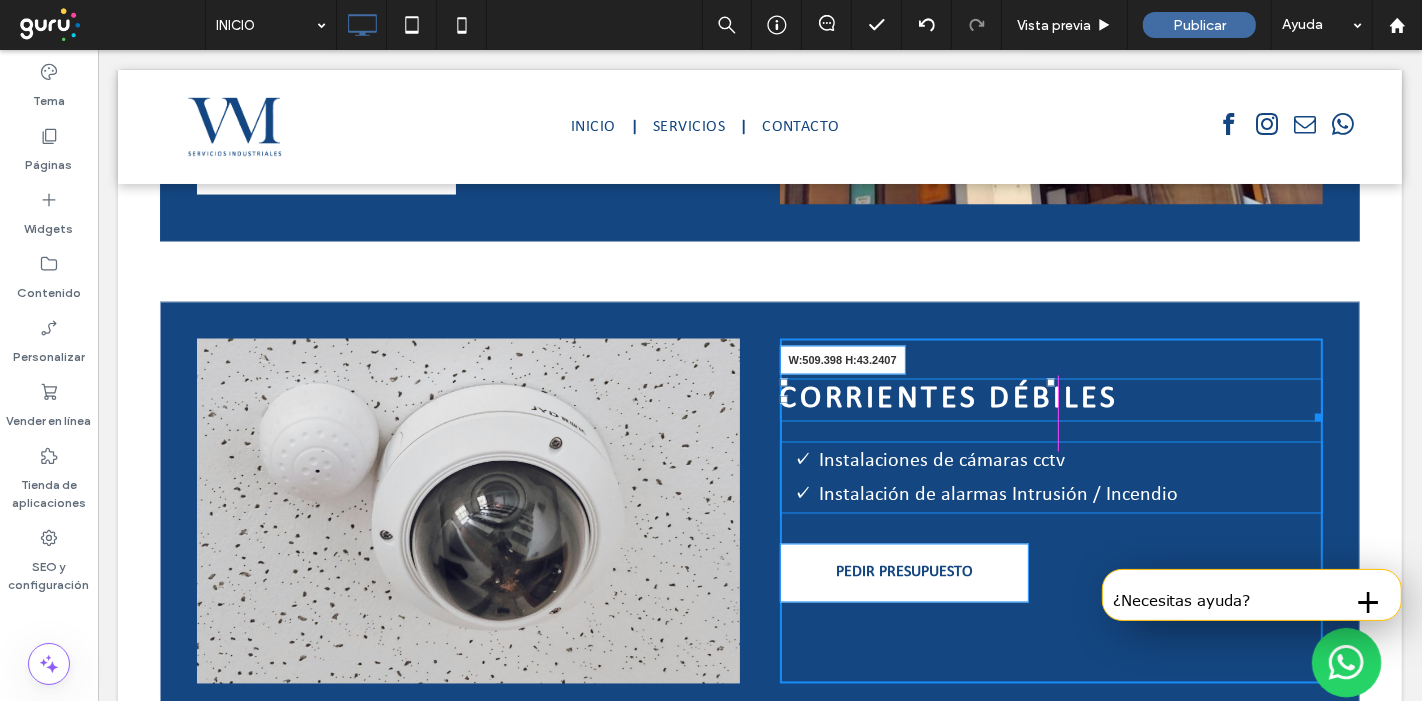 drag, startPoint x: 1299, startPoint y: 362, endPoint x: 1283, endPoint y: 361, distance: 16.03122 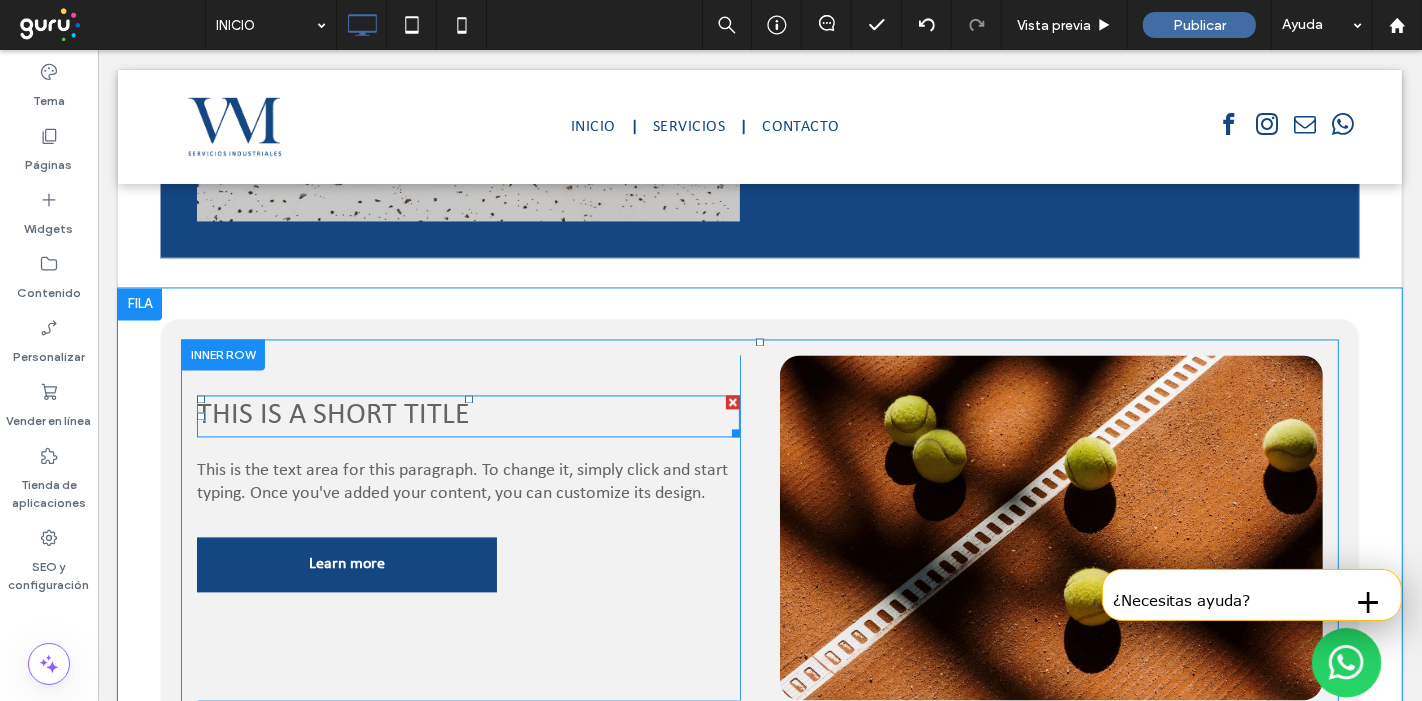 scroll, scrollTop: 3186, scrollLeft: 0, axis: vertical 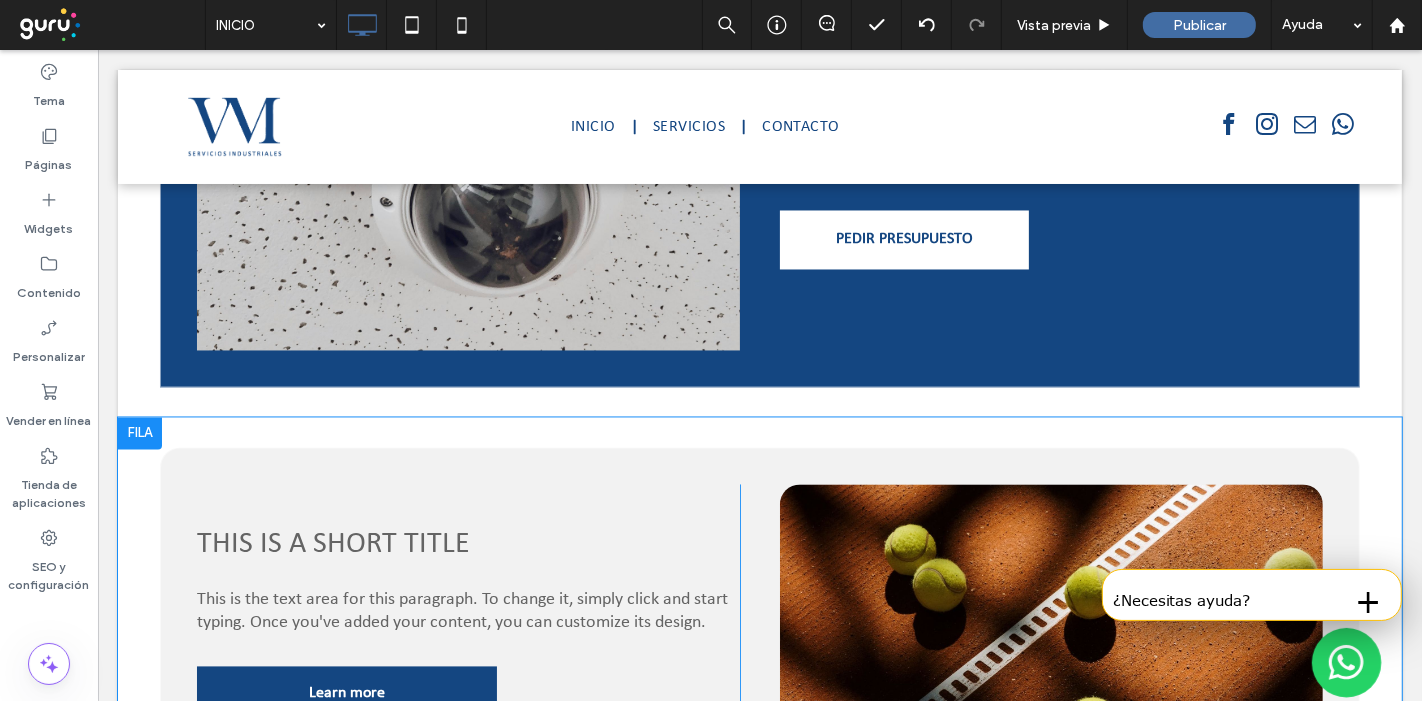click on "This is a short title
This is the text area for this paragraph. To change it, simply click and start typing. Once you've added your content, you can customize its design.
Learn more
Click To Paste
Click To Paste
Click To Paste" at bounding box center [759, 657] 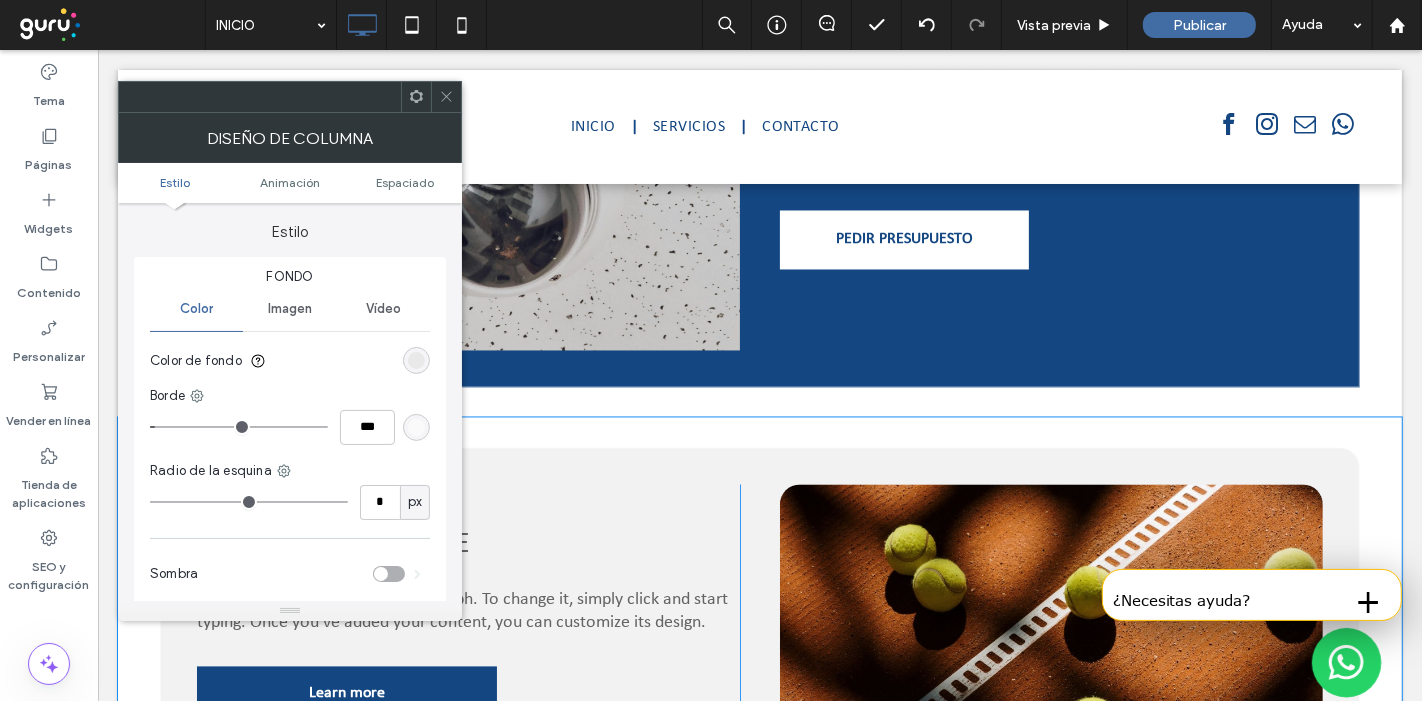 type on "**" 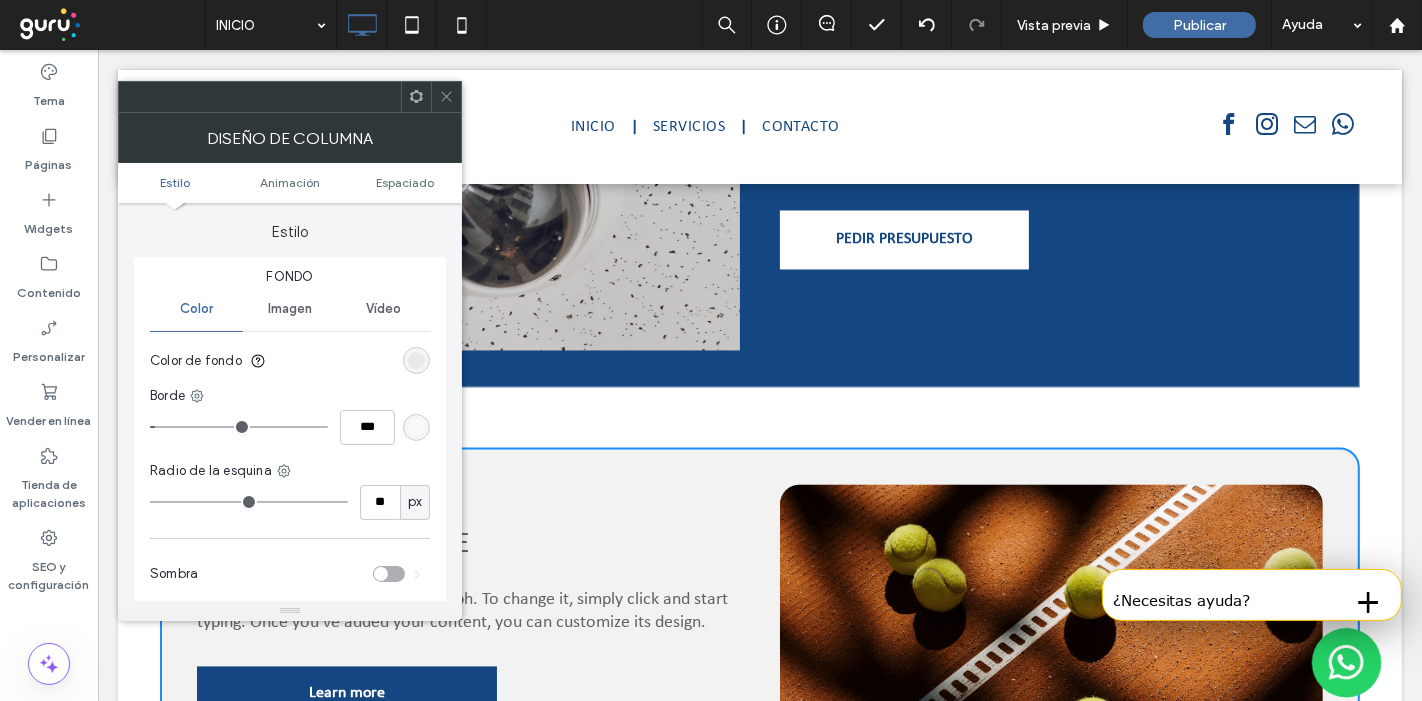 click on "Color de fondo" at bounding box center [290, 361] 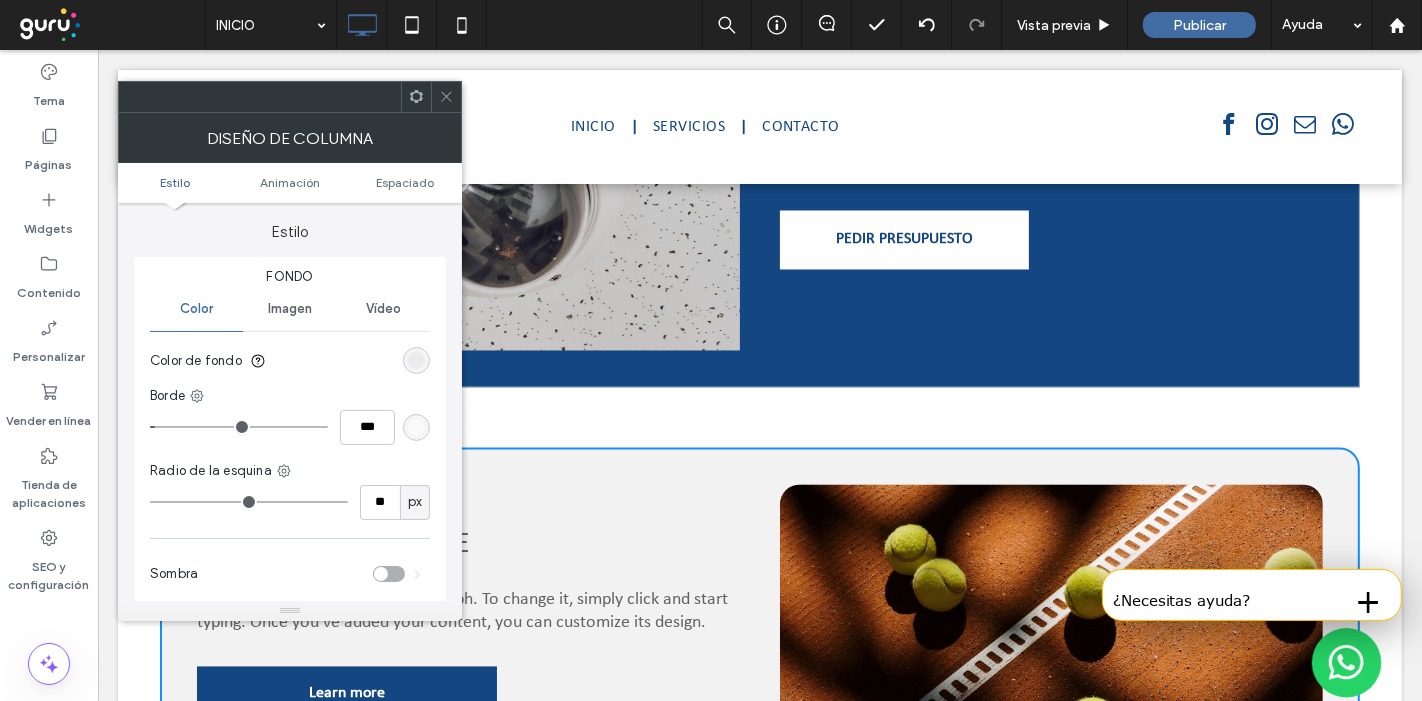 click at bounding box center (416, 360) 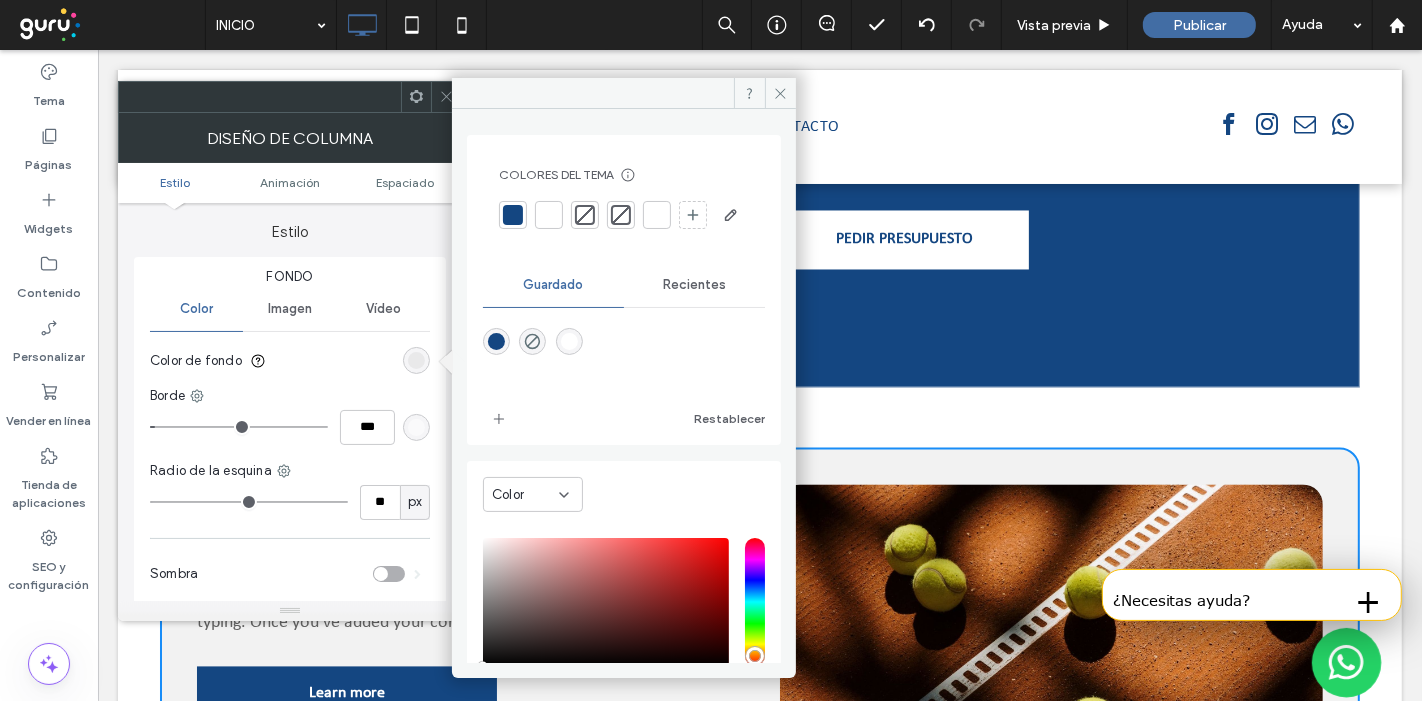 click on "Colores del tema Ahorre tiempo con los colores del tema Cree una paleta de colores para añadir o cambiar al instante los colores de los elementos conectados del sitio.    Obtener más información" at bounding box center [624, 199] 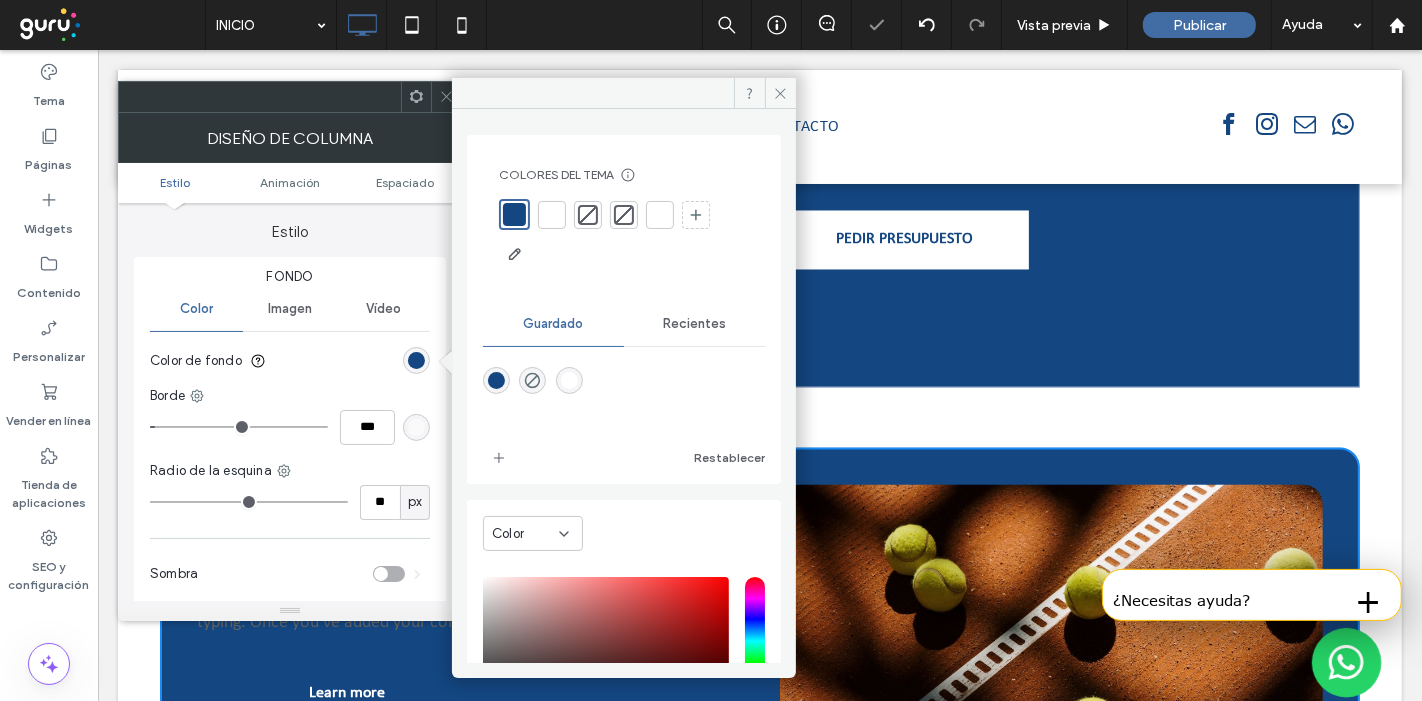 click at bounding box center (290, 97) 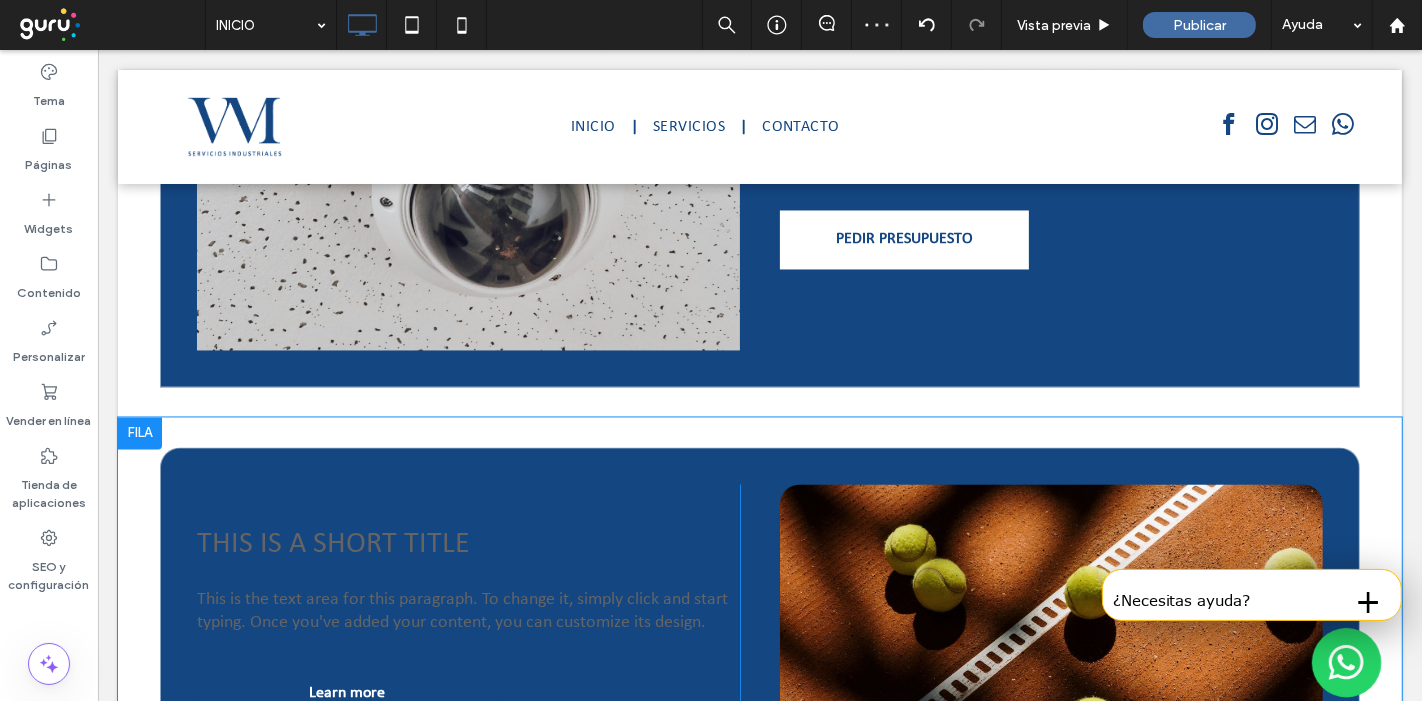 click on "This is a short title
This is the text area for this paragraph. To change it, simply click and start typing. Once you've added your content, you can customize its design.
Learn more
Click To Paste
Click To Paste
Click To Paste" at bounding box center [759, 657] 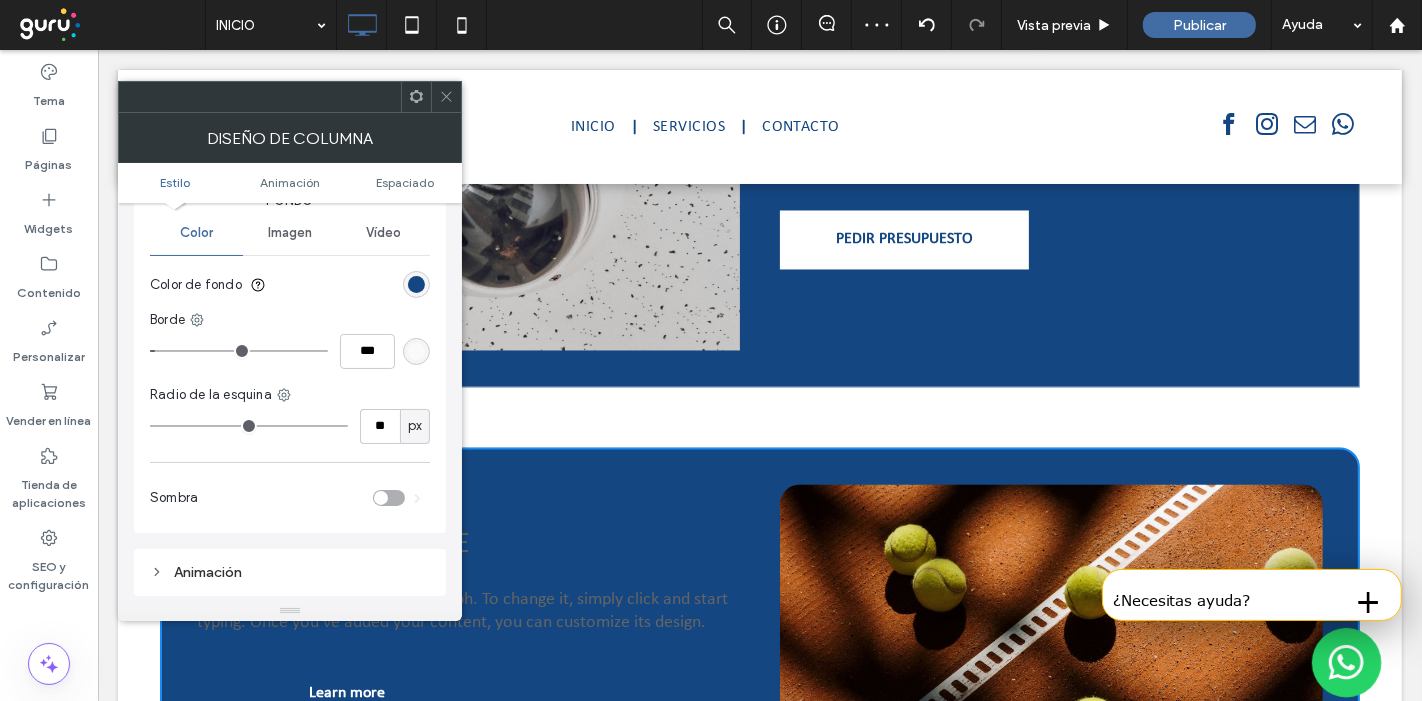 scroll, scrollTop: 111, scrollLeft: 0, axis: vertical 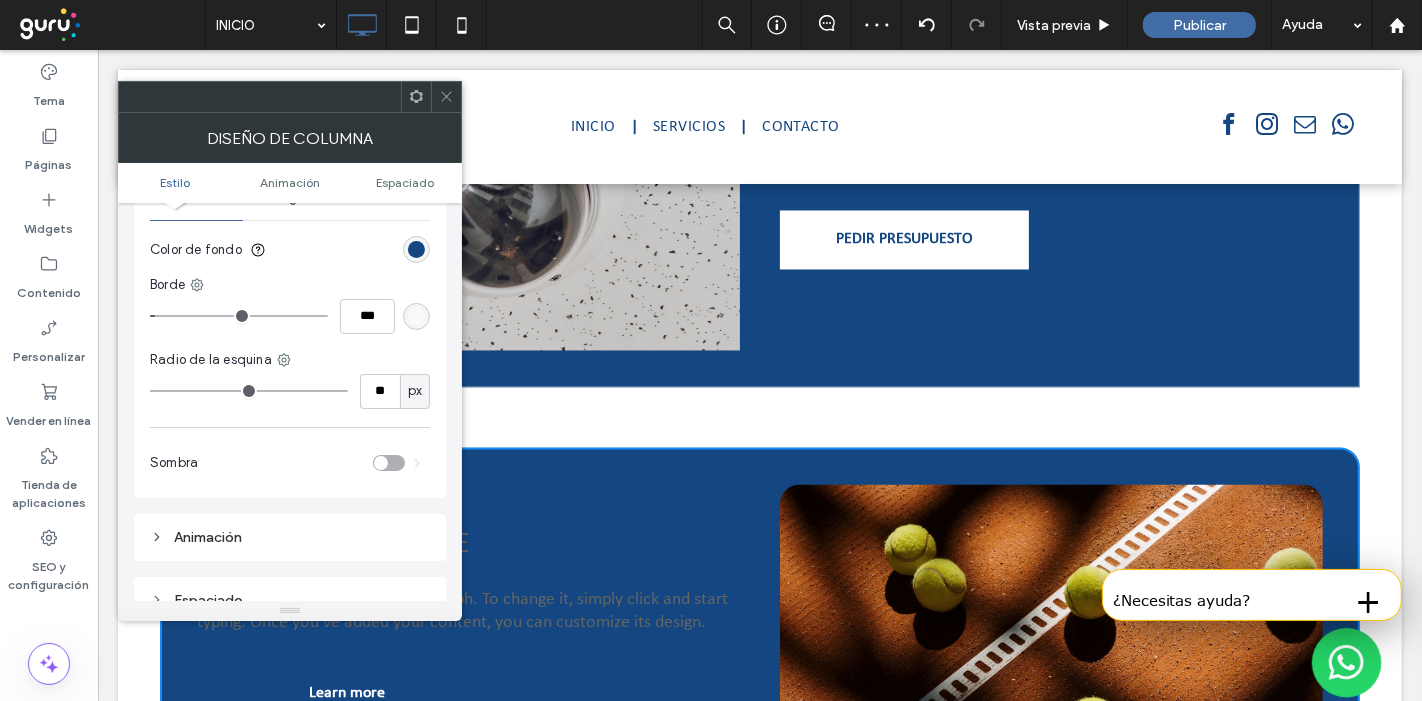 type on "**" 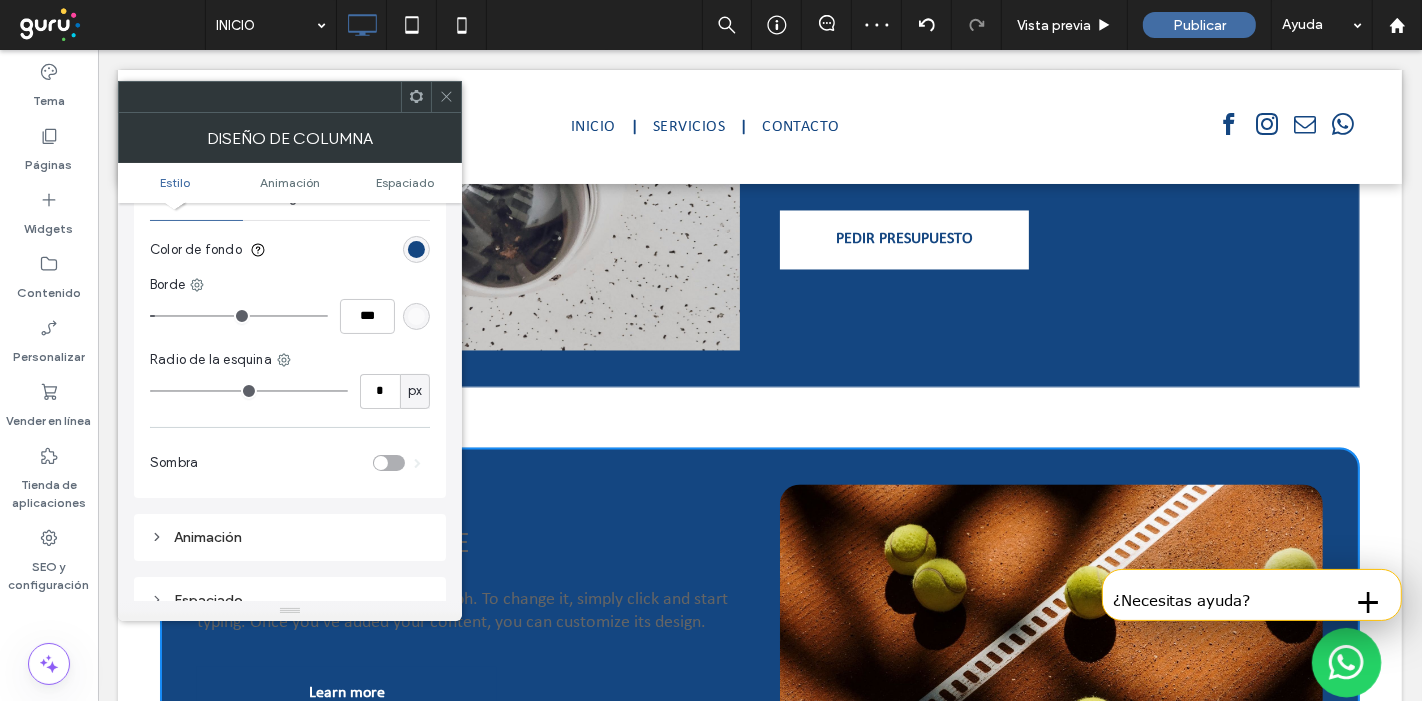 type on "*" 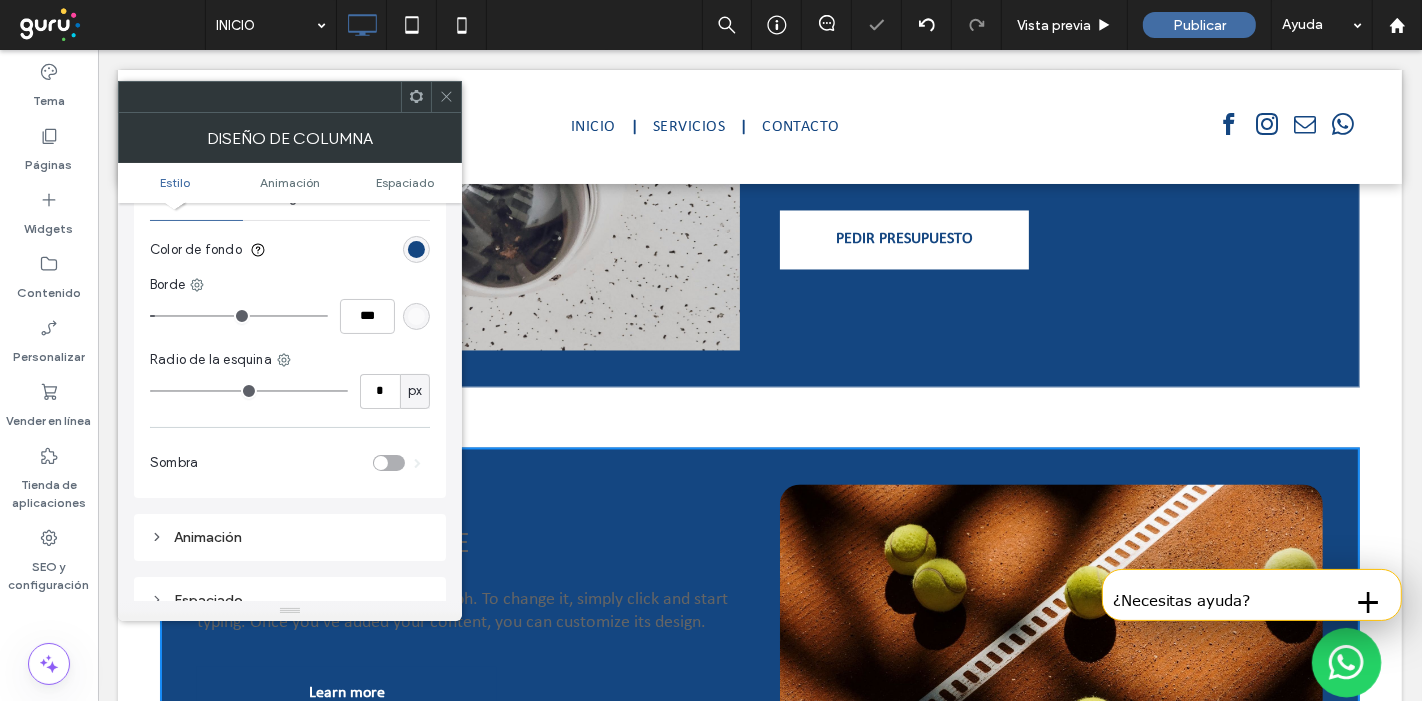 click at bounding box center (446, 97) 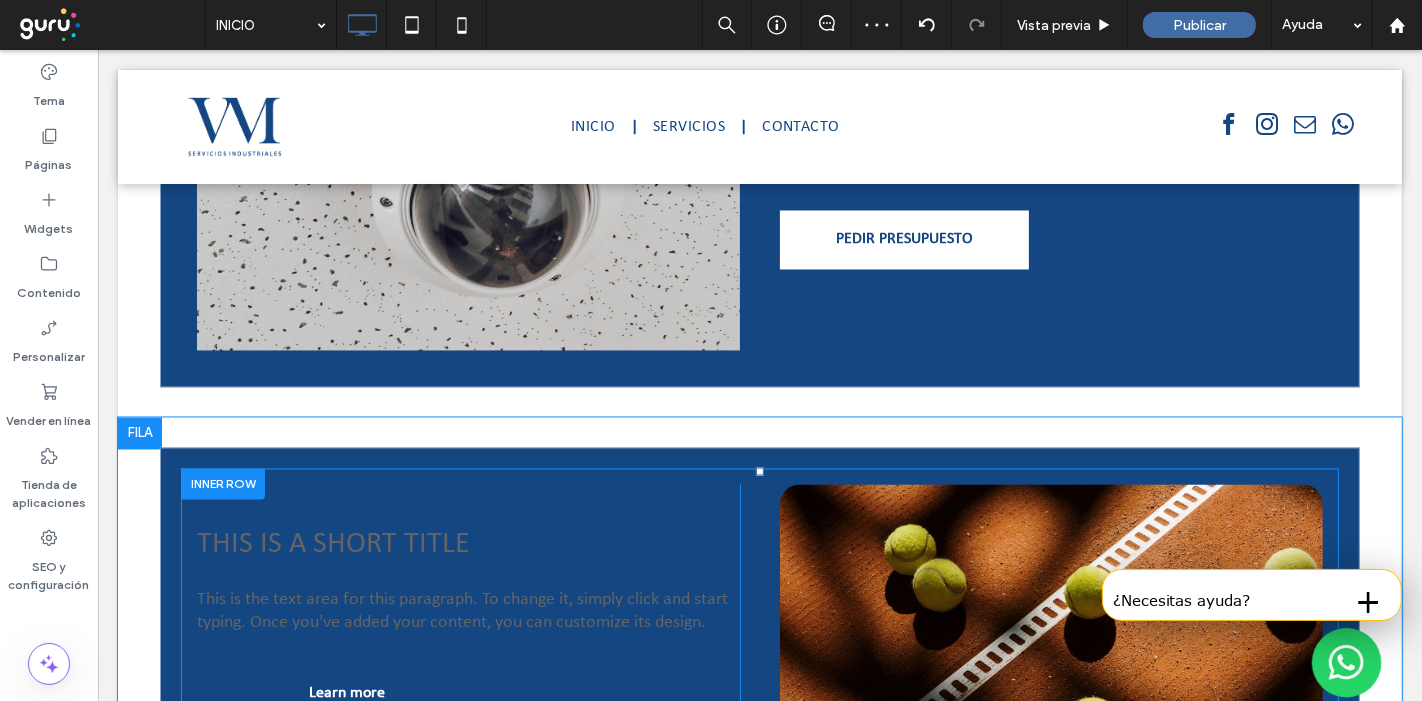 click on "Click To Paste" at bounding box center (1050, 657) 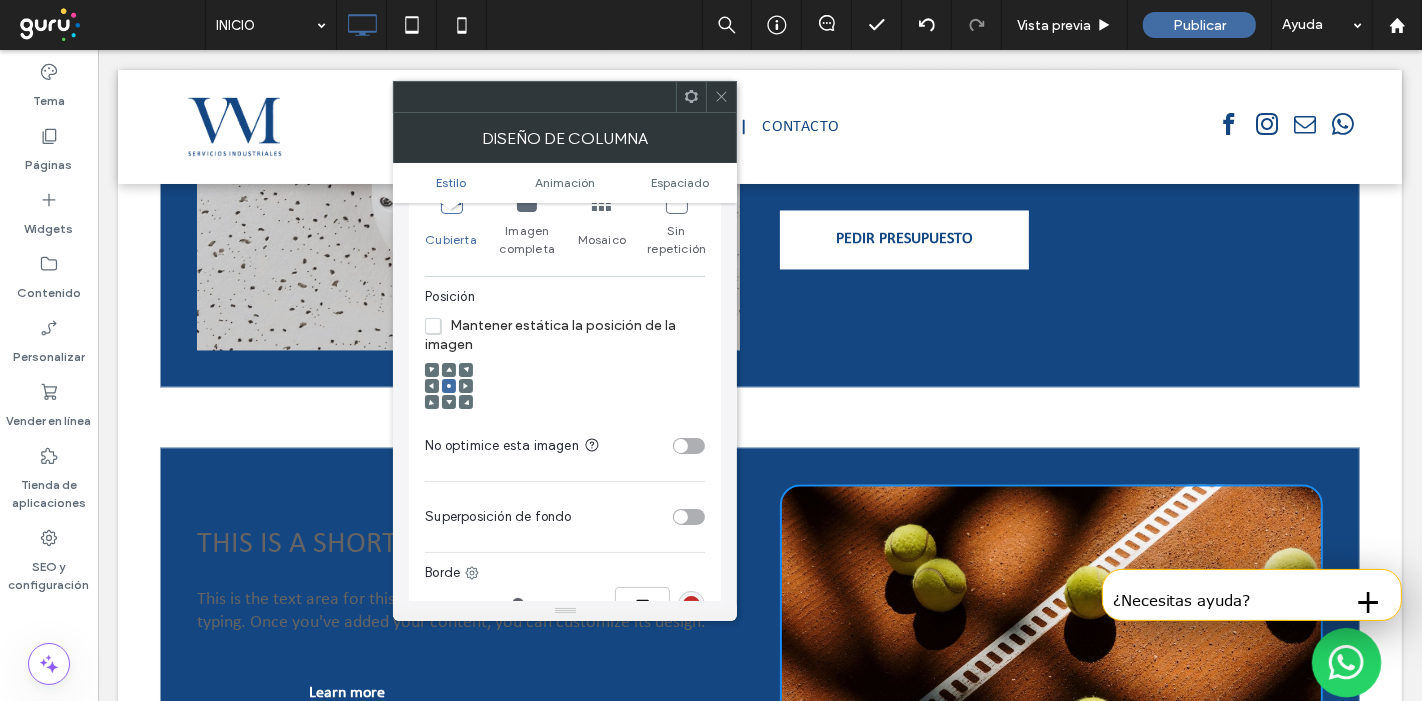 scroll, scrollTop: 666, scrollLeft: 0, axis: vertical 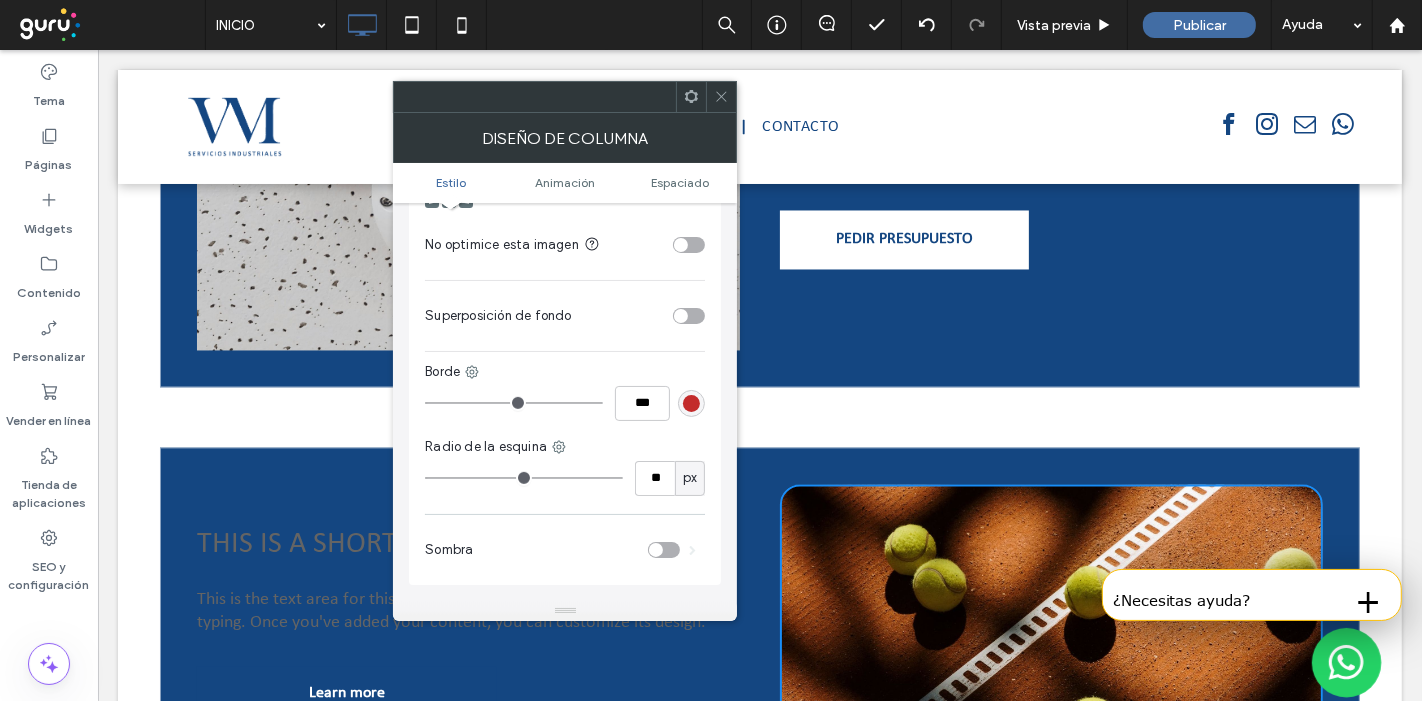 type on "**" 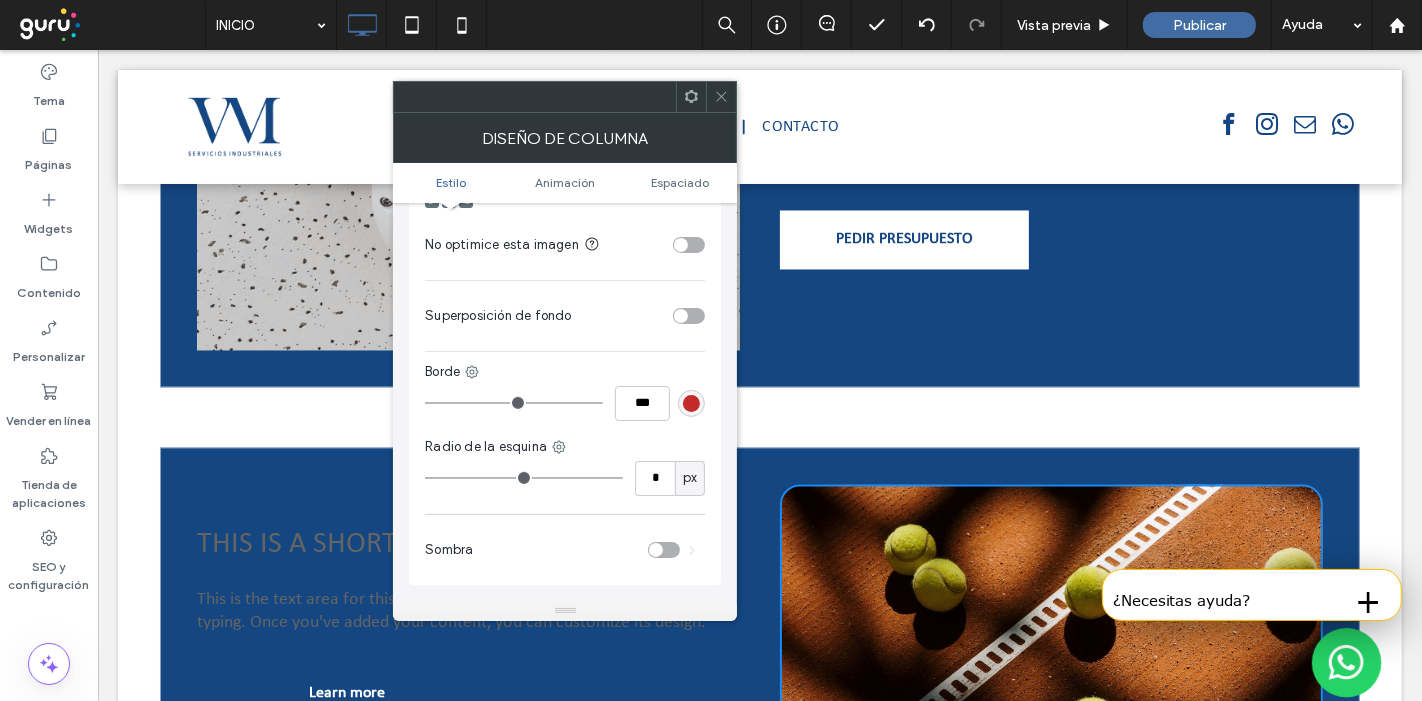 drag, startPoint x: 466, startPoint y: 467, endPoint x: 374, endPoint y: 464, distance: 92.0489 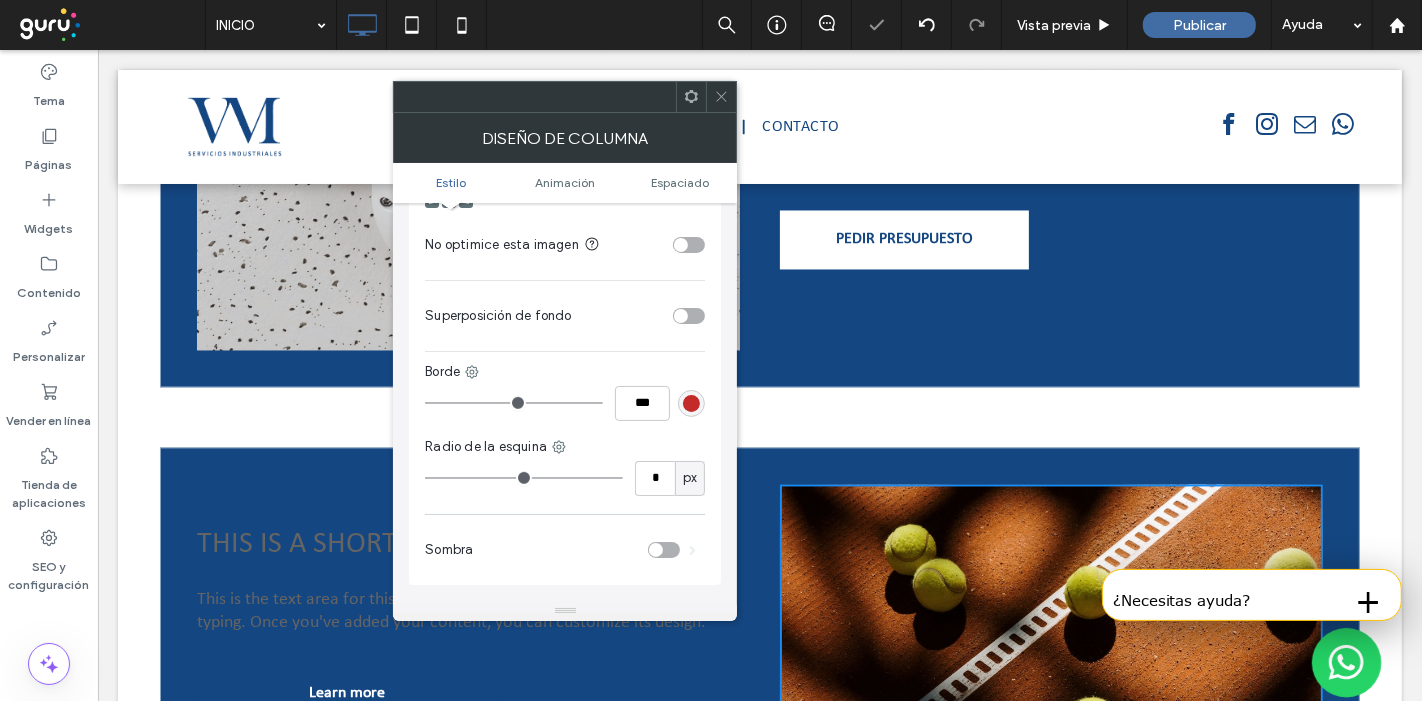 click 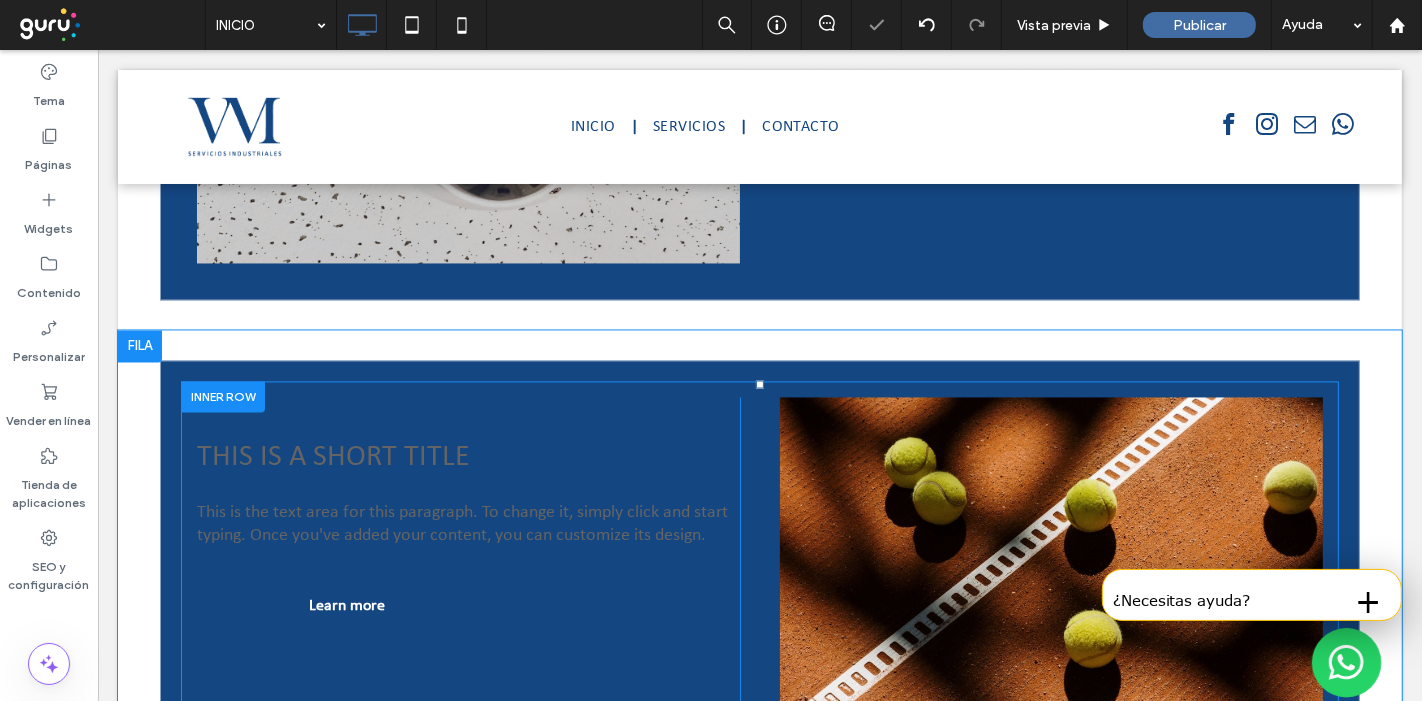 scroll, scrollTop: 3408, scrollLeft: 0, axis: vertical 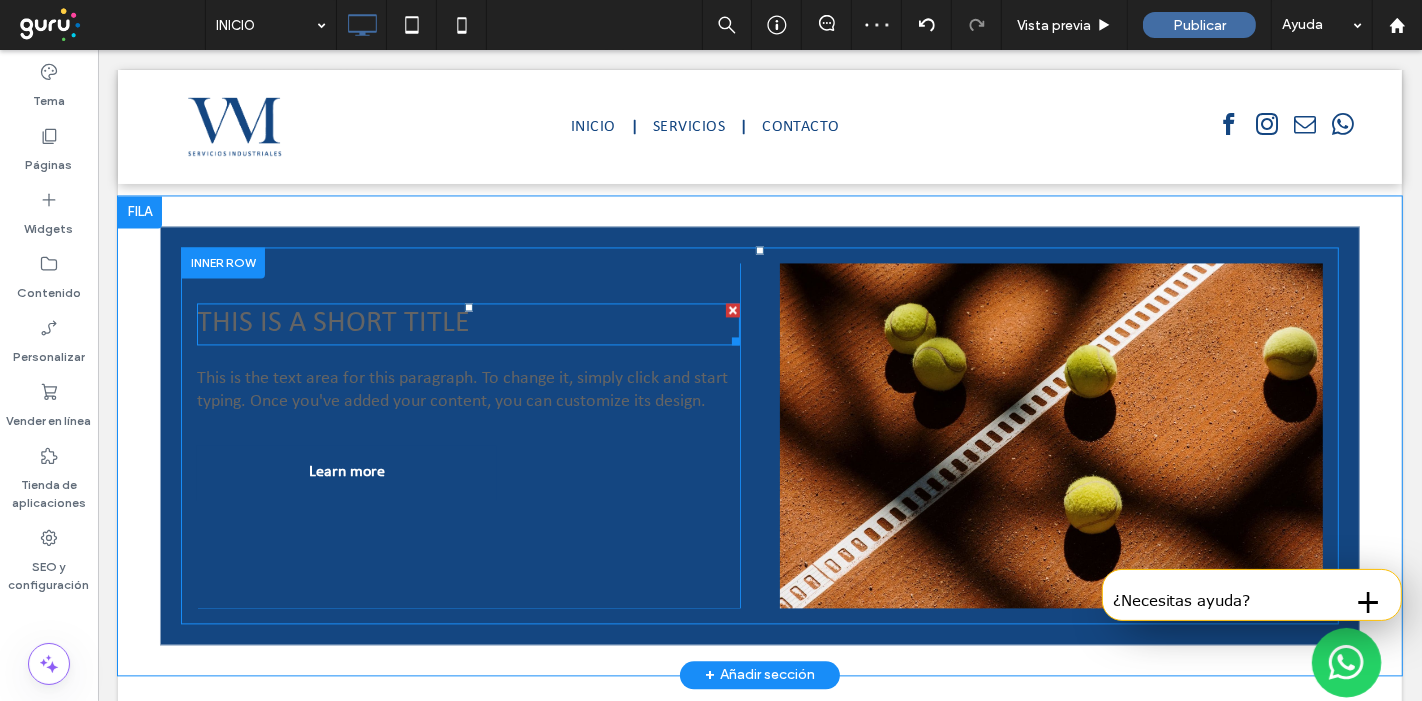 click on "This is a short title" at bounding box center (467, 324) 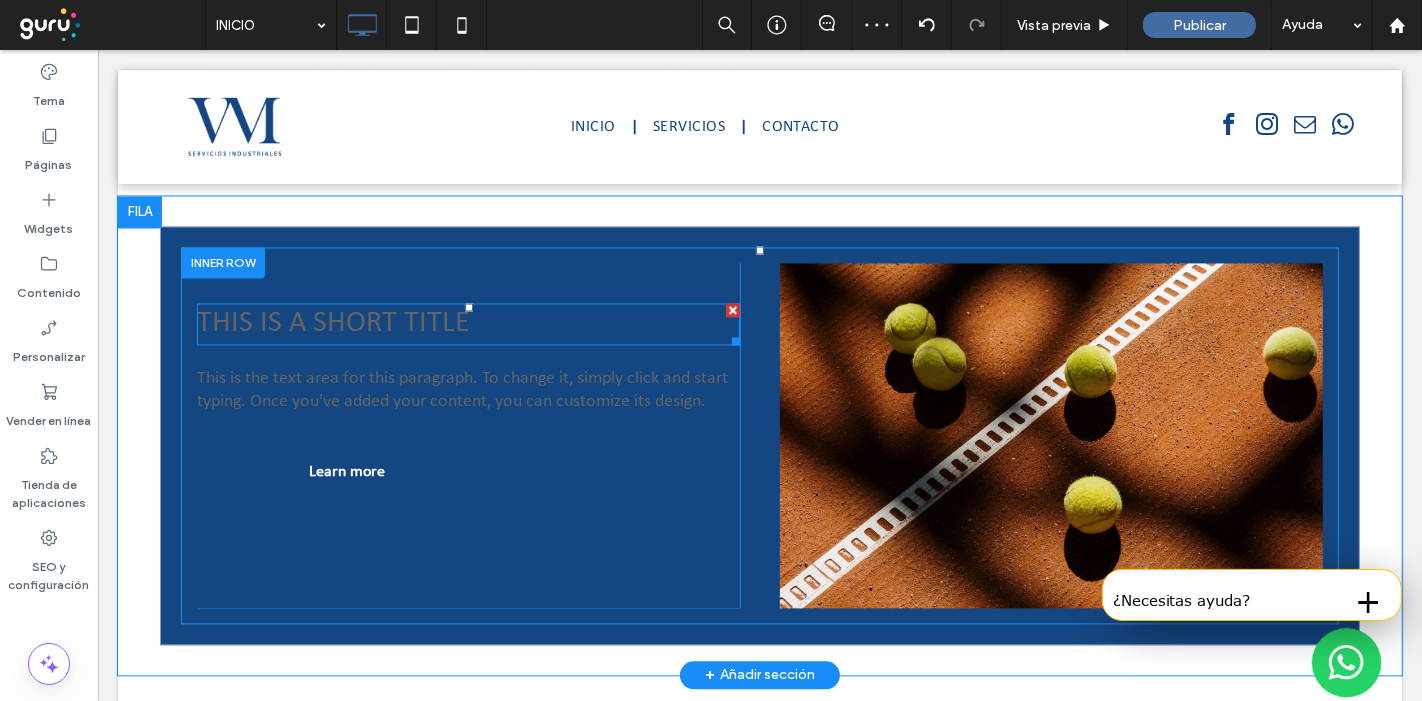 type on "**********" 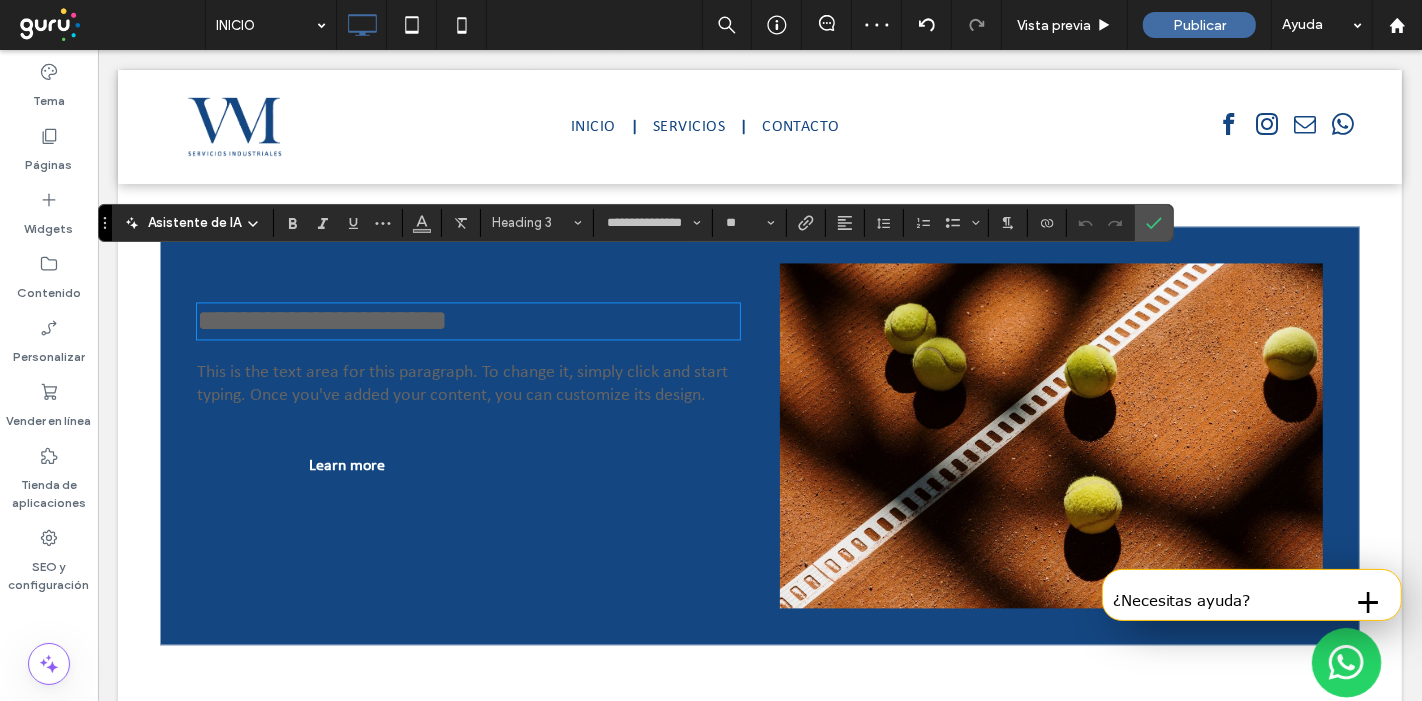 type 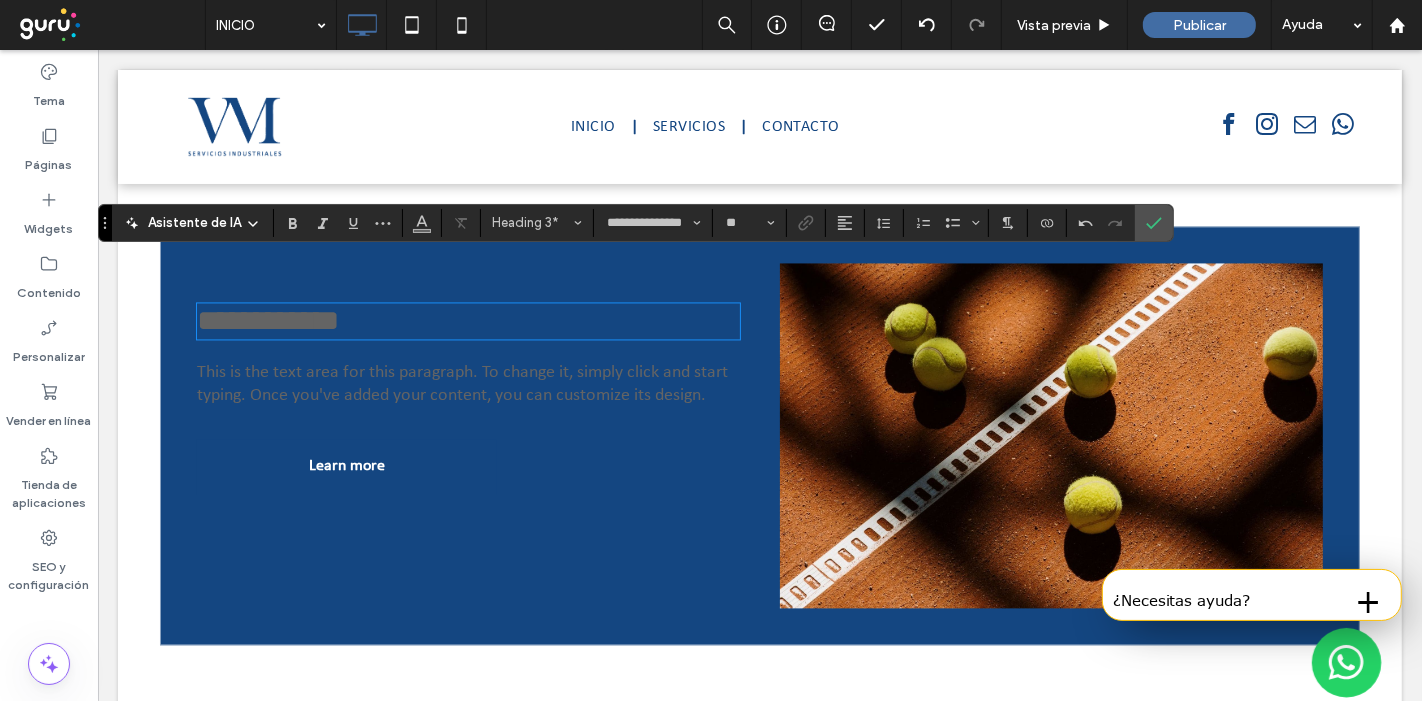 click on "**********" at bounding box center [467, 321] 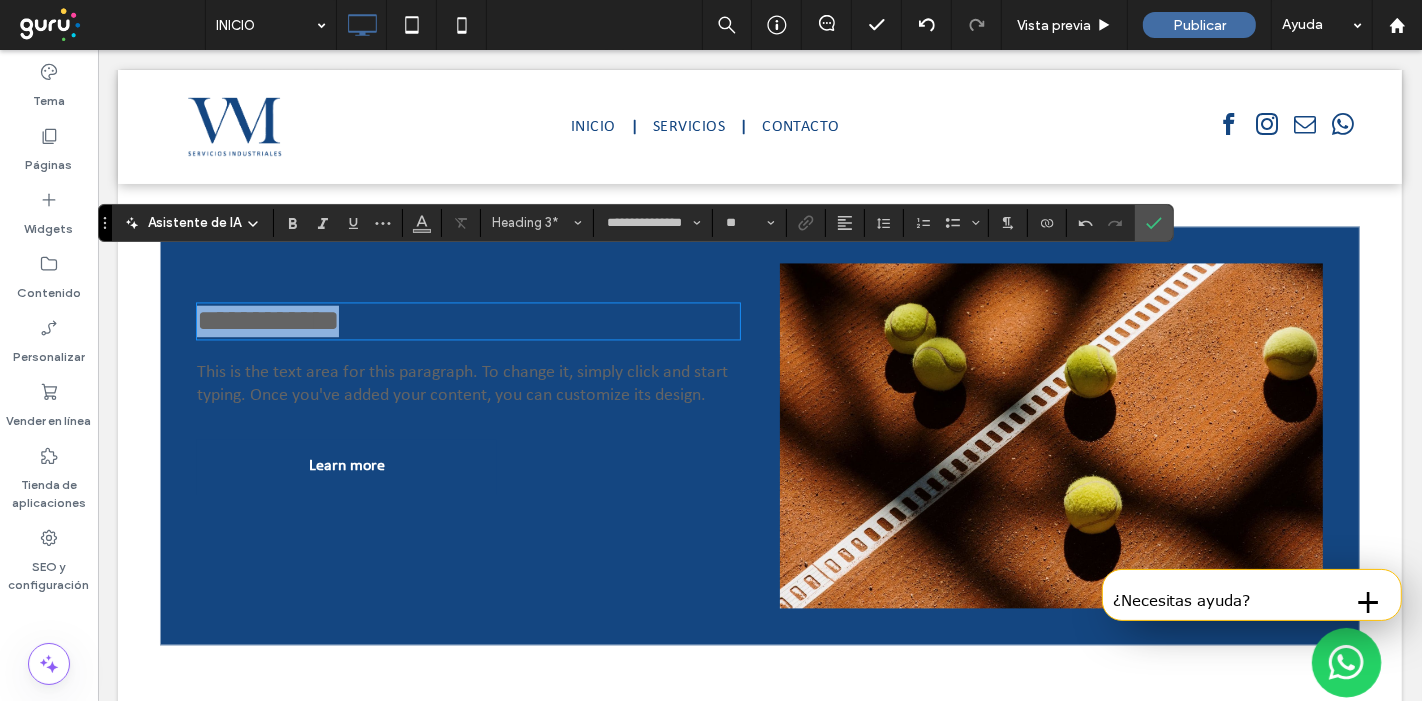 click on "**********" at bounding box center (467, 321) 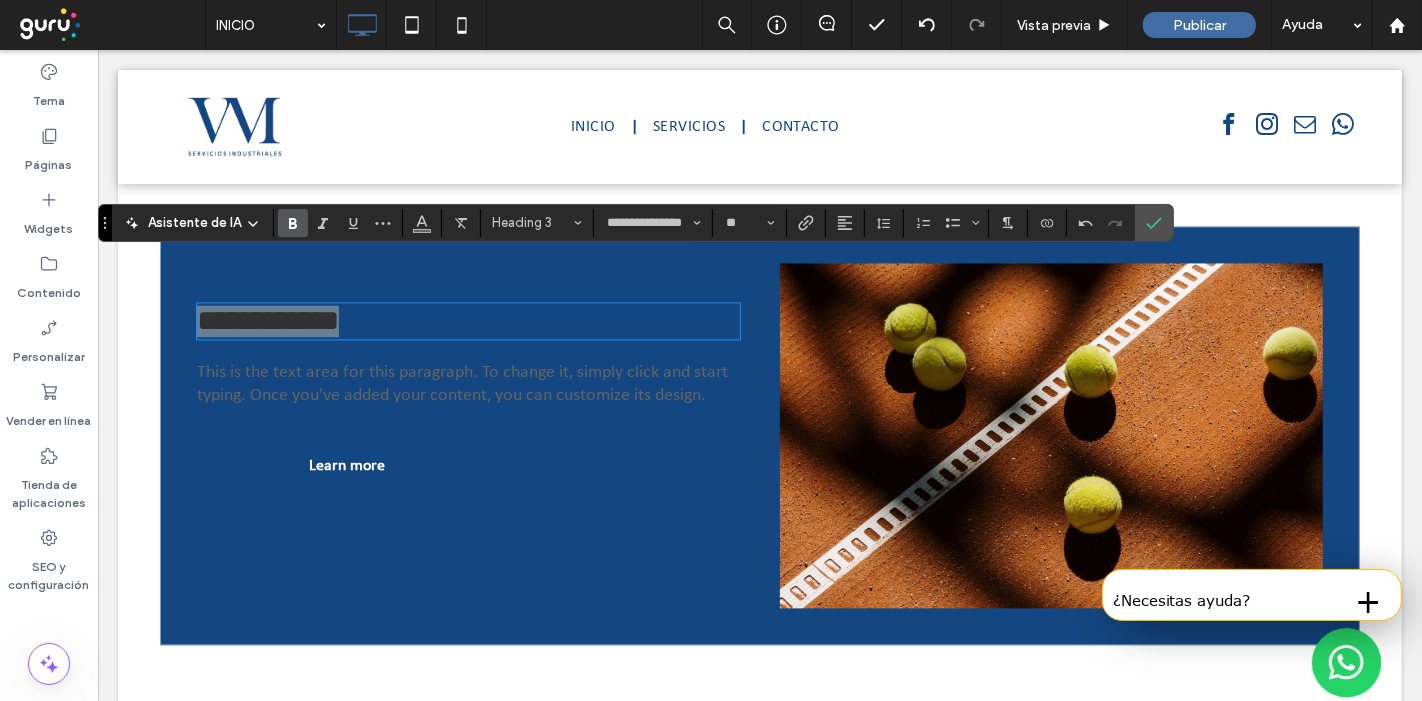 click 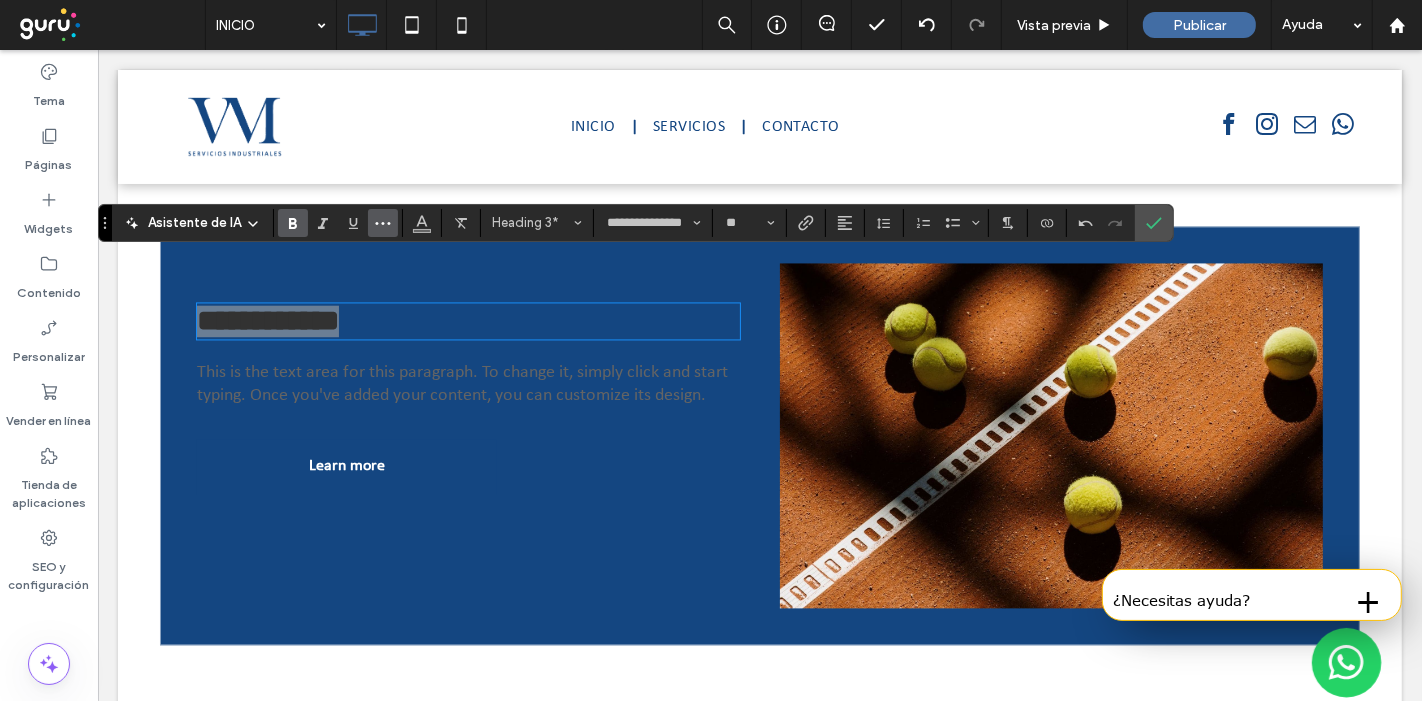 click 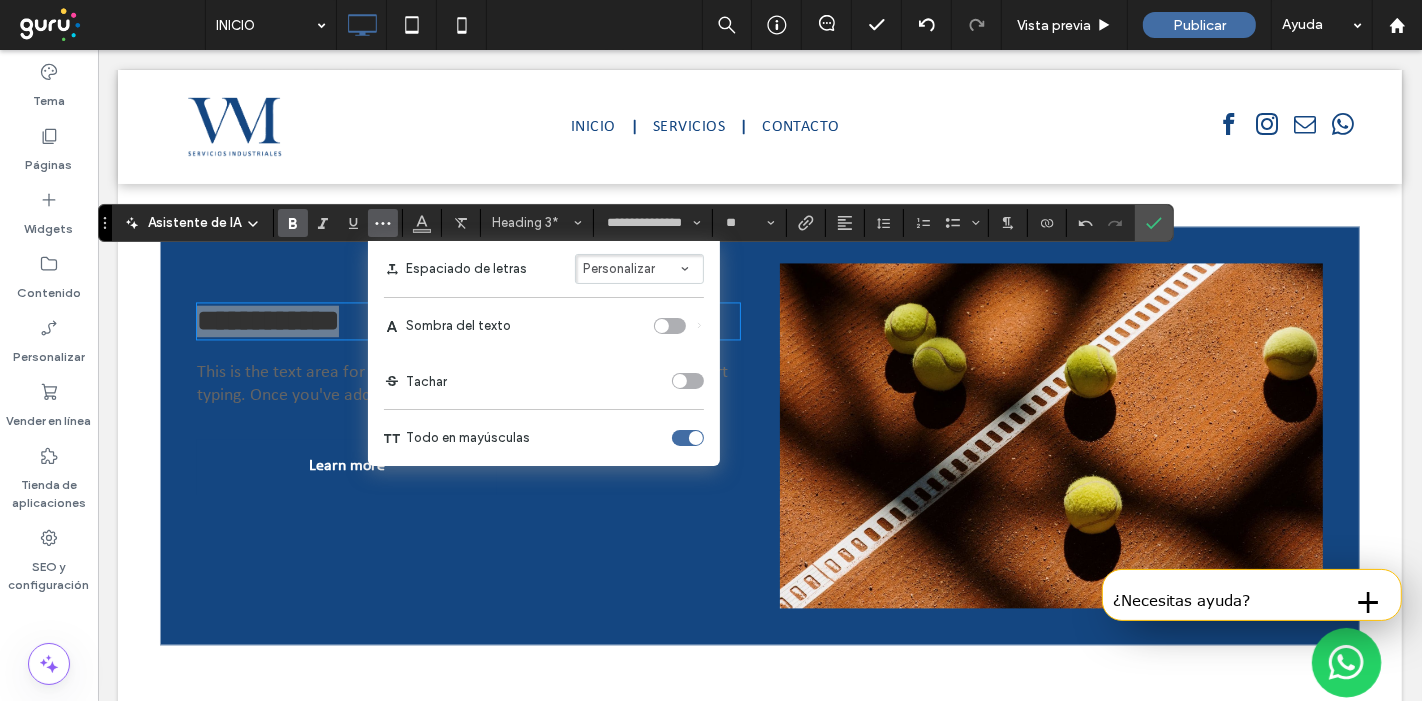 click on "Personalizar" at bounding box center [639, 269] 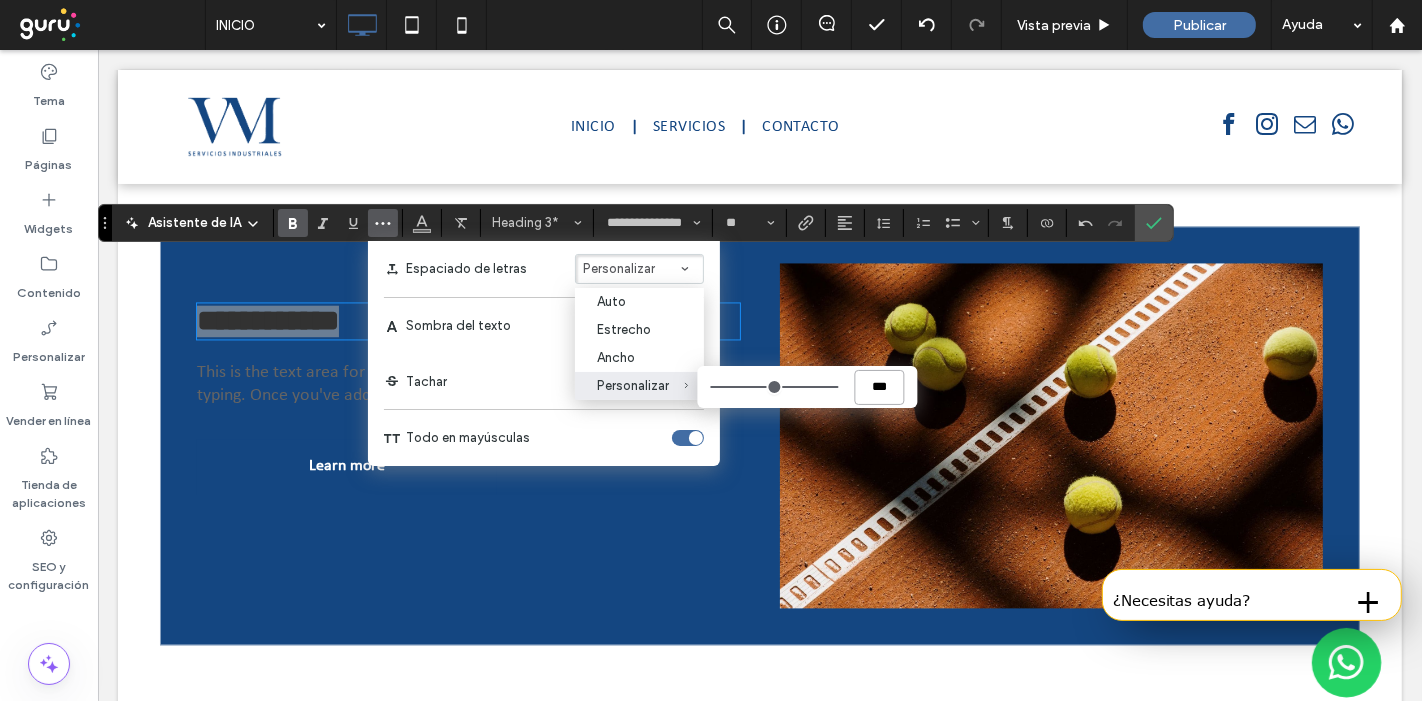 click on "***" at bounding box center (879, 387) 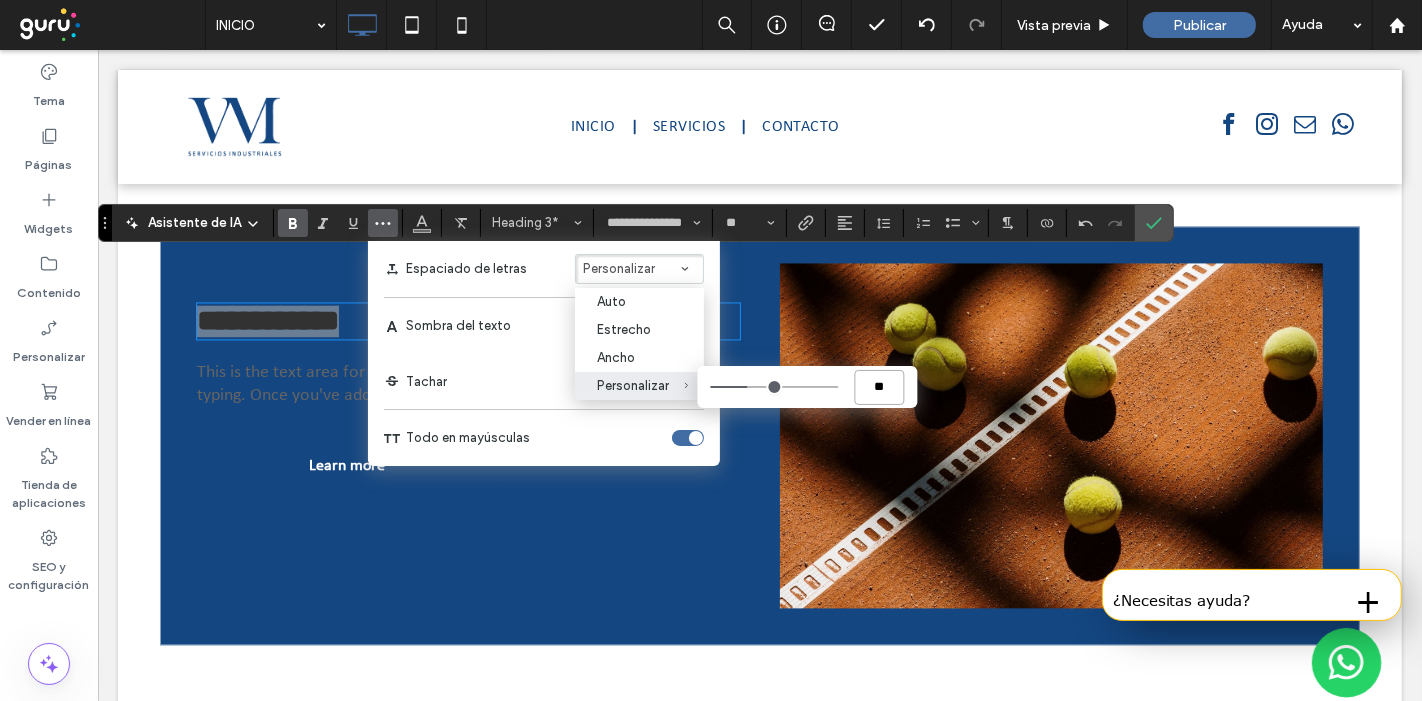 type on "***" 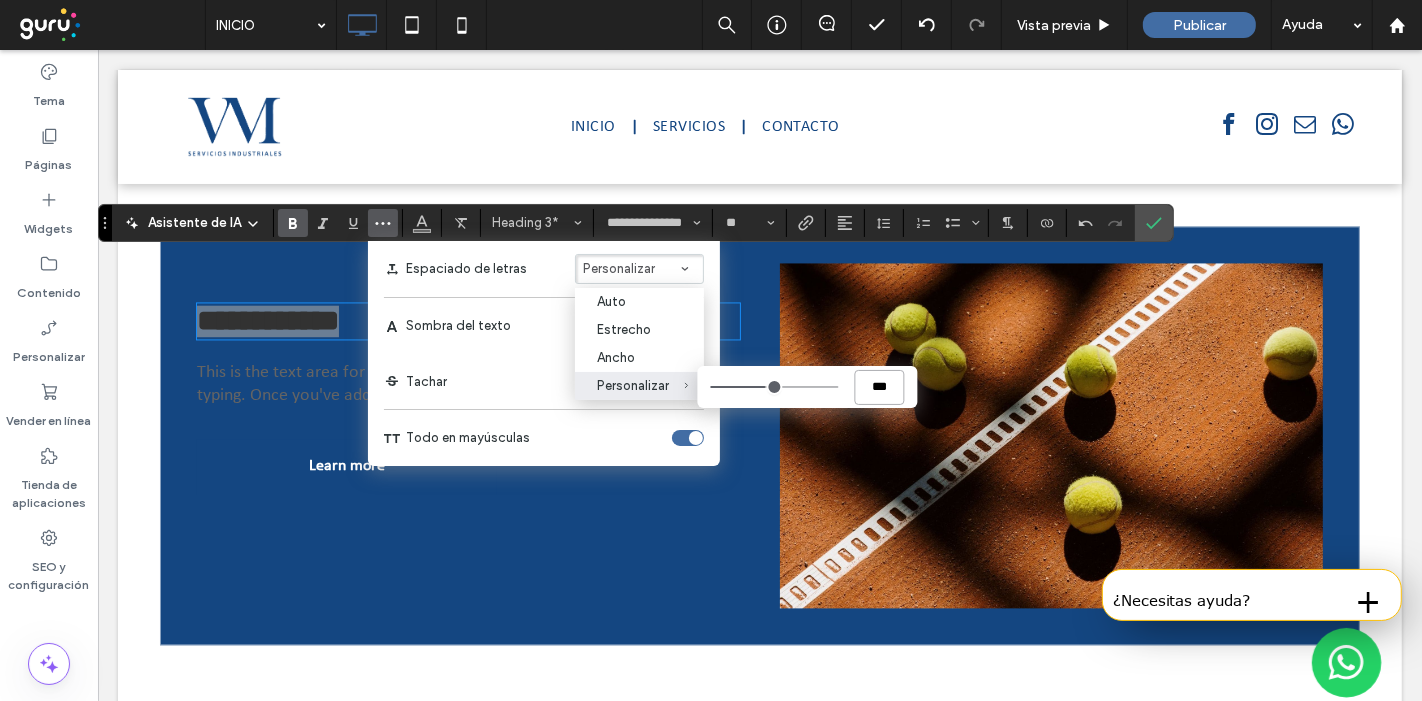 type on "****" 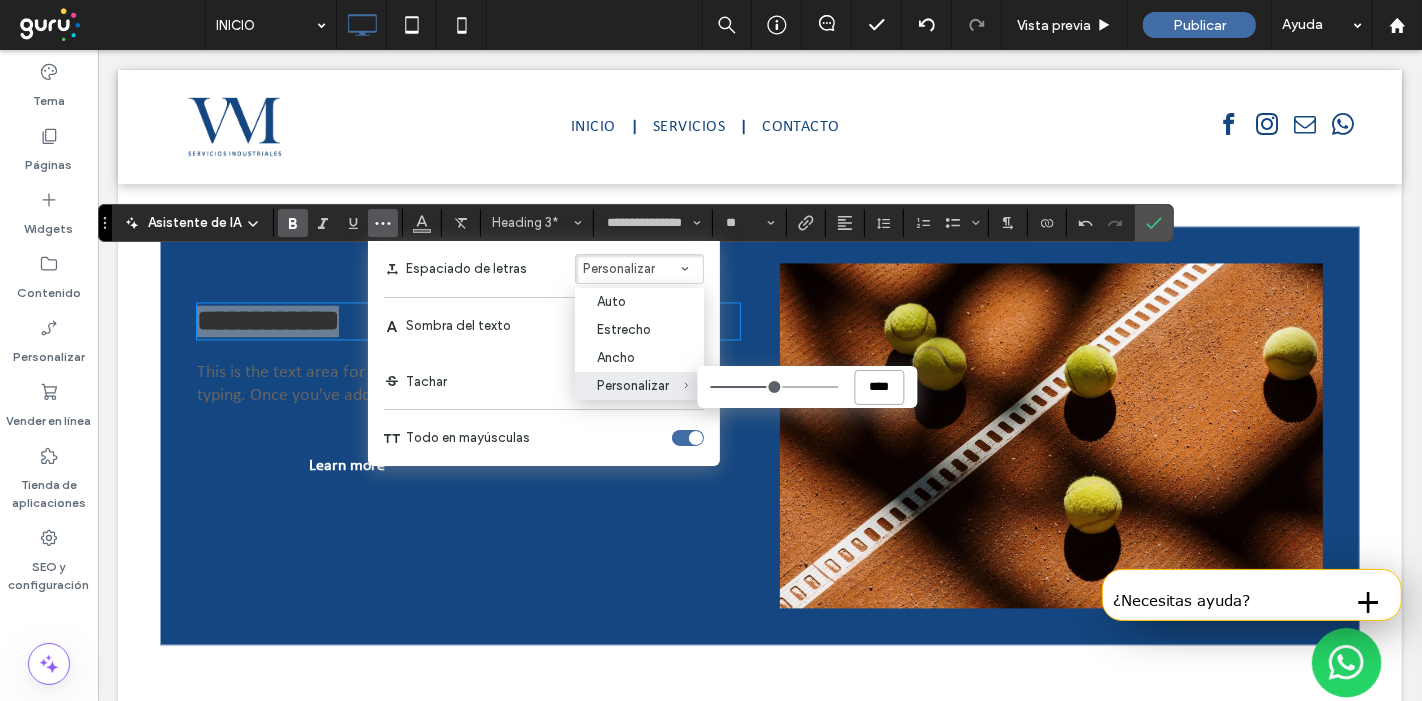 type on "****" 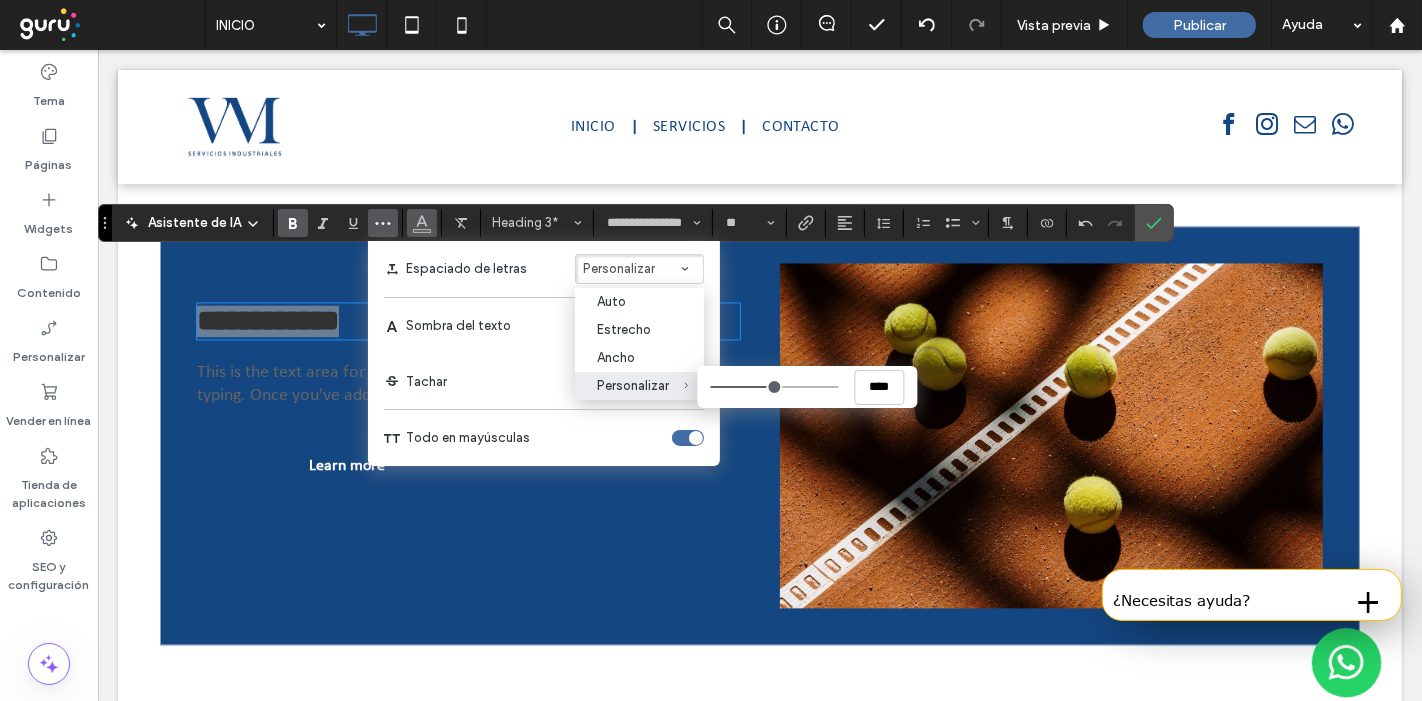 click 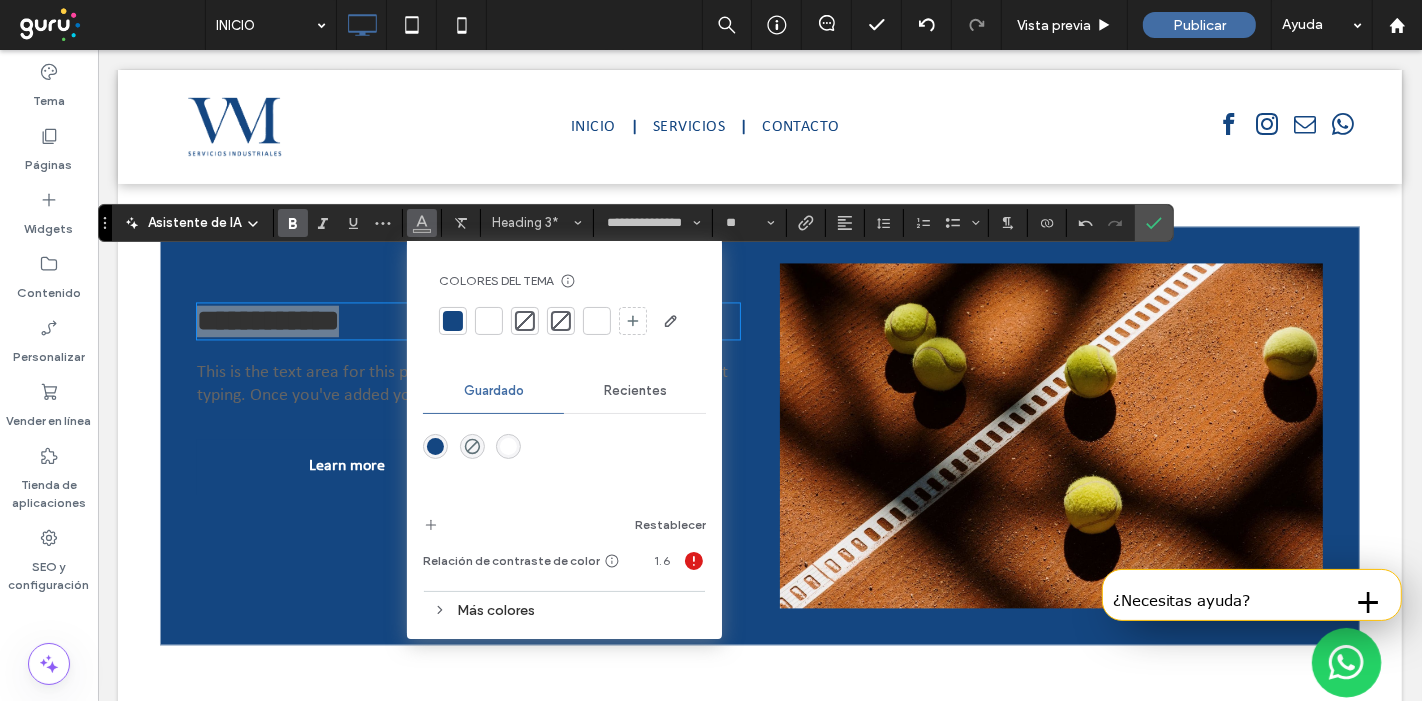 click at bounding box center [489, 321] 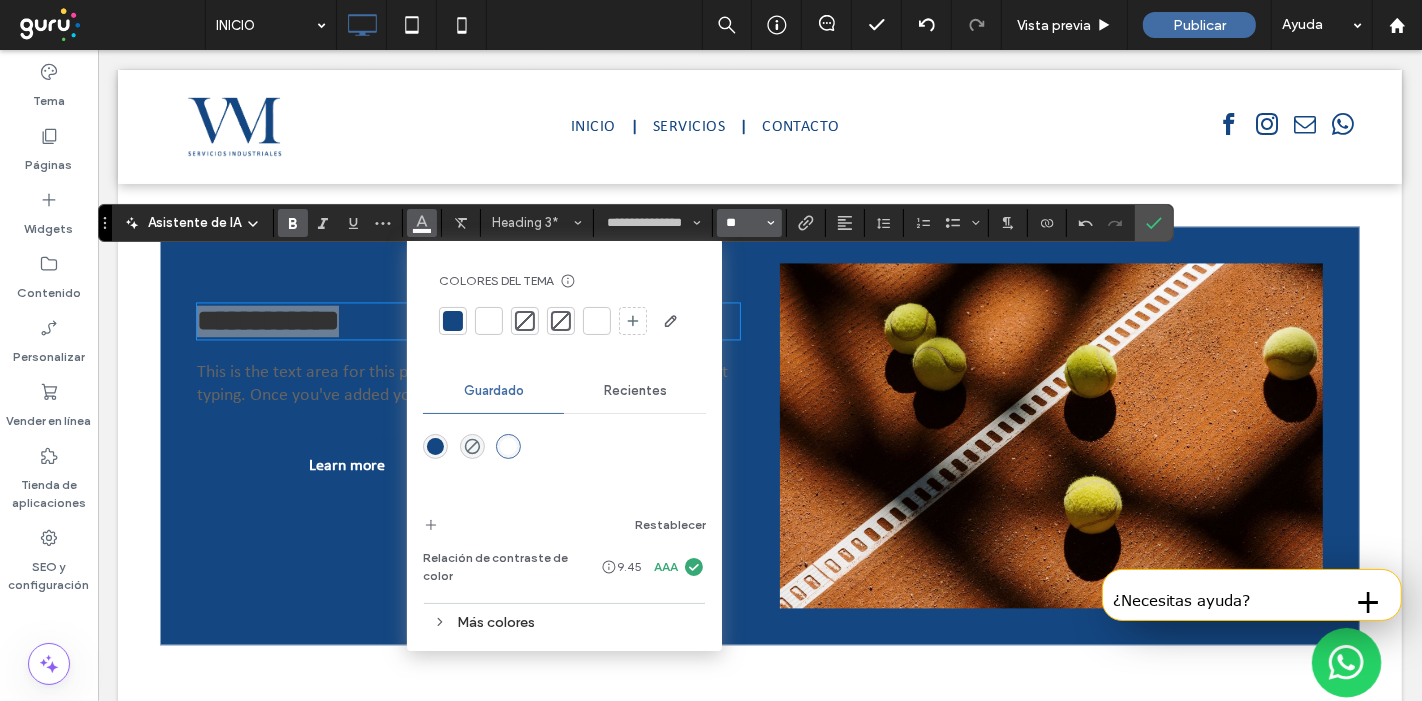 click on "**" at bounding box center (743, 223) 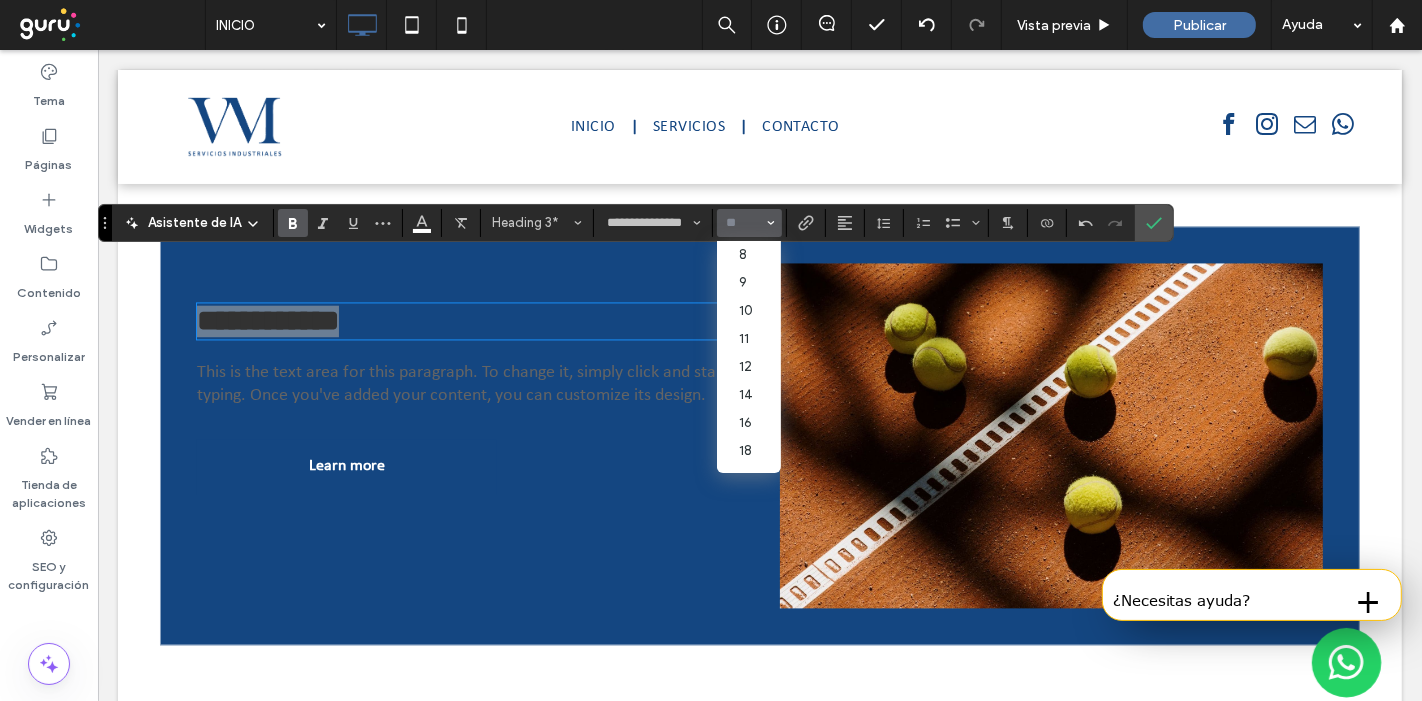 type on "*" 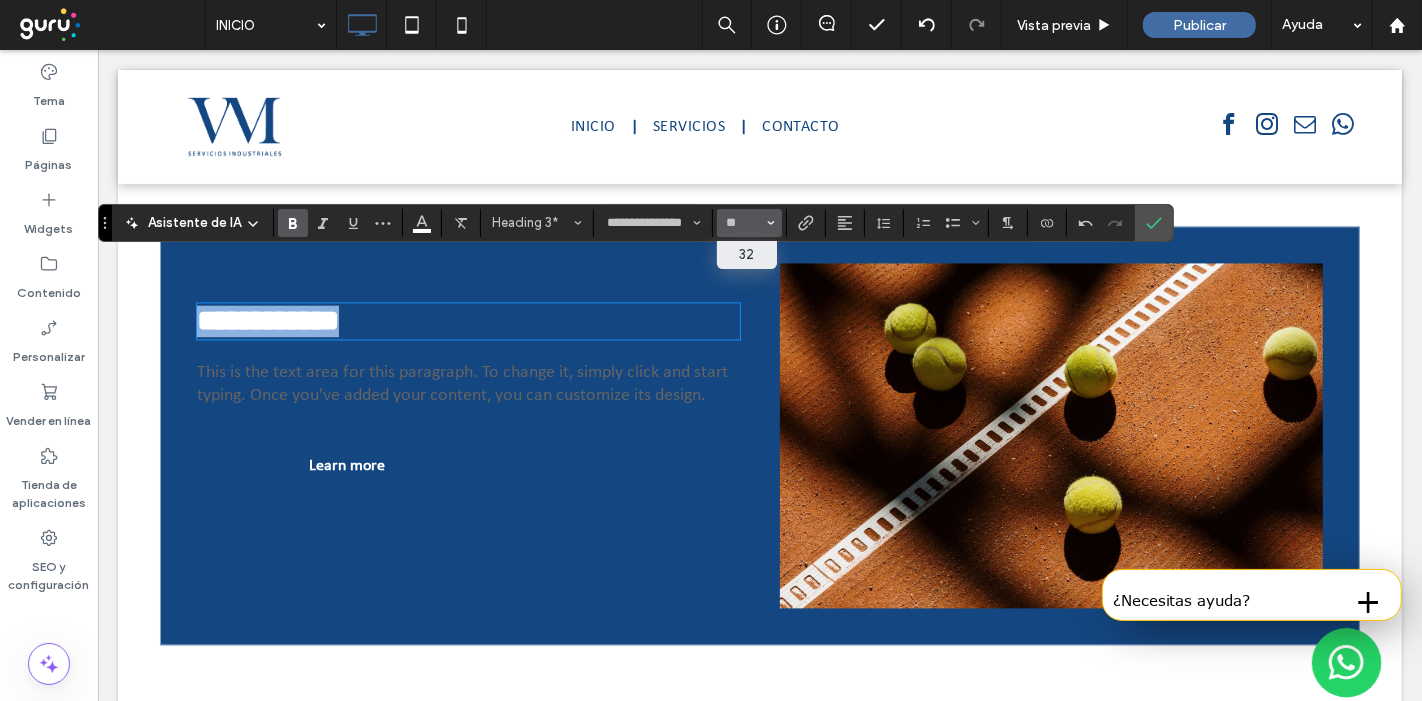 type on "**" 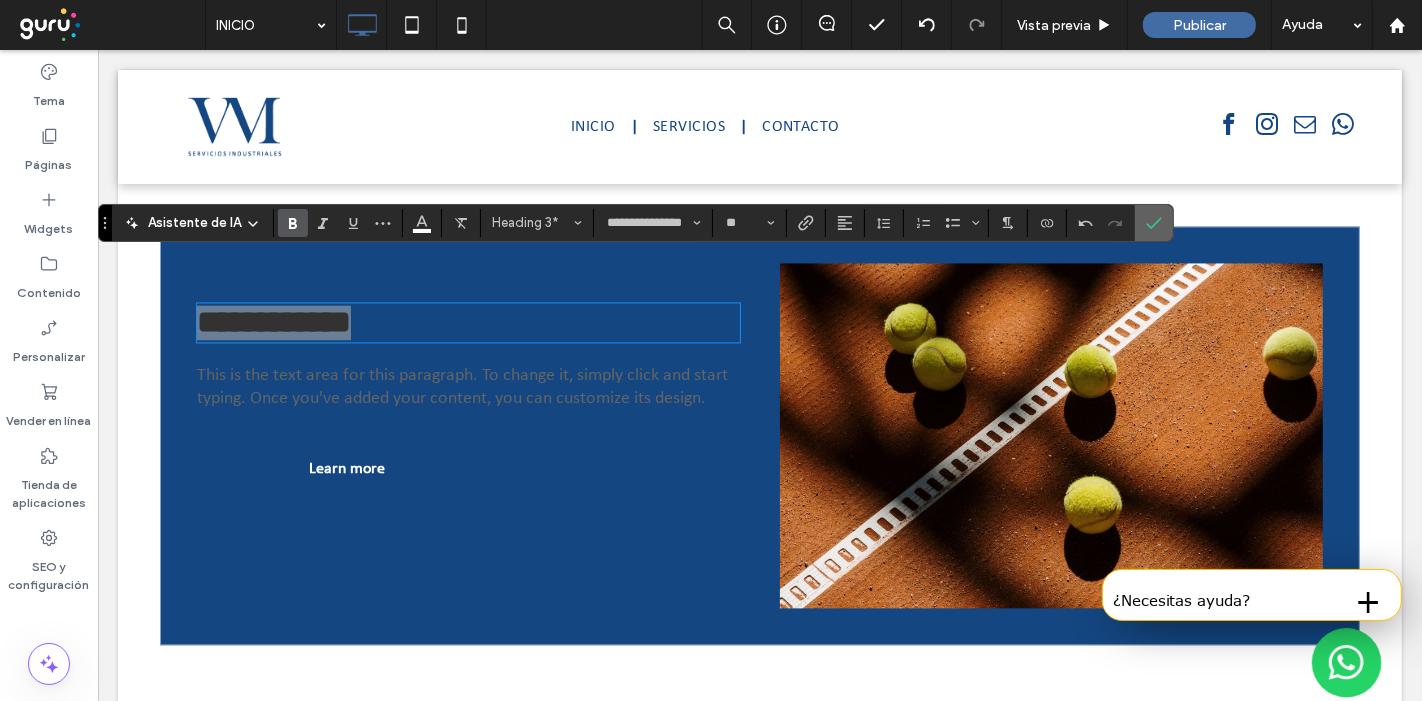 click 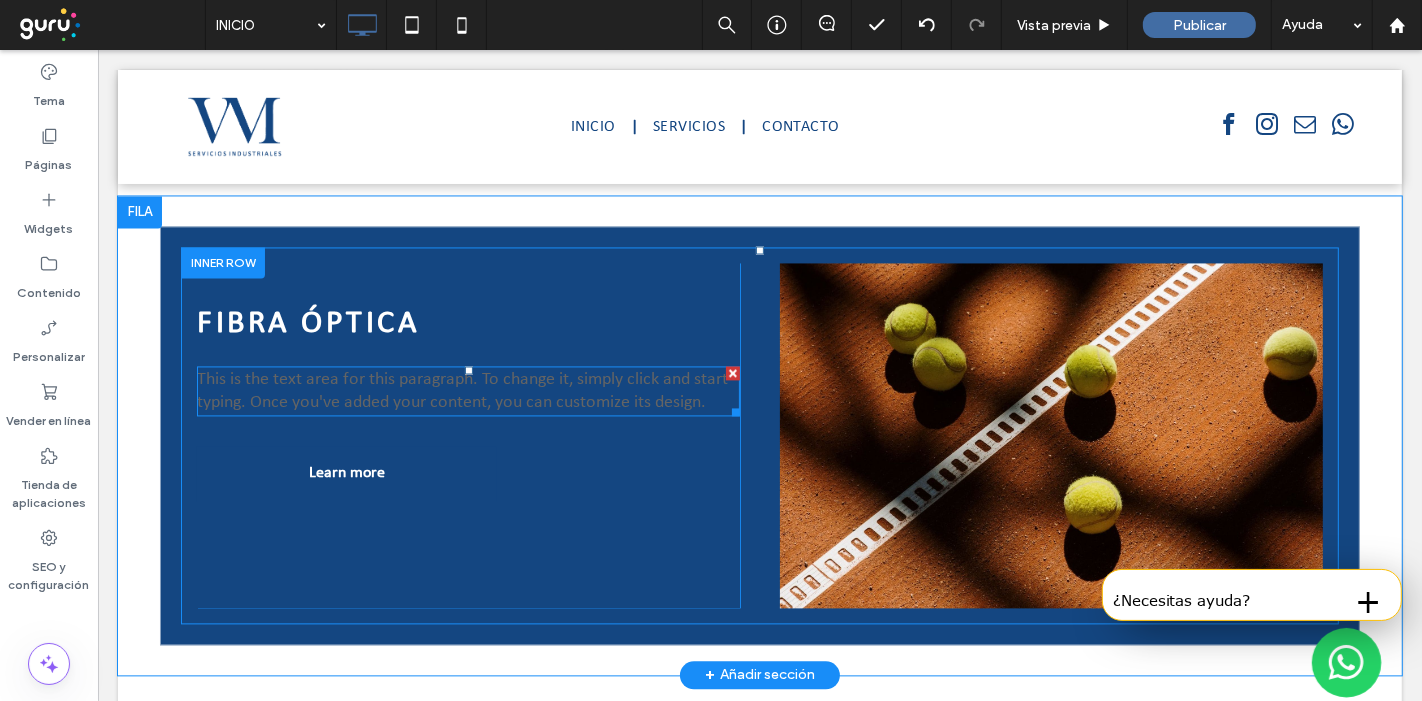 click on "This is the text area for this paragraph. To change it, simply click and start typing. Once you've added your content, you can customize its design." at bounding box center (461, 391) 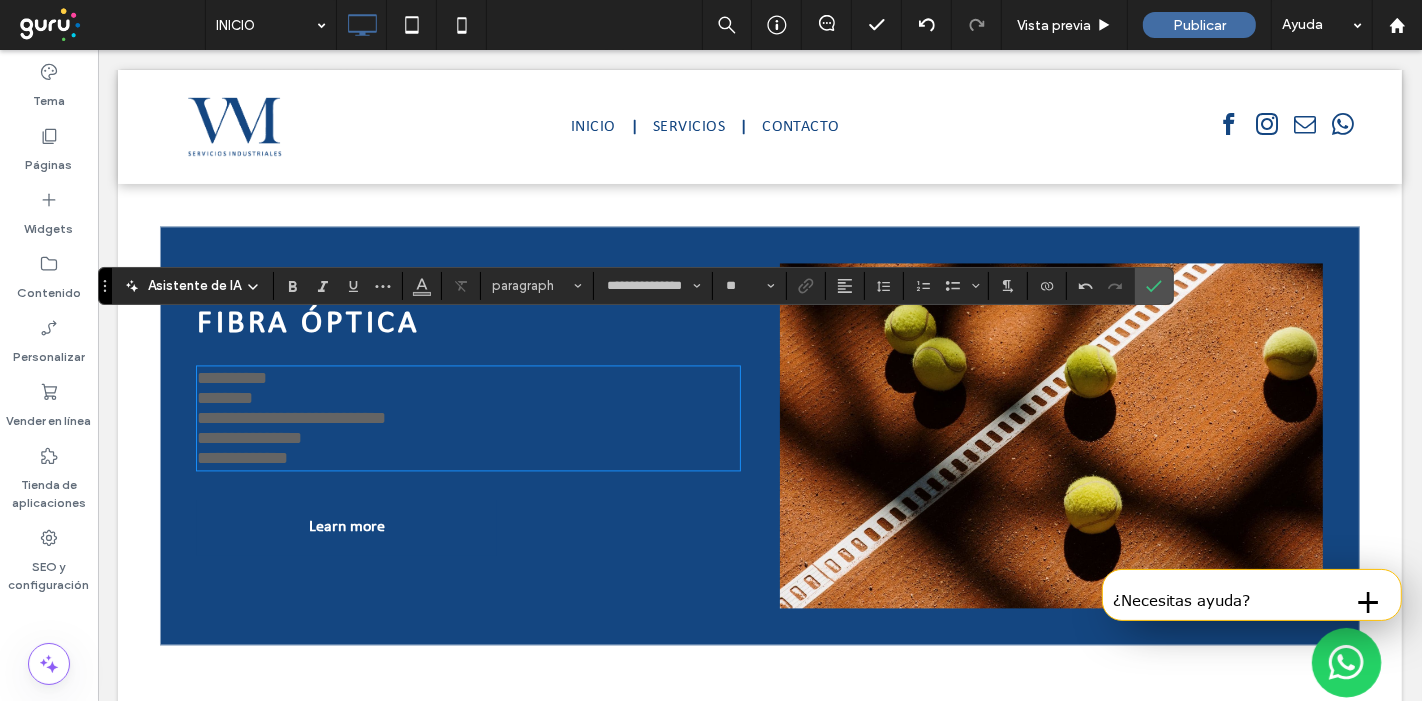 scroll, scrollTop: 0, scrollLeft: 0, axis: both 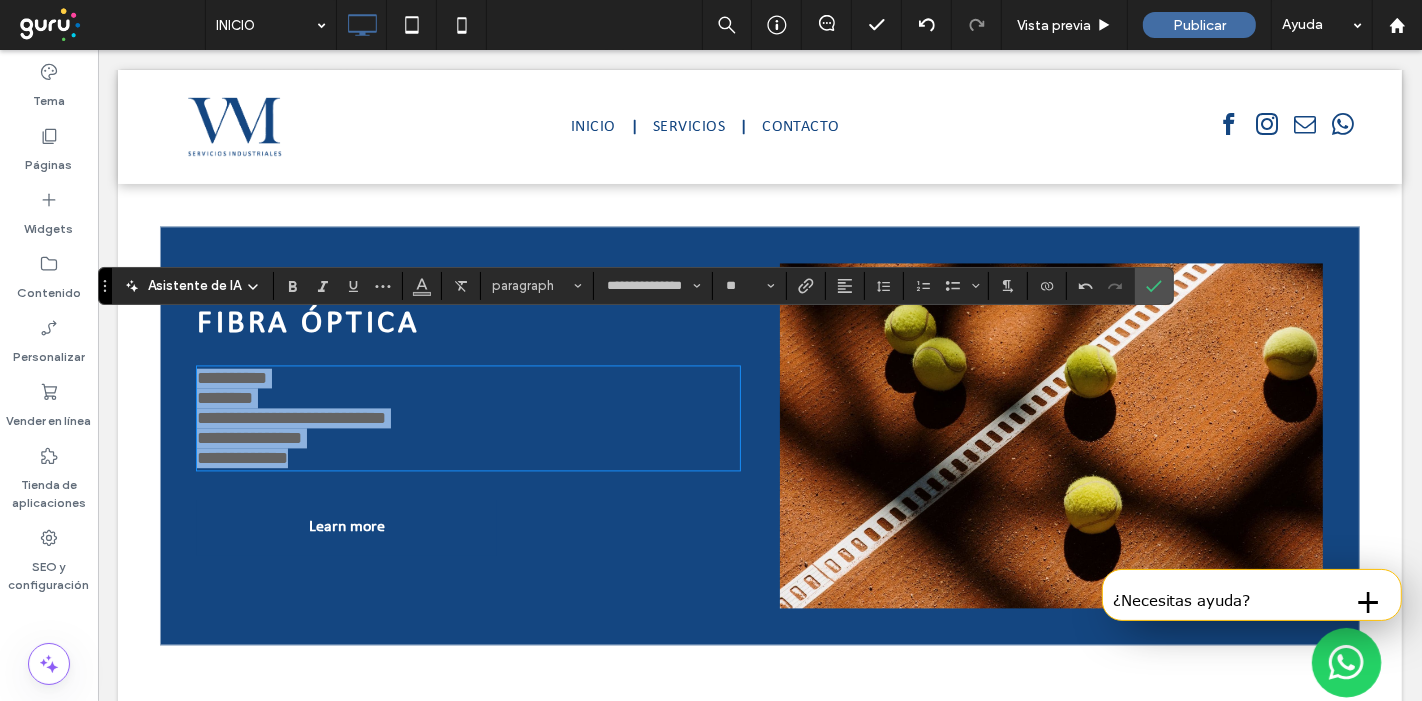 drag, startPoint x: 377, startPoint y: 421, endPoint x: 154, endPoint y: 329, distance: 241.23225 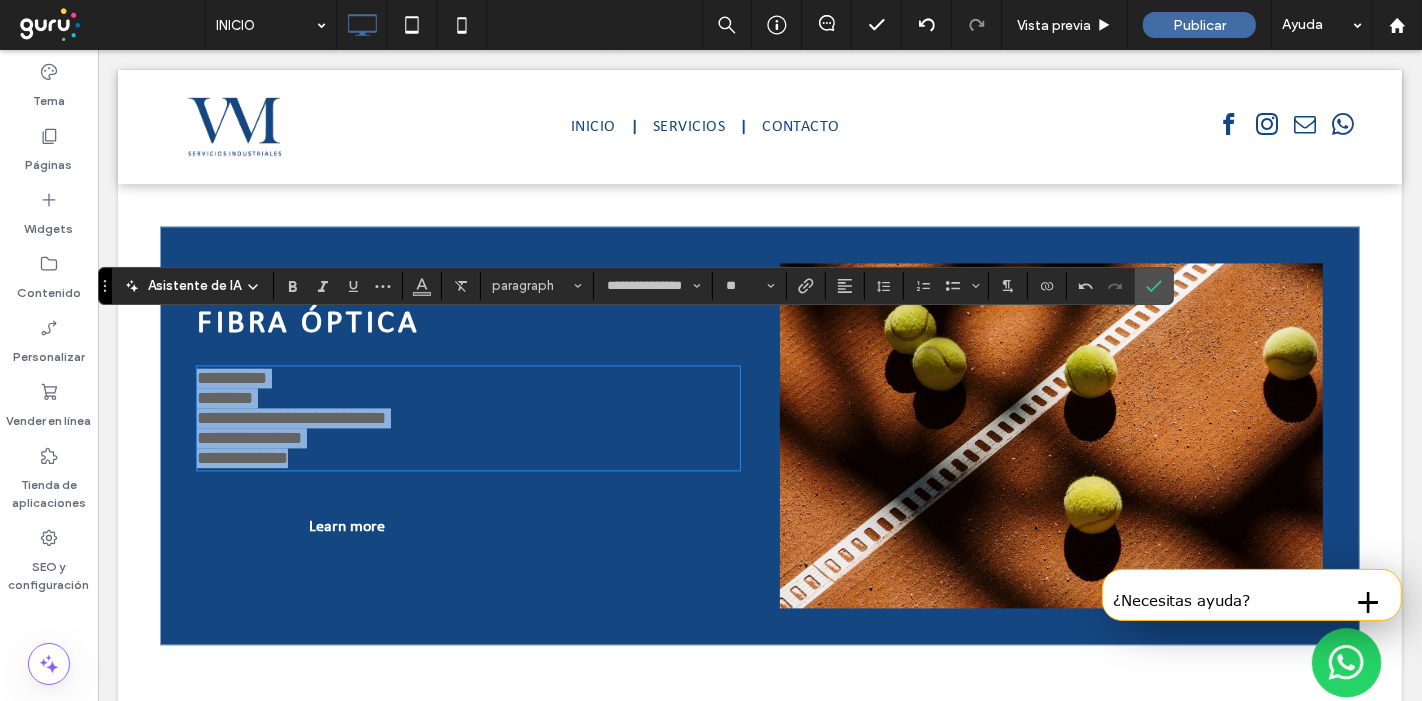 click on "**********" at bounding box center [759, 435] 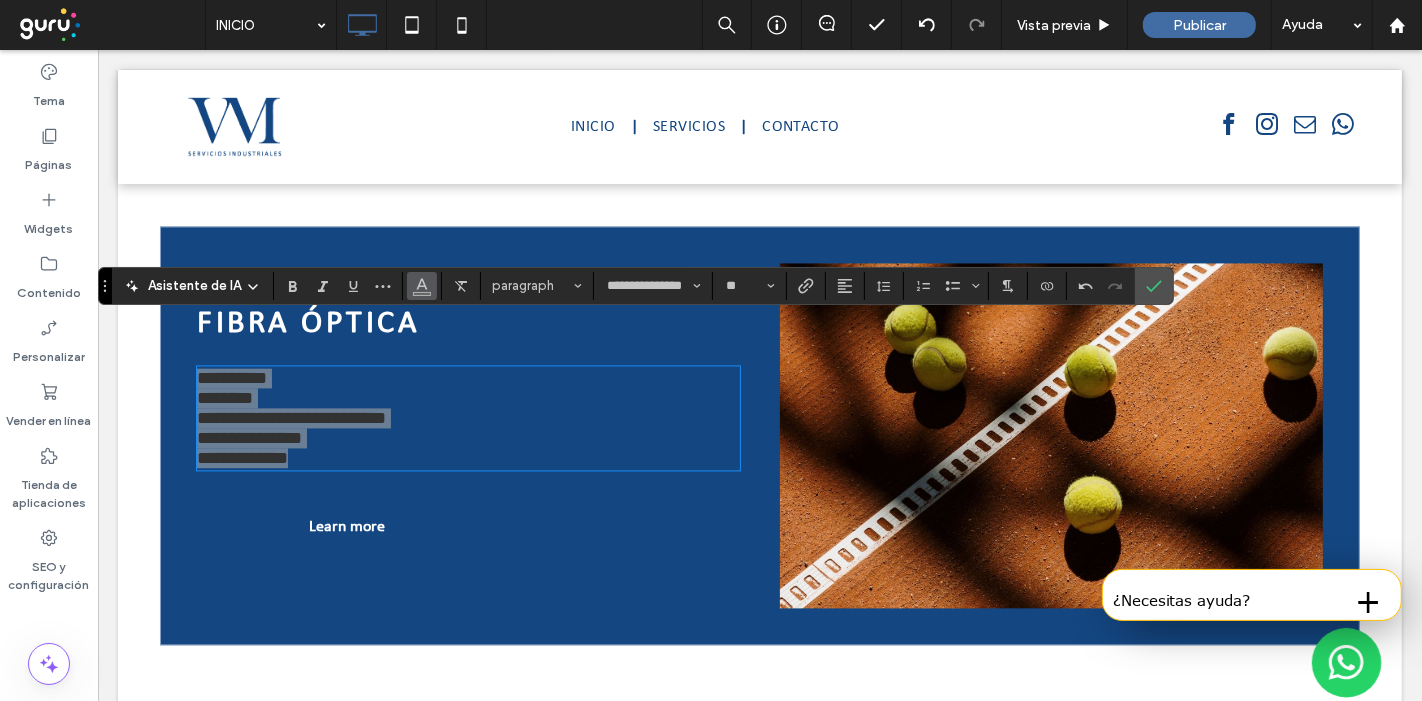 click 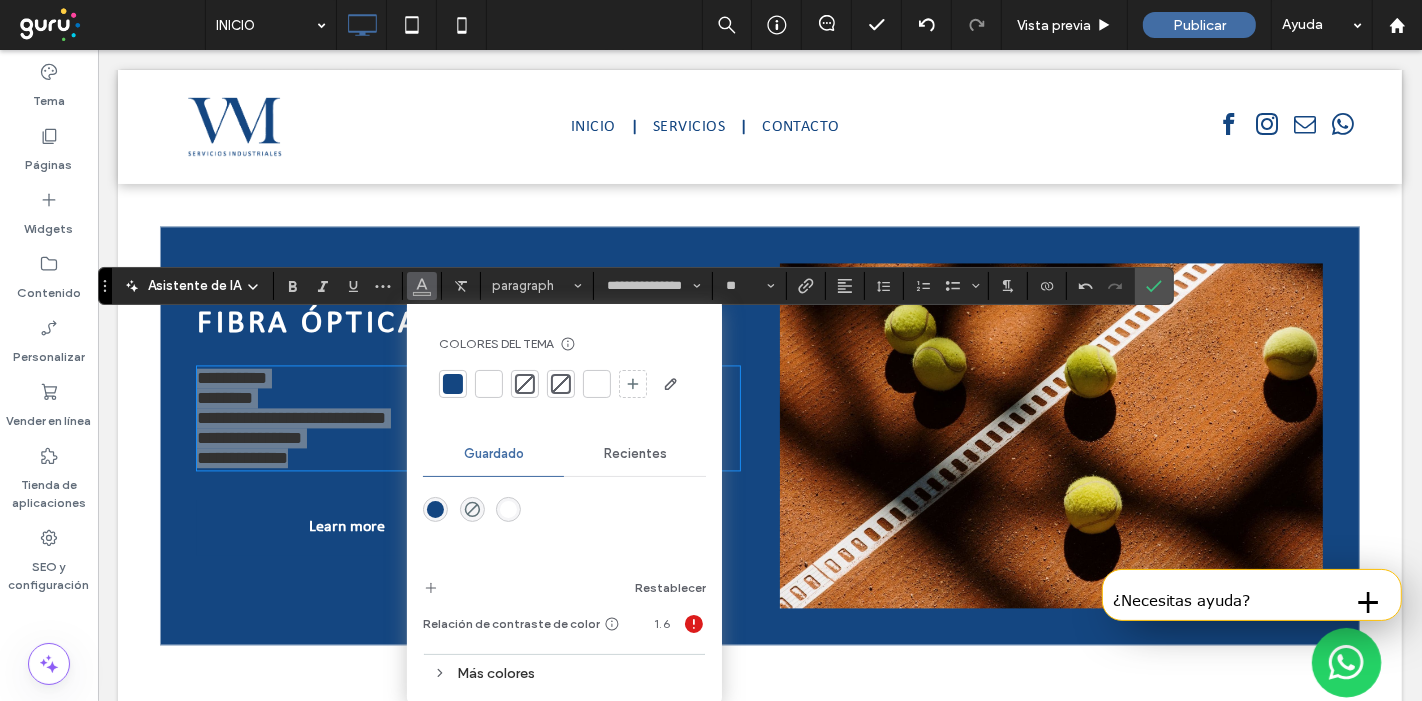 click at bounding box center (489, 384) 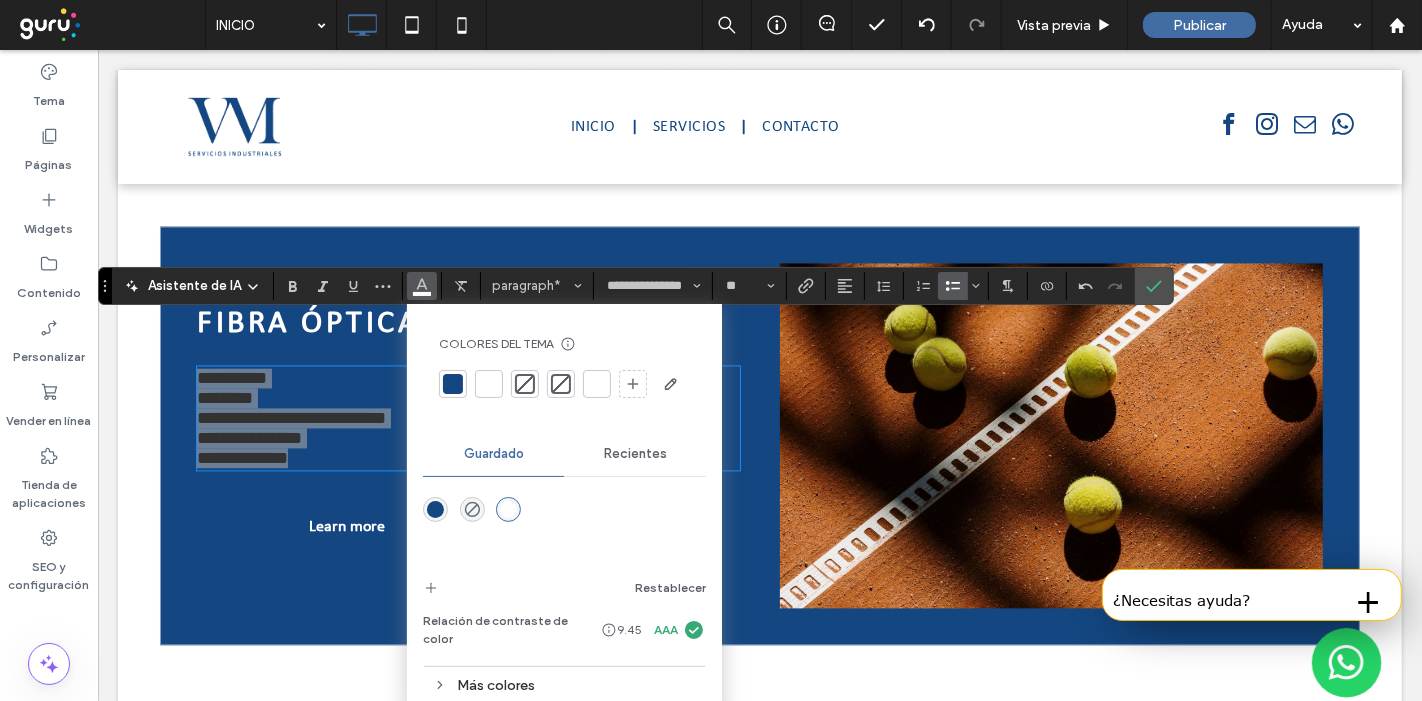 click 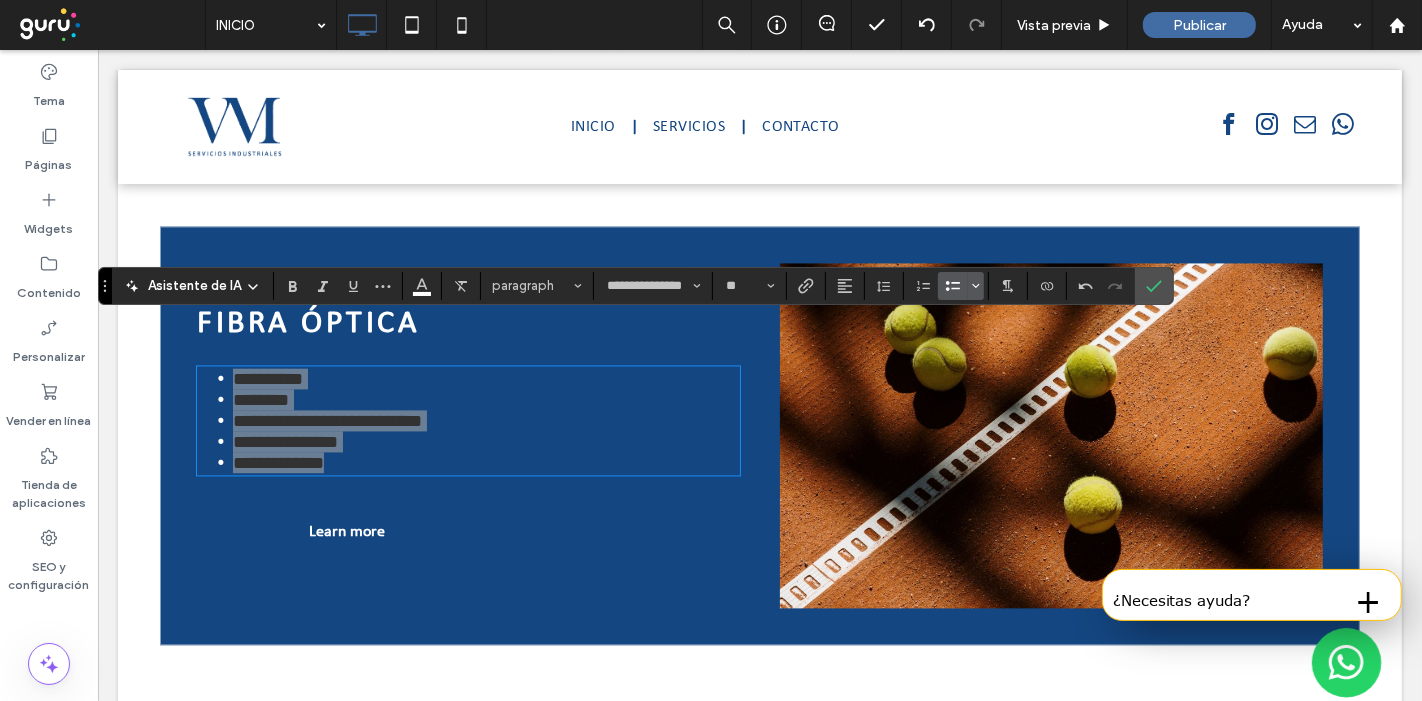 click 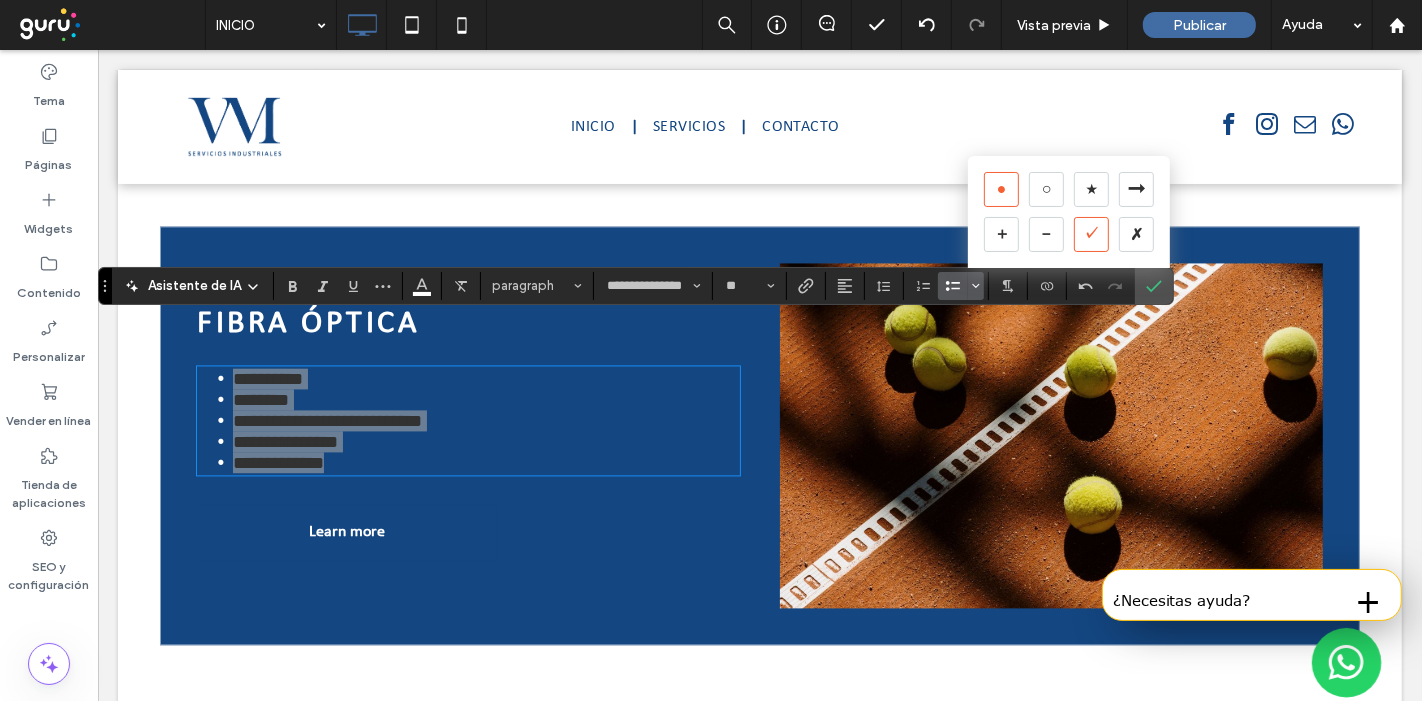click on "✓" at bounding box center [1091, 234] 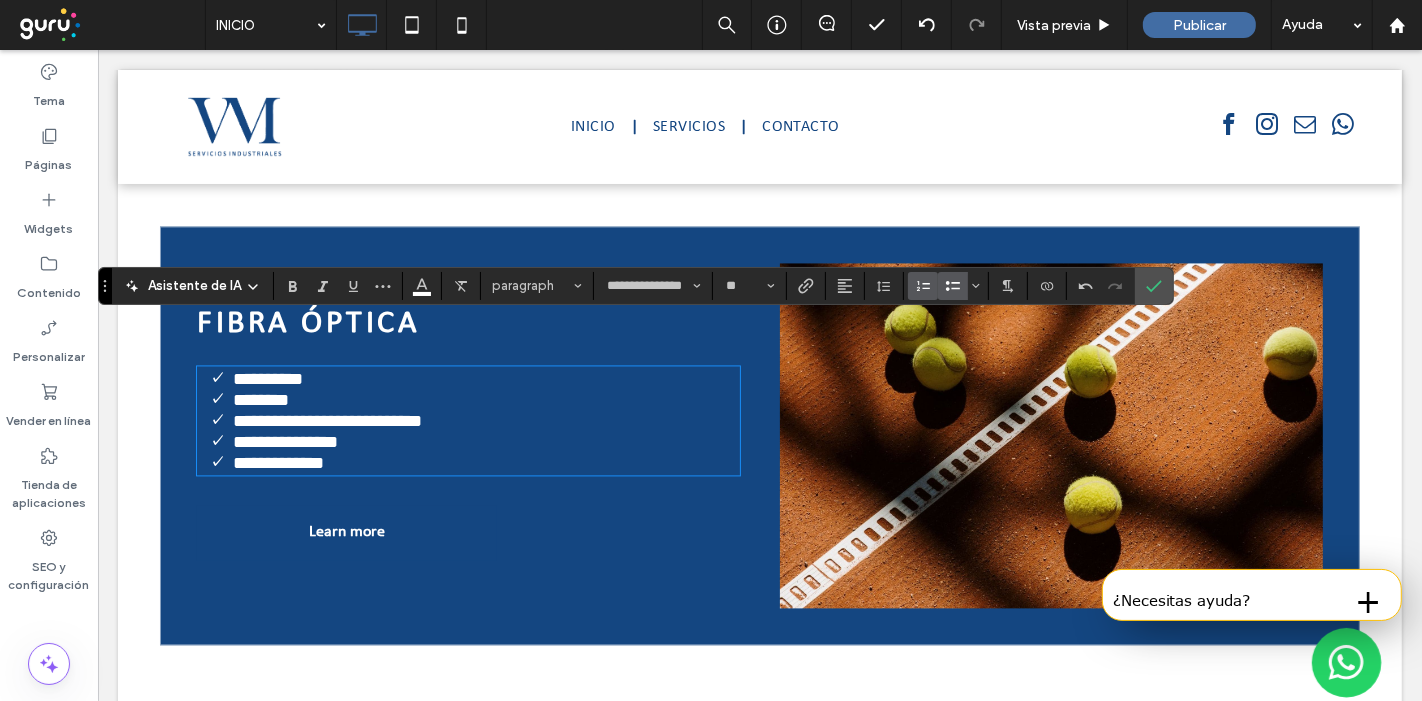 click at bounding box center [923, 286] 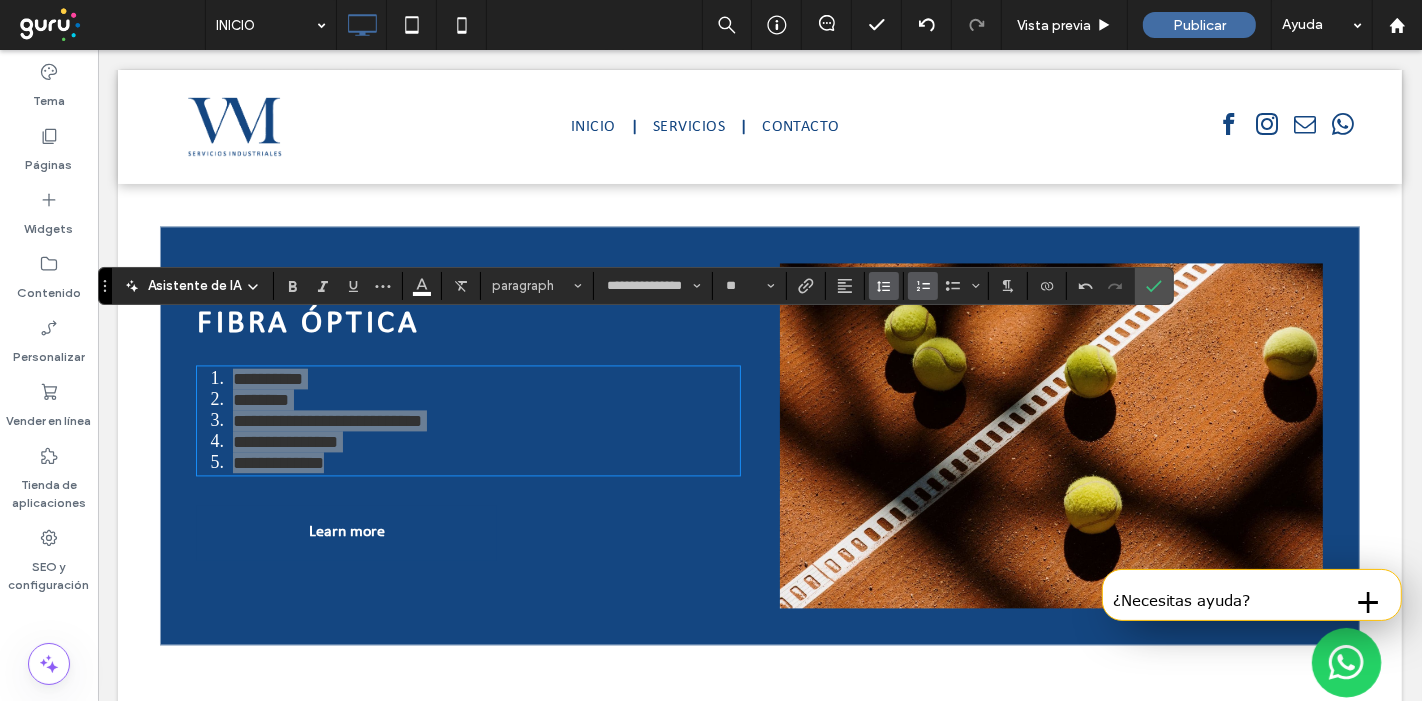 click 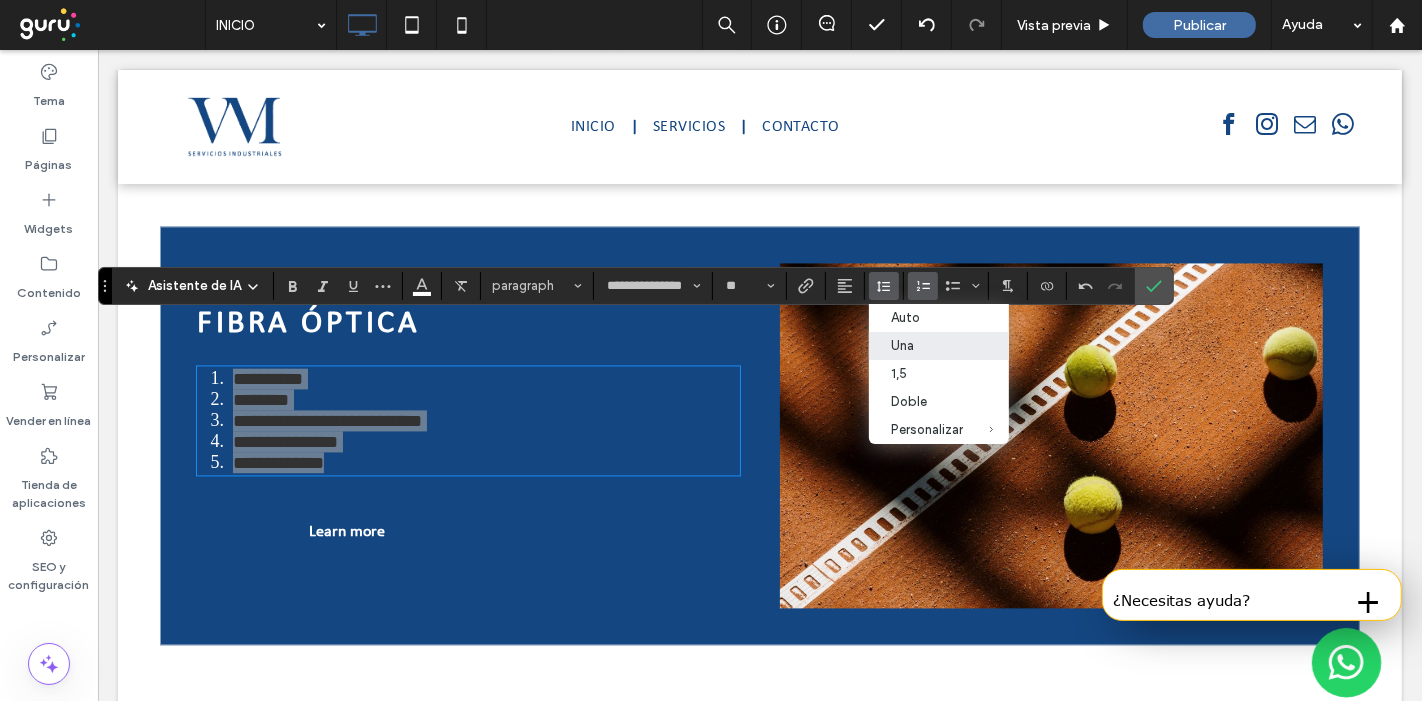 click at bounding box center [923, 286] 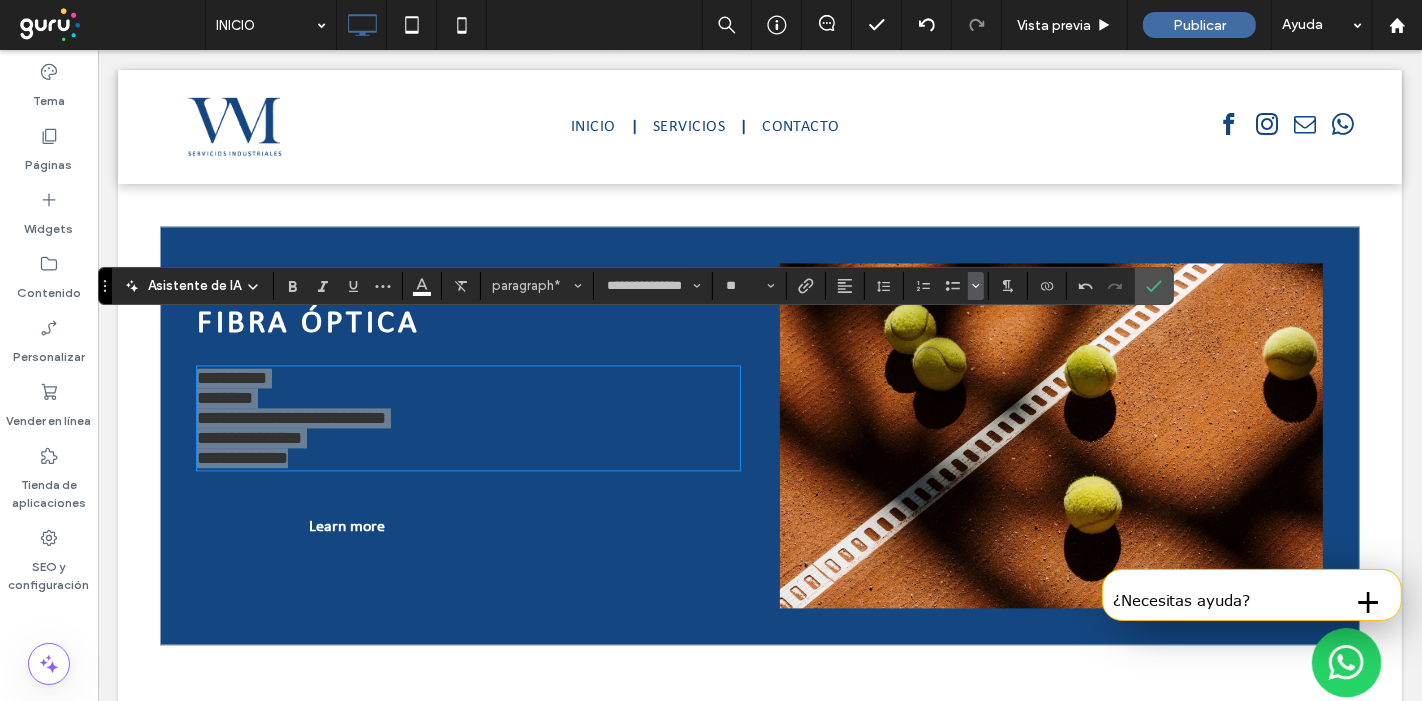 click at bounding box center (976, 286) 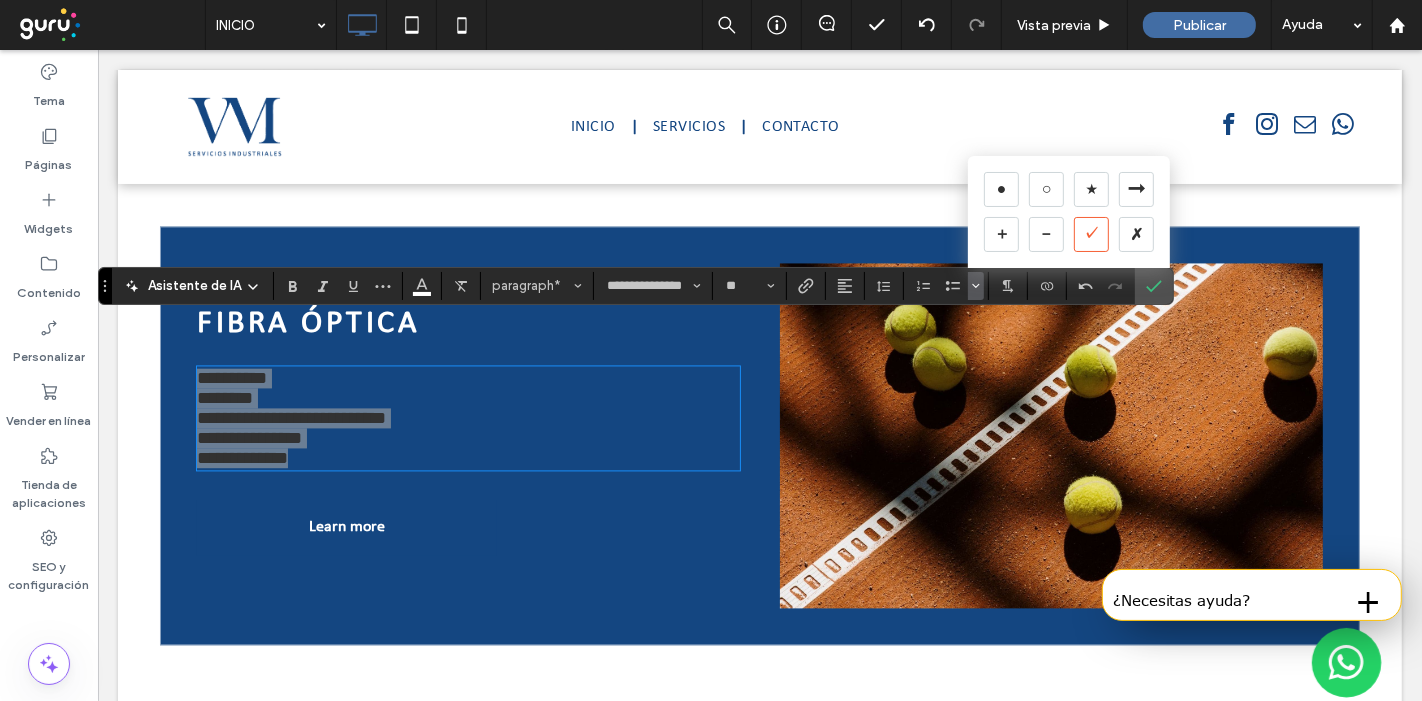 click on "✓" at bounding box center [1091, 234] 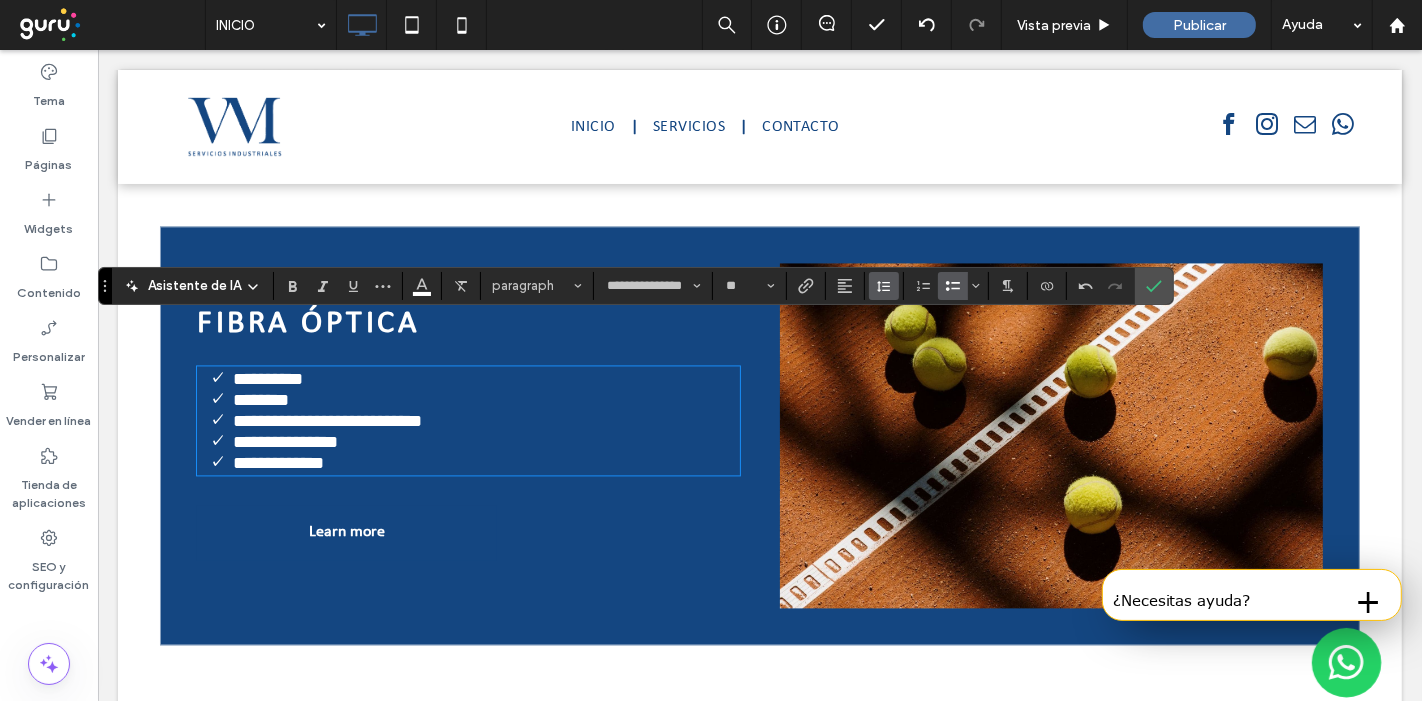 click at bounding box center (884, 286) 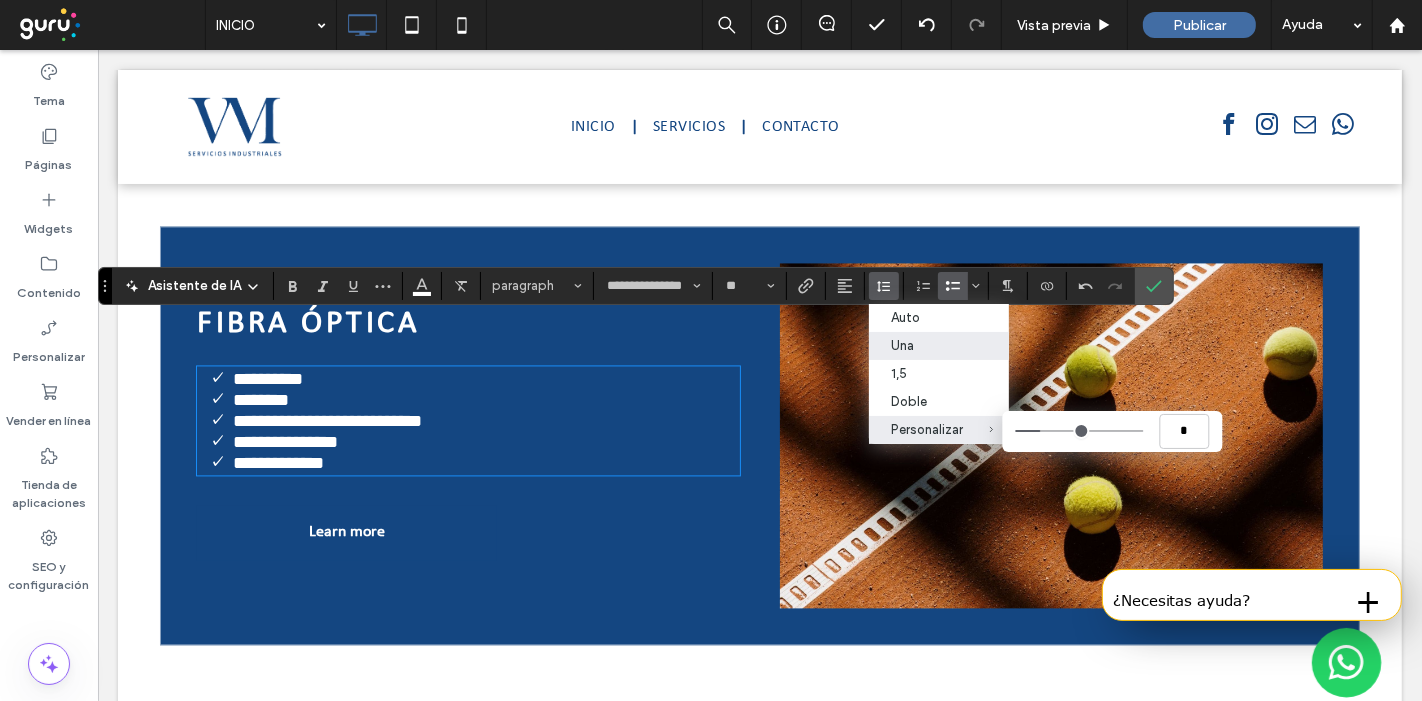 click on "Personalizar *" at bounding box center (927, 429) 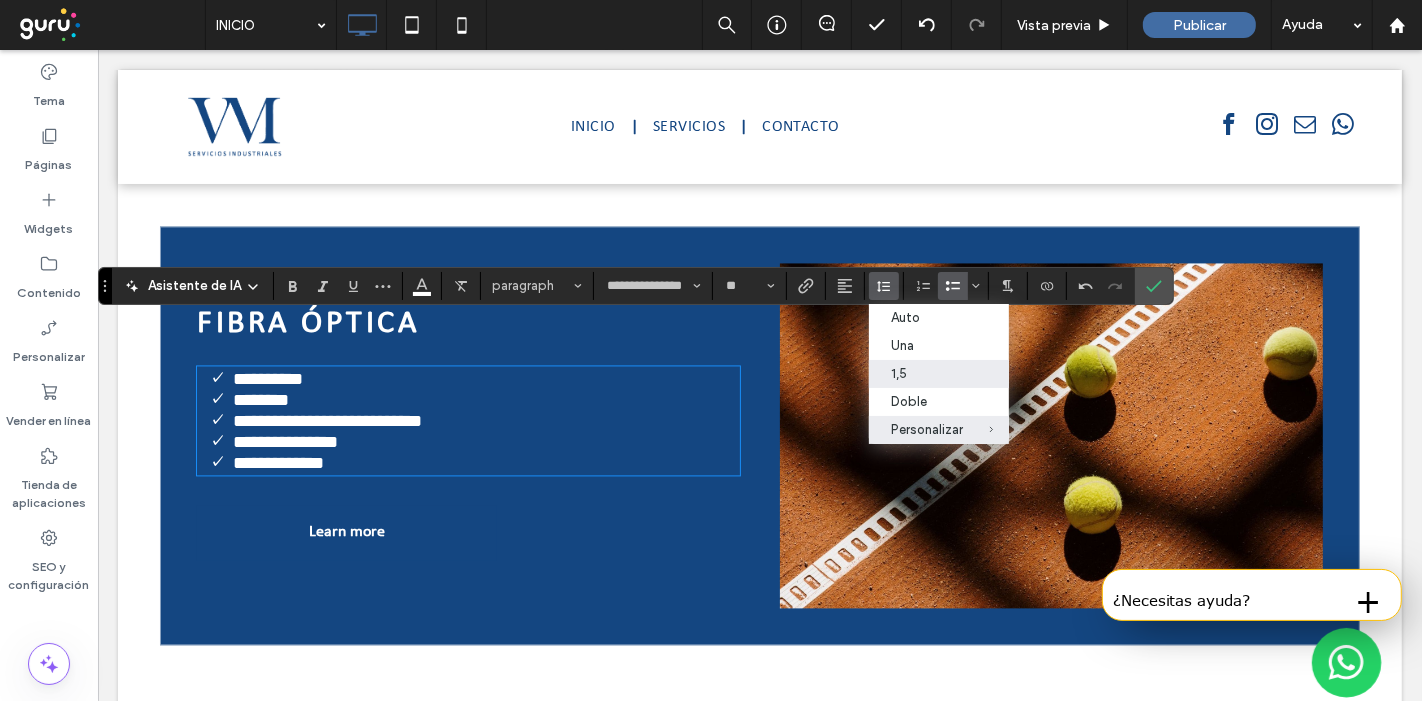 click on "1,5" at bounding box center (927, 373) 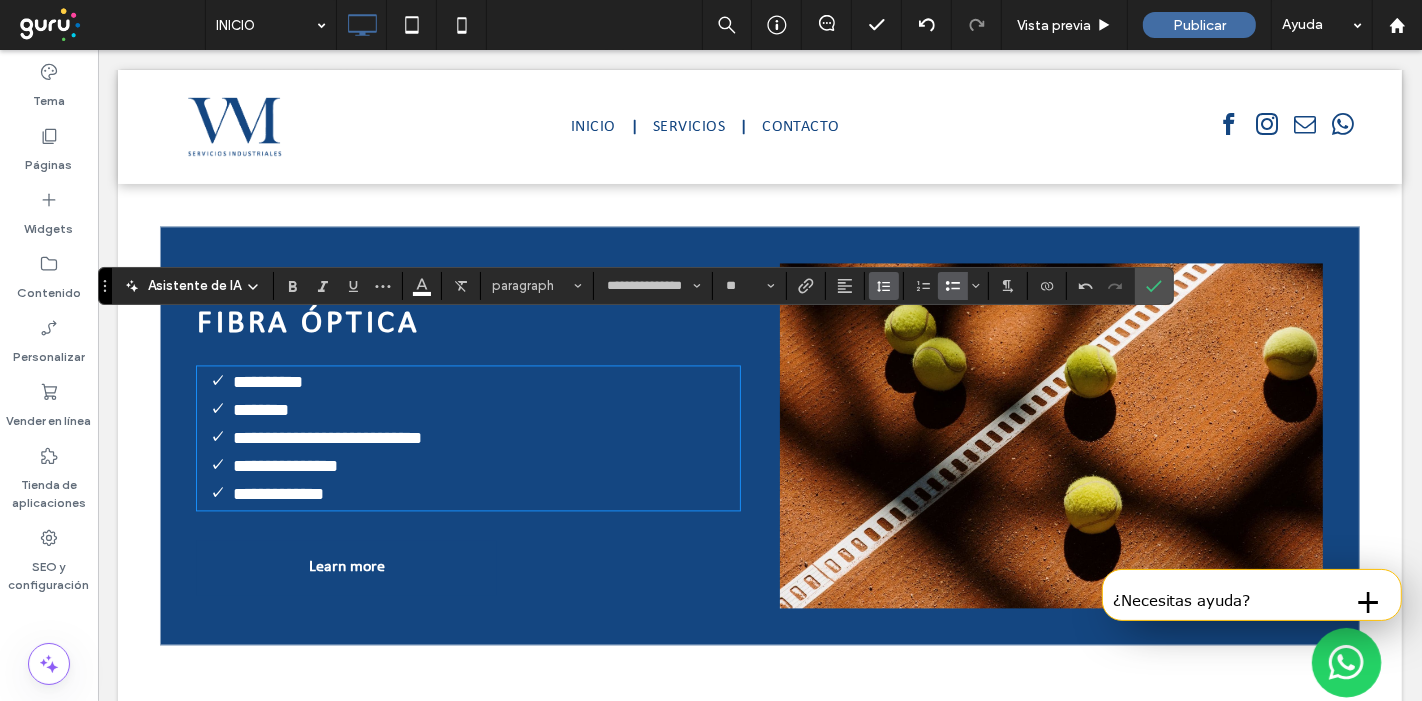 click at bounding box center [884, 286] 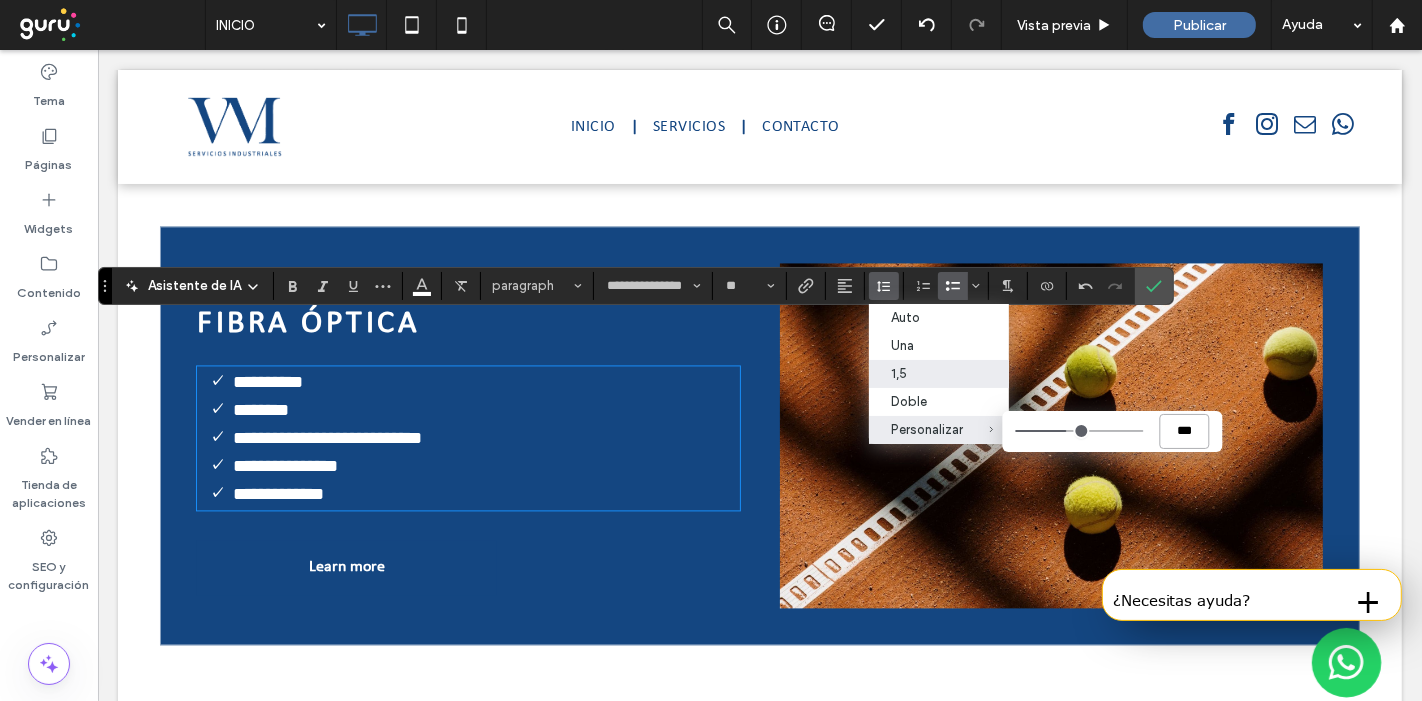 click on "***" at bounding box center (1184, 431) 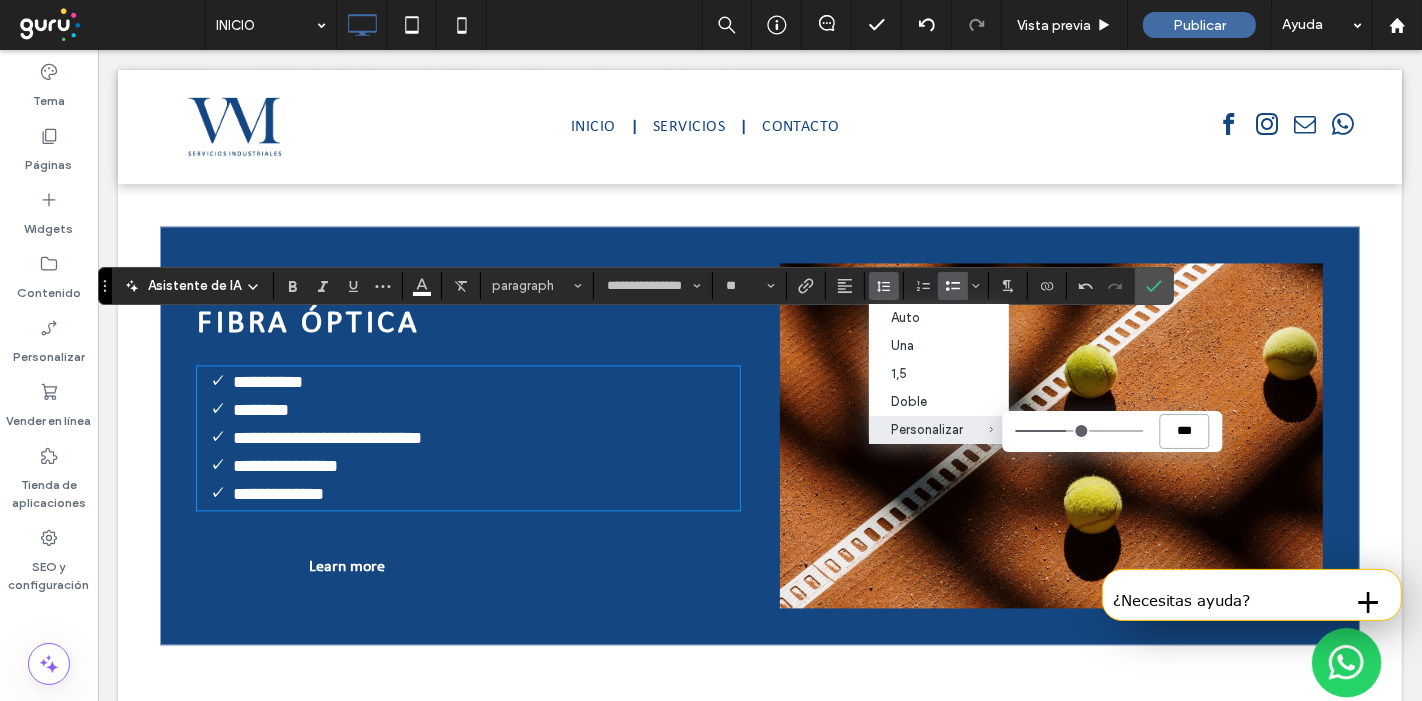 type on "*" 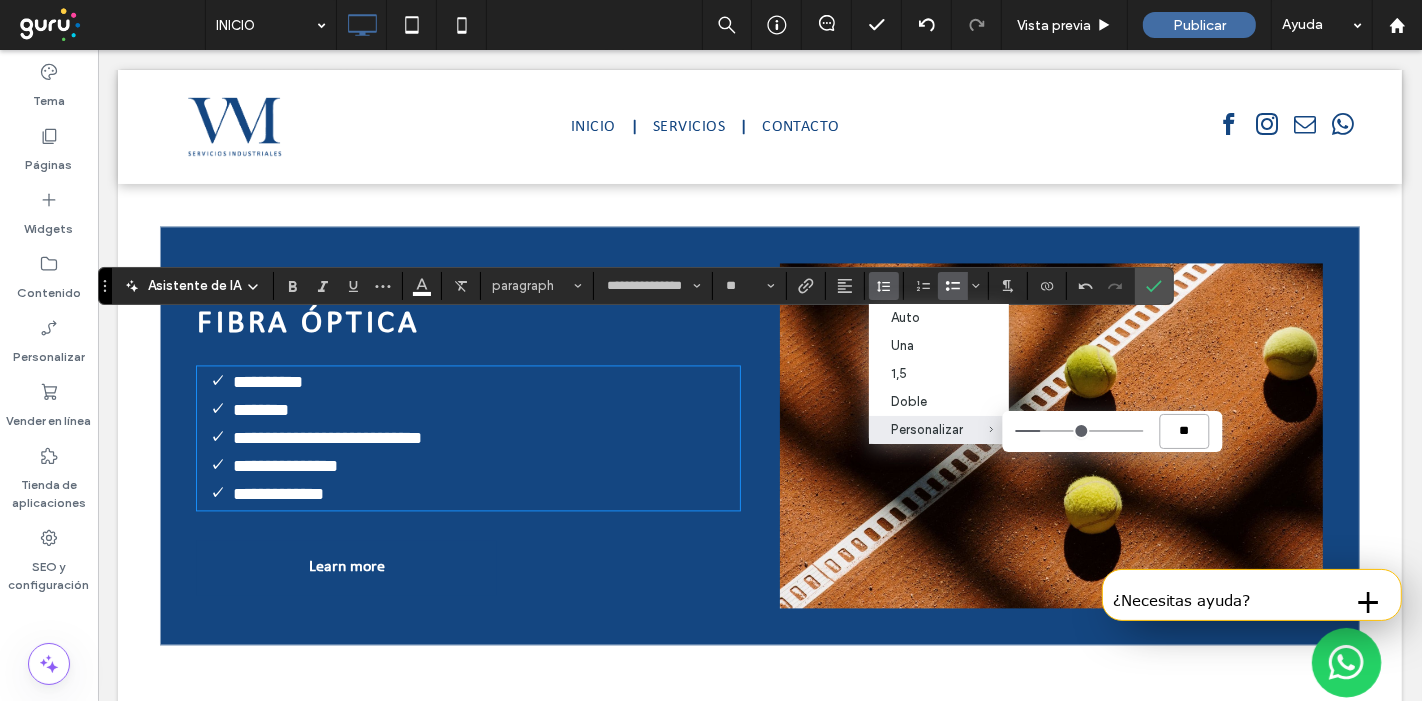 type on "***" 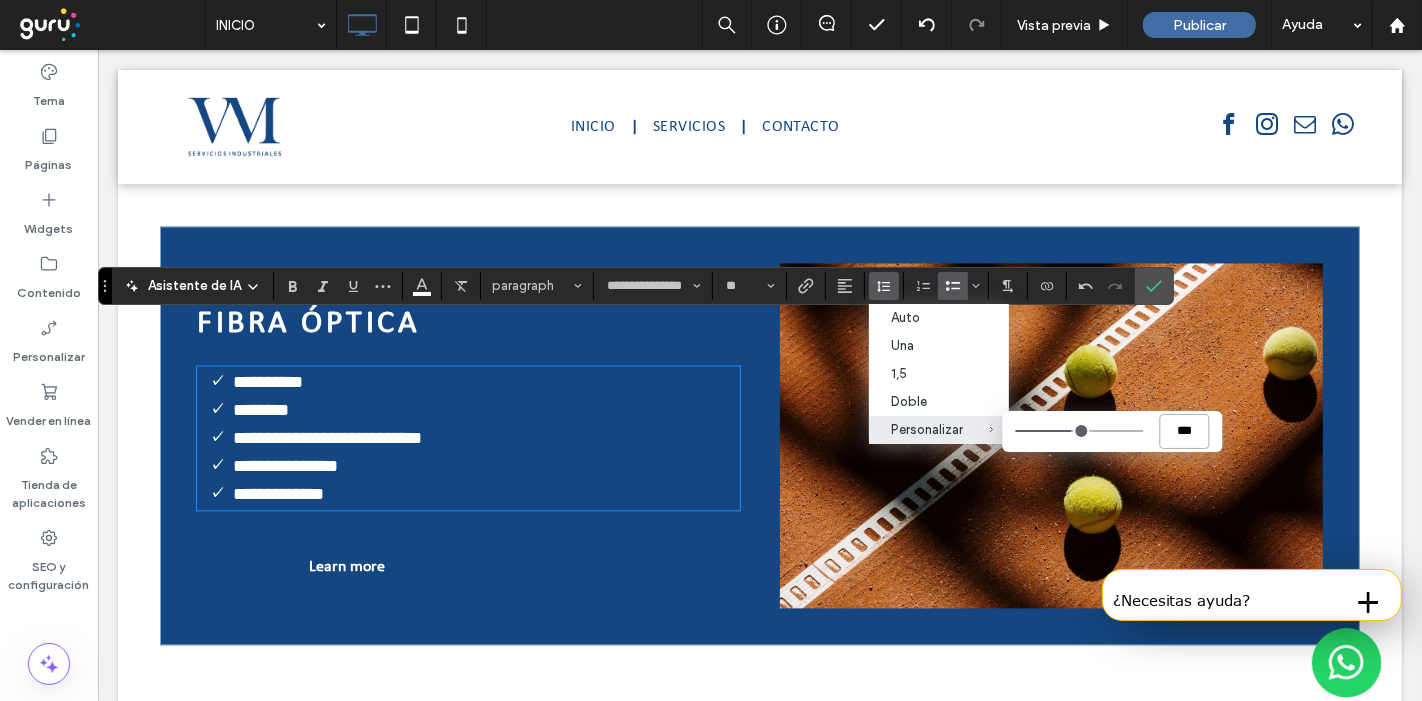 type on "***" 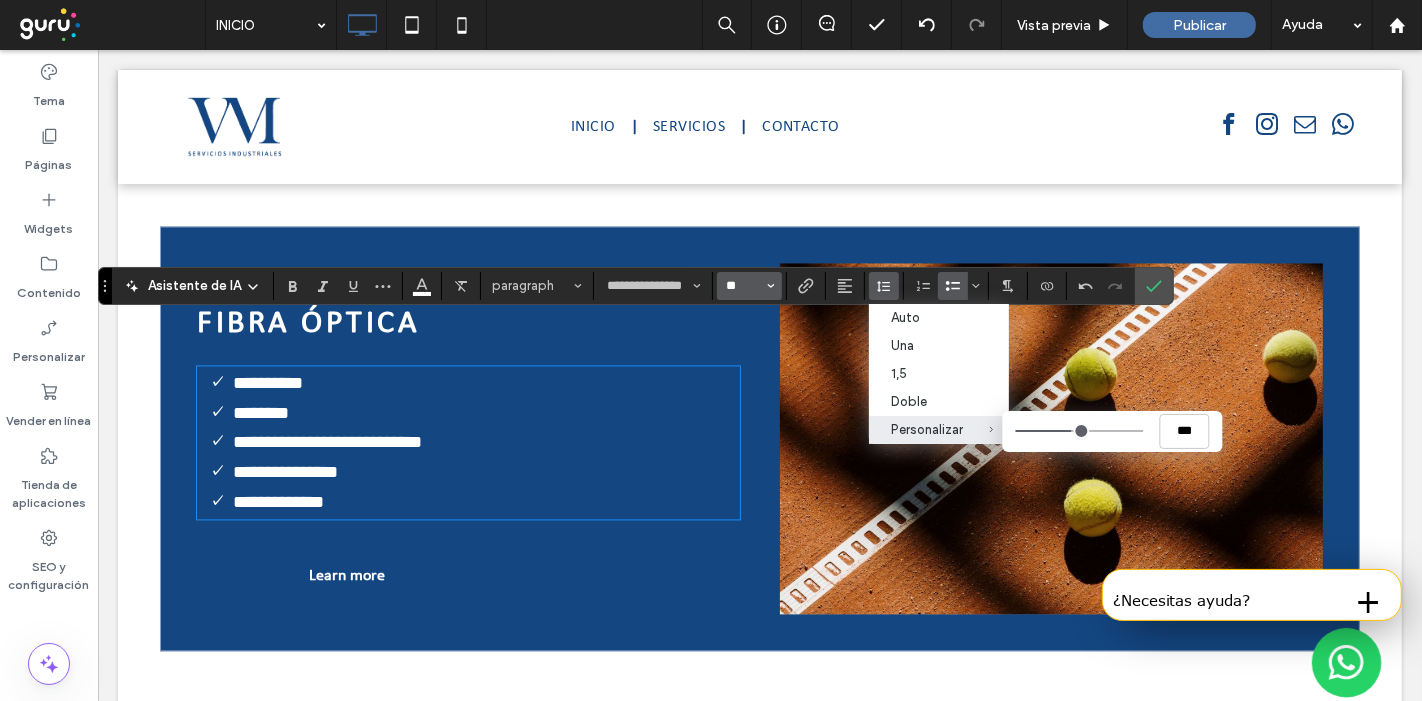 click on "**" at bounding box center (743, 286) 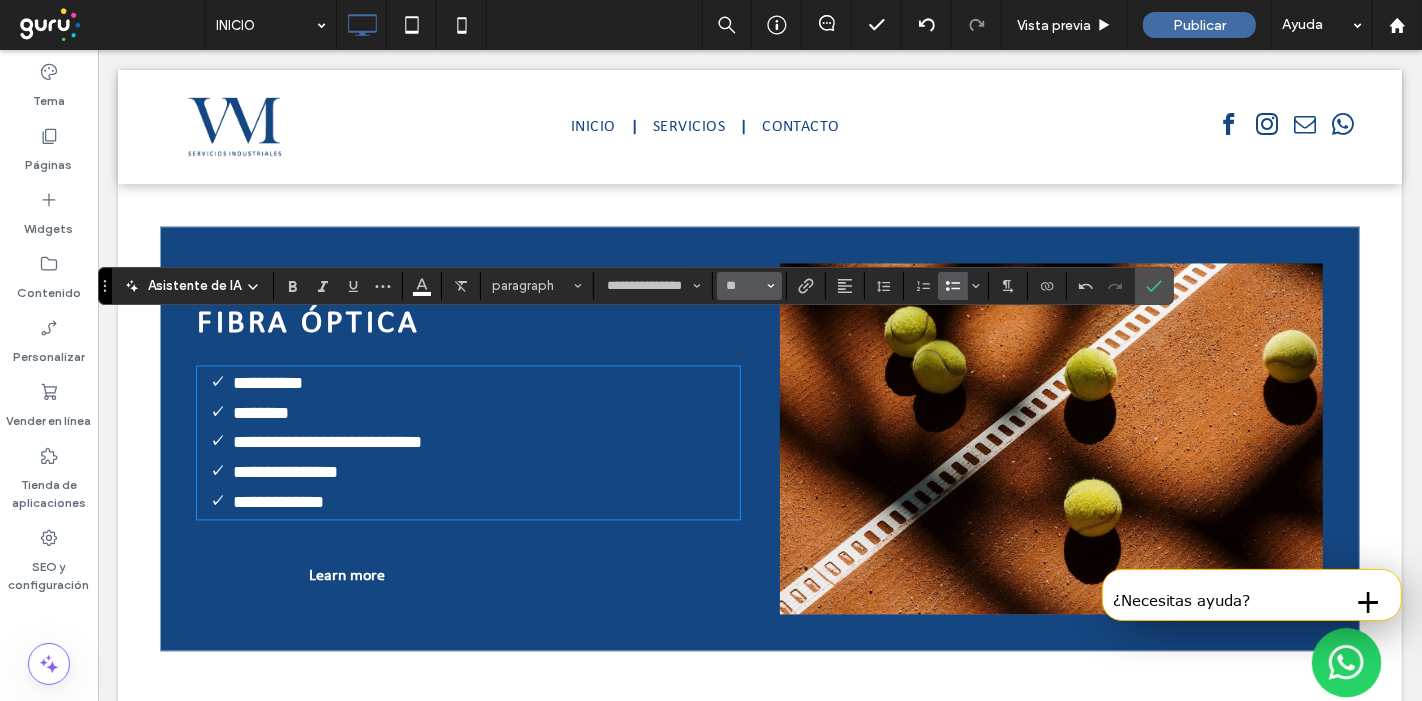 type on "**" 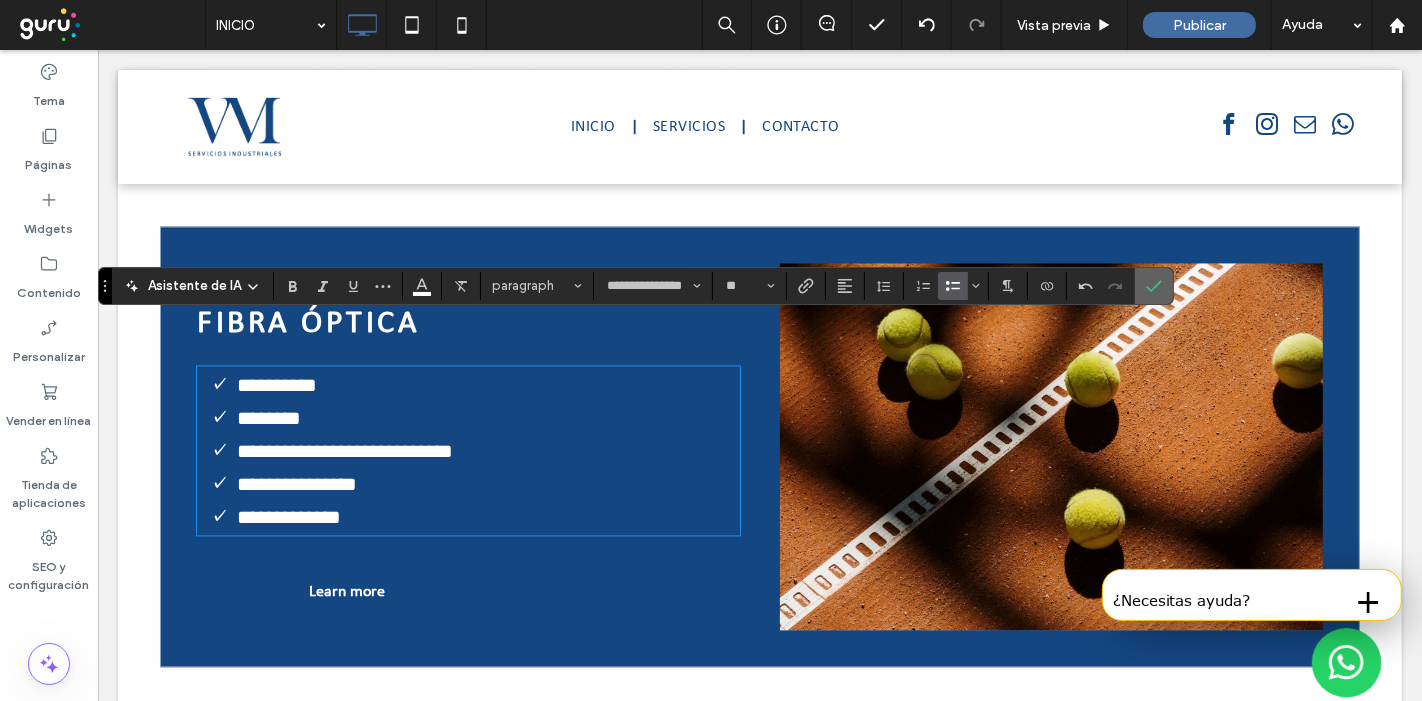 click 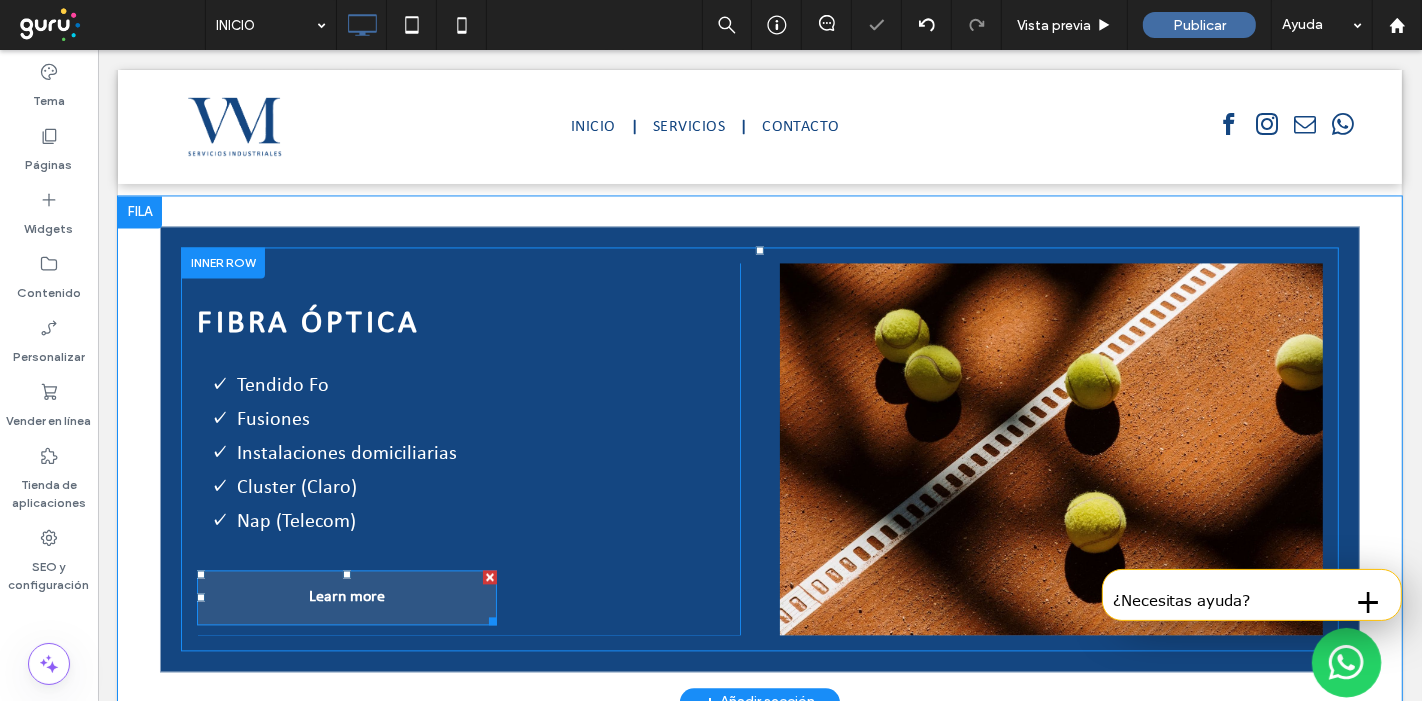 click on "Learn more" at bounding box center (346, 597) 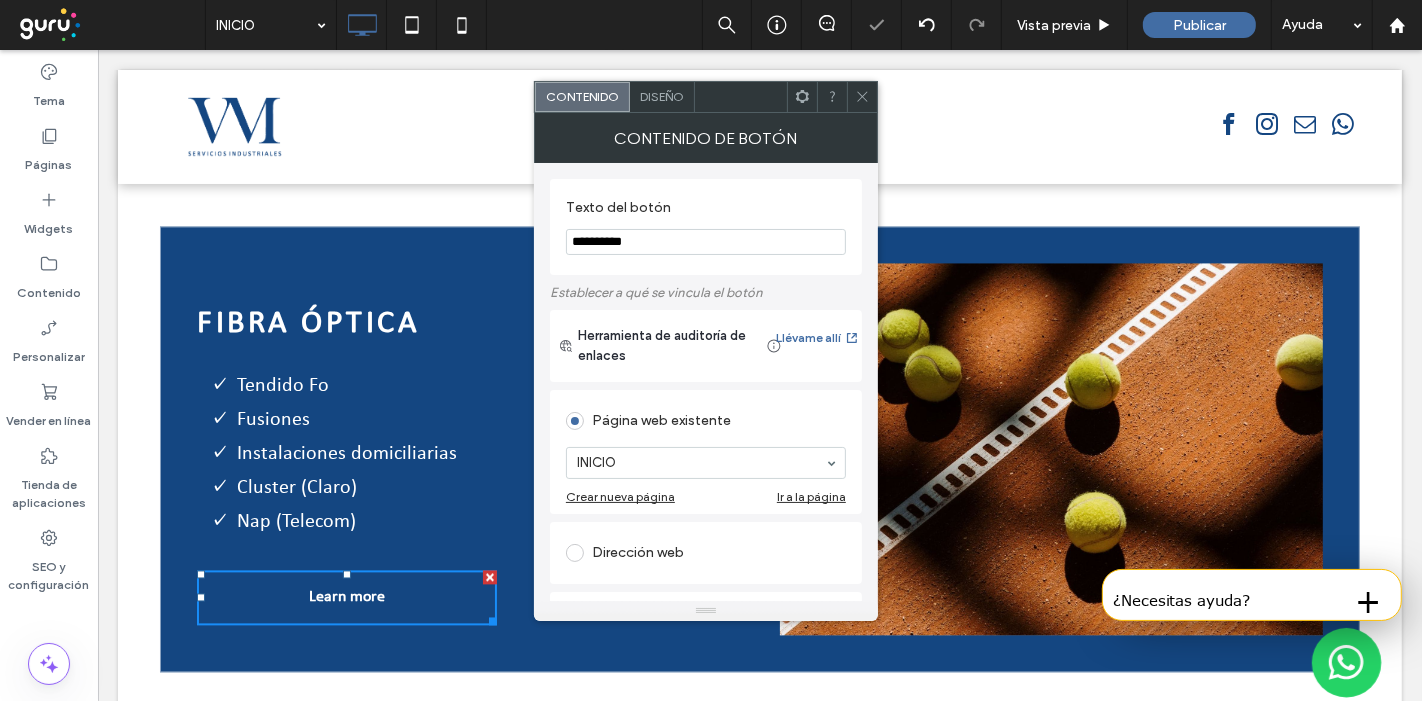 click on "Diseño" at bounding box center [662, 96] 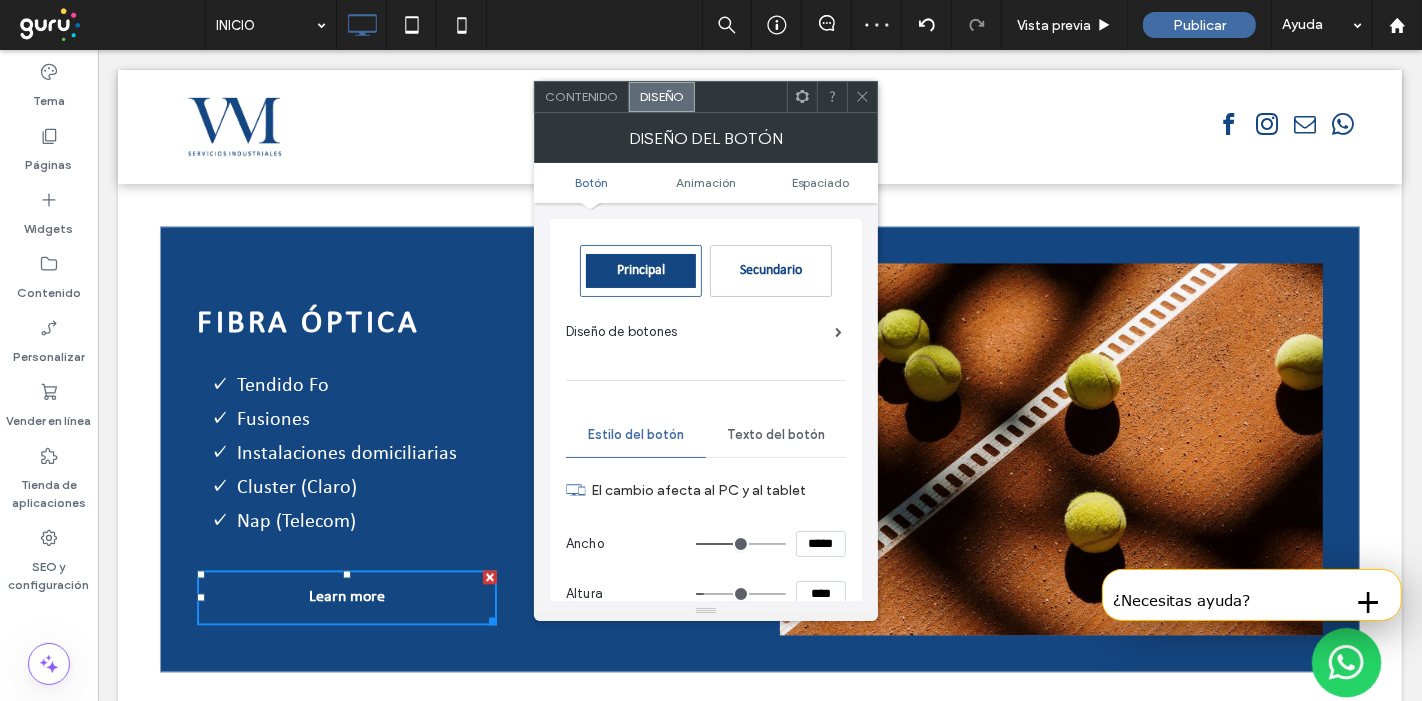 drag, startPoint x: 840, startPoint y: 544, endPoint x: 701, endPoint y: 544, distance: 139 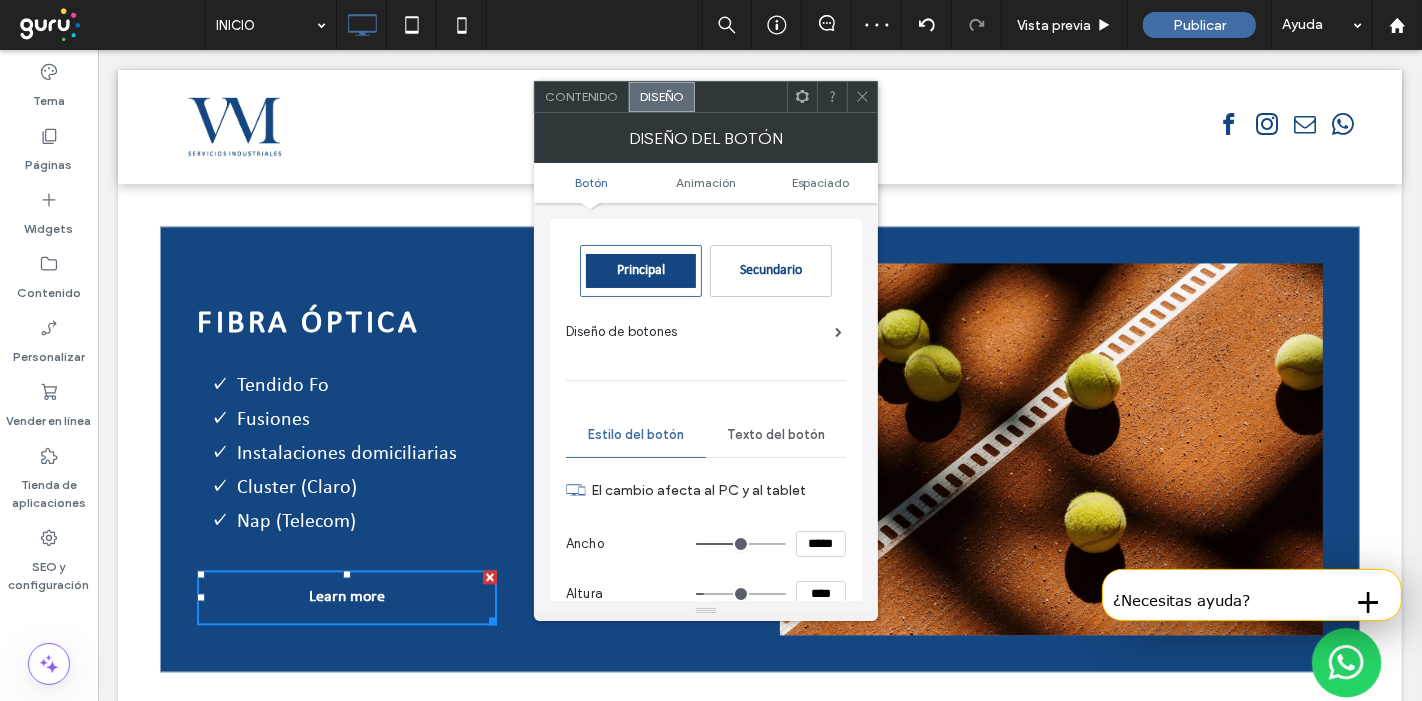 click on "*****" at bounding box center (771, 544) 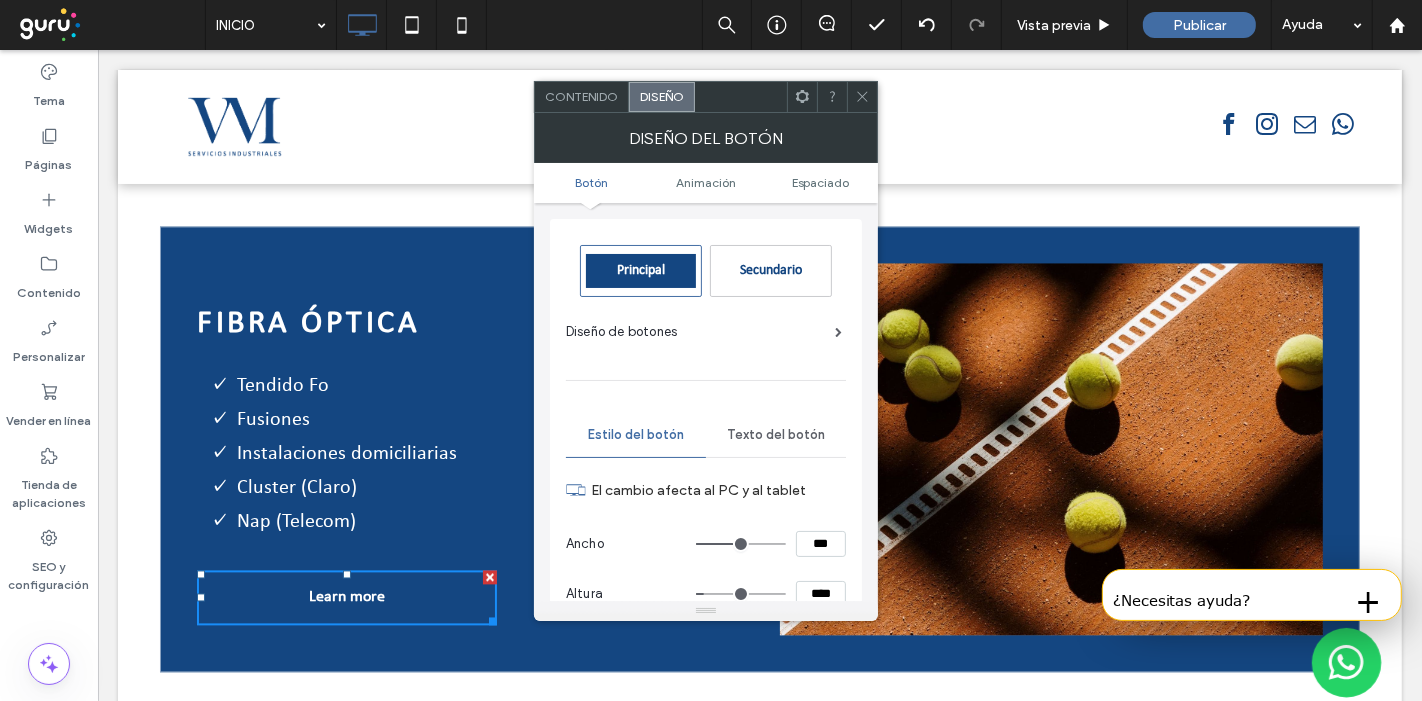 type on "***" 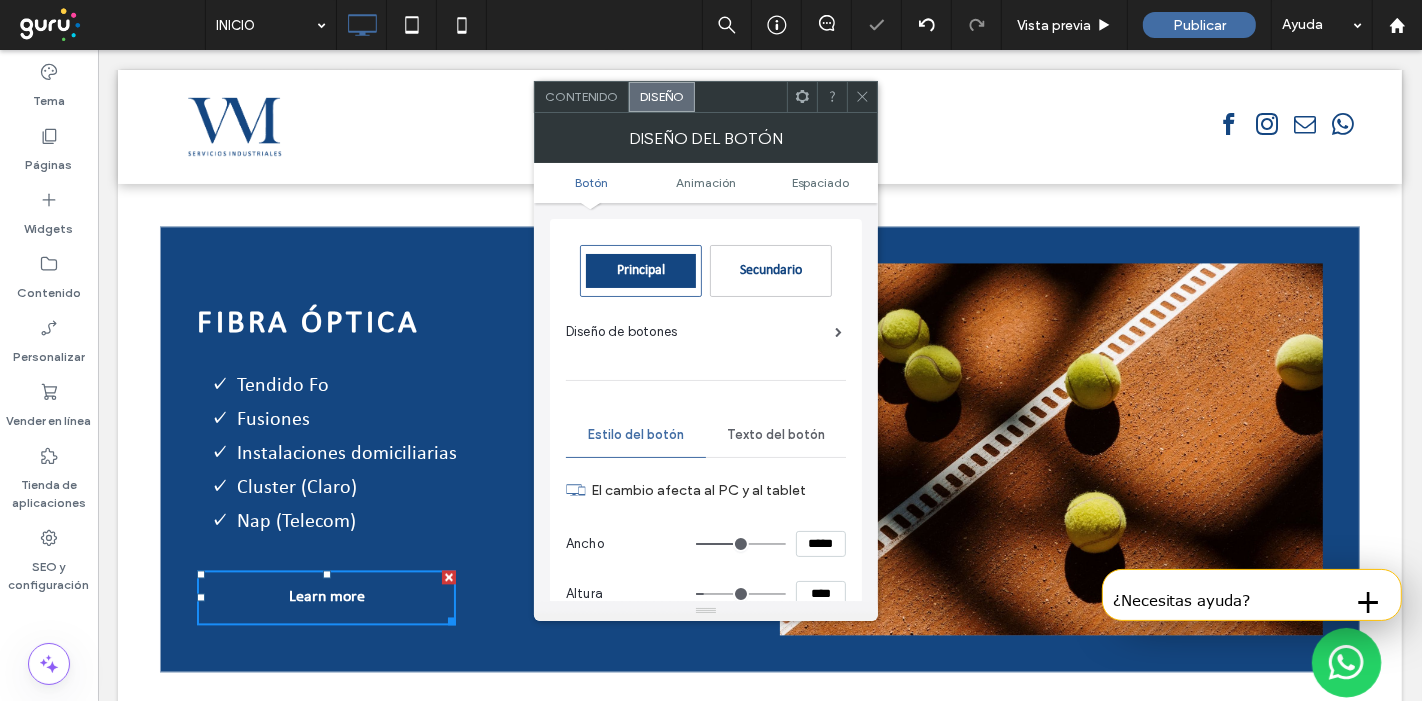 scroll, scrollTop: 4, scrollLeft: 0, axis: vertical 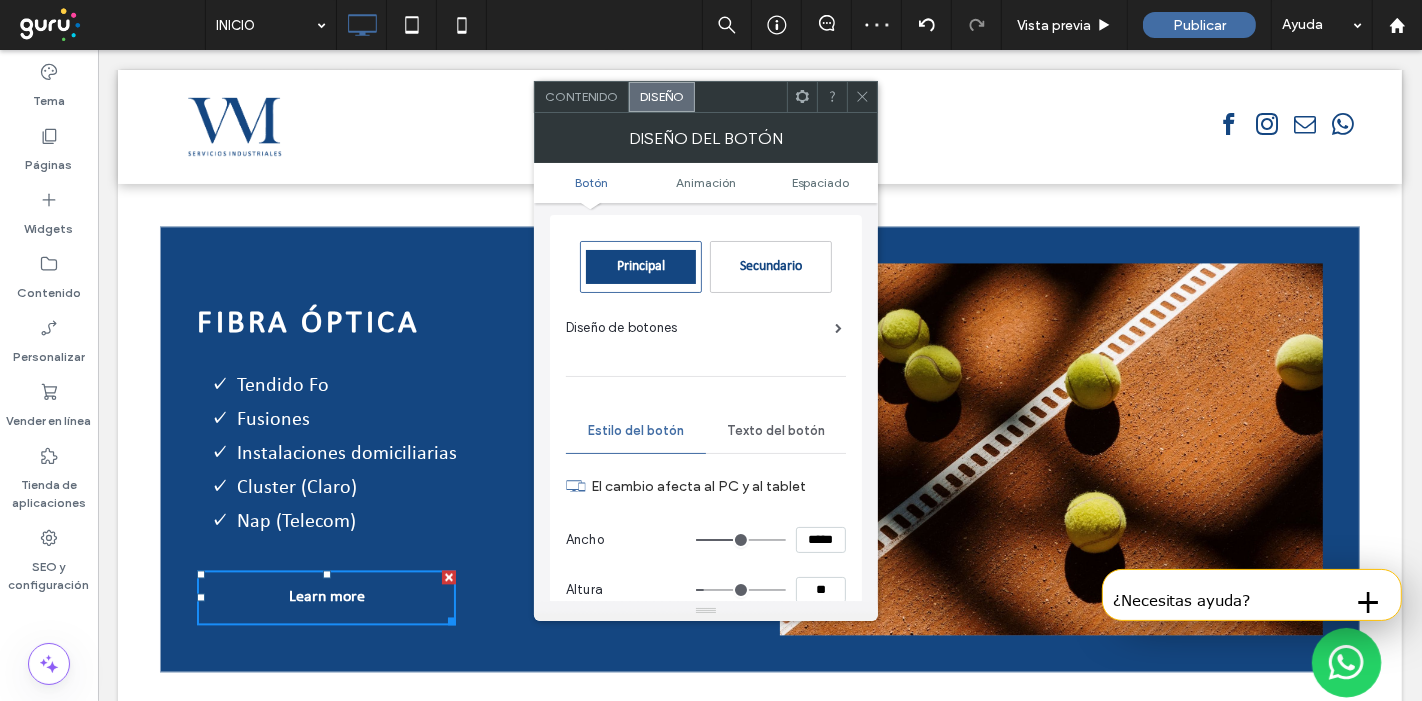 type on "****" 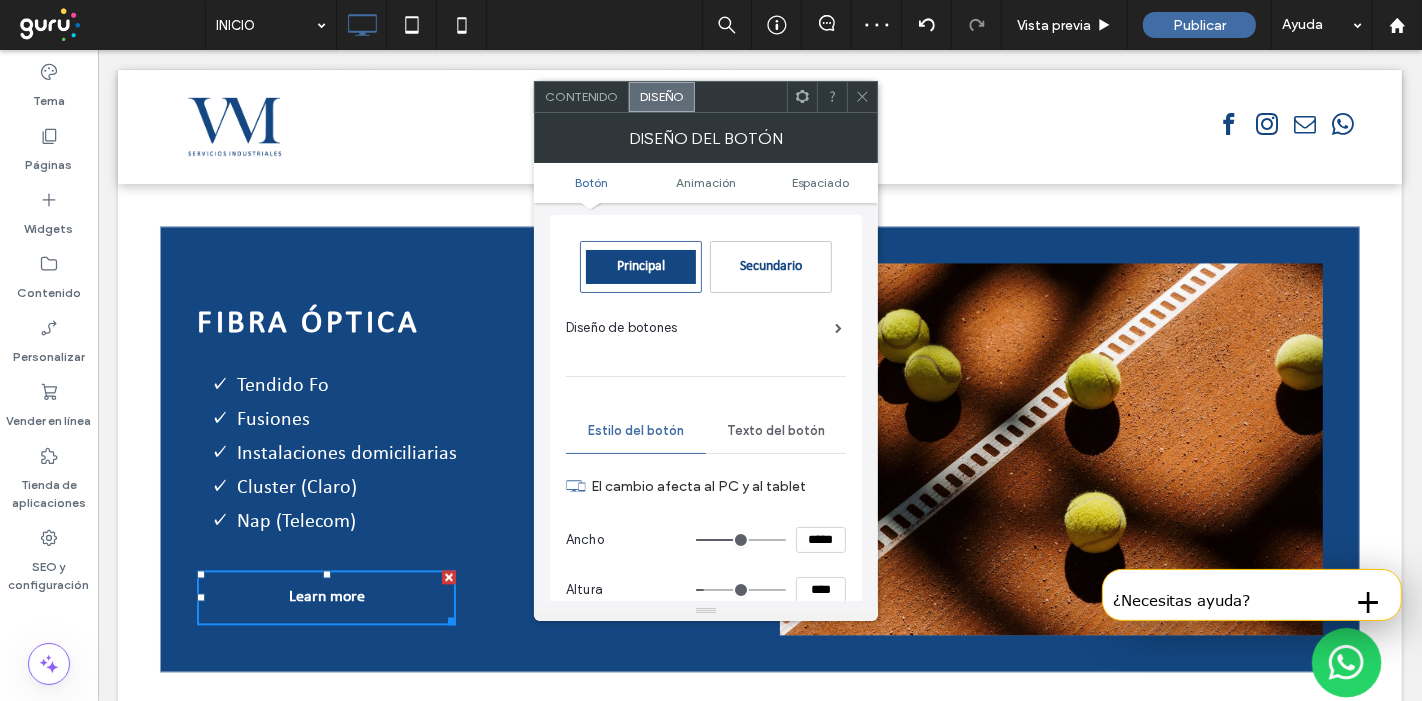type on "**" 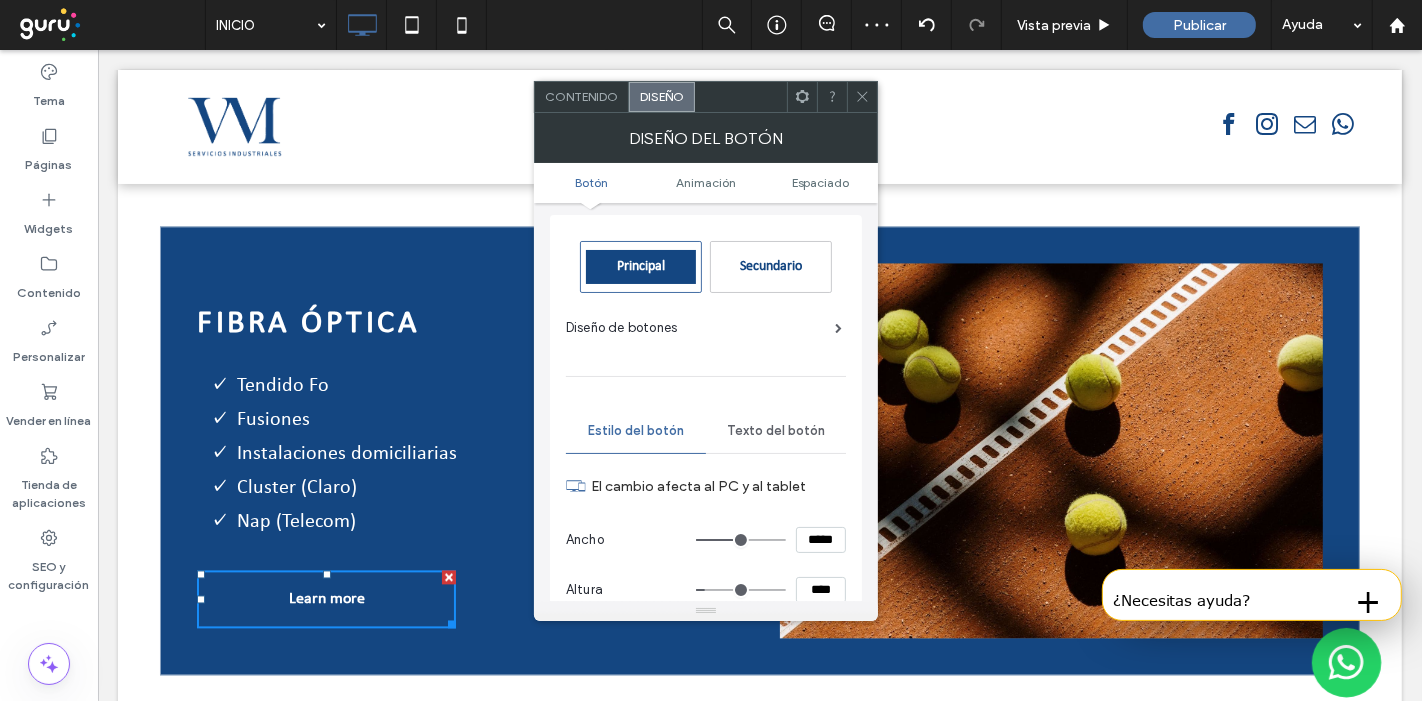 click on "Secundario" at bounding box center [771, 267] 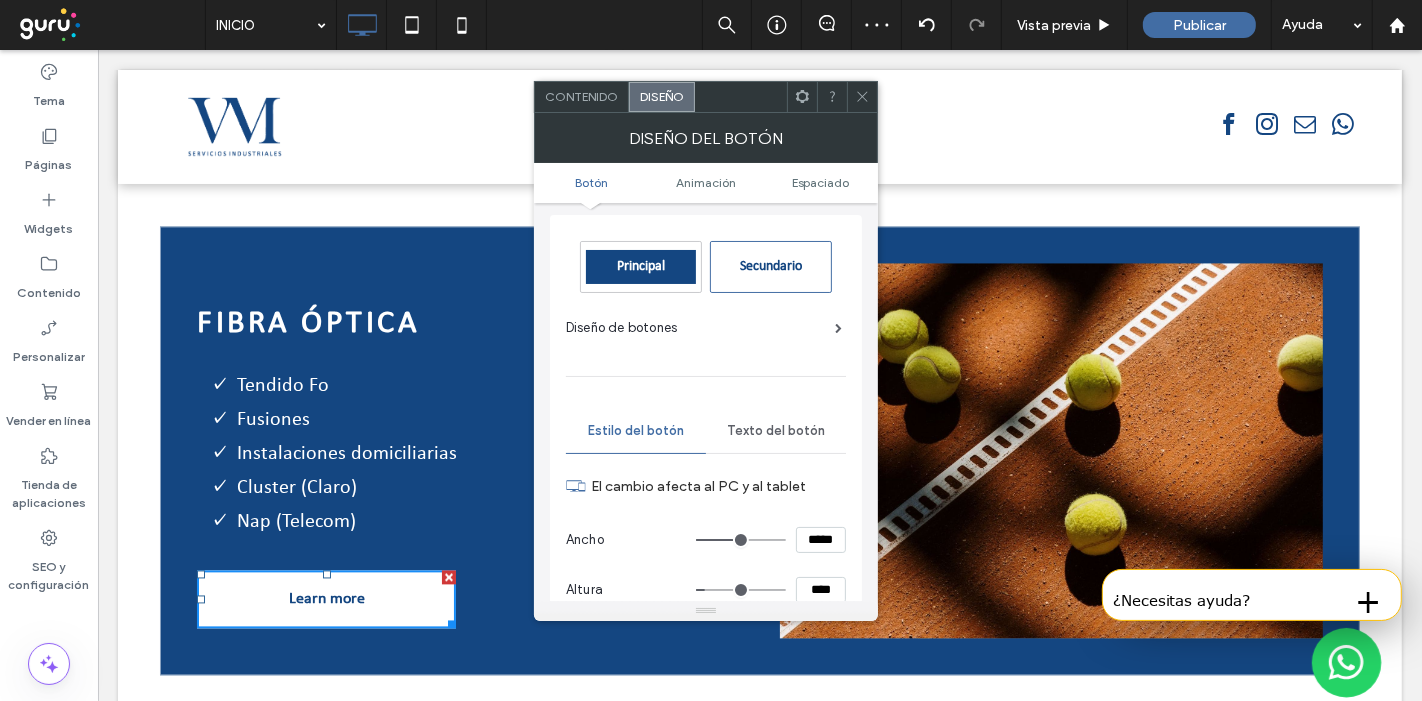 click on "Contenido" at bounding box center [581, 96] 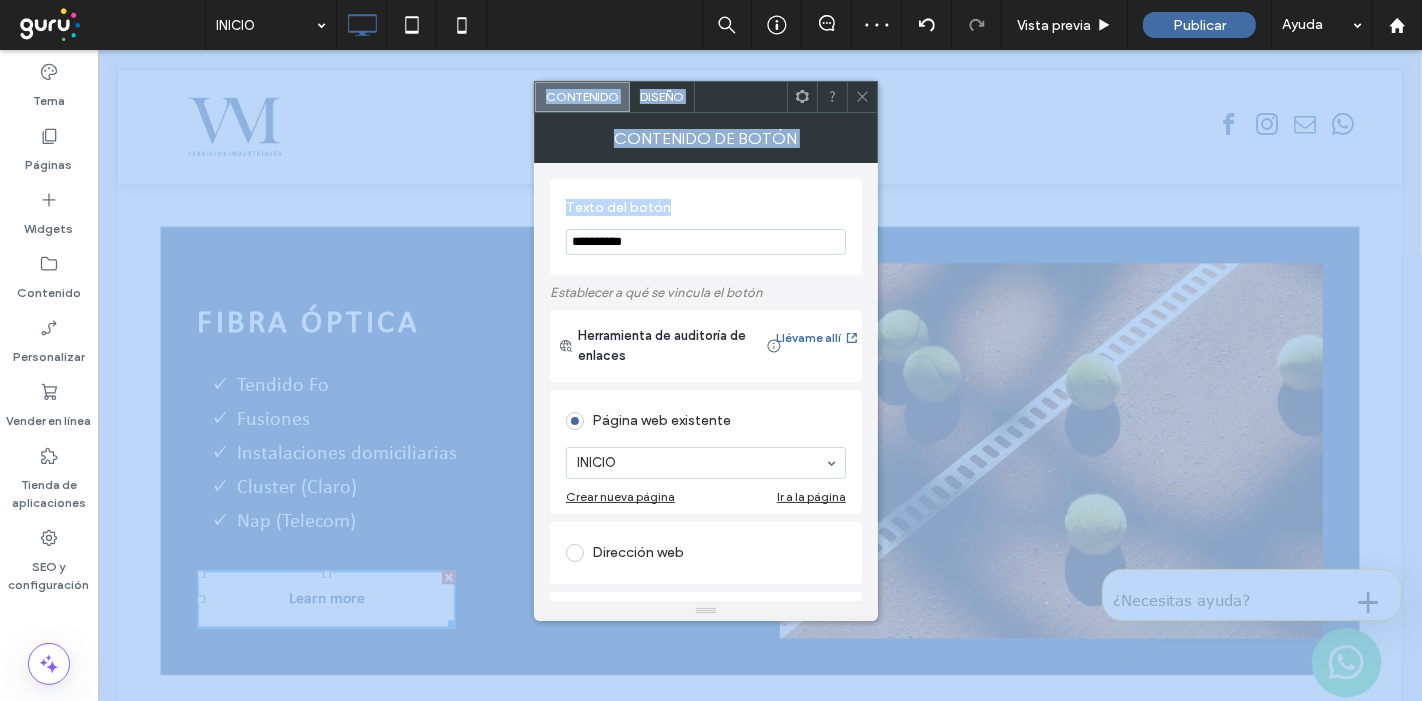 drag, startPoint x: 792, startPoint y: 308, endPoint x: 487, endPoint y: 257, distance: 309.23453 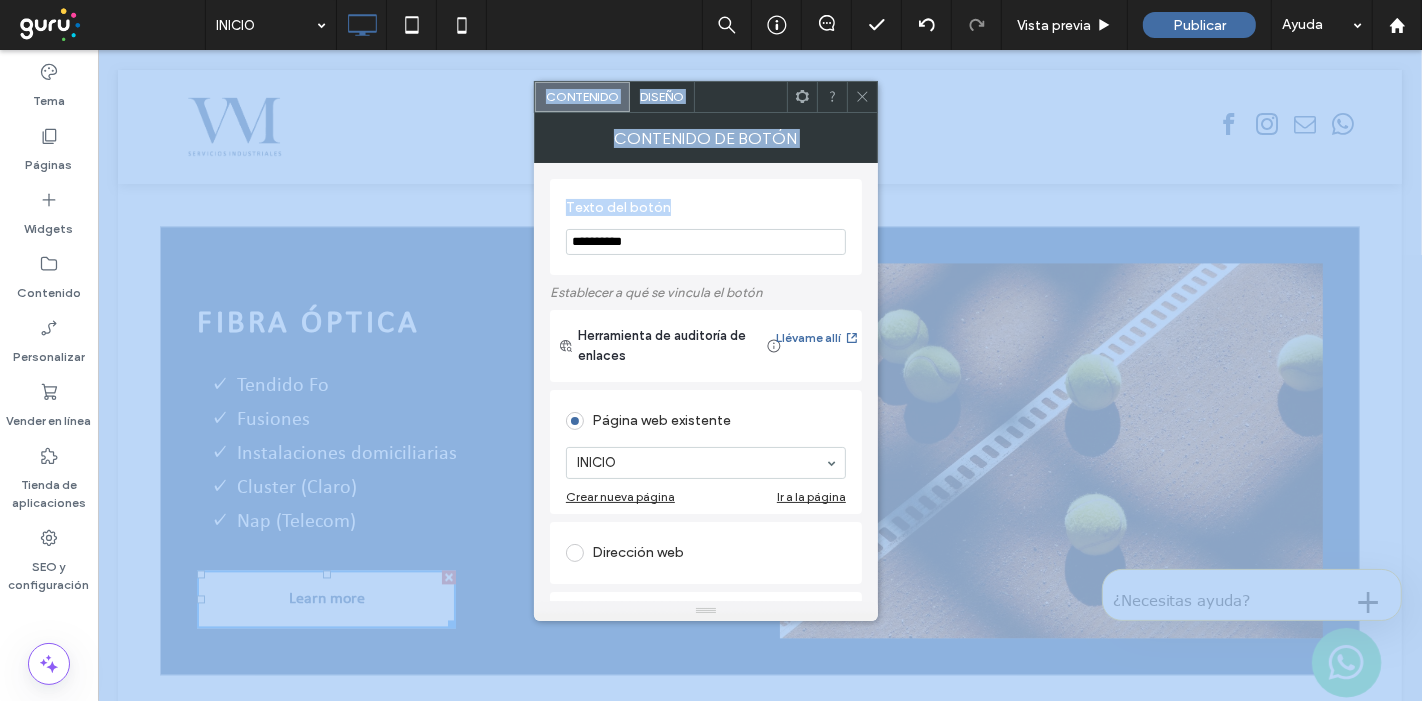 click on "**********" at bounding box center [706, 242] 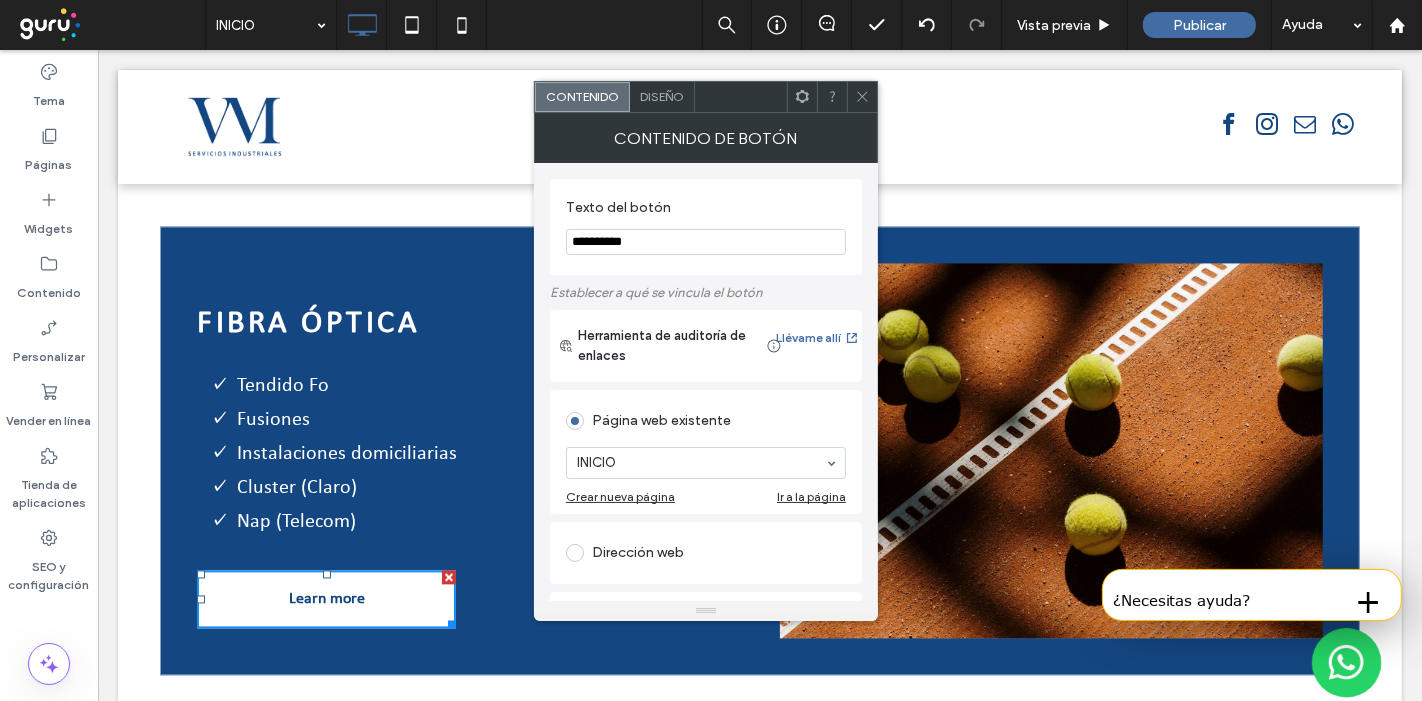 click on "**********" at bounding box center (706, 242) 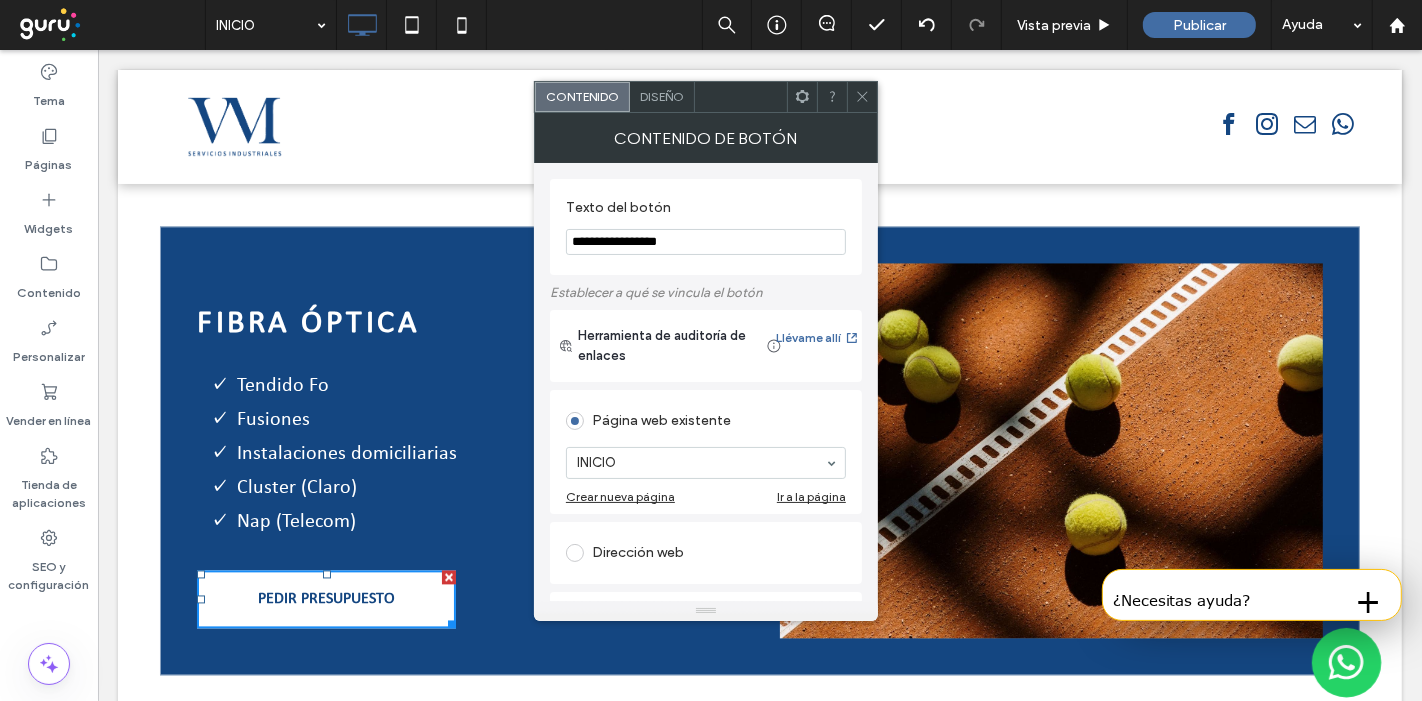type on "**********" 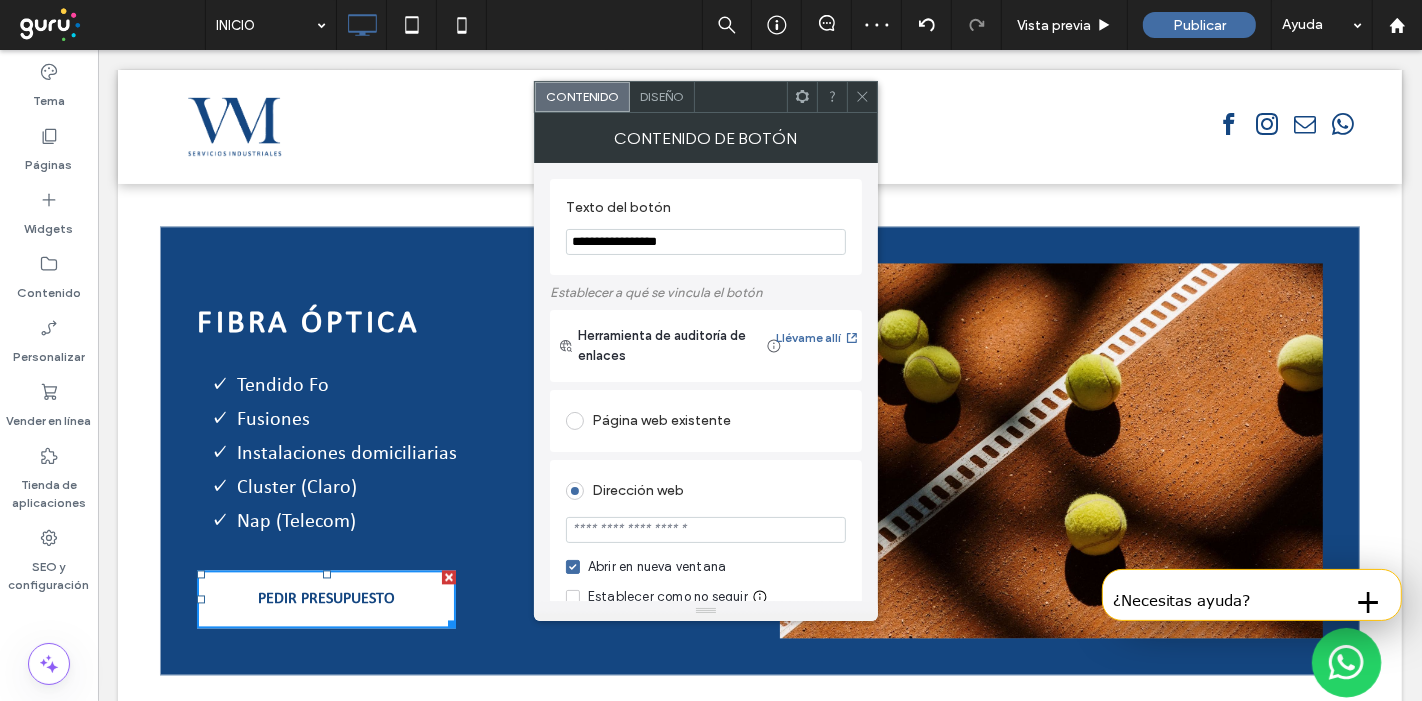click at bounding box center (706, 530) 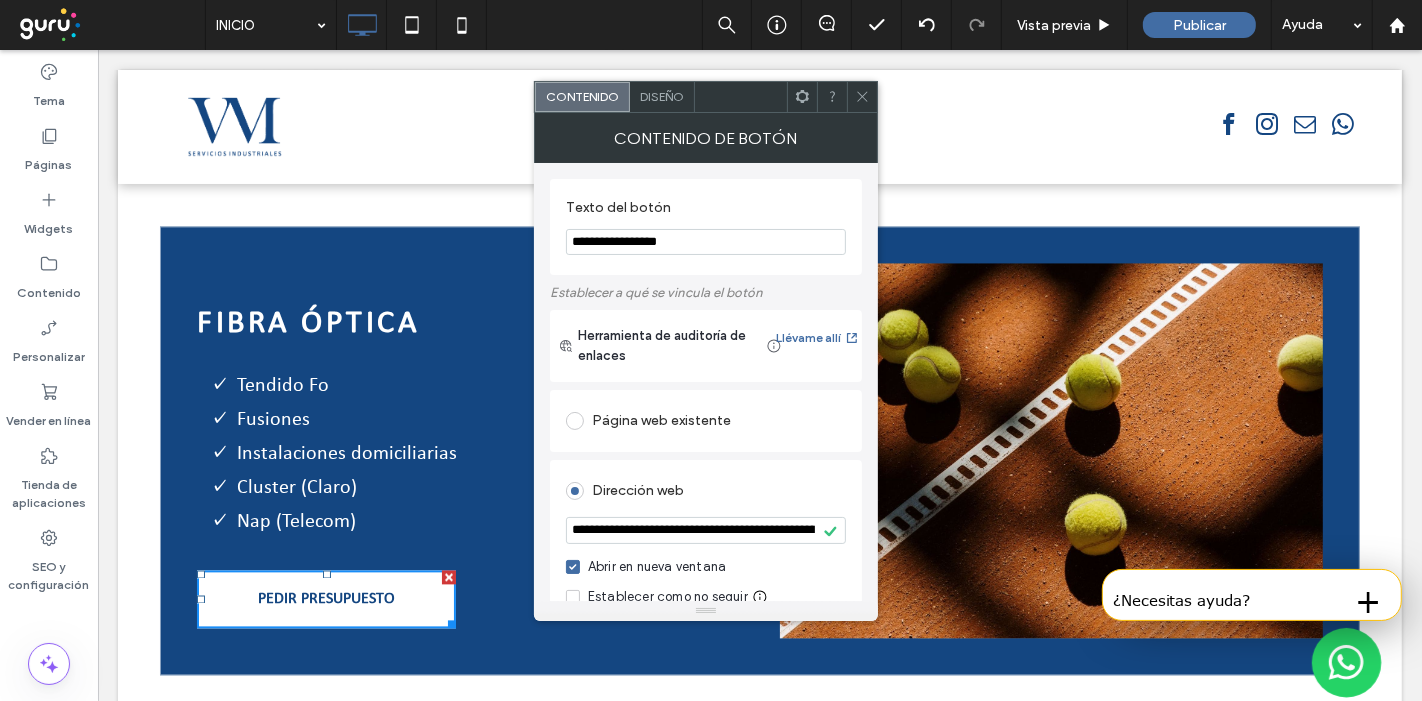 scroll, scrollTop: 0, scrollLeft: 331, axis: horizontal 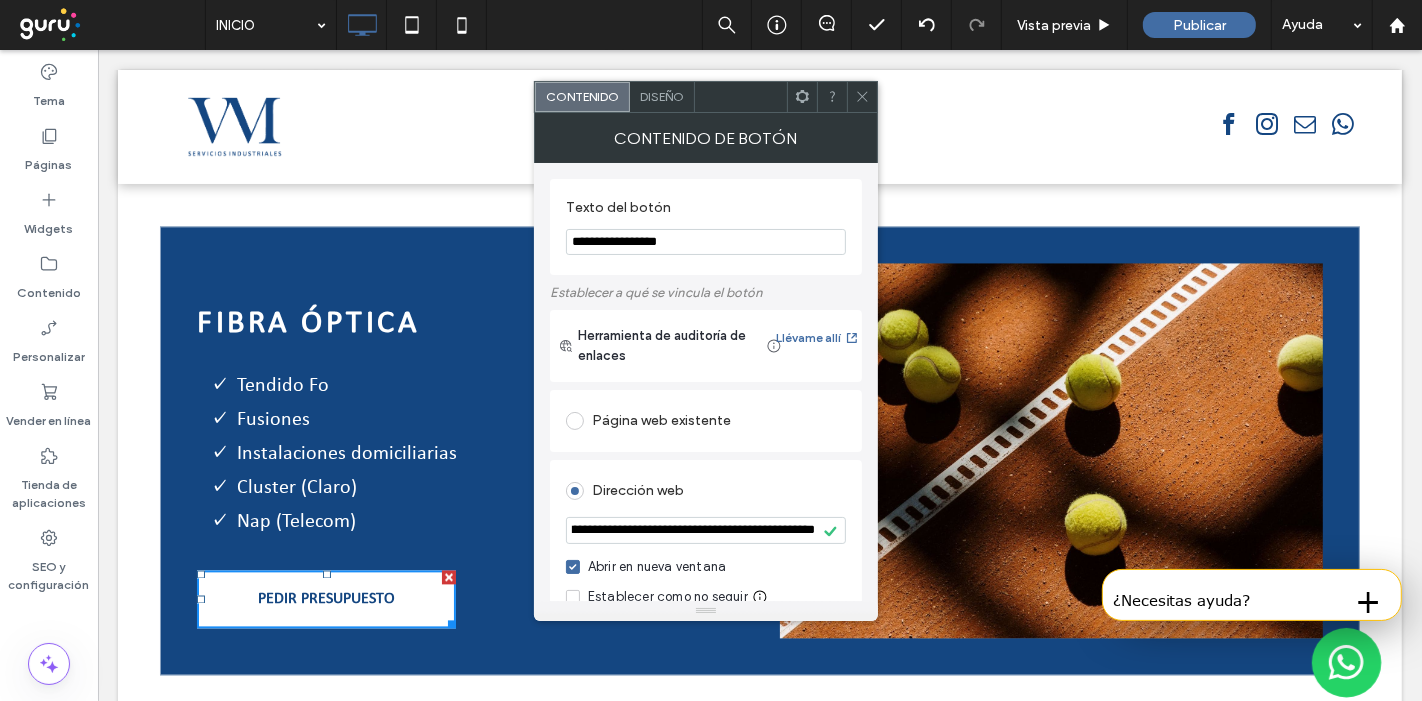 drag, startPoint x: 886, startPoint y: 573, endPoint x: 987, endPoint y: 525, distance: 111.82576 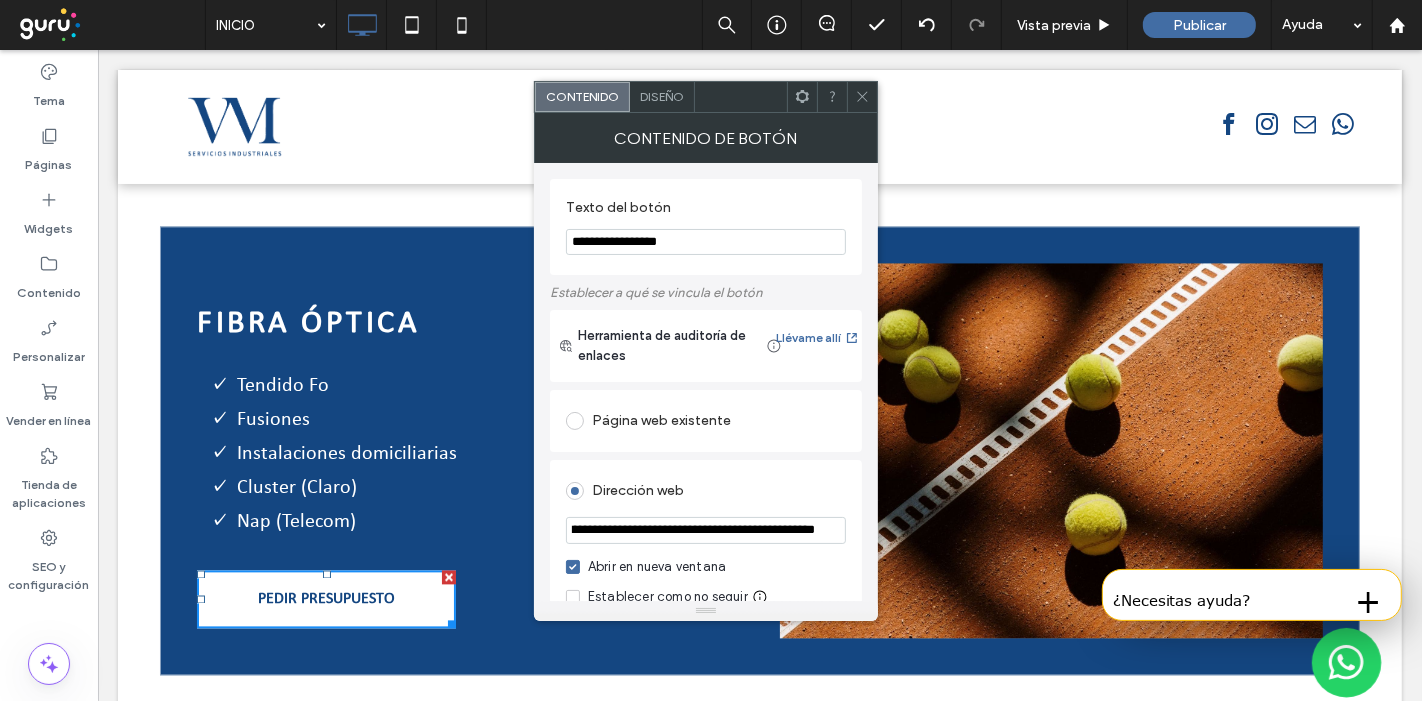 paste on "**********" 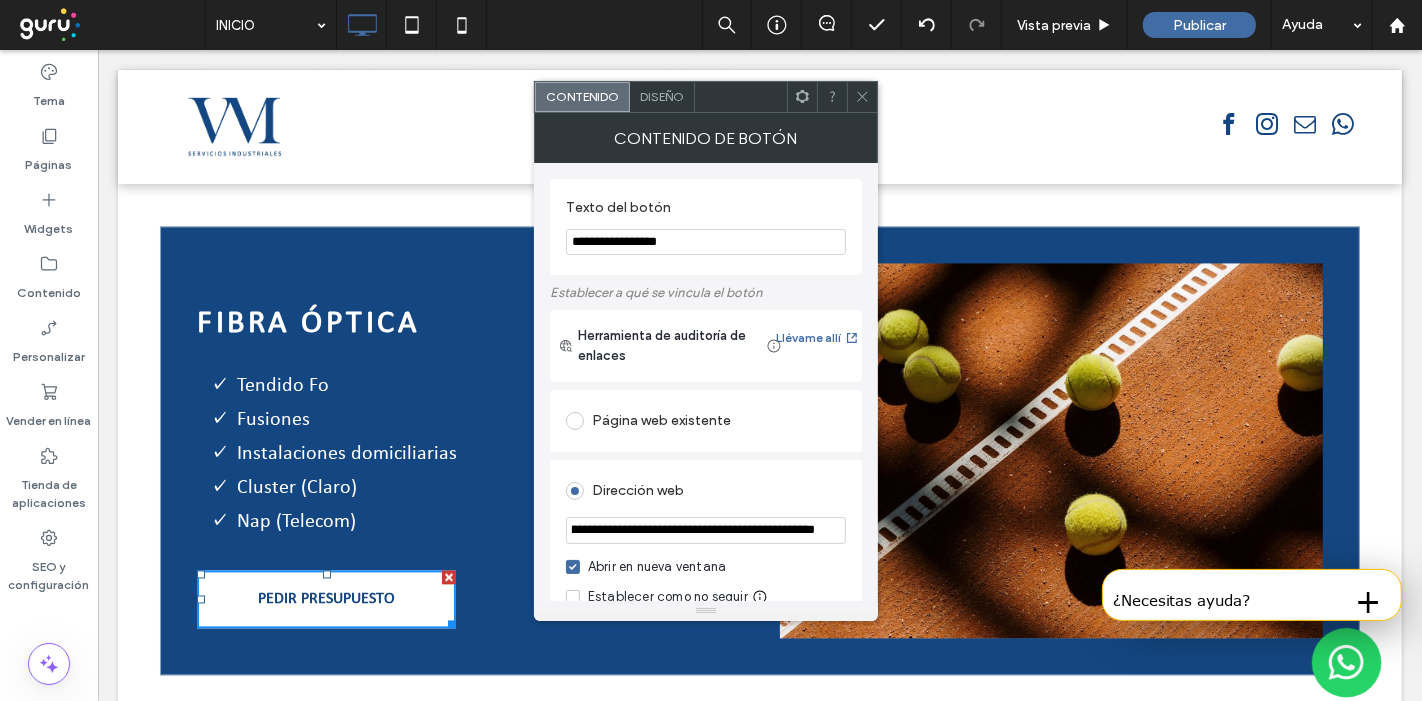 type on "**********" 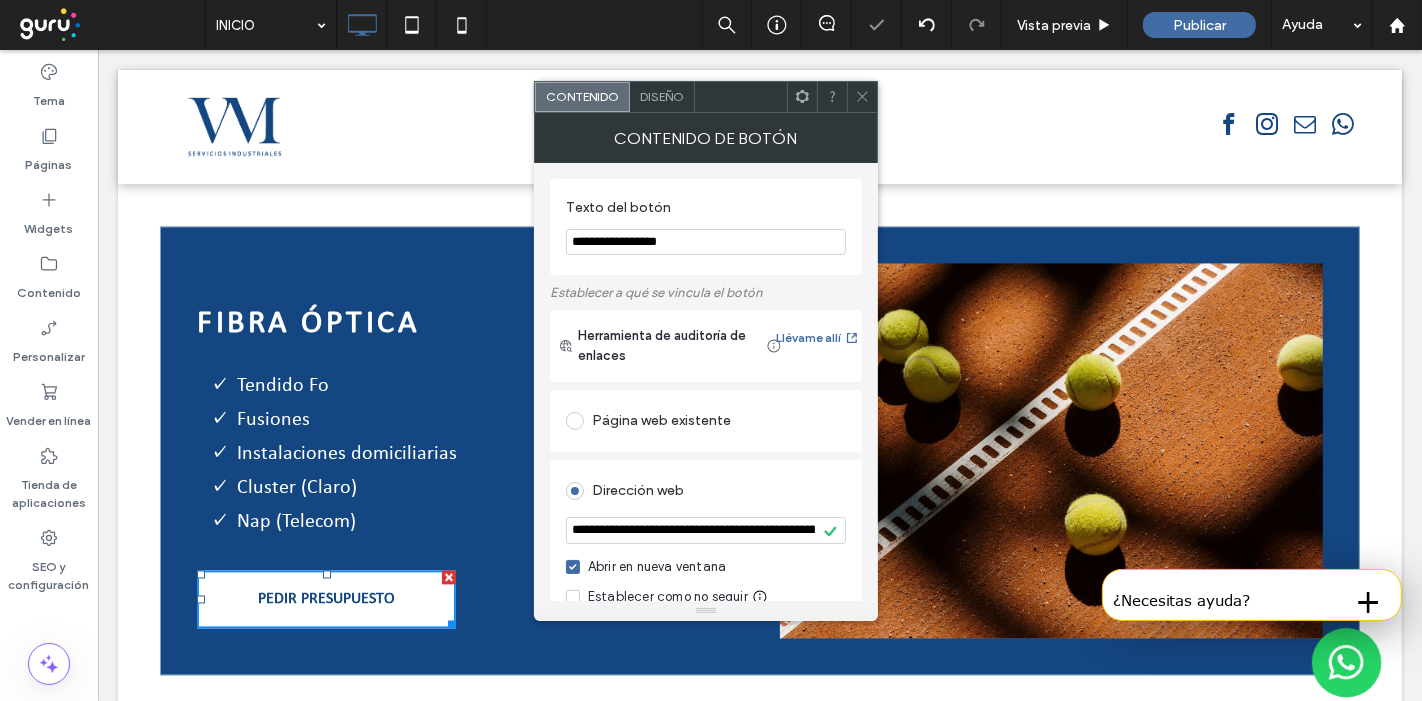 click at bounding box center [862, 97] 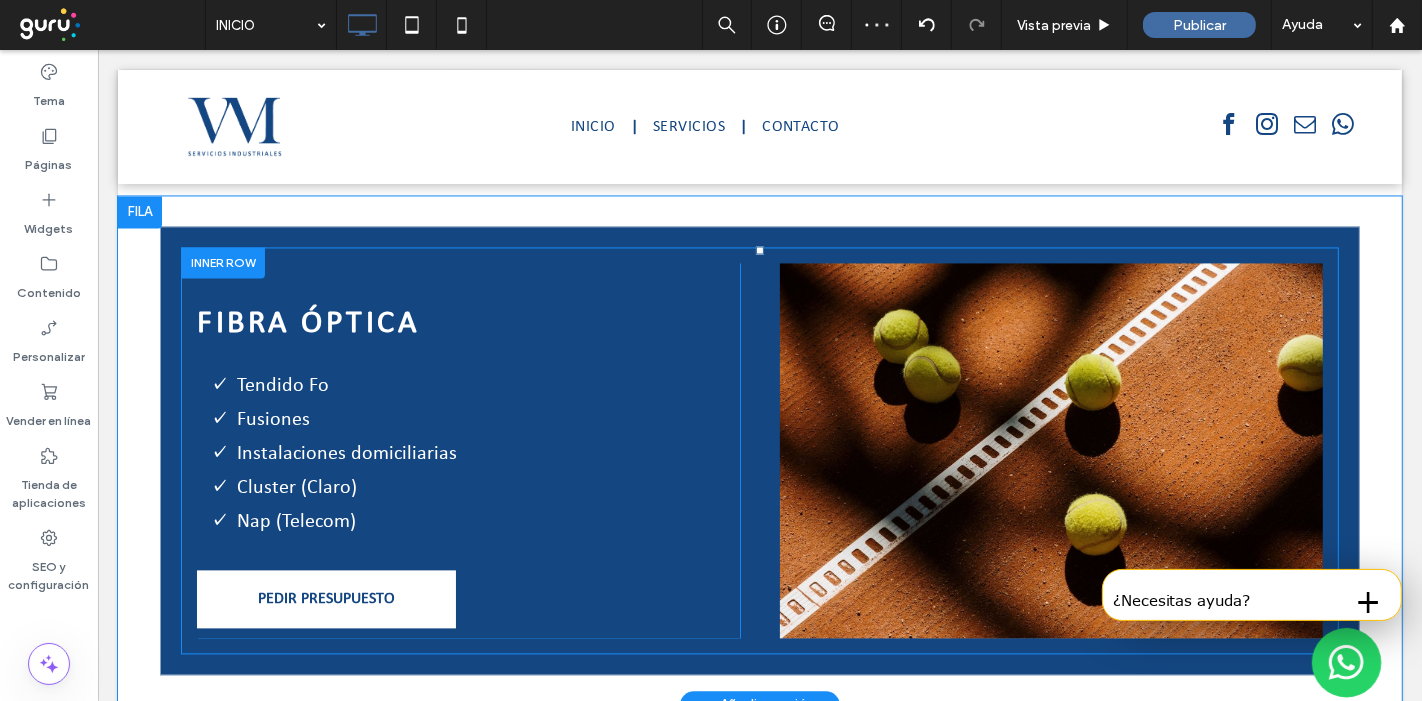 click on "Click To Paste" at bounding box center [1050, 450] 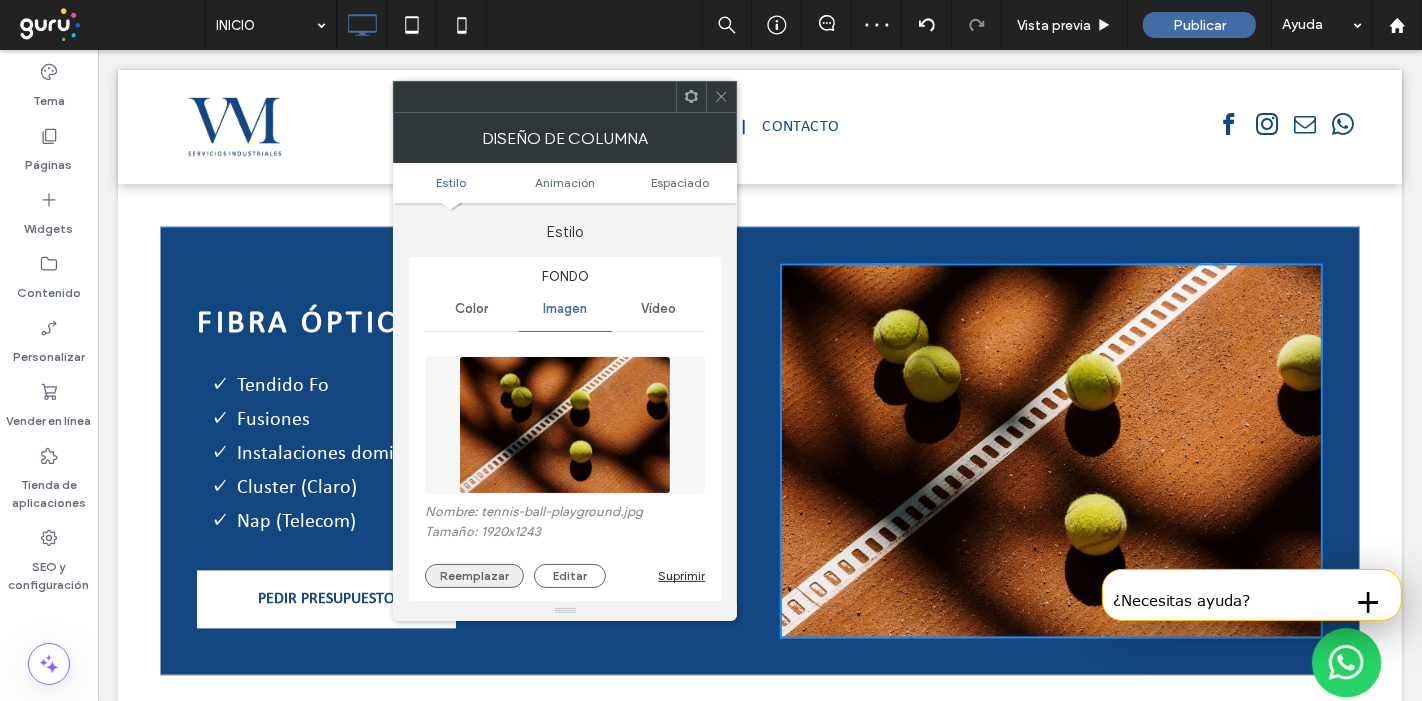 click on "Reemplazar" at bounding box center (474, 576) 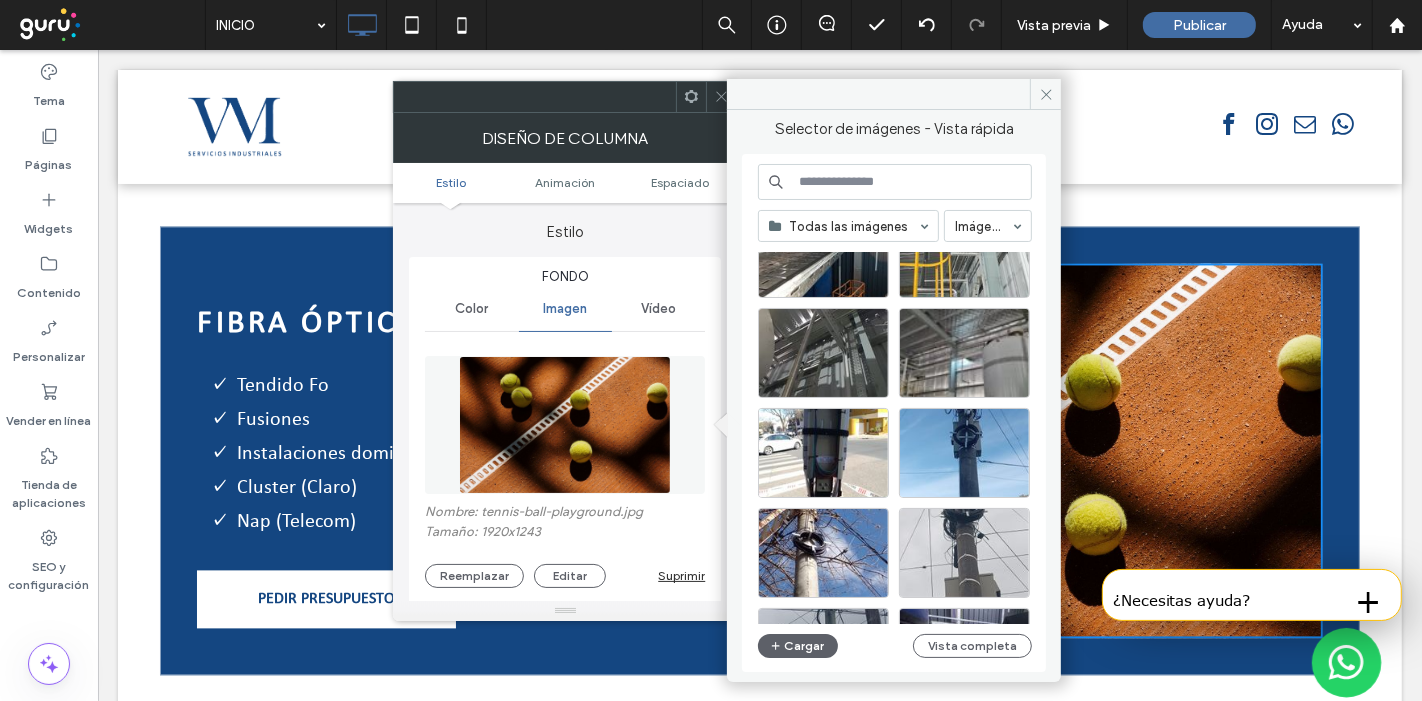 scroll, scrollTop: 1209, scrollLeft: 0, axis: vertical 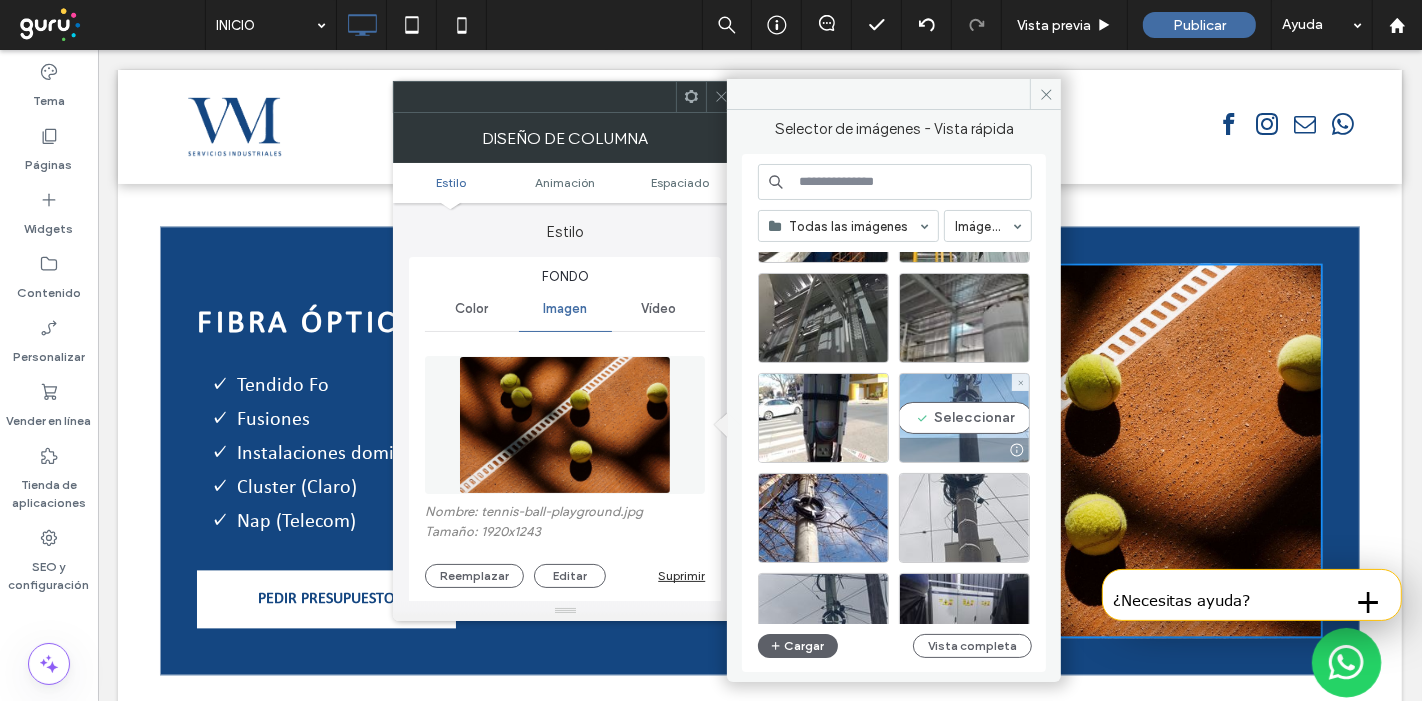 click on "Seleccionar" at bounding box center (964, 418) 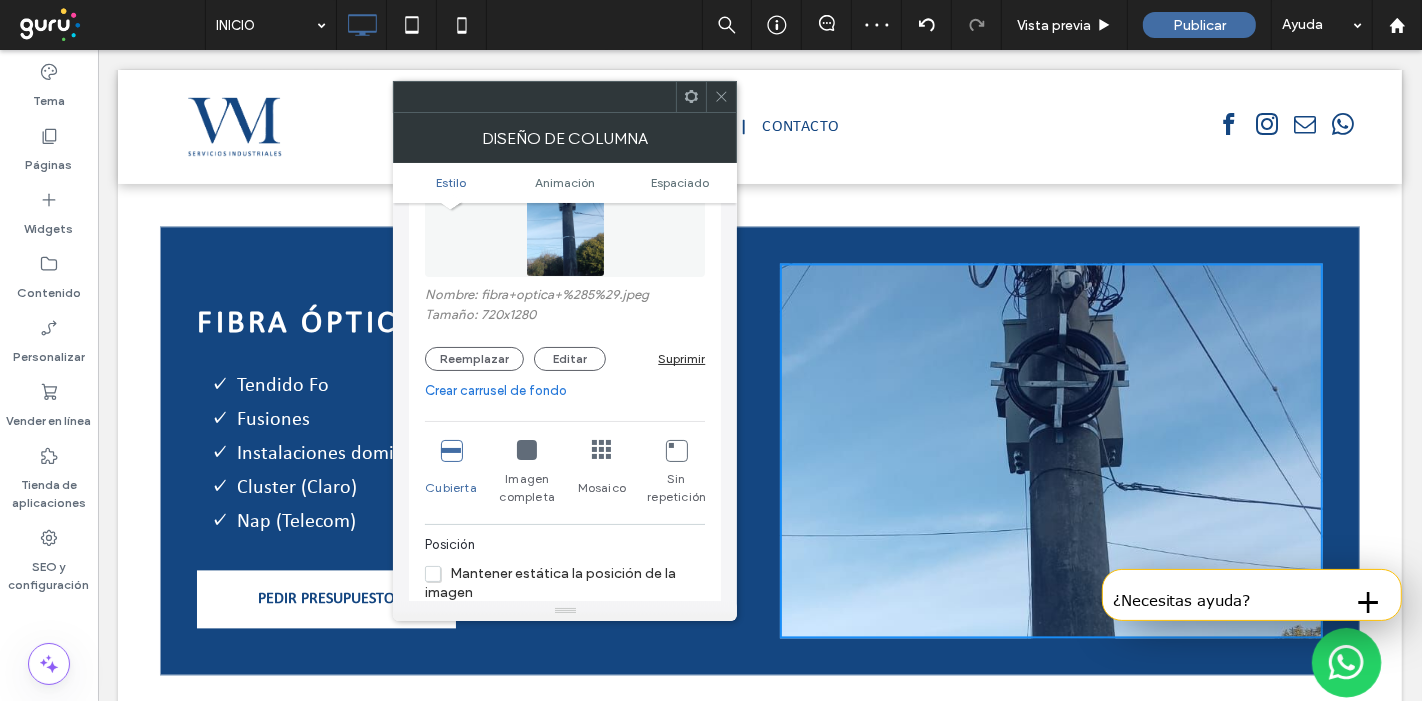 scroll, scrollTop: 222, scrollLeft: 0, axis: vertical 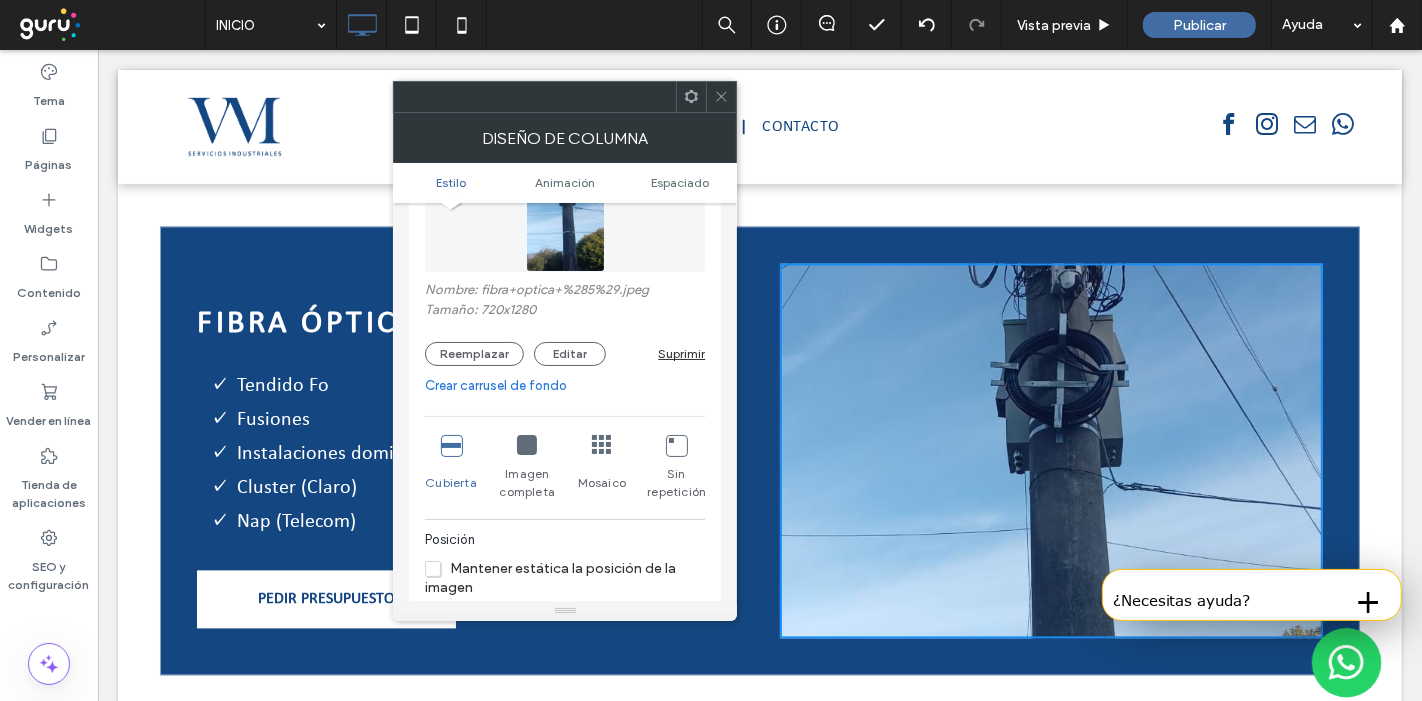 click on "Crear carrusel de fondo" at bounding box center [565, 386] 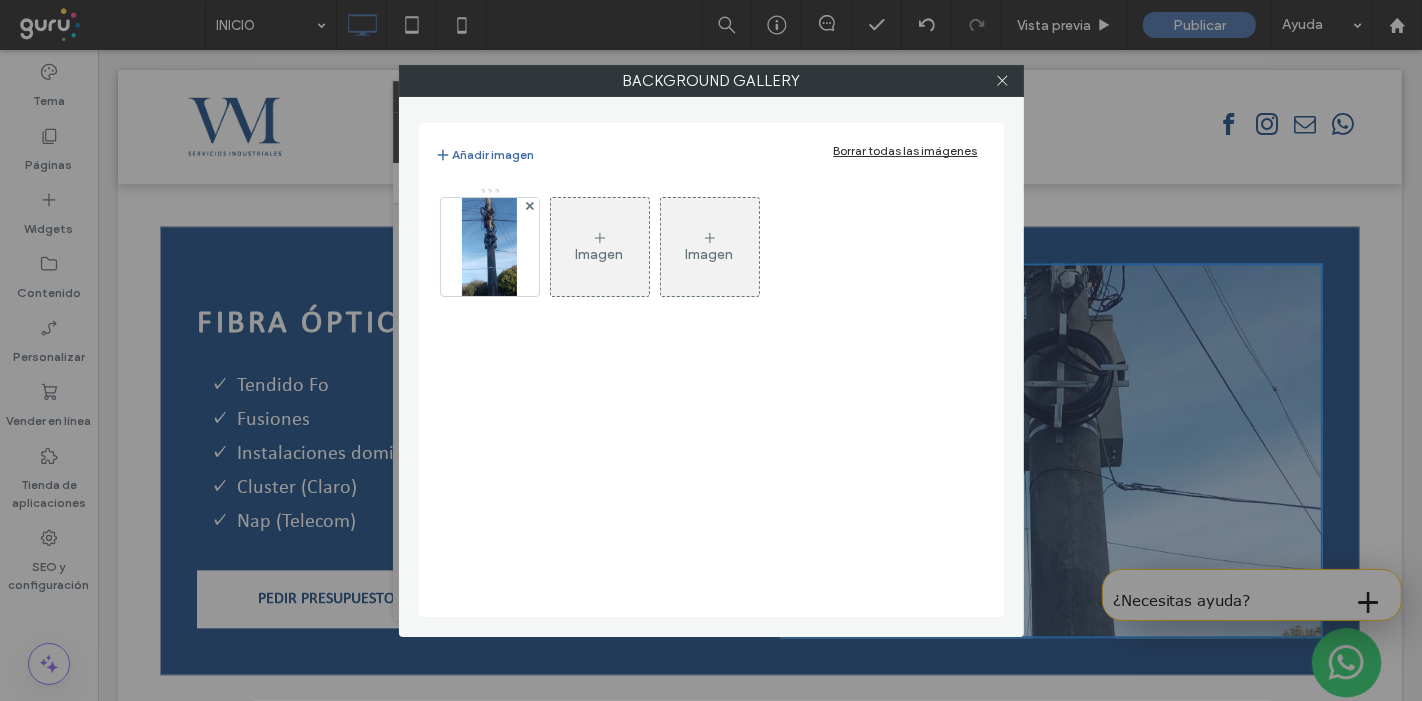 click on "Imagen" at bounding box center [600, 247] 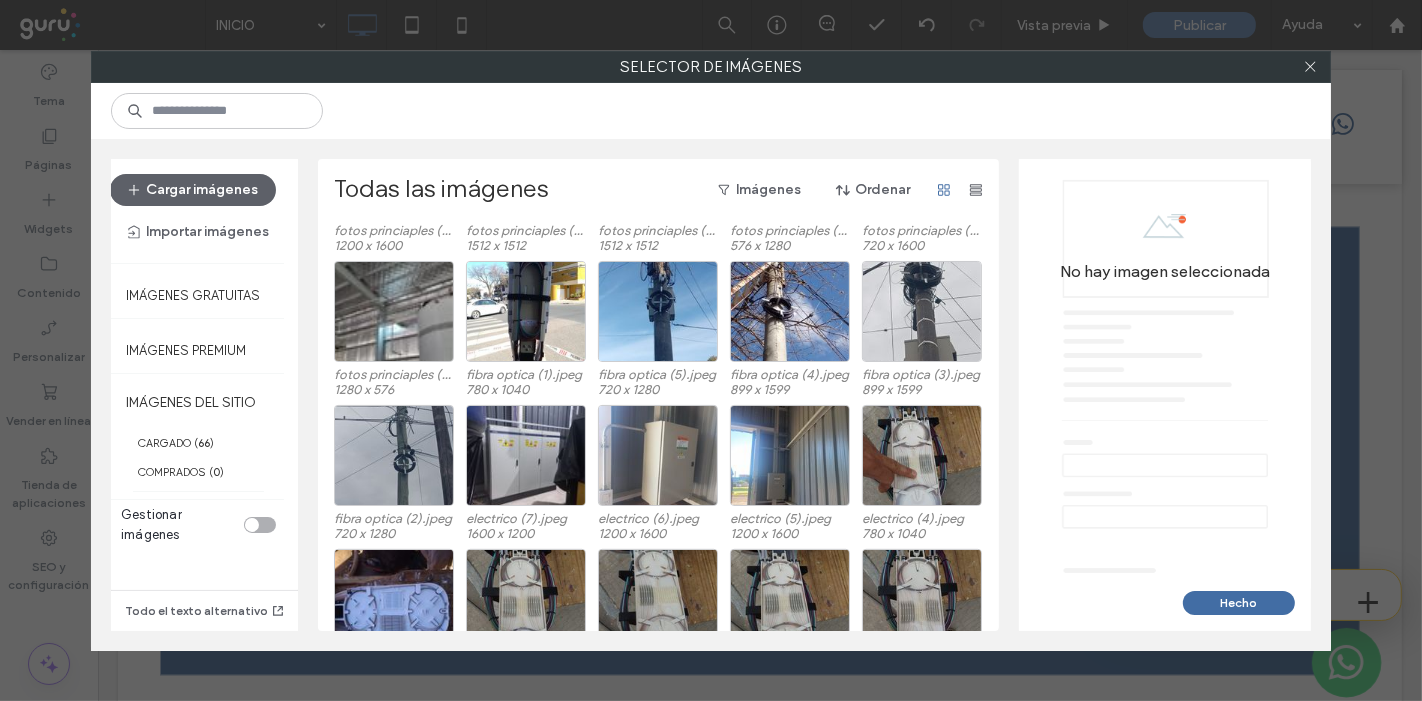 scroll, scrollTop: 655, scrollLeft: 0, axis: vertical 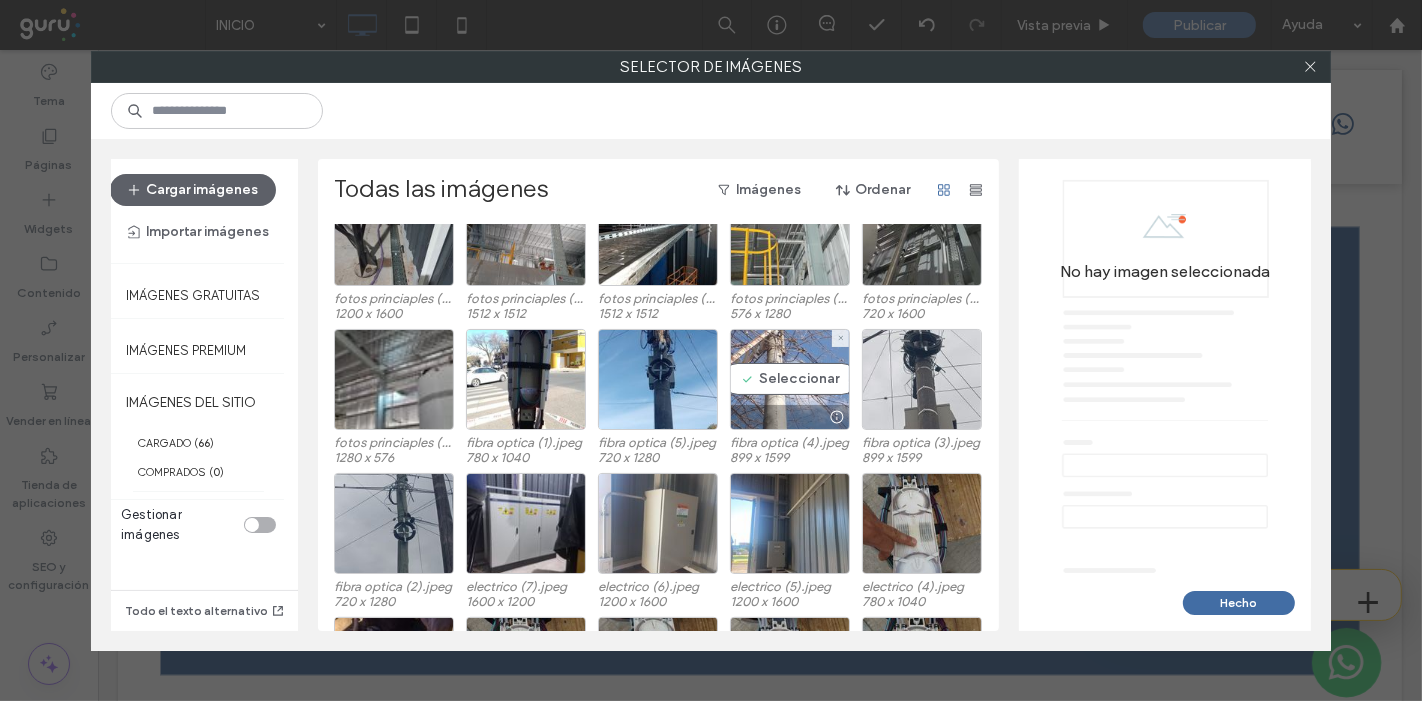 click on "Seleccionar" at bounding box center (790, 379) 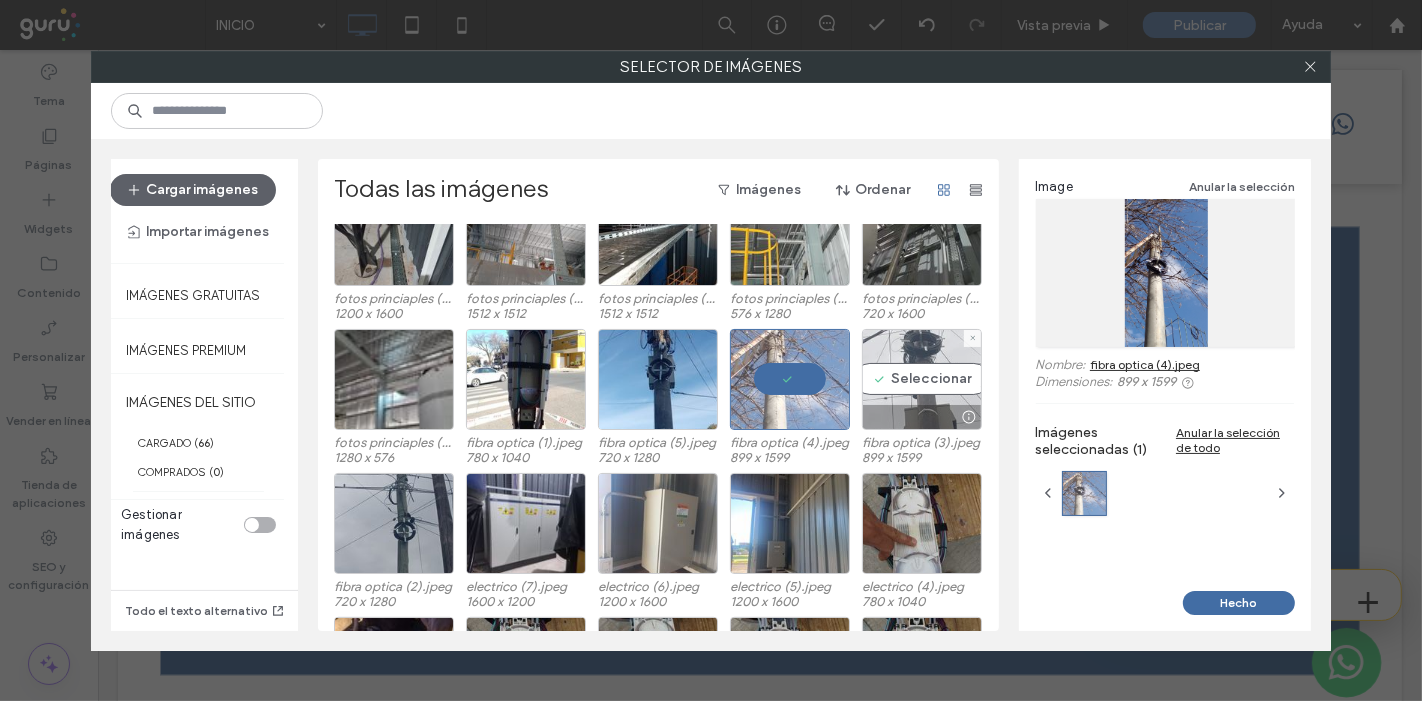 click on "Seleccionar" at bounding box center [922, 379] 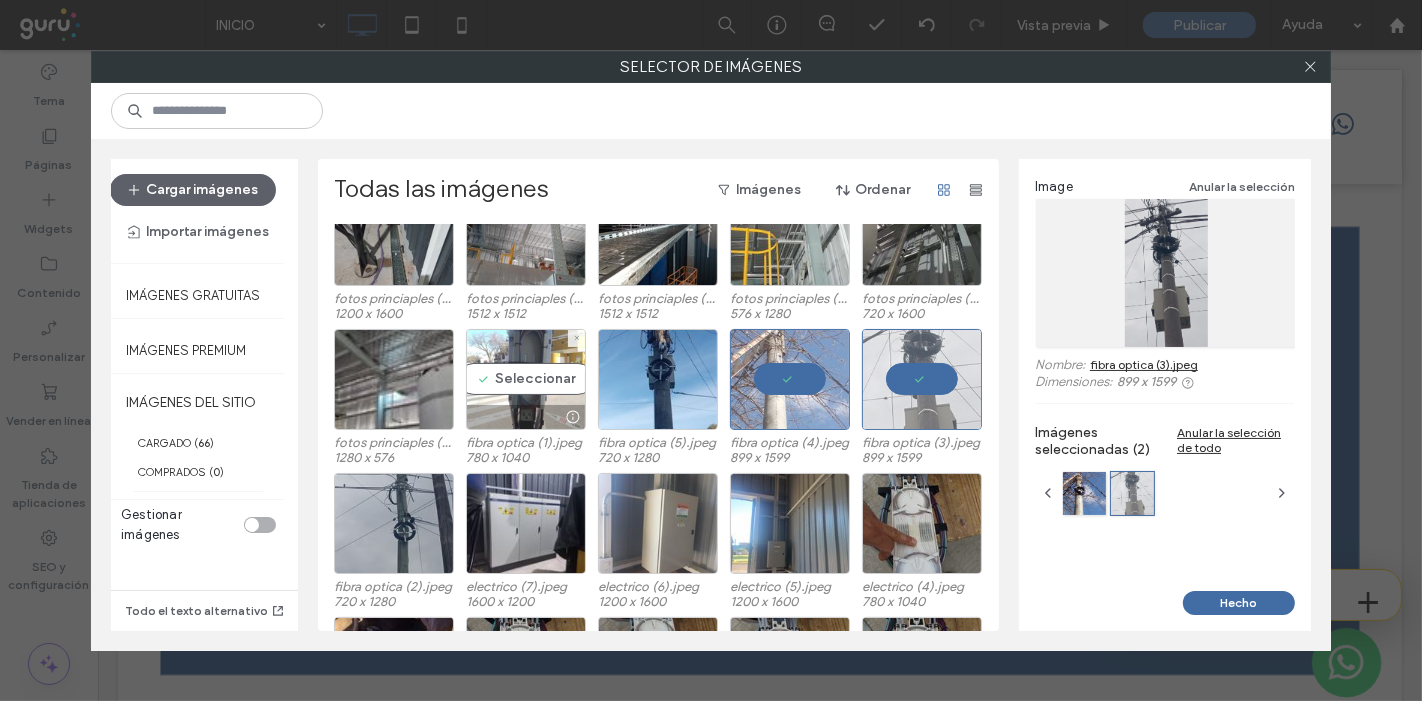 click on "Seleccionar" at bounding box center [526, 379] 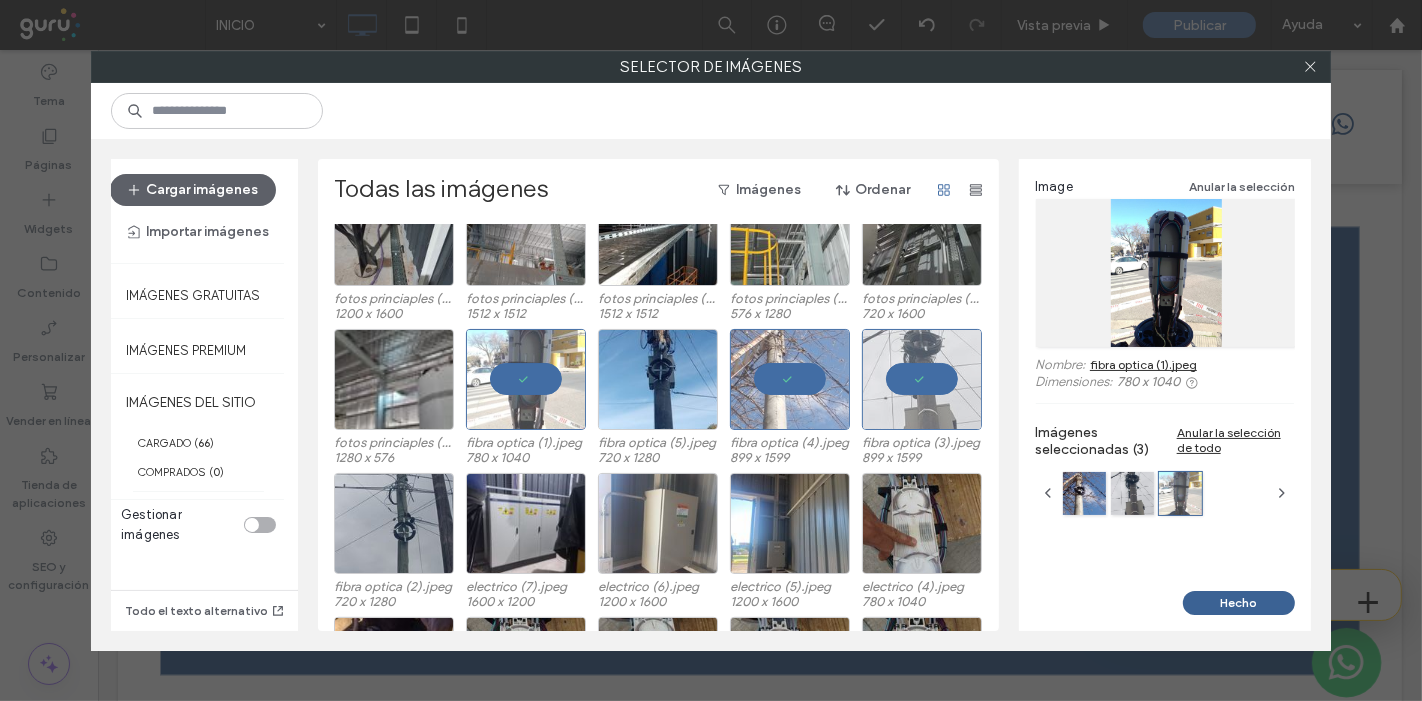 click on "Hecho" at bounding box center (1239, 603) 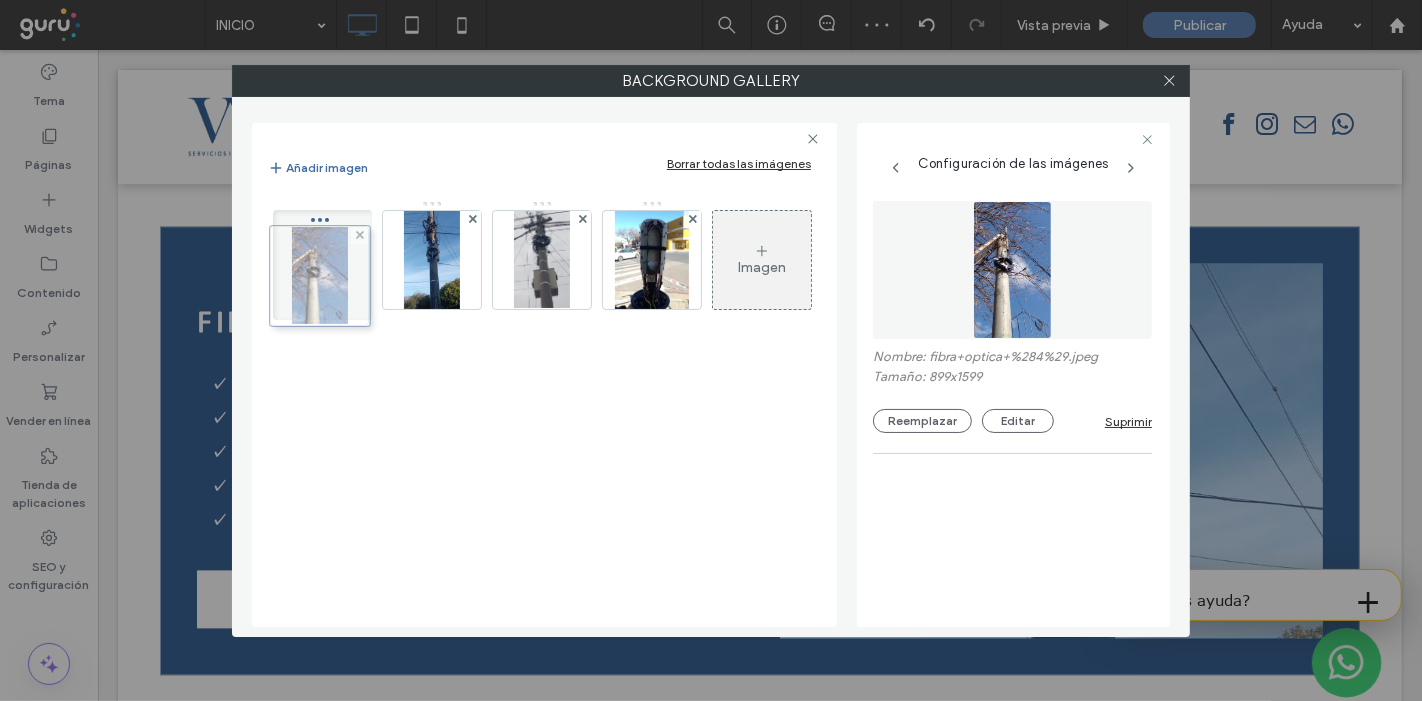 drag, startPoint x: 443, startPoint y: 287, endPoint x: 326, endPoint y: 303, distance: 118.08895 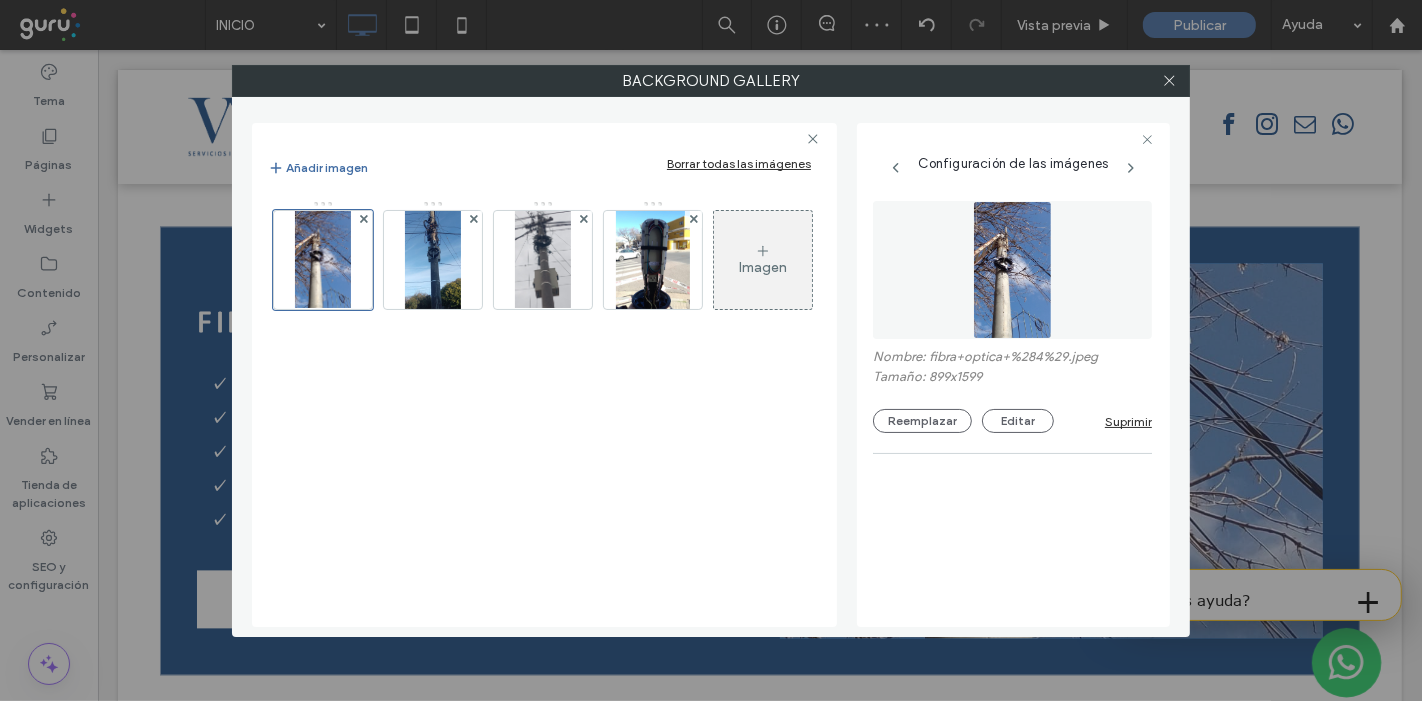click at bounding box center (1169, 81) 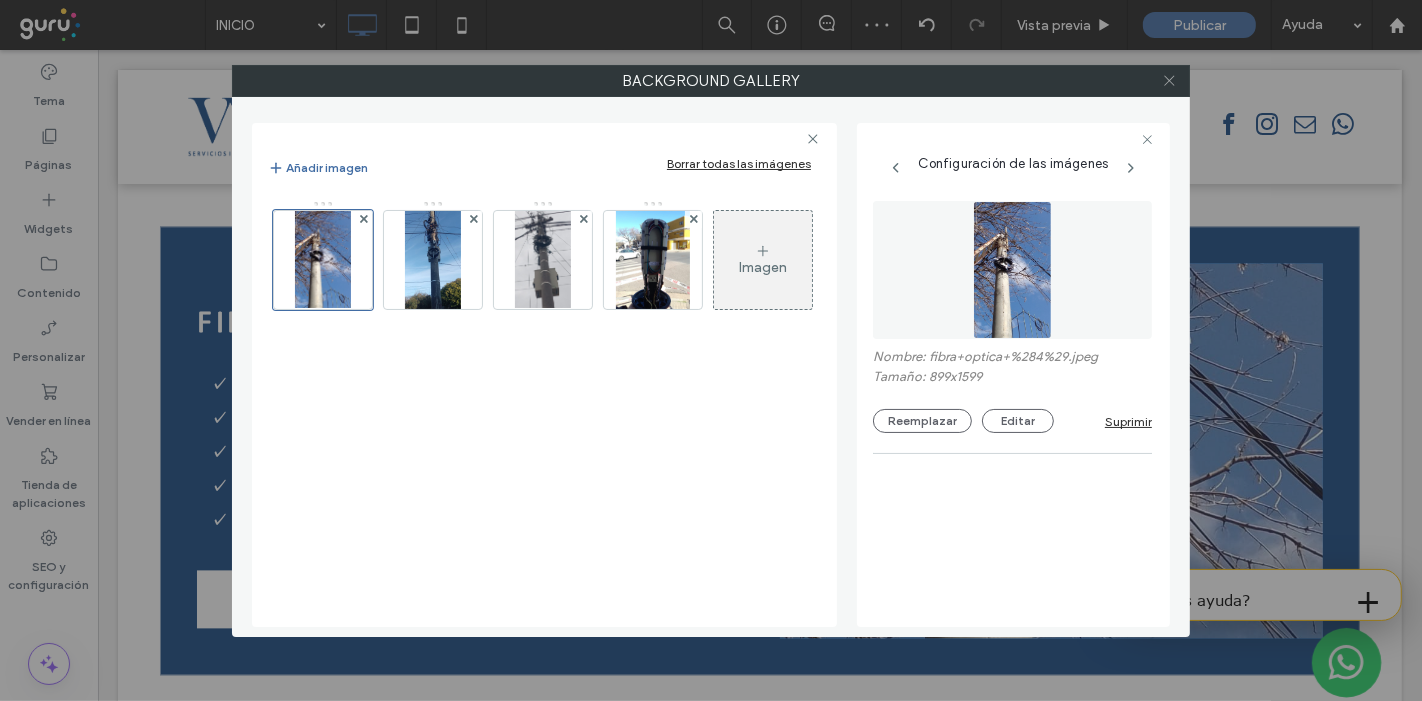 click 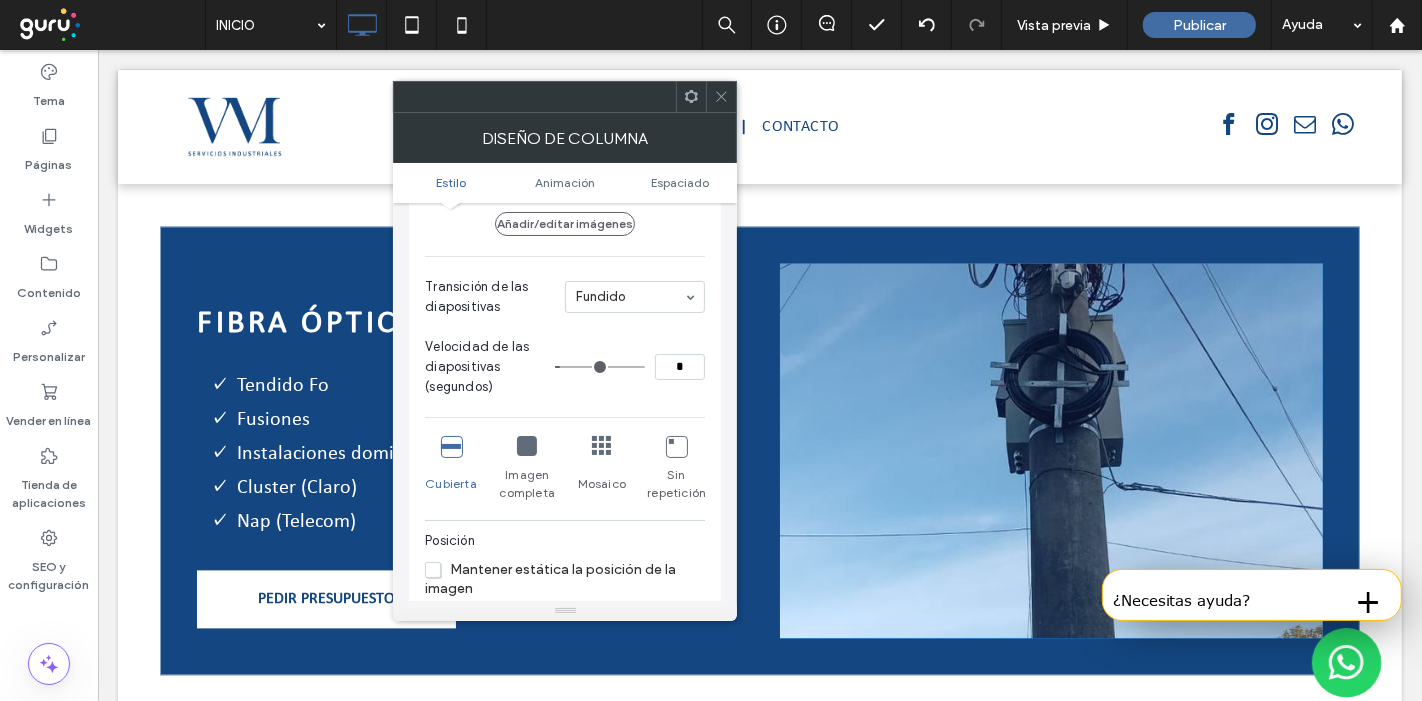 click 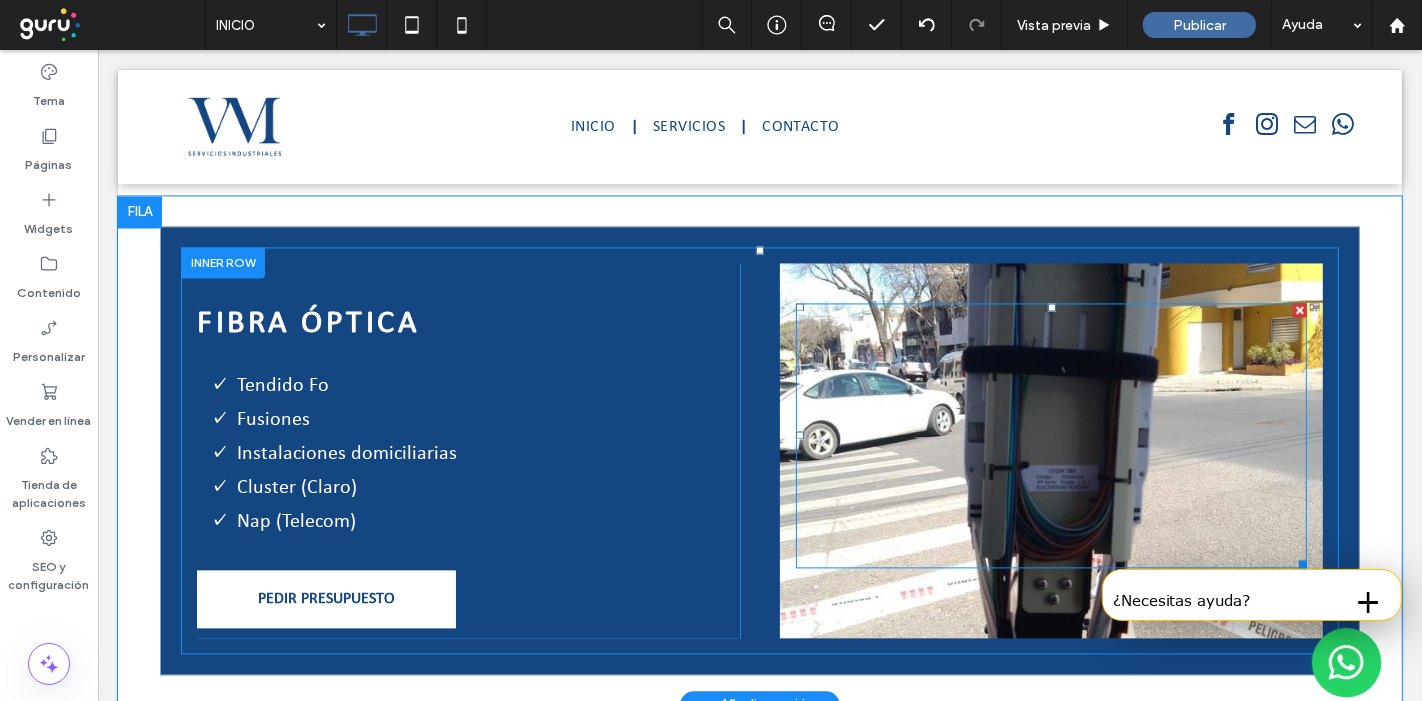 click at bounding box center [1050, 435] 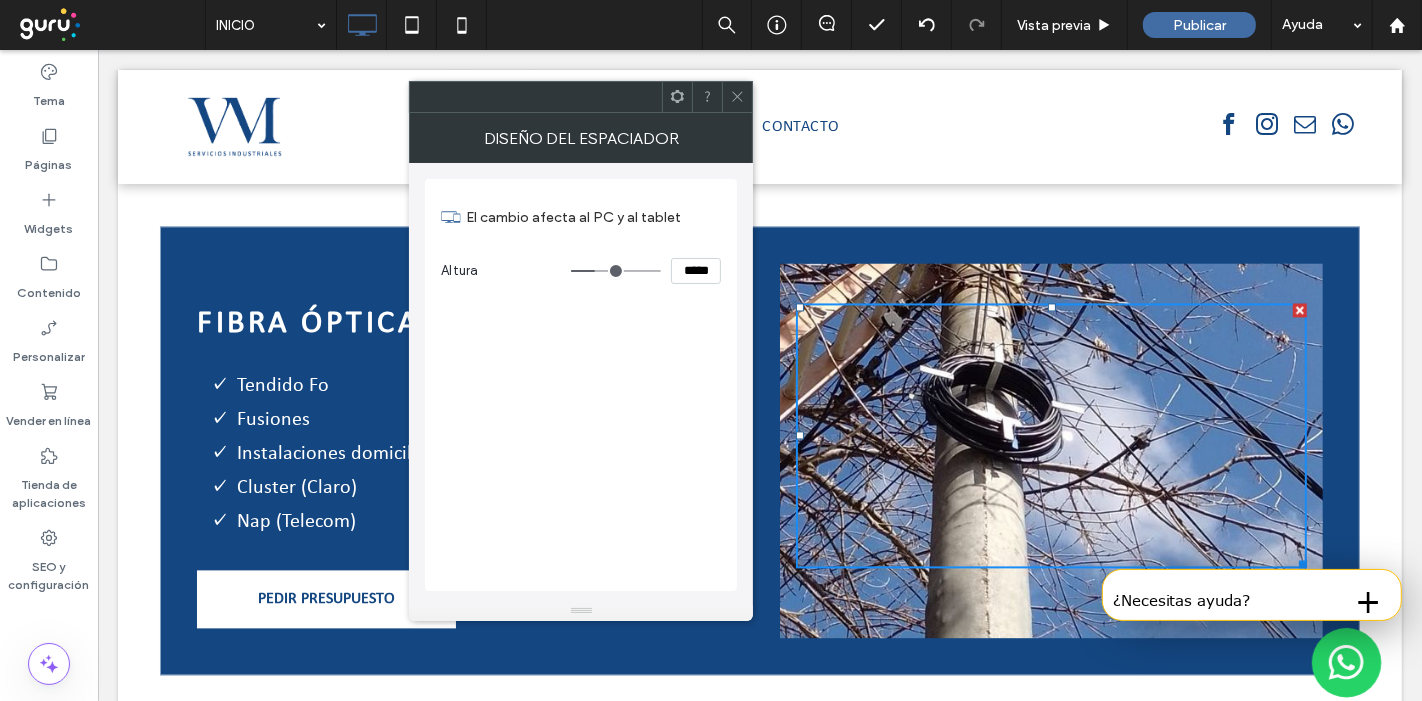 click 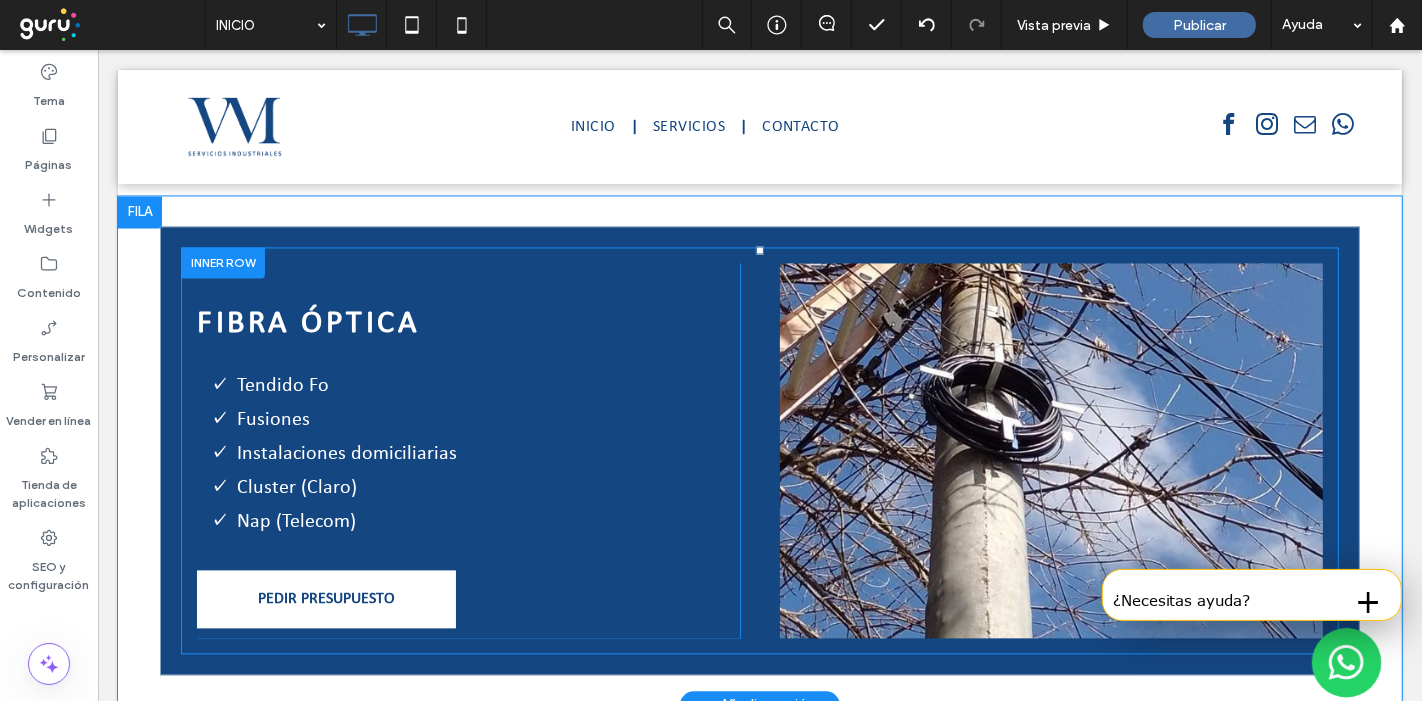 click at bounding box center (1050, 450) 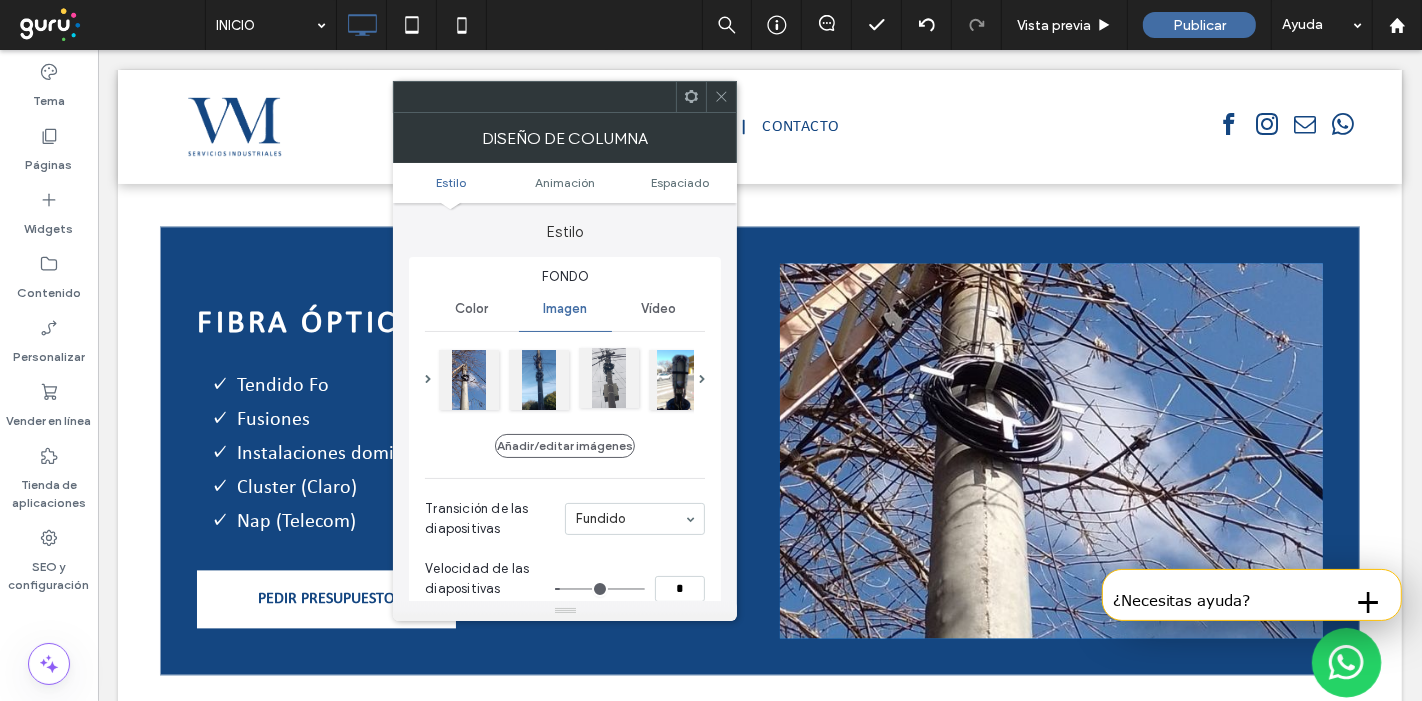 click at bounding box center (609, 378) 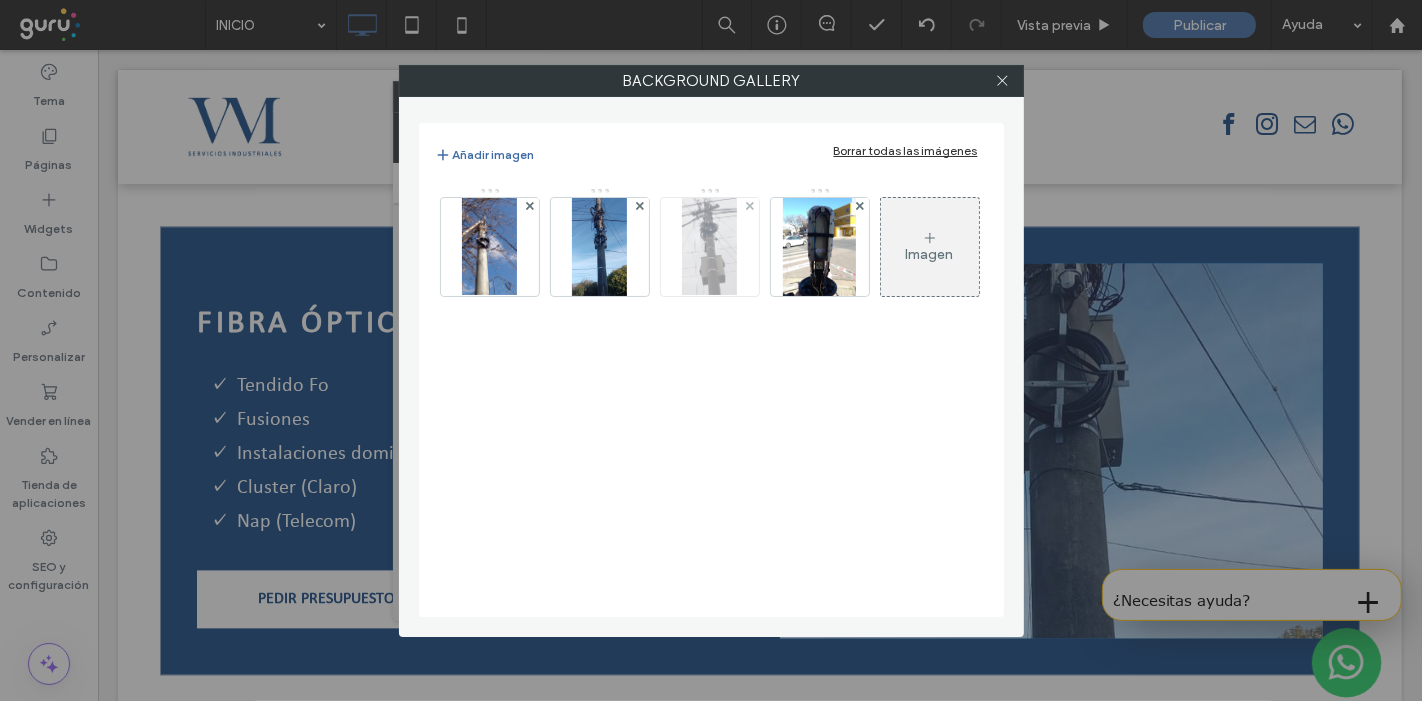 click at bounding box center [709, 247] 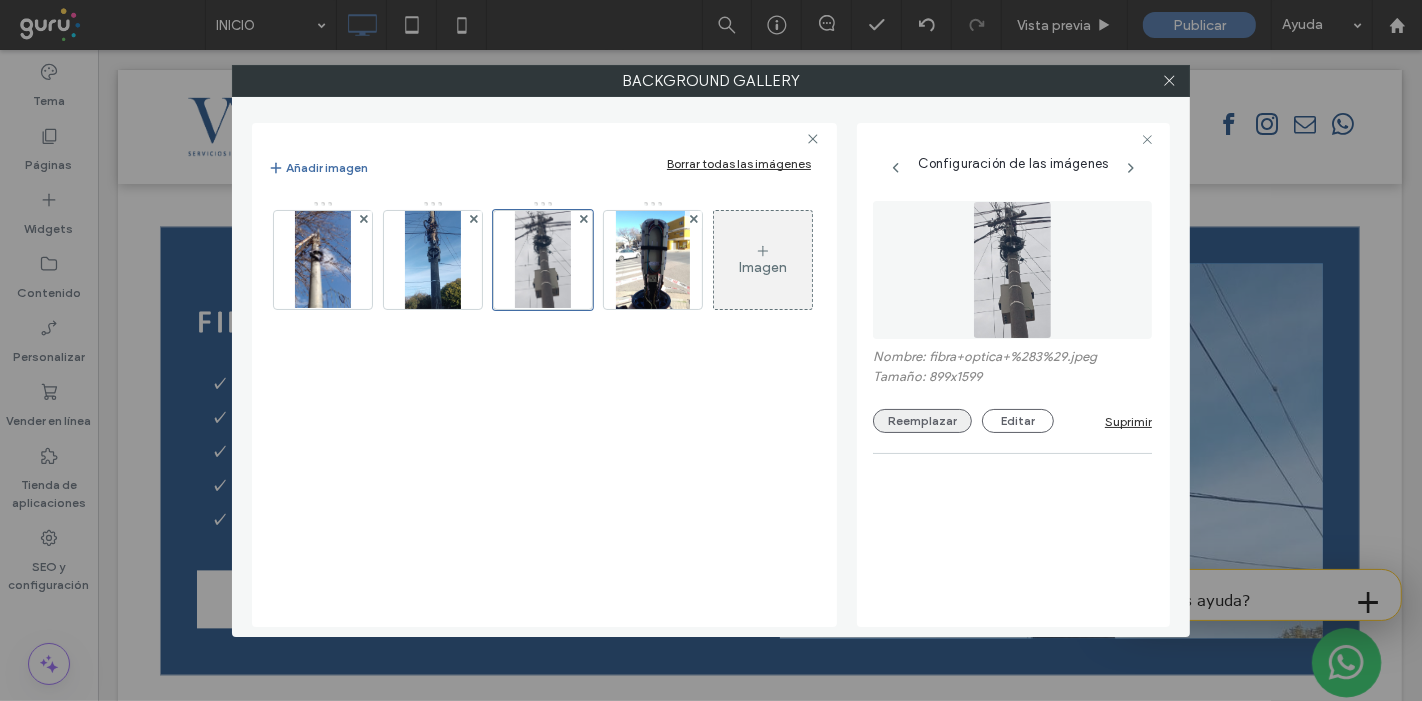 click on "Reemplazar" at bounding box center [922, 421] 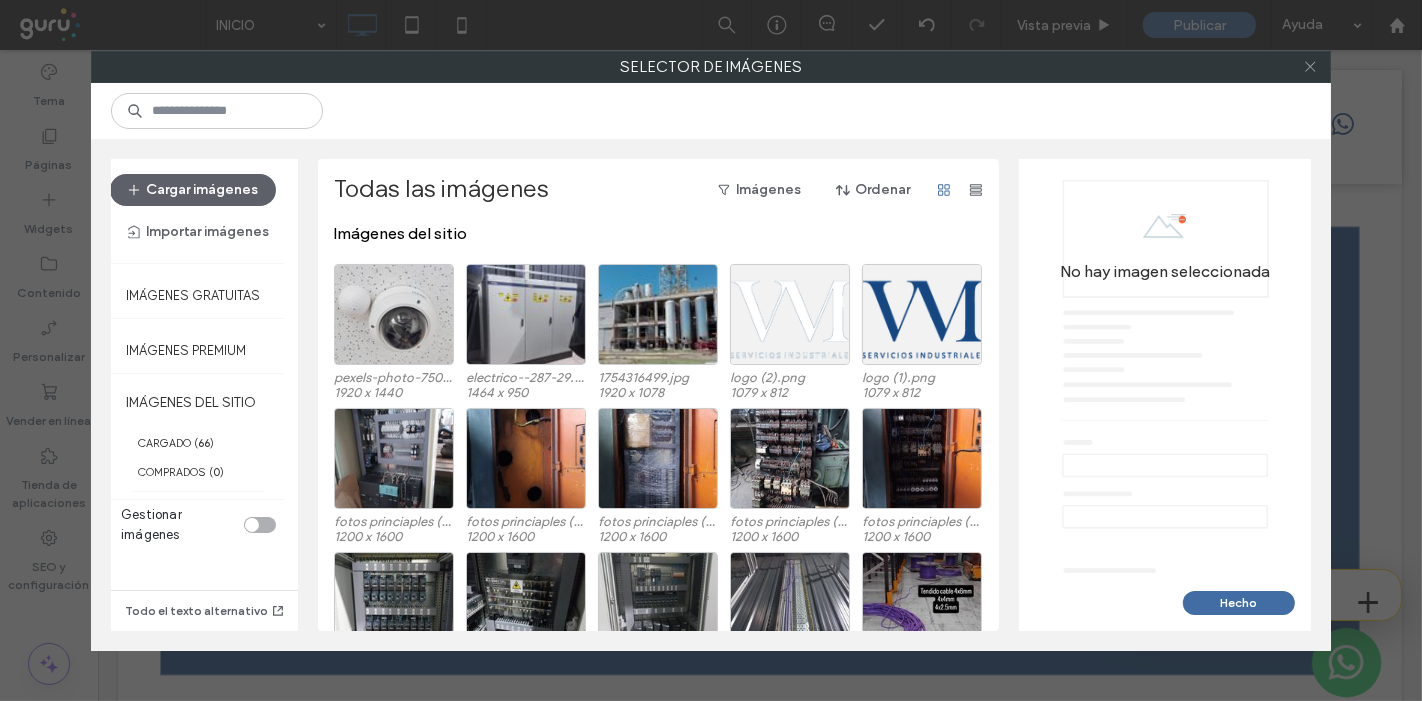 click 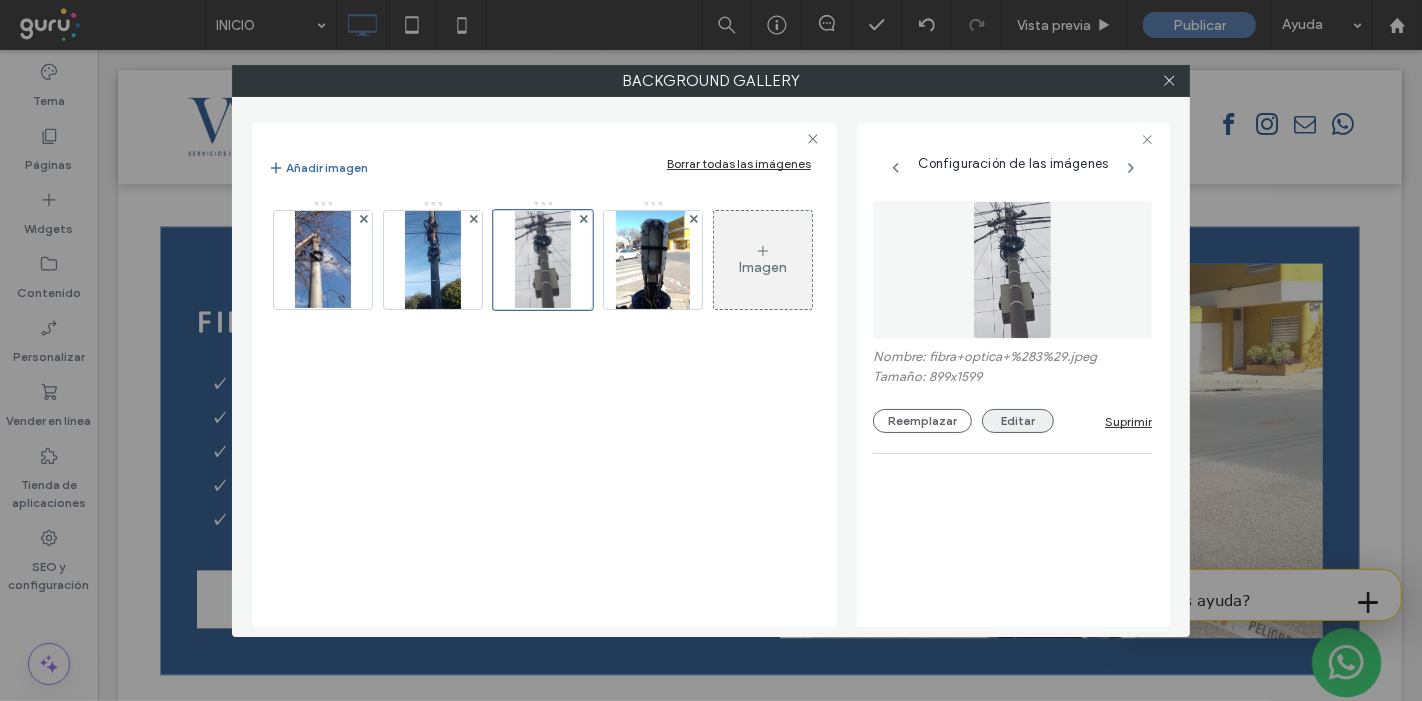 click on "Editar" at bounding box center [1018, 421] 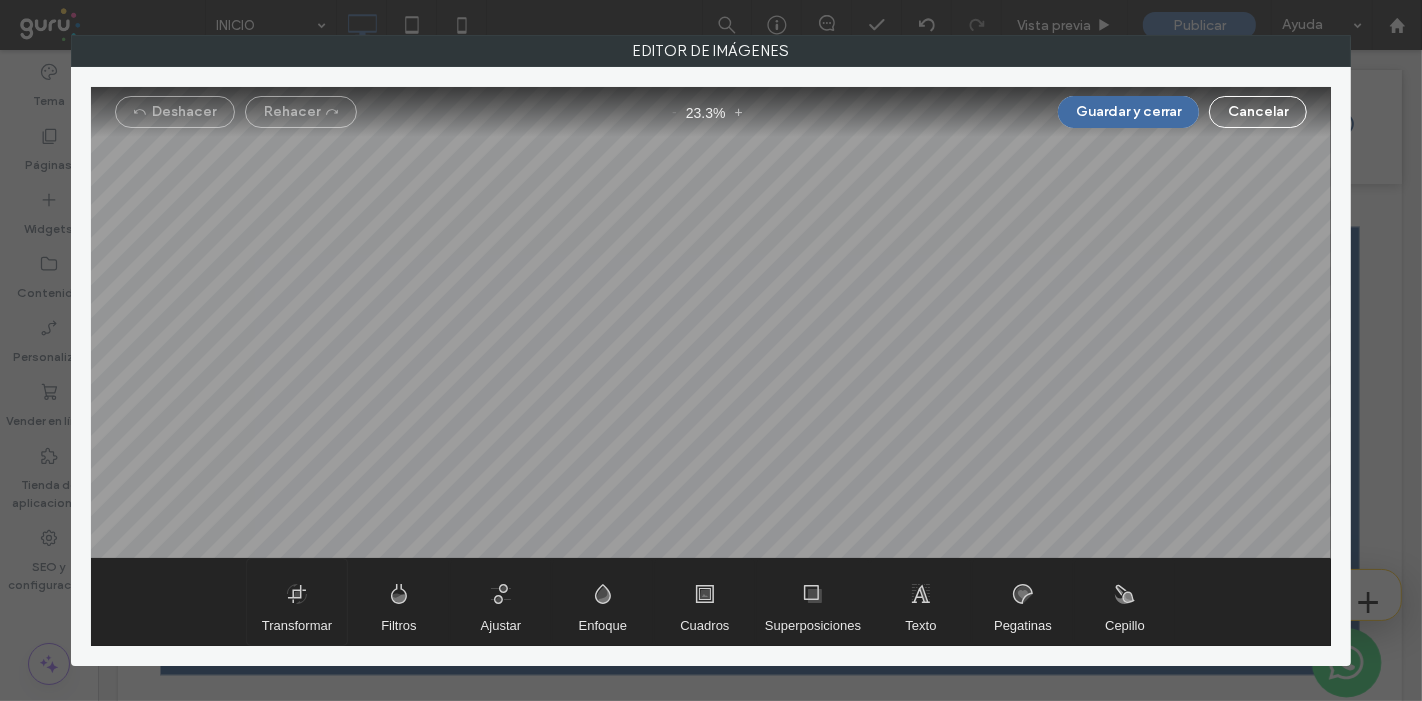 click at bounding box center [297, 602] 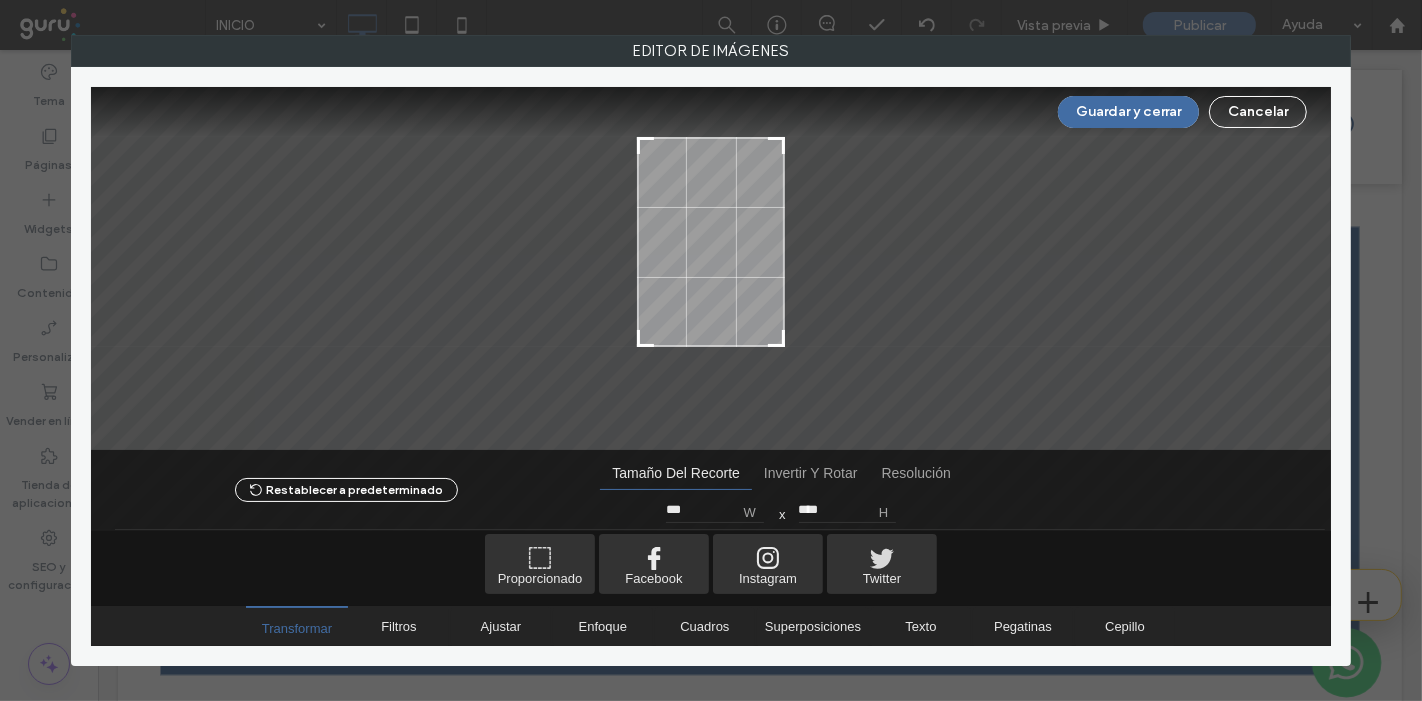 type on "****" 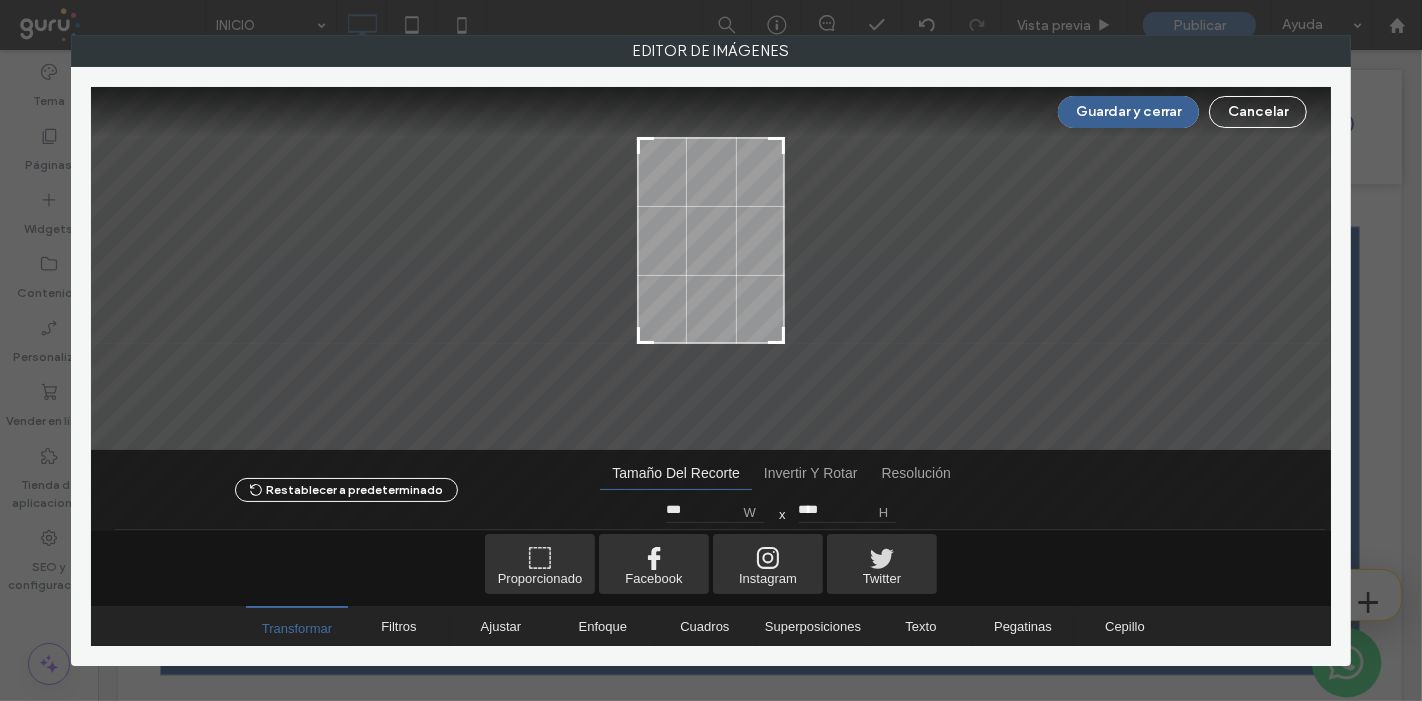 click on "Guardar y cerrar" at bounding box center (1128, 112) 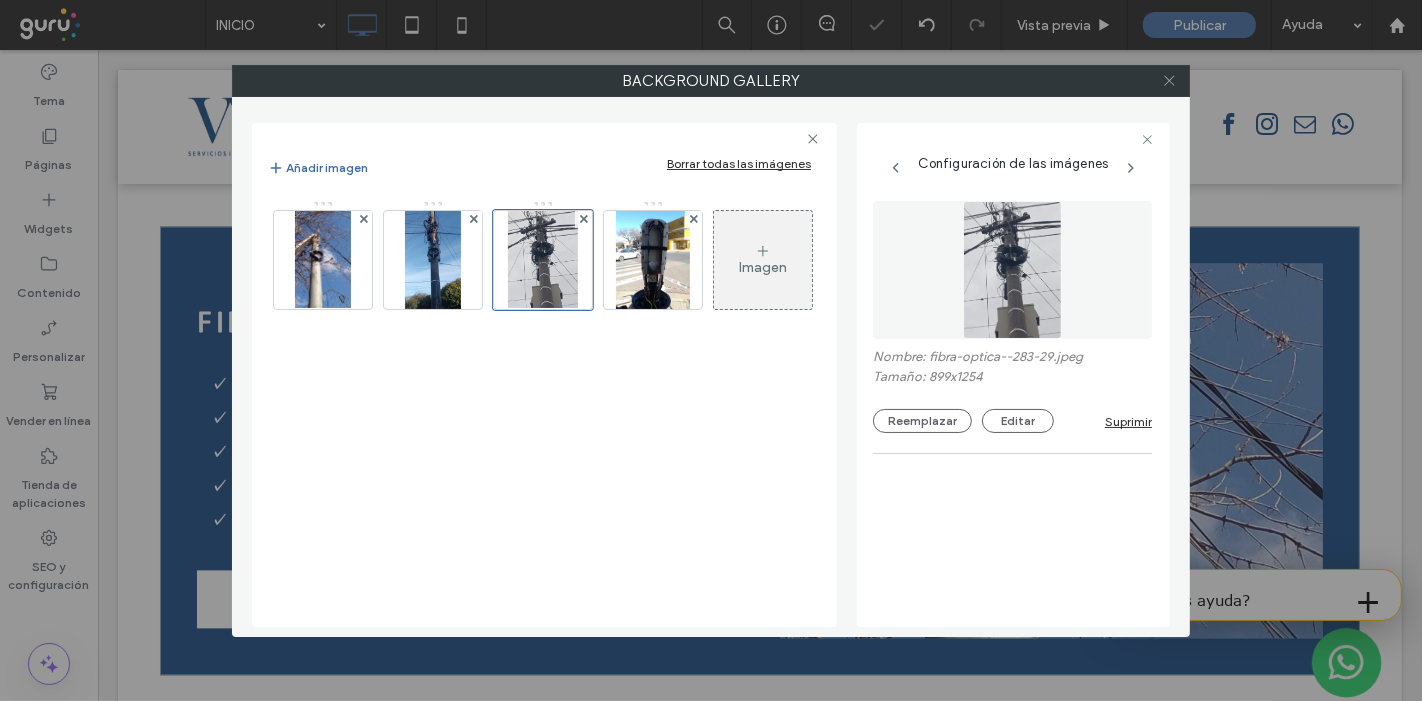 click 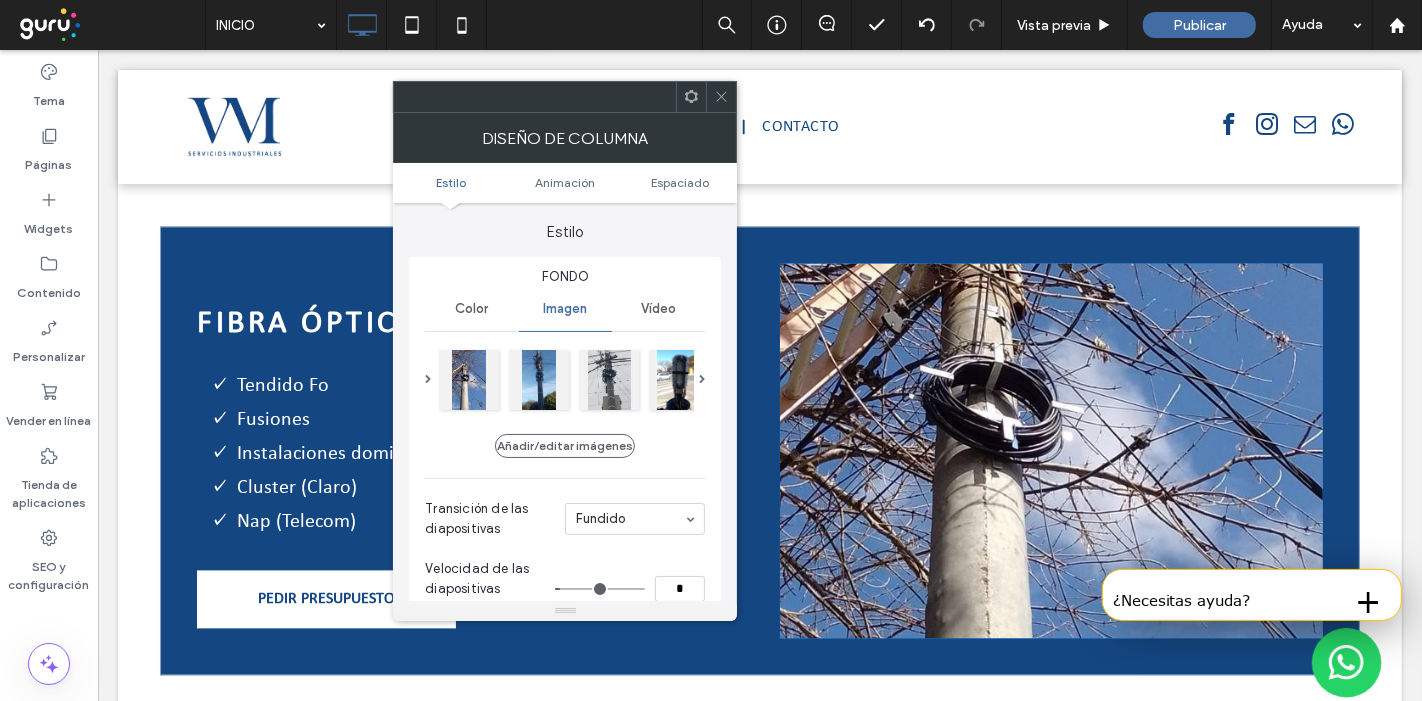 click 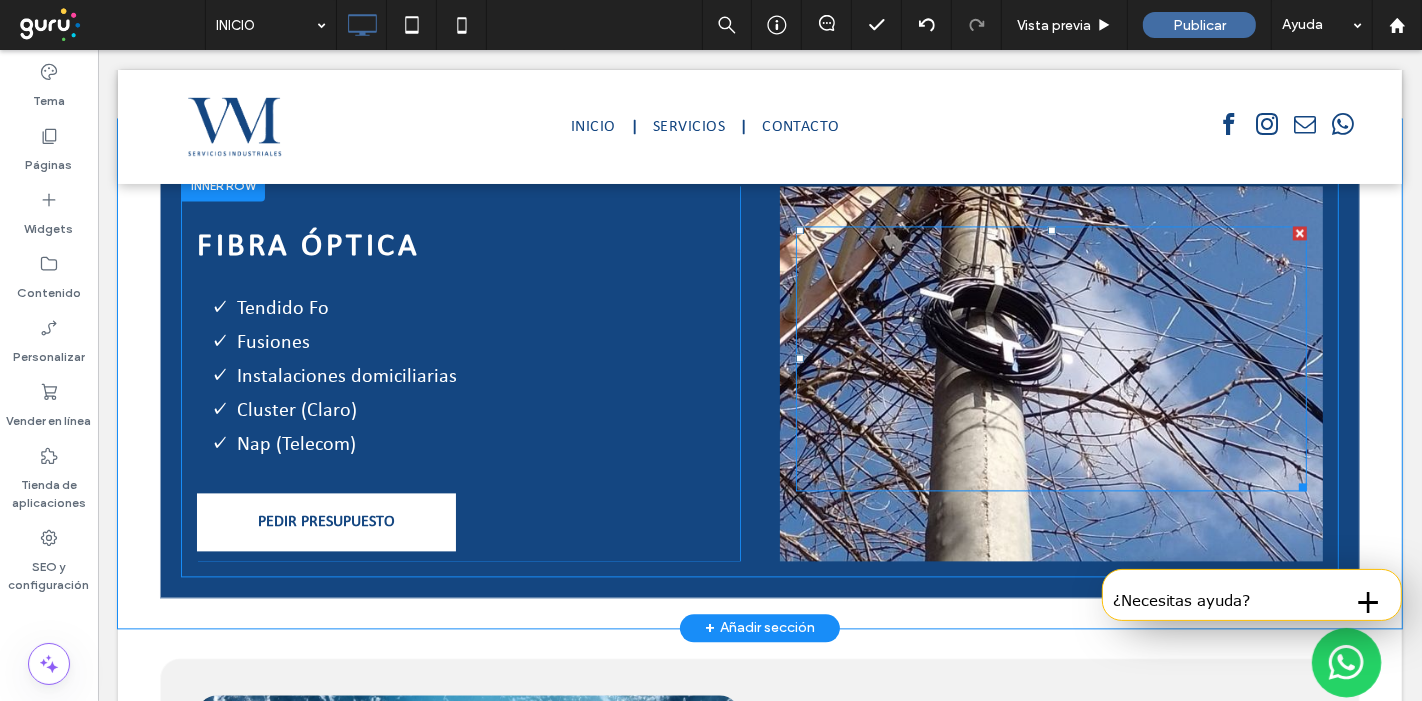 scroll, scrollTop: 3520, scrollLeft: 0, axis: vertical 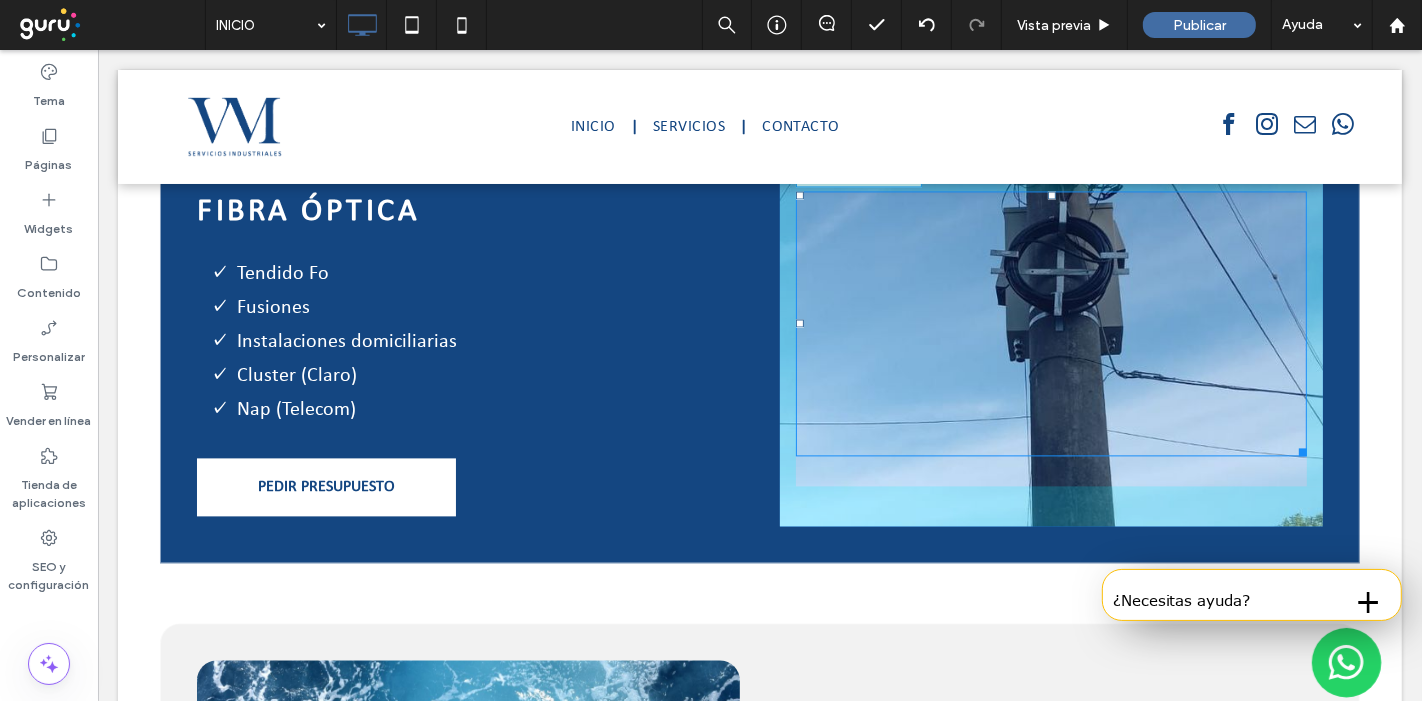 drag, startPoint x: 1288, startPoint y: 402, endPoint x: 1209, endPoint y: 478, distance: 109.62208 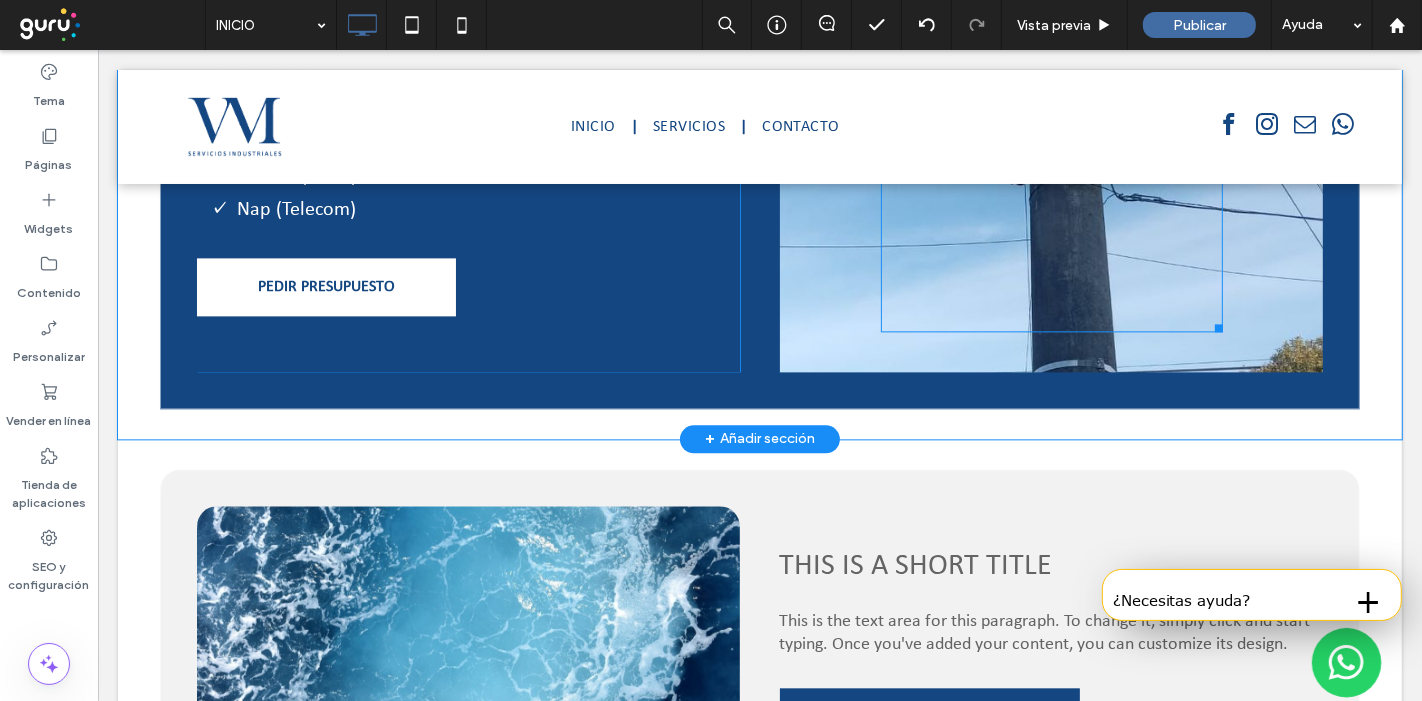 scroll, scrollTop: 3742, scrollLeft: 0, axis: vertical 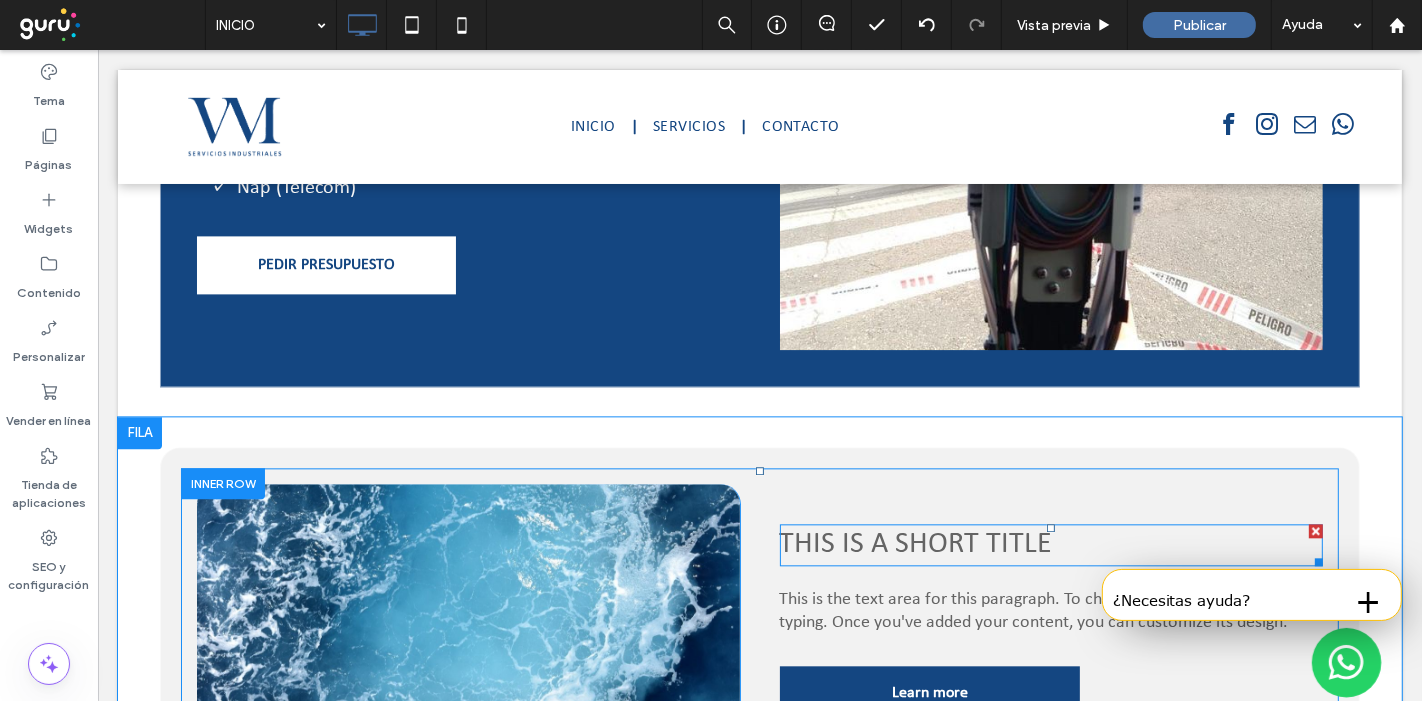 click on "This is a short title" at bounding box center (915, 544) 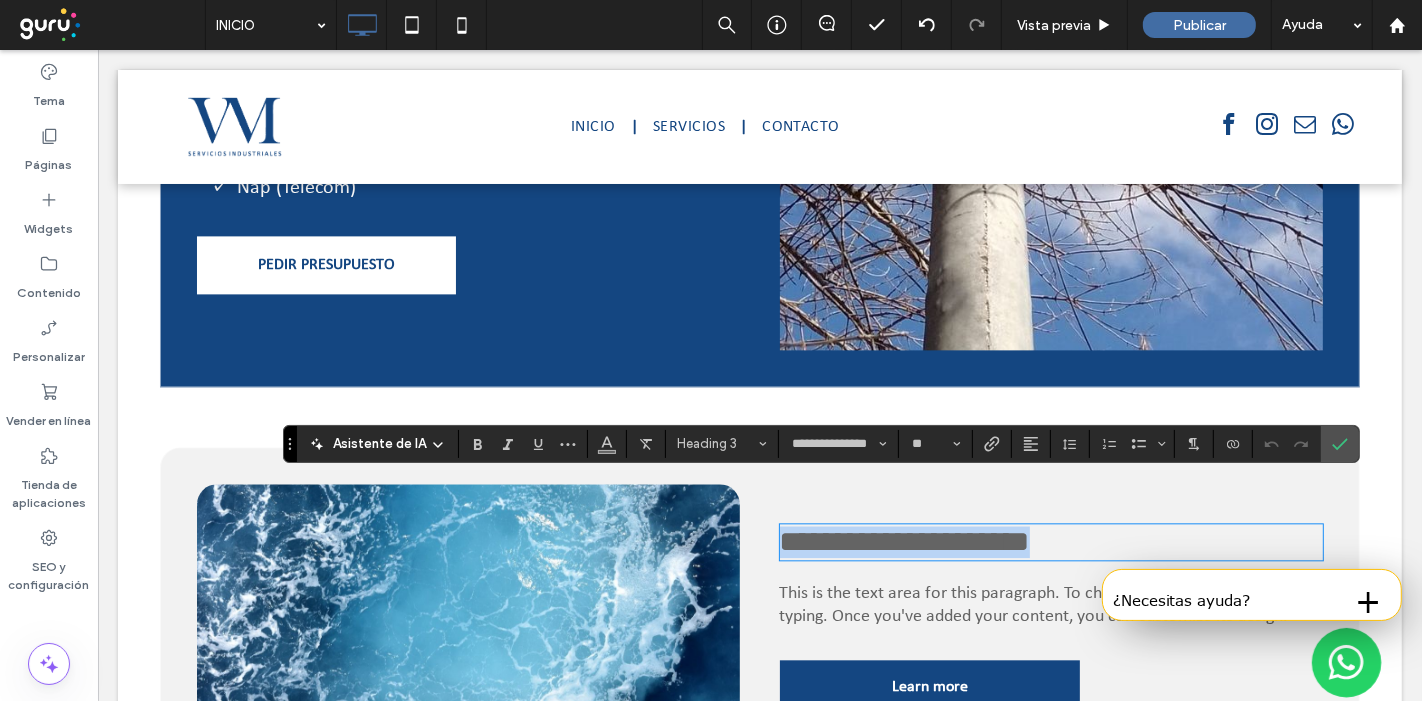 type 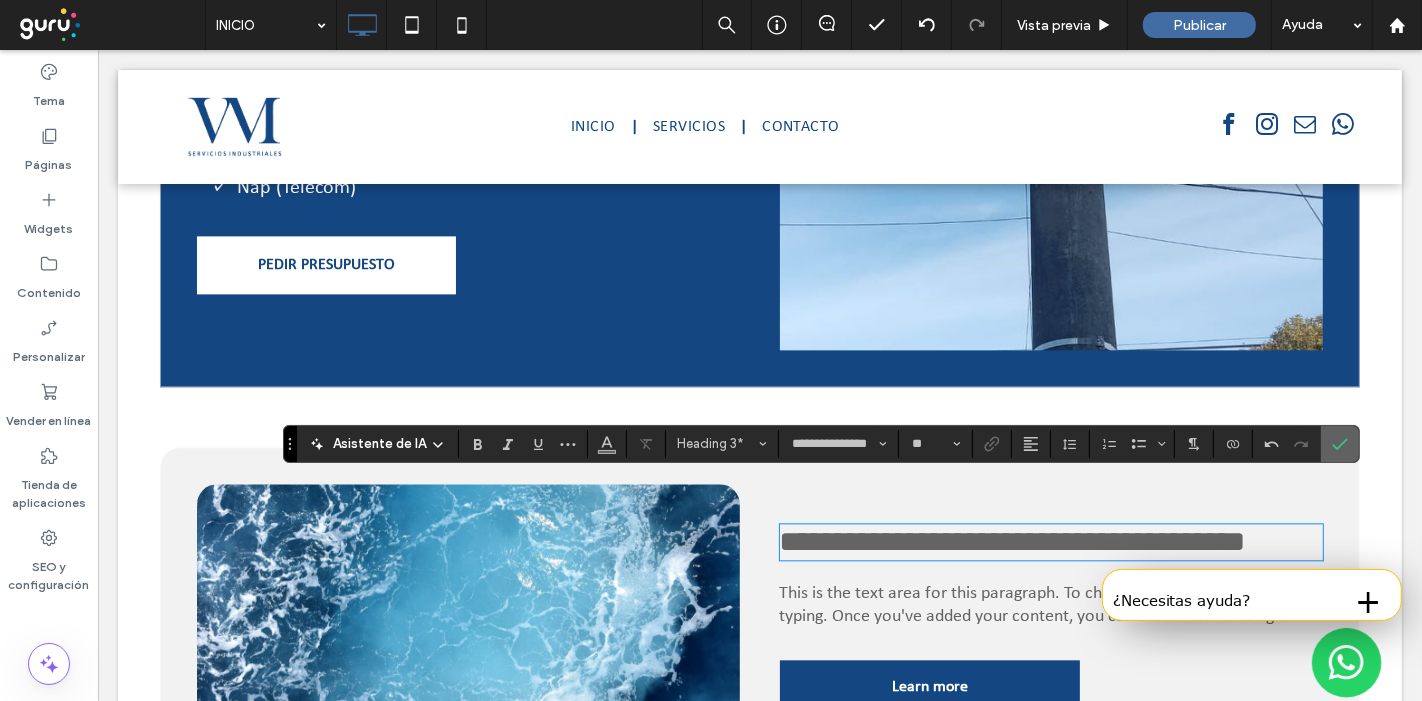 click 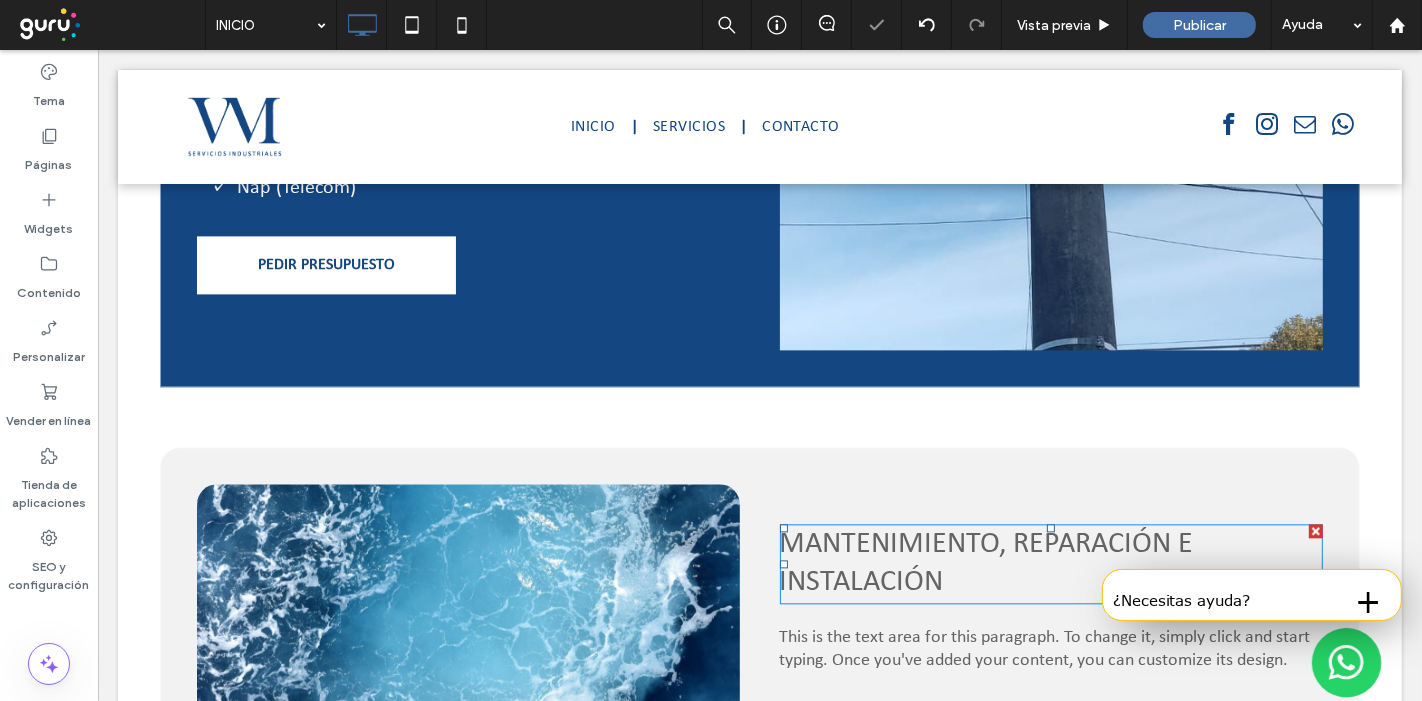 click on "MANTENIMIENTO, REPARACIÓN E INSTALACIÓN" at bounding box center [986, 563] 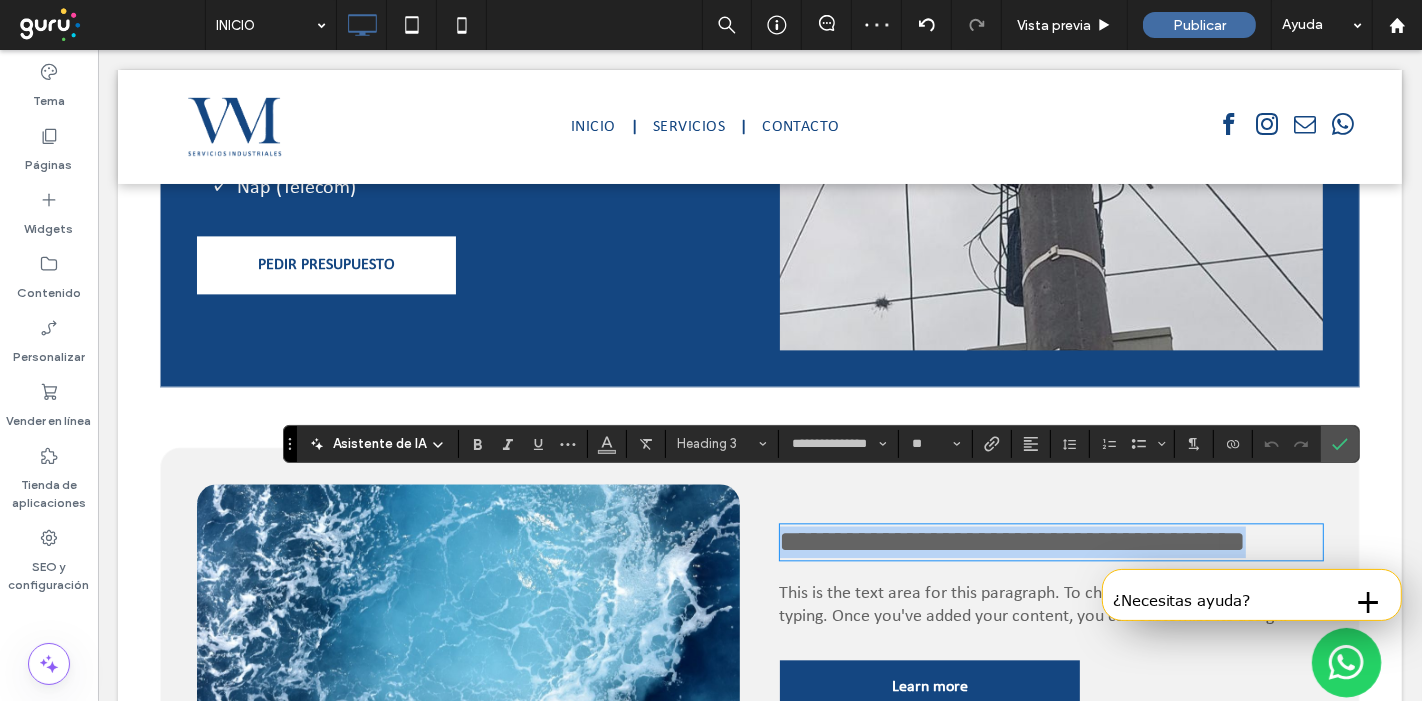 drag, startPoint x: 840, startPoint y: 521, endPoint x: 733, endPoint y: 489, distance: 111.68259 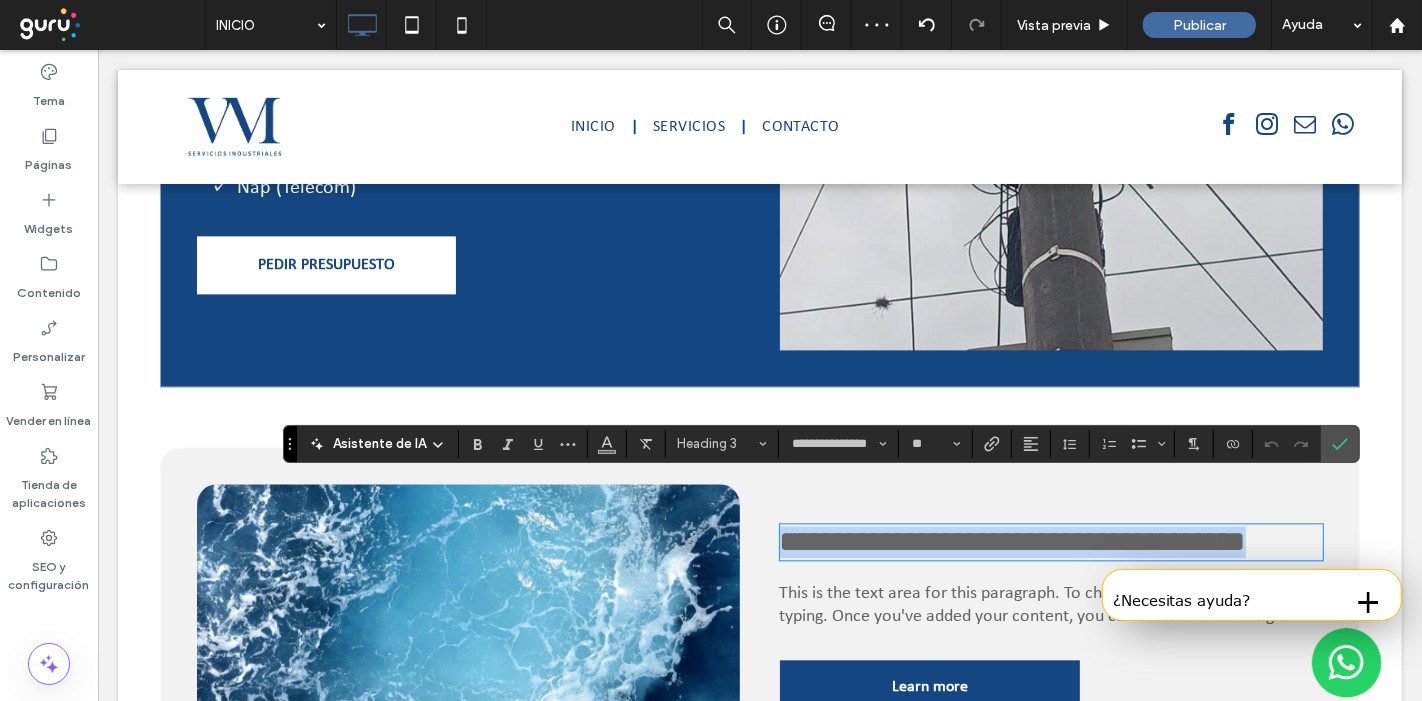 click on "**********" at bounding box center (759, 656) 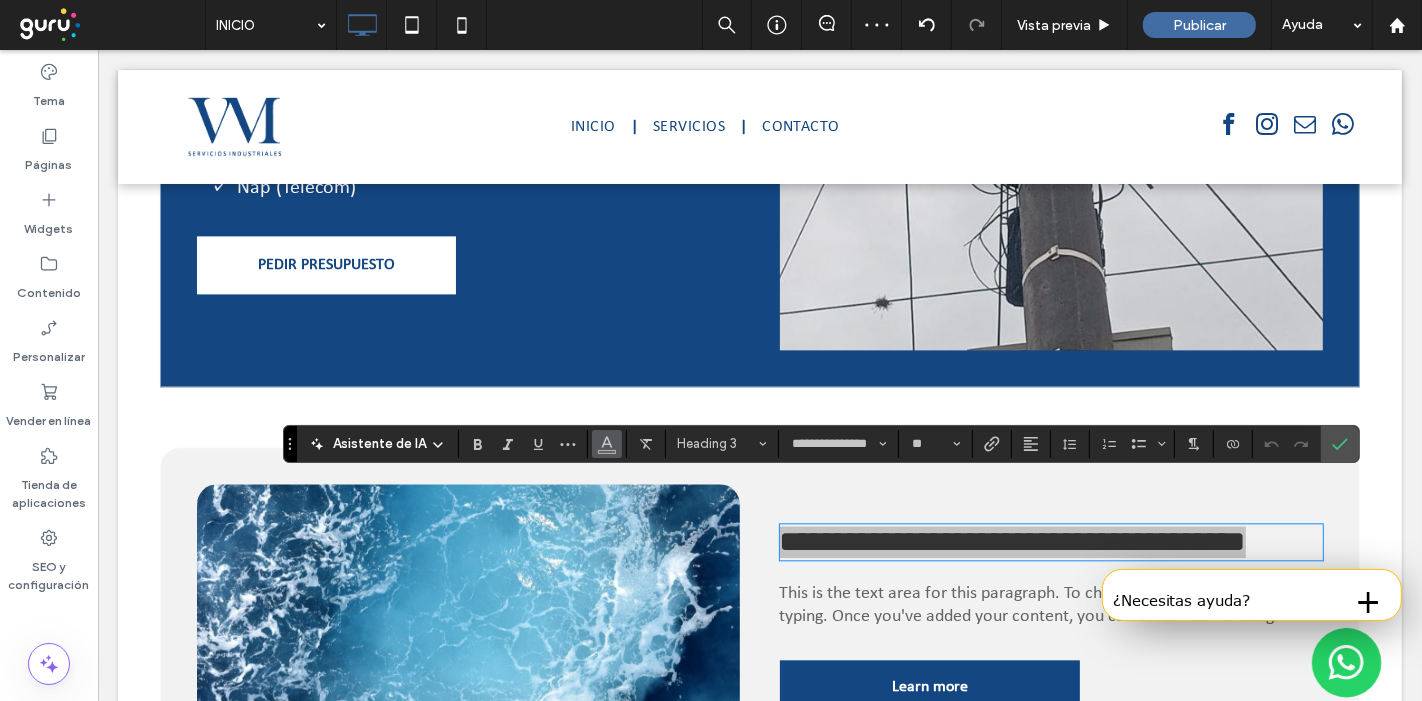 click 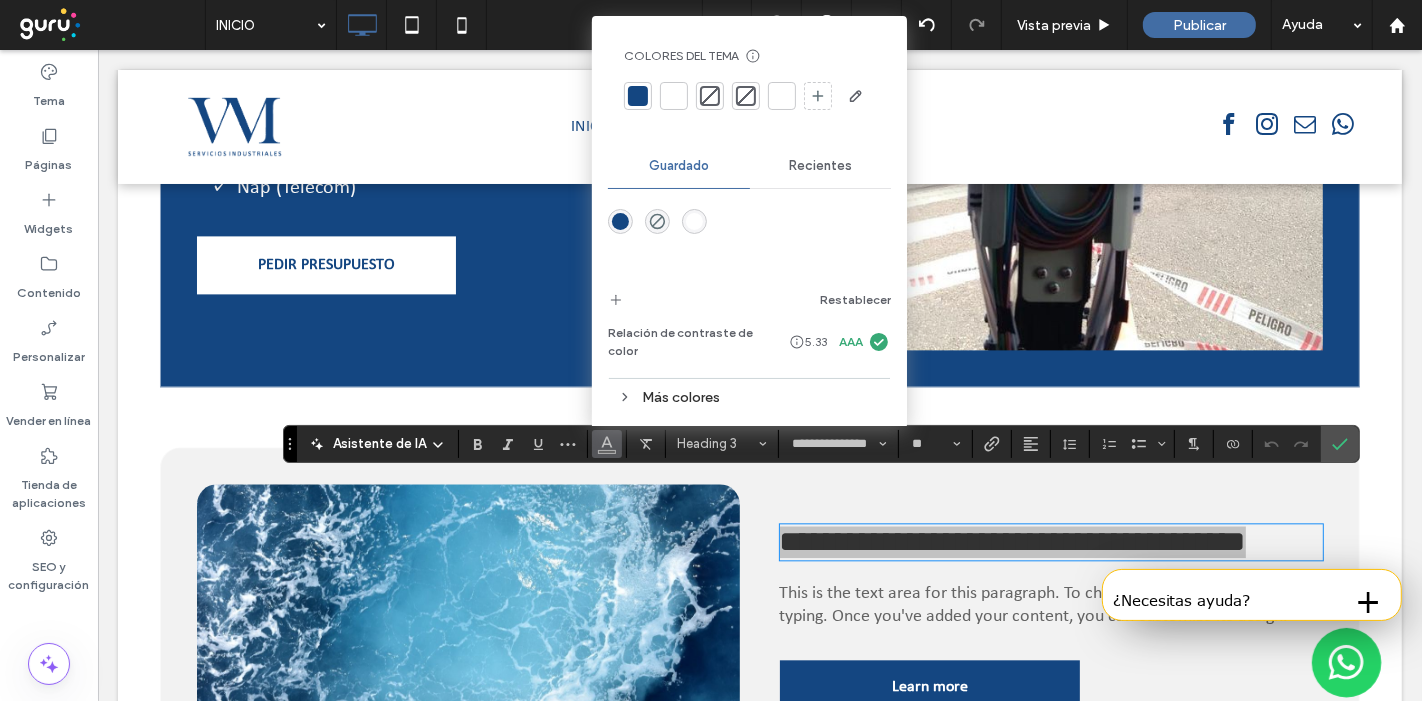 click at bounding box center (674, 96) 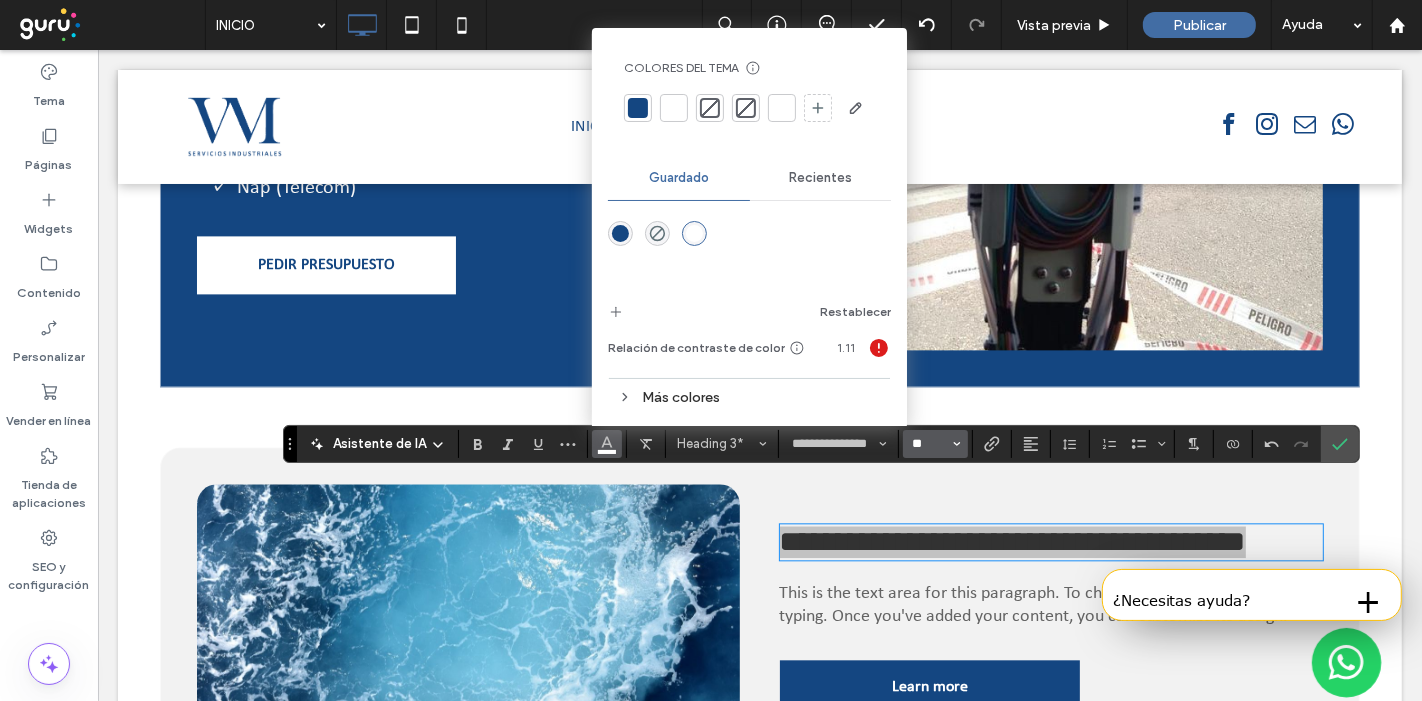 click on "**" at bounding box center (929, 444) 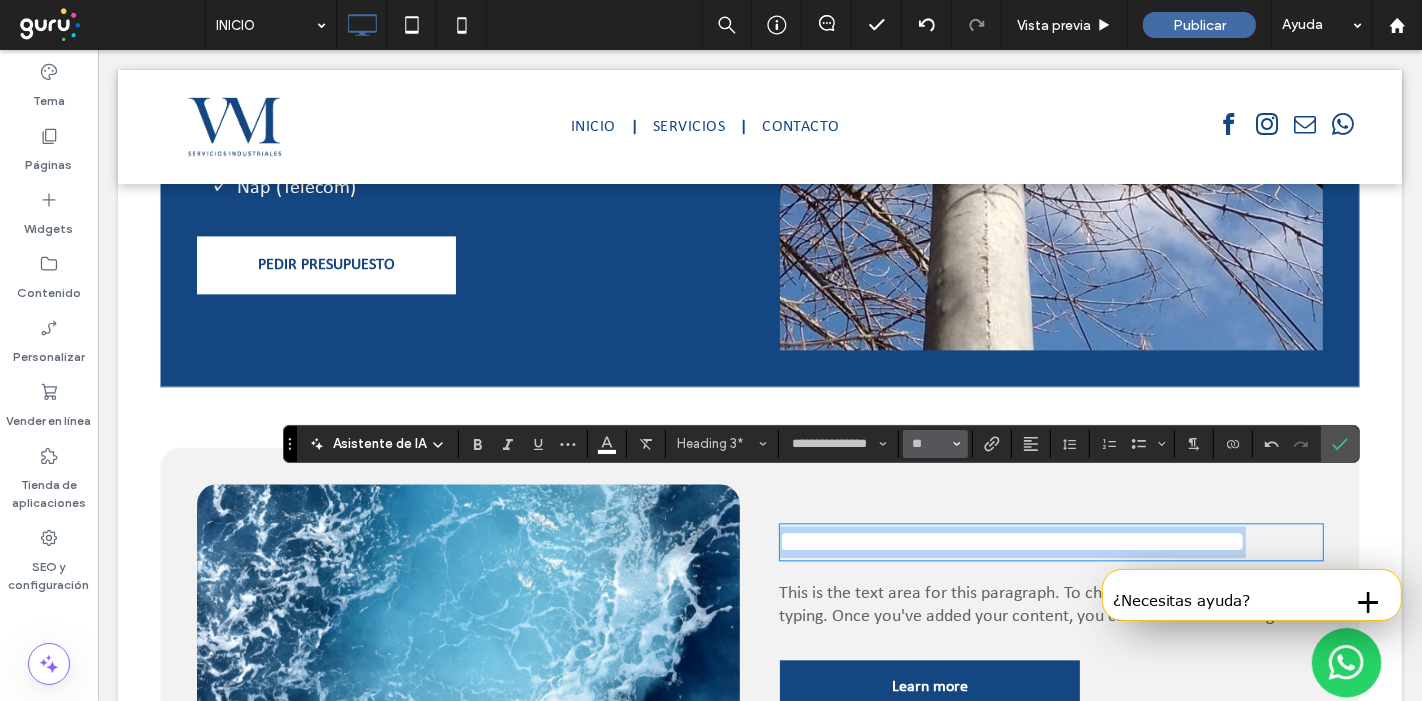 type on "**" 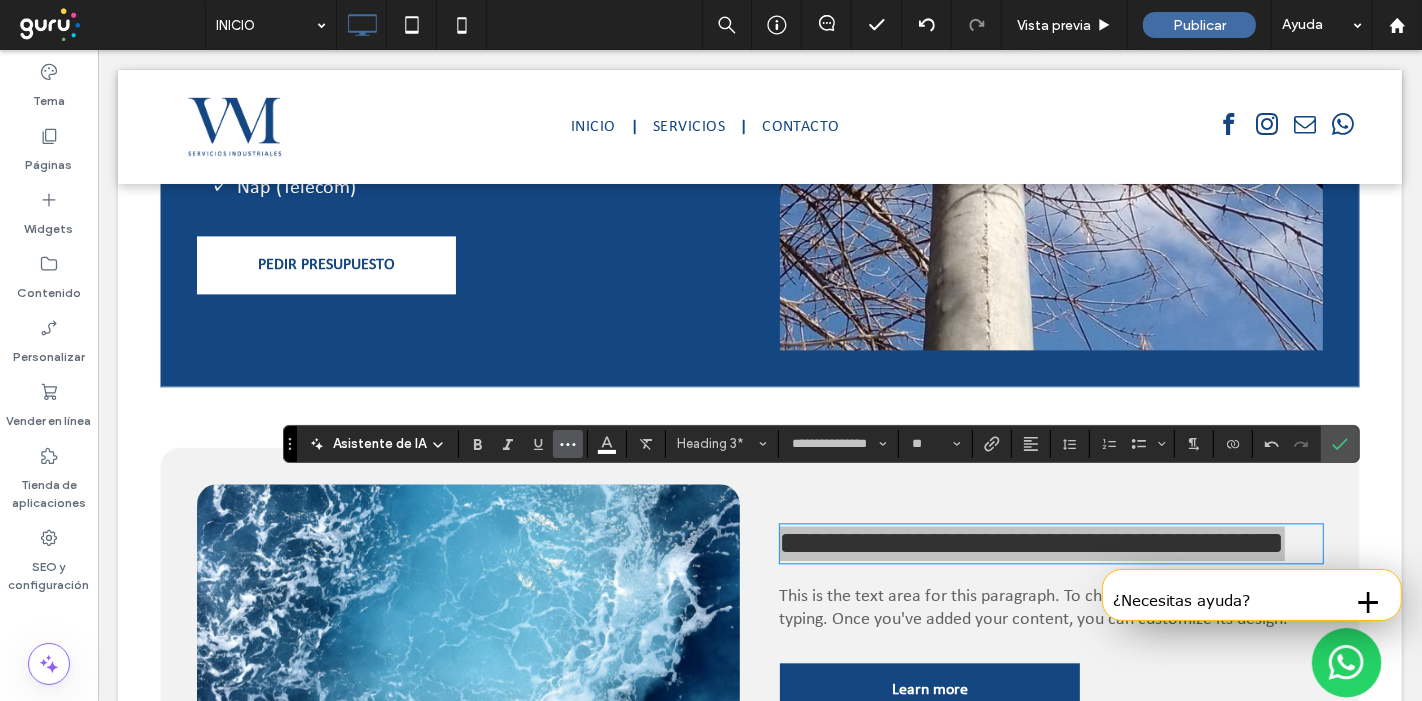 click at bounding box center (568, 444) 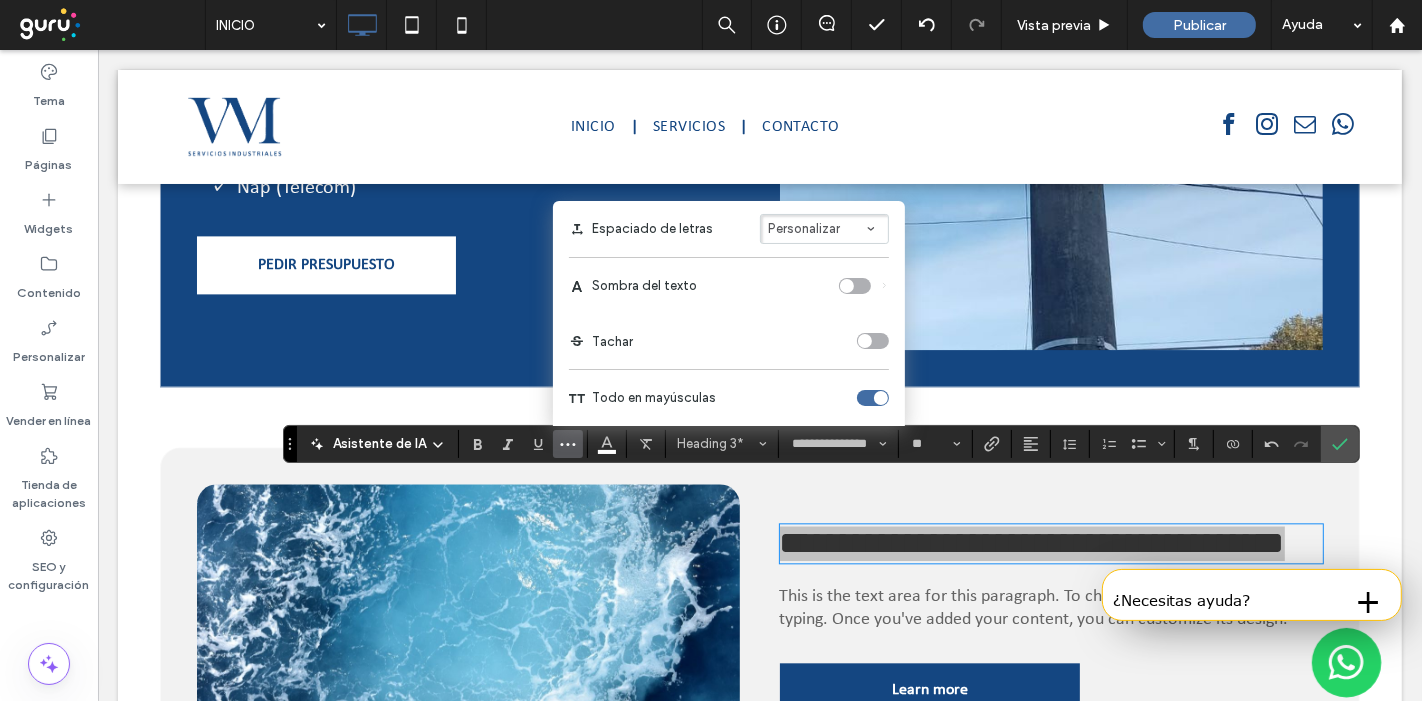click on "Personalizar" at bounding box center [824, 229] 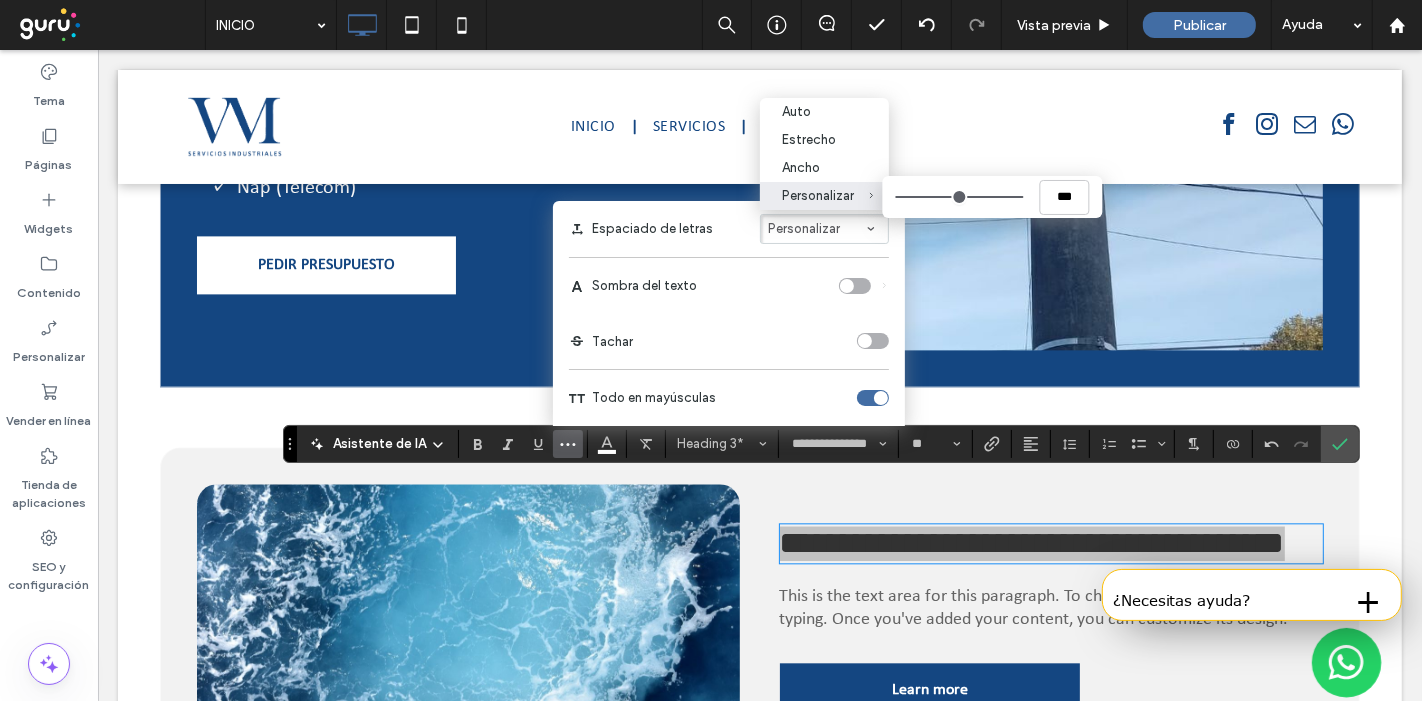 click on "Personalizar ***" at bounding box center (824, 196) 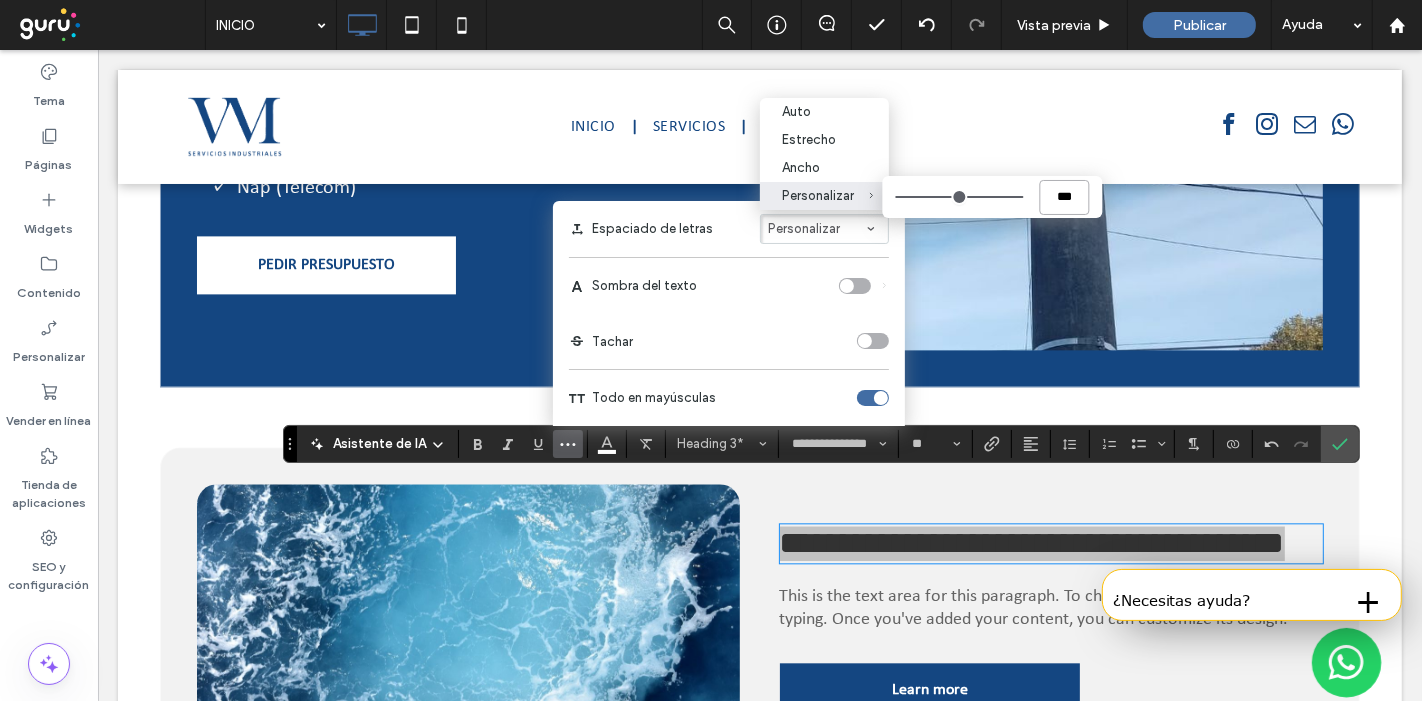 click on "***" at bounding box center (1065, 197) 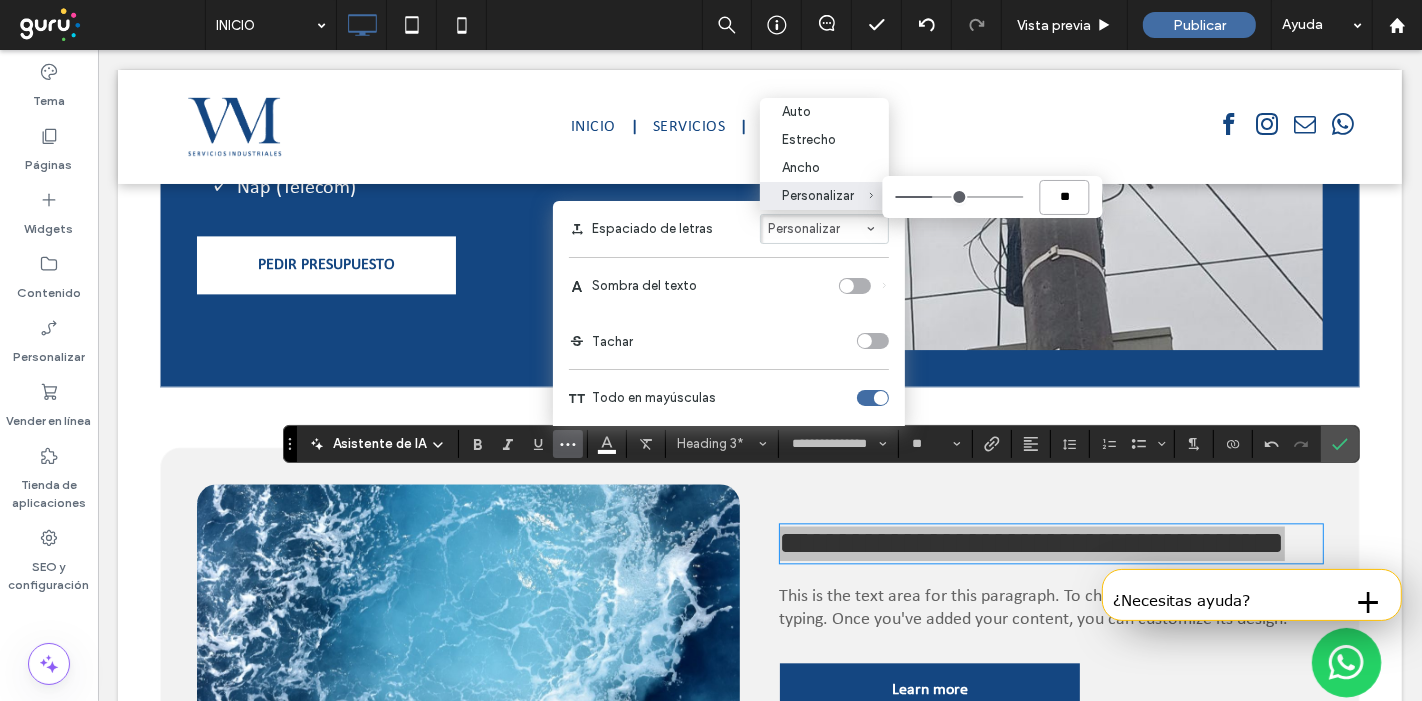 type on "*" 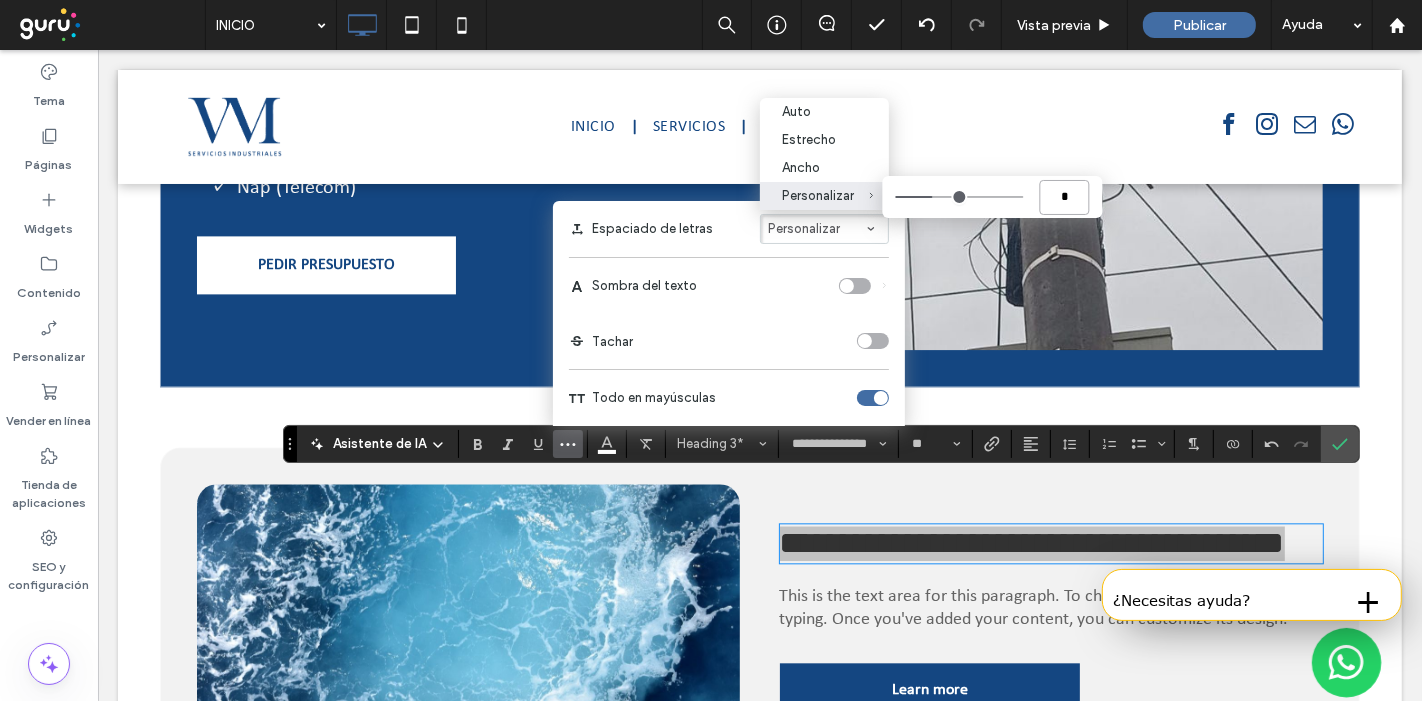 type on "***" 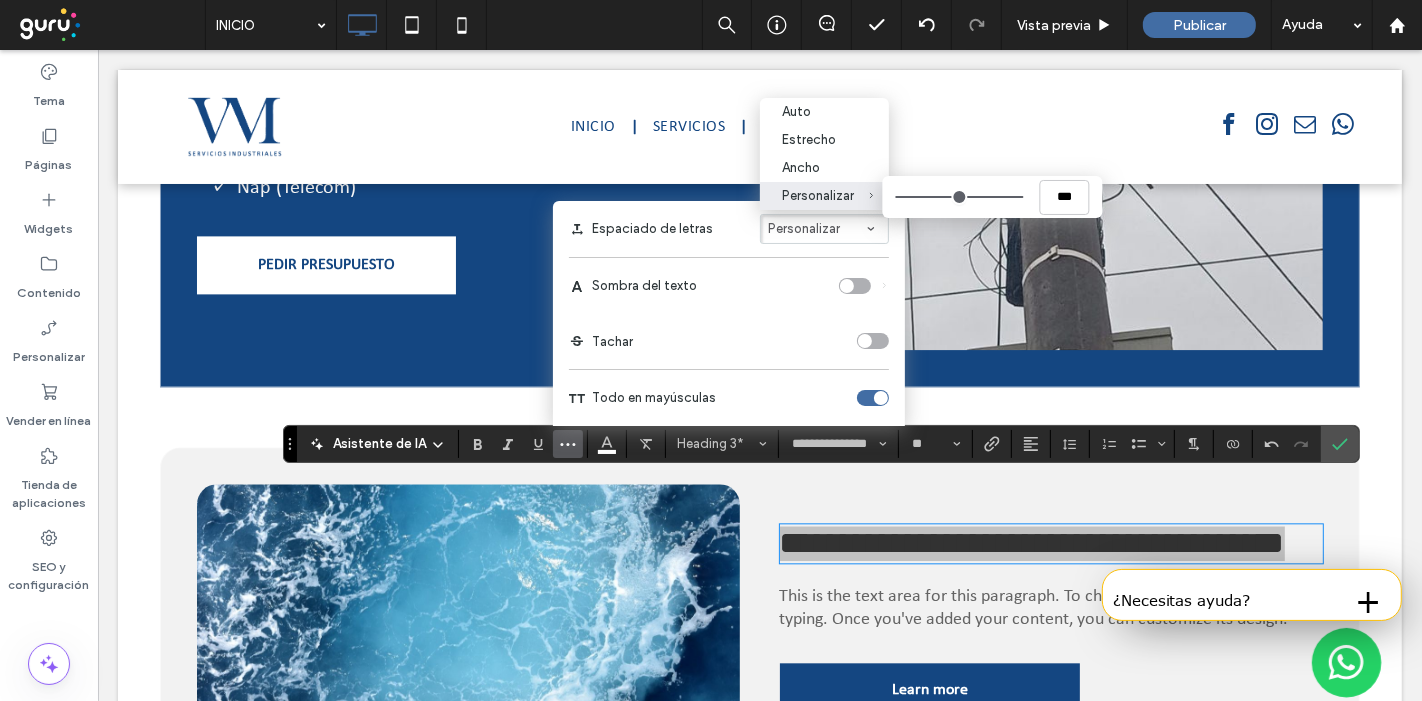 type on "***" 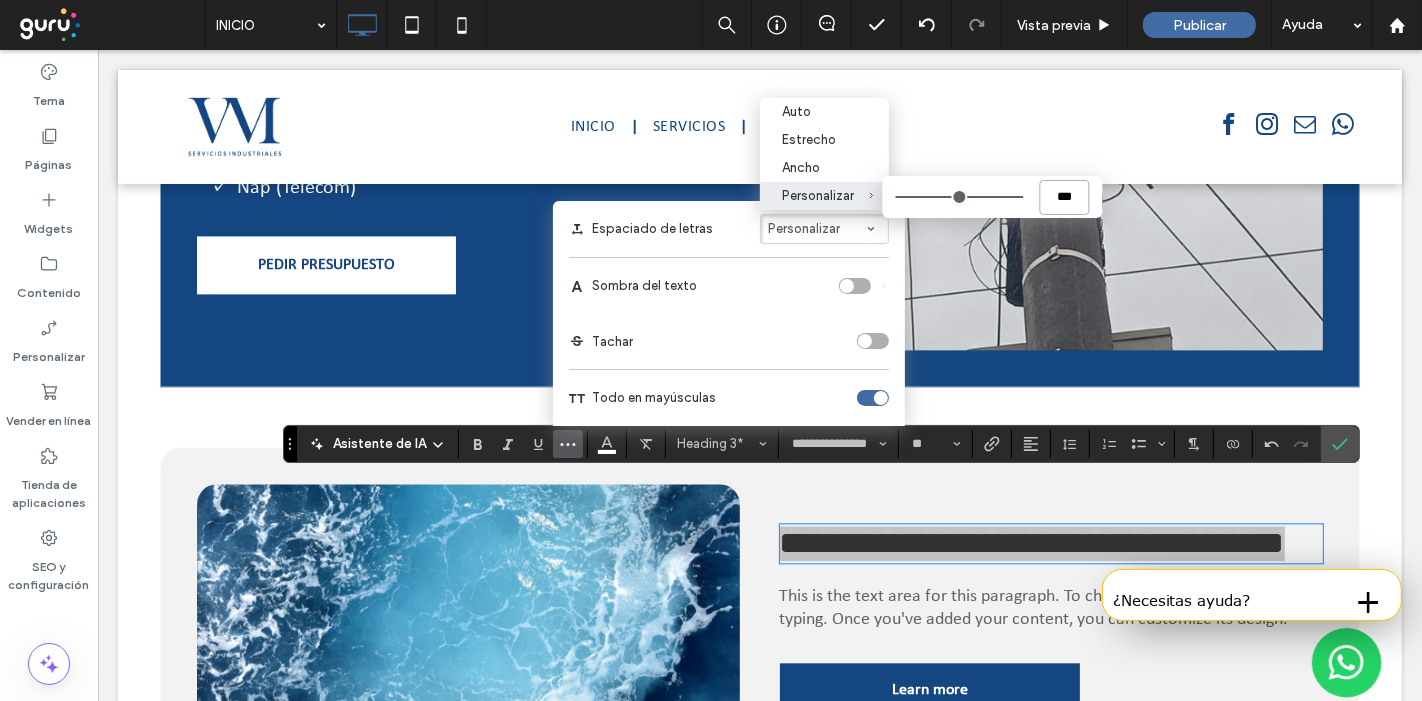 click on "***" at bounding box center (1065, 197) 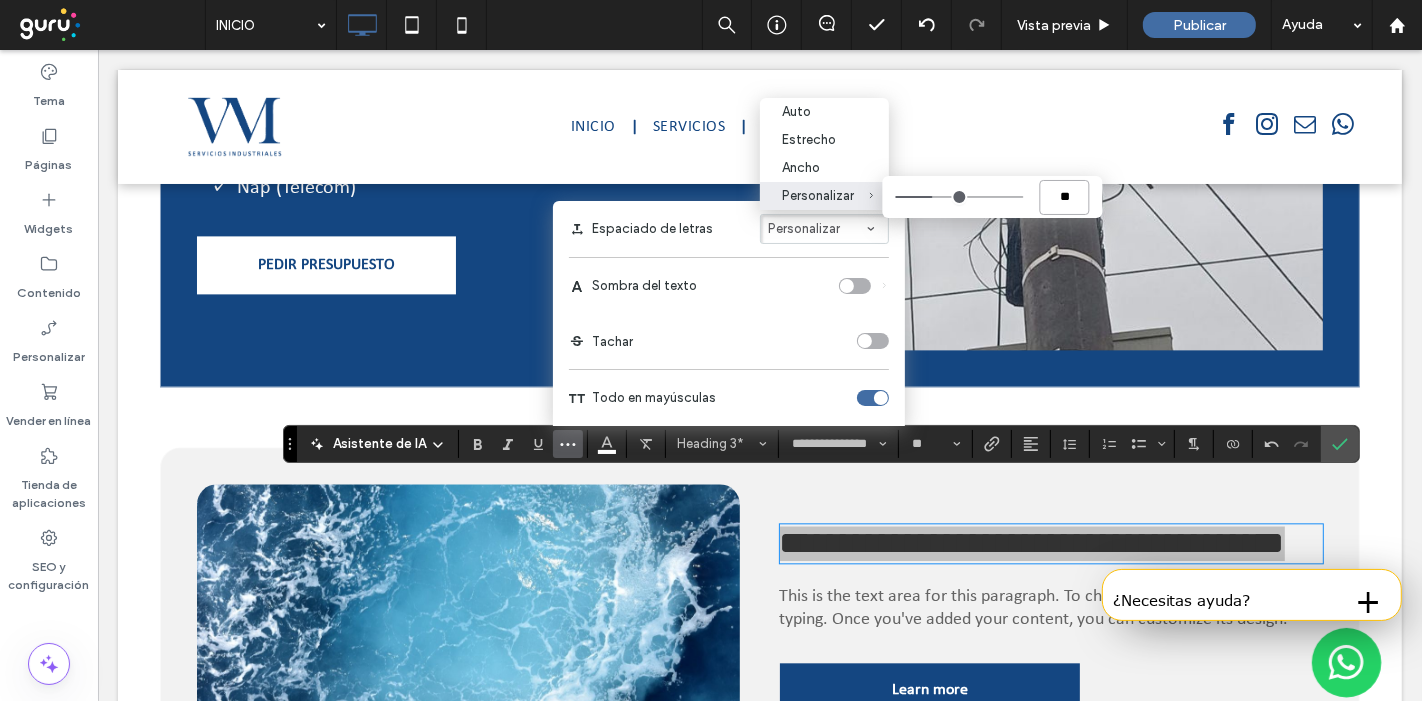 type on "***" 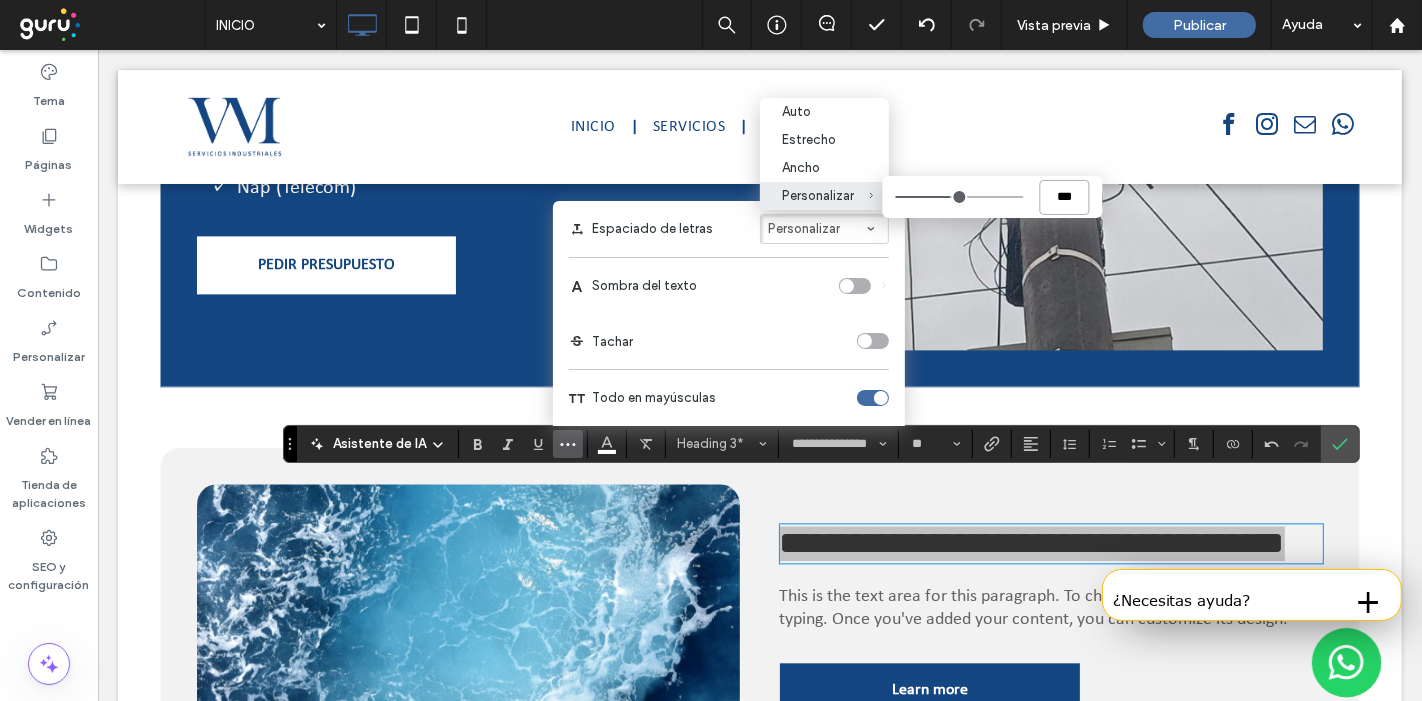 type on "****" 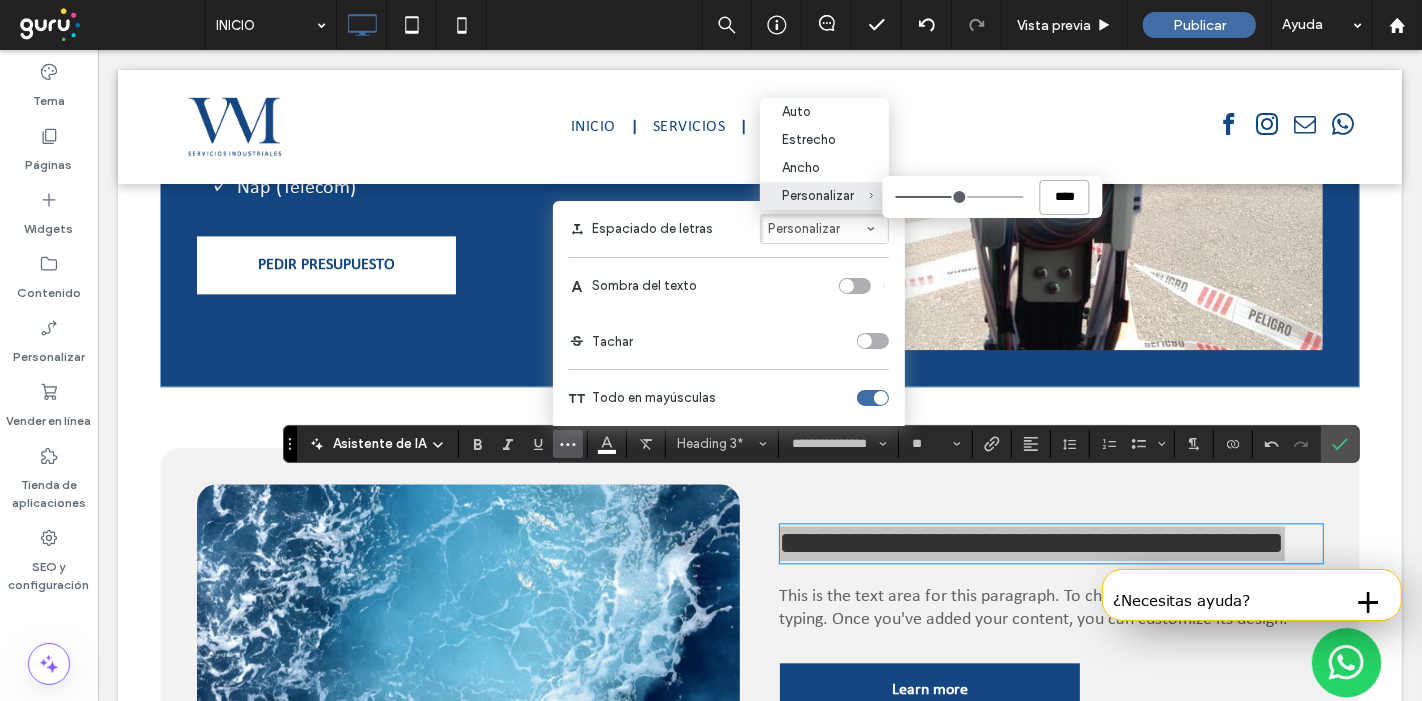 type on "****" 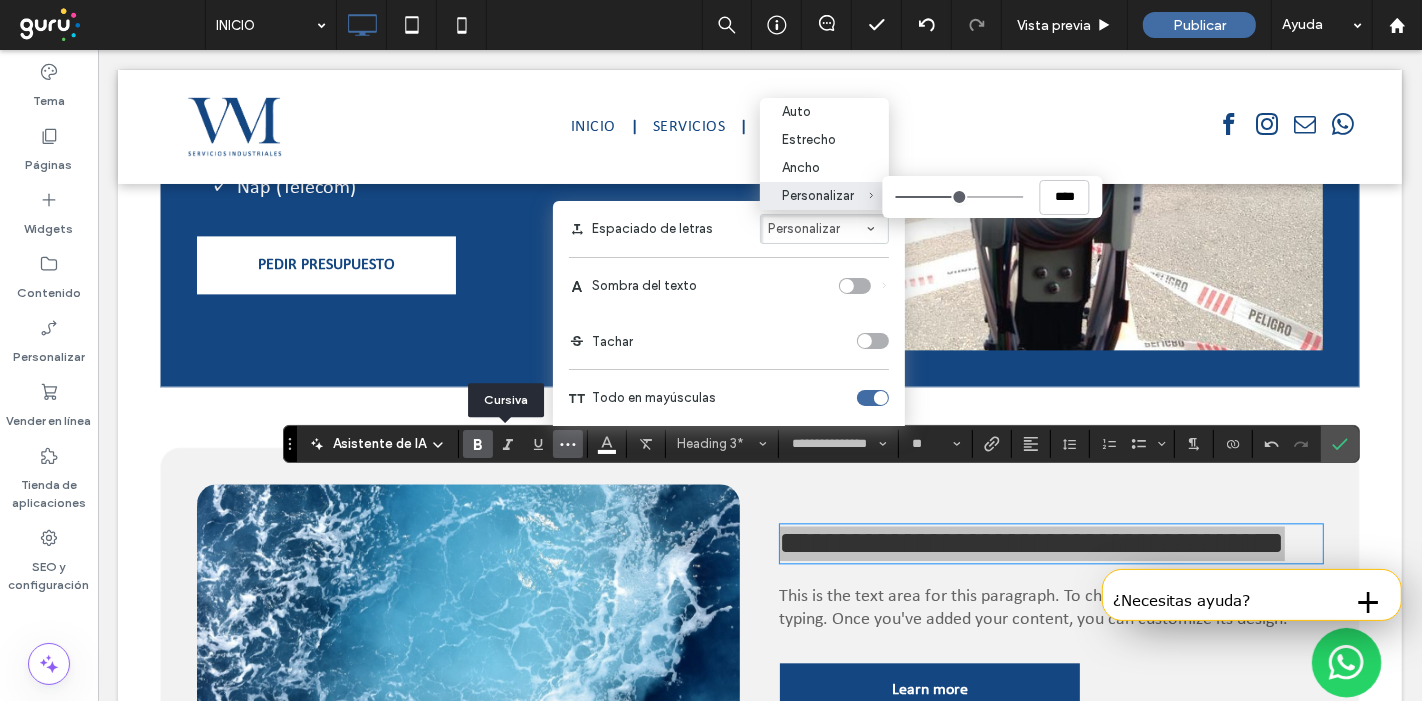 click 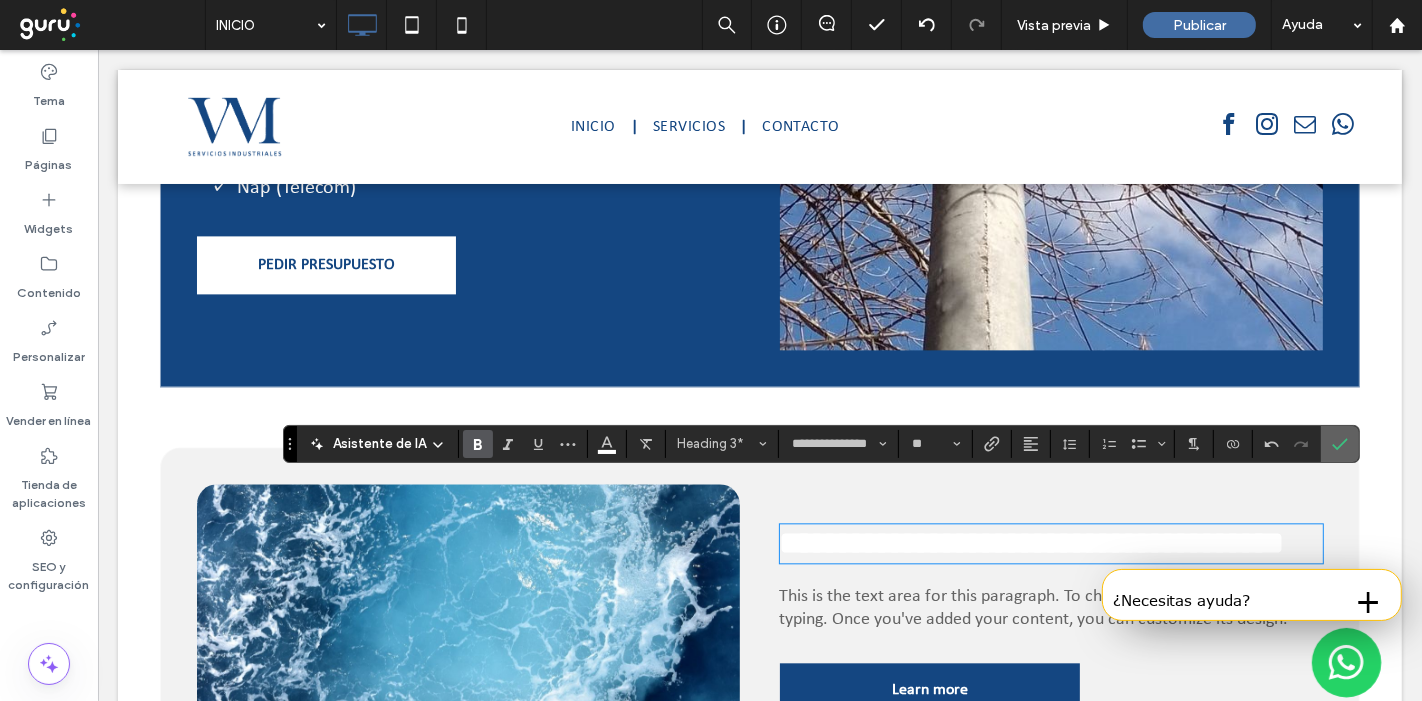 drag, startPoint x: 1235, startPoint y: 386, endPoint x: 1333, endPoint y: 436, distance: 110.01818 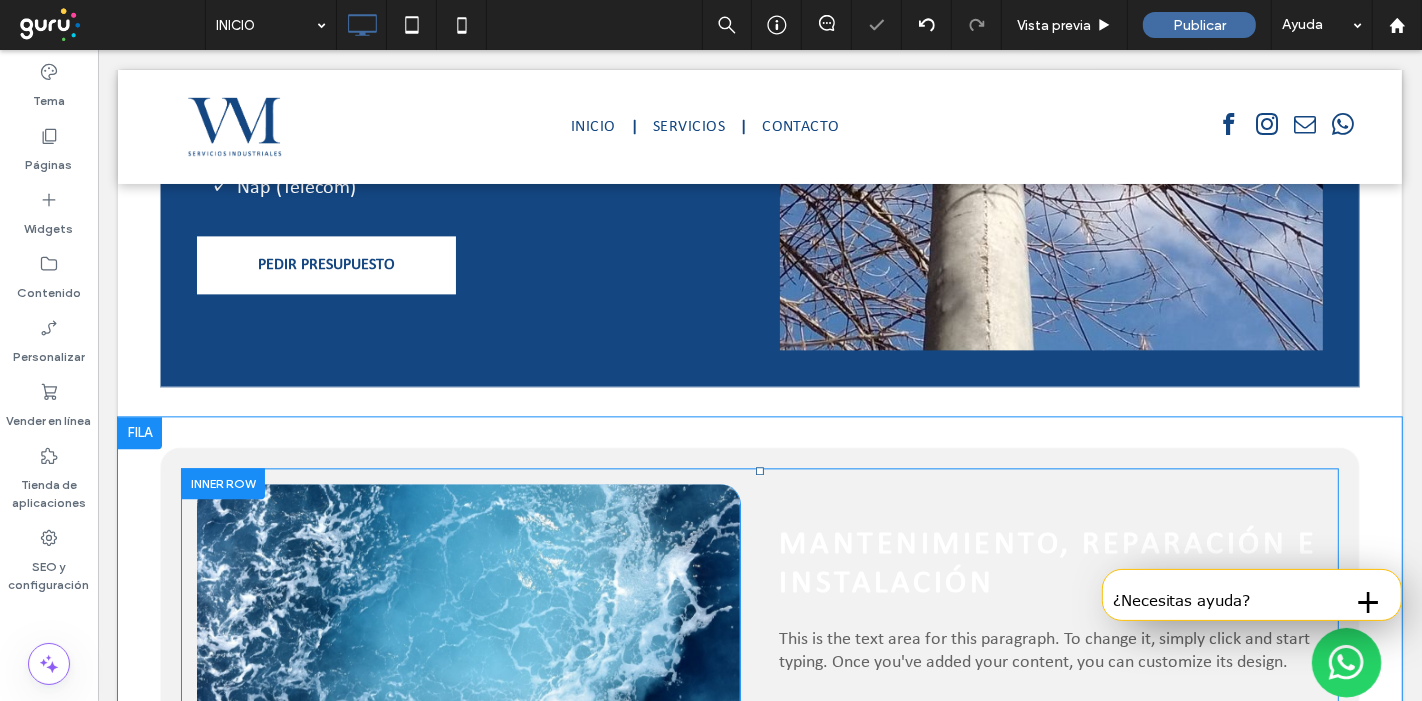 click on "MANTENIMIENTO, REPARACIÓN E INSTALACIÓN
This is the text area for this paragraph. To change it, simply click and start typing. Once you've added your content, you can customize its design.
Learn more
Click To Paste" at bounding box center (1050, 656) 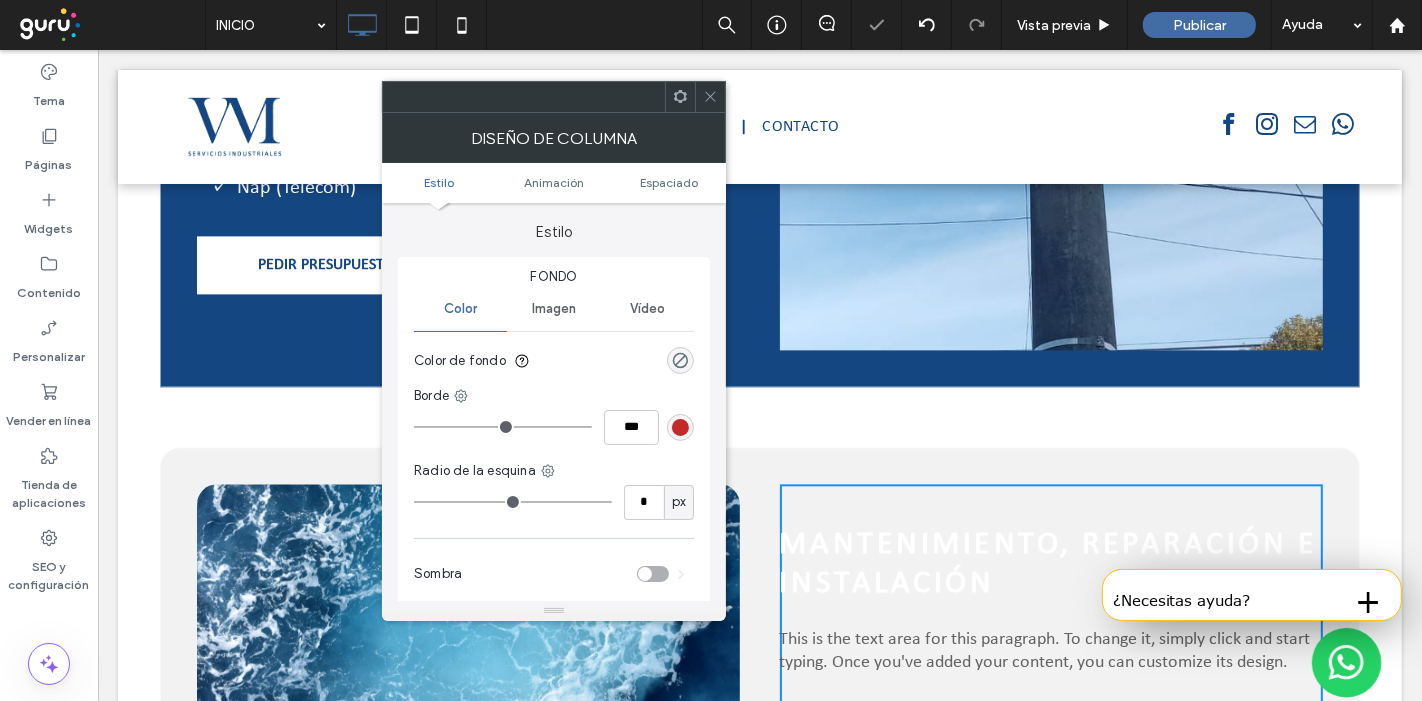 click at bounding box center (710, 97) 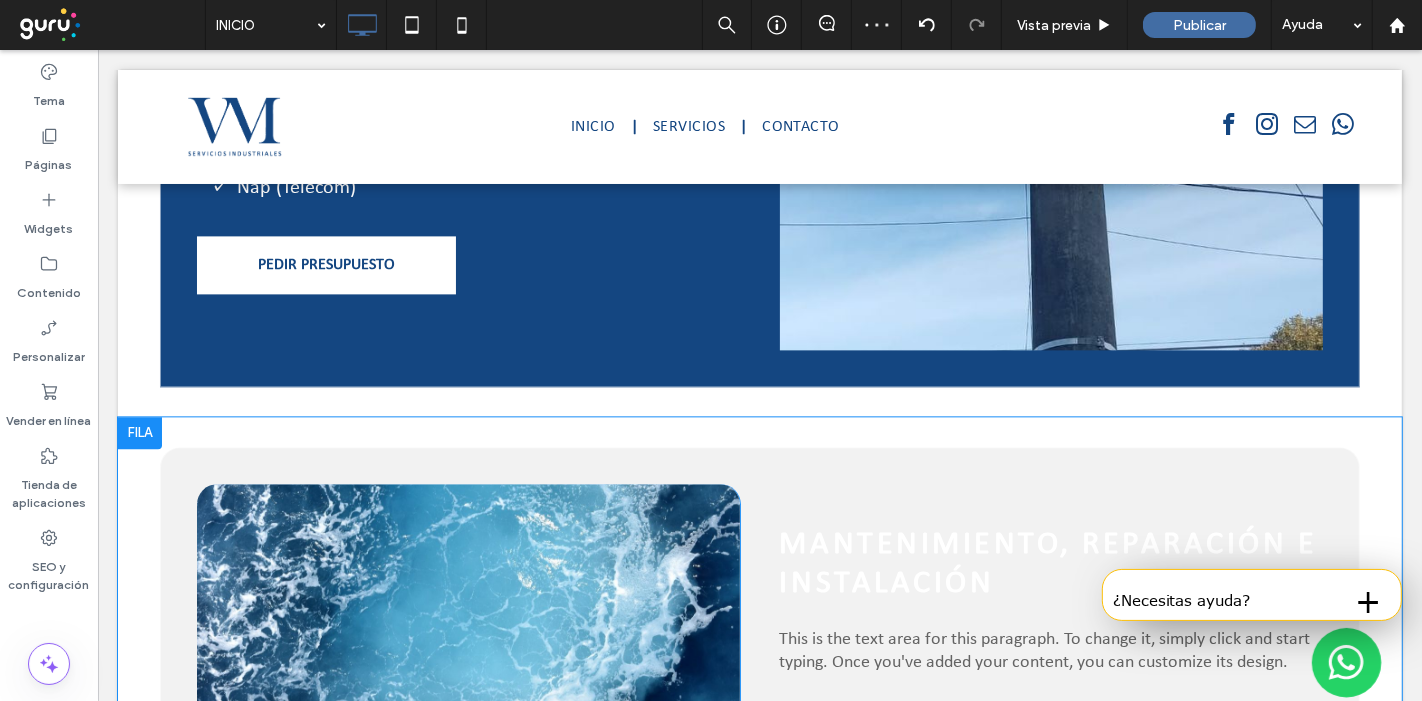 click on "Click To Paste
MANTENIMIENTO, REPARACIÓN E INSTALACIÓN
This is the text area for this paragraph. To change it, simply click and start typing. Once you've added your content, you can customize its design.
Learn more
Click To Paste
Click To Paste" at bounding box center (759, 656) 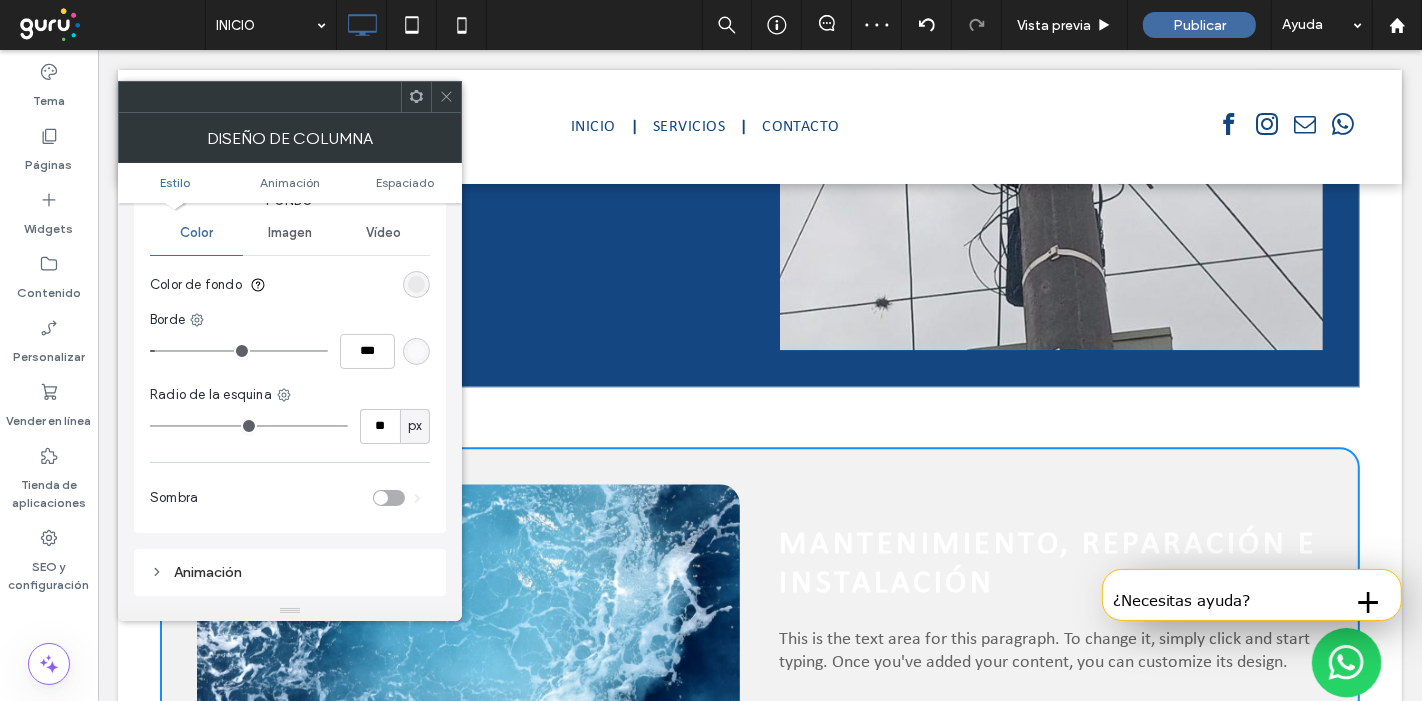 scroll, scrollTop: 111, scrollLeft: 0, axis: vertical 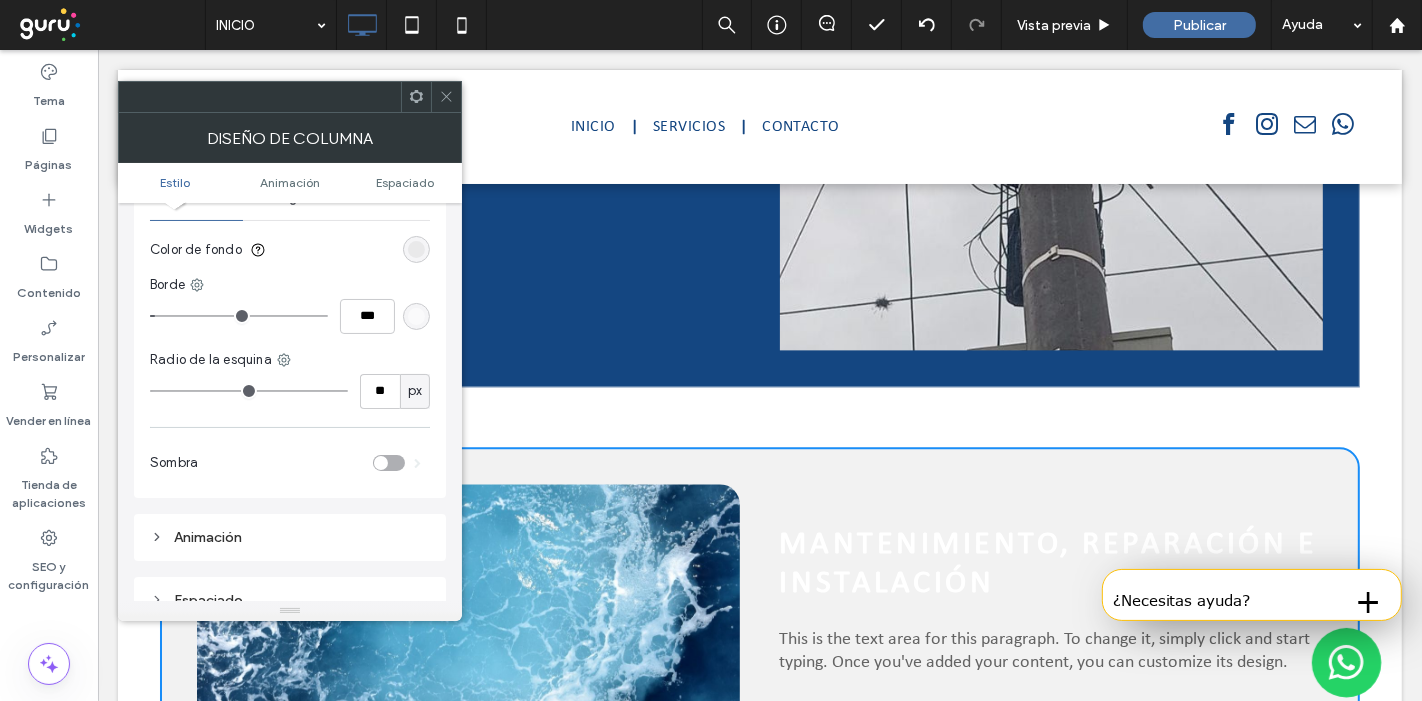 type on "**" 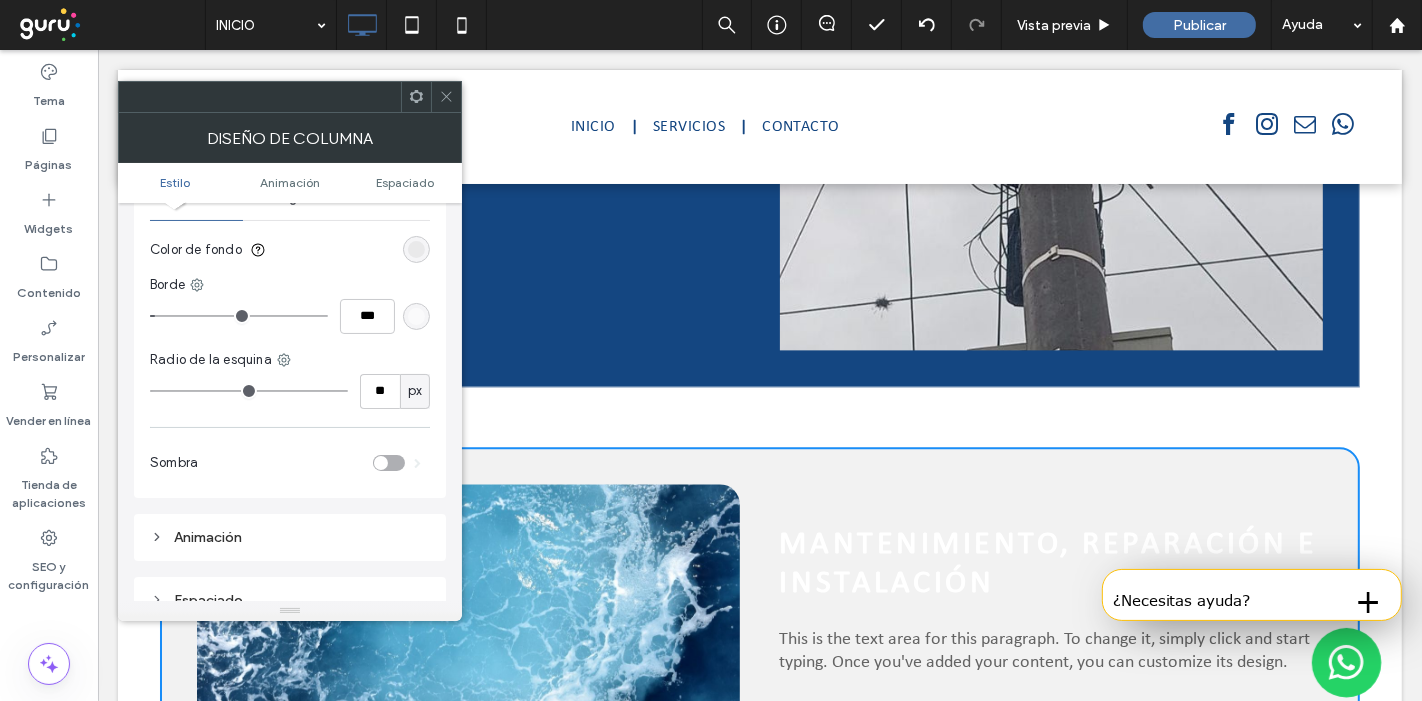 type on "**" 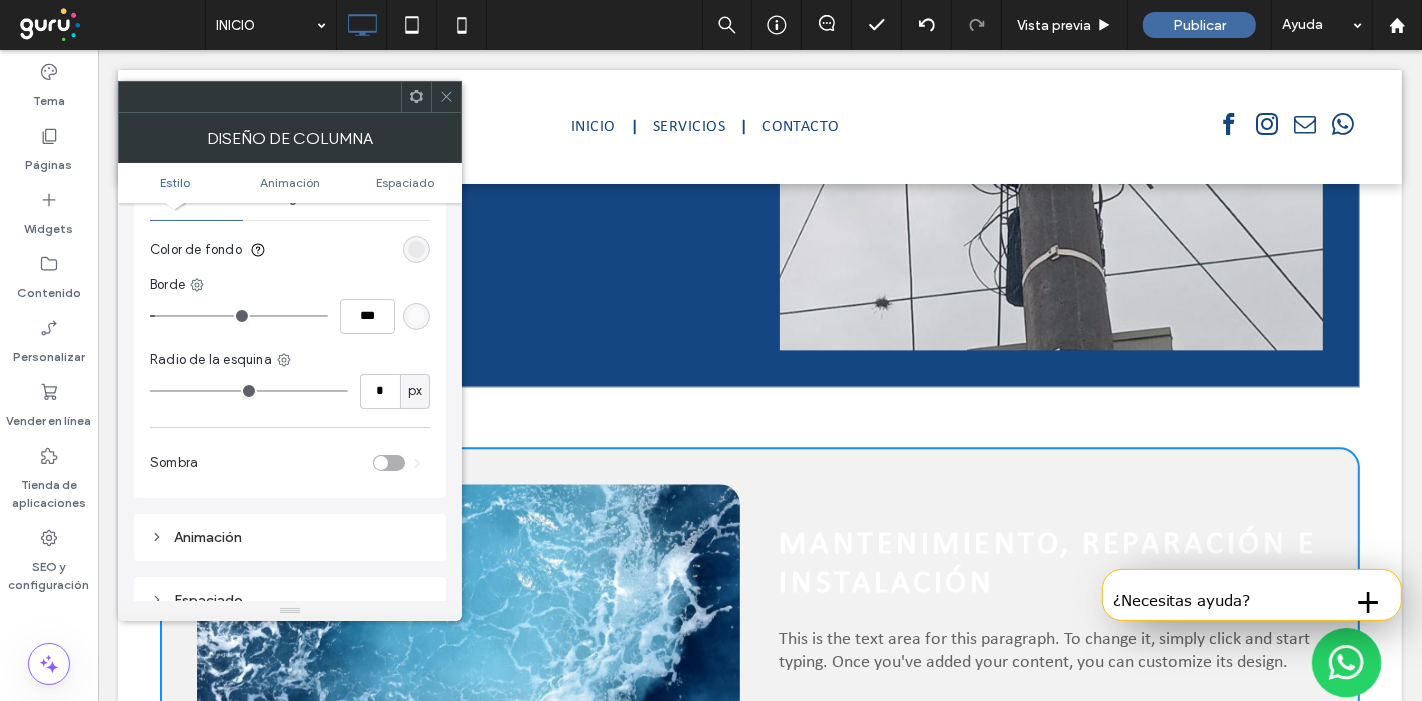 type on "*" 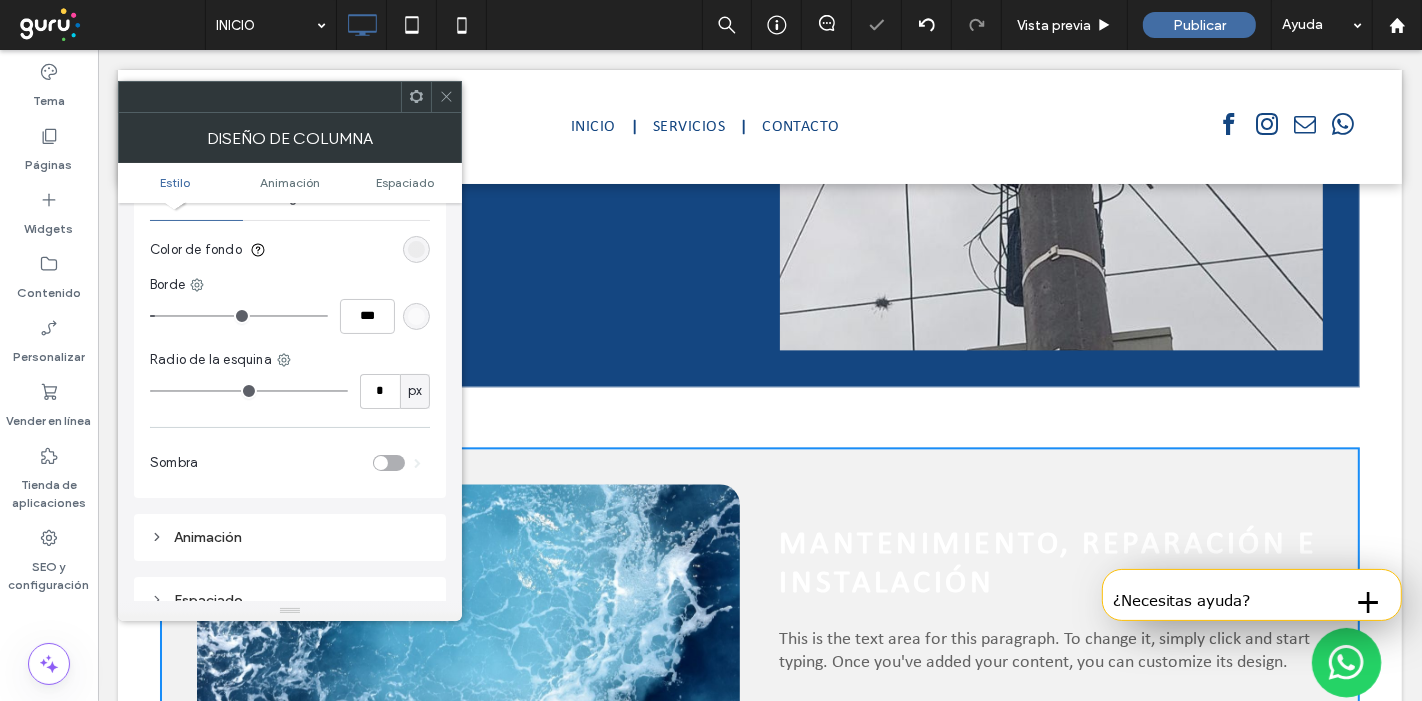 click at bounding box center (416, 249) 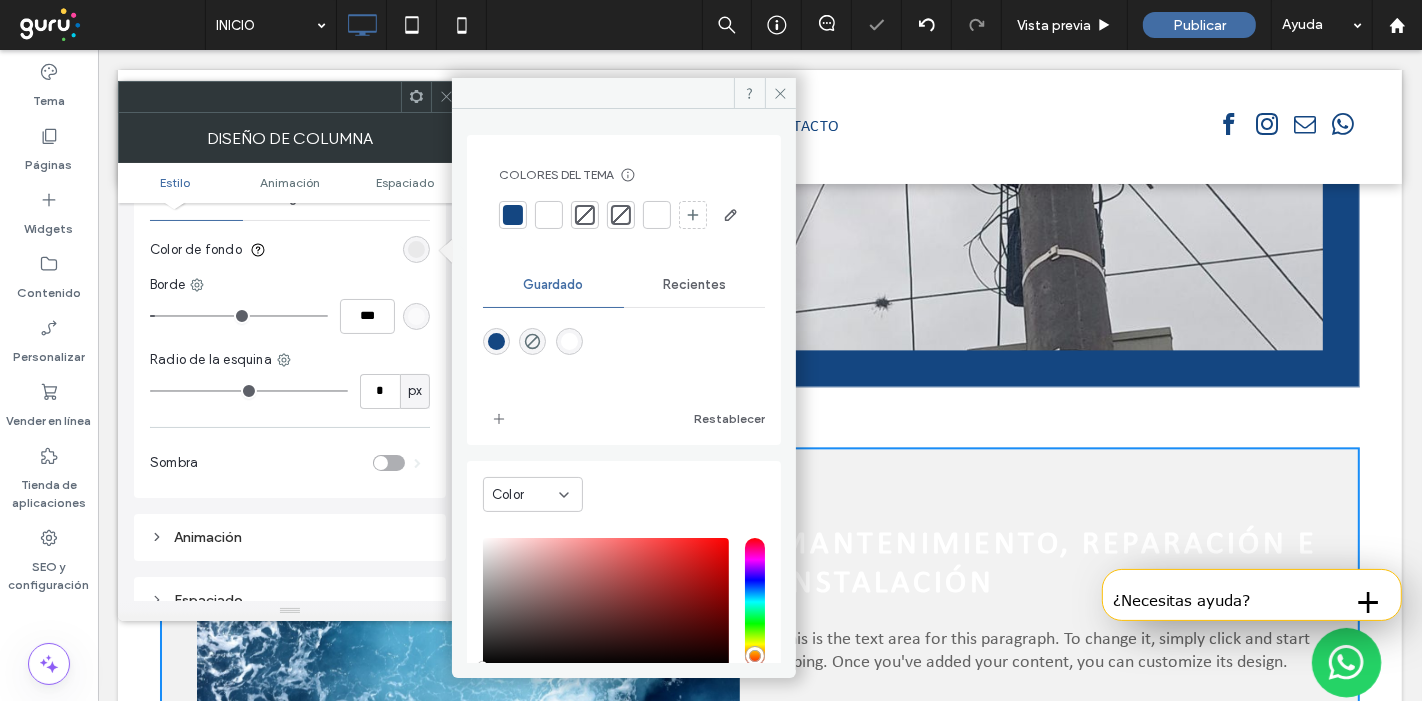 click at bounding box center (513, 215) 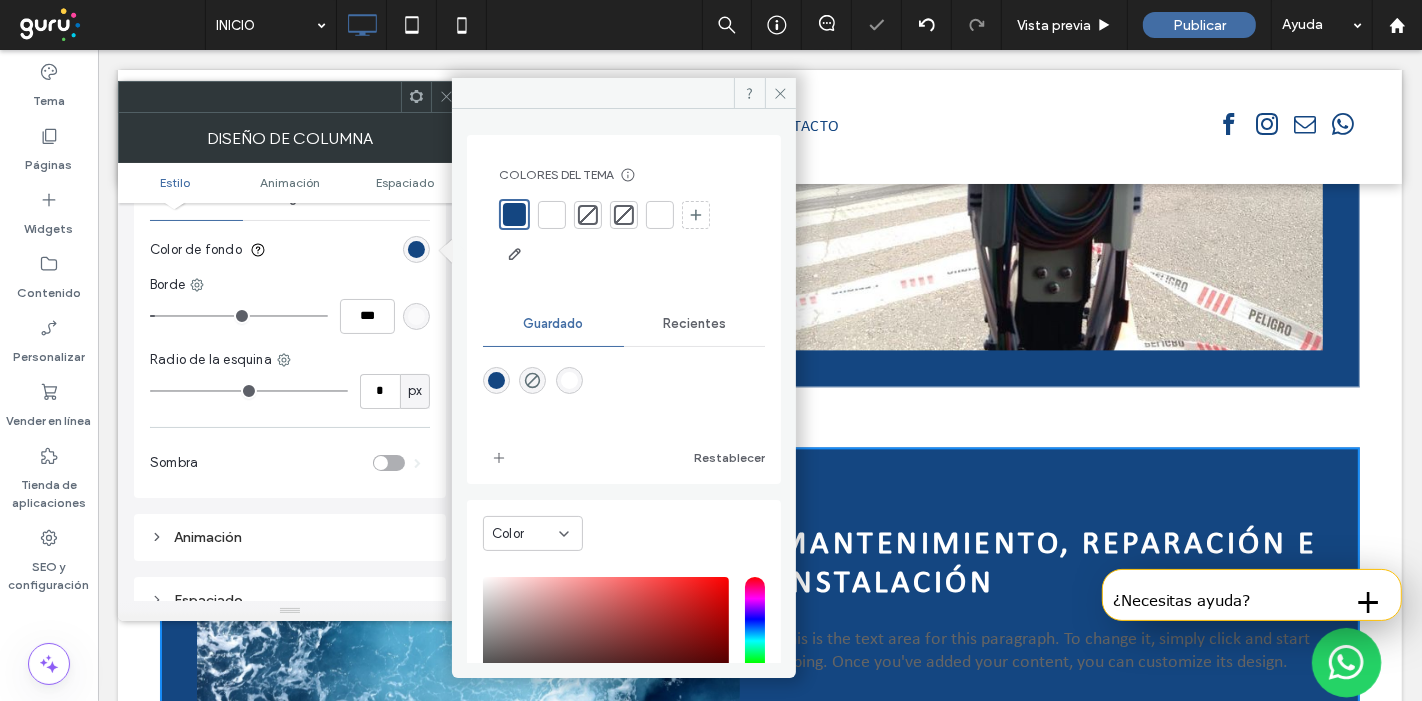 click 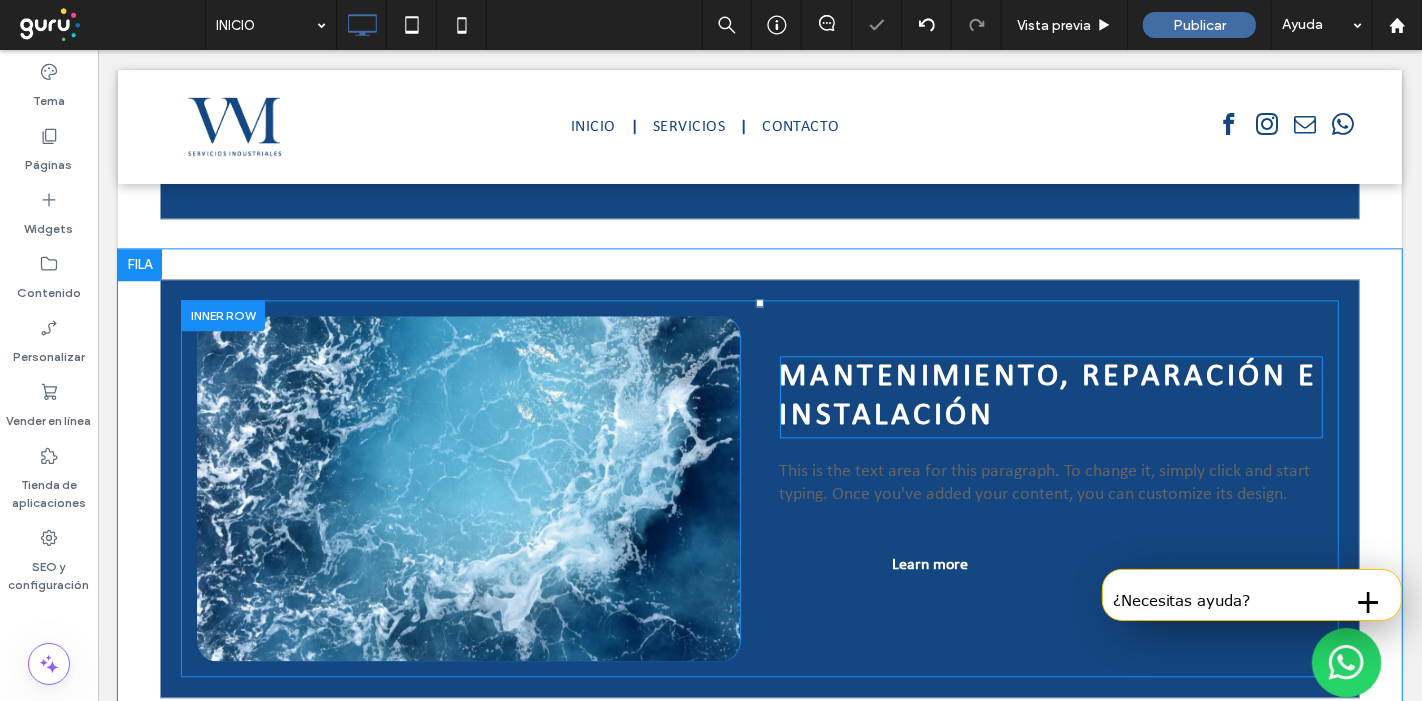 scroll, scrollTop: 3964, scrollLeft: 0, axis: vertical 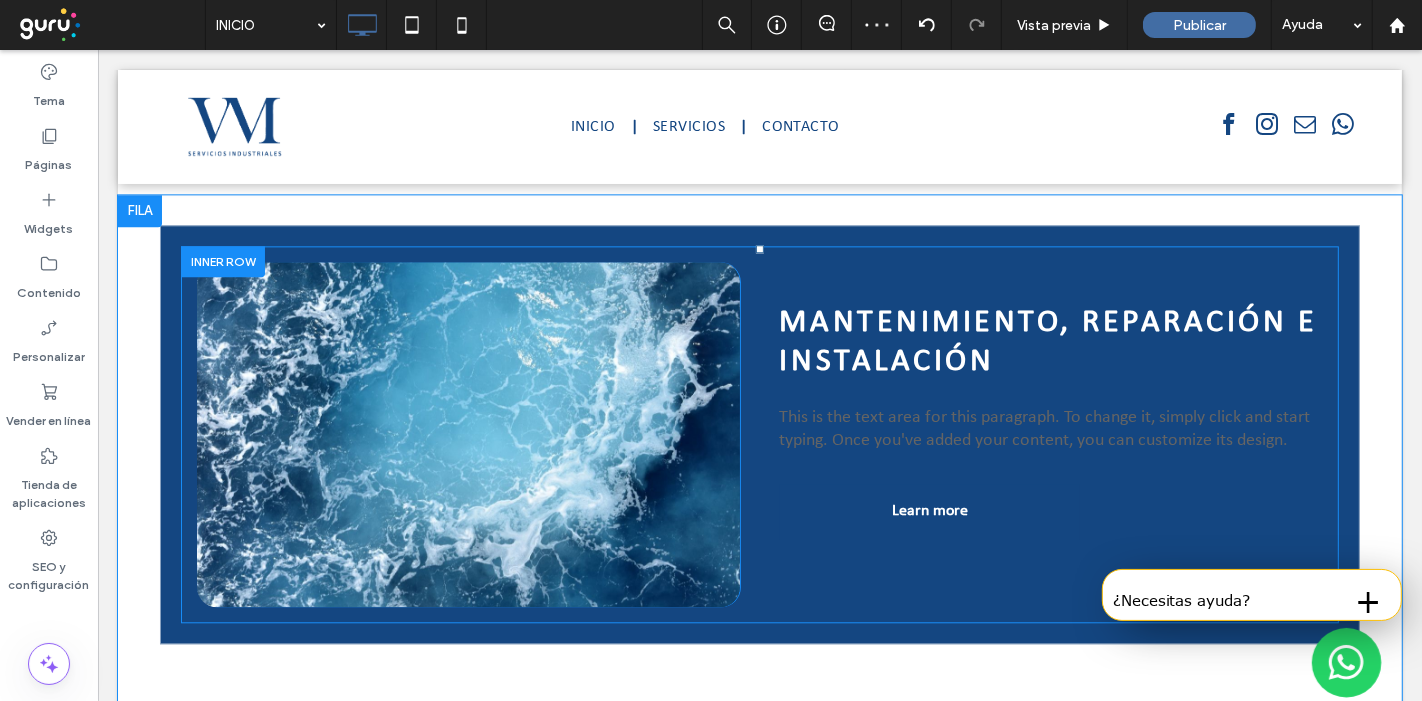 click on "Click To Paste" at bounding box center (467, 434) 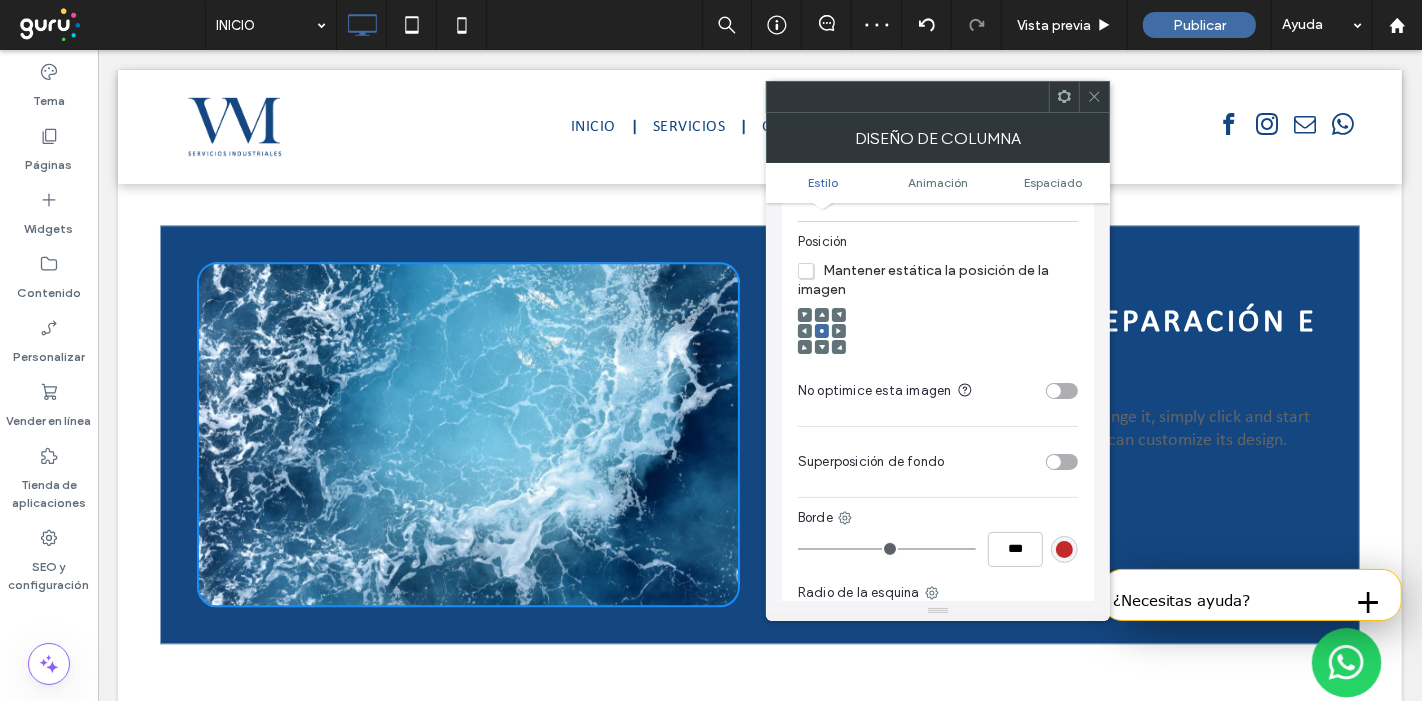 scroll, scrollTop: 555, scrollLeft: 0, axis: vertical 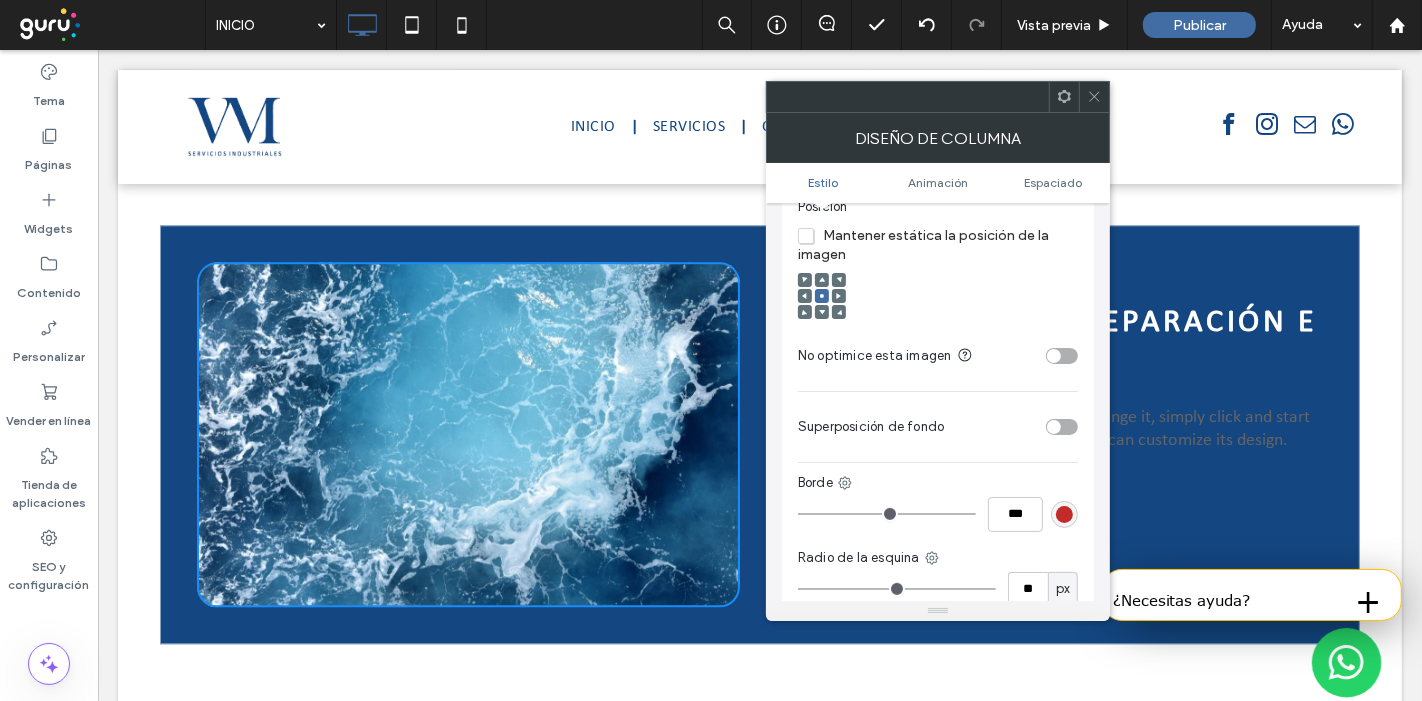 type on "**" 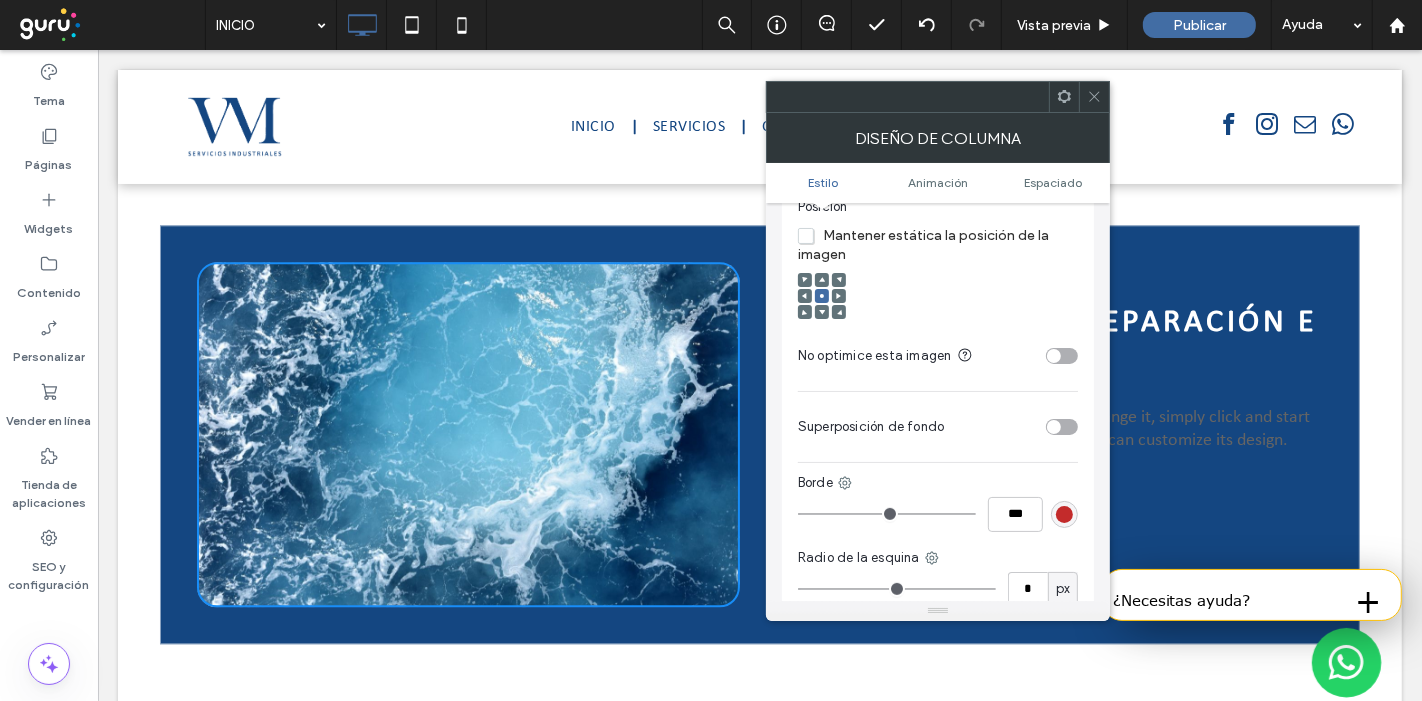 type on "*" 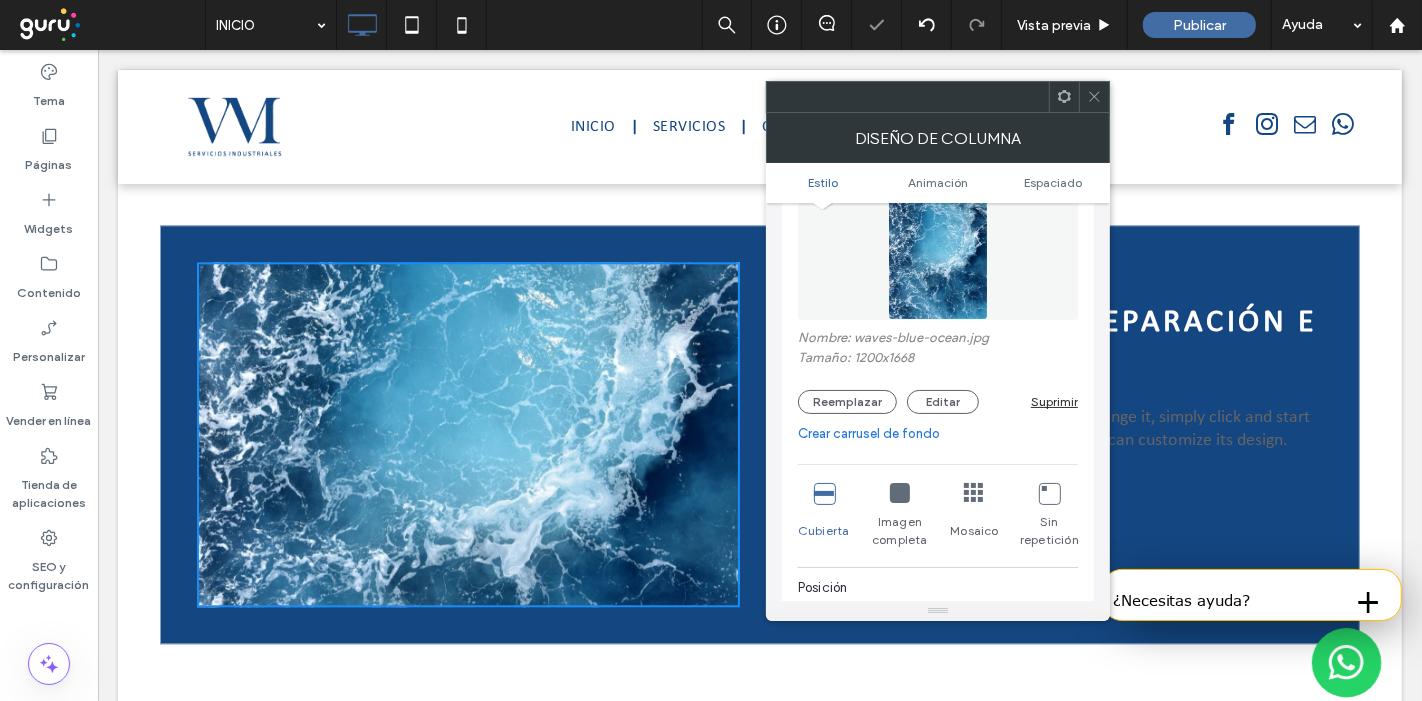scroll, scrollTop: 111, scrollLeft: 0, axis: vertical 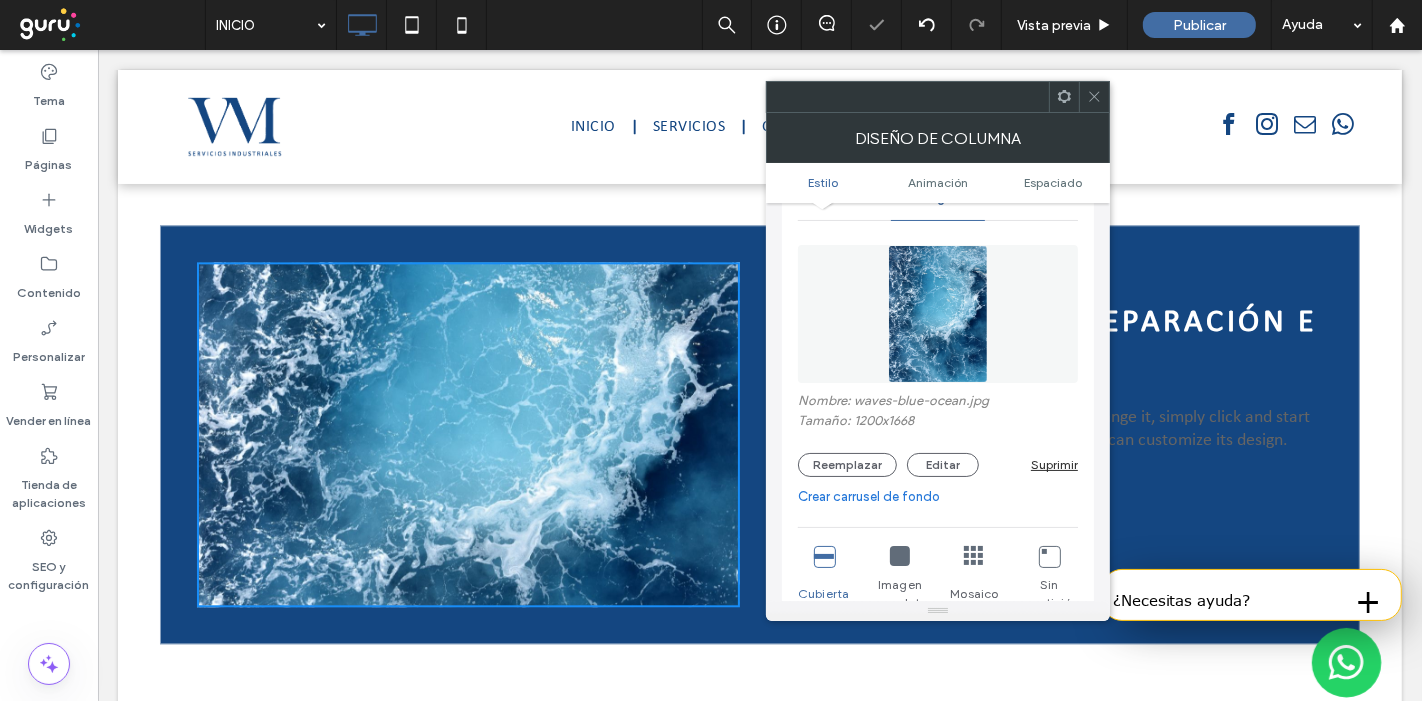 click 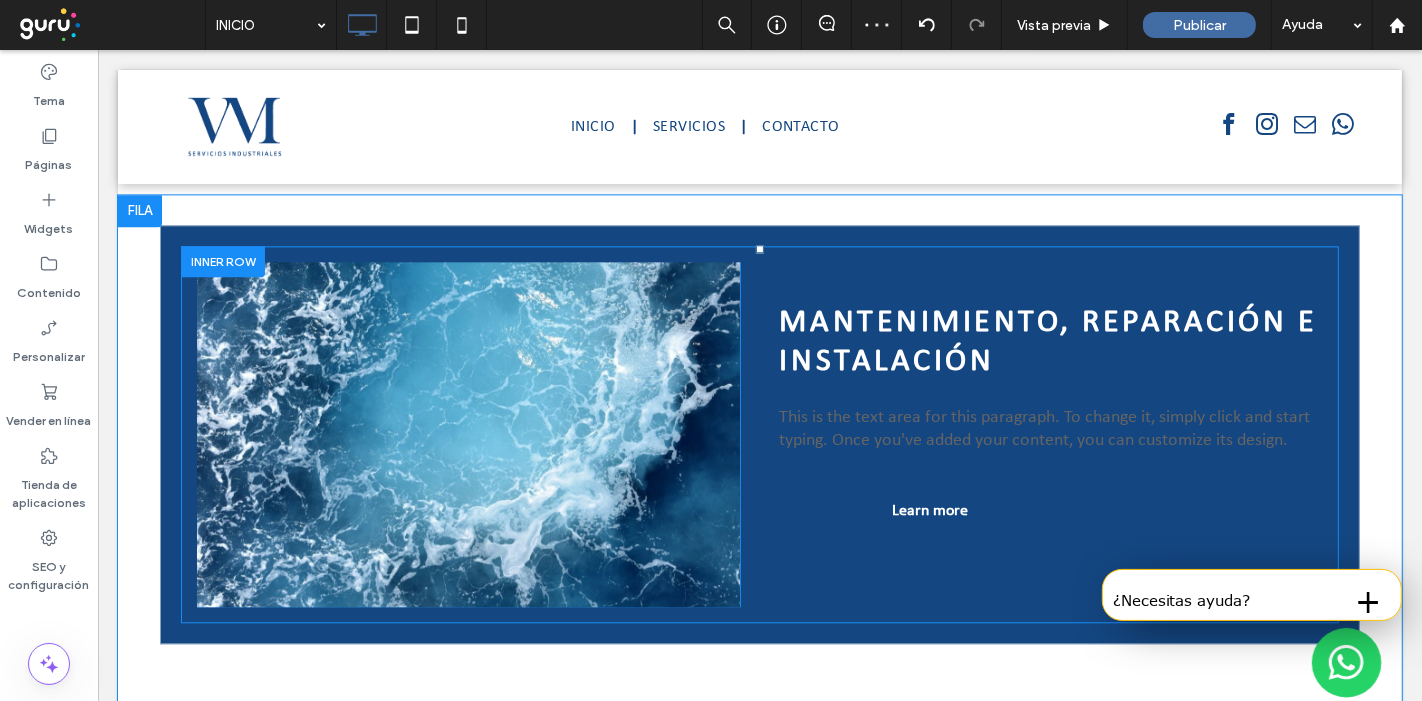 click on "Click To Paste" at bounding box center (467, 434) 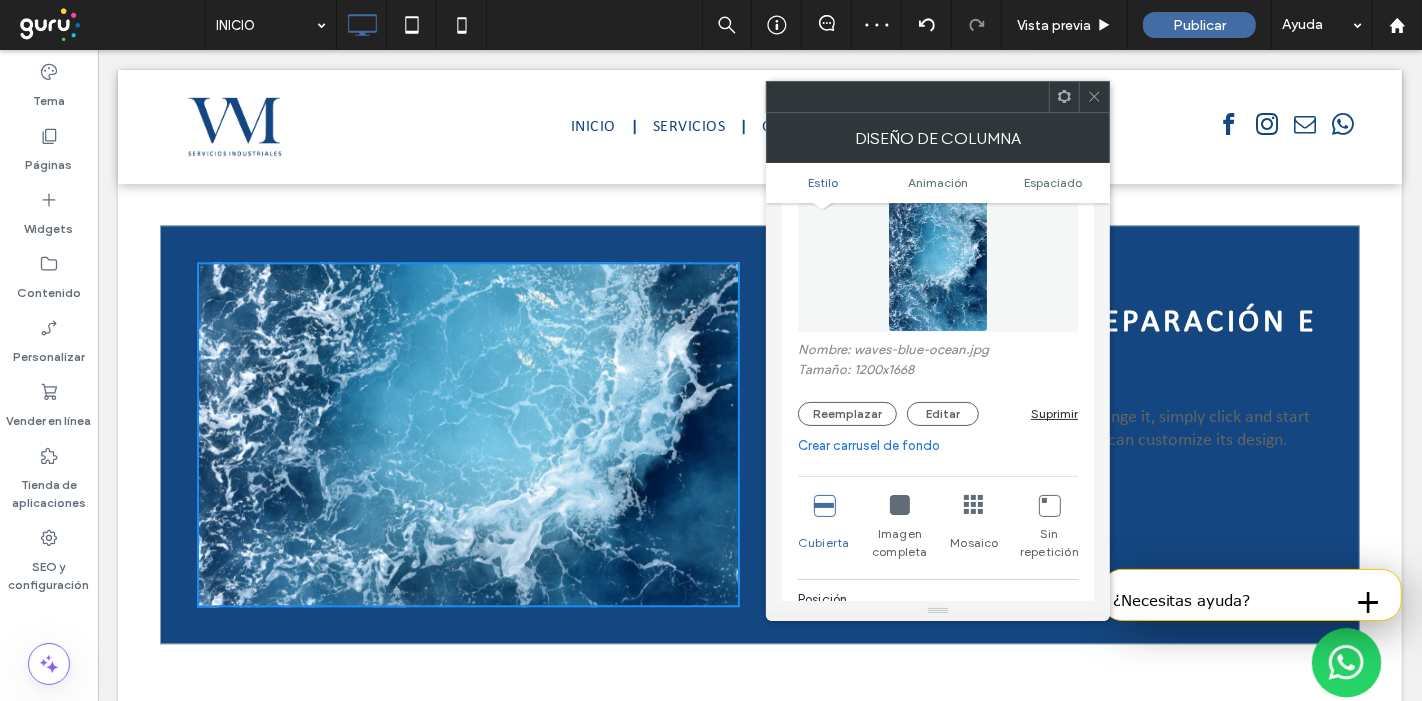 scroll, scrollTop: 222, scrollLeft: 0, axis: vertical 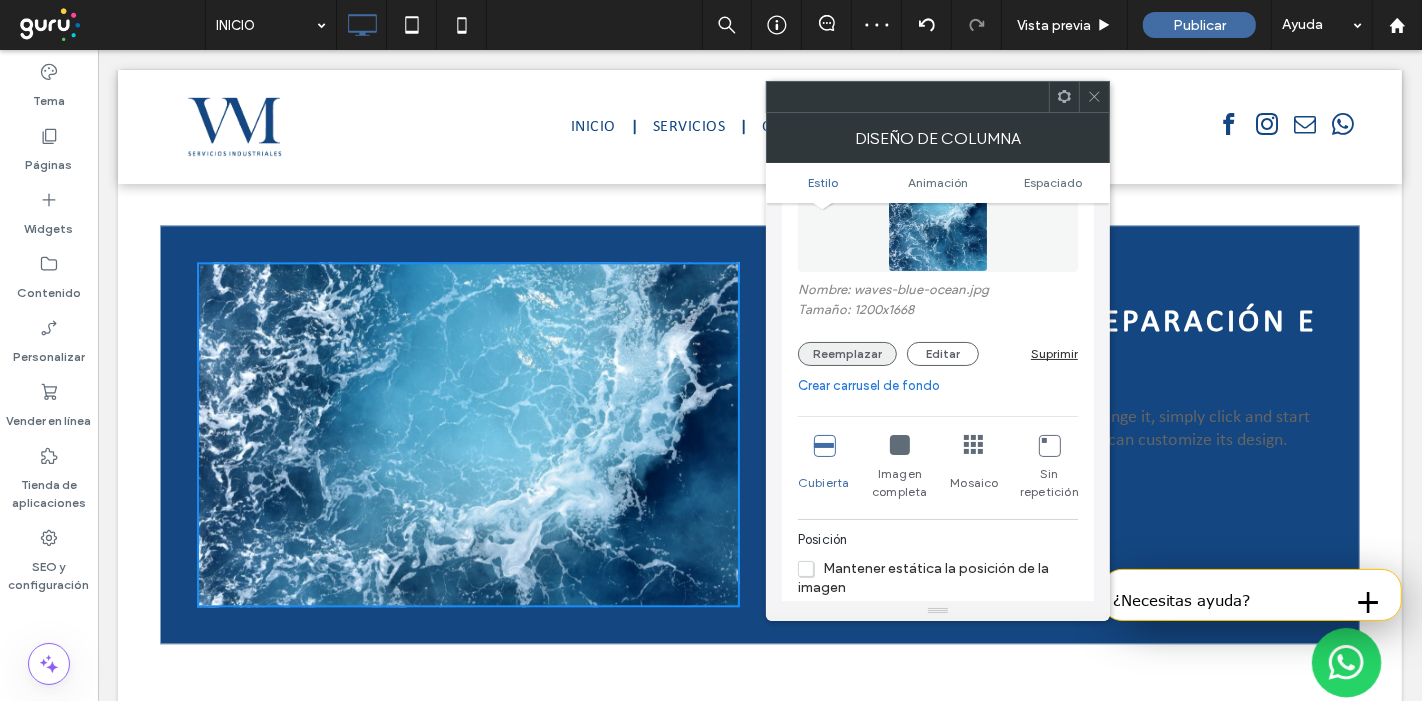 click on "Reemplazar" at bounding box center (847, 354) 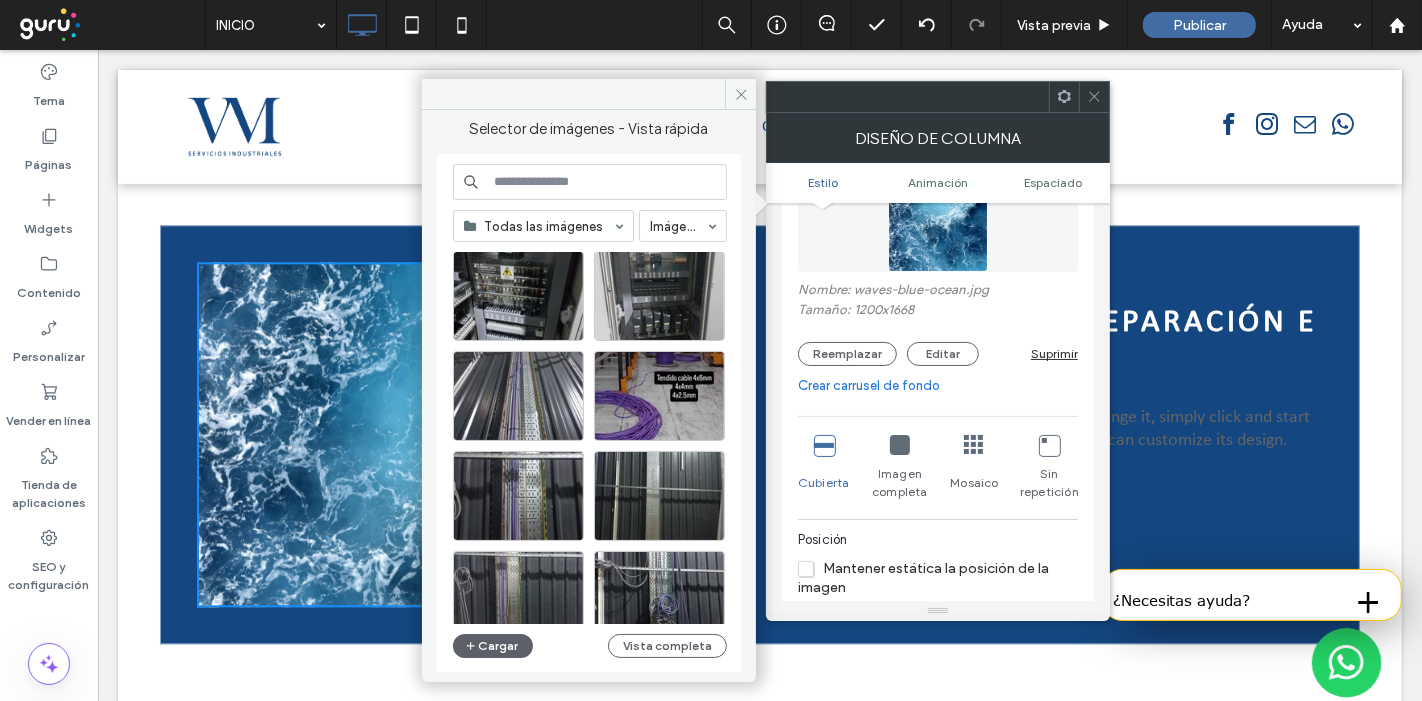 scroll, scrollTop: 666, scrollLeft: 0, axis: vertical 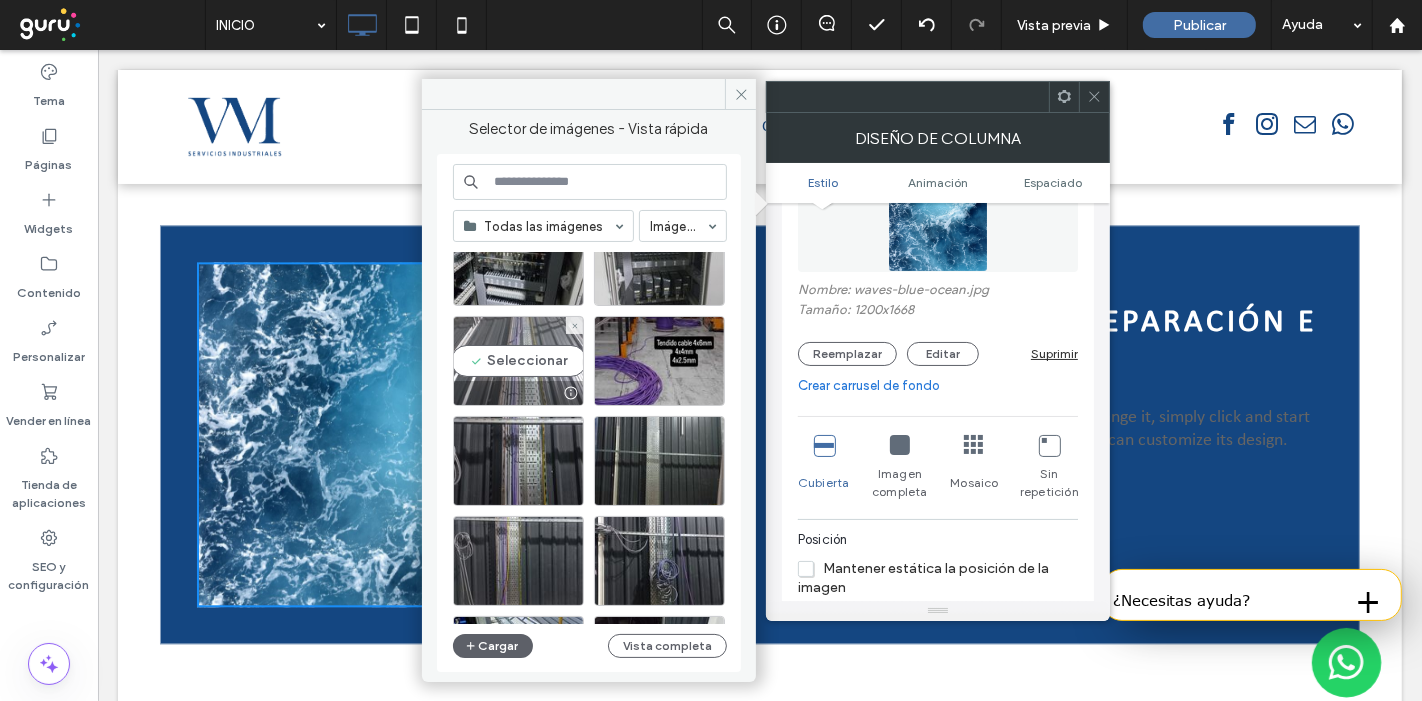 drag, startPoint x: 531, startPoint y: 351, endPoint x: 442, endPoint y: 299, distance: 103.077644 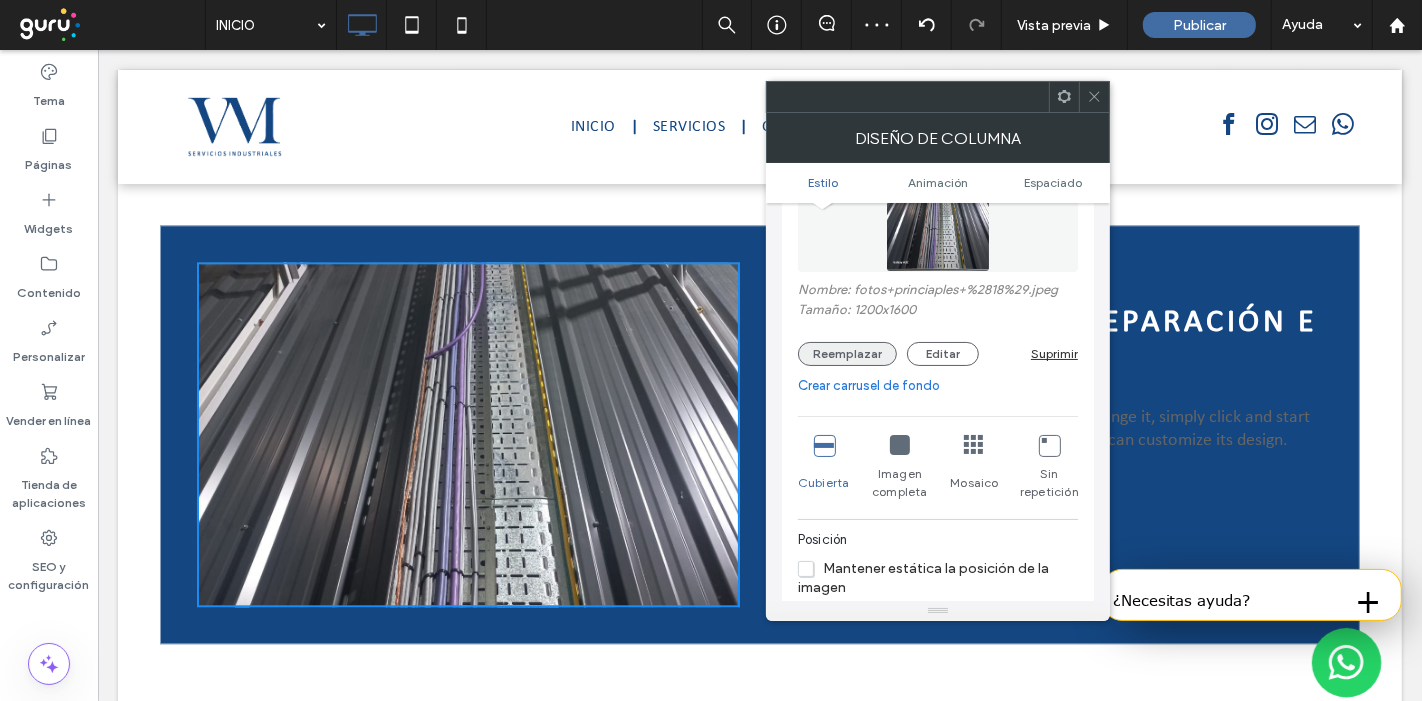 click on "Reemplazar" at bounding box center [847, 354] 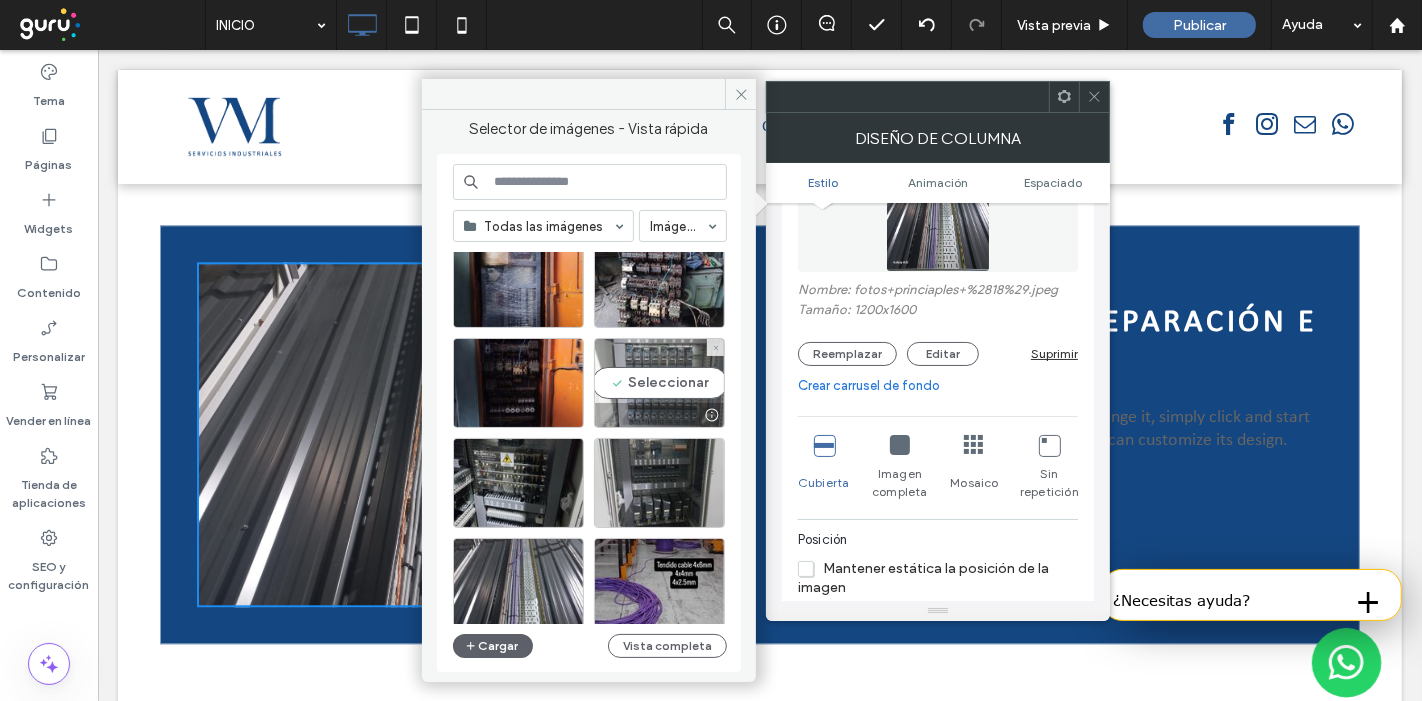 scroll, scrollTop: 333, scrollLeft: 0, axis: vertical 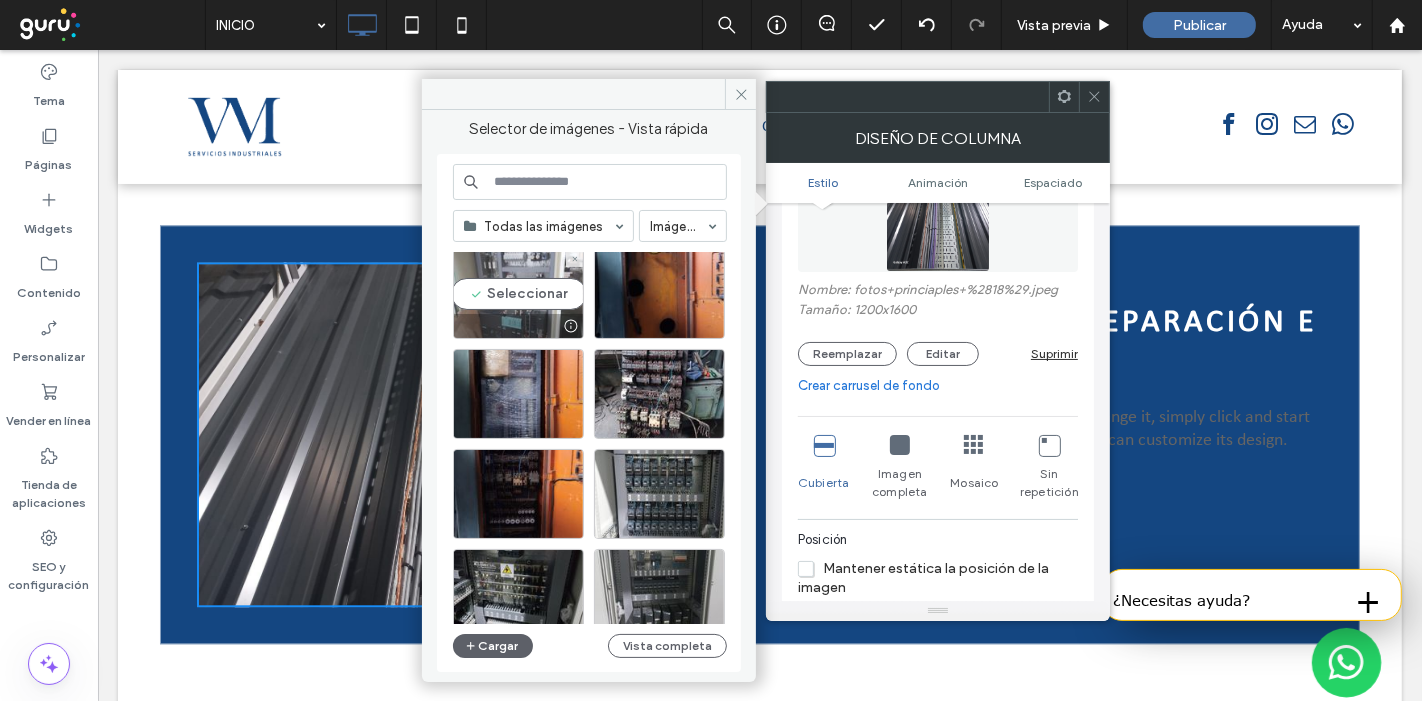 click on "Seleccionar" at bounding box center [518, 294] 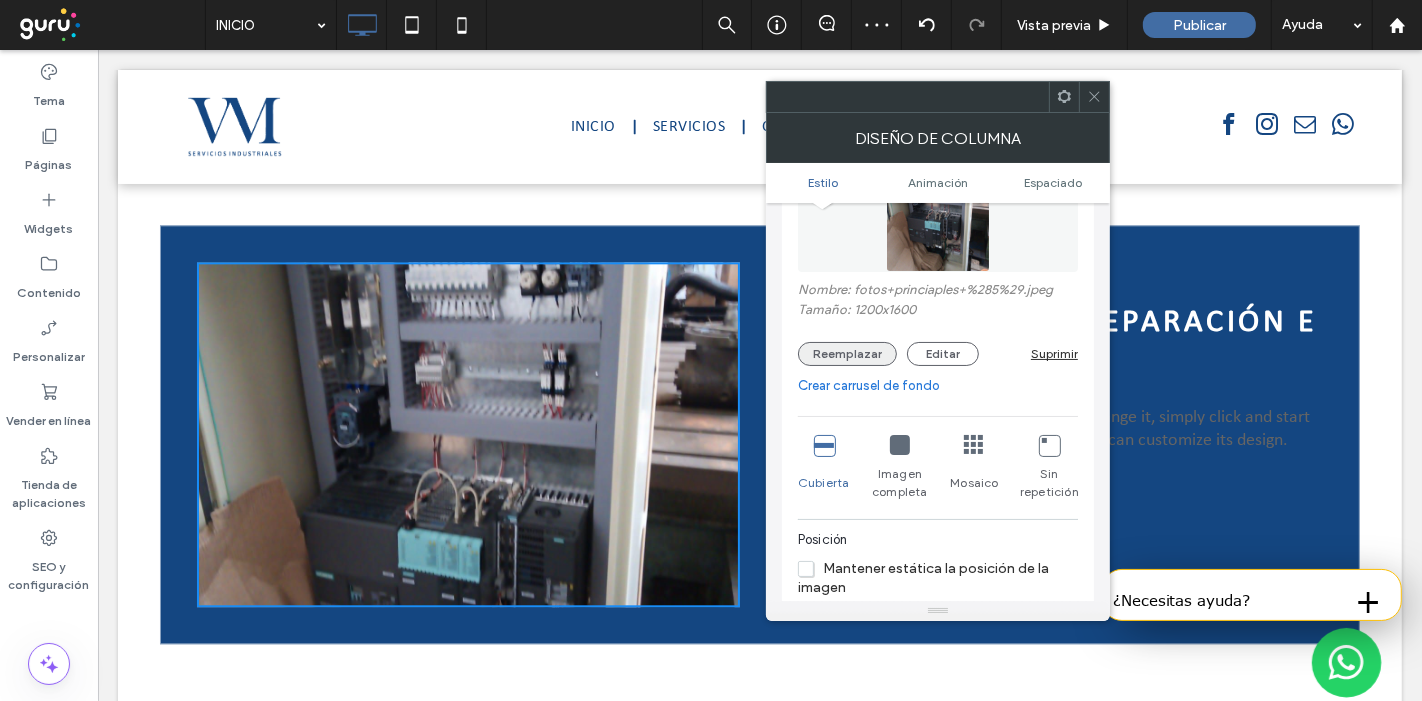 click on "Reemplazar" at bounding box center [847, 354] 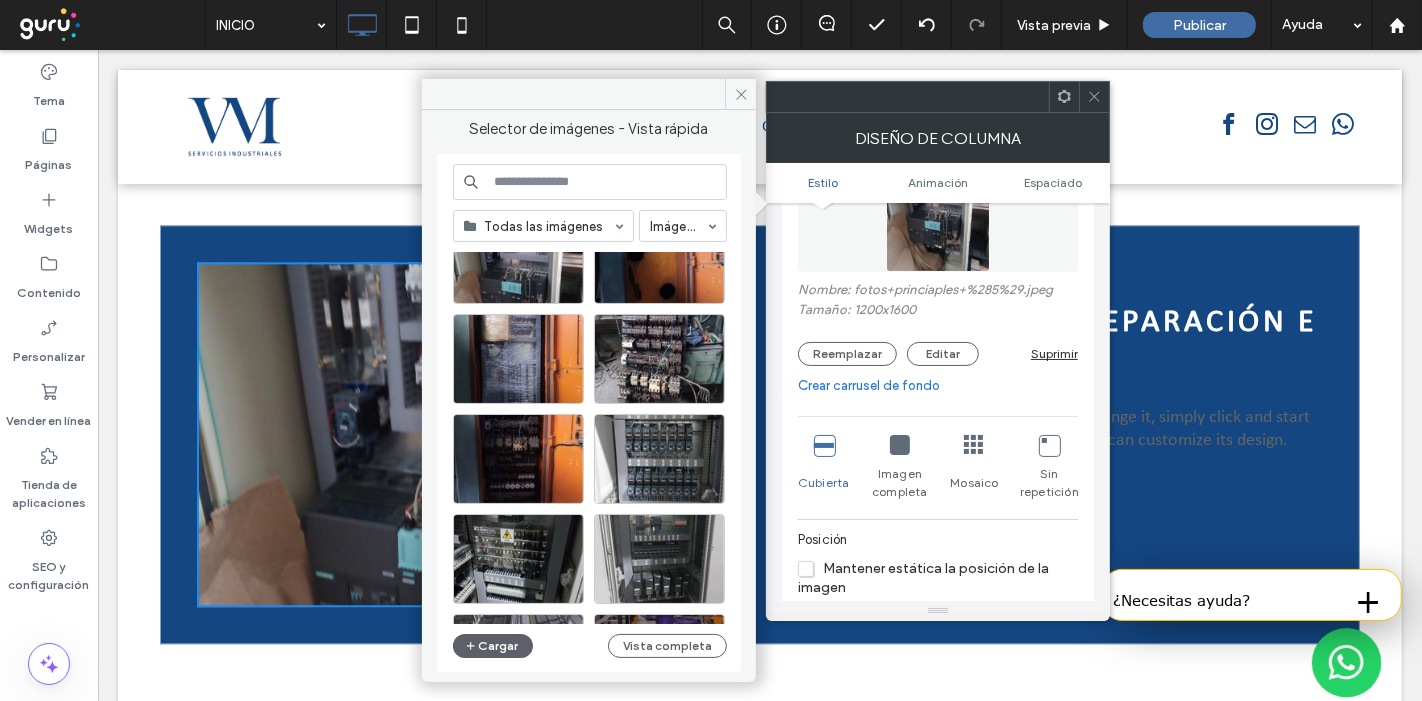 scroll, scrollTop: 333, scrollLeft: 0, axis: vertical 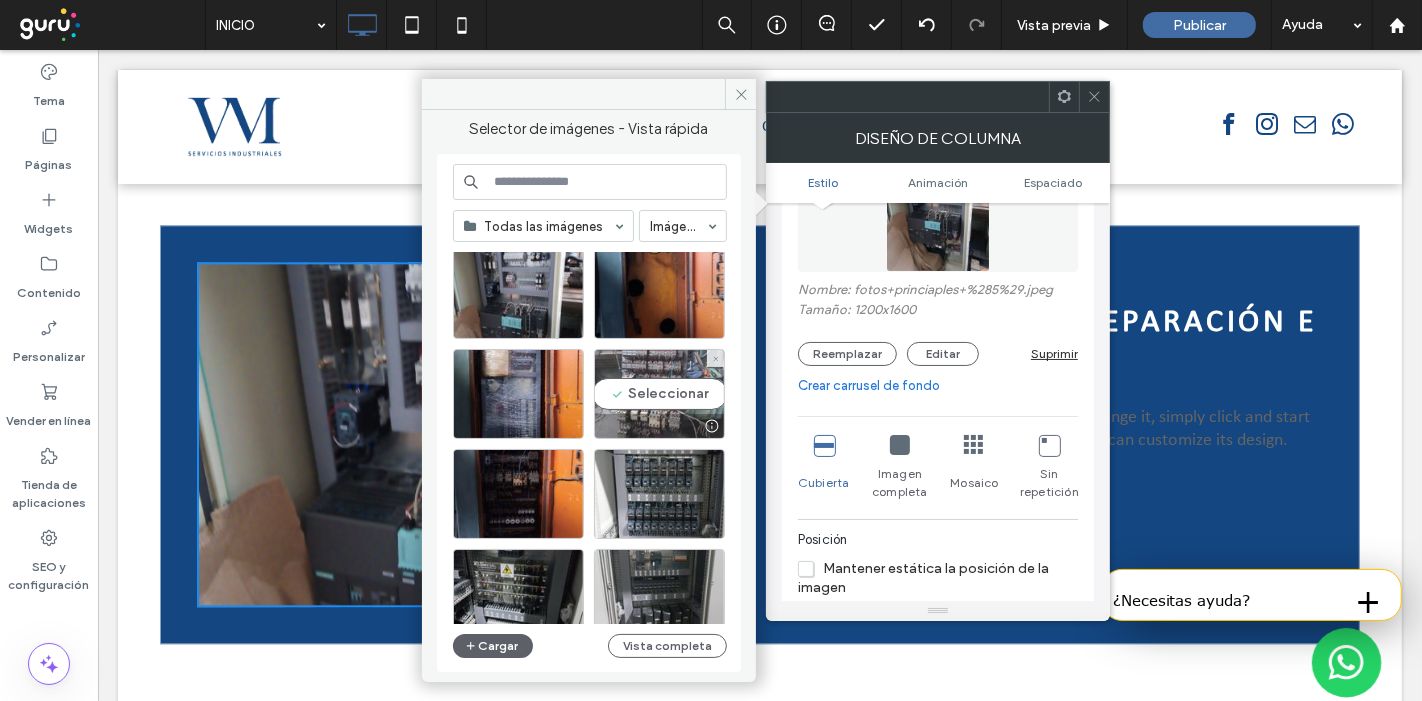 click on "Seleccionar" at bounding box center (659, 394) 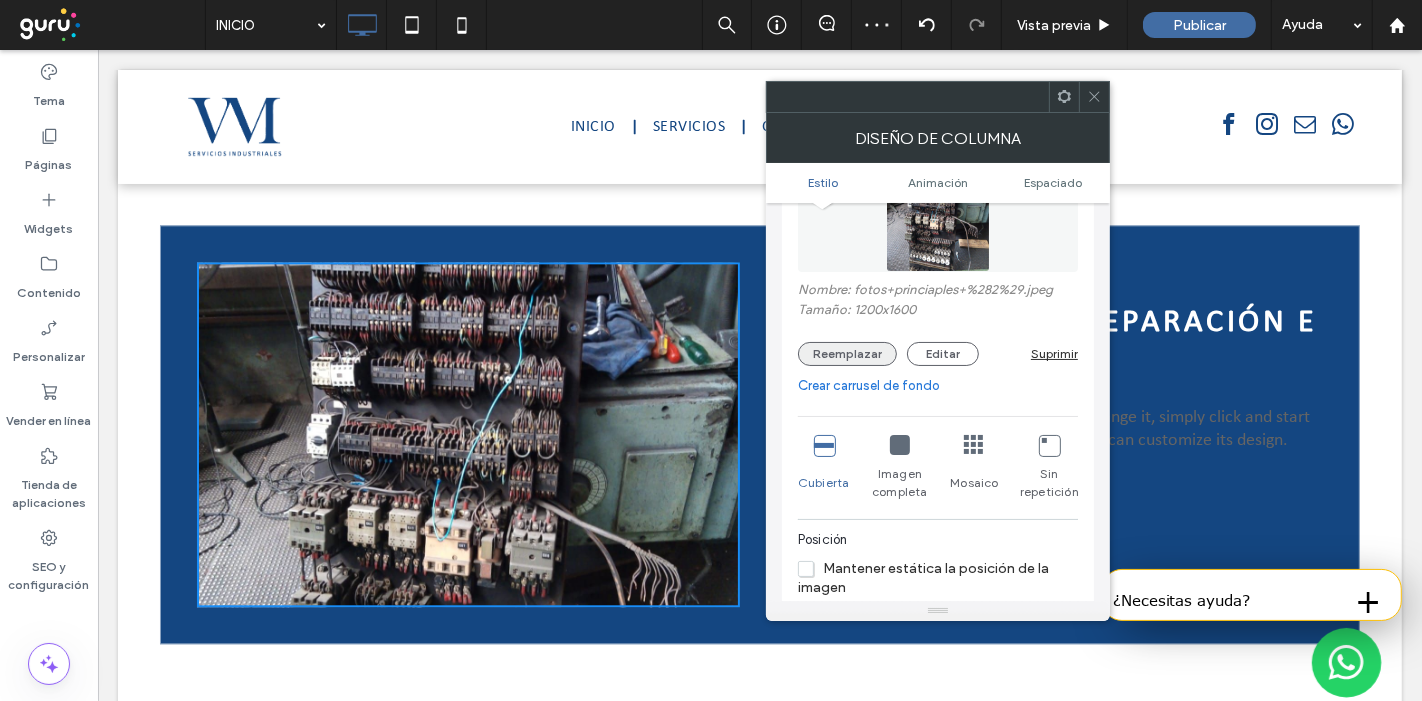 click on "Reemplazar" at bounding box center (847, 354) 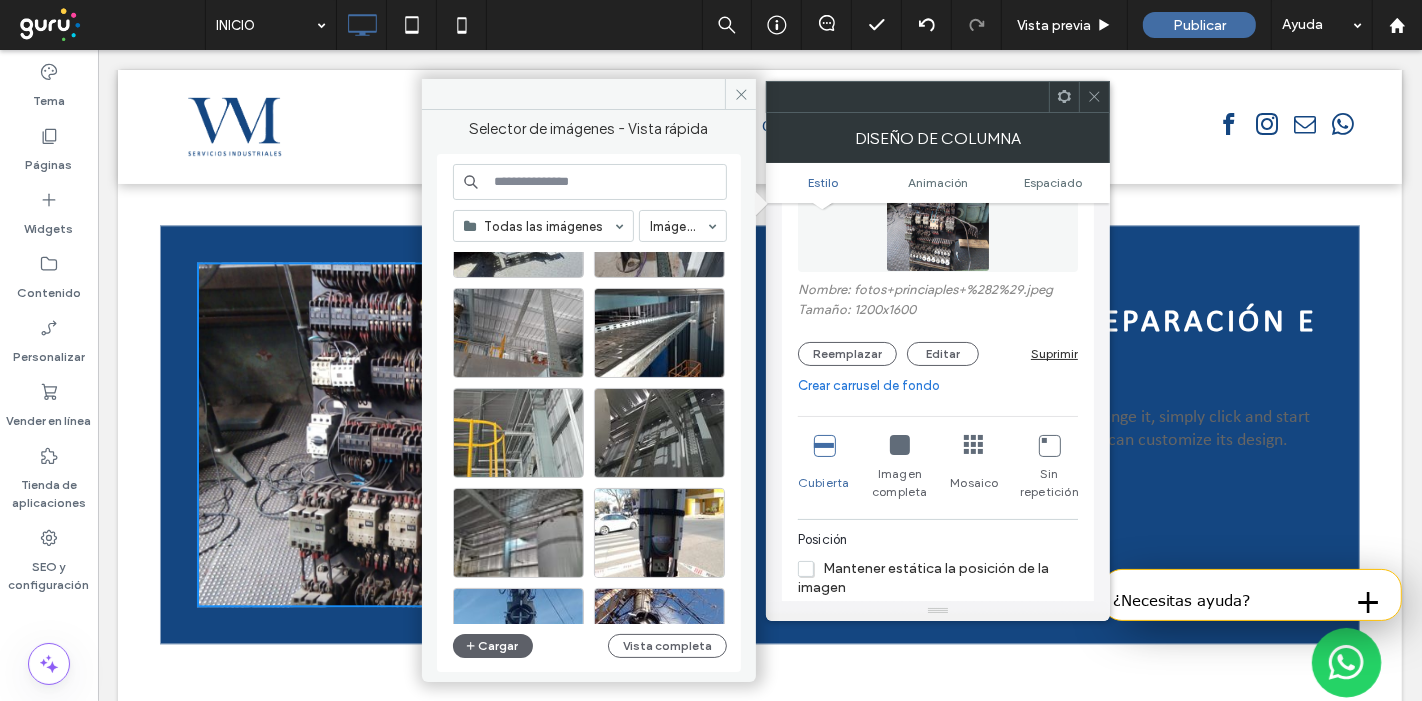 scroll, scrollTop: 1098, scrollLeft: 0, axis: vertical 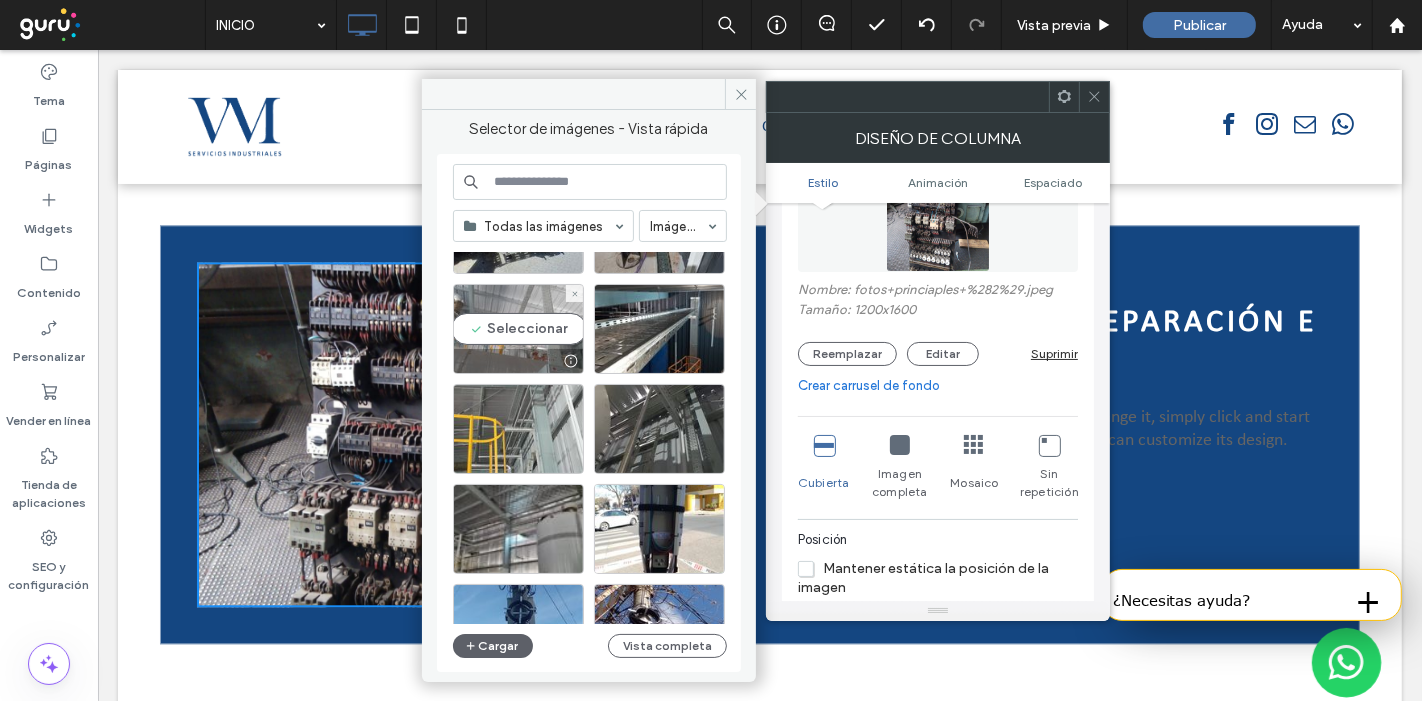 drag, startPoint x: 520, startPoint y: 330, endPoint x: 433, endPoint y: 282, distance: 99.36297 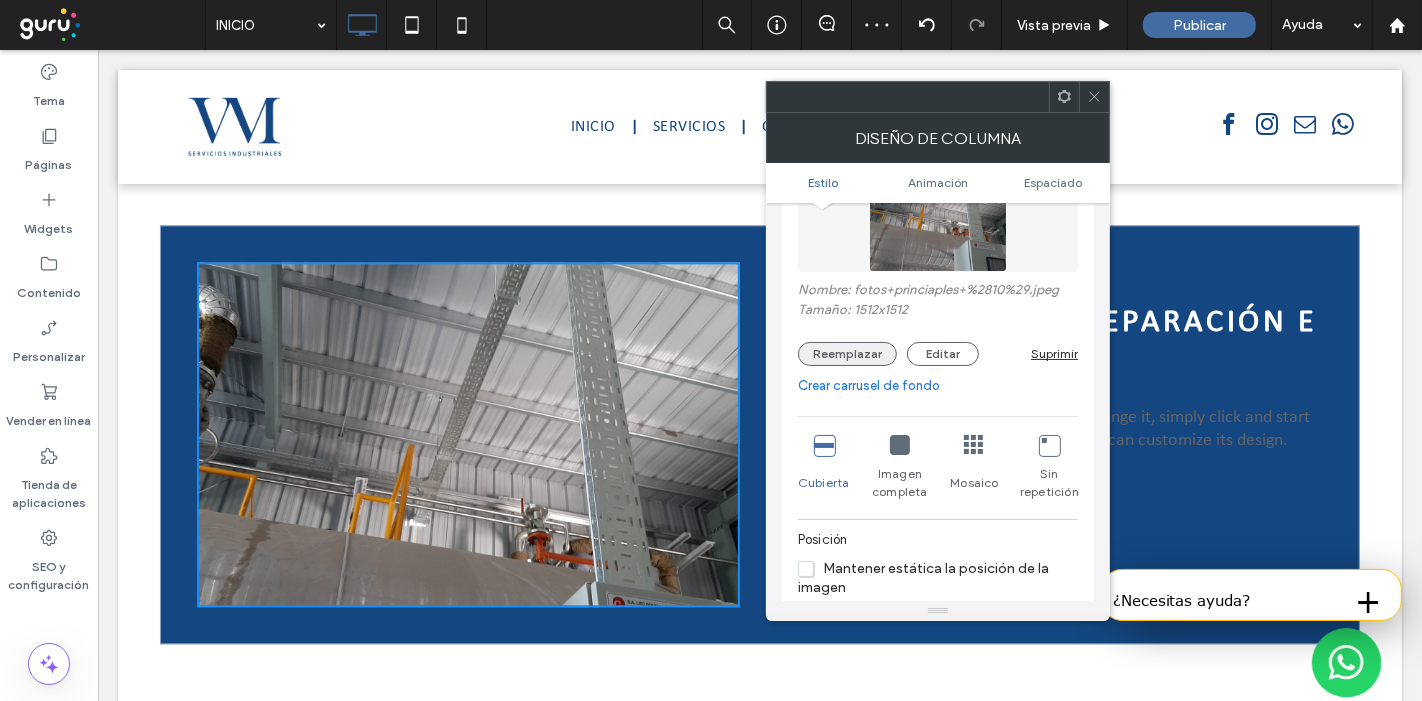 click on "Reemplazar" at bounding box center (847, 354) 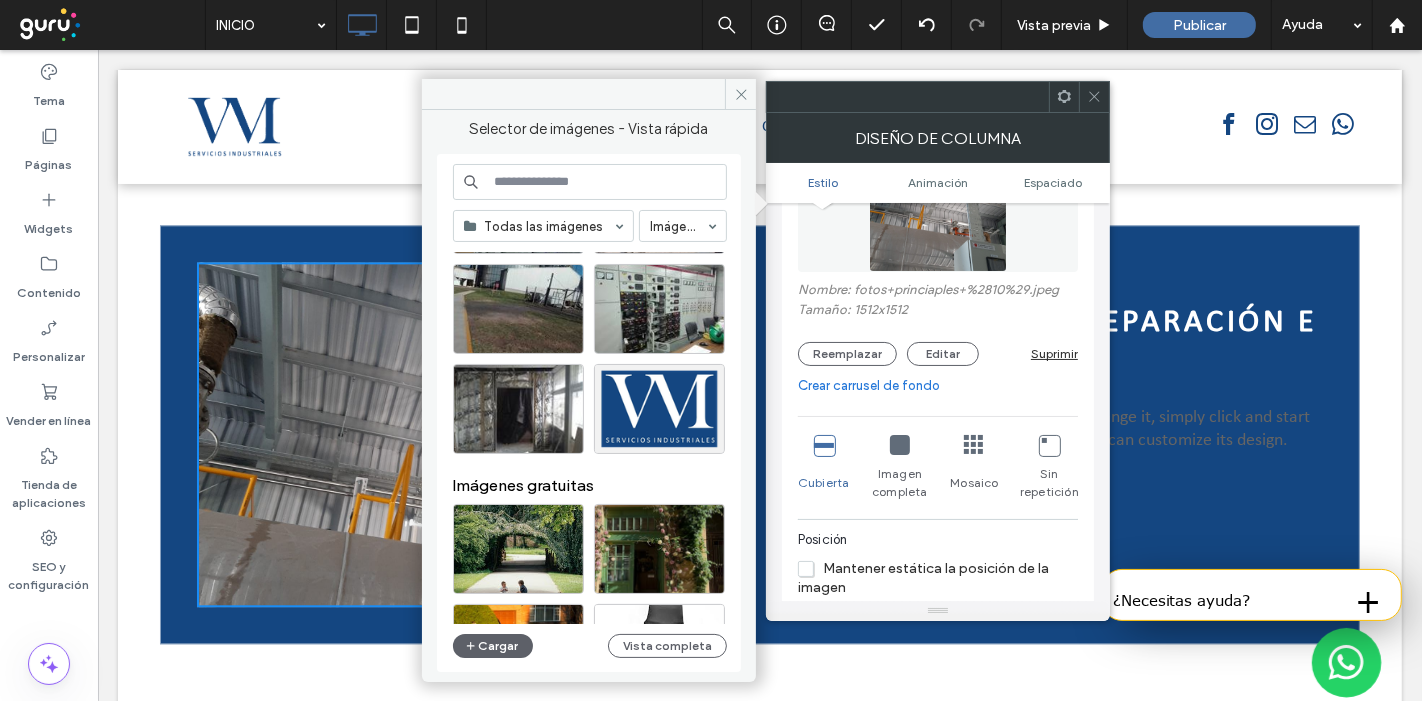 scroll, scrollTop: 3168, scrollLeft: 0, axis: vertical 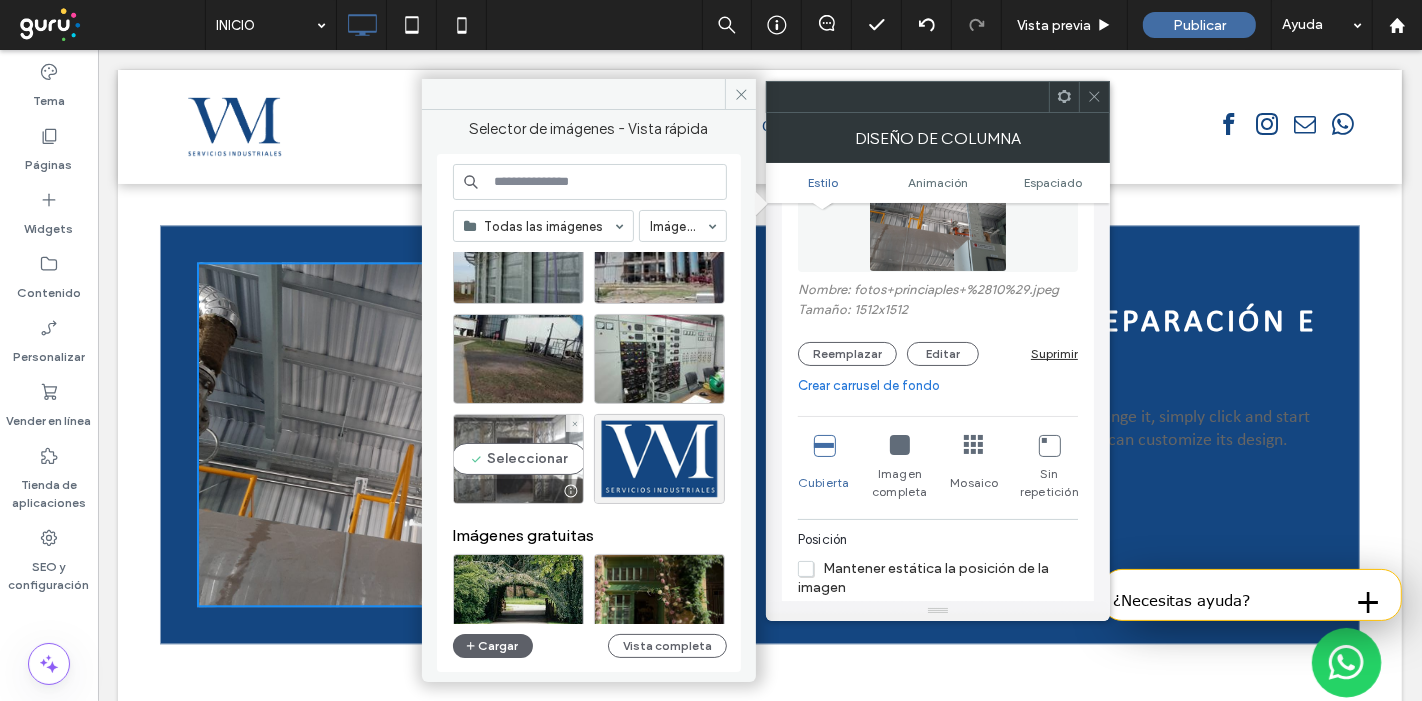 click on "Seleccionar" at bounding box center [518, 459] 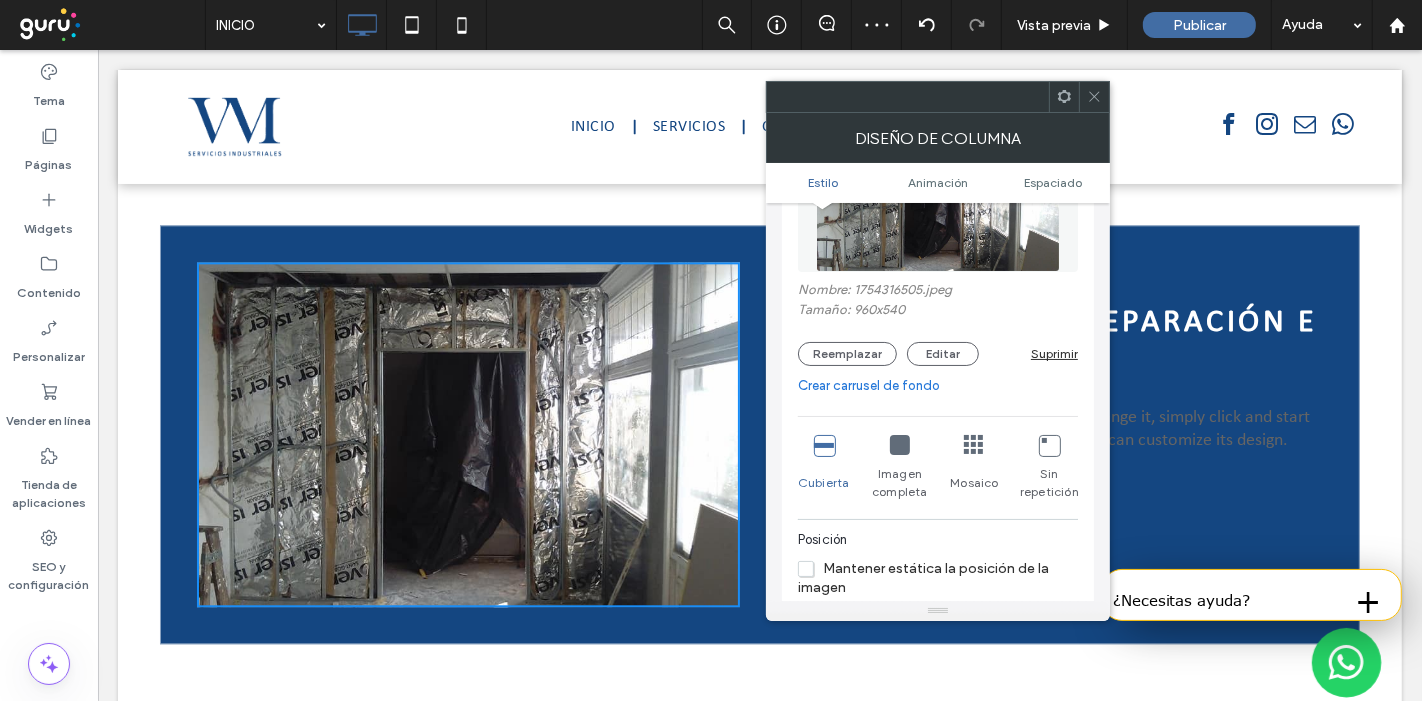 click at bounding box center (1094, 97) 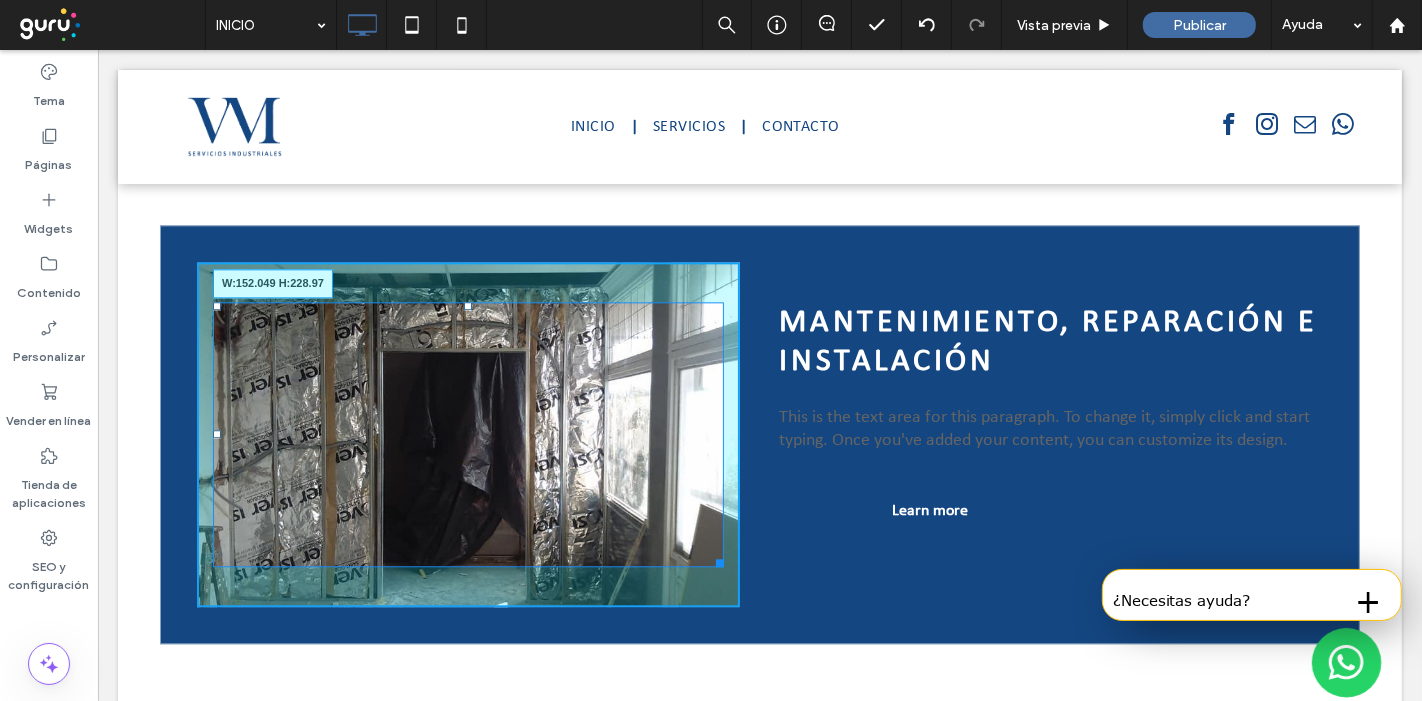 drag, startPoint x: 699, startPoint y: 517, endPoint x: 623, endPoint y: 531, distance: 77.27872 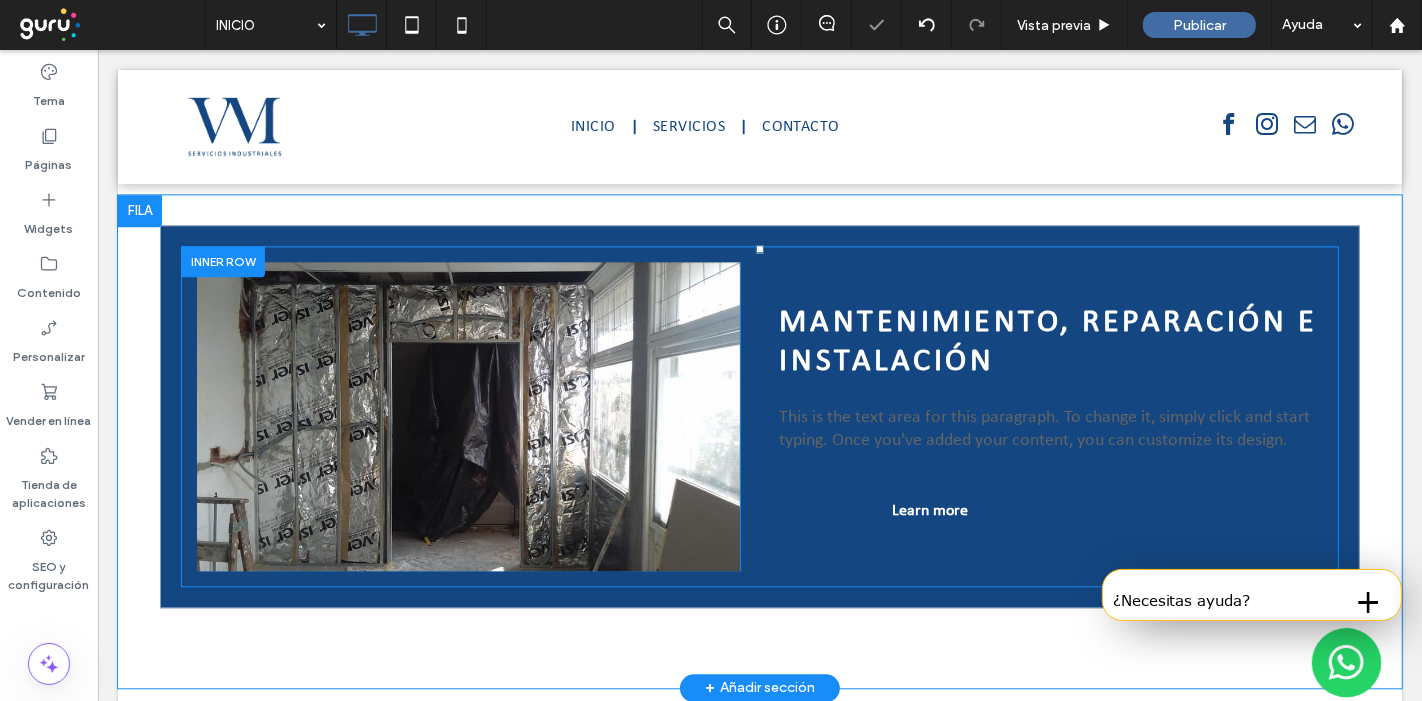 click on "Click To Paste" at bounding box center (467, 416) 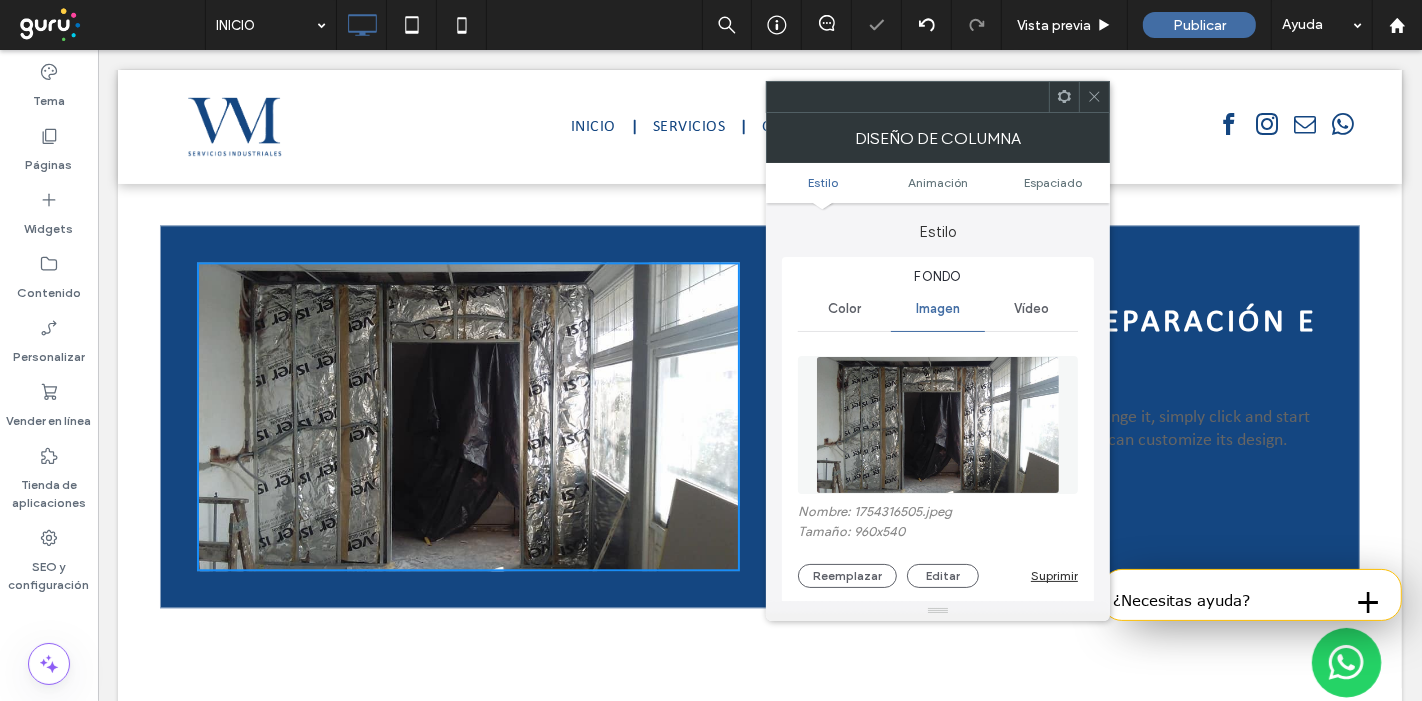 scroll, scrollTop: 111, scrollLeft: 0, axis: vertical 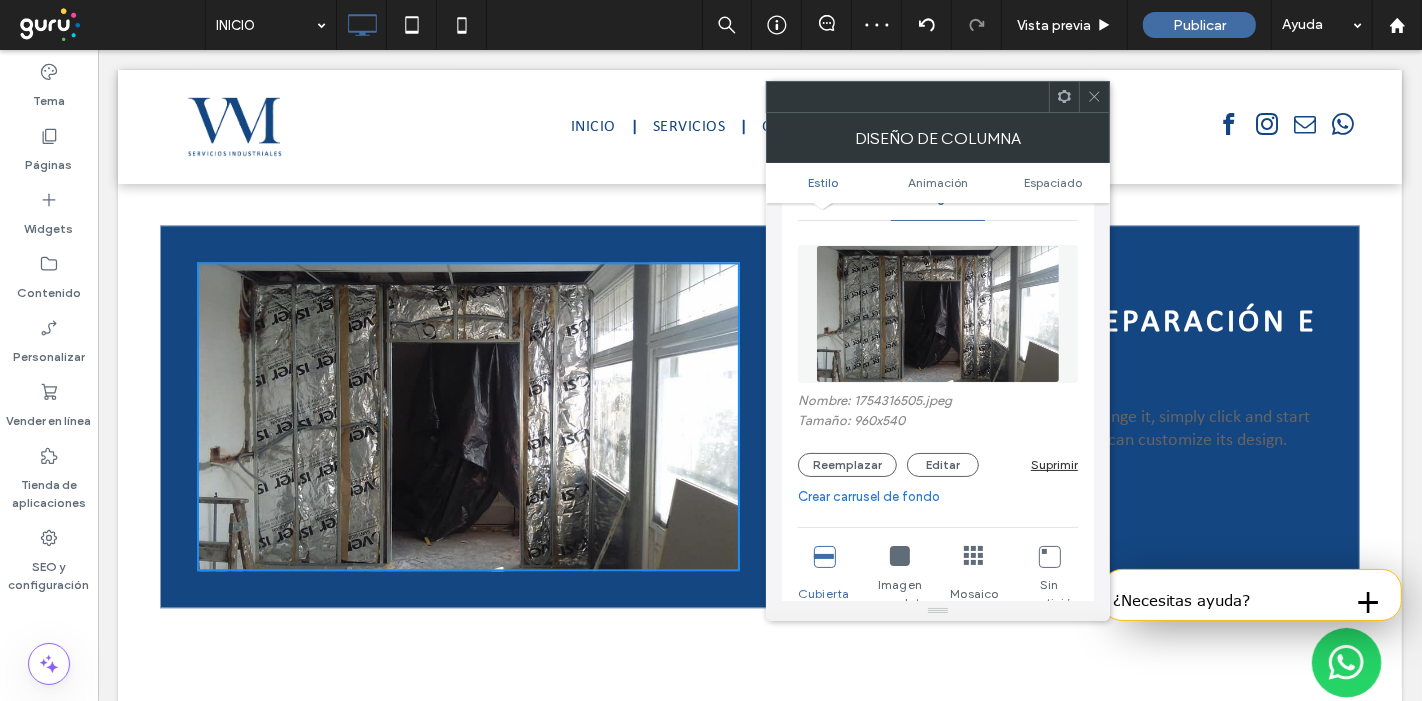 click on "Crear carrusel de fondo" at bounding box center (938, 497) 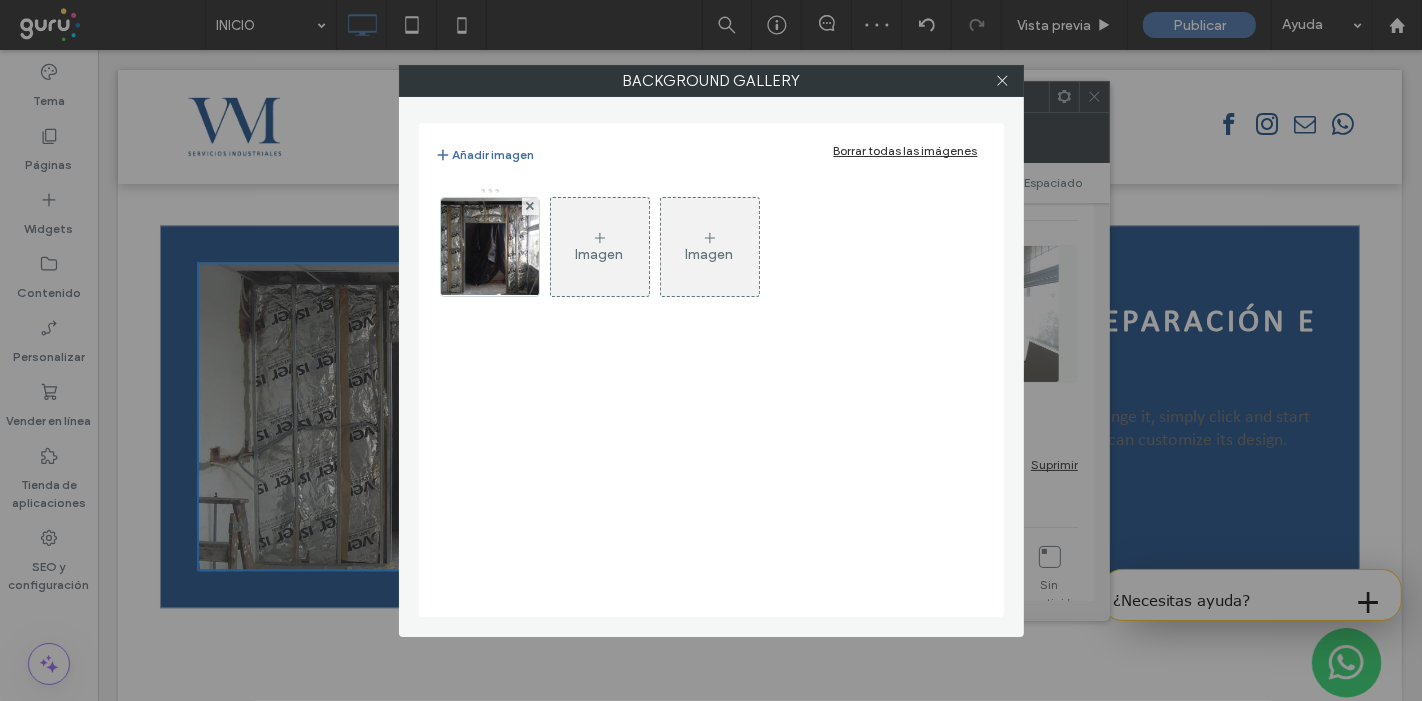 click on "Imagen" at bounding box center [600, 247] 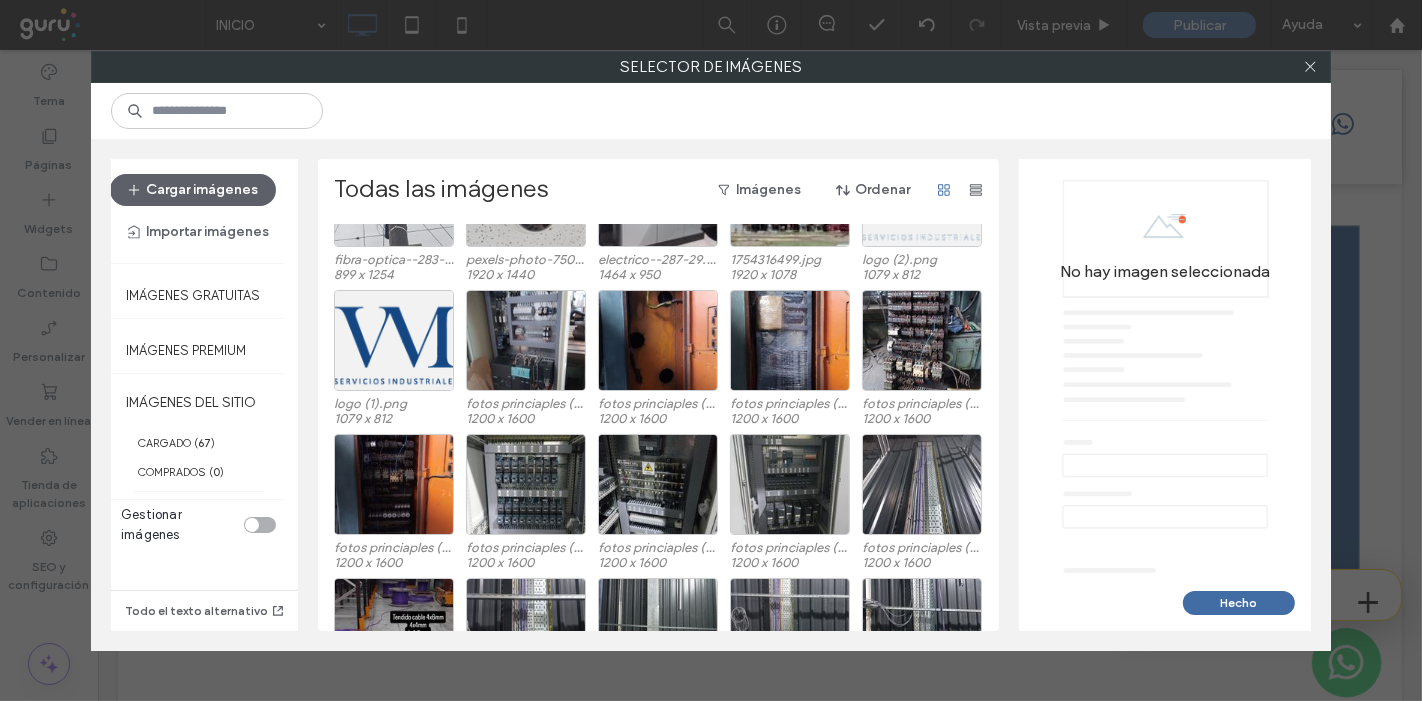 scroll, scrollTop: 111, scrollLeft: 0, axis: vertical 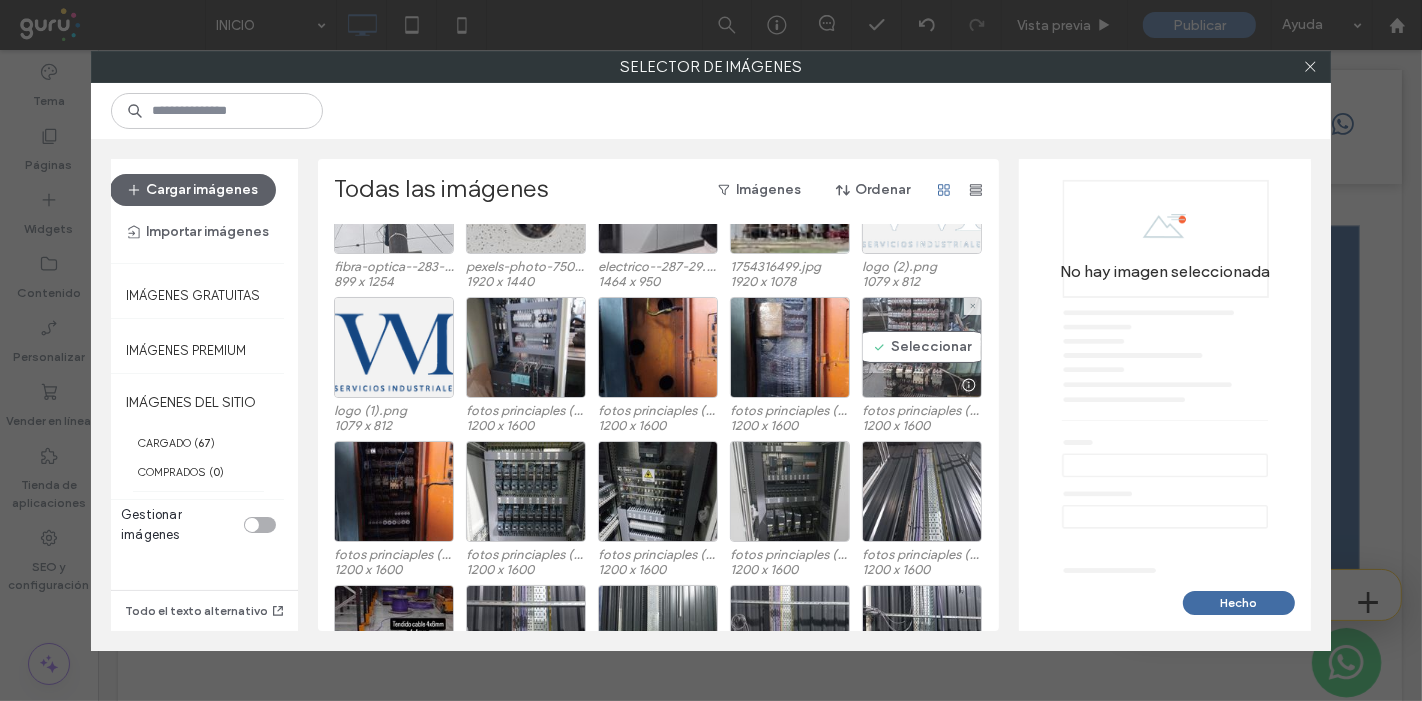 click on "Seleccionar" at bounding box center [922, 347] 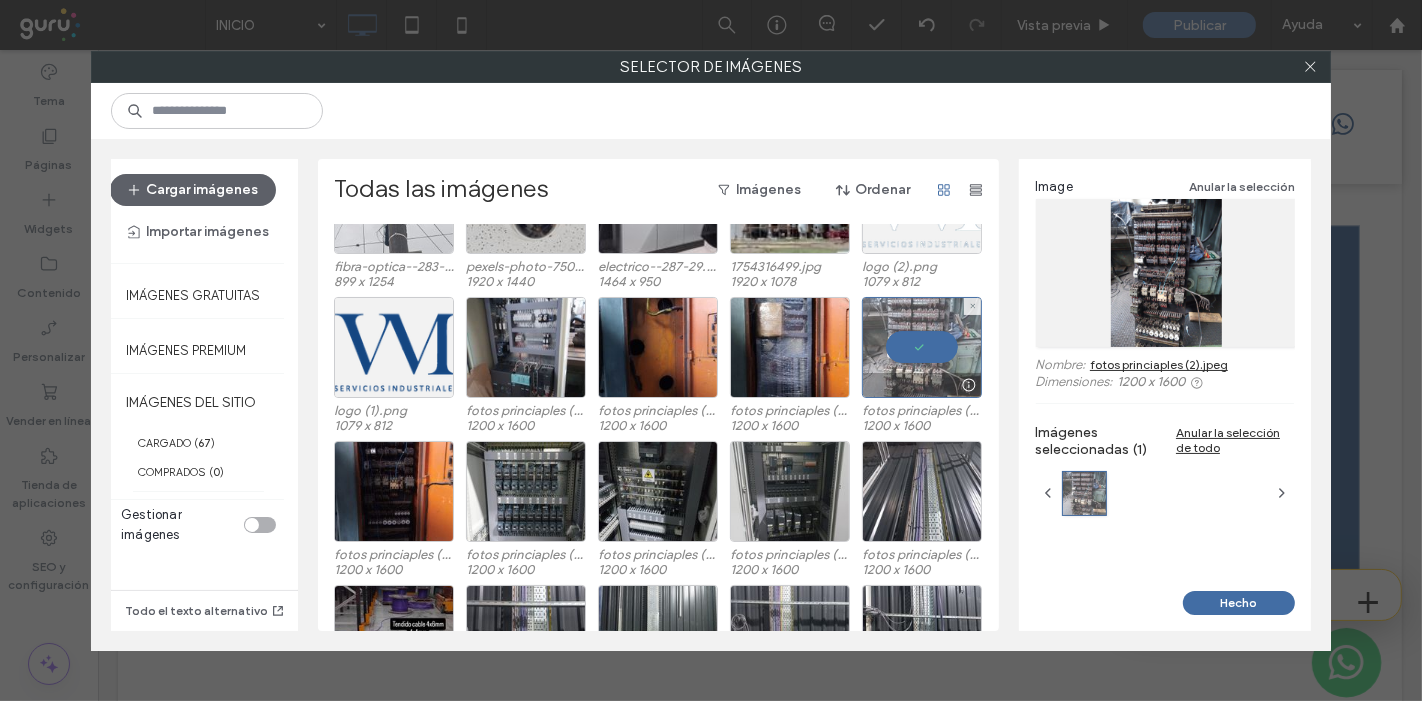 scroll, scrollTop: 222, scrollLeft: 0, axis: vertical 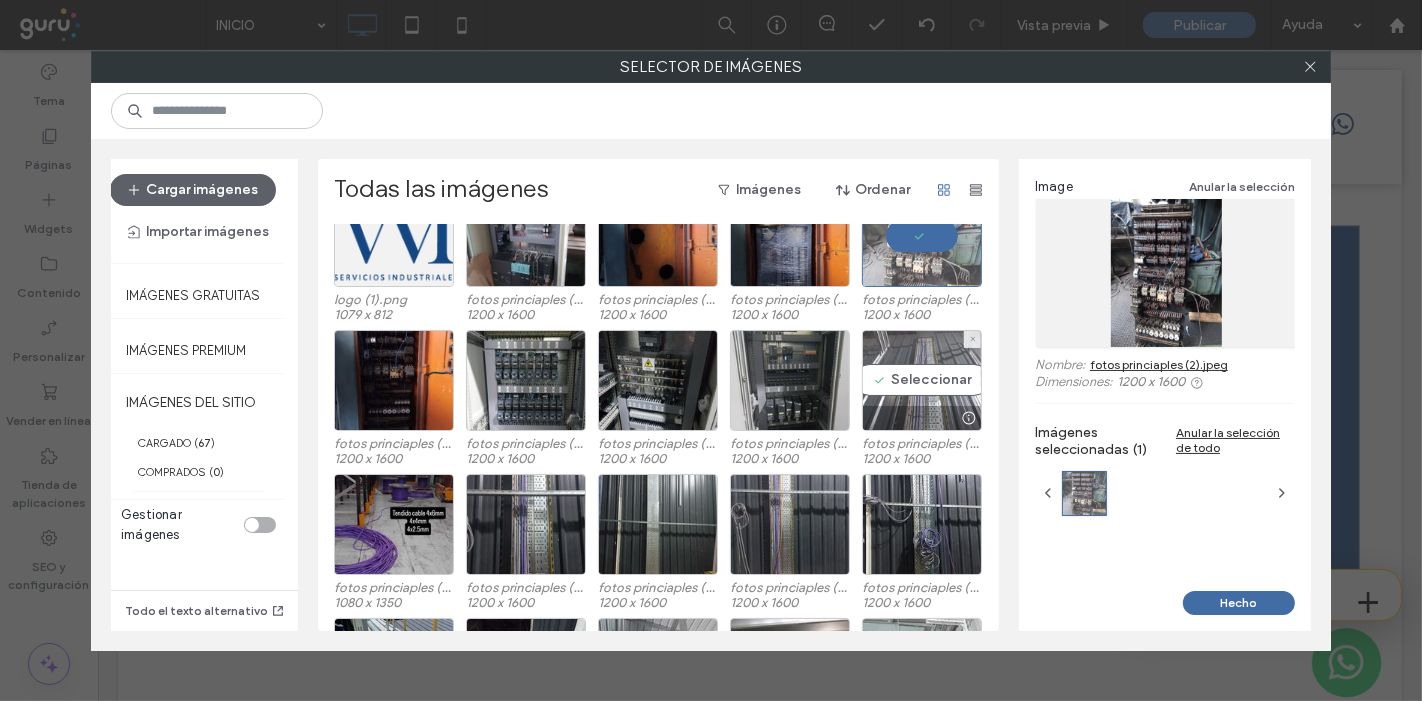 click on "Seleccionar" at bounding box center [922, 380] 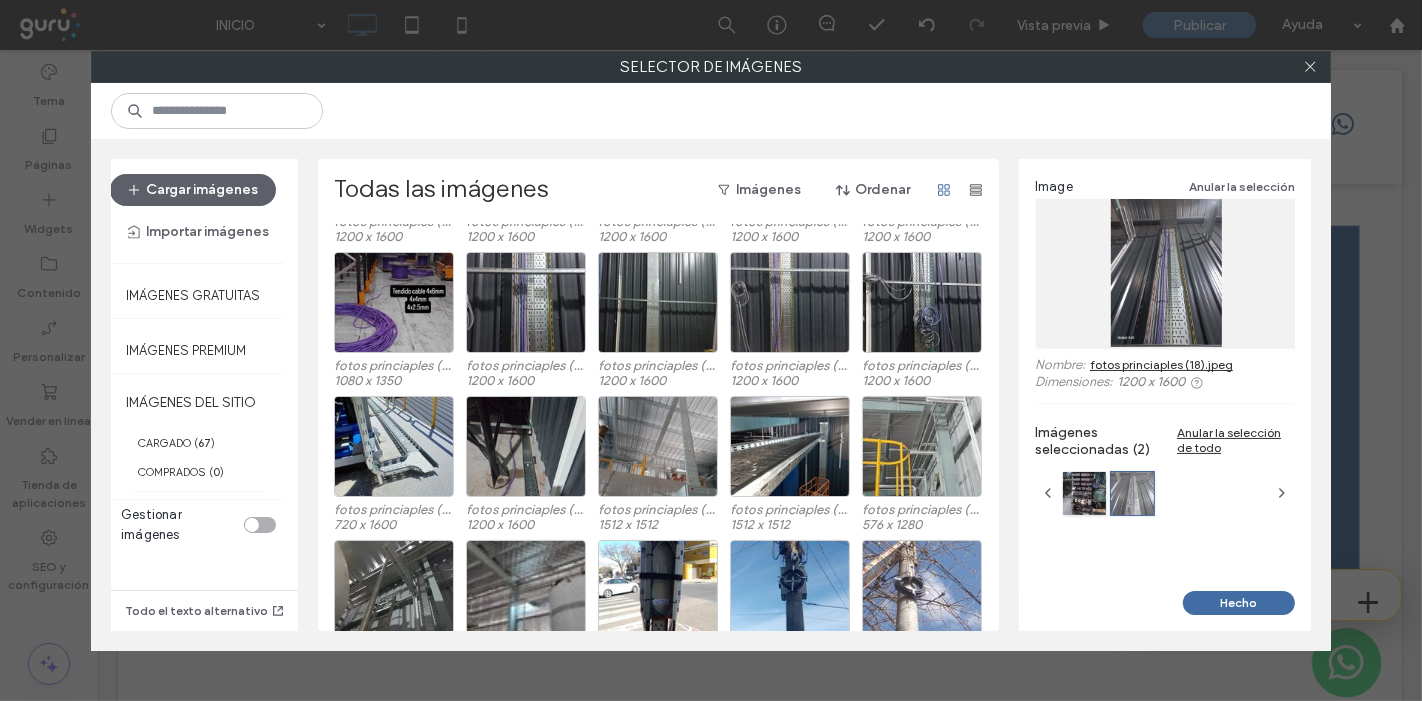 scroll, scrollTop: 555, scrollLeft: 0, axis: vertical 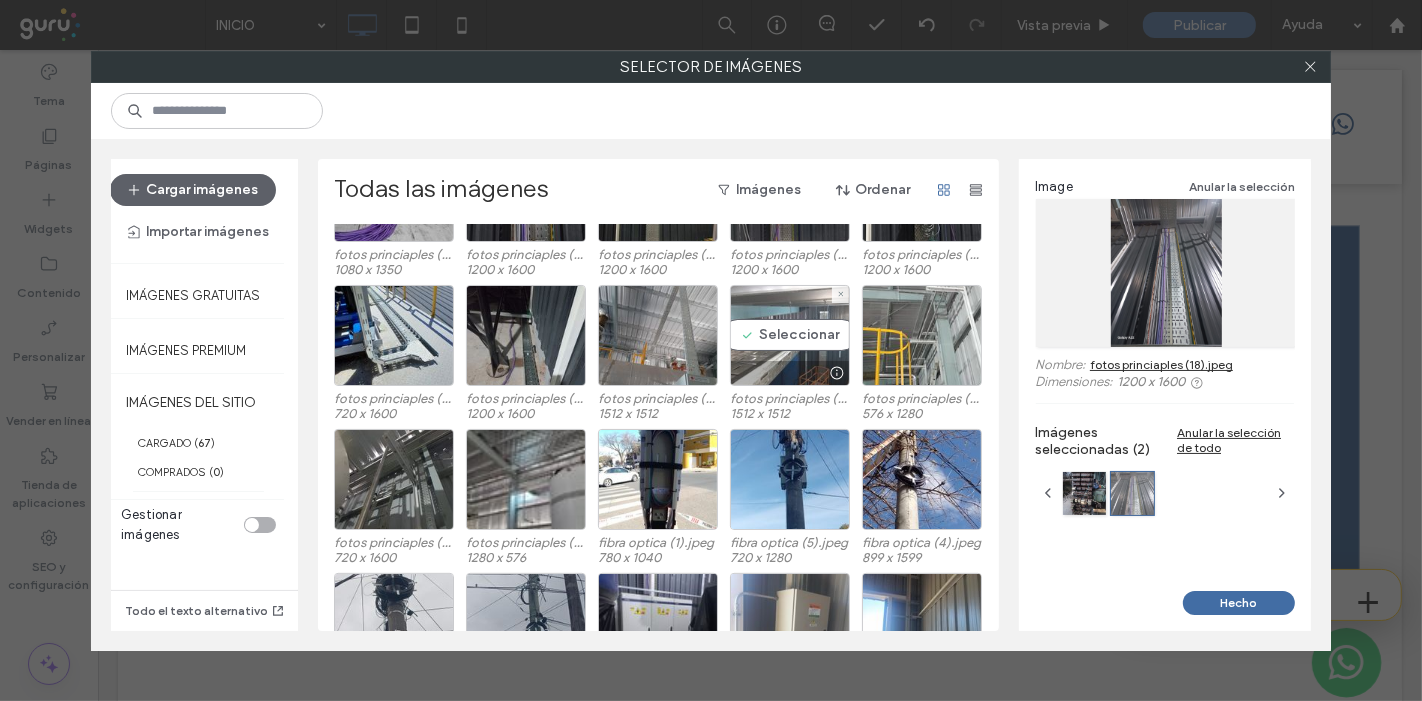 click on "Seleccionar" at bounding box center [790, 335] 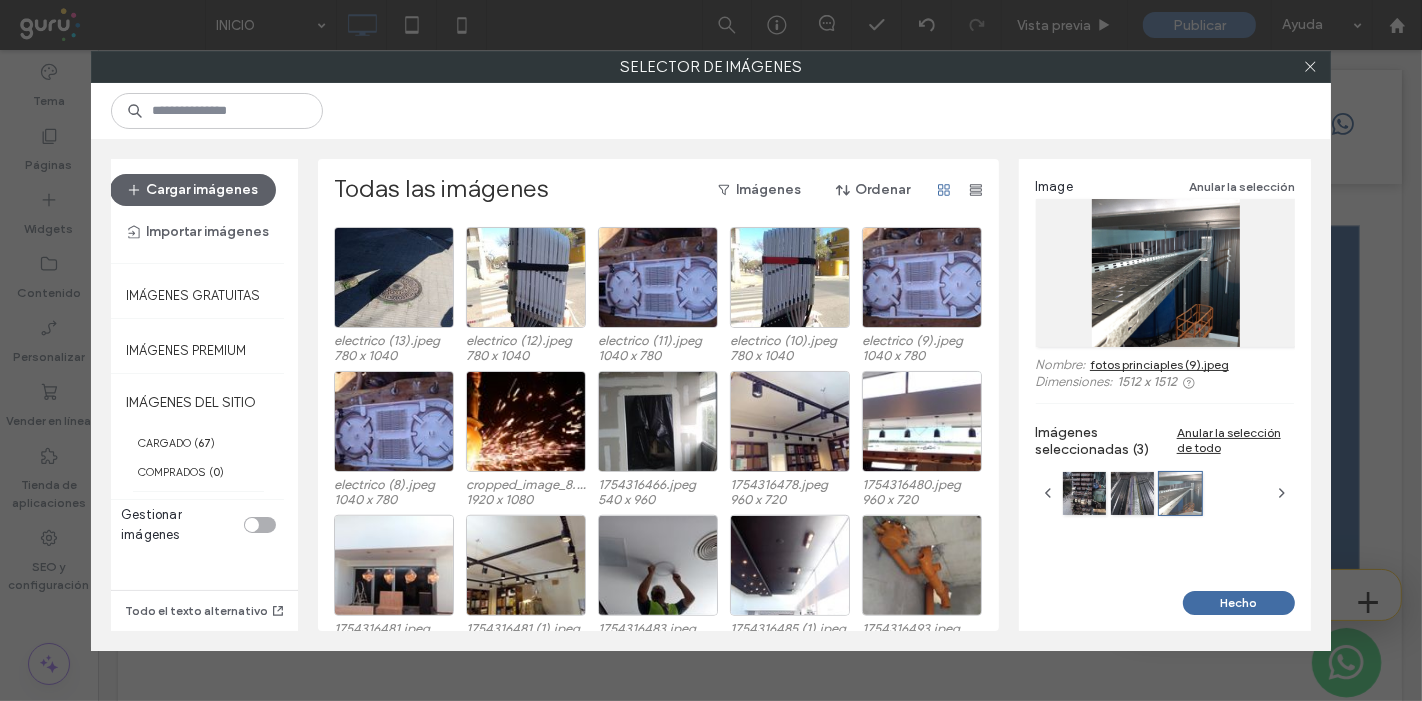 scroll, scrollTop: 1444, scrollLeft: 0, axis: vertical 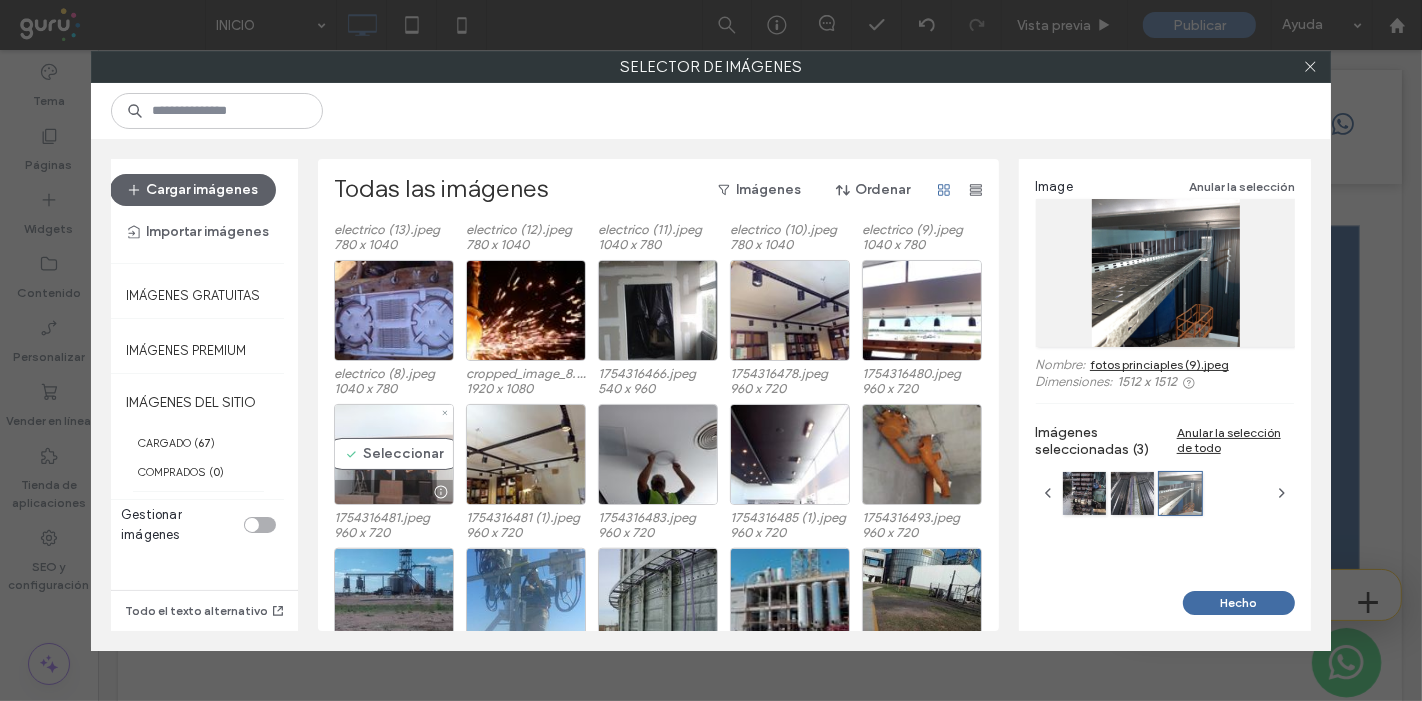 click on "Seleccionar" at bounding box center (394, 454) 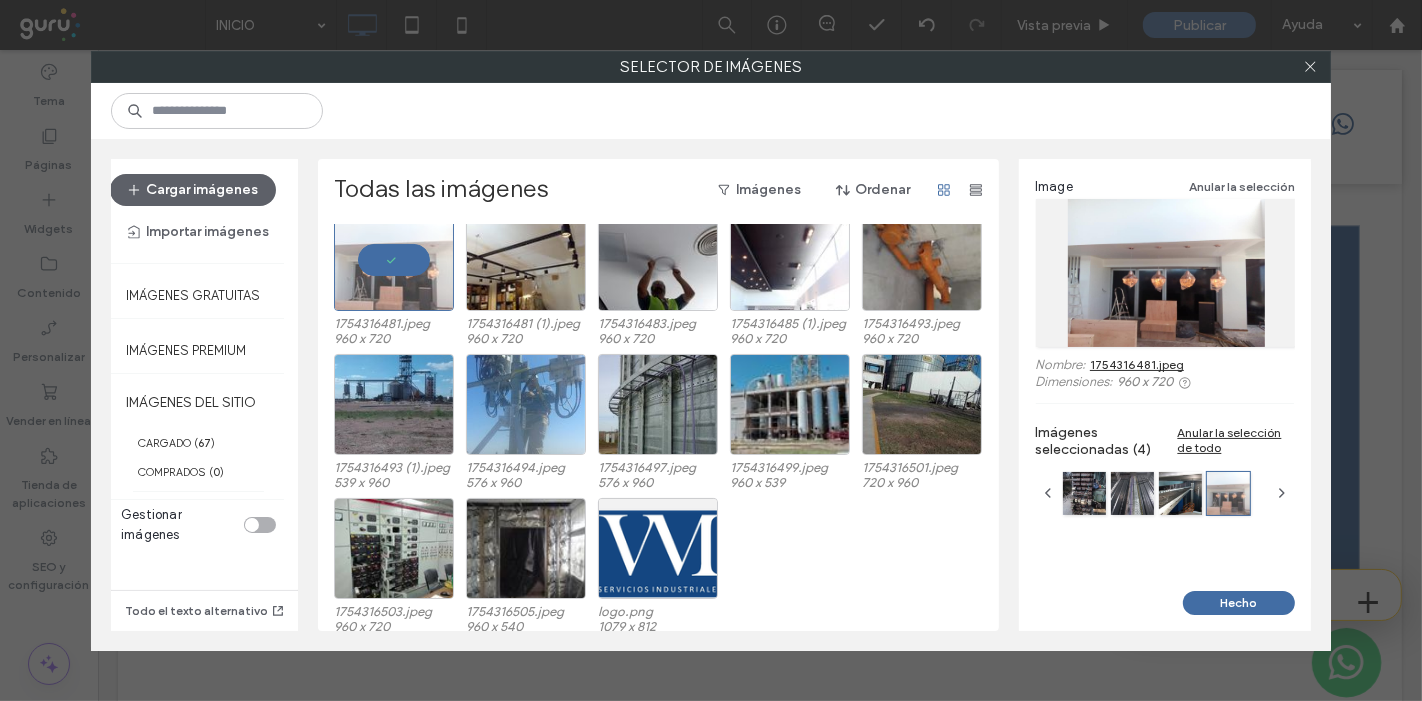 scroll, scrollTop: 1648, scrollLeft: 0, axis: vertical 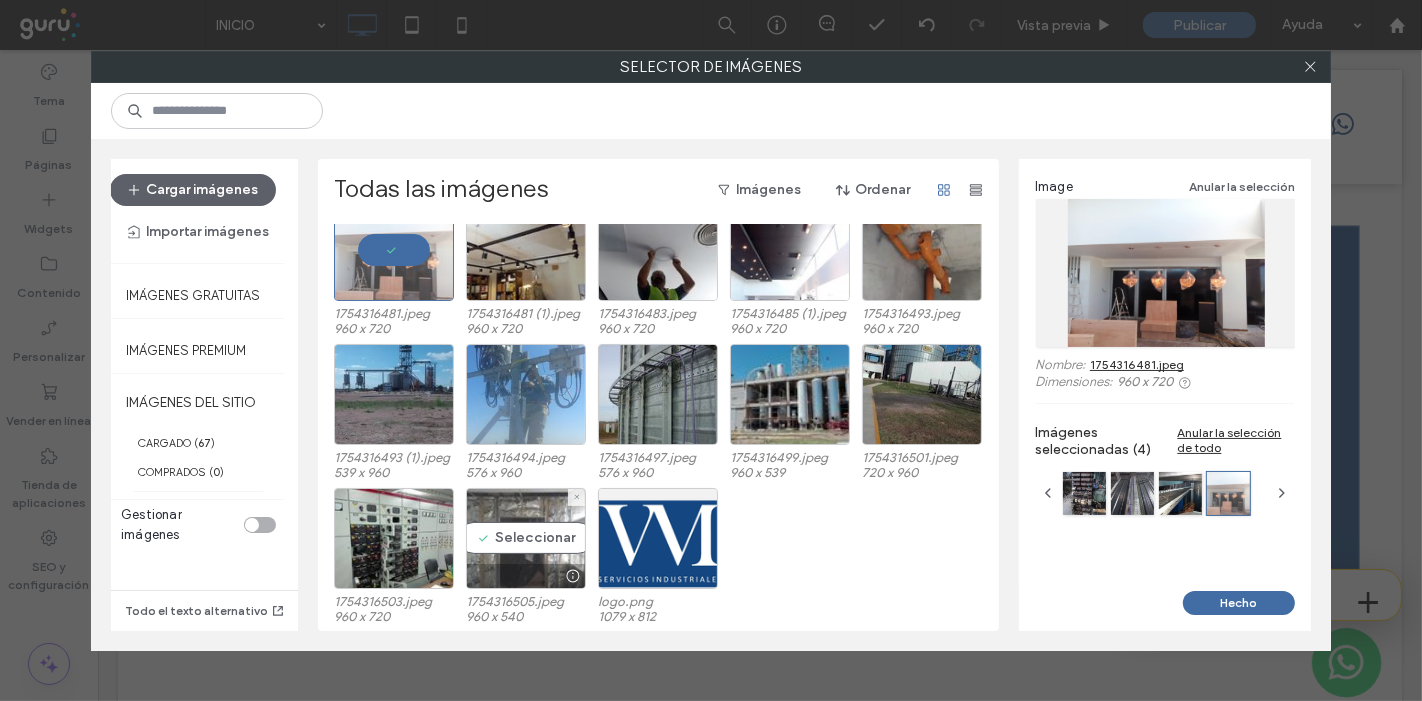 click on "Seleccionar" at bounding box center (526, 538) 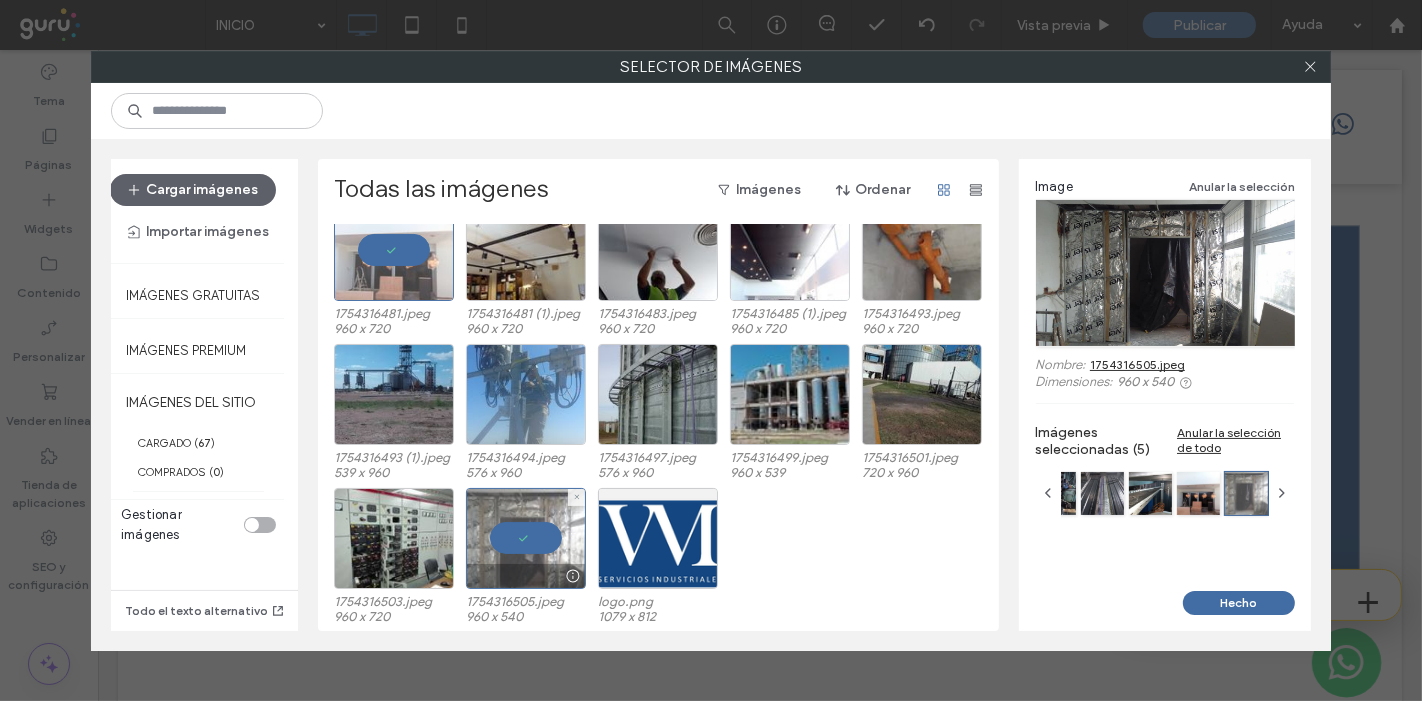 click at bounding box center (526, 538) 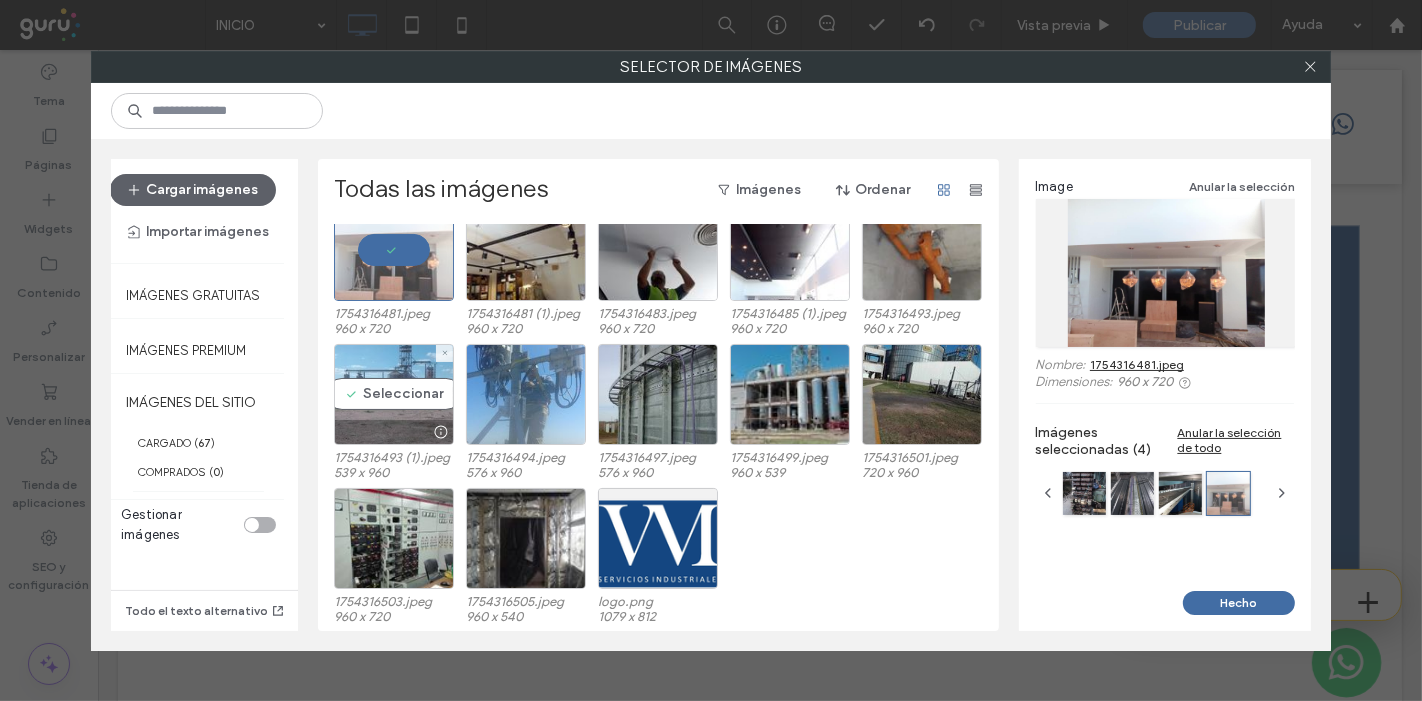 click on "Seleccionar" at bounding box center (394, 394) 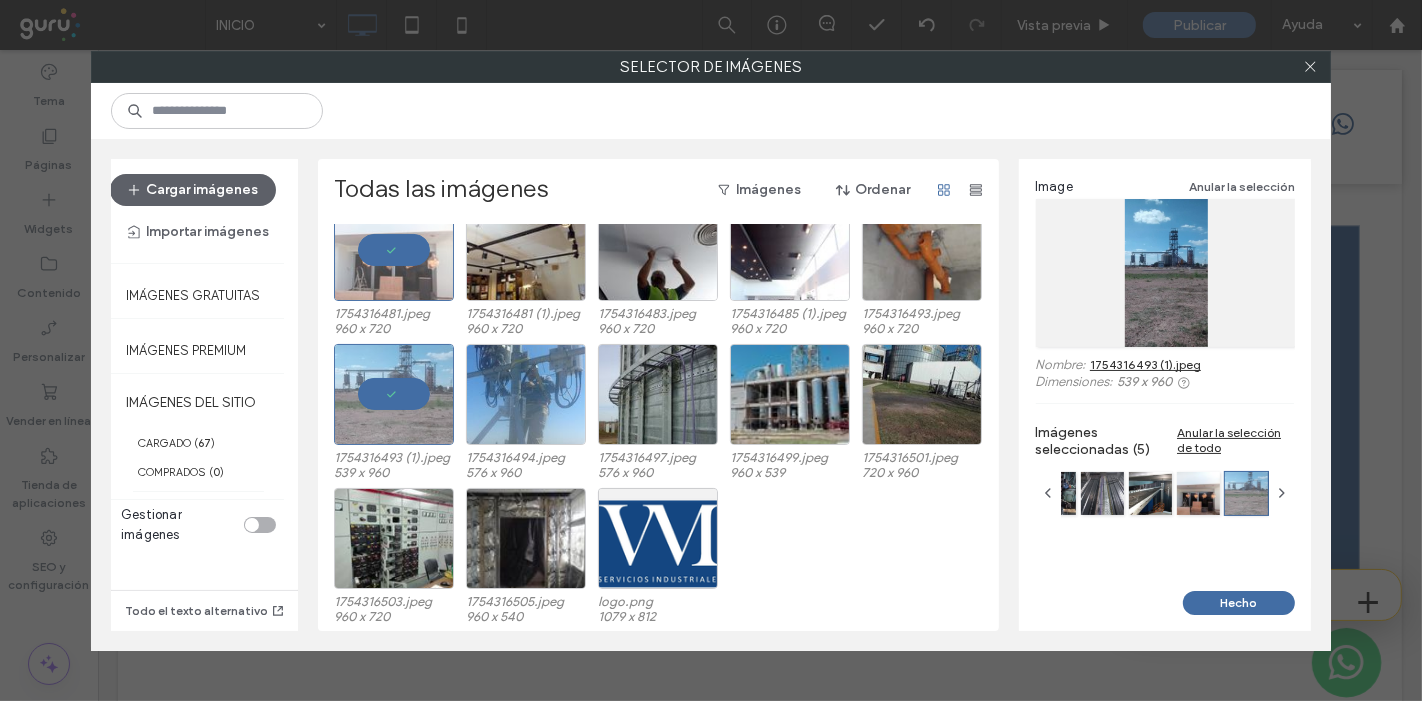 click on "Image Anular la selección Nombre: 1754316493 (1).jpeg Dimensiones: 539 x 960 Imágenes seleccionadas (5) Anular la selección de todo" at bounding box center [1165, 375] 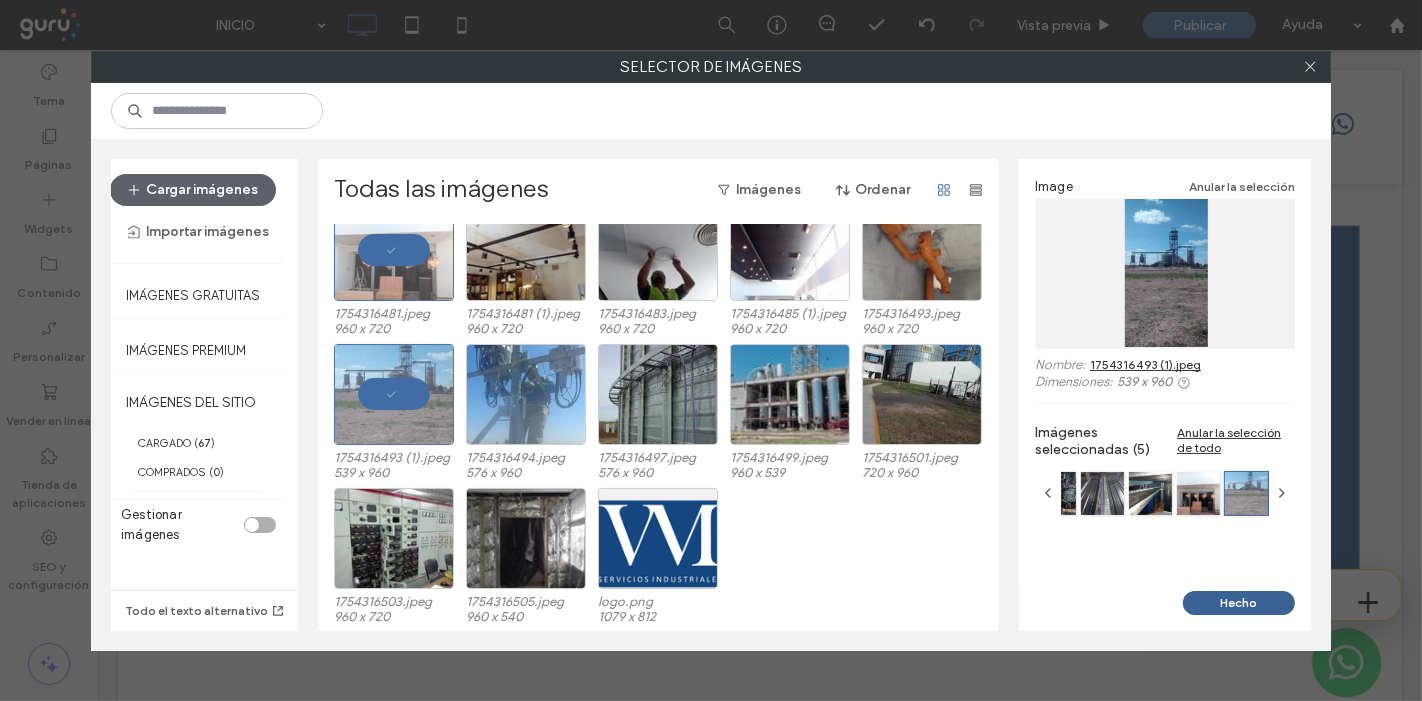 click on "Hecho" at bounding box center (1239, 603) 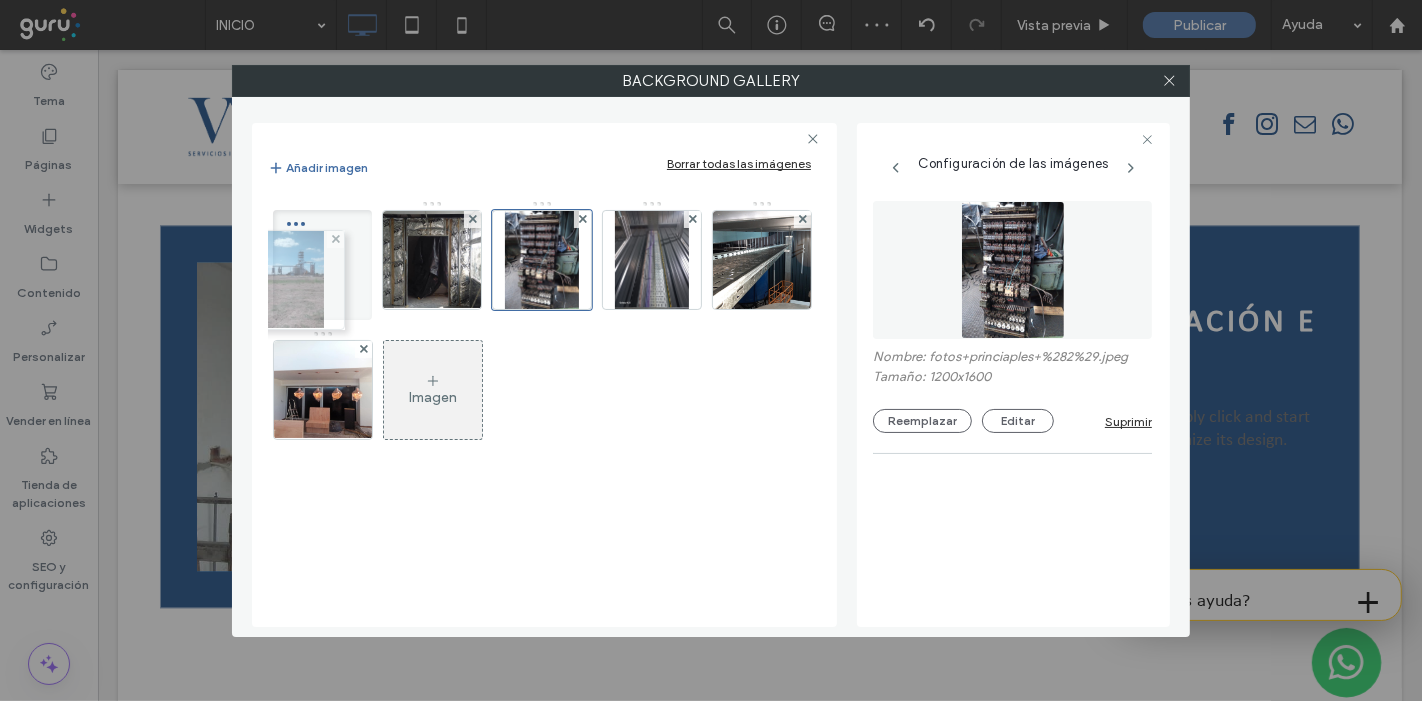 drag, startPoint x: 317, startPoint y: 390, endPoint x: 284, endPoint y: 280, distance: 114.84337 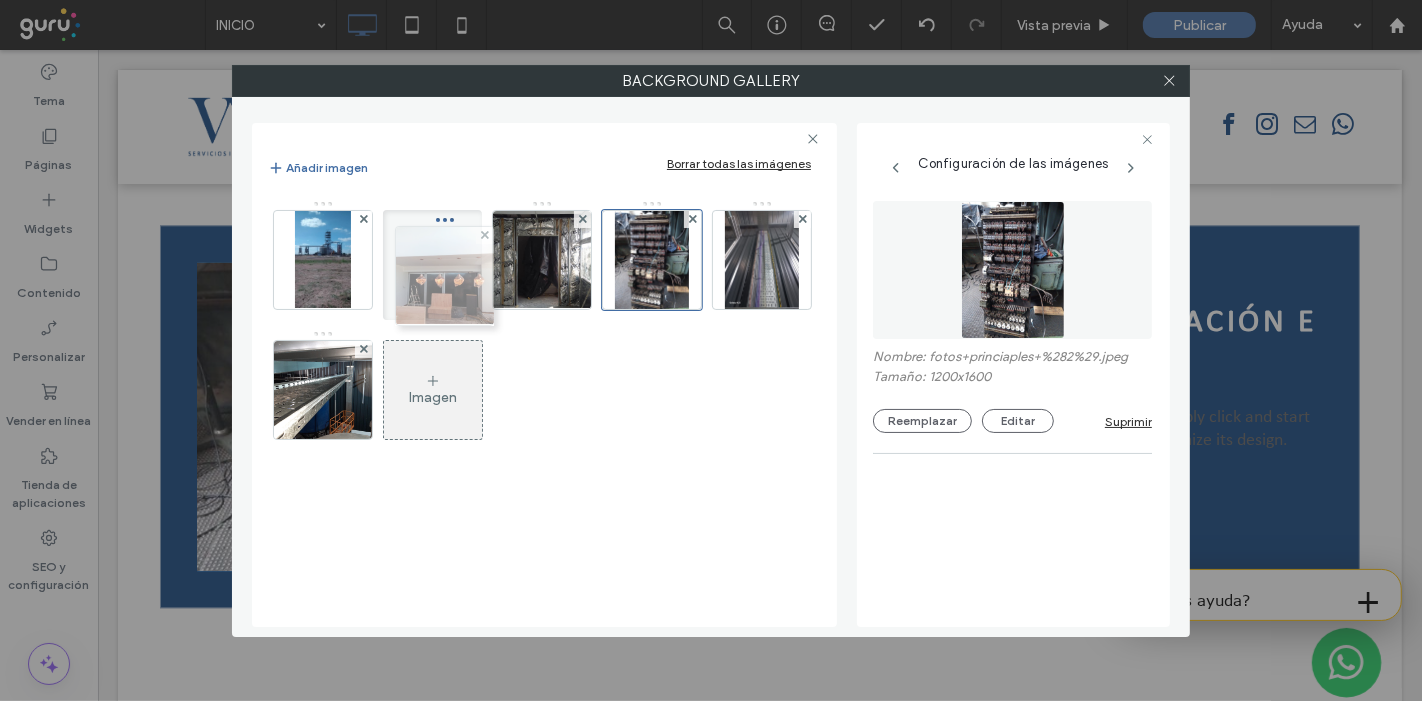drag, startPoint x: 333, startPoint y: 395, endPoint x: 450, endPoint y: 282, distance: 162.65915 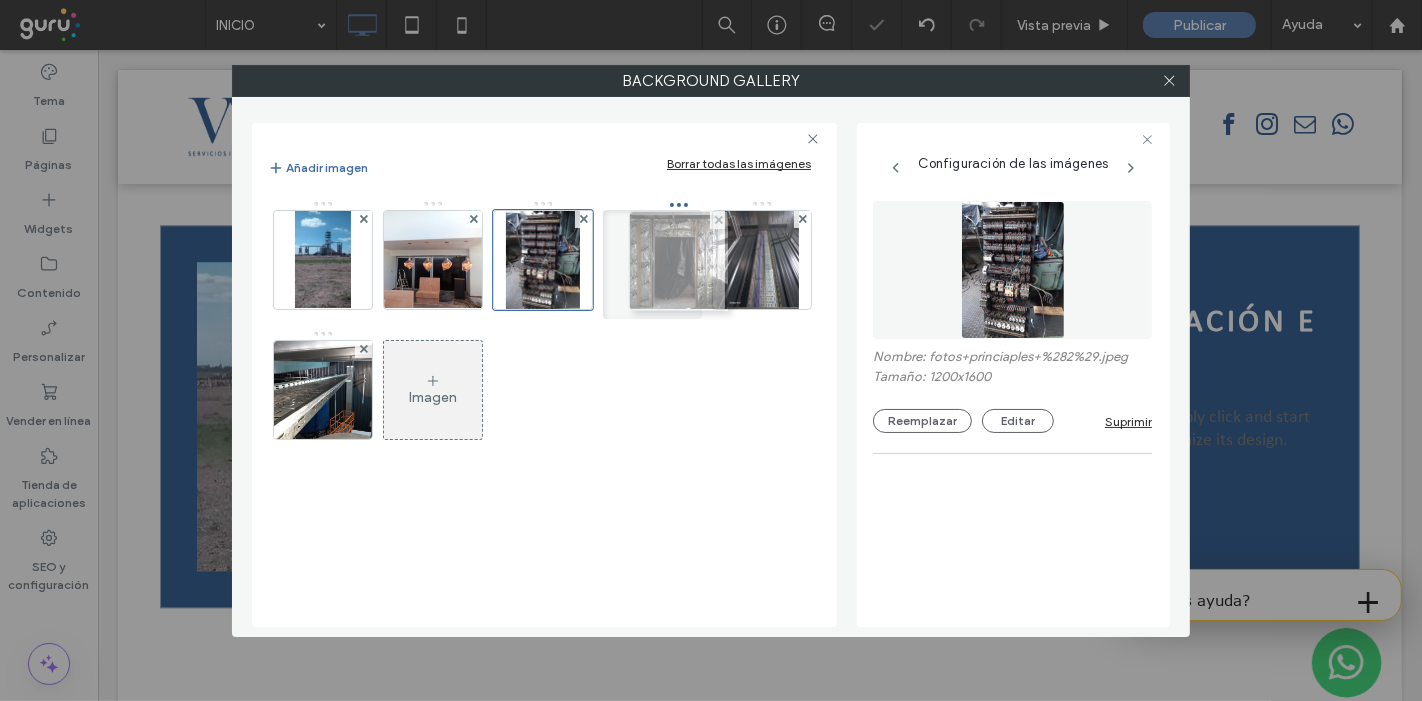 drag, startPoint x: 562, startPoint y: 277, endPoint x: 694, endPoint y: 278, distance: 132.00378 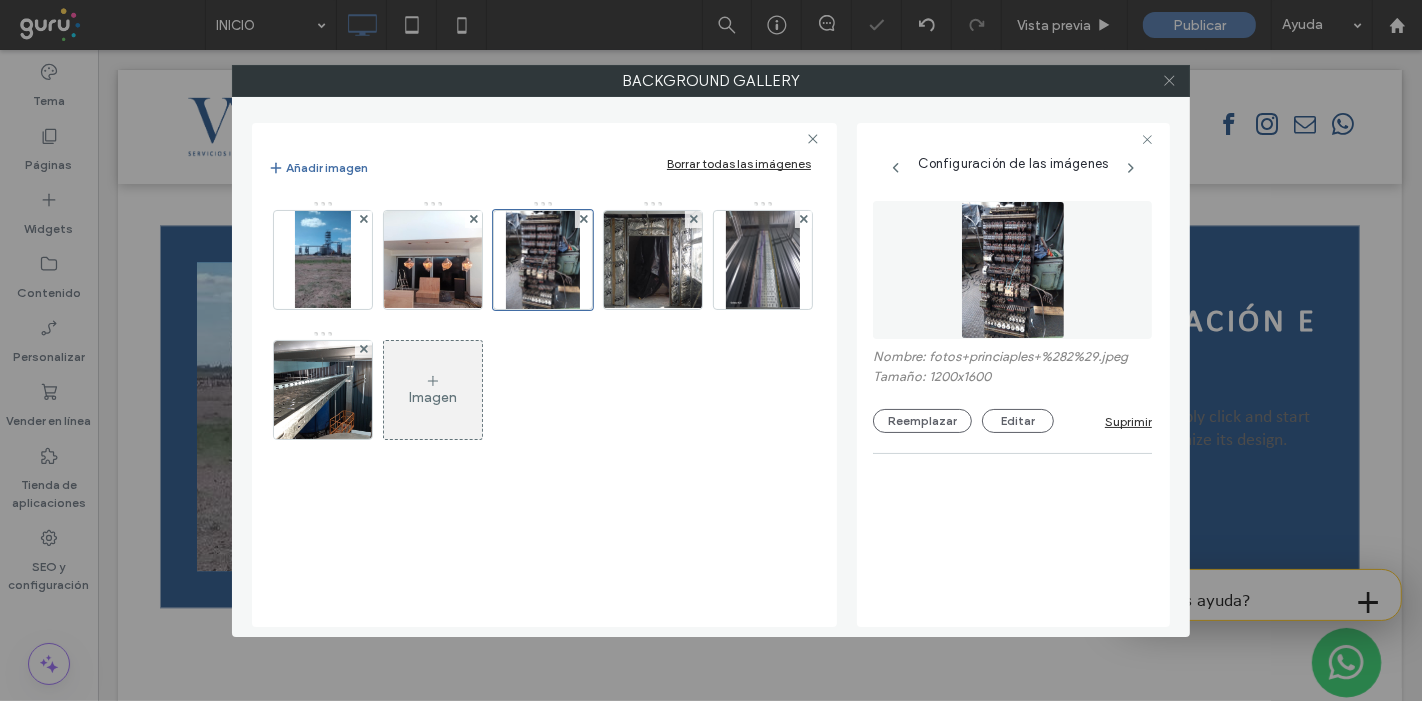 click 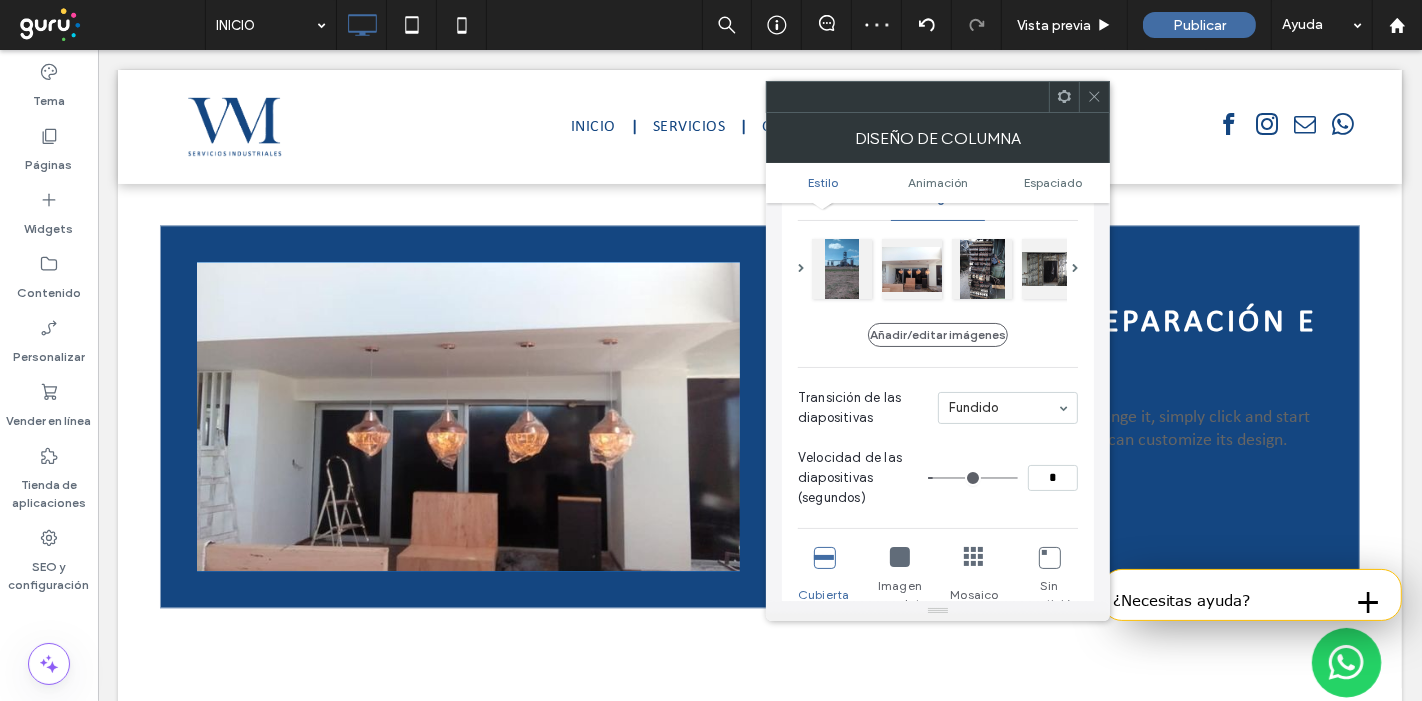 click 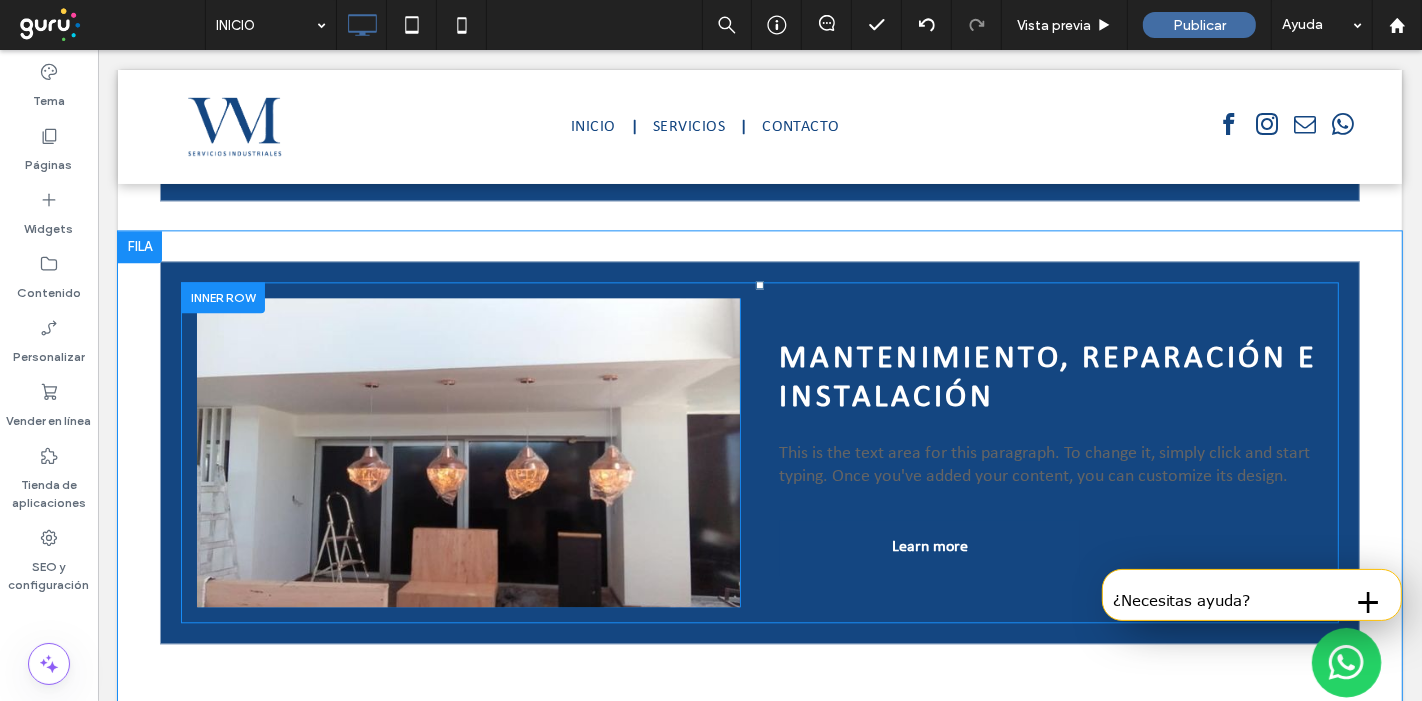 scroll, scrollTop: 3964, scrollLeft: 0, axis: vertical 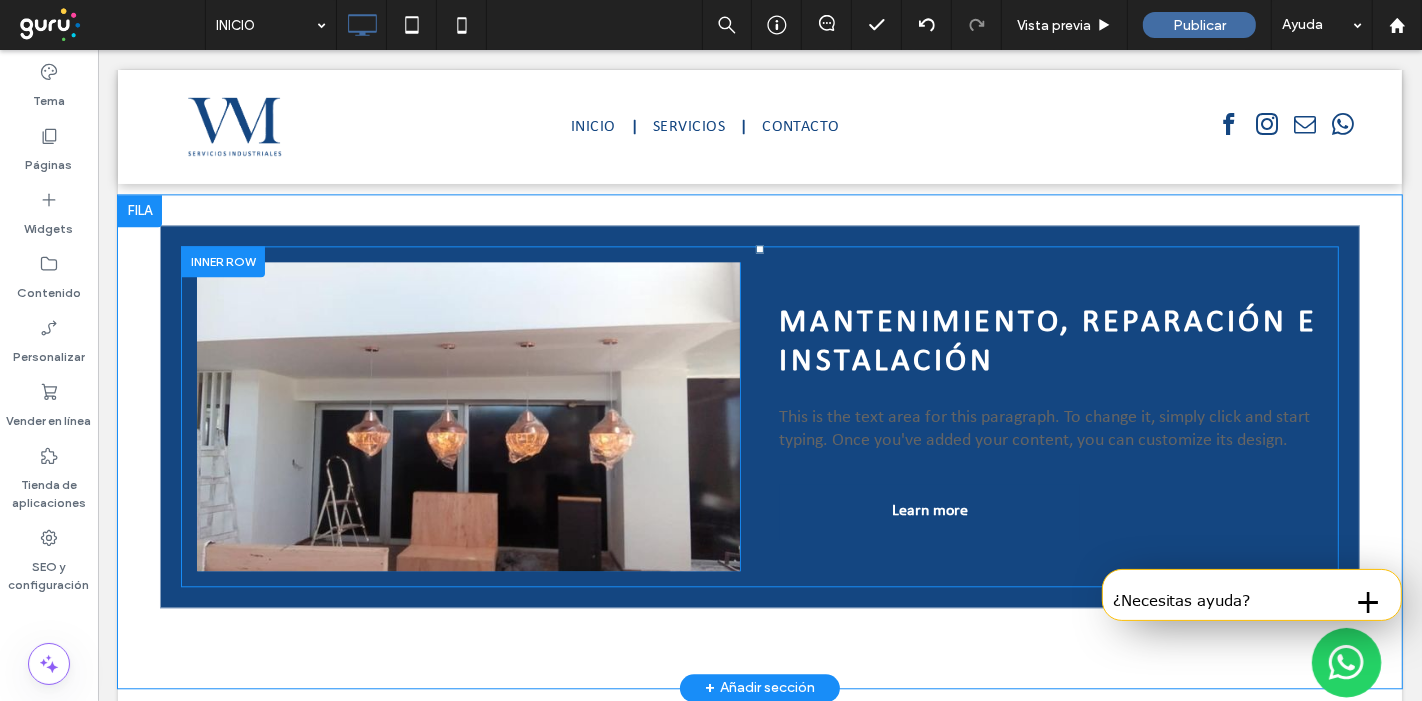 click at bounding box center [467, 416] 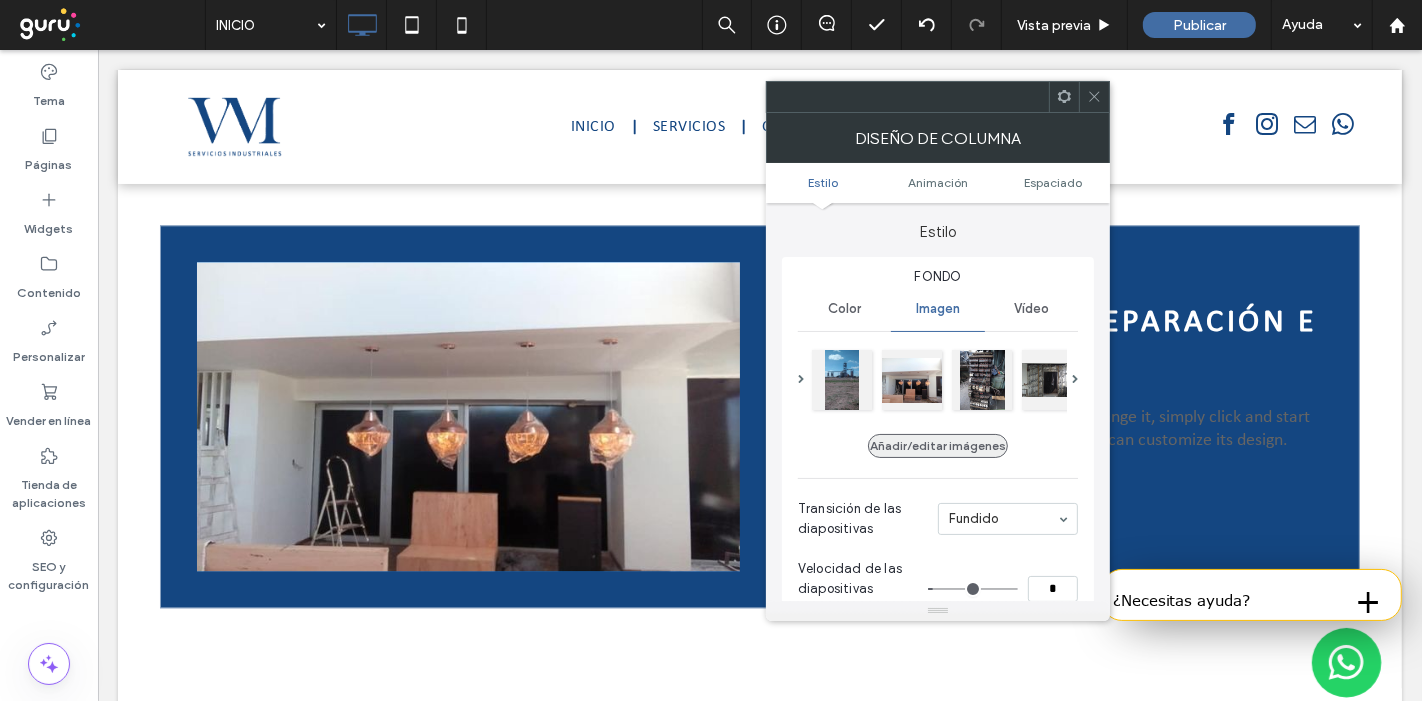 click on "Añadir/editar imágenes" at bounding box center [938, 446] 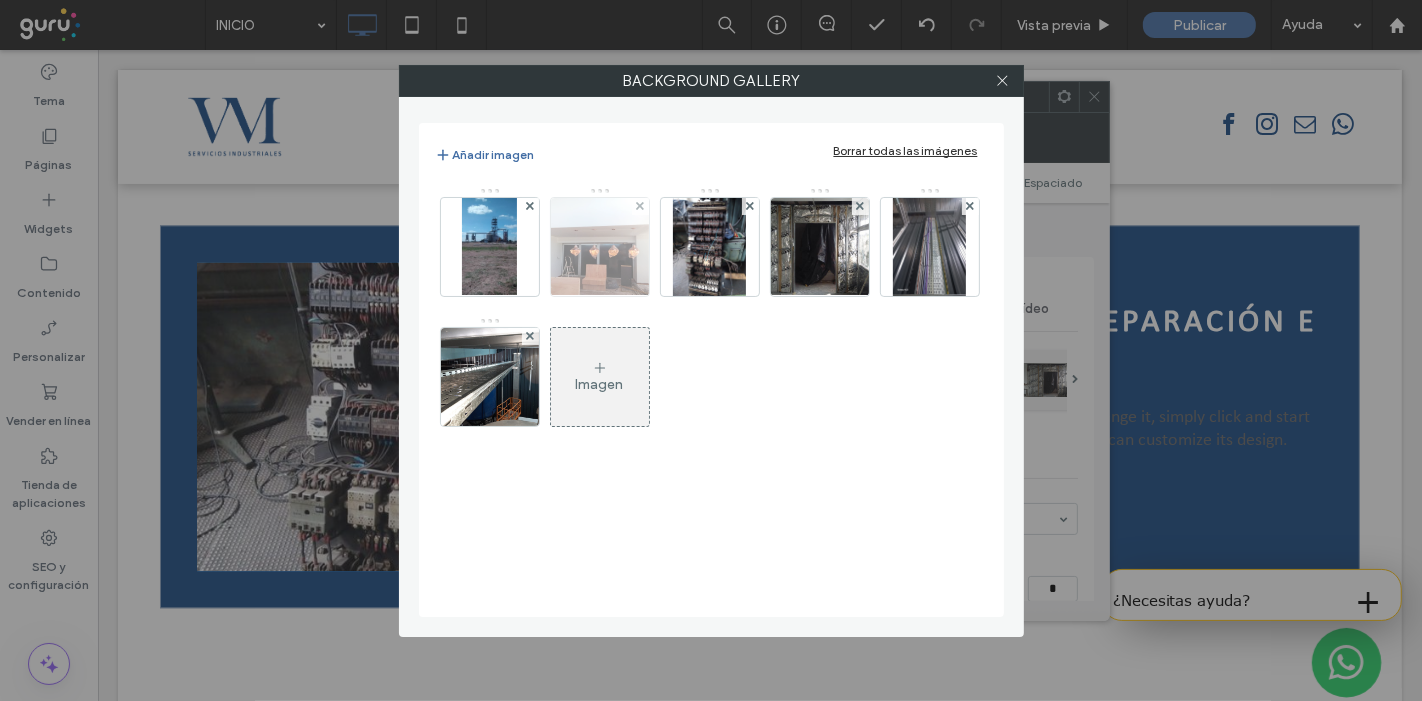 click at bounding box center [599, 247] 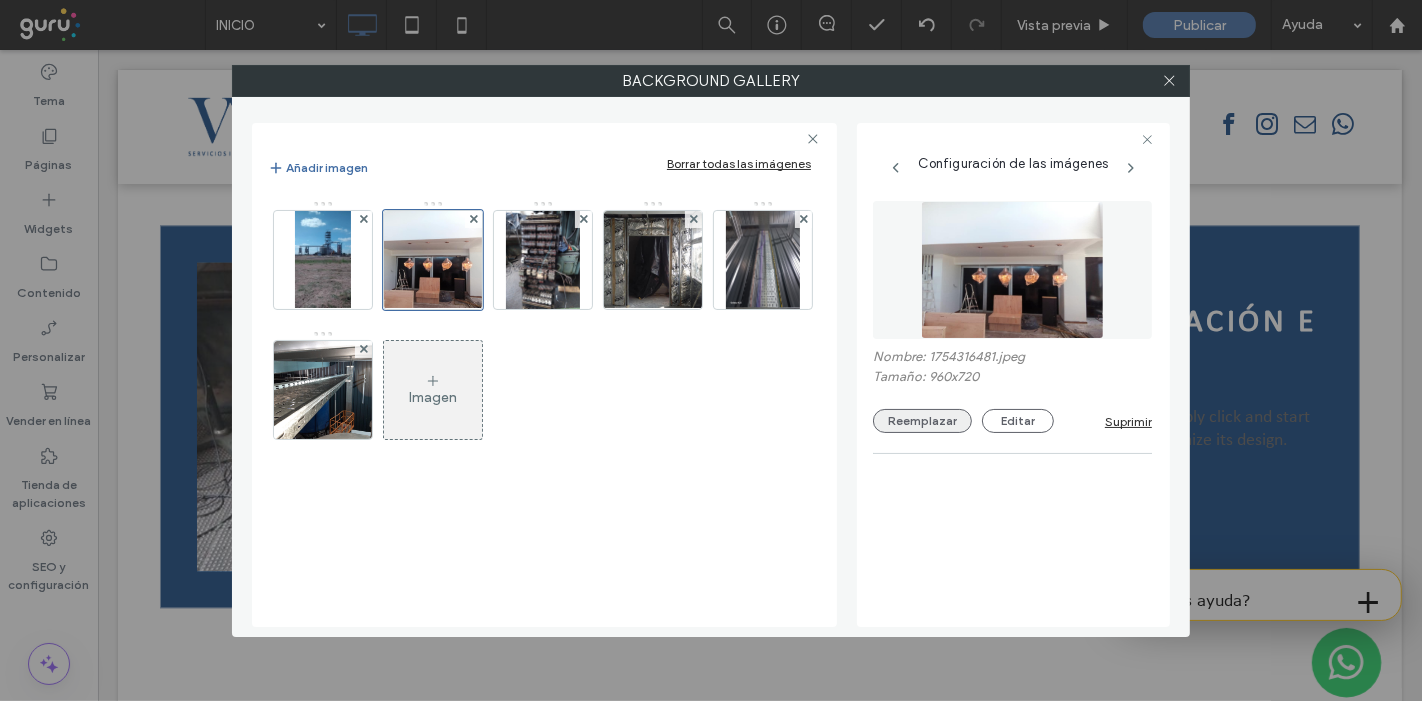 click on "Reemplazar" at bounding box center [922, 421] 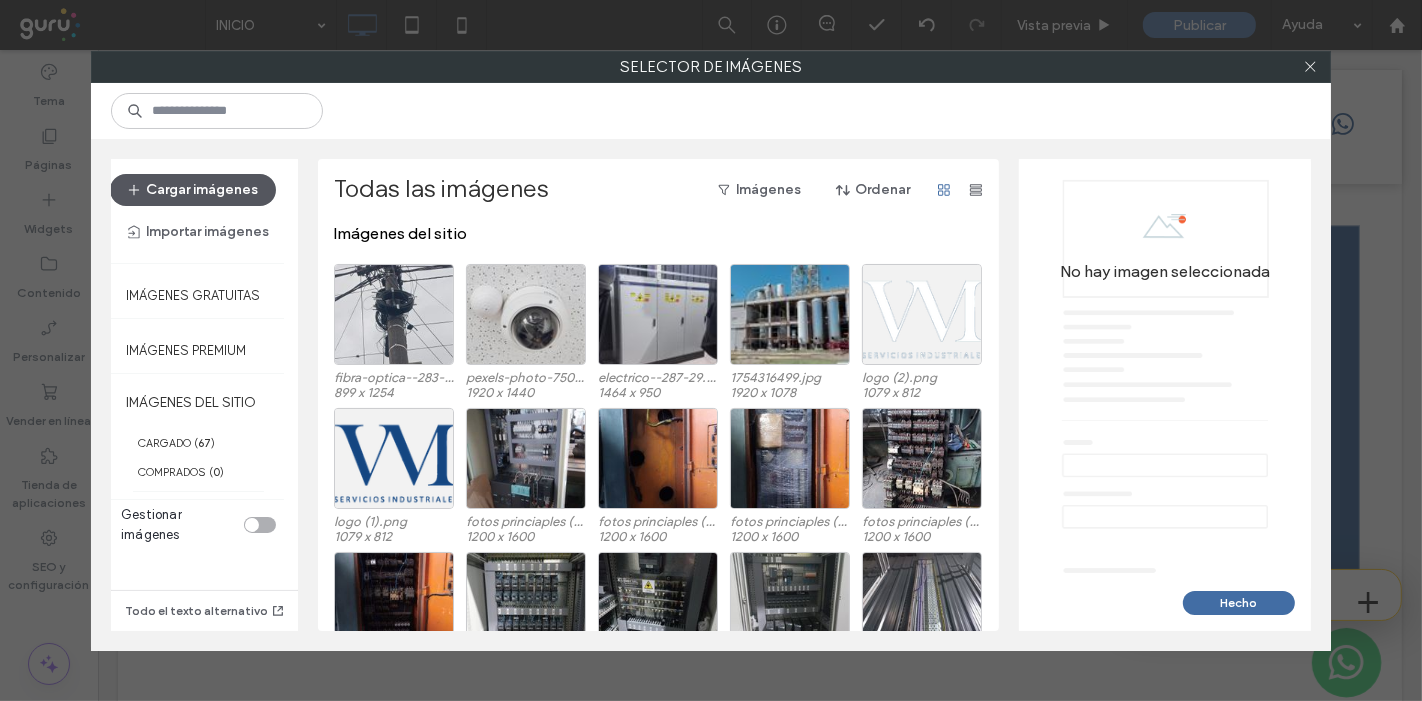 click on "Cargar imágenes" at bounding box center [193, 190] 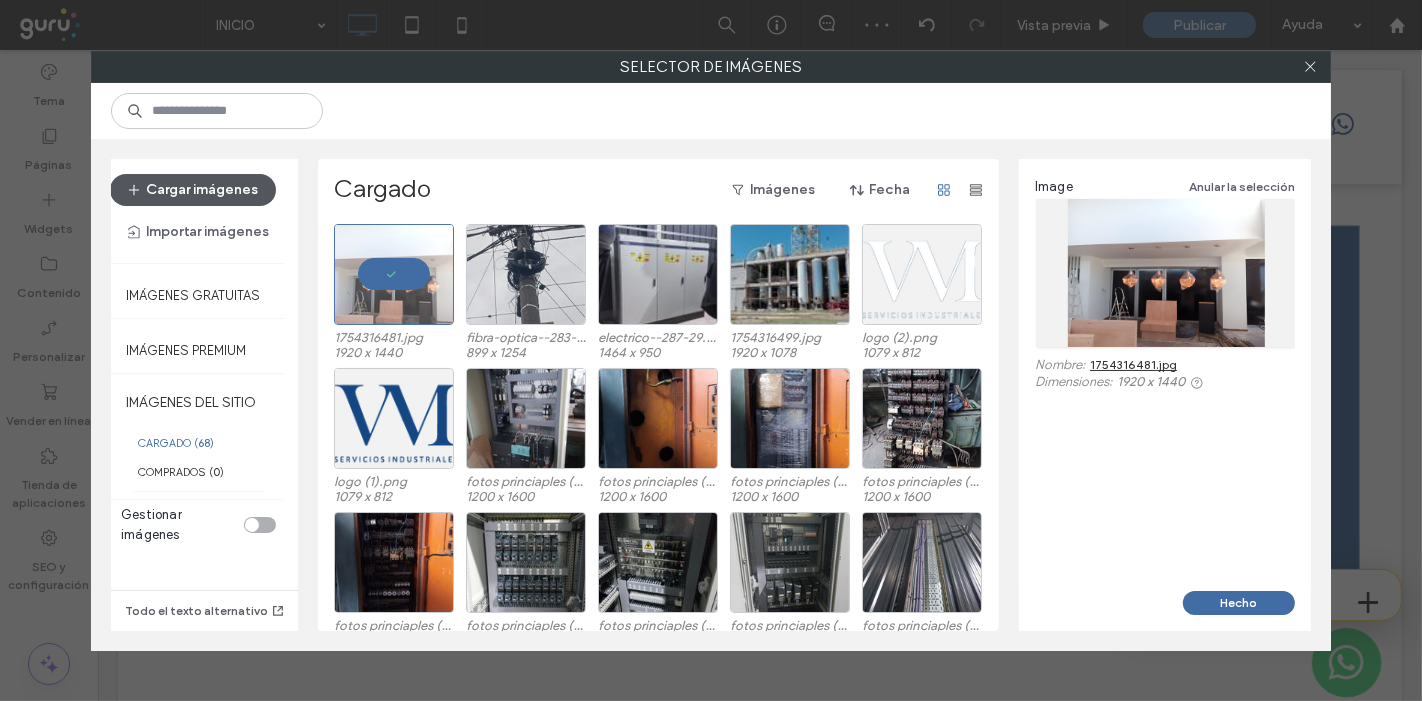 click on "Cargar imágenes" at bounding box center (193, 190) 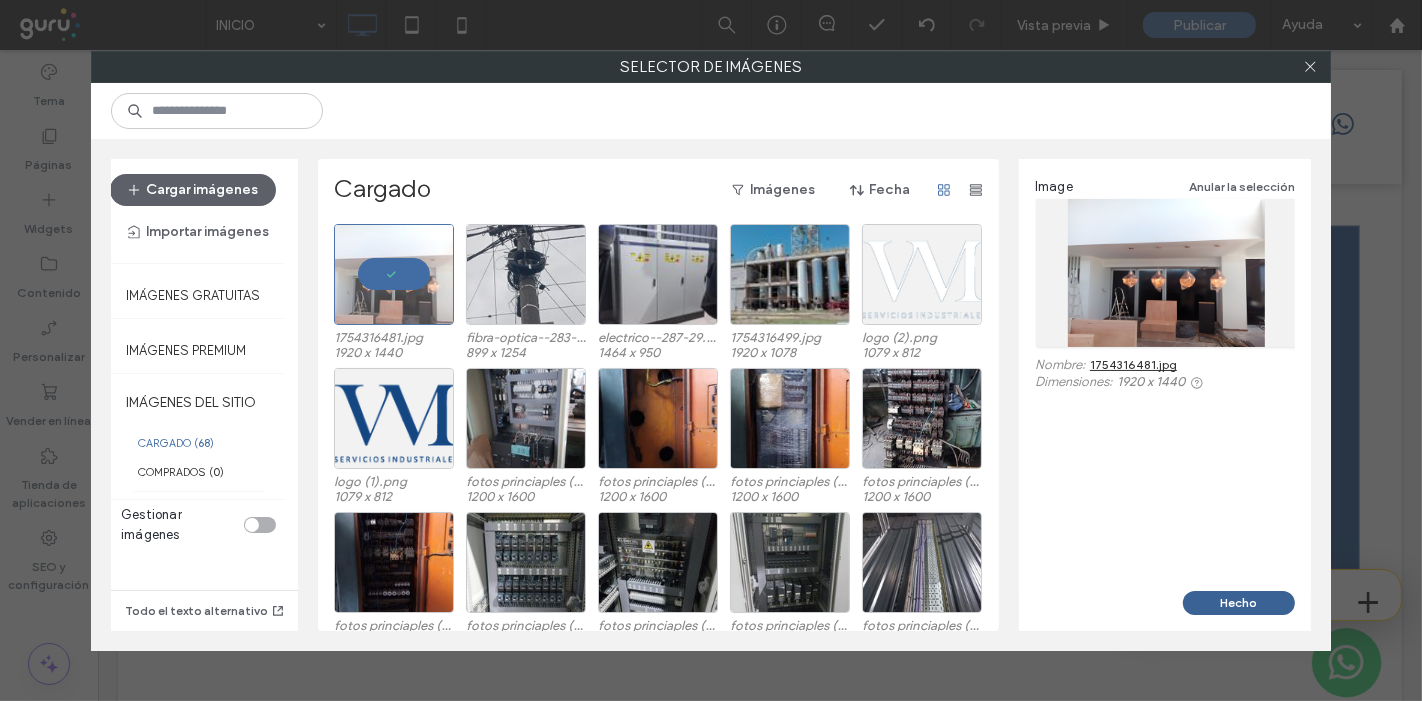 click on "Hecho" at bounding box center [1239, 603] 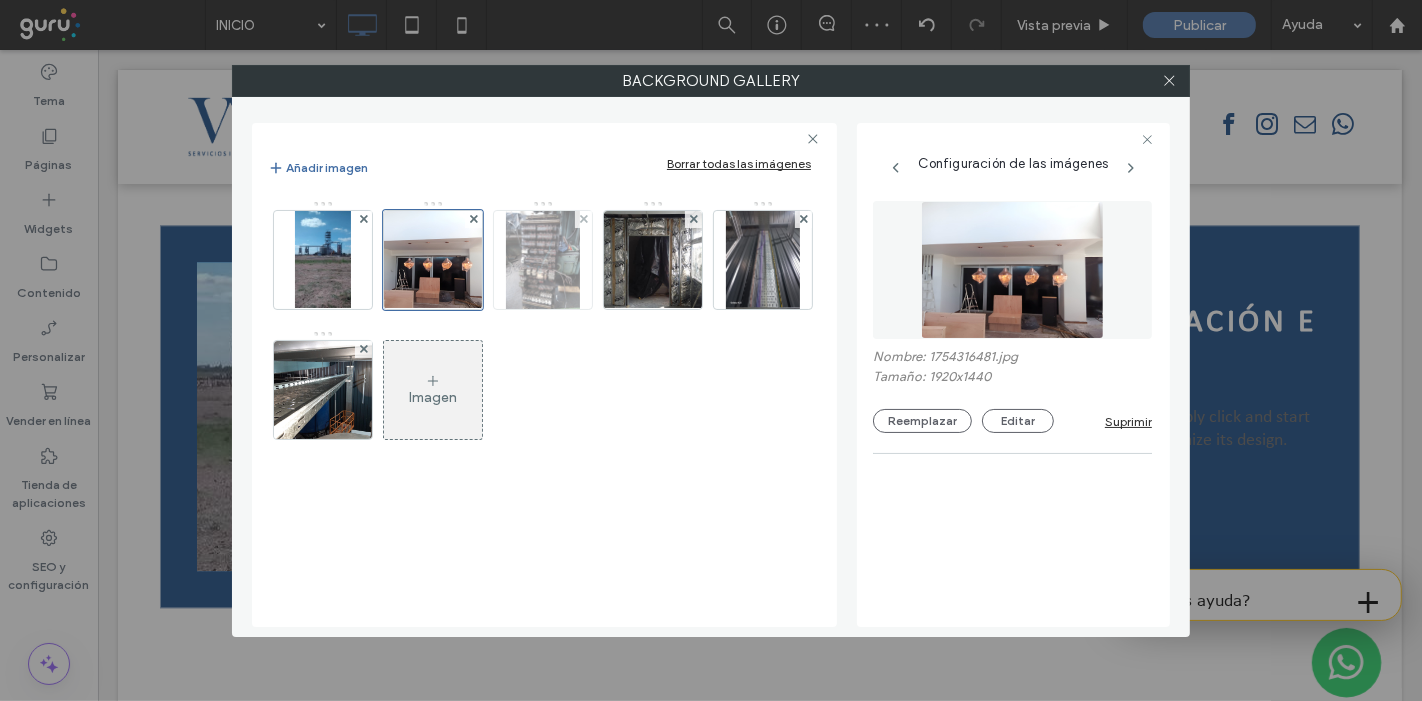 click at bounding box center (543, 260) 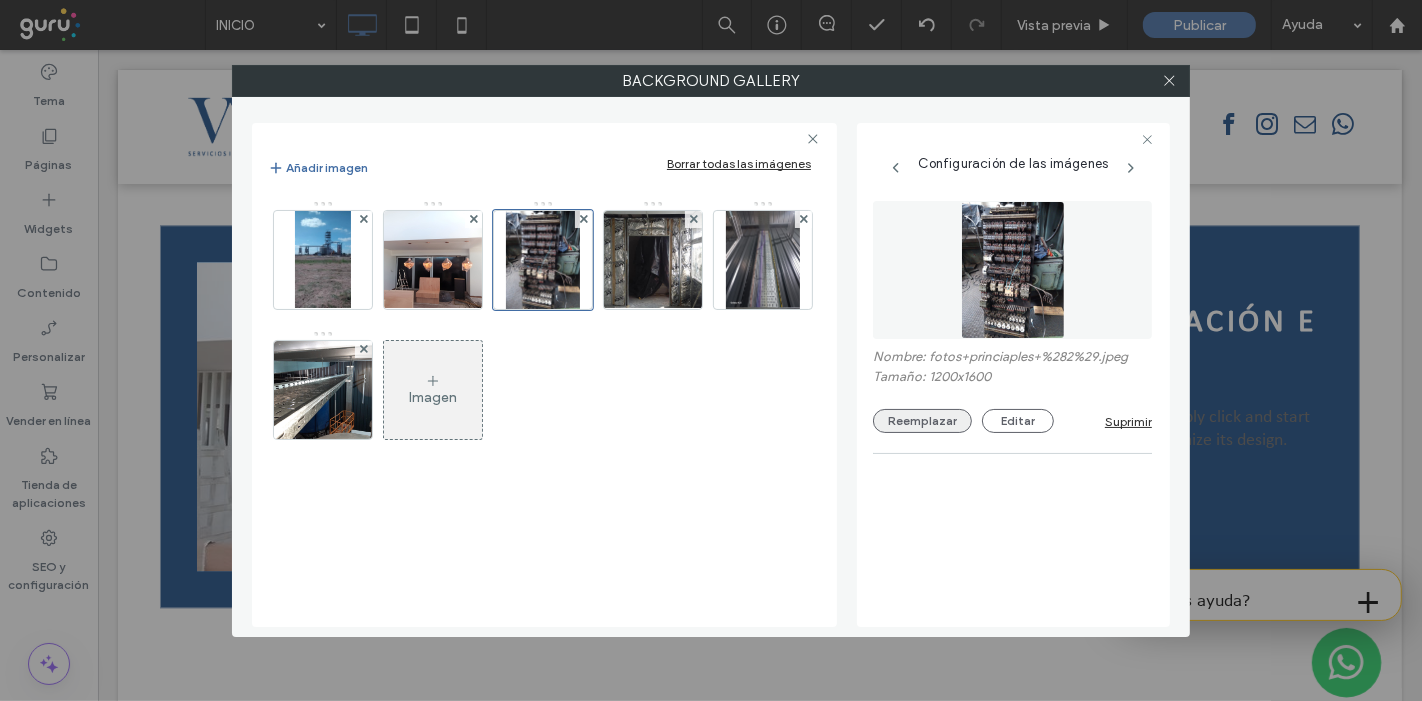 click on "Reemplazar" at bounding box center (922, 421) 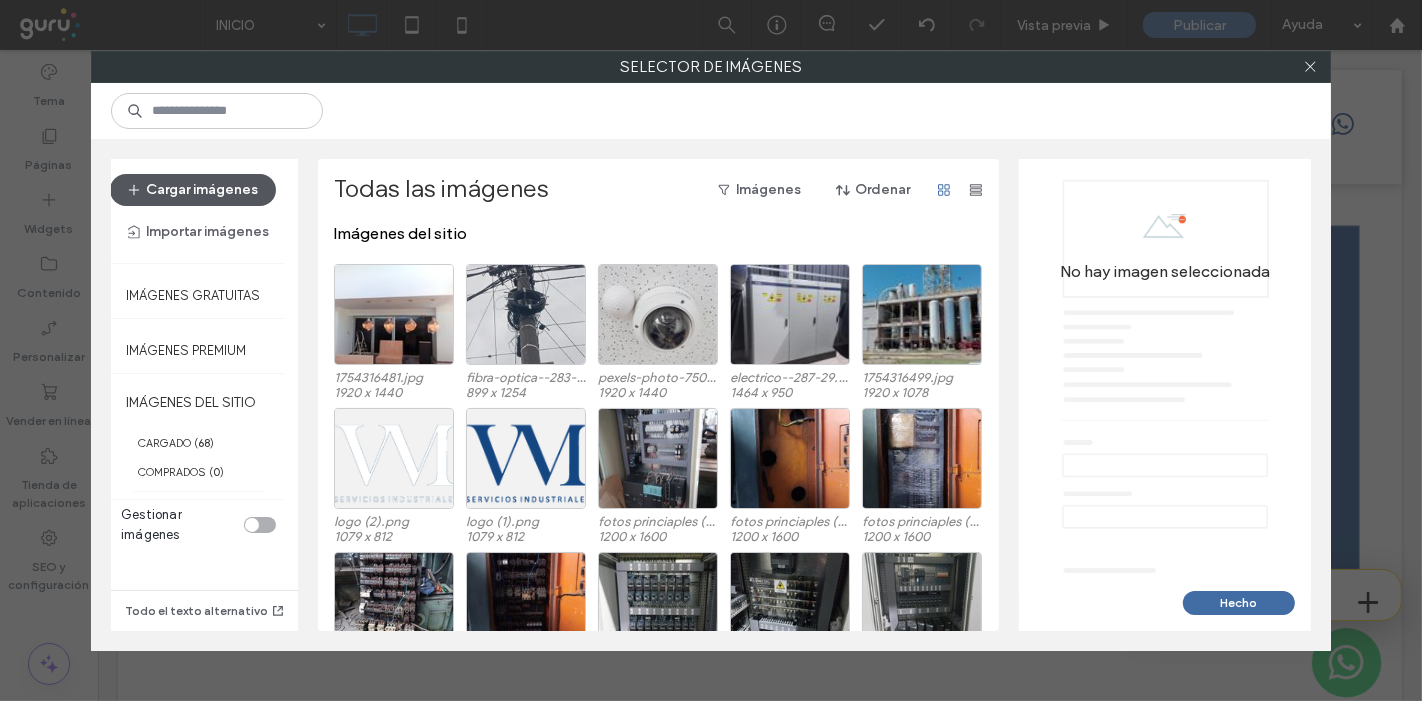 click on "Cargar imágenes" at bounding box center [193, 190] 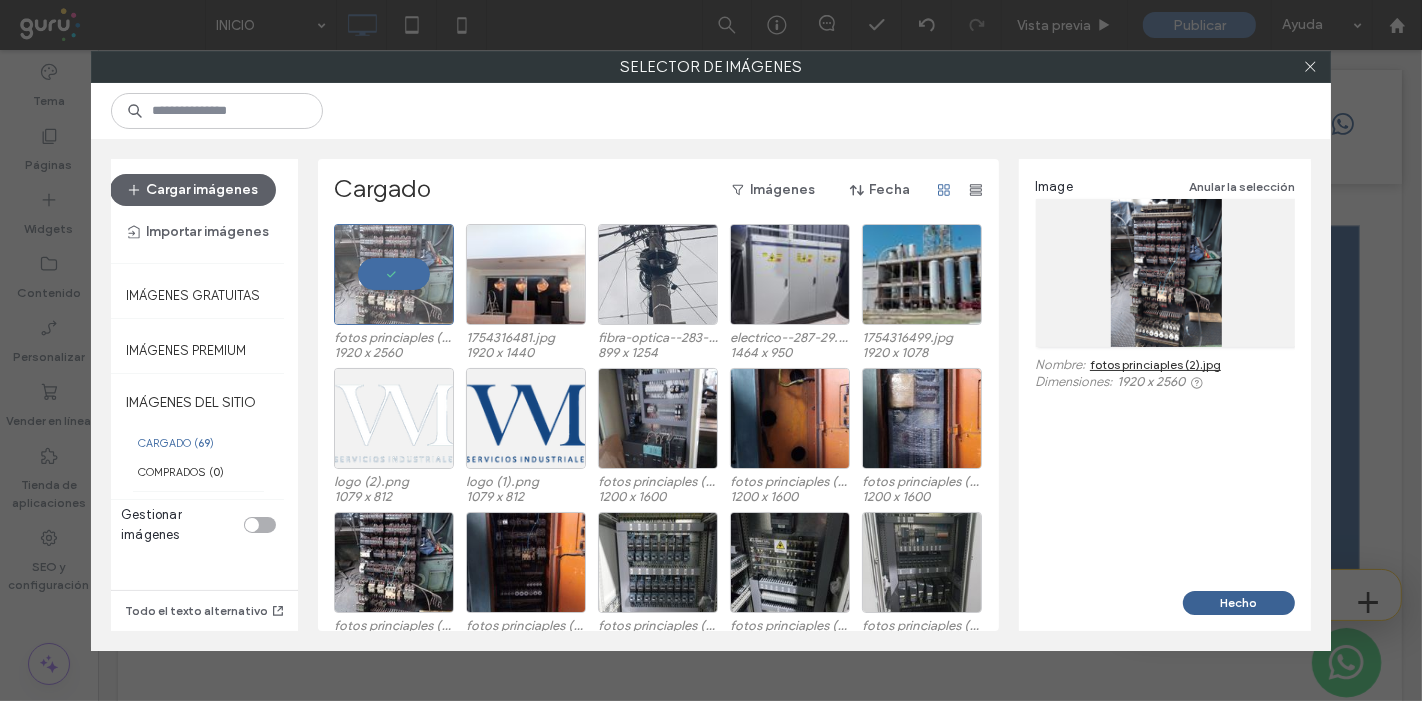 click on "Hecho" at bounding box center (1239, 603) 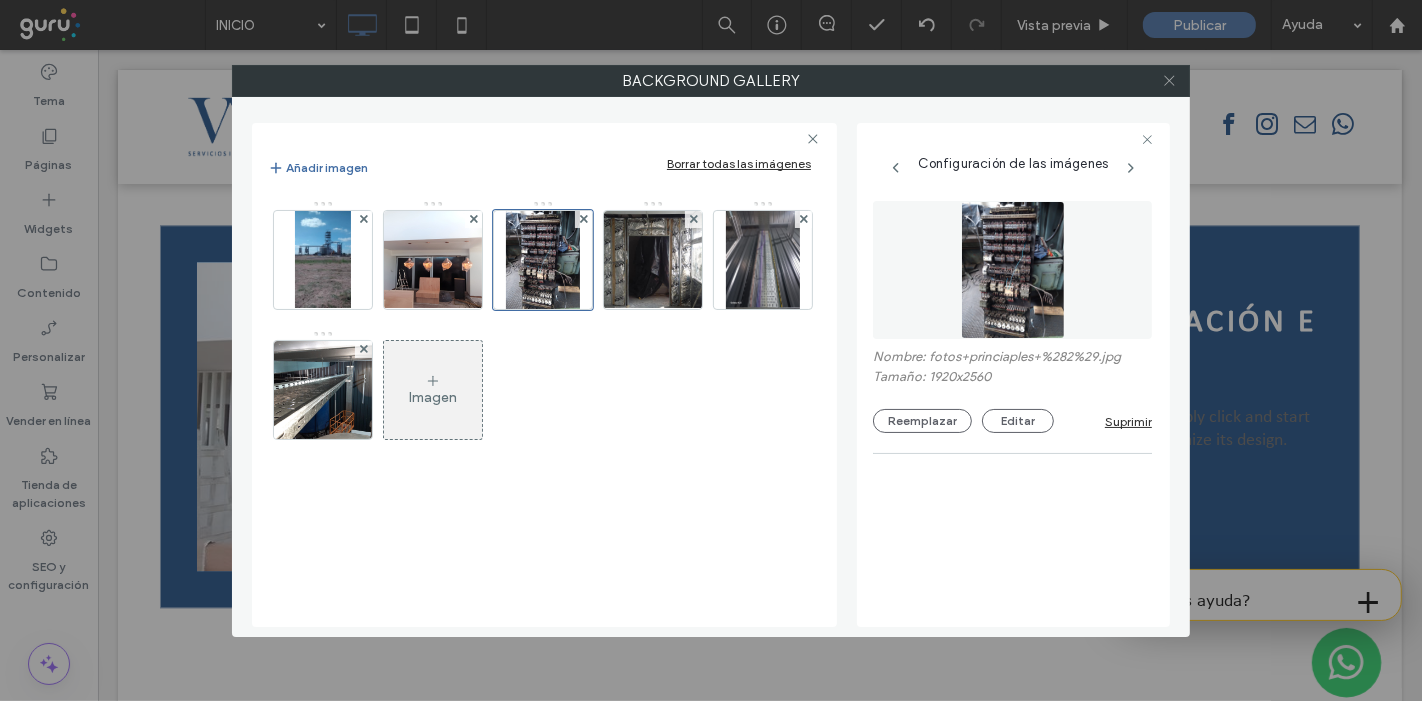 click 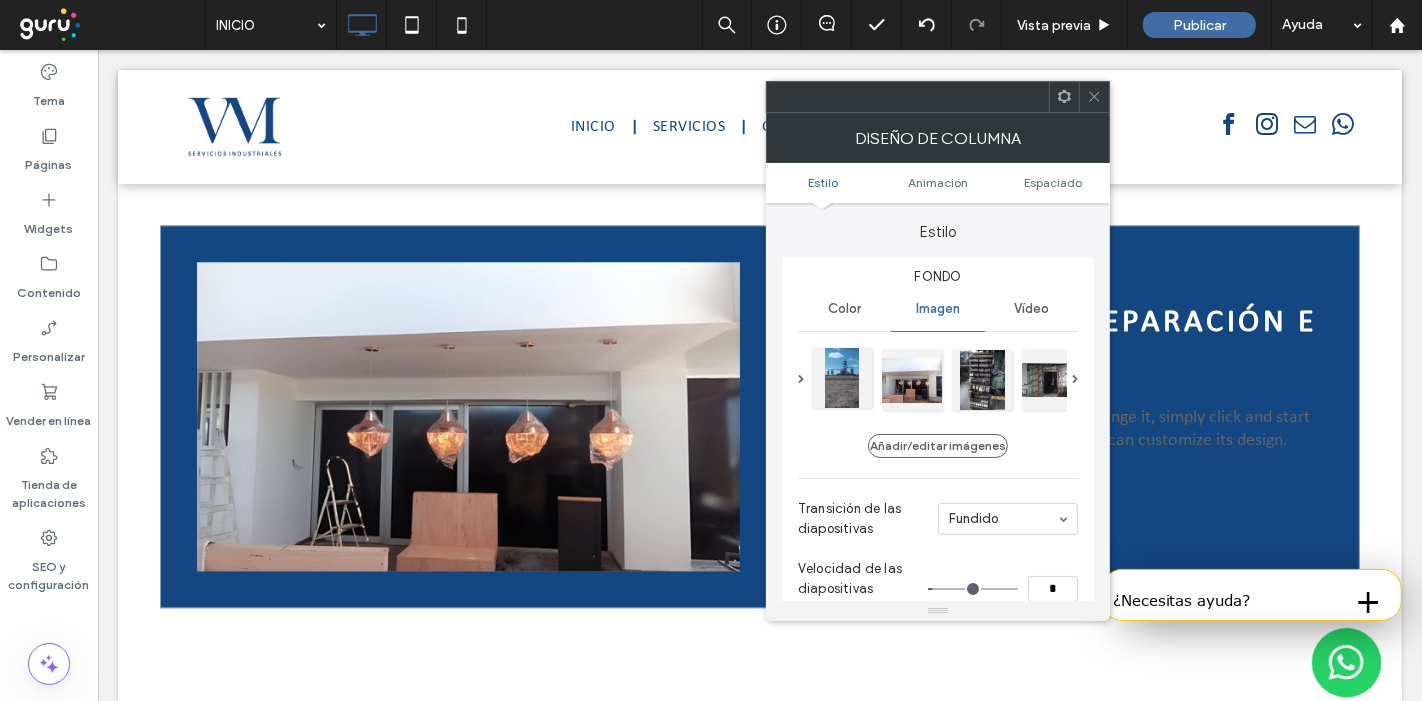 click at bounding box center [842, 378] 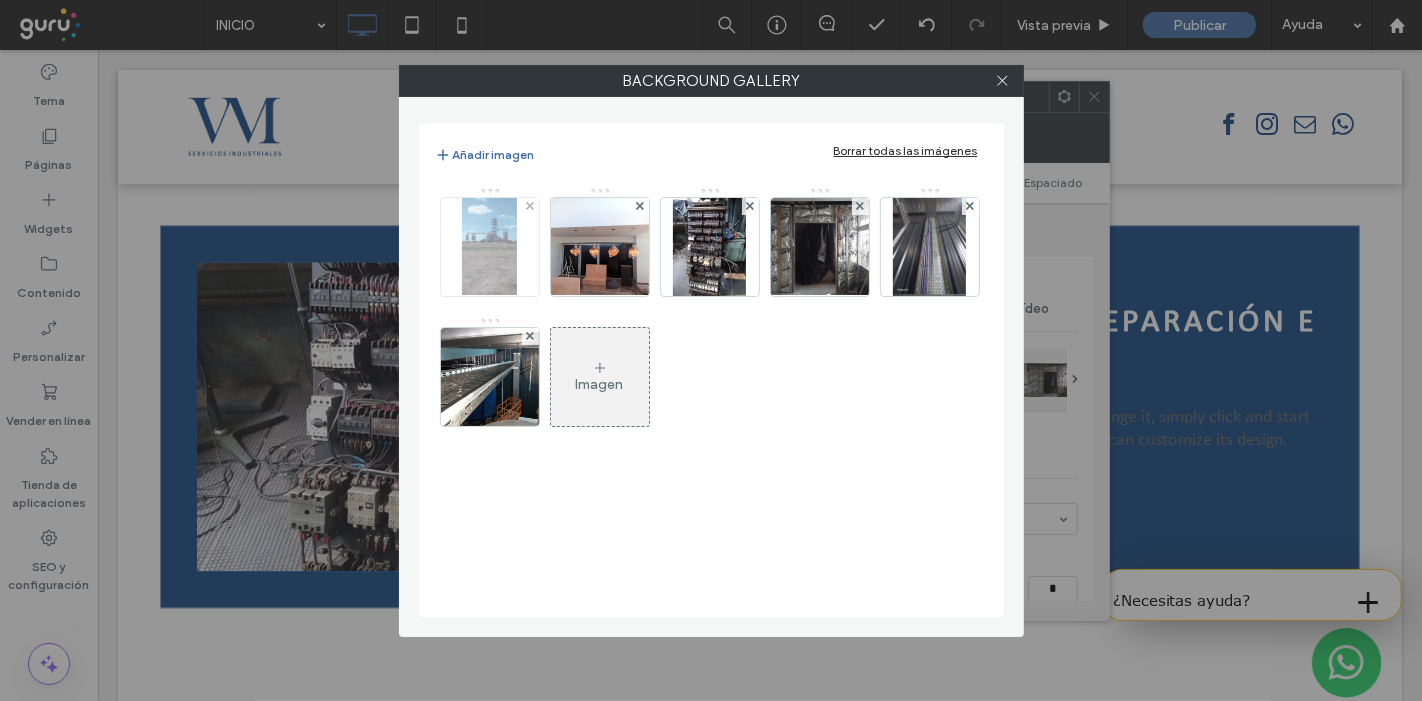 click at bounding box center [490, 247] 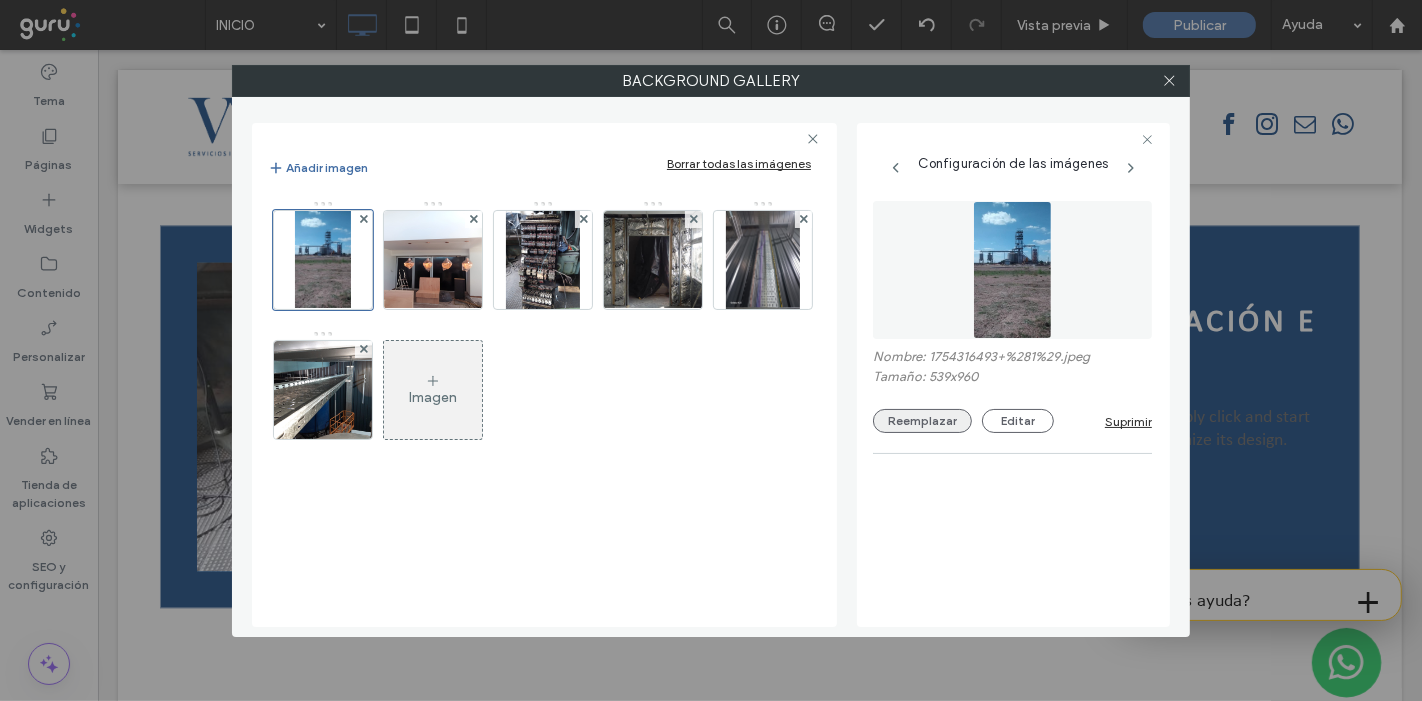 click on "Reemplazar" at bounding box center (922, 421) 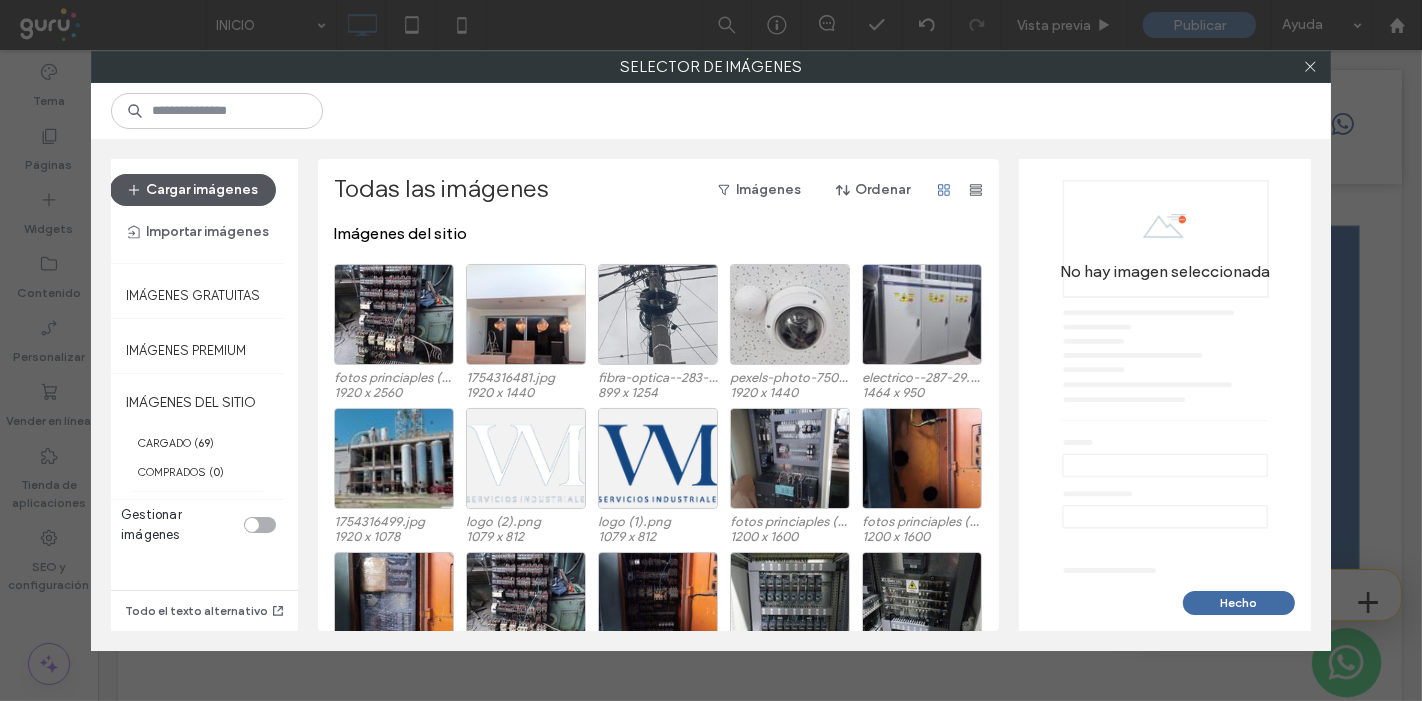 click on "Cargar imágenes" at bounding box center (193, 190) 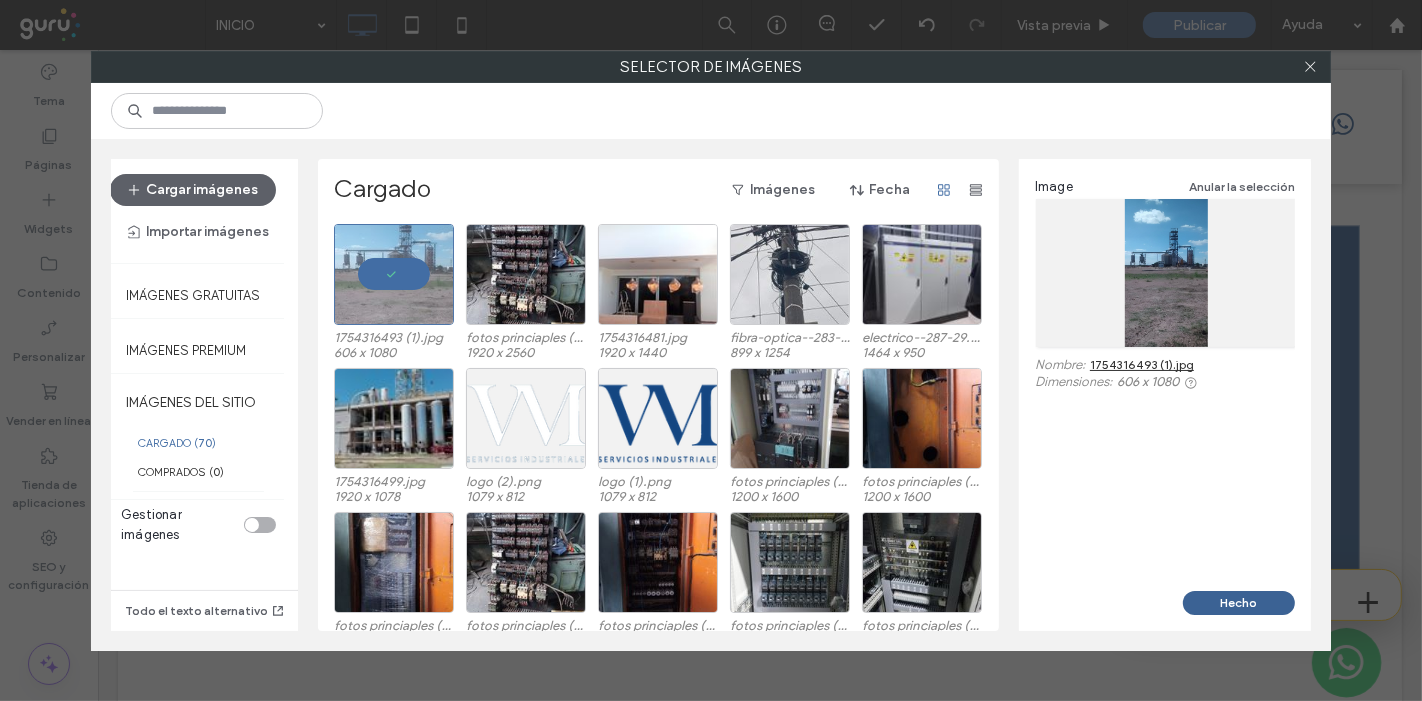 click on "Hecho" at bounding box center [1239, 603] 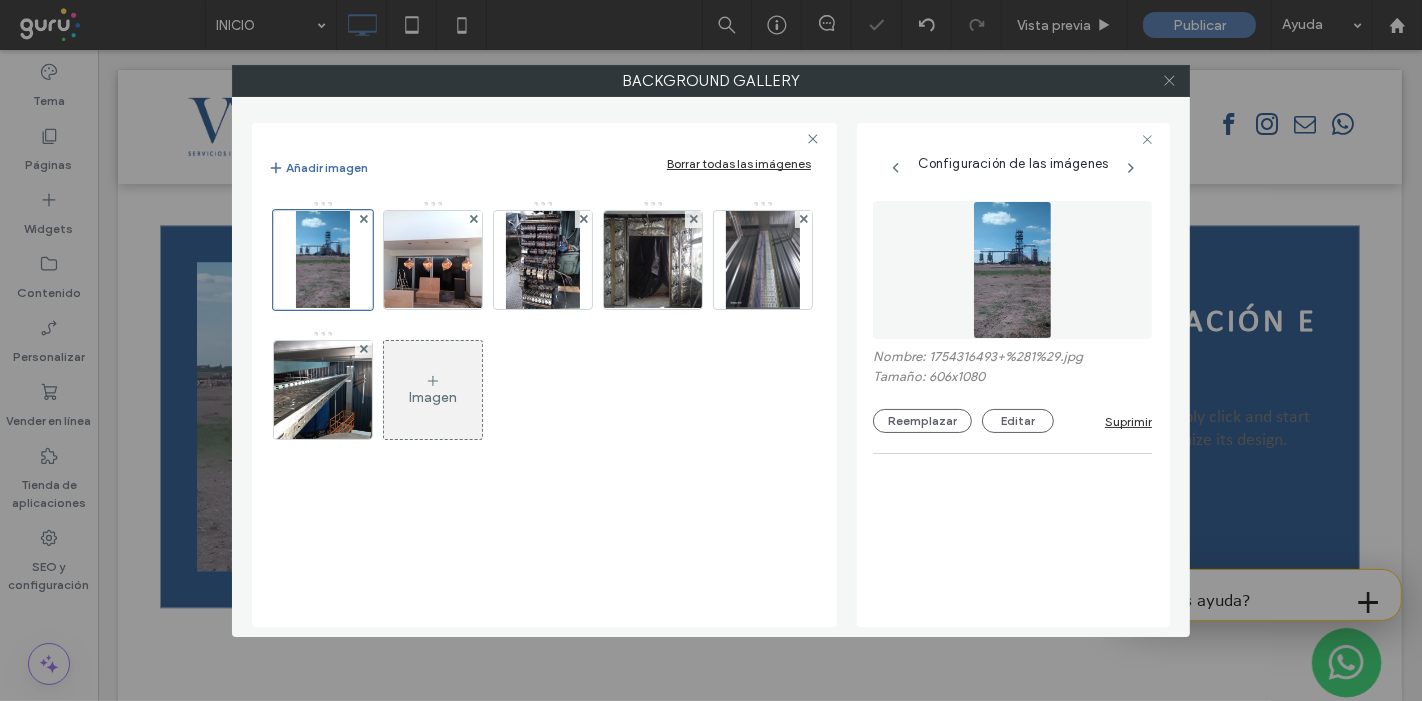click 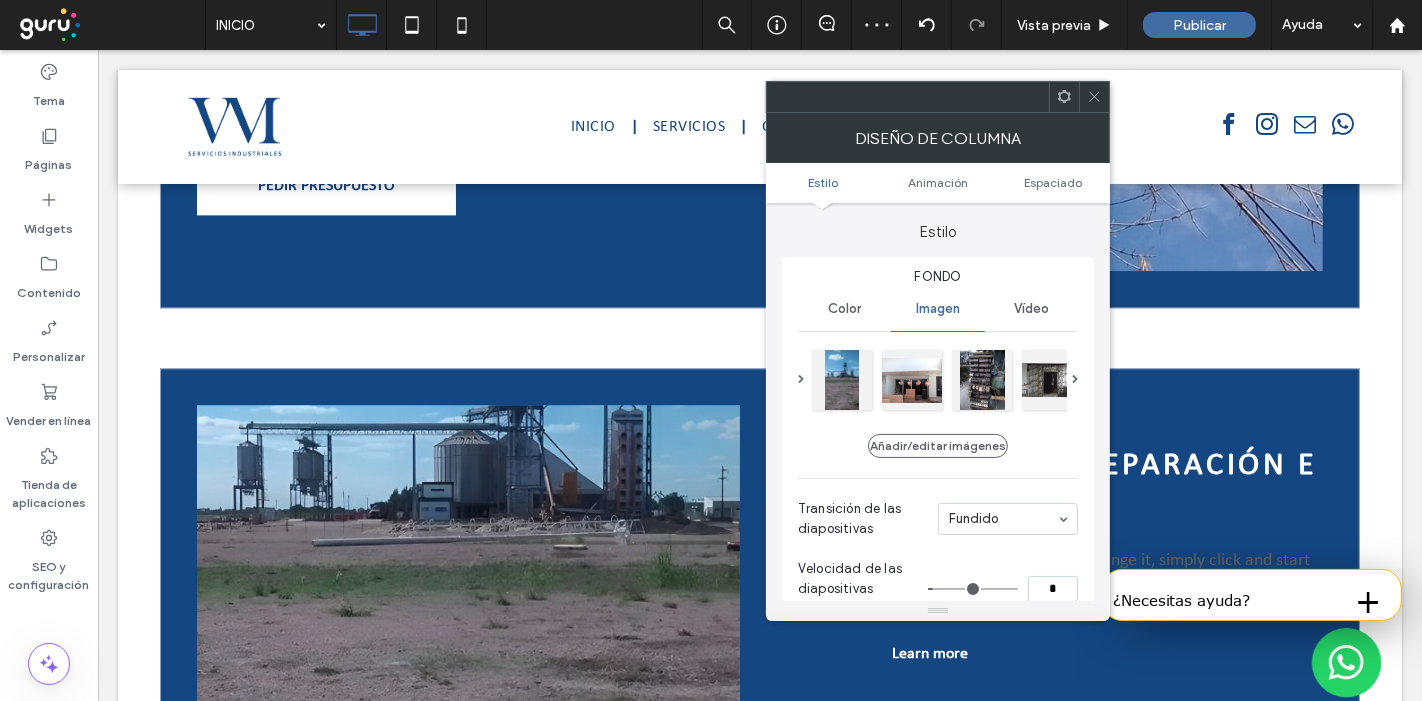 scroll, scrollTop: 3964, scrollLeft: 0, axis: vertical 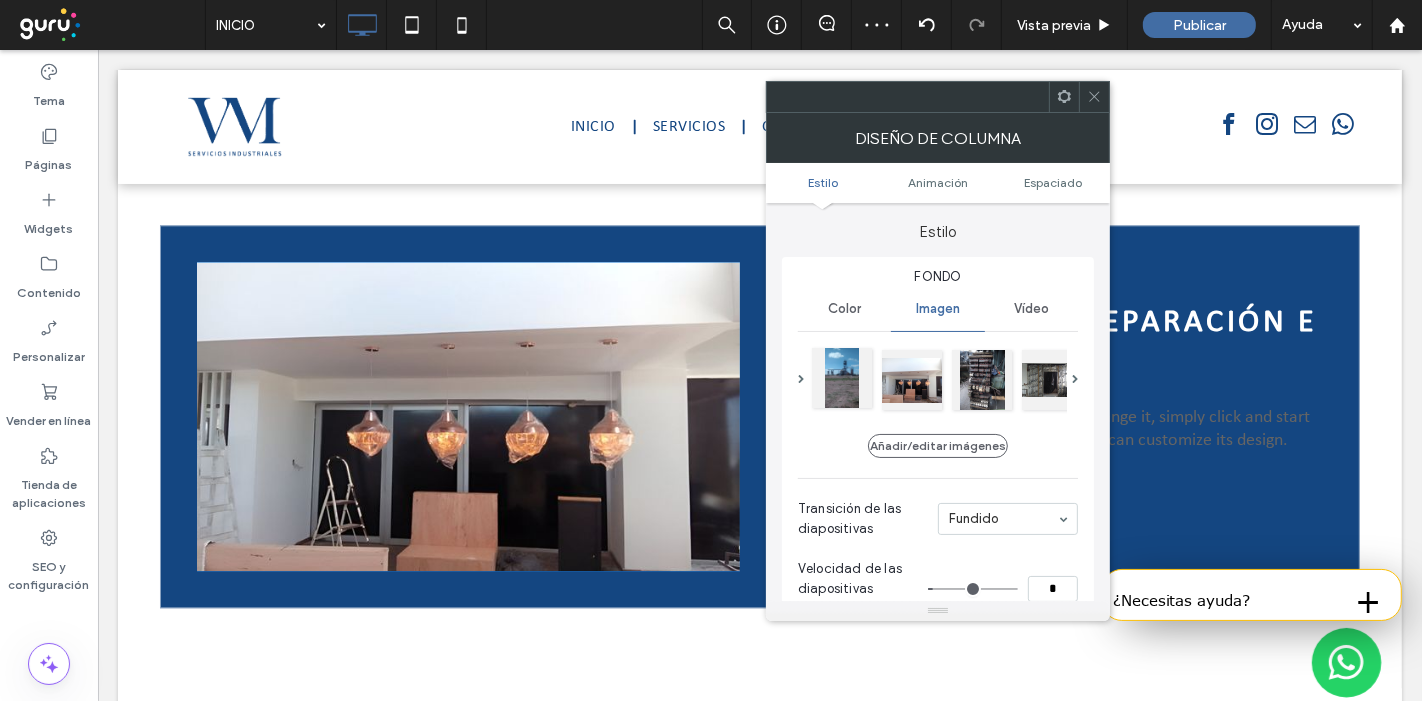 click at bounding box center [842, 378] 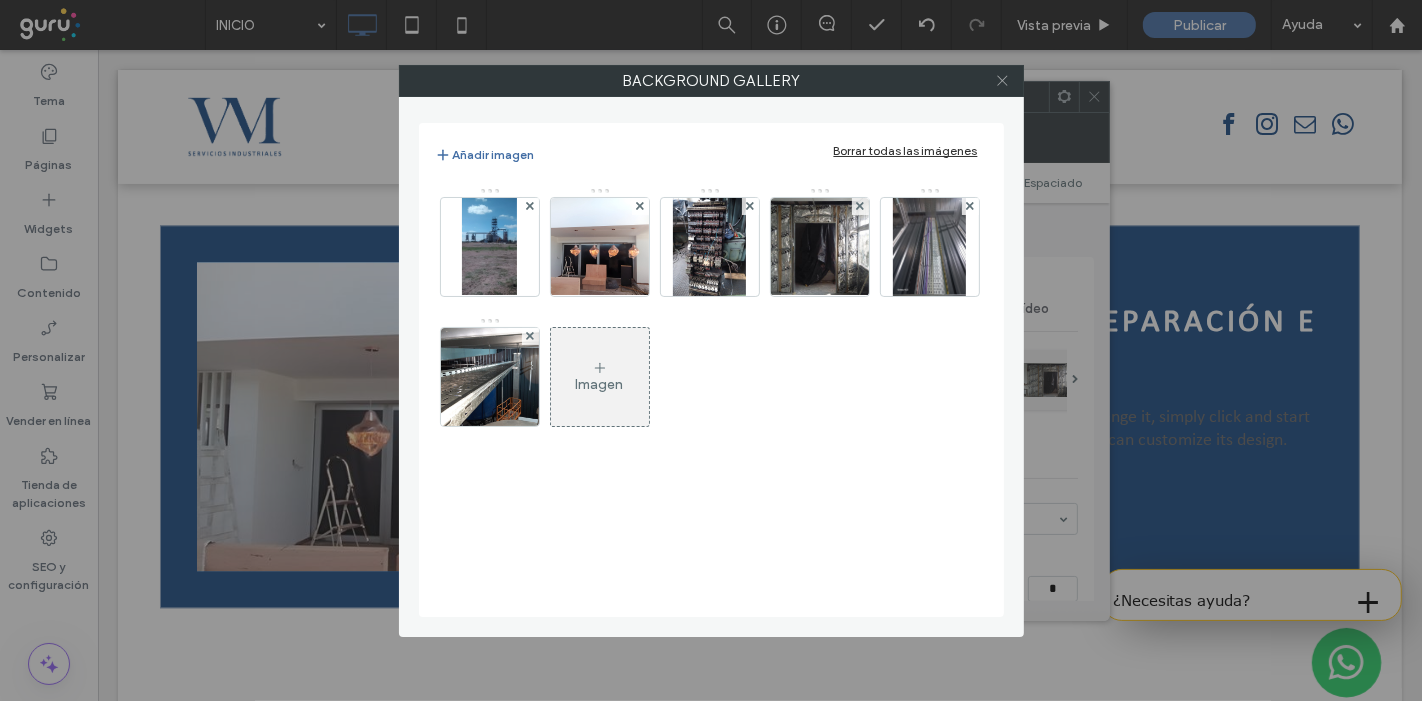 click 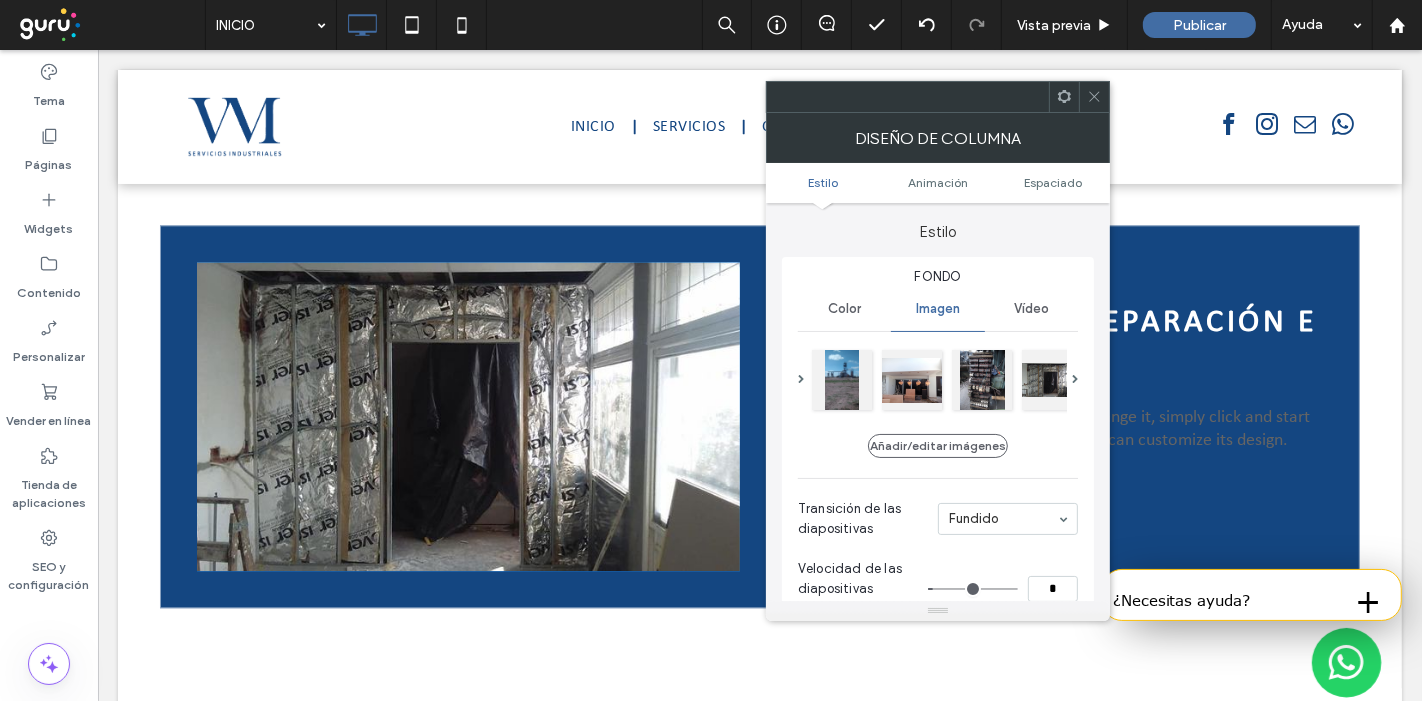 click at bounding box center (1094, 97) 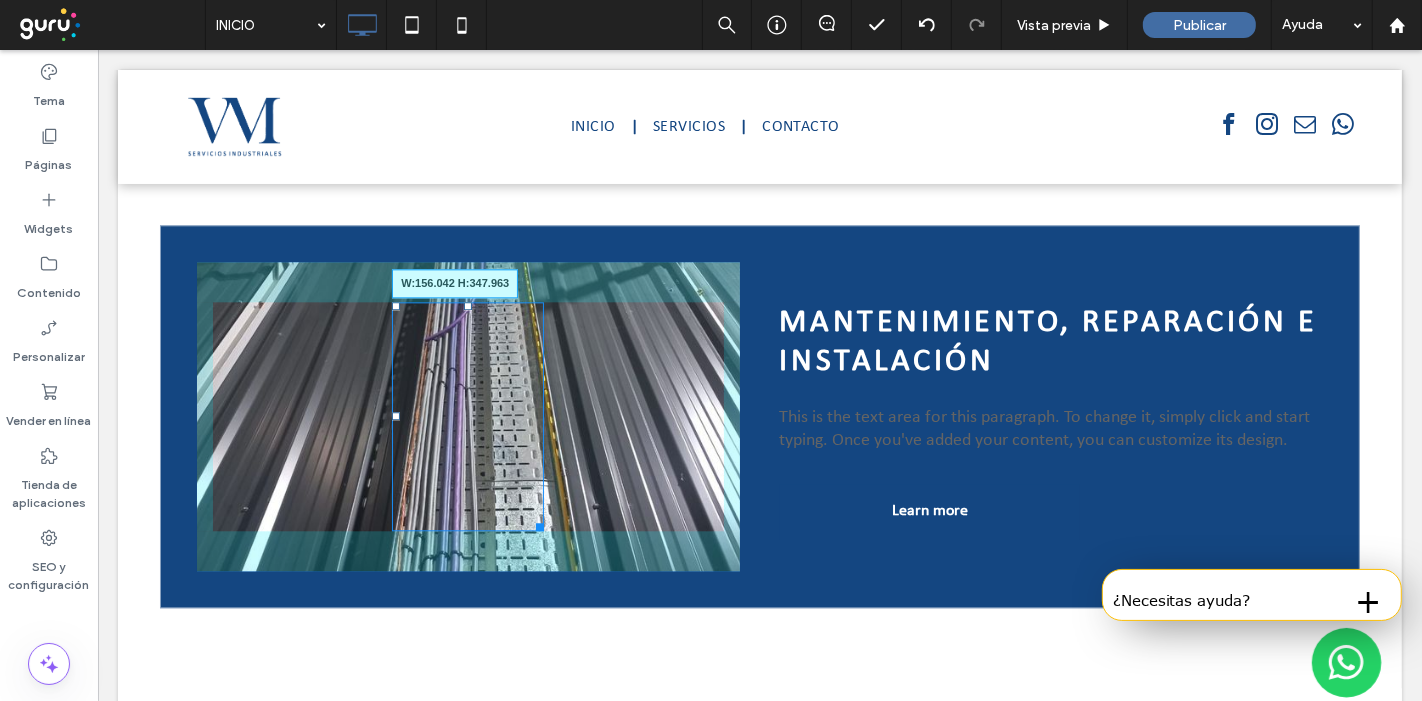drag, startPoint x: 523, startPoint y: 477, endPoint x: 525, endPoint y: 595, distance: 118.016945 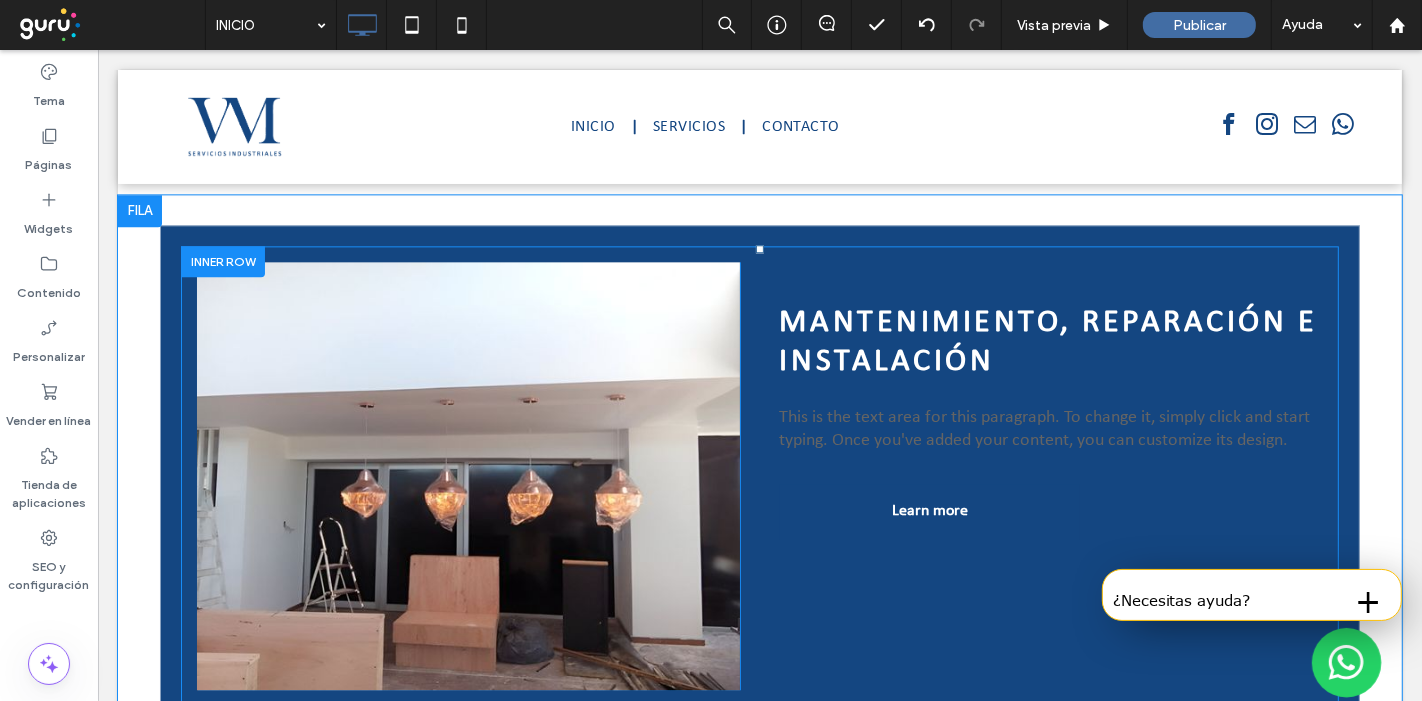 click at bounding box center [467, 476] 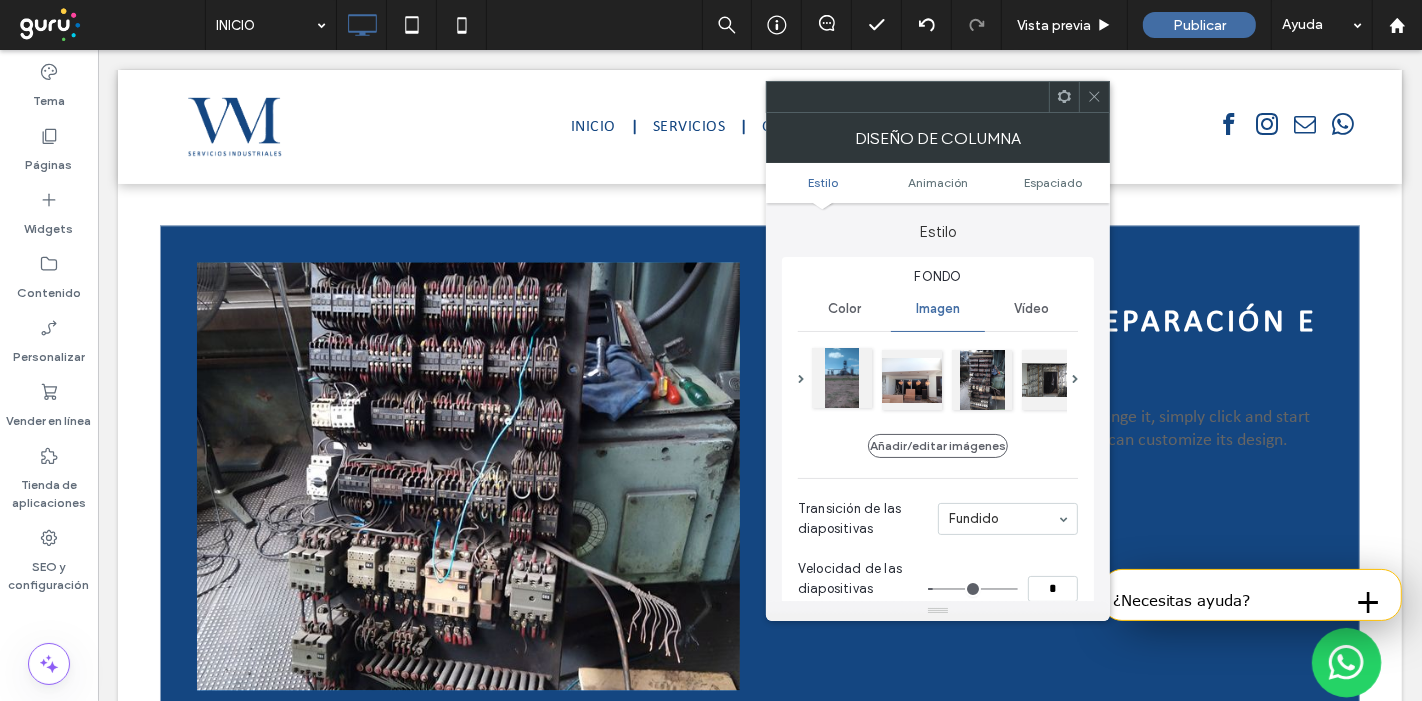 click at bounding box center [842, 378] 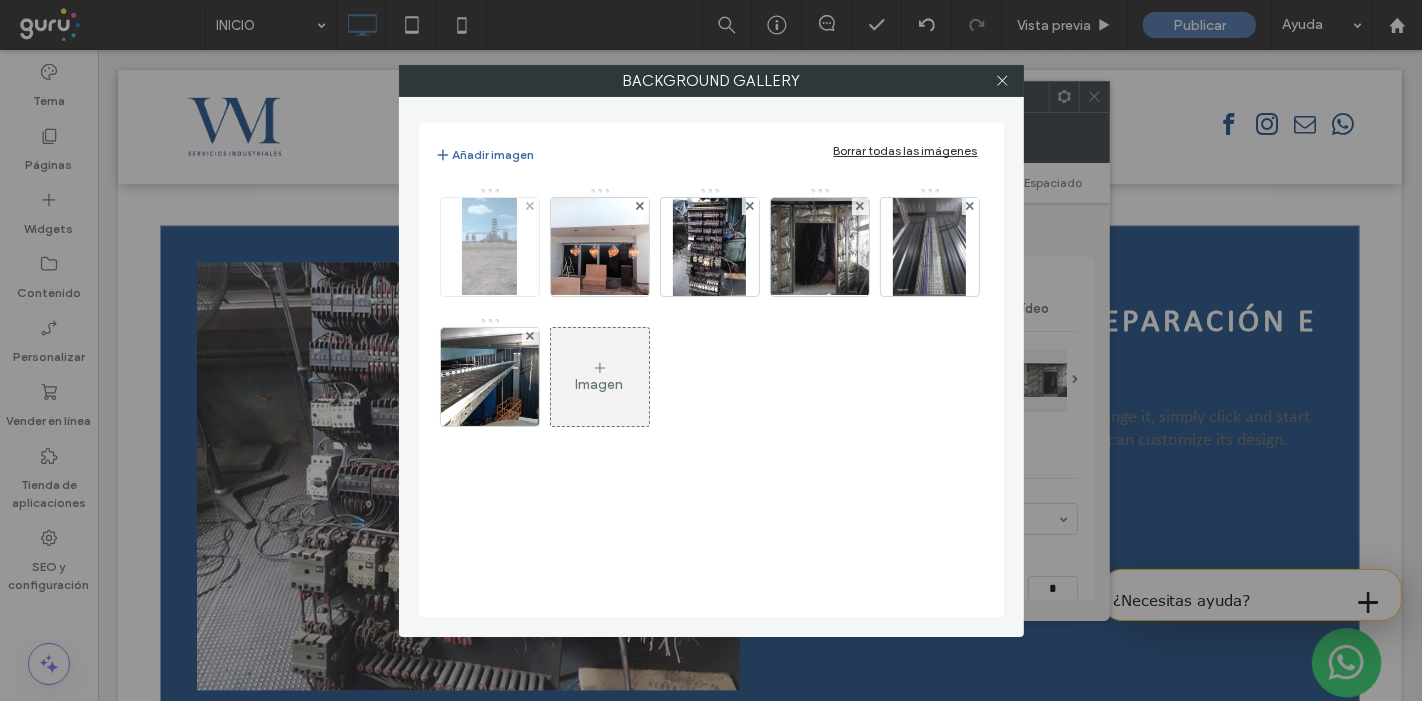 click at bounding box center (490, 247) 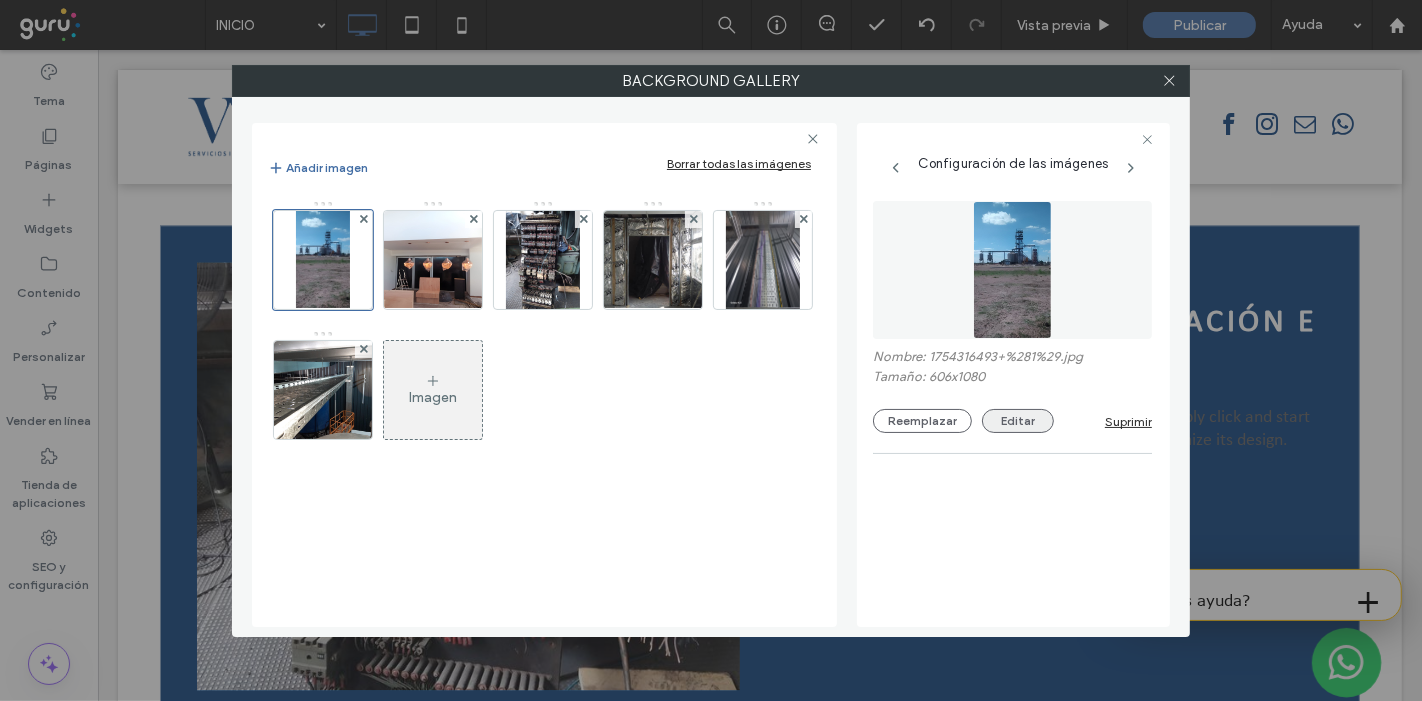 click on "Editar" at bounding box center [1018, 421] 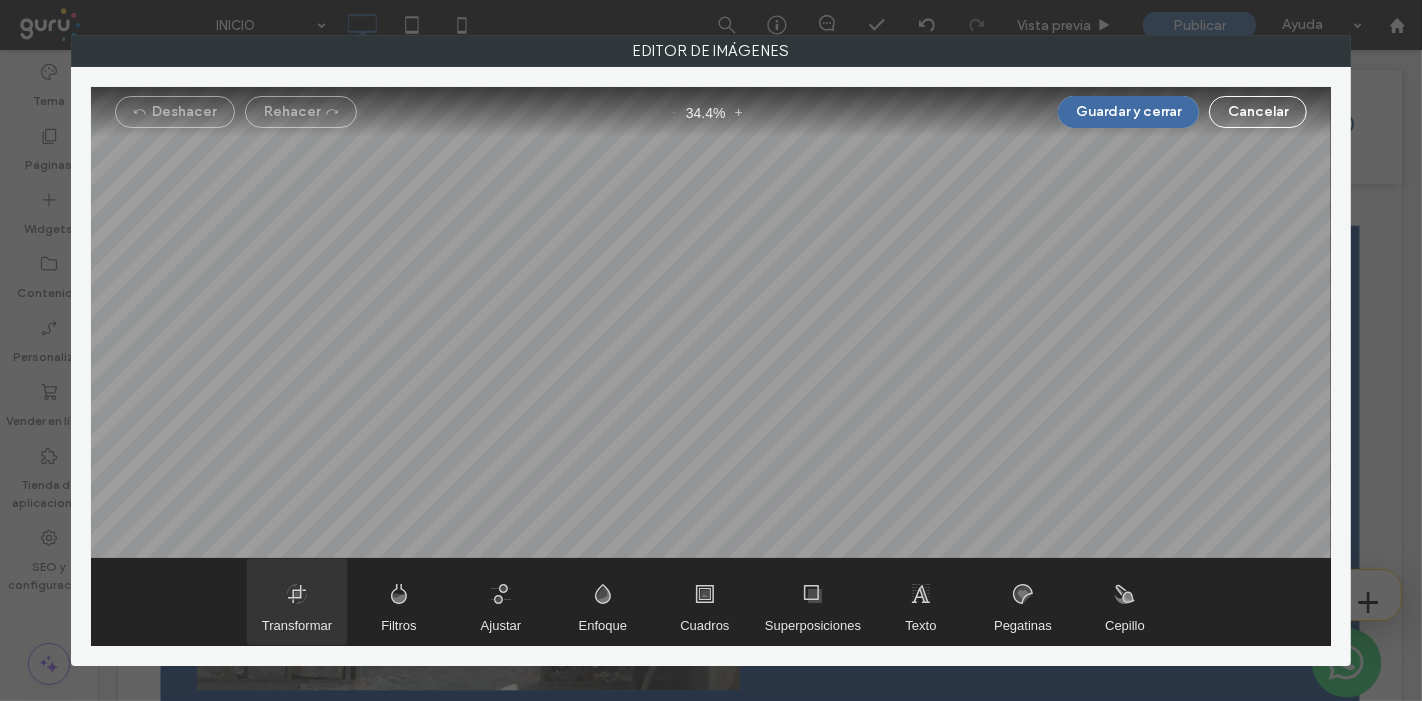 click at bounding box center (297, 602) 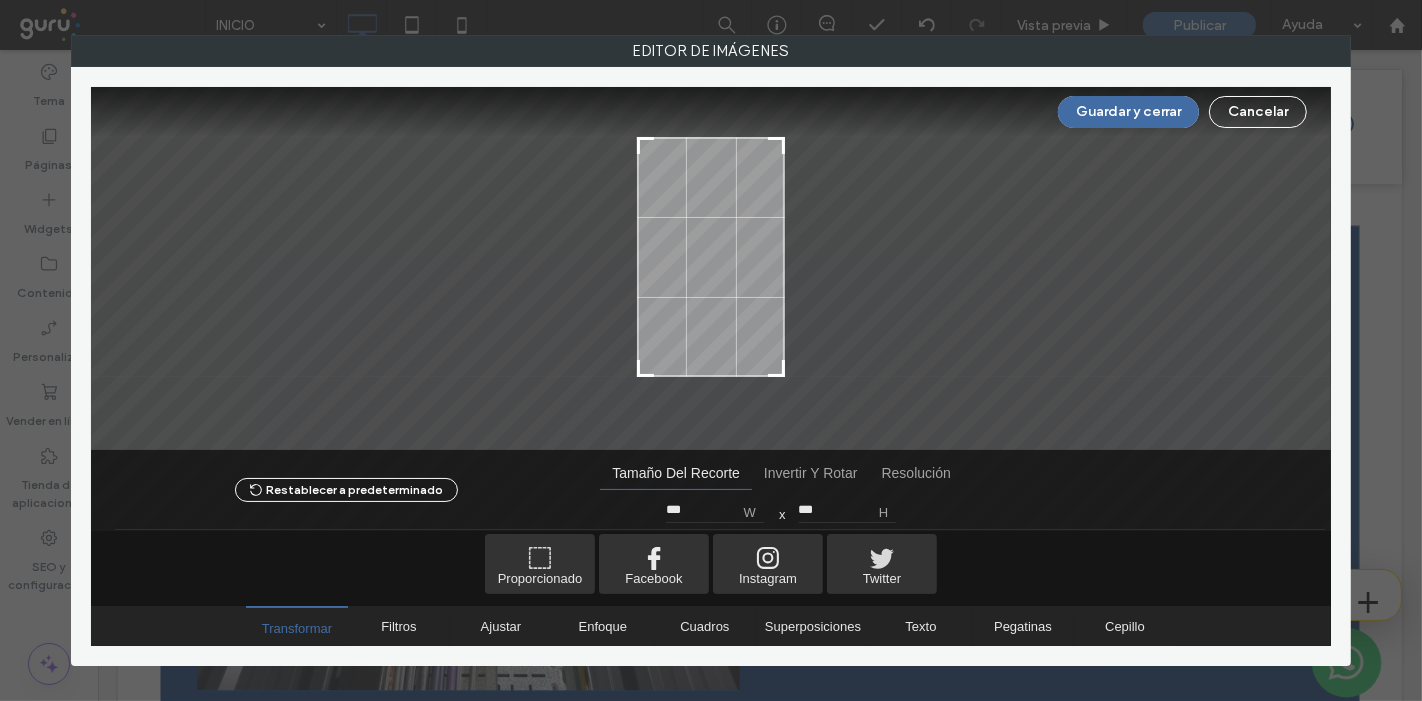 type on "***" 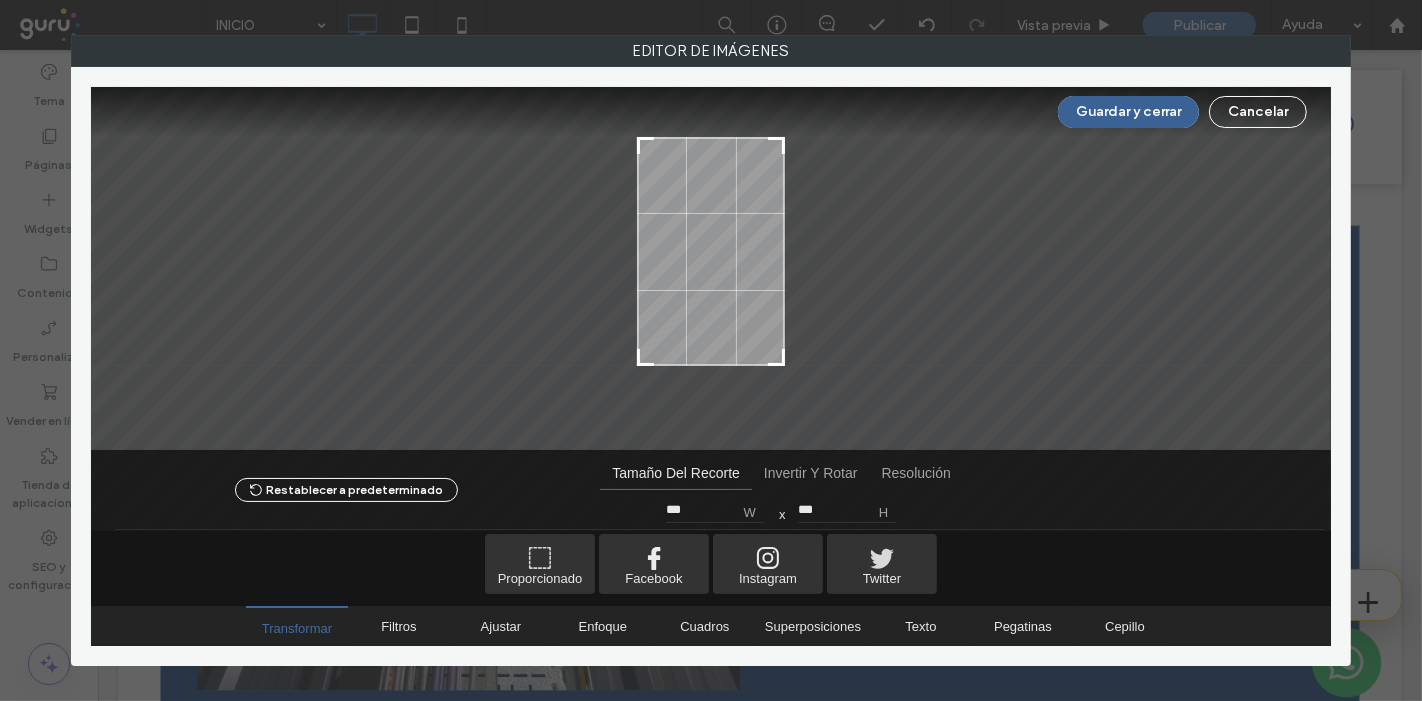 click on "Guardar y cerrar" at bounding box center [1128, 112] 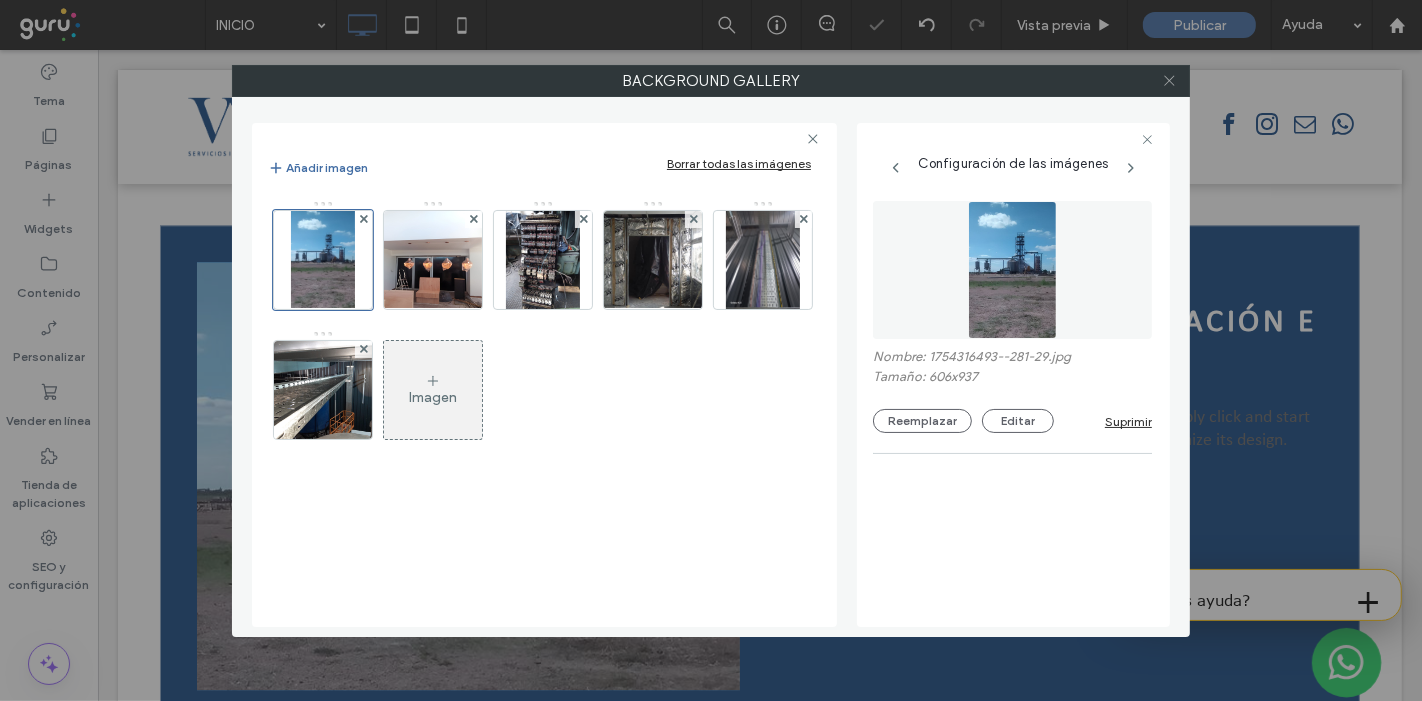 click 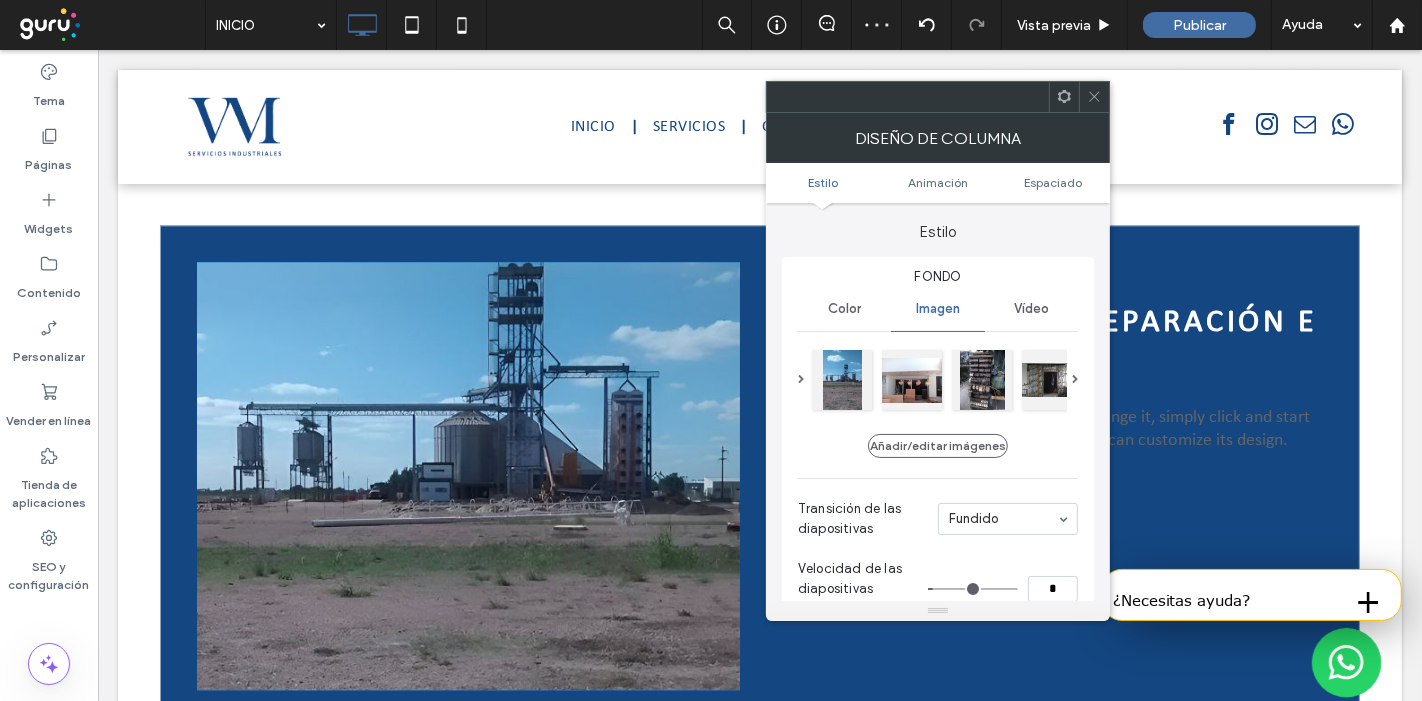 click 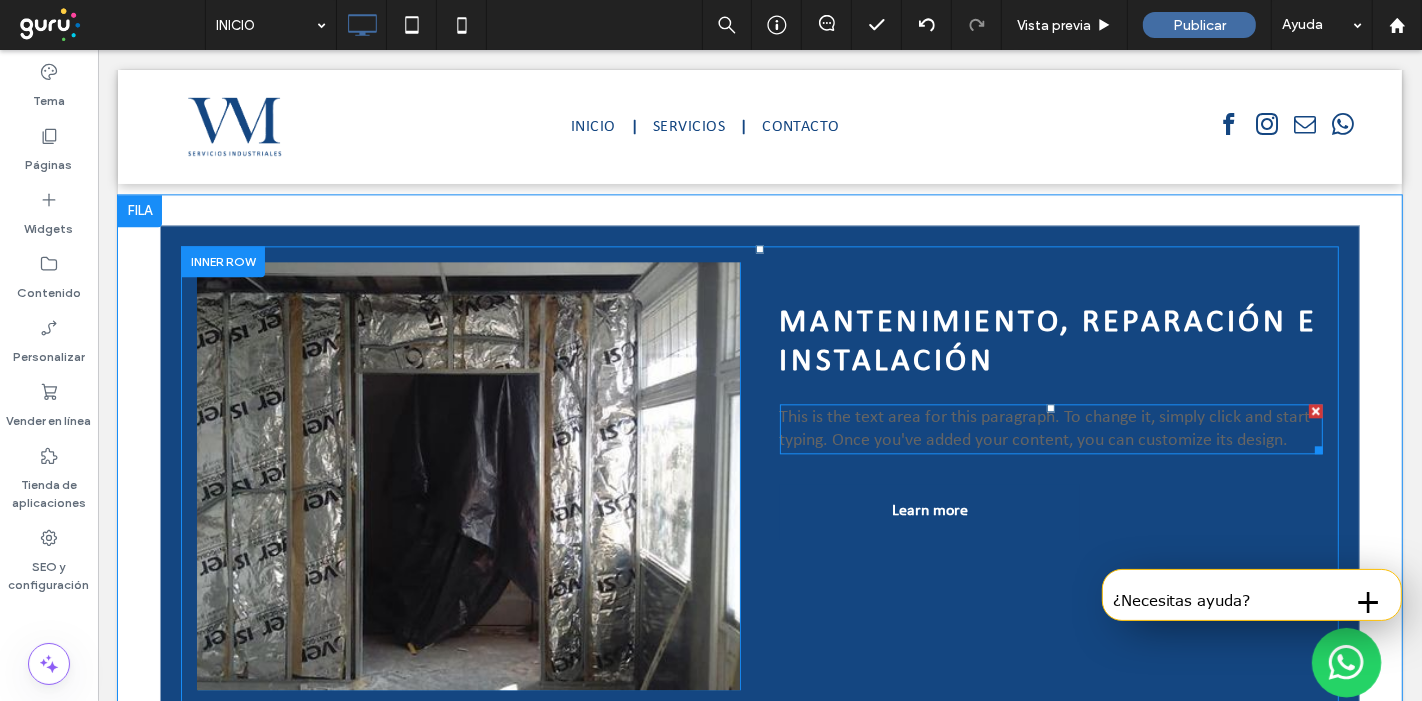 click on "This is the text area for this paragraph. To change it, simply click and start typing. Once you've added your content, you can customize its design." at bounding box center [1044, 429] 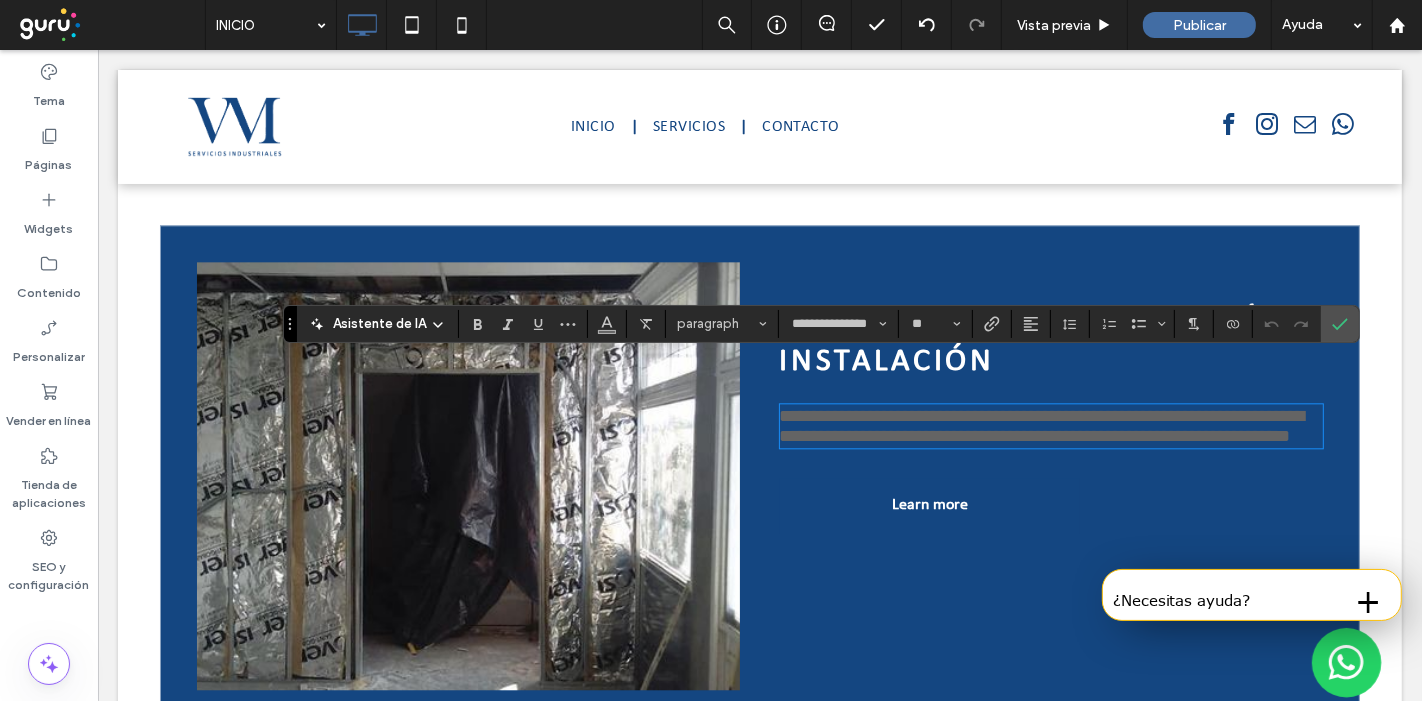 scroll, scrollTop: 0, scrollLeft: 0, axis: both 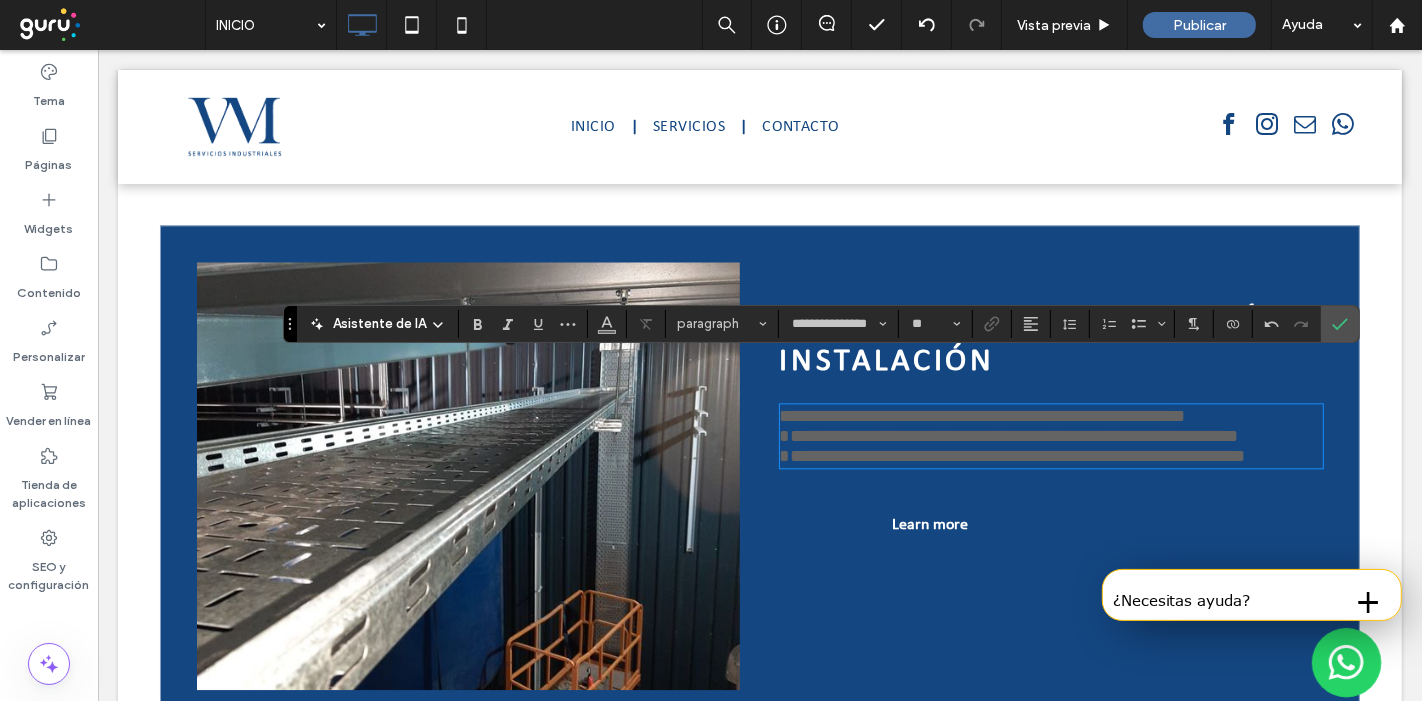 click on "**********" at bounding box center (1012, 436) 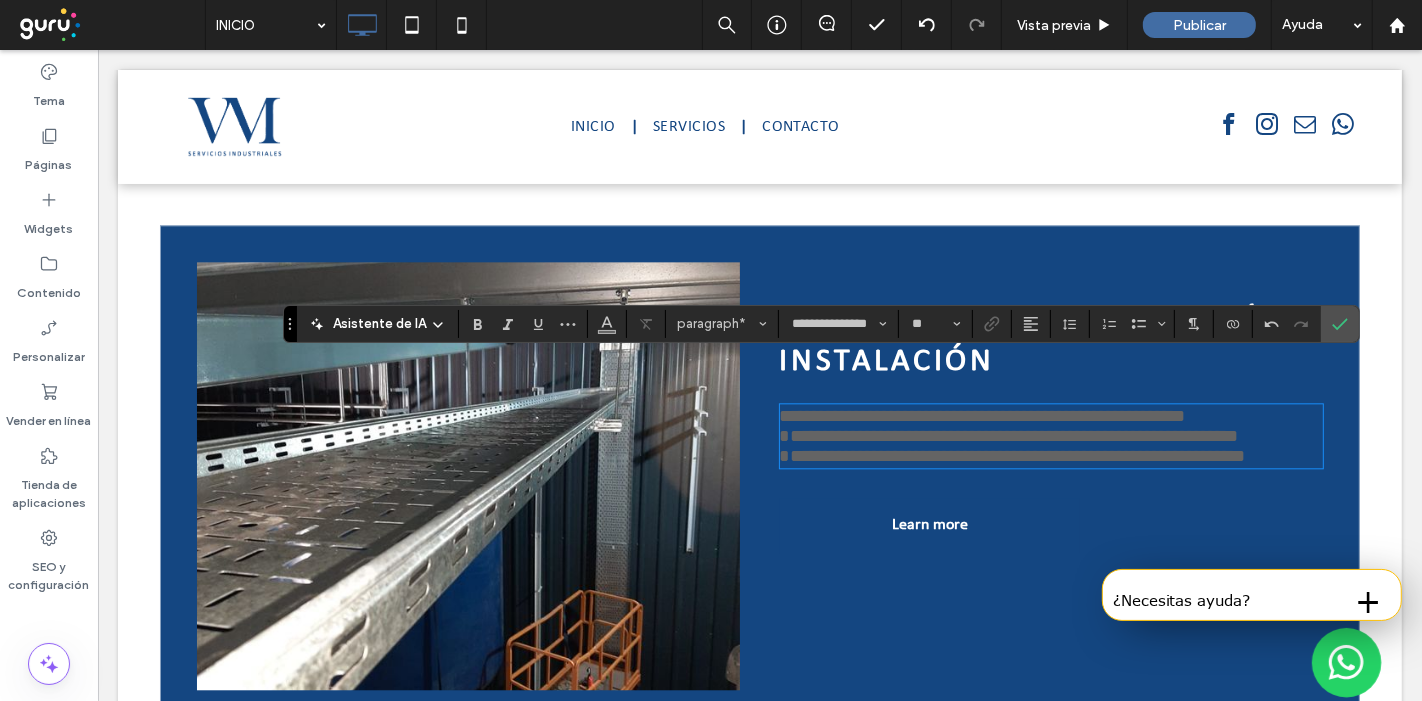 type 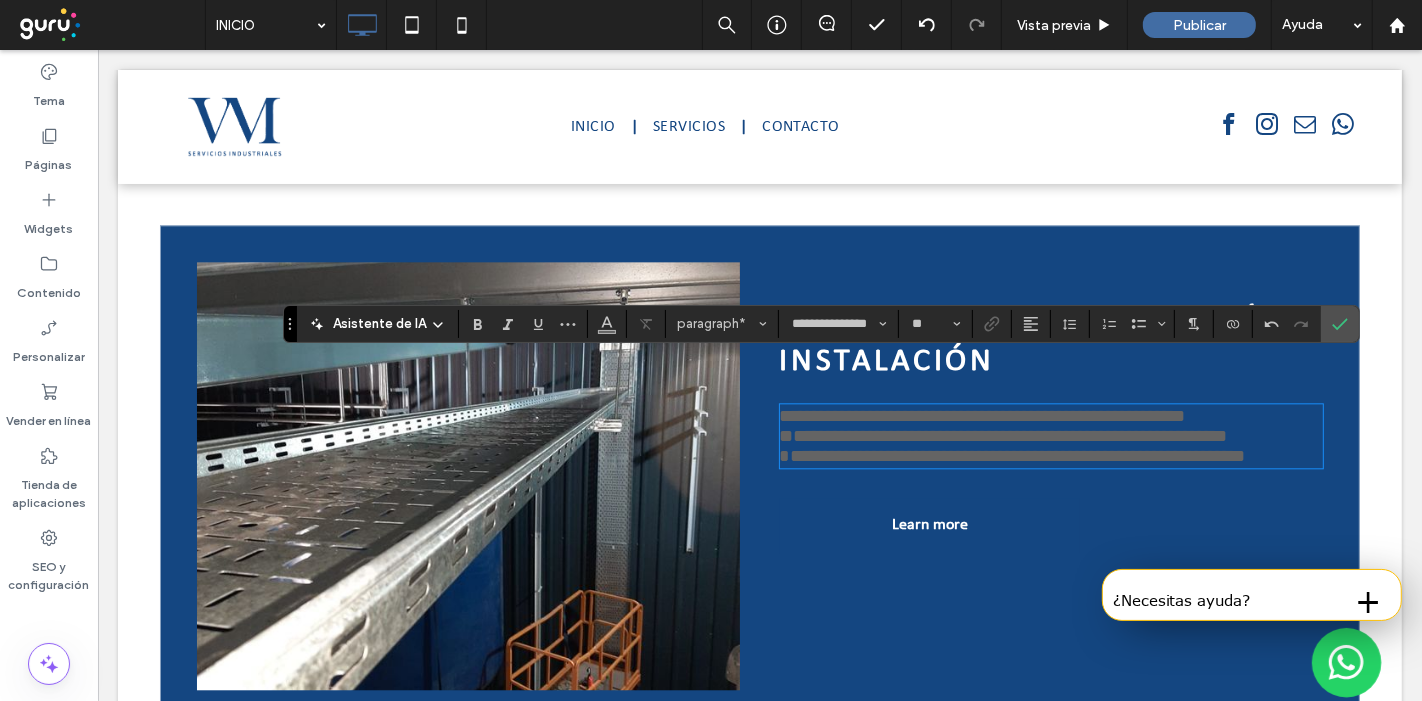 click on "**********" at bounding box center (1012, 436) 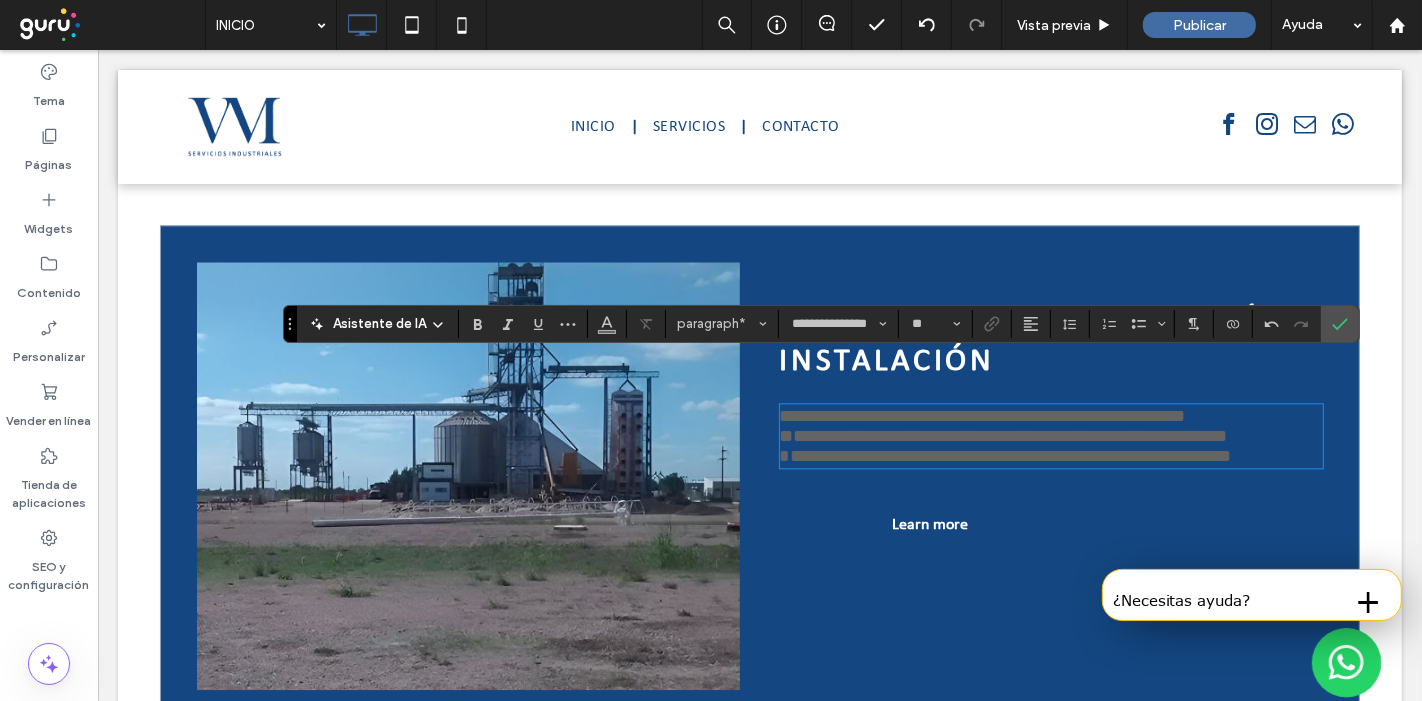 click on "**********" at bounding box center [1005, 436] 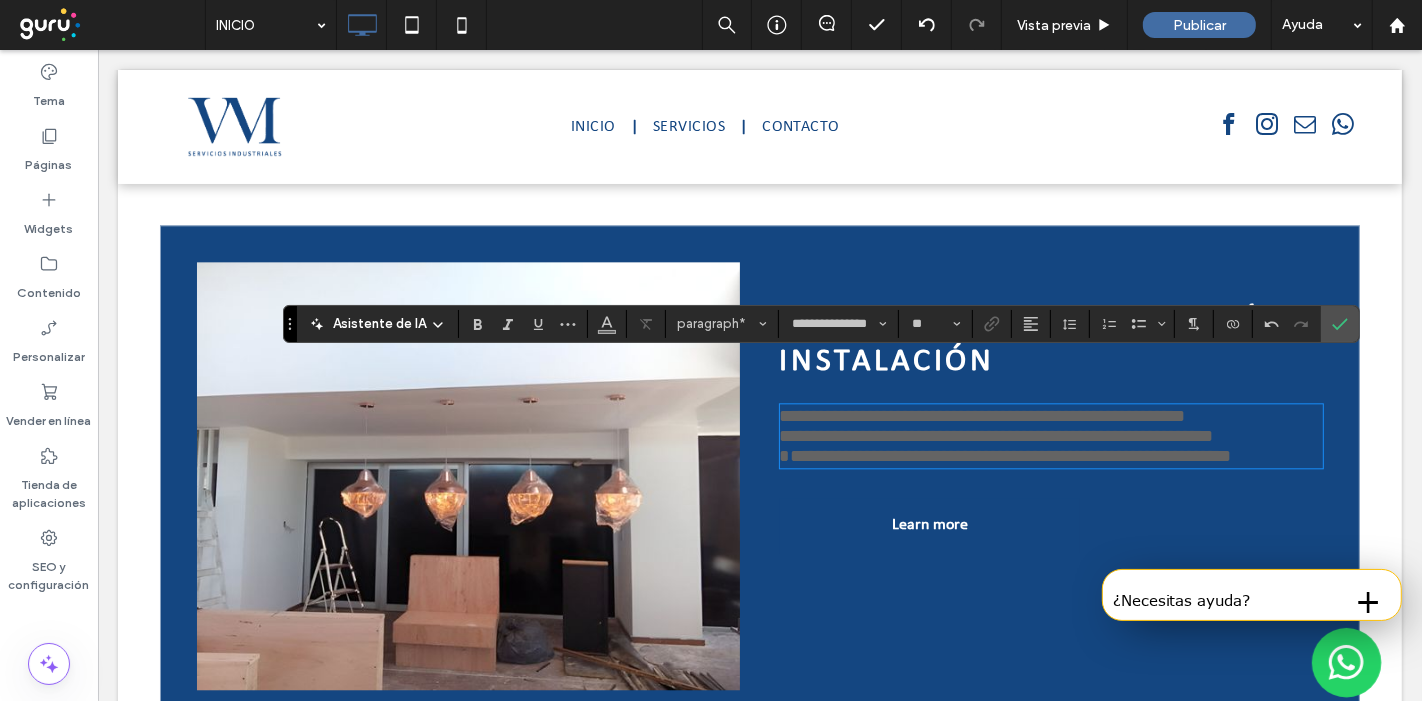 click on "**********" at bounding box center [1005, 436] 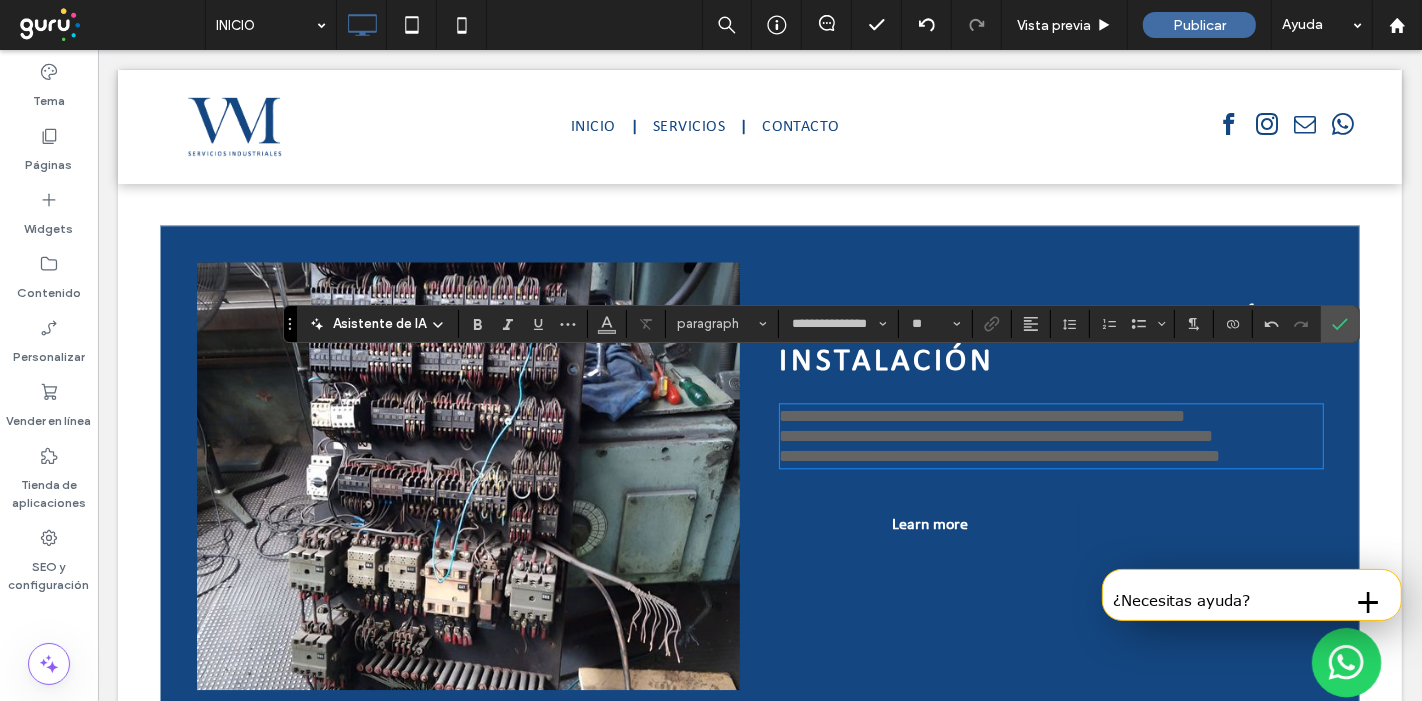 click on "**********" at bounding box center (1050, 436) 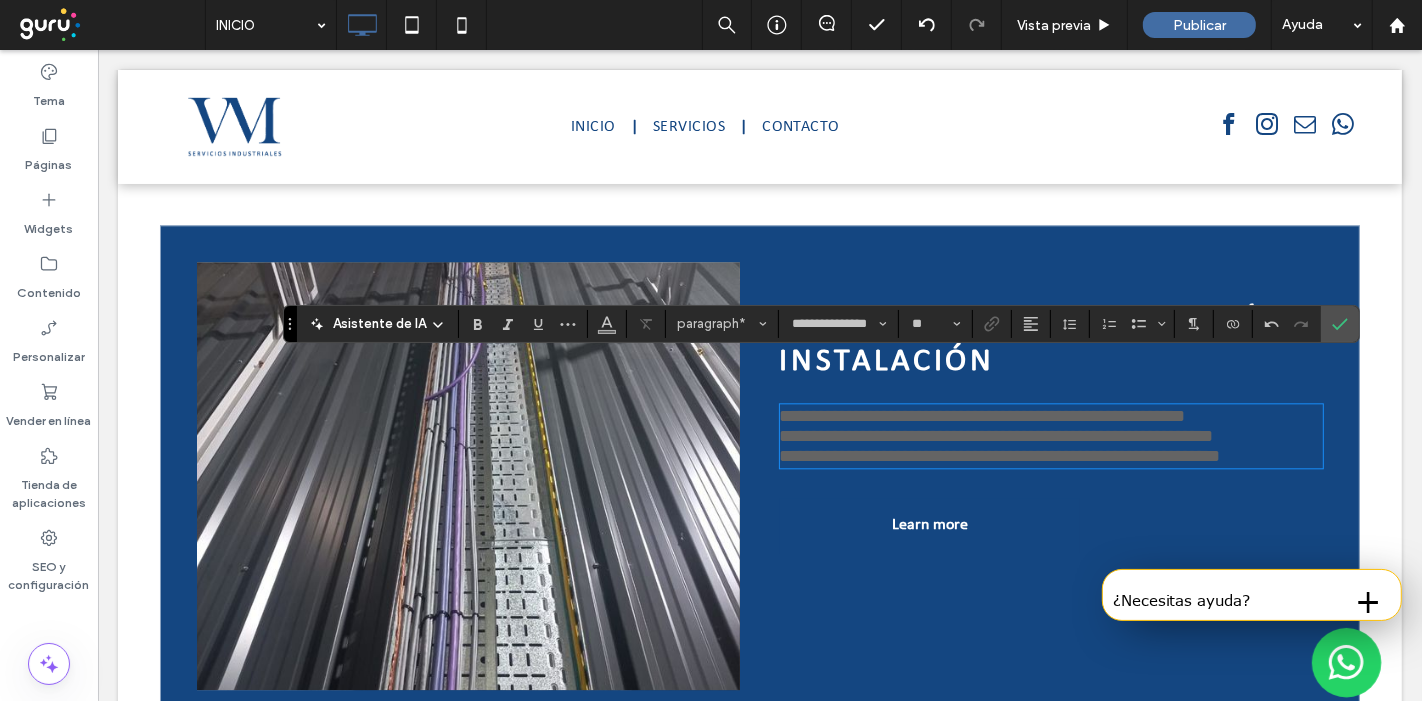 click on "**********" at bounding box center [1050, 436] 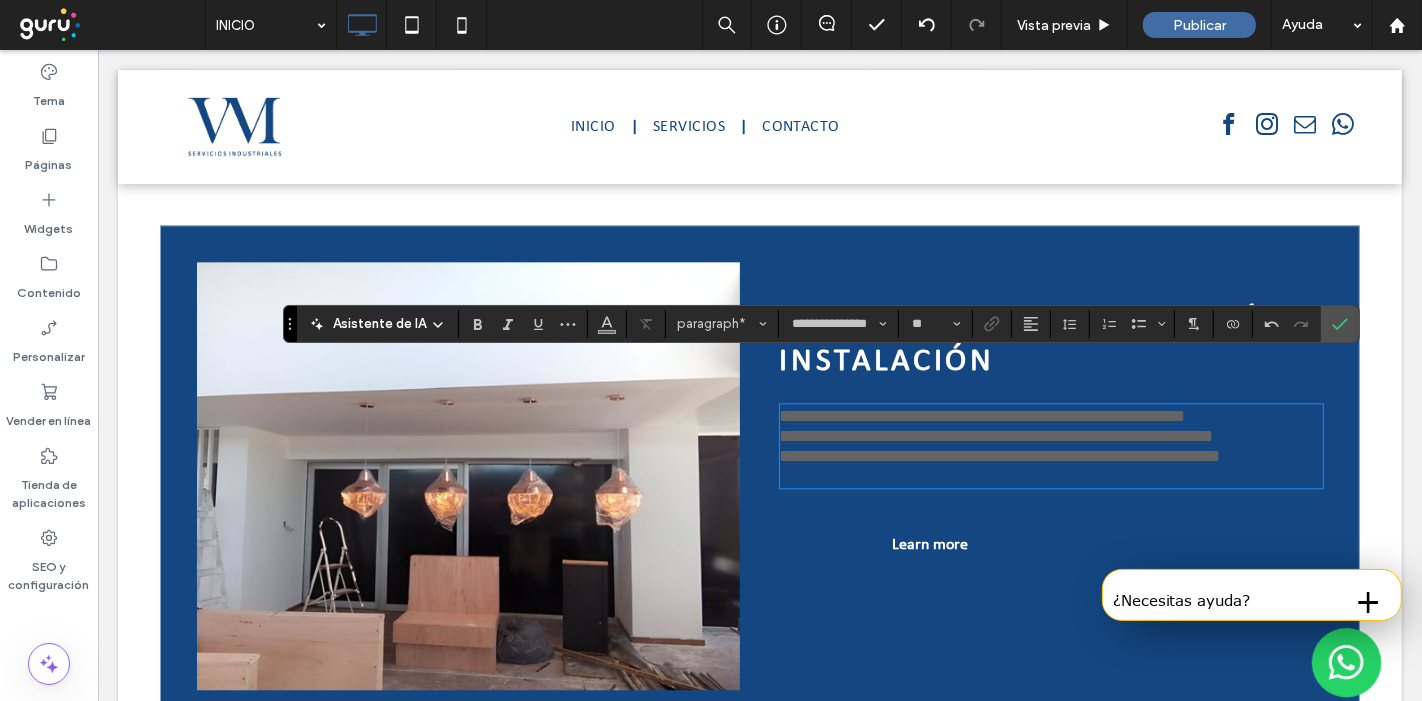 scroll, scrollTop: 0, scrollLeft: 0, axis: both 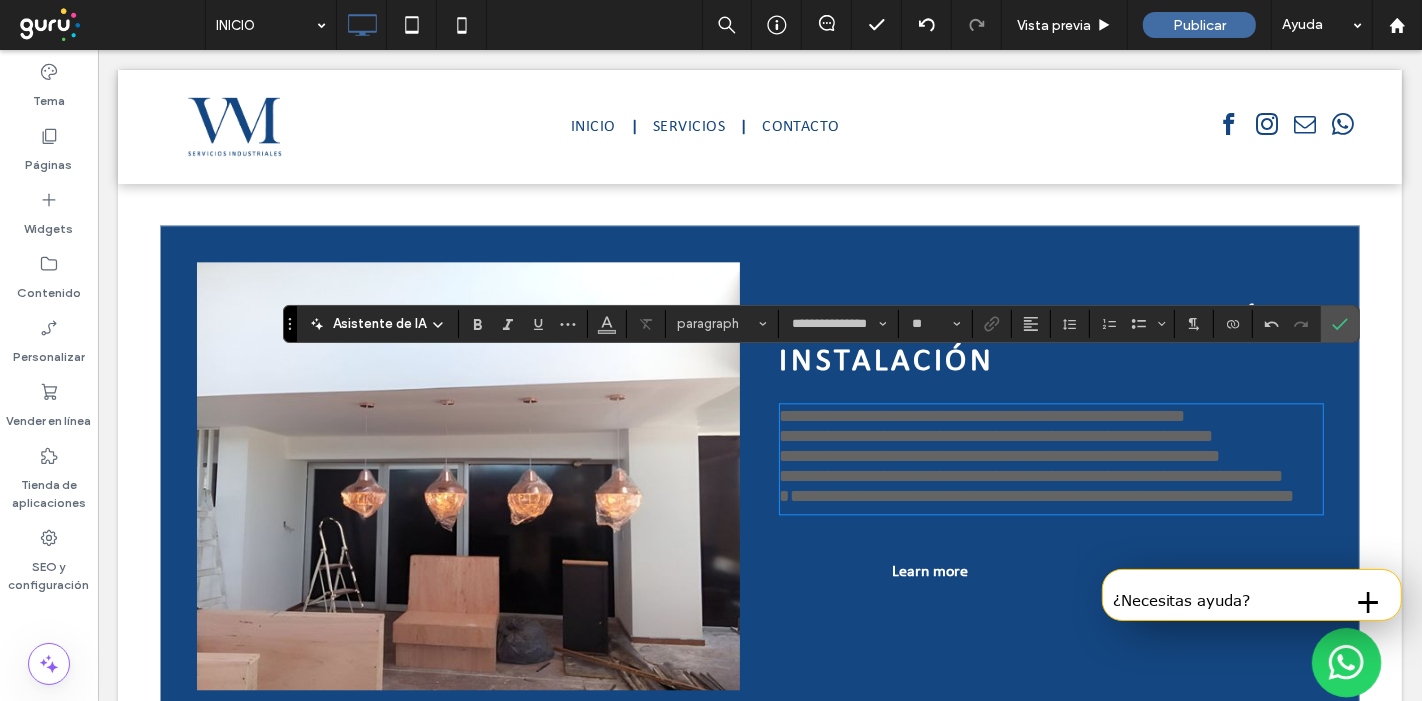 click on "**********" at bounding box center (1050, 489) 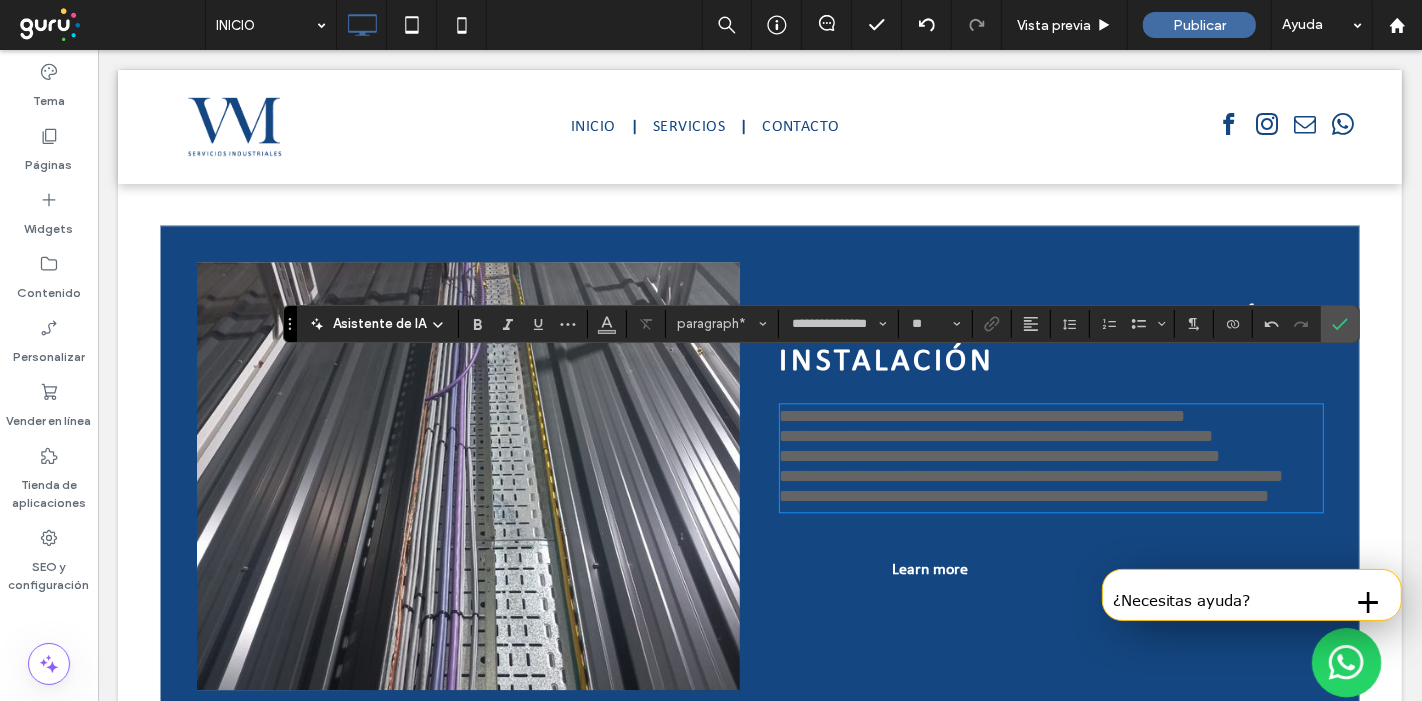 click on "**********" at bounding box center [1050, 488] 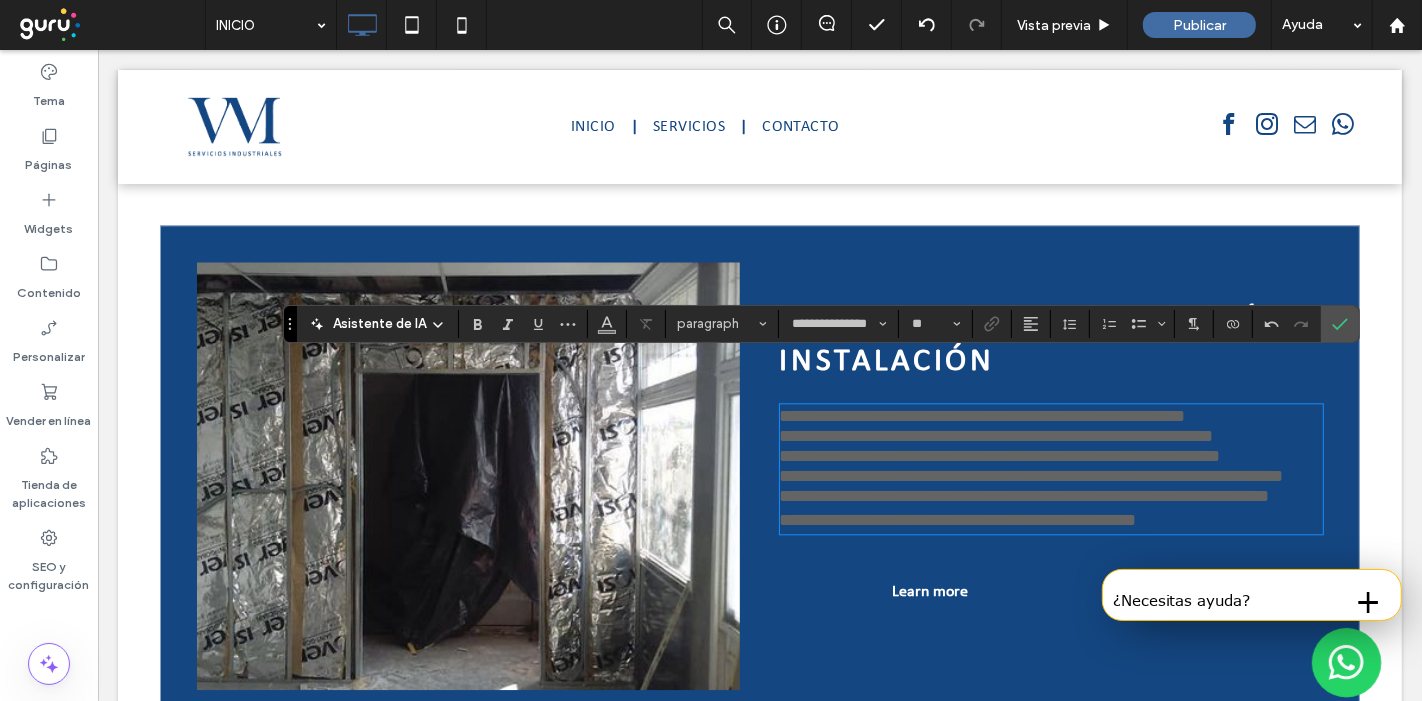 click on "**********" at bounding box center (1050, 521) 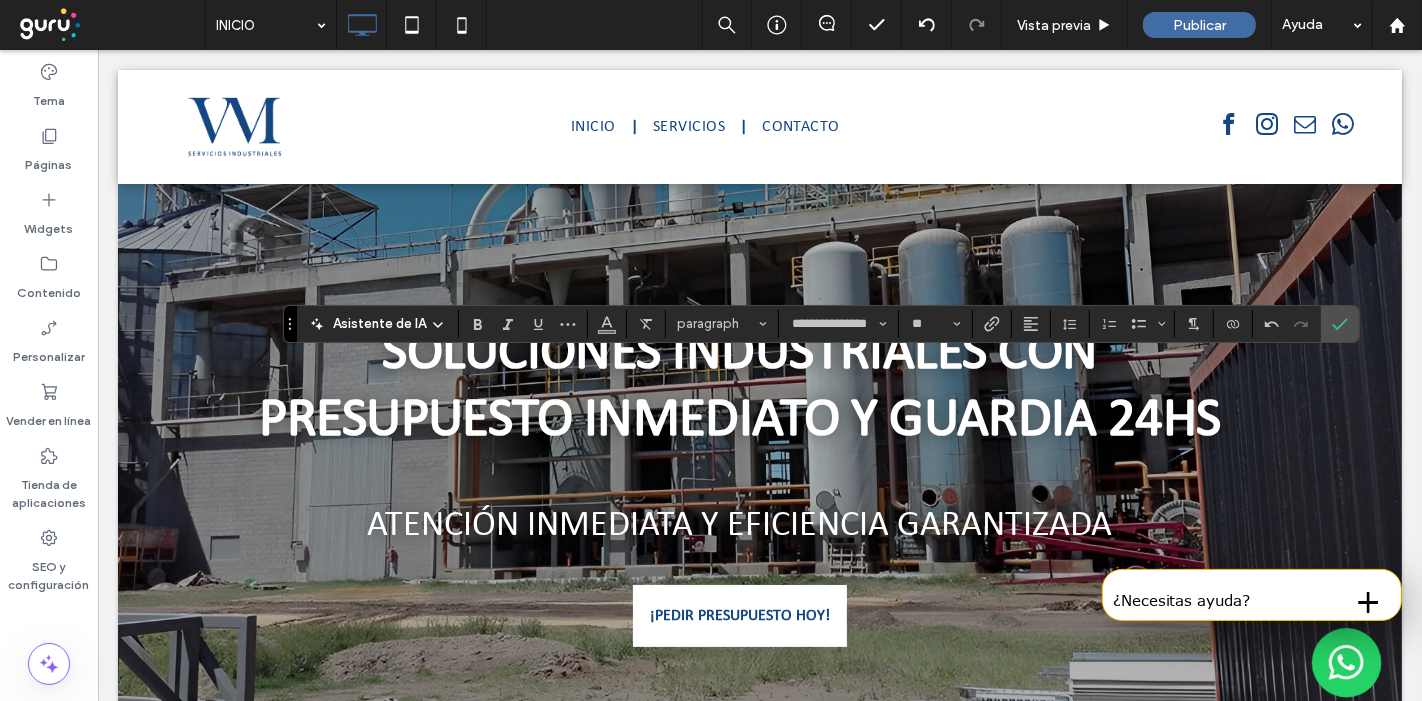 scroll, scrollTop: 3964, scrollLeft: 0, axis: vertical 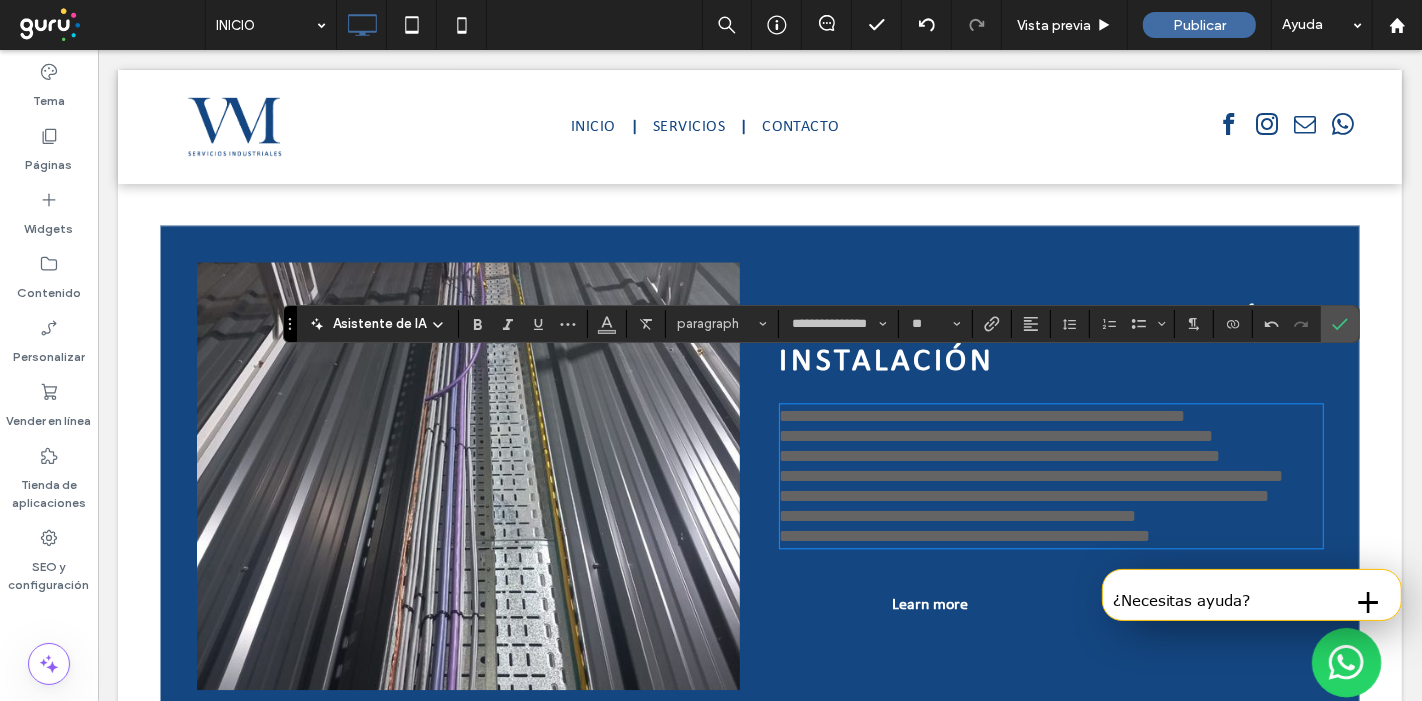 click on "**********" at bounding box center [759, 476] 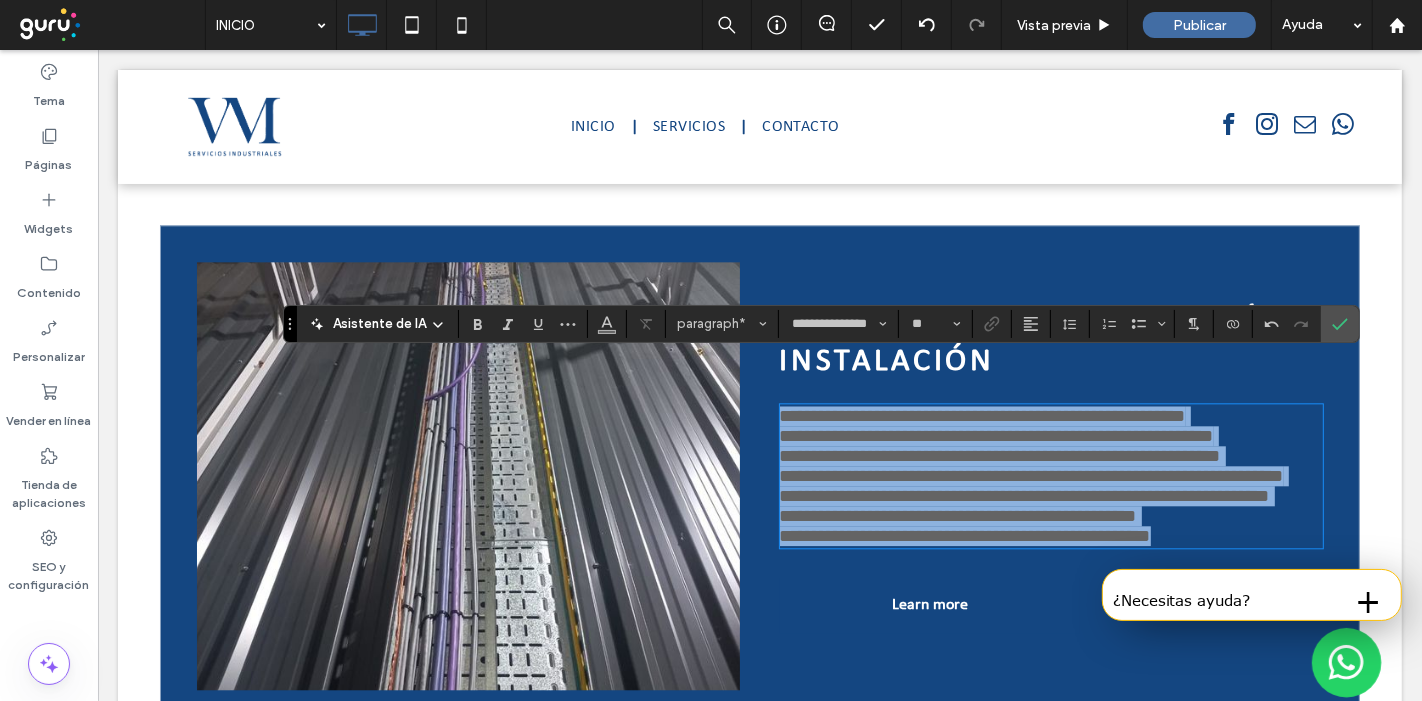 click on "**********" at bounding box center [1050, 536] 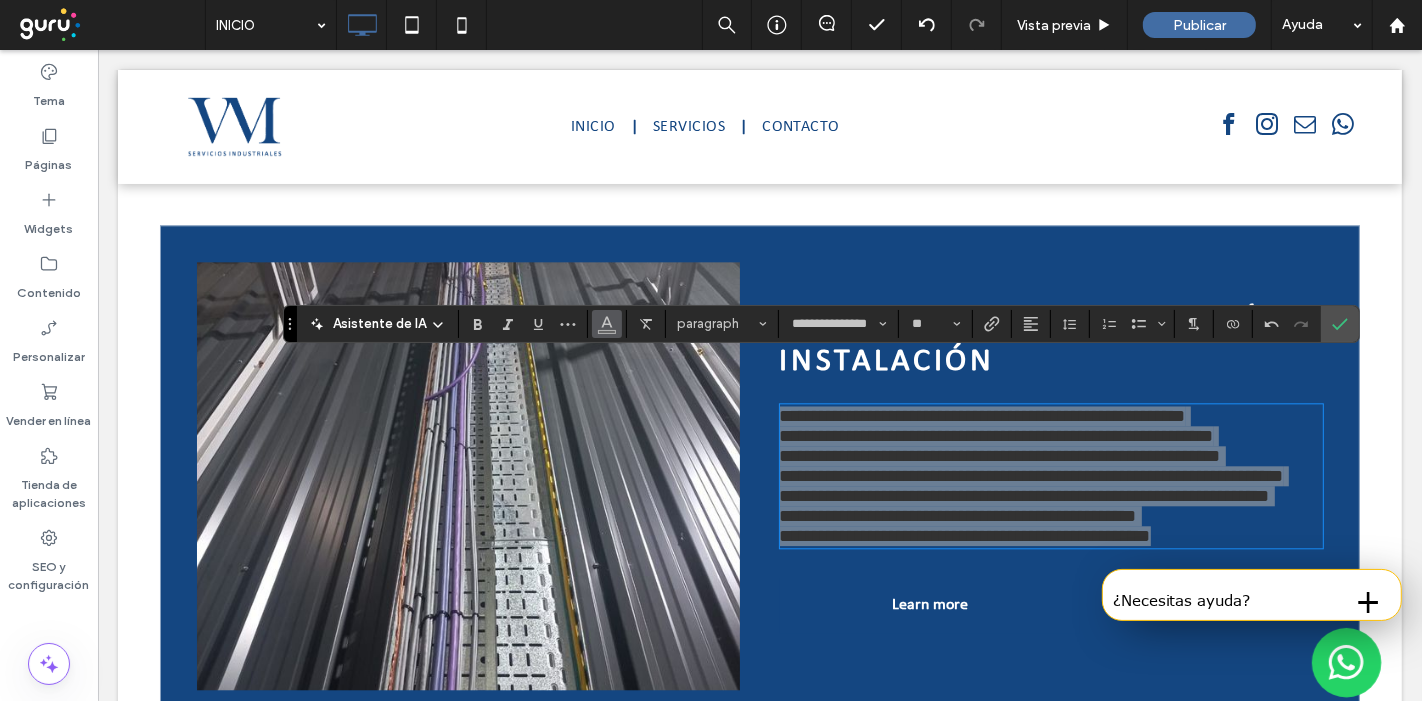 click at bounding box center (607, 322) 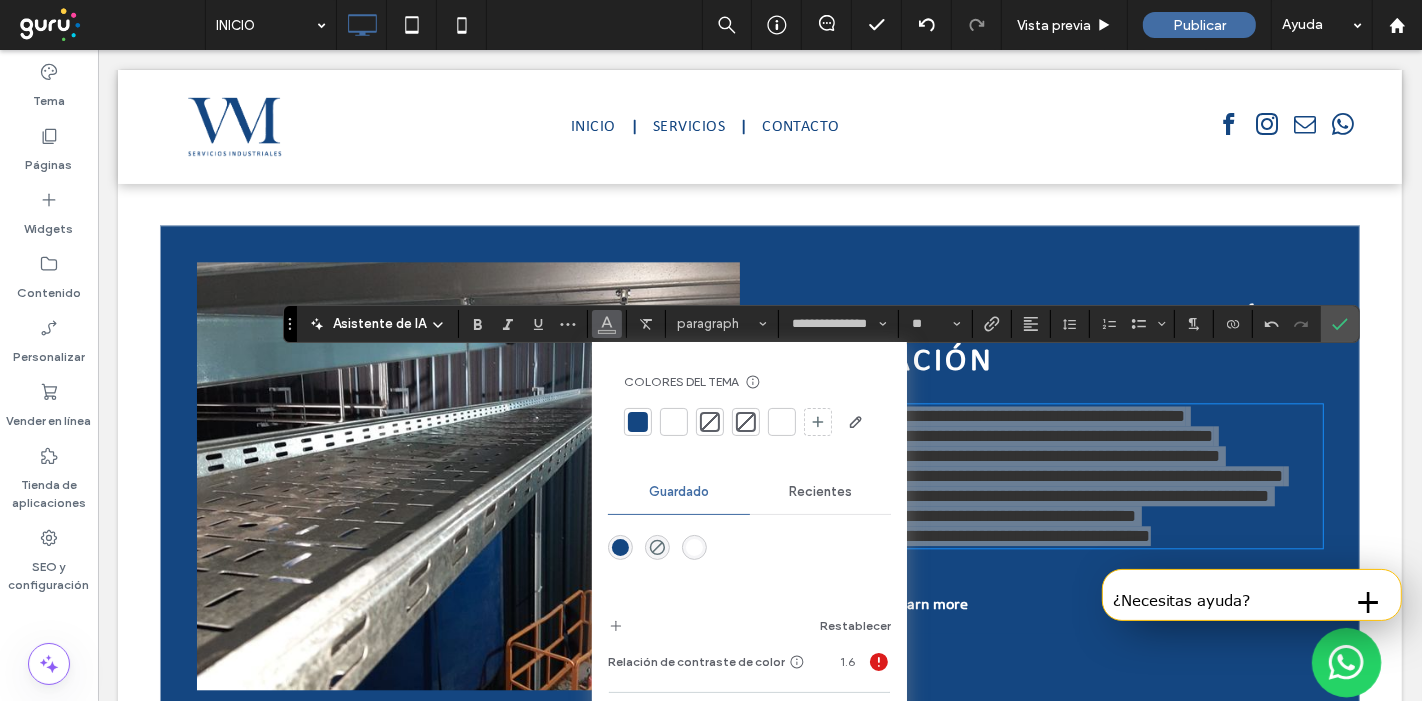 click at bounding box center [674, 422] 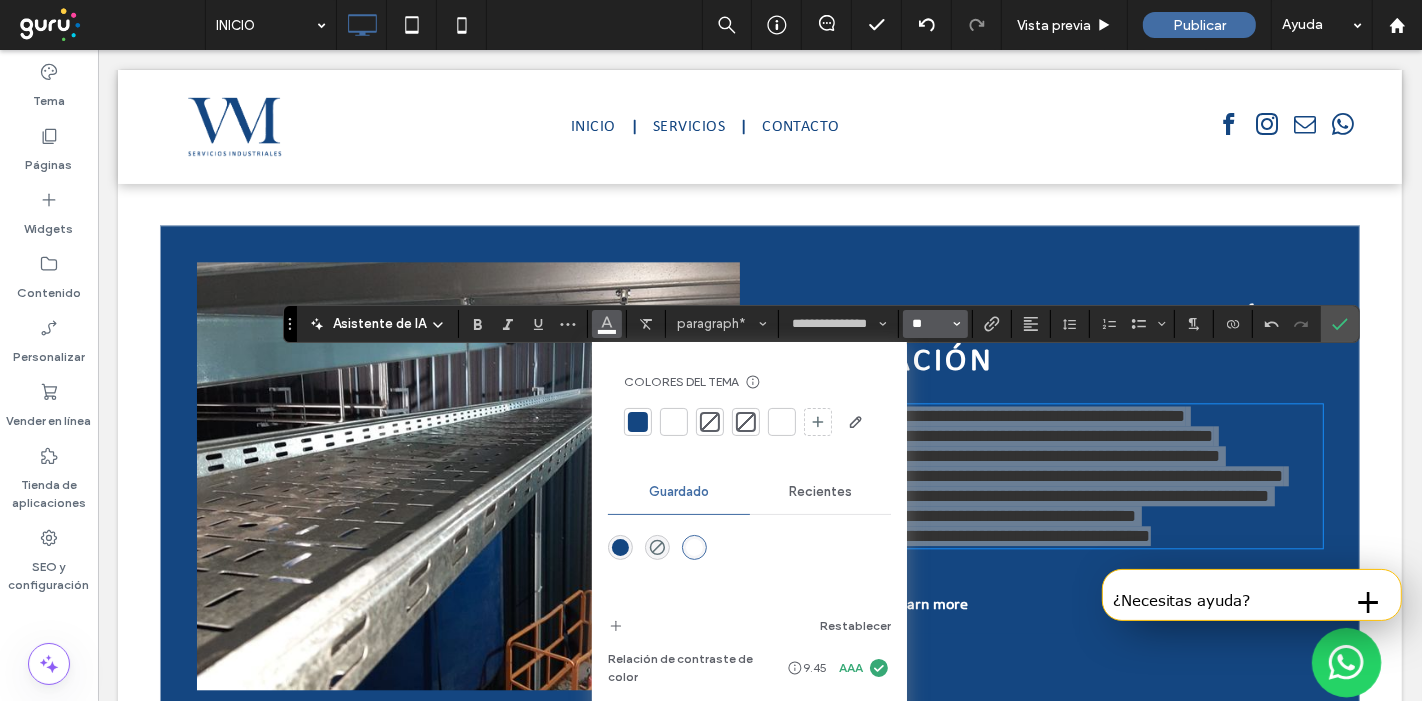 click on "**" at bounding box center (929, 324) 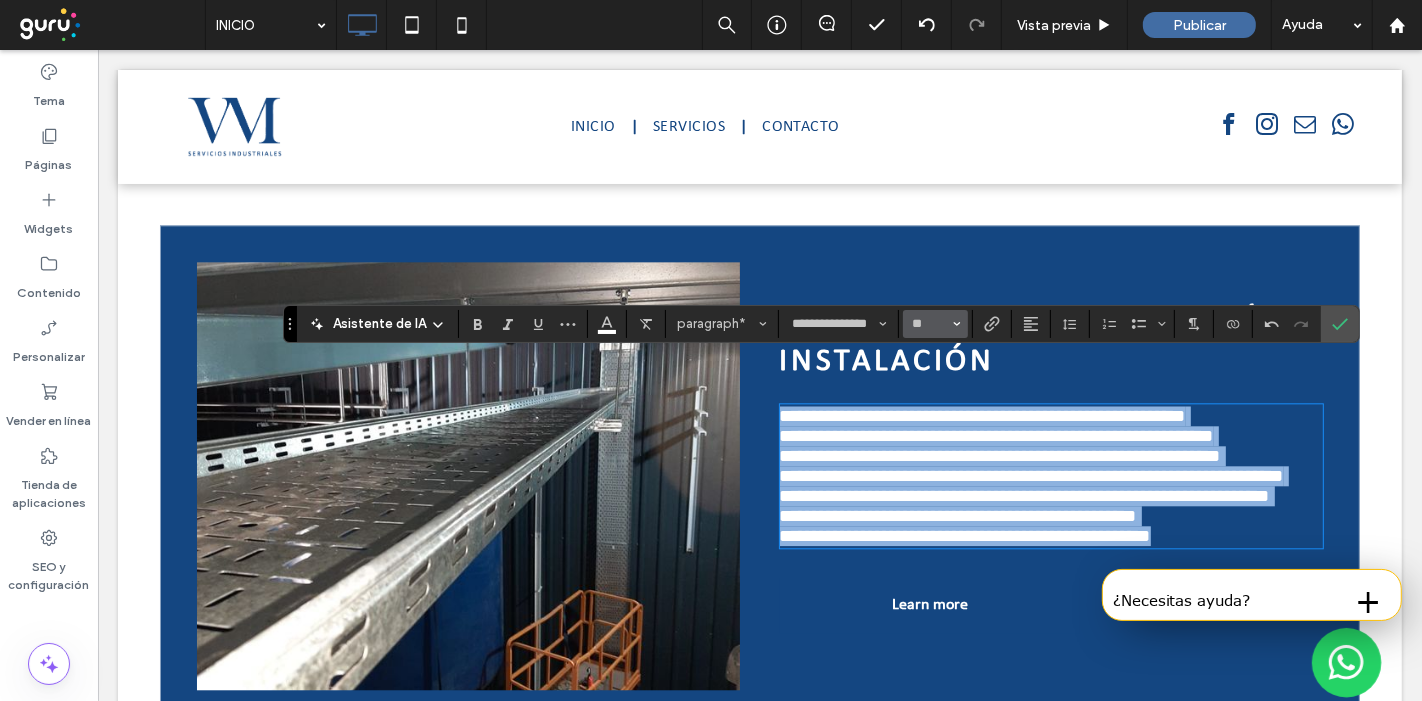 type on "**" 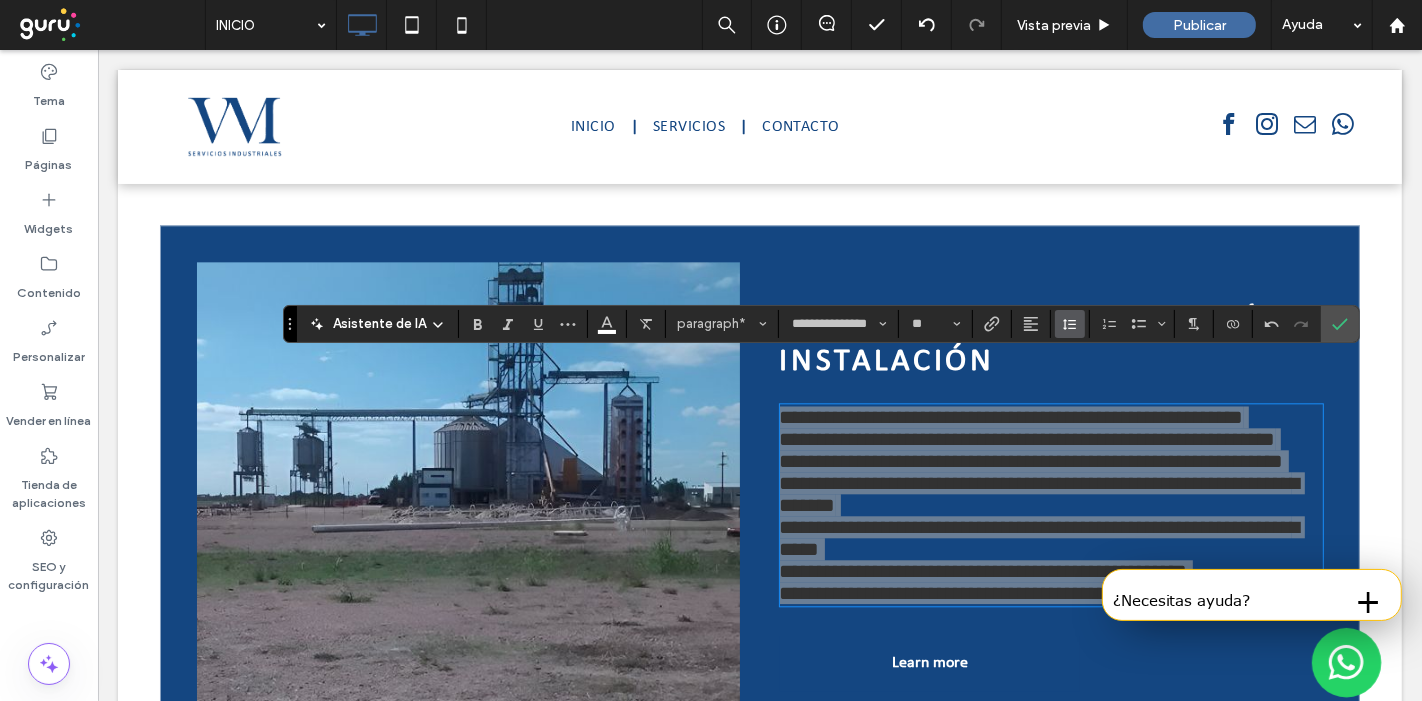 click 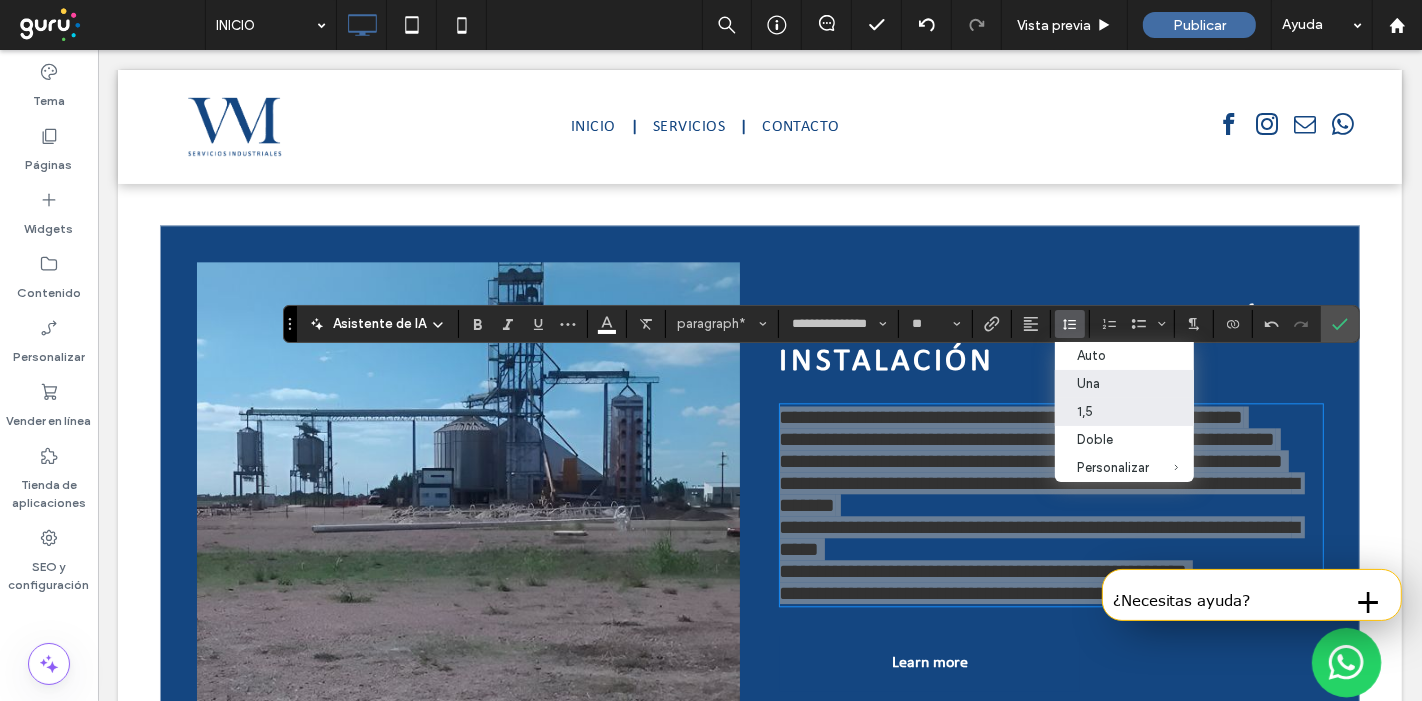 click on "1,5" at bounding box center [1113, 411] 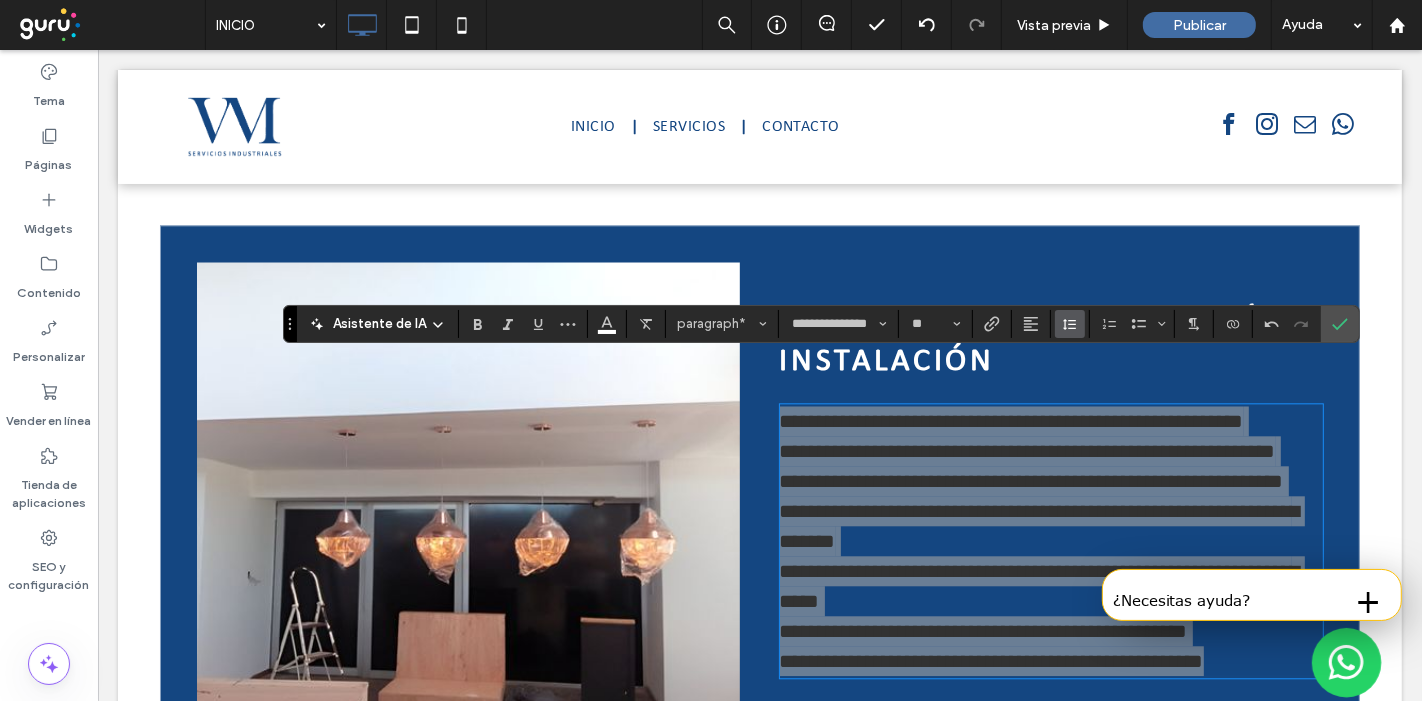 click 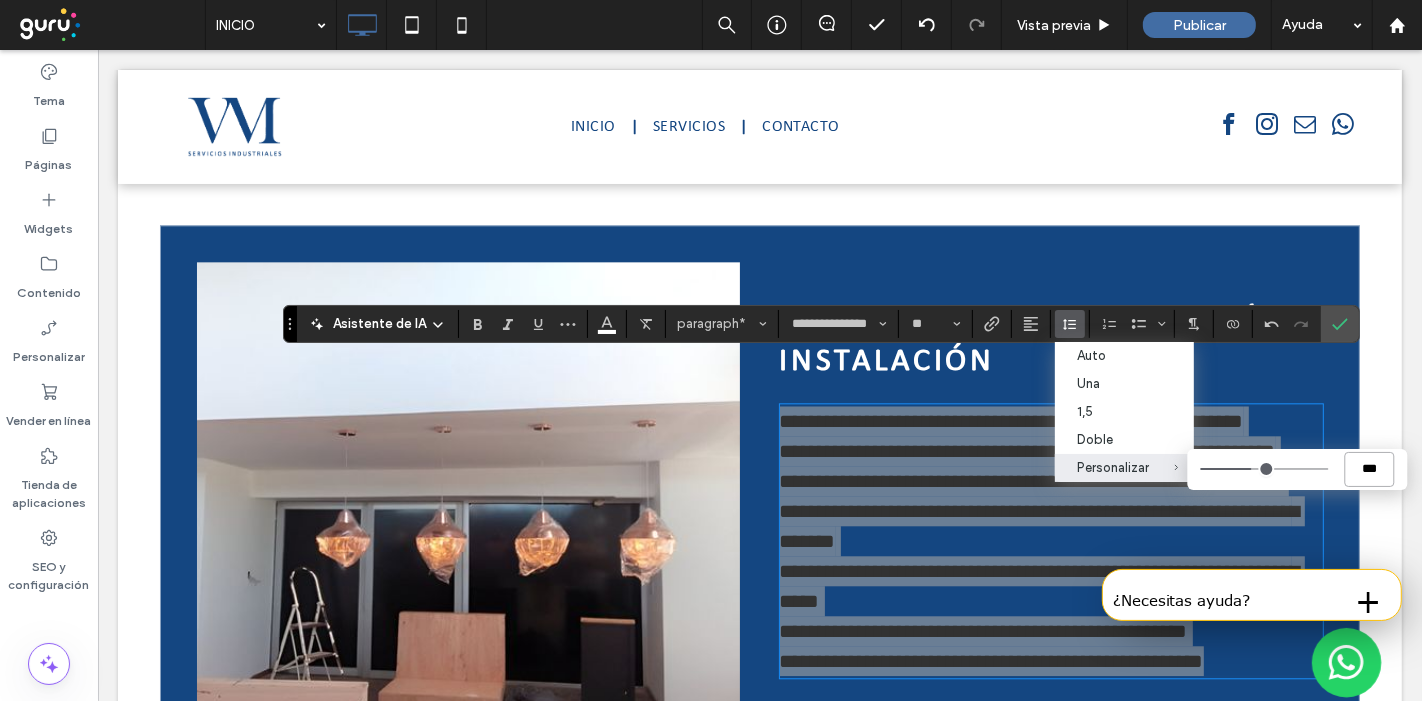 click on "***" at bounding box center (1370, 469) 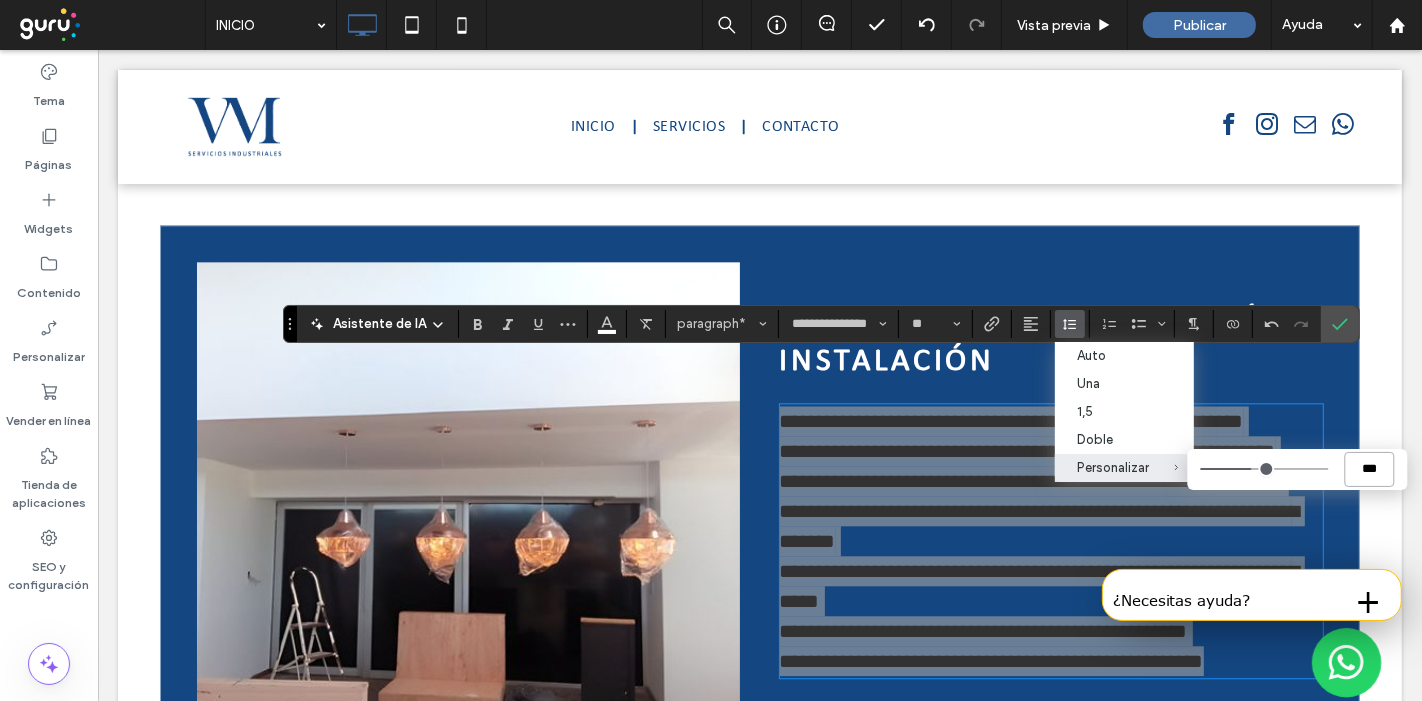 type on "*" 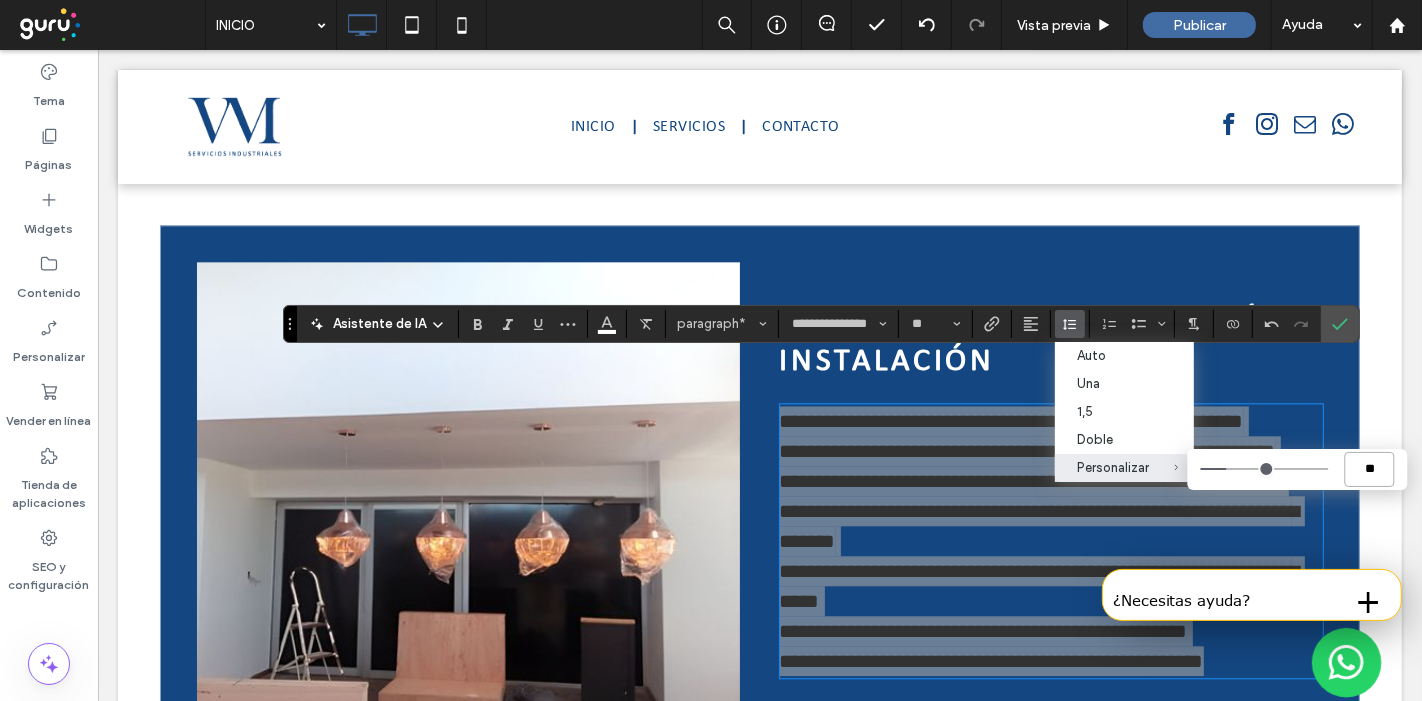 type on "***" 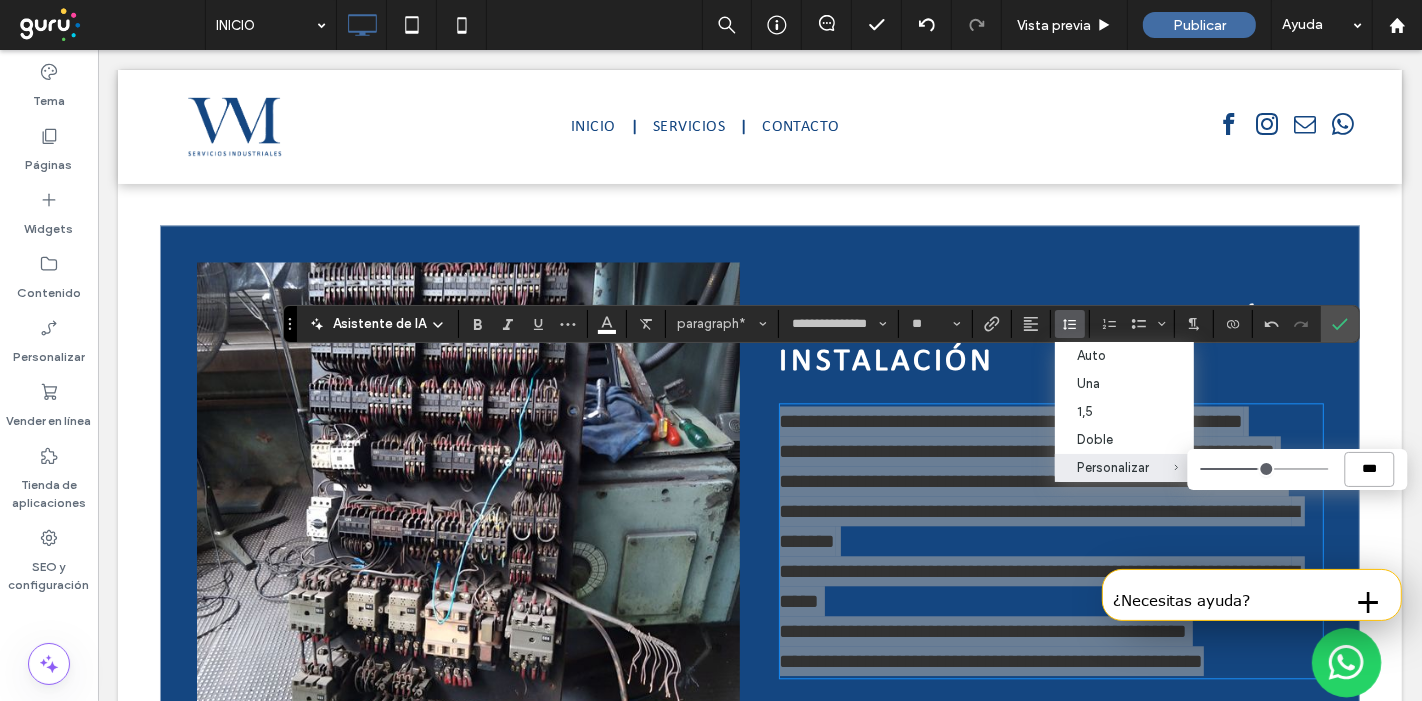 type on "***" 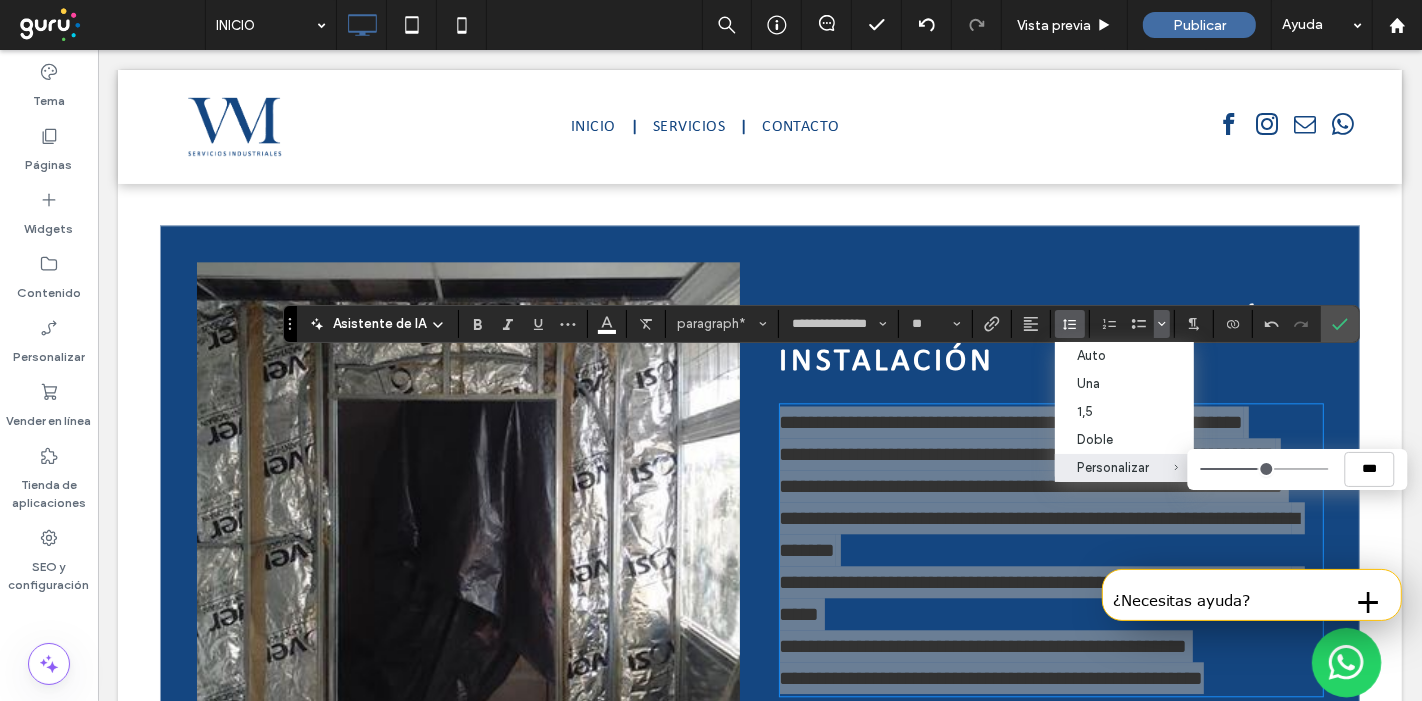 click 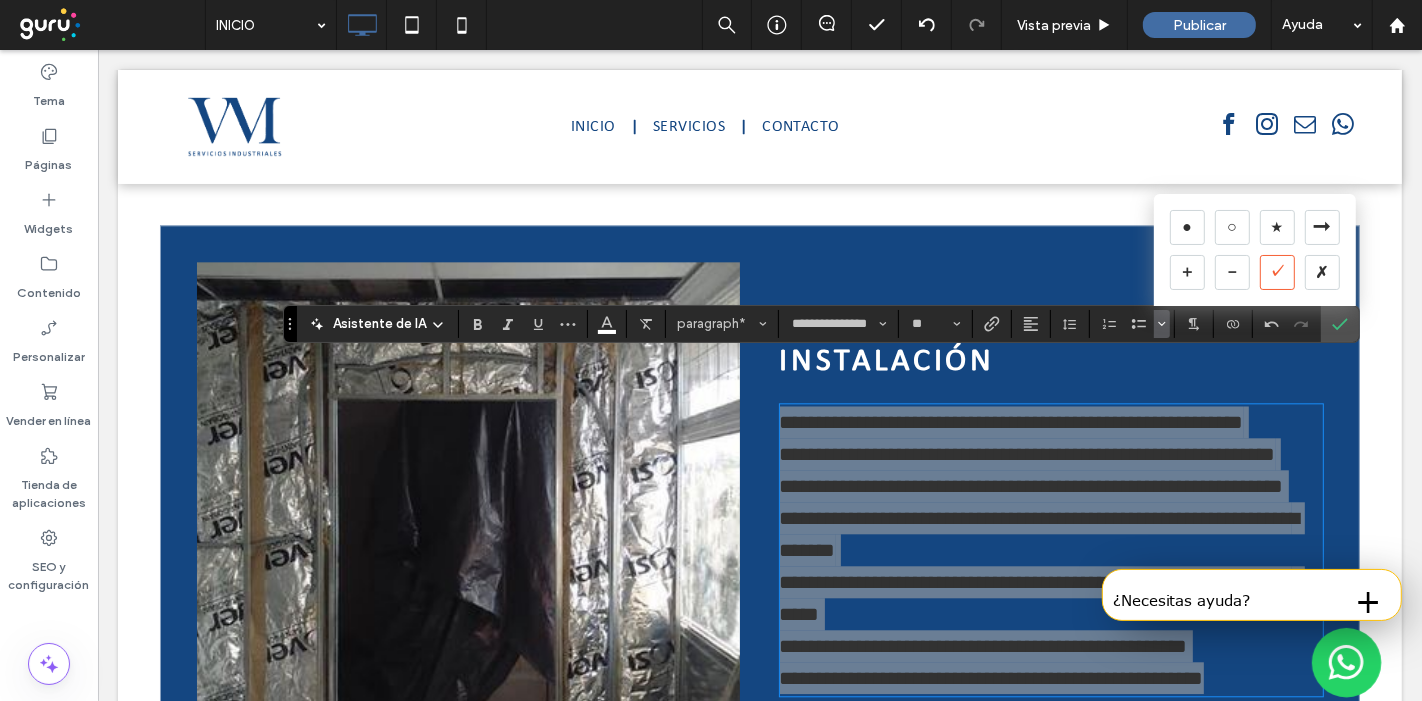 click on "✓" at bounding box center (1277, 272) 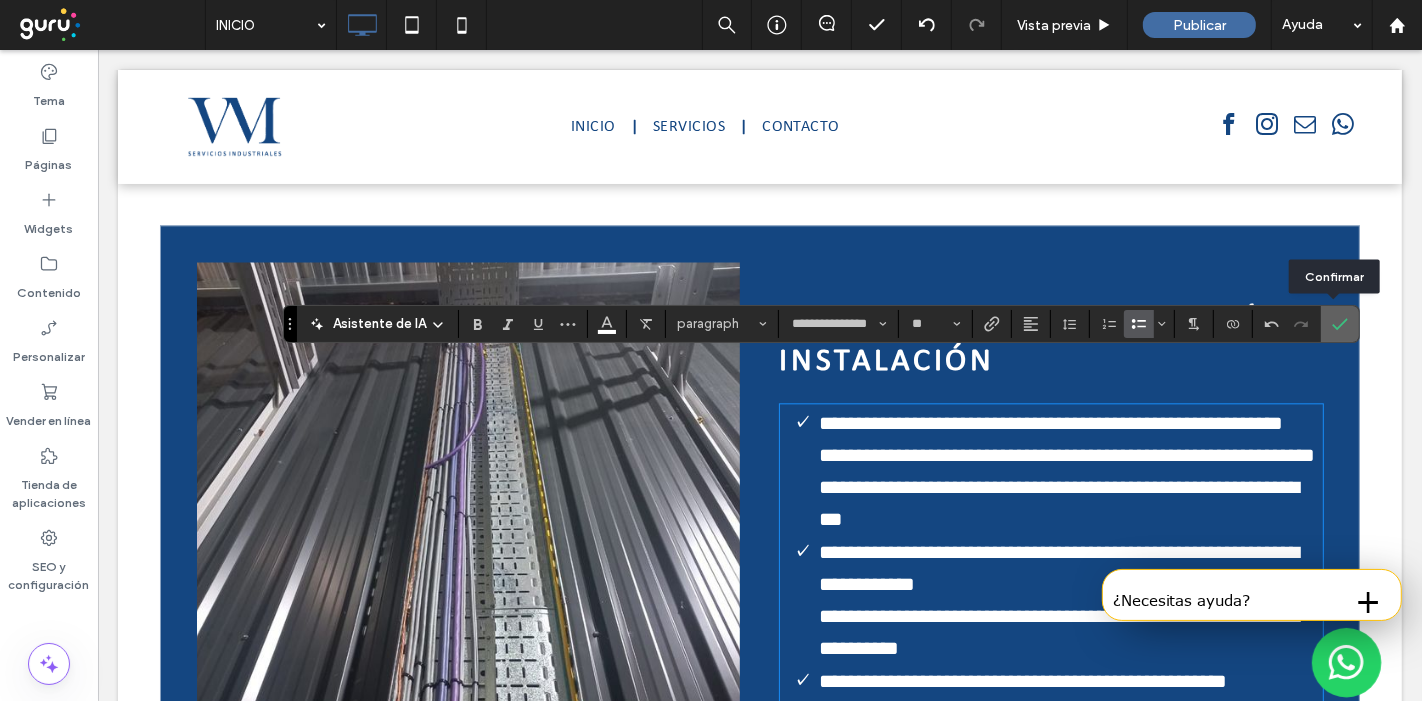 click 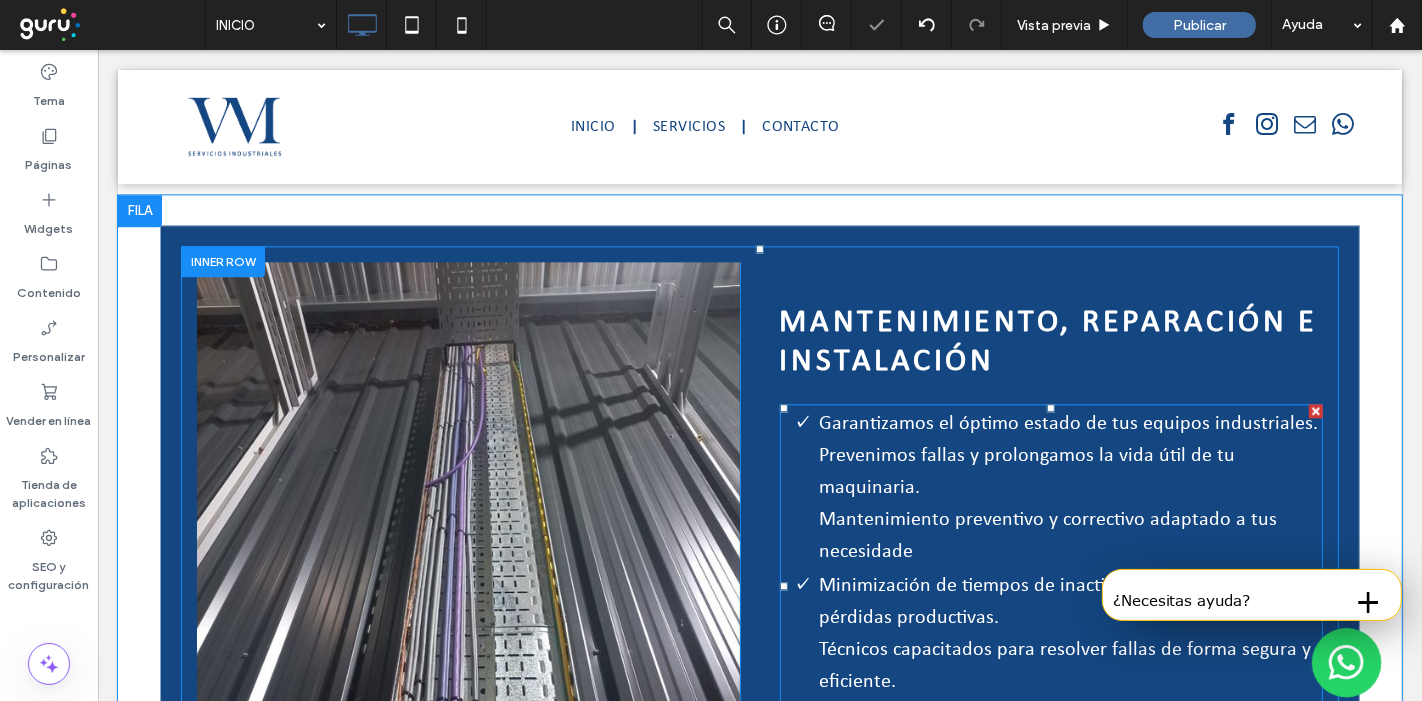 click on "Garantizamos el óptimo estado de tus equipos industriales. Prevenimos fallas y prolongamos la vida útil de tu maquinaria. Mantenimiento preventivo y correctivo adaptado a tus necesidade" at bounding box center [1068, 488] 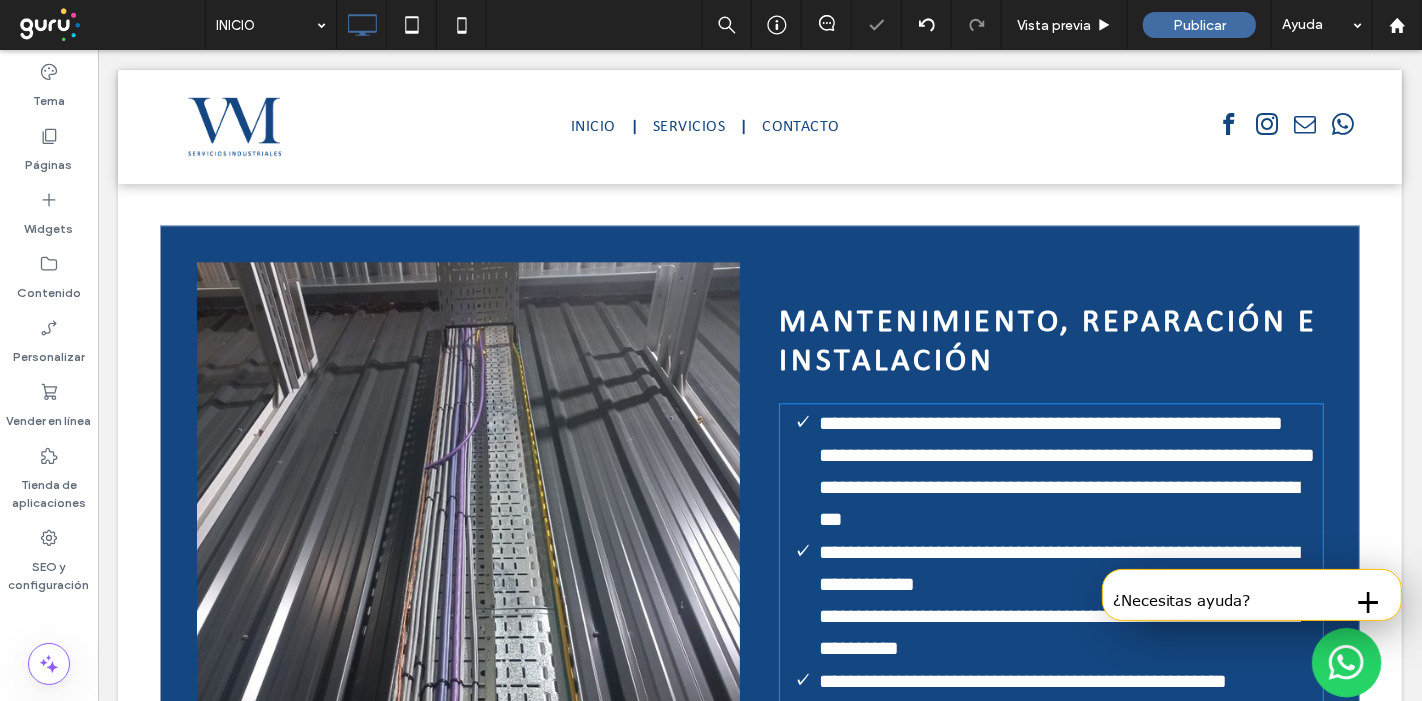 type on "**********" 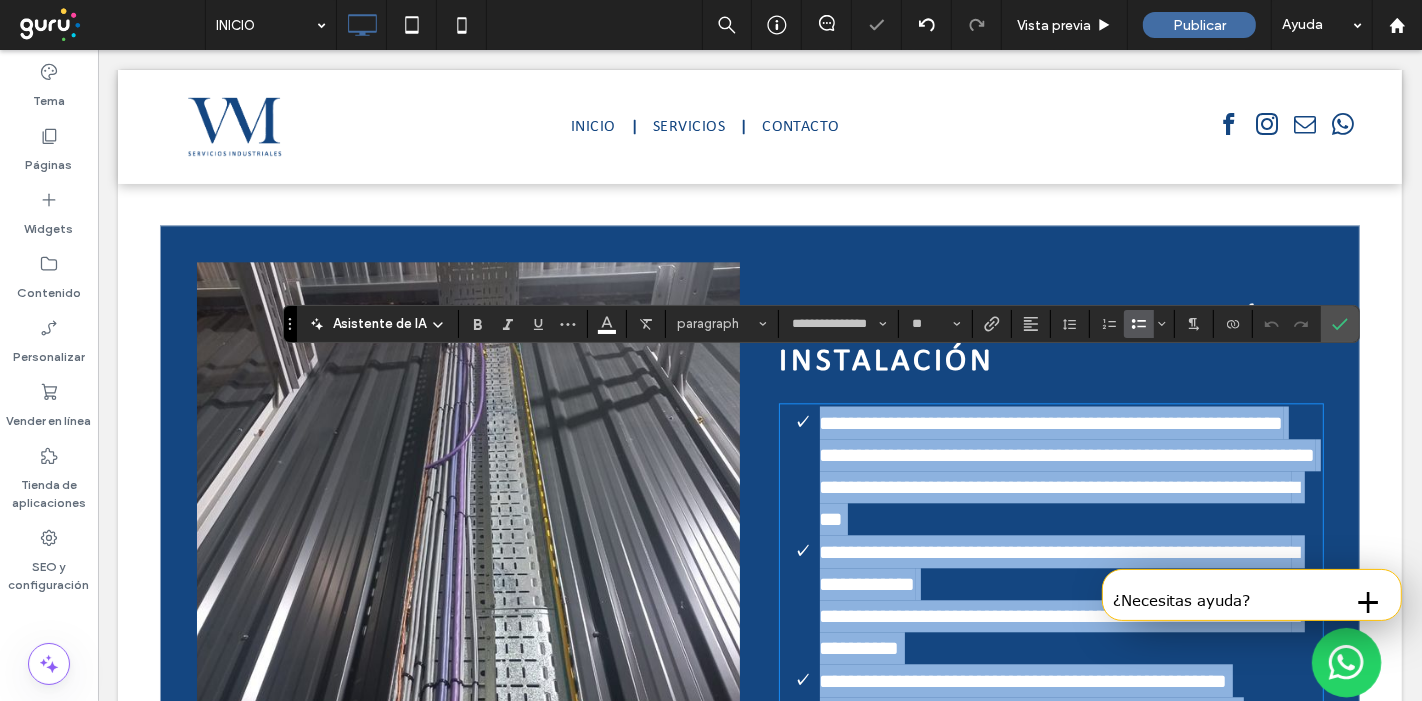 click on "**********" at bounding box center (1050, 568) 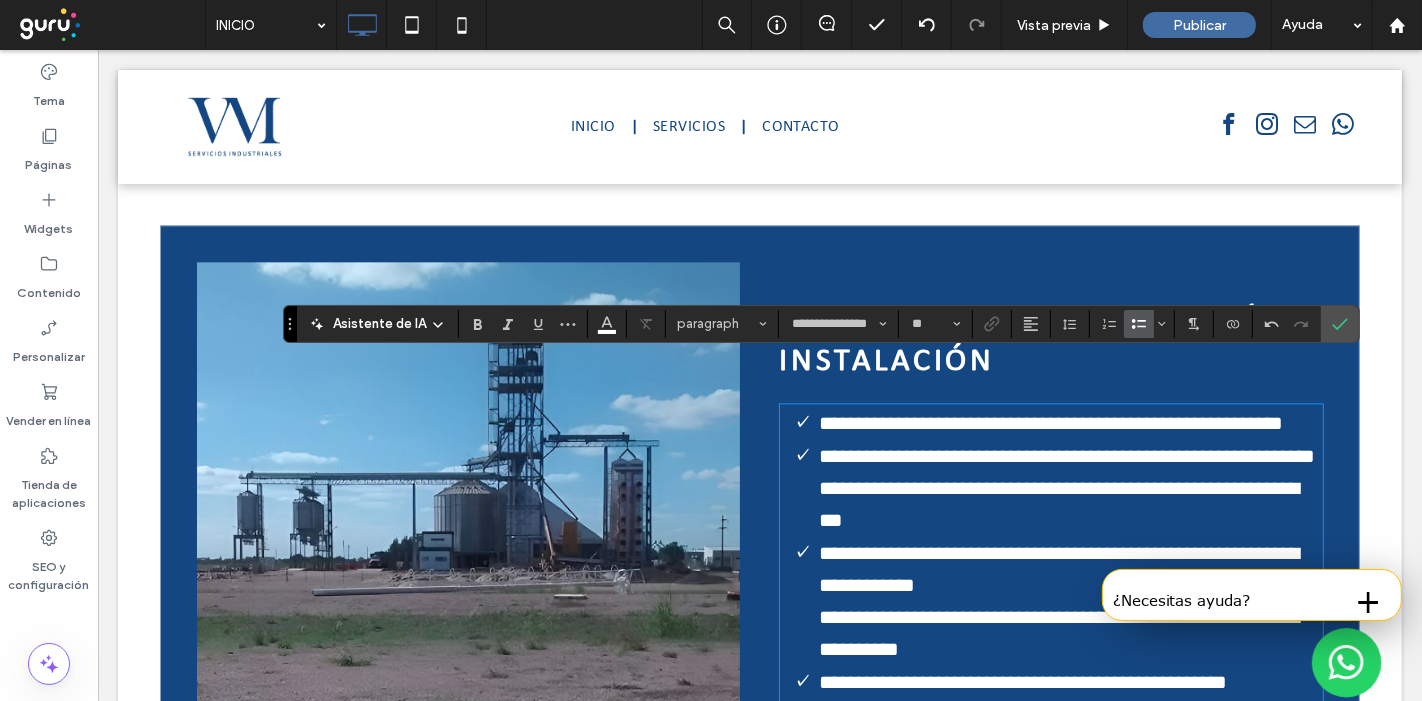 click on "**********" at bounding box center (1067, 488) 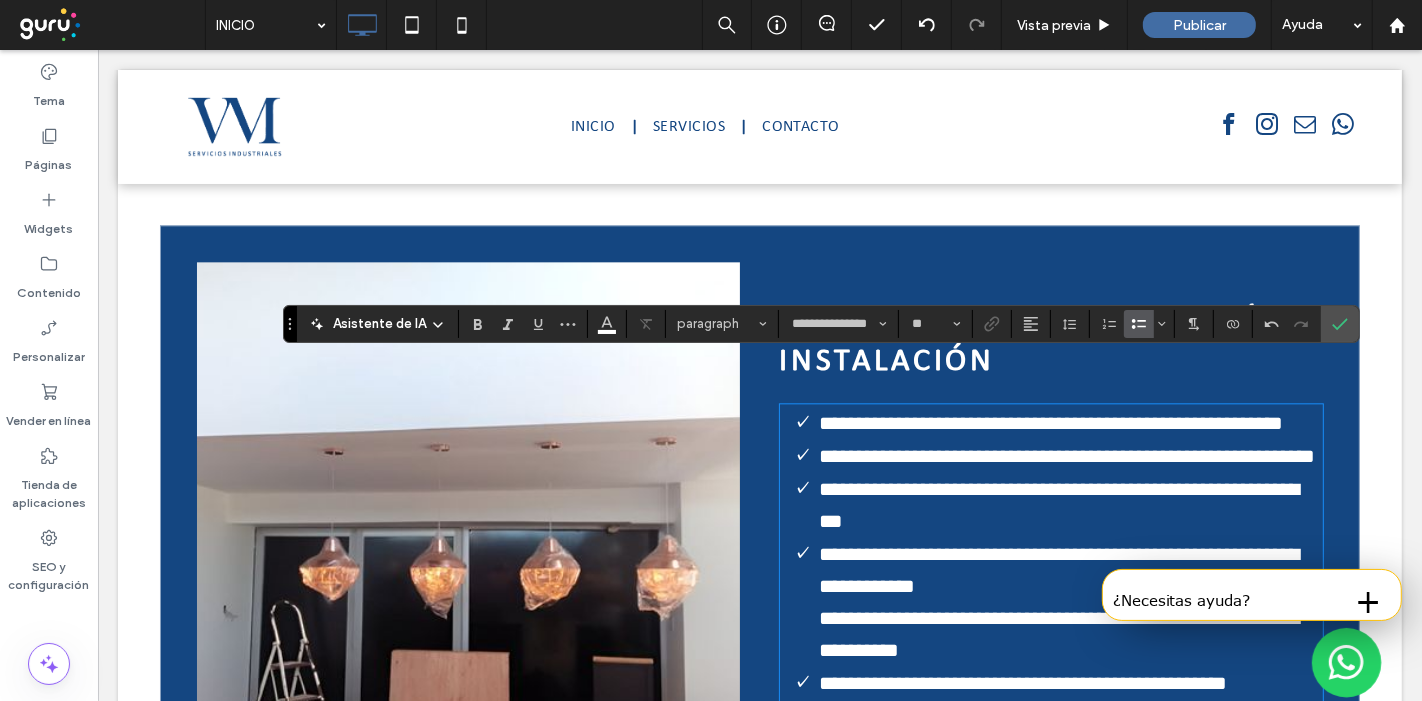 click on "**********" at bounding box center [1070, 504] 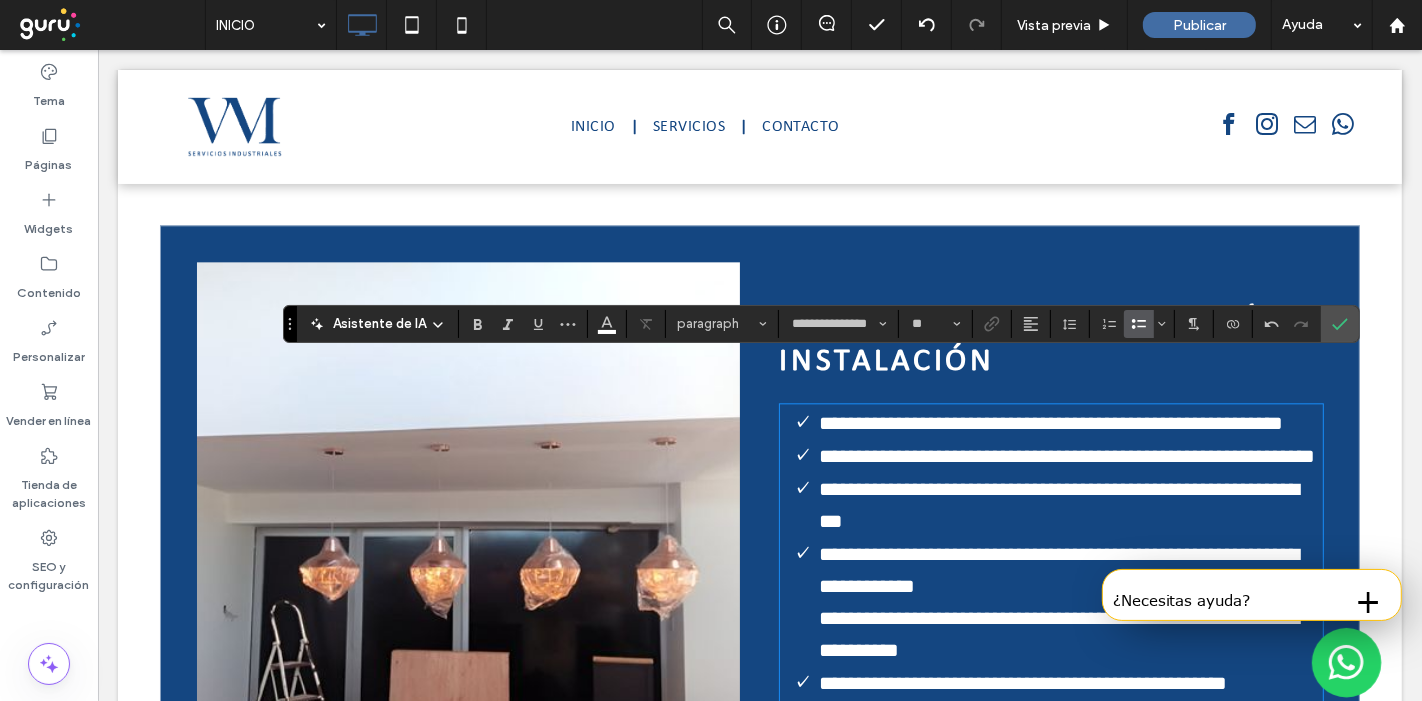 type 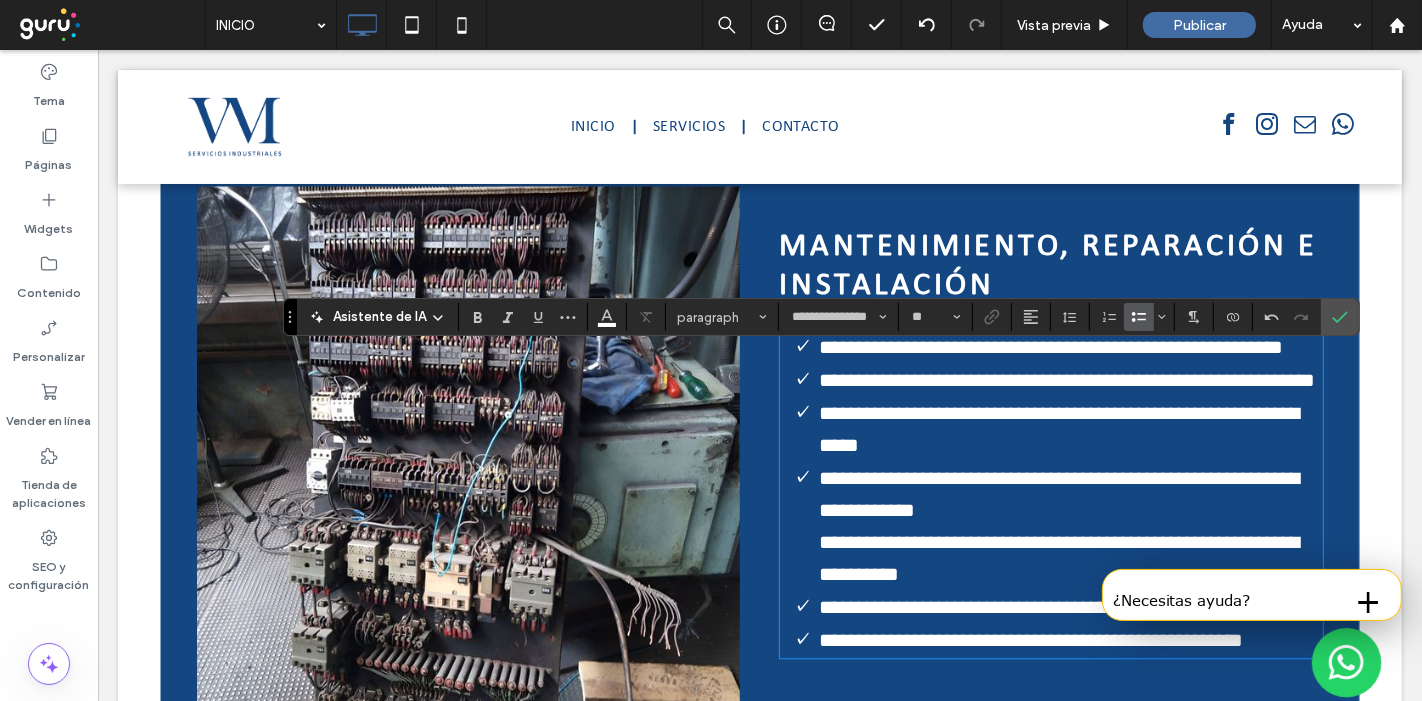 scroll, scrollTop: 4075, scrollLeft: 0, axis: vertical 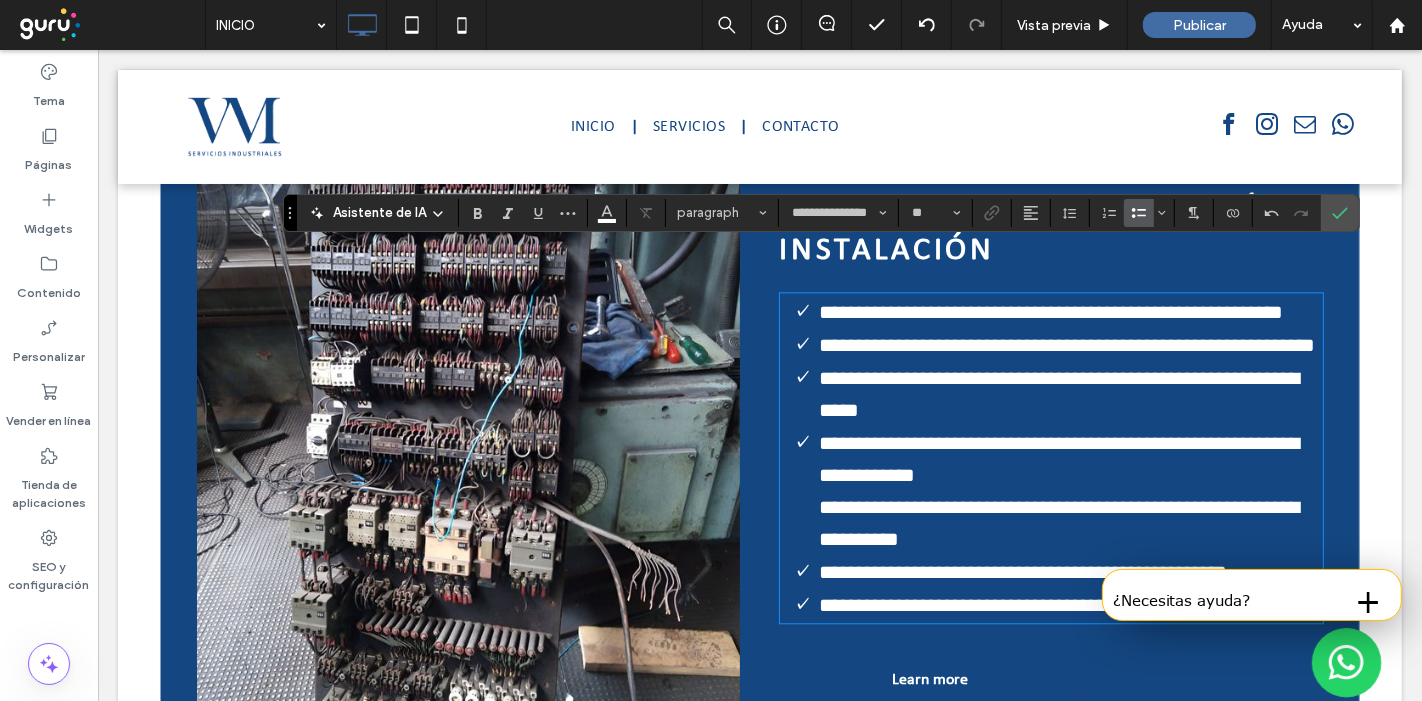 click on "**********" at bounding box center [1050, 458] 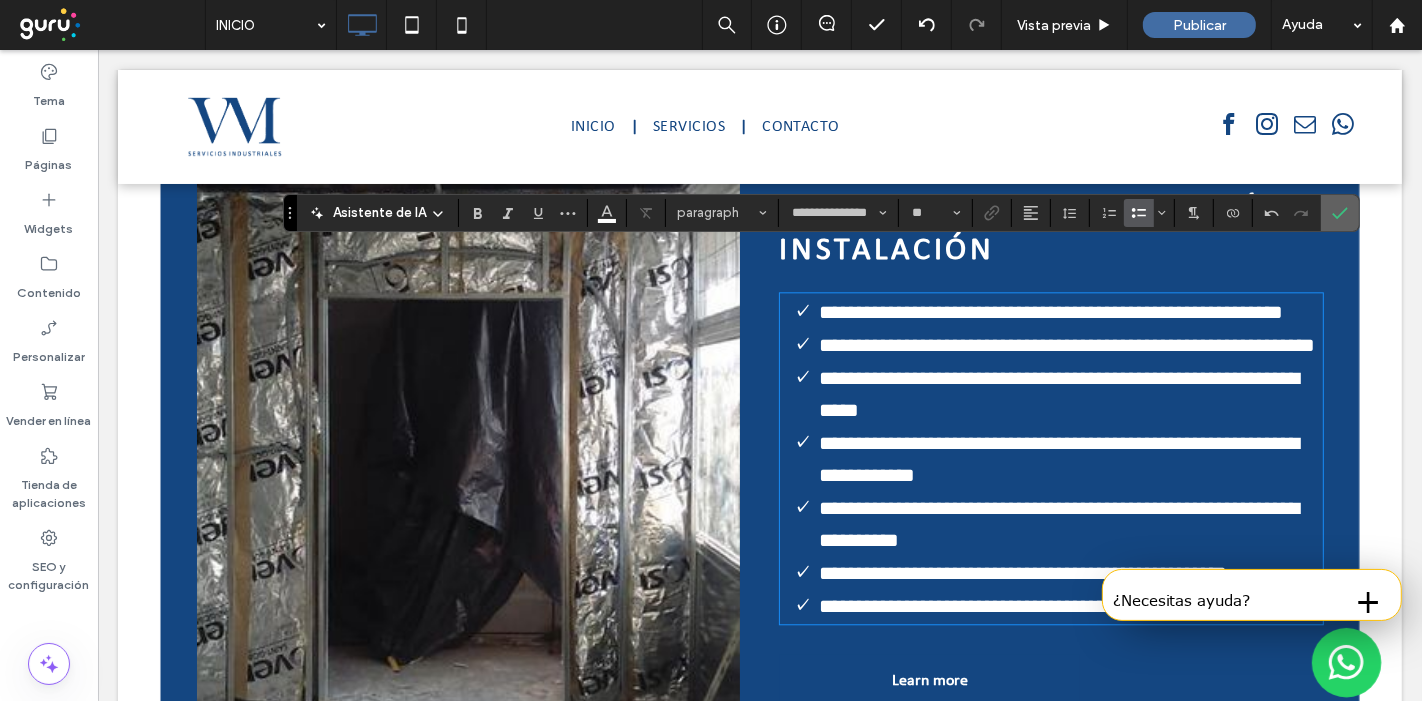click at bounding box center [1336, 213] 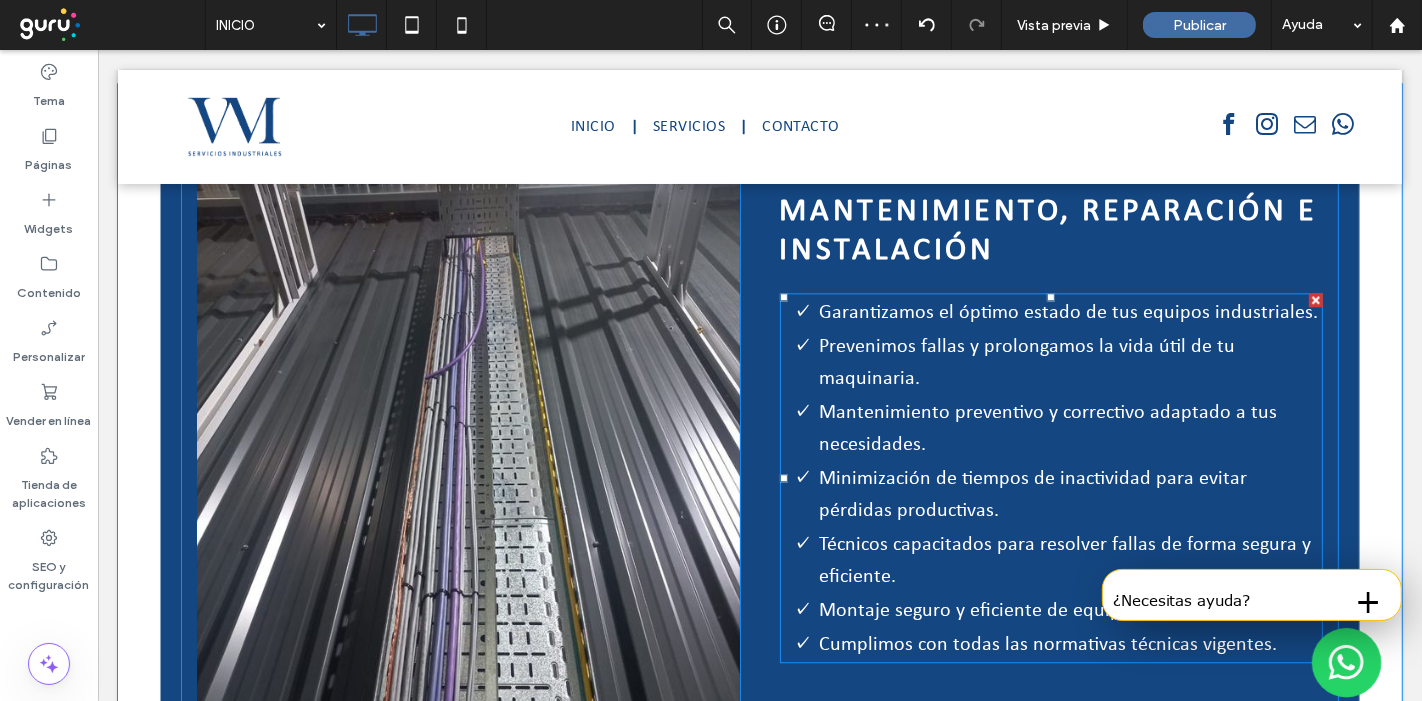 scroll, scrollTop: 3964, scrollLeft: 0, axis: vertical 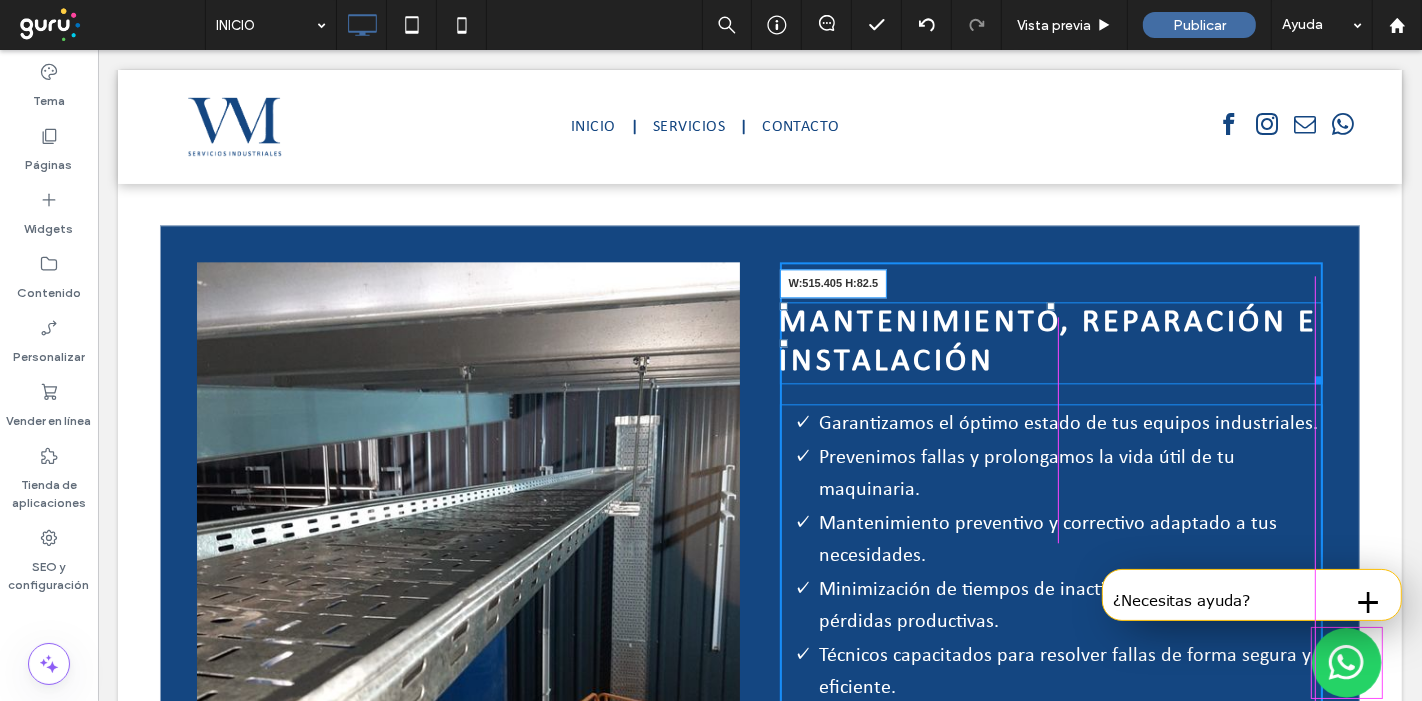 drag, startPoint x: 1302, startPoint y: 327, endPoint x: 1290, endPoint y: 330, distance: 12.369317 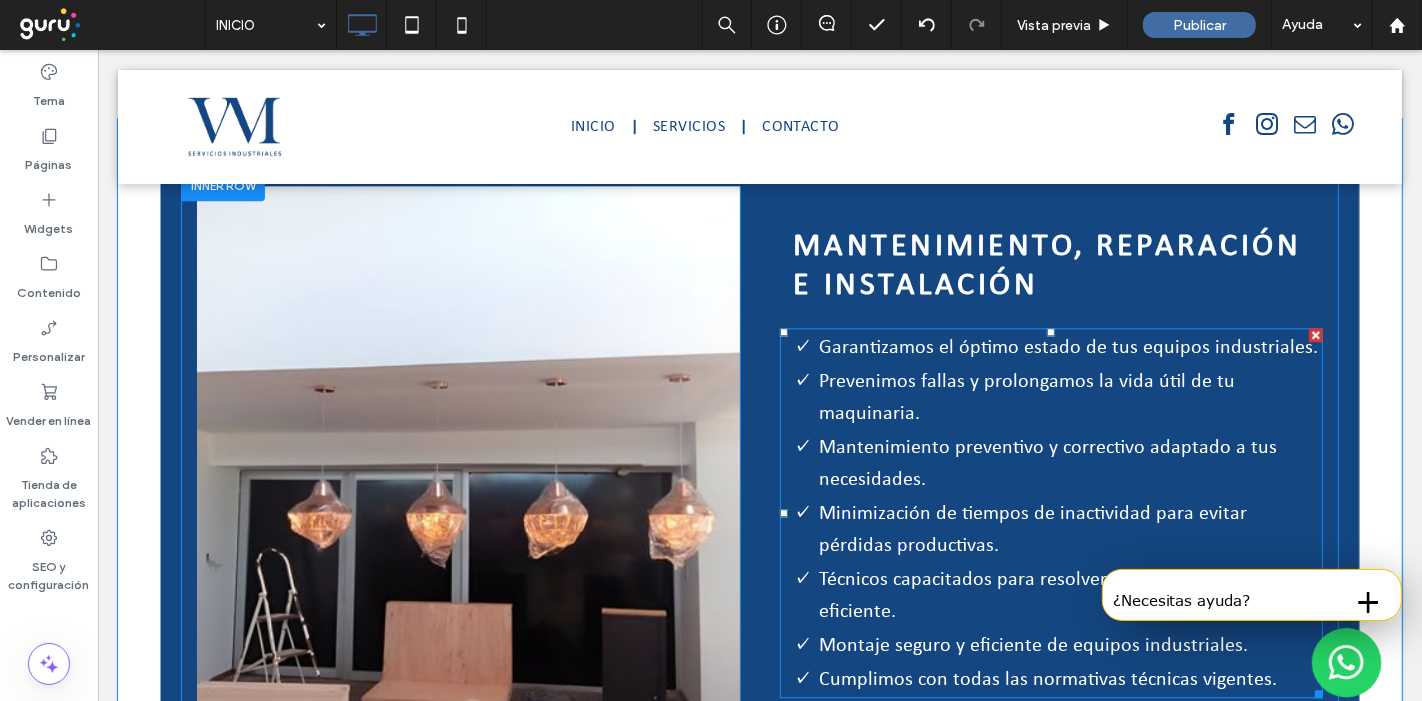 scroll, scrollTop: 4075, scrollLeft: 0, axis: vertical 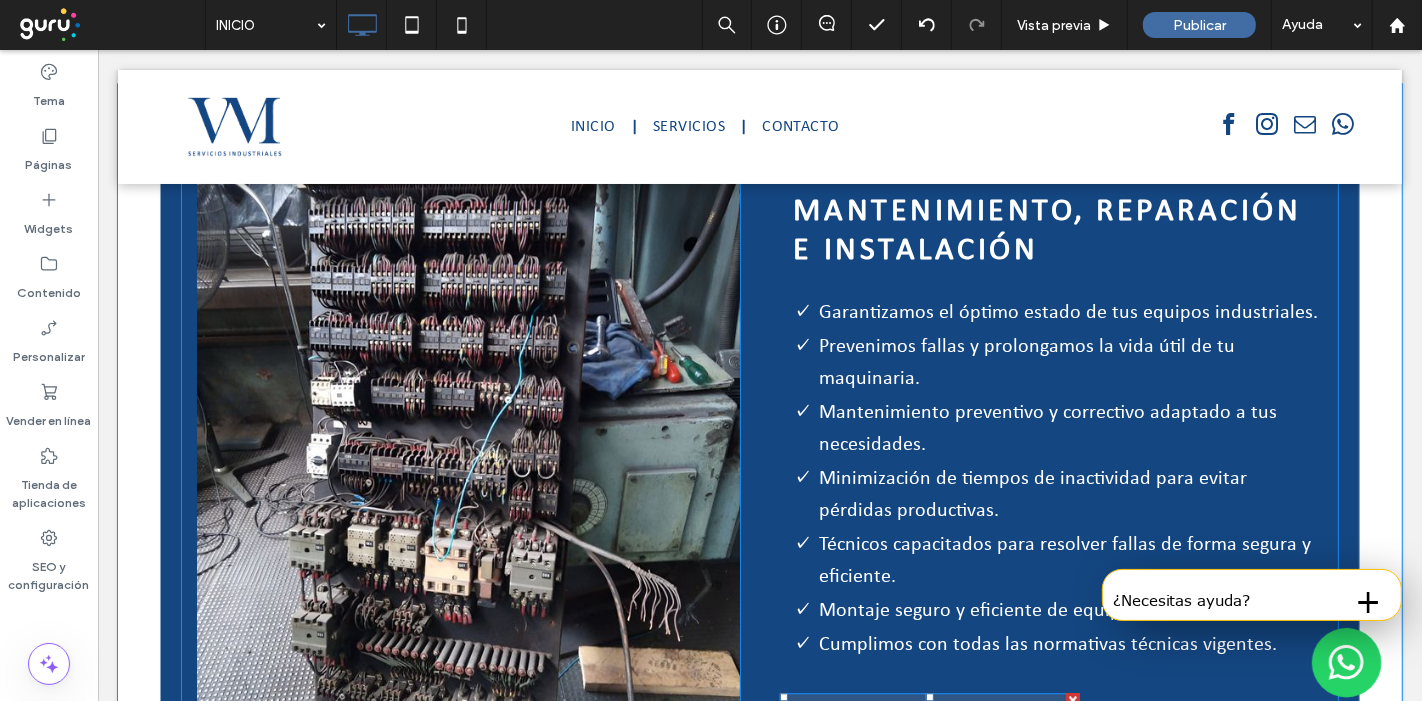 click on "Learn more" at bounding box center (929, 720) 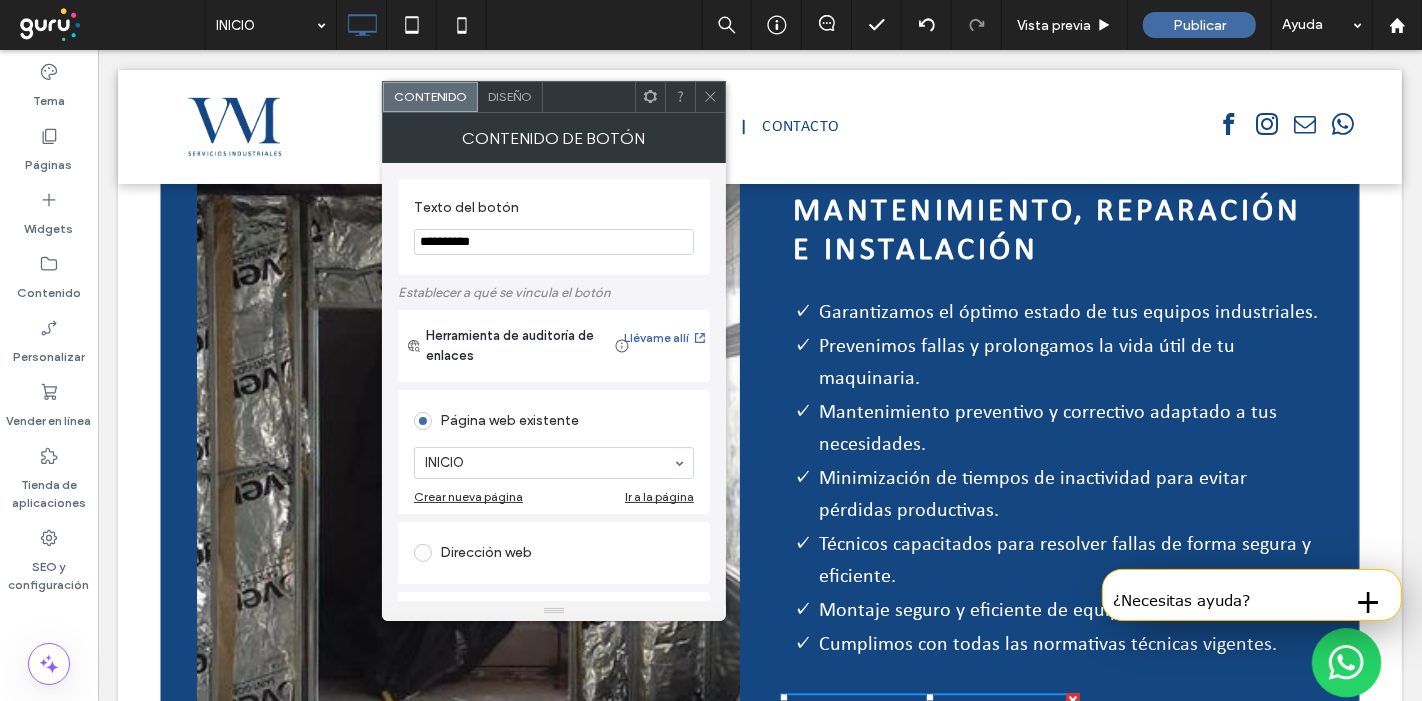 click on "**********" at bounding box center [554, 242] 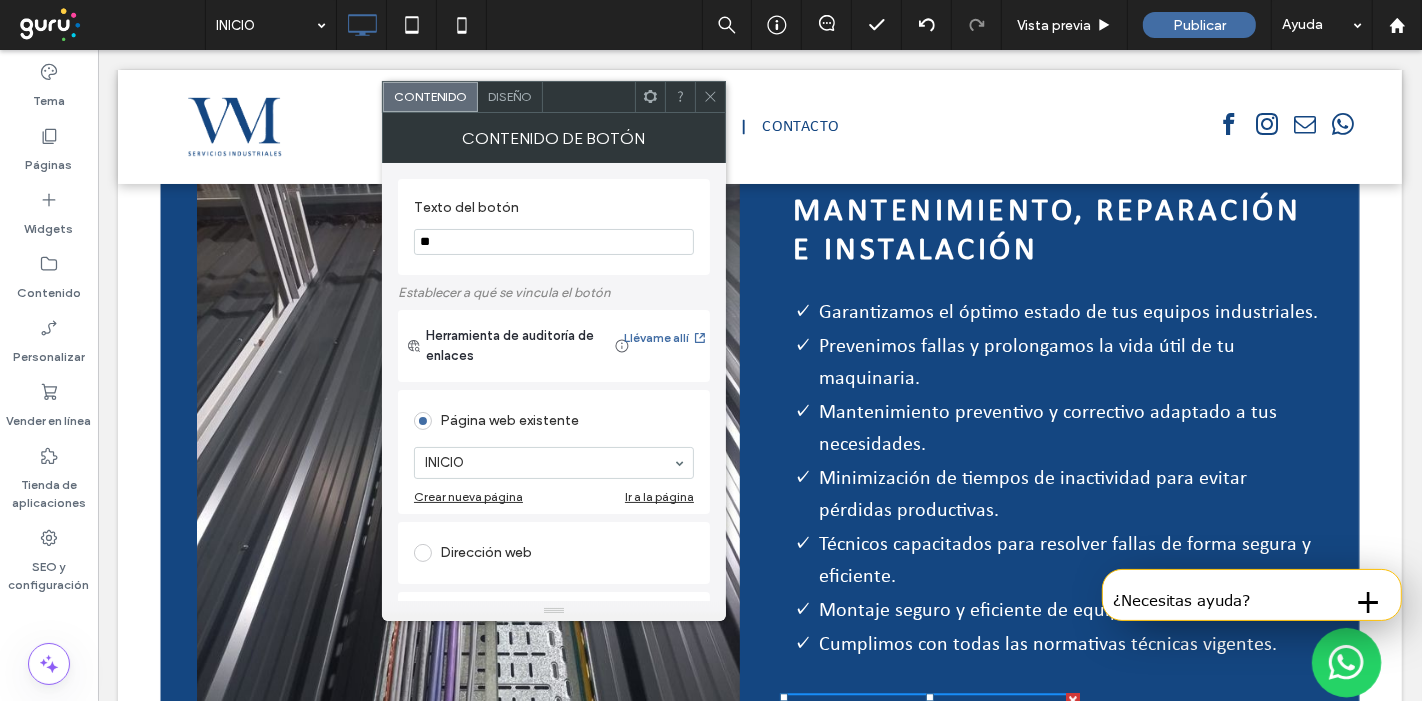type on "*" 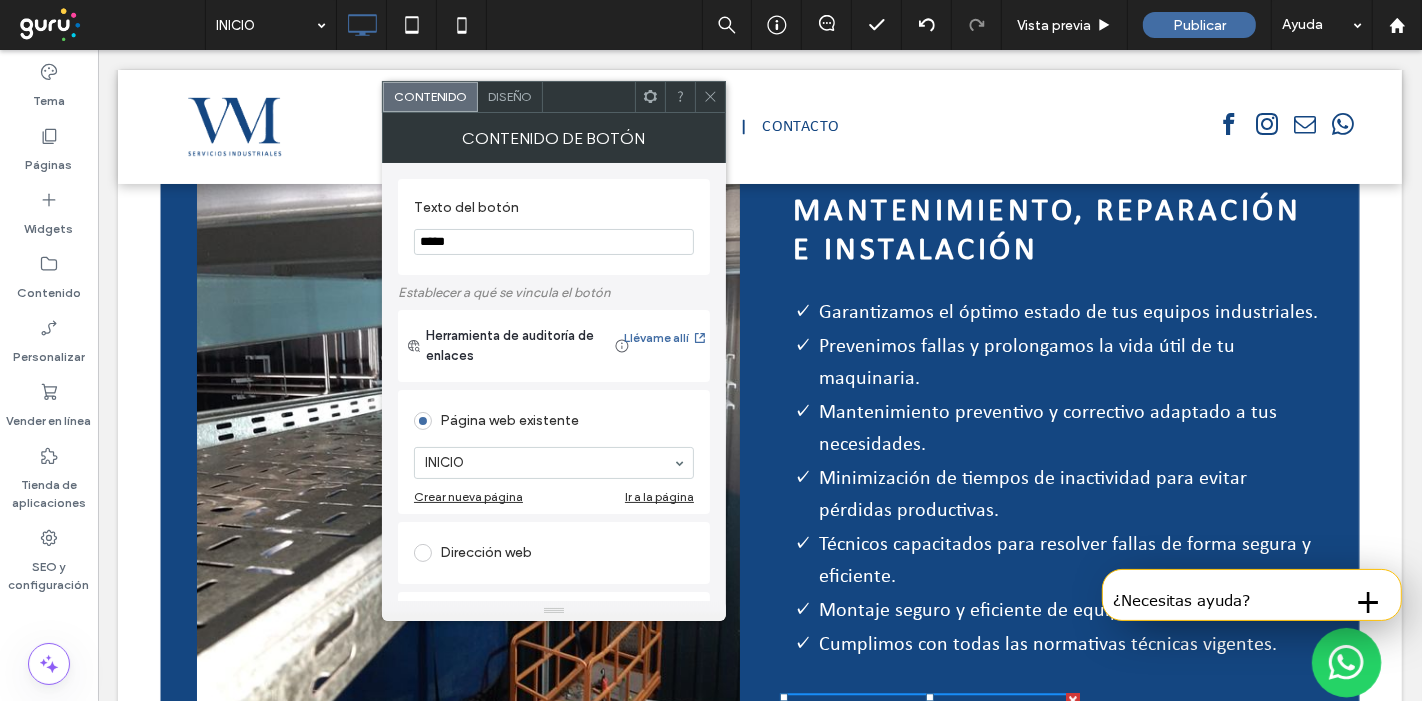 type on "*****" 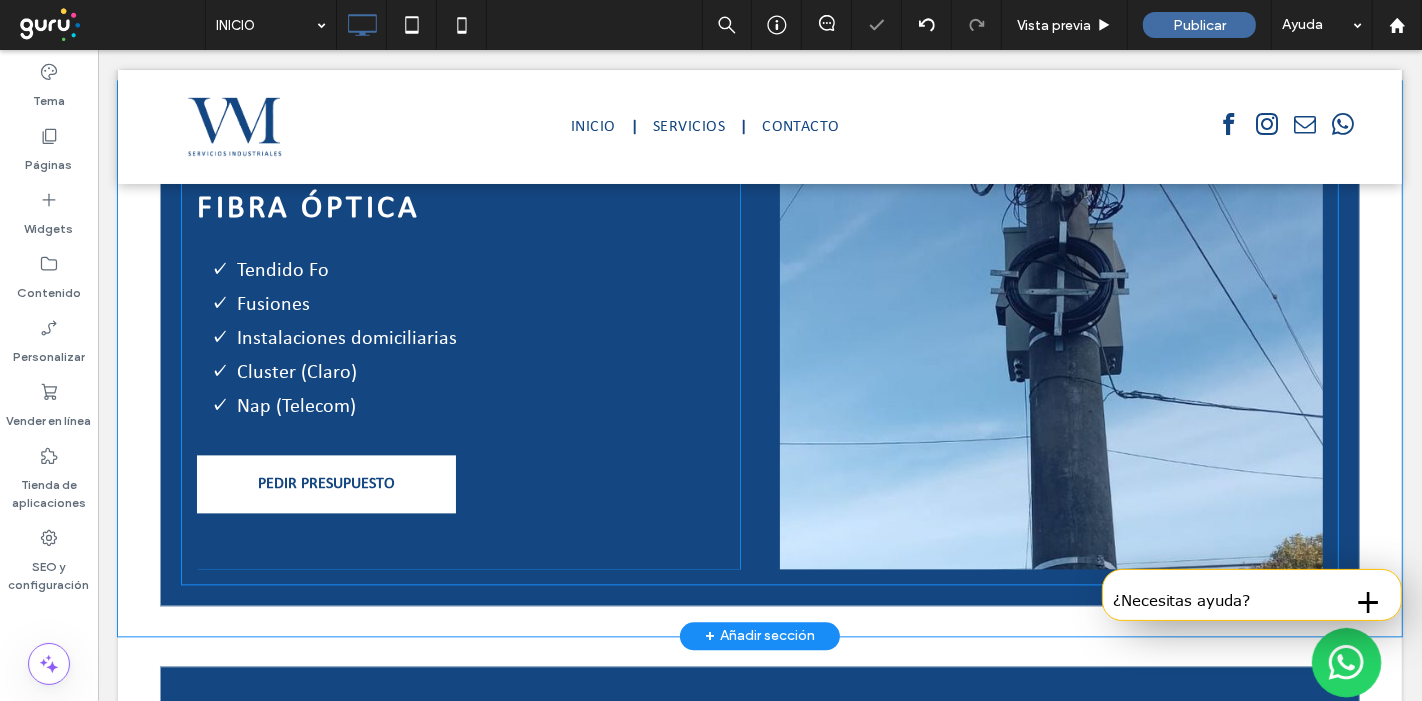 scroll, scrollTop: 3520, scrollLeft: 0, axis: vertical 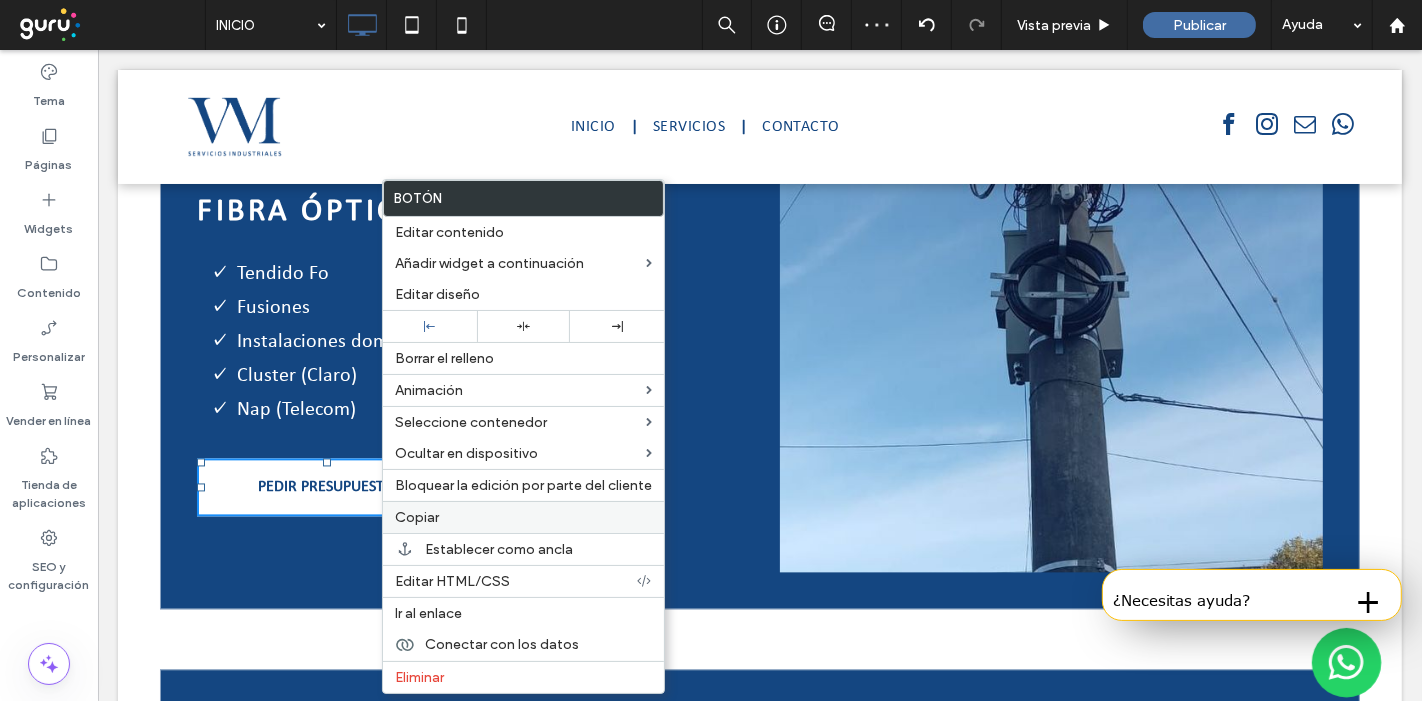 click on "Copiar" at bounding box center [523, 517] 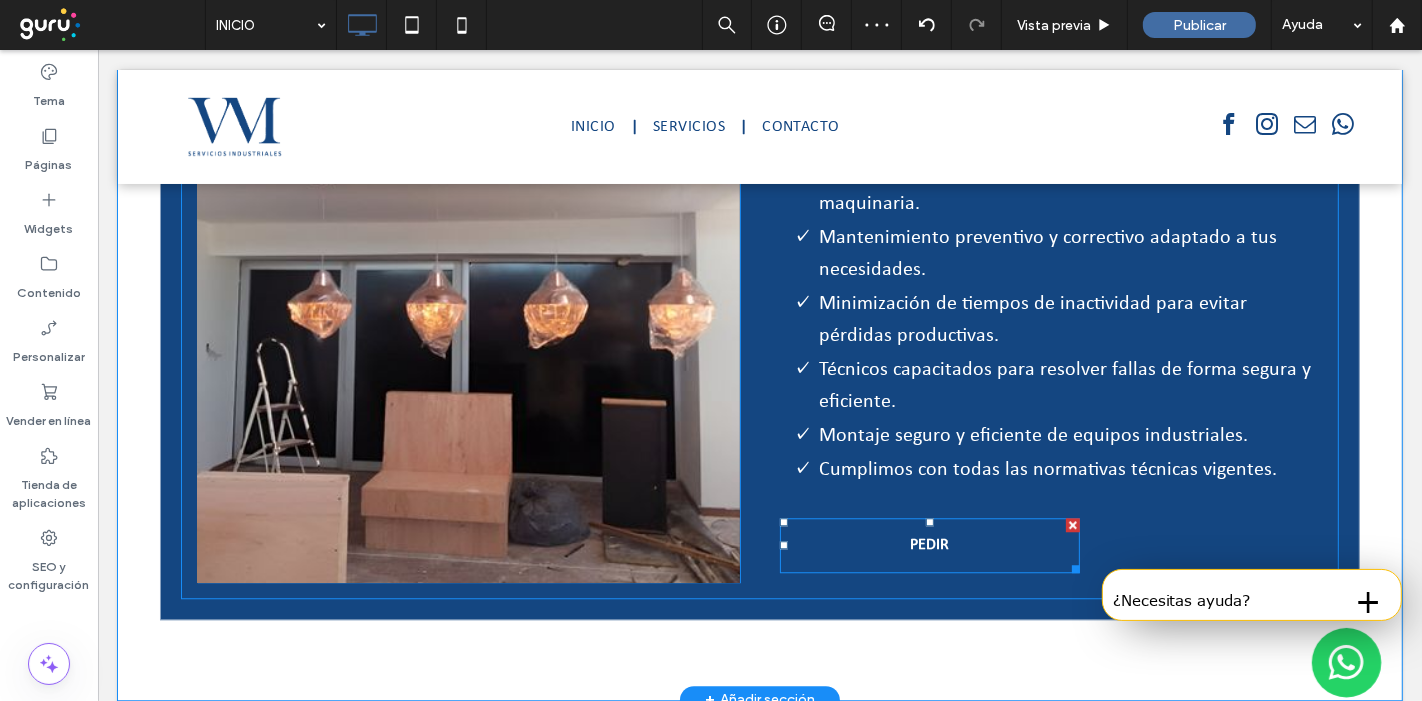 scroll, scrollTop: 4297, scrollLeft: 0, axis: vertical 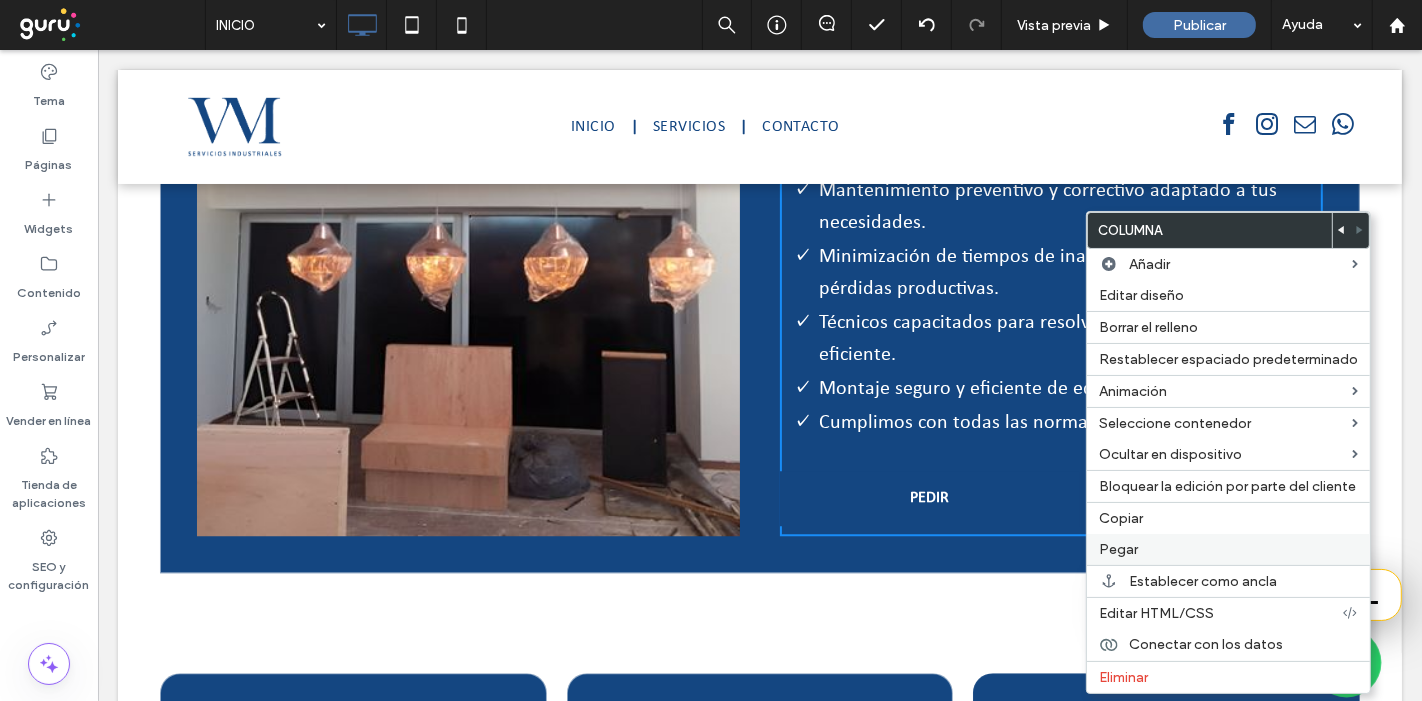 click on "Pegar" at bounding box center (1228, 549) 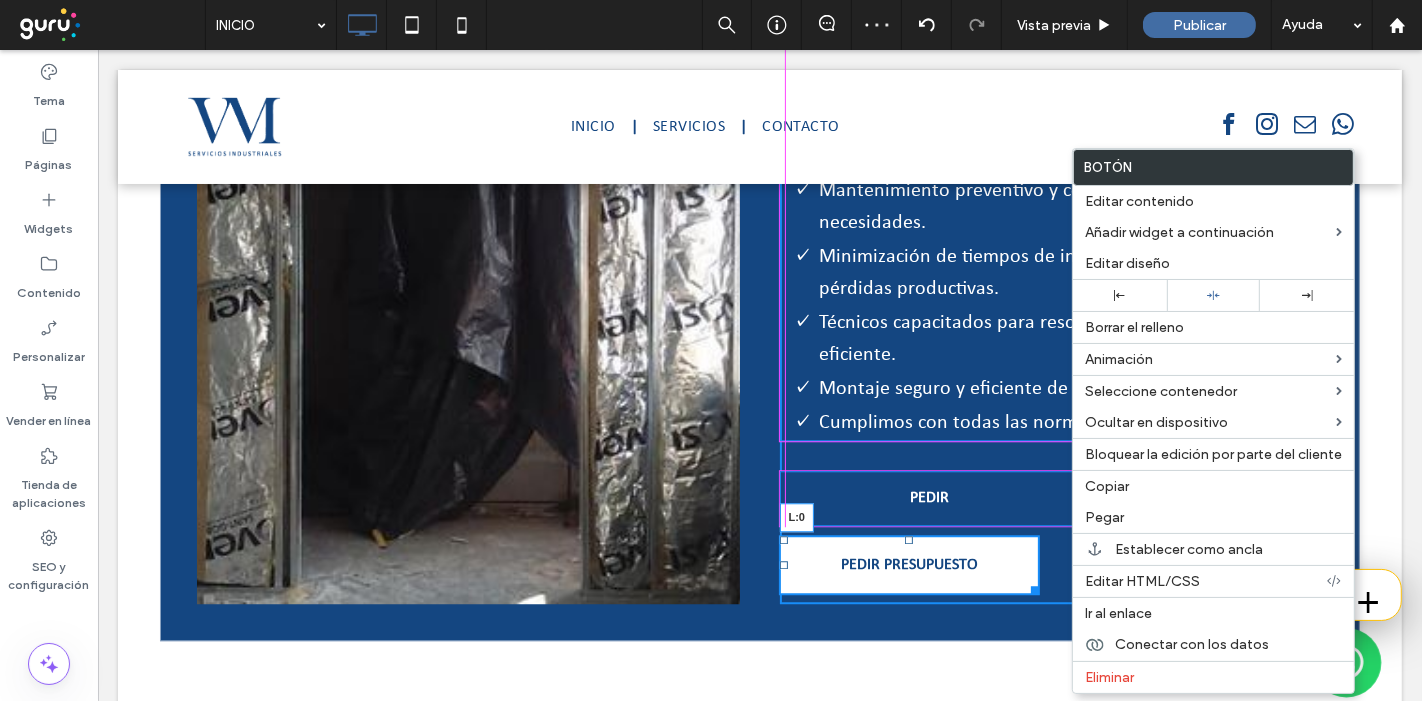 drag, startPoint x: 908, startPoint y: 475, endPoint x: 767, endPoint y: 472, distance: 141.0319 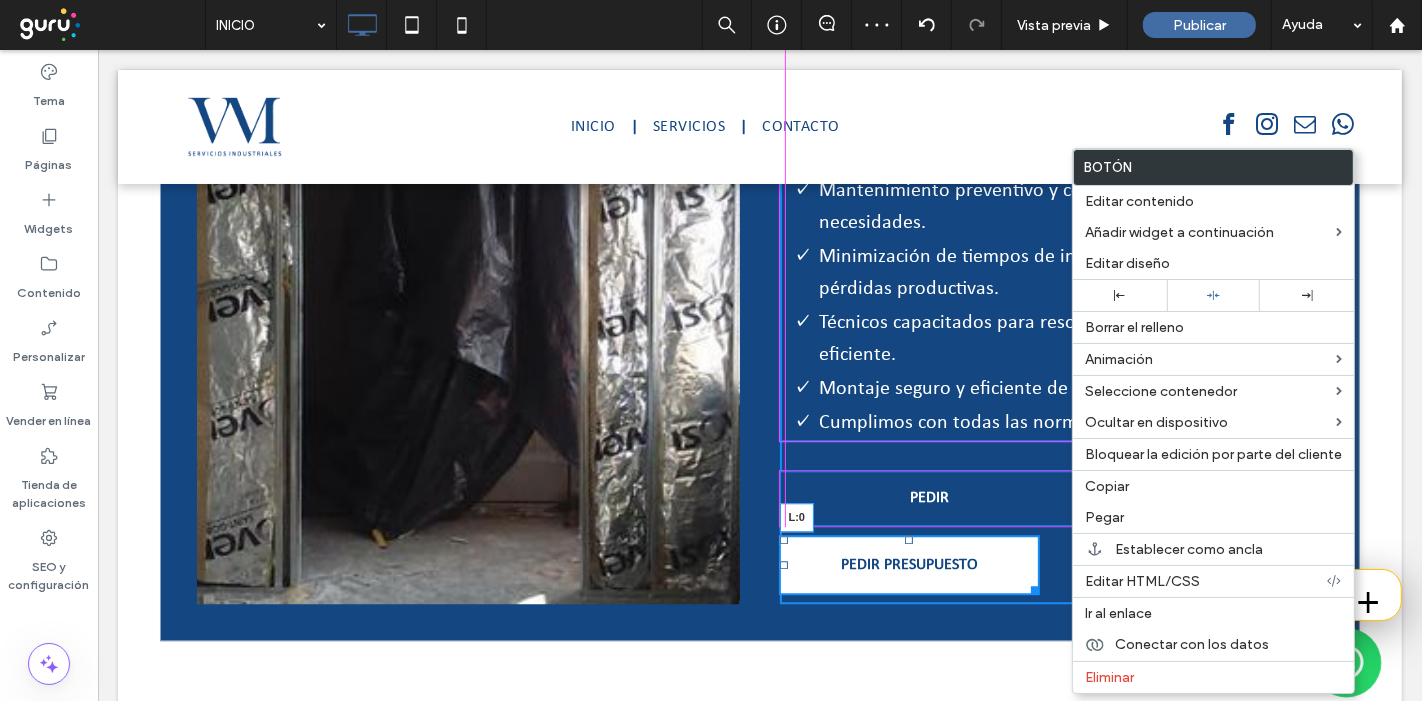 click at bounding box center (783, 565) 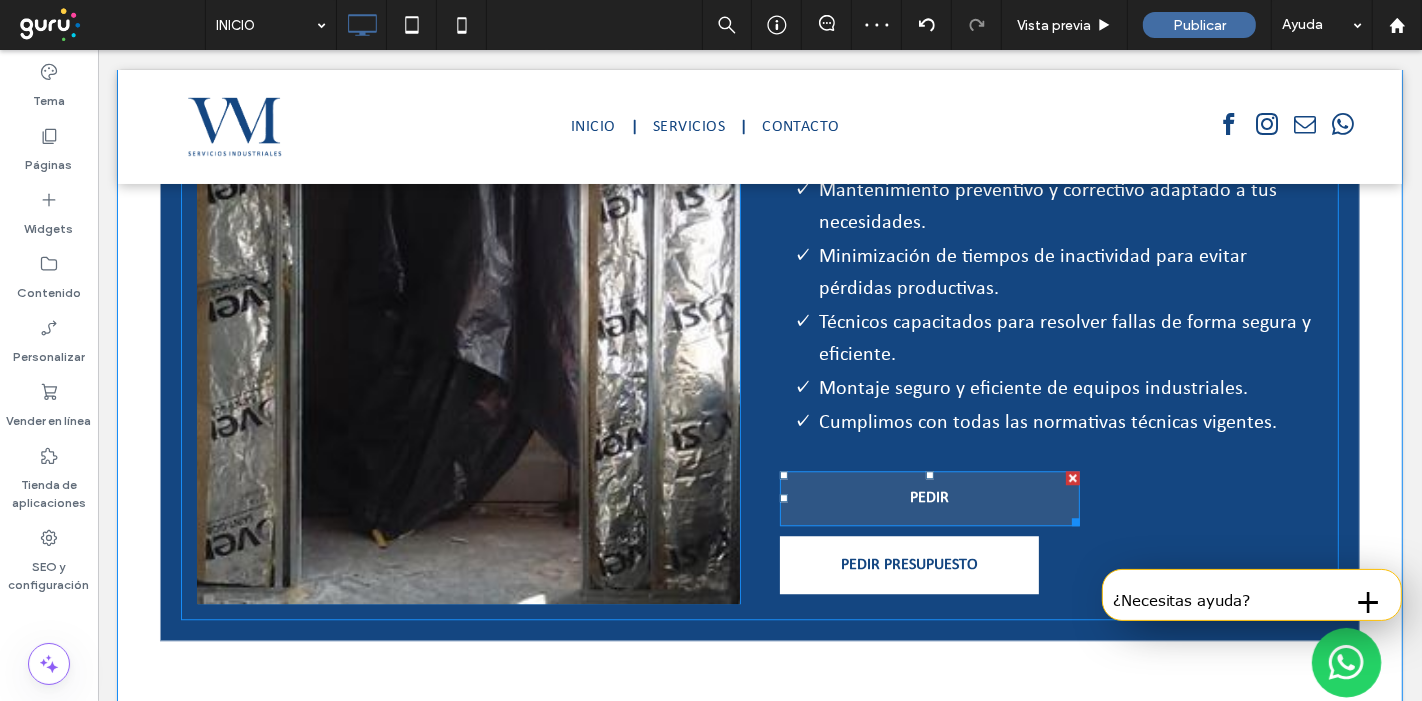 click at bounding box center [1072, 478] 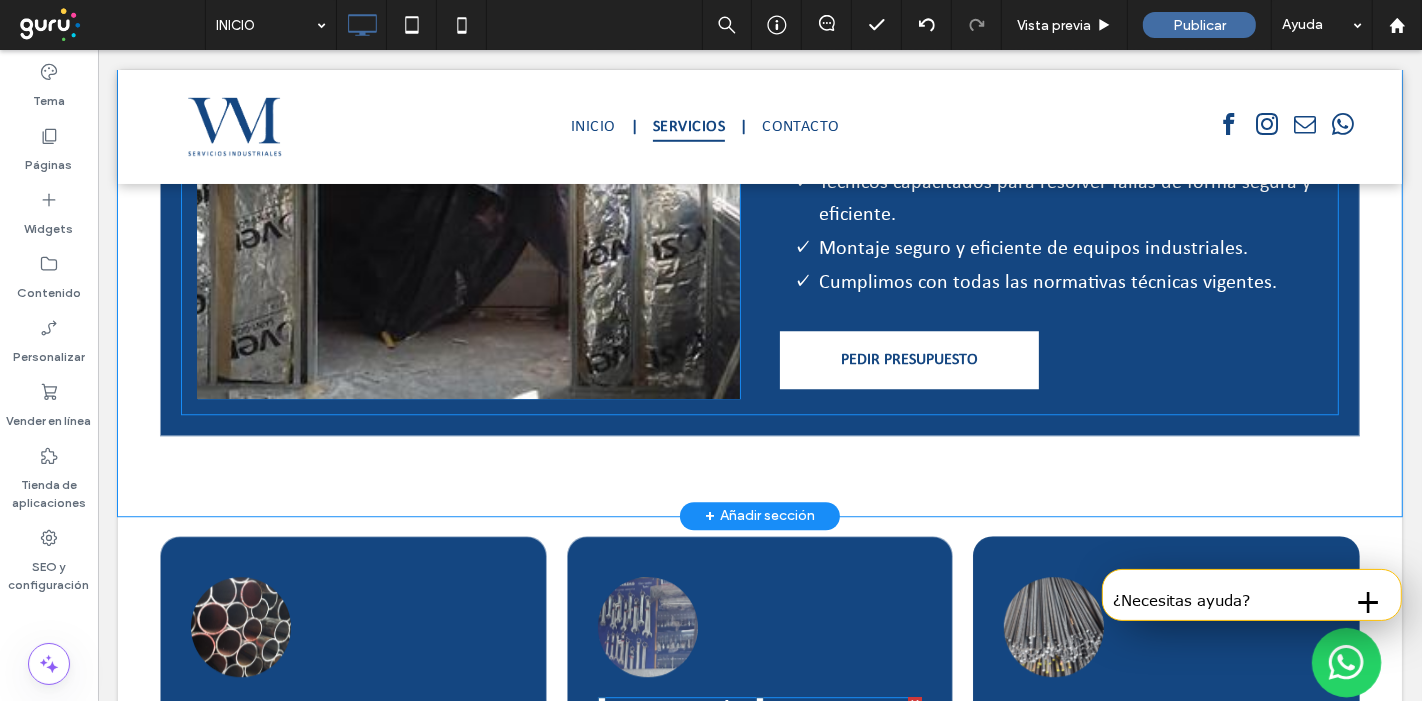 scroll, scrollTop: 4445, scrollLeft: 0, axis: vertical 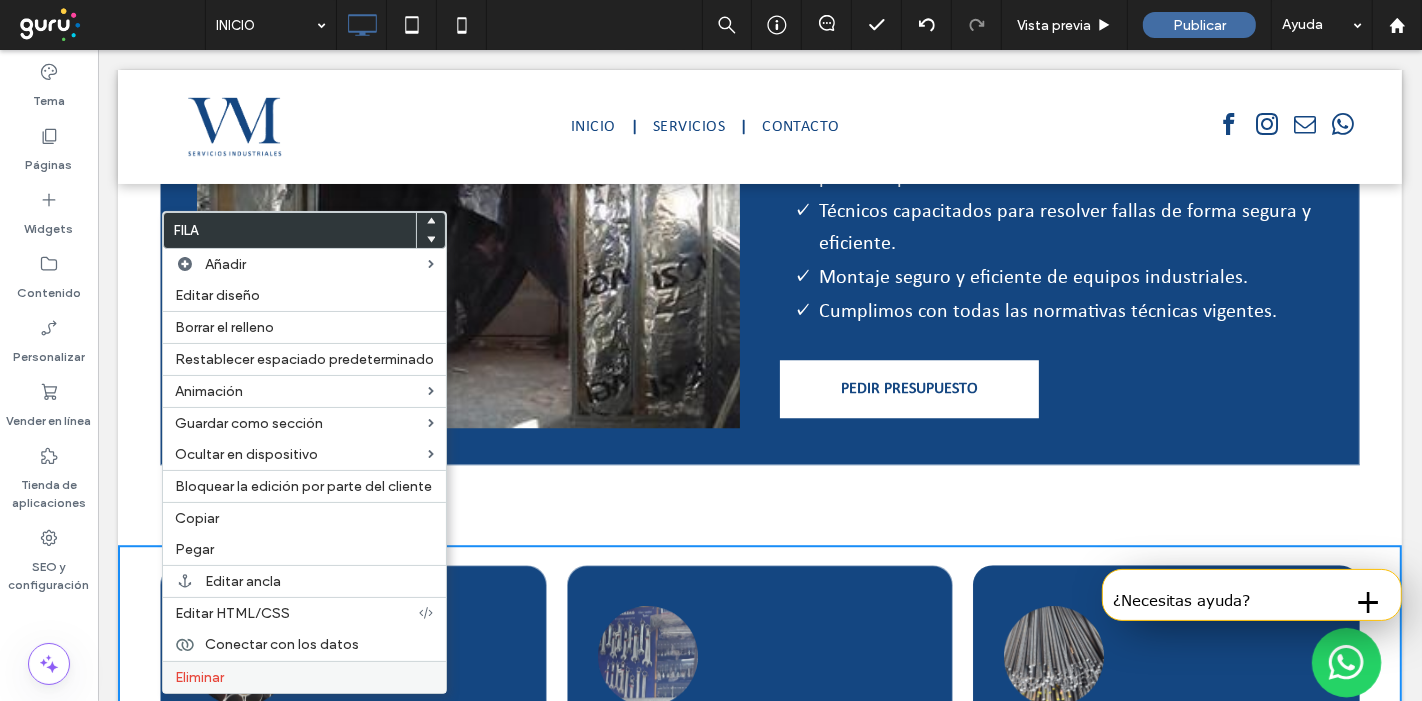 click on "Eliminar" at bounding box center [199, 677] 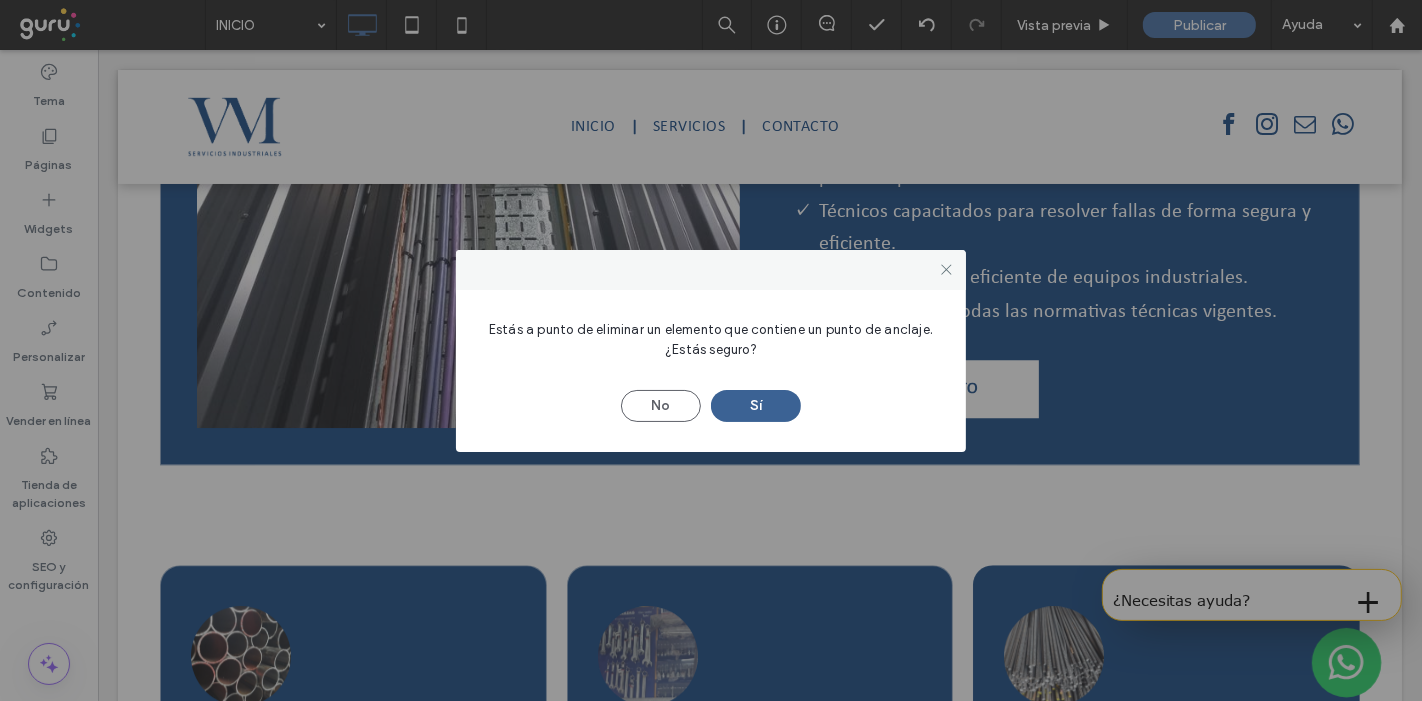 click on "Sí" at bounding box center (756, 406) 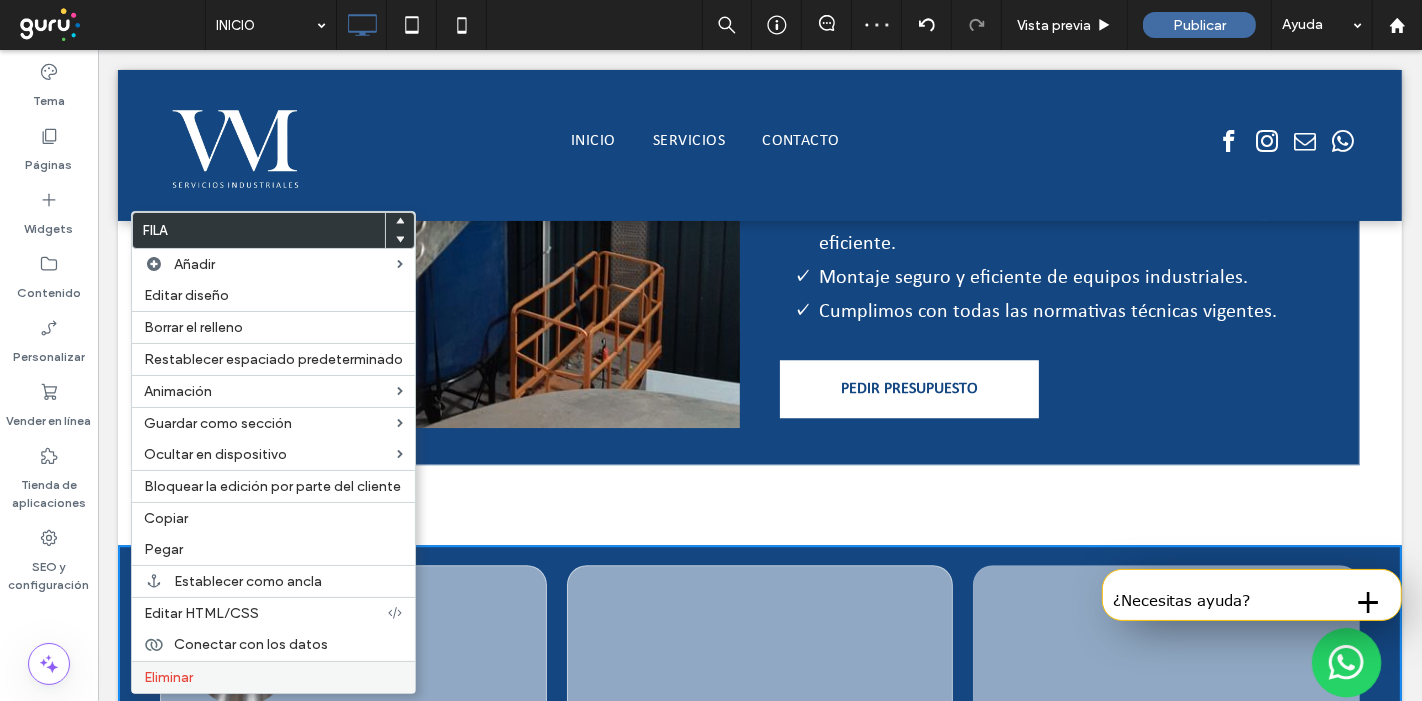 click on "Eliminar" at bounding box center (273, 677) 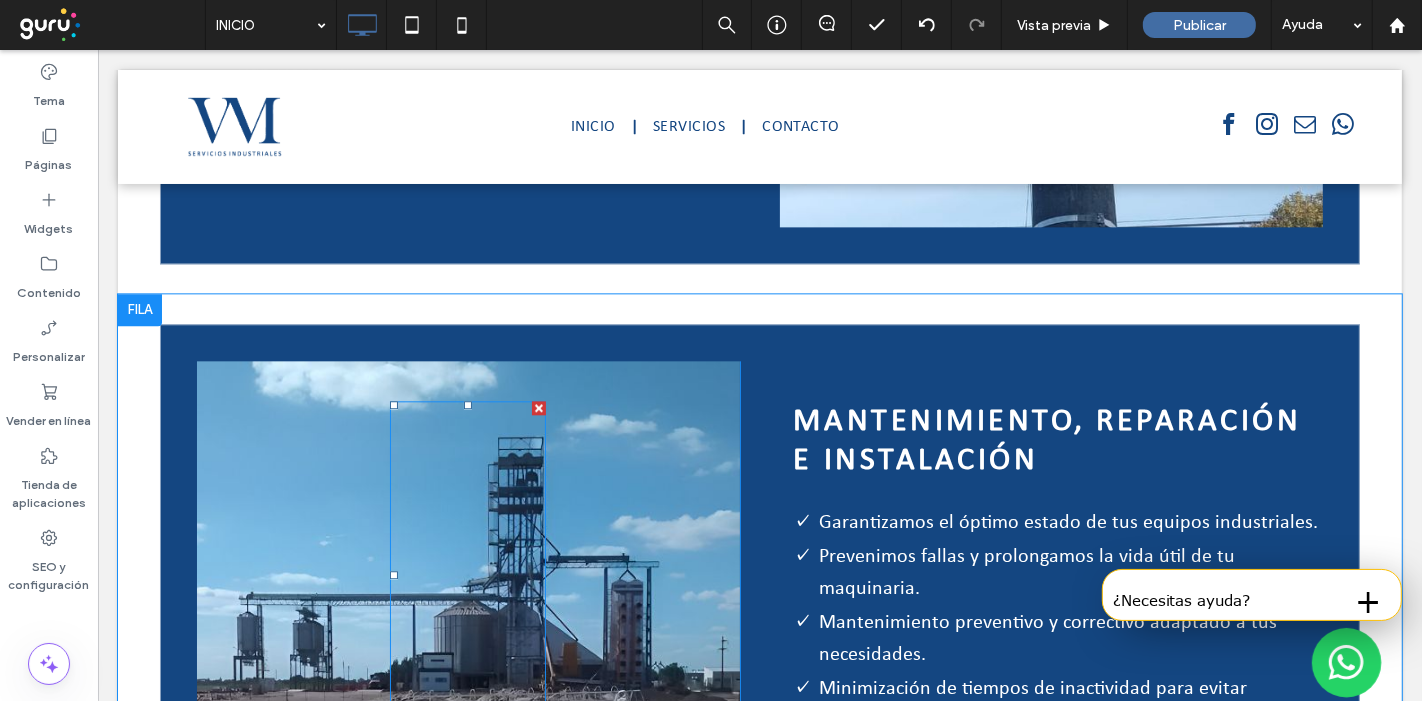 scroll, scrollTop: 3890, scrollLeft: 0, axis: vertical 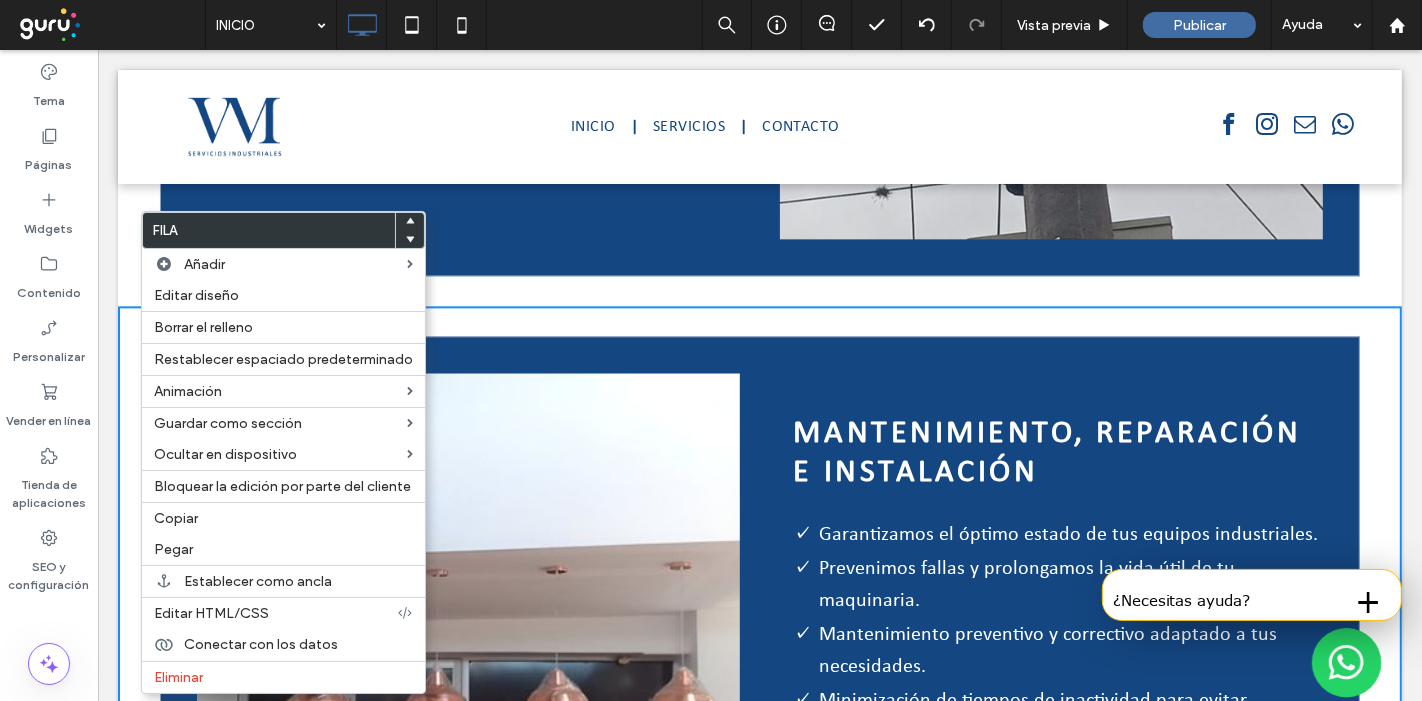 click on "Click To Paste
MANTENIMIENTO, REPARACIÓN E INSTALACIÓN
Garantizamos el óptimo estado de tus equipos industriales. Prevenimos fallas y prolongamos la vida útil de tu maquinaria. Mantenimiento preventivo y correctivo adaptado a tus necesidades. Minimización de tiempos de inactividad para evitar pérdidas productivas. ﻿ Técnicos capacitados para resolver fallas de forma segura y eficiente. Montaje seguro y eficiente de equipos industriales. Cumplimos con todas las normativas técnicas vigentes.
Click To Paste
PEDIR PRESUPUESTO" at bounding box center (759, 678) 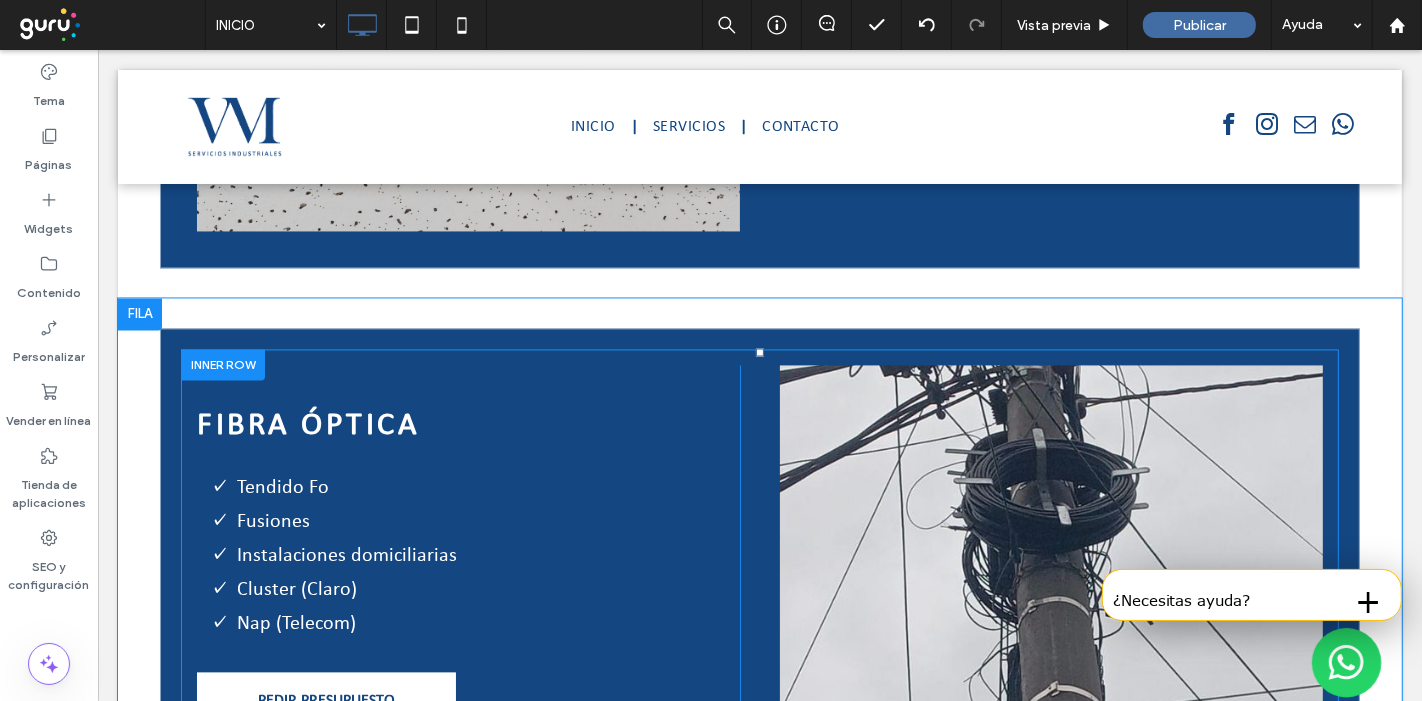 scroll, scrollTop: 3223, scrollLeft: 0, axis: vertical 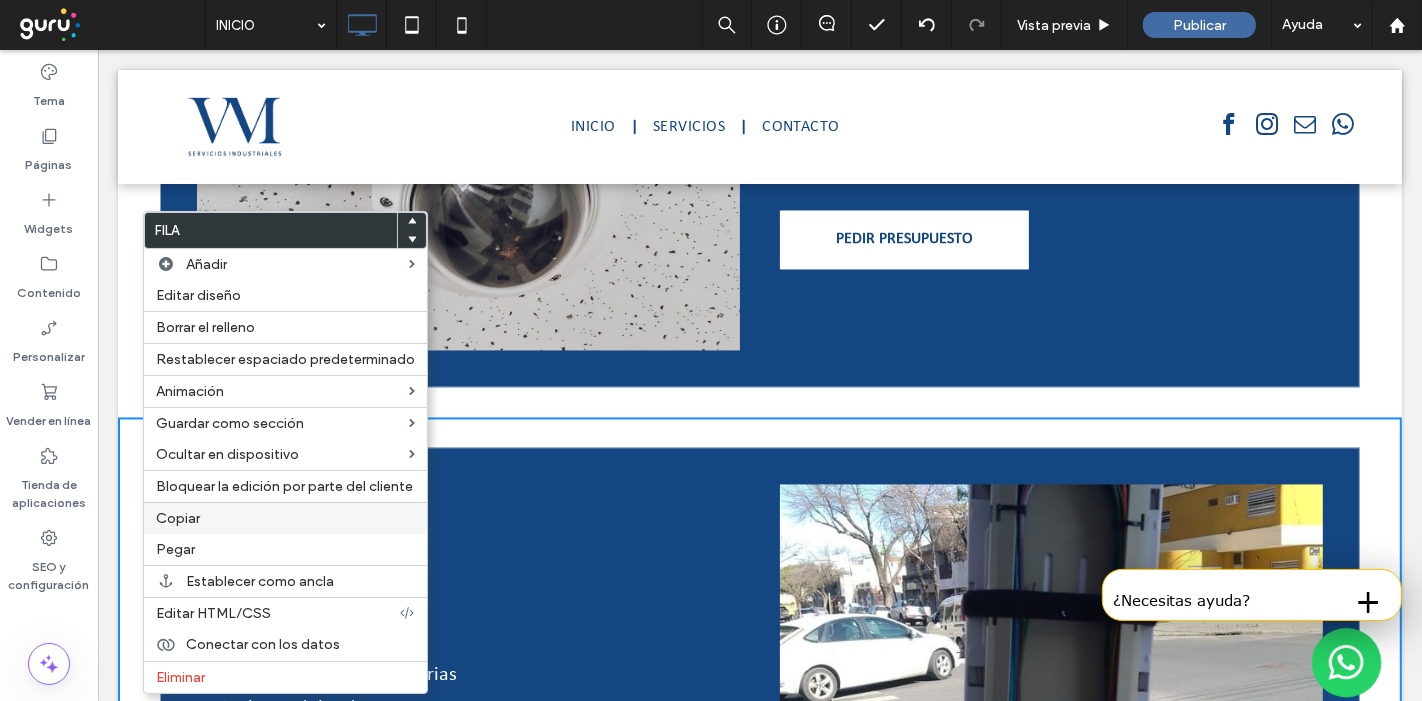 click on "Copiar" at bounding box center (285, 518) 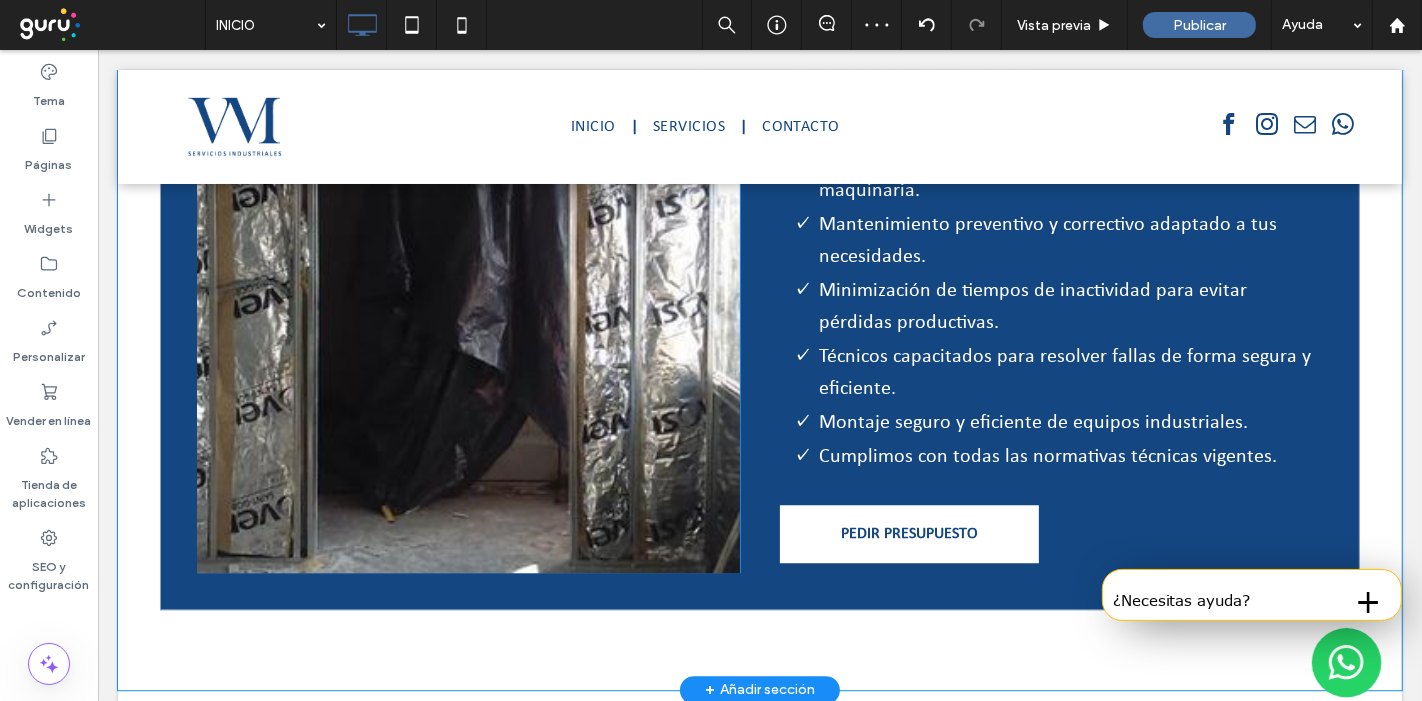scroll, scrollTop: 4334, scrollLeft: 0, axis: vertical 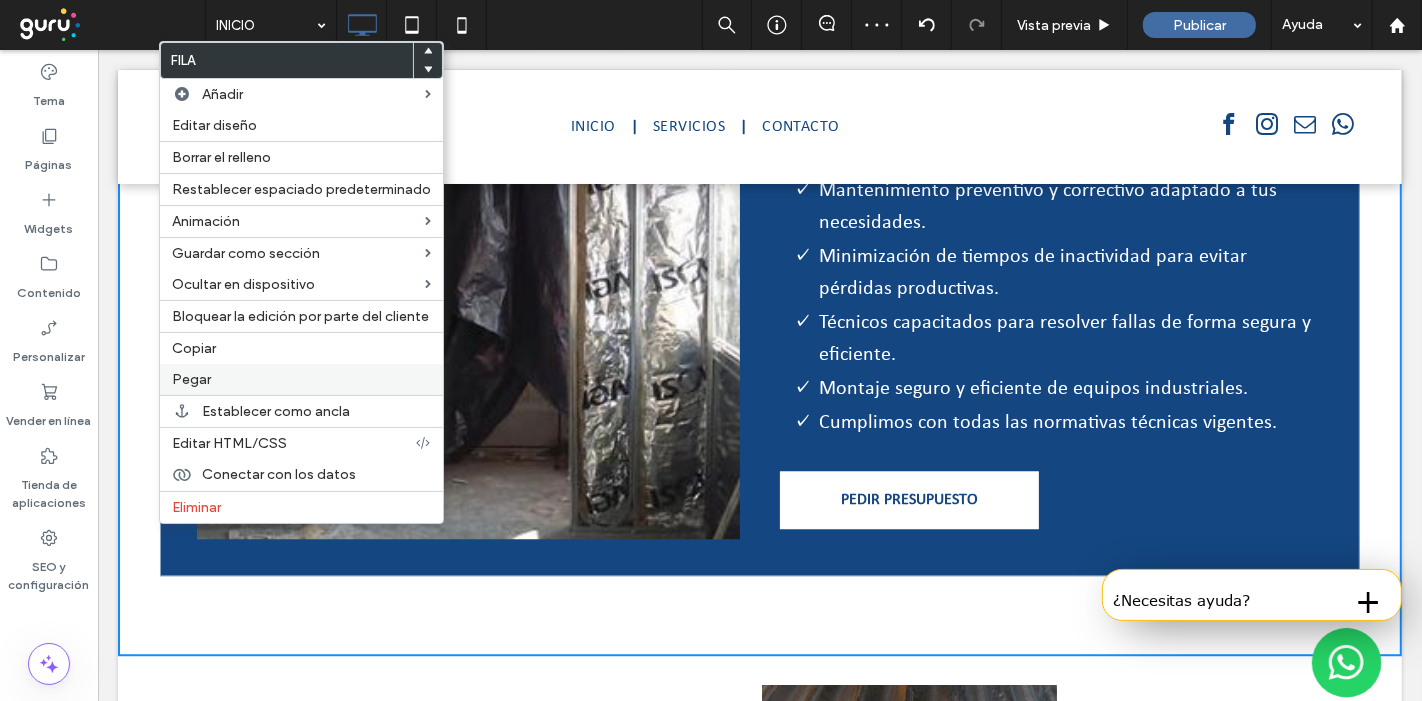 click on "Pegar" at bounding box center [301, 379] 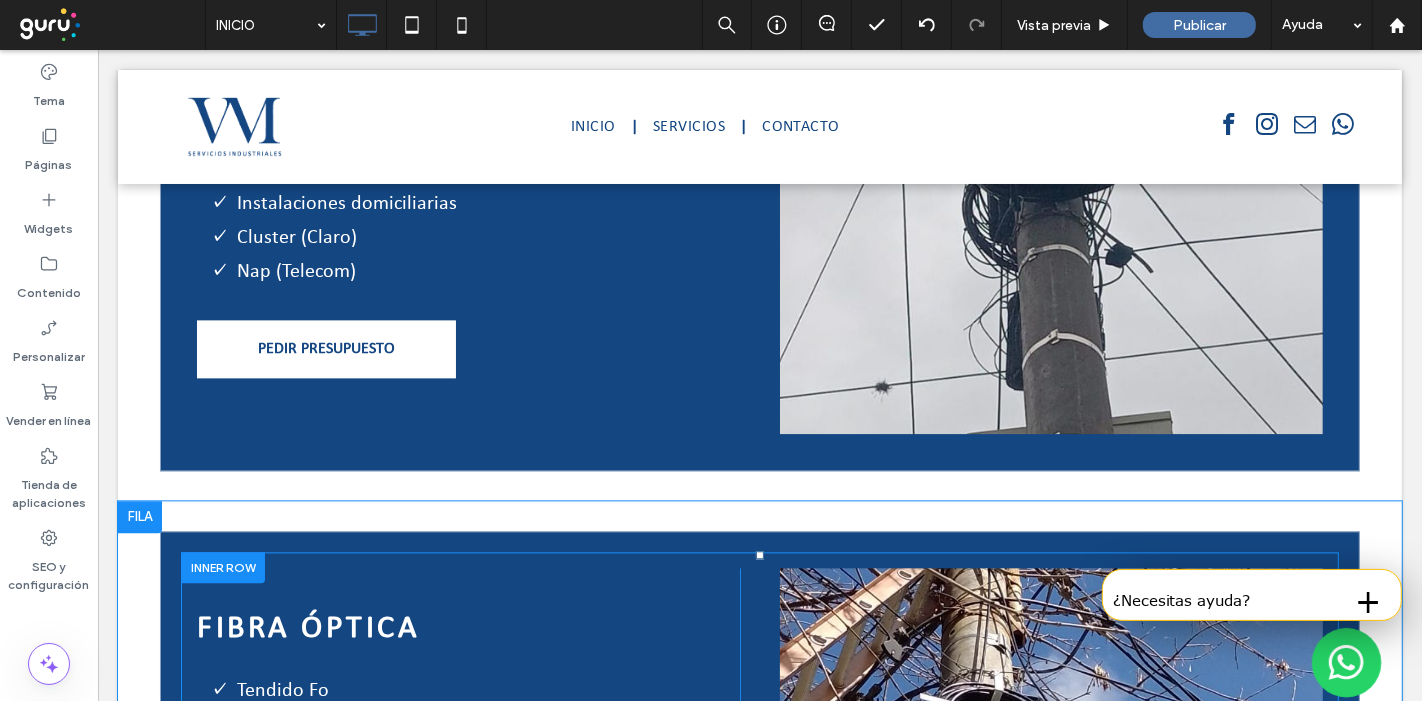 scroll, scrollTop: 3697, scrollLeft: 0, axis: vertical 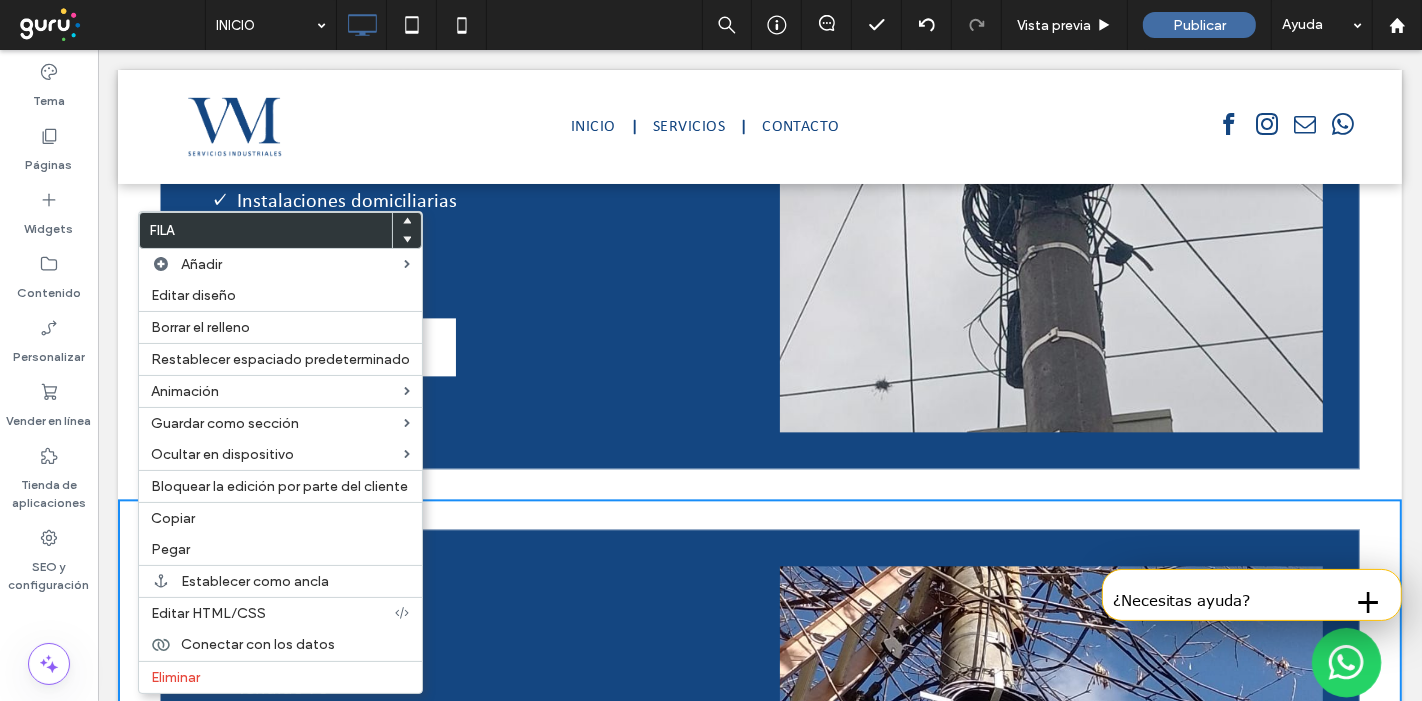 click 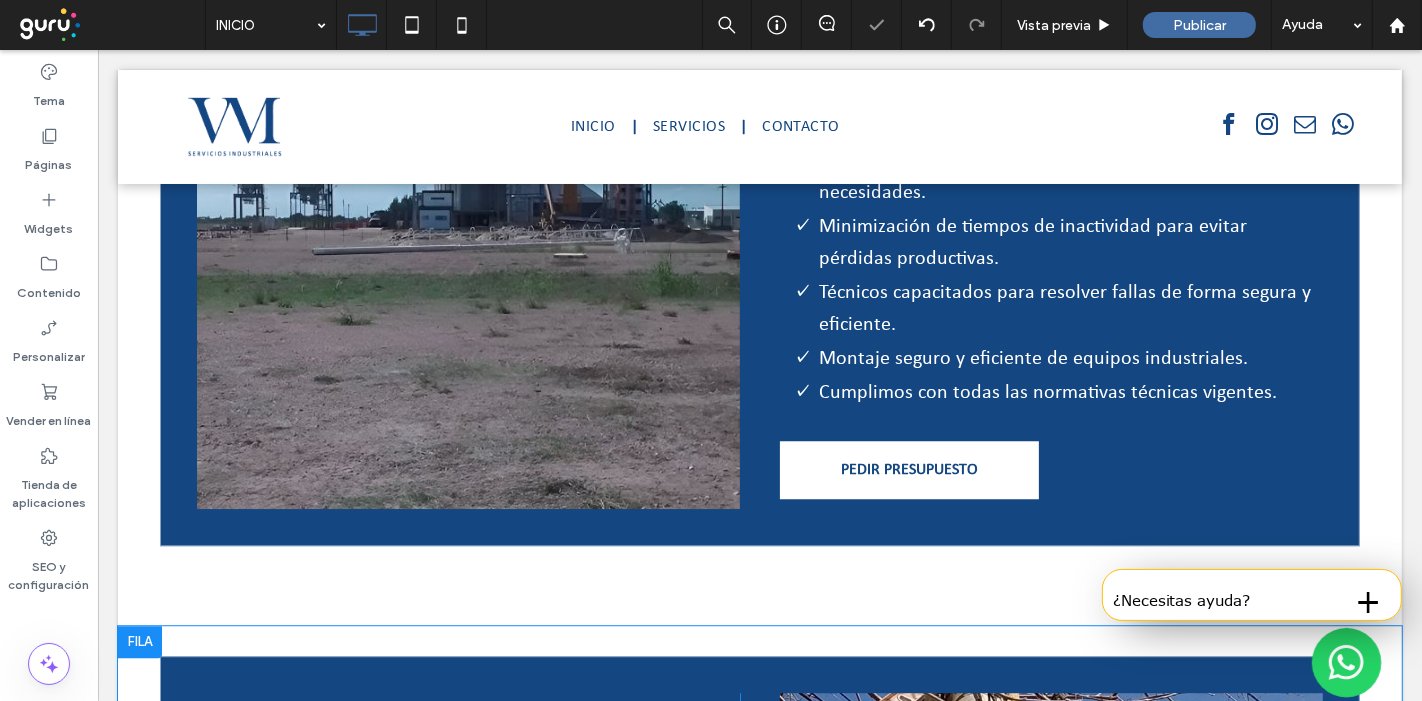 scroll, scrollTop: 4586, scrollLeft: 0, axis: vertical 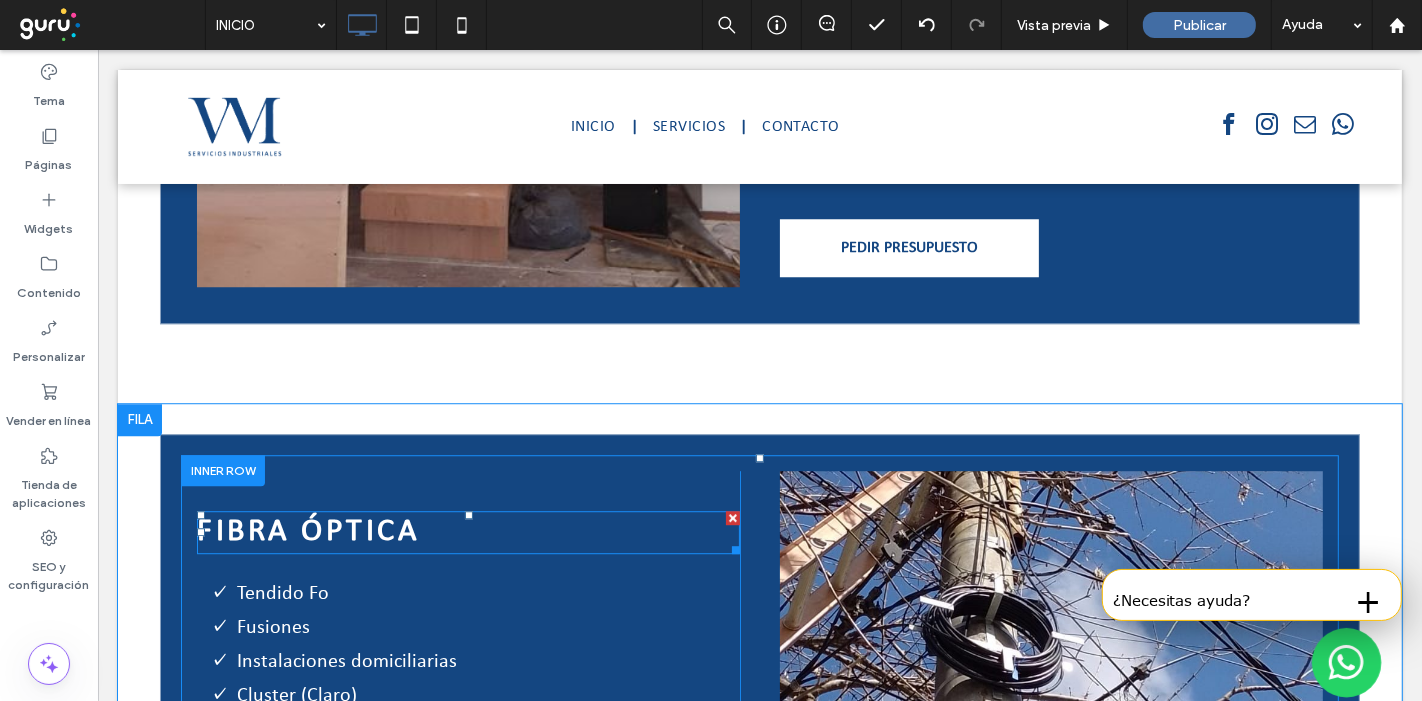 click on "FIBRA ÓPTICA" at bounding box center [467, 532] 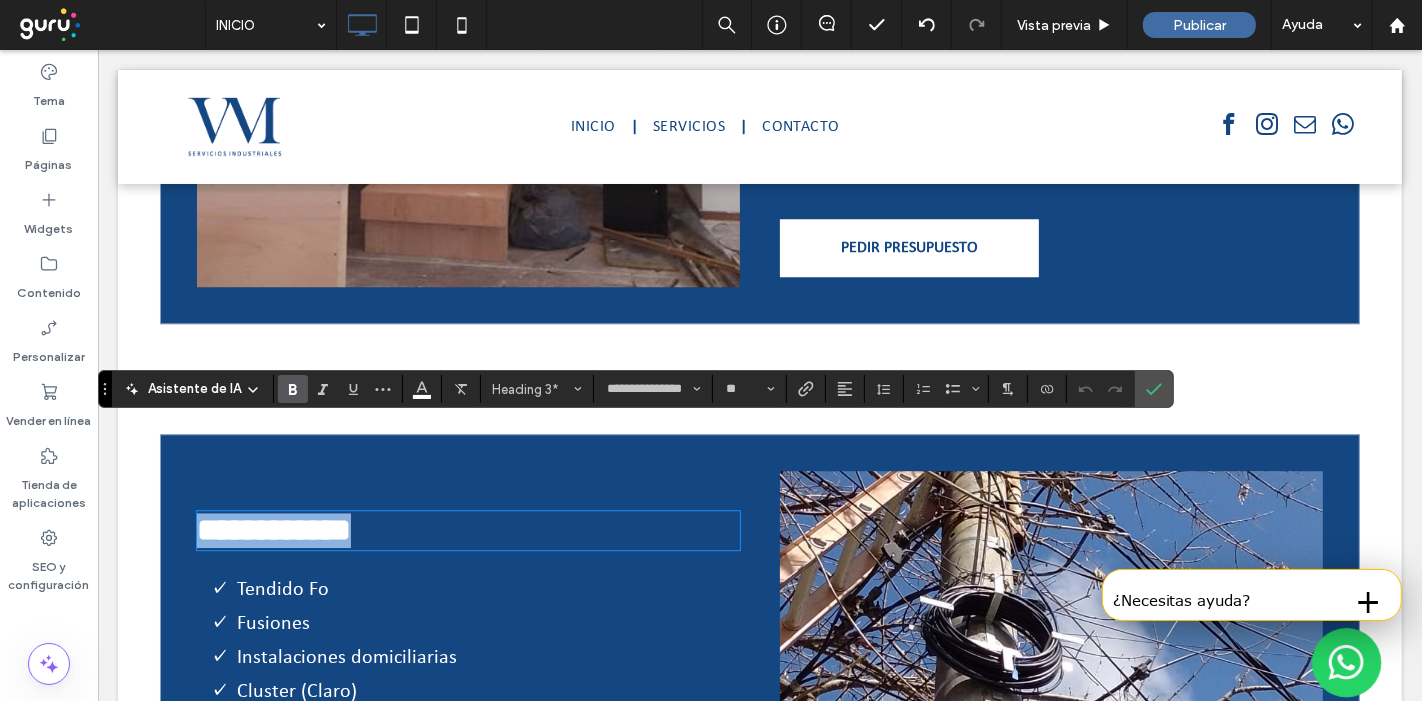 type 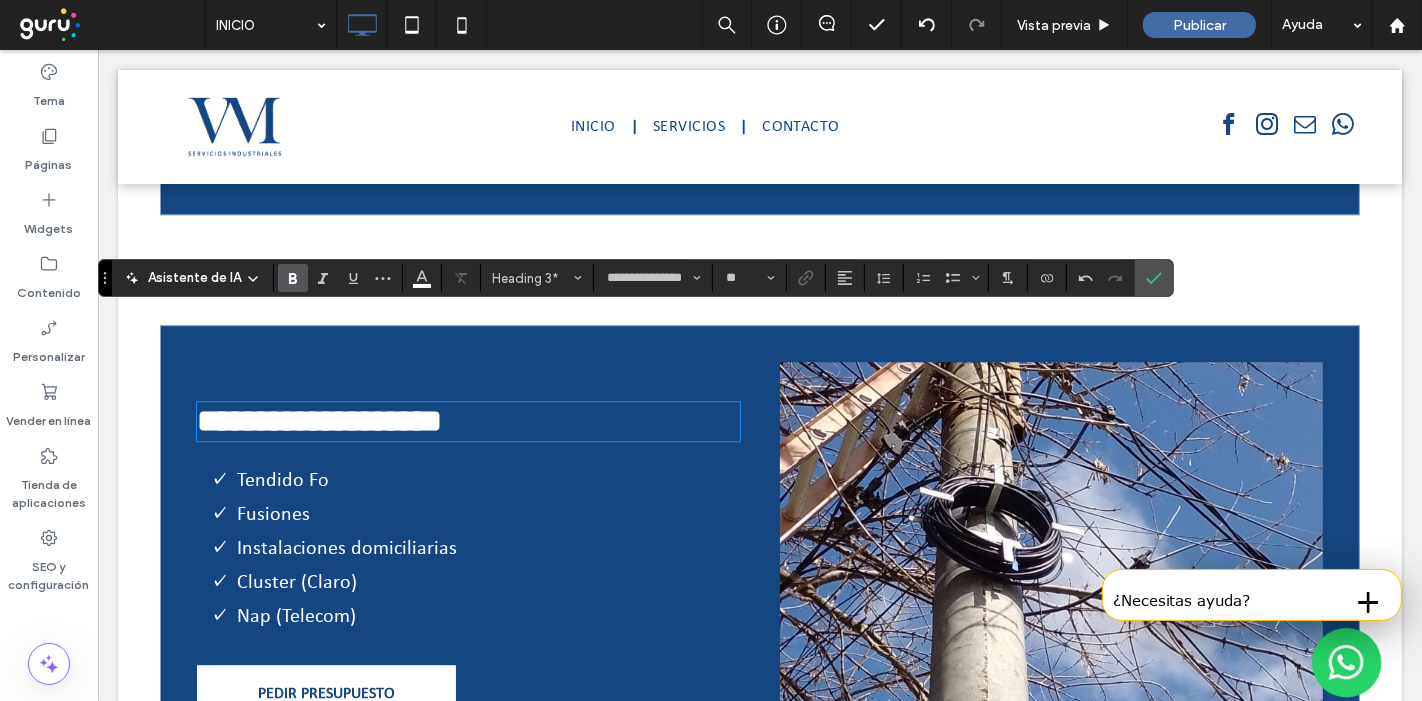 scroll, scrollTop: 4697, scrollLeft: 0, axis: vertical 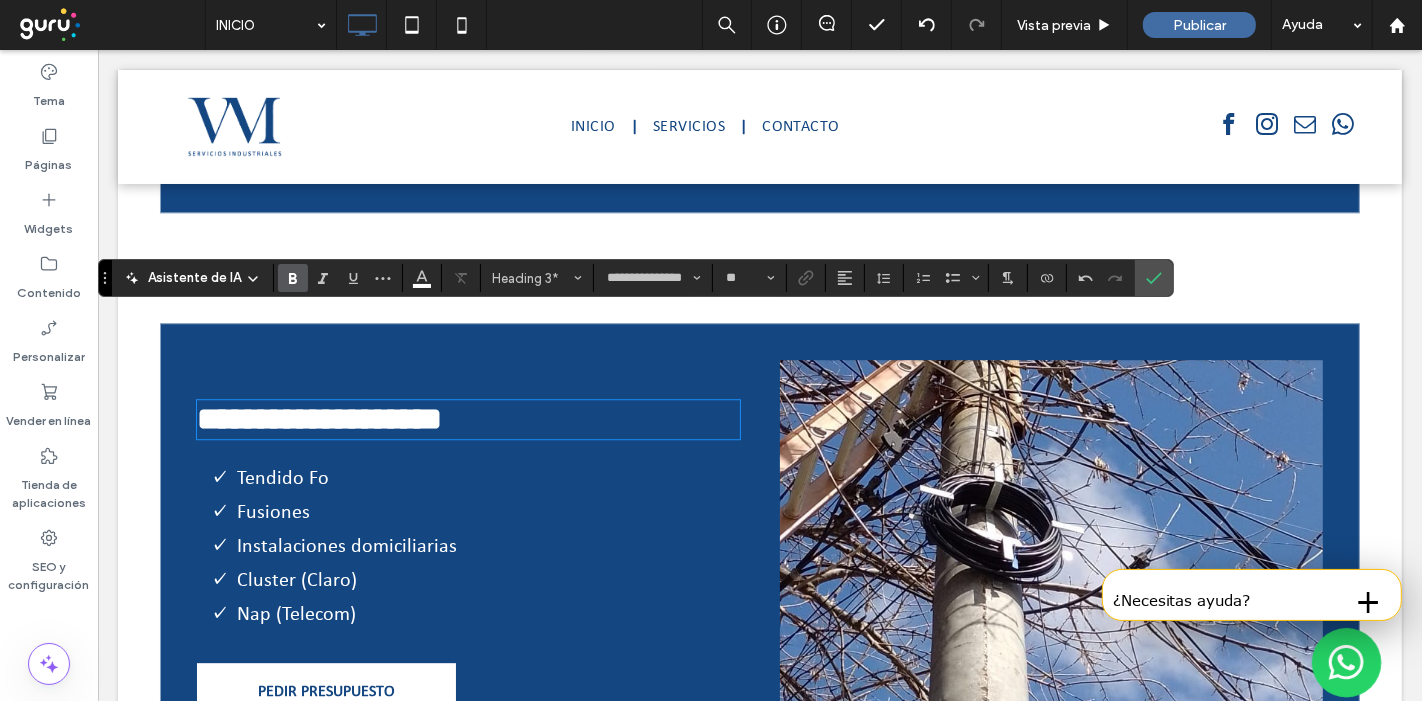 click on "Cluster (Claro)" at bounding box center [487, 580] 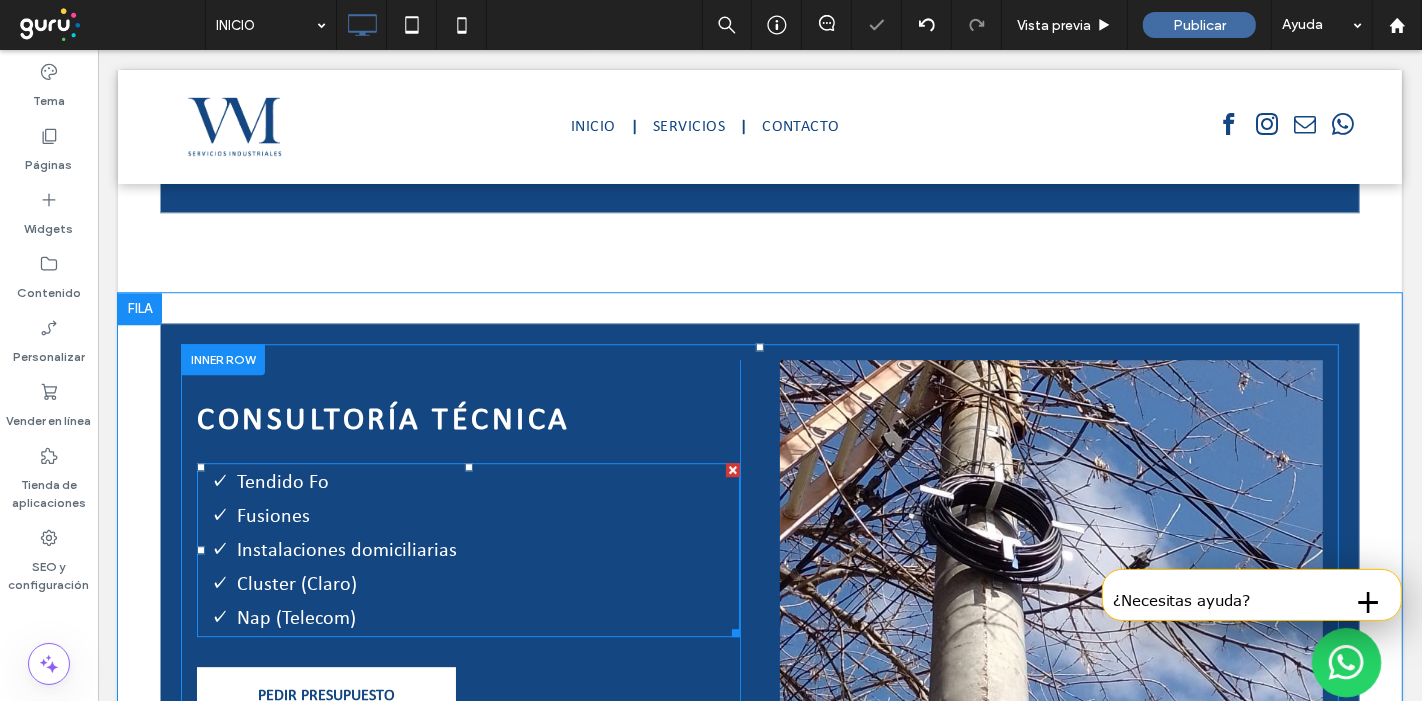 click on "Cluster (Claro)" at bounding box center (487, 584) 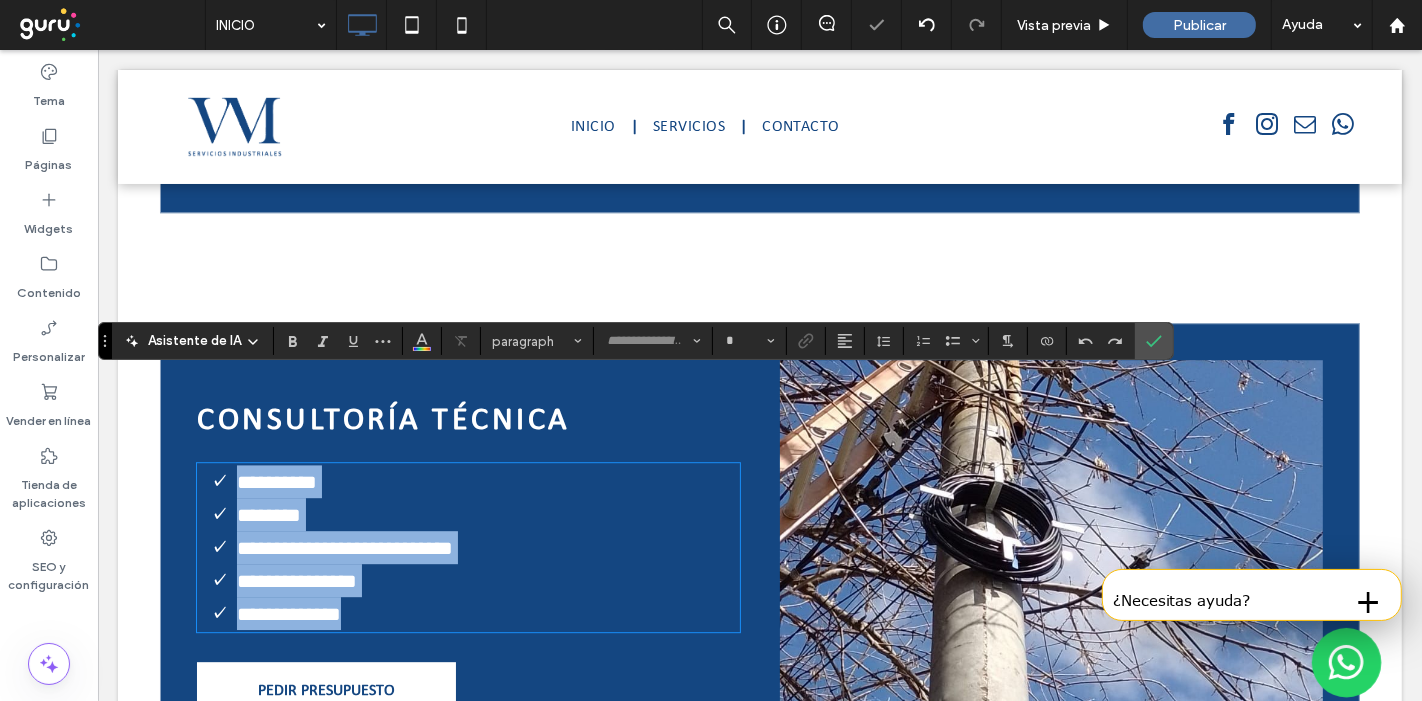 type on "**********" 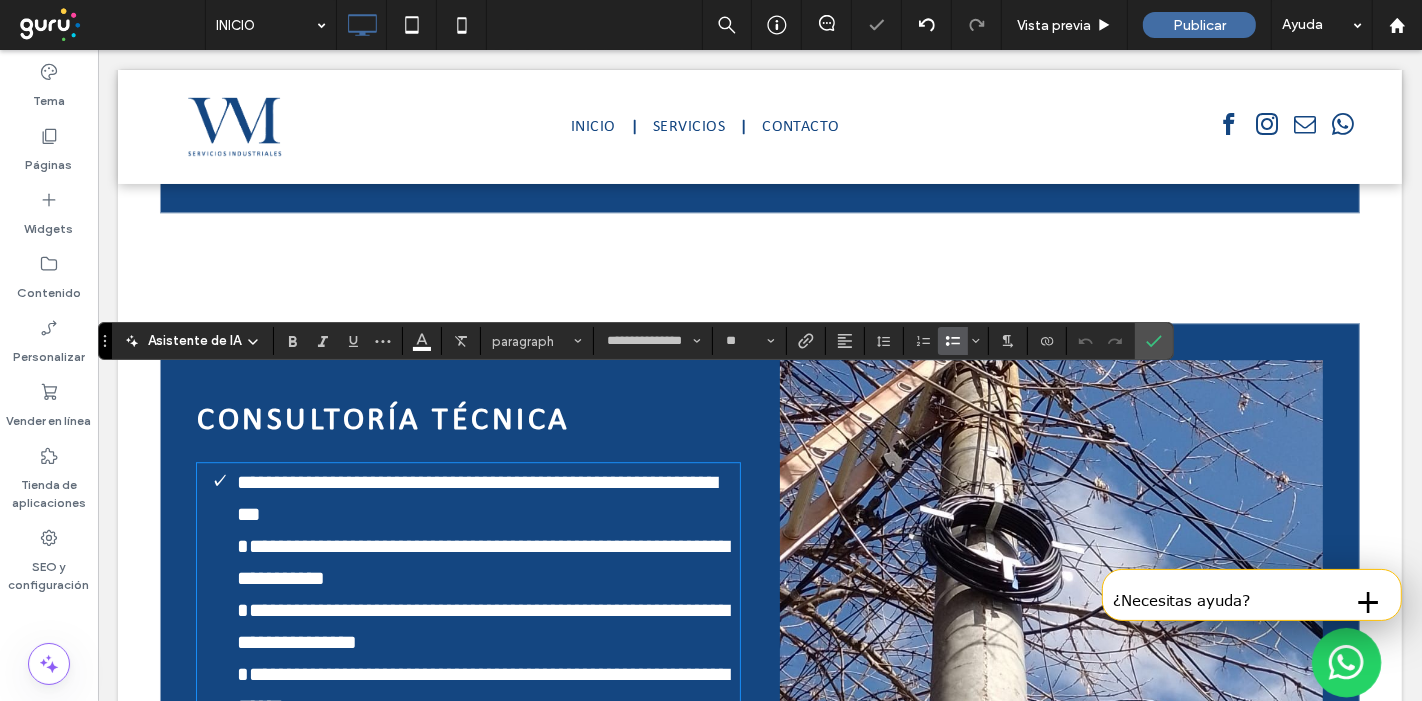scroll, scrollTop: 0, scrollLeft: 0, axis: both 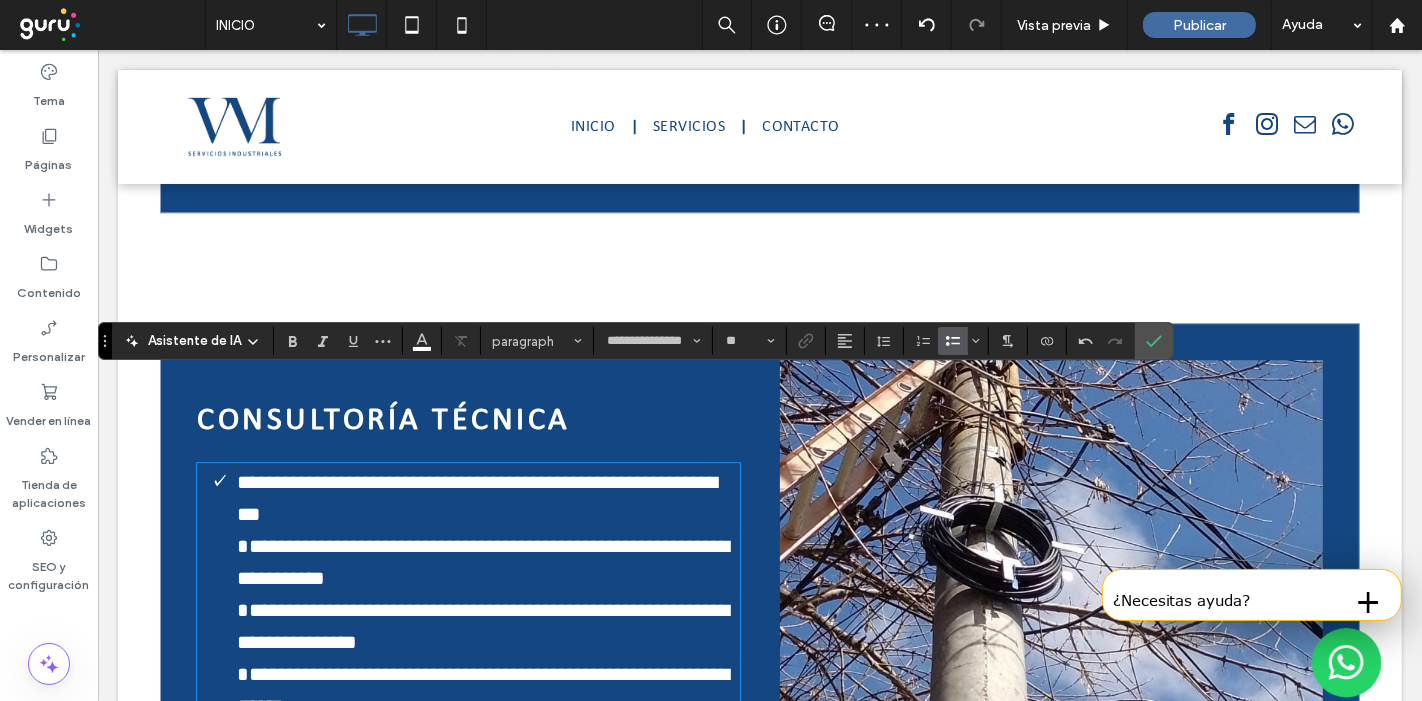 type on "**" 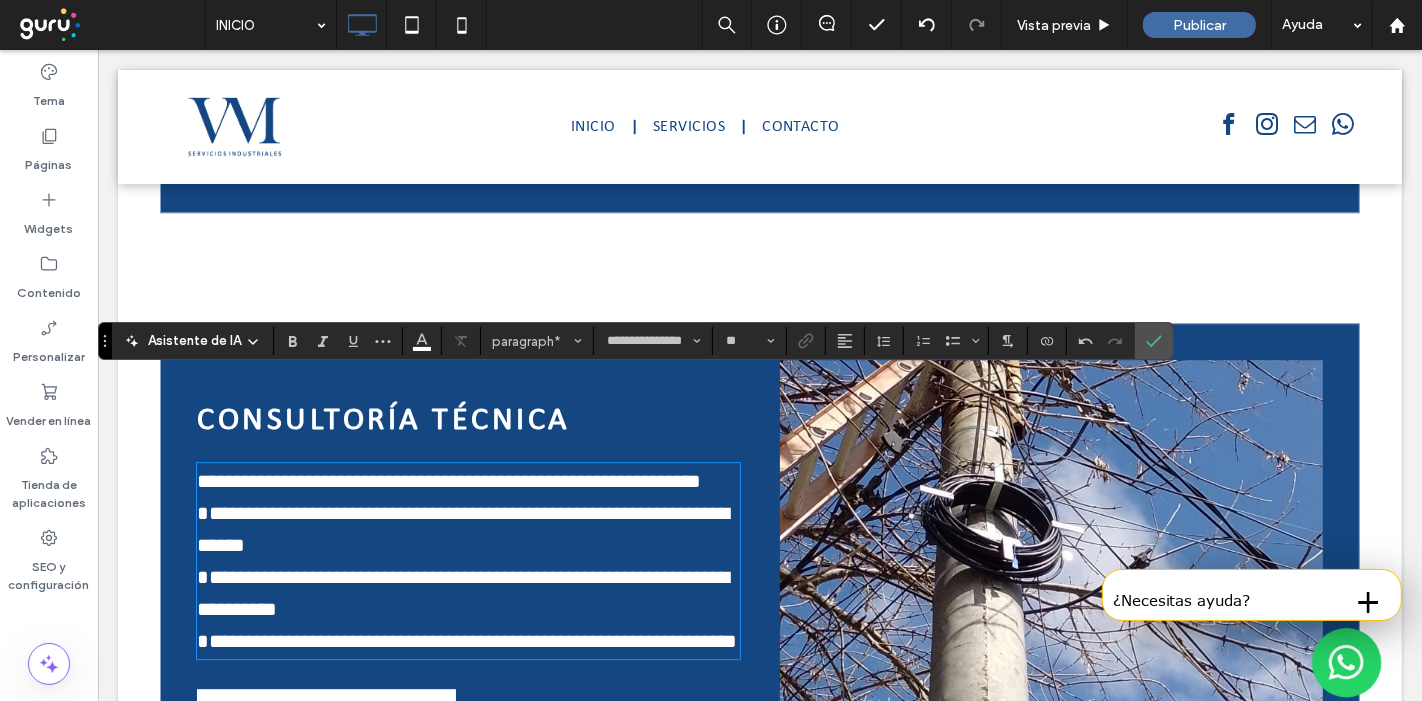 click on "**********" at bounding box center (466, 561) 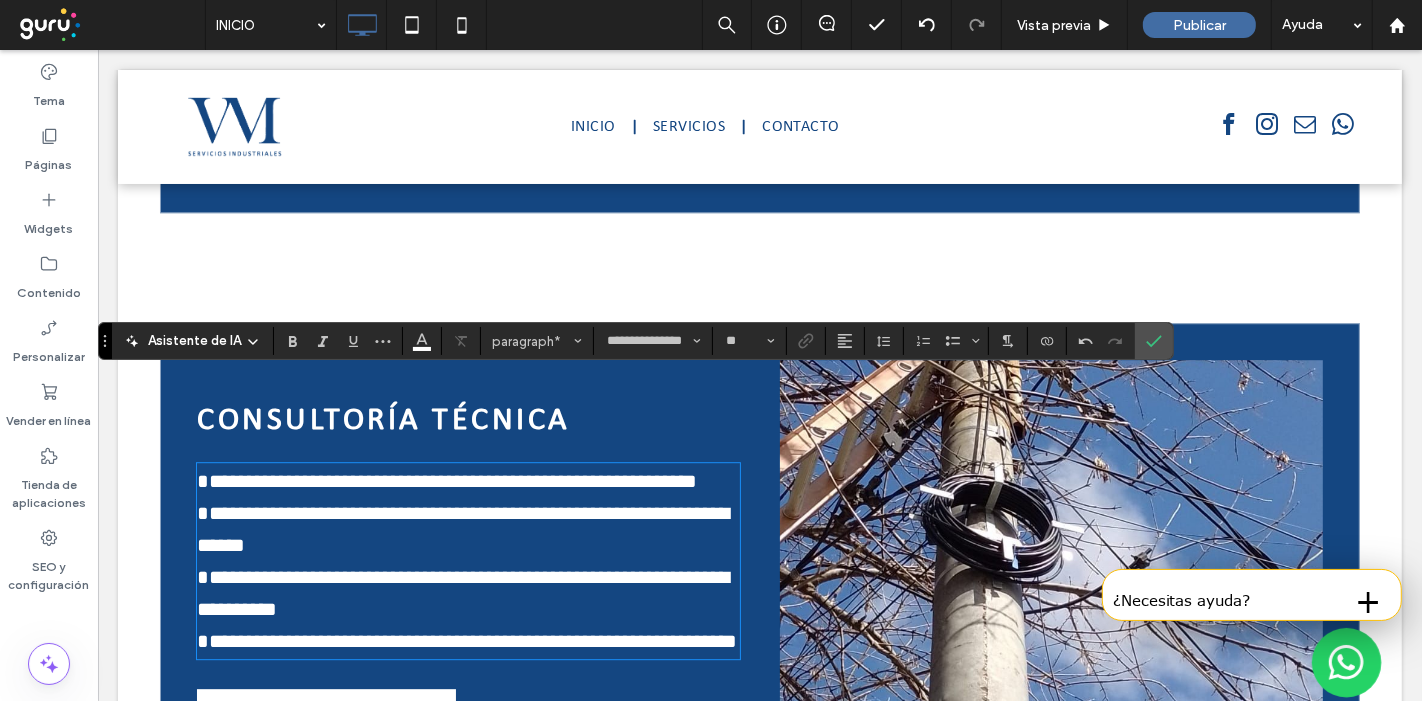 type 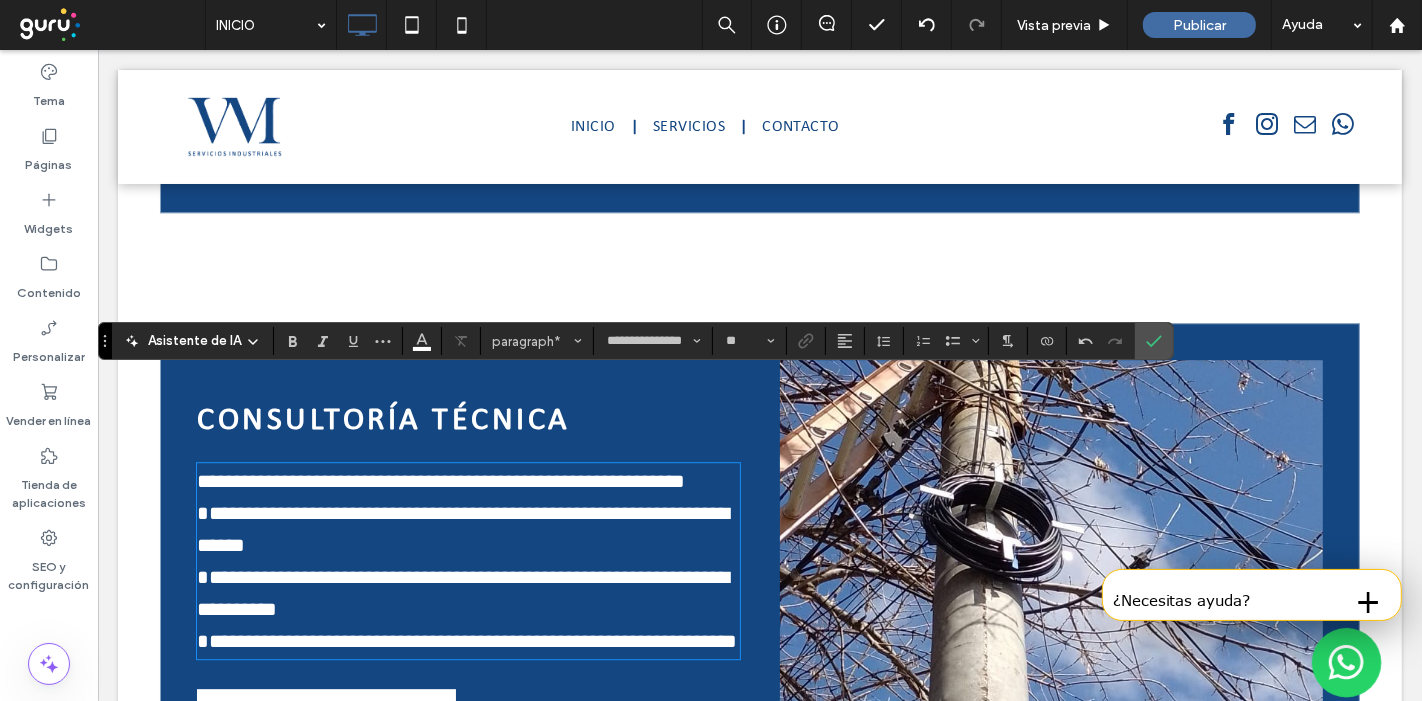 click on "**********" at bounding box center (466, 561) 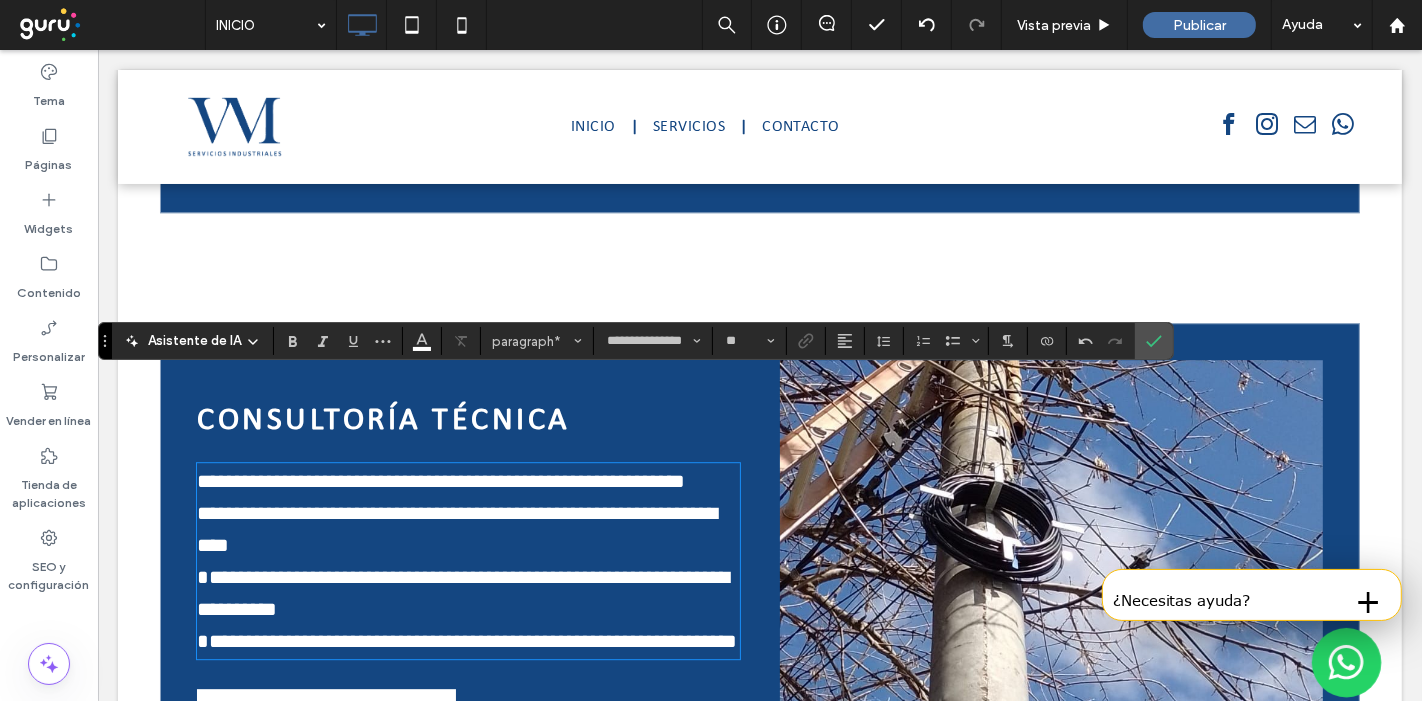 click on "**********" at bounding box center (466, 561) 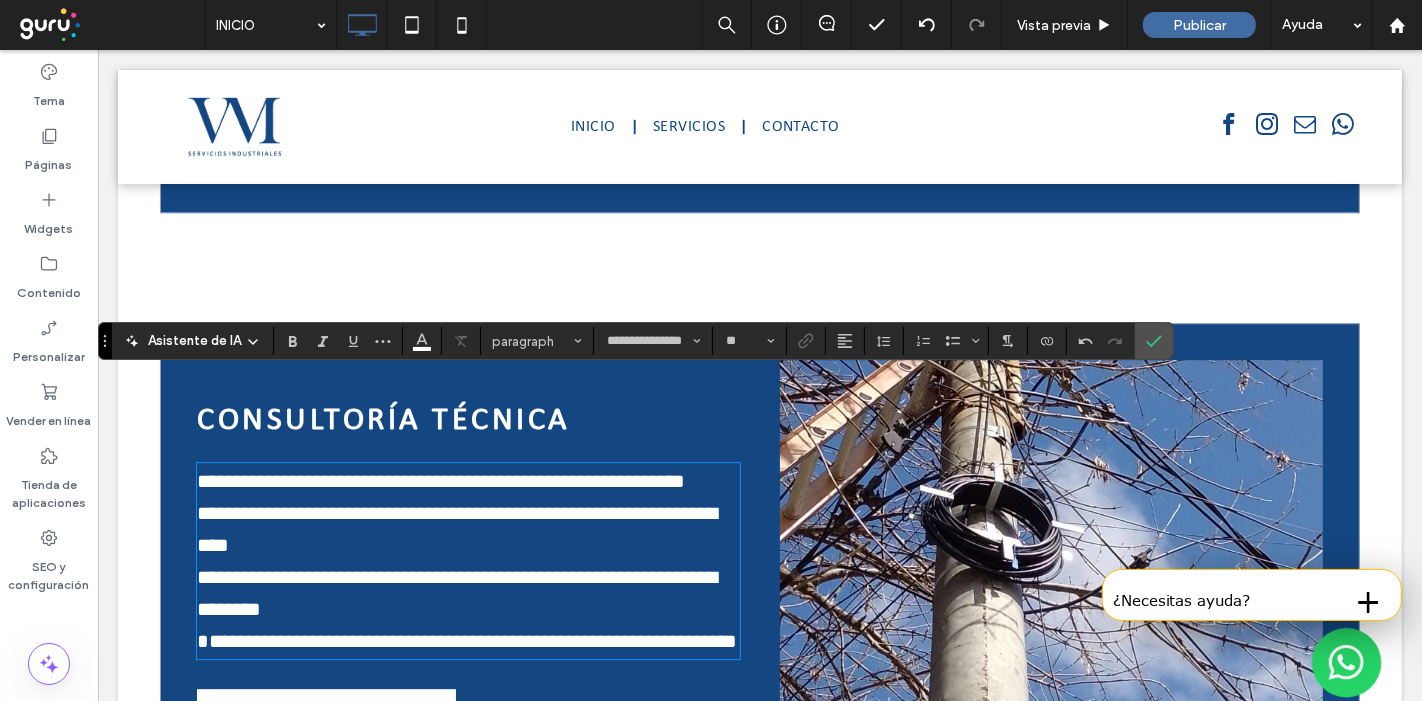 click on "**********" at bounding box center [466, 561] 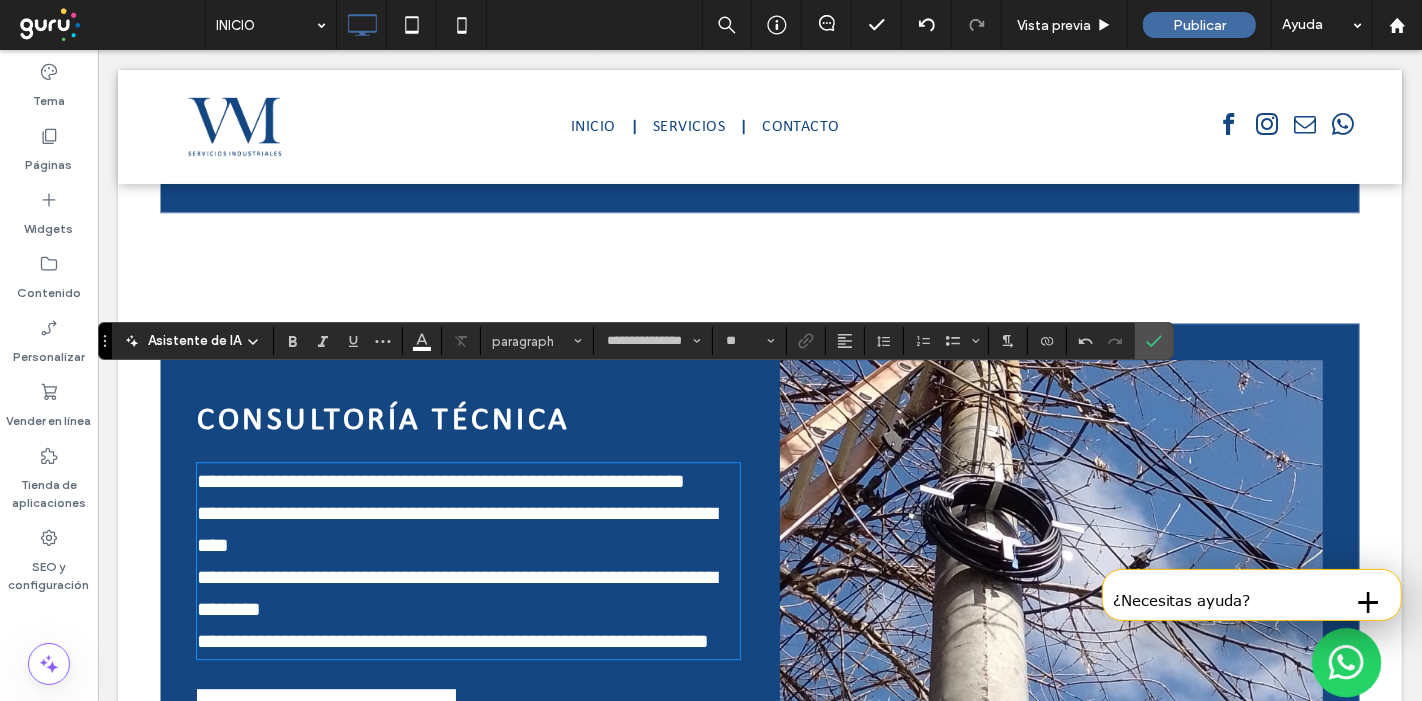 click on "**********" at bounding box center (456, 561) 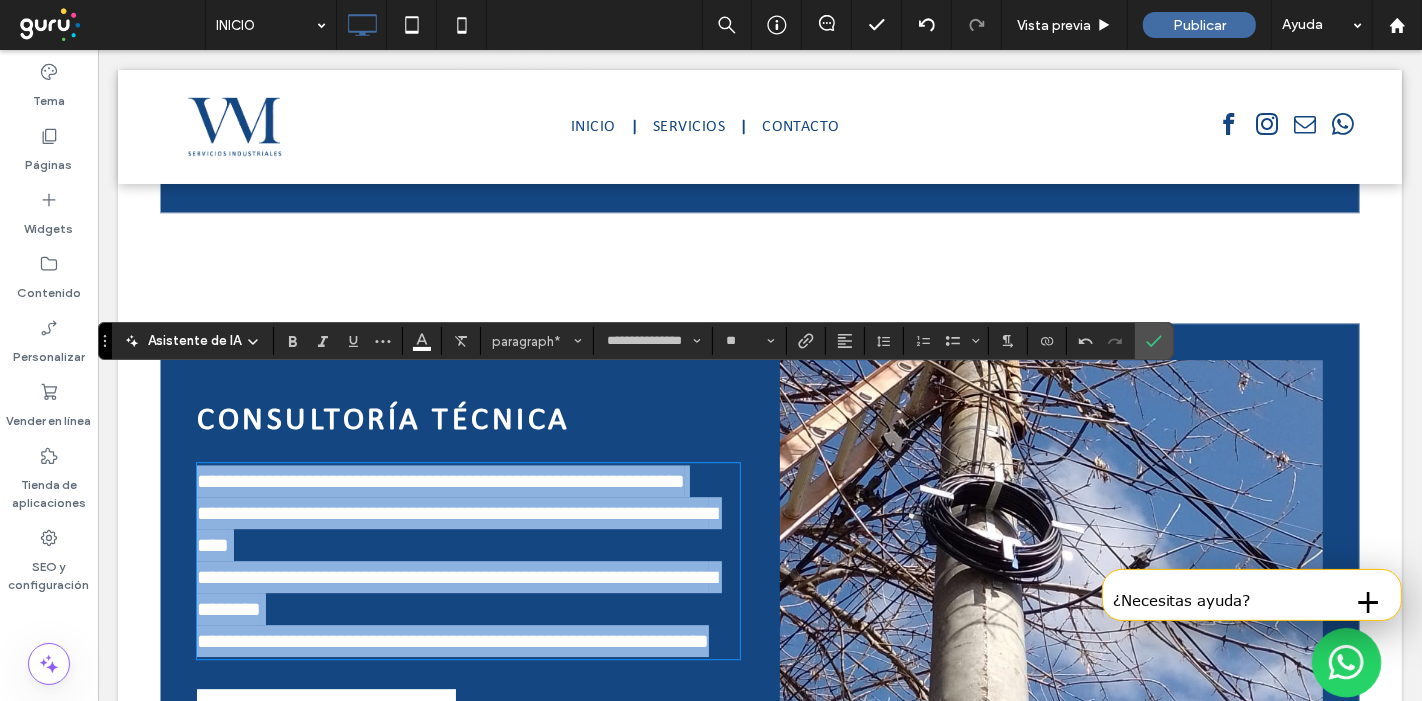 click on "**********" at bounding box center [456, 561] 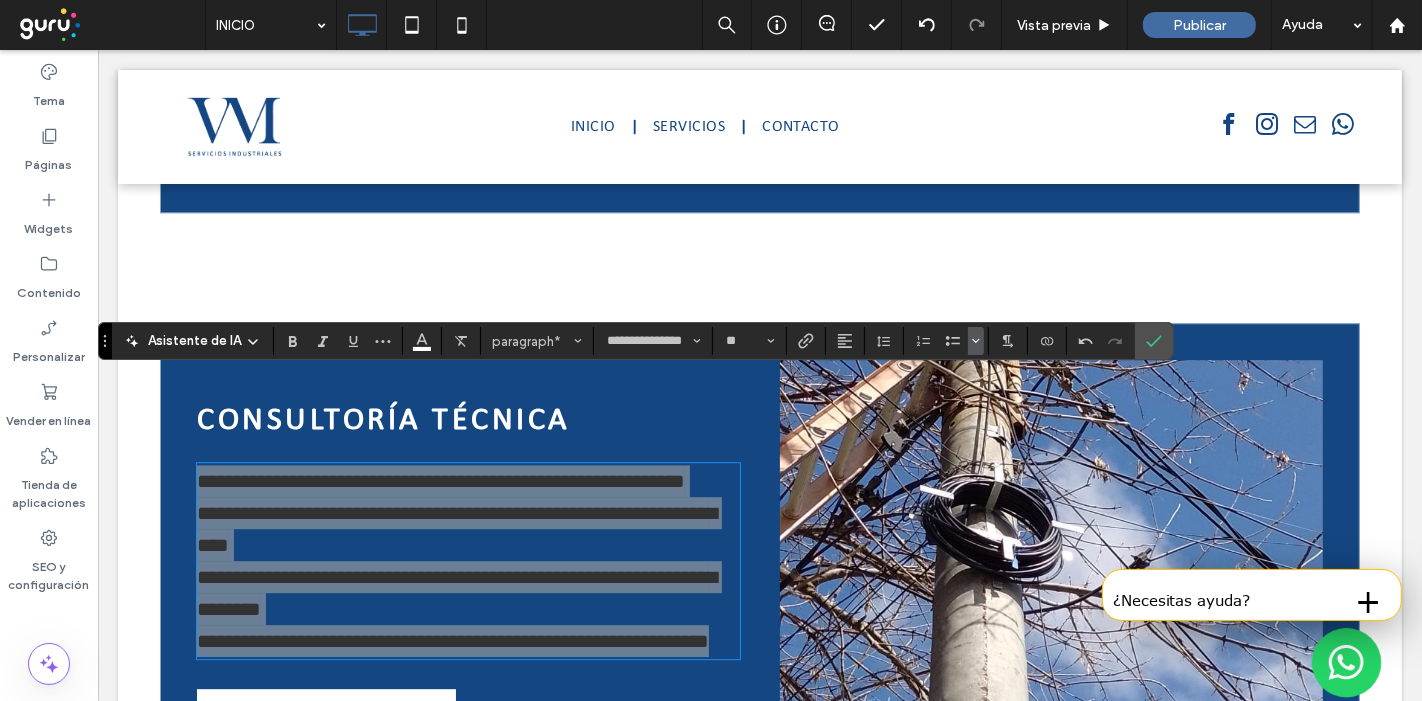 click 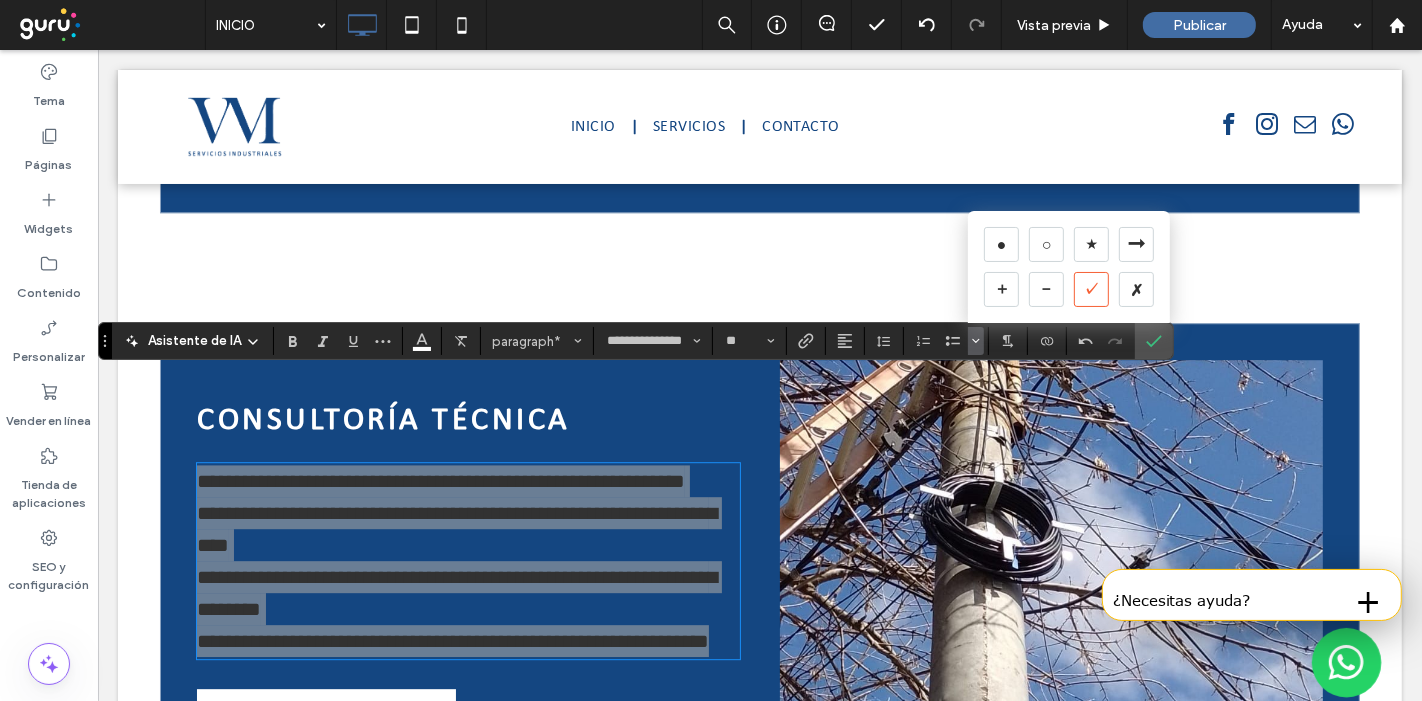 click on "✓" at bounding box center (1091, 289) 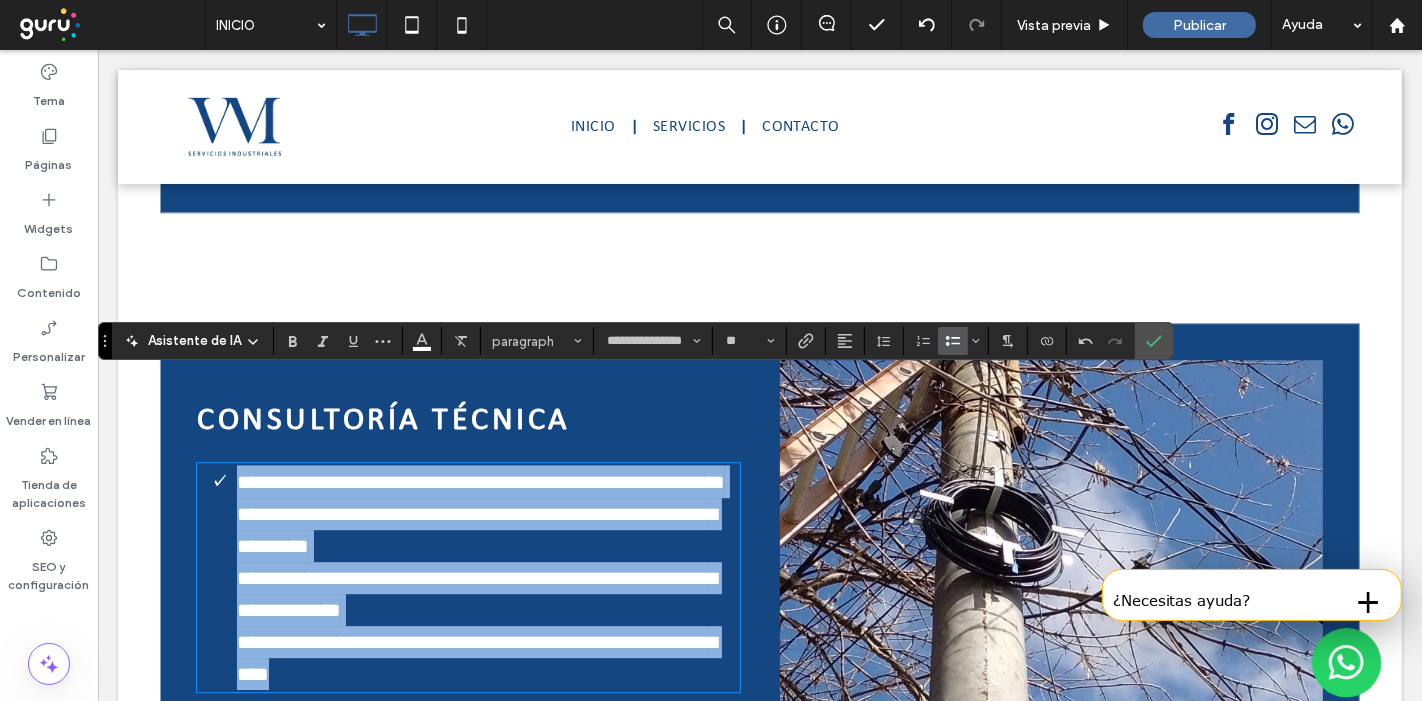 click on "**********" at bounding box center (480, 578) 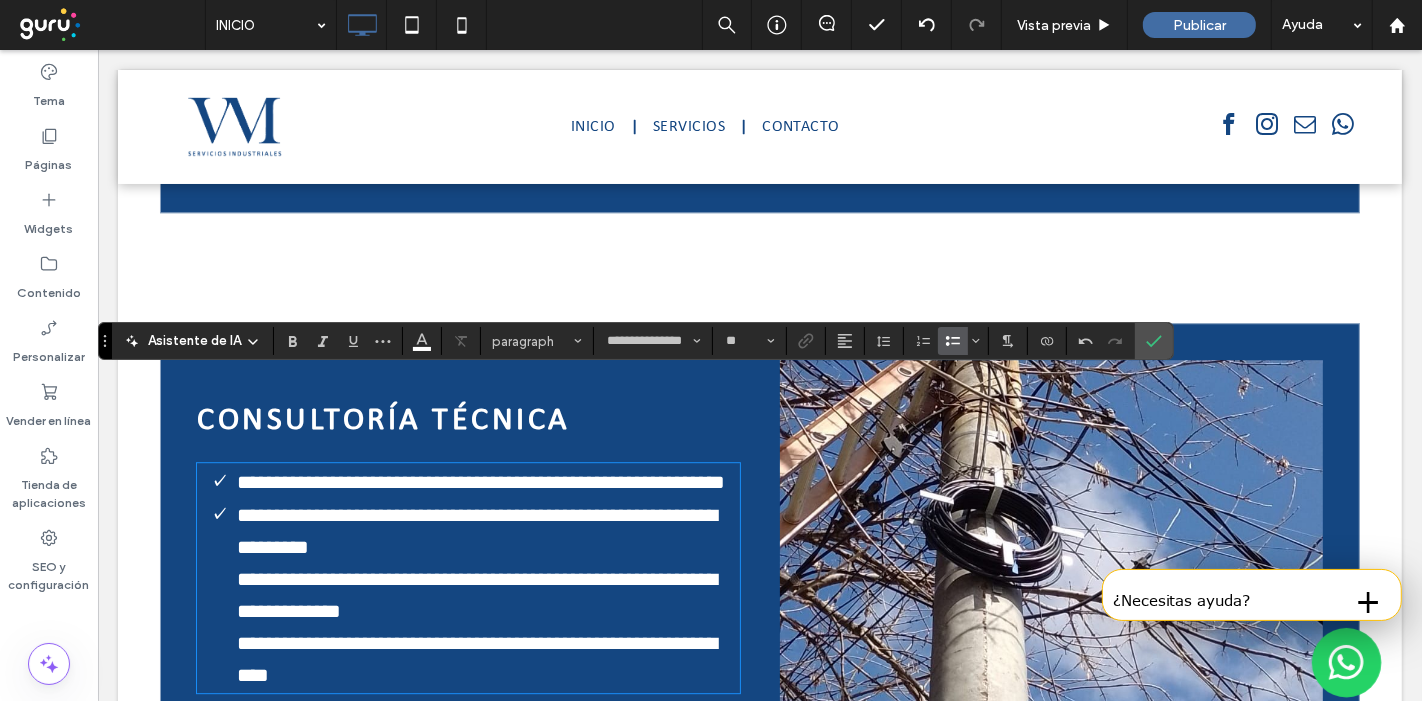 click on "**********" at bounding box center (467, 578) 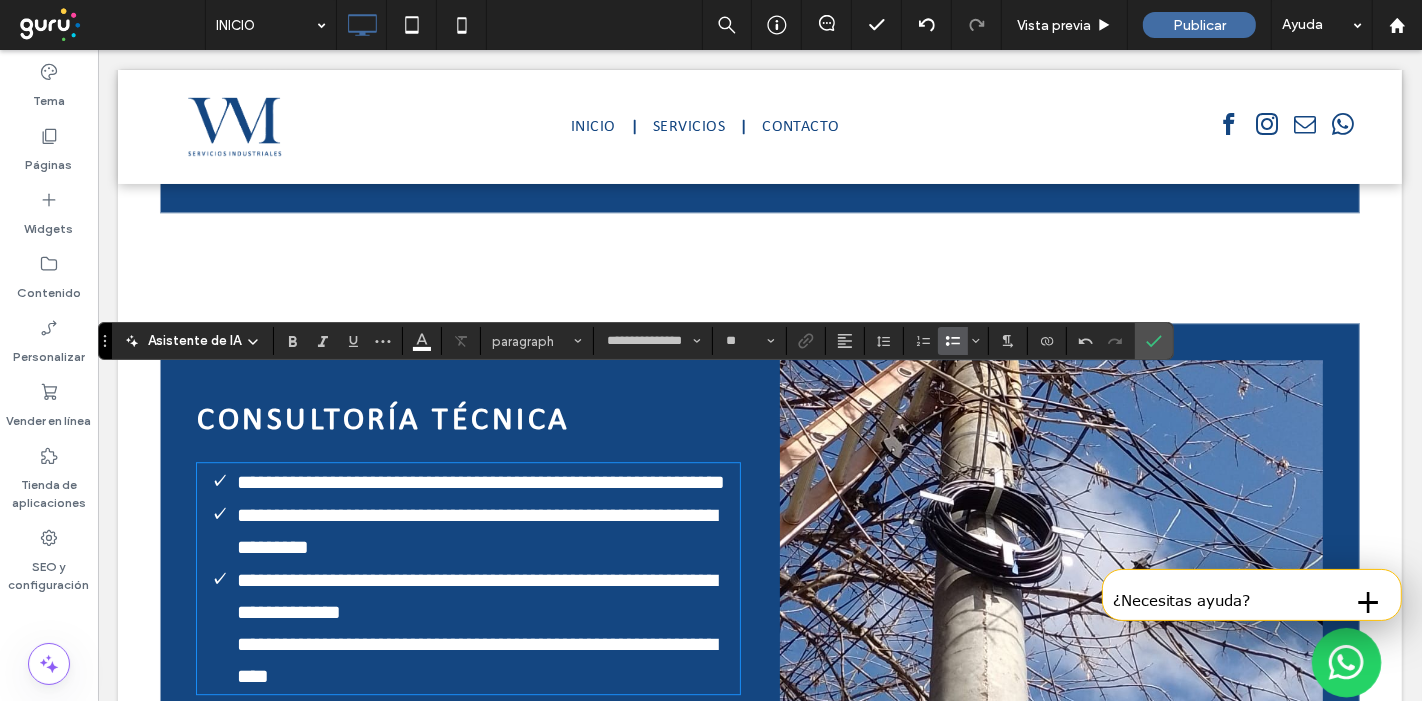 click on "**********" at bounding box center [467, 578] 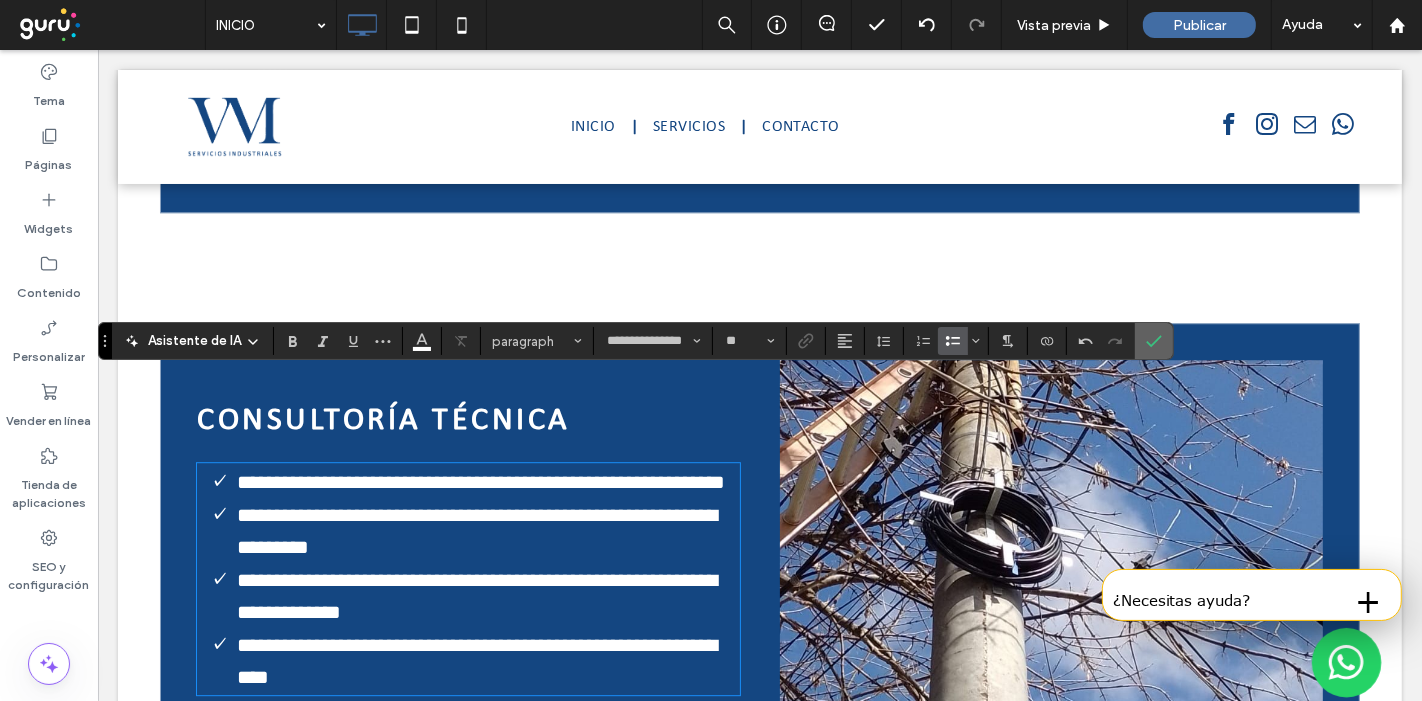 drag, startPoint x: 1146, startPoint y: 334, endPoint x: 1049, endPoint y: 285, distance: 108.67382 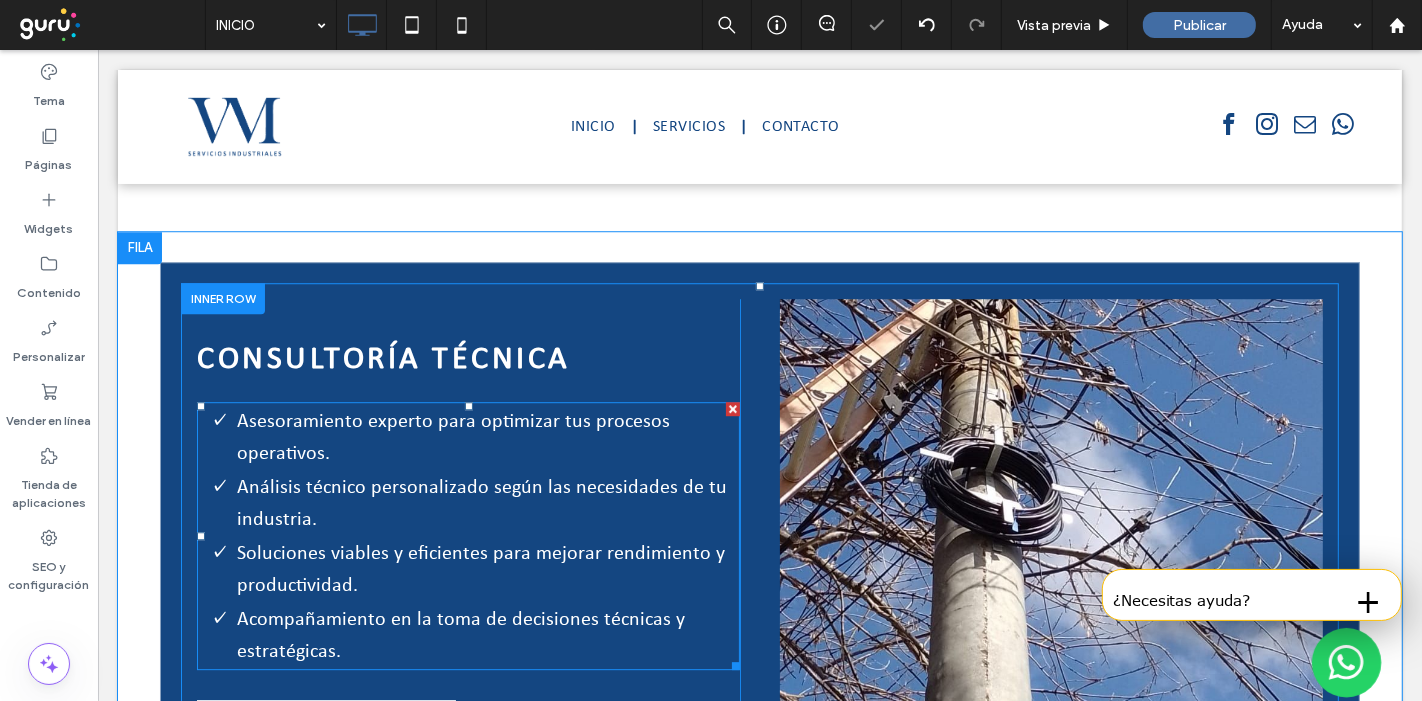scroll, scrollTop: 4808, scrollLeft: 0, axis: vertical 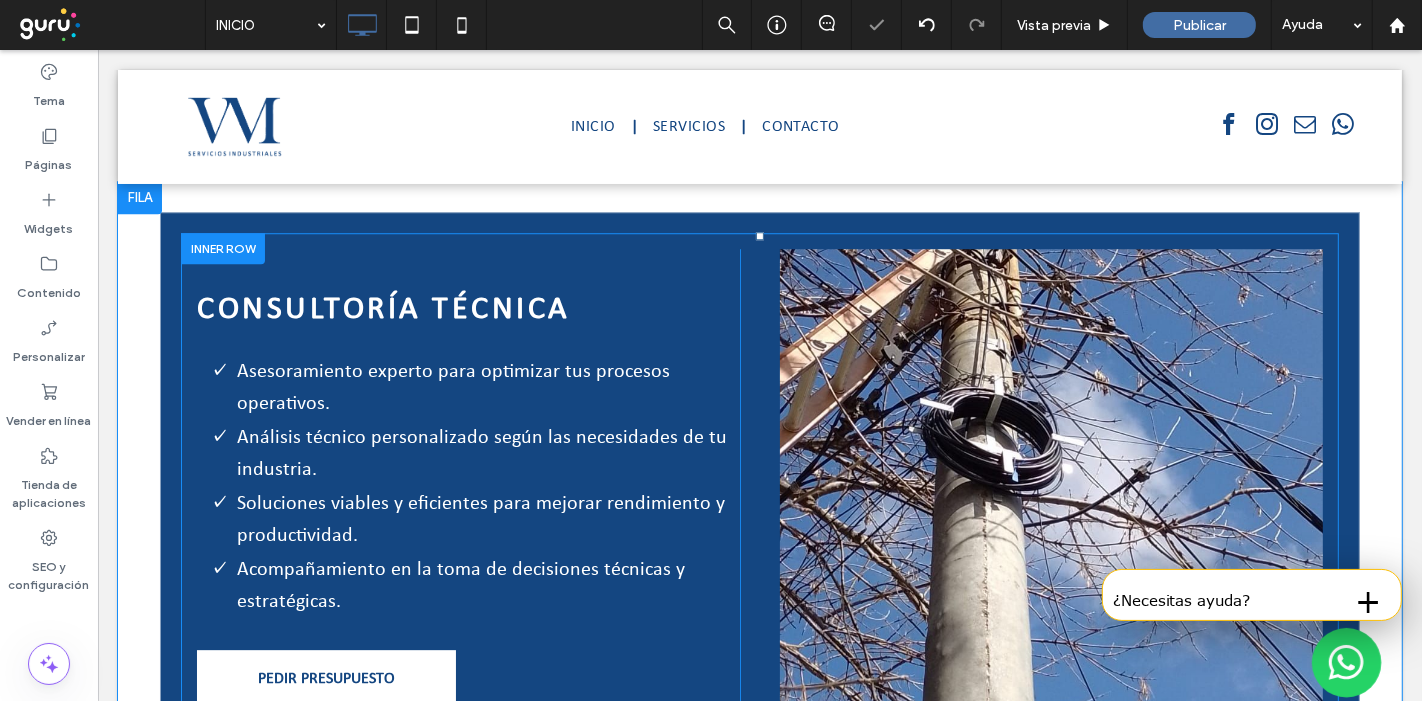 click on "Click To Paste     Click To Paste" at bounding box center [1050, 483] 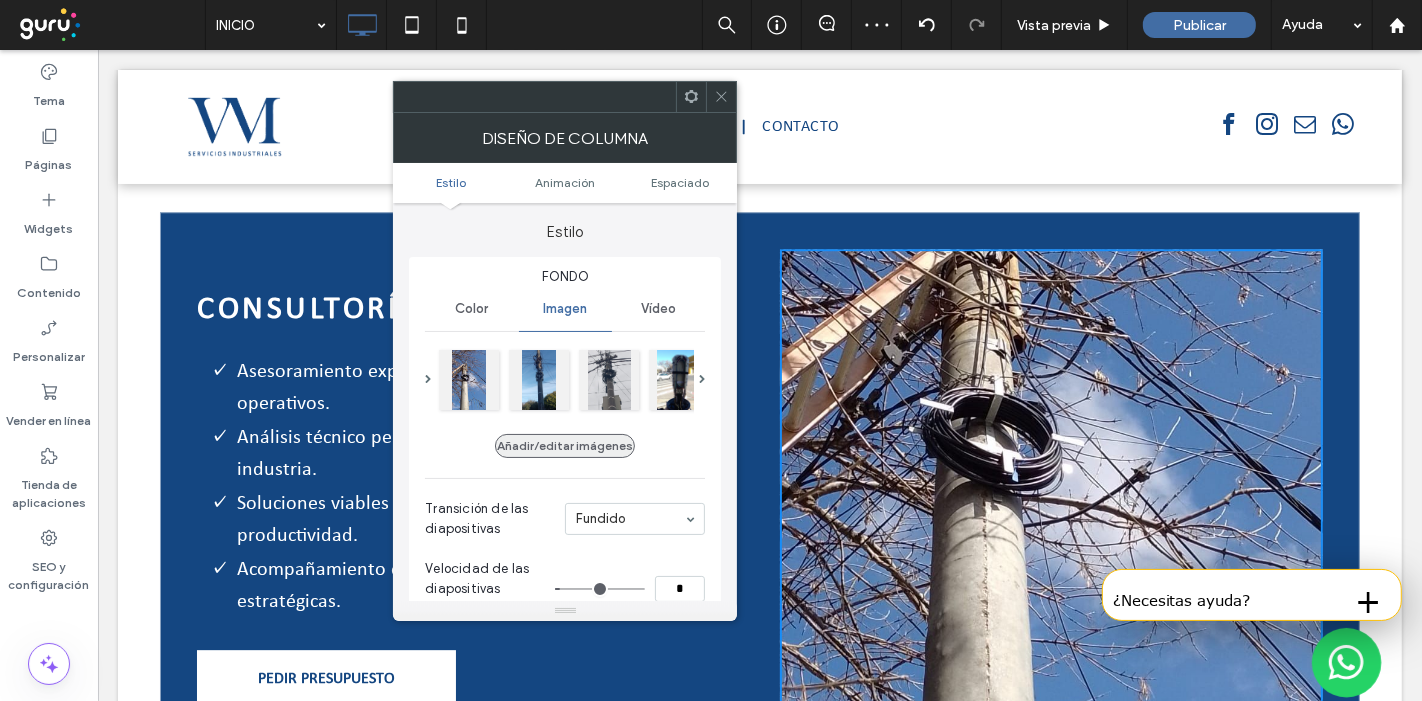 click on "Añadir/editar imágenes" at bounding box center [565, 446] 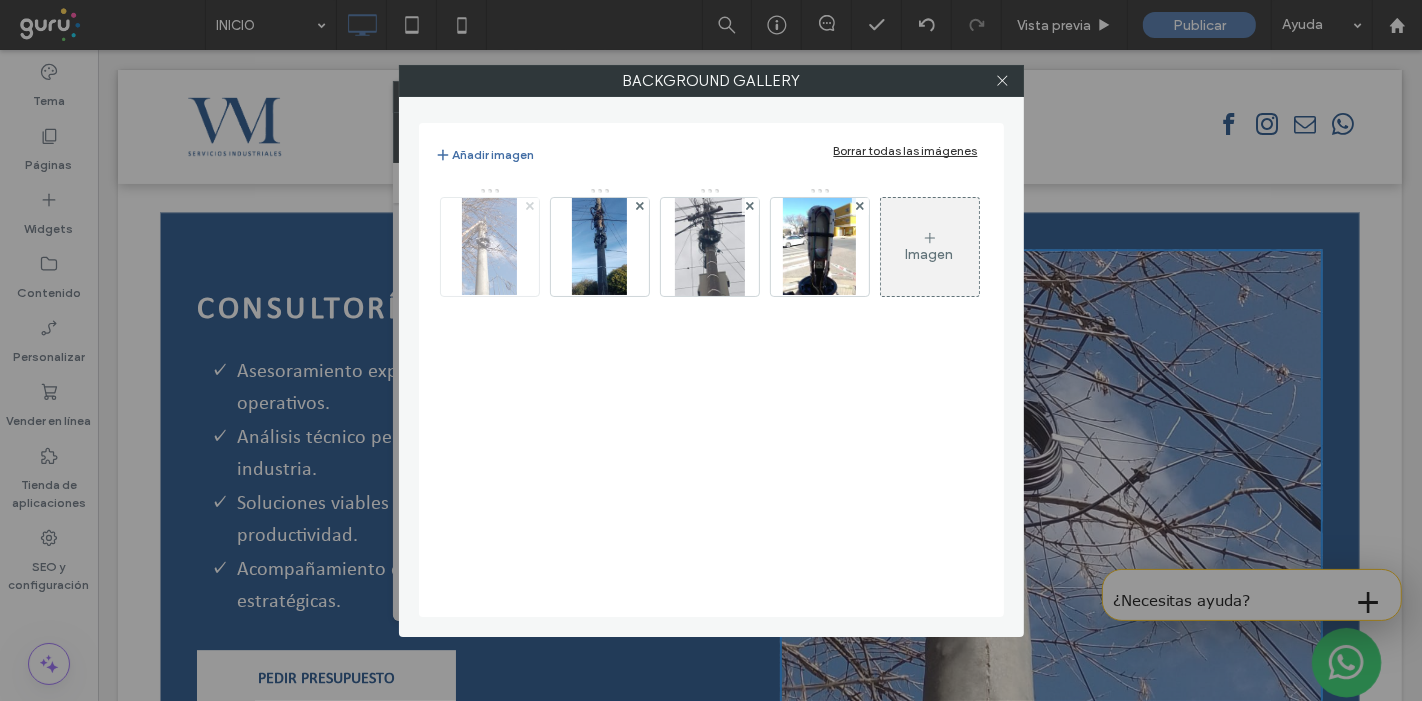 click 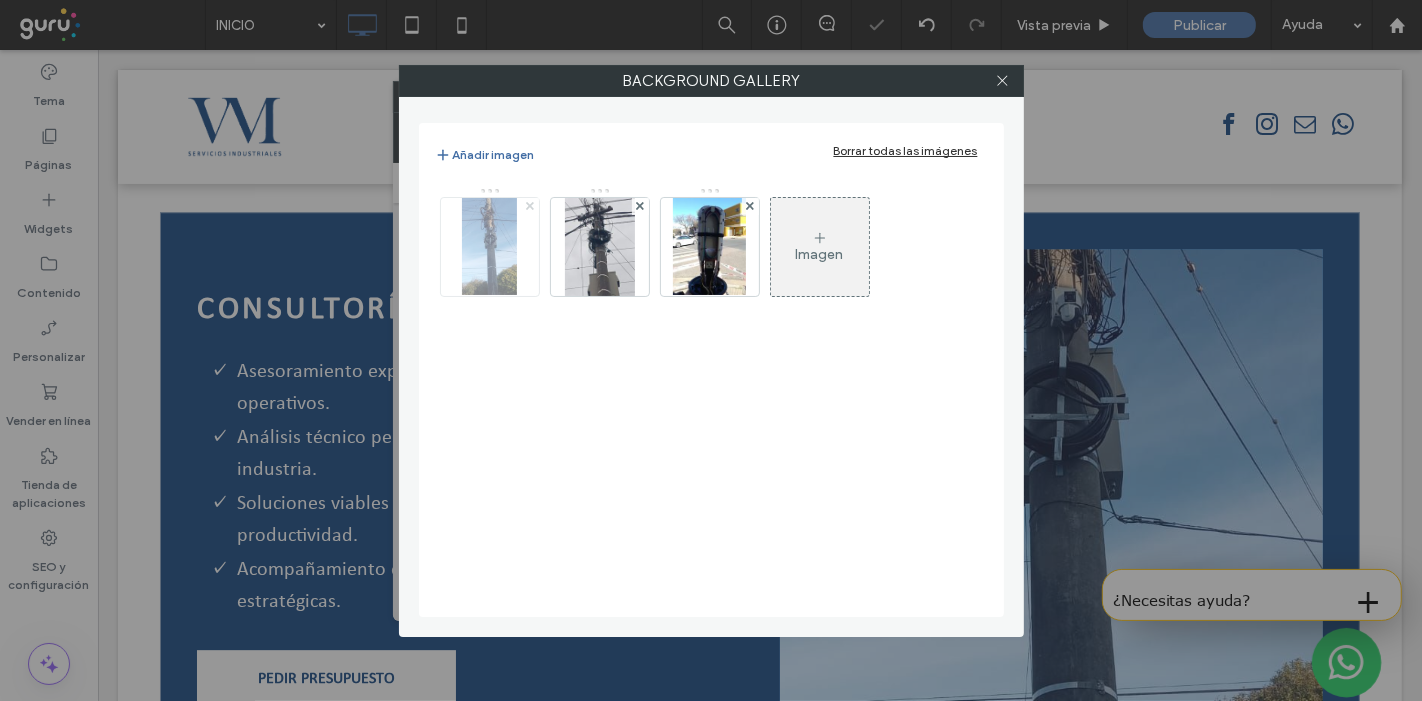 click 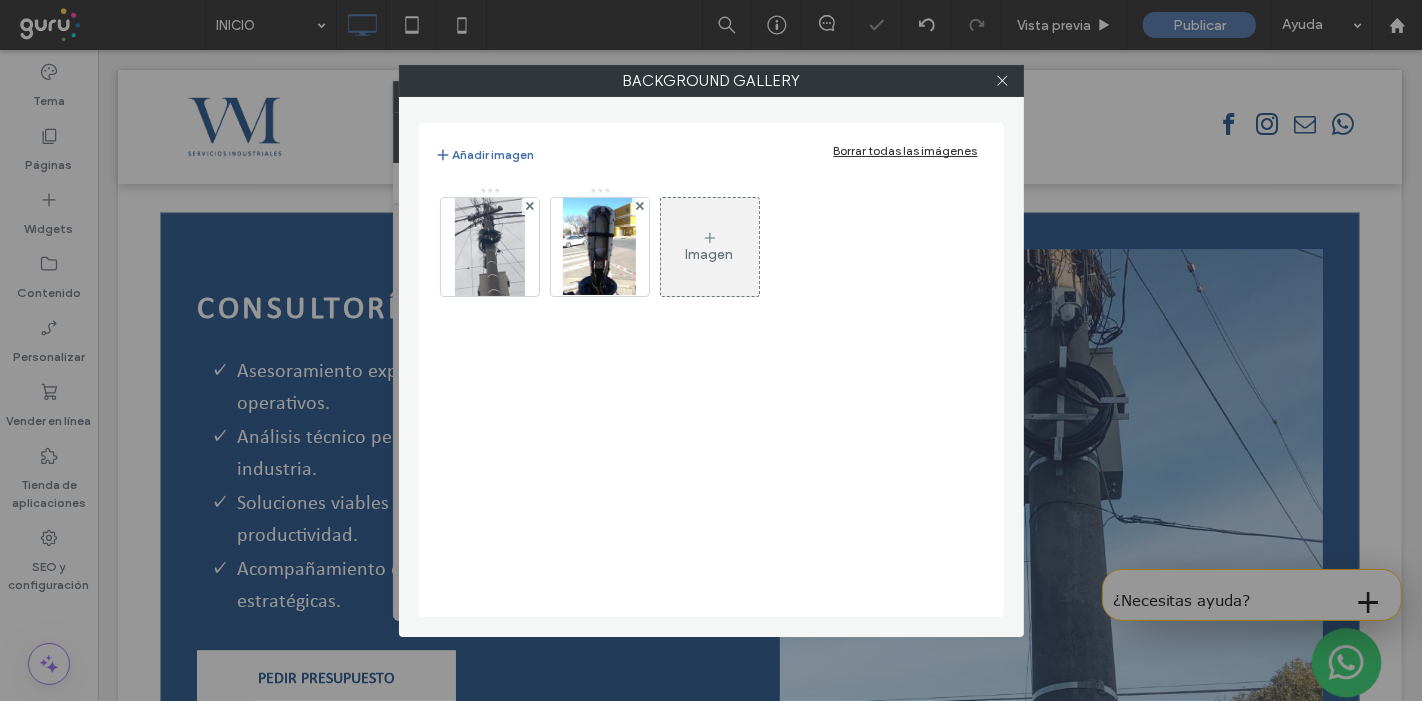 click 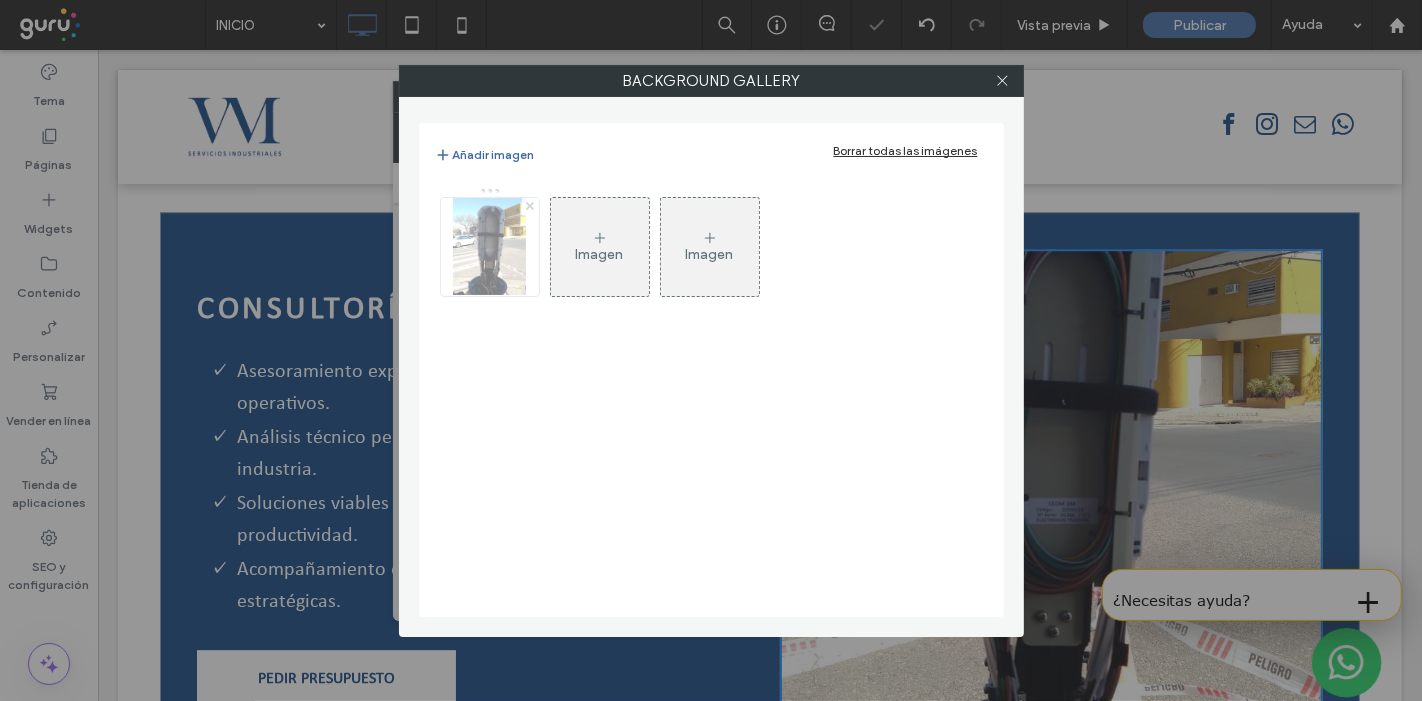click 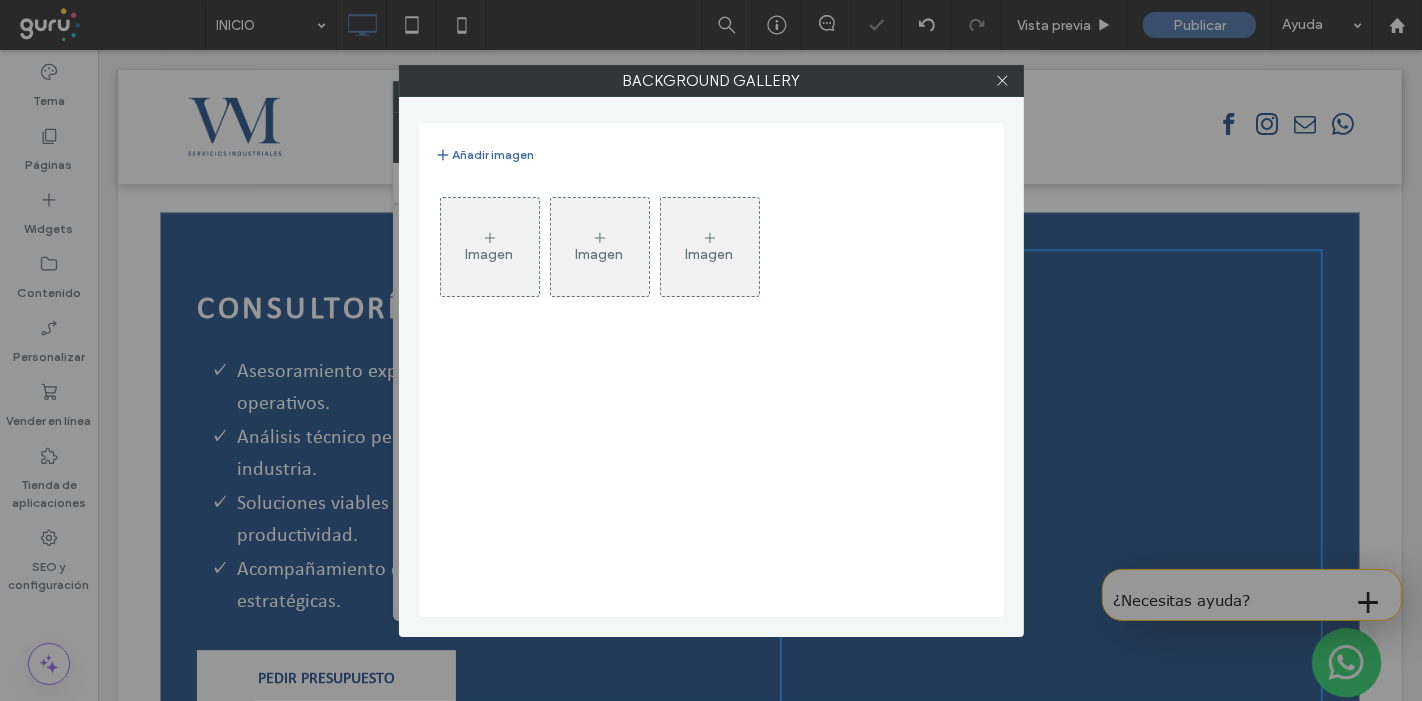 click 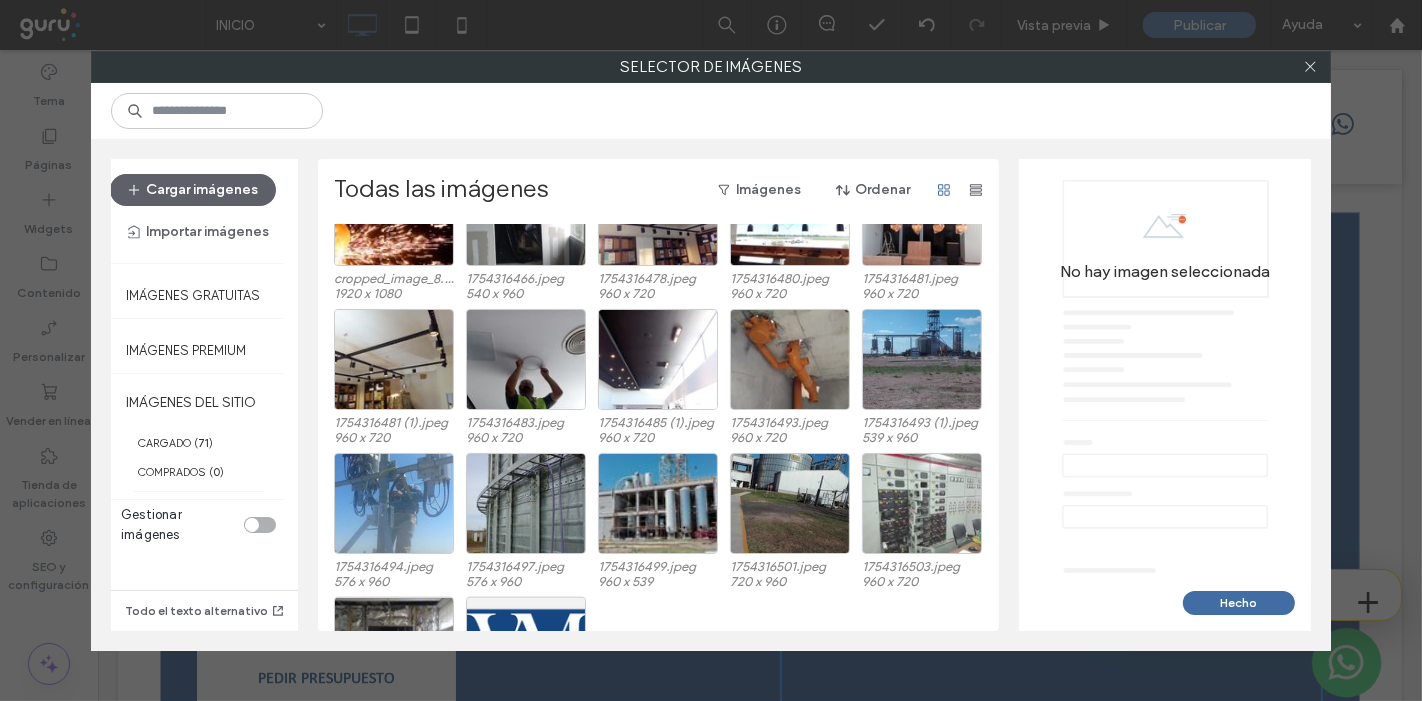 scroll, scrollTop: 1648, scrollLeft: 0, axis: vertical 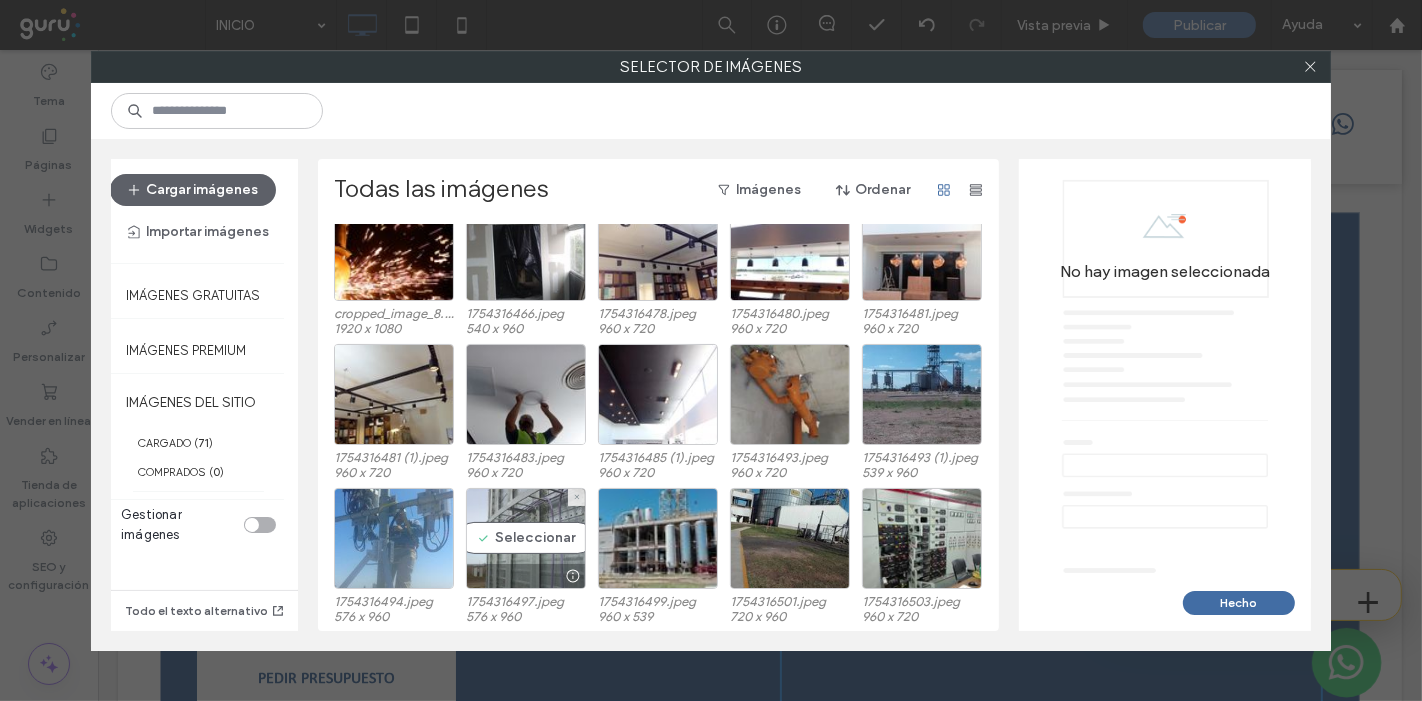 click on "Seleccionar" at bounding box center [526, 538] 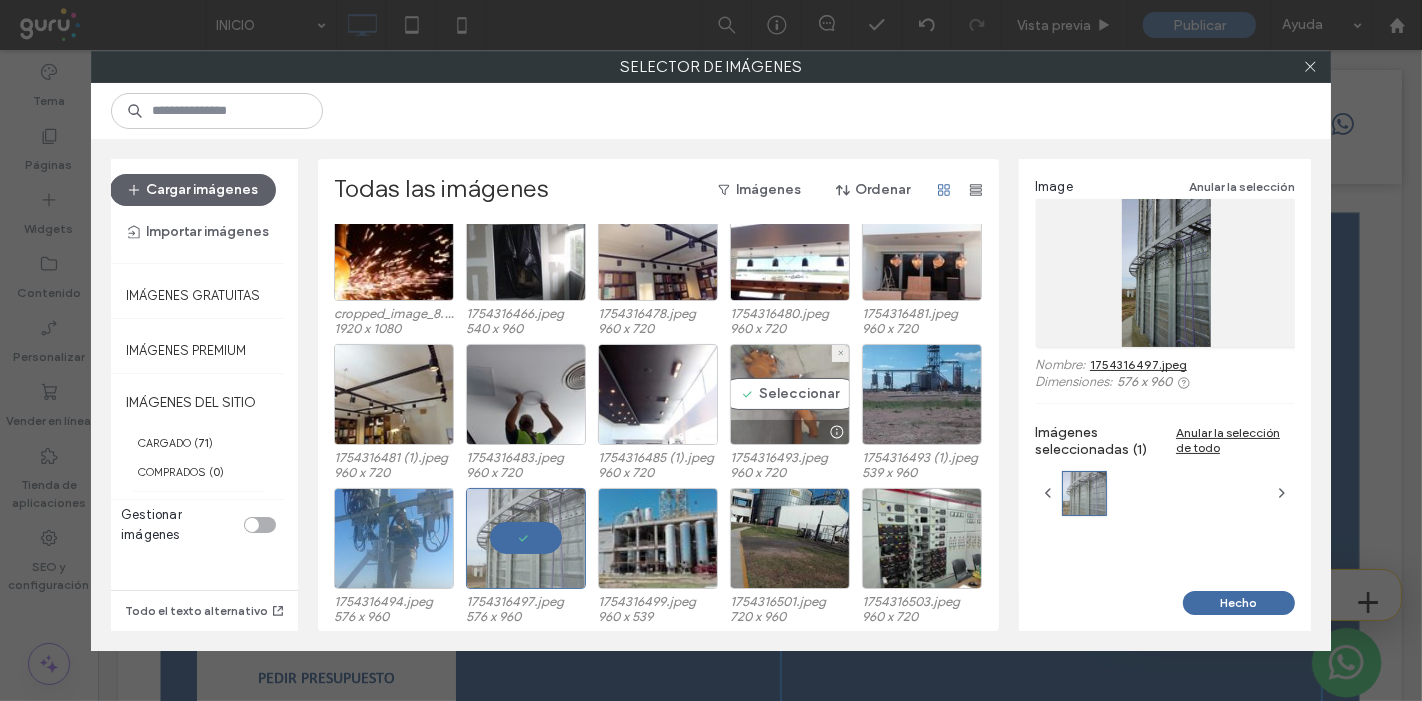 click on "Seleccionar" at bounding box center [790, 394] 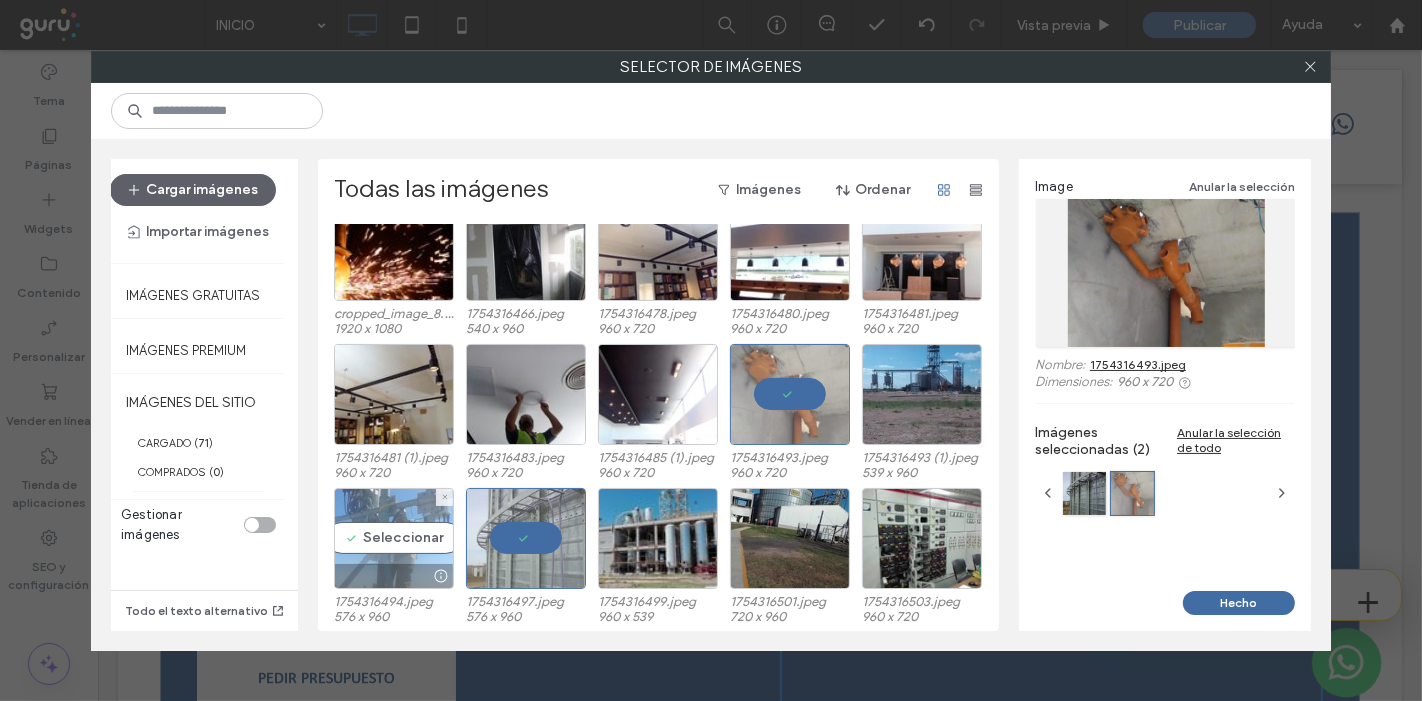 click on "Seleccionar" at bounding box center [394, 538] 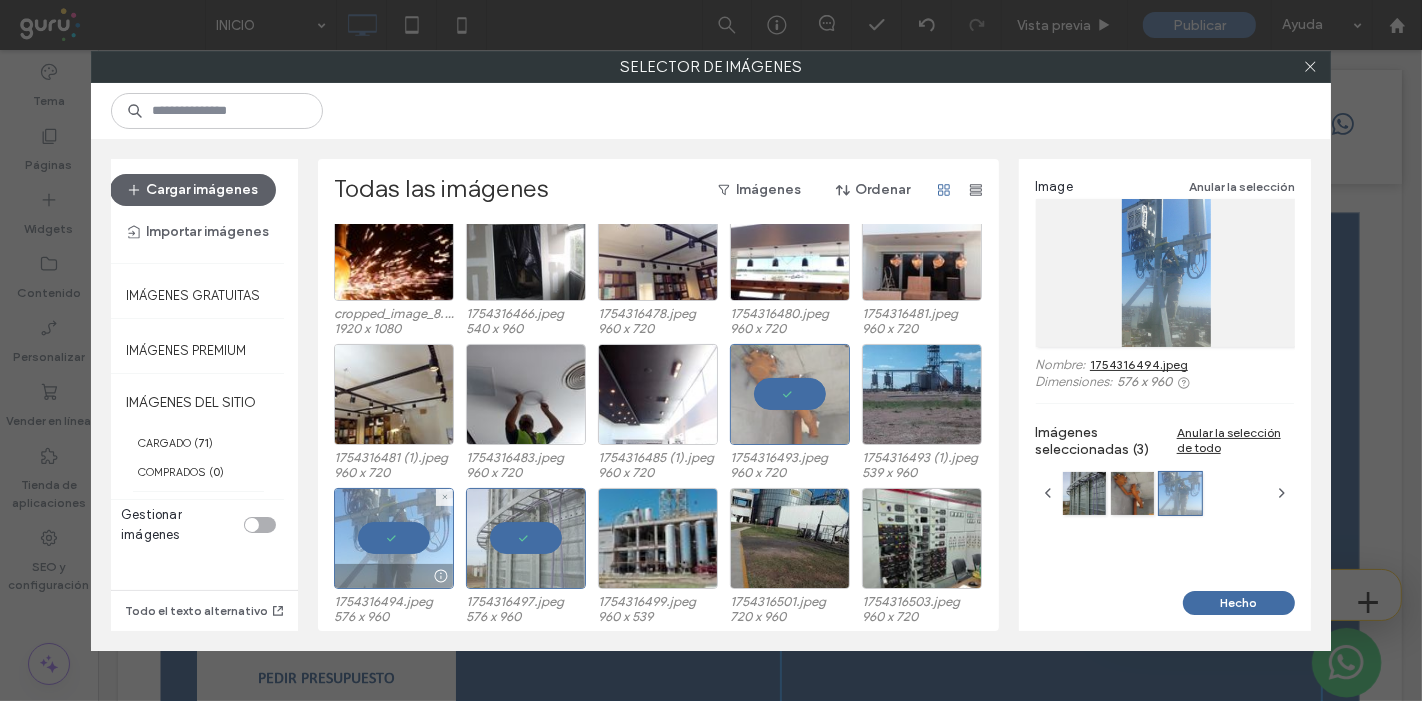 click at bounding box center [394, 538] 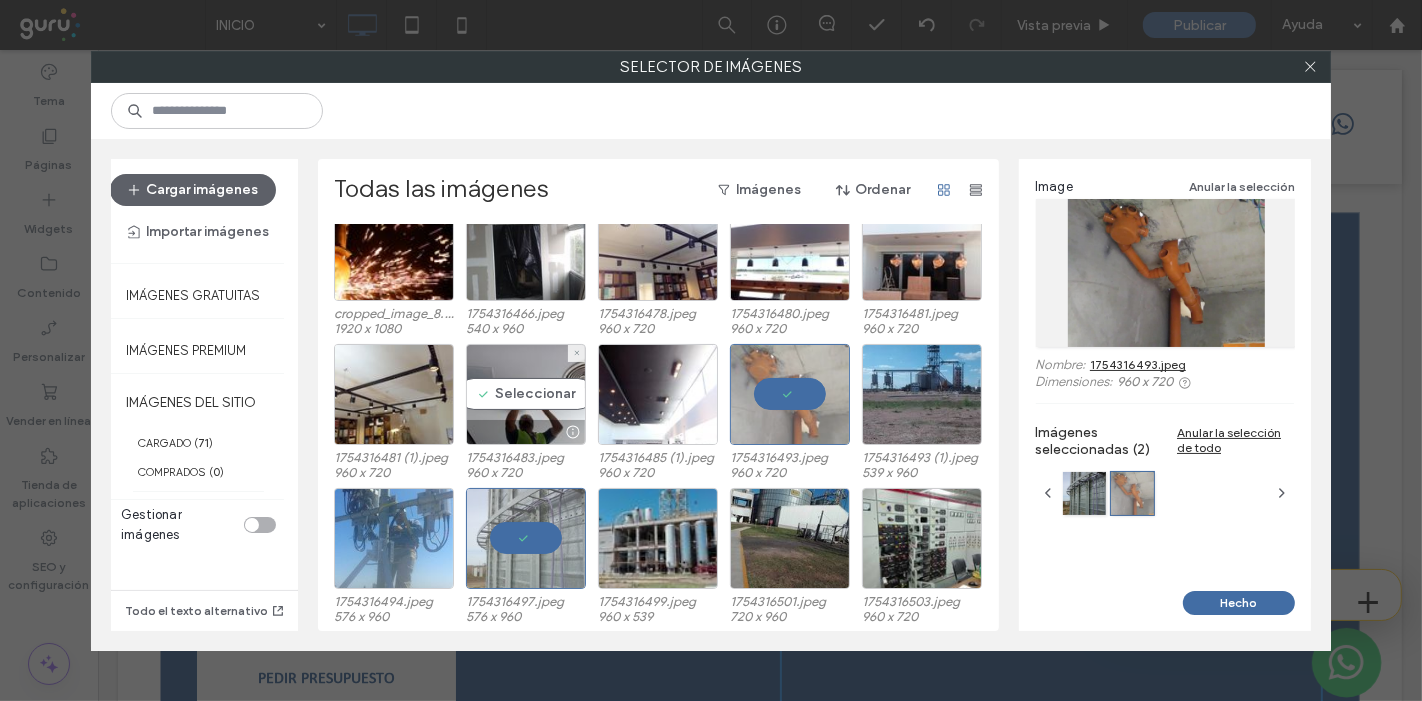 scroll, scrollTop: 1537, scrollLeft: 0, axis: vertical 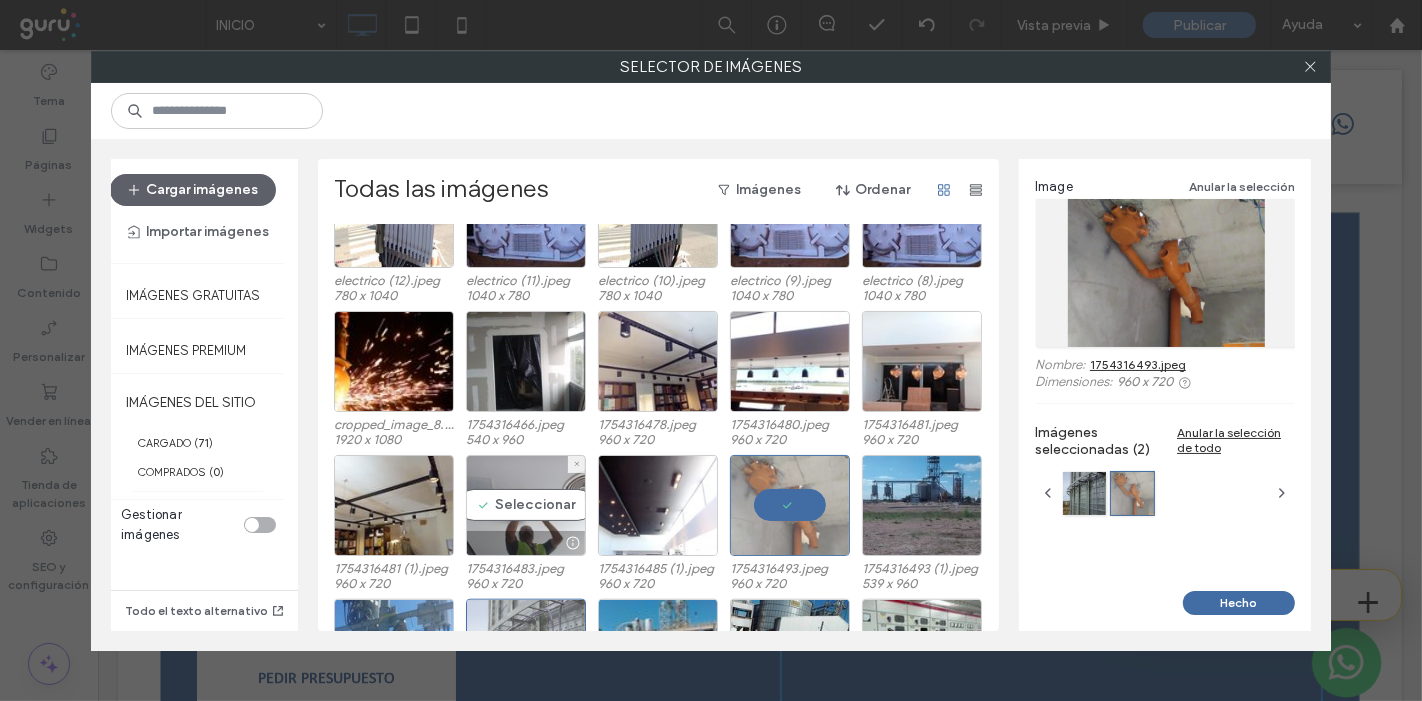 click on "Seleccionar" at bounding box center [526, 505] 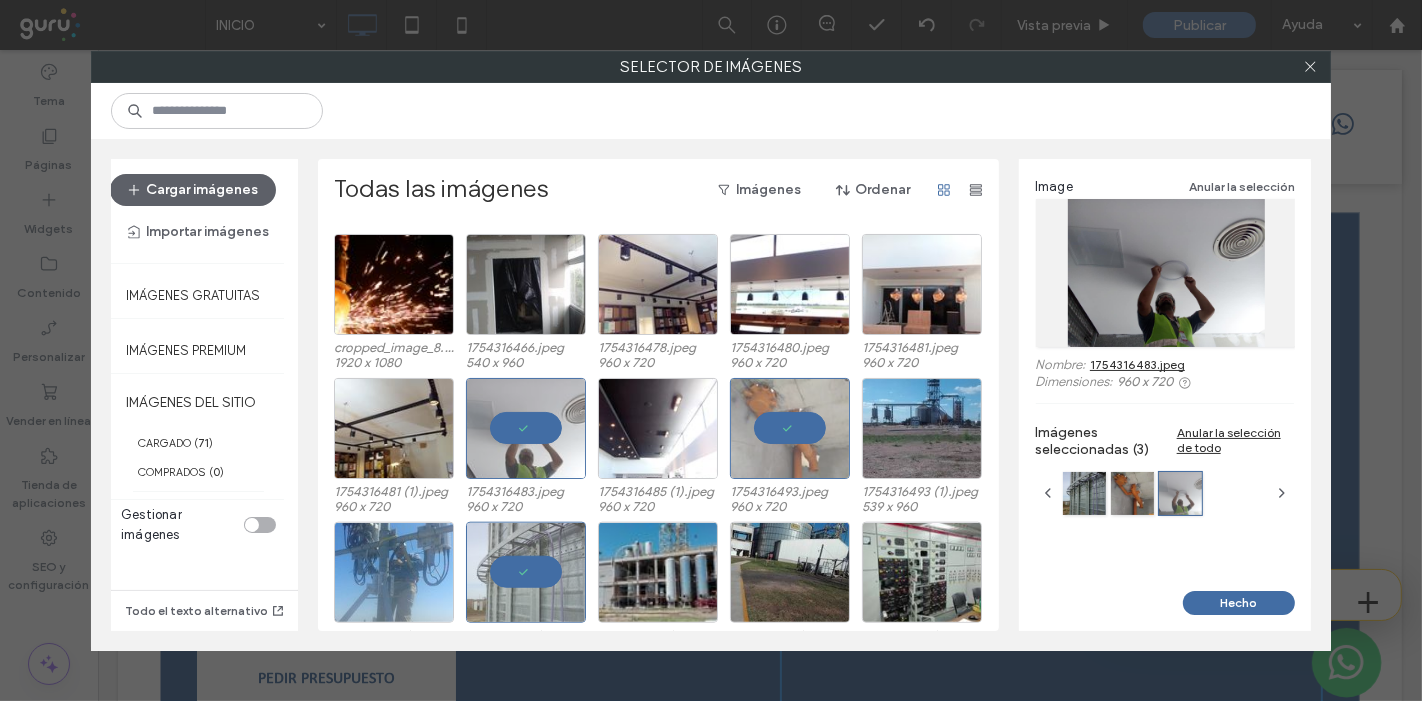 scroll, scrollTop: 1648, scrollLeft: 0, axis: vertical 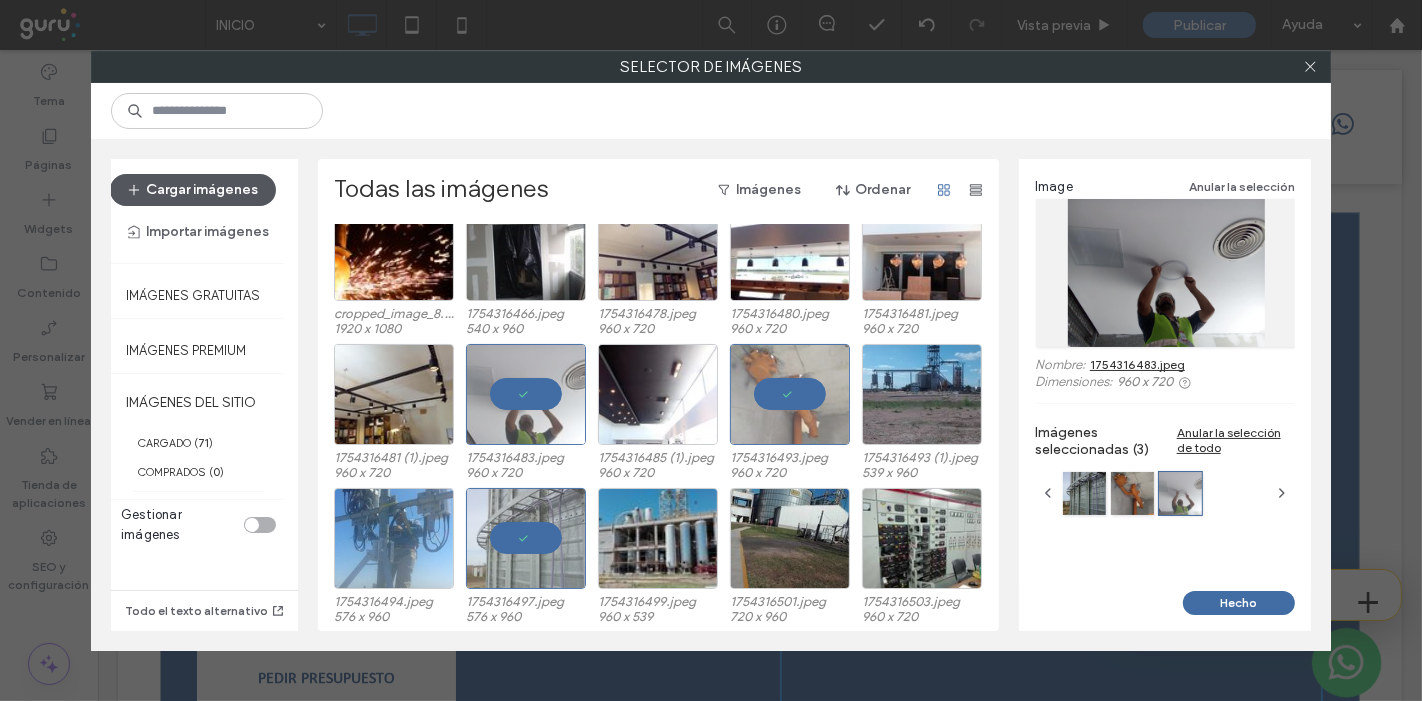 click on "Cargar imágenes" at bounding box center [193, 190] 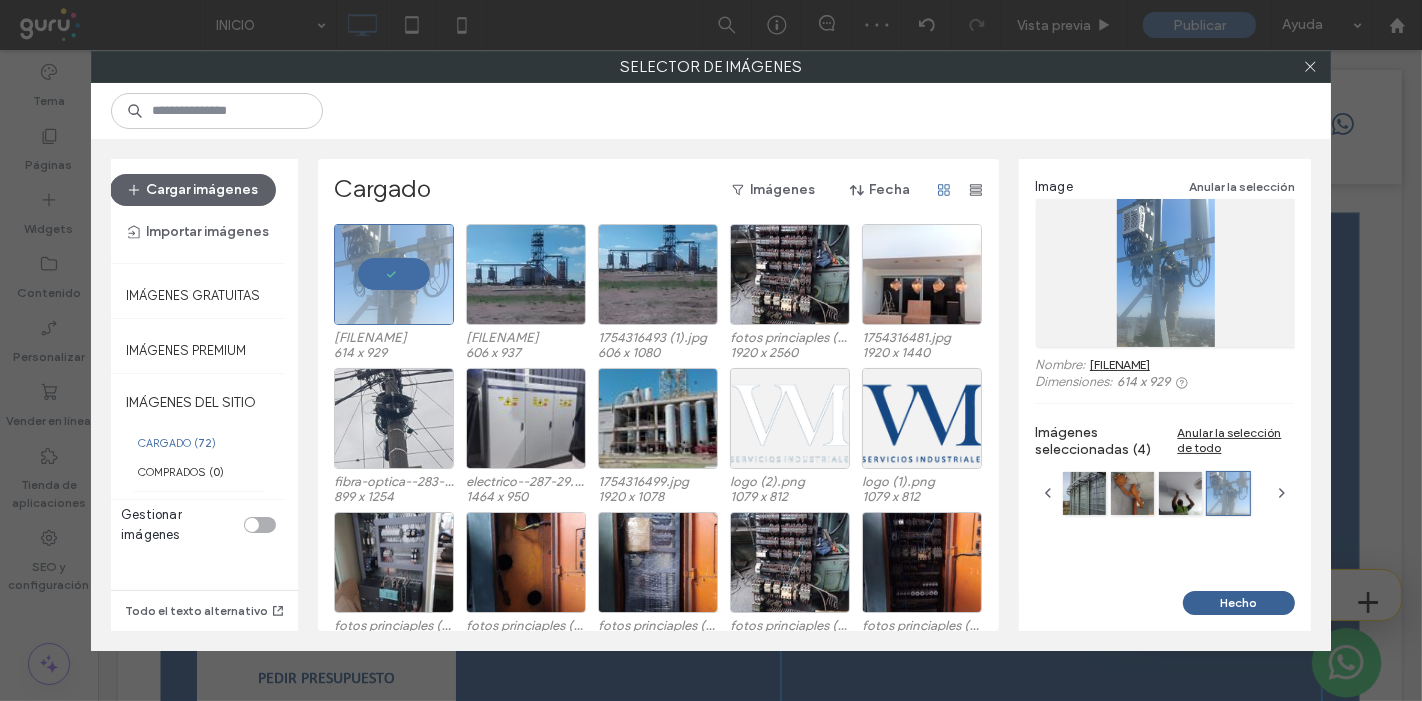 click on "Hecho" at bounding box center [1239, 603] 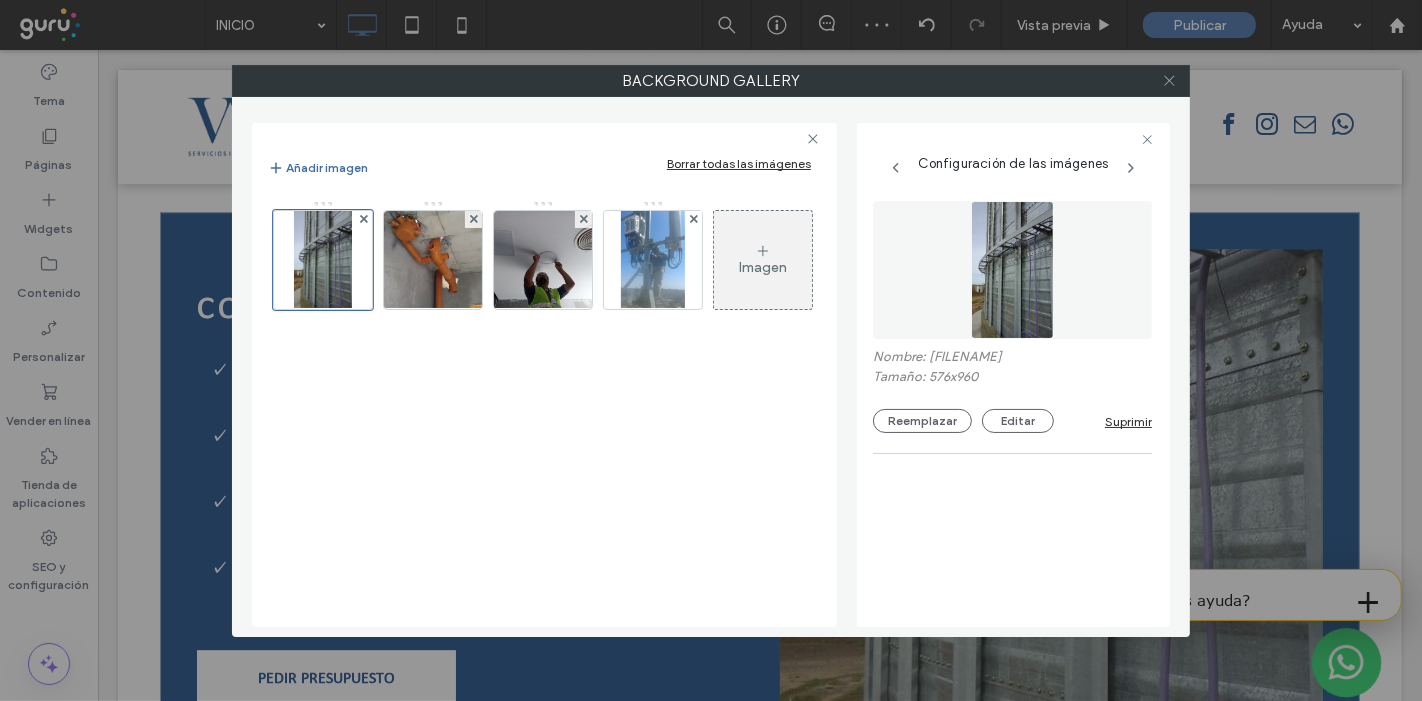 click at bounding box center (1169, 81) 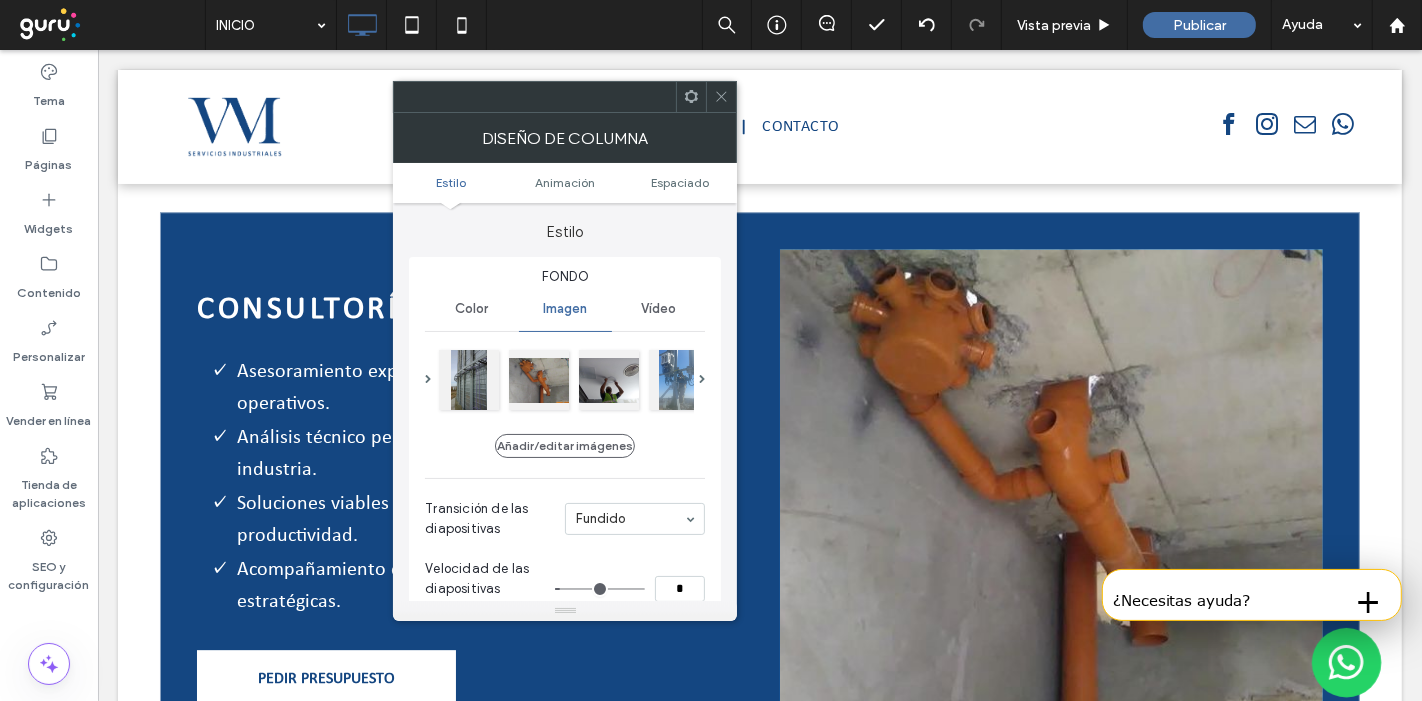 click 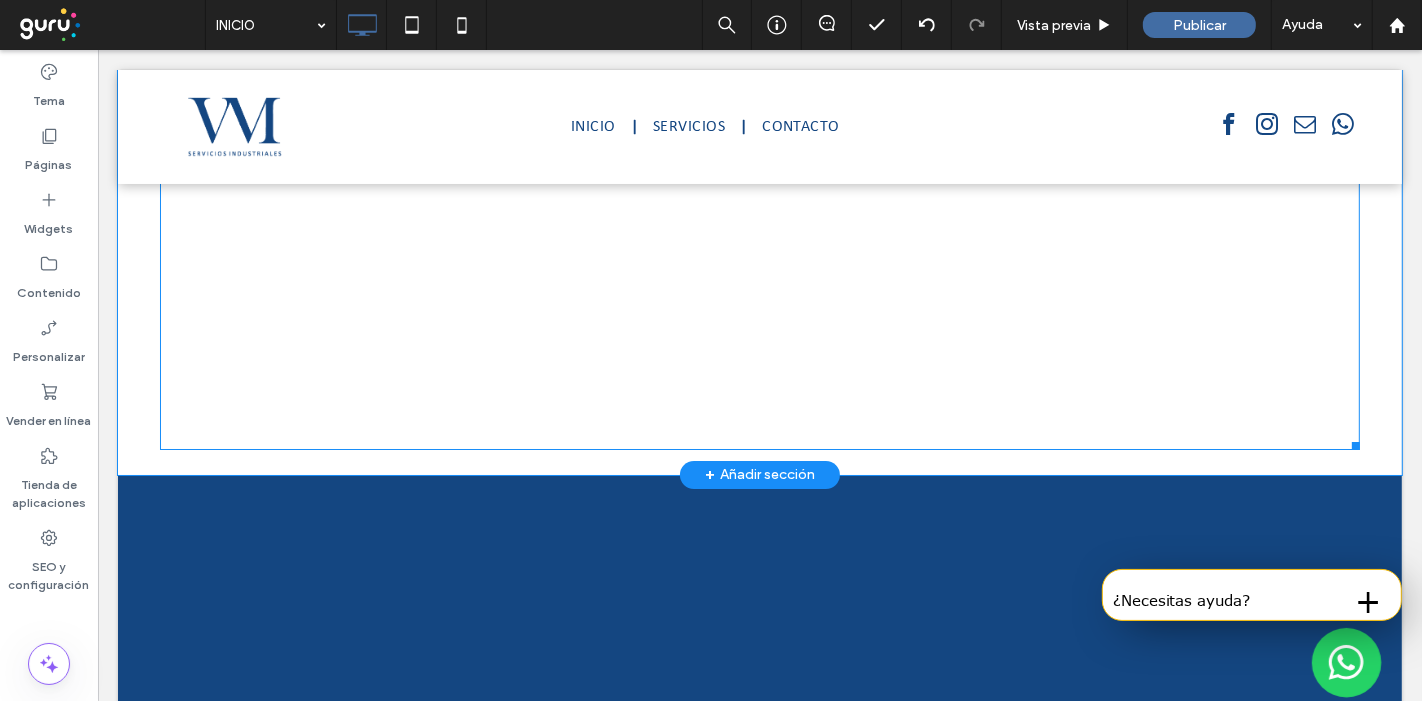 scroll, scrollTop: 6142, scrollLeft: 0, axis: vertical 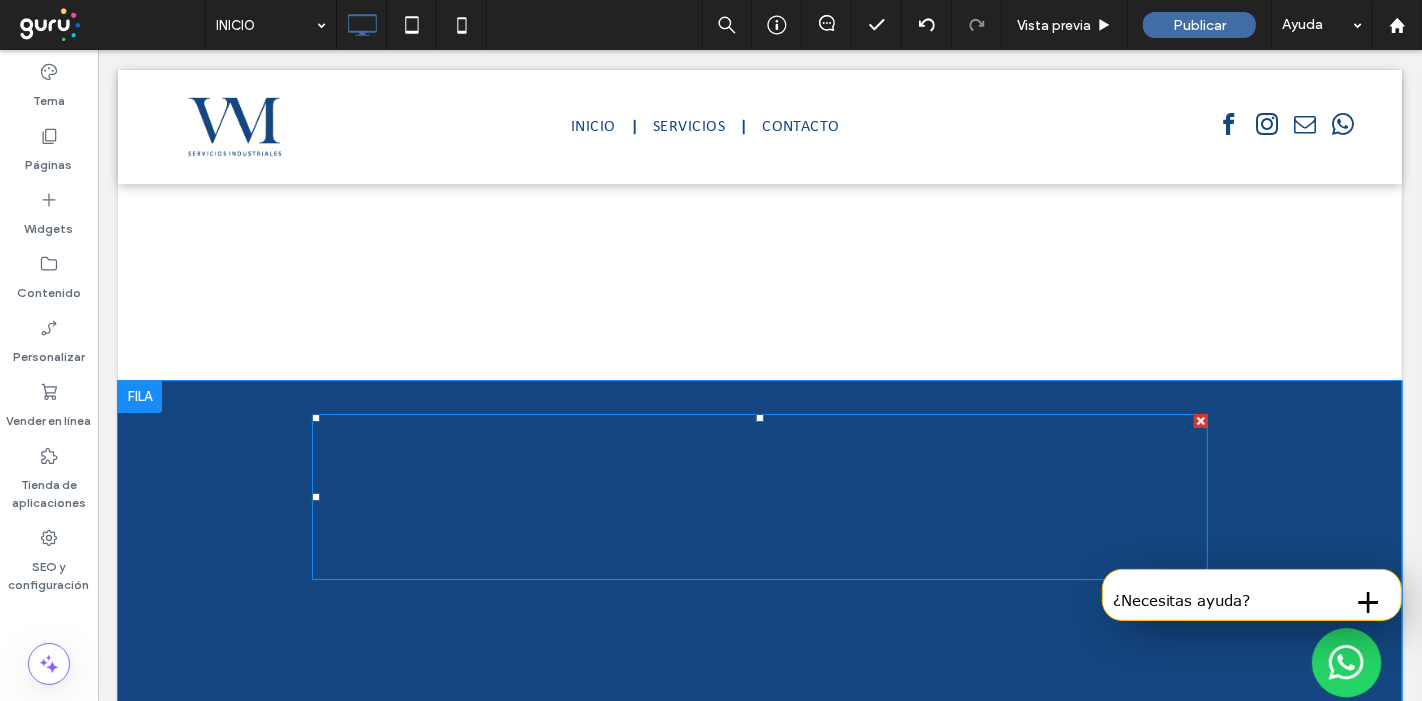 click on "Descubrí en persona la calidad y variedad de nuestros productos ¡Tenemos todo lo que necesitás para tus proyectos!" at bounding box center (759, 497) 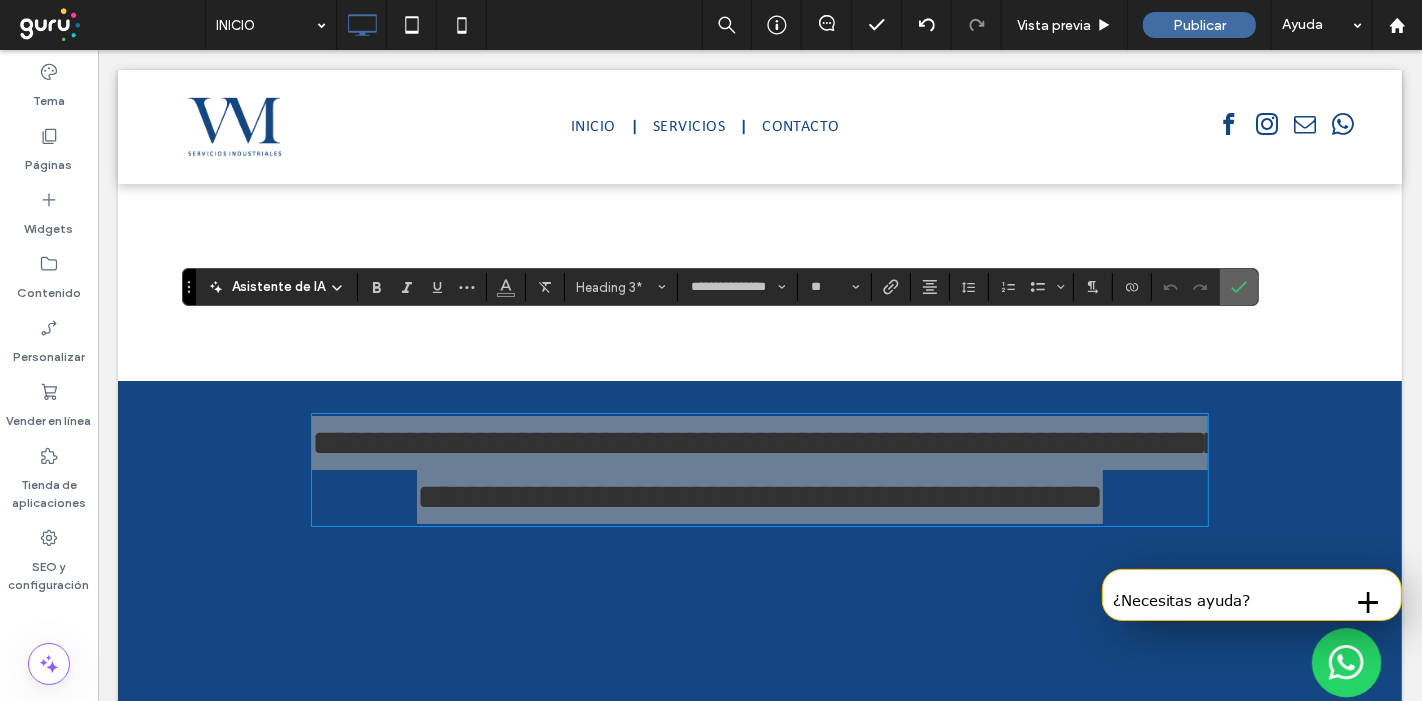 click 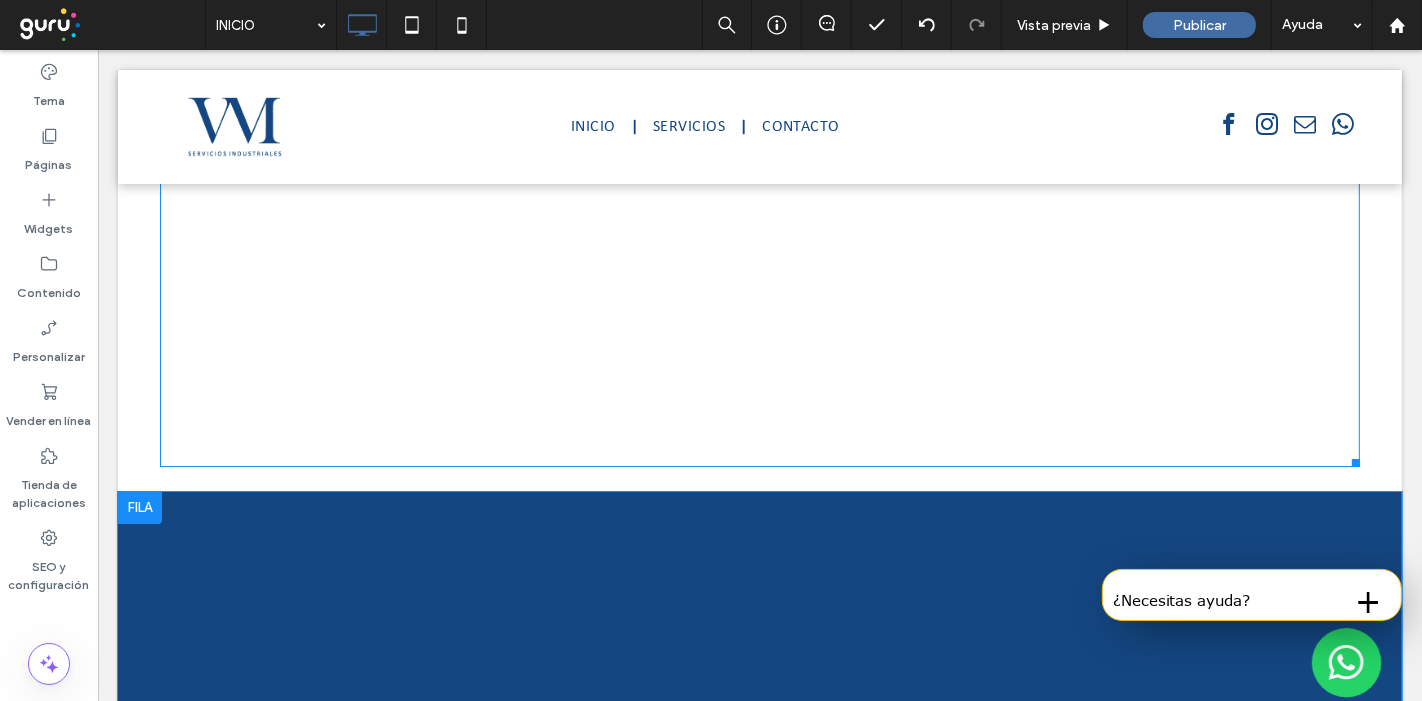 scroll, scrollTop: 6142, scrollLeft: 0, axis: vertical 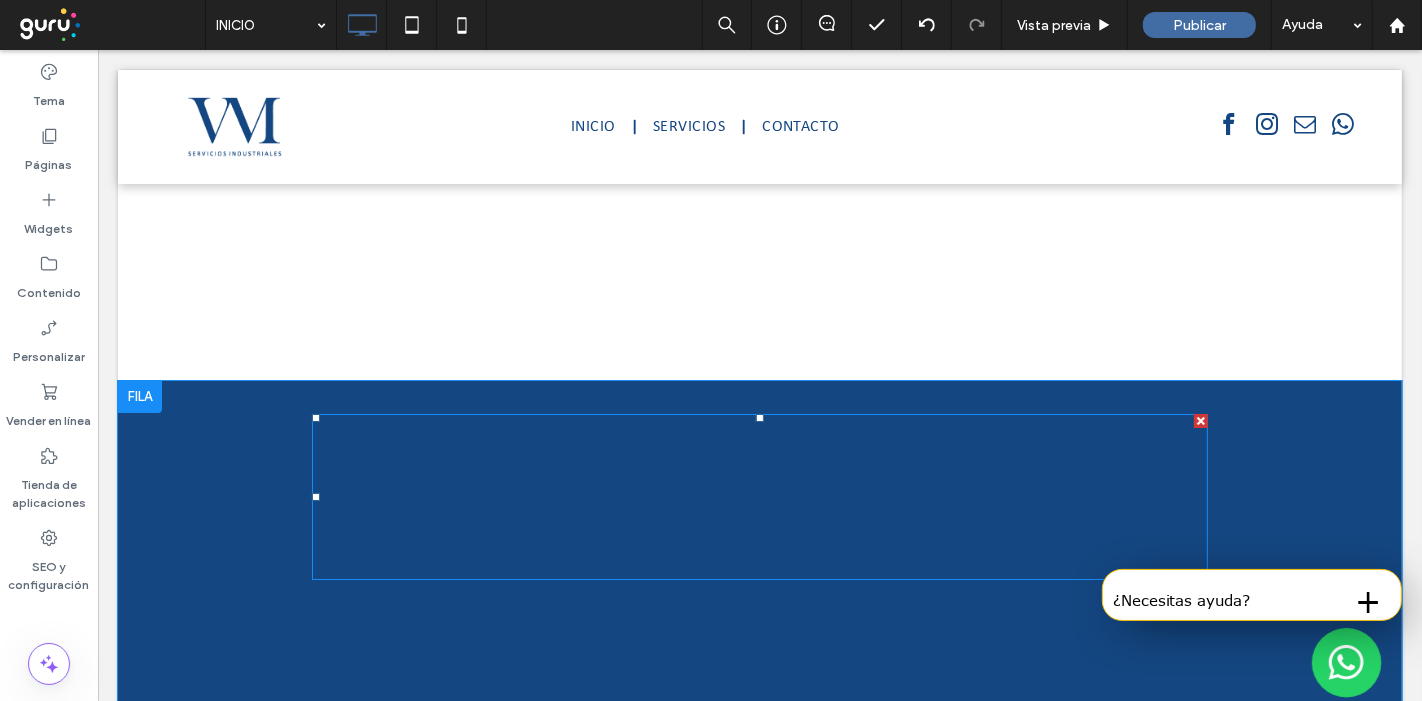 click on "Descubrí en persona la calidad y variedad de nuestros productos ¡Tenemos todo lo que necesitás para tus proyectos!" at bounding box center [759, 497] 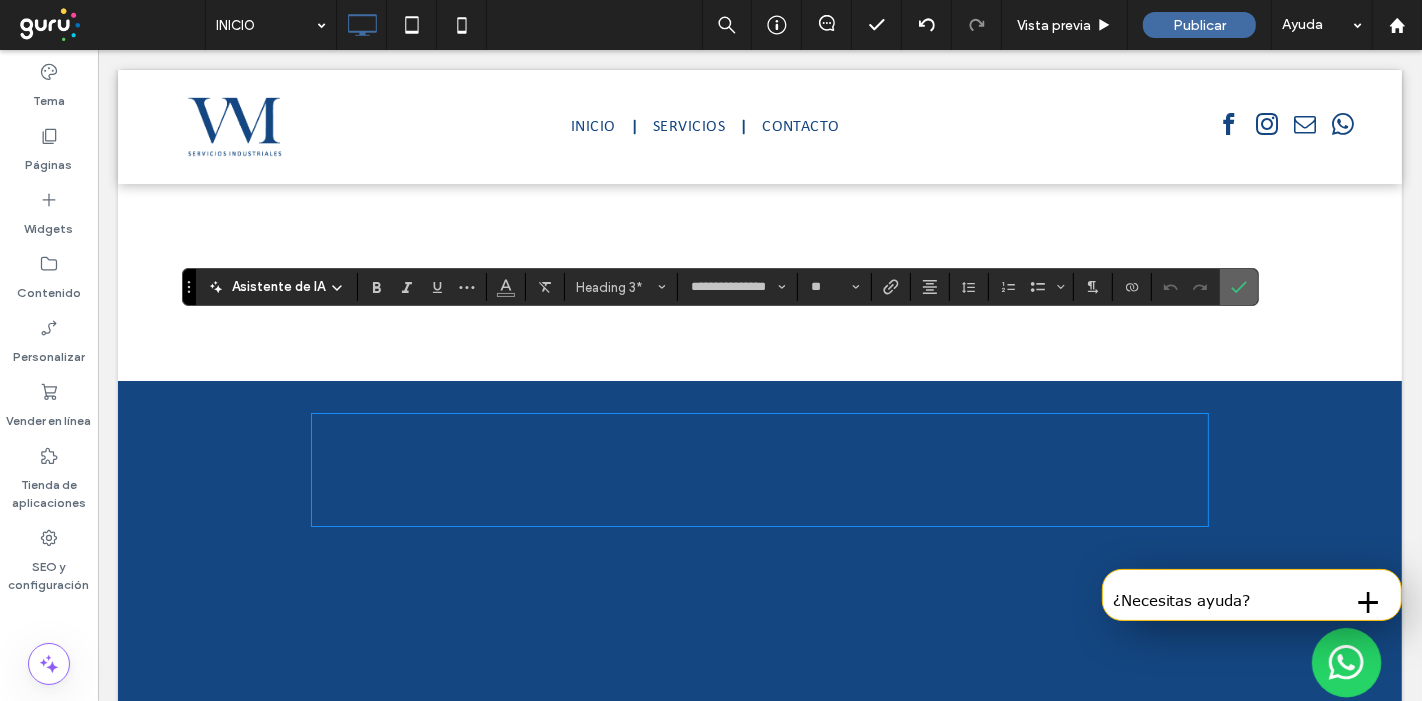 click 